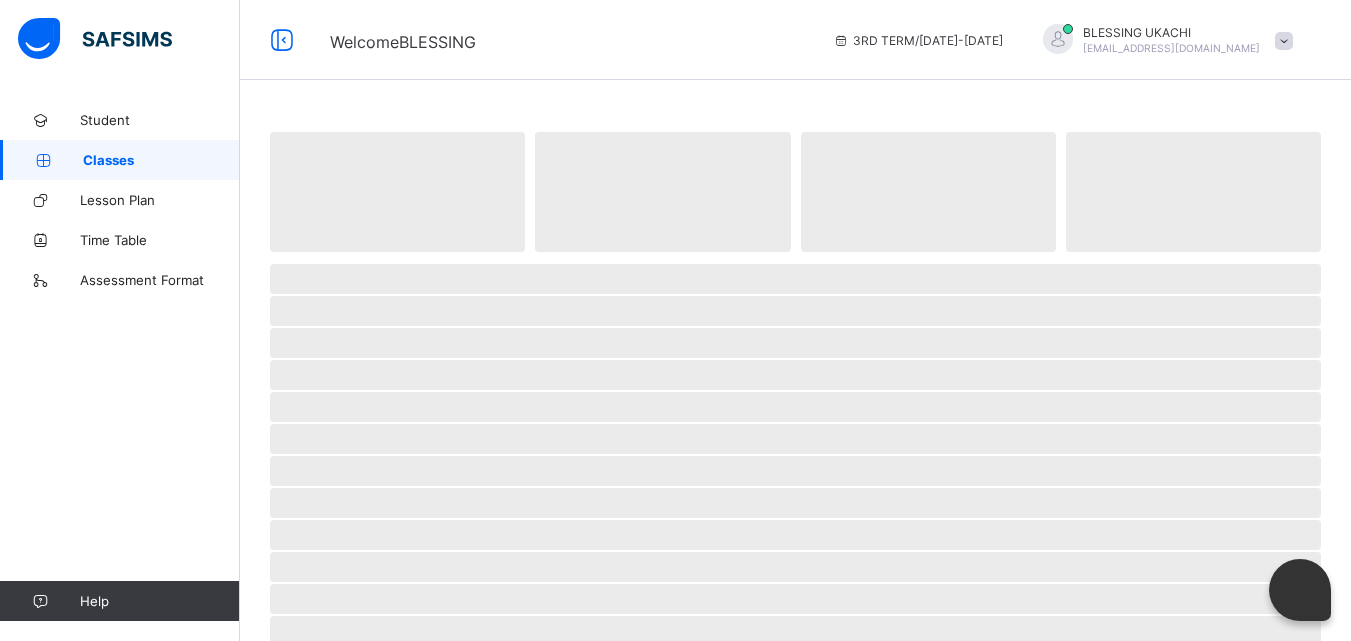 scroll, scrollTop: 0, scrollLeft: 0, axis: both 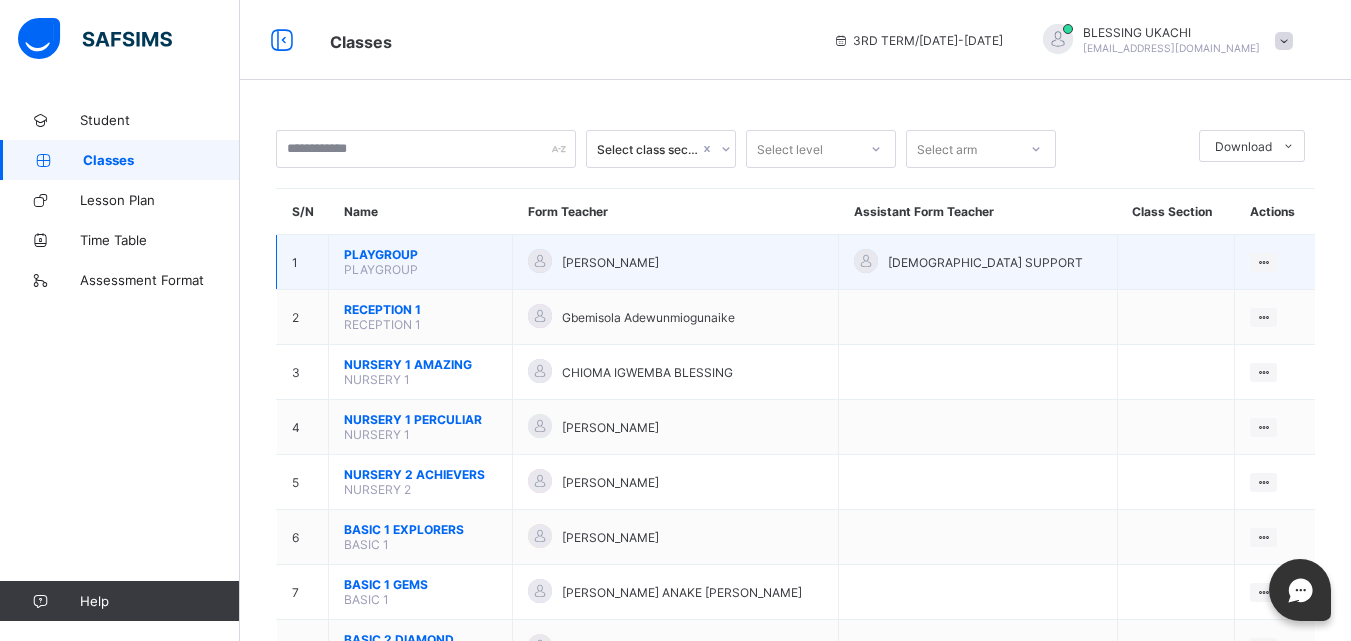 click on "PLAYGROUP" at bounding box center (420, 254) 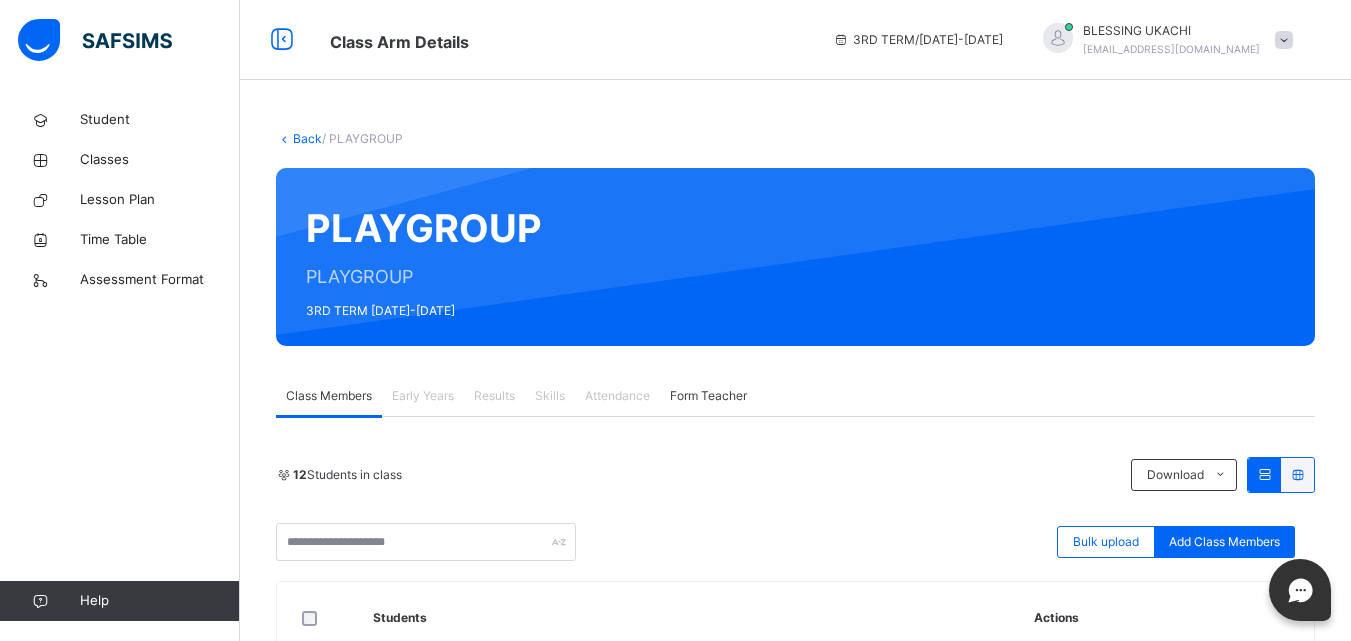 click on "12  Students in class Download Pdf Report Excel Report Bulk upload Add Class Members Delphi International School Date: 14th Jul 2025, 10:40:53 am Class Members Class:  PLAYGROUP  Total no. of Students:  12 Term:  3RD TERM Session:  2024-2025 S/NO Admission No. Last Name First Name Other Name 1 DIS-37 GERARD ALEXANDER 2 DIS-41 ABRAHAM ALINA 3 DIS/91 OWOUPELE ANDRE 4 DIS-76 JIKO CHISIMDI LENA 5 DIS-39 OTUFALE DAVIAN 6 DIS/83 SIMON JAYDEN 7 DIS-43 OKOLE KAITO 8 DIS-75 NEZIANYA KENDRA 9 DIS-74 NEZIANYA KIMBERLY 10 DIS-38 KAKANFO MICHELLA 11 DIS-42 SONEKON SIDIQ 12 DIS/90 TASIBO ZANETA  Students Actions Alexander  Gerard DIS-37 View Profile Remove from Class Transfer Student Alina  Abraham DIS-41 View Profile Remove from Class Transfer Student Andre  Owoupele DIS/91 View Profile Remove from Class Transfer Student Chisimdi Lena Jiko DIS-76 View Profile Remove from Class Transfer Student Davian  Otufale DIS-39 View Profile Remove from Class Transfer Student Jayden  Simon DIS/83 View Profile Remove from Class DIS-43" at bounding box center [795, 968] 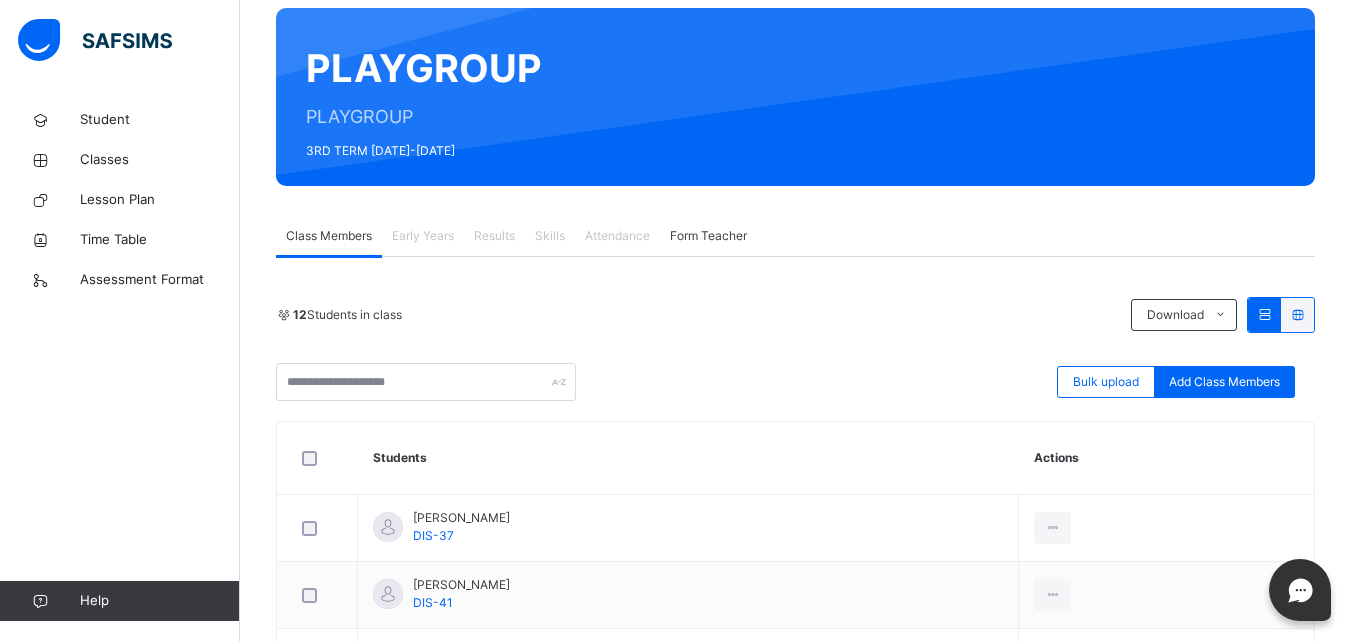 scroll, scrollTop: 200, scrollLeft: 0, axis: vertical 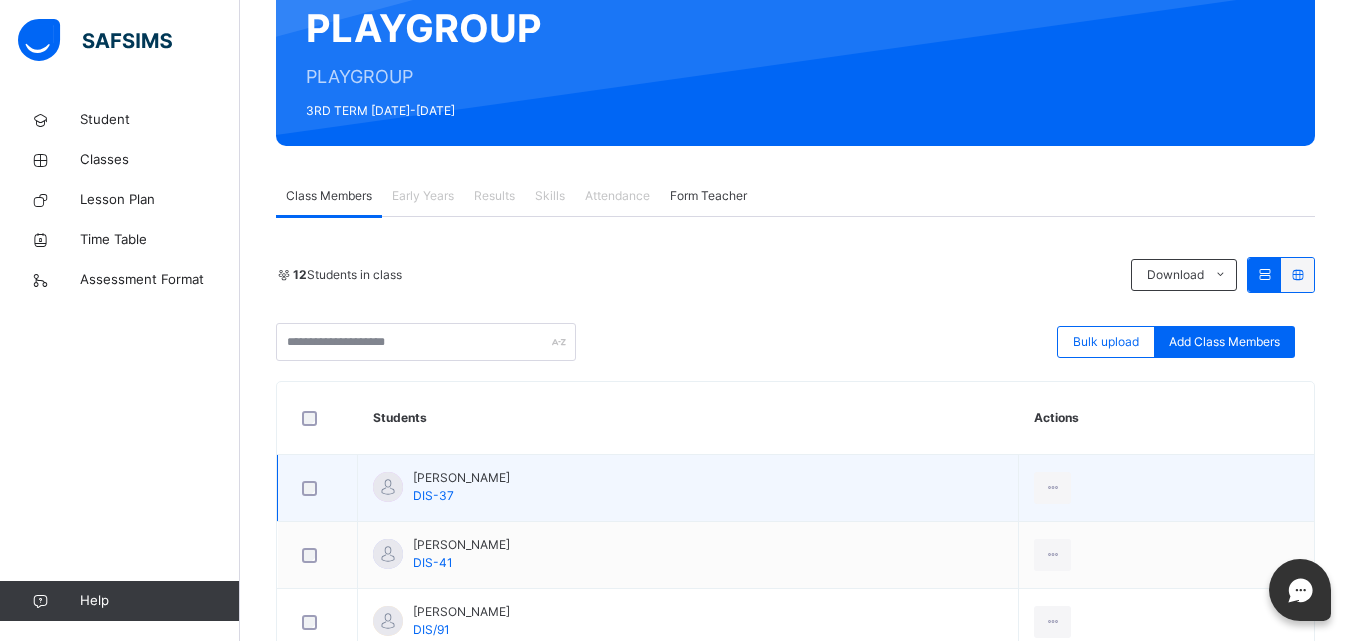 click on "Alexander  Gerard DIS-37" at bounding box center (688, 488) 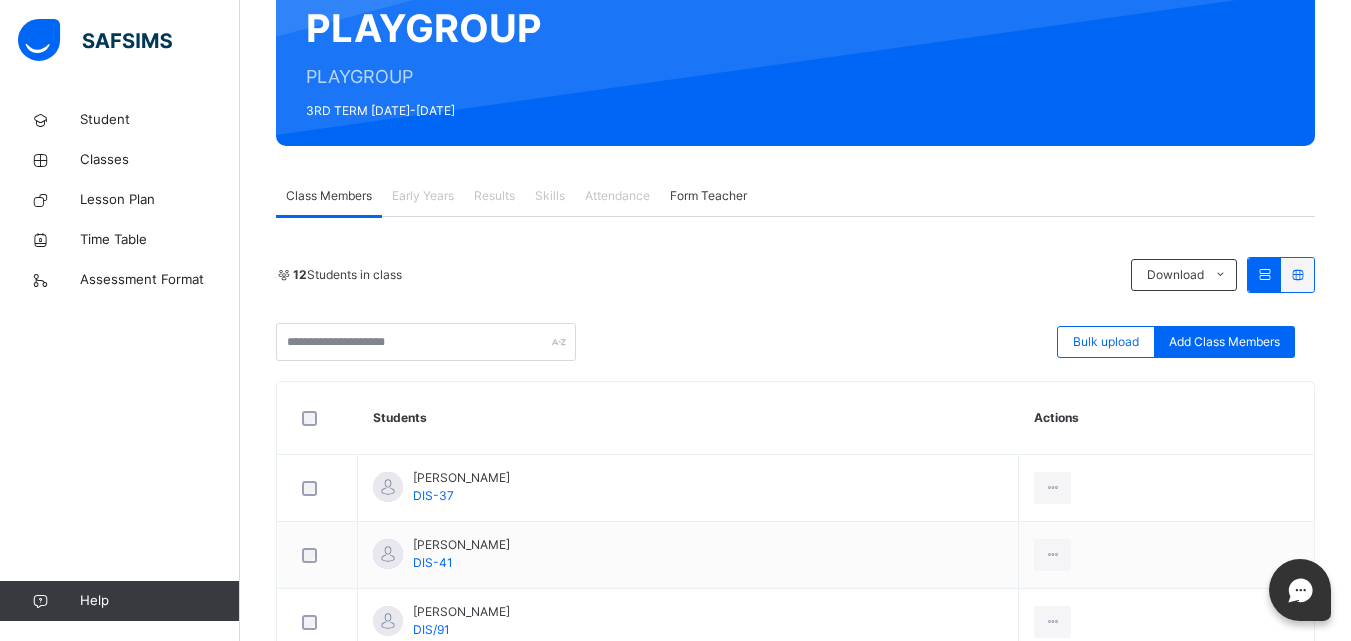 click on "Back  / PLAYGROUP  PLAYGROUP  PLAYGROUP 3RD TERM 2024-2025 Class Members Early Years Results Skills Attendance Form Teacher Class Members More Options   12  Students in class Download Pdf Report Excel Report Bulk upload Add Class Members Delphi International School Date: 14th Jul 2025, 10:40:53 am Class Members Class:  PLAYGROUP  Total no. of Students:  12 Term:  3RD TERM Session:  2024-2025 S/NO Admission No. Last Name First Name Other Name 1 DIS-37 GERARD ALEXANDER 2 DIS-41 ABRAHAM ALINA 3 DIS/91 OWOUPELE ANDRE 4 DIS-76 JIKO CHISIMDI LENA 5 DIS-39 OTUFALE DAVIAN 6 DIS/83 SIMON JAYDEN 7 DIS-43 OKOLE KAITO 8 DIS-75 NEZIANYA KENDRA 9 DIS-74 NEZIANYA KIMBERLY 10 DIS-38 KAKANFO MICHELLA 11 DIS-42 SONEKON SIDIQ 12 DIS/90 TASIBO ZANETA  Students Actions Alexander  Gerard DIS-37 View Profile Remove from Class Transfer Student Alina  Abraham DIS-41 View Profile Remove from Class Transfer Student Andre  Owoupele DIS/91 View Profile Remove from Class Transfer Student Chisimdi Lena Jiko DIS-76 View Profile DIS-39 ×" at bounding box center [795, 634] 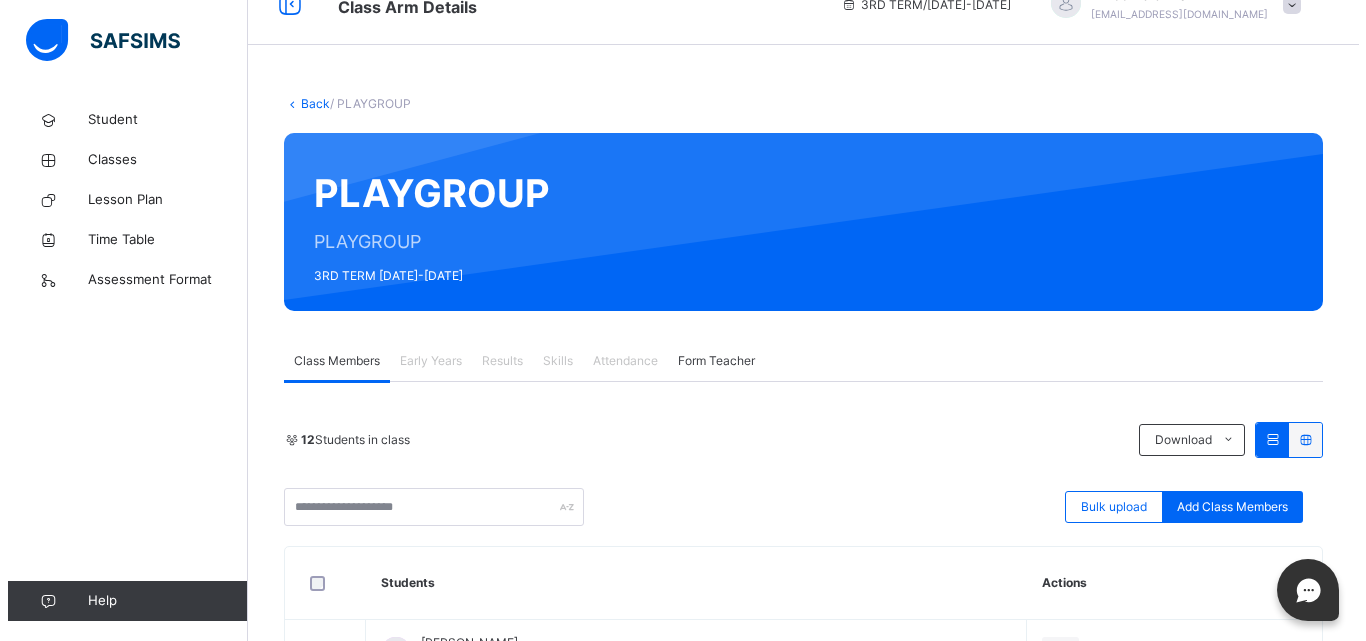 scroll, scrollTop: 0, scrollLeft: 0, axis: both 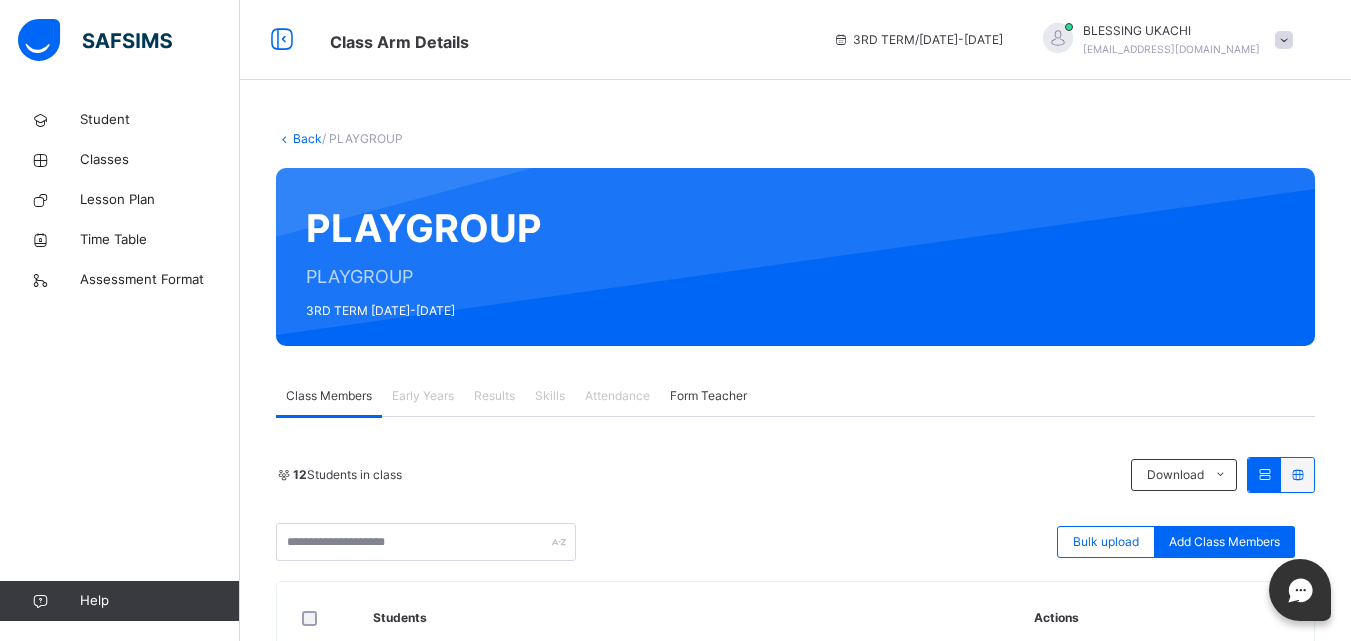 click at bounding box center [1284, 40] 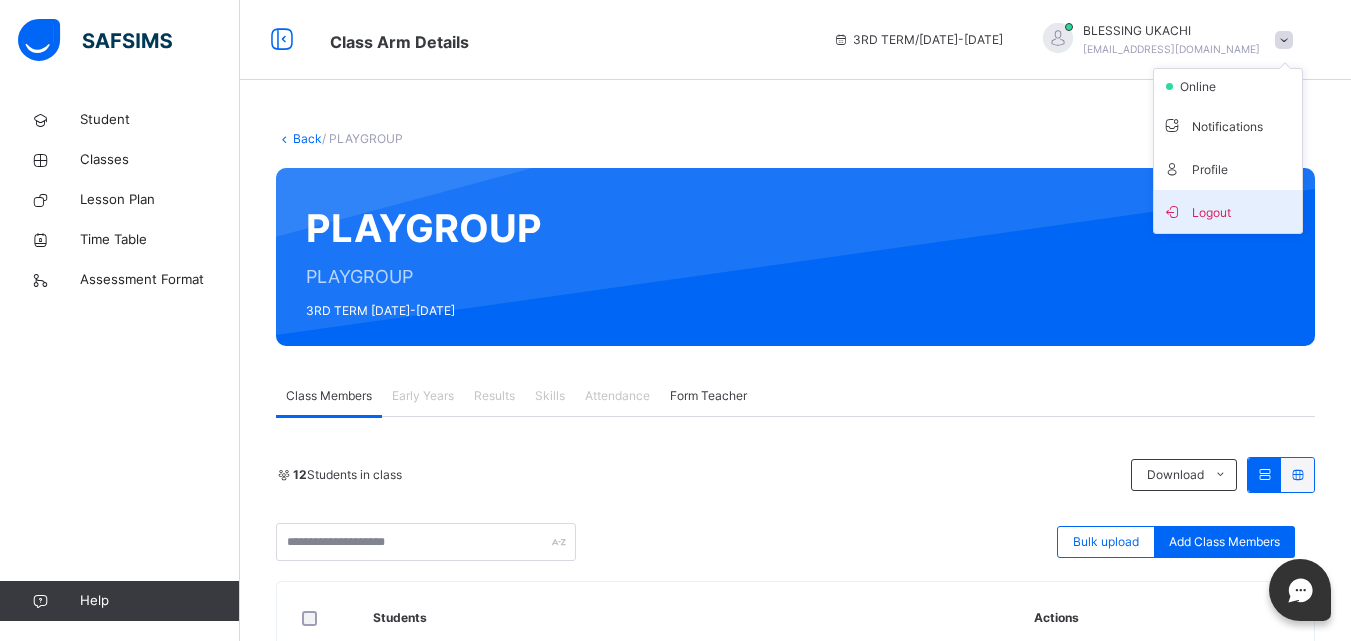 click on "Logout" at bounding box center [1228, 211] 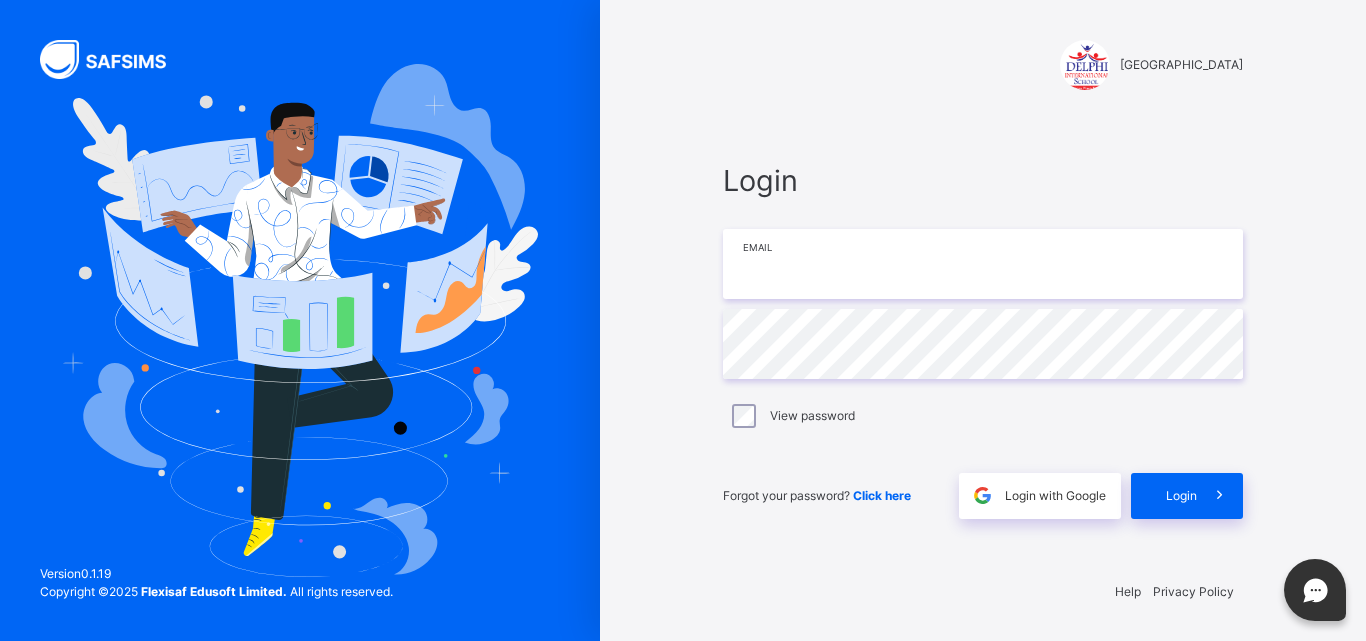 click at bounding box center [983, 264] 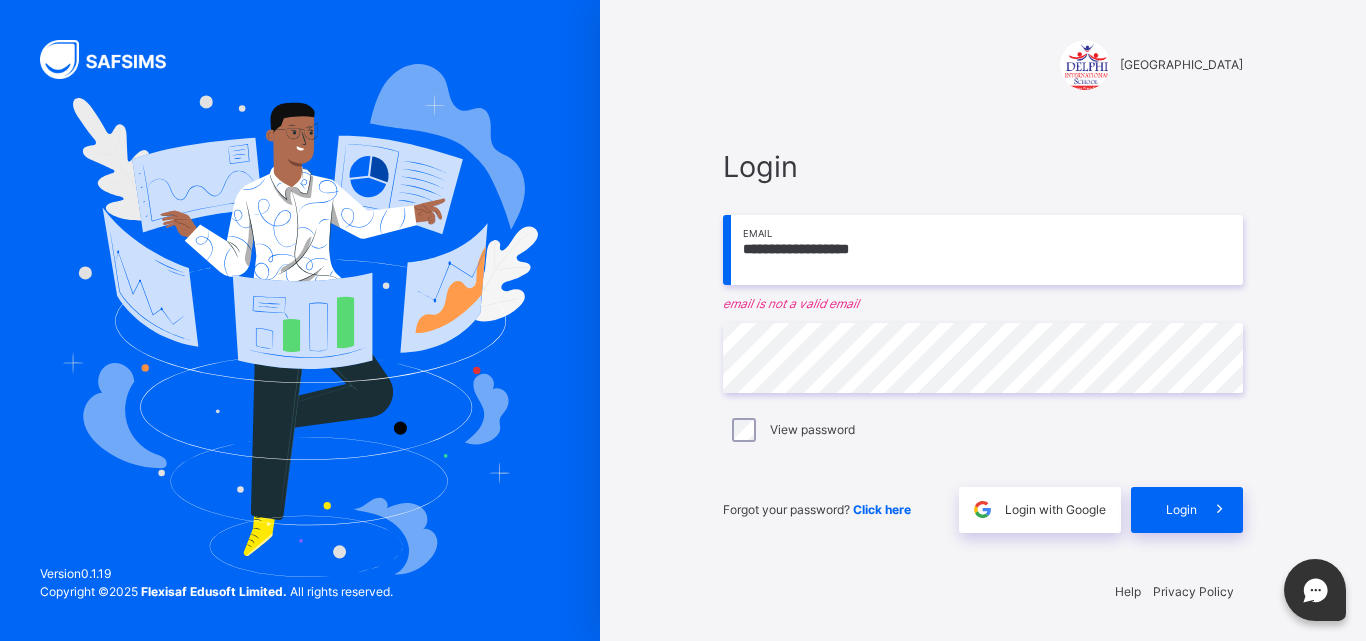 type on "**********" 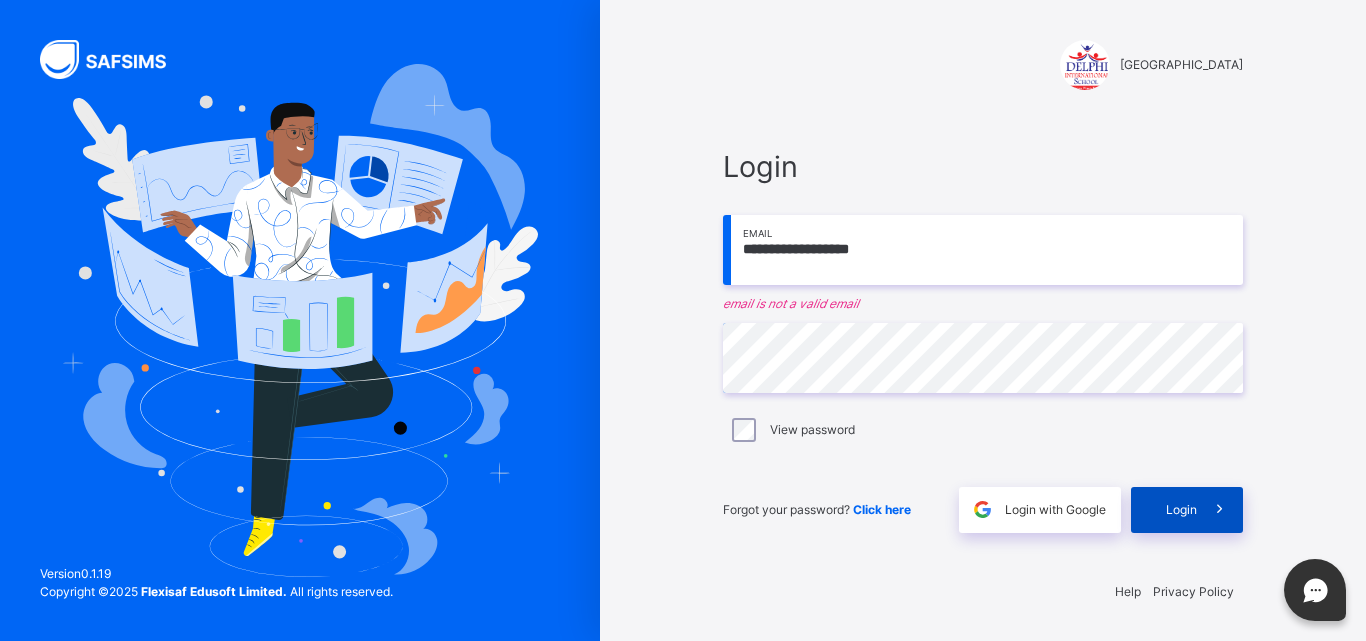 click on "Login" at bounding box center [1187, 510] 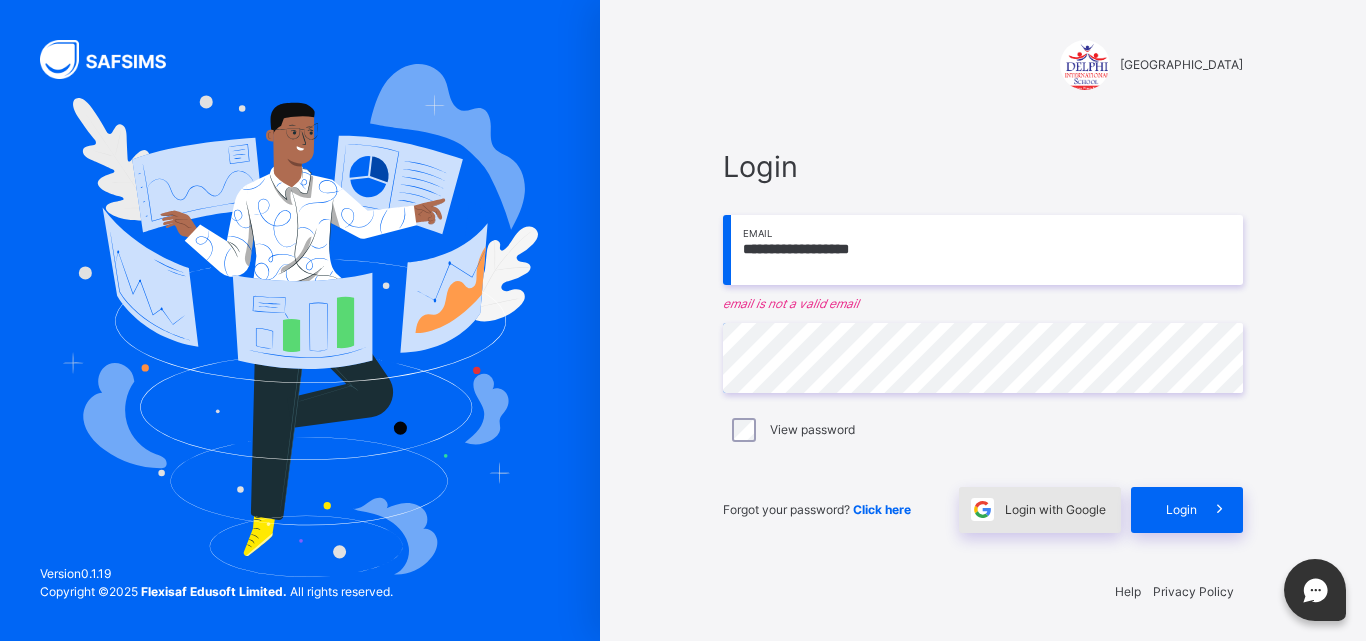 click on "Login with Google" at bounding box center (1055, 510) 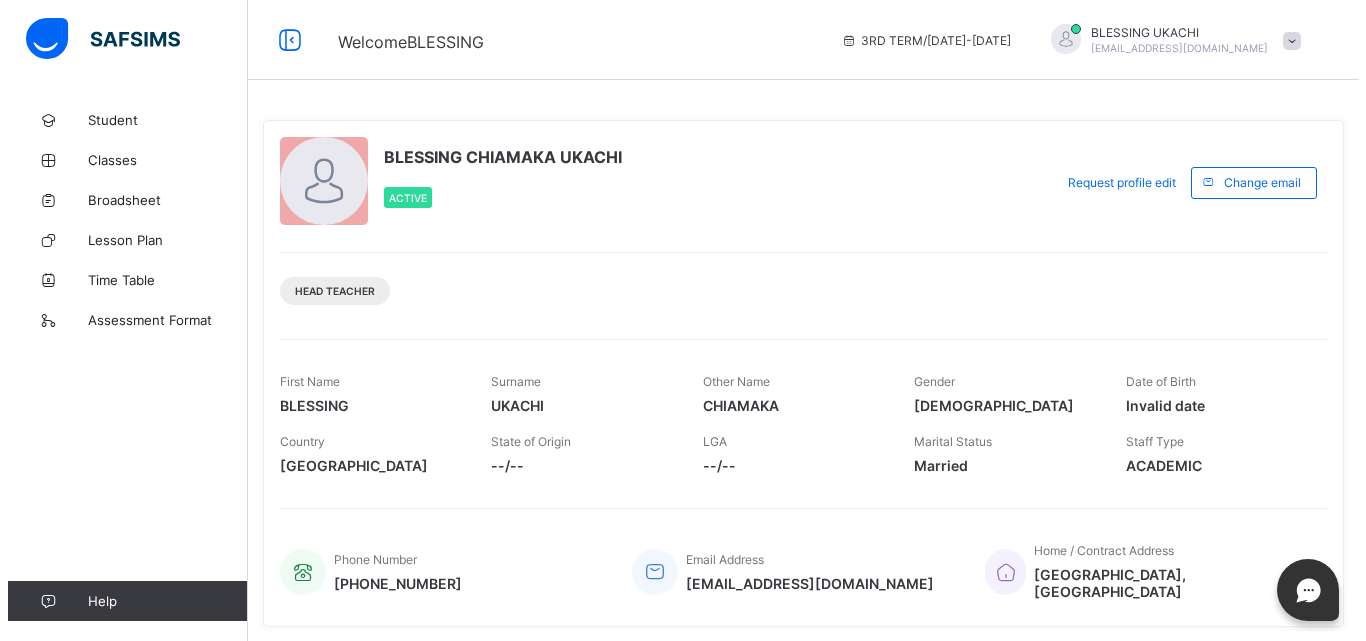 scroll, scrollTop: 0, scrollLeft: 0, axis: both 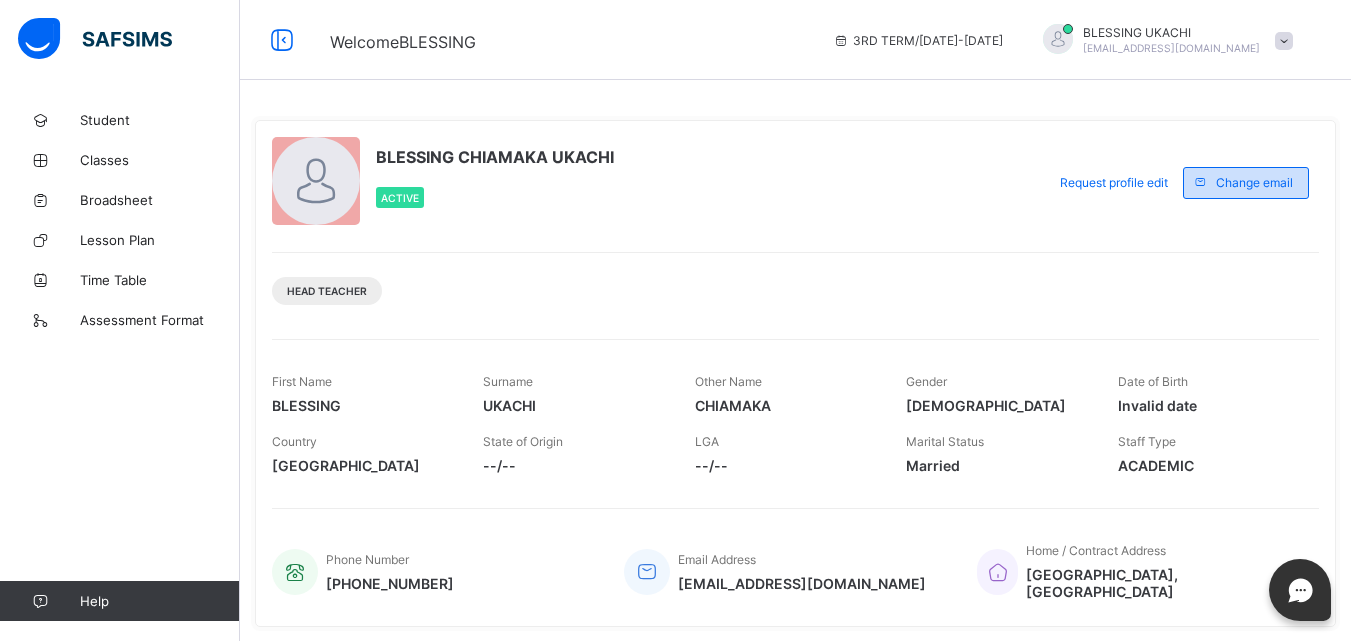 click on "Change email" at bounding box center [1254, 182] 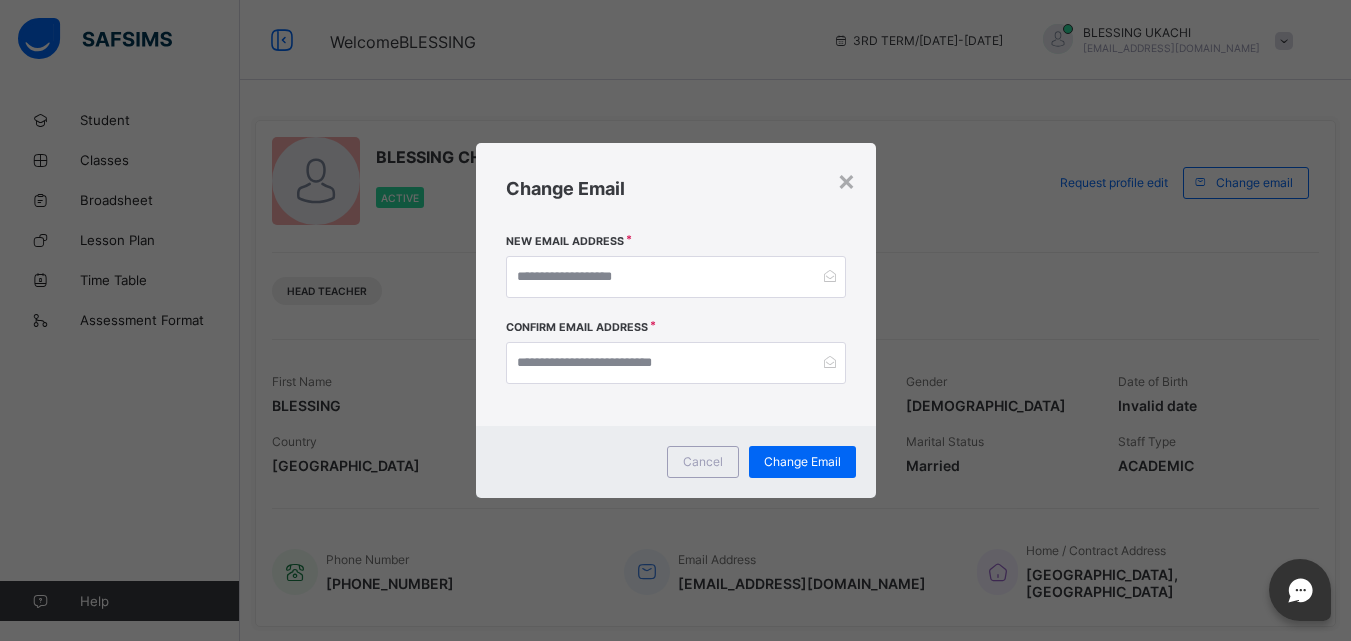 click on "× Change Email New Email Address Confirm Email Address Cancel Change Email" at bounding box center (675, 320) 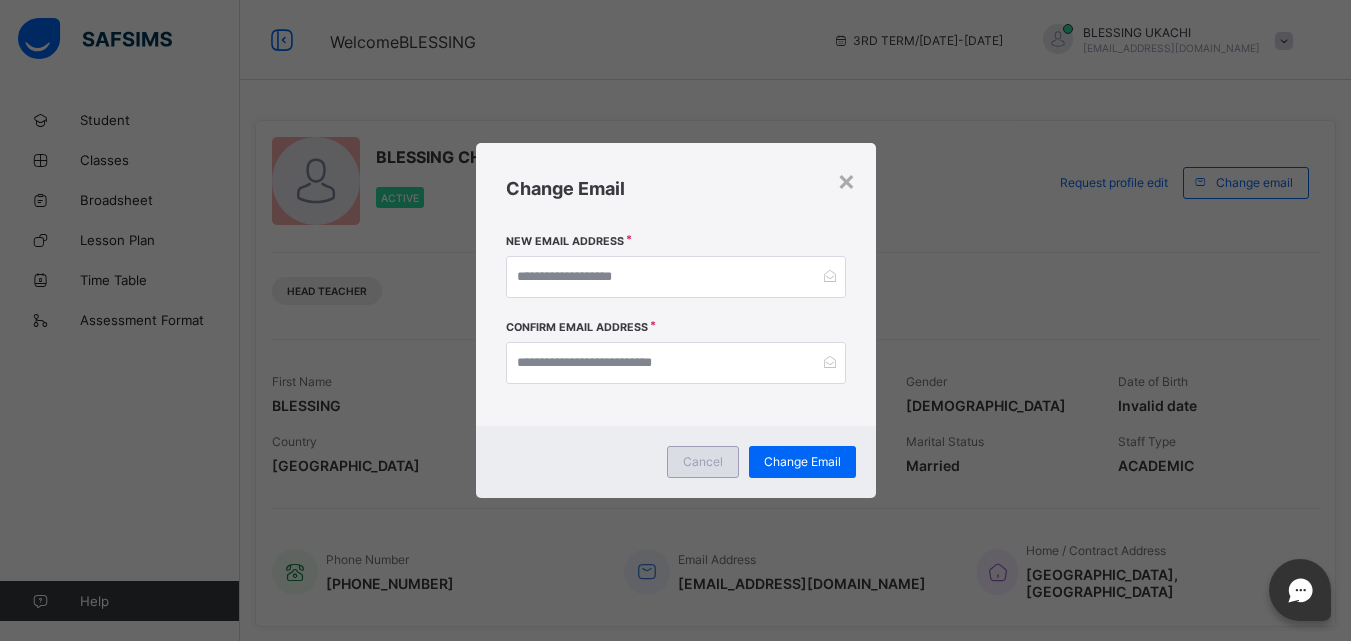 click on "Cancel" at bounding box center [703, 462] 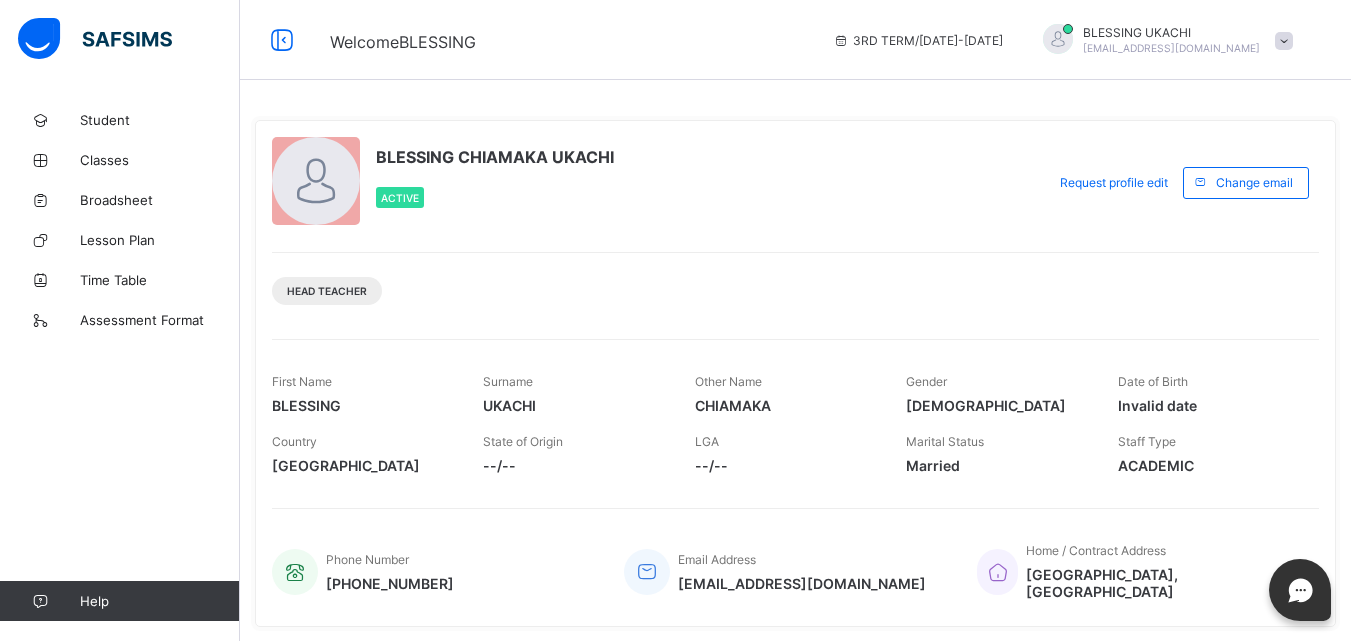 click at bounding box center [1284, 41] 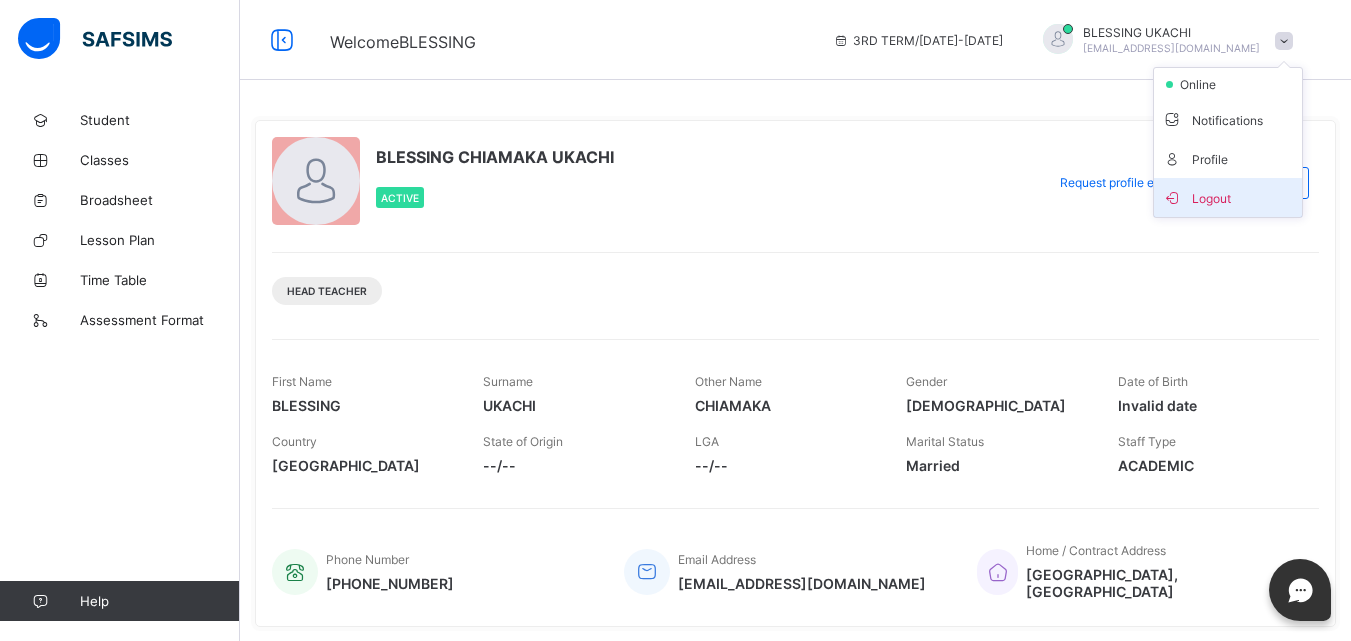 click on "Logout" at bounding box center (1228, 197) 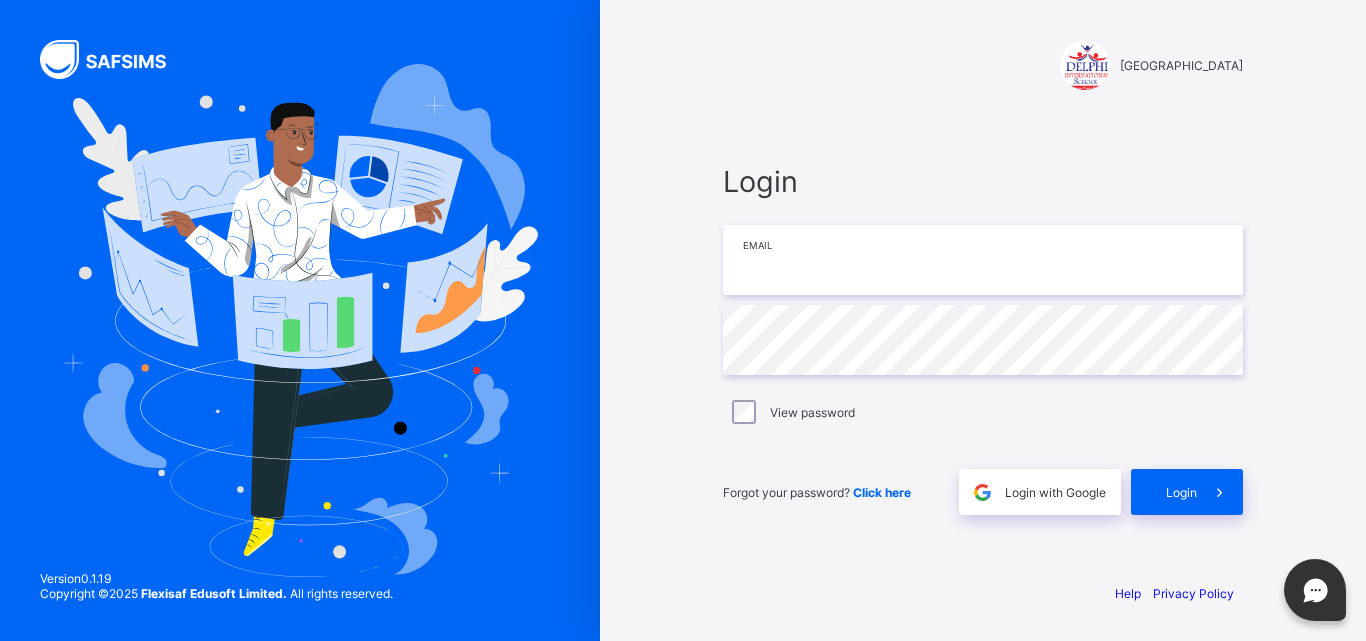 click at bounding box center (983, 260) 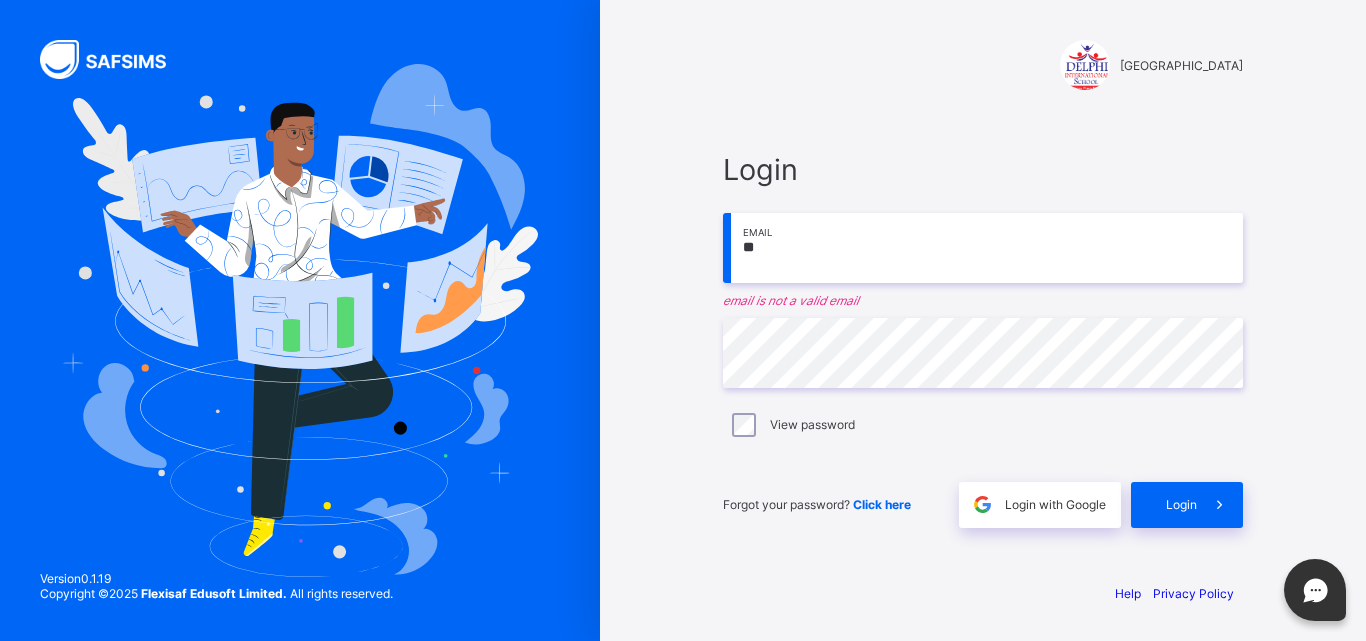 type on "*" 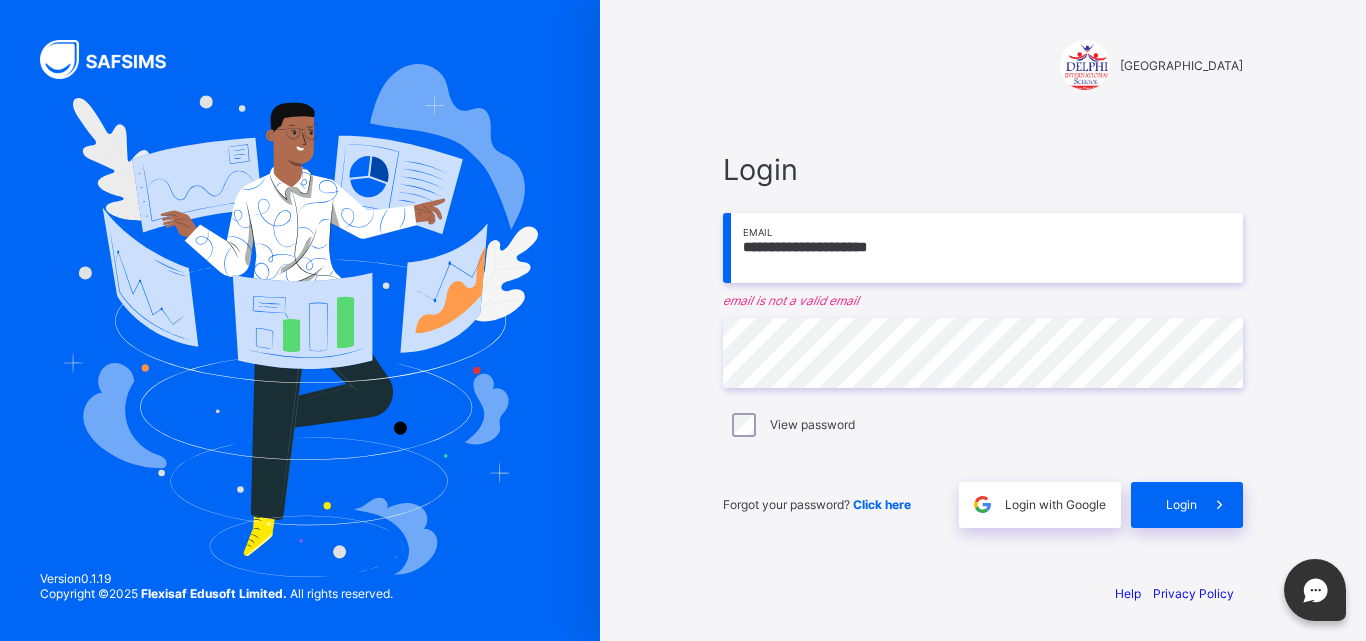 type on "**********" 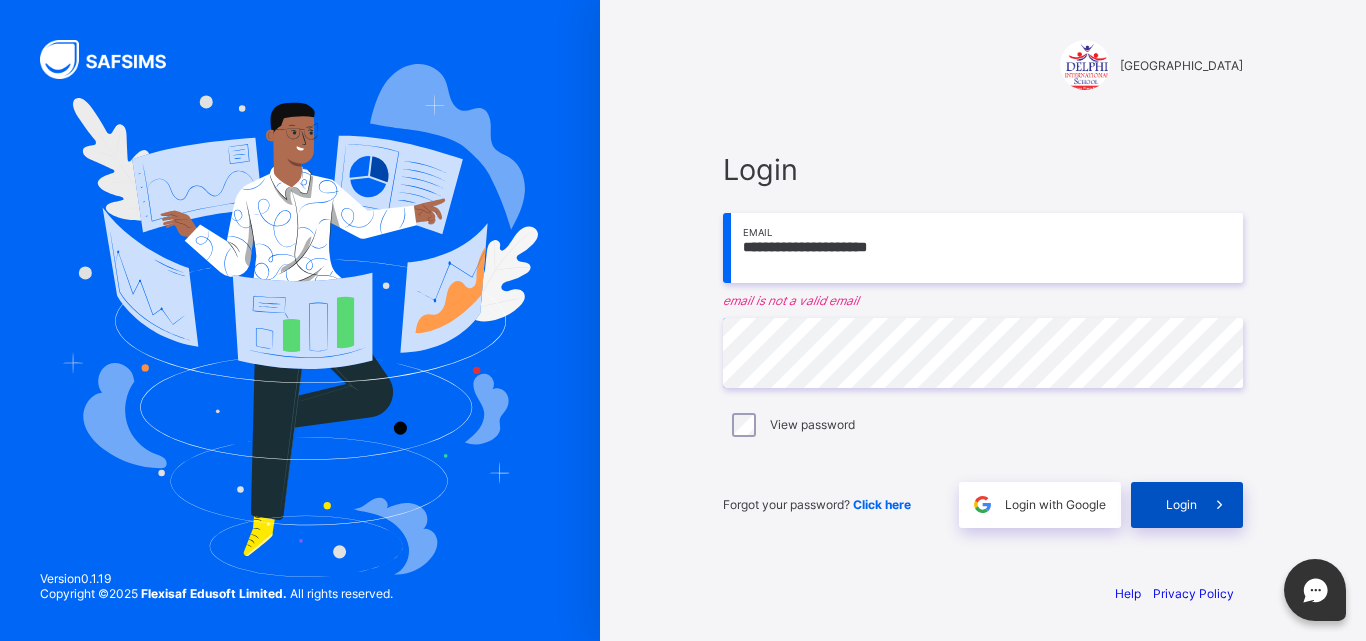 click on "Login" at bounding box center (1187, 505) 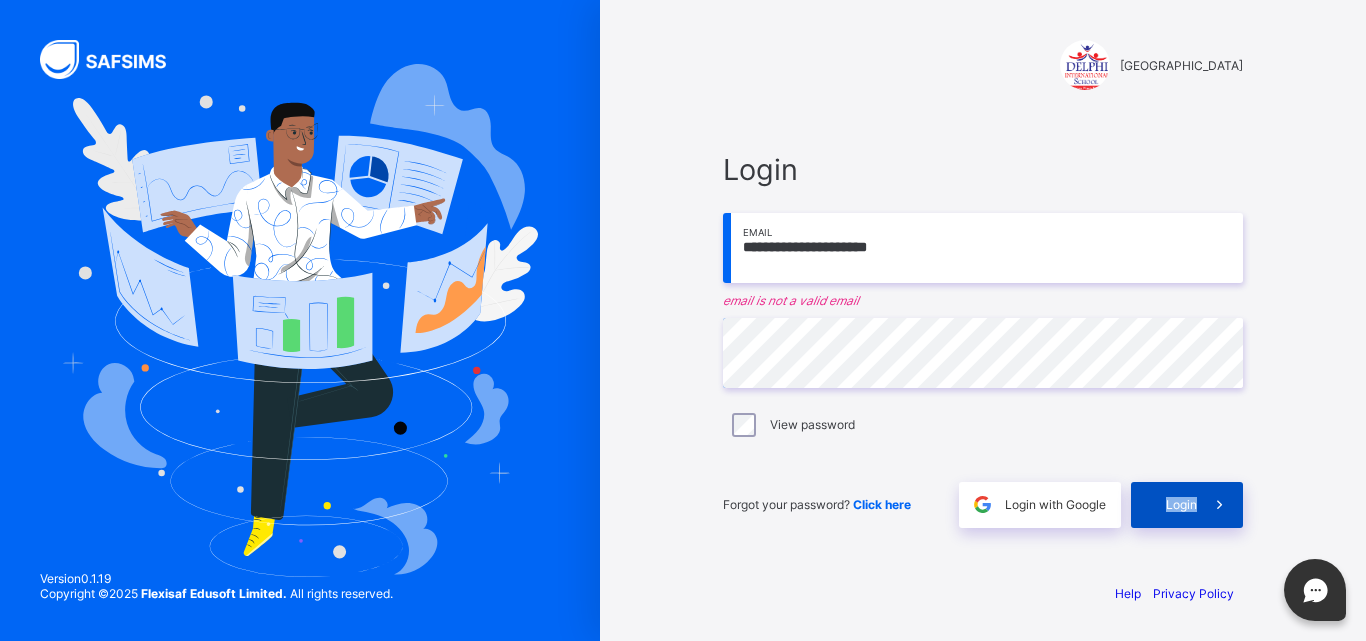 click on "Login" at bounding box center [1187, 505] 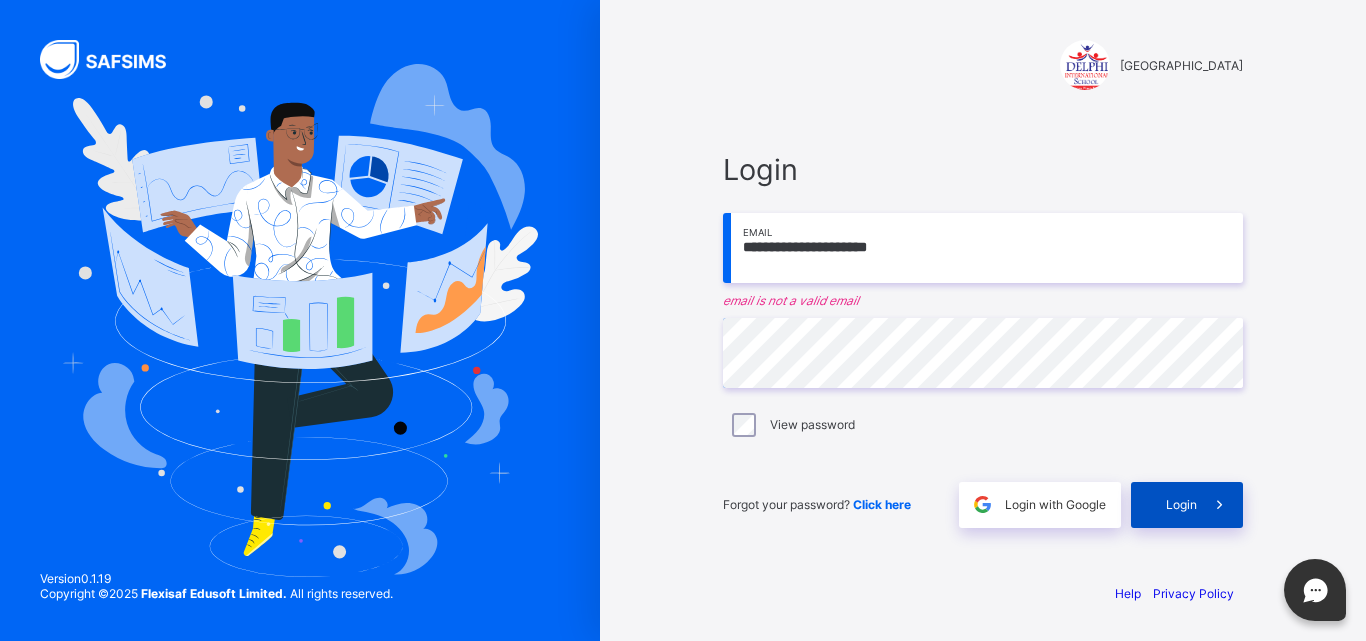 click on "Login" at bounding box center [1181, 504] 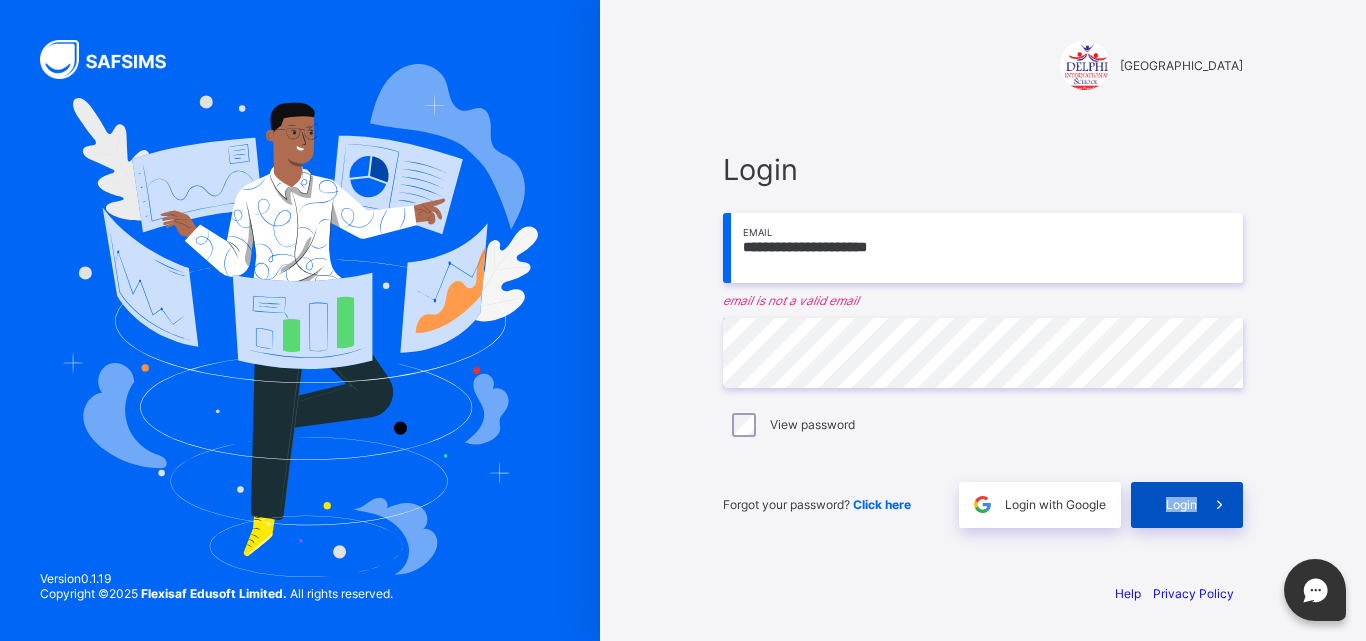 click on "Login" at bounding box center (1181, 504) 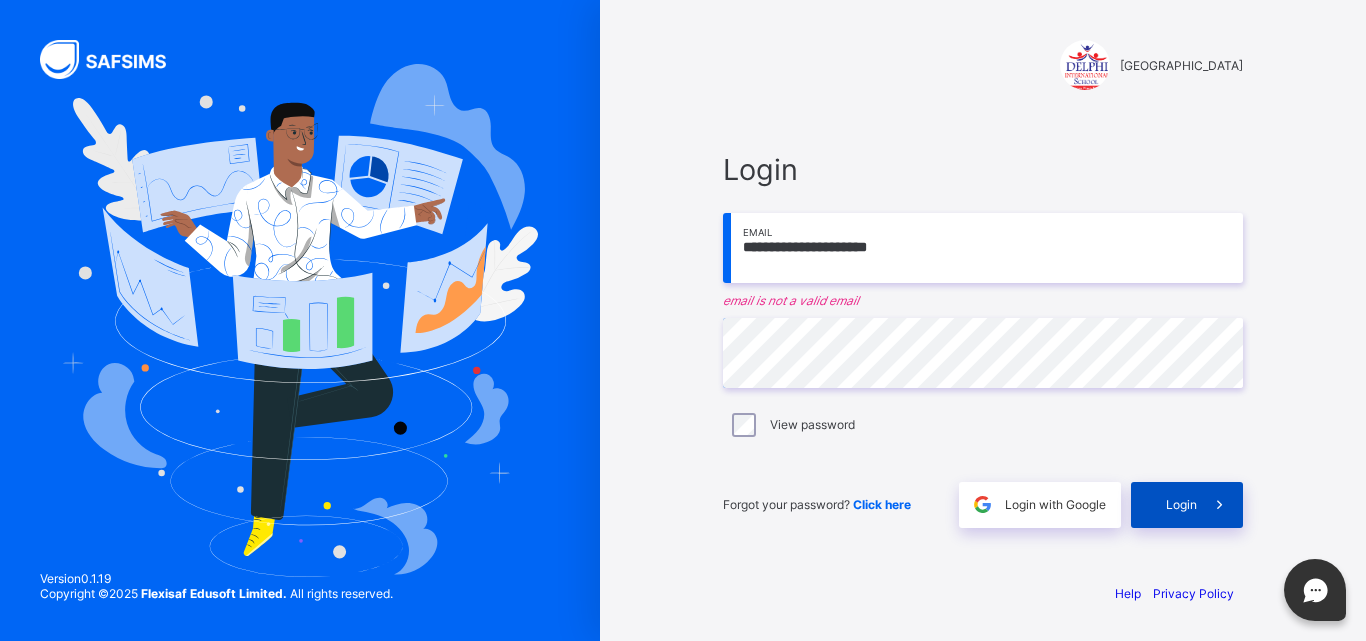 click at bounding box center [1219, 504] 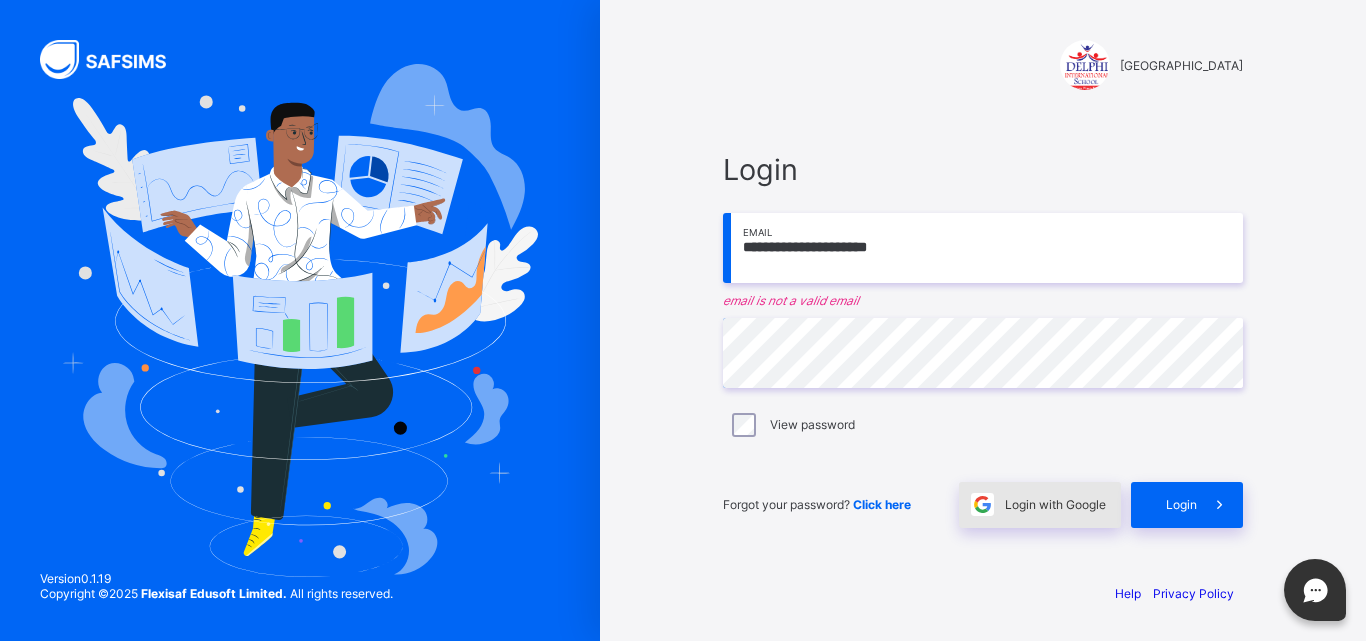 click on "Login with Google" at bounding box center [1055, 504] 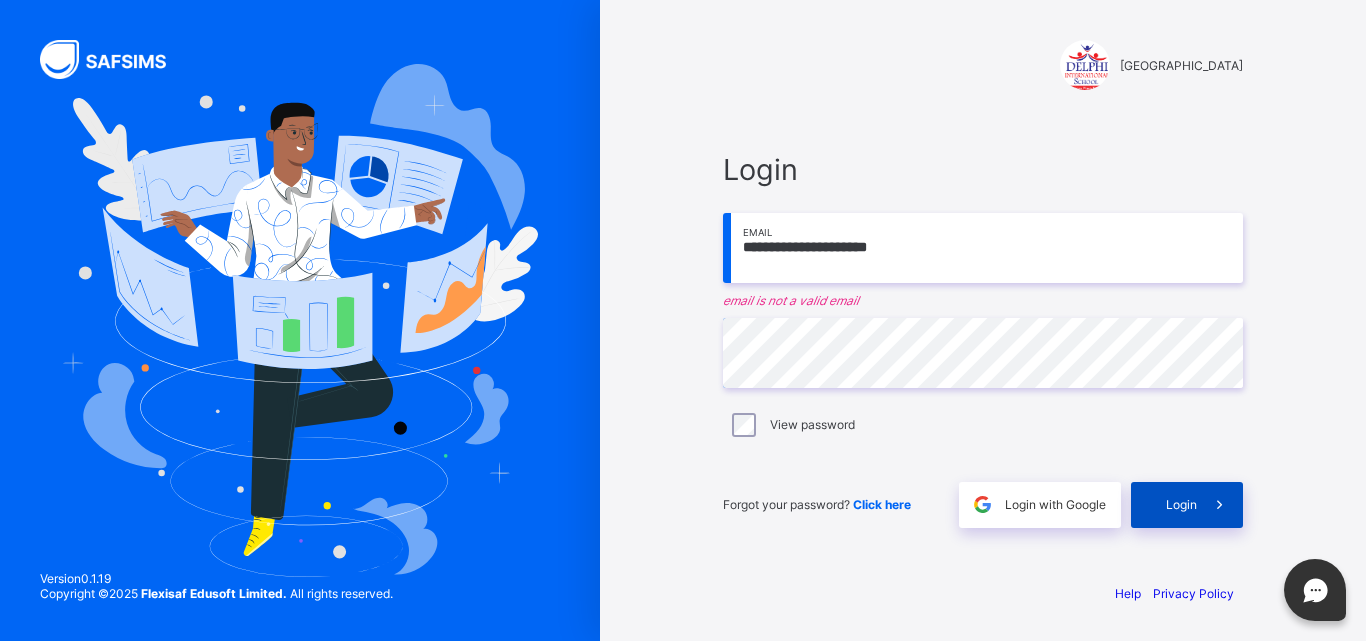 click on "Login" at bounding box center [1181, 504] 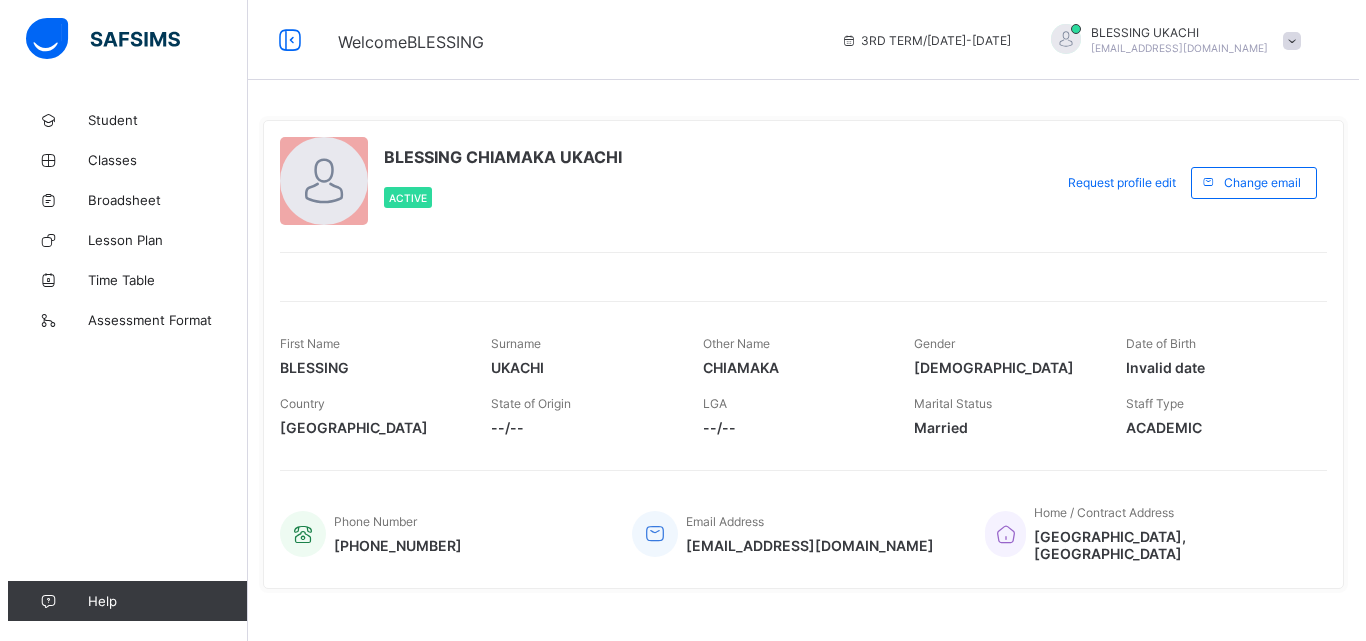 scroll, scrollTop: 0, scrollLeft: 0, axis: both 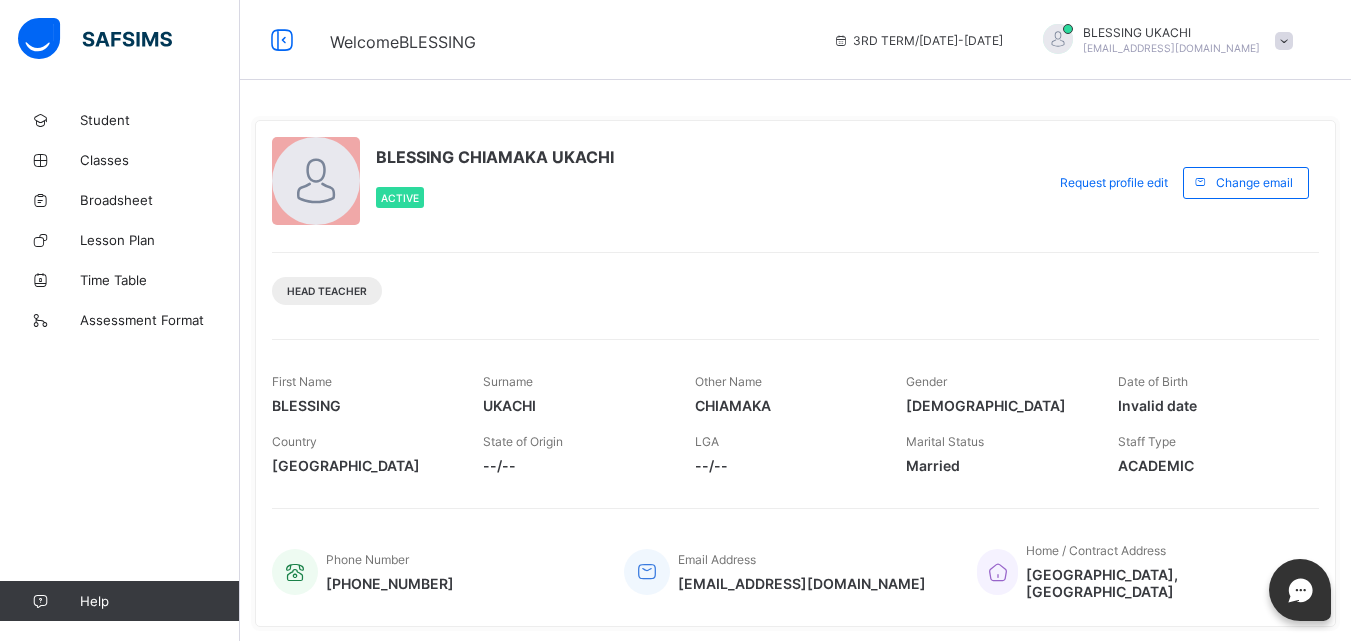 click at bounding box center (1284, 41) 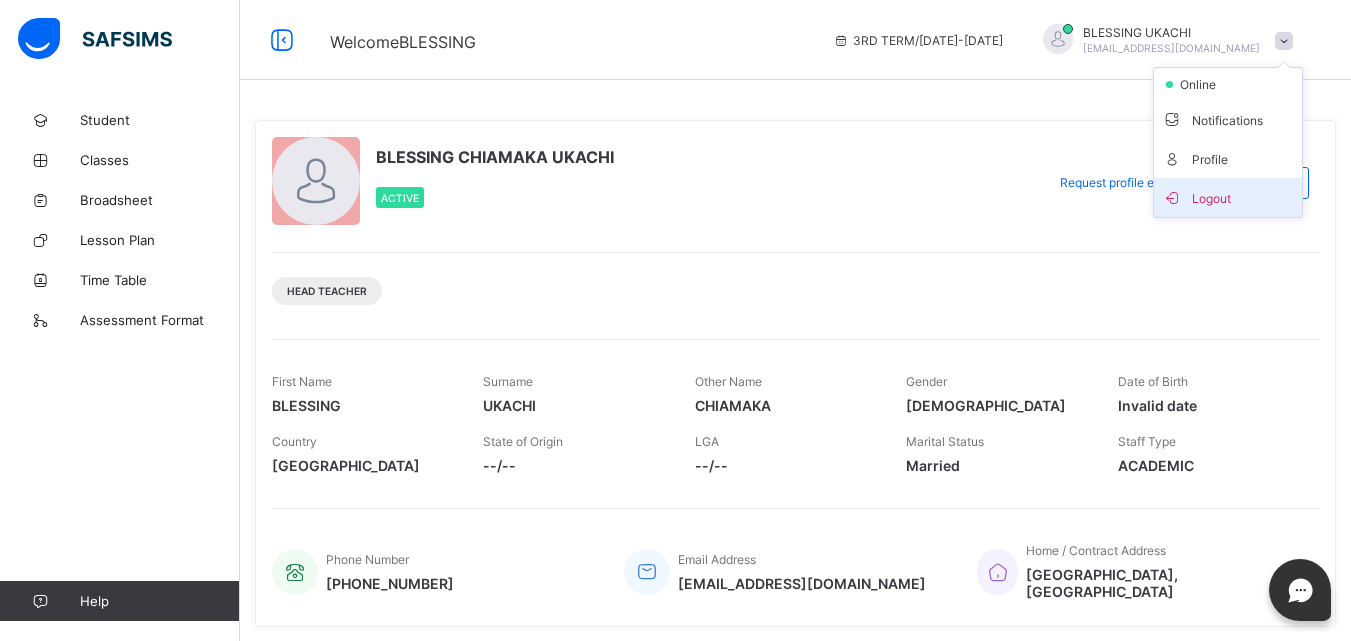 click on "Logout" at bounding box center (1228, 197) 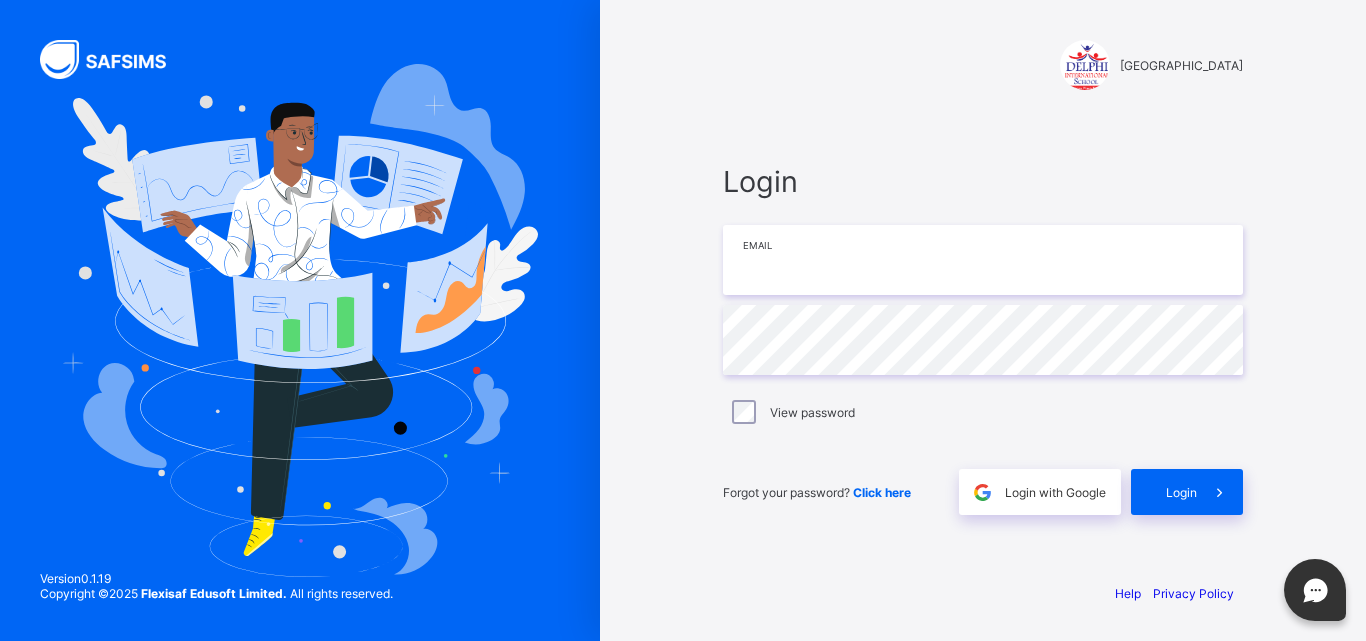 click at bounding box center (983, 260) 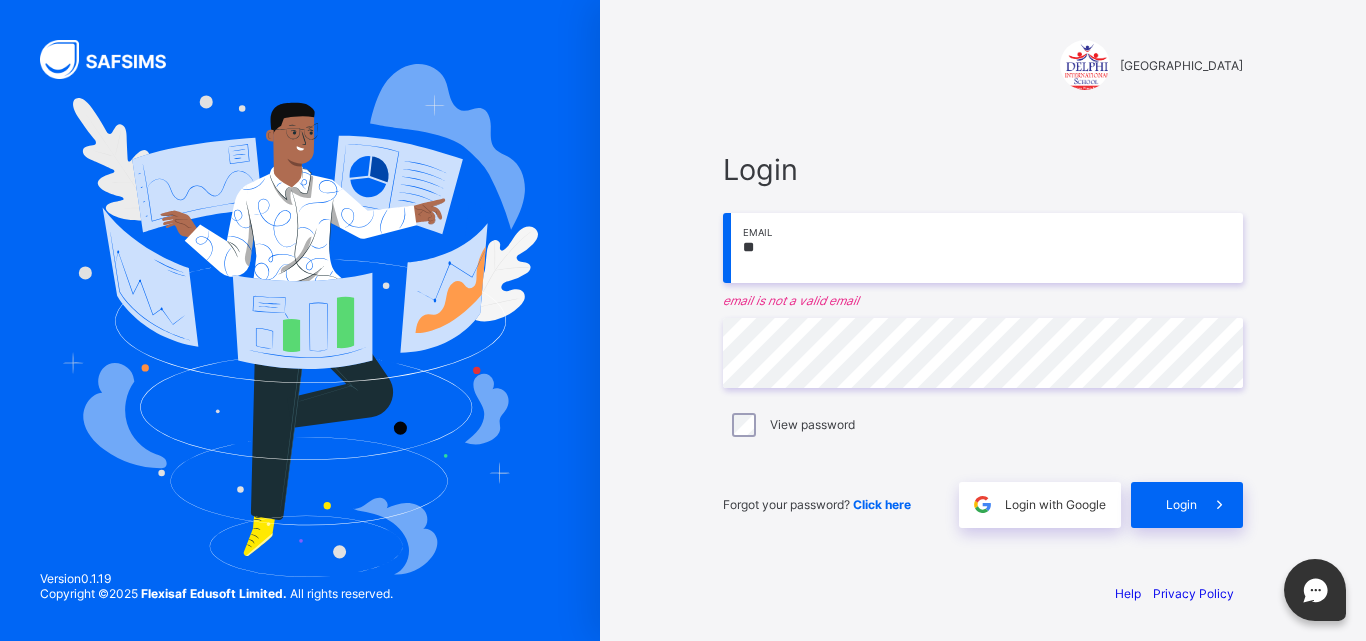 type on "*" 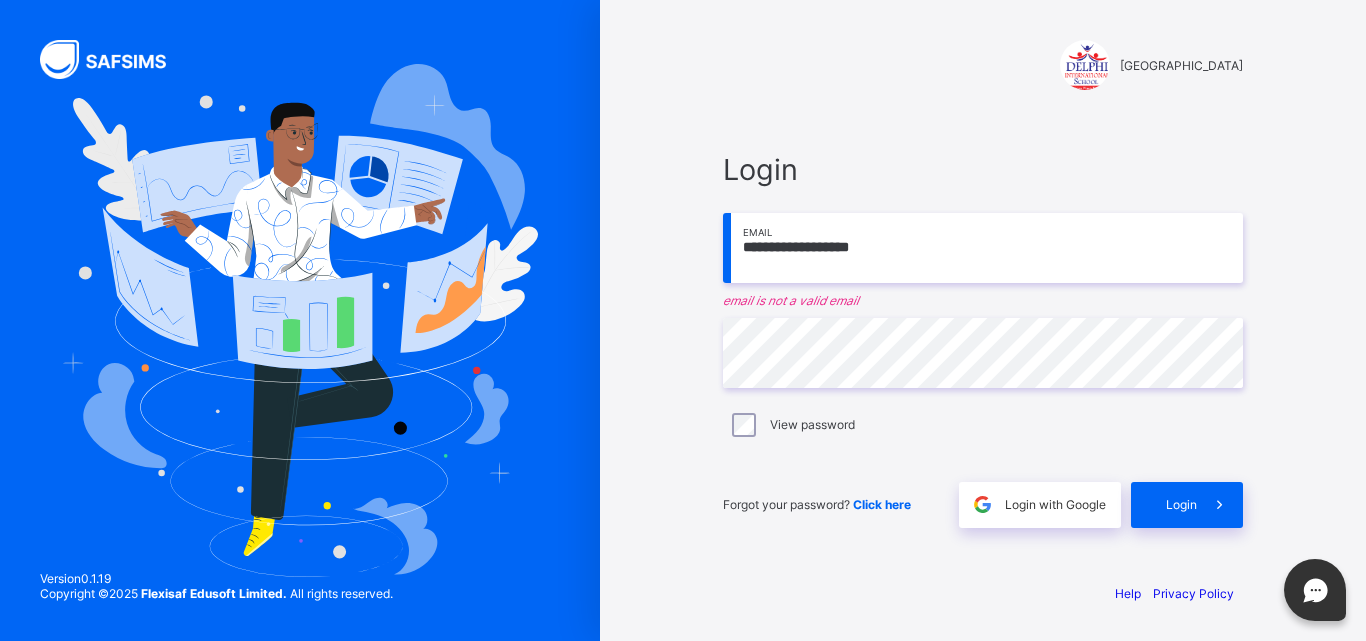 click on "**********" at bounding box center (983, 248) 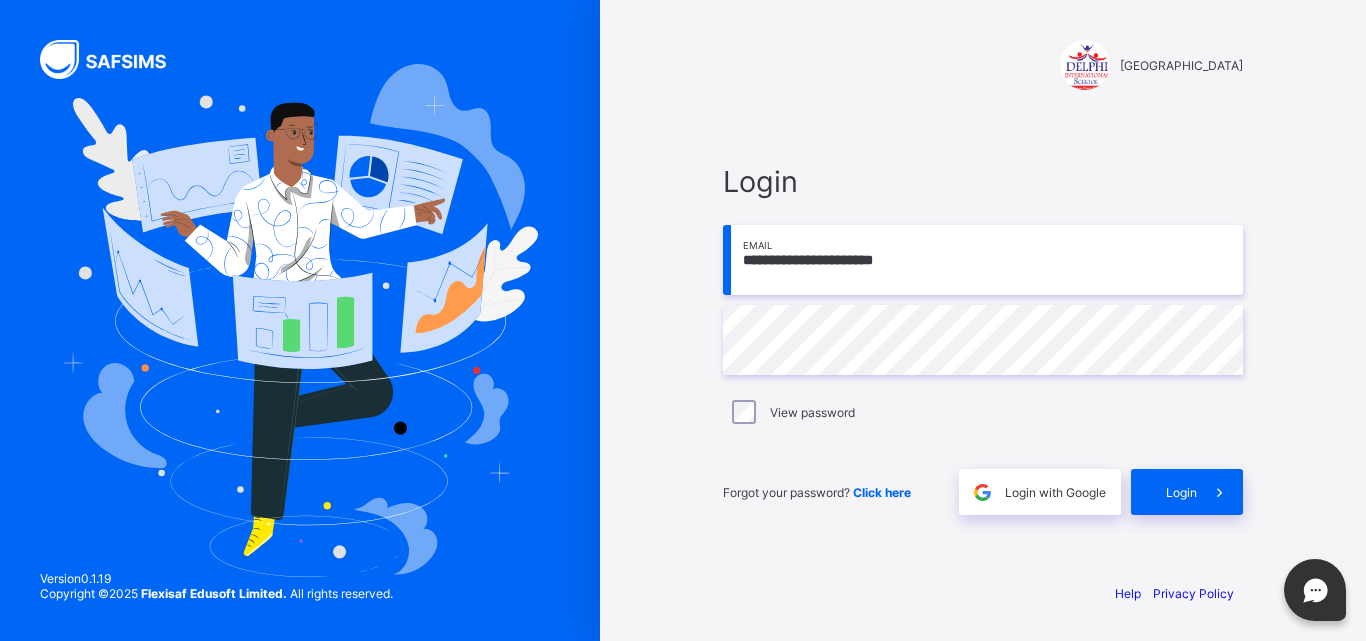 type on "**********" 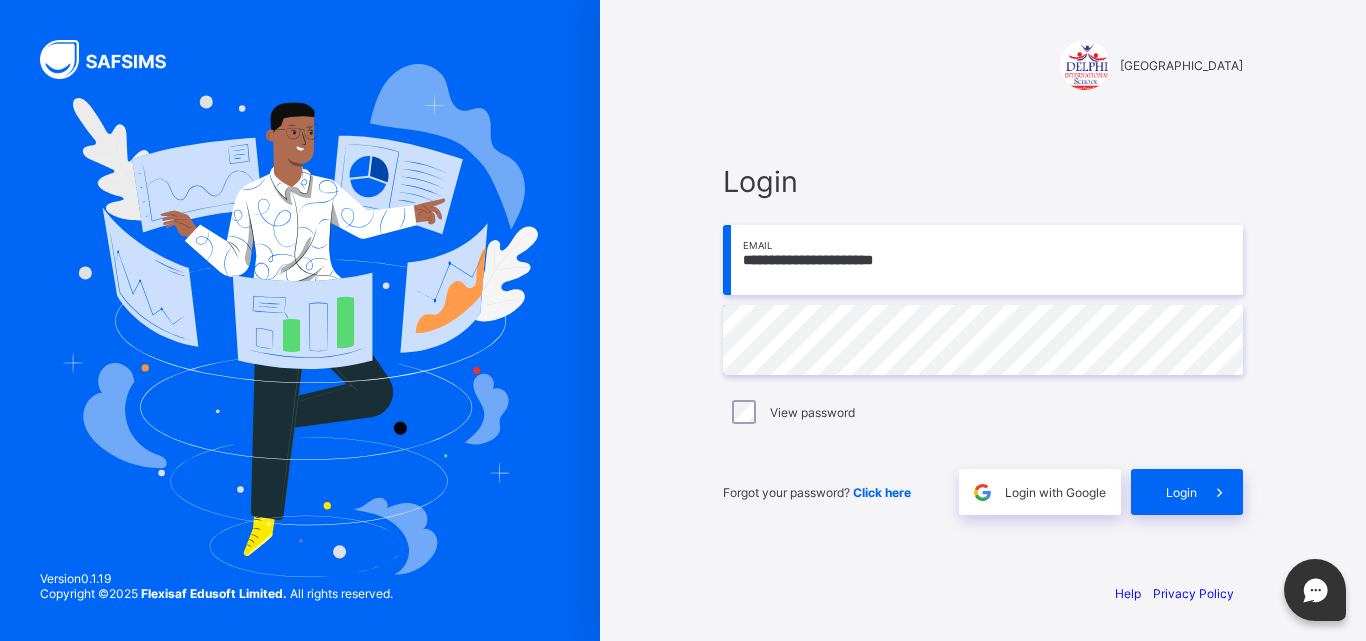 click on "View password" at bounding box center [983, 412] 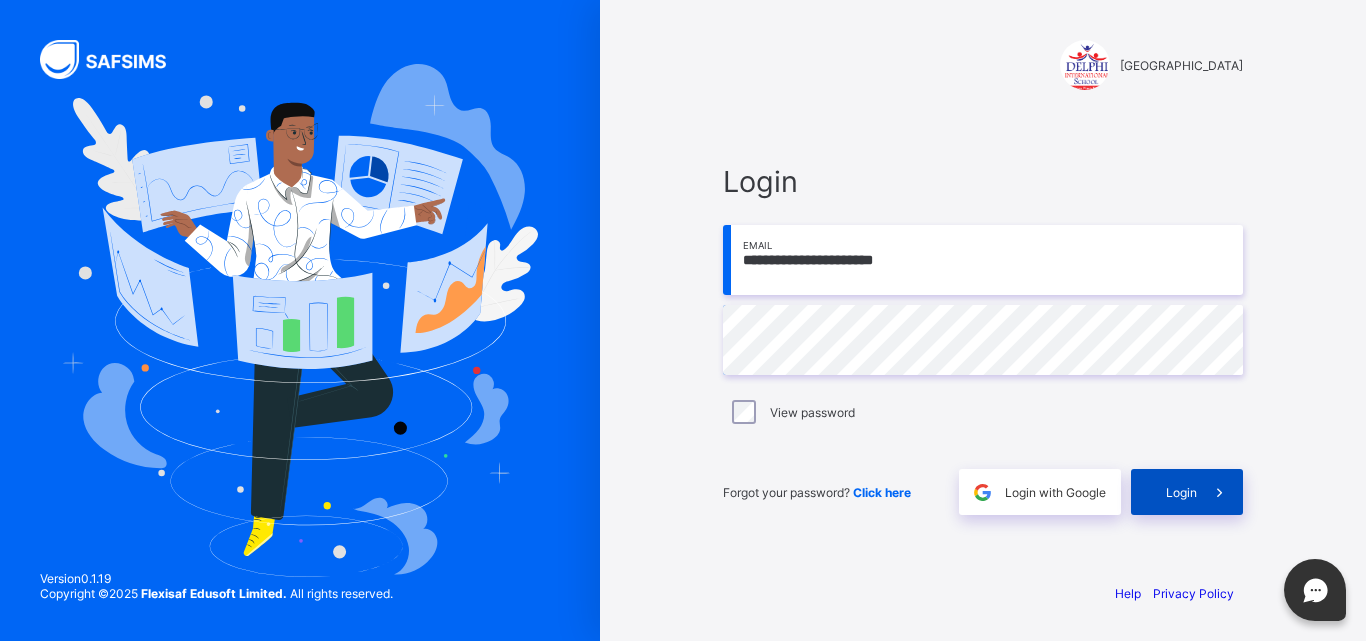 click on "Login" at bounding box center [1187, 492] 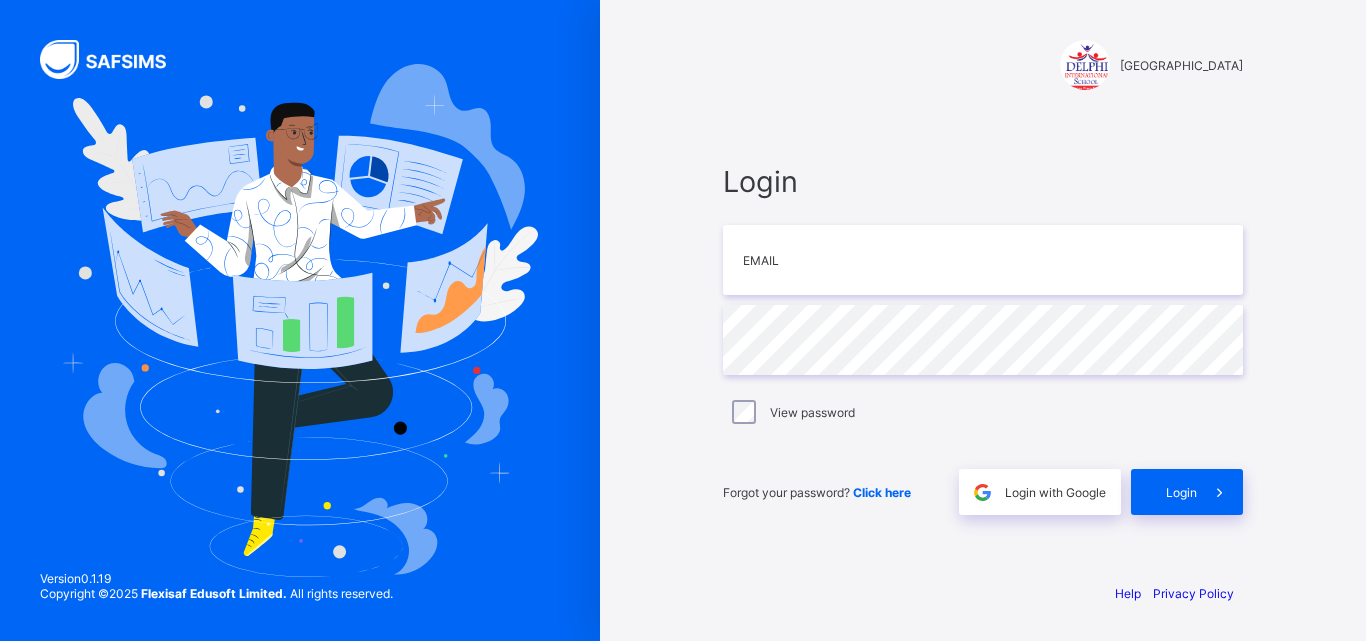 scroll, scrollTop: 0, scrollLeft: 0, axis: both 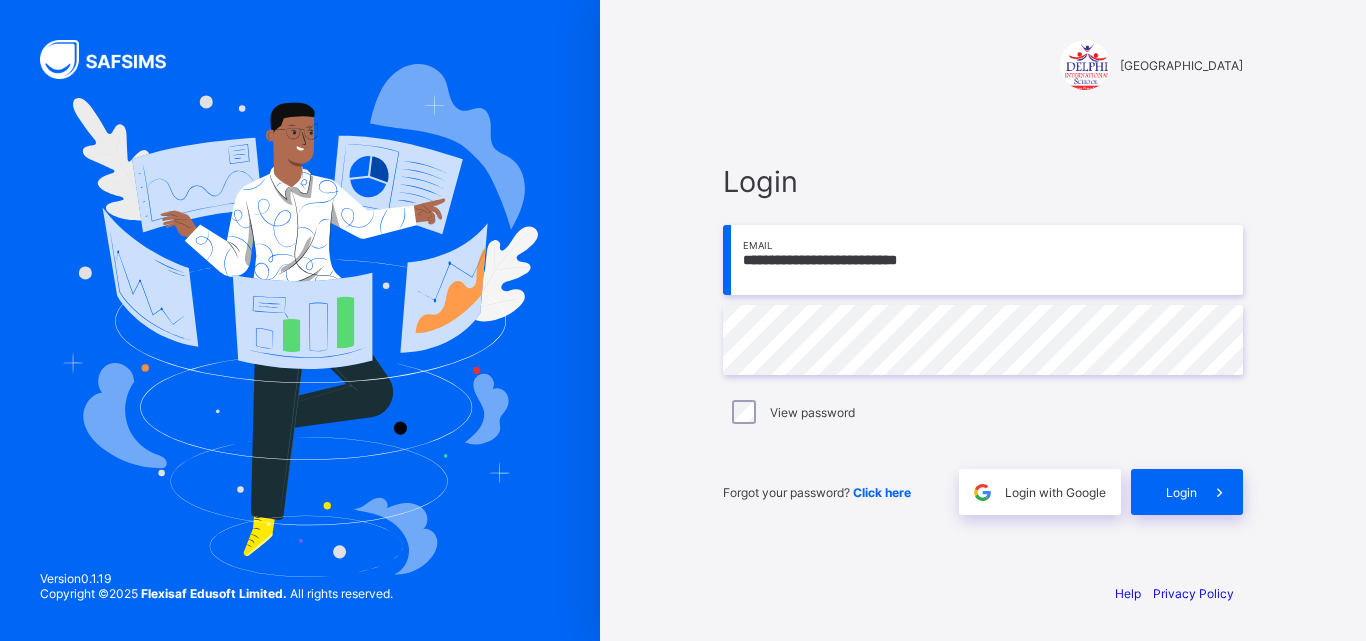 click on "**********" at bounding box center [983, 260] 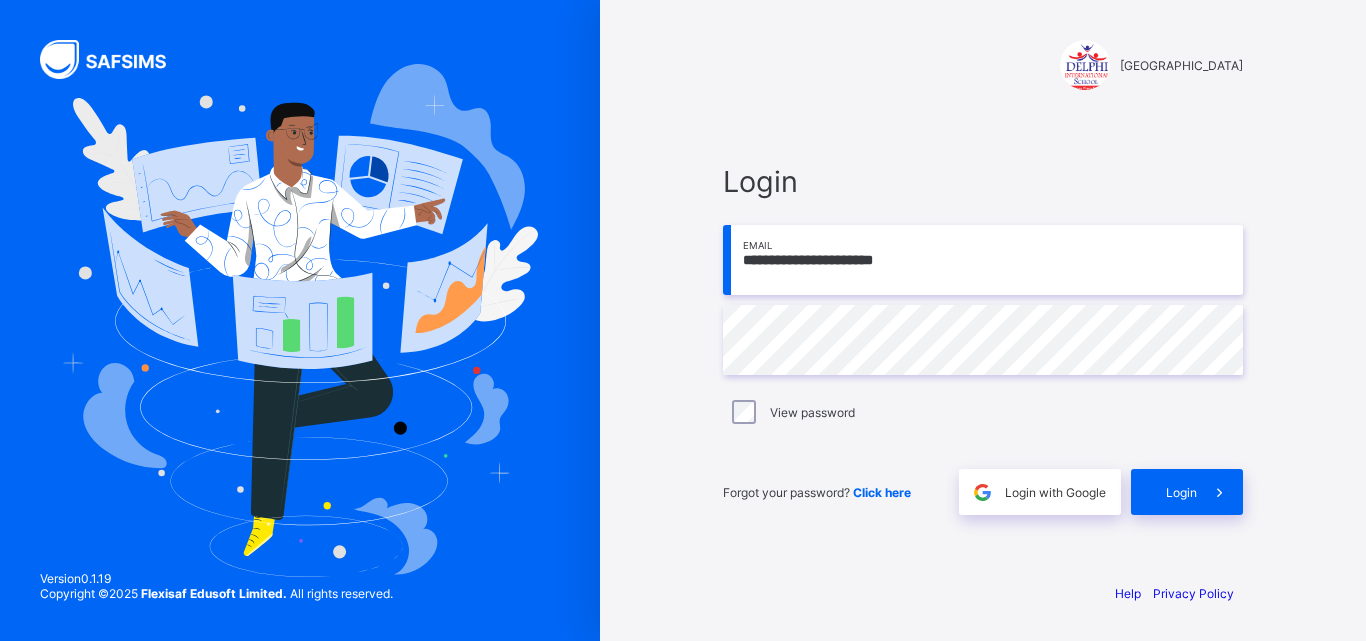 type on "**********" 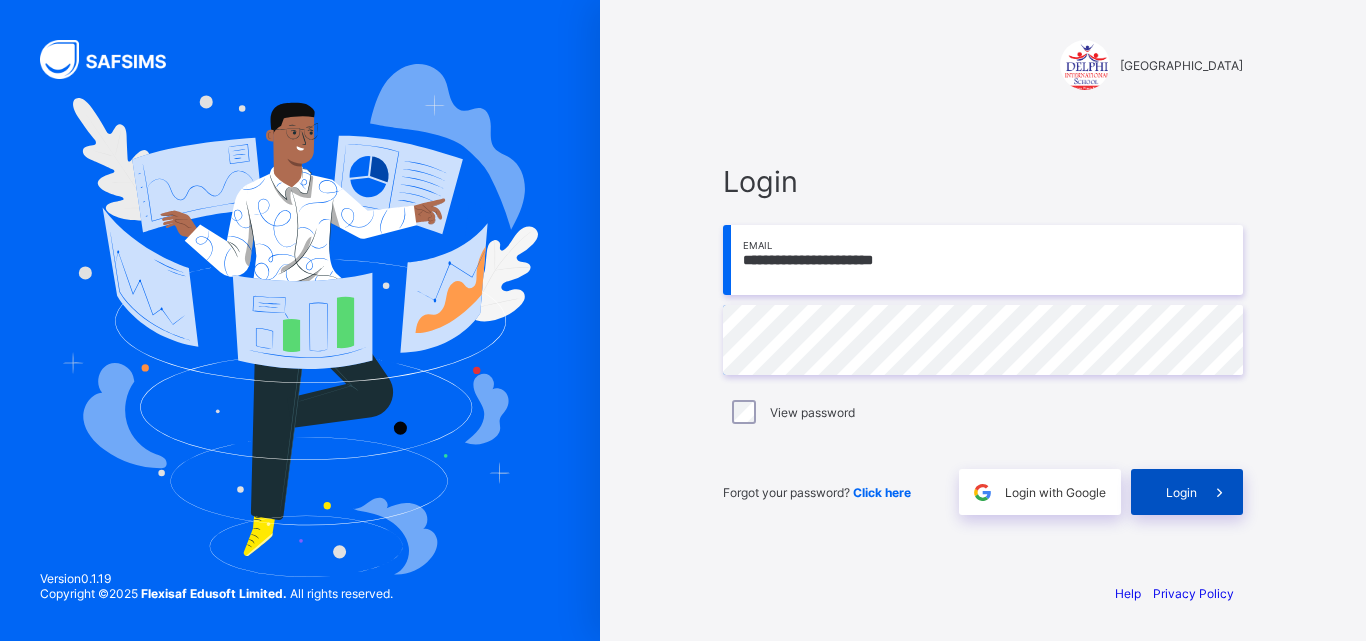 click on "Login" at bounding box center (1181, 492) 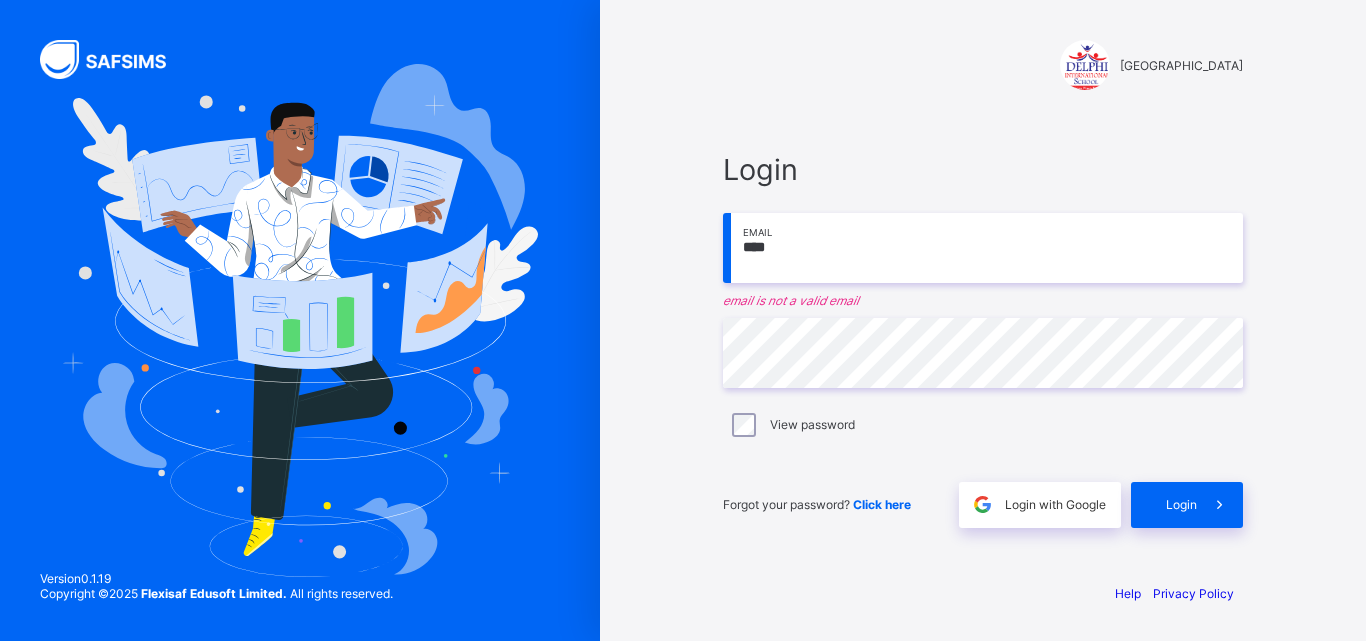 scroll, scrollTop: 0, scrollLeft: 0, axis: both 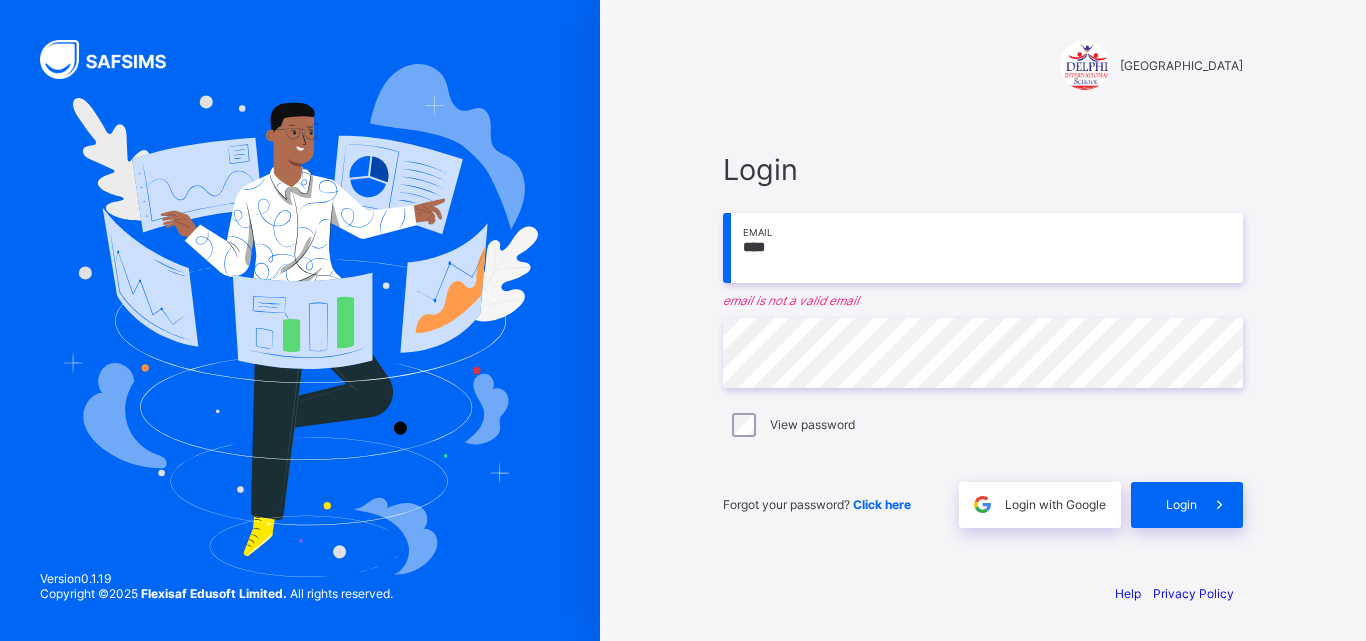 type on "**********" 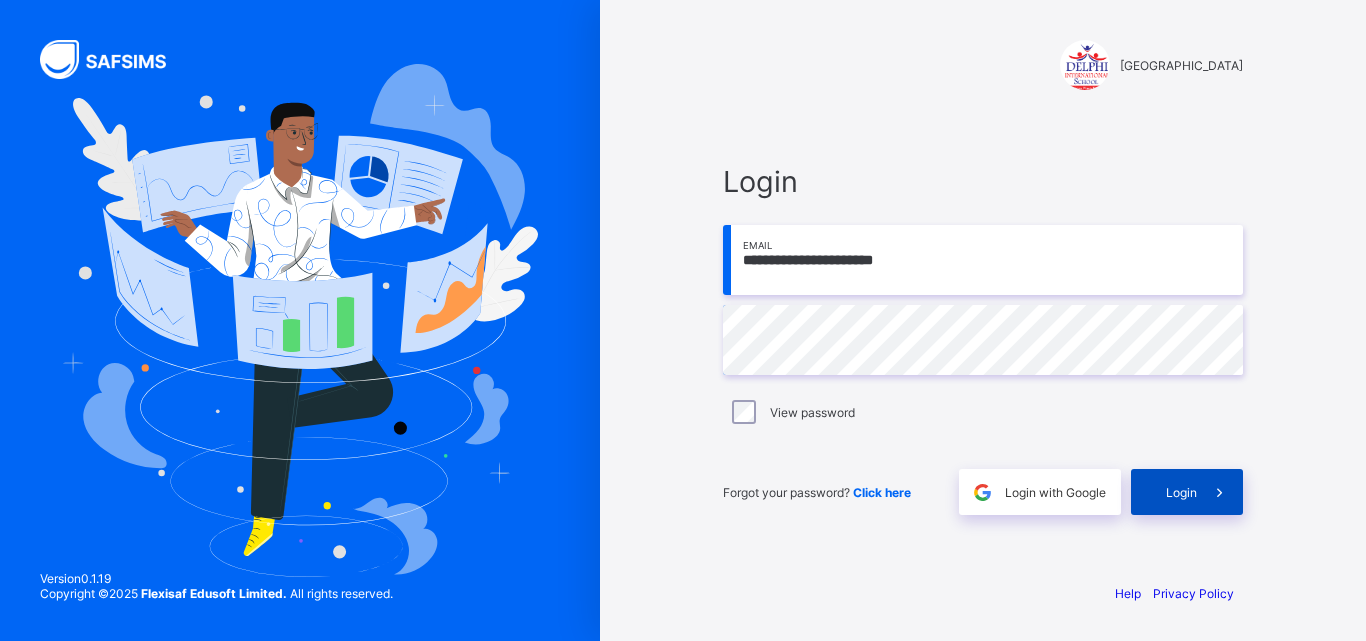 click on "Login" at bounding box center [1181, 492] 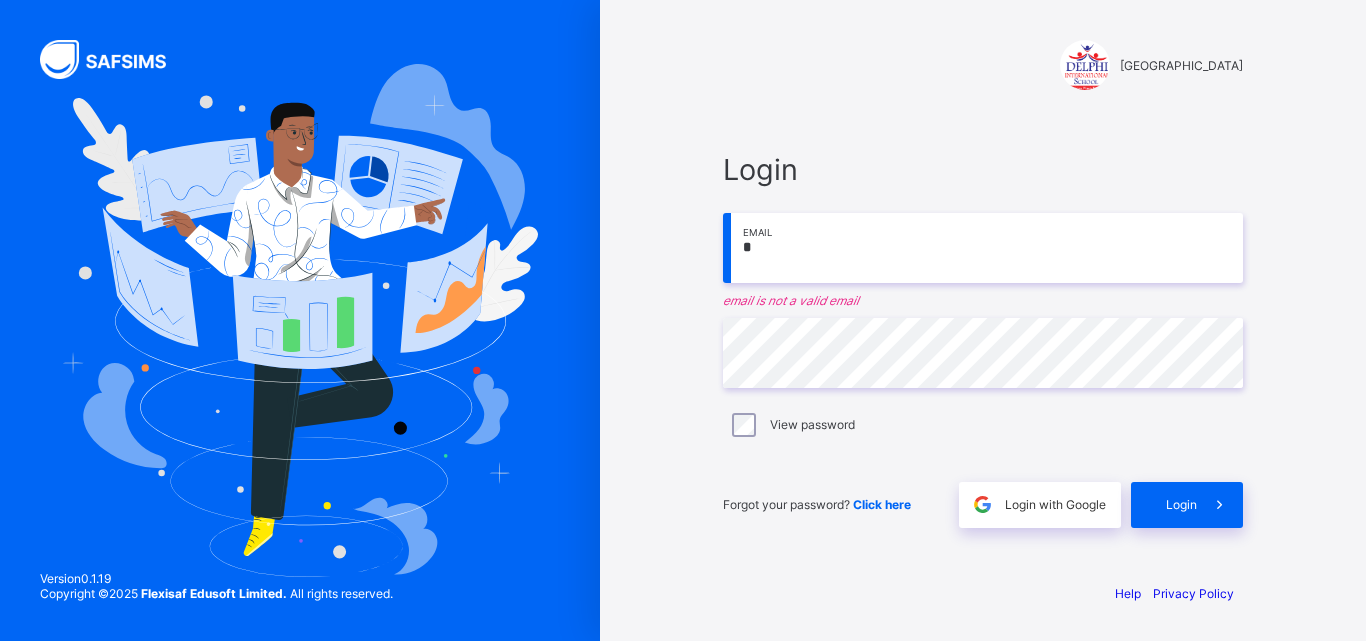 scroll, scrollTop: 0, scrollLeft: 0, axis: both 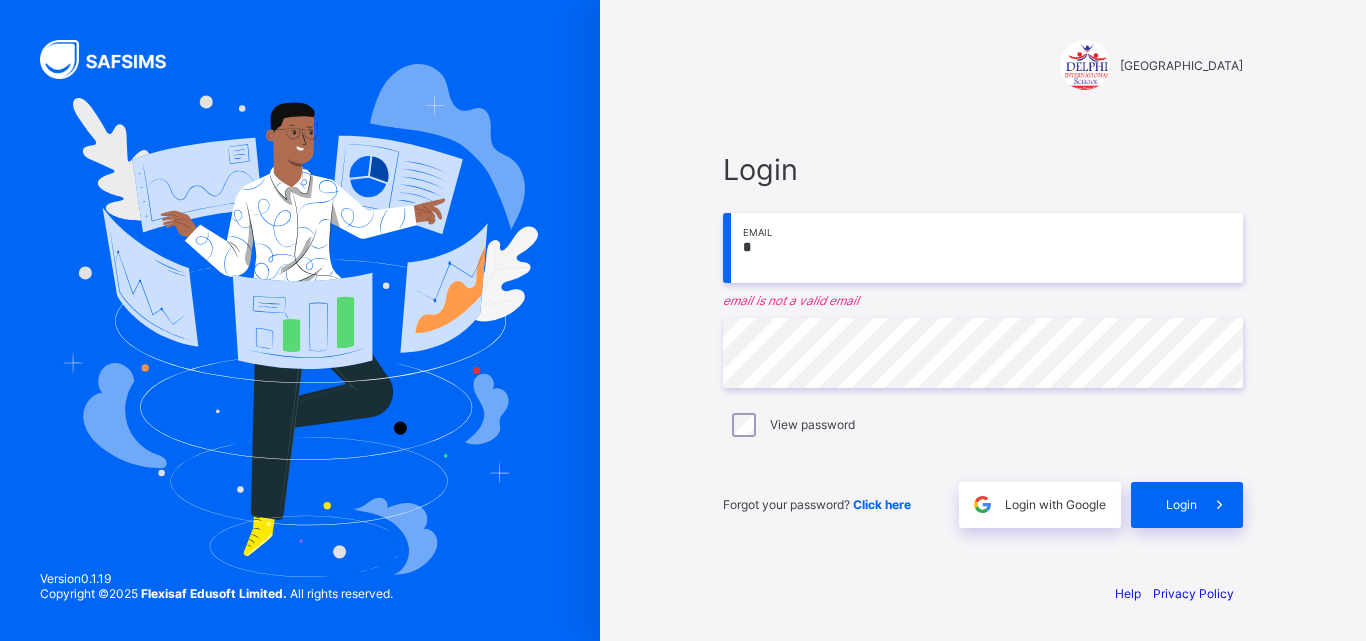 type on "**********" 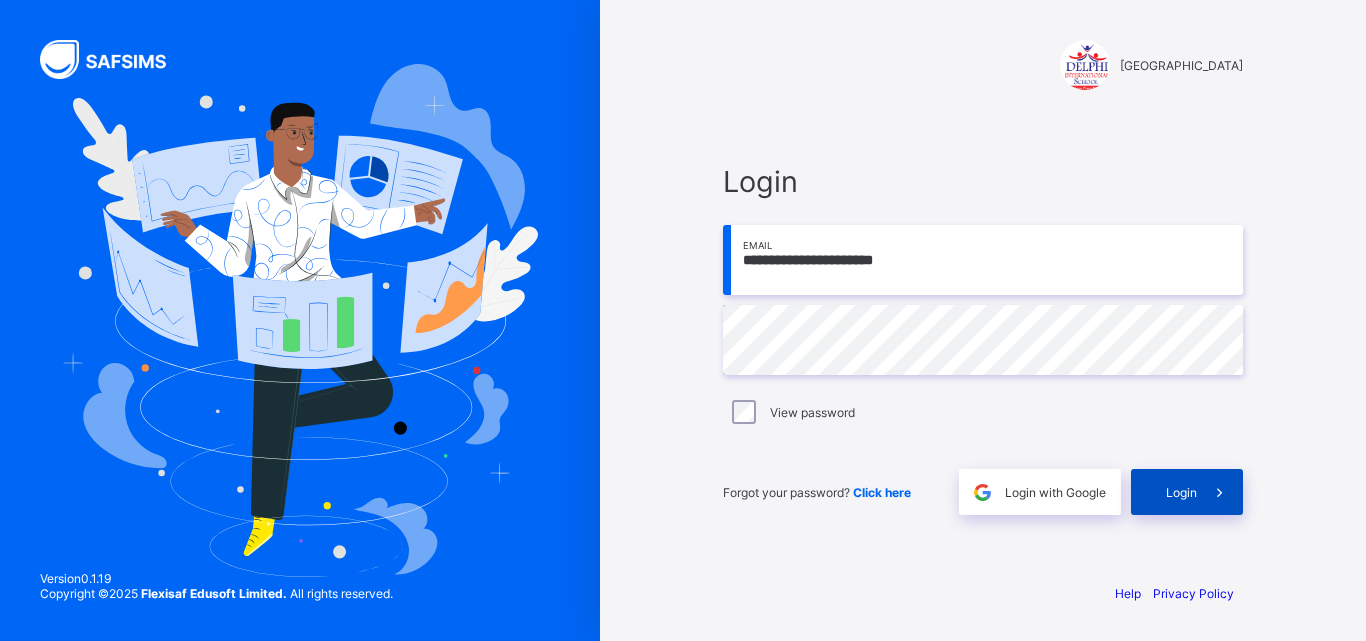 click on "Login" at bounding box center (1187, 492) 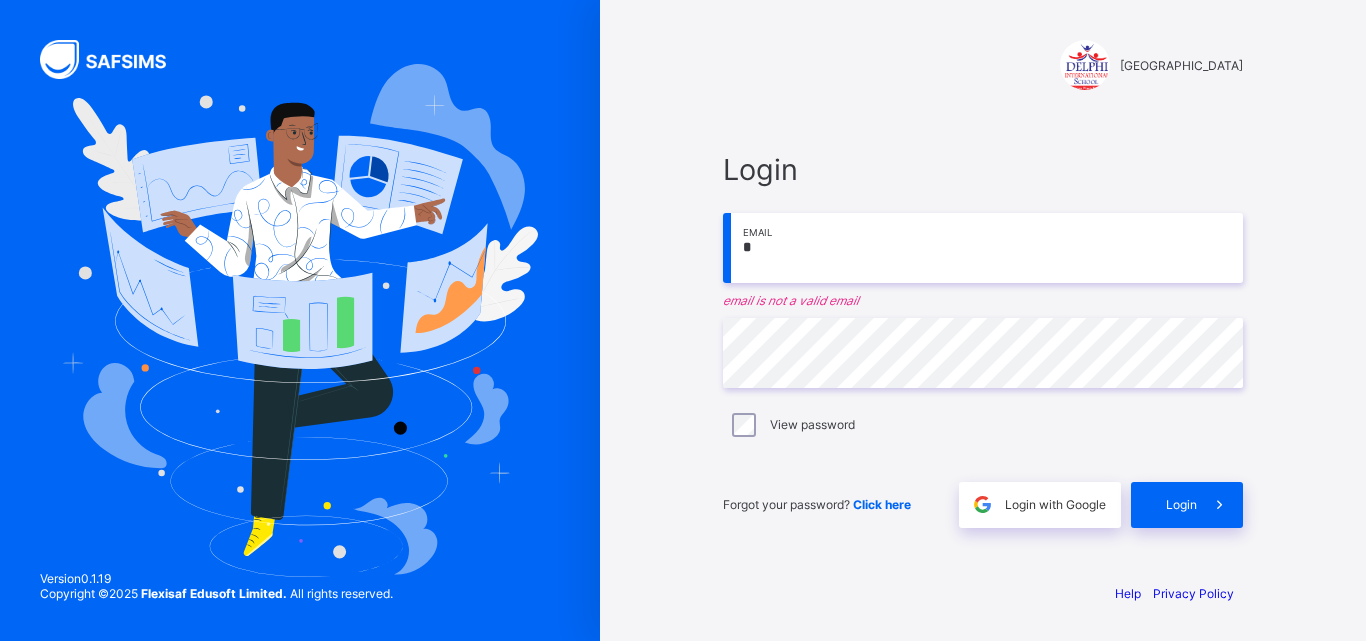 scroll, scrollTop: 0, scrollLeft: 0, axis: both 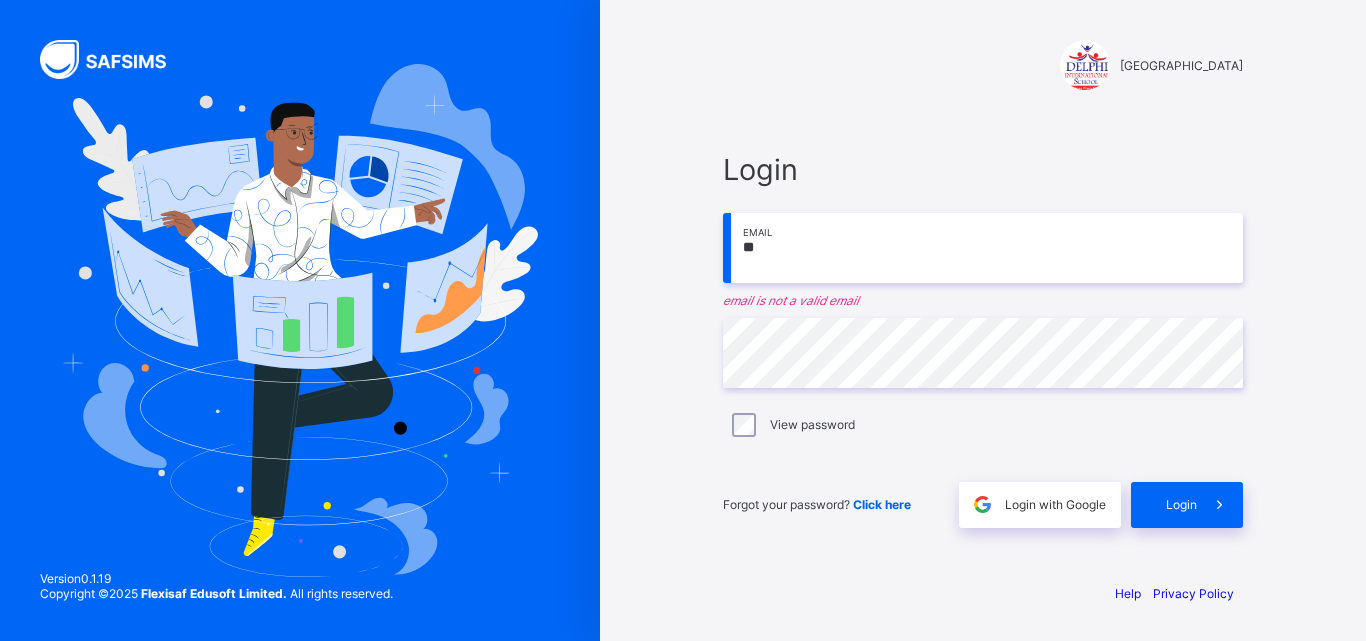 type on "*" 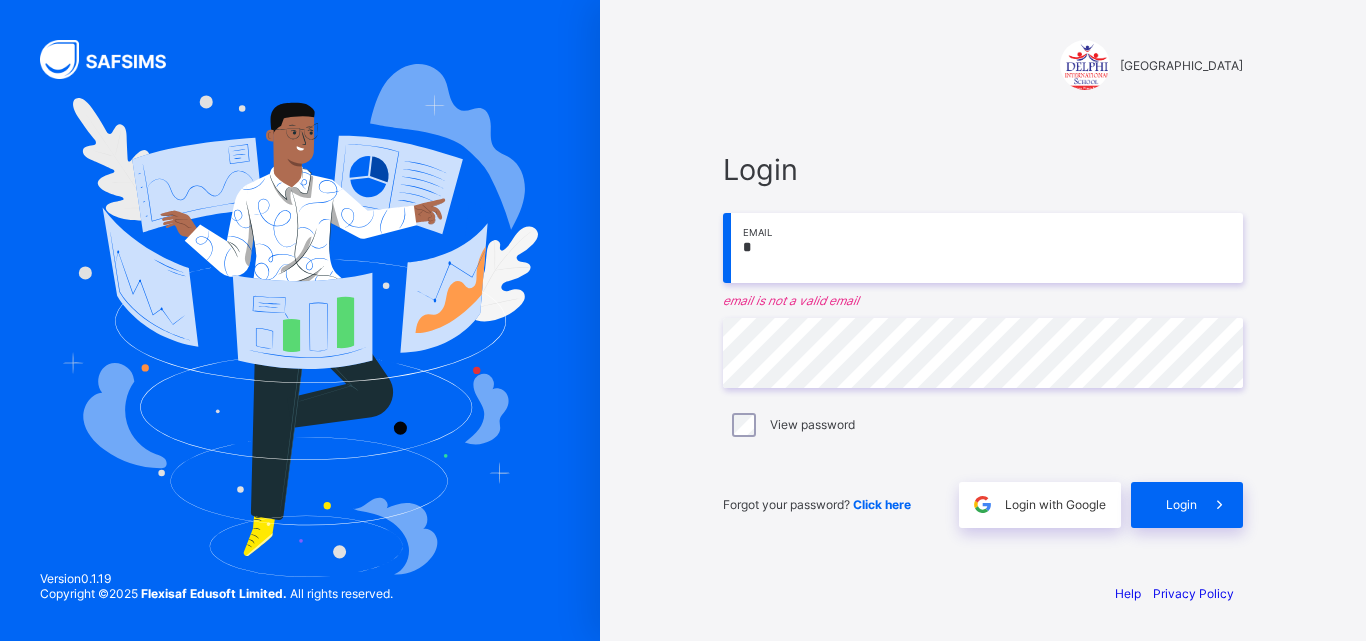 type on "**********" 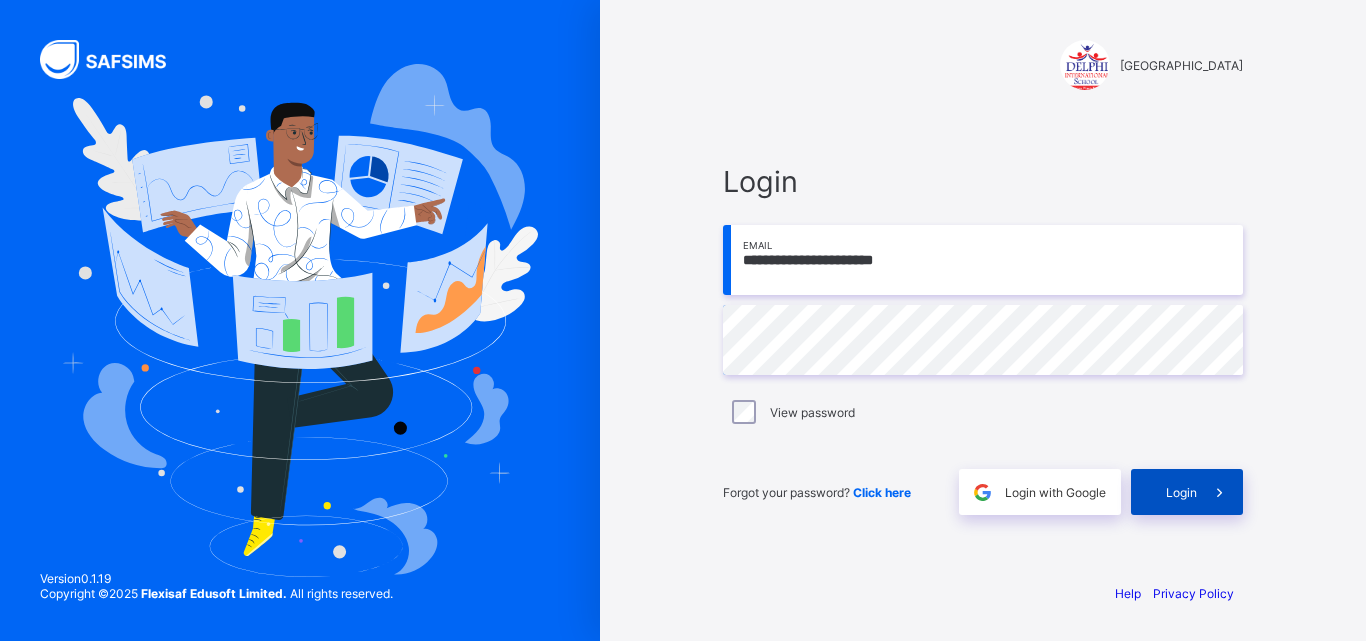 click on "Login" at bounding box center (1187, 492) 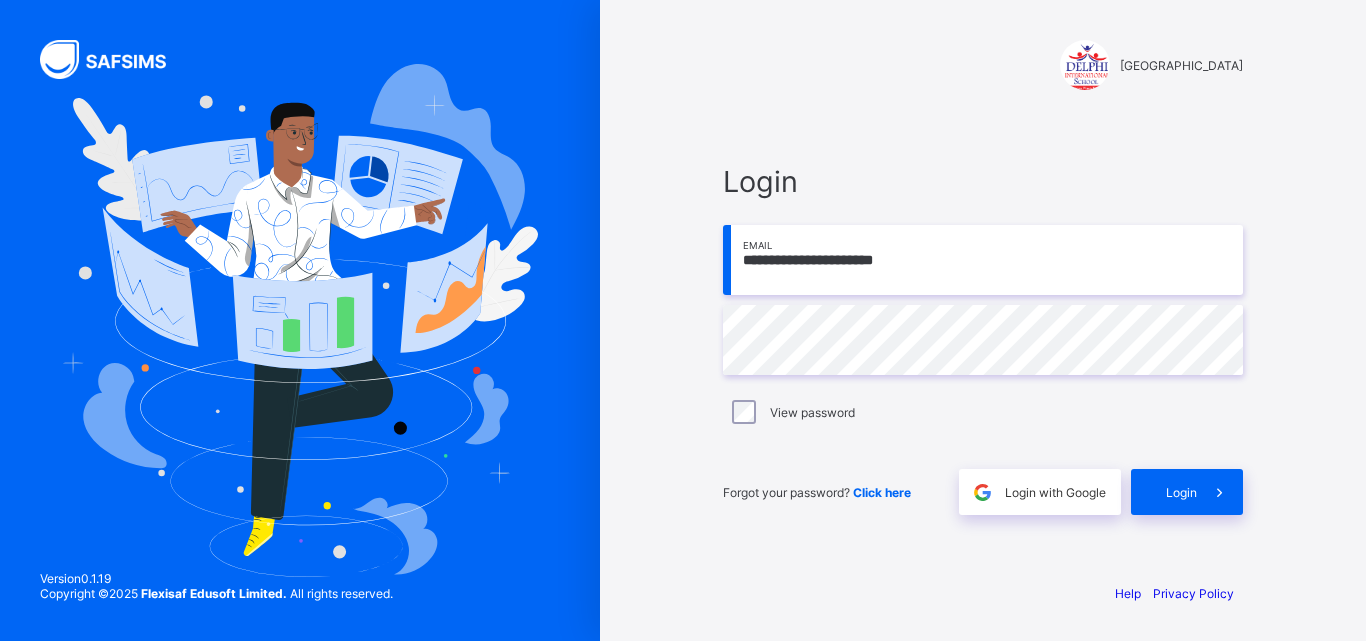 scroll, scrollTop: 0, scrollLeft: 0, axis: both 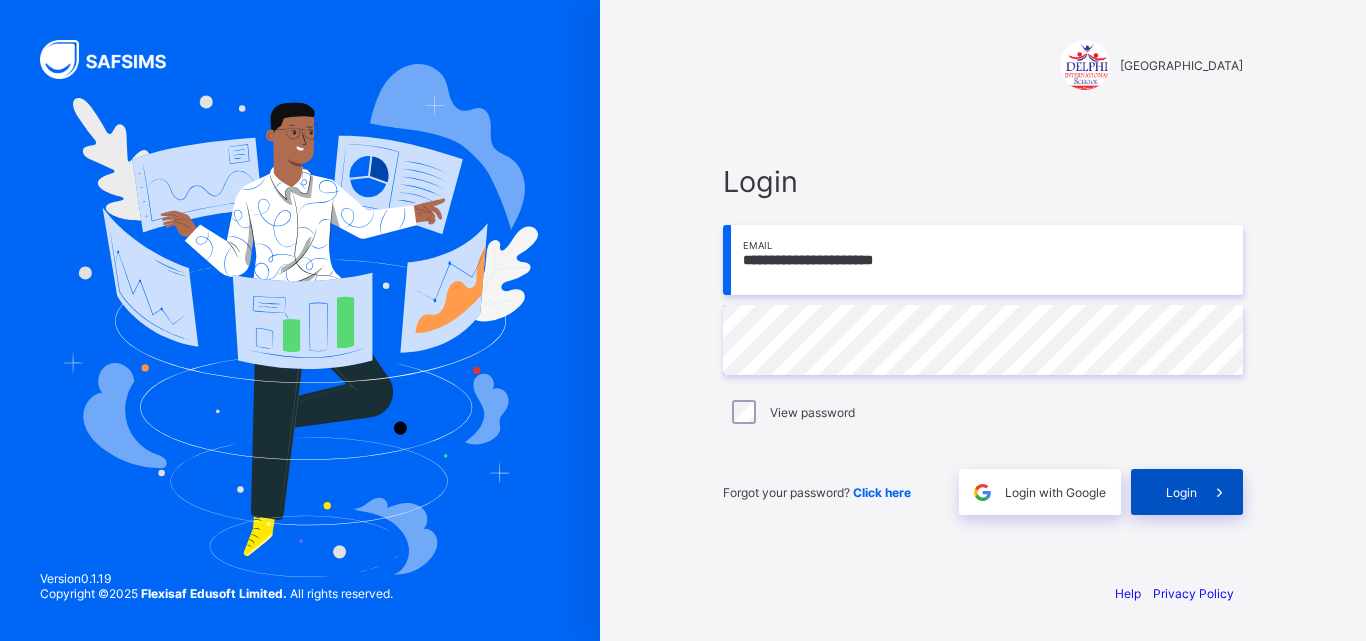 click on "Login" at bounding box center (1187, 492) 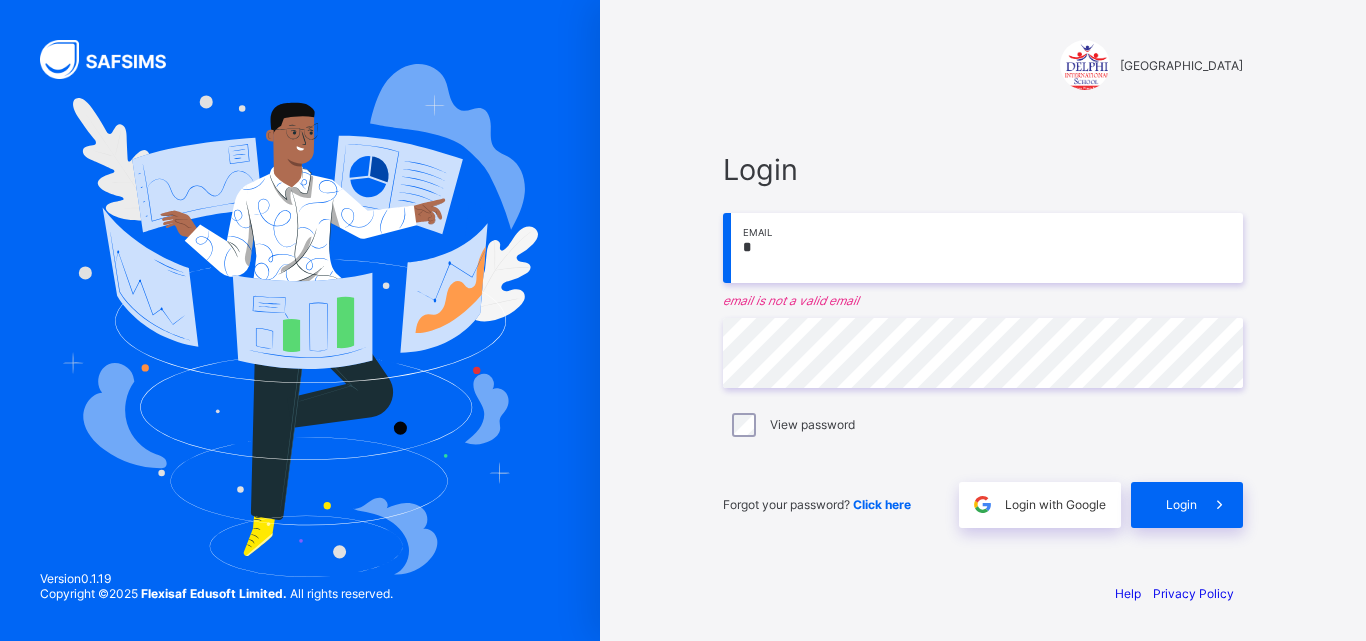 scroll, scrollTop: 0, scrollLeft: 0, axis: both 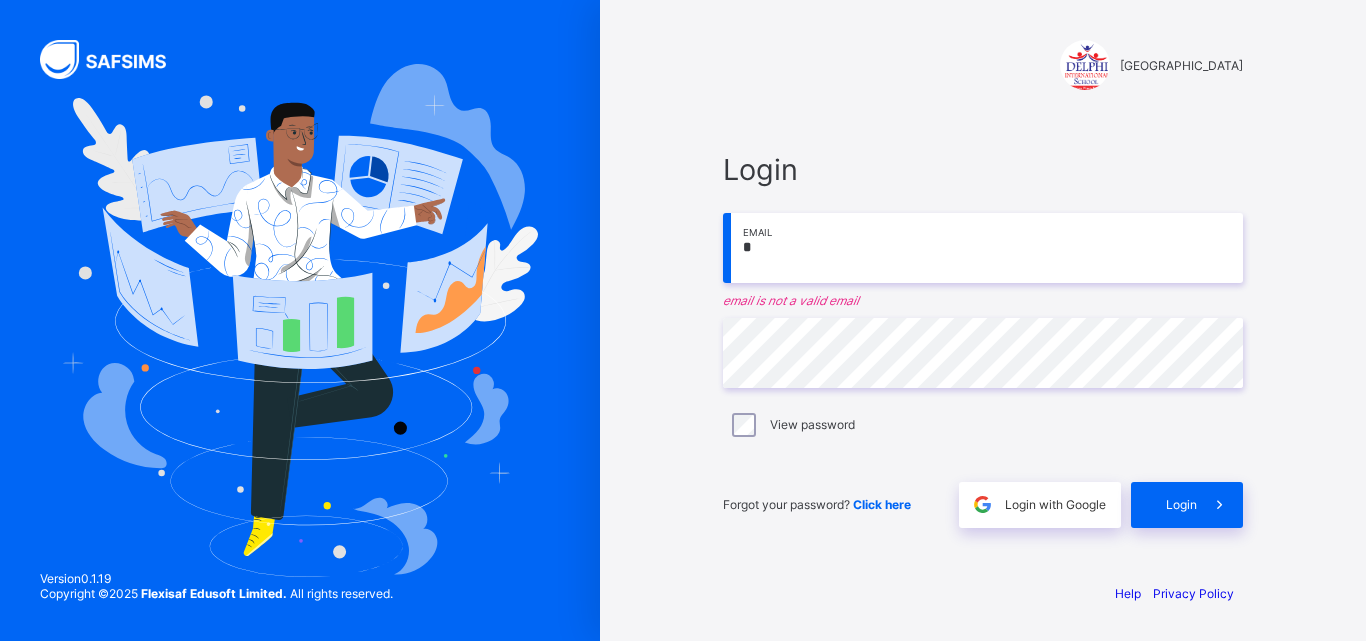 type on "**********" 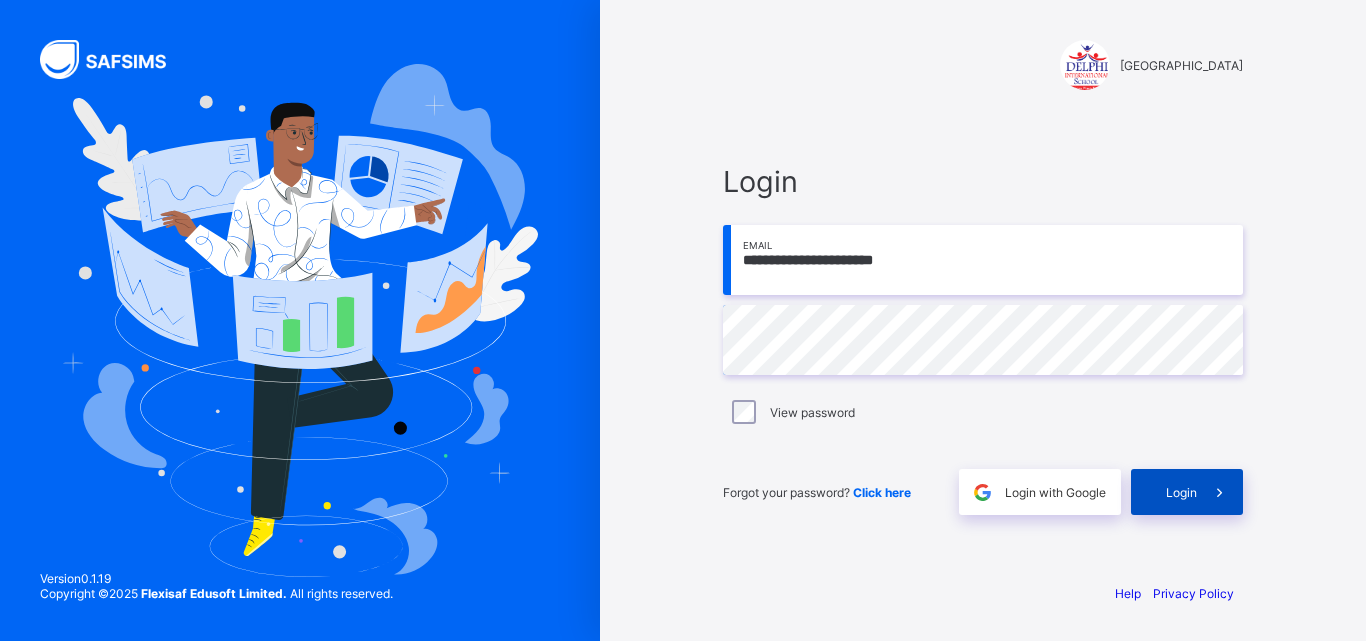 click on "Login" at bounding box center (1181, 492) 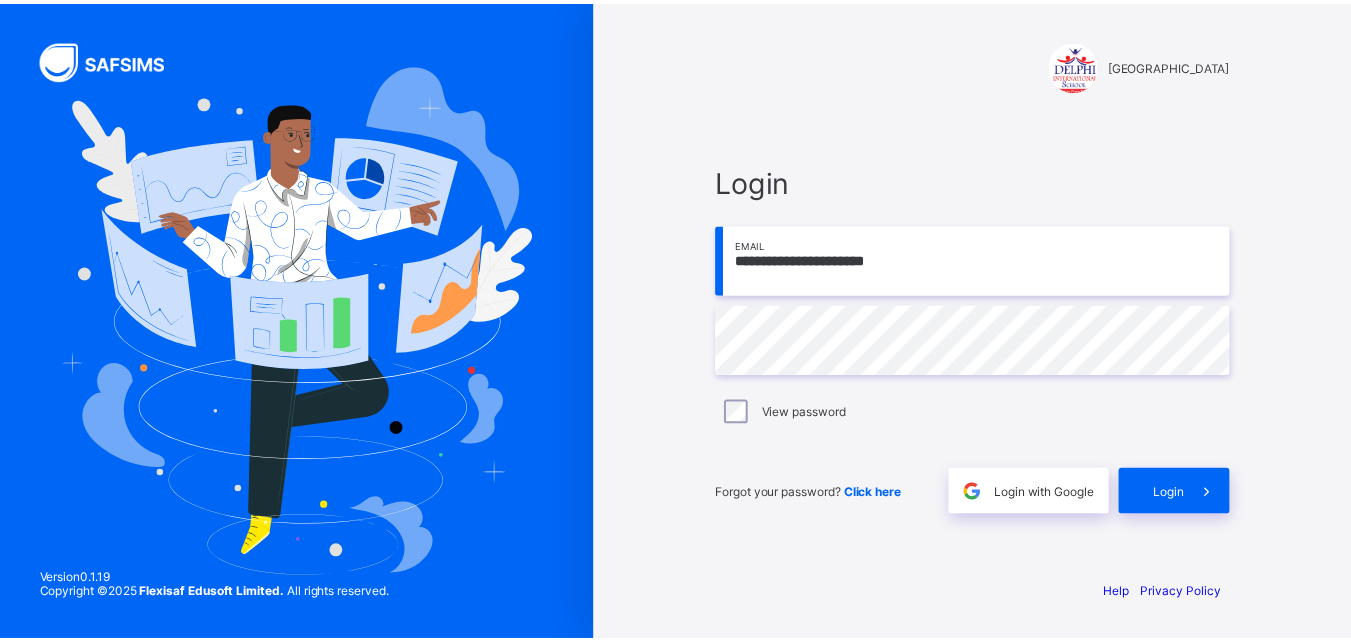 scroll, scrollTop: 0, scrollLeft: 0, axis: both 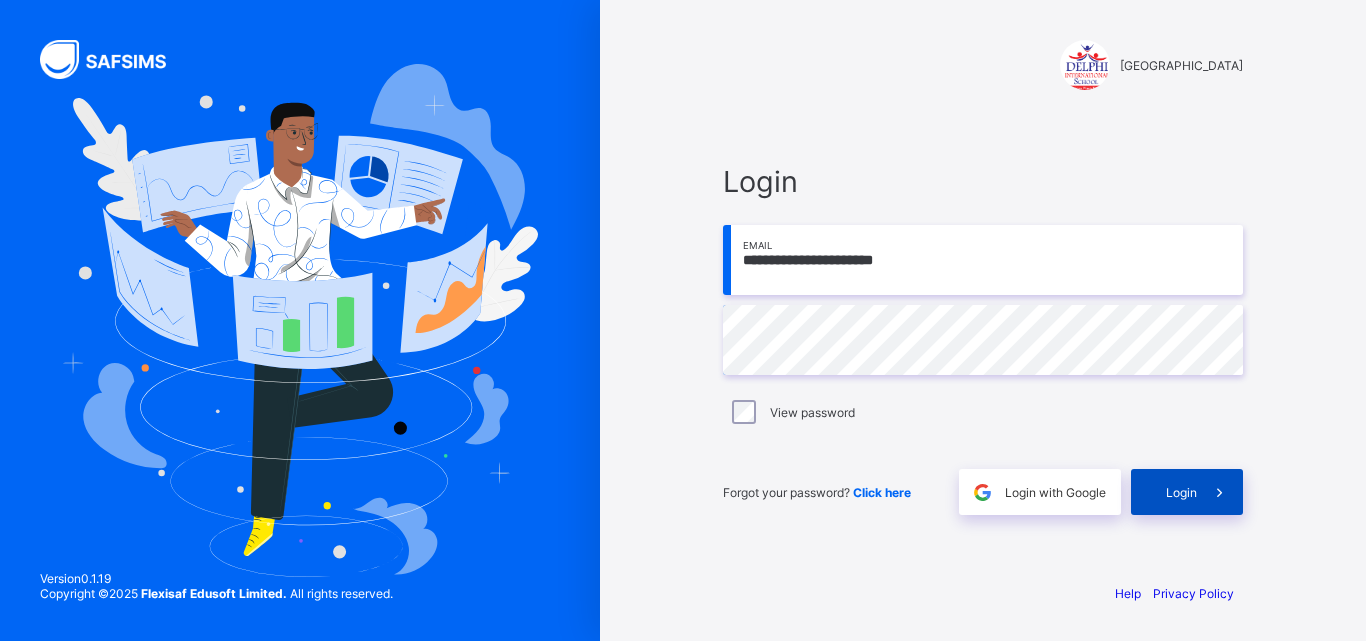 click on "Login" at bounding box center [1187, 492] 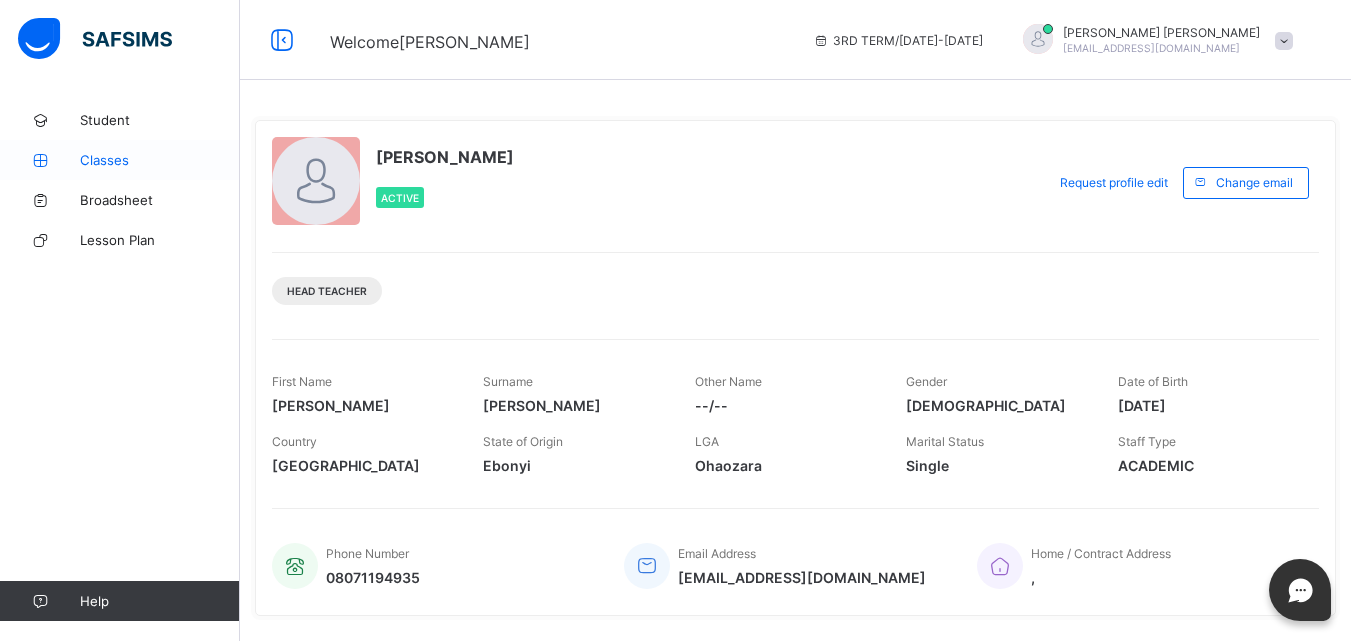 click on "Classes" at bounding box center (160, 160) 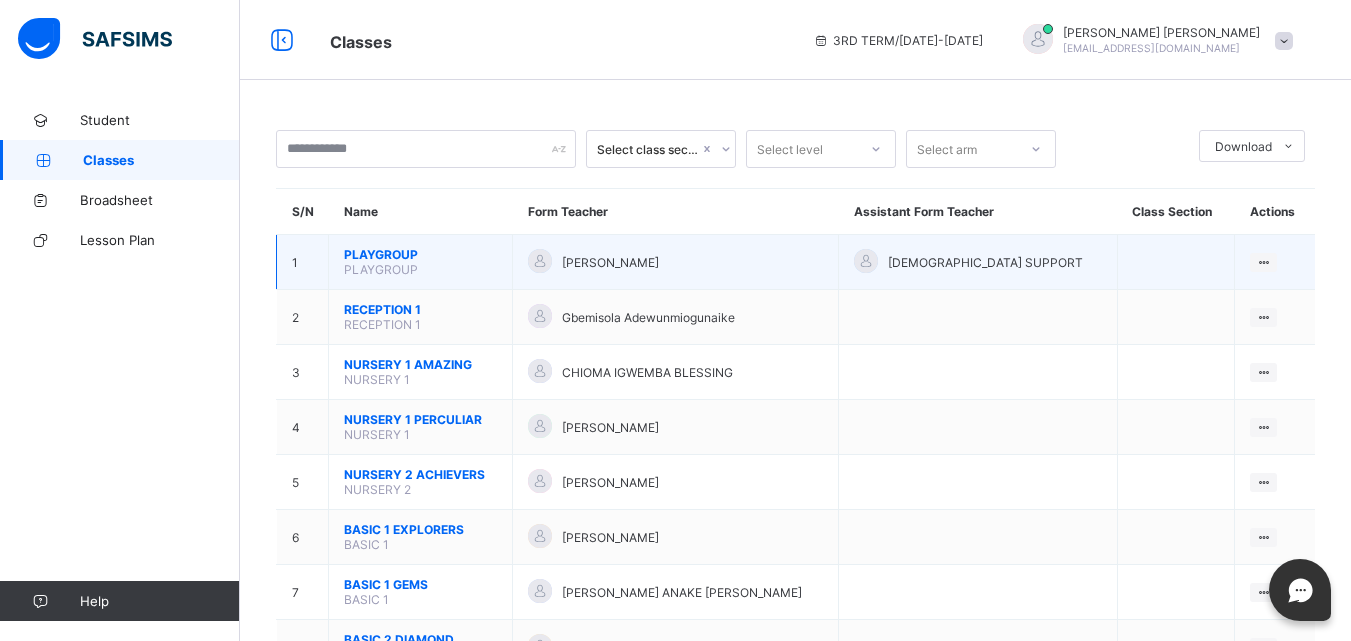 click on "PLAYGROUP" at bounding box center (420, 254) 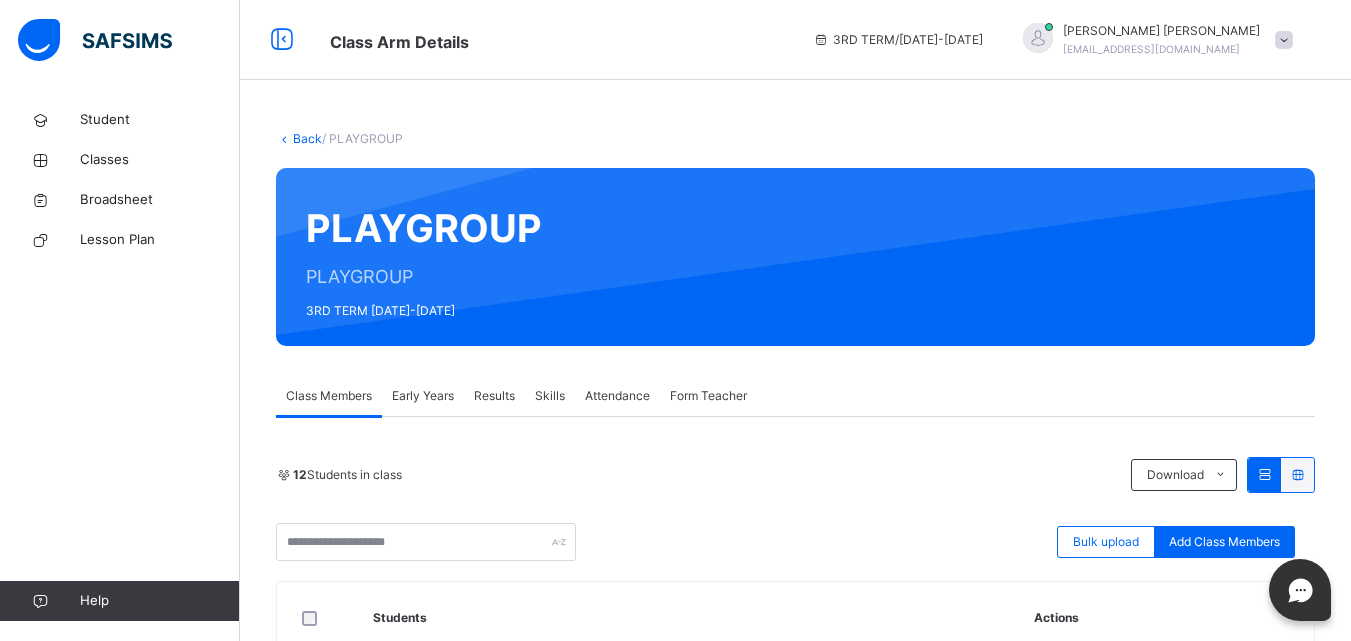 click on "Early Years" at bounding box center [423, 396] 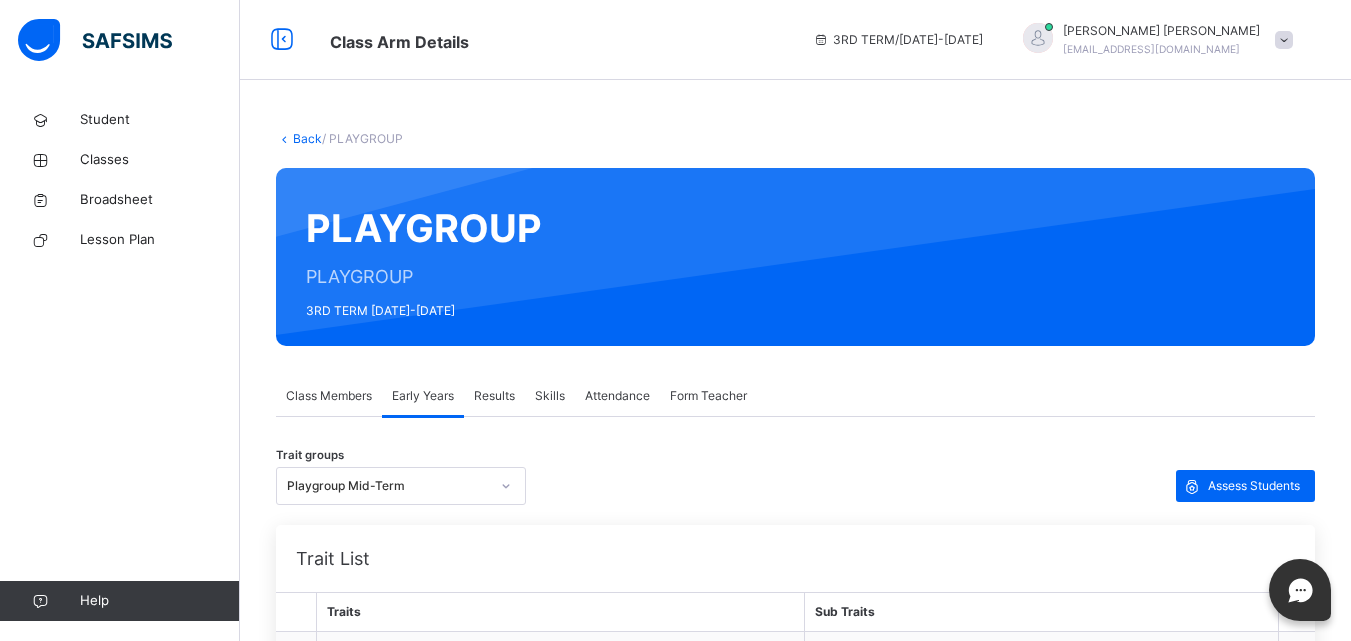 click on "Early Years" at bounding box center [423, 396] 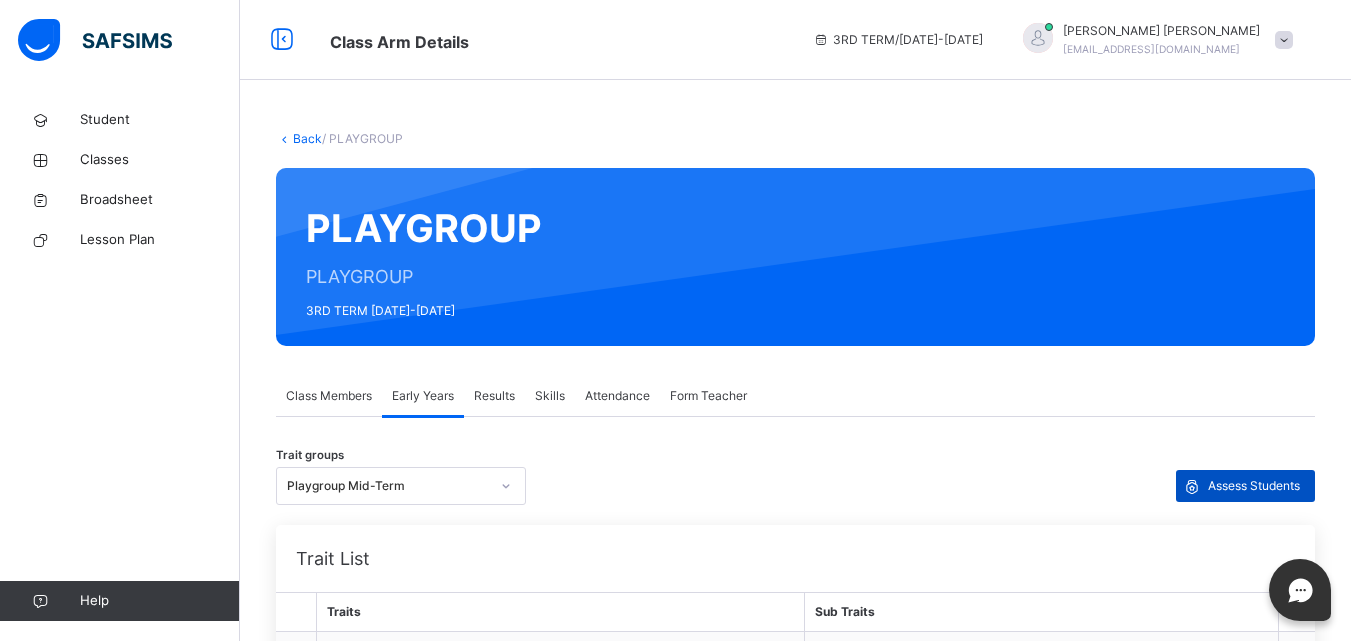 click on "Assess Students" at bounding box center [1254, 486] 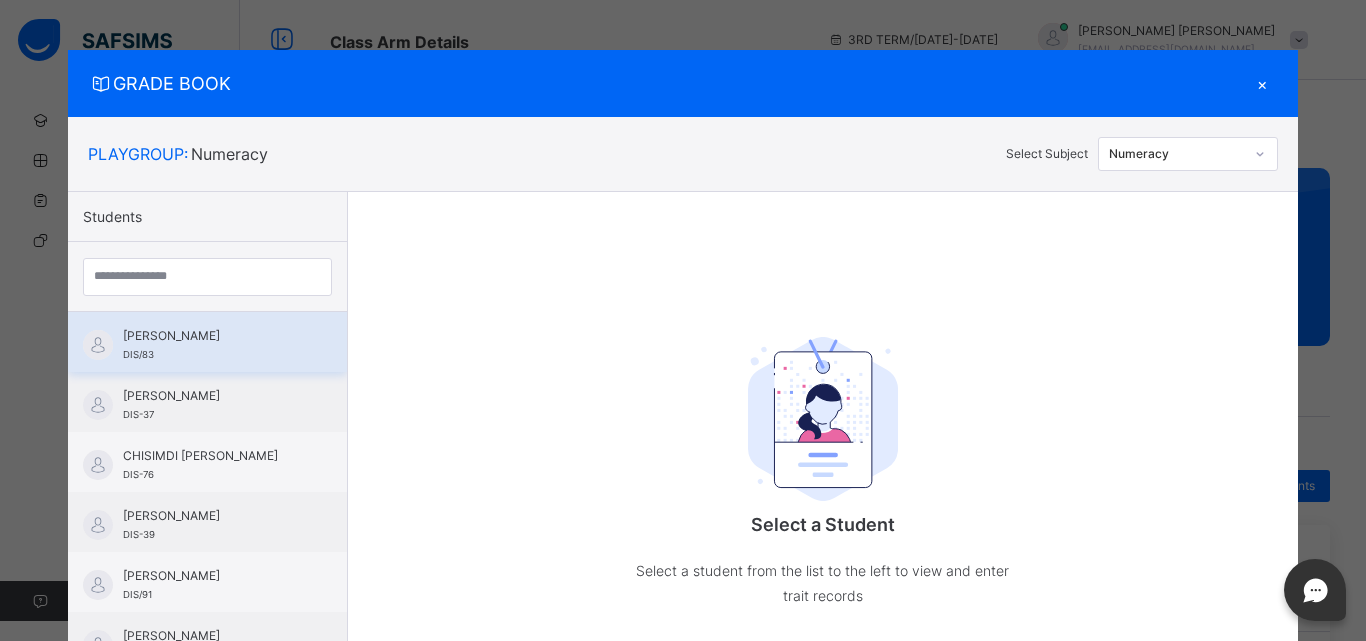 click on "[PERSON_NAME] DIS/83" at bounding box center [212, 345] 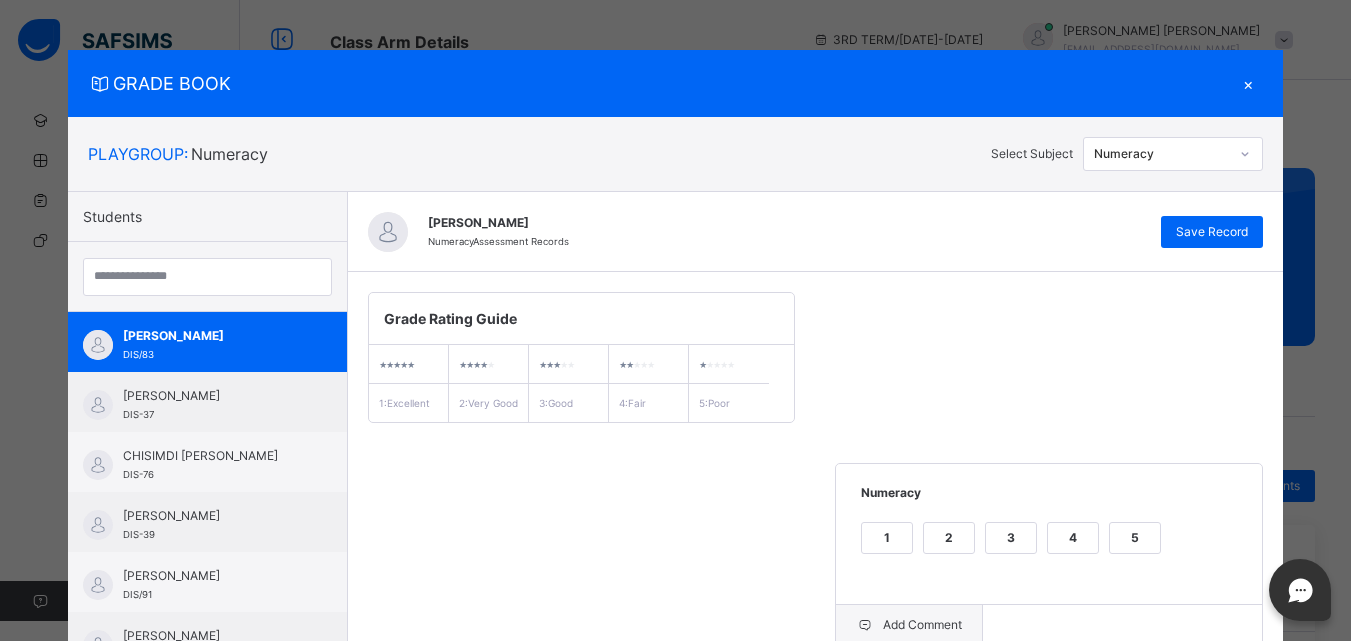 click on "×" at bounding box center [1248, 83] 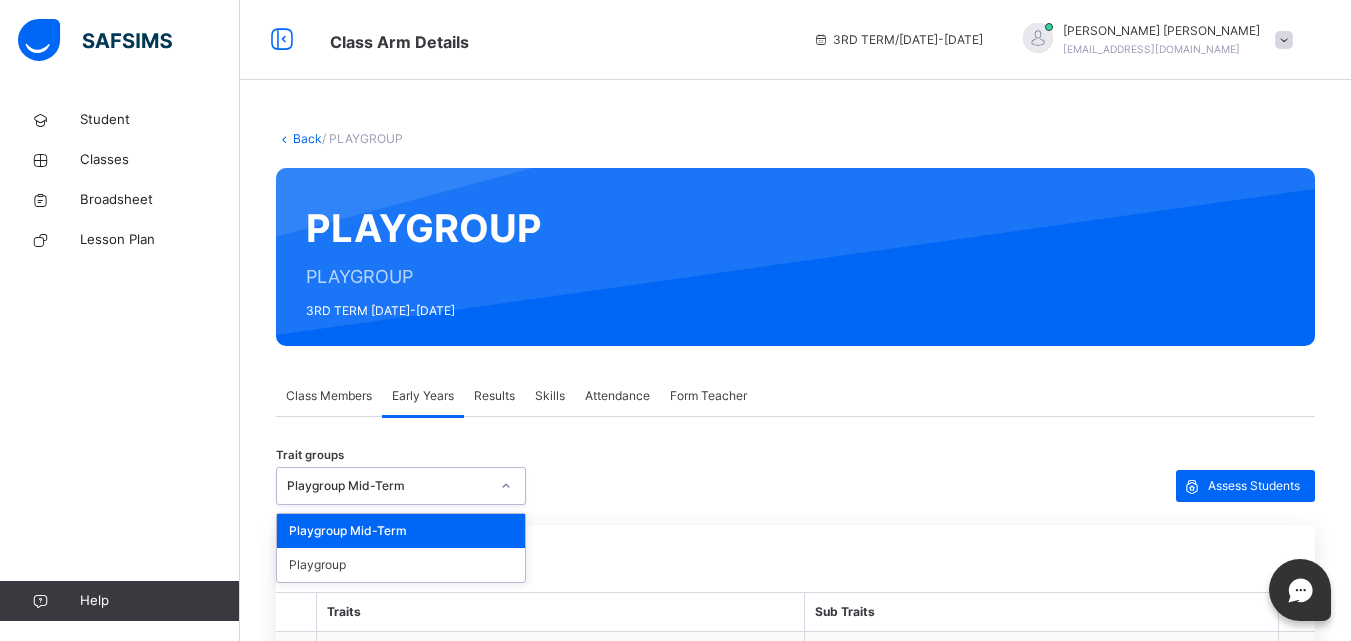 click 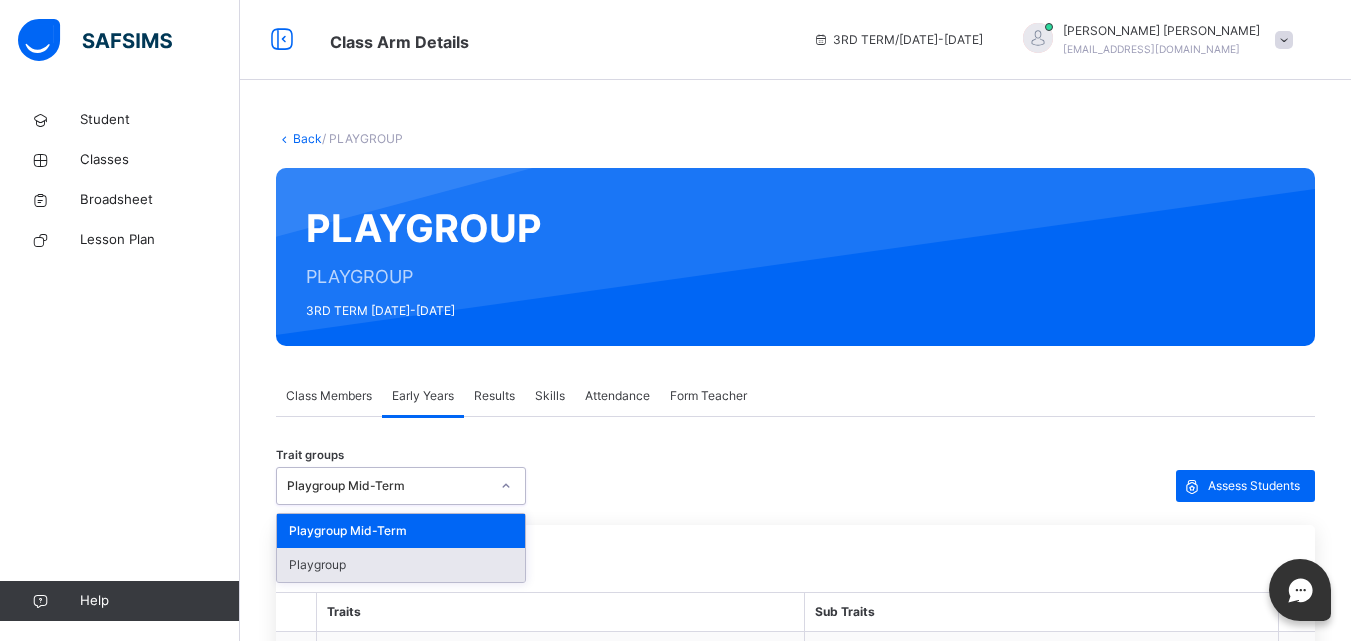click on "Playgroup" at bounding box center (401, 565) 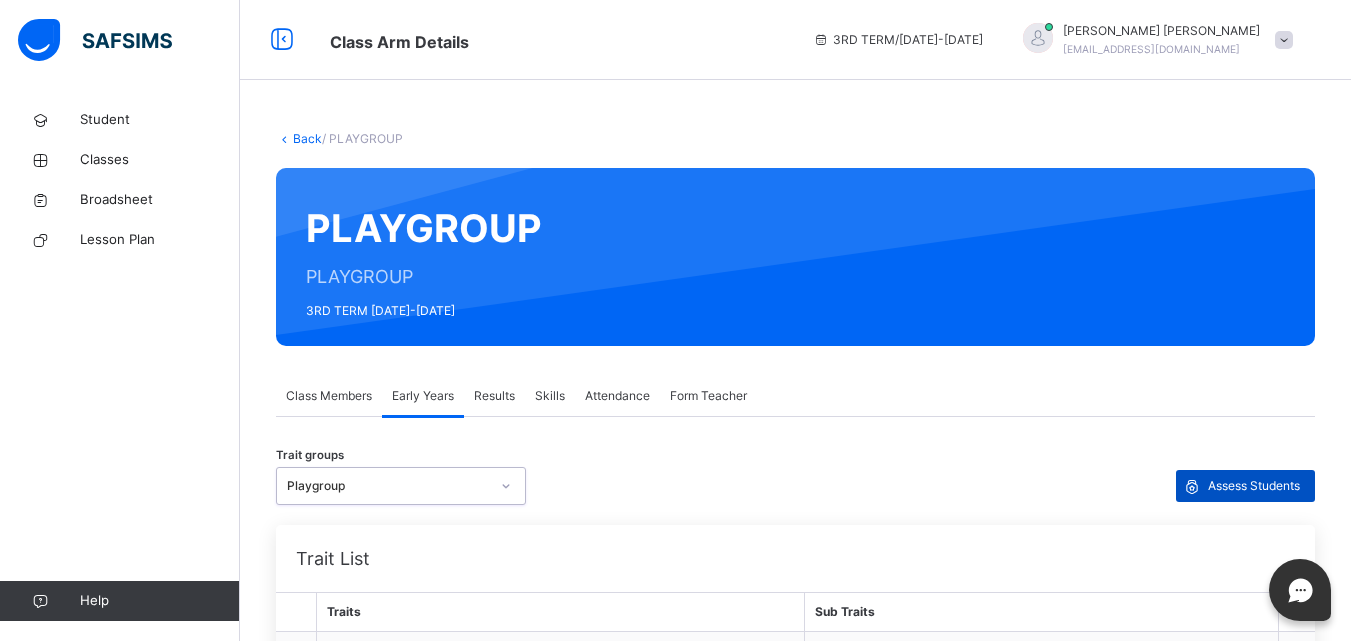 click on "Assess Students" at bounding box center [1254, 486] 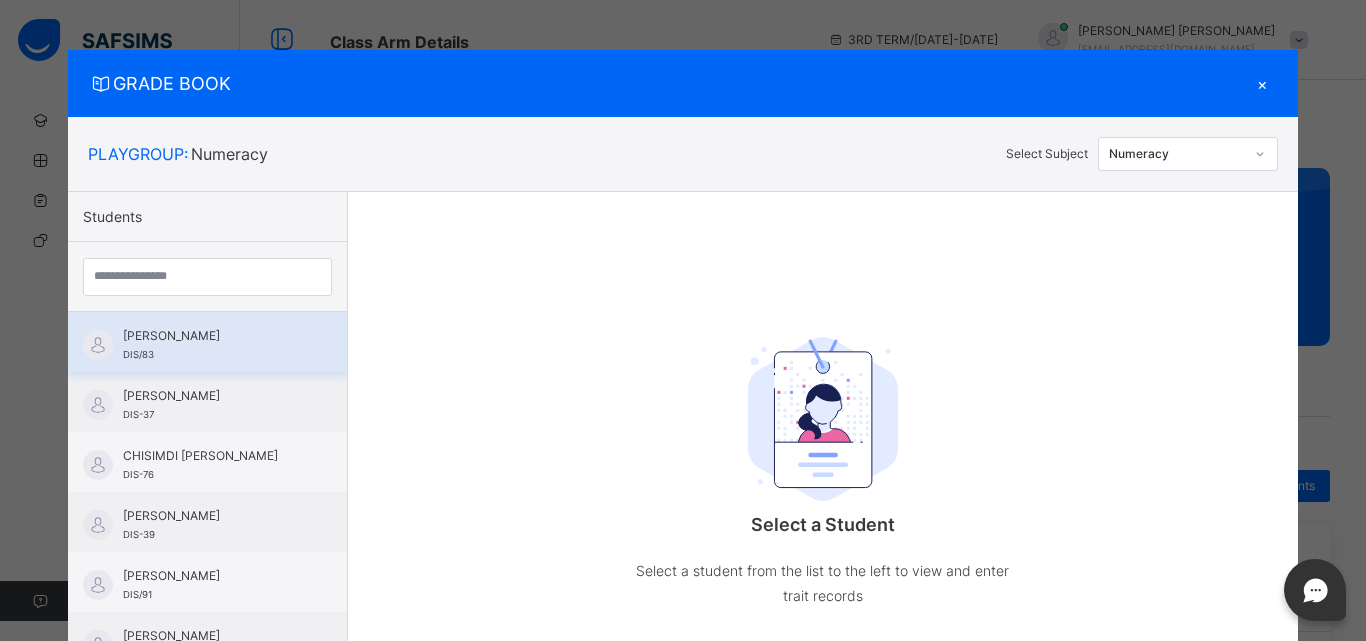 click on "[PERSON_NAME]" at bounding box center (212, 336) 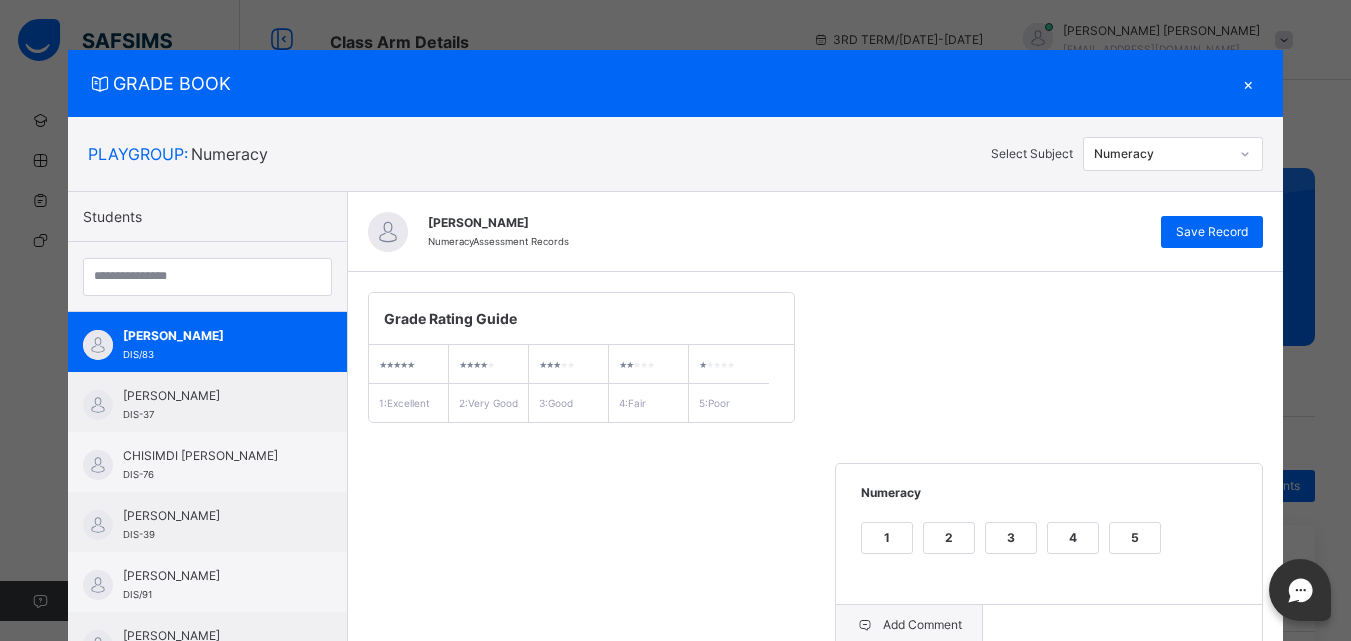 click on "**********" at bounding box center [816, 520] 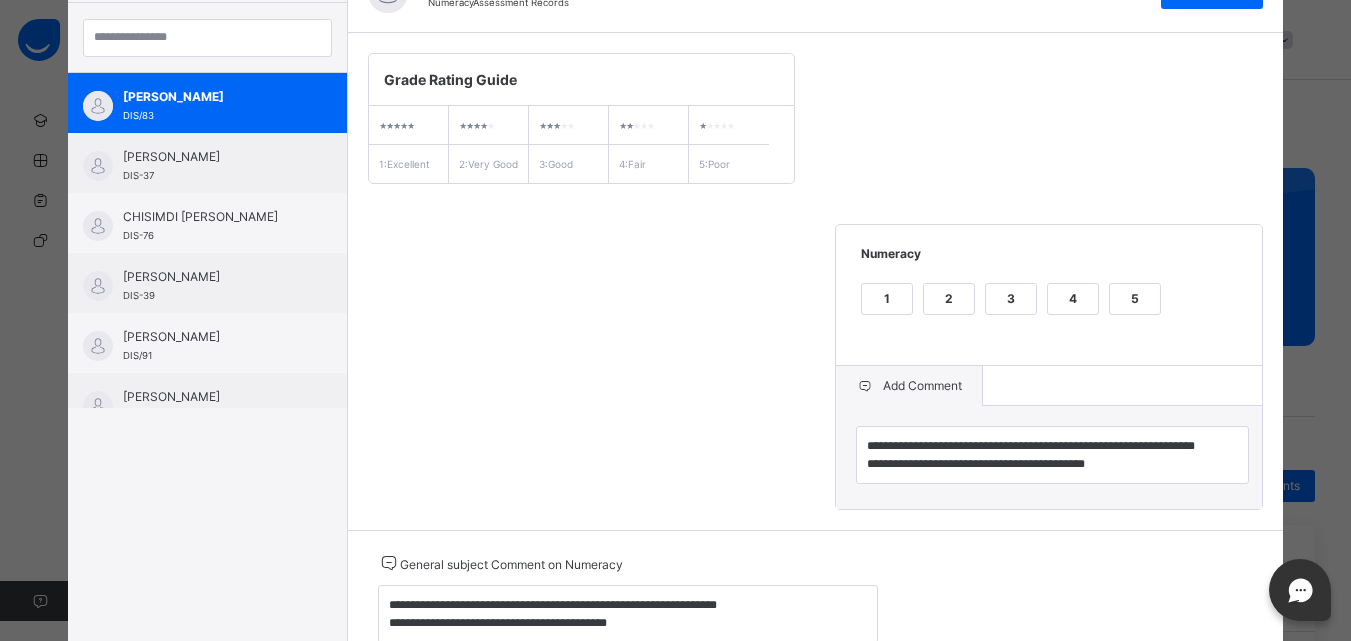 scroll, scrollTop: 240, scrollLeft: 0, axis: vertical 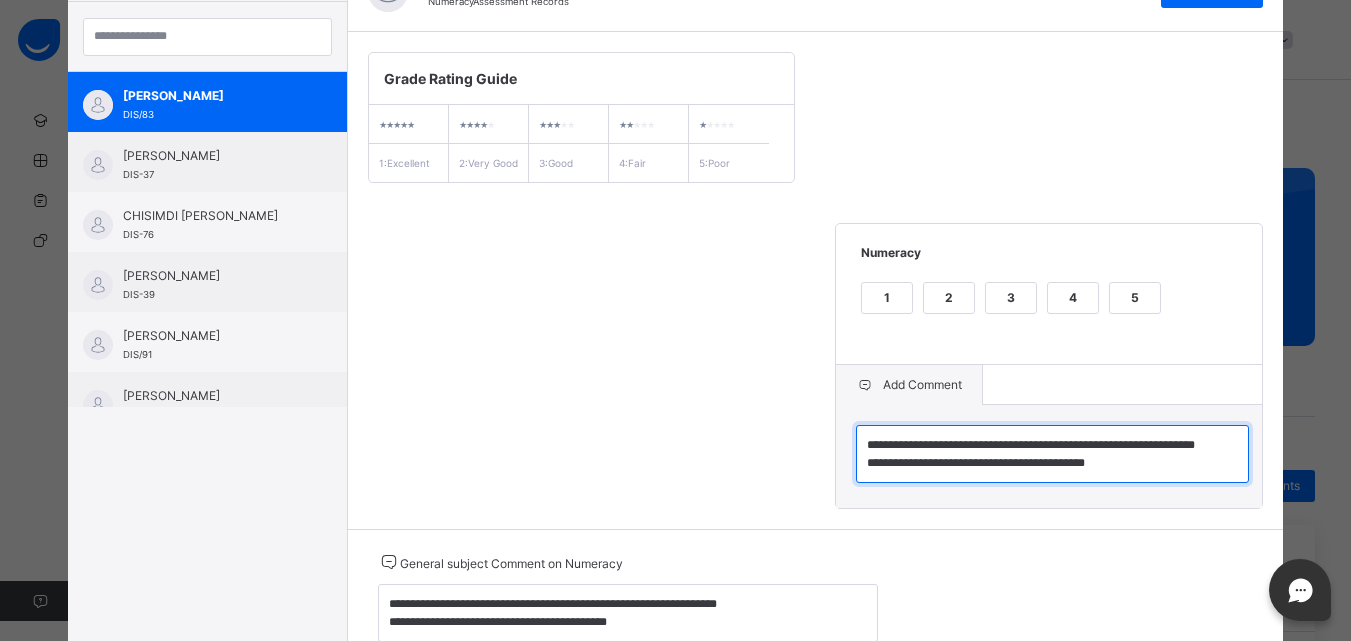 drag, startPoint x: 863, startPoint y: 464, endPoint x: 1219, endPoint y: 520, distance: 360.3776 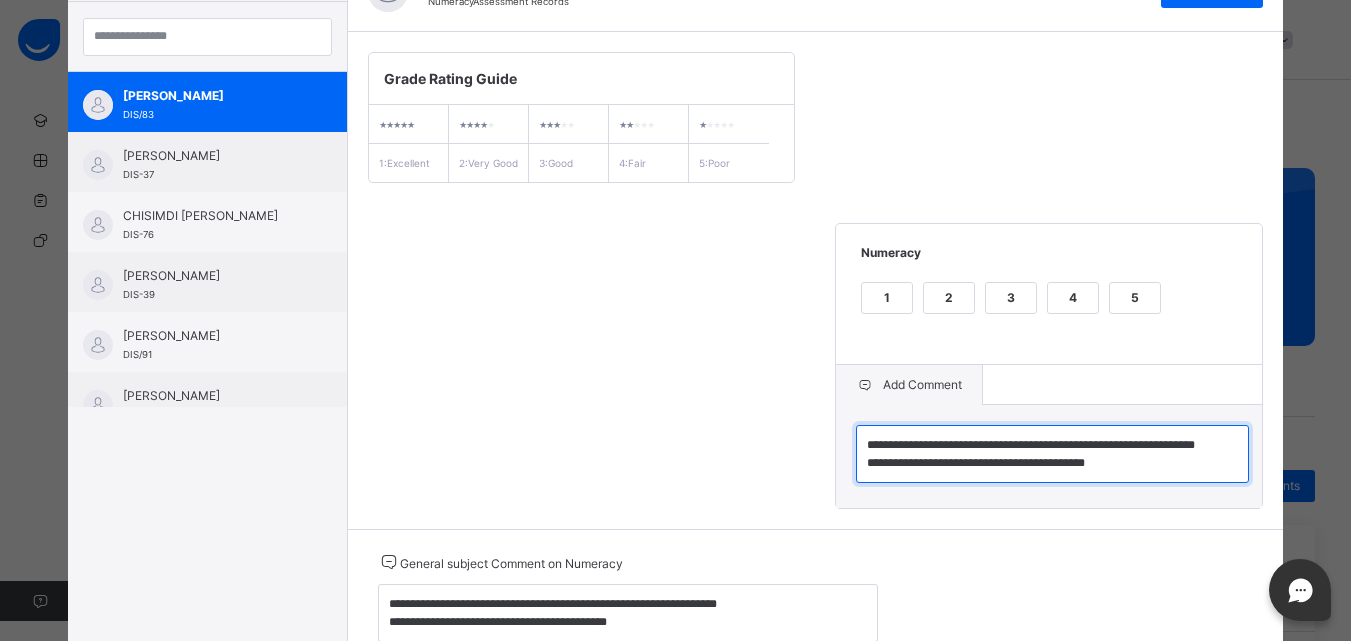 drag, startPoint x: 967, startPoint y: 213, endPoint x: 867, endPoint y: 446, distance: 253.55275 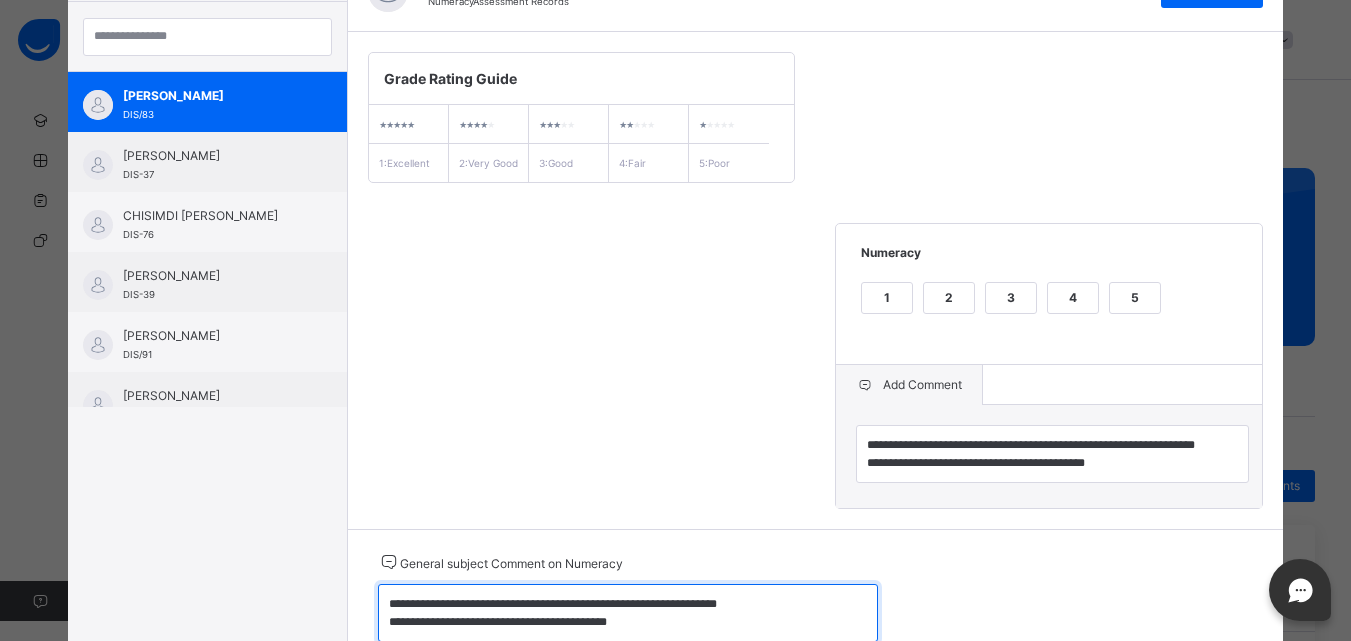scroll, scrollTop: 337, scrollLeft: 0, axis: vertical 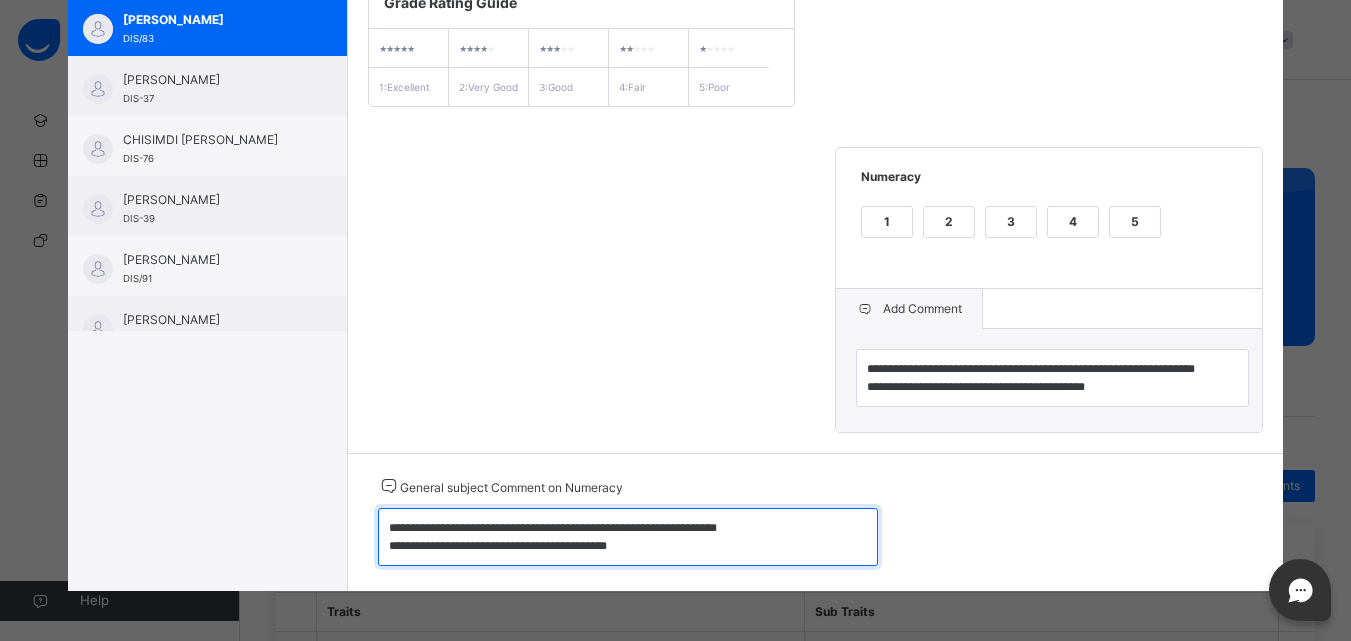 drag, startPoint x: 373, startPoint y: 624, endPoint x: 682, endPoint y: 653, distance: 310.35785 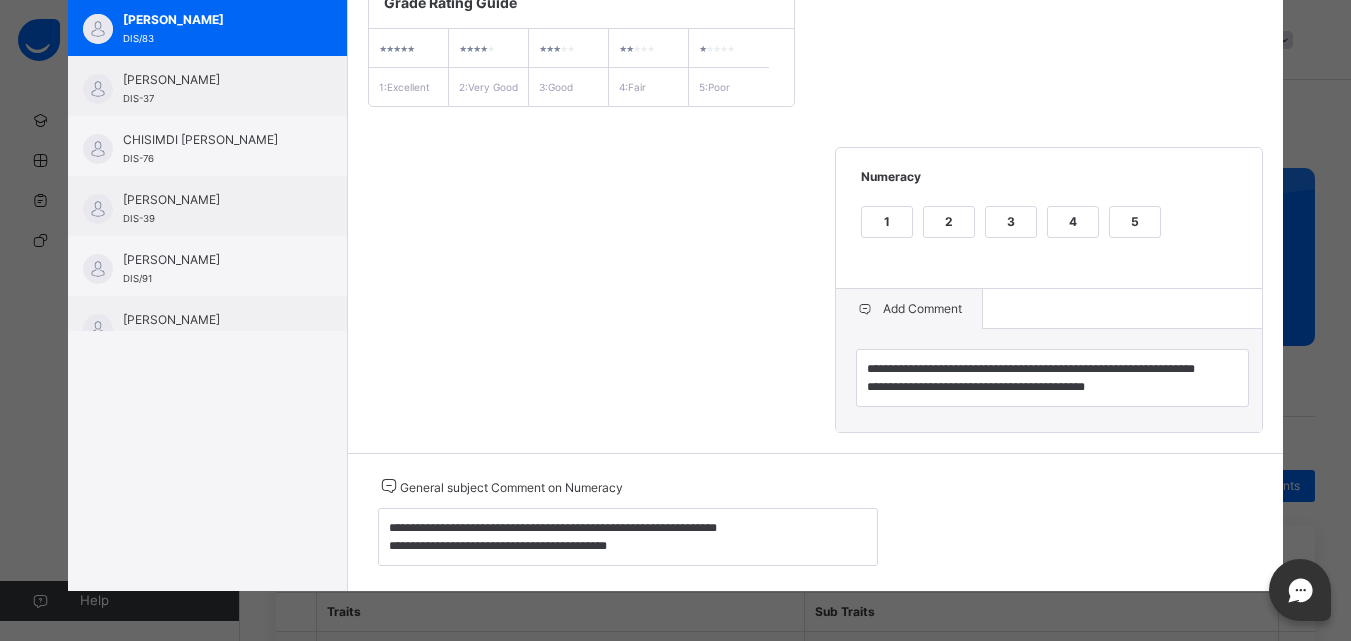 click on "**********" at bounding box center (816, 204) 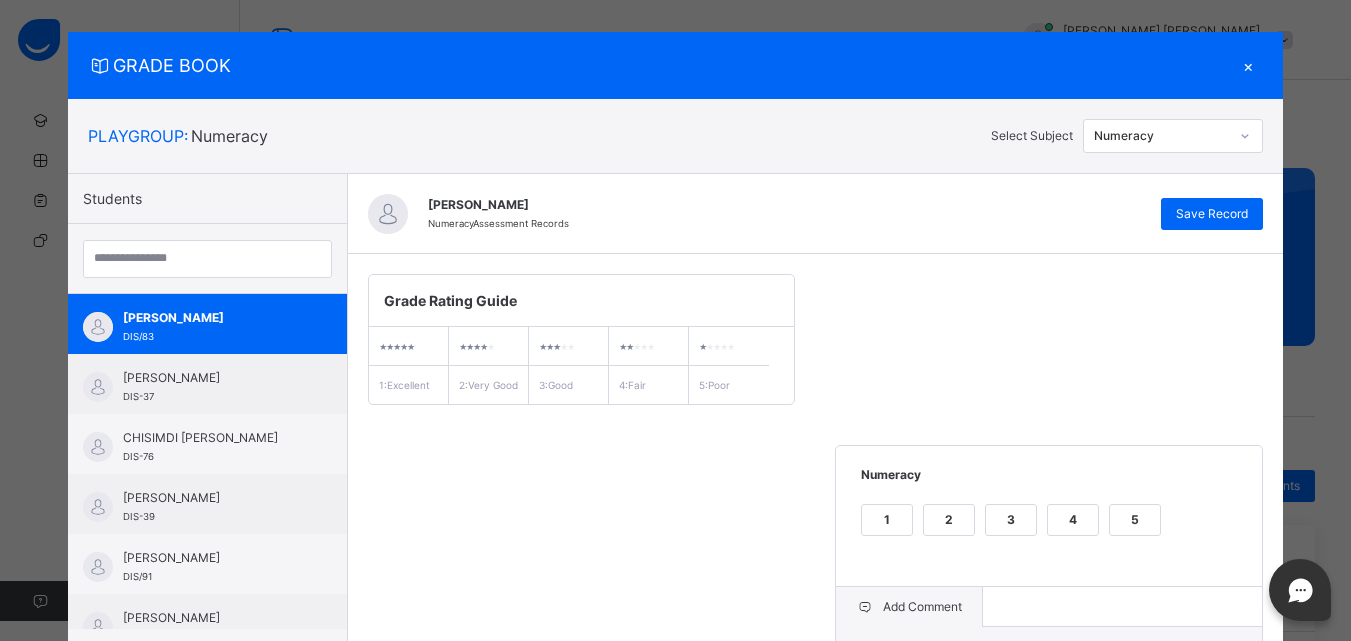 scroll, scrollTop: 0, scrollLeft: 0, axis: both 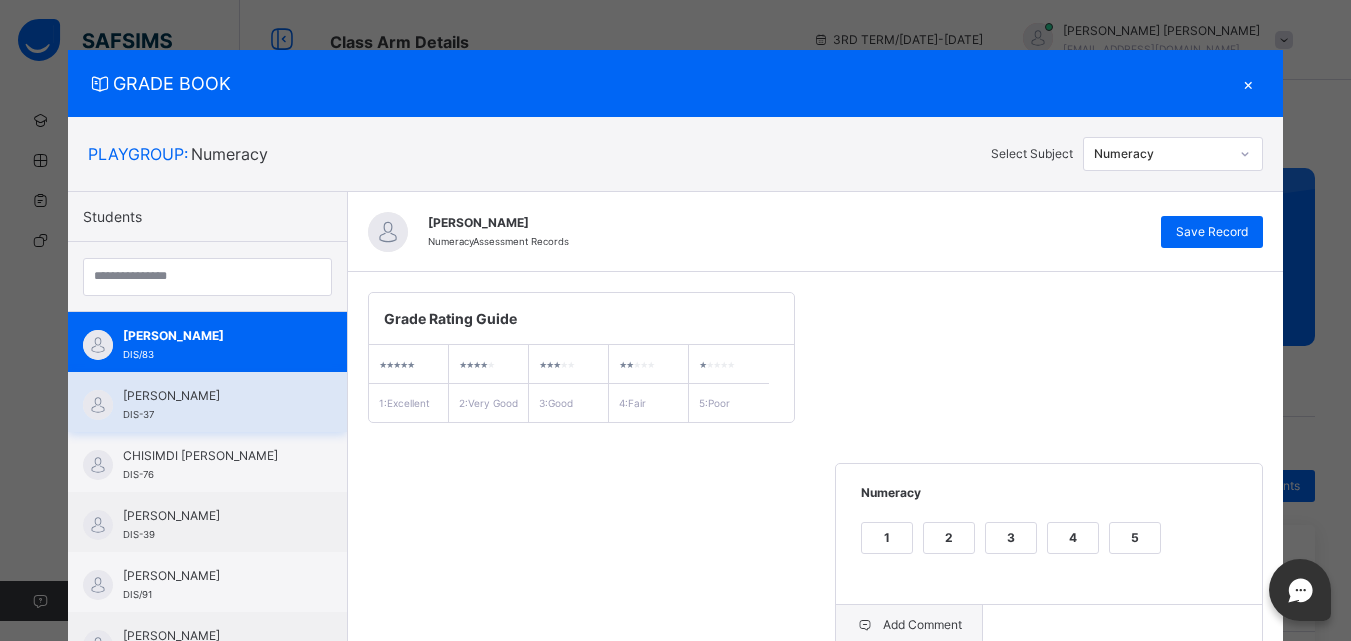 click on "[PERSON_NAME]" at bounding box center (212, 396) 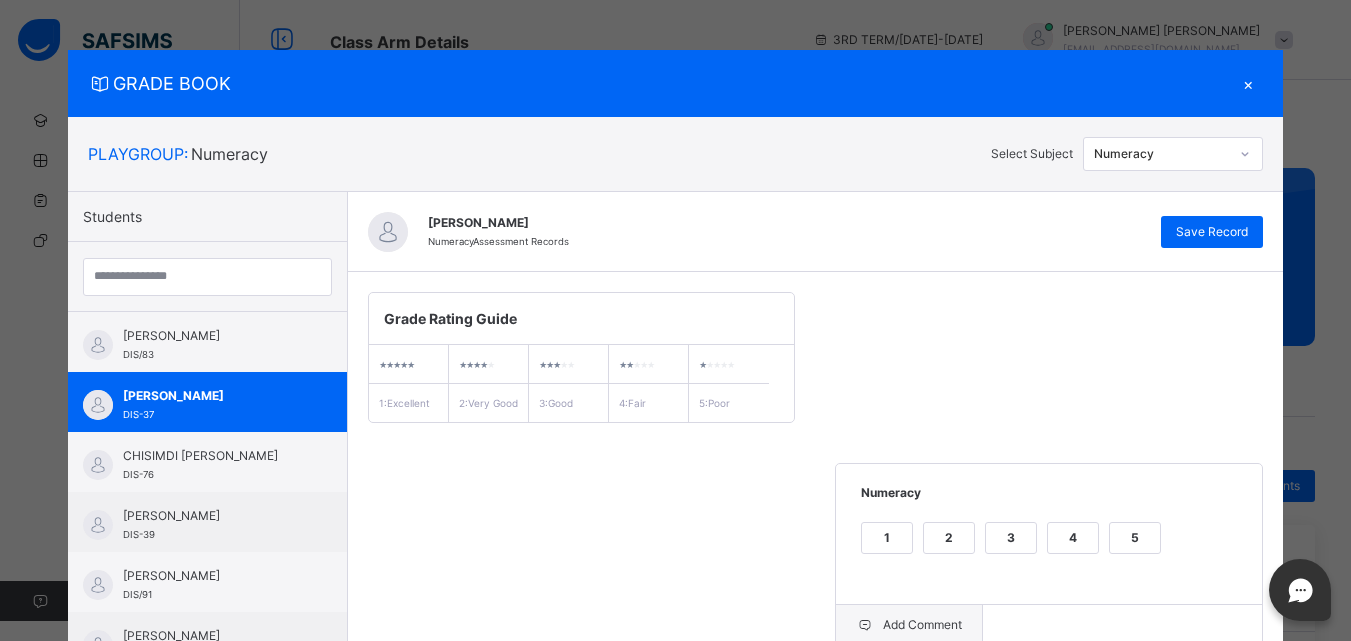scroll, scrollTop: 40, scrollLeft: 0, axis: vertical 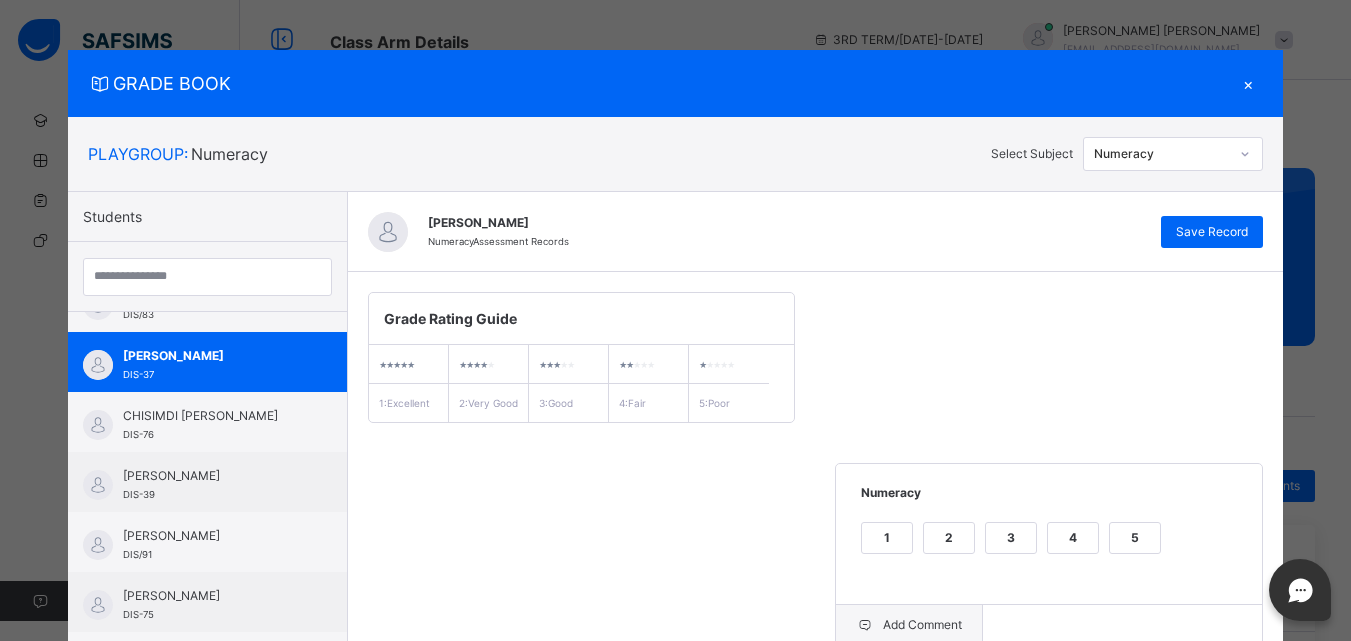 click on "**********" at bounding box center [816, 520] 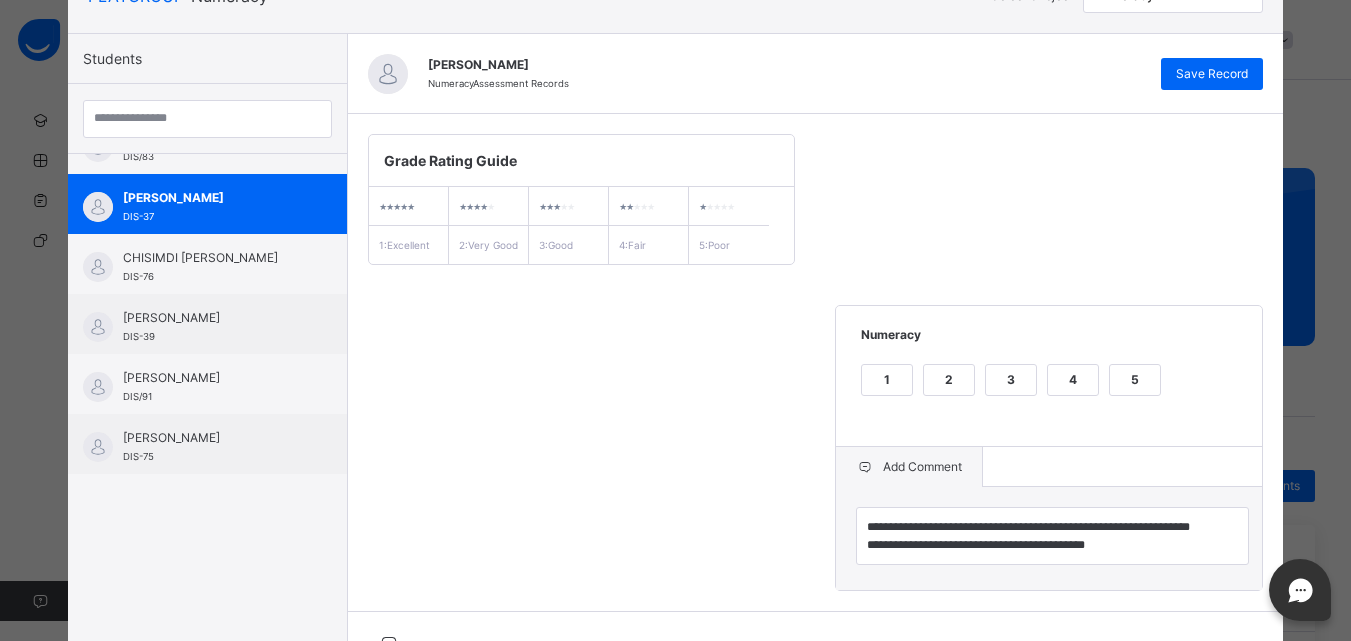 scroll, scrollTop: 160, scrollLeft: 0, axis: vertical 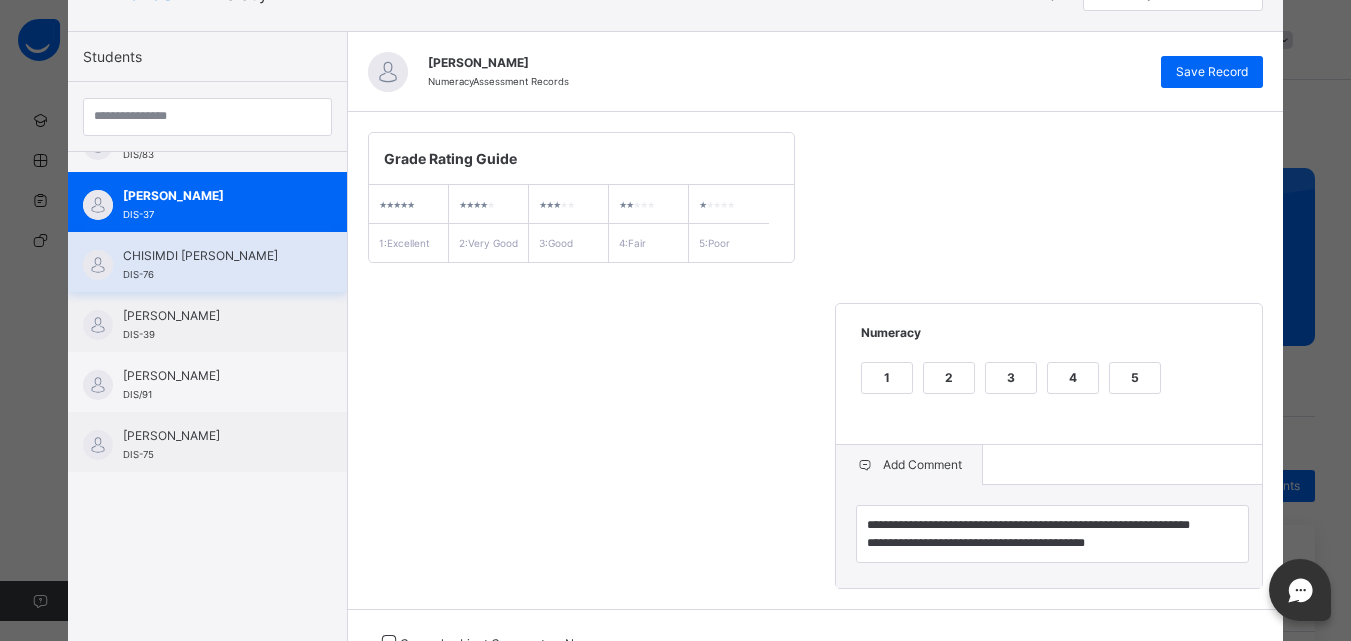 click on "CHISIMDI [PERSON_NAME]" at bounding box center [212, 256] 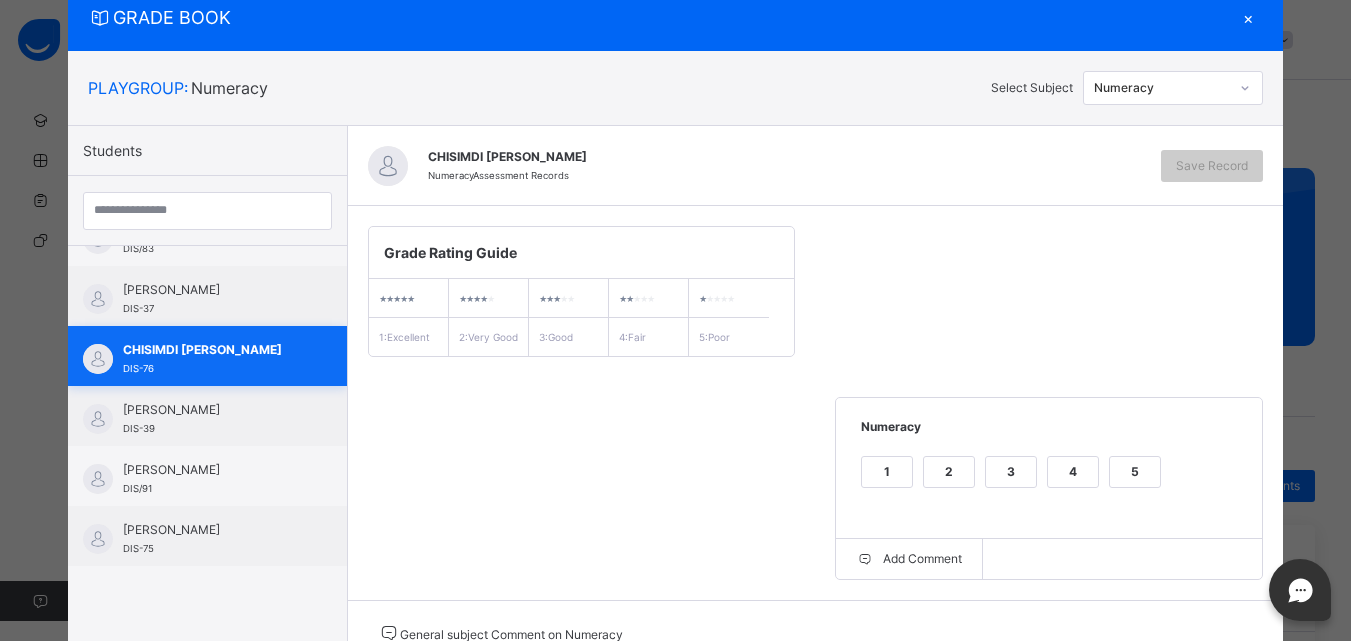 scroll, scrollTop: 160, scrollLeft: 0, axis: vertical 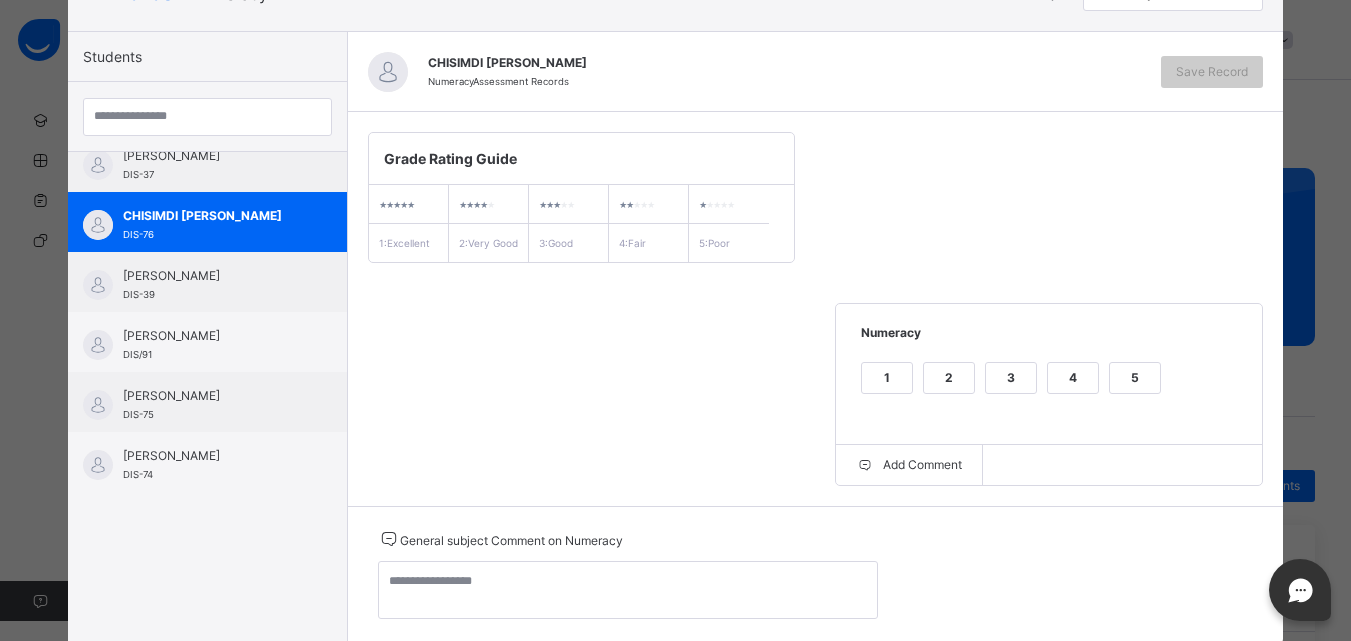 click on "Grade Rating Guide   ★ ★ ★ ★ ★ 1  :  Excellent ★ ★ ★ ★ ★ 2  :  Very Good ★ ★ ★ ★ ★ 3  :  Good ★ ★ ★ ★ ★ 4  :  Fair ★ ★ ★ ★ ★ 5  :  Poor Numeracy   1 2 3 4 5  Add Comment" at bounding box center (816, 309) 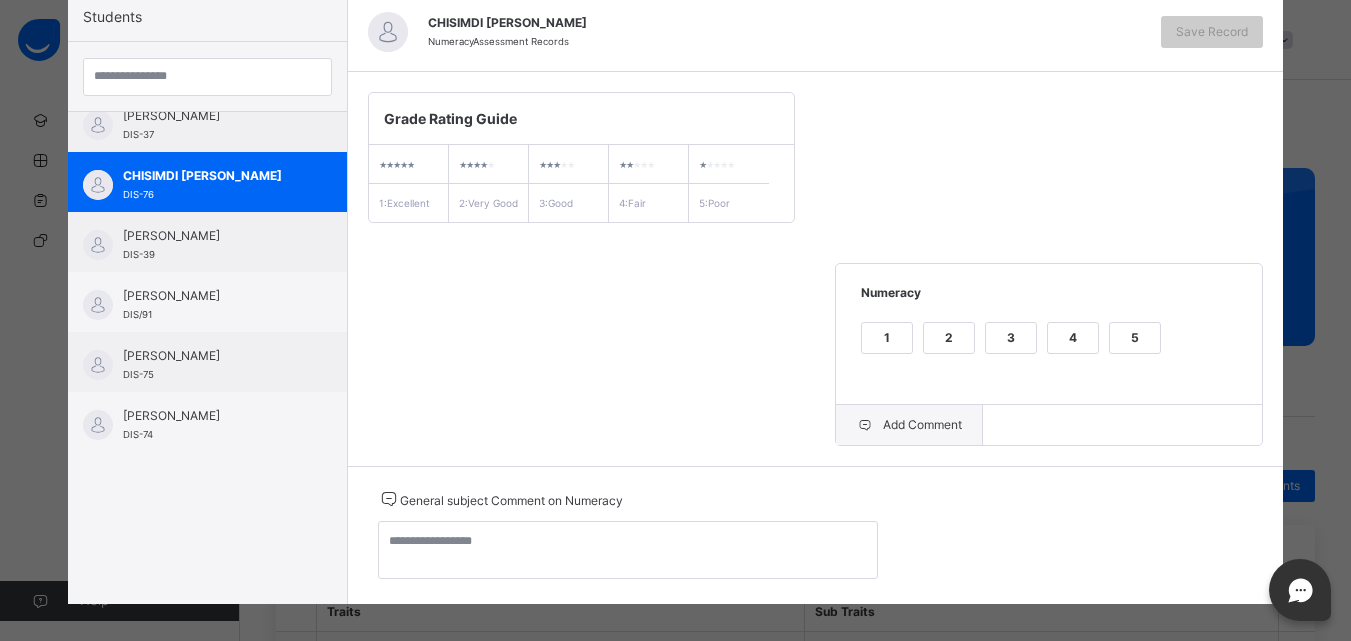 click on "Add Comment" at bounding box center [909, 425] 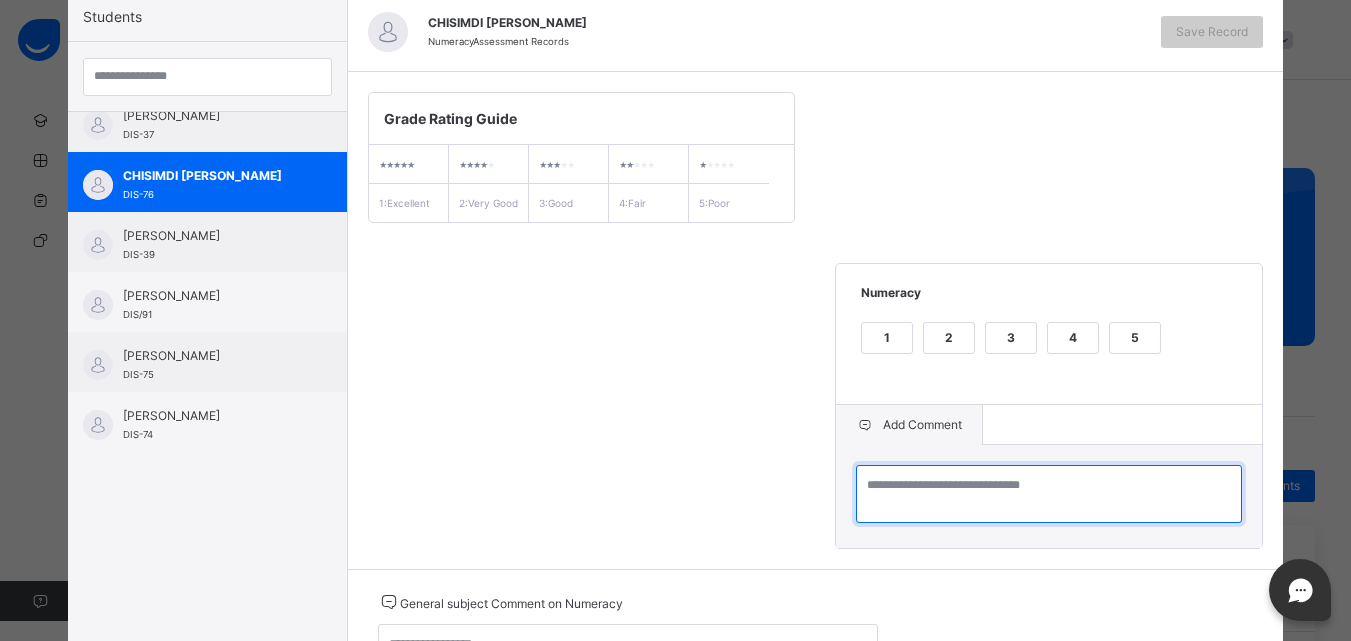 click at bounding box center [1049, 494] 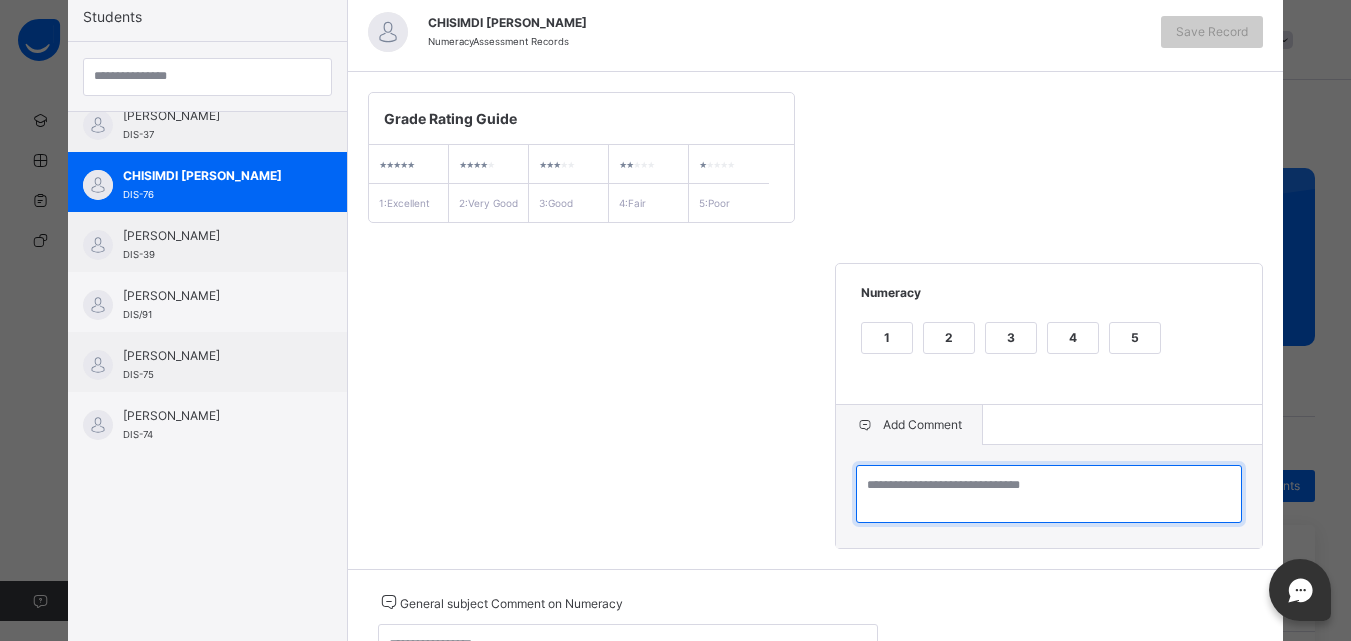 paste on "**********" 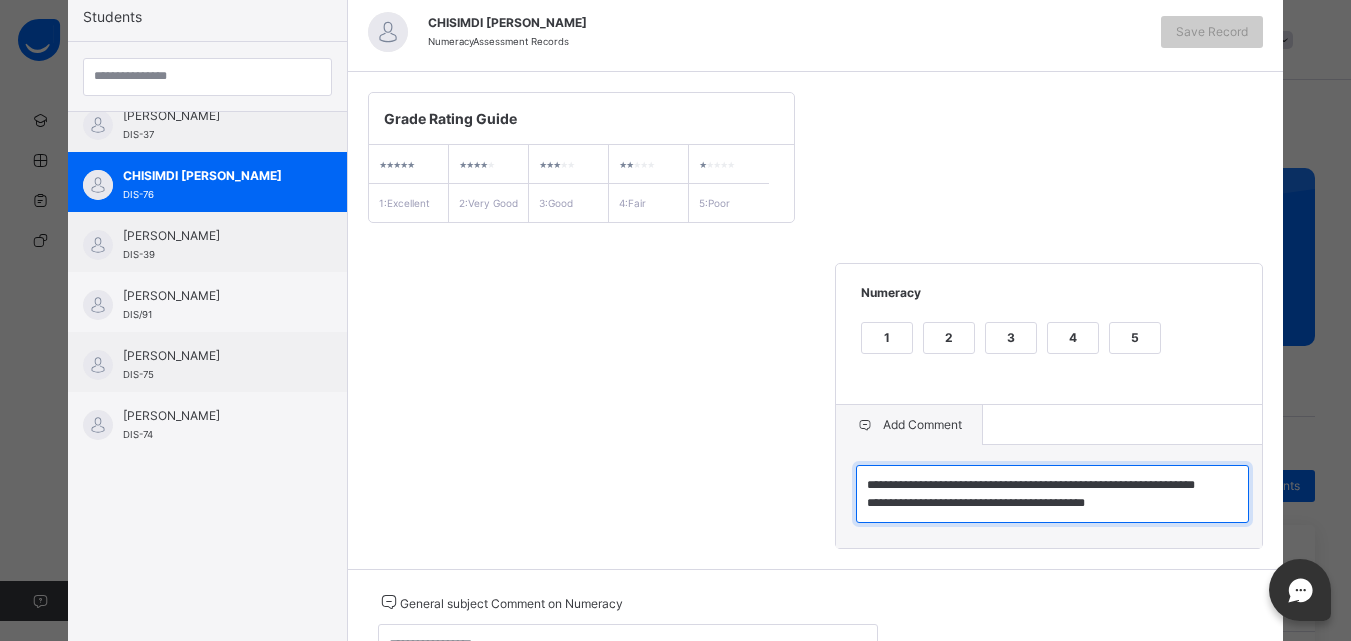 scroll, scrollTop: 6, scrollLeft: 0, axis: vertical 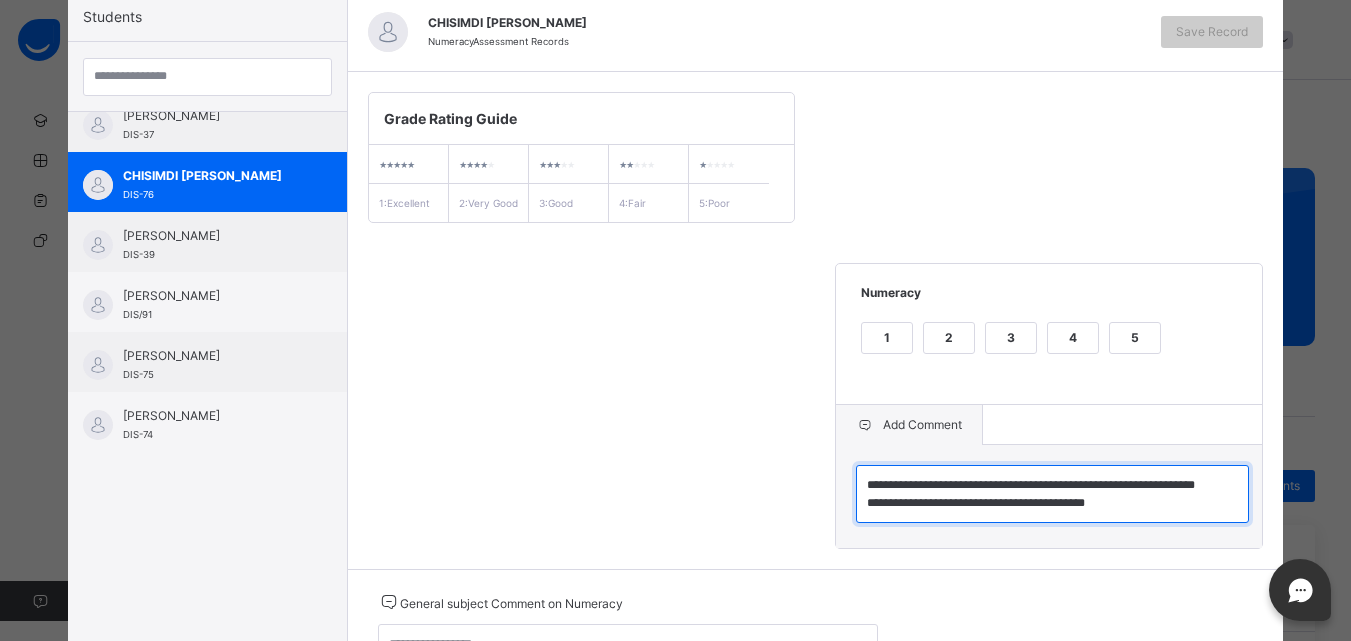 click on "**********" at bounding box center (1052, 494) 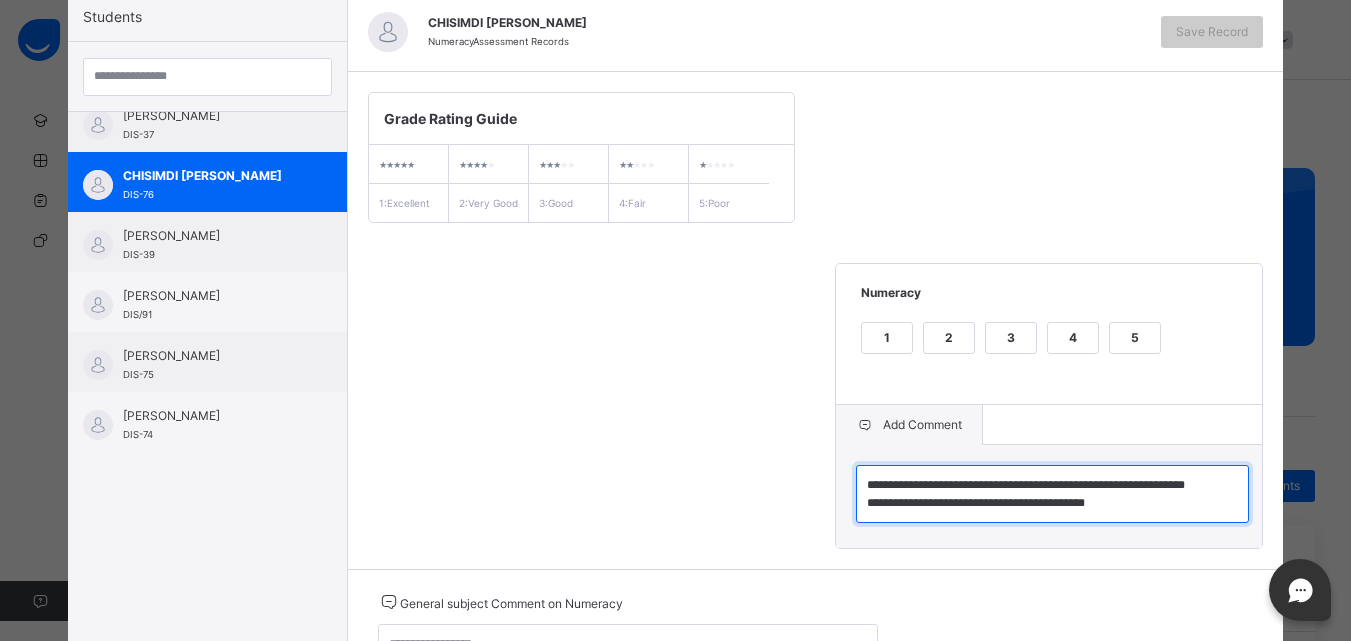 click on "**********" at bounding box center [1052, 494] 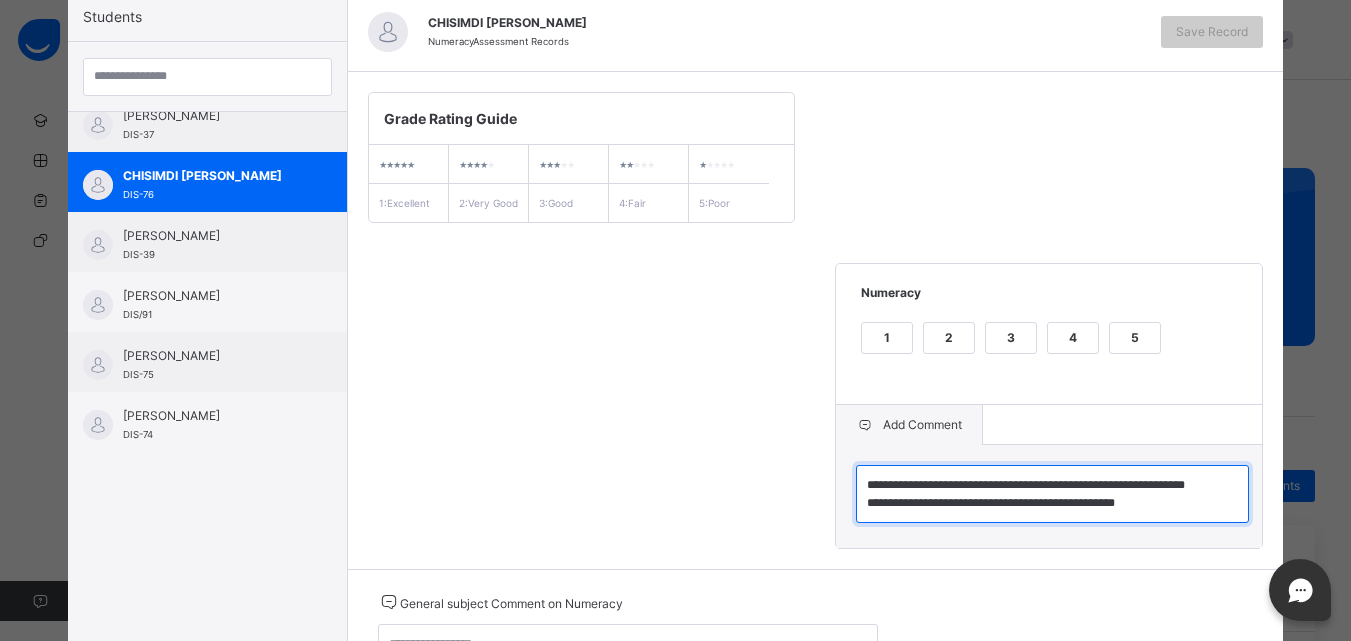 type on "**********" 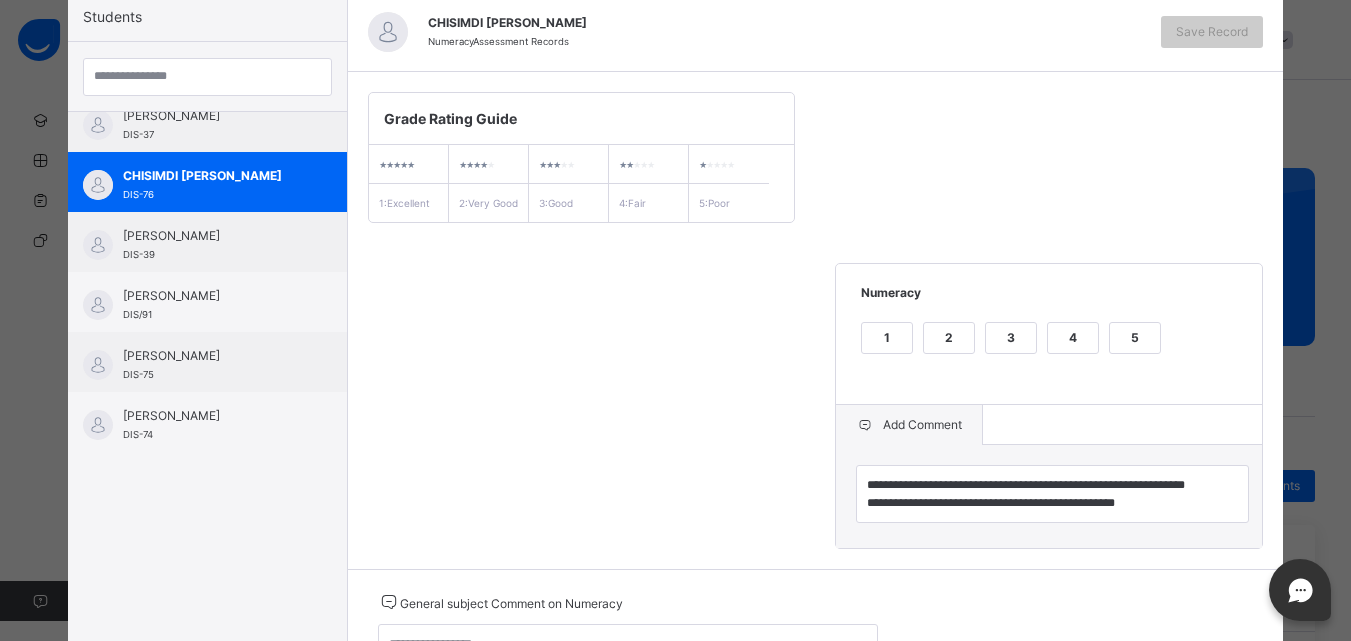 click on "4" at bounding box center [1073, 338] 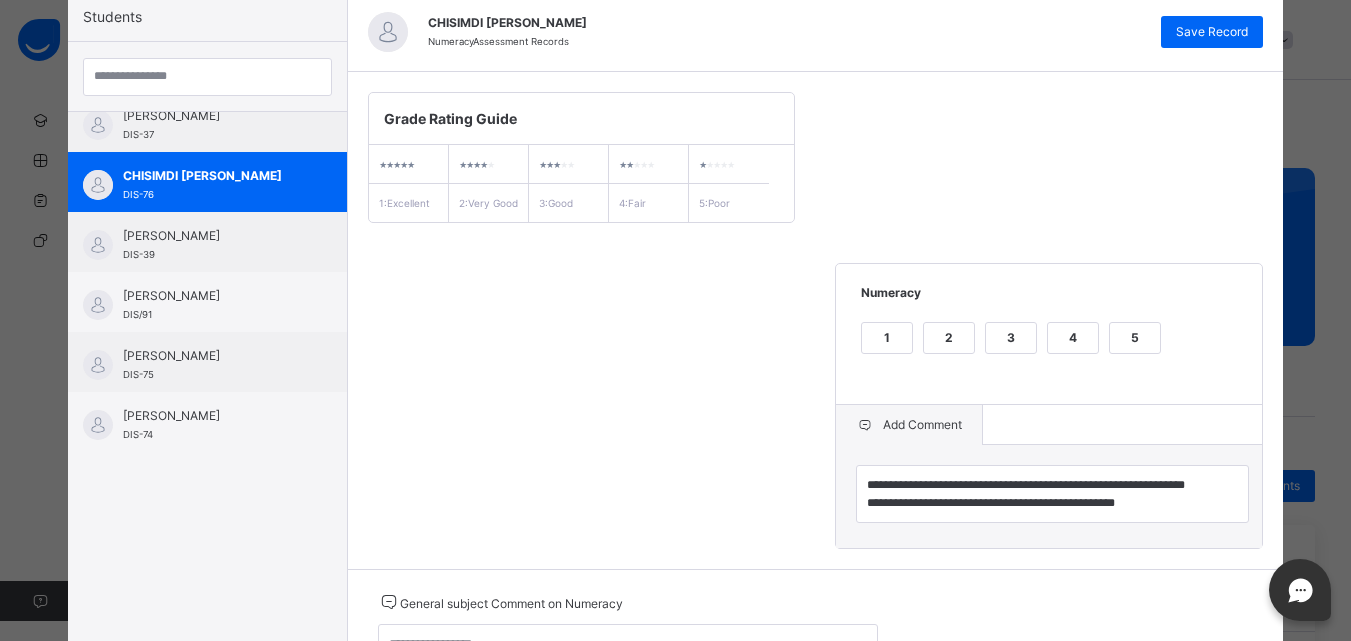 drag, startPoint x: 855, startPoint y: 504, endPoint x: 779, endPoint y: 379, distance: 146.2908 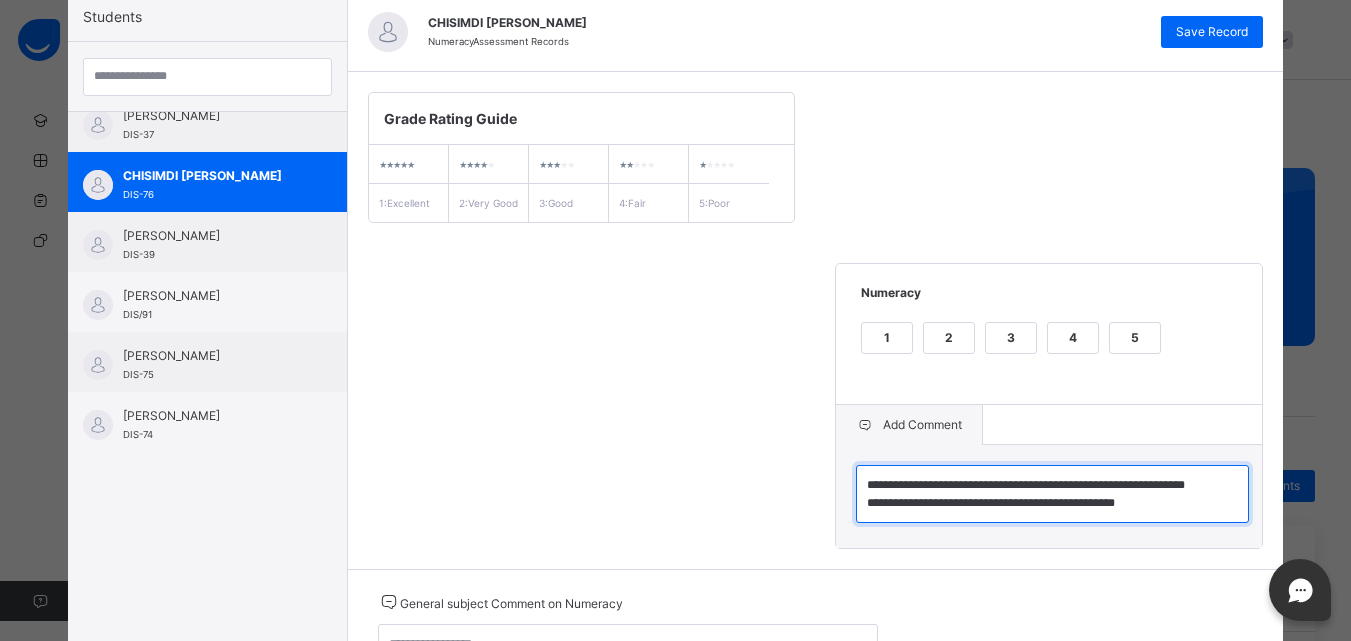 scroll, scrollTop: 18, scrollLeft: 0, axis: vertical 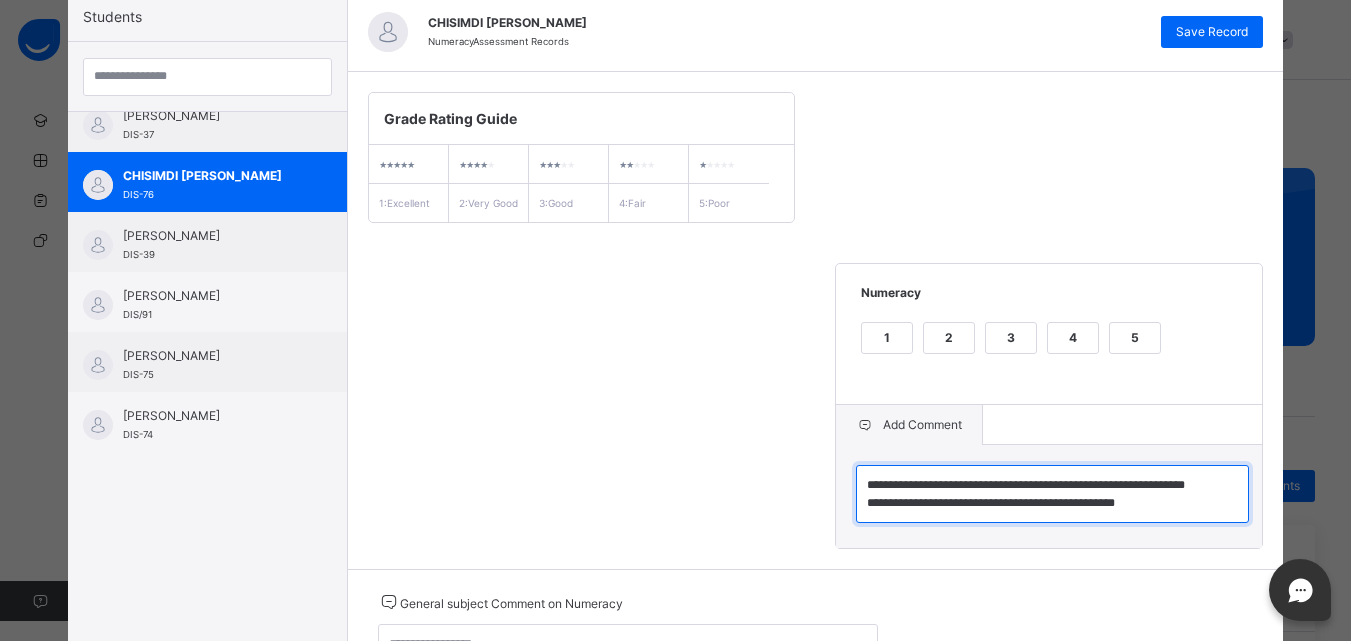 drag, startPoint x: 856, startPoint y: 496, endPoint x: 1147, endPoint y: 570, distance: 300.26157 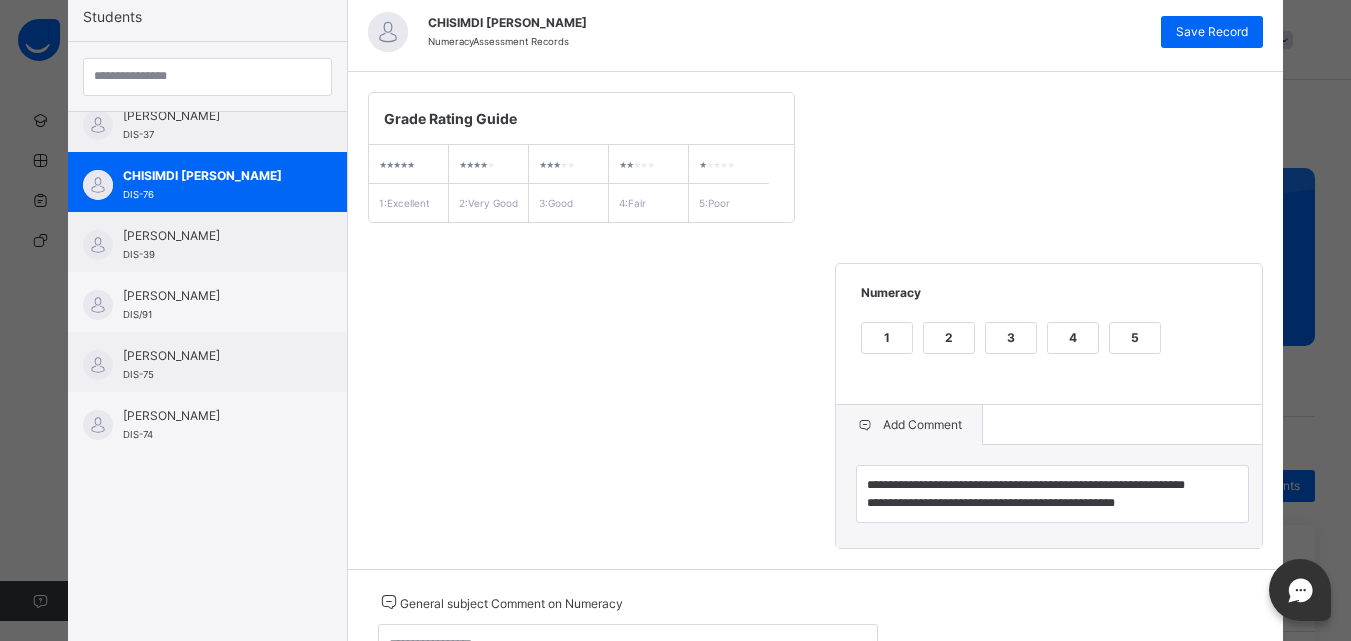 click on "**********" at bounding box center [816, 320] 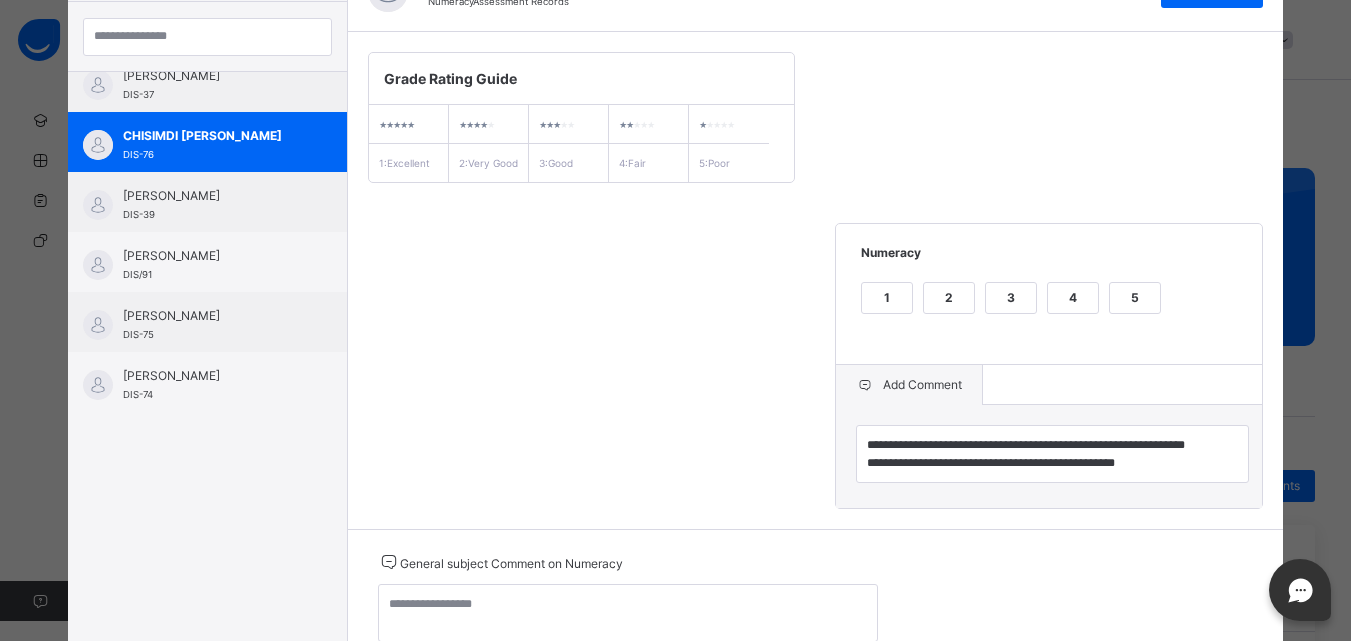 scroll, scrollTop: 333, scrollLeft: 0, axis: vertical 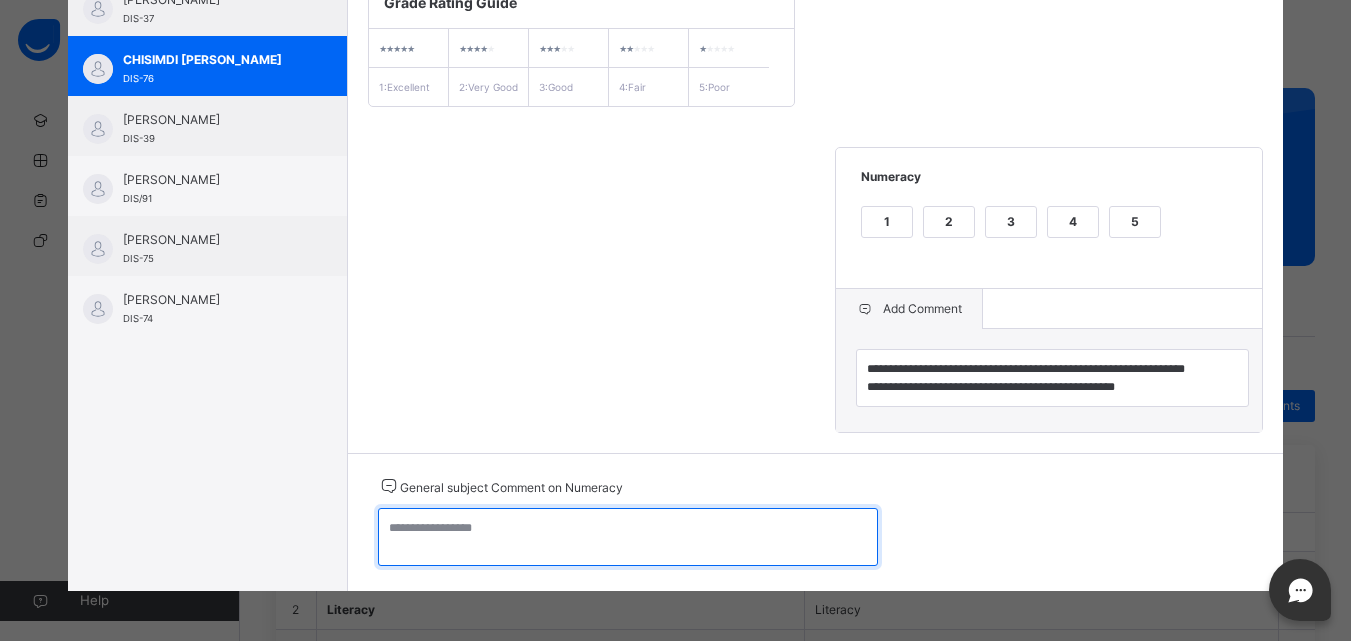 click at bounding box center (628, 537) 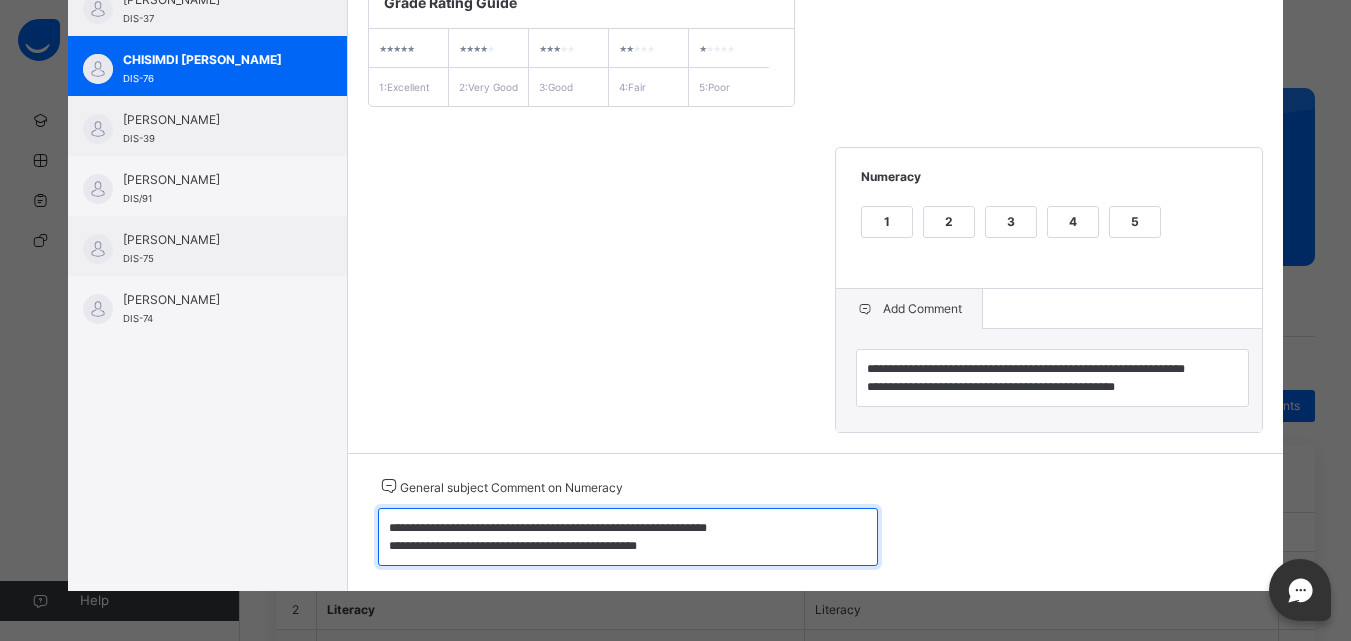 type on "**********" 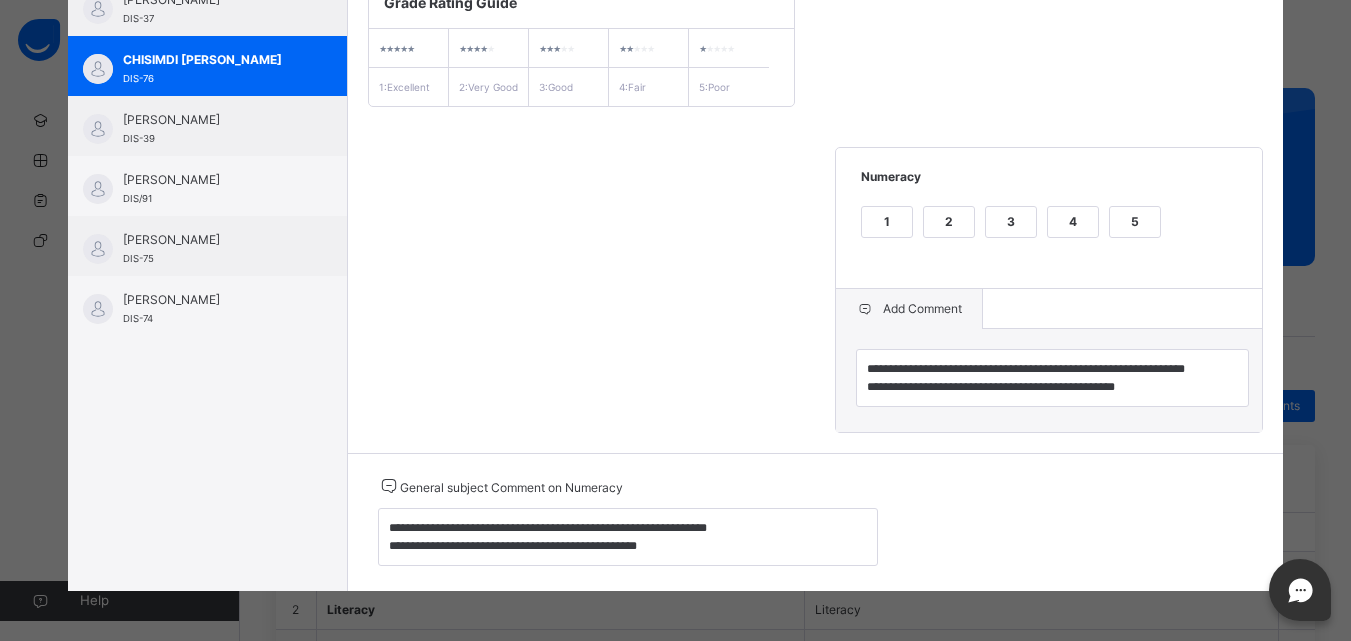 click on "**********" at bounding box center (816, 204) 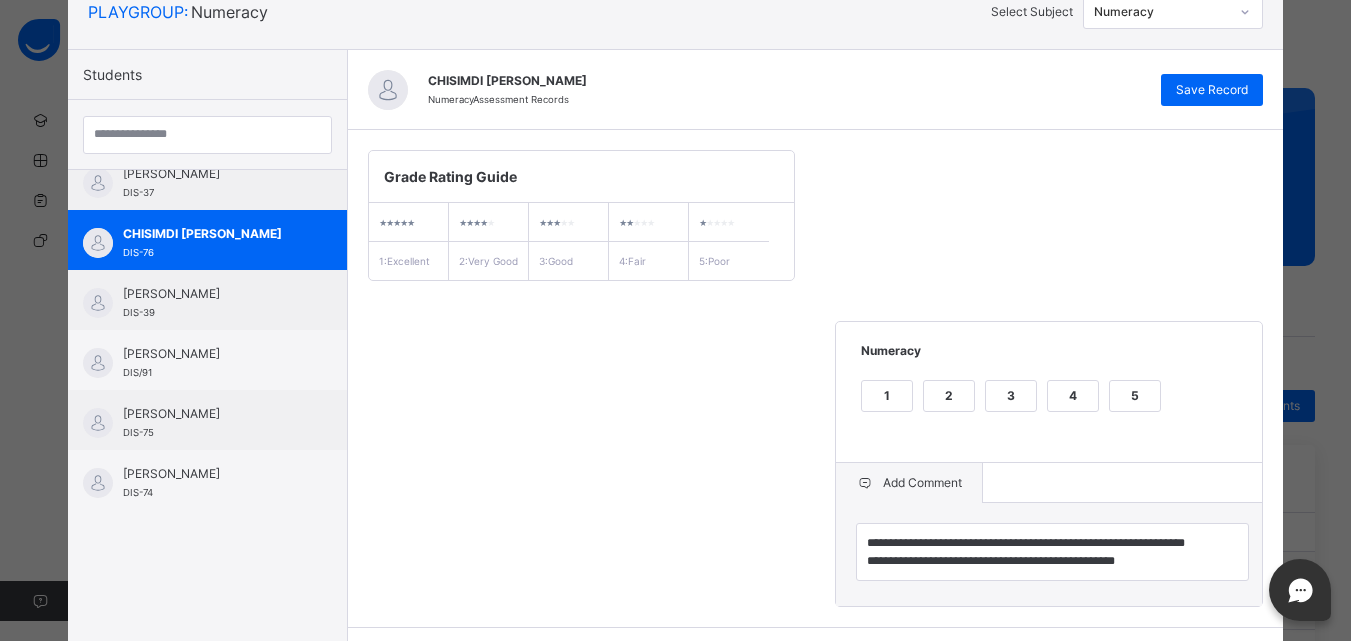 scroll, scrollTop: 137, scrollLeft: 0, axis: vertical 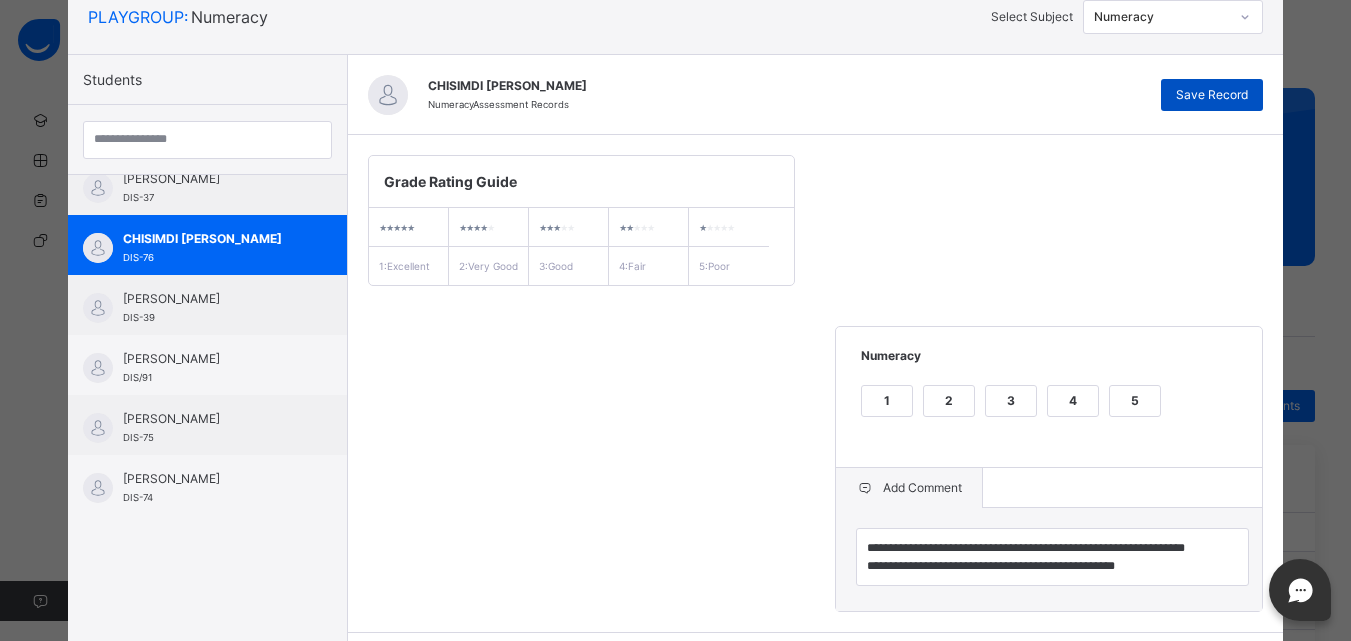 click on "Save Record" at bounding box center [1212, 95] 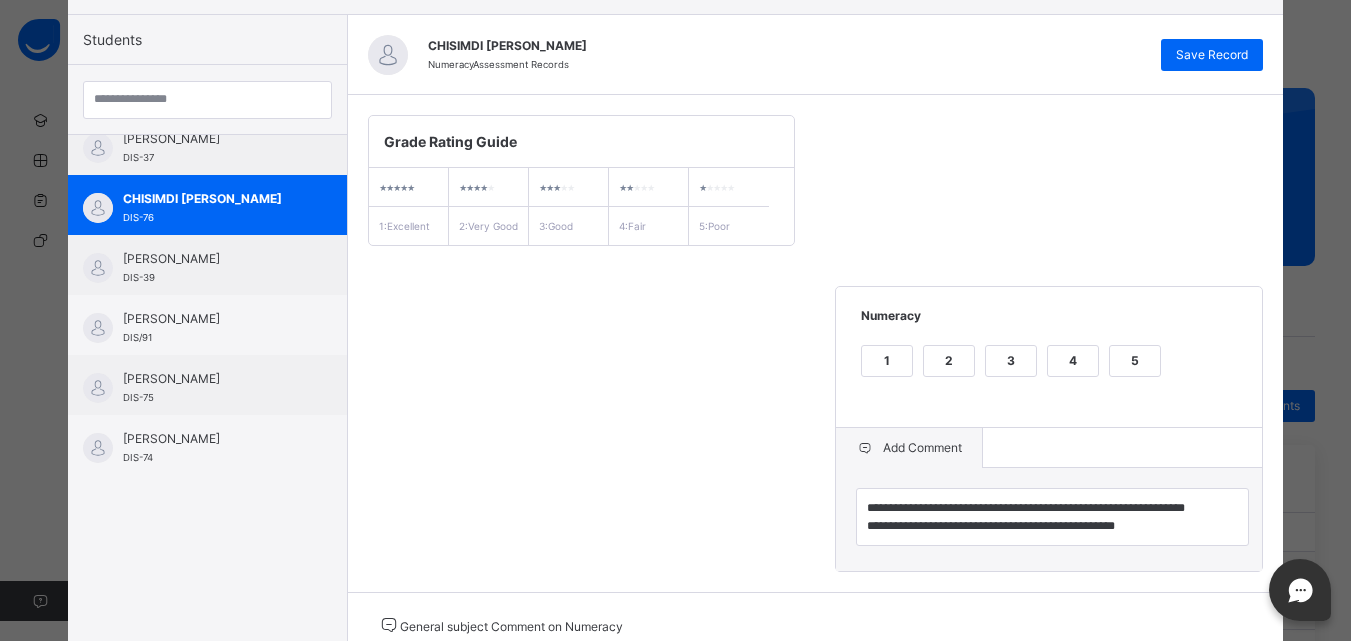scroll, scrollTop: 257, scrollLeft: 0, axis: vertical 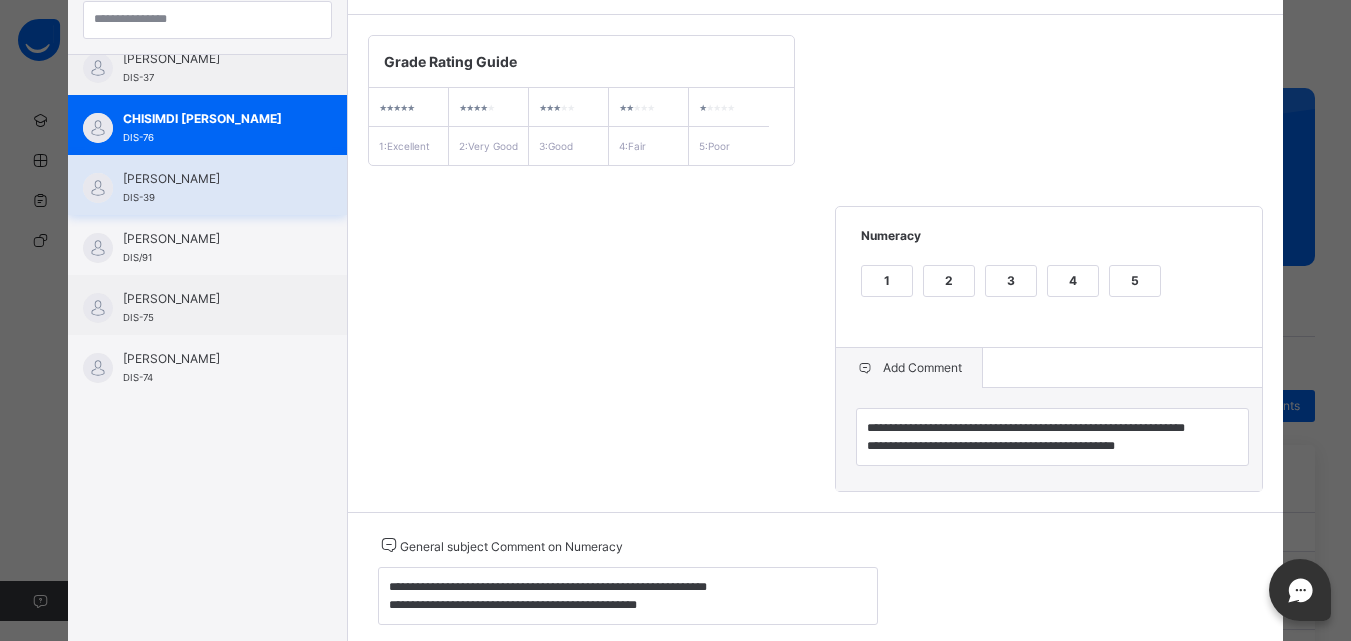 click on "[PERSON_NAME] DIS-39" at bounding box center [207, 185] 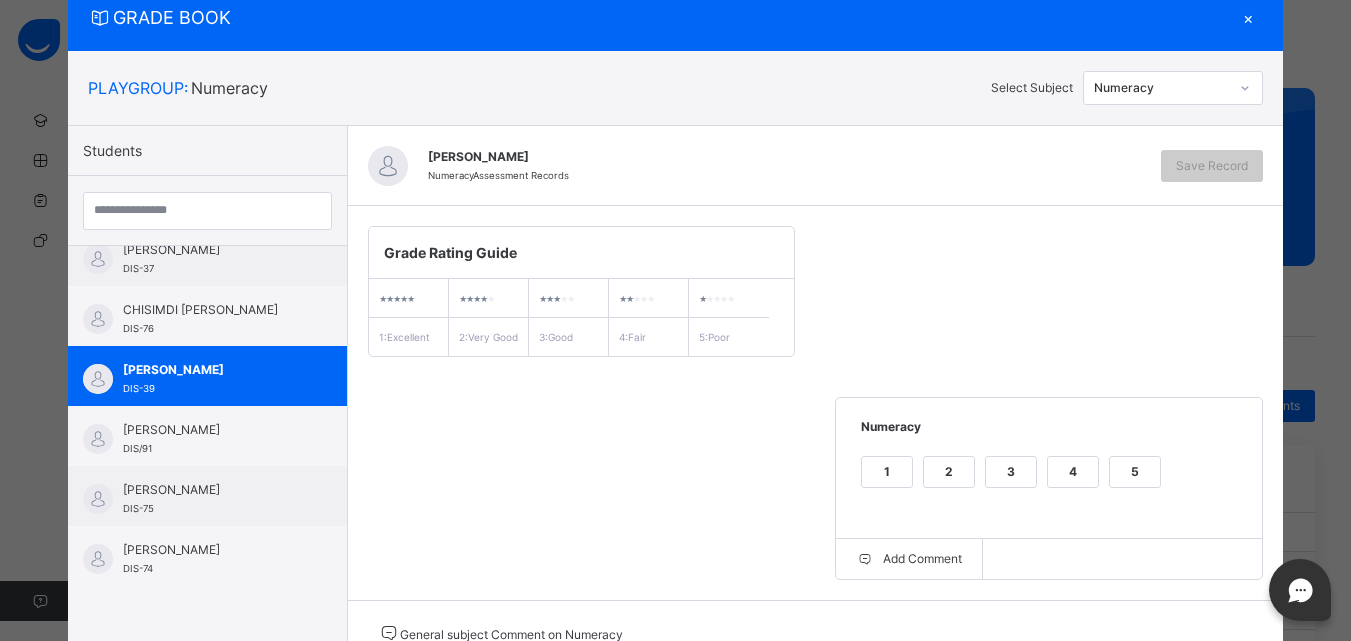 scroll, scrollTop: 231, scrollLeft: 0, axis: vertical 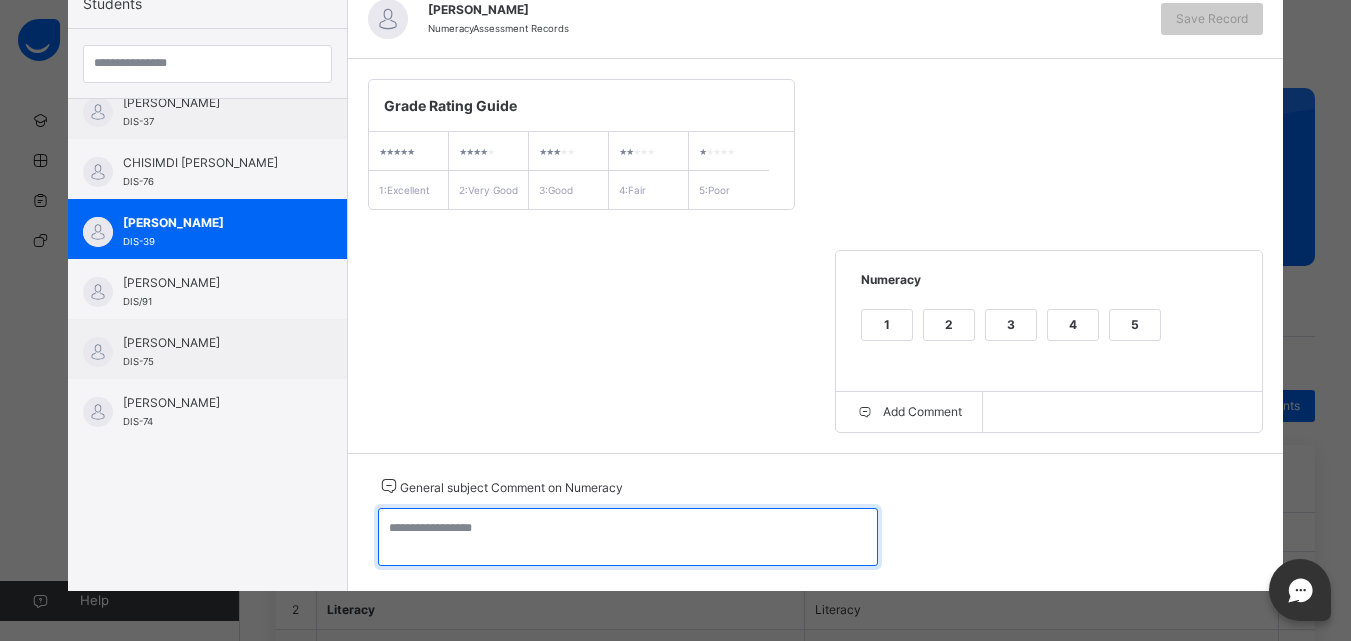 click at bounding box center (628, 537) 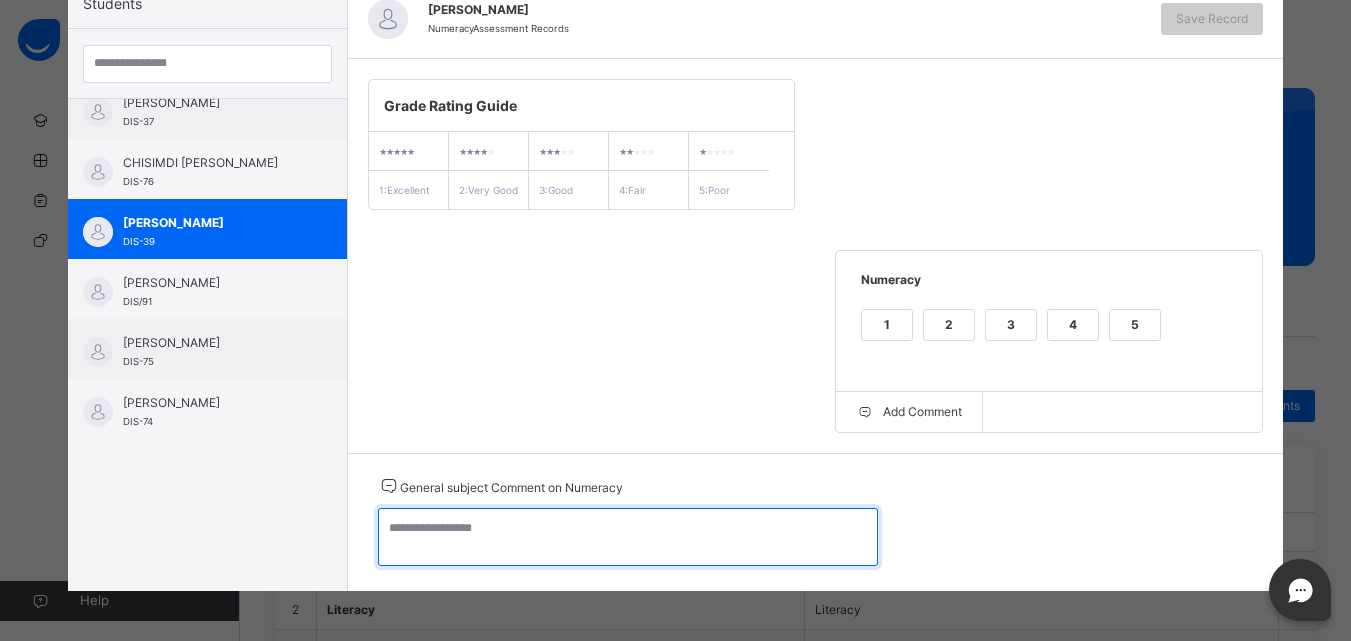 paste on "**********" 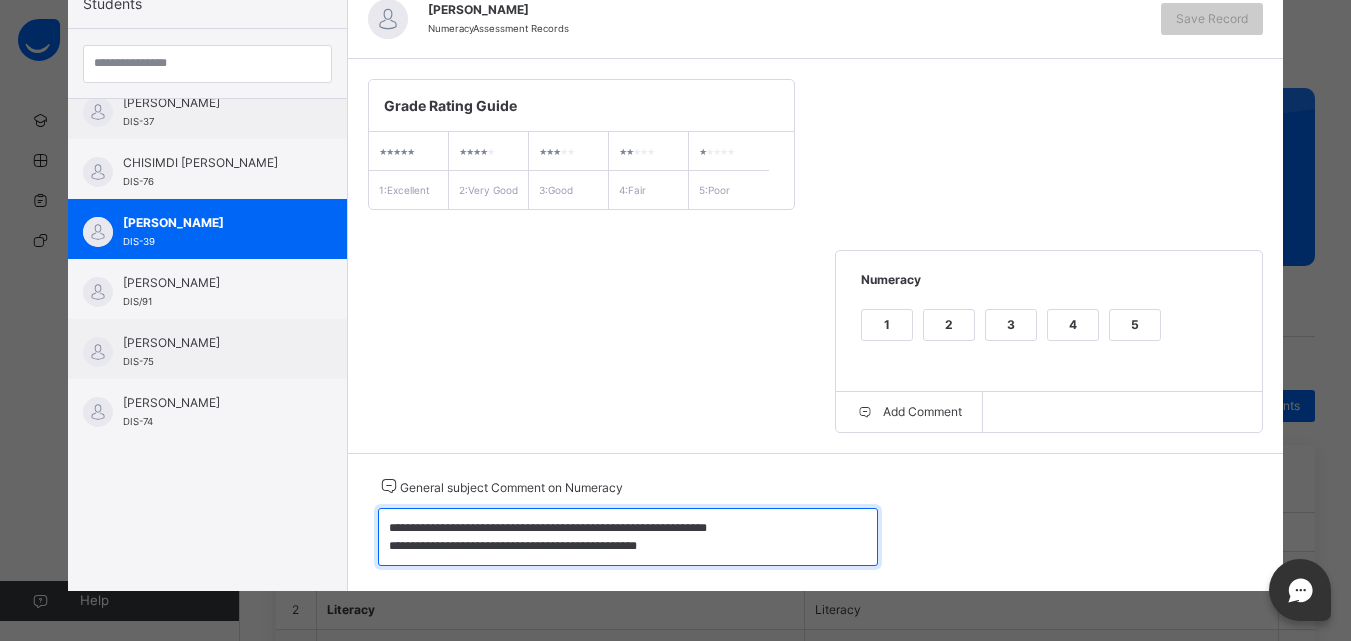 click on "**********" at bounding box center [628, 537] 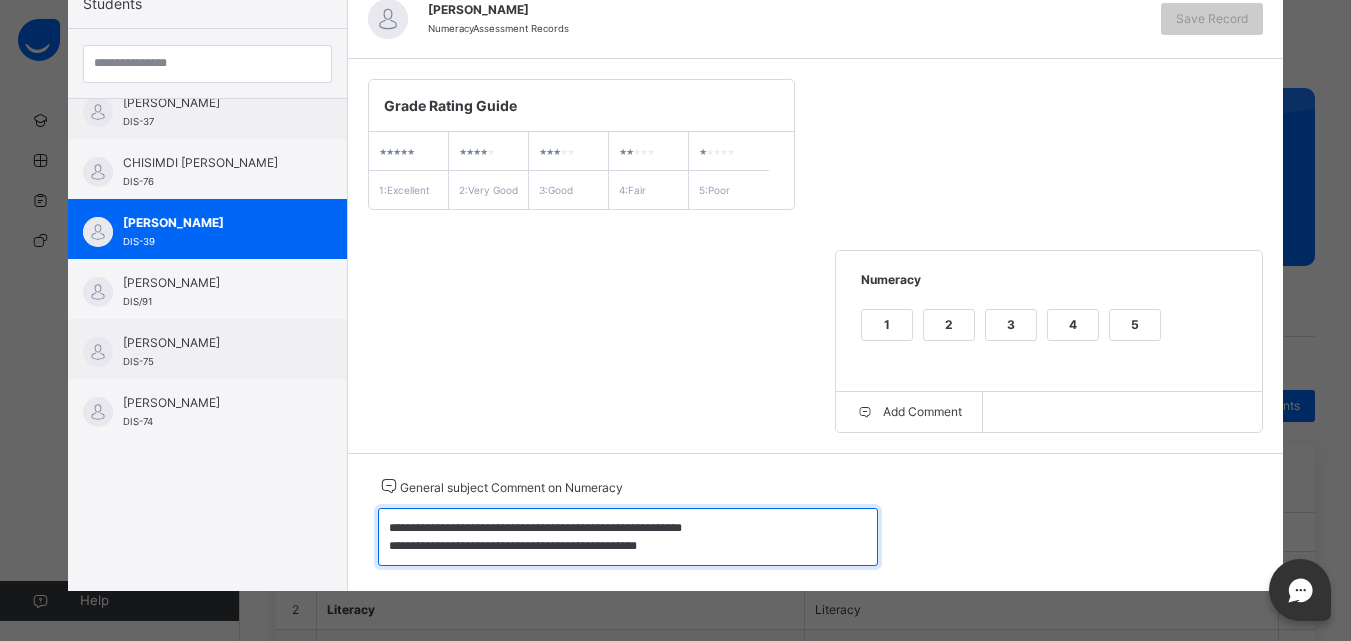 click on "**********" at bounding box center (628, 537) 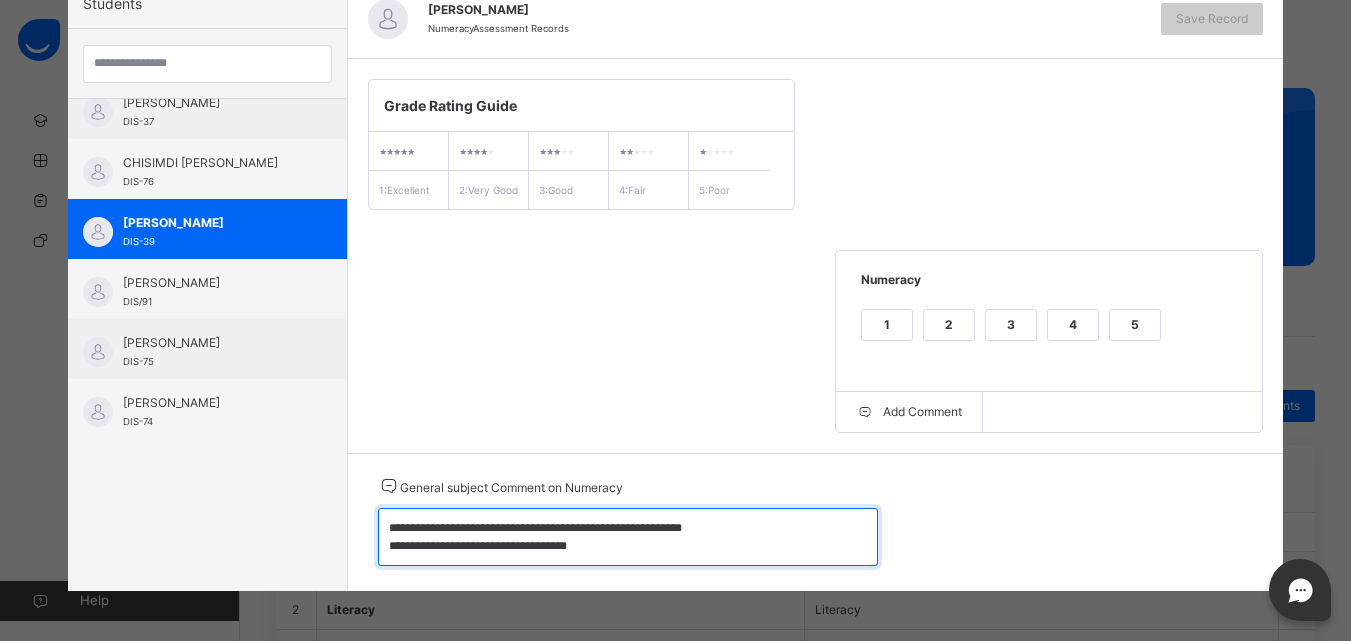 click on "**********" at bounding box center (628, 537) 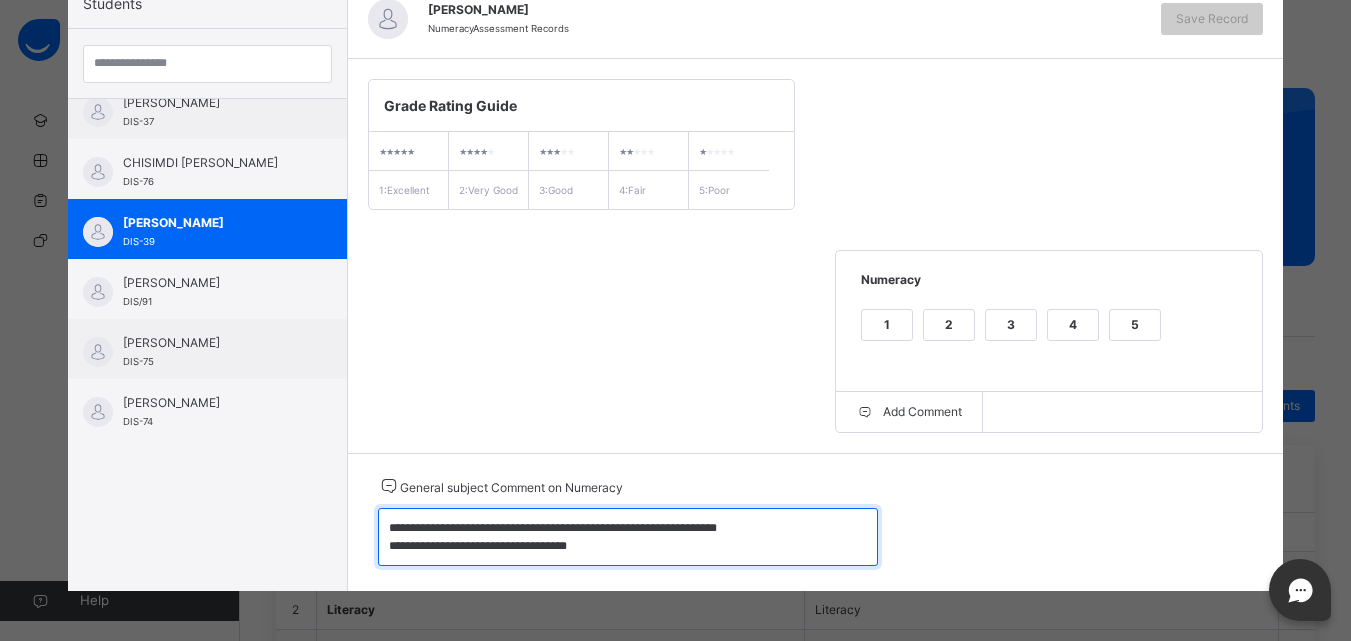 click on "**********" at bounding box center (628, 537) 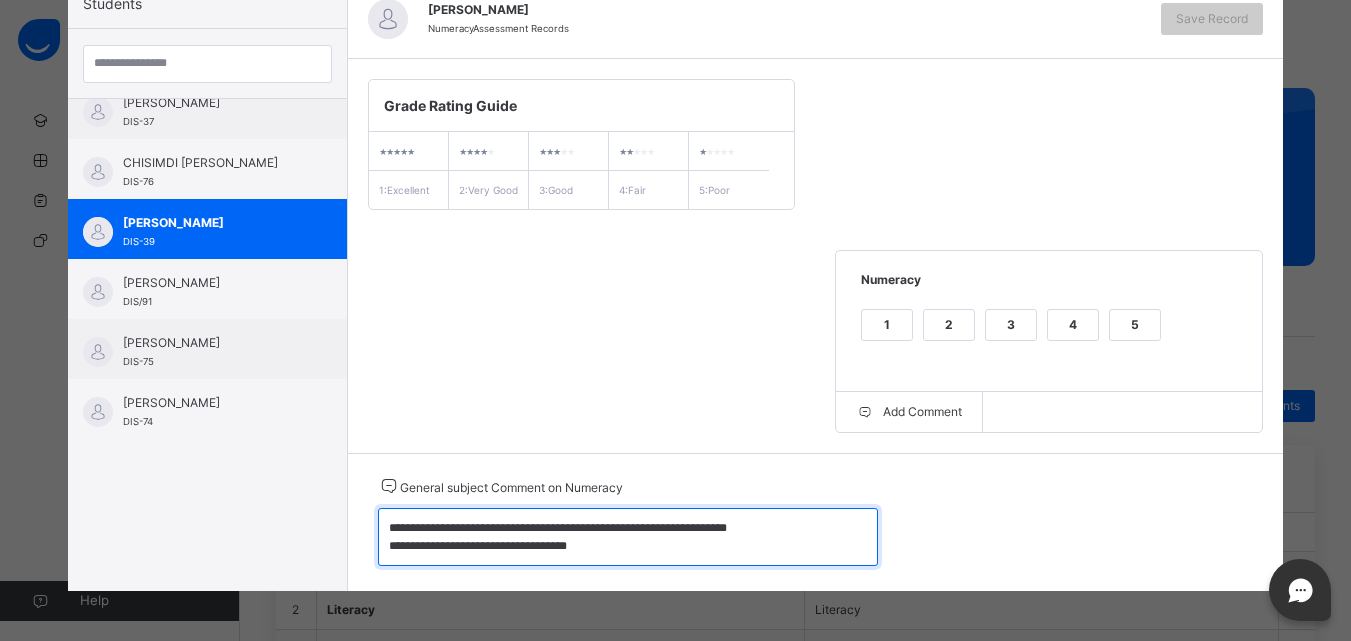click on "**********" at bounding box center [628, 537] 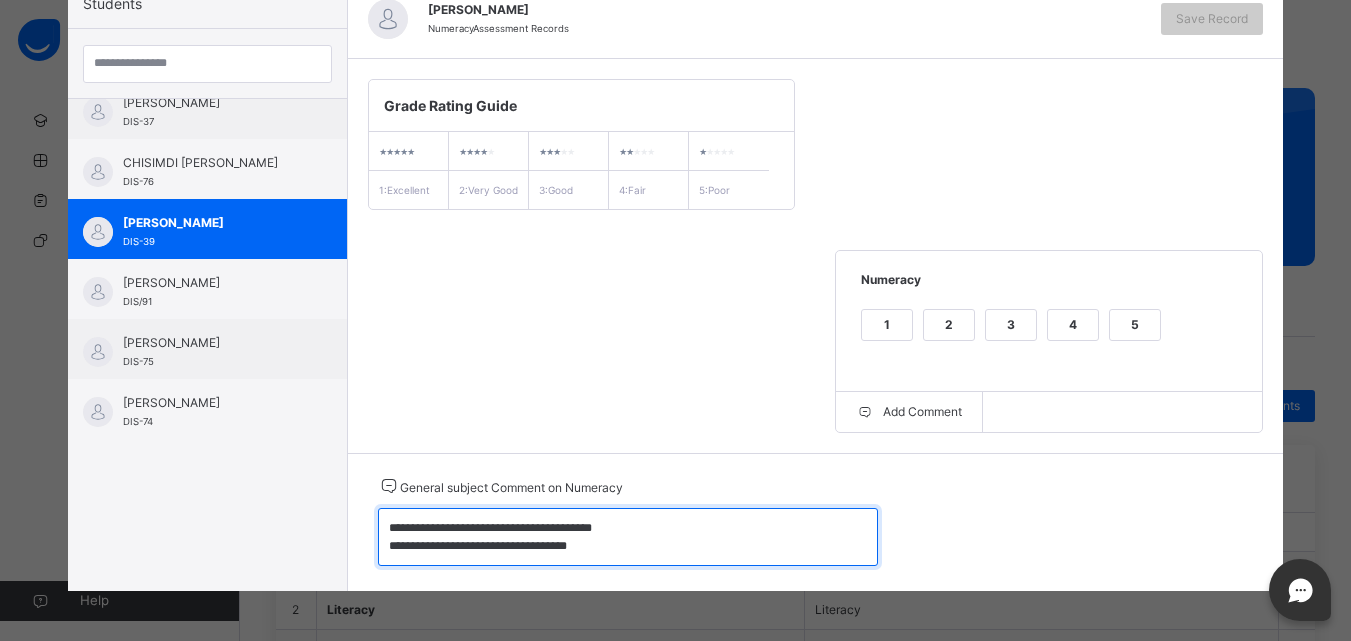 click on "**********" at bounding box center (628, 537) 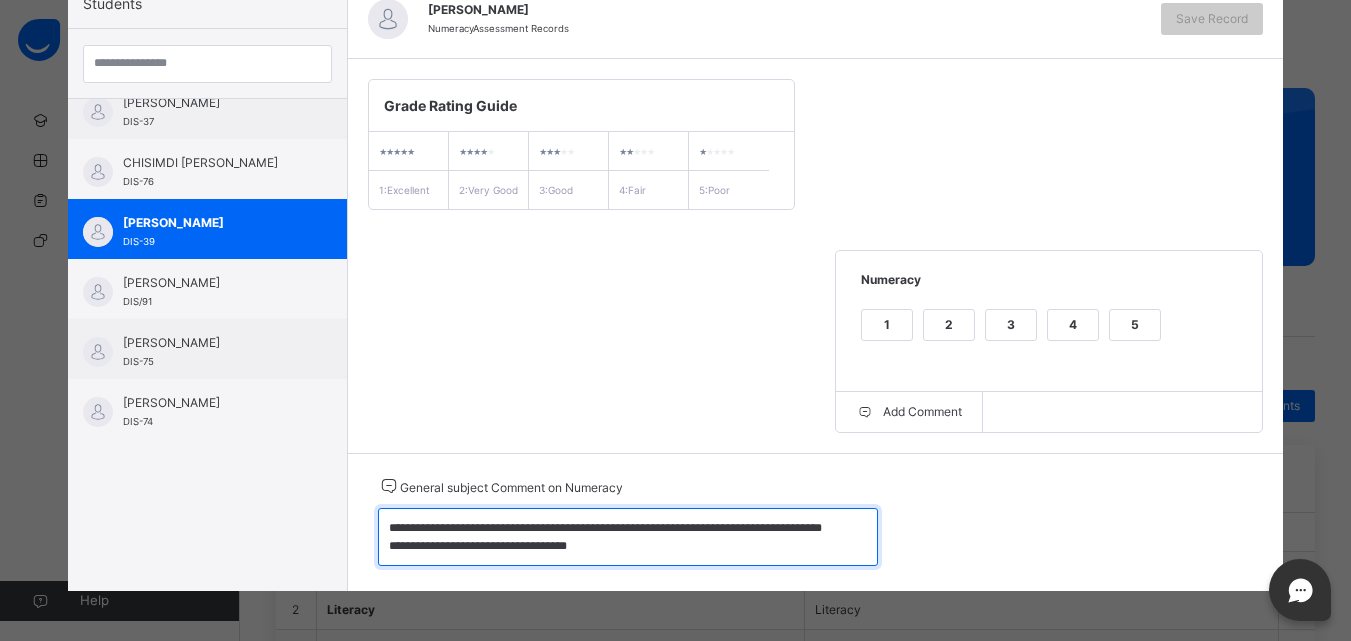 click on "**********" at bounding box center (628, 537) 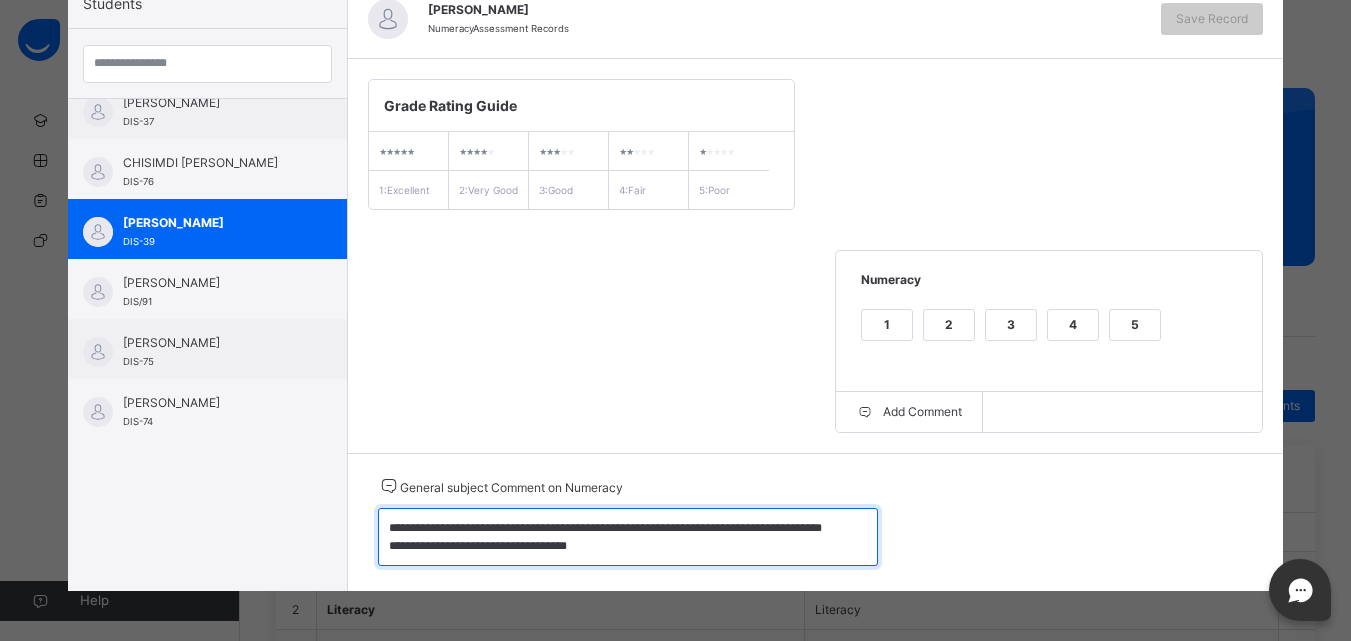 click on "**********" at bounding box center [628, 537] 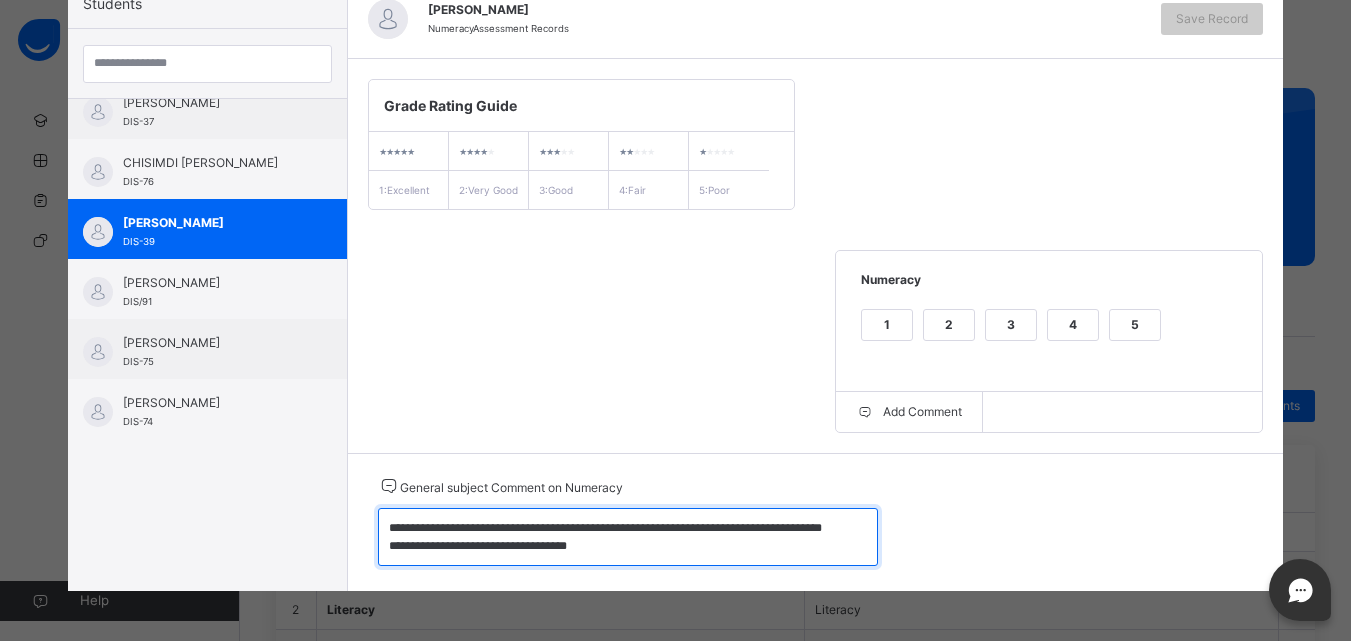 click on "**********" at bounding box center [628, 537] 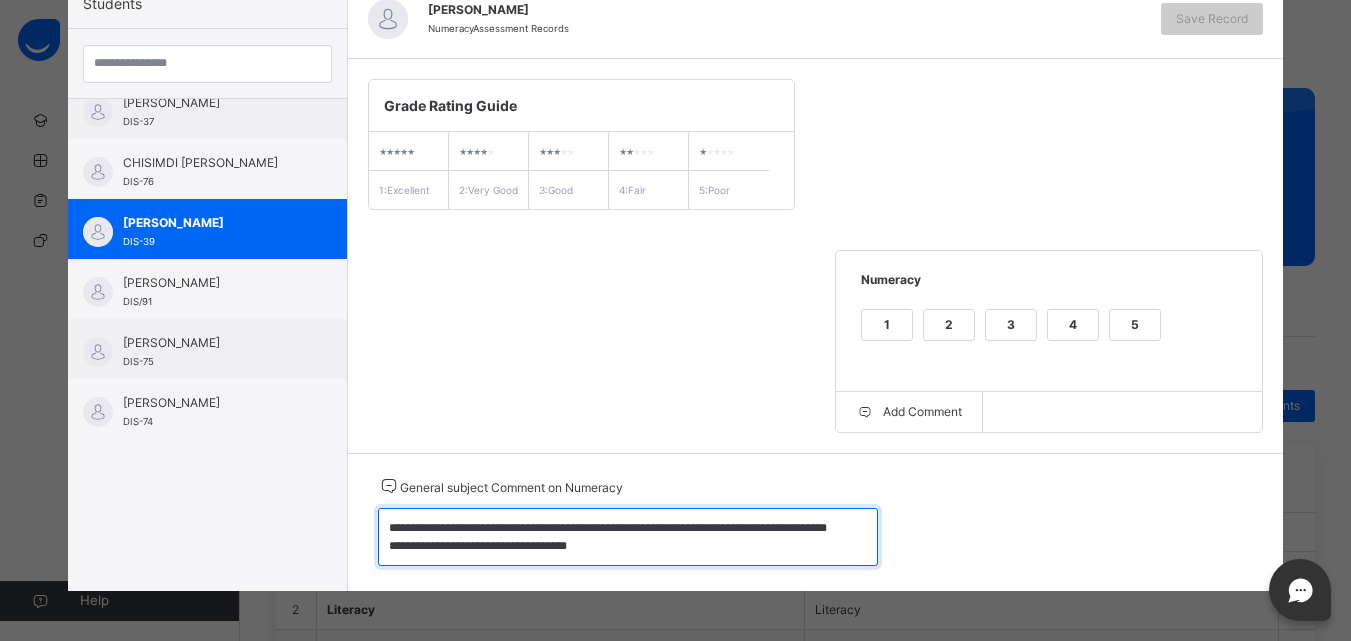 click on "**********" at bounding box center [628, 537] 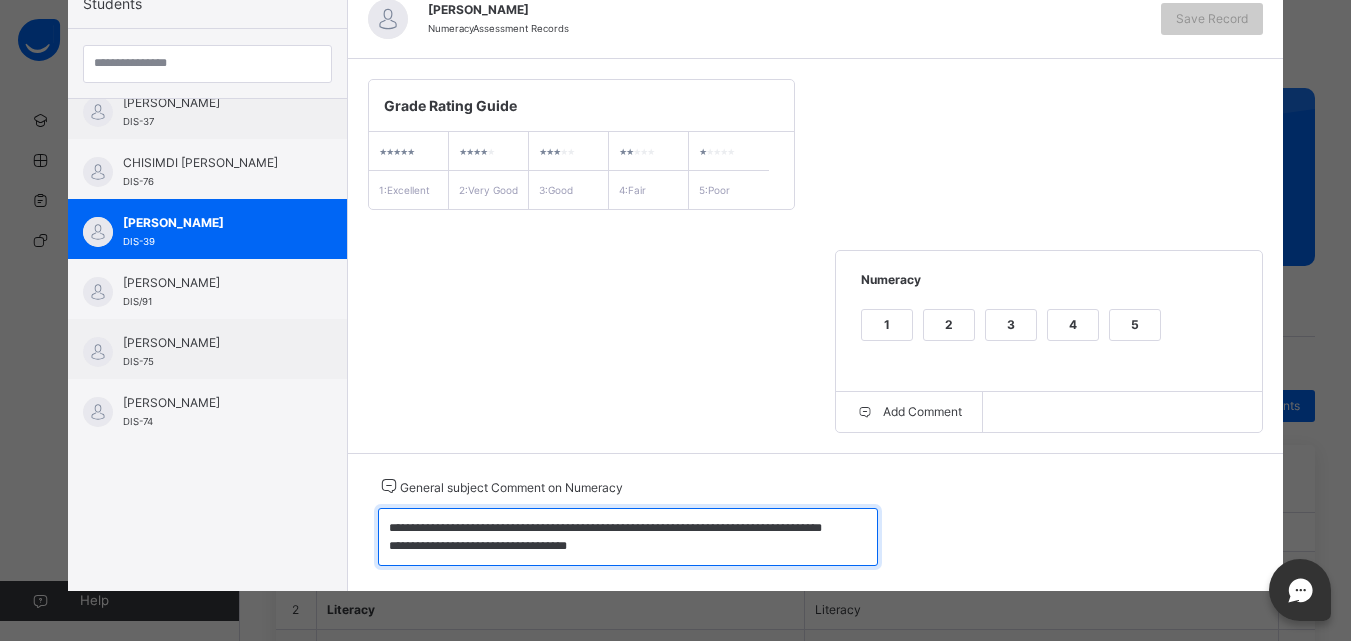 click on "**********" at bounding box center (628, 537) 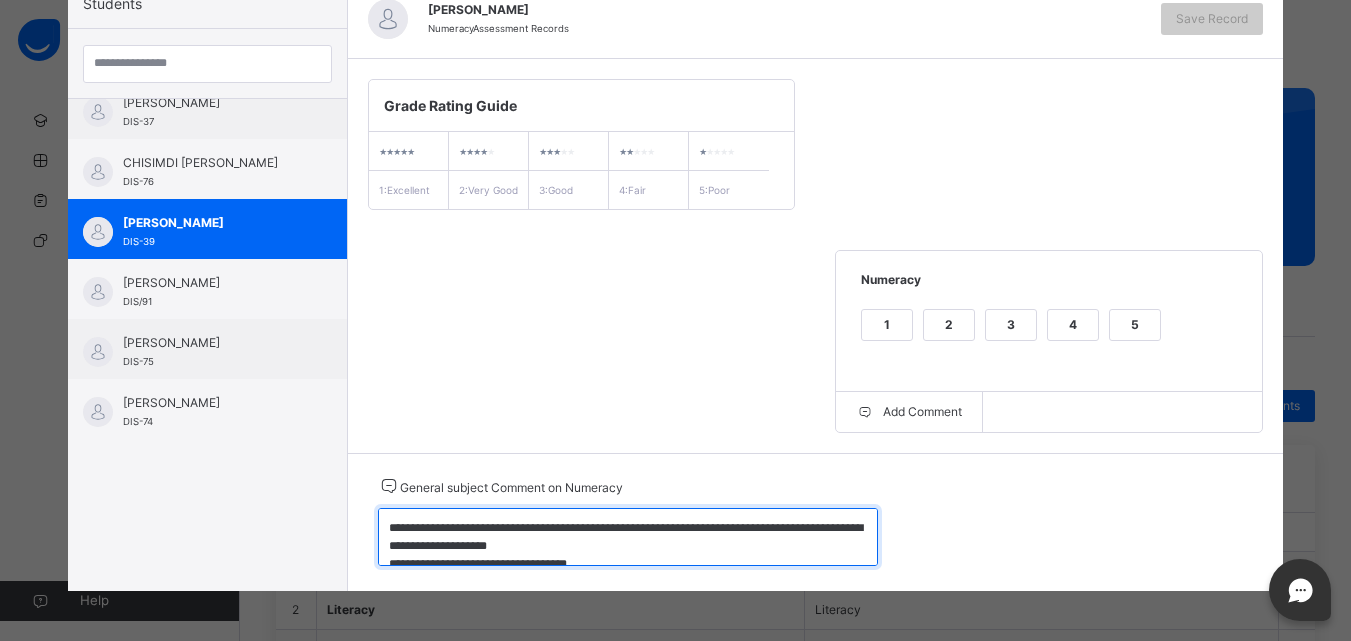 click on "**********" at bounding box center [628, 537] 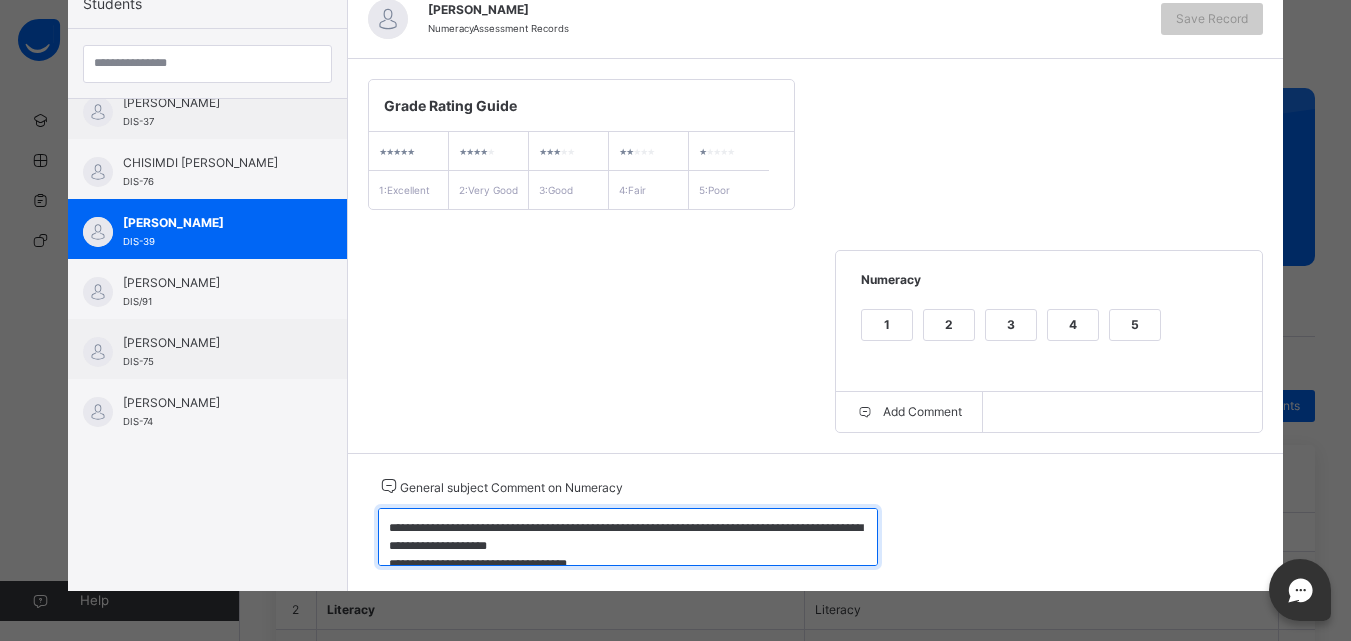 click on "**********" at bounding box center [628, 537] 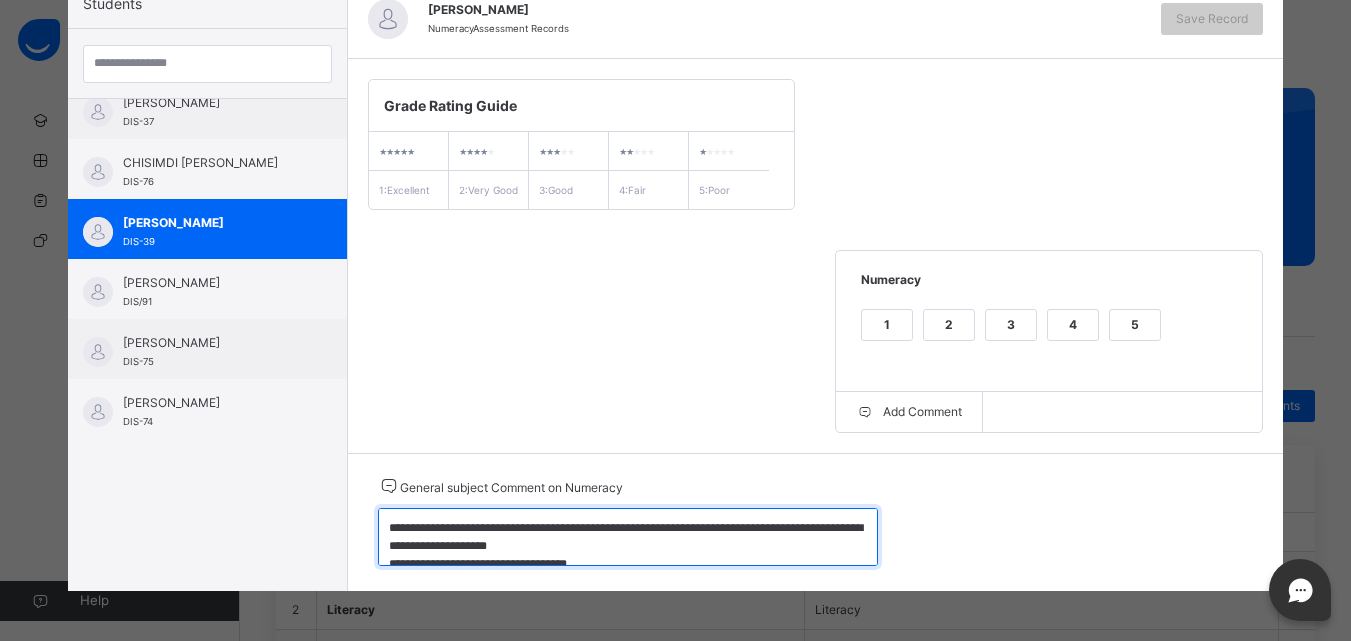click on "**********" at bounding box center [628, 537] 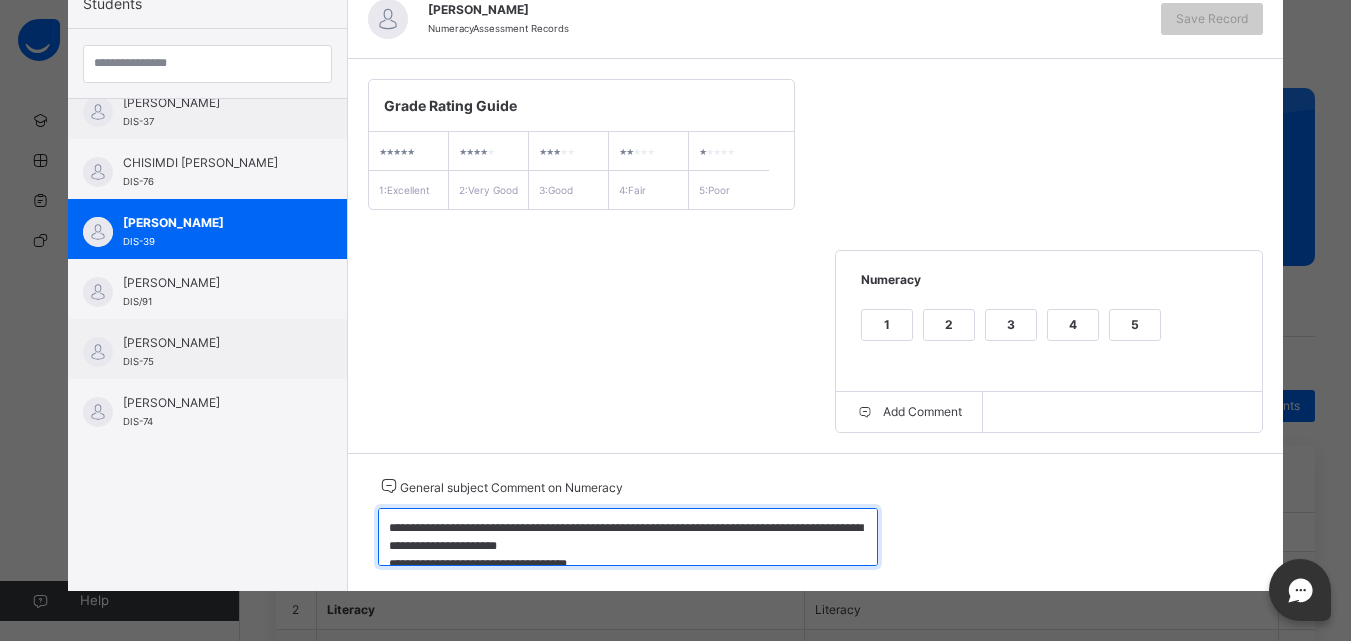click on "**********" at bounding box center [628, 537] 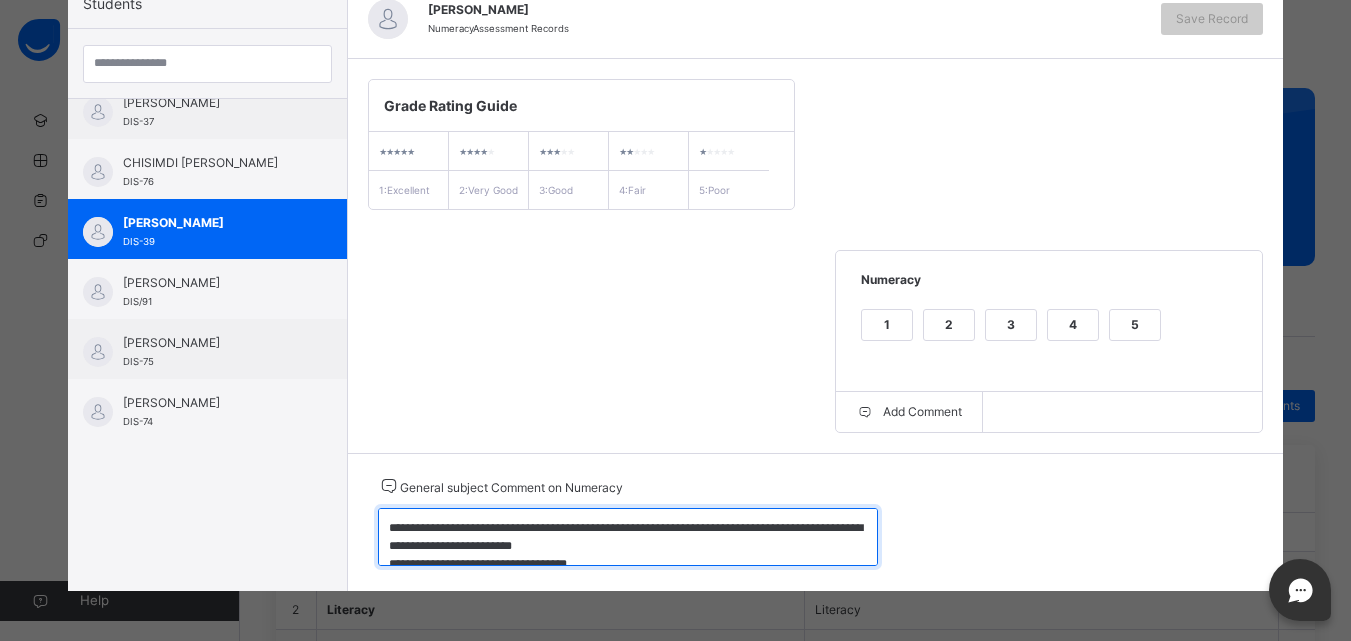 scroll, scrollTop: 18, scrollLeft: 0, axis: vertical 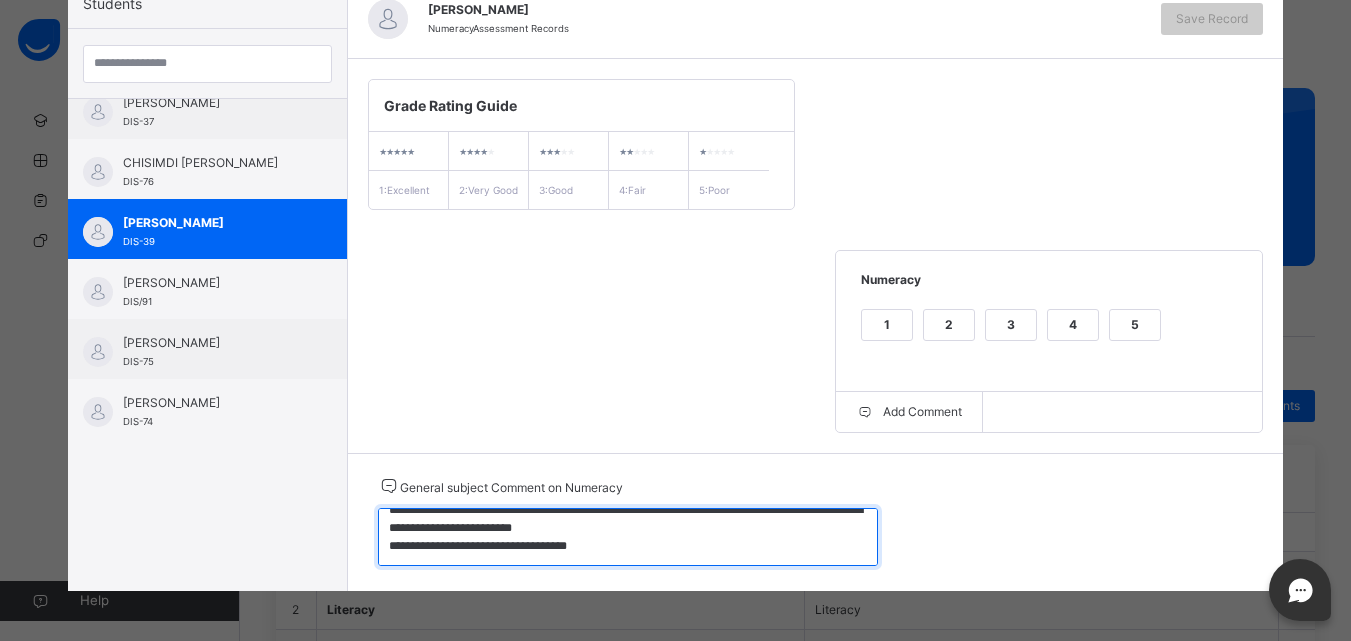 click on "**********" at bounding box center [628, 537] 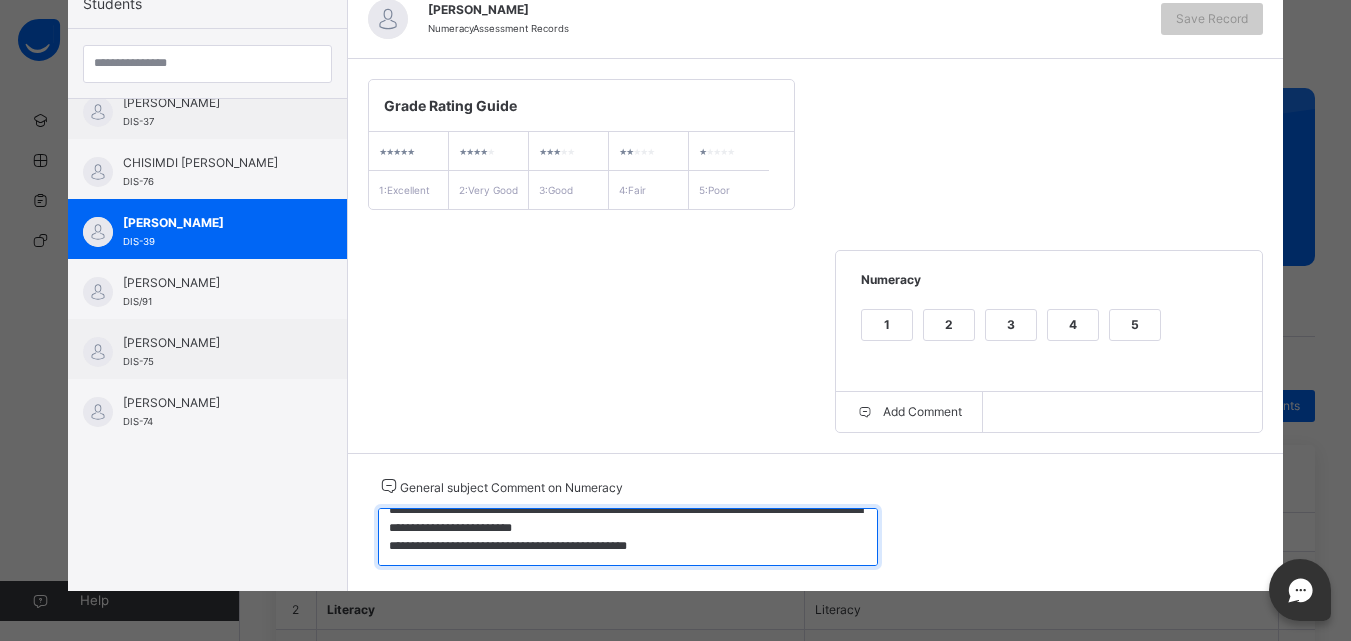 click on "**********" at bounding box center [628, 537] 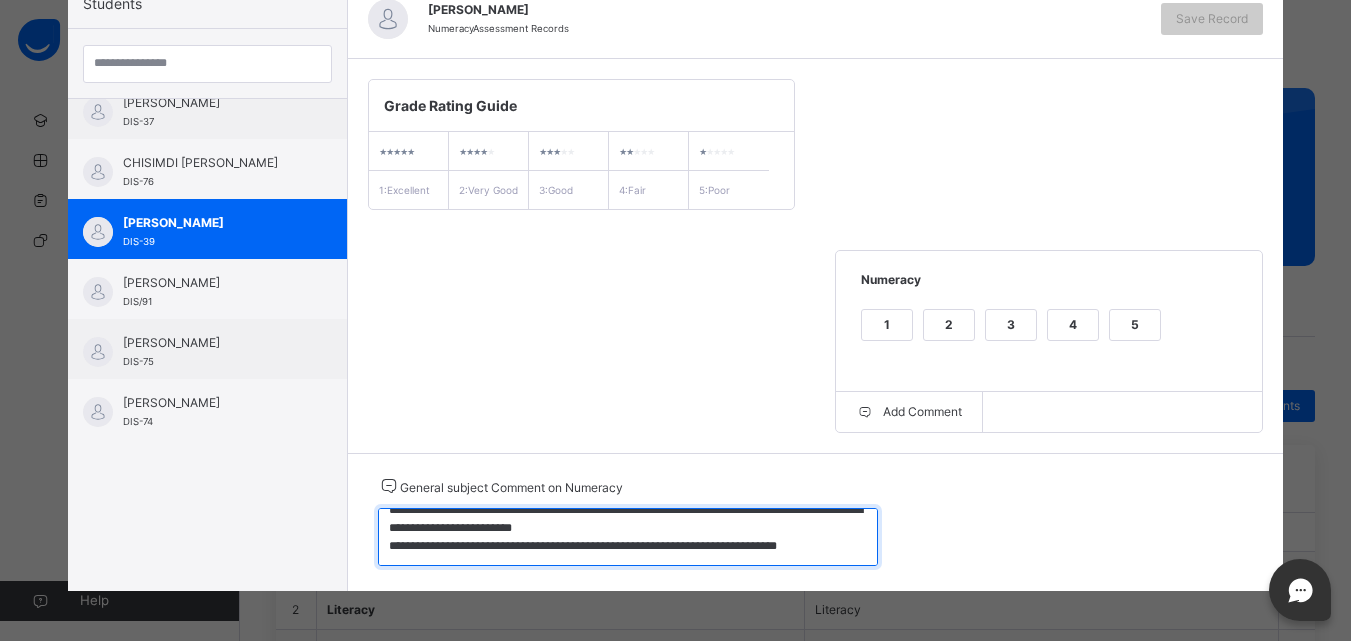 click on "**********" at bounding box center [628, 537] 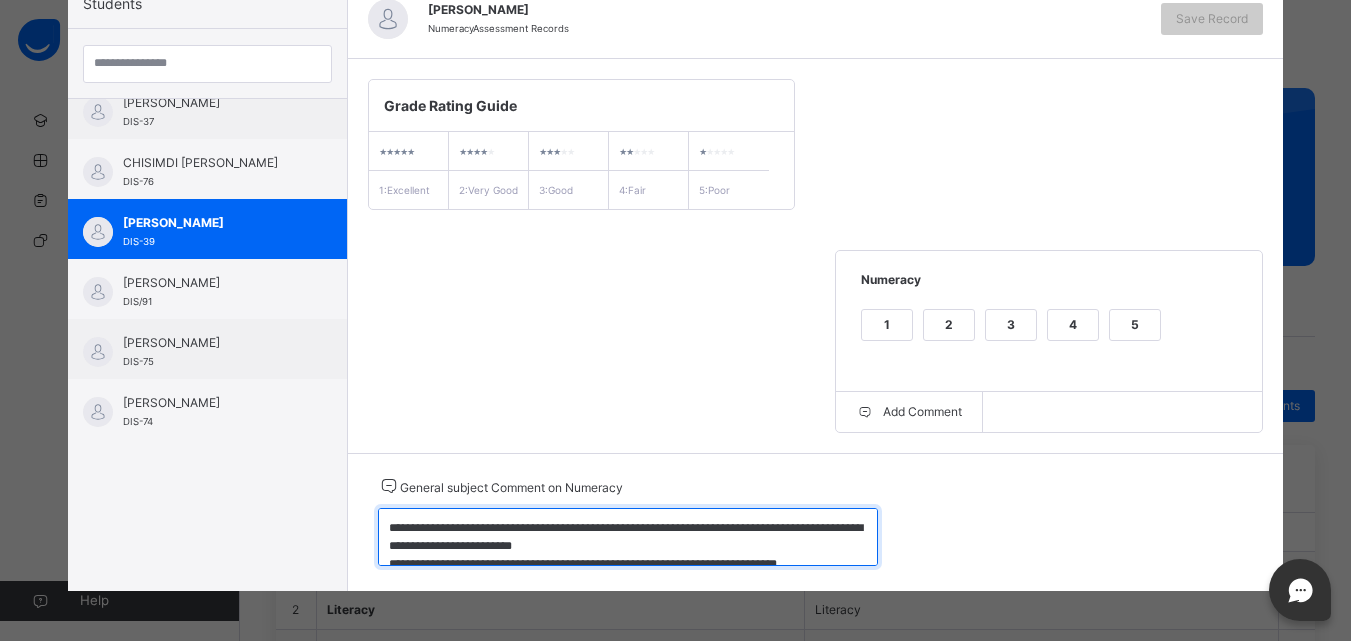 scroll, scrollTop: 18, scrollLeft: 0, axis: vertical 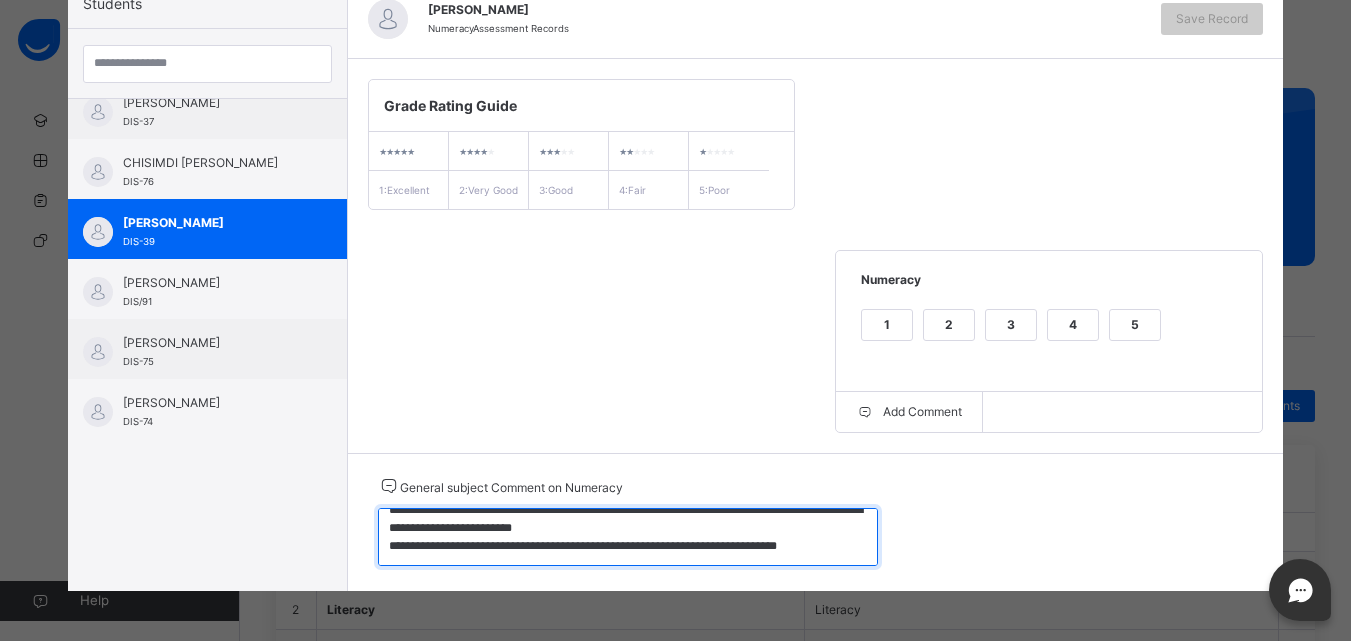 drag, startPoint x: 370, startPoint y: 512, endPoint x: 918, endPoint y: 595, distance: 554.24994 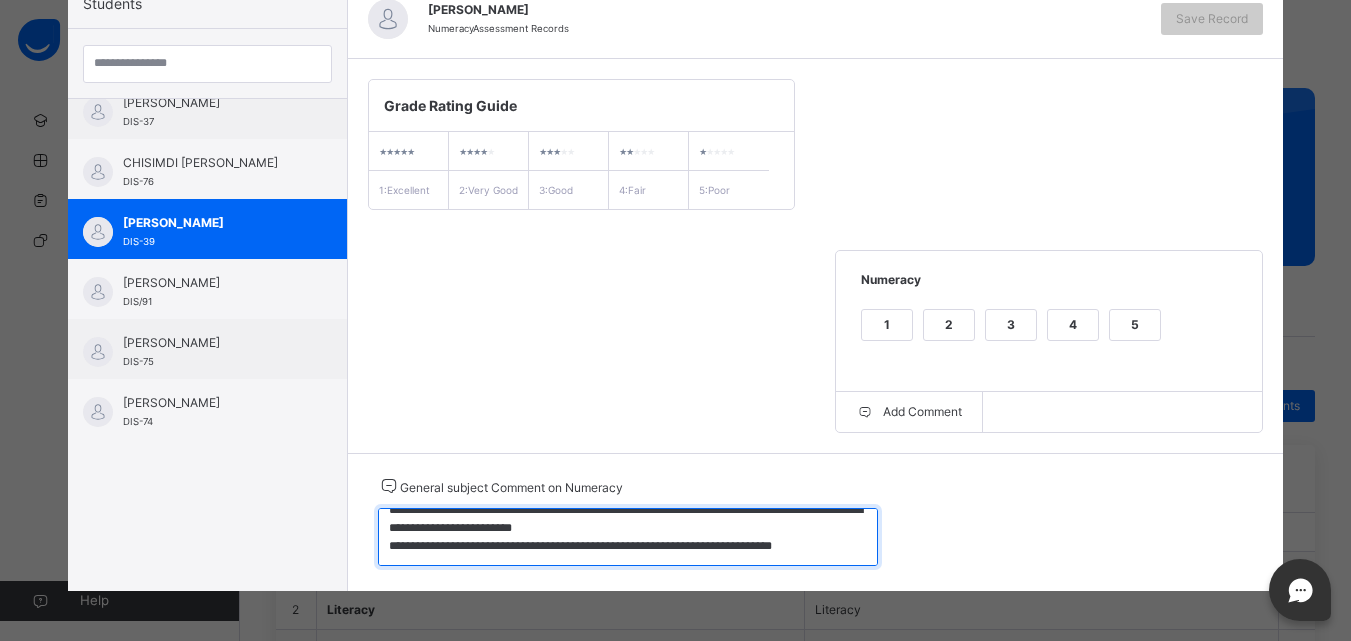 click on "**********" at bounding box center [628, 537] 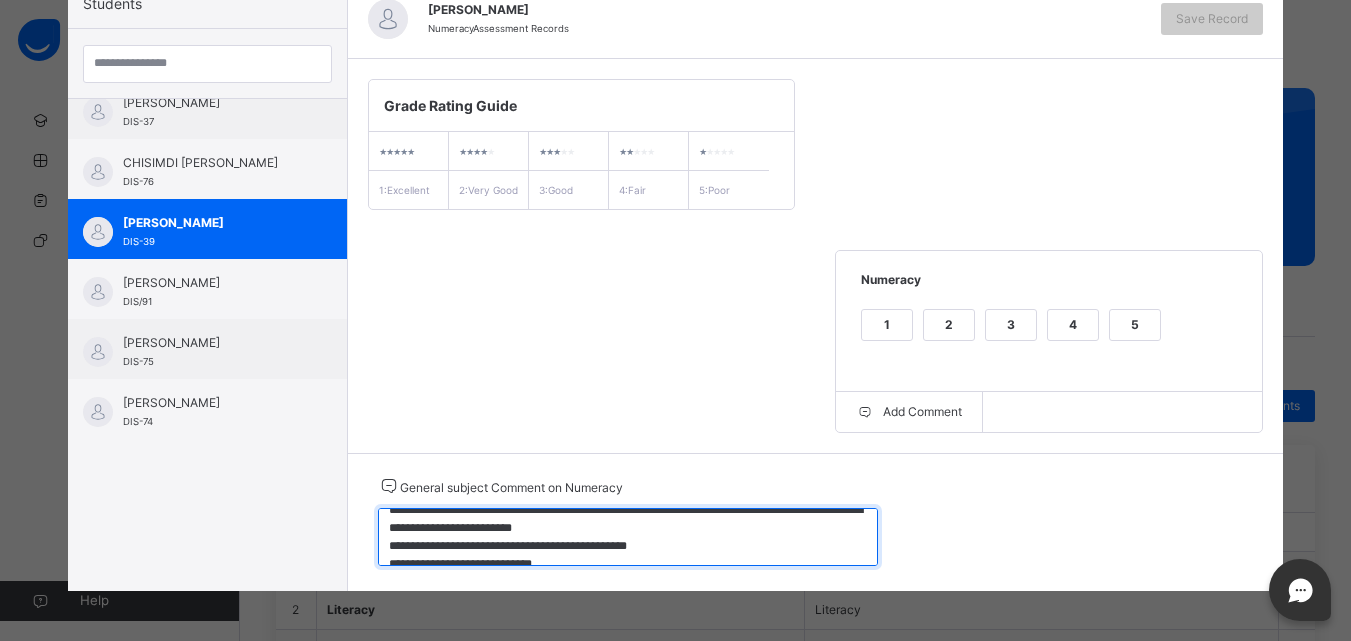 scroll, scrollTop: 36, scrollLeft: 0, axis: vertical 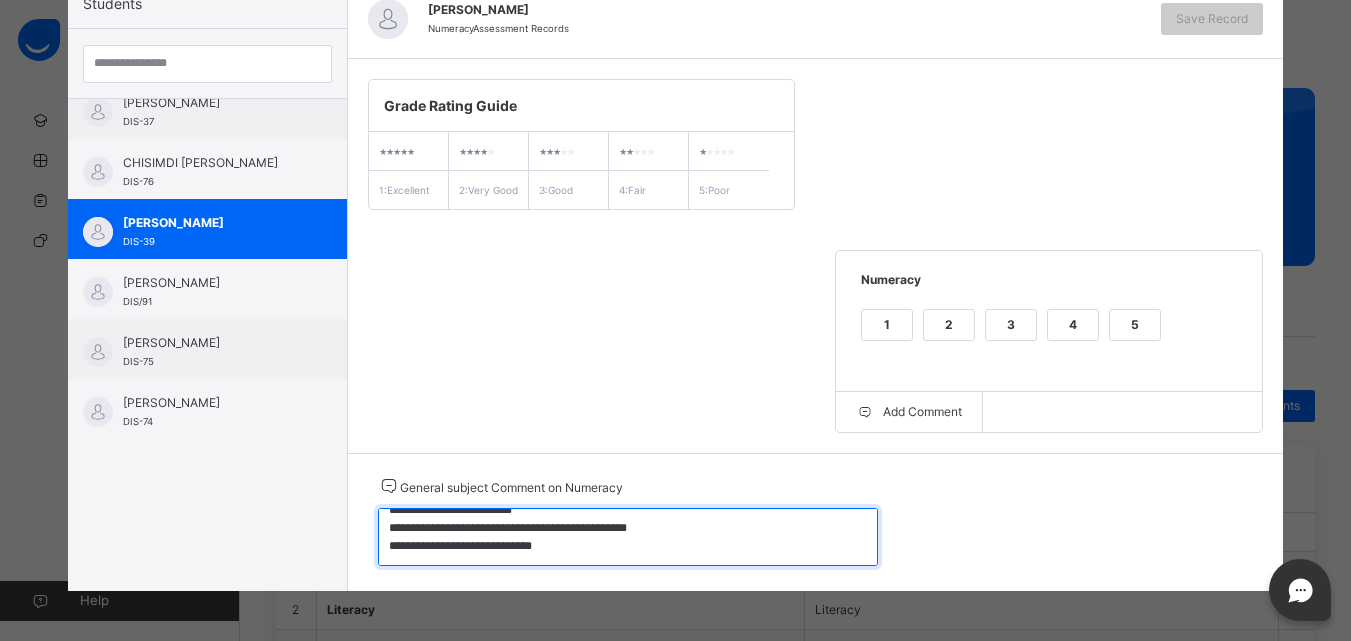 click on "**********" at bounding box center [628, 537] 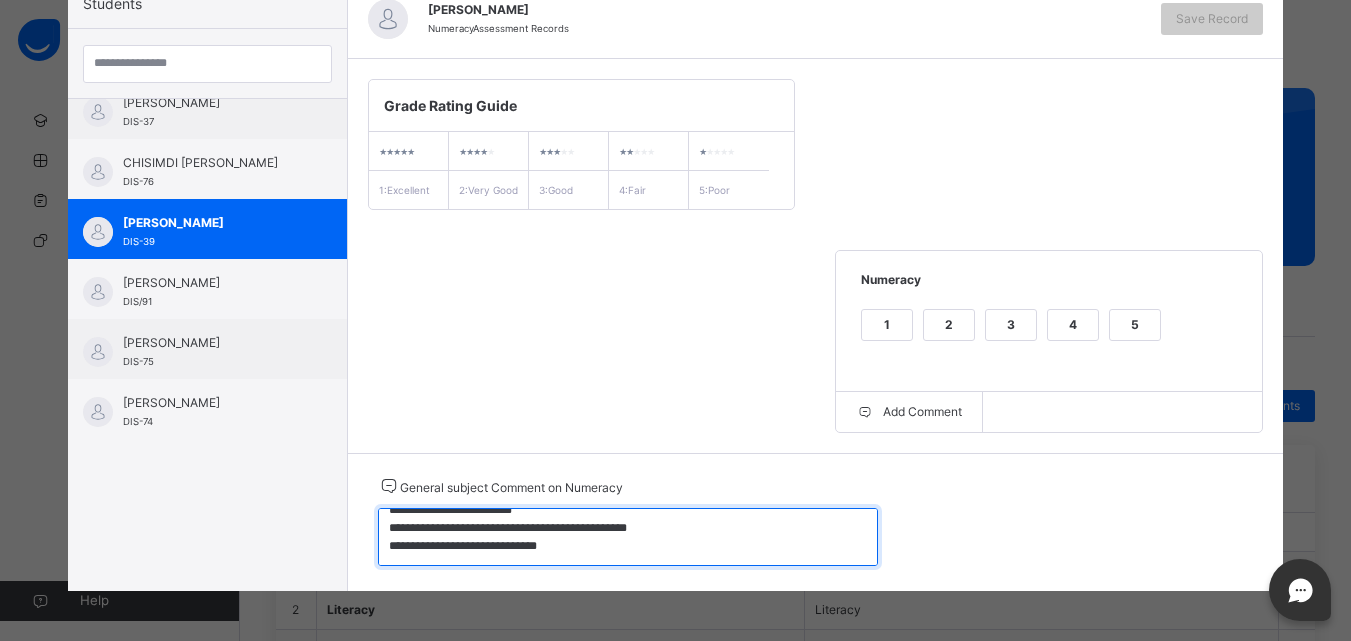 scroll, scrollTop: 0, scrollLeft: 0, axis: both 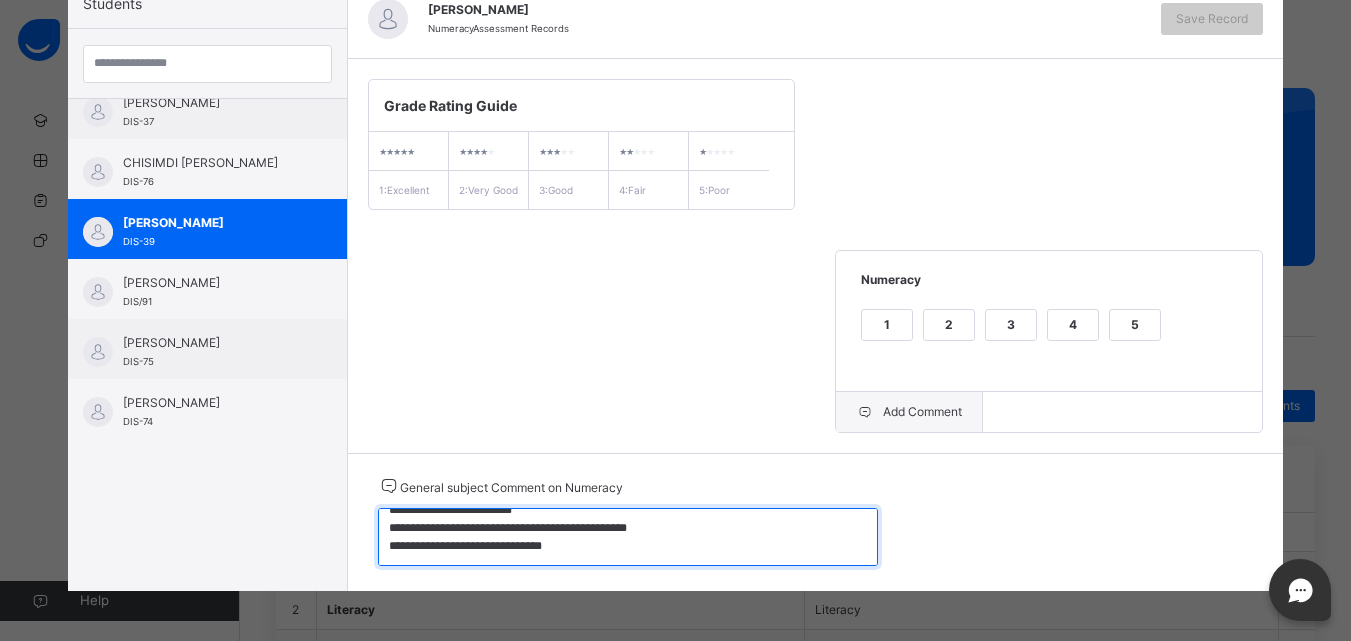 type on "**********" 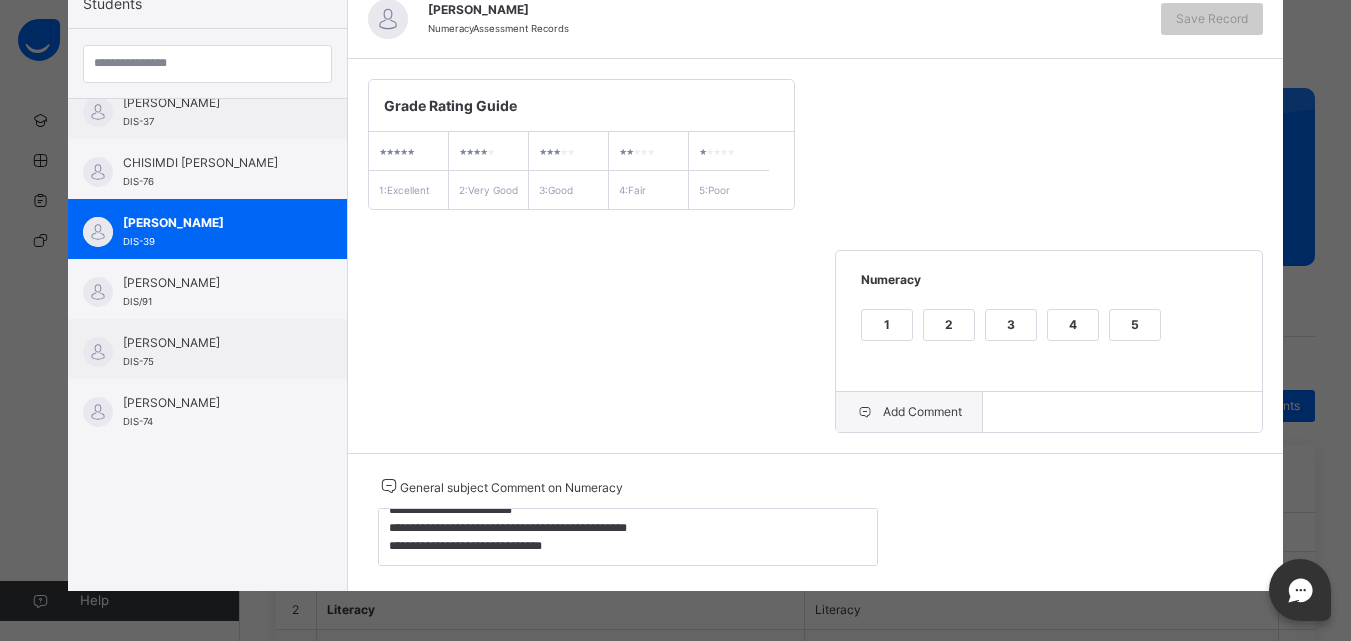 click on "Add Comment" at bounding box center [909, 412] 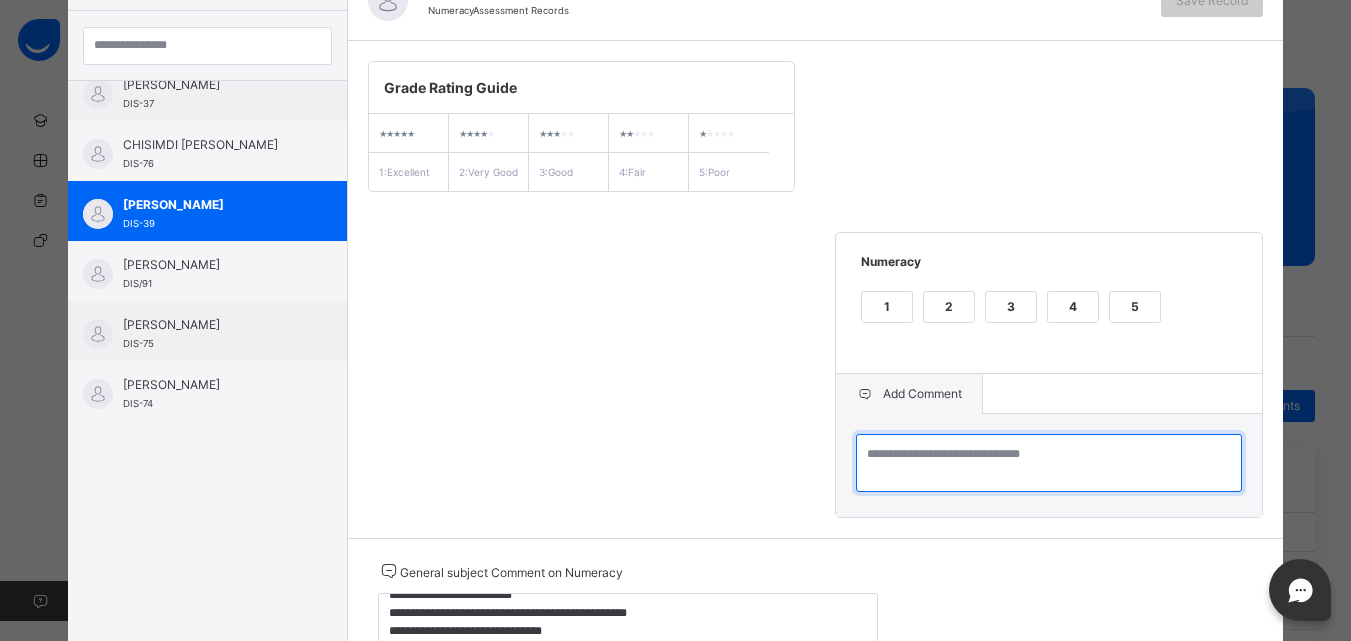 click at bounding box center [1049, 463] 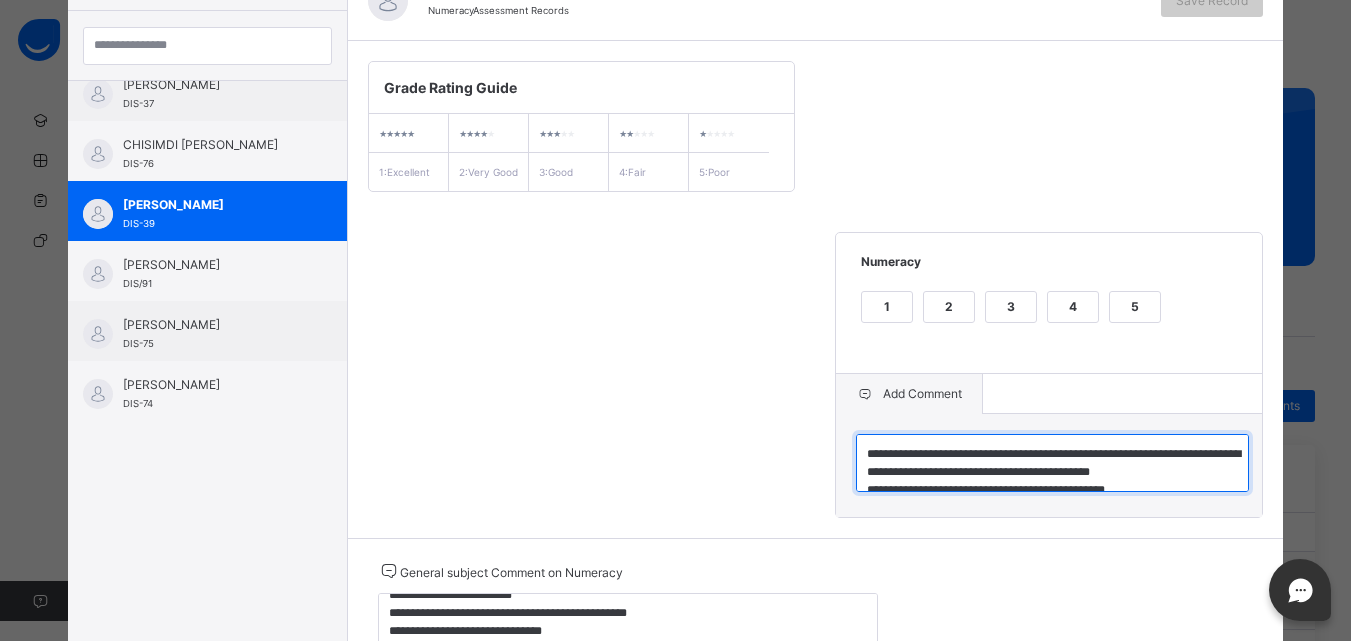 scroll, scrollTop: 24, scrollLeft: 0, axis: vertical 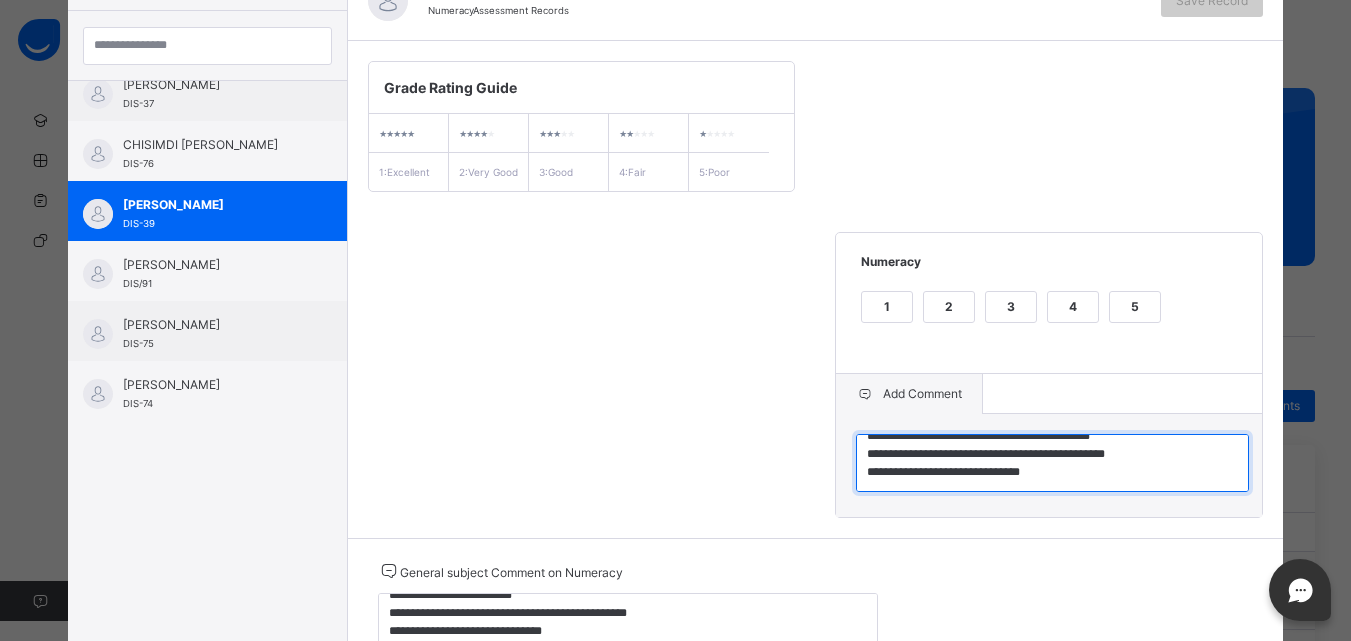 drag, startPoint x: 856, startPoint y: 467, endPoint x: 1198, endPoint y: 513, distance: 345.0797 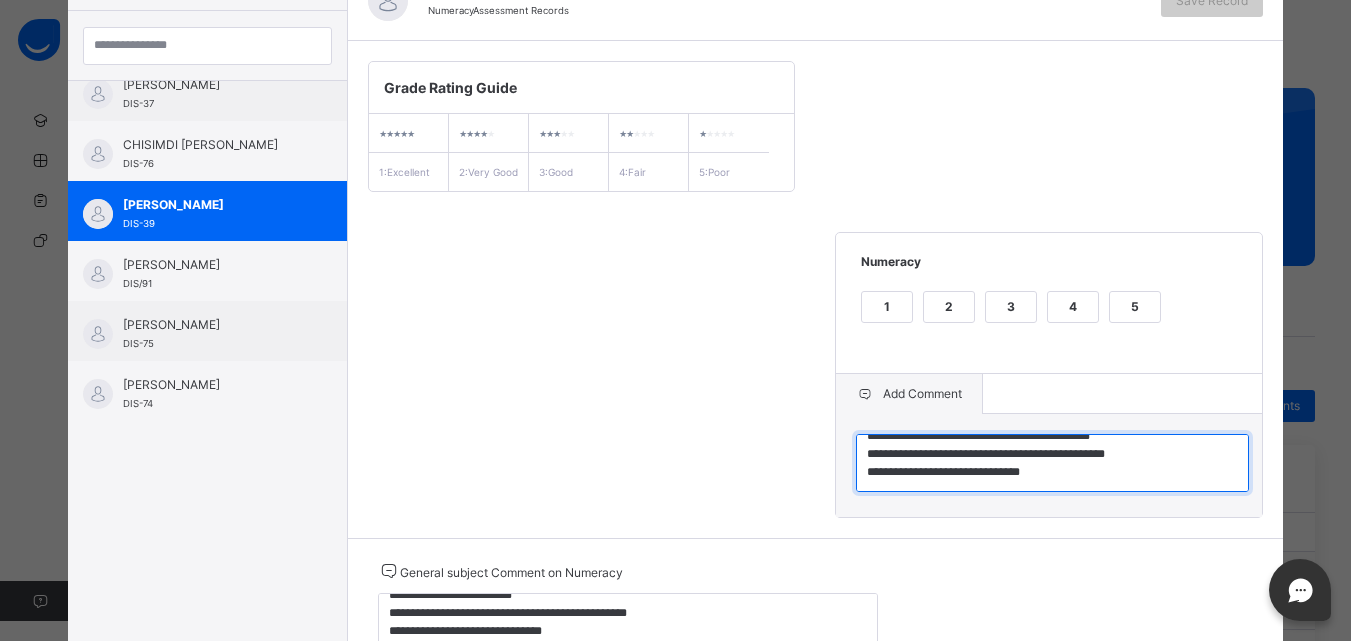type on "**********" 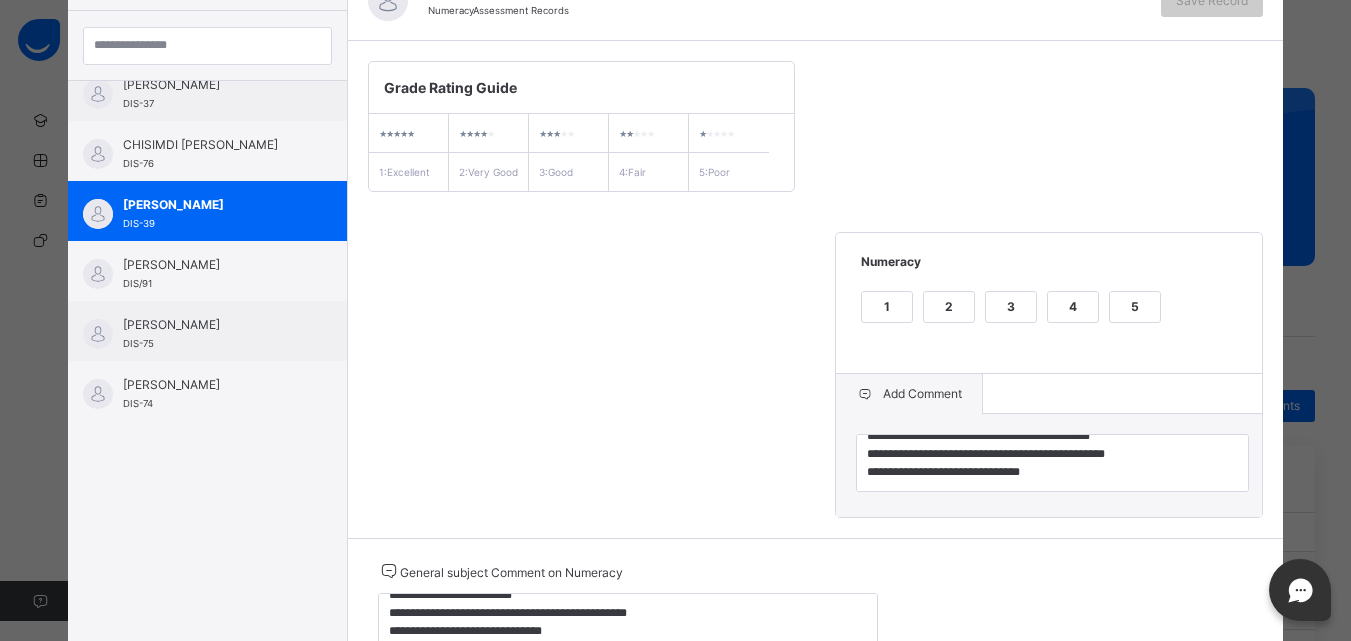 click on "Grade Rating Guide" at bounding box center [582, 87] 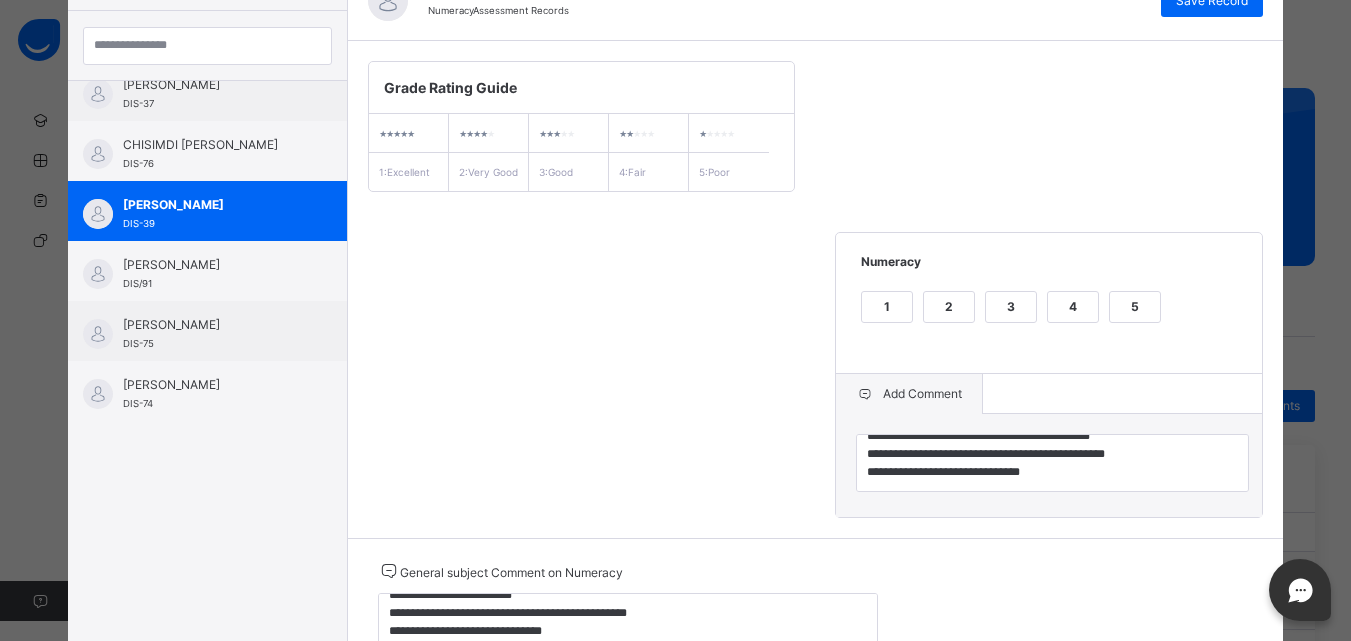 click on "3" at bounding box center [1011, 307] 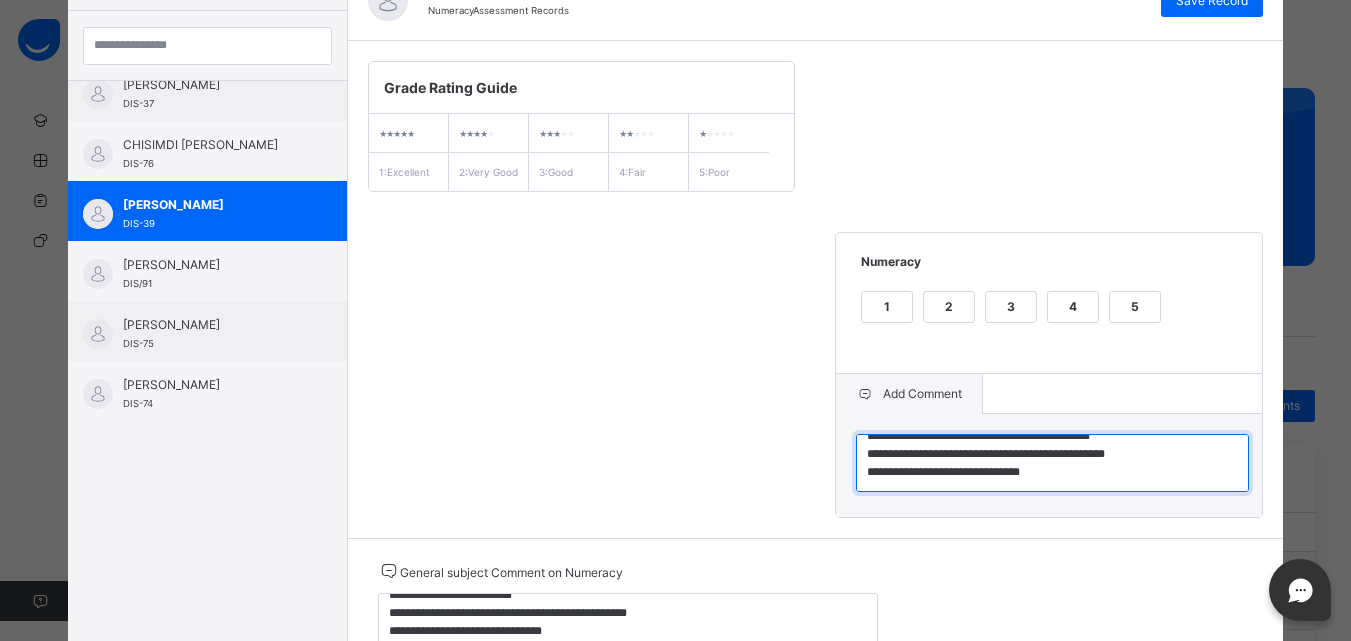 scroll, scrollTop: 9, scrollLeft: 0, axis: vertical 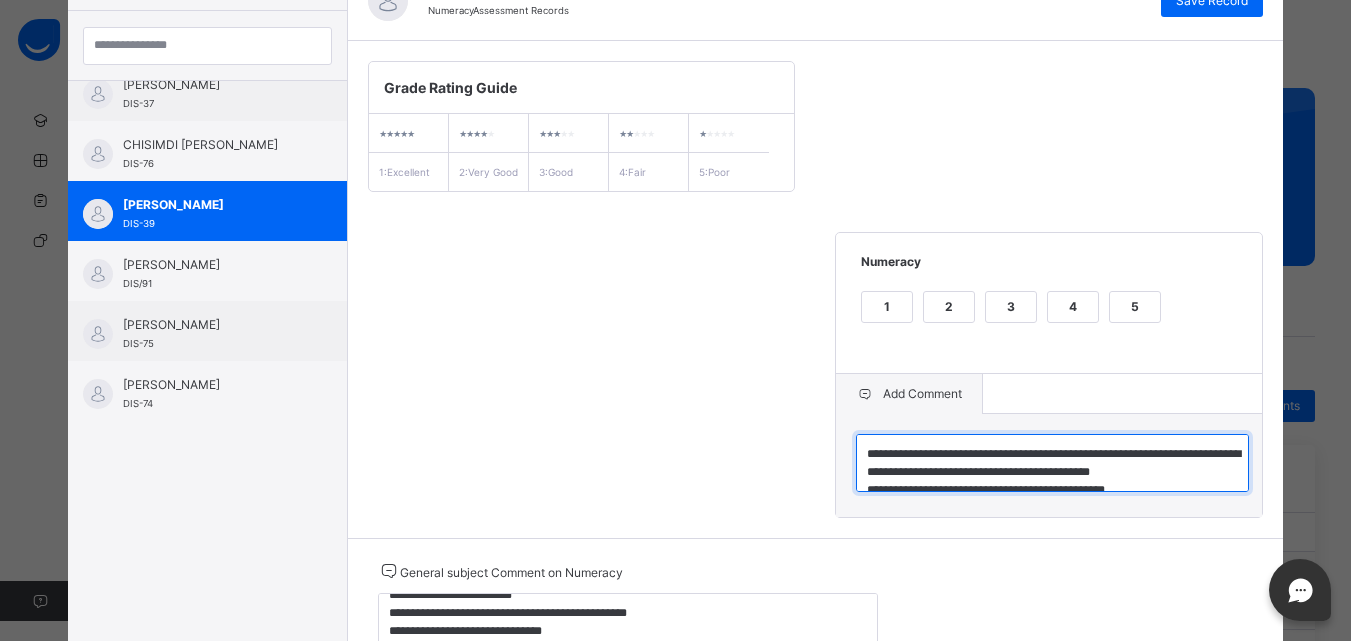 click on "**********" at bounding box center (1052, 463) 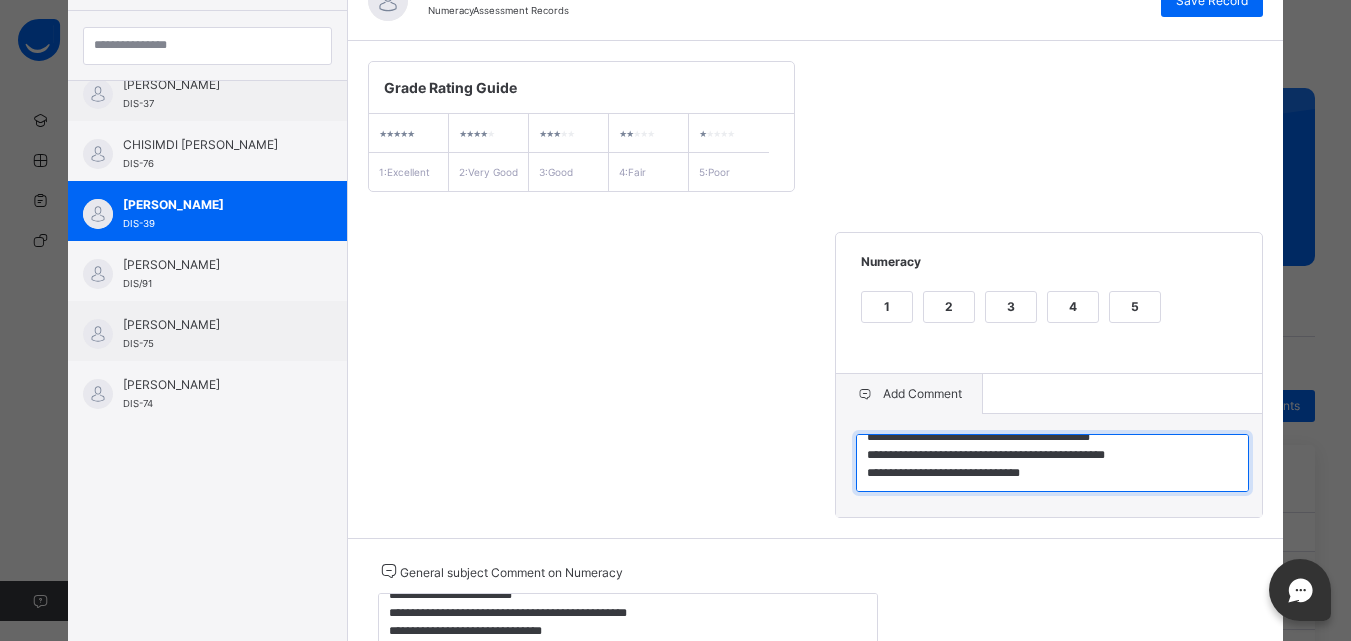 scroll, scrollTop: 36, scrollLeft: 0, axis: vertical 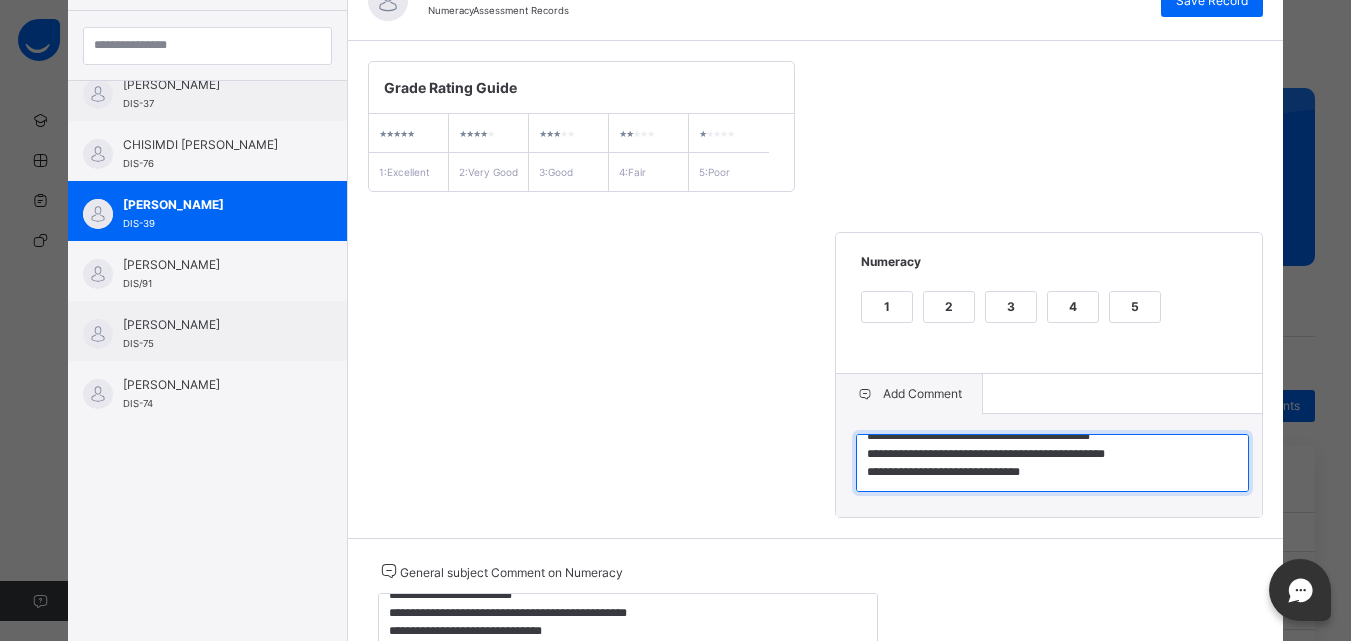 drag, startPoint x: 859, startPoint y: 470, endPoint x: 1090, endPoint y: 528, distance: 238.1701 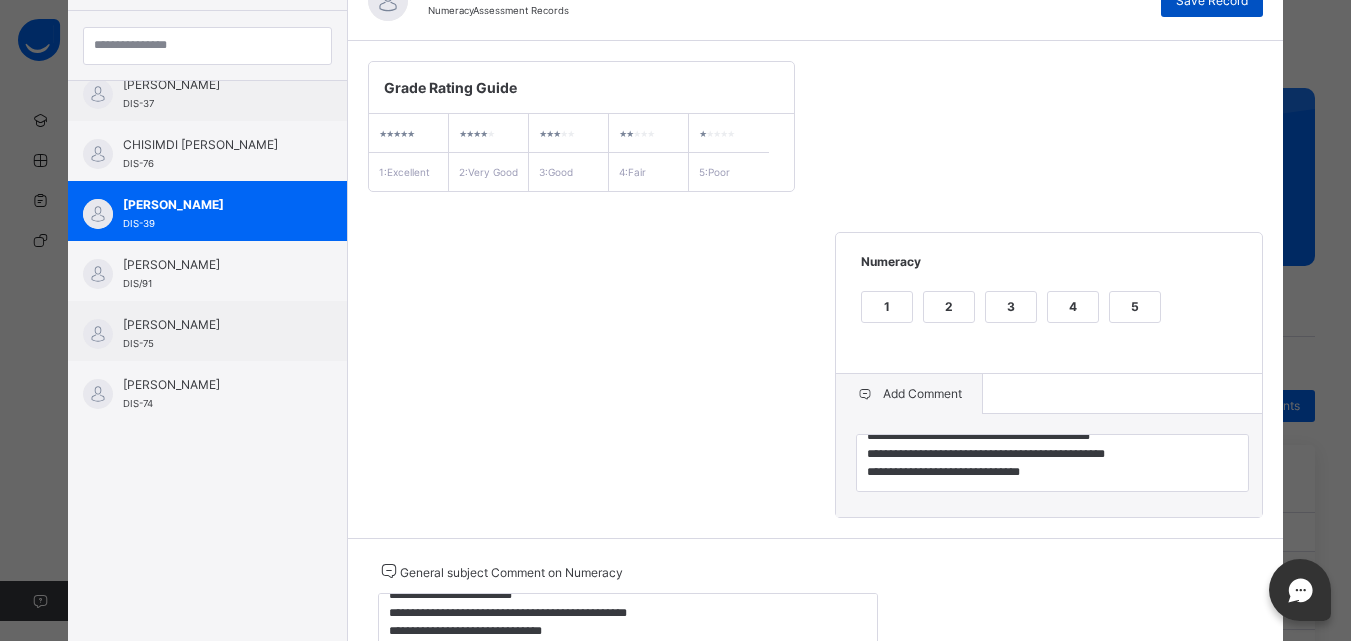 click on "Save Record" at bounding box center (1212, 1) 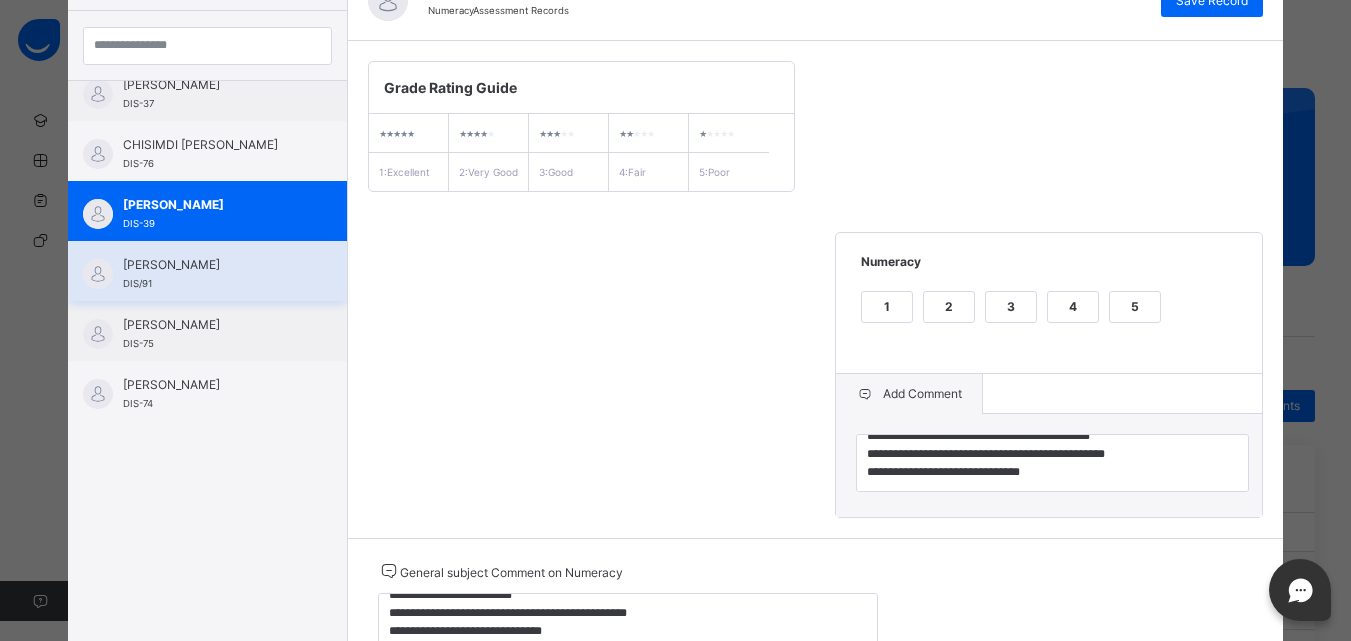 click on "[PERSON_NAME]" at bounding box center (212, 265) 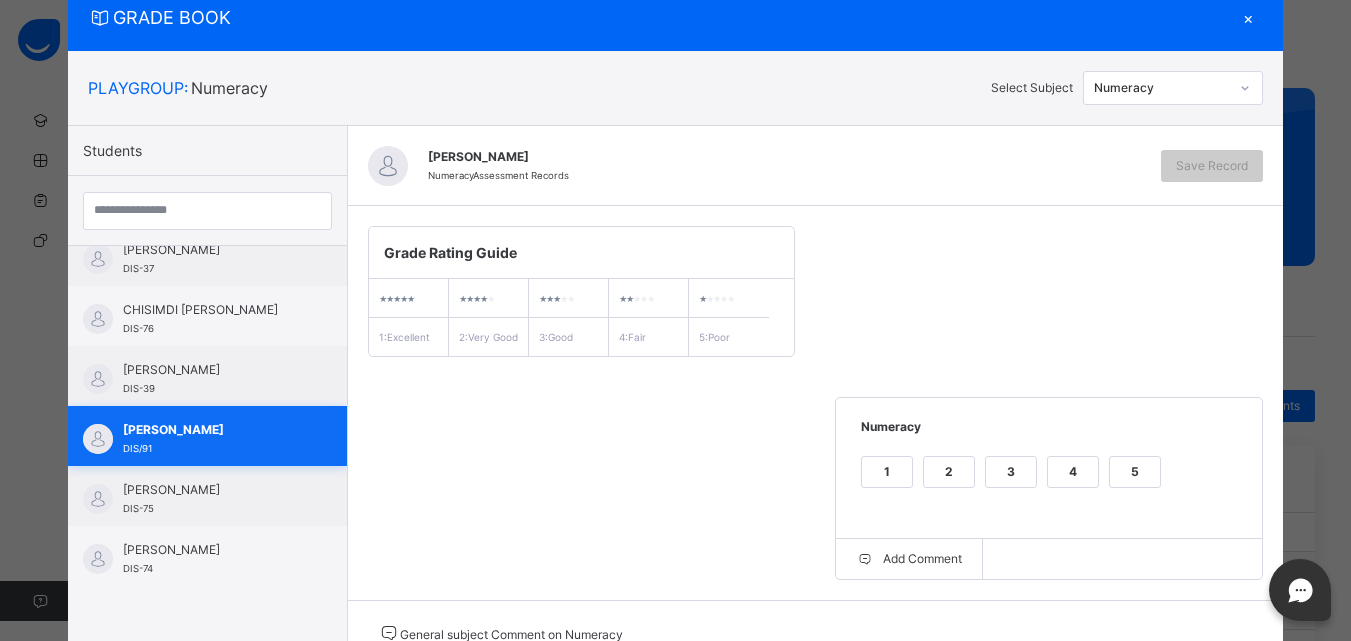 scroll, scrollTop: 231, scrollLeft: 0, axis: vertical 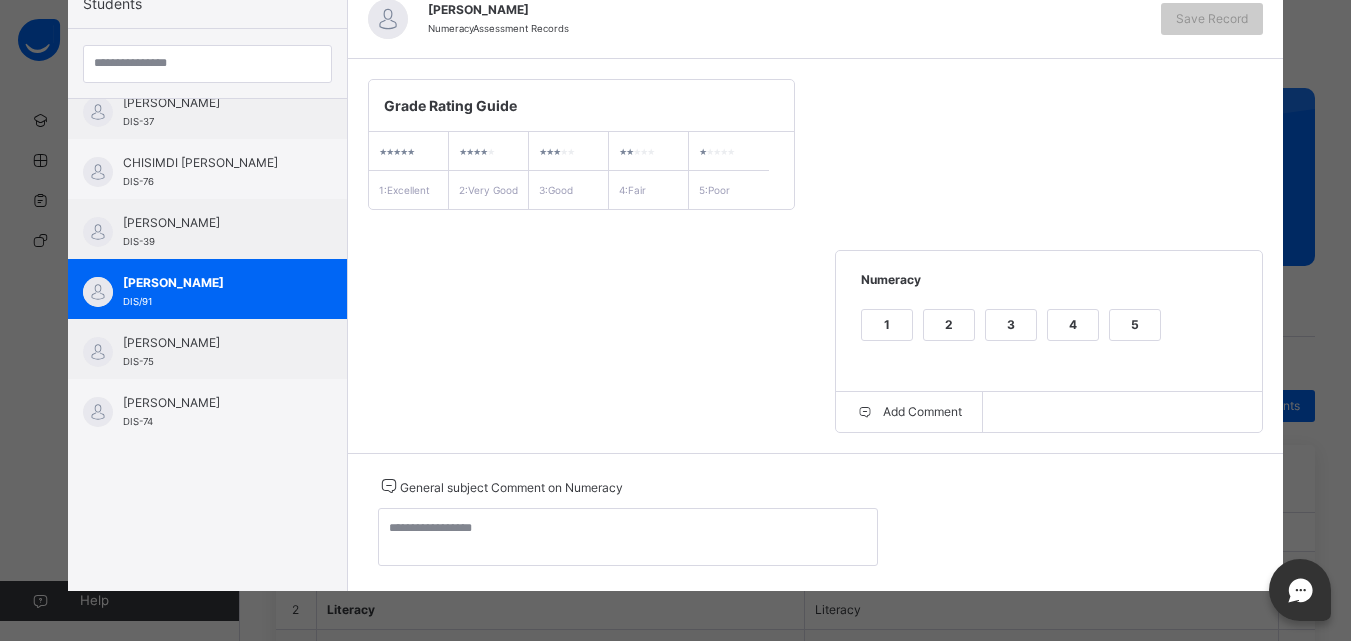 click on "3" at bounding box center [1011, 325] 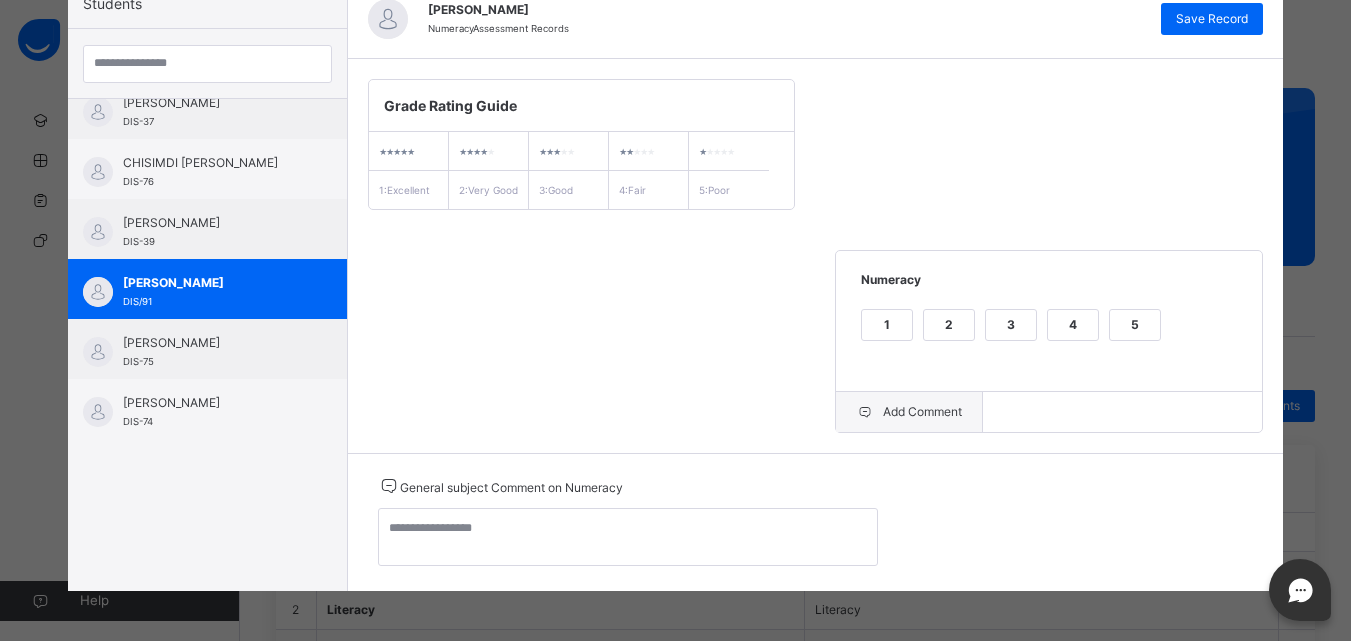 click on "Add Comment" at bounding box center (909, 412) 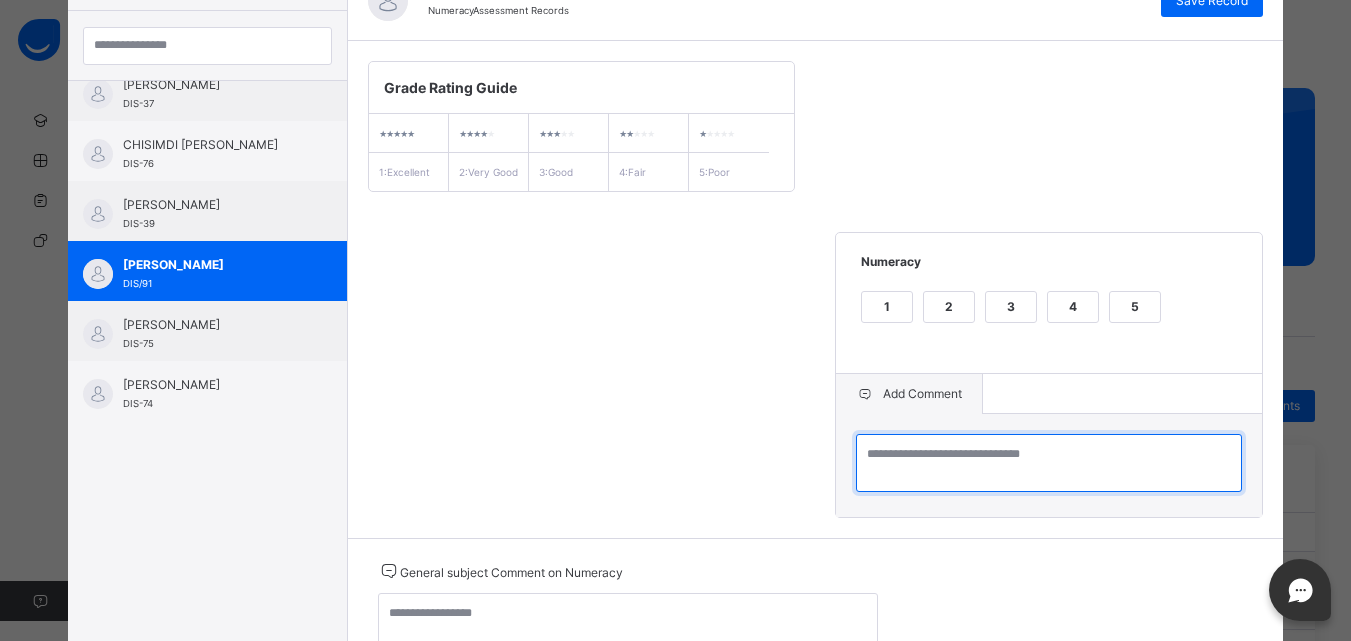 click at bounding box center [1049, 463] 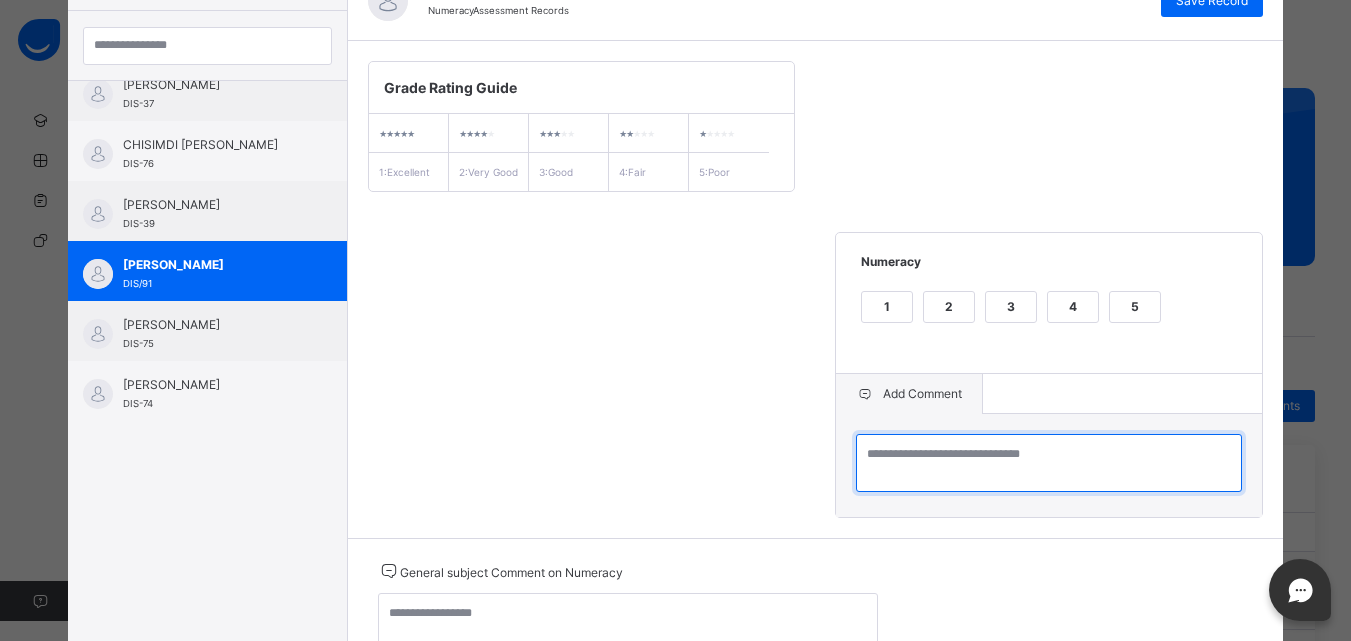 paste on "**********" 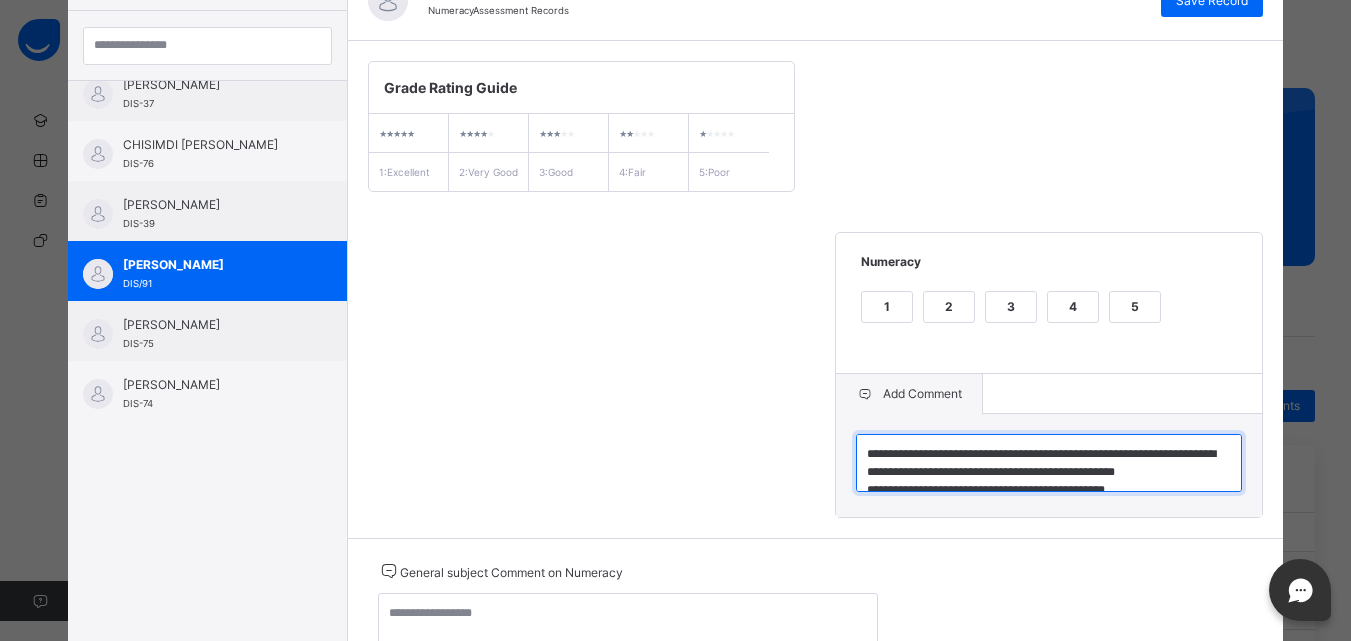 scroll, scrollTop: 24, scrollLeft: 0, axis: vertical 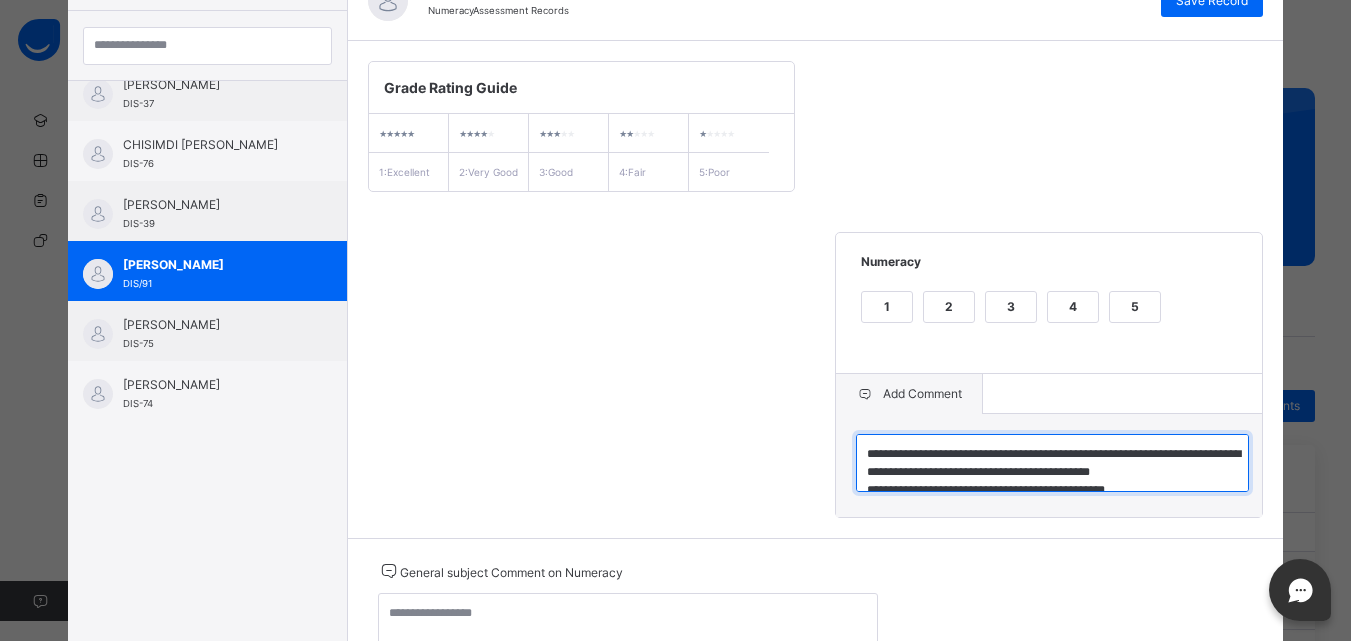 click on "**********" at bounding box center [1052, 463] 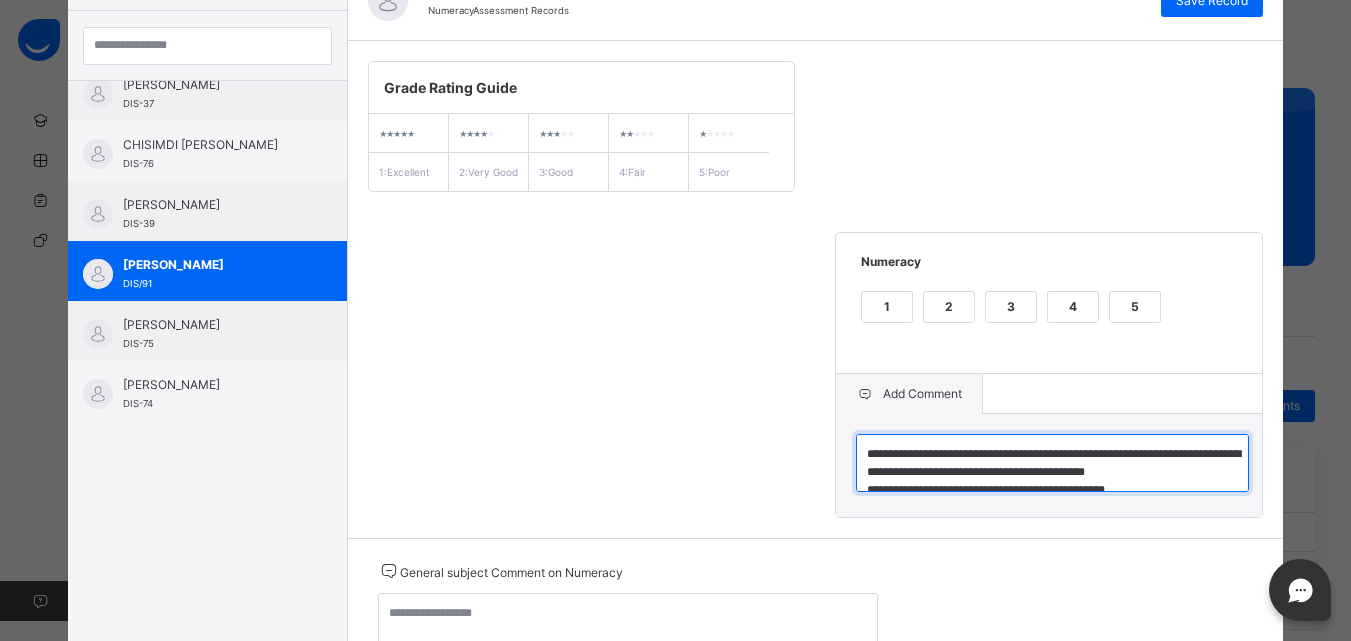 click on "**********" at bounding box center [1052, 463] 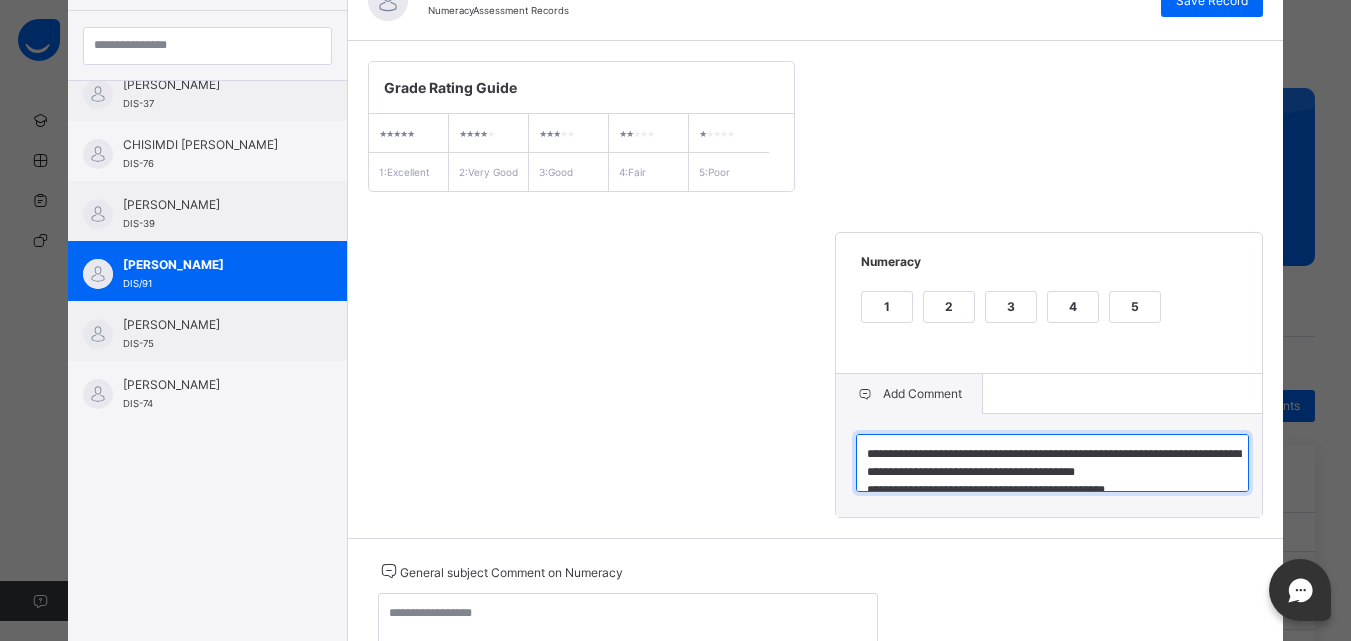 click on "**********" at bounding box center (1052, 463) 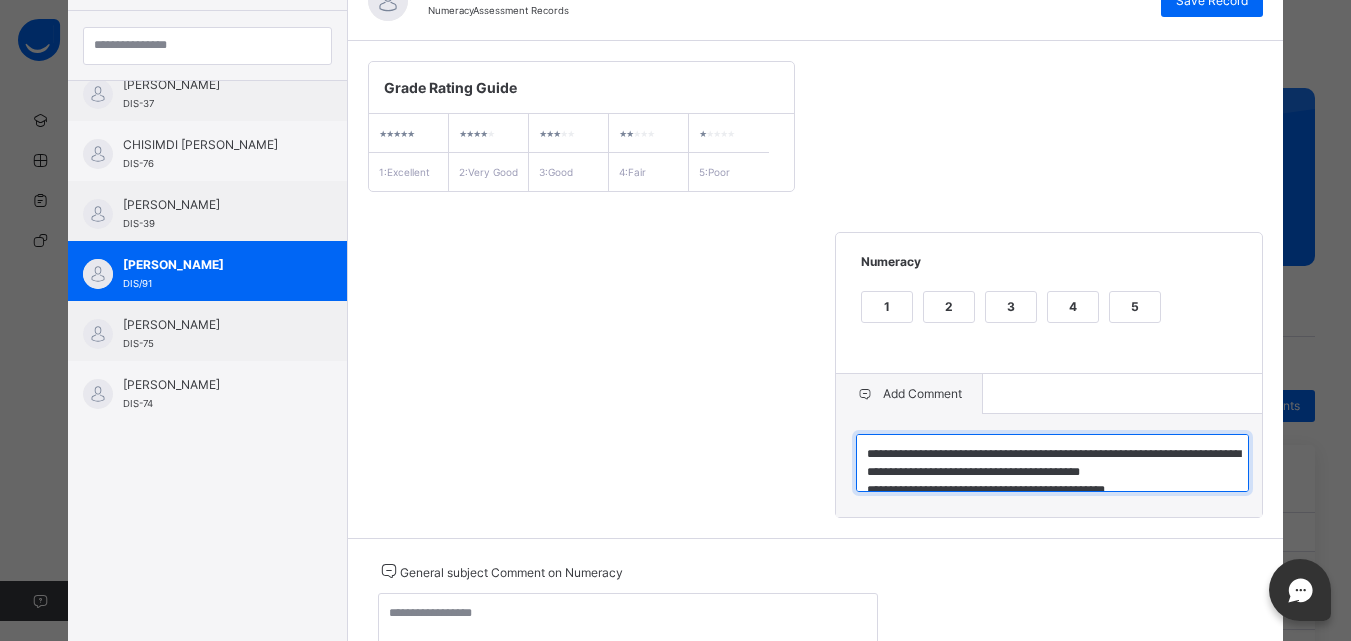 click on "**********" at bounding box center (1052, 463) 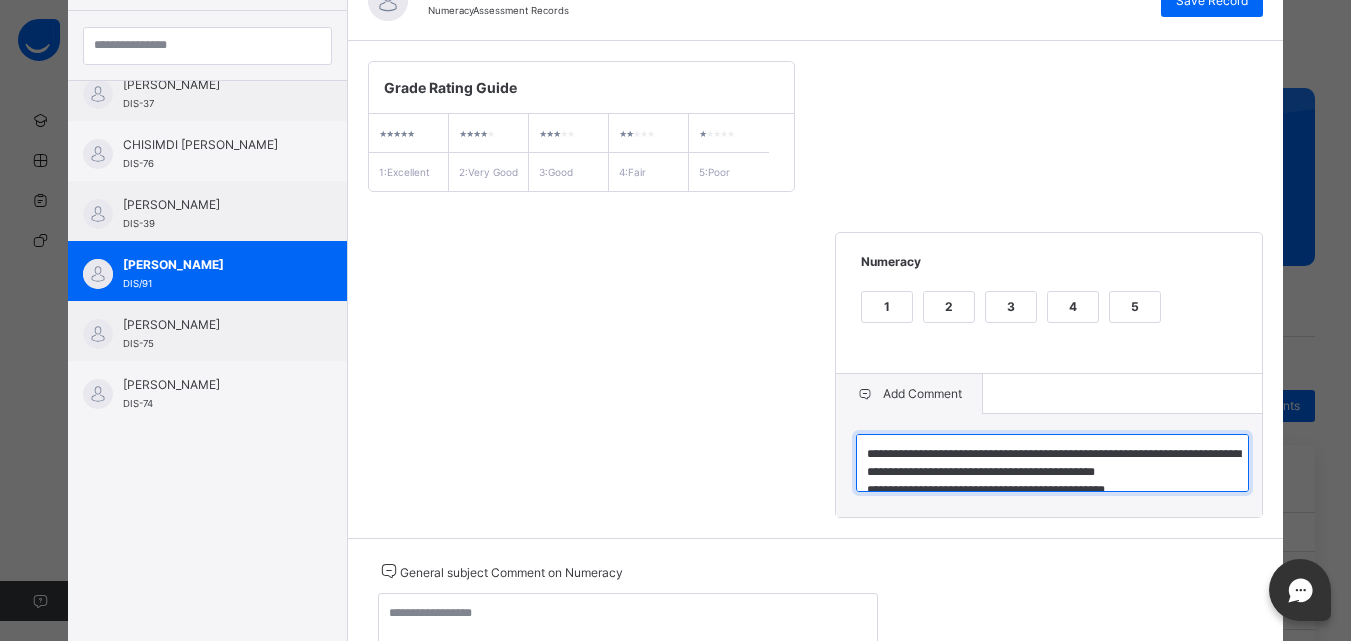 scroll, scrollTop: 36, scrollLeft: 0, axis: vertical 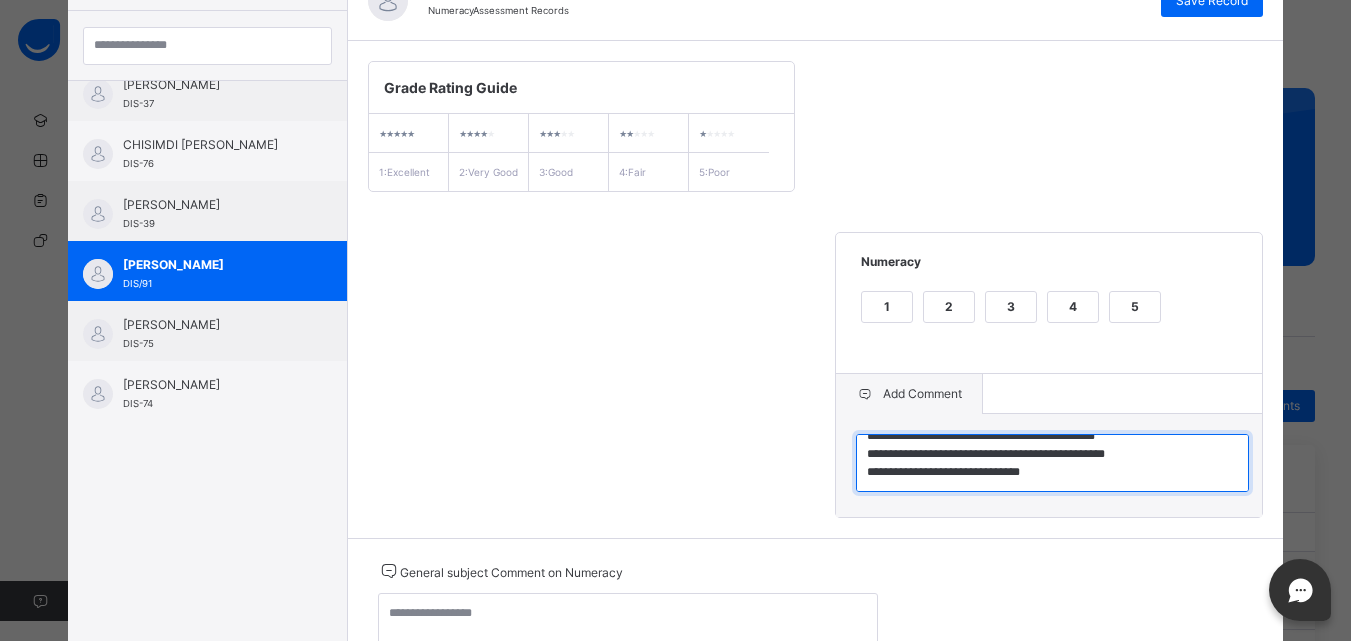 click on "**********" at bounding box center (1052, 463) 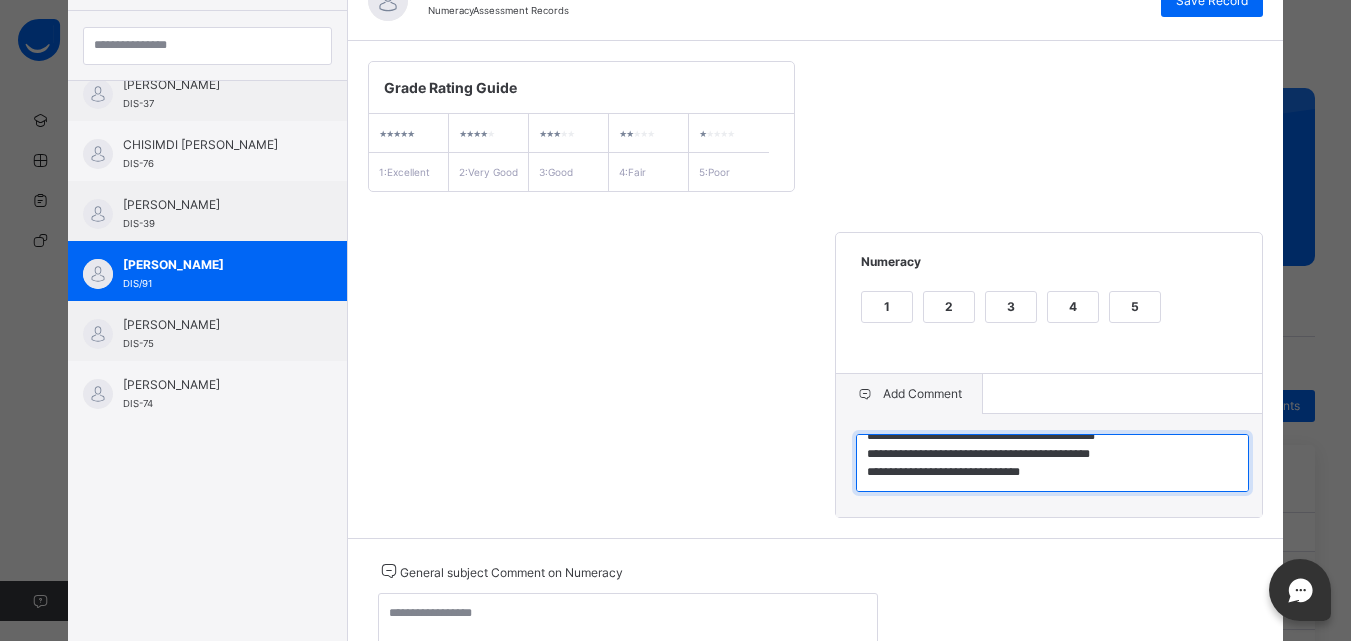 click on "**********" at bounding box center (1052, 463) 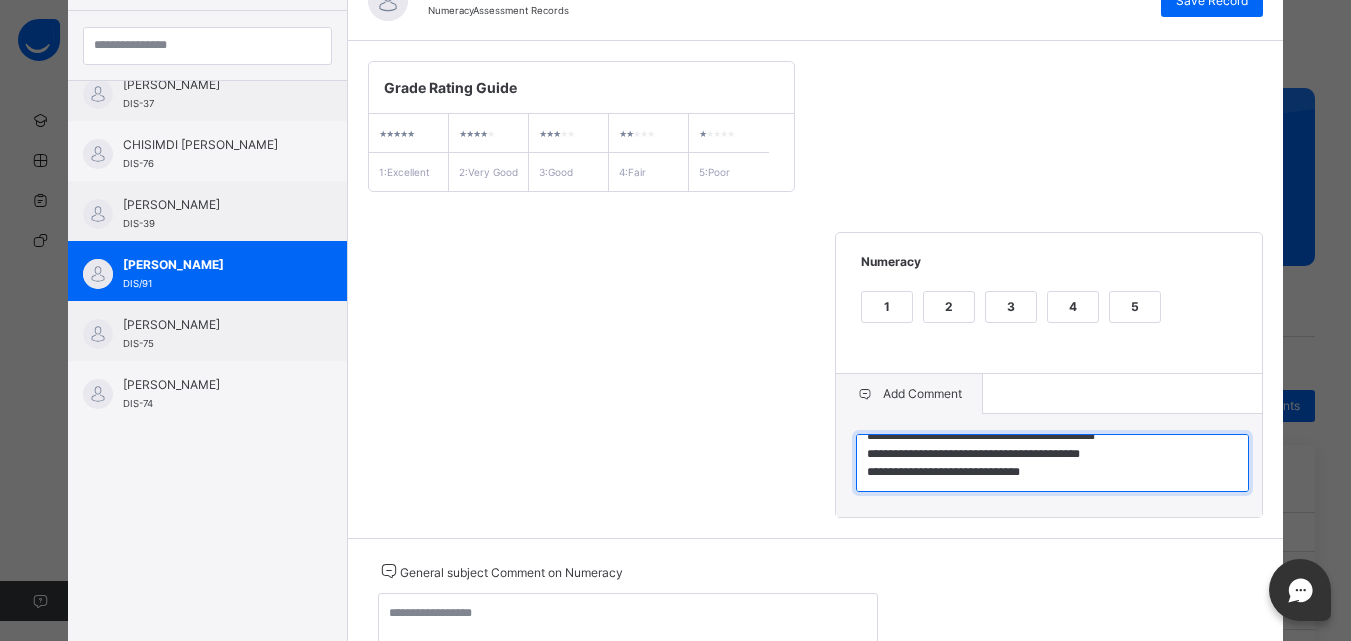 click on "**********" at bounding box center (1052, 463) 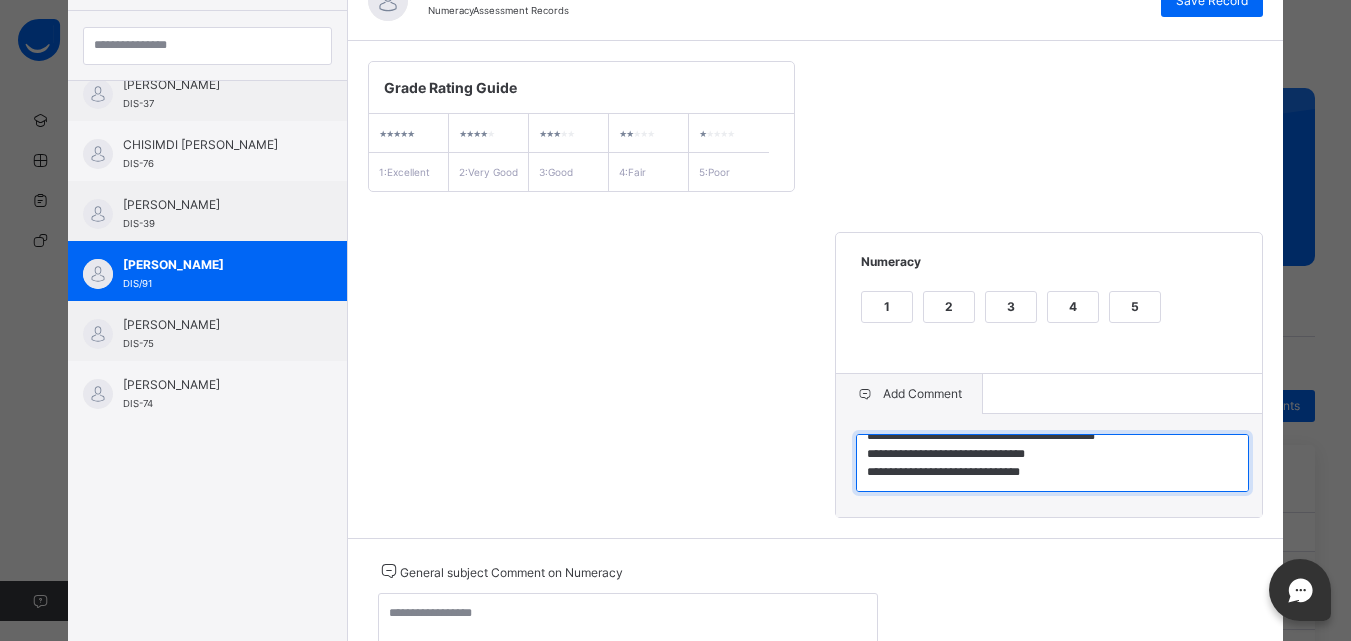 click on "**********" at bounding box center [1052, 463] 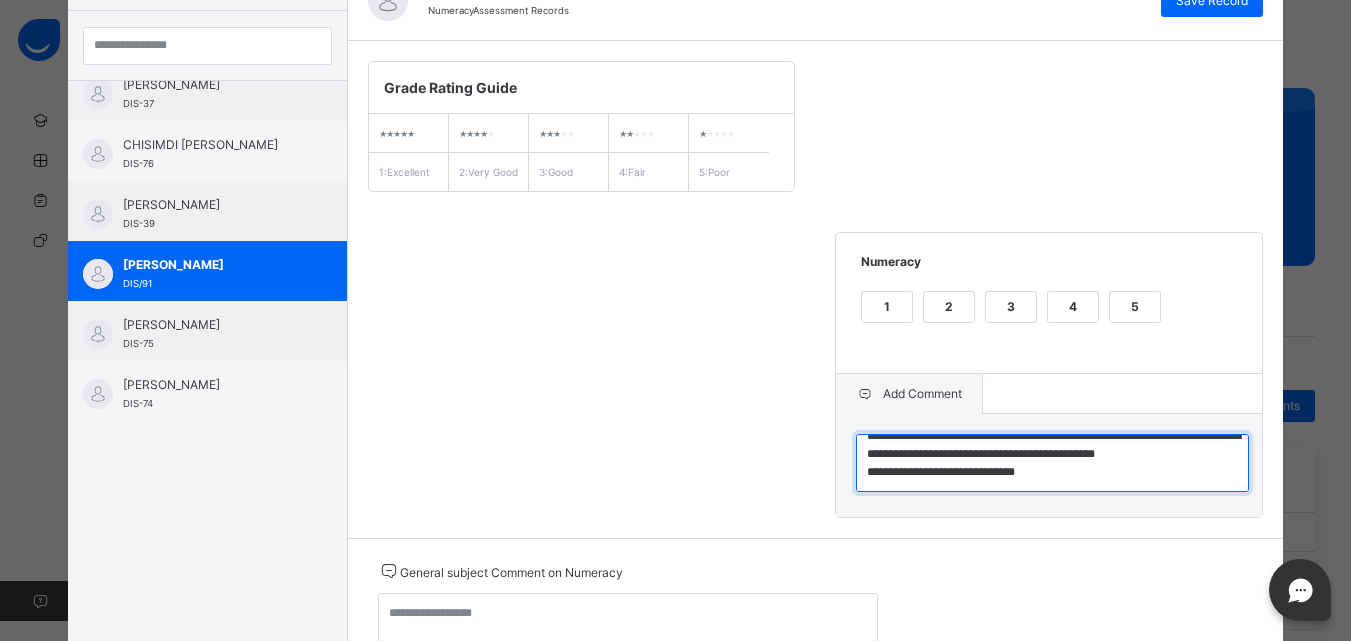 scroll, scrollTop: 18, scrollLeft: 0, axis: vertical 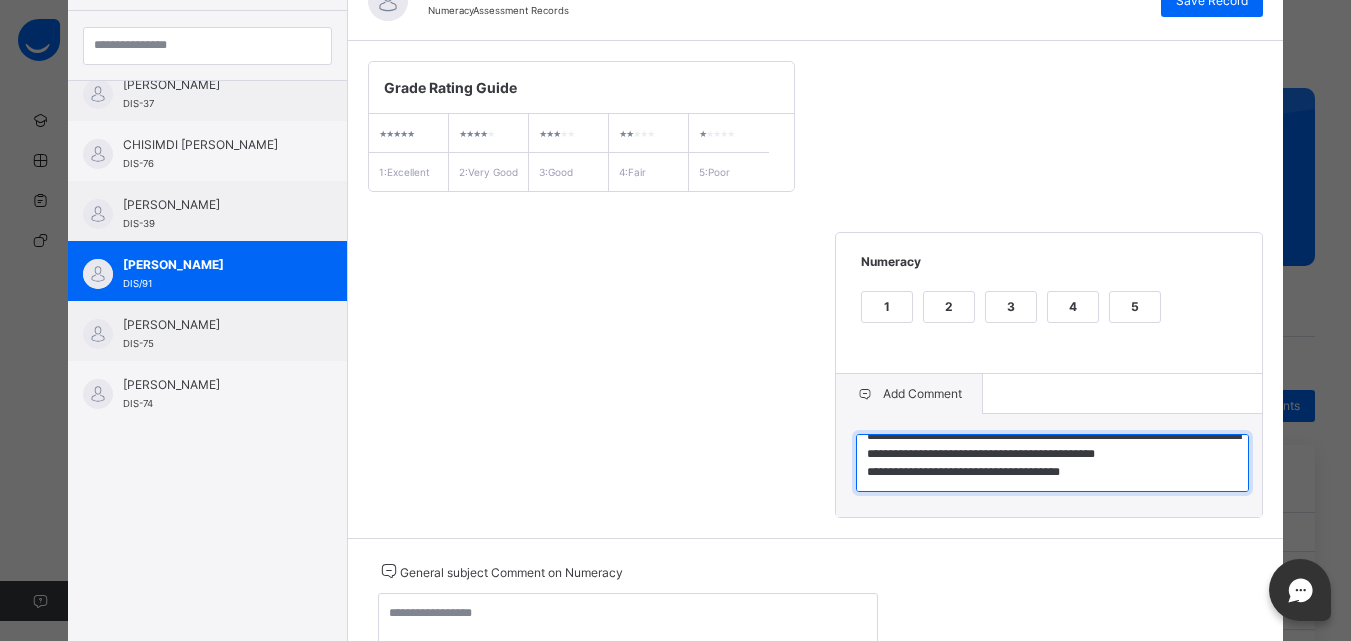 click on "**********" at bounding box center [1052, 463] 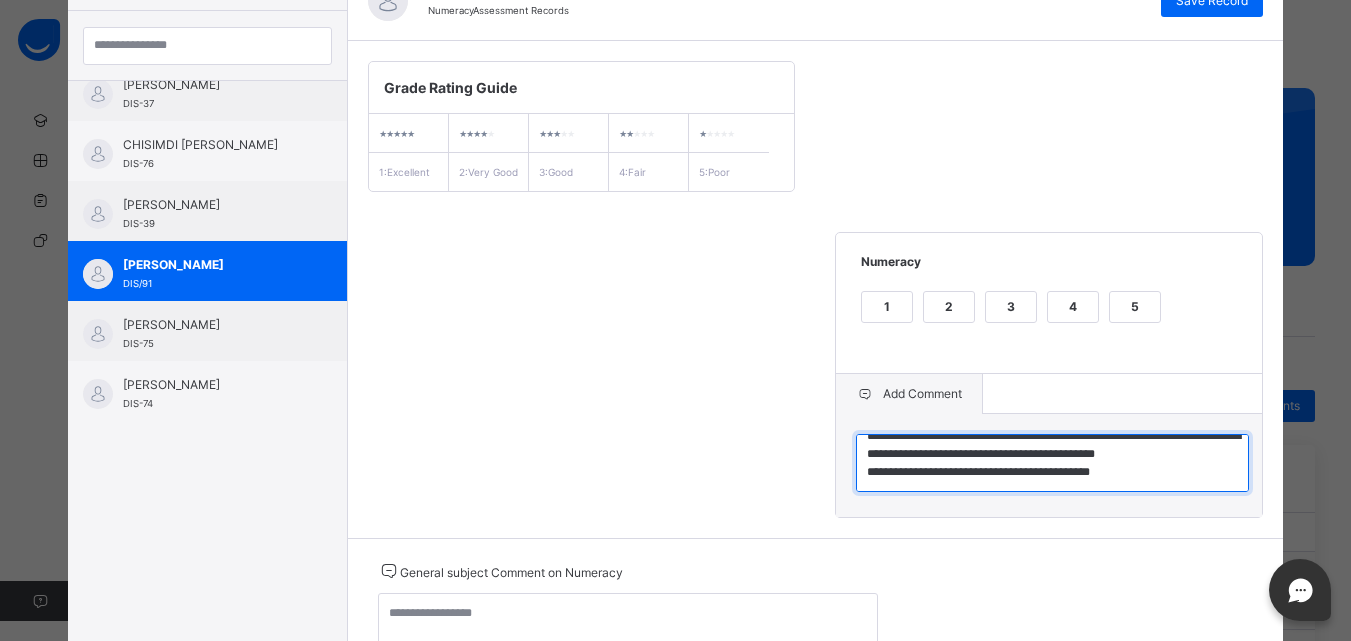 click on "**********" at bounding box center (1052, 463) 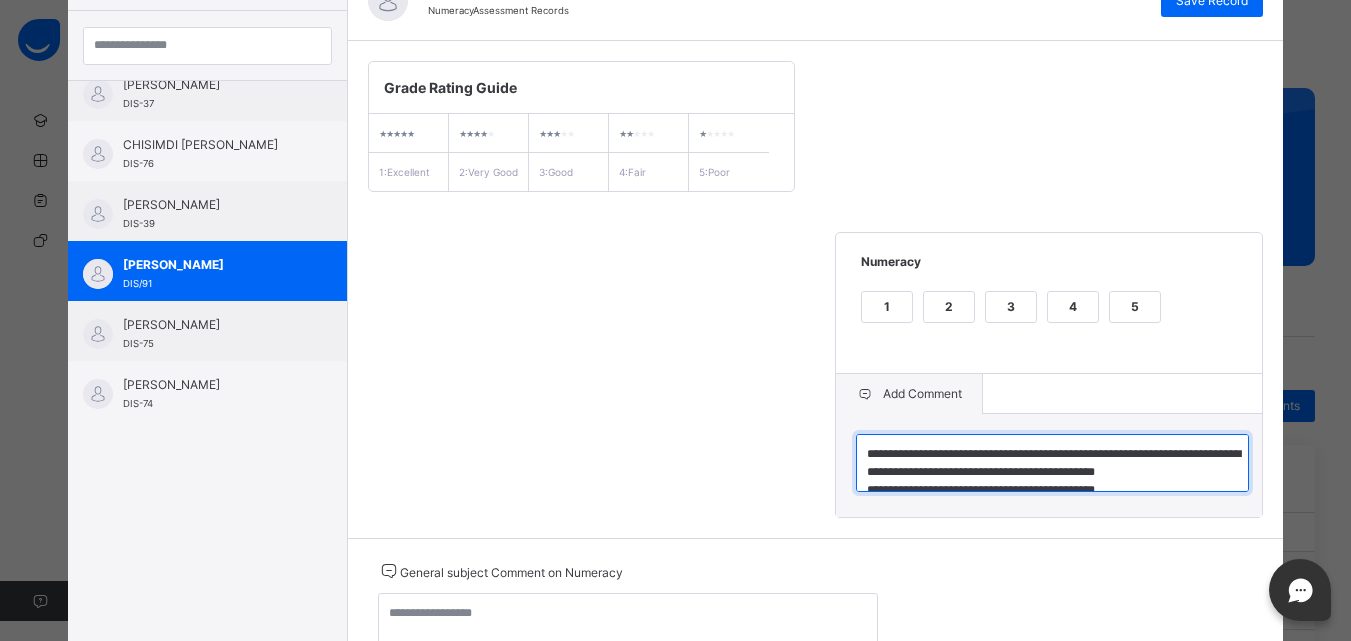 scroll, scrollTop: 18, scrollLeft: 0, axis: vertical 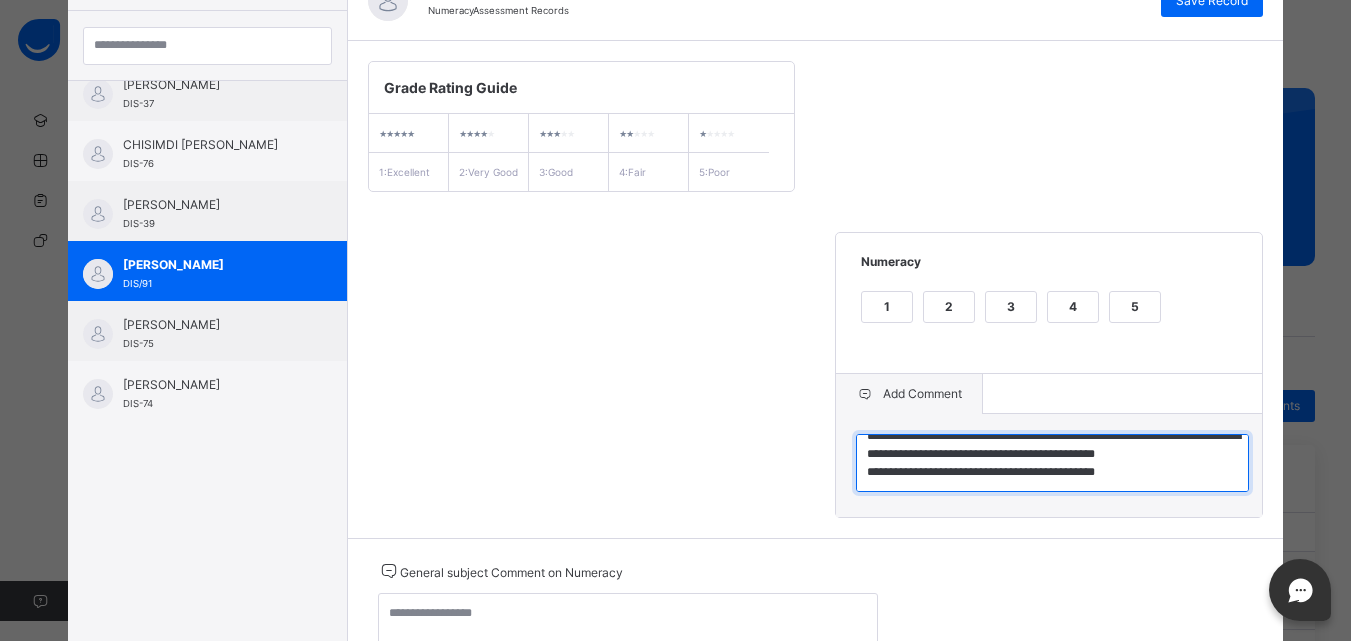 drag, startPoint x: 857, startPoint y: 456, endPoint x: 1209, endPoint y: 513, distance: 356.5852 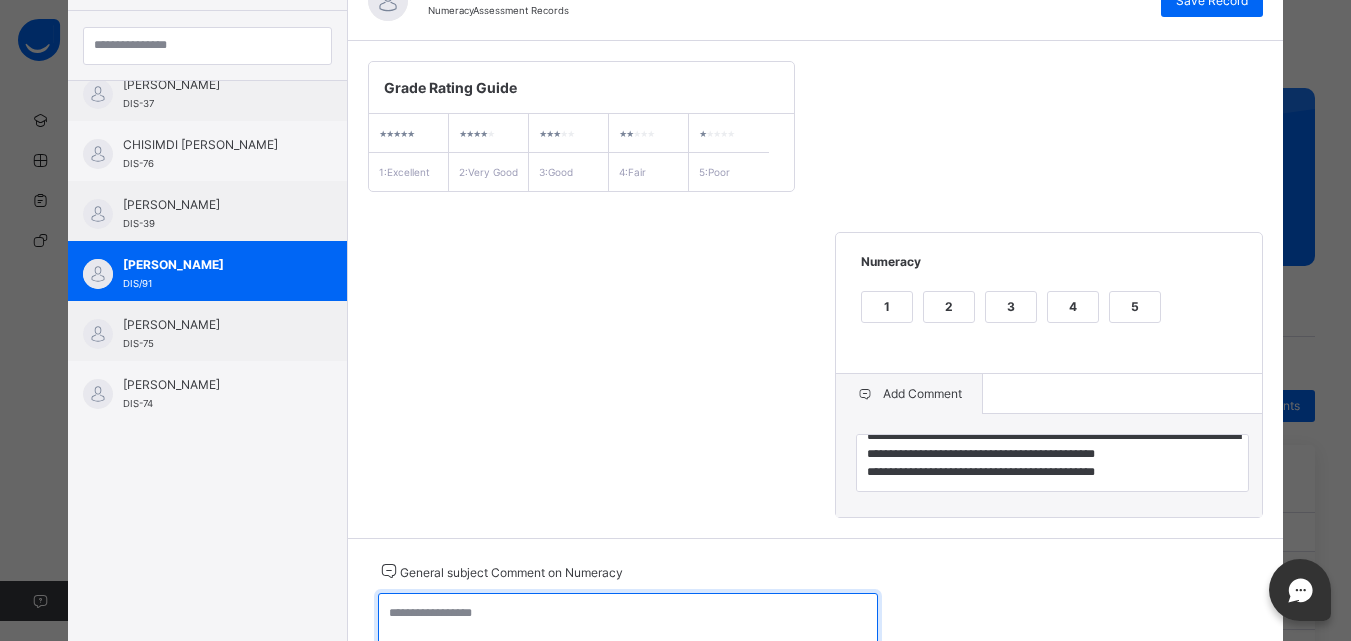 click at bounding box center [628, 622] 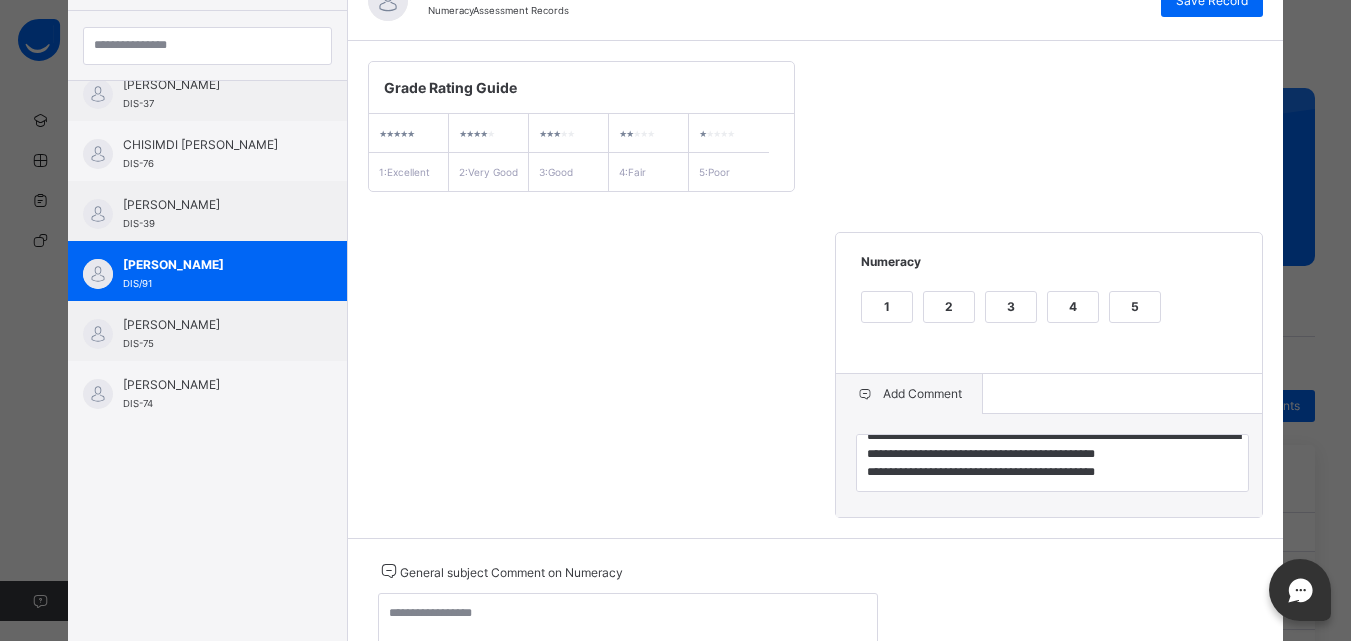 click on "2" at bounding box center (949, 307) 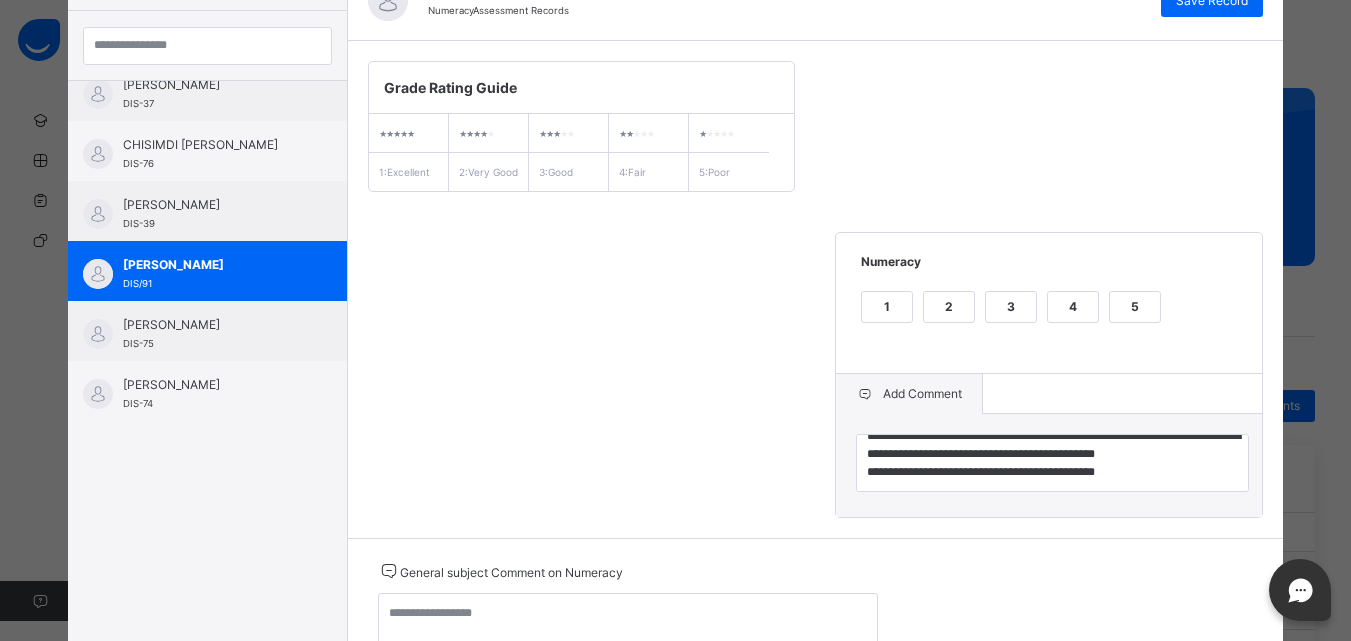 click on "**********" at bounding box center (816, 289) 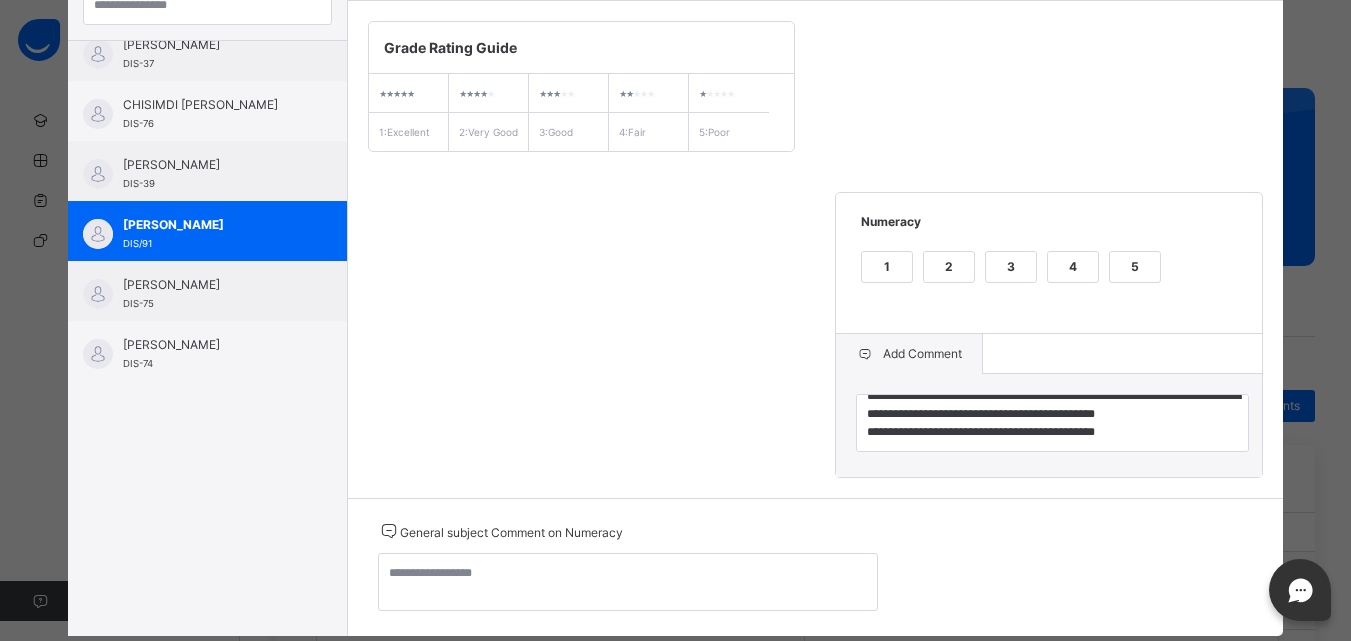 scroll, scrollTop: 337, scrollLeft: 0, axis: vertical 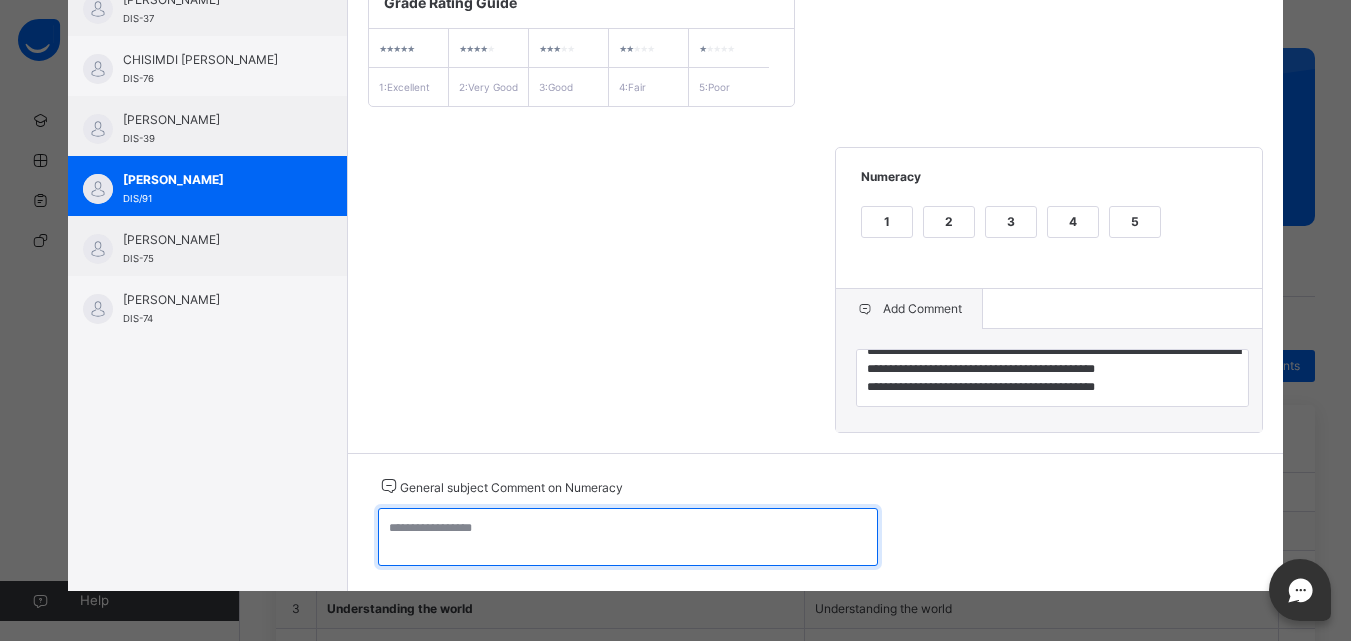 click at bounding box center (628, 537) 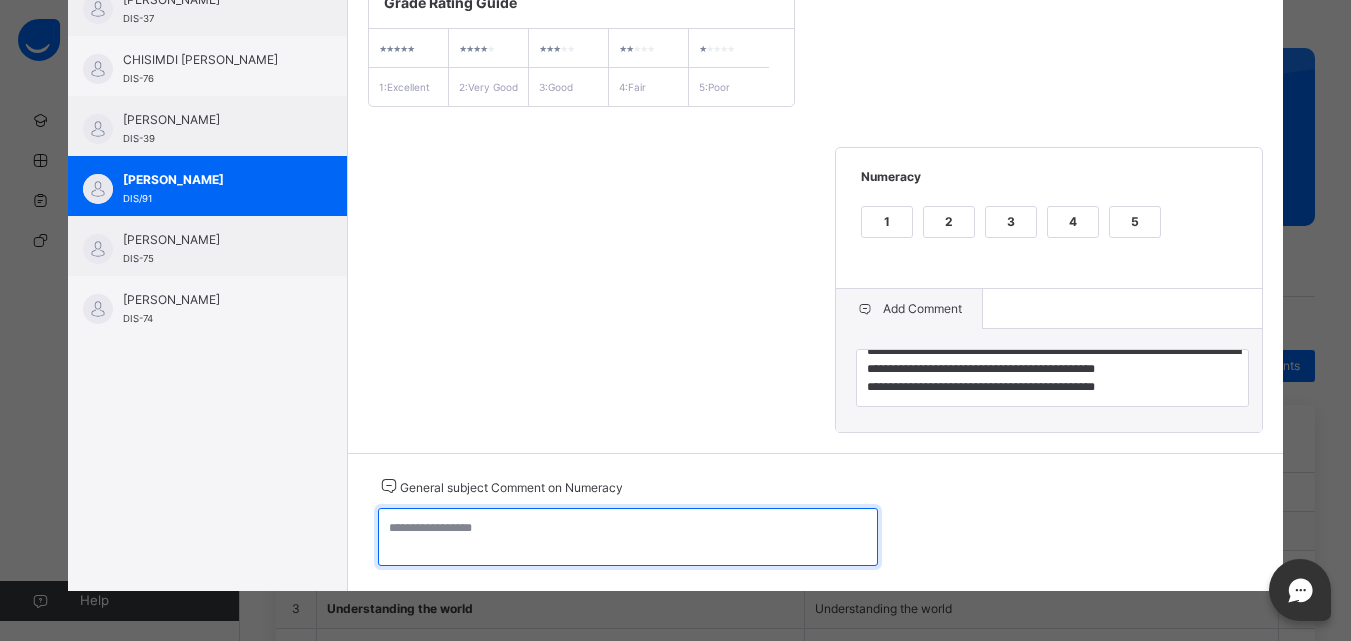 paste on "**********" 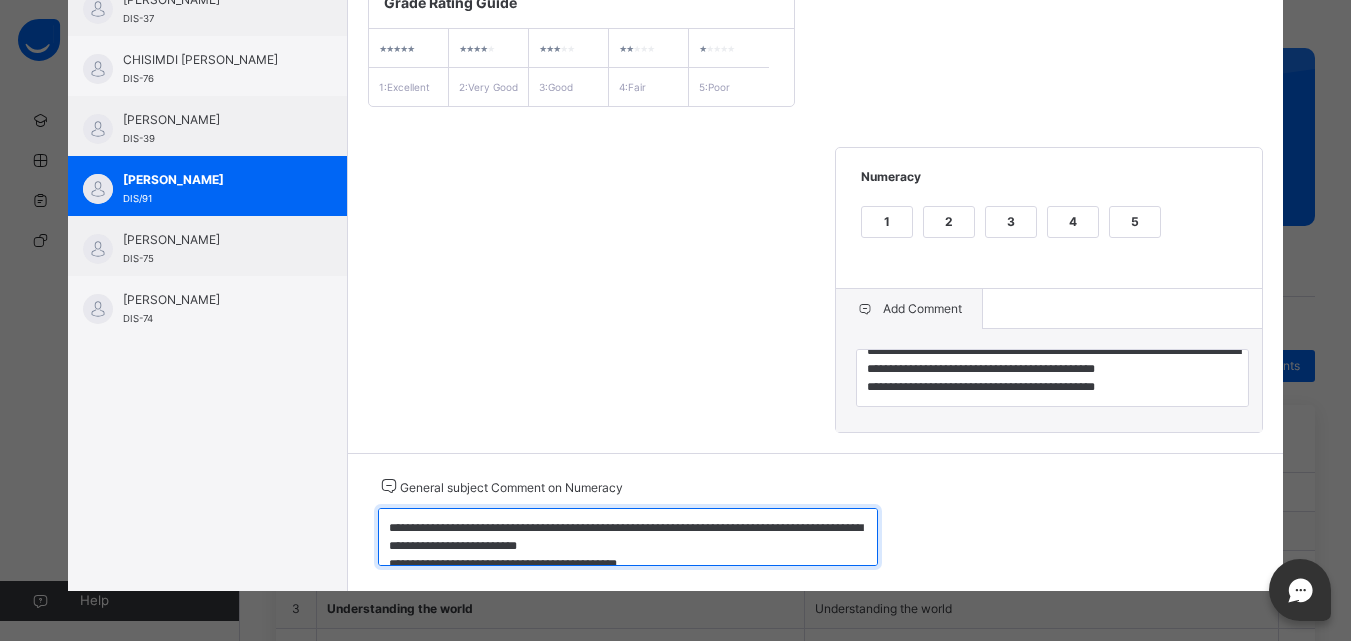 scroll, scrollTop: 6, scrollLeft: 0, axis: vertical 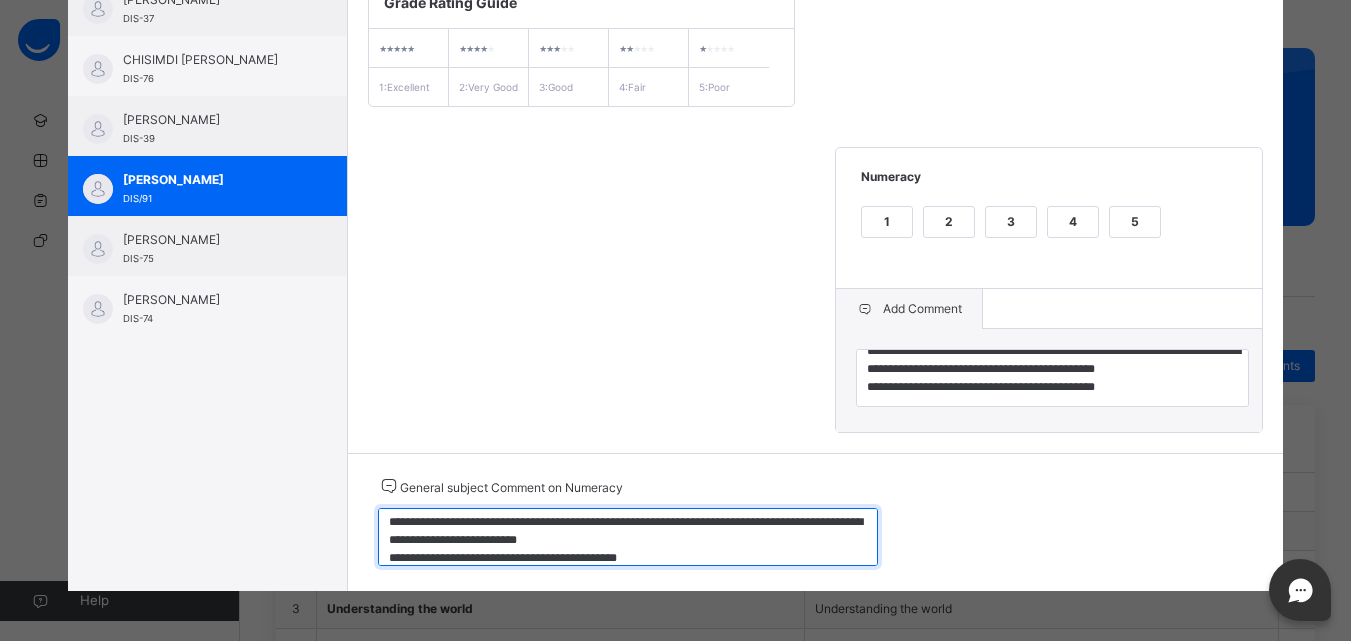 type on "**********" 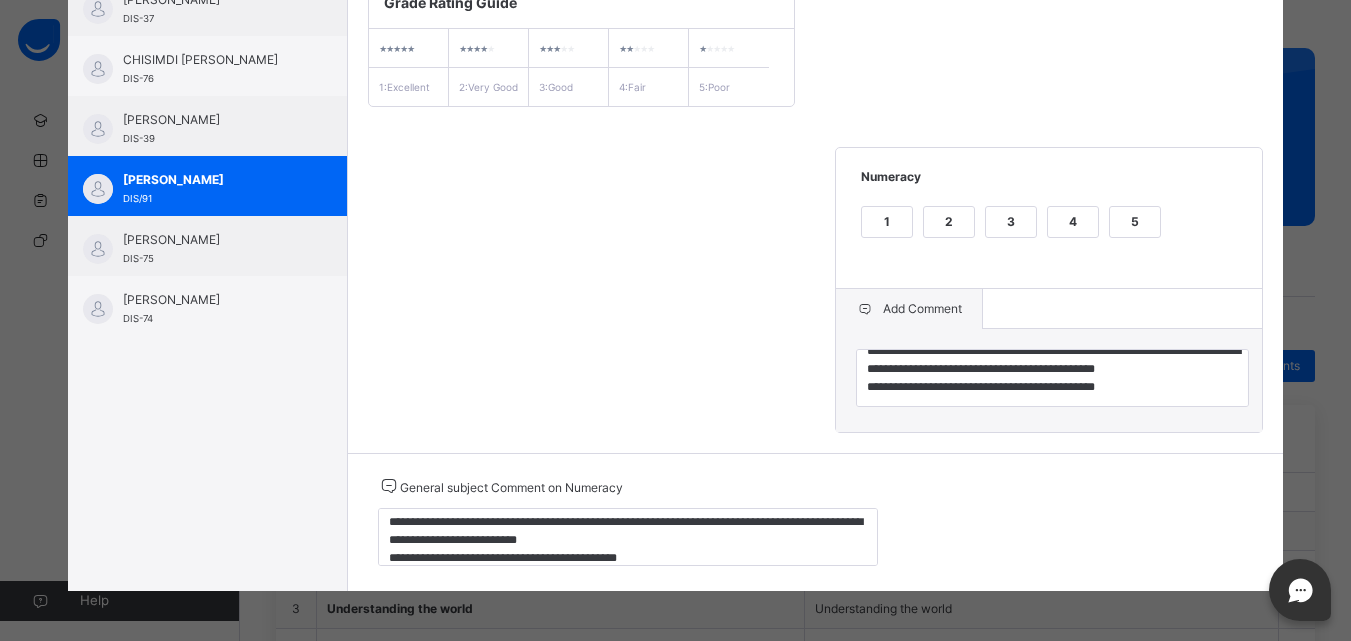 click on "**********" at bounding box center (816, 204) 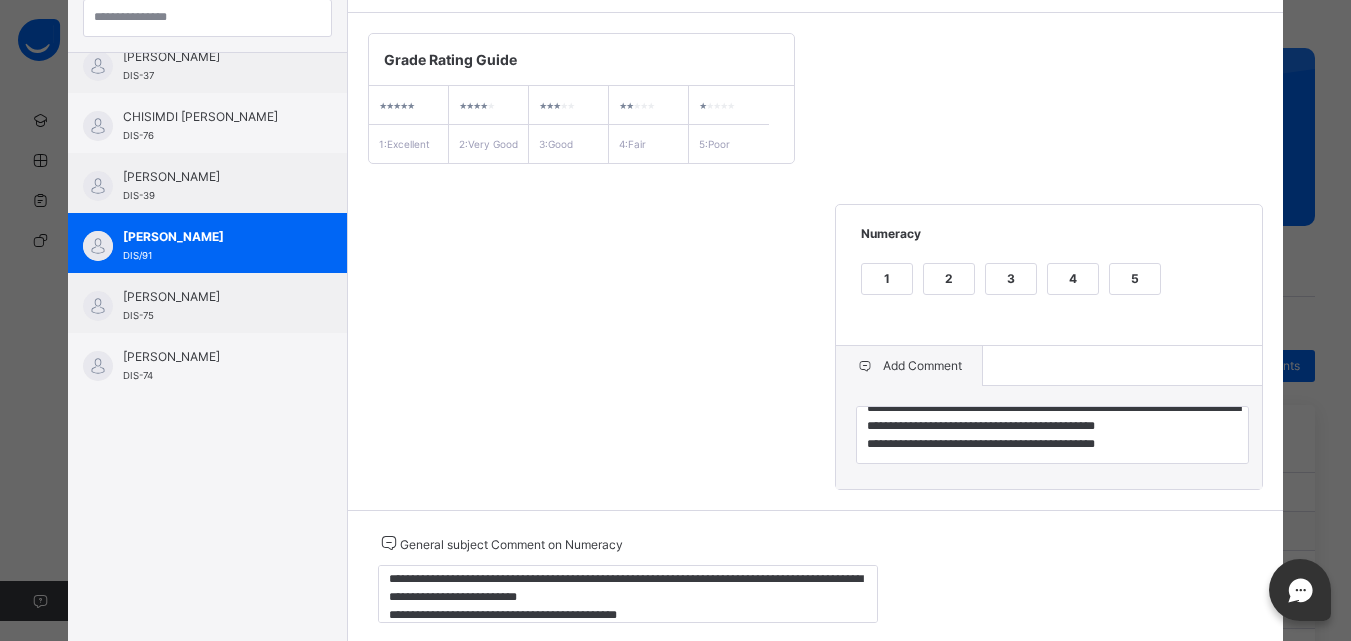 scroll, scrollTop: 257, scrollLeft: 0, axis: vertical 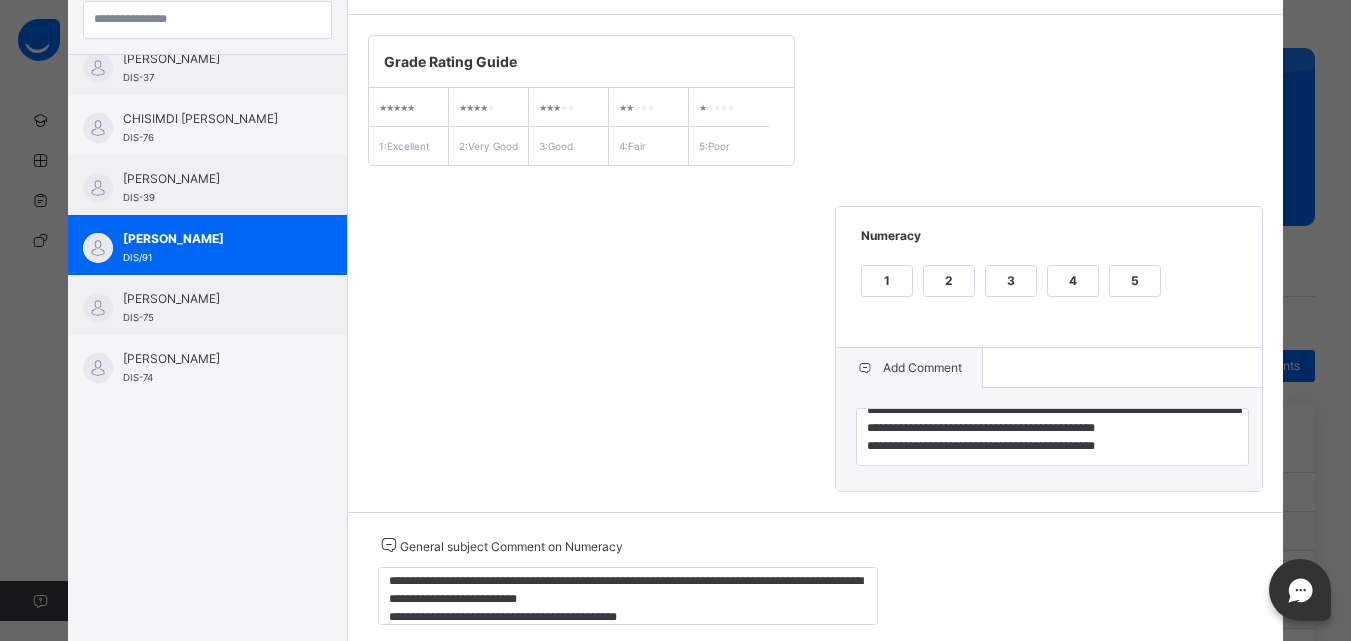 click on "**********" at bounding box center (816, 263) 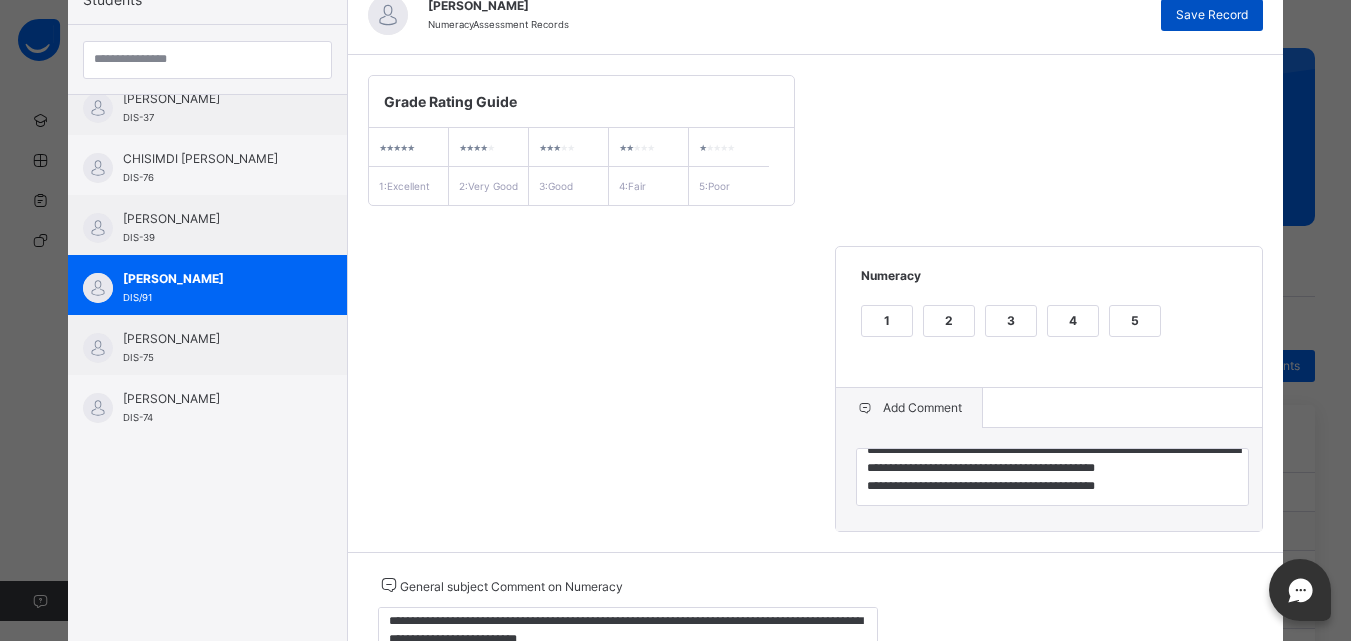 click on "Save Record" at bounding box center [1212, 15] 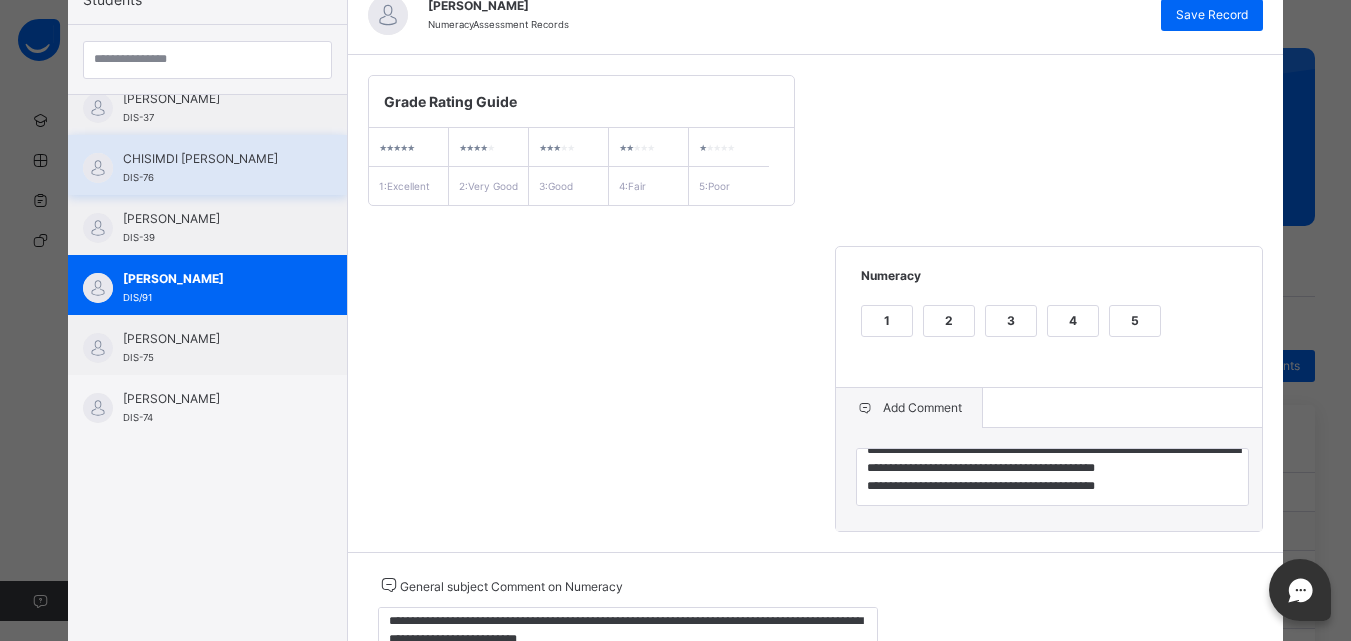 click on "CHISIMDI [PERSON_NAME]" at bounding box center (212, 159) 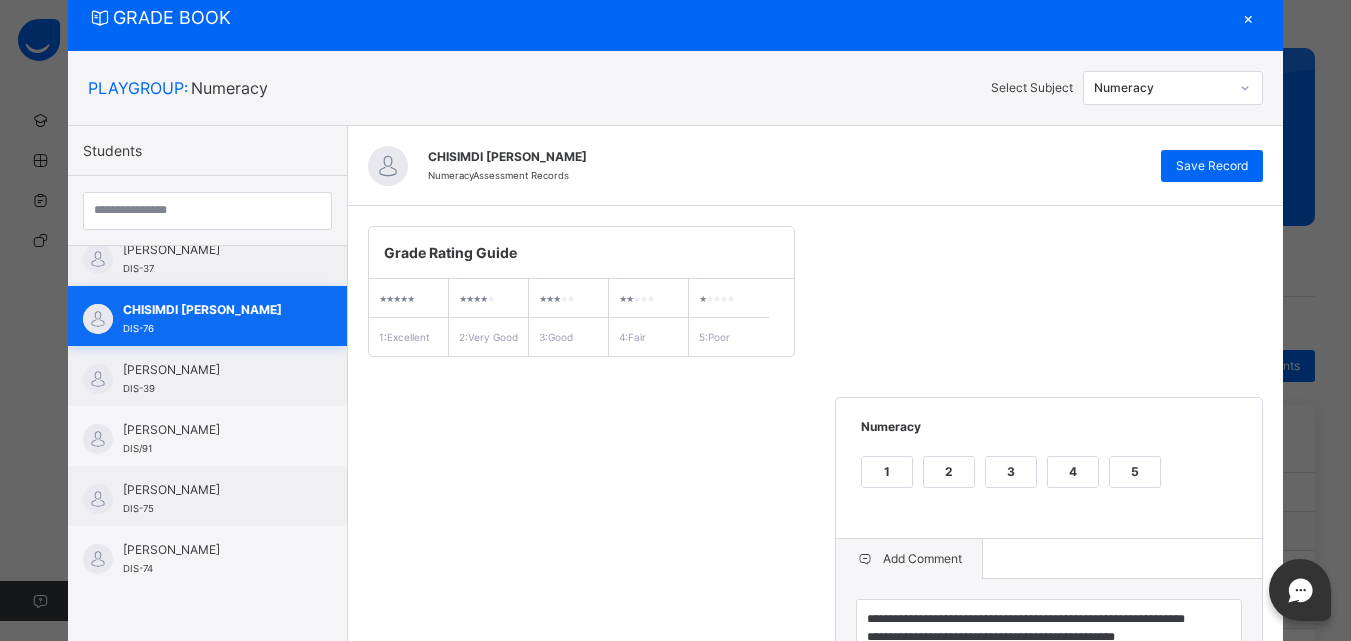 scroll, scrollTop: 217, scrollLeft: 0, axis: vertical 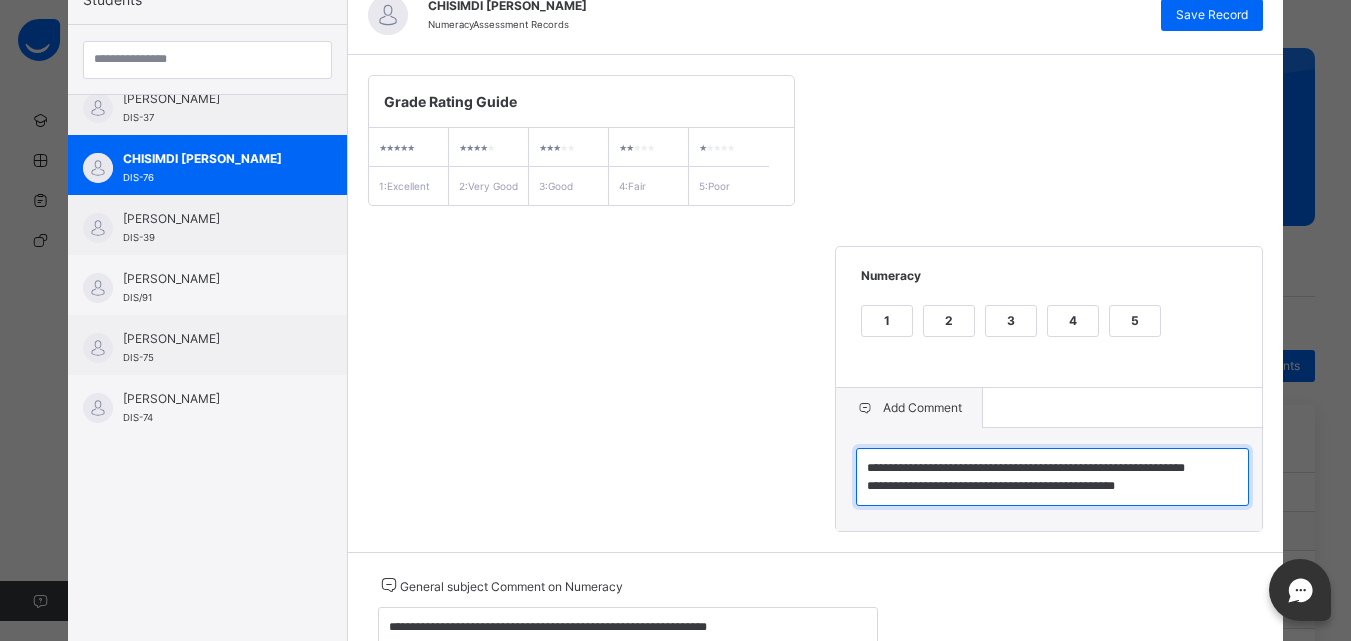 drag, startPoint x: 855, startPoint y: 485, endPoint x: 1069, endPoint y: 505, distance: 214.93254 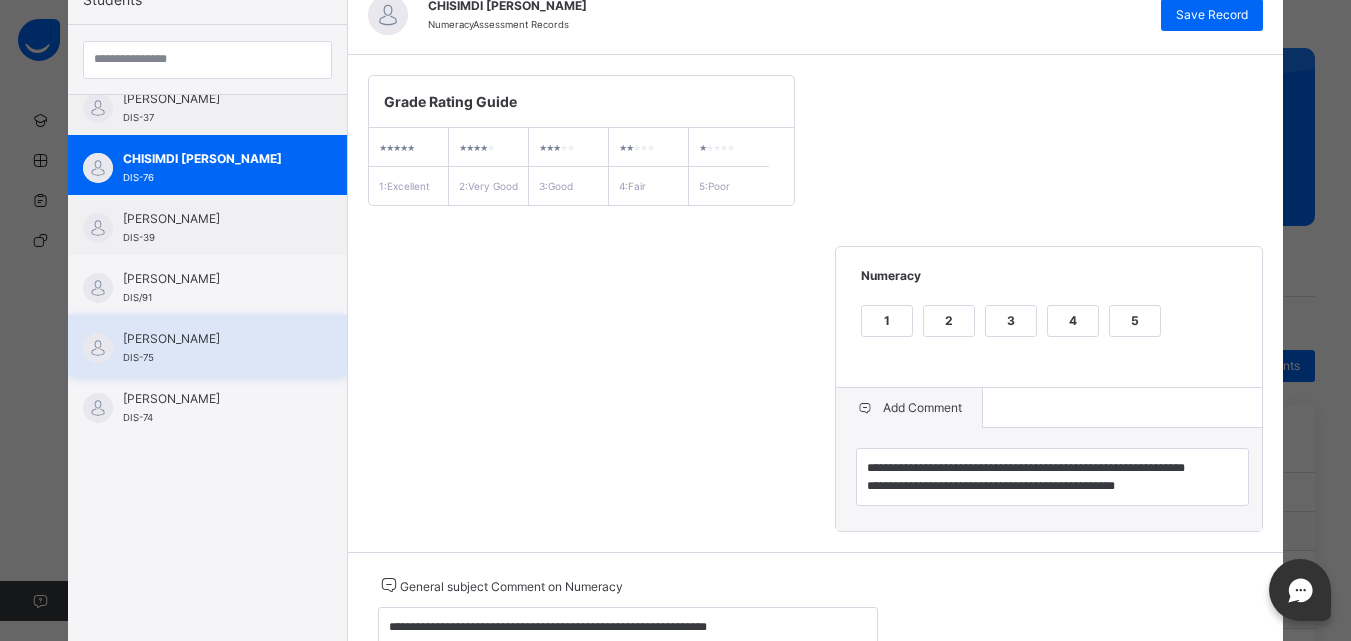 click on "[PERSON_NAME]" at bounding box center (212, 339) 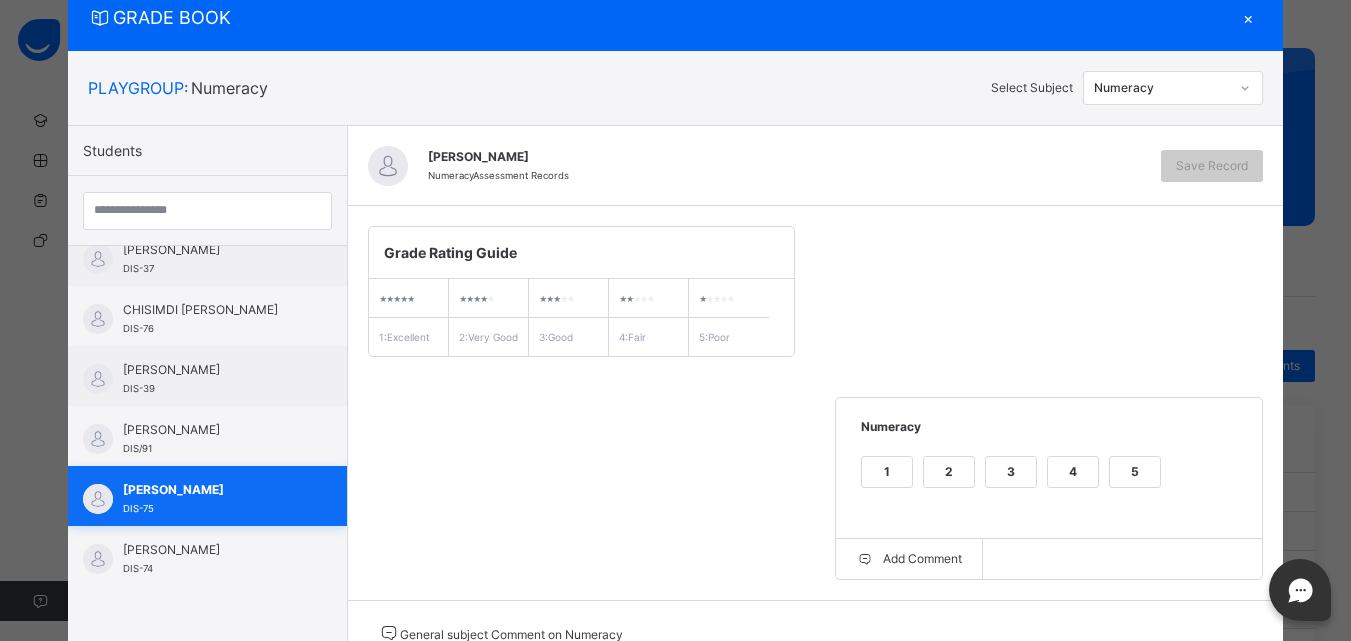 scroll, scrollTop: 217, scrollLeft: 0, axis: vertical 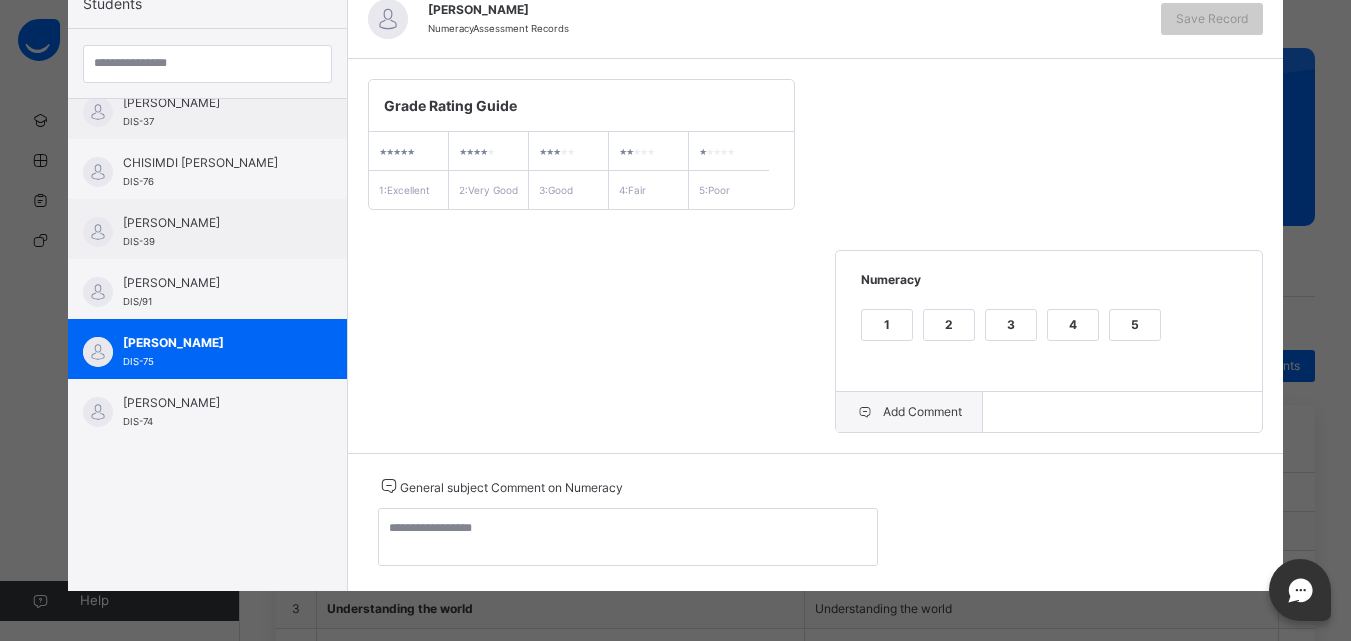 click on "Add Comment" at bounding box center [909, 412] 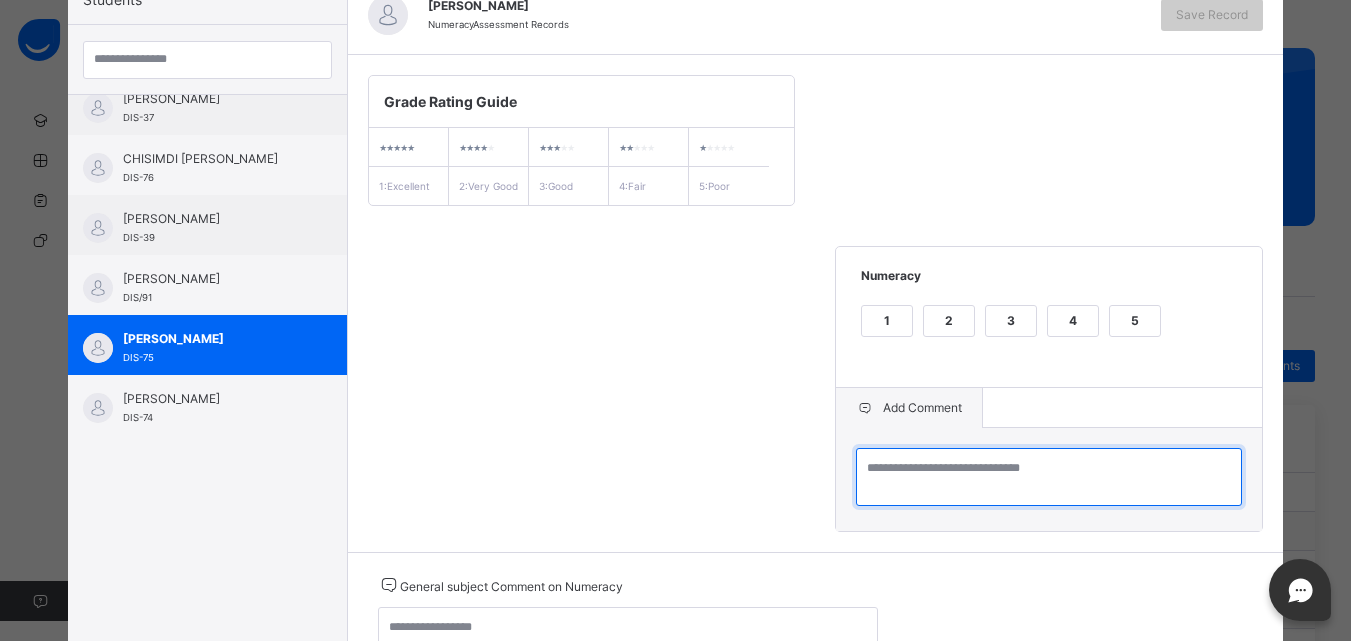 click at bounding box center [1049, 477] 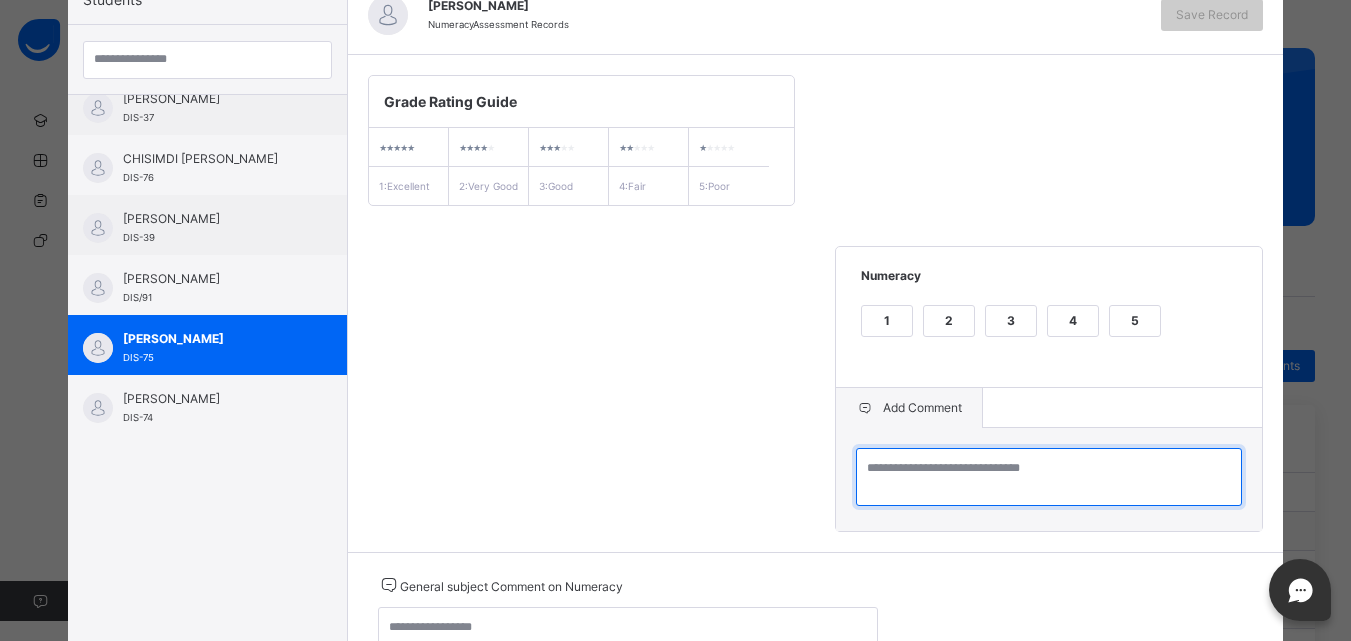 paste on "**********" 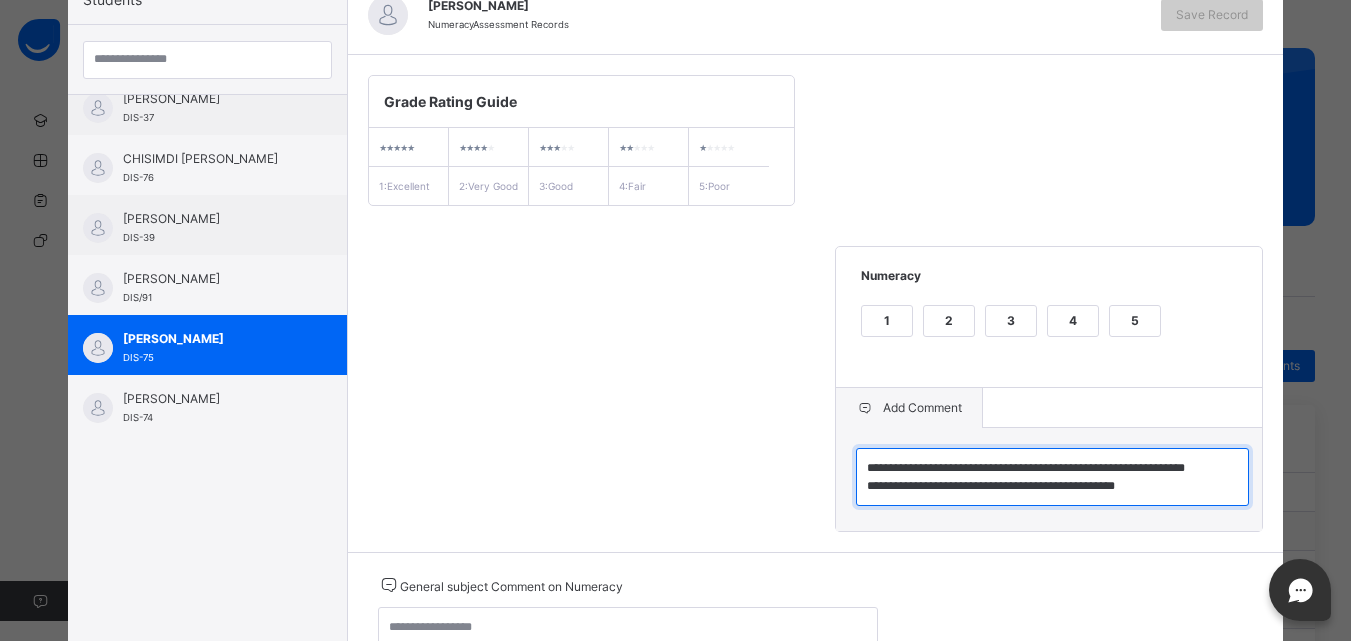 scroll, scrollTop: 6, scrollLeft: 0, axis: vertical 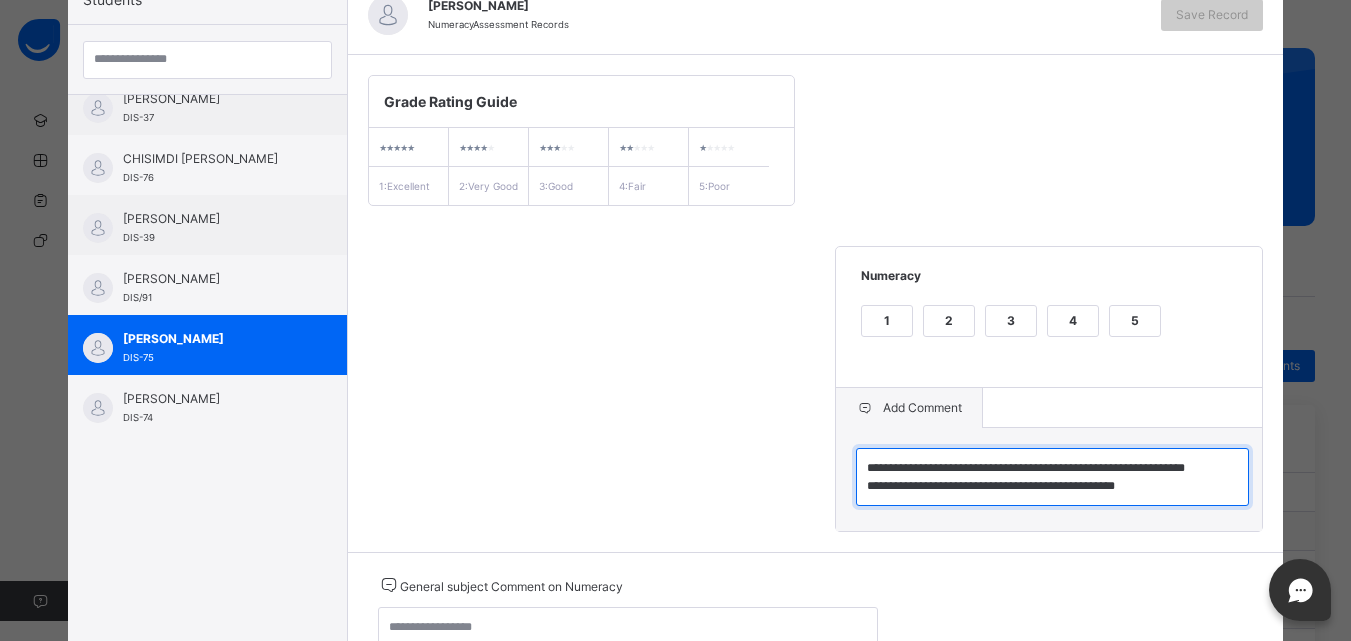 click on "**********" at bounding box center (1052, 477) 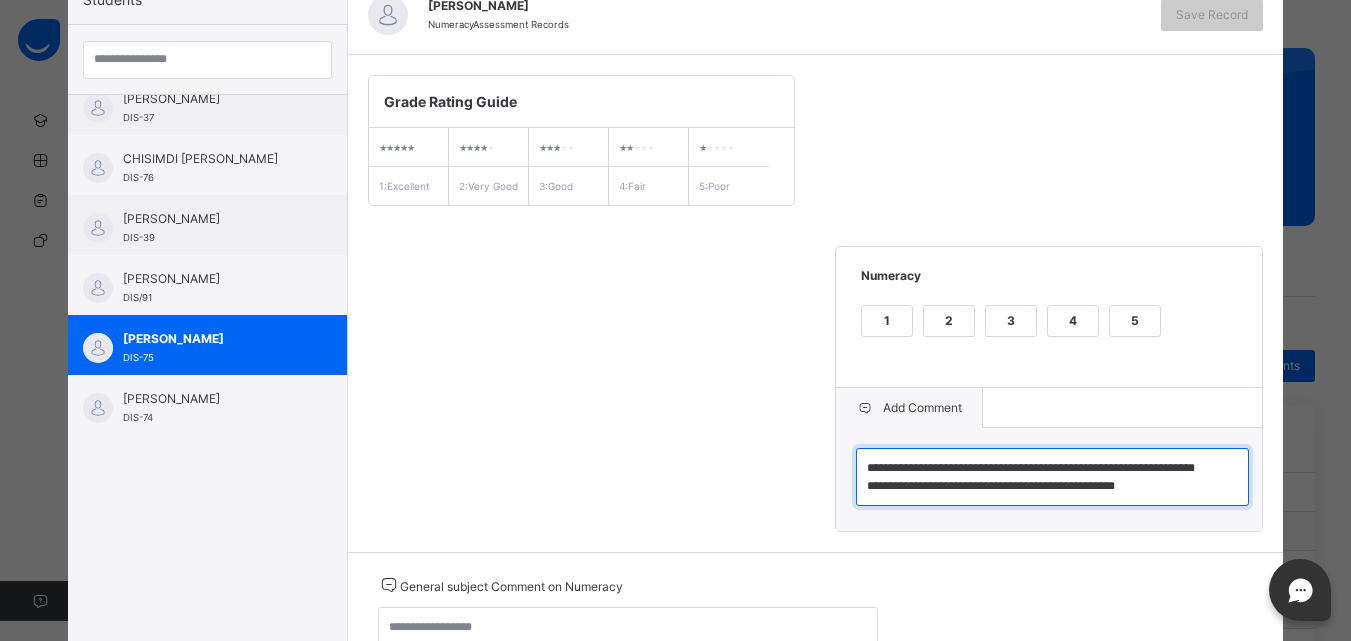 type on "**********" 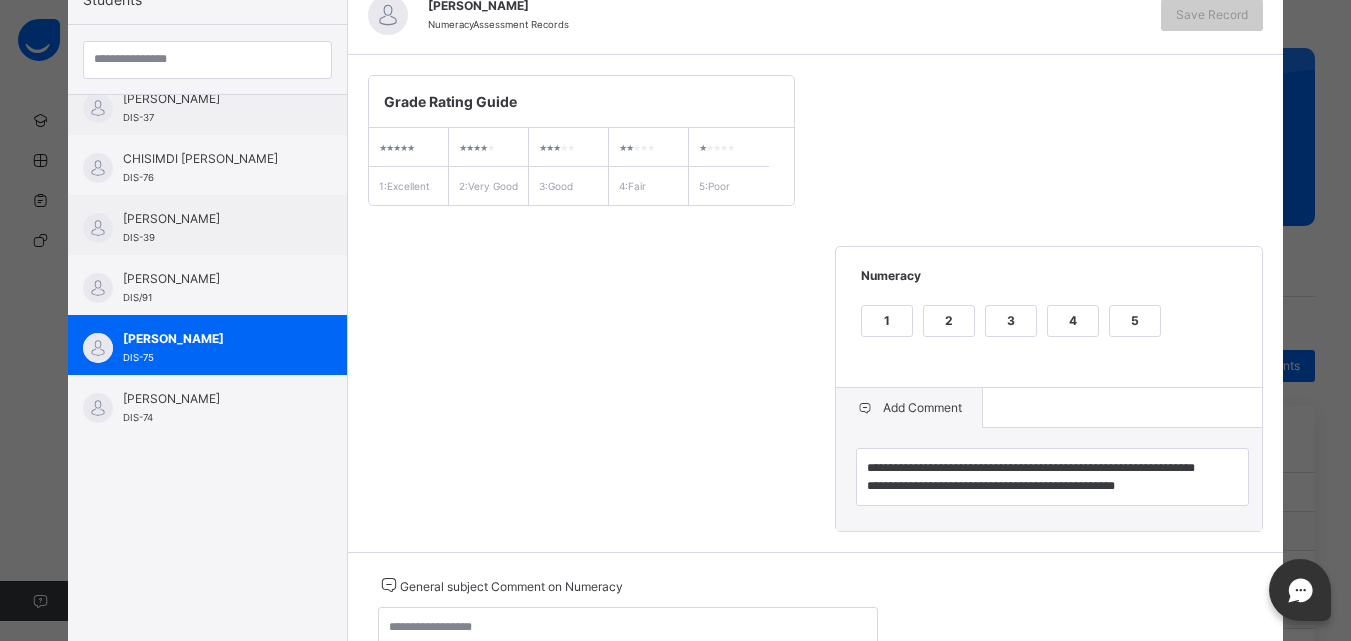 drag, startPoint x: 813, startPoint y: 570, endPoint x: 809, endPoint y: 595, distance: 25.317978 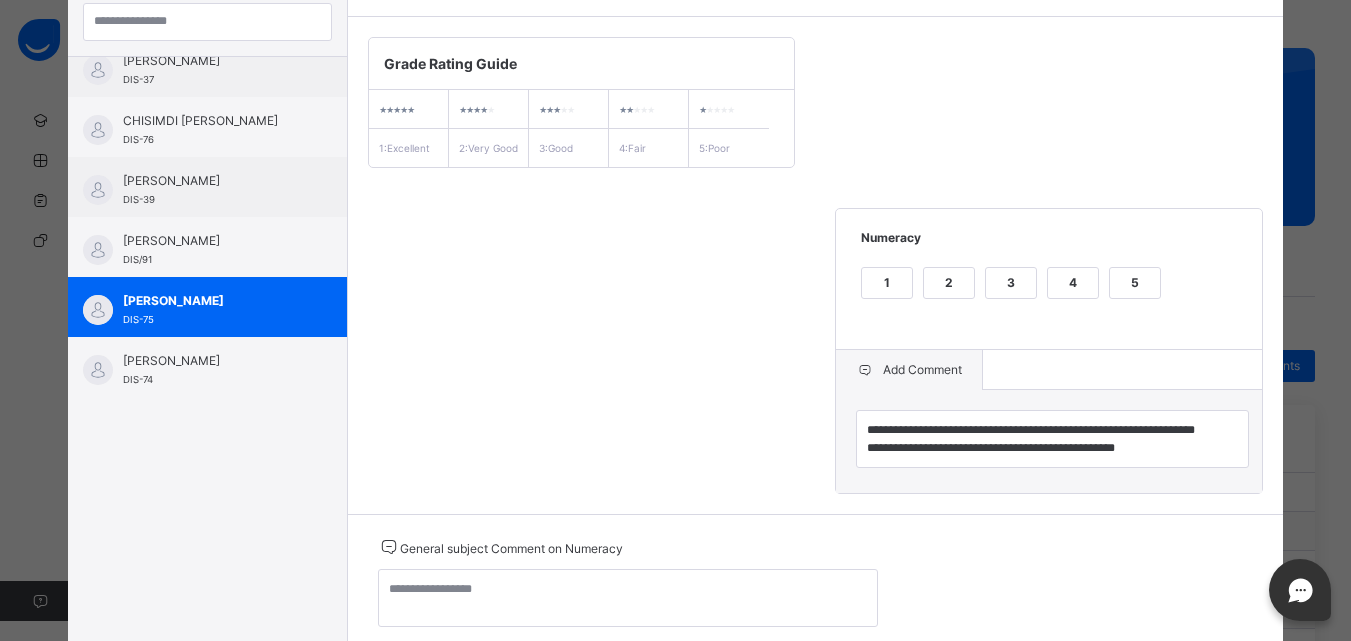 scroll, scrollTop: 257, scrollLeft: 0, axis: vertical 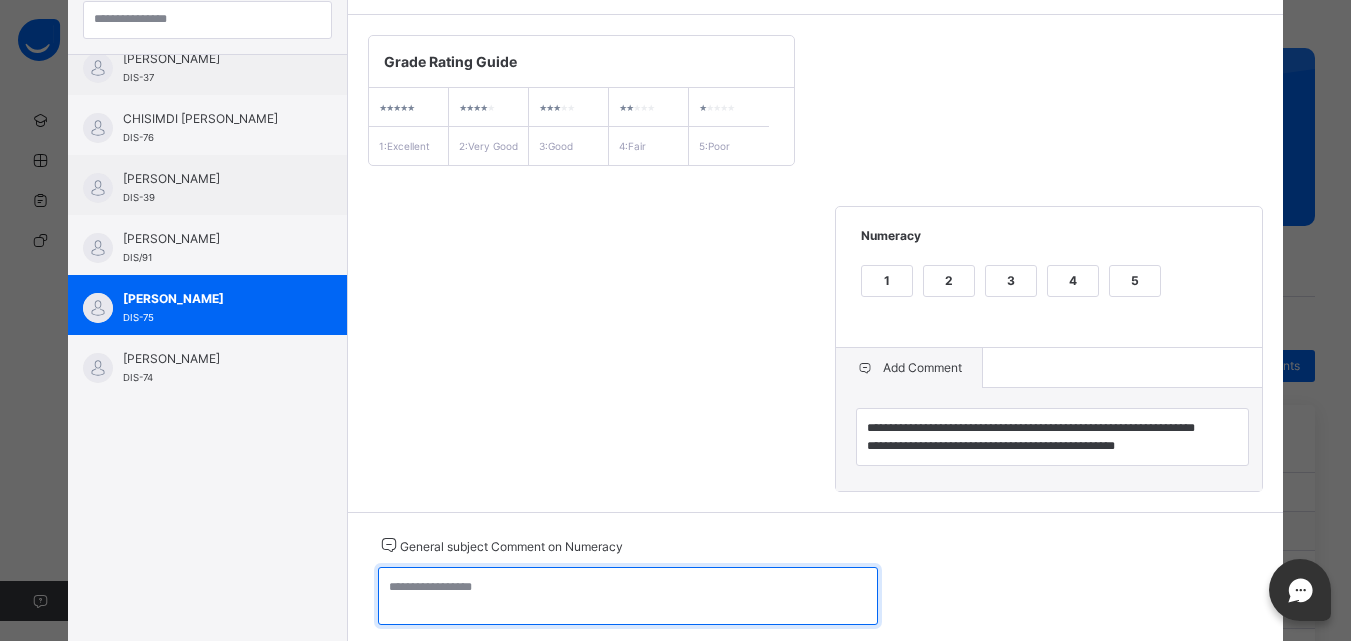 click at bounding box center [628, 596] 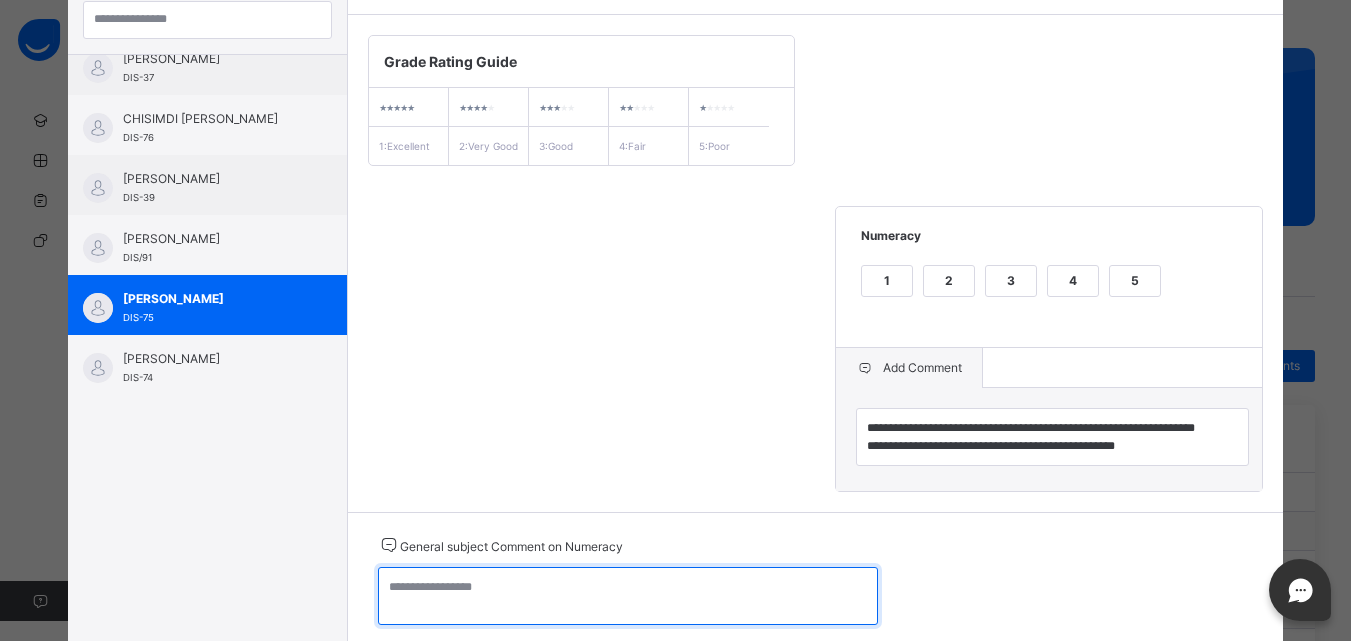 paste on "**********" 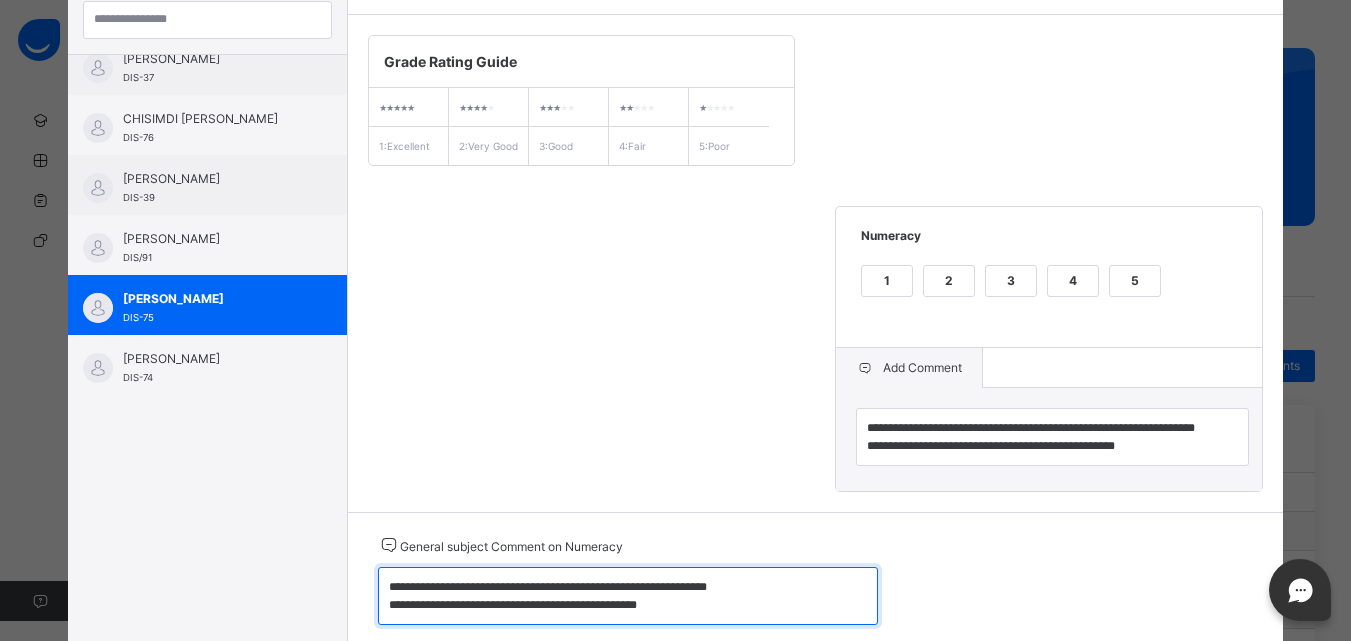 click on "**********" at bounding box center (628, 596) 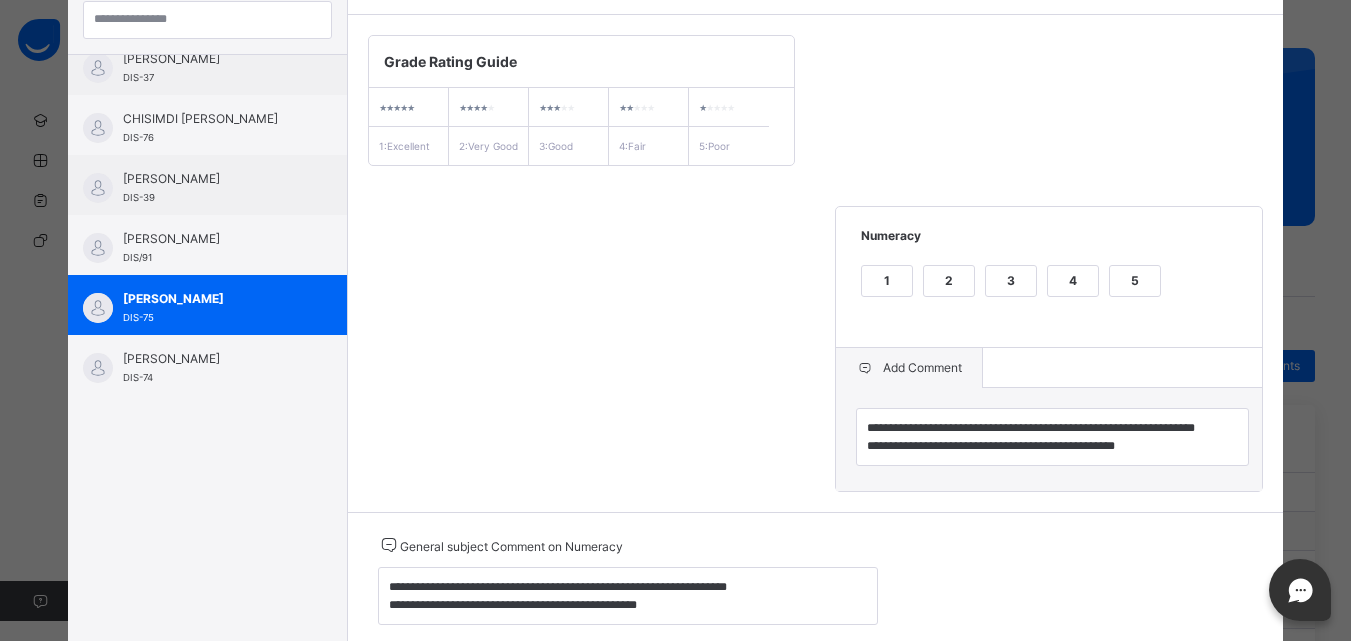 click on "4" at bounding box center [1073, 281] 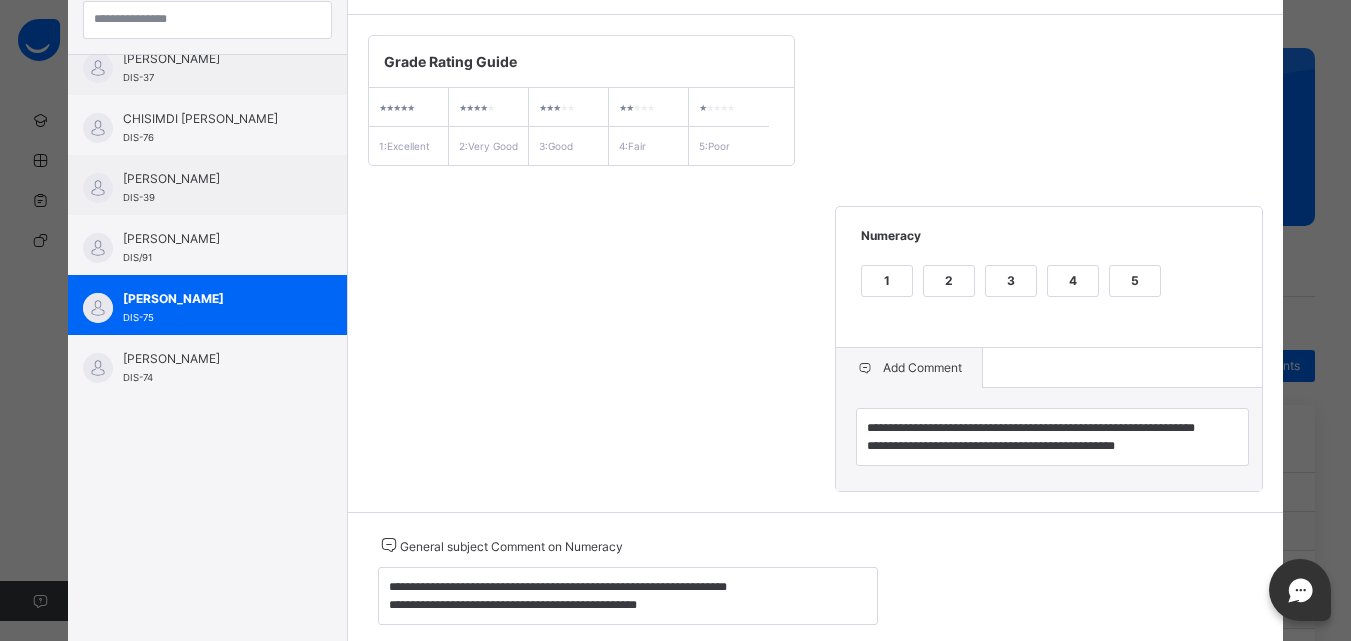 click on "3" at bounding box center [1011, 281] 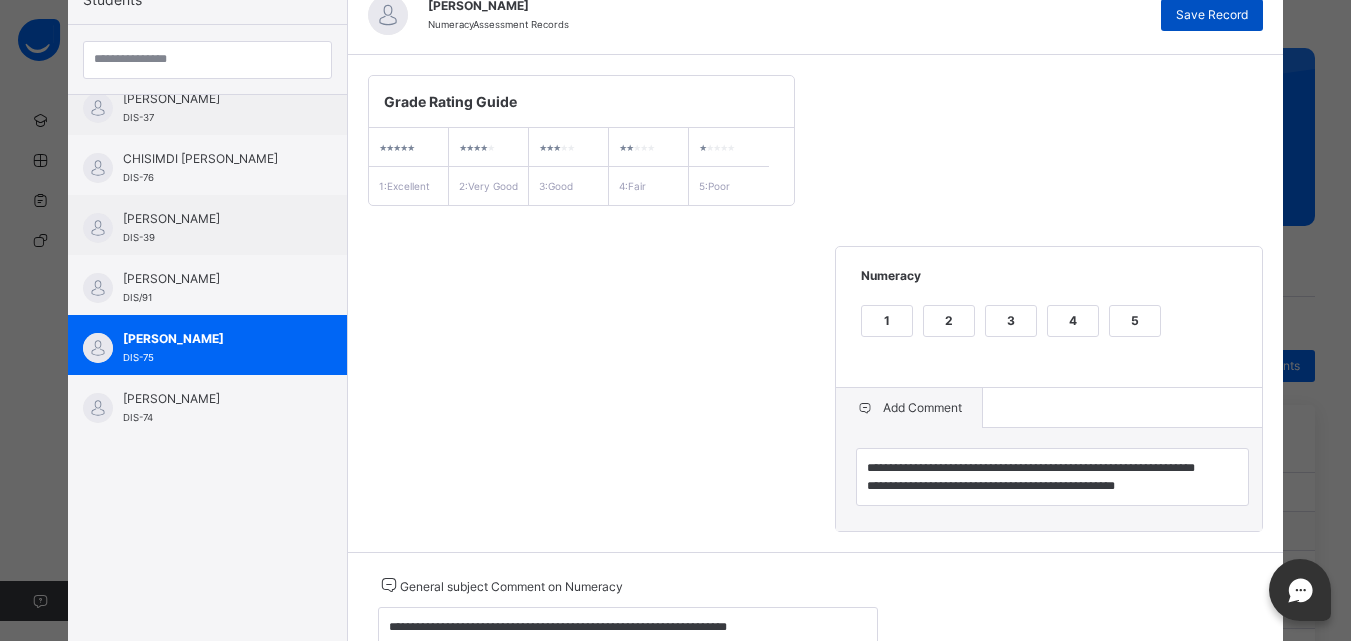 click on "Save Record" at bounding box center [1212, 15] 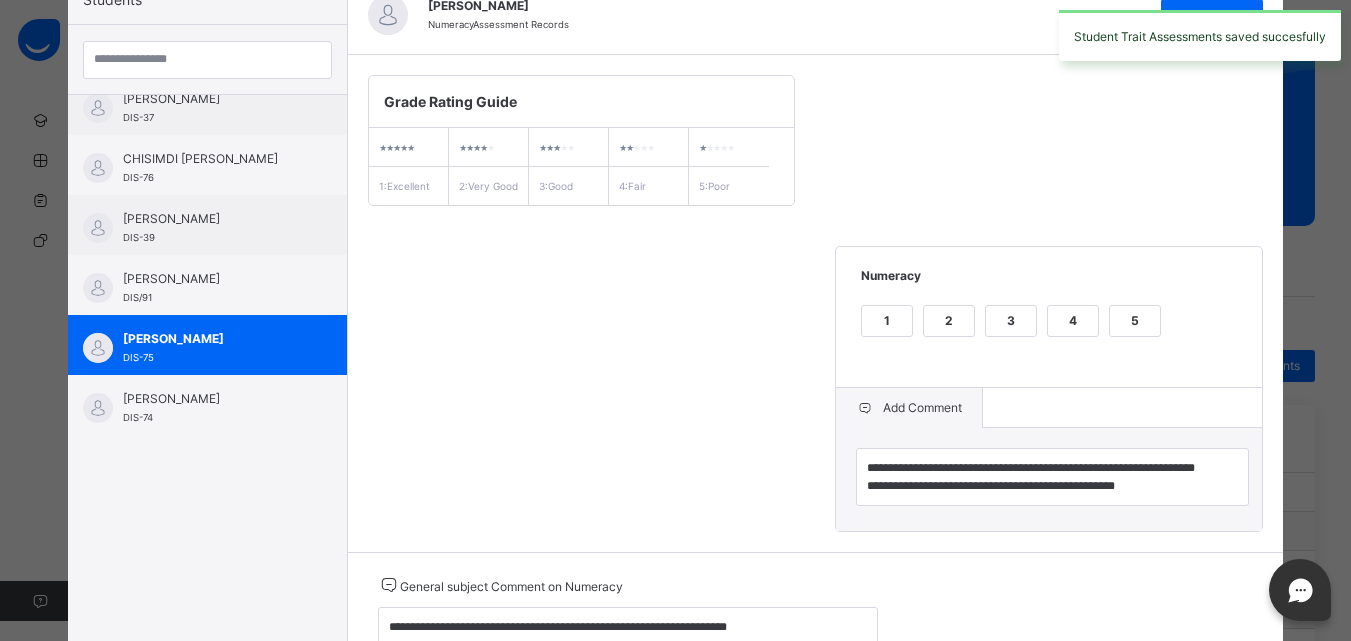 scroll, scrollTop: 257, scrollLeft: 0, axis: vertical 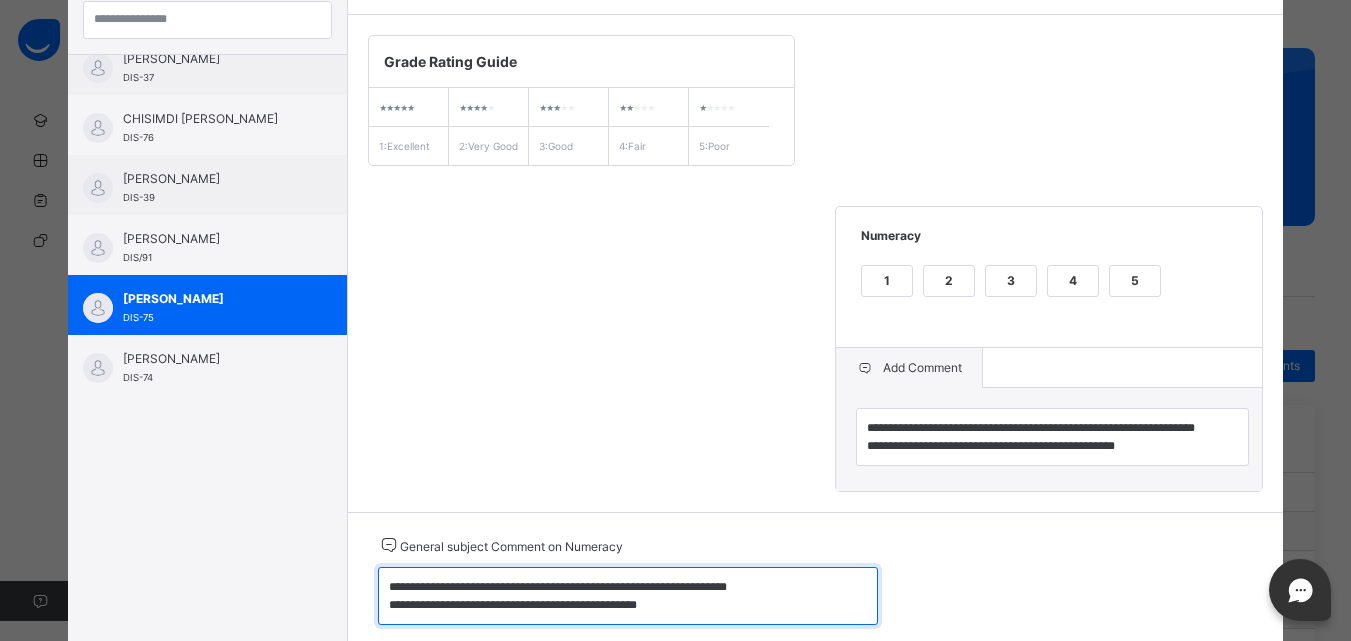 click on "**********" at bounding box center [628, 596] 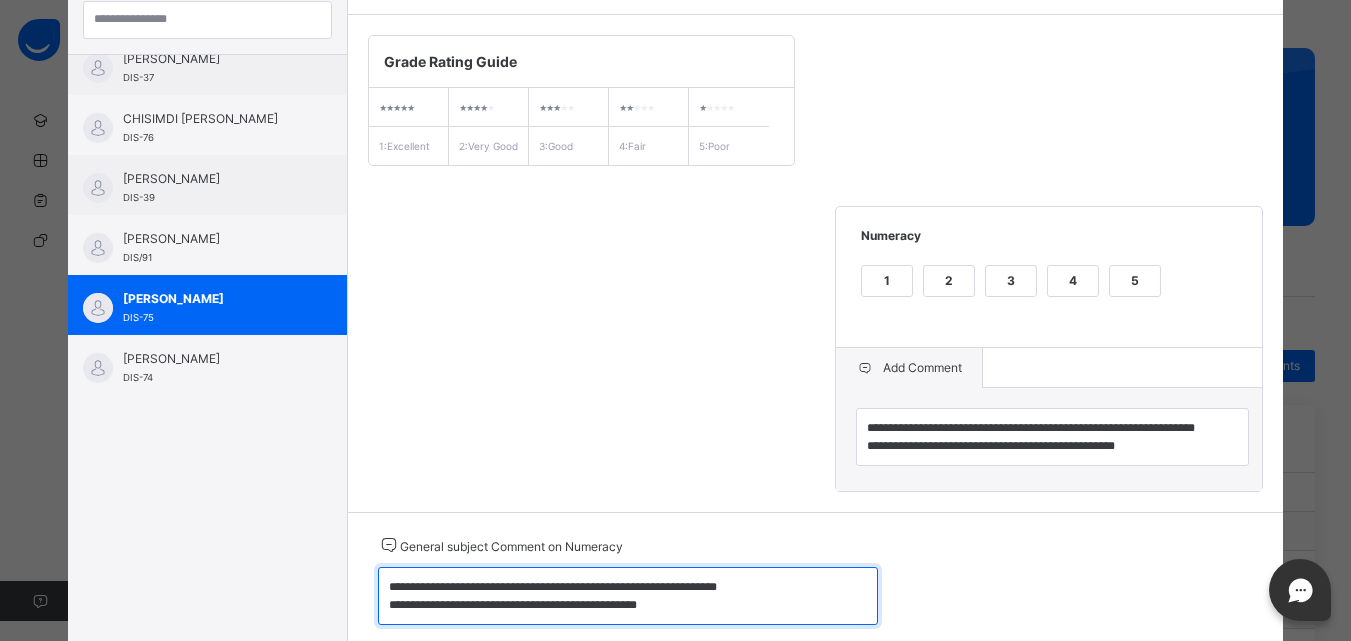 type on "**********" 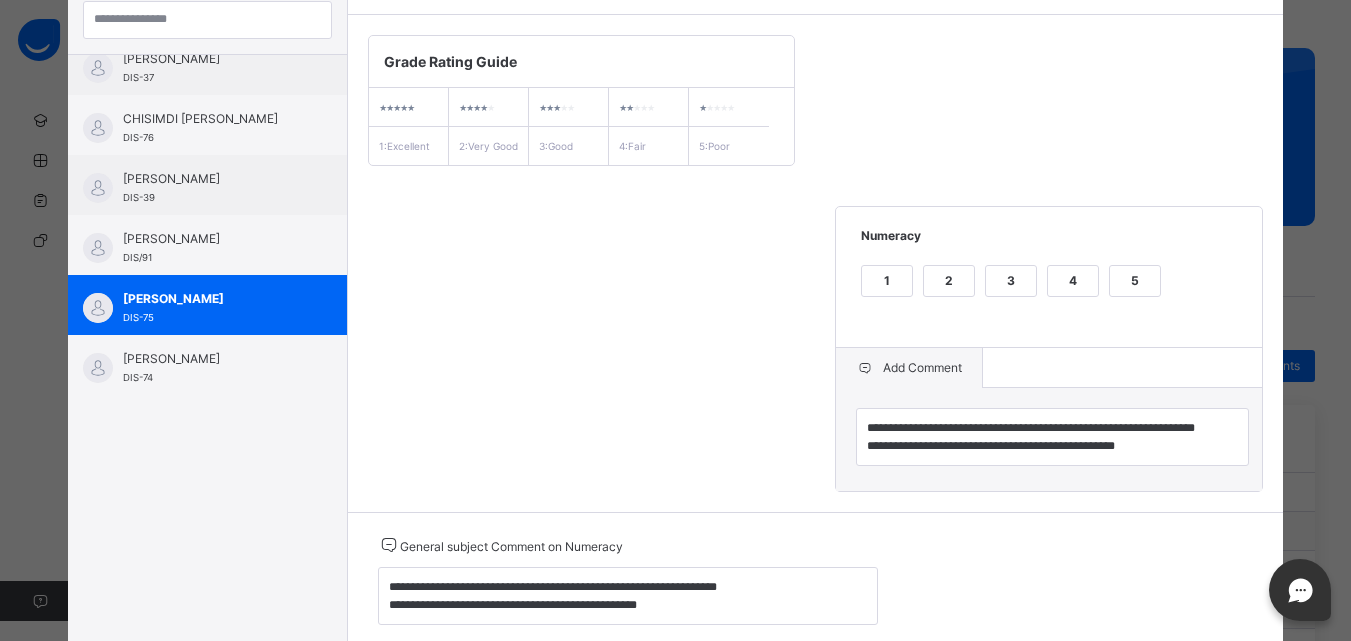 click on "**********" at bounding box center (816, 263) 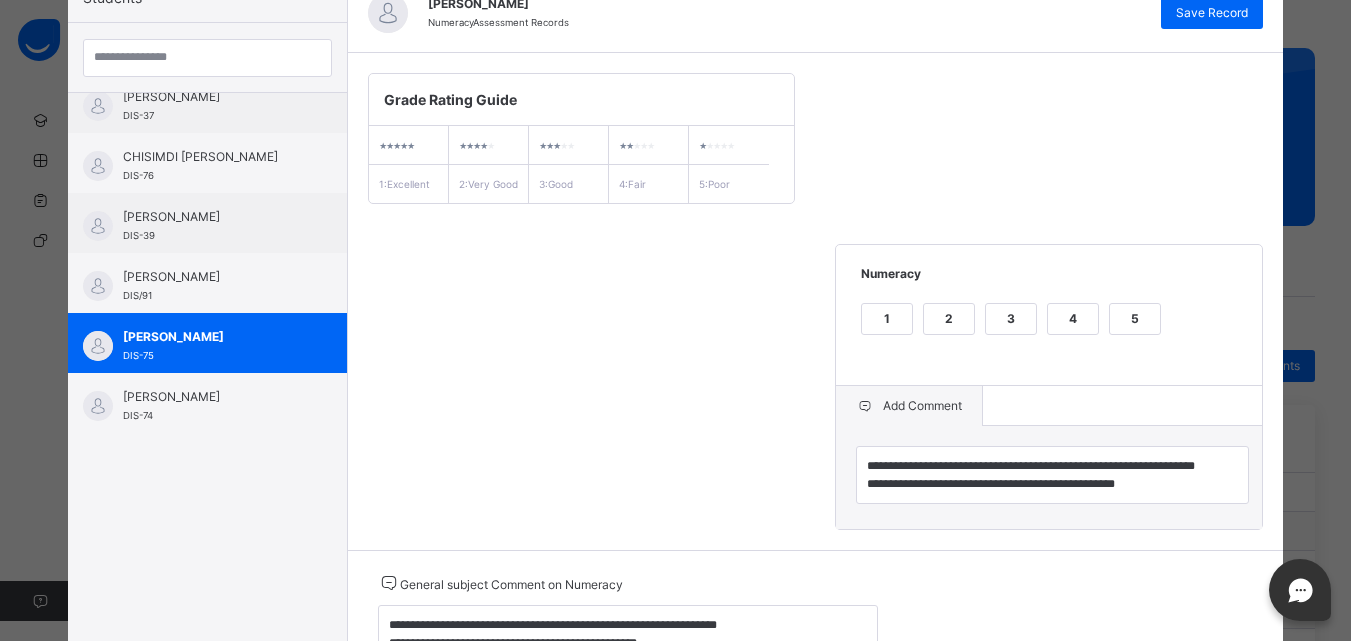 scroll, scrollTop: 217, scrollLeft: 0, axis: vertical 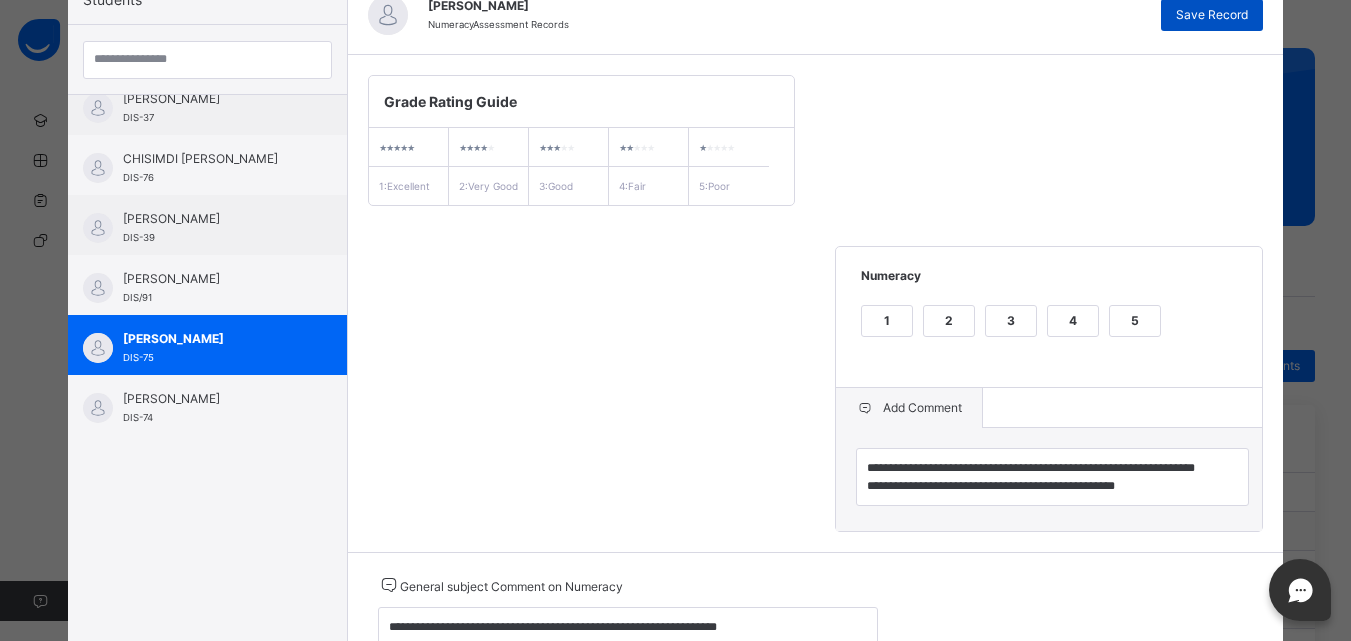 click on "Save Record" at bounding box center (1212, 15) 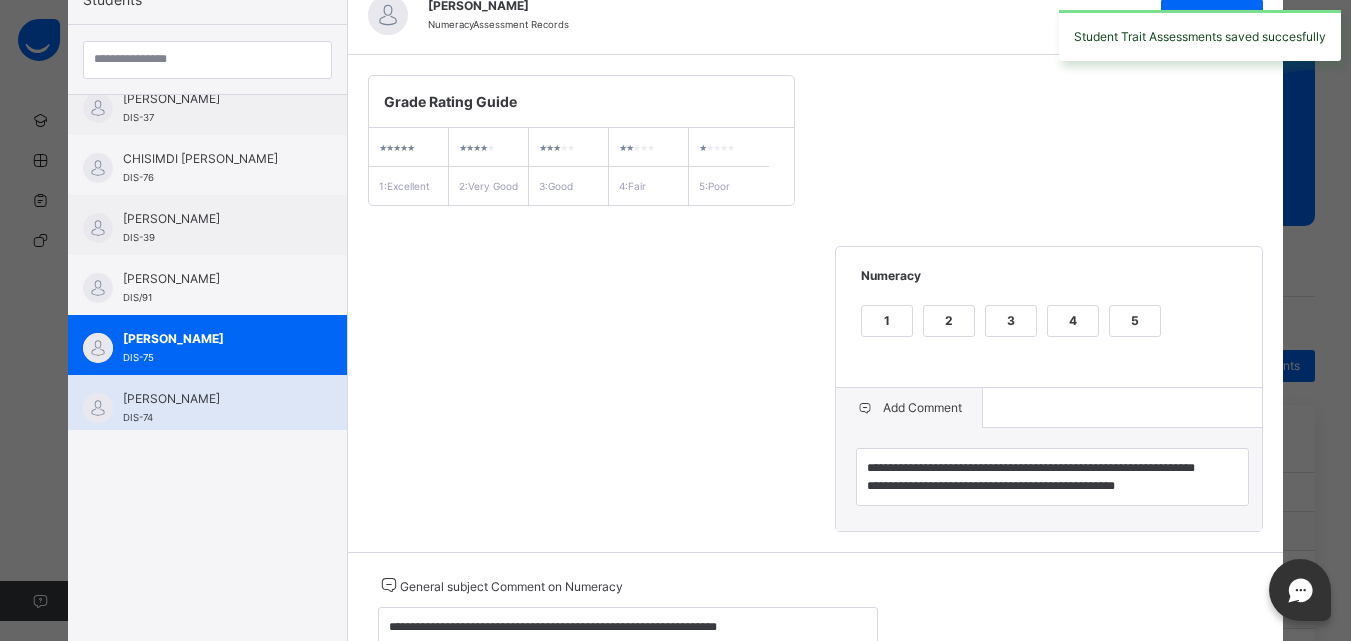 click on "[PERSON_NAME]" at bounding box center [212, 399] 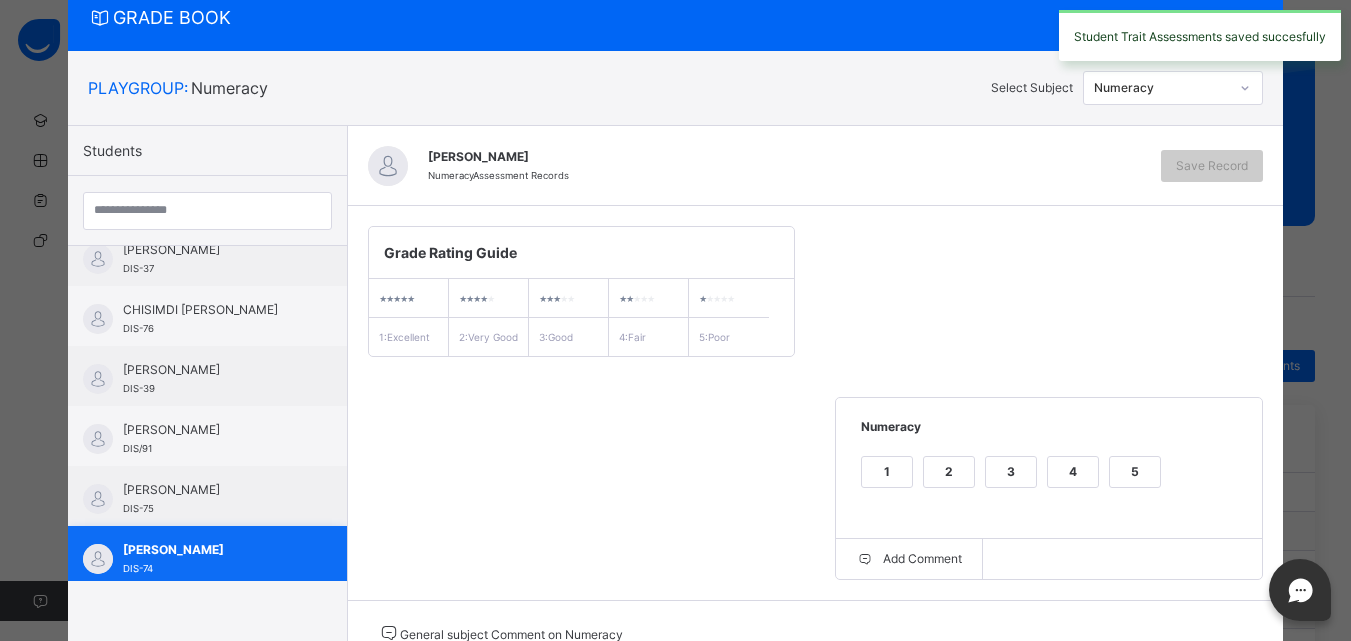 scroll, scrollTop: 217, scrollLeft: 0, axis: vertical 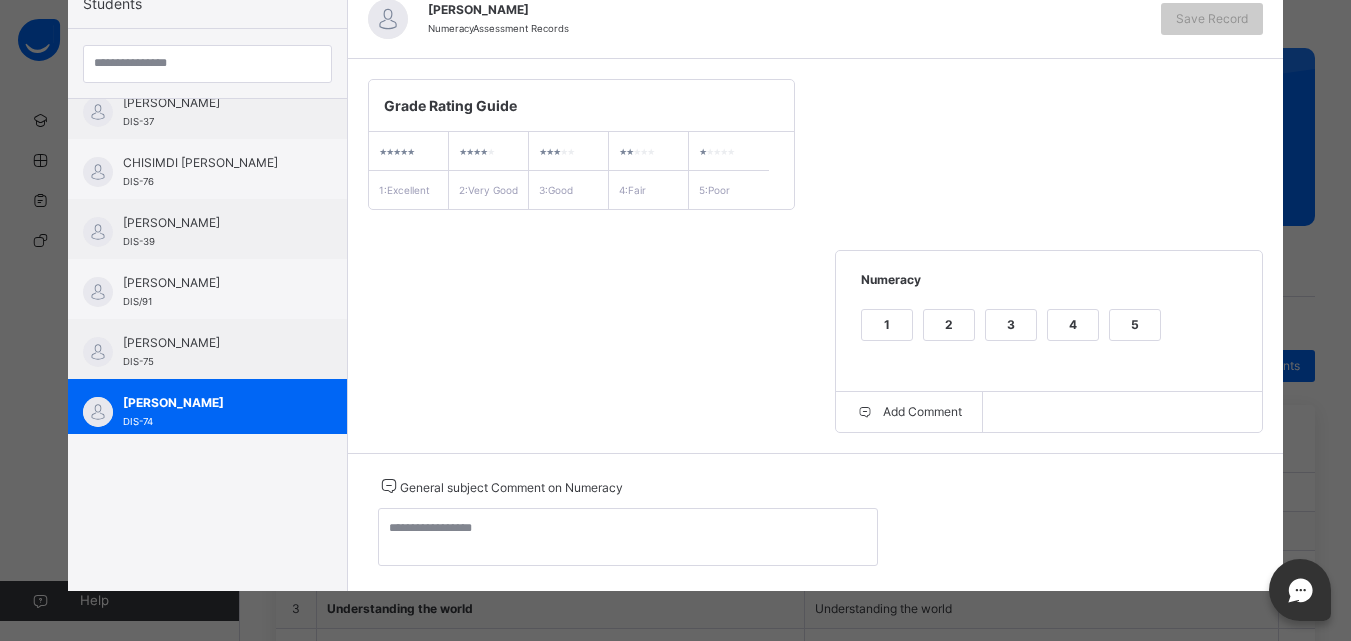 click on "3" at bounding box center [1011, 325] 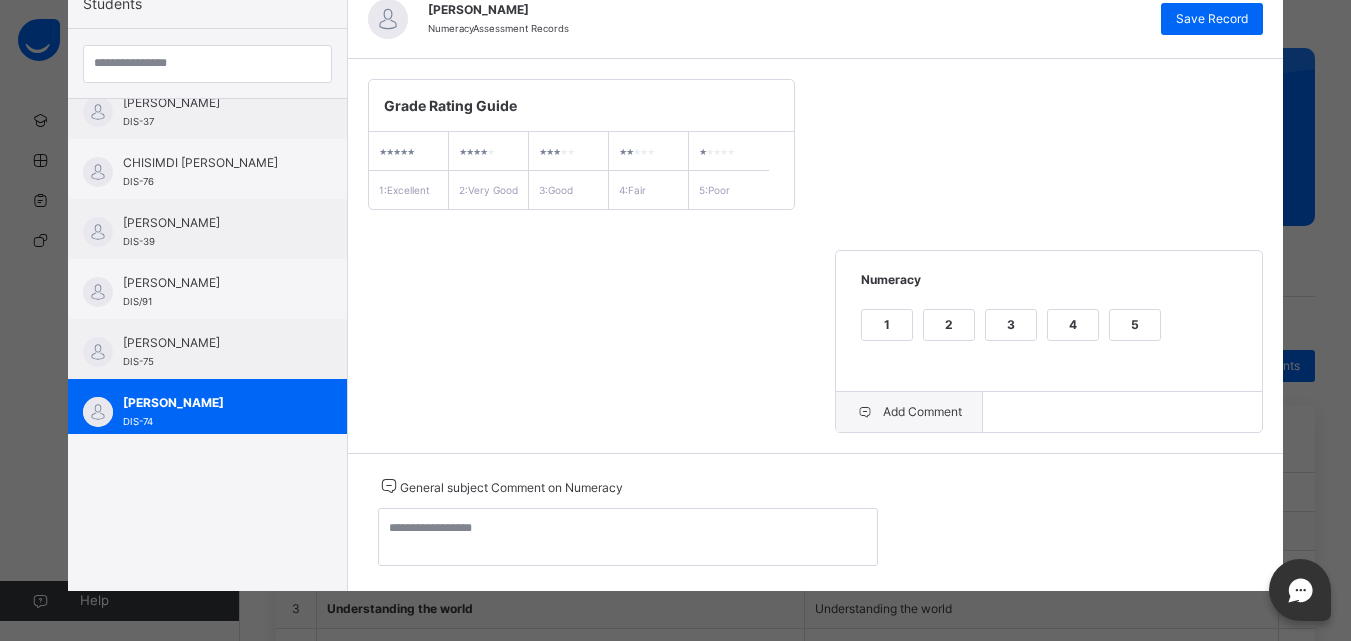 click on "Add Comment" at bounding box center [909, 412] 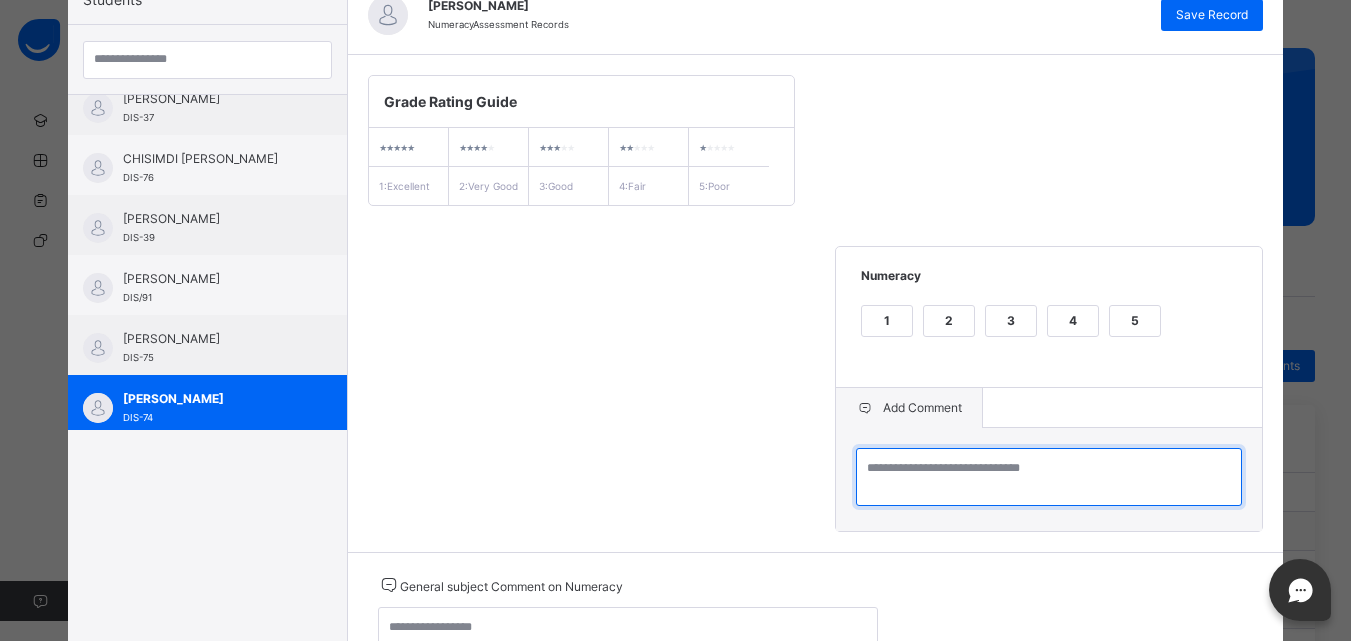 click at bounding box center (1049, 477) 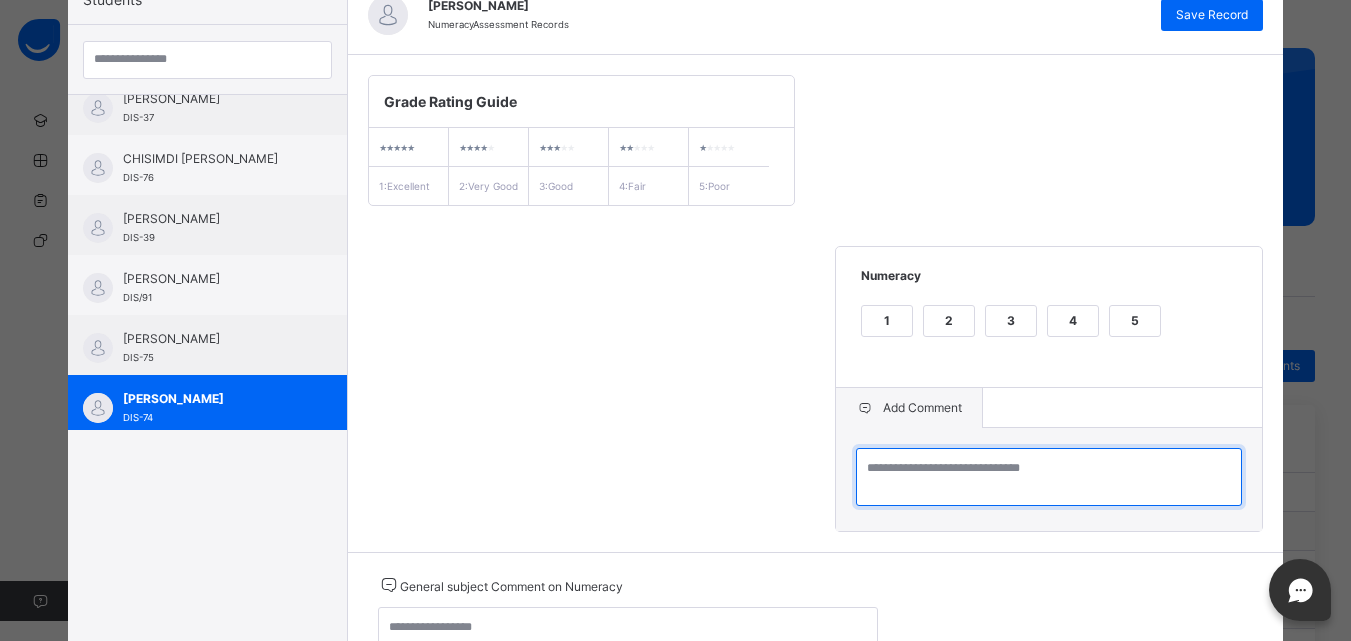 paste on "**********" 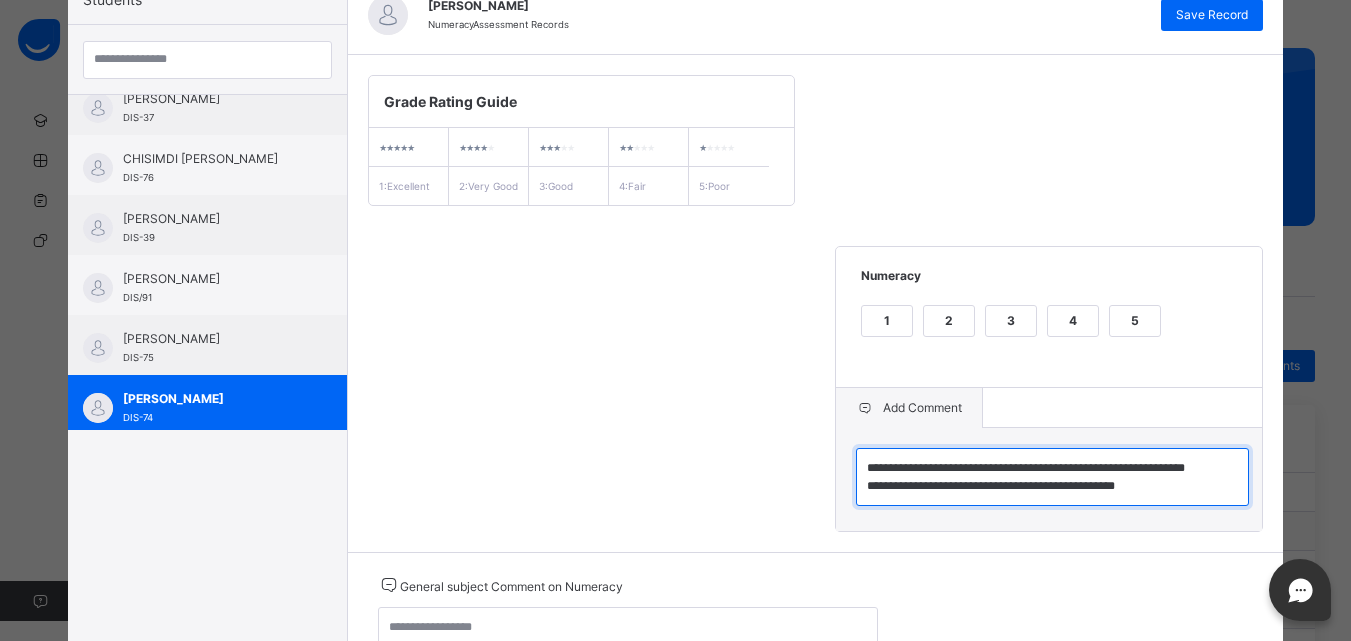 scroll, scrollTop: 6, scrollLeft: 0, axis: vertical 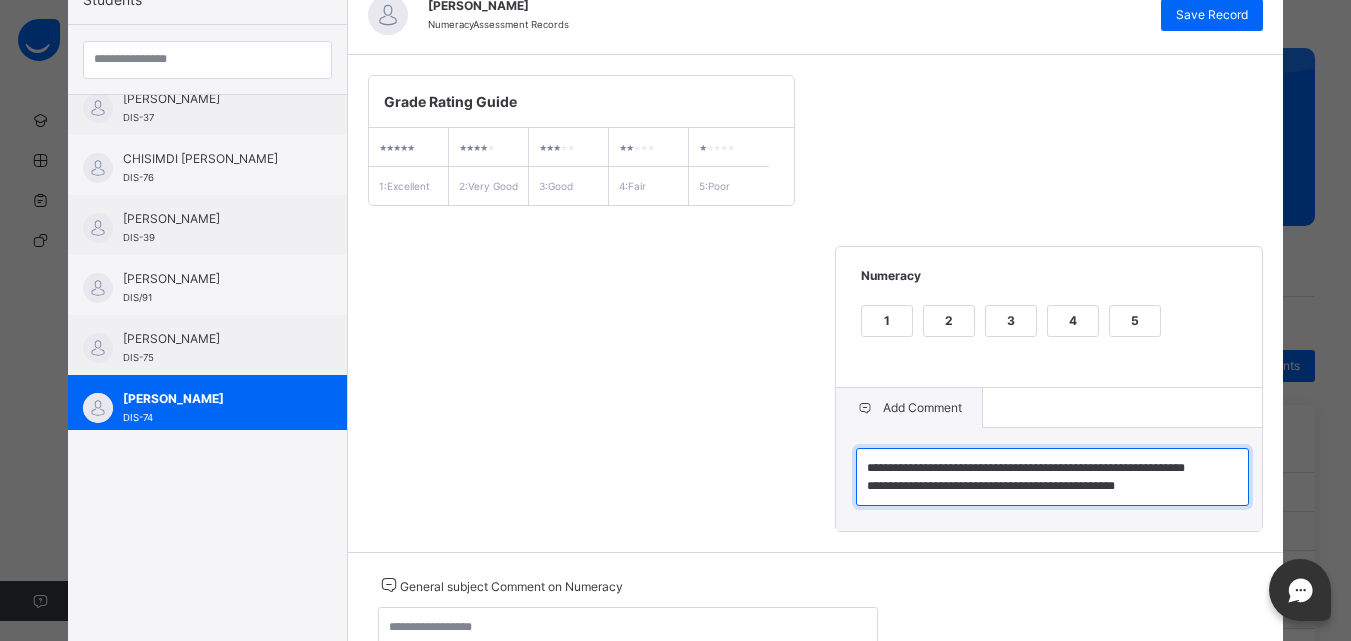 click on "**********" at bounding box center [1052, 477] 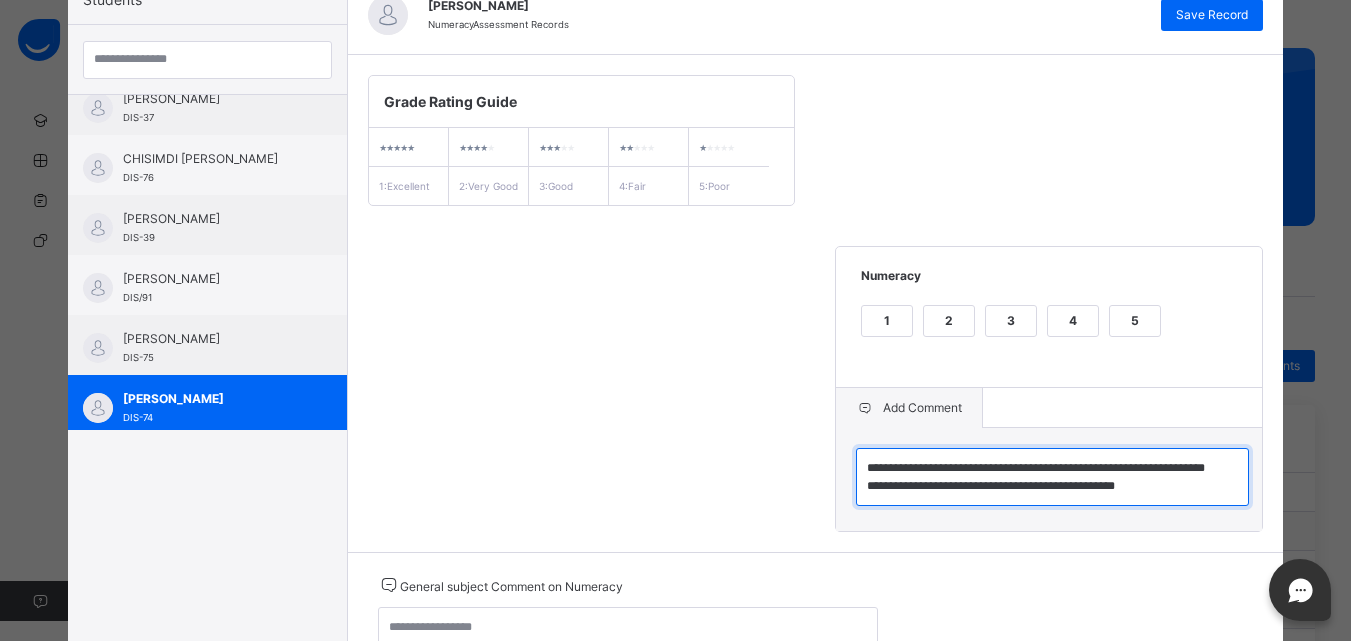type on "**********" 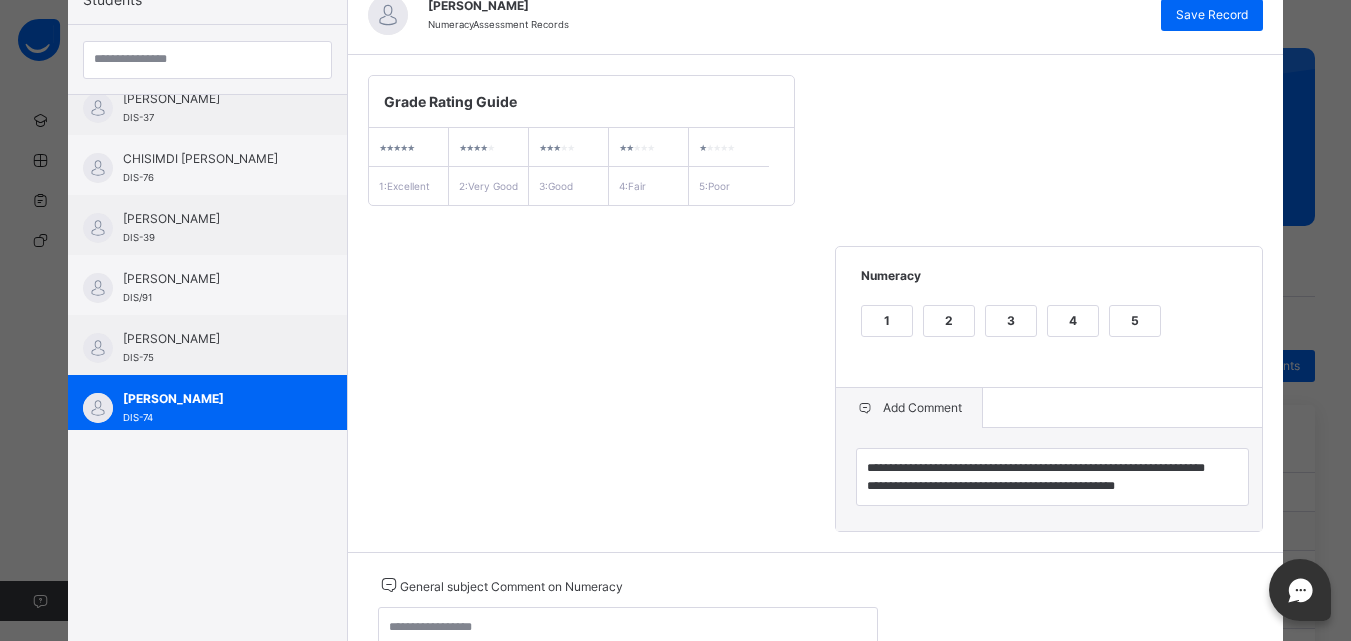 click on "**********" at bounding box center (816, 303) 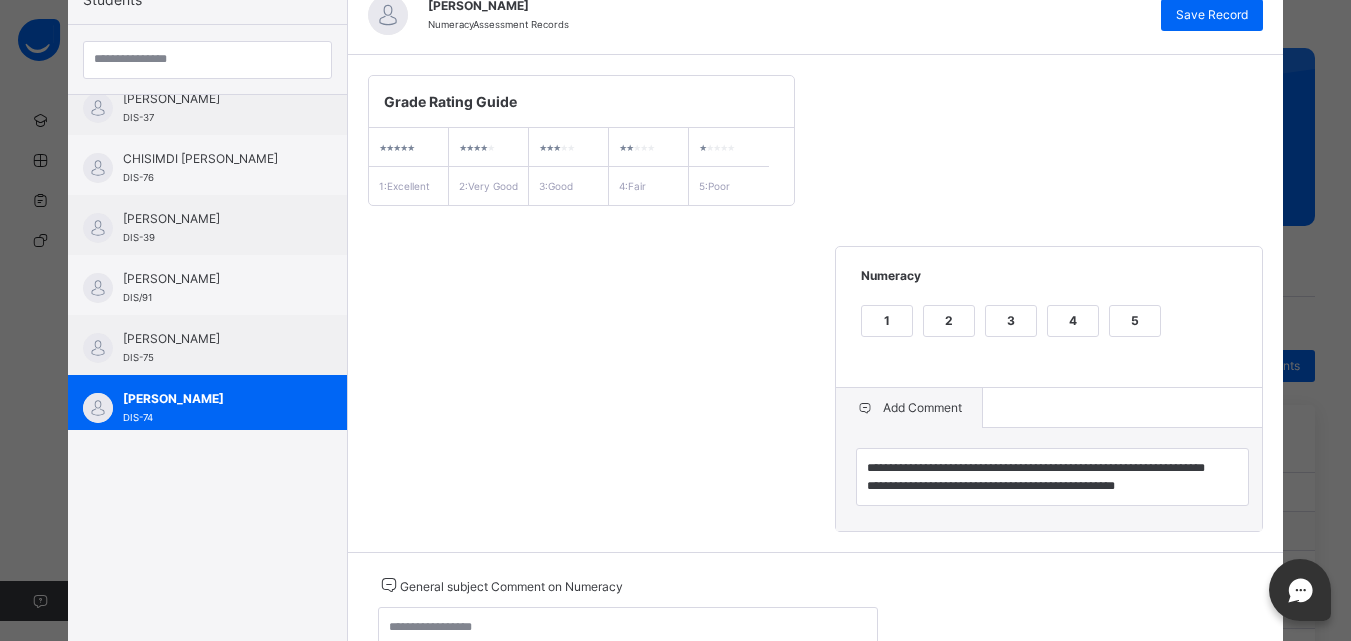 click on "General subject Comment on   Numeracy" at bounding box center (816, 621) 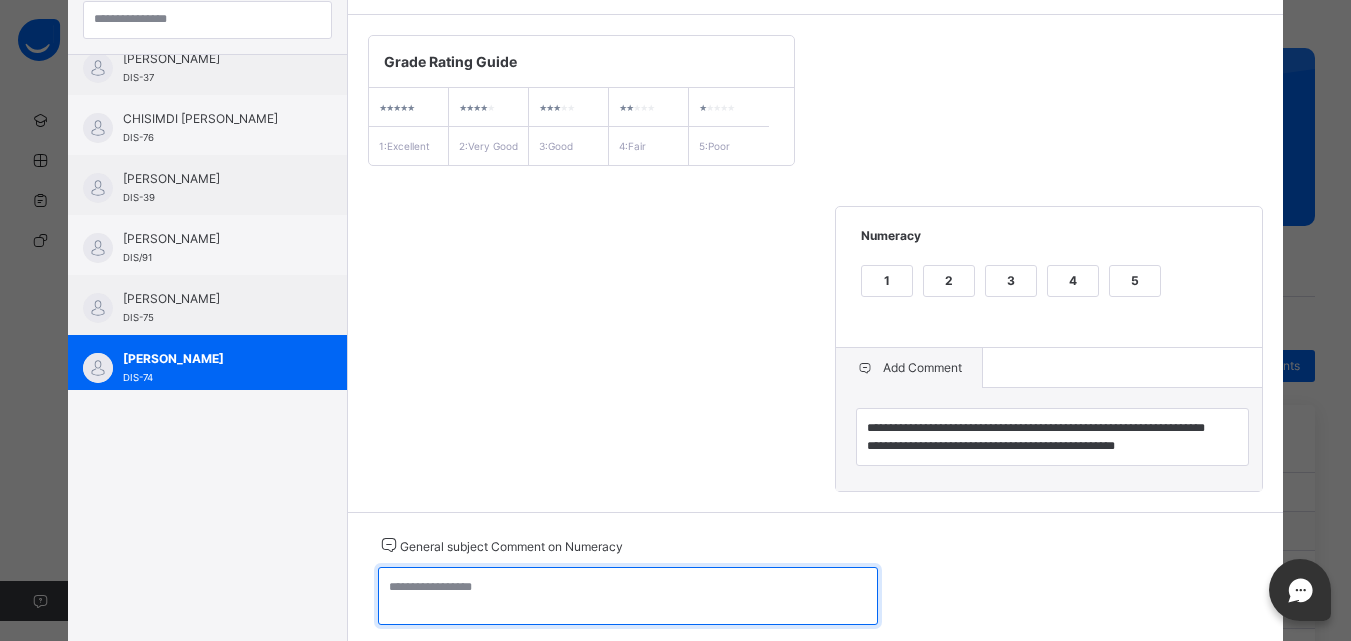 click at bounding box center [628, 596] 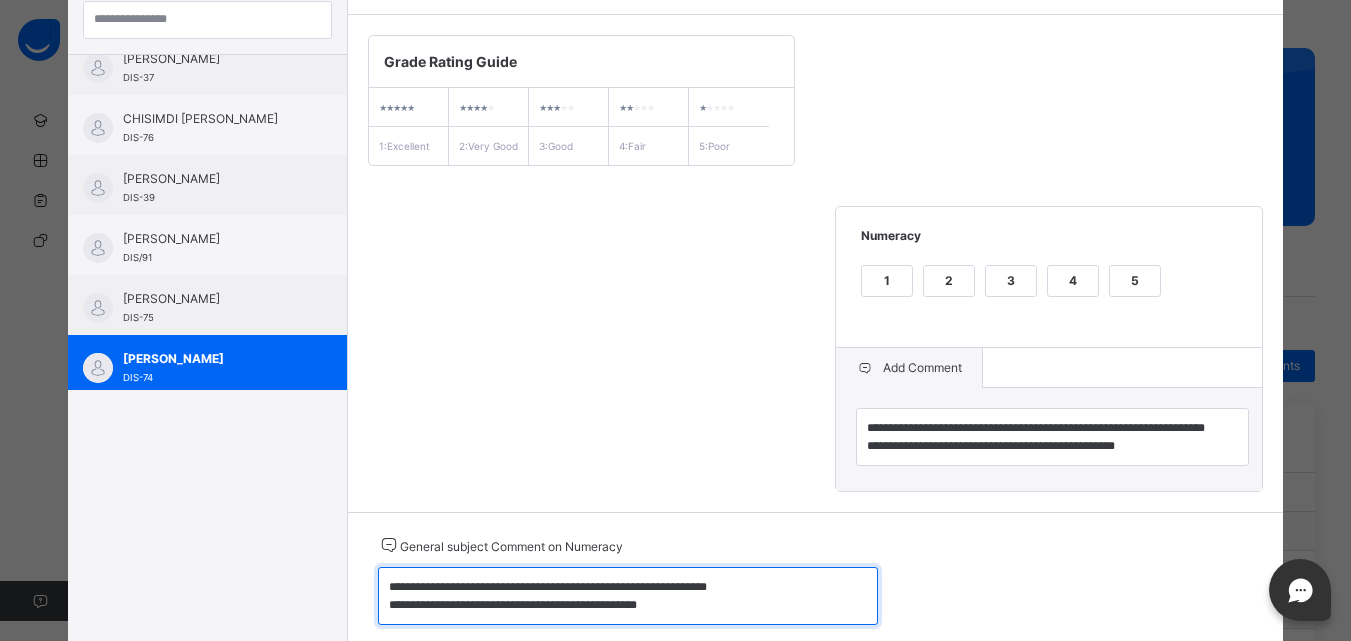 click on "**********" at bounding box center (628, 596) 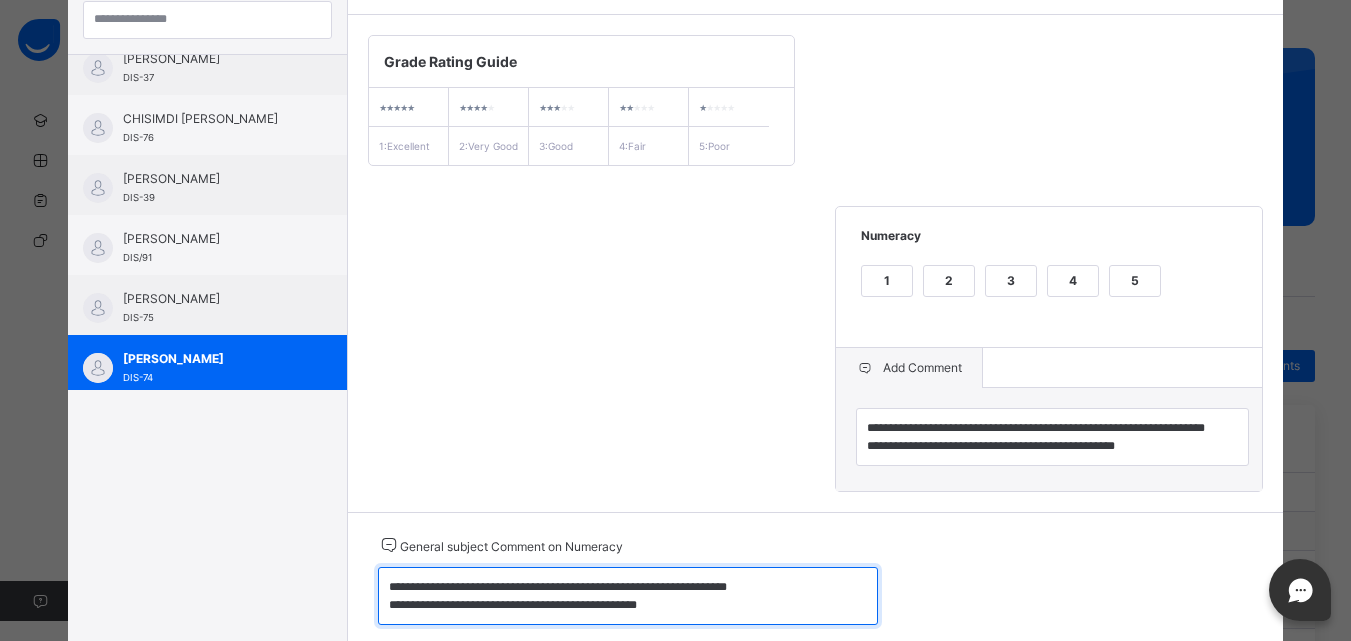 type on "**********" 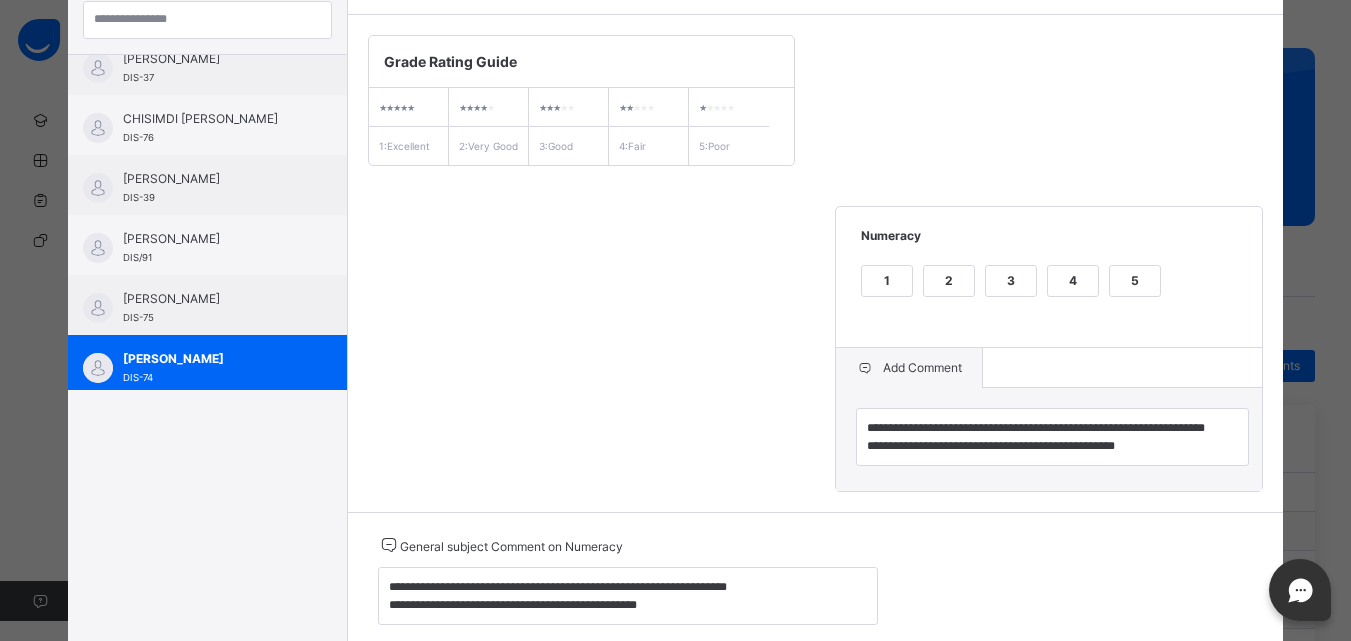 click on "**********" at bounding box center [816, 263] 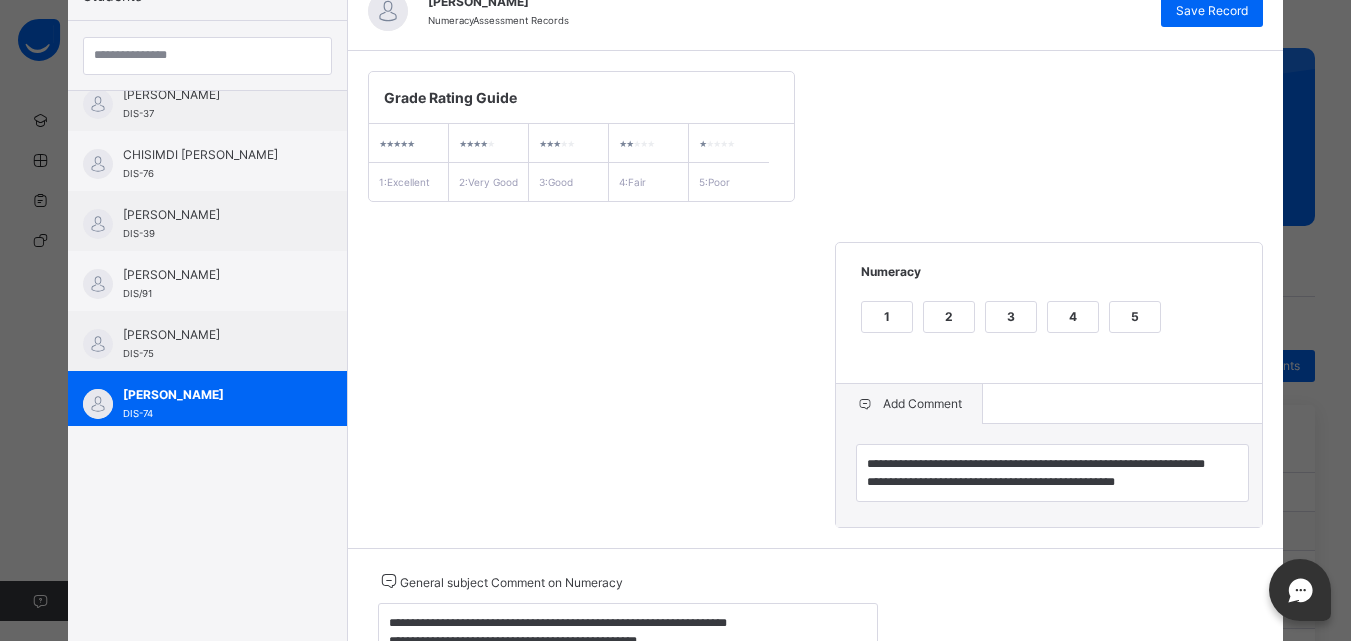 scroll, scrollTop: 217, scrollLeft: 0, axis: vertical 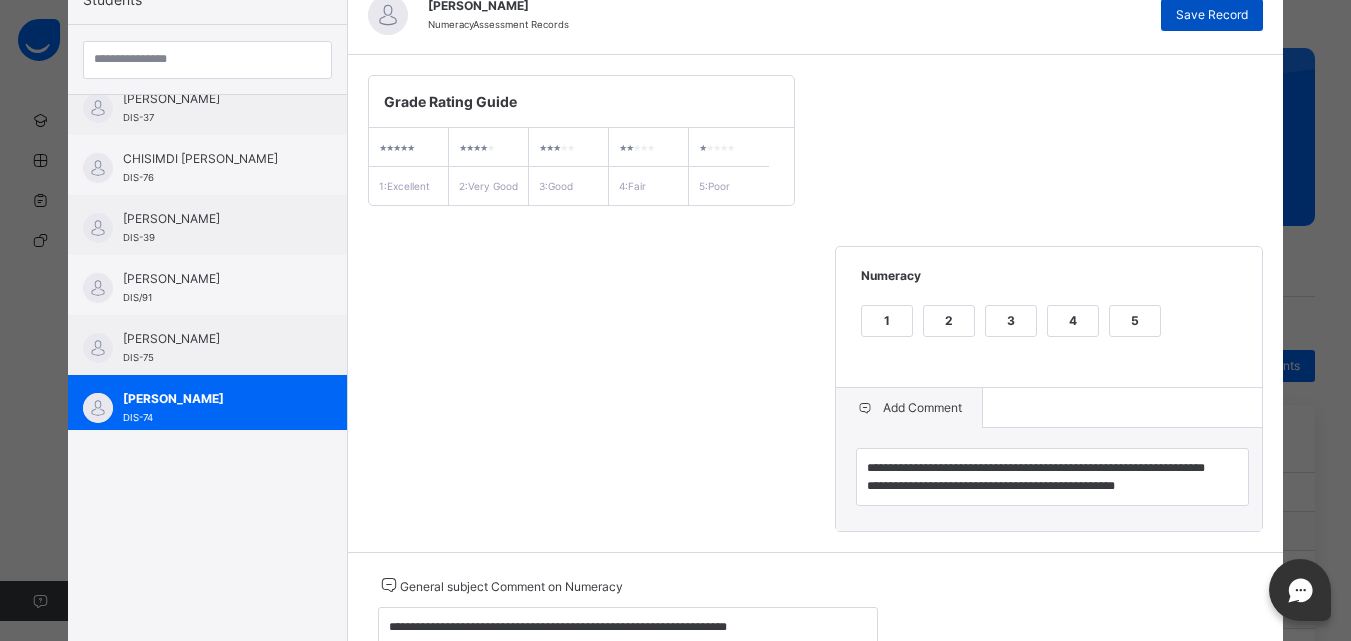 click on "Save Record" at bounding box center (1212, 15) 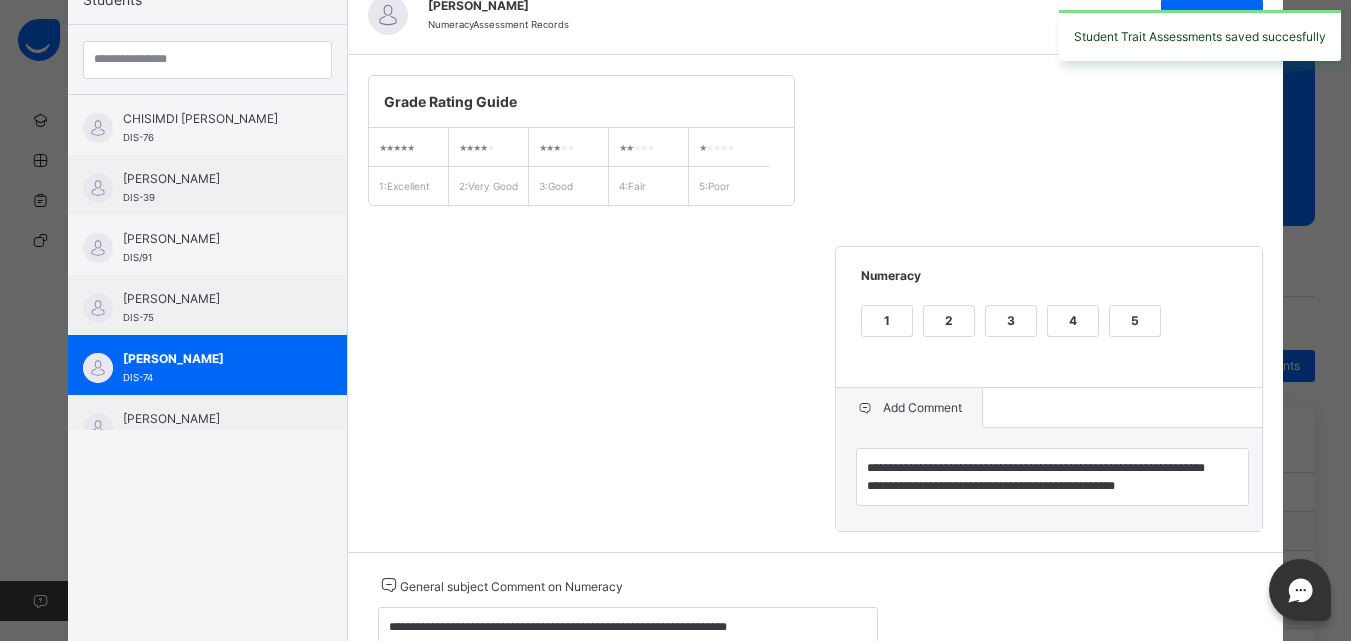 scroll, scrollTop: 160, scrollLeft: 0, axis: vertical 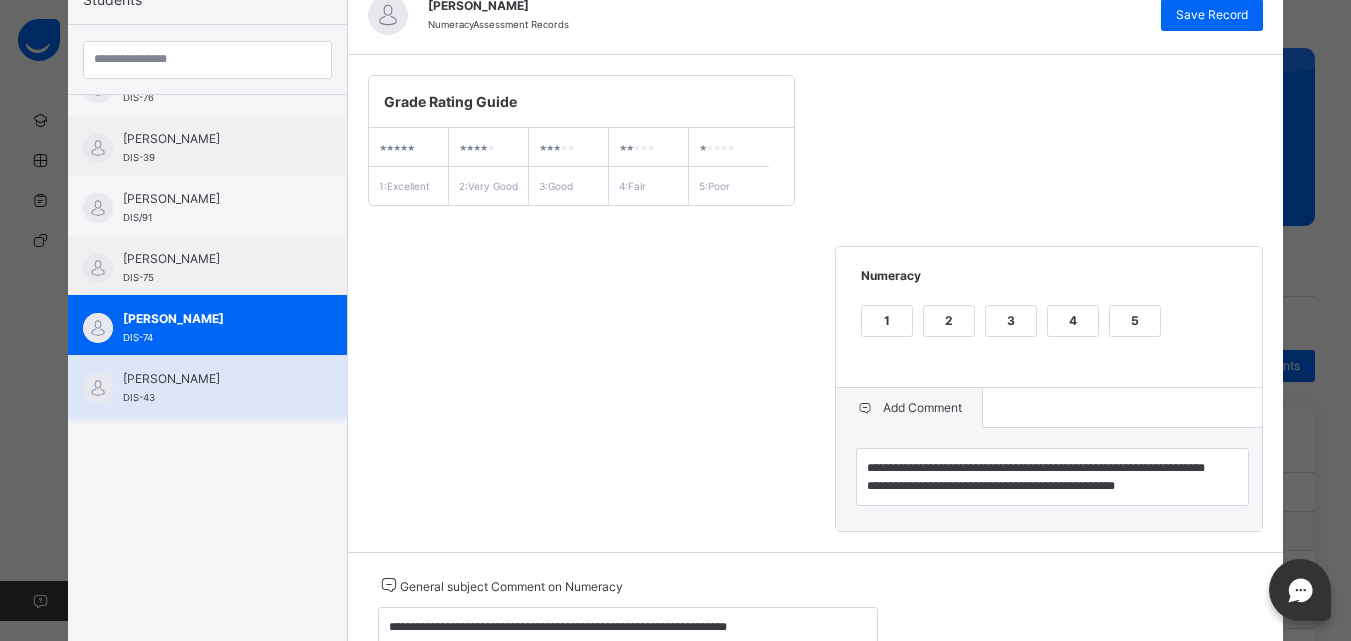 click on "[PERSON_NAME]" at bounding box center (212, 379) 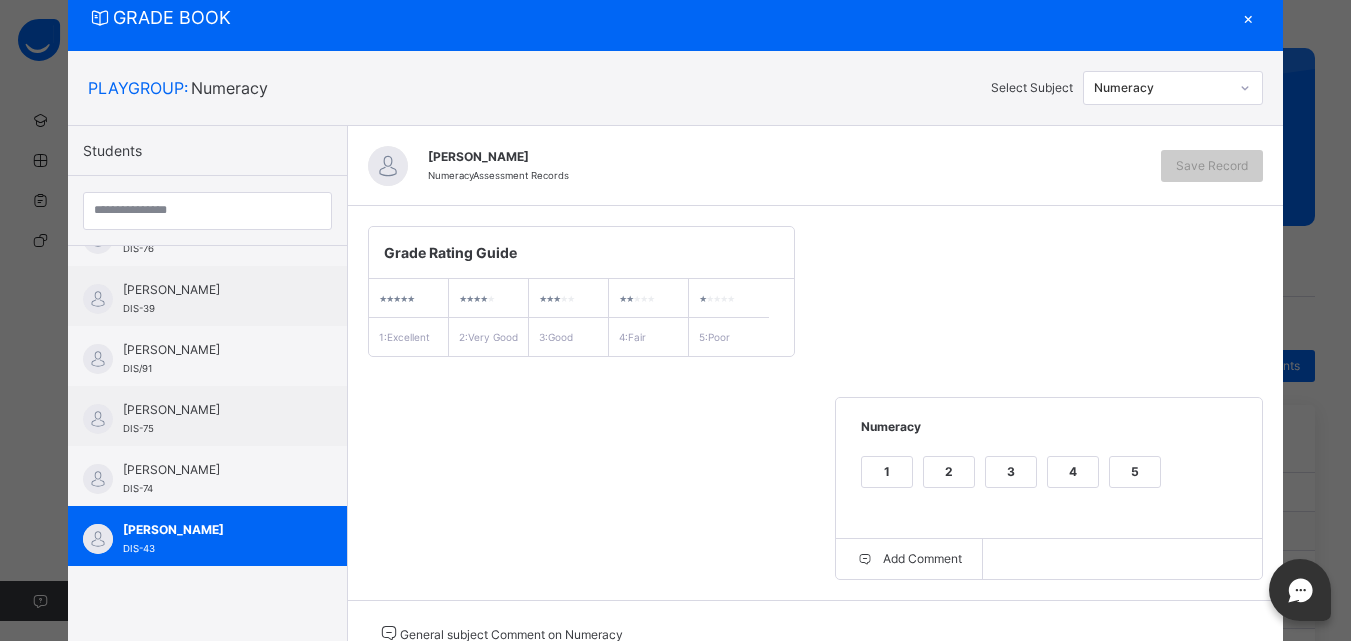 scroll, scrollTop: 217, scrollLeft: 0, axis: vertical 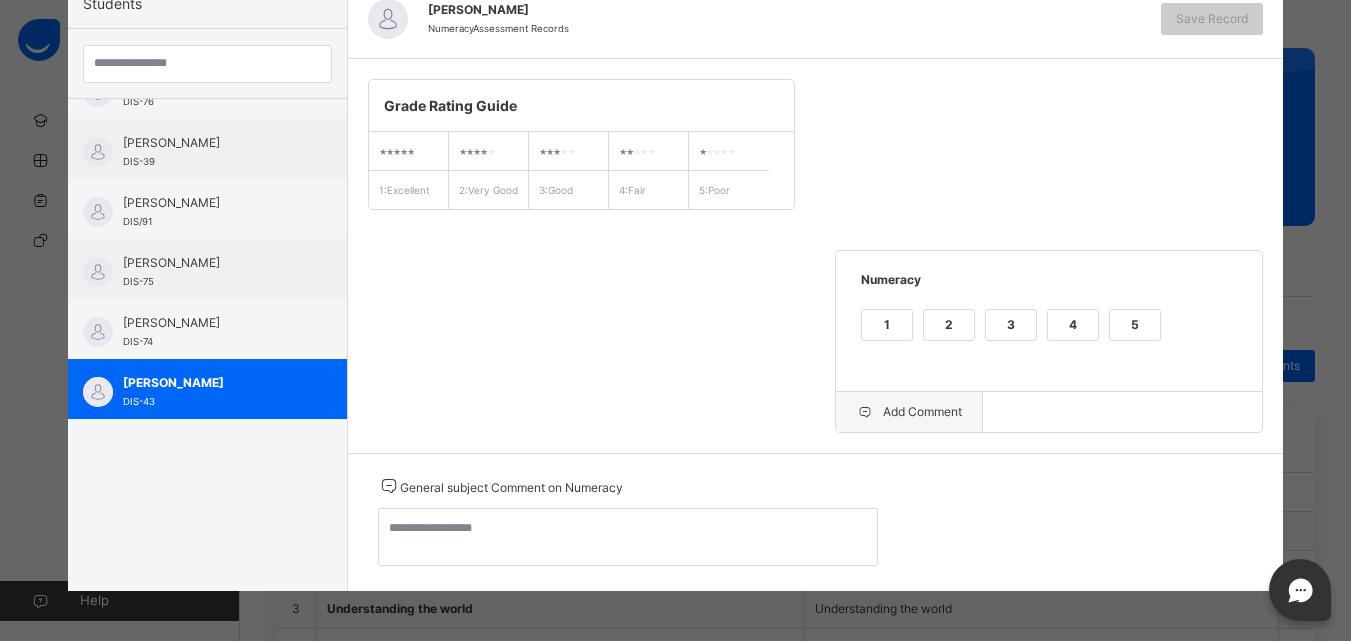 click on "Add Comment" at bounding box center [909, 412] 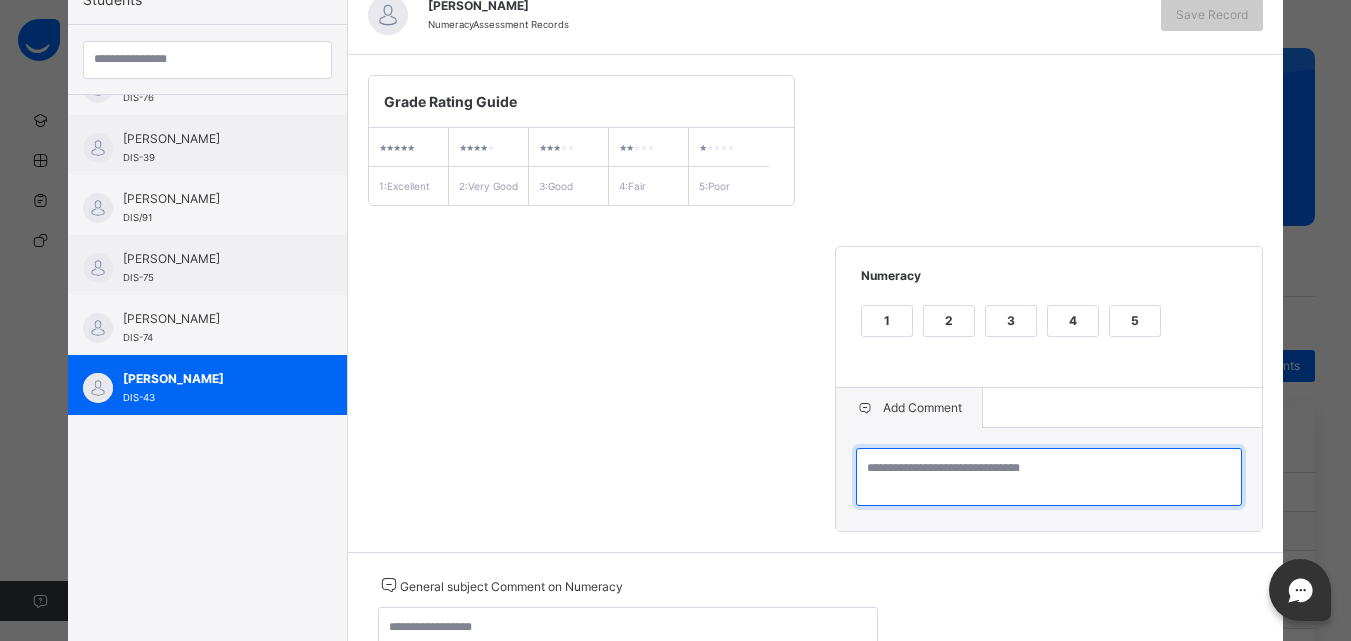 click at bounding box center [1049, 477] 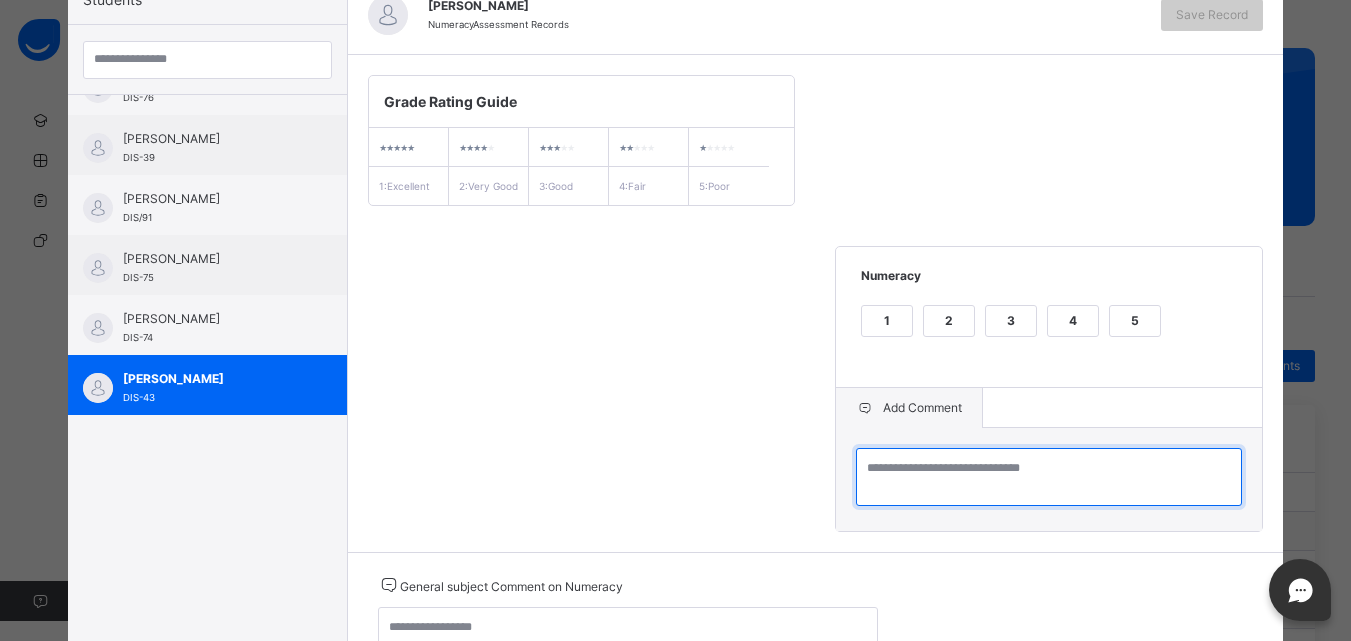 paste on "**********" 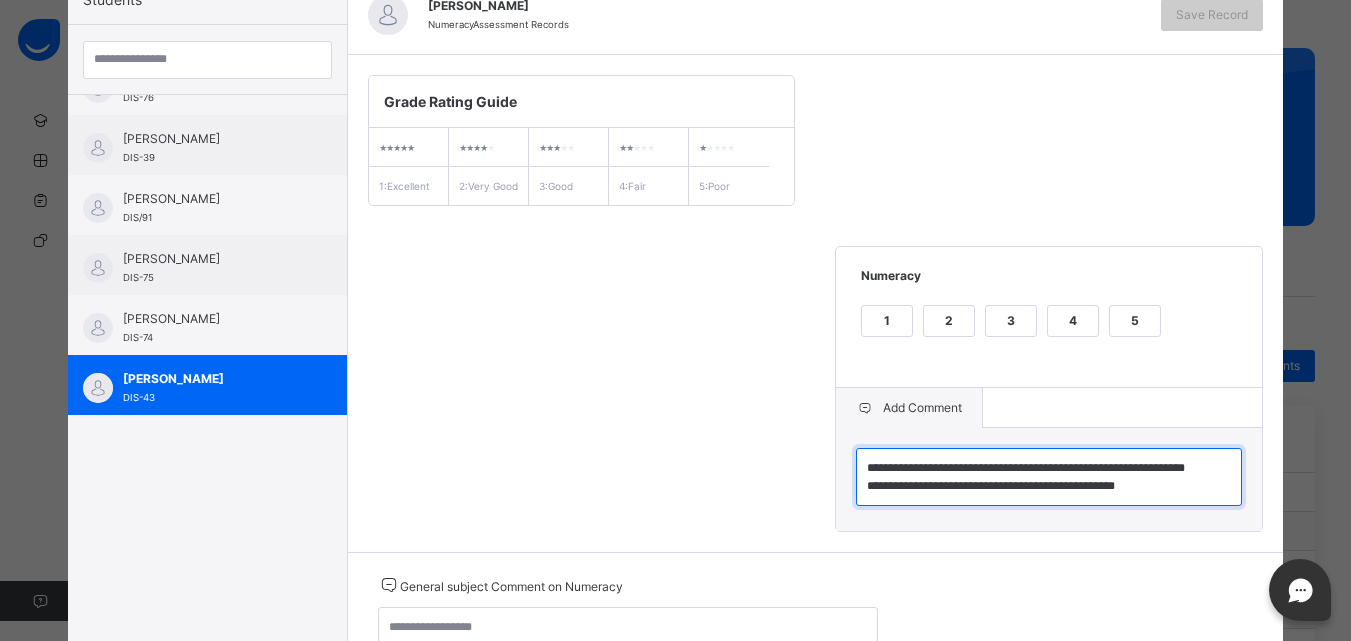 scroll, scrollTop: 6, scrollLeft: 0, axis: vertical 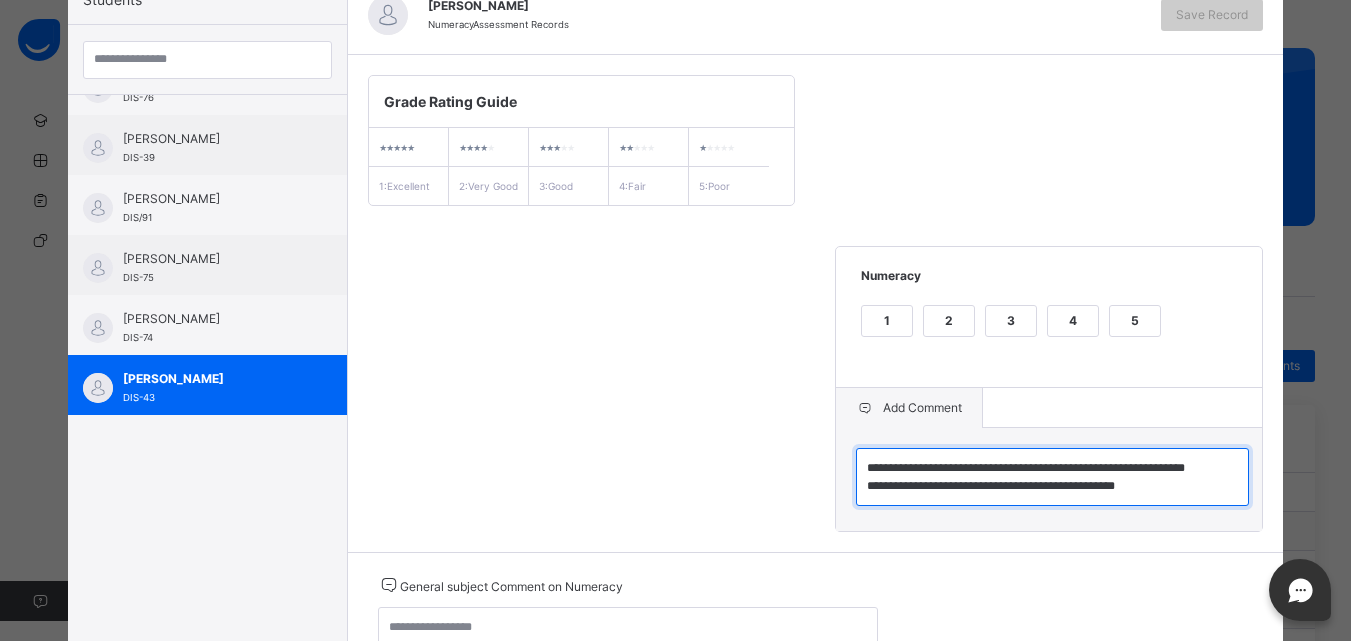 click on "**********" at bounding box center (1052, 477) 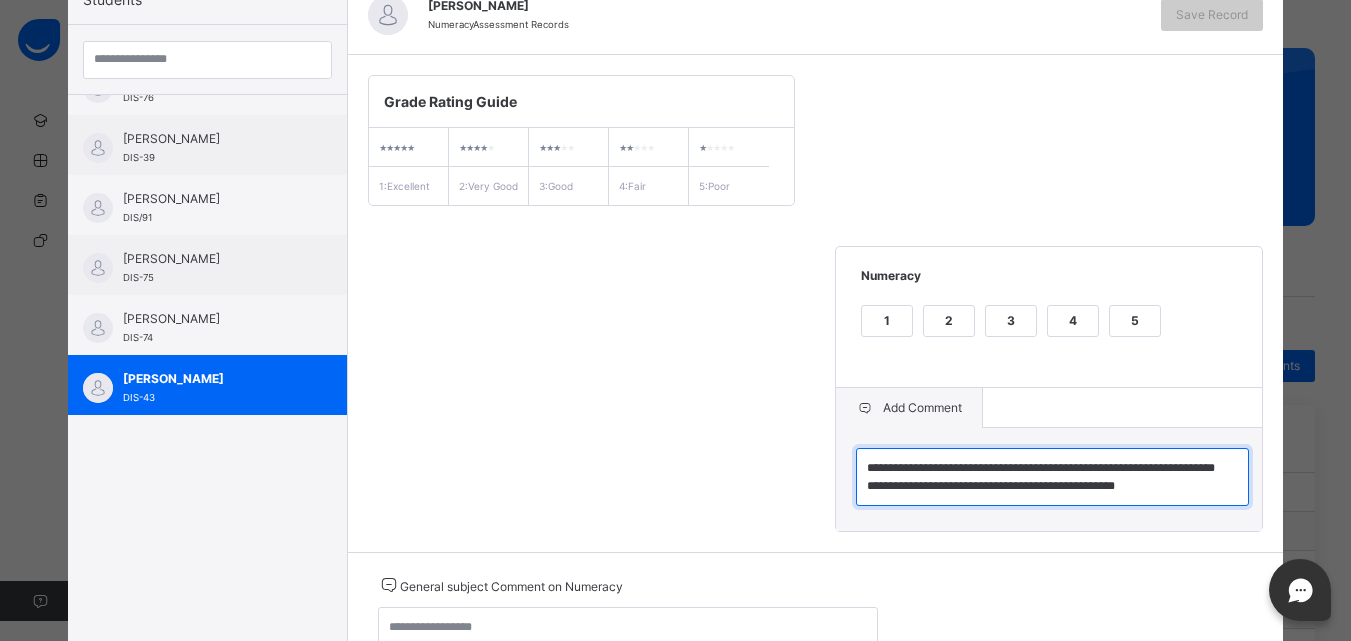 click on "**********" at bounding box center [1052, 477] 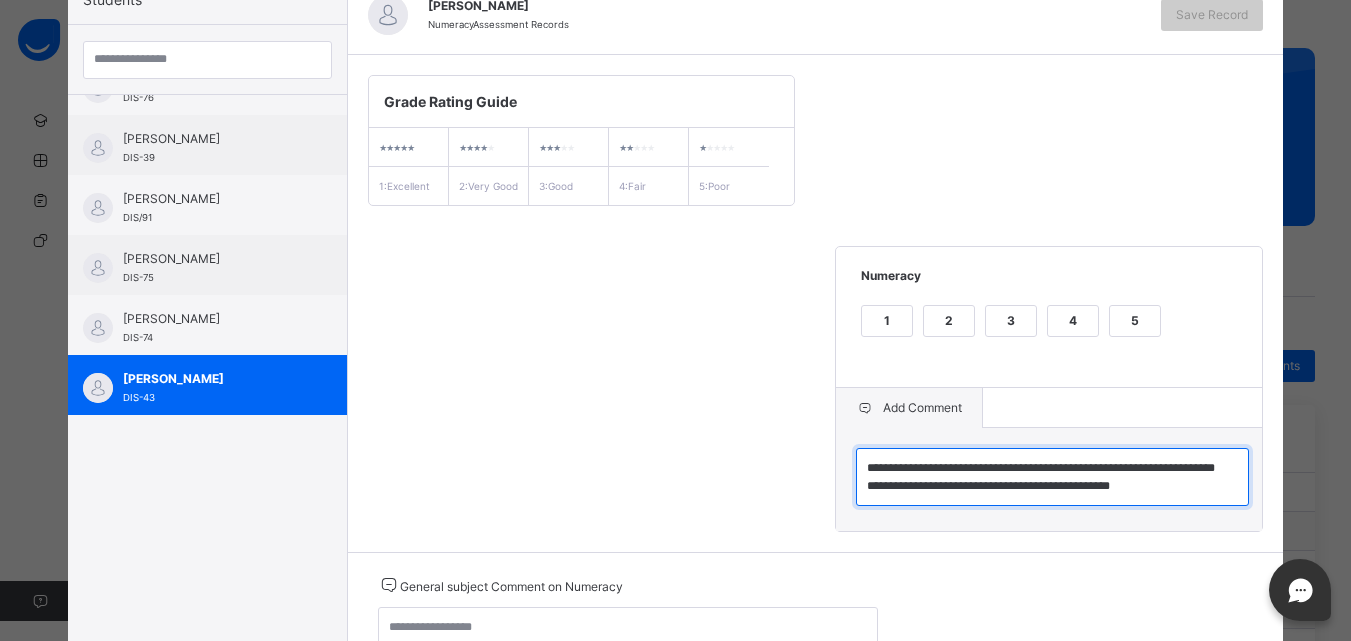 scroll, scrollTop: 18, scrollLeft: 0, axis: vertical 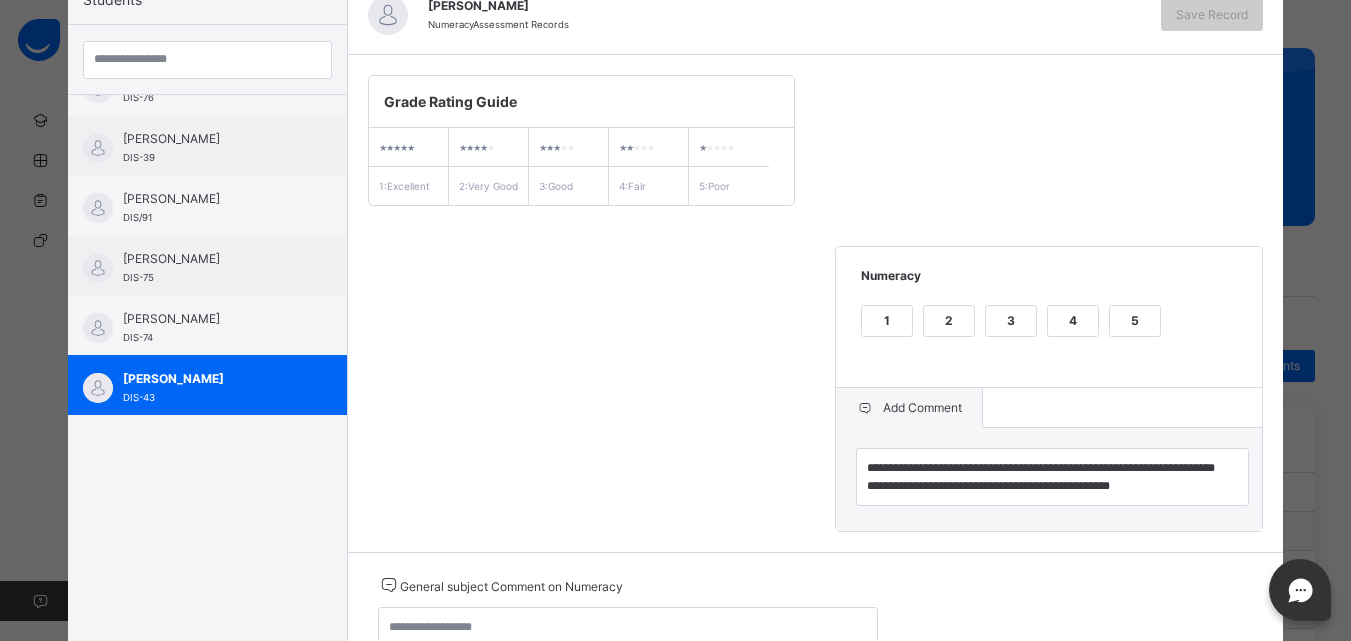 click on "General subject Comment on   Numeracy" at bounding box center [628, 621] 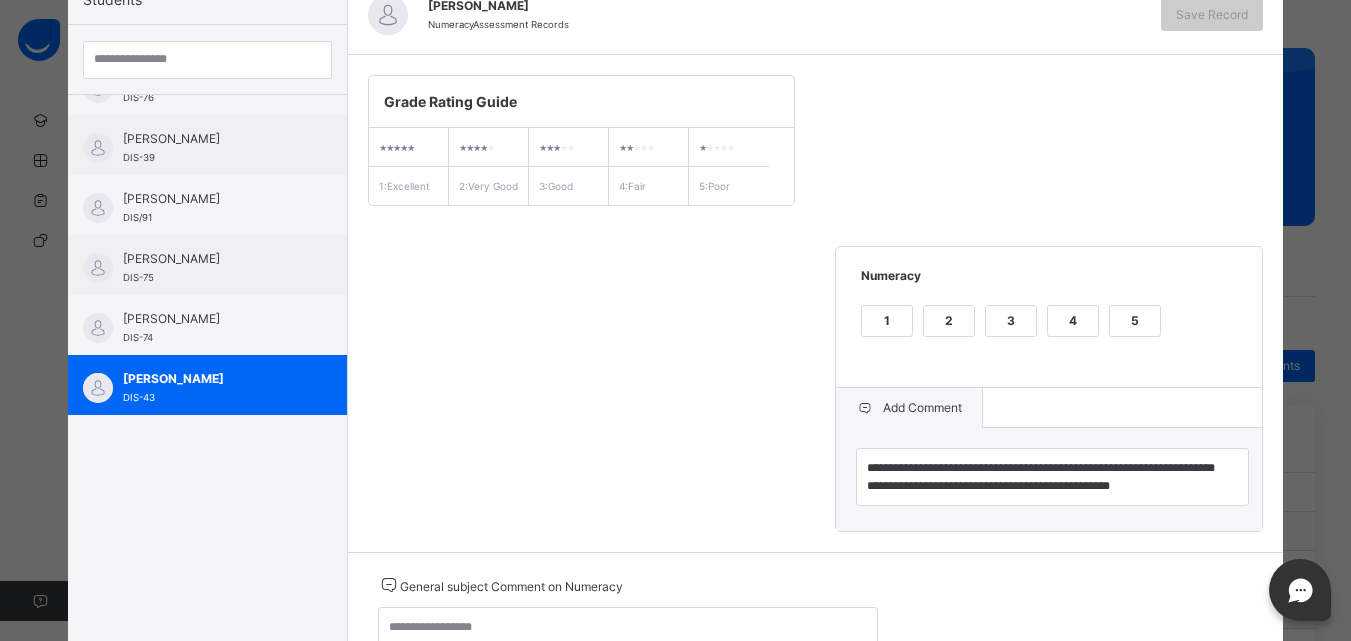 click on "General subject Comment on   Numeracy" at bounding box center [628, 585] 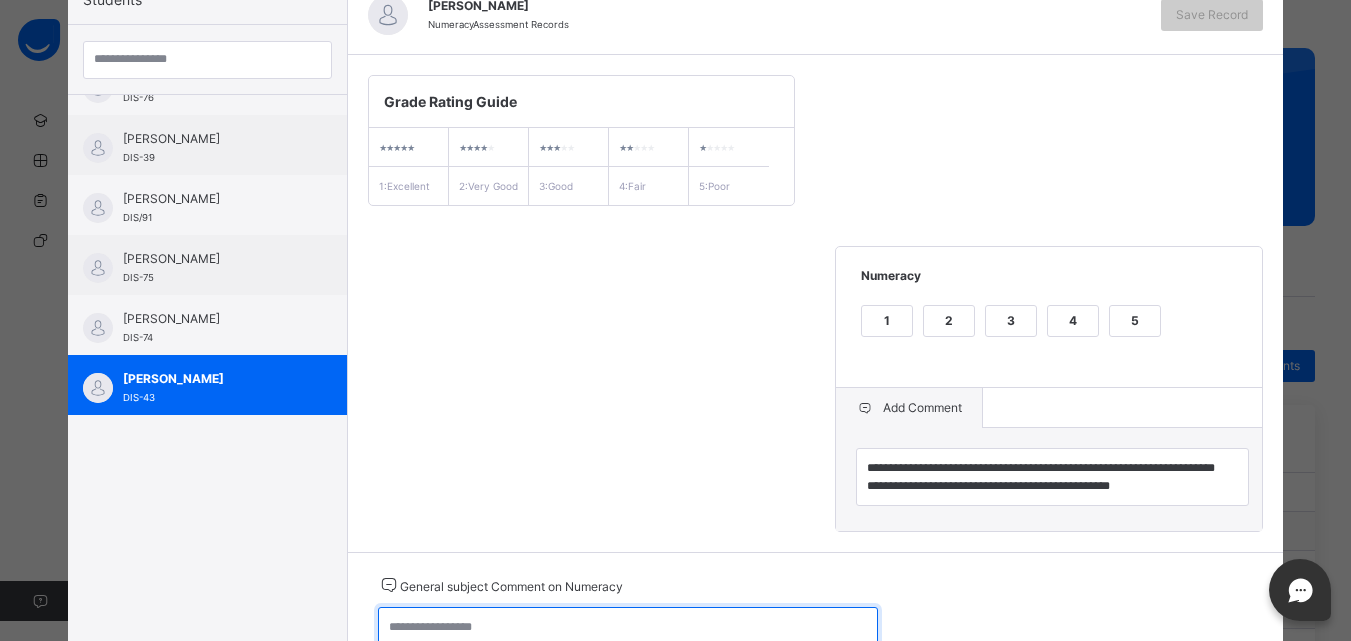 click at bounding box center [628, 636] 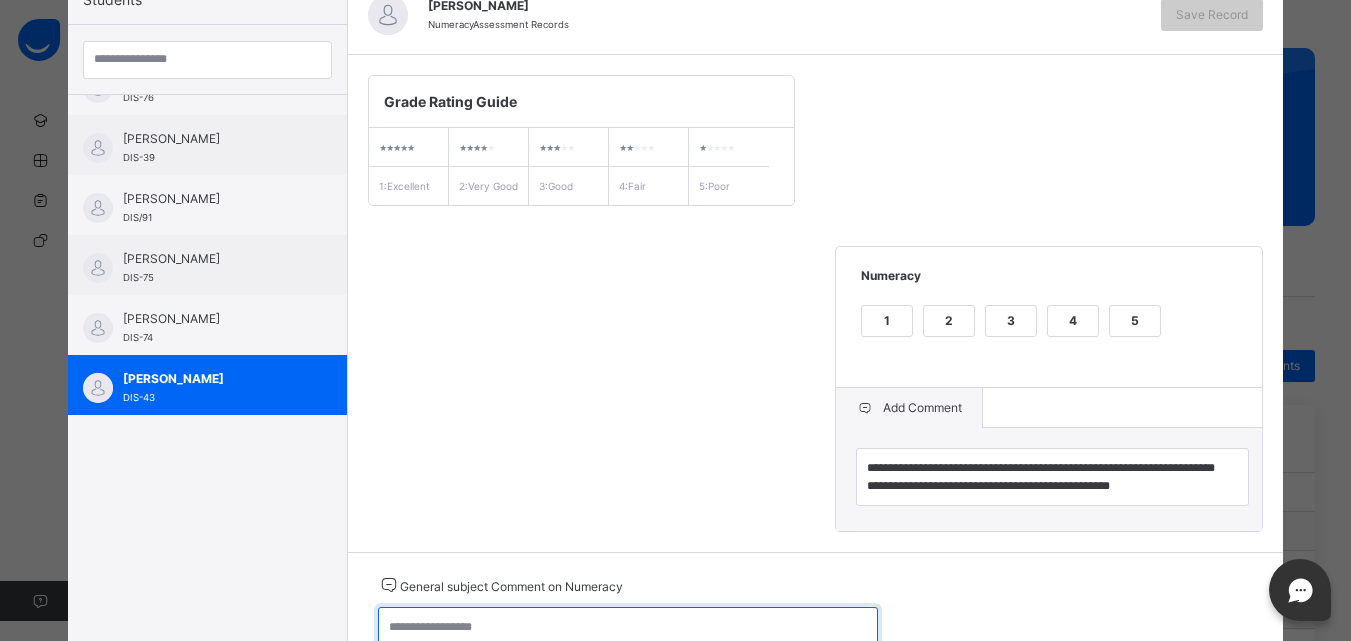 paste on "**********" 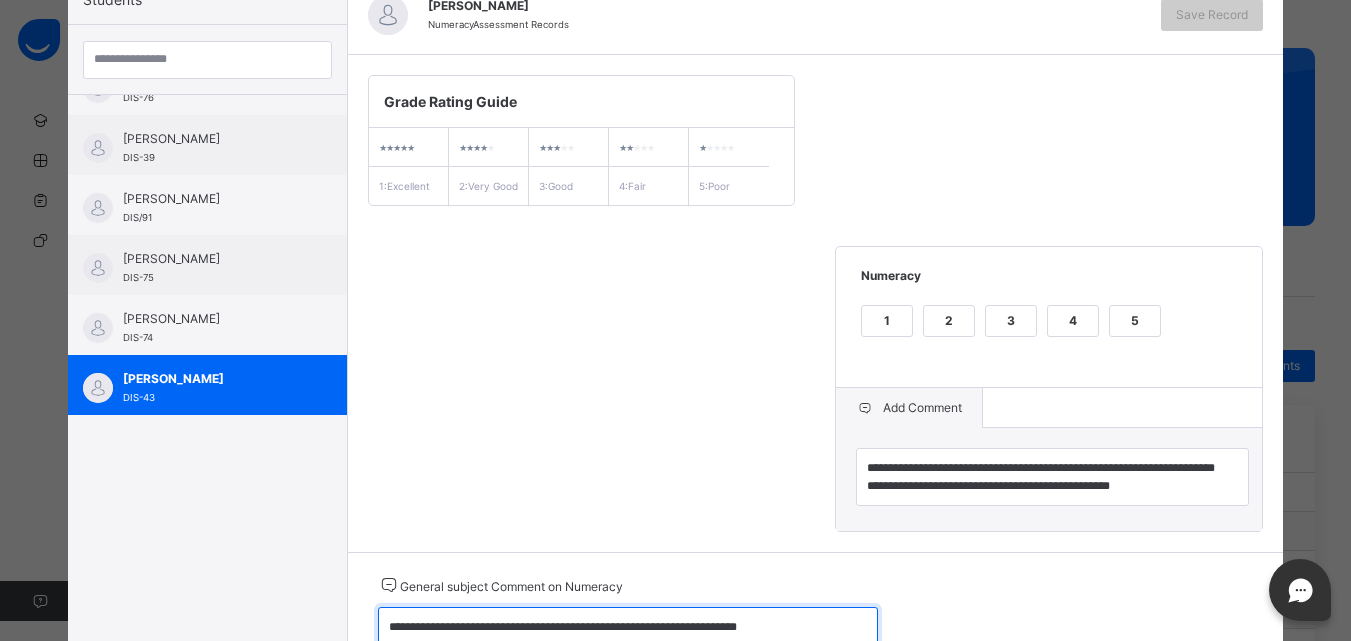 scroll, scrollTop: 246, scrollLeft: 0, axis: vertical 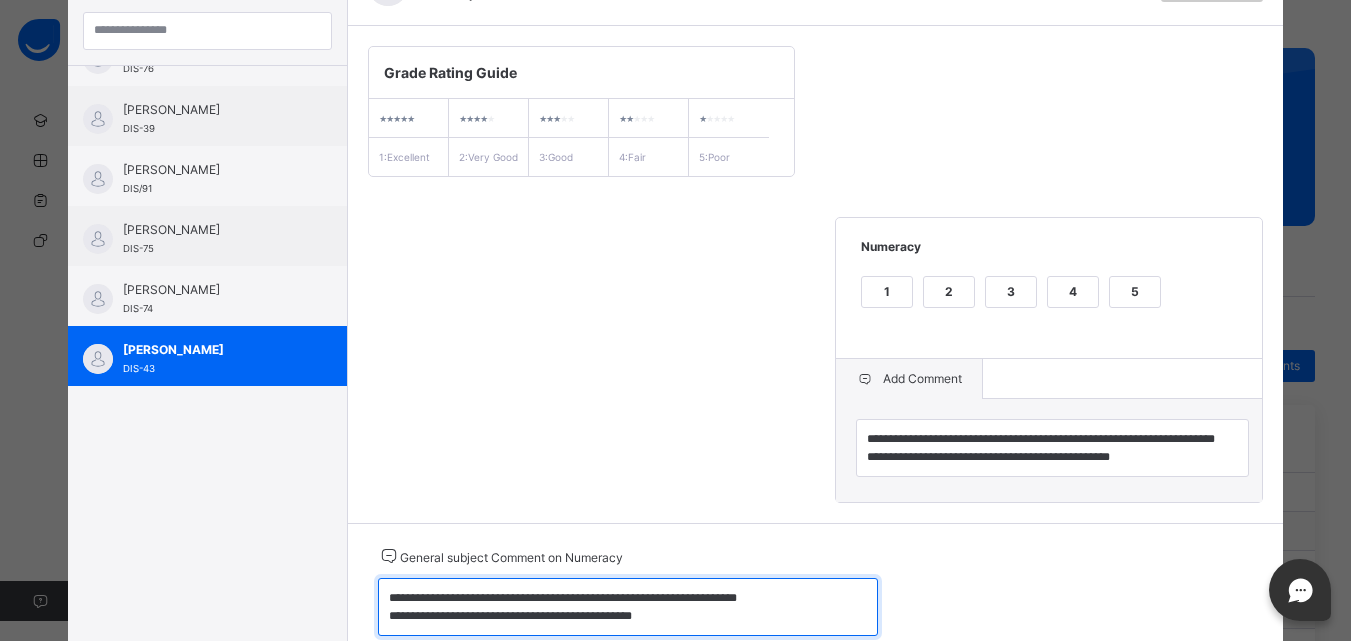 type on "**********" 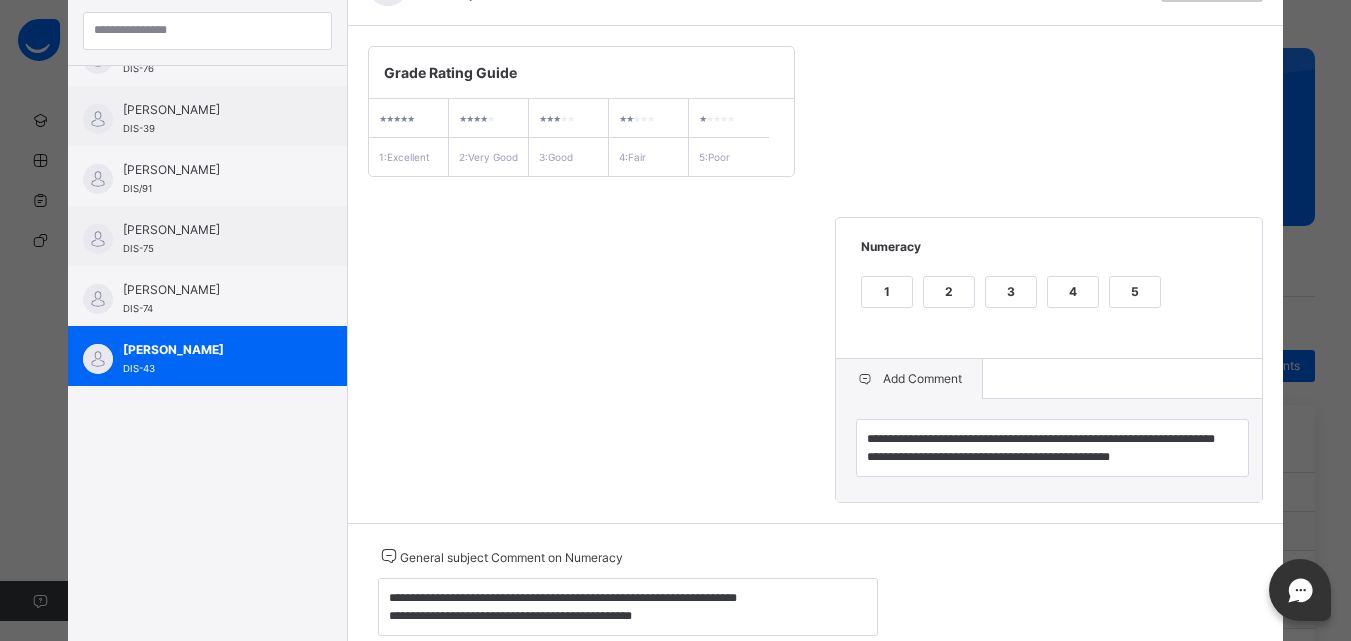 click on "3" at bounding box center [1011, 292] 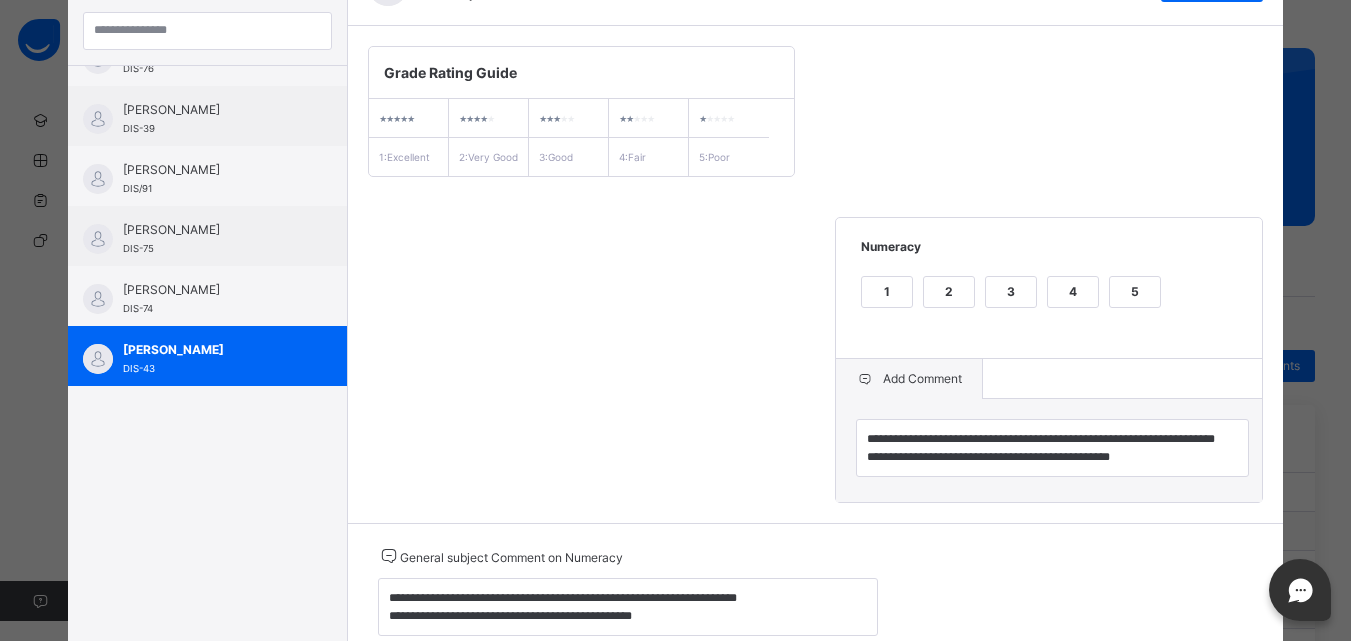 click on "**********" at bounding box center (816, 274) 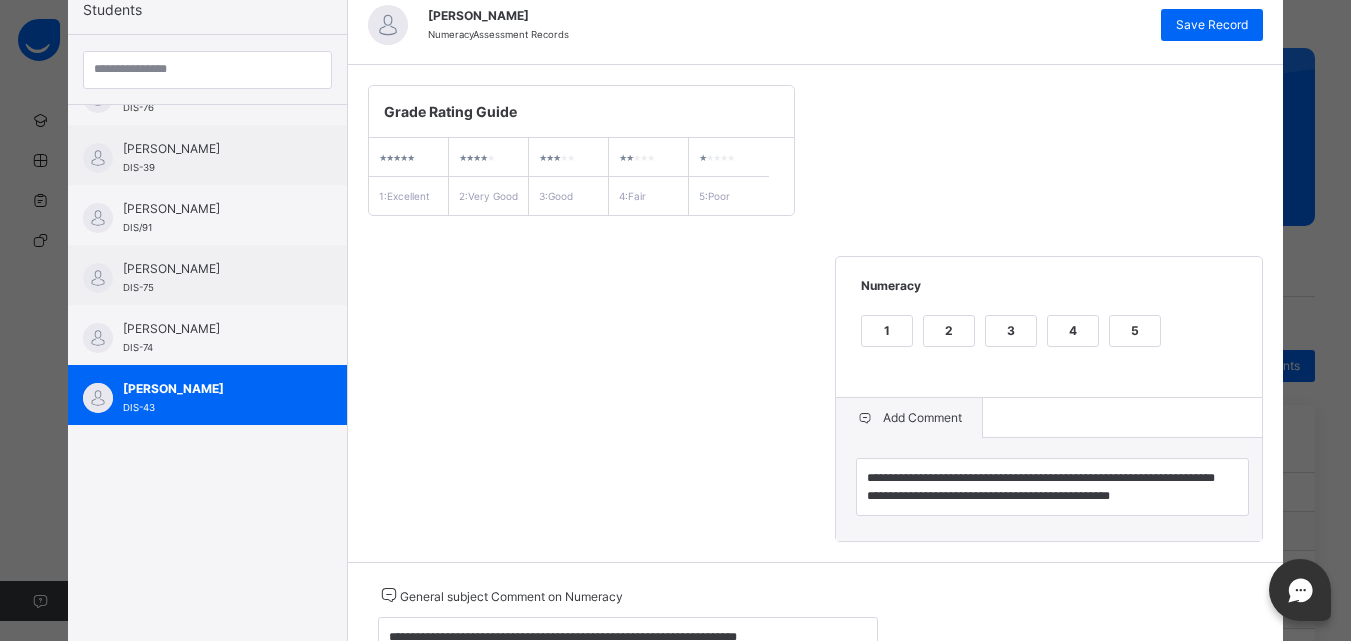 scroll, scrollTop: 206, scrollLeft: 0, axis: vertical 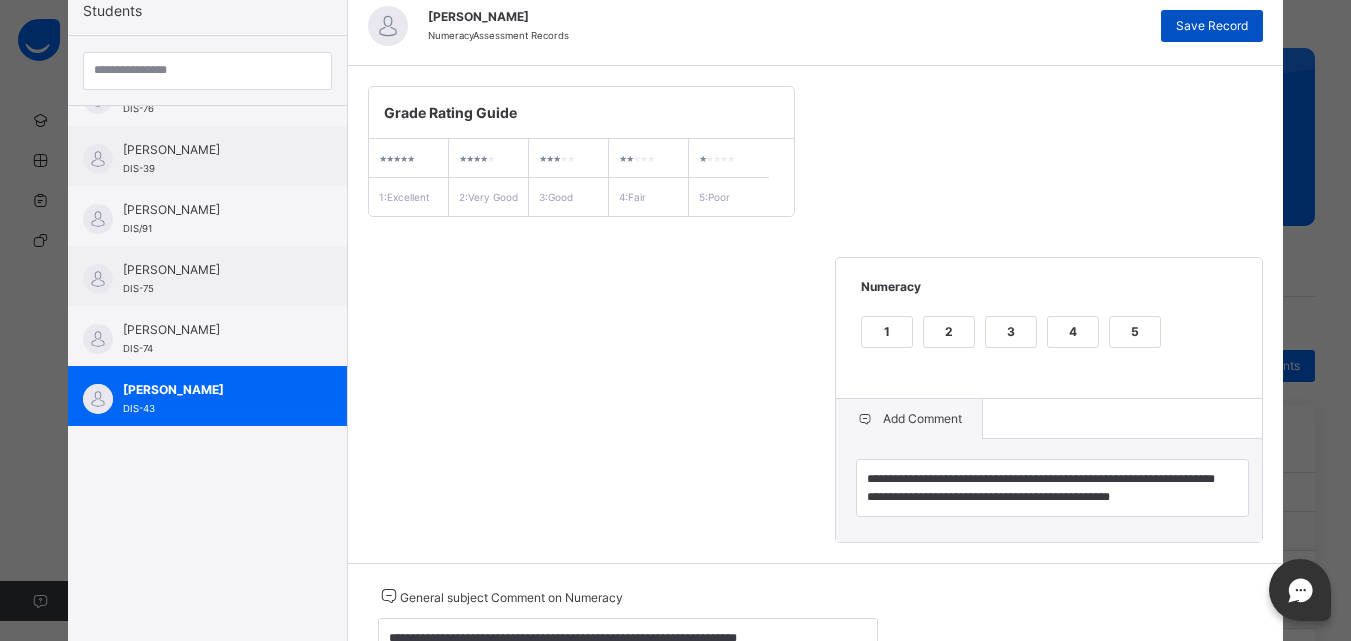 click on "Save Record" at bounding box center [1212, 26] 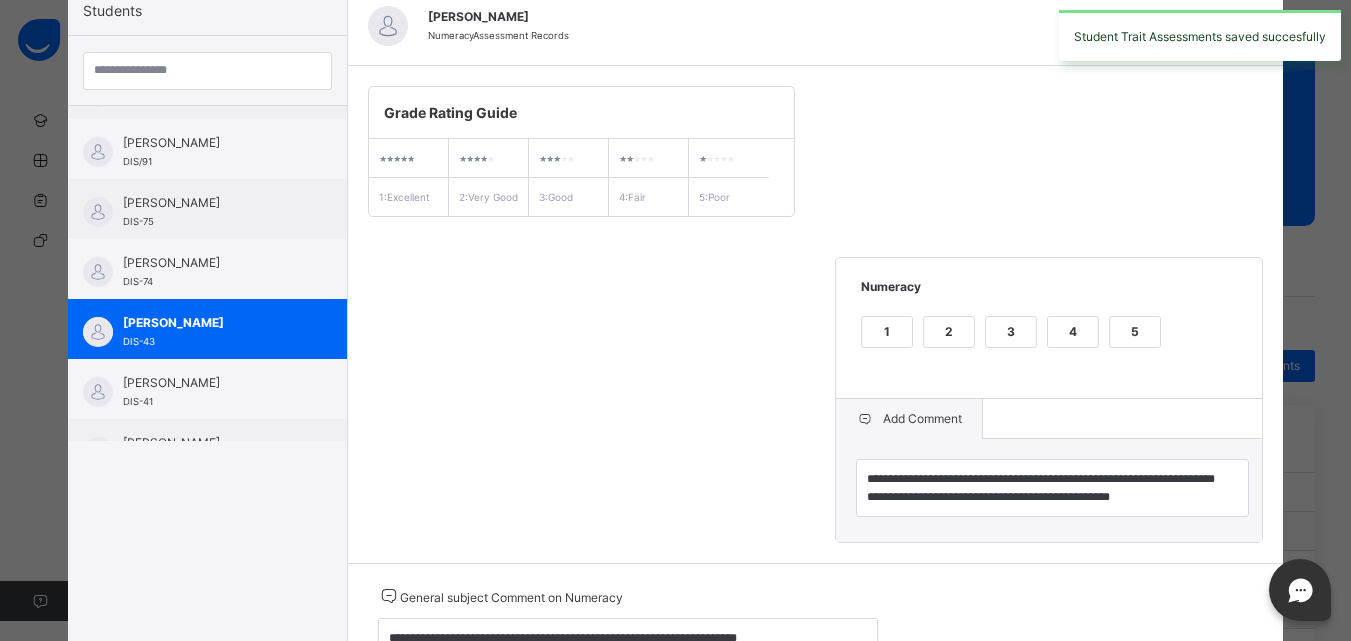 scroll, scrollTop: 240, scrollLeft: 0, axis: vertical 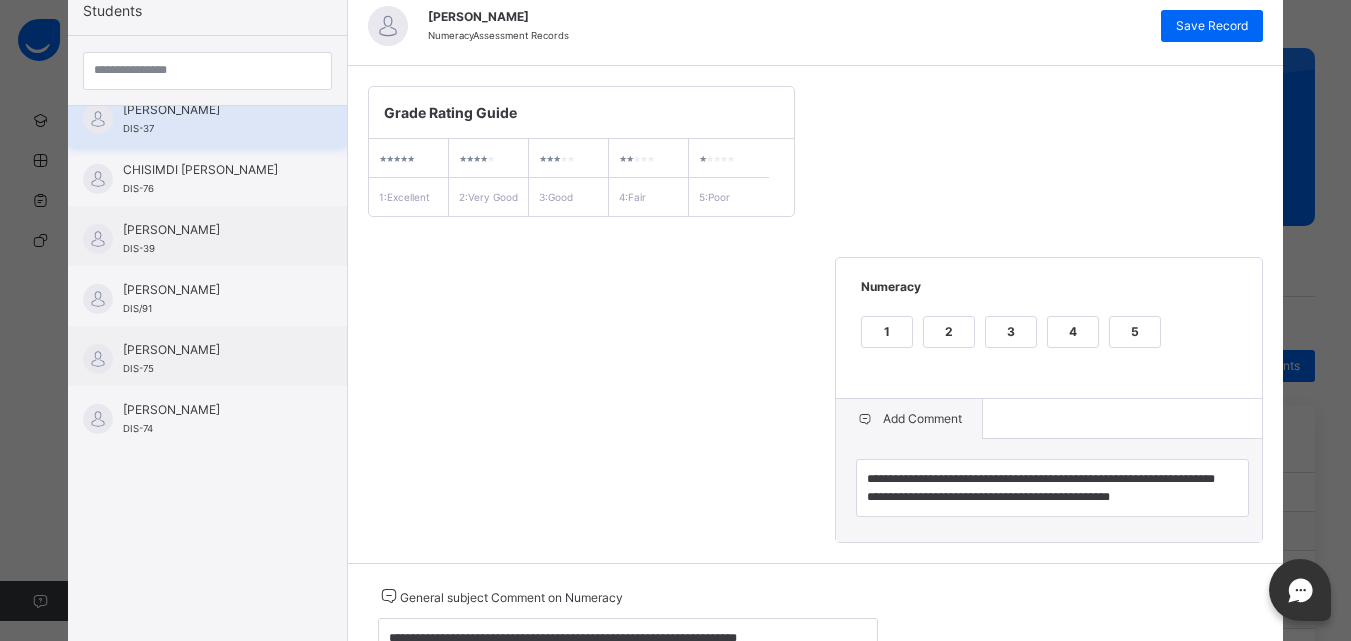 click on "[PERSON_NAME]" at bounding box center [212, 110] 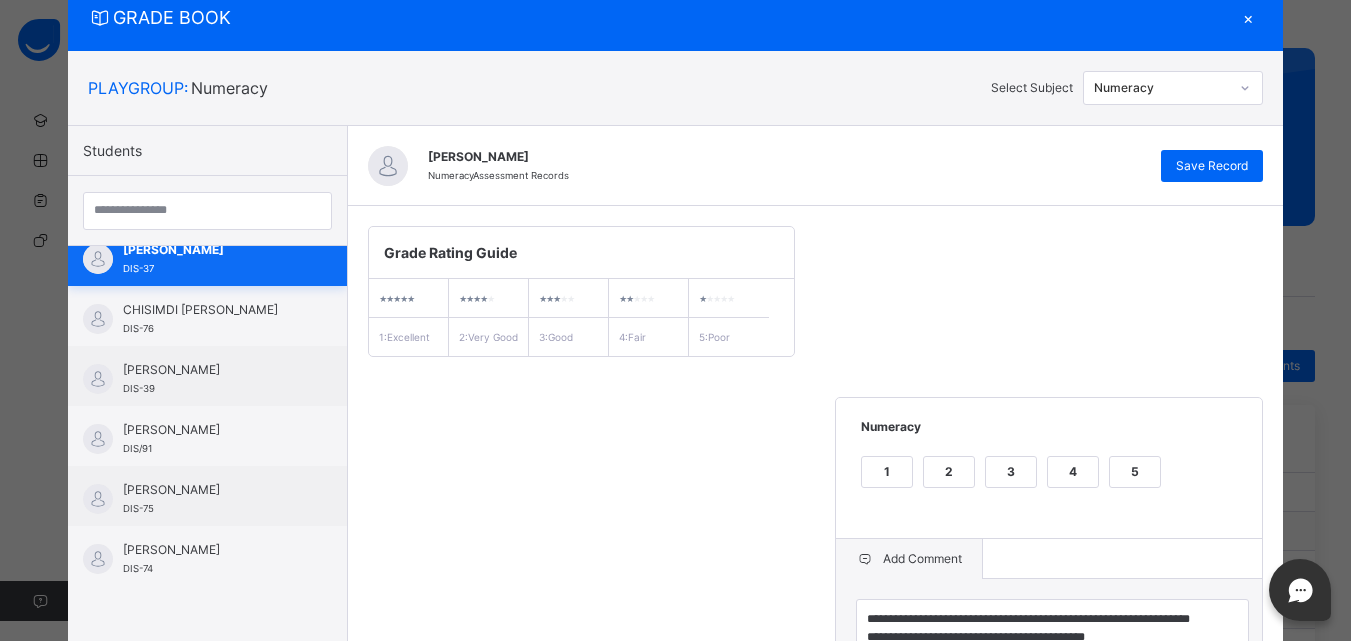 scroll, scrollTop: 206, scrollLeft: 0, axis: vertical 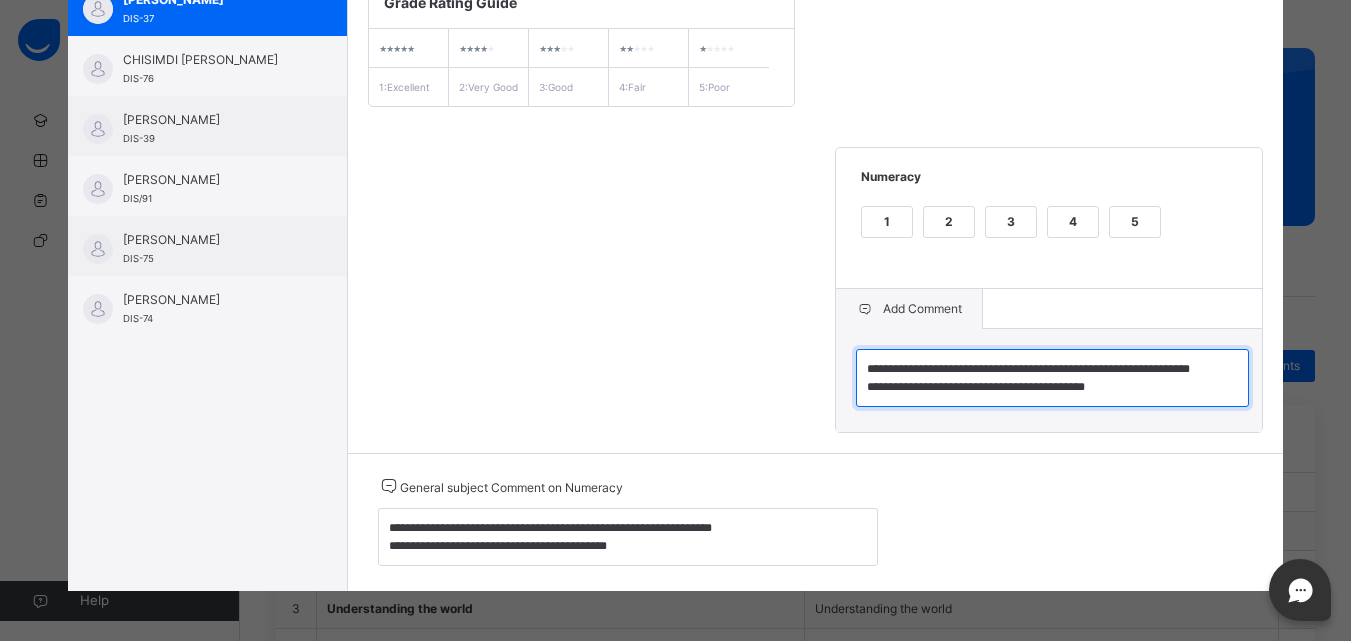 drag, startPoint x: 865, startPoint y: 499, endPoint x: 1207, endPoint y: 629, distance: 365.8743 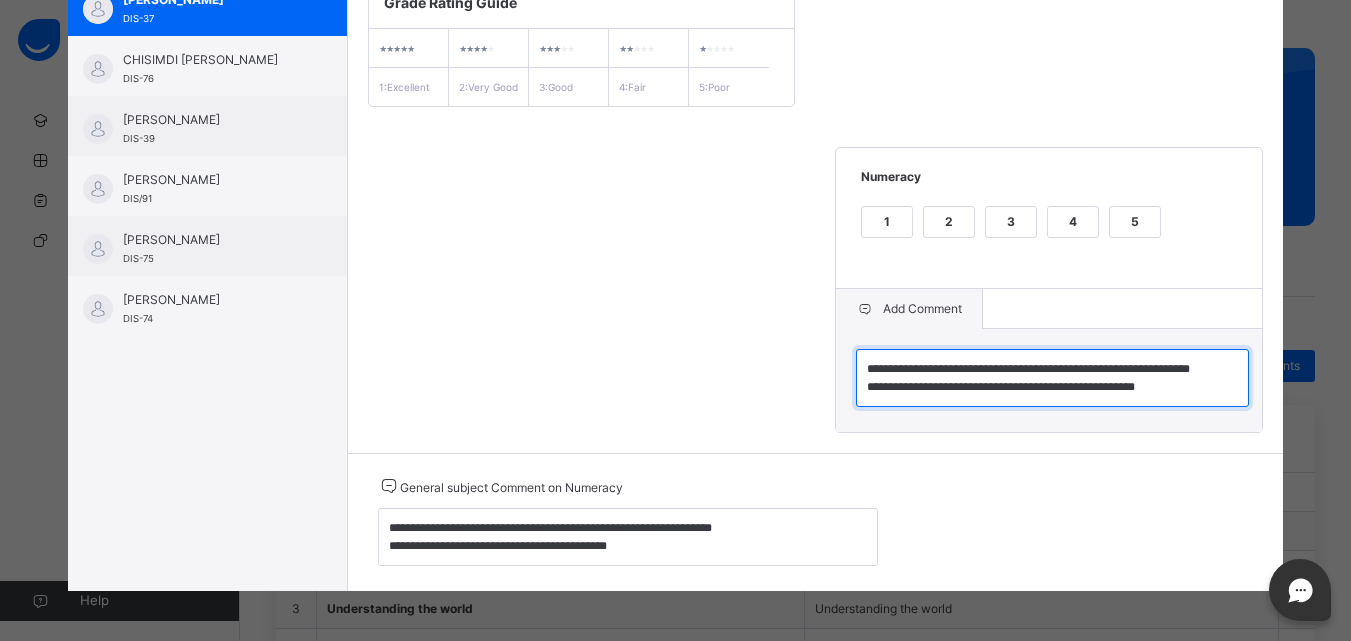 scroll, scrollTop: 0, scrollLeft: 0, axis: both 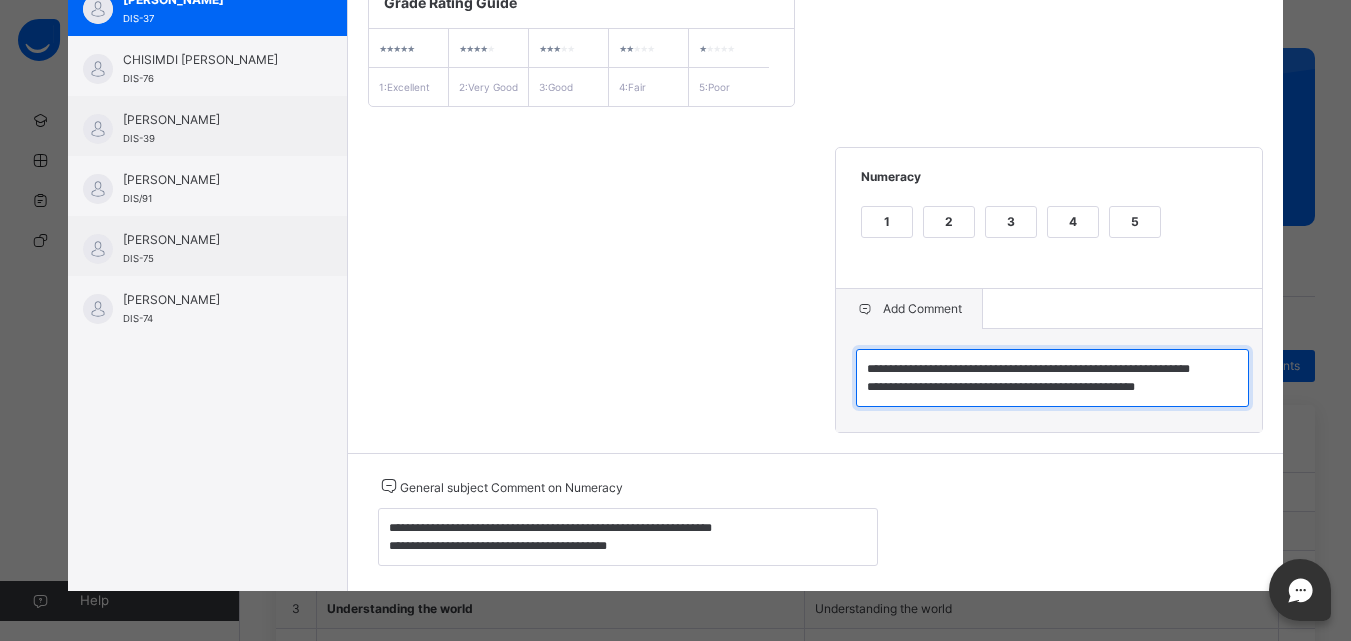 drag, startPoint x: 865, startPoint y: 365, endPoint x: 1296, endPoint y: 462, distance: 441.7805 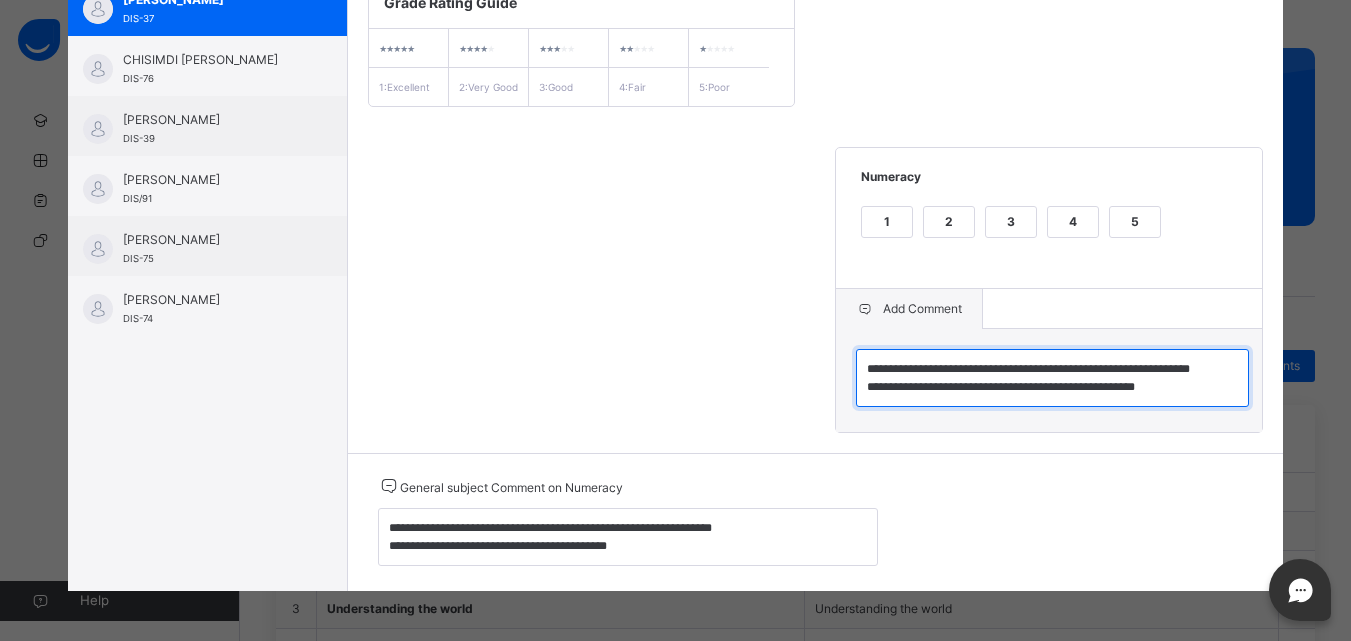 type on "**********" 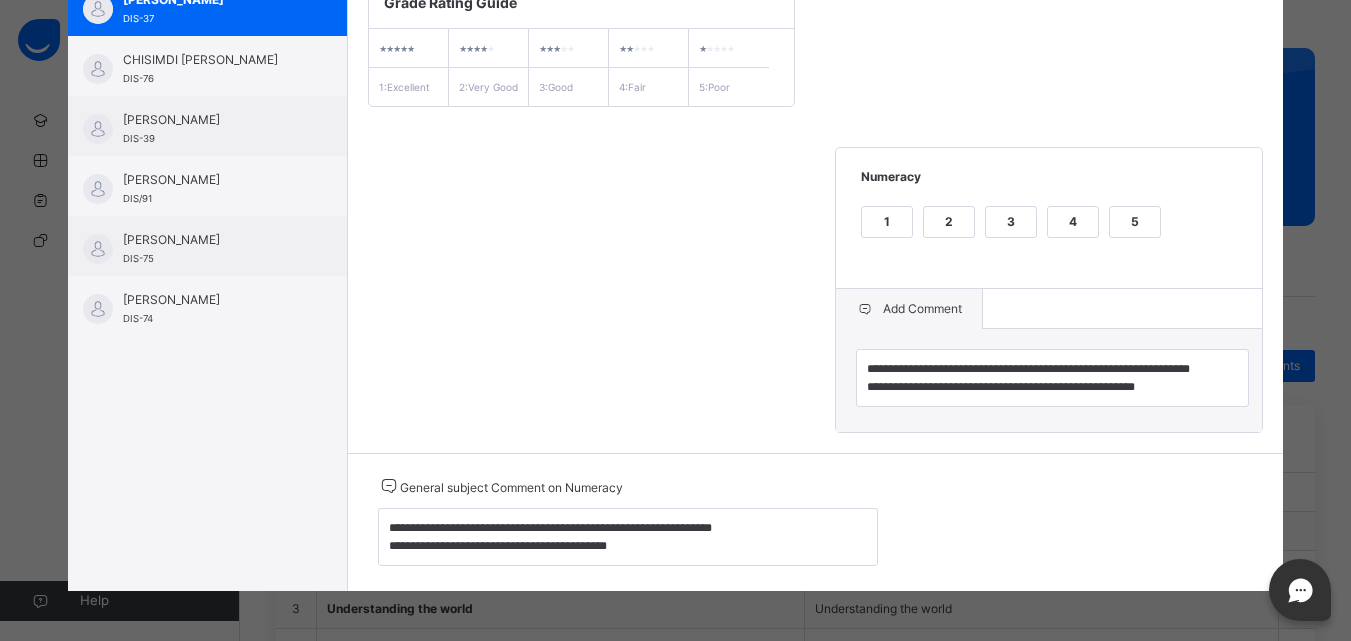 click on "**********" at bounding box center [816, 204] 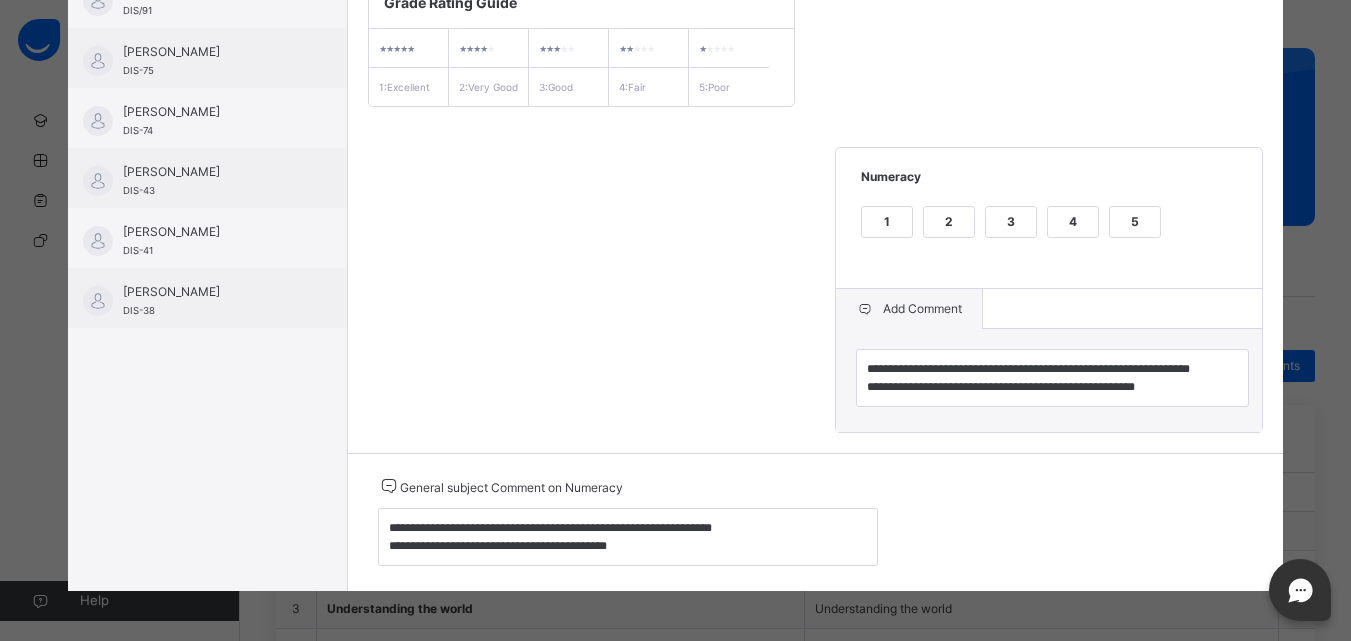 scroll, scrollTop: 280, scrollLeft: 0, axis: vertical 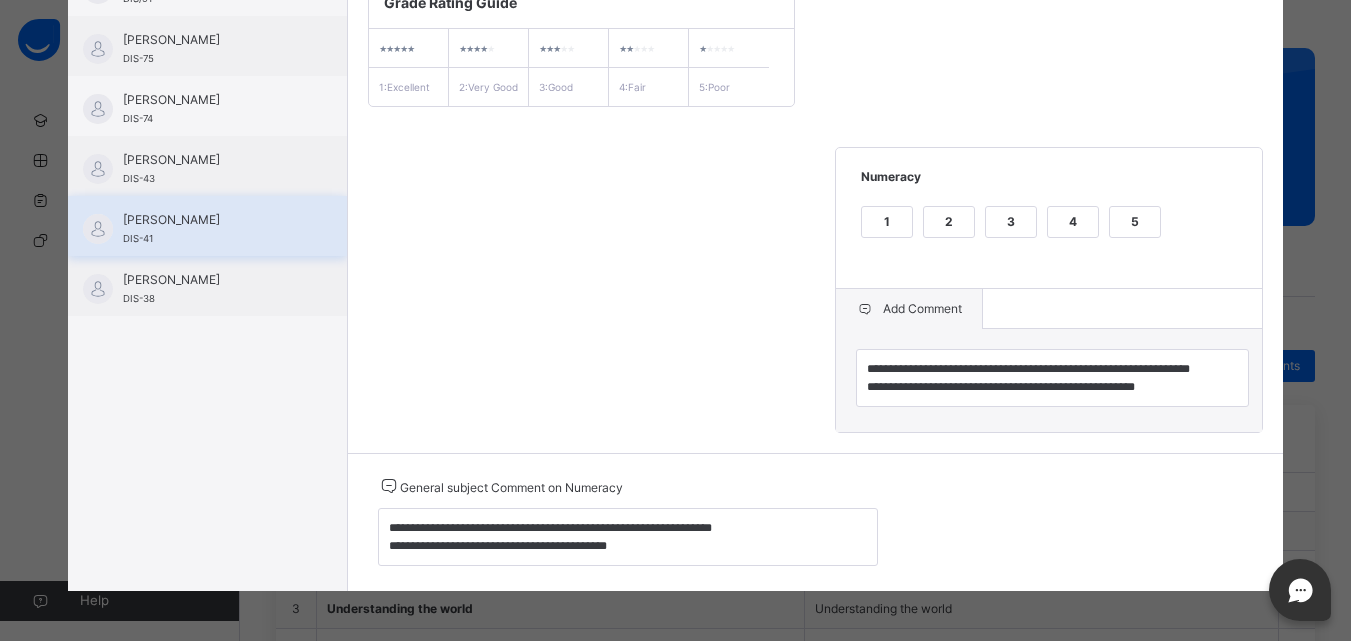 click on "[PERSON_NAME]" at bounding box center [212, 220] 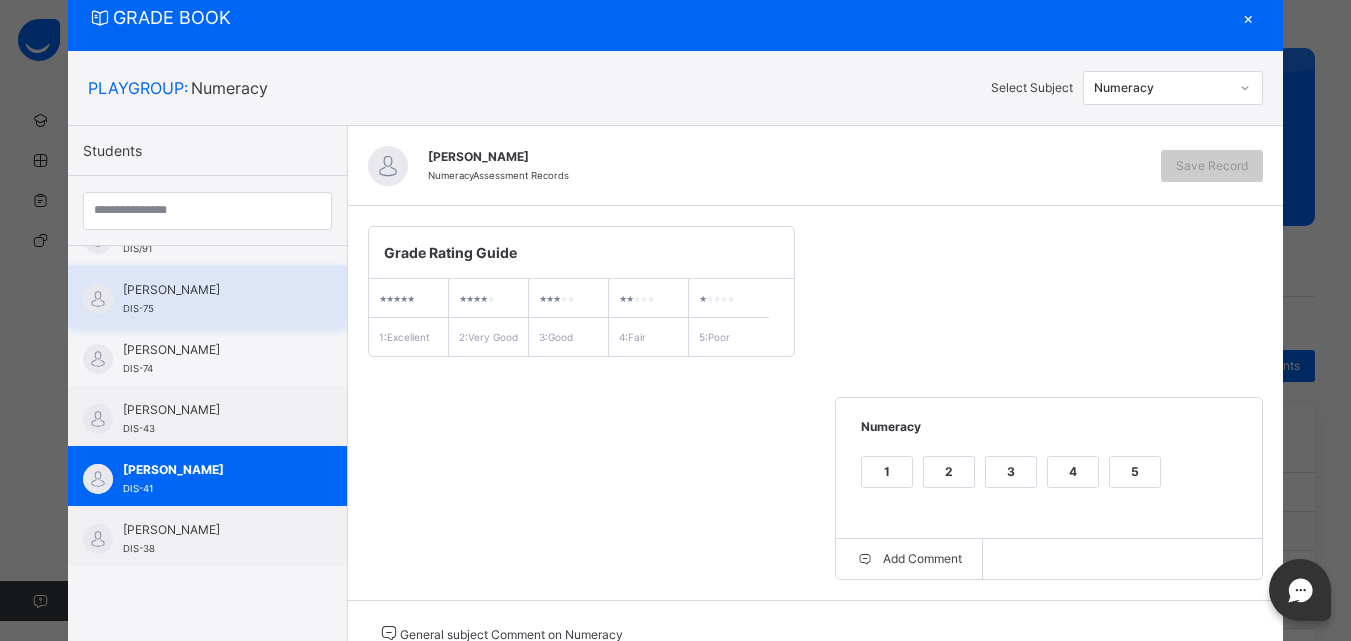 scroll, scrollTop: 231, scrollLeft: 0, axis: vertical 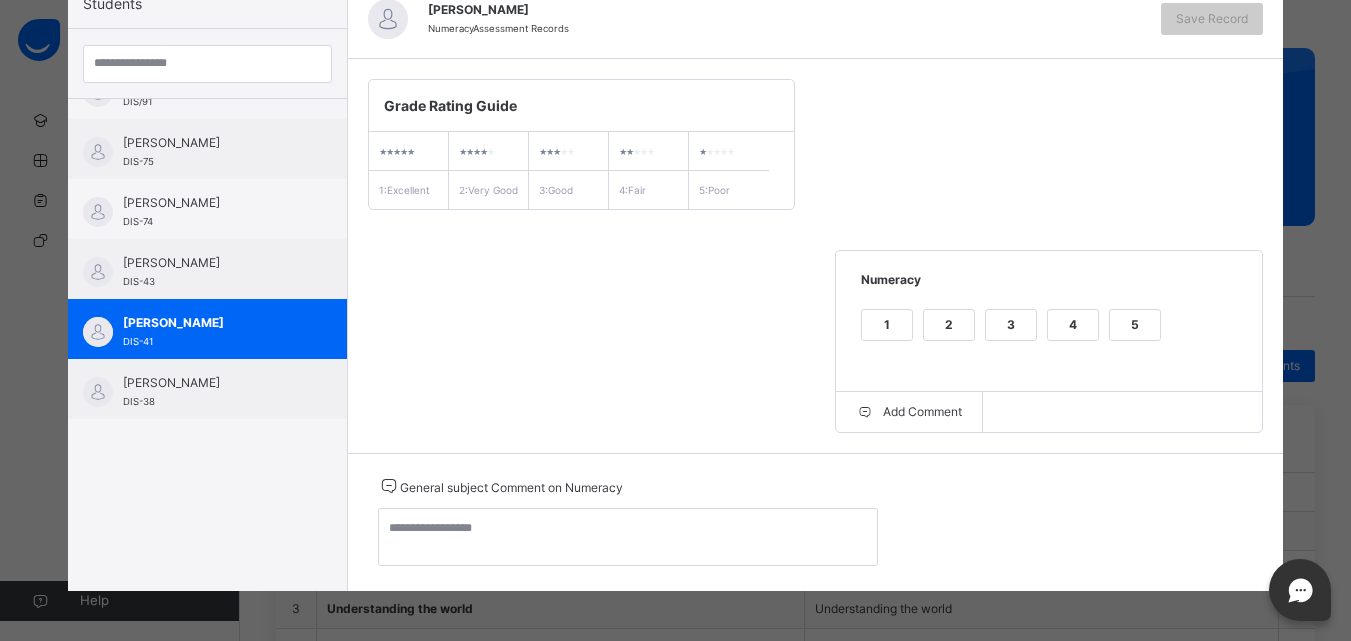 click on "3" at bounding box center (1011, 325) 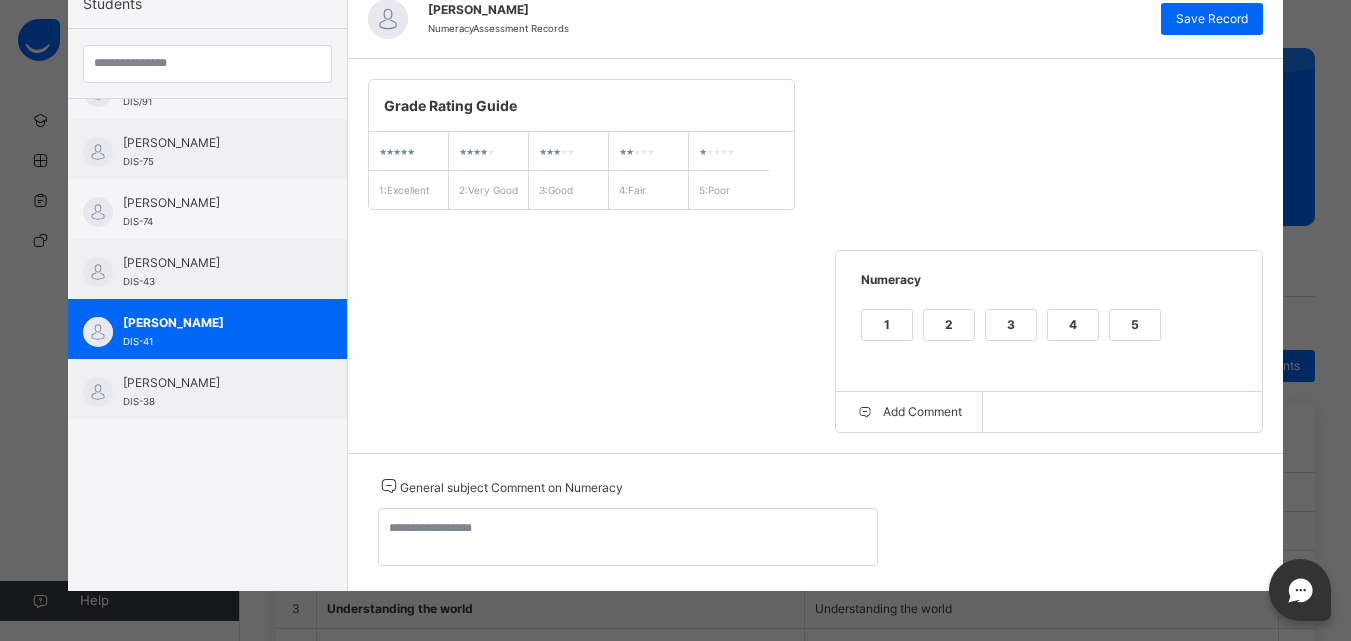 scroll, scrollTop: 234, scrollLeft: 0, axis: vertical 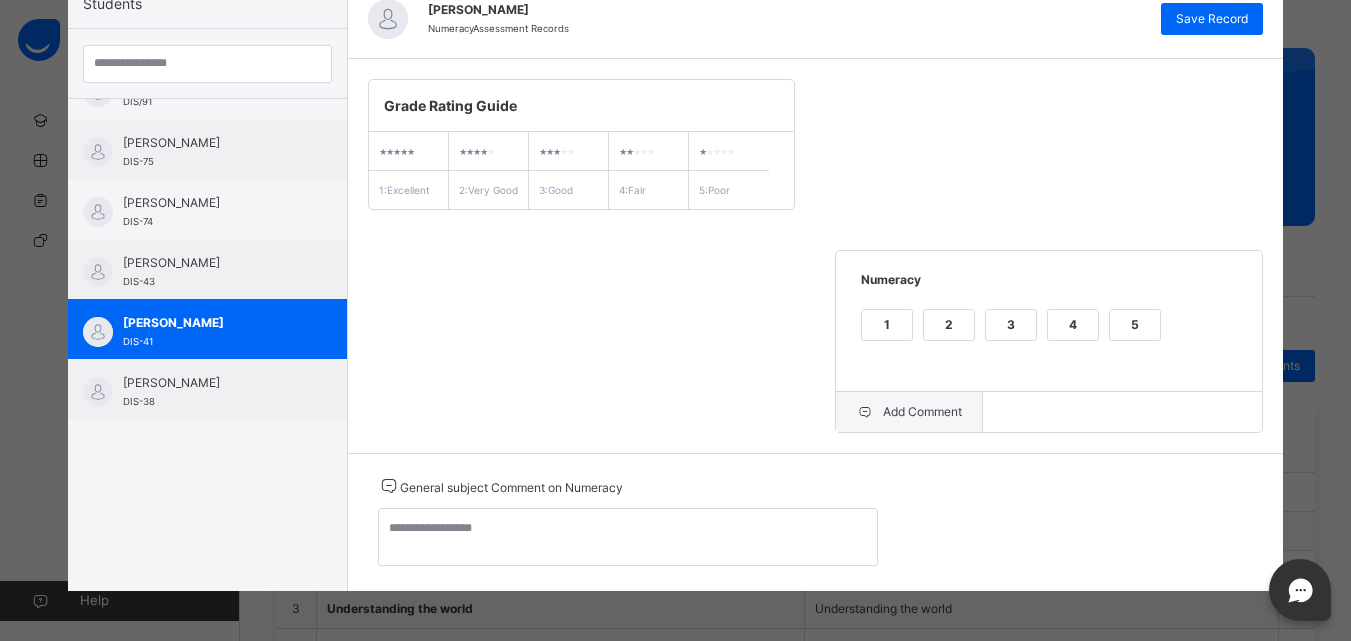 click on "Add Comment" at bounding box center [909, 412] 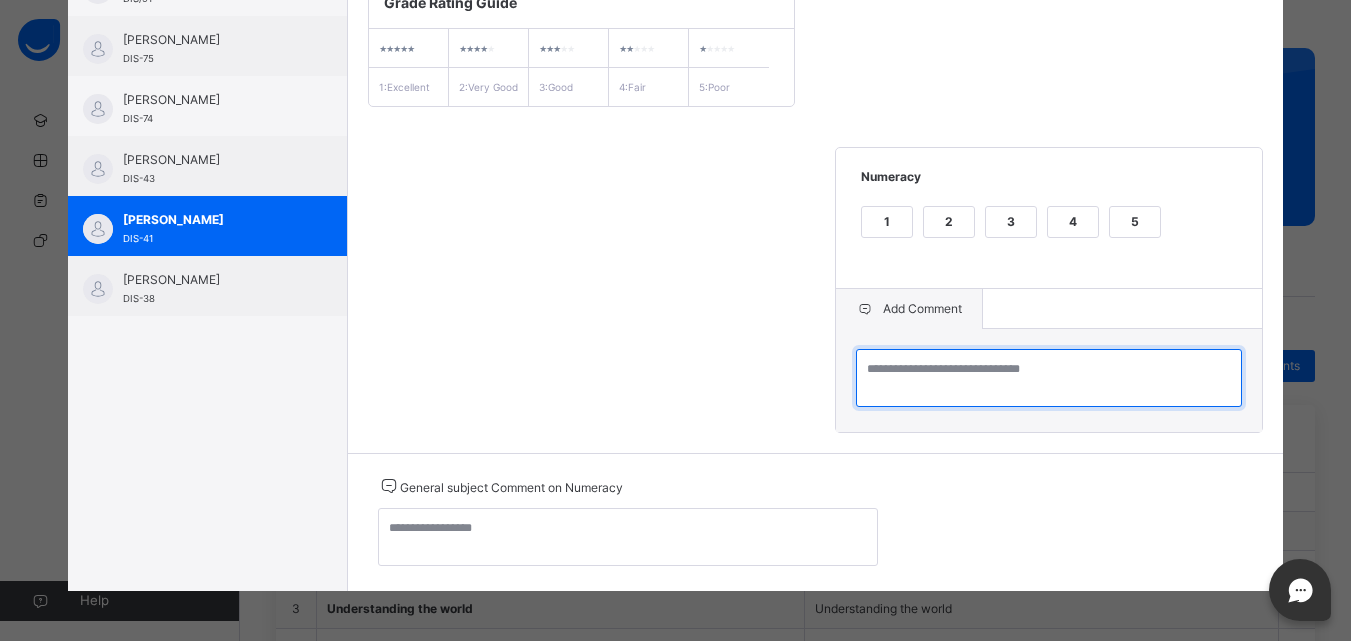 click at bounding box center (1049, 378) 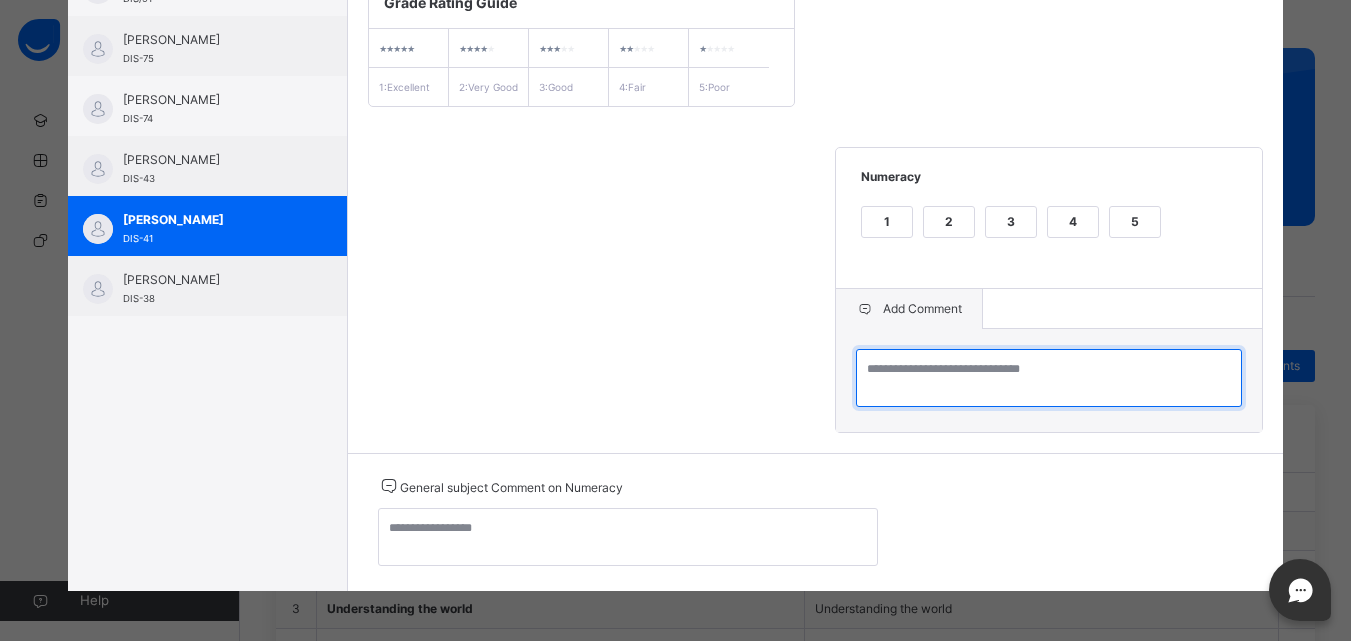 paste on "**********" 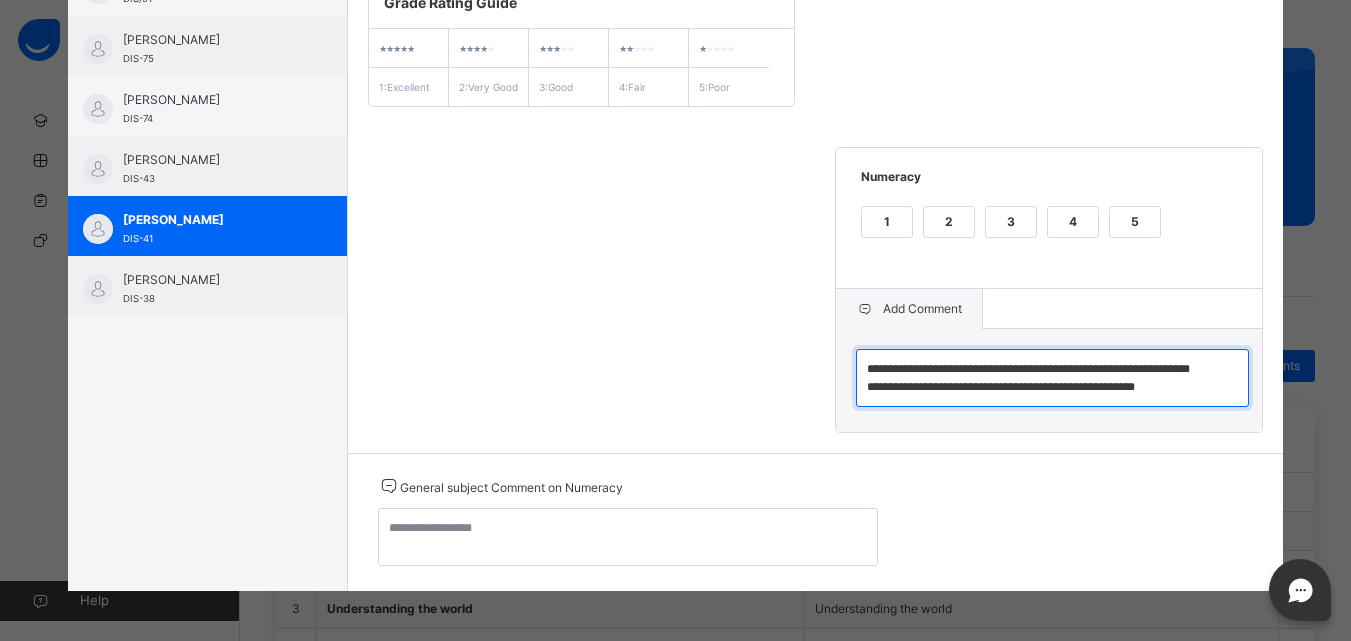scroll, scrollTop: 6, scrollLeft: 0, axis: vertical 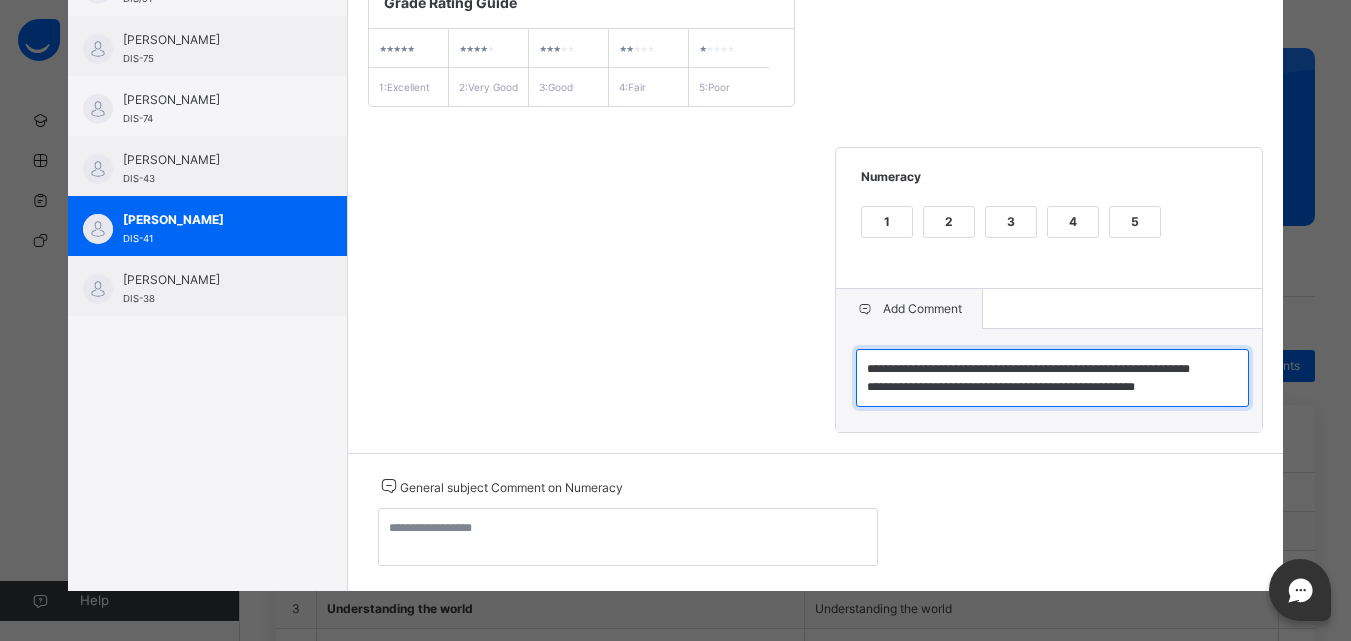 click on "**********" at bounding box center (1052, 378) 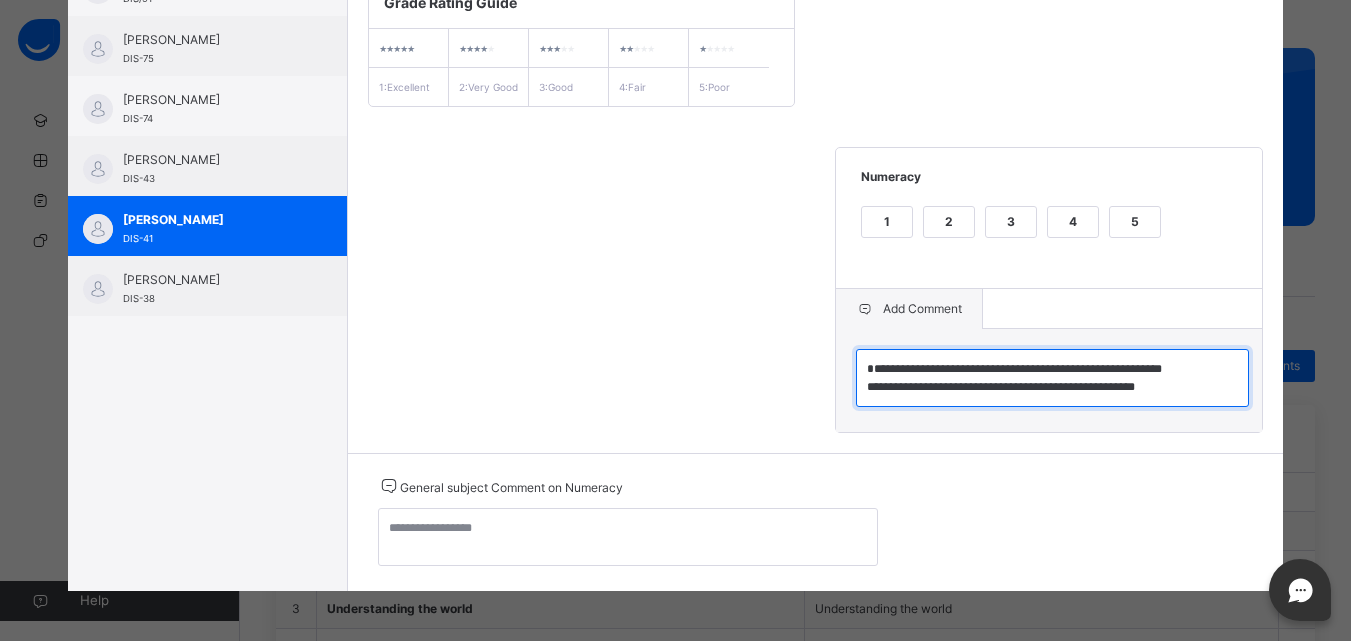 scroll, scrollTop: 0, scrollLeft: 0, axis: both 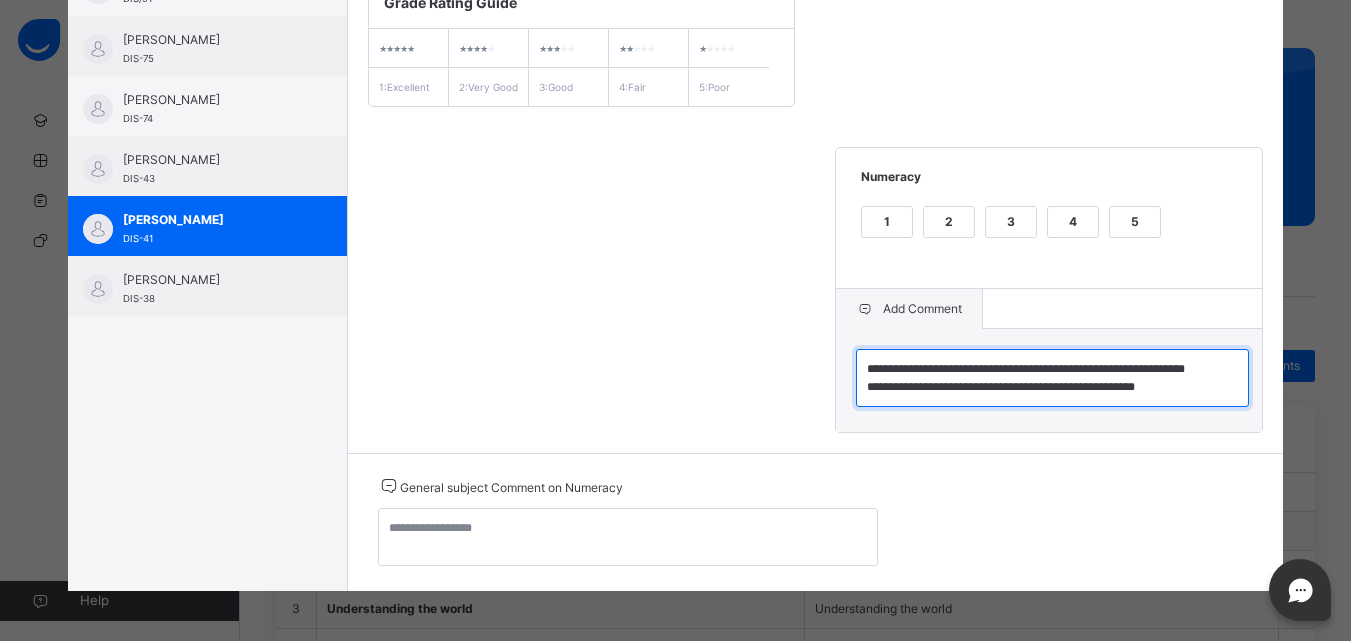 click on "**********" at bounding box center [1052, 378] 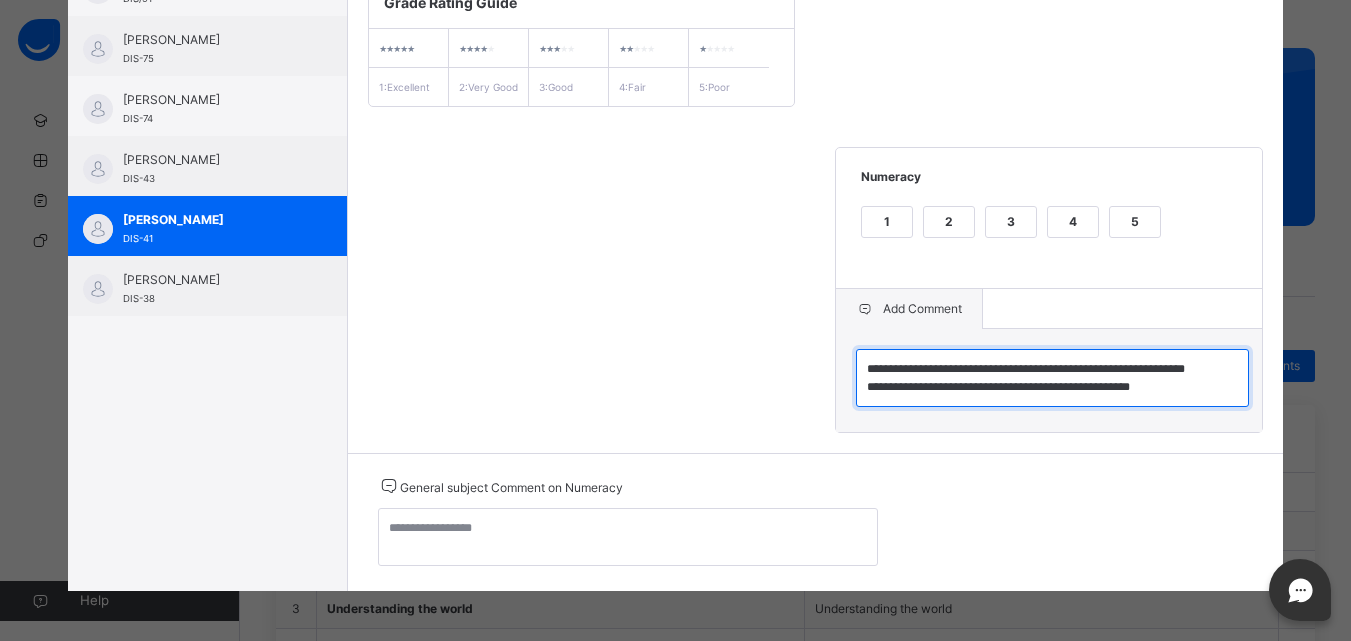 scroll, scrollTop: 6, scrollLeft: 0, axis: vertical 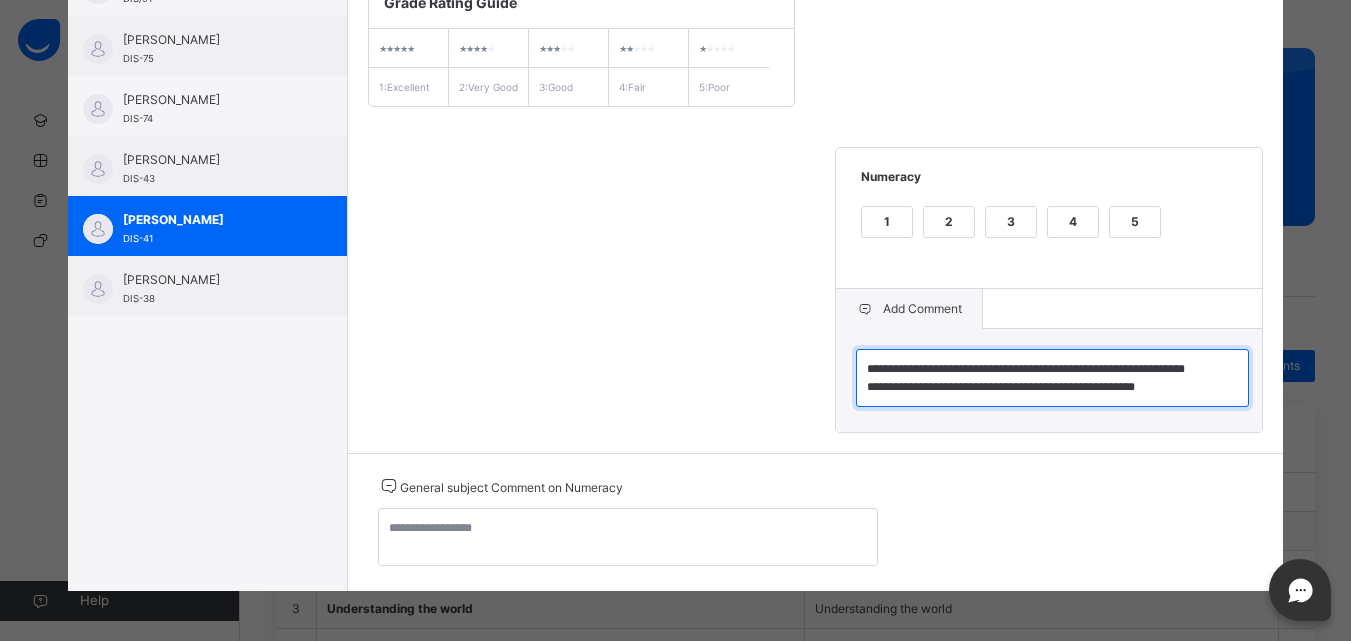 drag, startPoint x: 858, startPoint y: 355, endPoint x: 1022, endPoint y: 368, distance: 164.51443 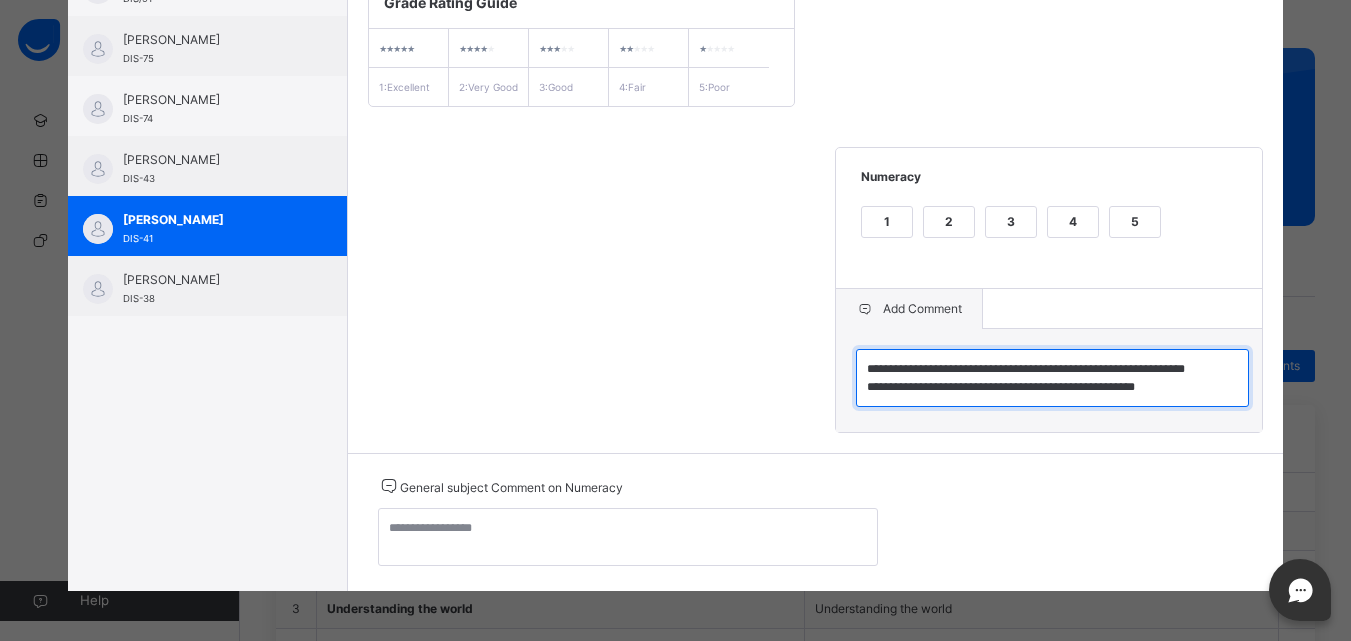 type on "**********" 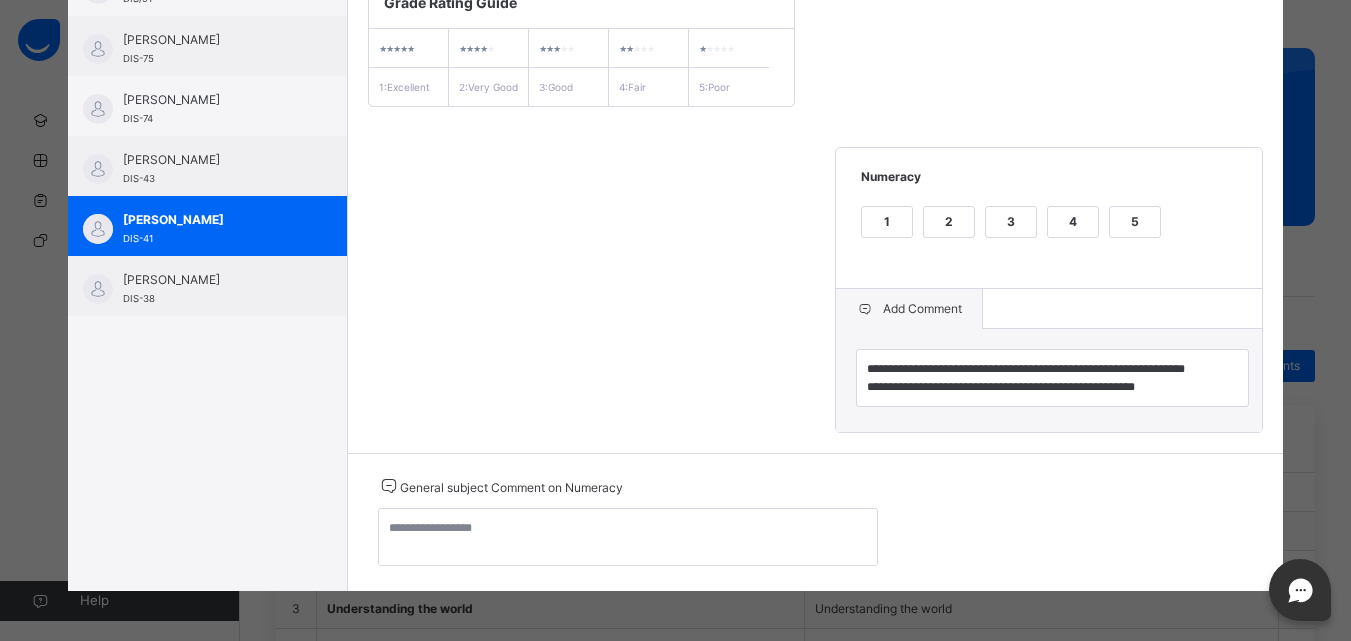 drag, startPoint x: 979, startPoint y: 367, endPoint x: 849, endPoint y: 357, distance: 130.38405 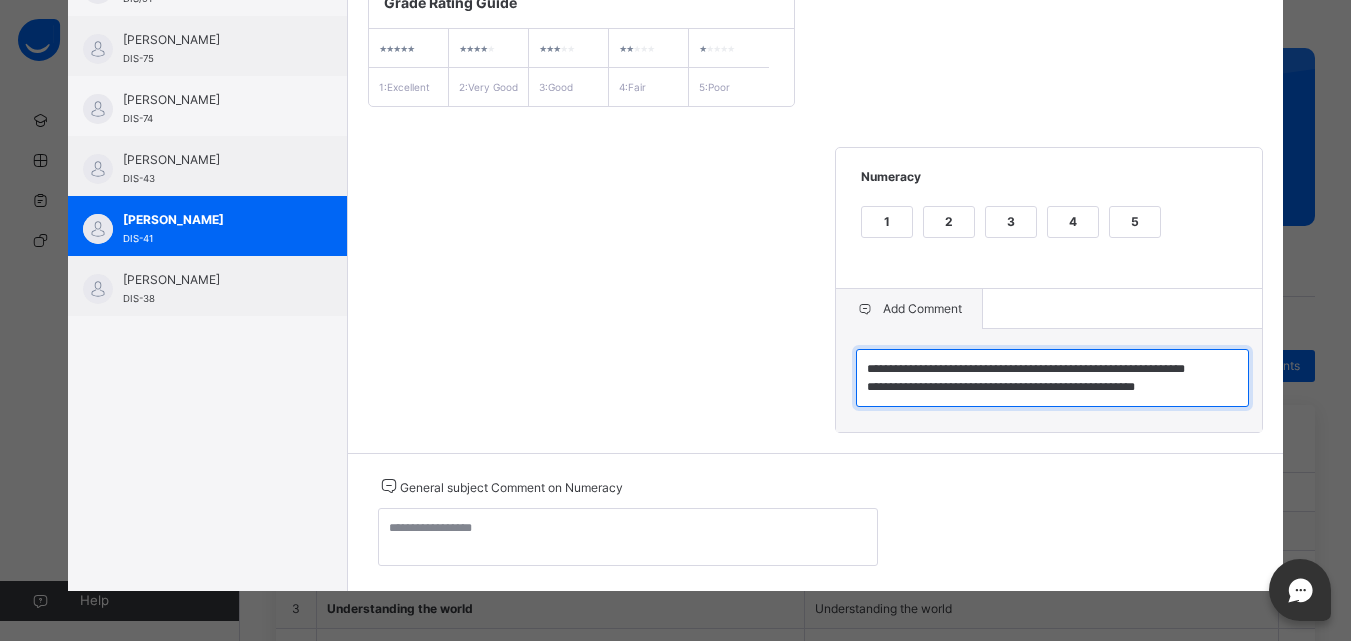 drag, startPoint x: 857, startPoint y: 357, endPoint x: 1033, endPoint y: 348, distance: 176.22997 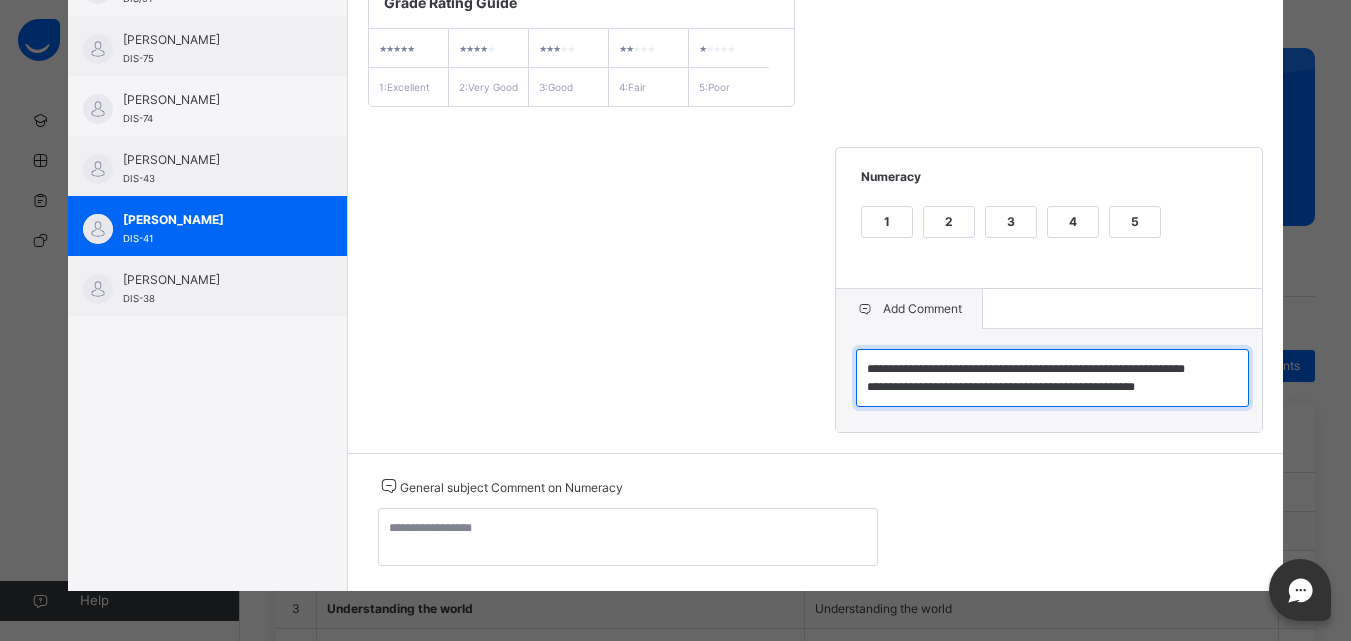 drag, startPoint x: 1045, startPoint y: 395, endPoint x: 869, endPoint y: 373, distance: 177.36967 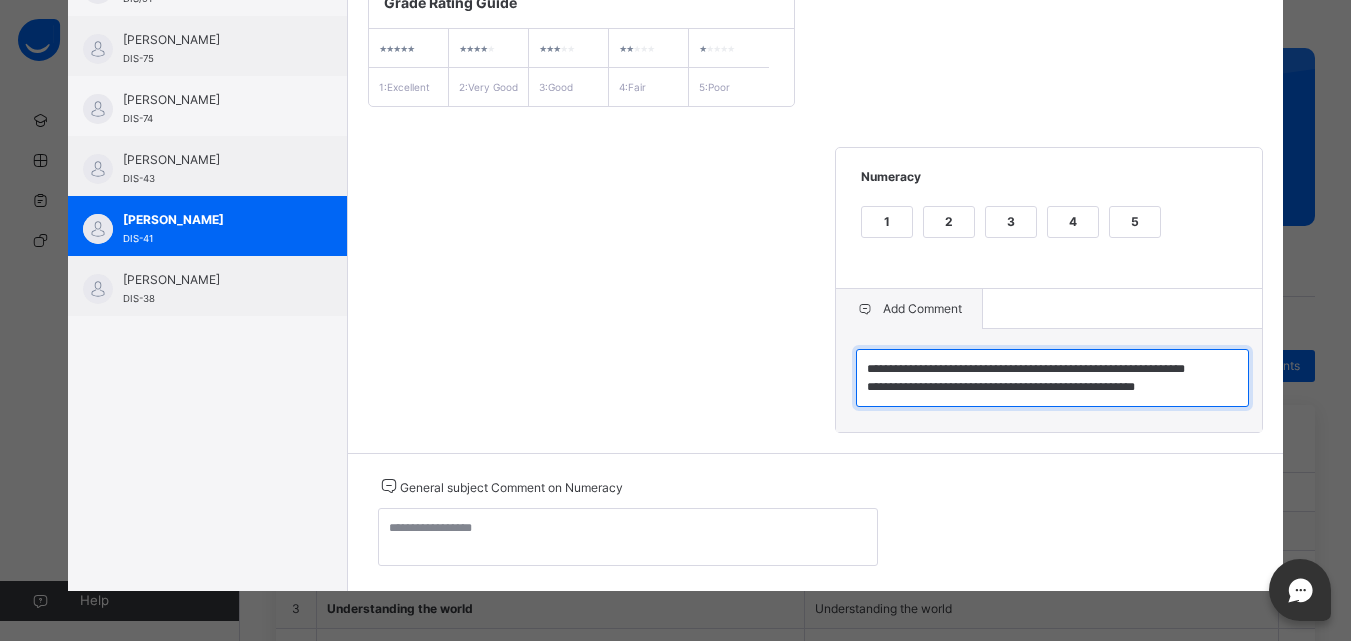 drag, startPoint x: 850, startPoint y: 358, endPoint x: 1111, endPoint y: 388, distance: 262.71848 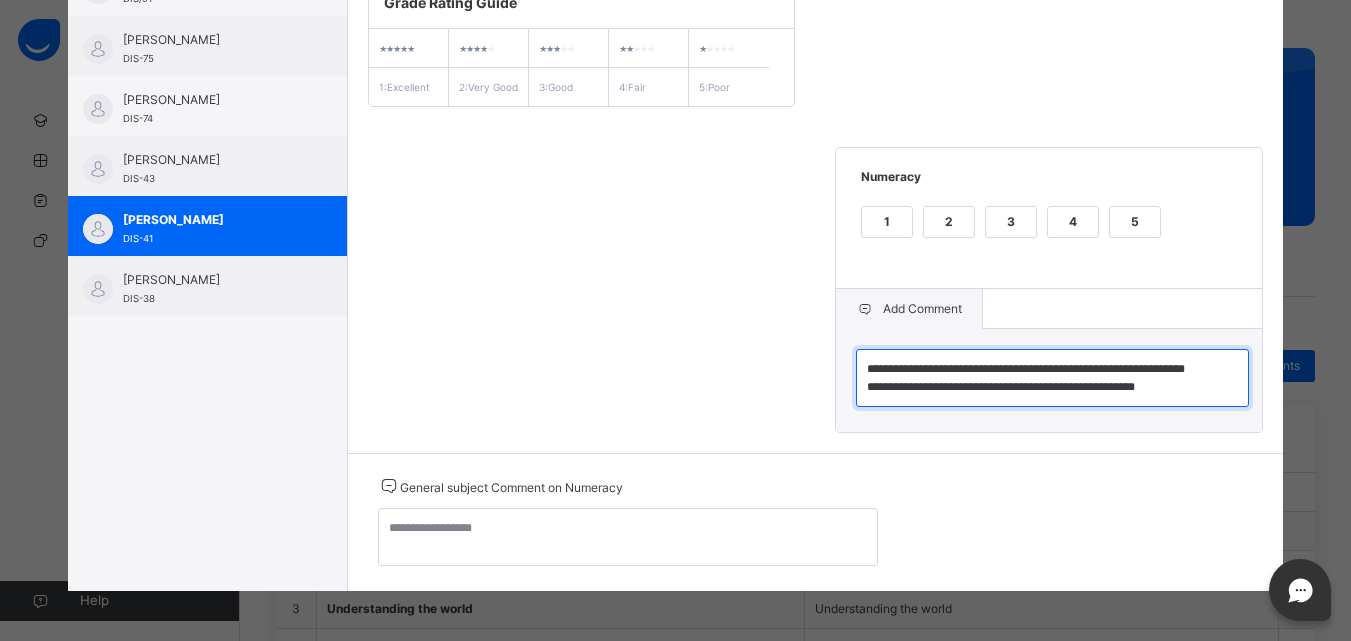 scroll, scrollTop: 18, scrollLeft: 0, axis: vertical 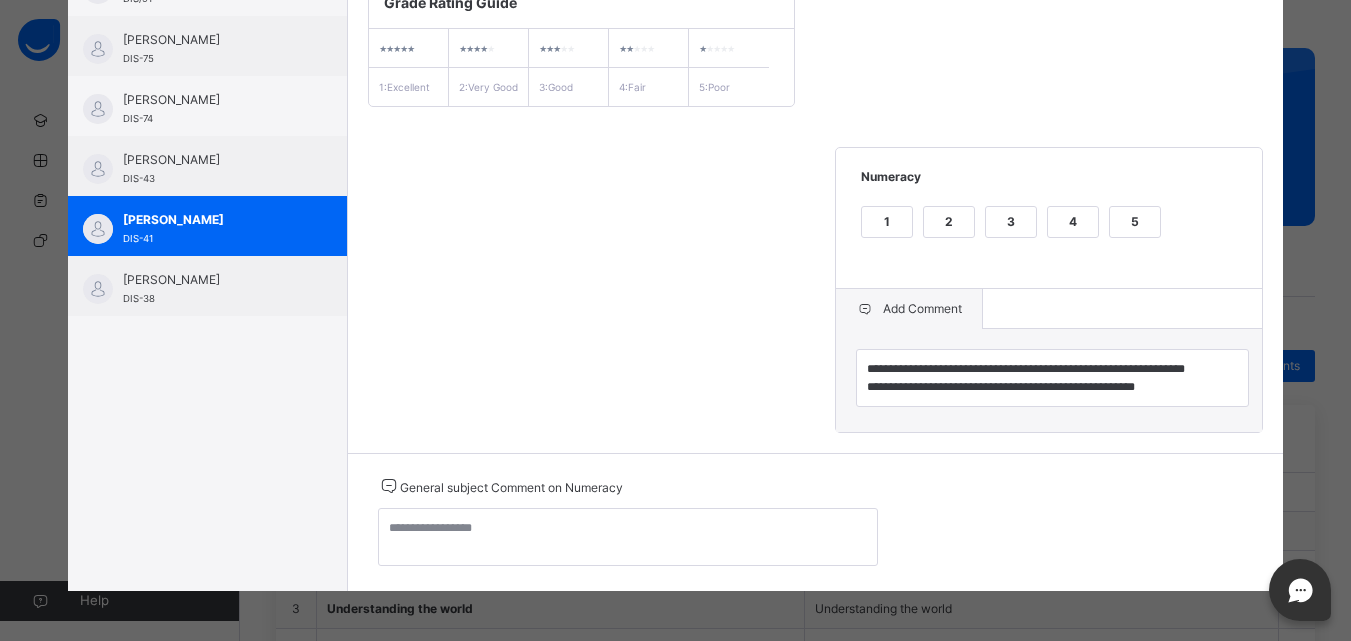 click on "**********" at bounding box center [816, 204] 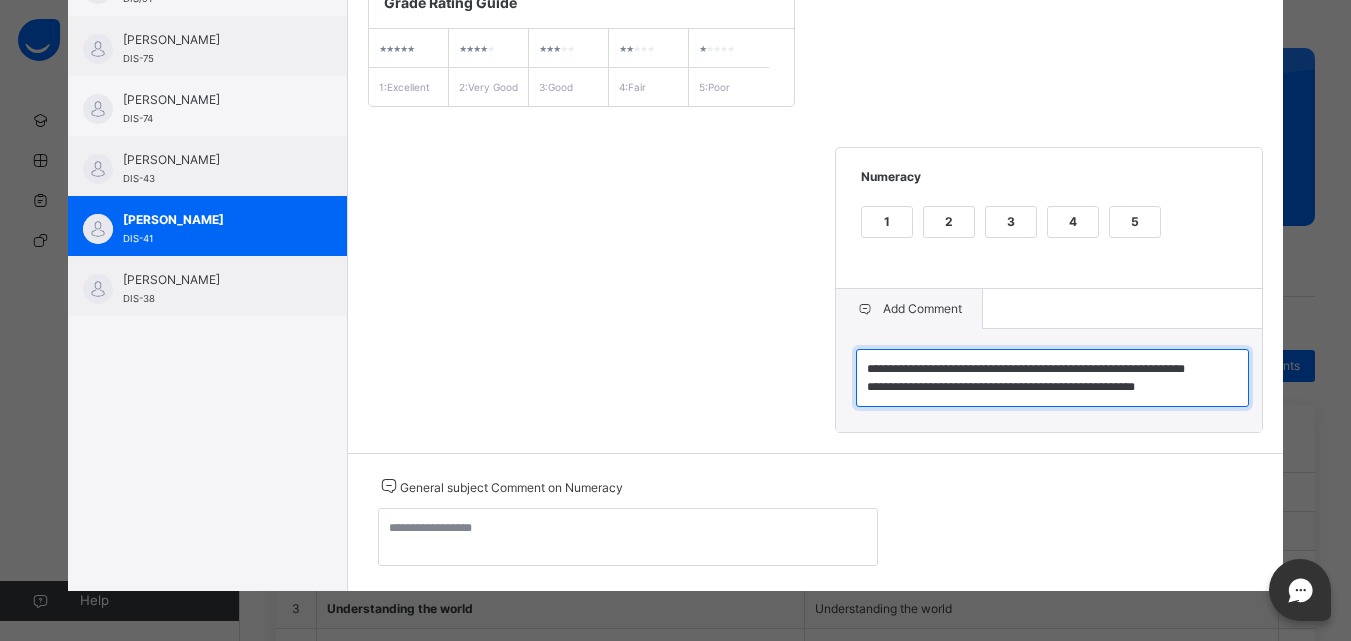 click on "**********" at bounding box center (1052, 378) 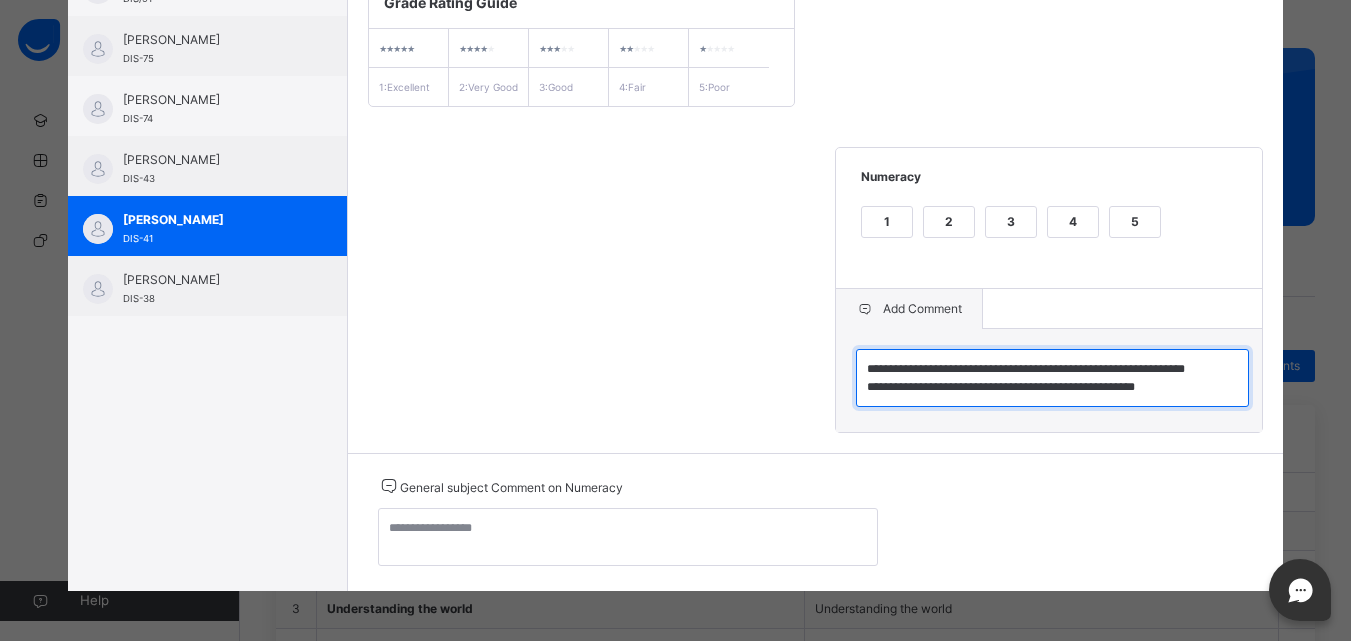 drag, startPoint x: 933, startPoint y: 372, endPoint x: 854, endPoint y: 358, distance: 80.23092 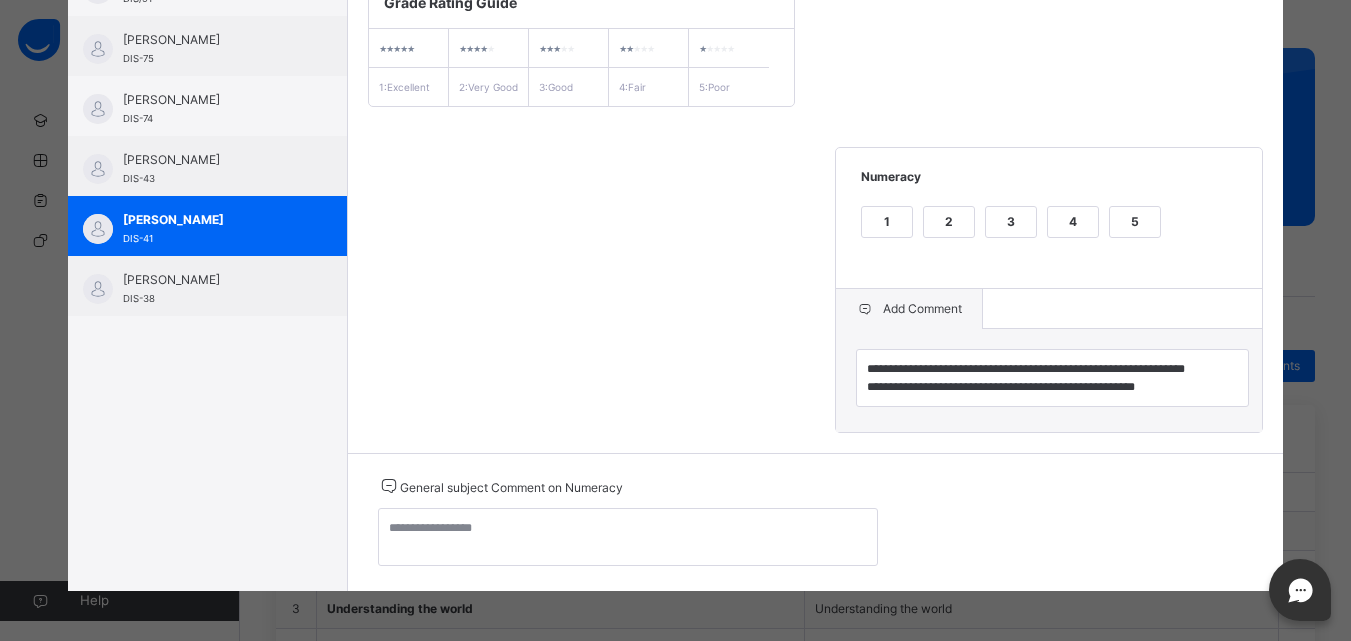 drag, startPoint x: 956, startPoint y: 375, endPoint x: 1245, endPoint y: 360, distance: 289.389 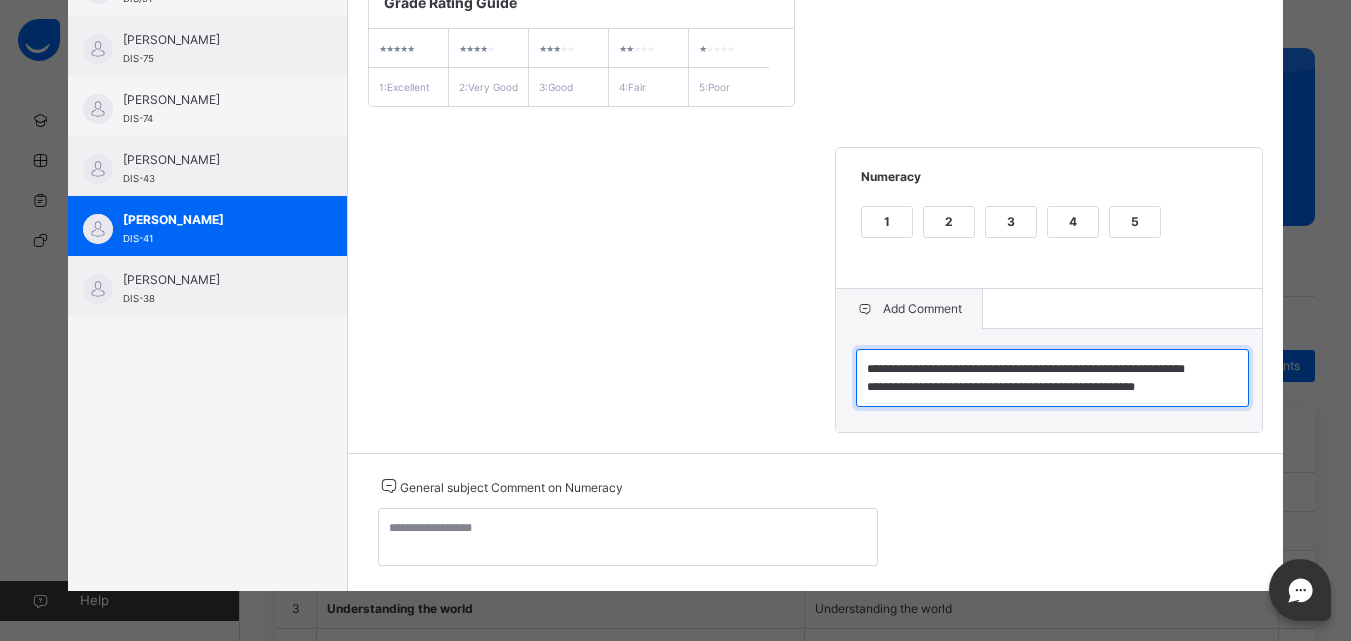 scroll, scrollTop: 0, scrollLeft: 0, axis: both 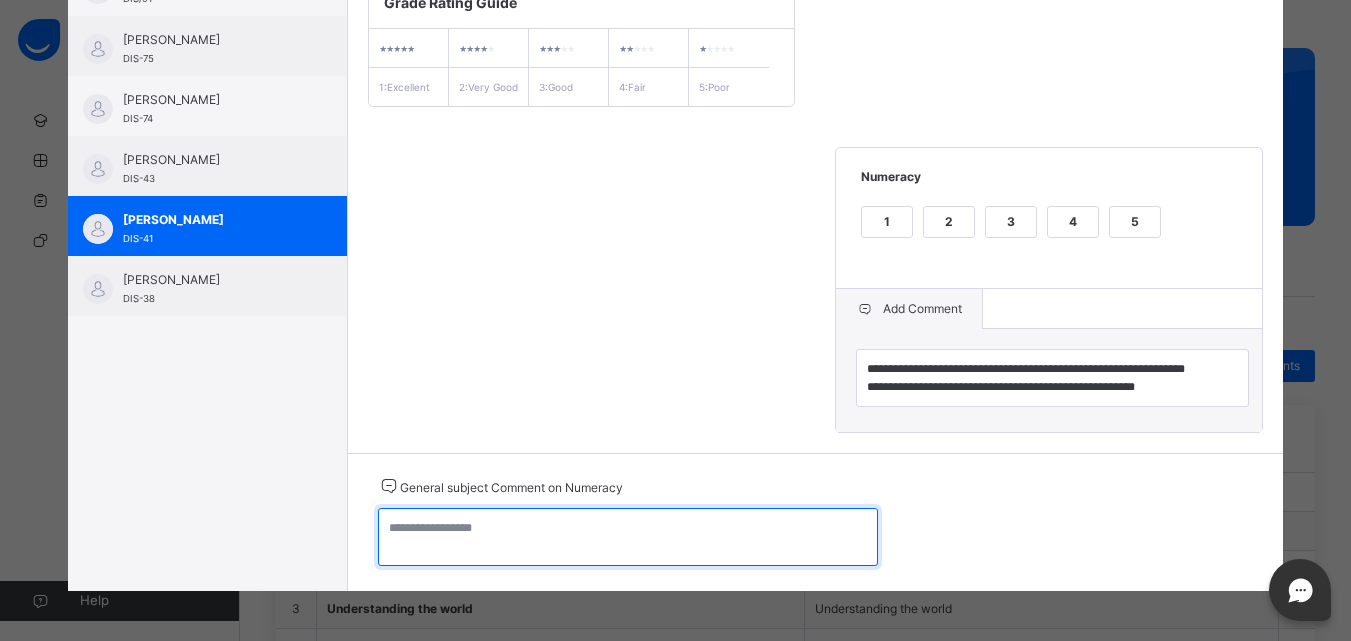 click at bounding box center [628, 537] 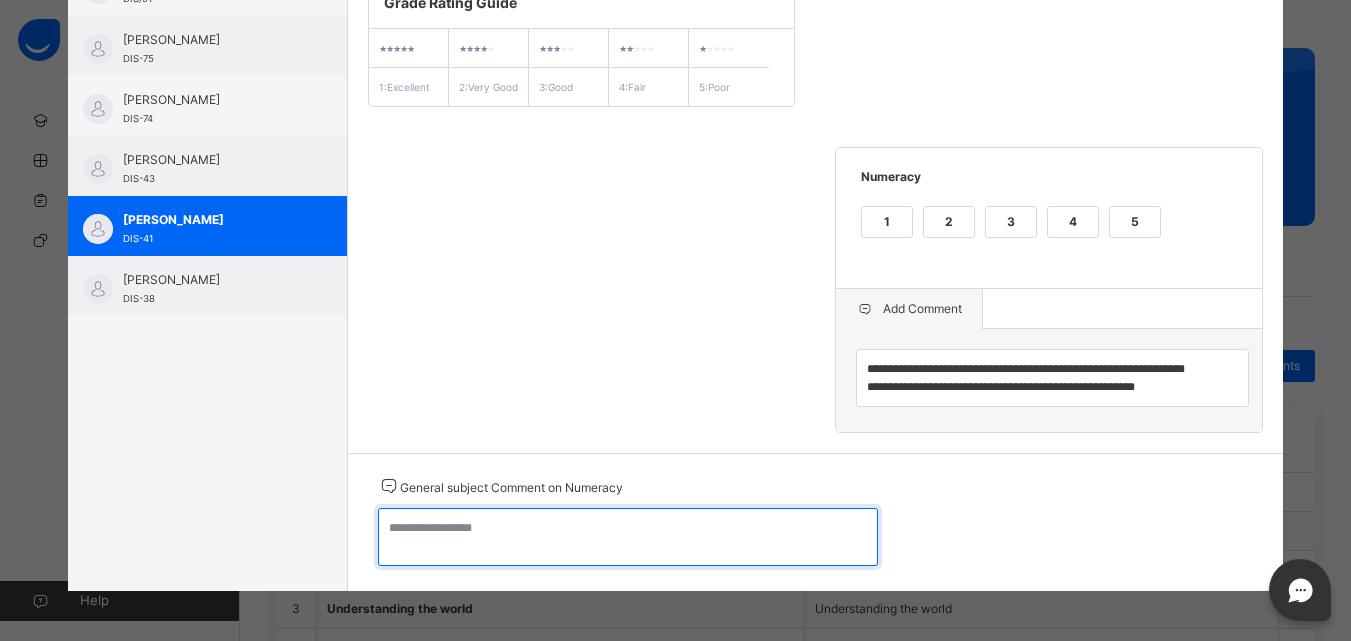paste on "**********" 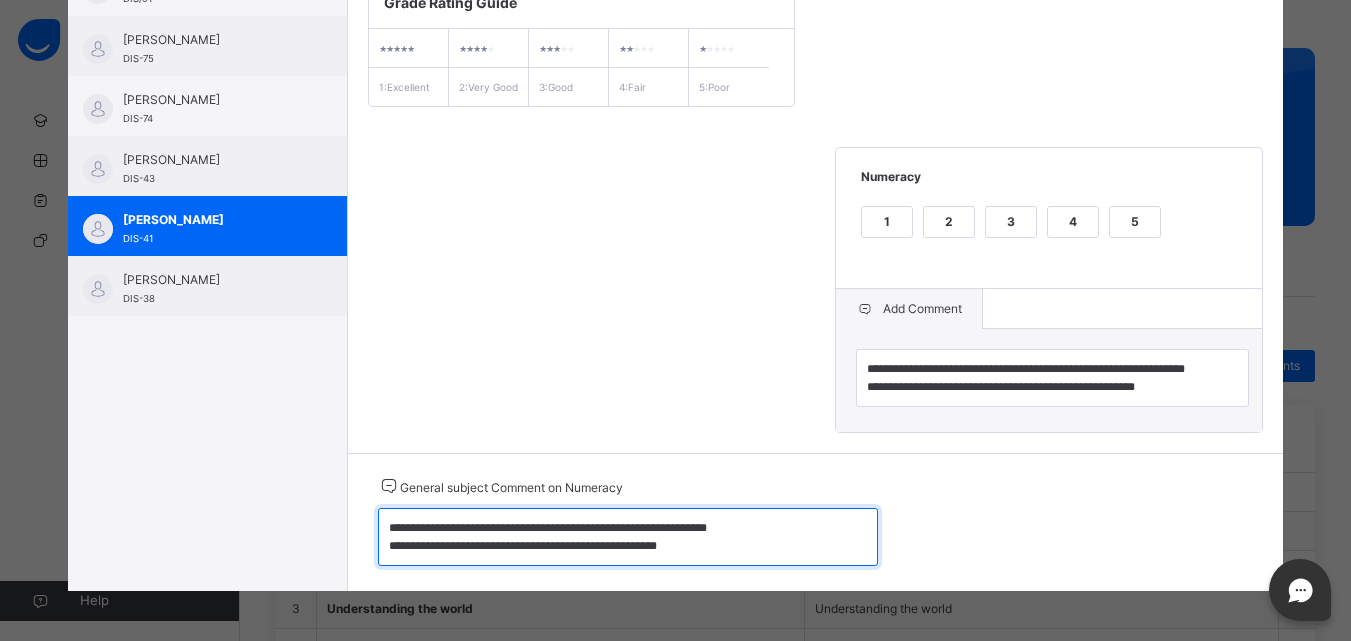 type on "**********" 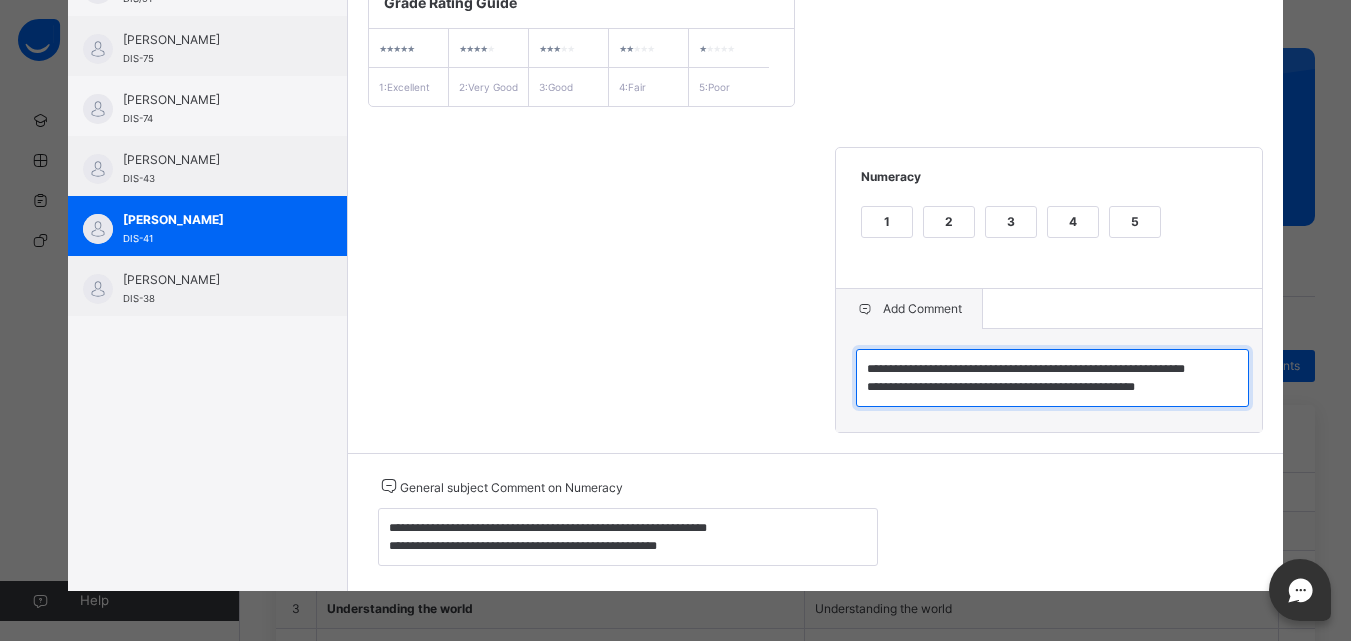 click on "**********" at bounding box center [1052, 378] 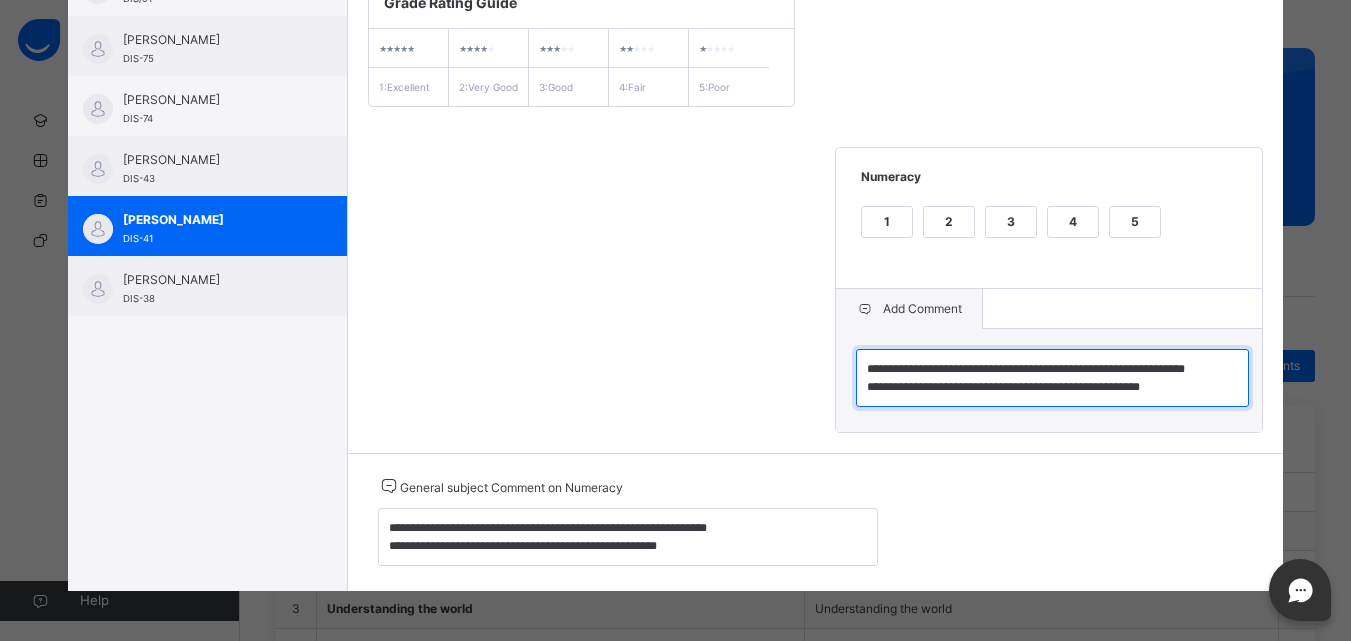 type on "**********" 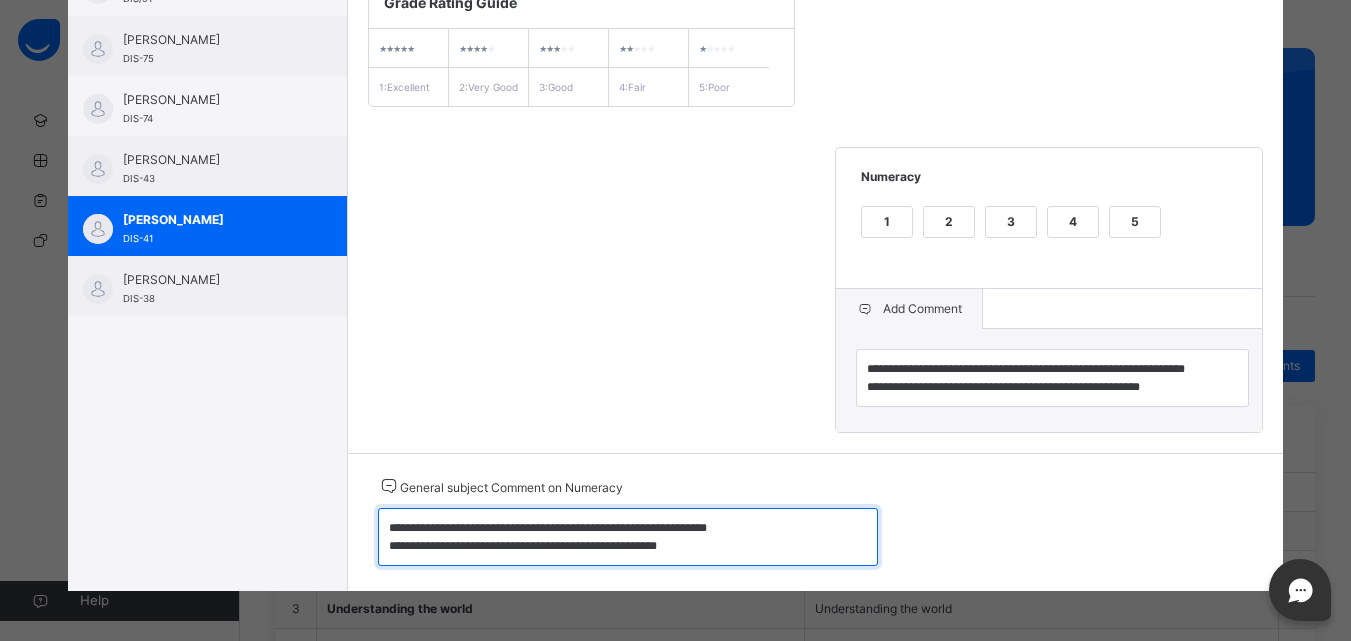 click on "**********" at bounding box center (628, 537) 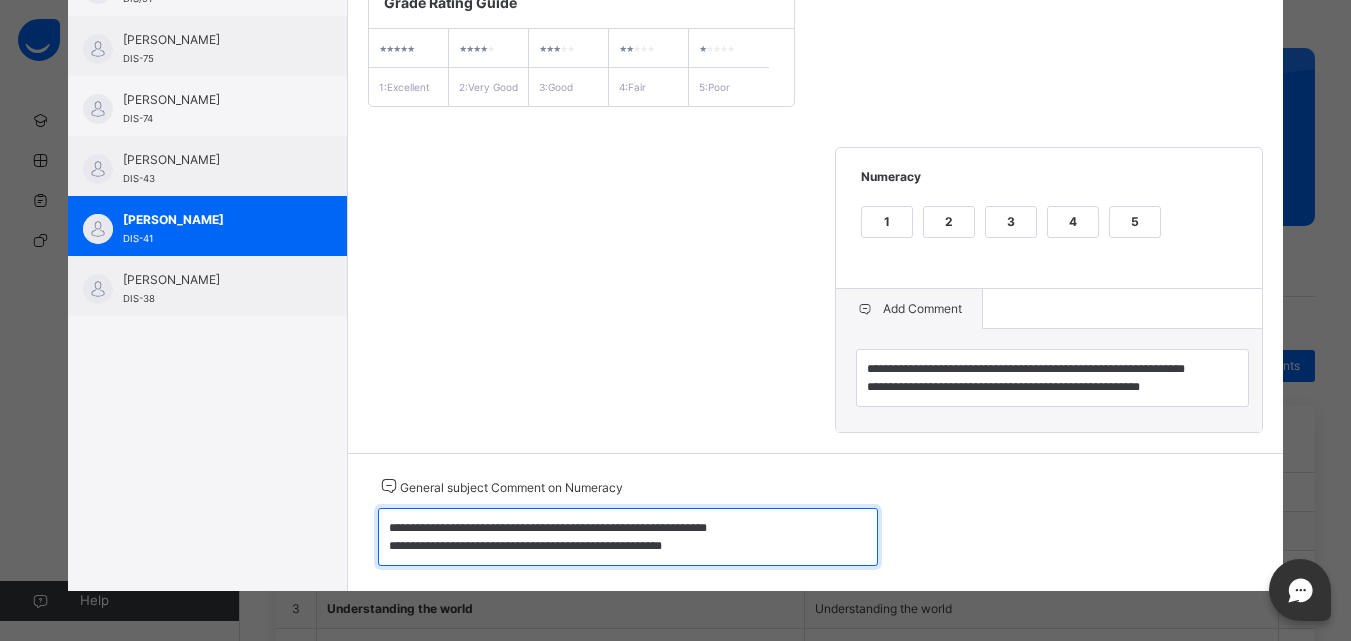 click on "**********" at bounding box center [628, 537] 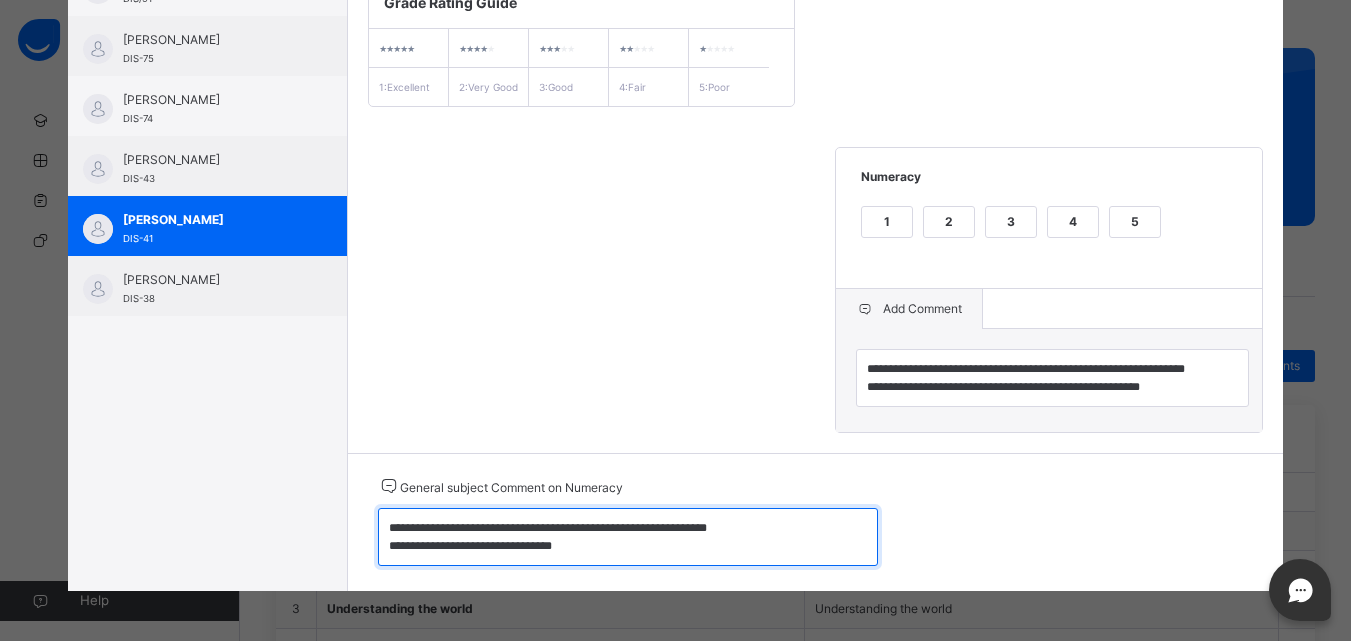 click on "**********" at bounding box center [628, 537] 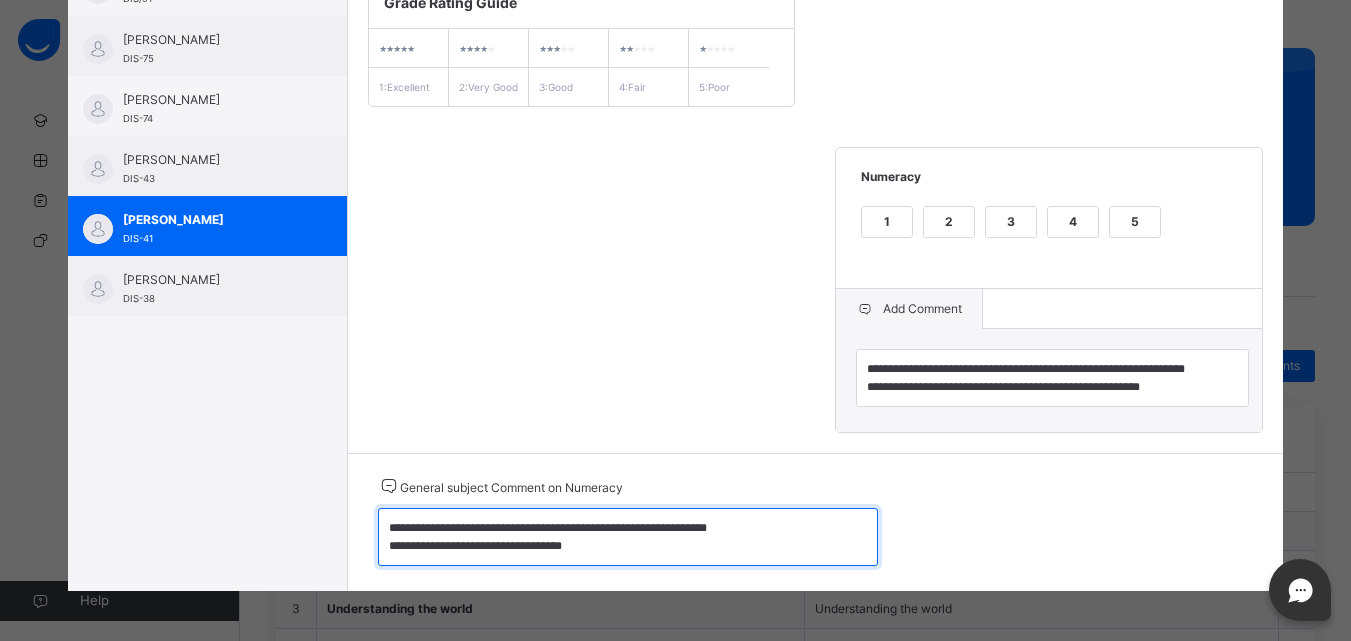 scroll, scrollTop: 6, scrollLeft: 0, axis: vertical 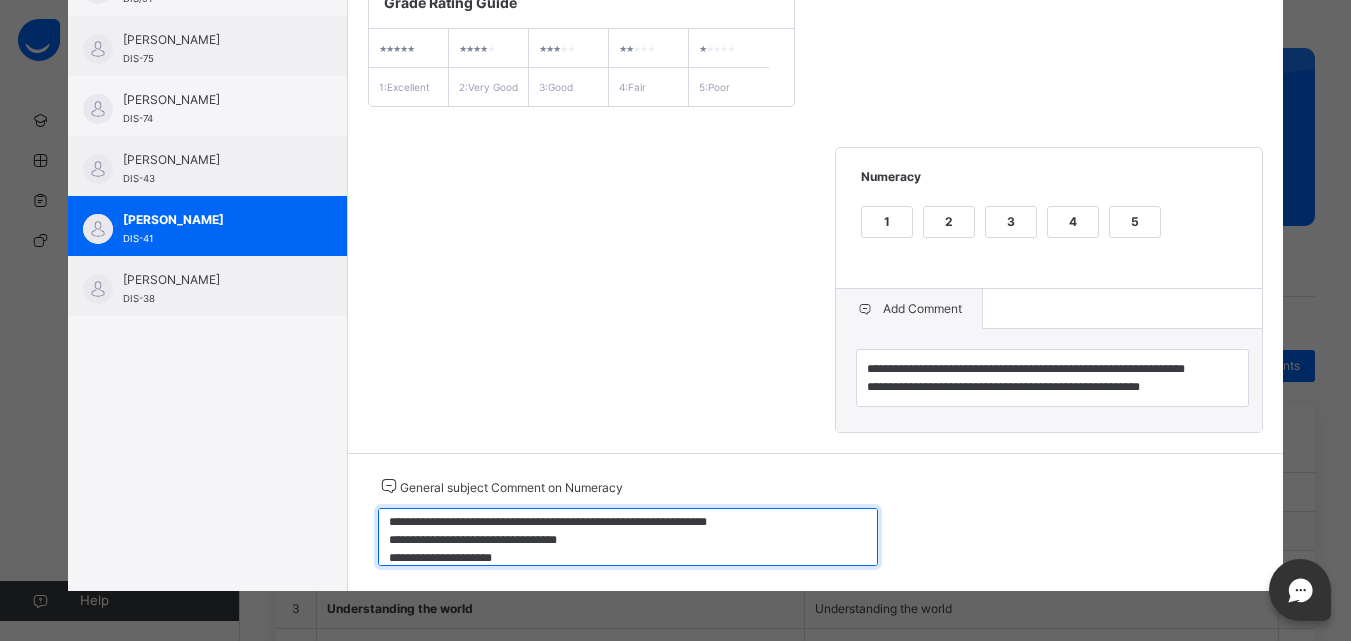 click on "**********" at bounding box center [628, 537] 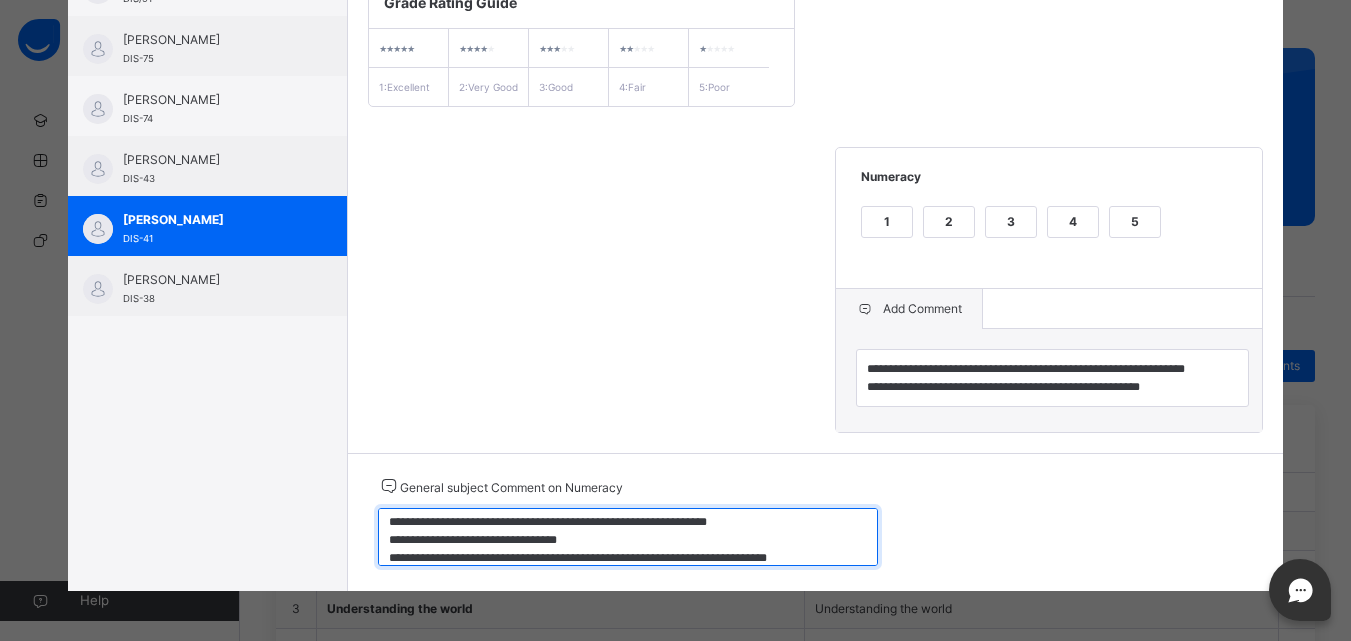 click on "**********" at bounding box center (628, 537) 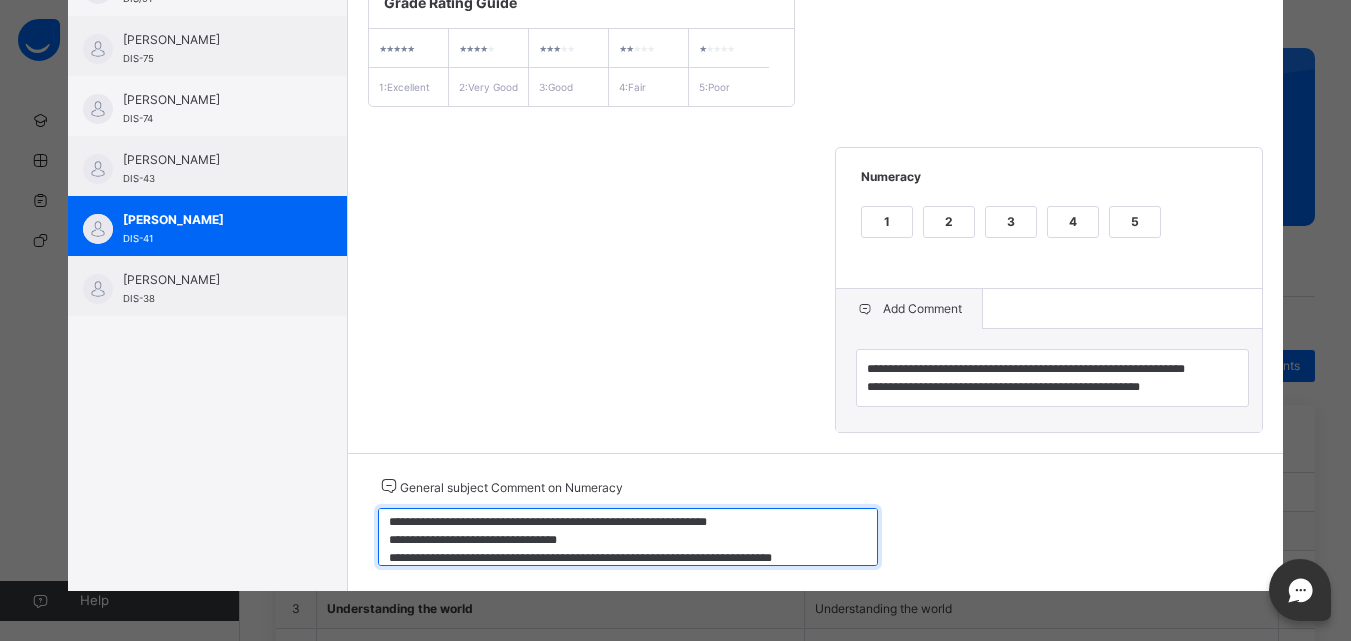click on "**********" at bounding box center (628, 537) 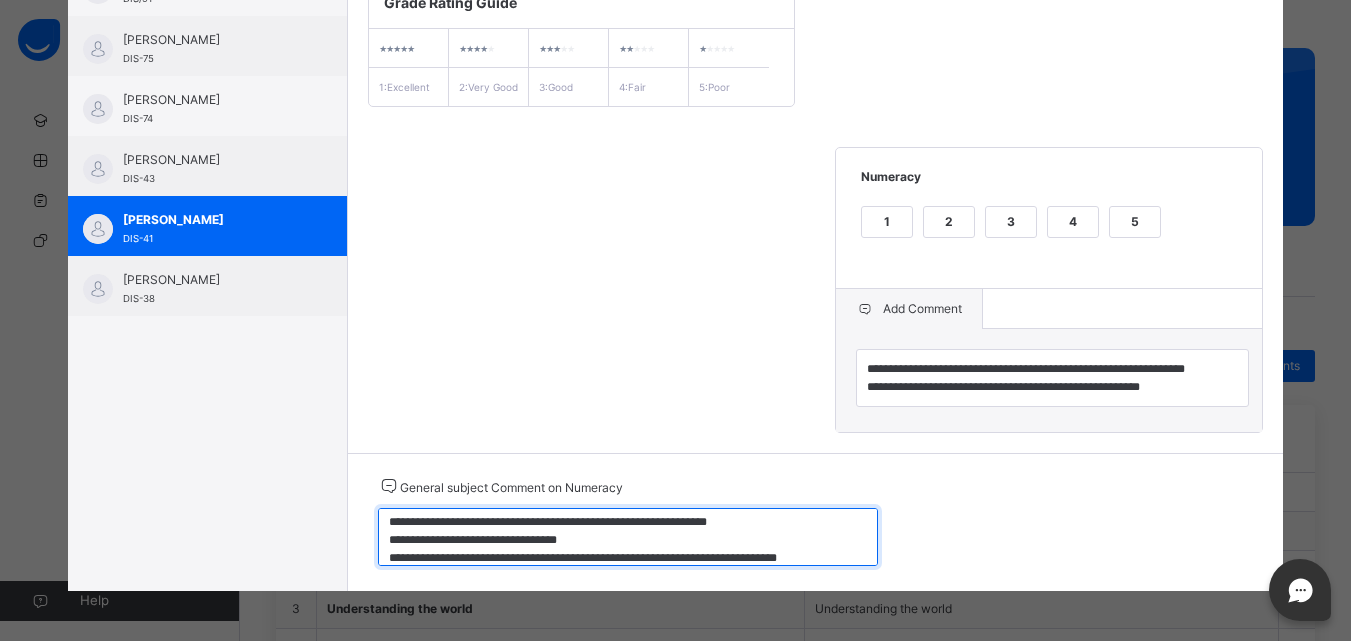 click on "**********" at bounding box center (628, 537) 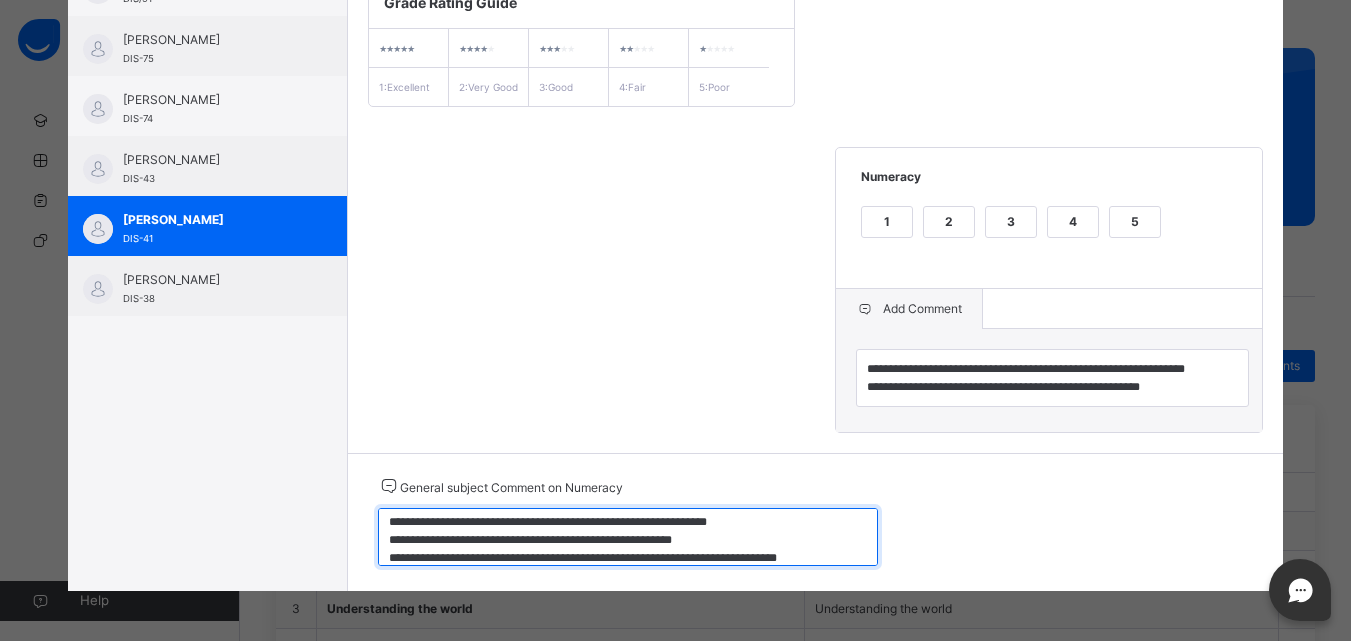 click on "**********" at bounding box center [628, 537] 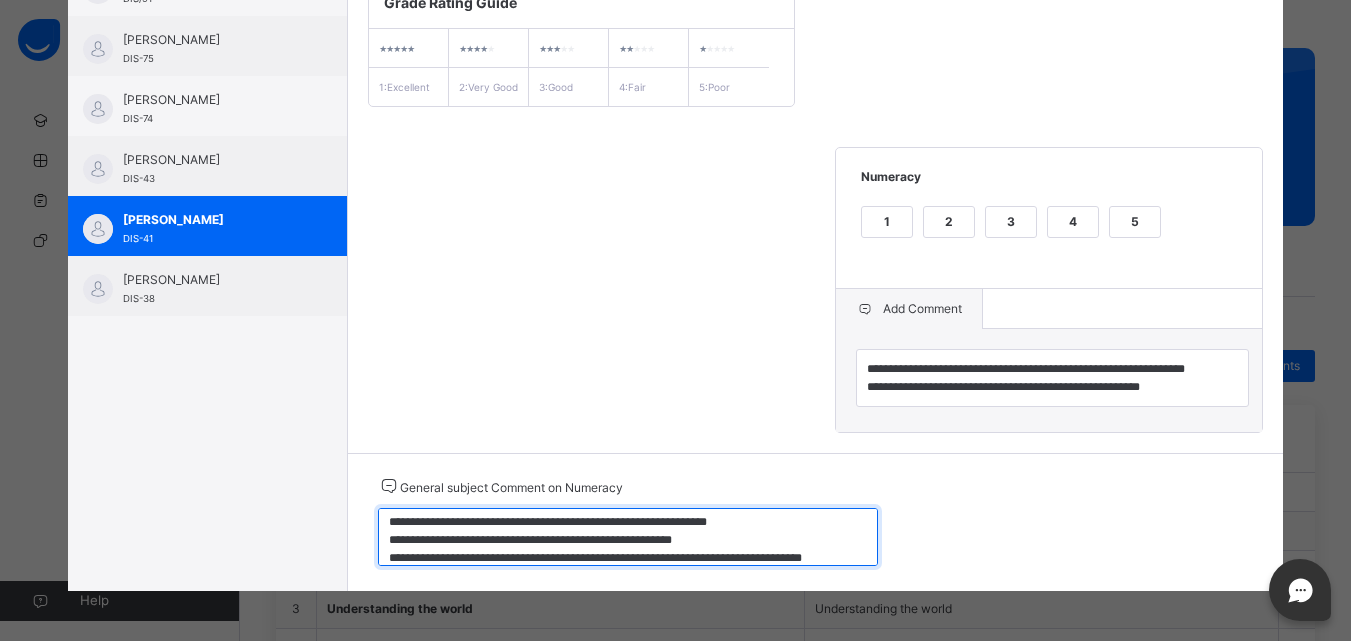 click on "**********" at bounding box center [628, 537] 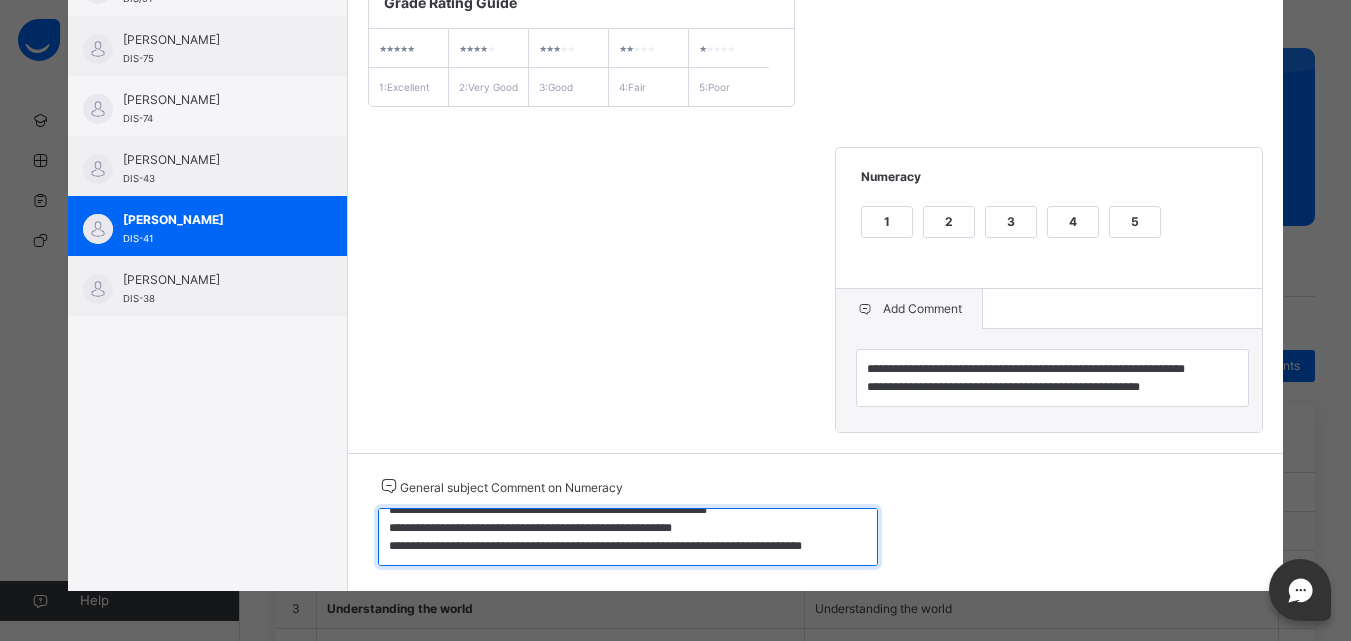 scroll, scrollTop: 36, scrollLeft: 0, axis: vertical 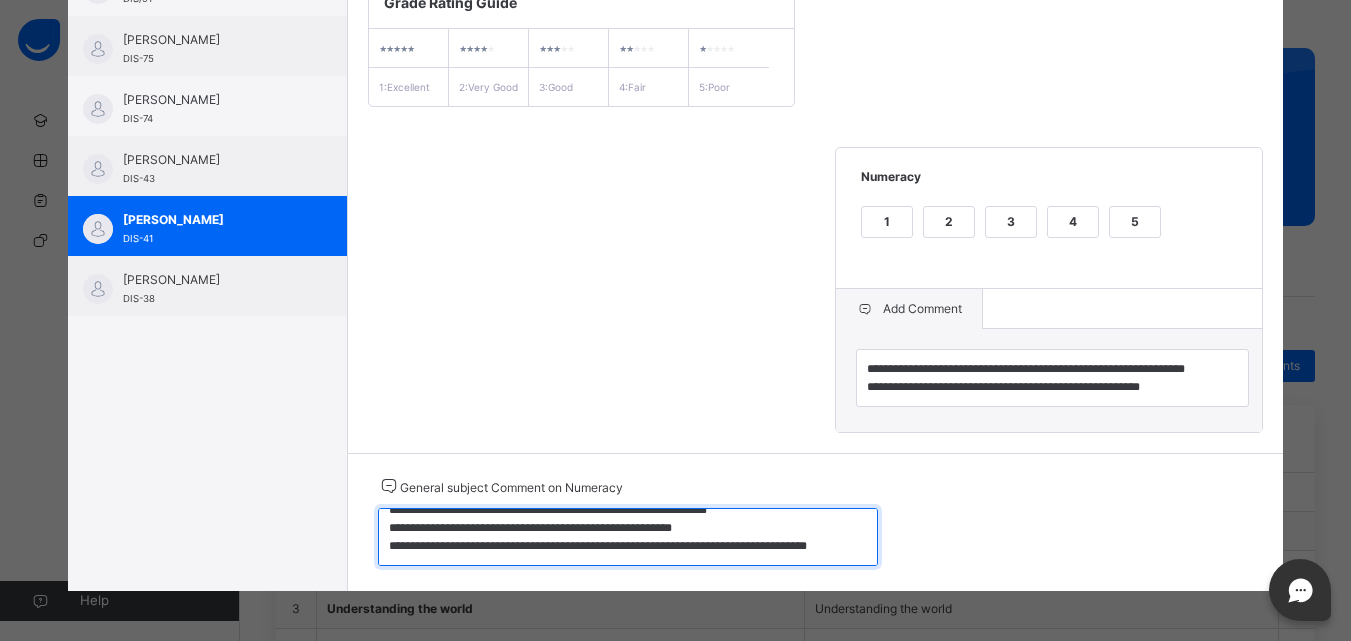 drag, startPoint x: 378, startPoint y: 528, endPoint x: 732, endPoint y: 562, distance: 355.62903 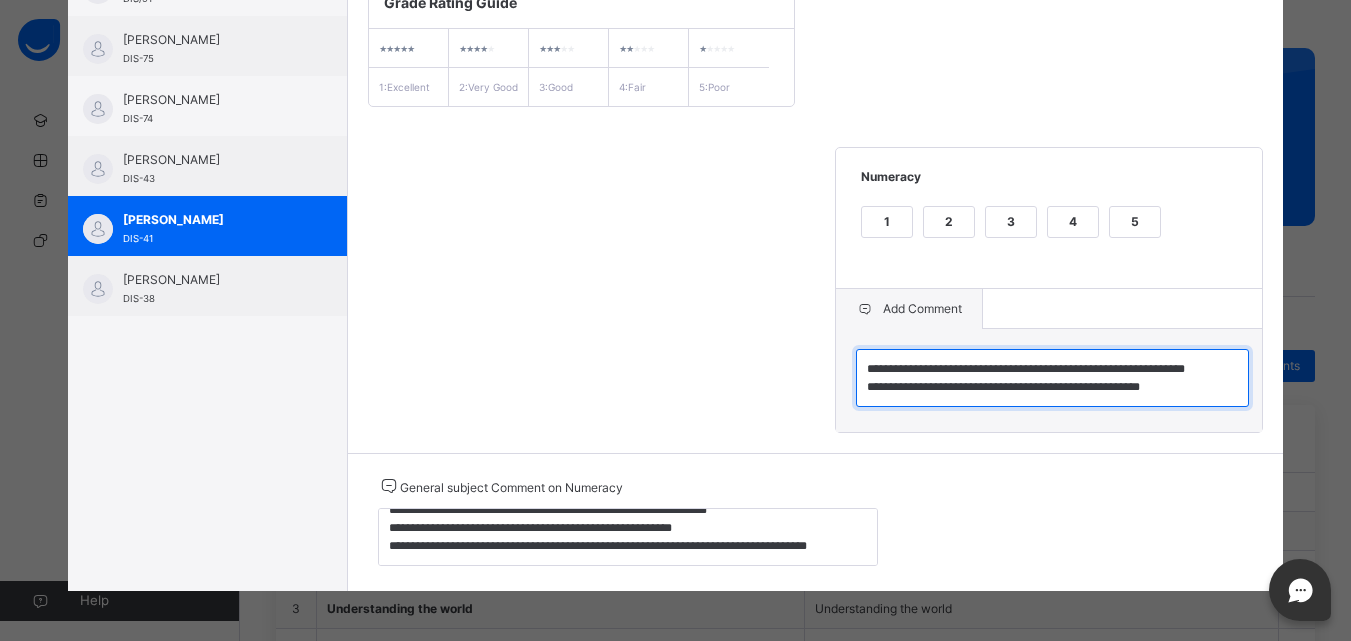 scroll, scrollTop: 18, scrollLeft: 0, axis: vertical 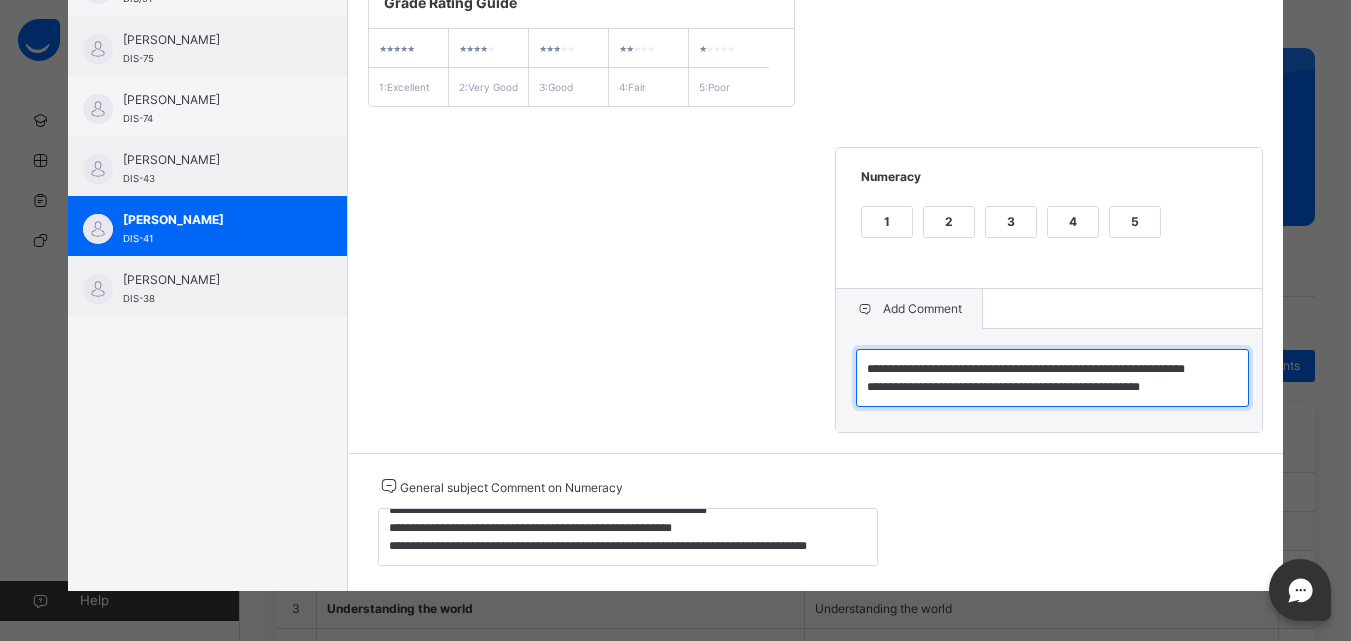 drag, startPoint x: 858, startPoint y: 354, endPoint x: 1221, endPoint y: 382, distance: 364.07828 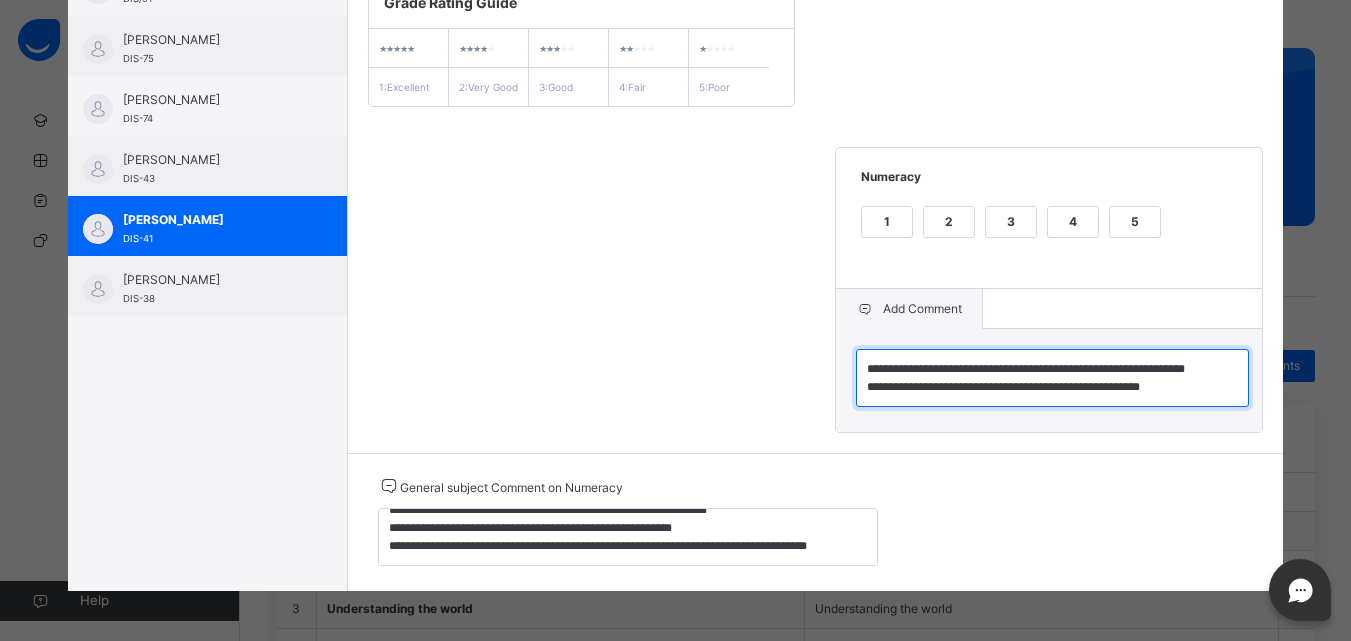 paste on "**********" 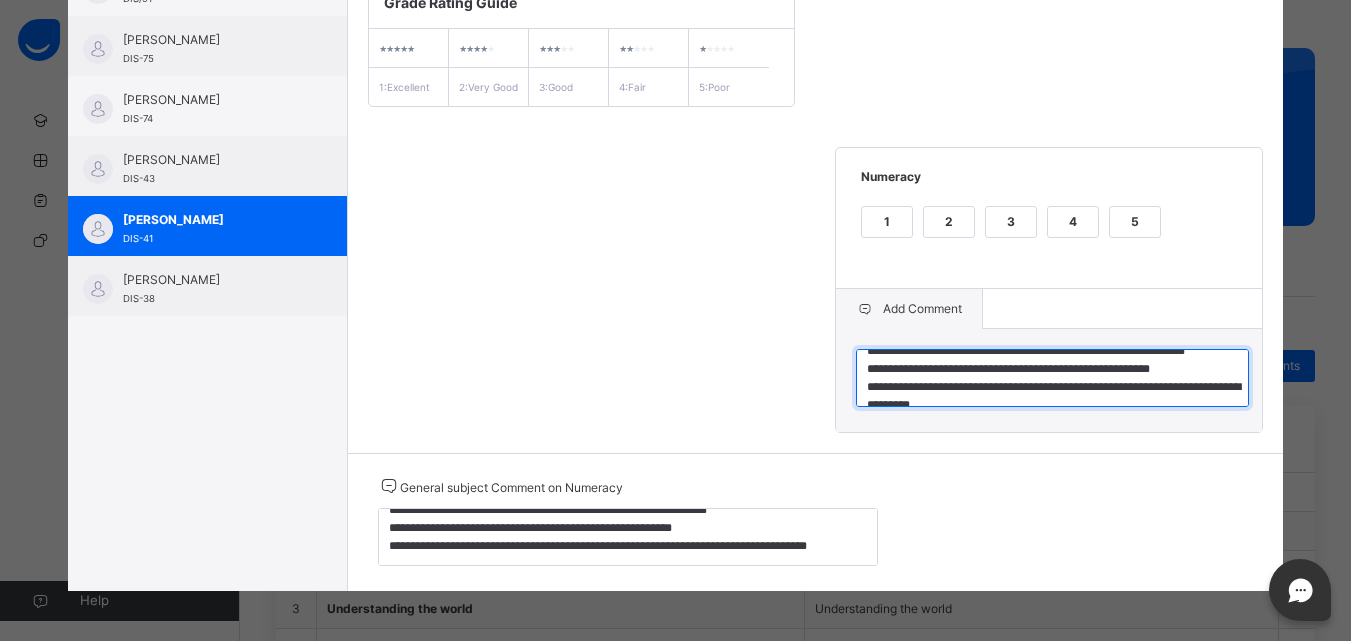 scroll, scrollTop: 42, scrollLeft: 0, axis: vertical 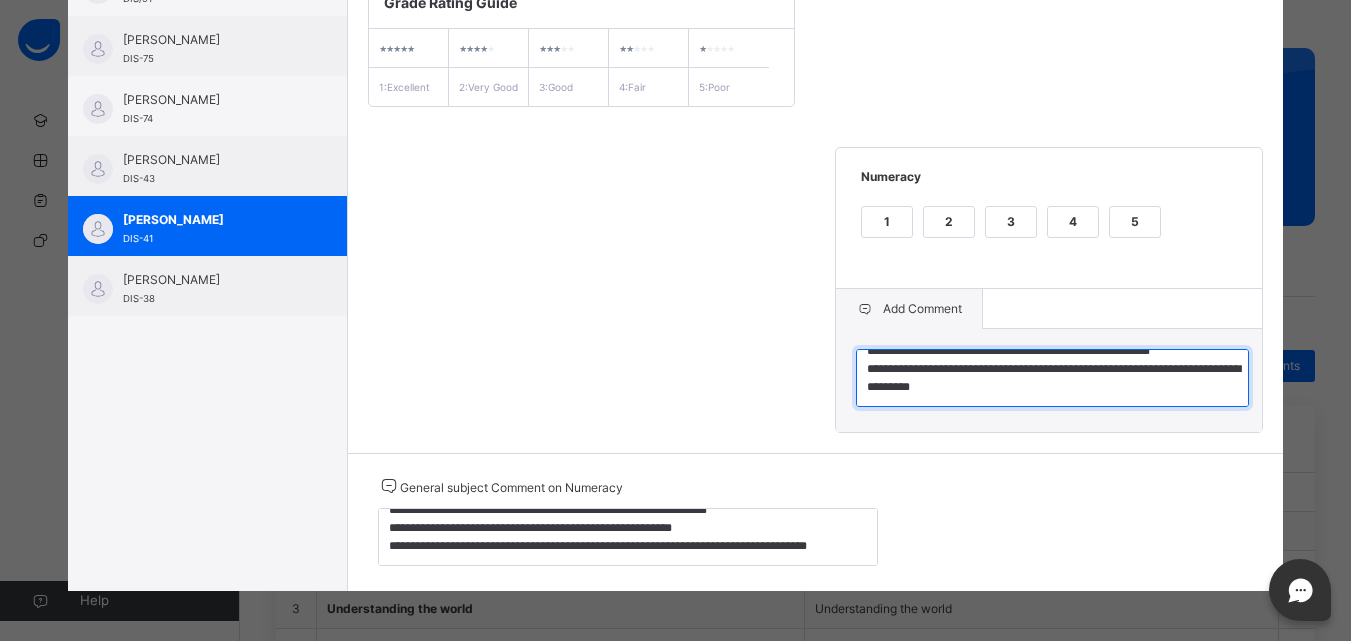 type on "**********" 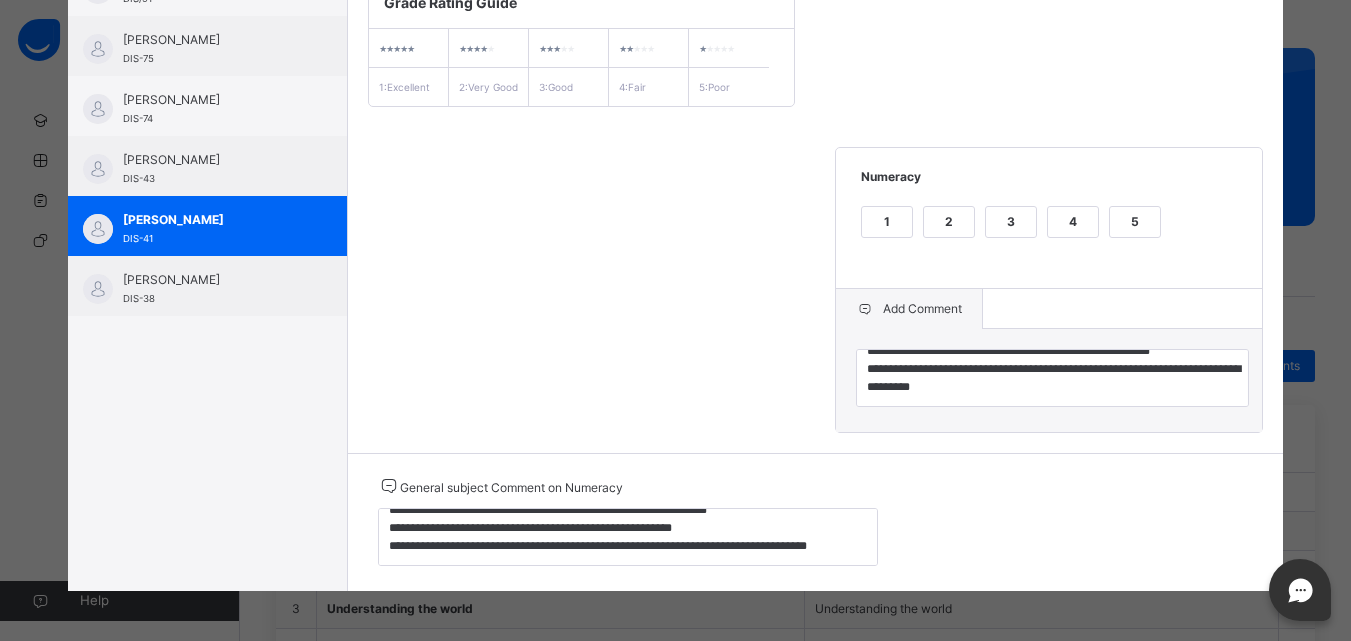 click on "**********" at bounding box center [816, 204] 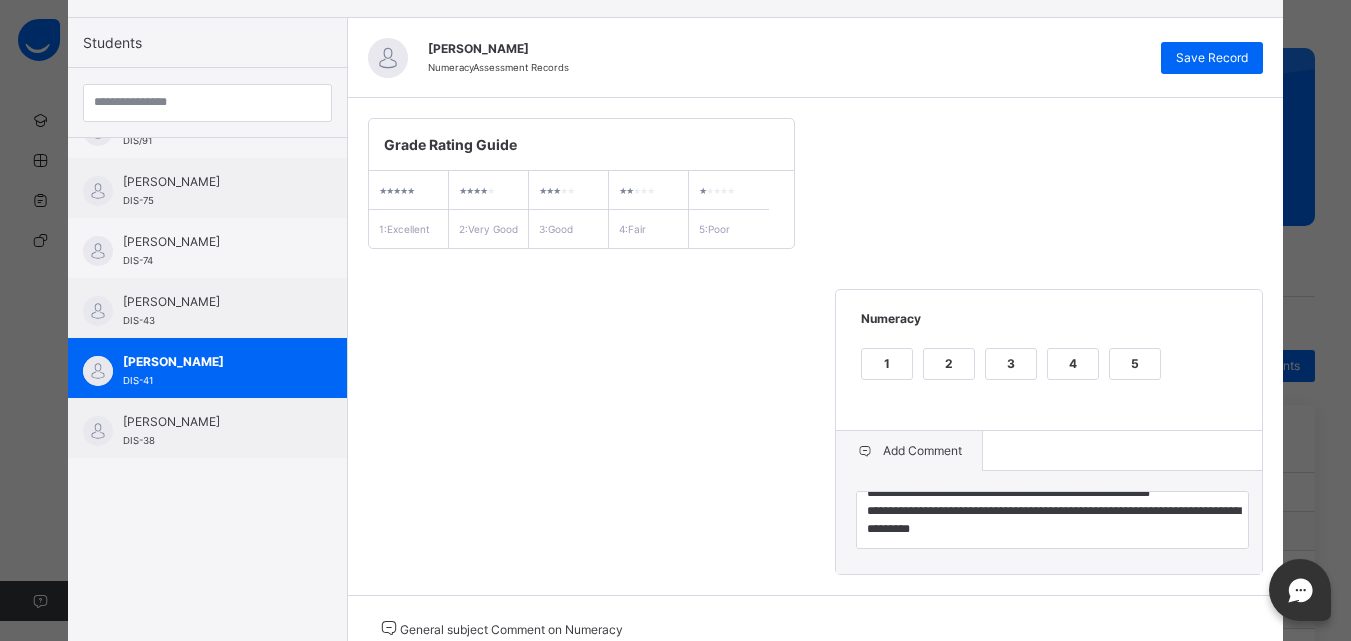 scroll, scrollTop: 137, scrollLeft: 0, axis: vertical 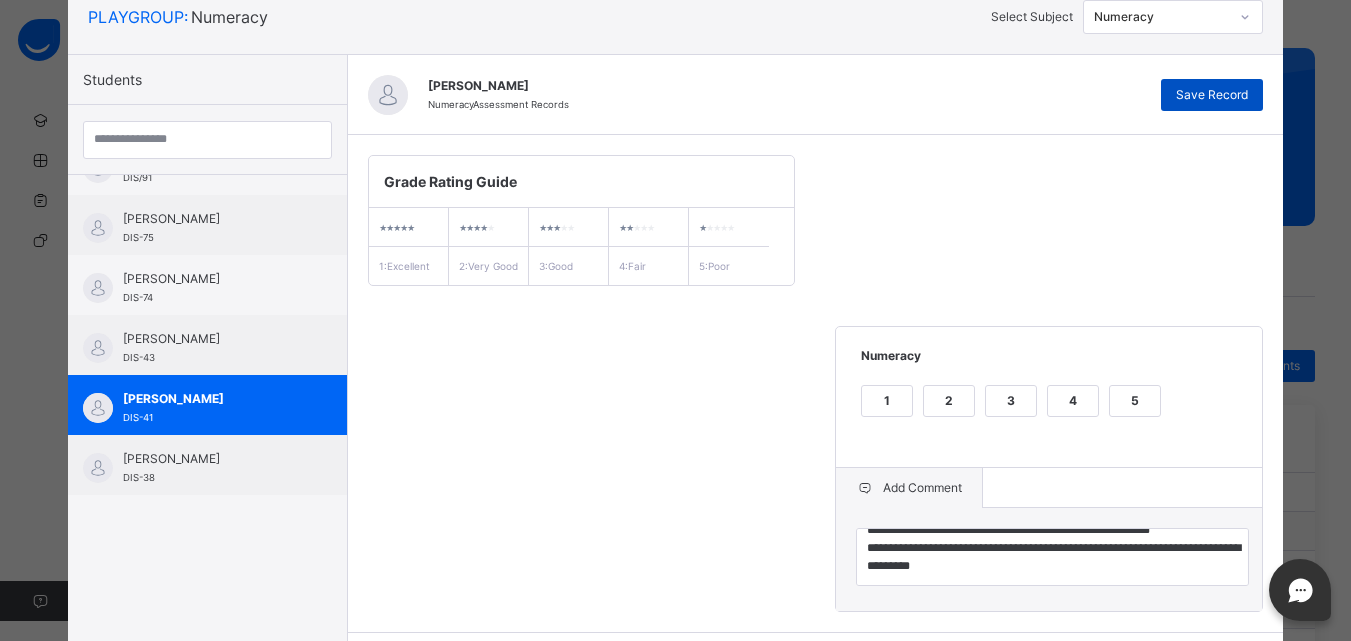 click on "Save Record" at bounding box center (1212, 95) 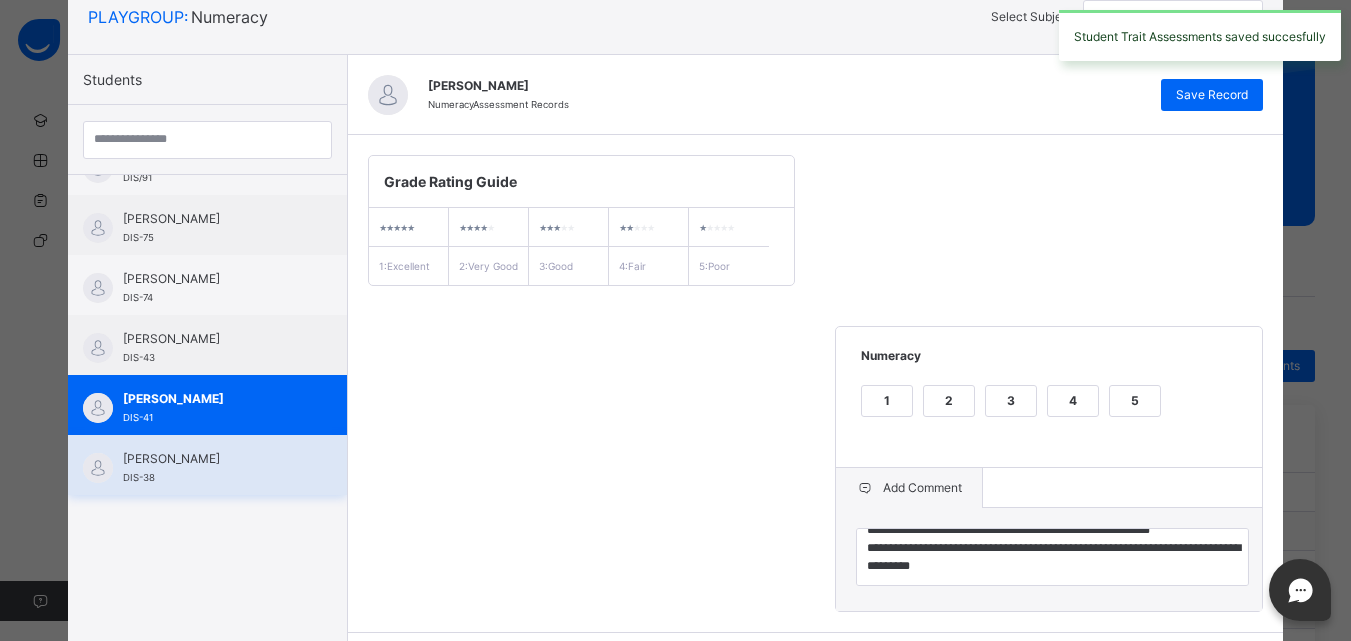 click on "[PERSON_NAME]" at bounding box center [212, 459] 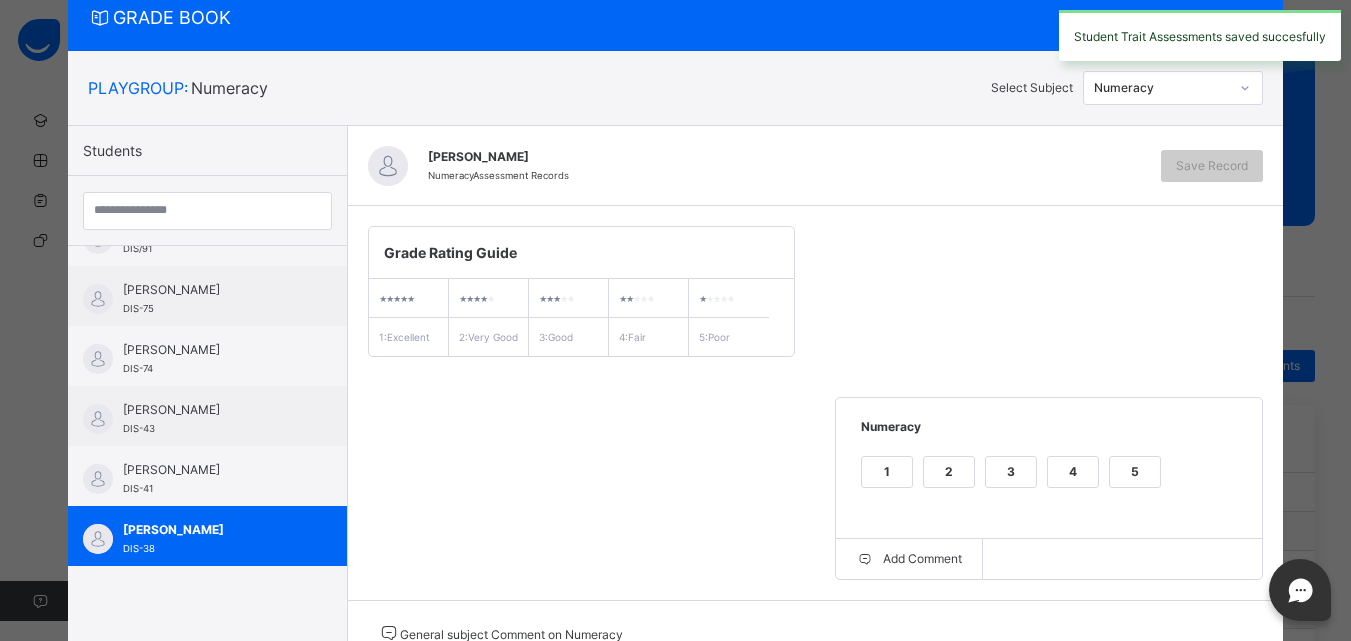 scroll, scrollTop: 137, scrollLeft: 0, axis: vertical 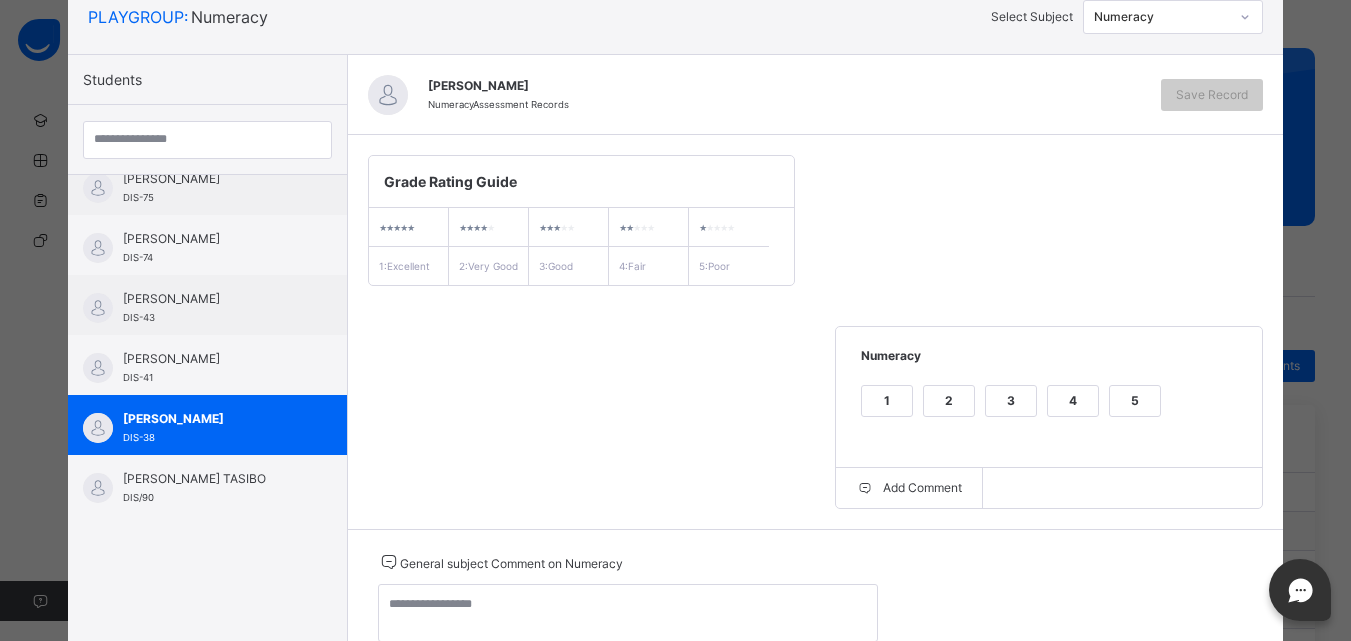 click on "Grade Rating Guide   ★ ★ ★ ★ ★ 1  :  Excellent ★ ★ ★ ★ ★ 2  :  Very Good ★ ★ ★ ★ ★ 3  :  Good ★ ★ ★ ★ ★ 4  :  Fair ★ ★ ★ ★ ★ 5  :  Poor Numeracy   1 2 3 4 5  Add Comment" at bounding box center [816, 332] 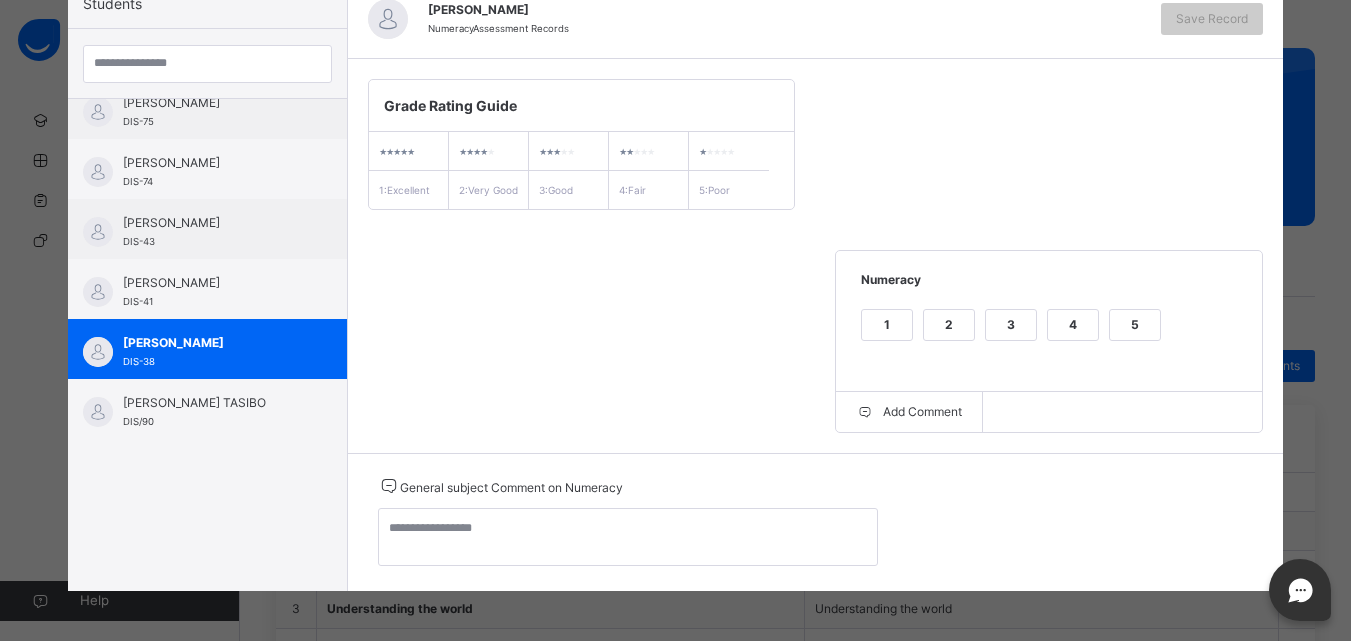 scroll, scrollTop: 217, scrollLeft: 0, axis: vertical 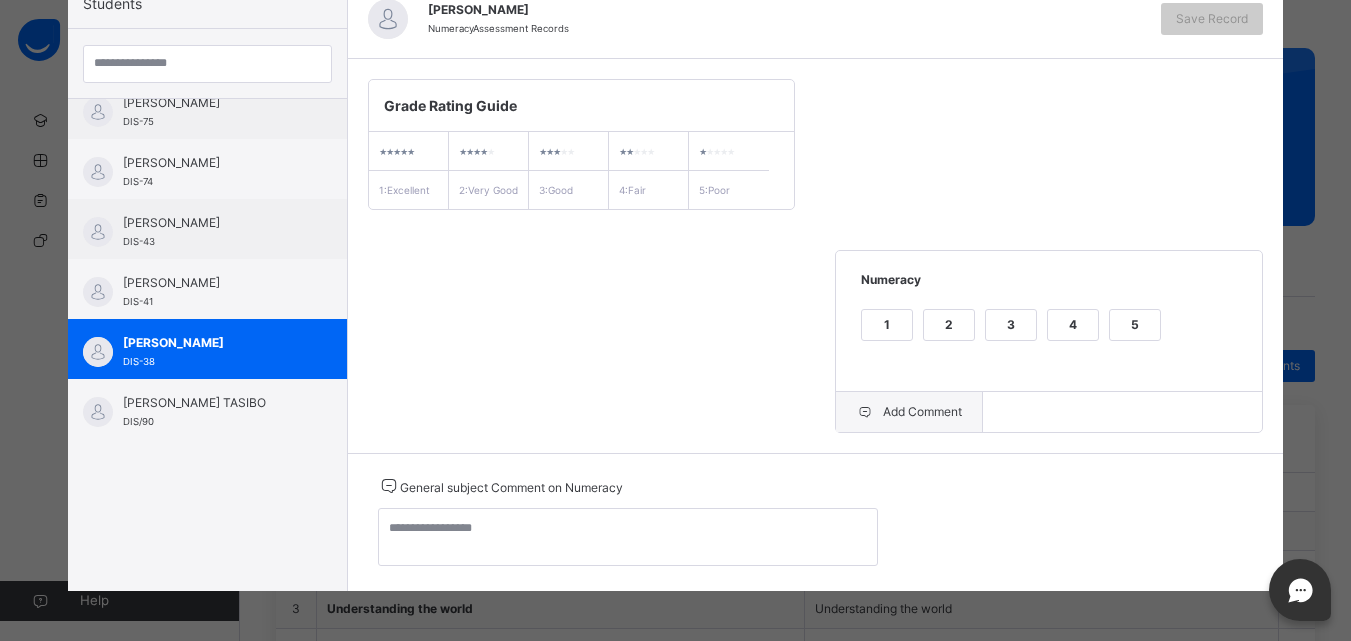 click on "Add Comment" at bounding box center (909, 412) 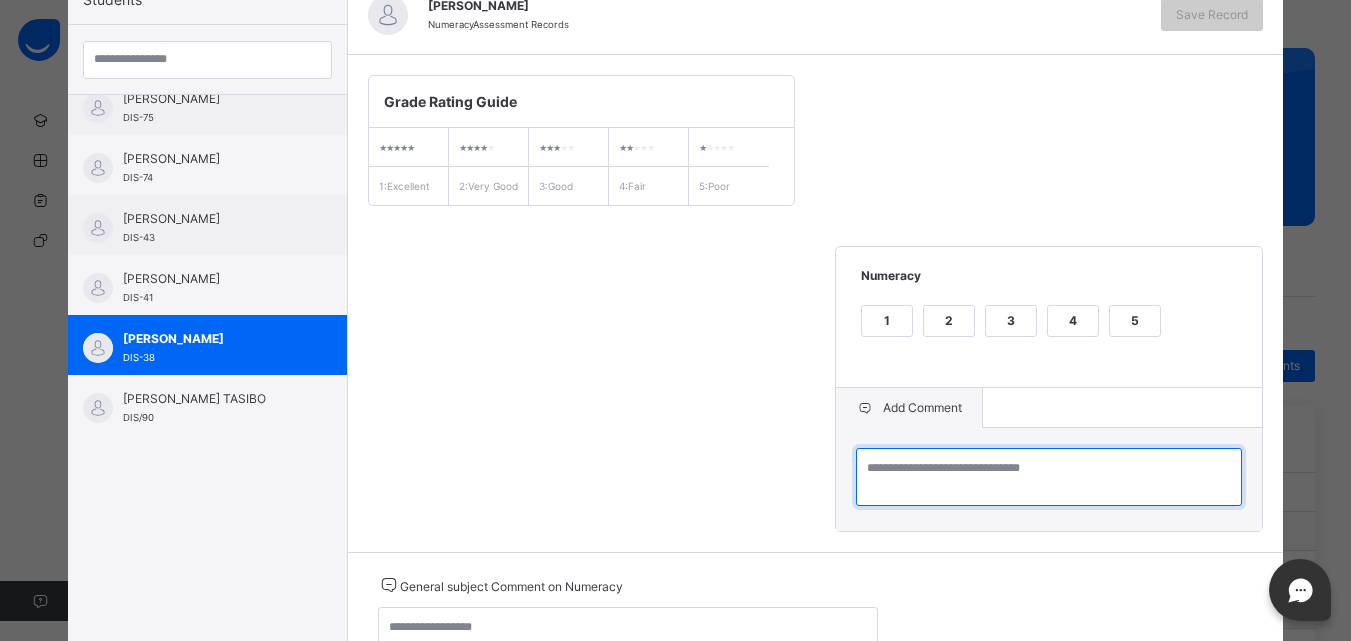 click at bounding box center (1049, 477) 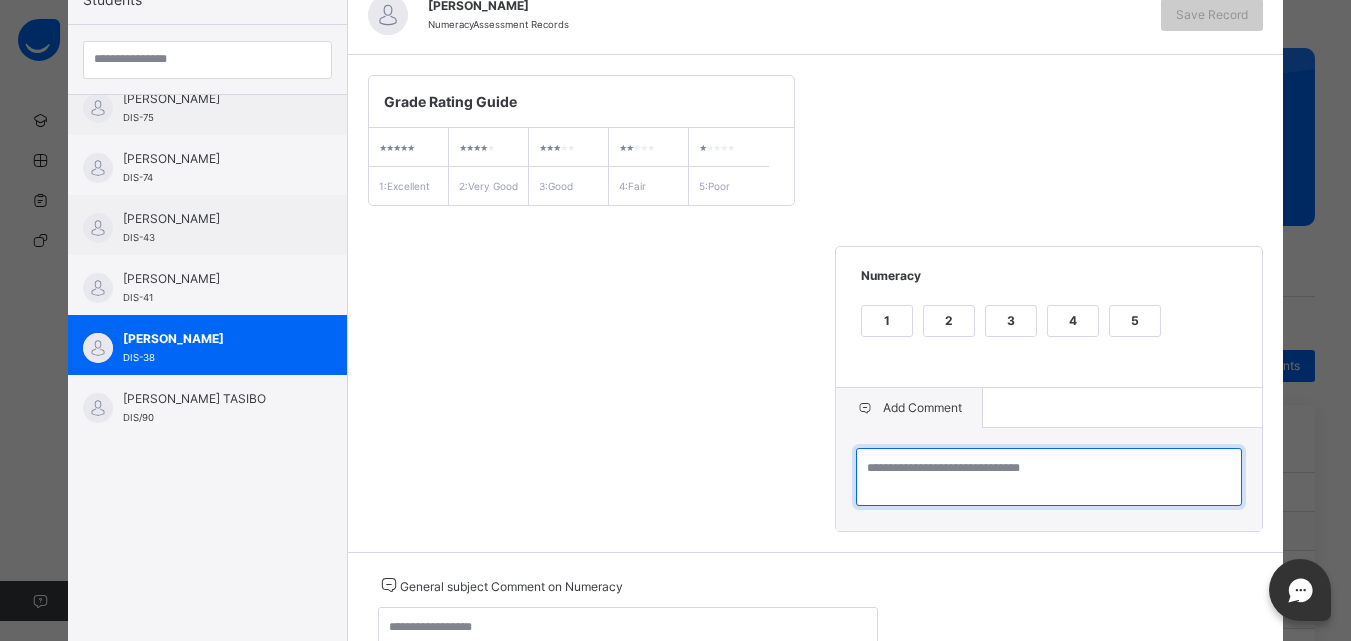 paste on "**********" 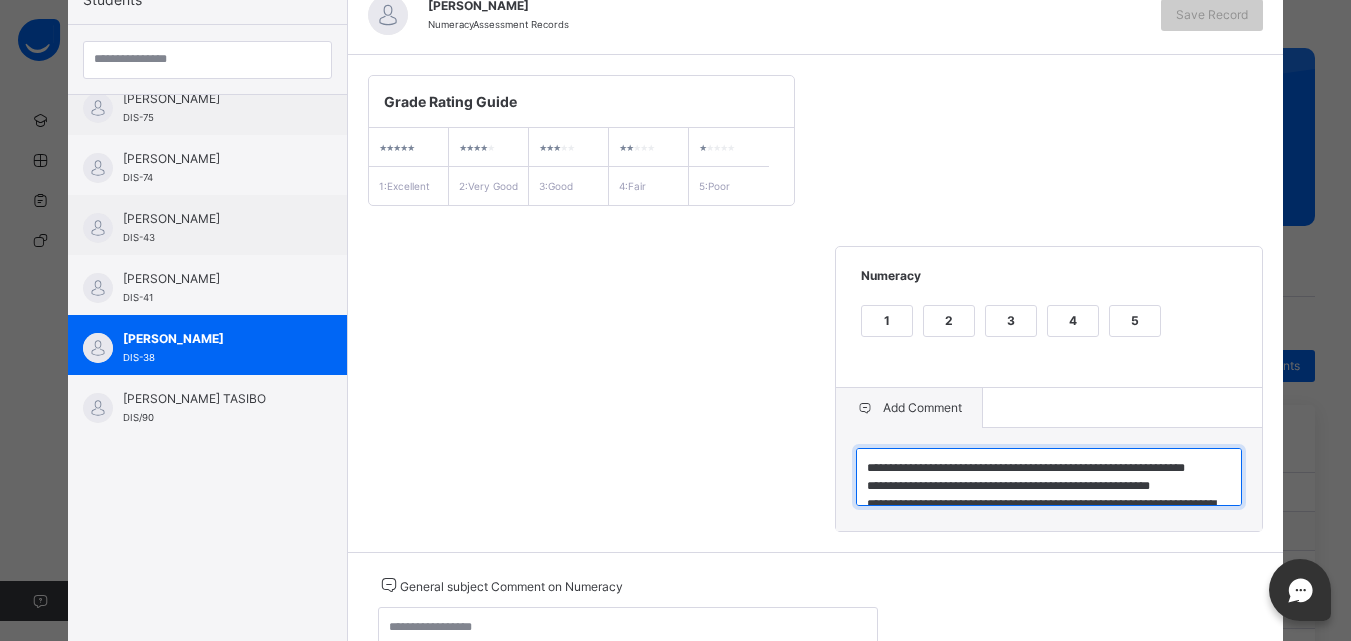 scroll, scrollTop: 42, scrollLeft: 0, axis: vertical 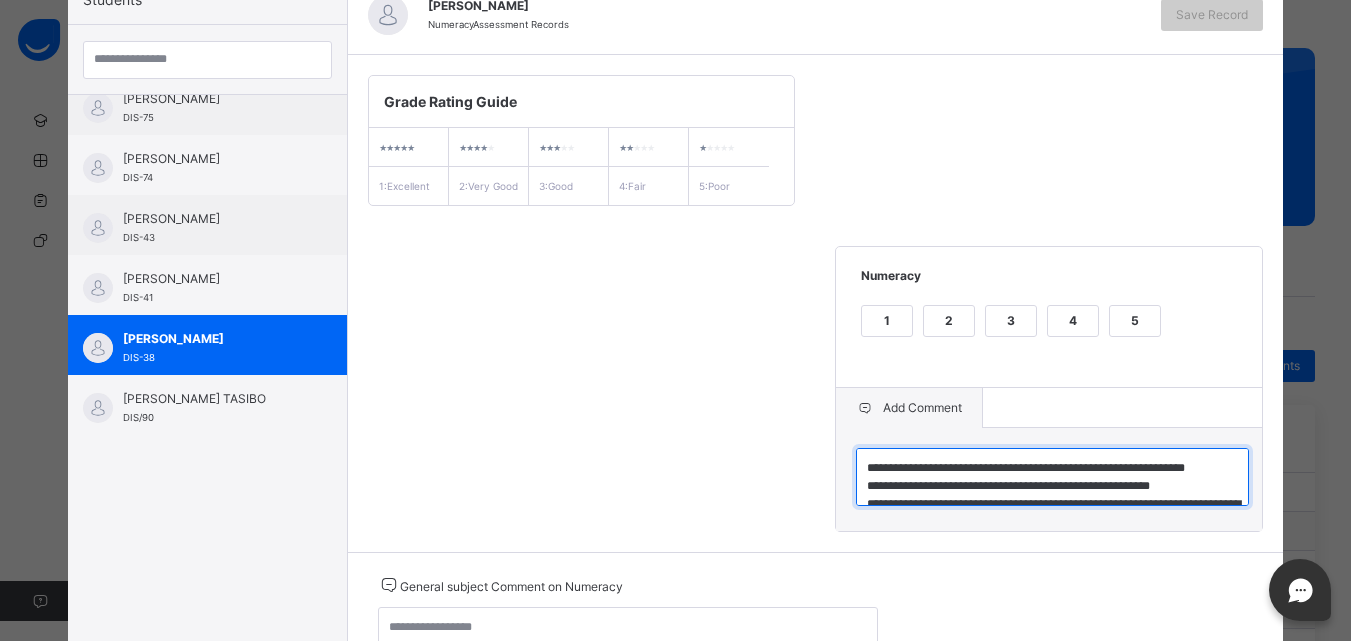 click on "**********" at bounding box center [1052, 477] 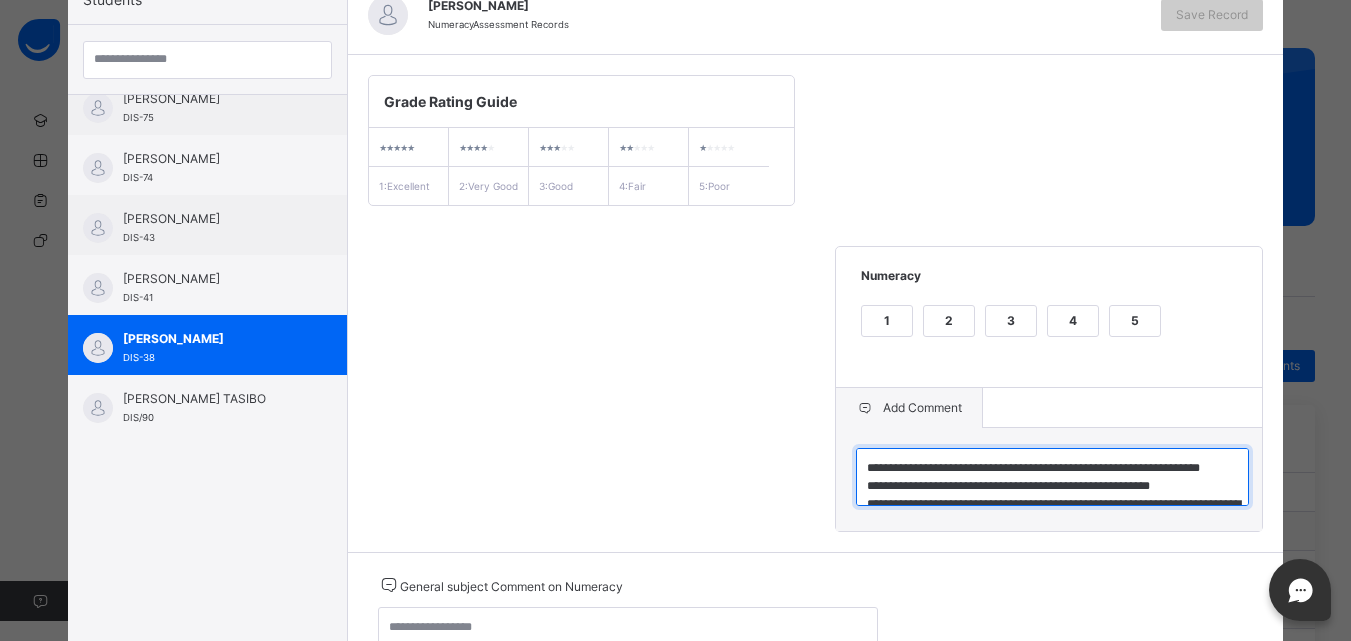 type on "**********" 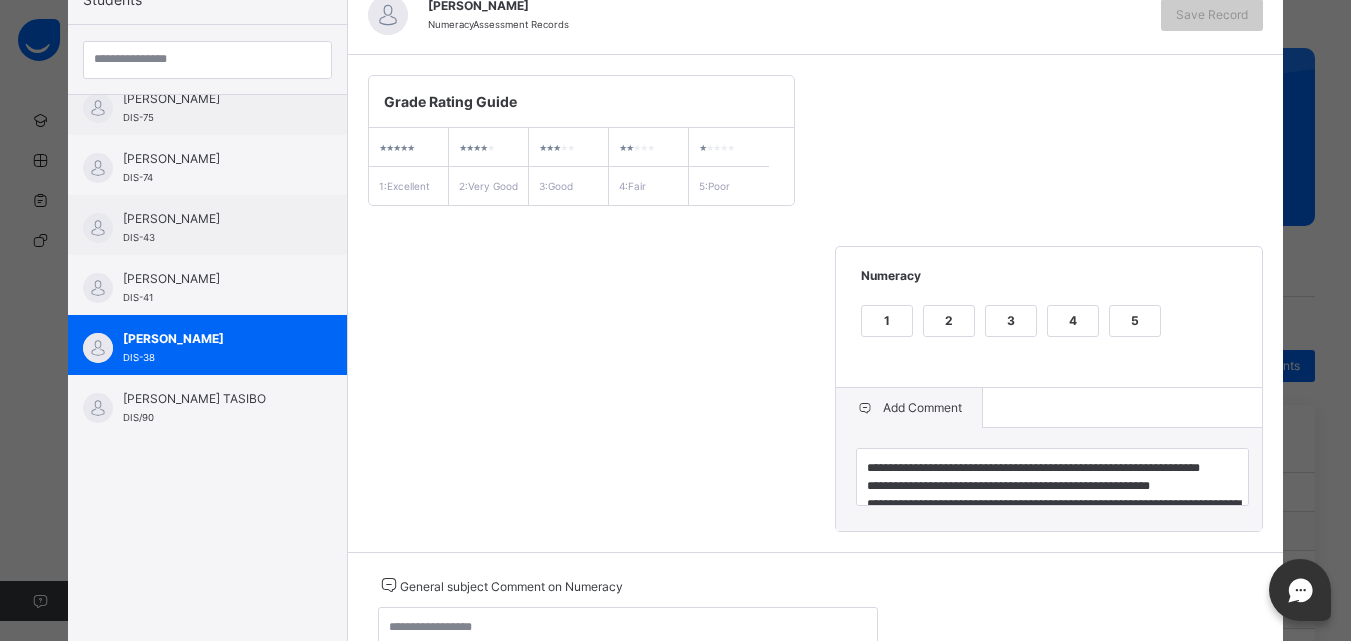 click on "General subject Comment on   Numeracy" at bounding box center [628, 585] 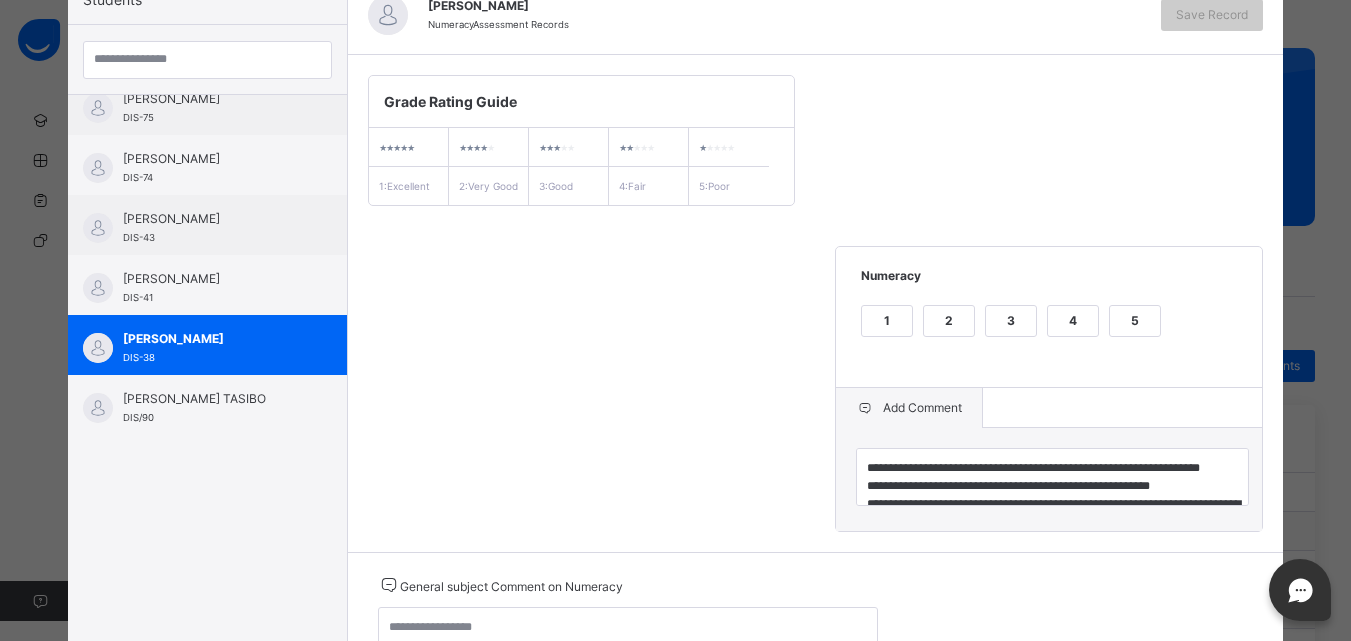 click on "General subject Comment on   Numeracy" at bounding box center (628, 621) 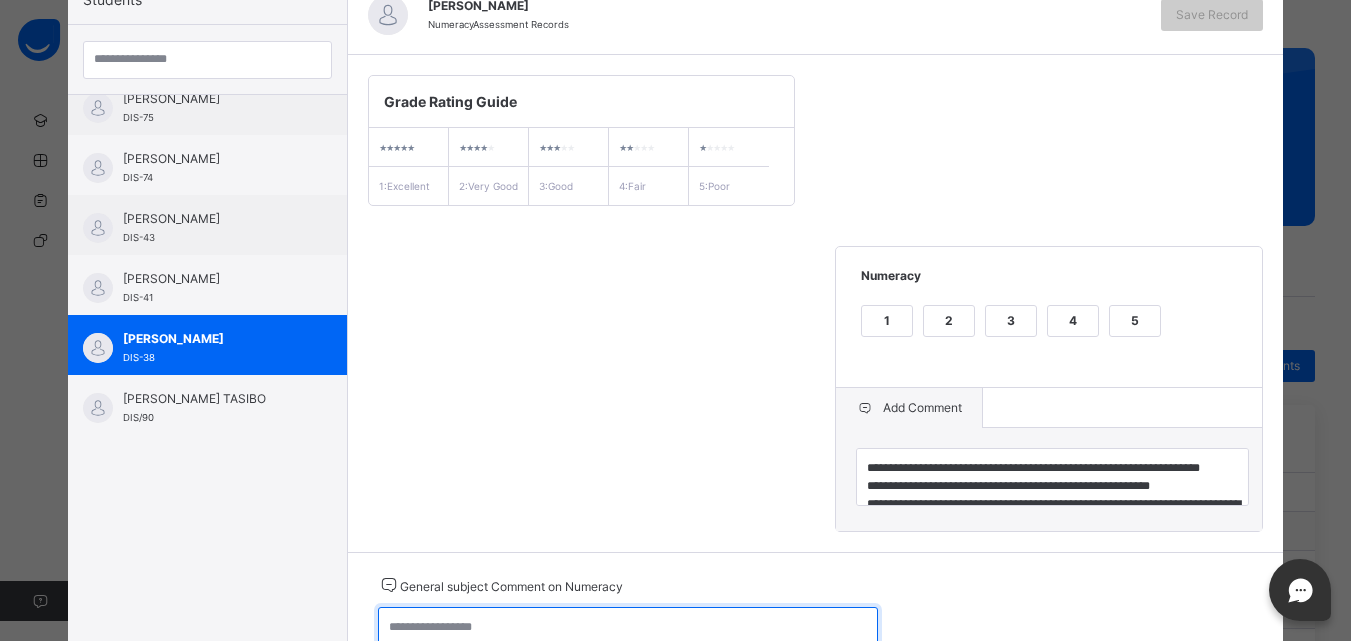 click at bounding box center [628, 636] 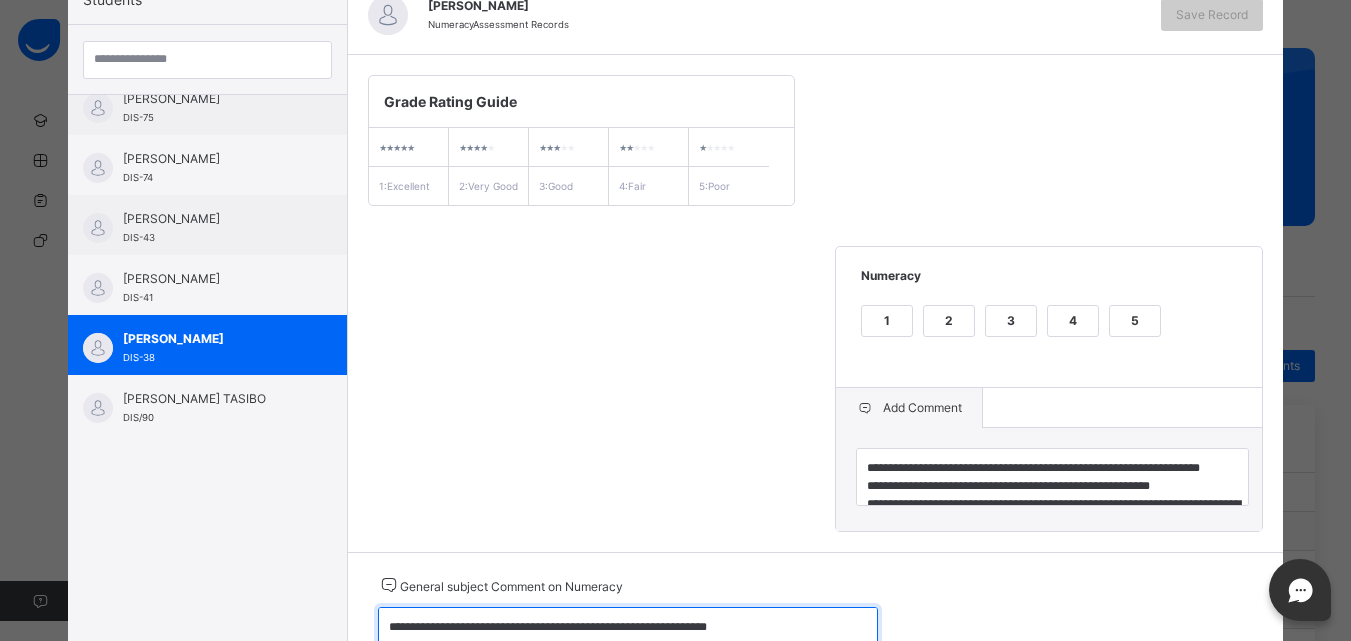 scroll, scrollTop: 24, scrollLeft: 0, axis: vertical 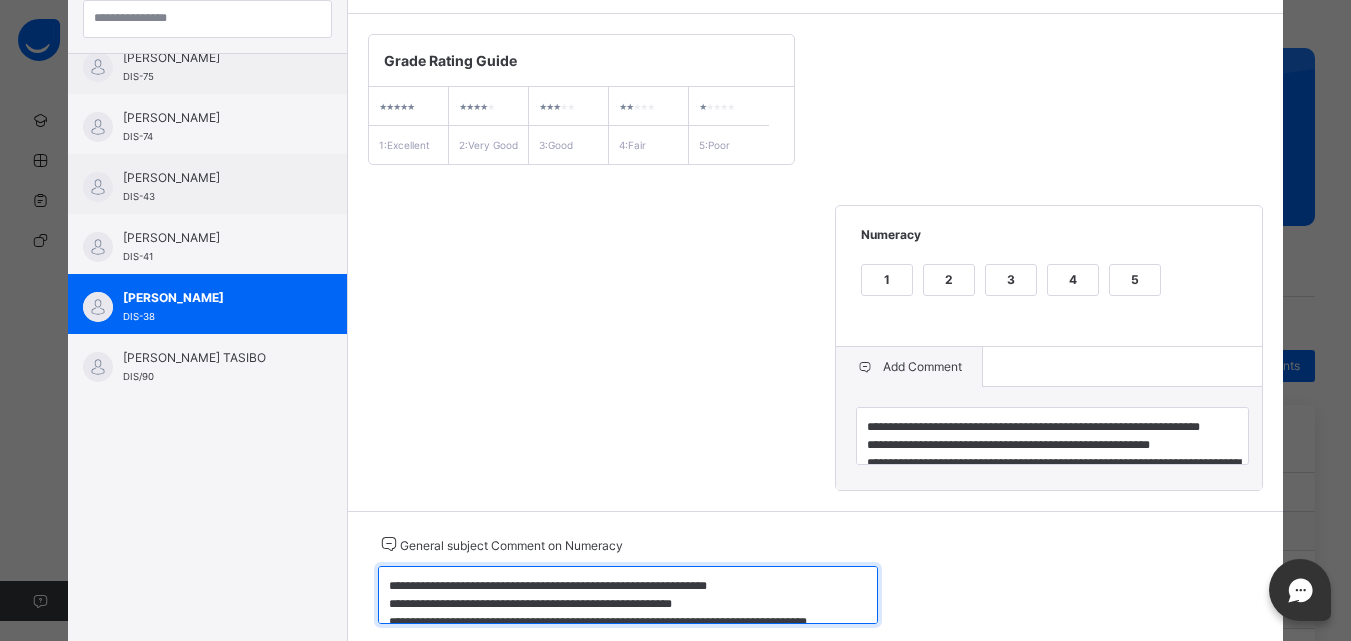 click on "**********" at bounding box center [628, 595] 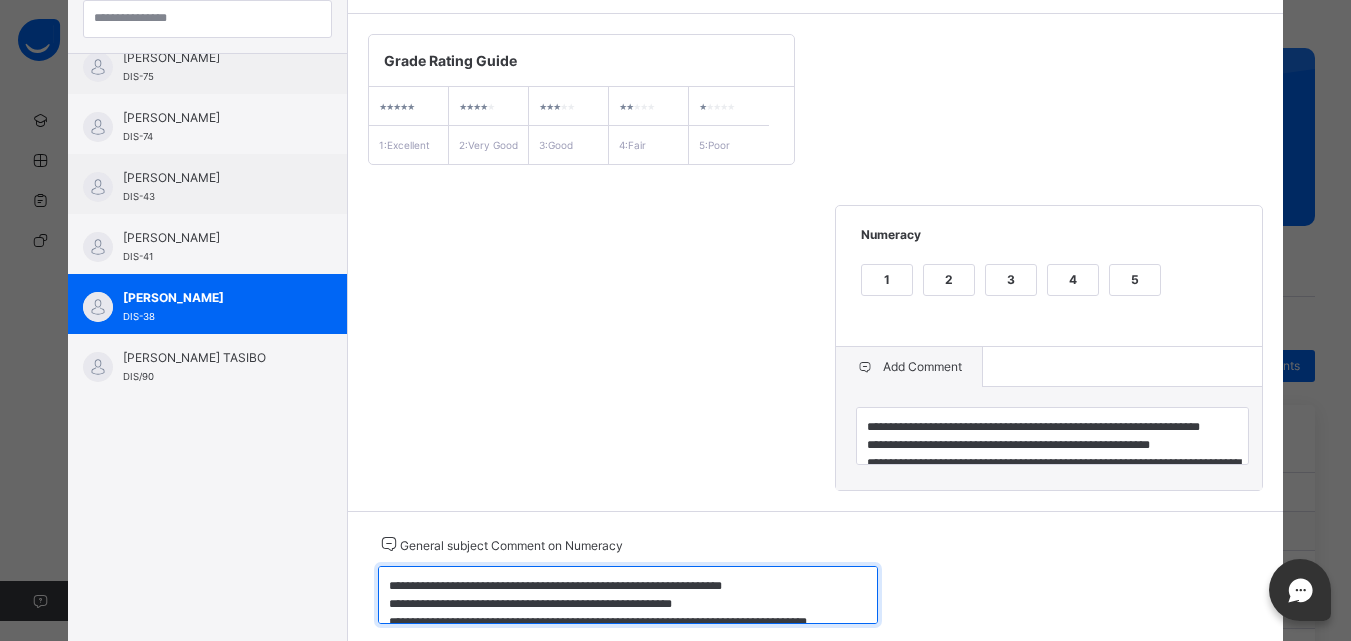 type on "**********" 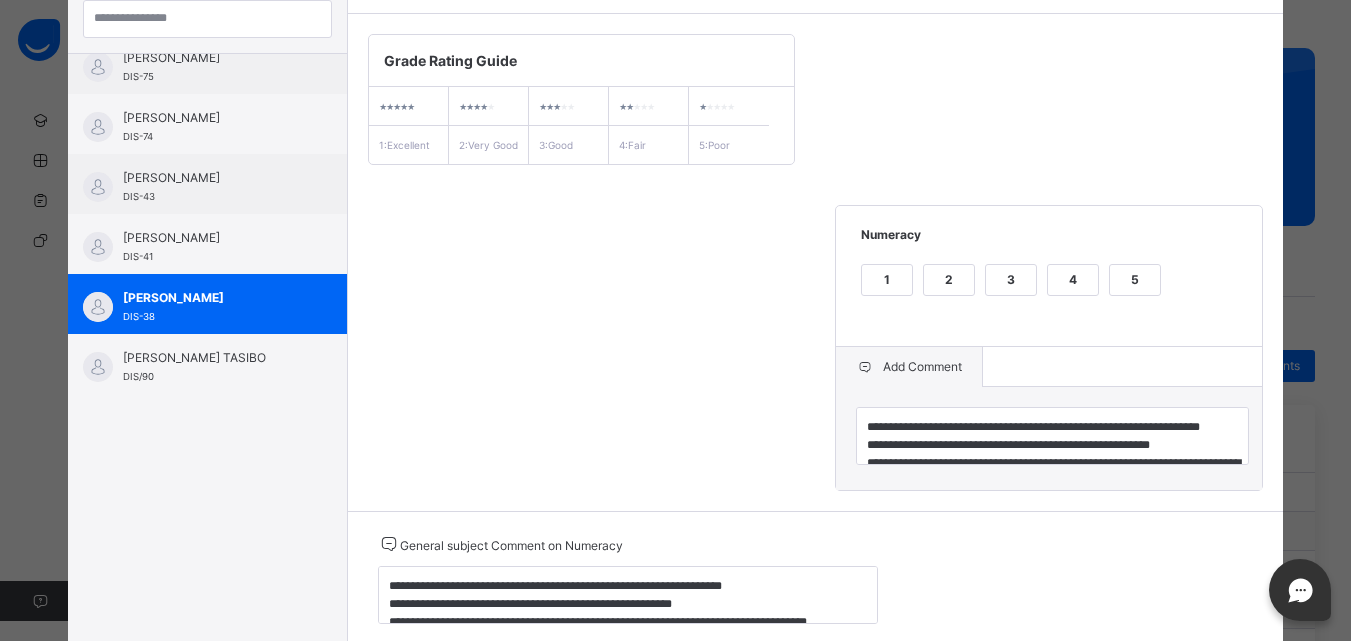click on "3" at bounding box center (1011, 280) 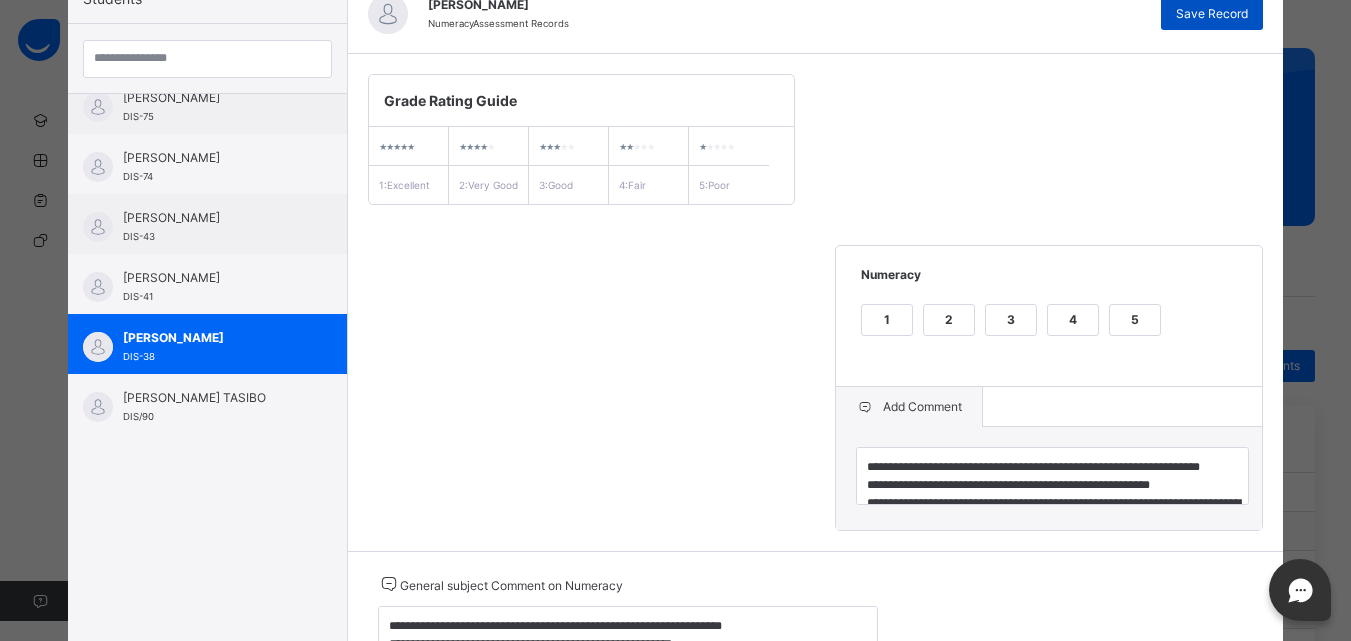 click on "Save Record" at bounding box center [1212, 14] 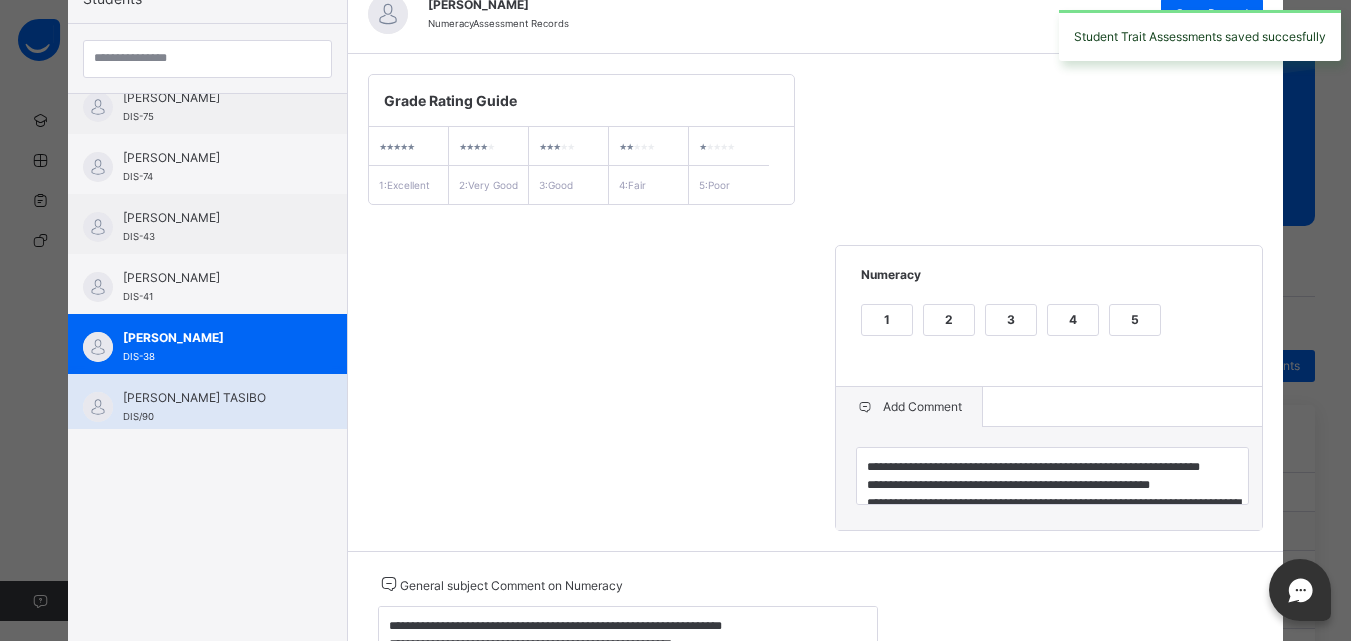 click on "[PERSON_NAME]   TASIBO" at bounding box center (212, 398) 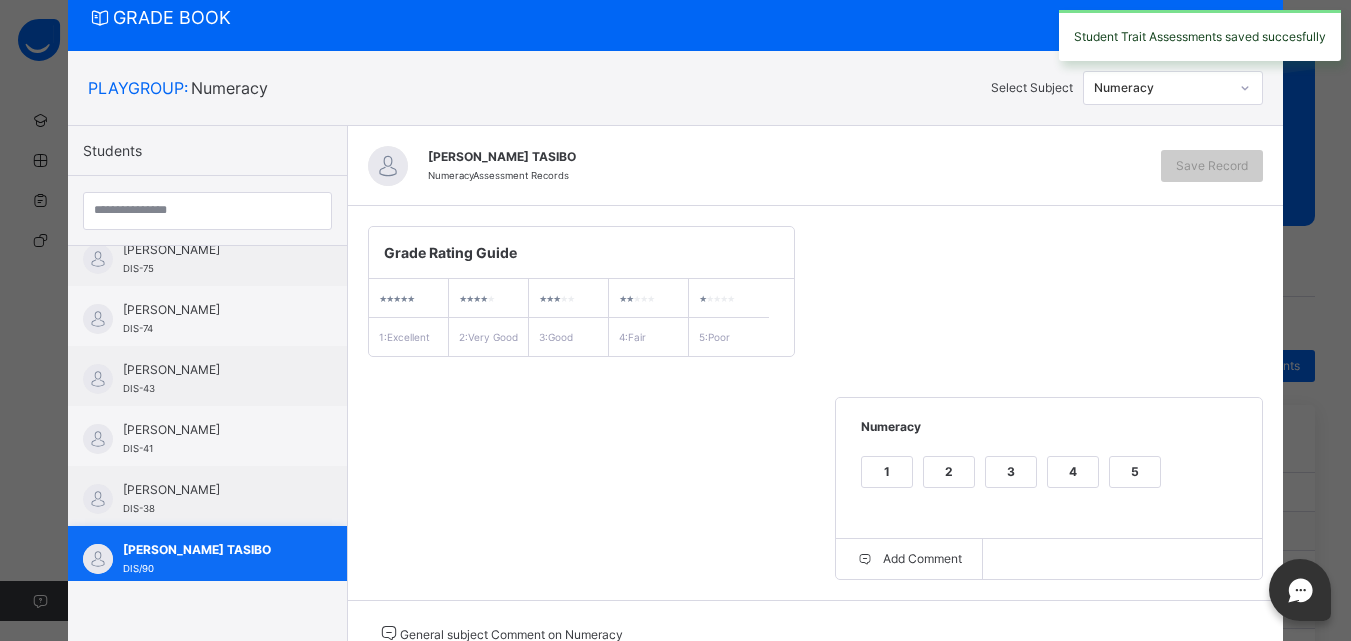 scroll, scrollTop: 218, scrollLeft: 0, axis: vertical 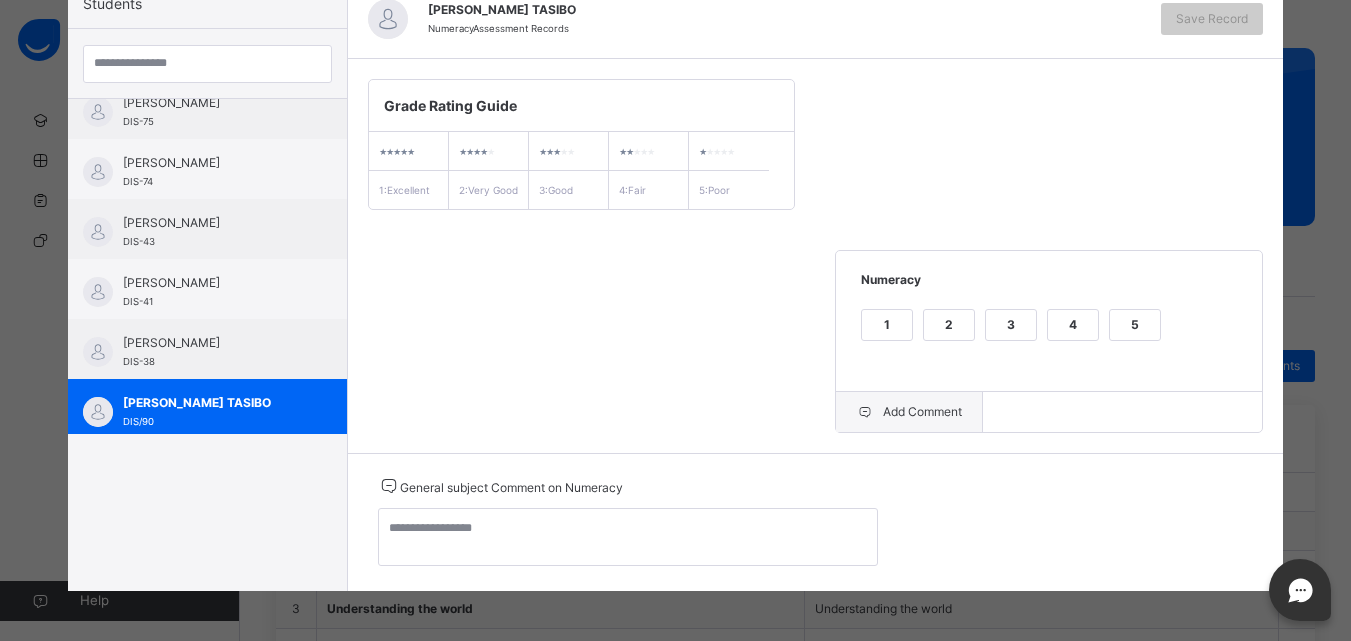 click on "Add Comment" at bounding box center [909, 412] 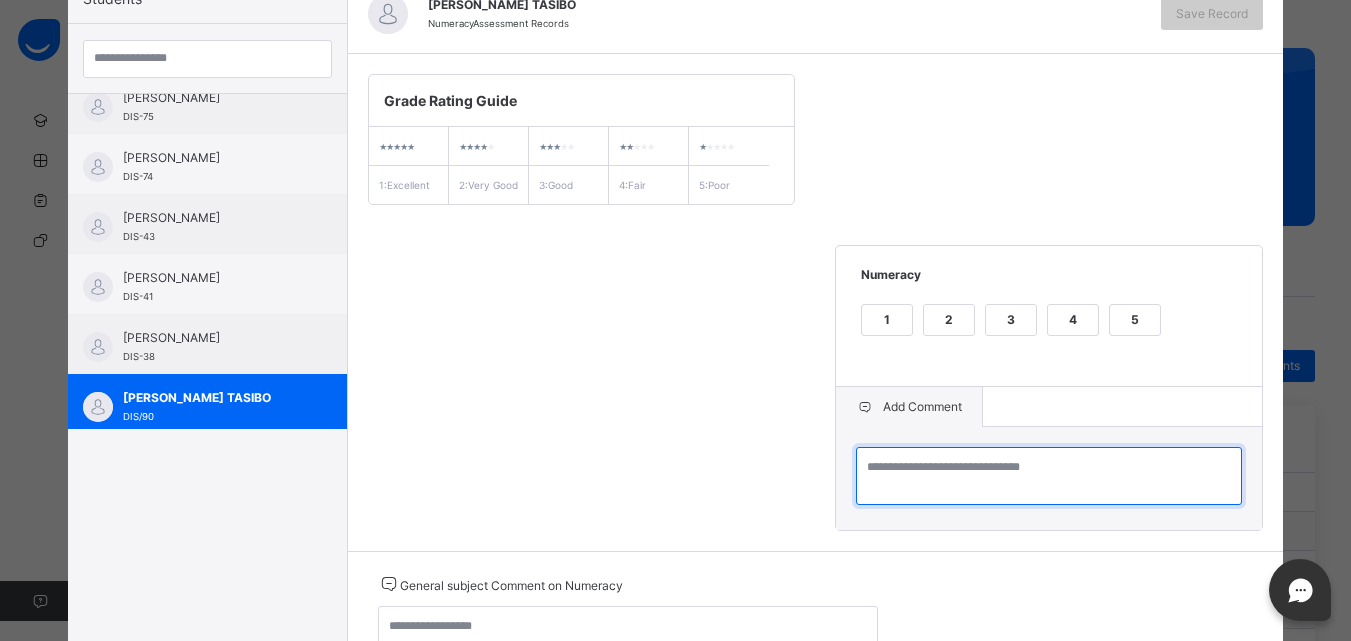 click at bounding box center [1049, 476] 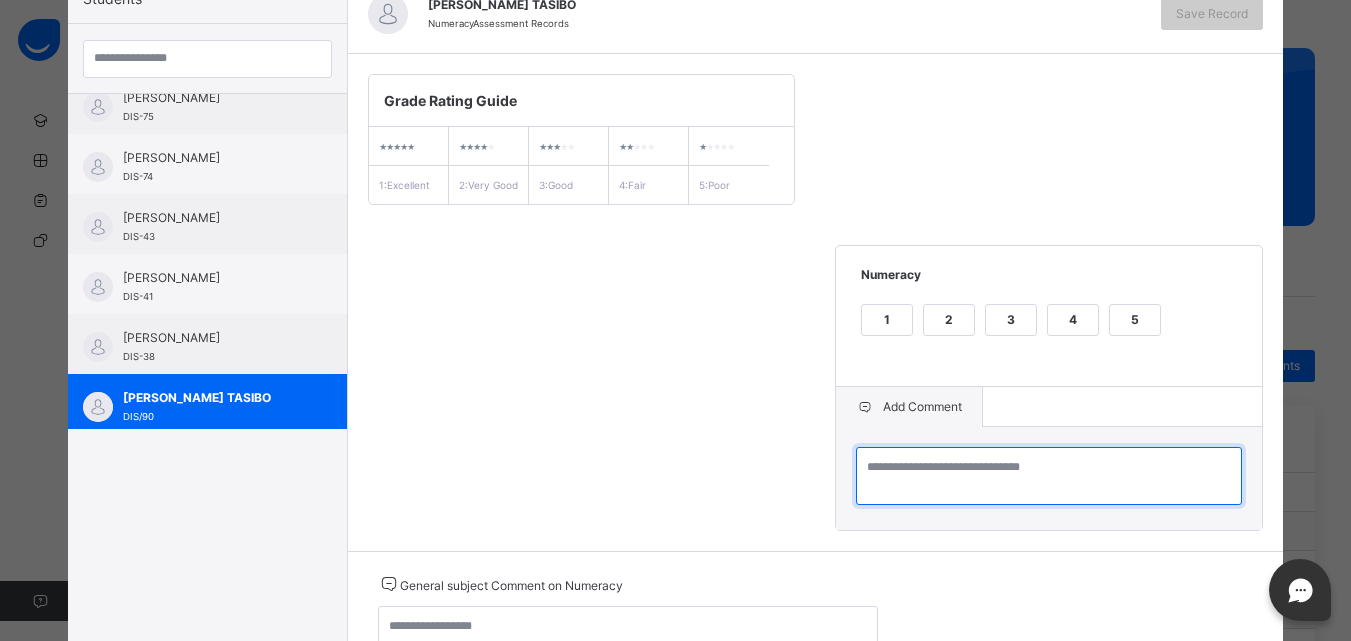 paste on "**********" 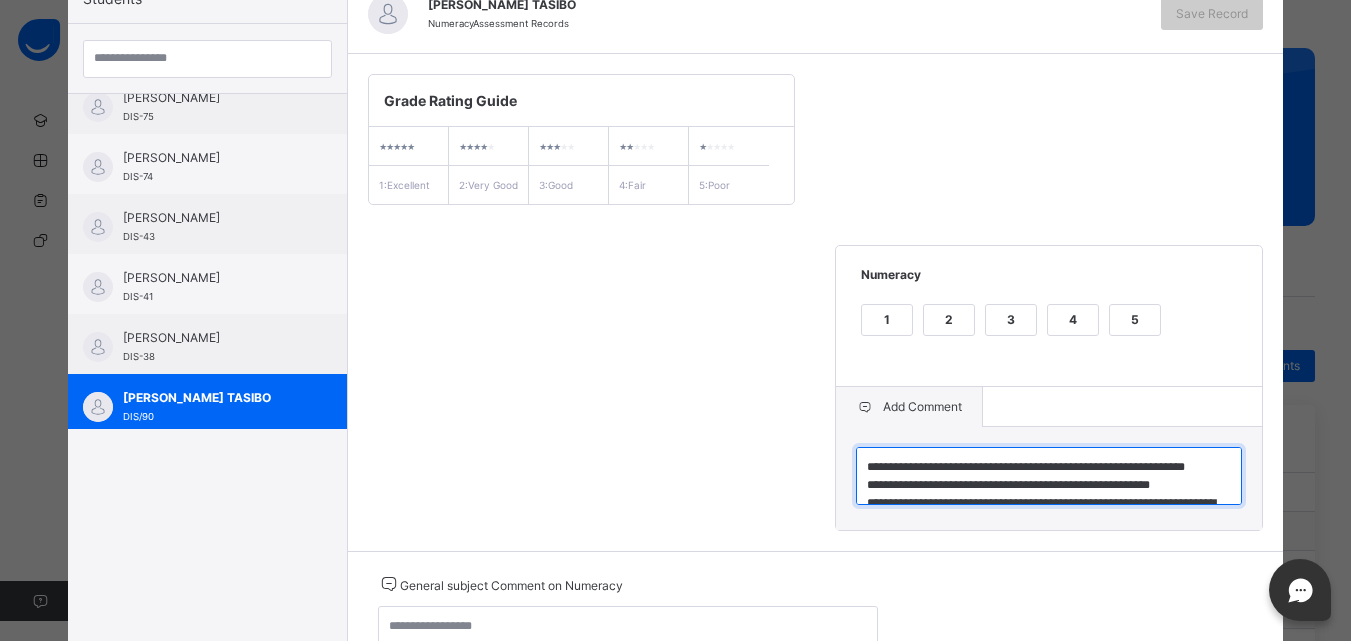 scroll, scrollTop: 42, scrollLeft: 0, axis: vertical 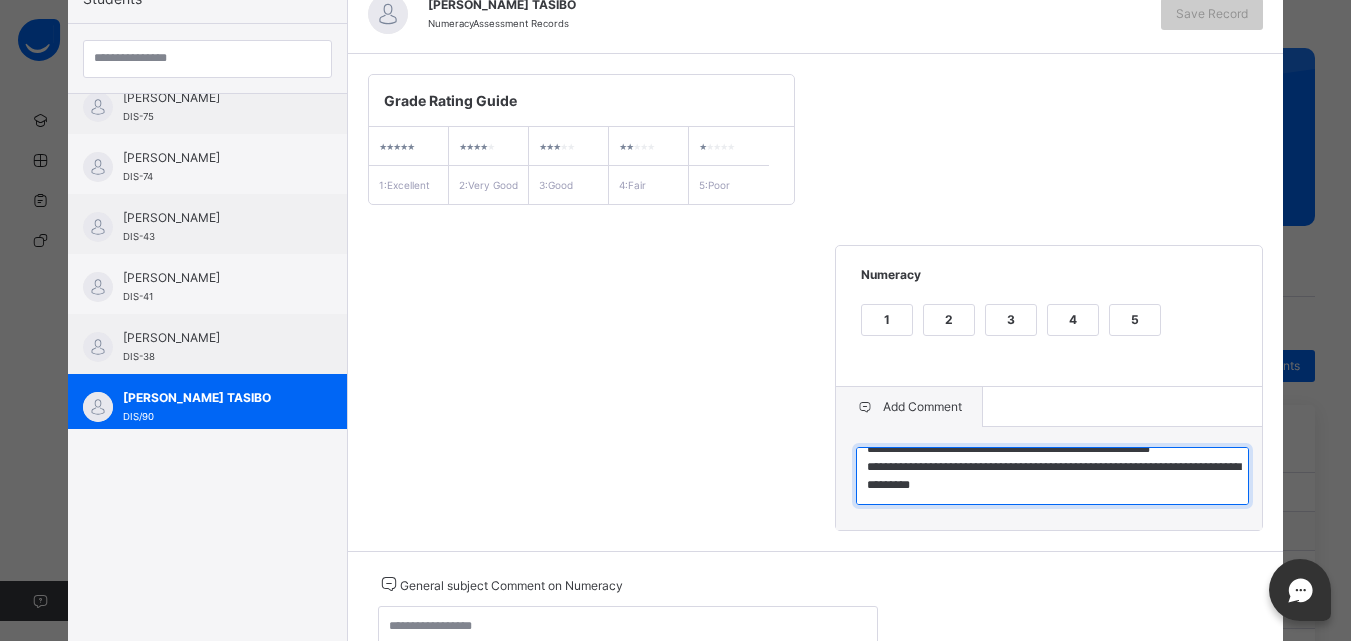 click on "**********" at bounding box center (1052, 476) 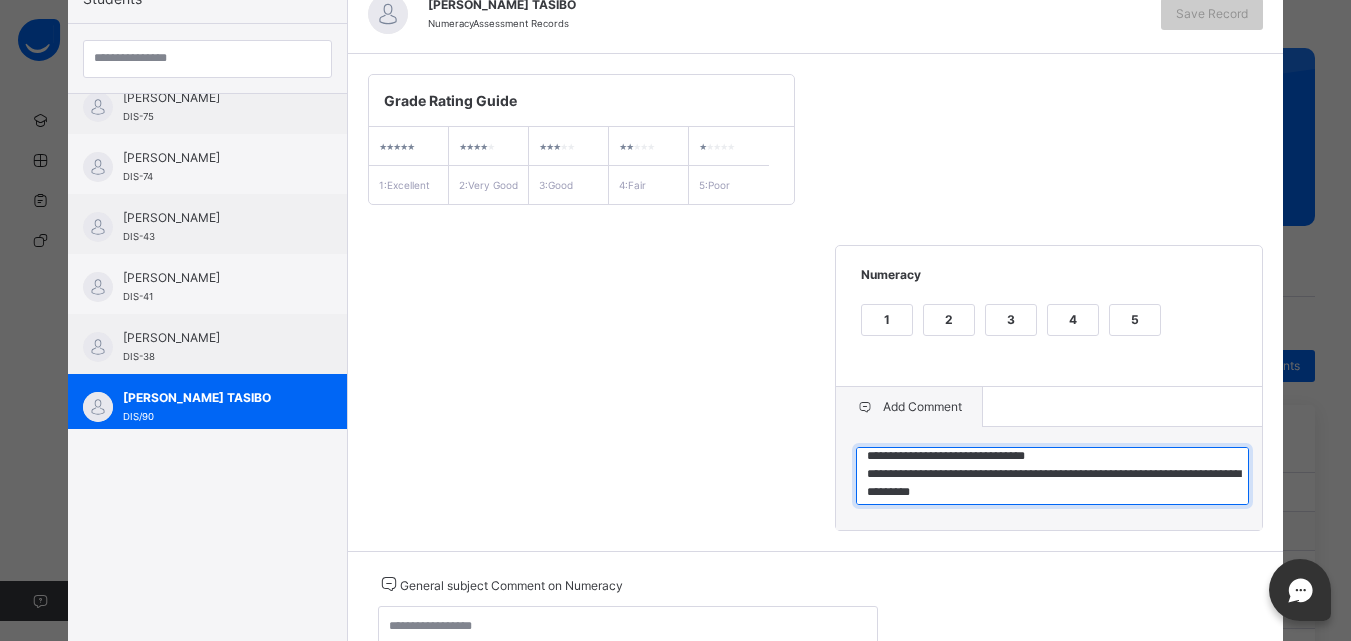 scroll, scrollTop: 11, scrollLeft: 0, axis: vertical 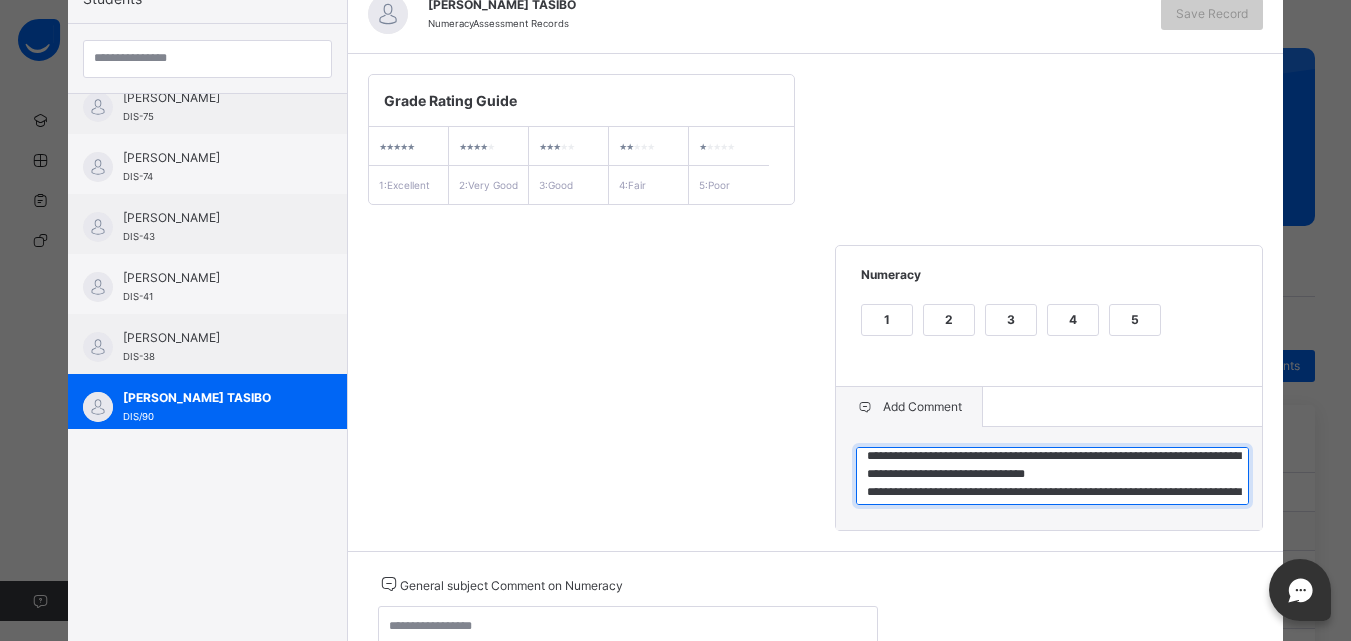 click on "**********" at bounding box center (1052, 476) 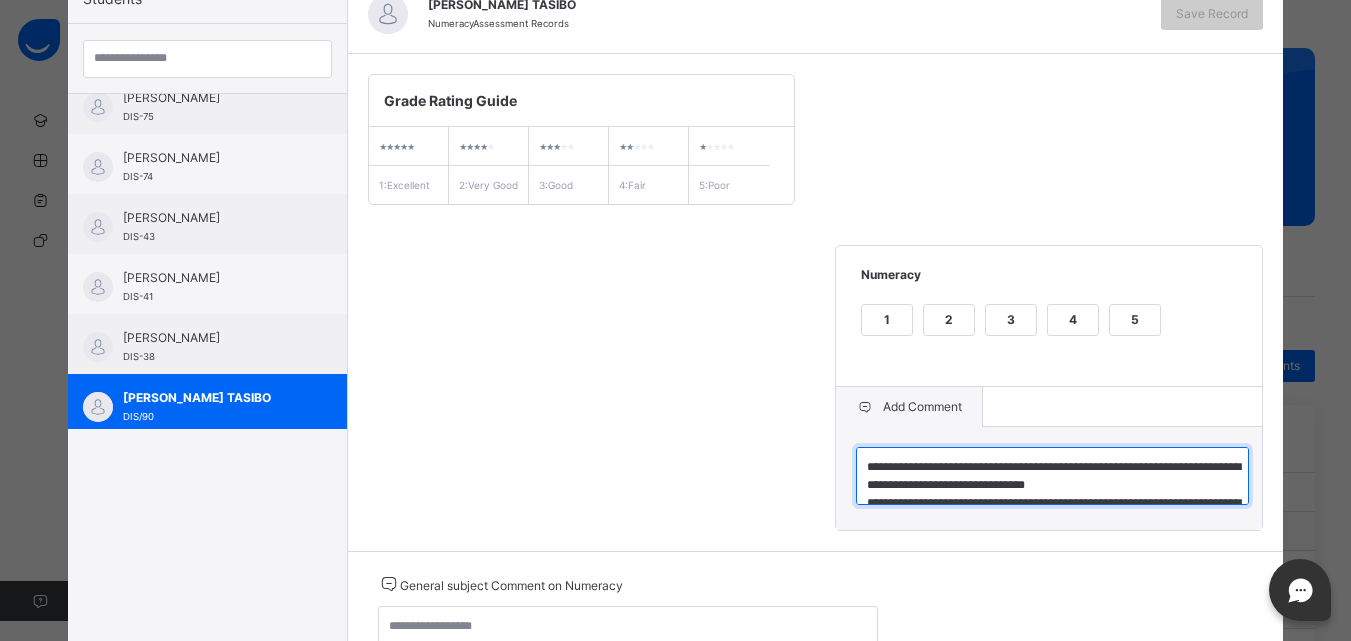 scroll, scrollTop: 36, scrollLeft: 0, axis: vertical 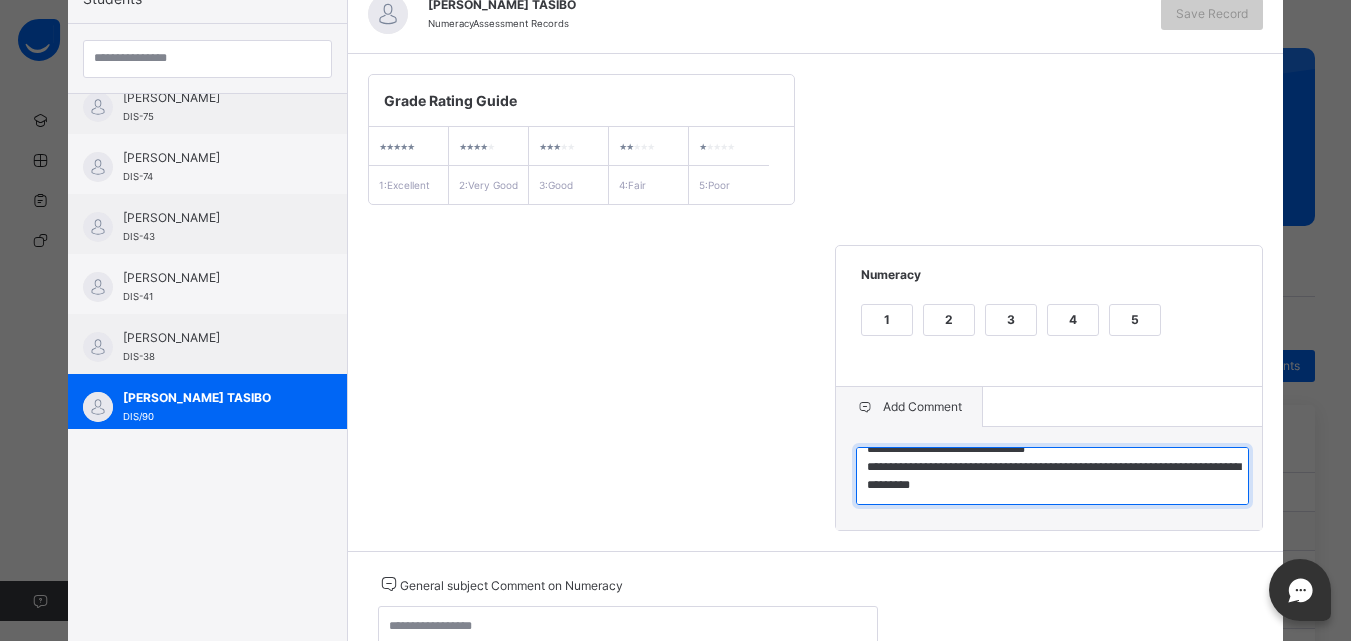 drag, startPoint x: 860, startPoint y: 472, endPoint x: 1218, endPoint y: 527, distance: 362.20023 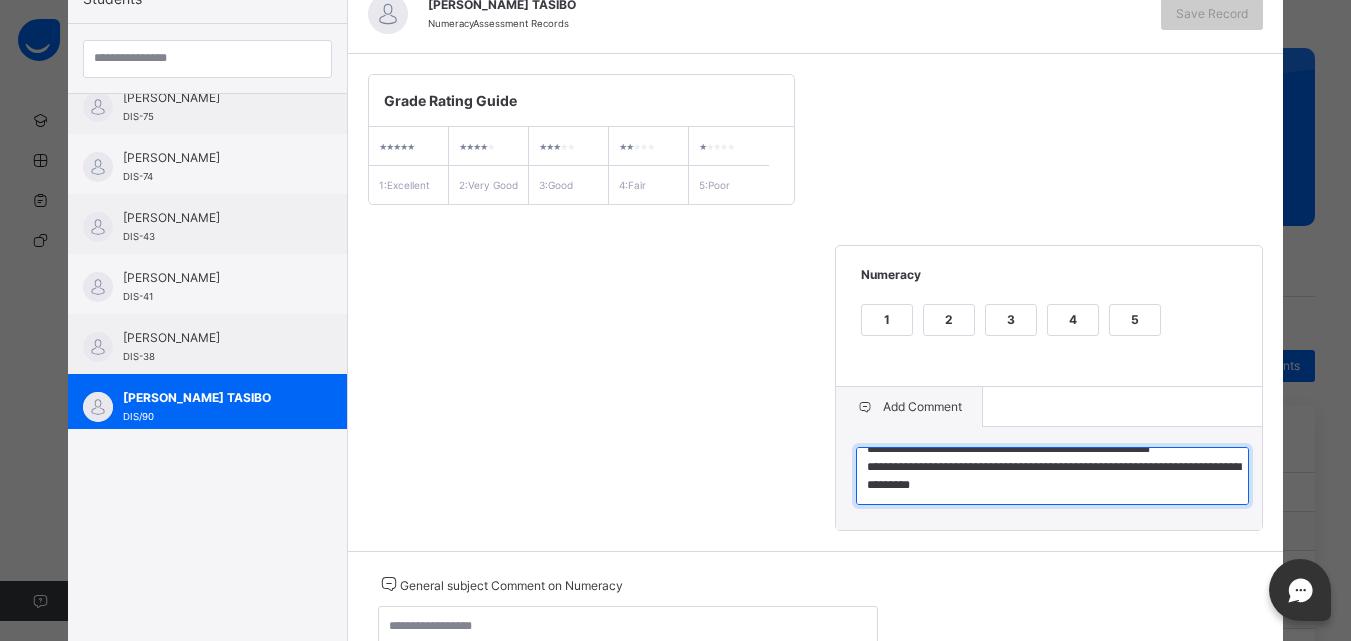 scroll, scrollTop: 42, scrollLeft: 0, axis: vertical 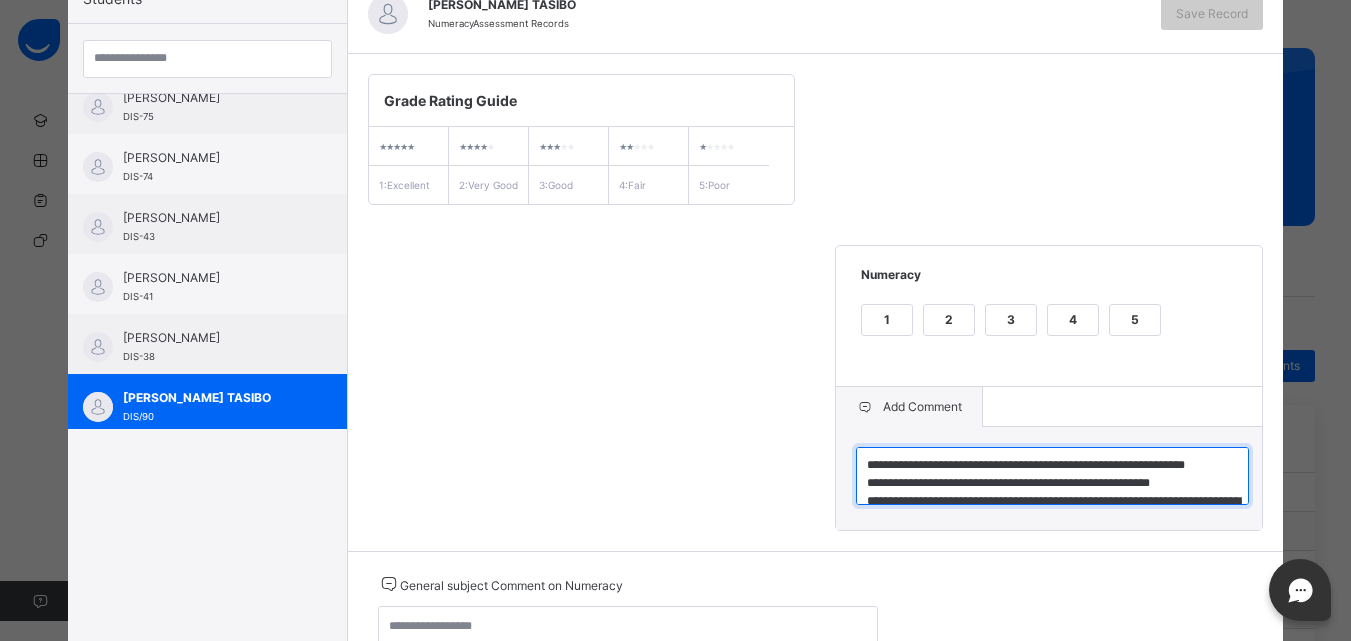 click on "**********" at bounding box center [1052, 476] 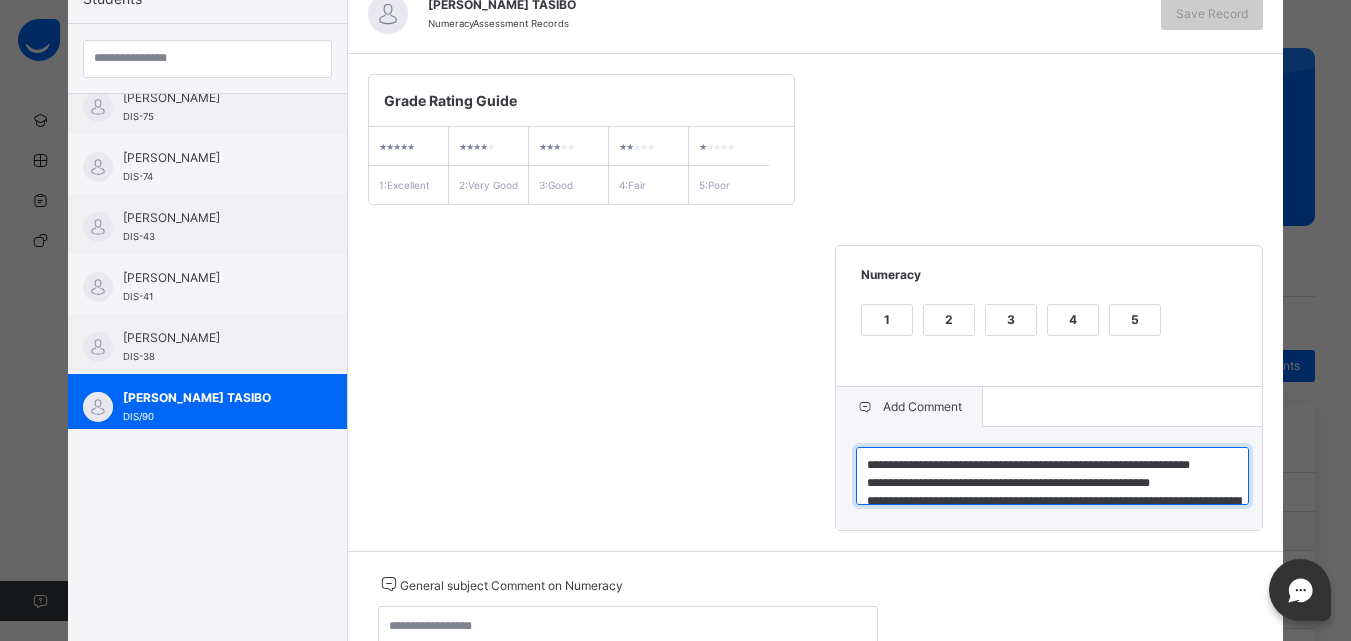 type on "**********" 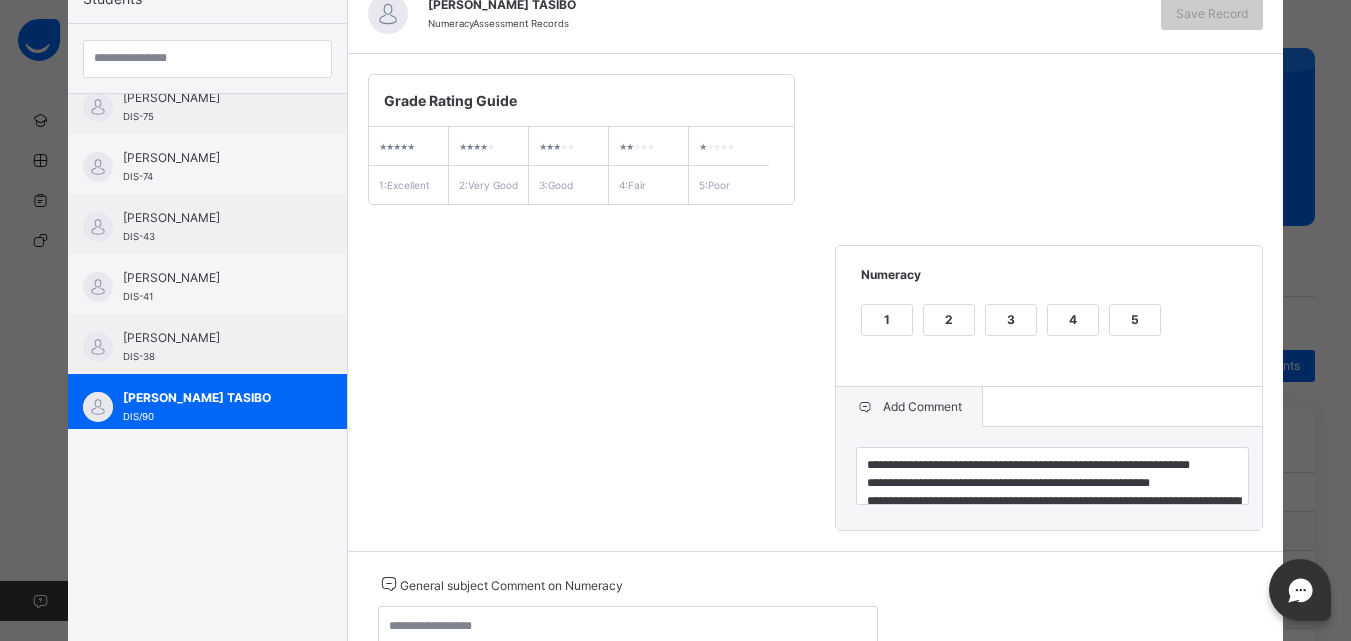 click on "3" at bounding box center (1011, 320) 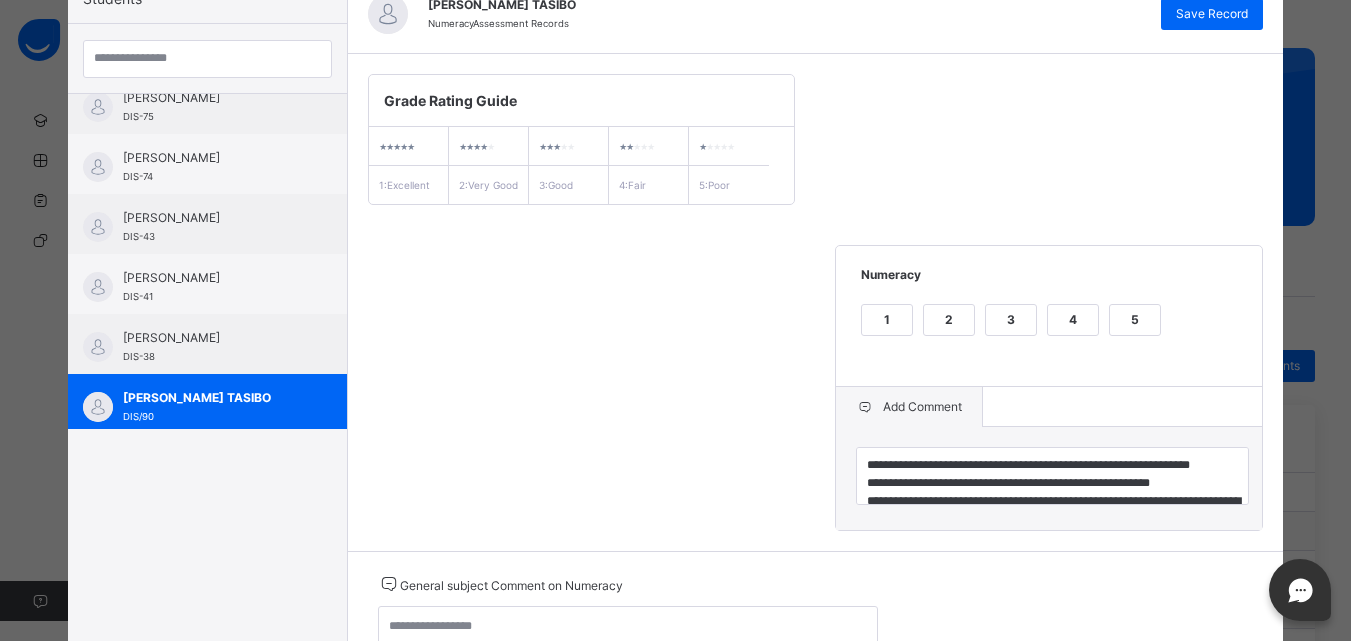 click on "**********" at bounding box center (816, 302) 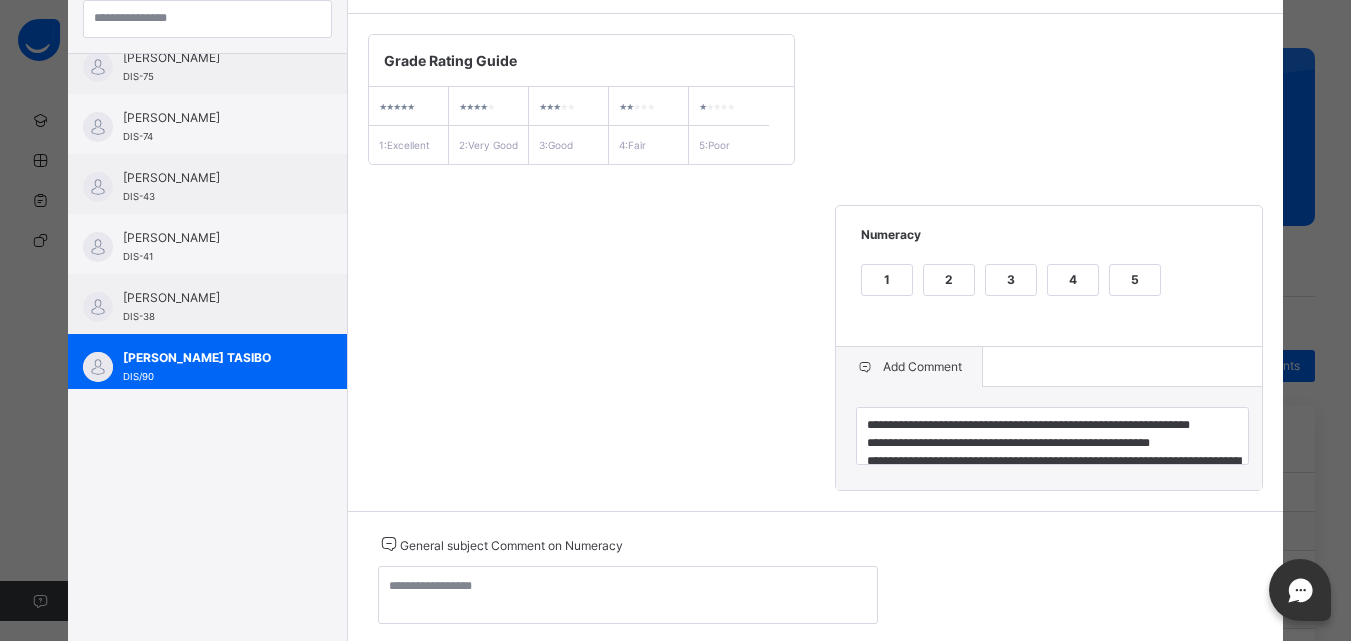 scroll, scrollTop: 312, scrollLeft: 0, axis: vertical 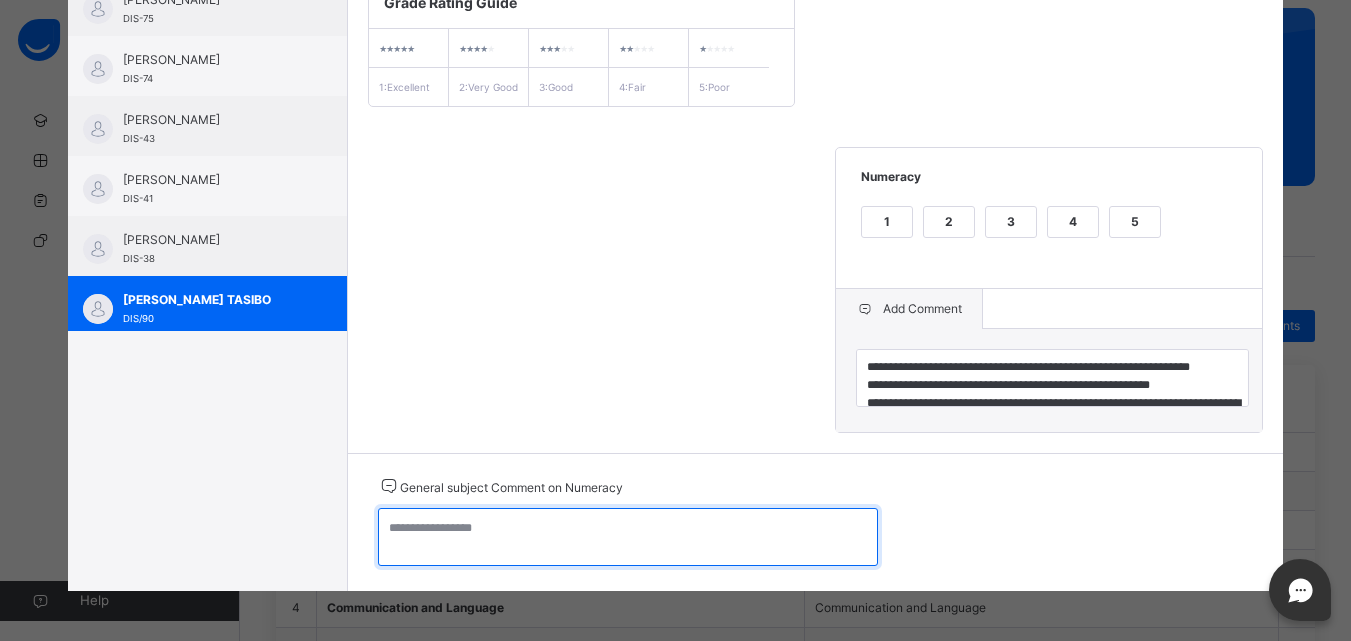 click at bounding box center (628, 537) 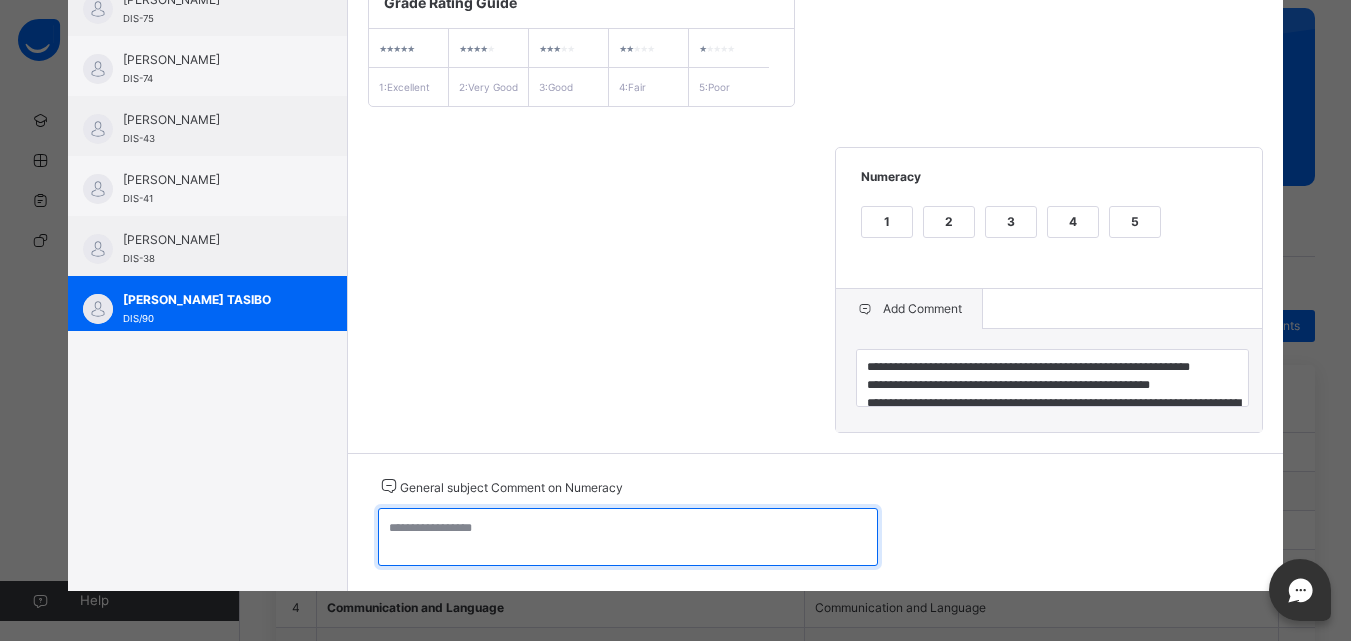 paste on "**********" 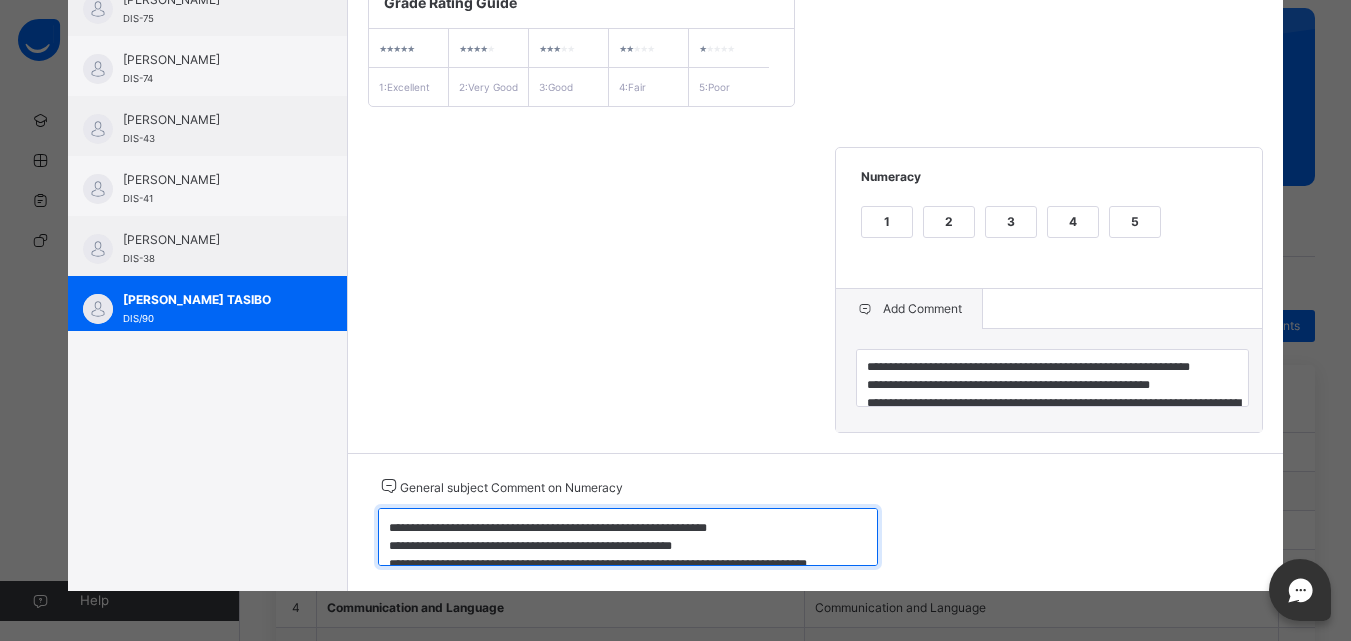 scroll, scrollTop: 24, scrollLeft: 0, axis: vertical 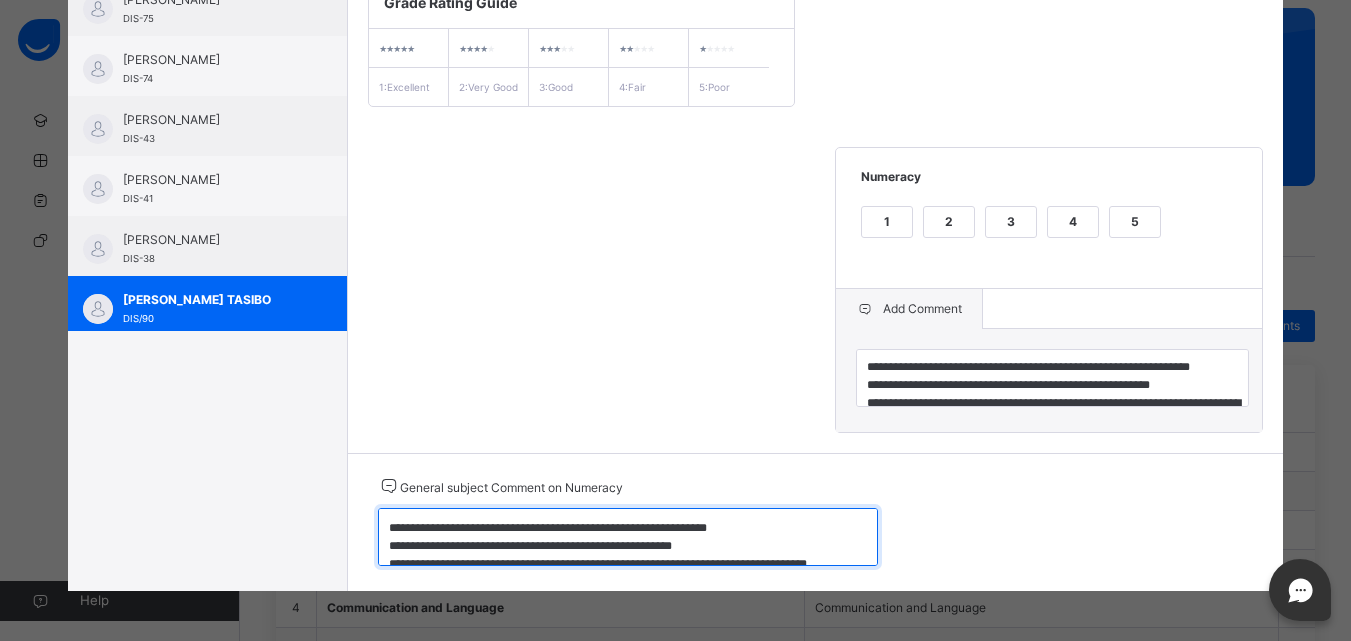 click on "**********" at bounding box center [628, 537] 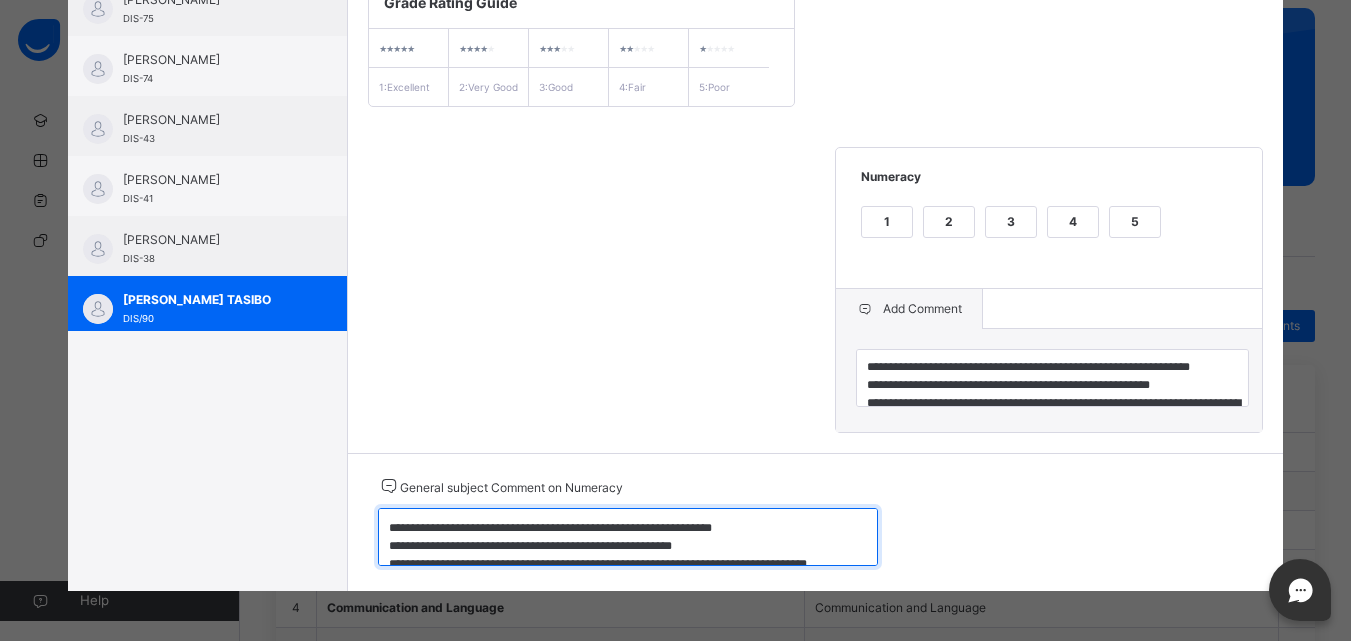 type on "**********" 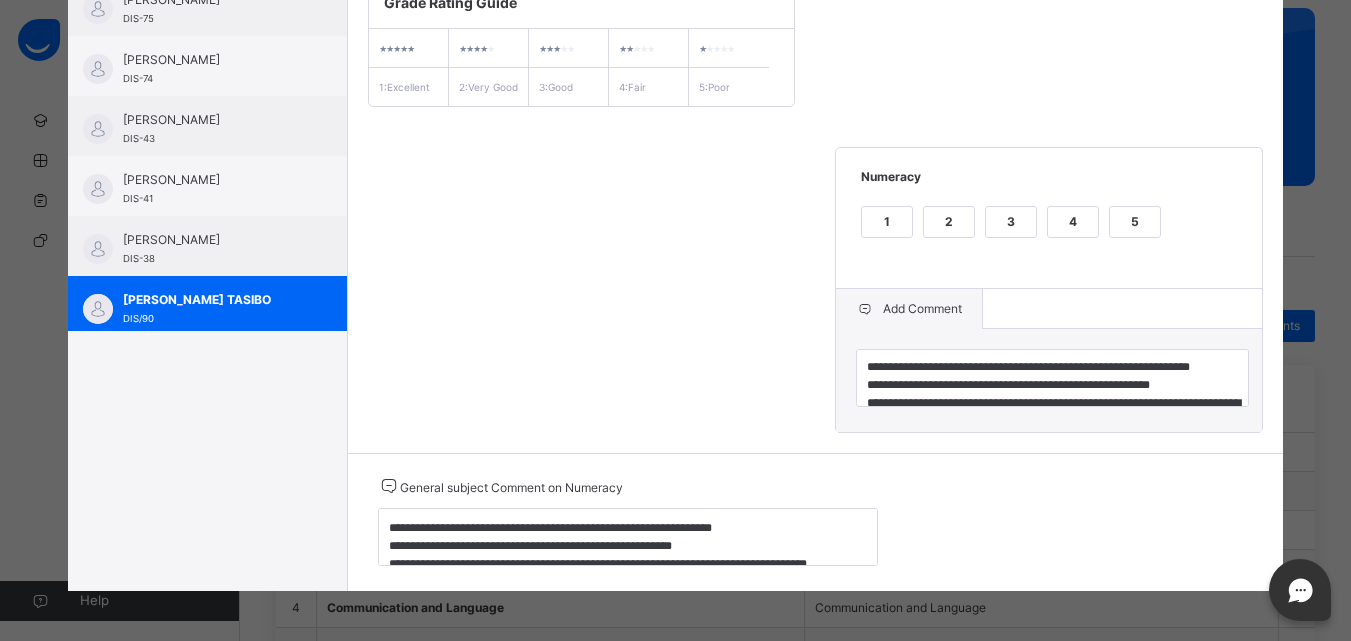 click on "**********" at bounding box center (816, 204) 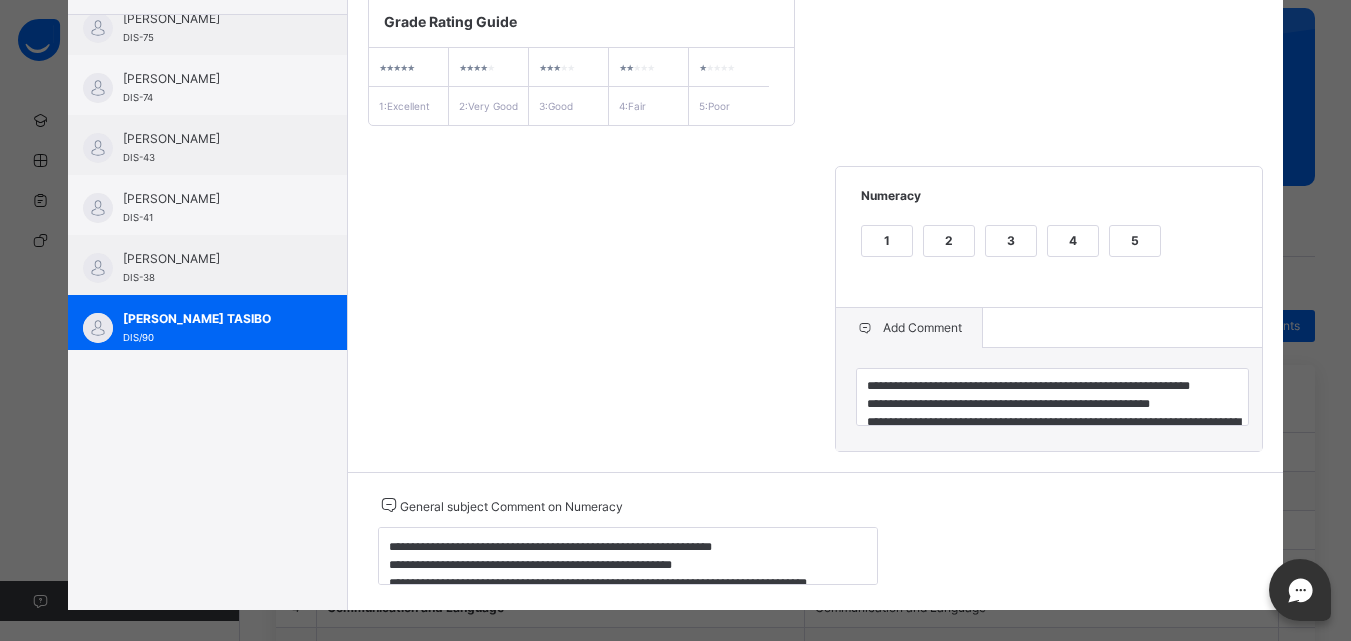 scroll, scrollTop: 217, scrollLeft: 0, axis: vertical 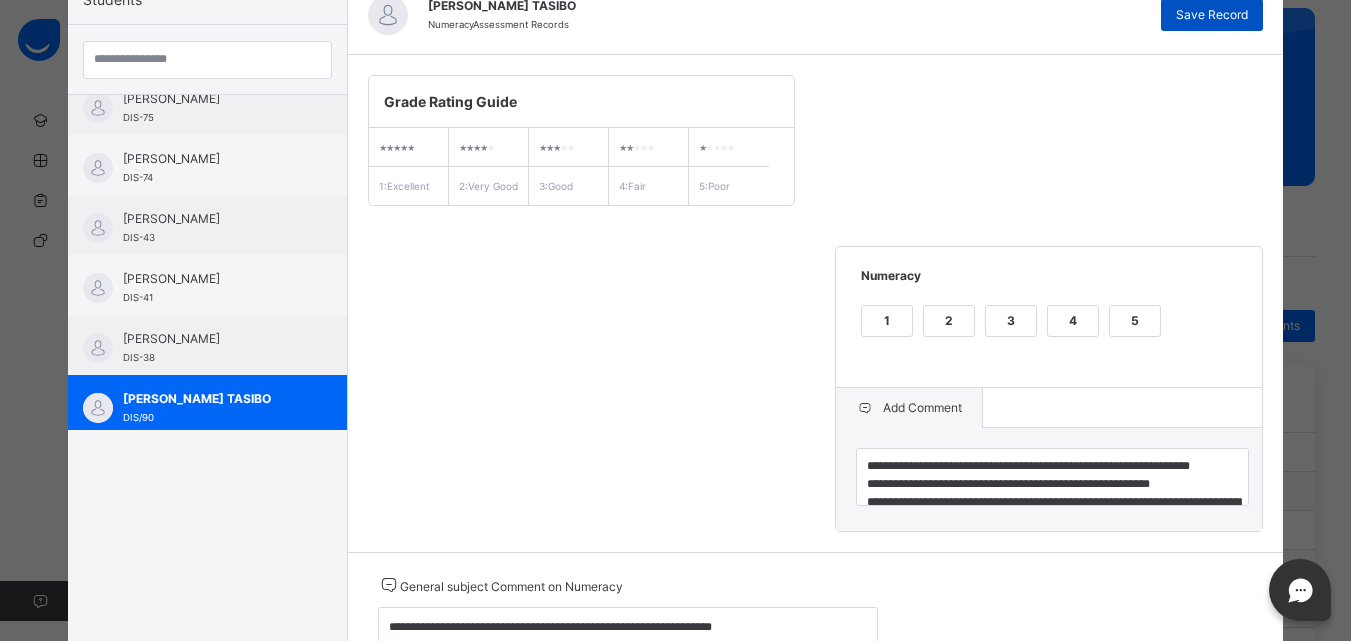 click on "Save Record" at bounding box center (1212, 15) 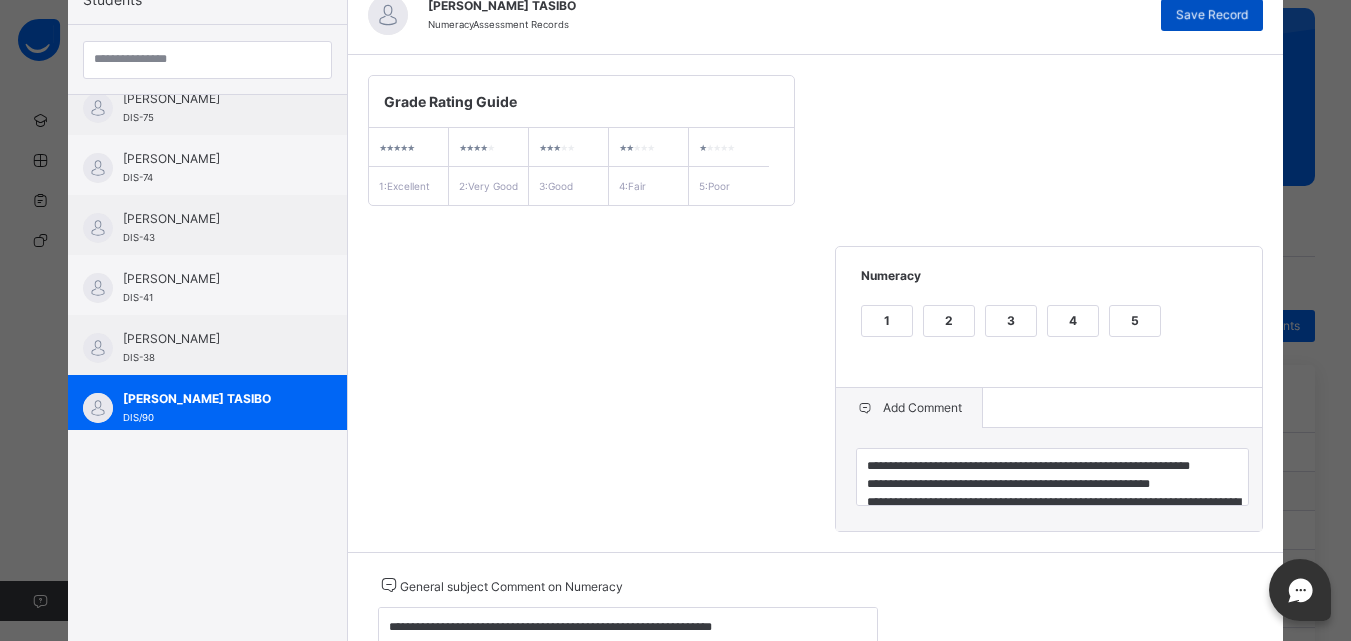 click on "Save Record" at bounding box center [1212, 15] 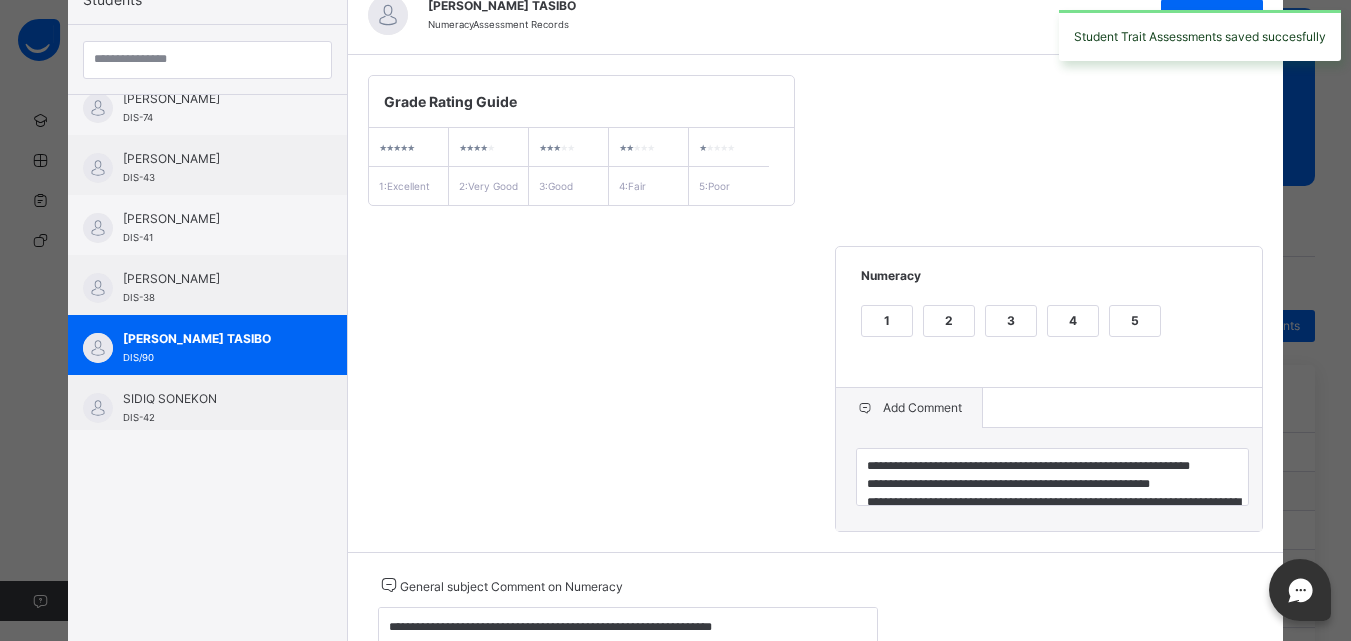 scroll, scrollTop: 385, scrollLeft: 0, axis: vertical 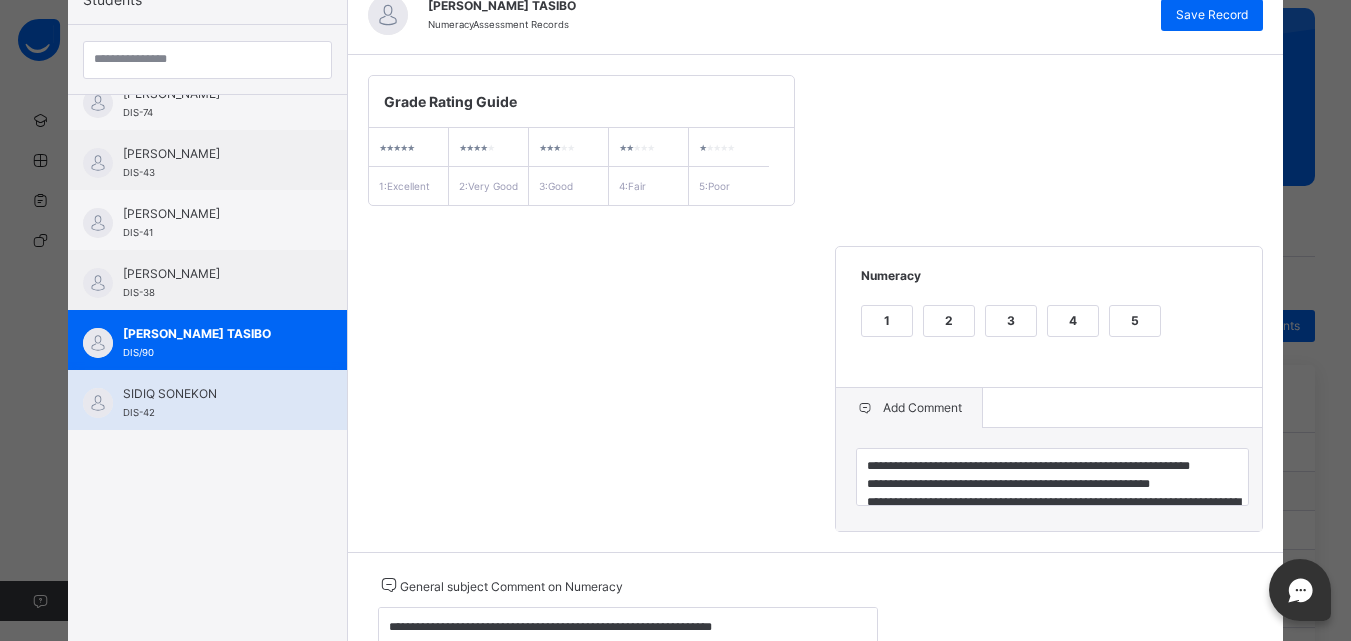 click on "SIDIQ  SONEKON" at bounding box center (212, 394) 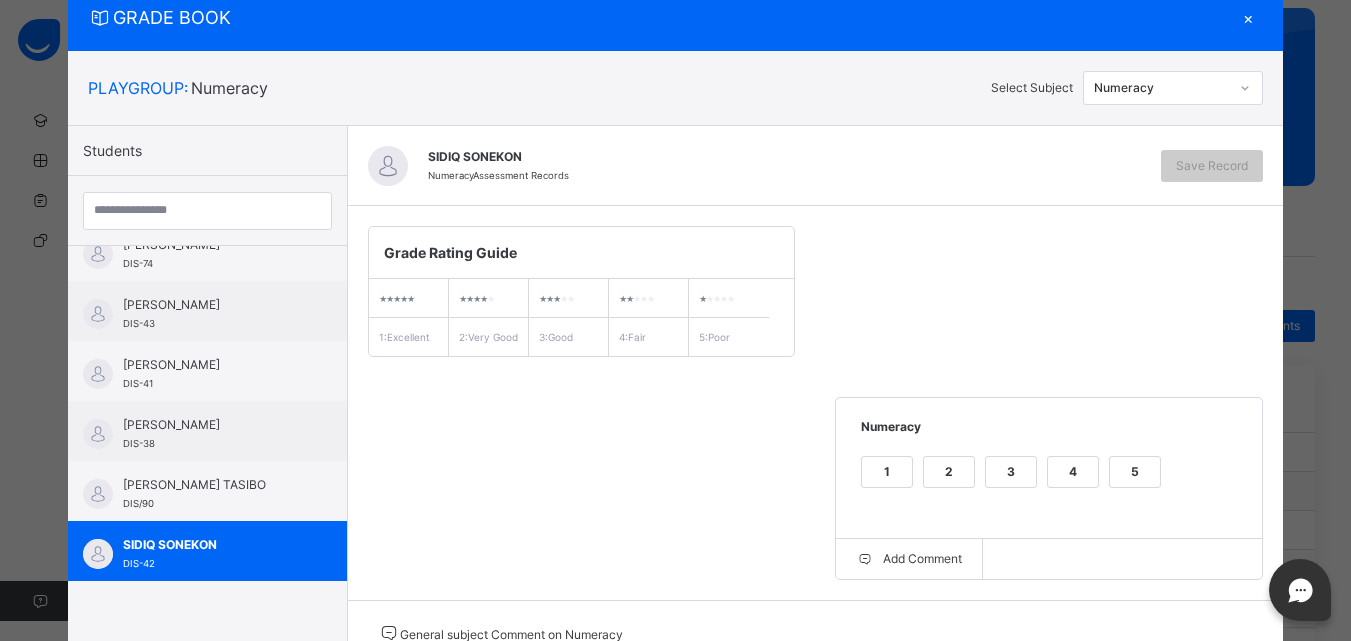 scroll, scrollTop: 217, scrollLeft: 0, axis: vertical 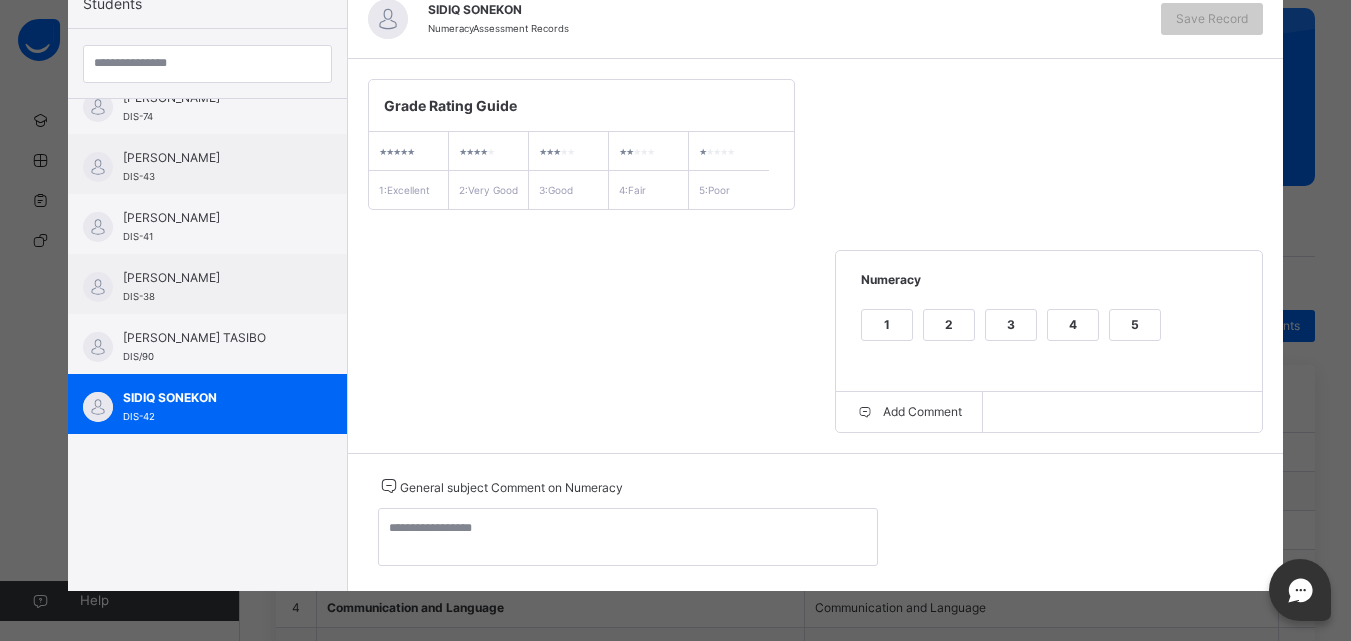 click on "3" at bounding box center (1011, 325) 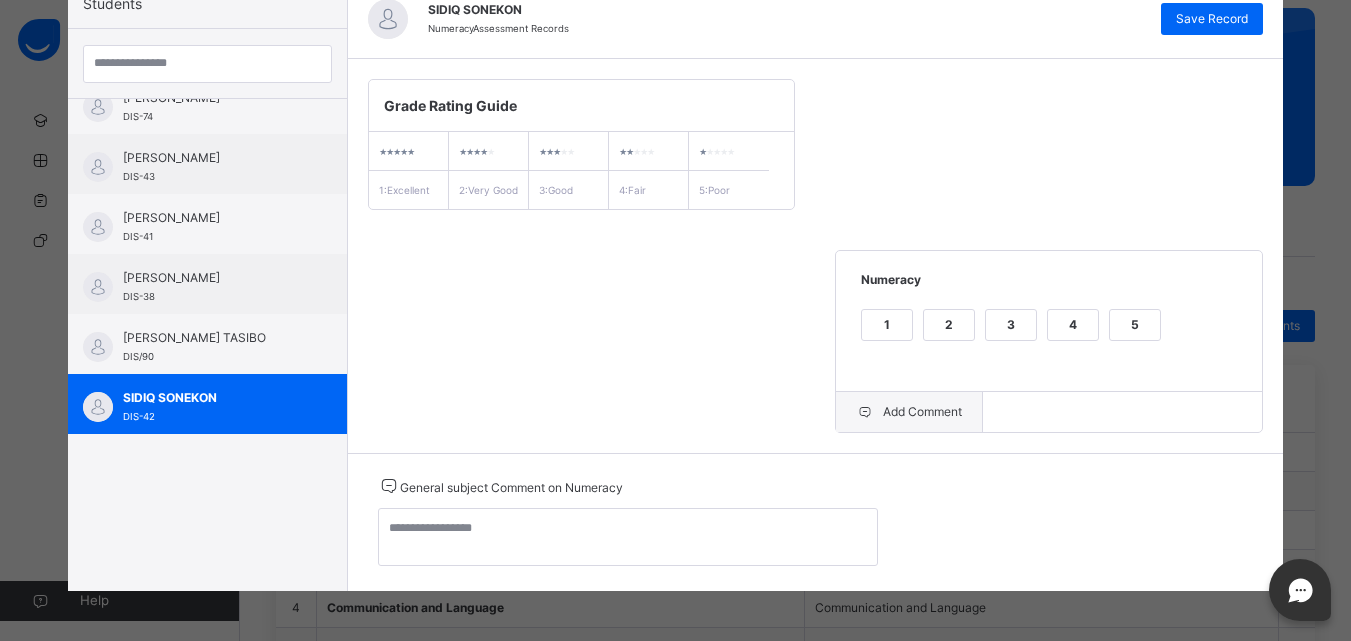 click on "Add Comment" at bounding box center (909, 412) 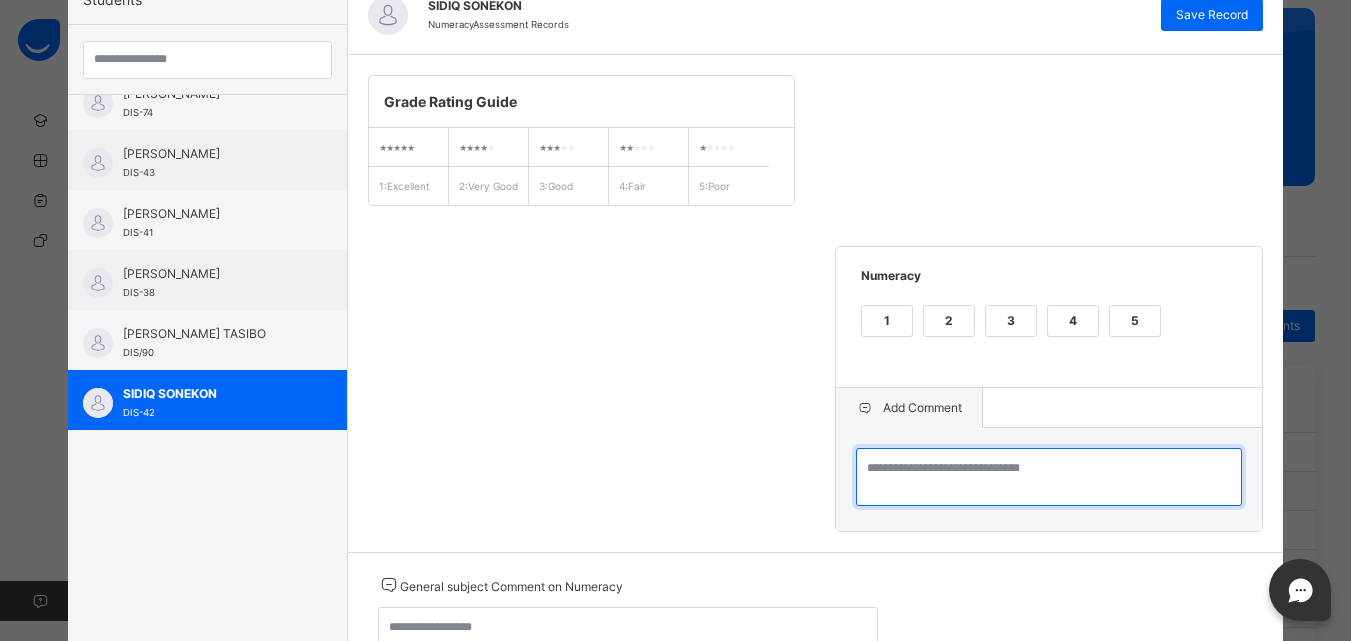 click at bounding box center (1049, 477) 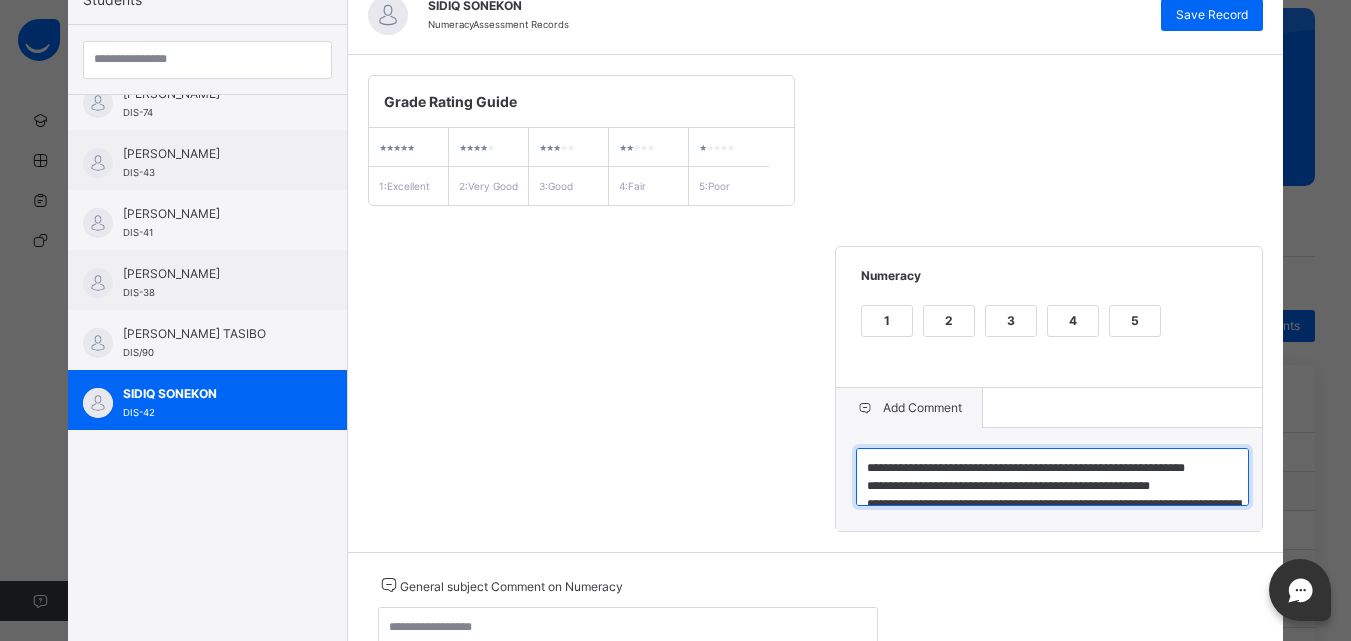 scroll, scrollTop: 42, scrollLeft: 0, axis: vertical 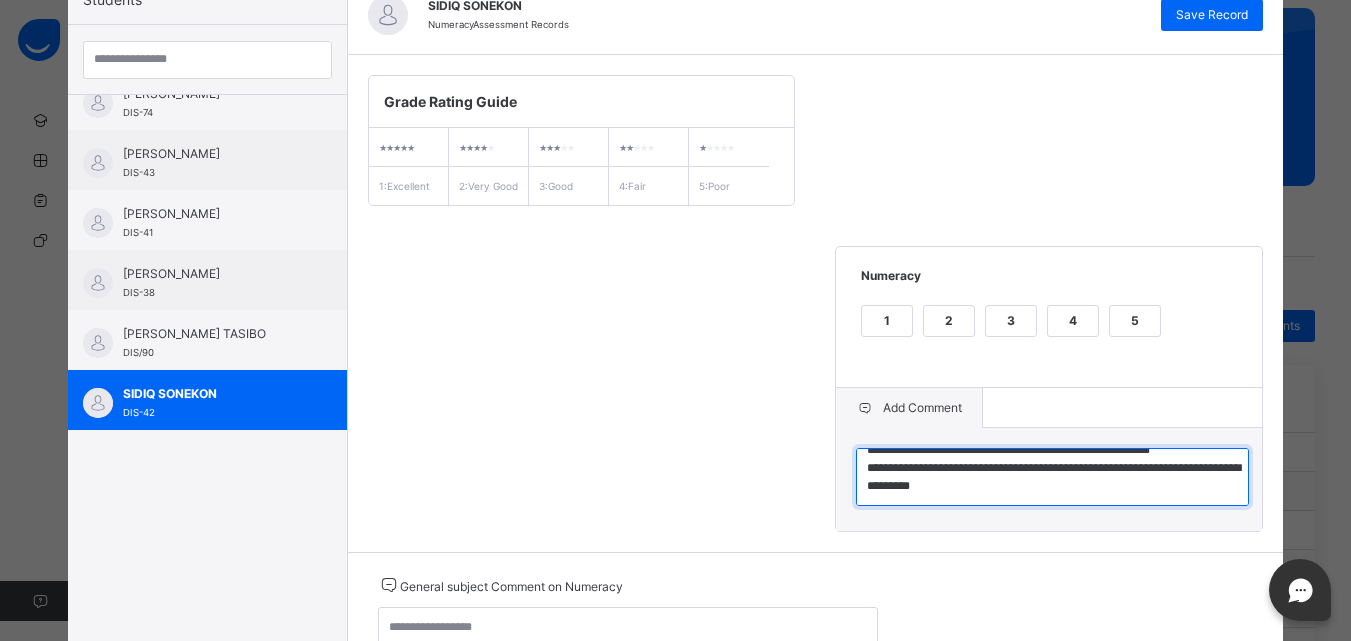 click on "**********" at bounding box center (1052, 477) 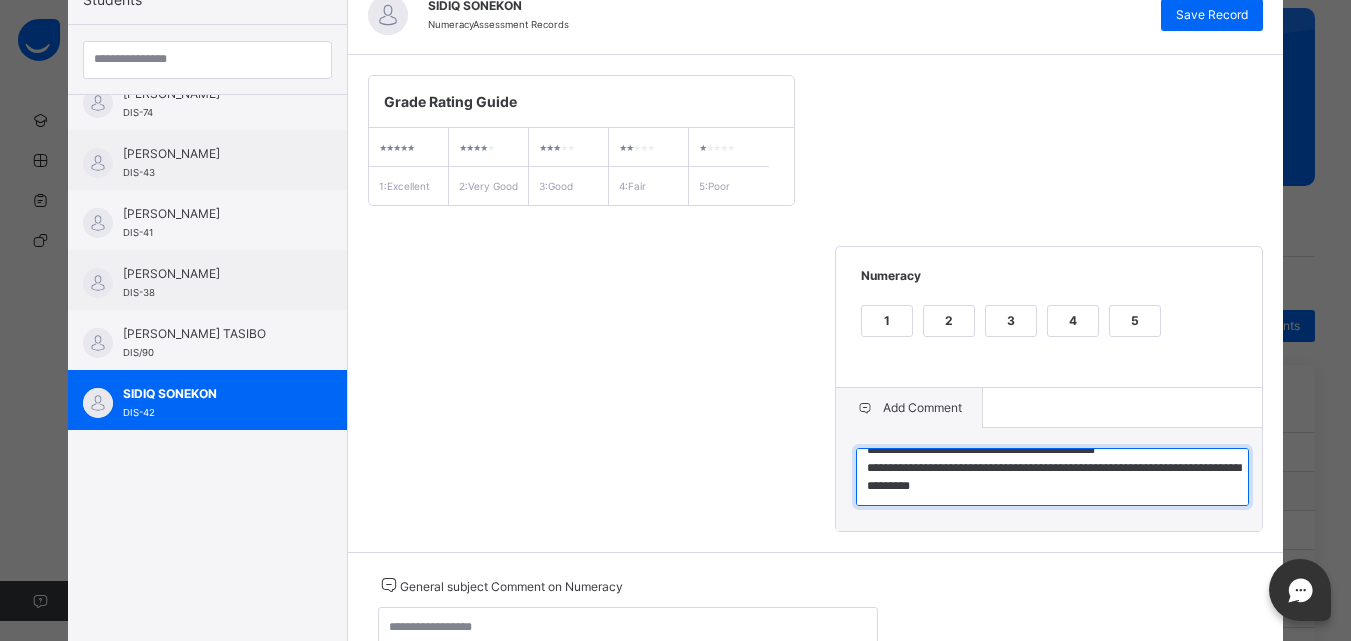 click on "**********" at bounding box center [1052, 477] 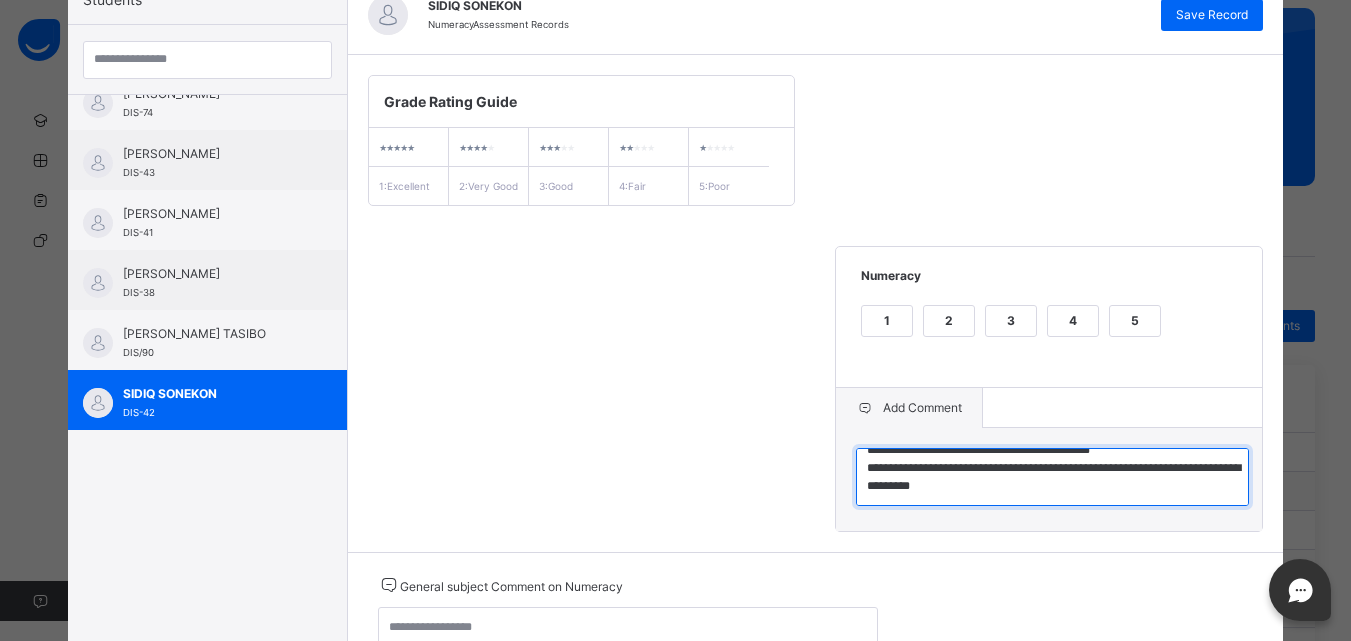 click on "**********" at bounding box center (1052, 477) 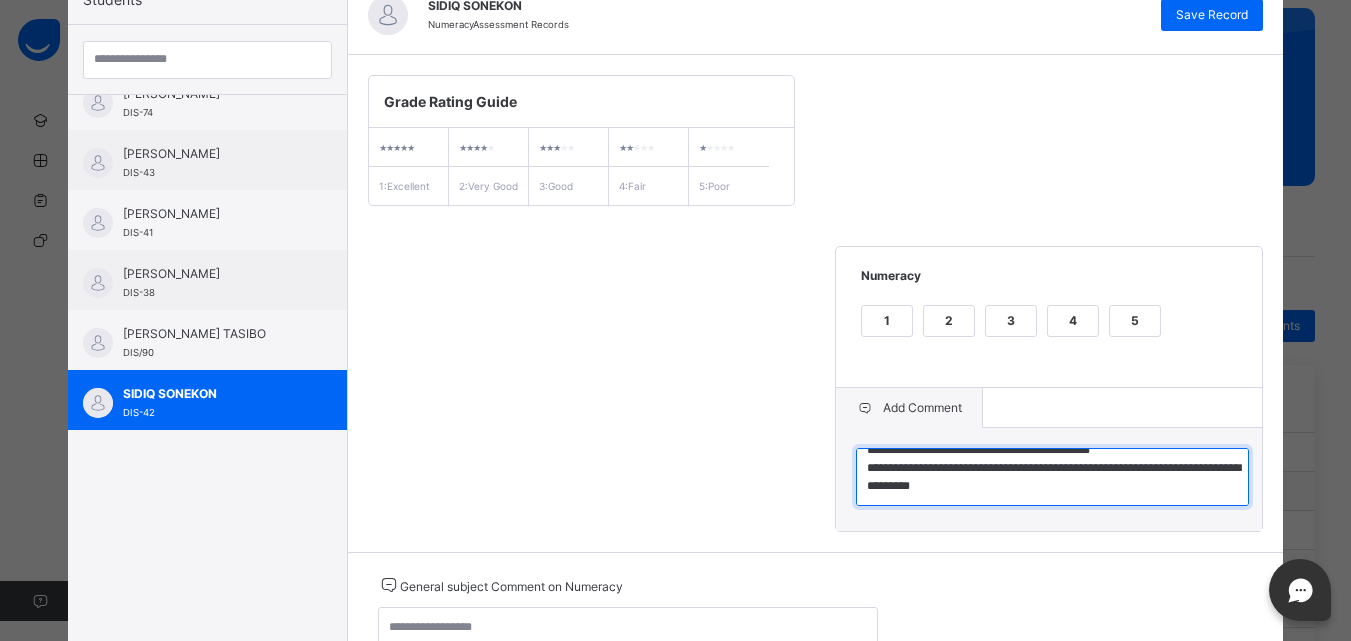 click on "**********" at bounding box center (1052, 477) 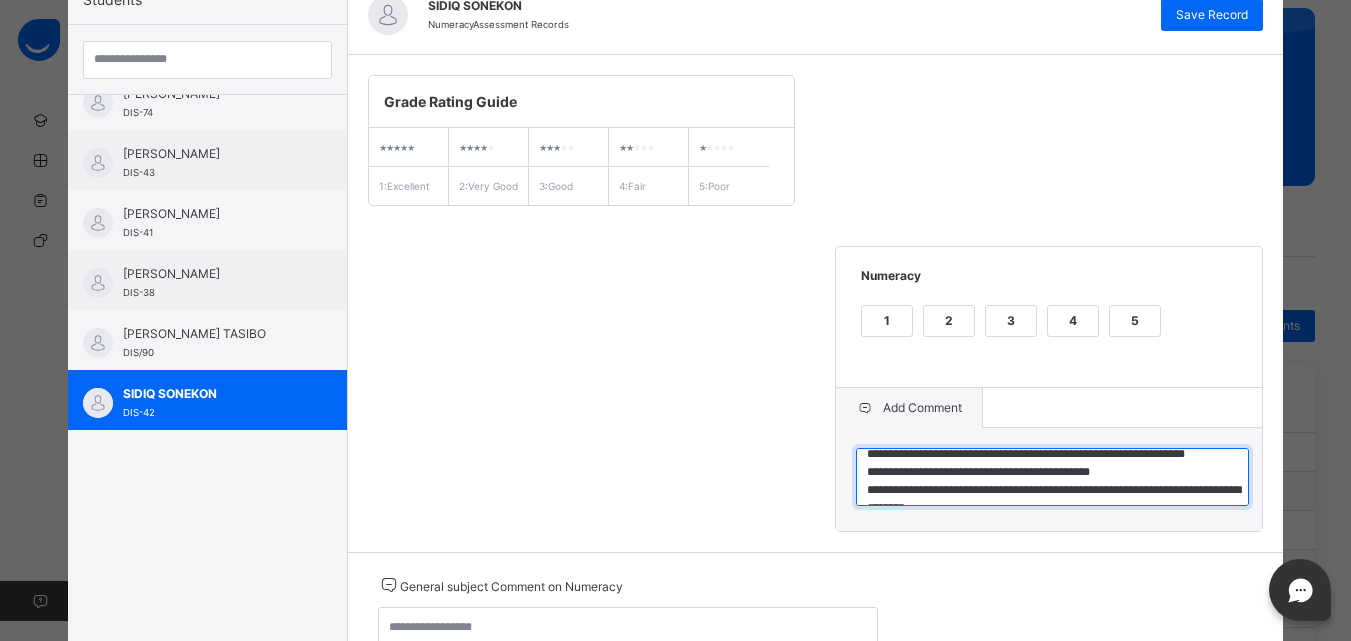 scroll, scrollTop: 2, scrollLeft: 0, axis: vertical 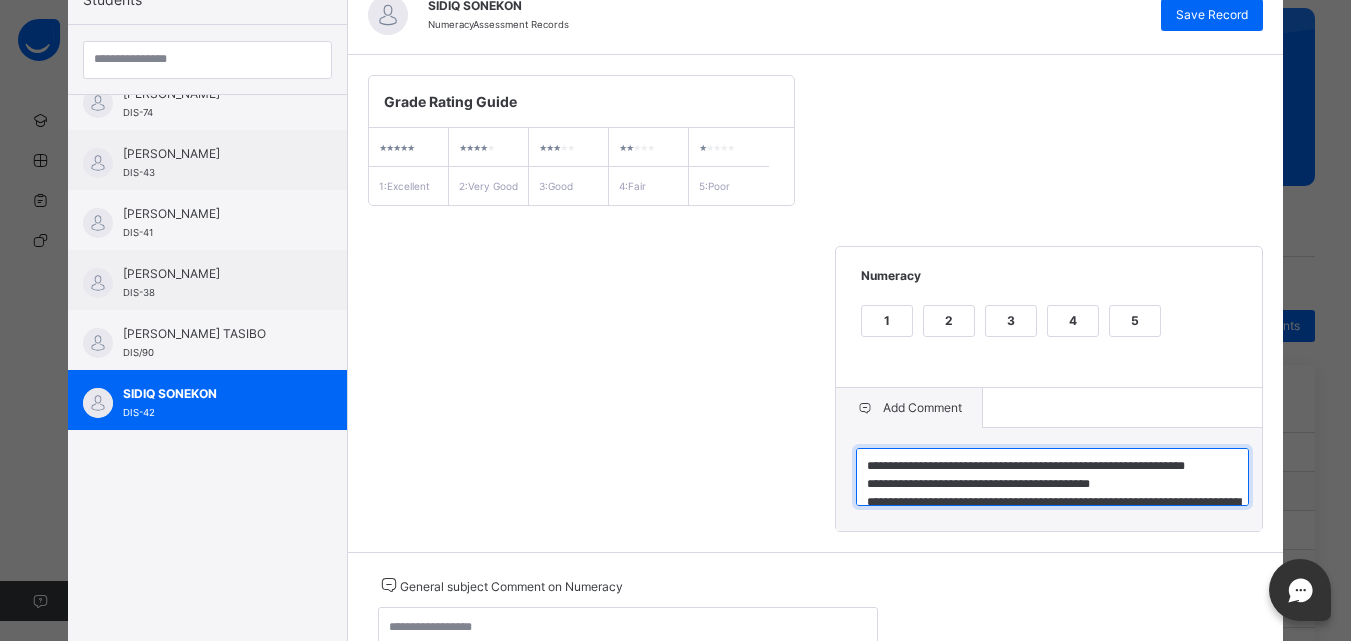 click on "**********" at bounding box center [1052, 477] 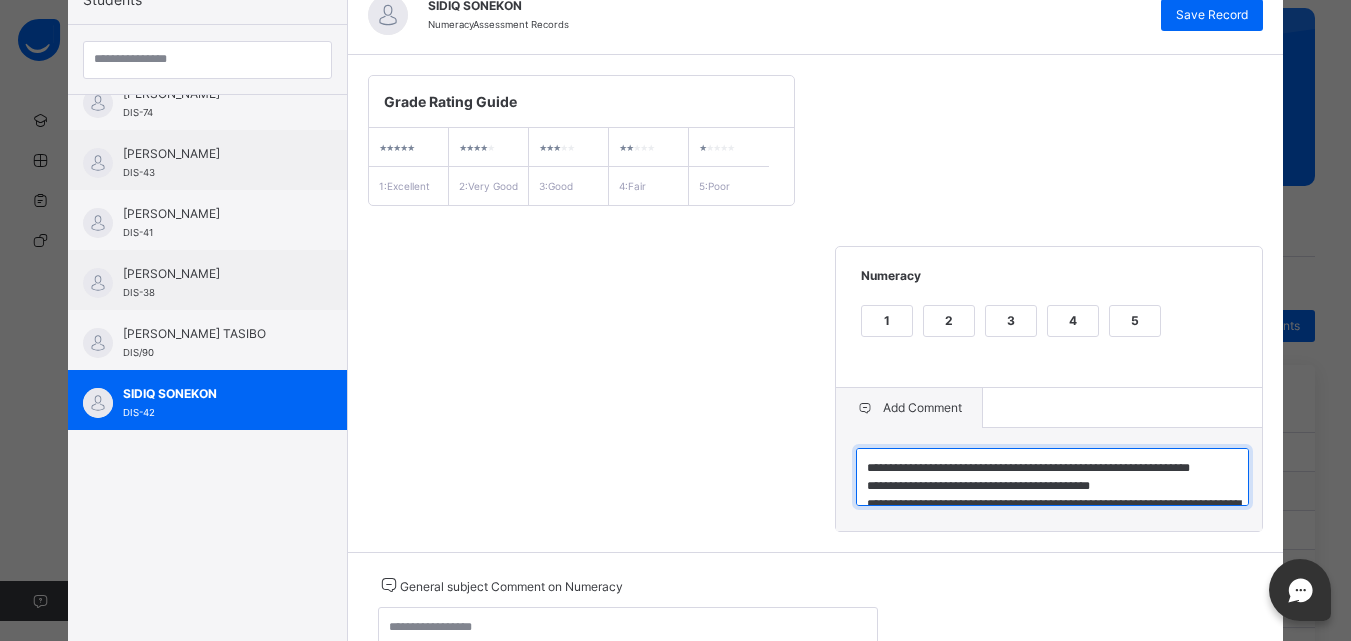 scroll, scrollTop: 54, scrollLeft: 0, axis: vertical 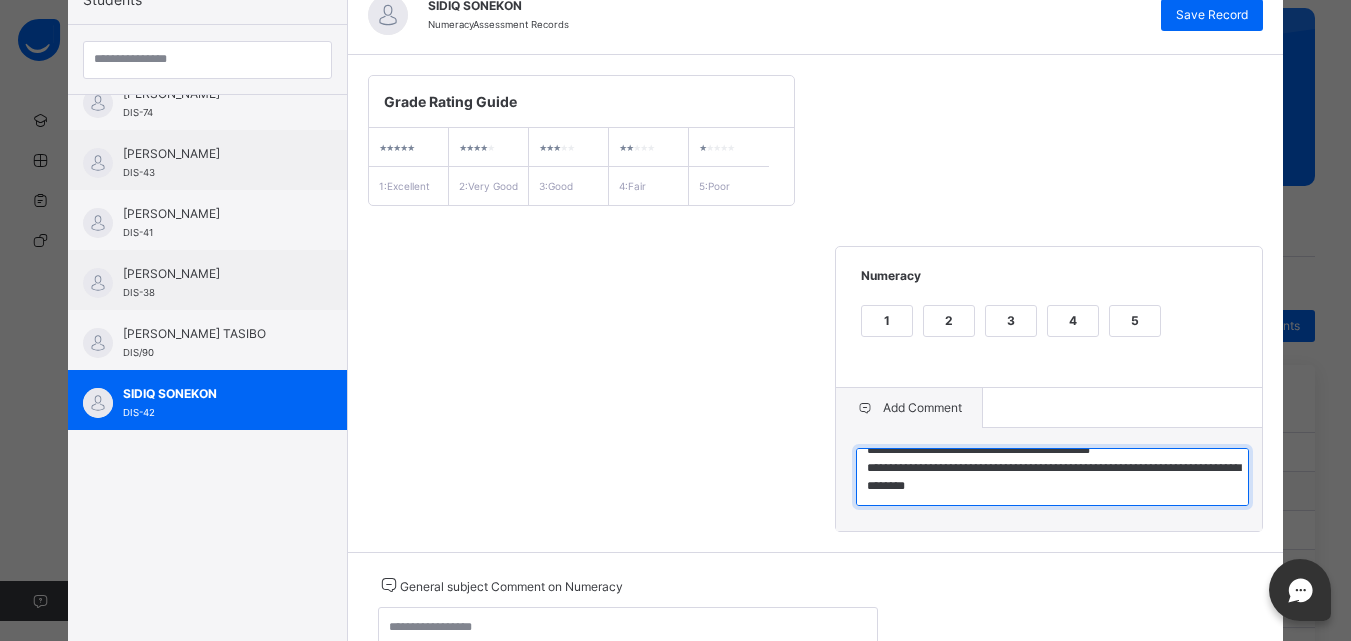 drag, startPoint x: 874, startPoint y: 480, endPoint x: 997, endPoint y: 529, distance: 132.40091 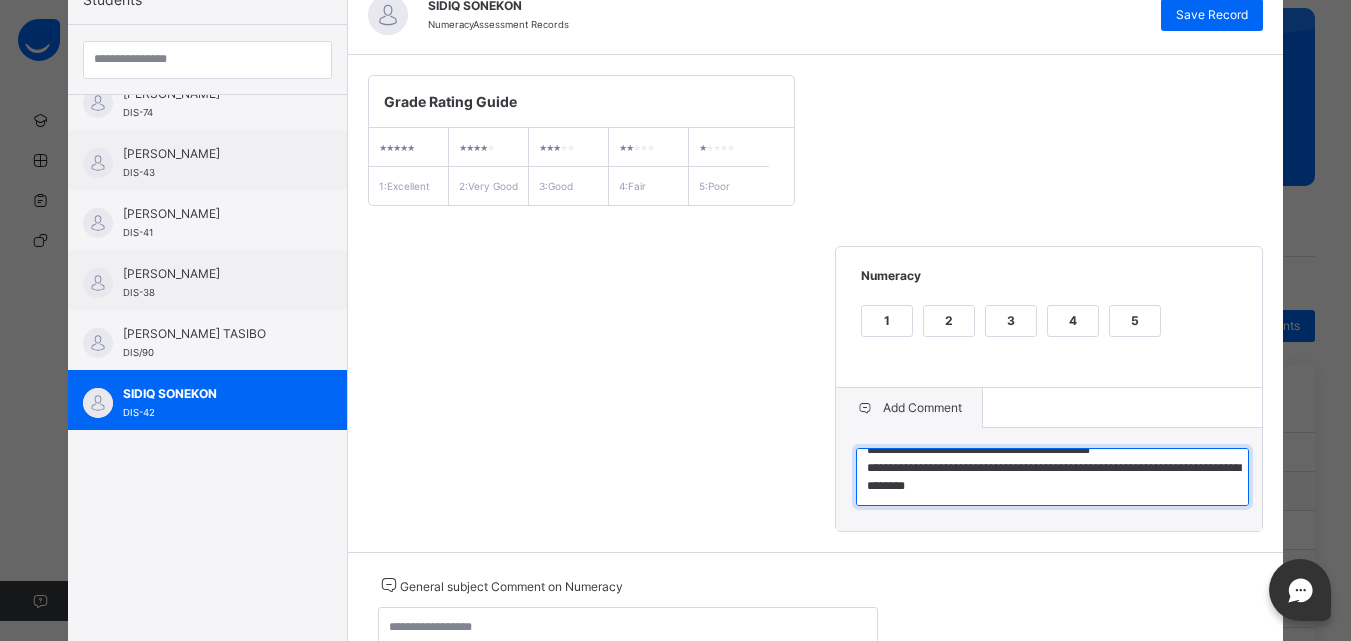 scroll, scrollTop: 11, scrollLeft: 0, axis: vertical 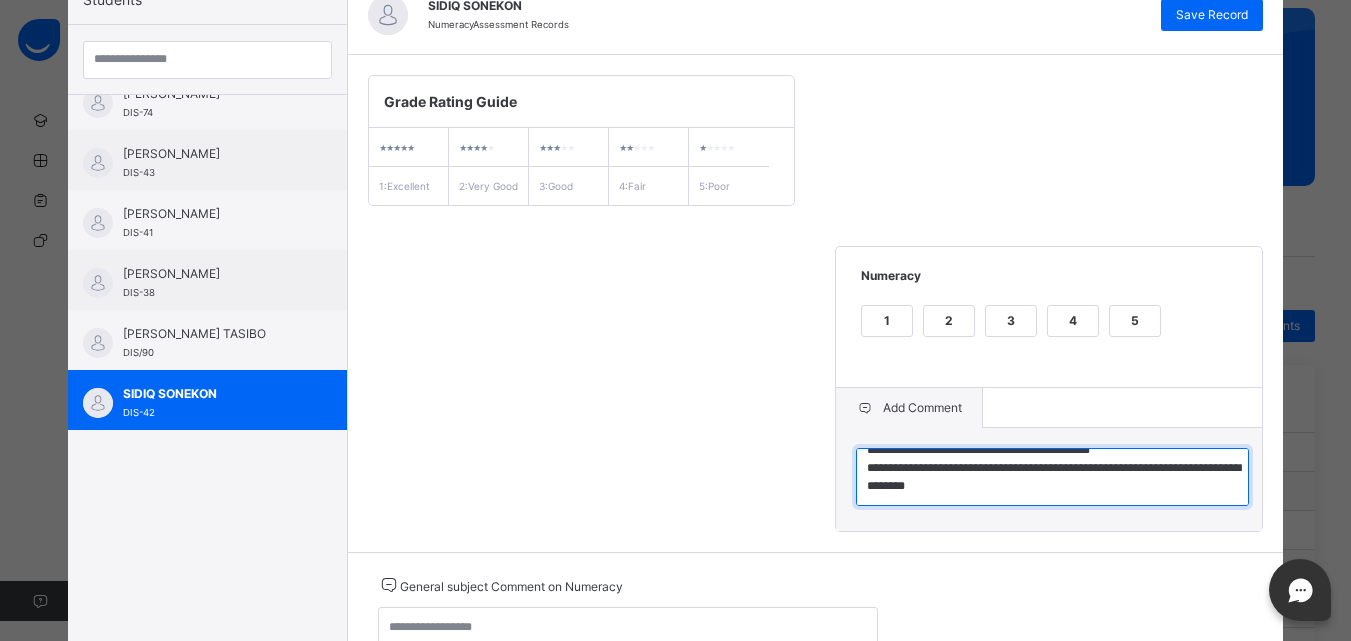 drag, startPoint x: 861, startPoint y: 477, endPoint x: 1035, endPoint y: 540, distance: 185.05405 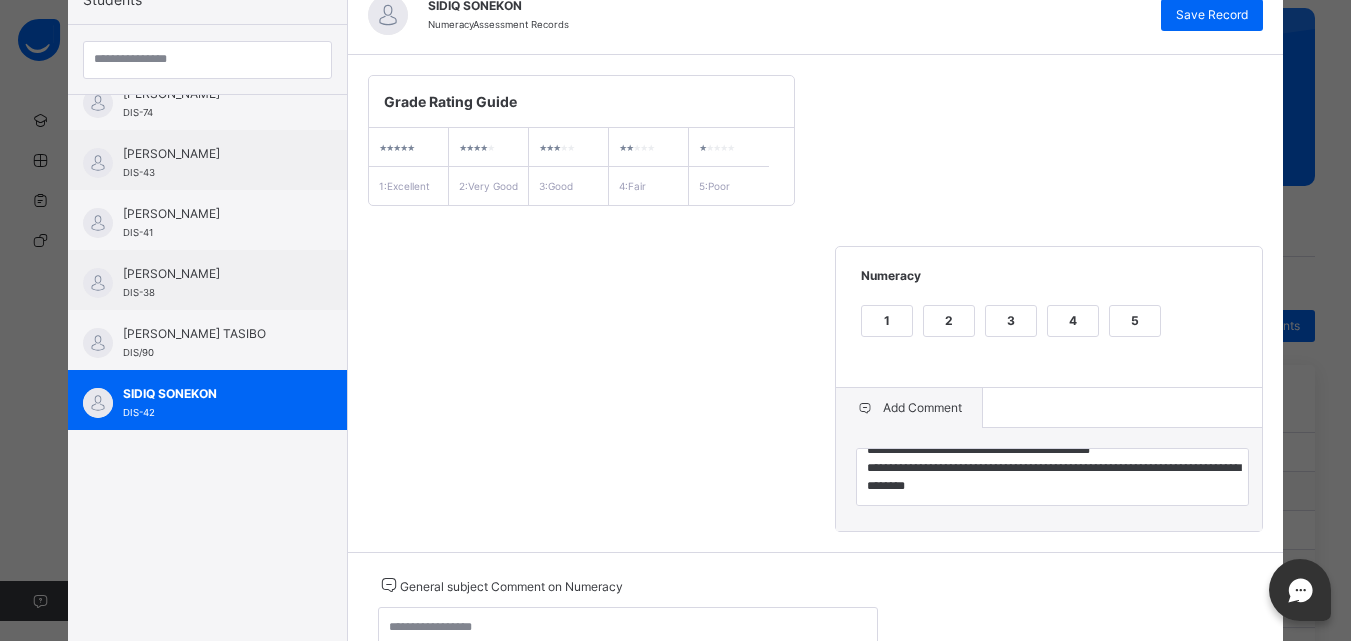 click on "General subject Comment on   Numeracy" at bounding box center [816, 621] 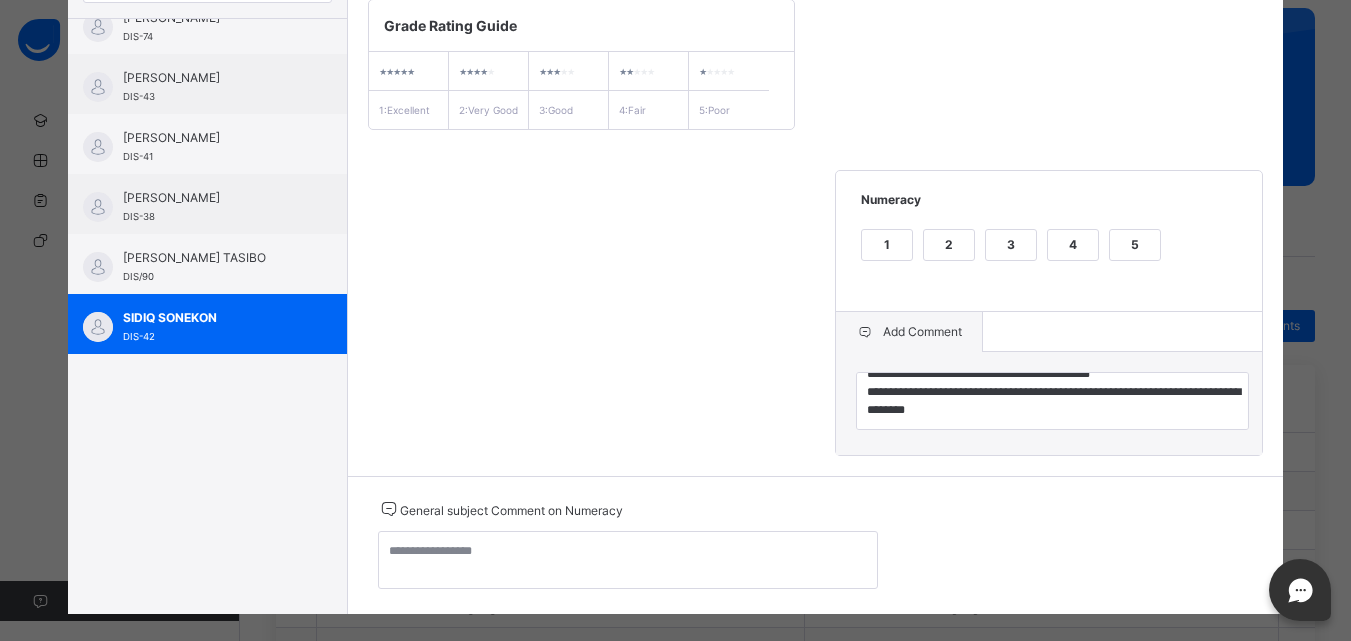 scroll, scrollTop: 297, scrollLeft: 0, axis: vertical 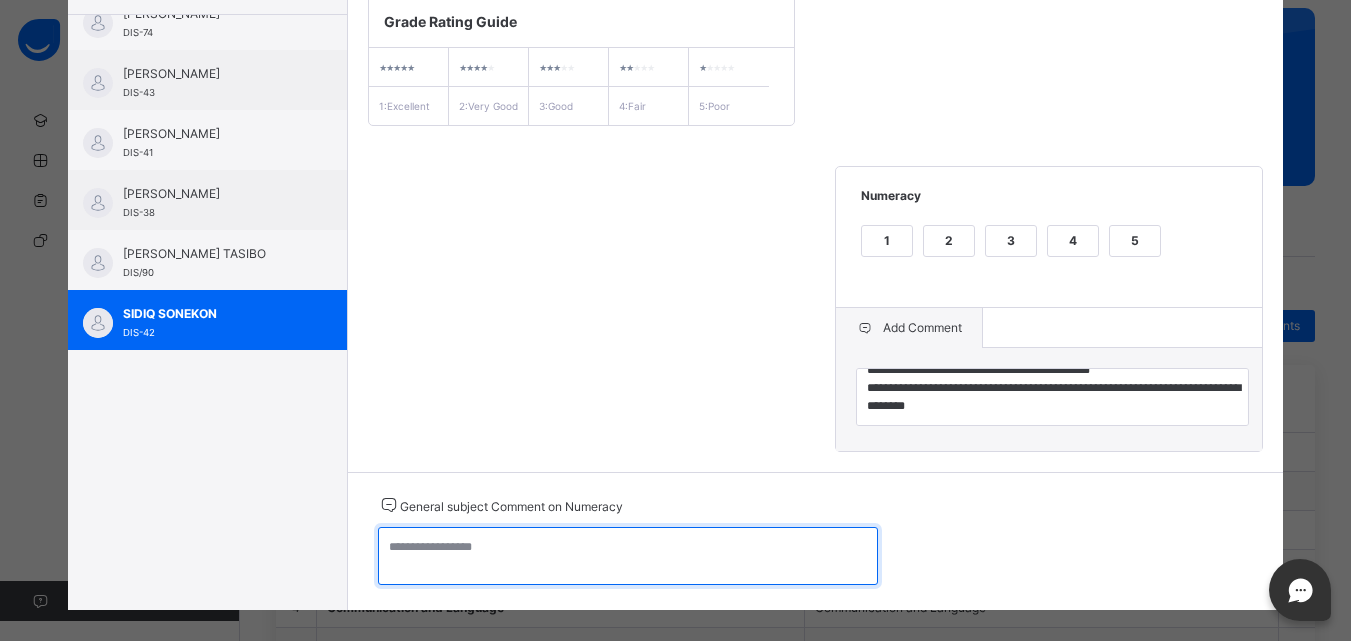 click at bounding box center (628, 556) 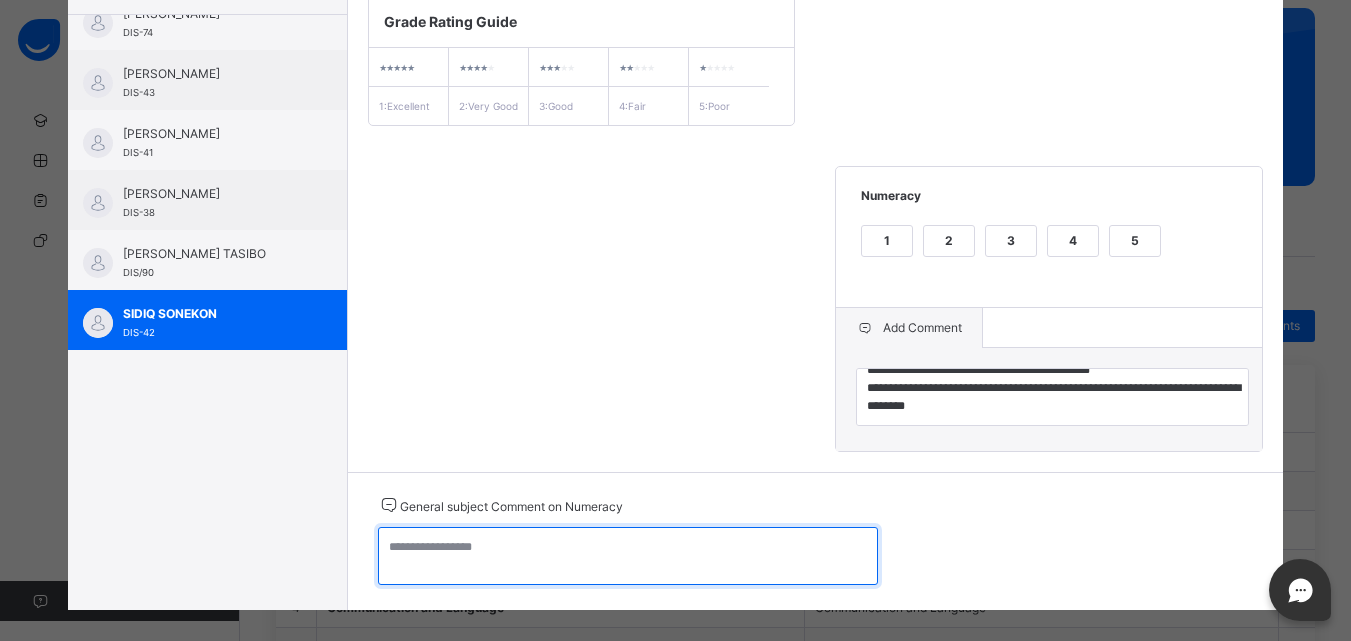 paste on "**********" 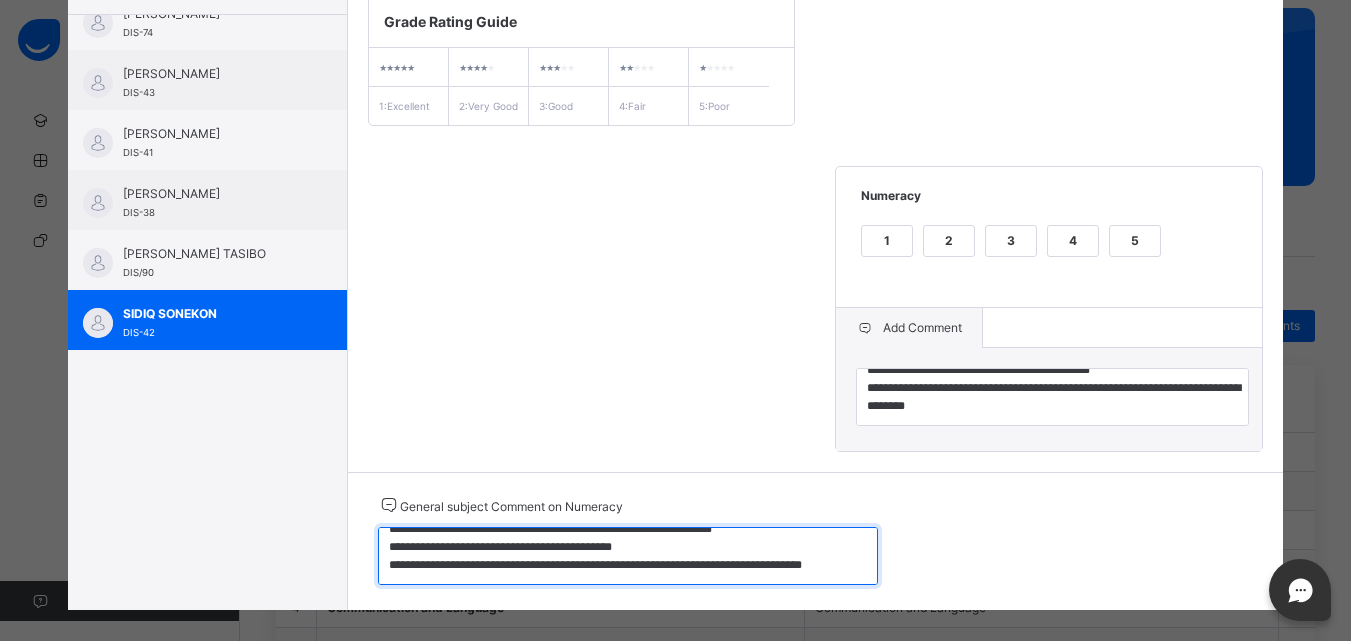 scroll, scrollTop: 11, scrollLeft: 0, axis: vertical 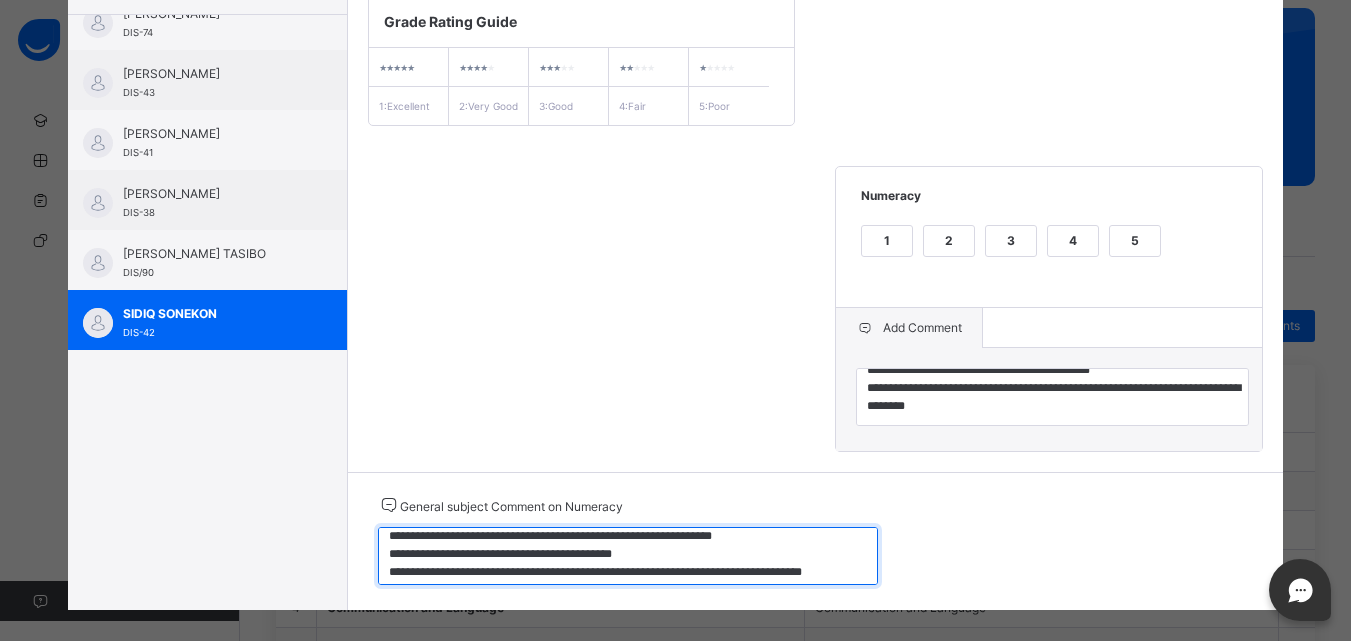 type on "**********" 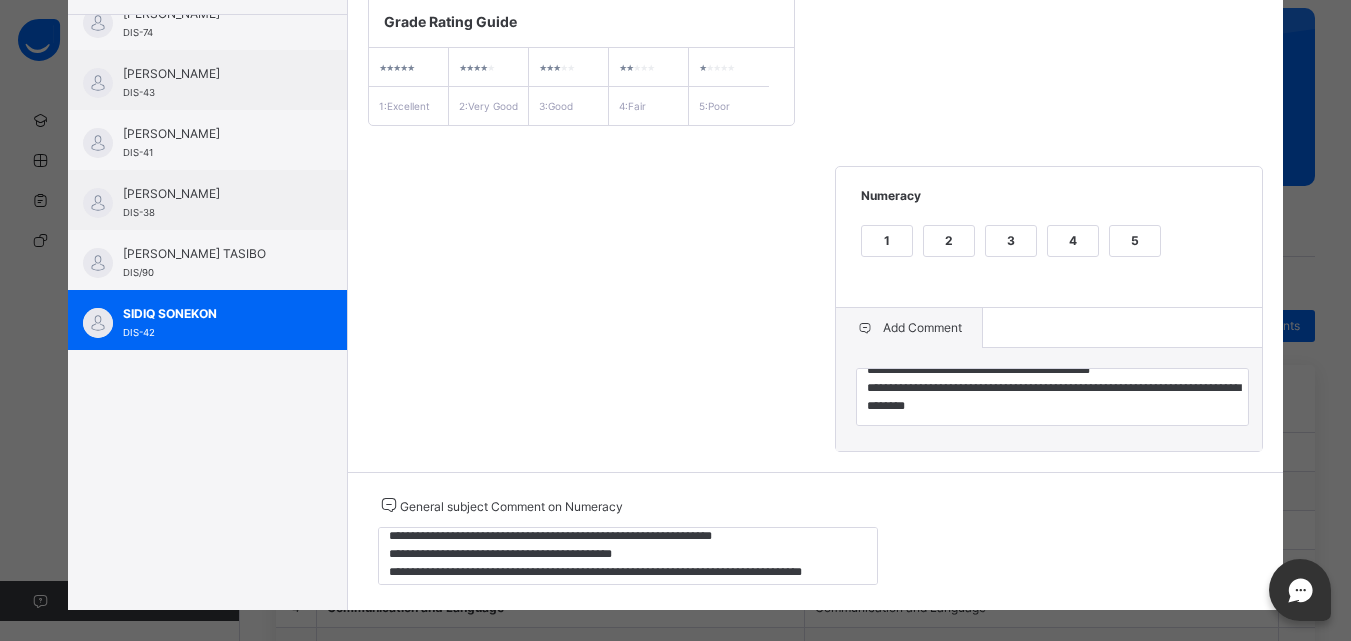 click on "**********" at bounding box center [816, 223] 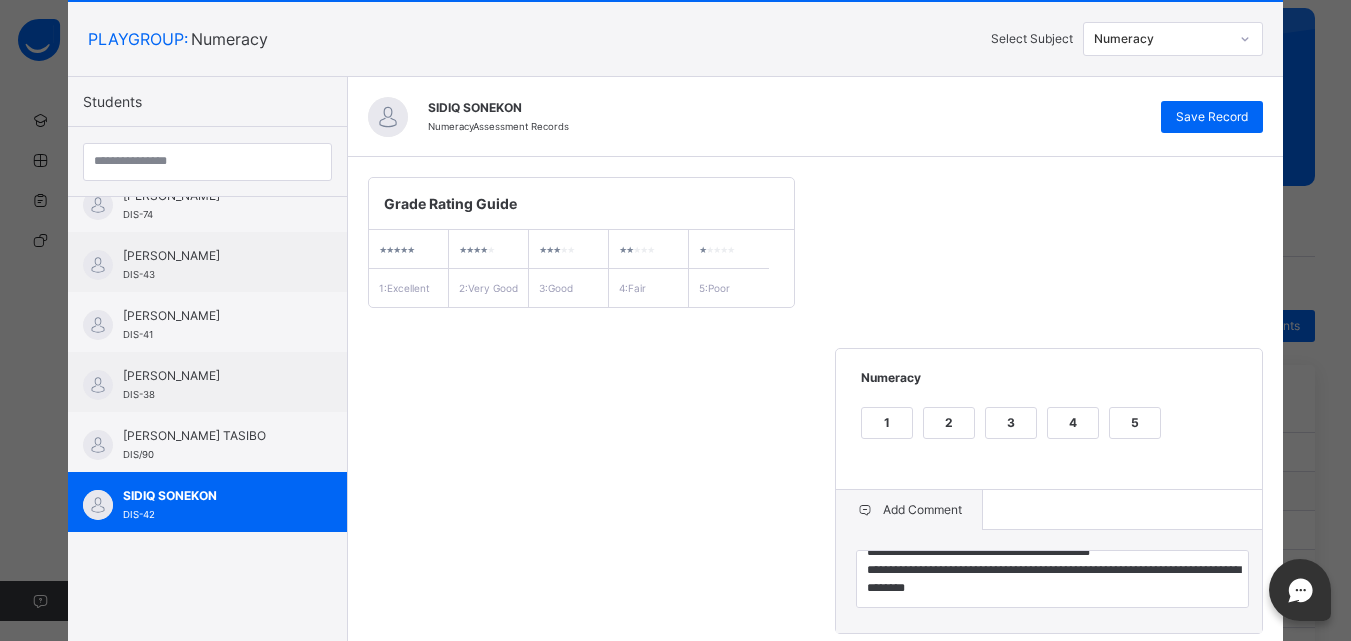 scroll, scrollTop: 97, scrollLeft: 0, axis: vertical 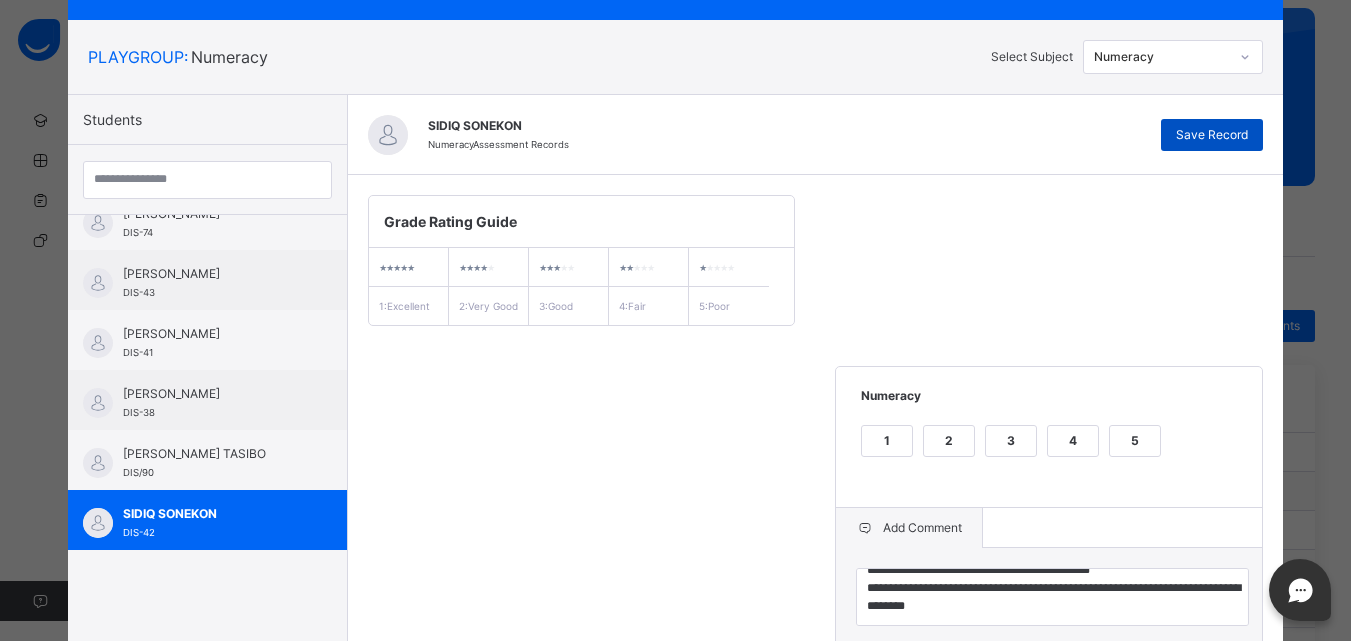click on "Save Record" at bounding box center (1212, 135) 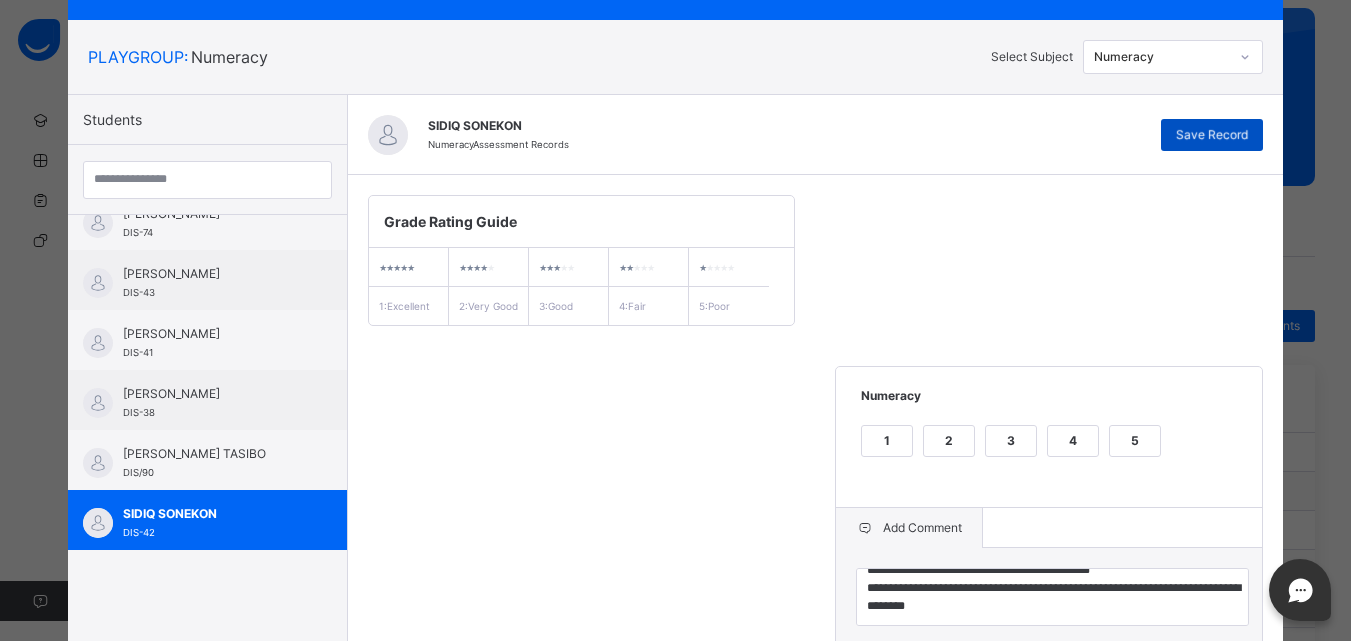 click on "Save Record" at bounding box center (1212, 135) 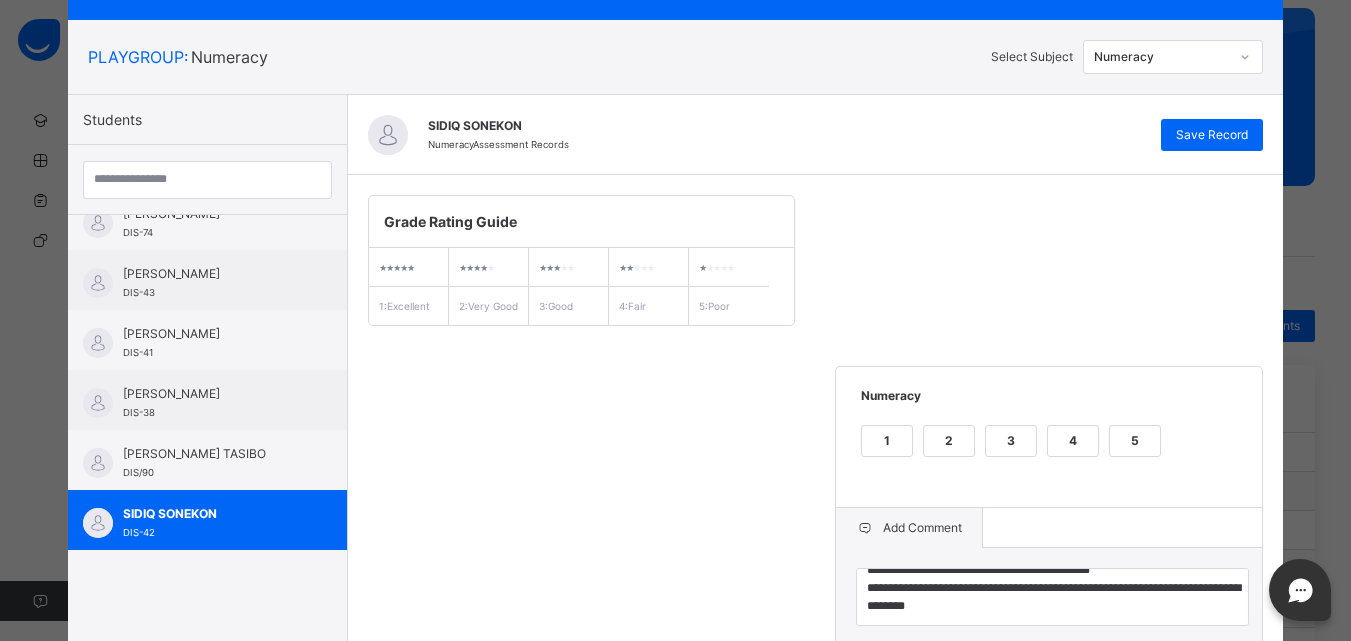 scroll, scrollTop: 57, scrollLeft: 0, axis: vertical 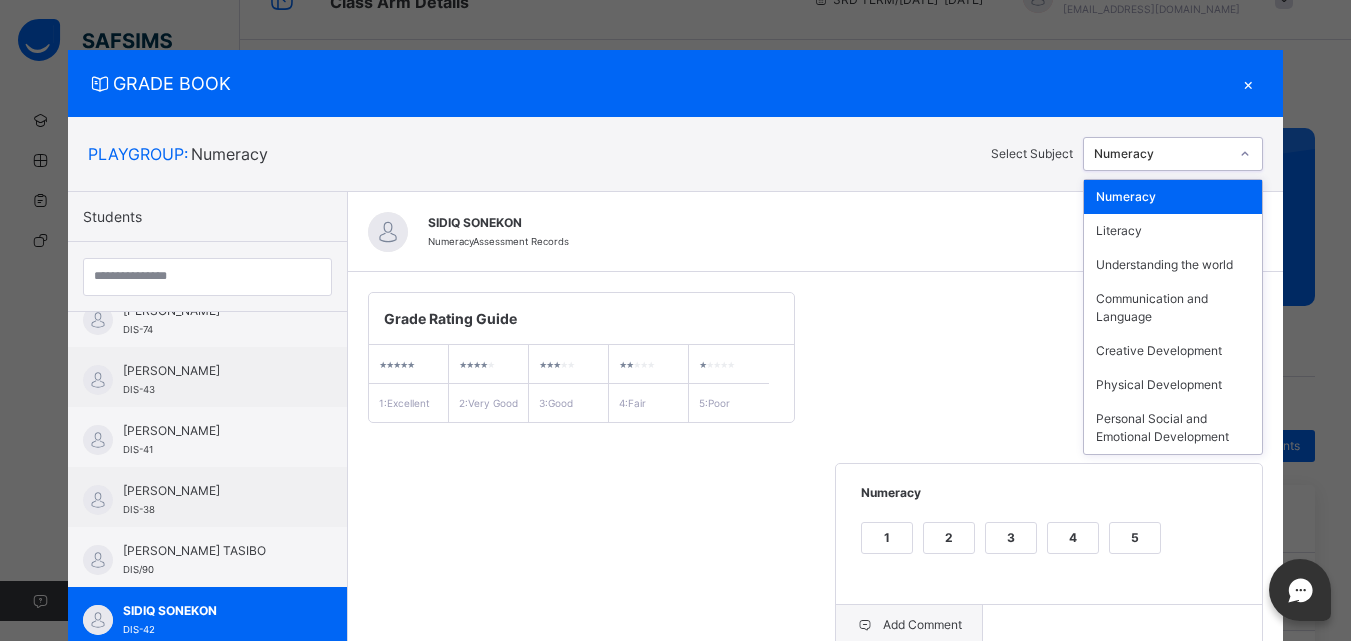 click 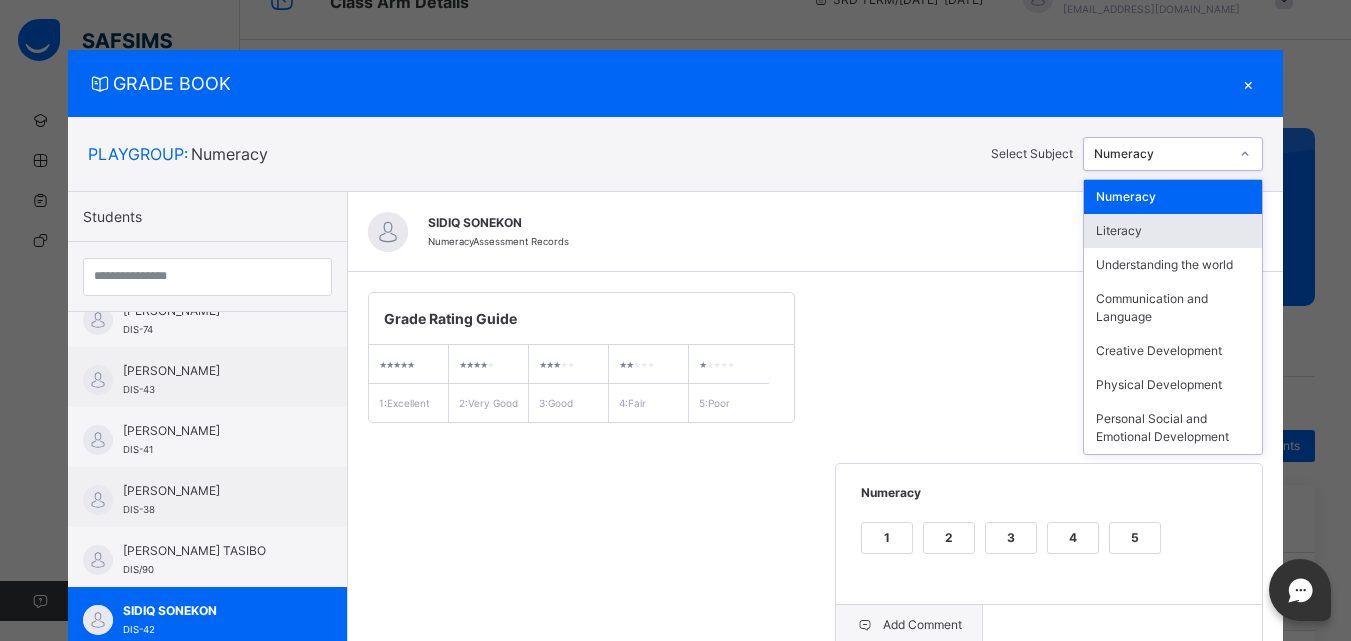 click on "Literacy" at bounding box center (1173, 231) 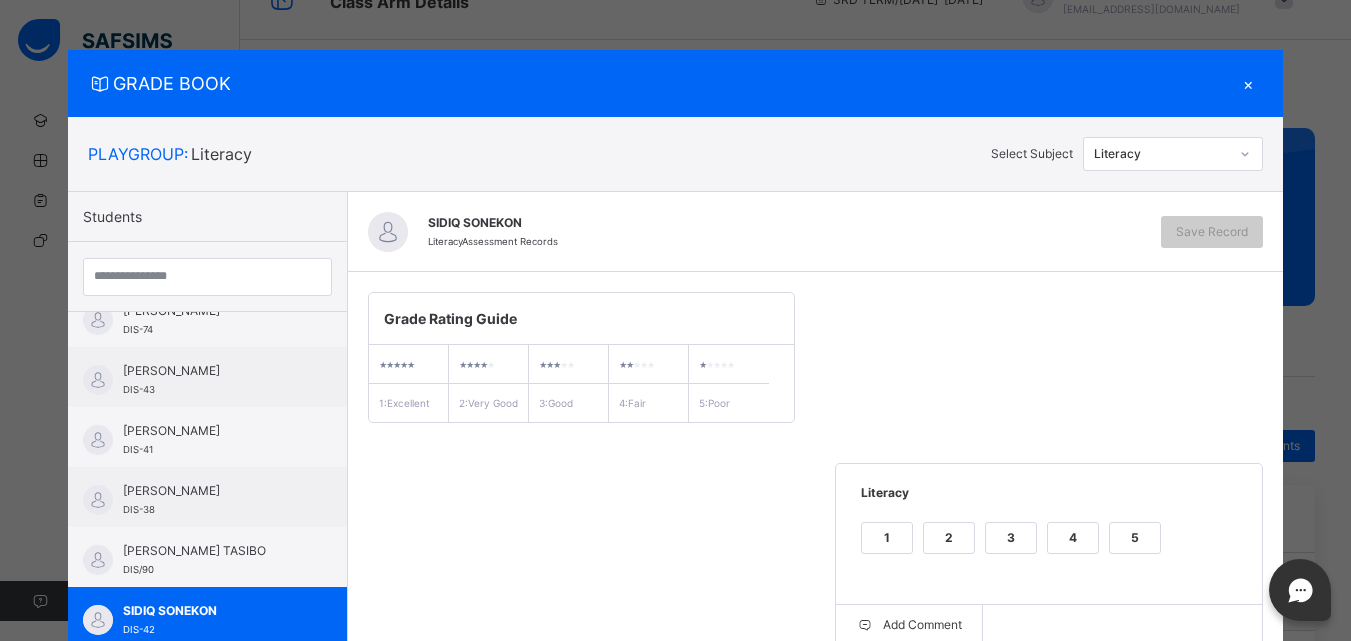 click on "SIDIQ  SONEKON Literacy  Assessment Records Save Record" at bounding box center [816, 232] 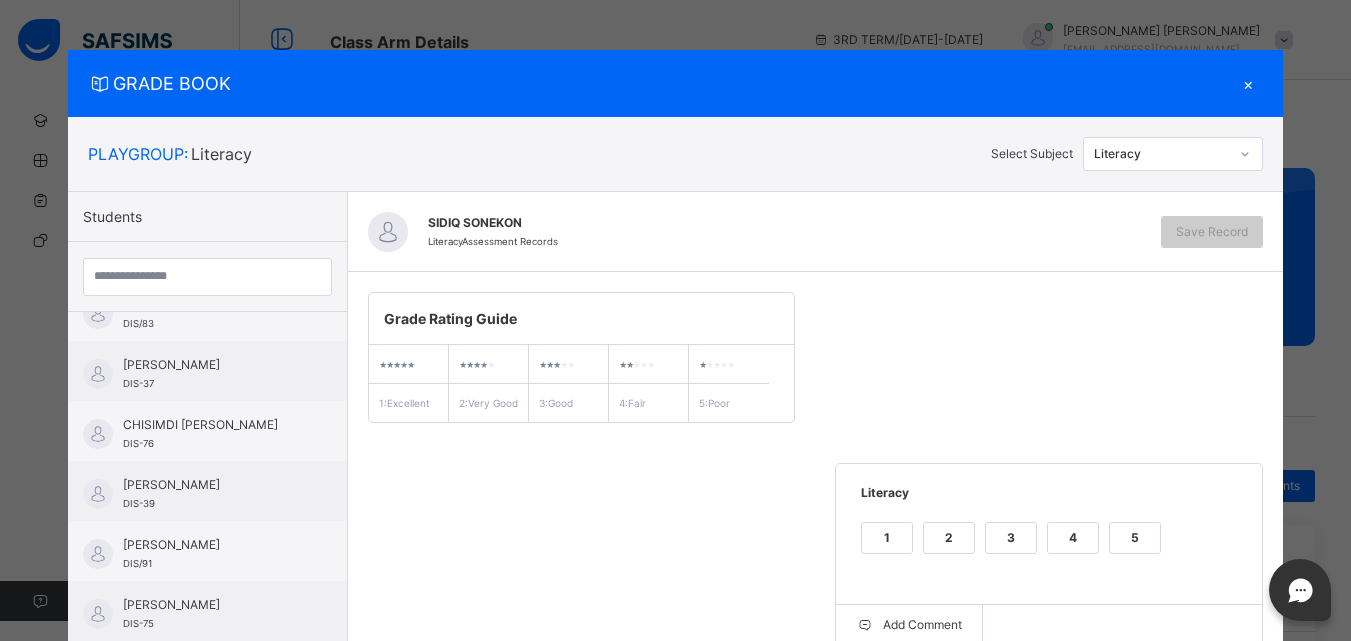 scroll, scrollTop: 0, scrollLeft: 0, axis: both 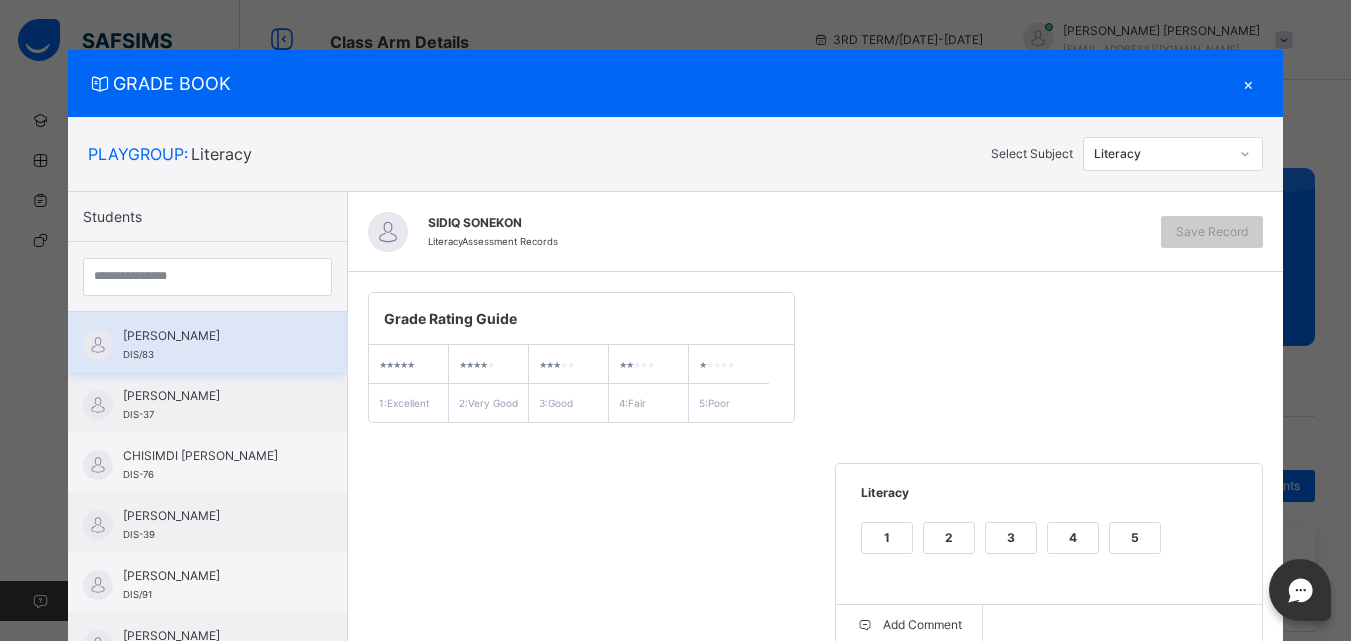 click on "[PERSON_NAME] DIS/83" at bounding box center [207, 342] 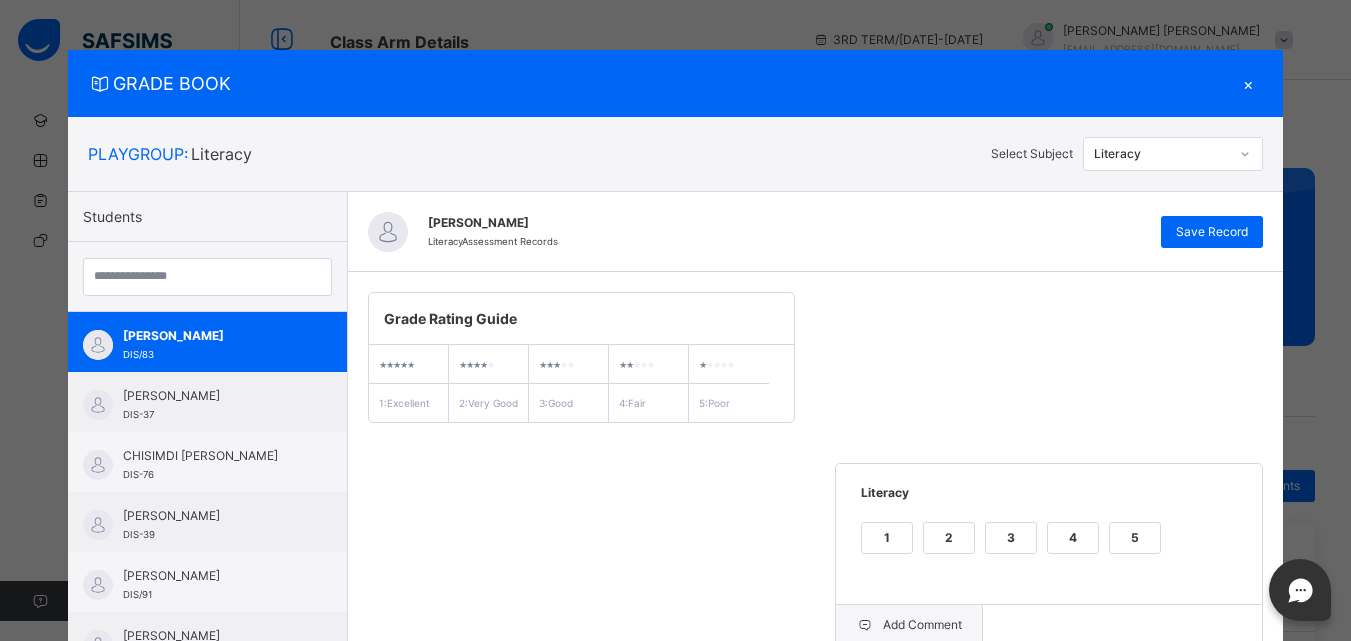 click on "**********" at bounding box center [816, 520] 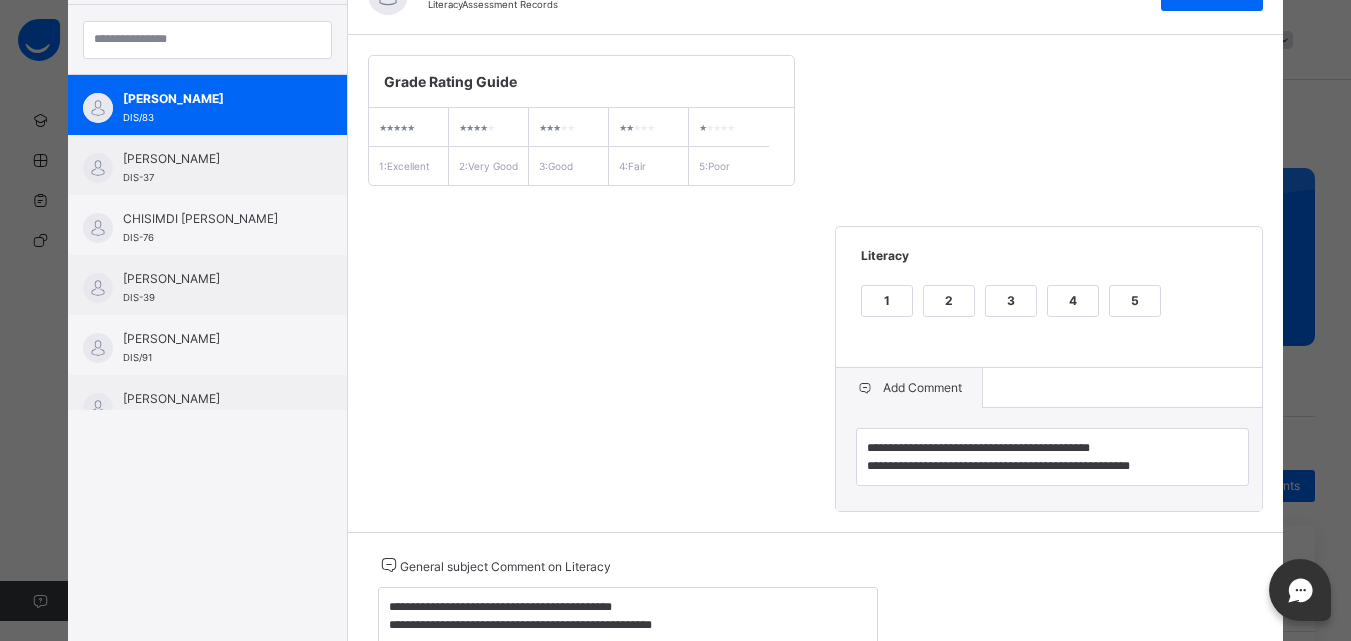 scroll, scrollTop: 240, scrollLeft: 0, axis: vertical 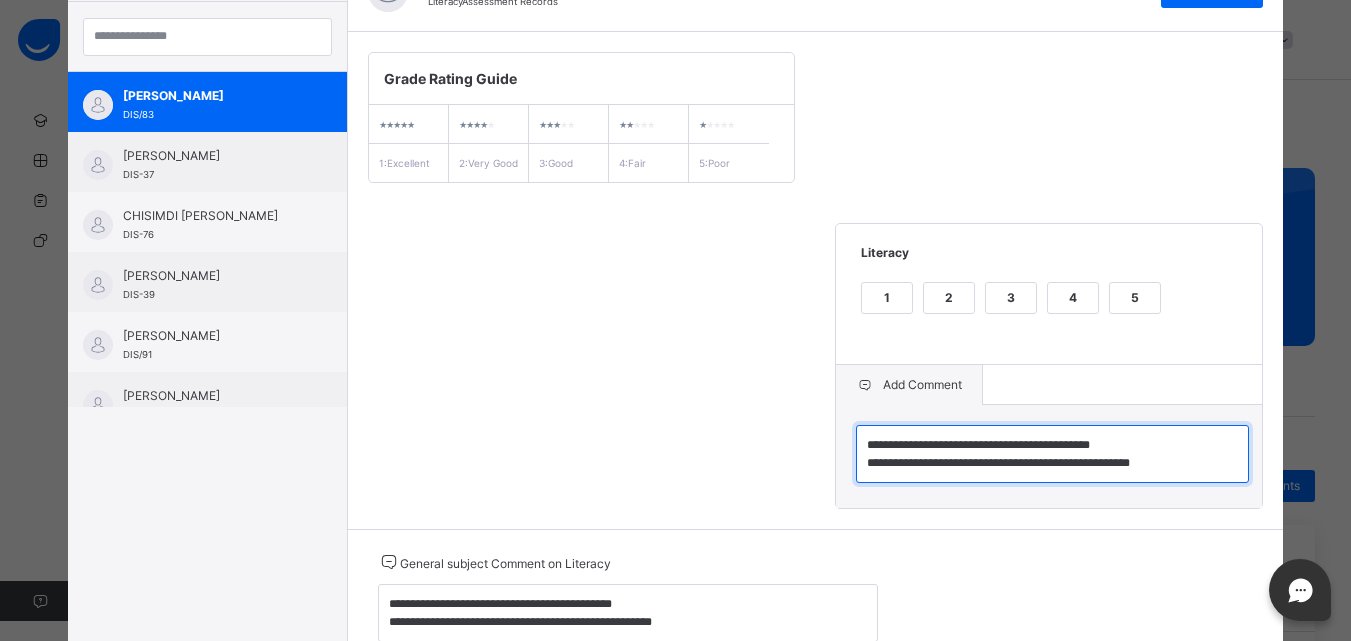 click on "**********" at bounding box center [1052, 454] 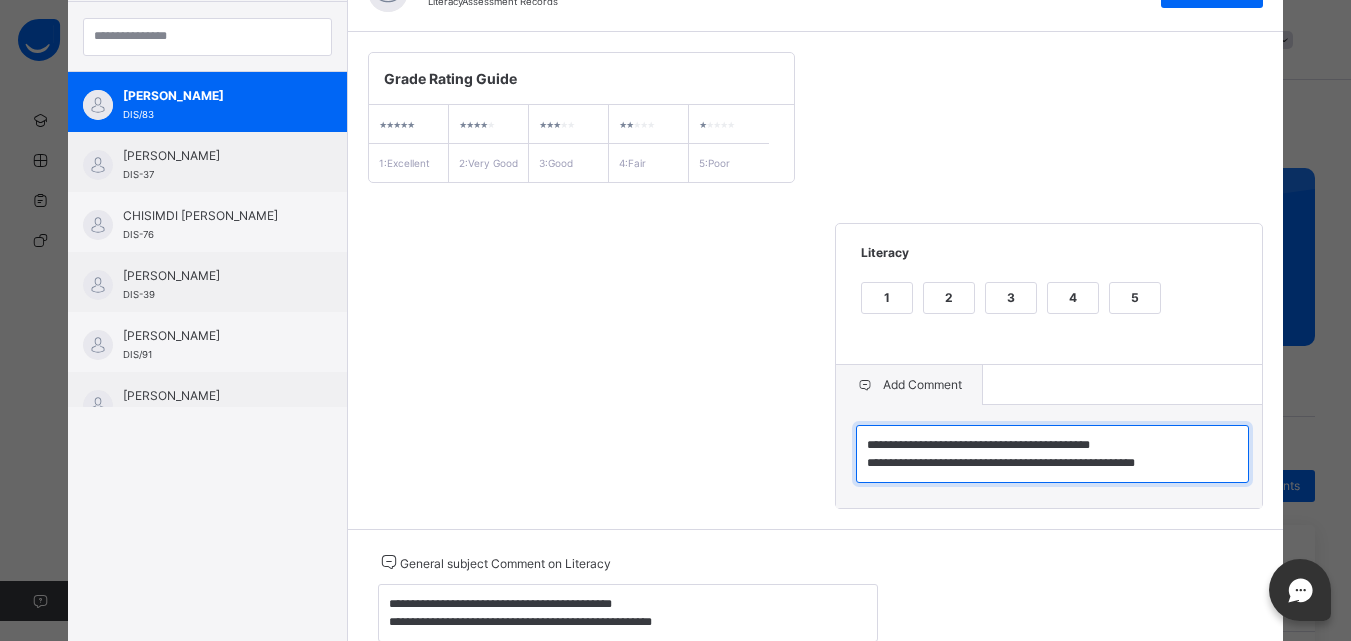 scroll, scrollTop: 6, scrollLeft: 0, axis: vertical 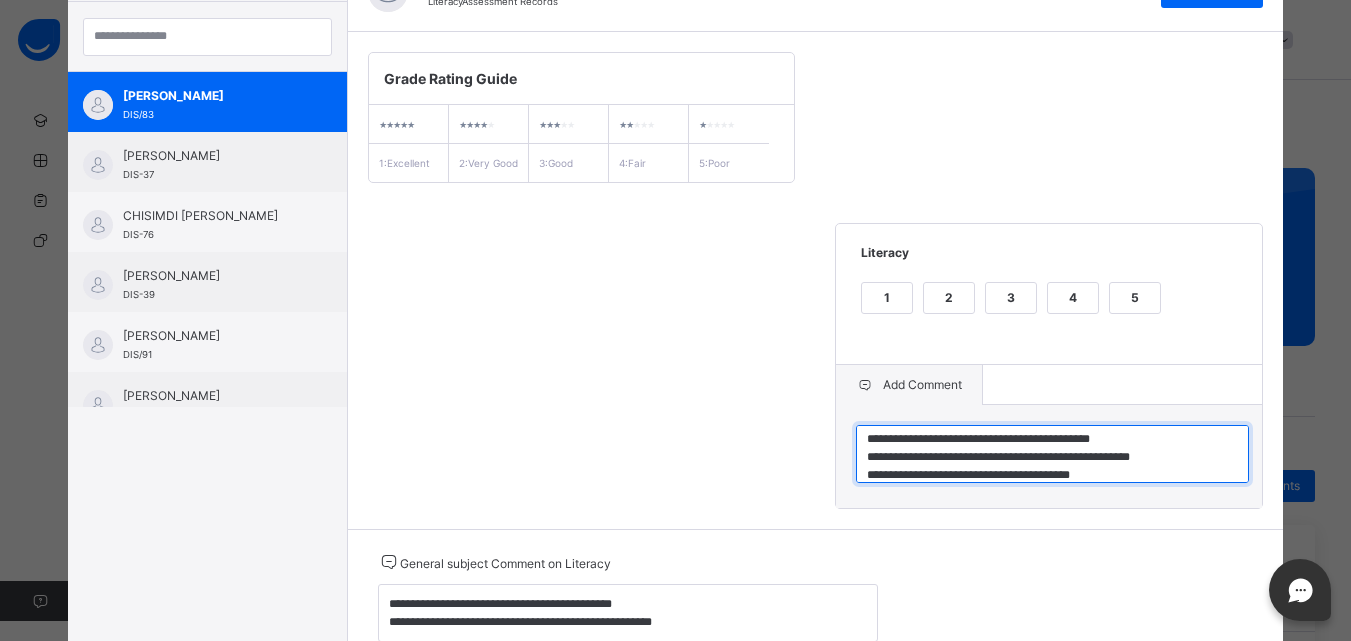 type on "**********" 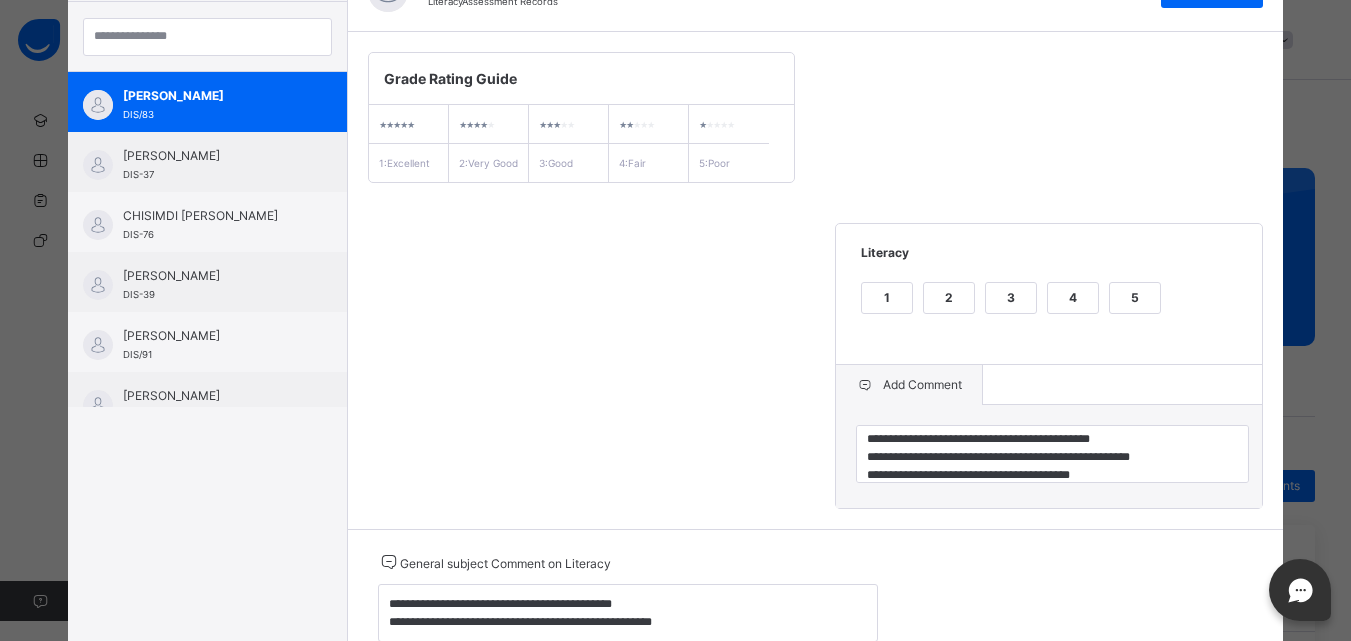 drag, startPoint x: 1029, startPoint y: 532, endPoint x: 923, endPoint y: 475, distance: 120.353645 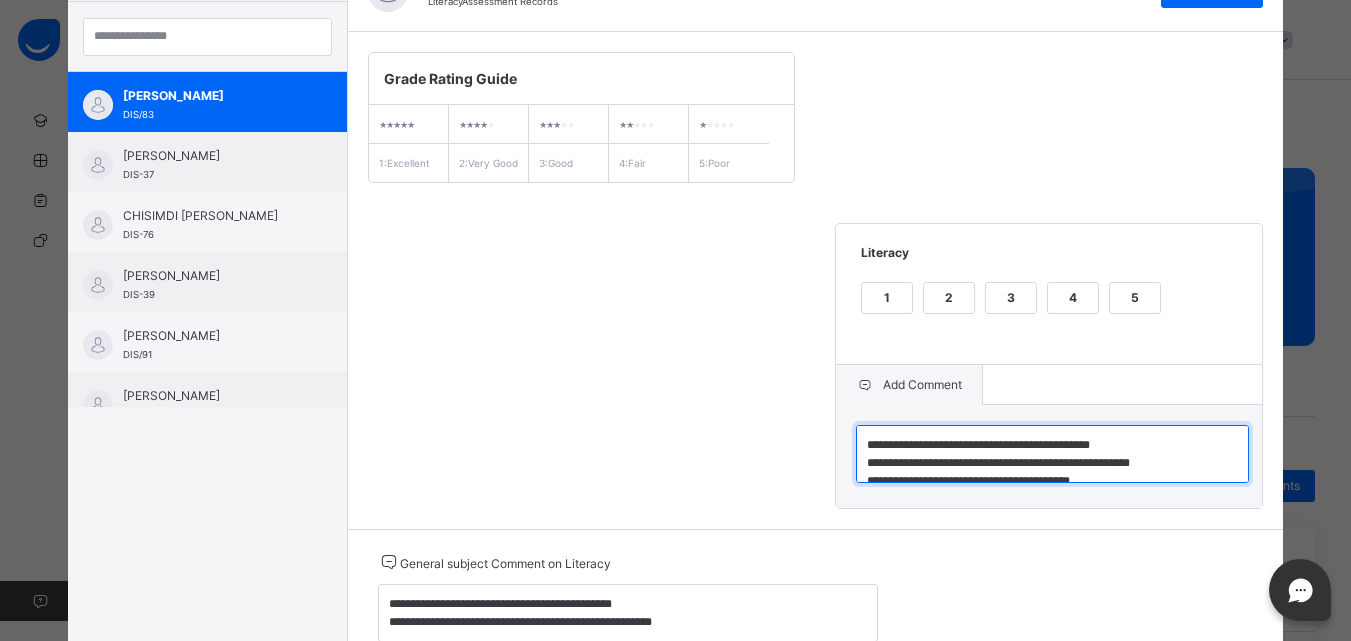 scroll, scrollTop: 18, scrollLeft: 0, axis: vertical 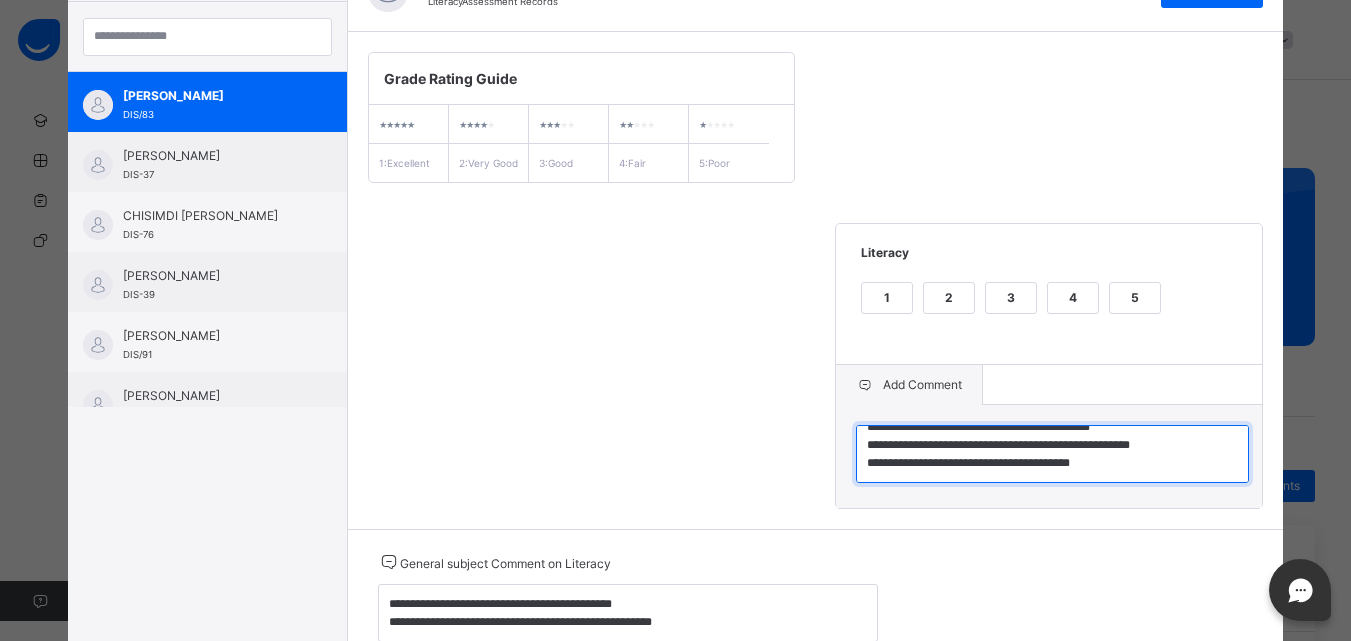 drag, startPoint x: 867, startPoint y: 456, endPoint x: 1210, endPoint y: 542, distance: 353.61703 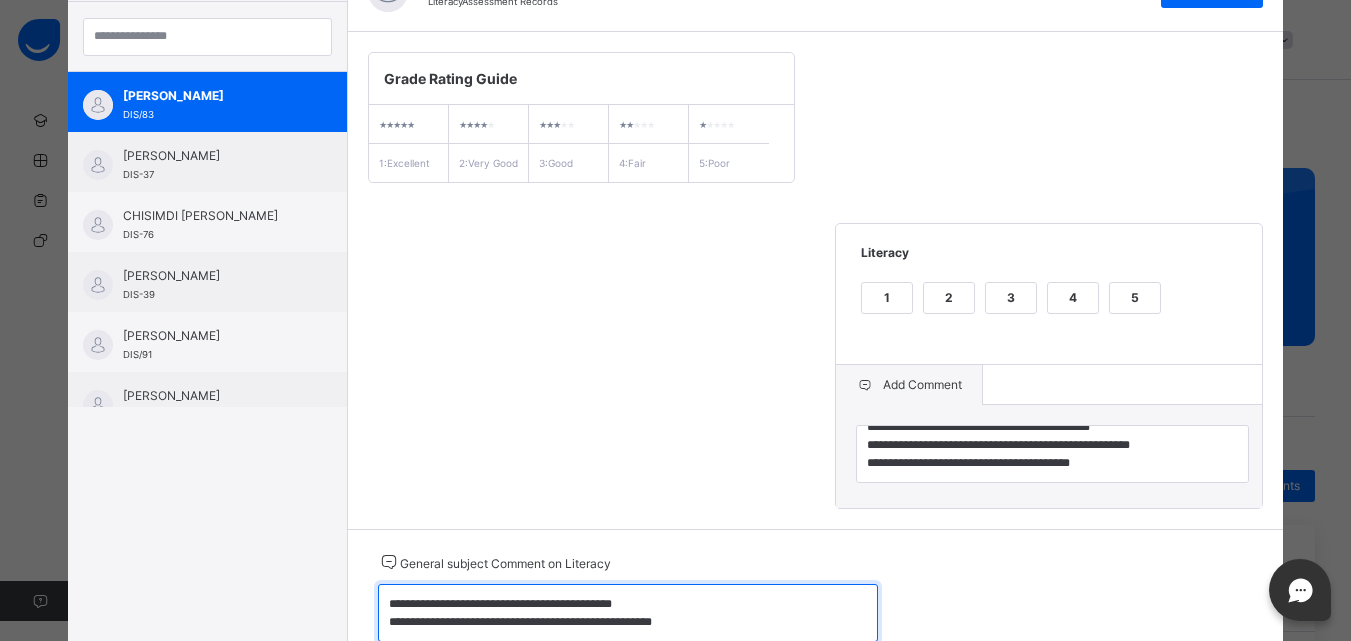 click on "**********" at bounding box center [628, 613] 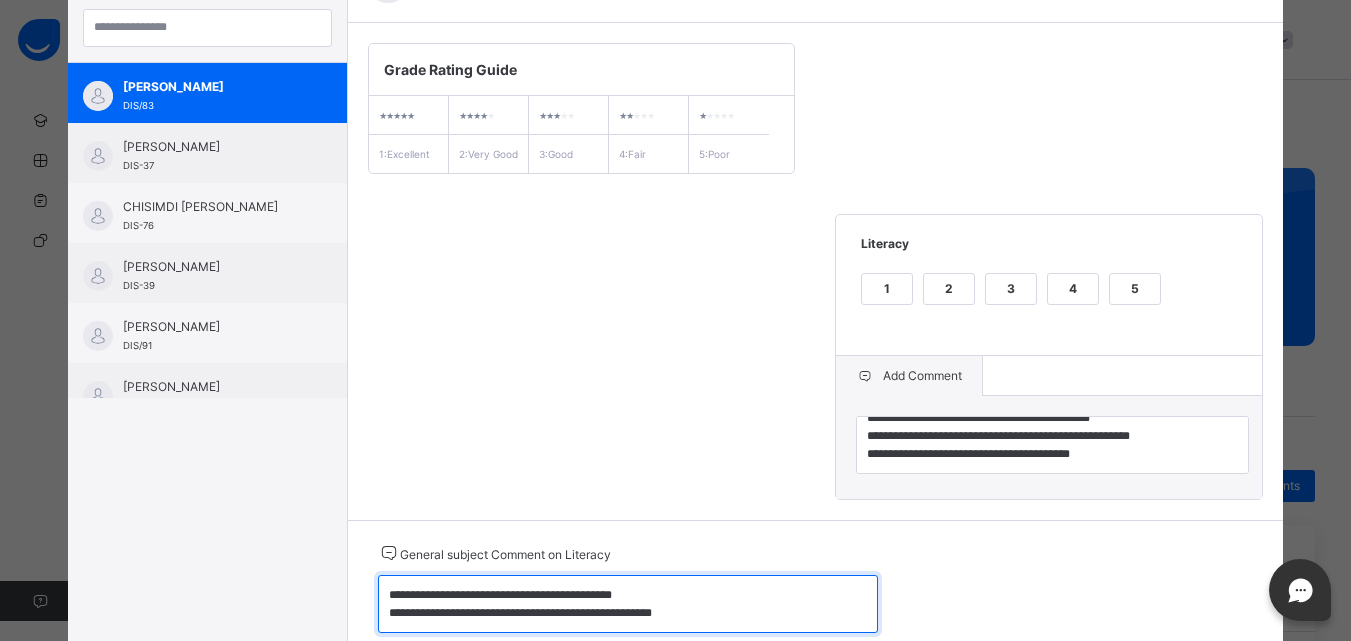 click on "**********" at bounding box center [628, 604] 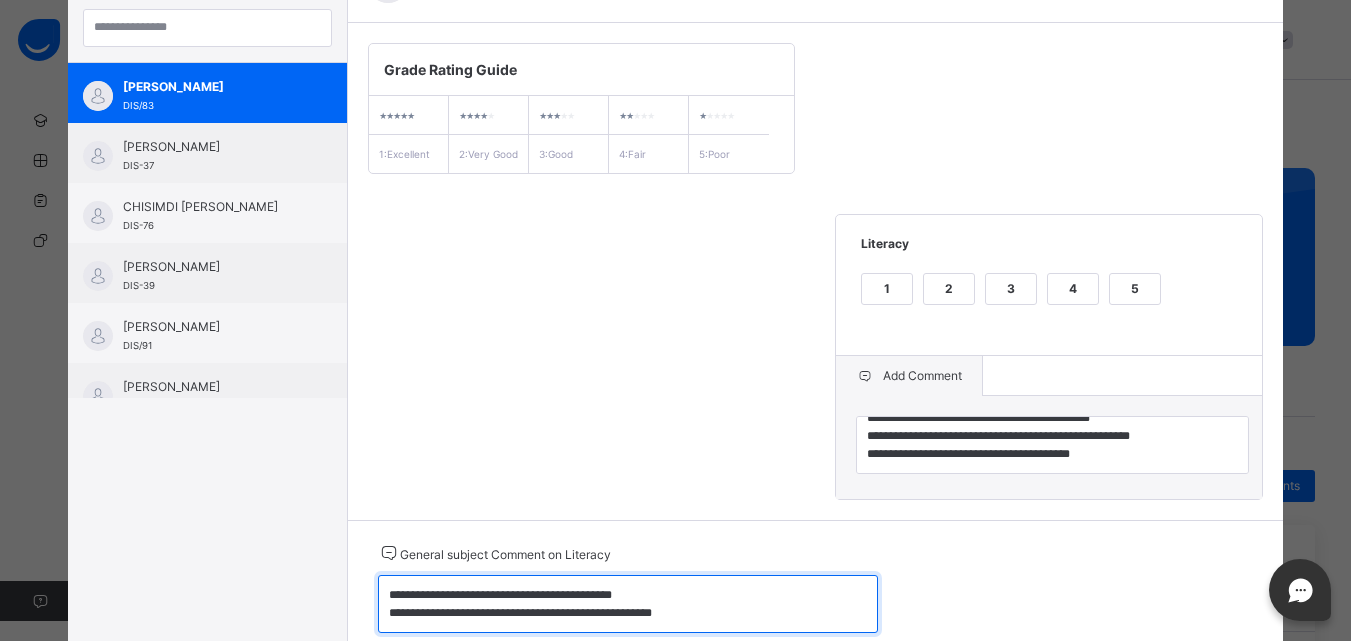 scroll, scrollTop: 337, scrollLeft: 0, axis: vertical 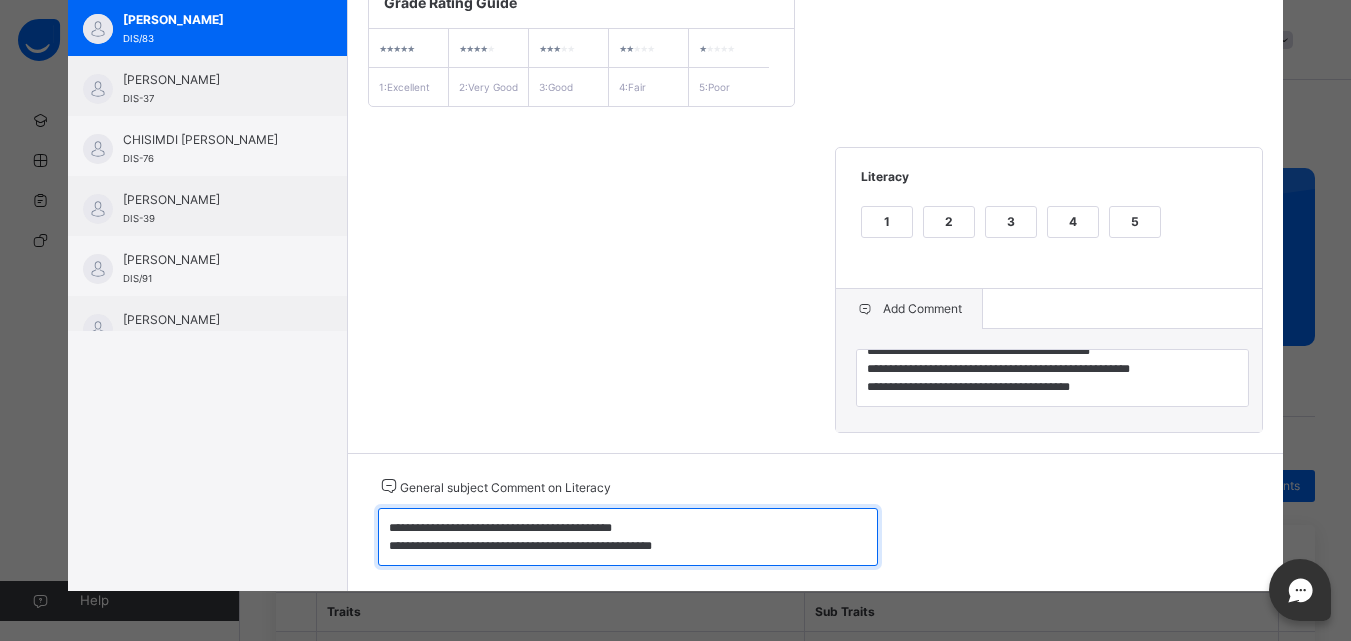 drag, startPoint x: 374, startPoint y: 609, endPoint x: 769, endPoint y: 600, distance: 395.1025 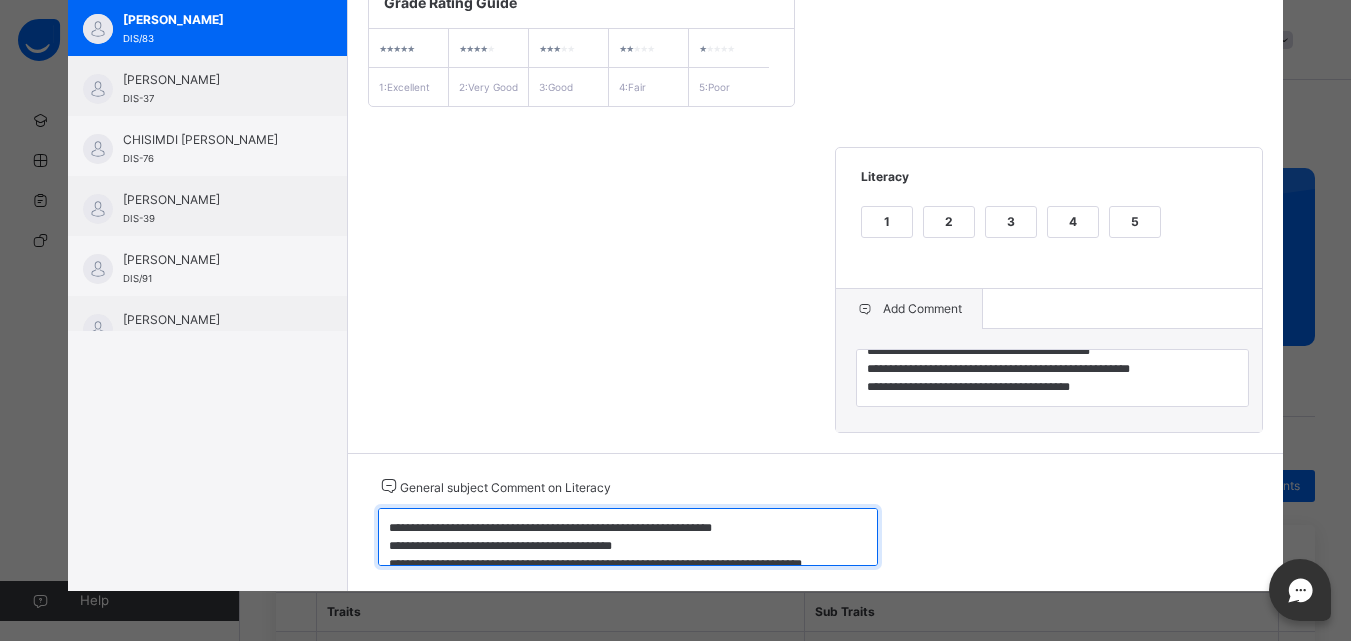scroll, scrollTop: 24, scrollLeft: 0, axis: vertical 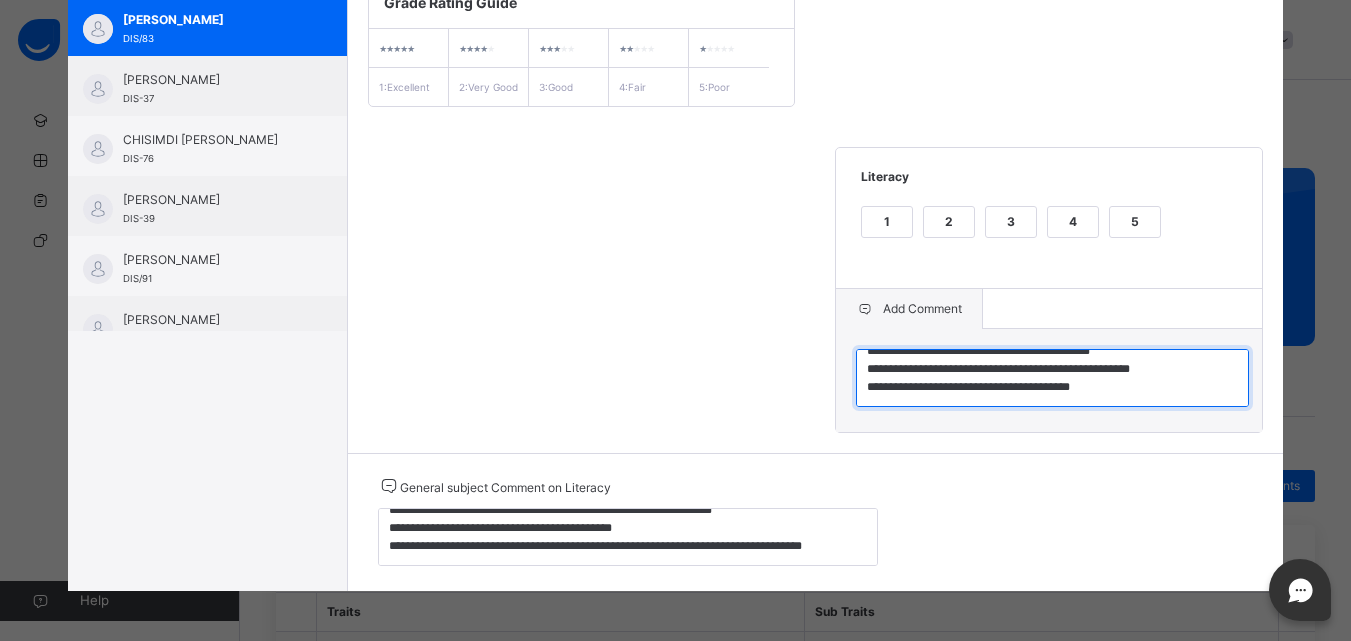 drag, startPoint x: 866, startPoint y: 362, endPoint x: 1096, endPoint y: 428, distance: 239.28226 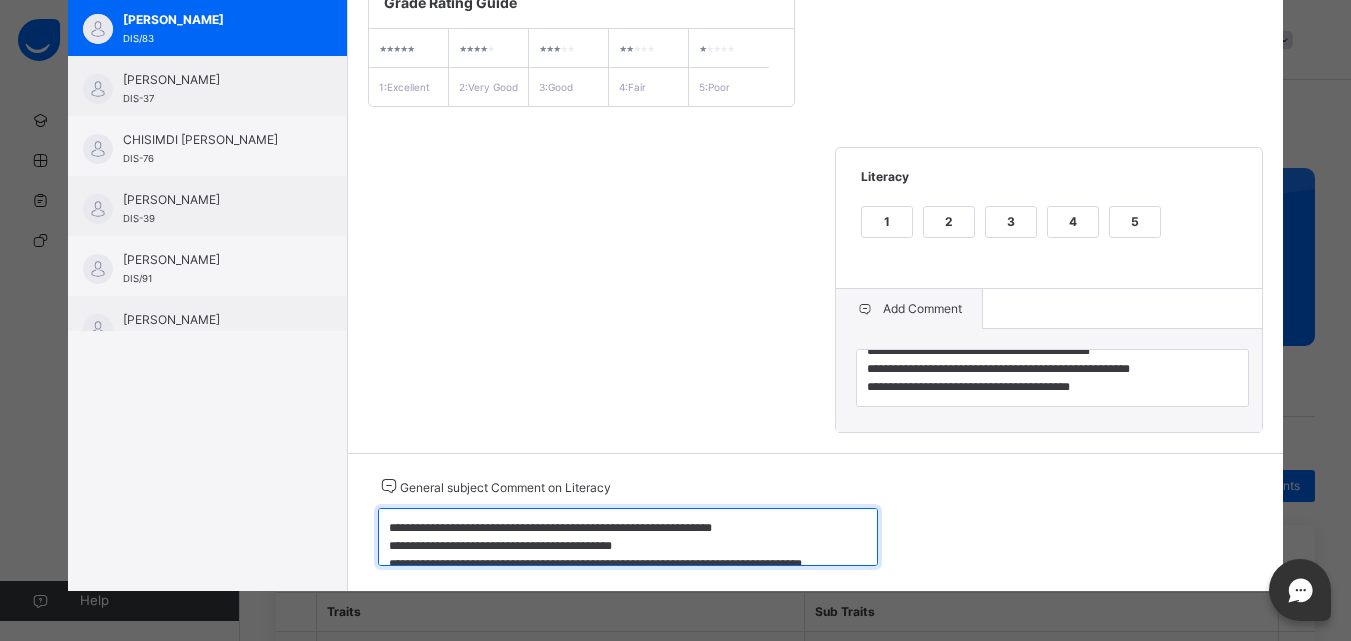 scroll, scrollTop: 36, scrollLeft: 0, axis: vertical 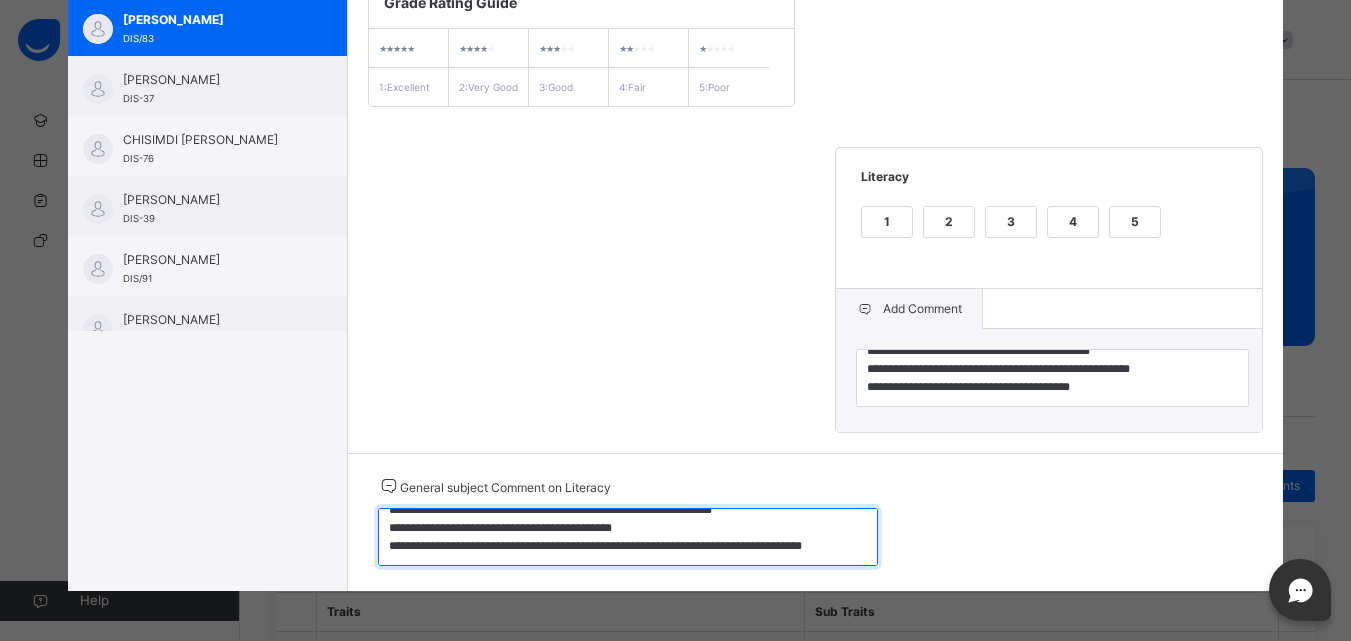 drag, startPoint x: 375, startPoint y: 521, endPoint x: 689, endPoint y: 612, distance: 326.92047 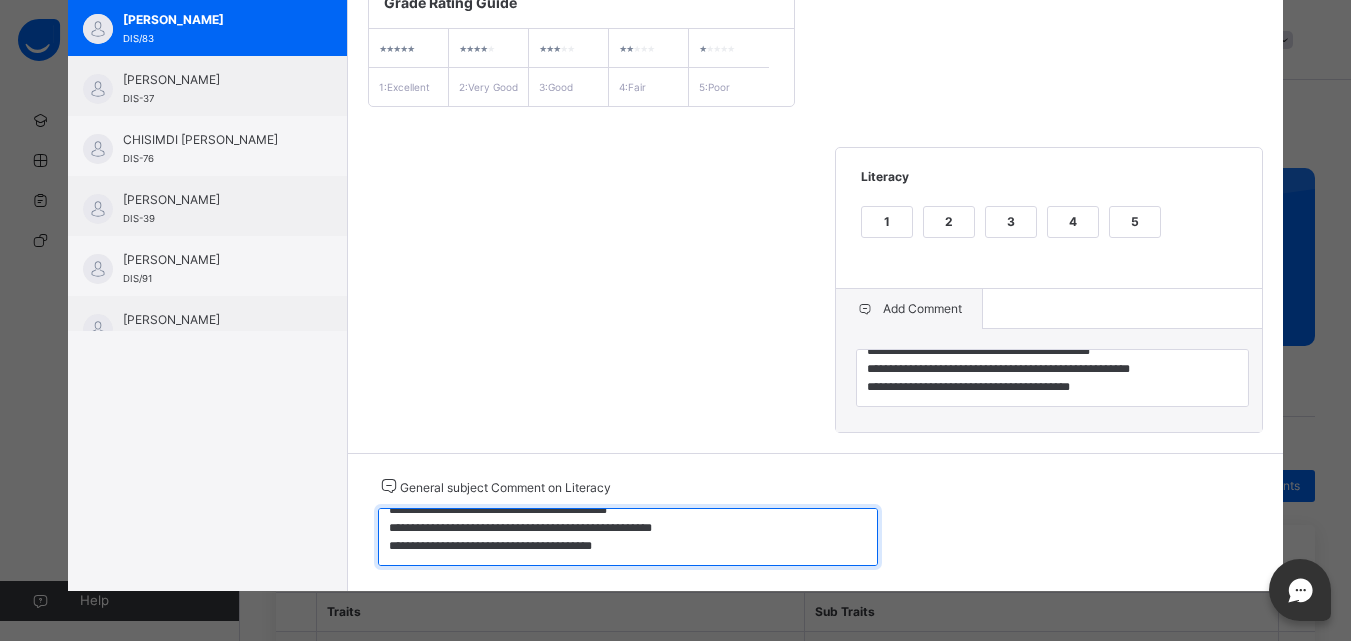 type on "**********" 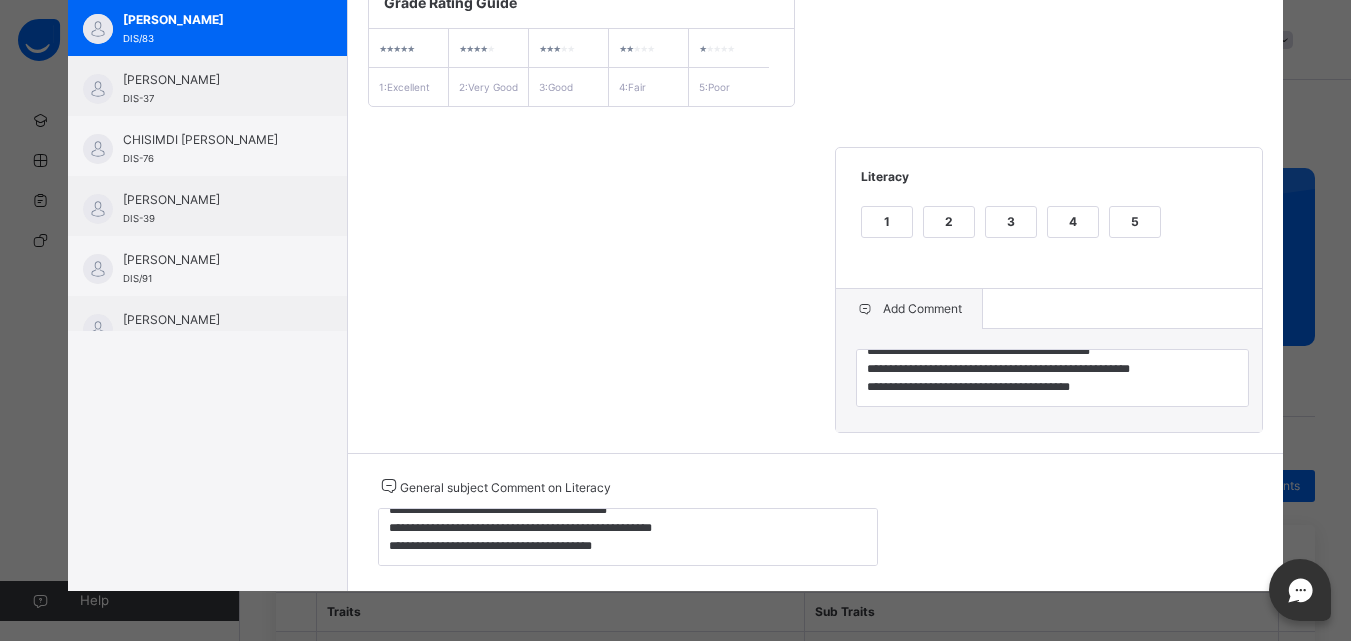 click on "**********" at bounding box center [816, 204] 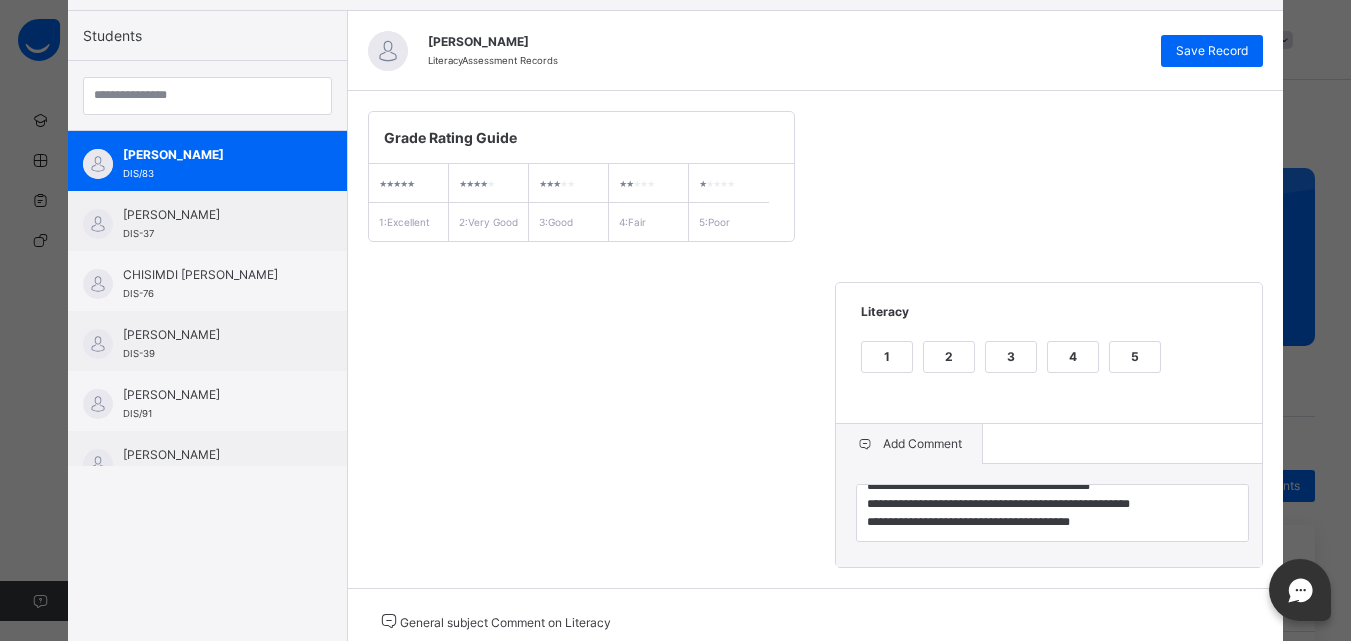 scroll, scrollTop: 177, scrollLeft: 0, axis: vertical 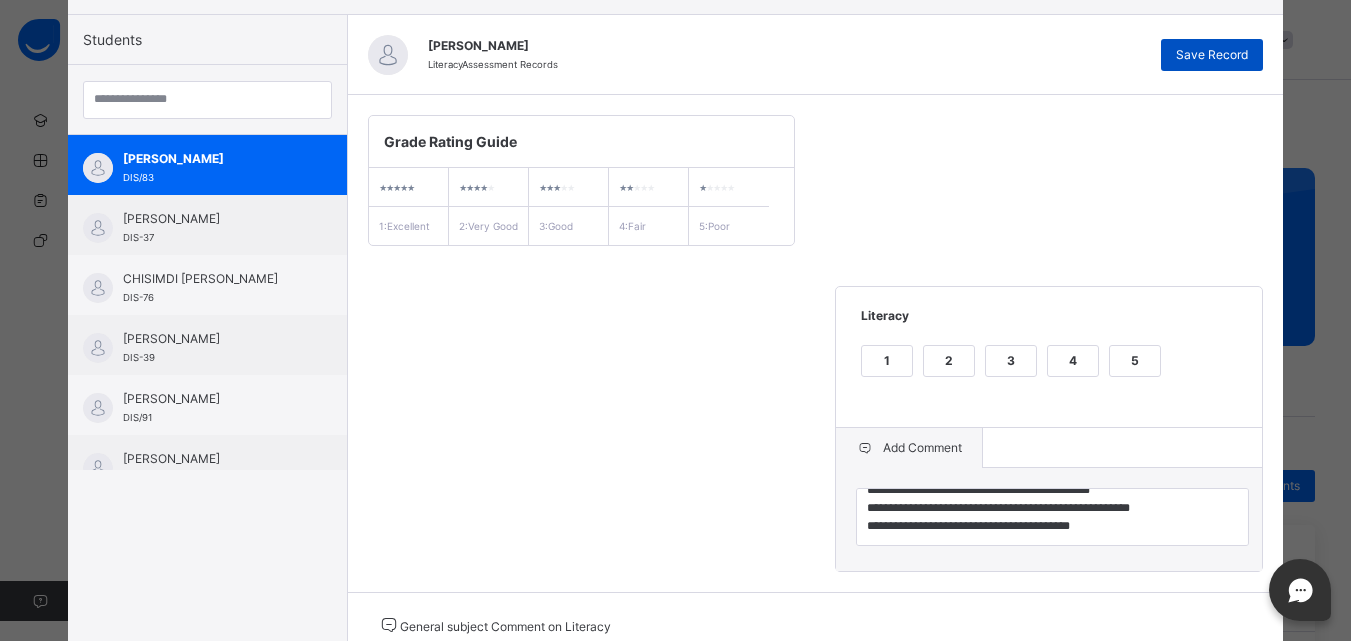 click on "Save Record" at bounding box center [1212, 55] 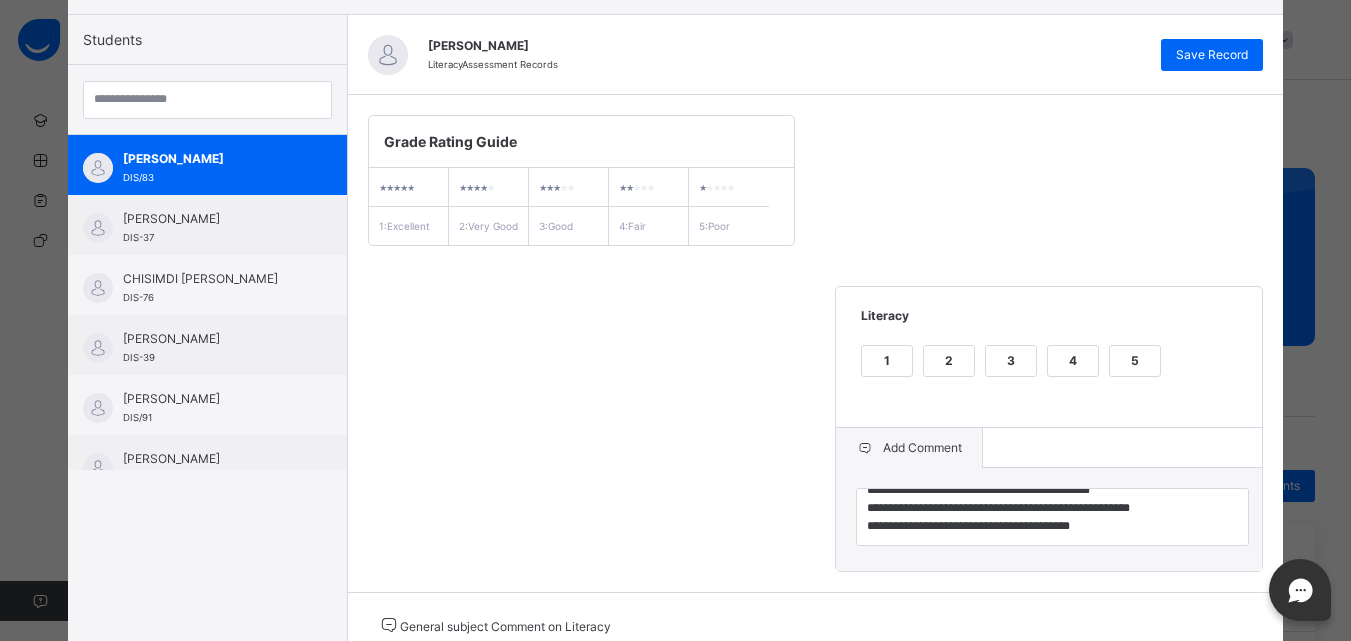 scroll, scrollTop: 35, scrollLeft: 0, axis: vertical 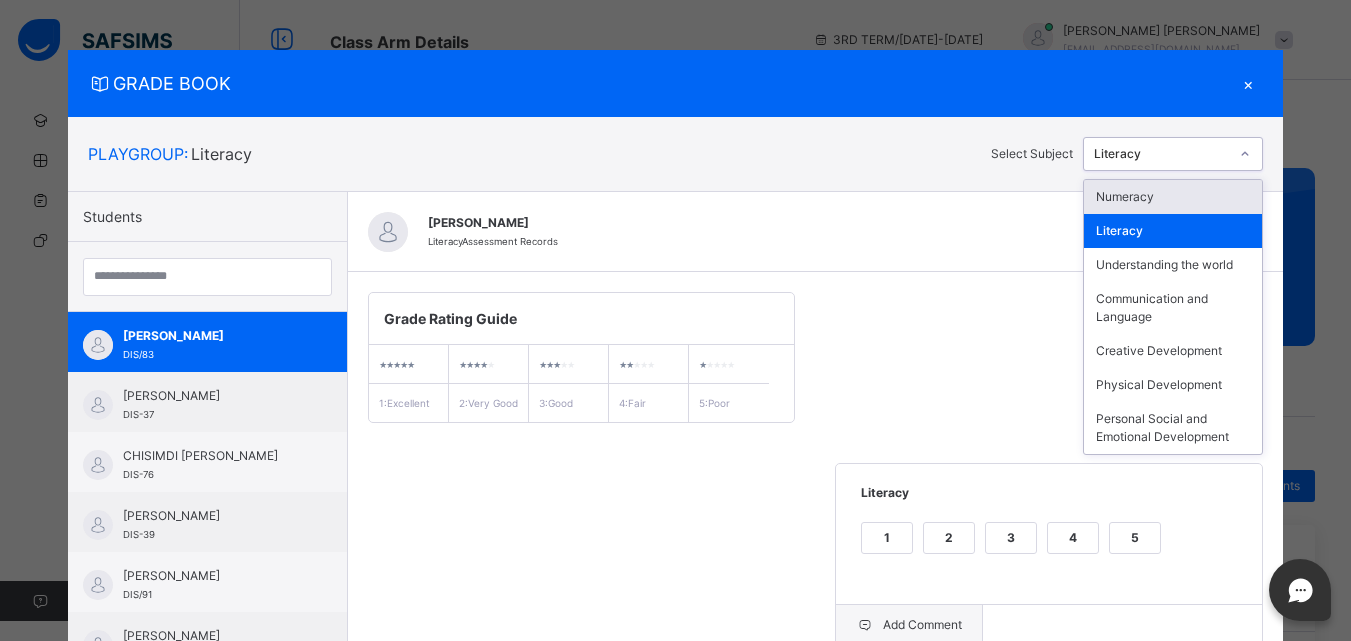 click 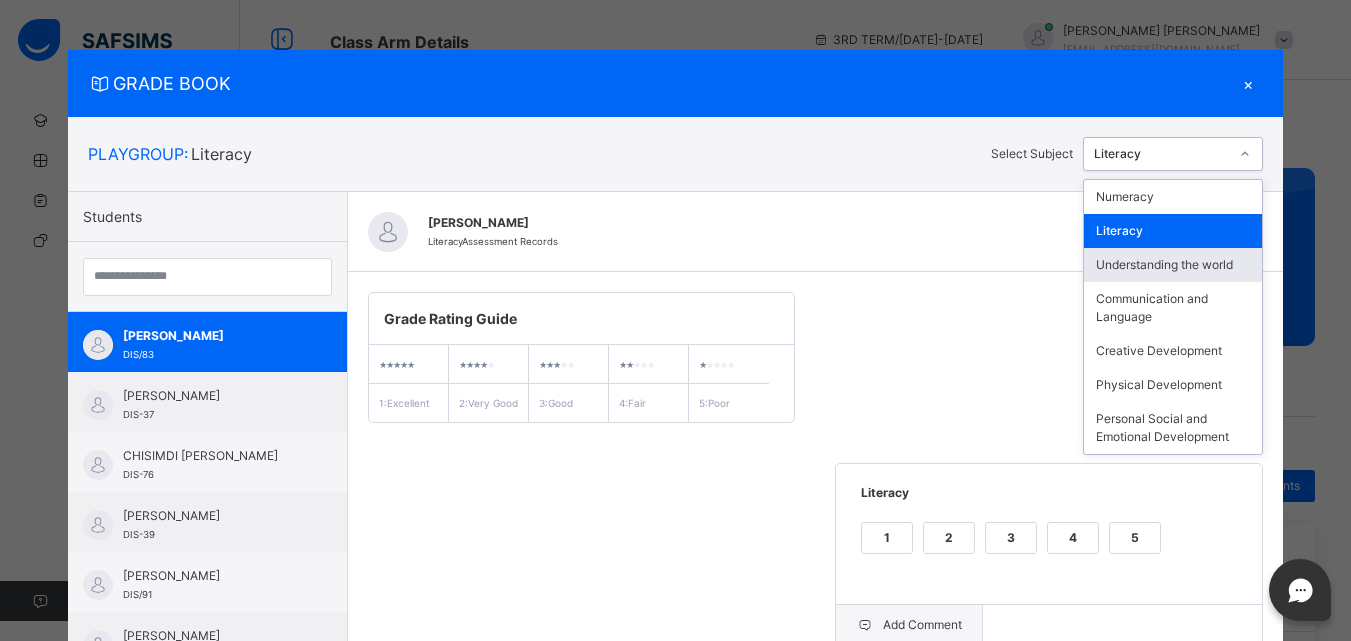 click on "Understanding the world" at bounding box center (1173, 265) 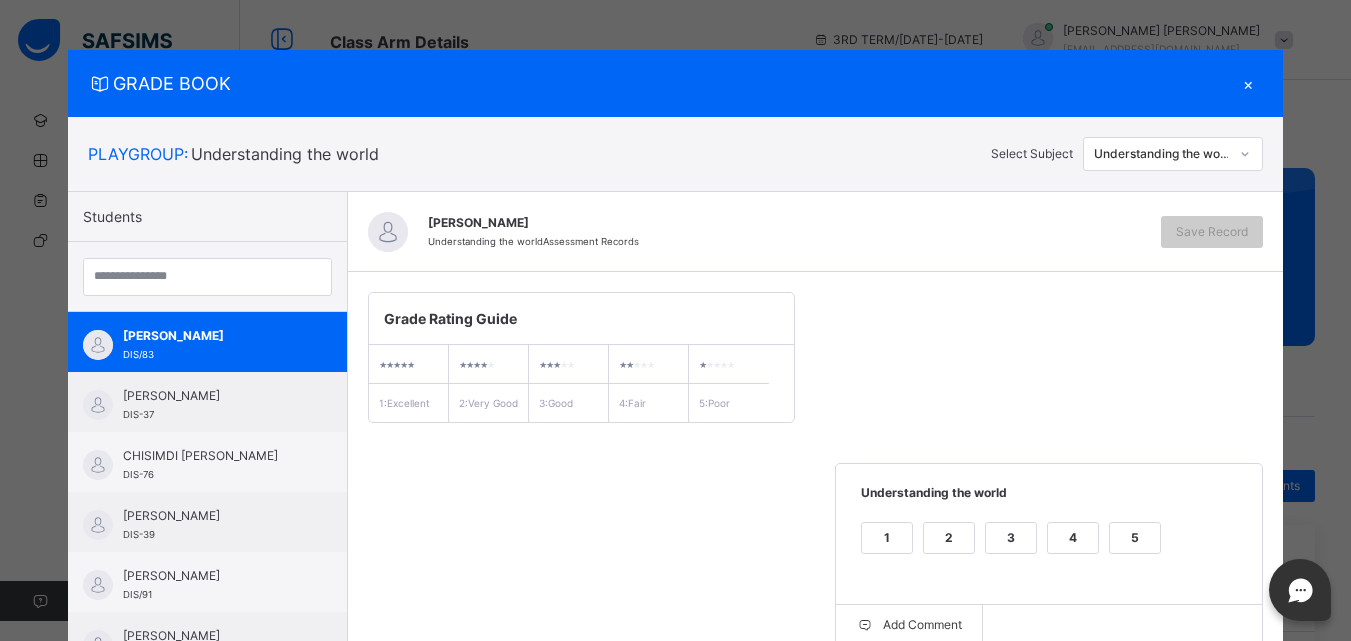 click on "3" at bounding box center [1011, 550] 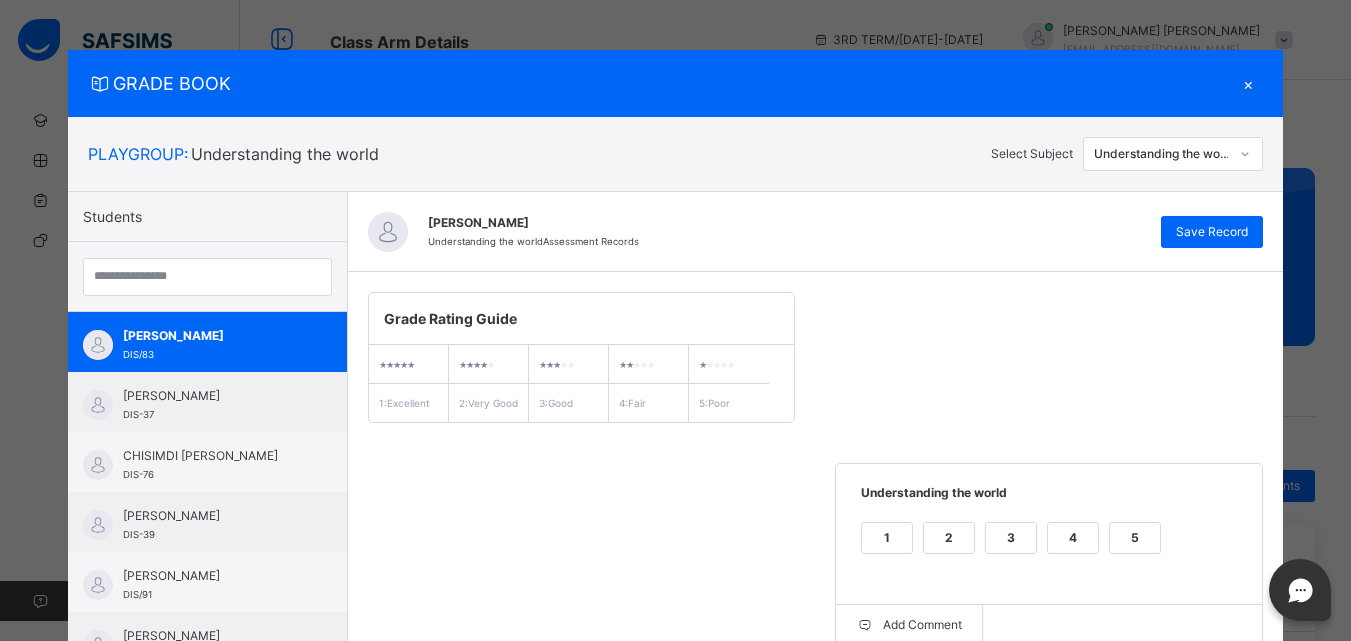 click on "Grade Rating Guide   ★ ★ ★ ★ ★ 1  :  Excellent ★ ★ ★ ★ ★ 2  :  Very Good ★ ★ ★ ★ ★ 3  :  Good ★ ★ ★ ★ ★ 4  :  Fair ★ ★ ★ ★ ★ 5  :  Poor Understanding the world   1 2 3 4 5  Add Comment" at bounding box center [816, 469] 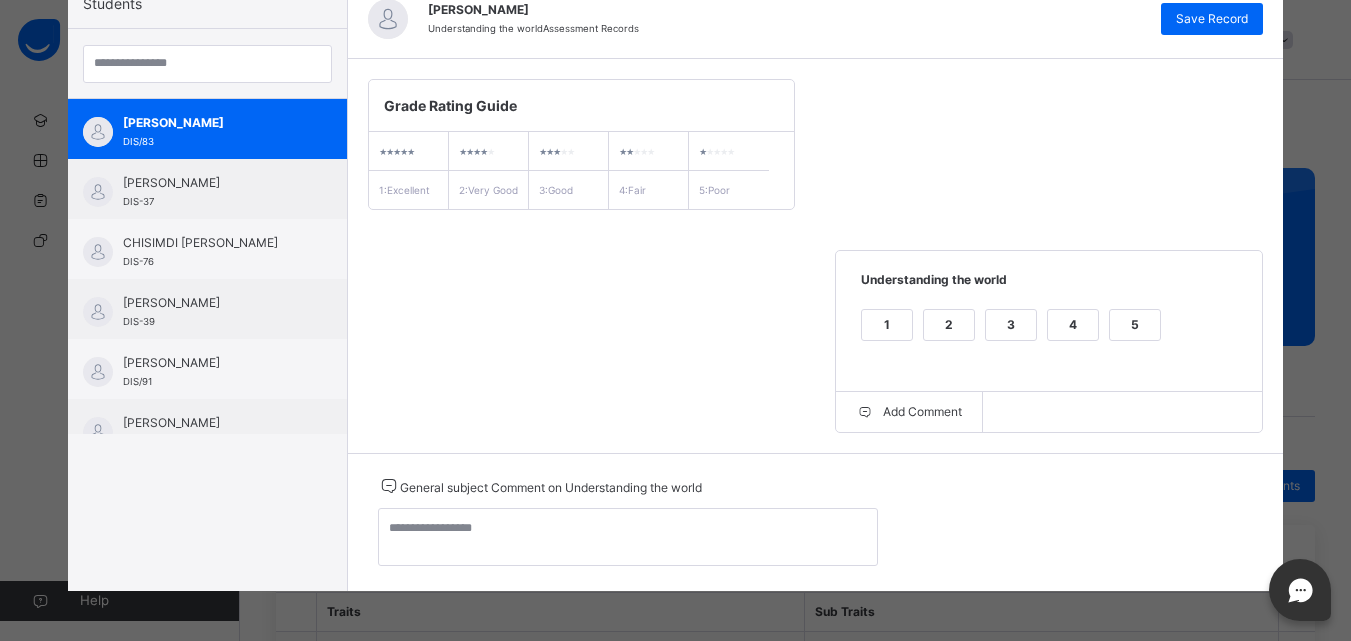 scroll, scrollTop: 234, scrollLeft: 0, axis: vertical 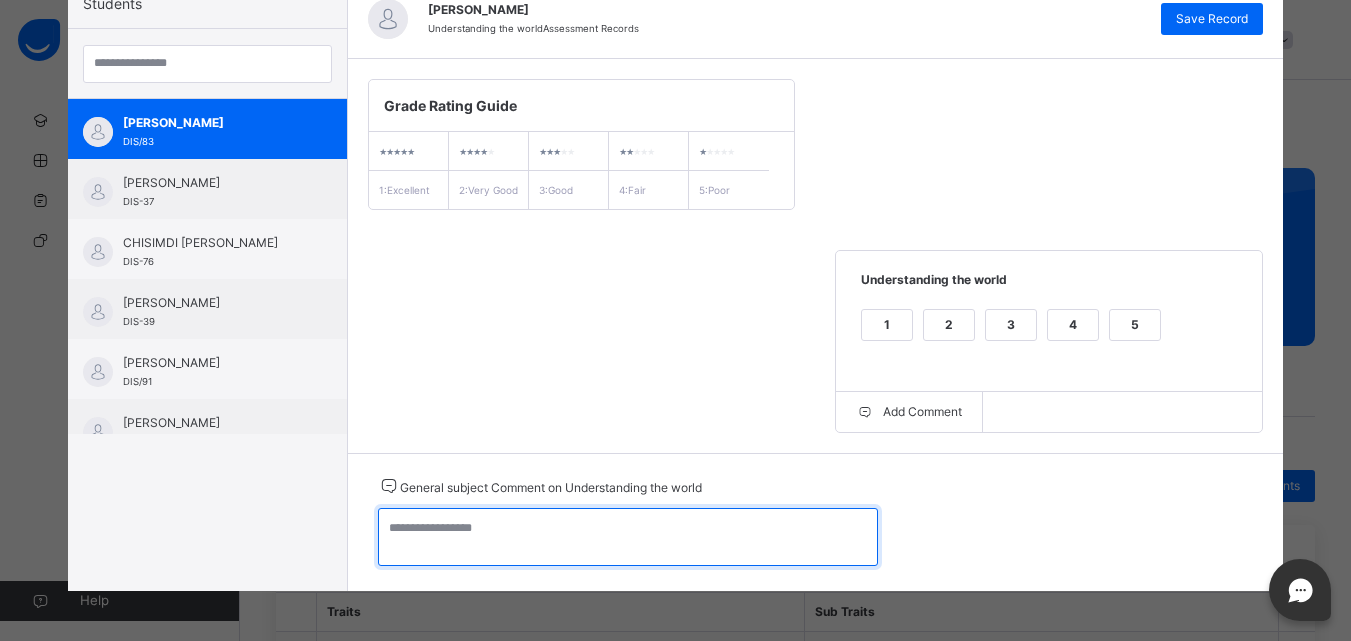 click at bounding box center [628, 537] 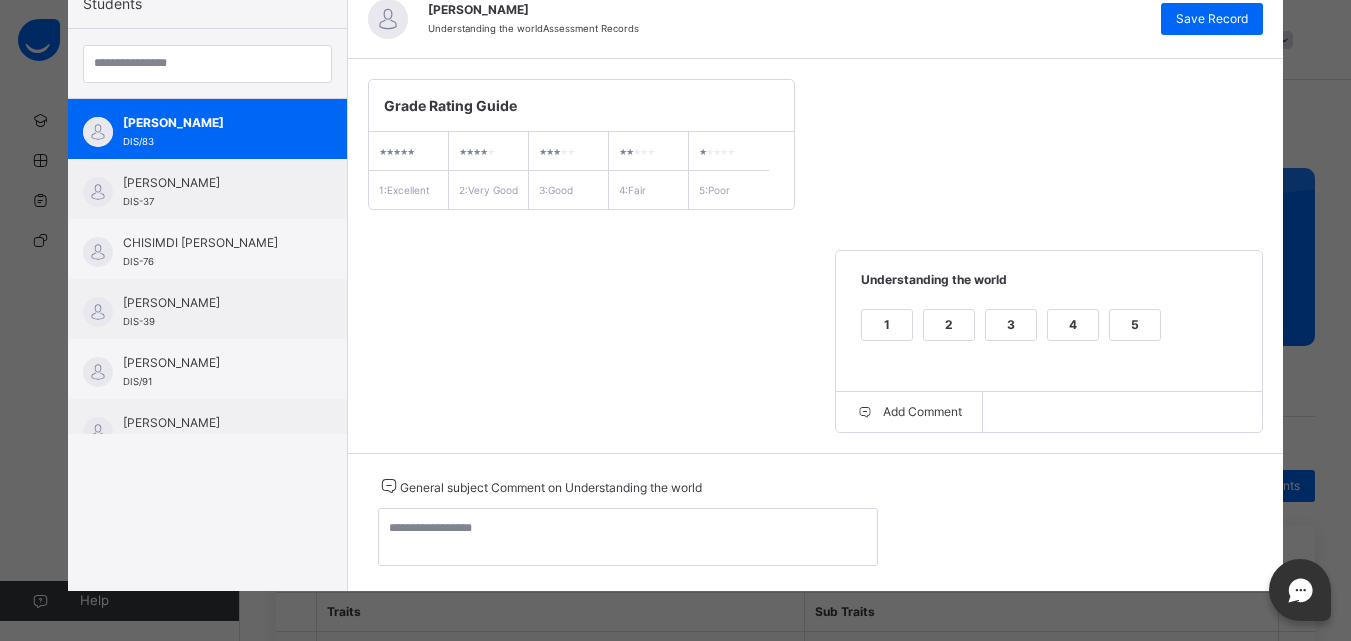 click on "Grade Rating Guide   ★ ★ ★ ★ ★ 1  :  Excellent ★ ★ ★ ★ ★ 2  :  Very Good ★ ★ ★ ★ ★ 3  :  Good ★ ★ ★ ★ ★ 4  :  Fair ★ ★ ★ ★ ★ 5  :  Poor Understanding the world   1 2 3 4 5  Add Comment" at bounding box center (816, 256) 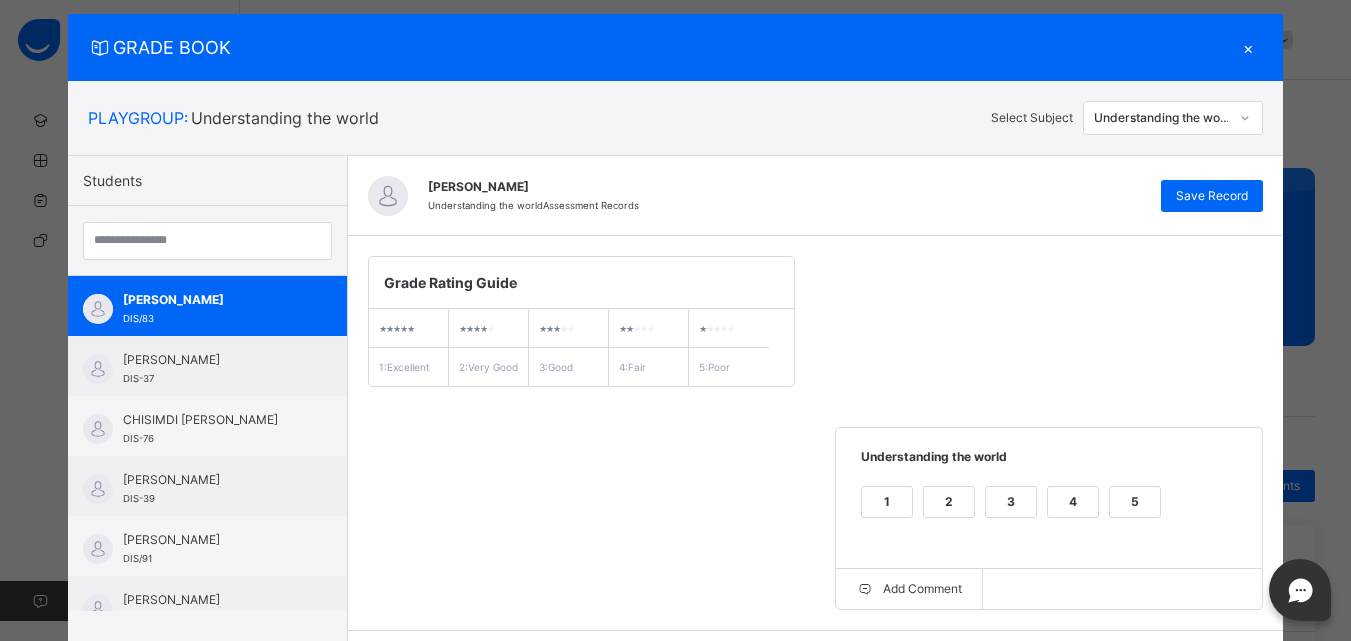 scroll, scrollTop: 34, scrollLeft: 0, axis: vertical 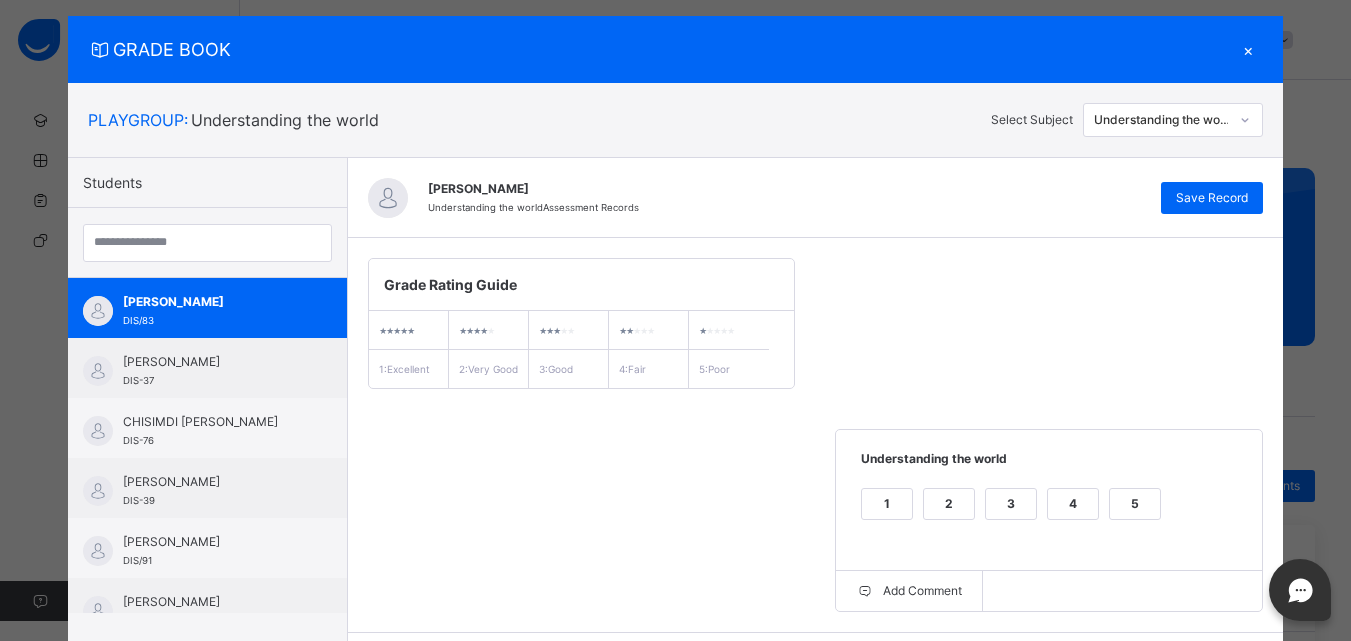 click on "×" at bounding box center (1248, 49) 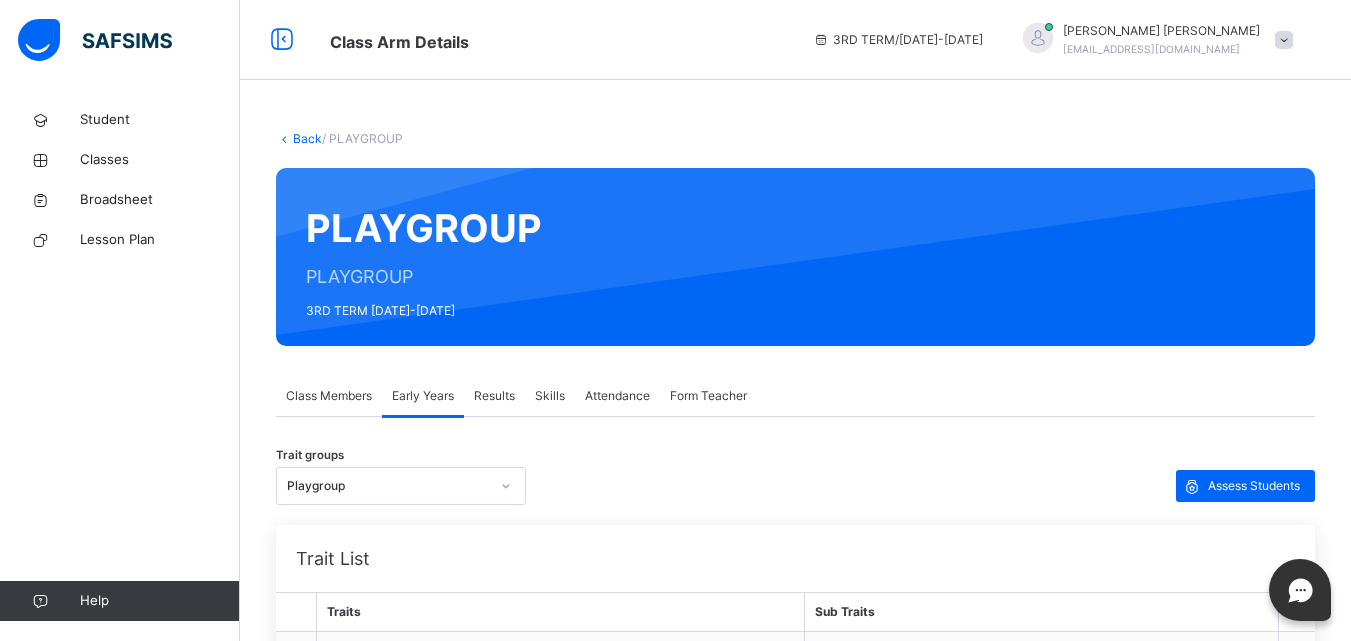 click at bounding box center (506, 486) 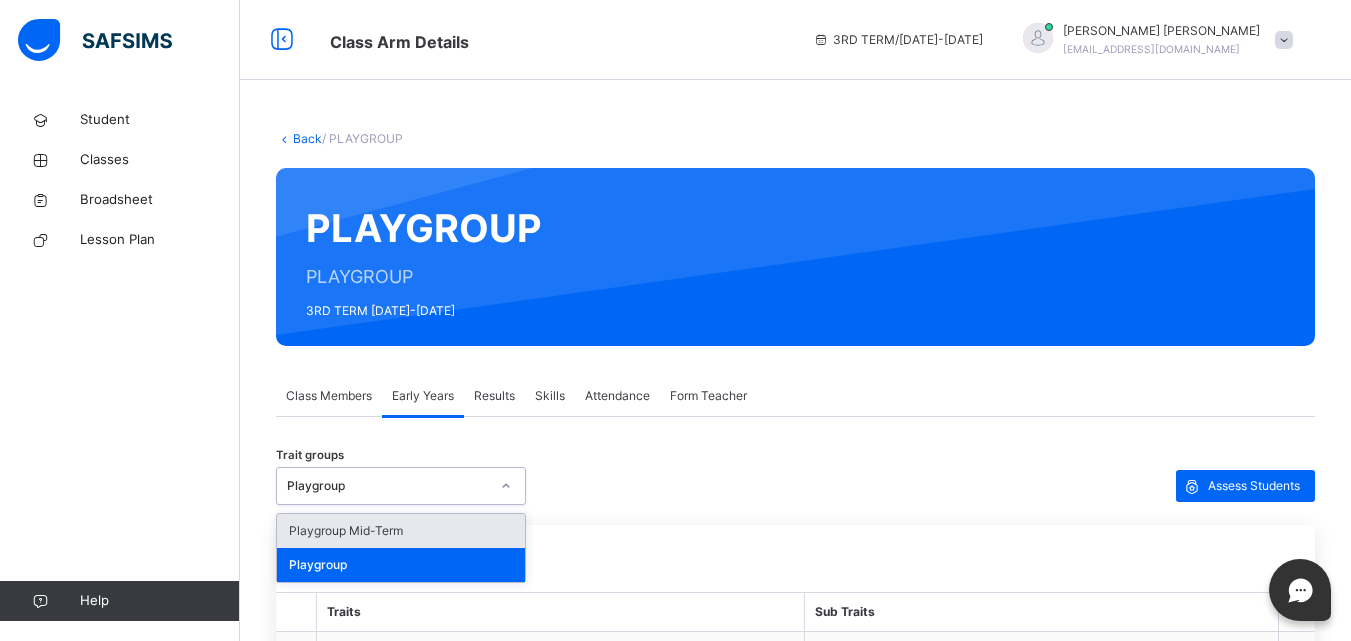 click on "Playgroup Mid-Term" at bounding box center [401, 531] 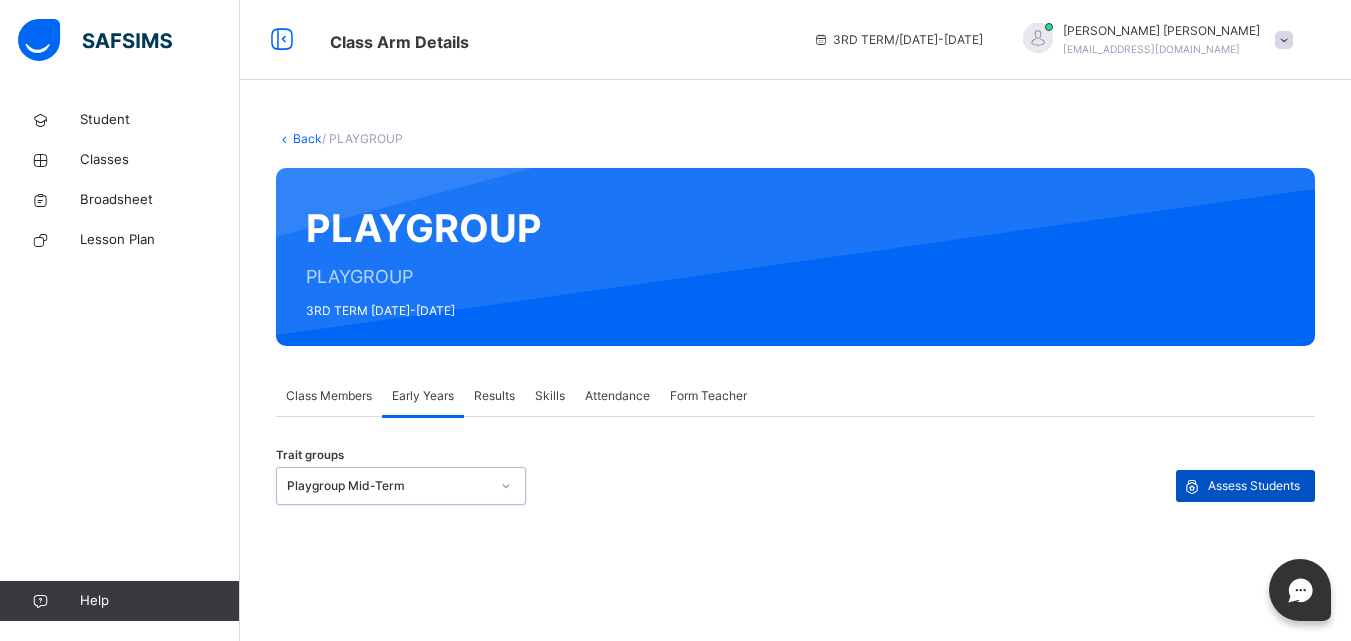 click on "Assess Students" at bounding box center [1254, 486] 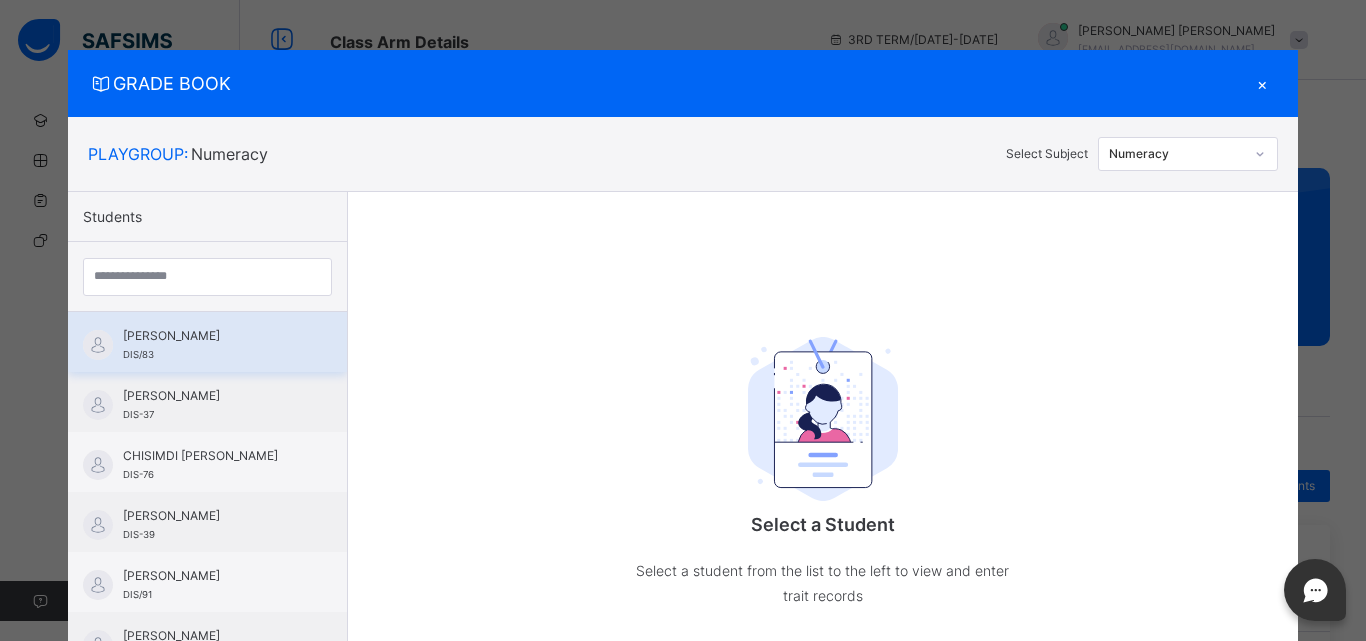 click on "[PERSON_NAME] DIS/83" at bounding box center [212, 345] 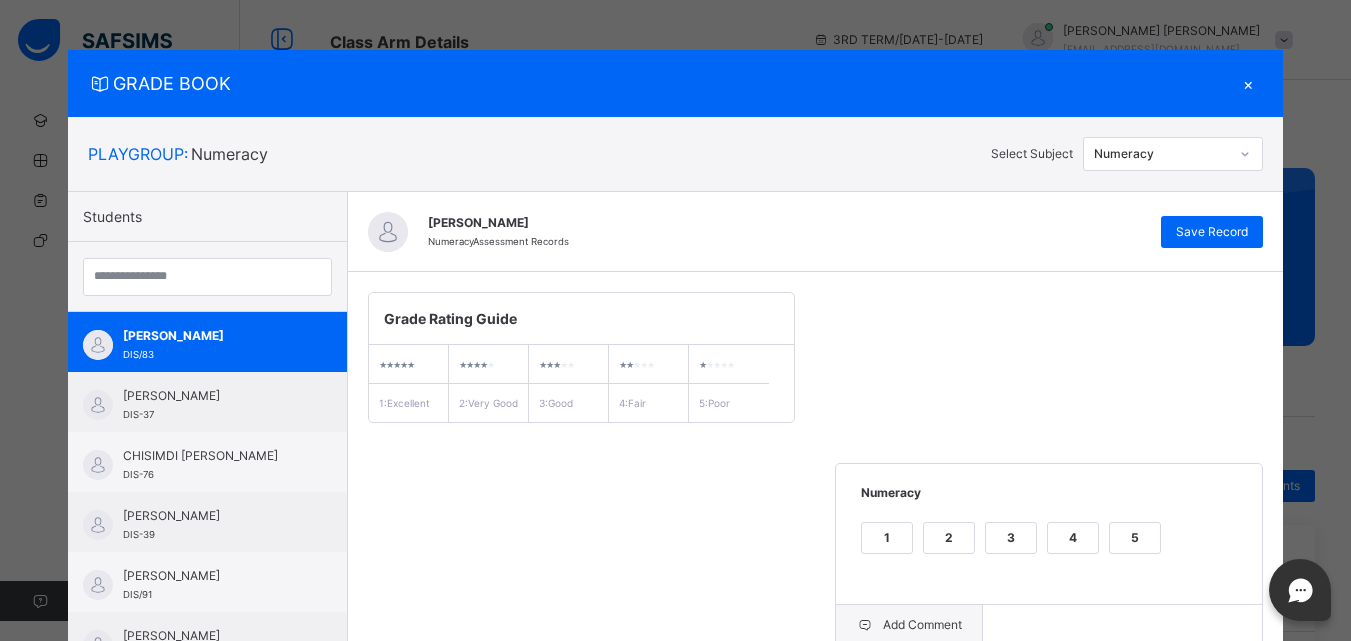 click 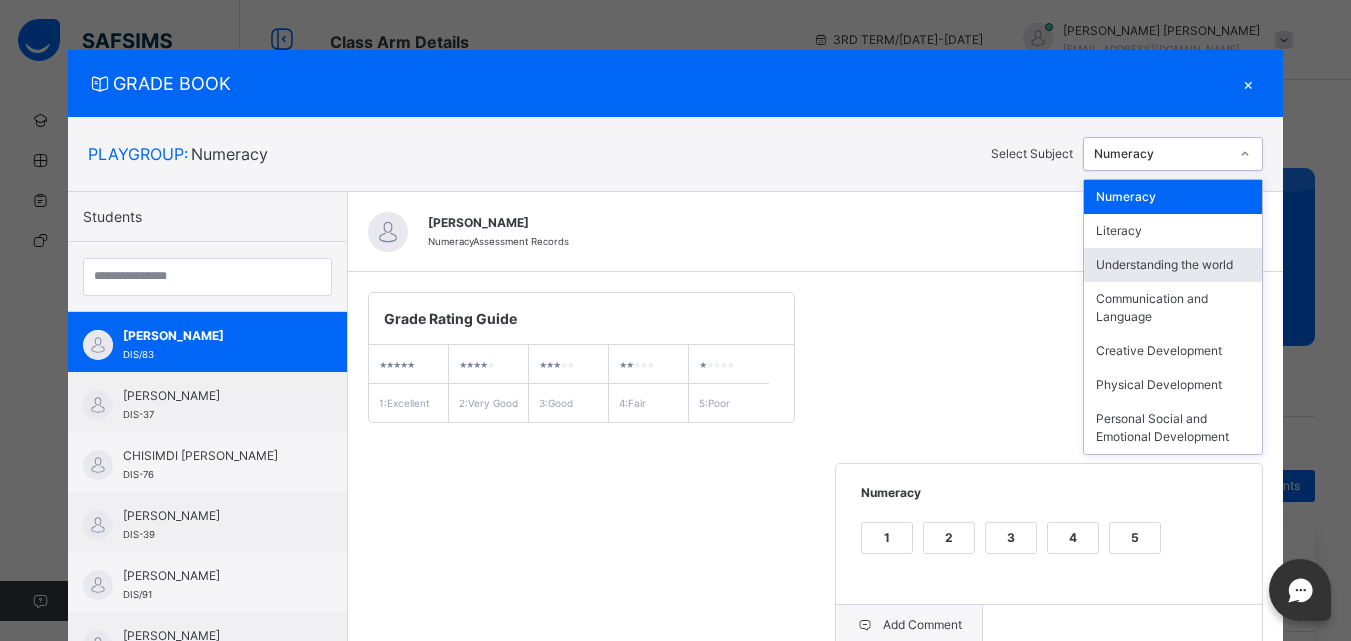 click on "Understanding the world" at bounding box center (1173, 265) 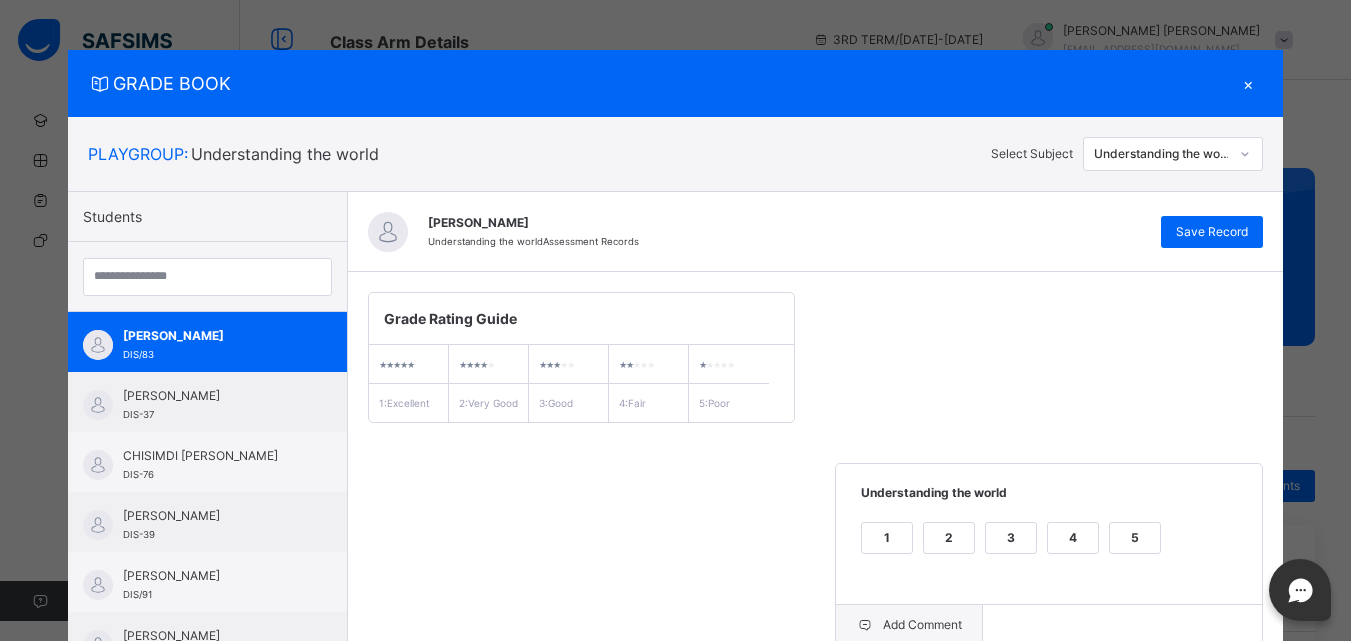 drag, startPoint x: 1066, startPoint y: 497, endPoint x: 1113, endPoint y: 553, distance: 73.109505 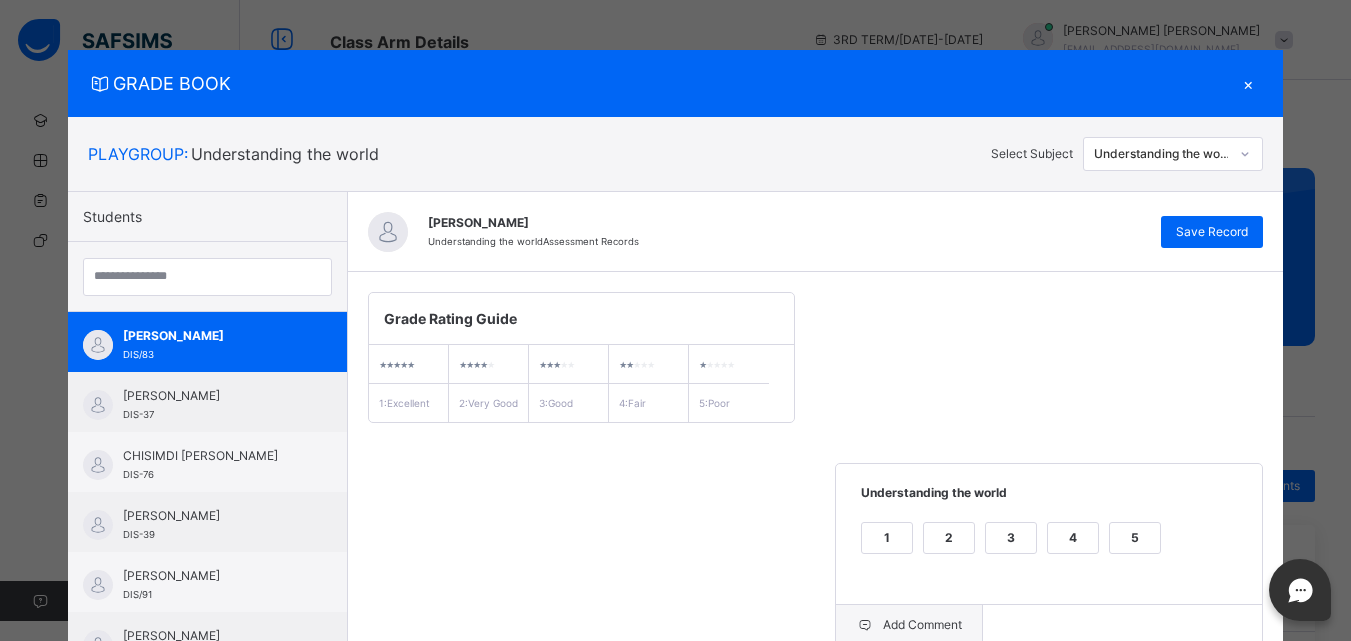 click on "**********" at bounding box center [816, 520] 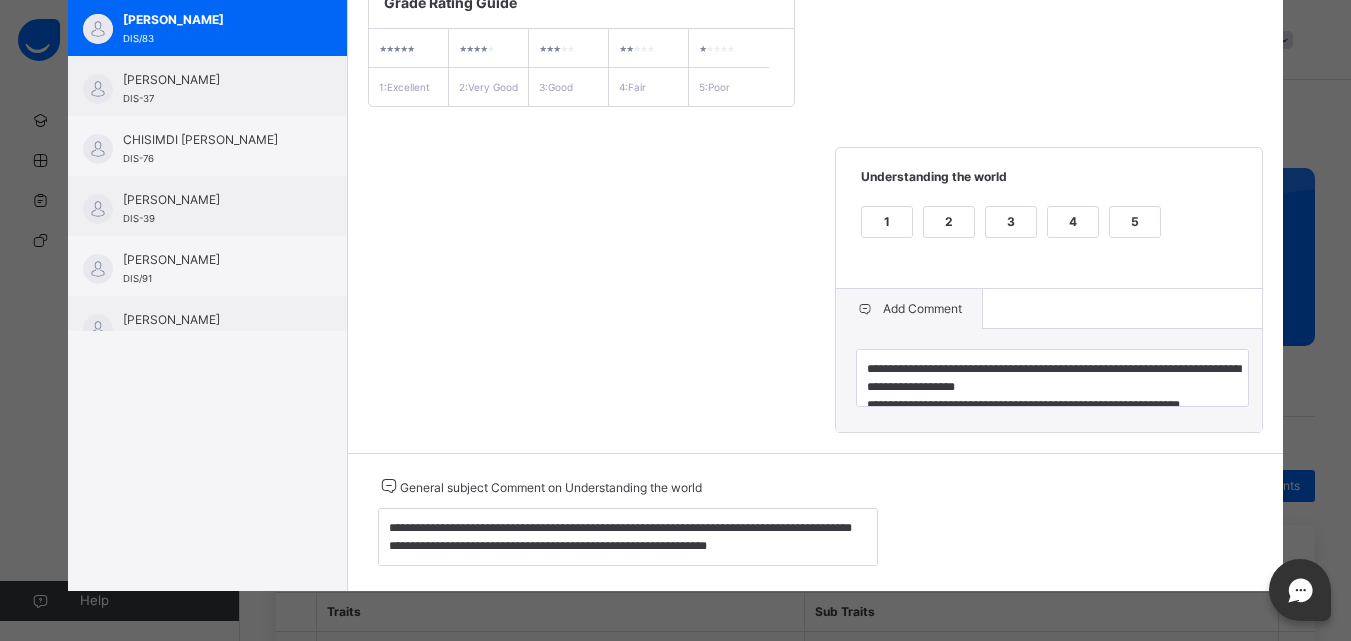 scroll, scrollTop: 337, scrollLeft: 0, axis: vertical 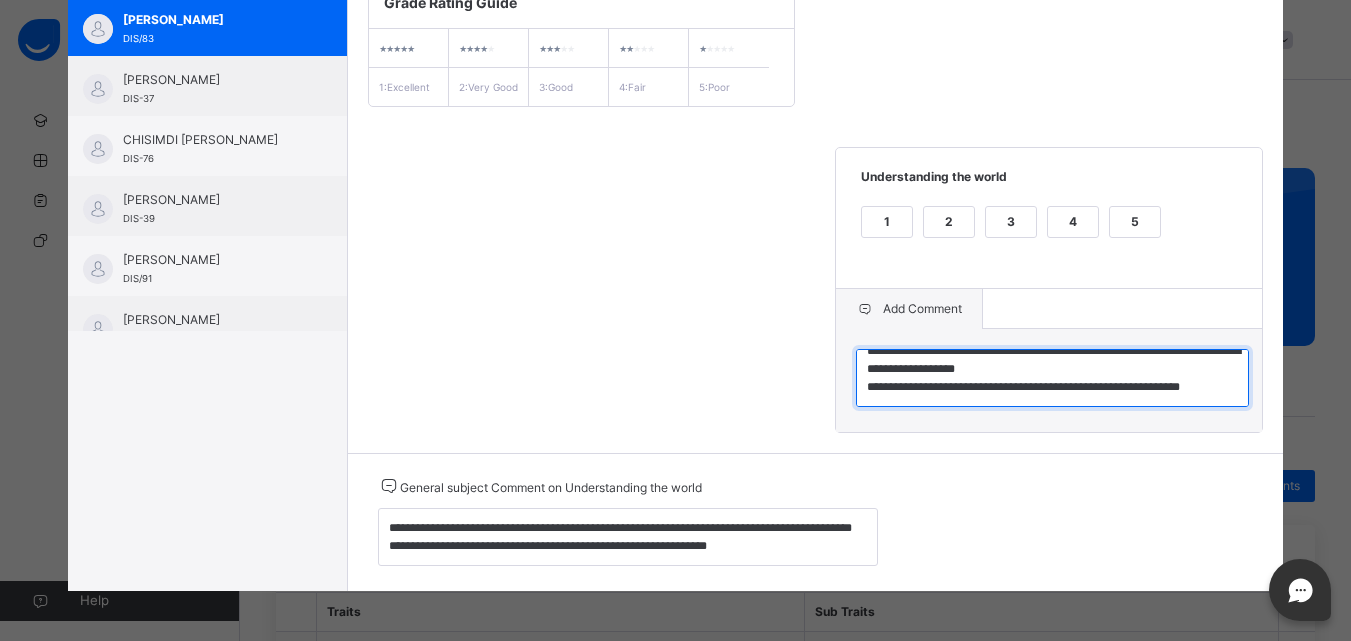 click on "**********" at bounding box center [1052, 378] 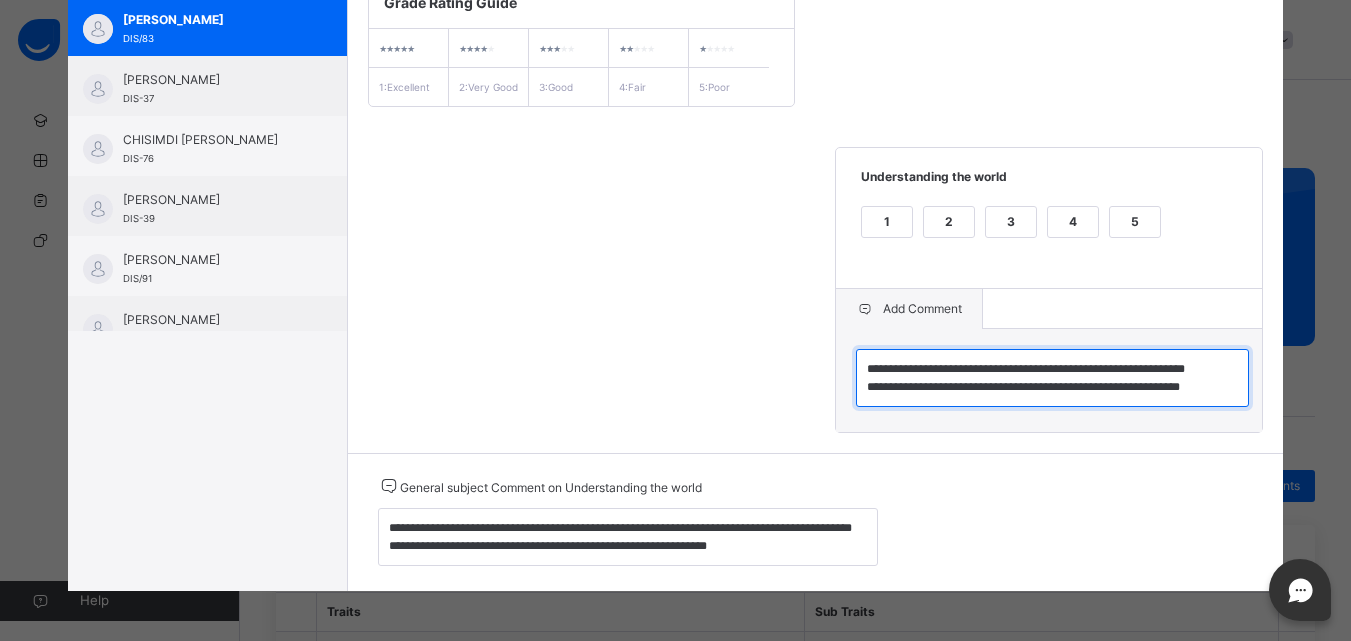 scroll, scrollTop: 0, scrollLeft: 0, axis: both 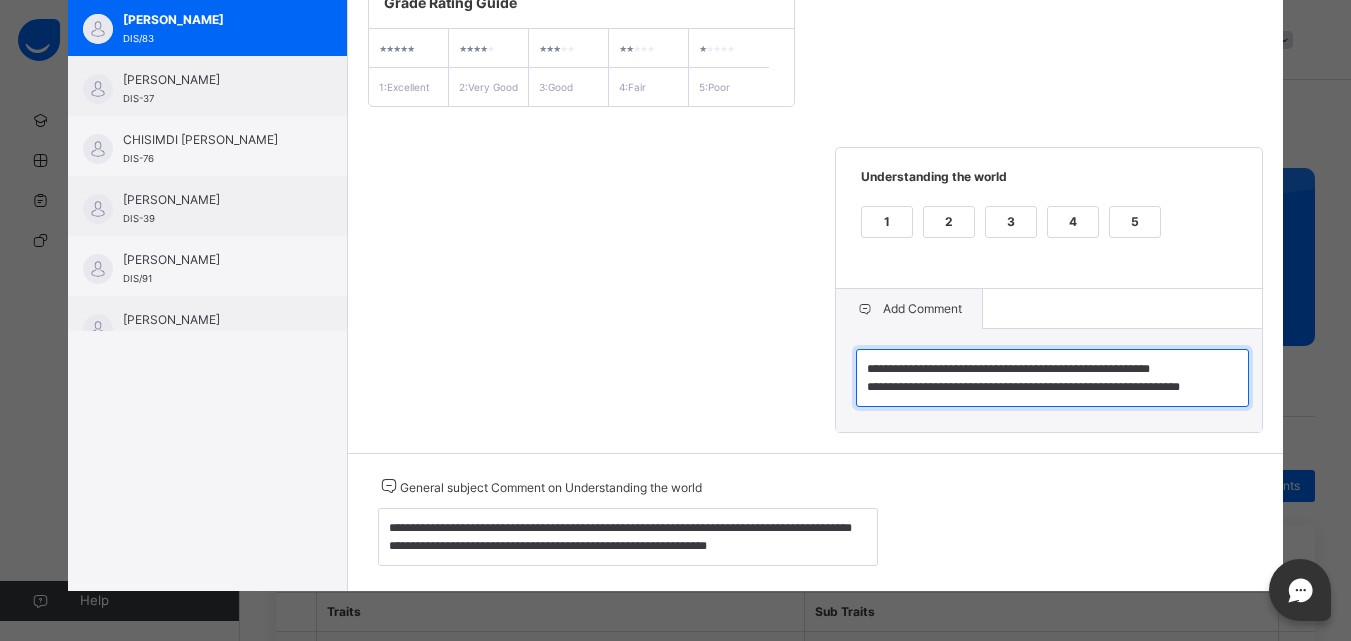 click on "**********" at bounding box center (1052, 378) 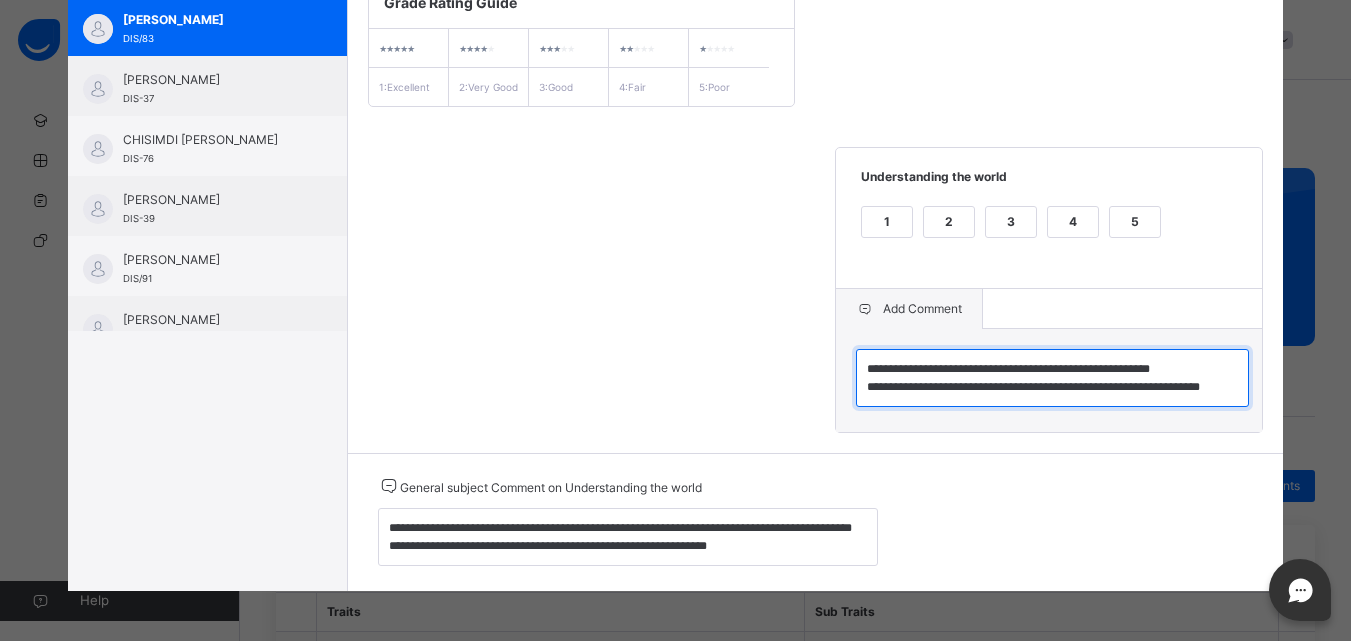 type on "**********" 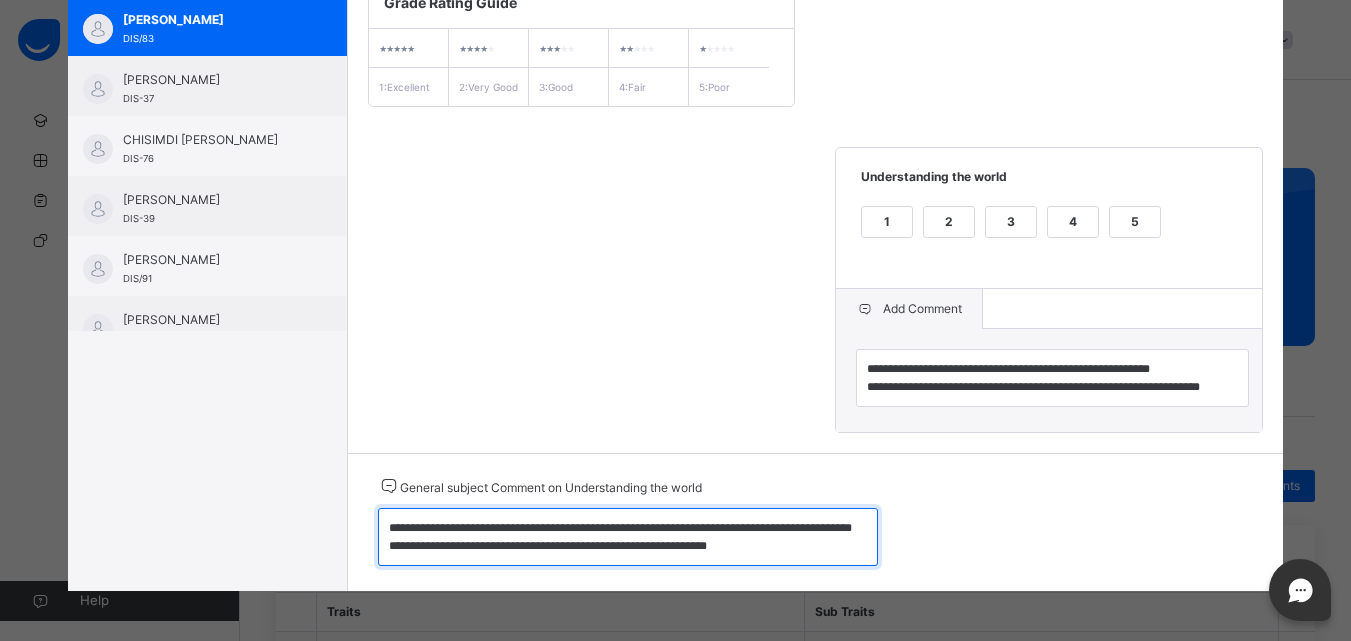 scroll, scrollTop: 36, scrollLeft: 0, axis: vertical 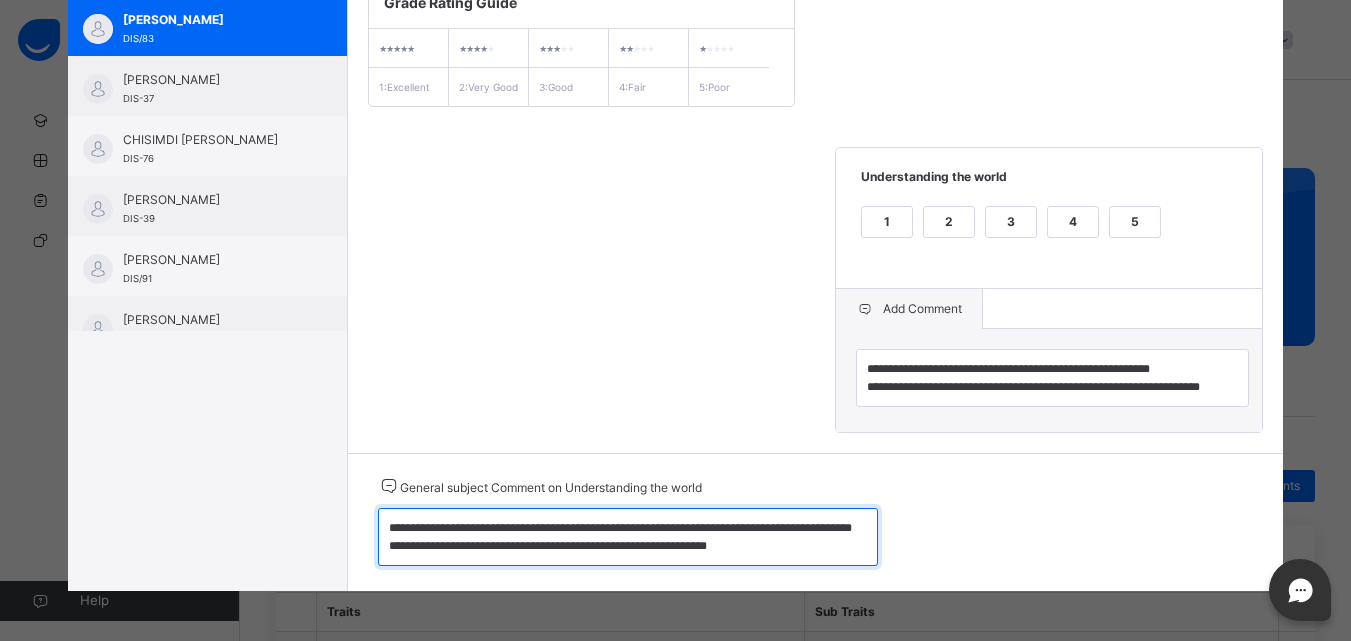 click on "**********" at bounding box center [628, 537] 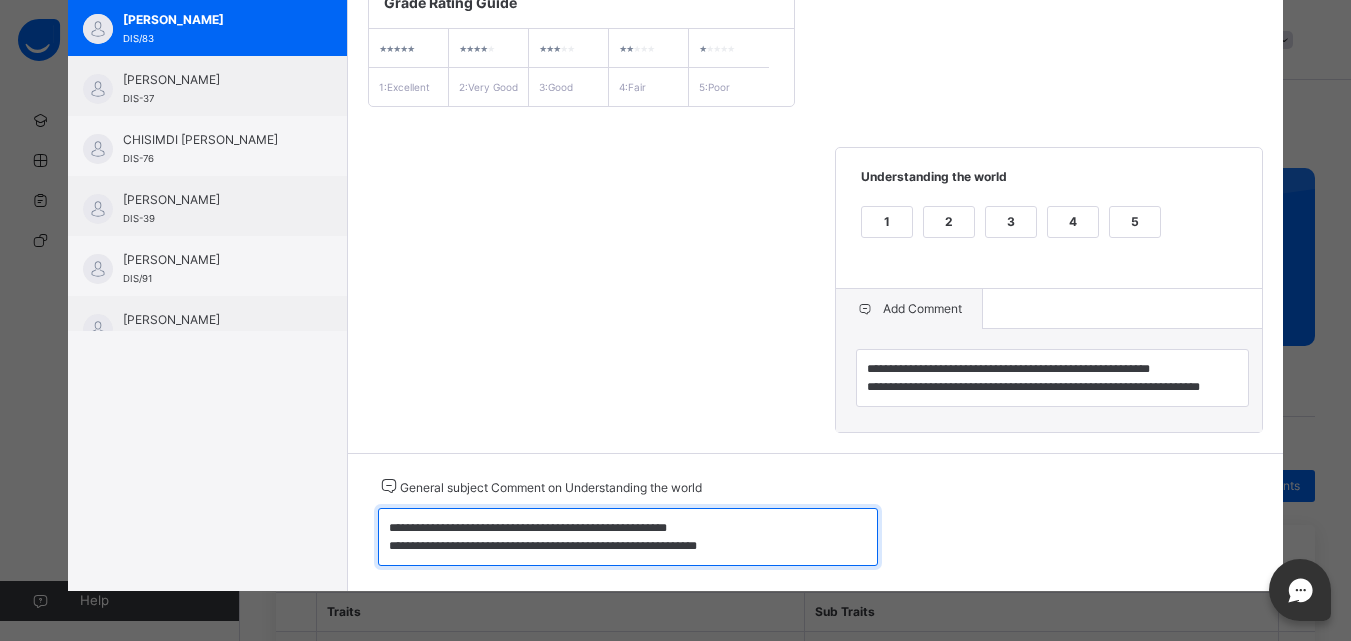 scroll, scrollTop: 18, scrollLeft: 0, axis: vertical 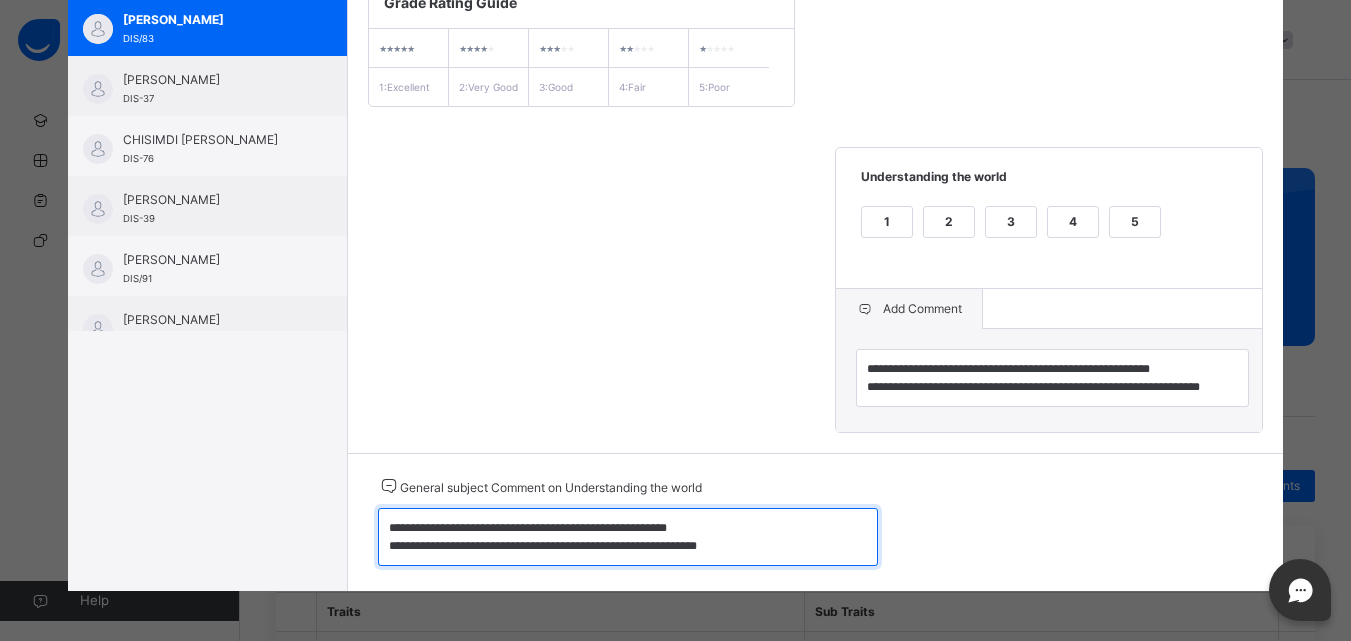 click on "**********" at bounding box center (628, 537) 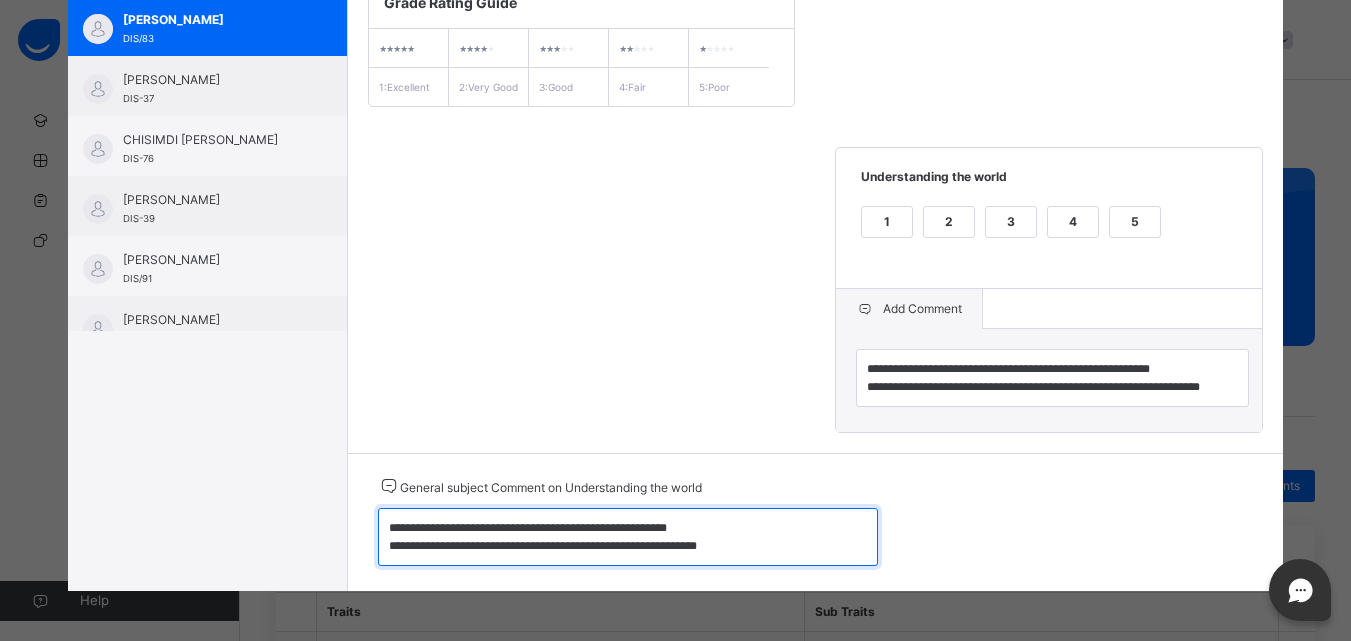 click on "**********" at bounding box center (628, 537) 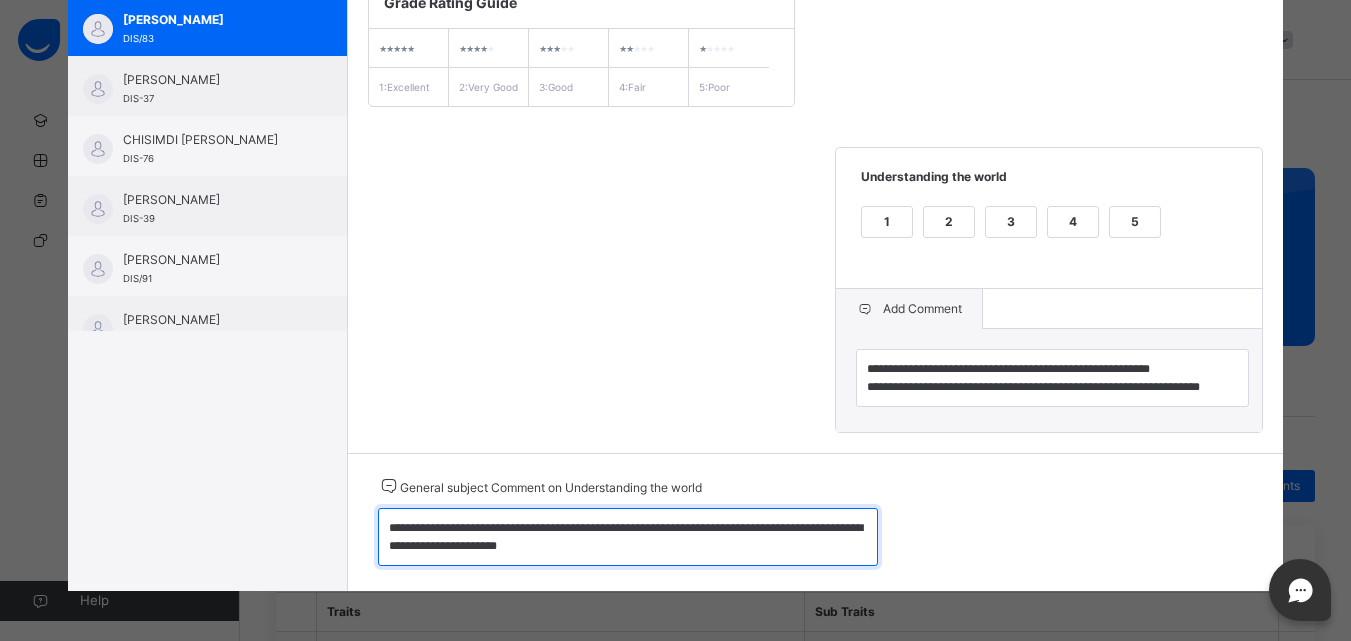 scroll, scrollTop: 11, scrollLeft: 0, axis: vertical 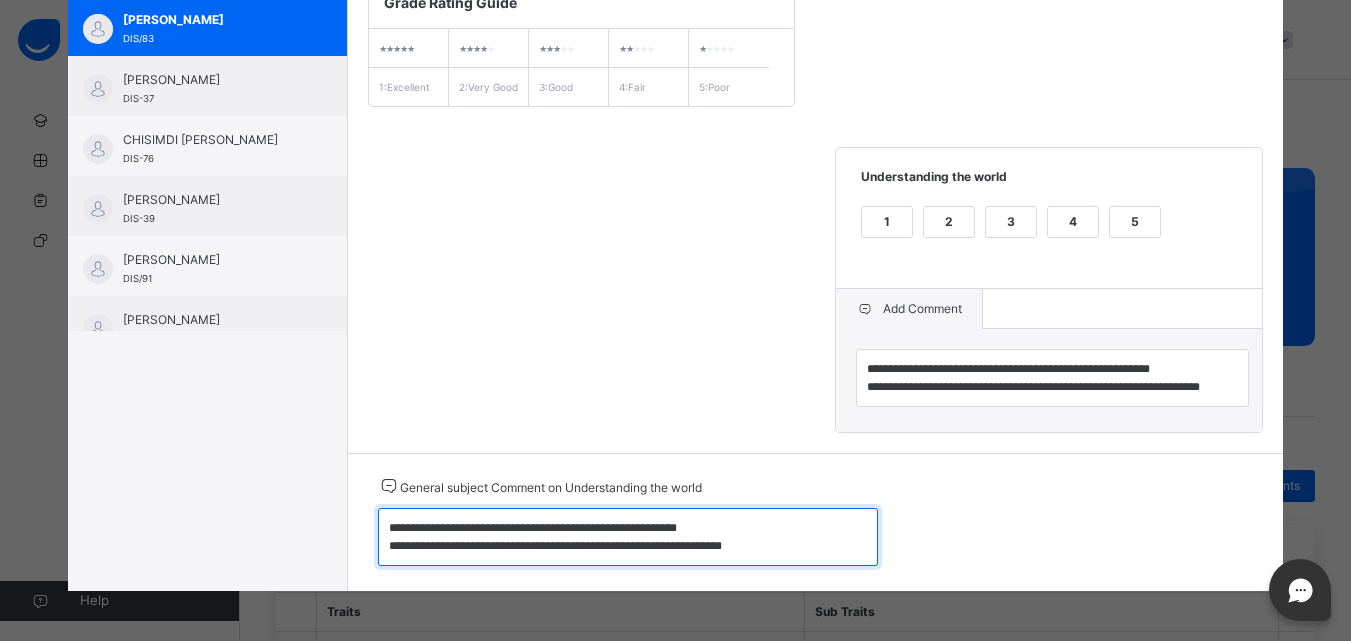 type on "**********" 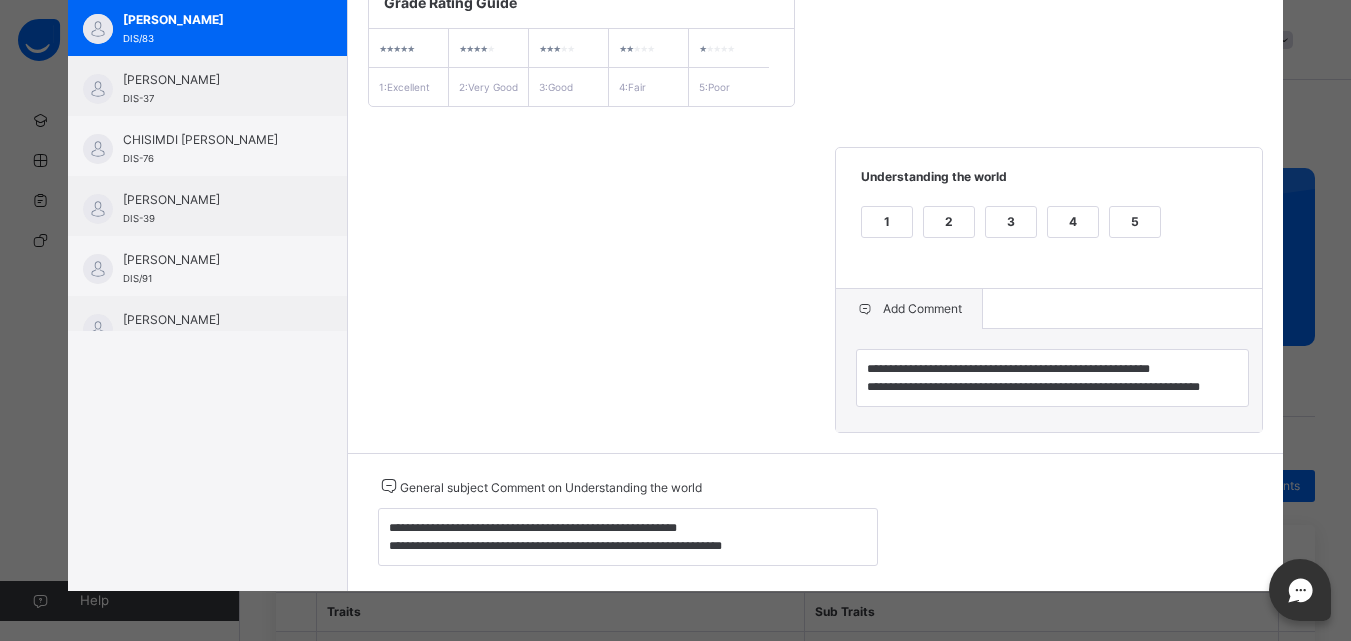 click on "**********" at bounding box center [816, 204] 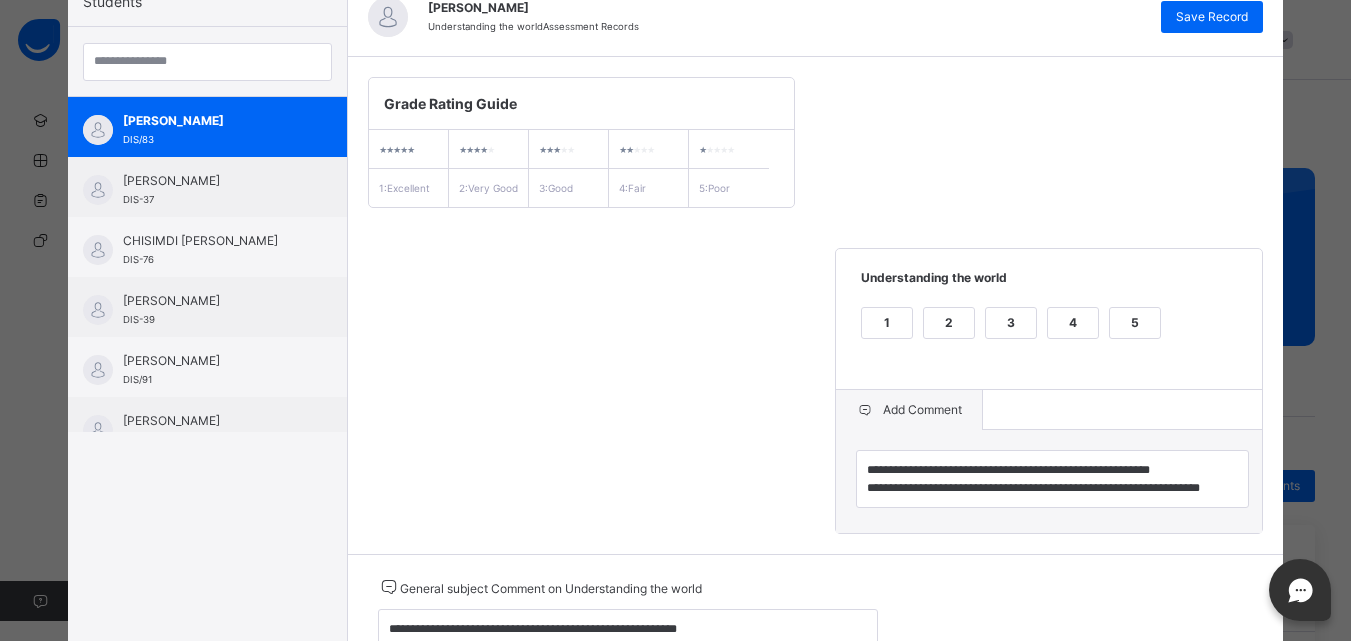 scroll, scrollTop: 177, scrollLeft: 0, axis: vertical 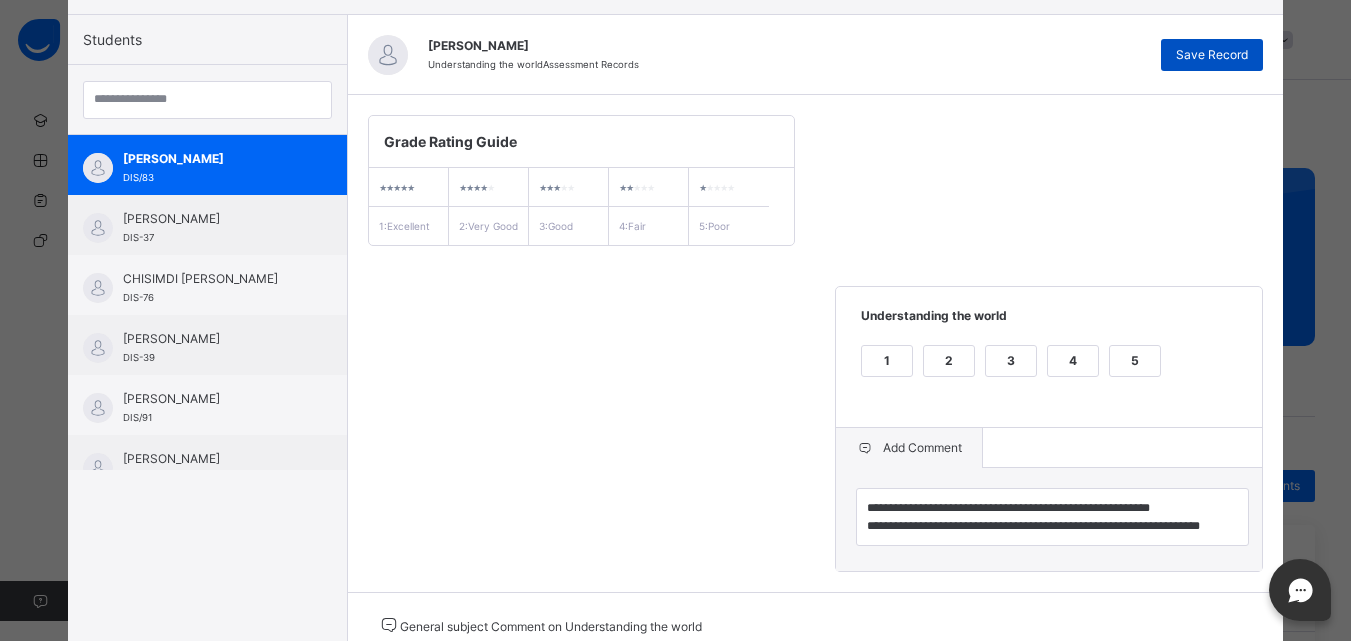 click on "Save Record" at bounding box center (1212, 55) 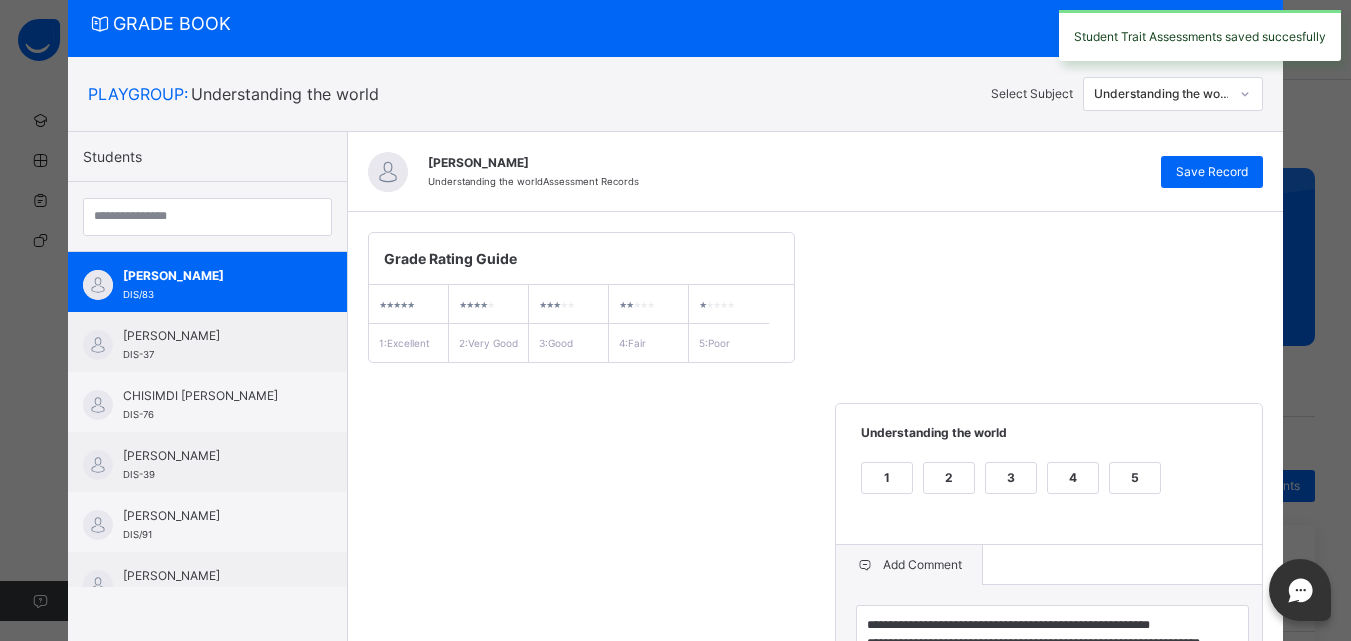 scroll, scrollTop: 57, scrollLeft: 0, axis: vertical 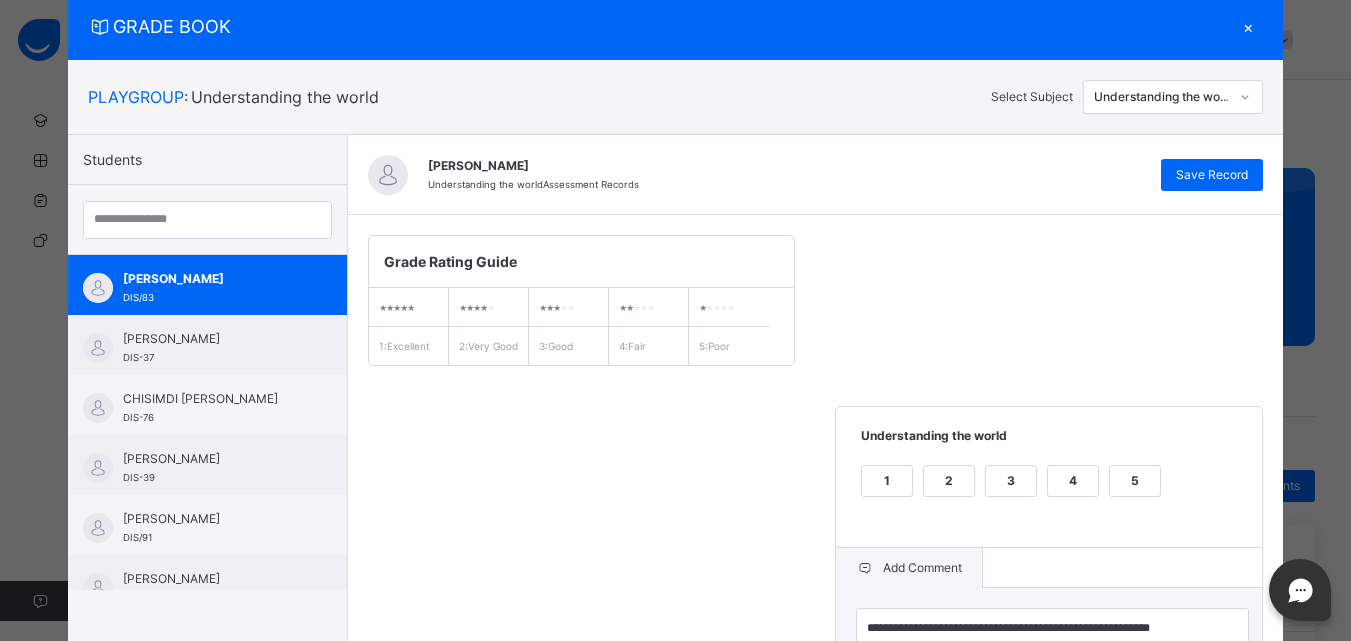 click on "×" at bounding box center (1248, 26) 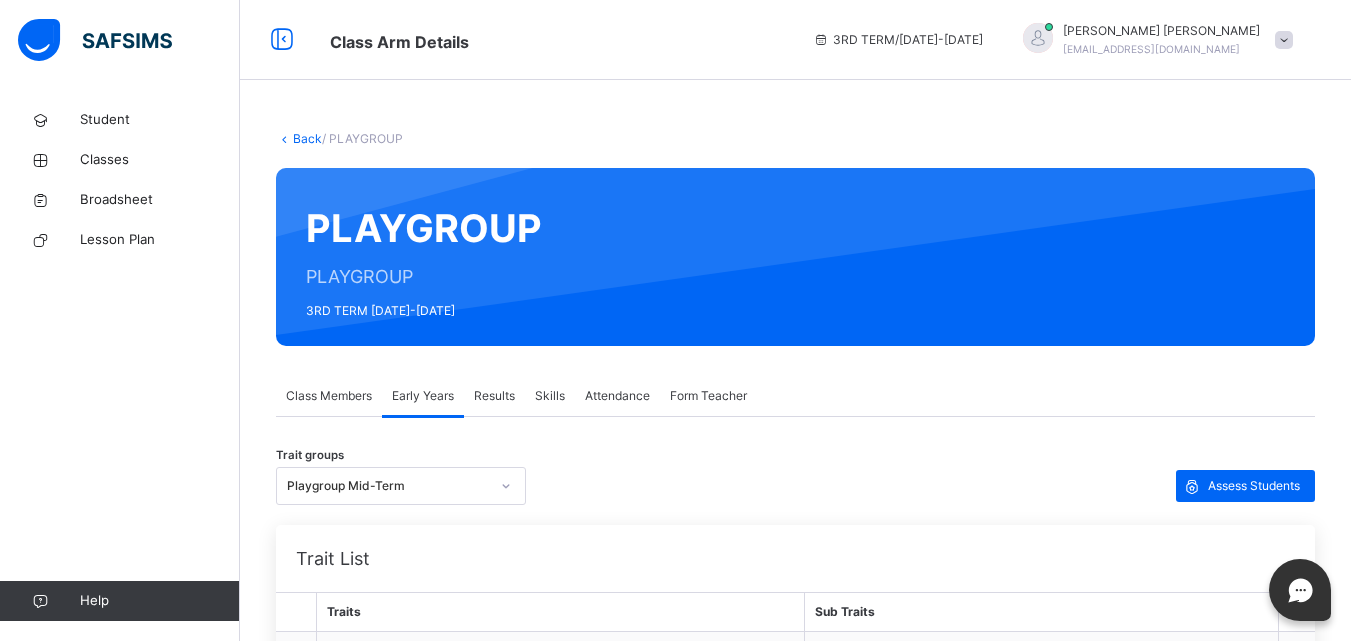 click 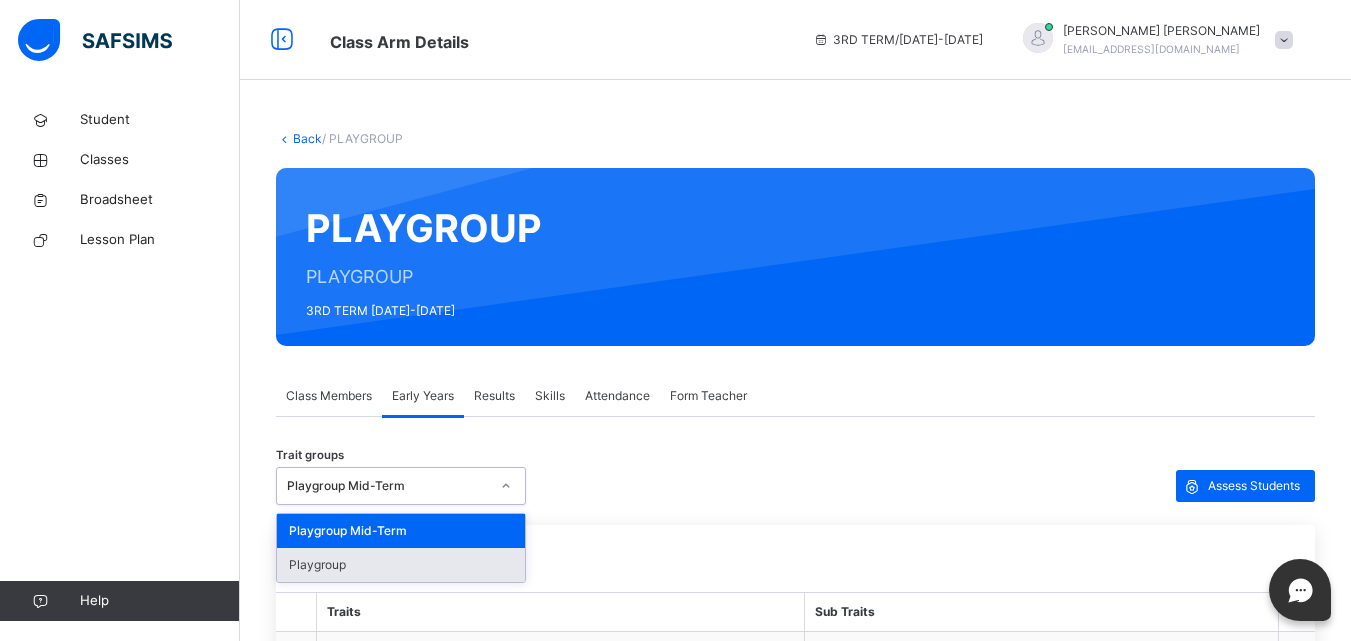 click on "Playgroup" at bounding box center [401, 565] 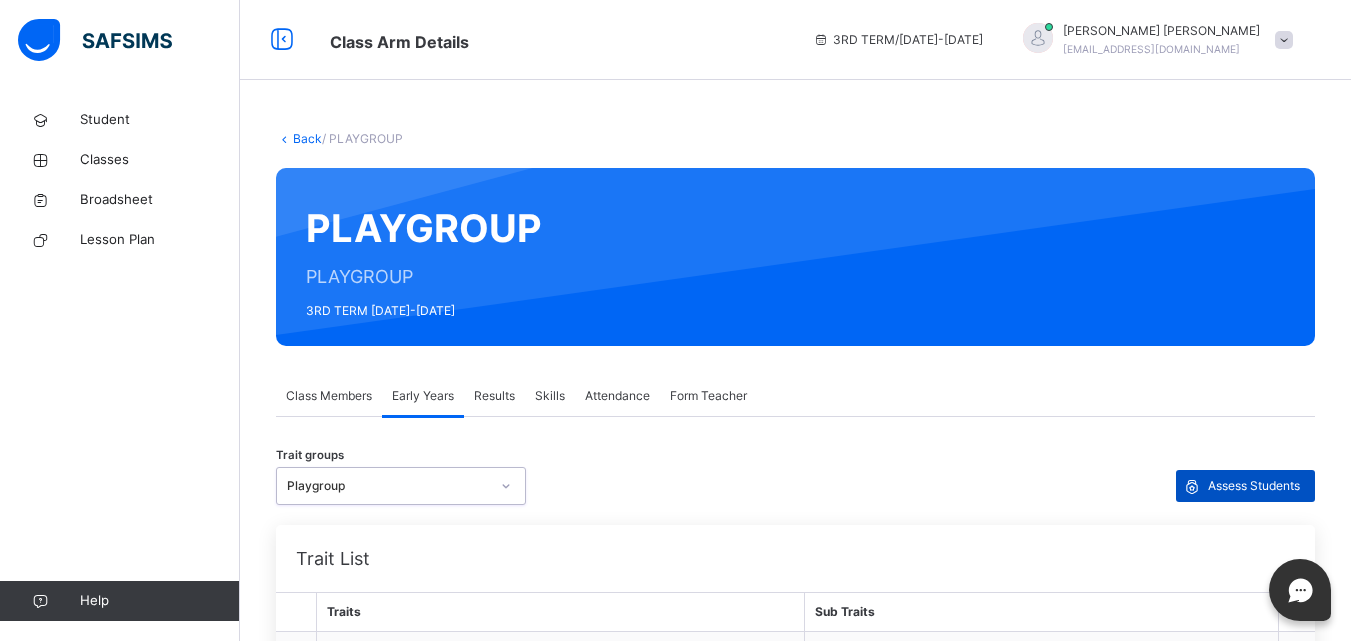 click on "Assess Students" at bounding box center [1254, 486] 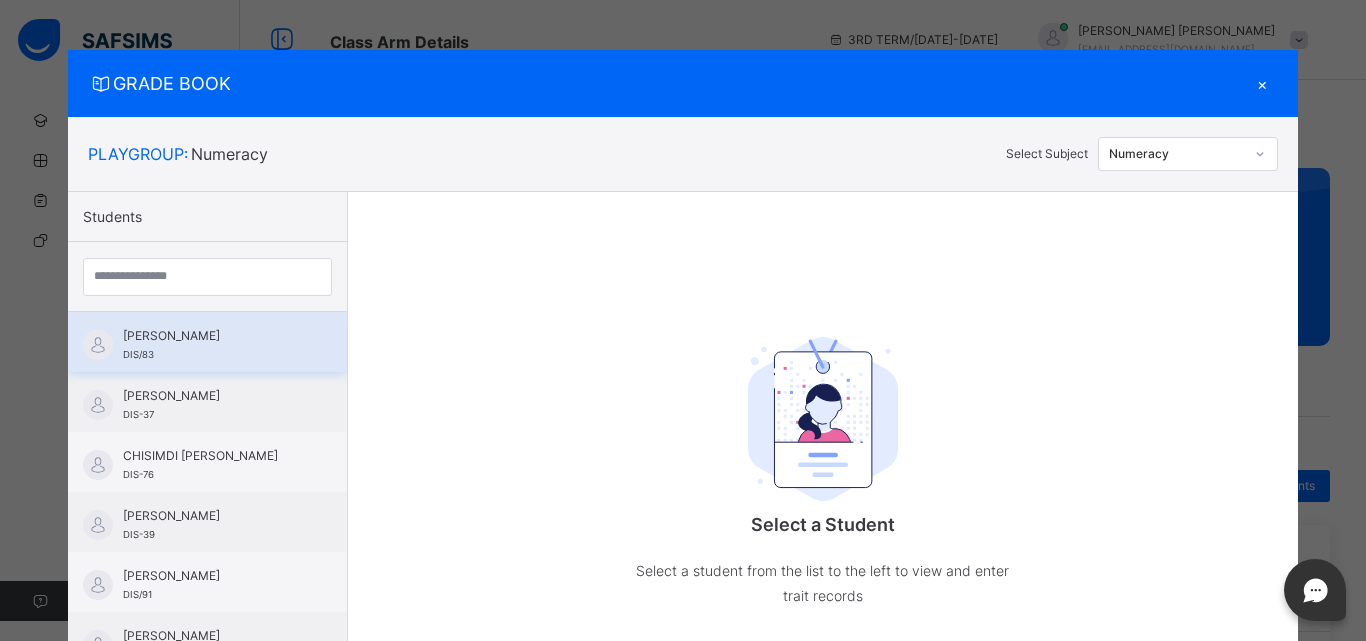 click on "[PERSON_NAME] DIS/83" at bounding box center [212, 345] 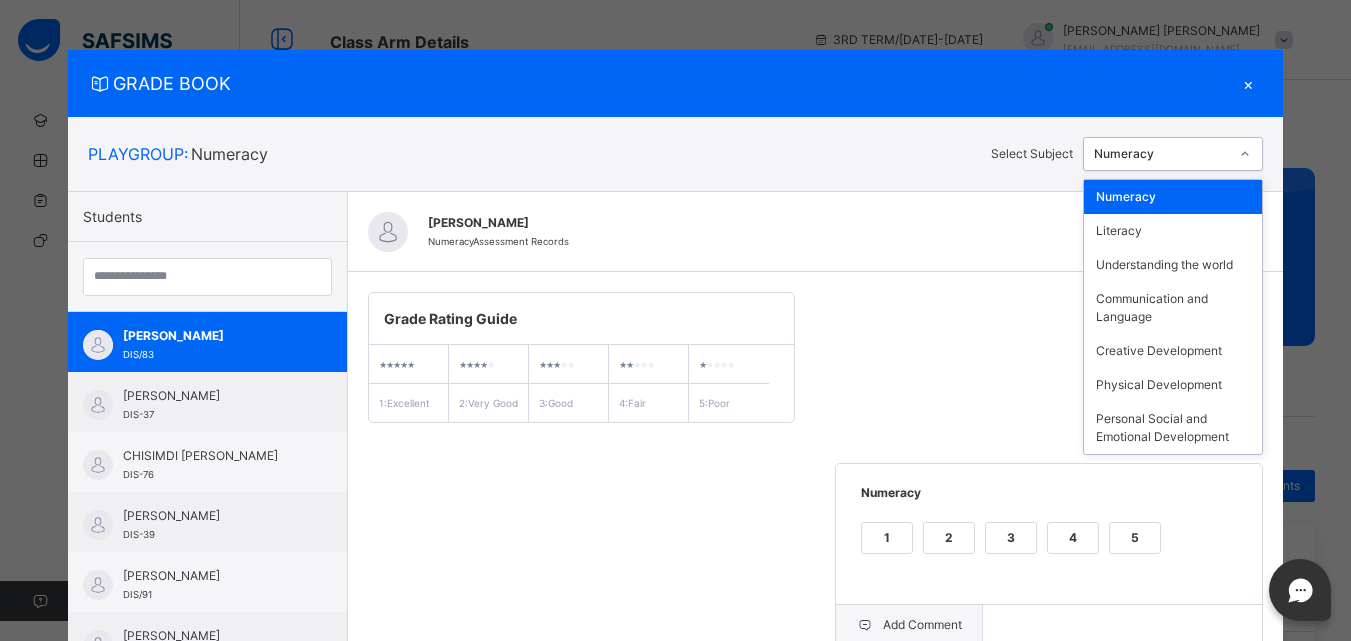 click 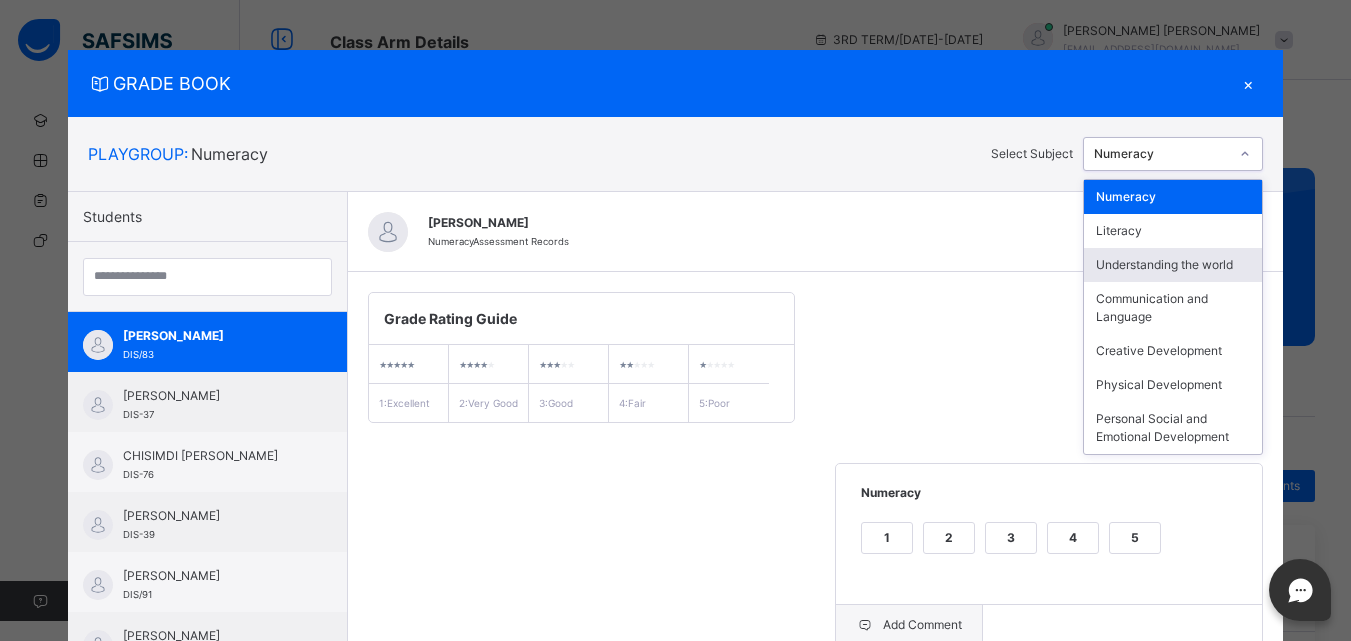 click on "Understanding the world" at bounding box center [1173, 265] 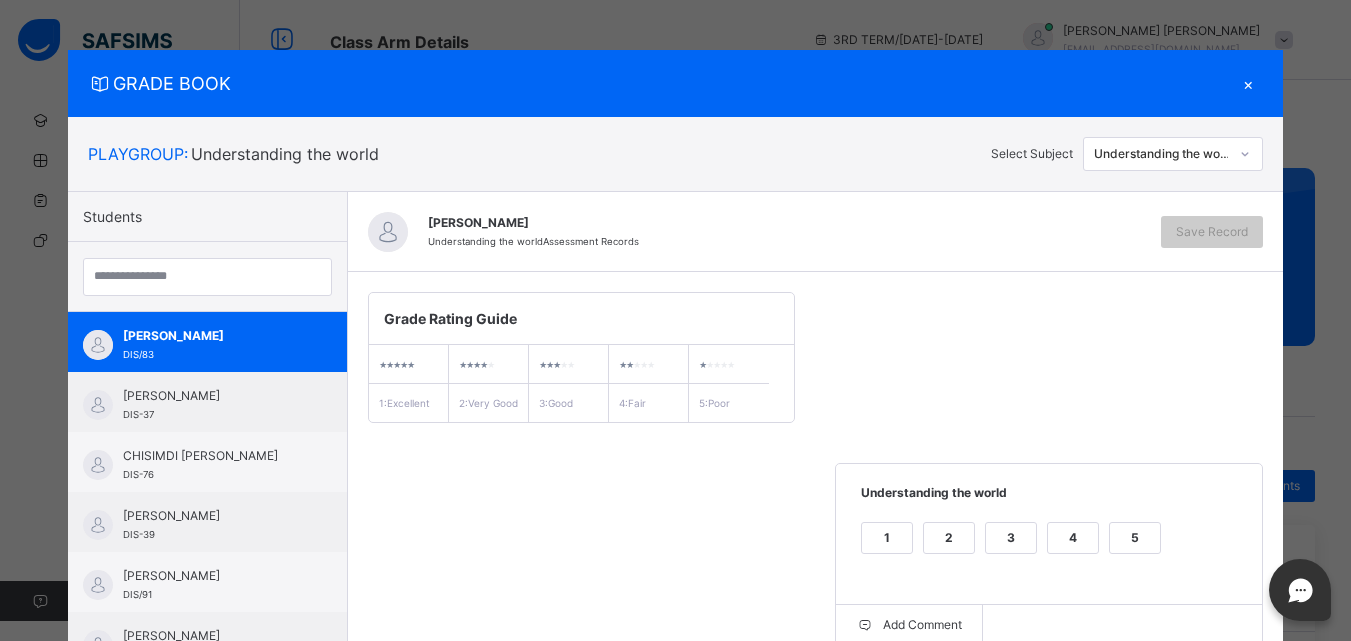click on "3" at bounding box center [1011, 538] 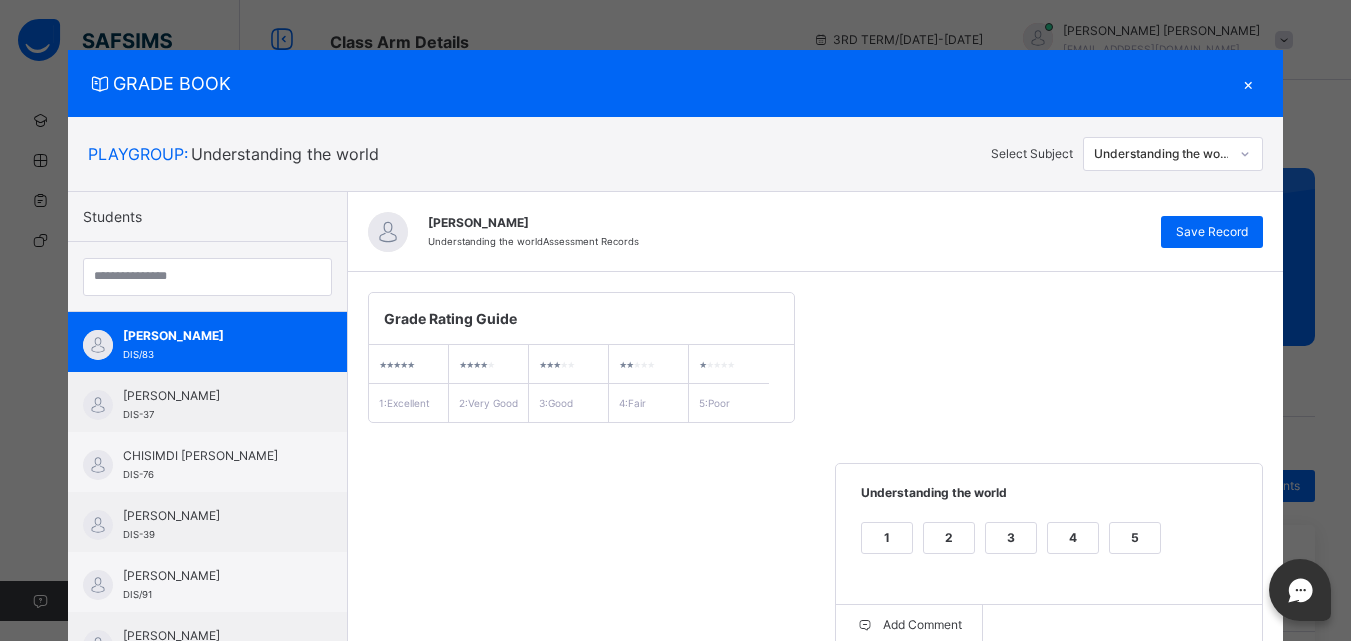 click on "Grade Rating Guide   ★ ★ ★ ★ ★ 1  :  Excellent ★ ★ ★ ★ ★ 2  :  Very Good ★ ★ ★ ★ ★ 3  :  Good ★ ★ ★ ★ ★ 4  :  Fair ★ ★ ★ ★ ★ 5  :  Poor Understanding the world   1 2 3 4 5  Add Comment" at bounding box center [816, 469] 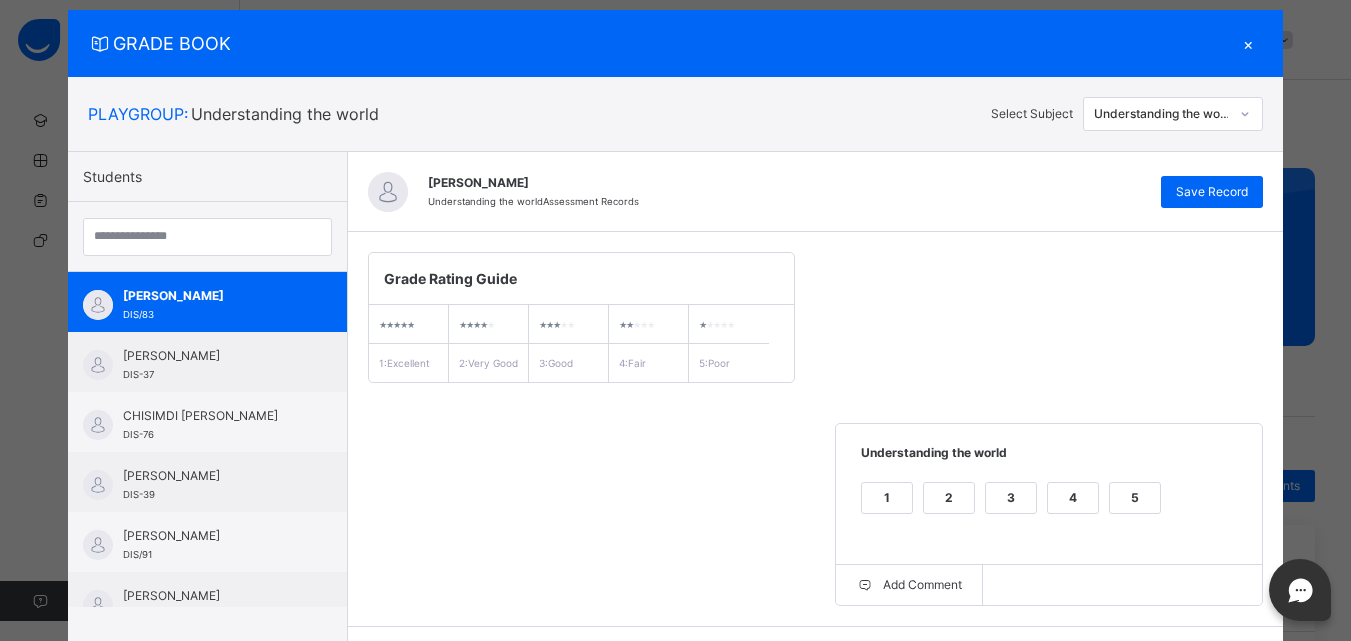 scroll, scrollTop: 127, scrollLeft: 0, axis: vertical 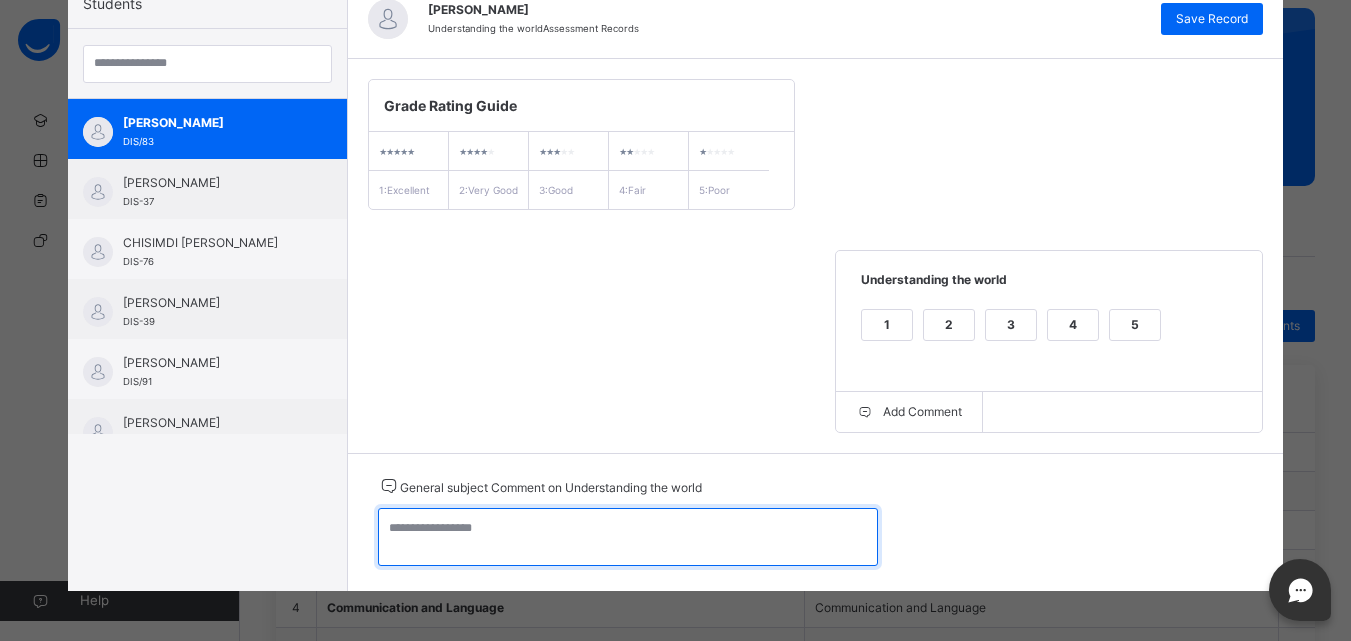 click at bounding box center [628, 537] 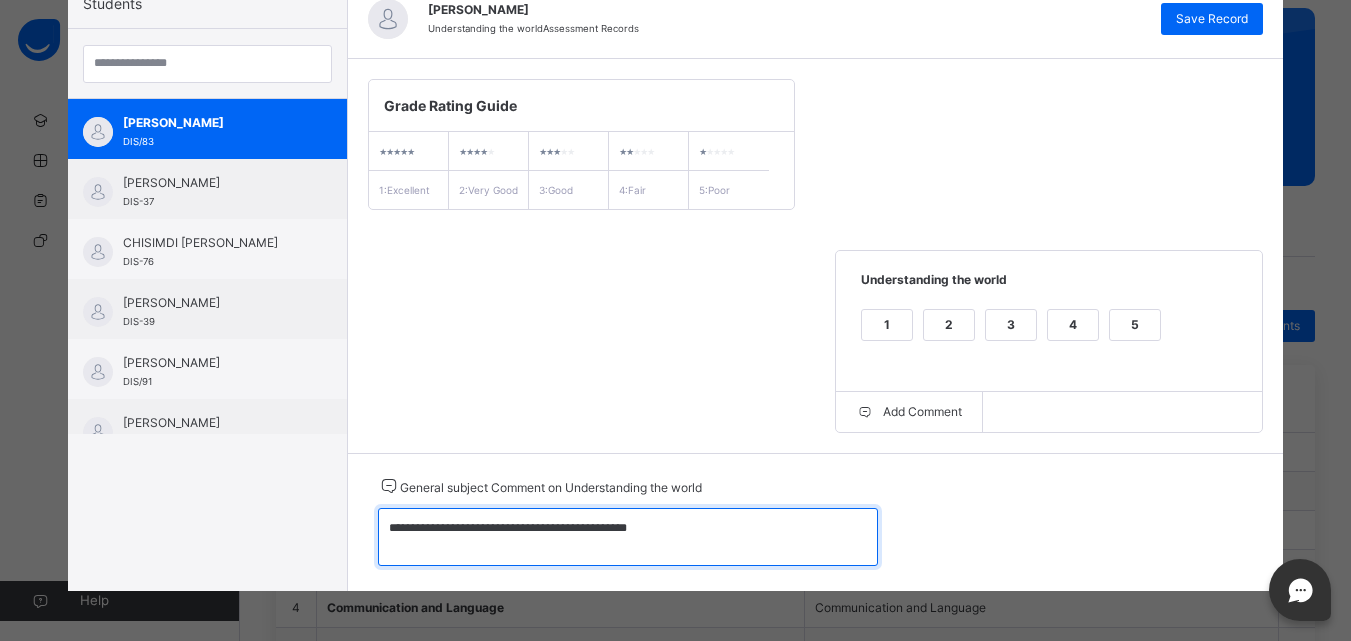 click on "**********" at bounding box center [628, 537] 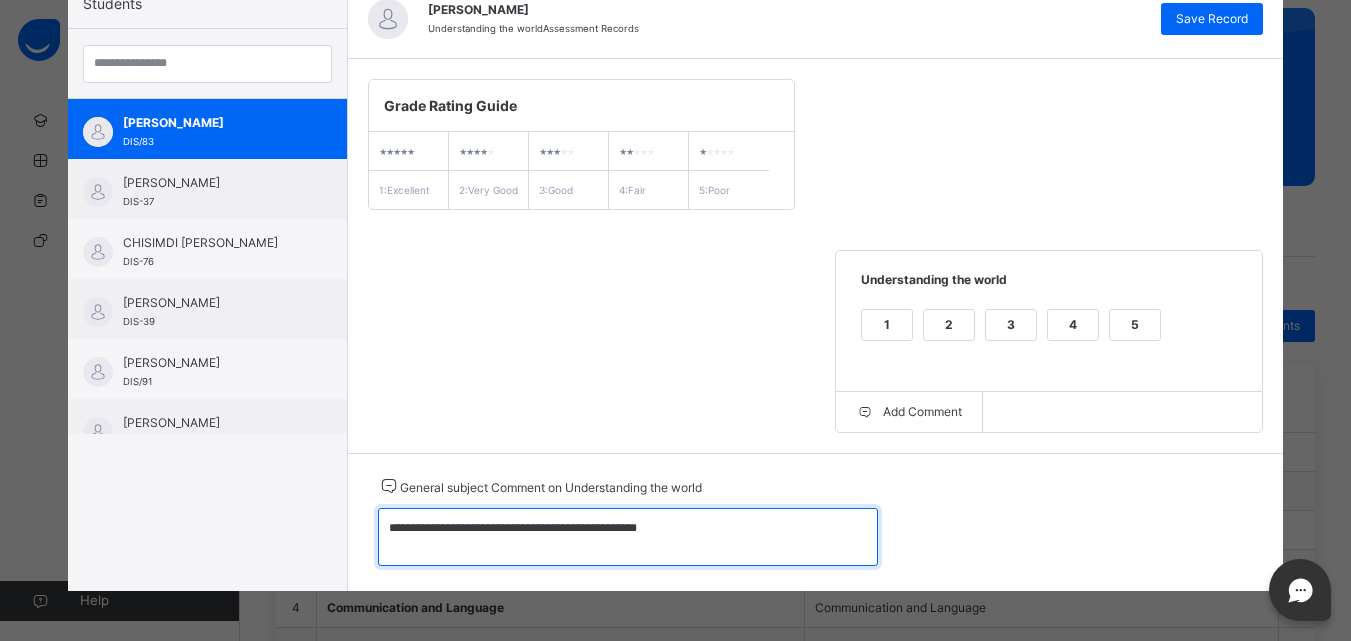 click on "**********" at bounding box center [628, 537] 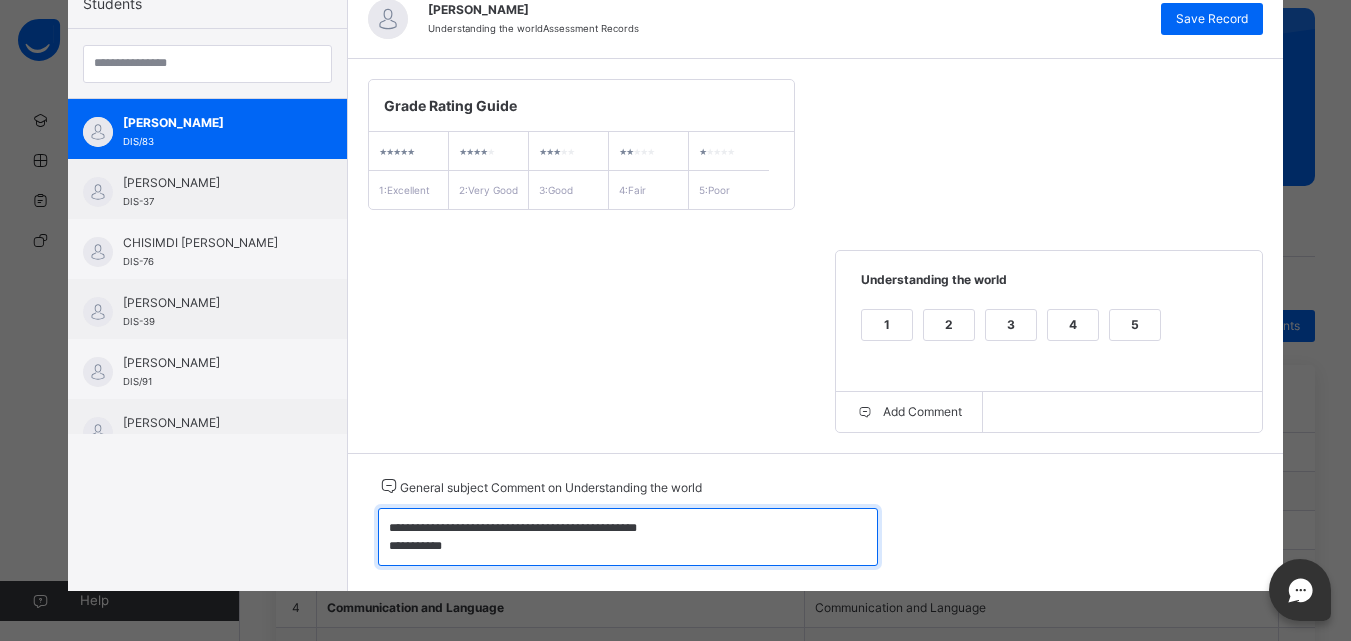 click on "**********" at bounding box center (628, 537) 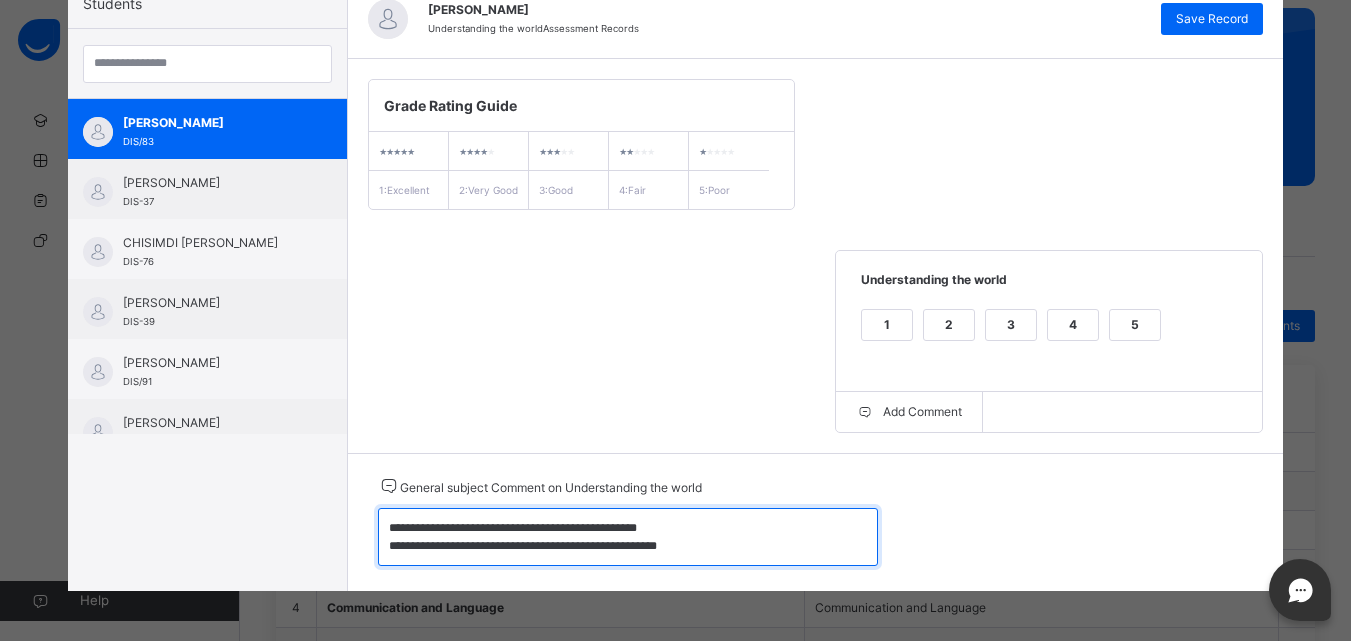 click on "**********" at bounding box center (628, 537) 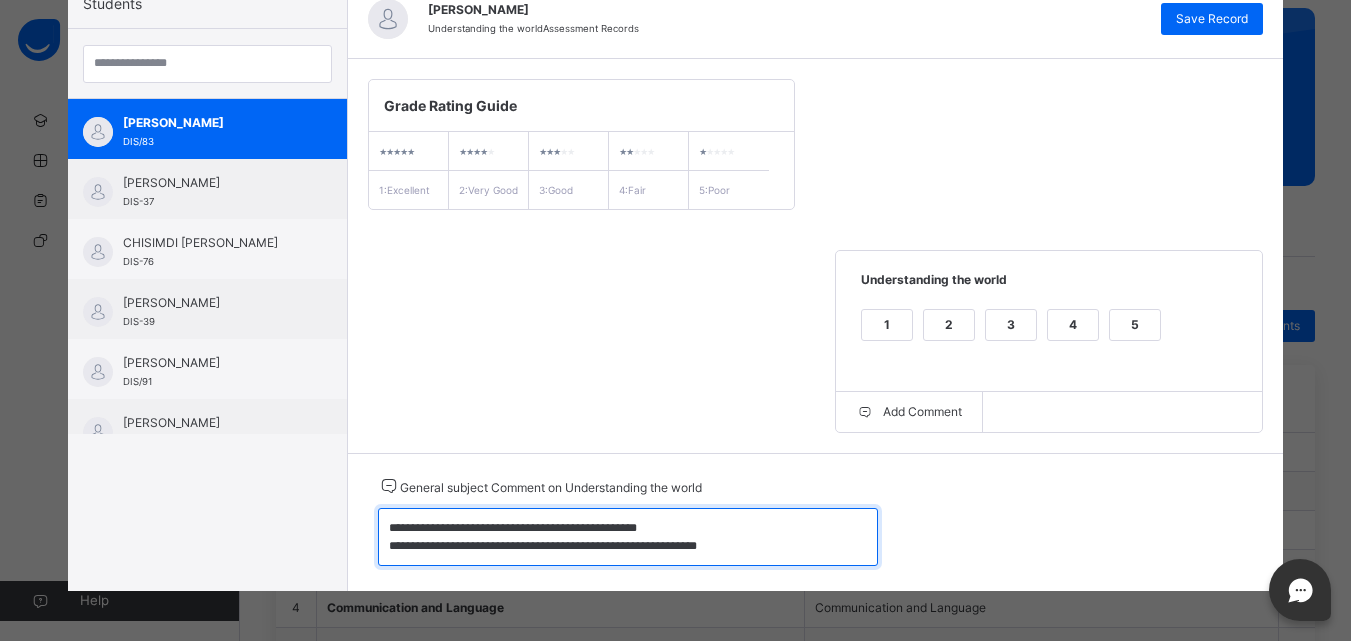 drag, startPoint x: 377, startPoint y: 514, endPoint x: 798, endPoint y: 564, distance: 423.9587 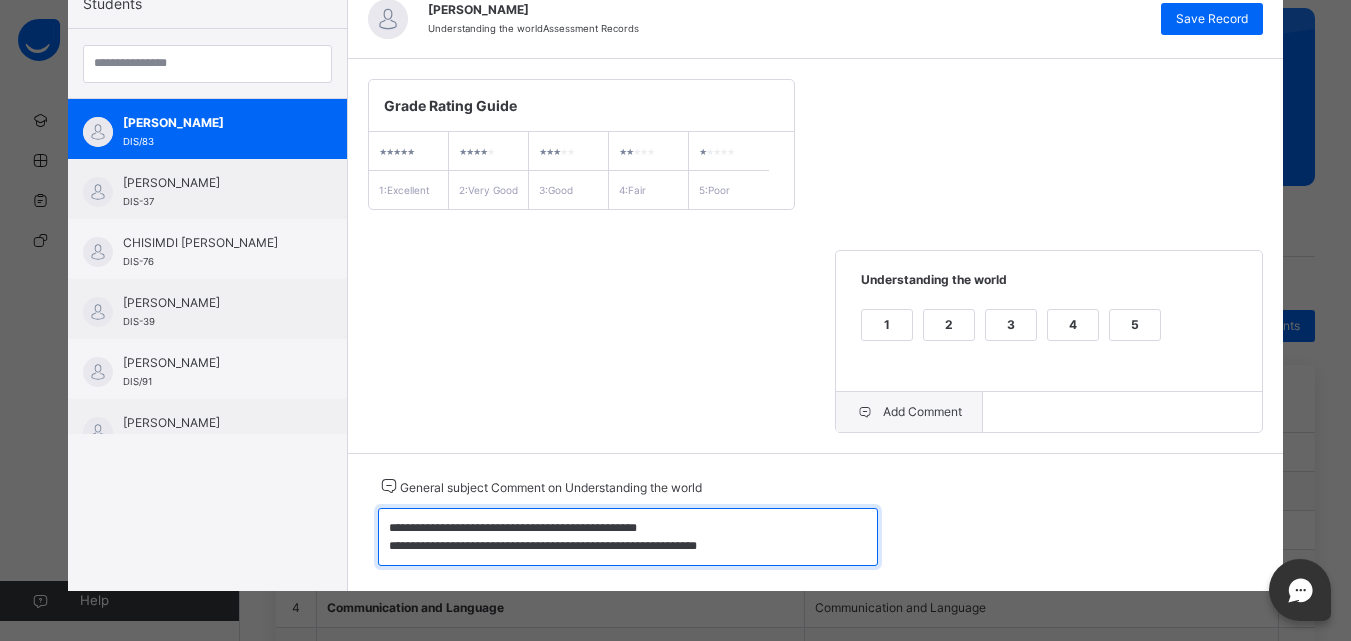 type on "**********" 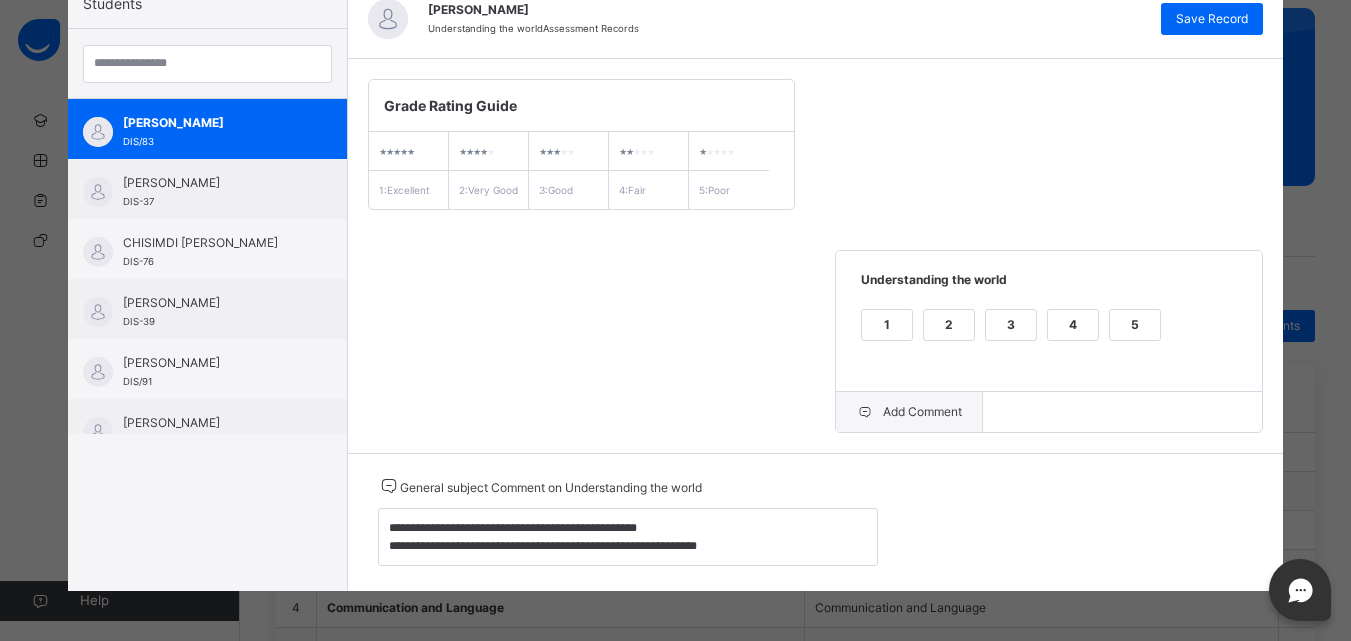 click on "Add Comment" at bounding box center (909, 412) 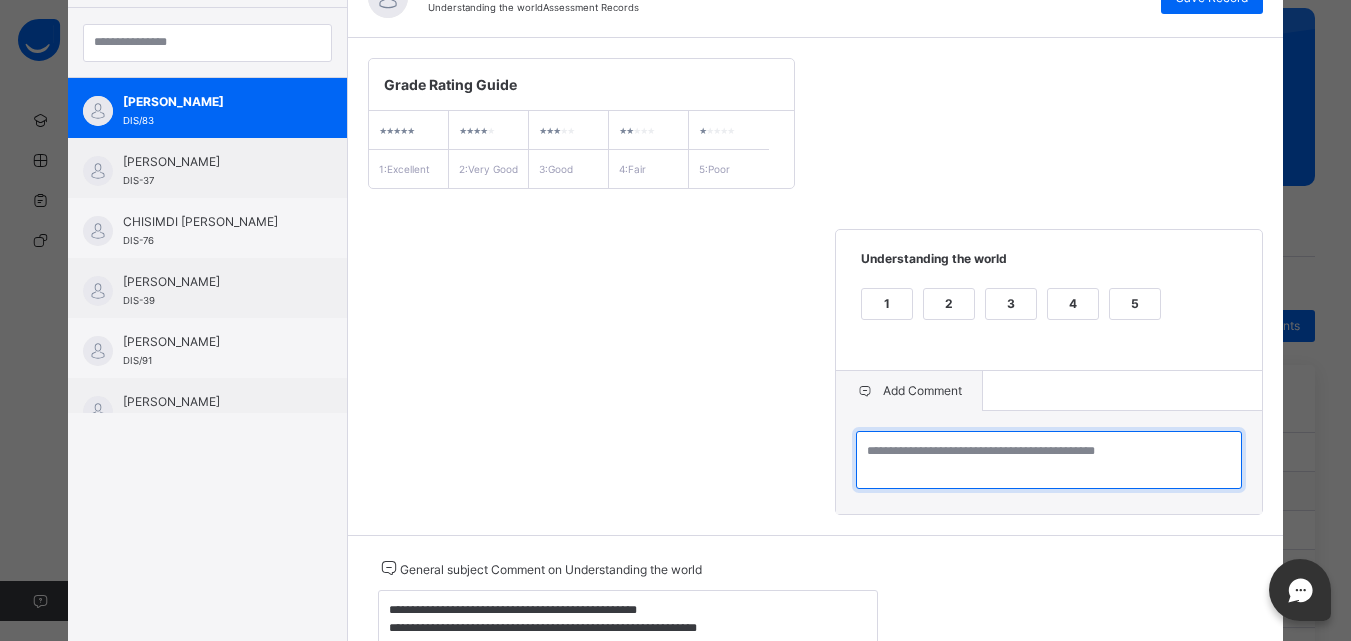 paste on "**********" 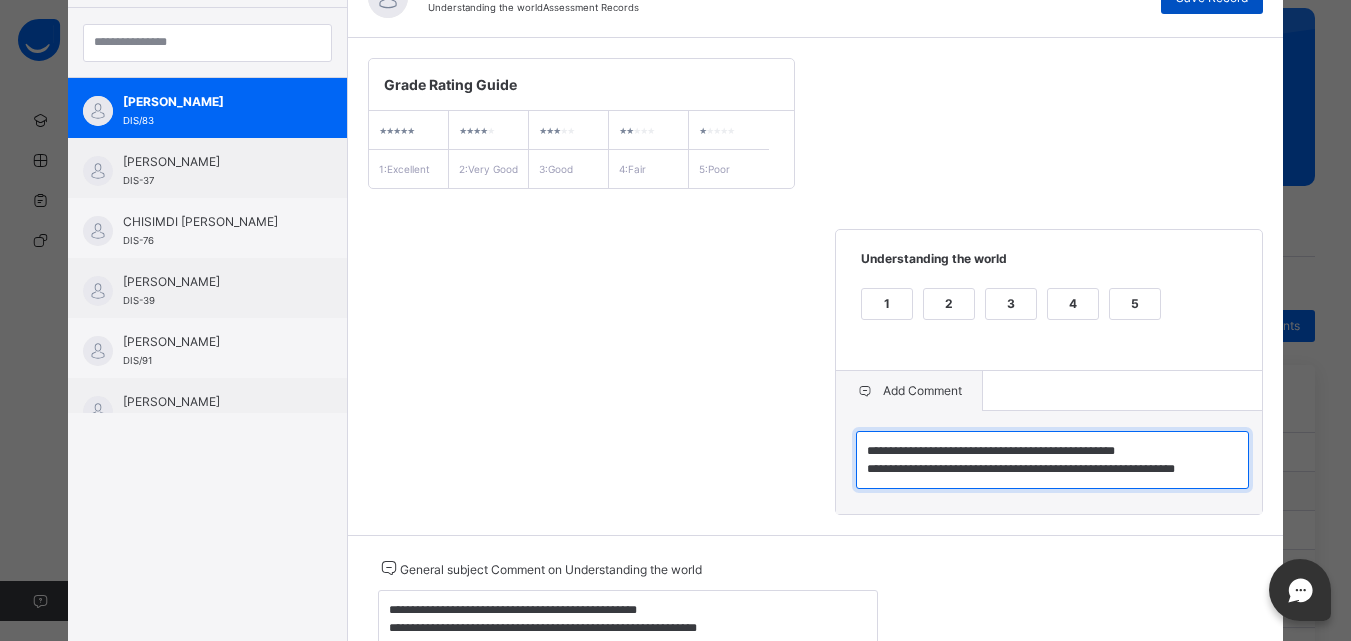 type on "**********" 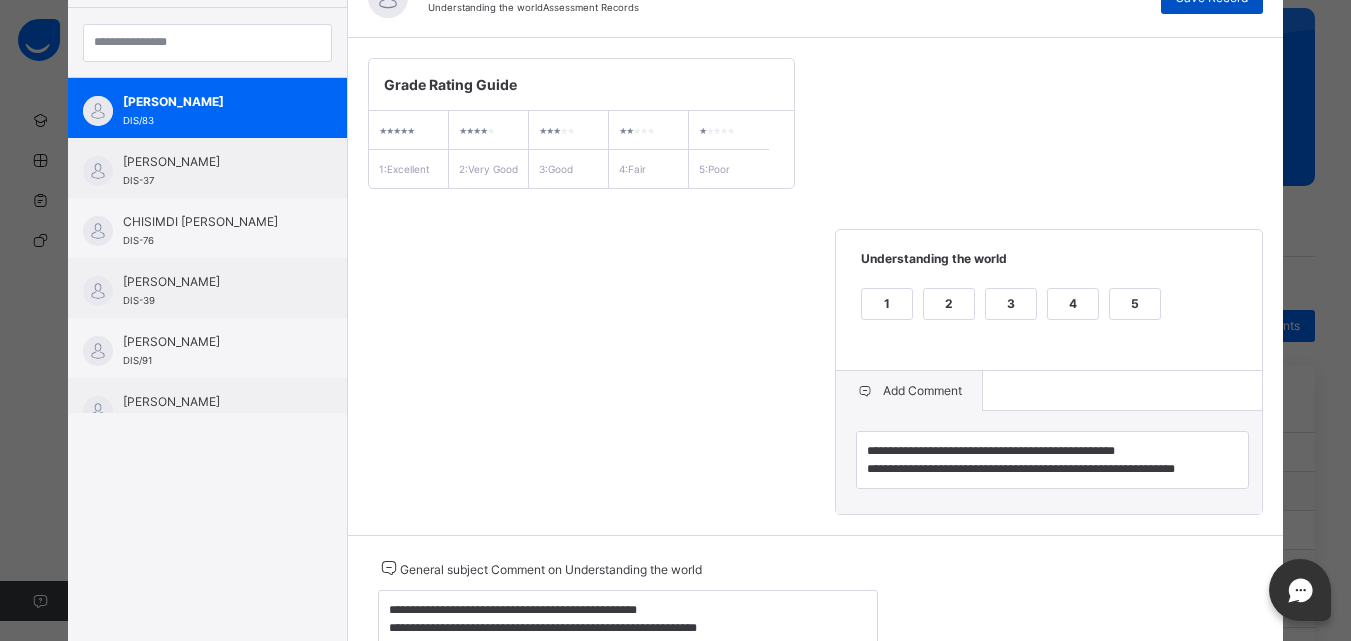 click on "Save Record" at bounding box center [1212, -2] 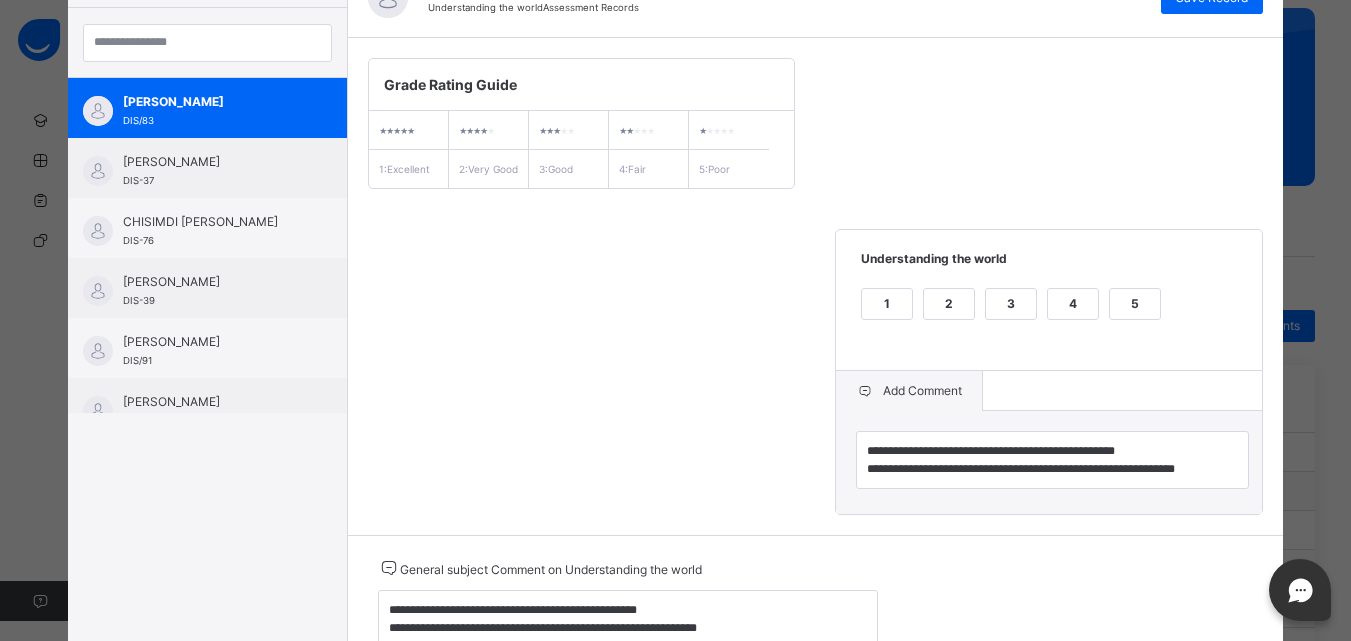 click on "**********" at bounding box center (816, 286) 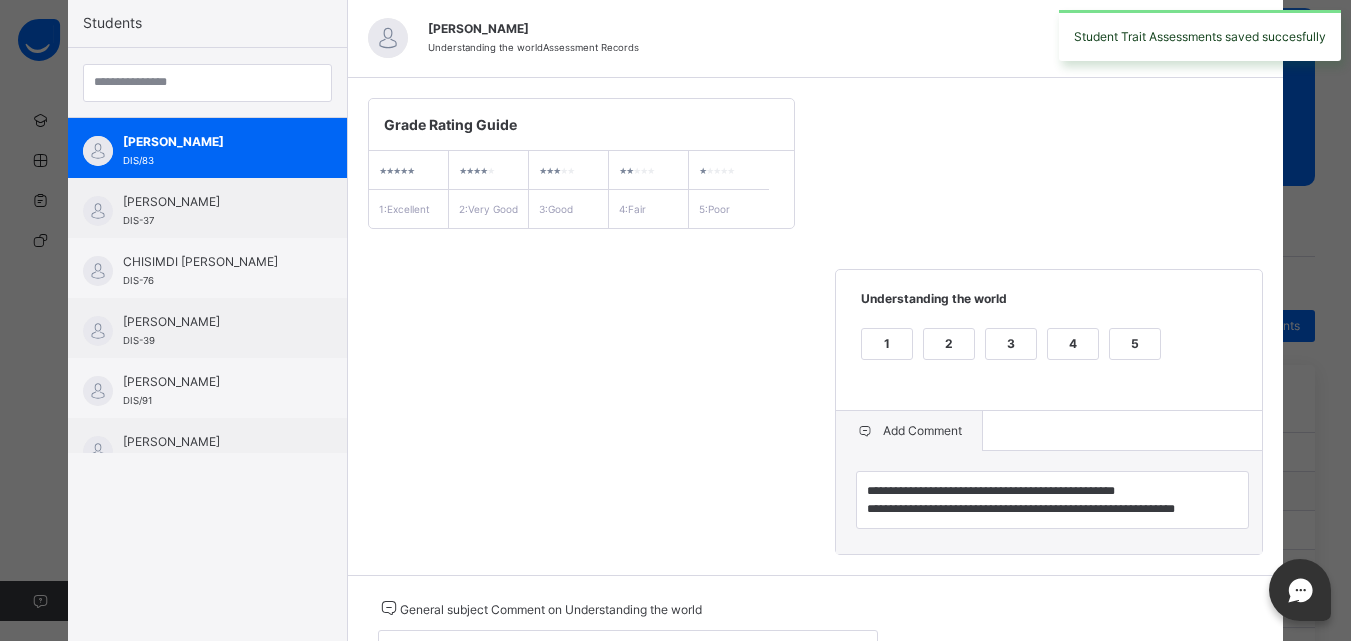 scroll, scrollTop: 74, scrollLeft: 0, axis: vertical 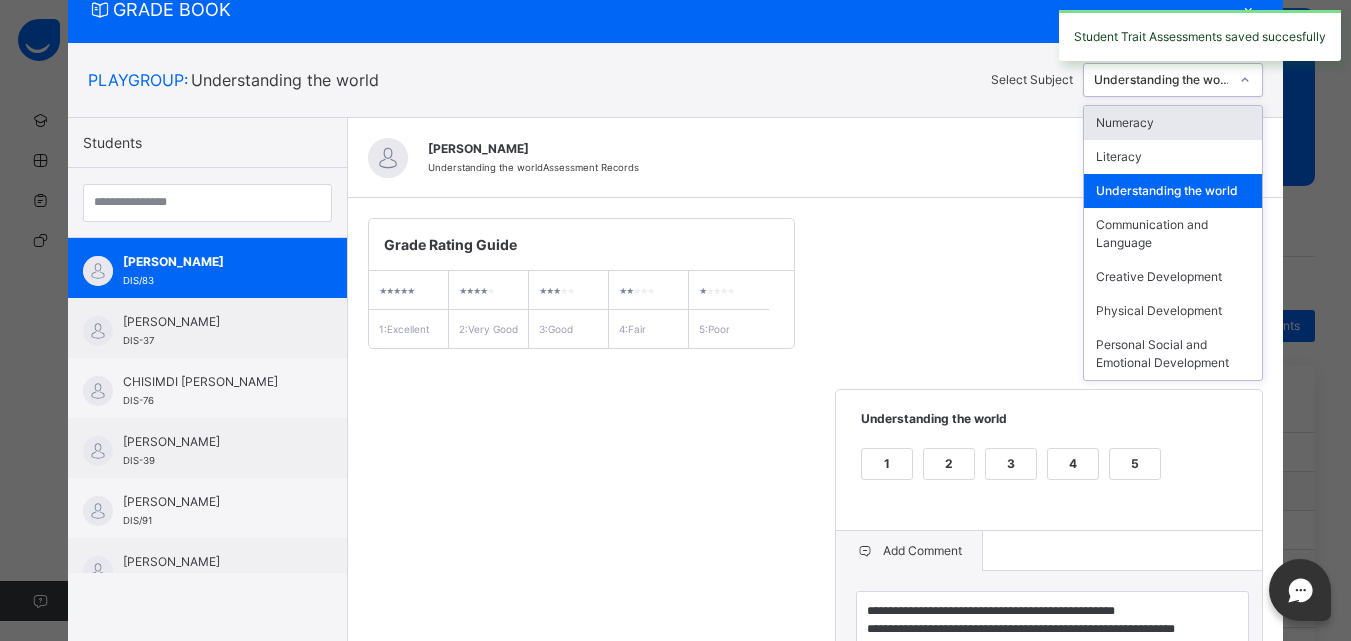 click 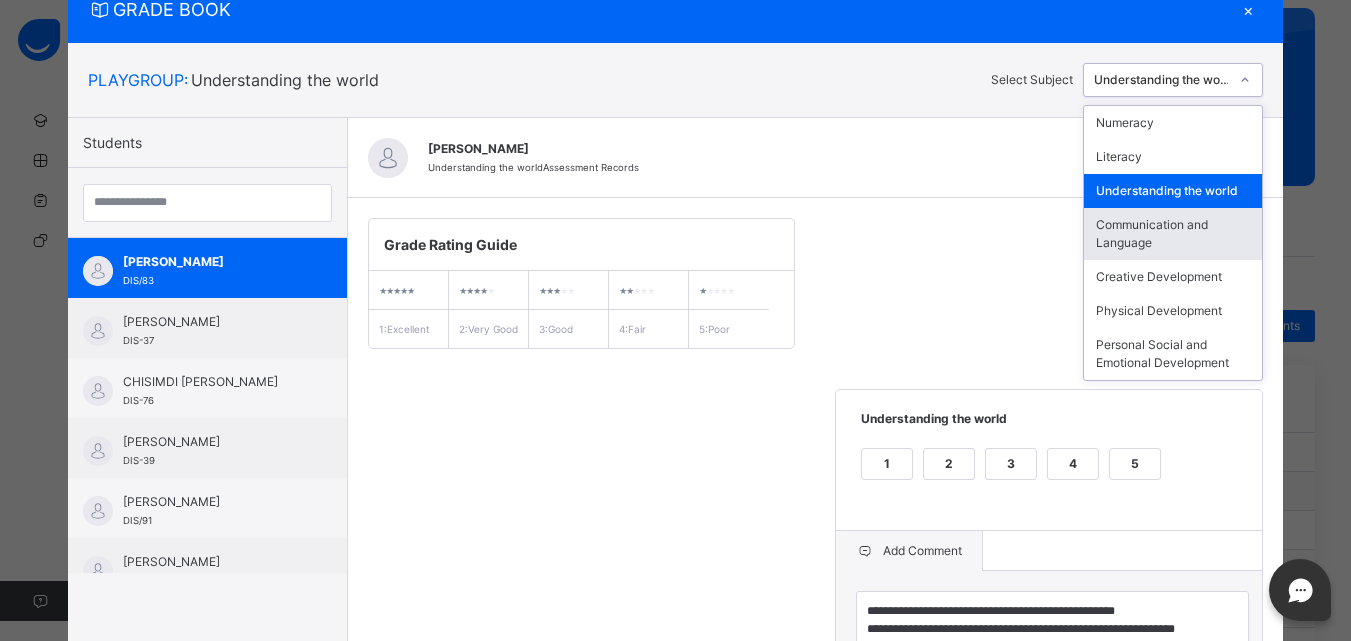 click on "Communication and Language" at bounding box center (1173, 234) 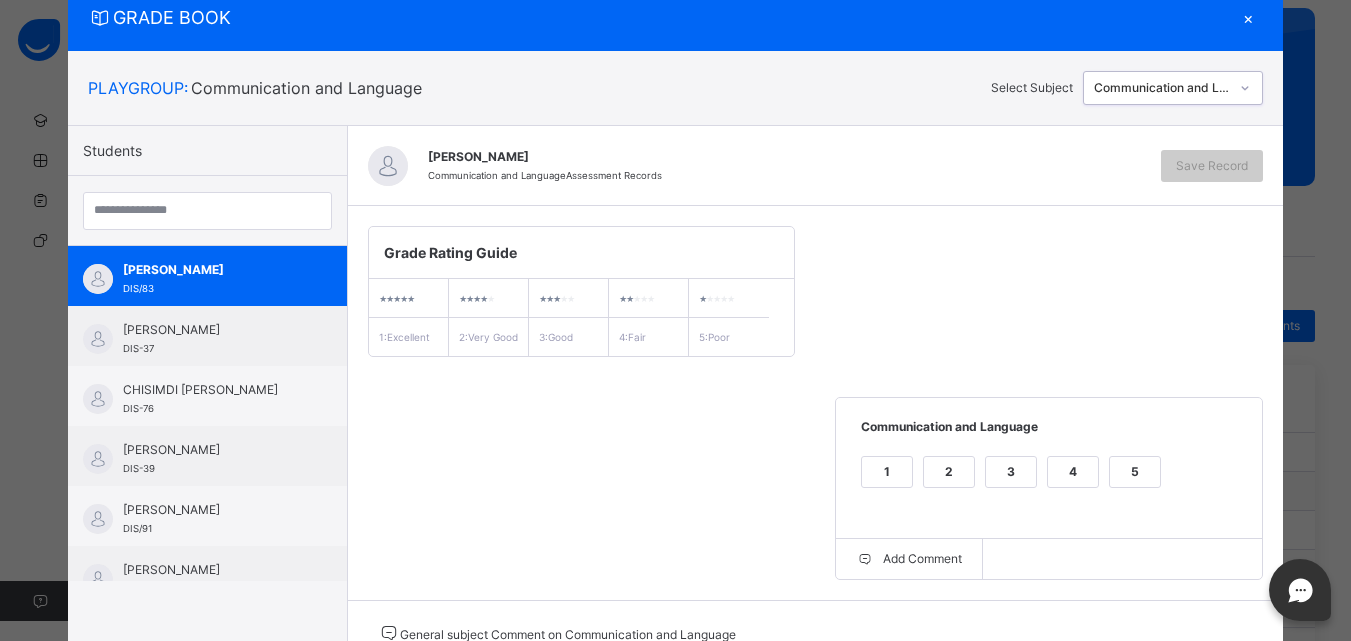 scroll, scrollTop: 74, scrollLeft: 0, axis: vertical 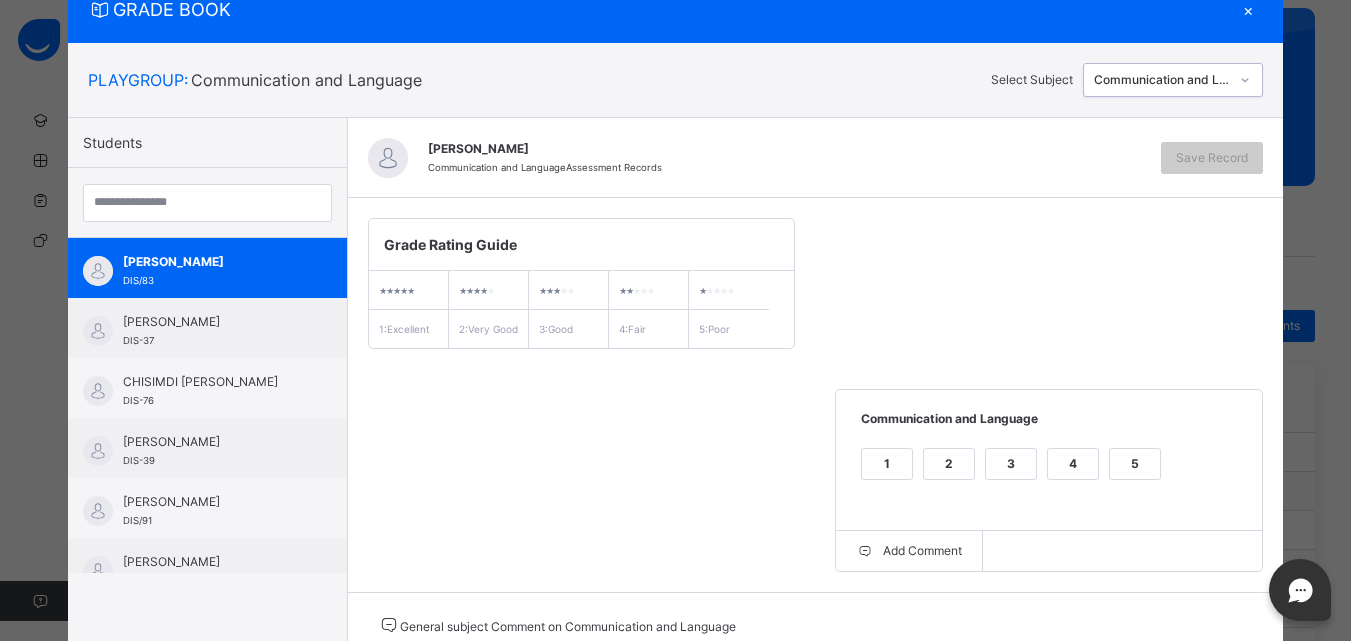 click on "Grade Rating Guide   ★ ★ ★ ★ ★ 1  :  Excellent ★ ★ ★ ★ ★ 2  :  Very Good ★ ★ ★ ★ ★ 3  :  Good ★ ★ ★ ★ ★ 4  :  Fair ★ ★ ★ ★ ★ 5  :  Poor Communication and Language   1 2 3 4 5  Add Comment" at bounding box center (816, 395) 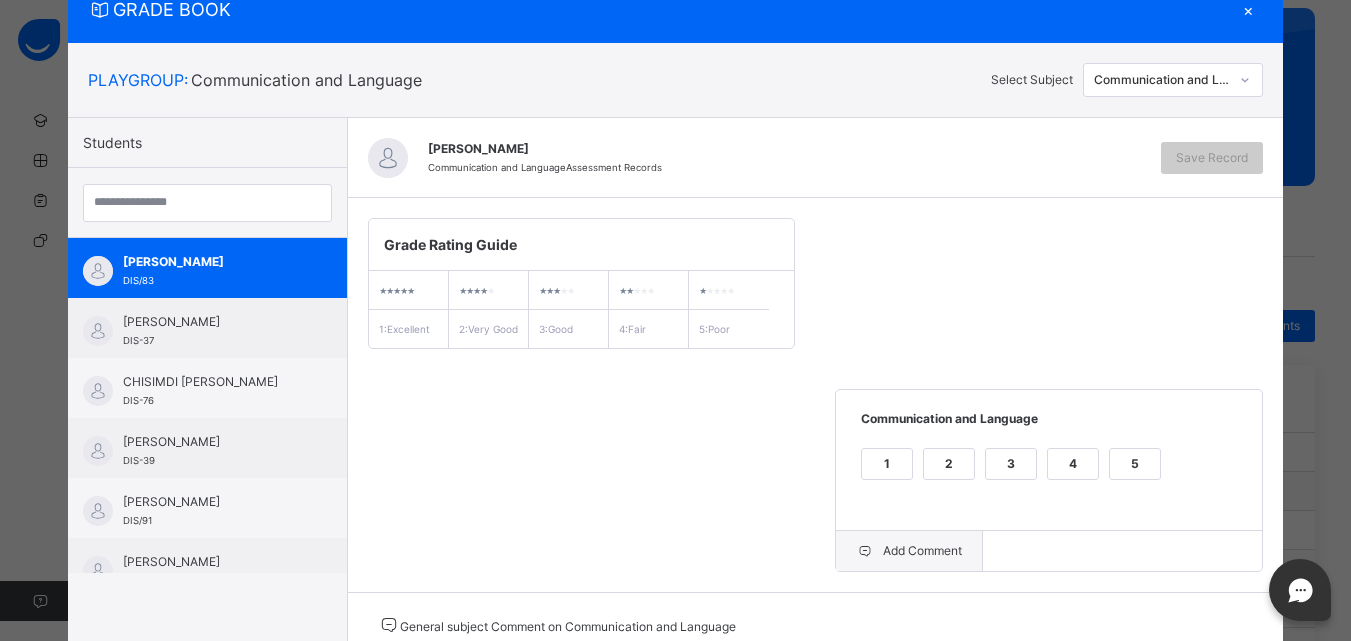 click on "Add Comment" at bounding box center (909, 551) 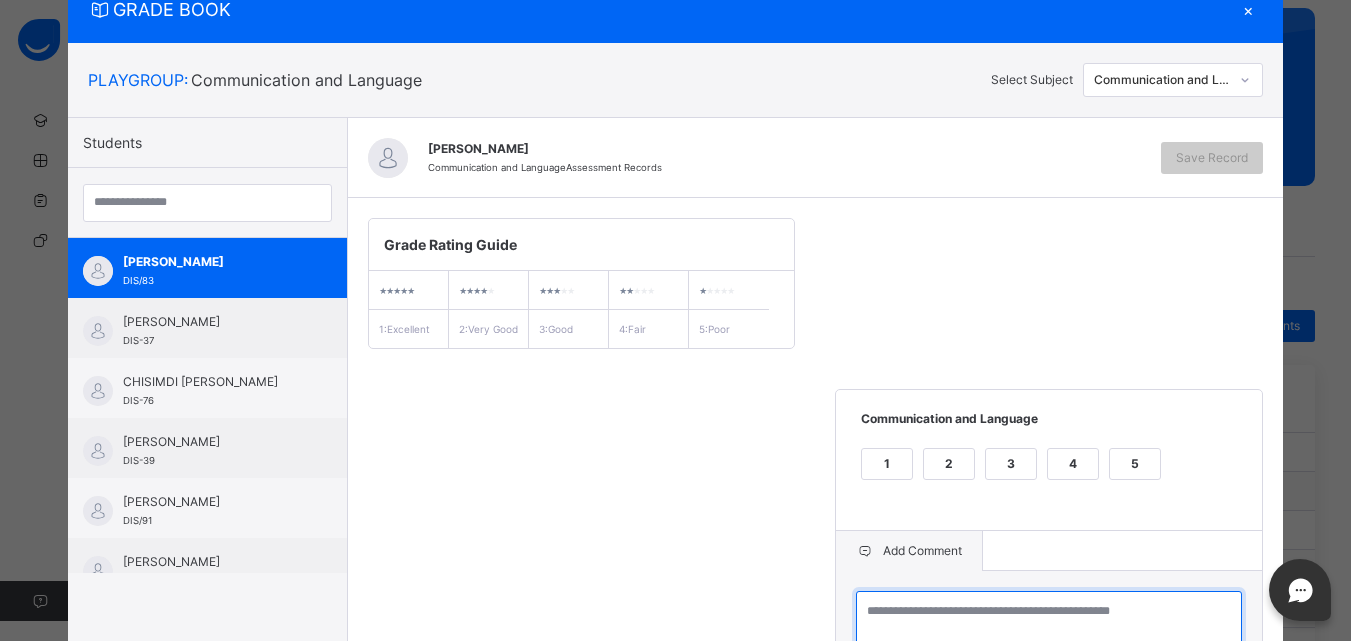 click at bounding box center (1049, 620) 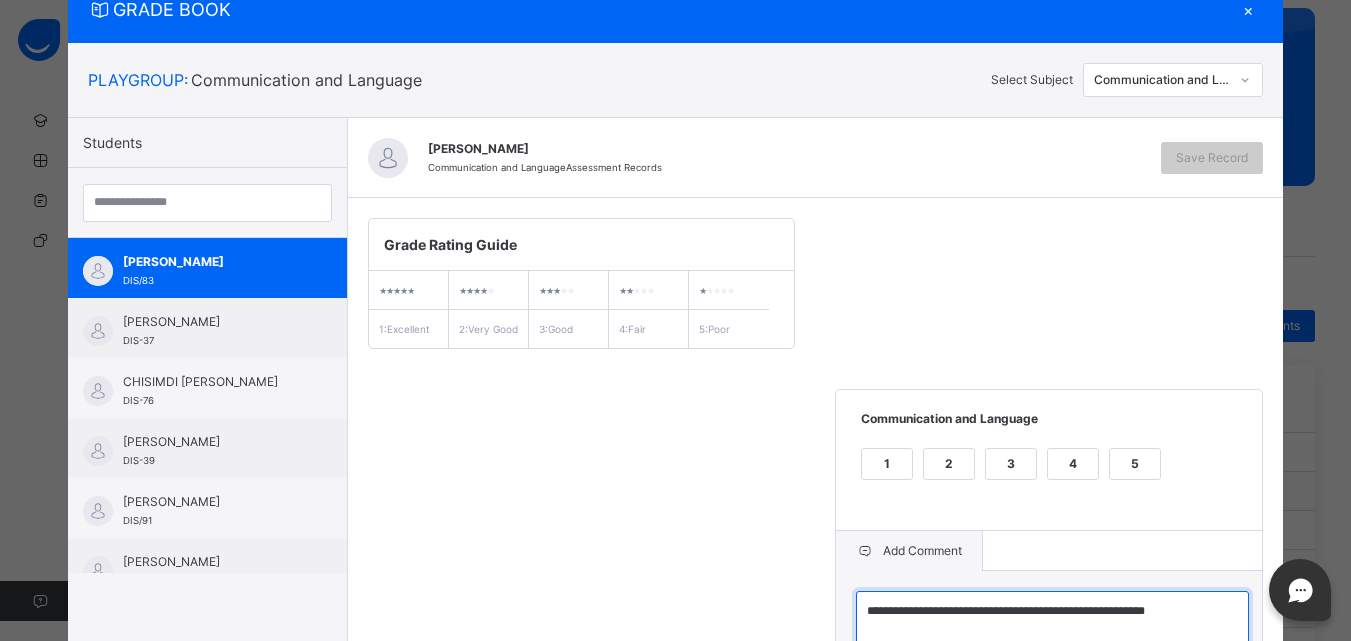 scroll, scrollTop: 87, scrollLeft: 0, axis: vertical 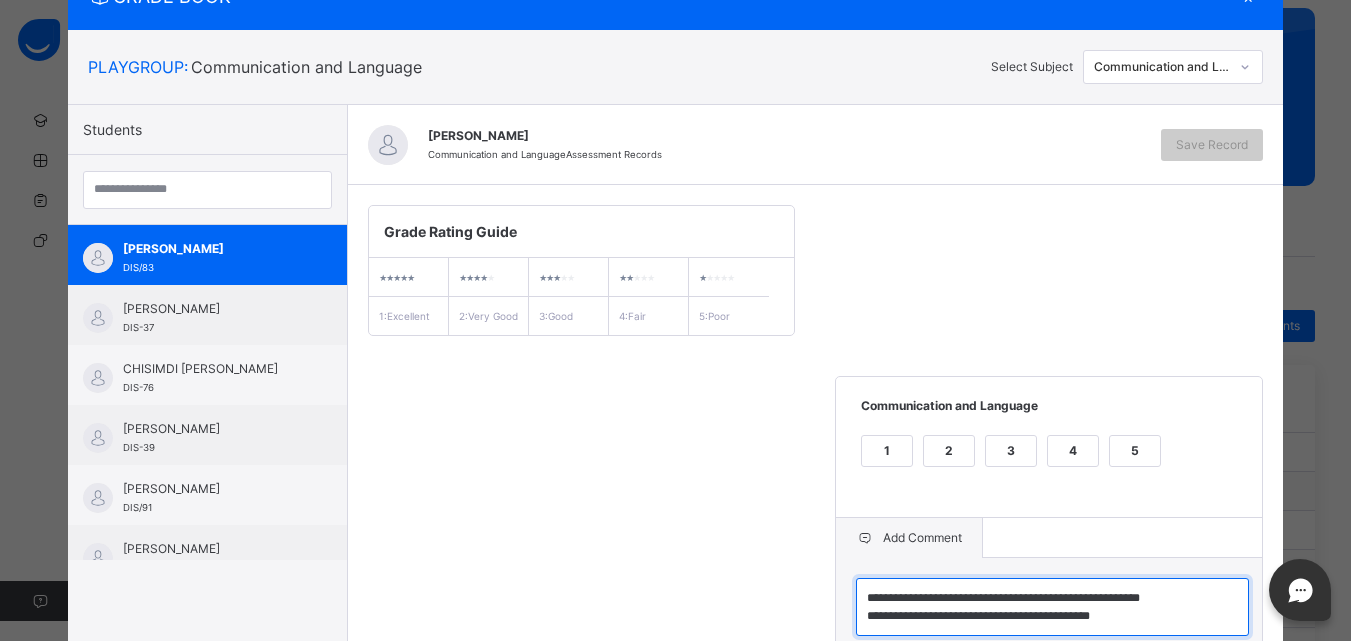 click on "**********" at bounding box center [1052, 607] 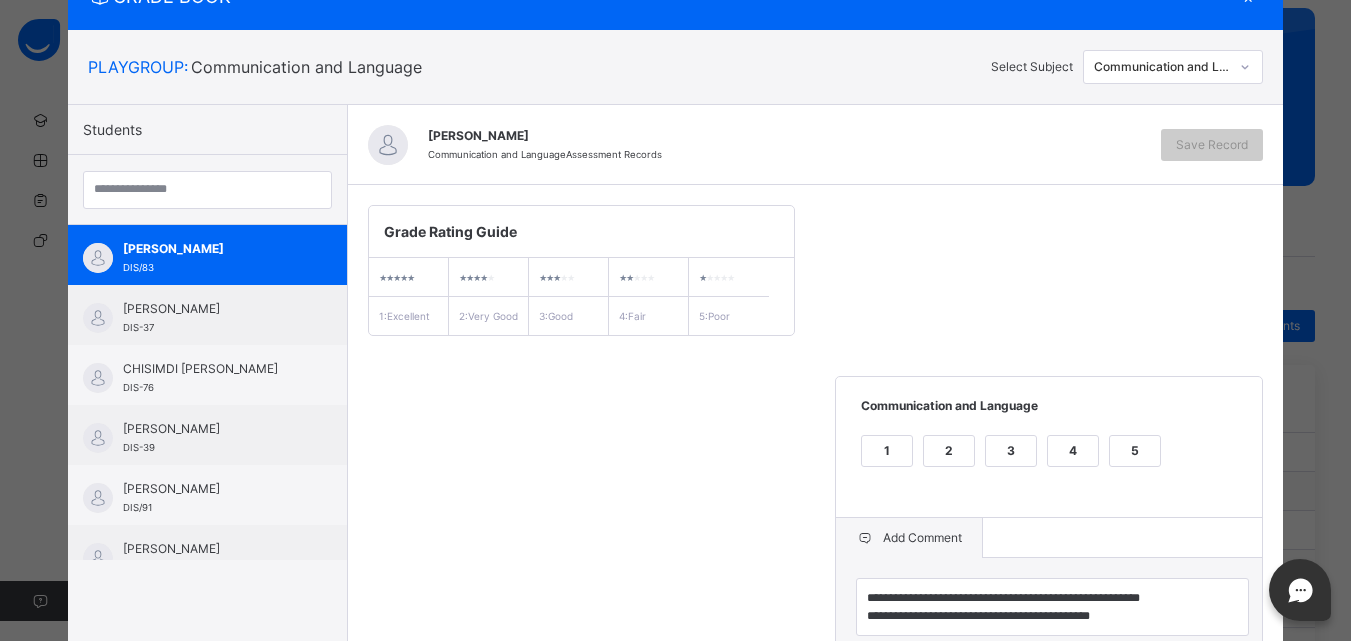 click on "Communication and Language   1 2 3 4 5" at bounding box center (1049, 447) 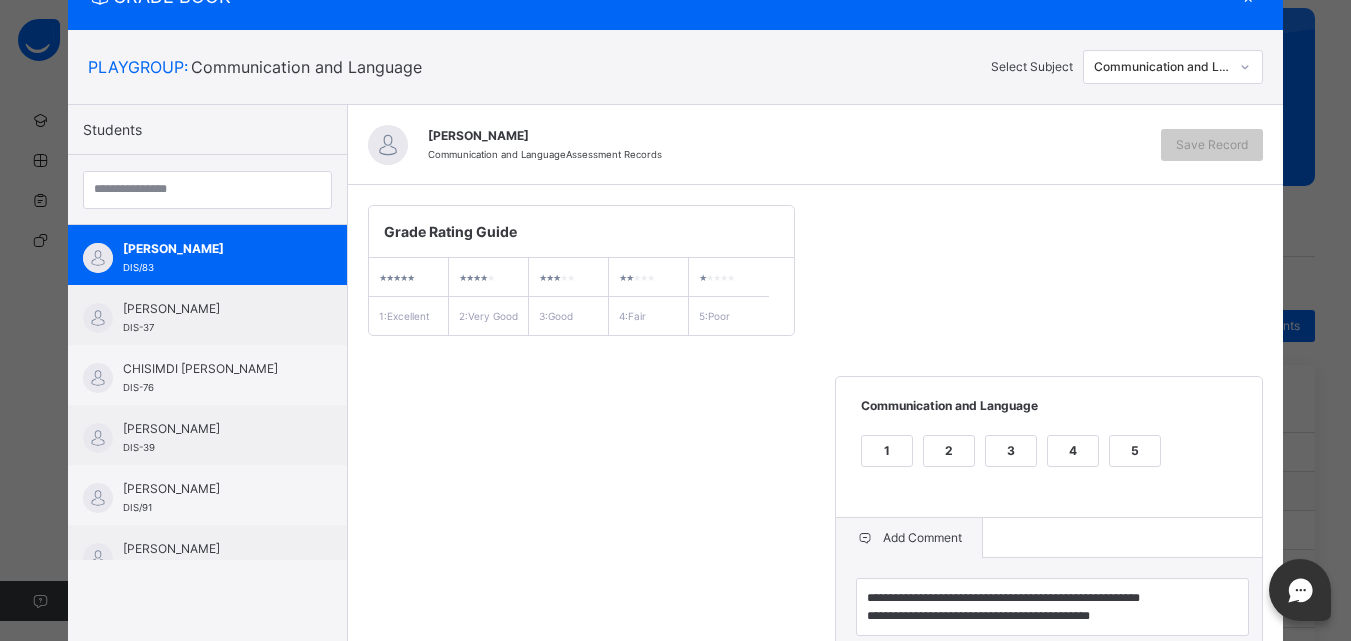 scroll, scrollTop: 127, scrollLeft: 0, axis: vertical 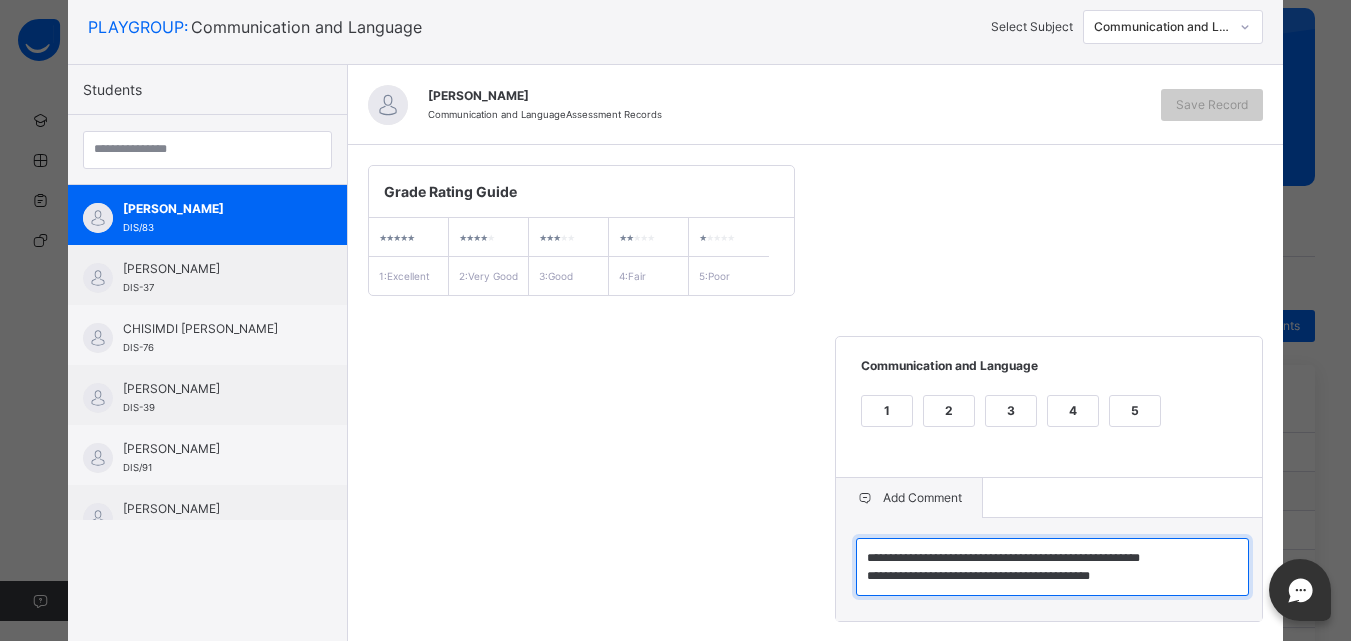 click on "**********" at bounding box center [1052, 567] 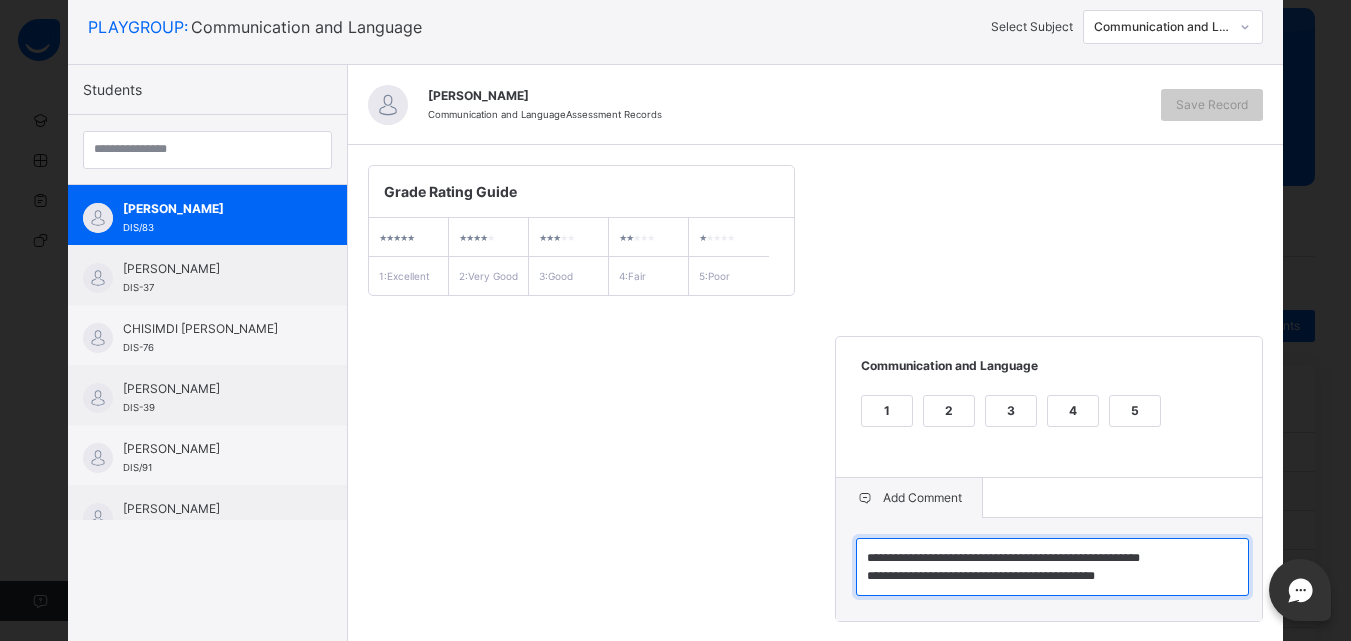 scroll, scrollTop: 6, scrollLeft: 0, axis: vertical 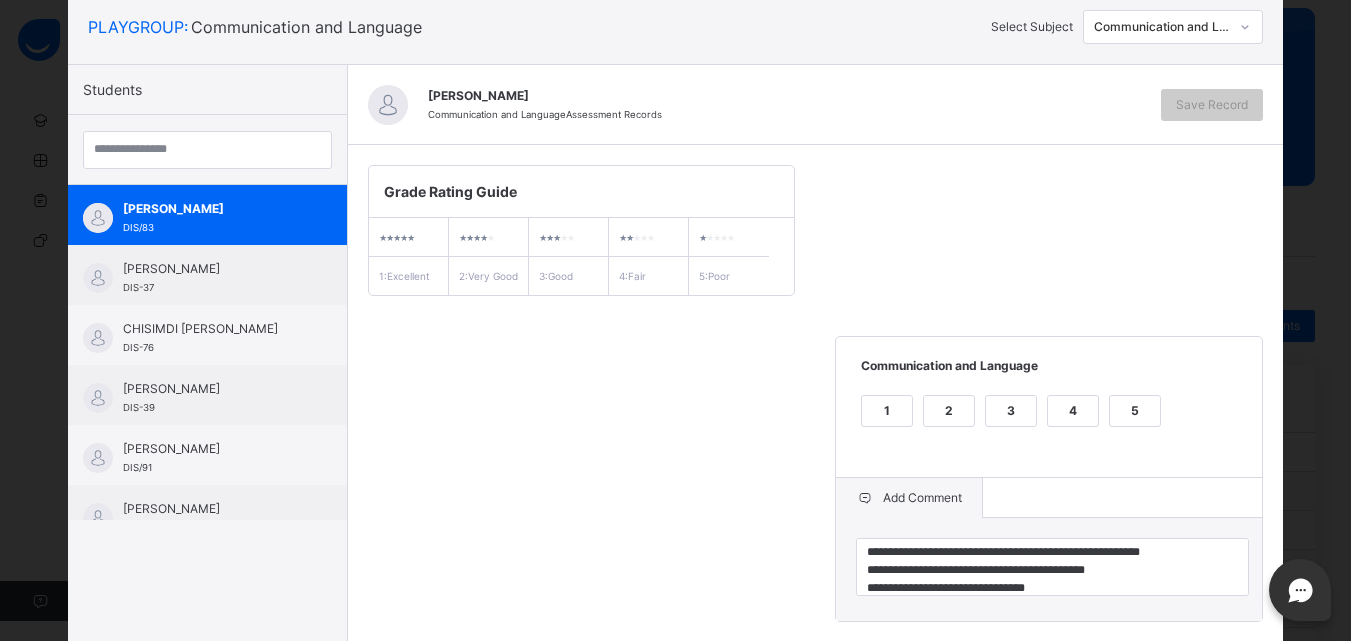 click on "**********" at bounding box center [1049, 569] 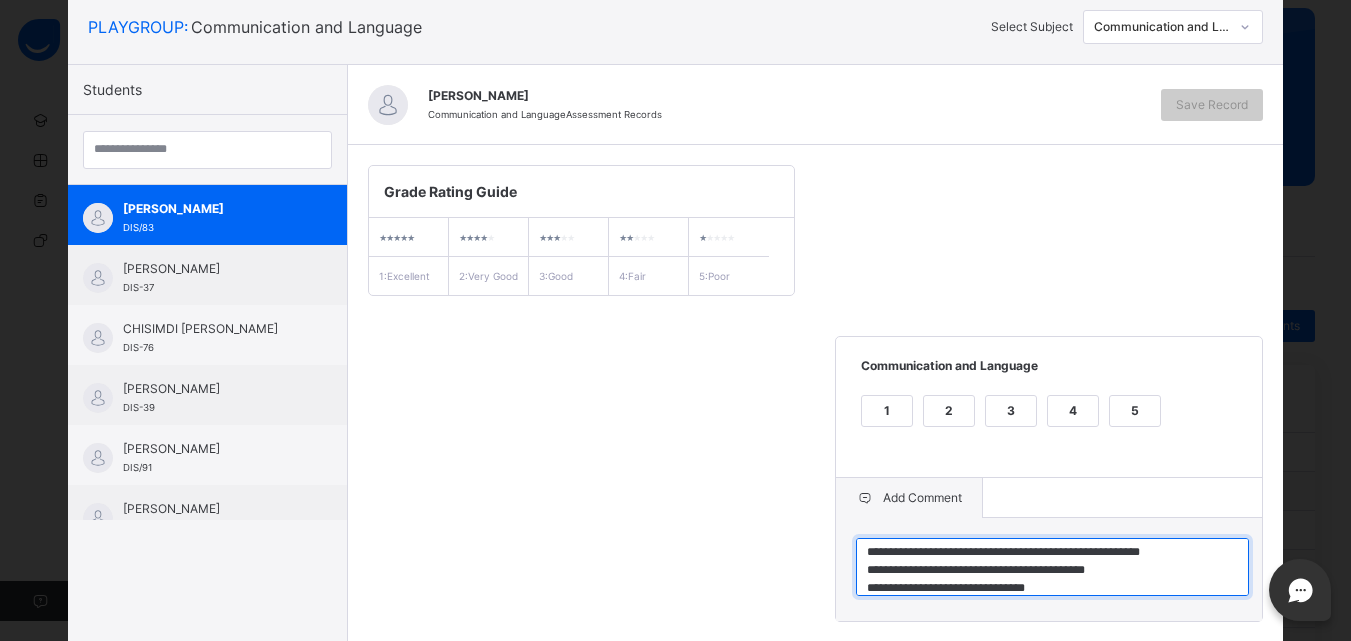 click on "**********" at bounding box center [1052, 567] 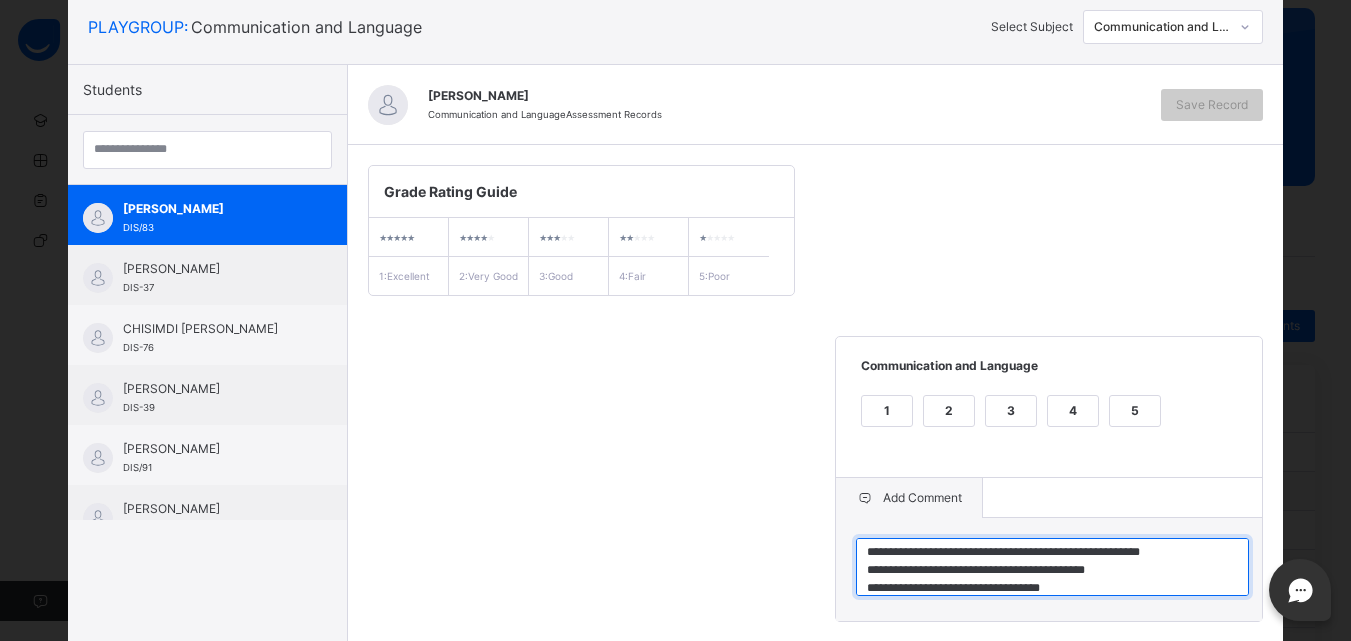 scroll, scrollTop: 24, scrollLeft: 0, axis: vertical 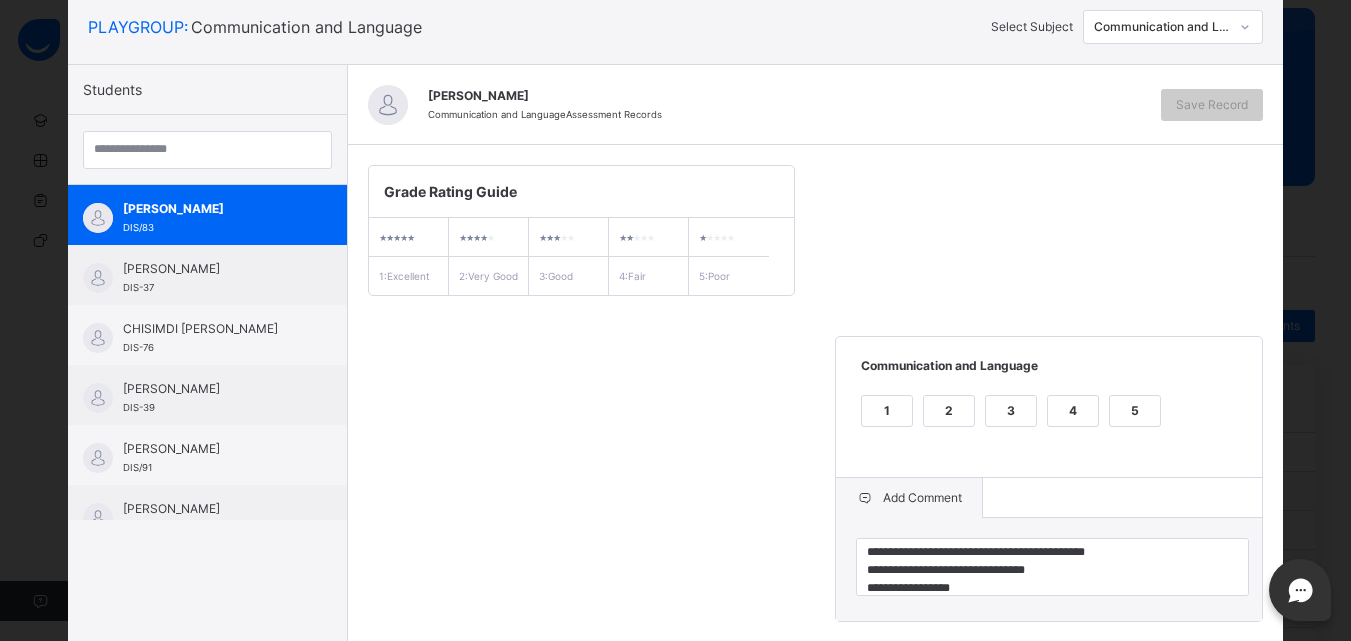 click on "**********" at bounding box center (1049, 569) 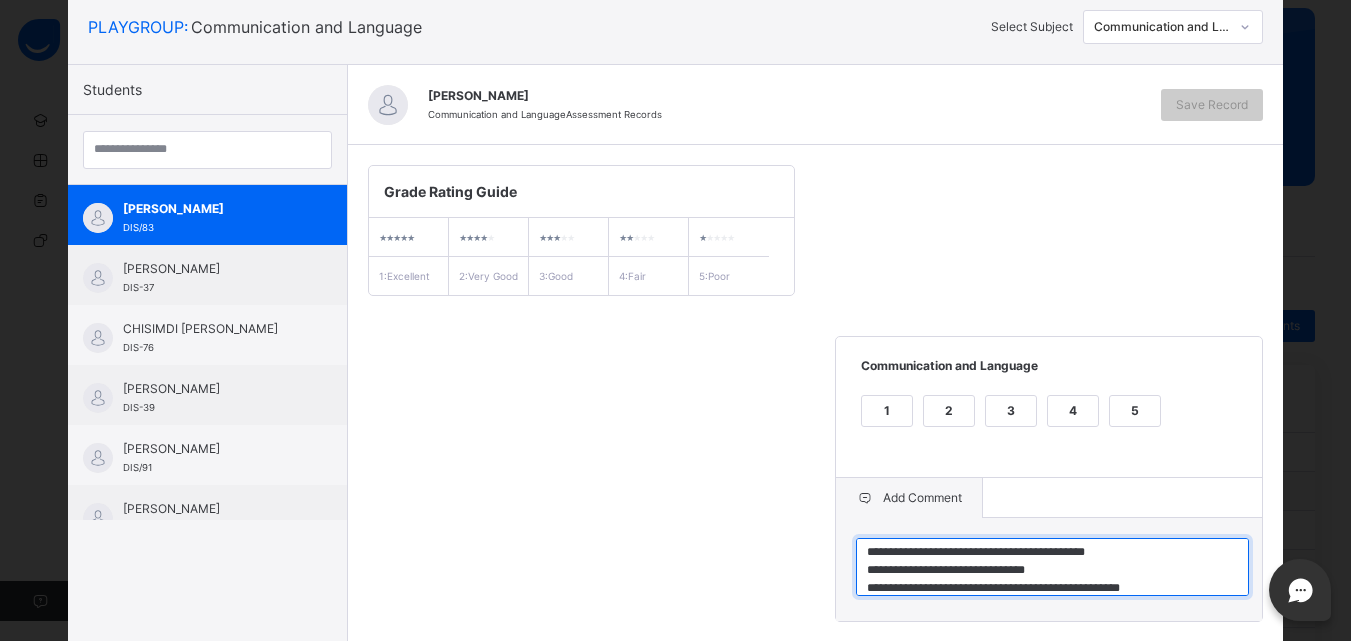click on "**********" at bounding box center [1052, 567] 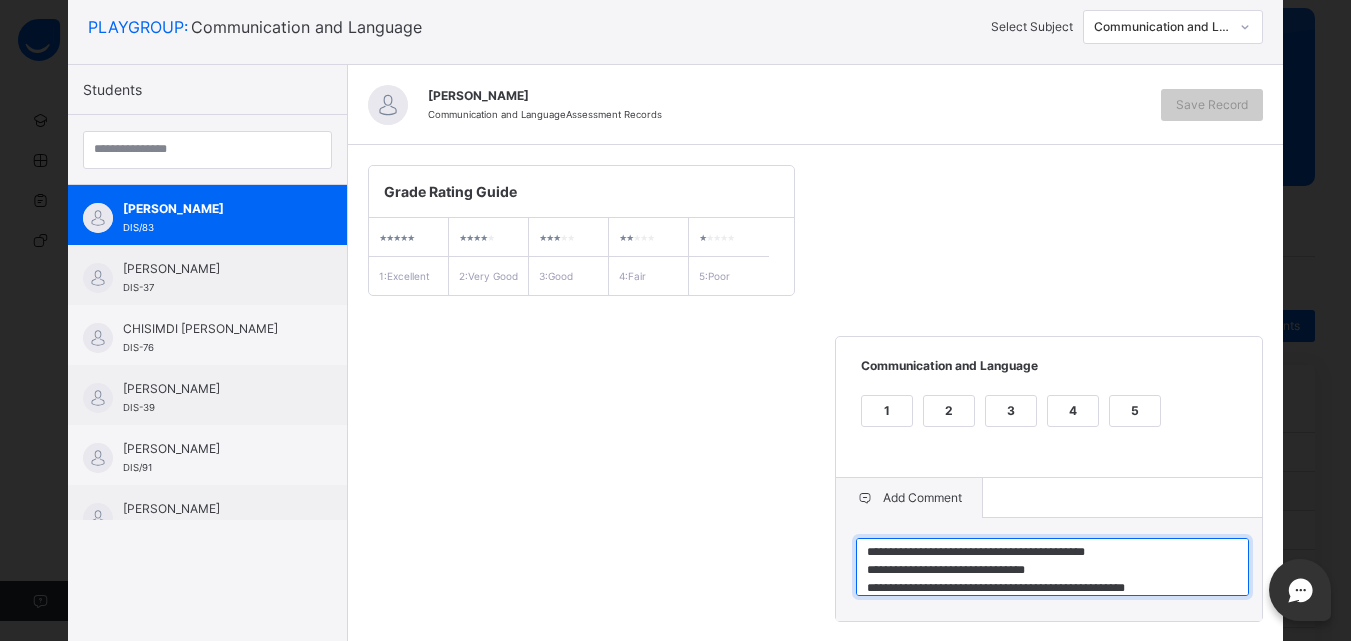 click on "**********" at bounding box center (1052, 567) 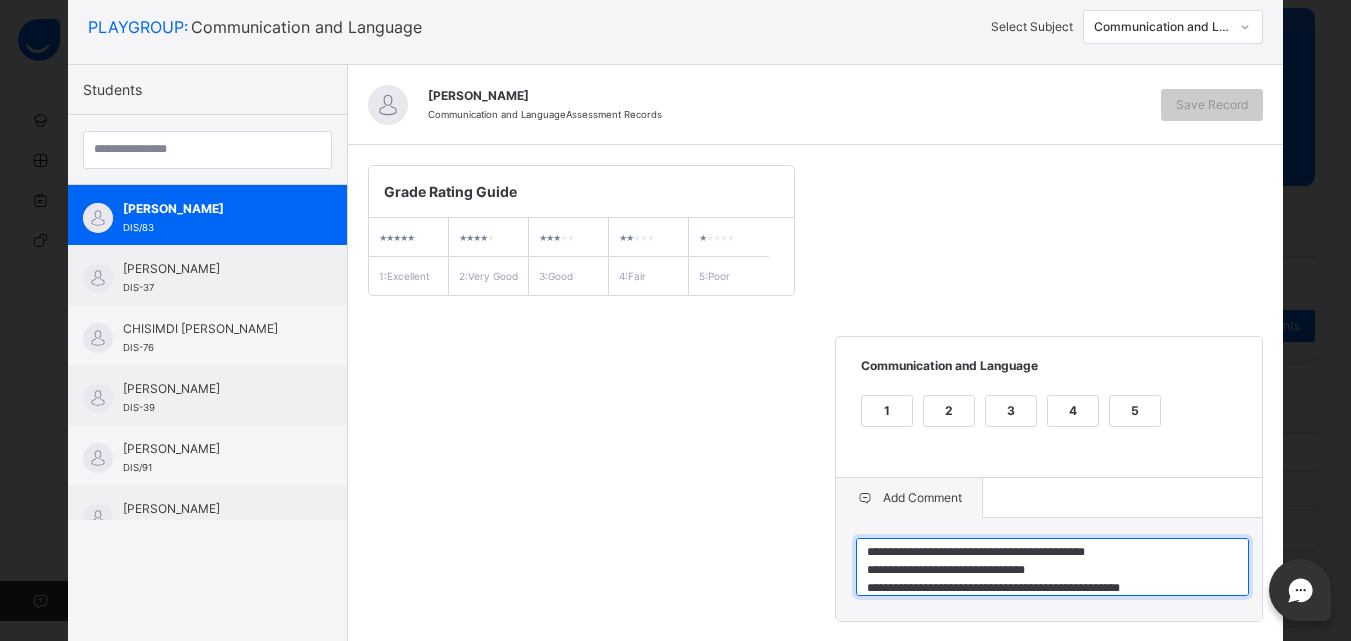 scroll, scrollTop: 0, scrollLeft: 0, axis: both 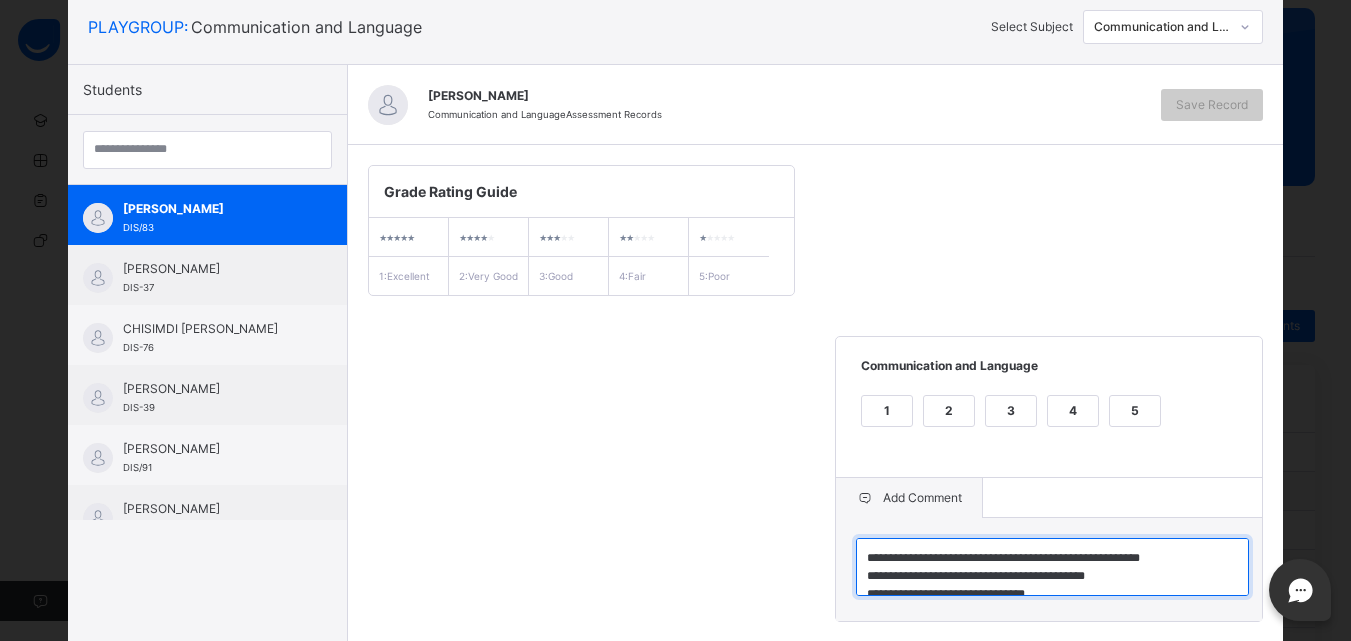 click on "**********" at bounding box center [1052, 567] 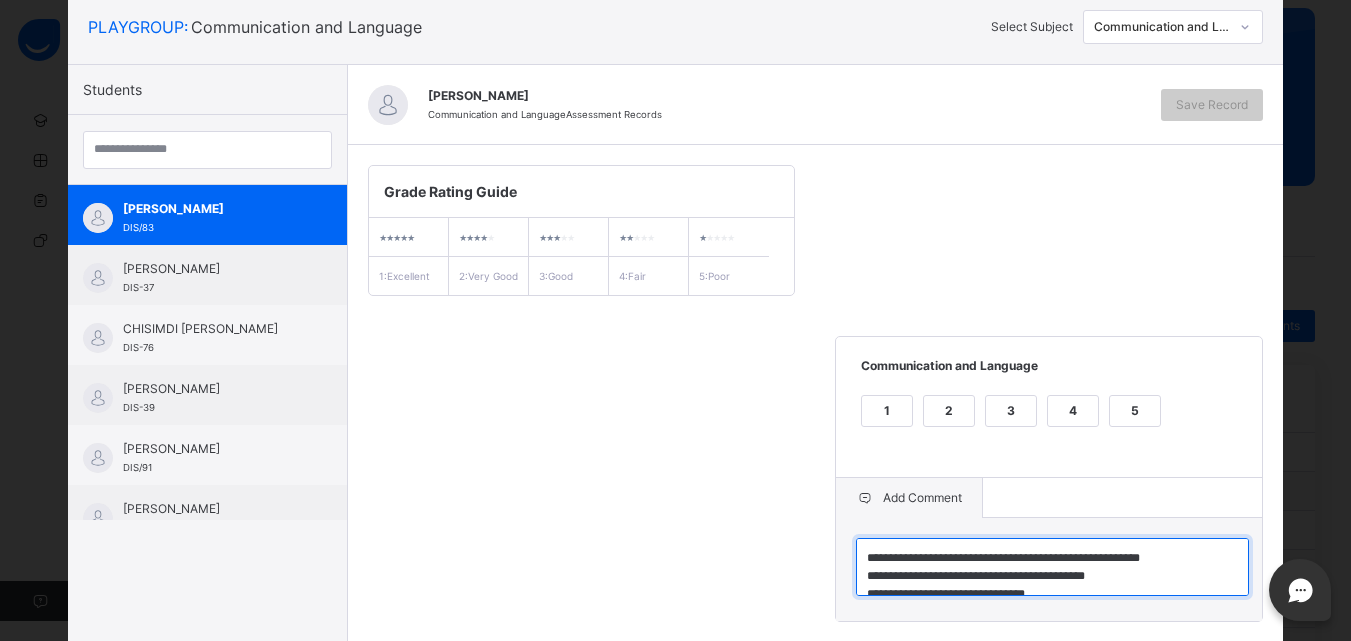 scroll, scrollTop: 36, scrollLeft: 0, axis: vertical 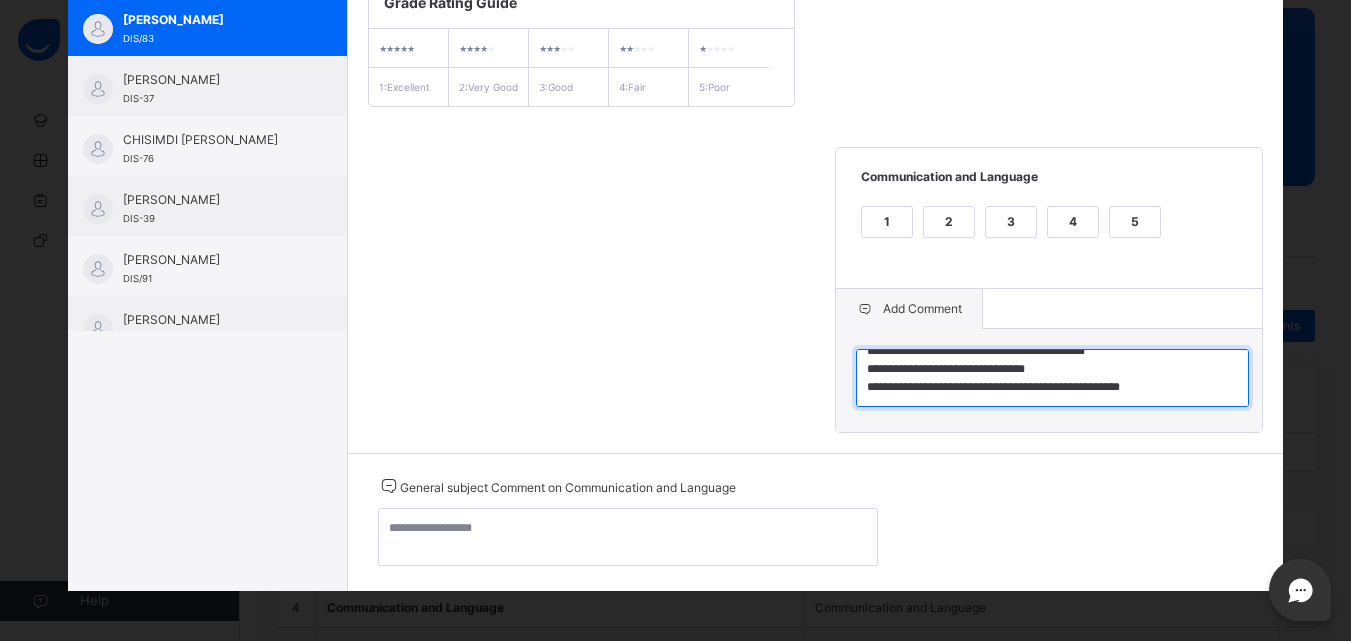 drag, startPoint x: 861, startPoint y: 569, endPoint x: 1176, endPoint y: 621, distance: 319.2632 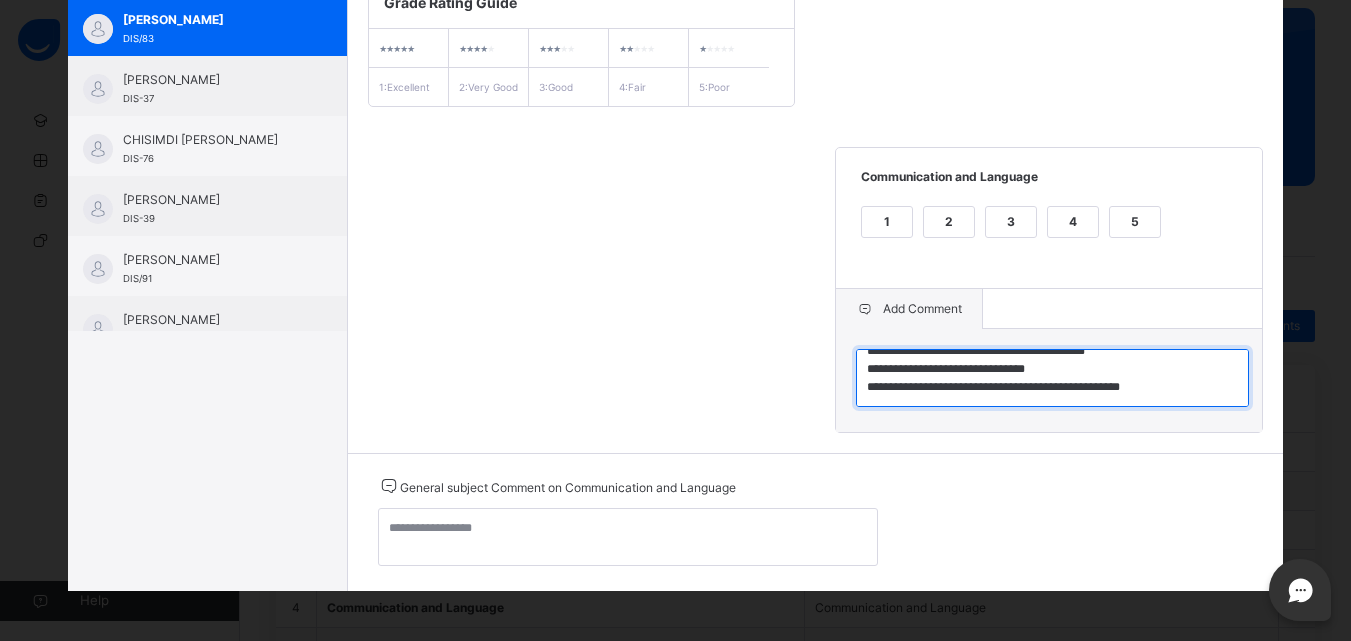 click on "**********" at bounding box center [1052, 378] 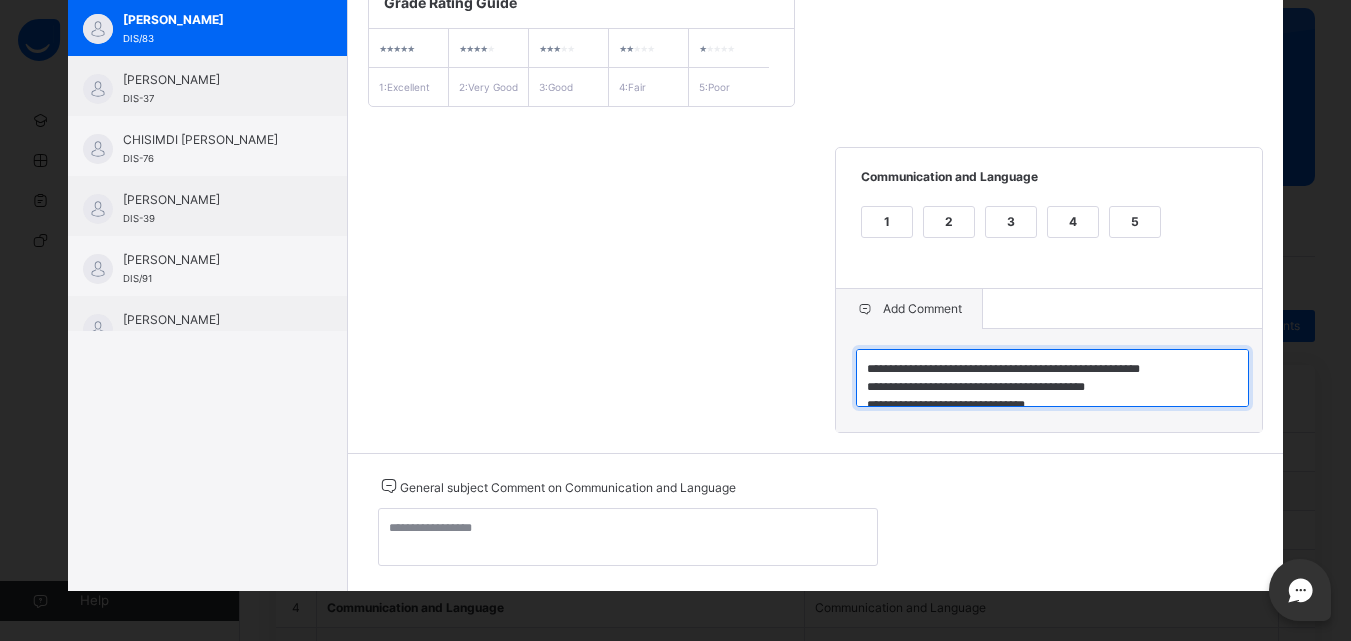 drag, startPoint x: 1154, startPoint y: 377, endPoint x: 1101, endPoint y: 377, distance: 53 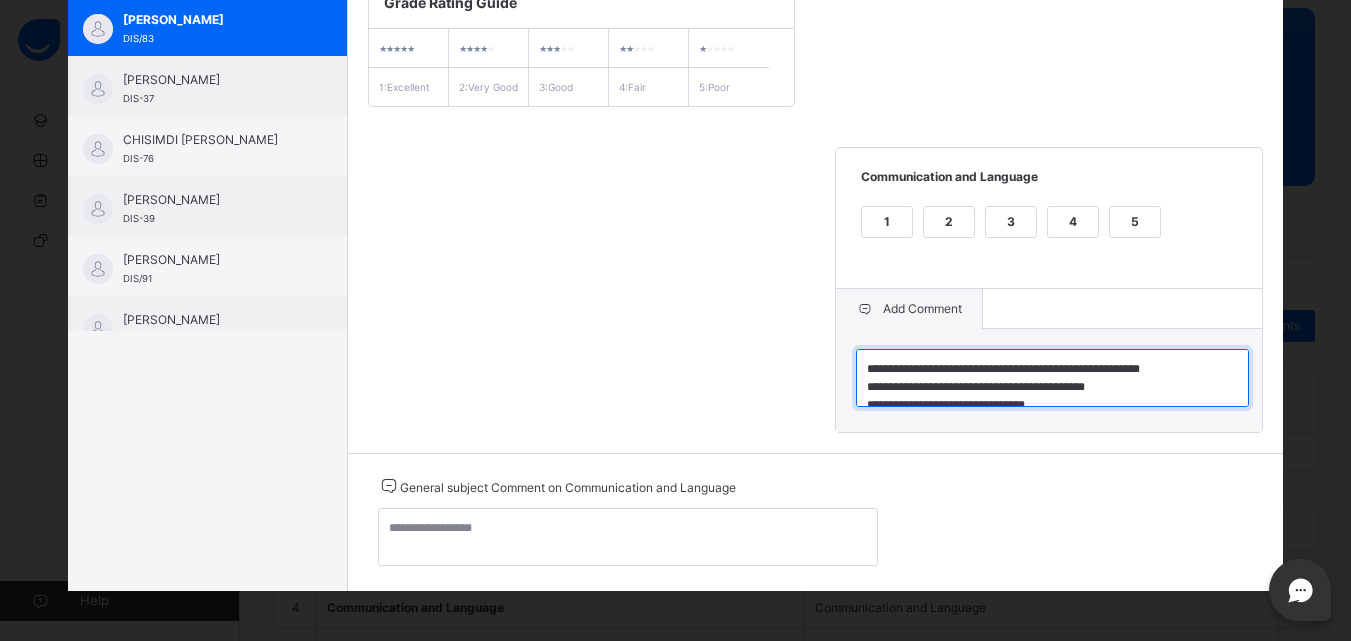 scroll, scrollTop: 36, scrollLeft: 0, axis: vertical 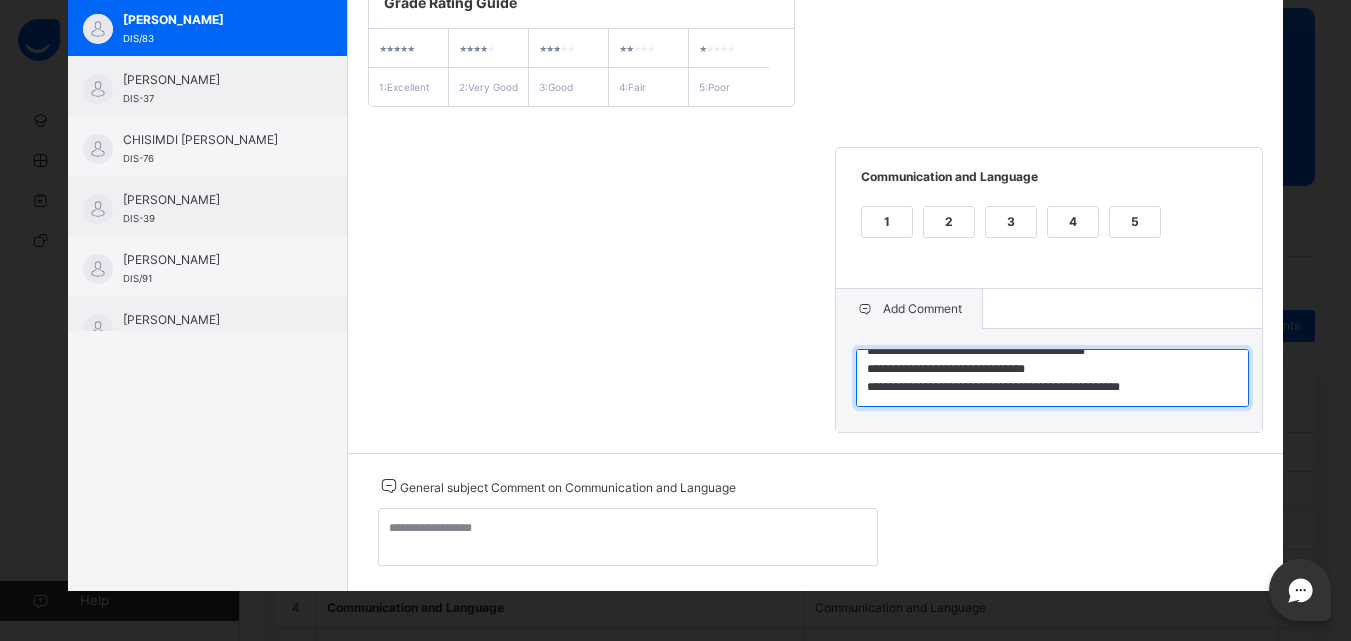 drag, startPoint x: 862, startPoint y: 368, endPoint x: 1224, endPoint y: 440, distance: 369.0908 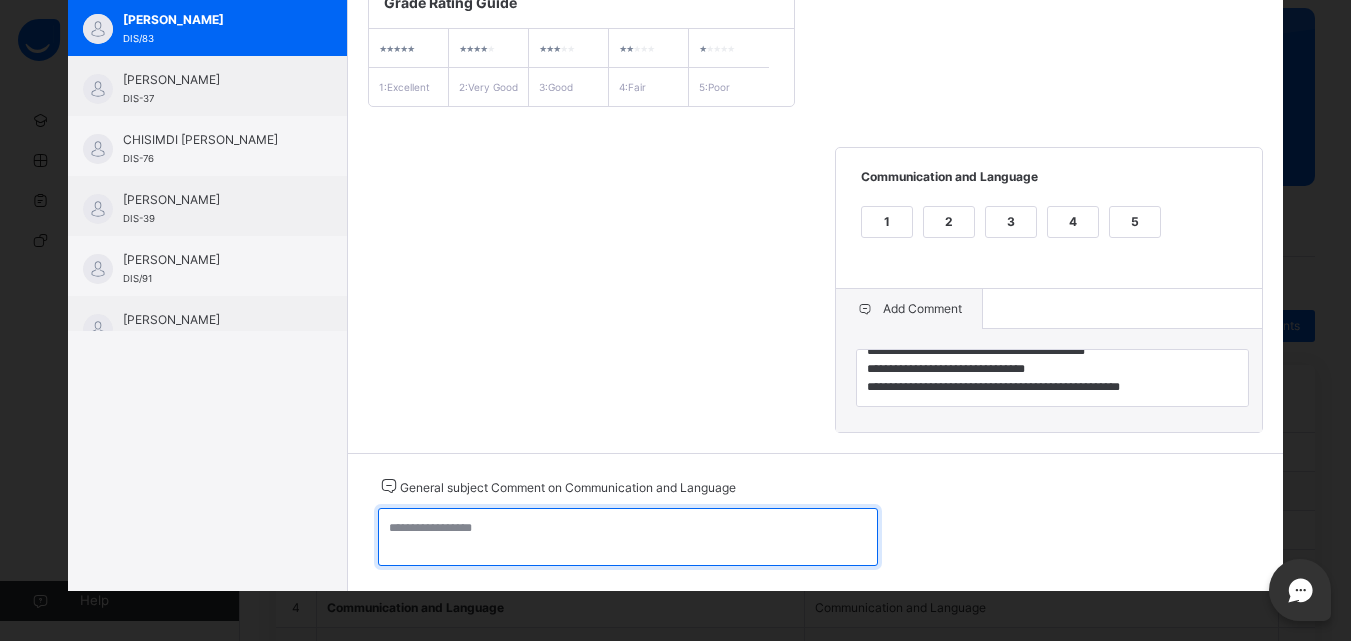 click at bounding box center (628, 537) 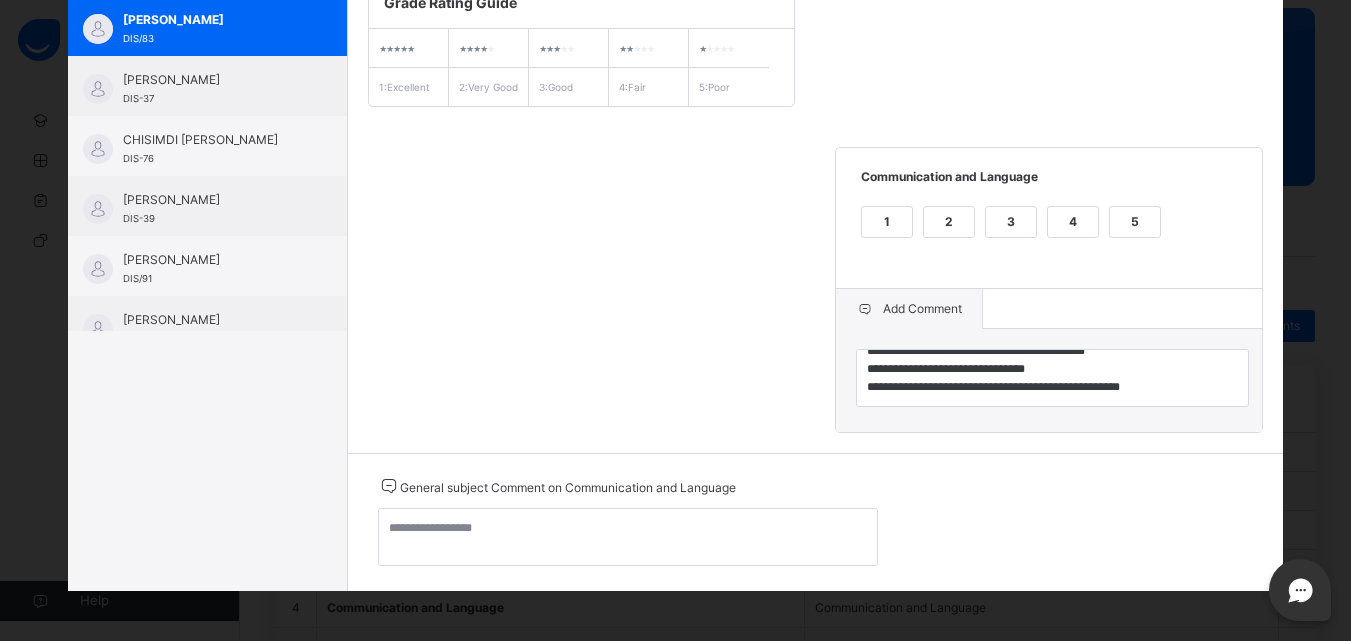 click on "3" at bounding box center (1011, 222) 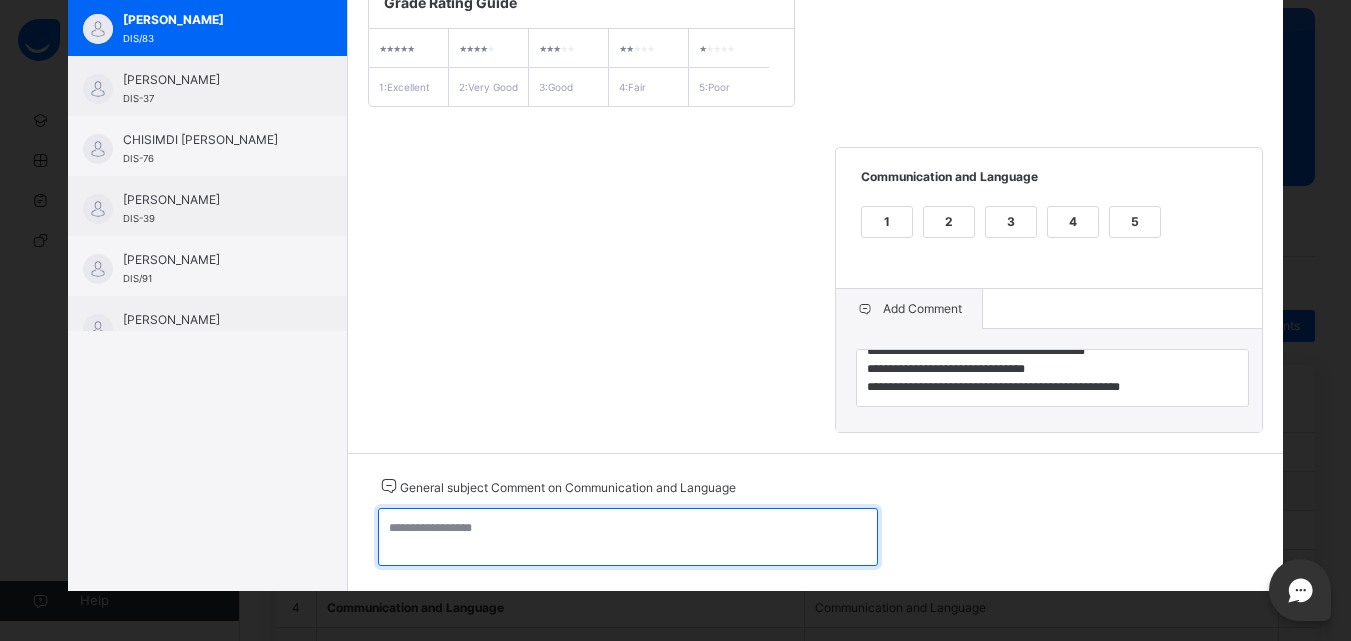 click at bounding box center [628, 537] 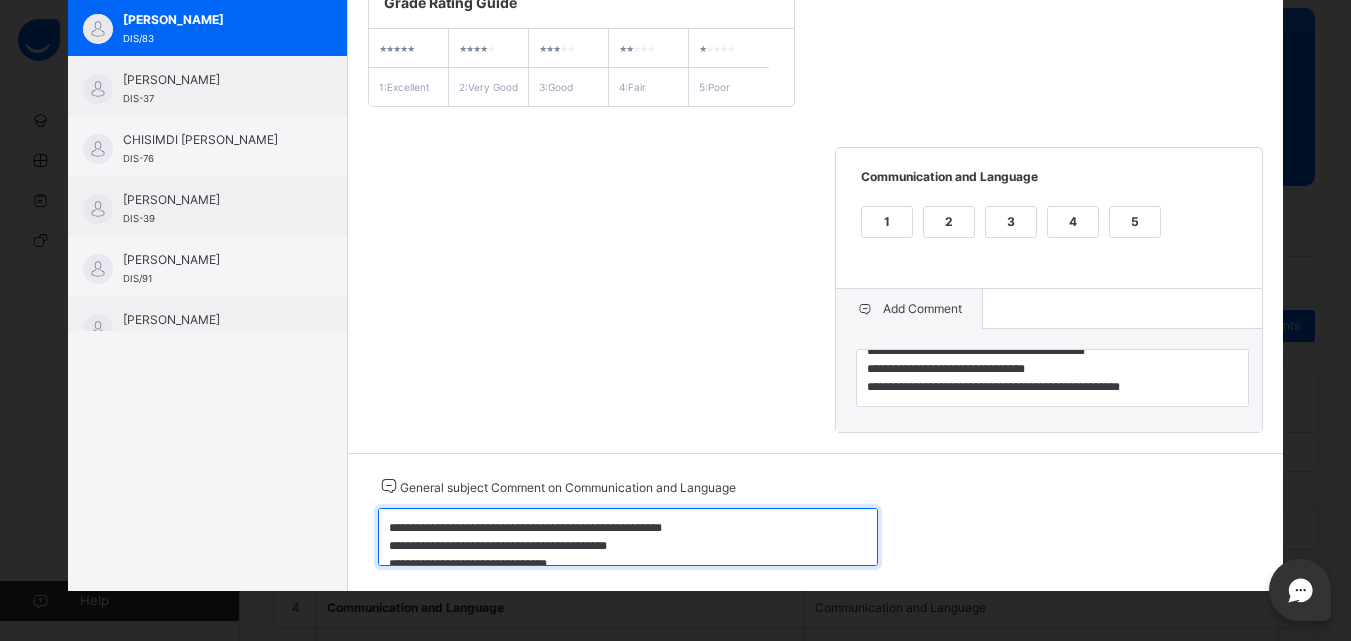 scroll, scrollTop: 24, scrollLeft: 0, axis: vertical 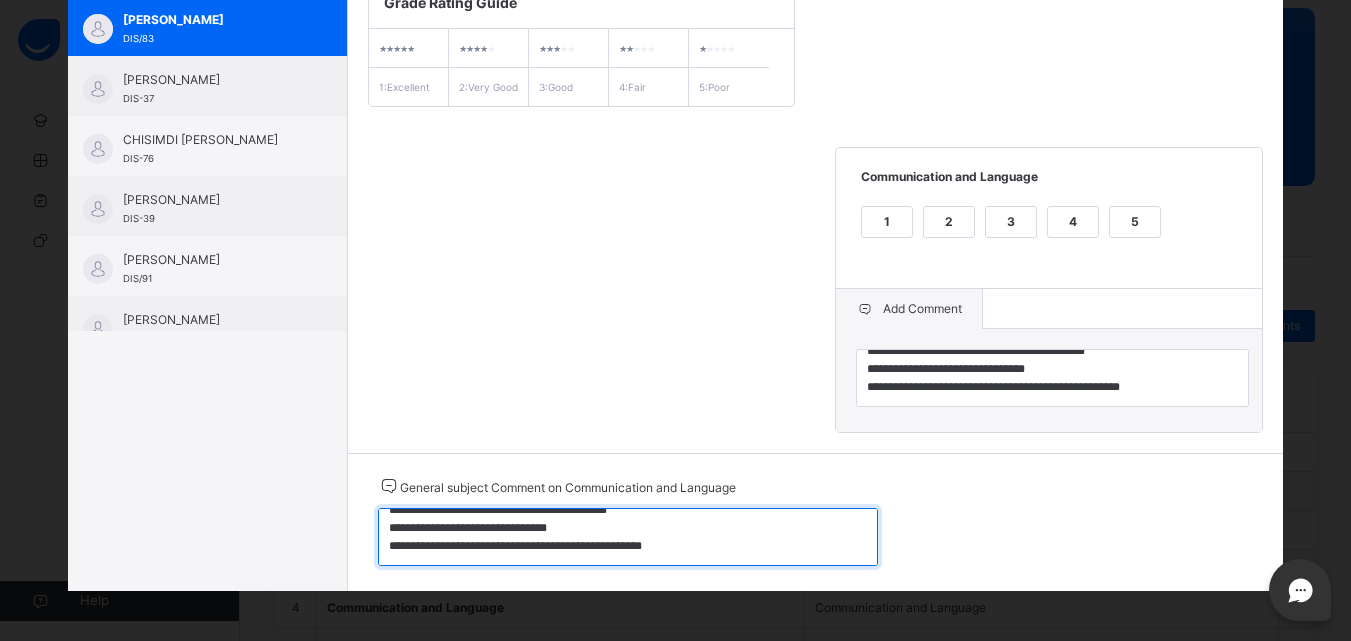 click on "**********" at bounding box center (628, 537) 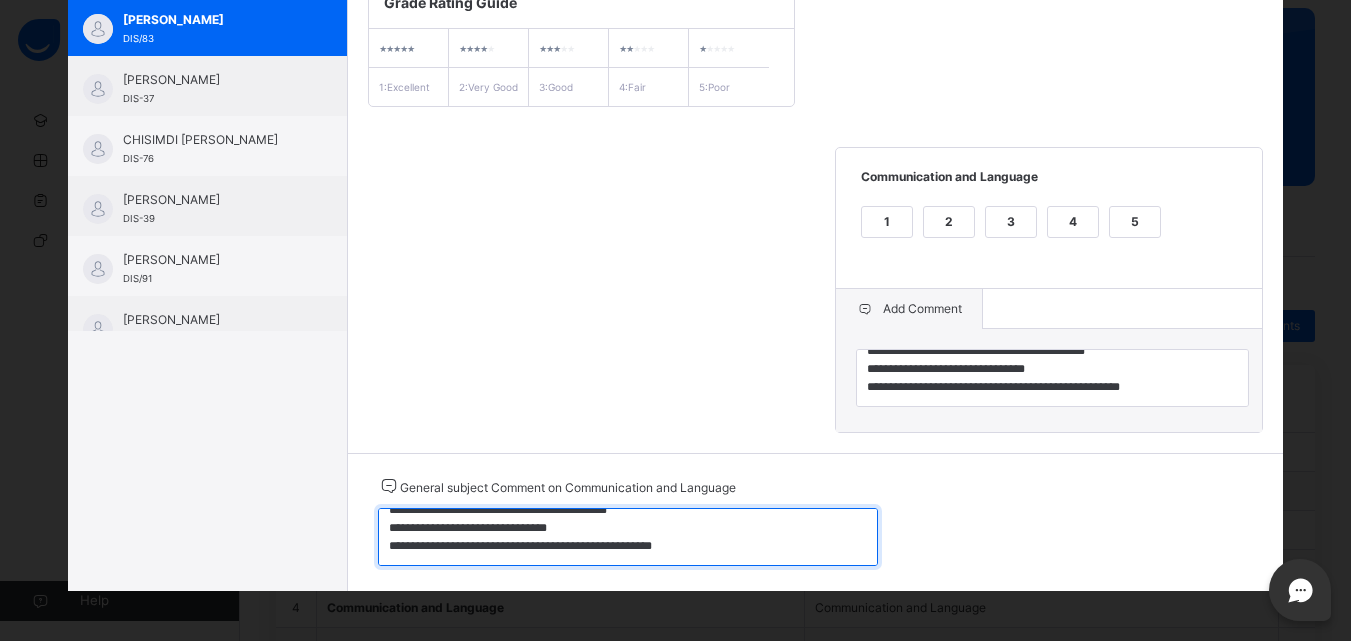 type on "**********" 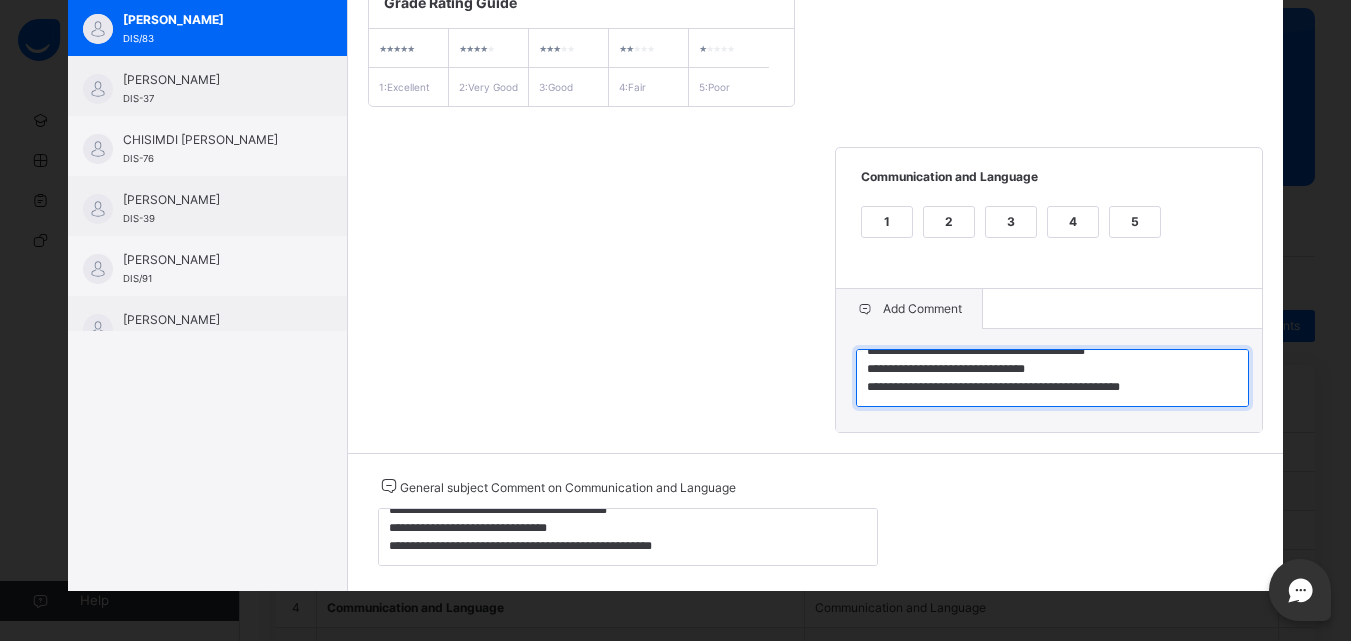 click on "**********" at bounding box center (1052, 378) 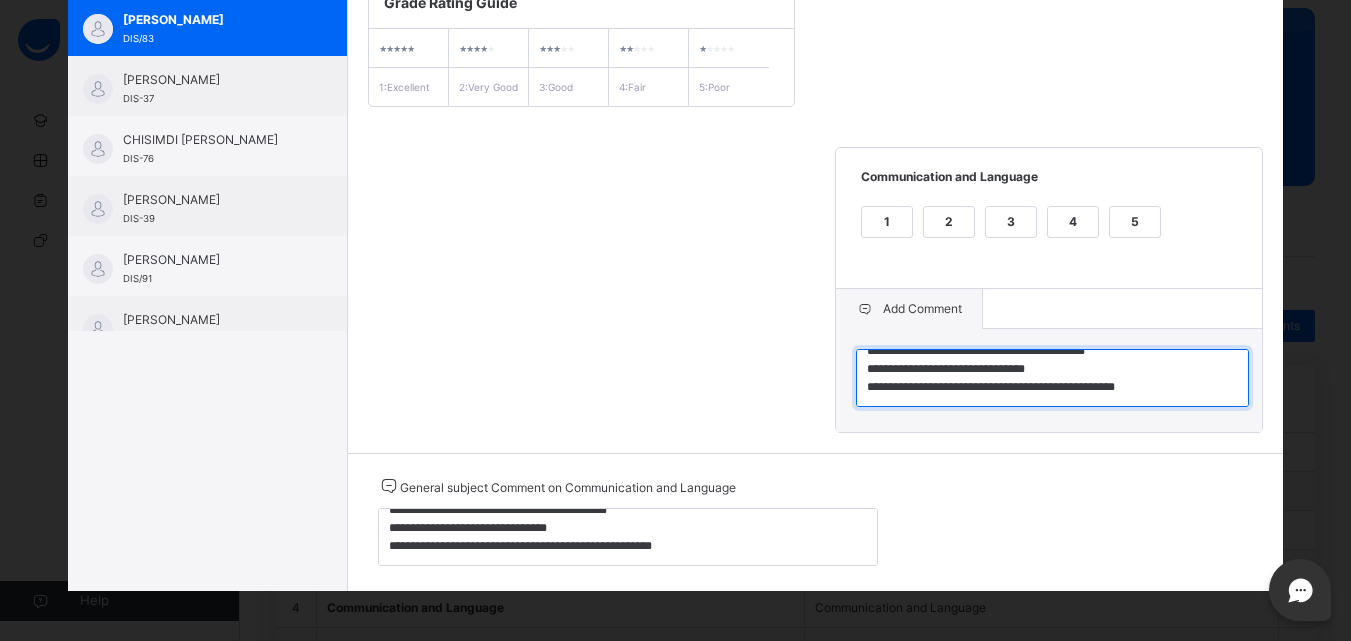 type on "**********" 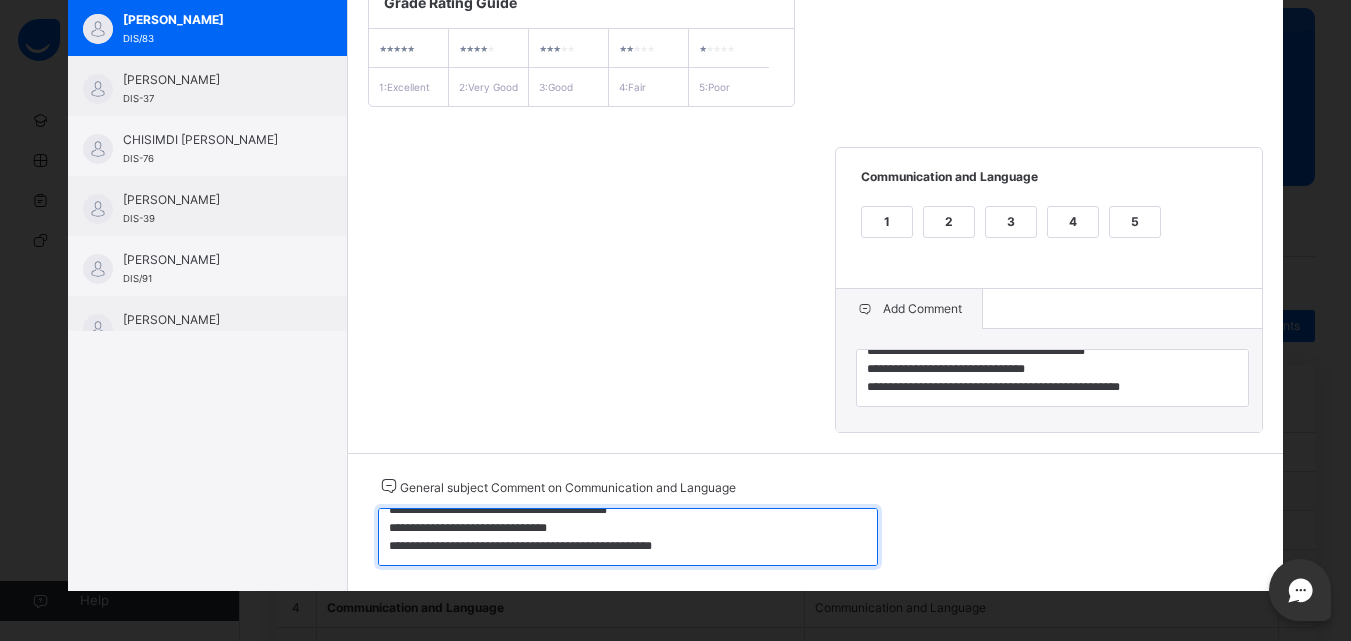 click on "**********" at bounding box center (628, 537) 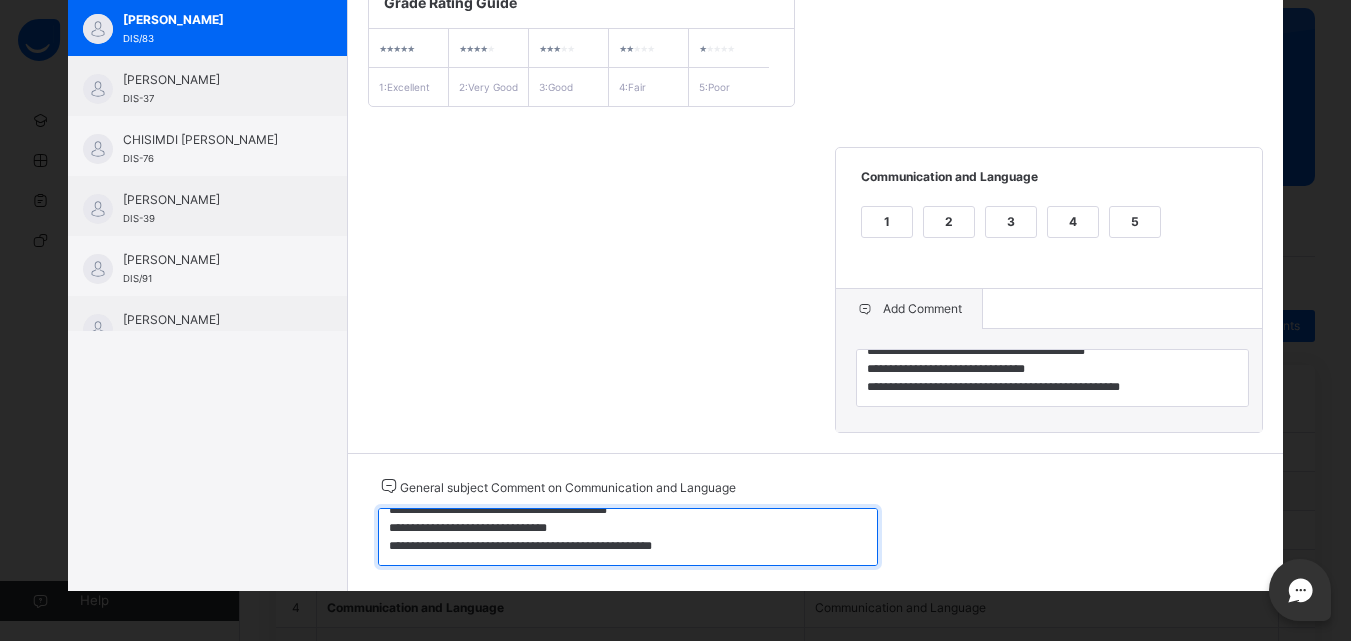 click on "**********" at bounding box center [628, 537] 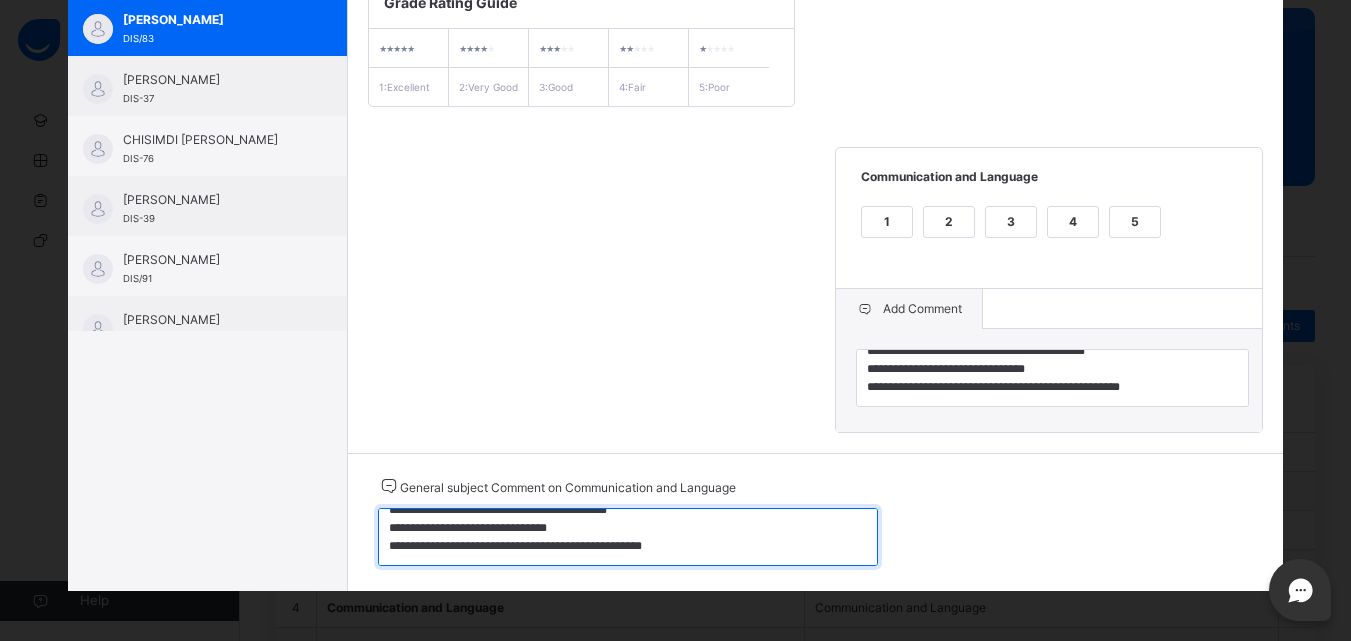 type on "**********" 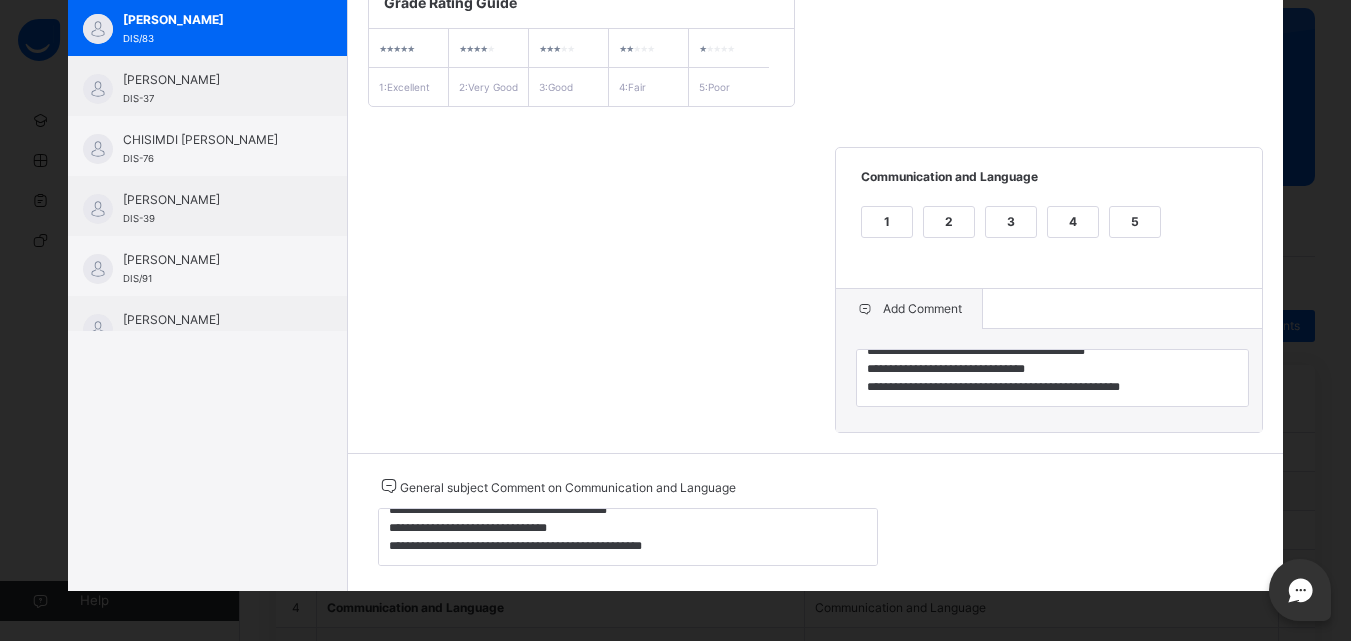 click on "**********" at bounding box center [816, 204] 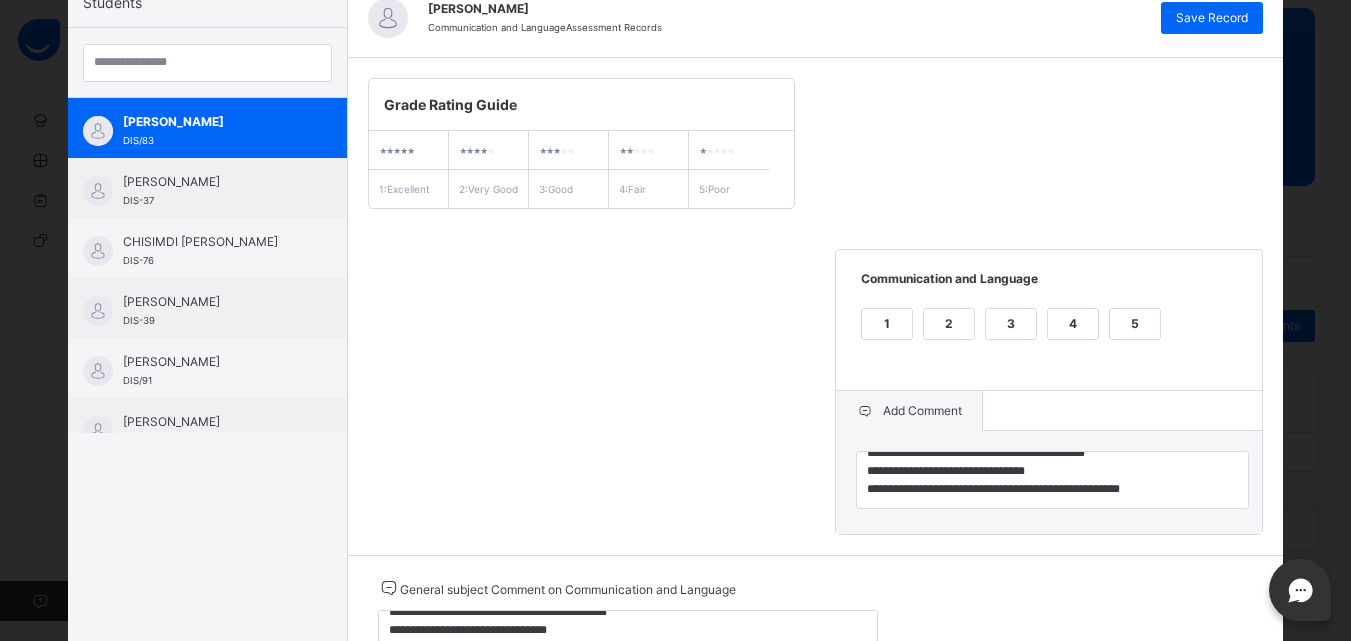 scroll, scrollTop: 174, scrollLeft: 0, axis: vertical 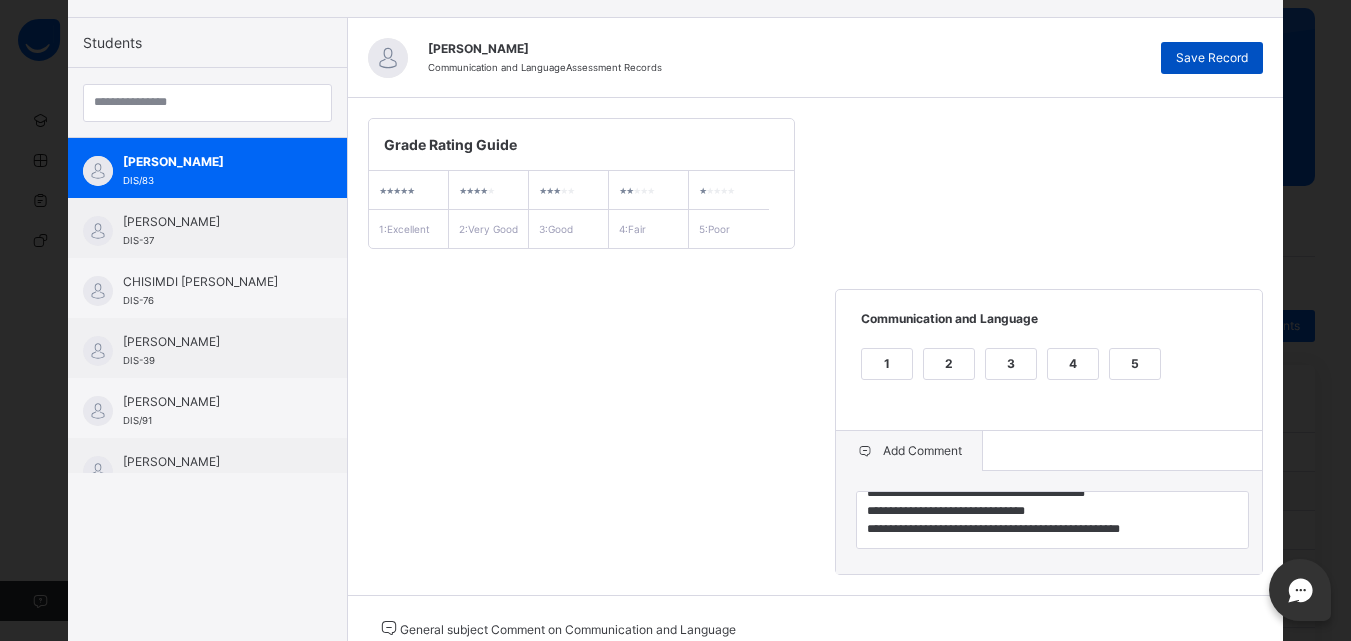 click on "Save Record" at bounding box center (1212, 58) 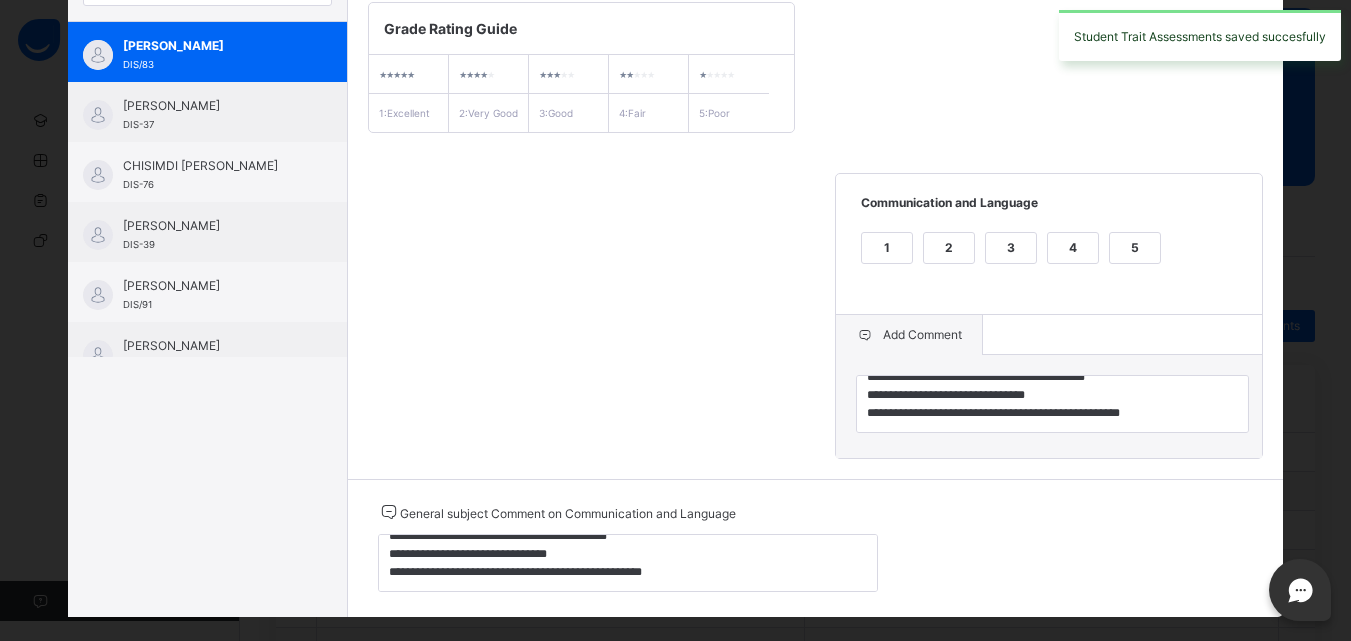 scroll, scrollTop: 294, scrollLeft: 0, axis: vertical 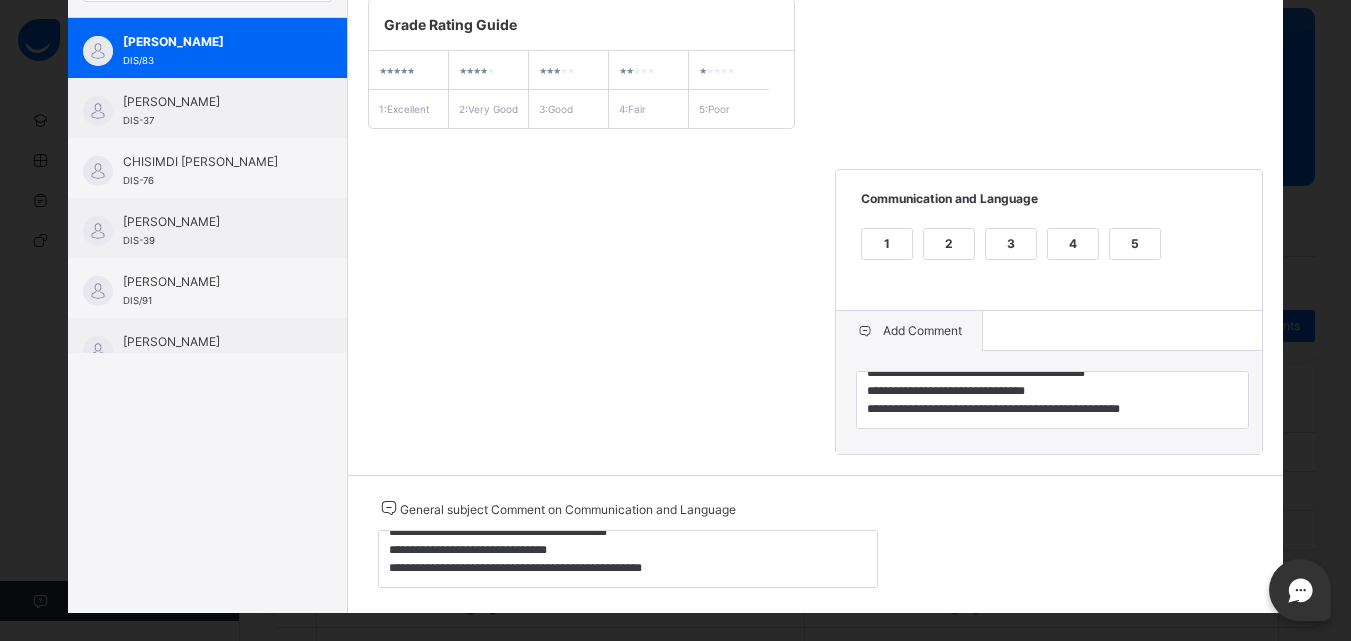 click on "**********" at bounding box center (816, 226) 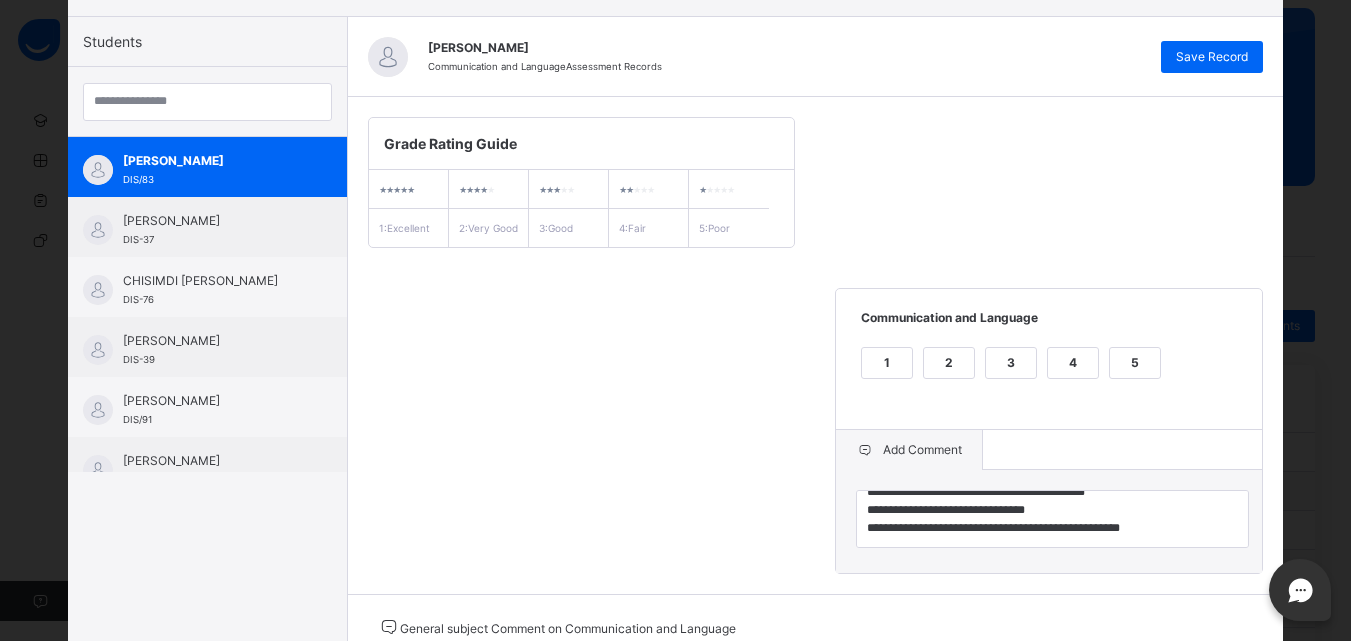 scroll, scrollTop: 174, scrollLeft: 0, axis: vertical 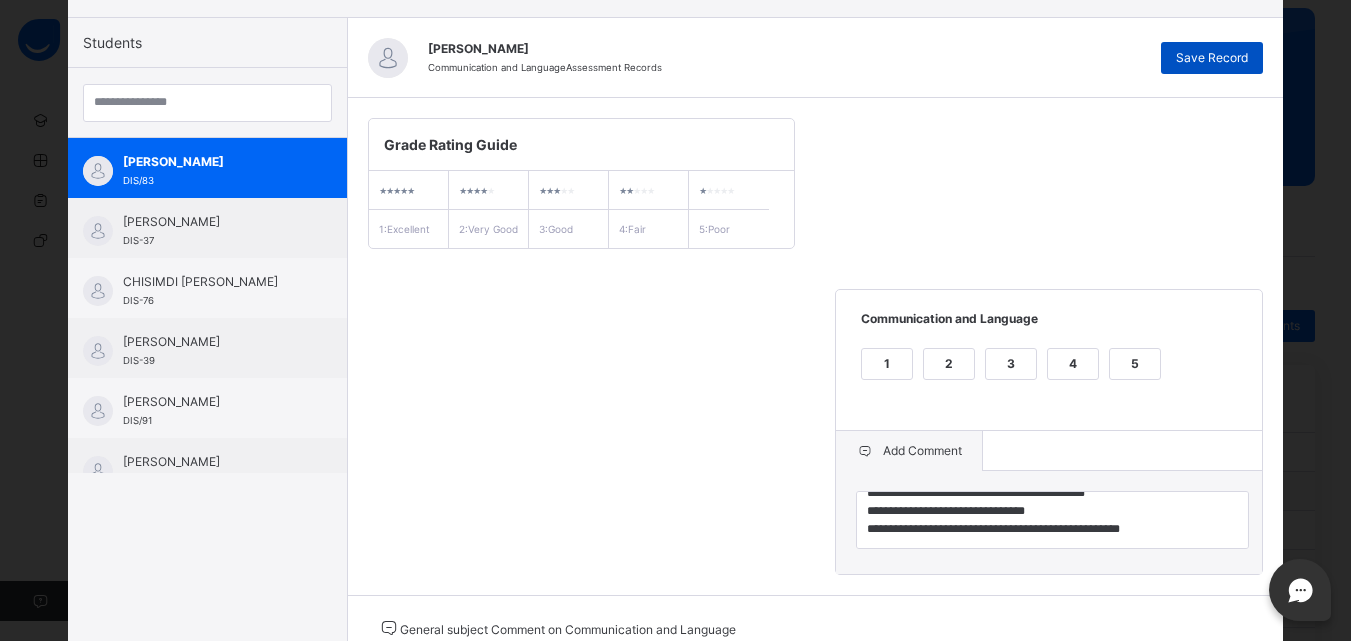 click on "Save Record" at bounding box center (1212, 58) 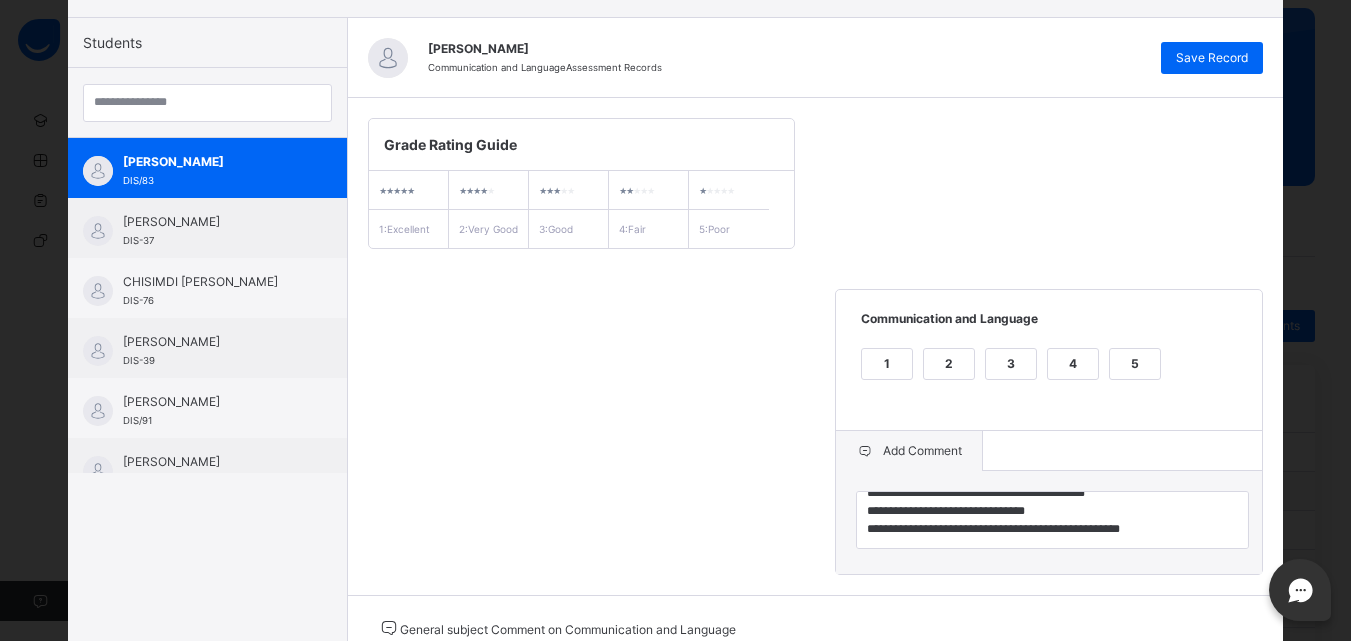 click on "**********" at bounding box center (816, 346) 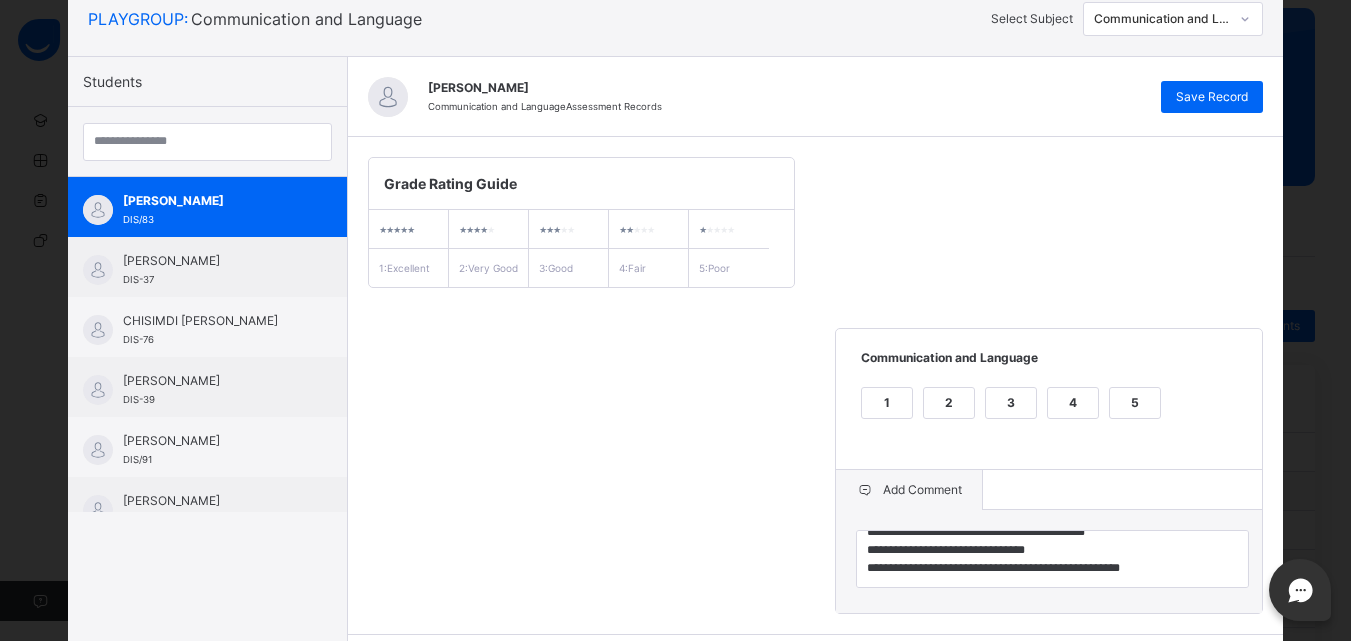 scroll, scrollTop: 134, scrollLeft: 0, axis: vertical 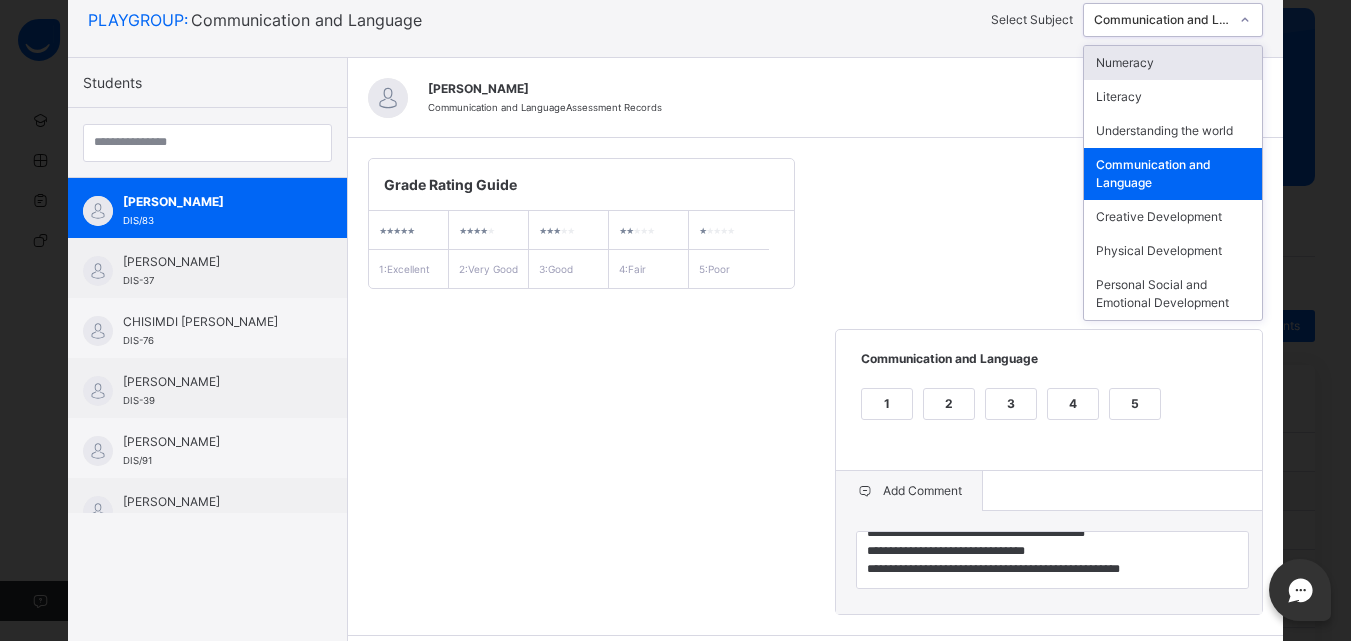 click 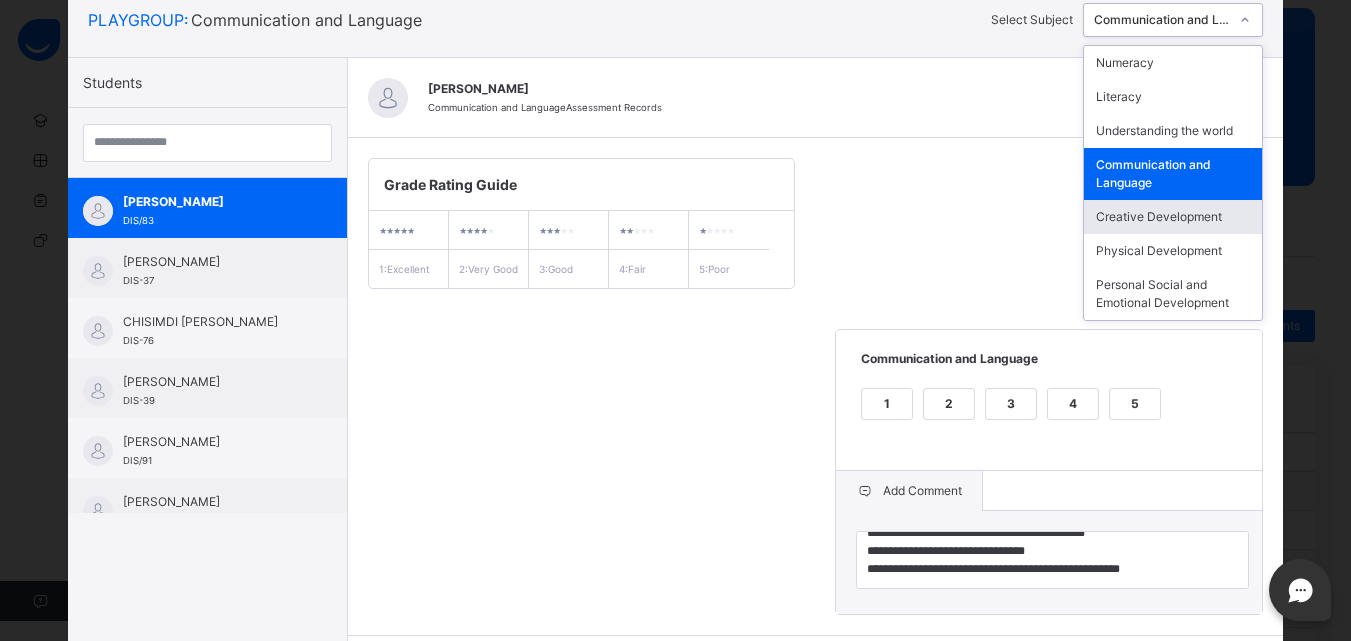 click on "Creative Development" at bounding box center [1173, 217] 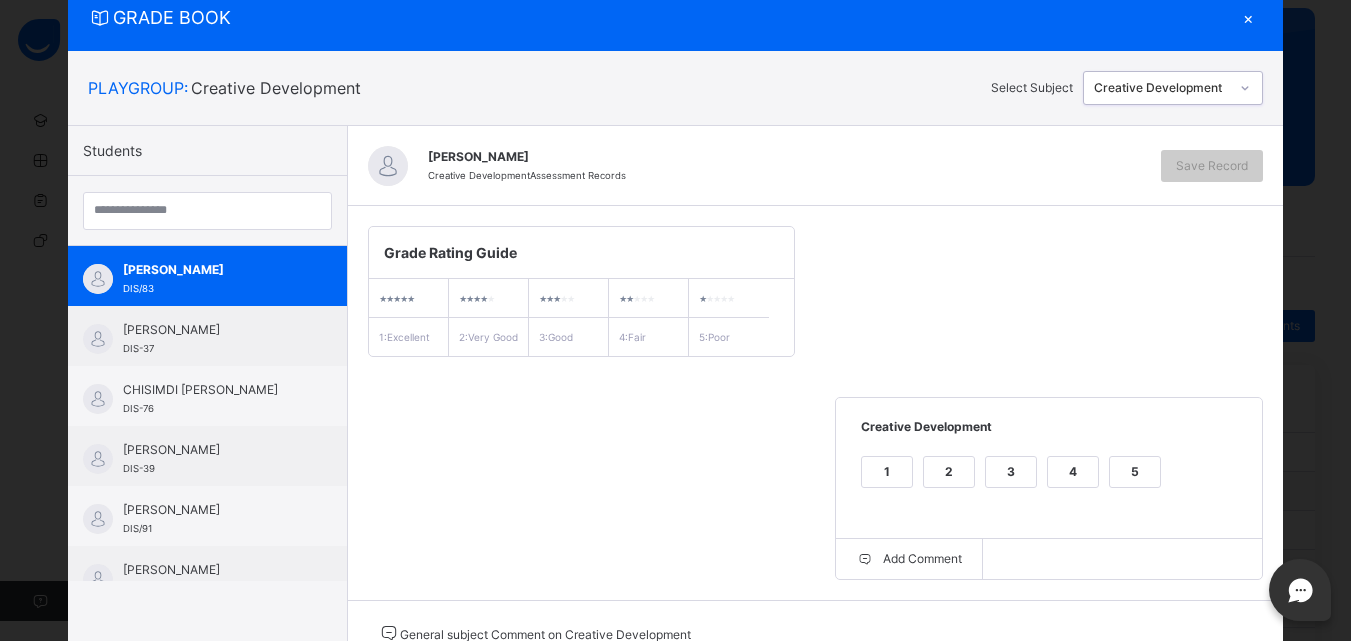 scroll, scrollTop: 134, scrollLeft: 0, axis: vertical 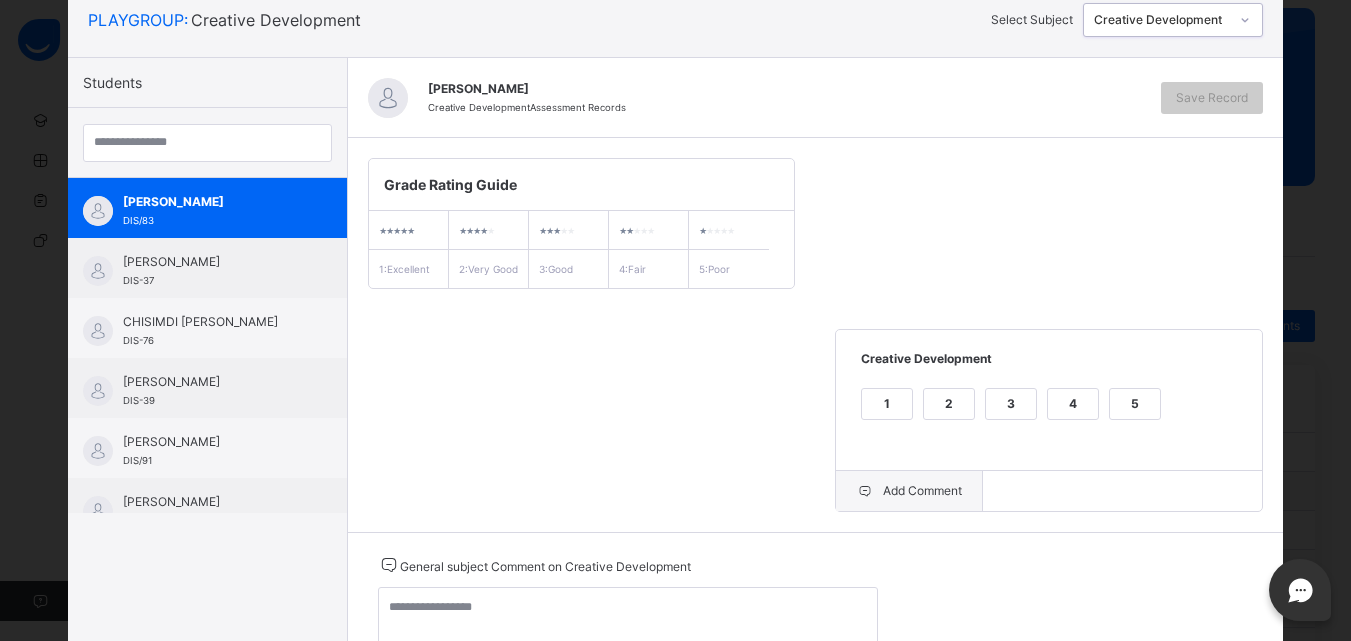 click on "Add Comment" at bounding box center [909, 491] 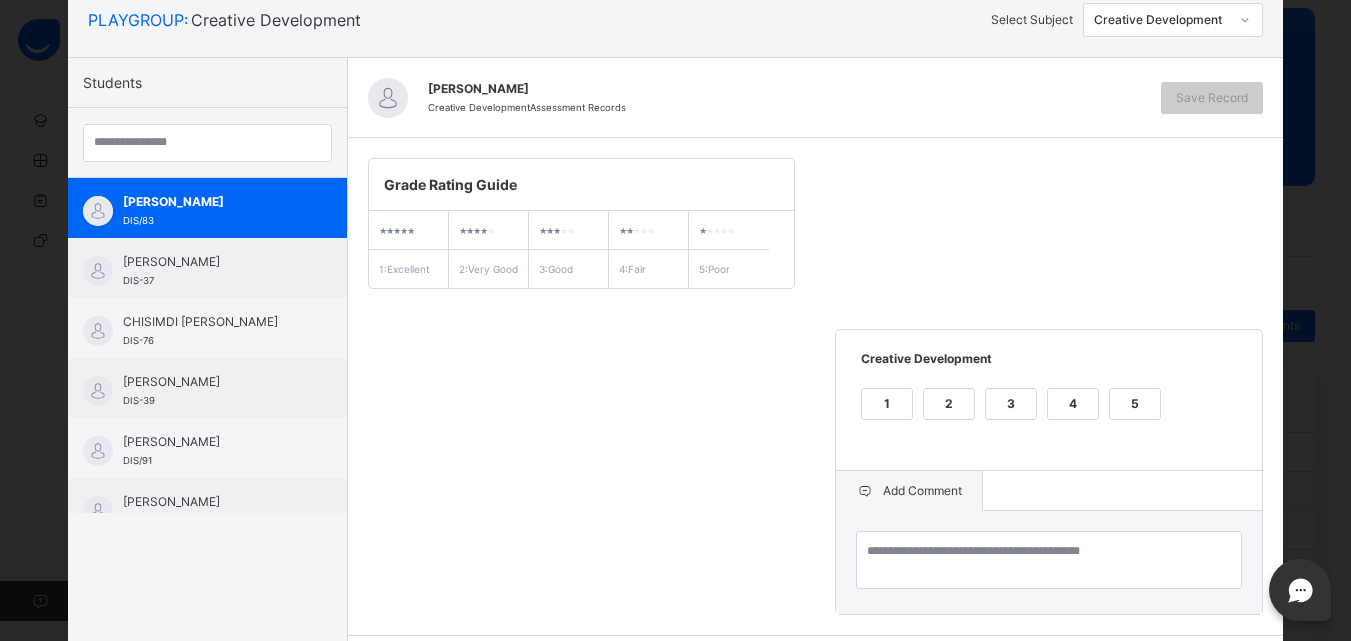 click on "3" at bounding box center (1011, 404) 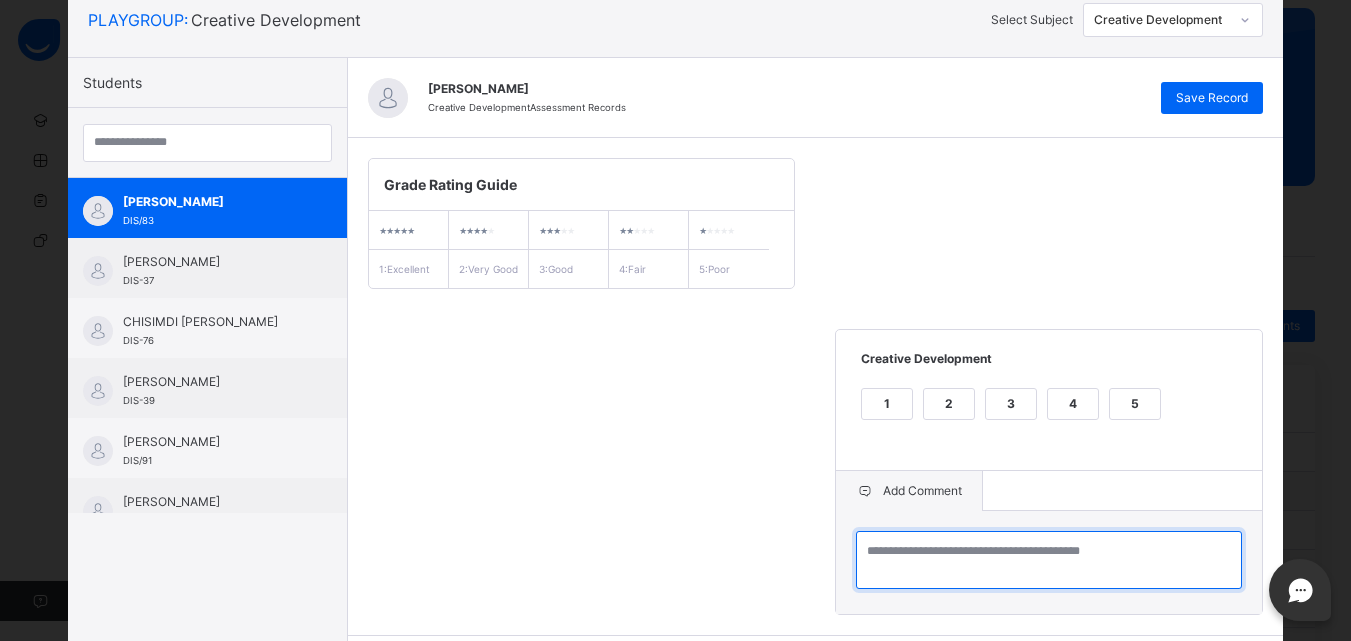 click at bounding box center (1049, 560) 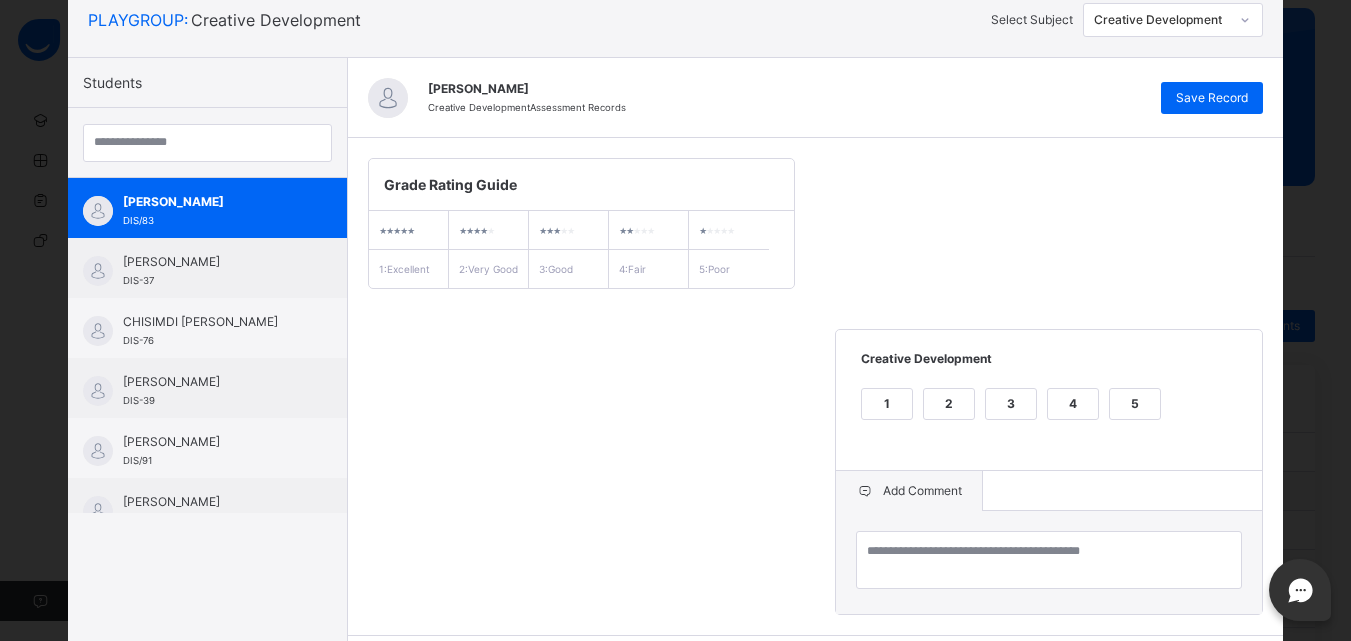 click on "[PERSON_NAME]" at bounding box center (785, 89) 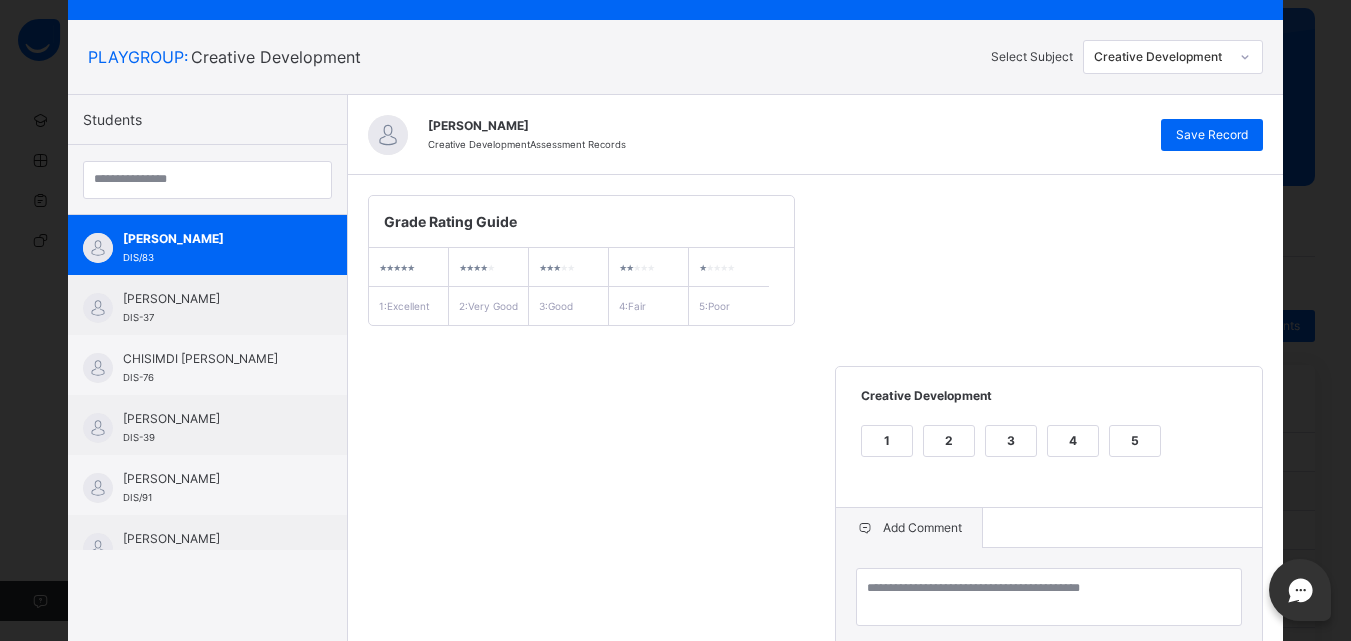 scroll, scrollTop: 94, scrollLeft: 0, axis: vertical 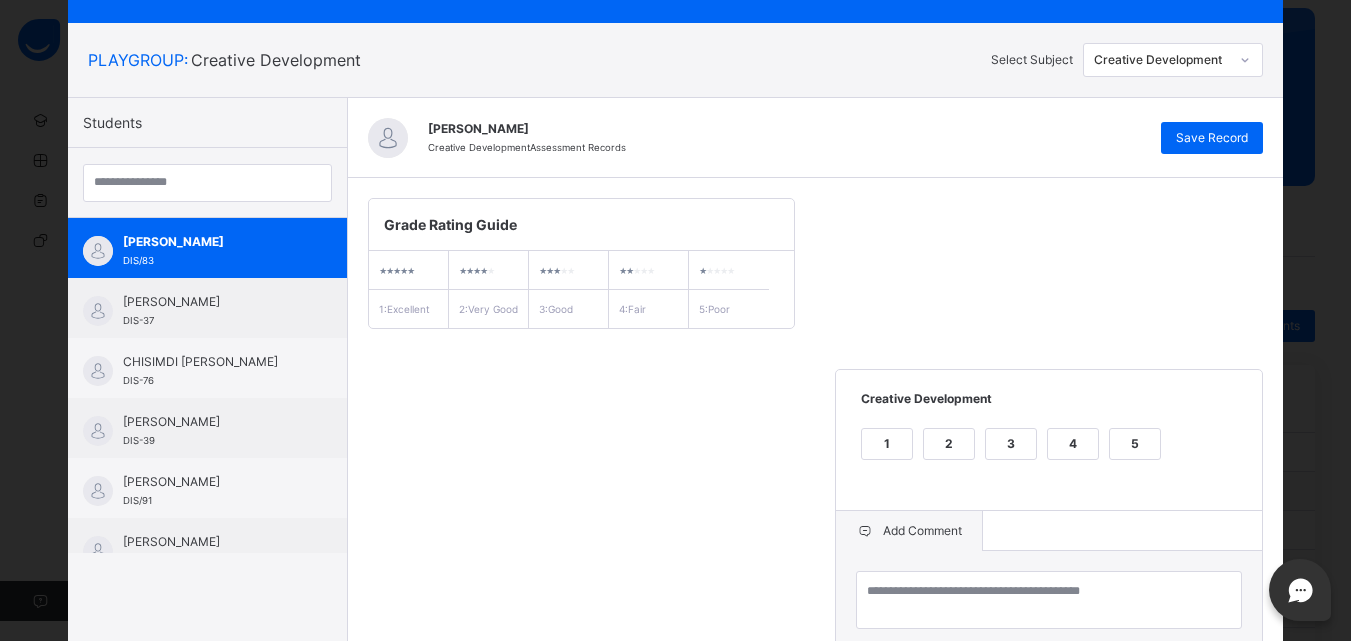click on "[PERSON_NAME]" at bounding box center [785, 129] 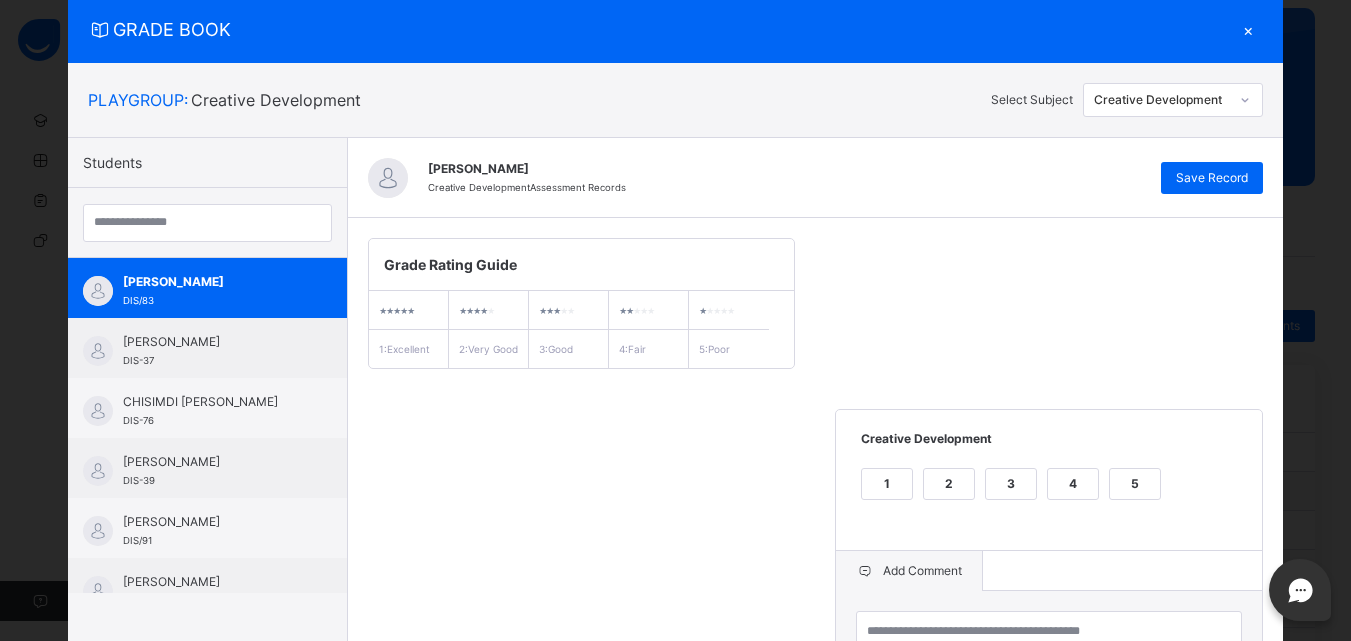 click on "×" at bounding box center [1248, 29] 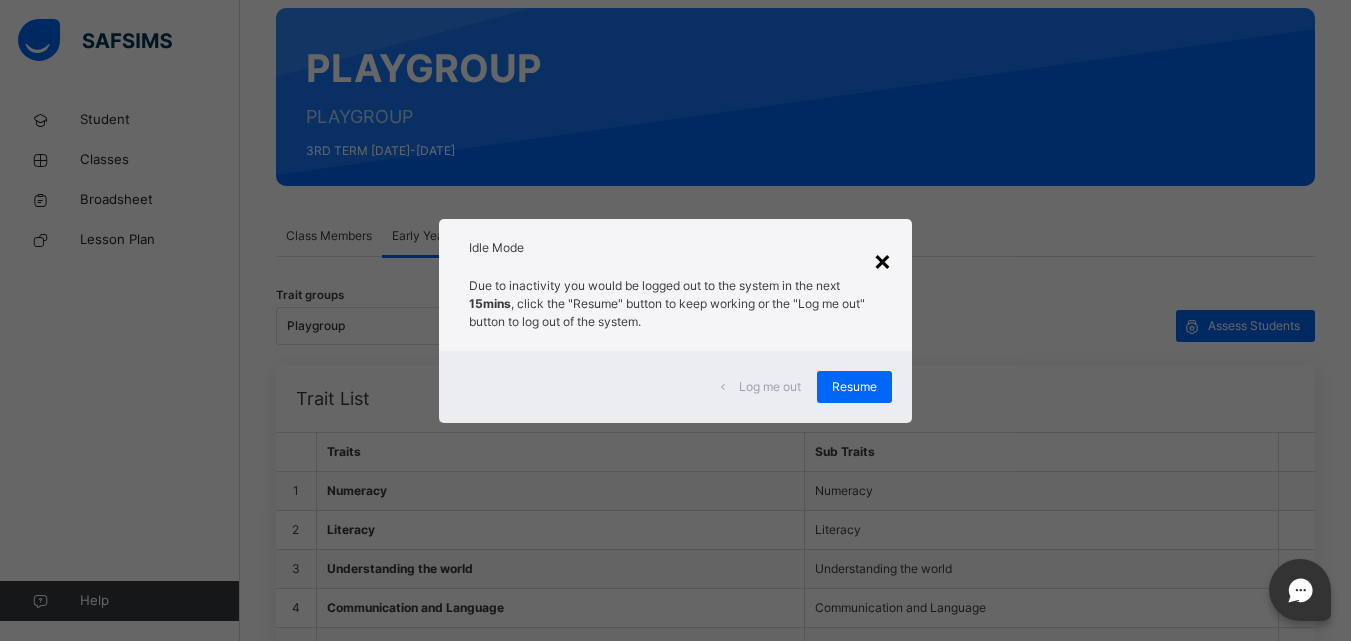 click on "×" at bounding box center [882, 260] 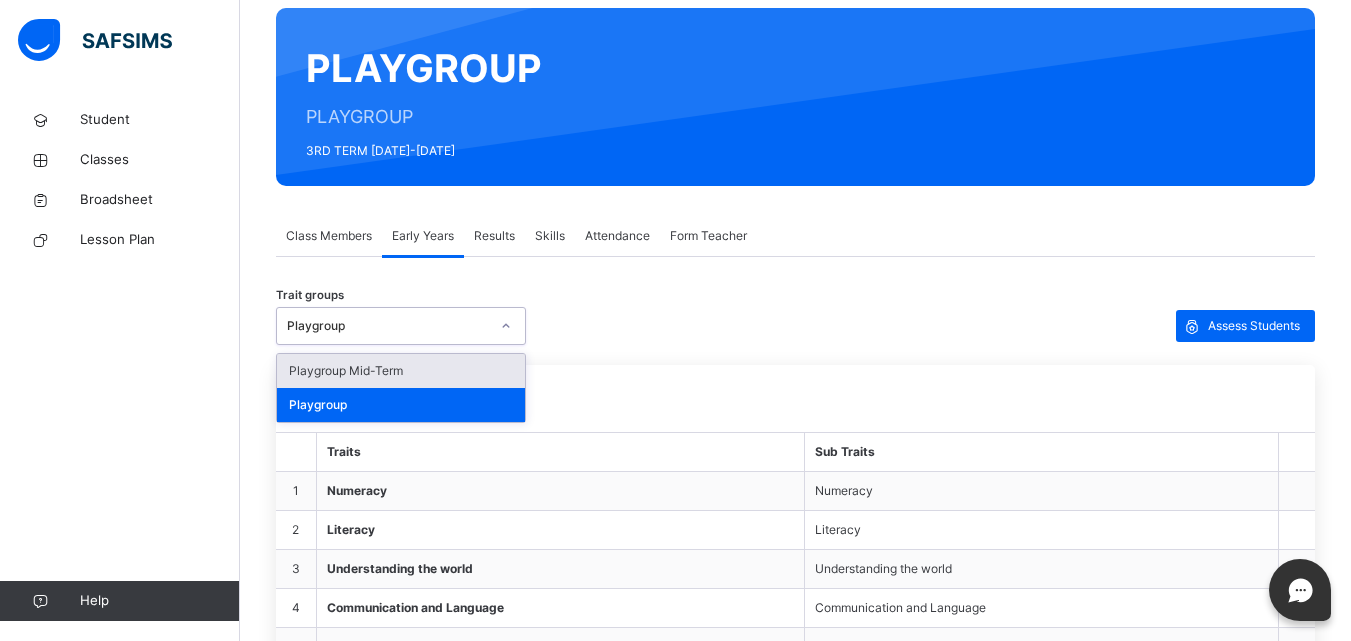 click at bounding box center (506, 326) 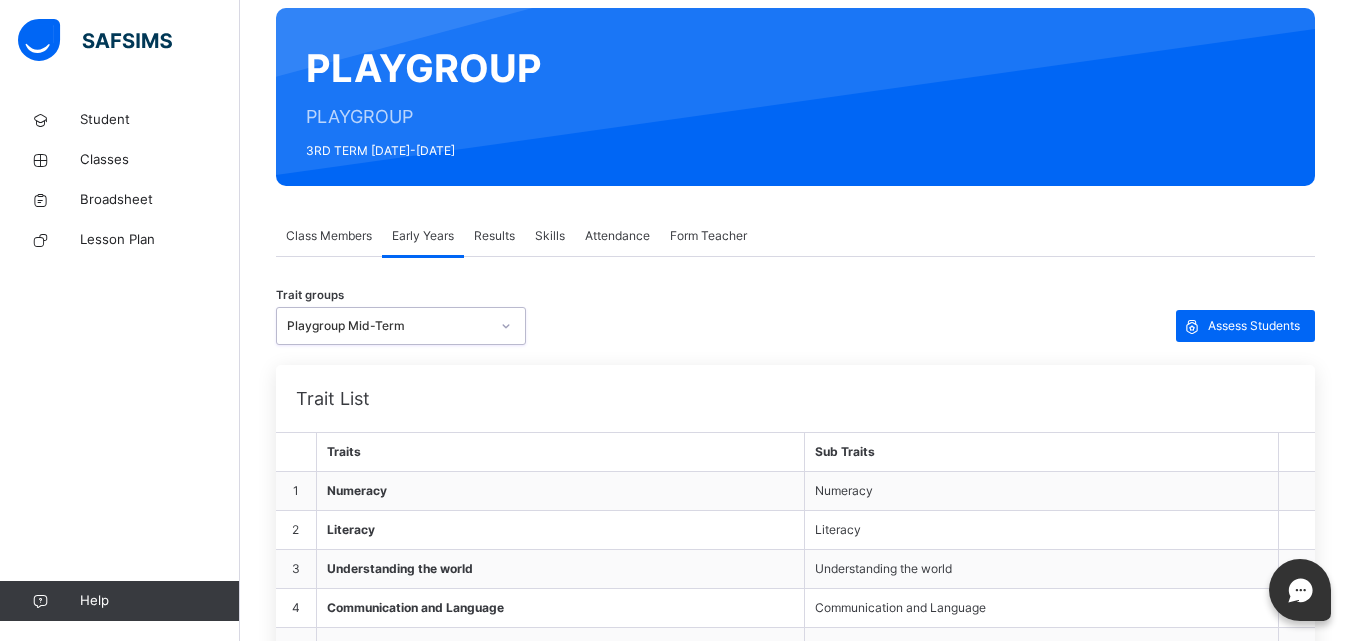 click on "Trait groups   option Playgroup Mid-Term, selected.     0 results available. Select is focused ,type to refine list, press Down to open the menu,  Playgroup Mid-Term Assess Students Trait List Traits Sub Traits 1 Numeracy Numeracy  2 Literacy Literacy 3 Understanding the world Understanding the world 4 Communication and Language  Communication and Language  5 Creative Development  Creative Development  6 Physical Development  Physical Development  7 Personal Social and Emotional Development  Personal Social and Emotional Development" at bounding box center (795, 500) 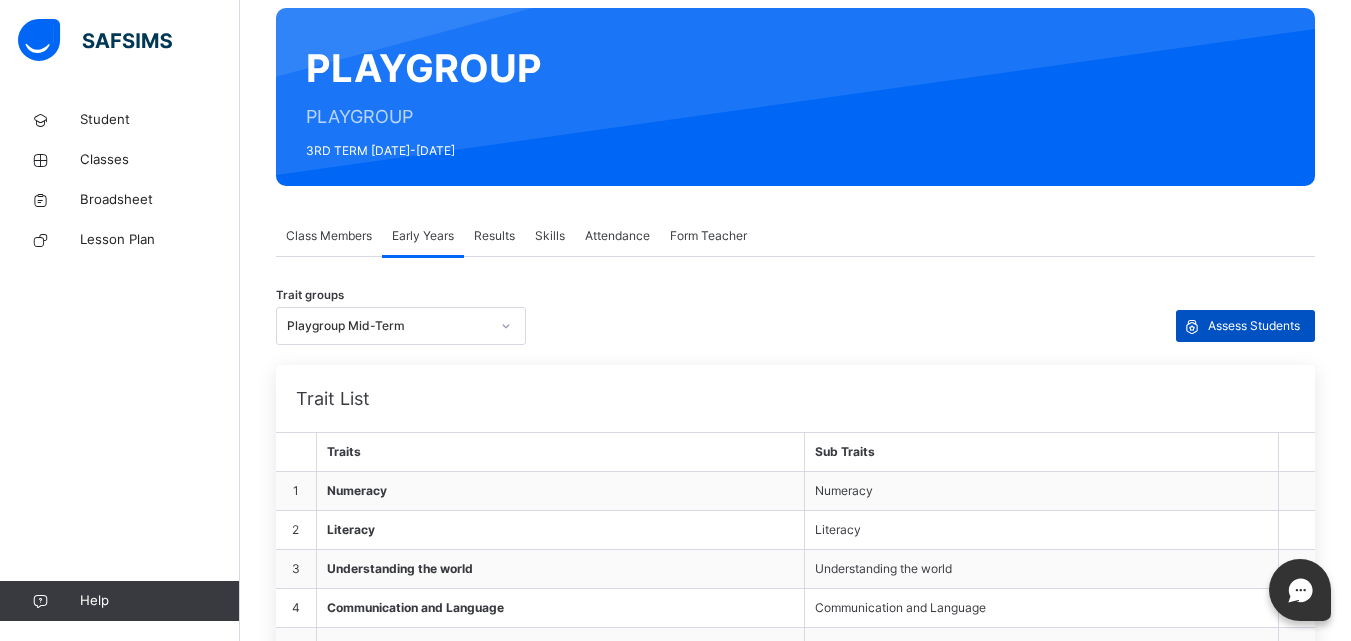 click on "Assess Students" at bounding box center [1254, 326] 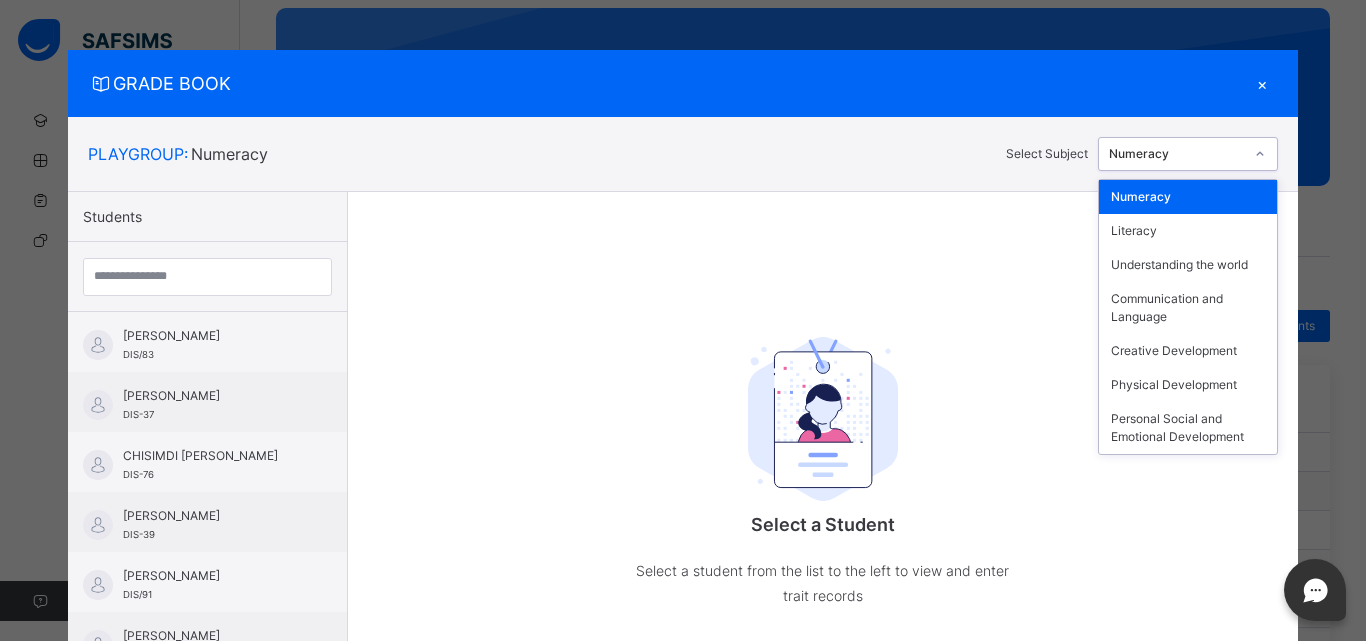 click 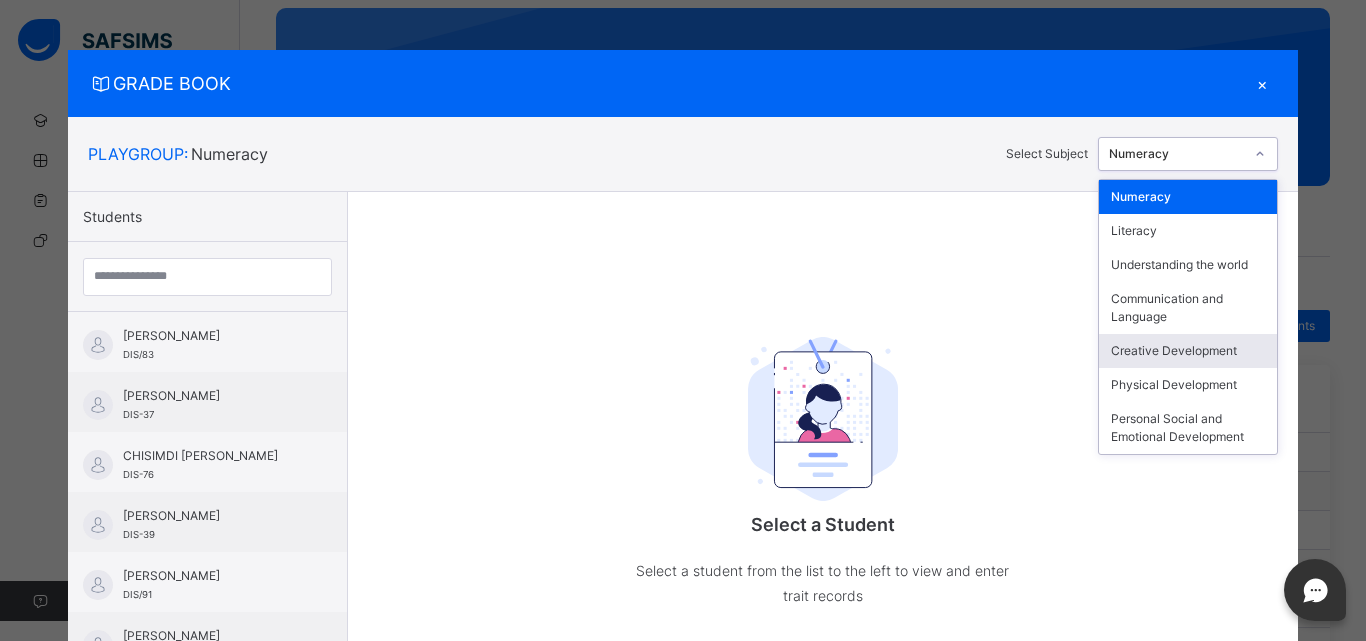 click on "Creative Development" at bounding box center (1188, 351) 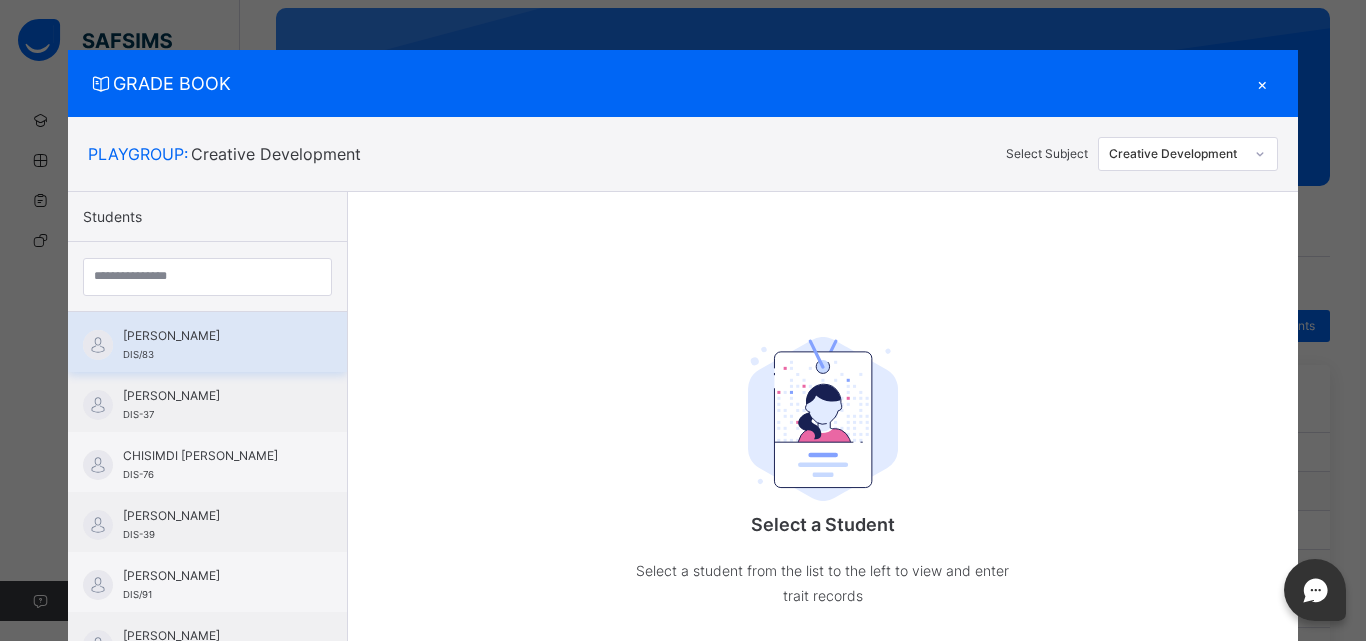 click on "[PERSON_NAME]" at bounding box center (212, 336) 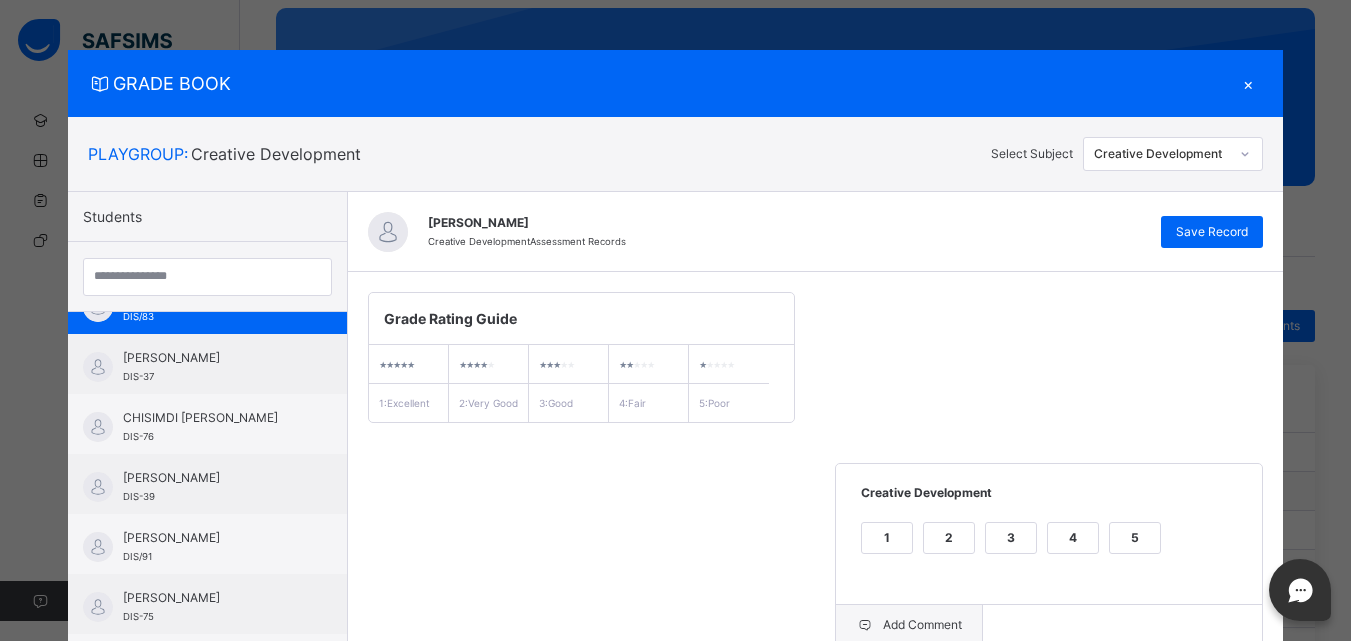 scroll, scrollTop: 40, scrollLeft: 0, axis: vertical 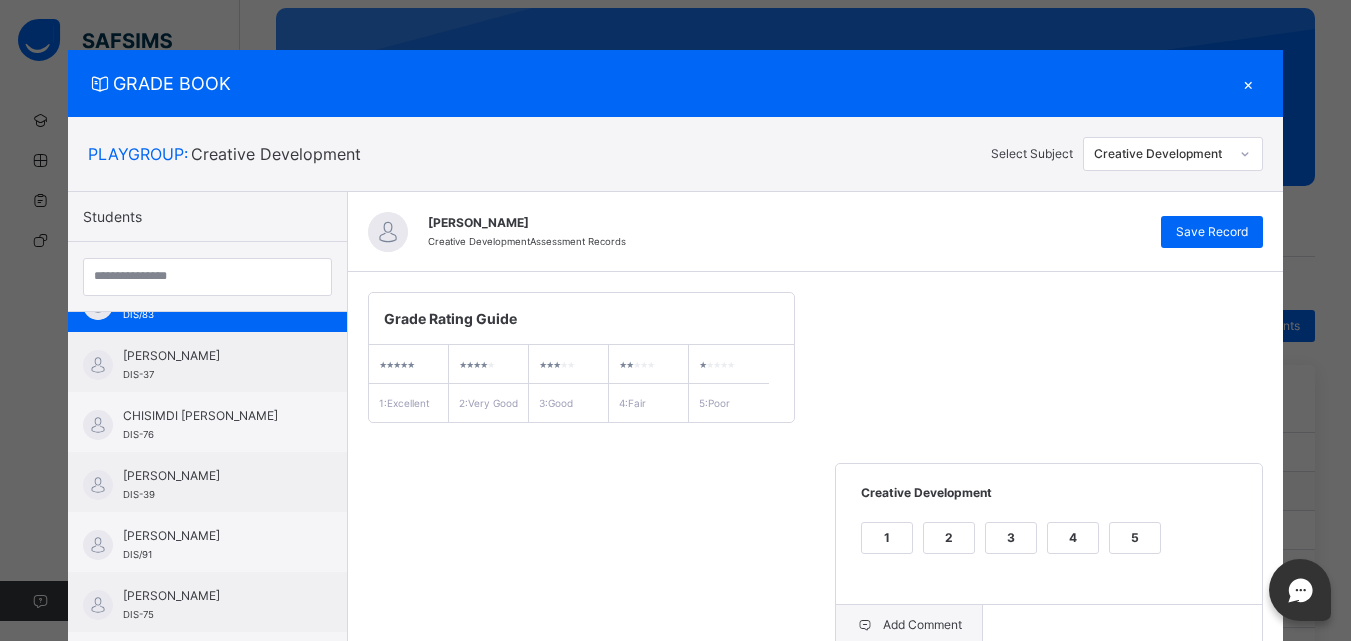 click on "**********" at bounding box center (816, 520) 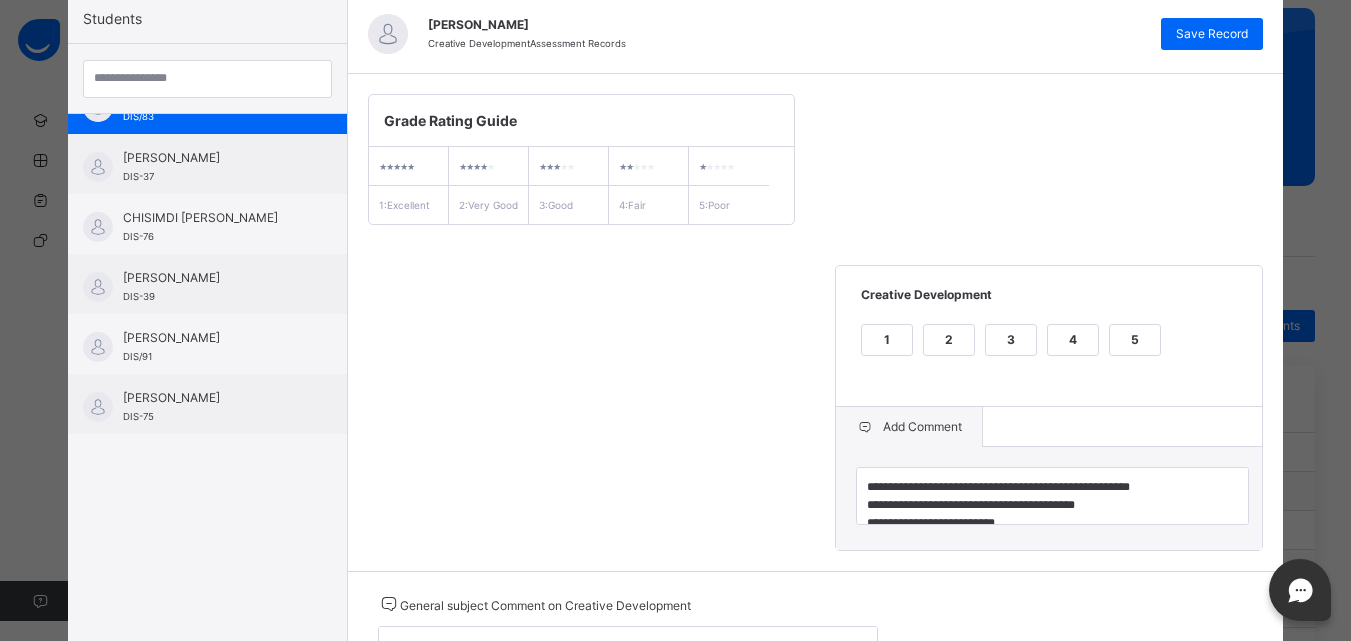 scroll, scrollTop: 312, scrollLeft: 0, axis: vertical 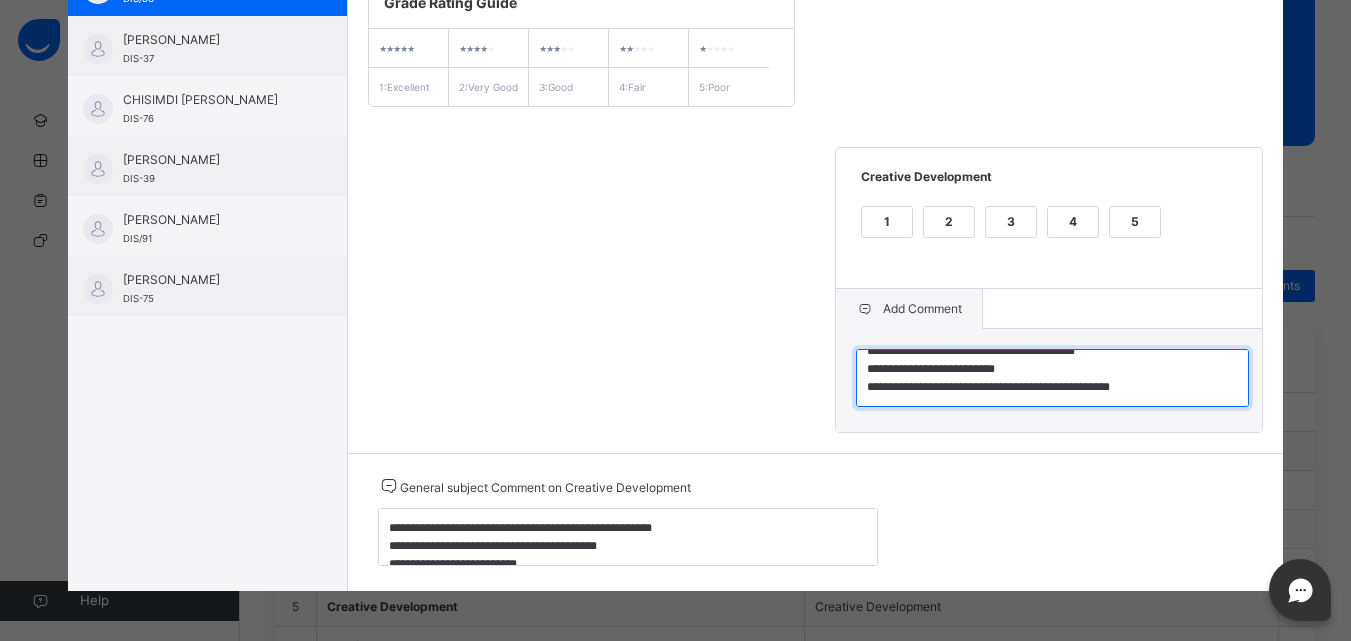 drag, startPoint x: 859, startPoint y: 363, endPoint x: 1179, endPoint y: 386, distance: 320.8255 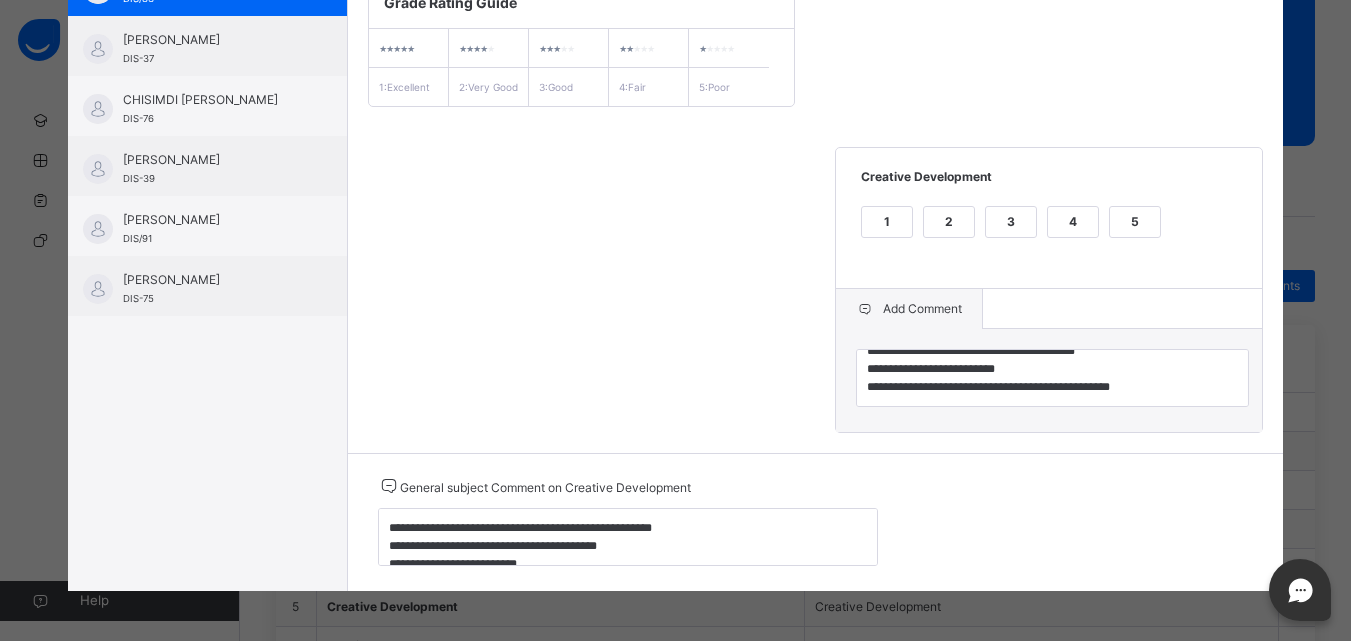 click on "**********" at bounding box center (816, 204) 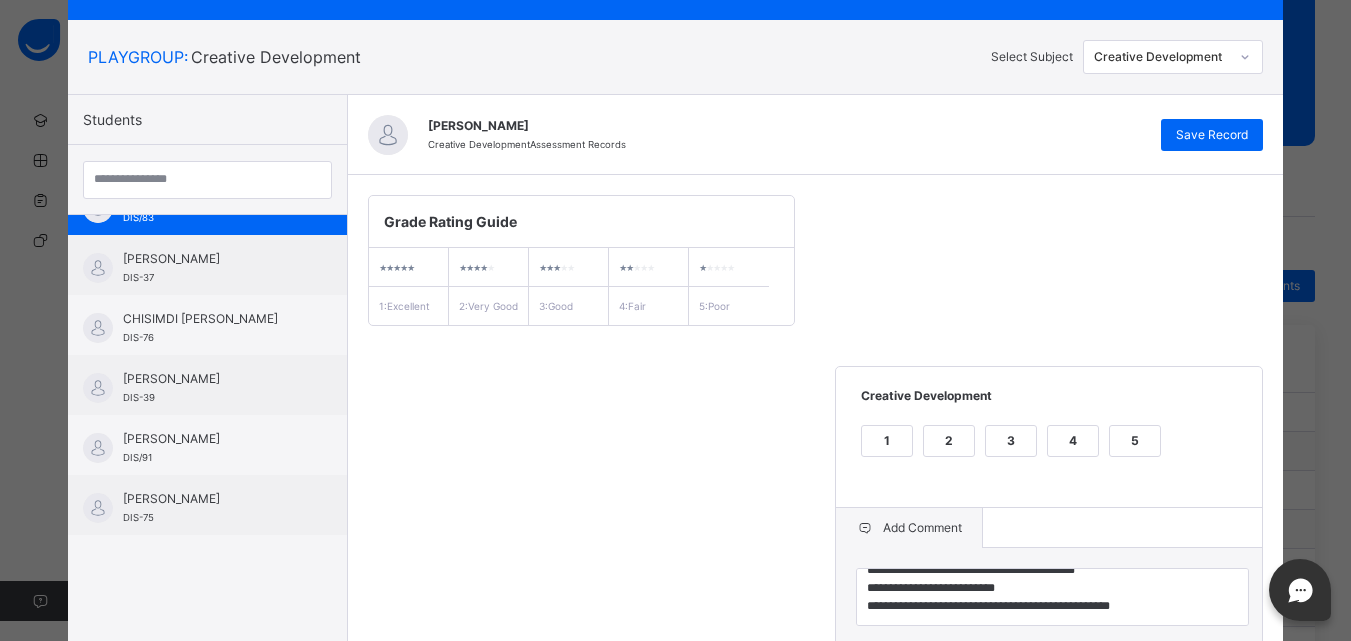 scroll, scrollTop: 1, scrollLeft: 0, axis: vertical 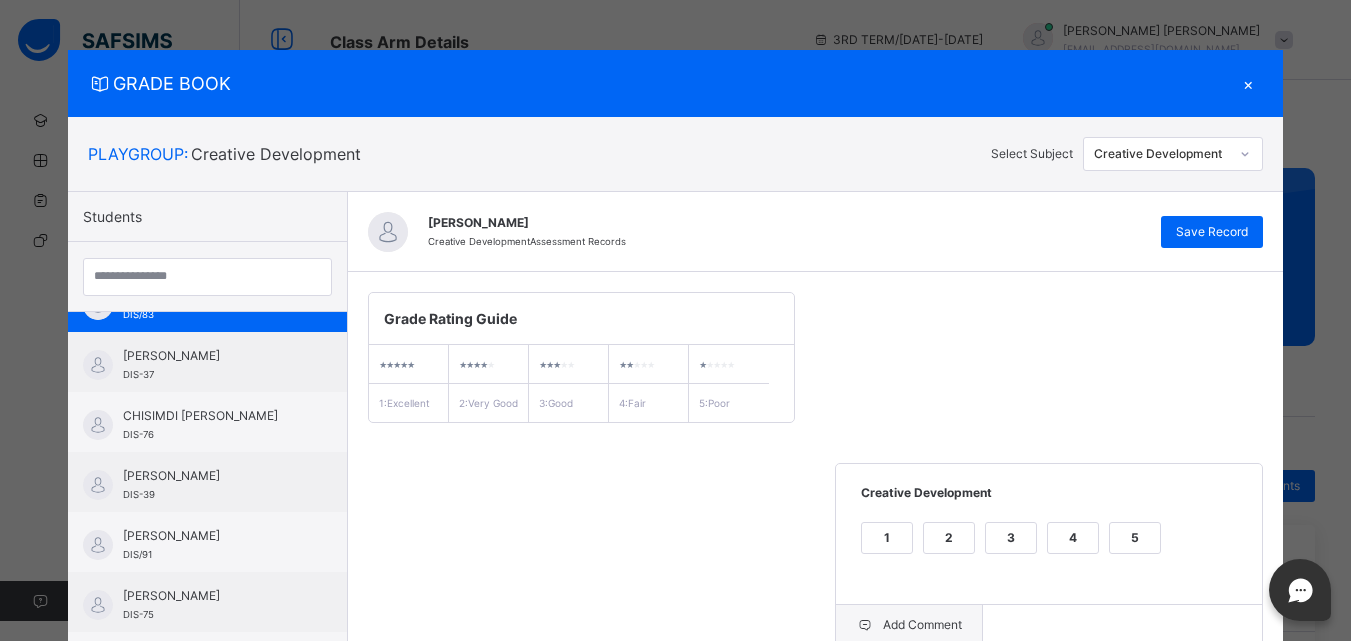 click on "×" at bounding box center [1248, 83] 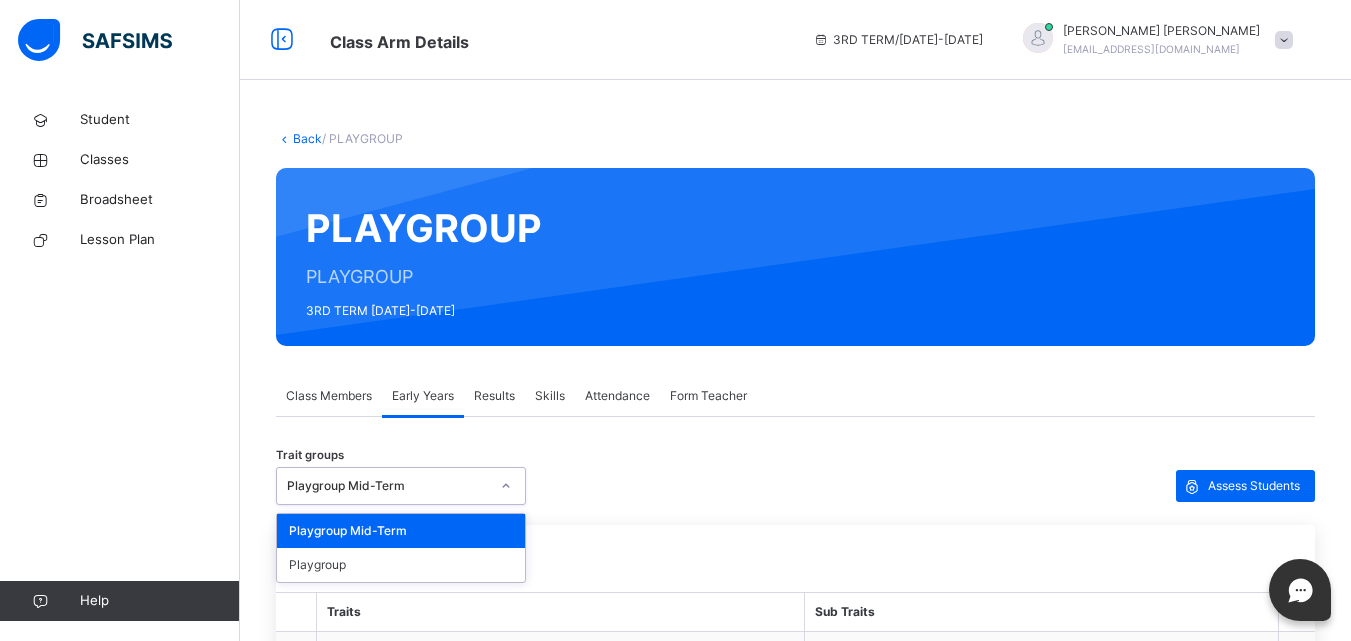 click at bounding box center [506, 486] 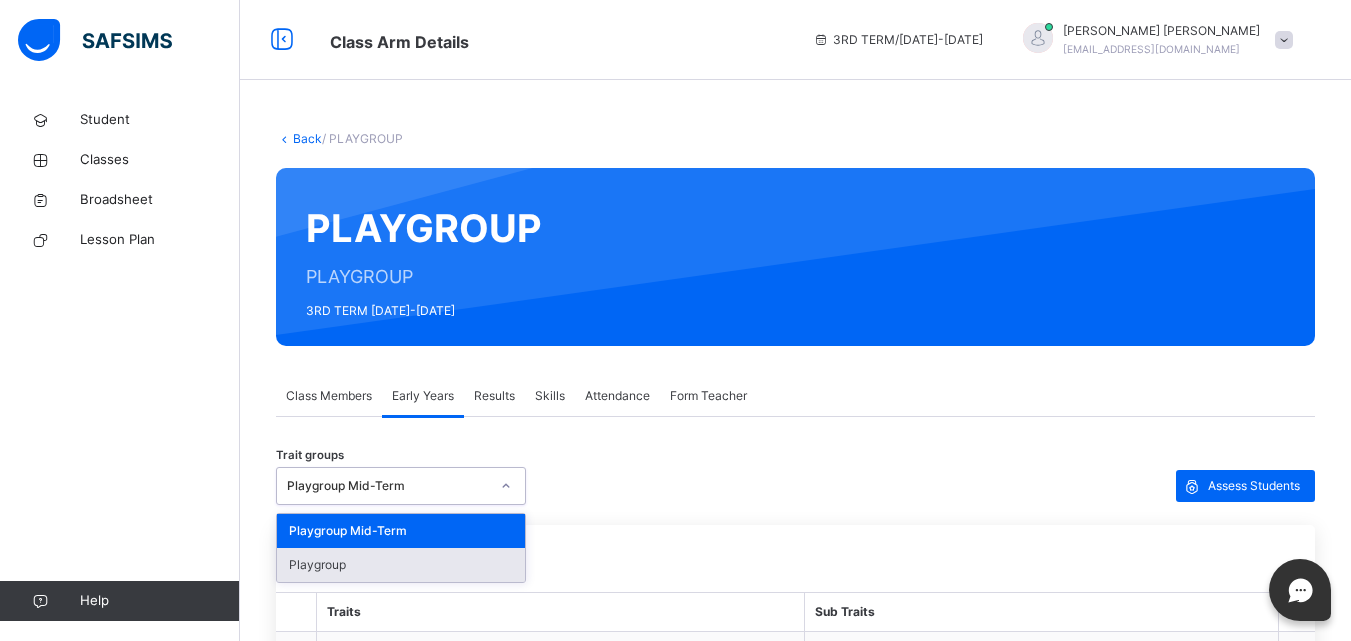 click on "Playgroup" at bounding box center [401, 565] 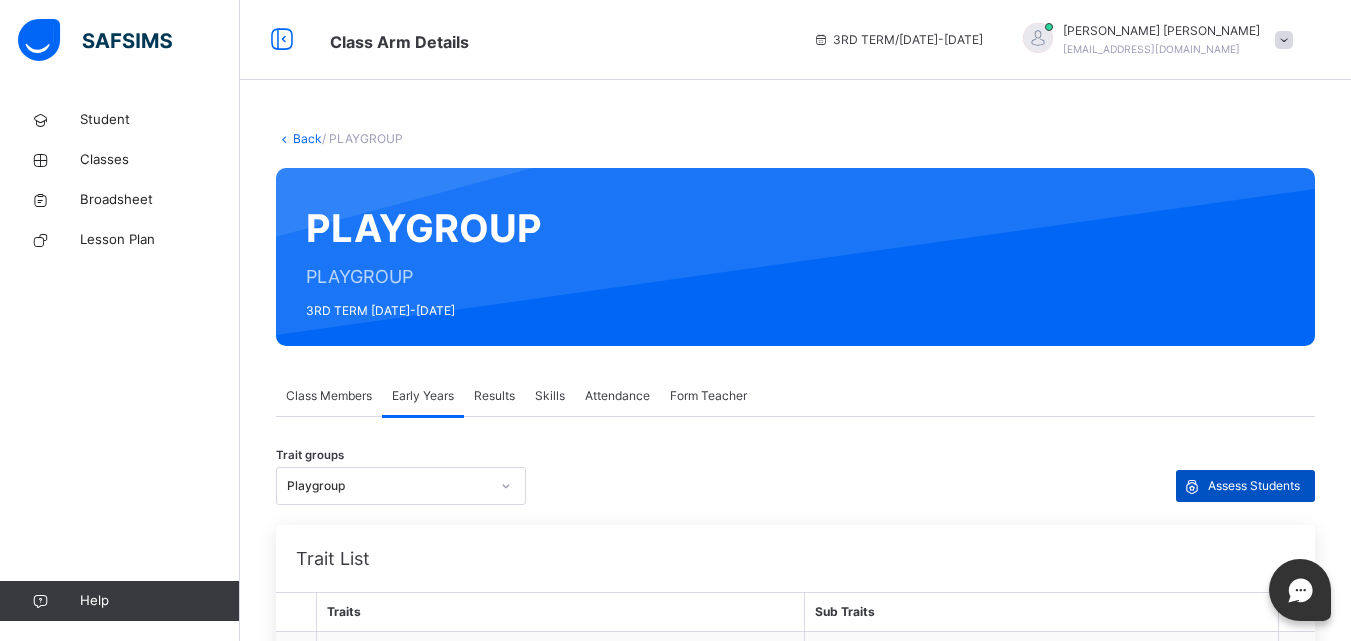 click on "Assess Students" at bounding box center (1254, 486) 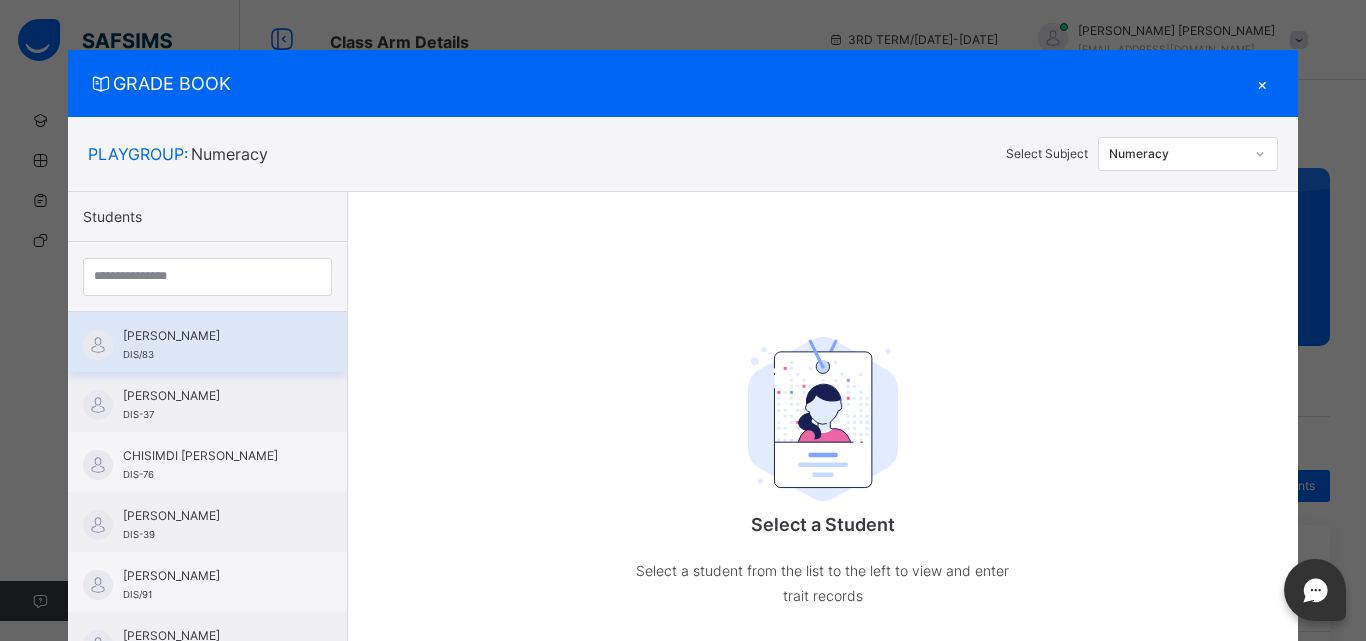 click on "[PERSON_NAME]" at bounding box center [212, 336] 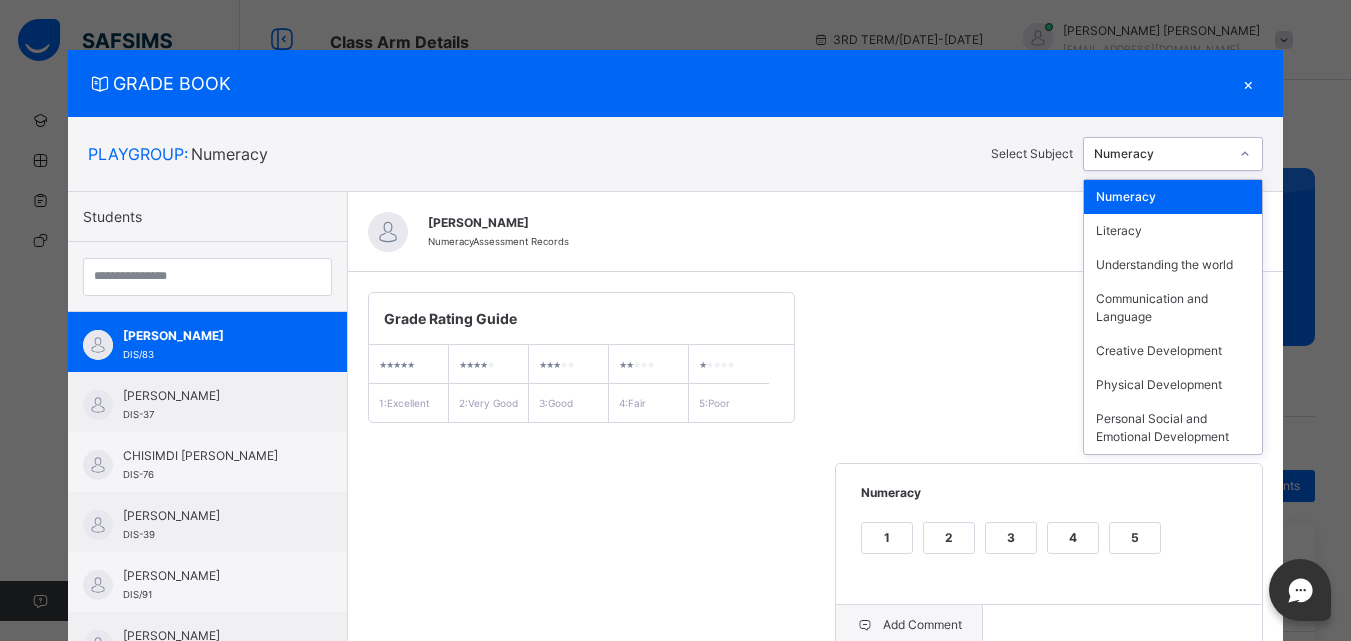 click 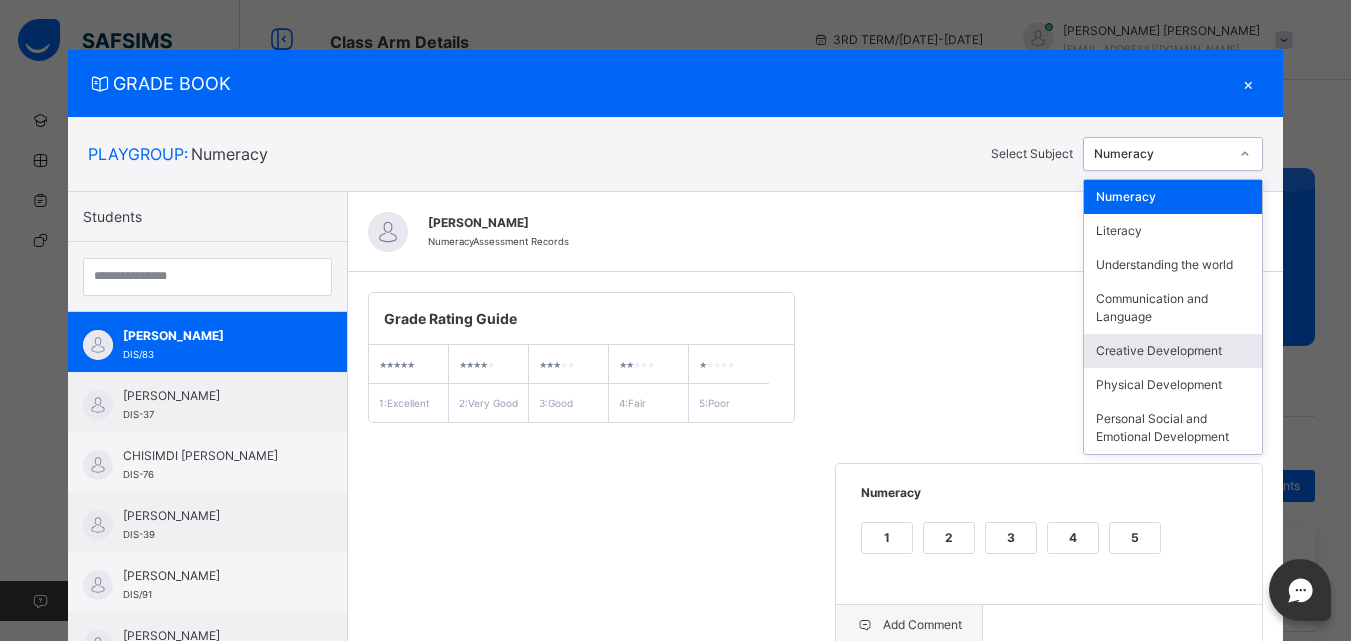 click on "Creative Development" at bounding box center [1173, 351] 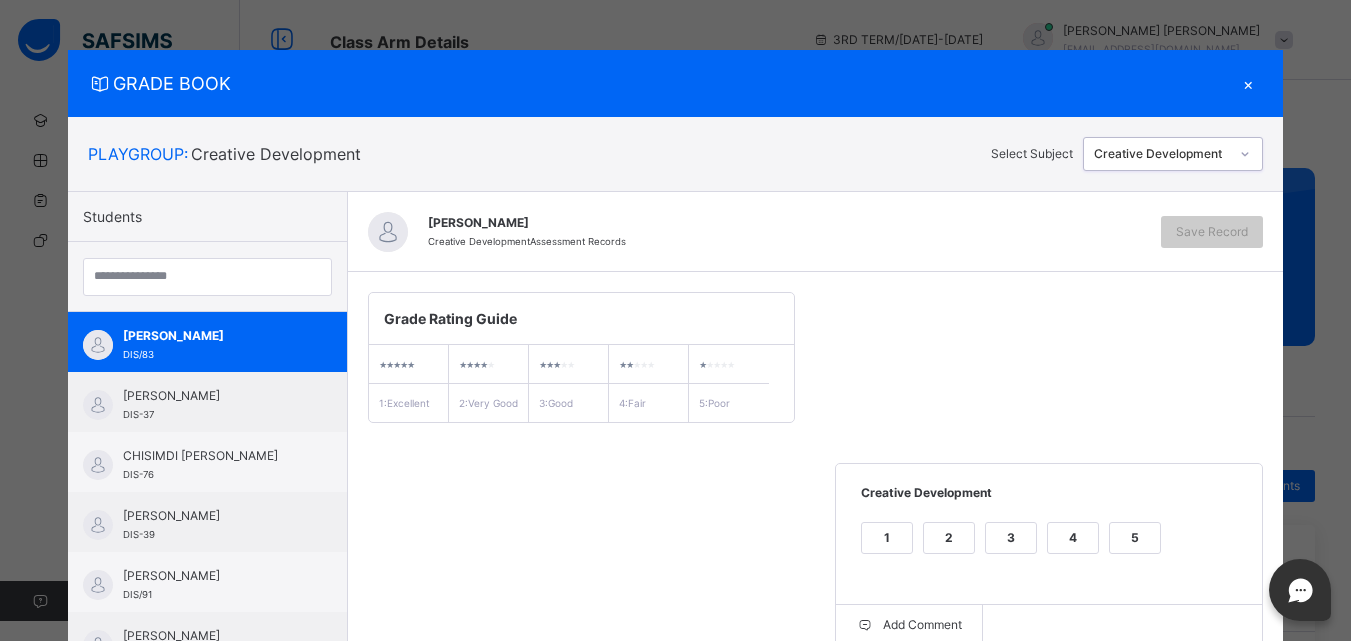 click on "Grade Rating Guide   ★ ★ ★ ★ ★ 1  :  Excellent ★ ★ ★ ★ ★ 2  :  Very Good ★ ★ ★ ★ ★ 3  :  Good ★ ★ ★ ★ ★ 4  :  Fair ★ ★ ★ ★ ★ 5  :  Poor Creative Development   1 2 3 4 5  Add Comment" at bounding box center (816, 469) 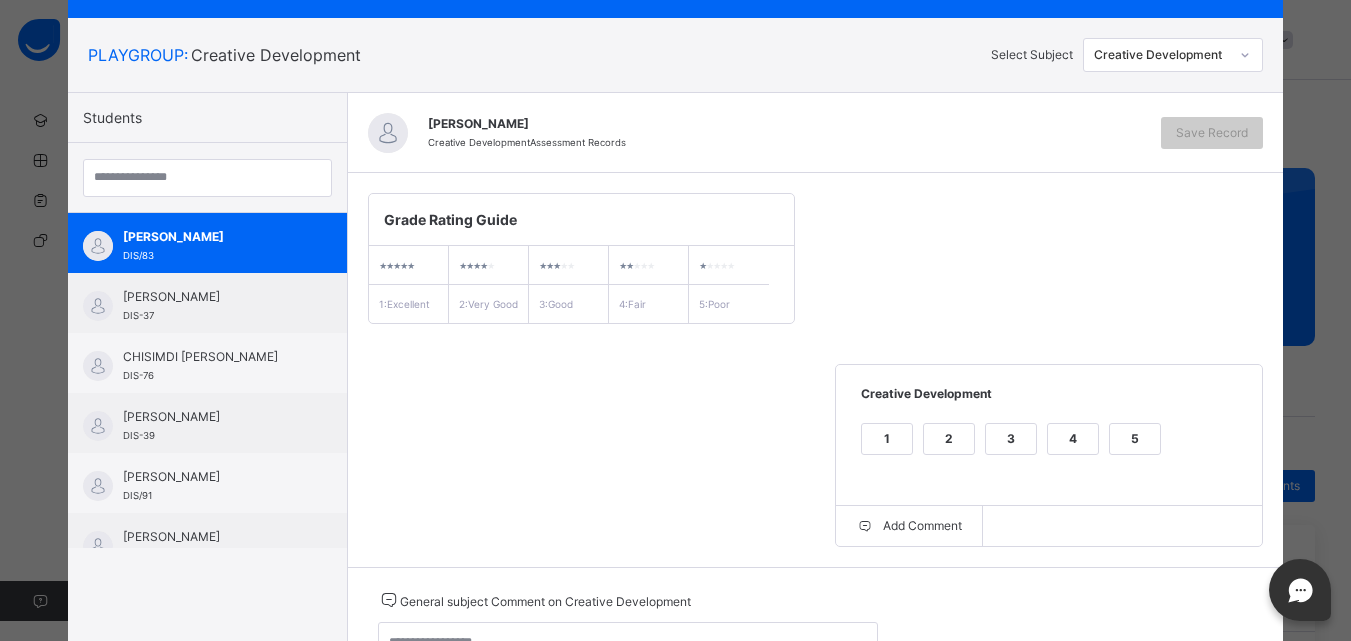 scroll, scrollTop: 178, scrollLeft: 0, axis: vertical 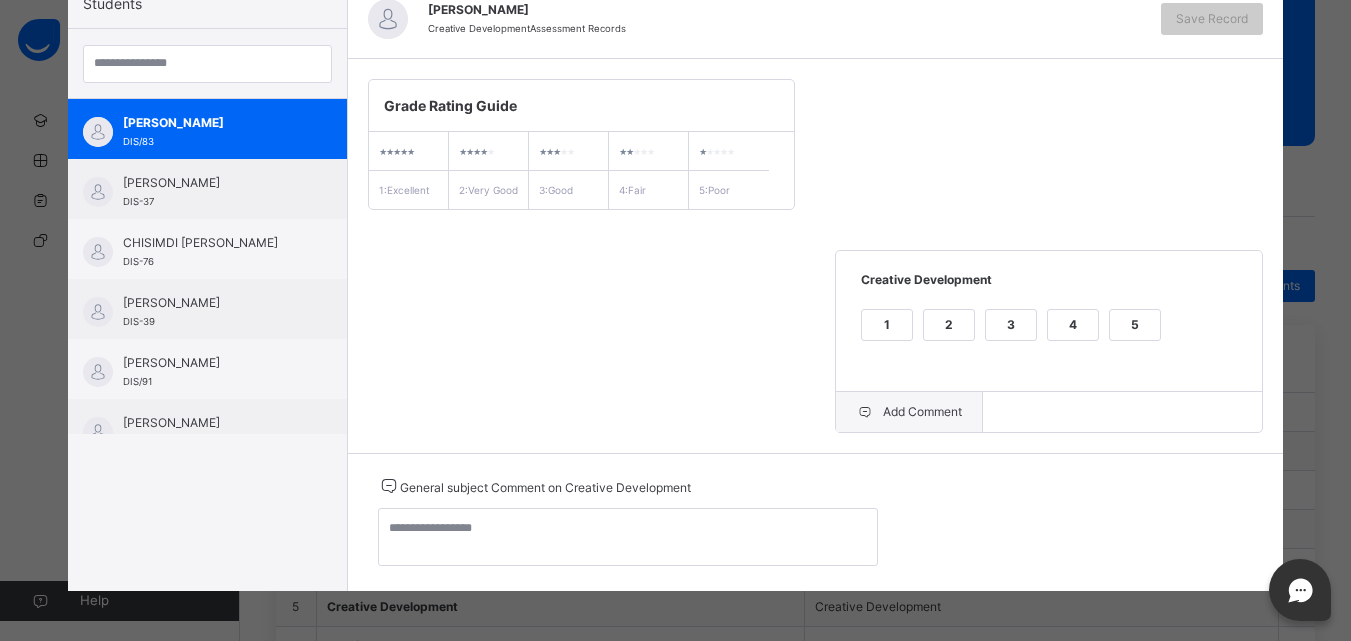 click on "Add Comment" at bounding box center (909, 412) 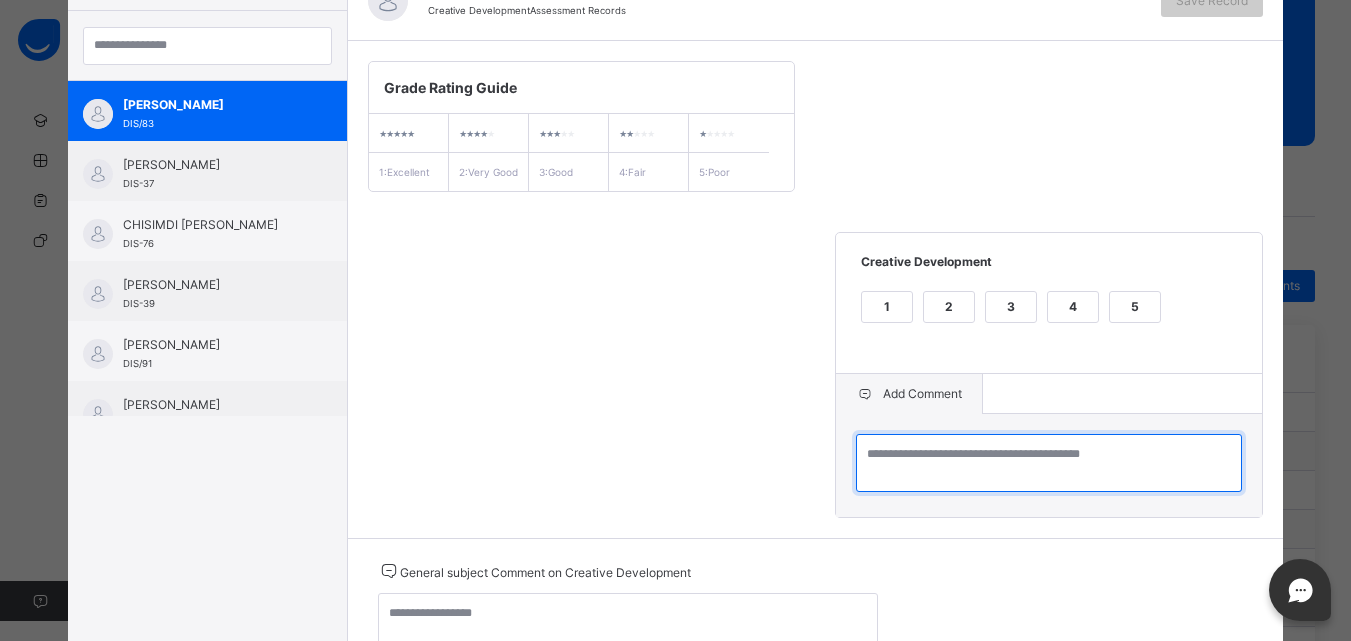 click at bounding box center [1049, 463] 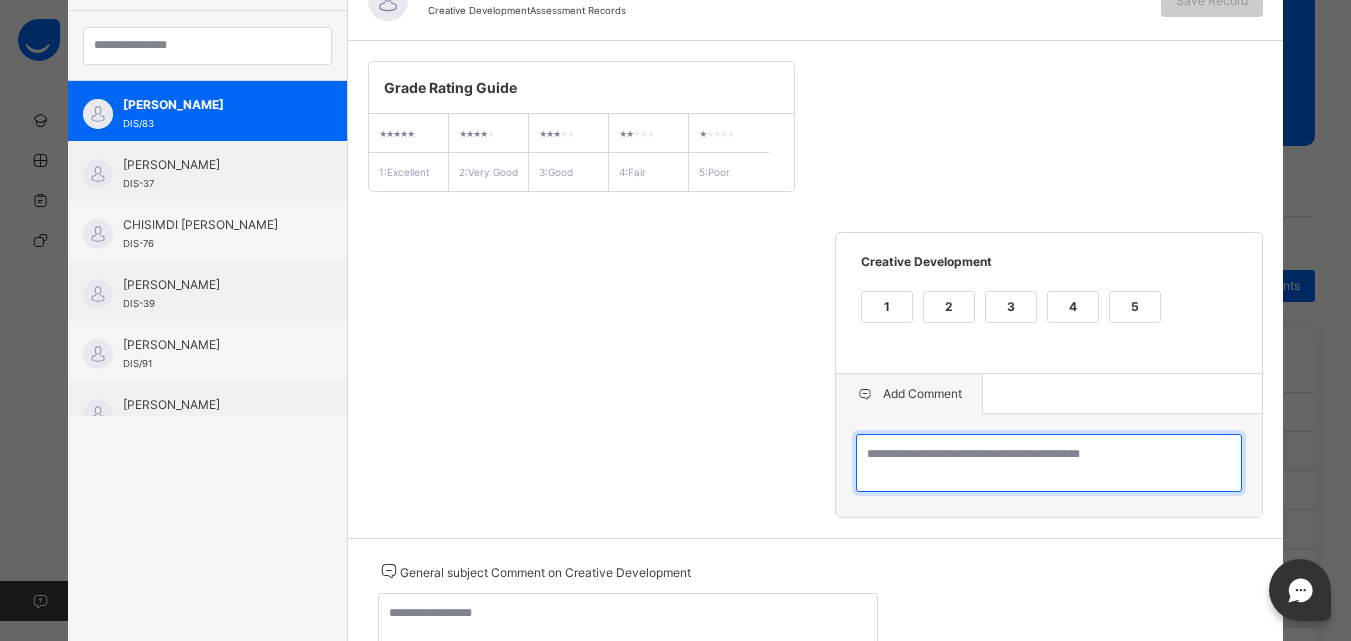 paste on "**********" 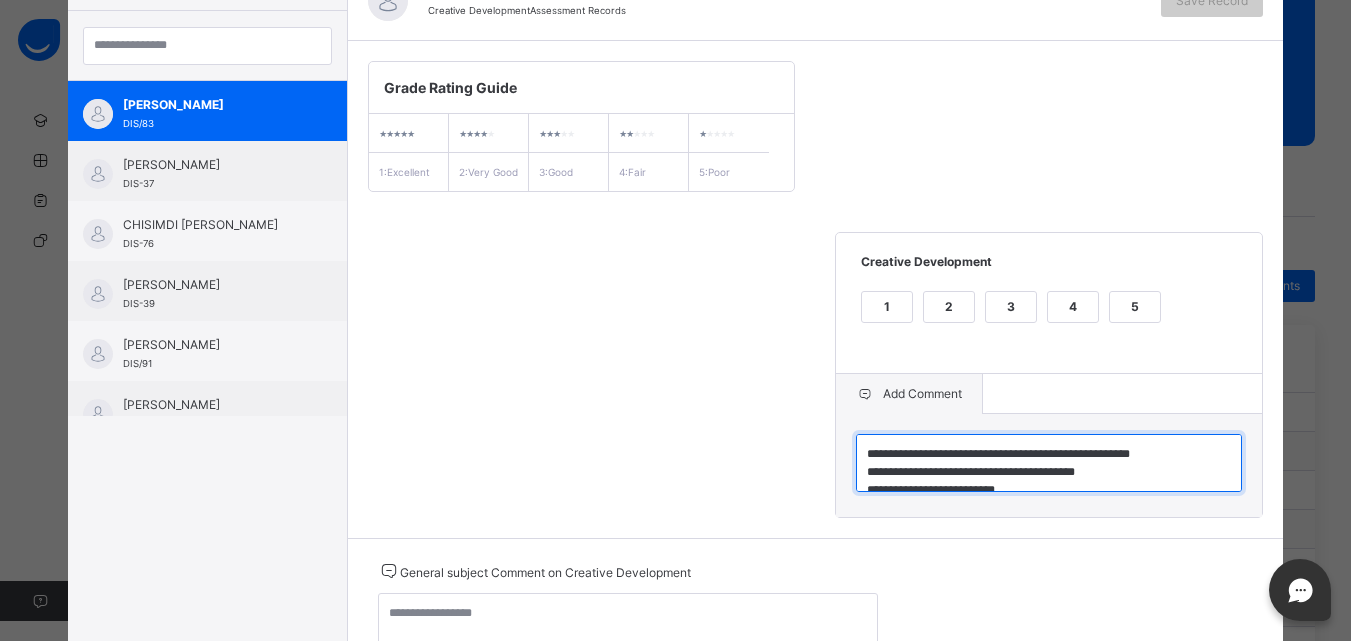 scroll, scrollTop: 24, scrollLeft: 0, axis: vertical 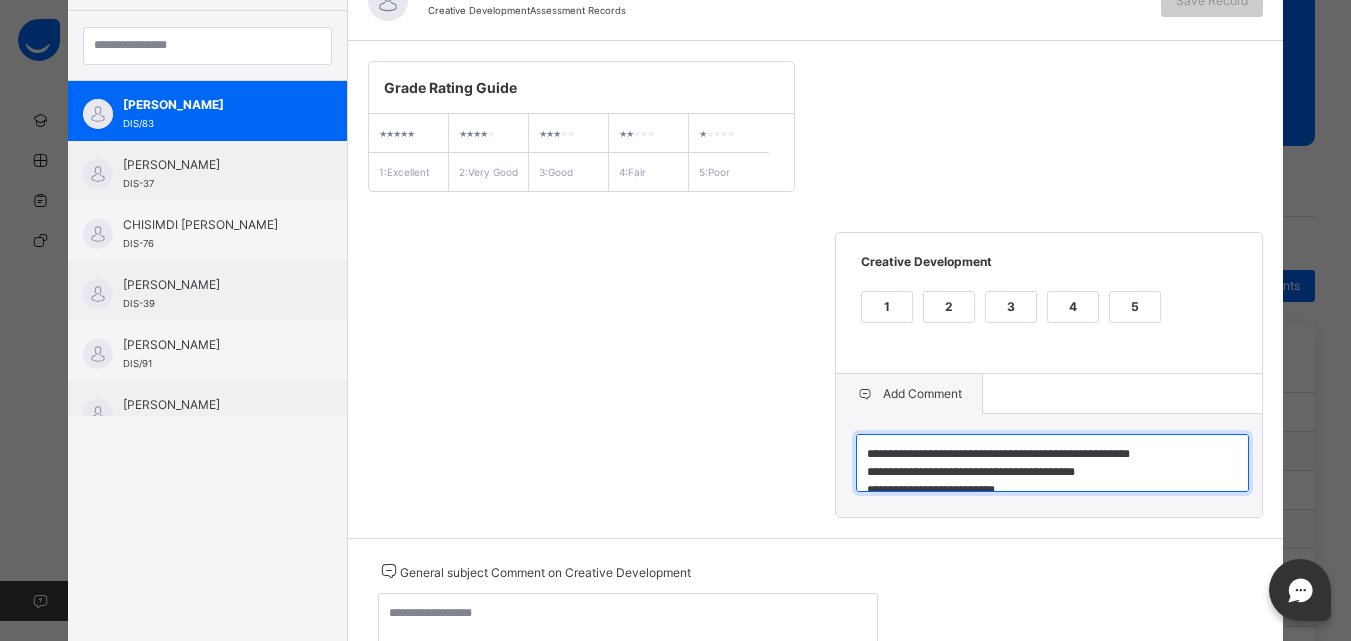 click on "**********" at bounding box center (1052, 463) 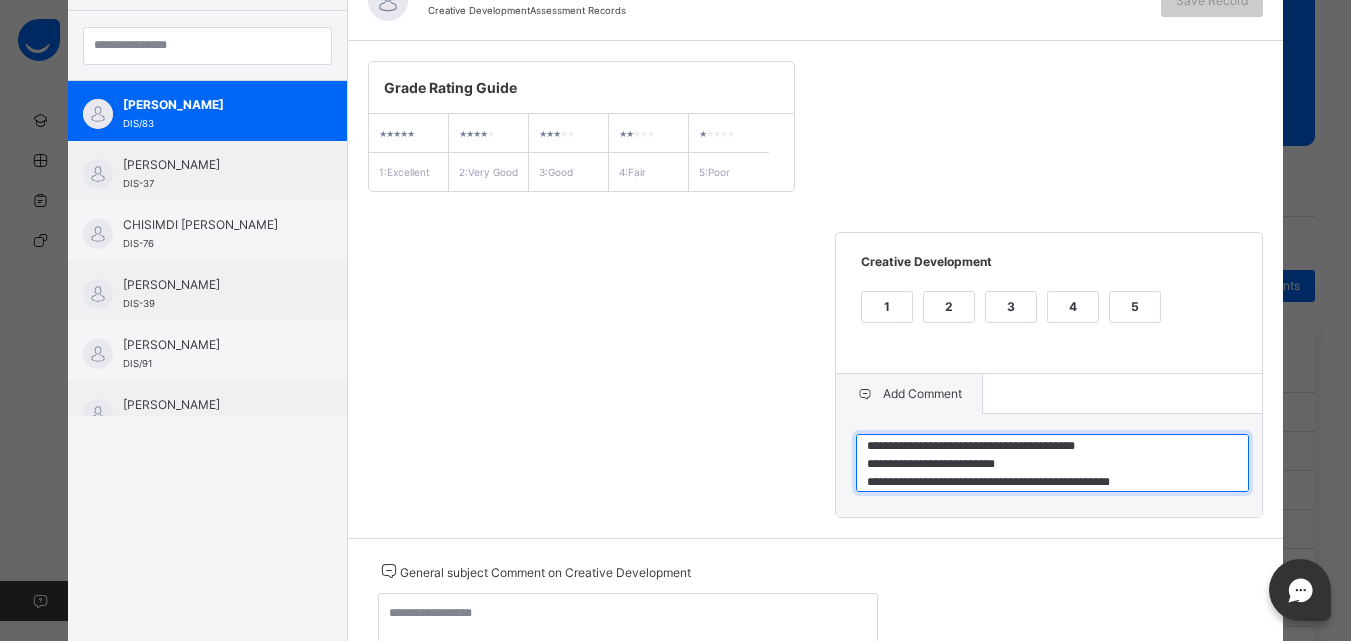 scroll, scrollTop: 36, scrollLeft: 0, axis: vertical 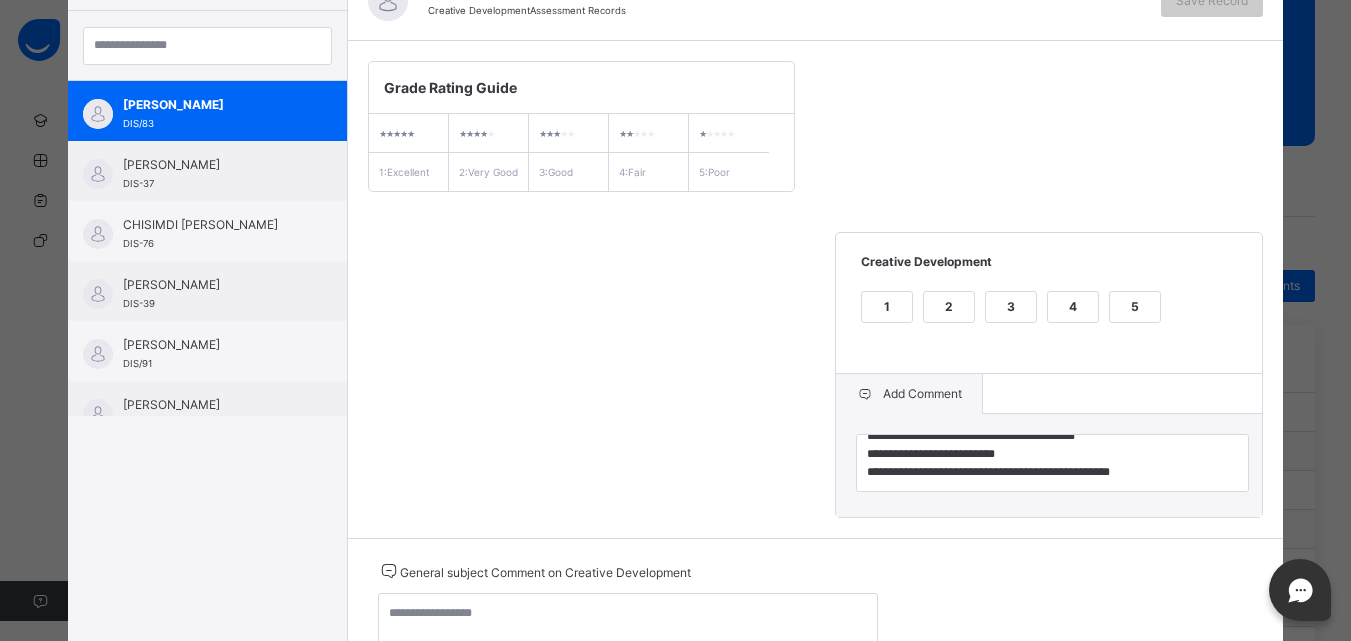 click on "4" at bounding box center (1073, 307) 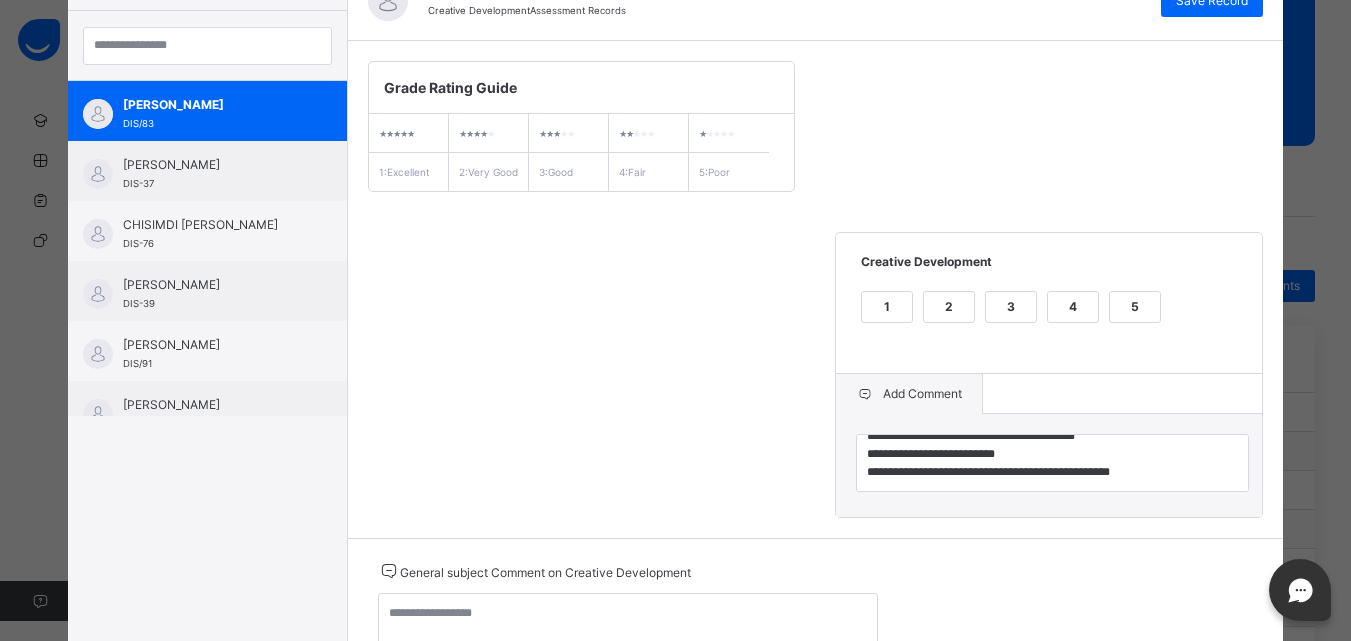 click on "3" at bounding box center [1011, 307] 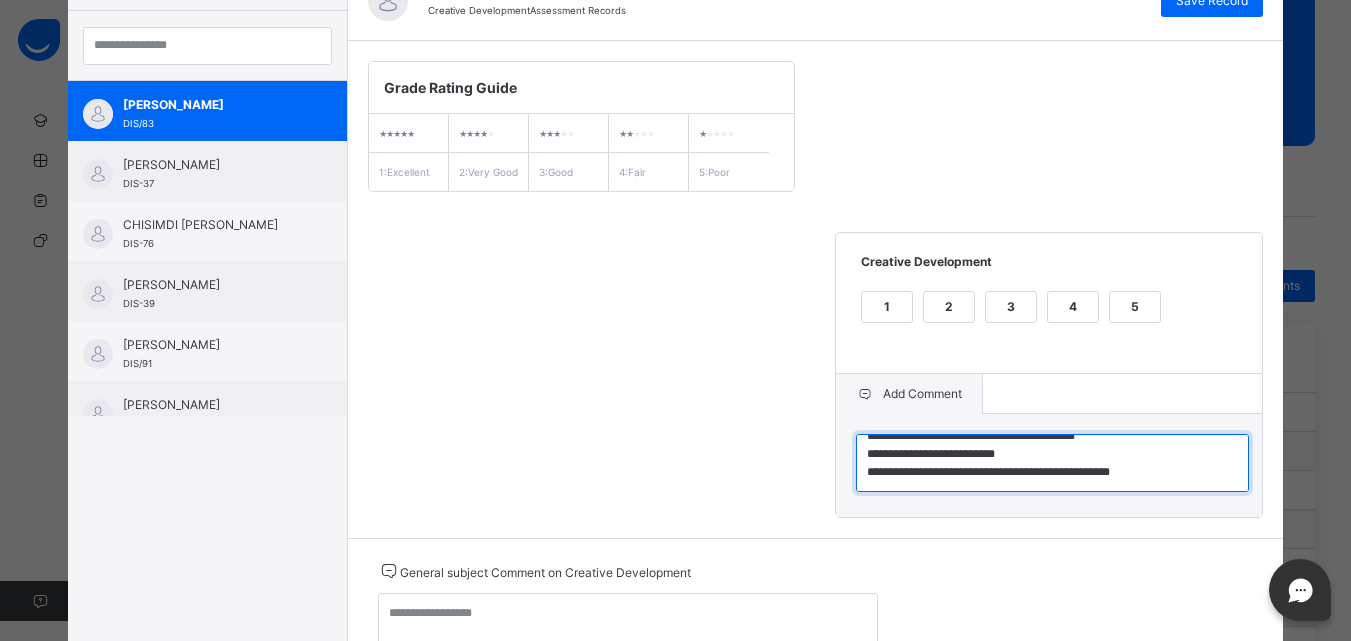 scroll, scrollTop: 9, scrollLeft: 0, axis: vertical 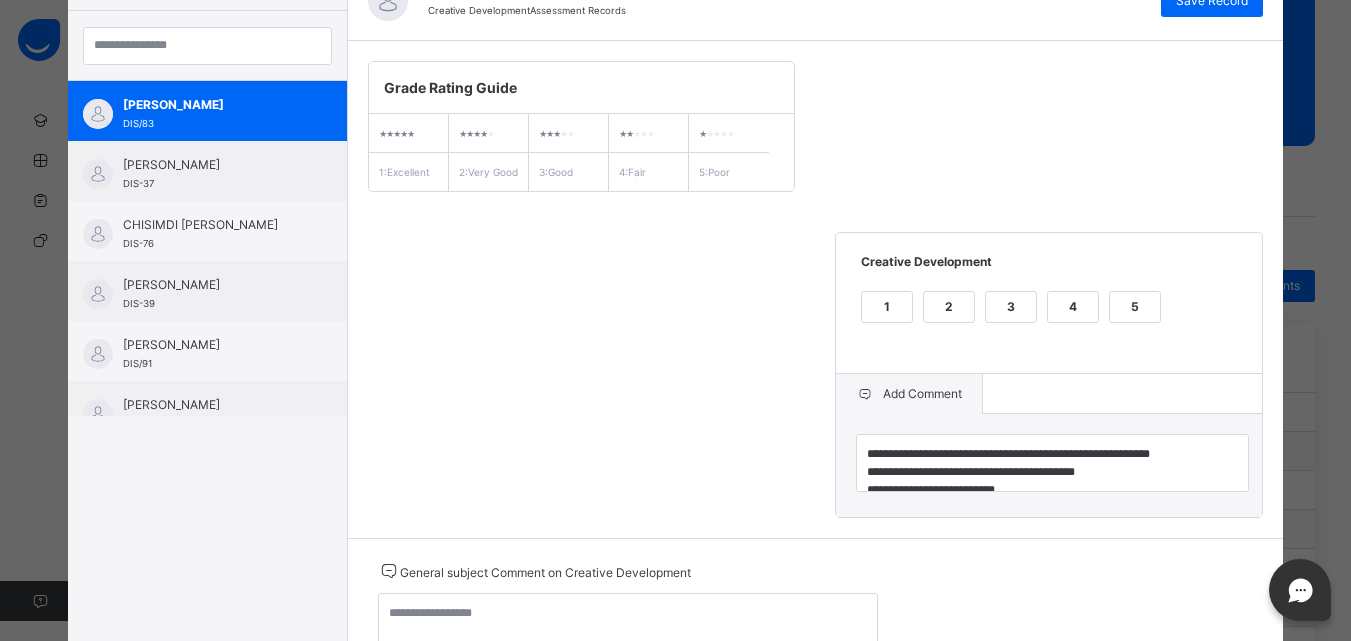 click on "**********" at bounding box center [816, 289] 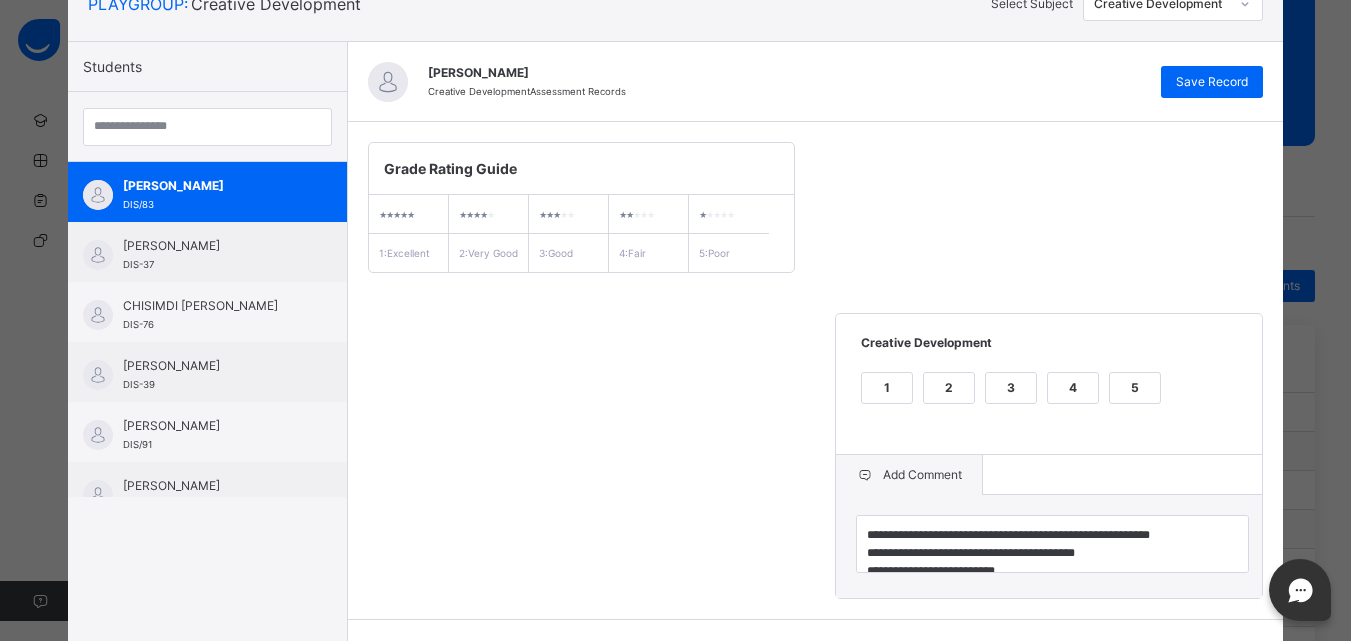 scroll, scrollTop: 160, scrollLeft: 0, axis: vertical 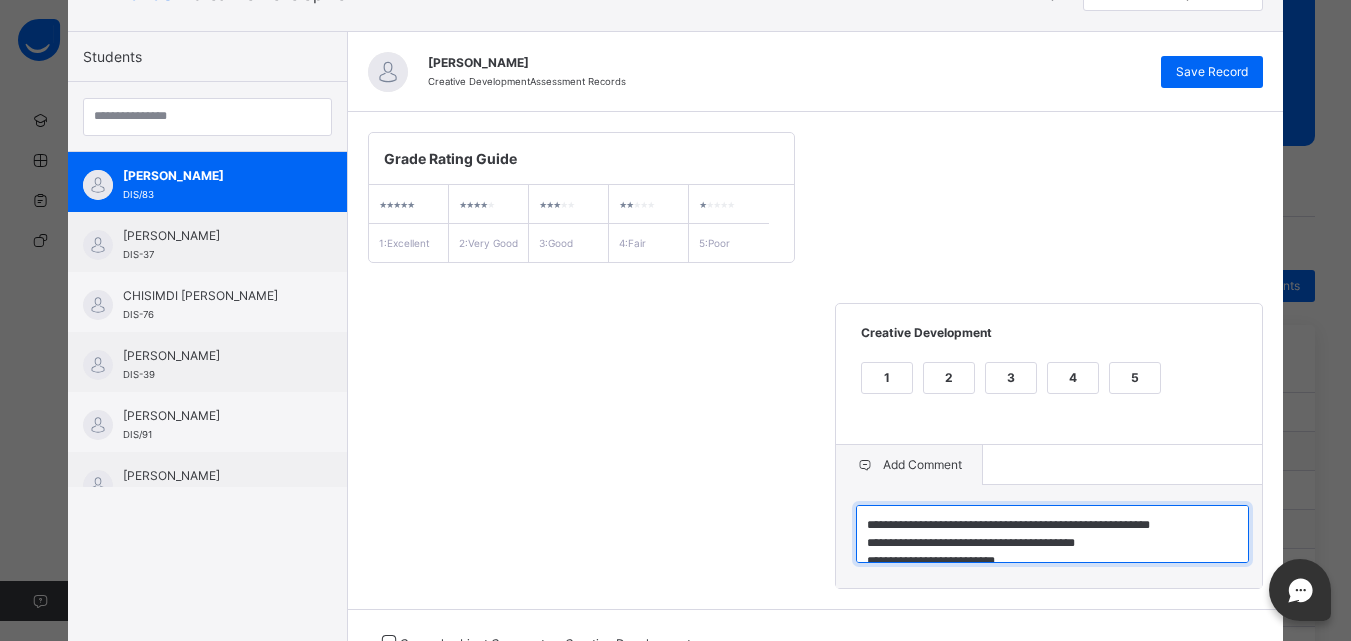 click on "**********" at bounding box center (1052, 534) 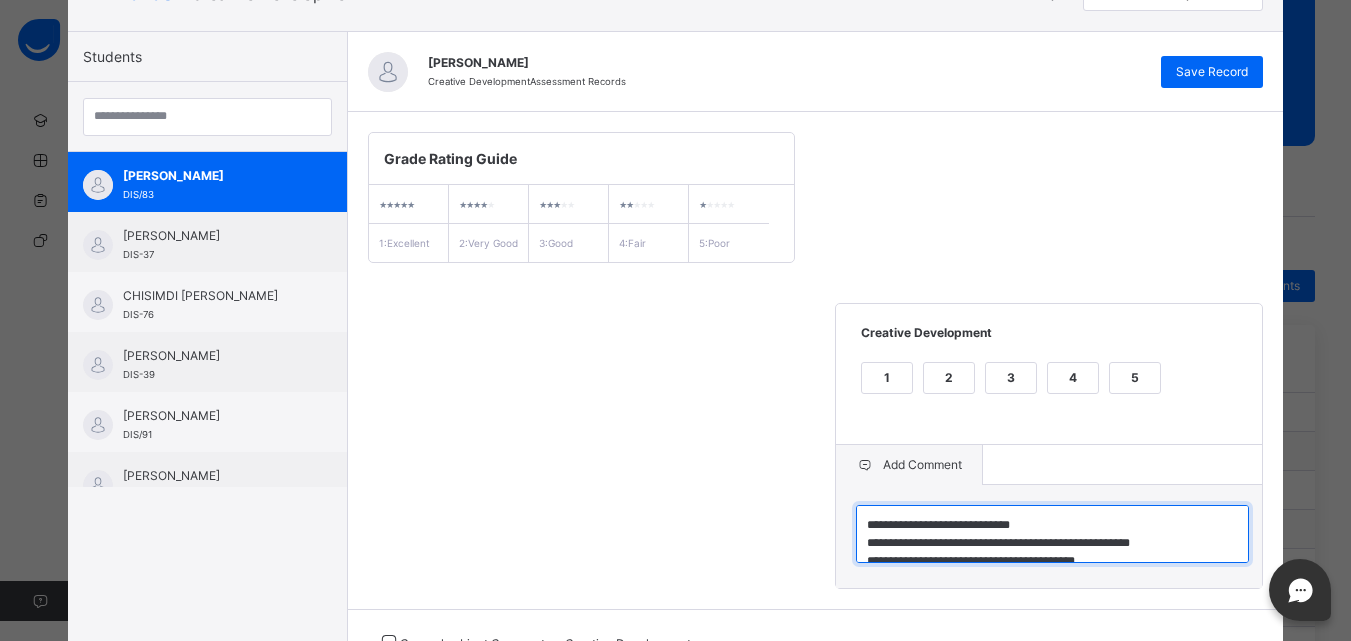 scroll, scrollTop: 40, scrollLeft: 0, axis: vertical 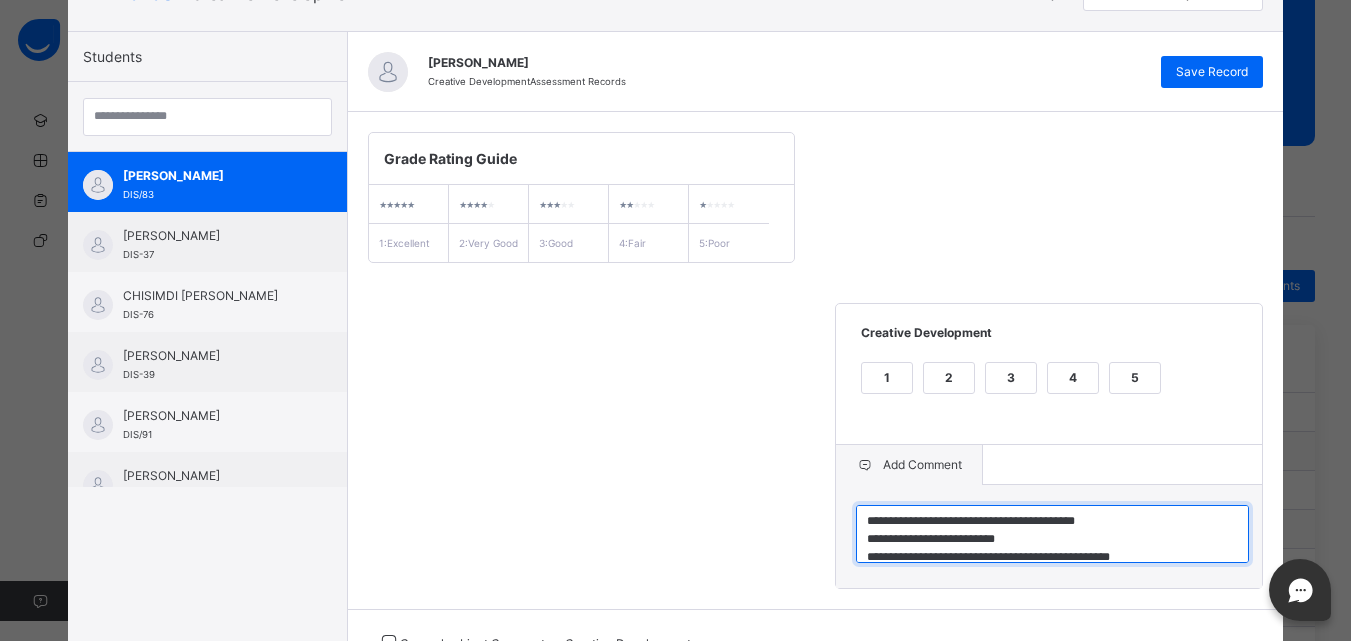 click on "**********" at bounding box center [1052, 534] 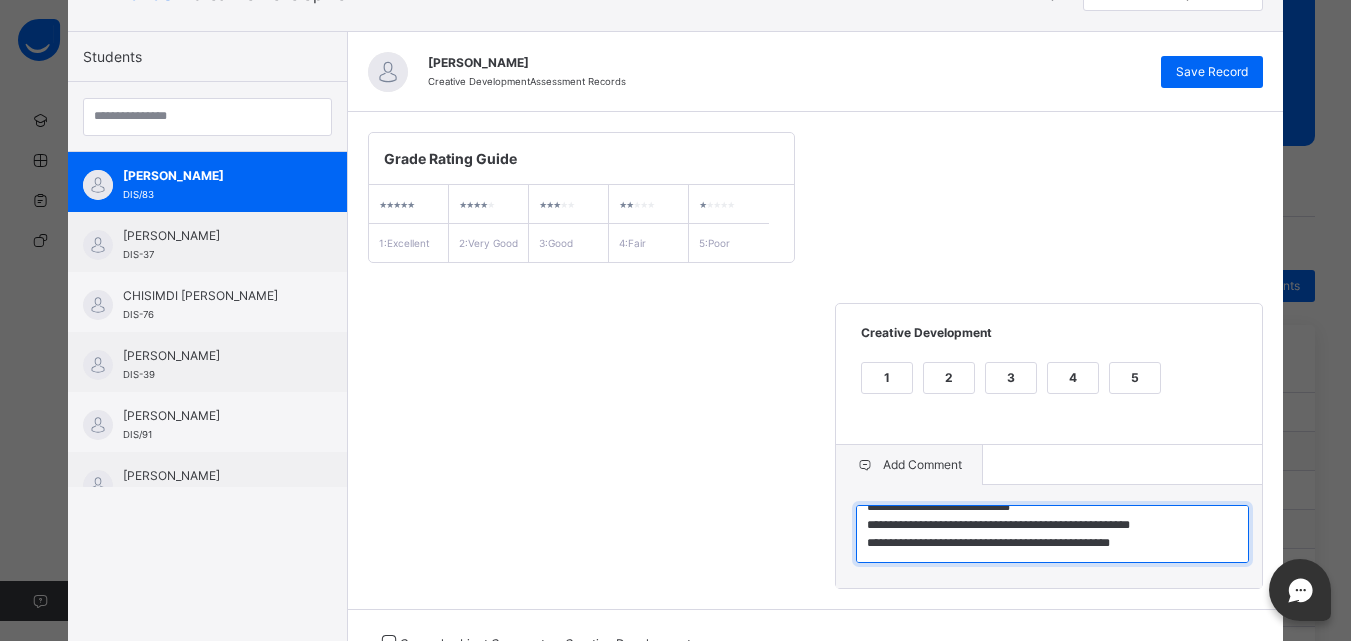 scroll, scrollTop: 18, scrollLeft: 0, axis: vertical 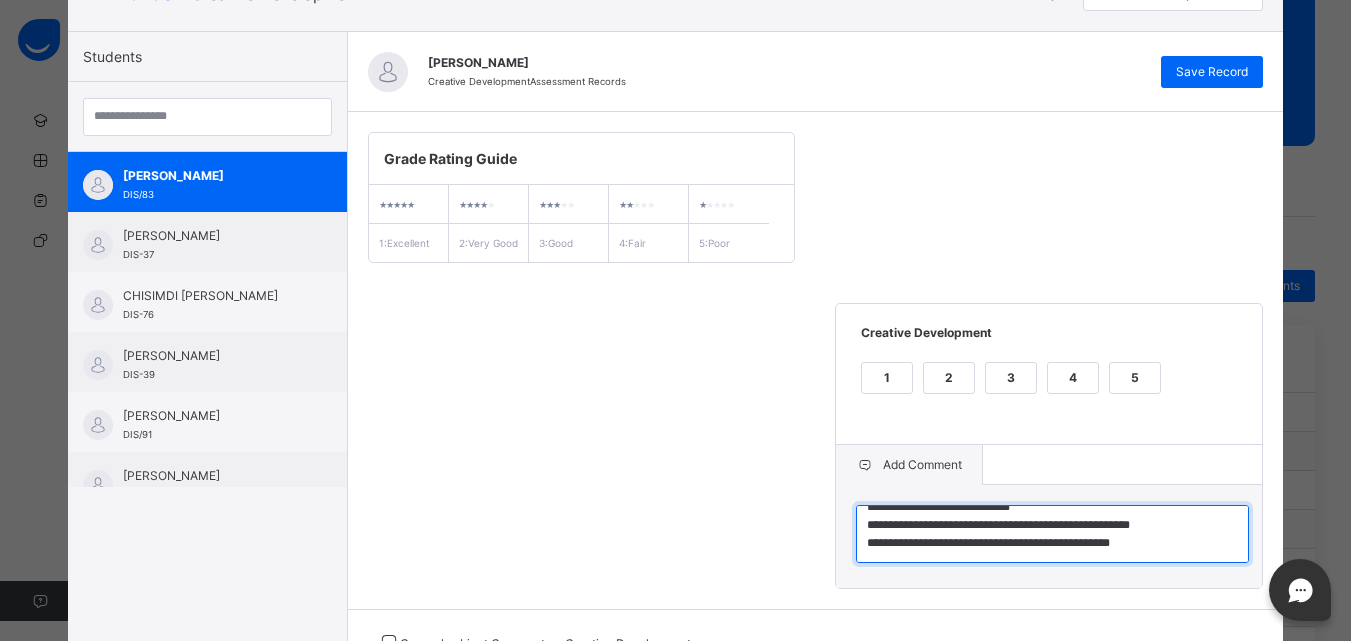click on "**********" at bounding box center [1052, 534] 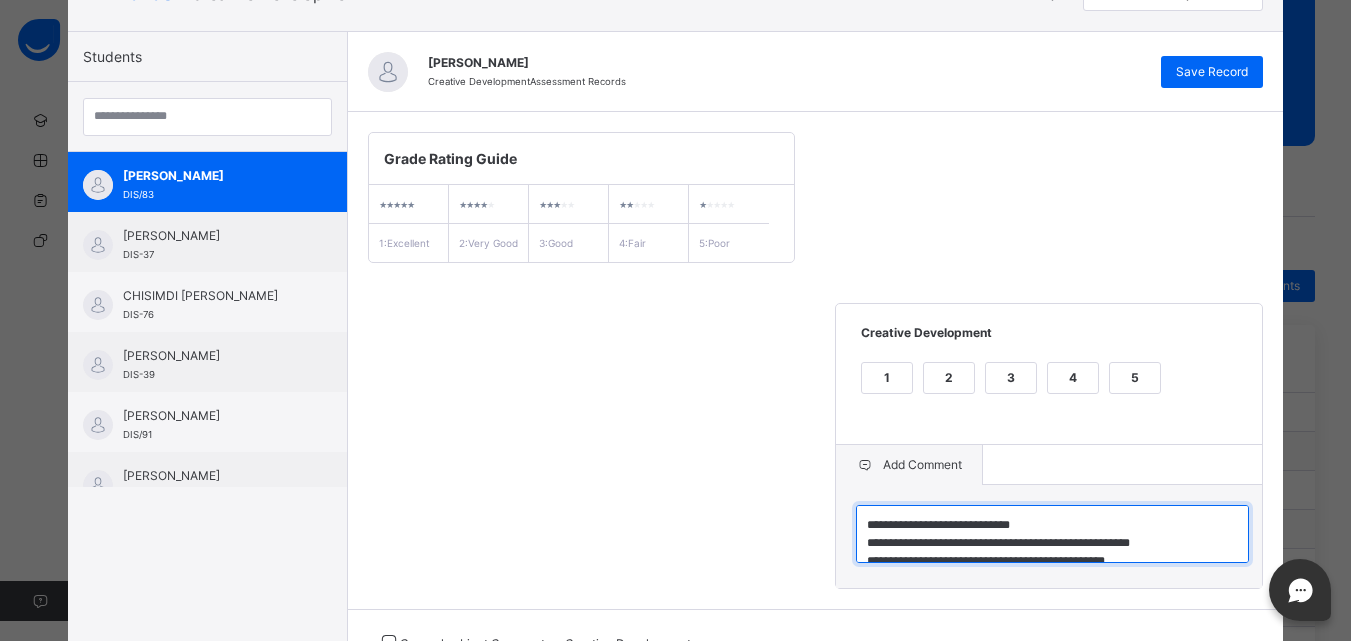 scroll, scrollTop: 18, scrollLeft: 0, axis: vertical 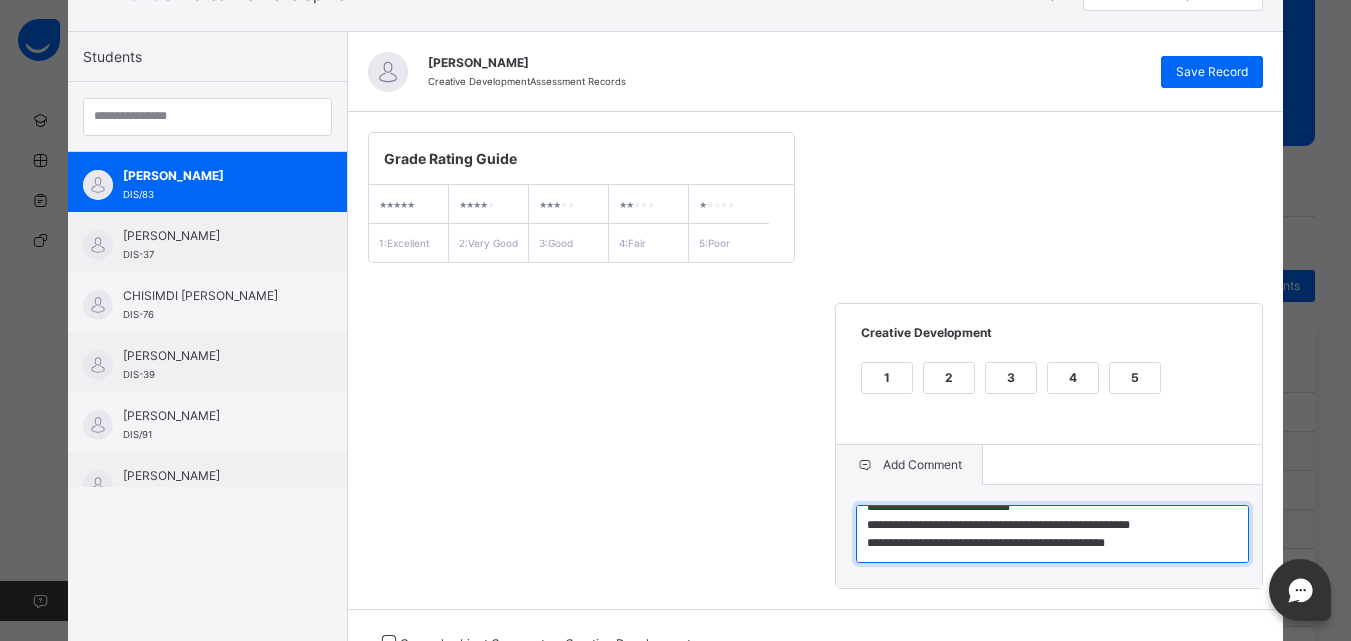 drag, startPoint x: 865, startPoint y: 529, endPoint x: 1192, endPoint y: 574, distance: 330.08182 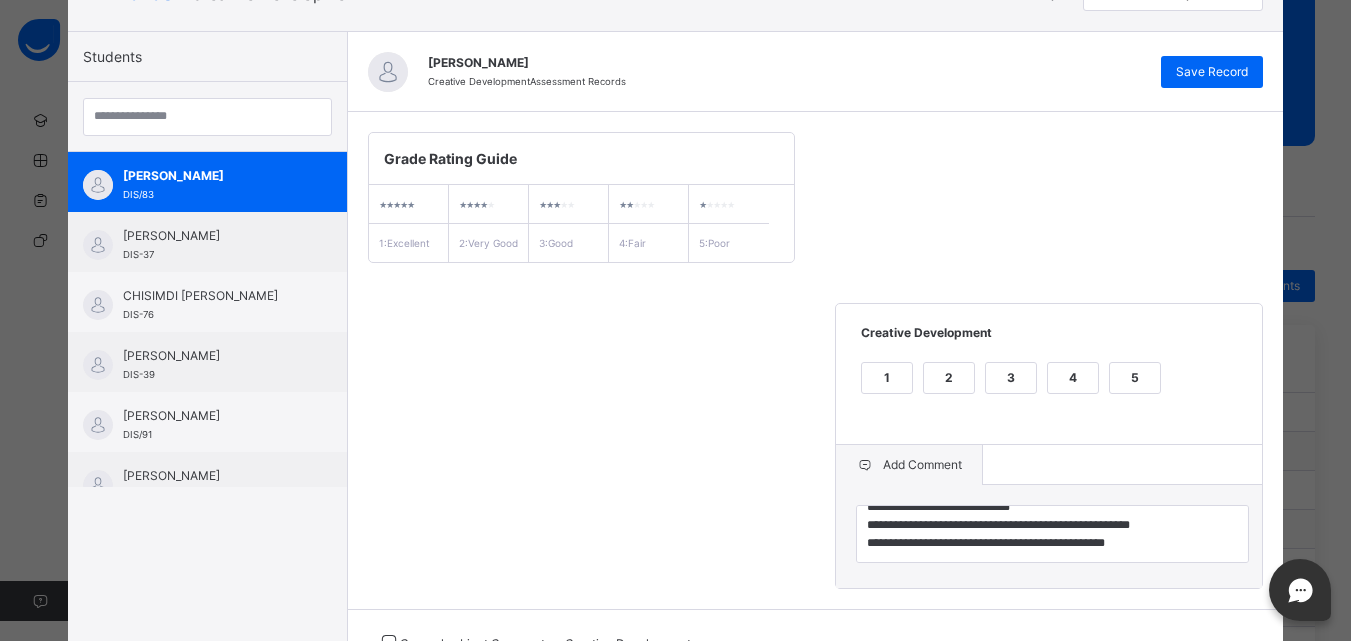 click on "**********" at bounding box center (816, 360) 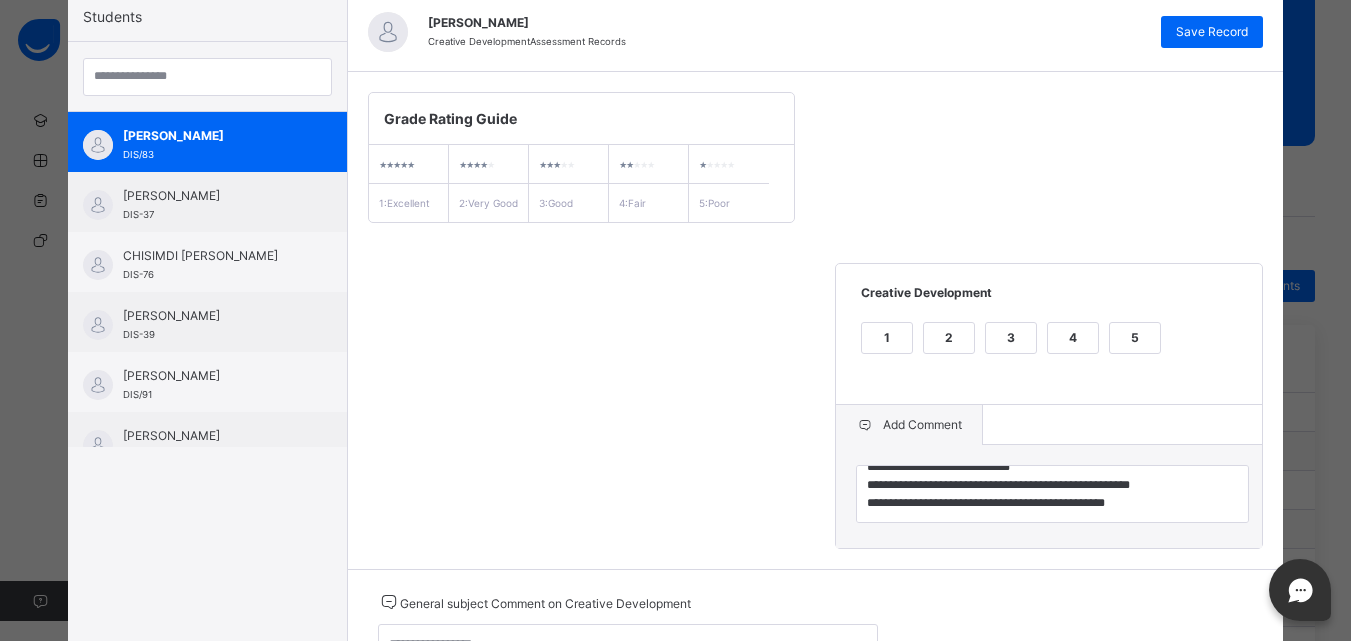 scroll, scrollTop: 261, scrollLeft: 0, axis: vertical 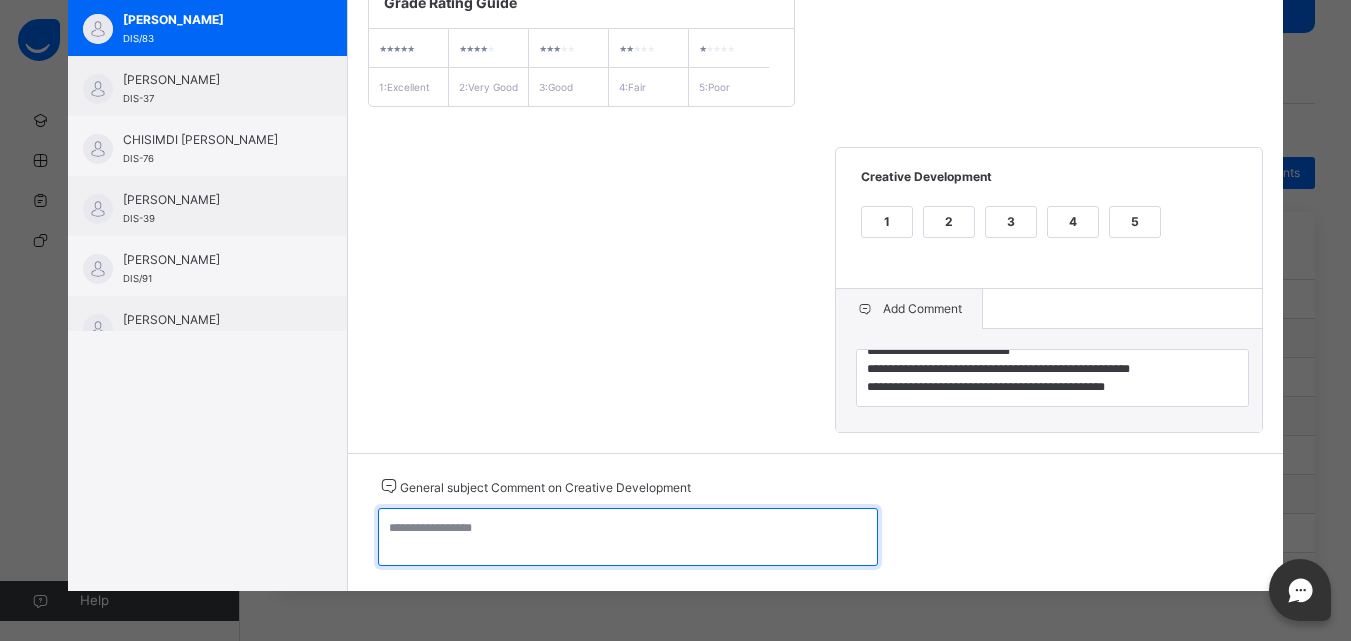 click at bounding box center (628, 537) 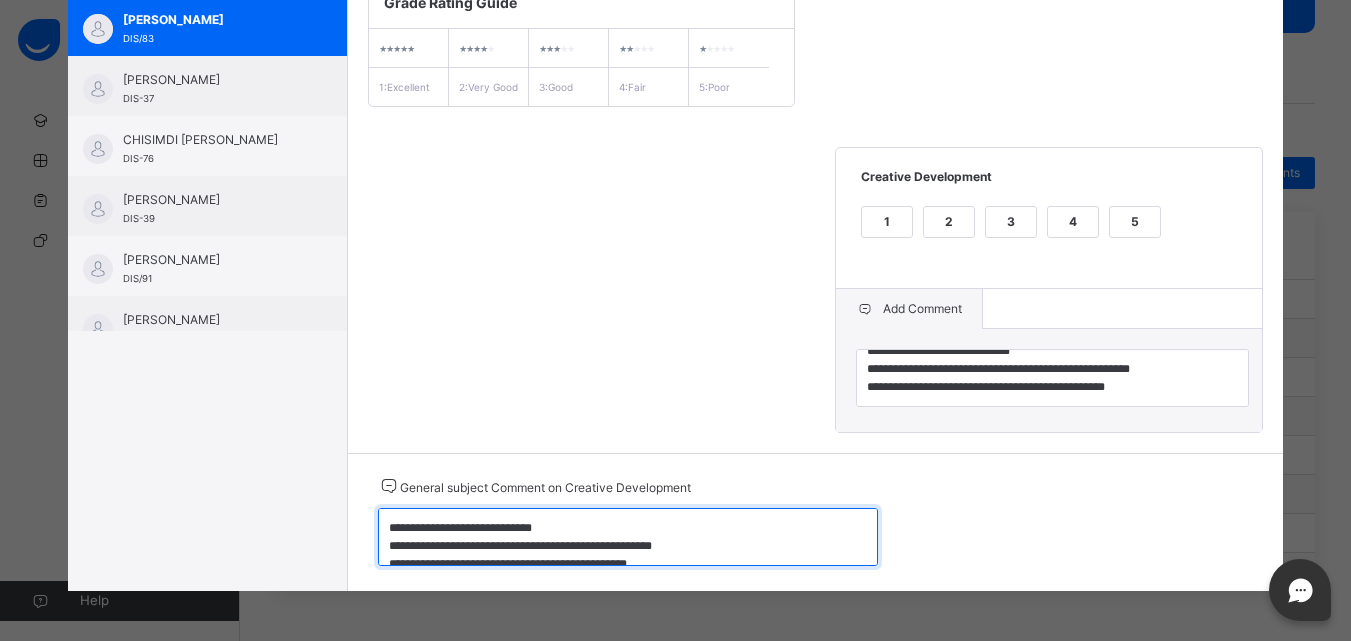 scroll, scrollTop: 6, scrollLeft: 0, axis: vertical 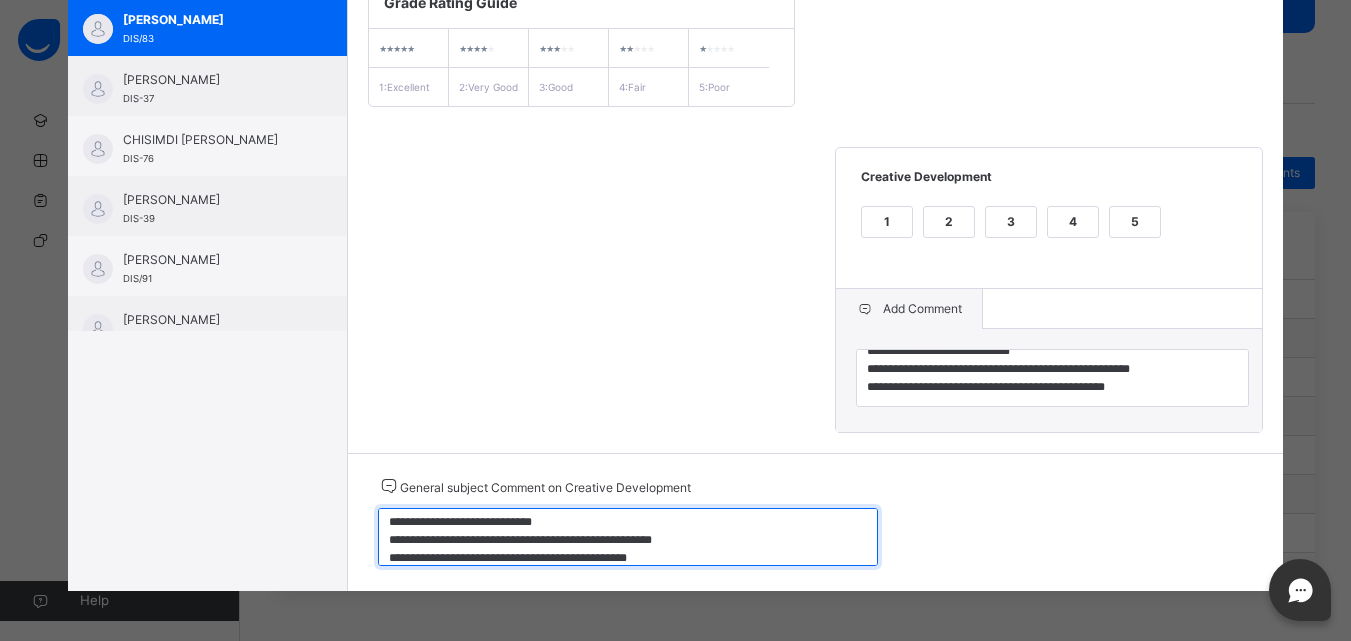 type on "**********" 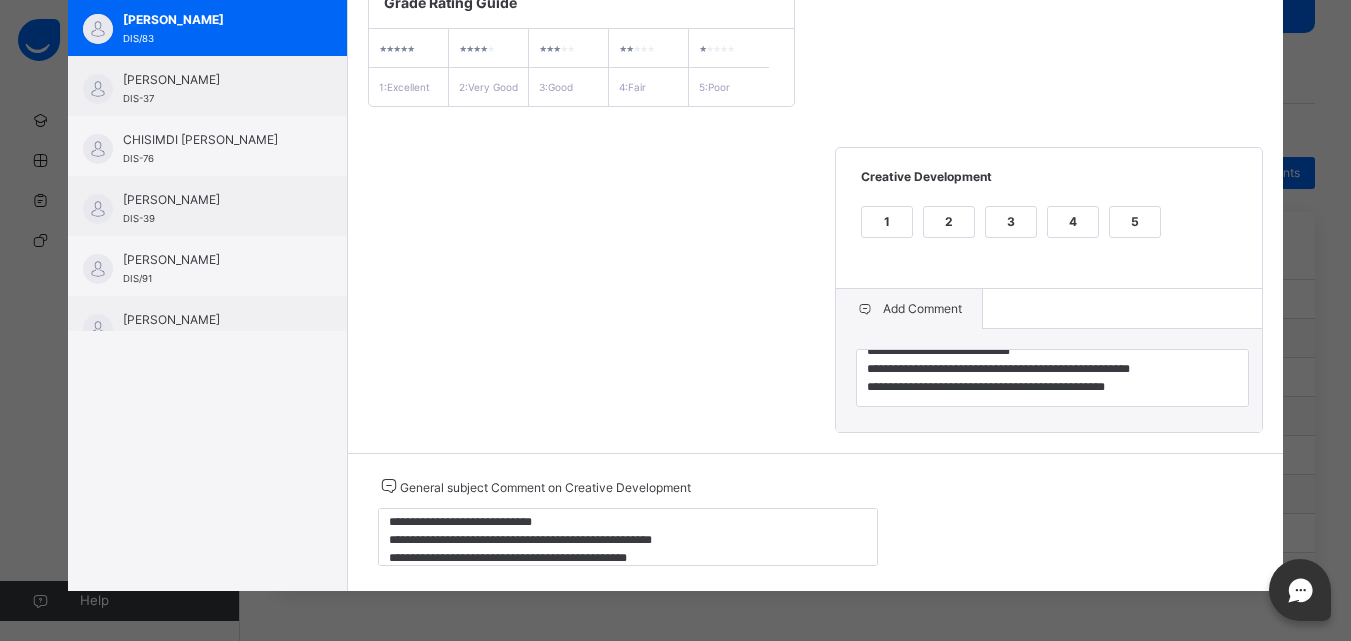 click on "**********" at bounding box center (816, 204) 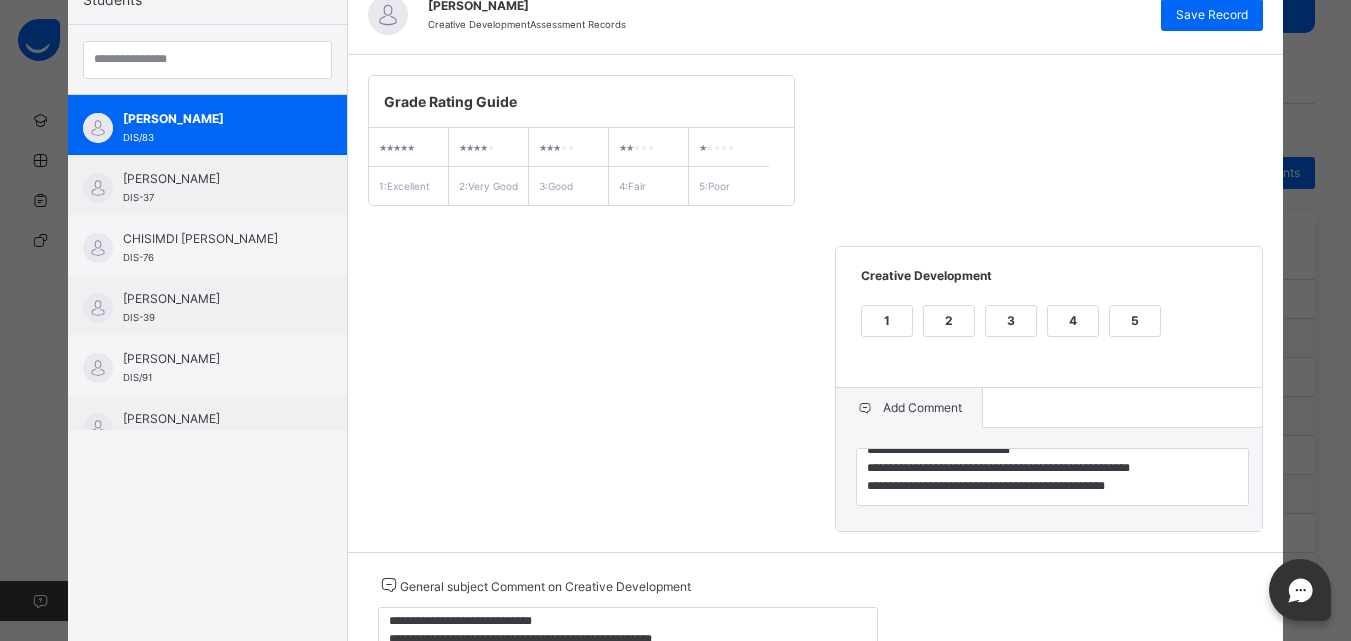 scroll, scrollTop: 177, scrollLeft: 0, axis: vertical 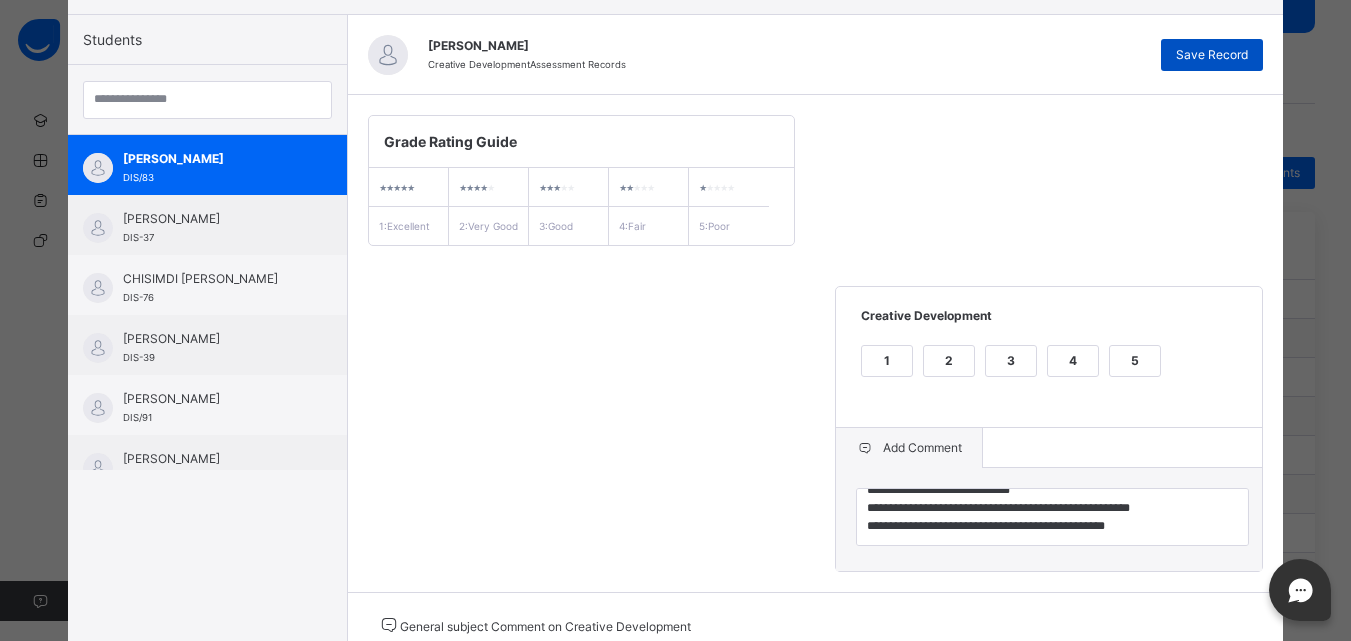 click on "Save Record" at bounding box center [1212, 55] 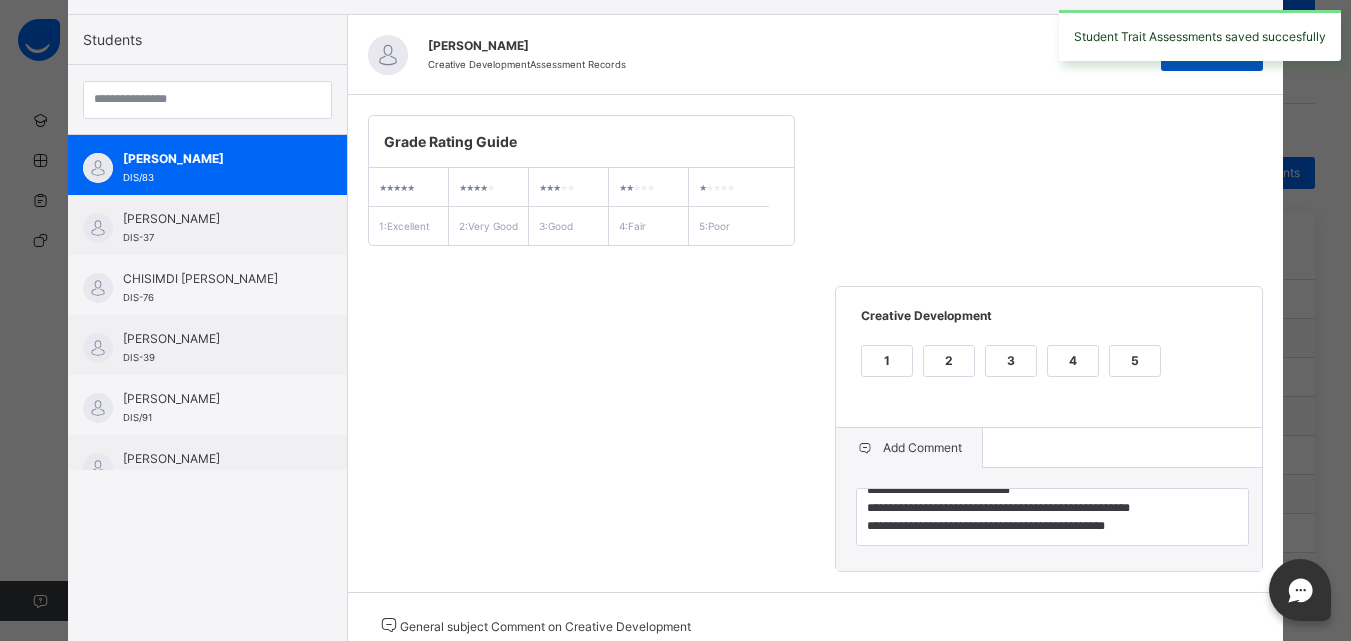 click on "Student Trait Assessments saved succesfully" at bounding box center [1200, 35] 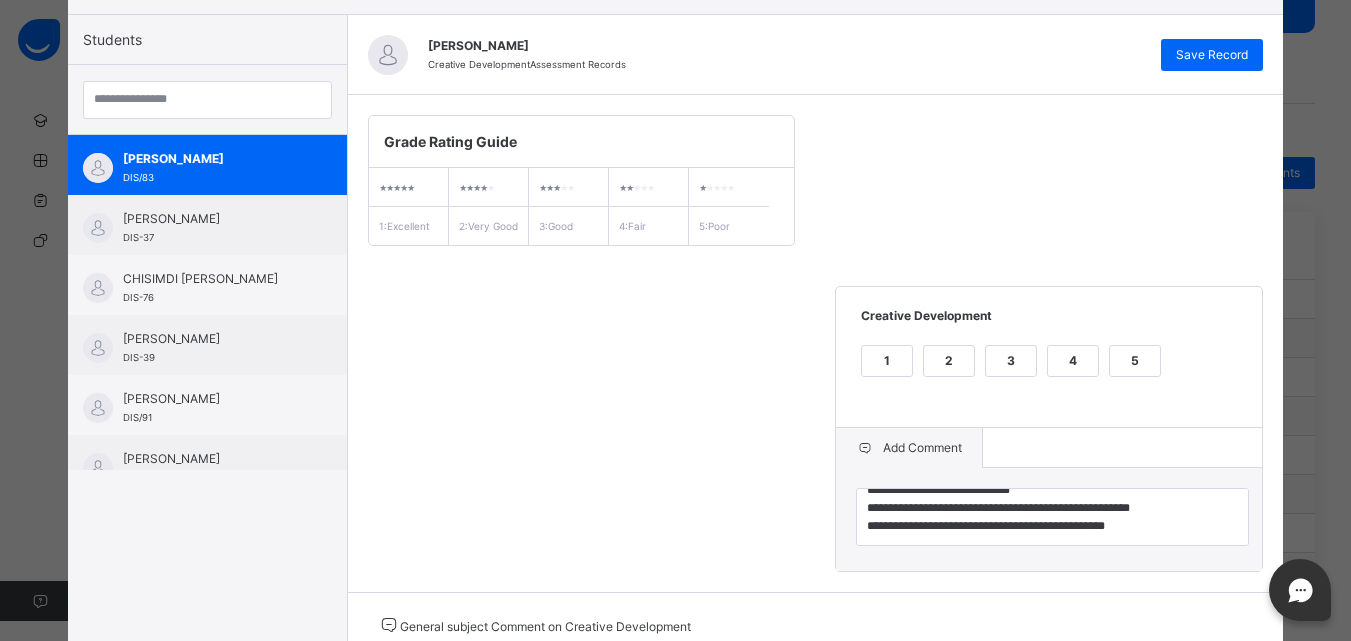 click on "**********" at bounding box center [816, 343] 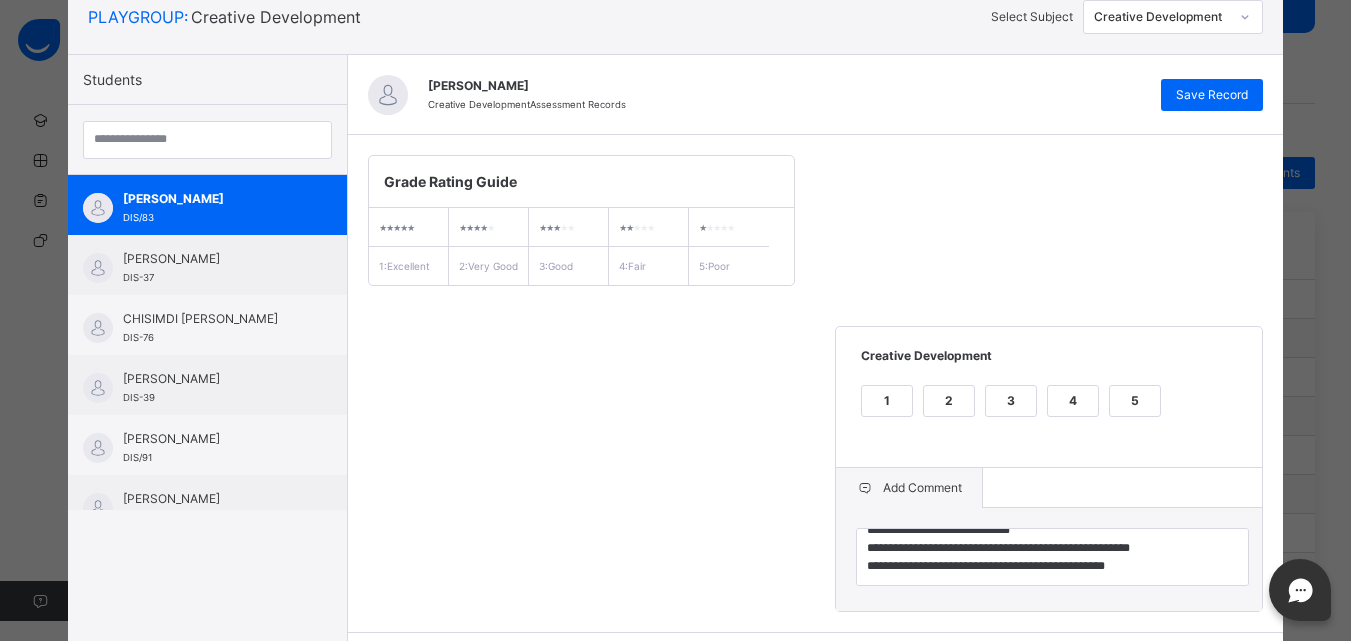 click 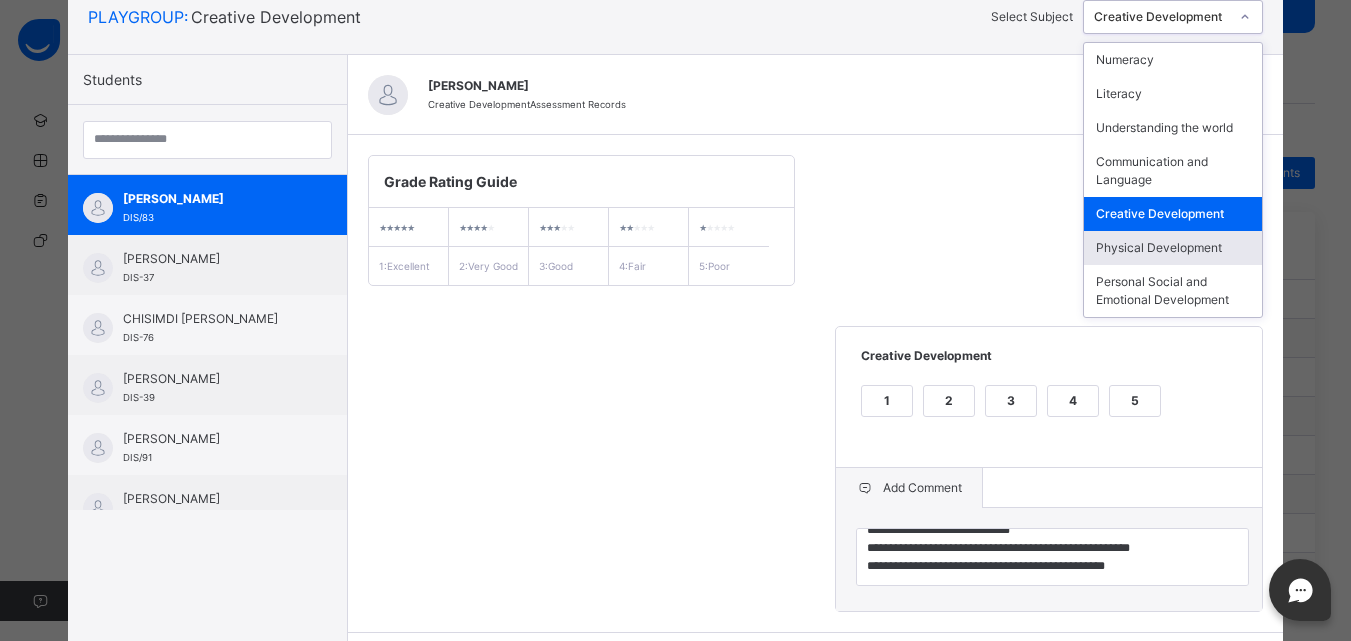 click on "Physical Development" at bounding box center (1173, 248) 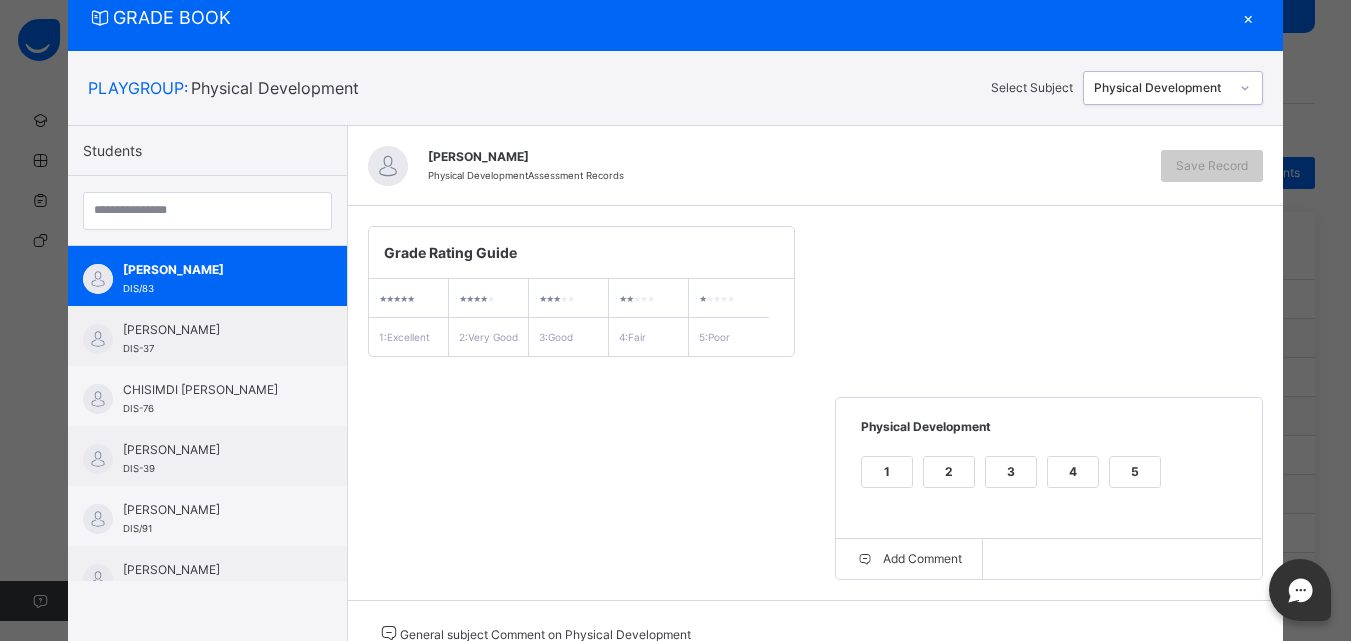 scroll, scrollTop: 137, scrollLeft: 0, axis: vertical 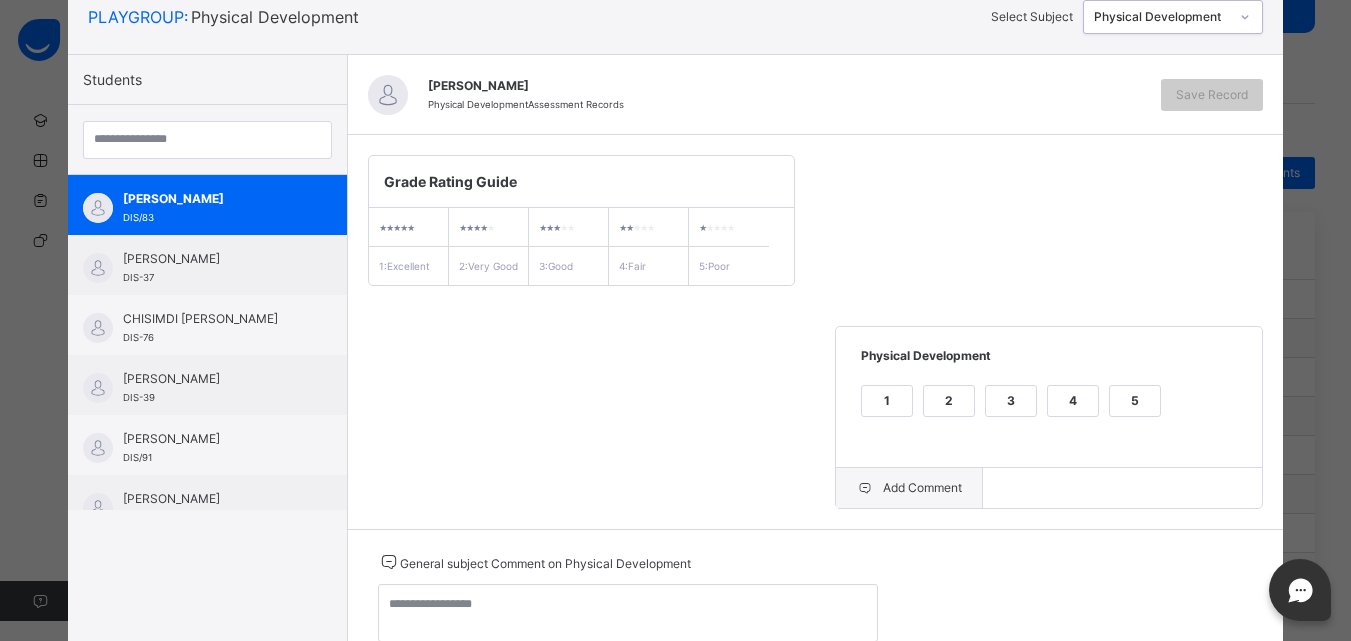 click on "Add Comment" at bounding box center (909, 488) 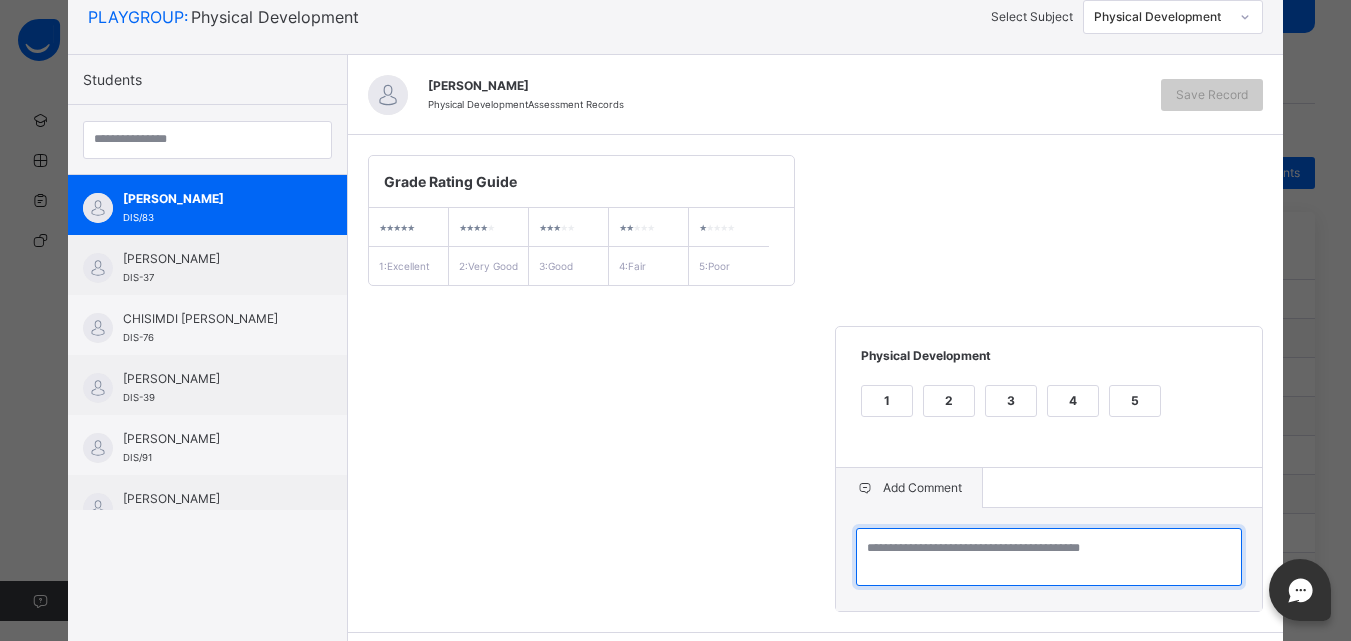 click at bounding box center [1049, 557] 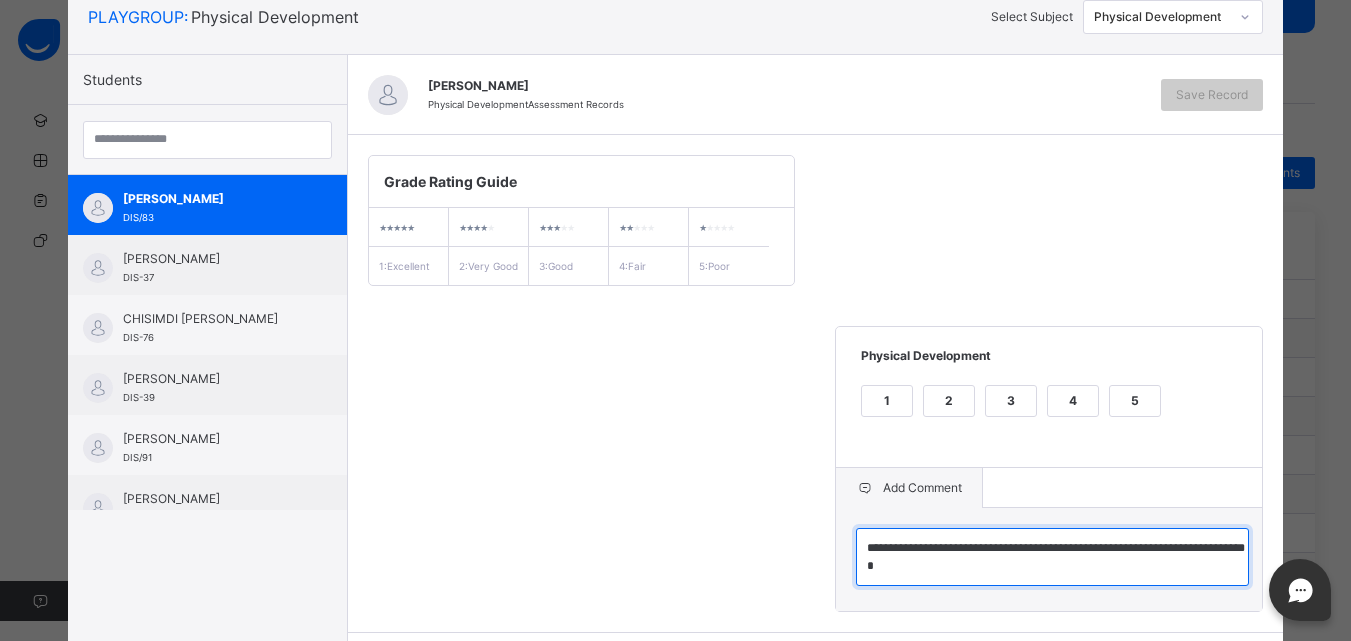 click on "**********" at bounding box center (1052, 557) 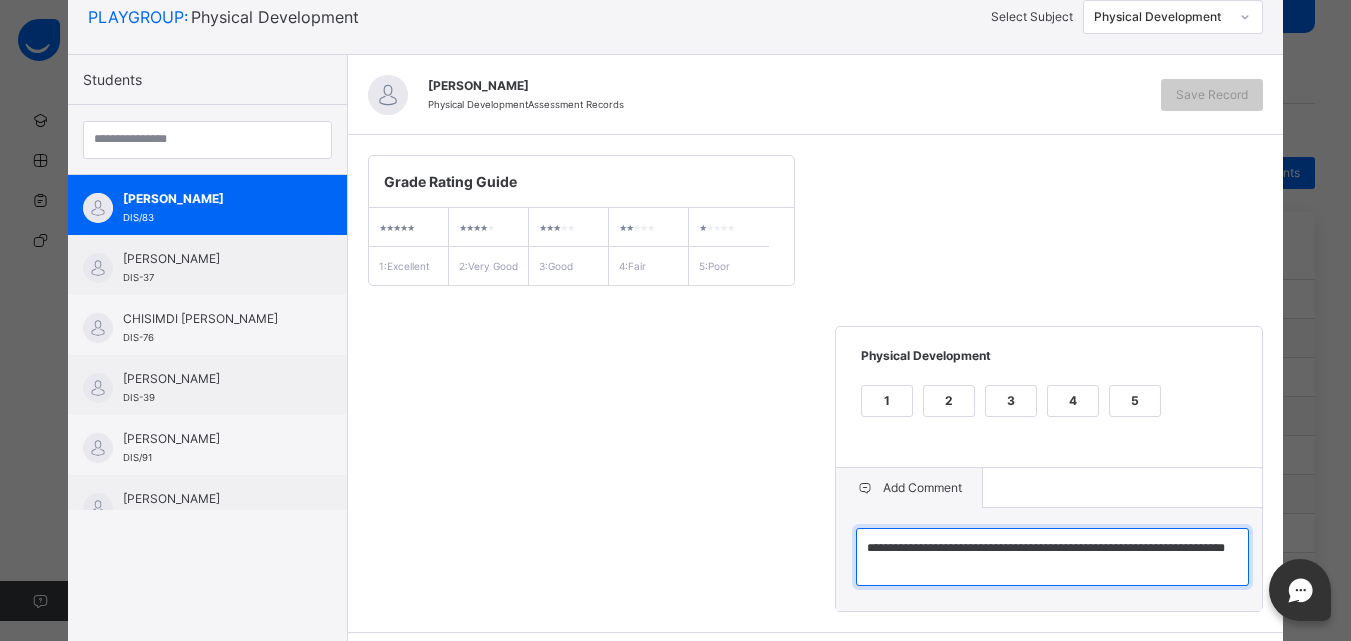 click on "**********" at bounding box center (1052, 557) 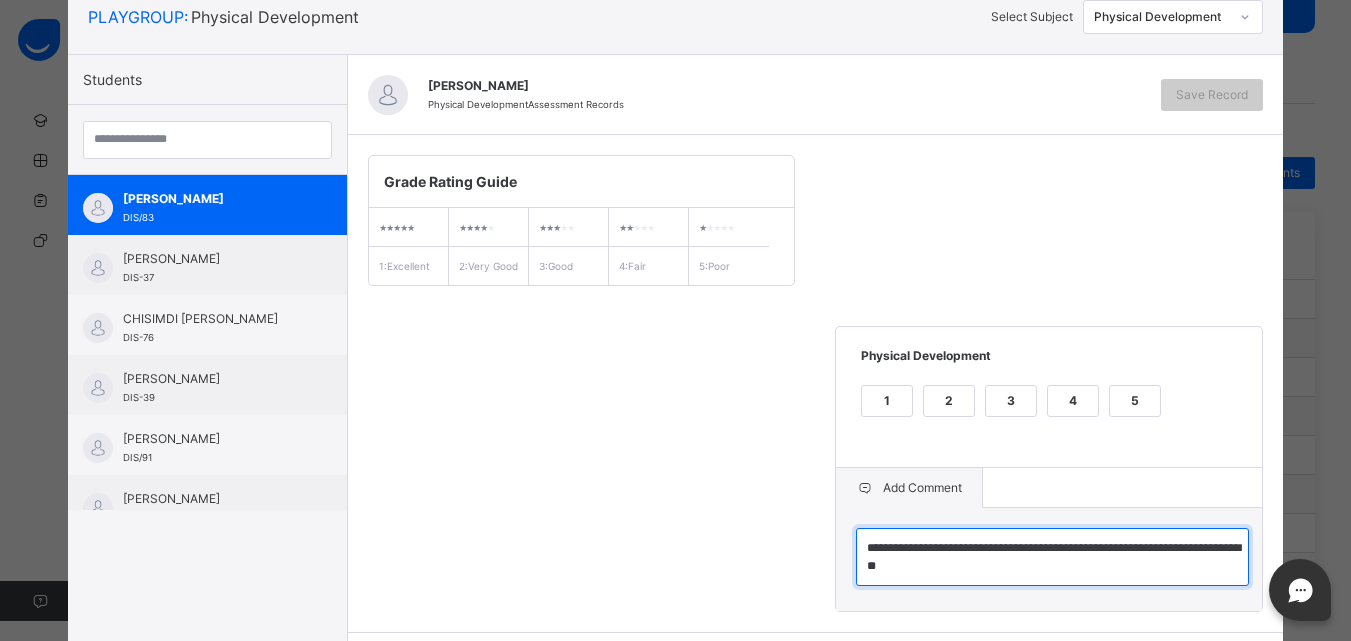 click on "**********" at bounding box center (1052, 557) 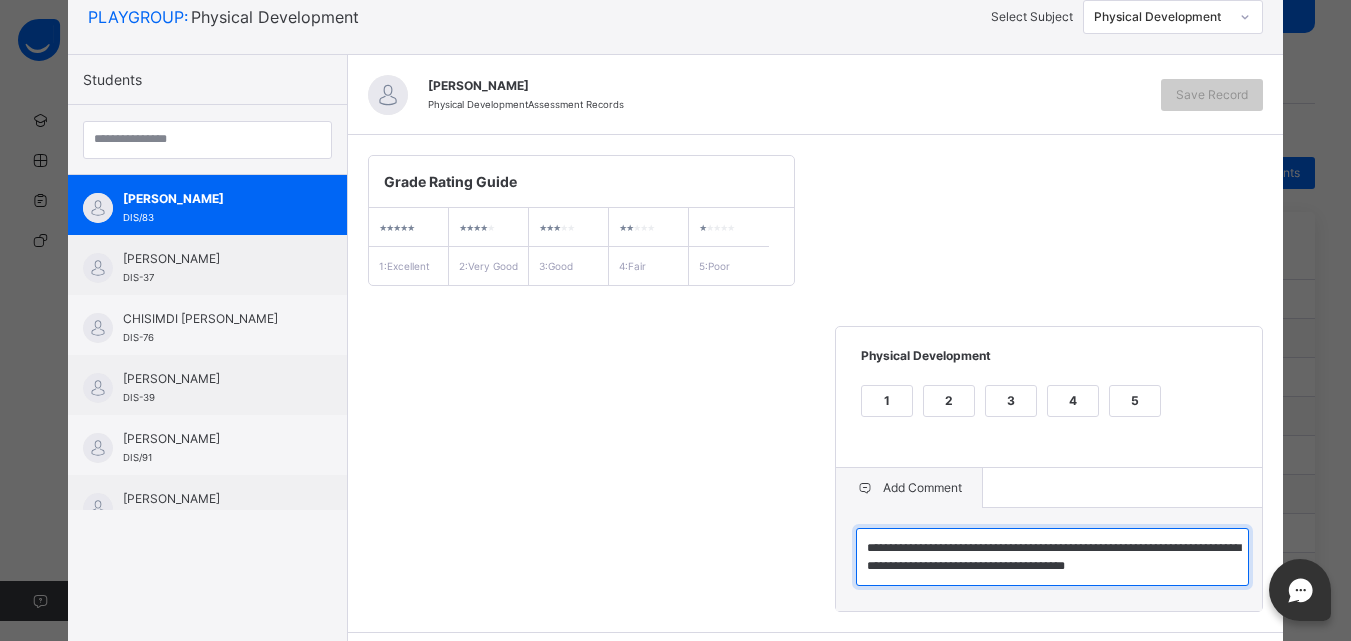 scroll, scrollTop: 6, scrollLeft: 0, axis: vertical 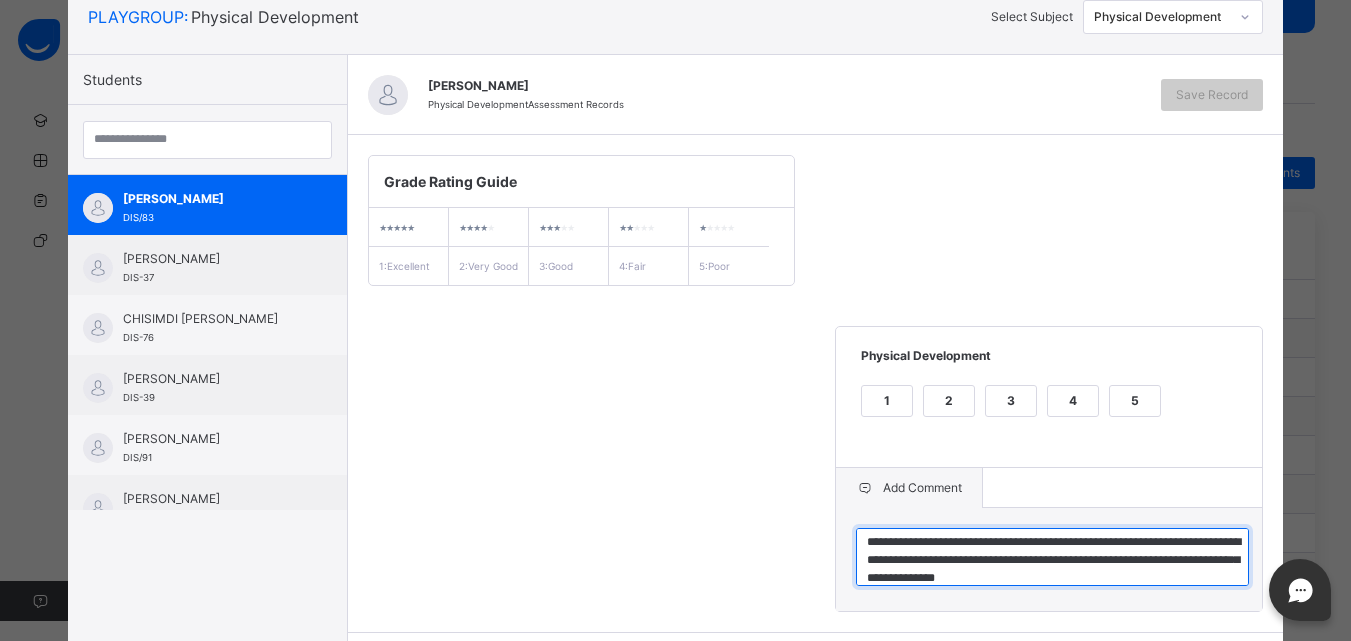 click on "**********" at bounding box center [1052, 557] 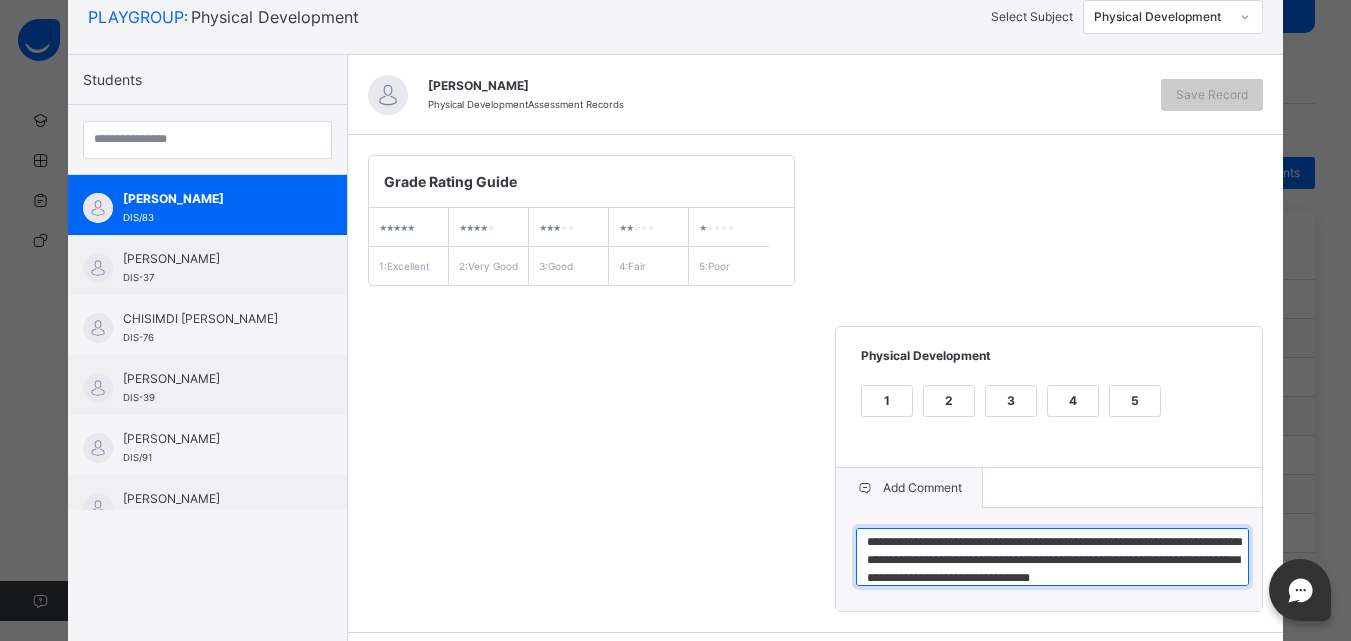 scroll, scrollTop: 24, scrollLeft: 0, axis: vertical 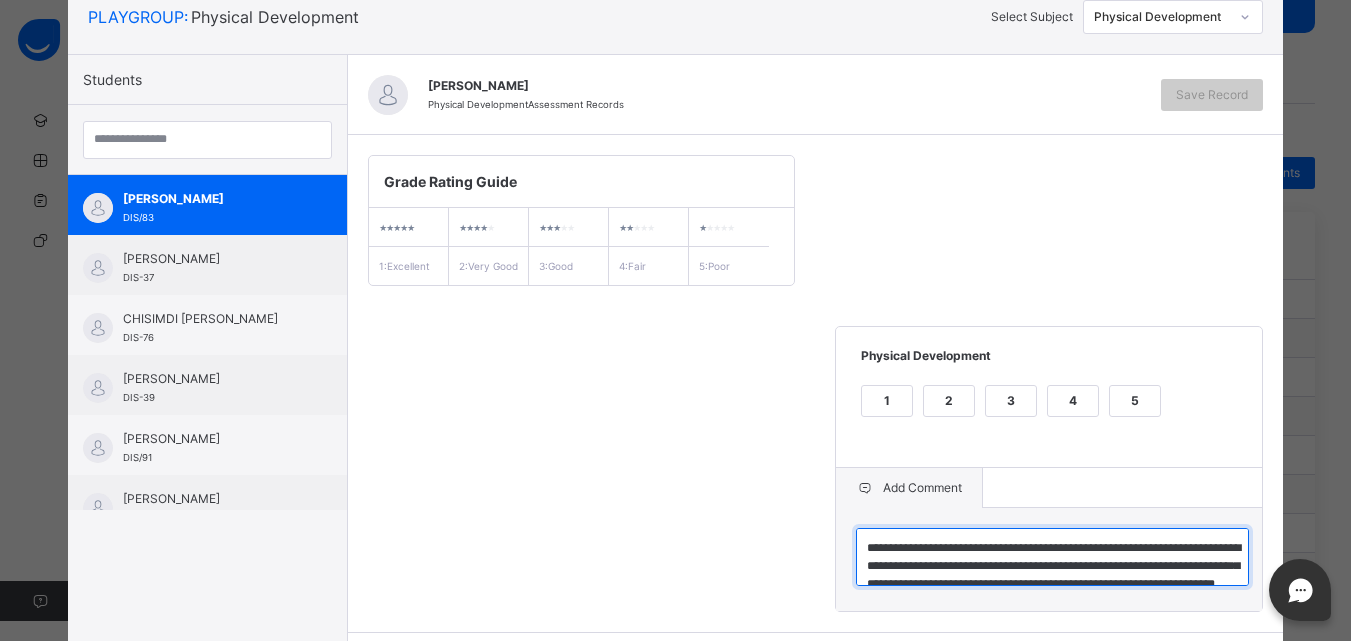 click on "**********" at bounding box center (1052, 557) 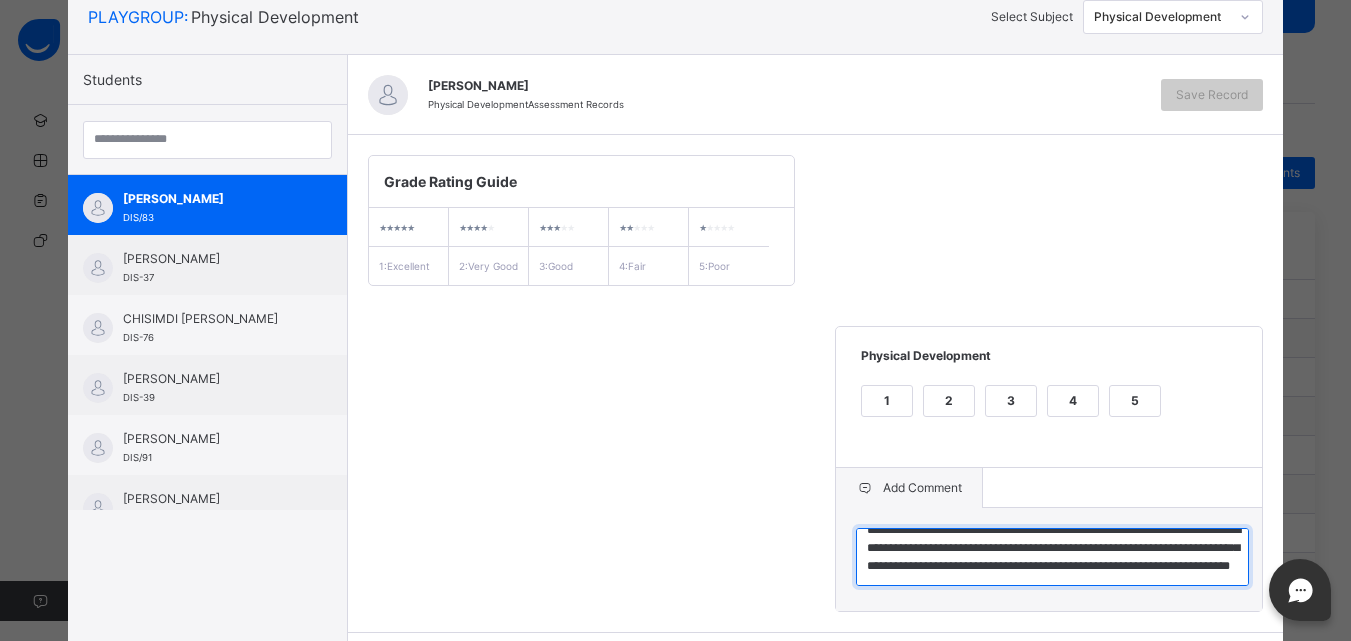 scroll, scrollTop: 40, scrollLeft: 0, axis: vertical 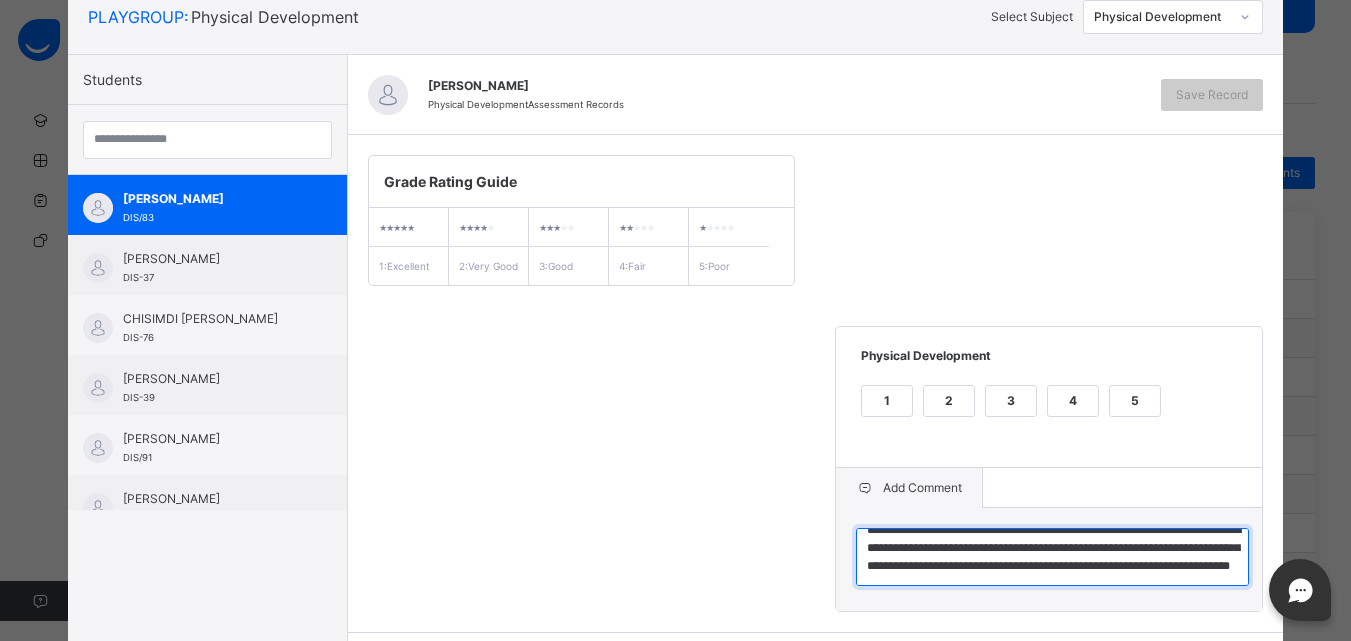 click on "**********" at bounding box center (1052, 557) 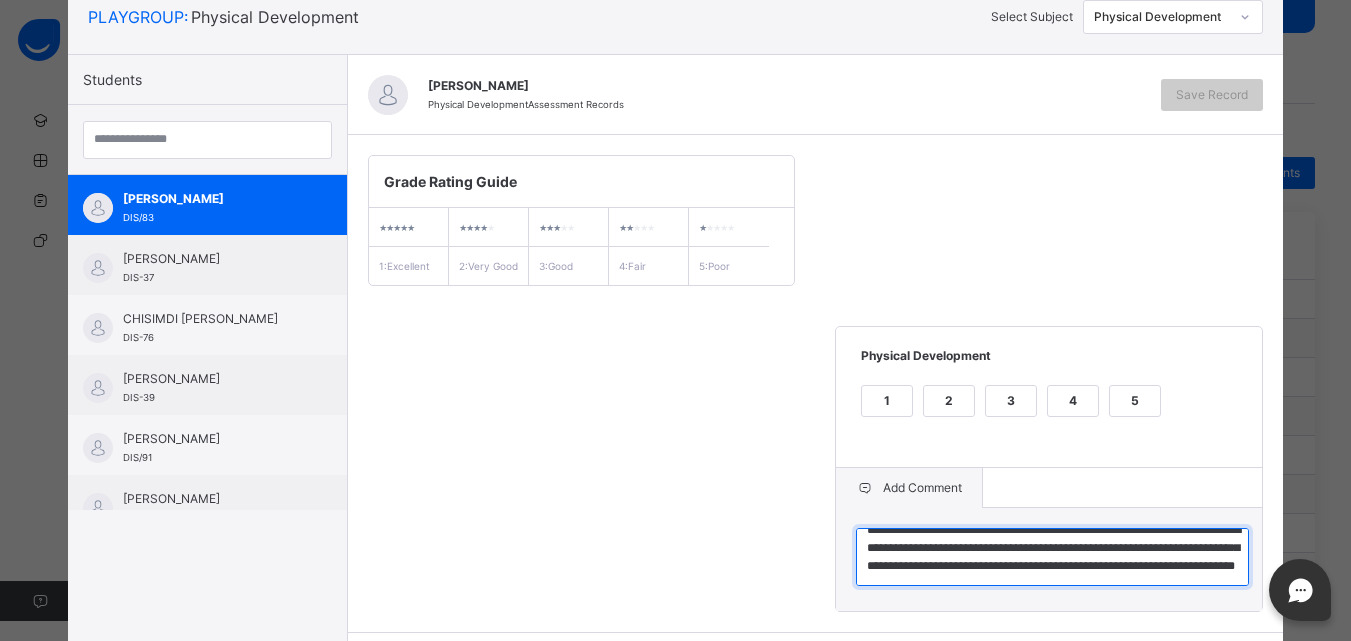 scroll, scrollTop: 0, scrollLeft: 0, axis: both 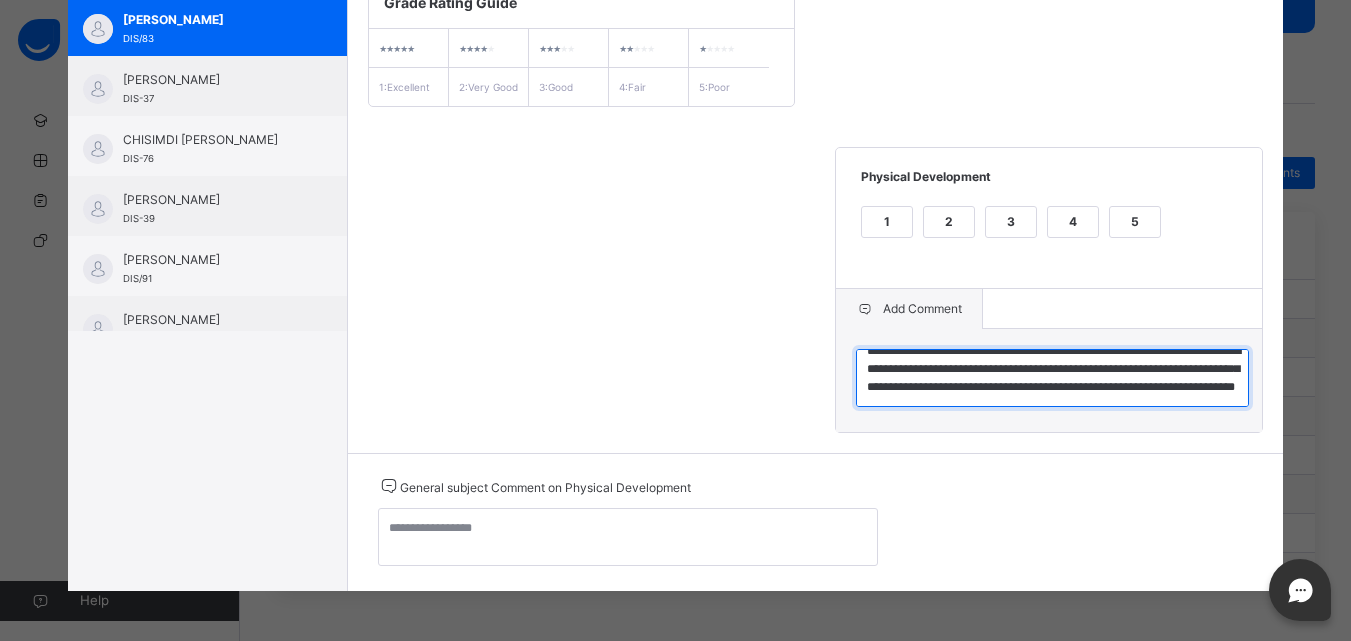 drag, startPoint x: 865, startPoint y: 563, endPoint x: 1044, endPoint y: 627, distance: 190.09735 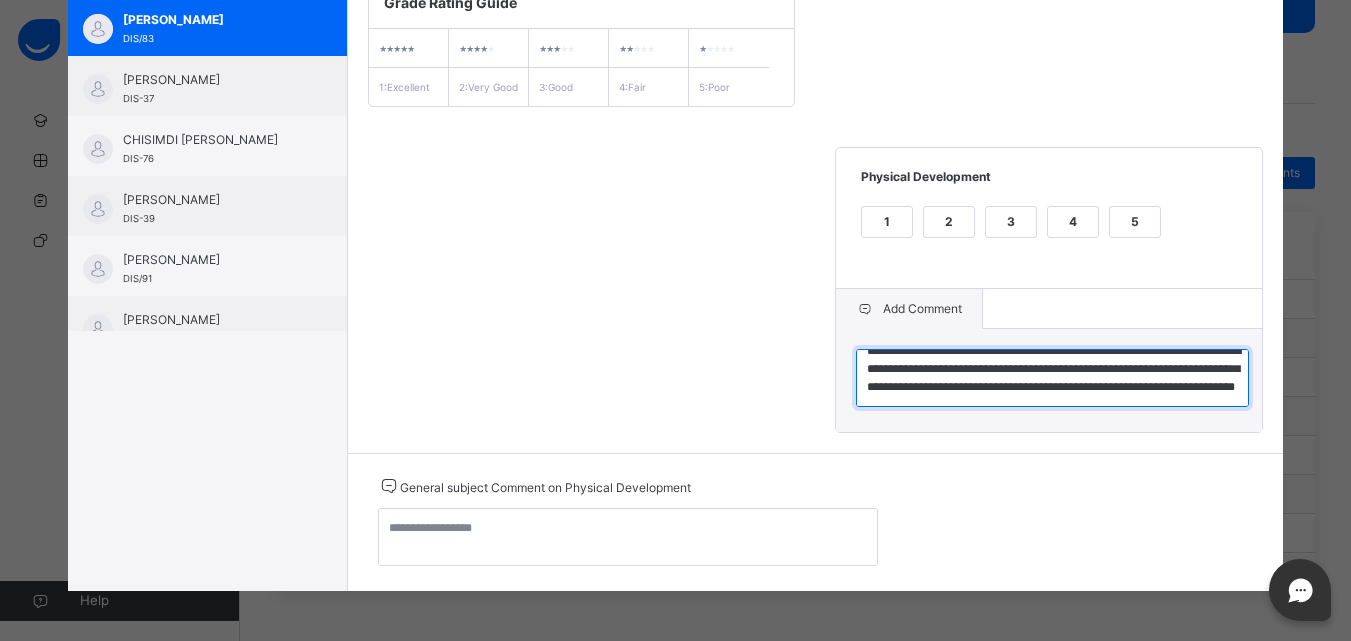 type on "**********" 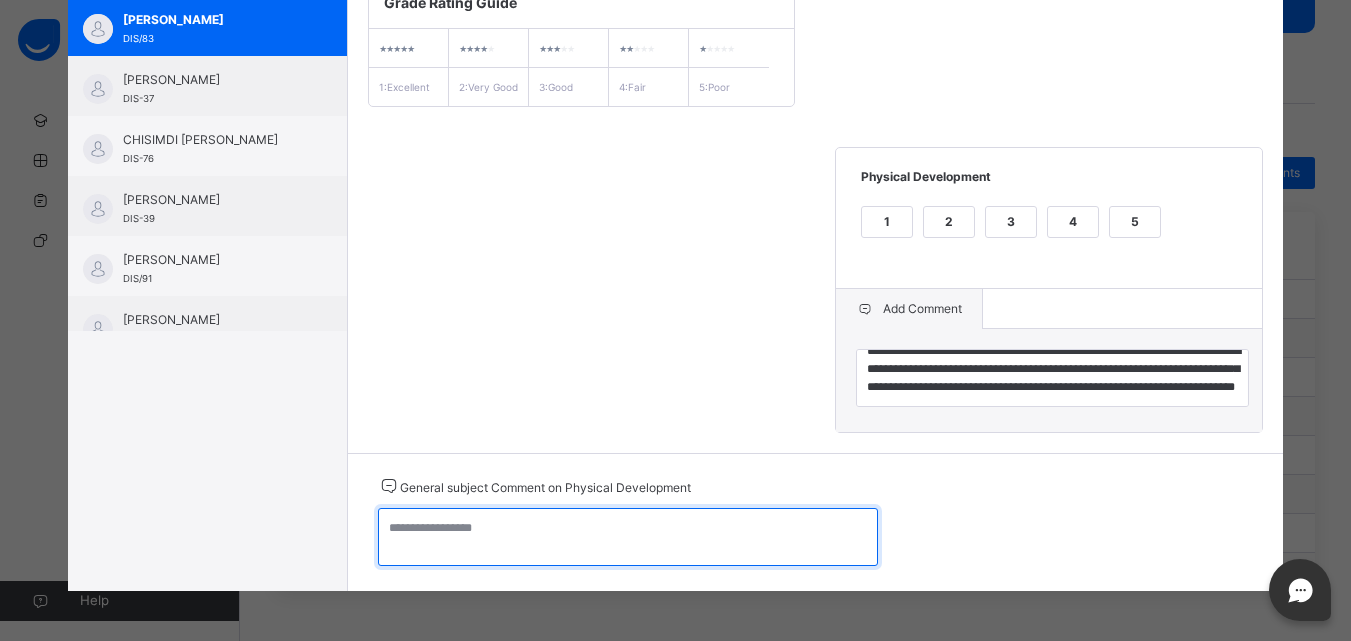 click at bounding box center [628, 537] 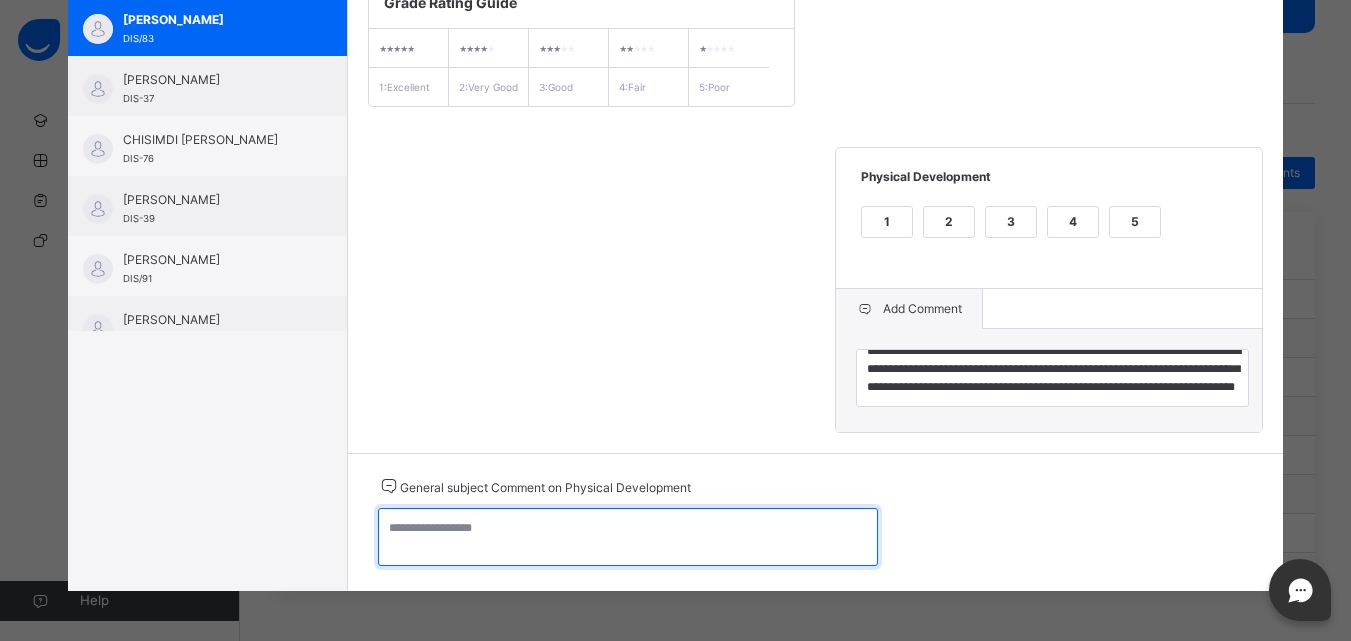 paste on "**********" 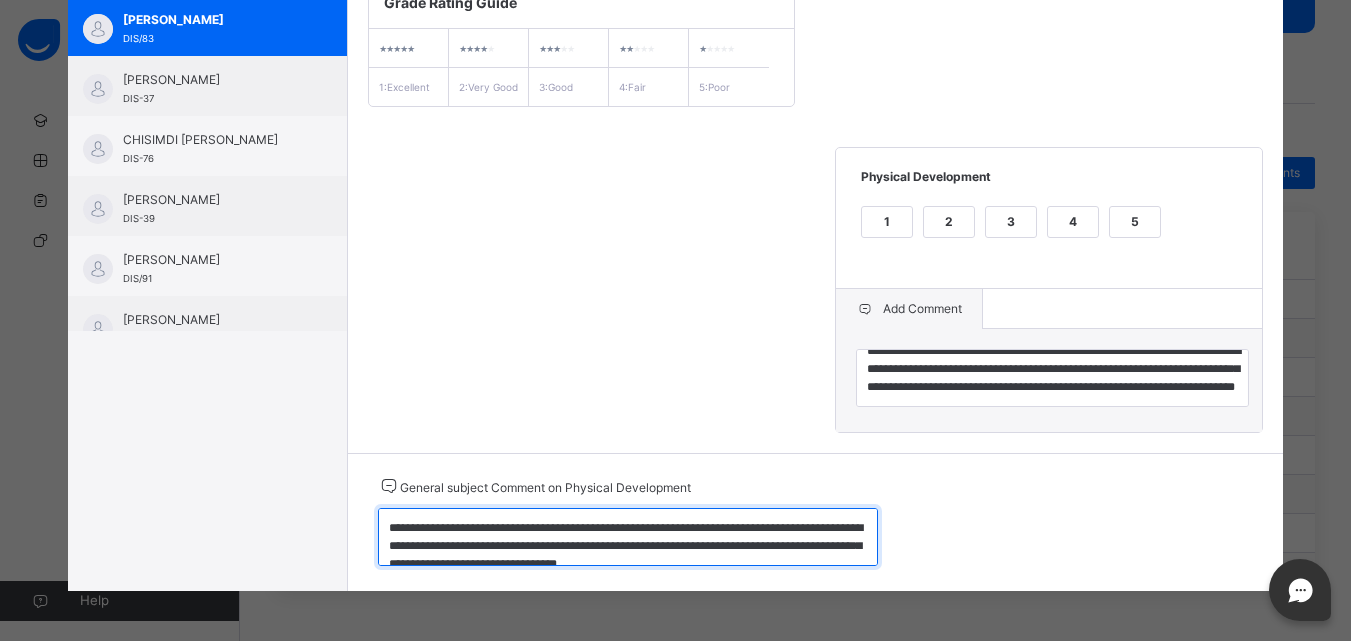 scroll, scrollTop: 24, scrollLeft: 0, axis: vertical 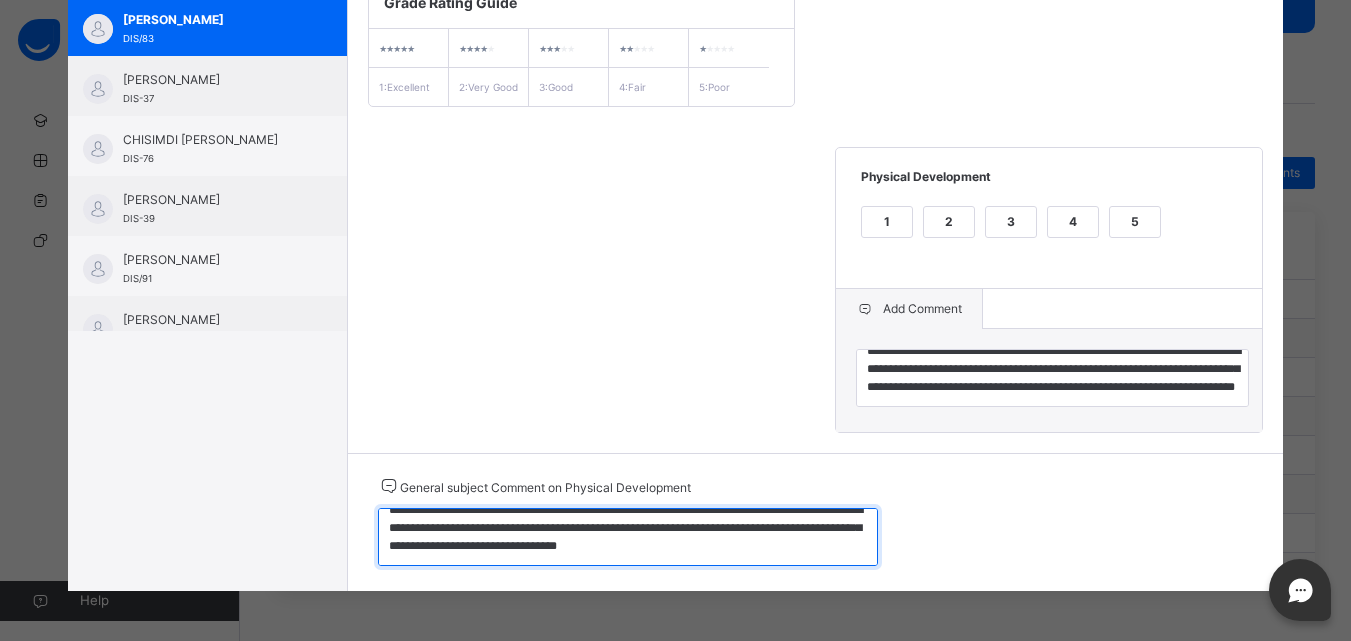 type on "**********" 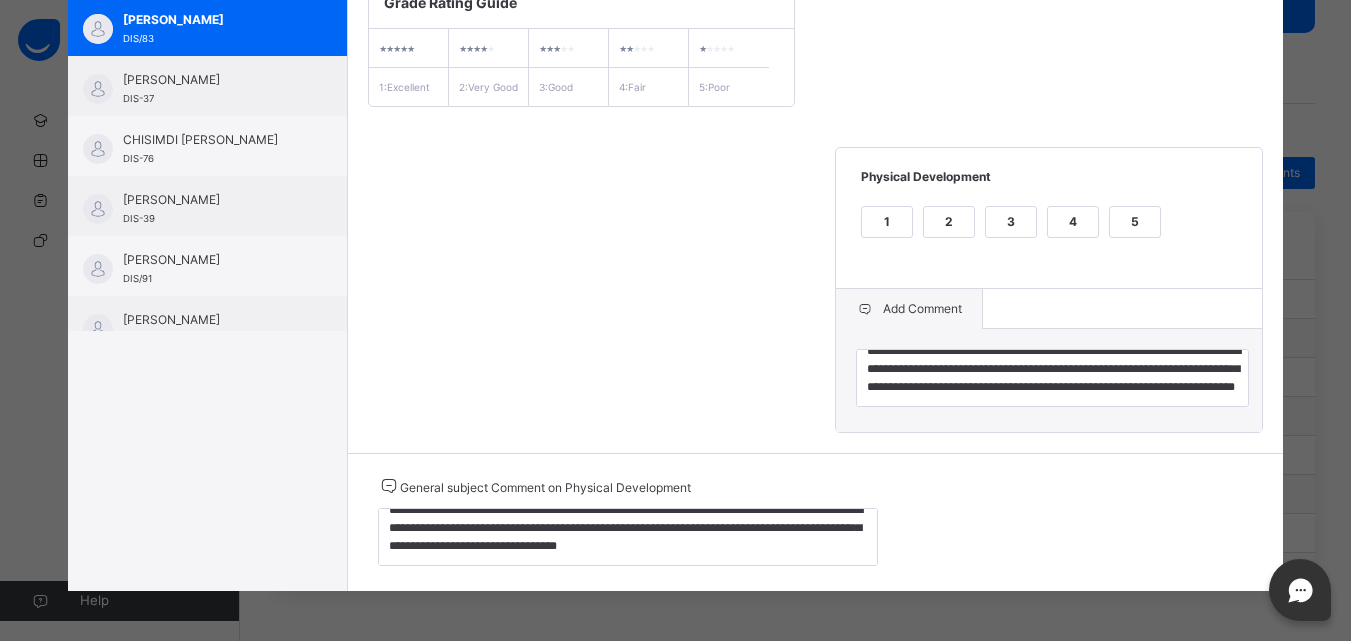 click on "3" at bounding box center (1011, 222) 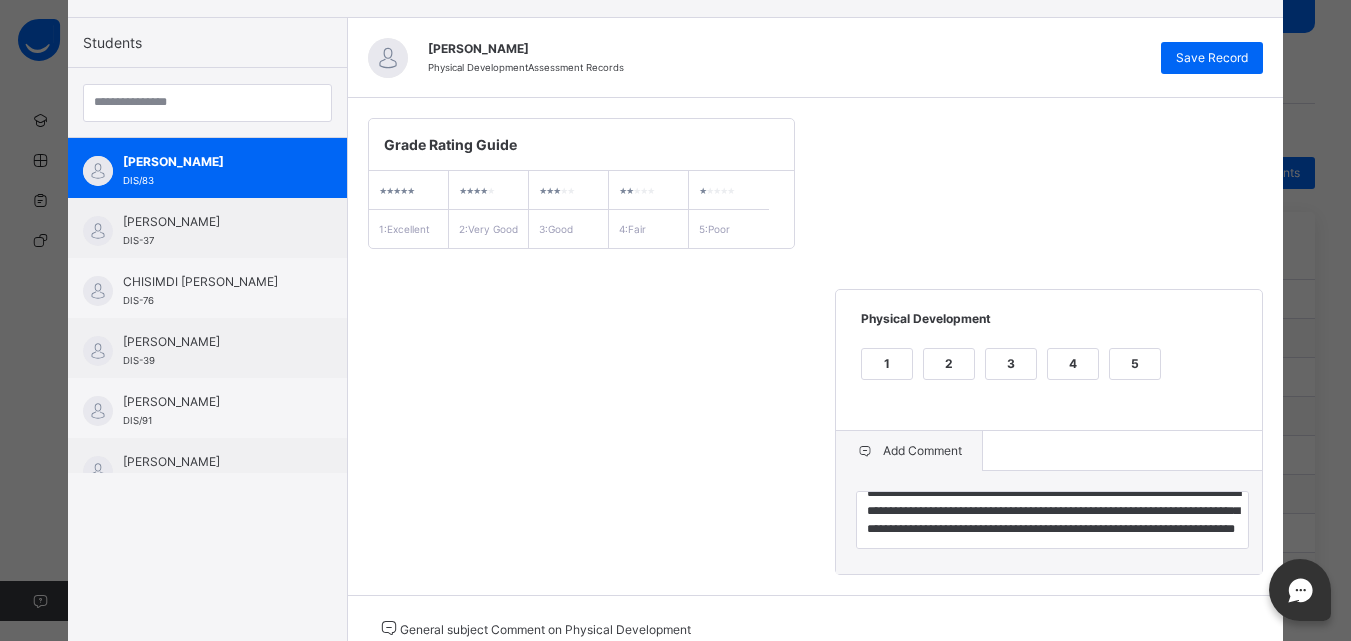 scroll, scrollTop: 134, scrollLeft: 0, axis: vertical 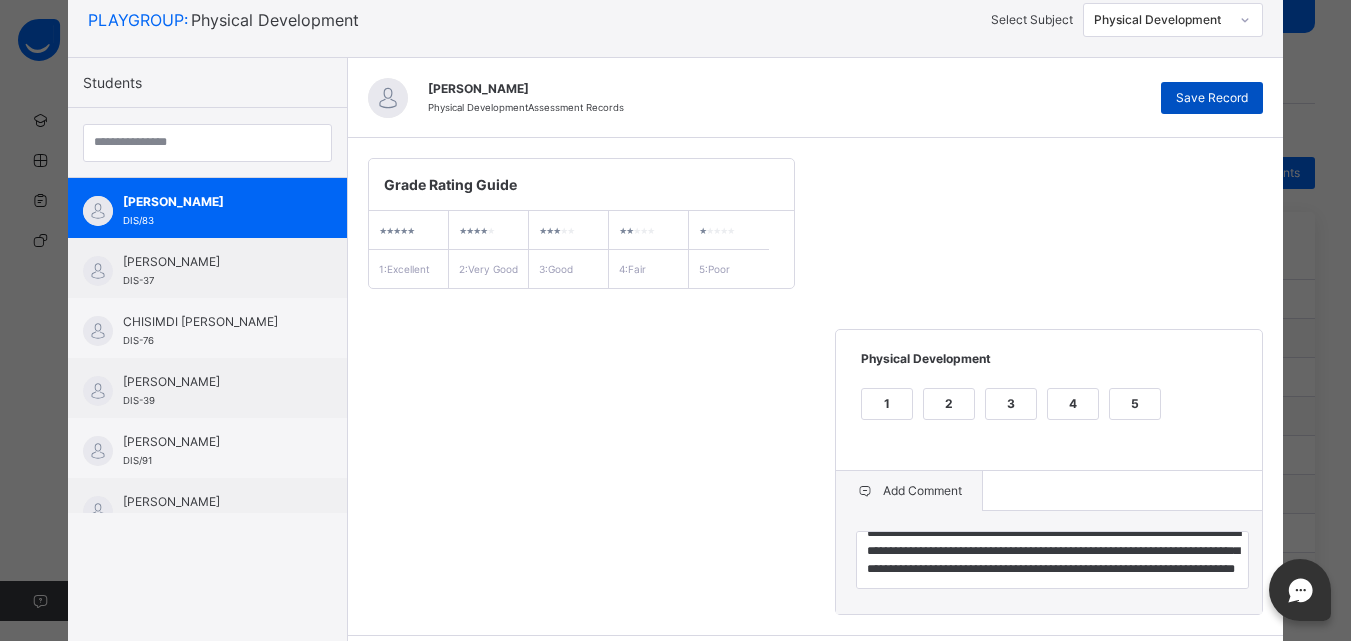 click on "Save Record" at bounding box center [1212, 98] 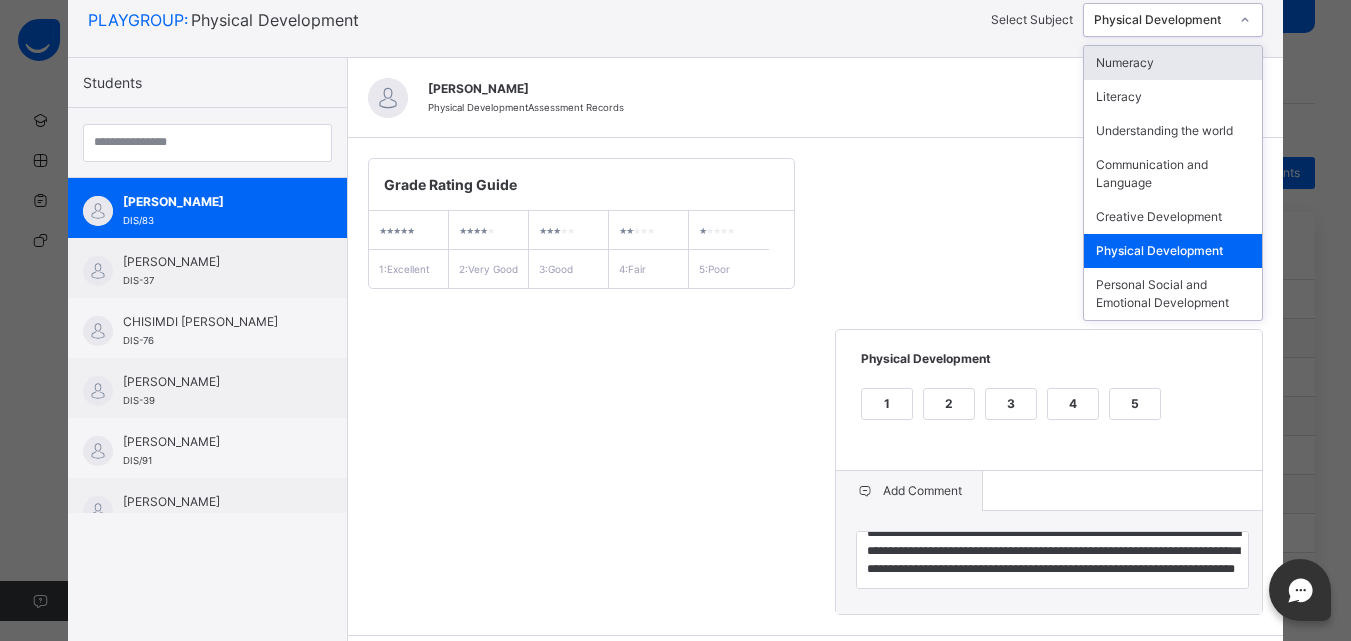 click 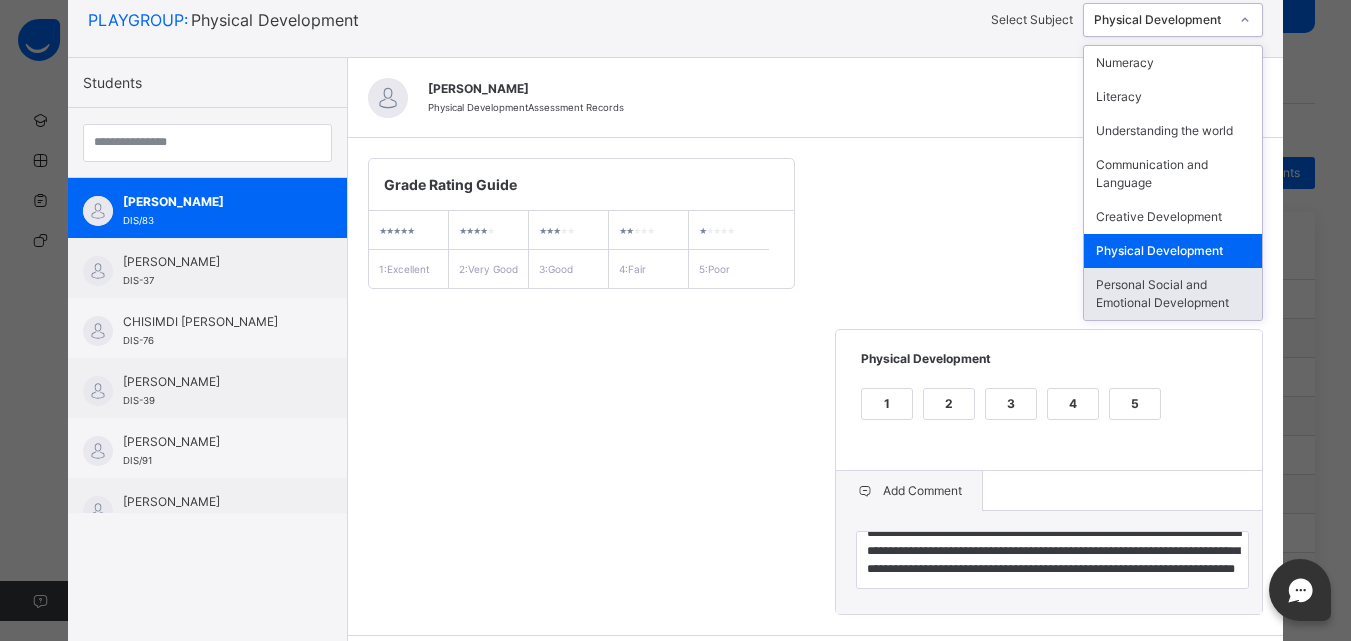 click on "Personal Social and Emotional Development" at bounding box center [1173, 294] 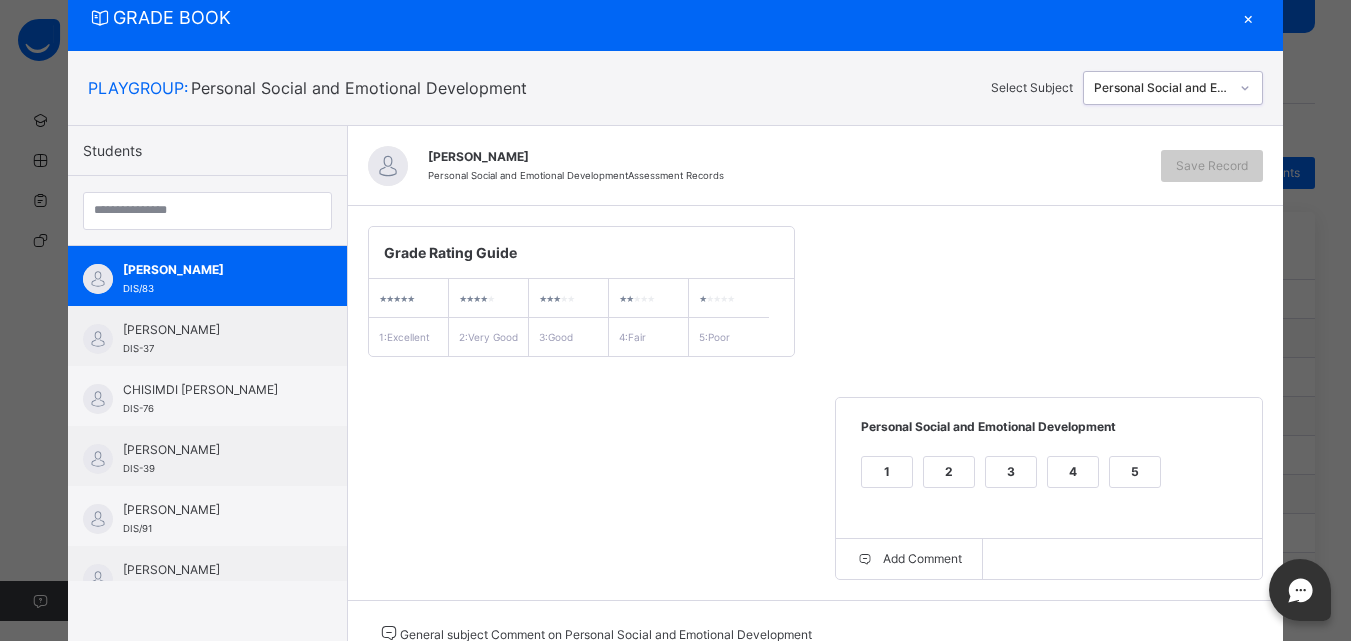 scroll, scrollTop: 134, scrollLeft: 0, axis: vertical 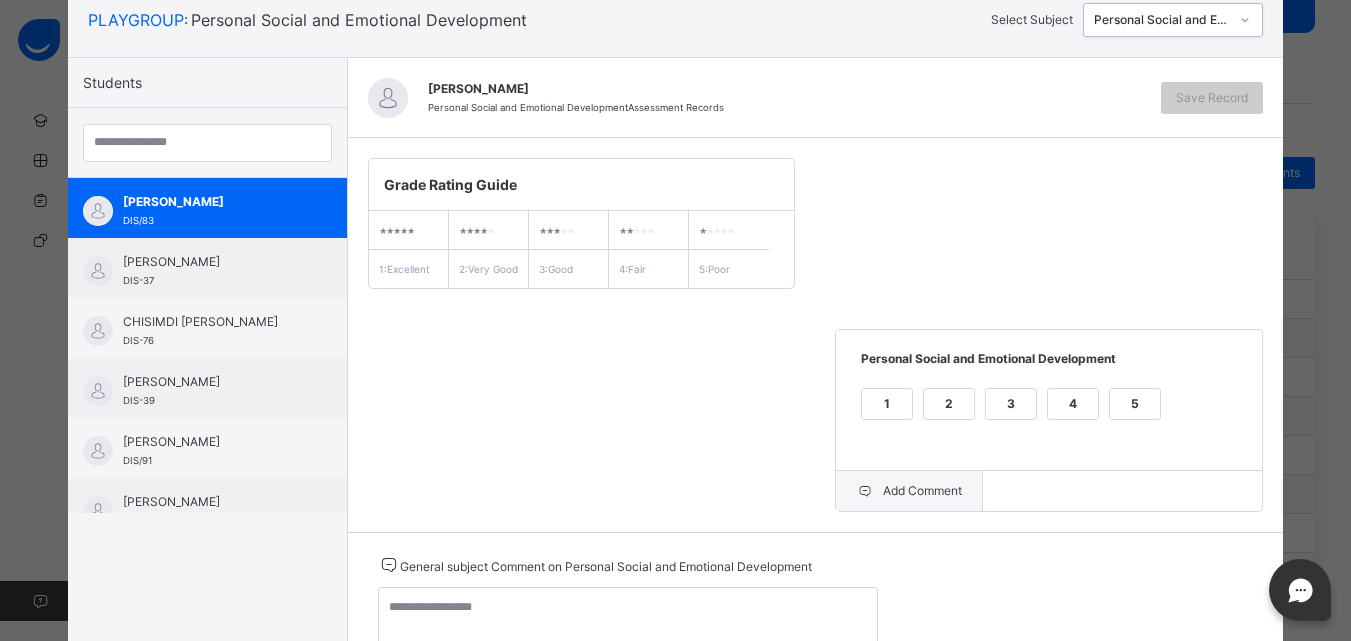 click on "Add Comment" at bounding box center [909, 491] 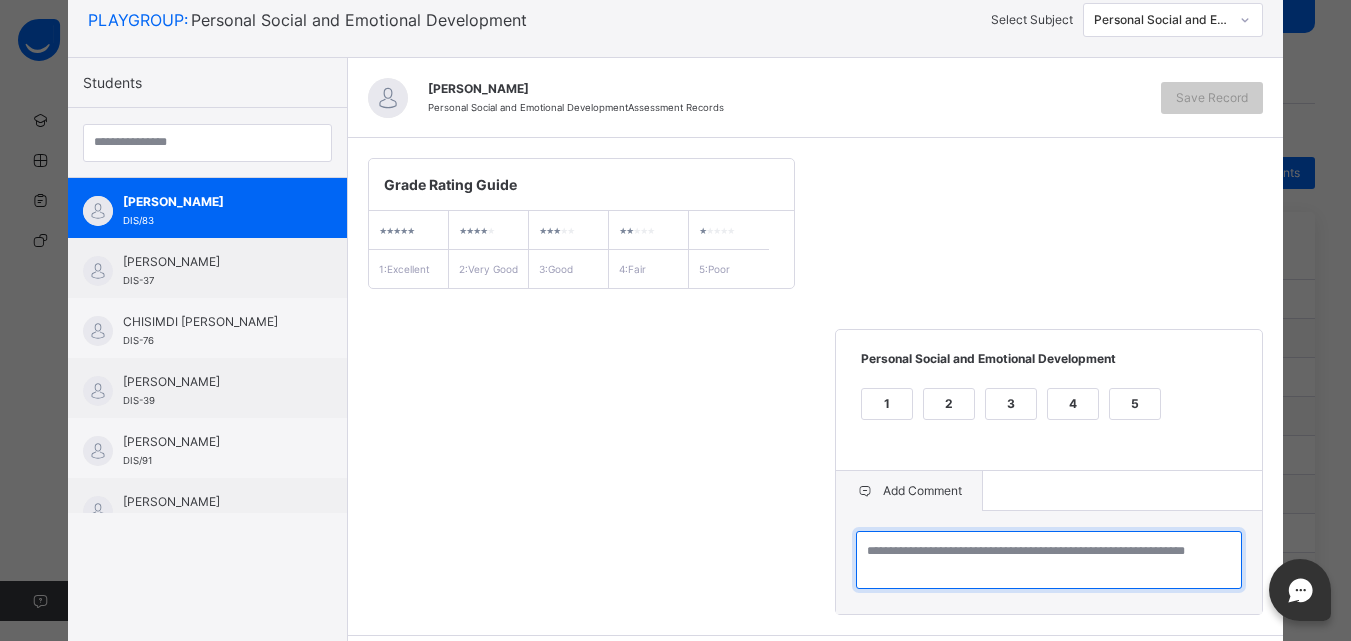 click at bounding box center [1049, 560] 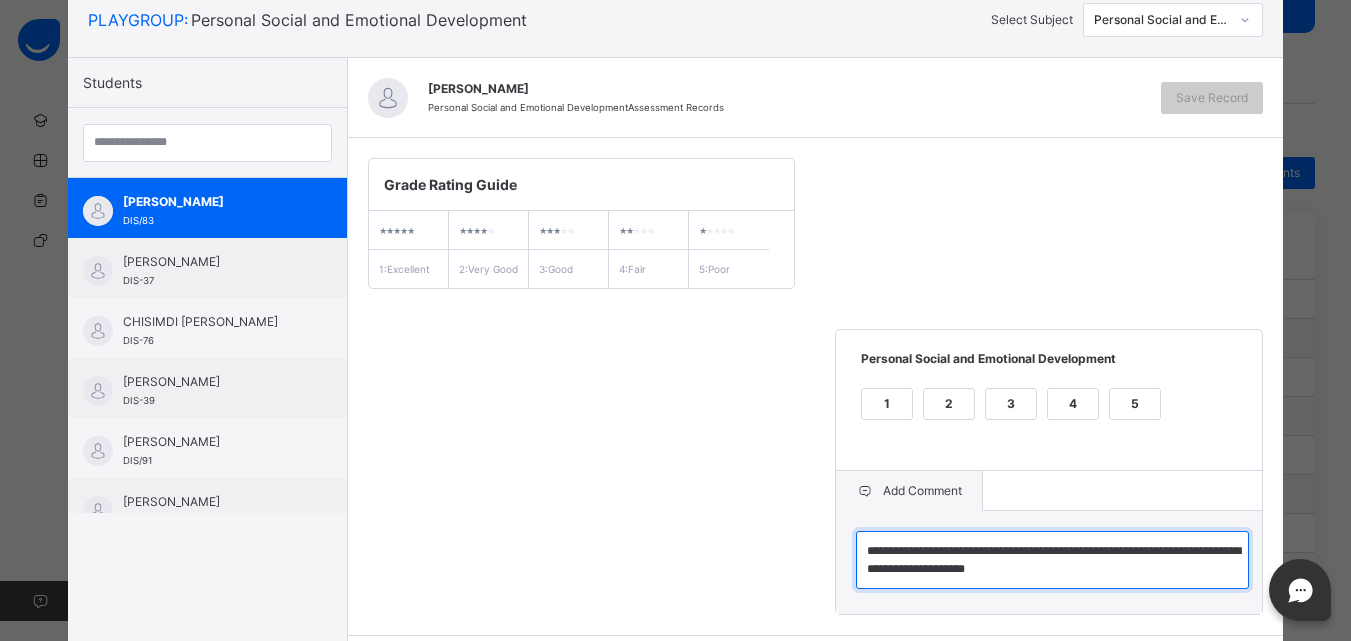 click on "**********" at bounding box center [1052, 560] 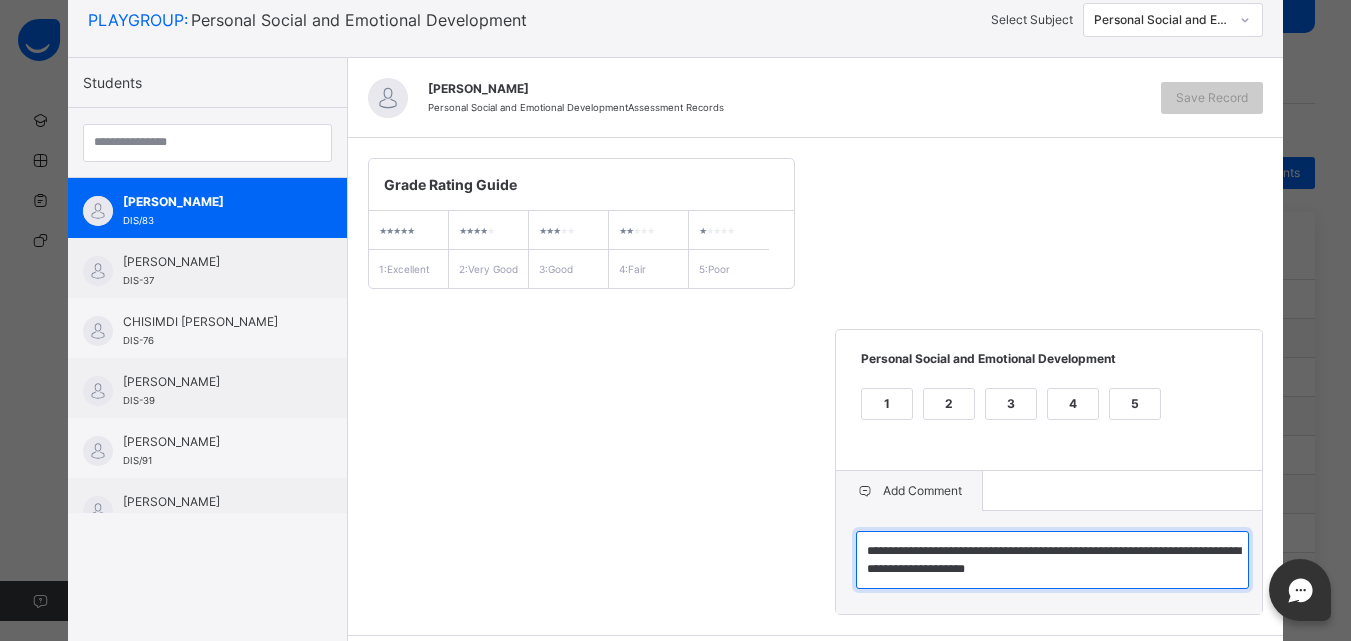 click on "**********" at bounding box center (1052, 560) 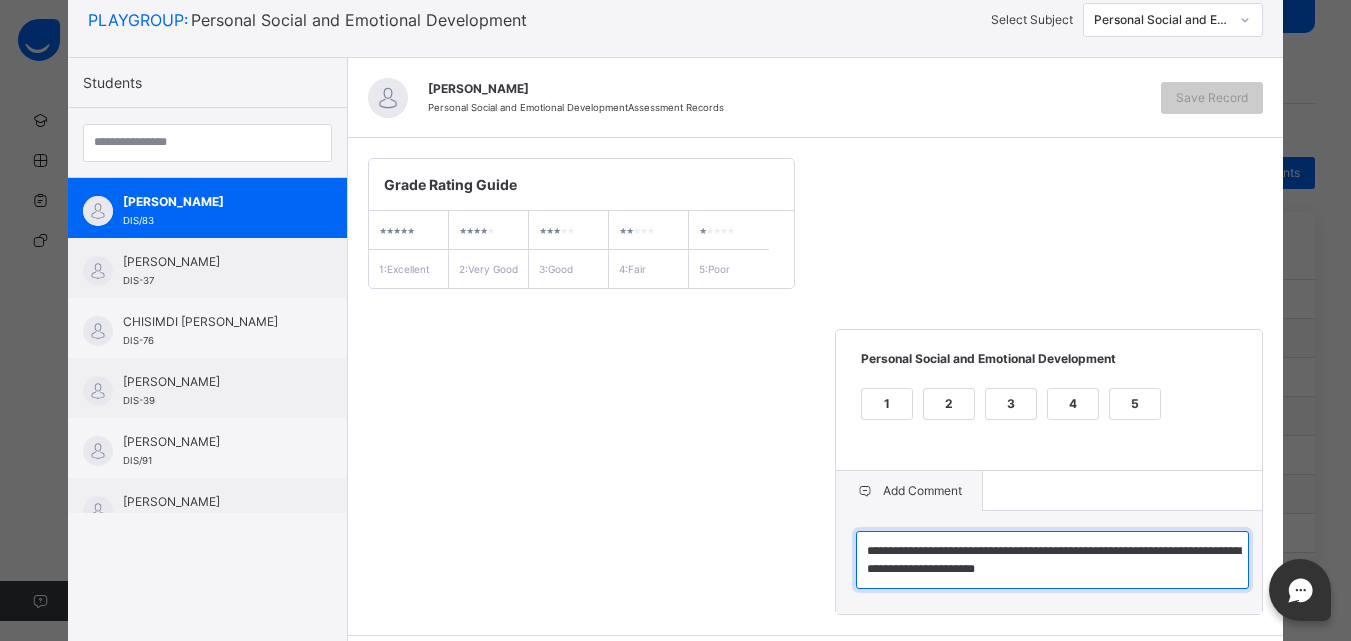 scroll, scrollTop: 6, scrollLeft: 0, axis: vertical 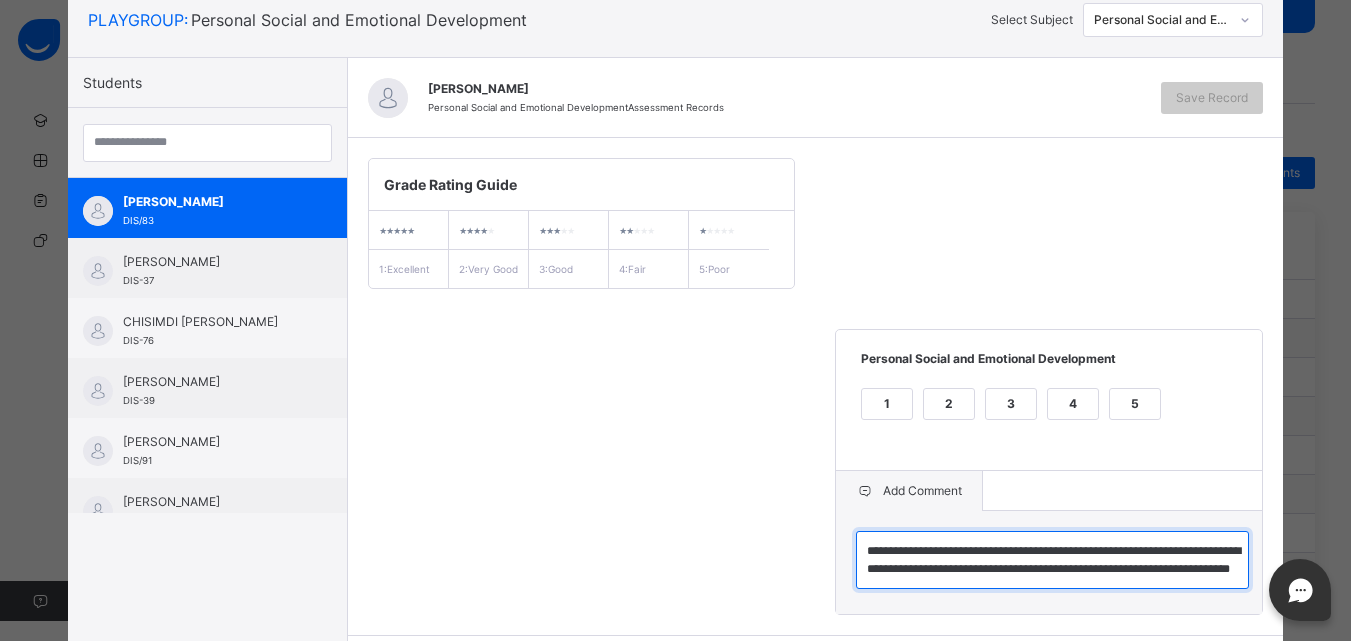 click on "**********" at bounding box center [1052, 560] 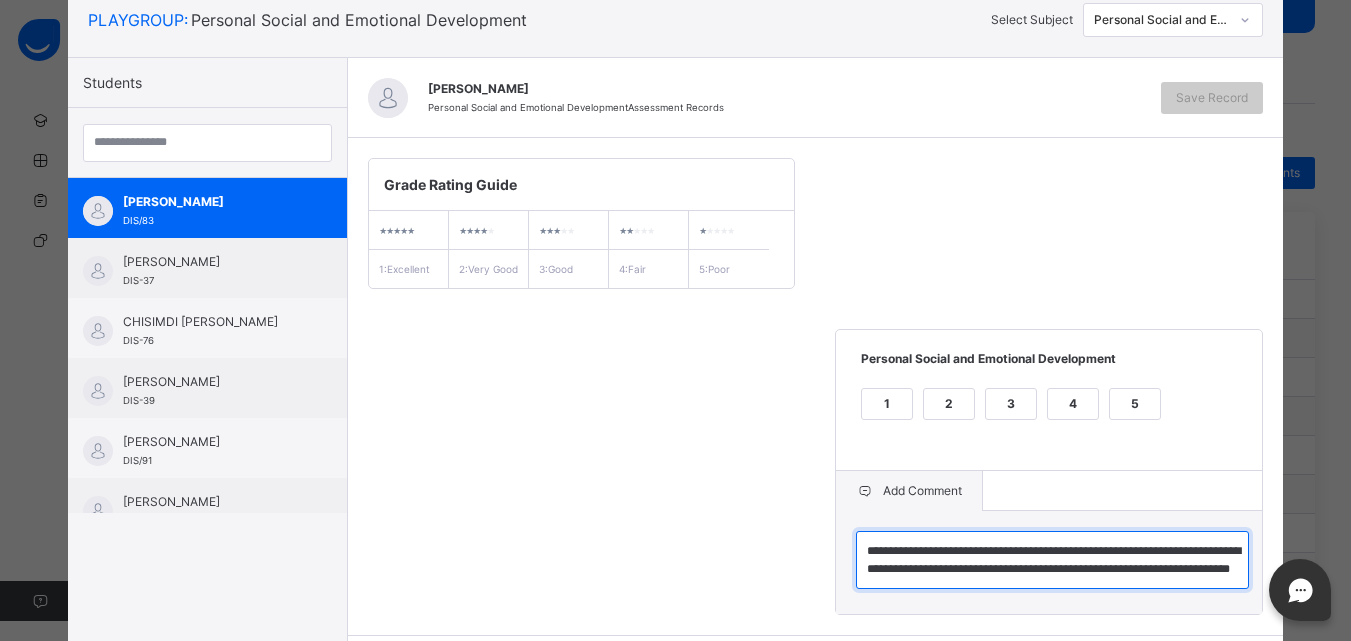 click on "**********" at bounding box center (1052, 560) 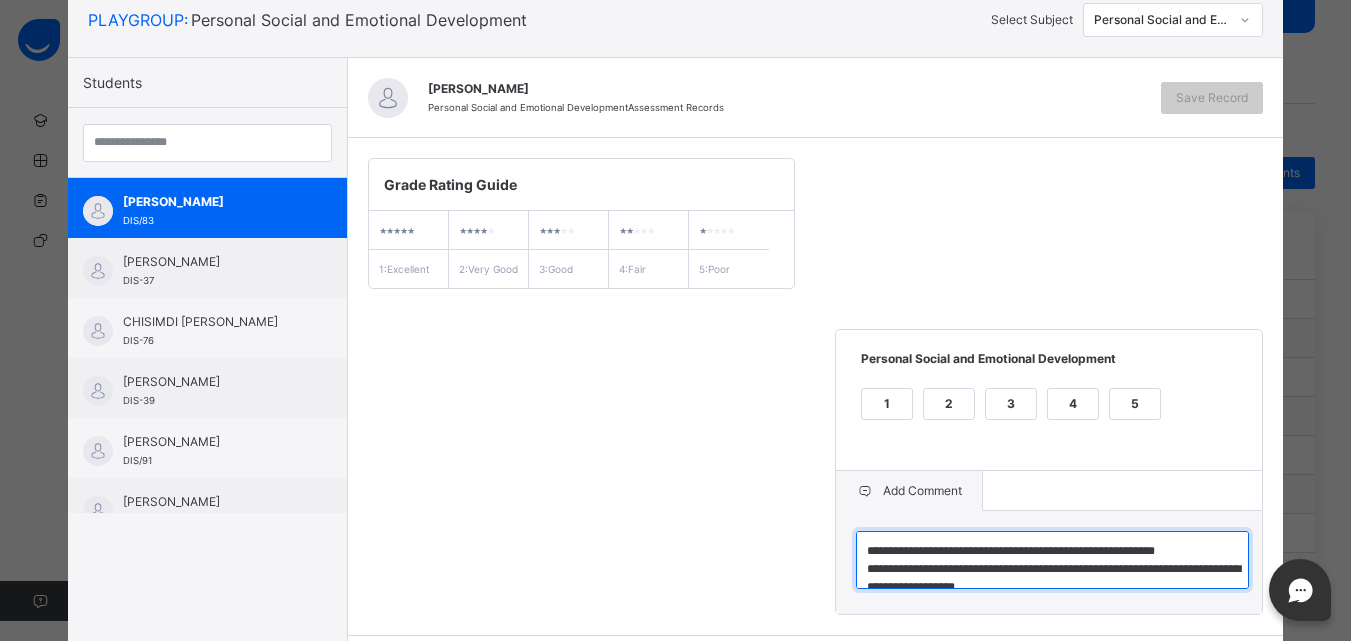 scroll, scrollTop: 6, scrollLeft: 0, axis: vertical 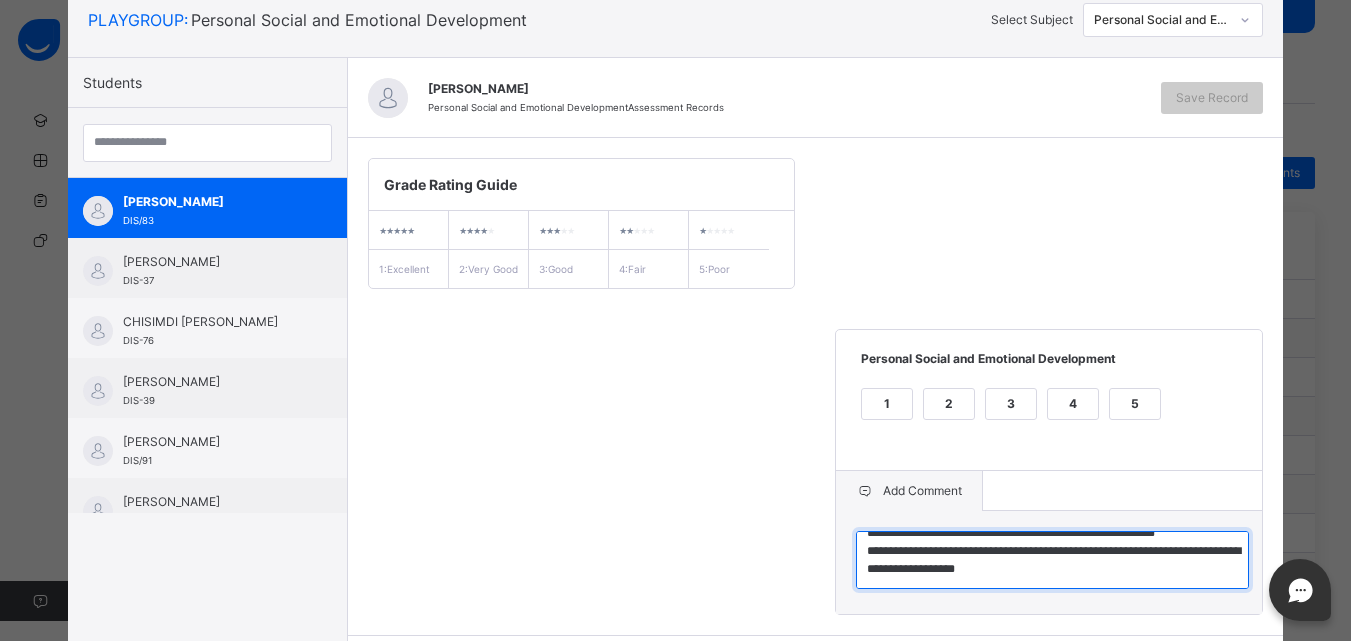 drag, startPoint x: 863, startPoint y: 562, endPoint x: 1135, endPoint y: 611, distance: 276.37836 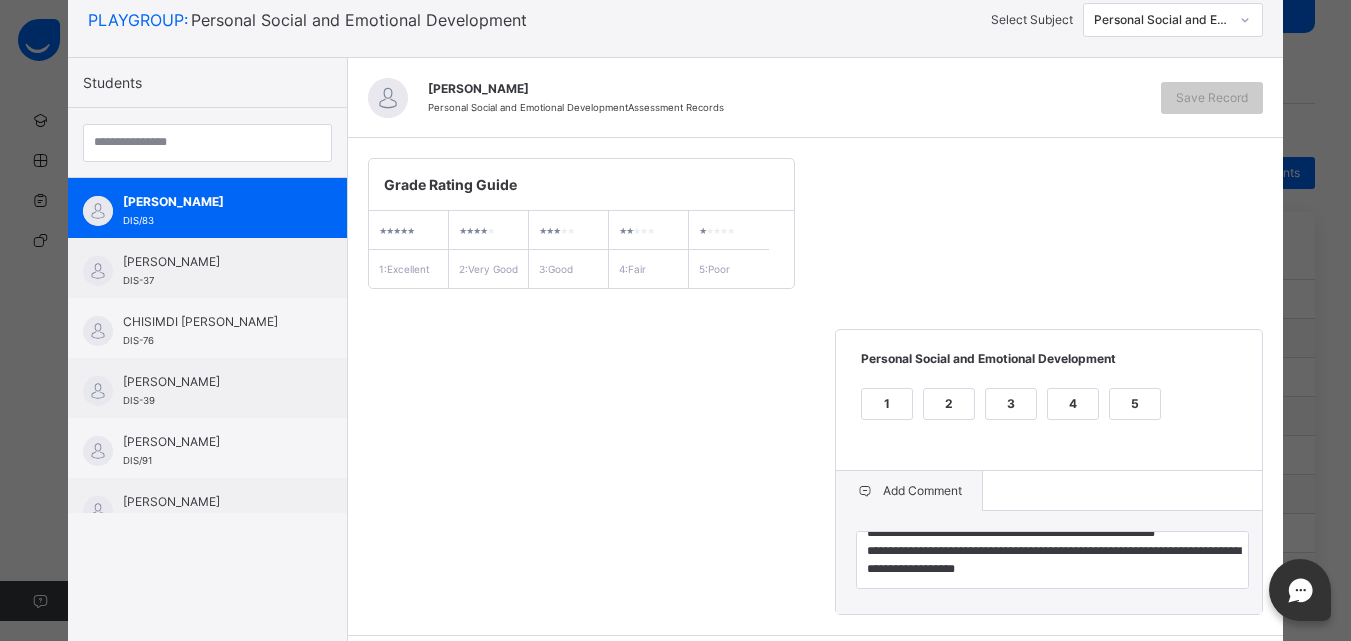 click on "3" at bounding box center [1011, 404] 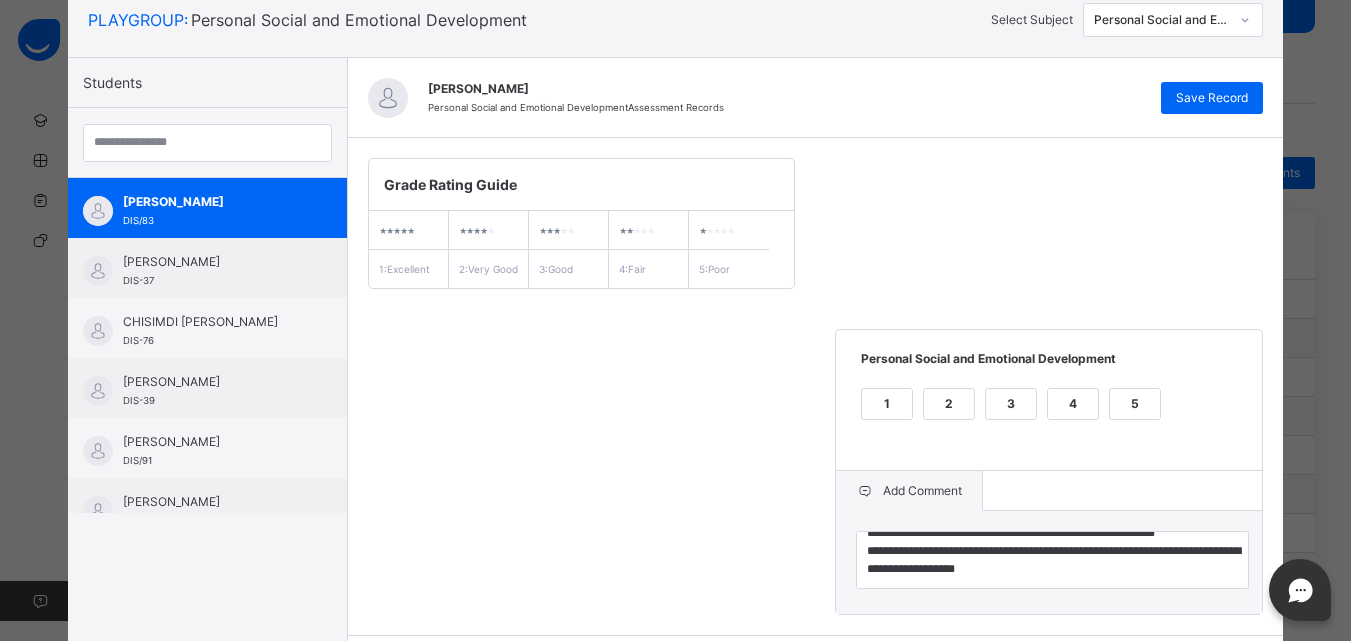 click on "**********" at bounding box center (816, 386) 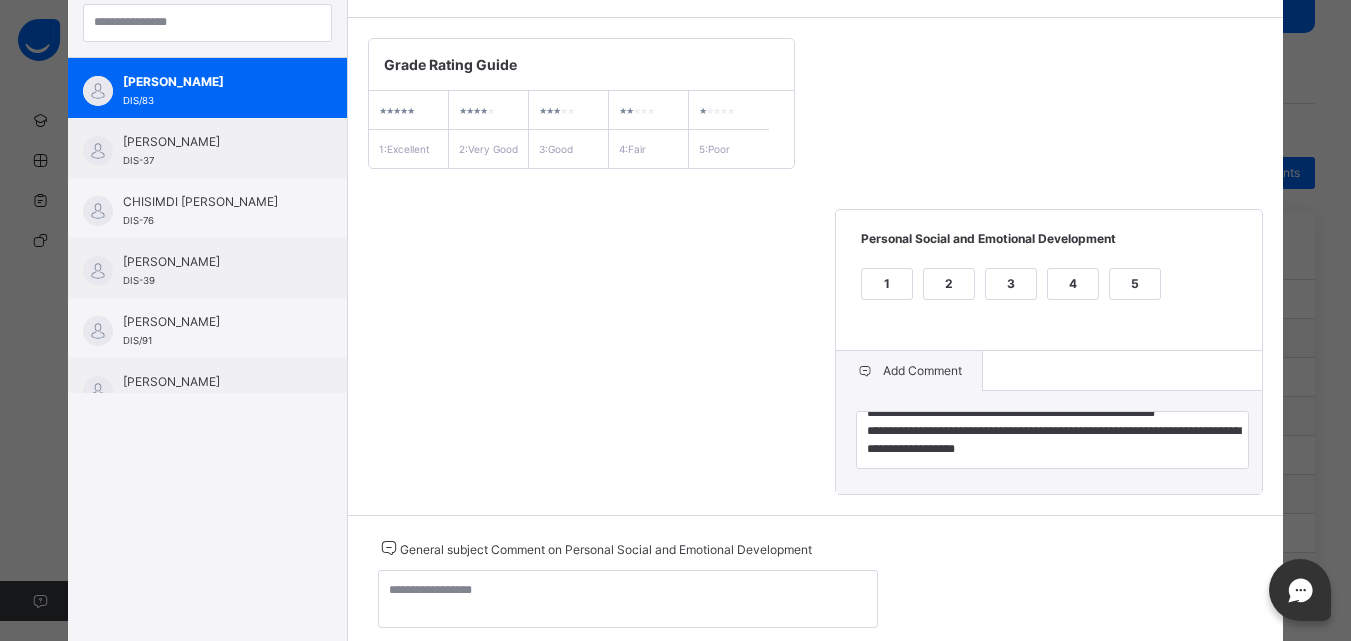 scroll, scrollTop: 294, scrollLeft: 0, axis: vertical 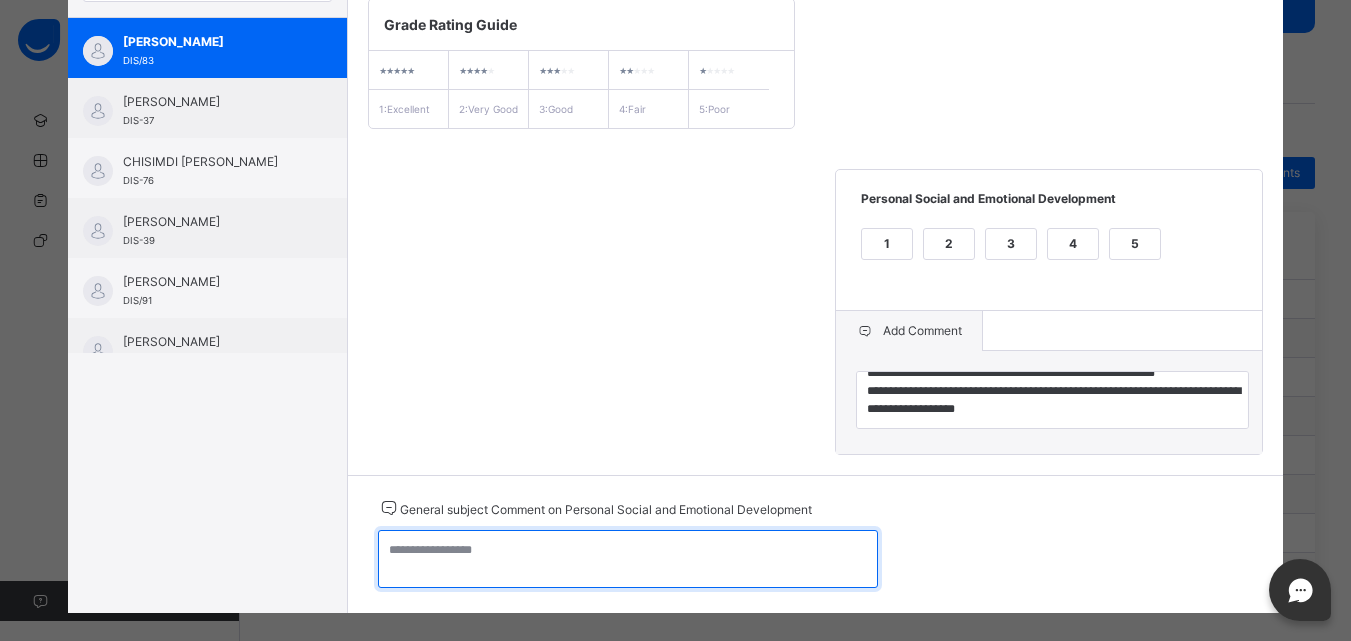 click at bounding box center [628, 559] 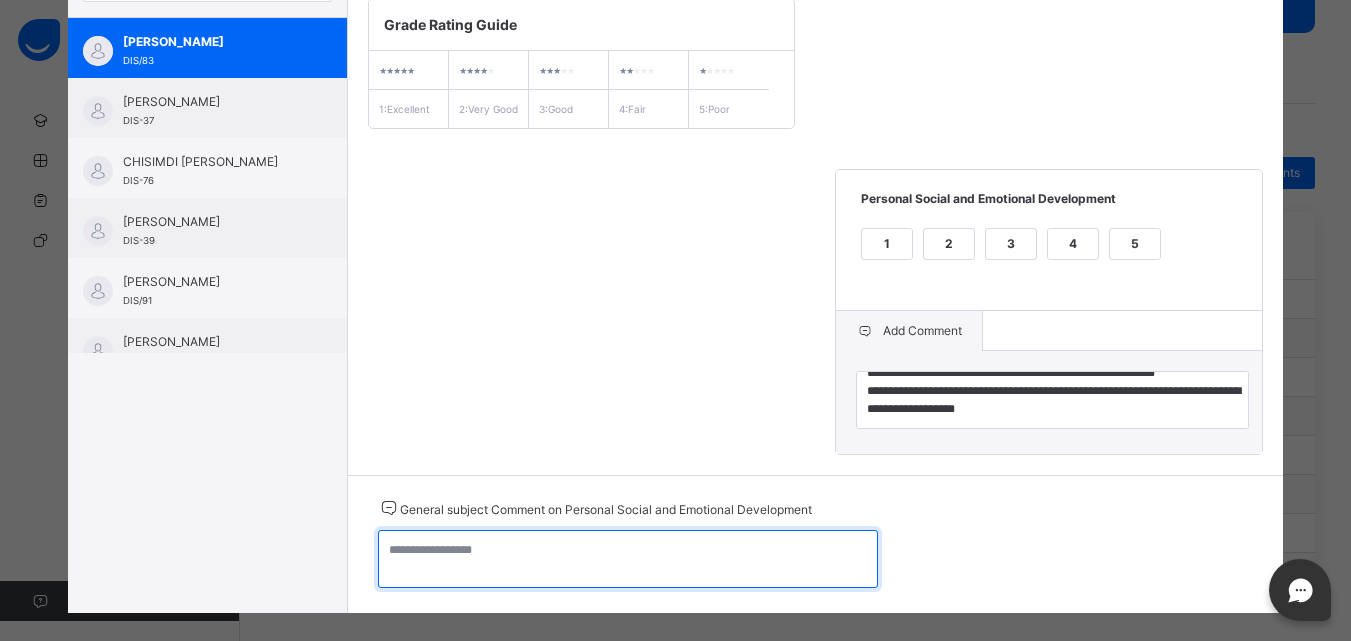 paste on "**********" 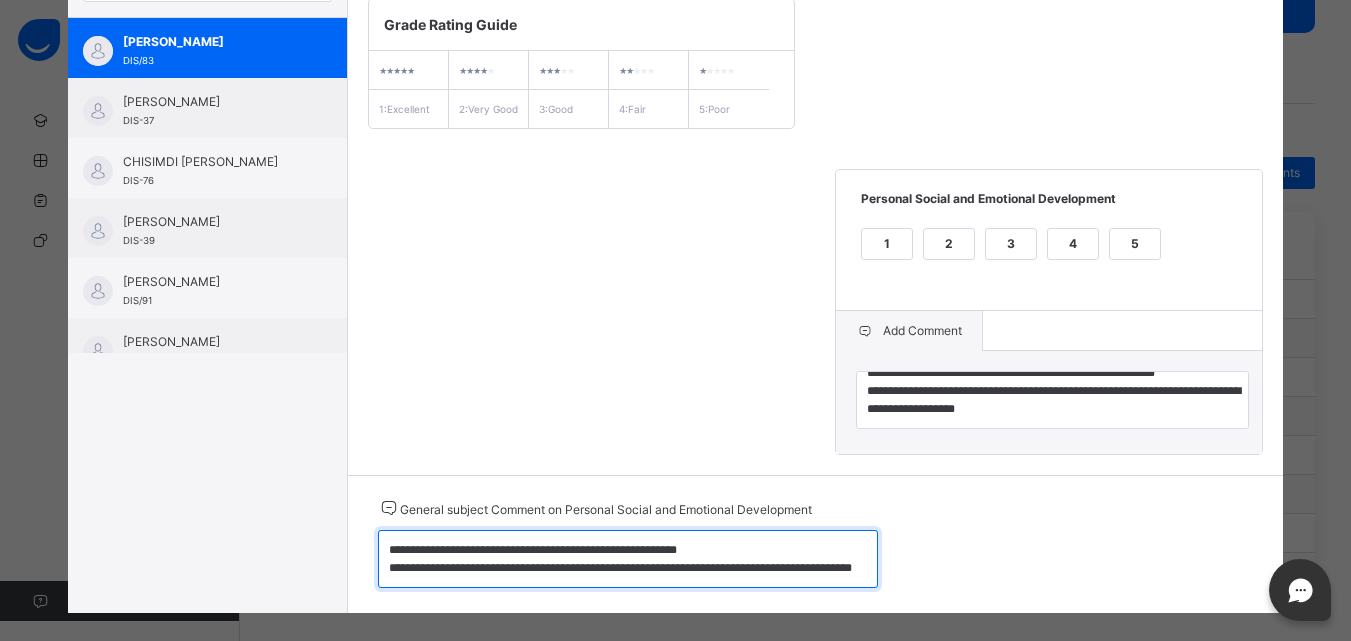 scroll, scrollTop: 24, scrollLeft: 0, axis: vertical 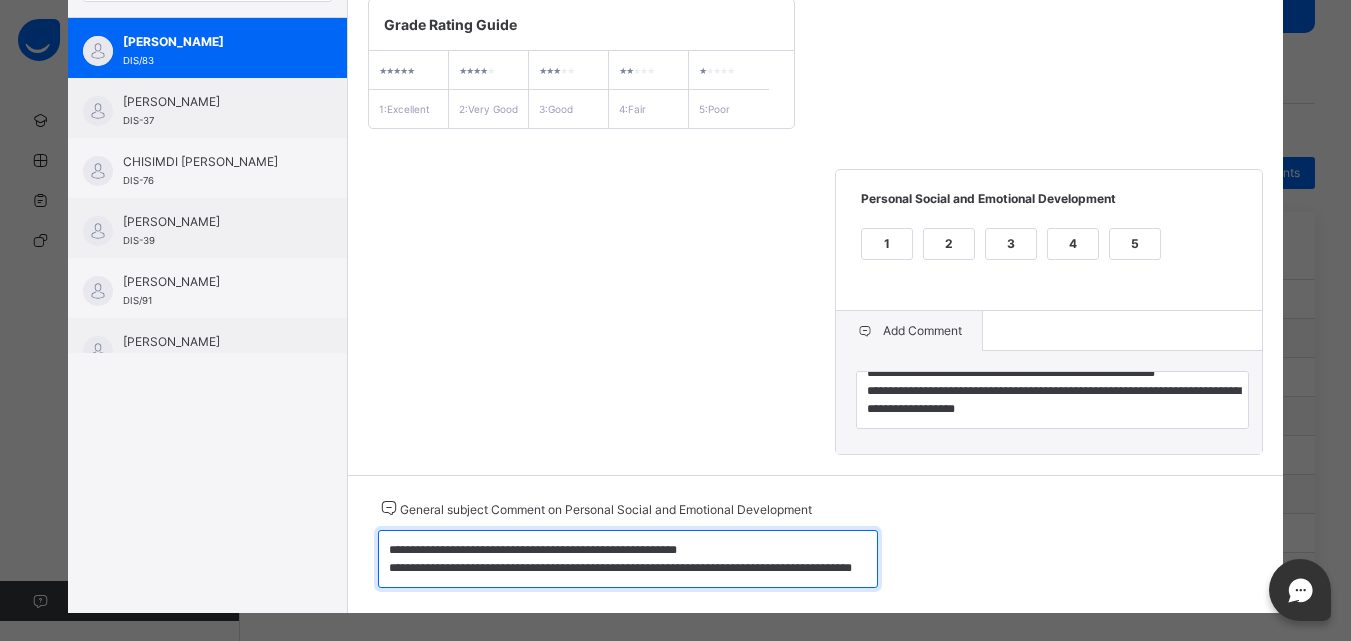 type on "**********" 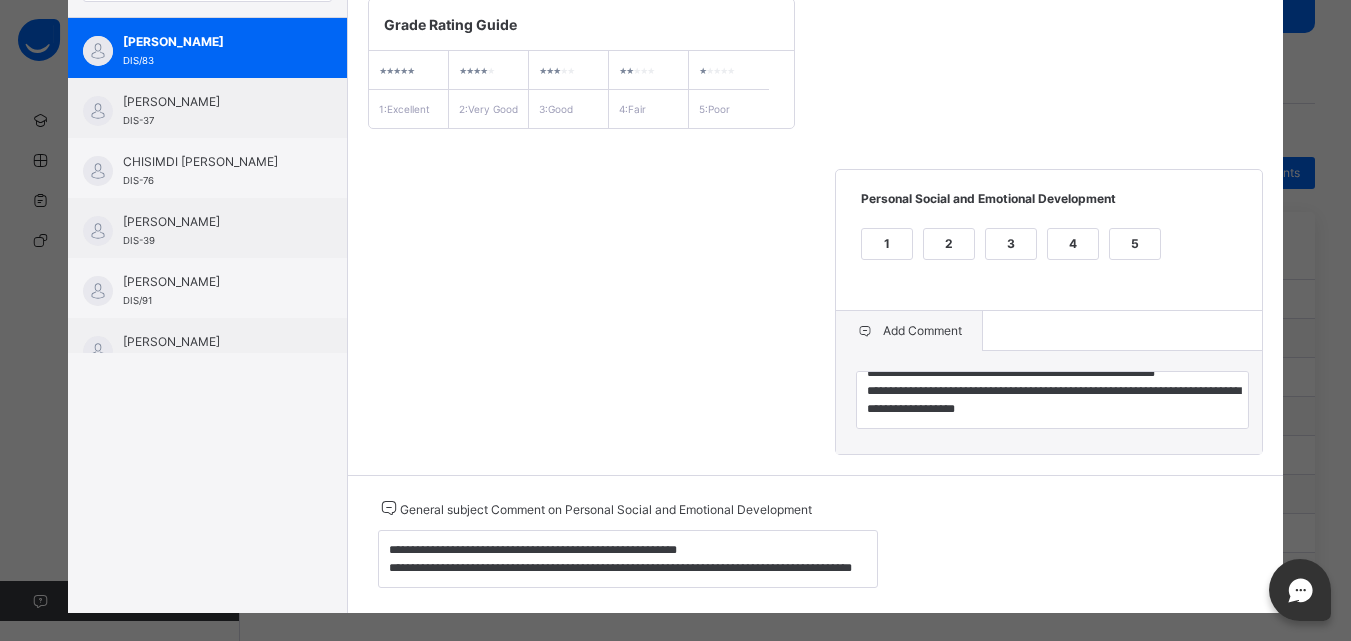 click on "**********" at bounding box center (816, 226) 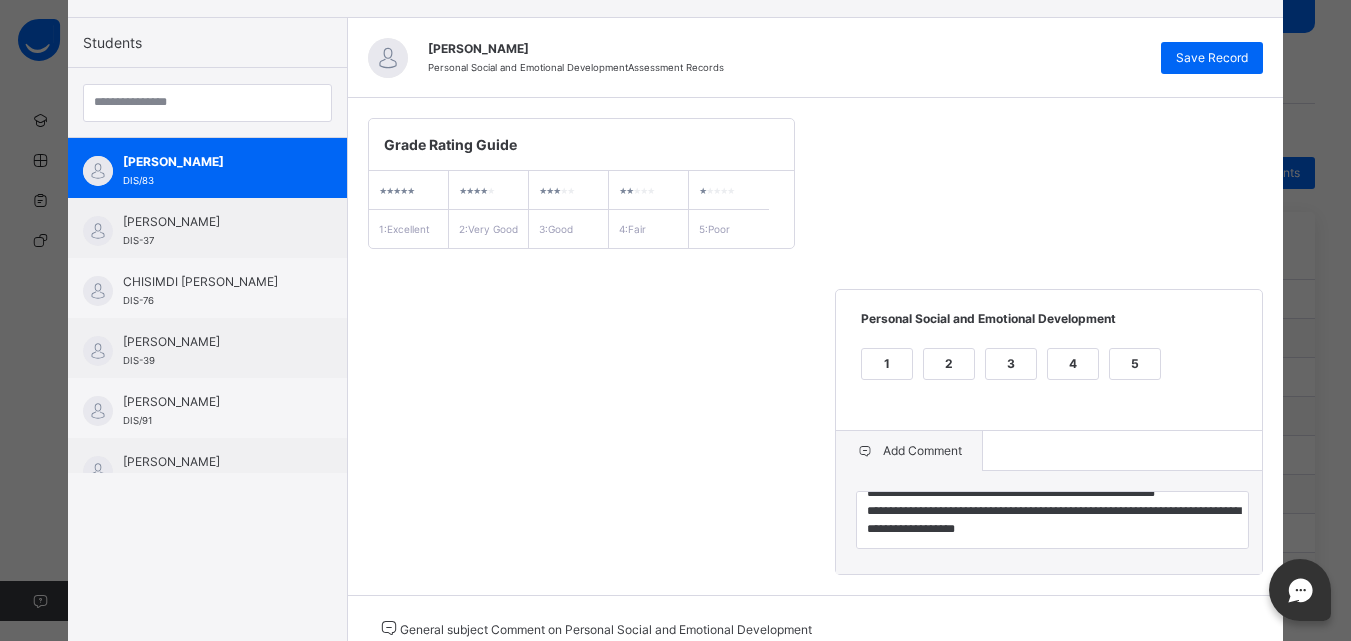 scroll, scrollTop: 134, scrollLeft: 0, axis: vertical 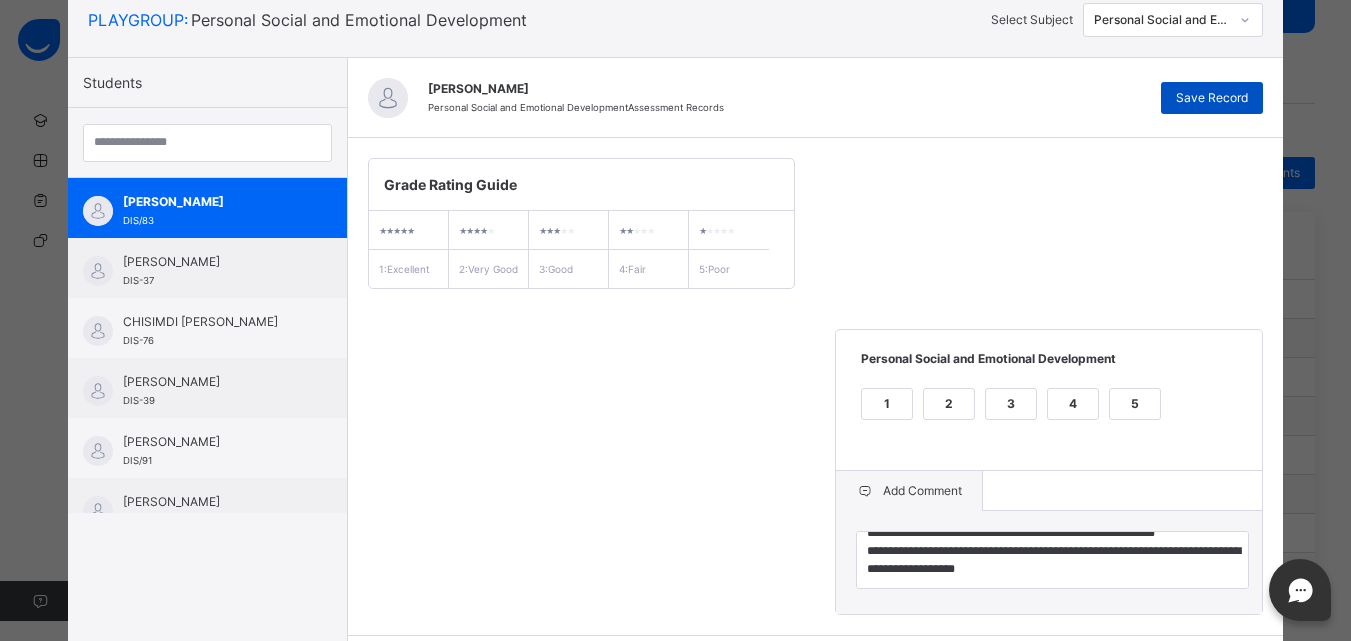 click on "Save Record" at bounding box center [1212, 98] 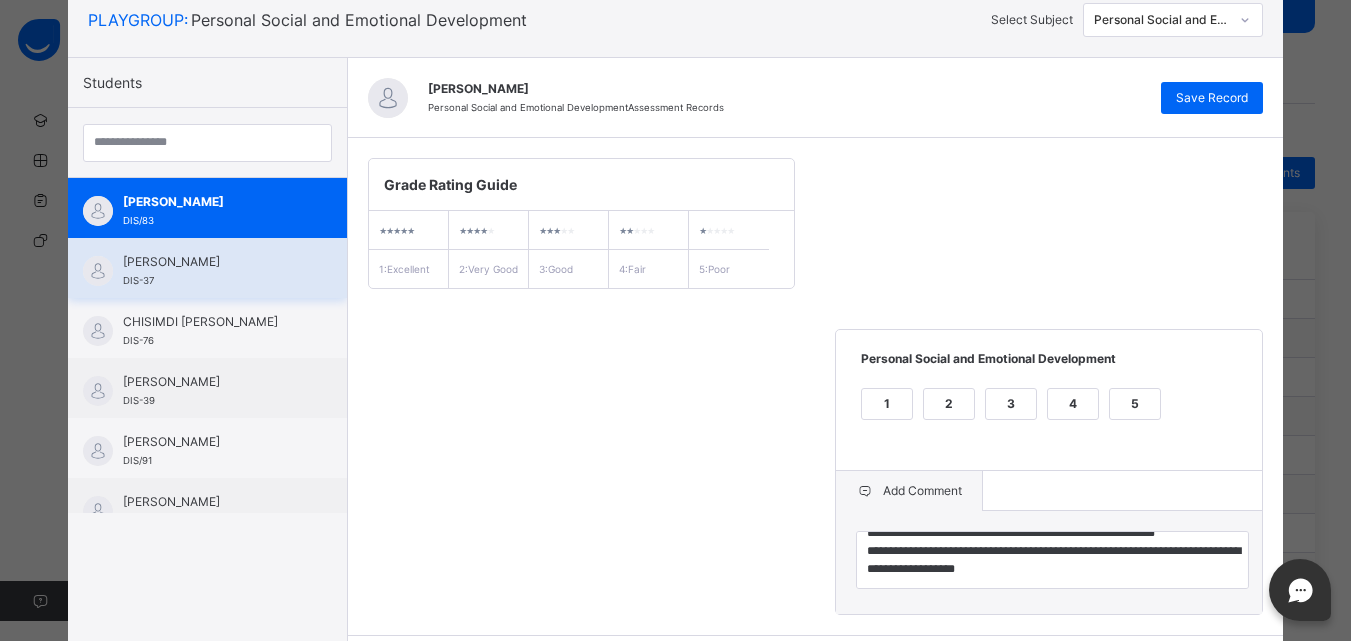 click on "[PERSON_NAME]" at bounding box center (212, 262) 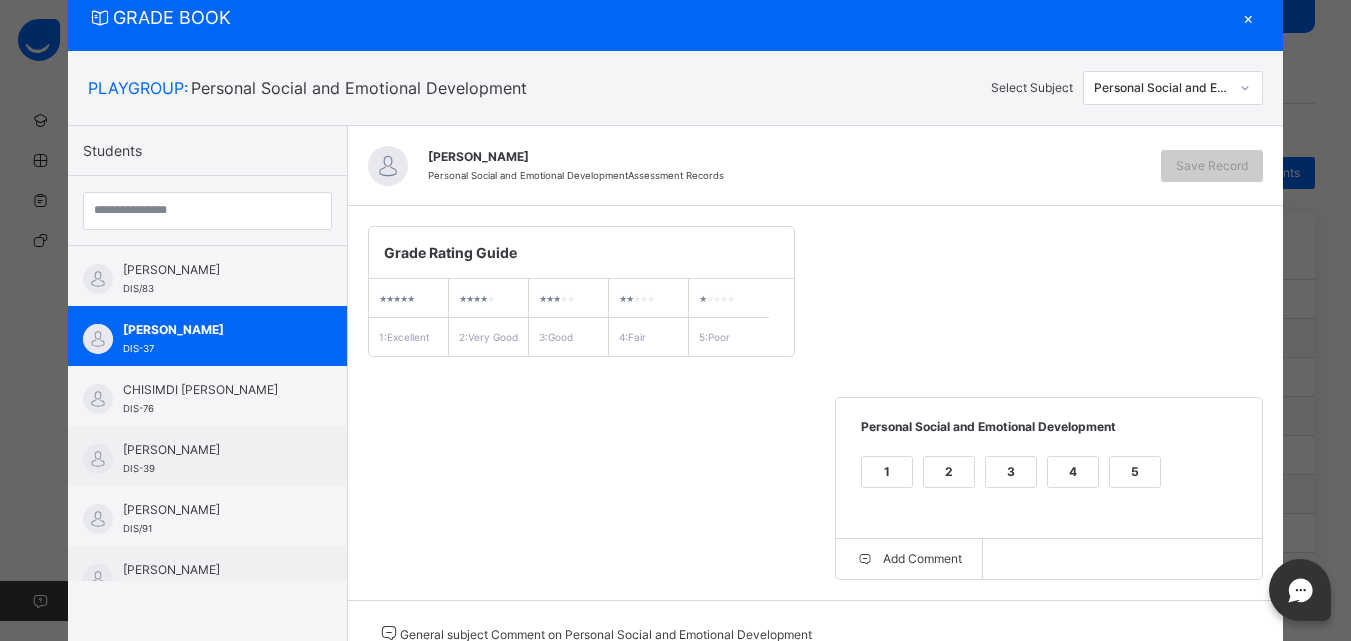 scroll, scrollTop: 134, scrollLeft: 0, axis: vertical 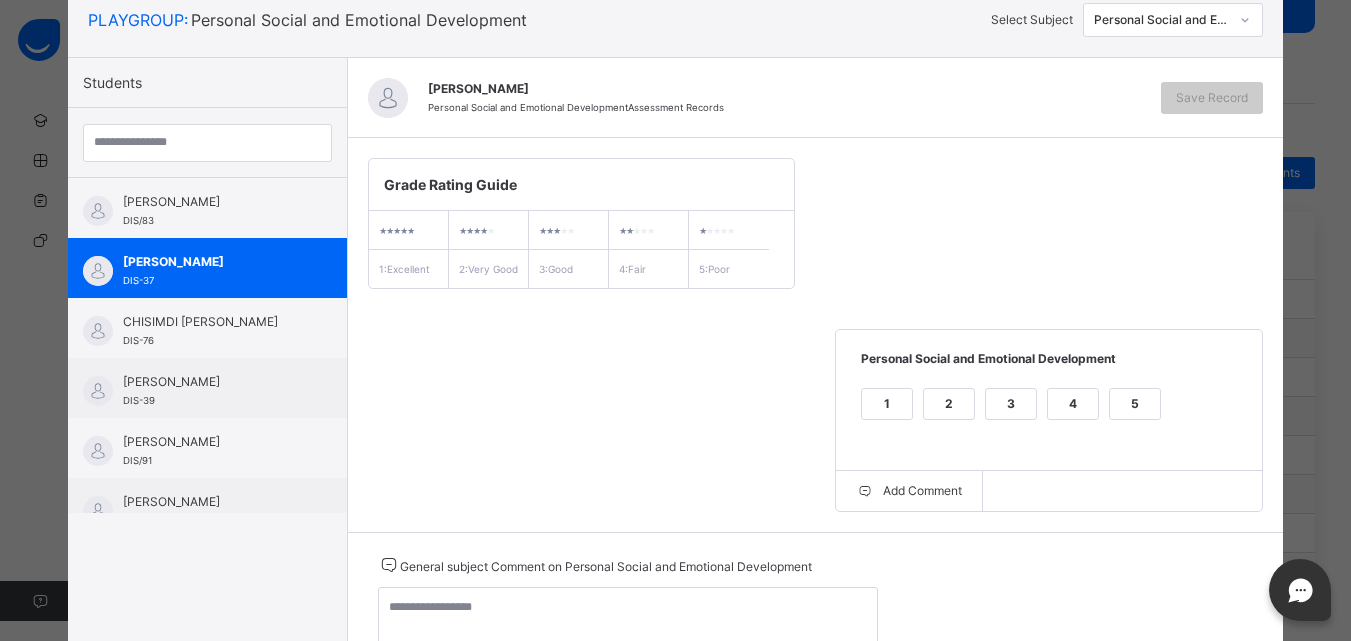 click 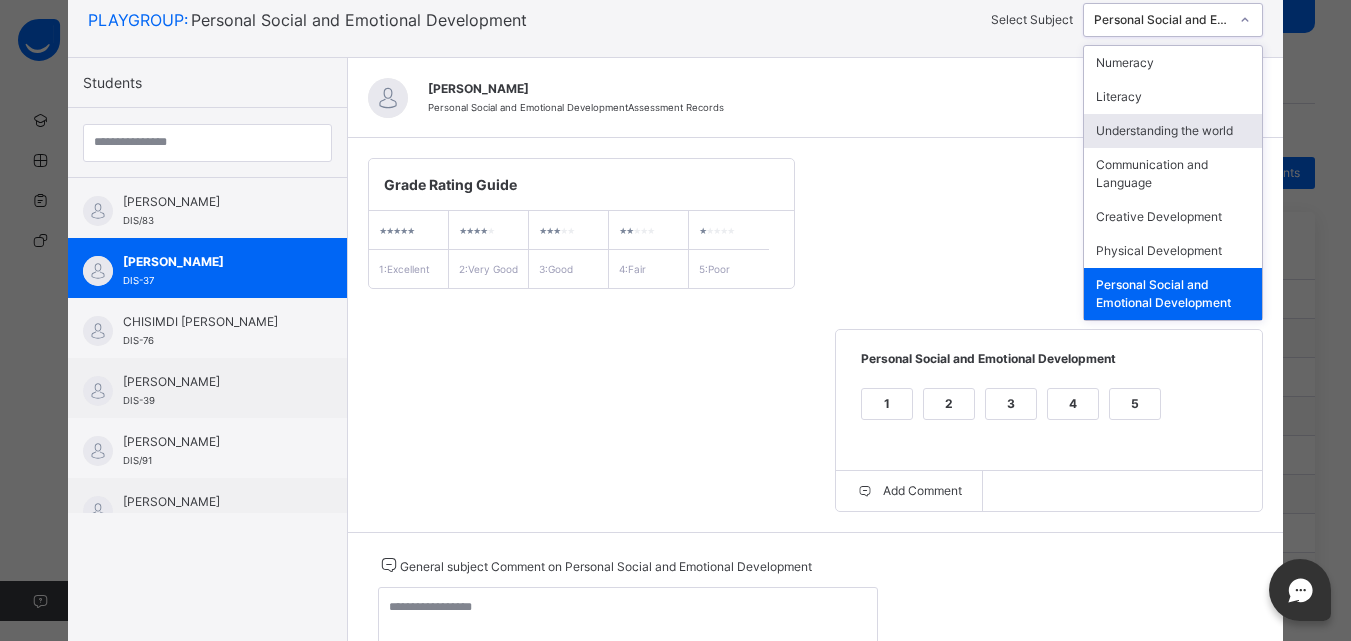click on "Understanding the world" at bounding box center (1173, 131) 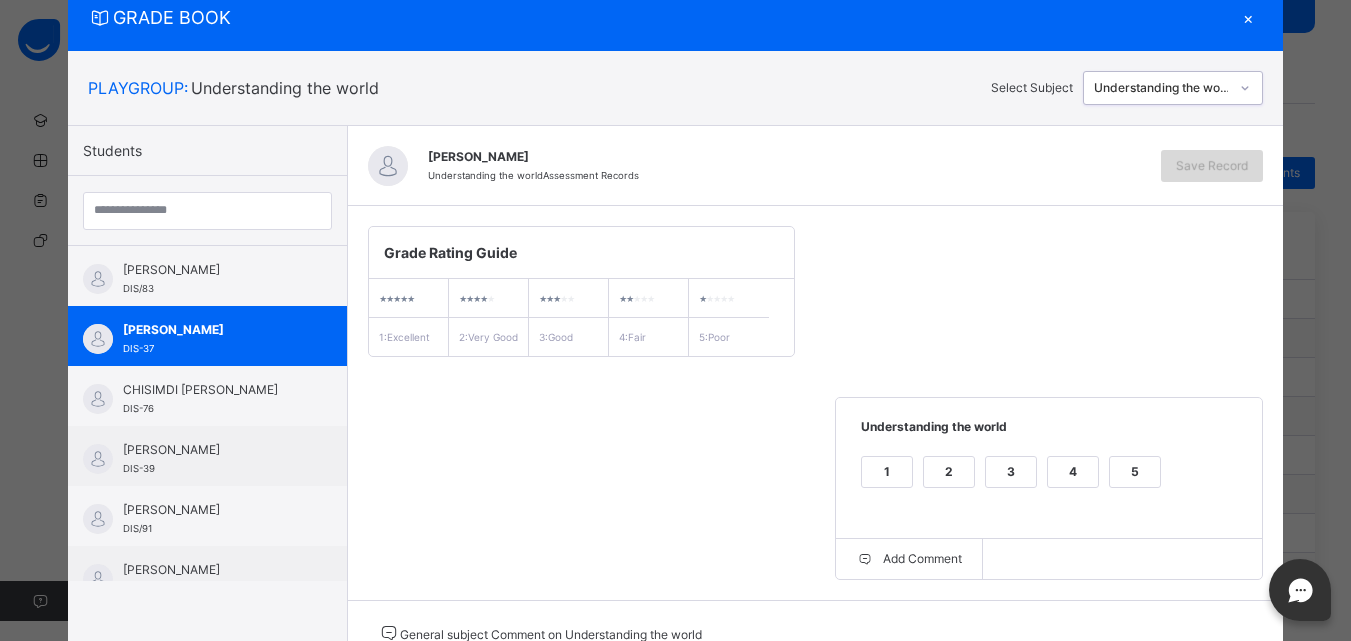 scroll, scrollTop: 134, scrollLeft: 0, axis: vertical 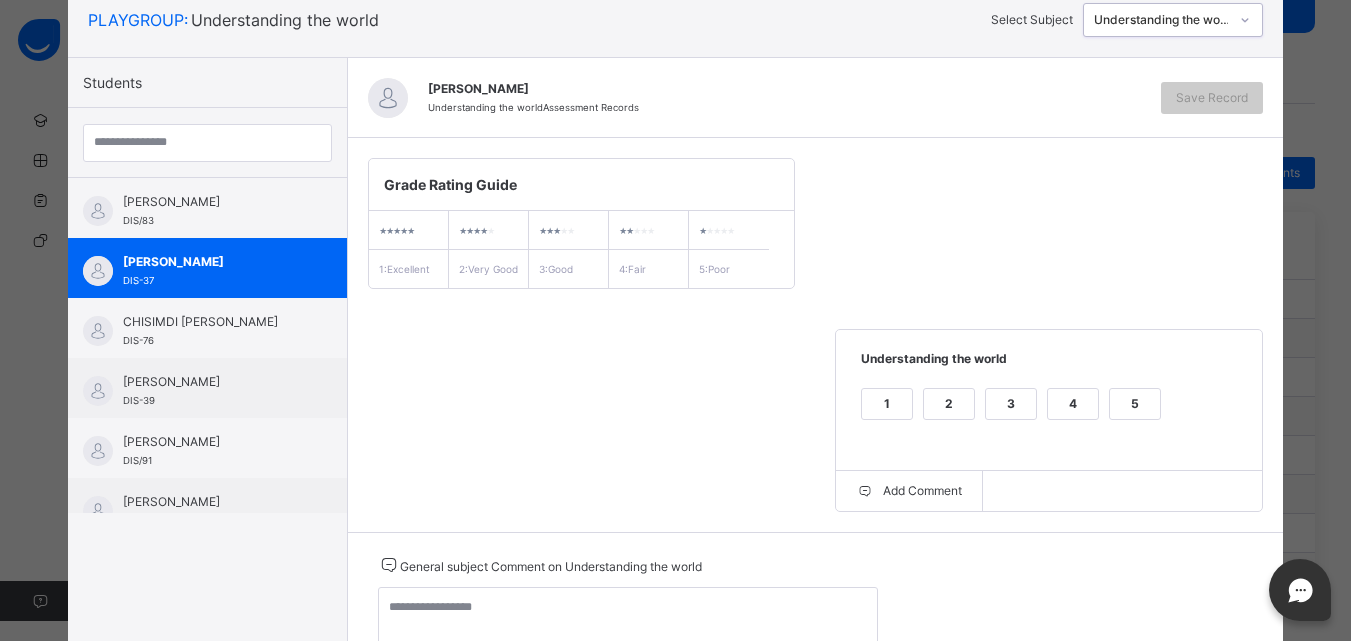 click on "3" at bounding box center [1011, 404] 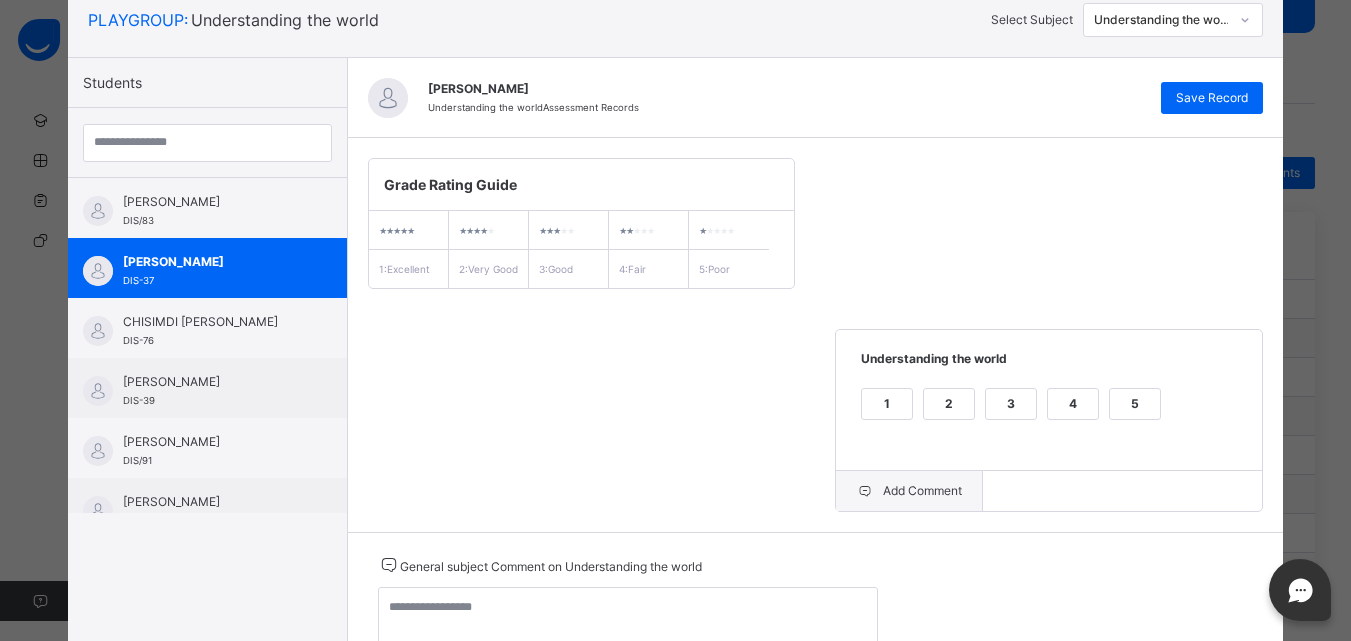 click on "Add Comment" at bounding box center (909, 491) 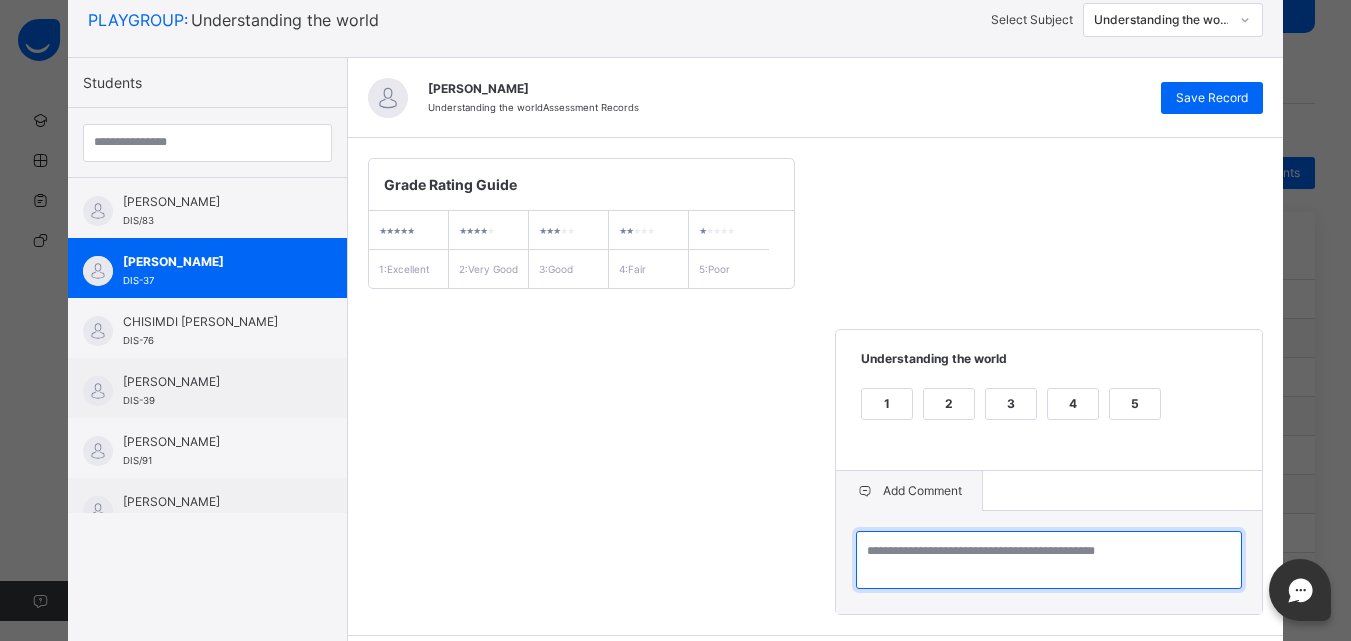 drag, startPoint x: 938, startPoint y: 495, endPoint x: 897, endPoint y: 570, distance: 85.47514 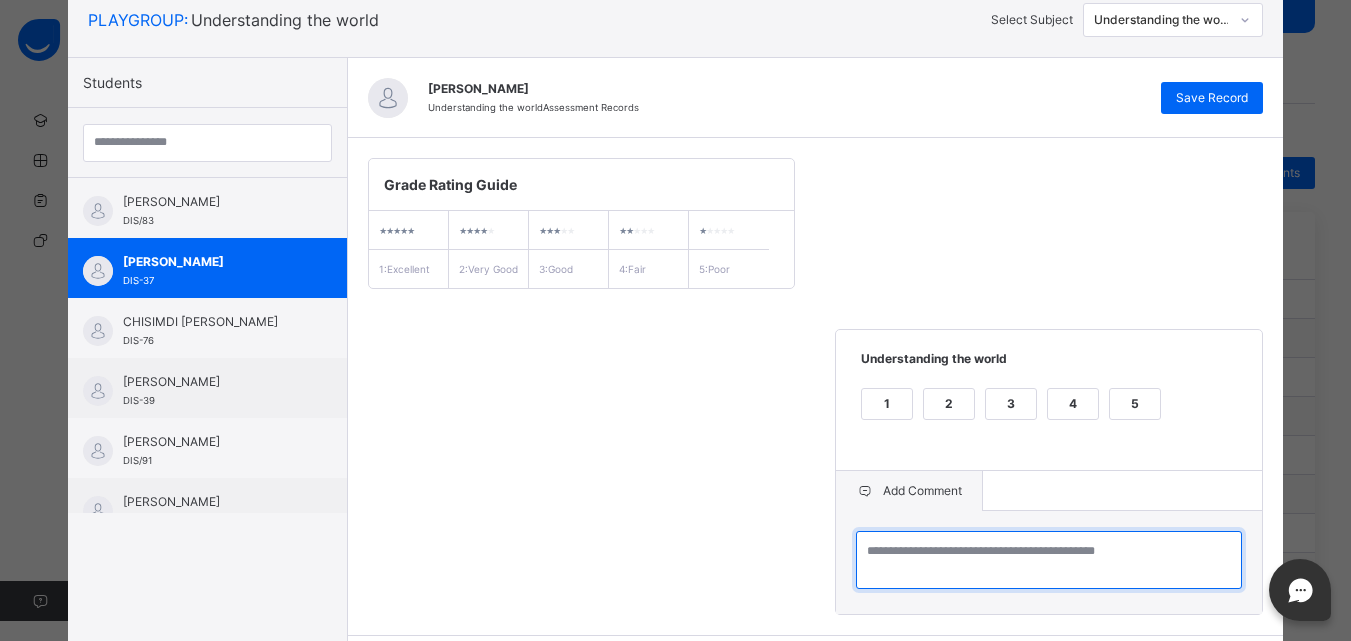 paste on "**********" 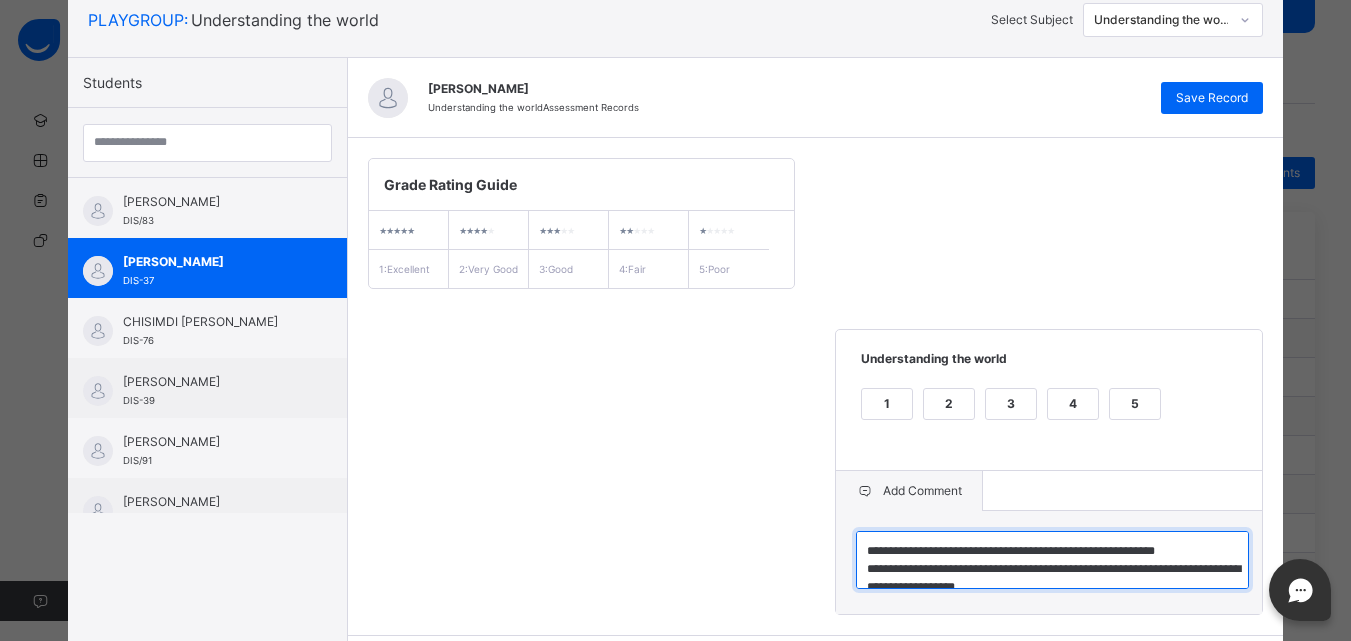 scroll, scrollTop: 6, scrollLeft: 0, axis: vertical 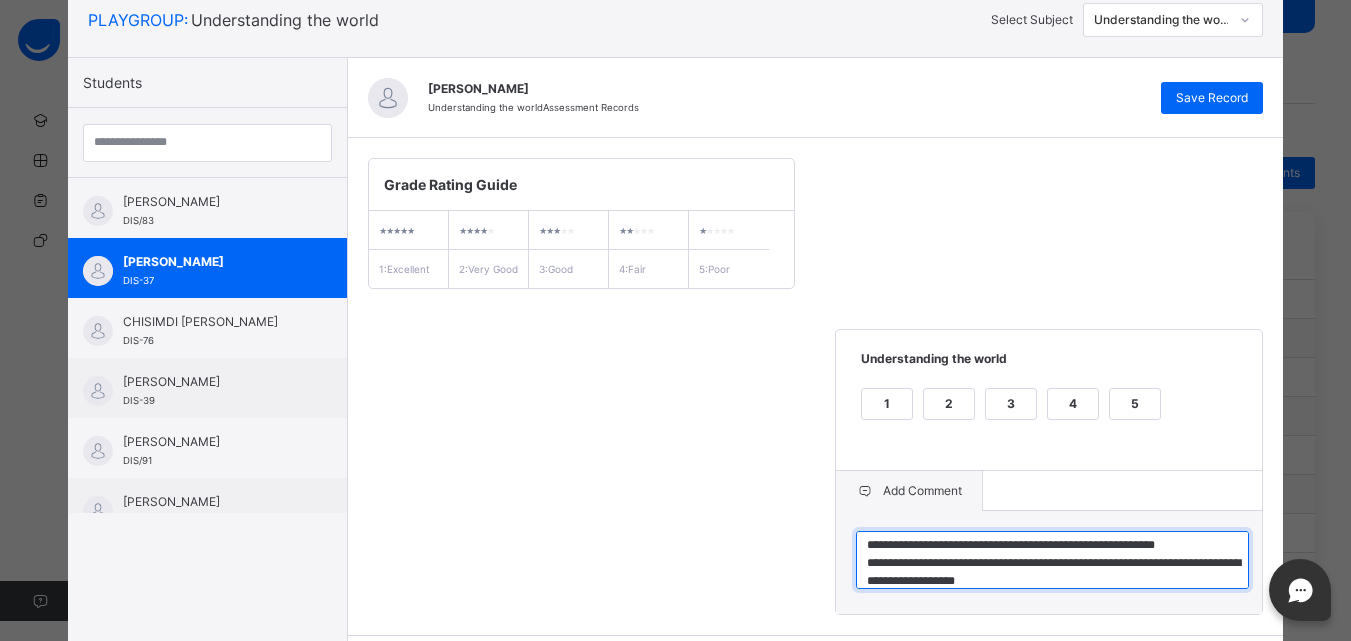 click on "**********" at bounding box center (1052, 560) 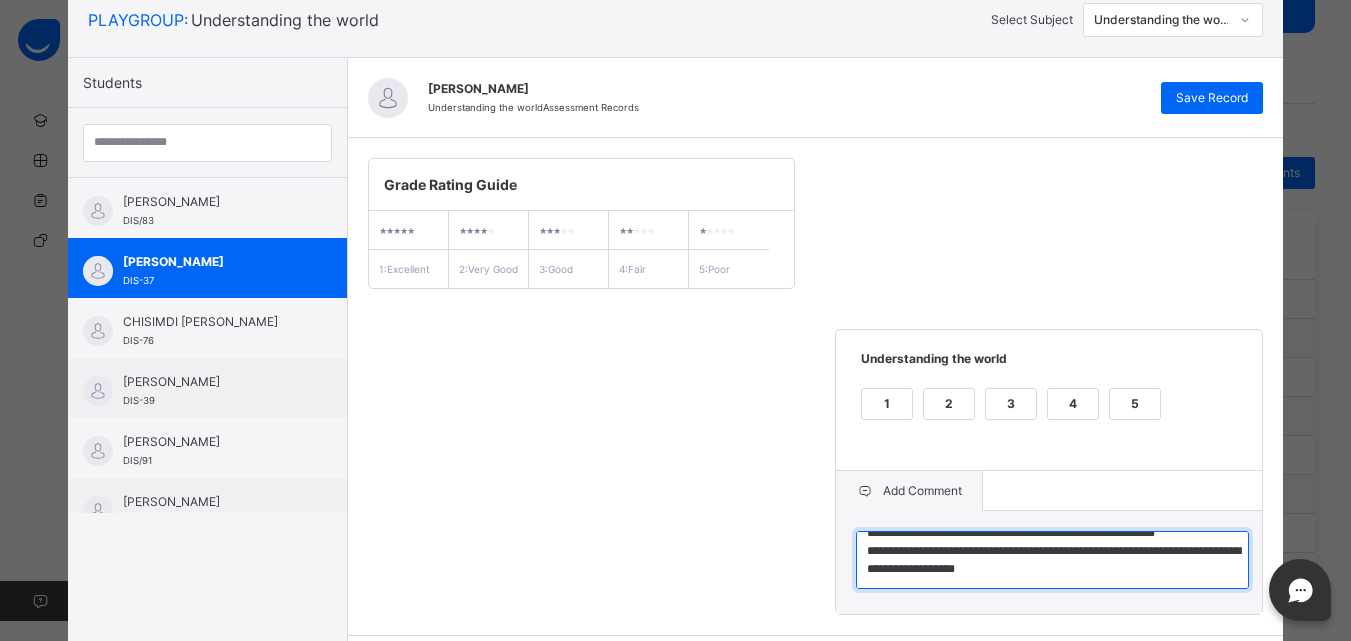 type on "**********" 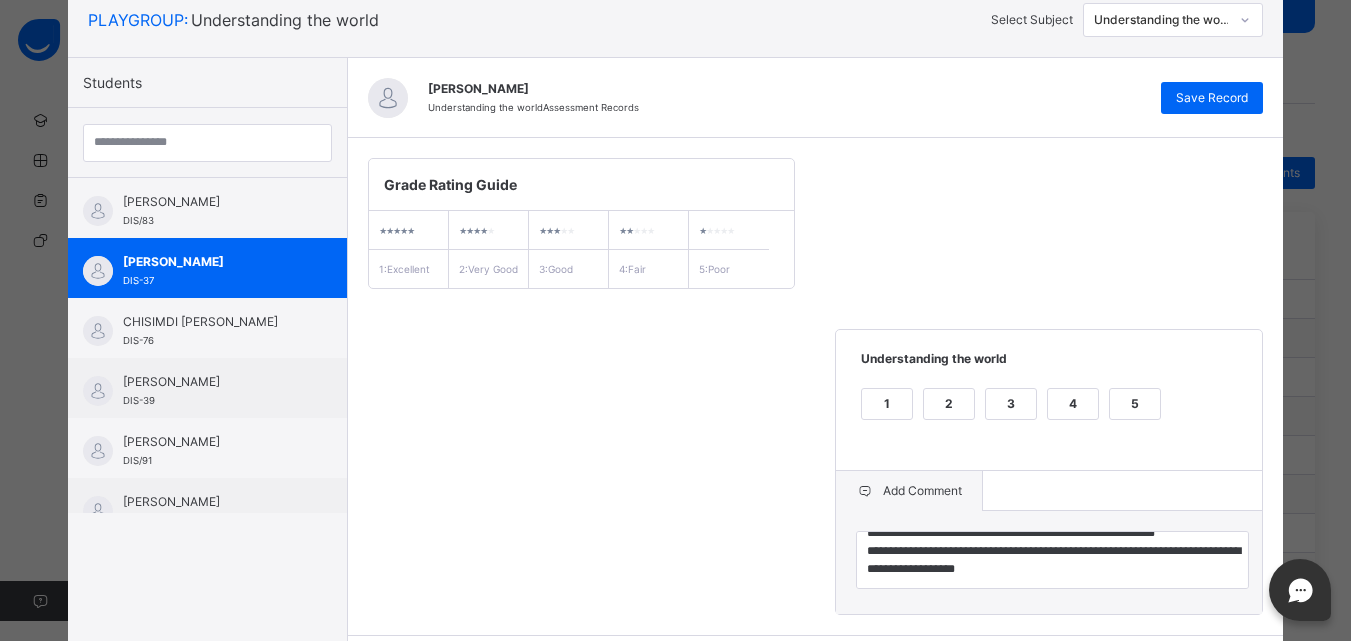 click on "**********" at bounding box center (816, 386) 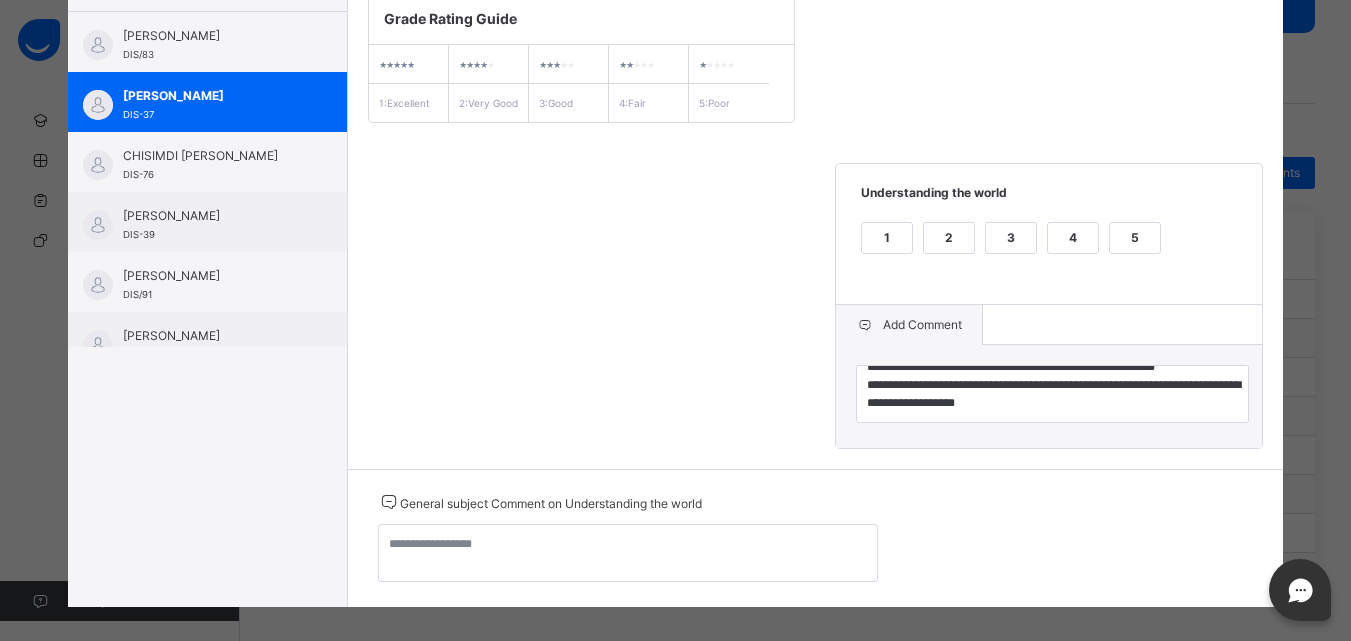 scroll, scrollTop: 337, scrollLeft: 0, axis: vertical 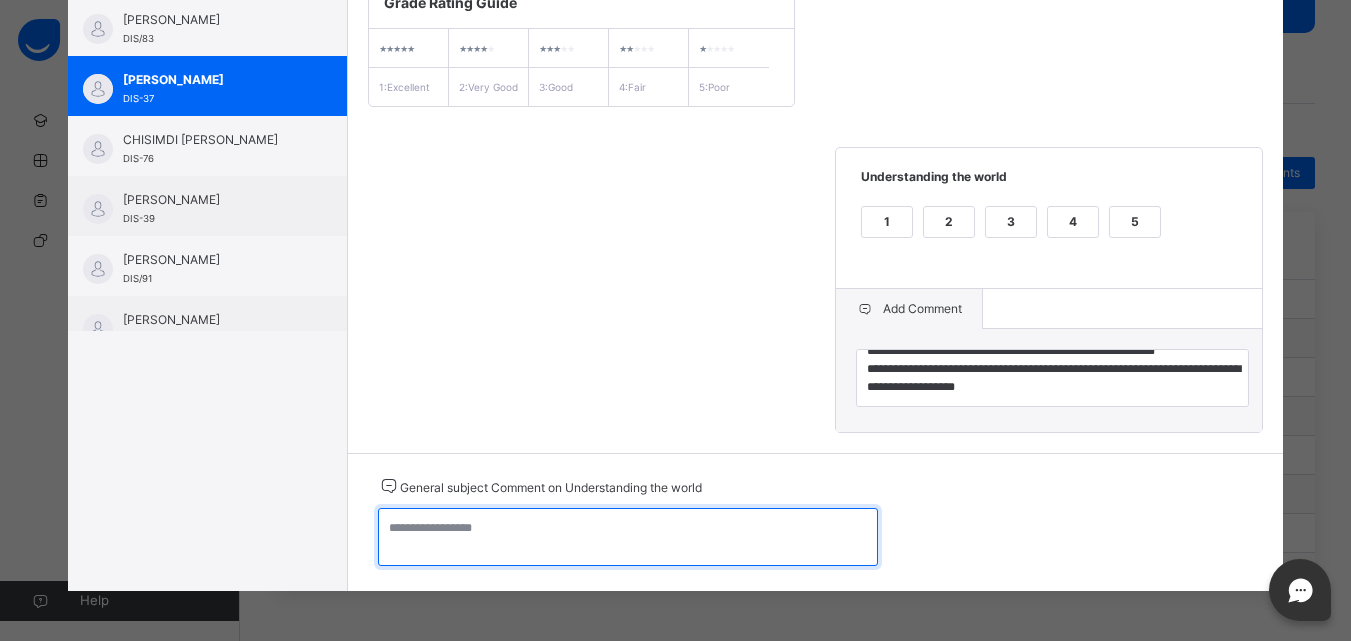 click at bounding box center [628, 537] 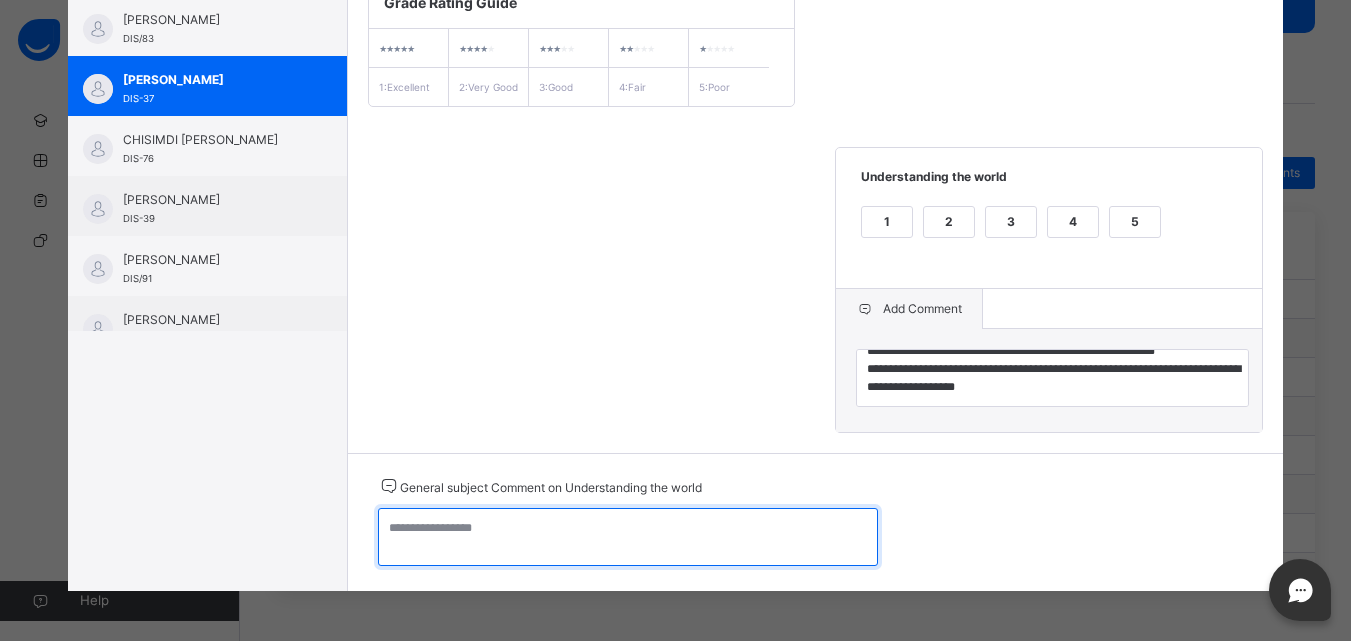 paste on "**********" 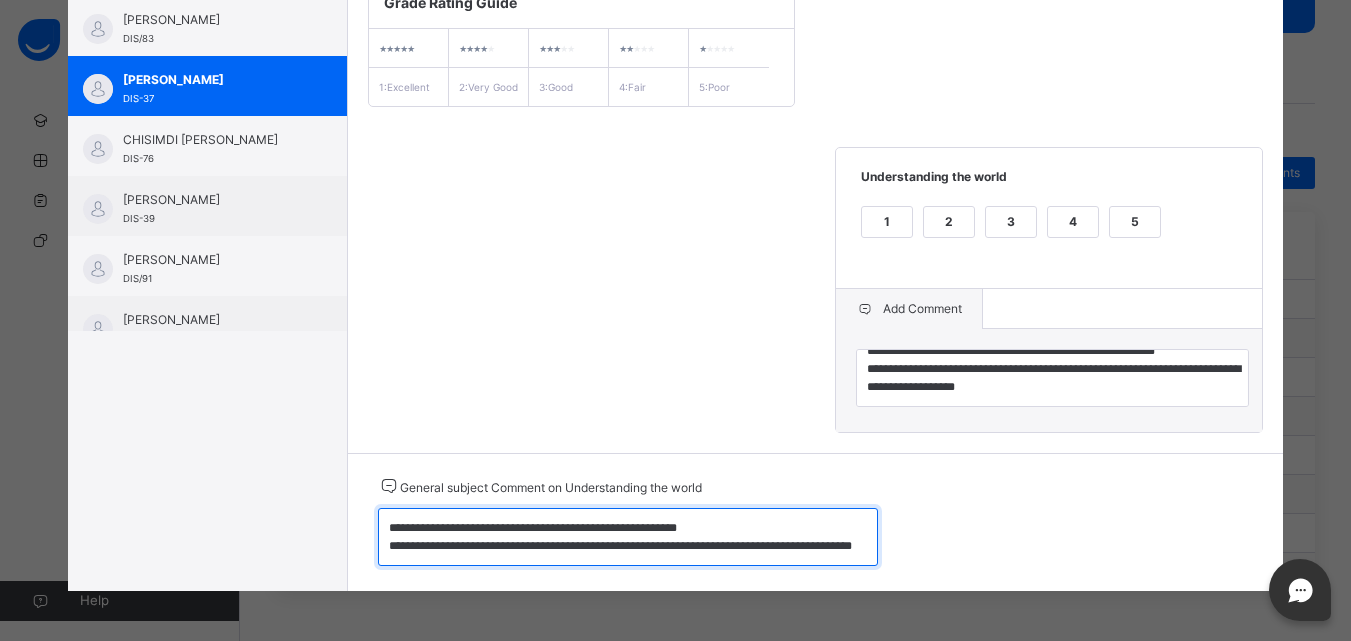 scroll, scrollTop: 24, scrollLeft: 0, axis: vertical 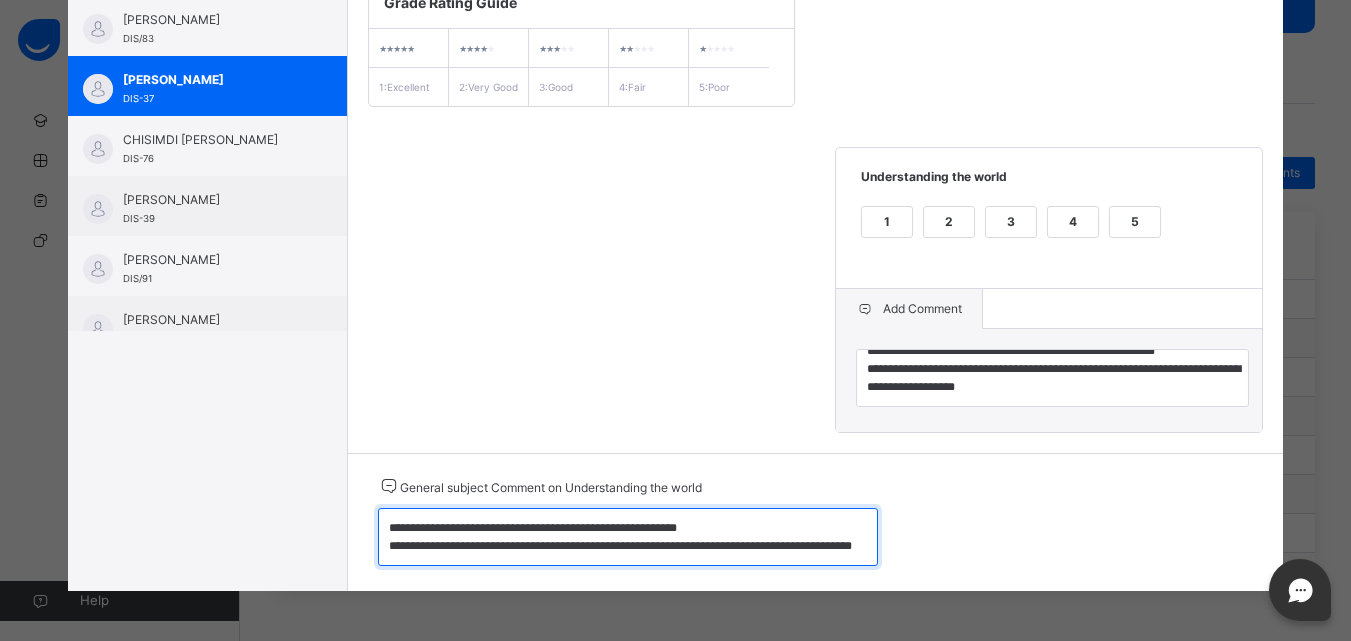 click on "**********" at bounding box center [628, 537] 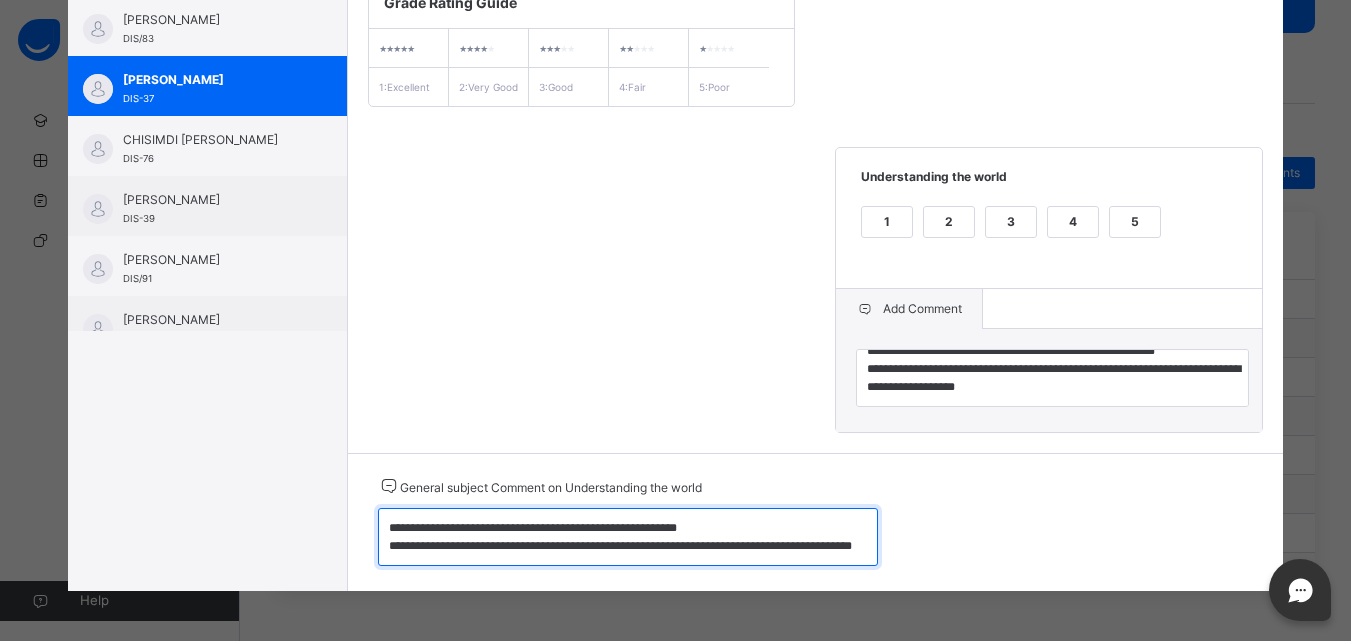 click on "**********" at bounding box center [628, 537] 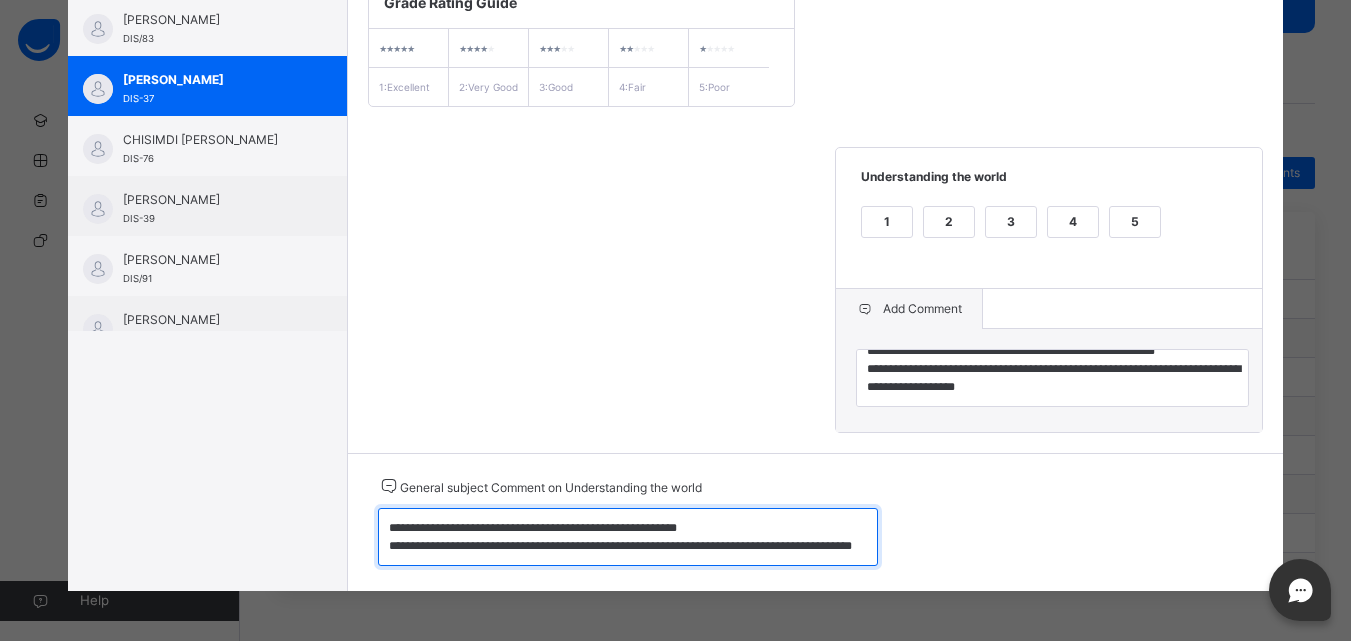 type on "**********" 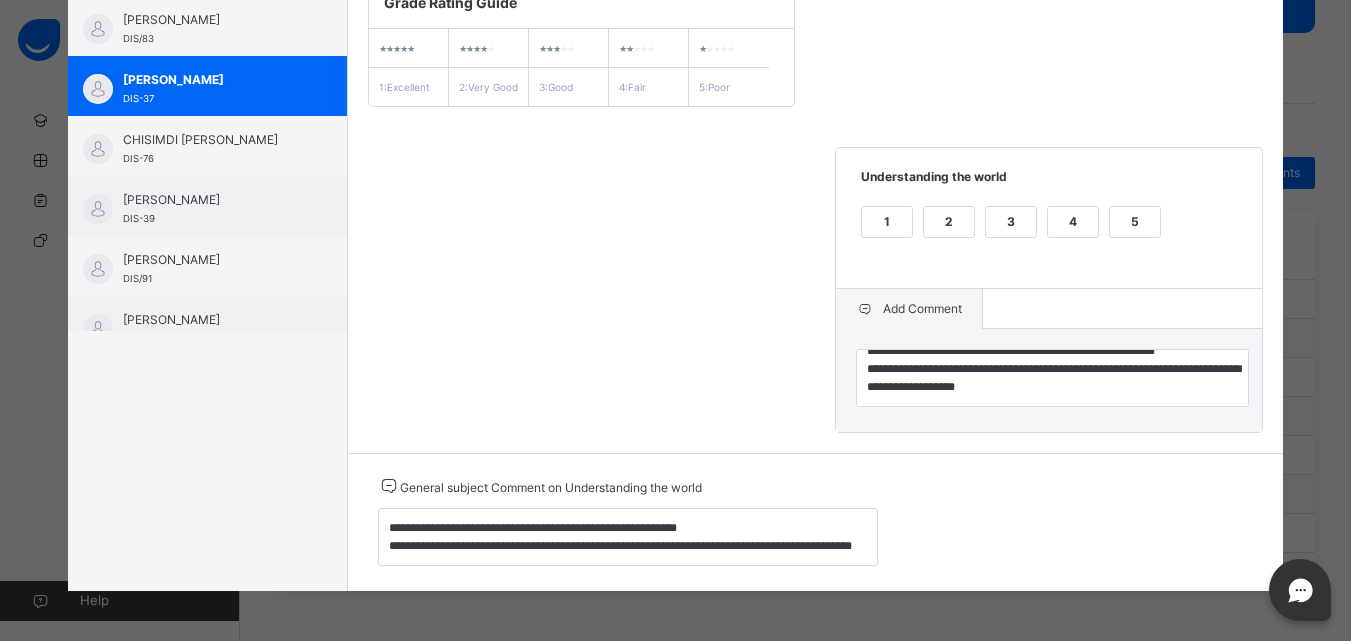 click on "**********" at bounding box center [816, 204] 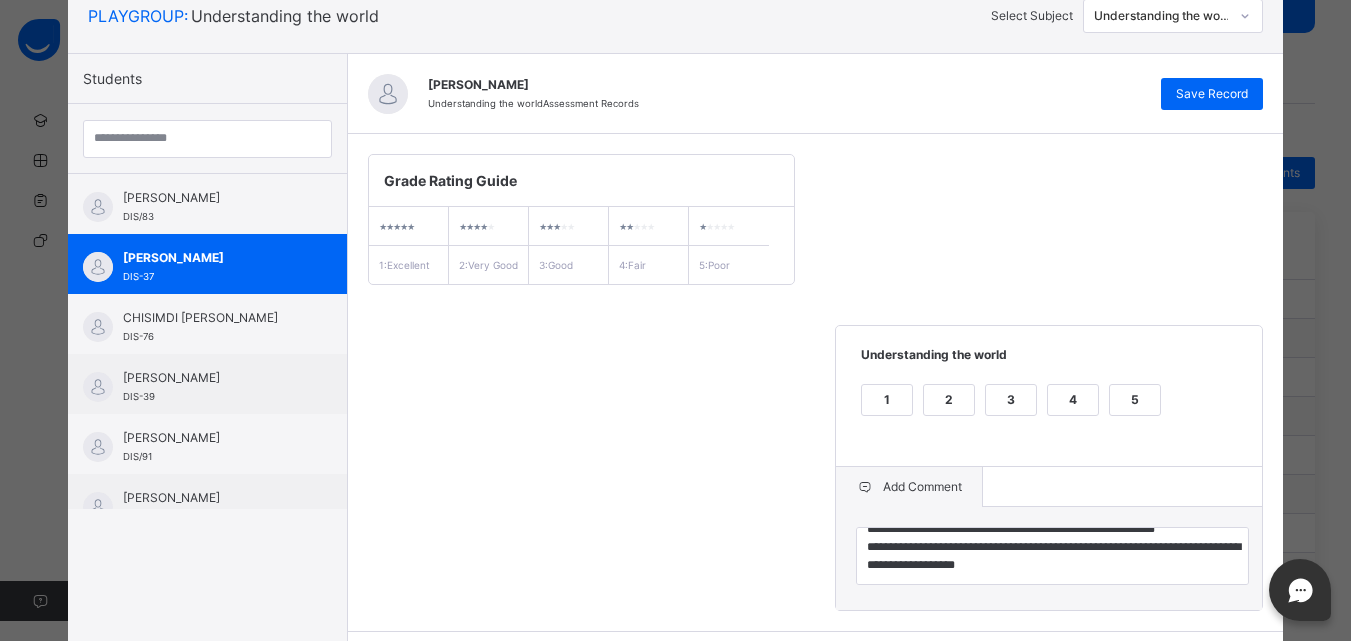 scroll, scrollTop: 137, scrollLeft: 0, axis: vertical 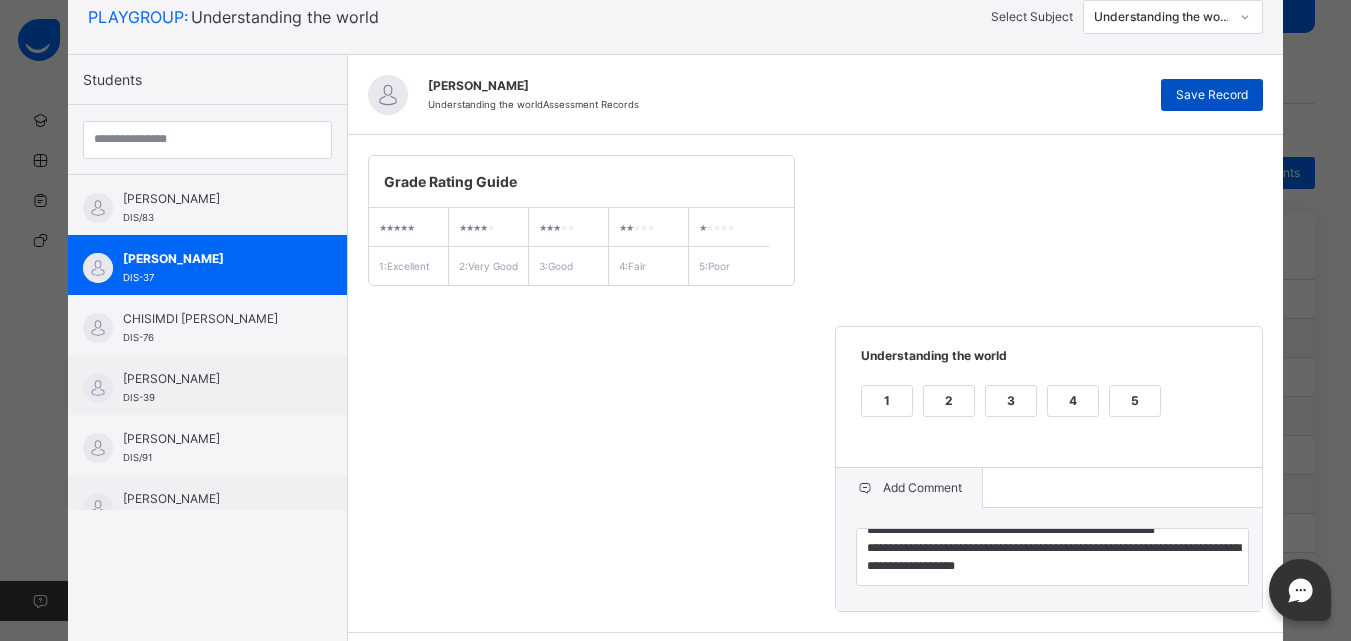 click on "Save Record" at bounding box center (1212, 95) 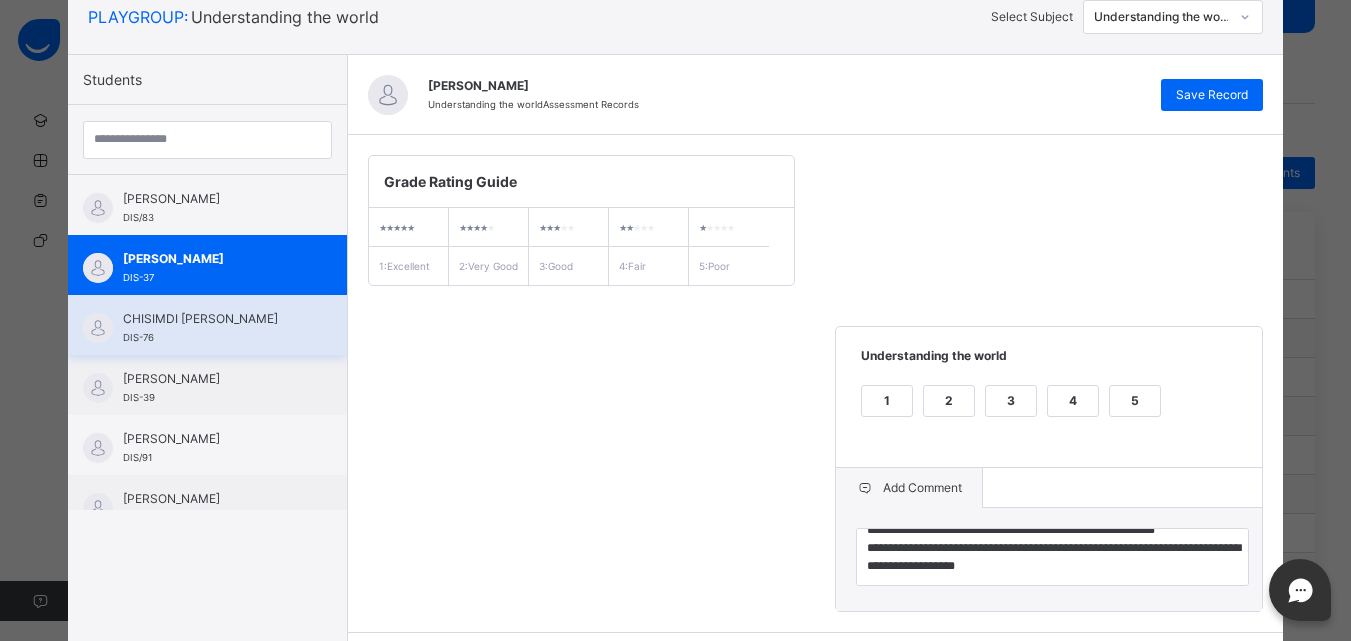click on "CHISIMDI [PERSON_NAME] DIS-76" at bounding box center [207, 325] 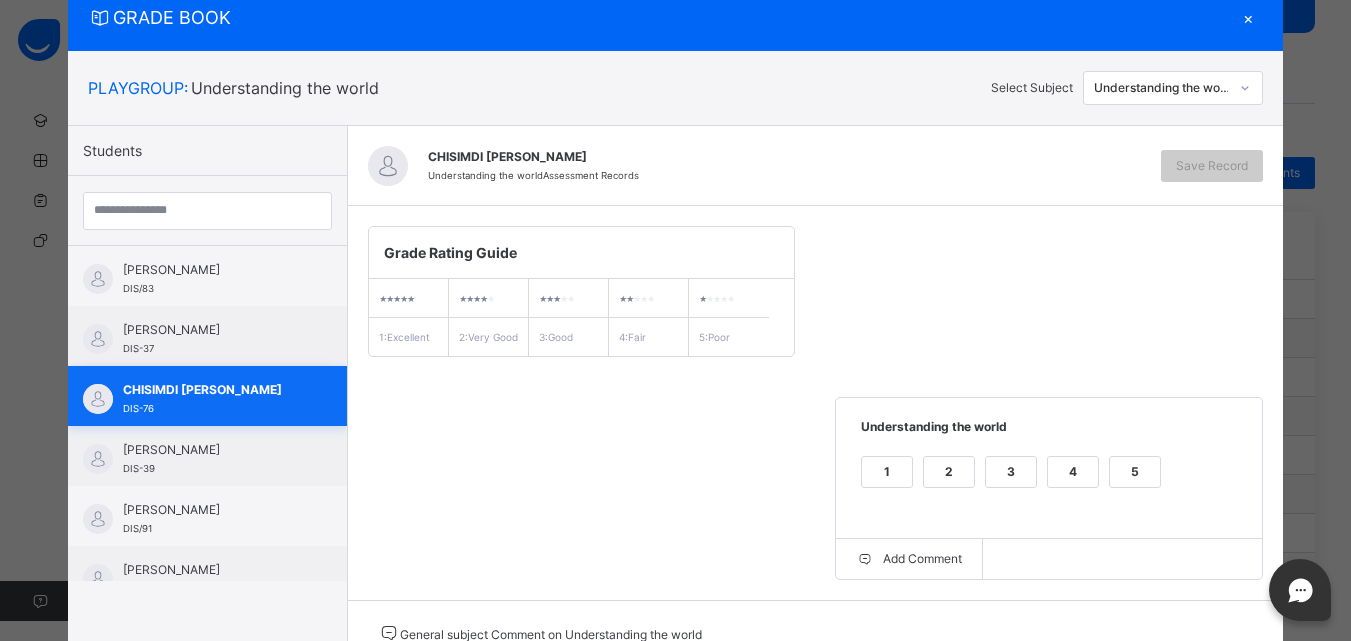 scroll, scrollTop: 137, scrollLeft: 0, axis: vertical 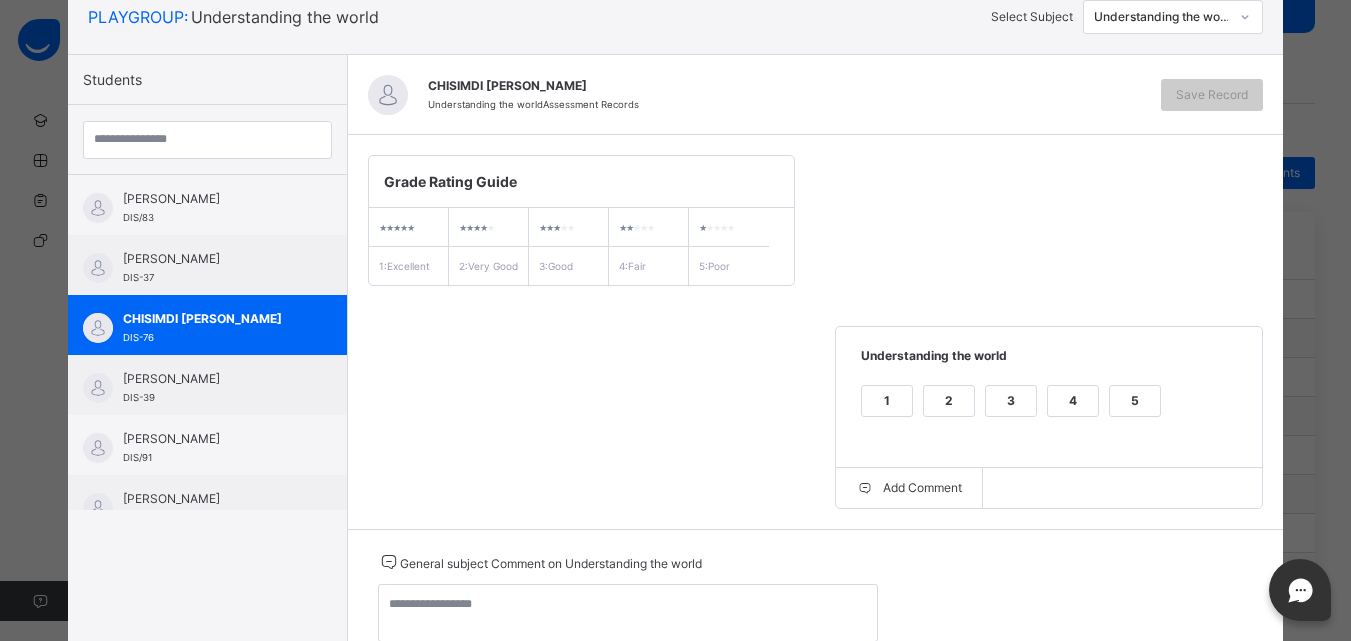 click on "3" at bounding box center (1011, 401) 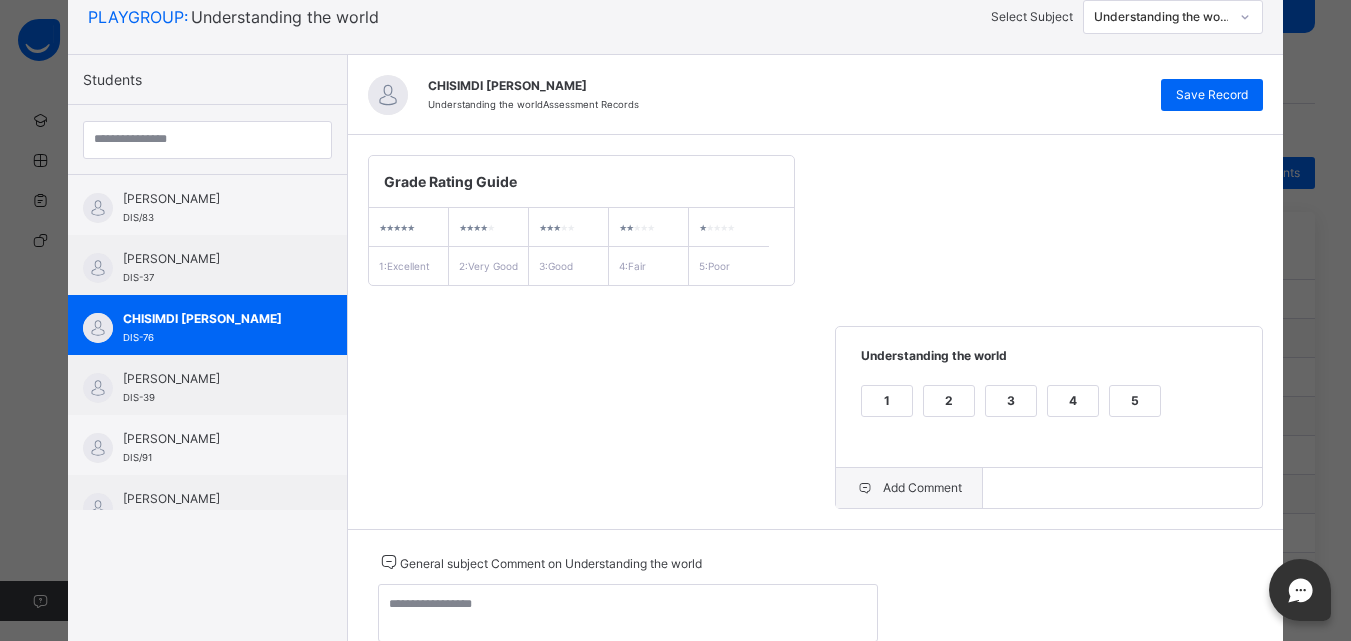 click on "Add Comment" at bounding box center (909, 488) 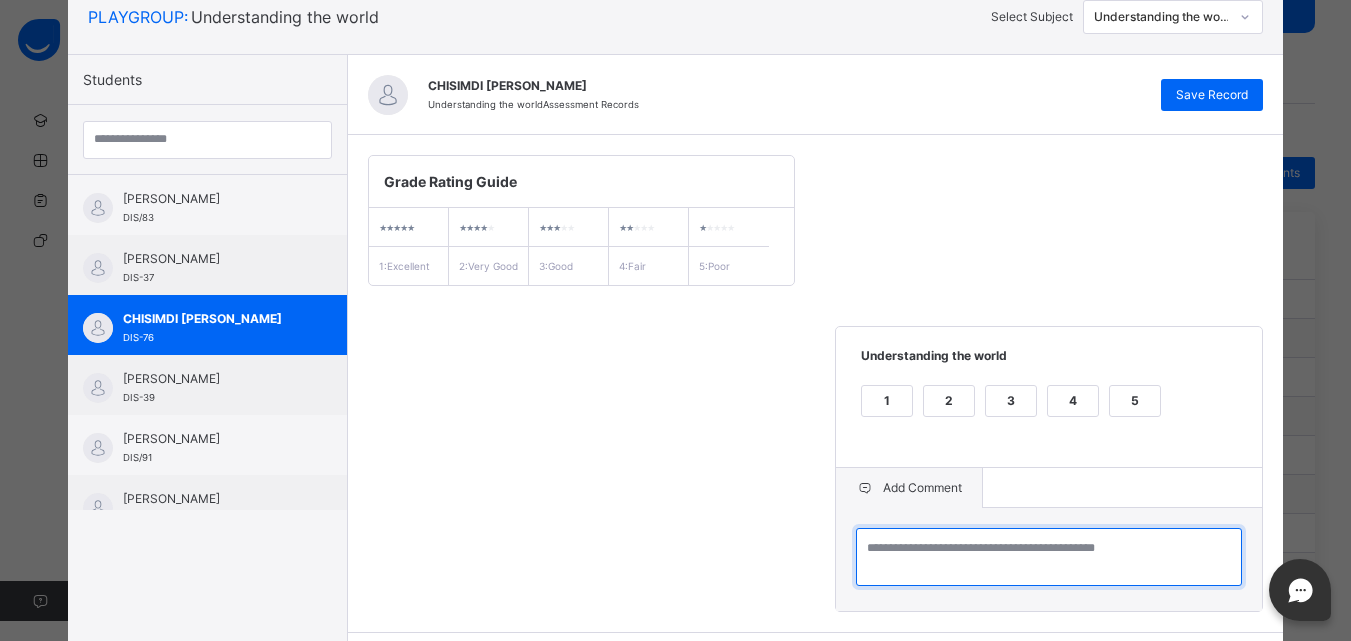 click at bounding box center [1049, 557] 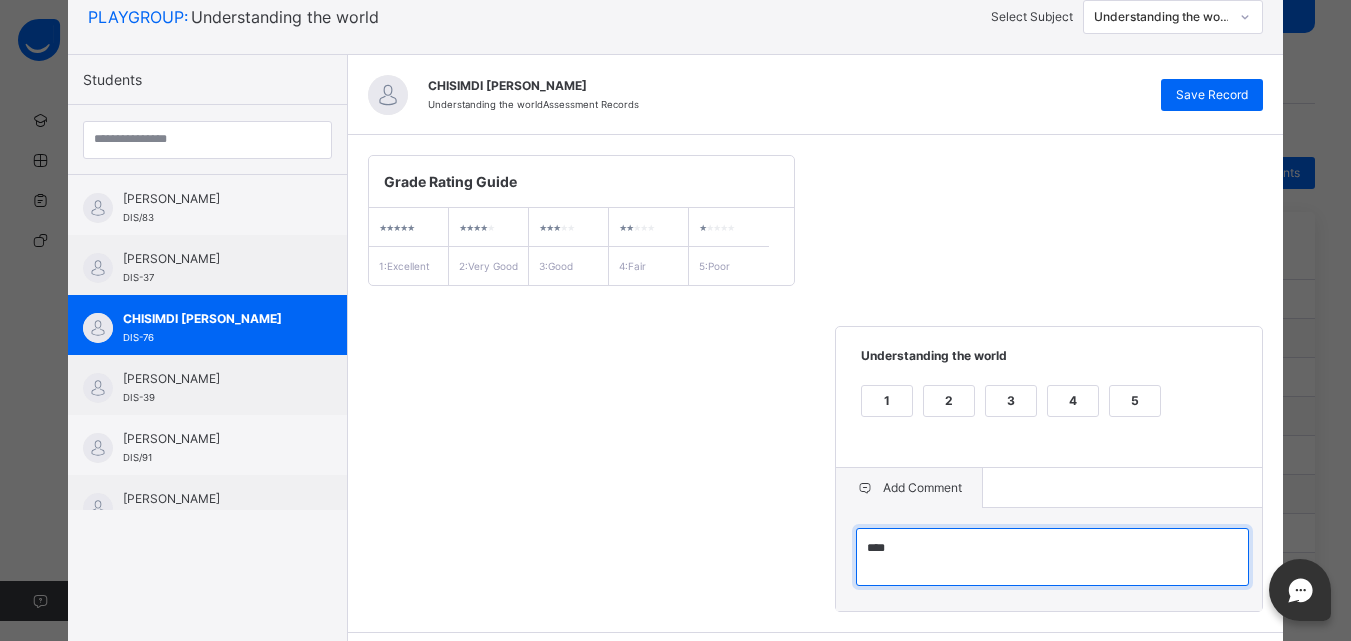 paste on "**********" 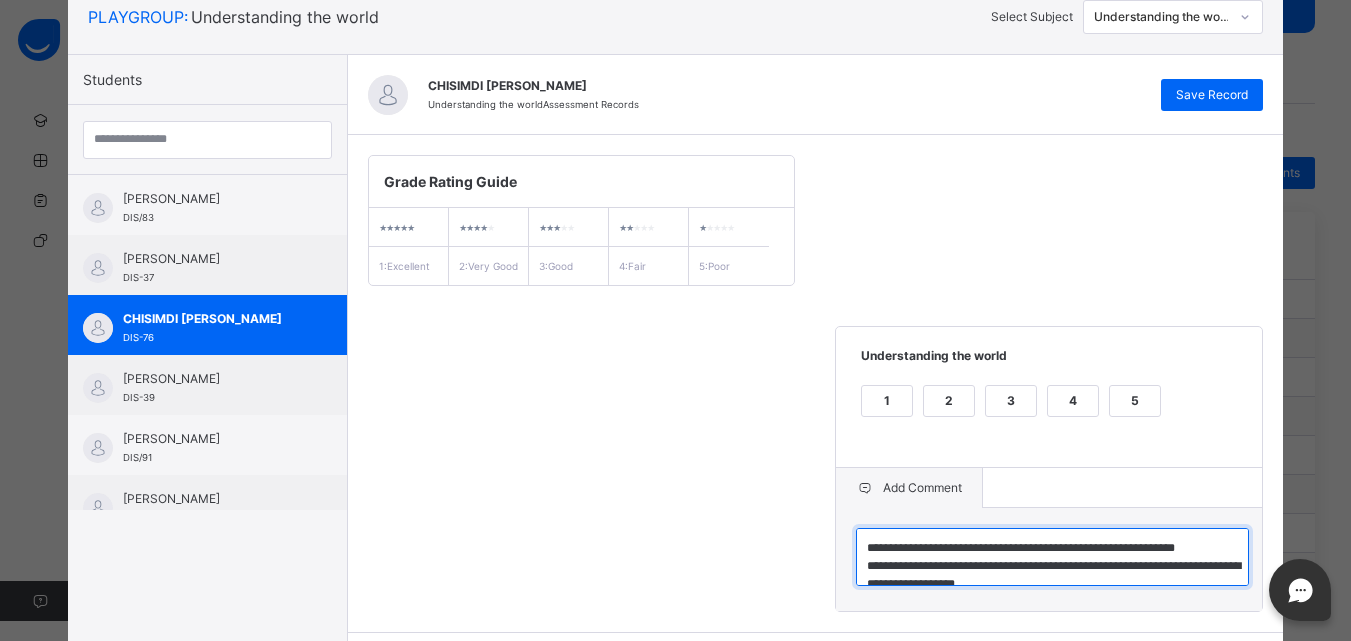 scroll, scrollTop: 42, scrollLeft: 0, axis: vertical 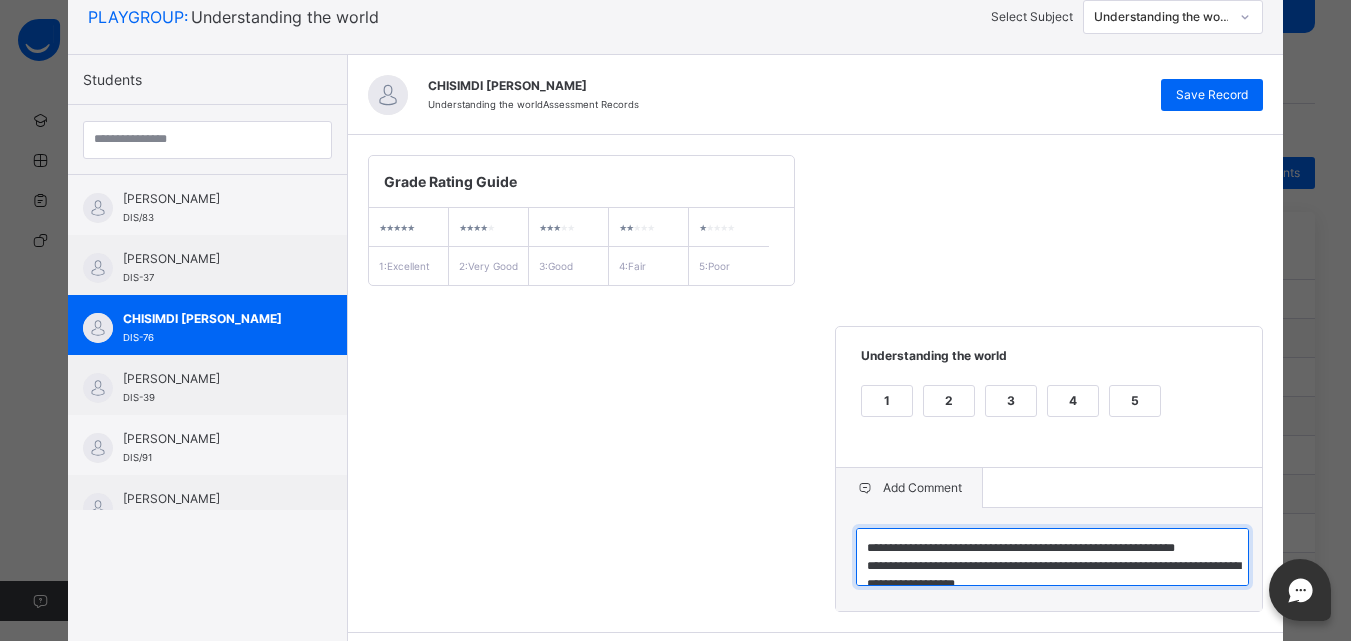 click on "**********" at bounding box center (1052, 557) 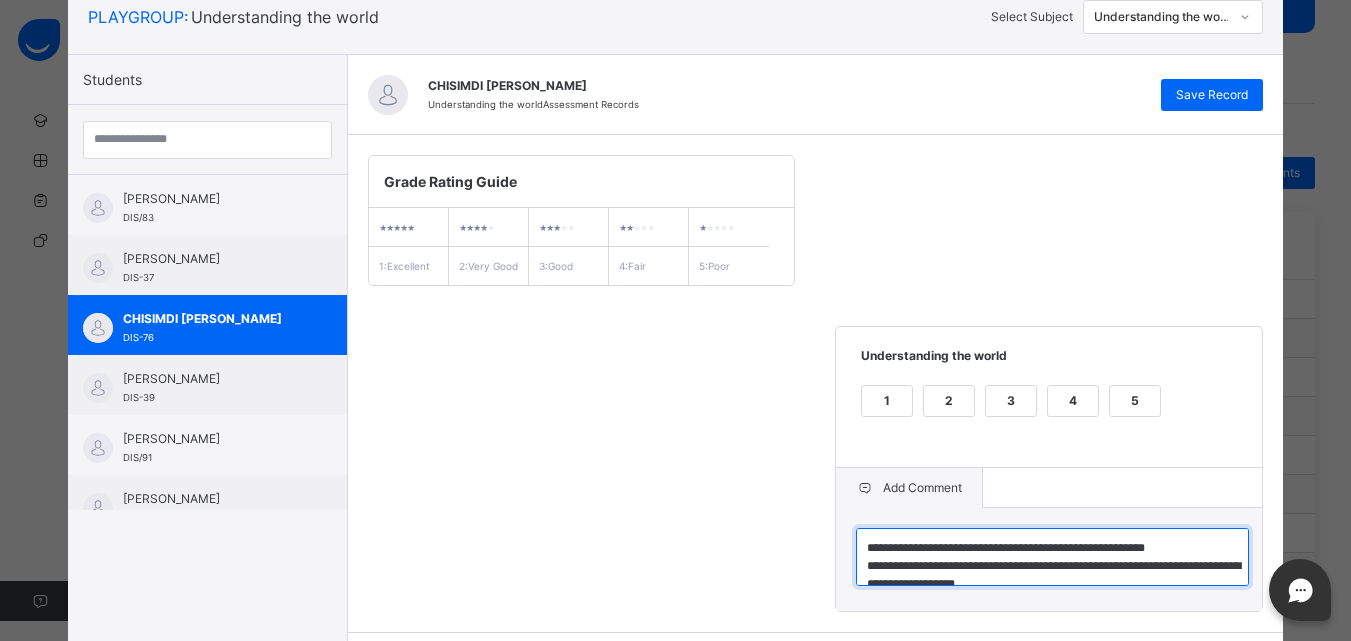 click on "**********" at bounding box center [1052, 557] 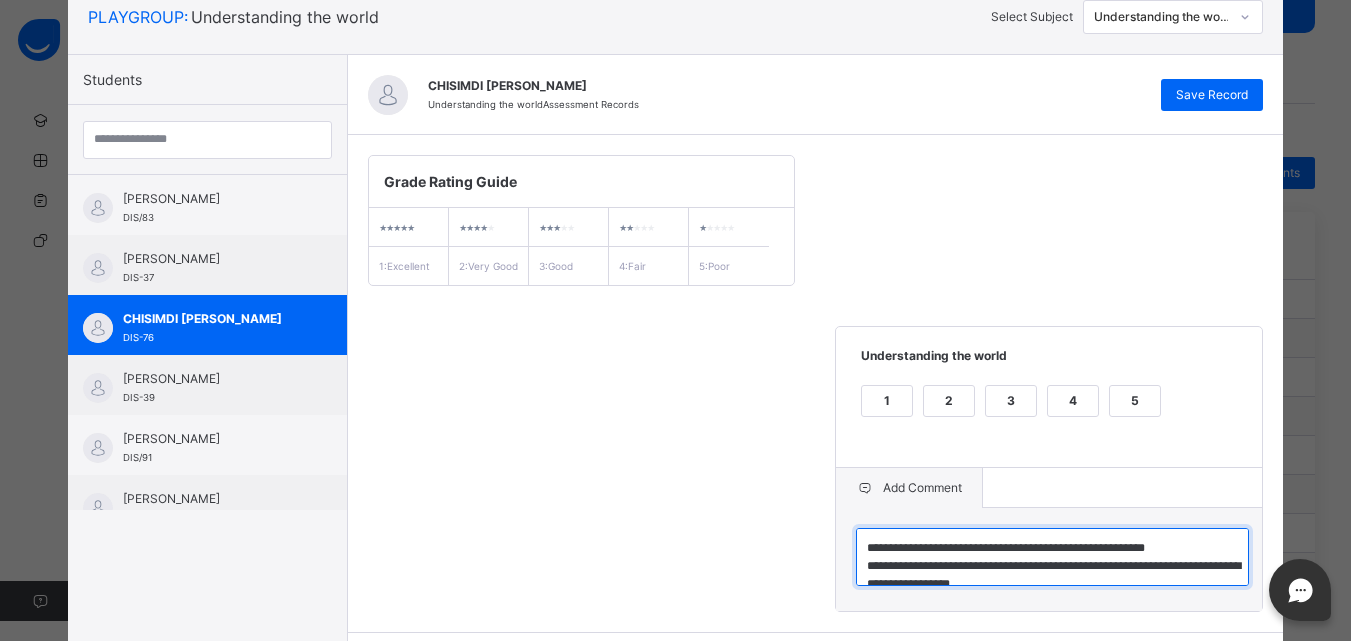 scroll, scrollTop: 6, scrollLeft: 0, axis: vertical 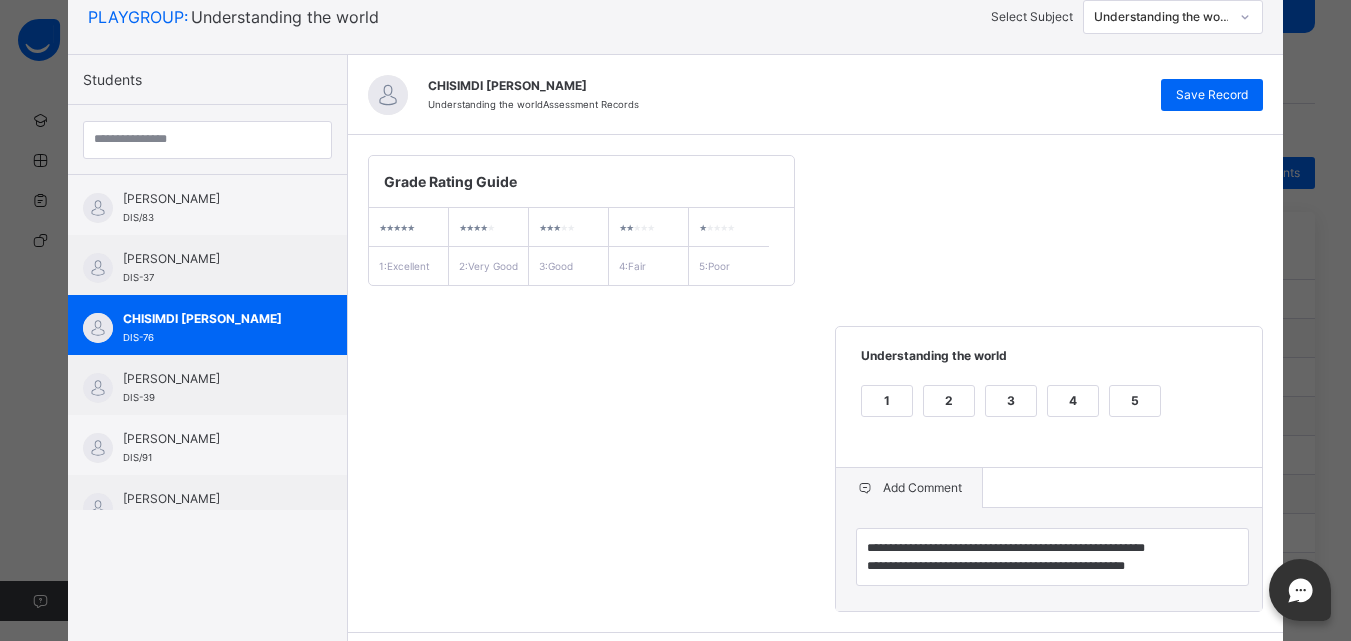 click on "**********" at bounding box center (1049, 559) 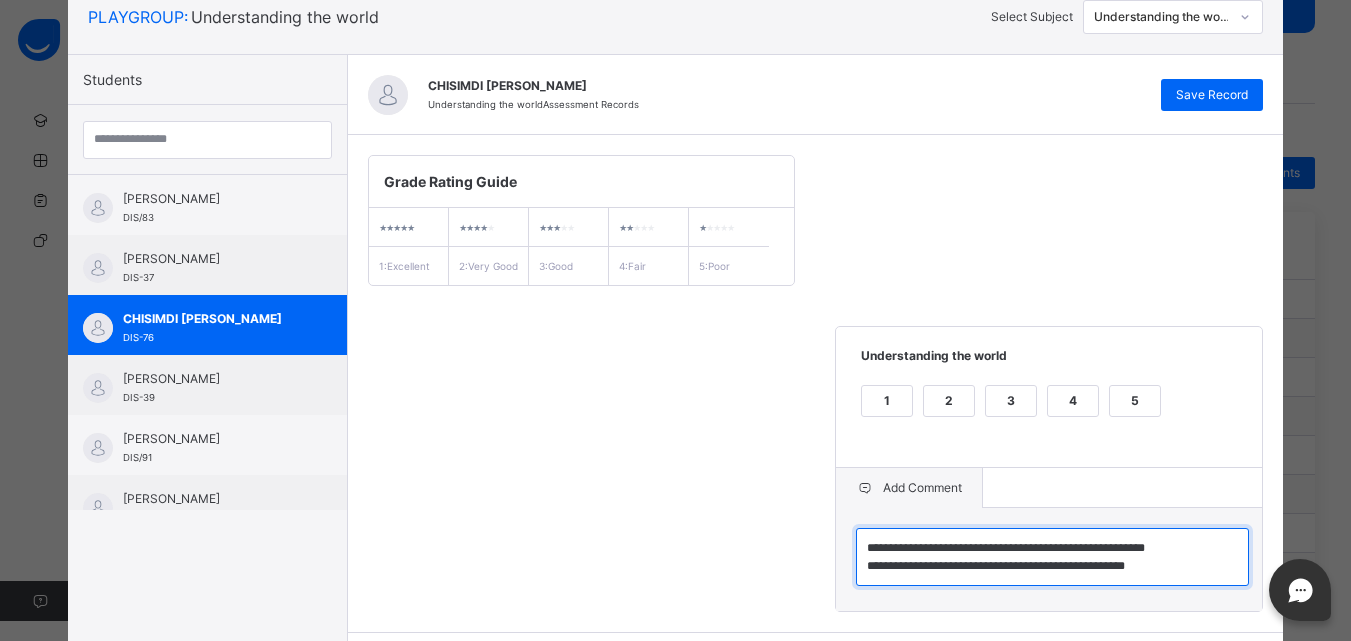 click on "**********" at bounding box center (1052, 557) 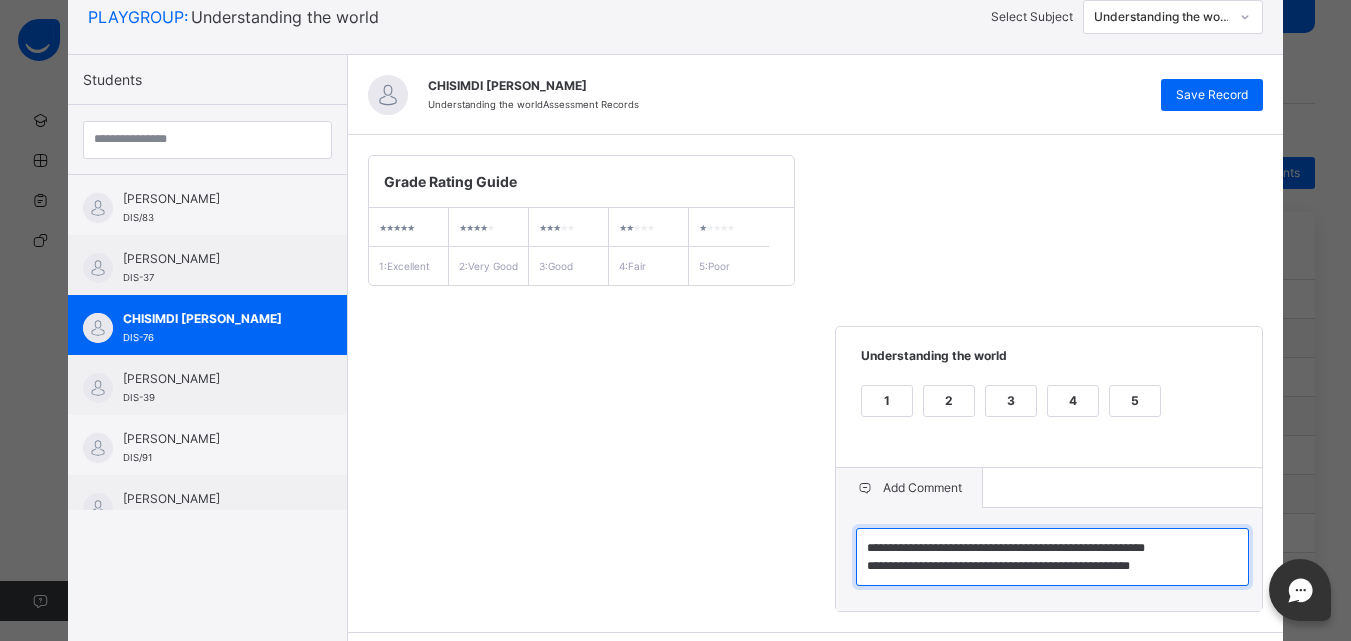 click on "**********" at bounding box center [1052, 557] 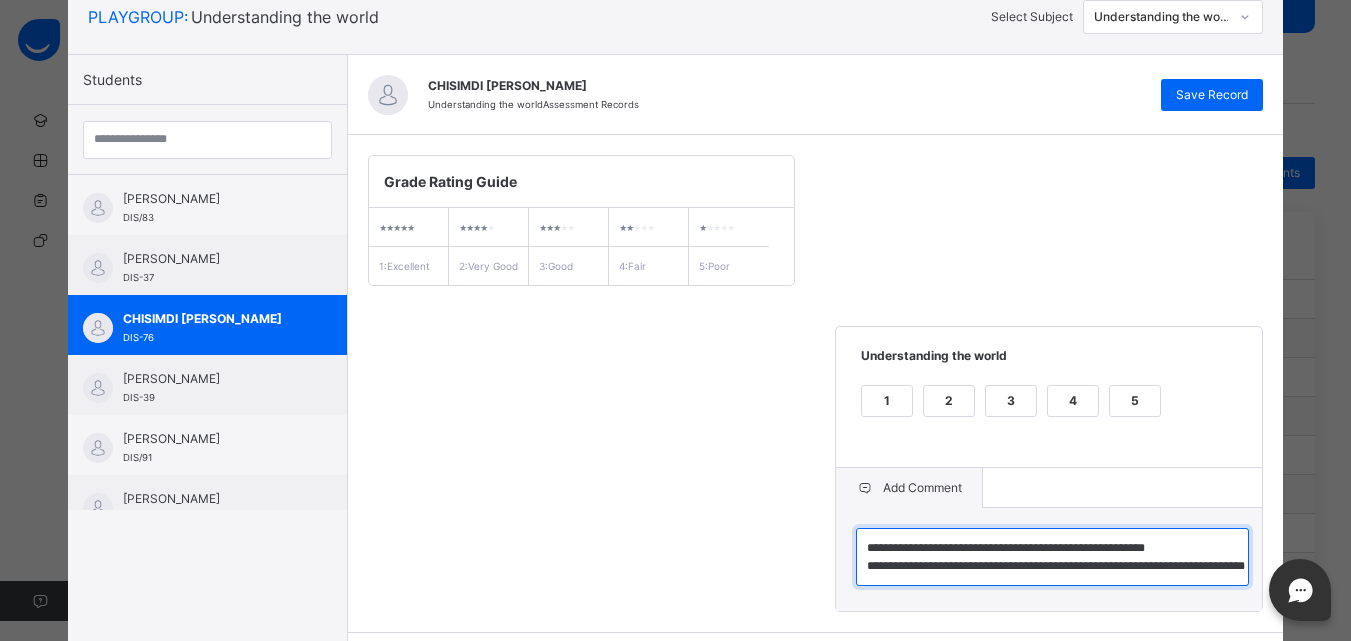 click on "**********" at bounding box center [1052, 557] 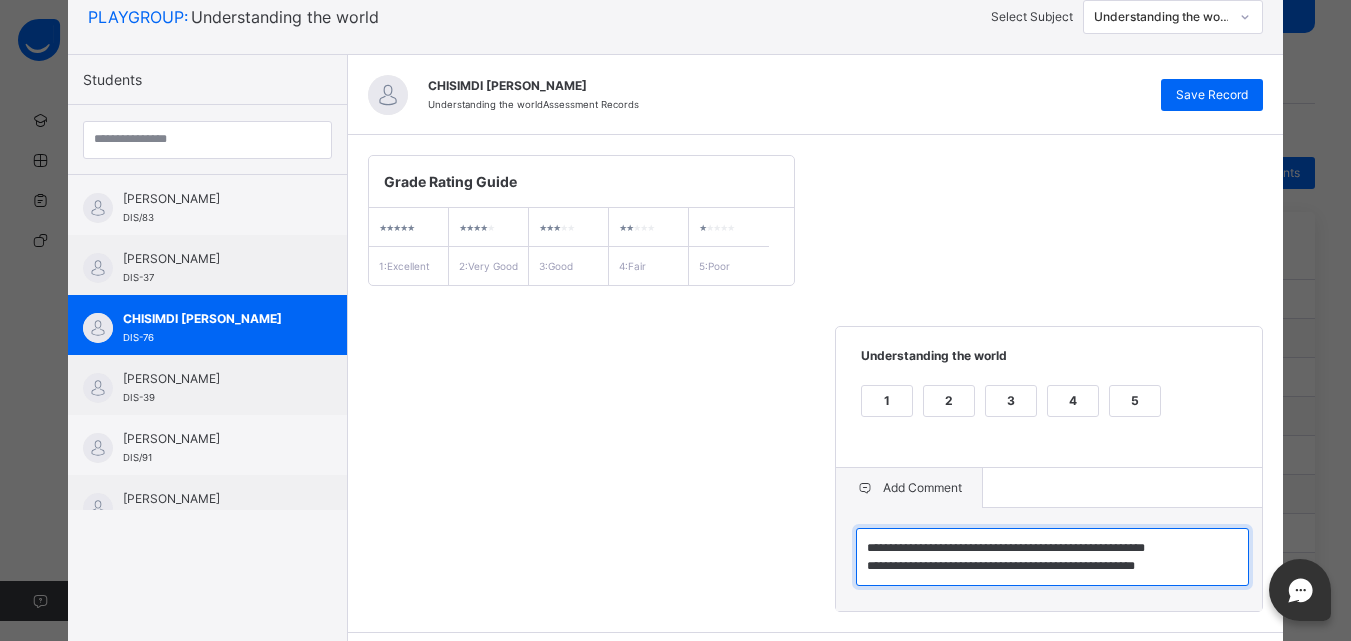 scroll, scrollTop: 0, scrollLeft: 0, axis: both 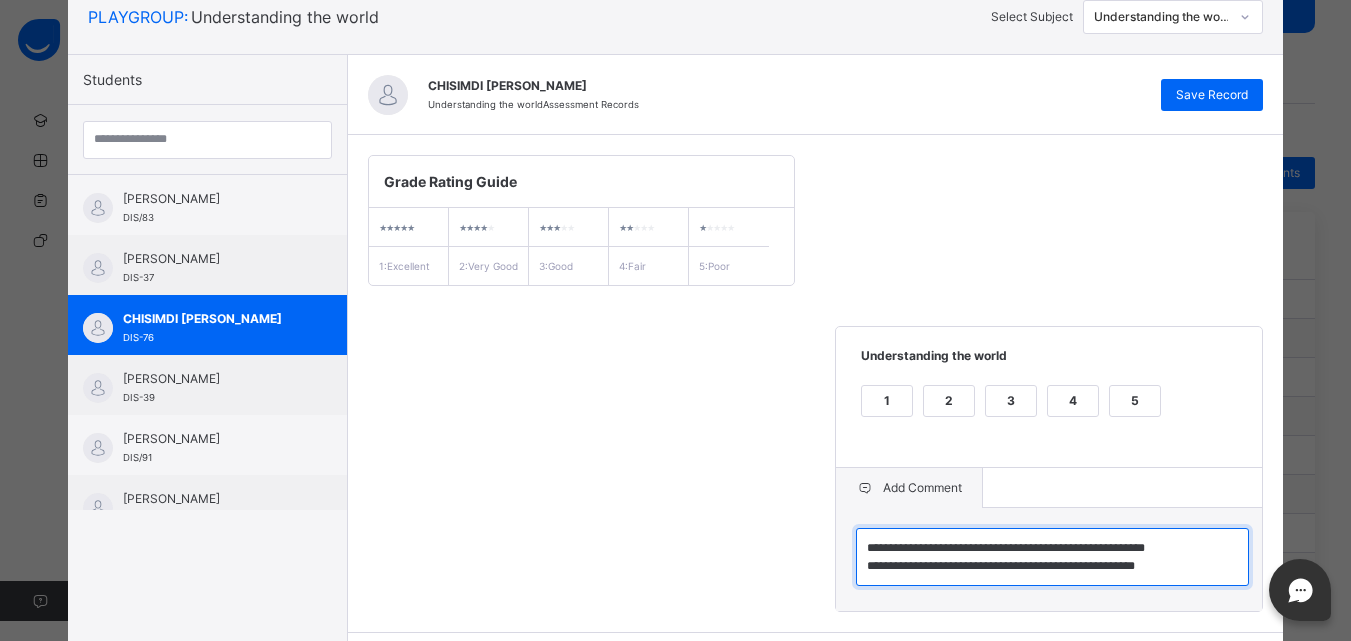 click on "**********" at bounding box center (1052, 557) 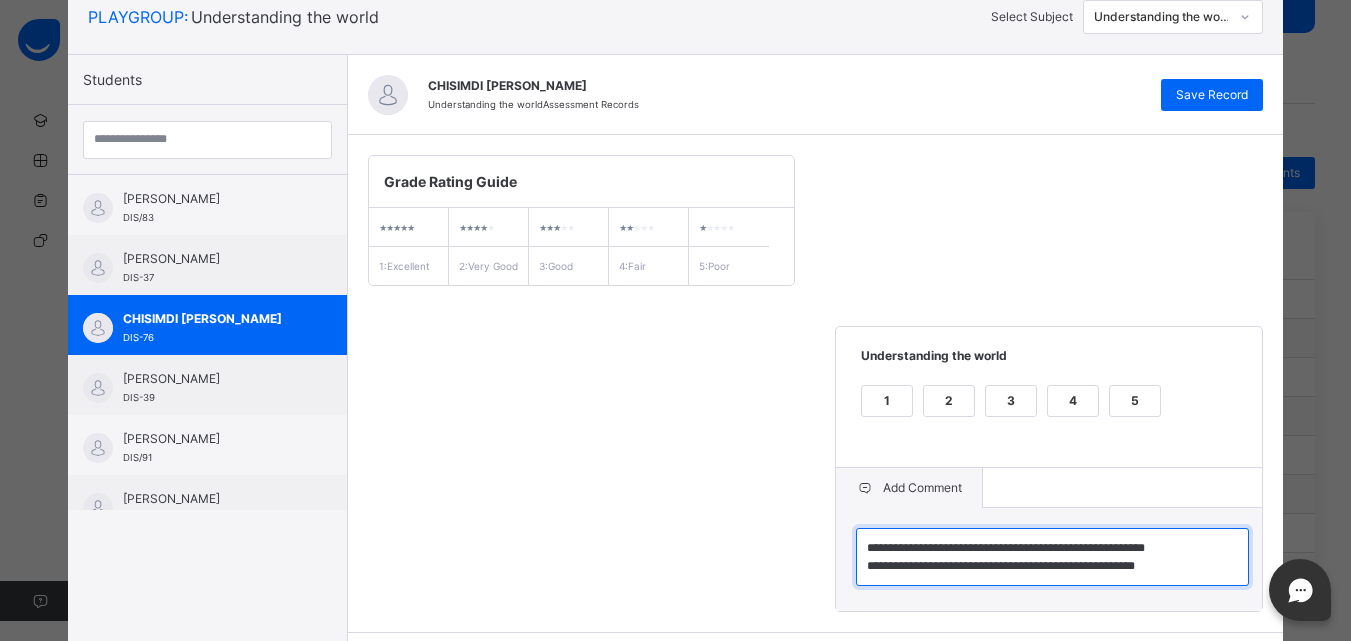 type on "**********" 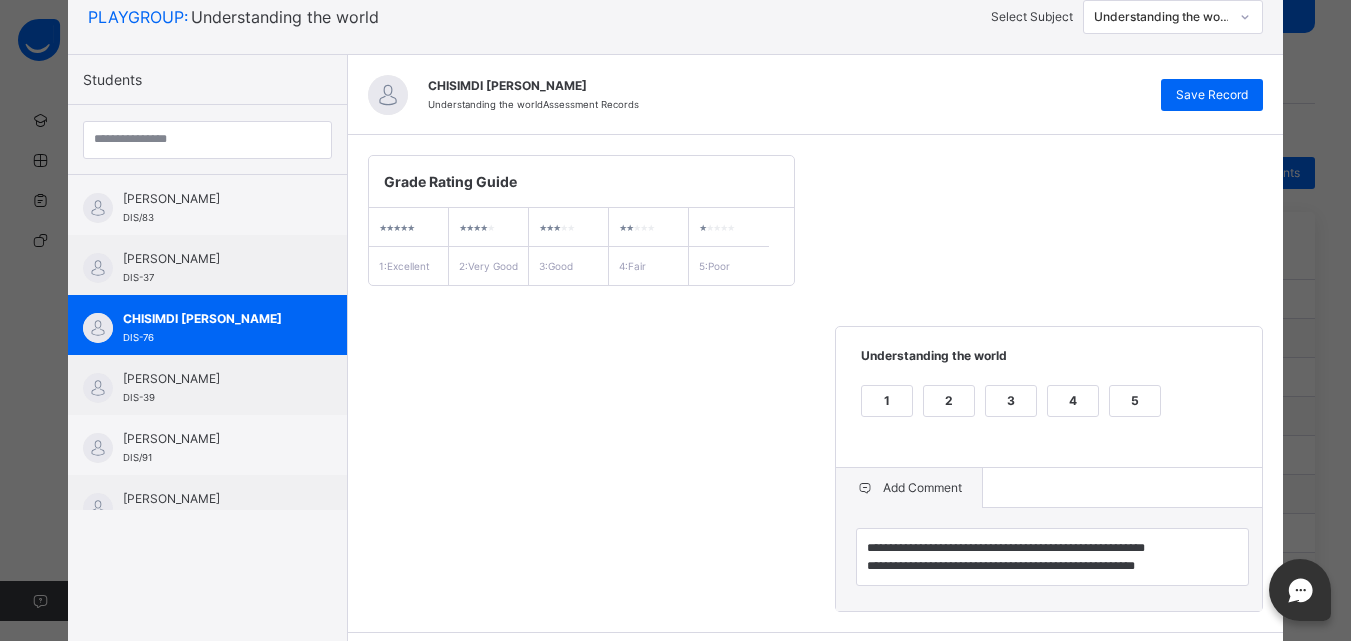 click on "**********" at bounding box center [816, 383] 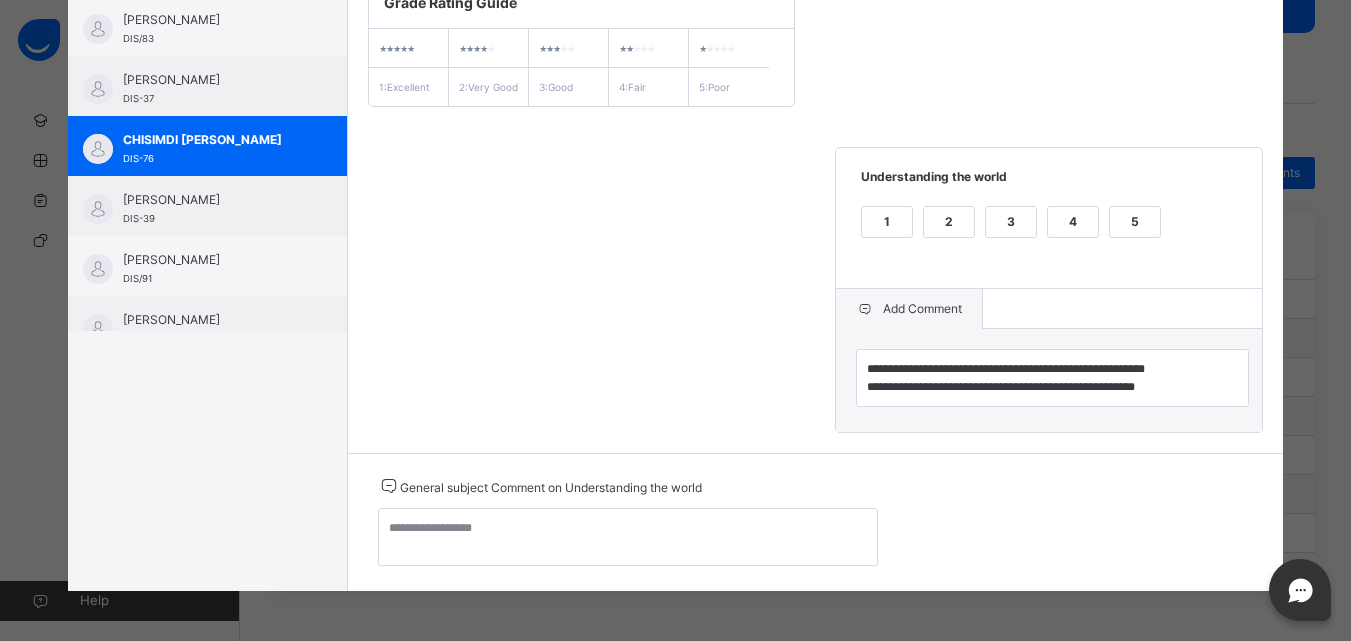 scroll, scrollTop: 337, scrollLeft: 0, axis: vertical 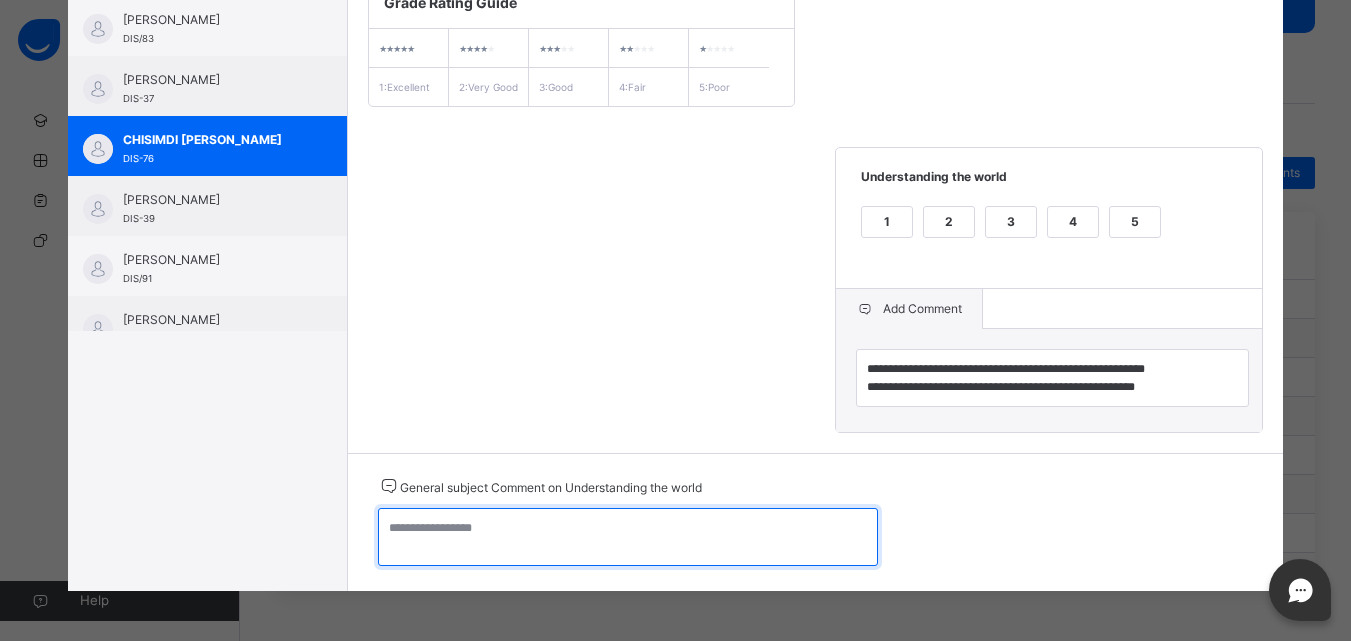 click at bounding box center (628, 537) 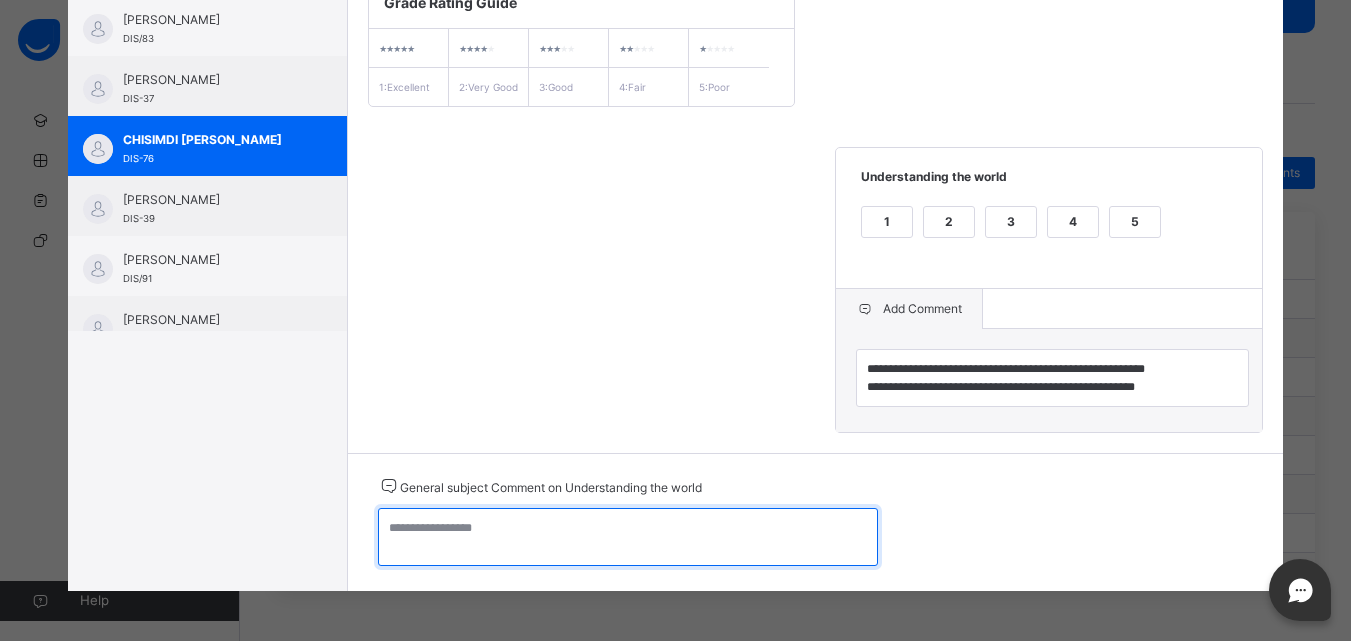 paste on "**********" 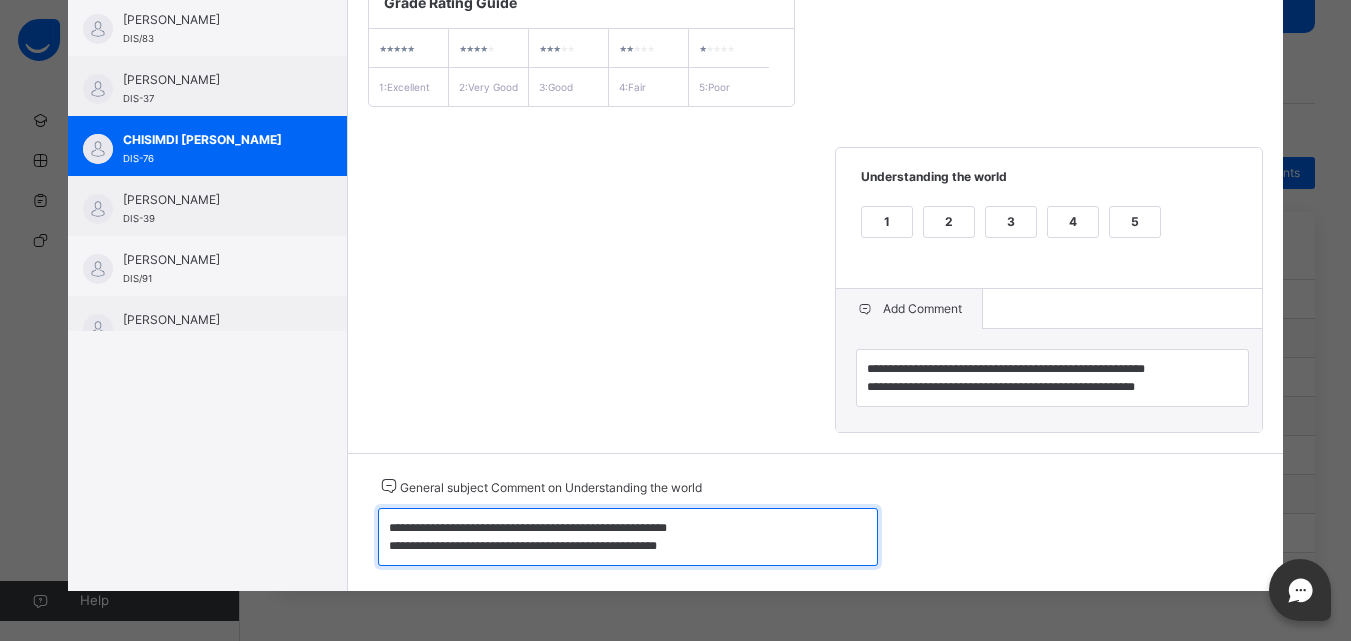 scroll, scrollTop: 6, scrollLeft: 0, axis: vertical 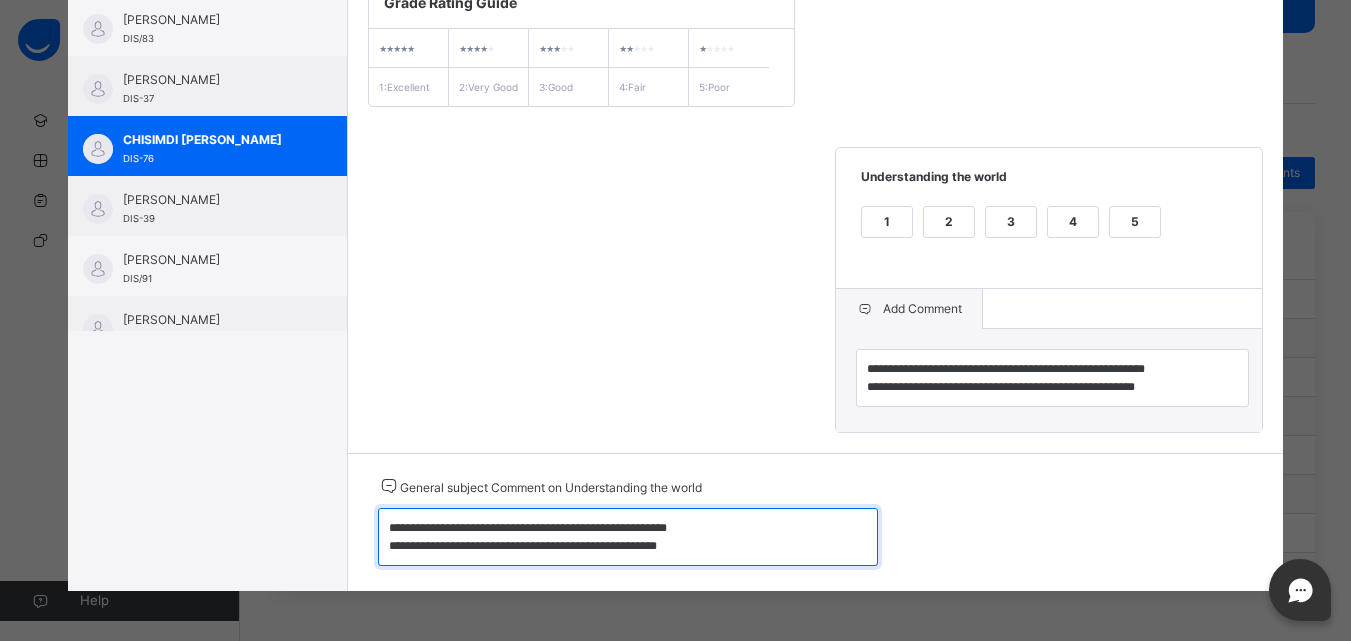 type on "**********" 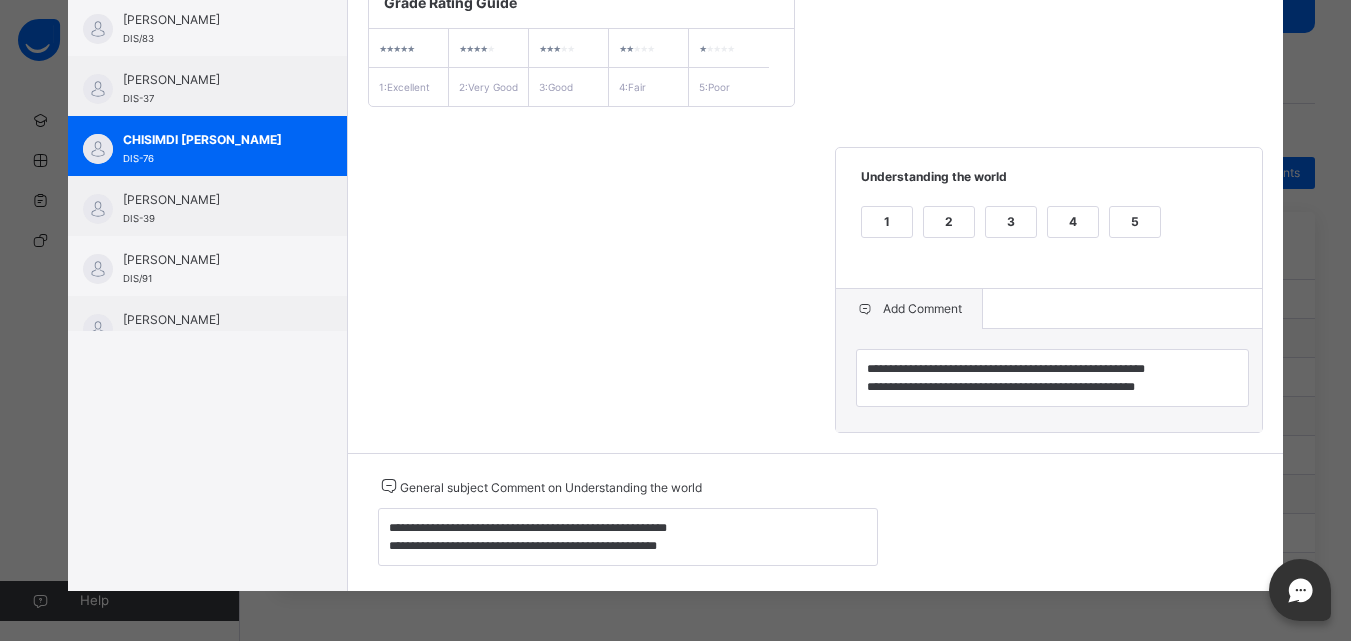 click on "**********" at bounding box center [816, 204] 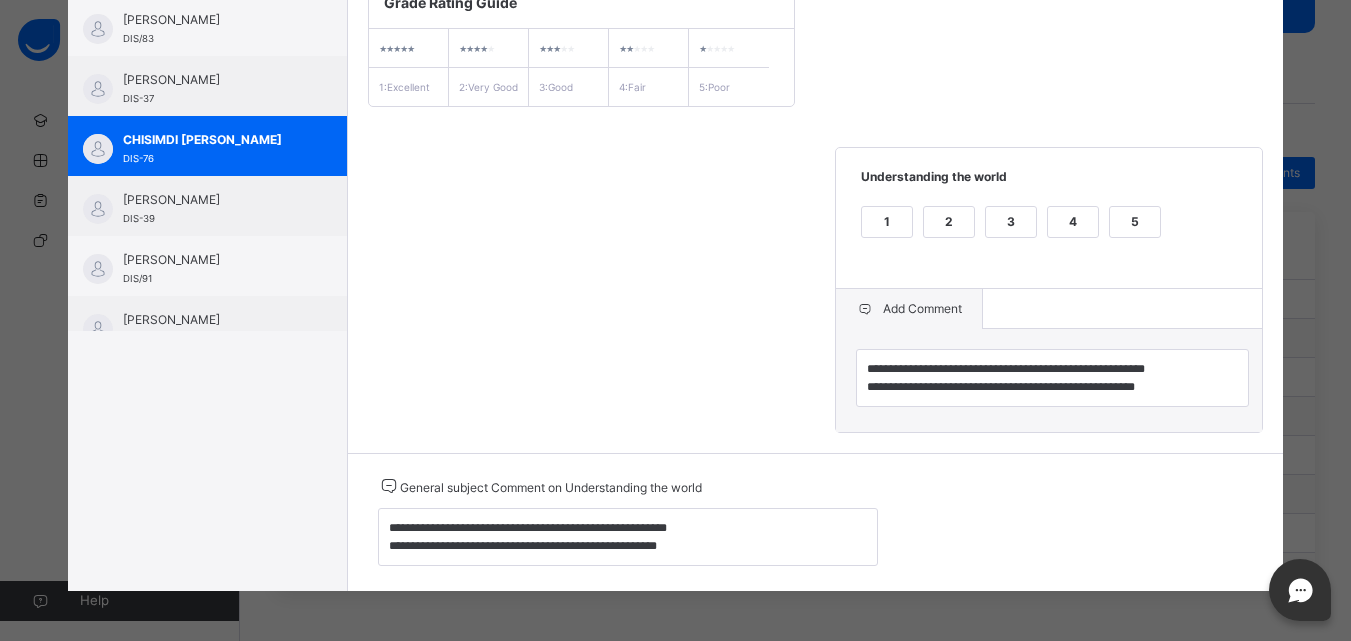 click on "**********" at bounding box center [816, 204] 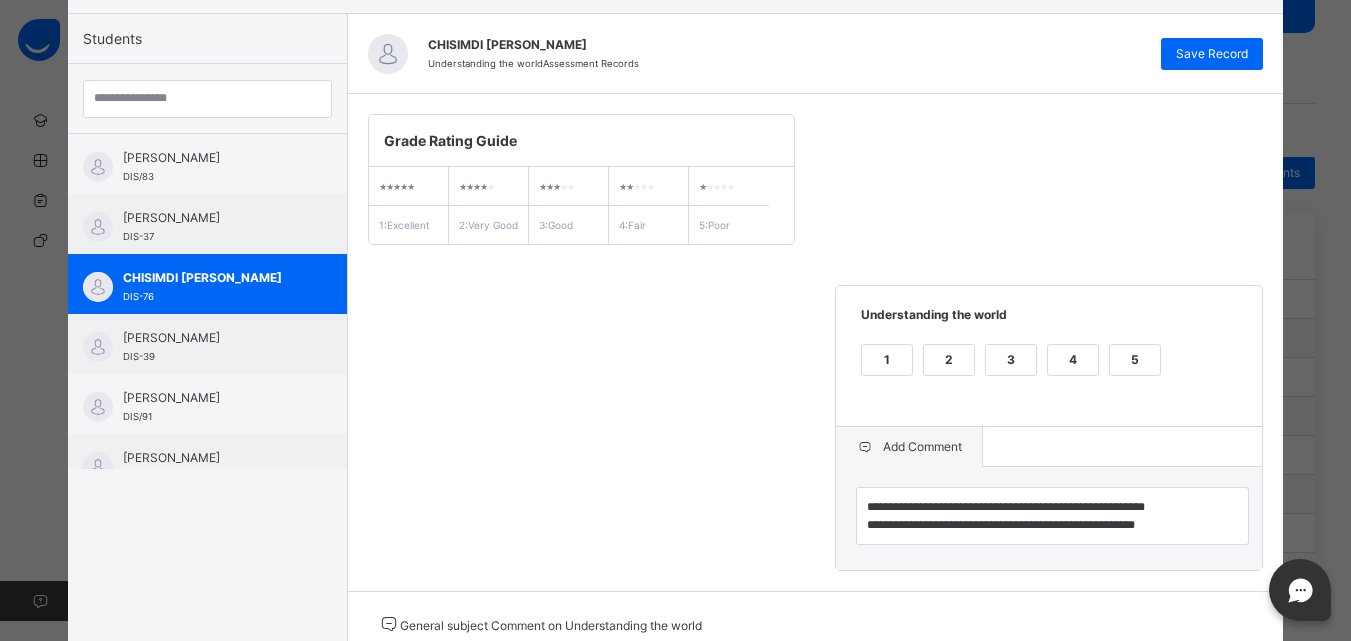 scroll, scrollTop: 177, scrollLeft: 0, axis: vertical 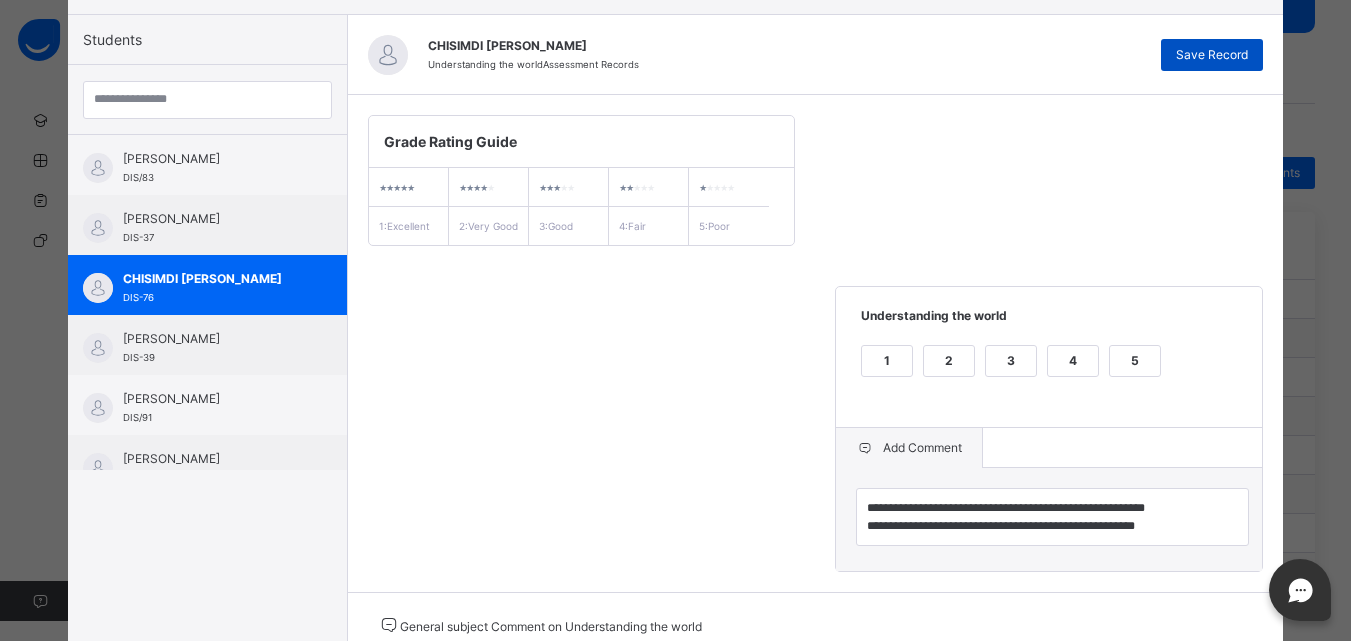 click on "Save Record" at bounding box center (1212, 55) 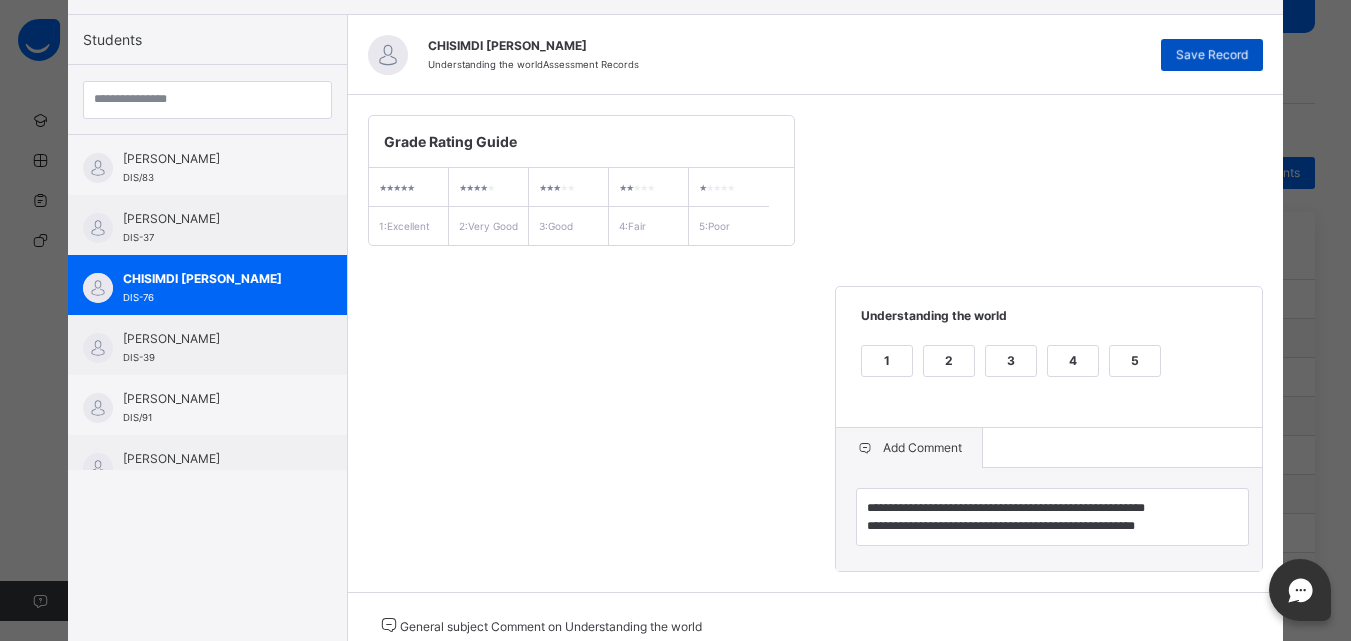 click on "Save Record" at bounding box center [1212, 55] 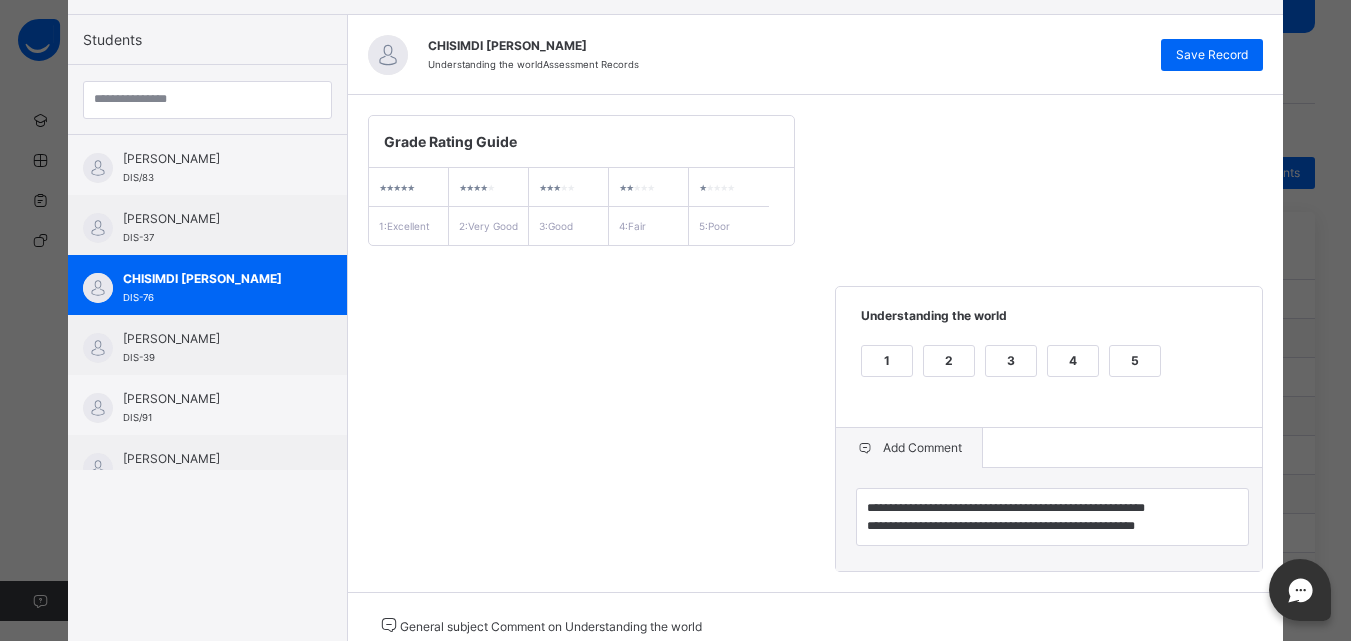 scroll, scrollTop: 20, scrollLeft: 0, axis: vertical 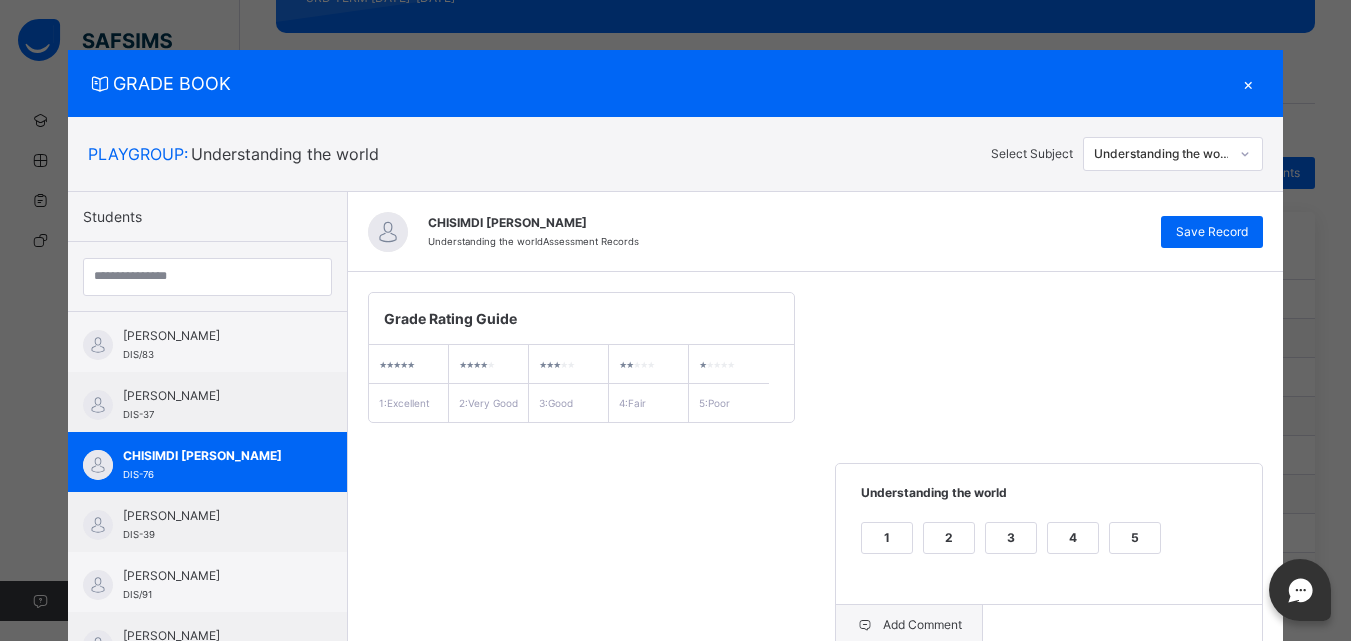 click on "**********" at bounding box center (816, 520) 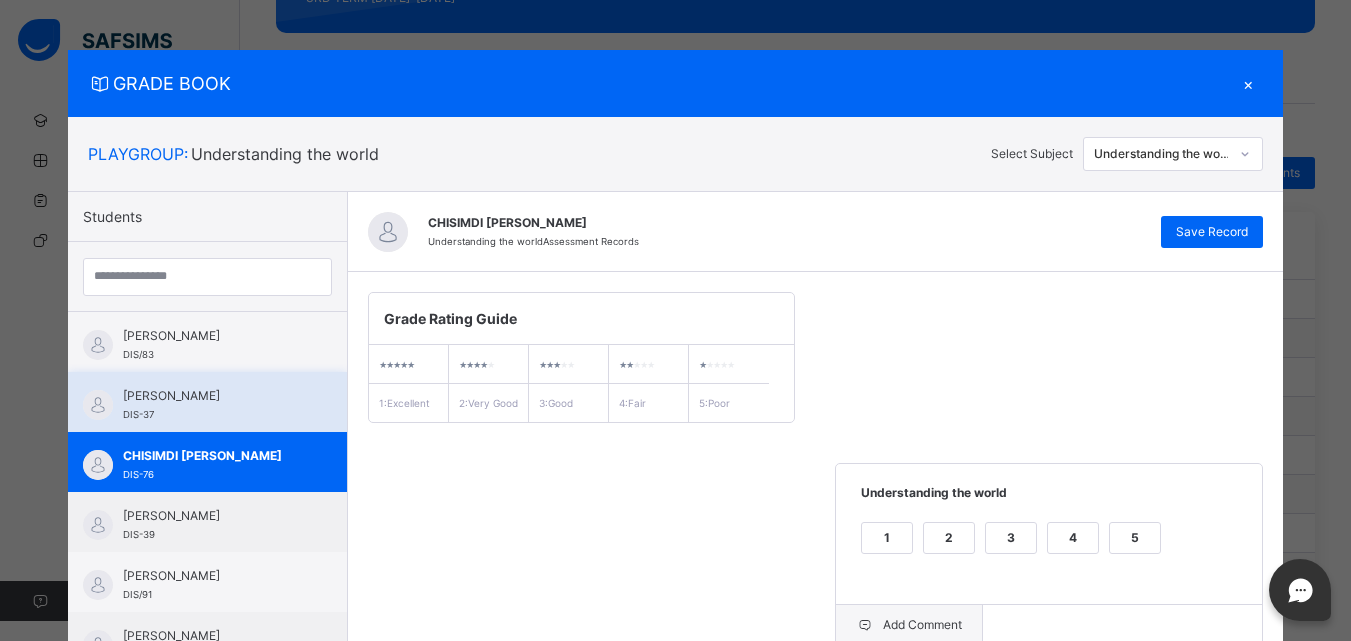 click on "[PERSON_NAME]" at bounding box center [212, 396] 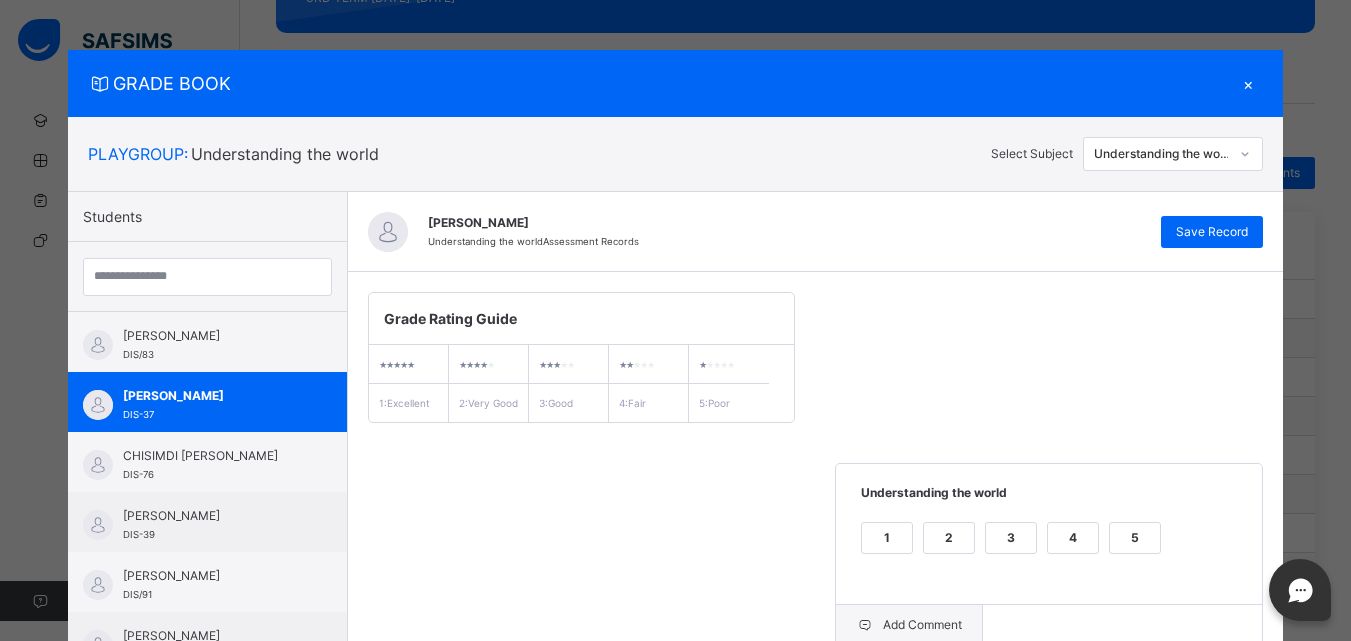 click on "**********" at bounding box center [816, 520] 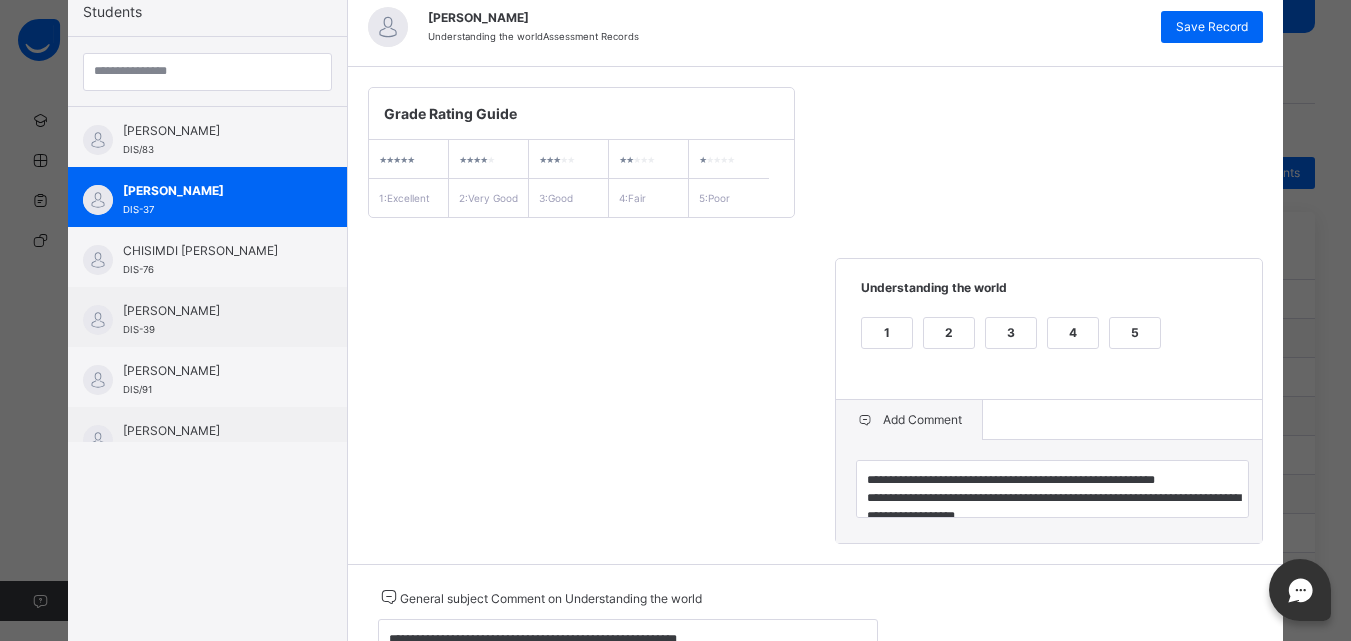 scroll, scrollTop: 337, scrollLeft: 0, axis: vertical 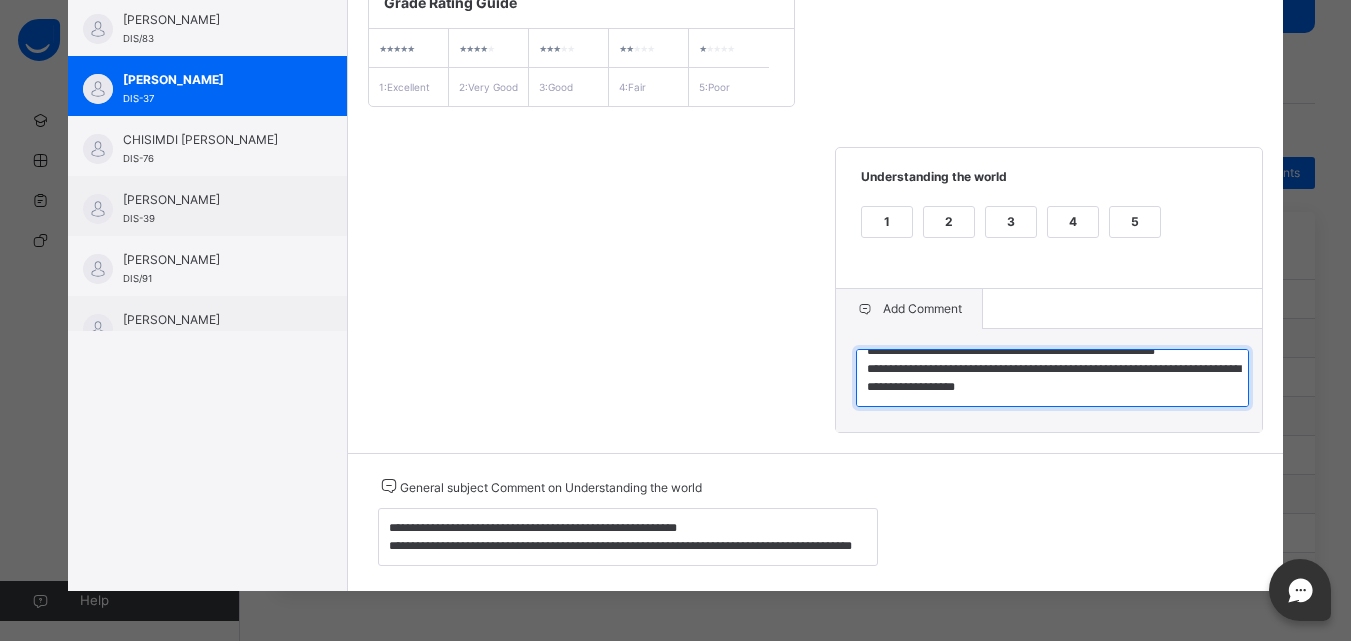 drag, startPoint x: 859, startPoint y: 357, endPoint x: 1077, endPoint y: 427, distance: 228.96288 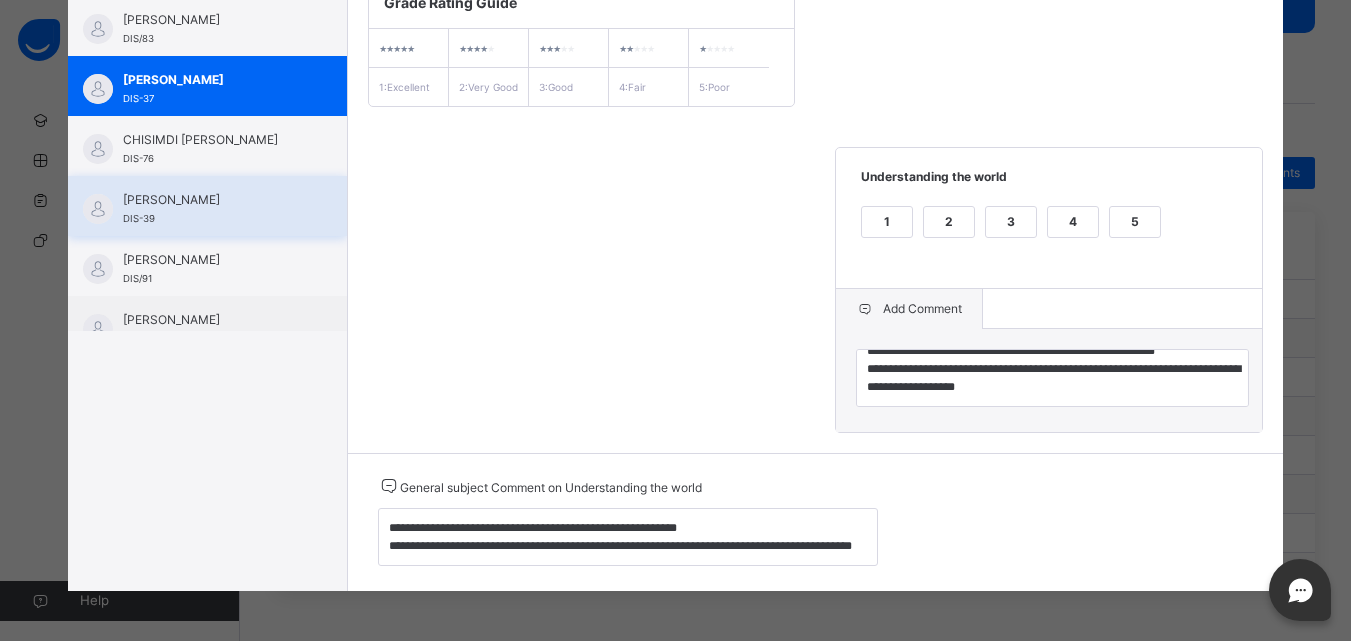 click on "[PERSON_NAME]" at bounding box center (212, 200) 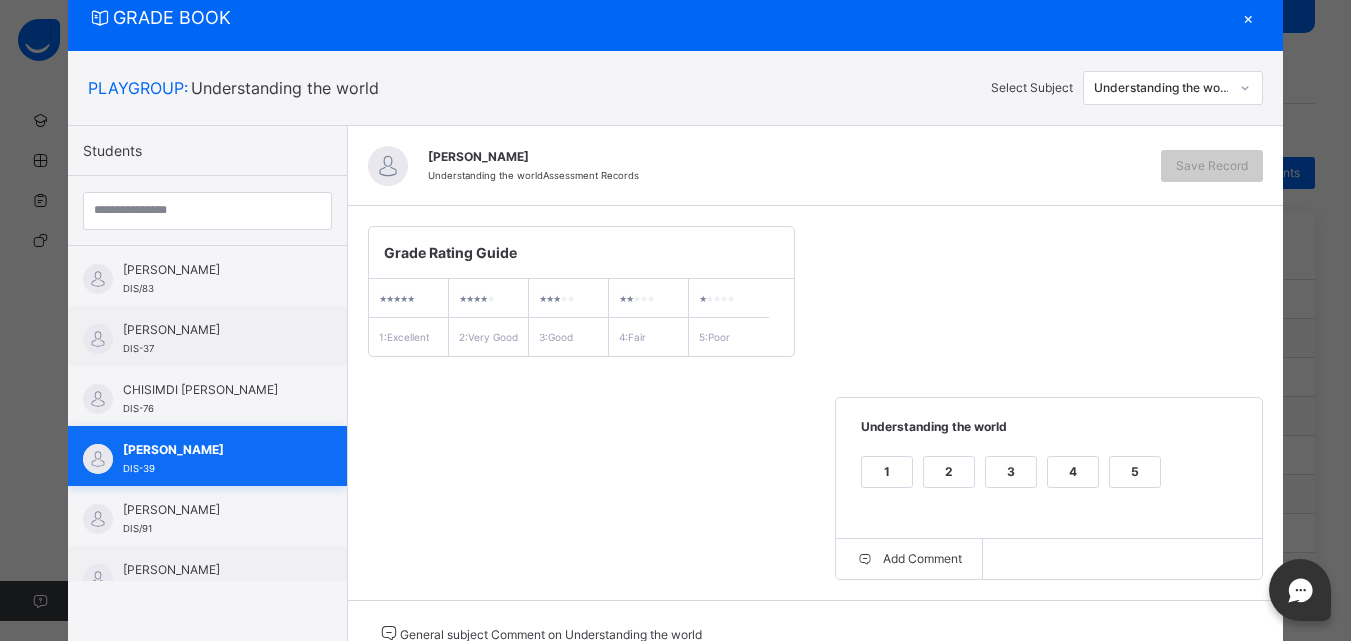 scroll, scrollTop: 231, scrollLeft: 0, axis: vertical 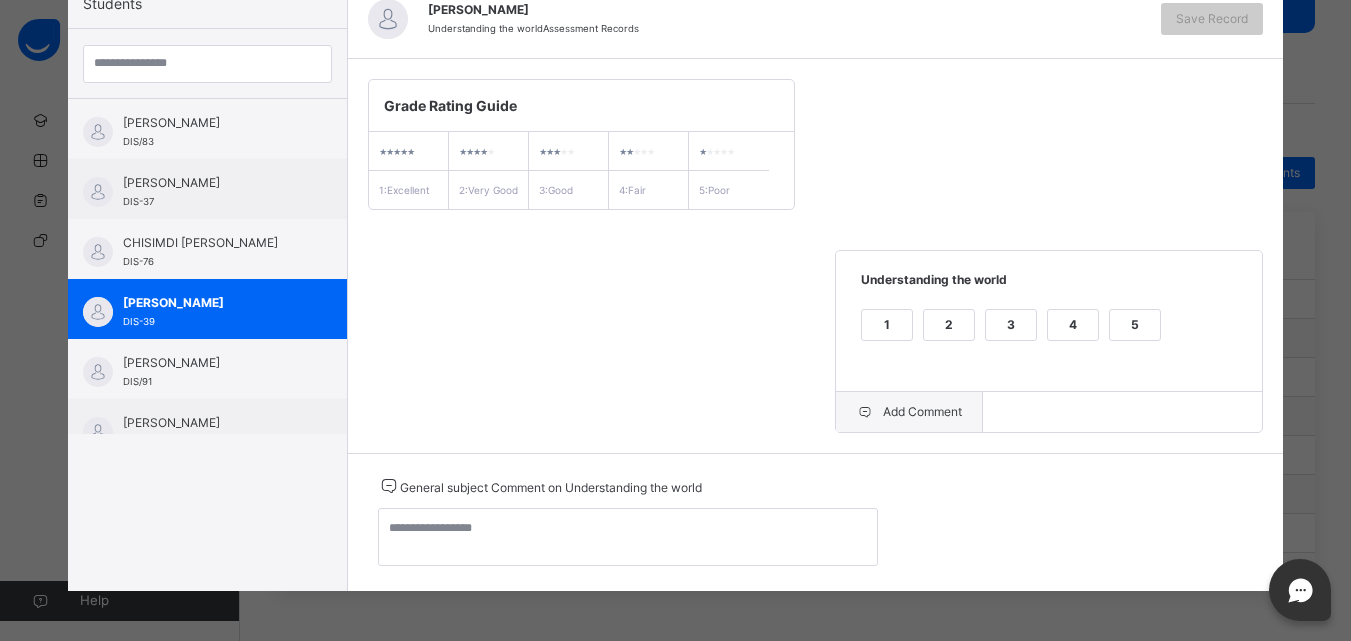 click on "Add Comment" at bounding box center [909, 412] 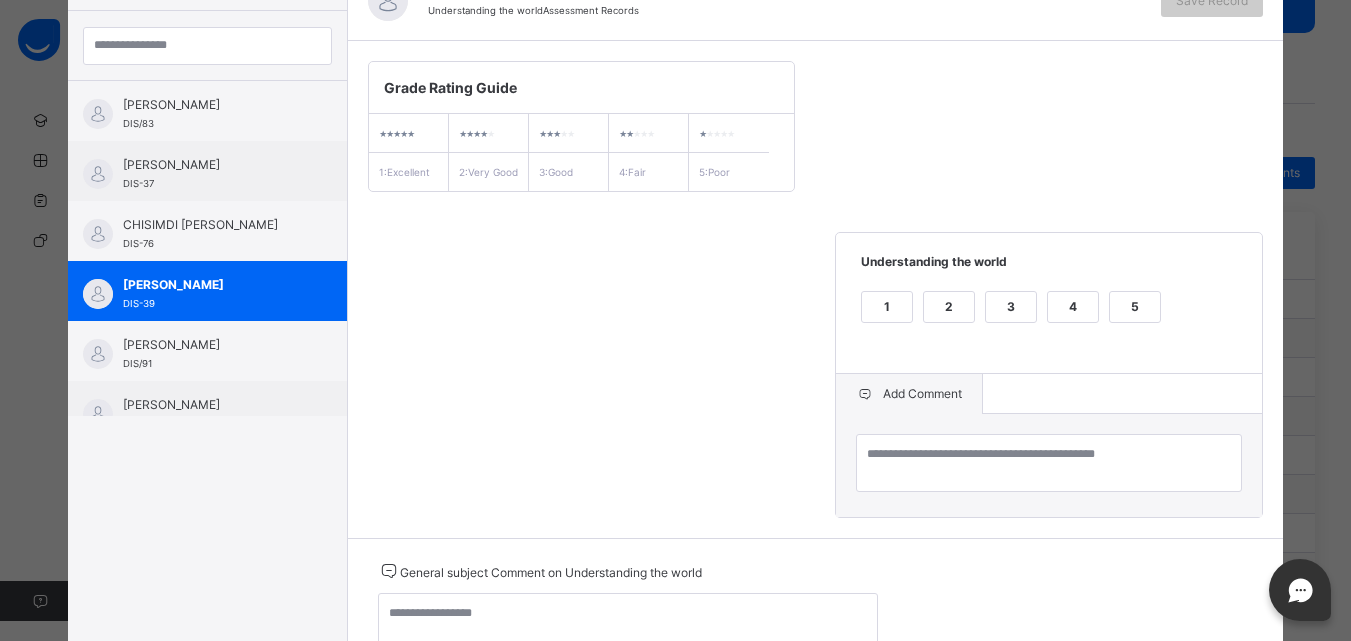 scroll, scrollTop: 334, scrollLeft: 0, axis: vertical 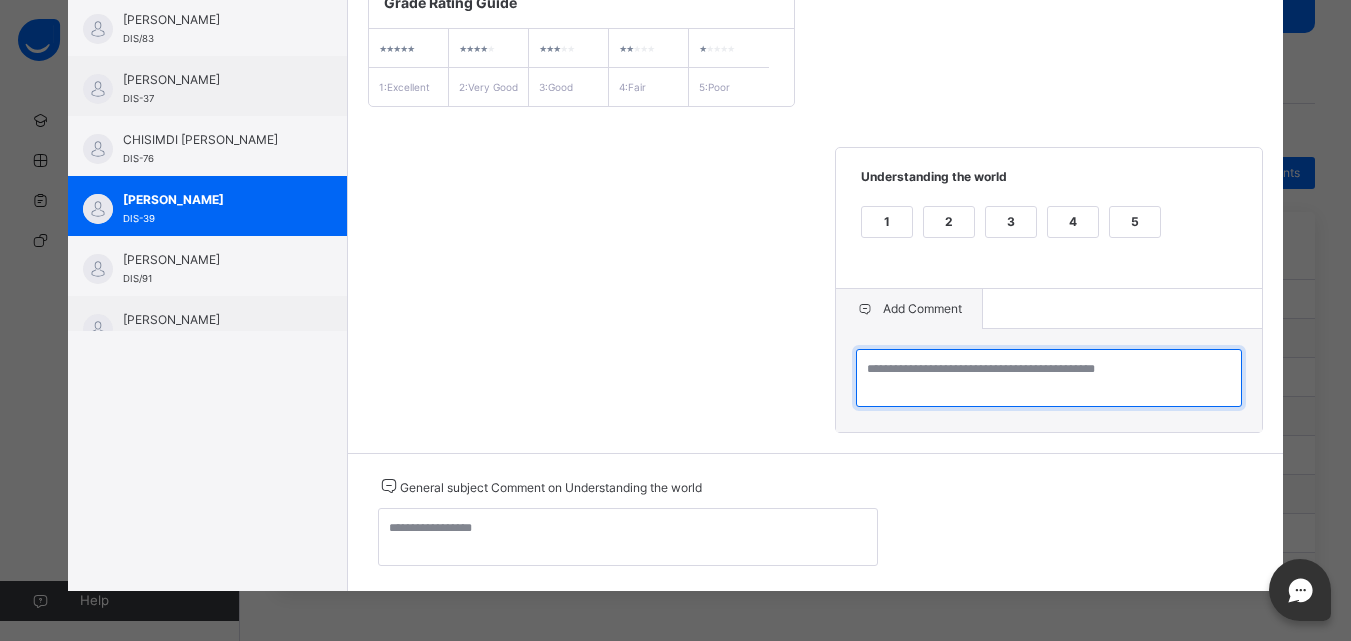click at bounding box center (1049, 378) 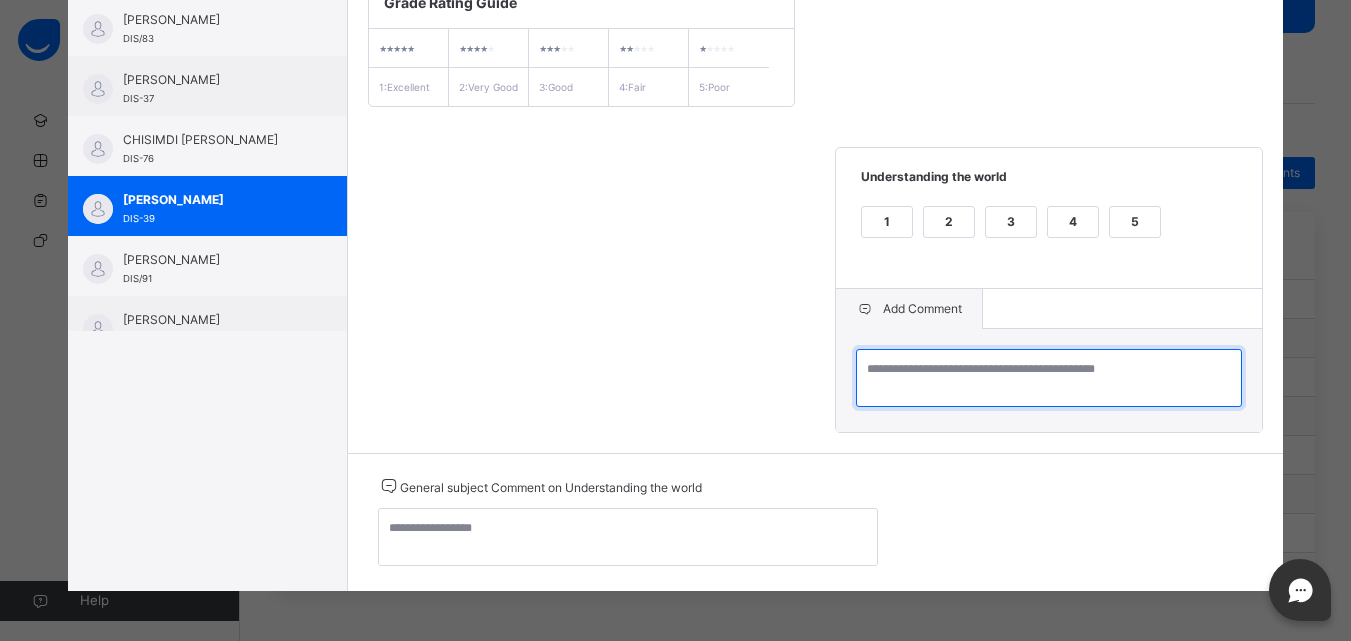 paste on "**********" 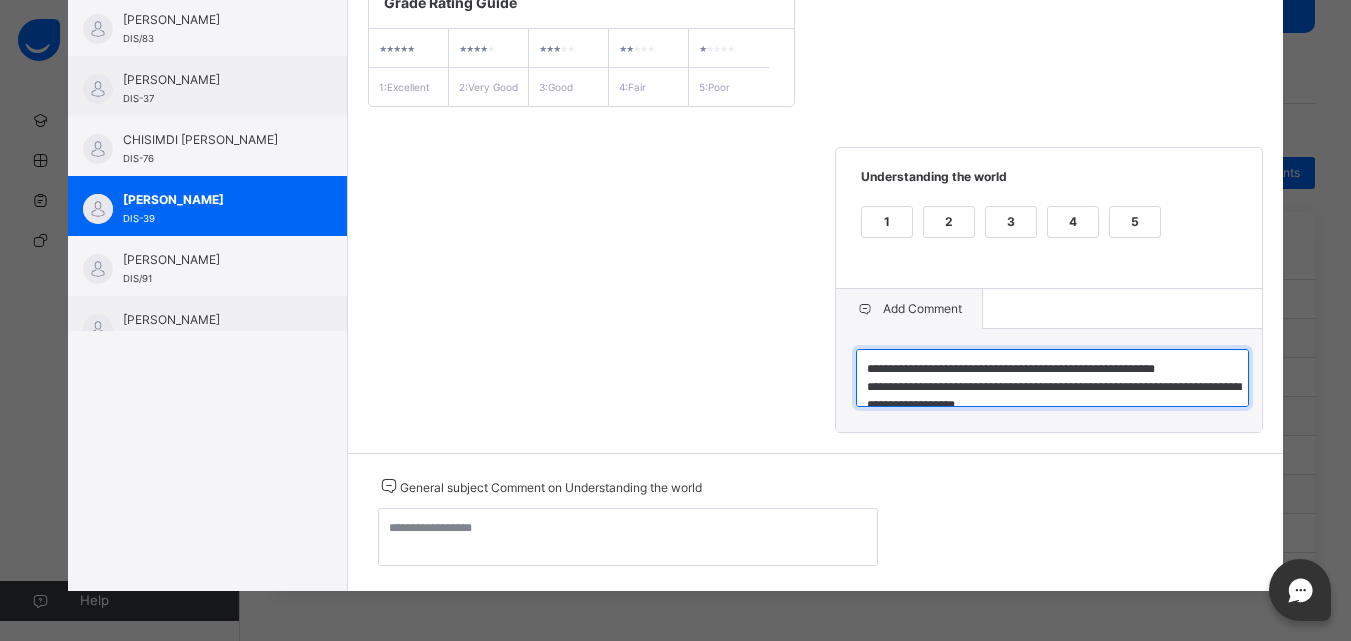 scroll, scrollTop: 24, scrollLeft: 0, axis: vertical 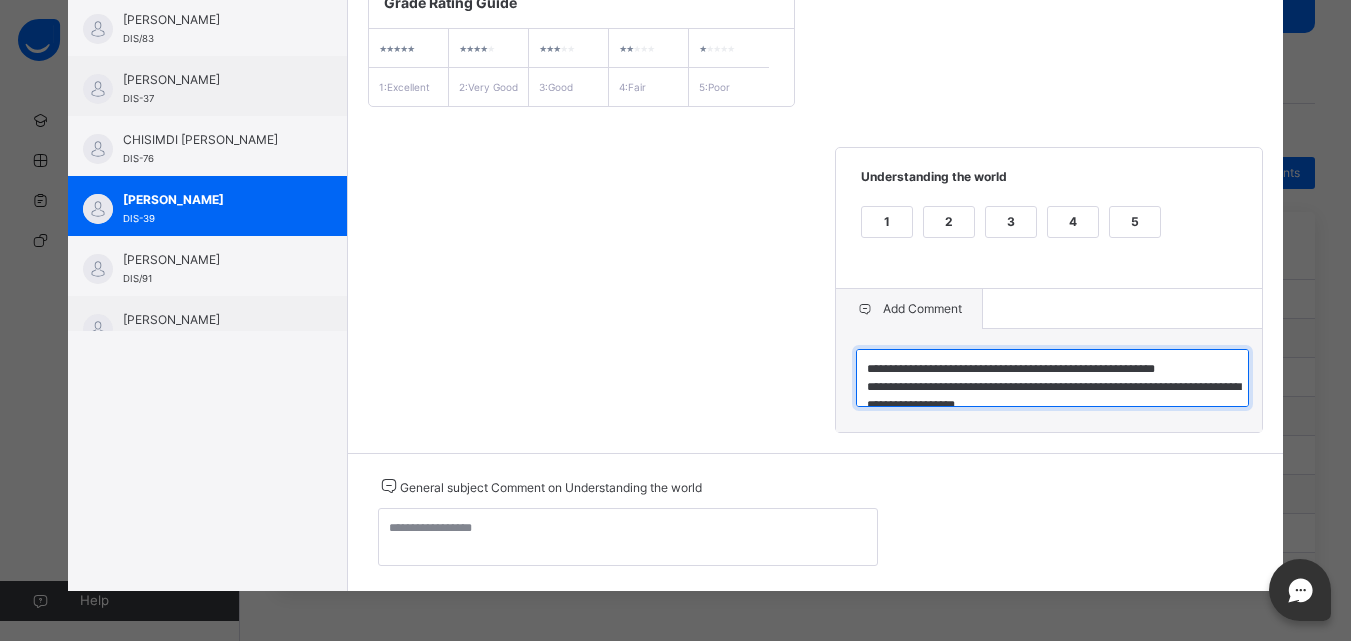 click on "**********" at bounding box center (1052, 378) 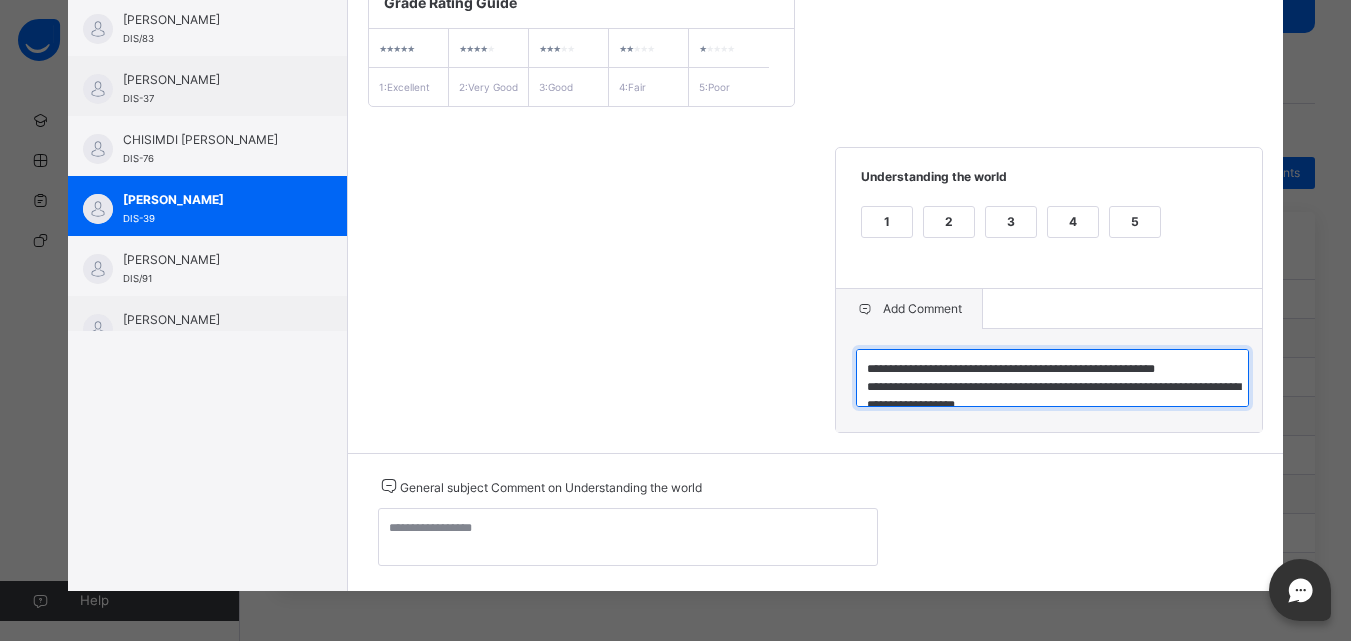 scroll, scrollTop: 36, scrollLeft: 0, axis: vertical 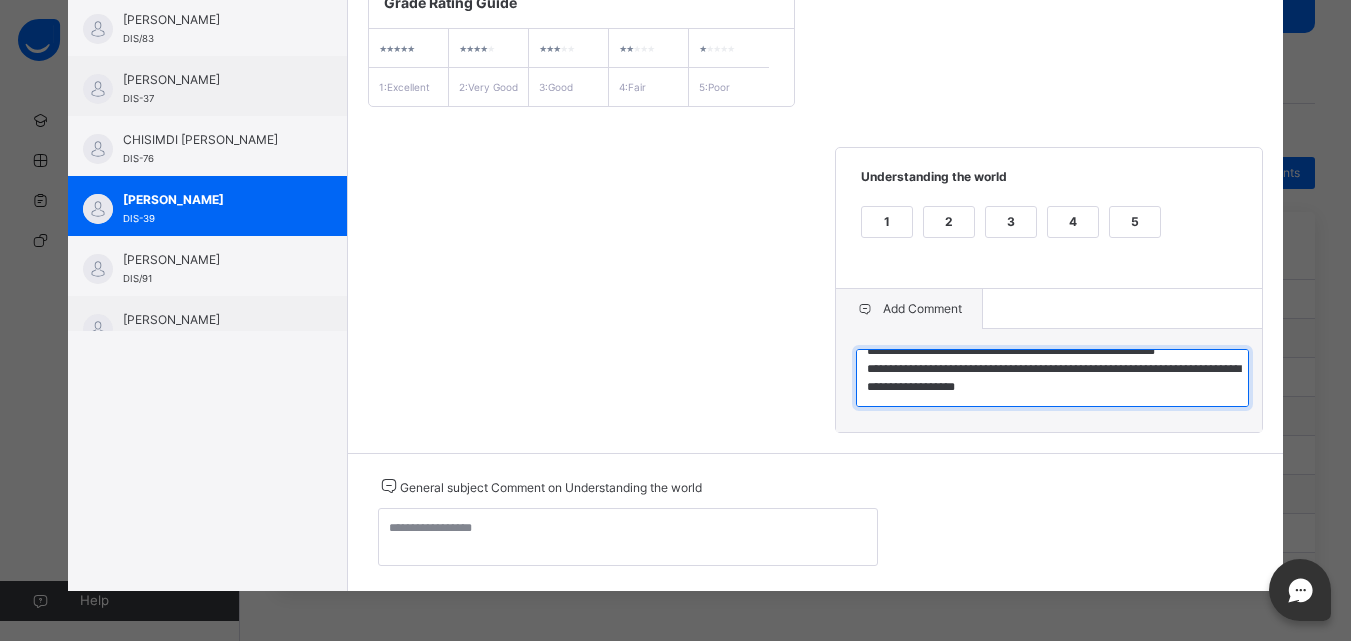 drag, startPoint x: 860, startPoint y: 363, endPoint x: 1284, endPoint y: 440, distance: 430.93503 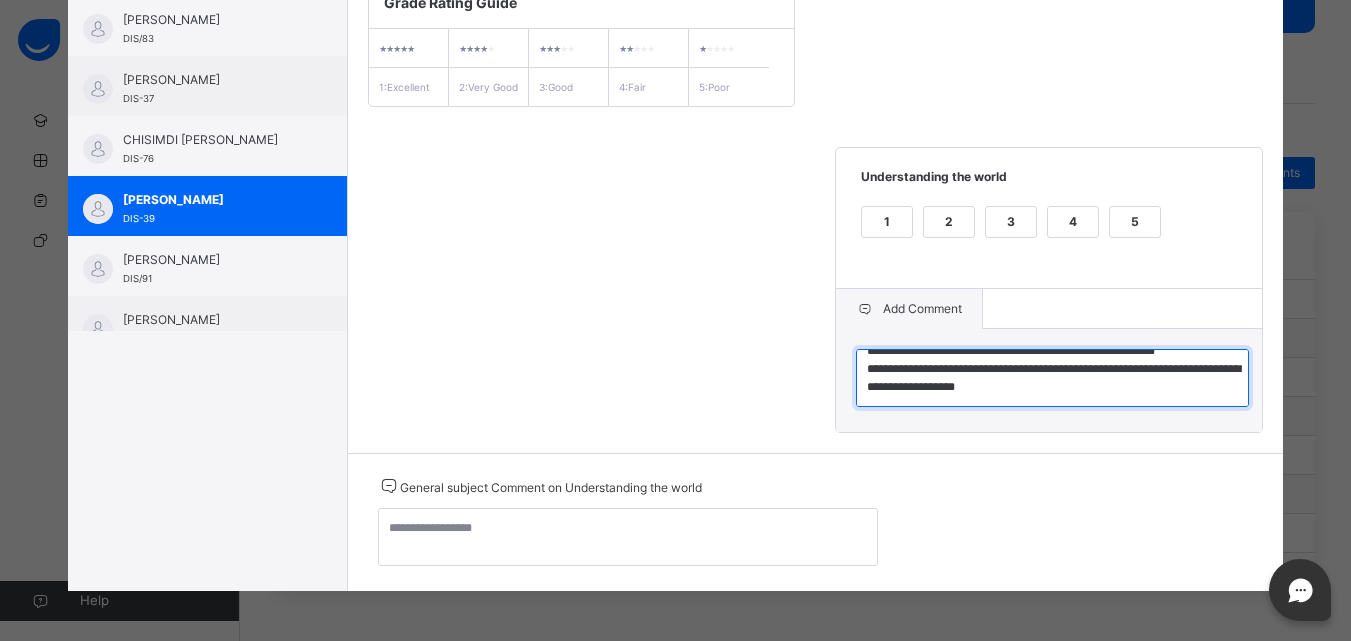 type on "**********" 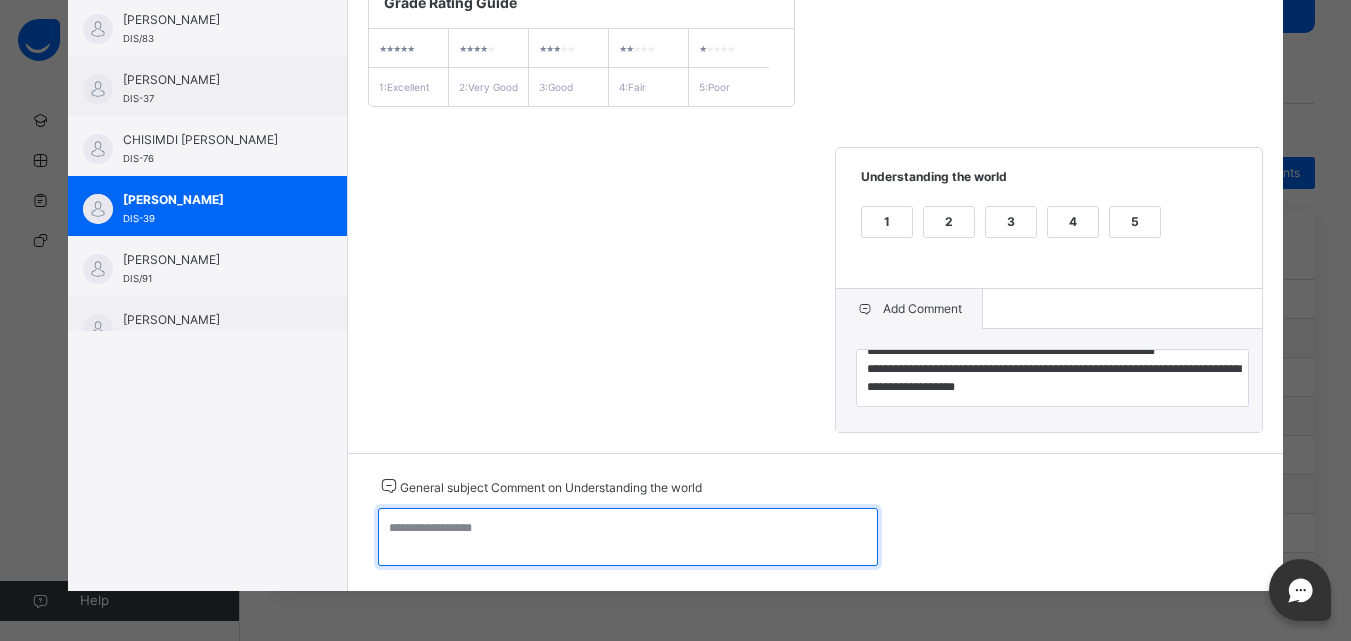 click at bounding box center [628, 537] 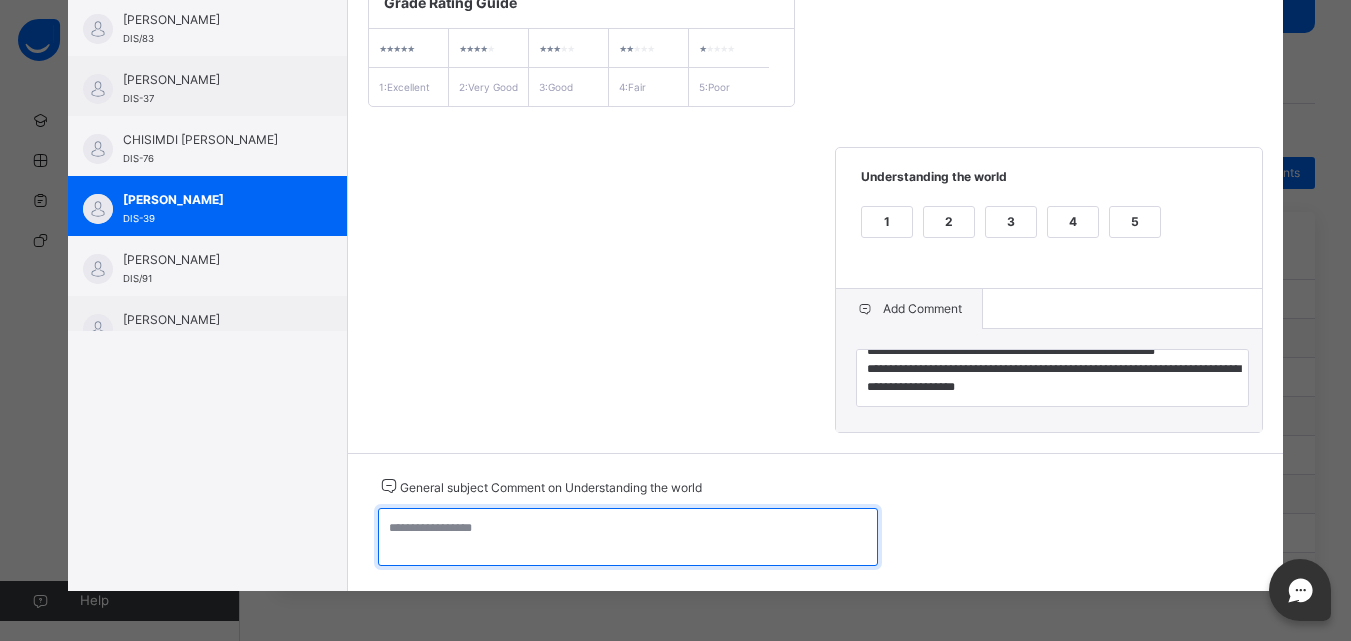 paste on "**********" 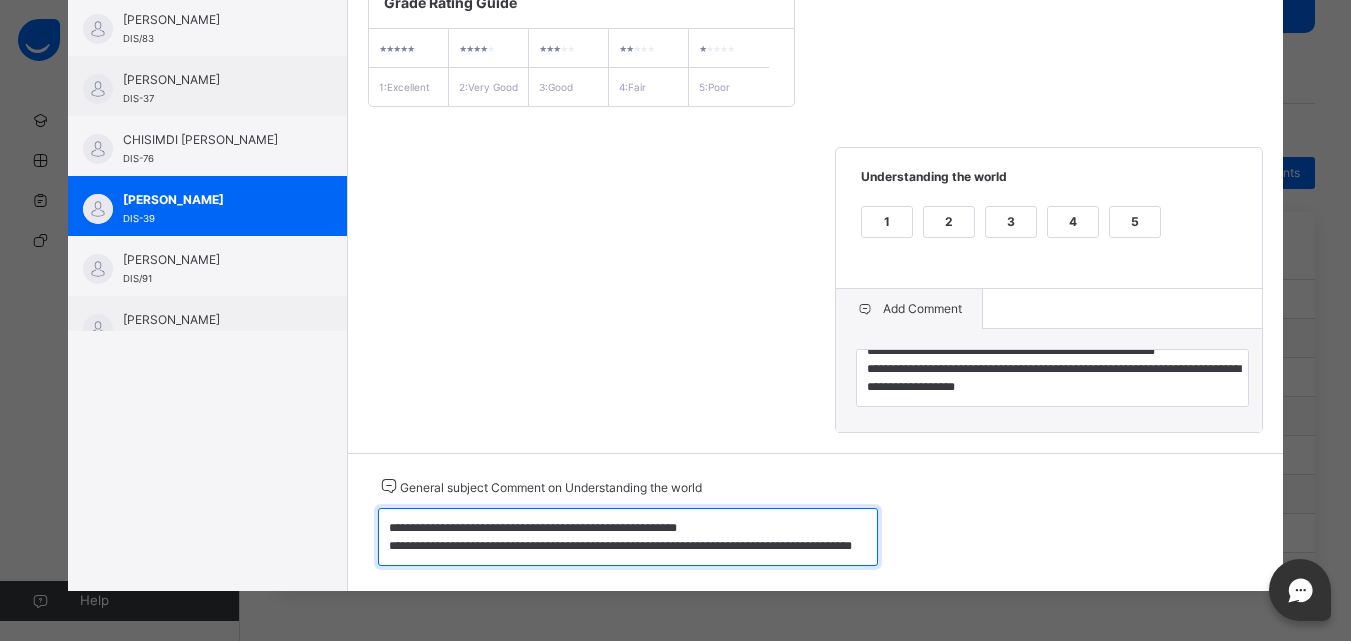 scroll, scrollTop: 24, scrollLeft: 0, axis: vertical 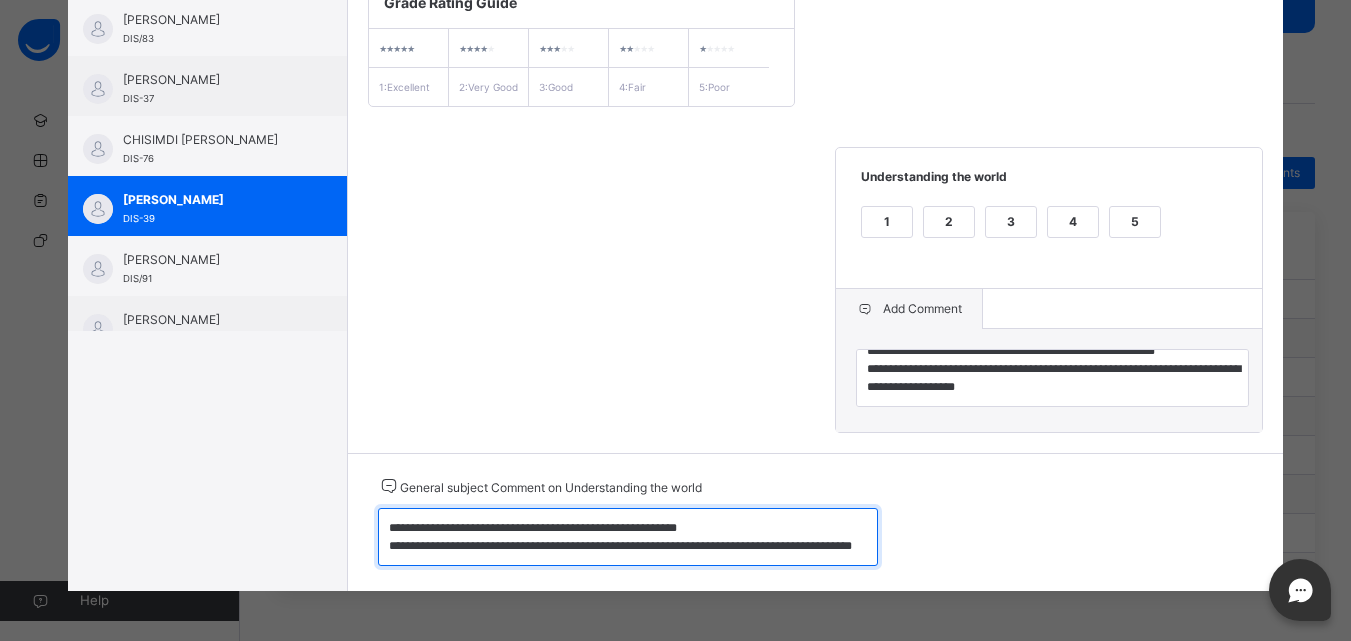 type on "**********" 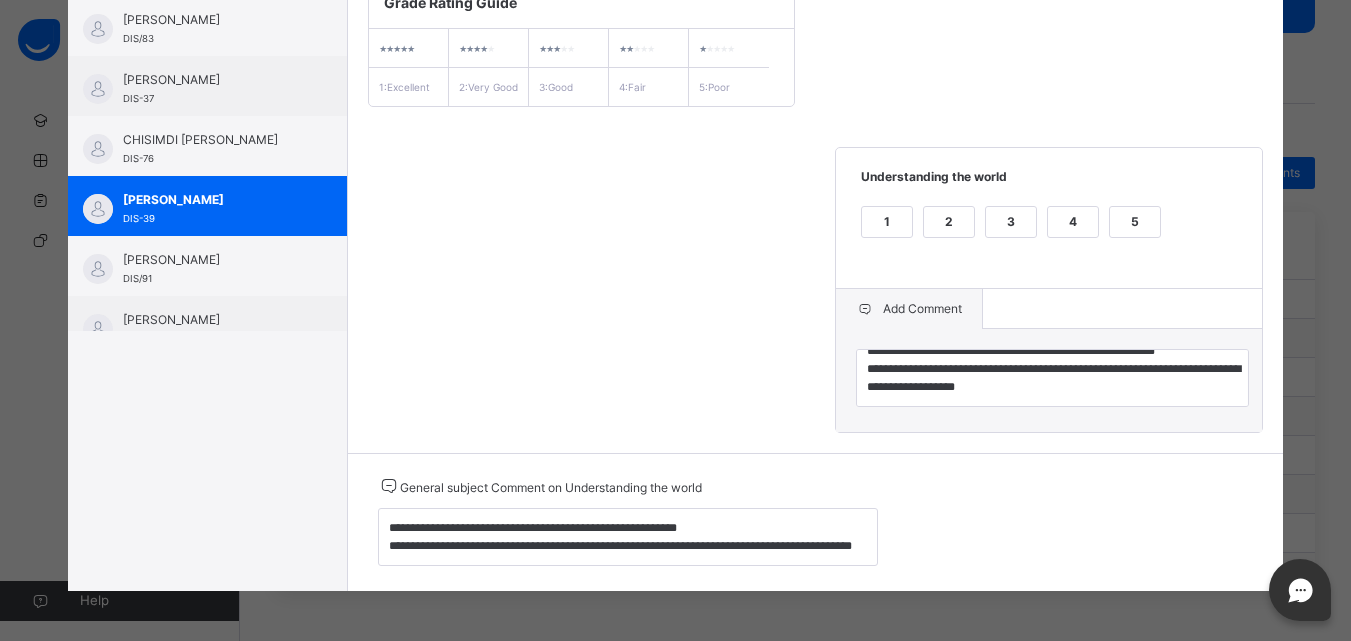 click on "3" at bounding box center [1011, 222] 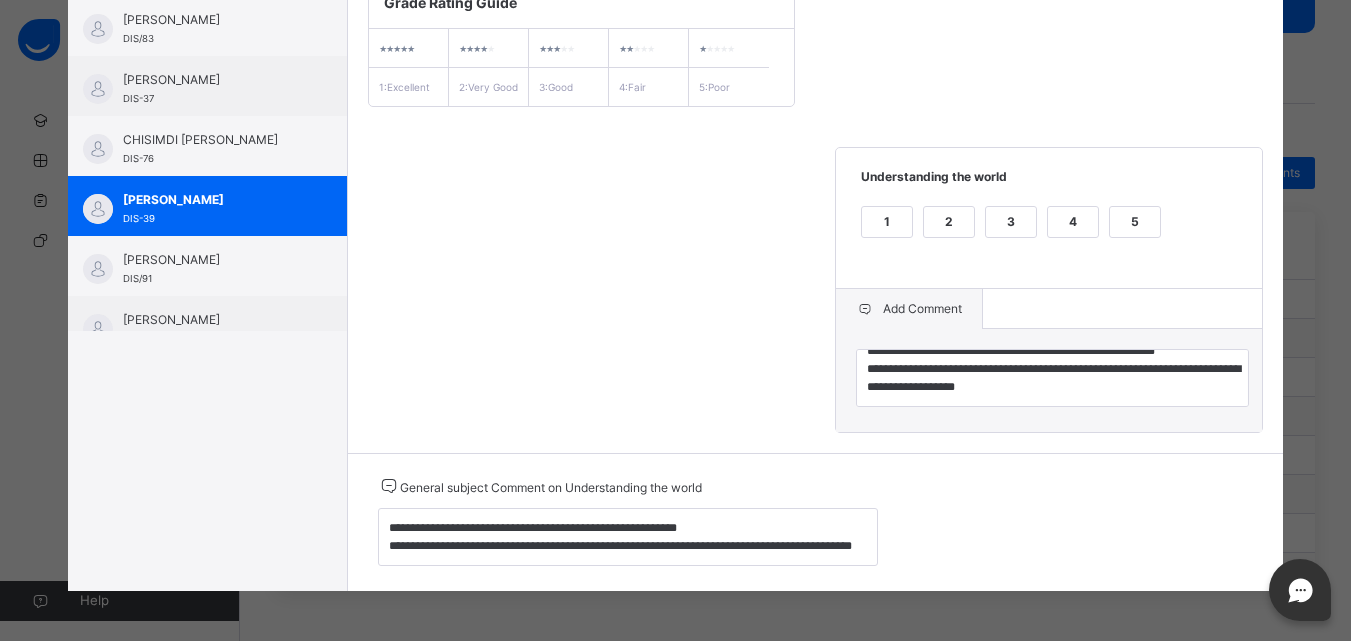 click on "**********" at bounding box center [816, 204] 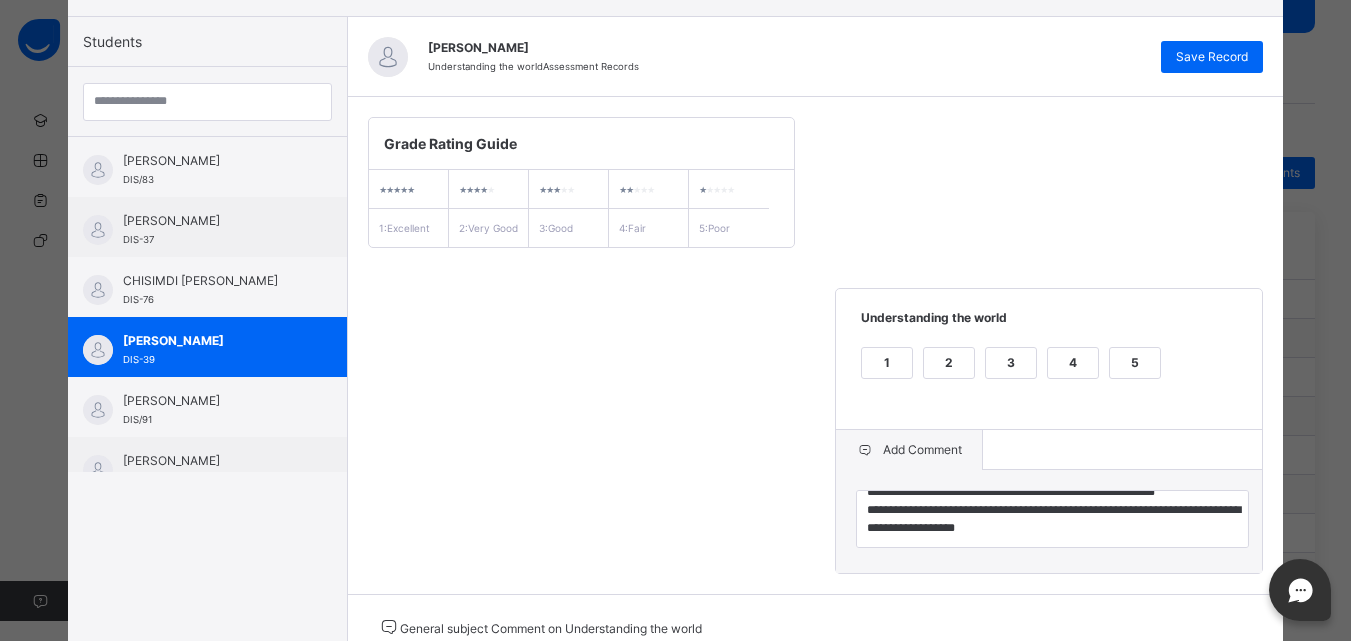 scroll, scrollTop: 174, scrollLeft: 0, axis: vertical 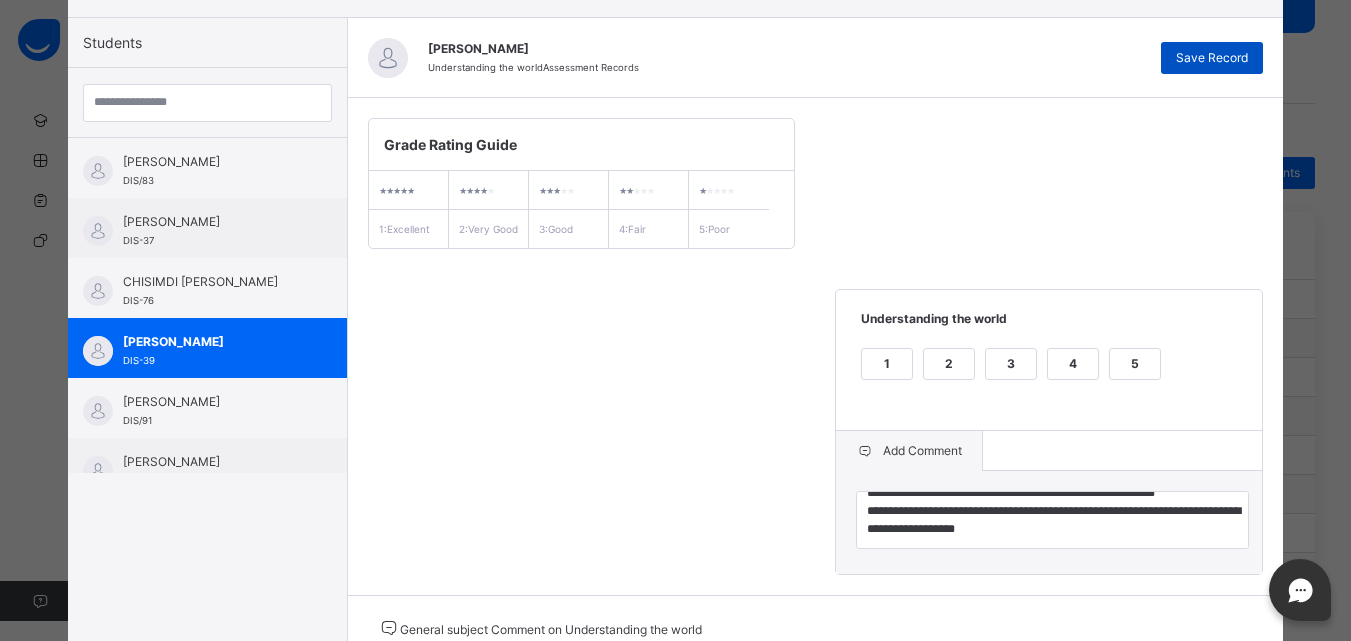click on "Save Record" at bounding box center [1212, 58] 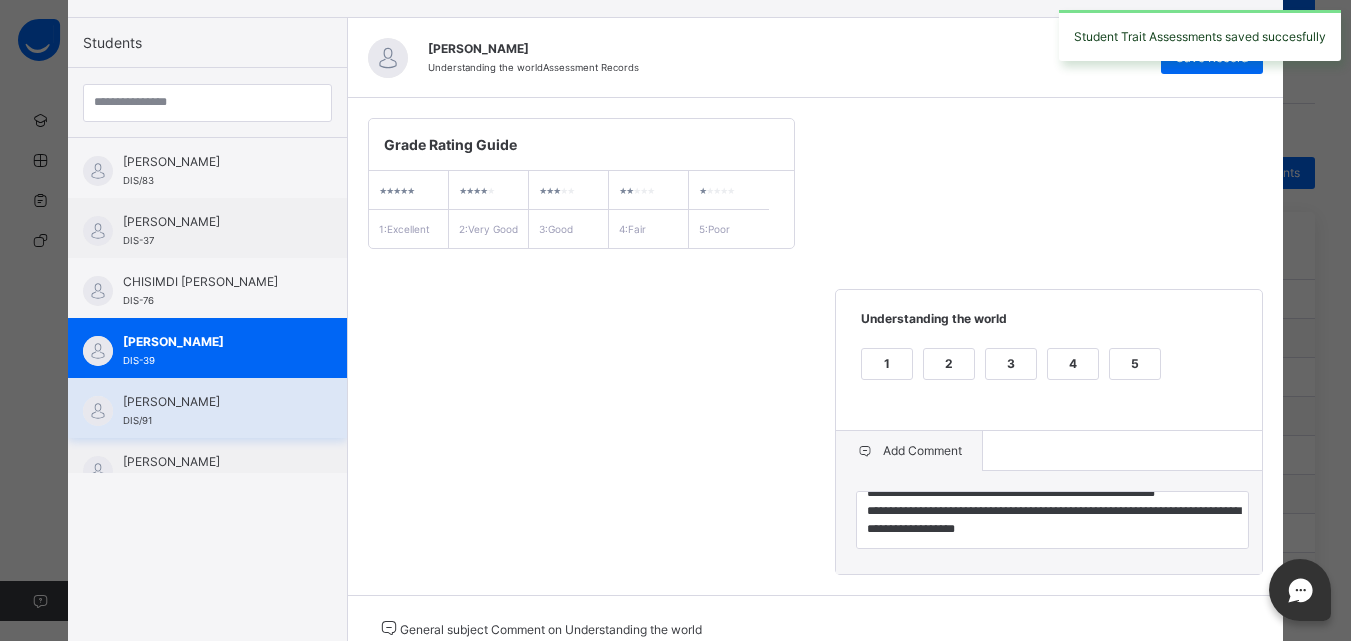 click on "[PERSON_NAME]" at bounding box center [212, 402] 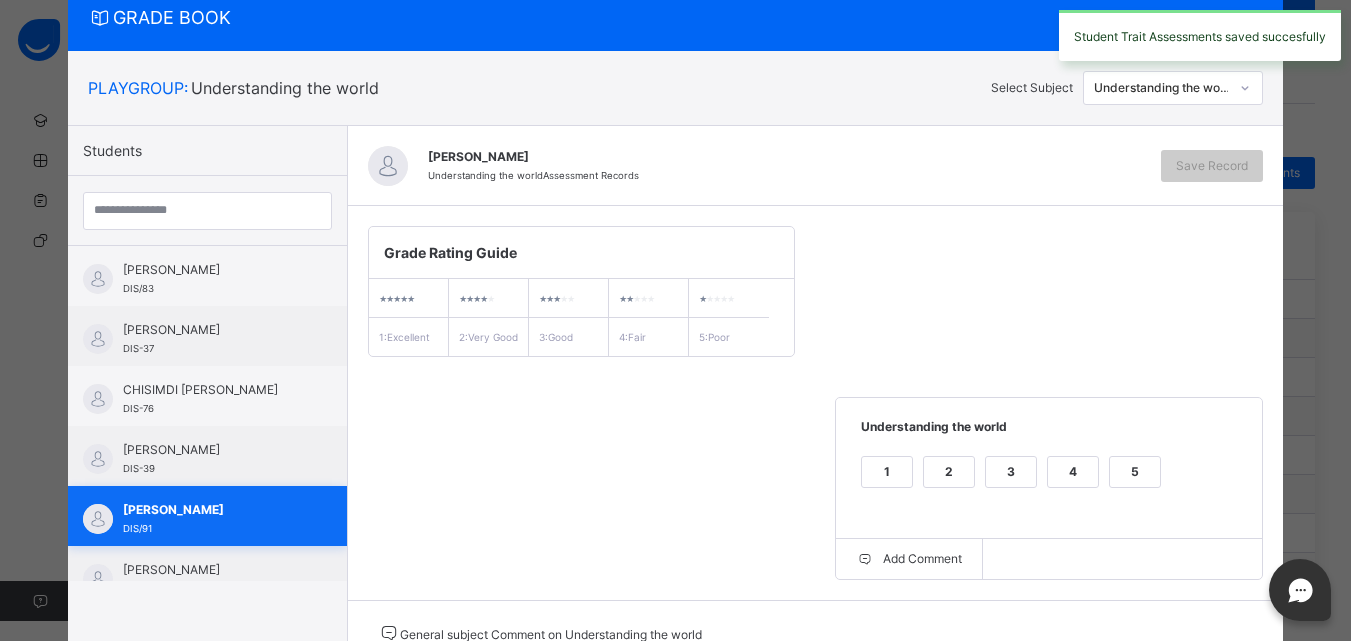scroll, scrollTop: 174, scrollLeft: 0, axis: vertical 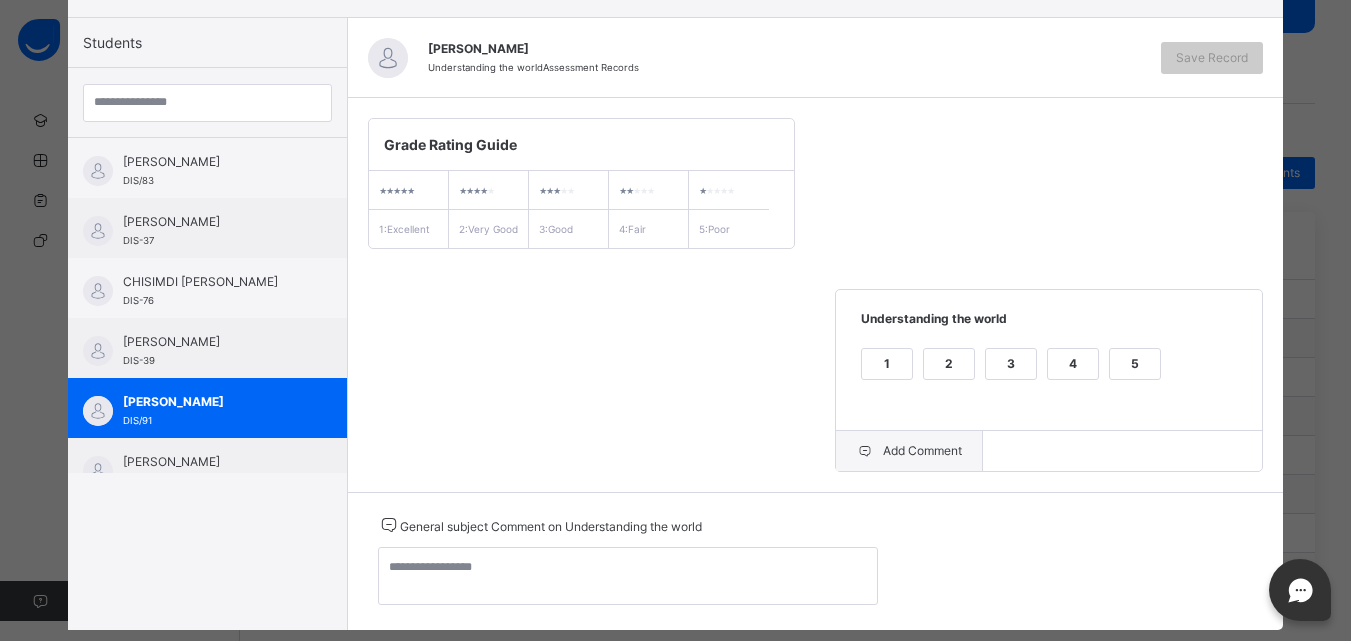 click on "Add Comment" at bounding box center (909, 451) 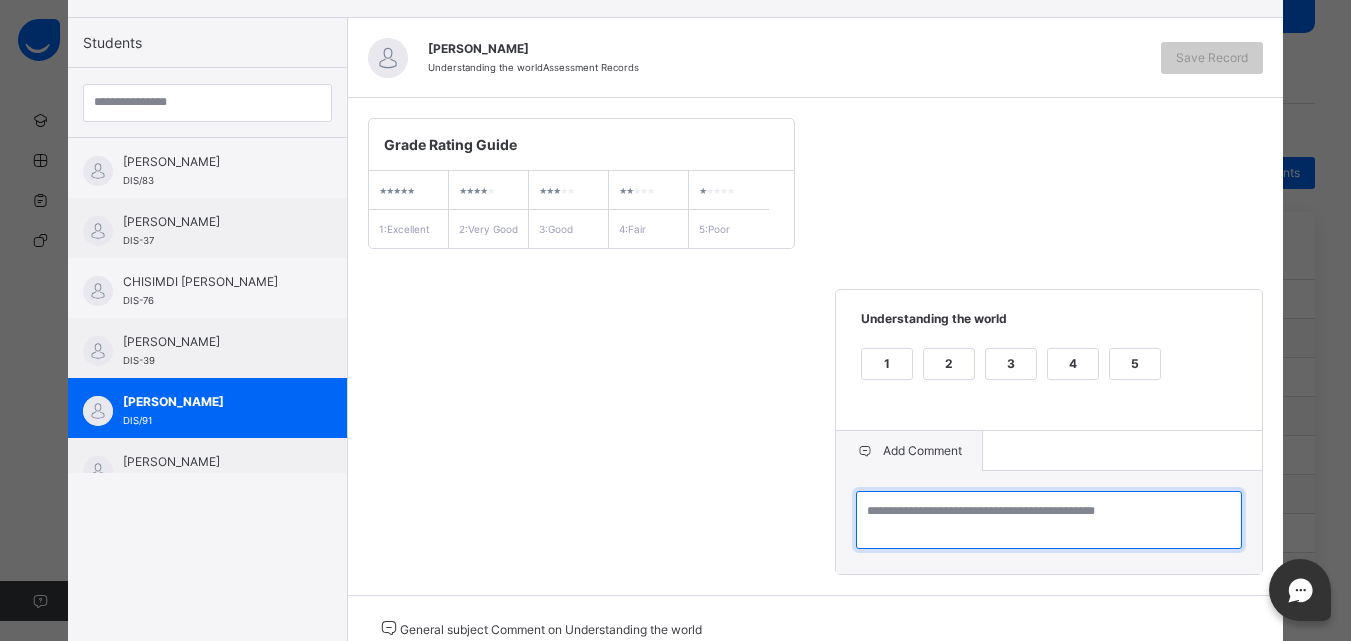 click at bounding box center (1049, 520) 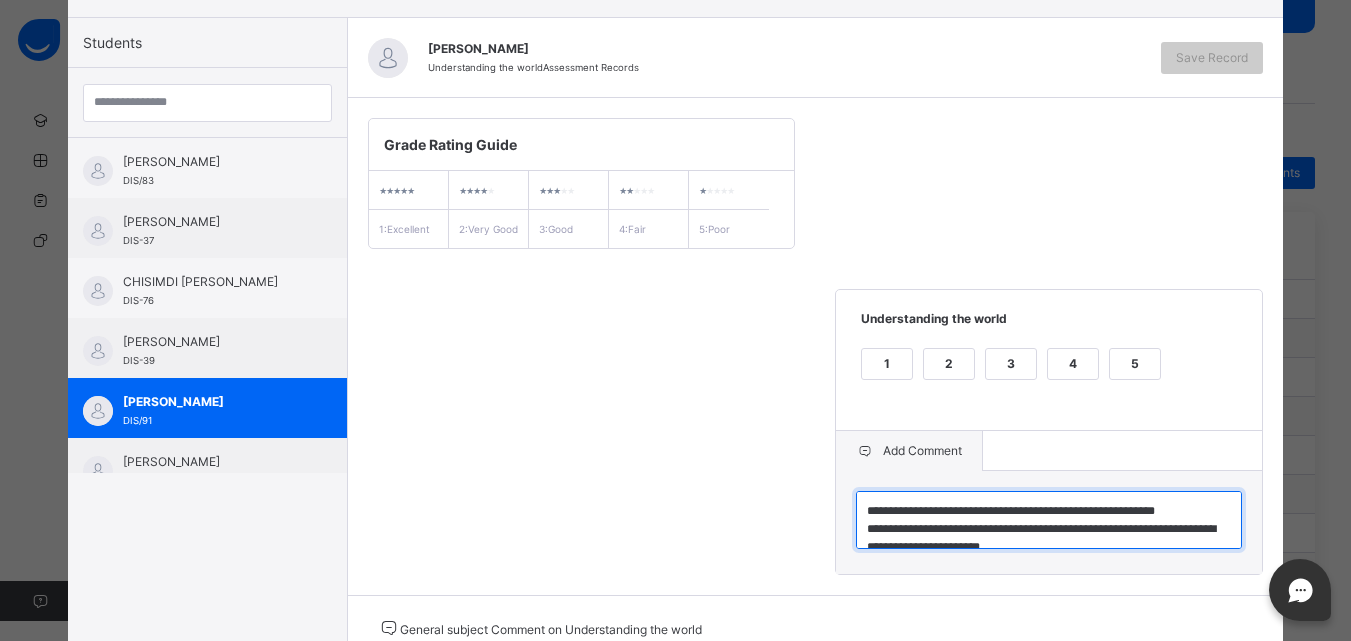 scroll, scrollTop: 24, scrollLeft: 0, axis: vertical 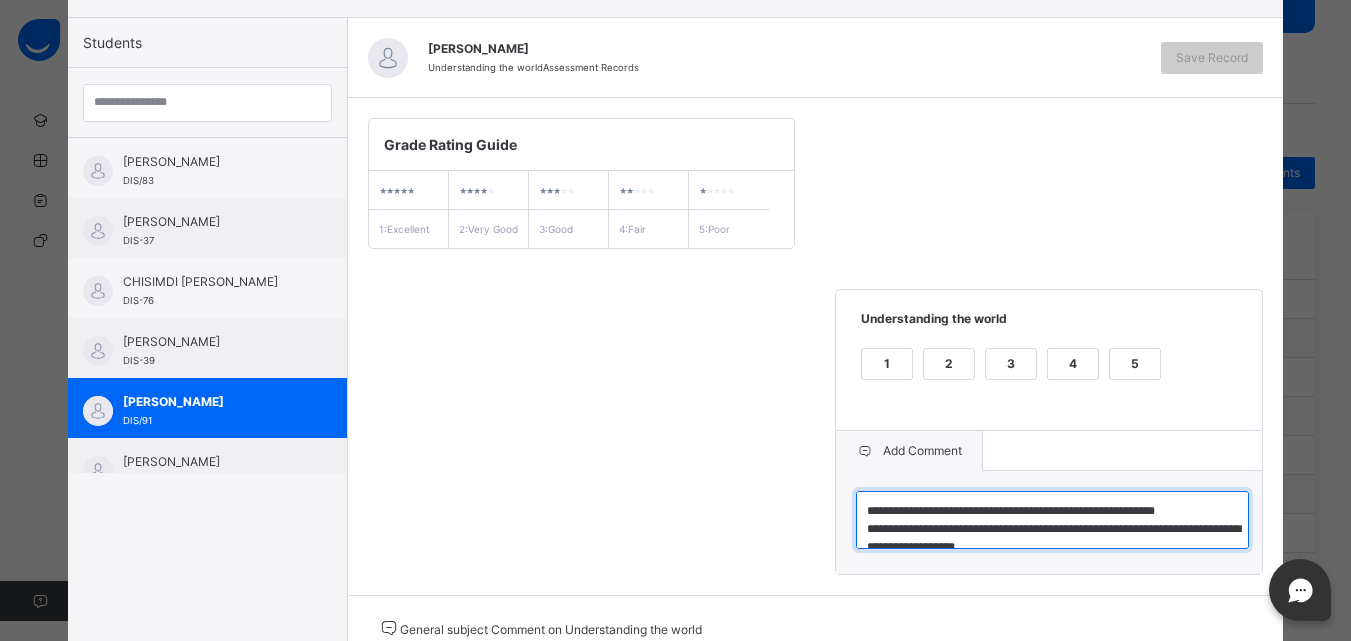 click on "**********" at bounding box center (1052, 520) 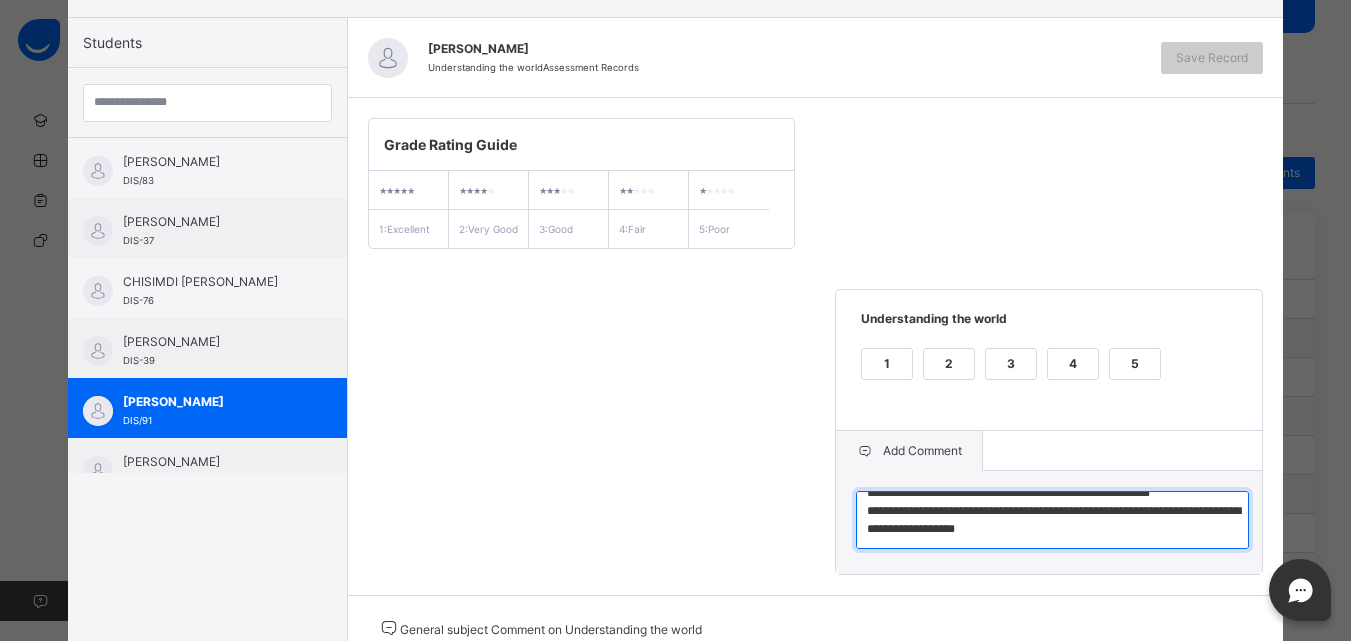 scroll, scrollTop: 36, scrollLeft: 0, axis: vertical 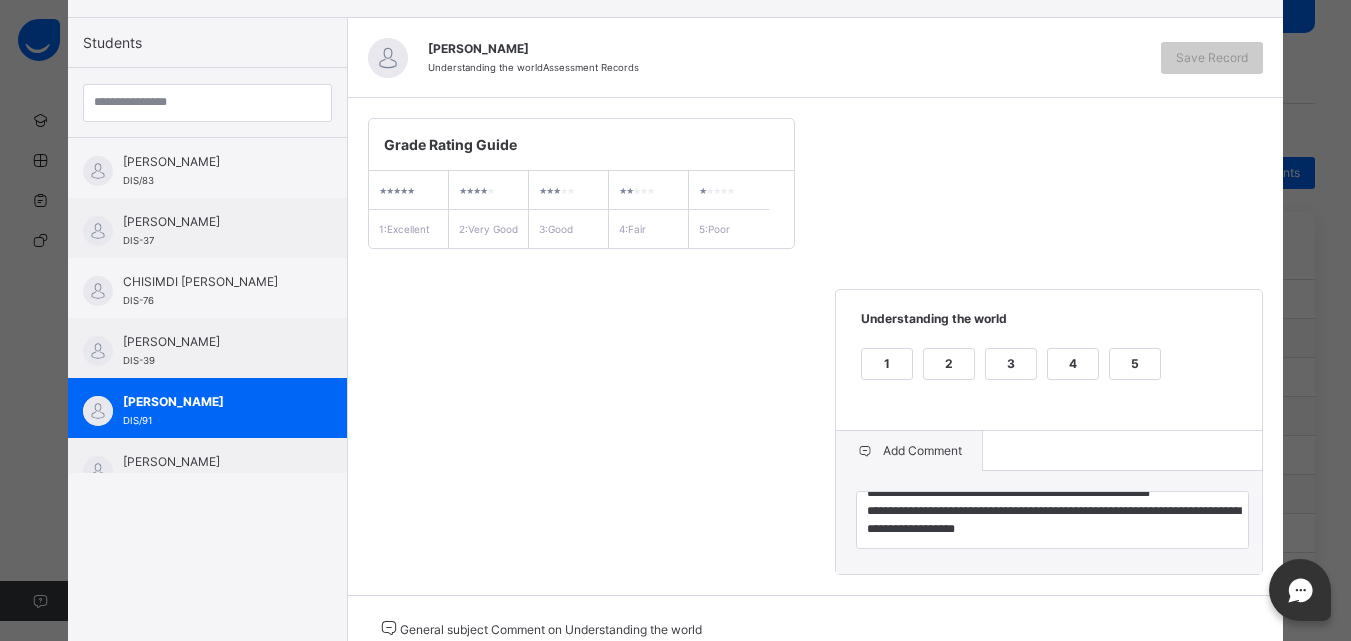 click on "**********" at bounding box center [816, 346] 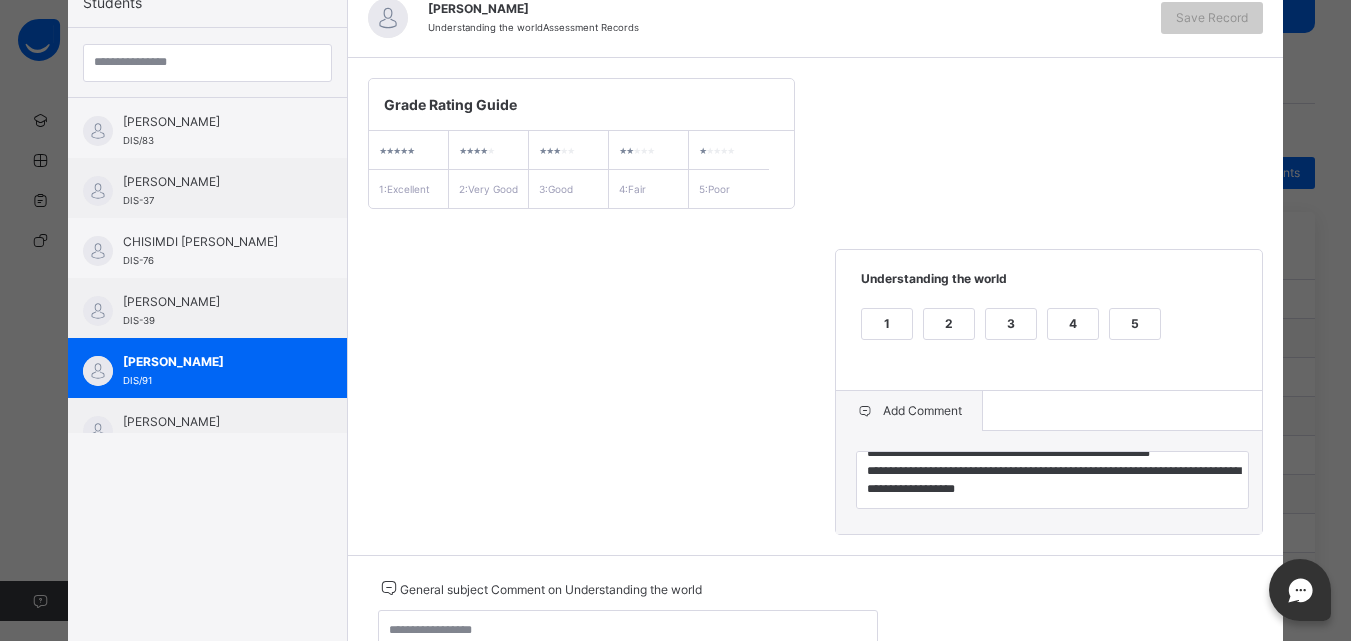 scroll, scrollTop: 254, scrollLeft: 0, axis: vertical 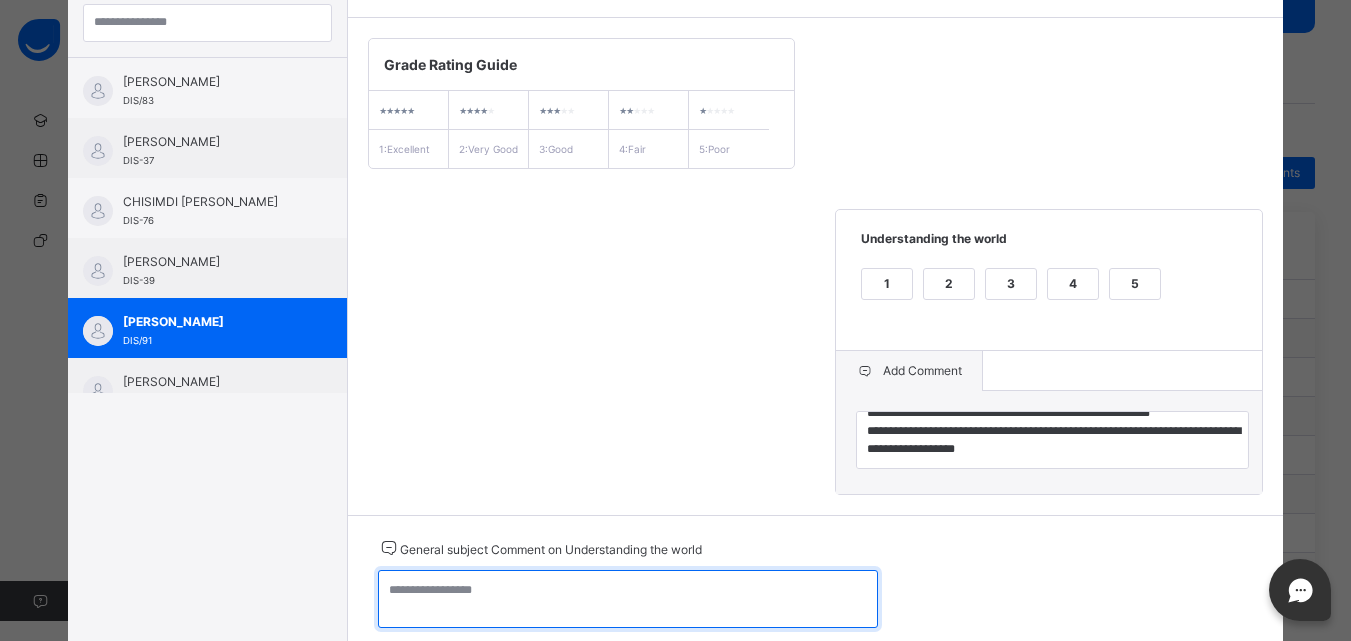 click at bounding box center [628, 599] 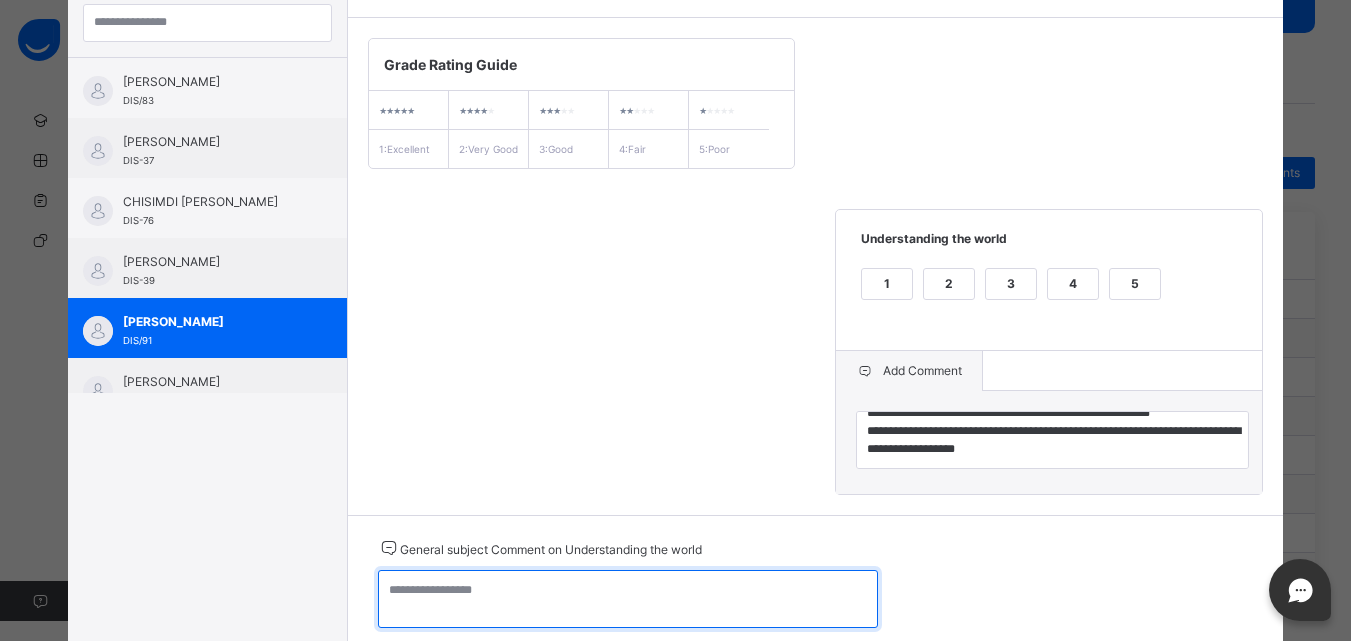 paste on "**********" 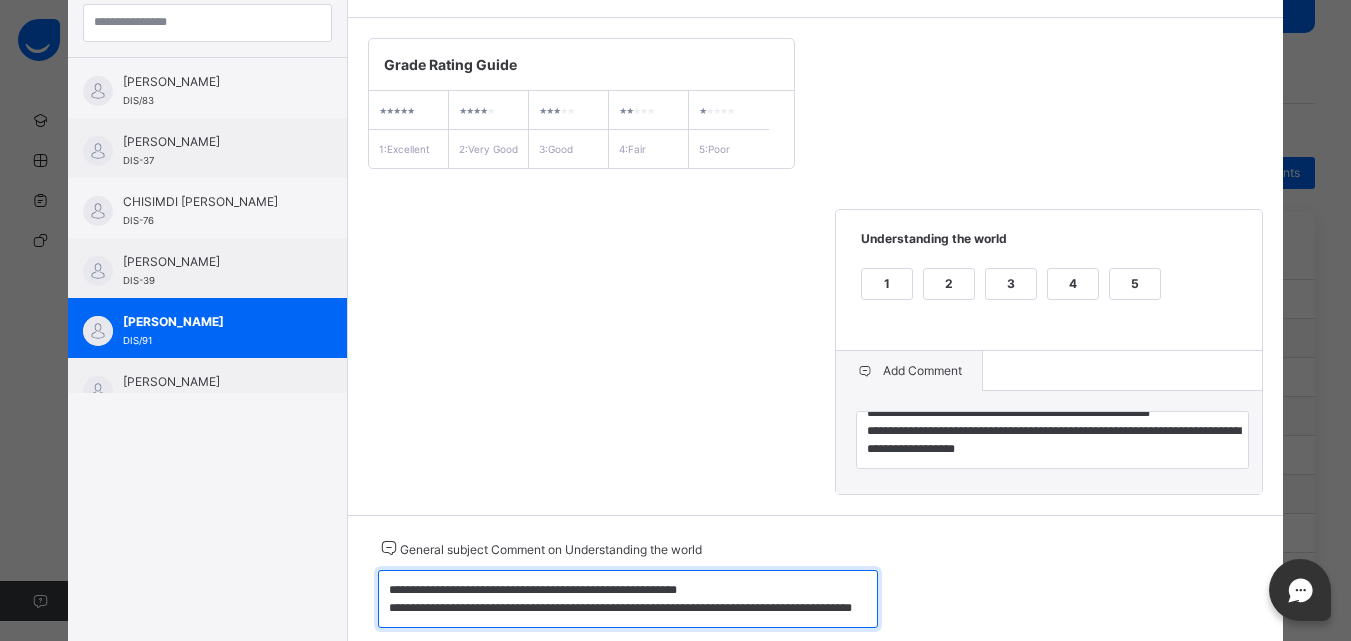scroll, scrollTop: 24, scrollLeft: 0, axis: vertical 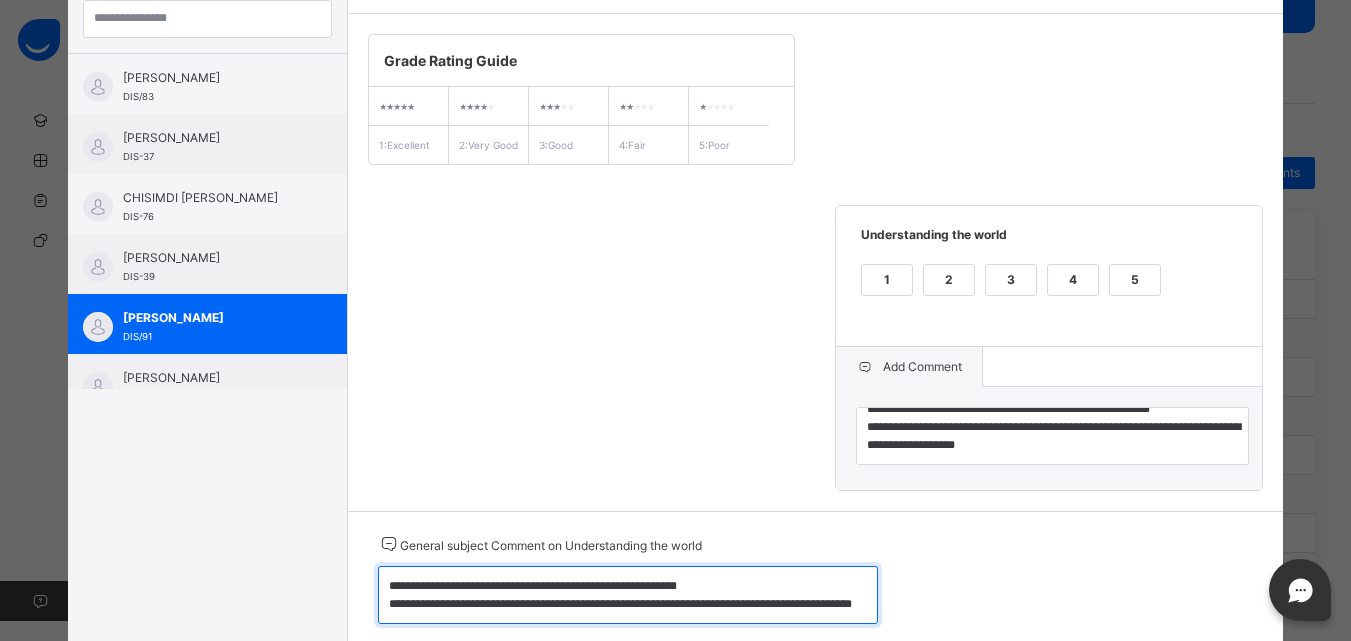 click on "**********" at bounding box center (628, 595) 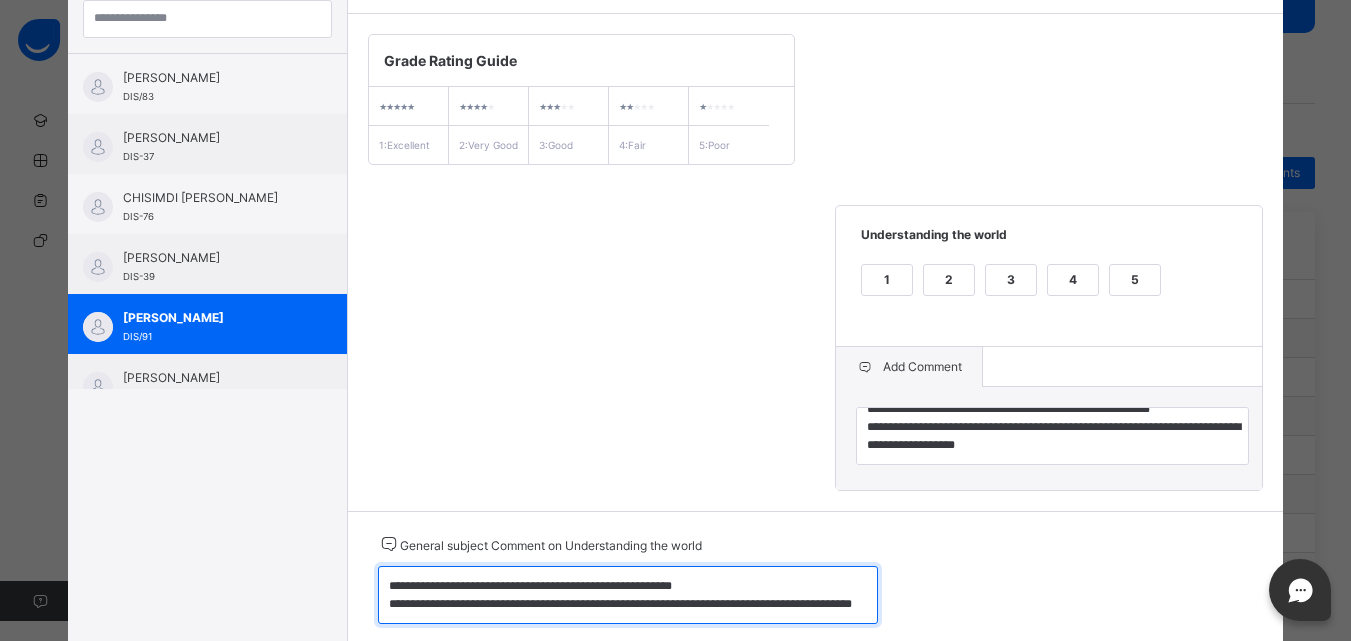 type on "**********" 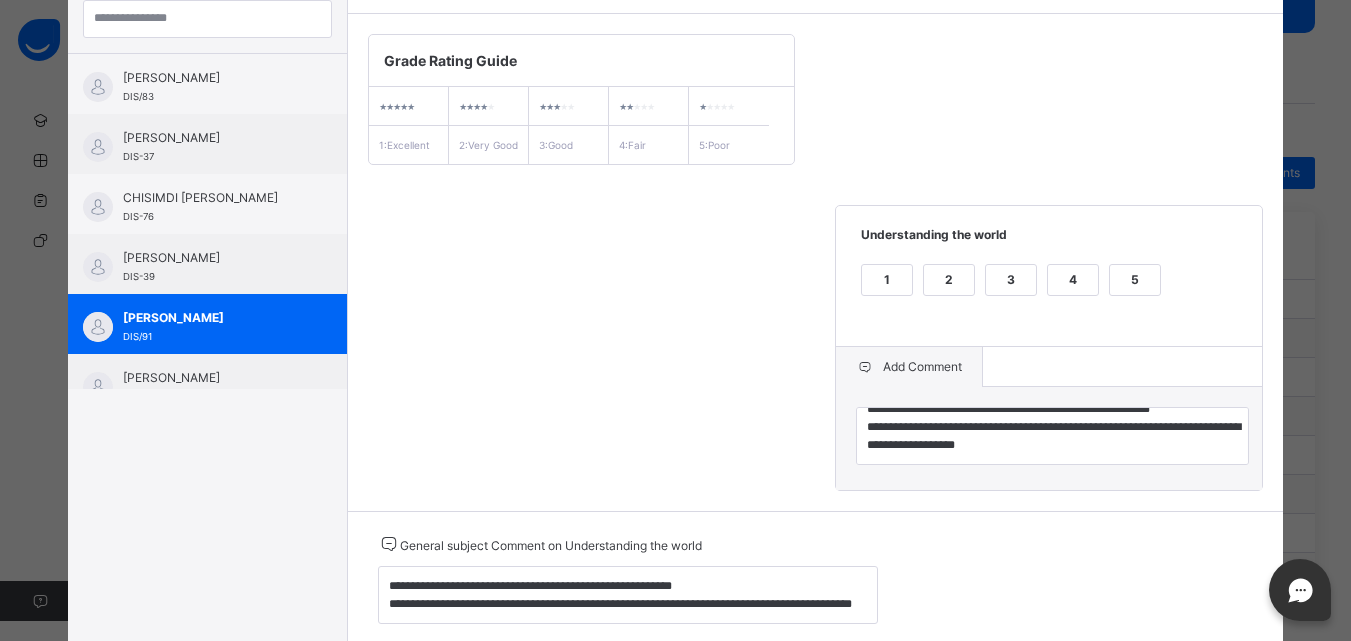 click on "3" at bounding box center [1011, 280] 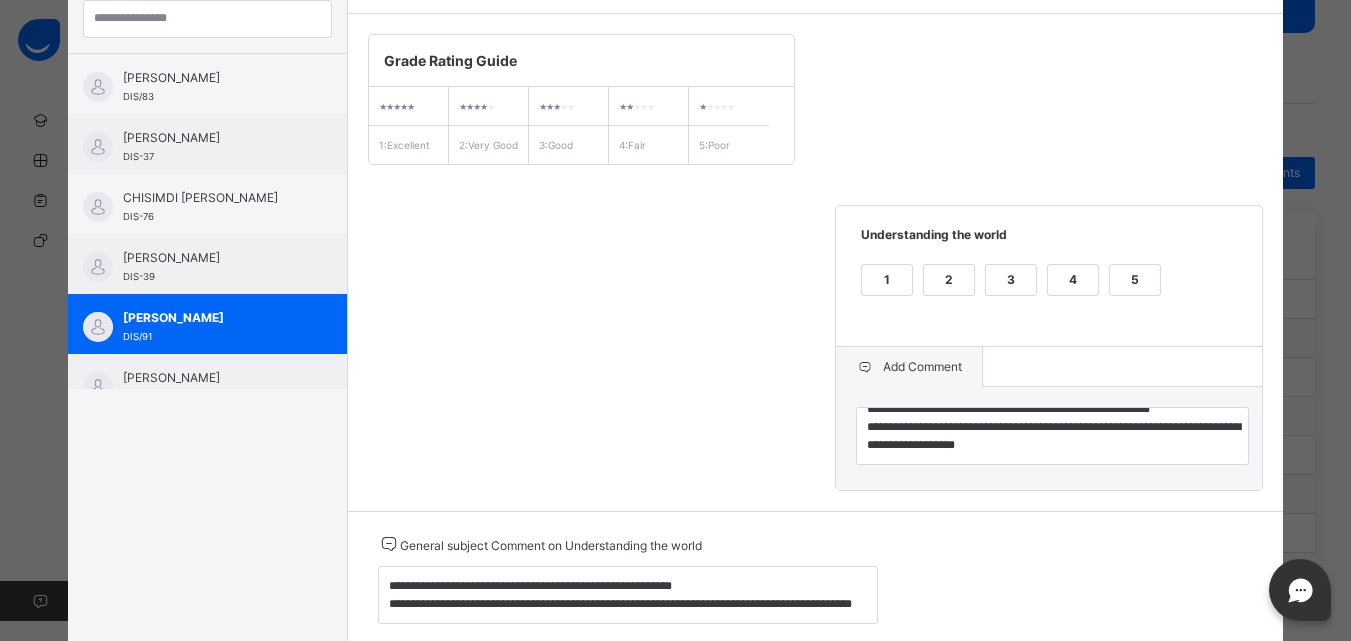 click on "**********" at bounding box center [816, 262] 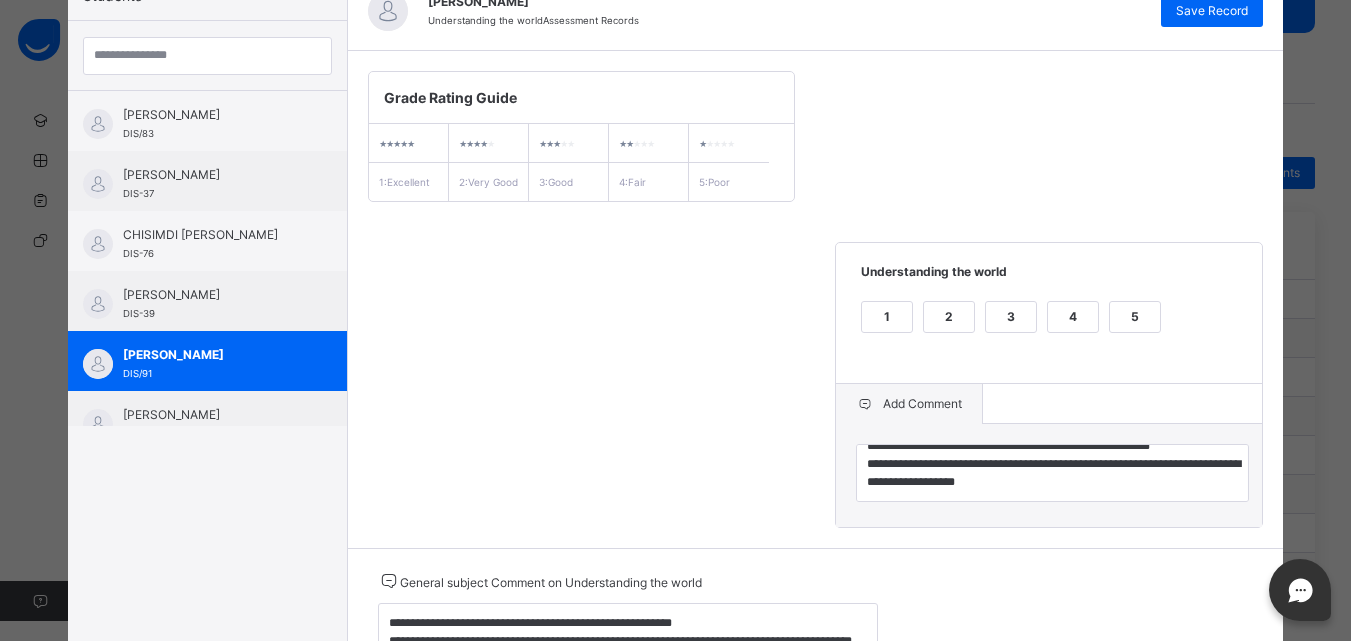 scroll, scrollTop: 218, scrollLeft: 0, axis: vertical 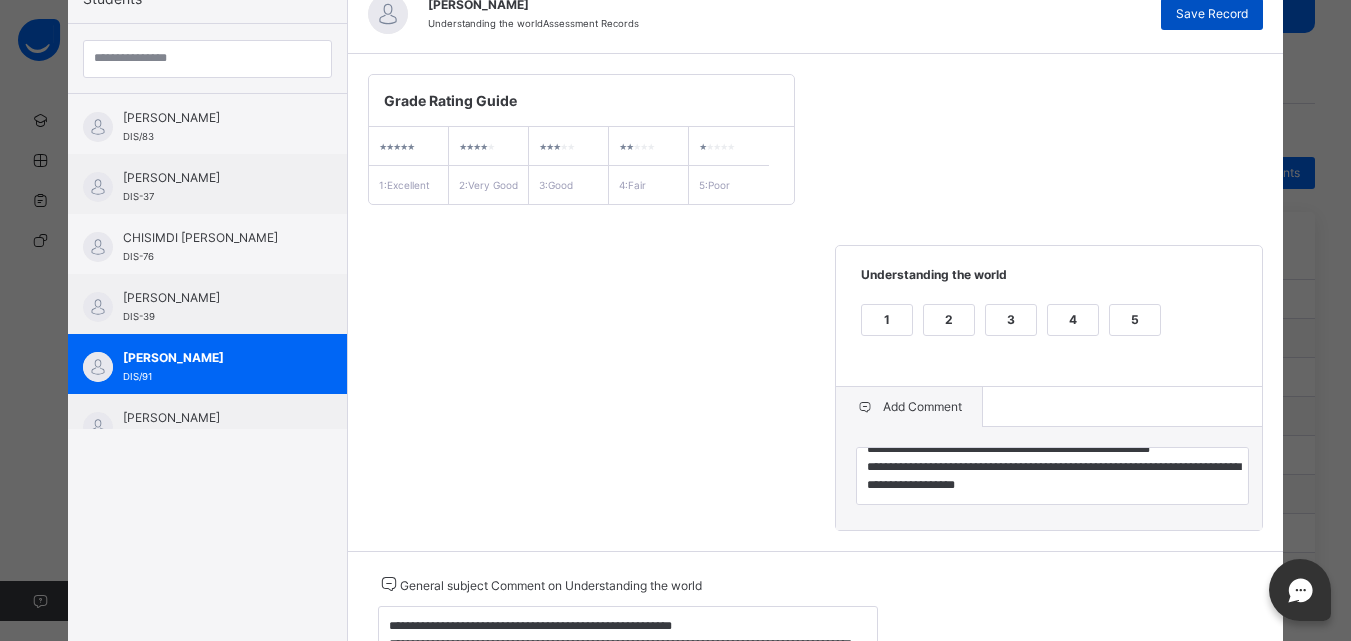click on "Save Record" at bounding box center [1212, 14] 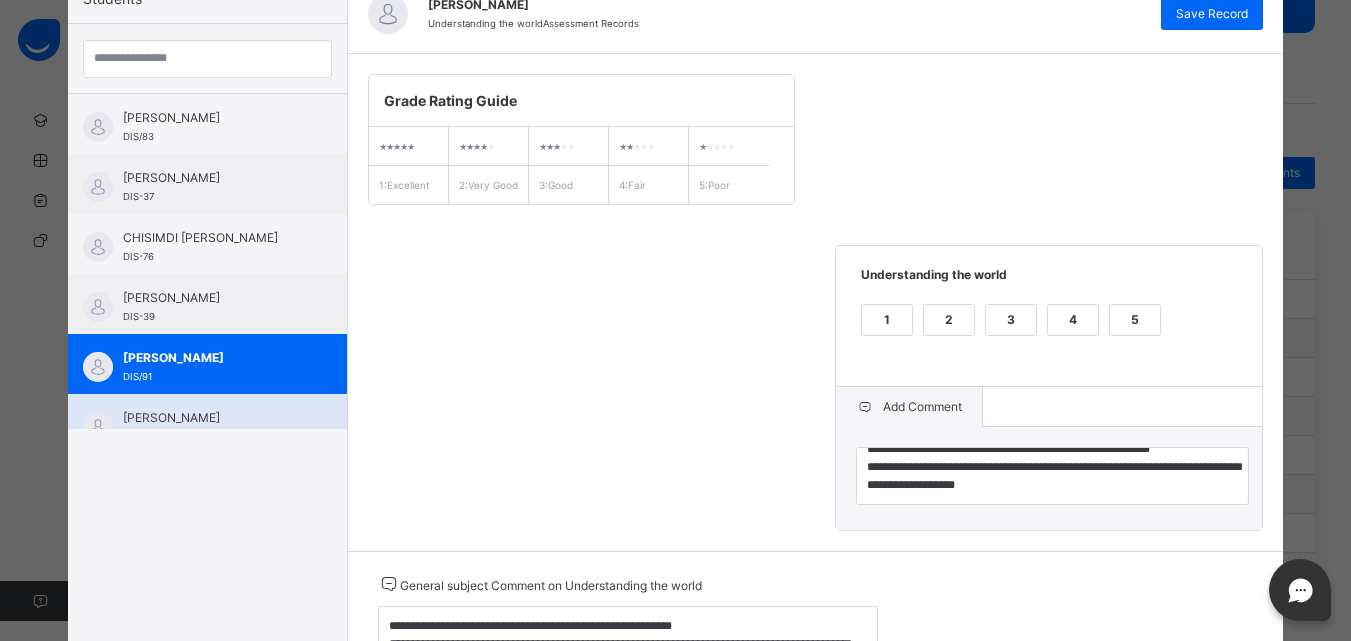 click on "[PERSON_NAME]" at bounding box center (212, 418) 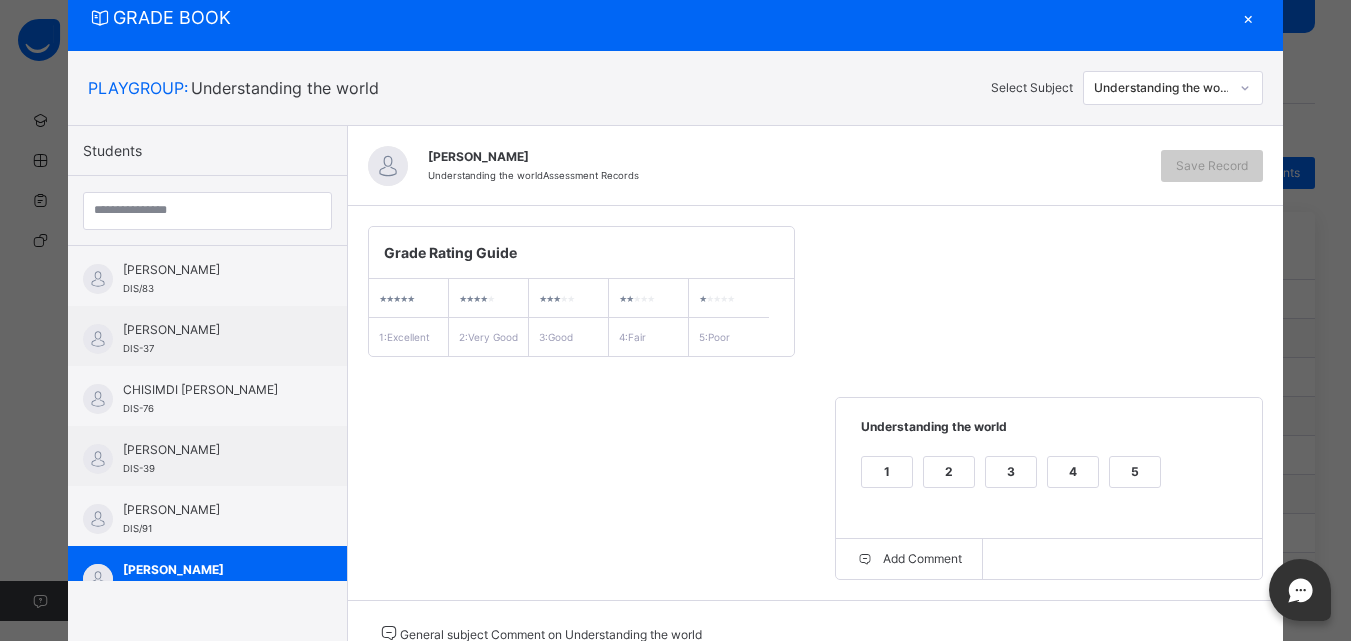 scroll, scrollTop: 218, scrollLeft: 0, axis: vertical 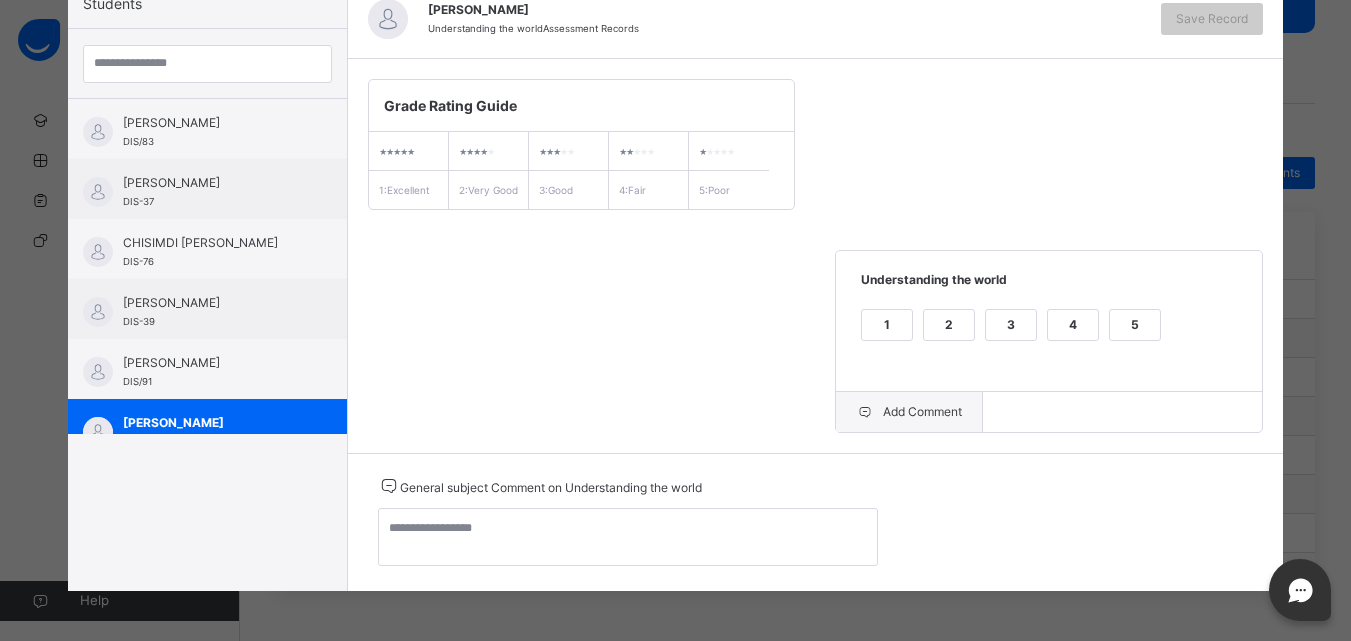 click on "Add Comment" at bounding box center (909, 412) 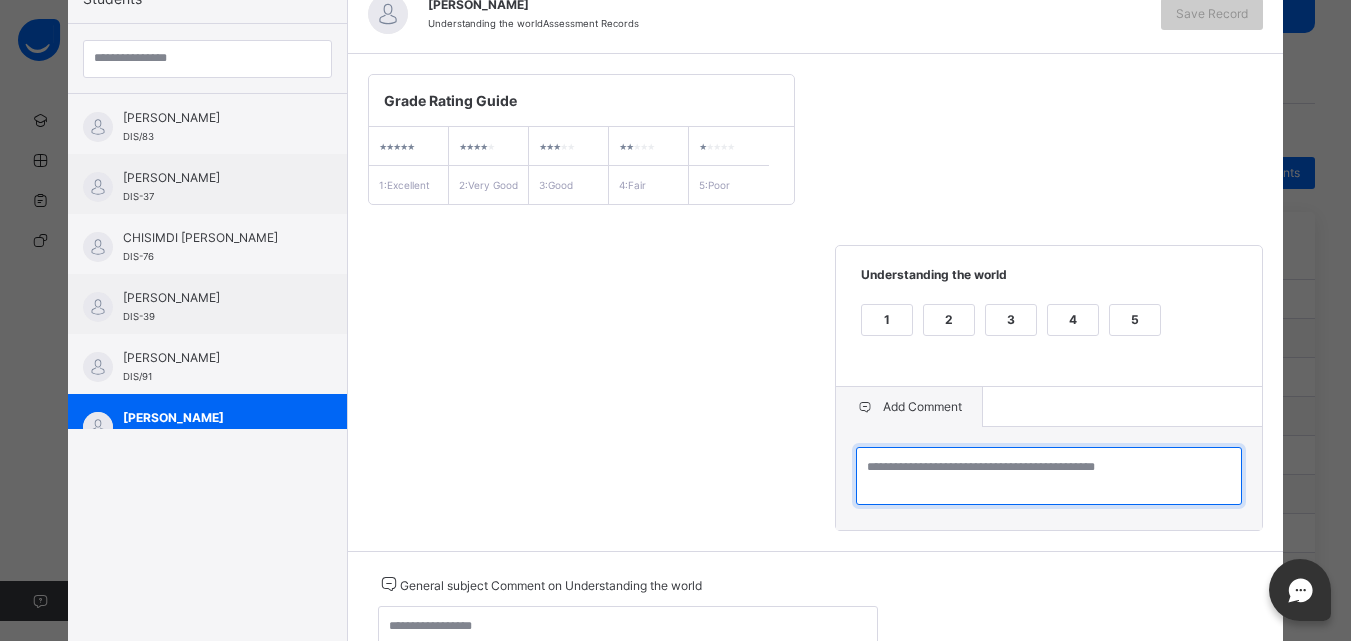click at bounding box center (1049, 476) 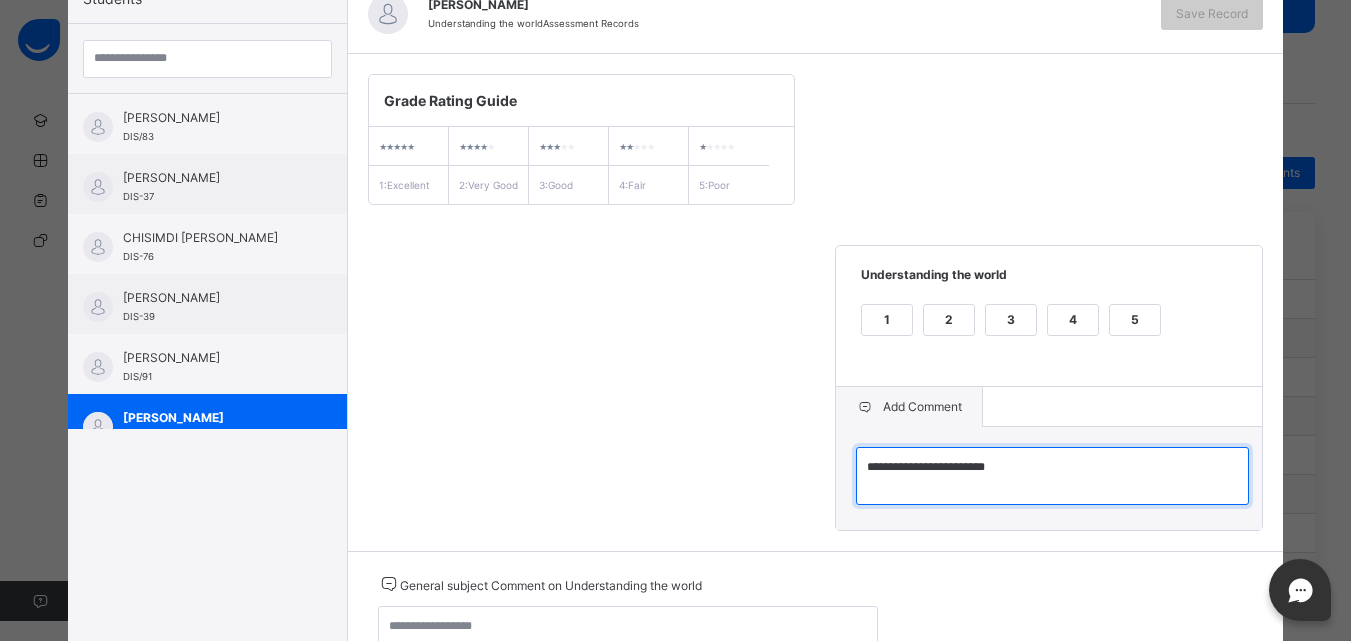 click on "**********" at bounding box center [1052, 476] 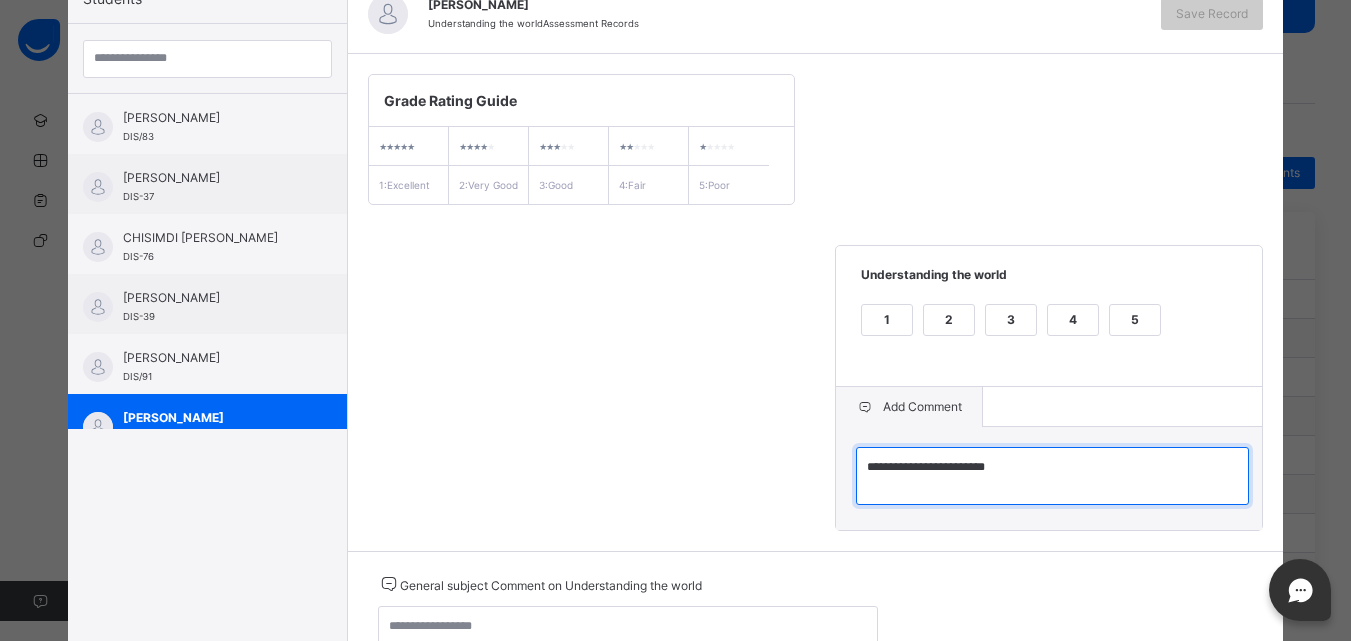 drag, startPoint x: 970, startPoint y: 480, endPoint x: 1014, endPoint y: 488, distance: 44.72136 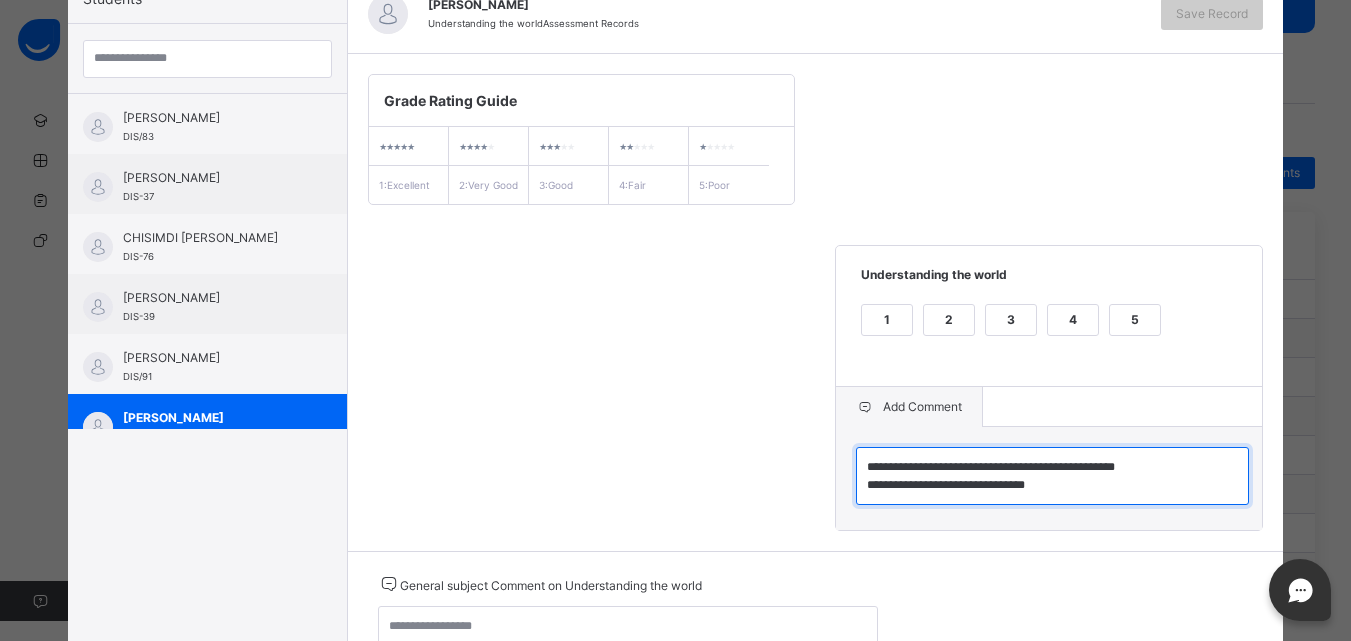 drag, startPoint x: 859, startPoint y: 484, endPoint x: 1081, endPoint y: 537, distance: 228.2389 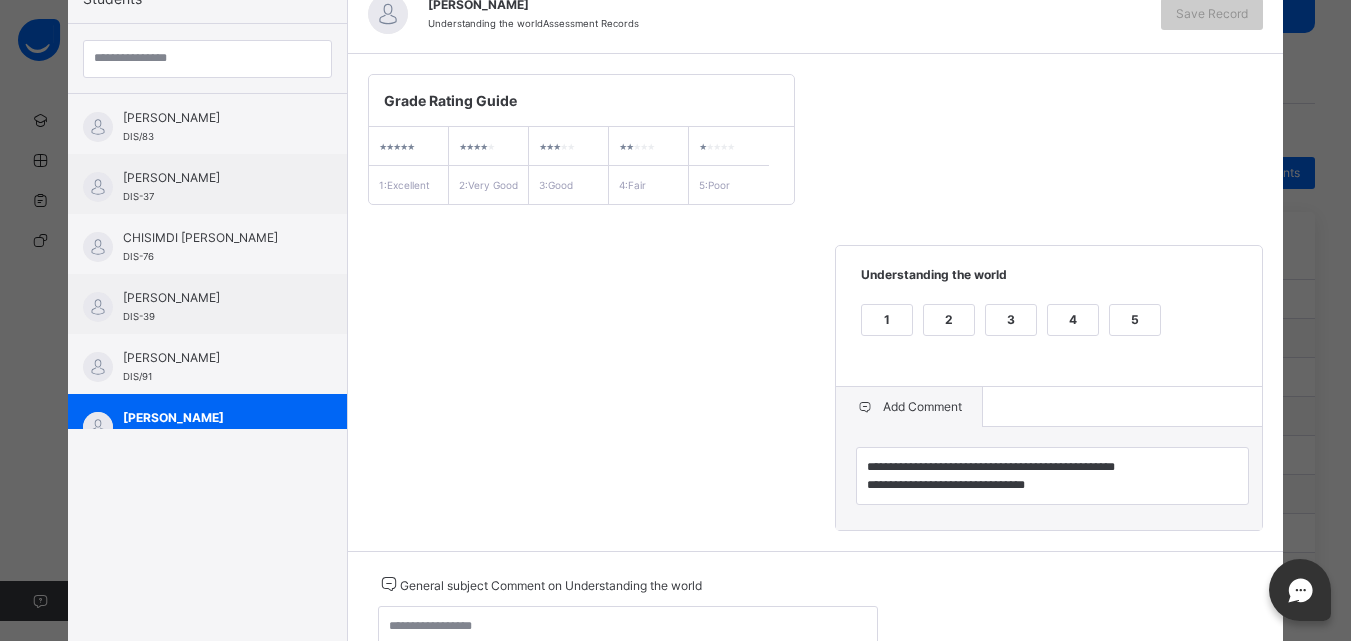 click on "General subject Comment on   Understanding the world" at bounding box center [628, 584] 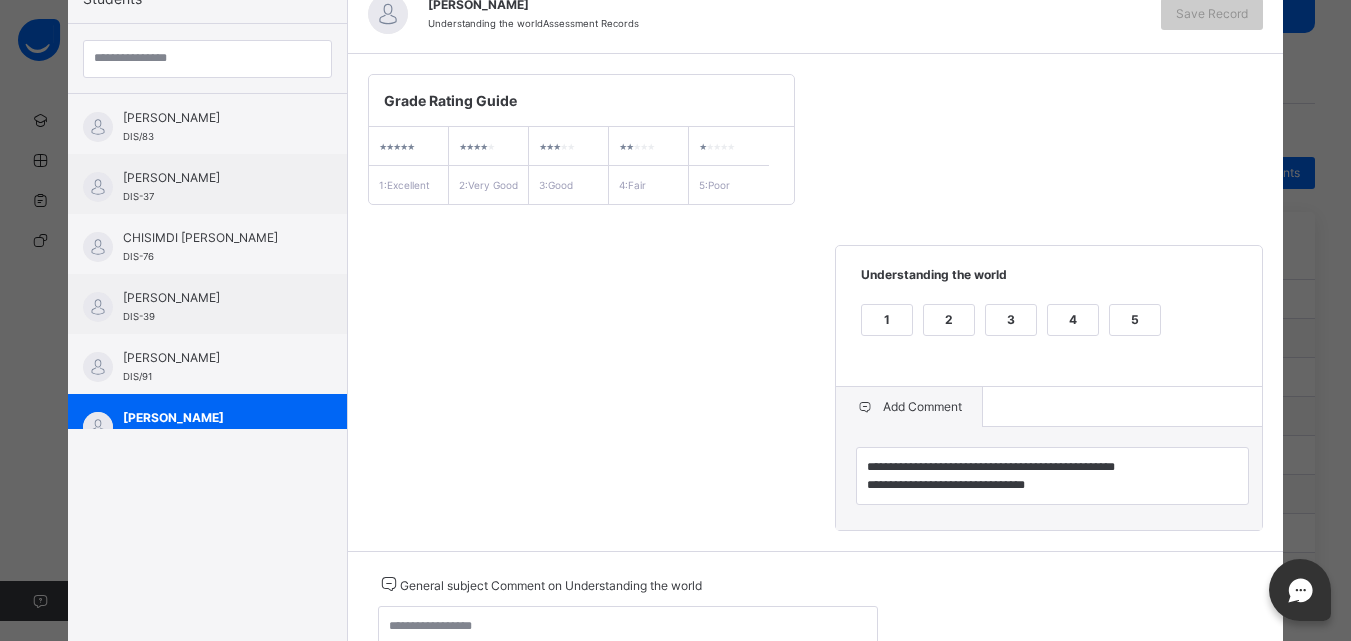 scroll, scrollTop: 258, scrollLeft: 0, axis: vertical 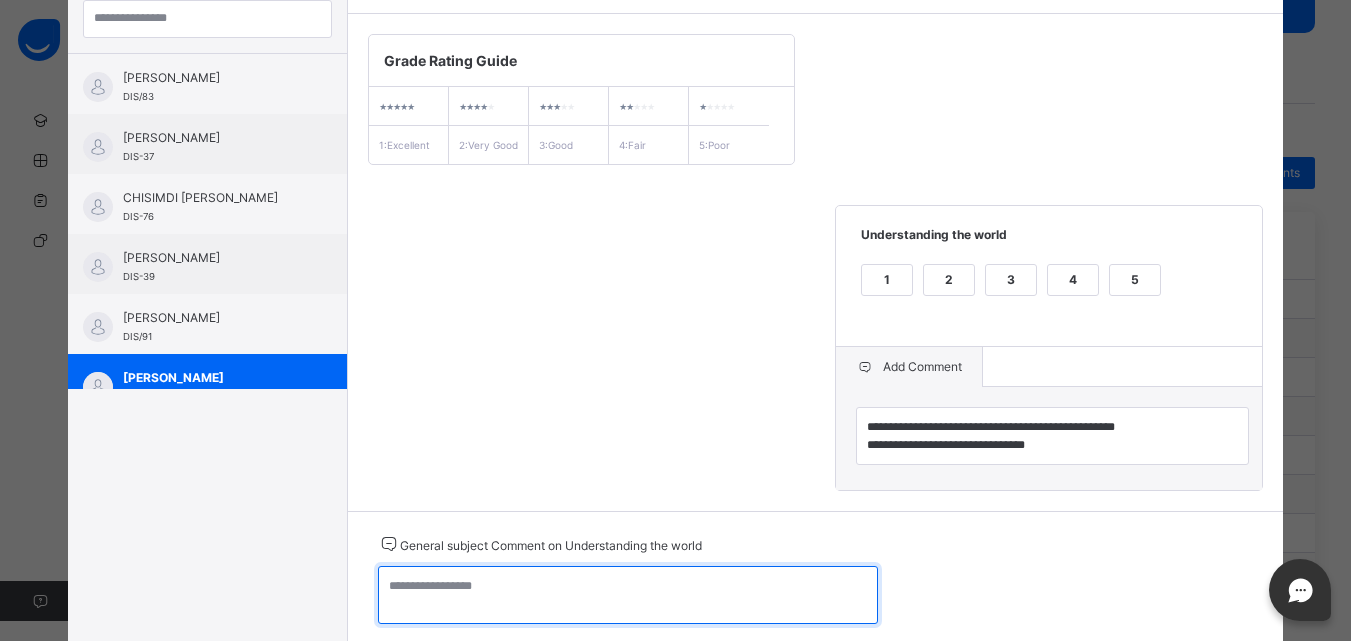 click at bounding box center (628, 595) 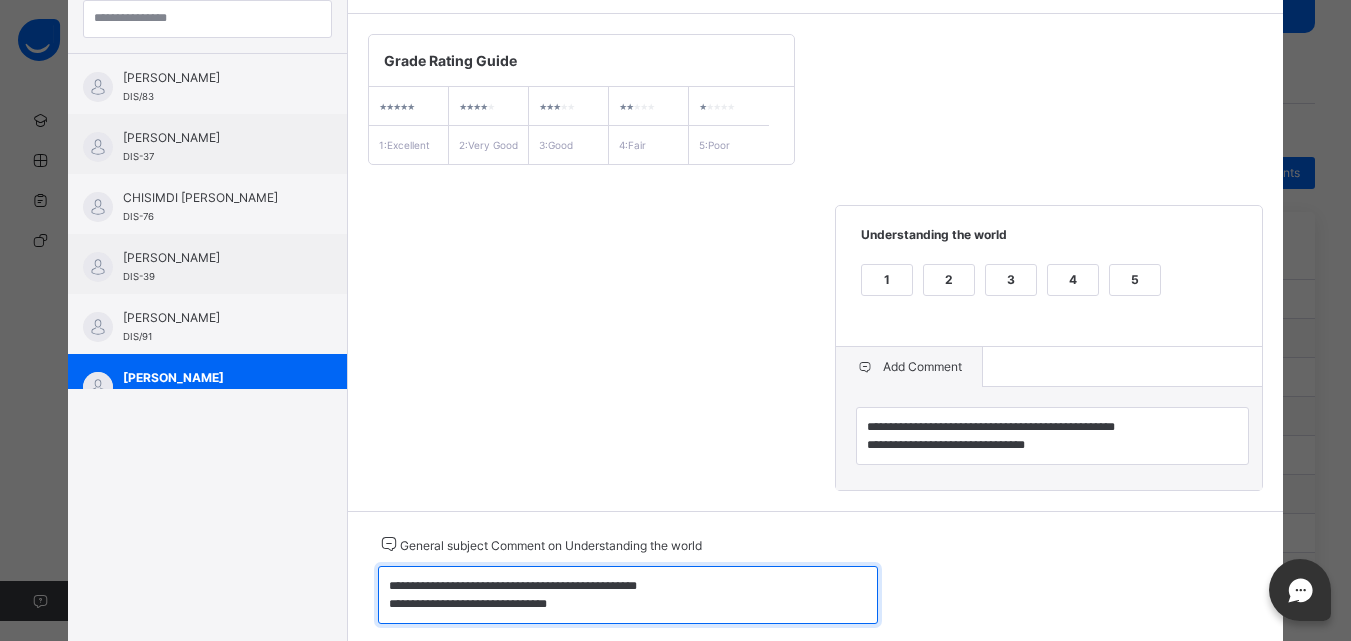 type on "**********" 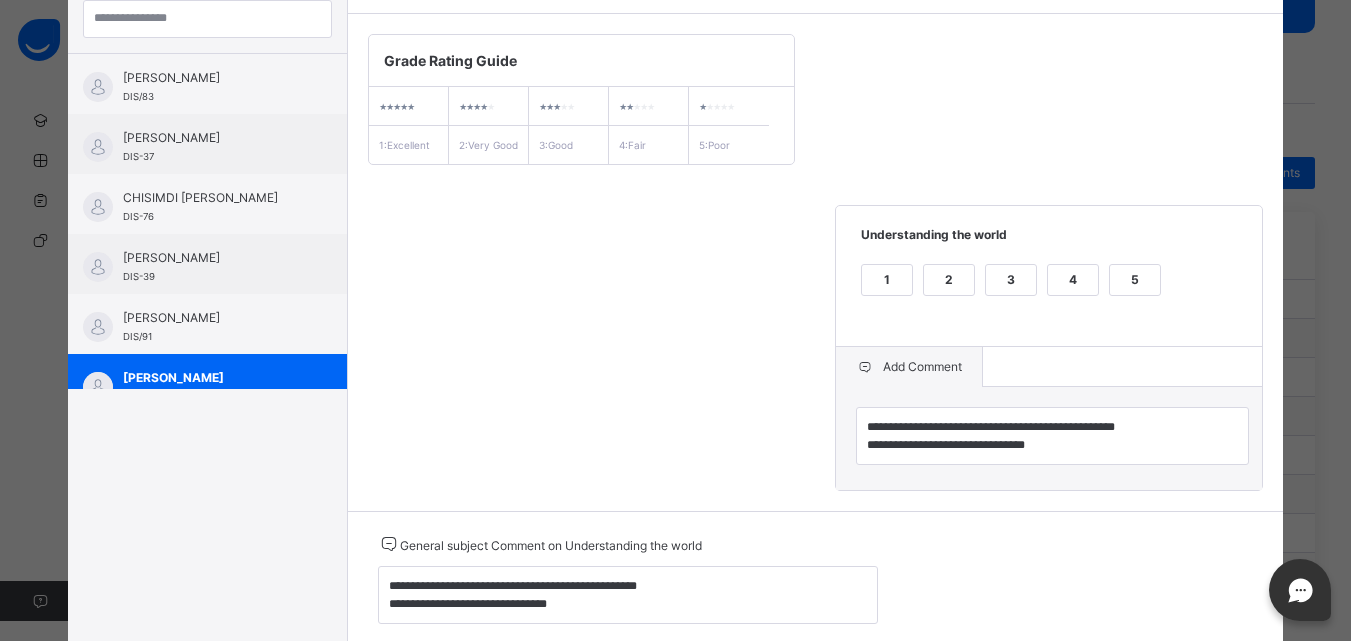 click on "3" at bounding box center [1011, 280] 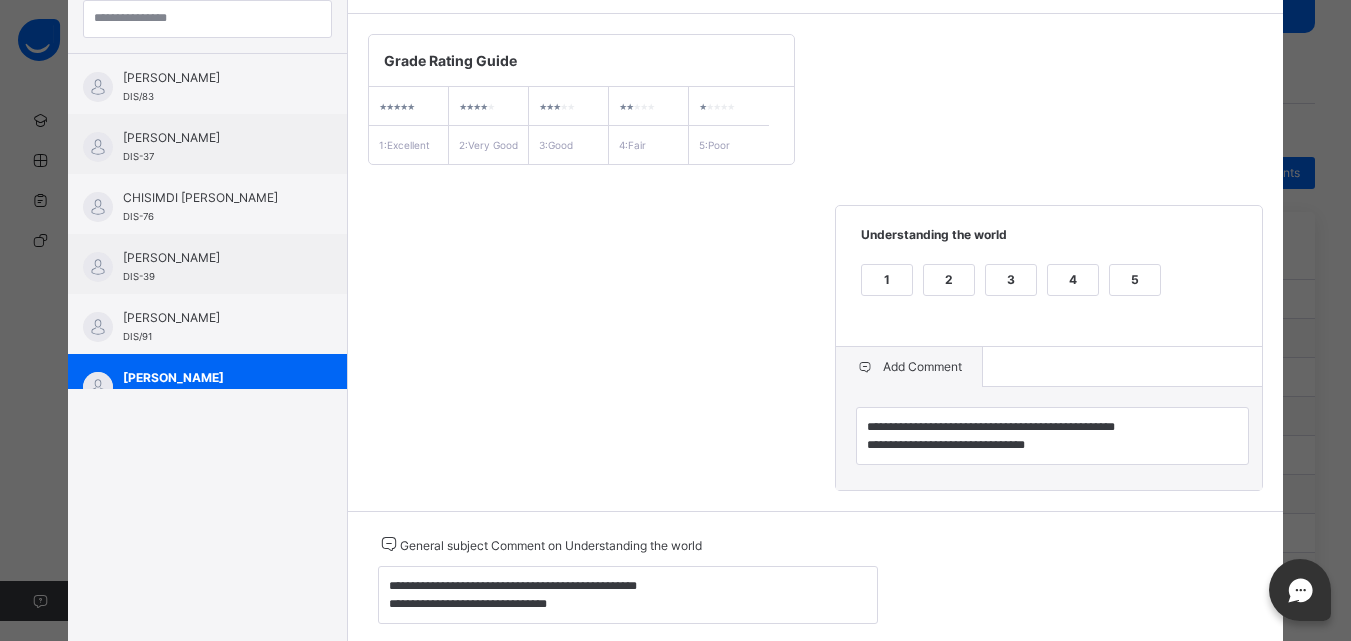 click on "**********" at bounding box center (816, 262) 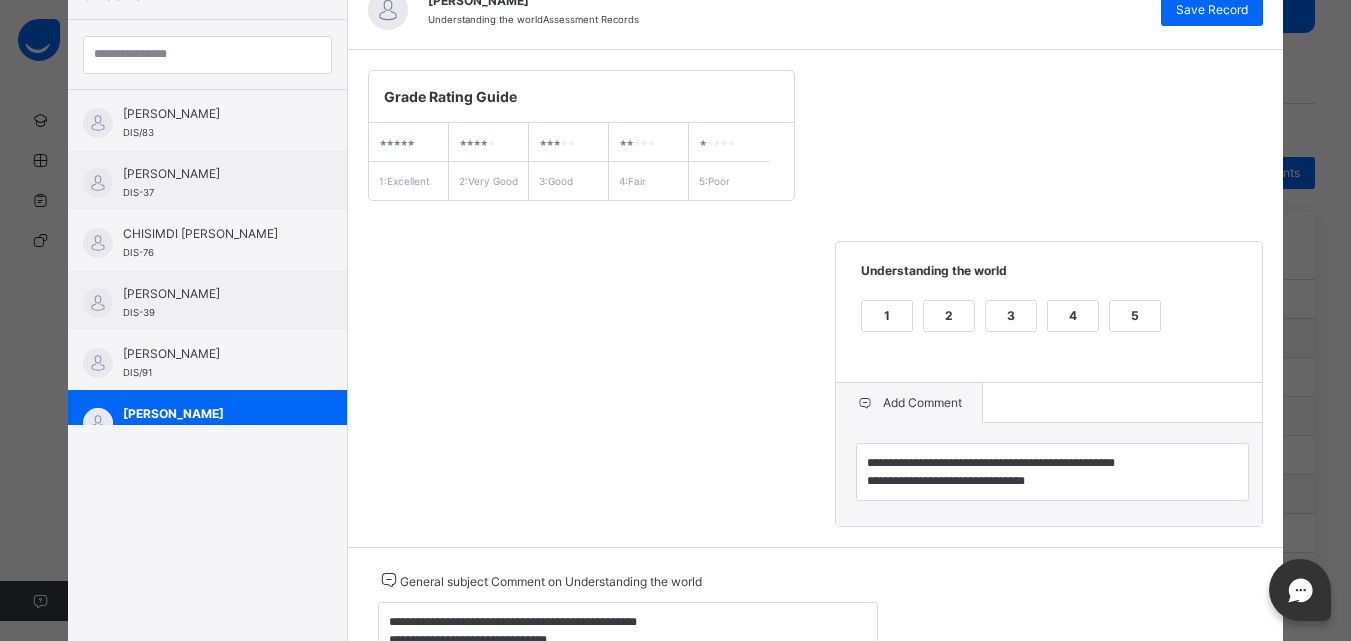 scroll, scrollTop: 218, scrollLeft: 0, axis: vertical 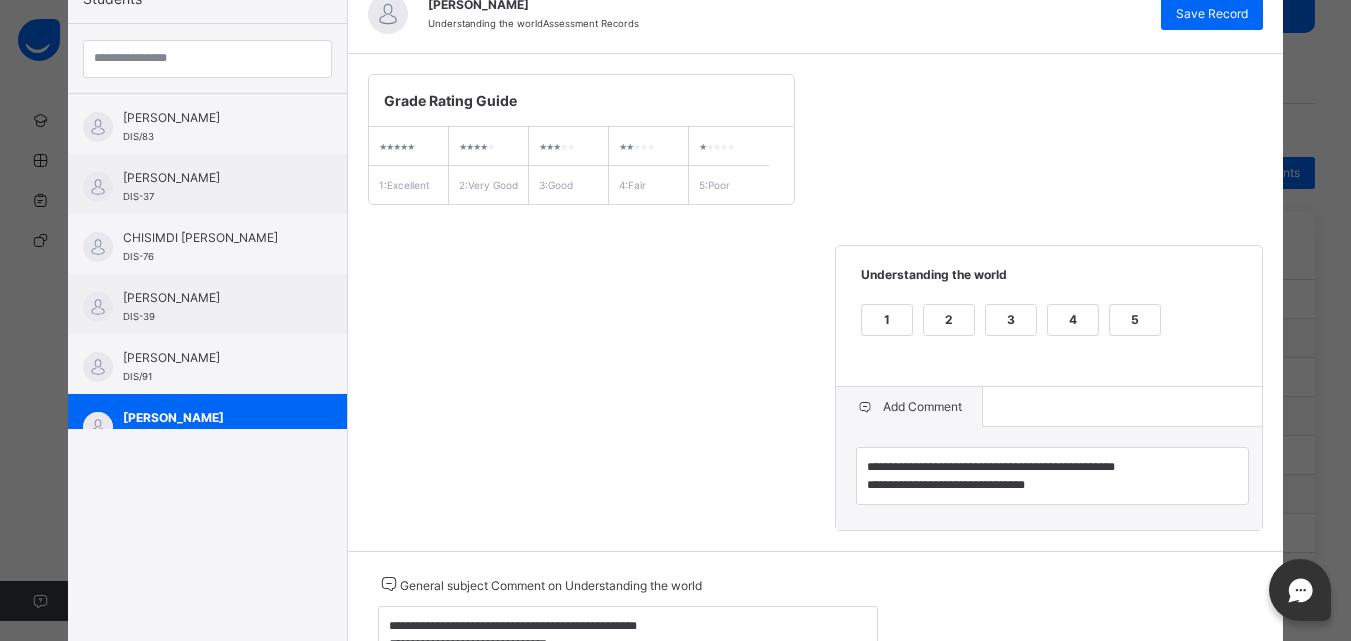 click on "[PERSON_NAME] Understanding the world  Assessment Records Save Record" at bounding box center (816, 14) 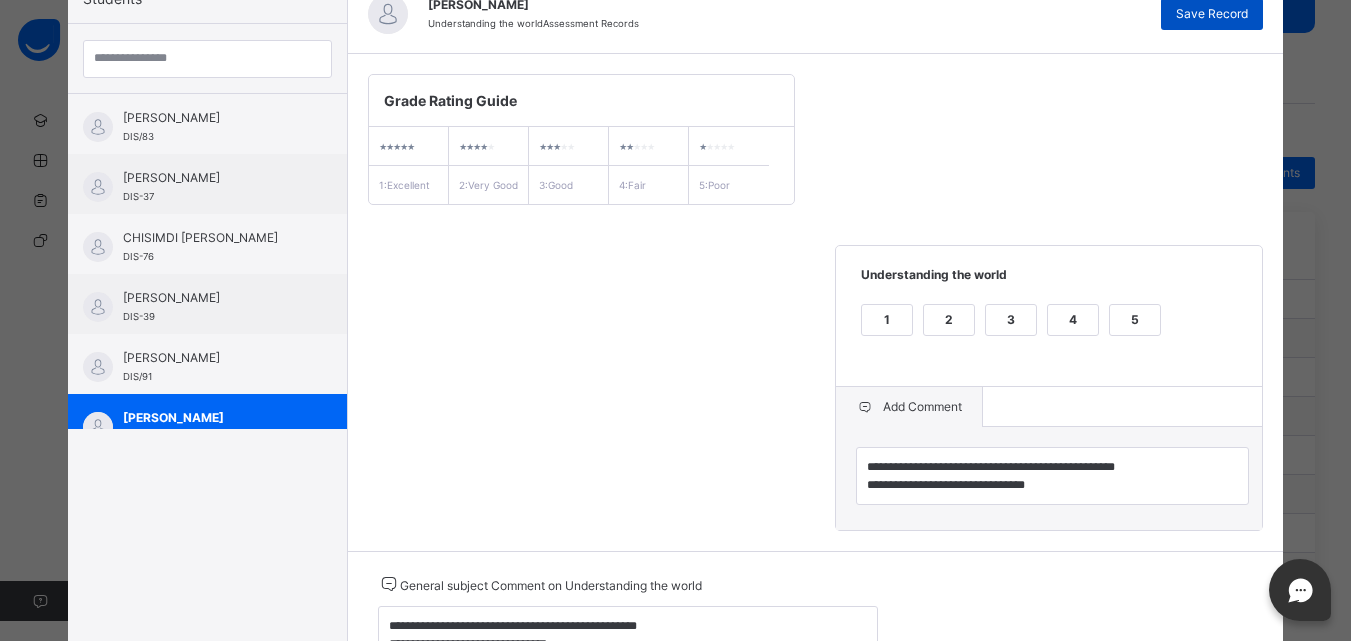 click on "Save Record" at bounding box center [1212, 14] 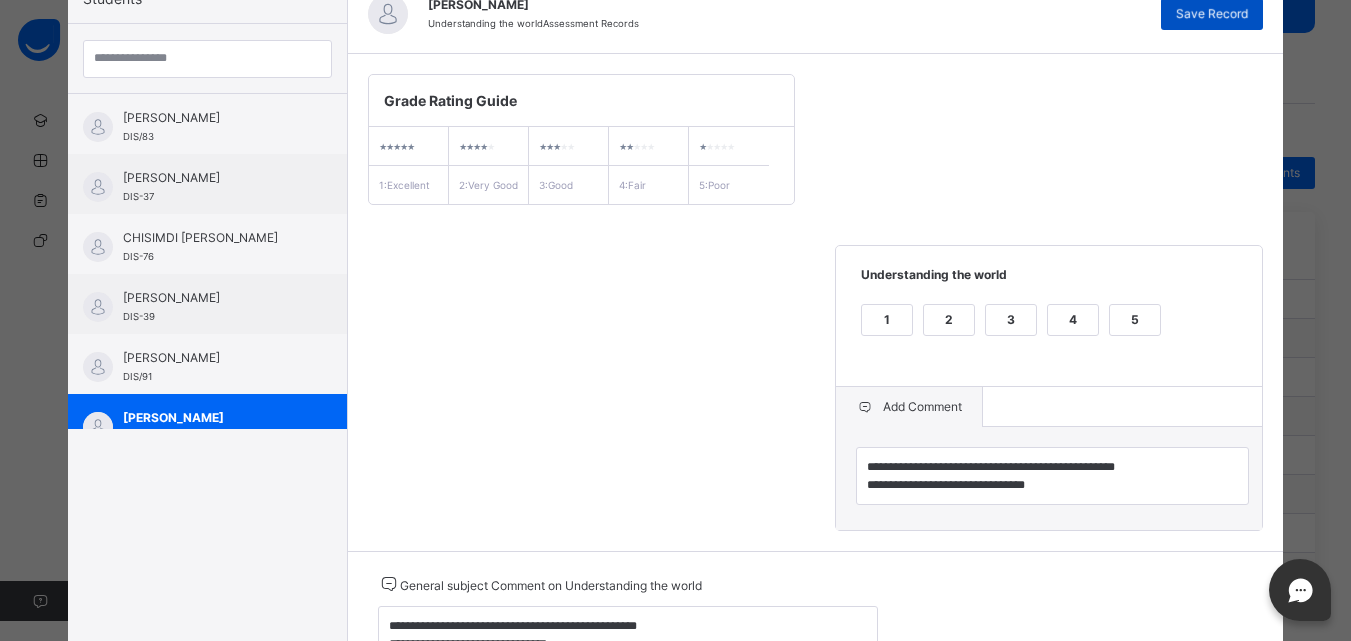 scroll, scrollTop: 178, scrollLeft: 0, axis: vertical 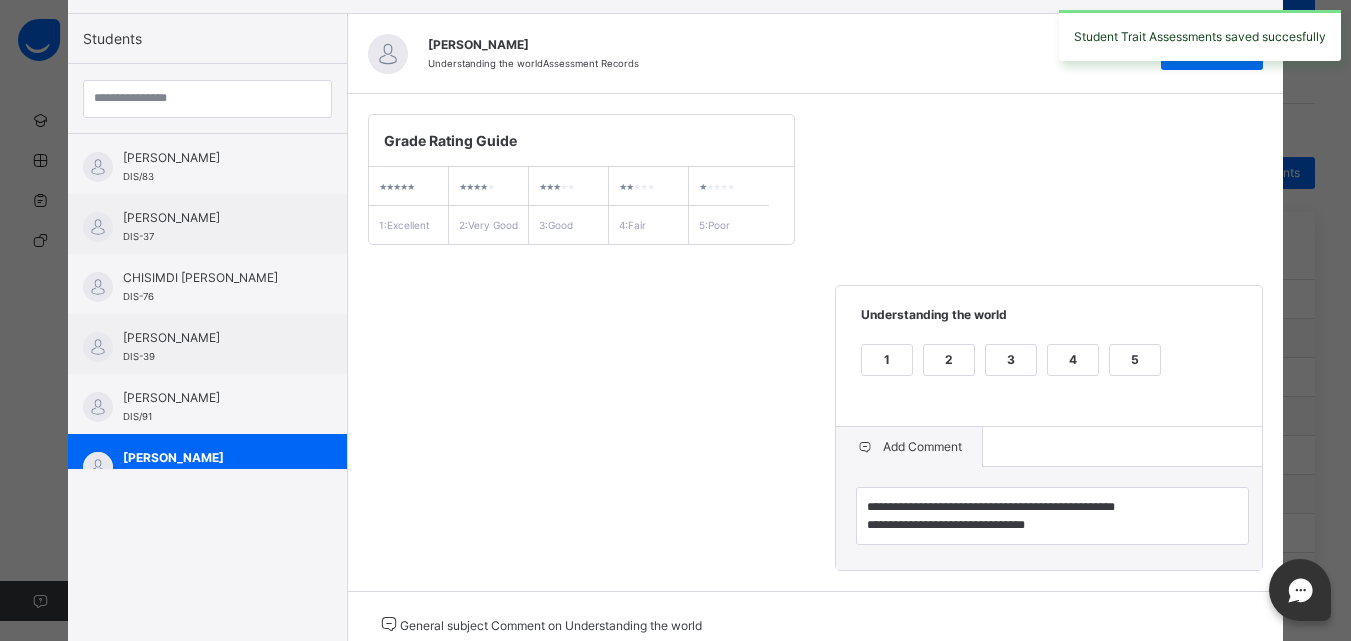 click on "[PERSON_NAME] Understanding the world  Assessment Records Save Record" at bounding box center [816, 54] 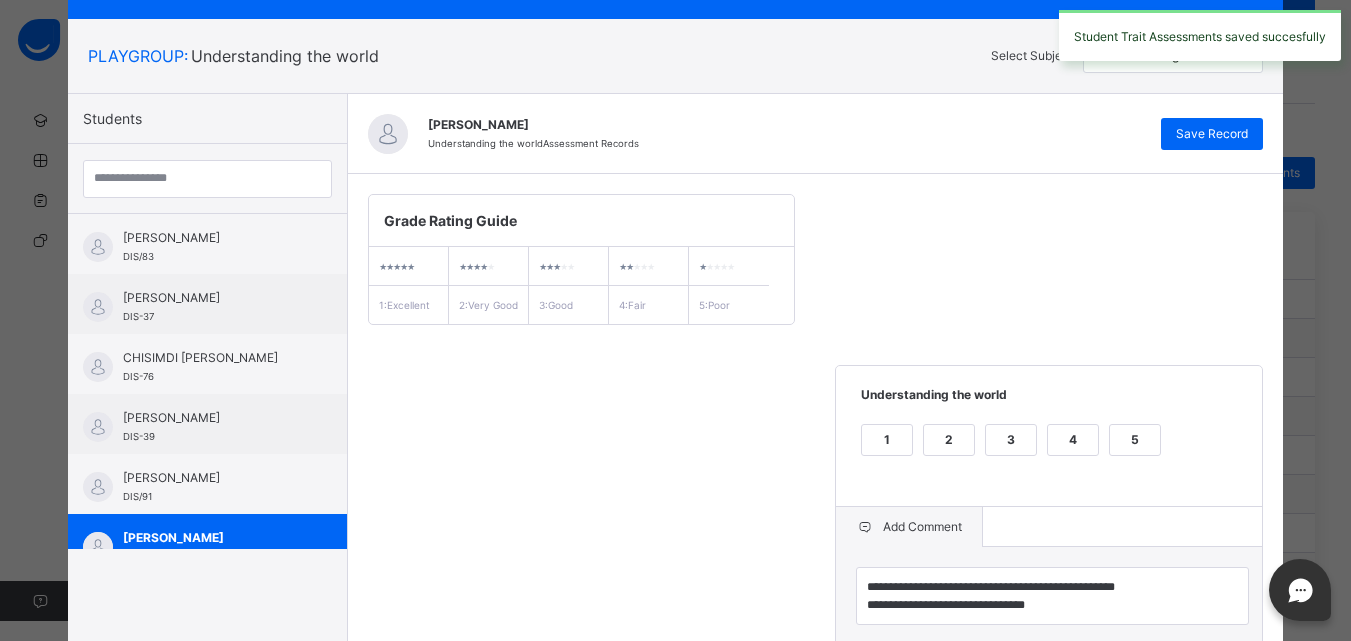 scroll, scrollTop: 138, scrollLeft: 0, axis: vertical 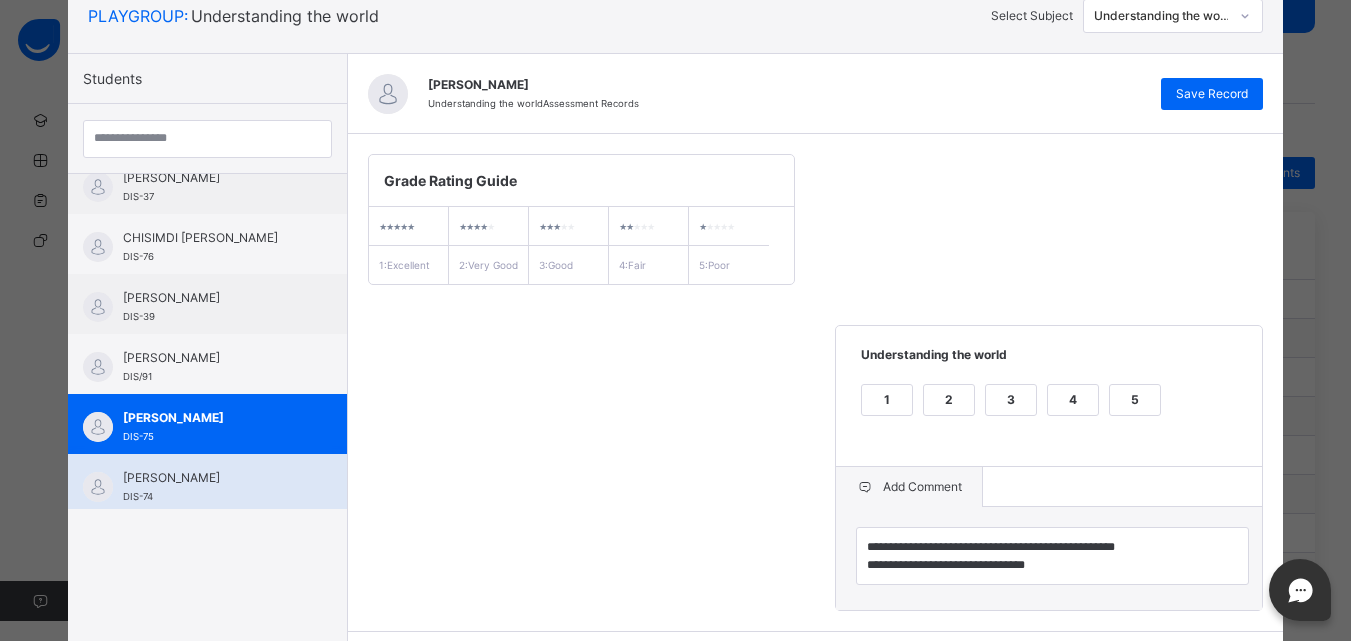 click on "[PERSON_NAME] DIS-74" at bounding box center [207, 484] 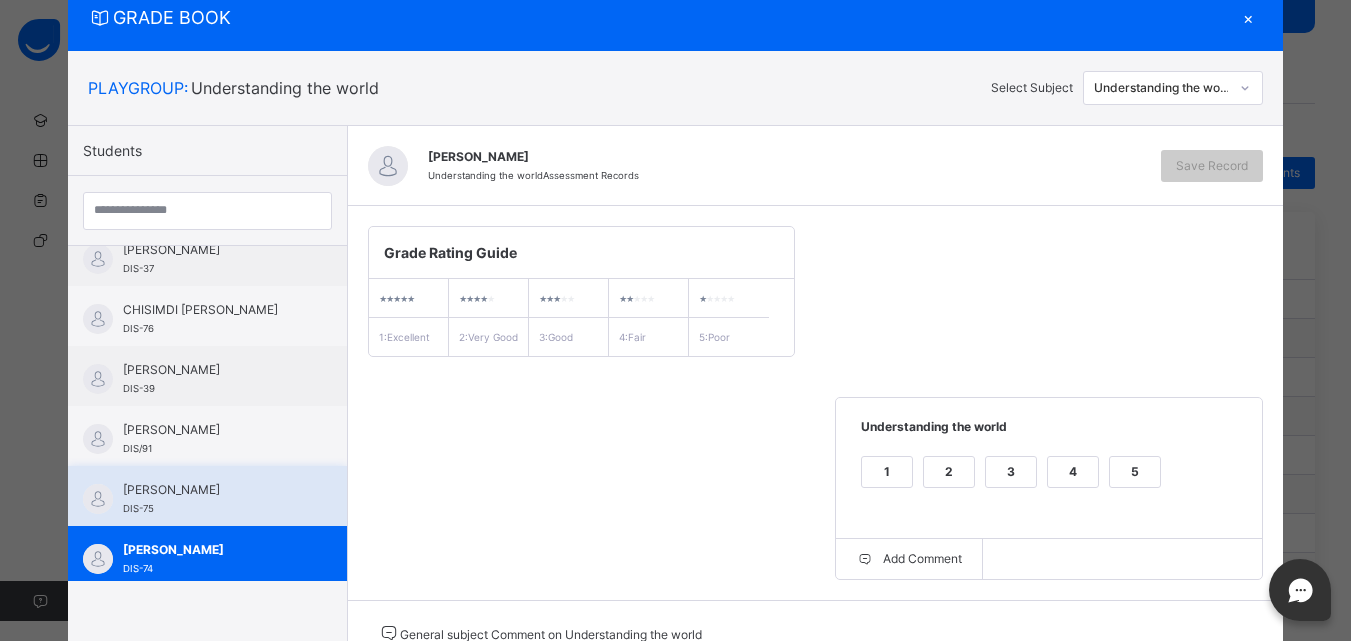 scroll, scrollTop: 138, scrollLeft: 0, axis: vertical 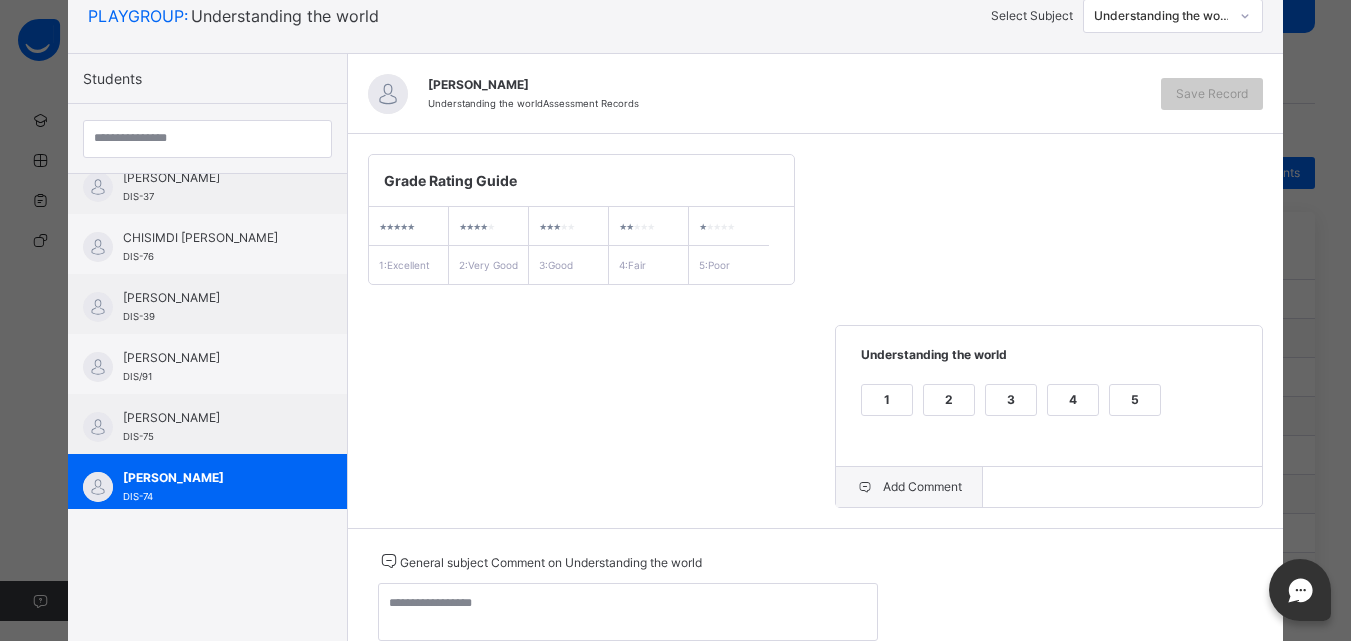 click on "Add Comment" at bounding box center (909, 487) 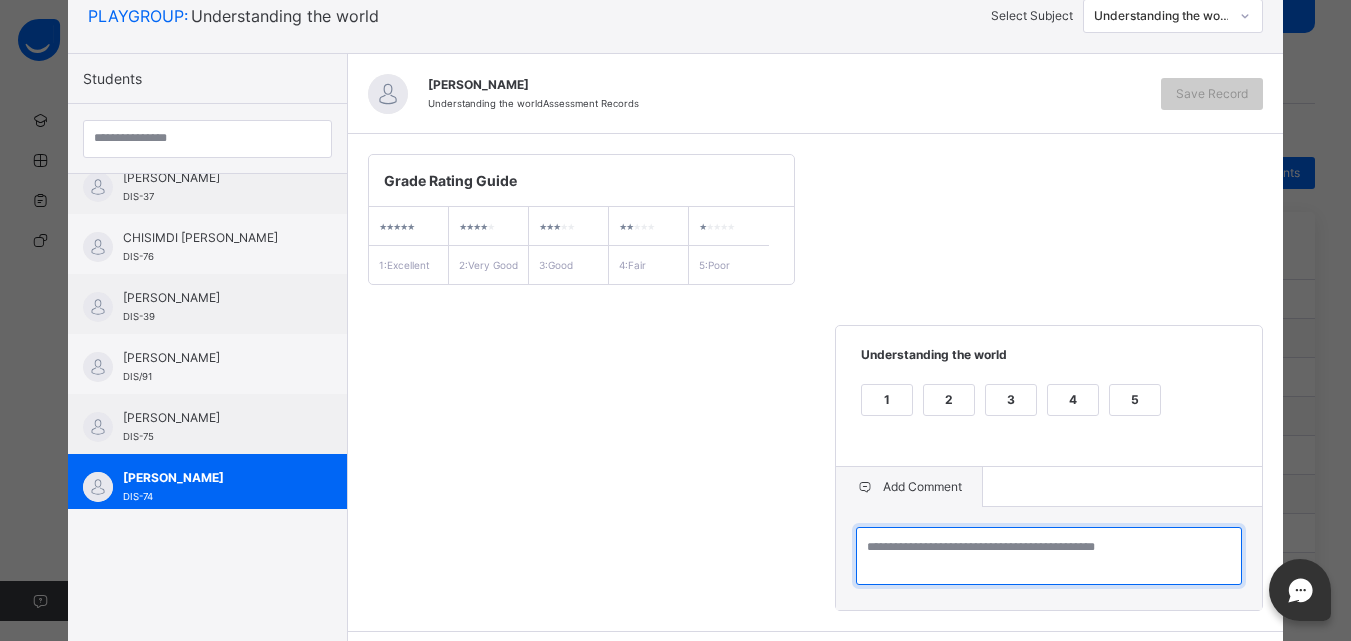 drag, startPoint x: 954, startPoint y: 494, endPoint x: 870, endPoint y: 562, distance: 108.07405 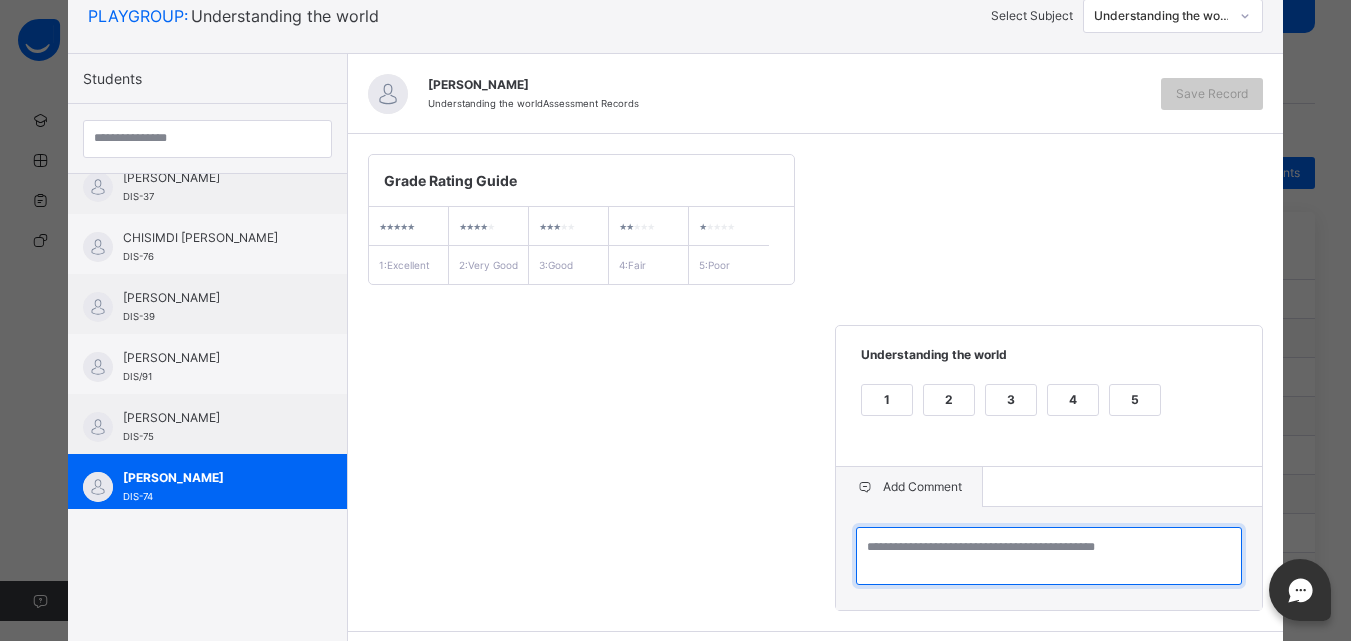 paste on "**********" 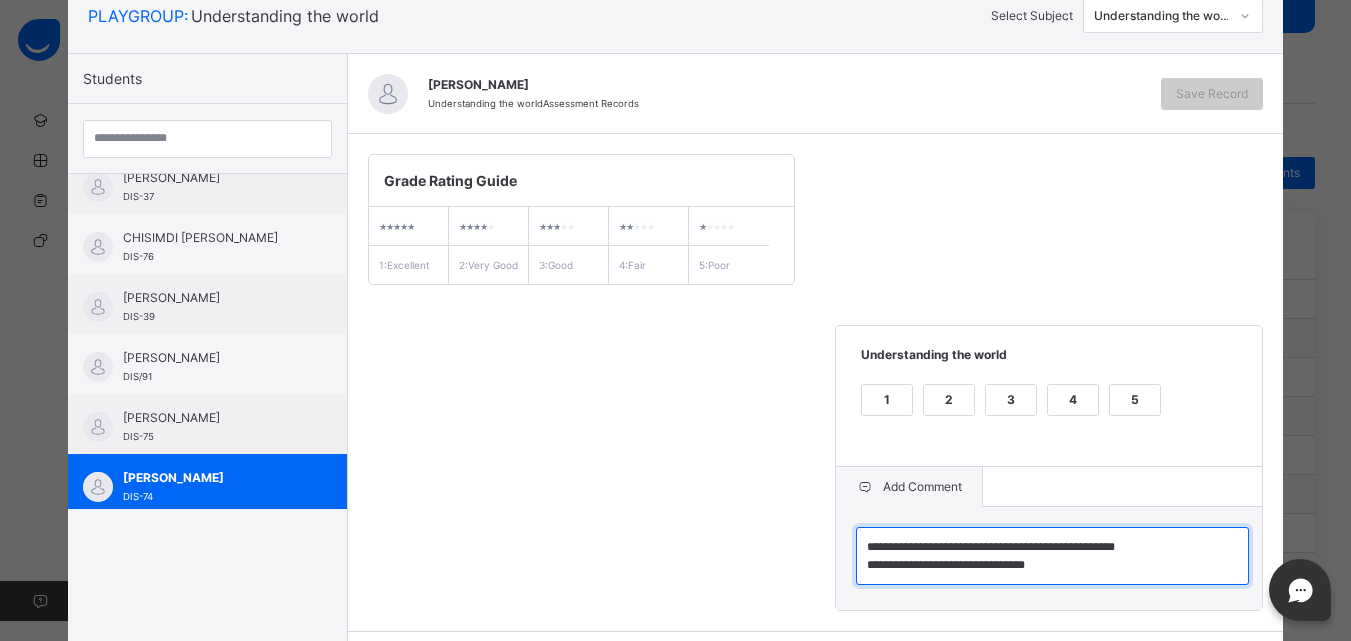 click on "**********" at bounding box center [1052, 556] 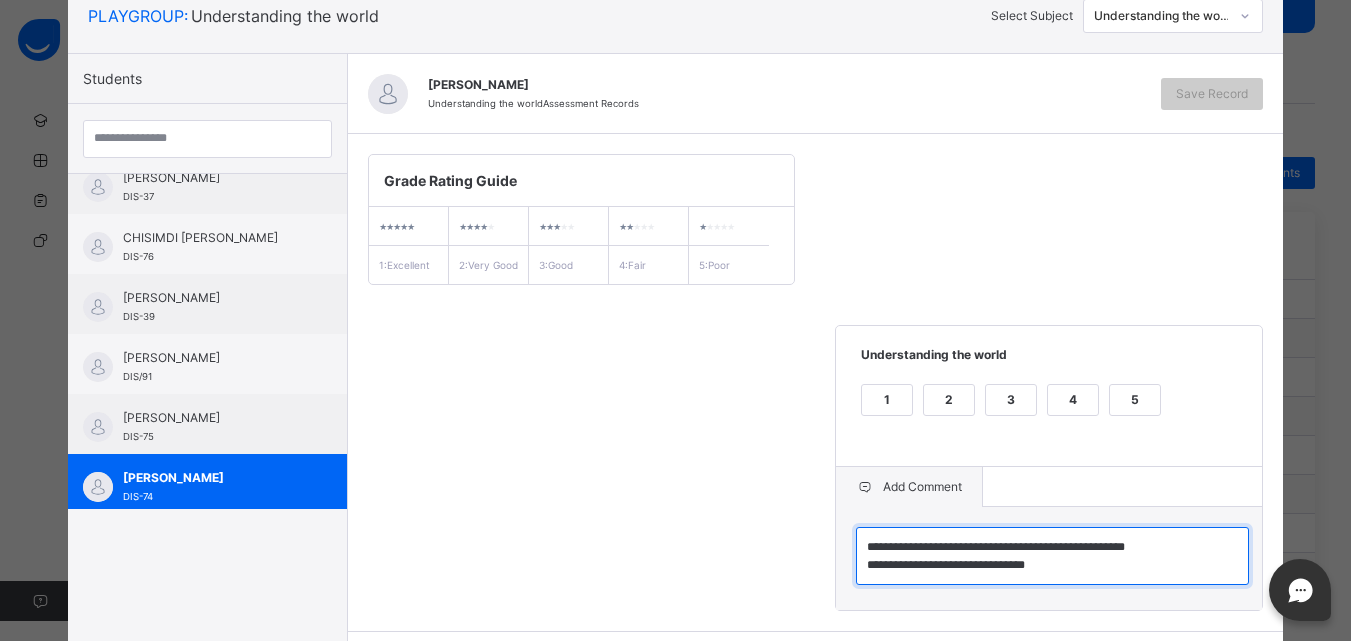 type on "**********" 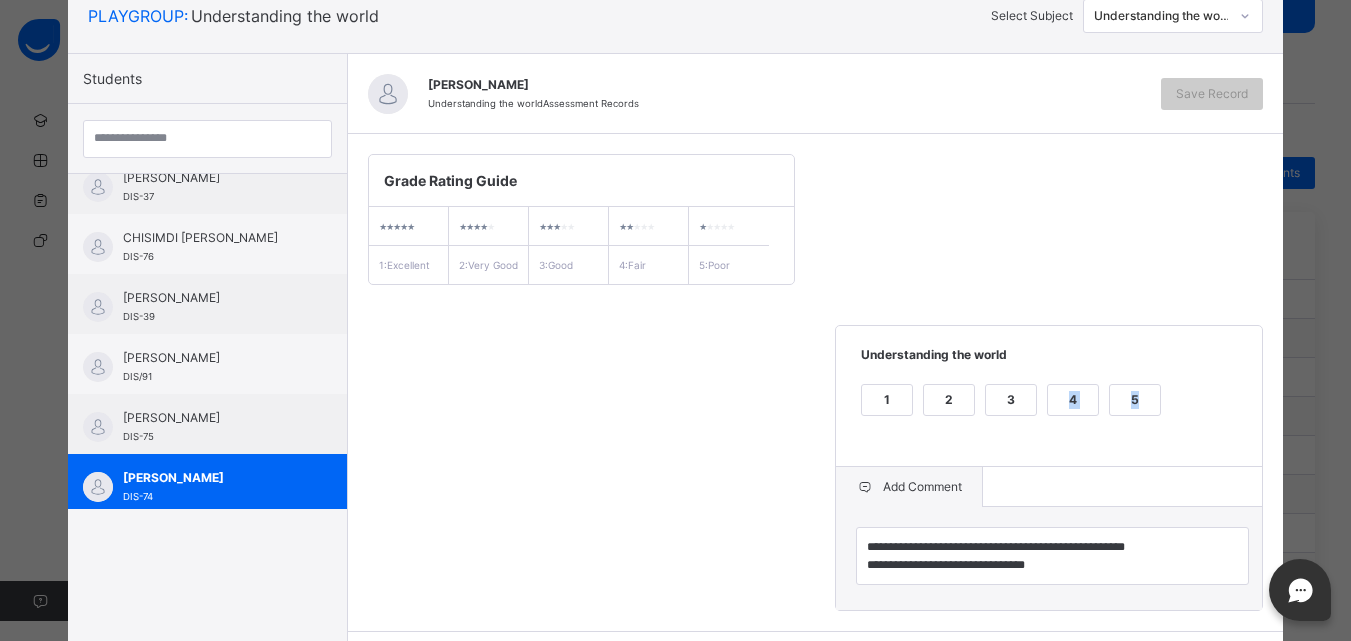 drag, startPoint x: 1009, startPoint y: 409, endPoint x: 661, endPoint y: 509, distance: 362.08286 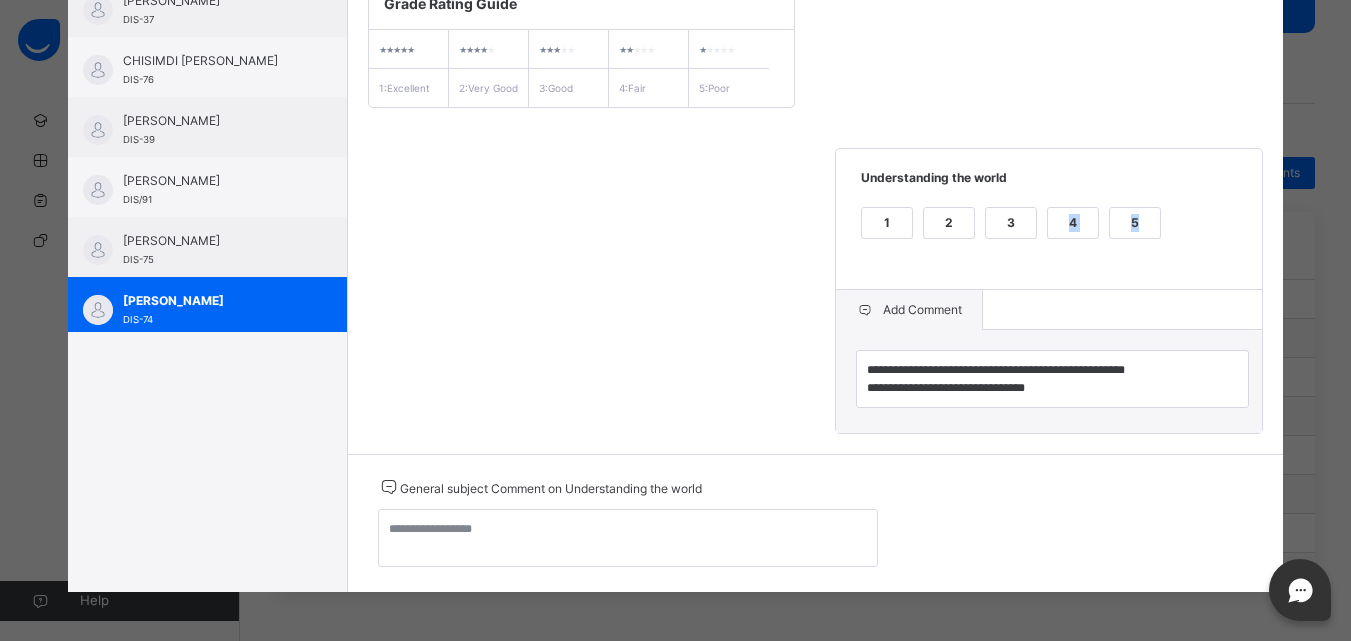 scroll, scrollTop: 334, scrollLeft: 0, axis: vertical 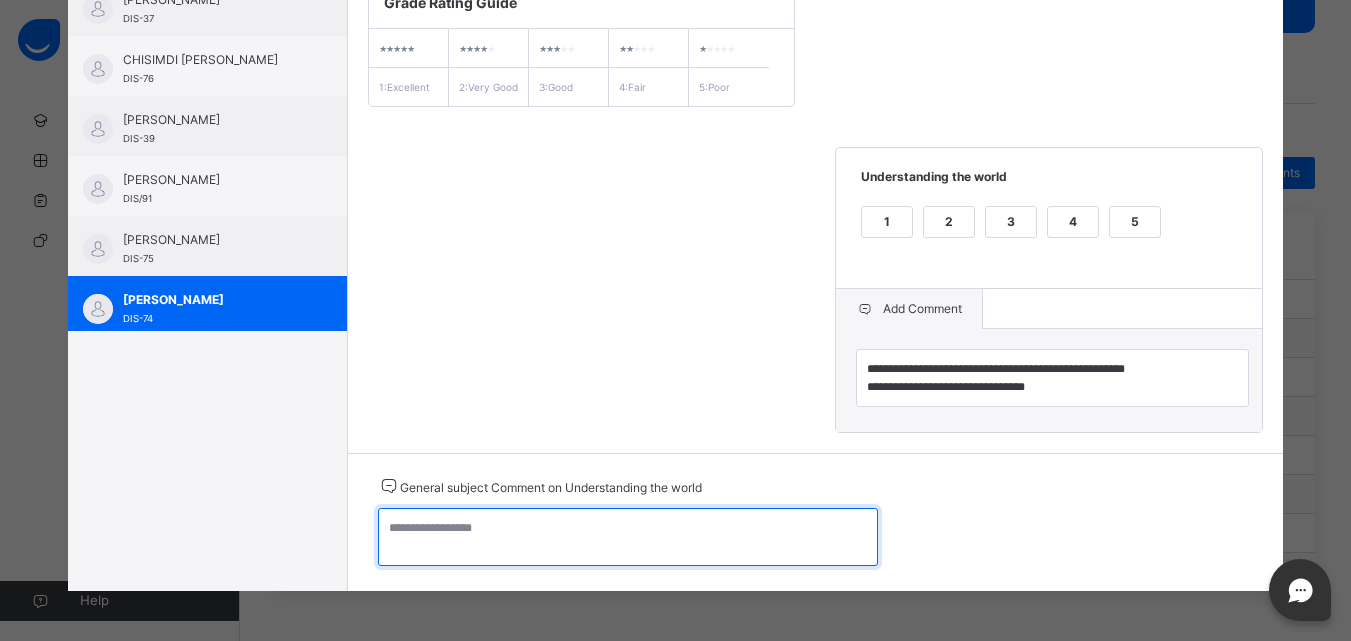 click at bounding box center [628, 537] 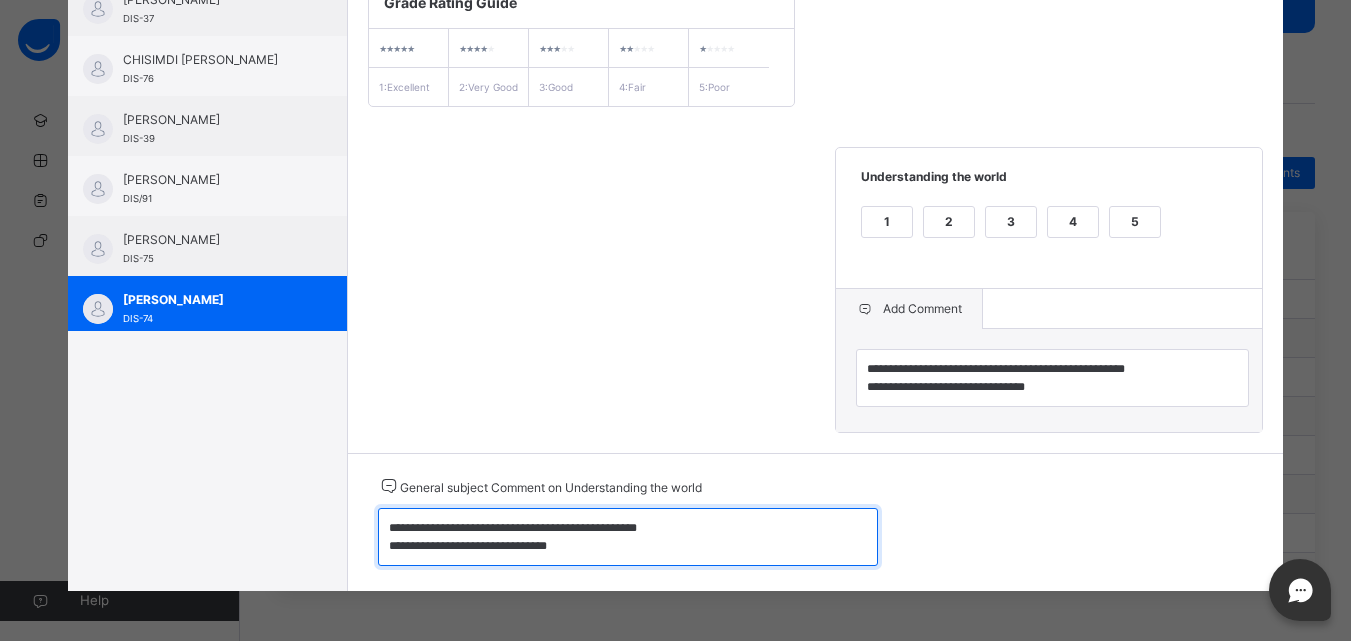 click on "**********" at bounding box center [628, 537] 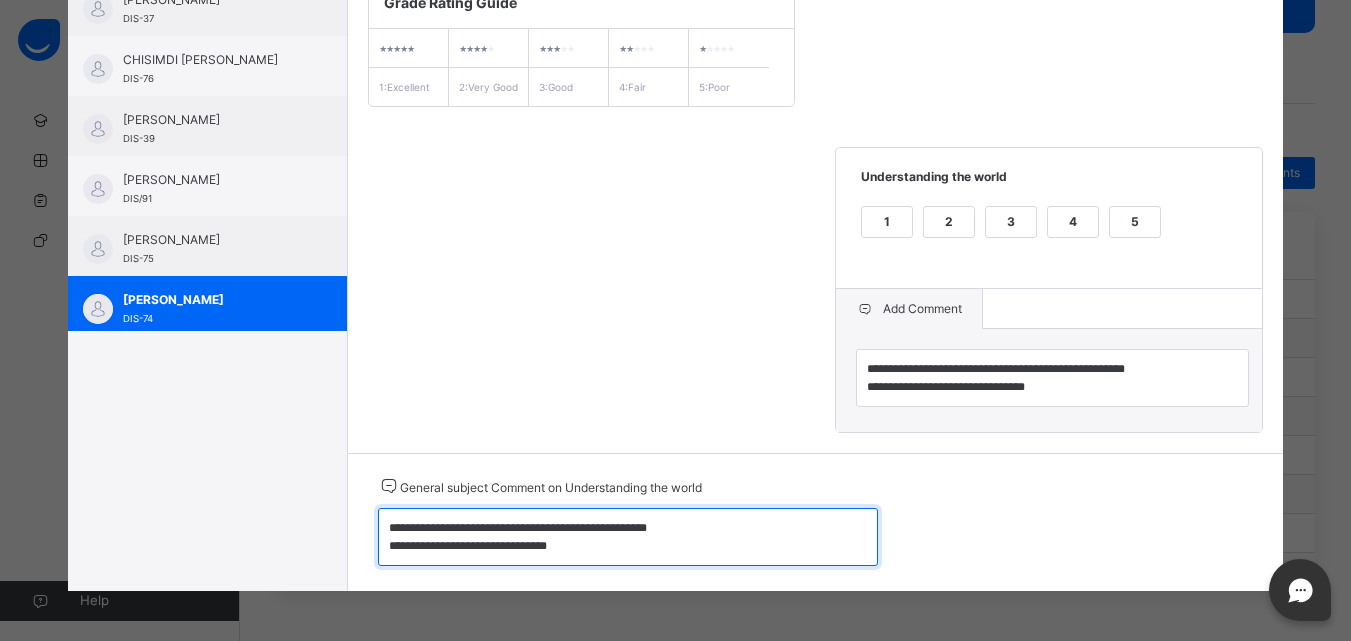 type on "**********" 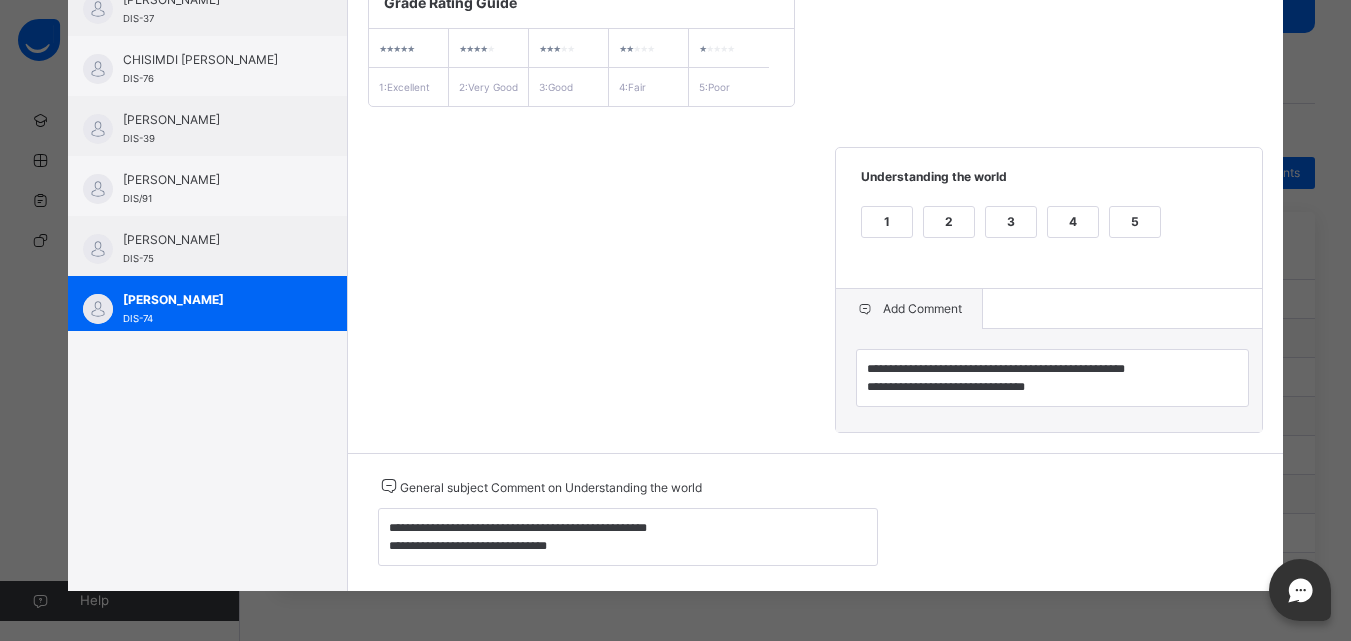 click on "3" at bounding box center (1011, 222) 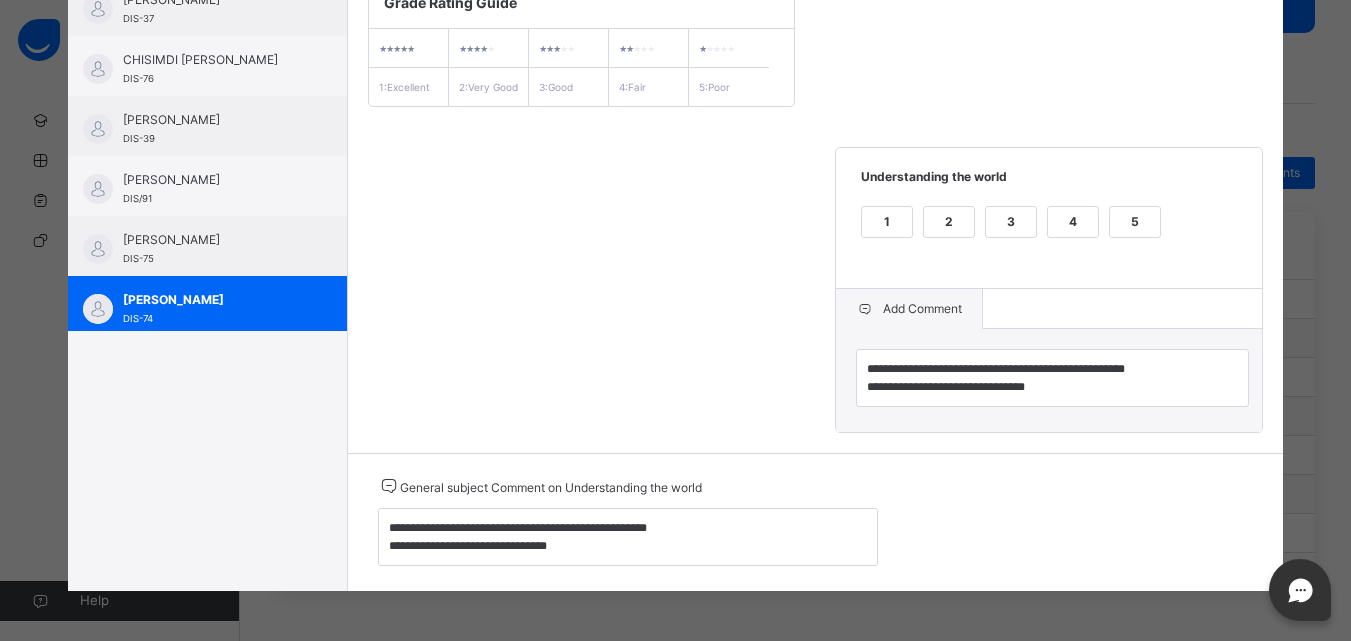 click on "**********" at bounding box center [816, 204] 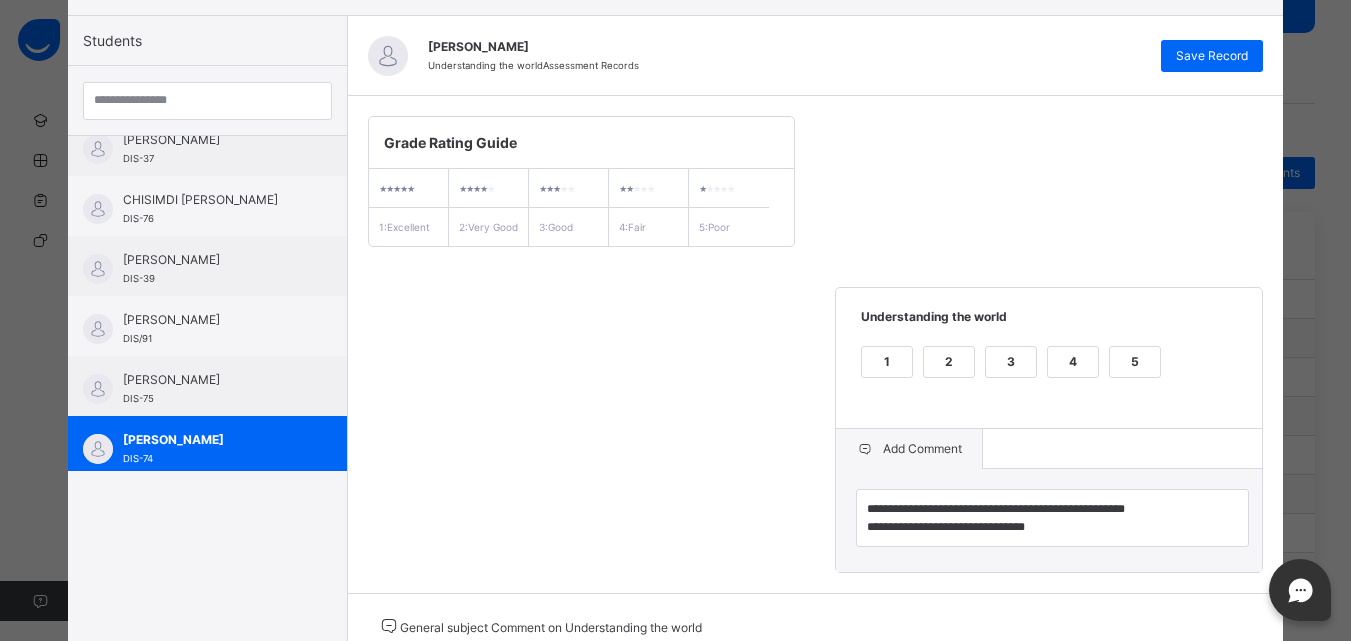 scroll, scrollTop: 174, scrollLeft: 0, axis: vertical 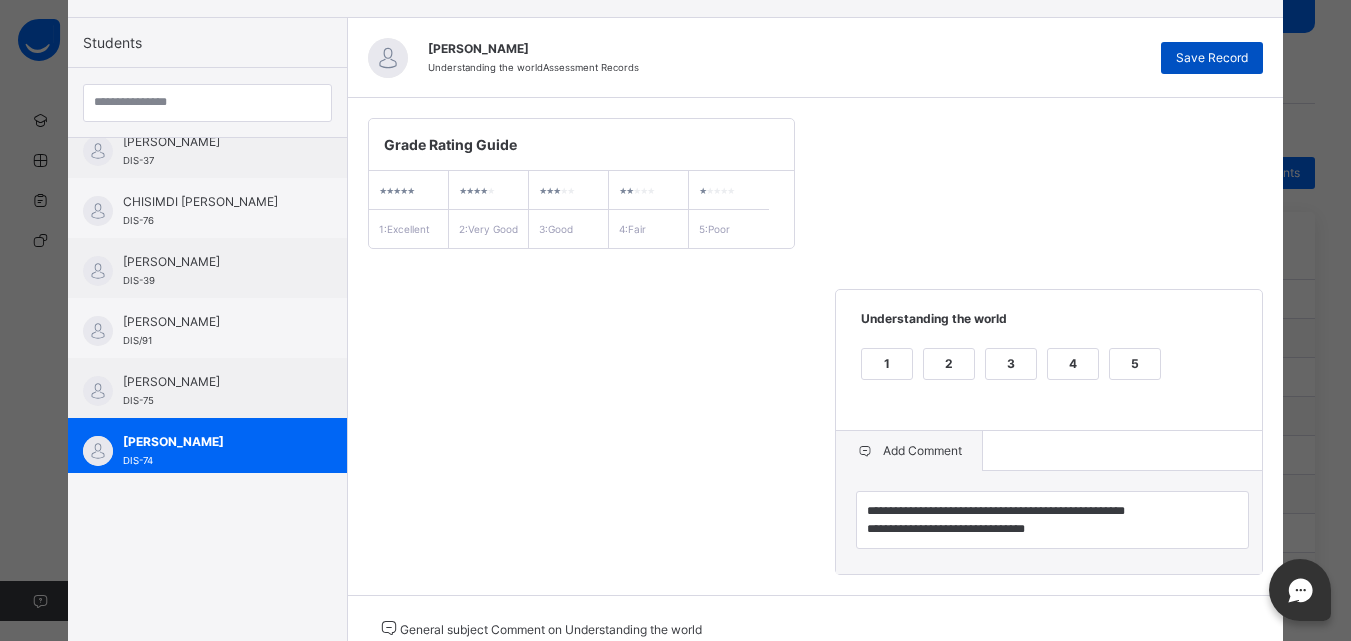 click on "Save Record" at bounding box center (1212, 58) 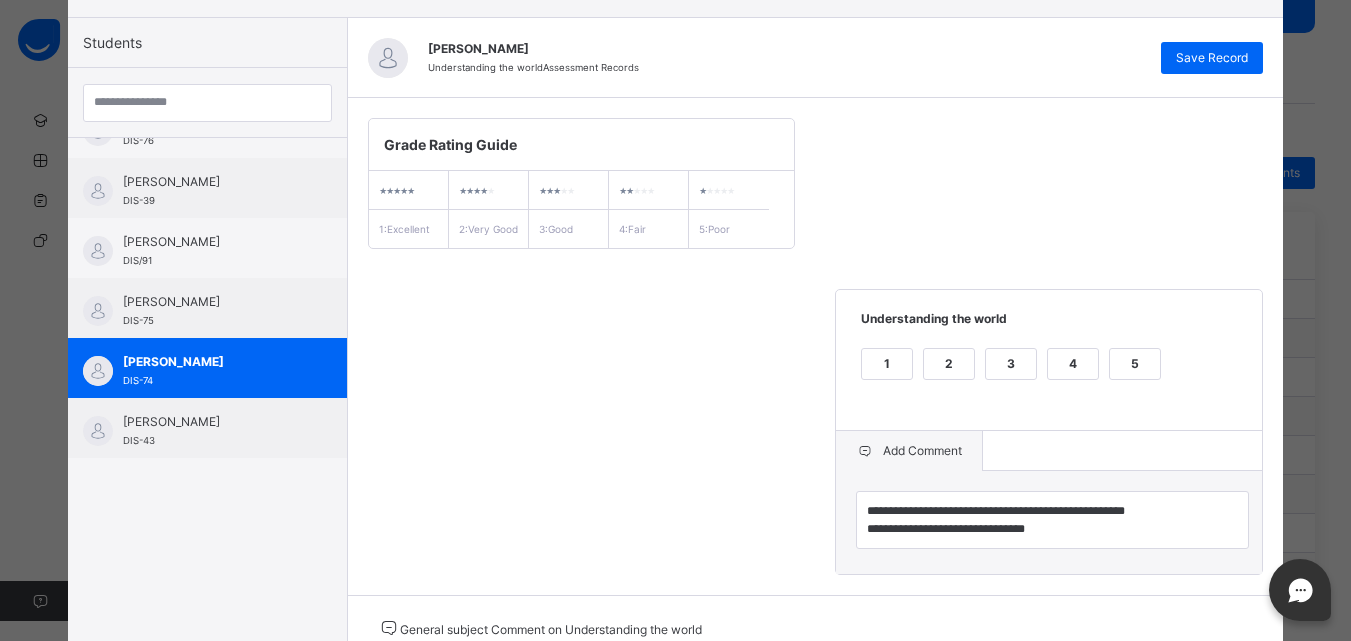 scroll, scrollTop: 200, scrollLeft: 0, axis: vertical 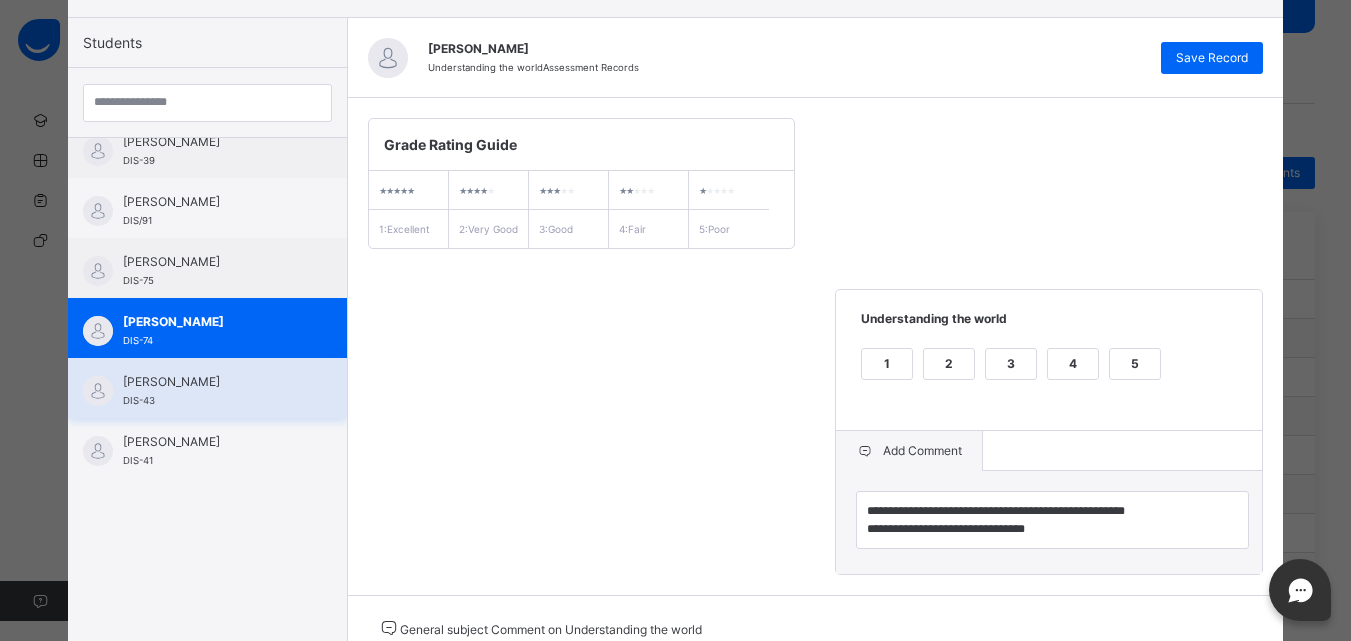 click on "[PERSON_NAME]" at bounding box center [212, 382] 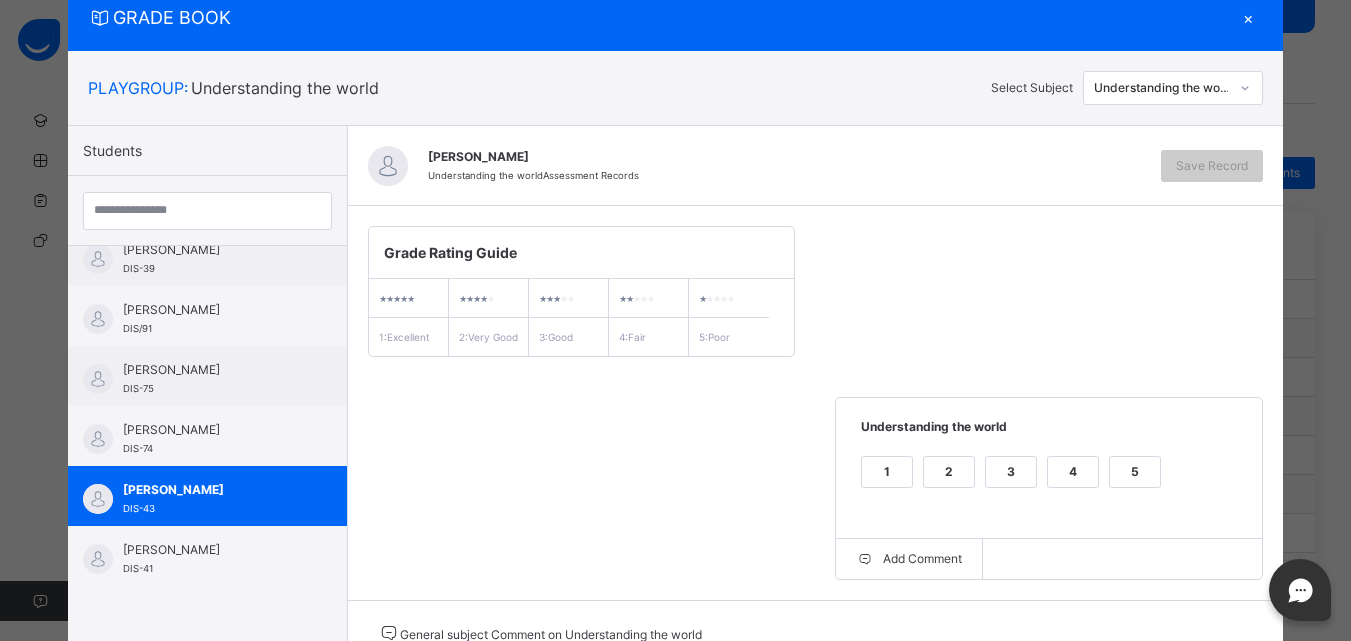 scroll, scrollTop: 174, scrollLeft: 0, axis: vertical 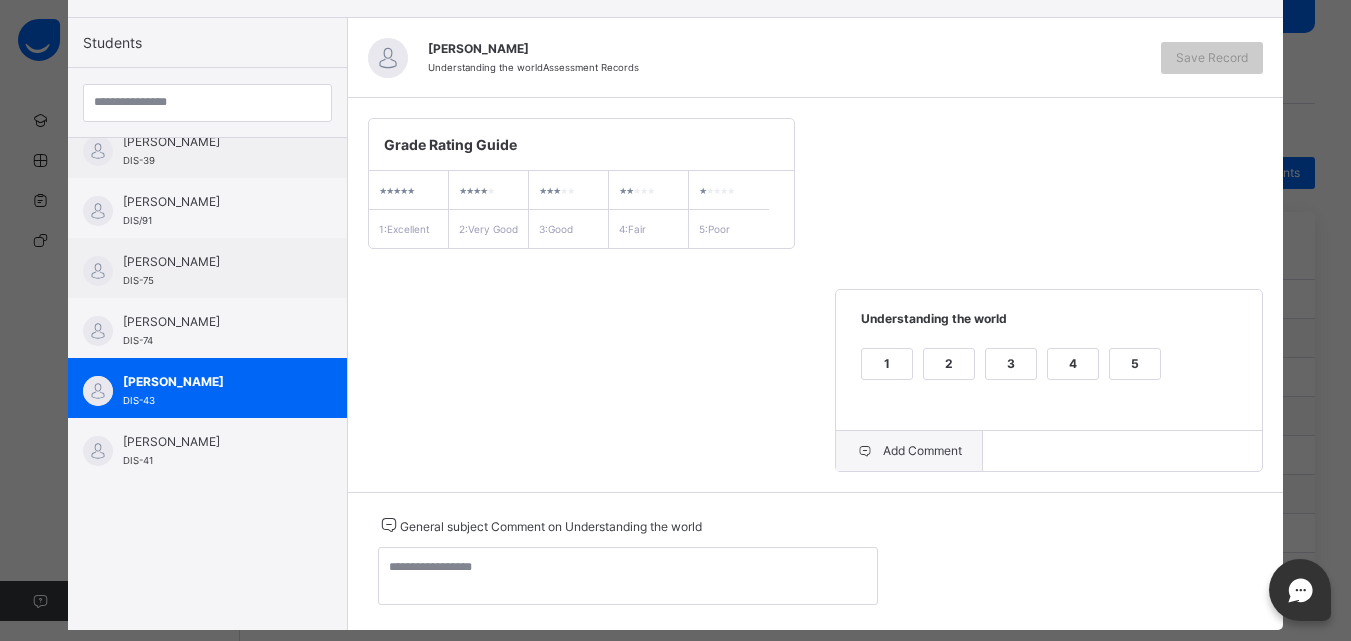 click on "Add Comment" at bounding box center (909, 451) 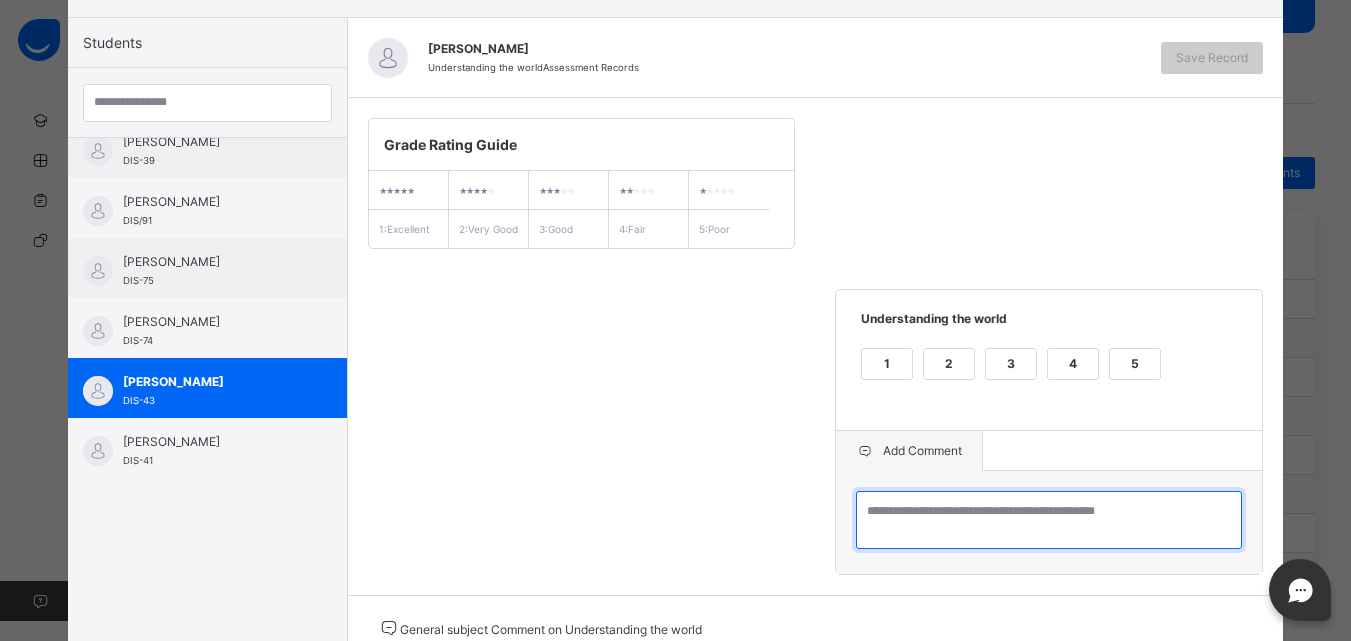 click at bounding box center (1049, 520) 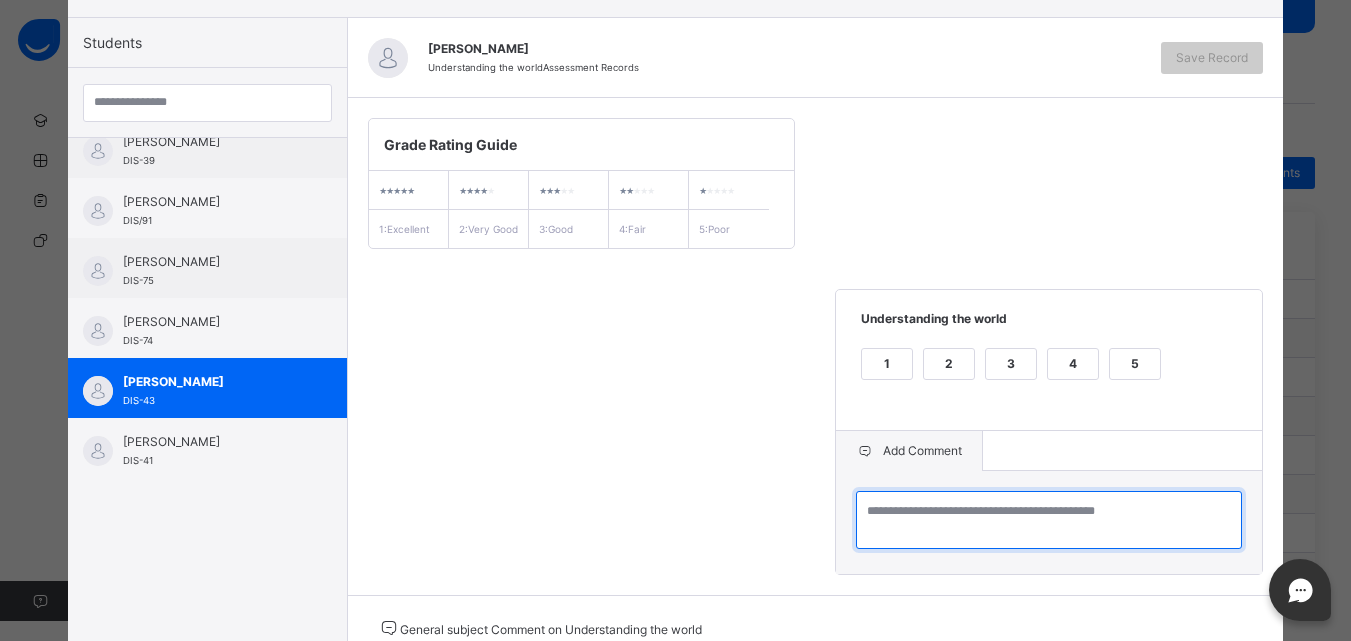 paste on "**********" 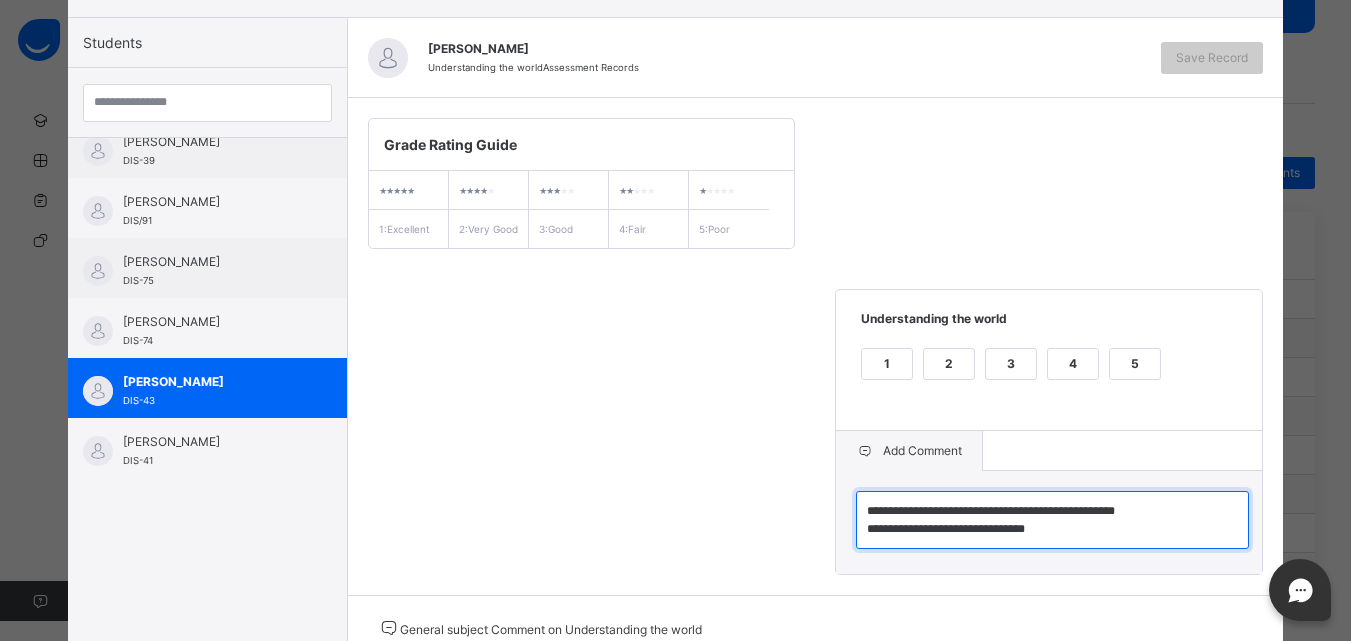 click on "**********" at bounding box center (1052, 520) 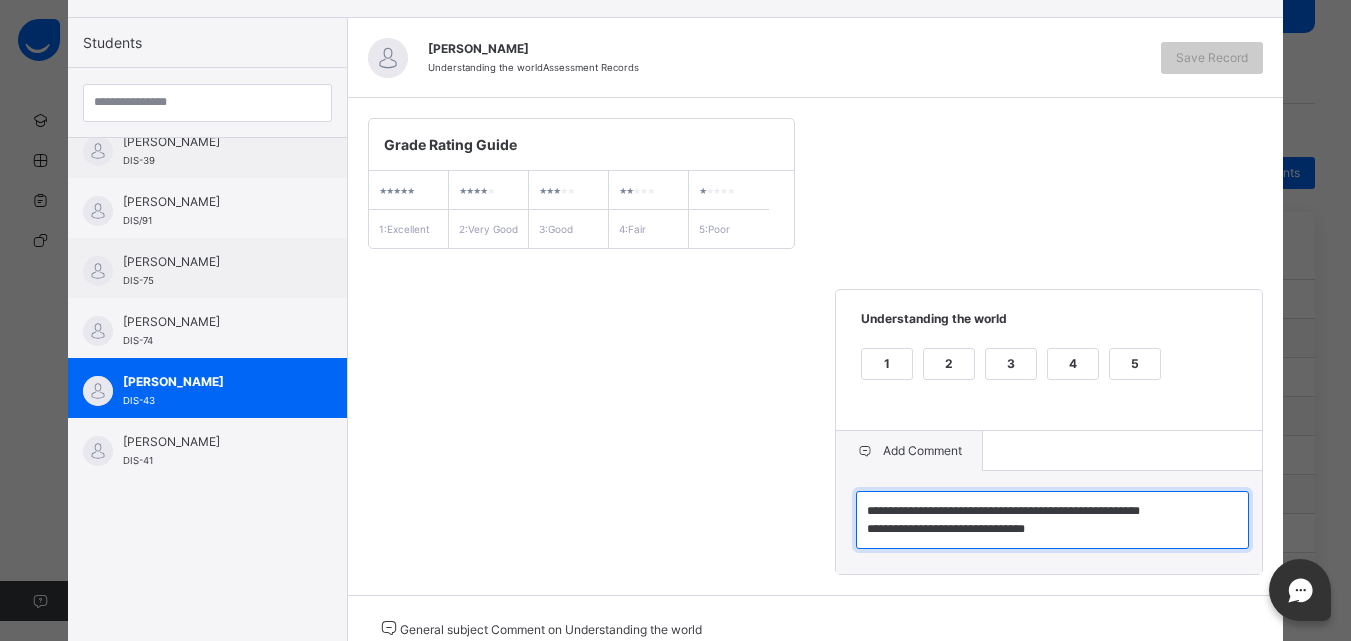 click on "**********" at bounding box center [1052, 520] 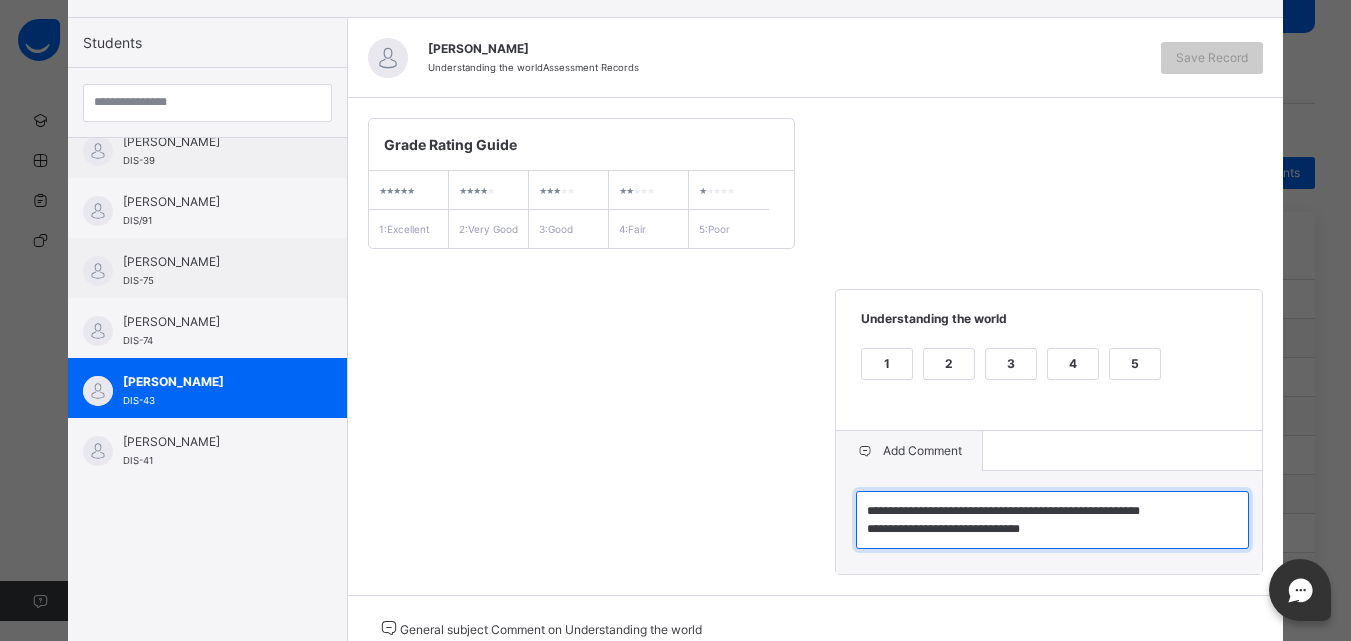 type on "**********" 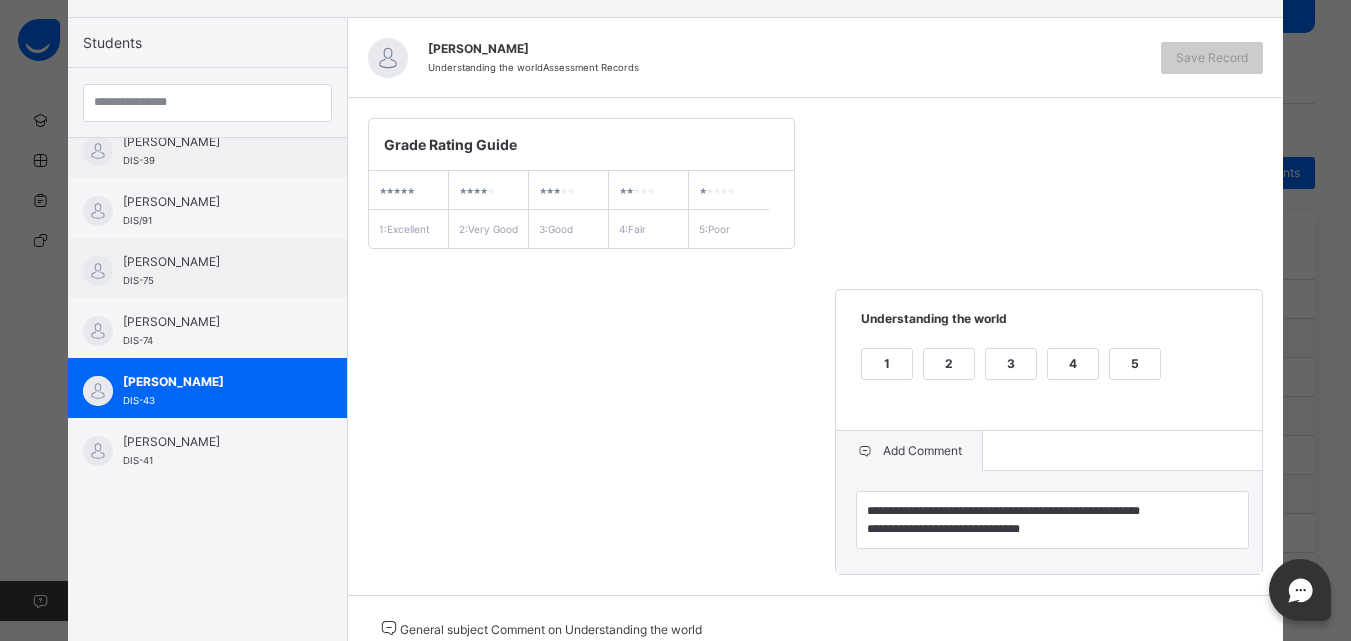 click on "**********" at bounding box center (816, 346) 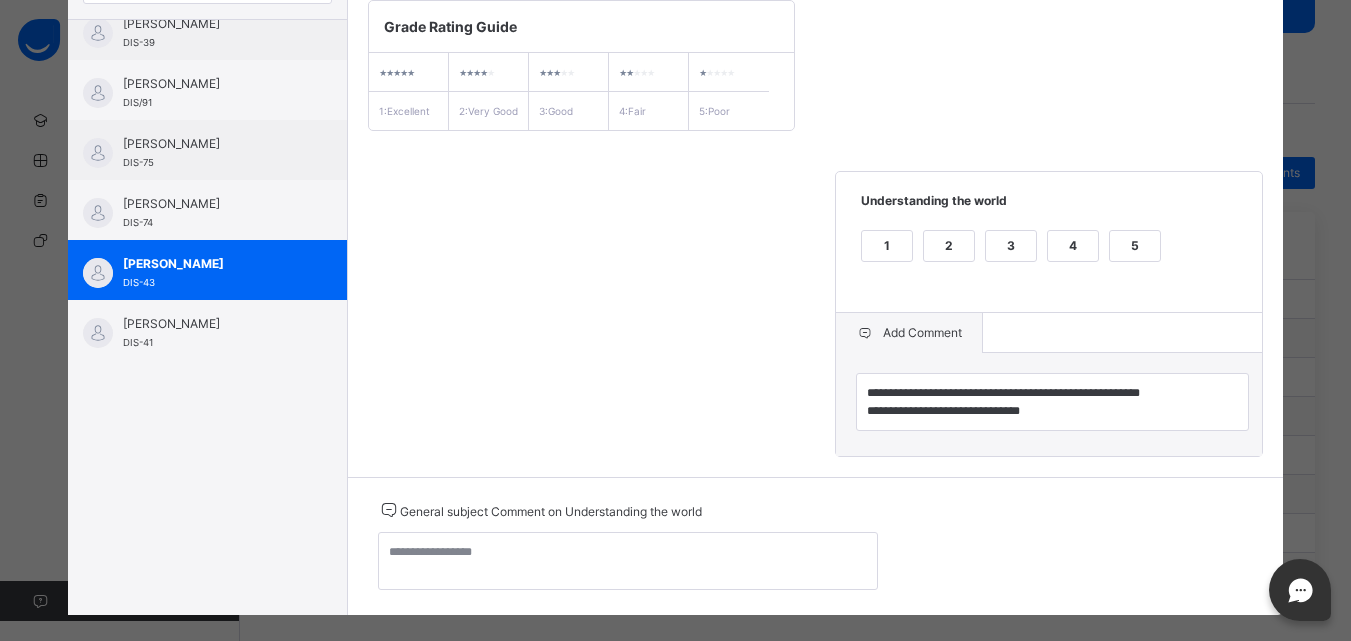 scroll, scrollTop: 294, scrollLeft: 0, axis: vertical 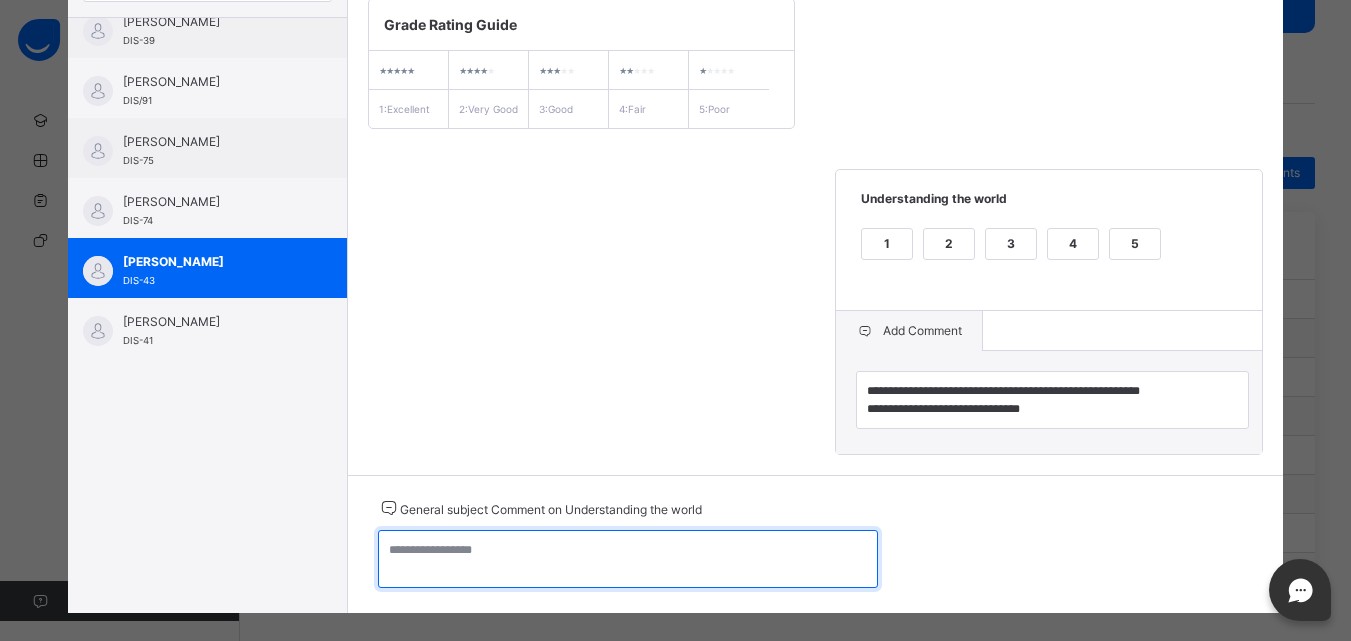 click at bounding box center (628, 559) 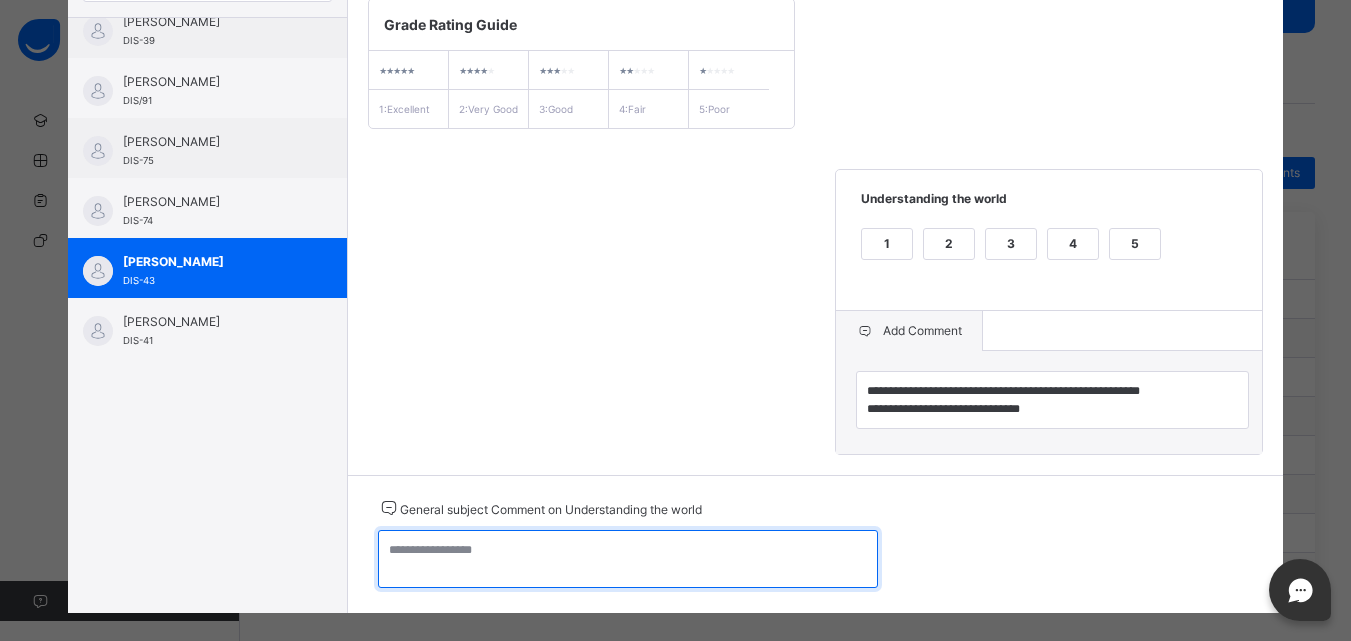 paste on "**********" 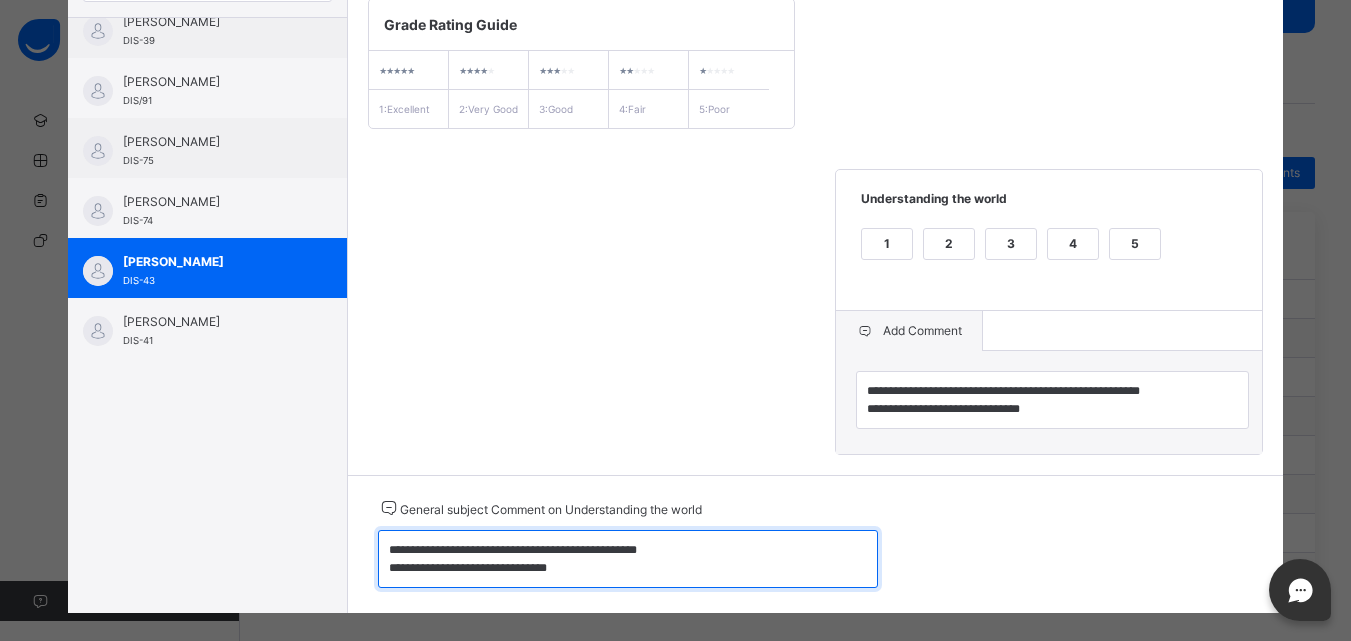 click on "**********" at bounding box center [628, 559] 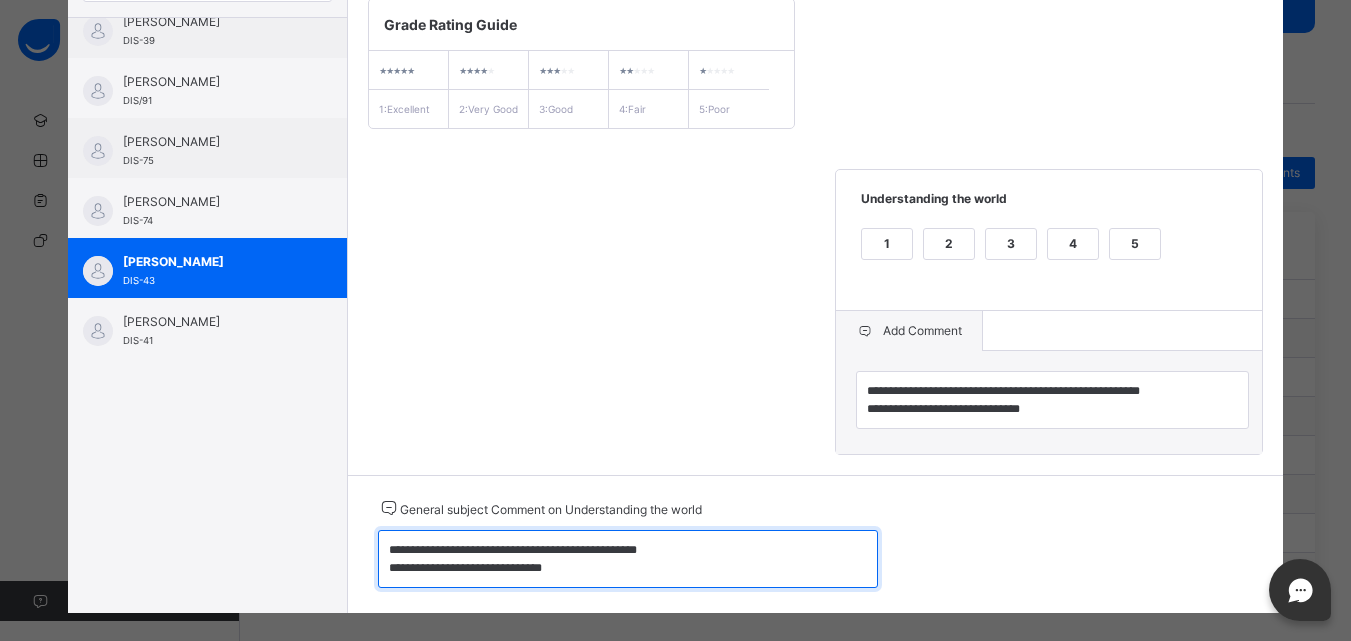 click on "**********" at bounding box center [628, 559] 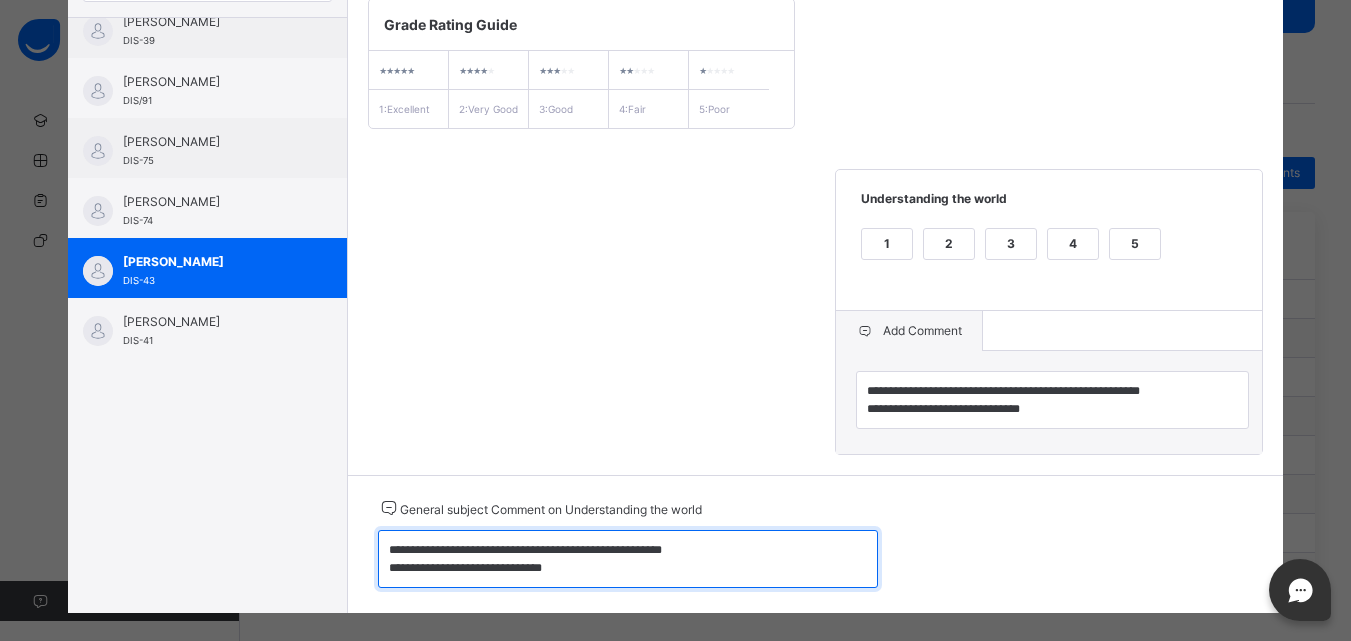 type on "**********" 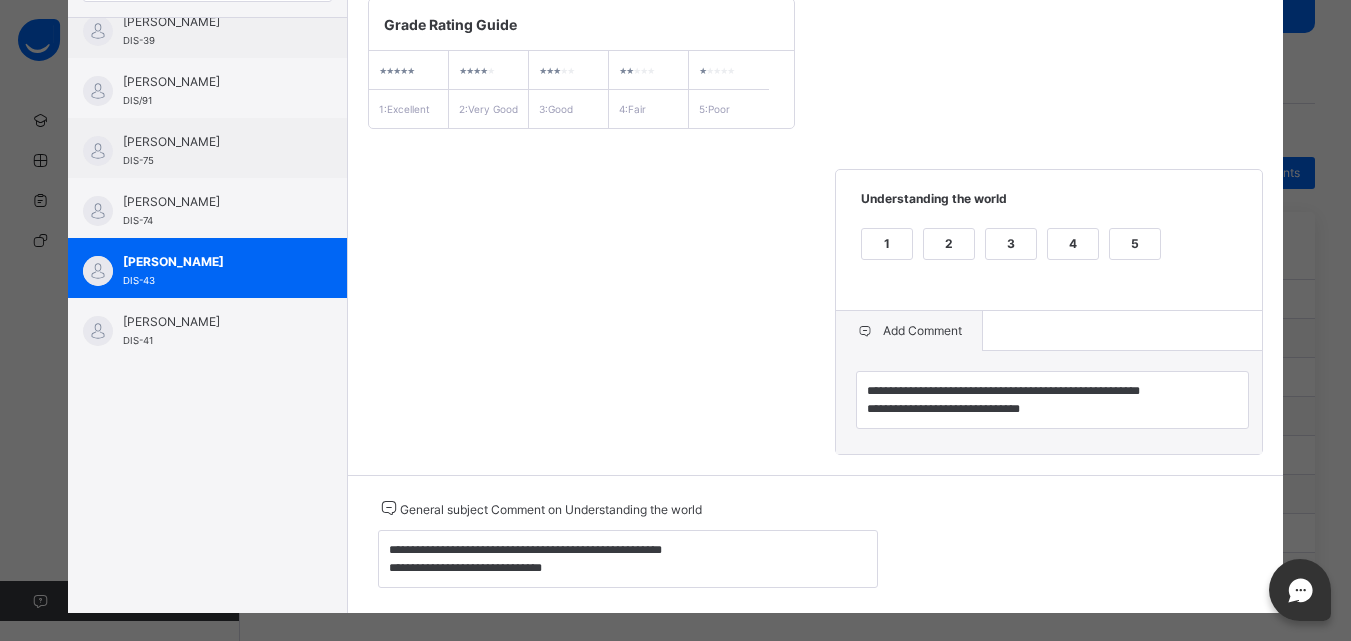 click on "3" at bounding box center [1011, 244] 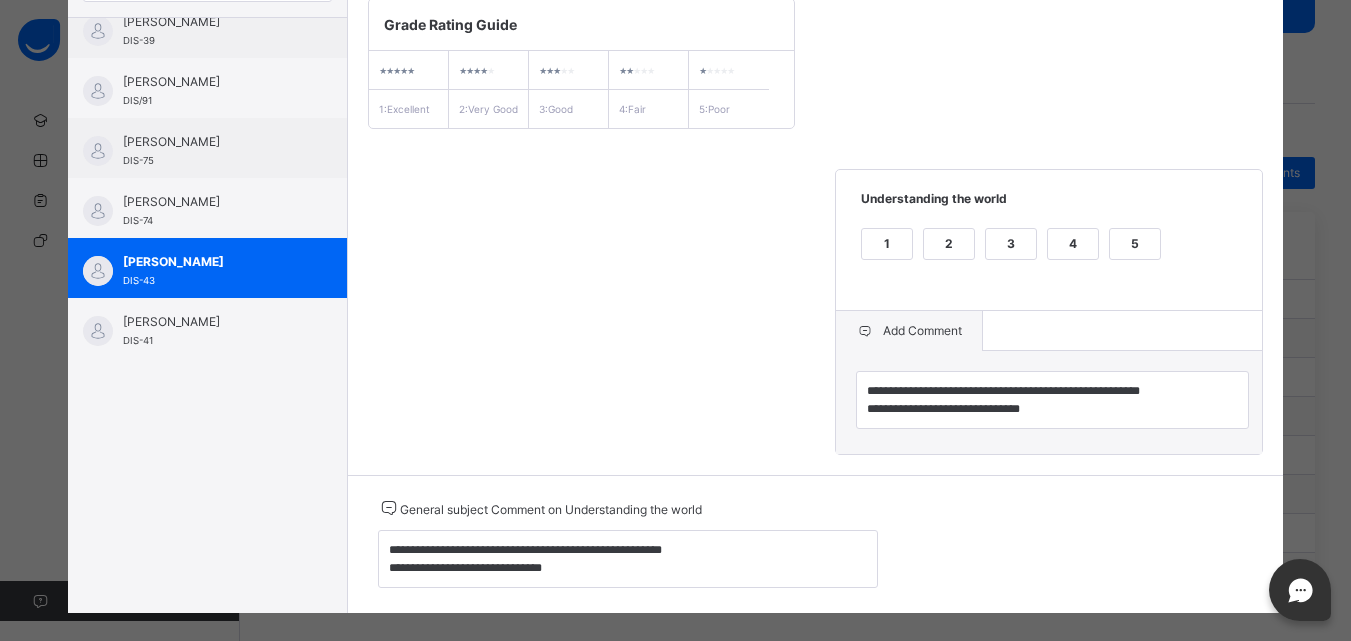 click on "**********" at bounding box center (816, 226) 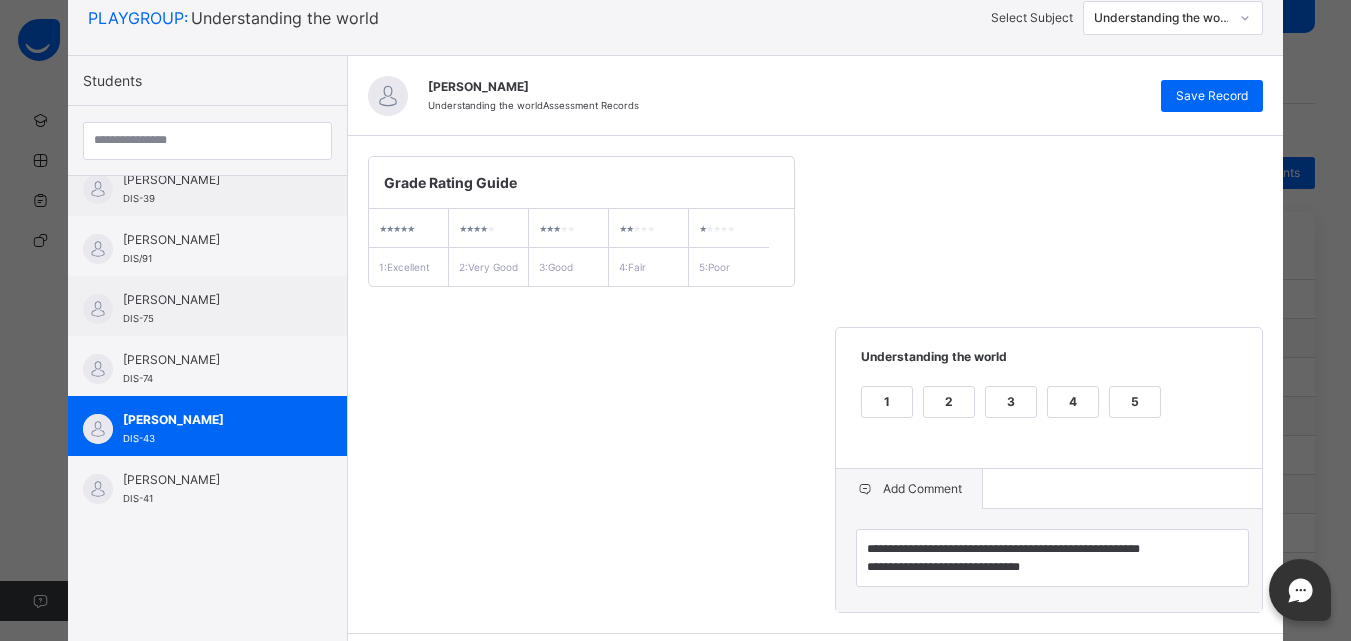 scroll, scrollTop: 134, scrollLeft: 0, axis: vertical 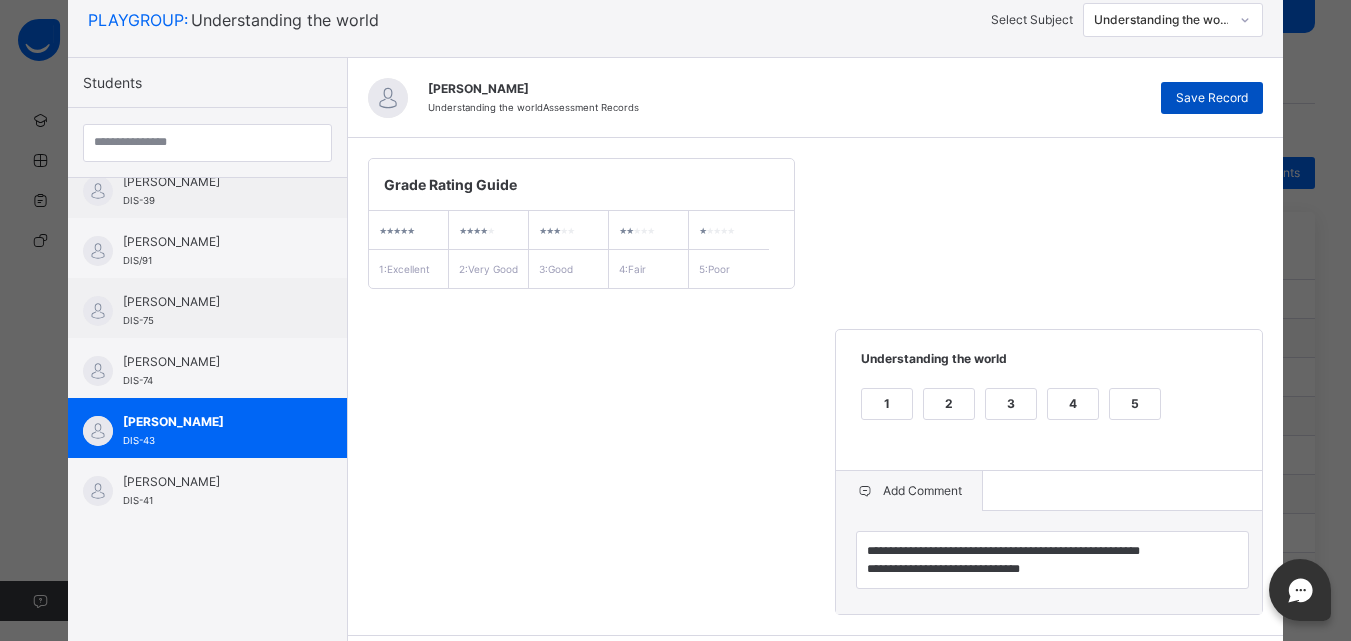 click on "Save Record" at bounding box center (1212, 98) 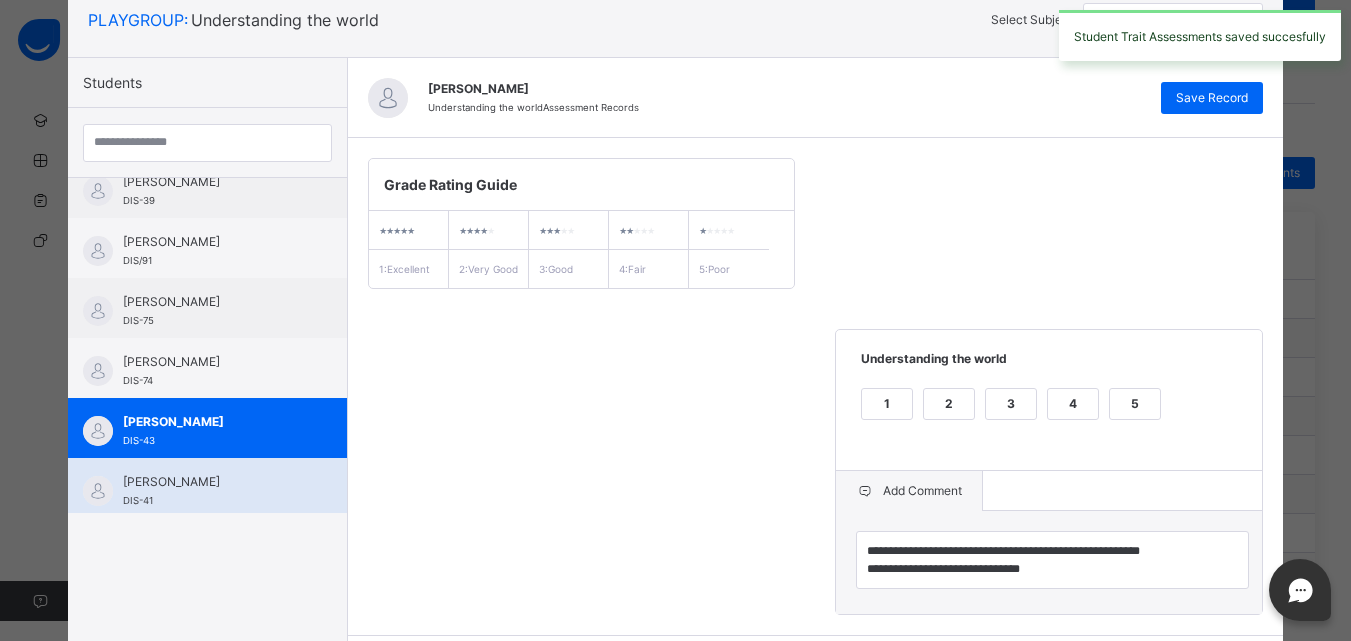 click on "[PERSON_NAME]" at bounding box center [212, 482] 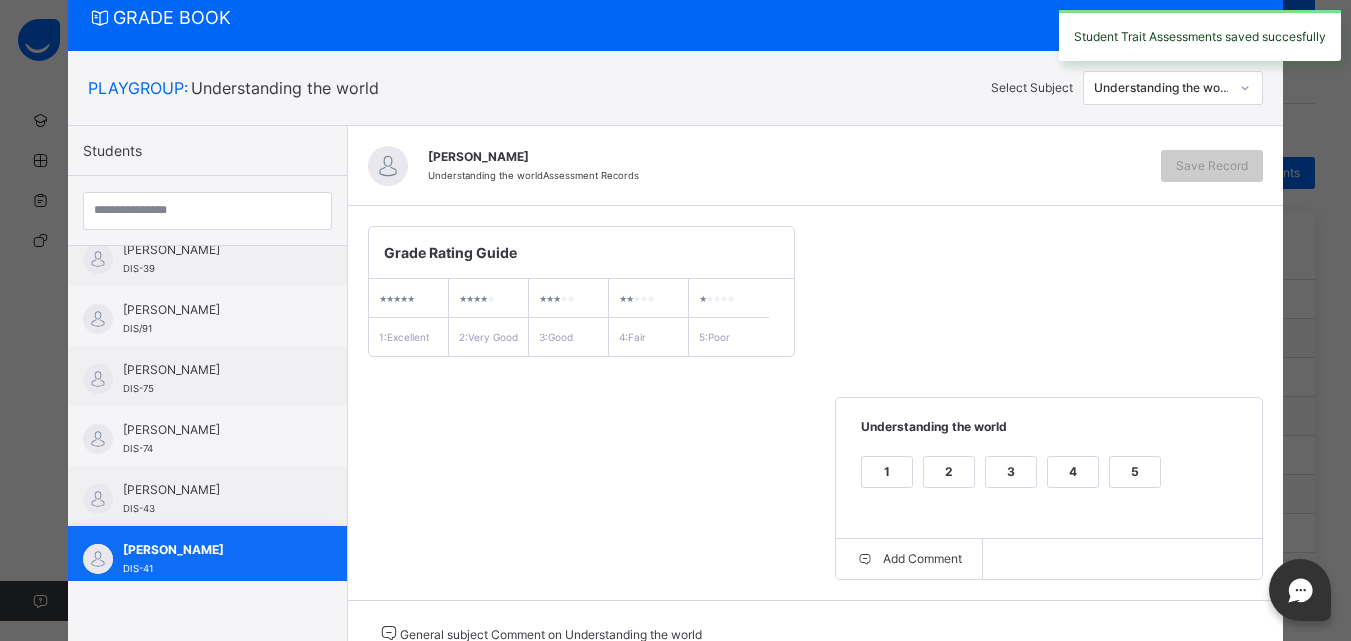scroll, scrollTop: 134, scrollLeft: 0, axis: vertical 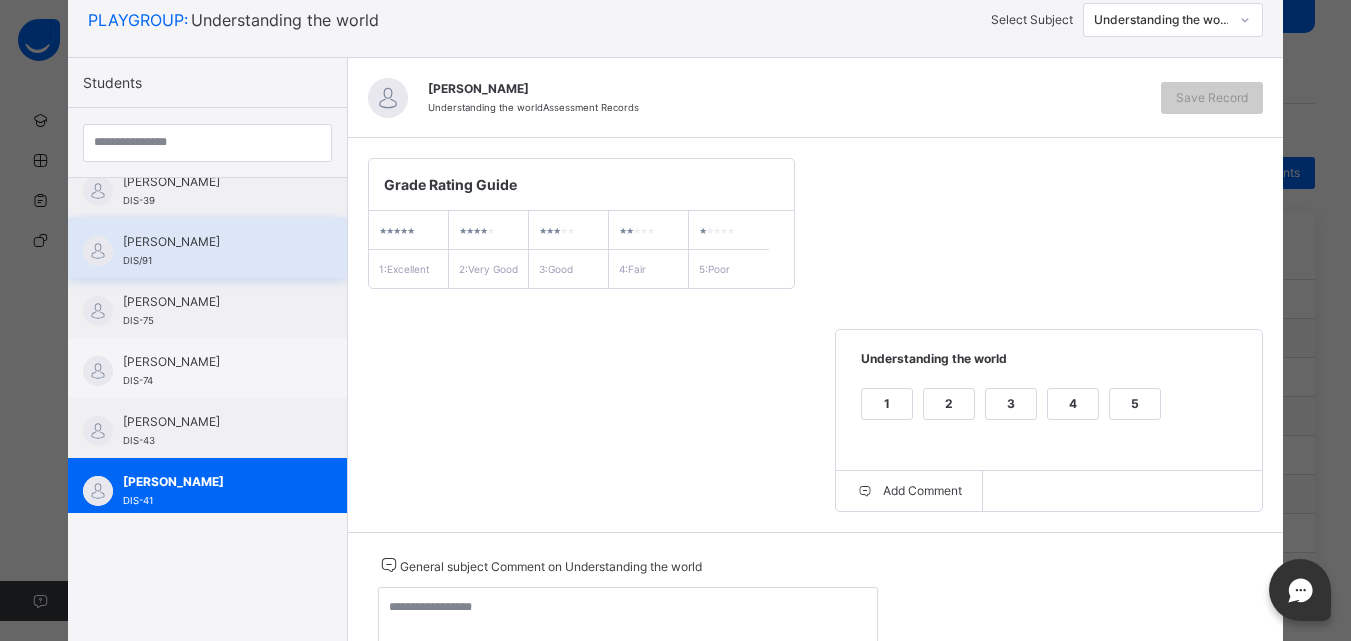 click on "[PERSON_NAME] DIS/91" at bounding box center [207, 248] 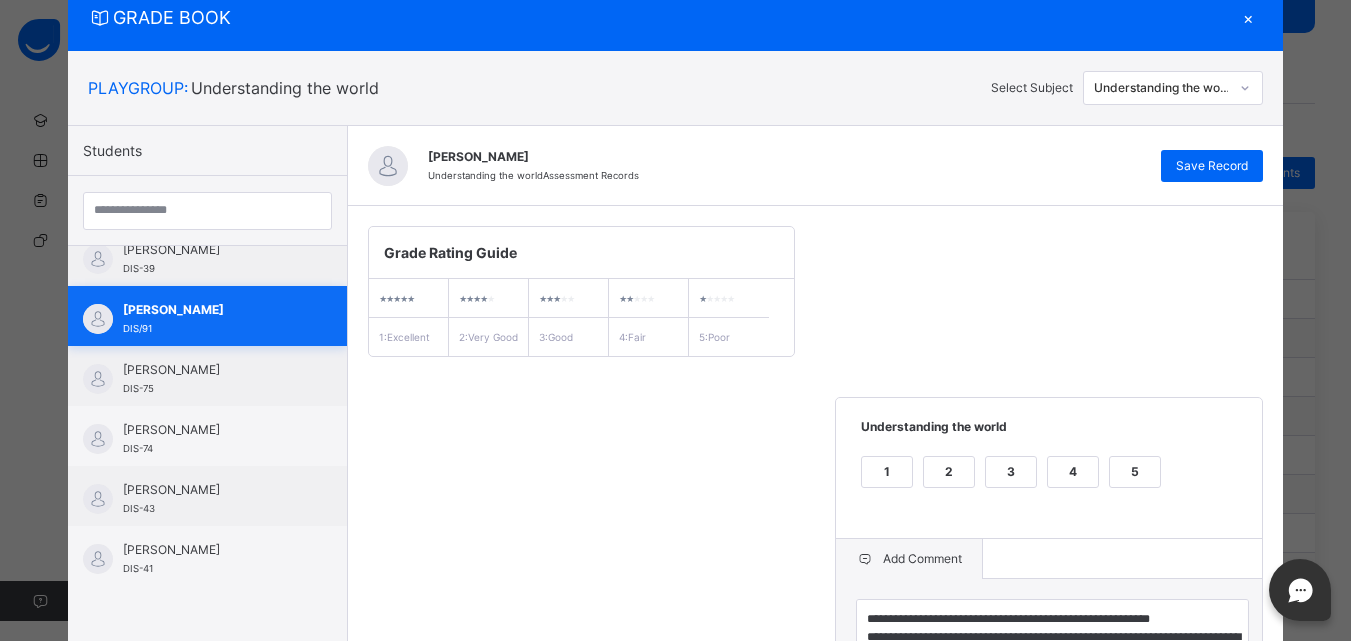 scroll, scrollTop: 134, scrollLeft: 0, axis: vertical 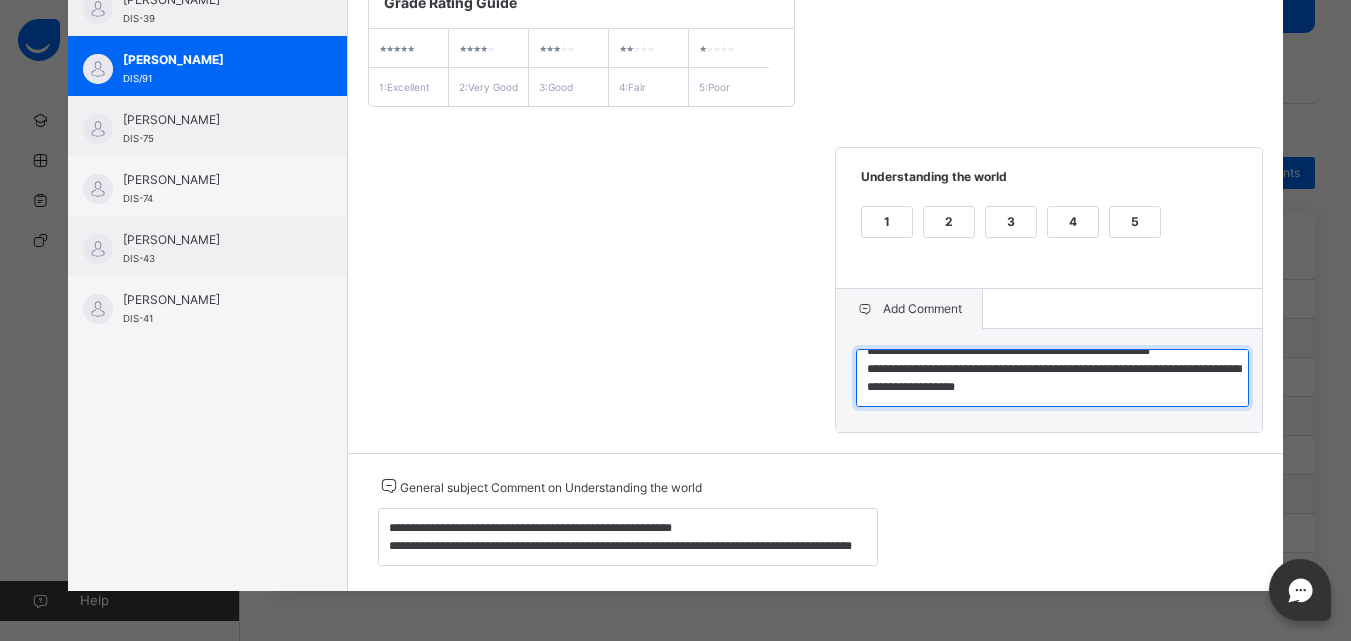 drag, startPoint x: 856, startPoint y: 558, endPoint x: 1155, endPoint y: 513, distance: 302.36734 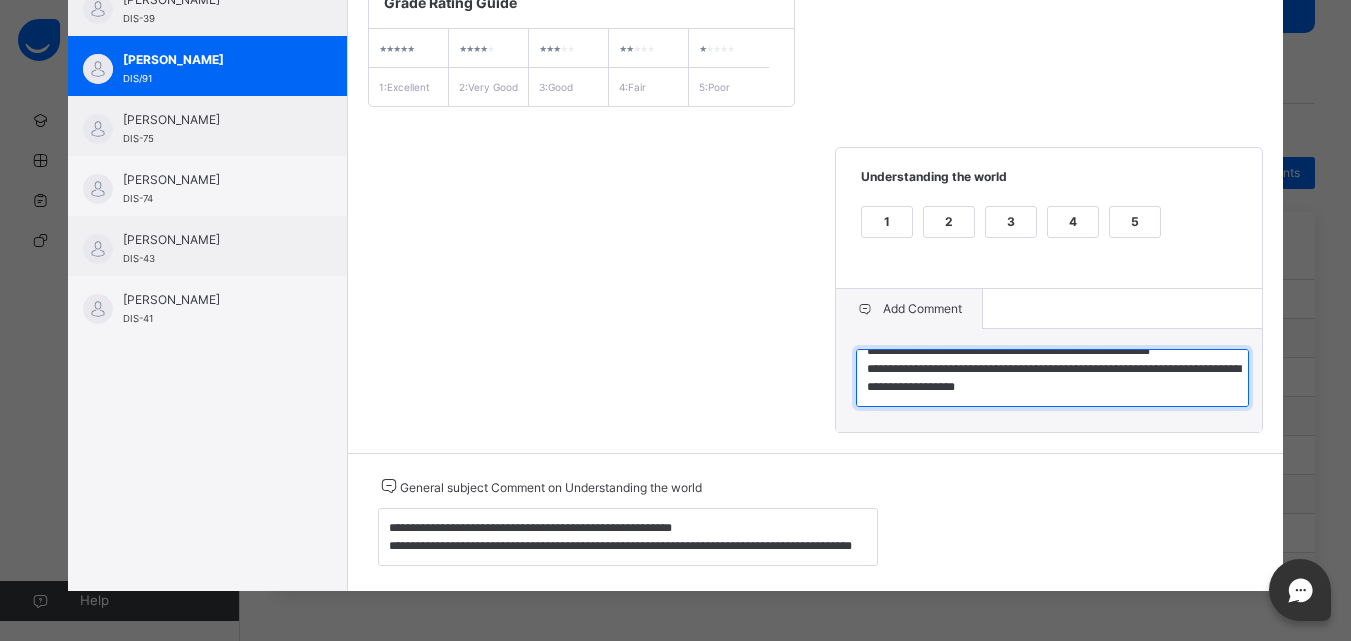 click on "**********" at bounding box center (1052, 378) 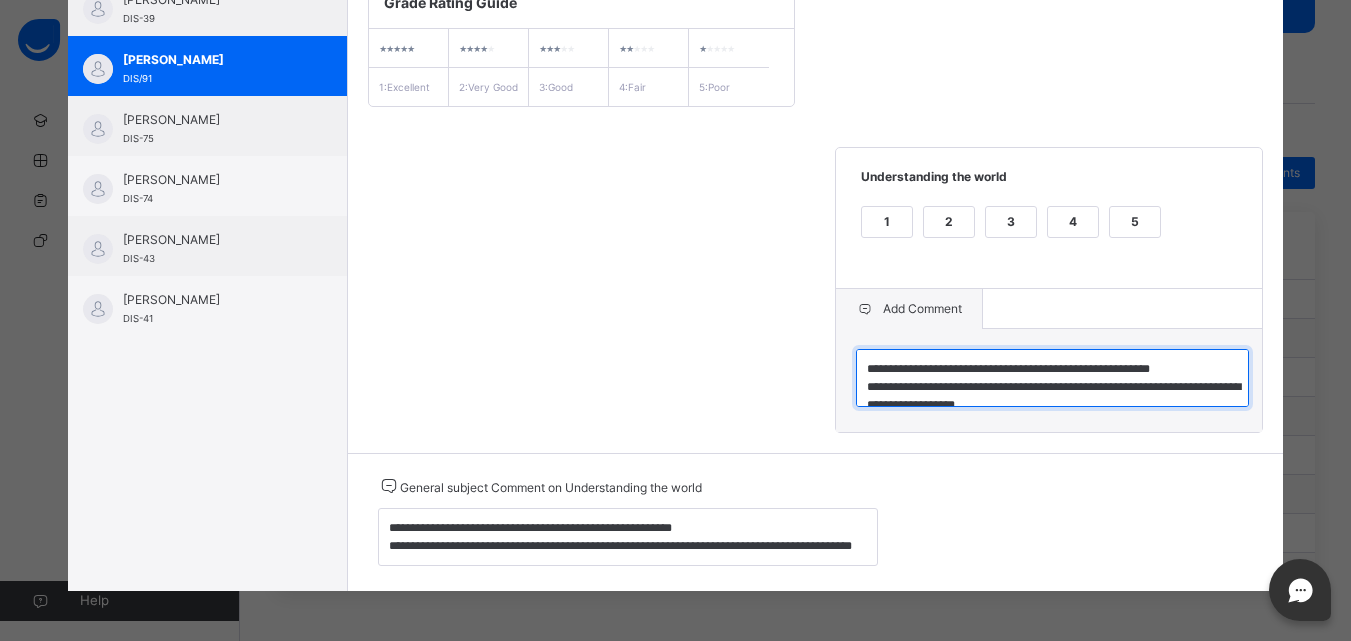 drag, startPoint x: 1013, startPoint y: 362, endPoint x: 793, endPoint y: 317, distance: 224.55511 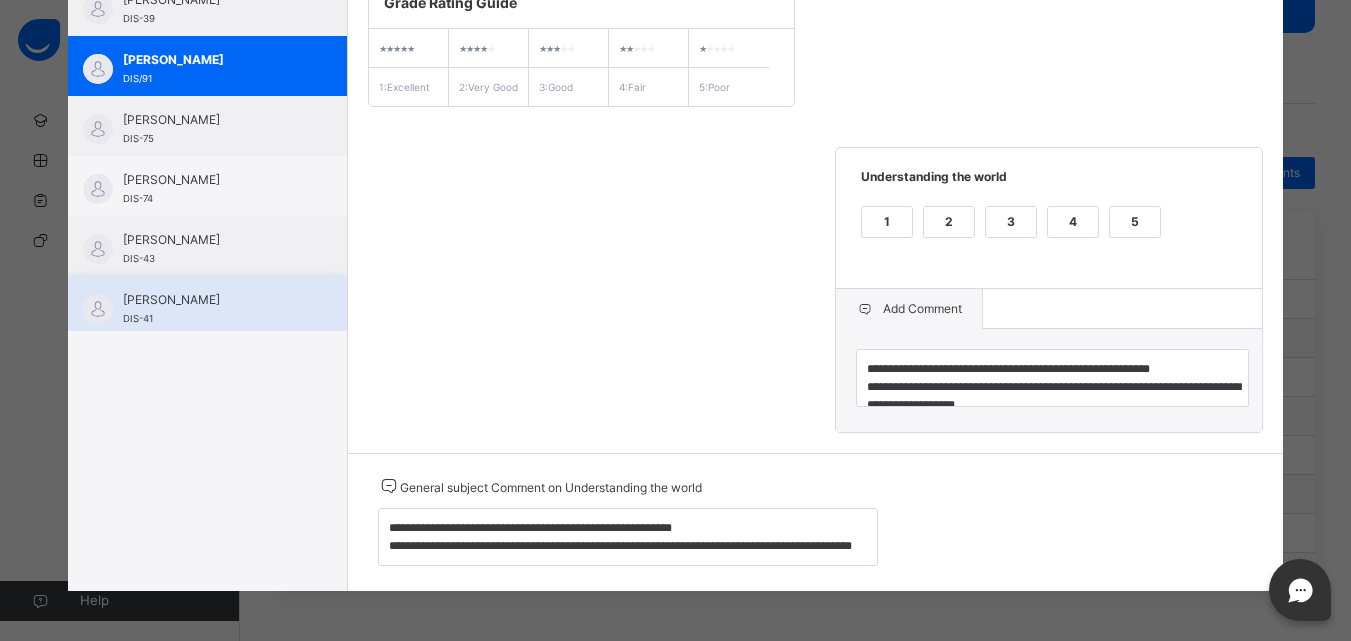 click on "[PERSON_NAME] DIS-41" at bounding box center [207, 306] 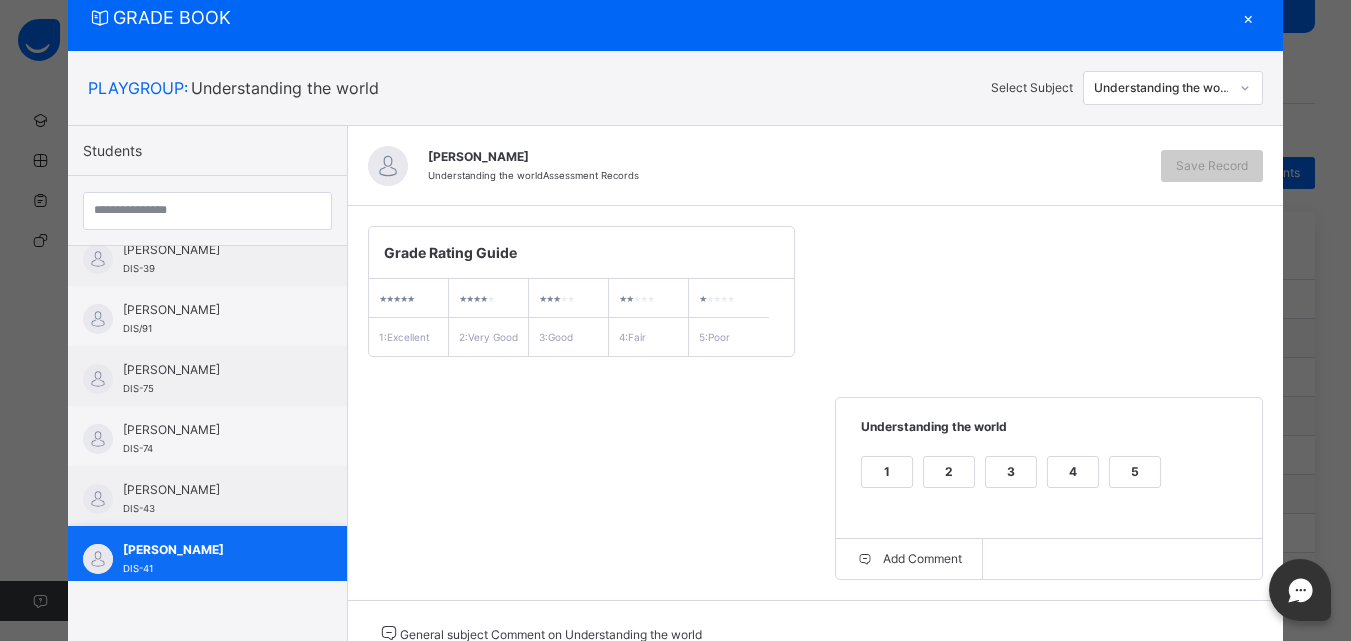 scroll, scrollTop: 231, scrollLeft: 0, axis: vertical 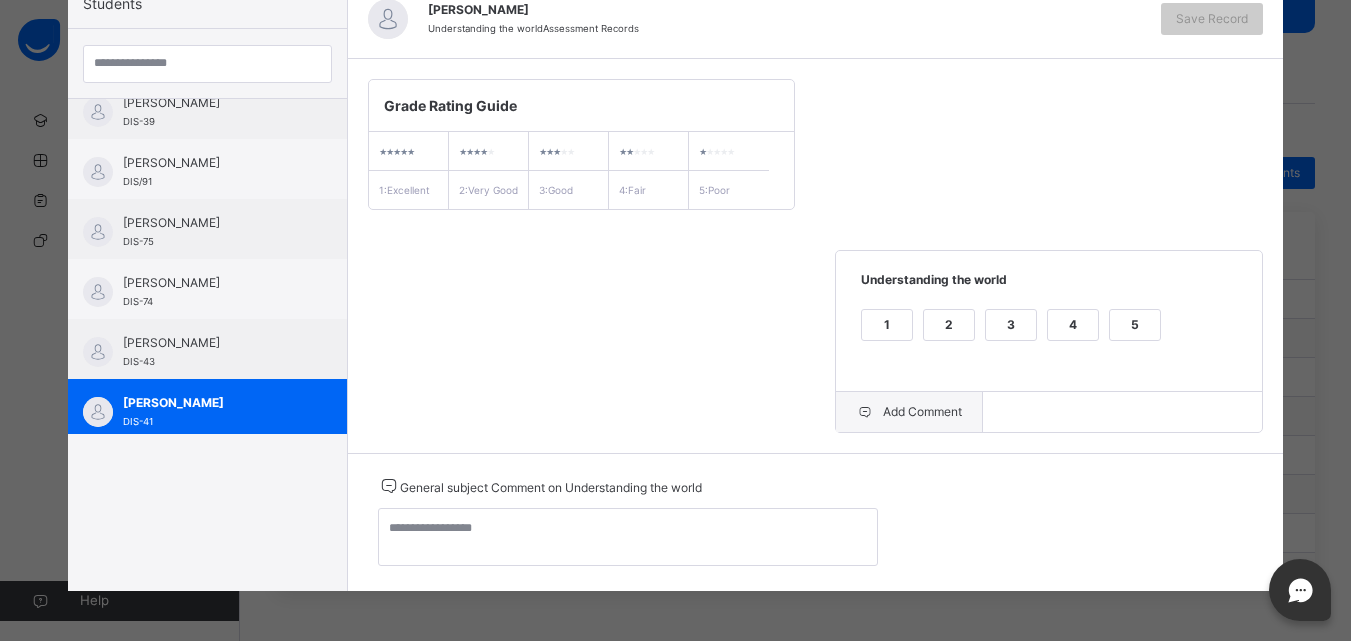click on "Add Comment" at bounding box center [909, 412] 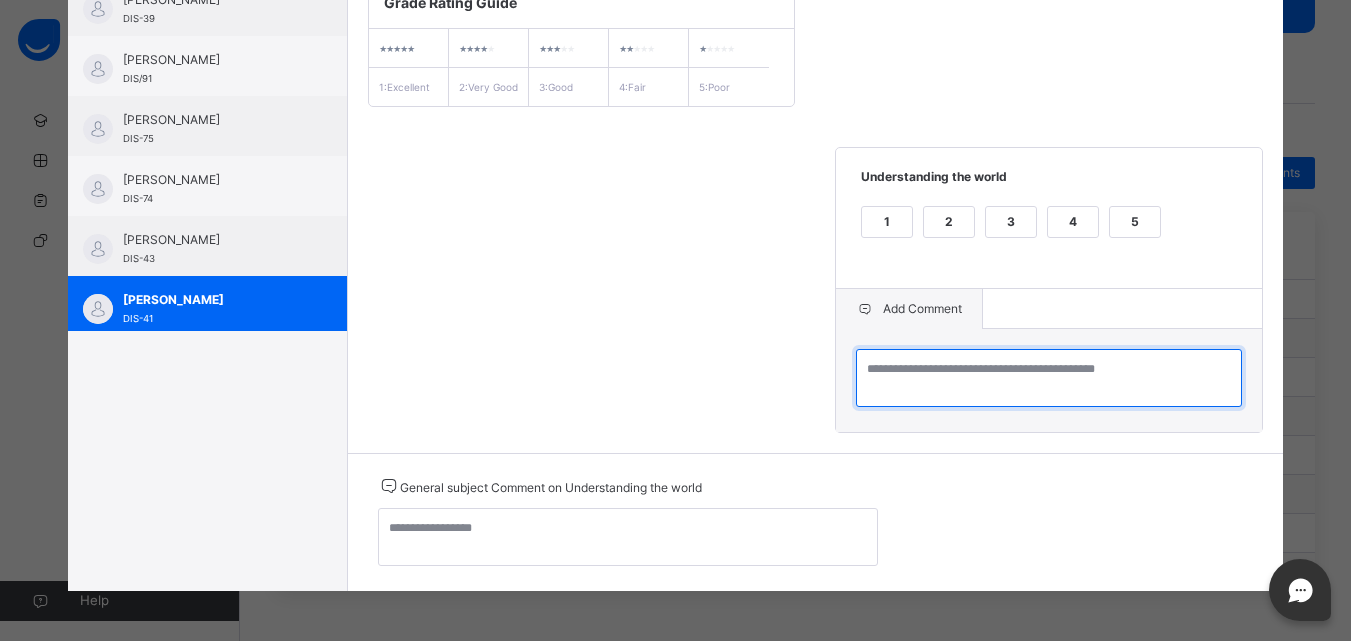 click at bounding box center [1049, 378] 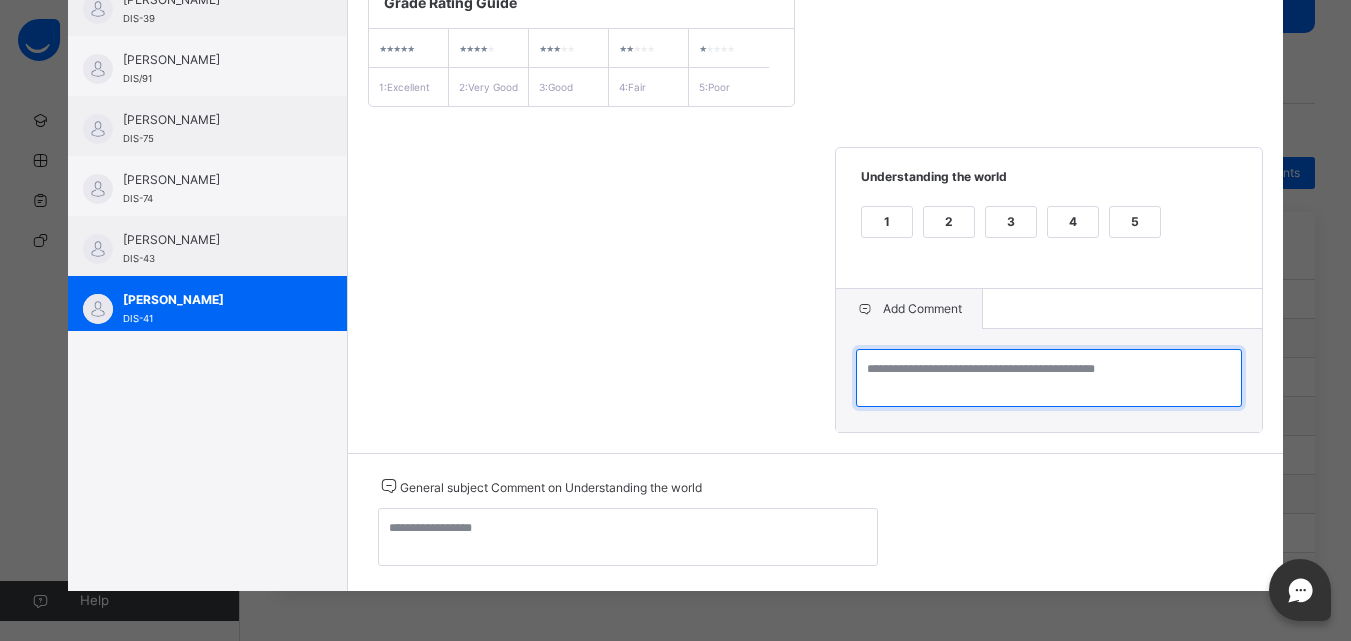 paste on "**********" 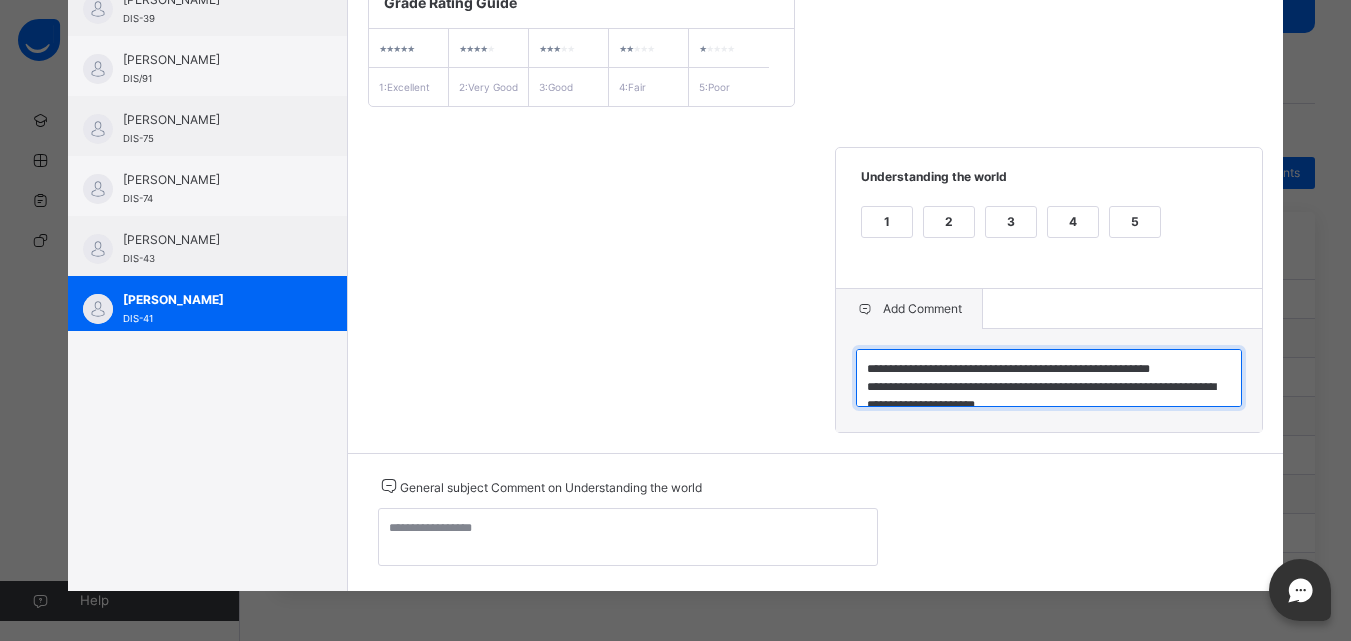 scroll, scrollTop: 6, scrollLeft: 0, axis: vertical 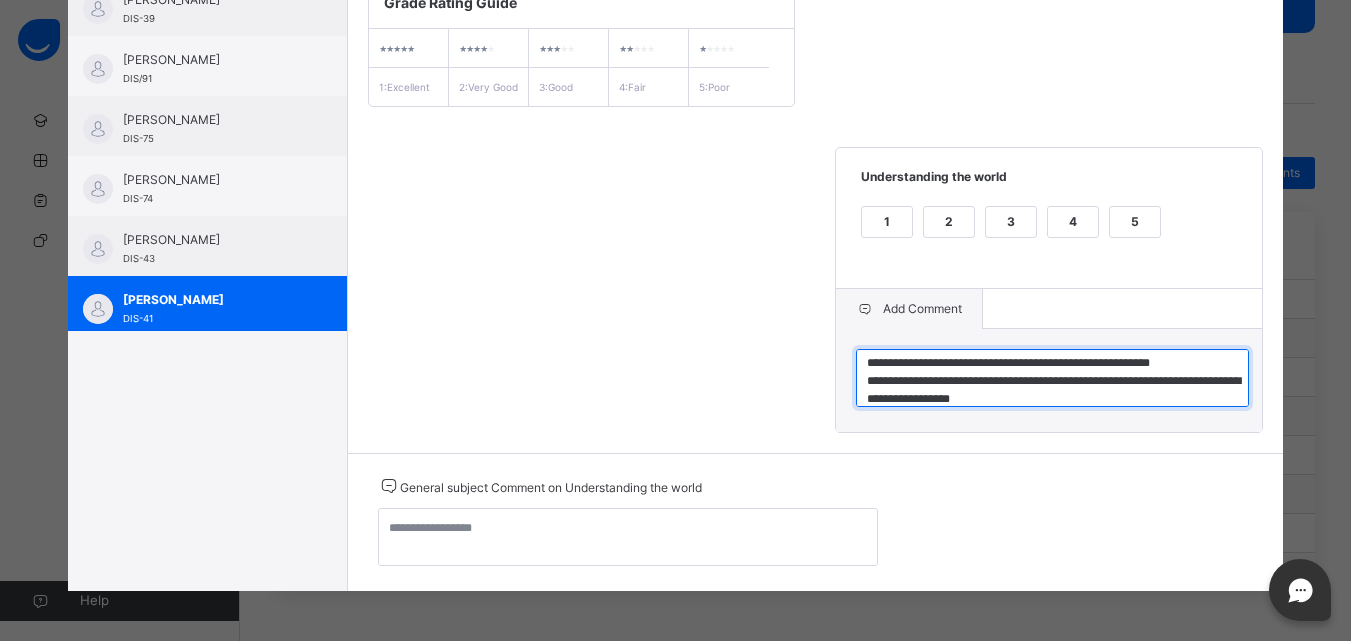 click on "**********" at bounding box center [1052, 378] 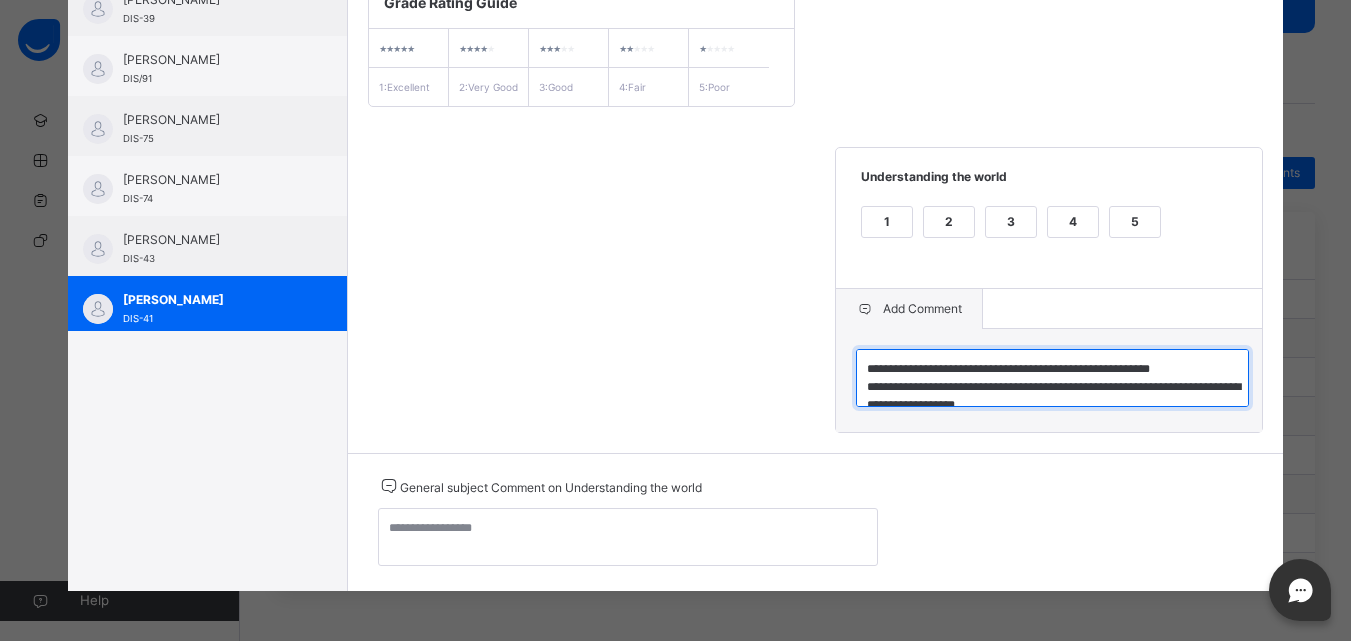 scroll, scrollTop: 18, scrollLeft: 0, axis: vertical 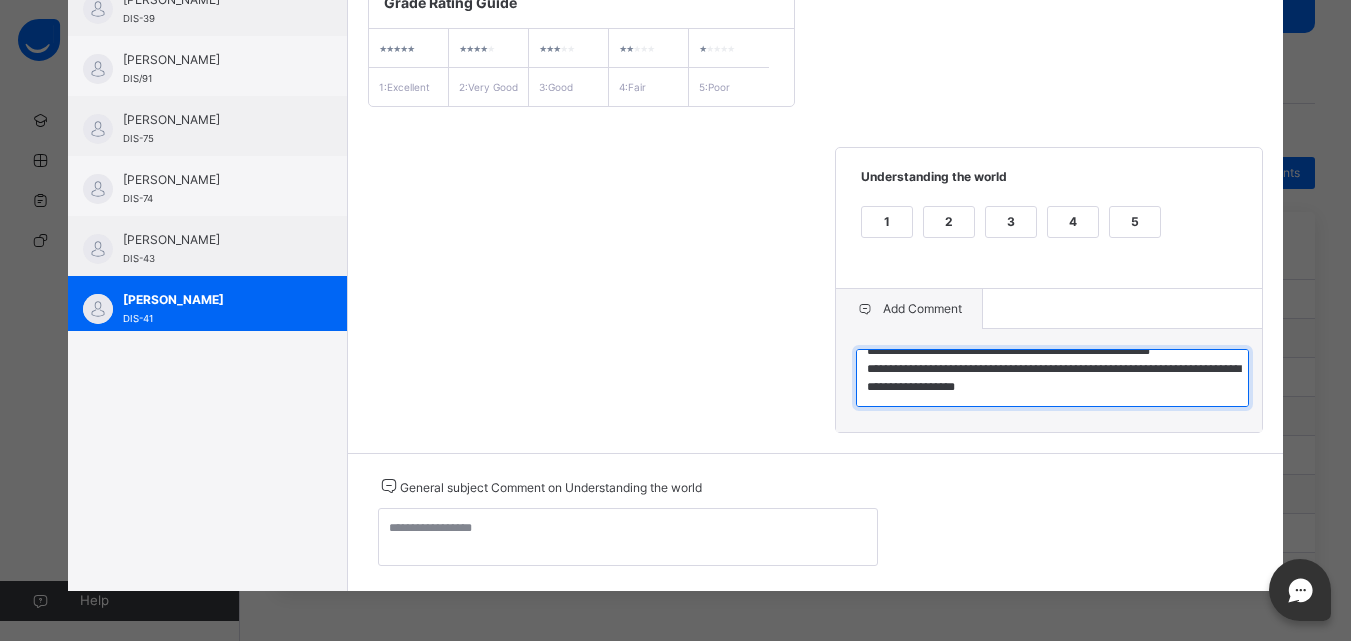 drag, startPoint x: 859, startPoint y: 359, endPoint x: 1200, endPoint y: 410, distance: 344.7927 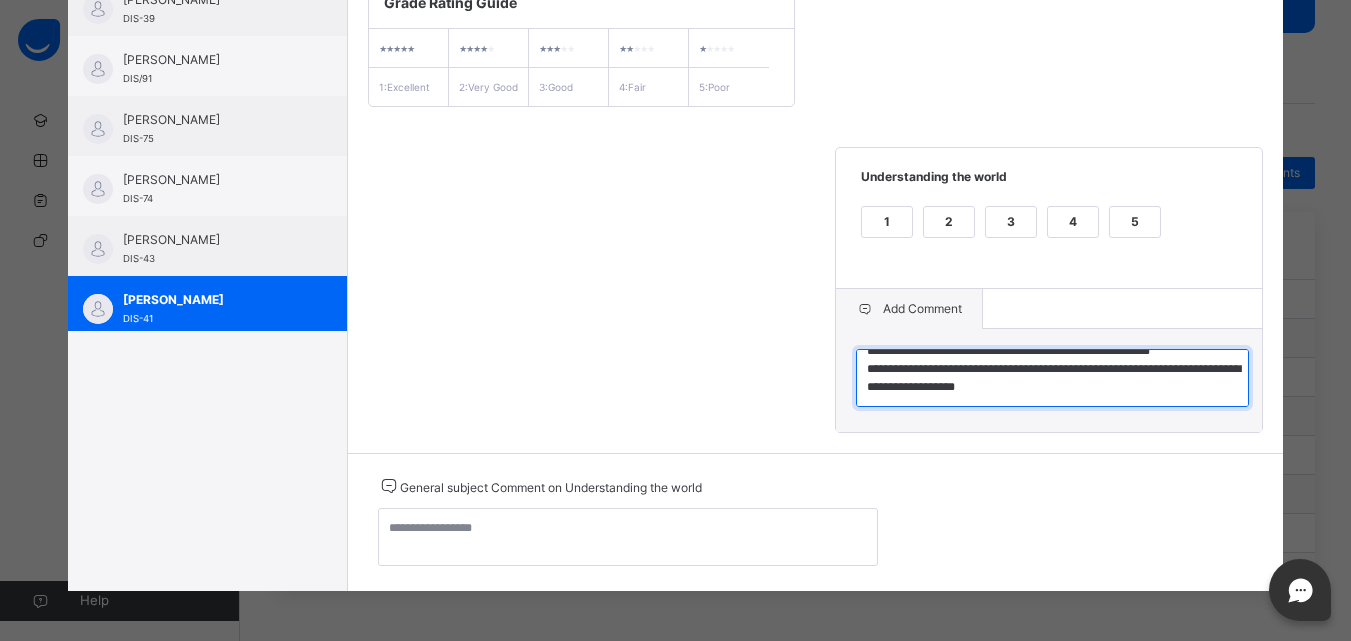 type on "**********" 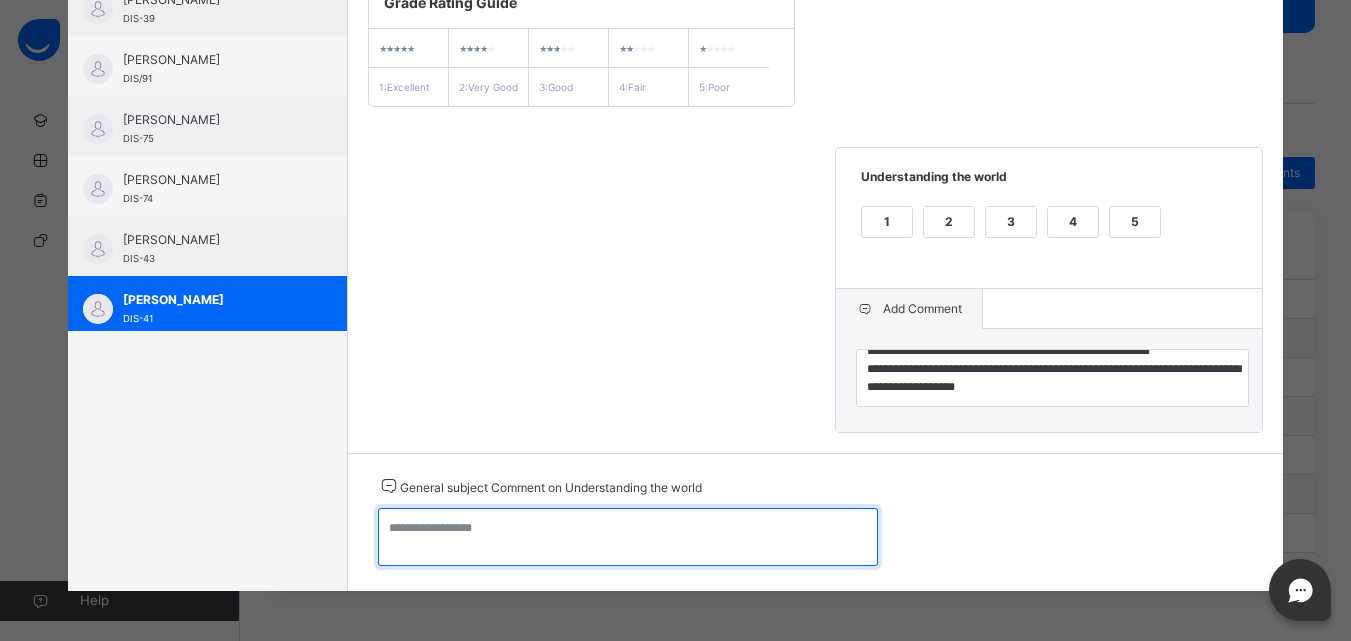 click at bounding box center [628, 537] 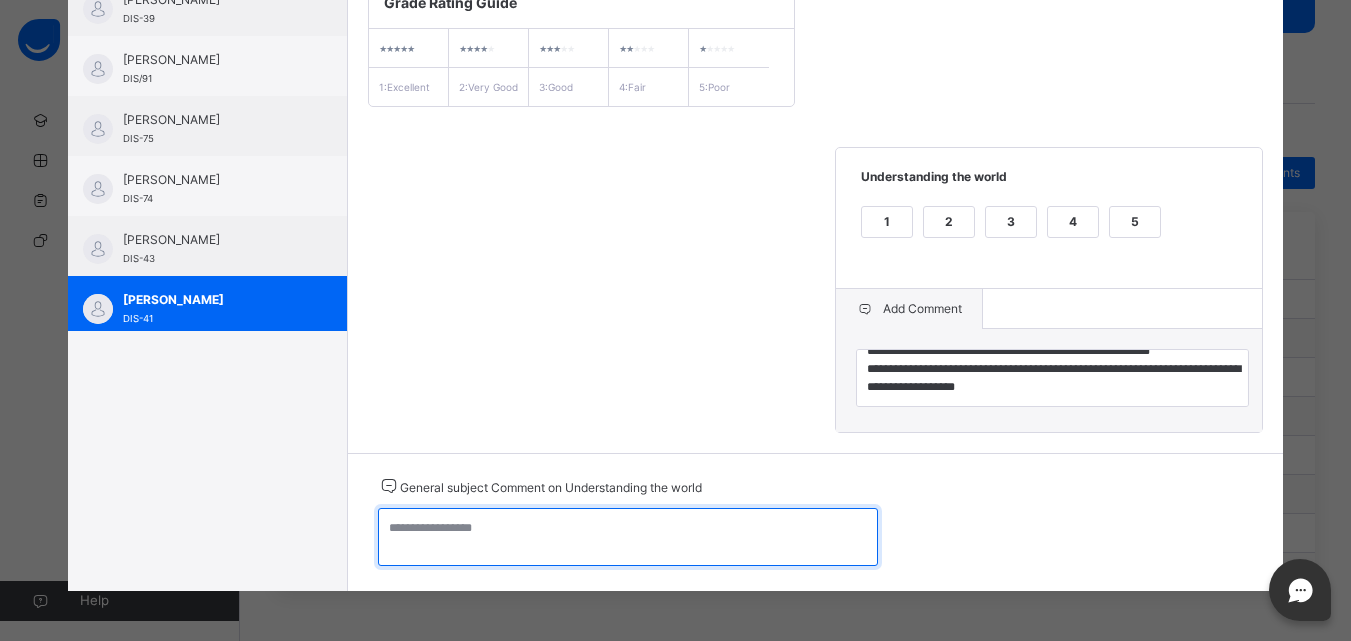 paste on "**********" 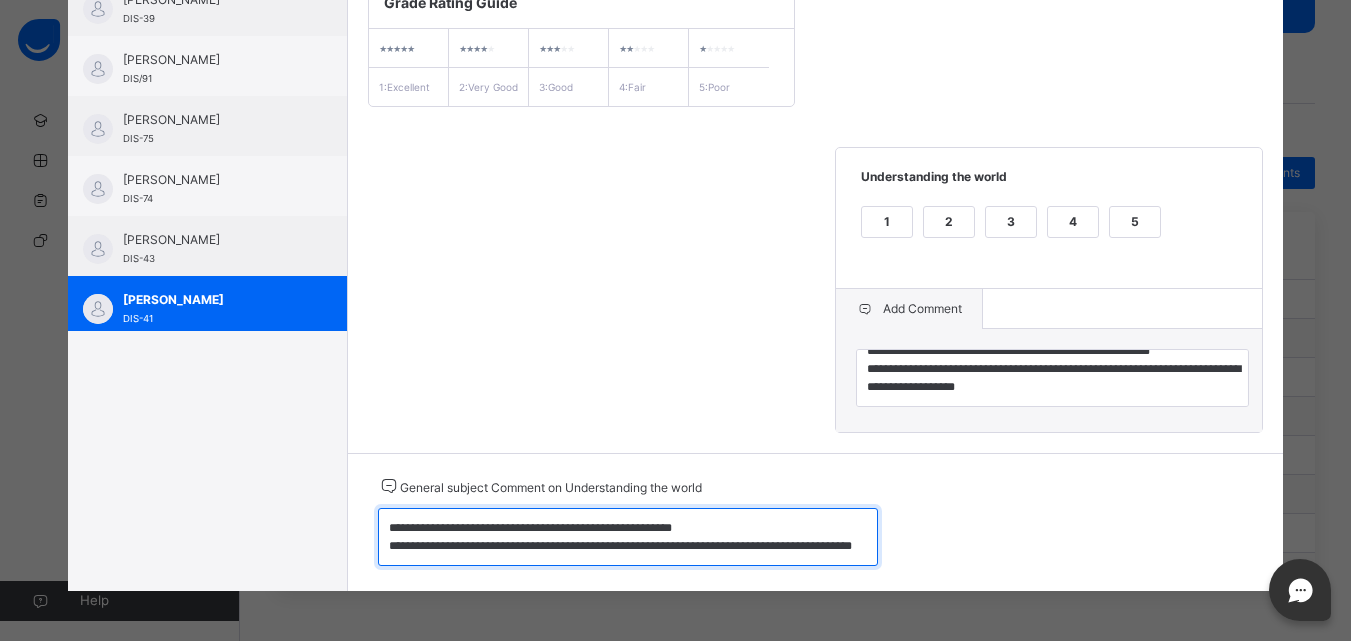 scroll, scrollTop: 6, scrollLeft: 0, axis: vertical 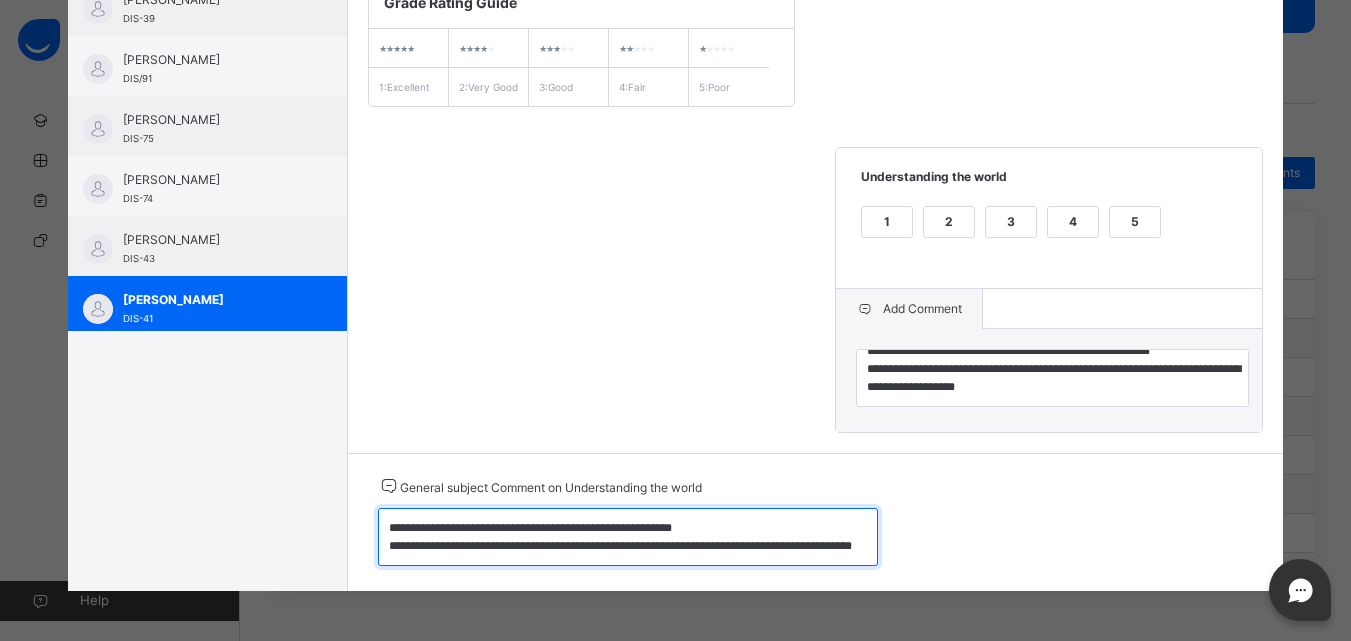 type on "**********" 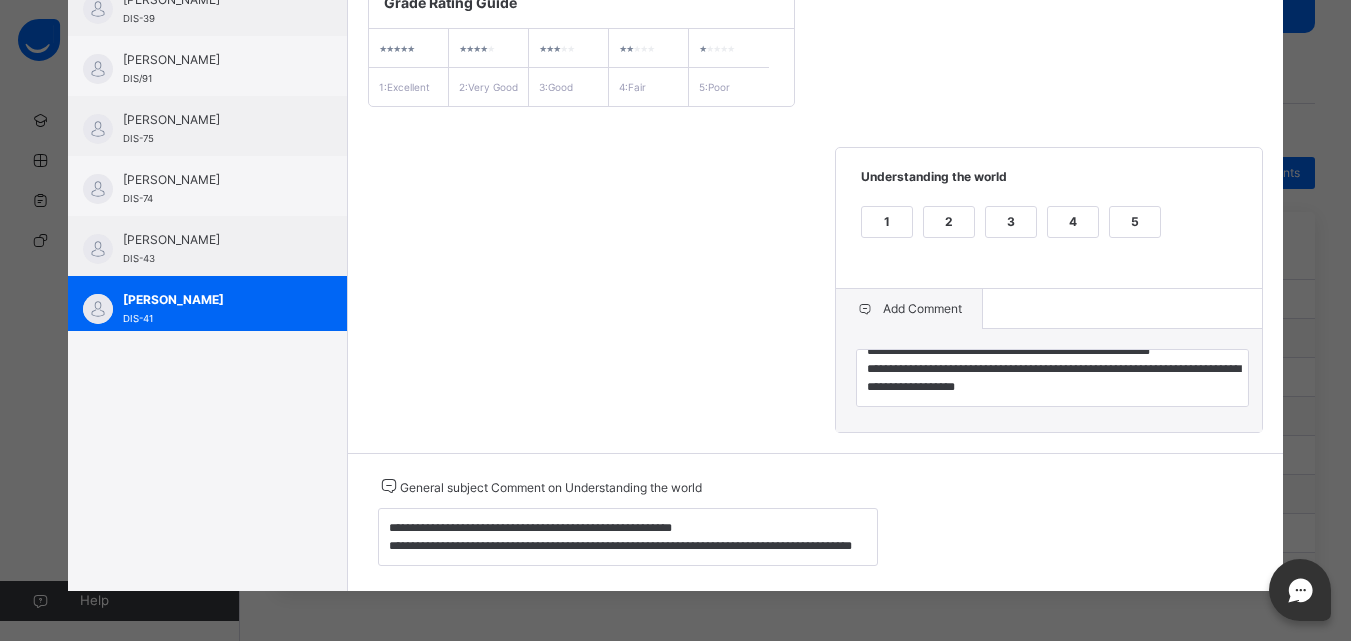 click on "3" at bounding box center [1011, 222] 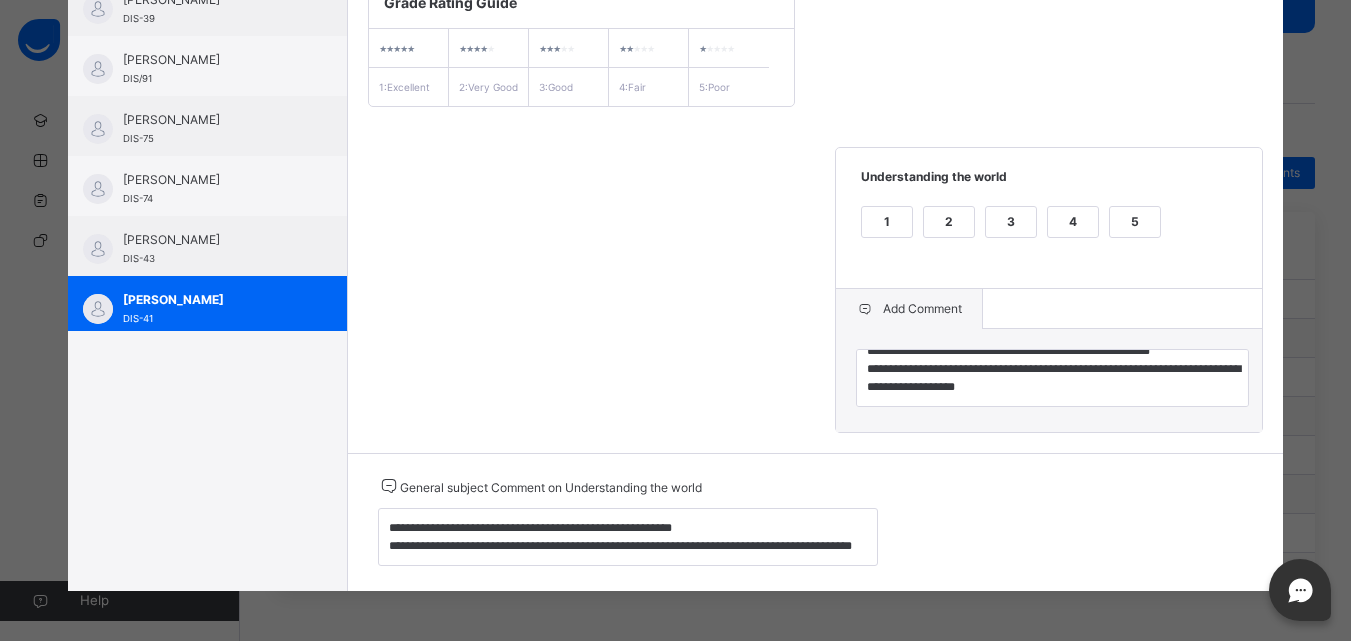 click on "**********" at bounding box center (816, 204) 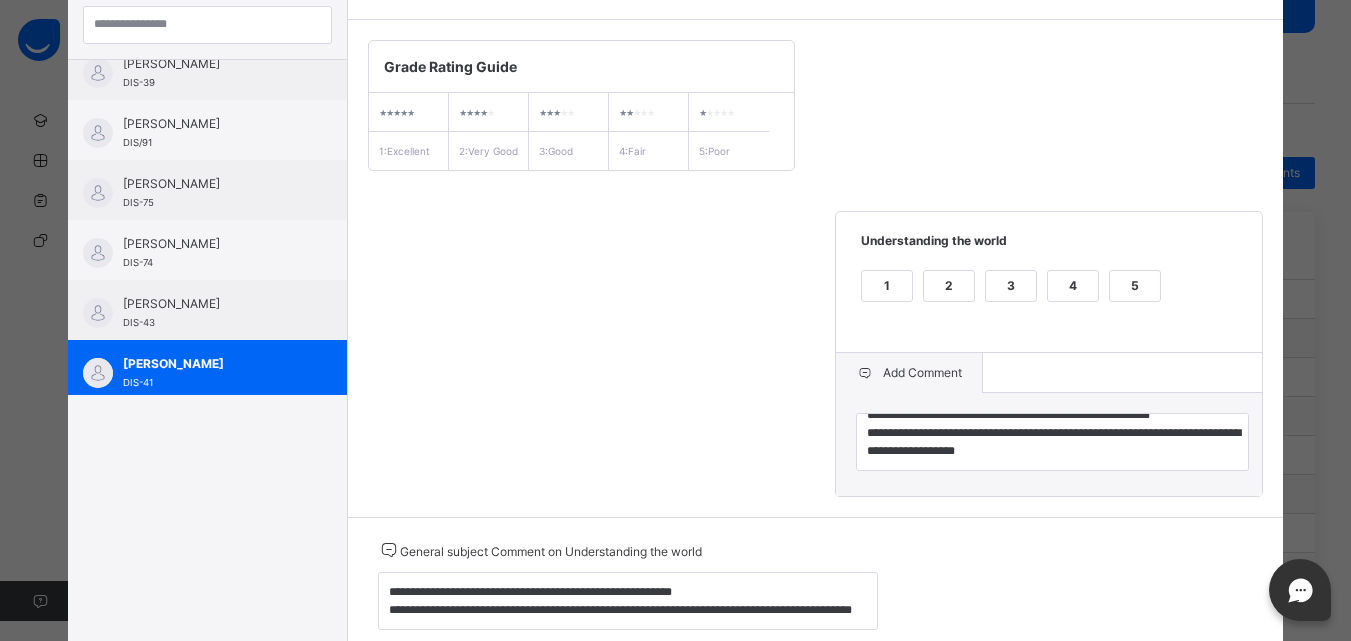 scroll, scrollTop: 214, scrollLeft: 0, axis: vertical 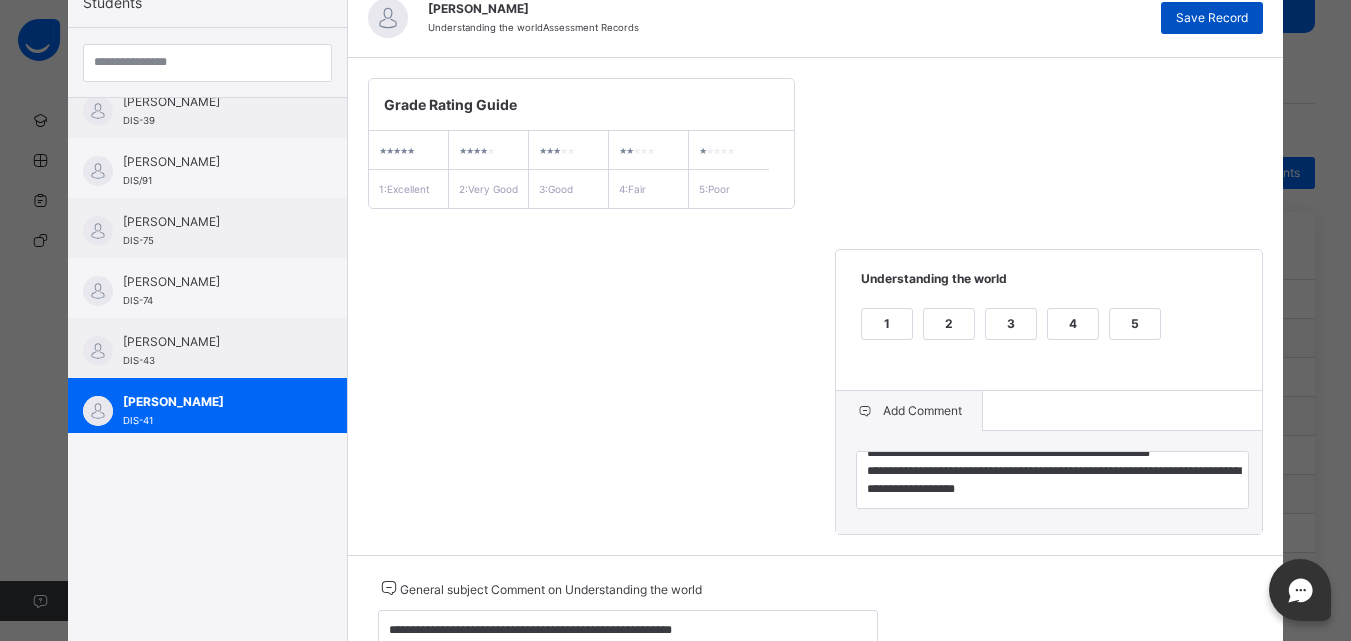click on "Save Record" at bounding box center [1212, 18] 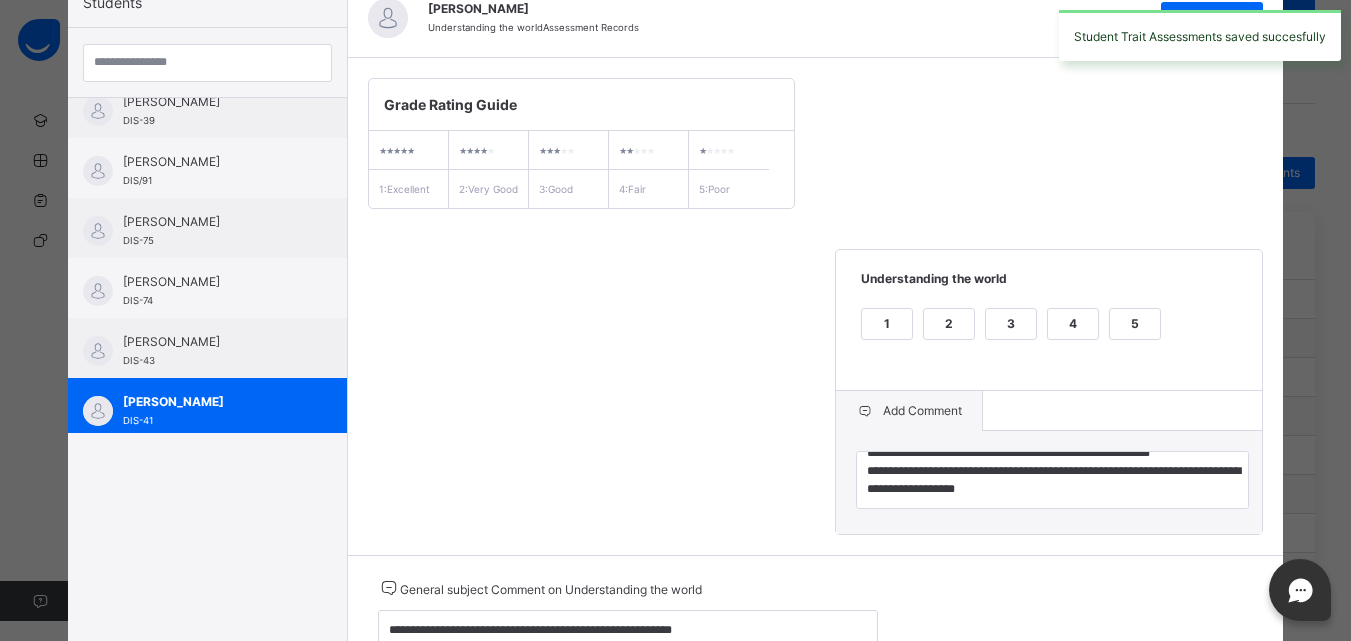 click on "**********" at bounding box center [816, 306] 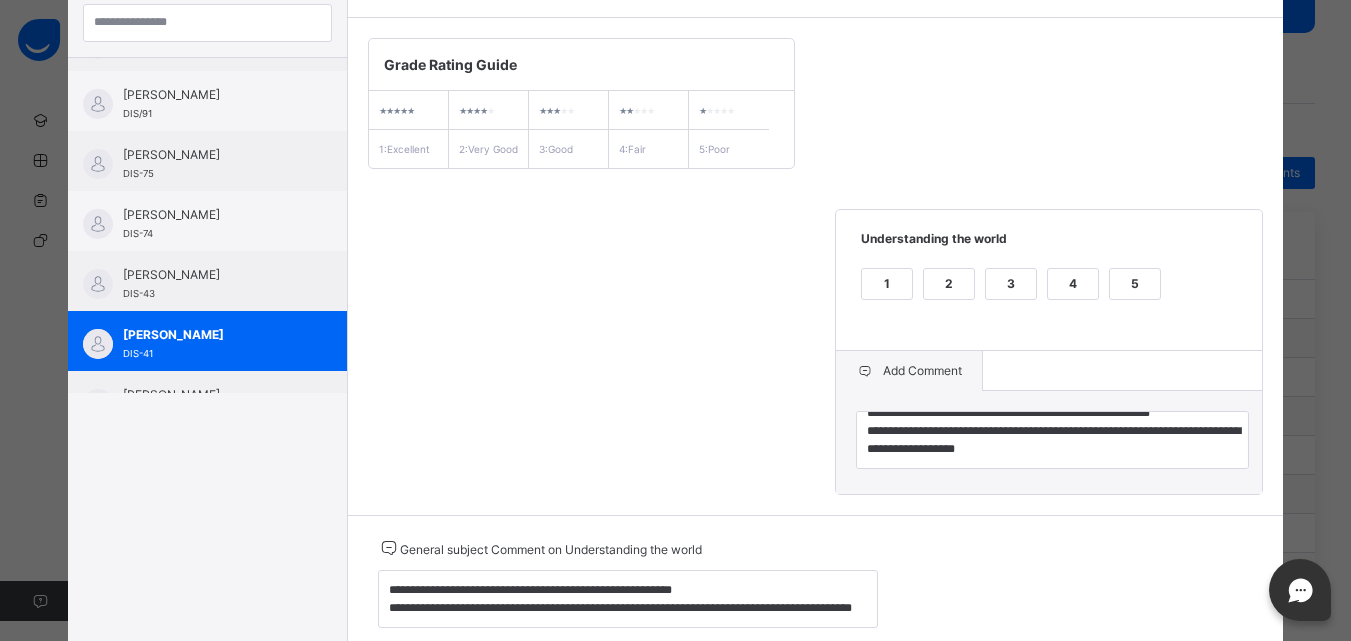 scroll, scrollTop: 240, scrollLeft: 0, axis: vertical 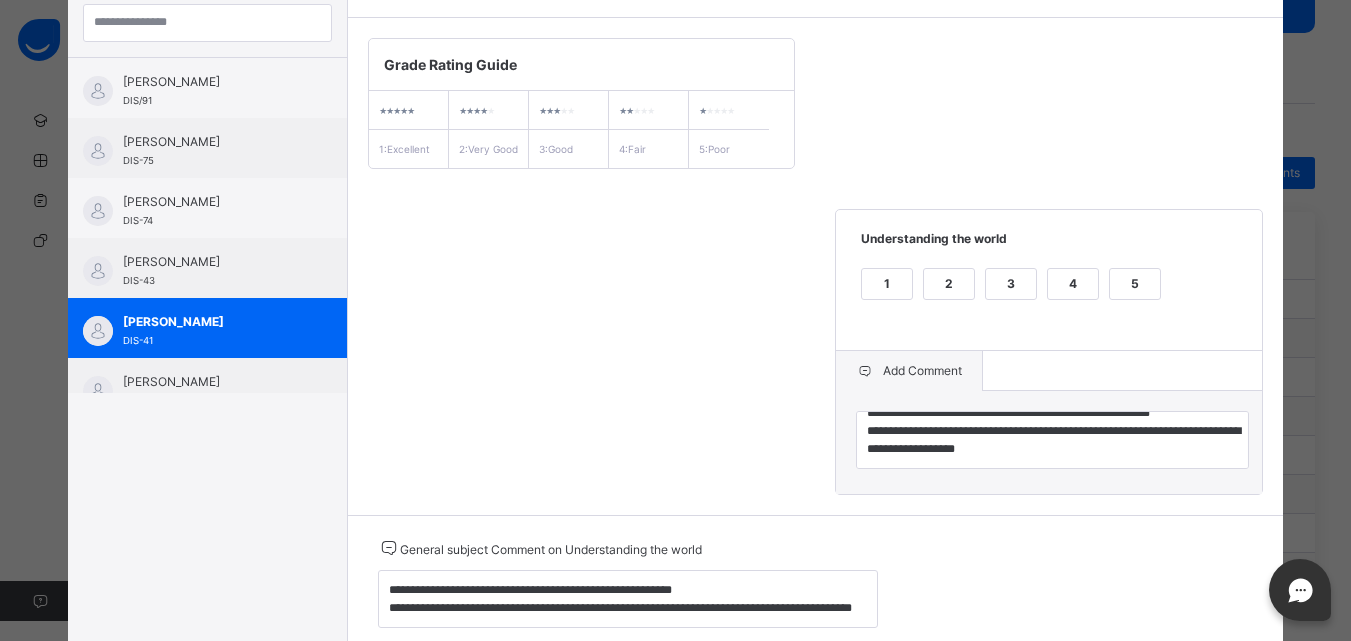 click on "Students [PERSON_NAME] DIS/83 [PERSON_NAME] DIS-37 CHISIMDI [PERSON_NAME] DIS-76 [PERSON_NAME] DIS-39 ANDRE  OWOUPELE DIS/91 [PERSON_NAME] DIS-75 [PERSON_NAME] DIS-74 KAITO  OKOLE DIS-43 [PERSON_NAME] DIS-41 [PERSON_NAME] DIS-38 [PERSON_NAME] DIS/90 SIDIQ  SONEKON DIS-42" at bounding box center (208, 295) 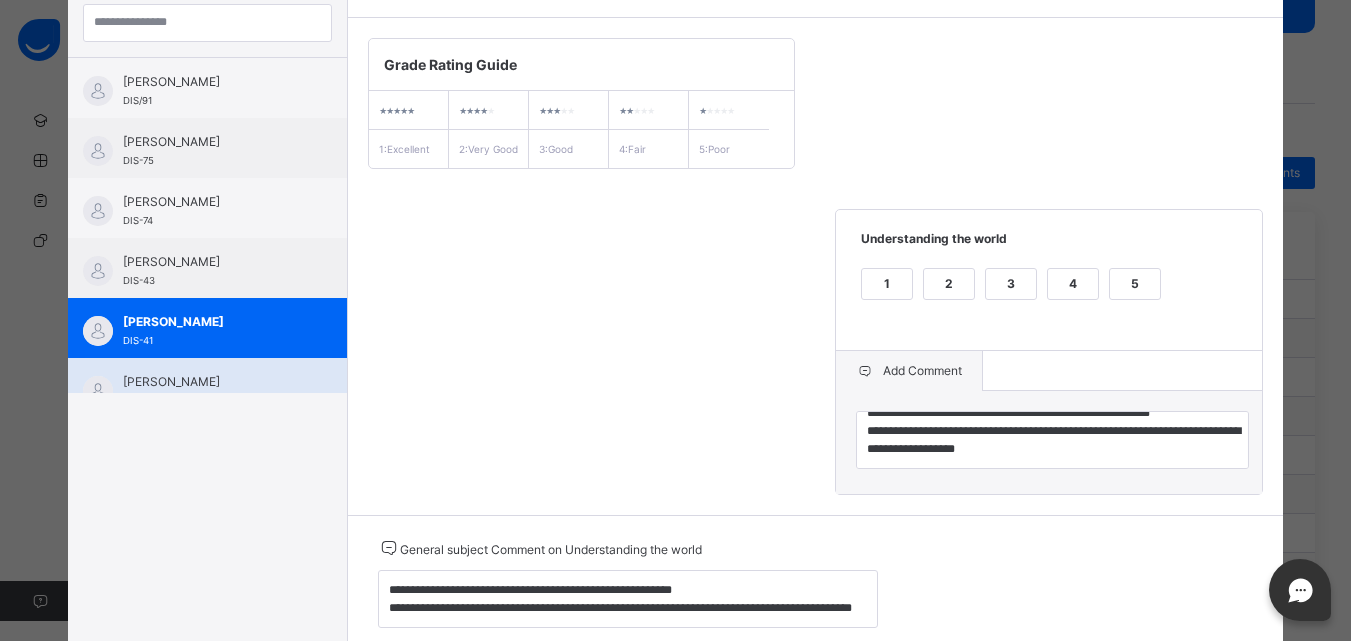 click on "[PERSON_NAME]" at bounding box center [212, 382] 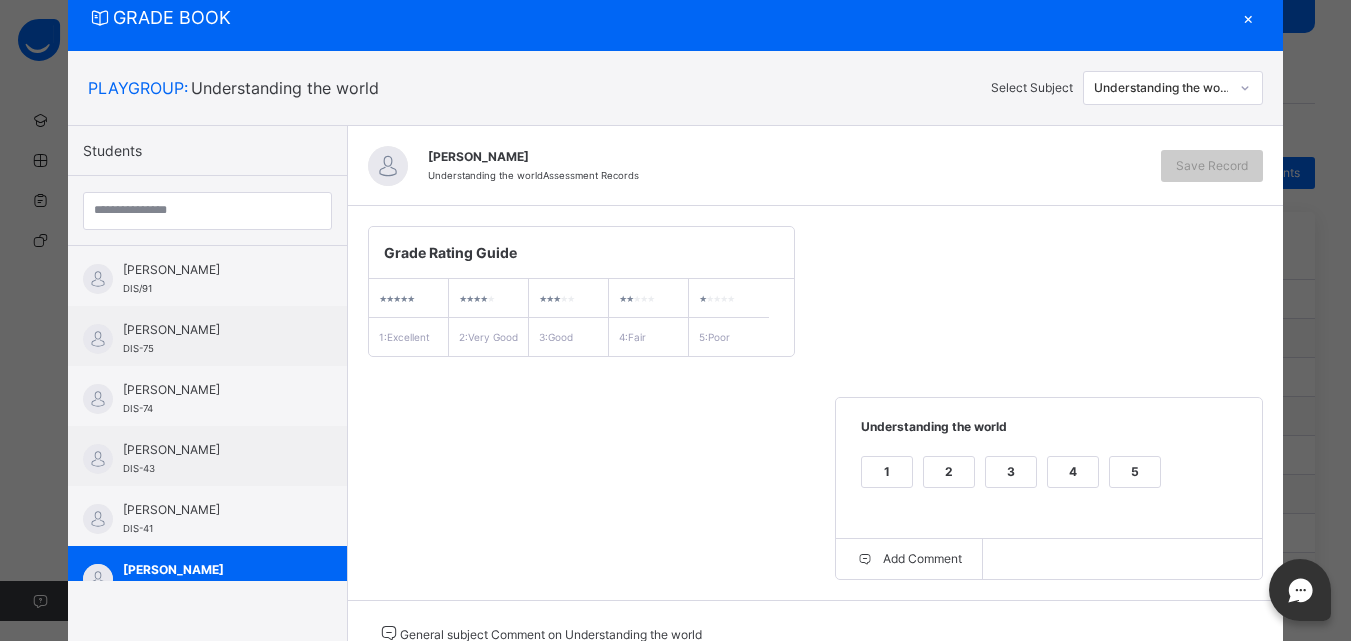 scroll, scrollTop: 231, scrollLeft: 0, axis: vertical 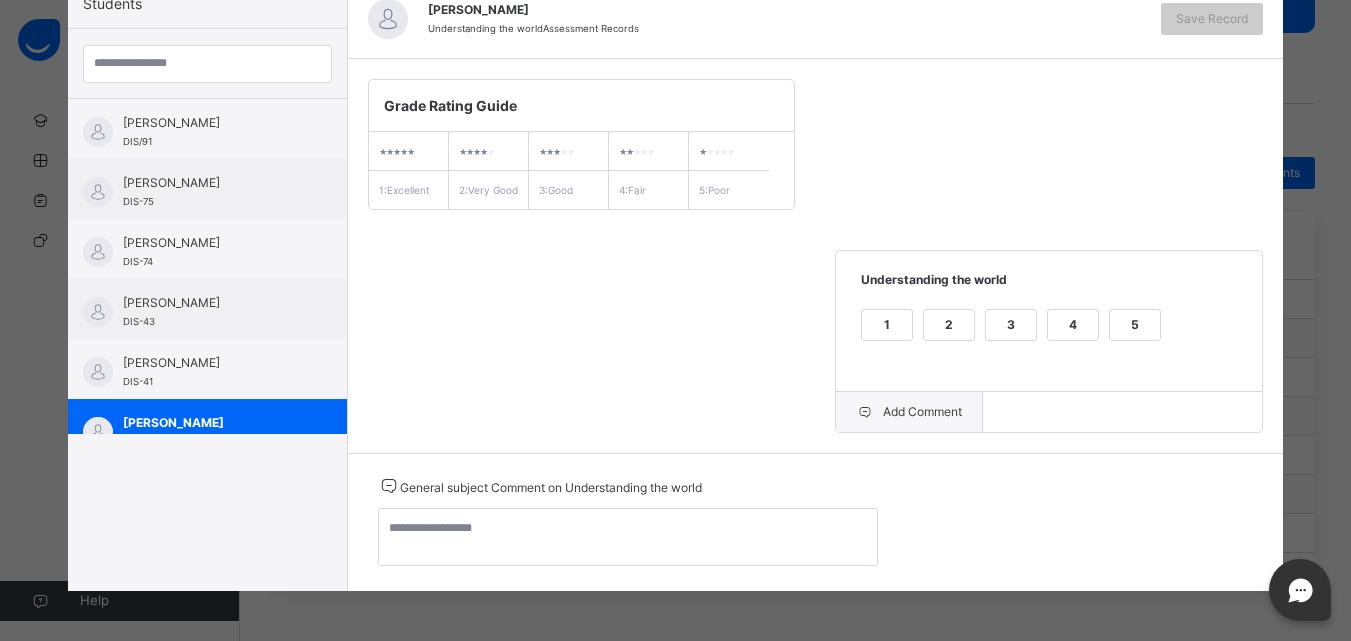 click on "Add Comment" at bounding box center [909, 412] 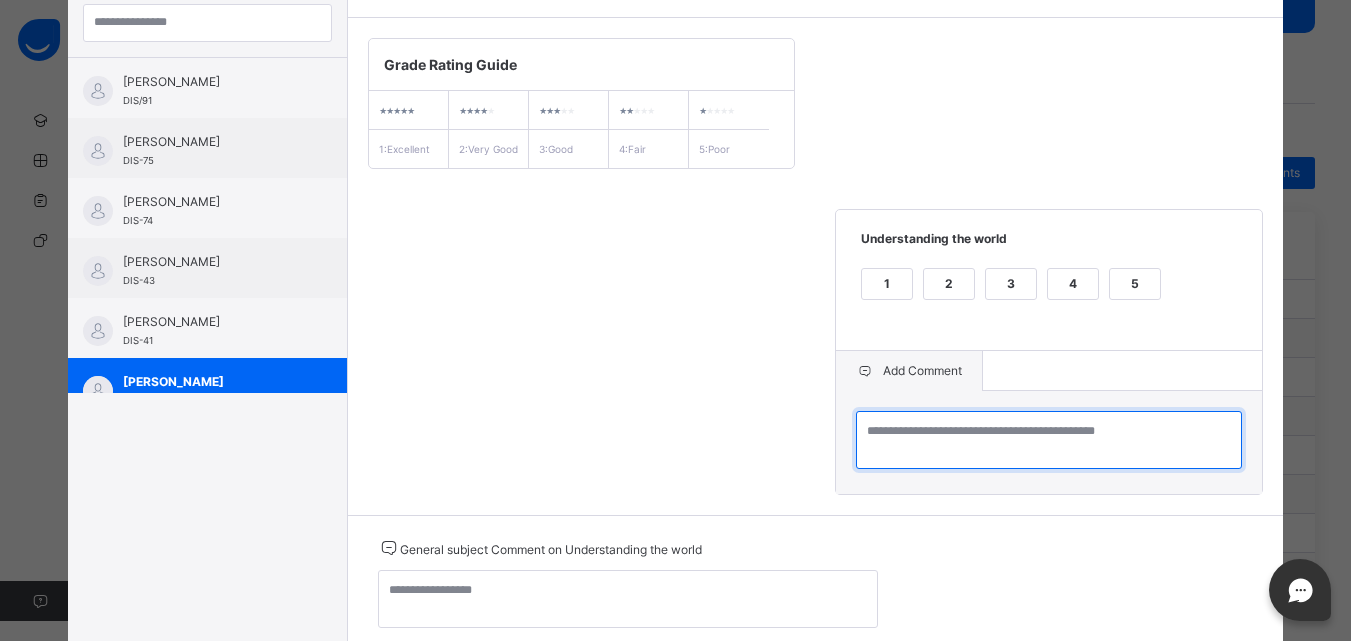 click at bounding box center (1049, 440) 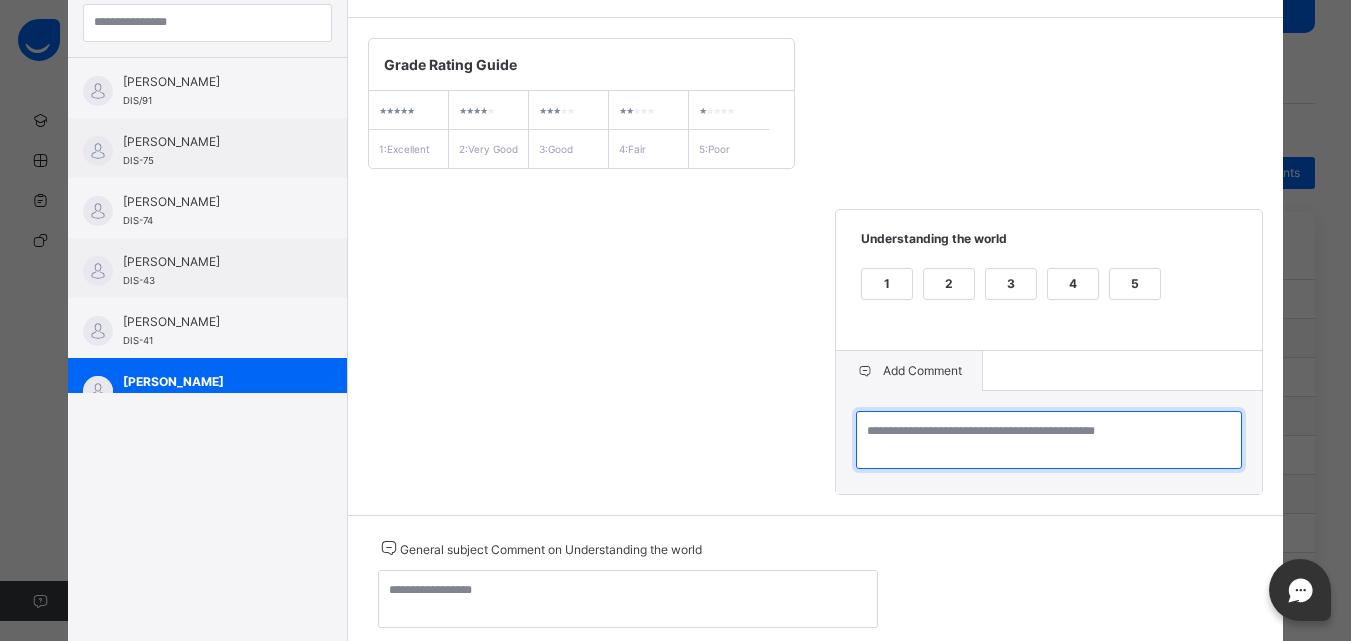 paste on "**********" 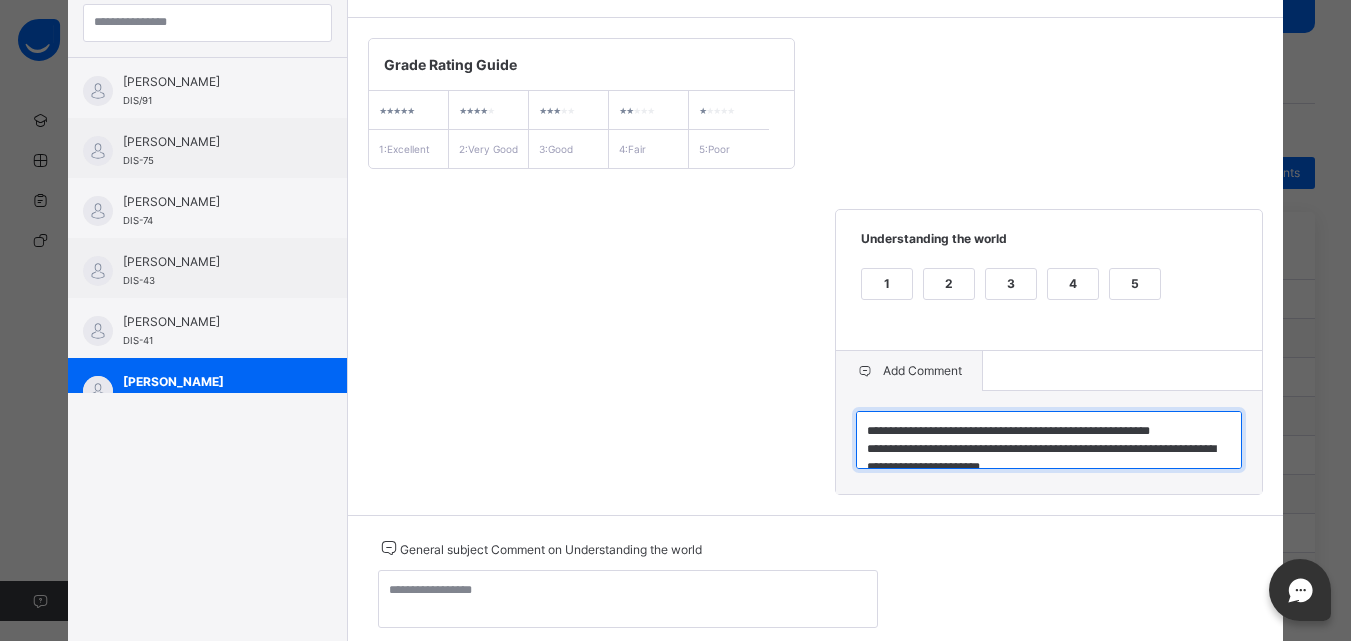 scroll, scrollTop: 6, scrollLeft: 0, axis: vertical 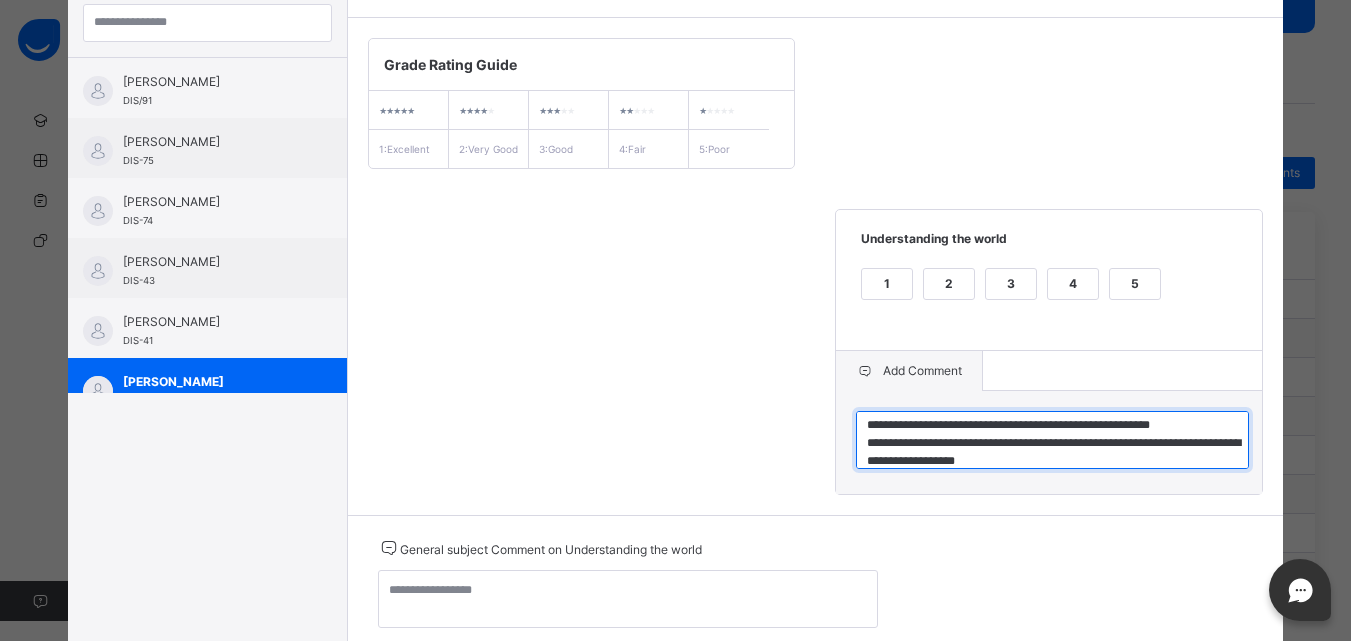 click on "**********" at bounding box center [1052, 440] 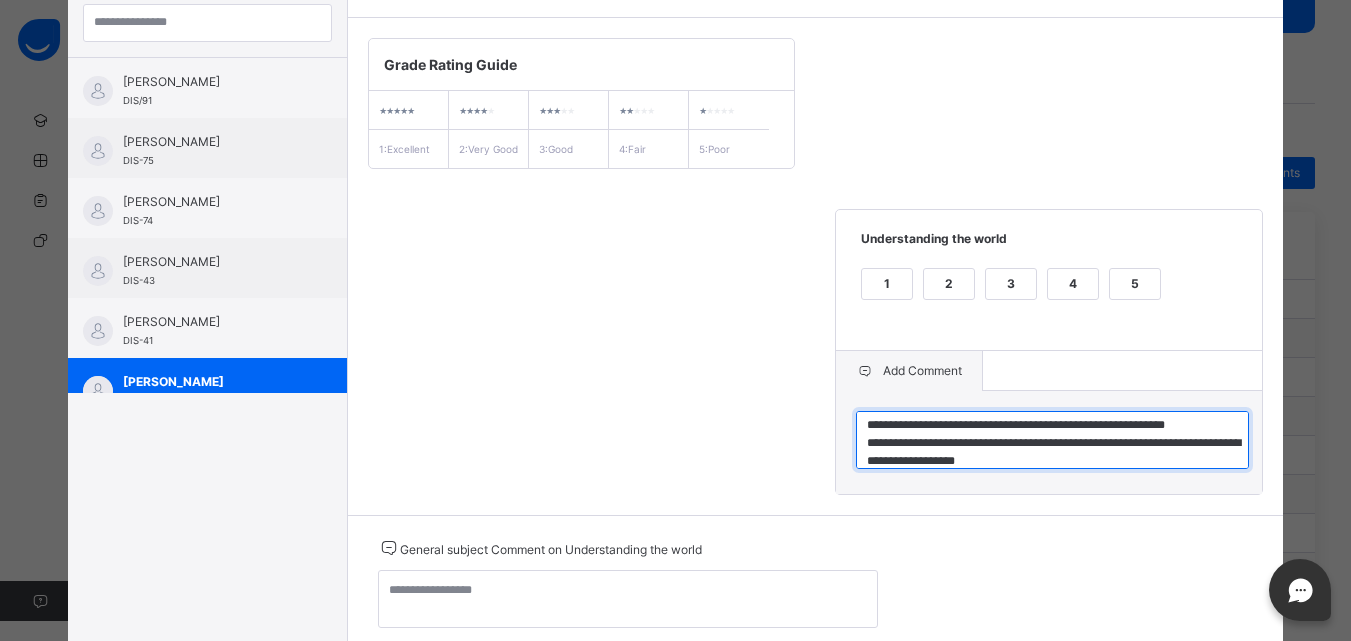 type on "**********" 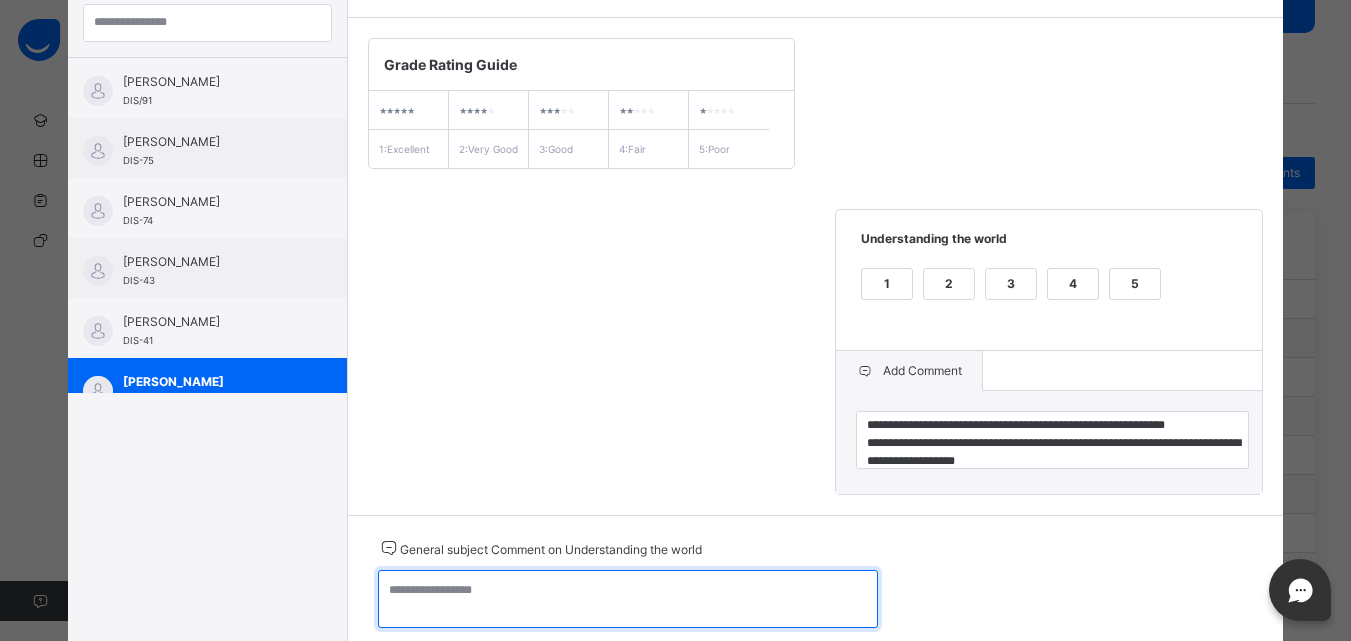 click at bounding box center (628, 599) 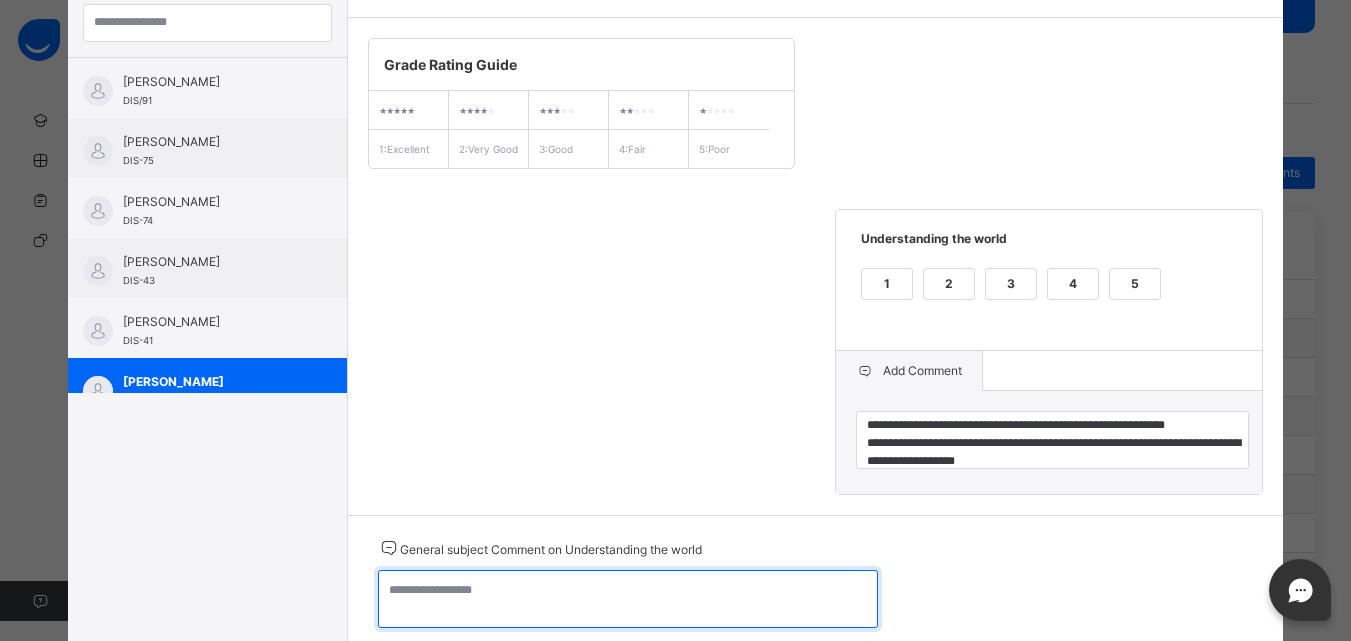 paste on "**********" 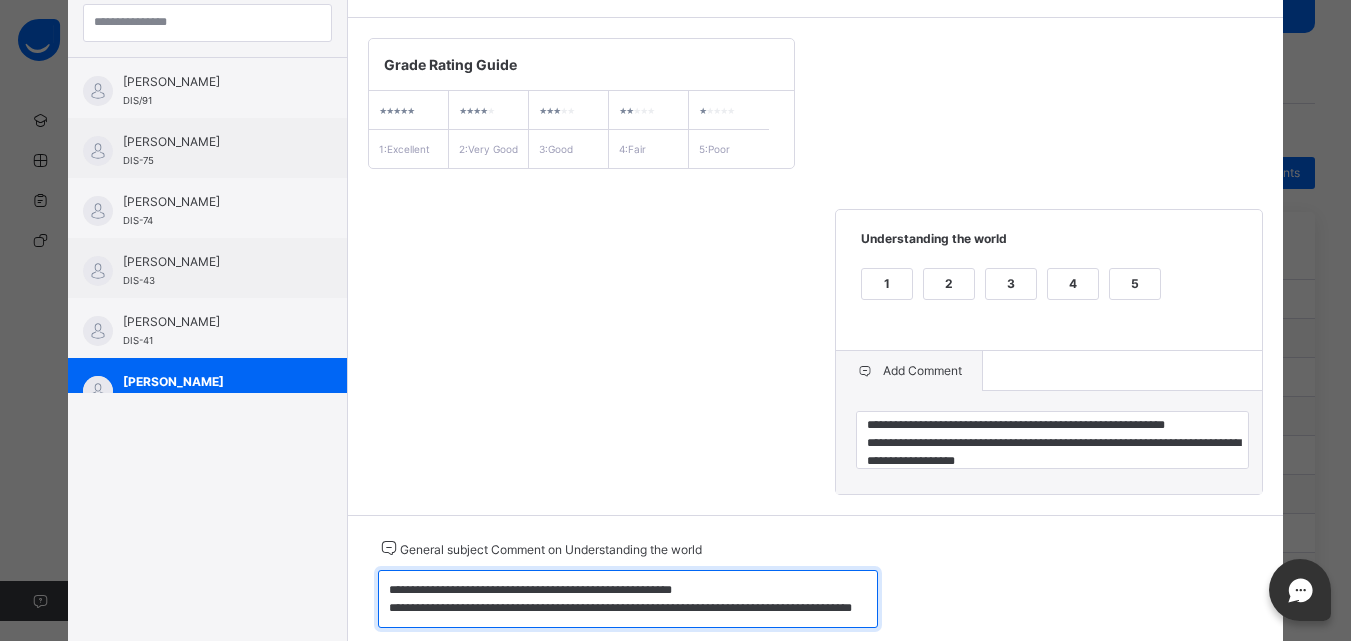 scroll, scrollTop: 6, scrollLeft: 0, axis: vertical 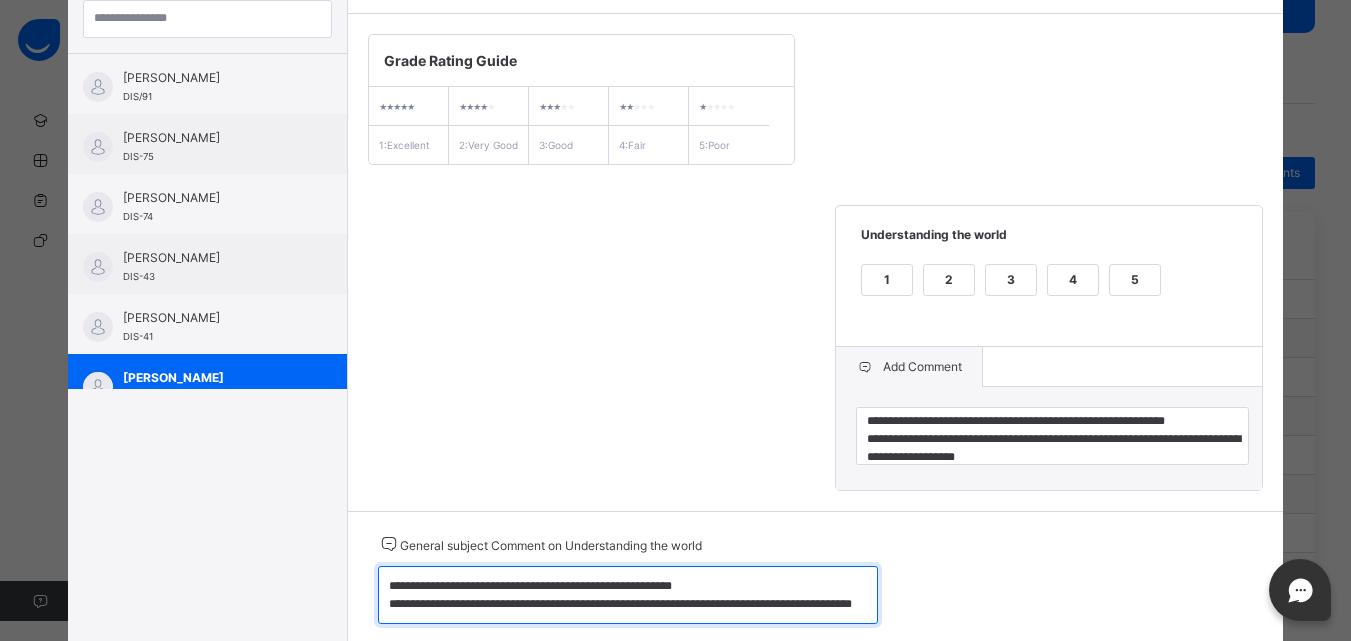 click on "**********" at bounding box center [628, 595] 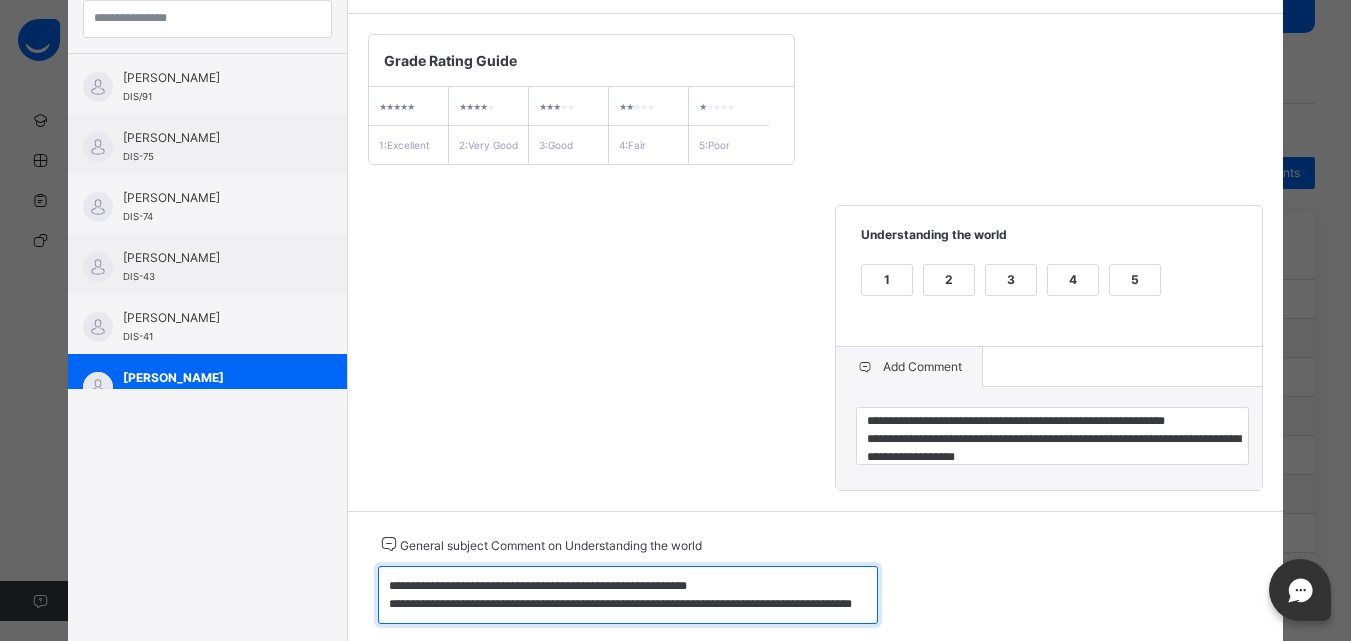 type on "**********" 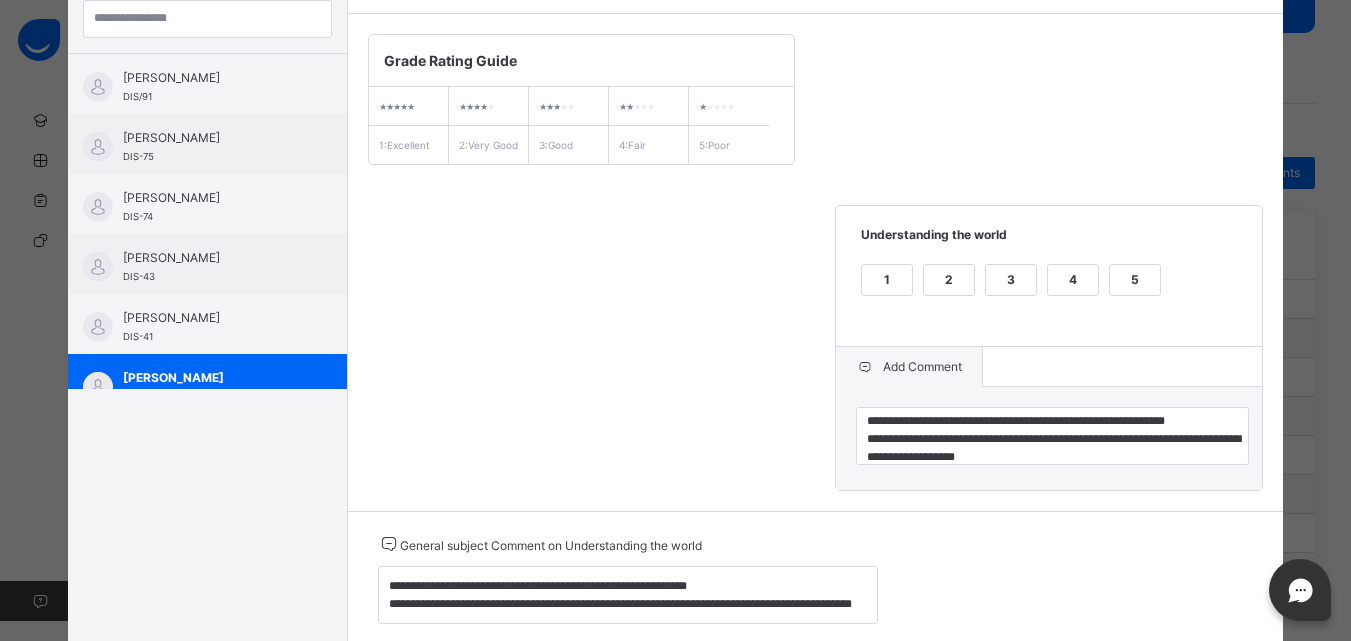 click on "3" at bounding box center (1011, 280) 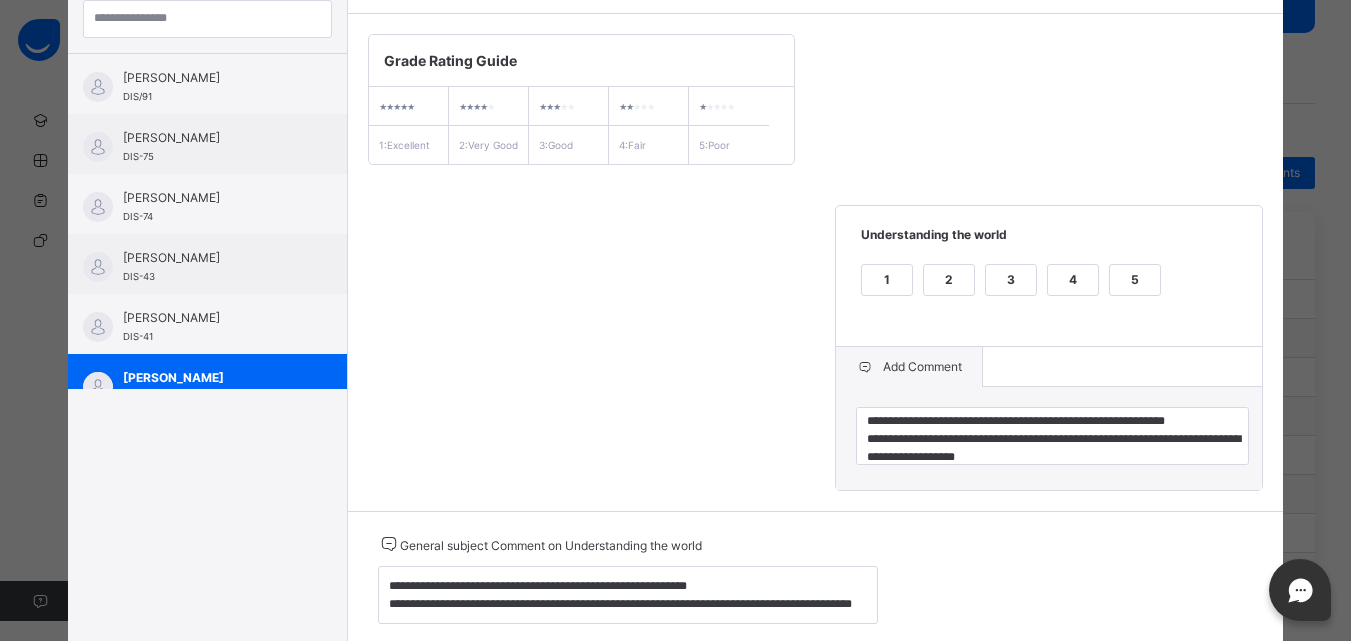 click on "**********" at bounding box center (816, 262) 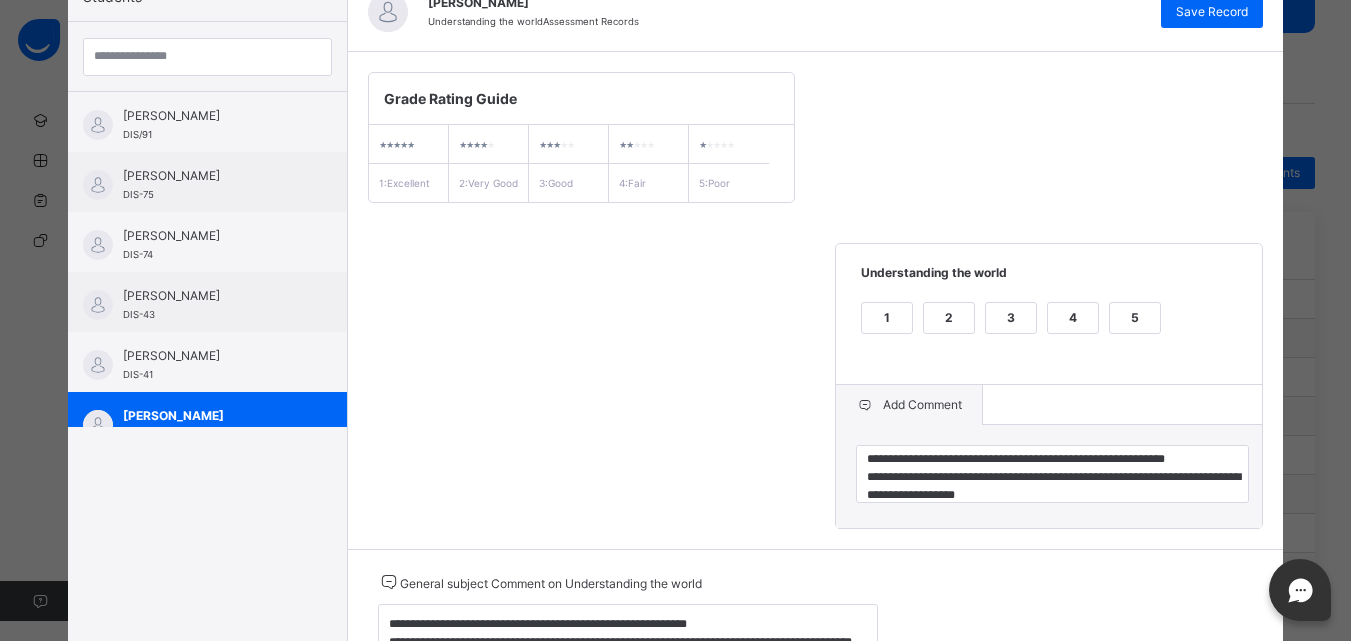 scroll, scrollTop: 218, scrollLeft: 0, axis: vertical 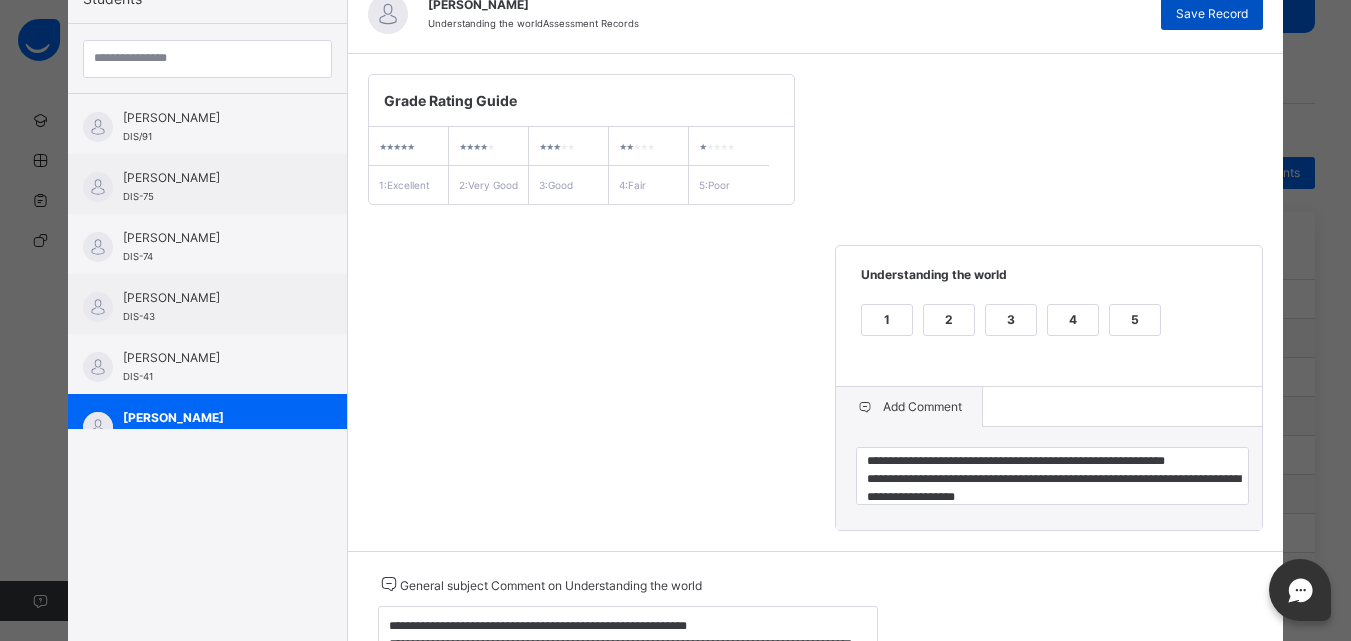click on "Save Record" at bounding box center (1212, 14) 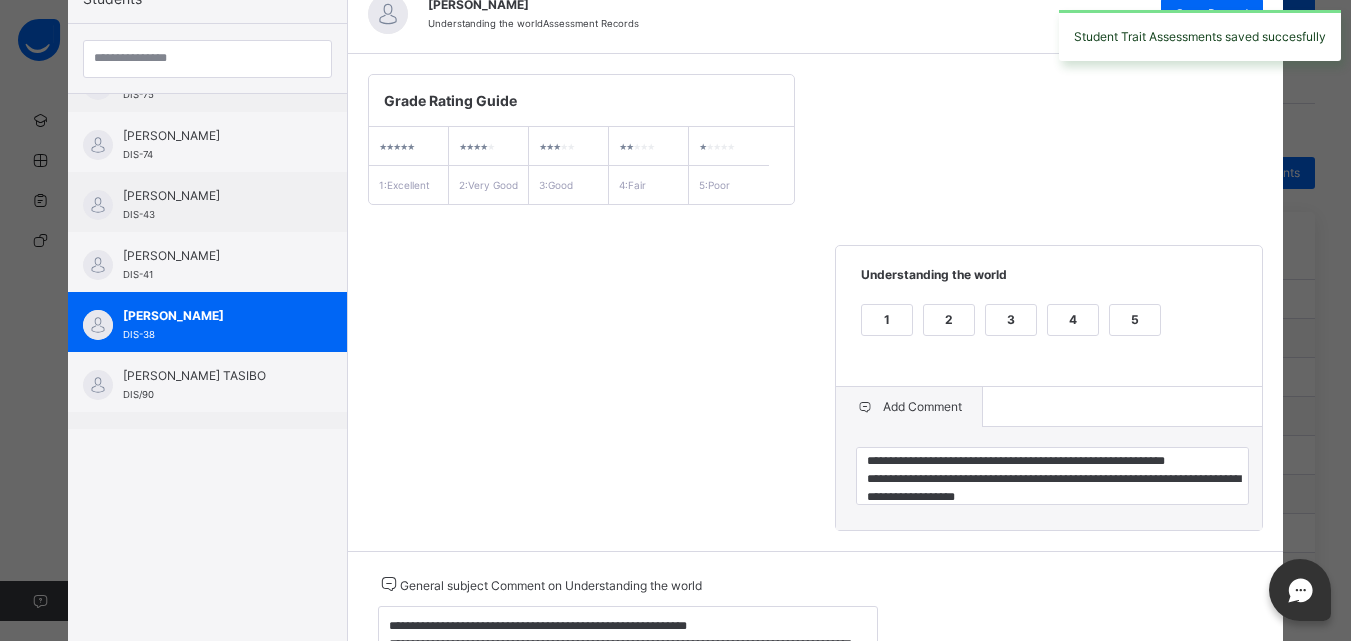 scroll, scrollTop: 360, scrollLeft: 0, axis: vertical 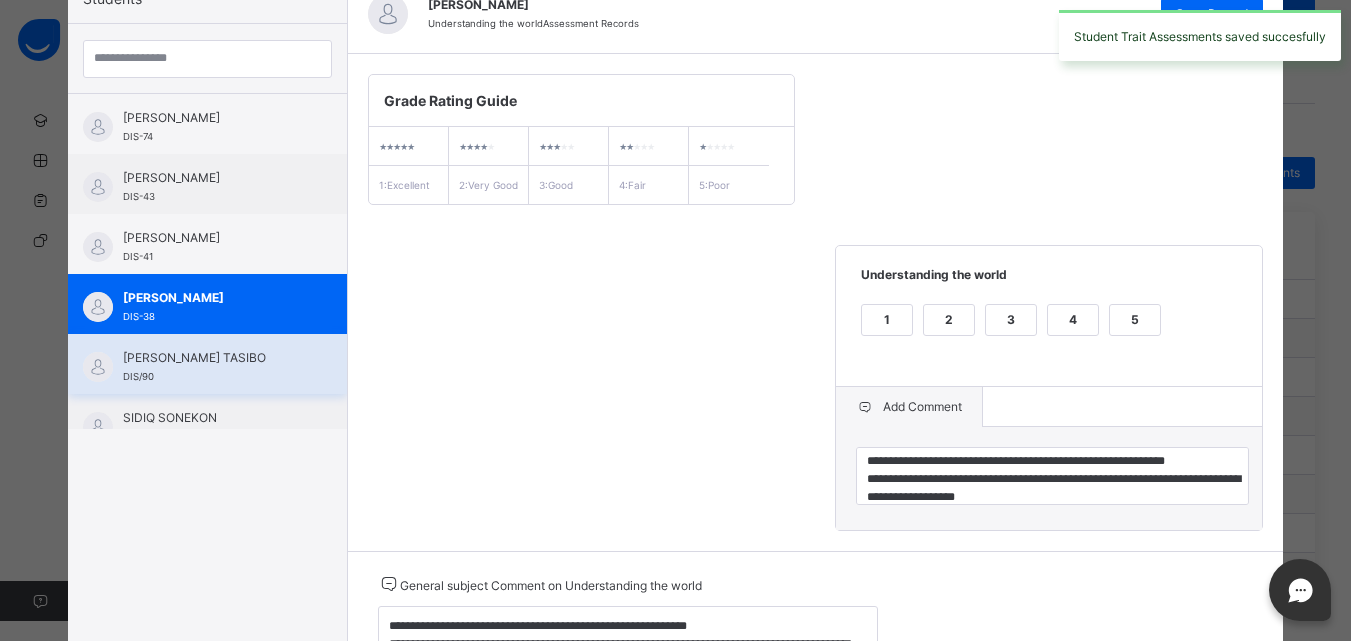 click on "[PERSON_NAME]   TASIBO" at bounding box center [212, 358] 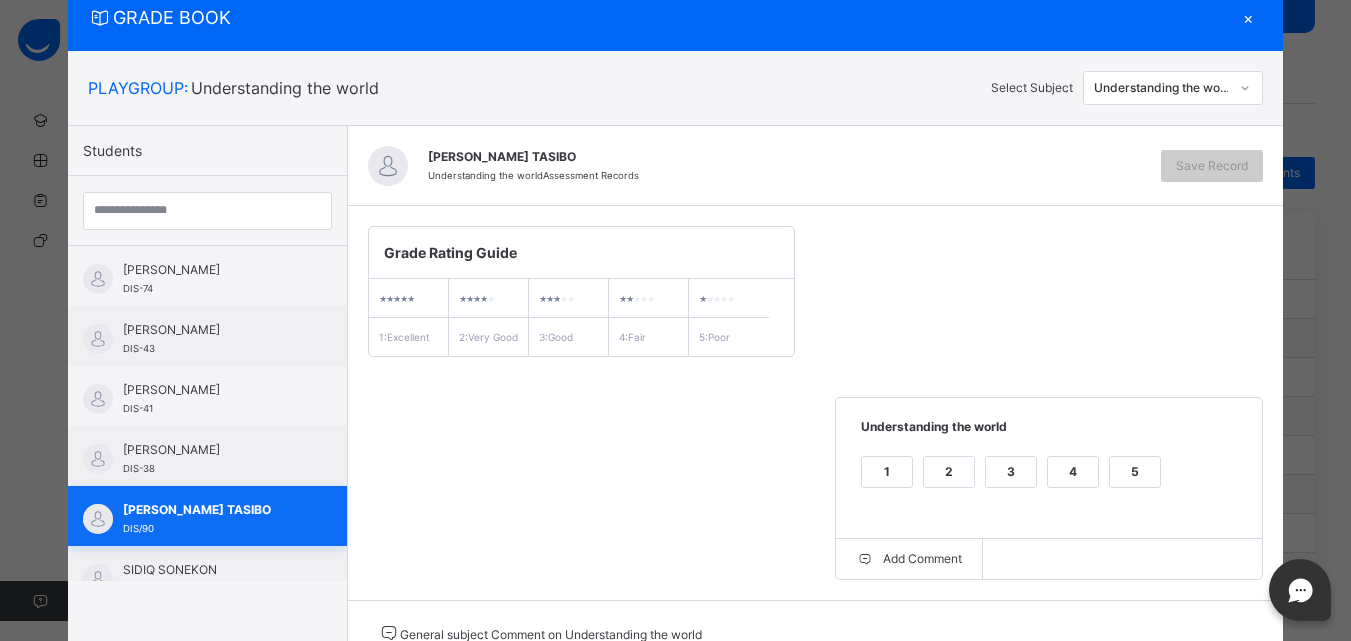 scroll, scrollTop: 218, scrollLeft: 0, axis: vertical 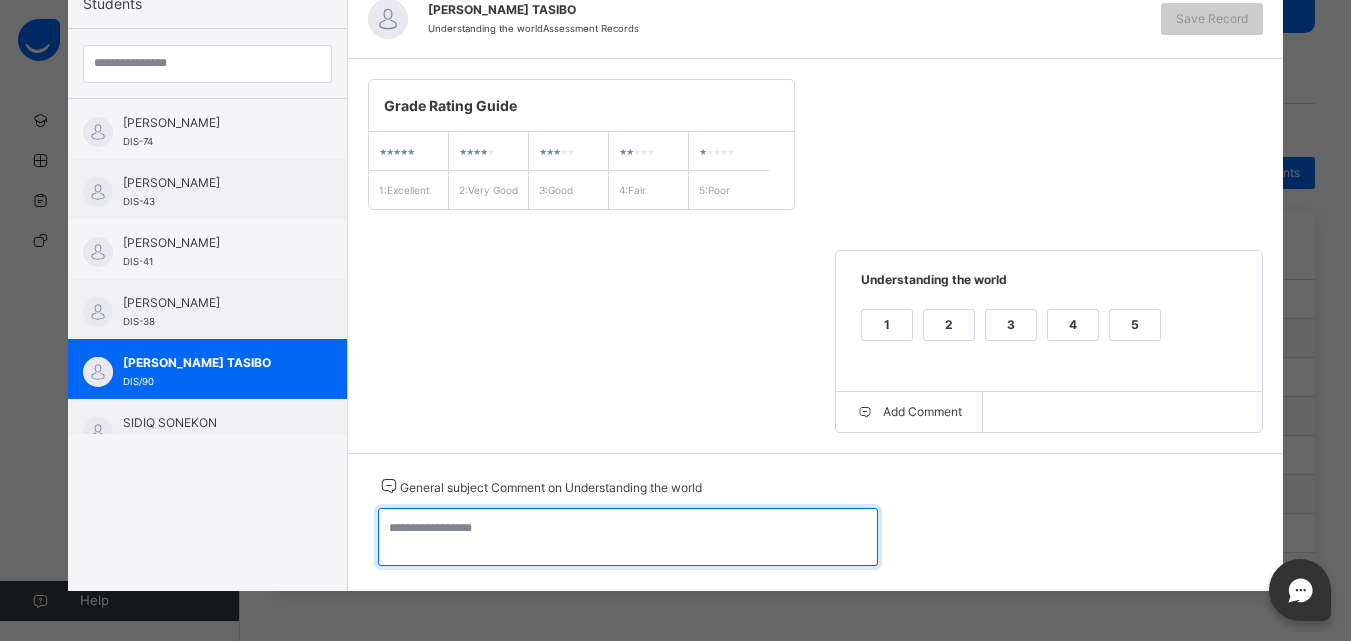 click at bounding box center (628, 537) 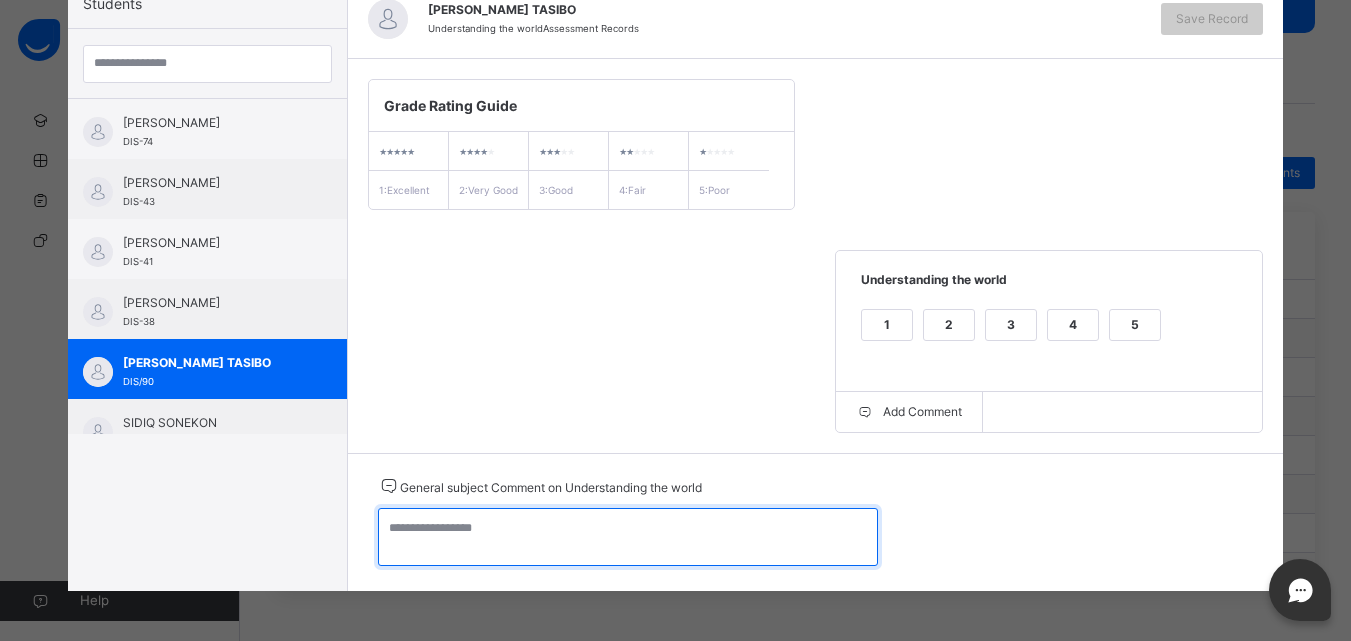 paste on "**********" 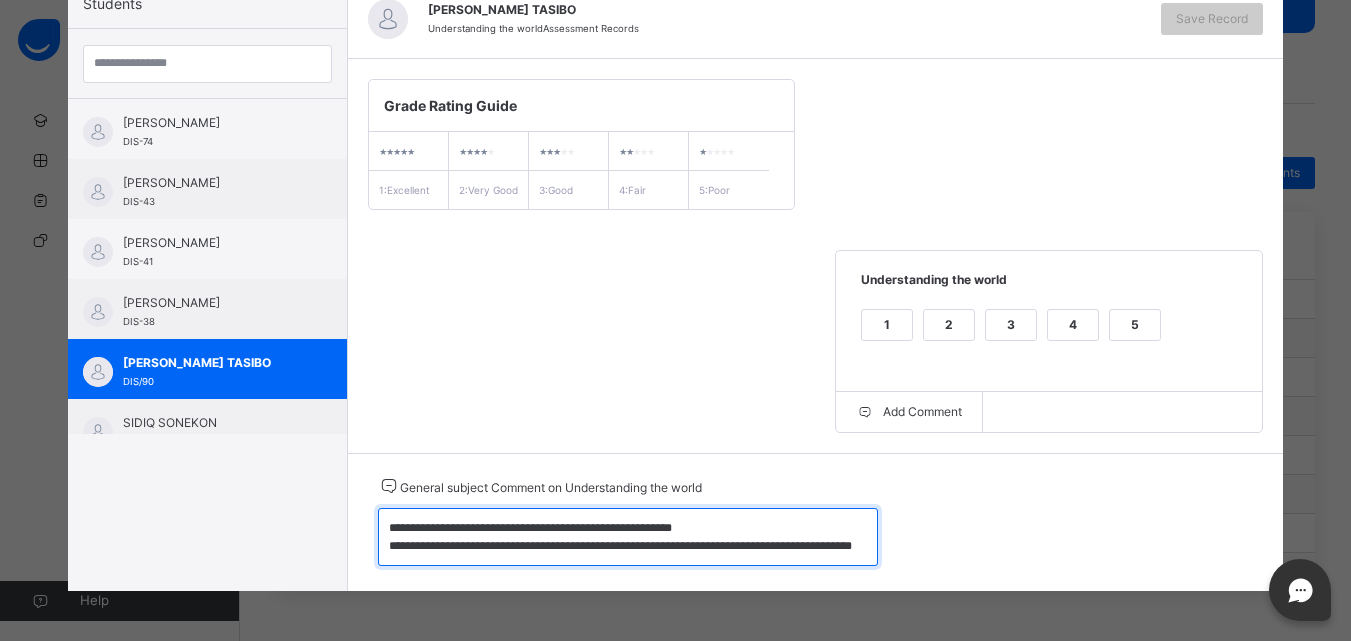 scroll, scrollTop: 6, scrollLeft: 0, axis: vertical 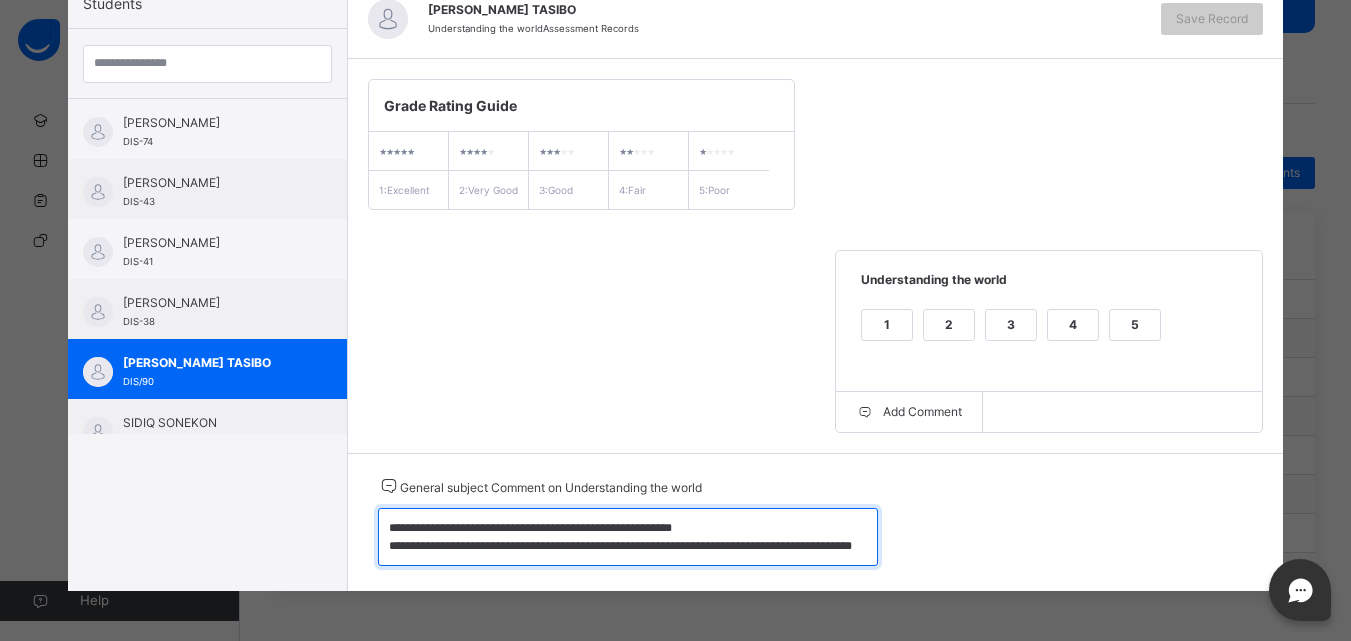click on "**********" at bounding box center [628, 537] 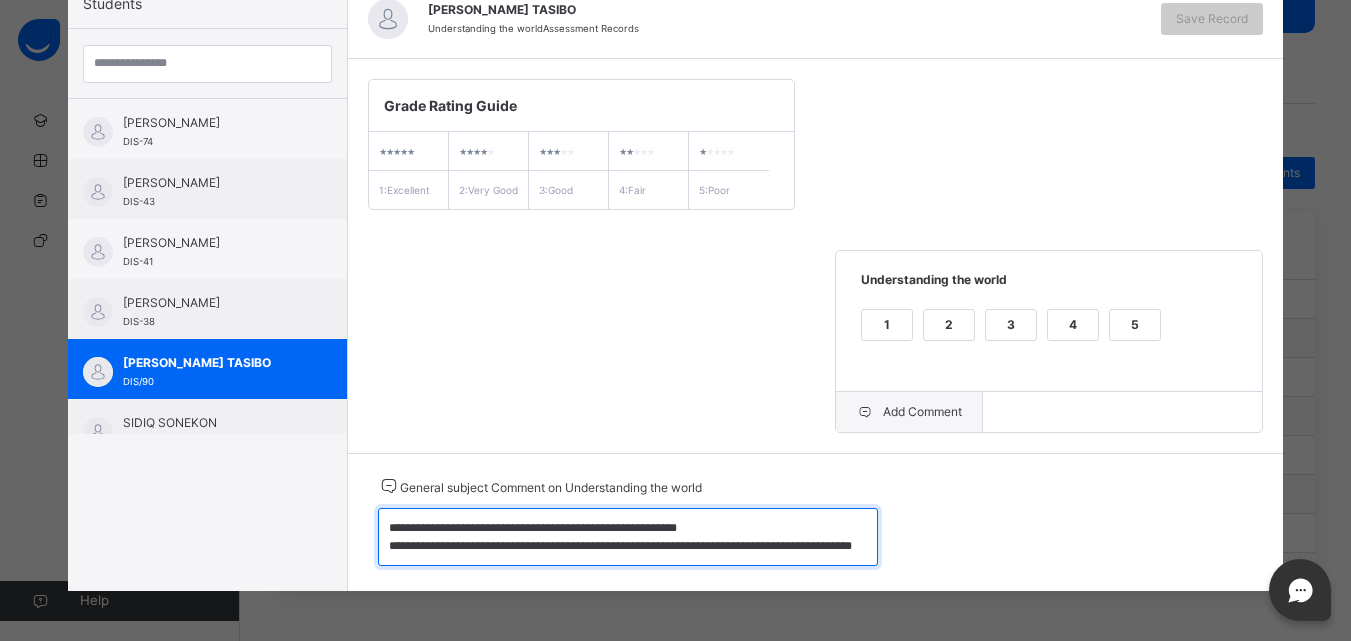 type on "**********" 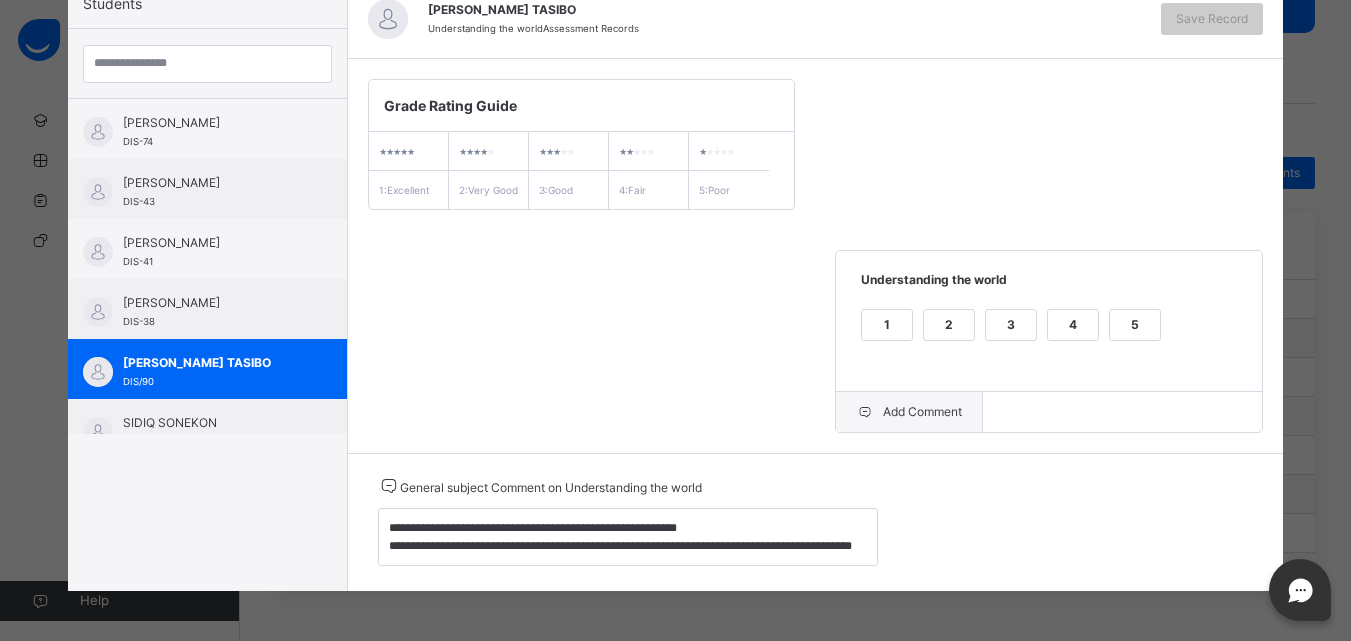 click on "Add Comment" at bounding box center (909, 412) 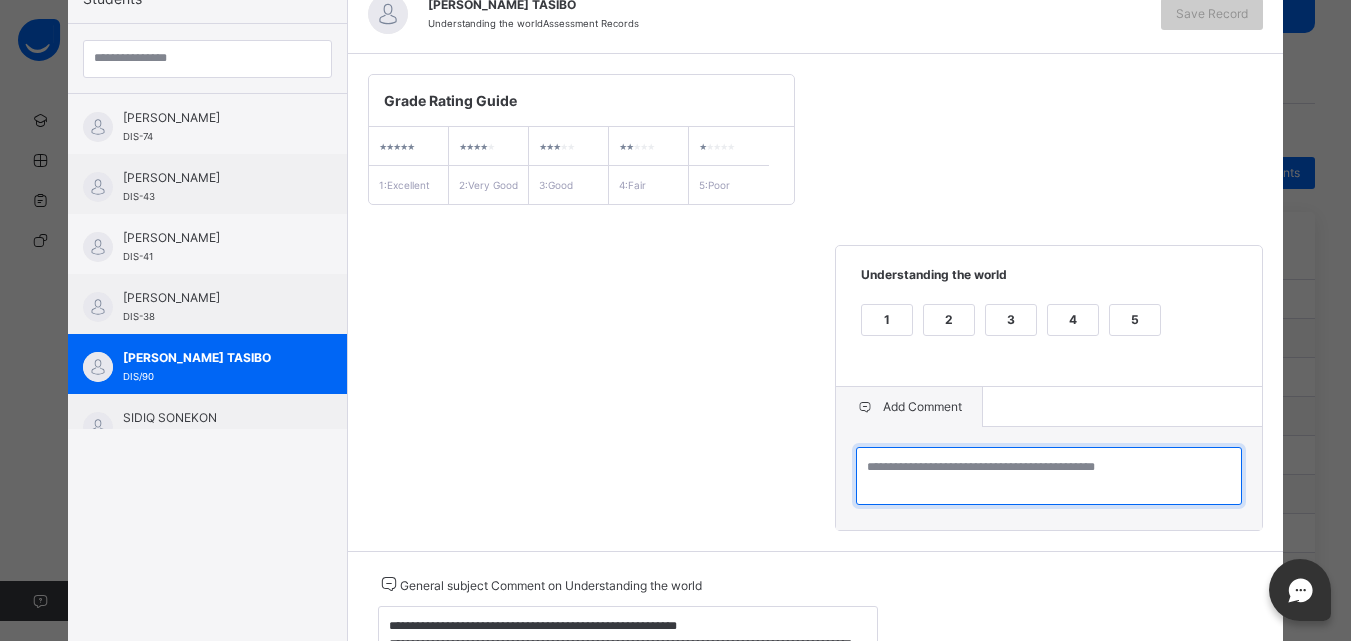 click at bounding box center [1049, 476] 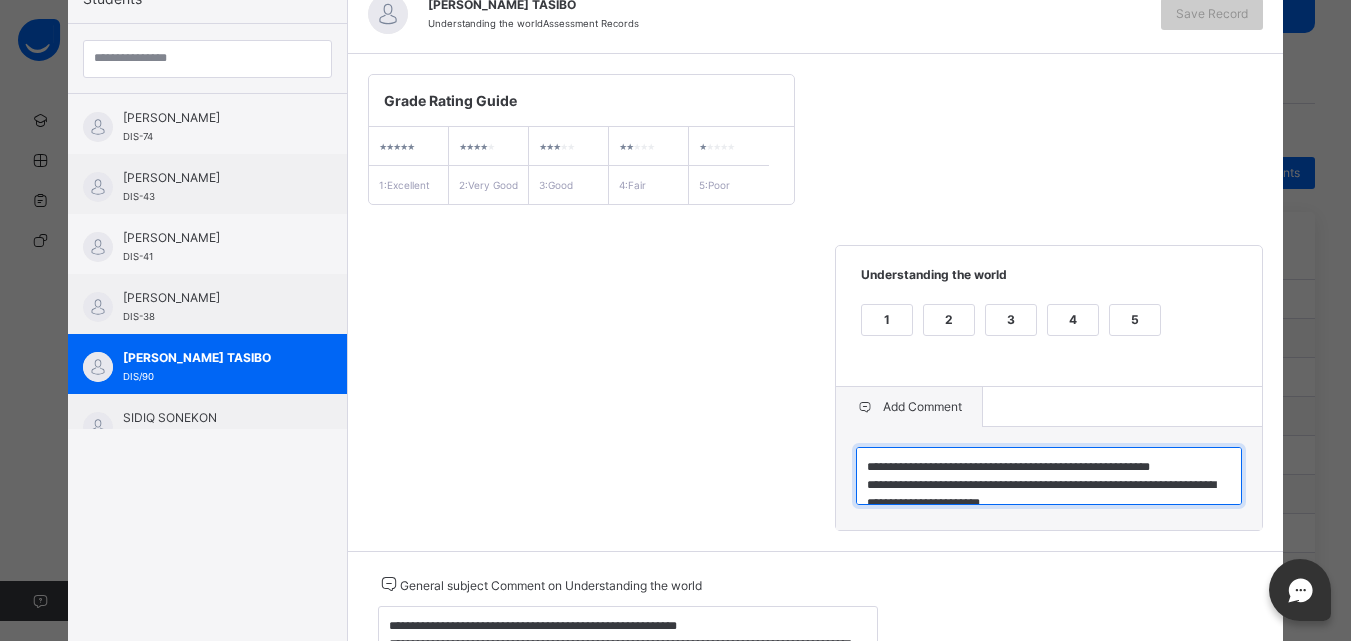 scroll, scrollTop: 6, scrollLeft: 0, axis: vertical 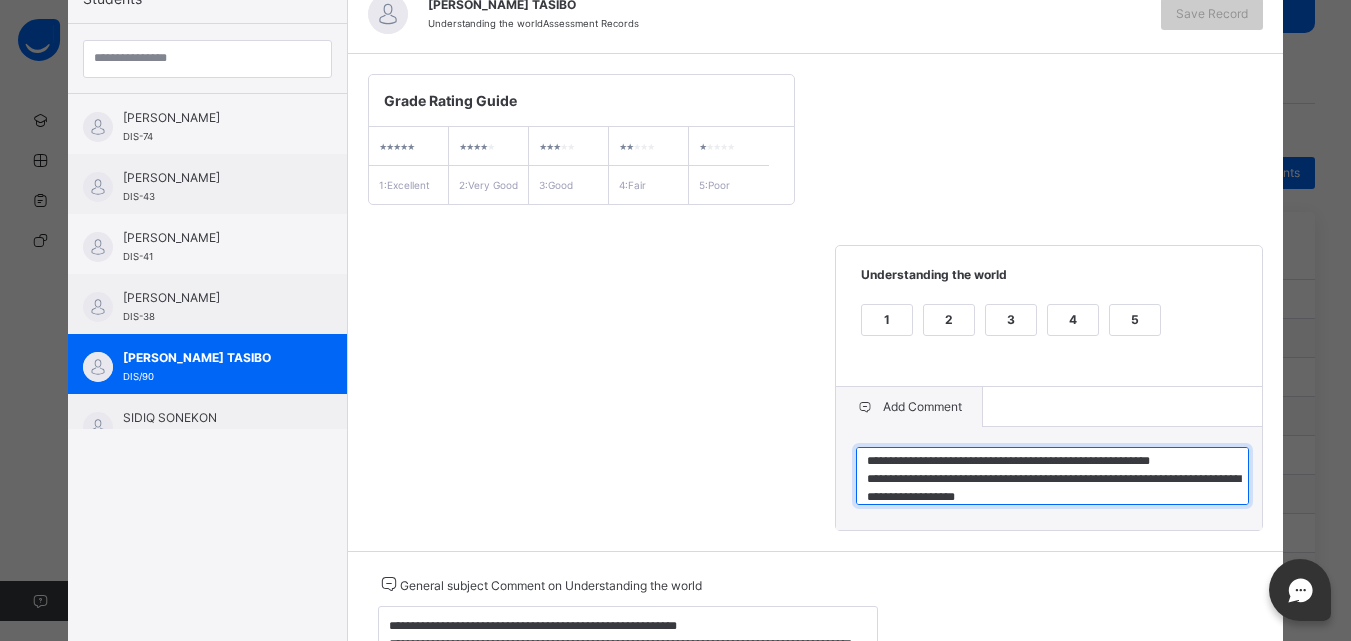 click on "**********" at bounding box center [1052, 476] 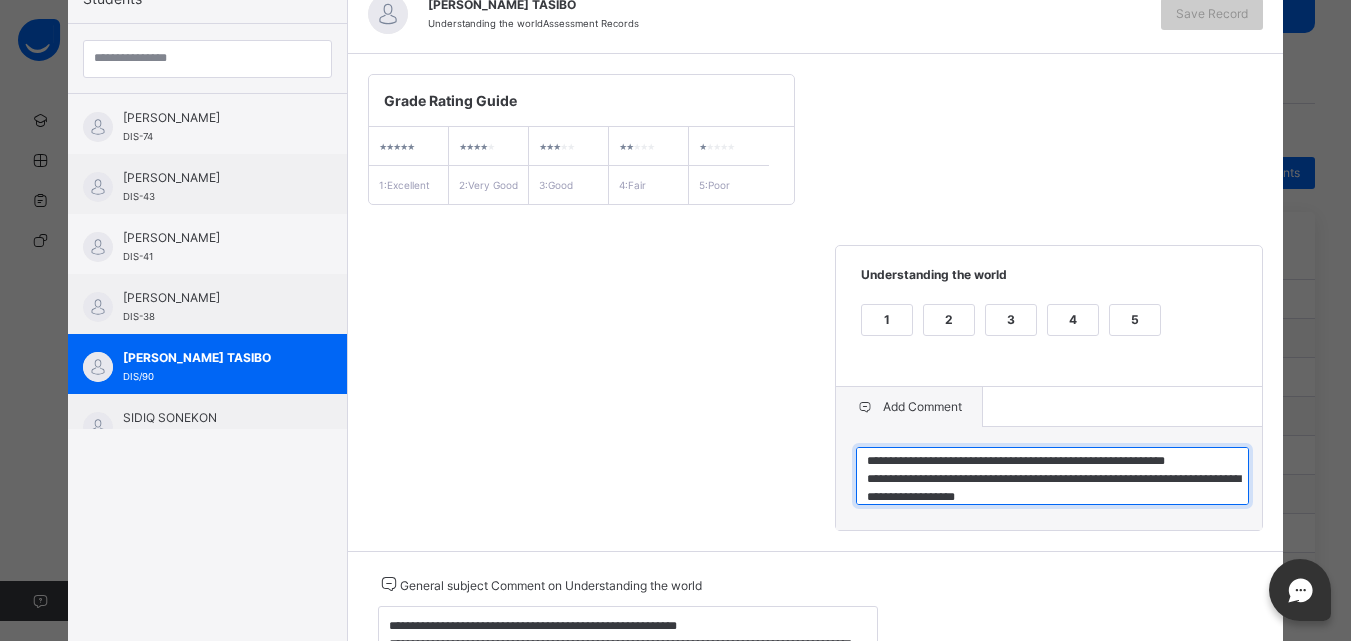 type on "**********" 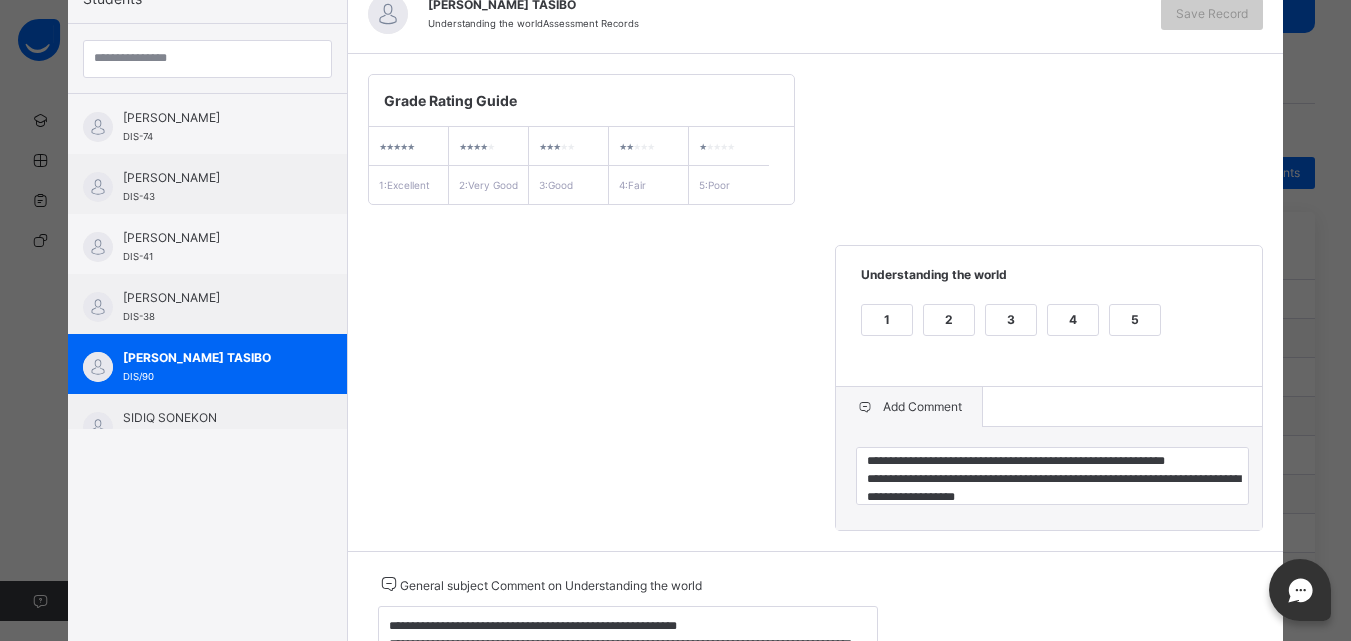 click on "3" at bounding box center [1011, 320] 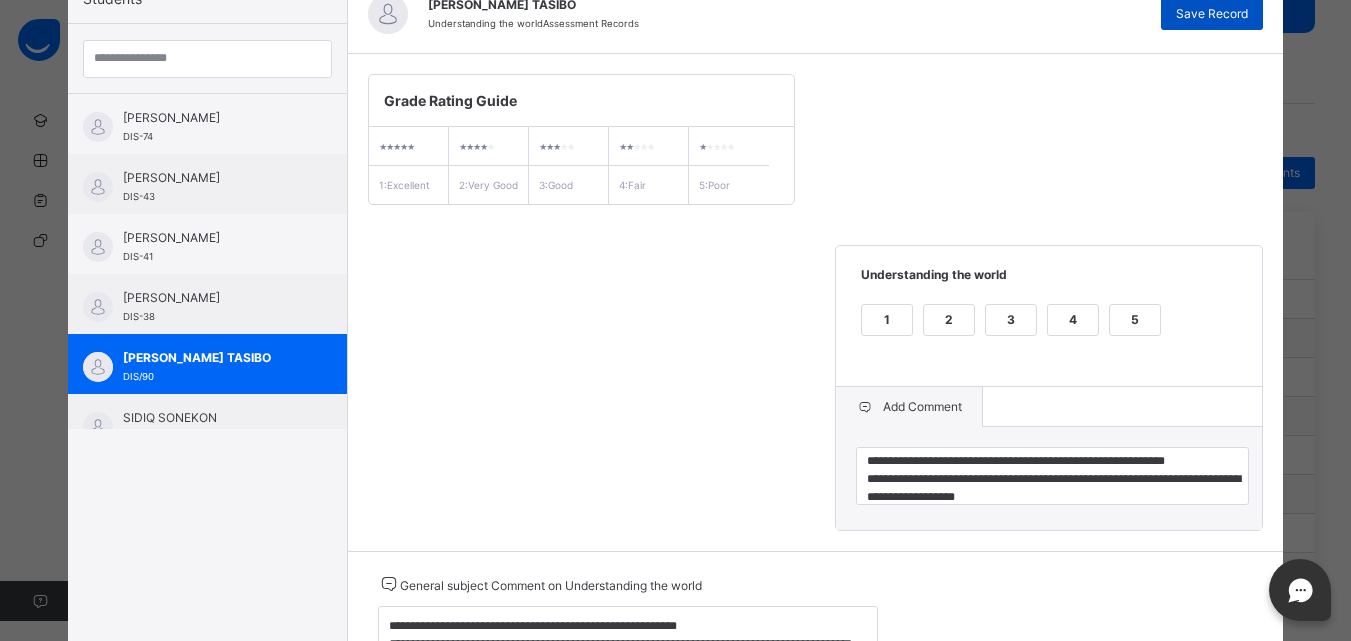 click on "Save Record" at bounding box center [1212, 14] 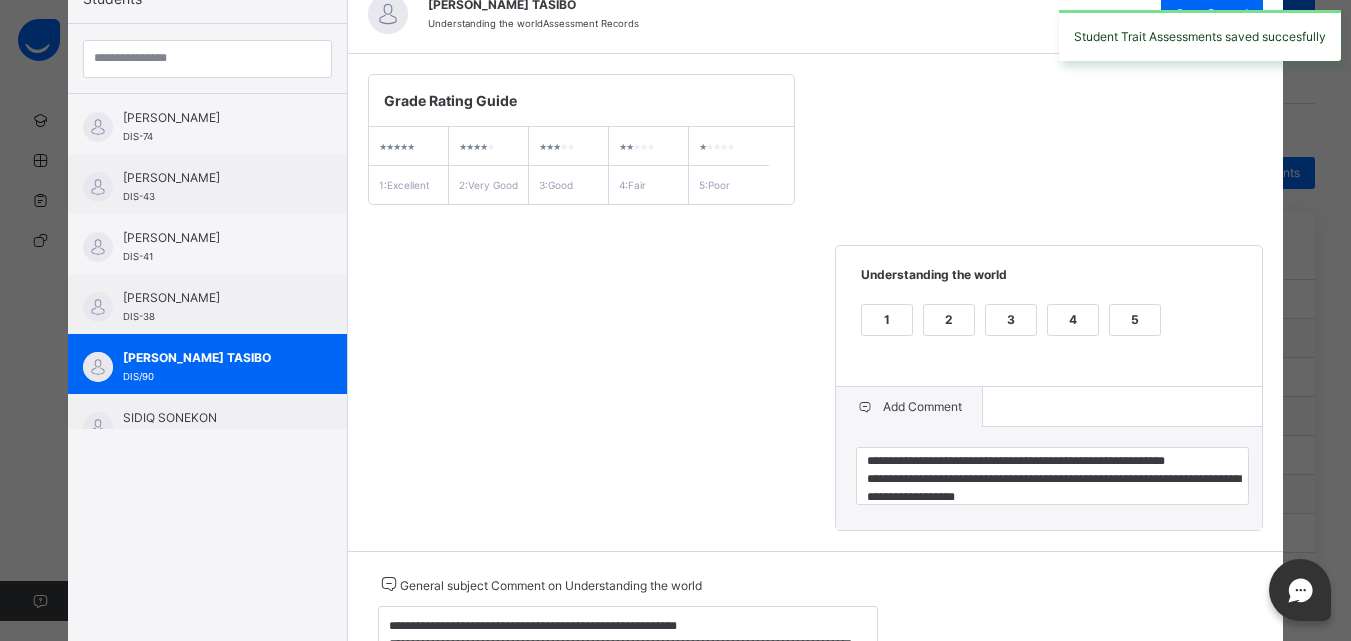 click on "Students [PERSON_NAME] DIS/83 [PERSON_NAME] DIS-37 CHISIMDI [PERSON_NAME] DIS-76 [PERSON_NAME] DIS-39 ANDRE  OWOUPELE DIS/91 [PERSON_NAME] DIS-75 [PERSON_NAME] DIS-74 KAITO  OKOLE DIS-43 [PERSON_NAME] DIS-41 [PERSON_NAME] DIS-38 [PERSON_NAME] DIS/90 SIDIQ  SONEKON DIS-42" at bounding box center (208, 331) 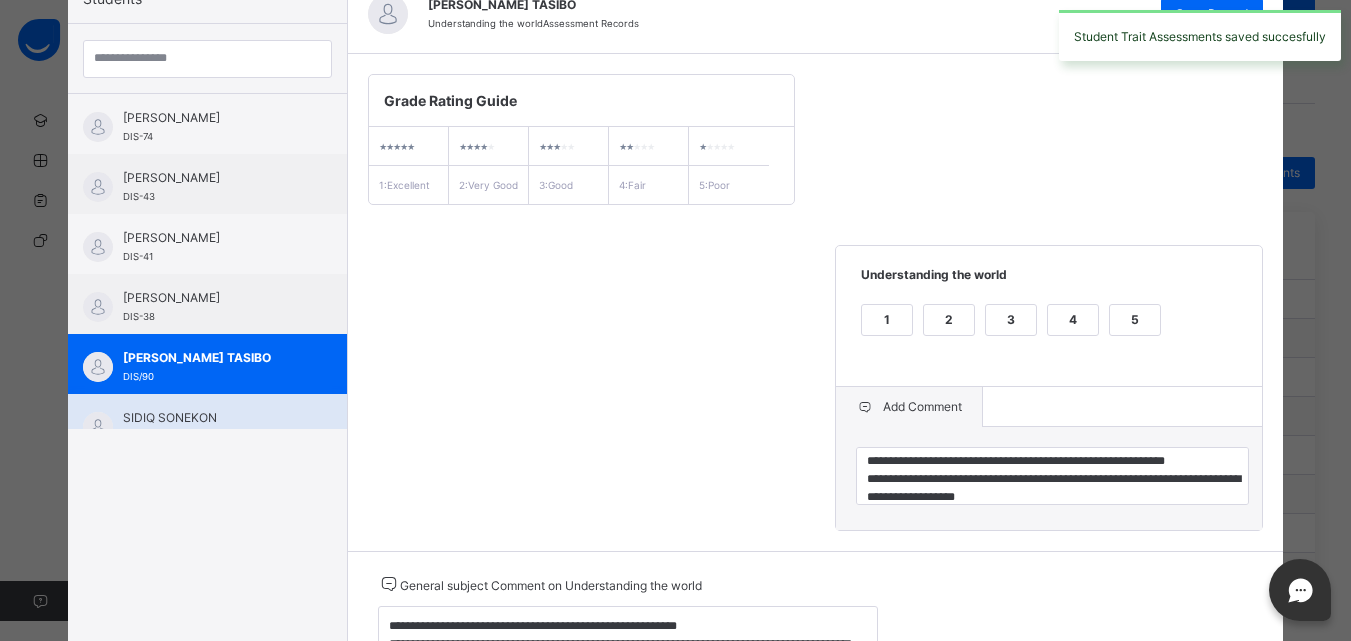 click on "SIDIQ  SONEKON" at bounding box center [212, 418] 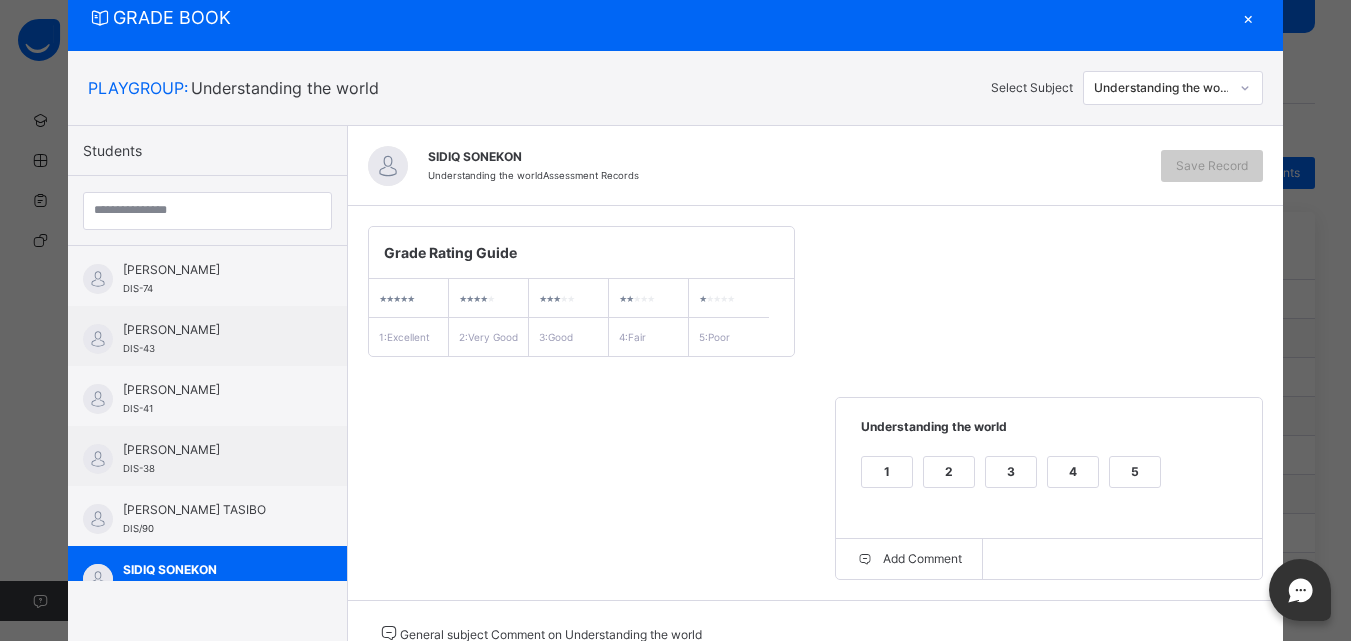 scroll, scrollTop: 218, scrollLeft: 0, axis: vertical 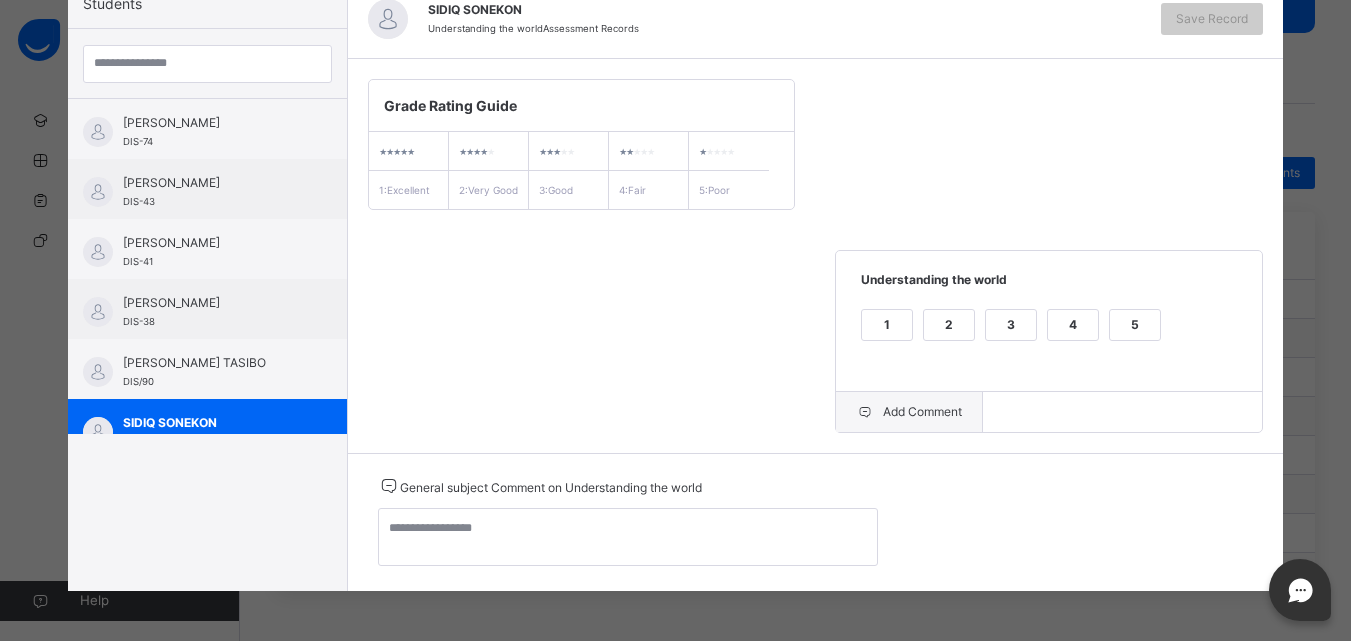 click on "Add Comment" at bounding box center [909, 412] 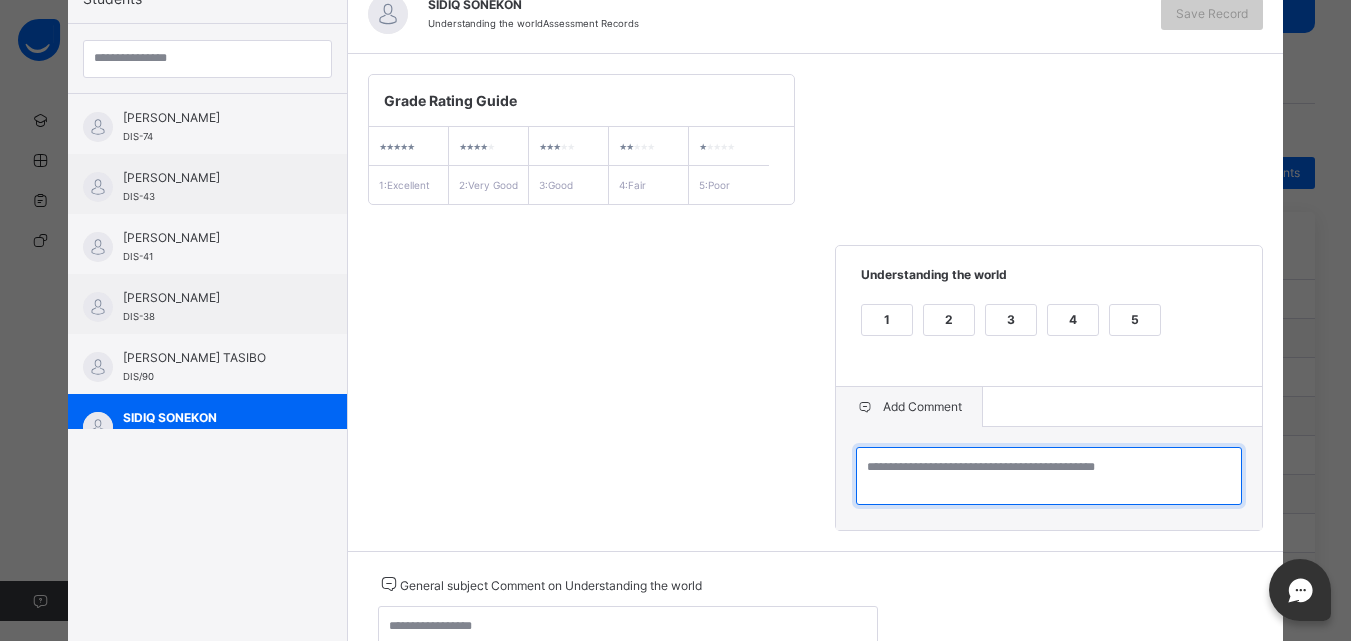 click at bounding box center [1049, 476] 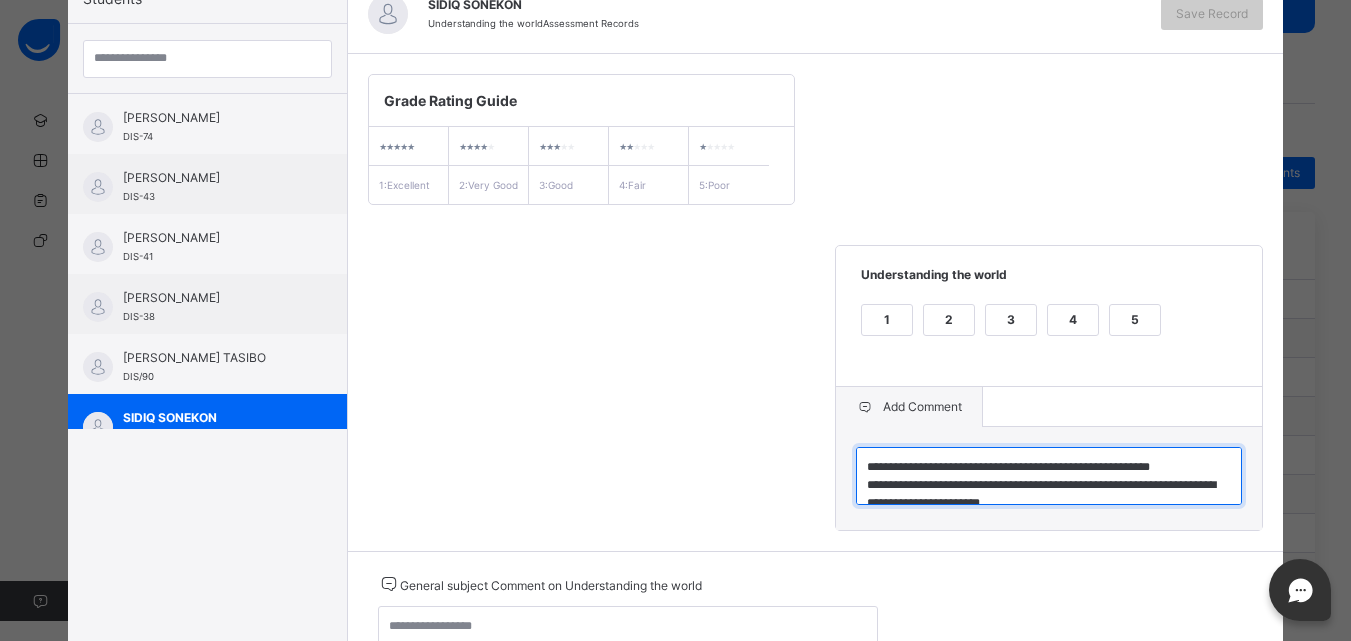 scroll, scrollTop: 6, scrollLeft: 0, axis: vertical 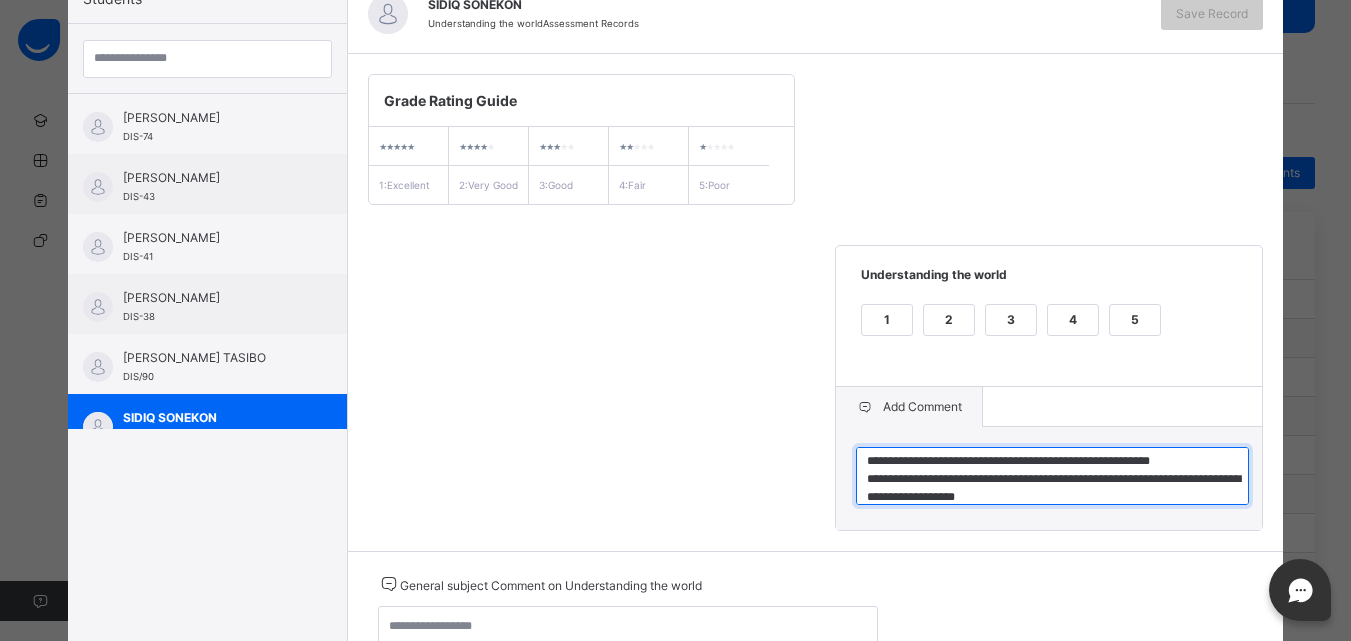 click on "**********" at bounding box center (1052, 476) 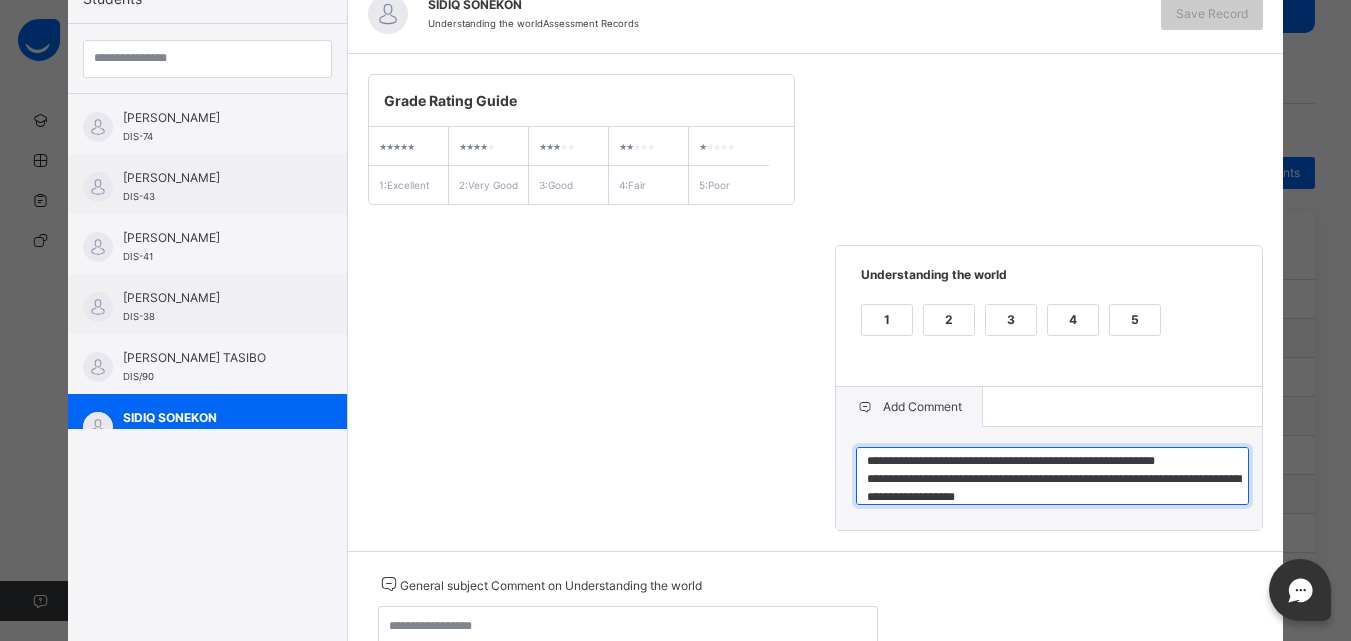 click on "**********" at bounding box center (1052, 476) 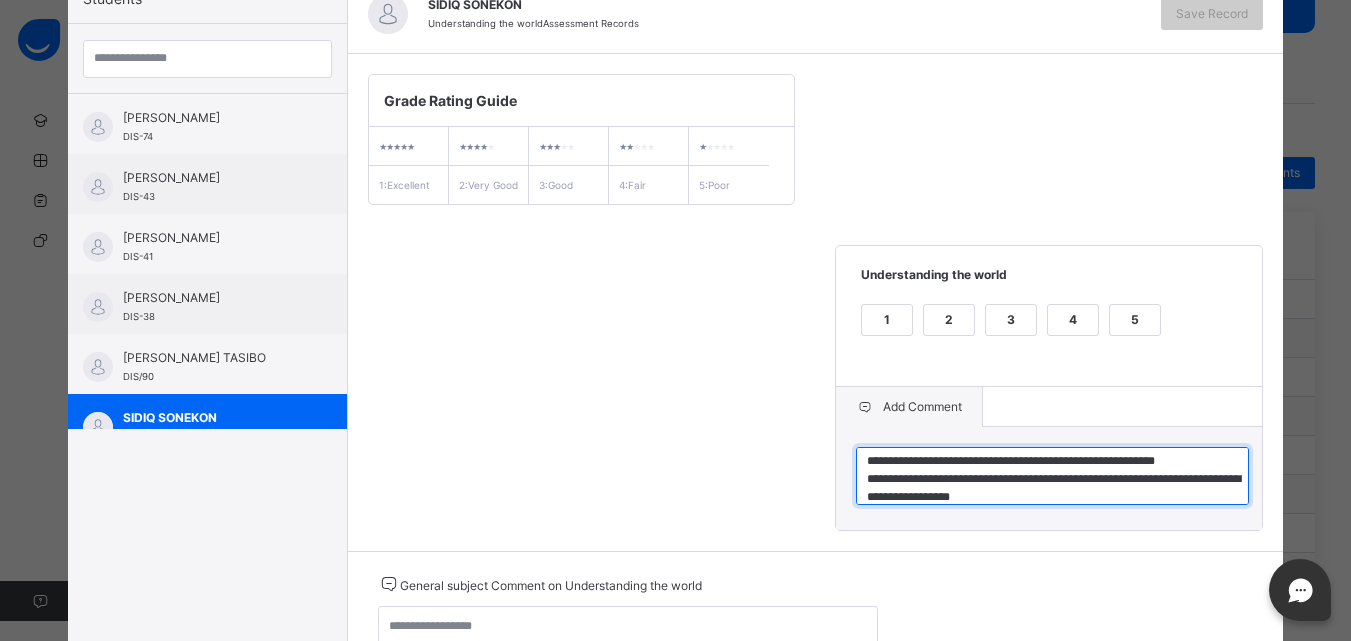 click on "**********" at bounding box center [1052, 476] 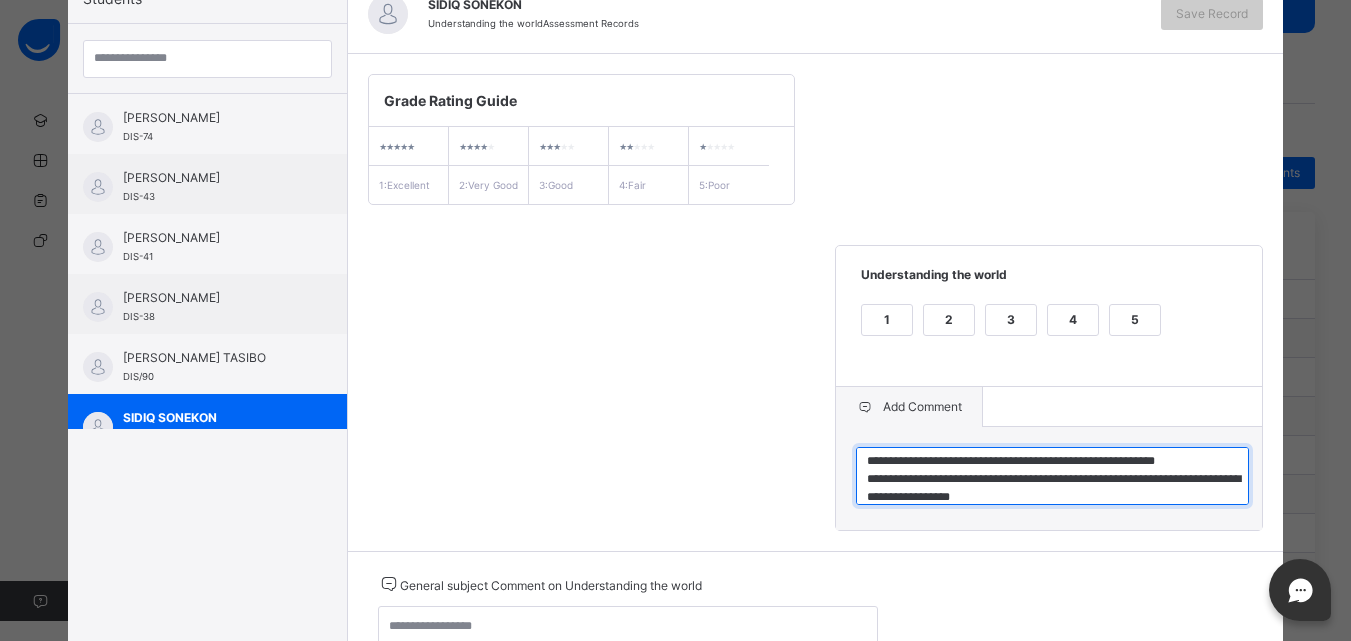 type on "**********" 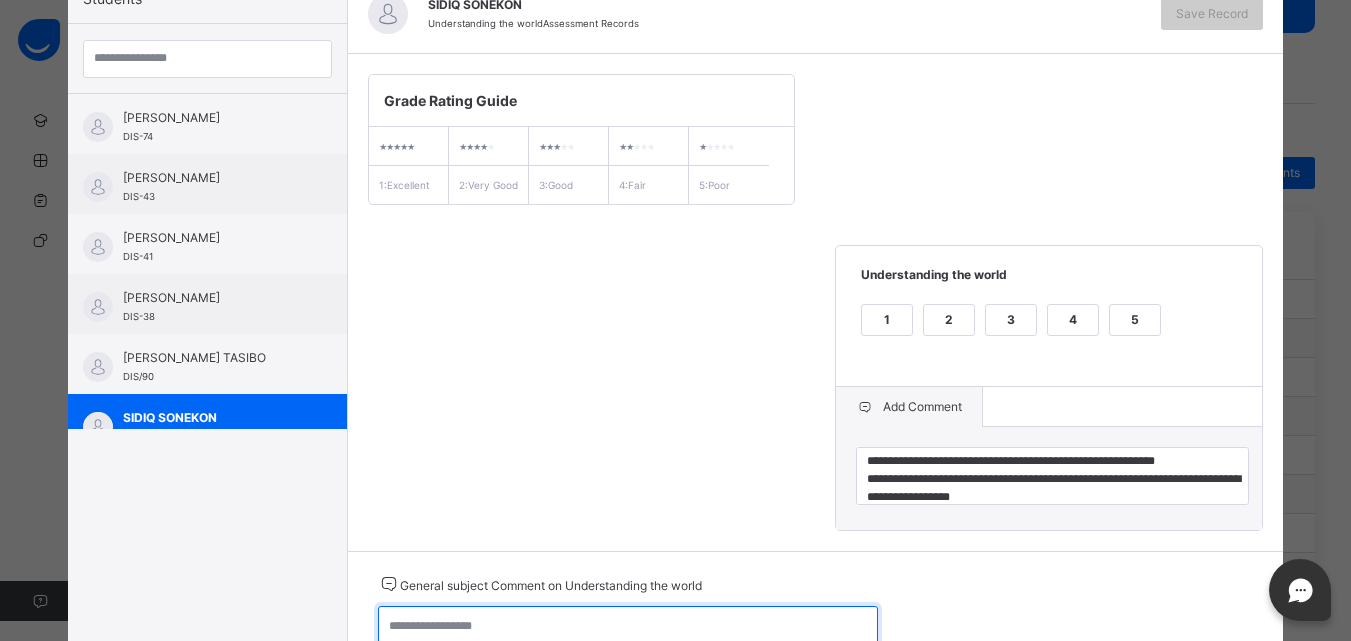 click at bounding box center [628, 635] 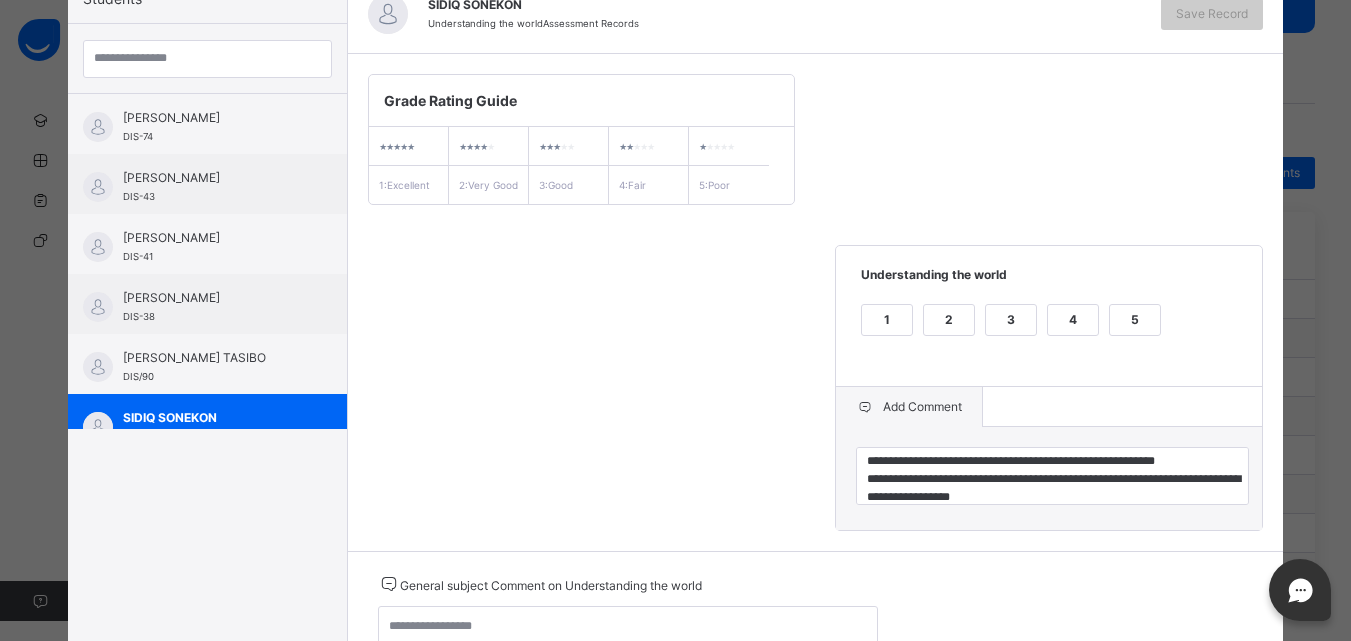 click on "General subject Comment on   Understanding the world" at bounding box center (628, 620) 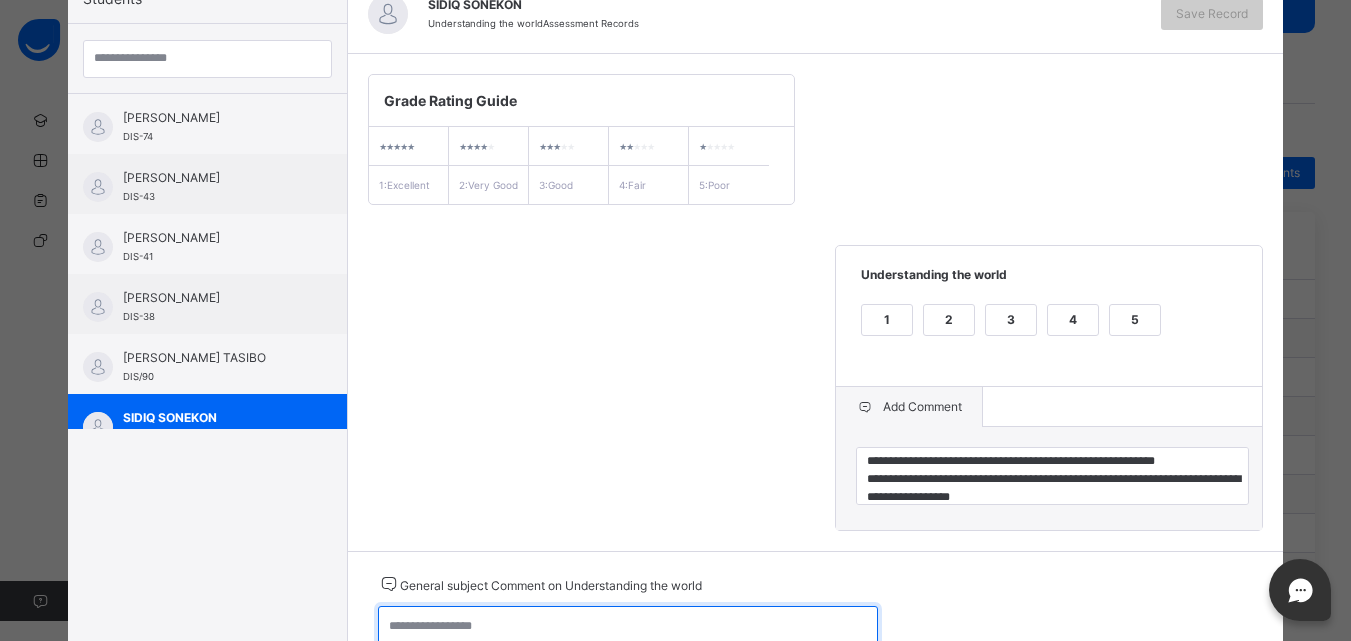 click at bounding box center (628, 635) 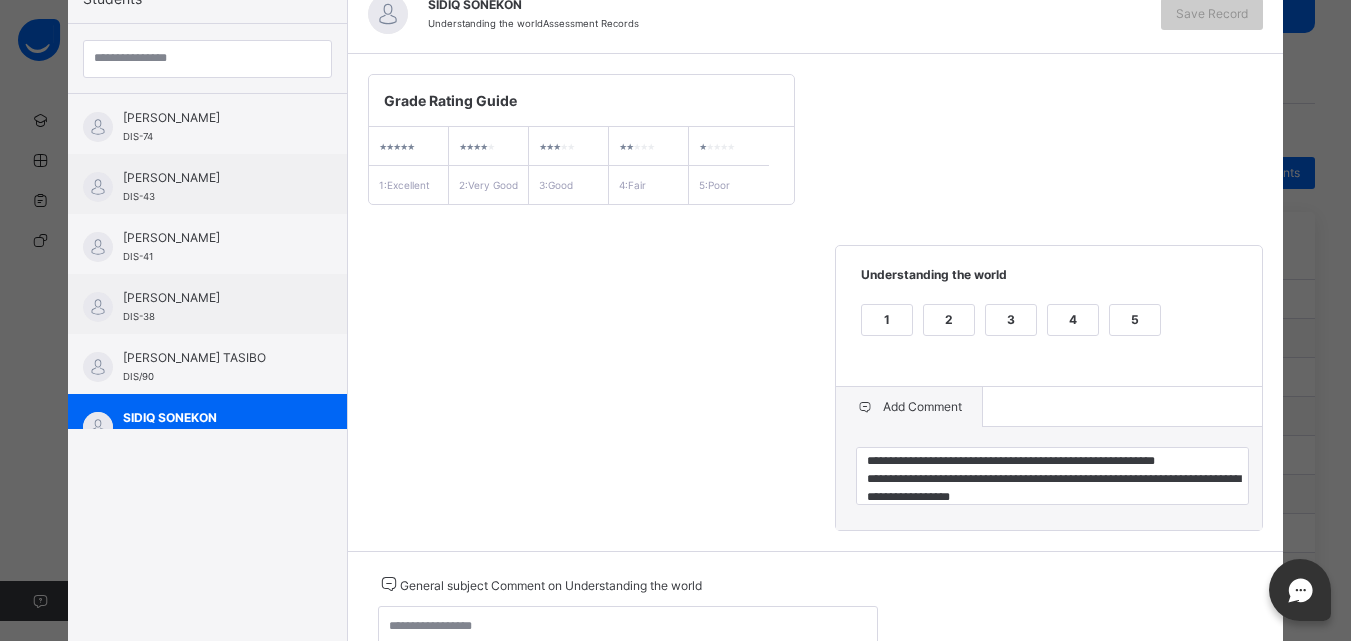 click on "**********" at bounding box center [816, 302] 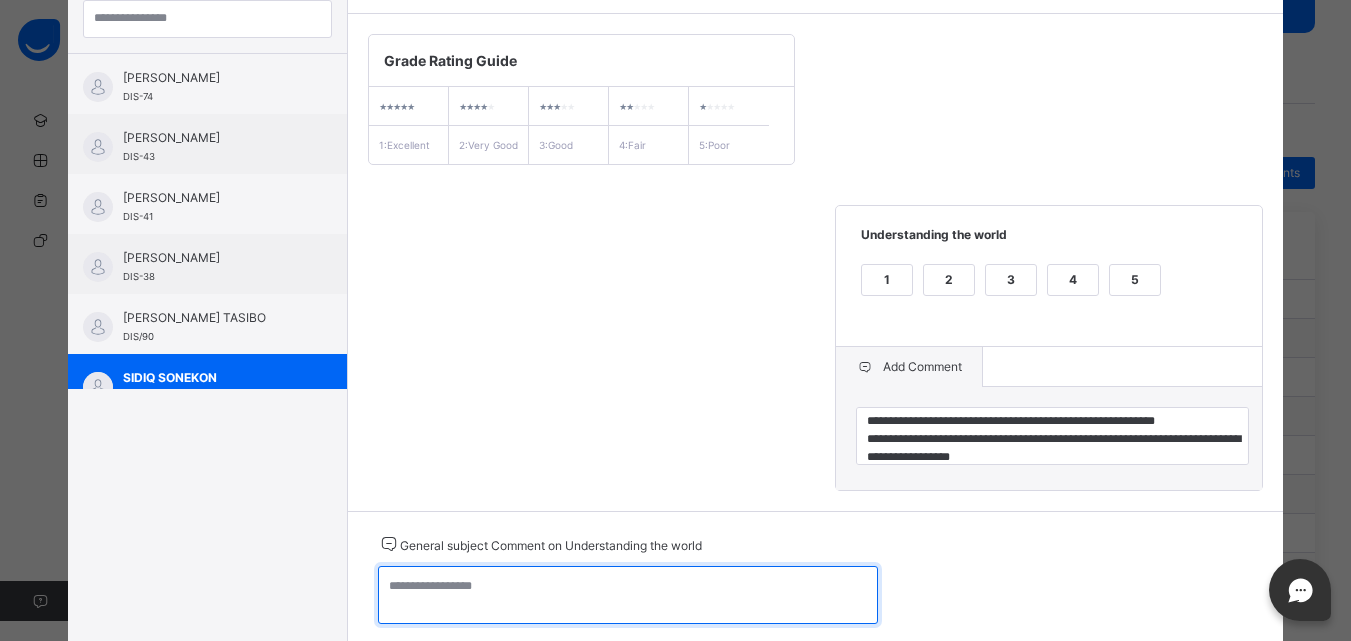 click at bounding box center [628, 595] 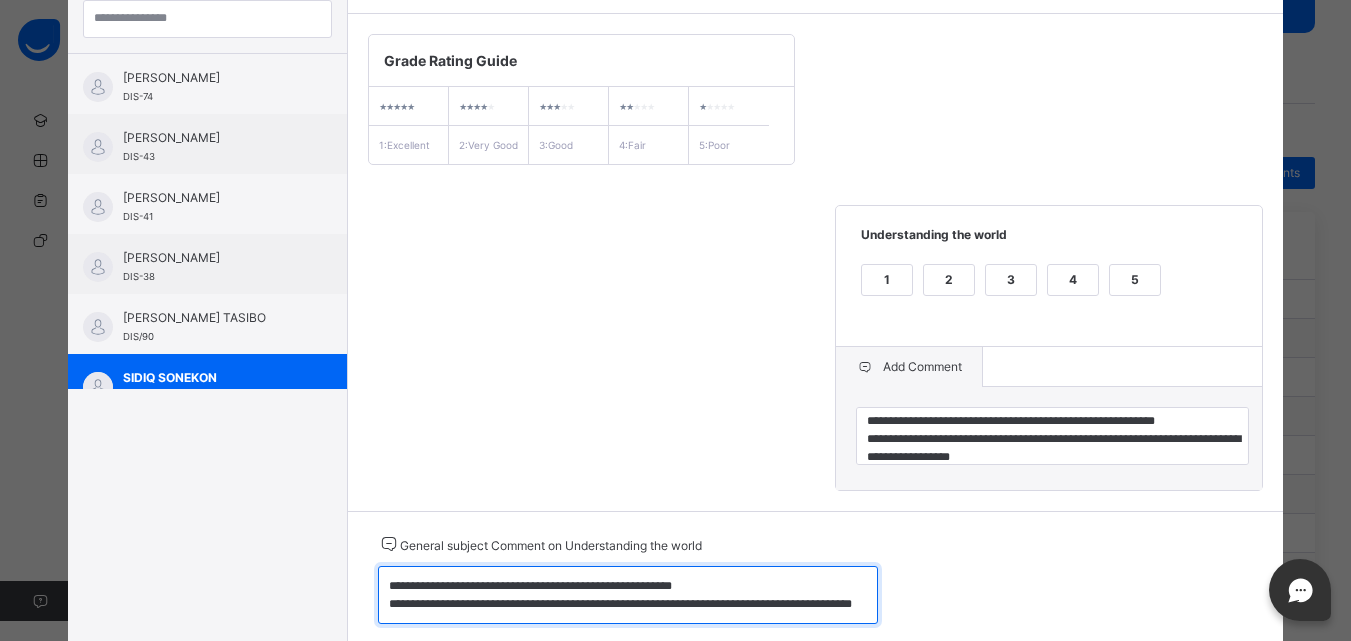 scroll, scrollTop: 6, scrollLeft: 0, axis: vertical 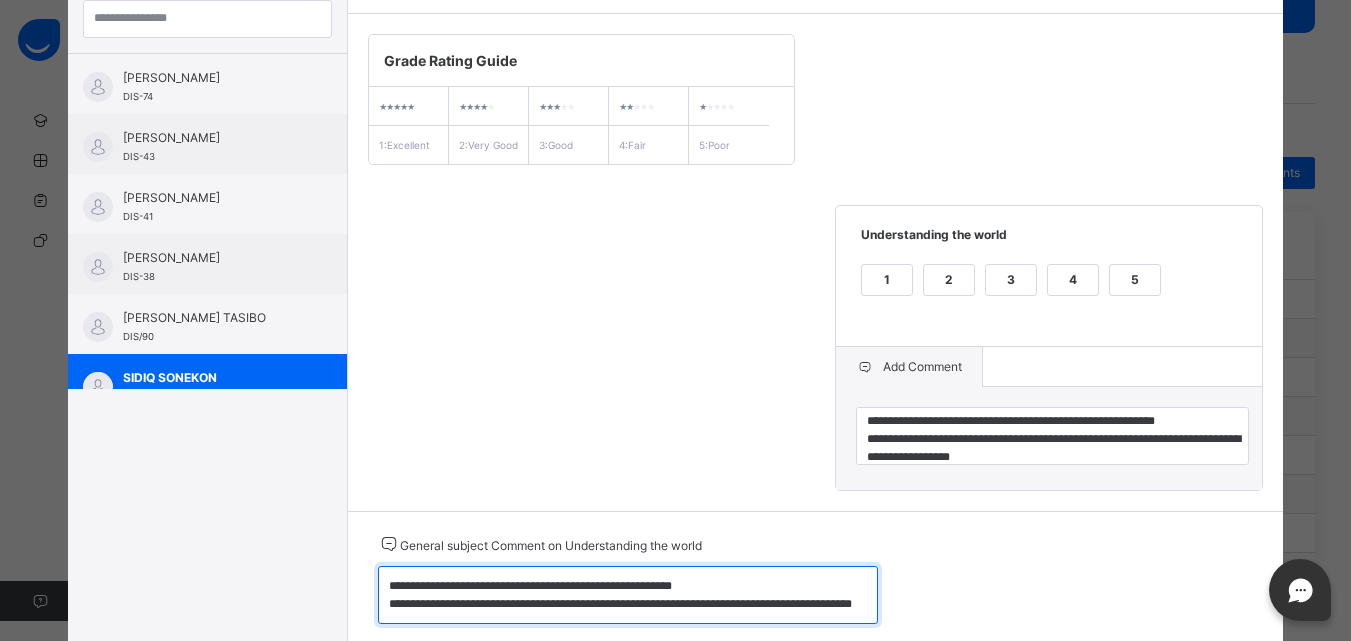 click on "**********" at bounding box center [628, 595] 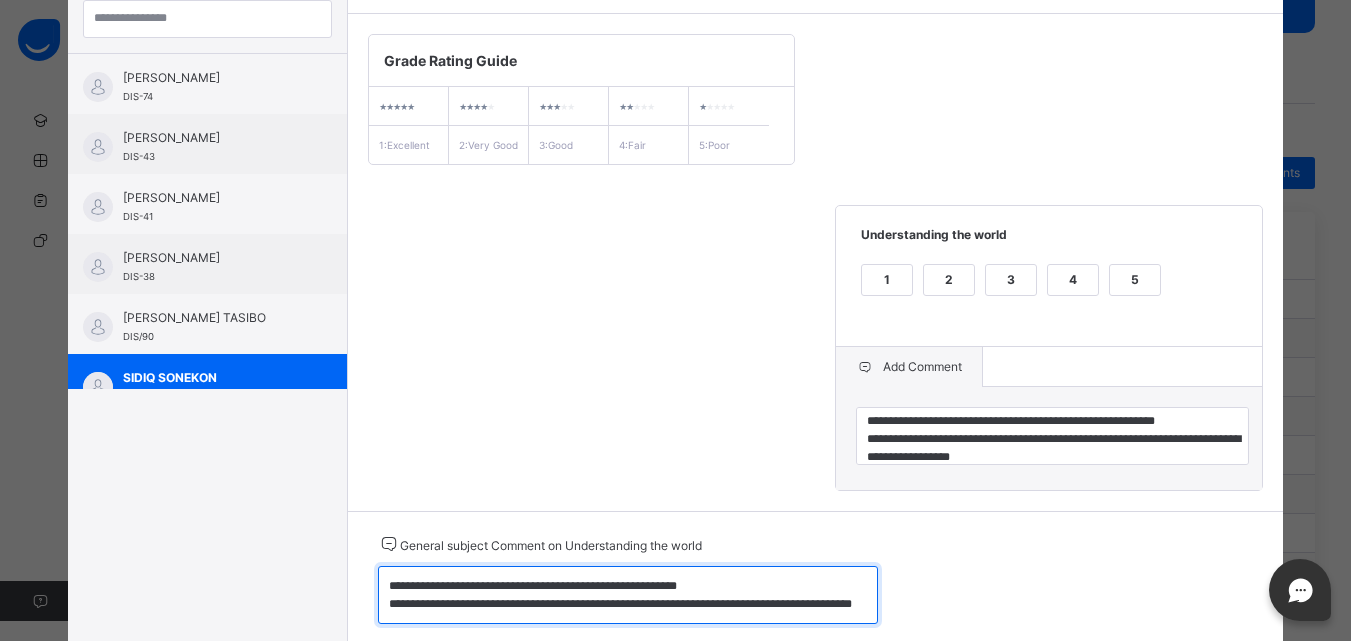 click on "**********" at bounding box center (628, 595) 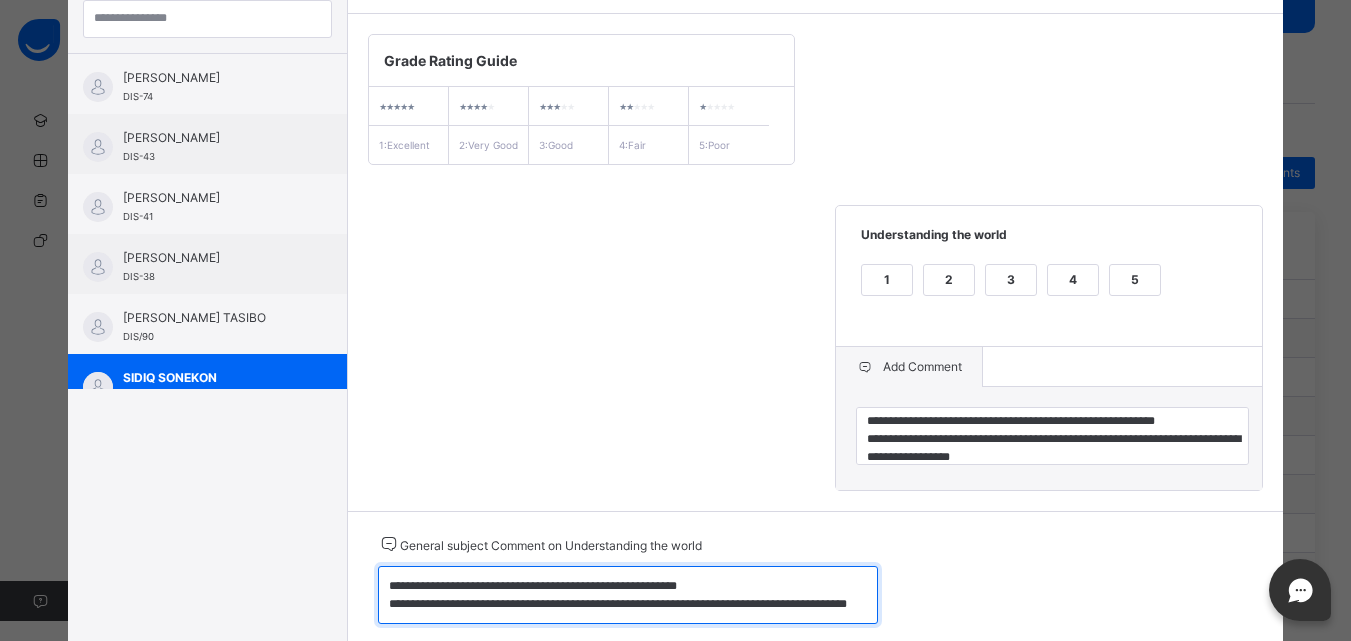 type on "**********" 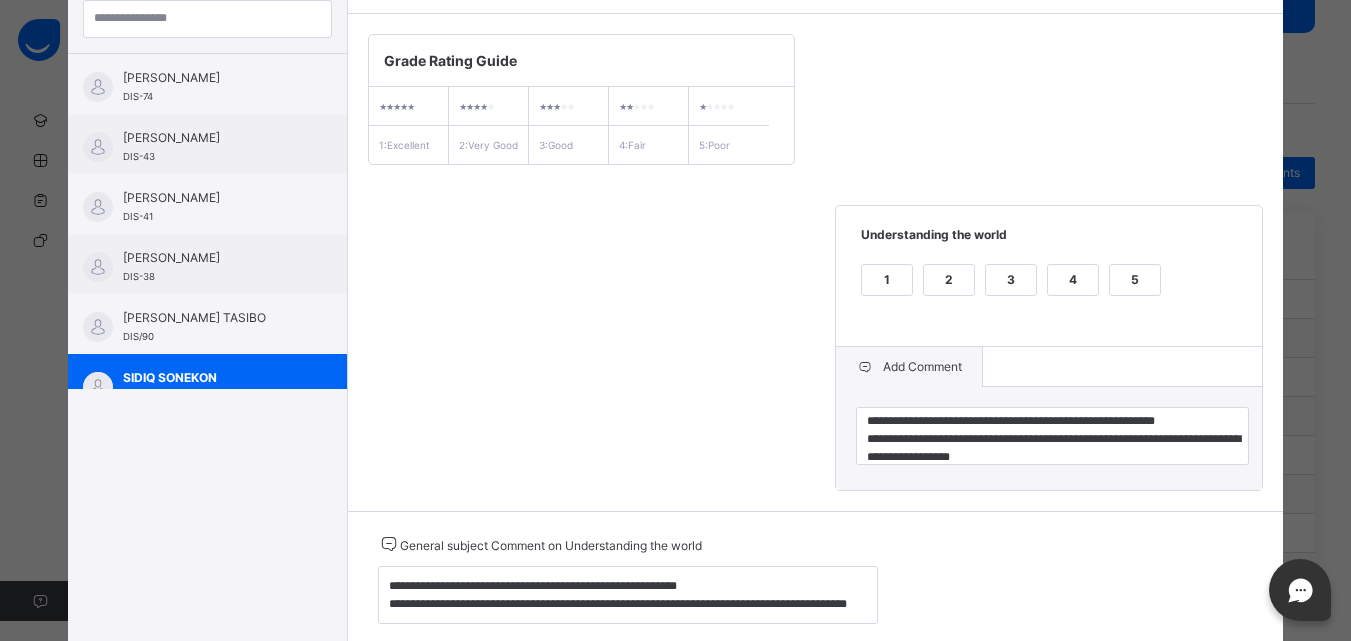 click on "3" at bounding box center (1011, 280) 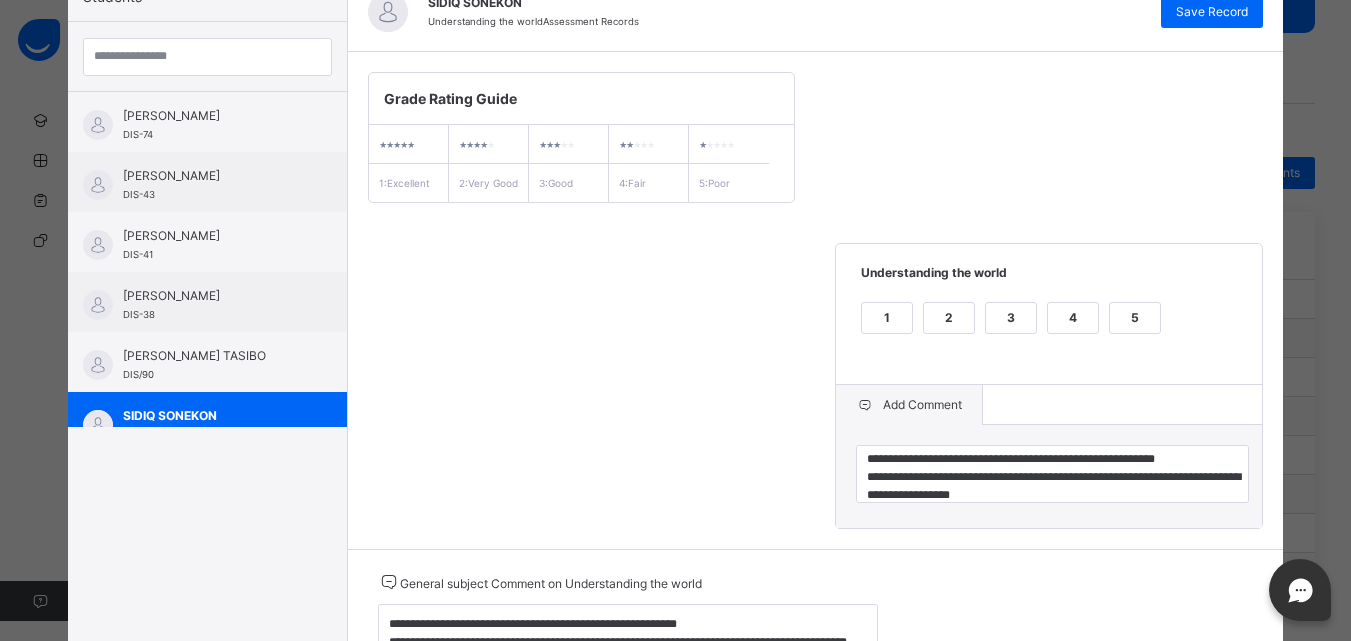 scroll, scrollTop: 218, scrollLeft: 0, axis: vertical 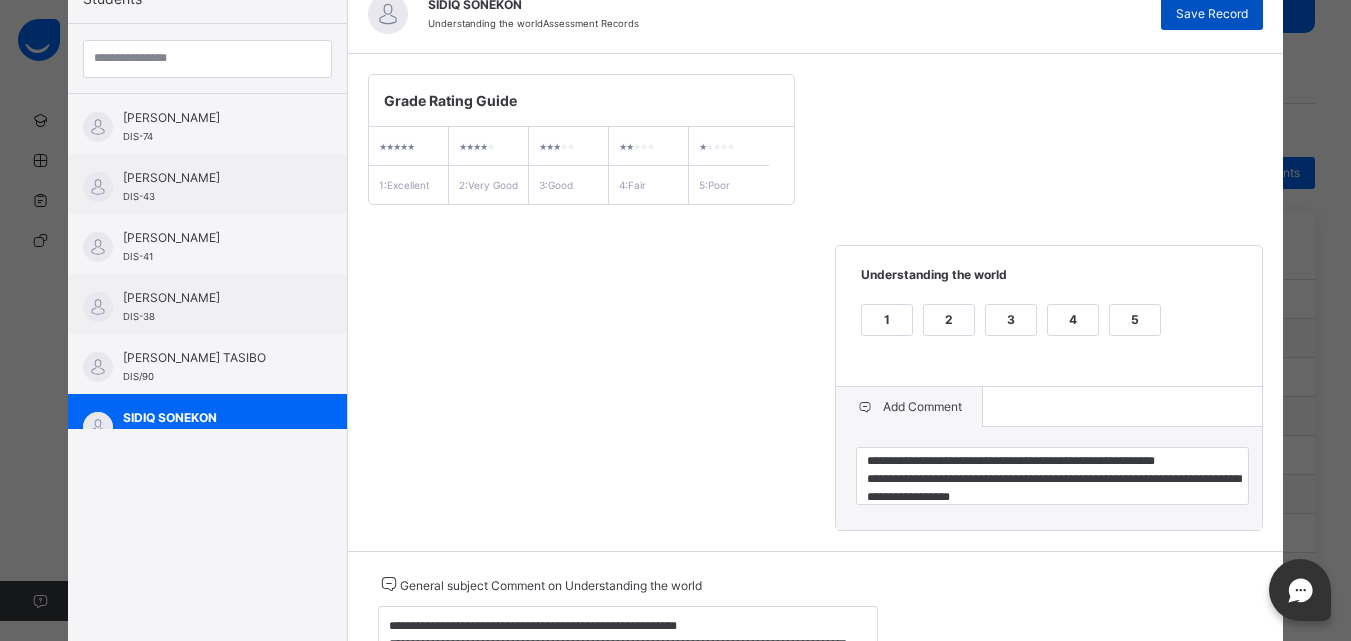 click on "Save Record" at bounding box center (1212, 14) 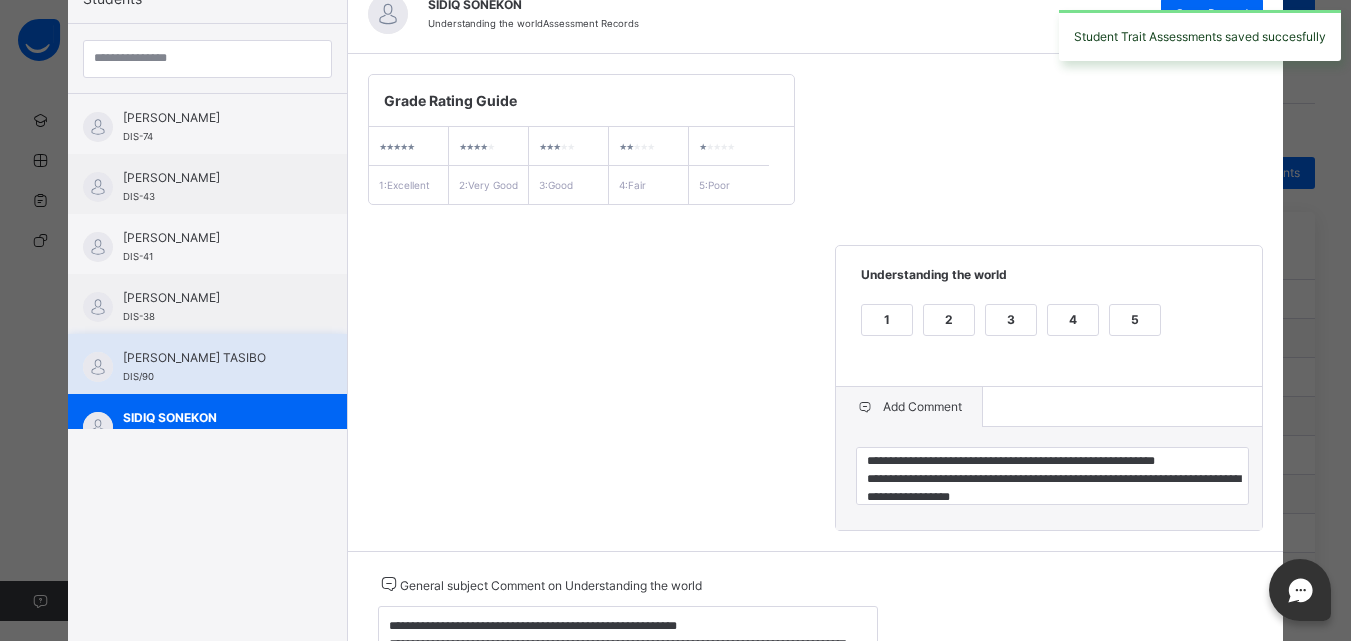 click on "[PERSON_NAME]   TASIBO" at bounding box center (212, 358) 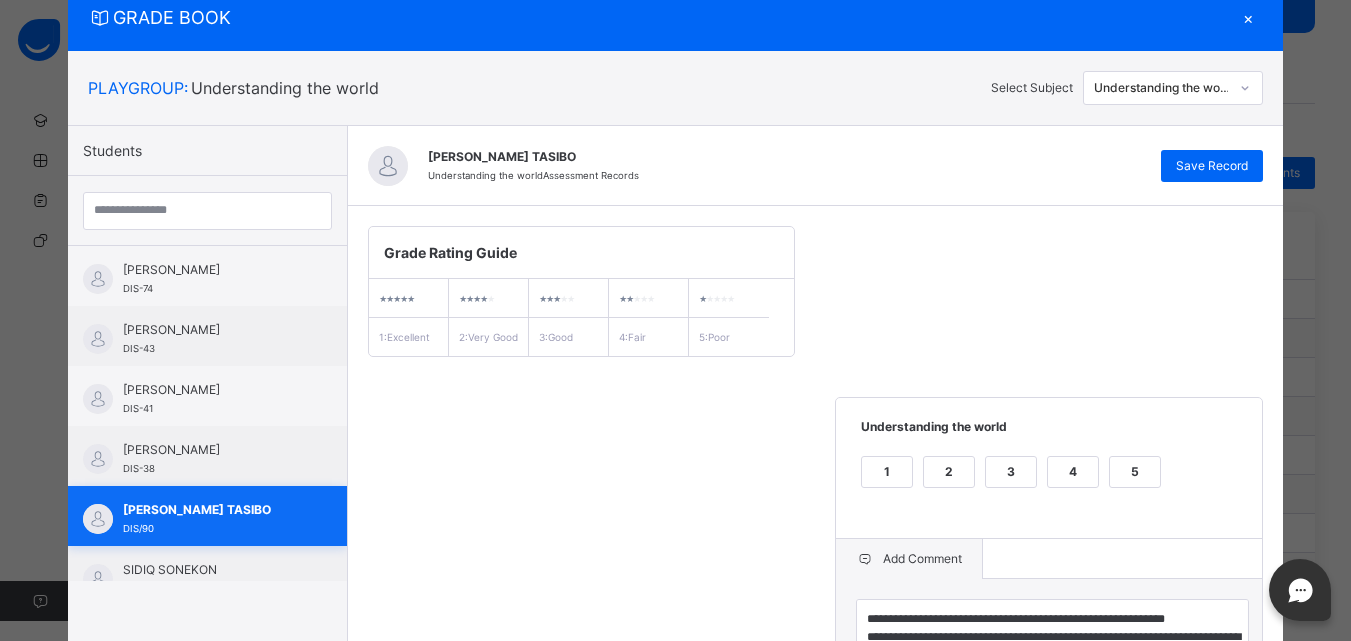 scroll, scrollTop: 218, scrollLeft: 0, axis: vertical 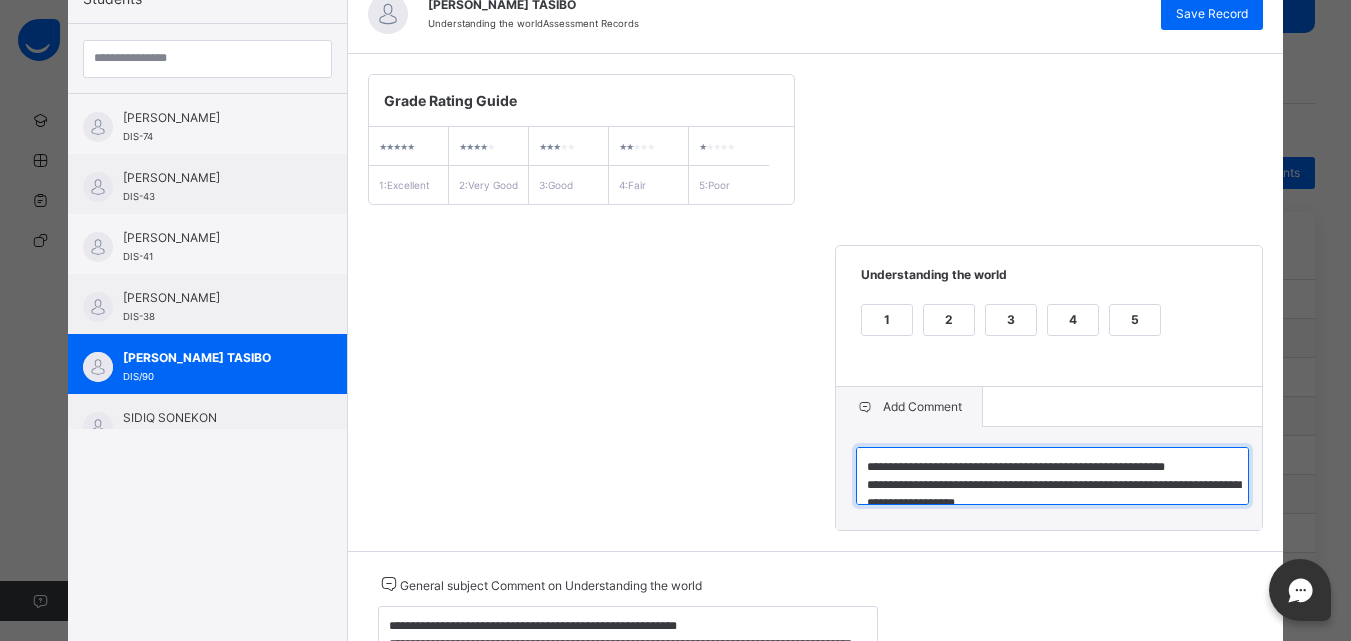 click on "**********" at bounding box center [1052, 476] 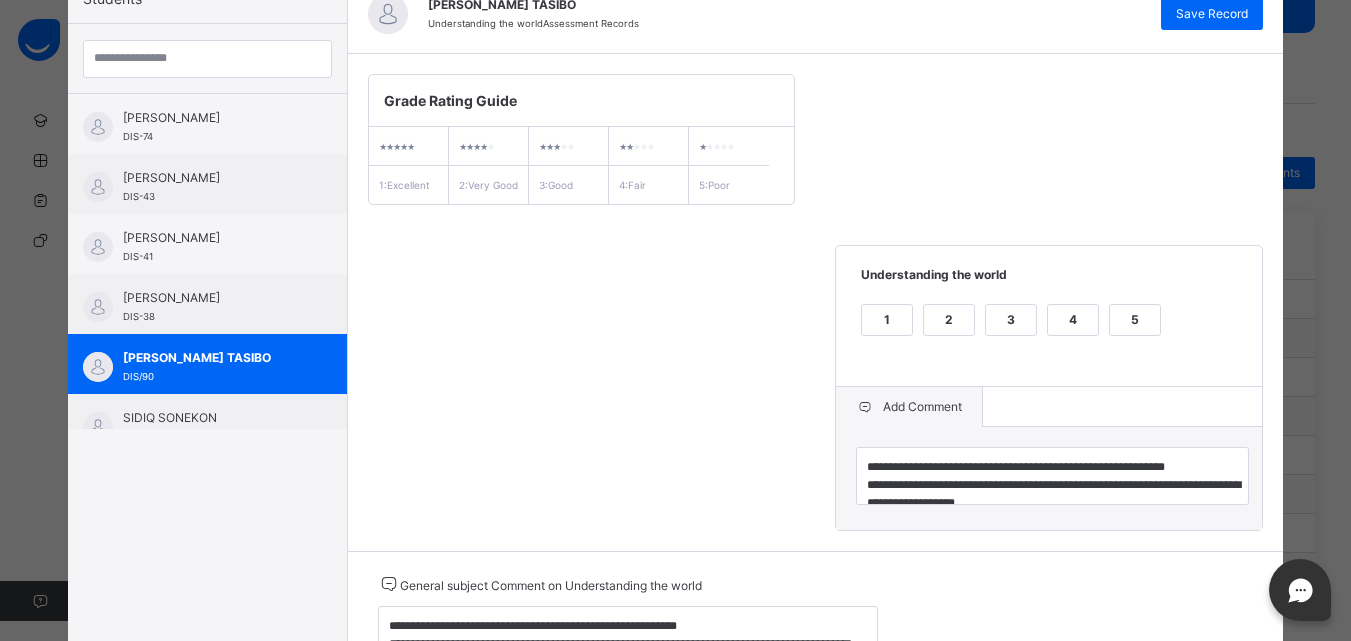 click on "Add Comment" at bounding box center [909, 407] 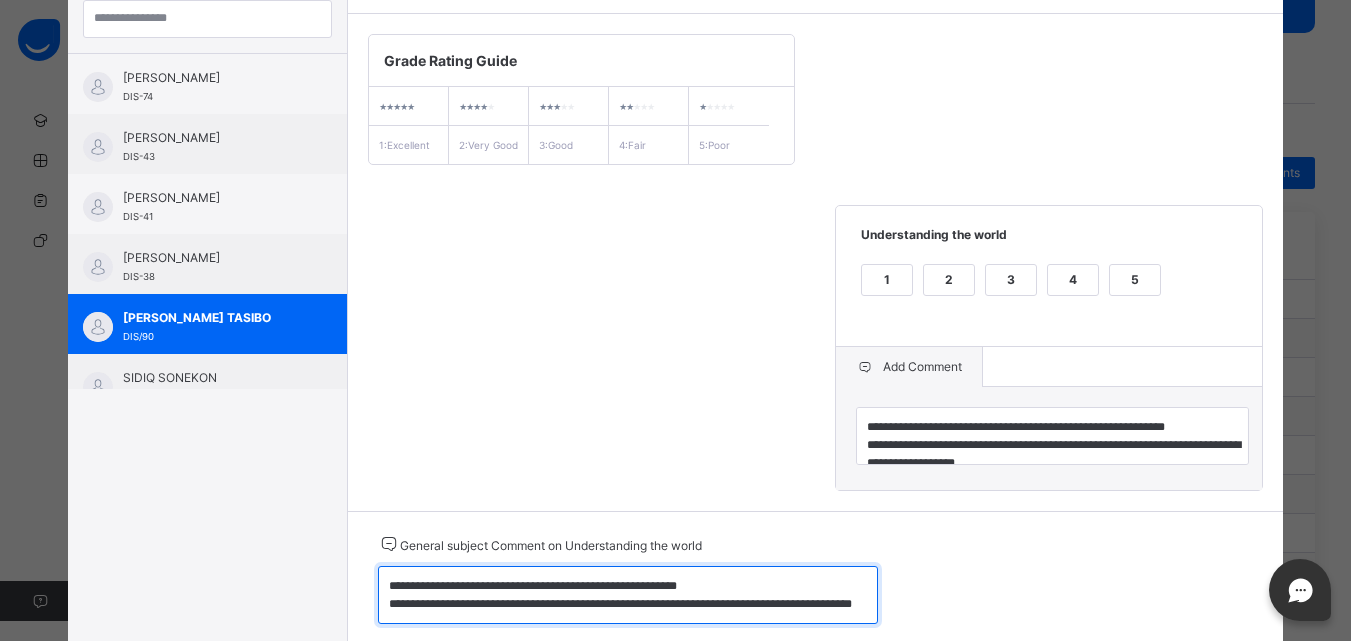 click on "**********" at bounding box center (628, 595) 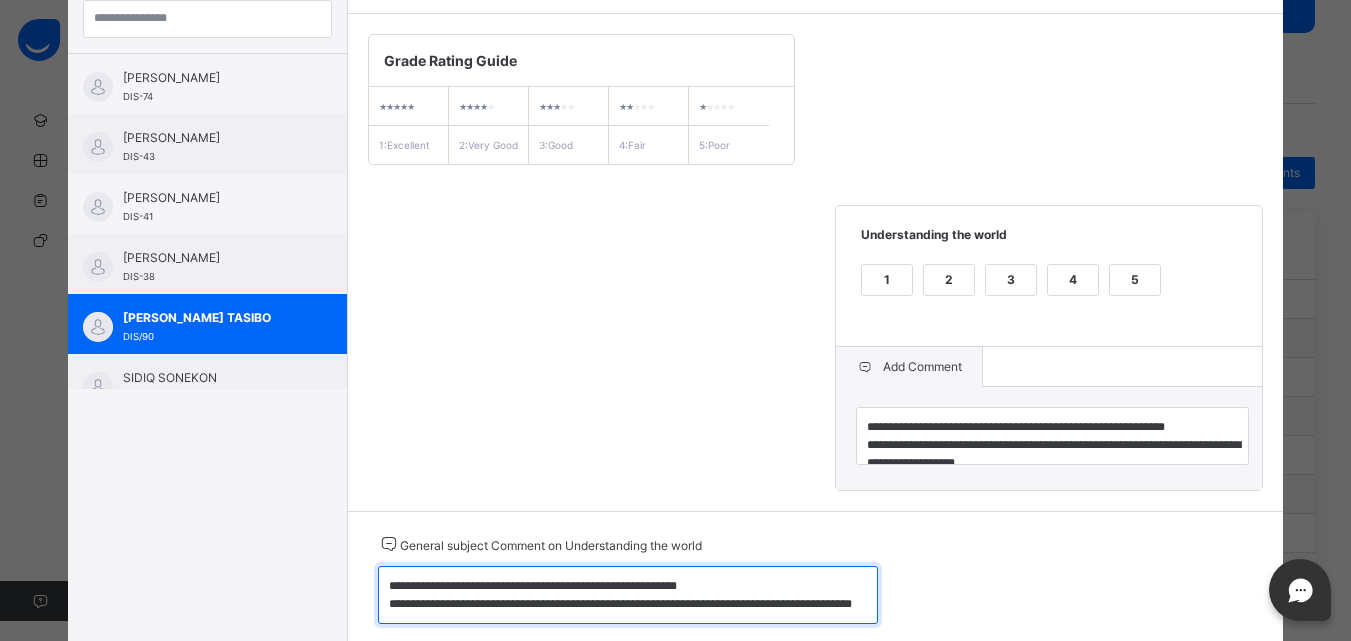 type on "**********" 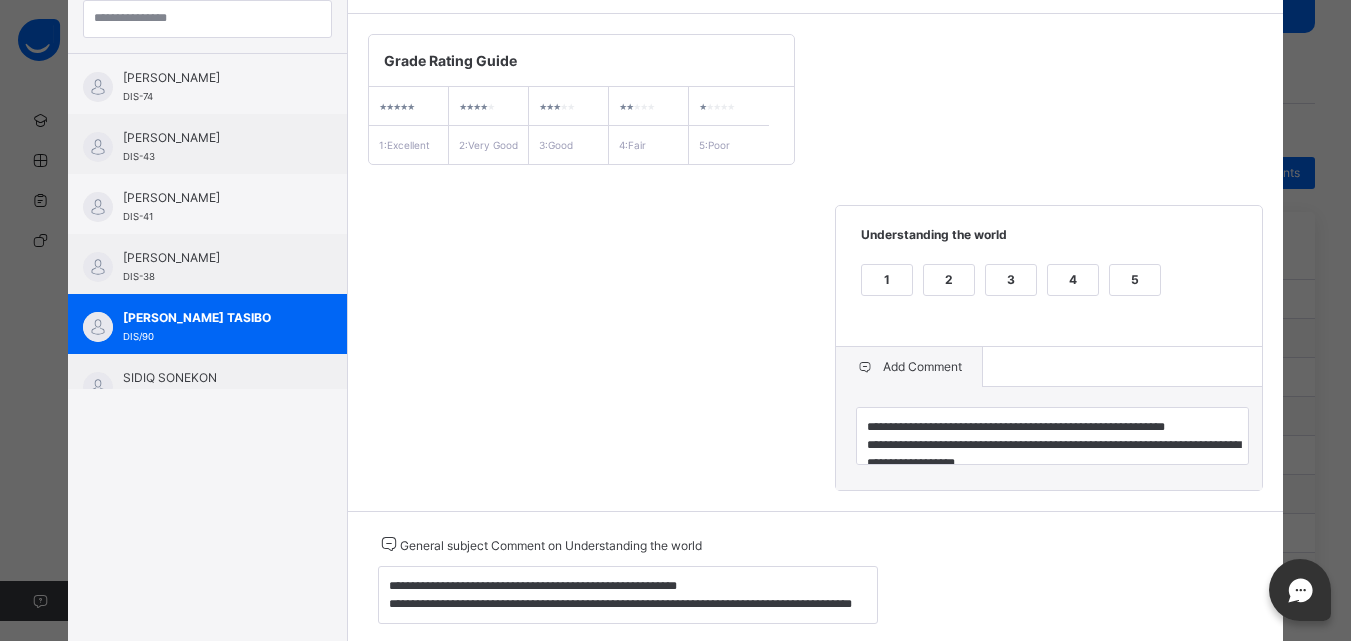 click on "**********" at bounding box center (816, 262) 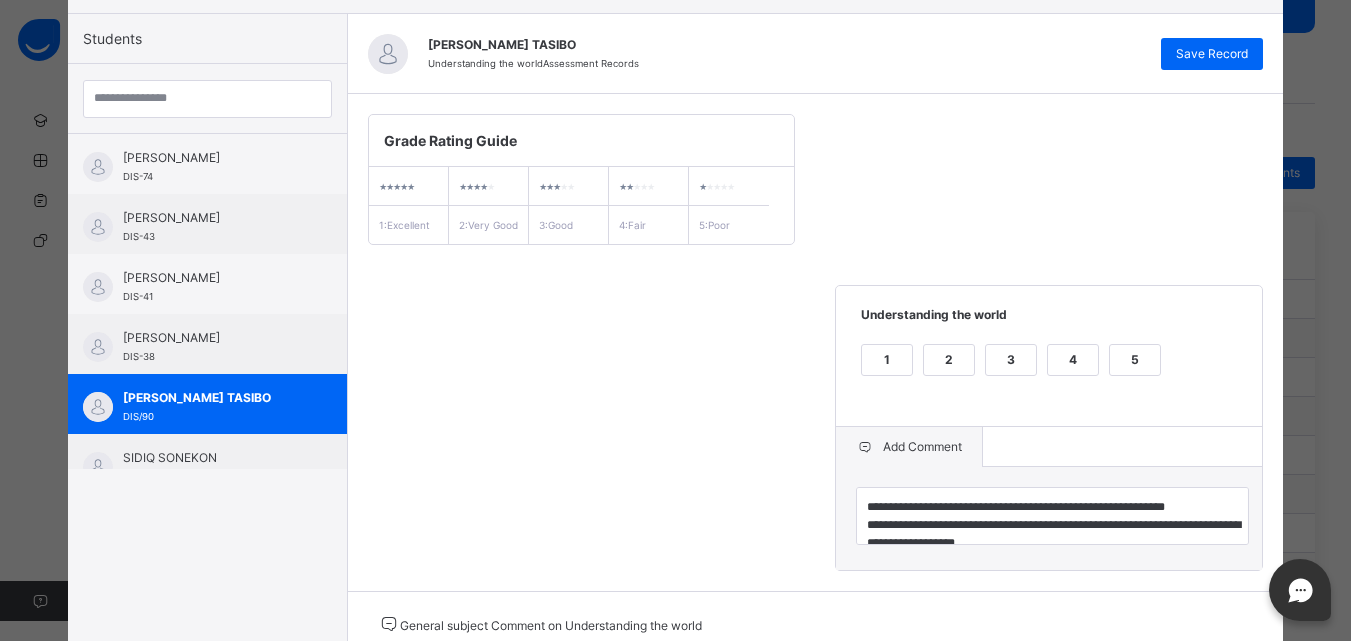 scroll, scrollTop: 138, scrollLeft: 0, axis: vertical 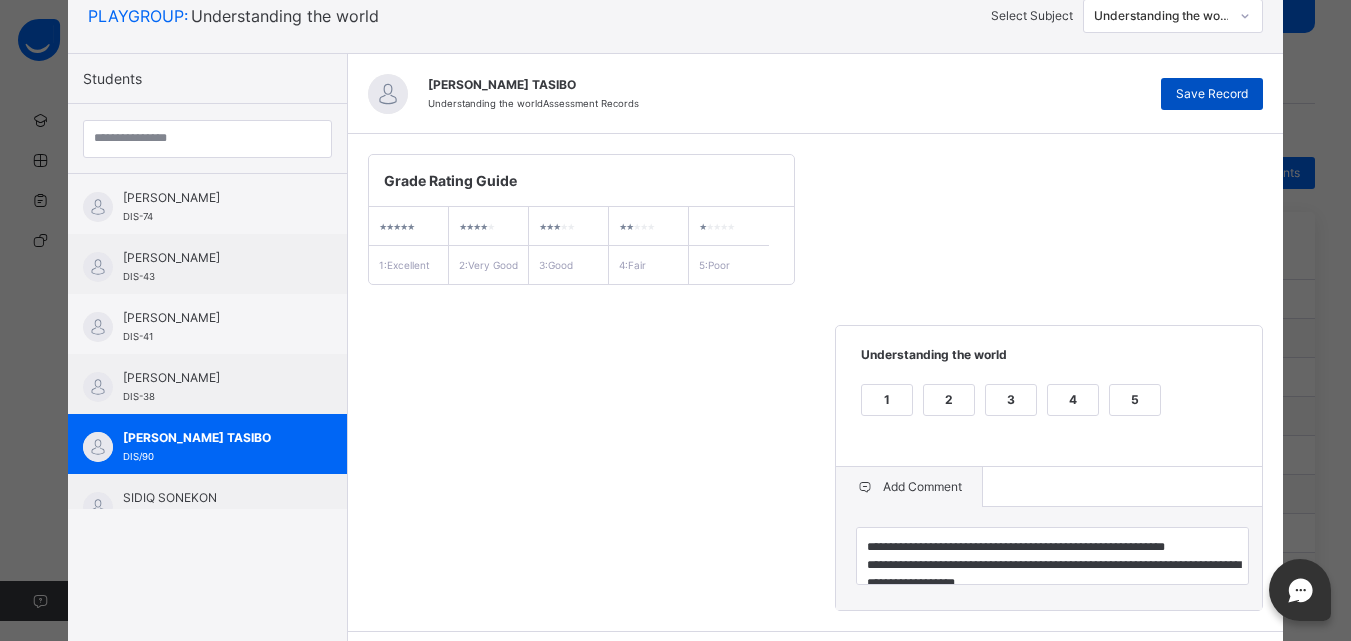click on "Save Record" at bounding box center (1212, 94) 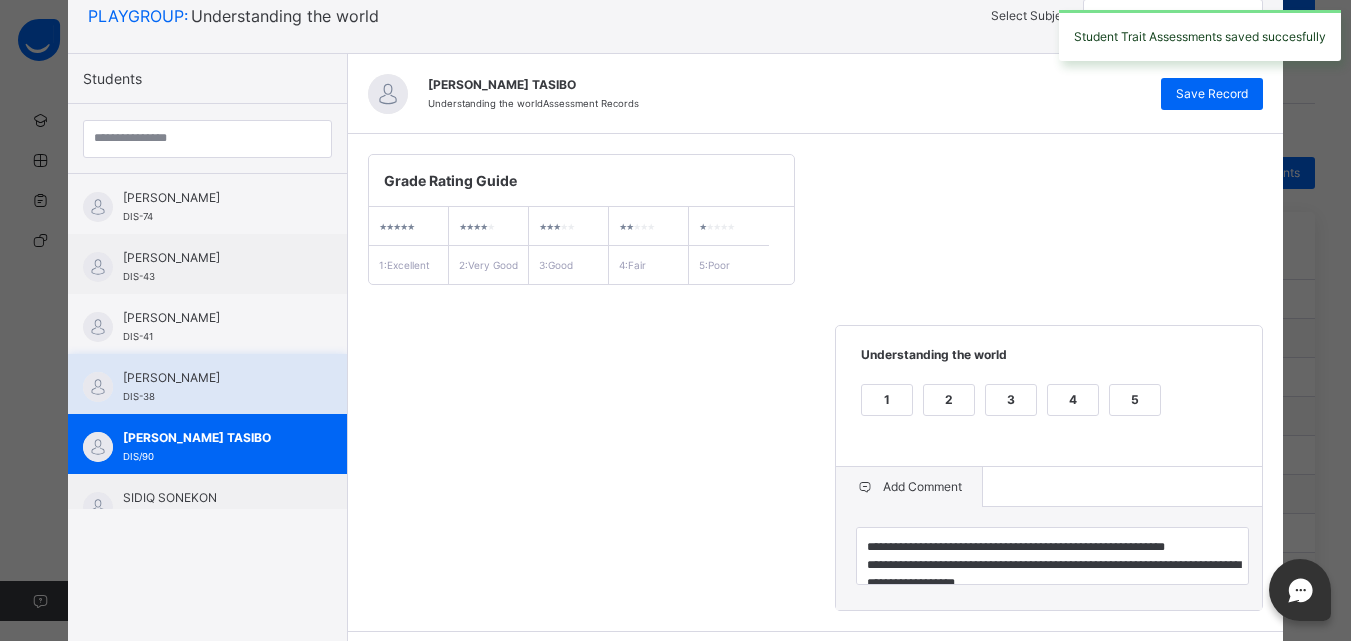 click on "[PERSON_NAME]" at bounding box center (212, 378) 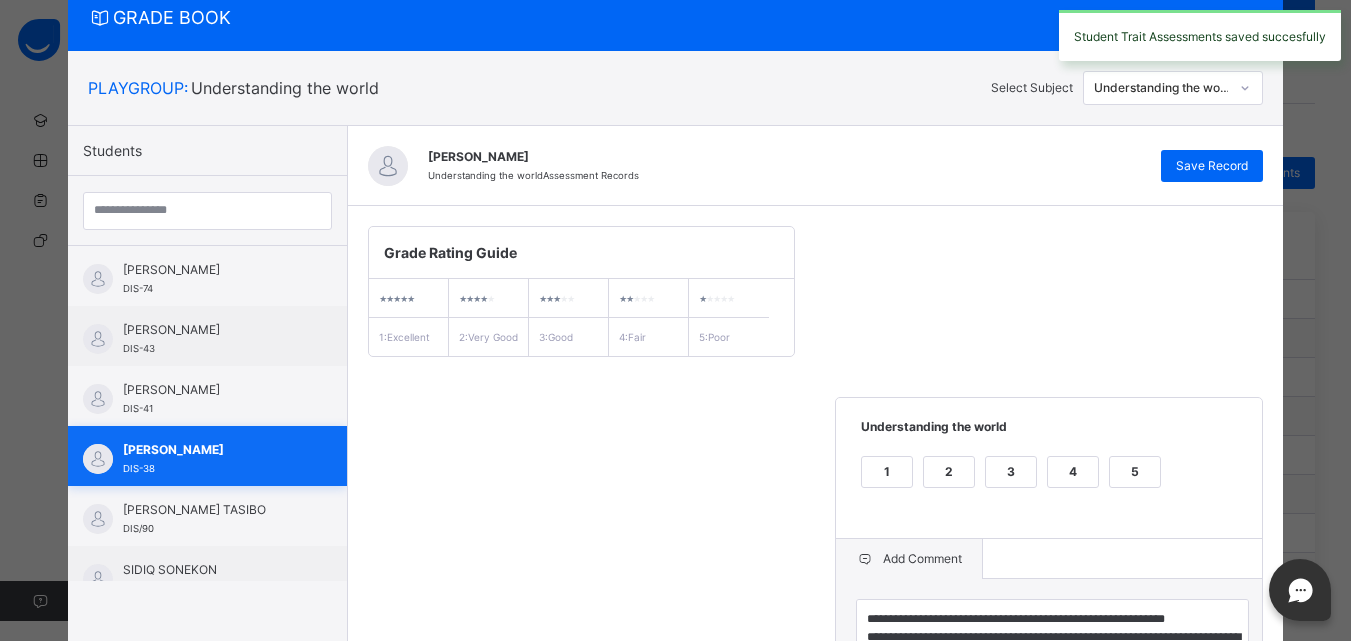 scroll, scrollTop: 138, scrollLeft: 0, axis: vertical 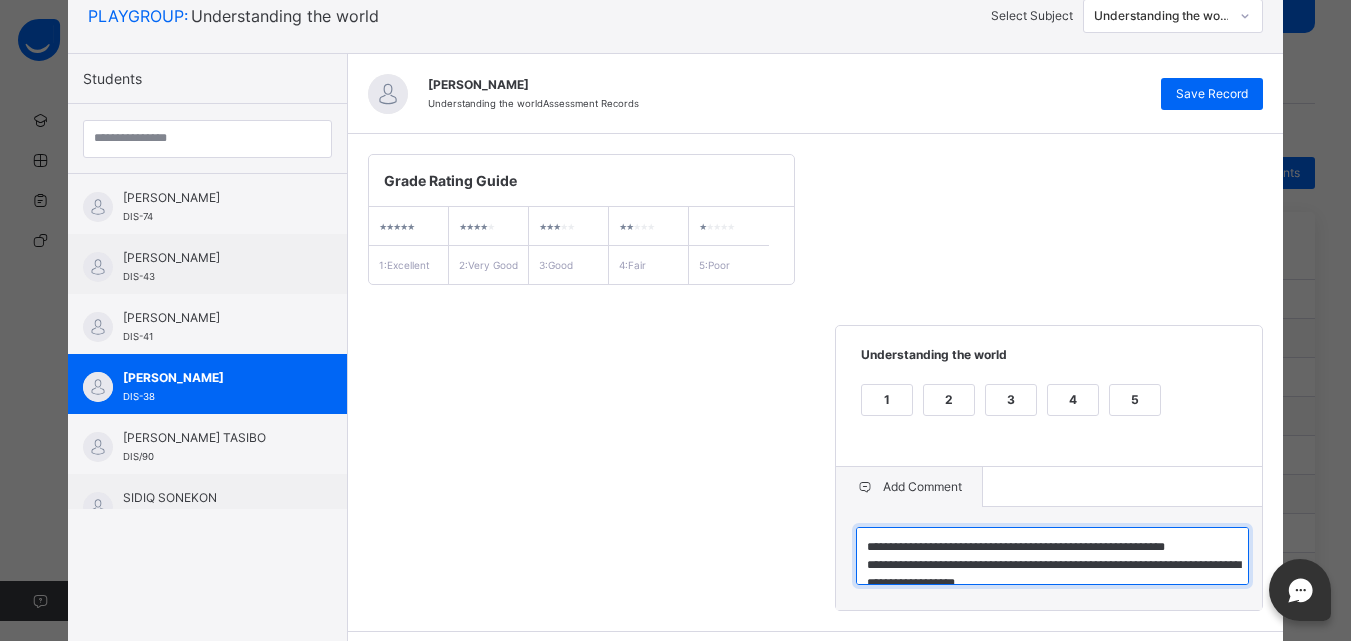 click on "**********" at bounding box center (1052, 556) 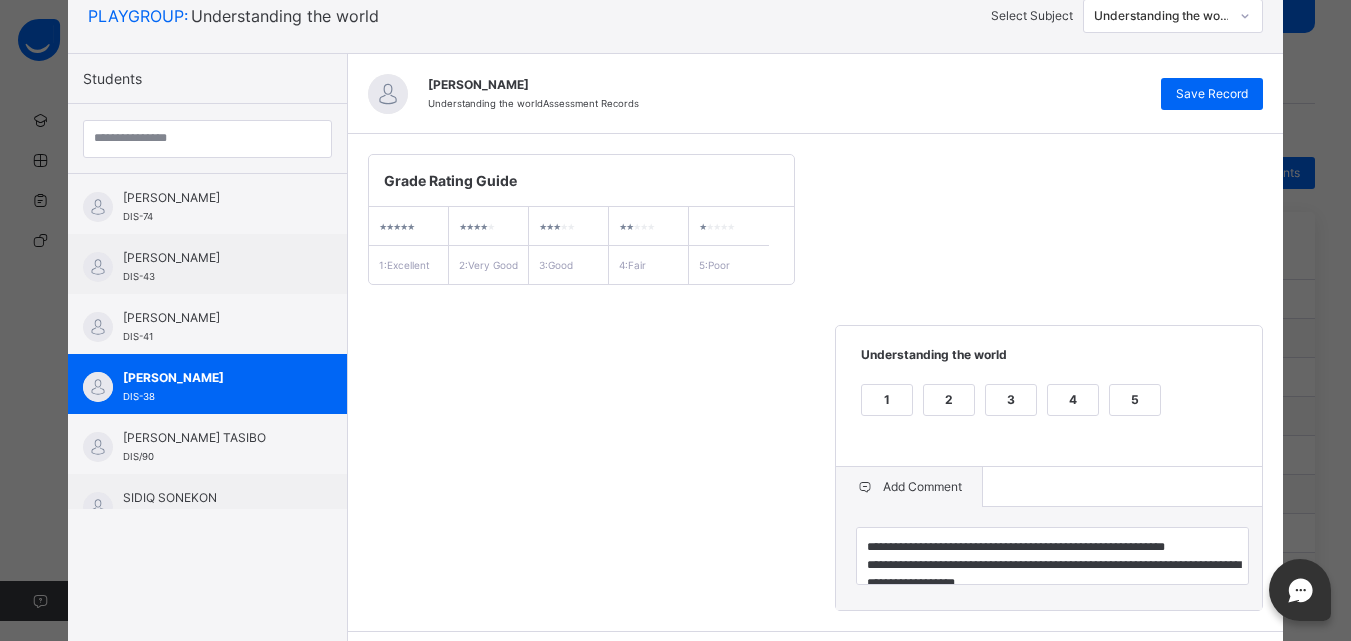 click on "**********" at bounding box center [816, 382] 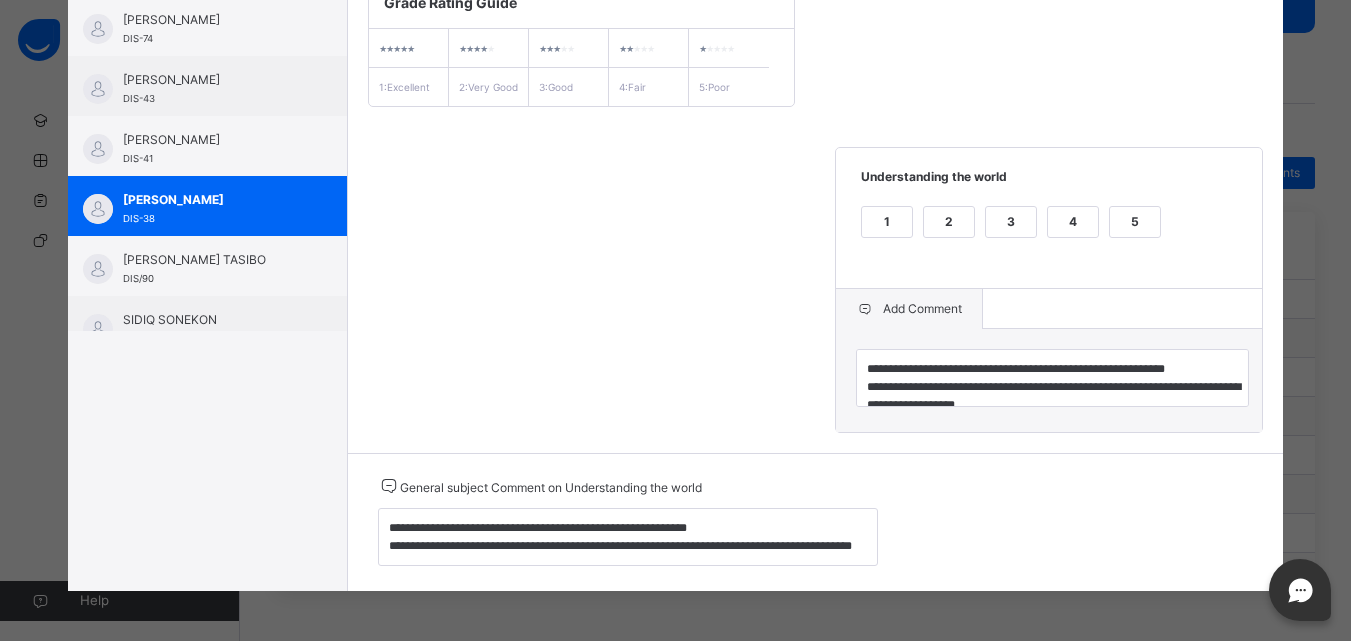 scroll, scrollTop: 337, scrollLeft: 0, axis: vertical 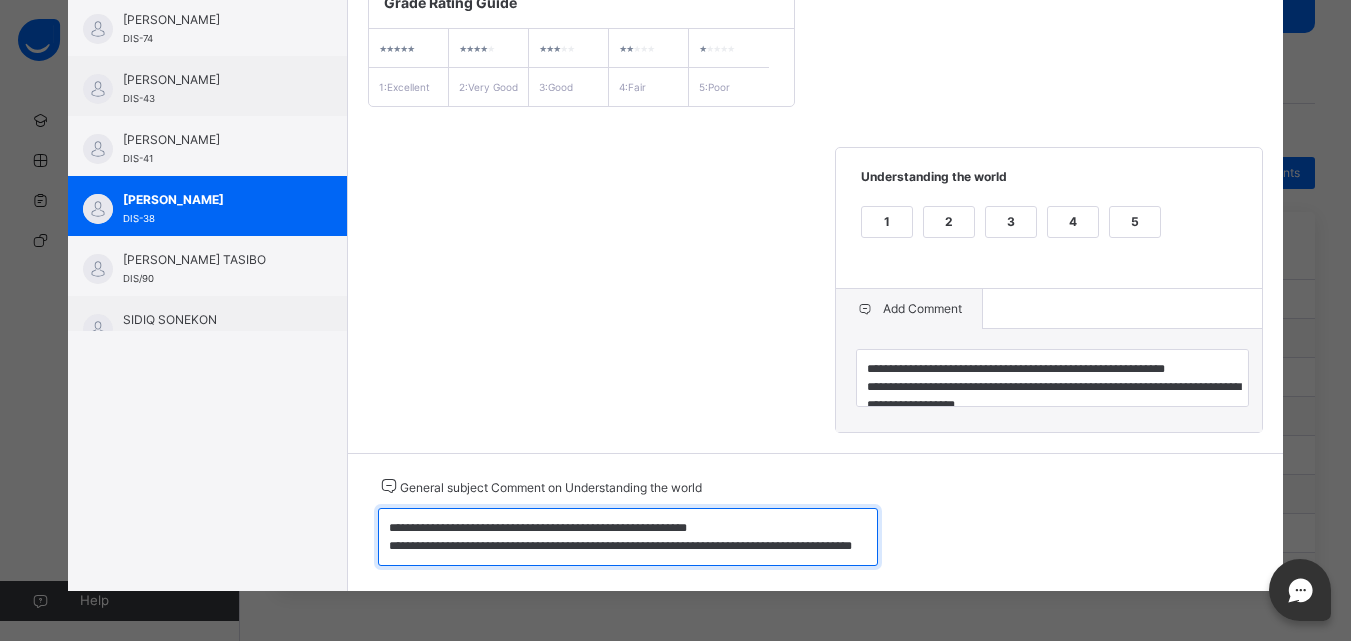 click on "**********" at bounding box center [628, 537] 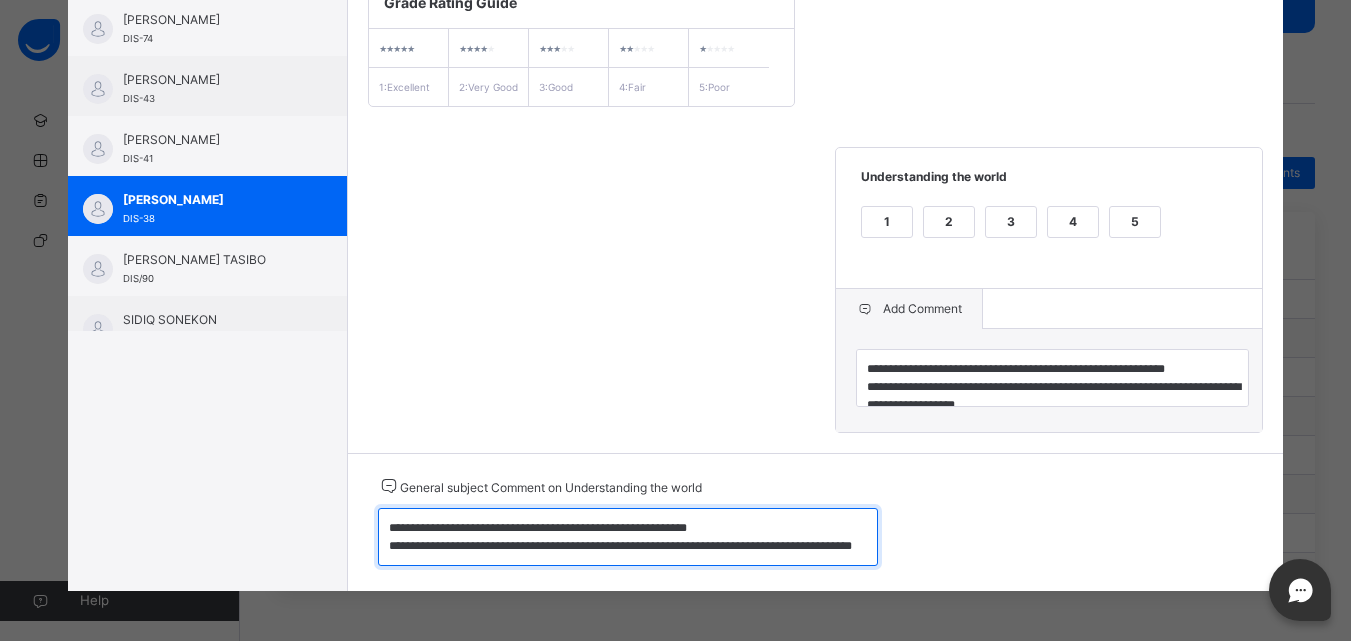 type on "**********" 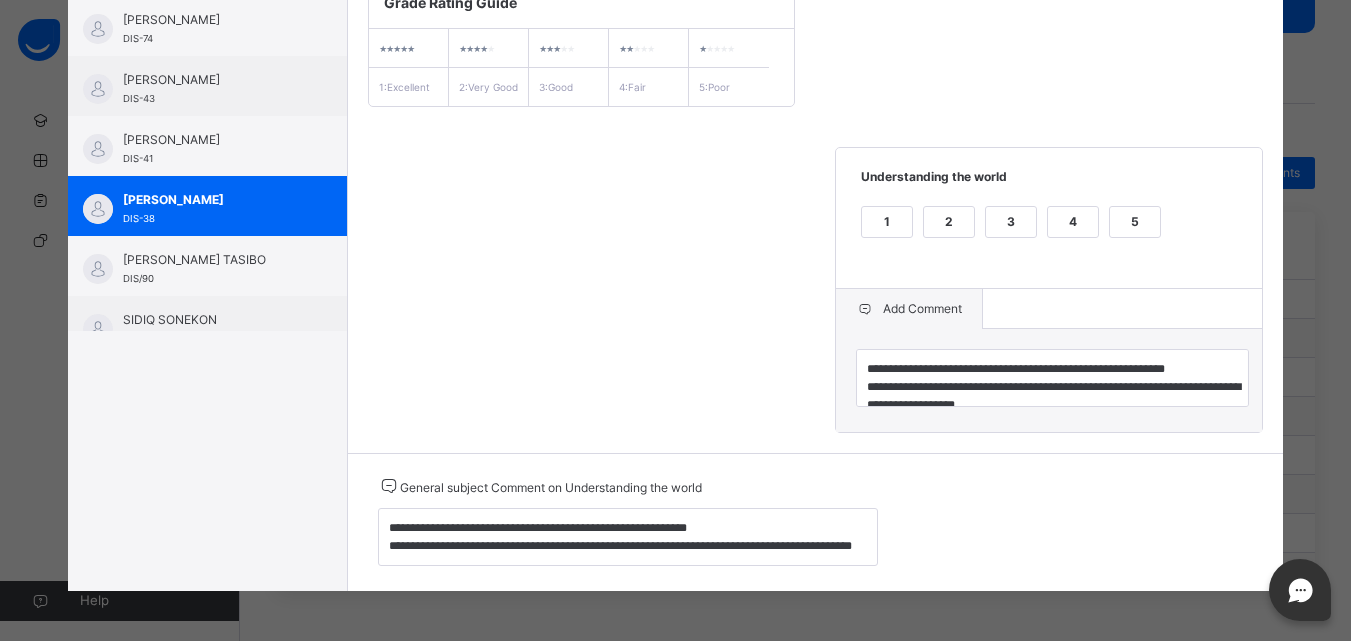 click on "**********" at bounding box center [816, 204] 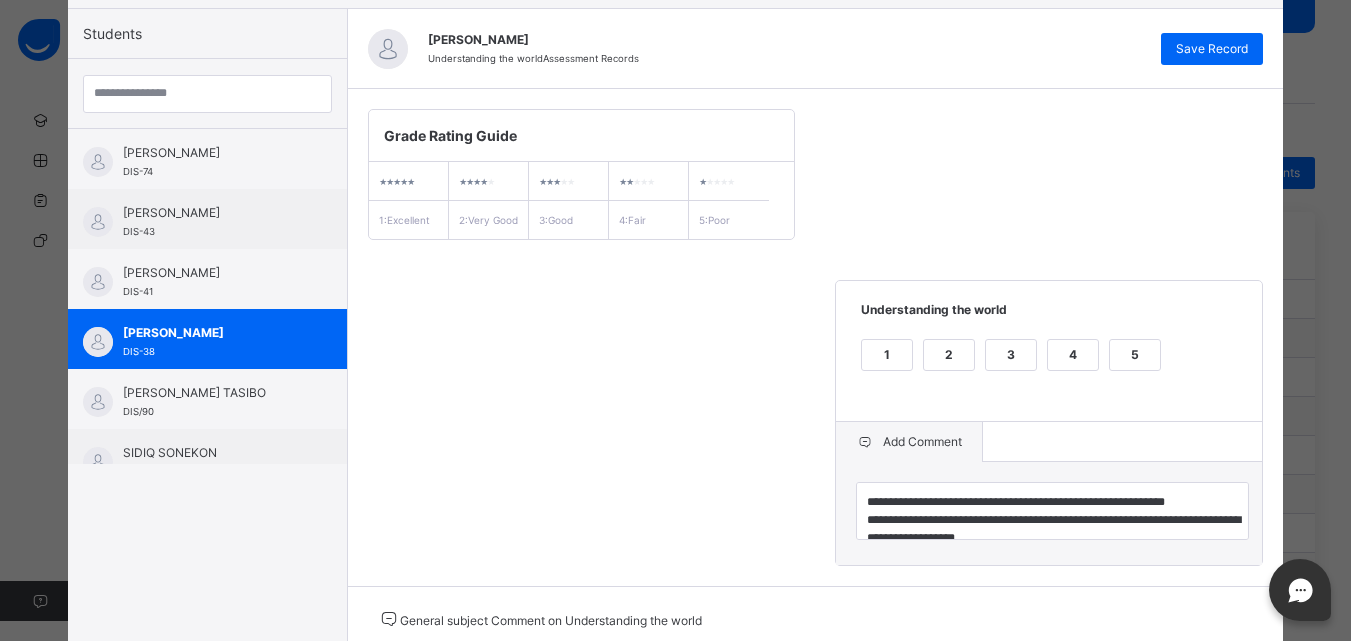 scroll, scrollTop: 57, scrollLeft: 0, axis: vertical 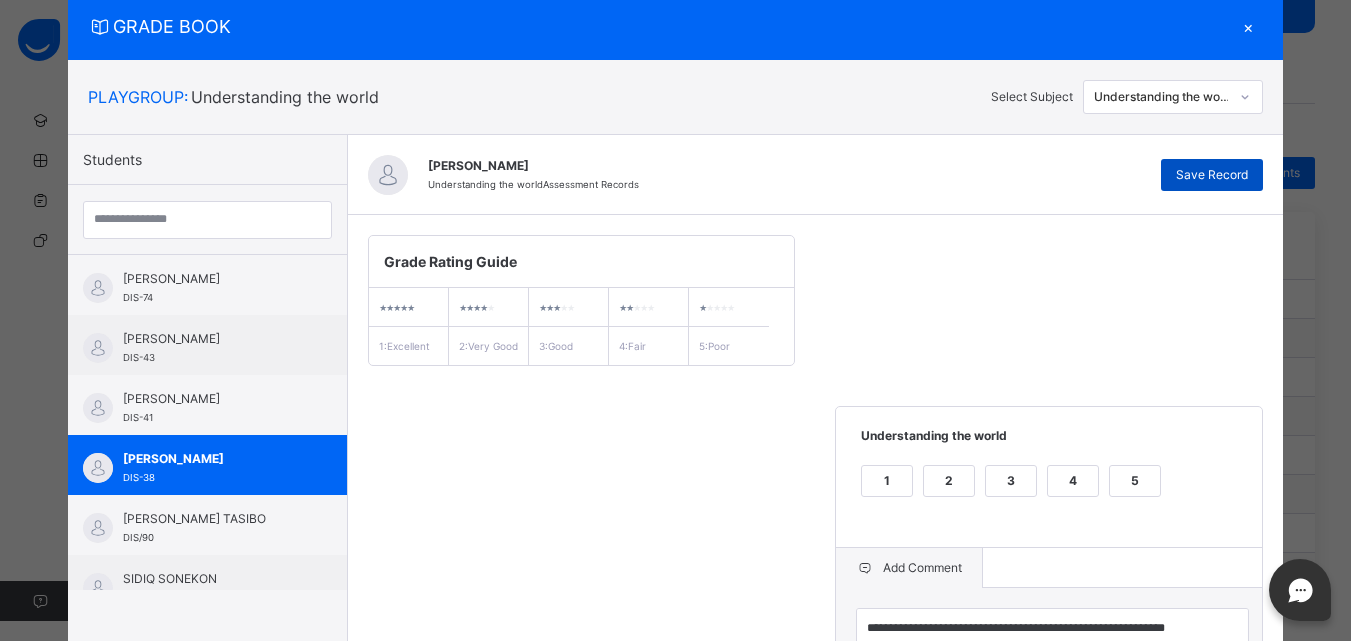 click on "Save Record" at bounding box center [1212, 175] 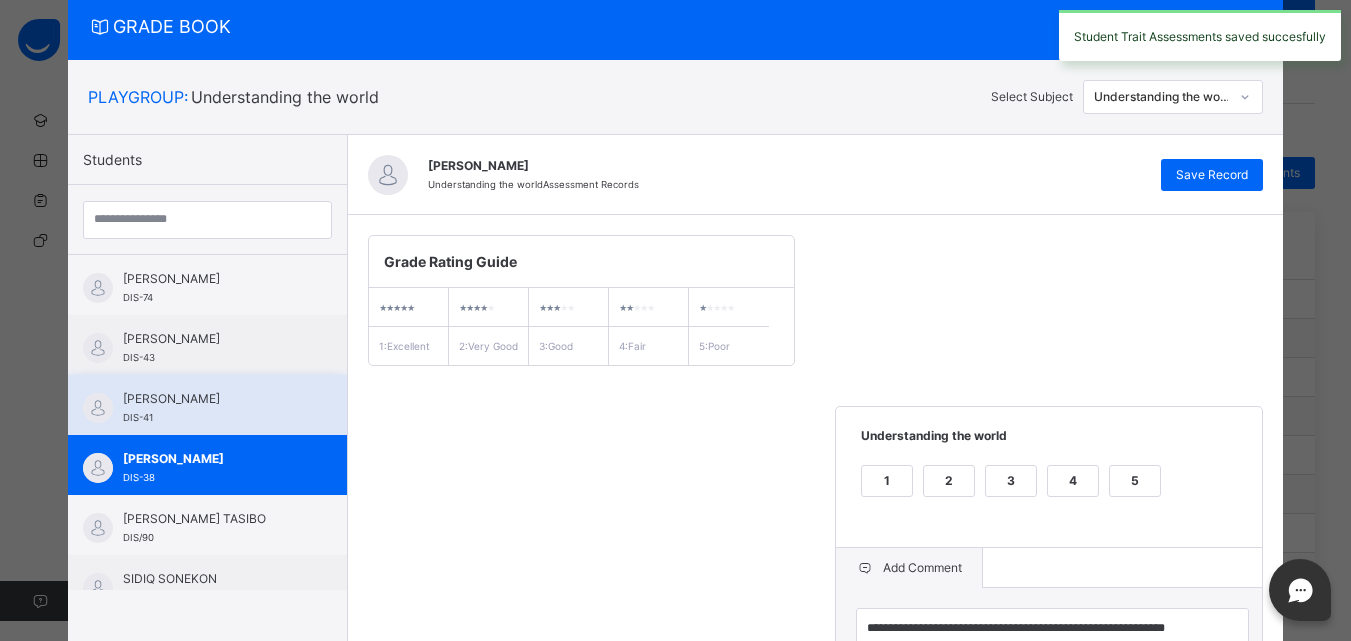 click on "[PERSON_NAME]" at bounding box center [212, 399] 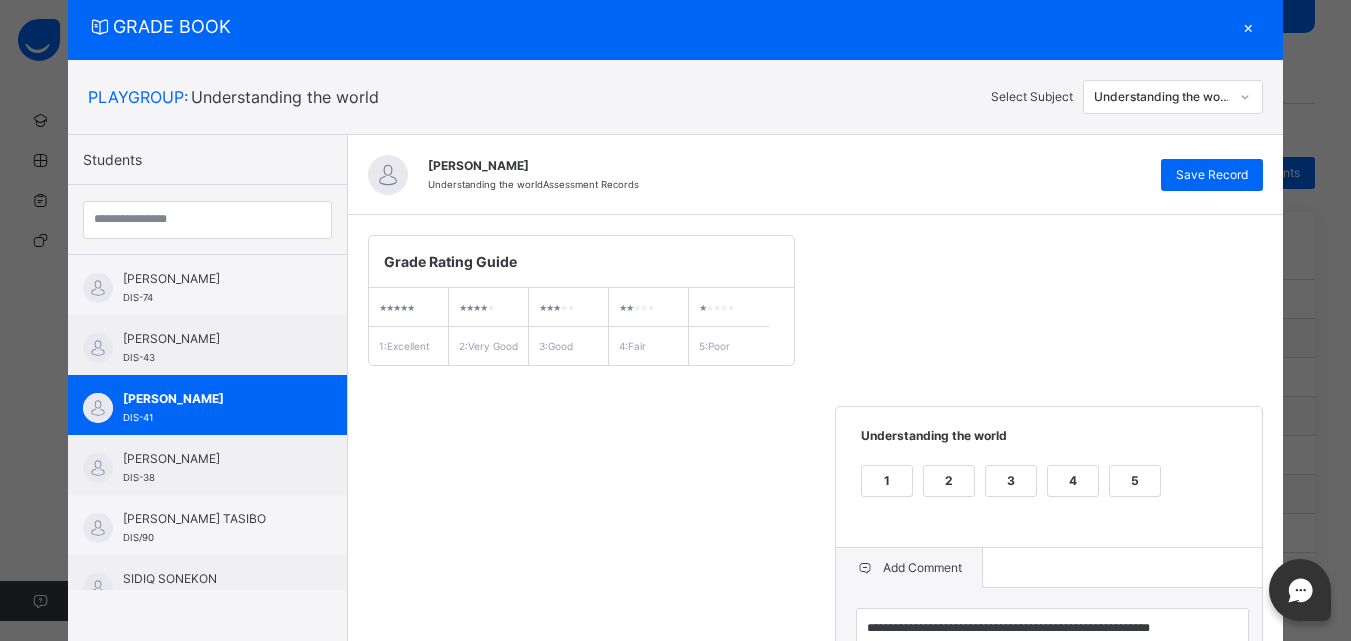 click on "**********" at bounding box center [816, 463] 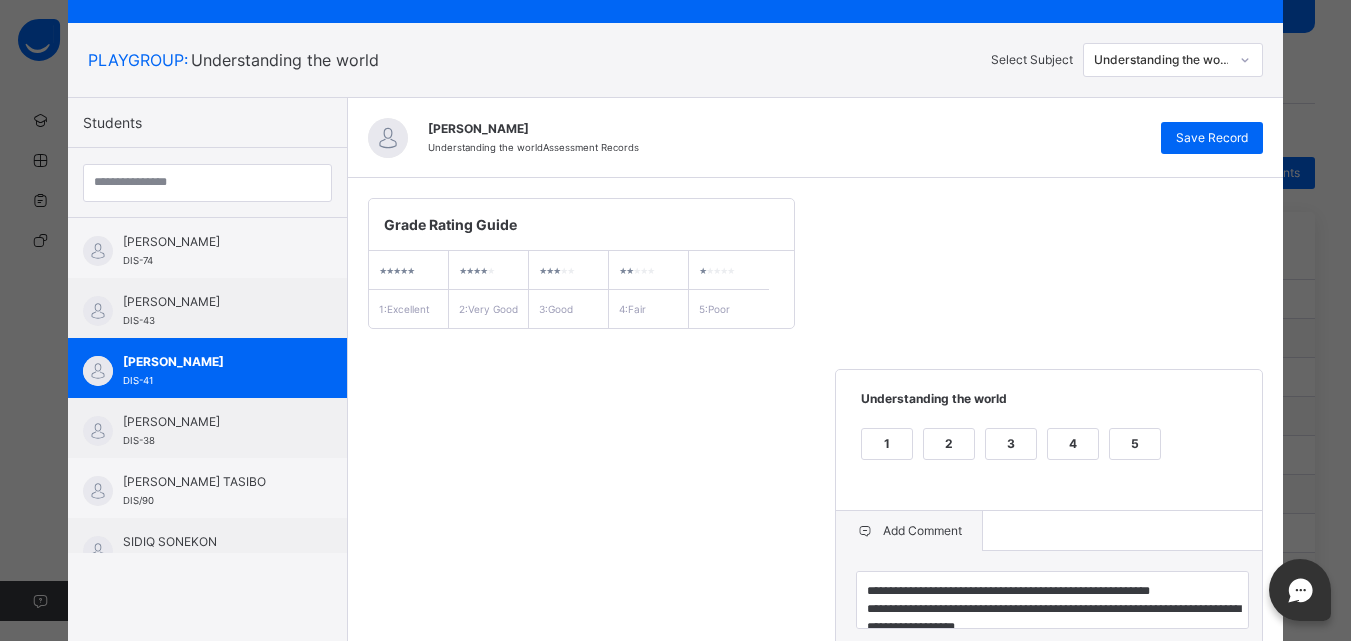 scroll, scrollTop: 97, scrollLeft: 0, axis: vertical 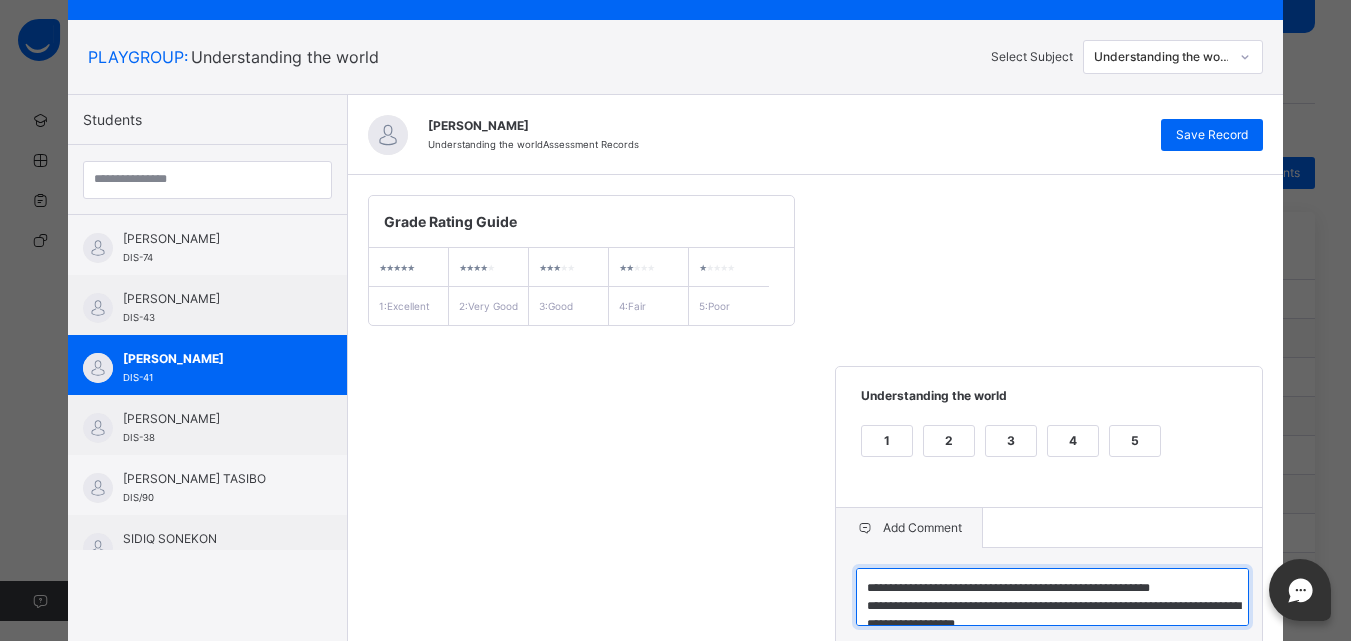 click on "**********" at bounding box center (1052, 597) 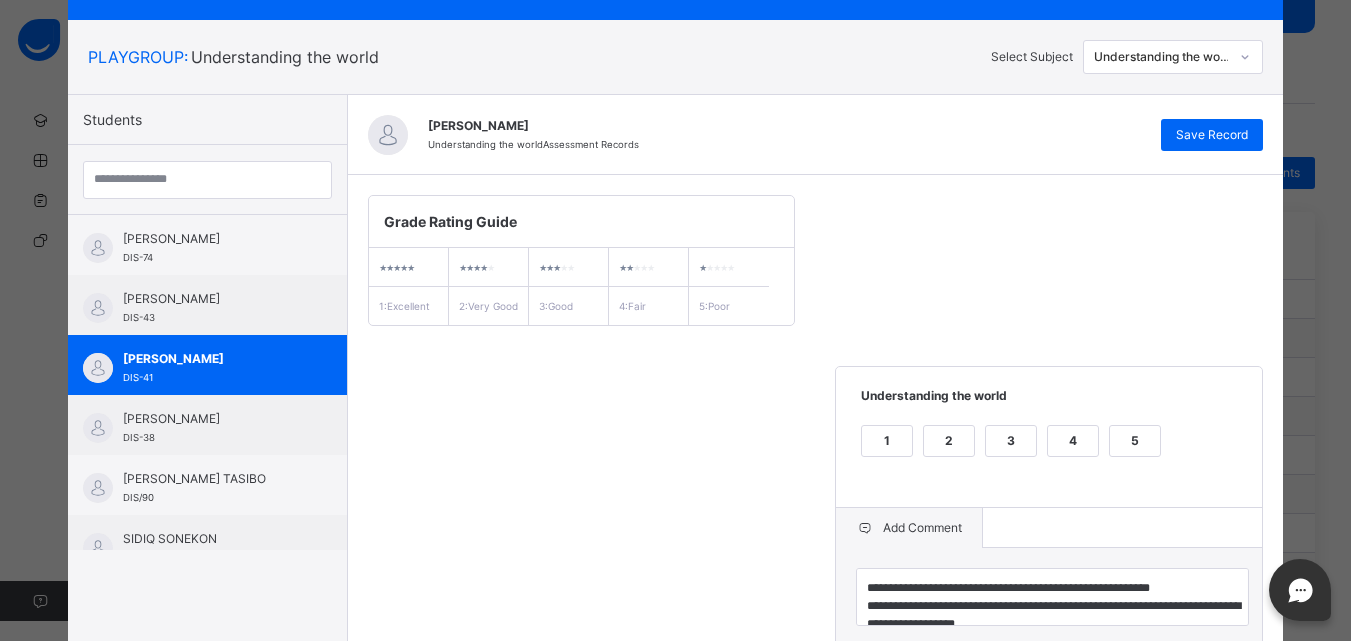 click on "**********" at bounding box center [816, 423] 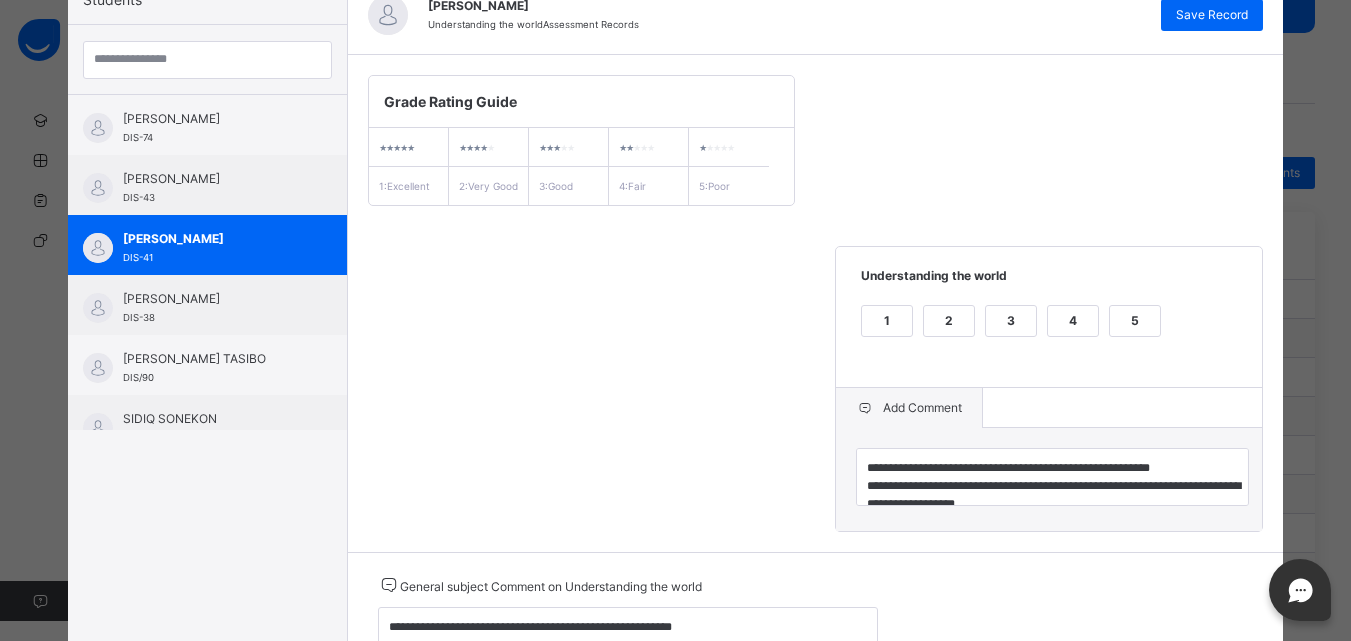scroll, scrollTop: 257, scrollLeft: 0, axis: vertical 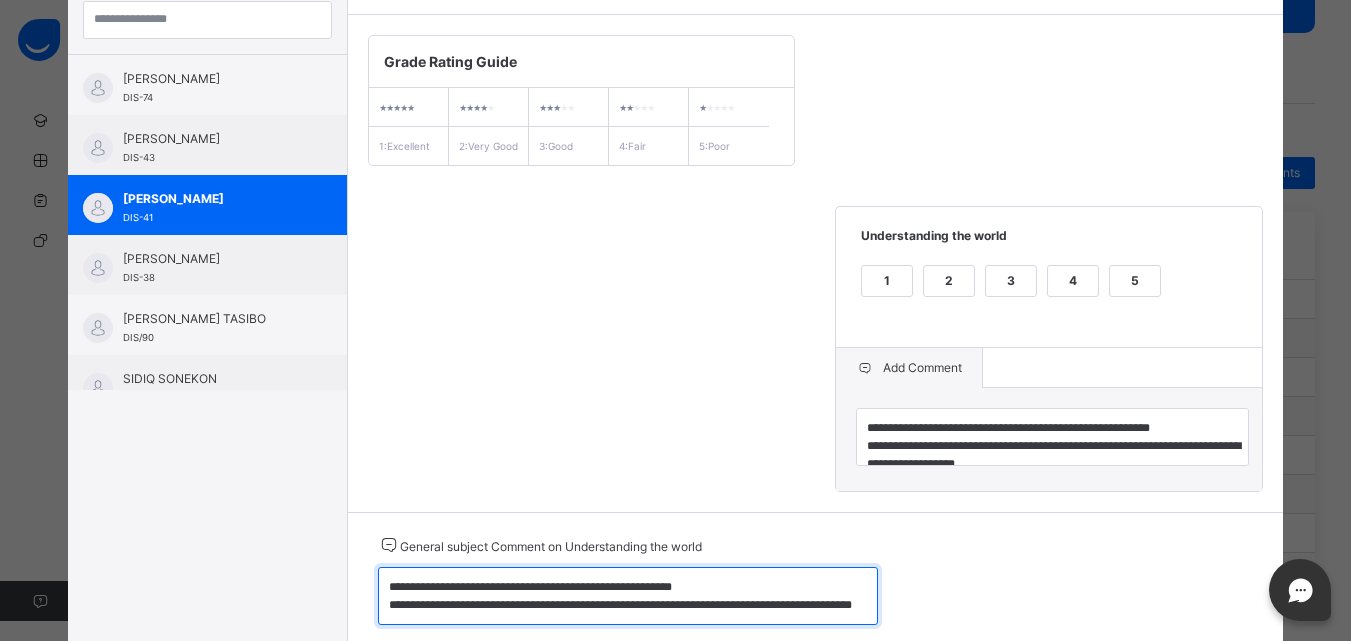 click on "**********" at bounding box center [628, 596] 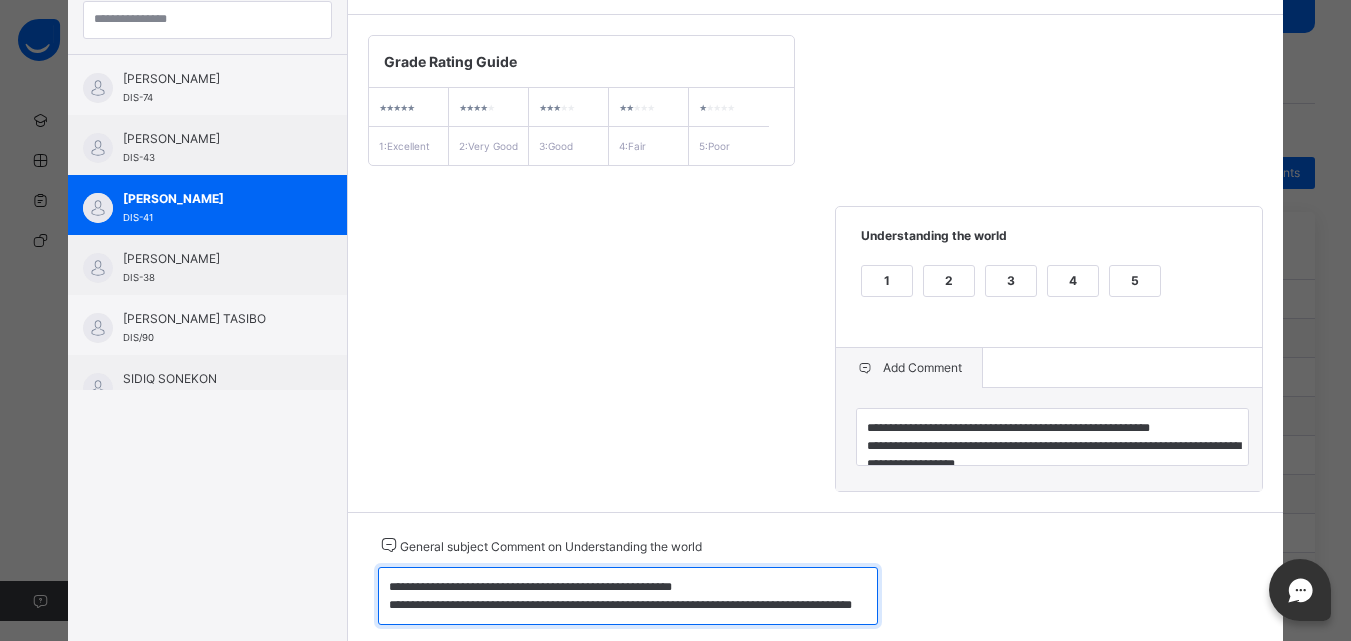 type on "**********" 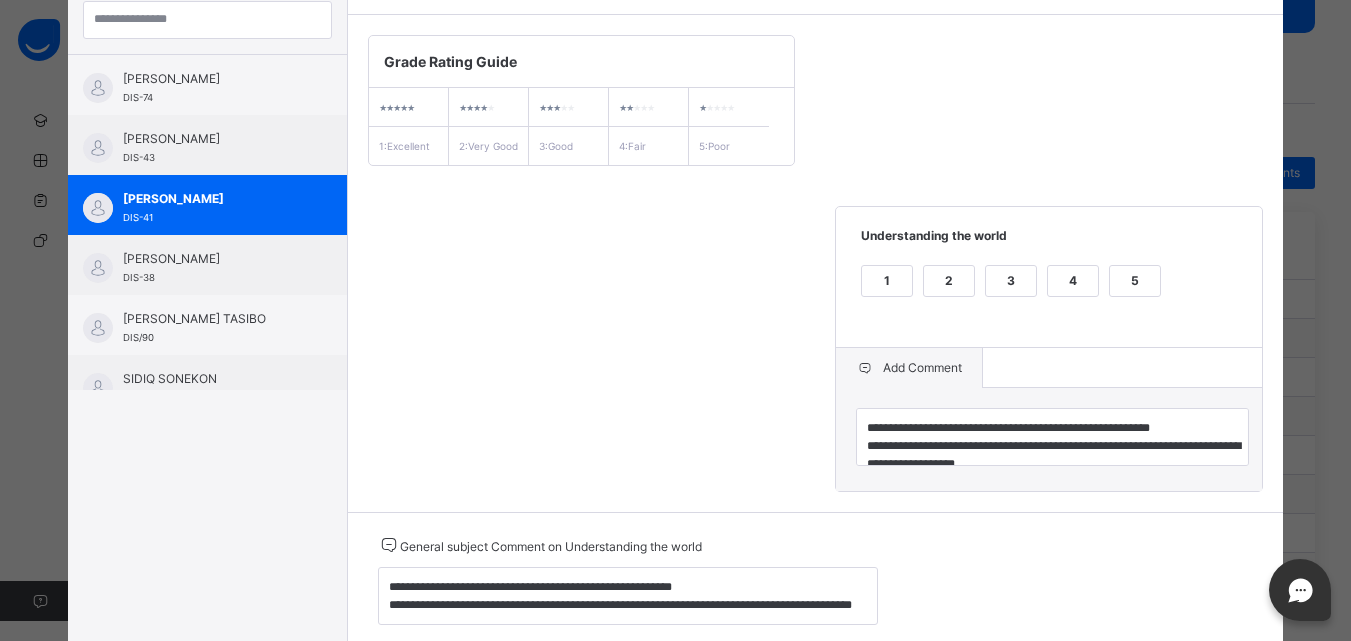click on "**********" at bounding box center (816, 263) 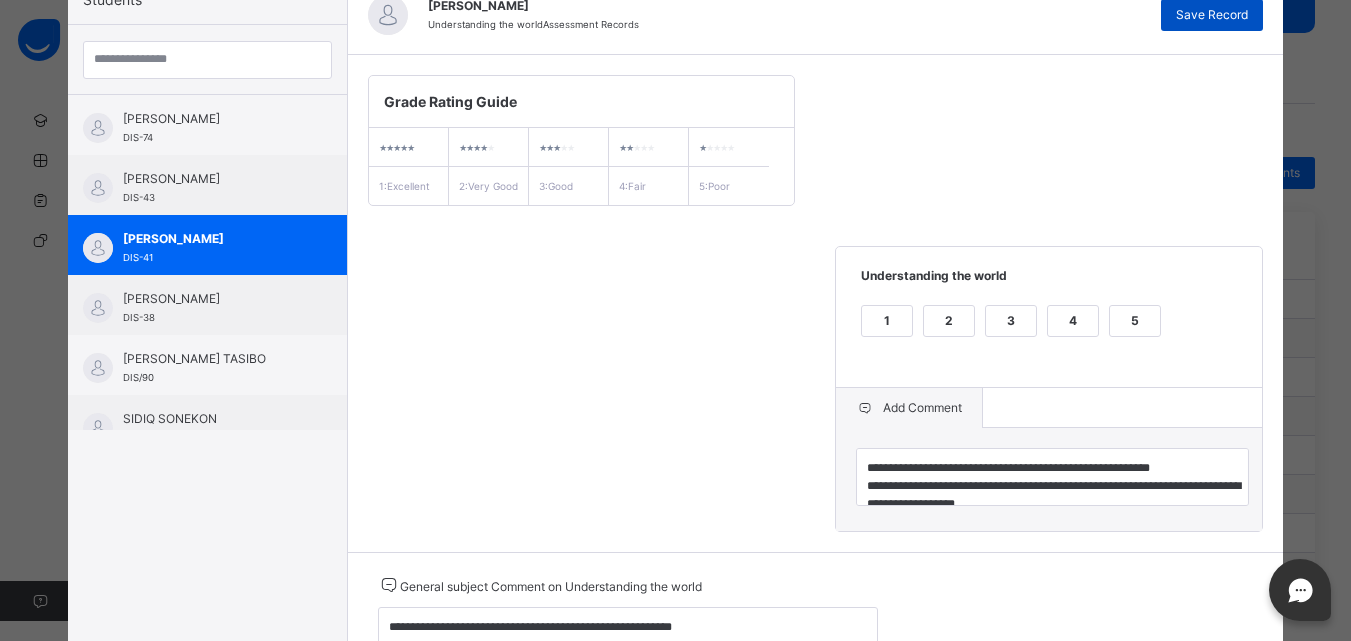 click on "Save Record" at bounding box center (1212, 15) 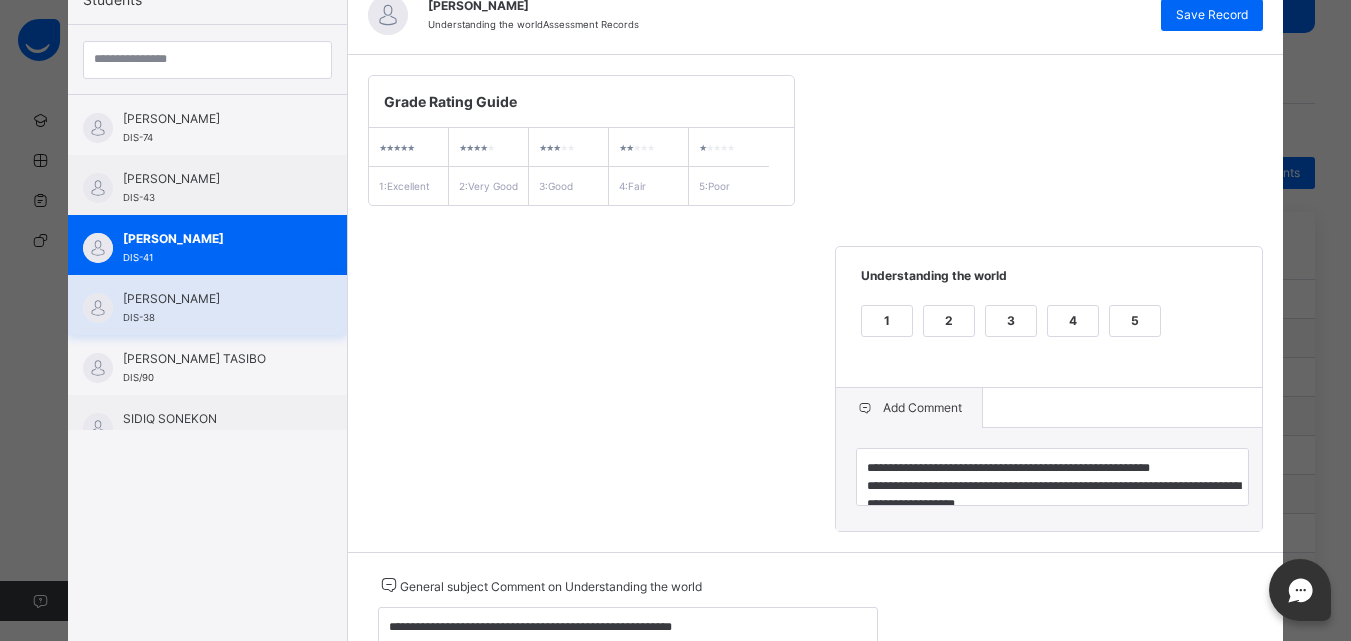 click on "[PERSON_NAME]" at bounding box center [212, 299] 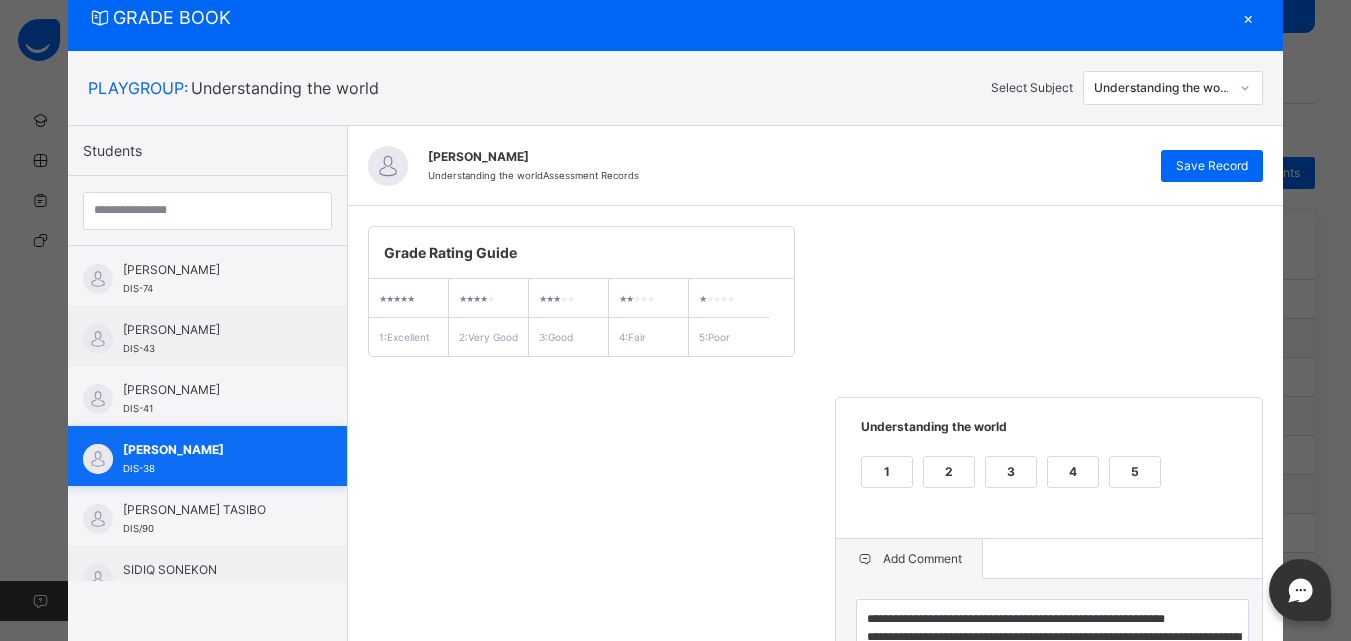 scroll, scrollTop: 217, scrollLeft: 0, axis: vertical 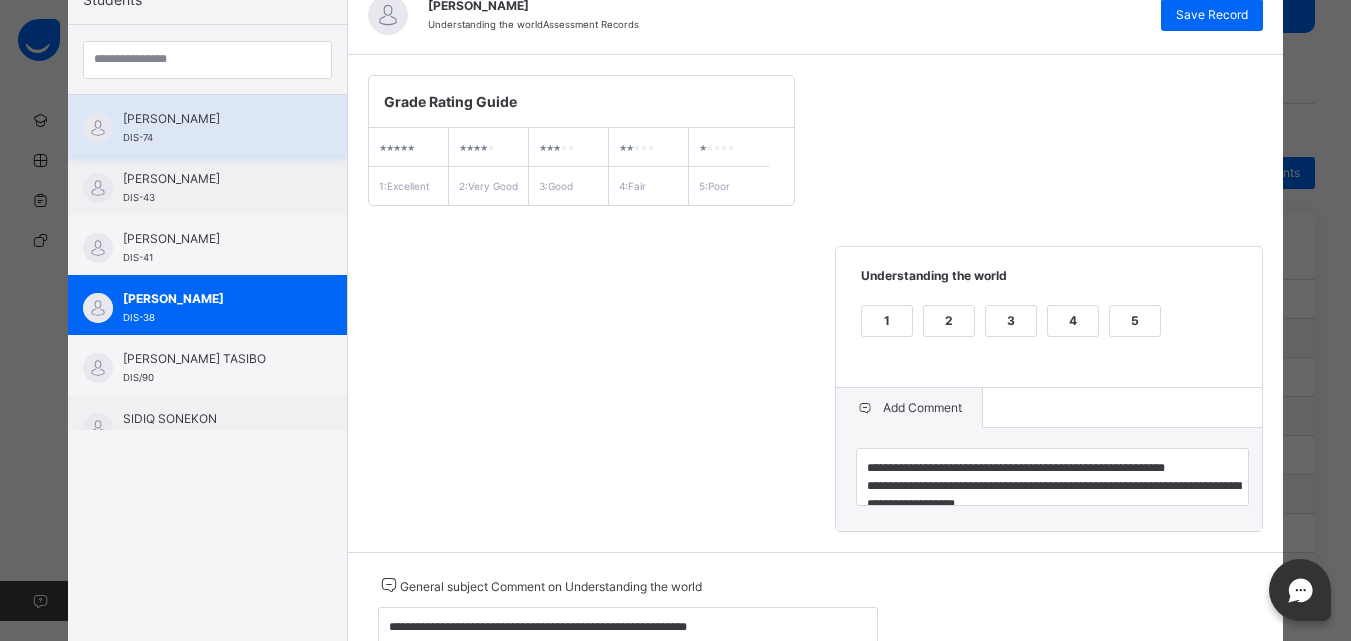 click on "[PERSON_NAME]" at bounding box center (212, 119) 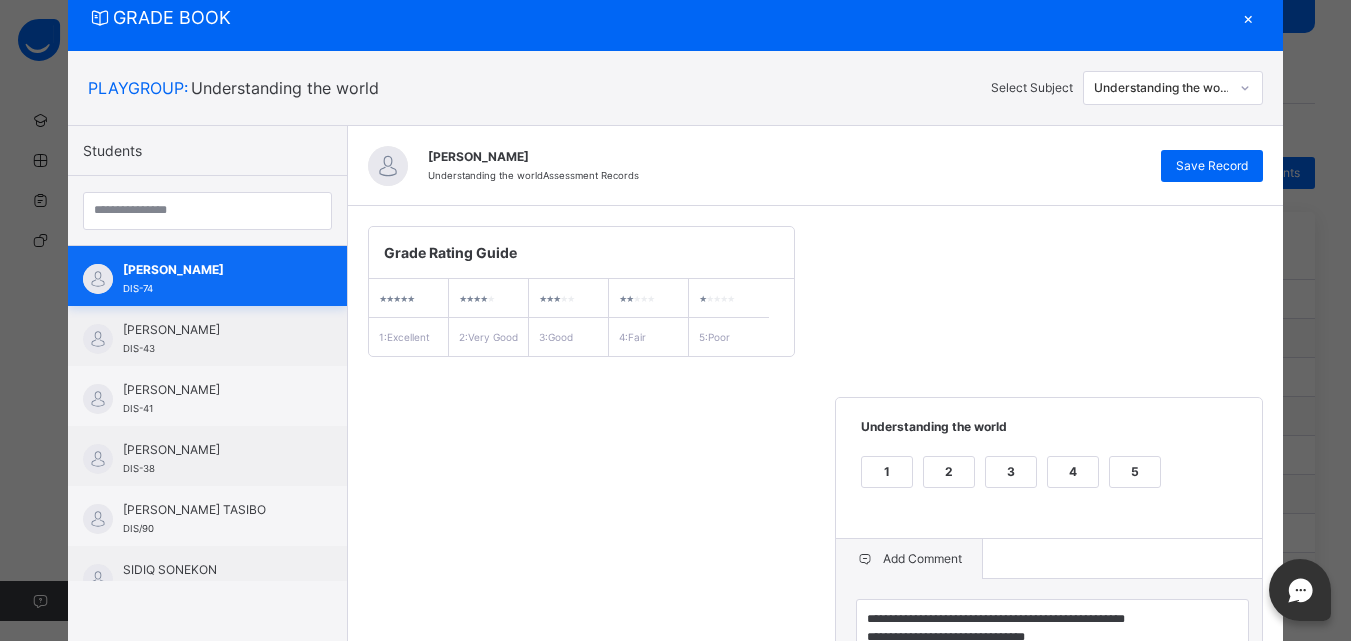 scroll, scrollTop: 217, scrollLeft: 0, axis: vertical 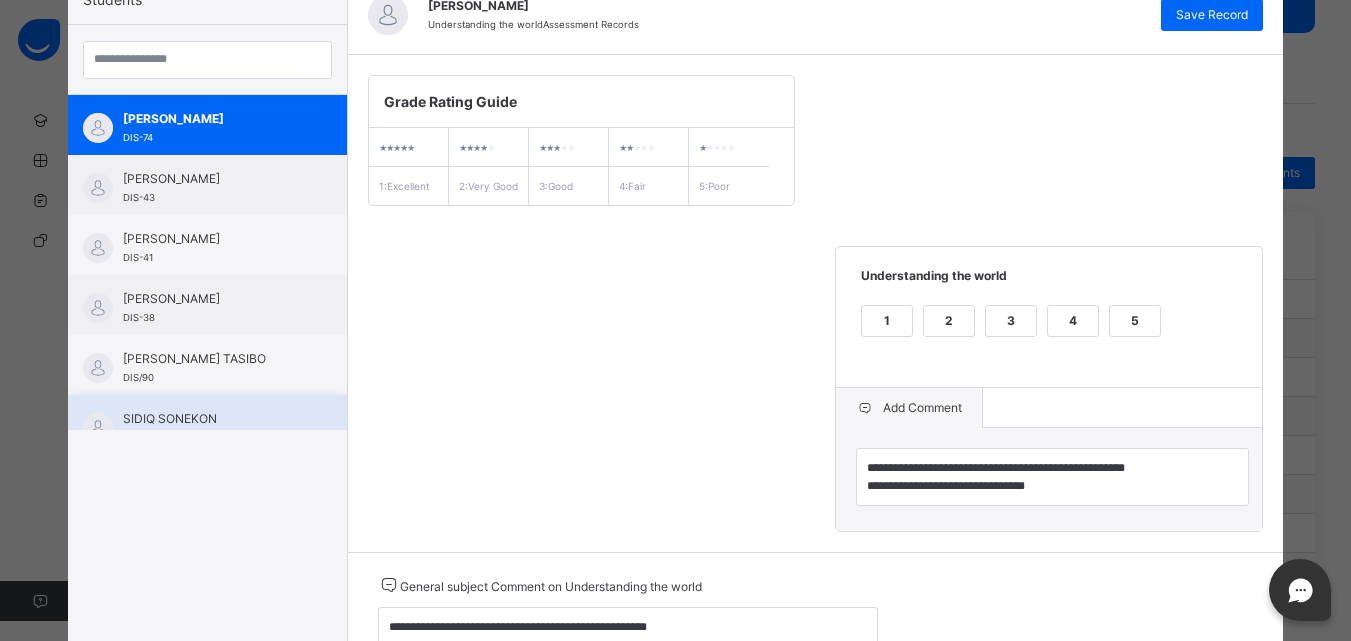 click on "SIDIQ  SONEKON" at bounding box center [212, 419] 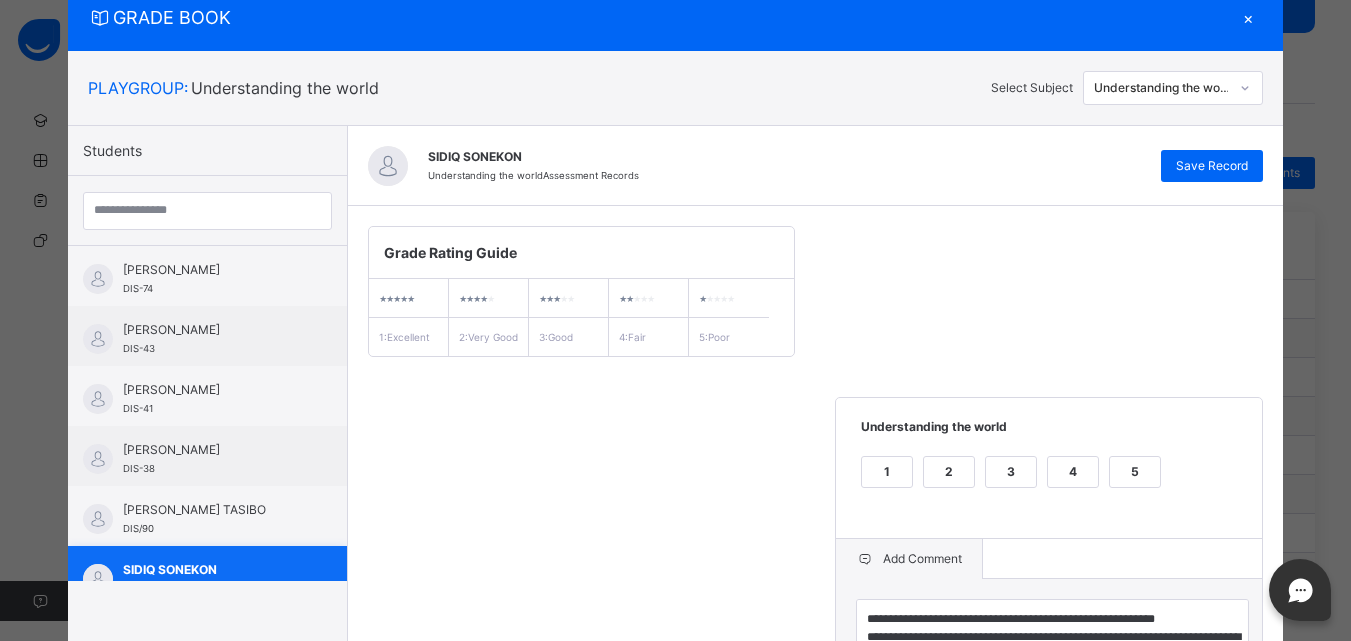 scroll, scrollTop: 217, scrollLeft: 0, axis: vertical 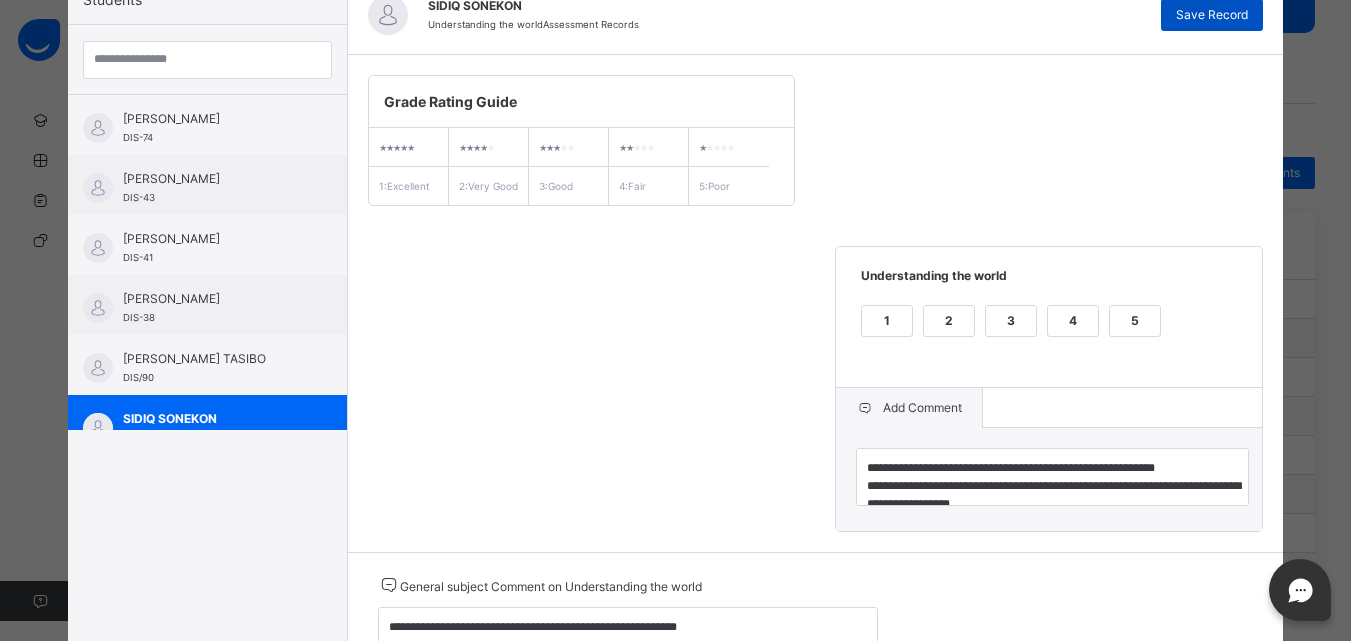 click on "Save Record" at bounding box center [1212, 15] 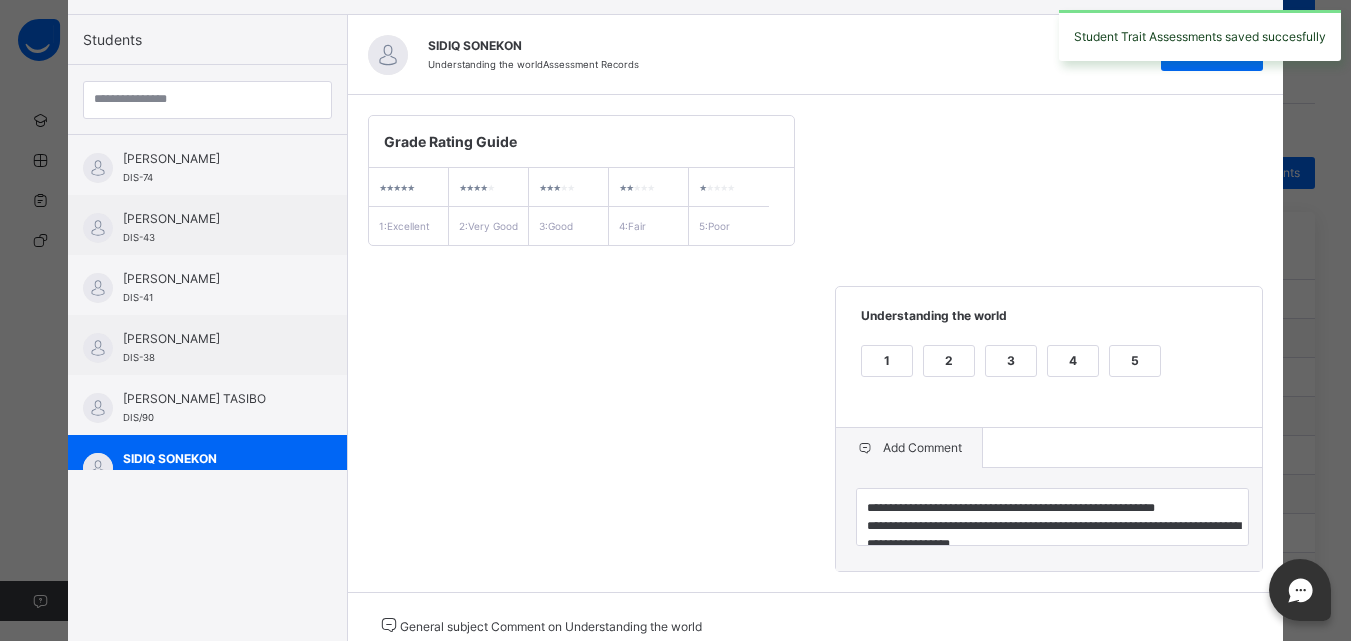 scroll, scrollTop: 137, scrollLeft: 0, axis: vertical 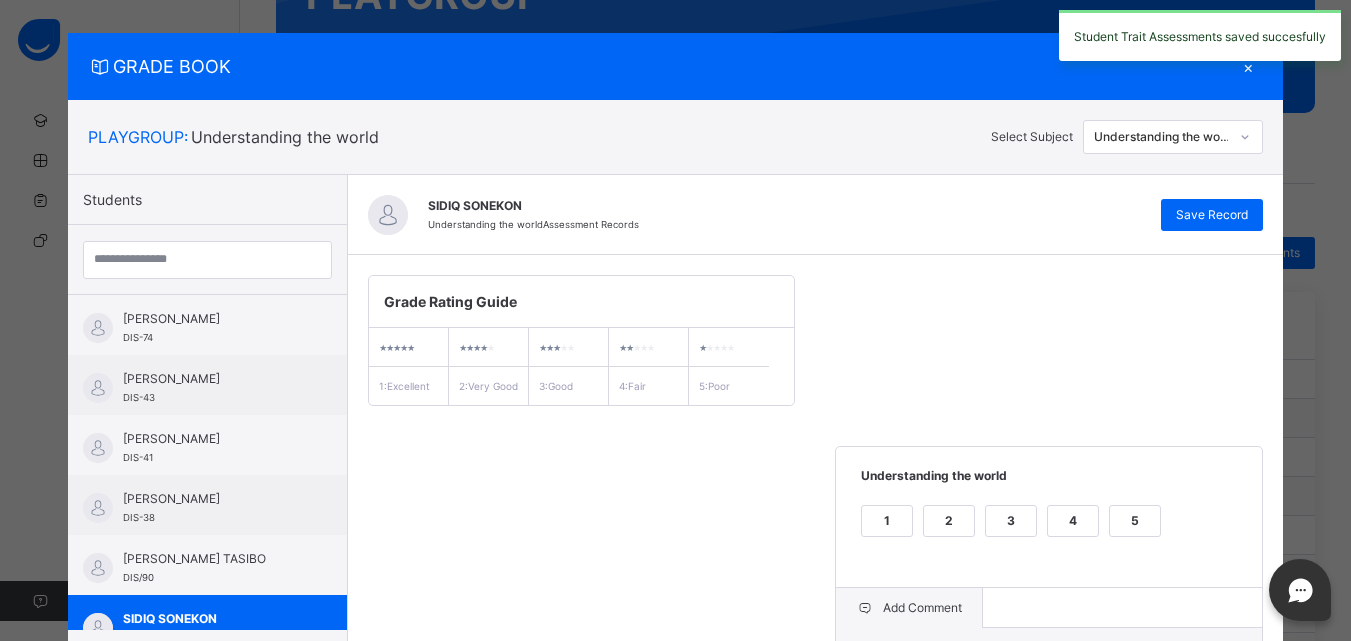 click 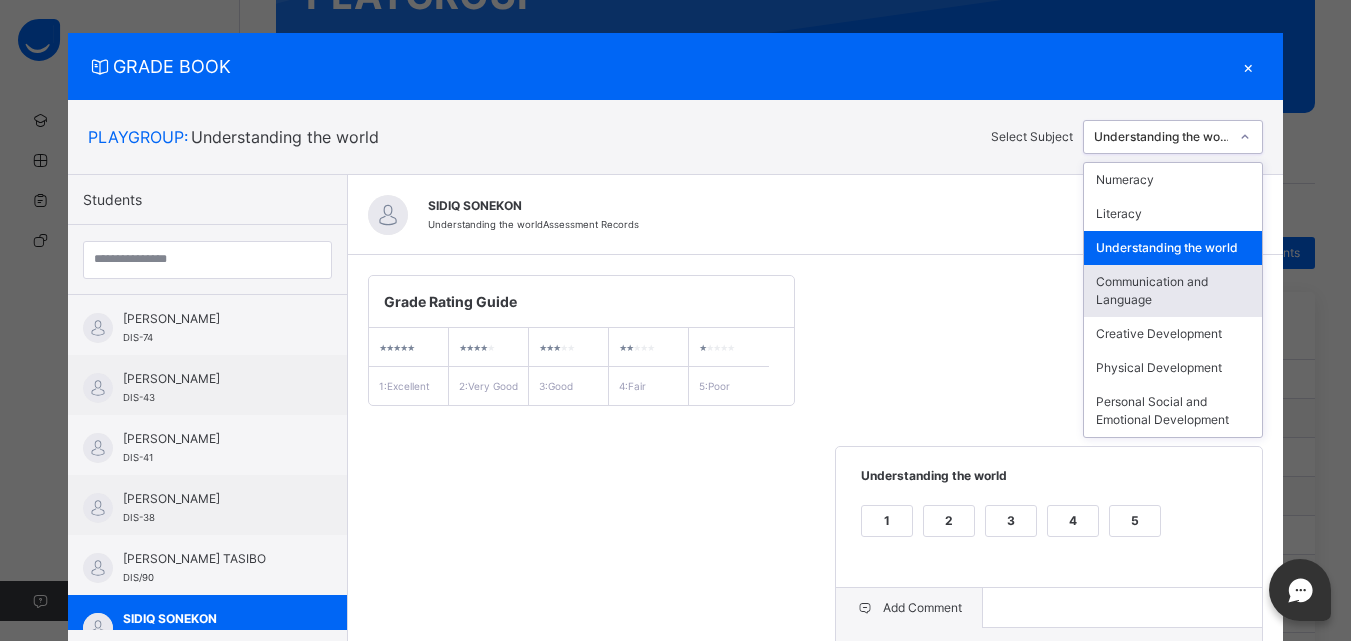 click on "Communication and Language" at bounding box center (1173, 291) 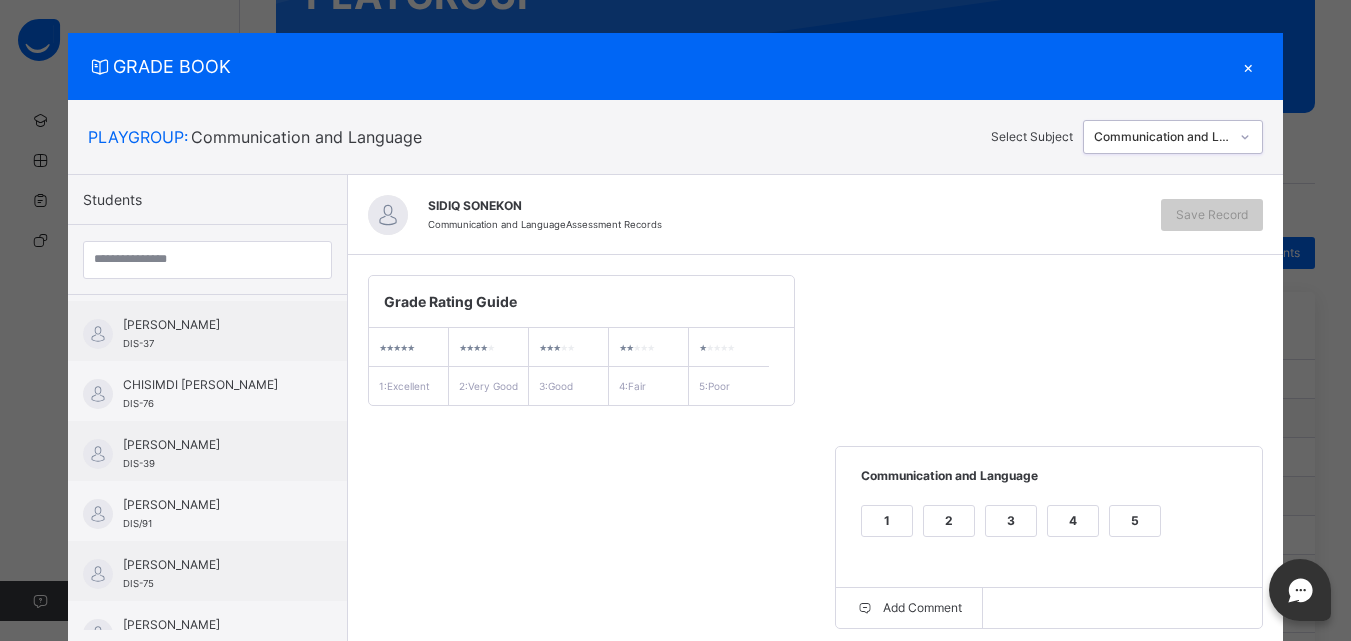 scroll, scrollTop: 40, scrollLeft: 0, axis: vertical 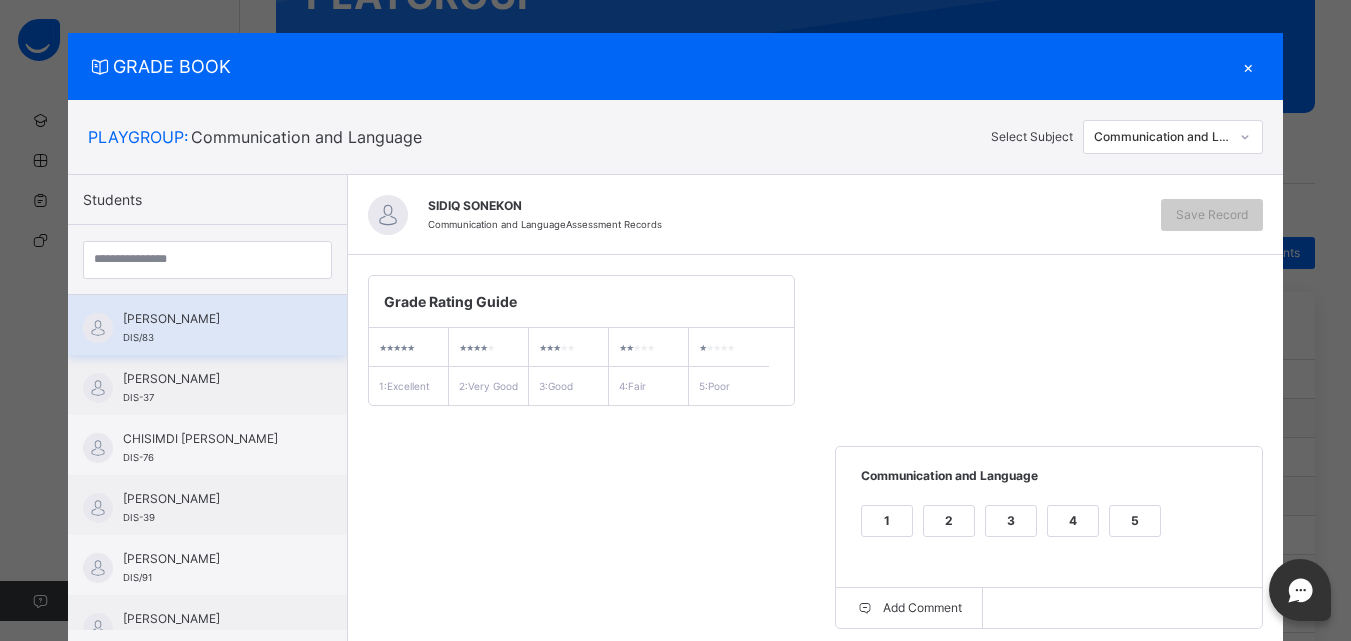 click on "[PERSON_NAME] DIS/83" at bounding box center [207, 325] 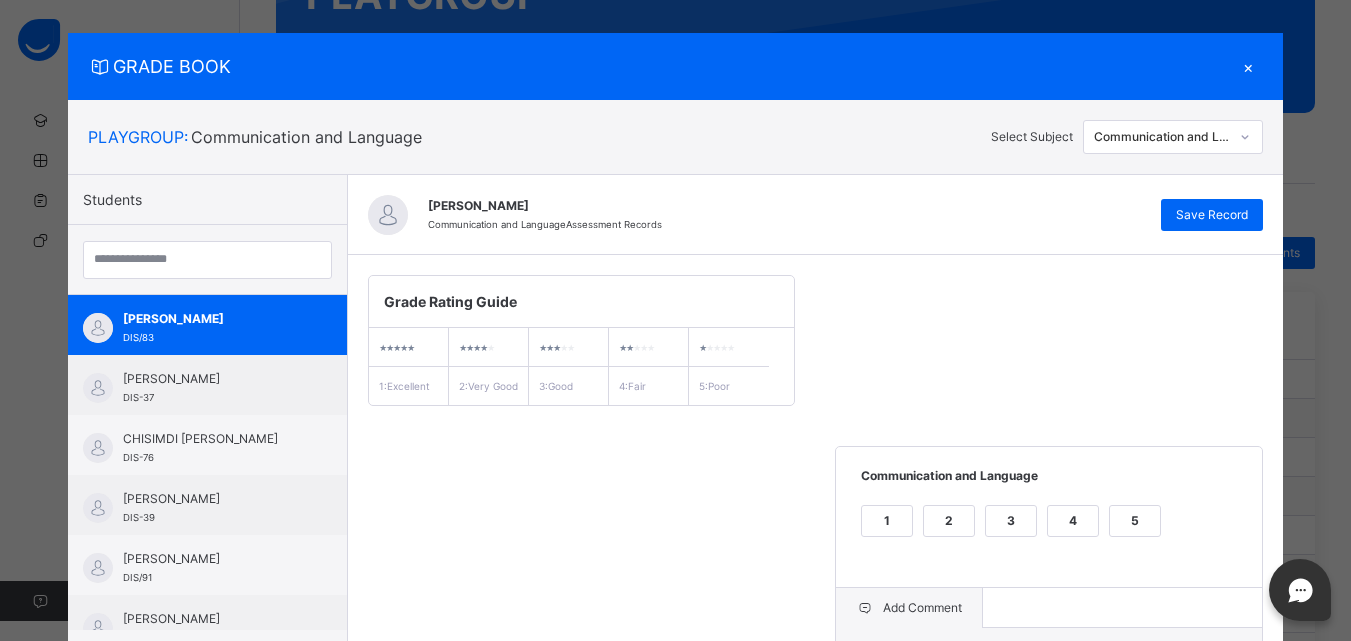 click on "**********" at bounding box center (816, 503) 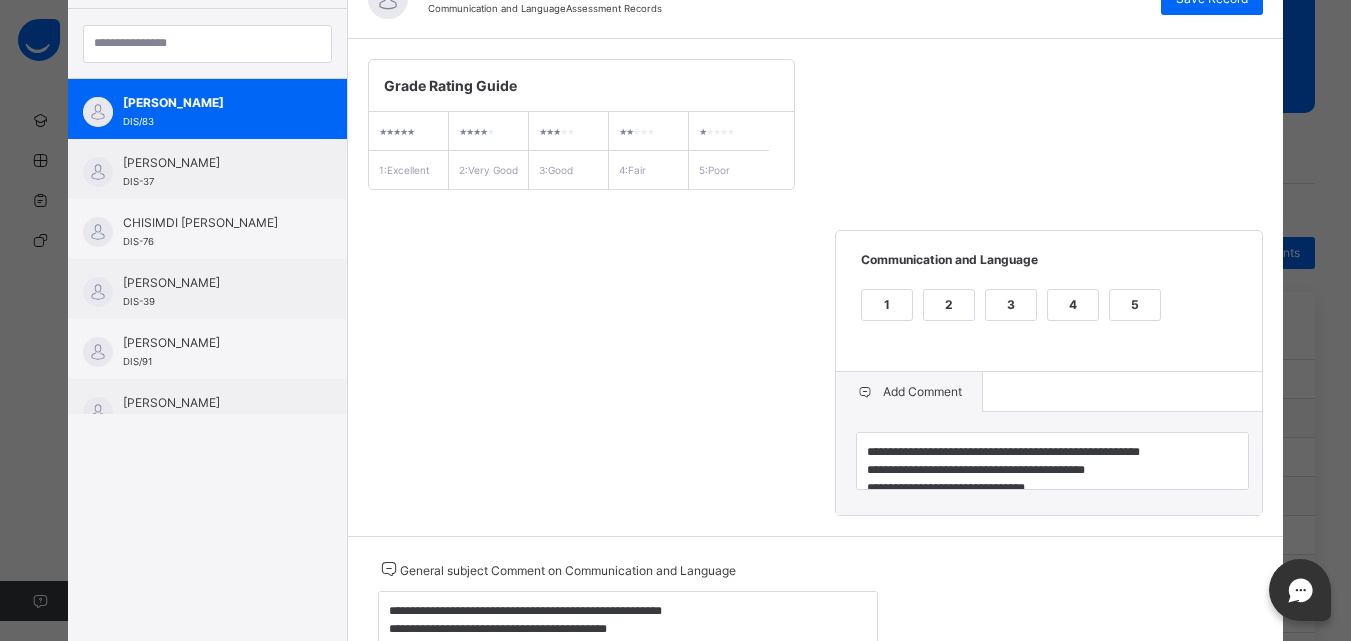 scroll, scrollTop: 335, scrollLeft: 0, axis: vertical 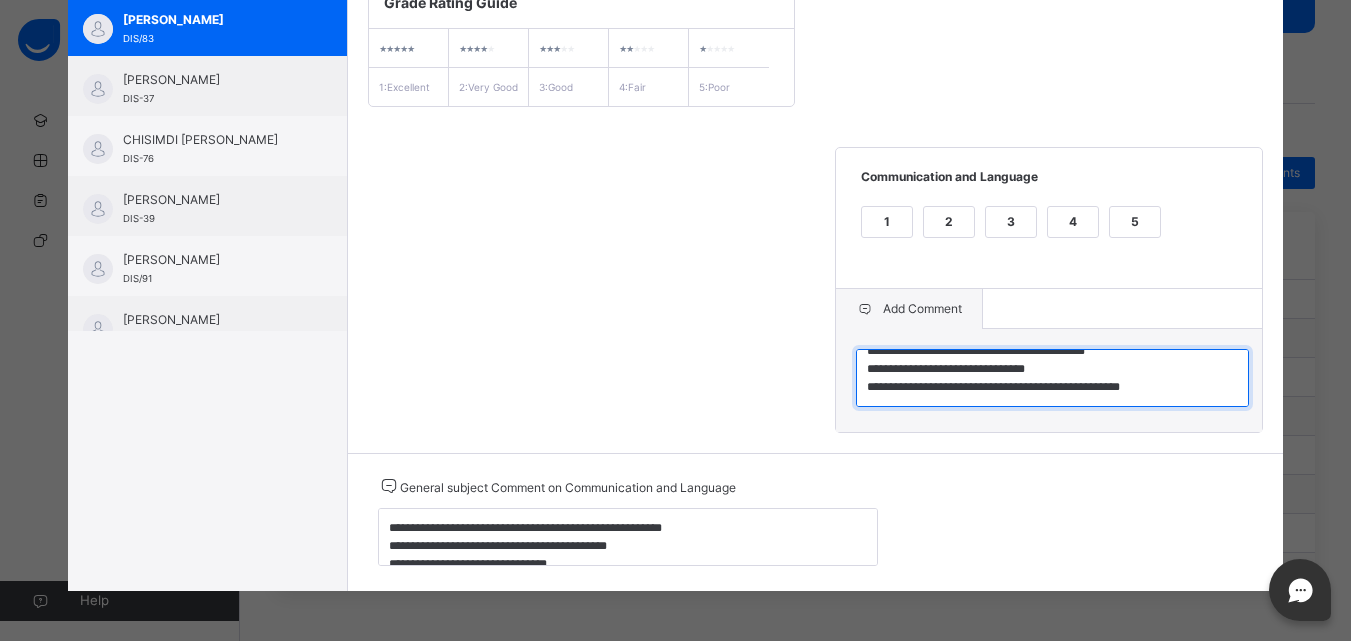 drag, startPoint x: 858, startPoint y: 365, endPoint x: 1269, endPoint y: 420, distance: 414.66373 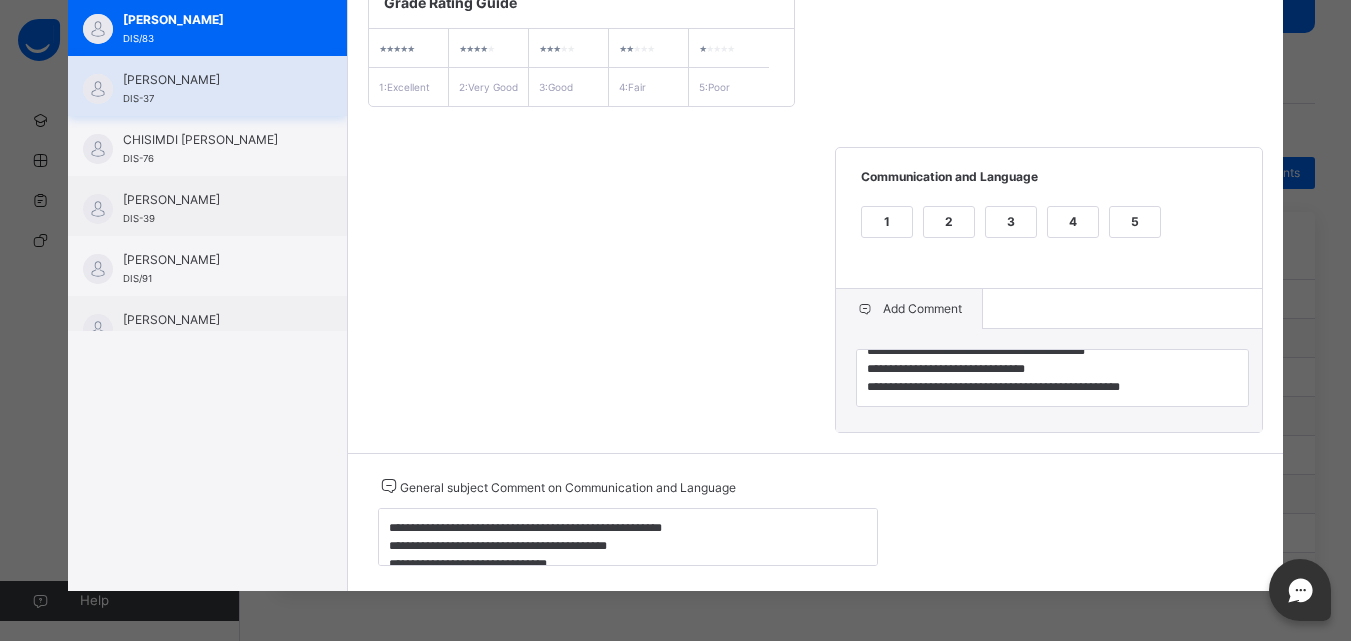 click on "[PERSON_NAME] DIS-37" at bounding box center (207, 86) 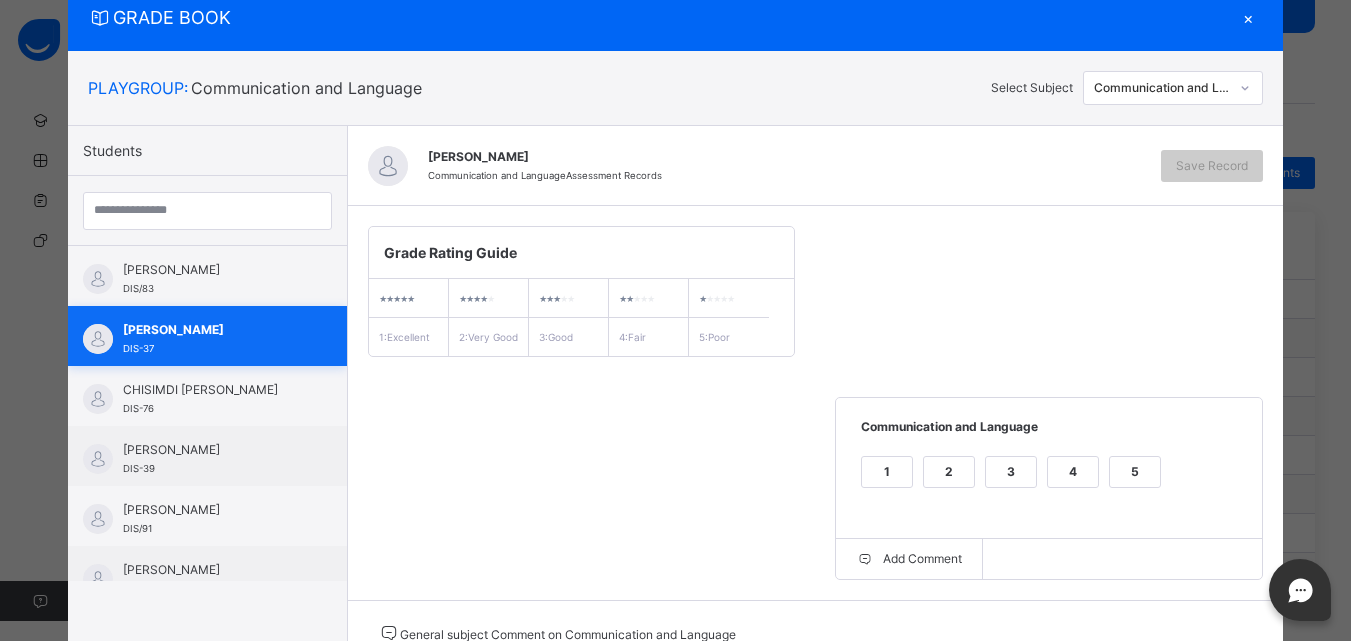 scroll, scrollTop: 231, scrollLeft: 0, axis: vertical 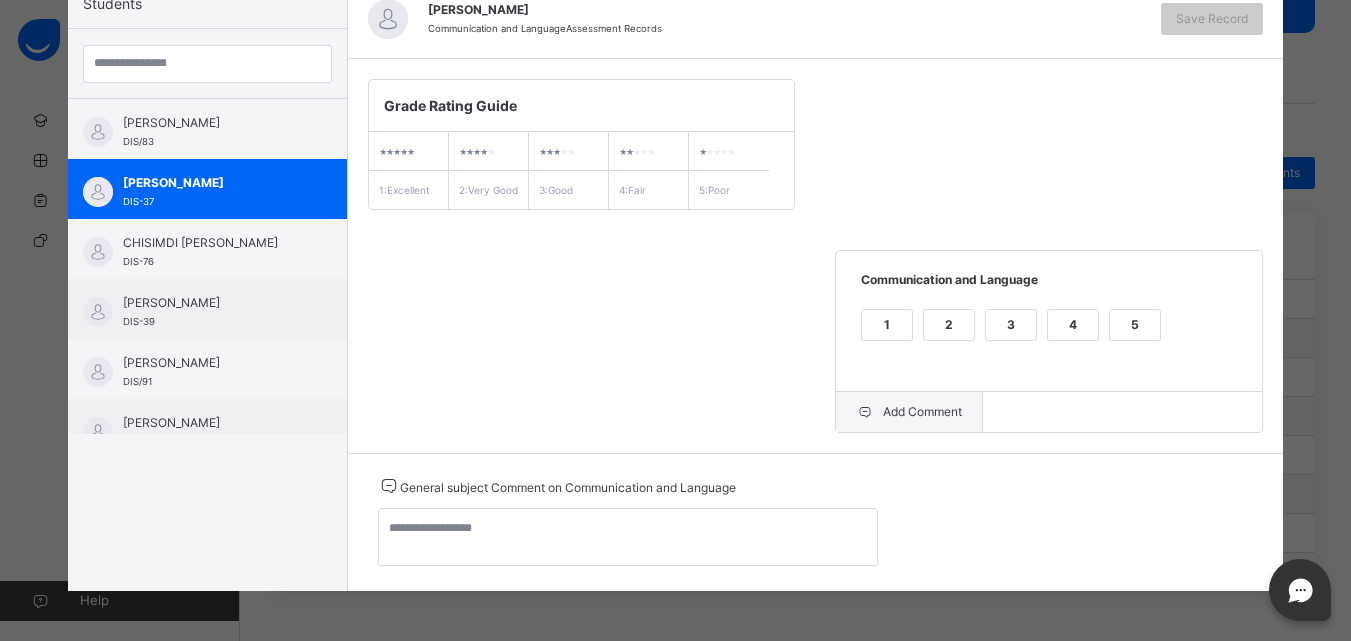 click on "Add Comment" at bounding box center [909, 412] 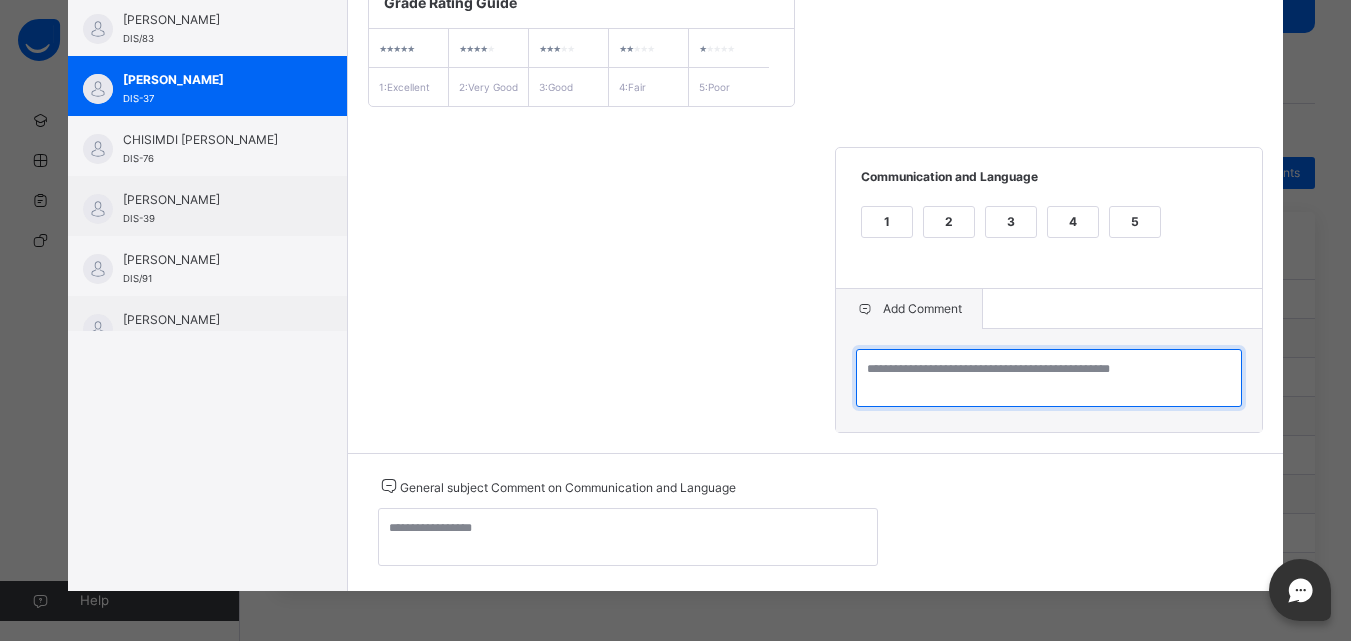 click at bounding box center [1049, 378] 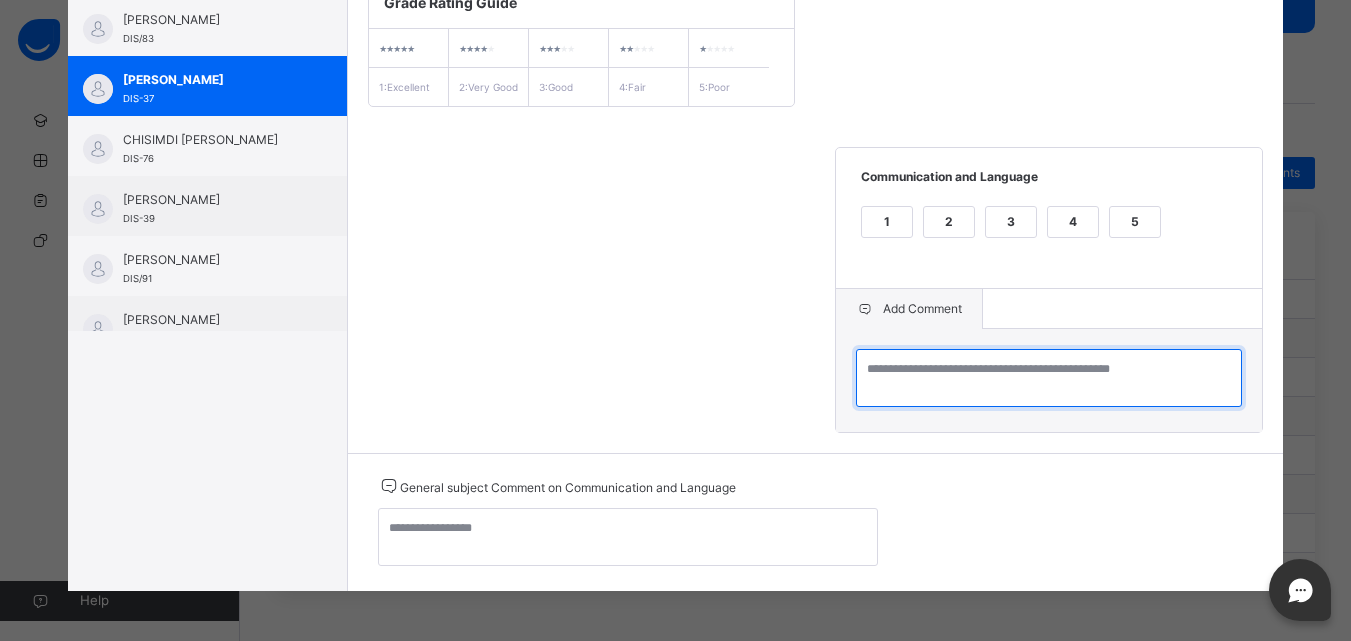 paste on "**********" 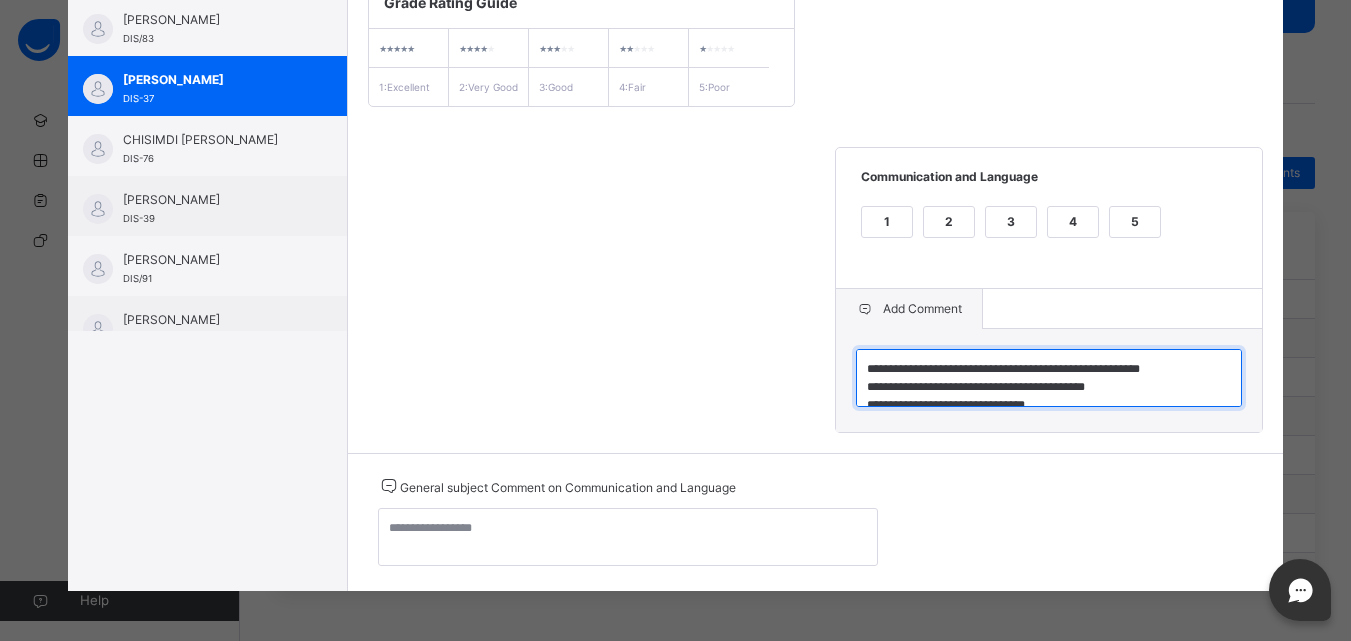 scroll, scrollTop: 24, scrollLeft: 0, axis: vertical 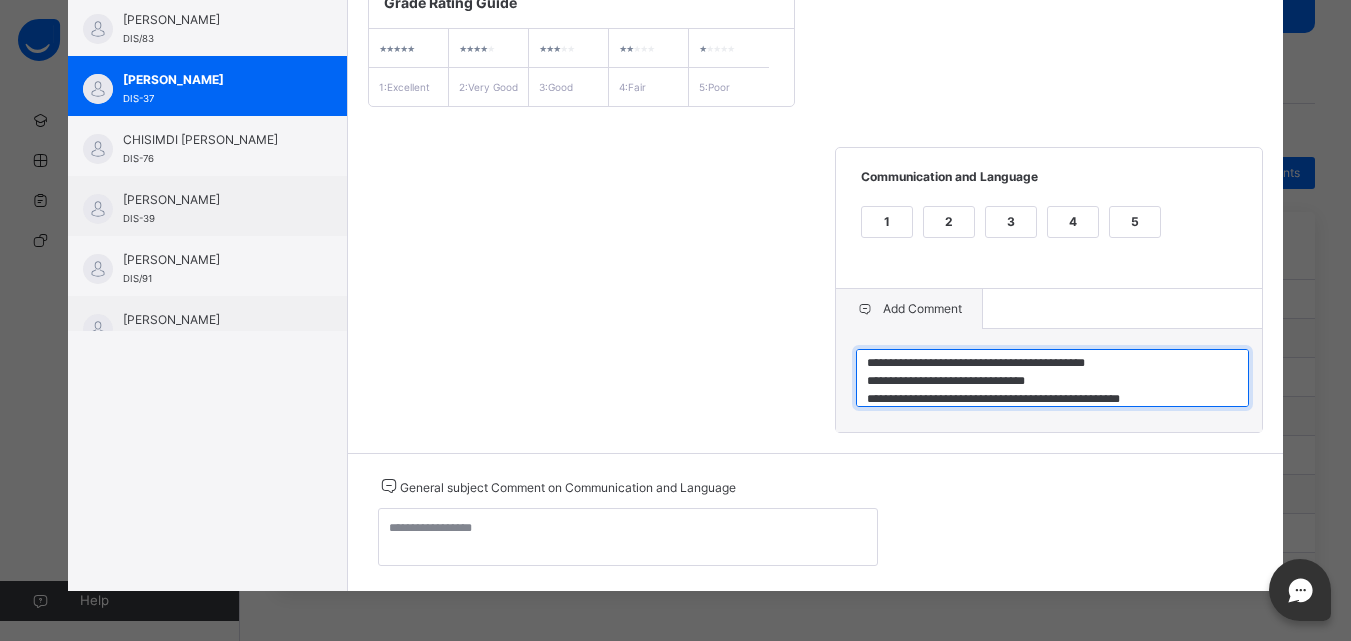 click on "**********" at bounding box center [1052, 378] 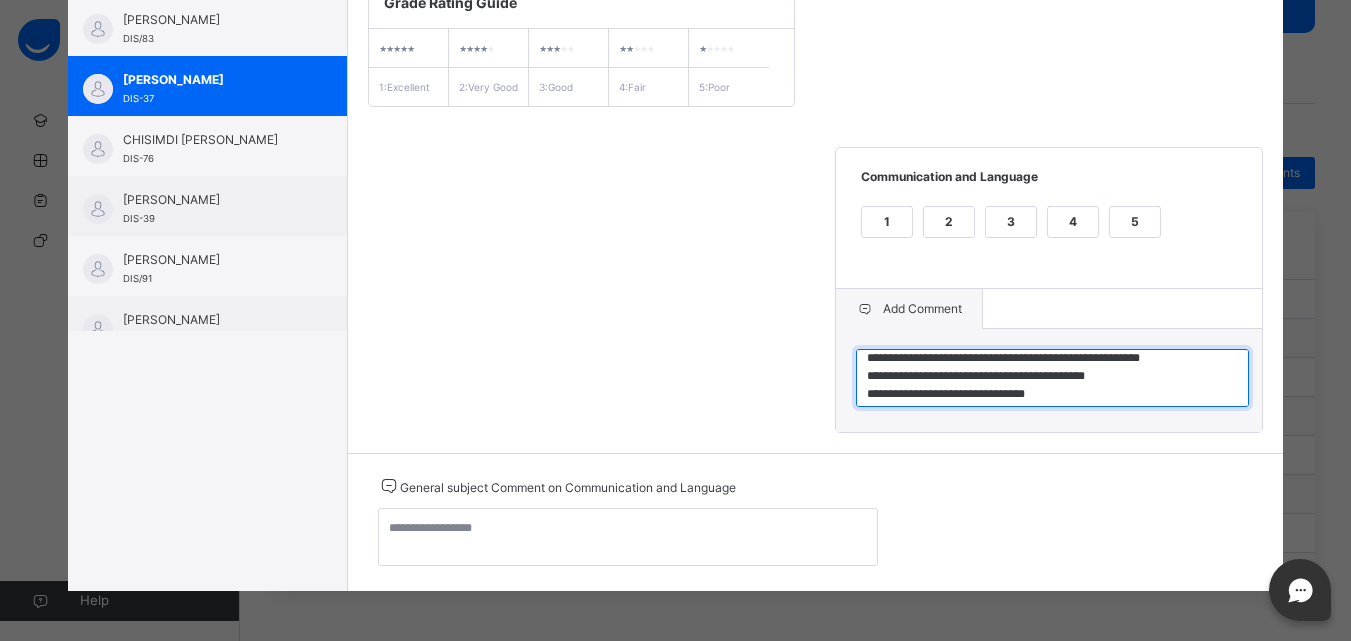 click on "**********" at bounding box center [1052, 378] 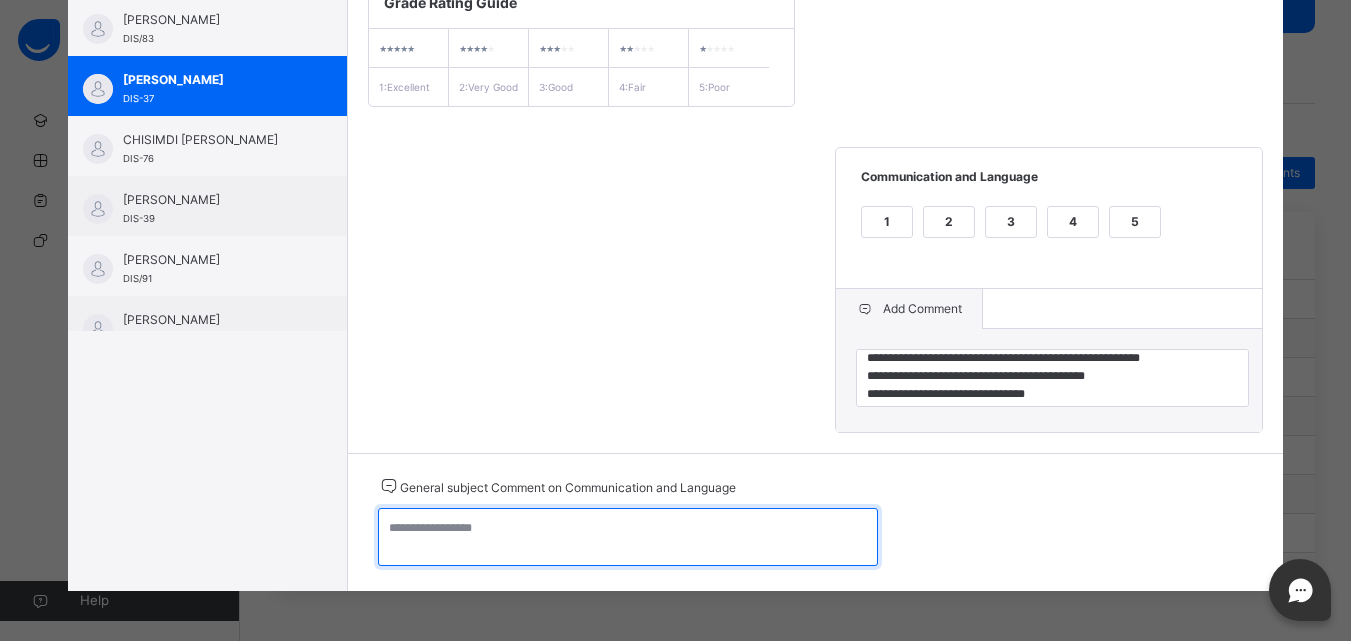 click at bounding box center [628, 537] 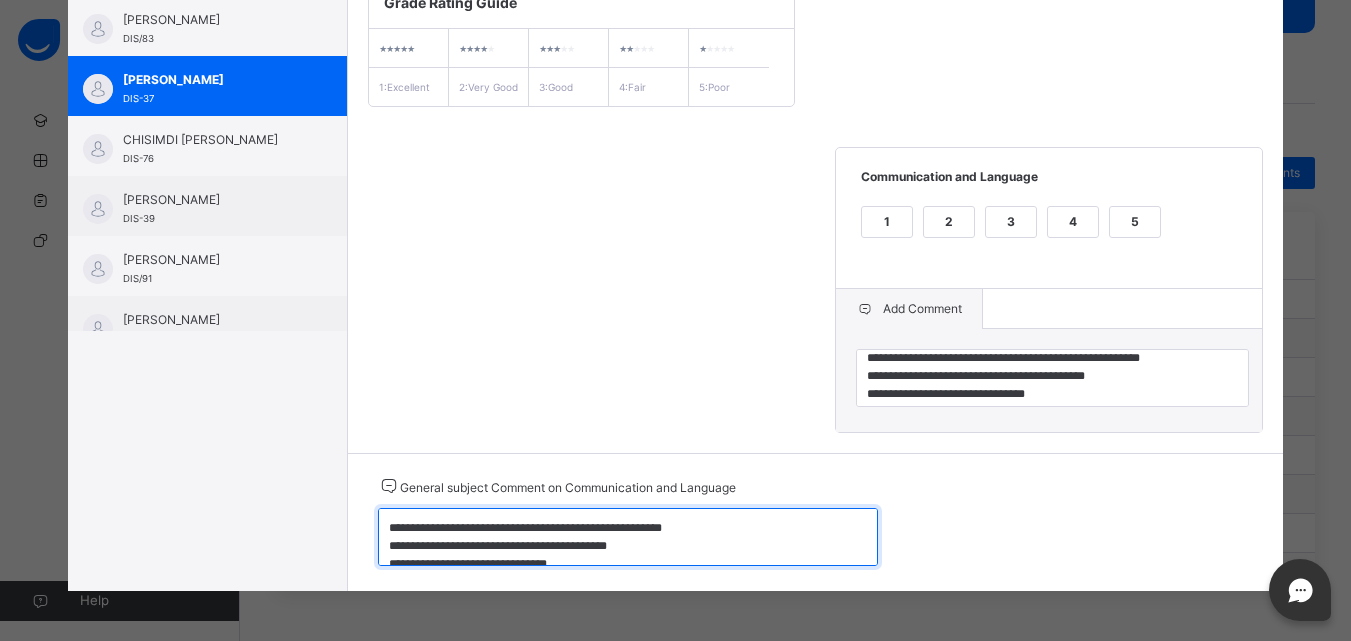 scroll, scrollTop: 24, scrollLeft: 0, axis: vertical 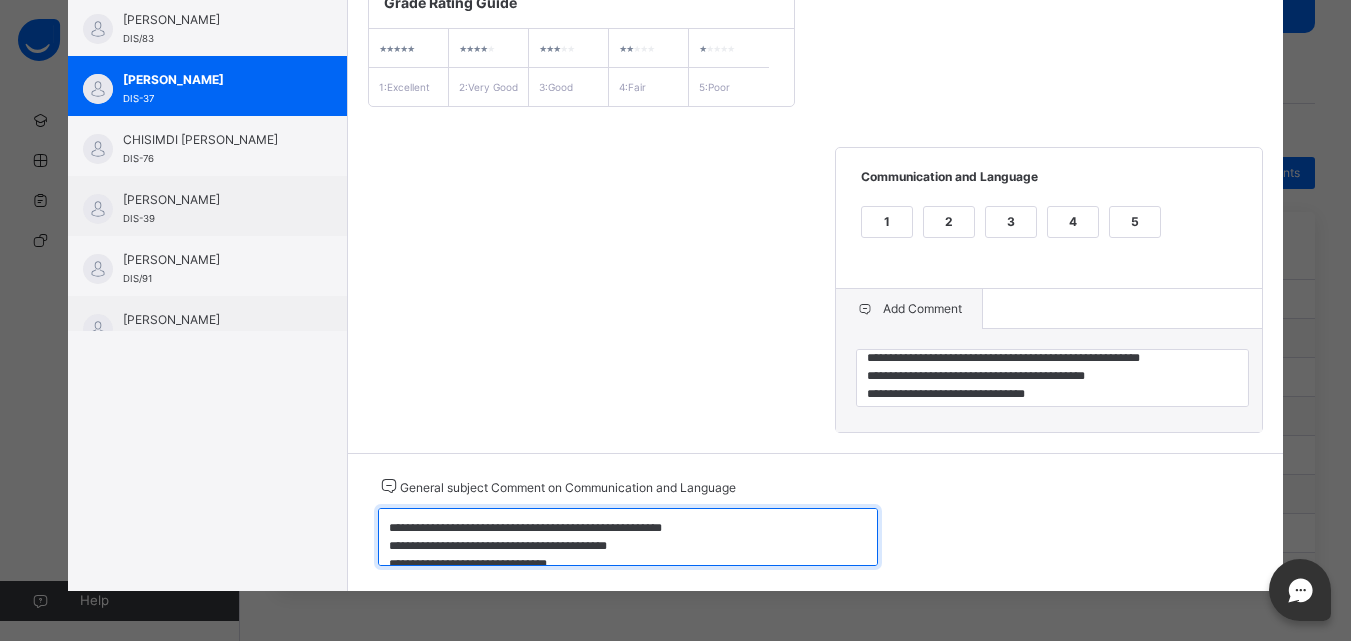 click on "**********" at bounding box center (628, 537) 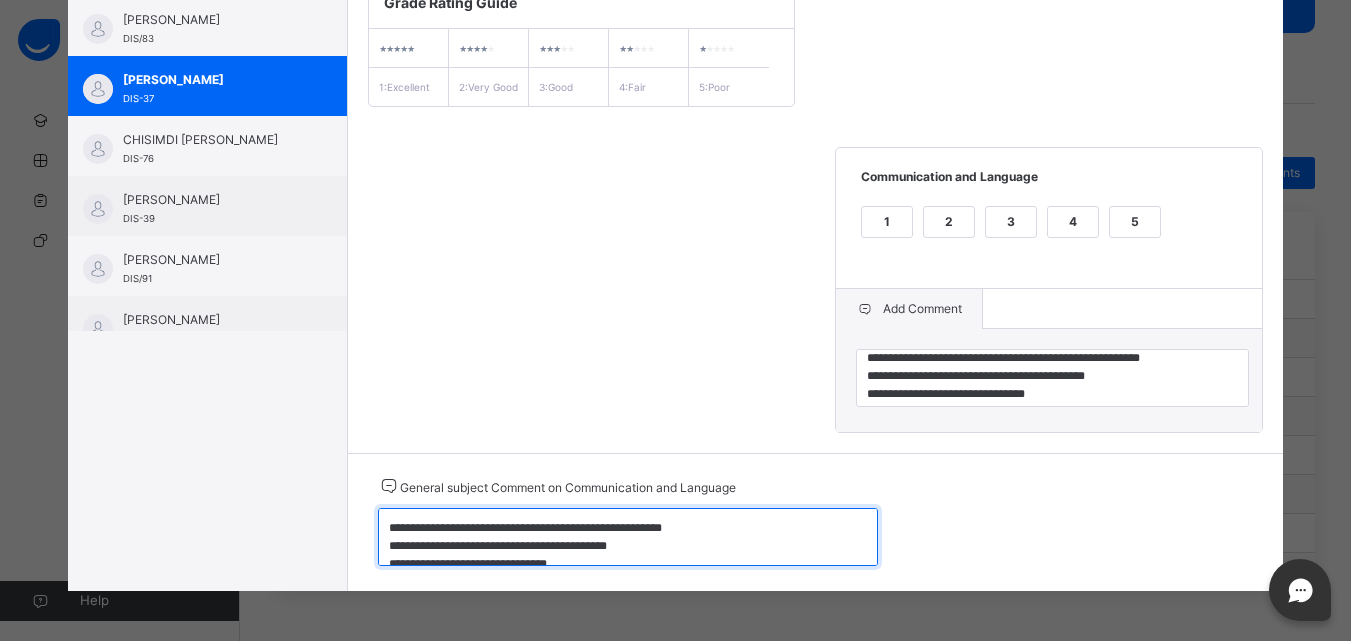 type on "**********" 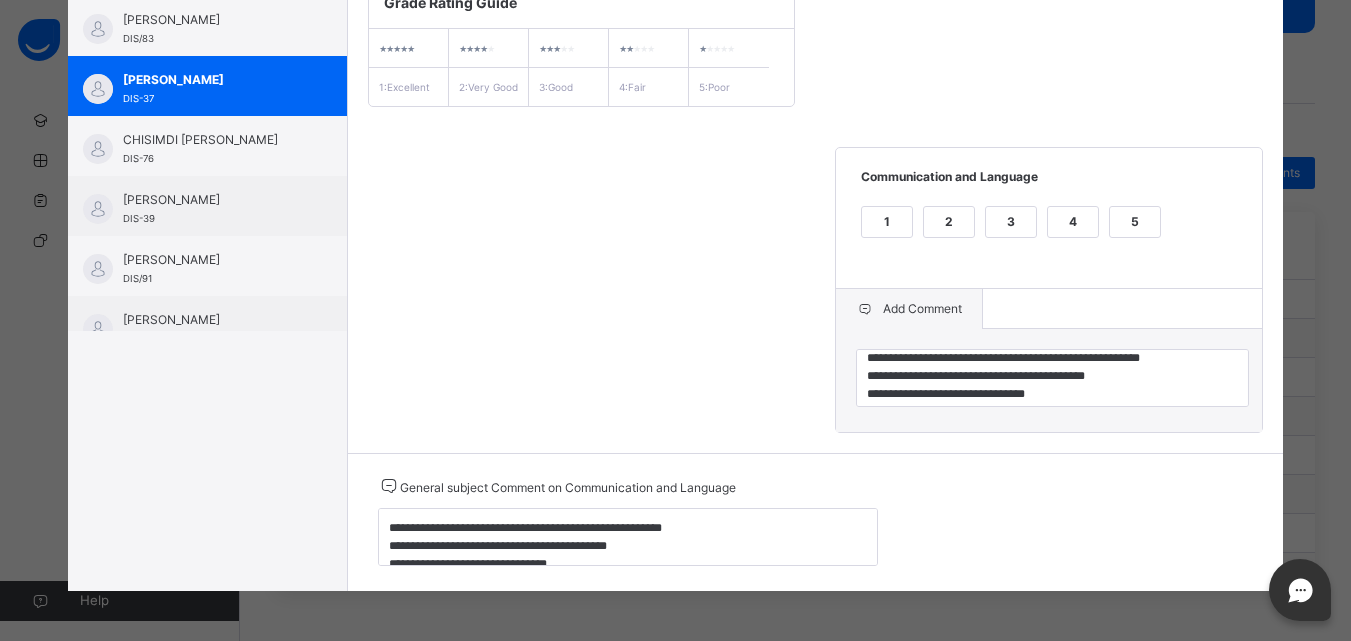 click on "3" at bounding box center [1011, 222] 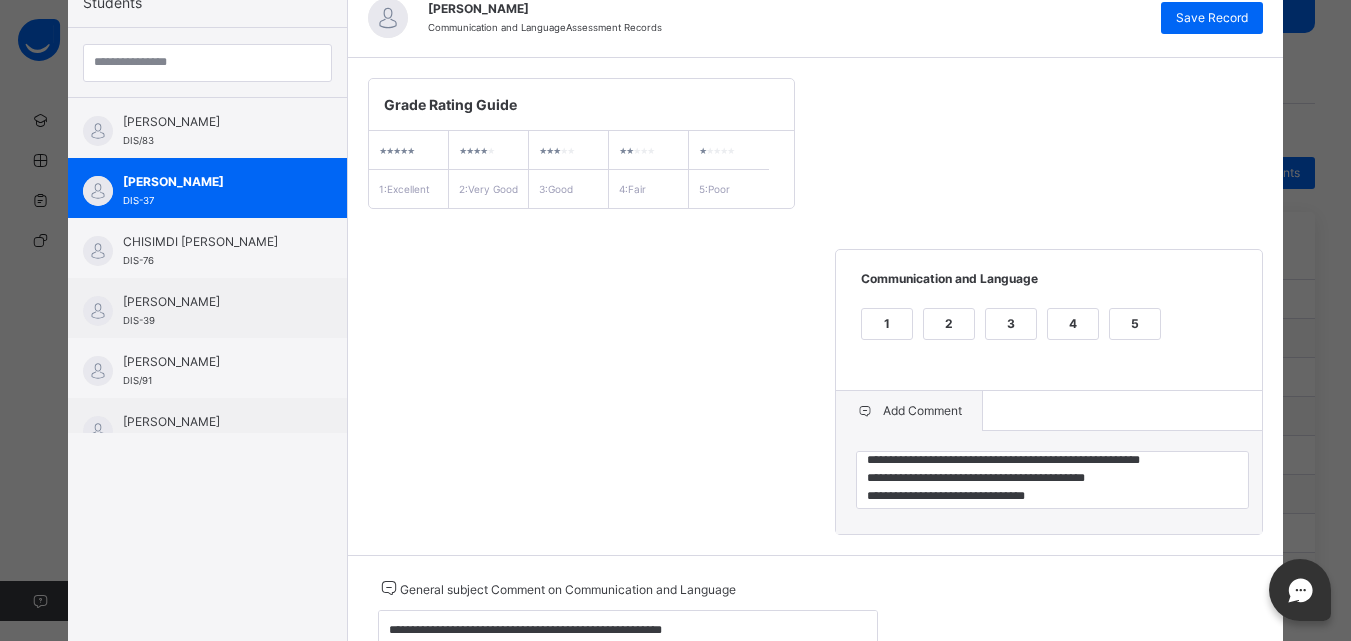 scroll, scrollTop: 174, scrollLeft: 0, axis: vertical 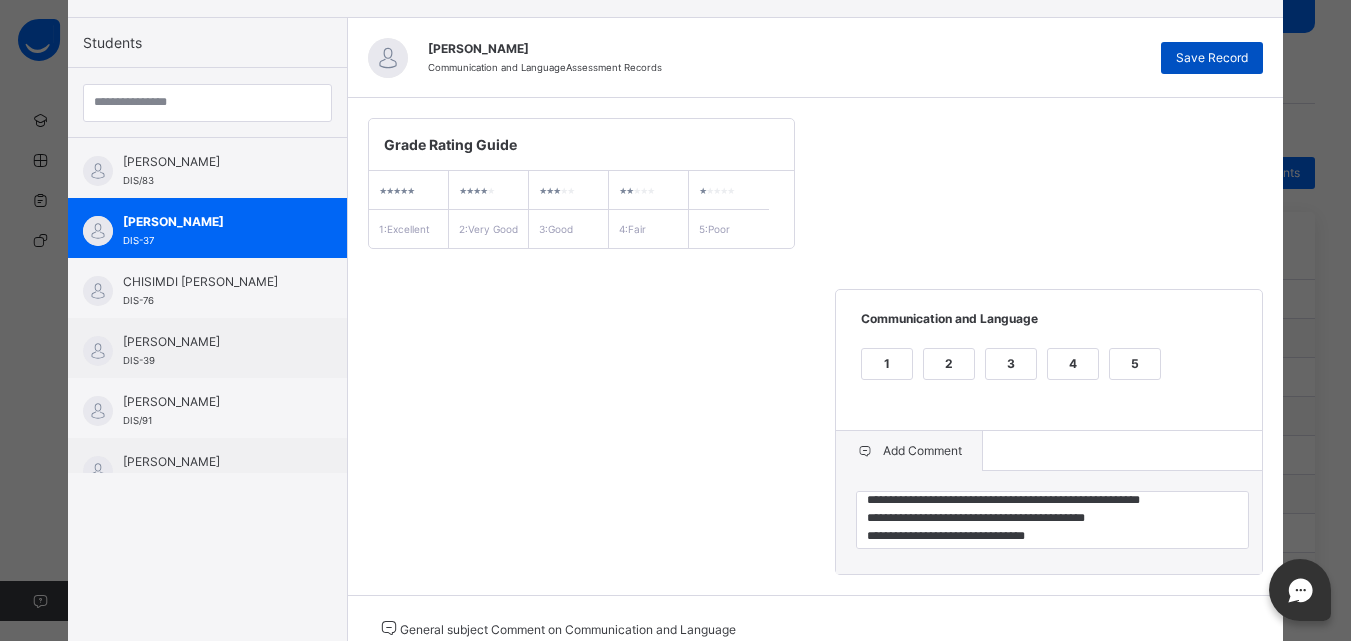 click on "Save Record" at bounding box center (1212, 58) 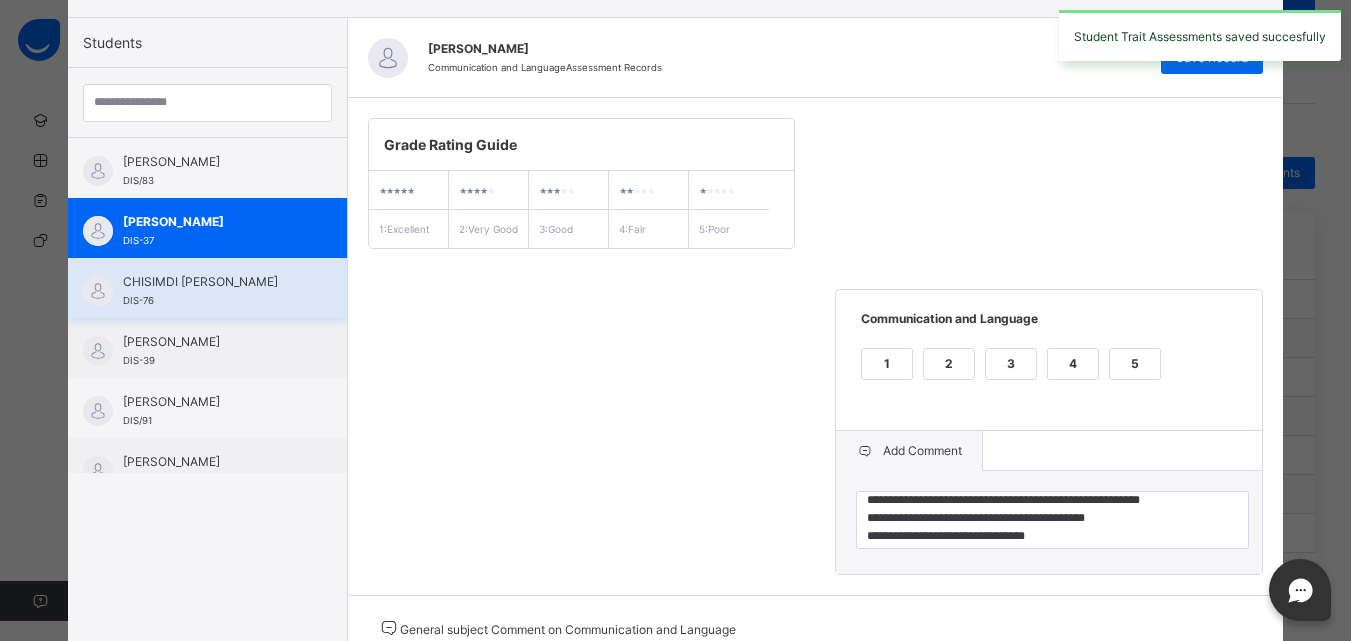 click on "CHISIMDI [PERSON_NAME] DIS-76" at bounding box center (207, 288) 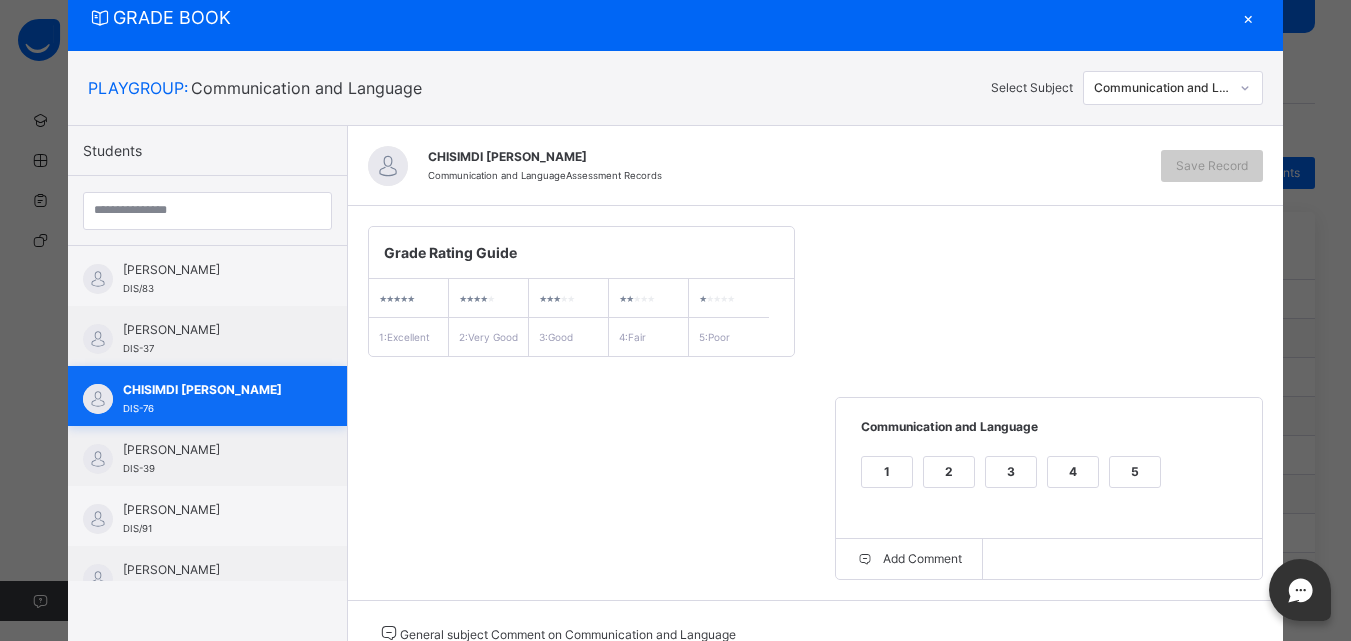 scroll, scrollTop: 174, scrollLeft: 0, axis: vertical 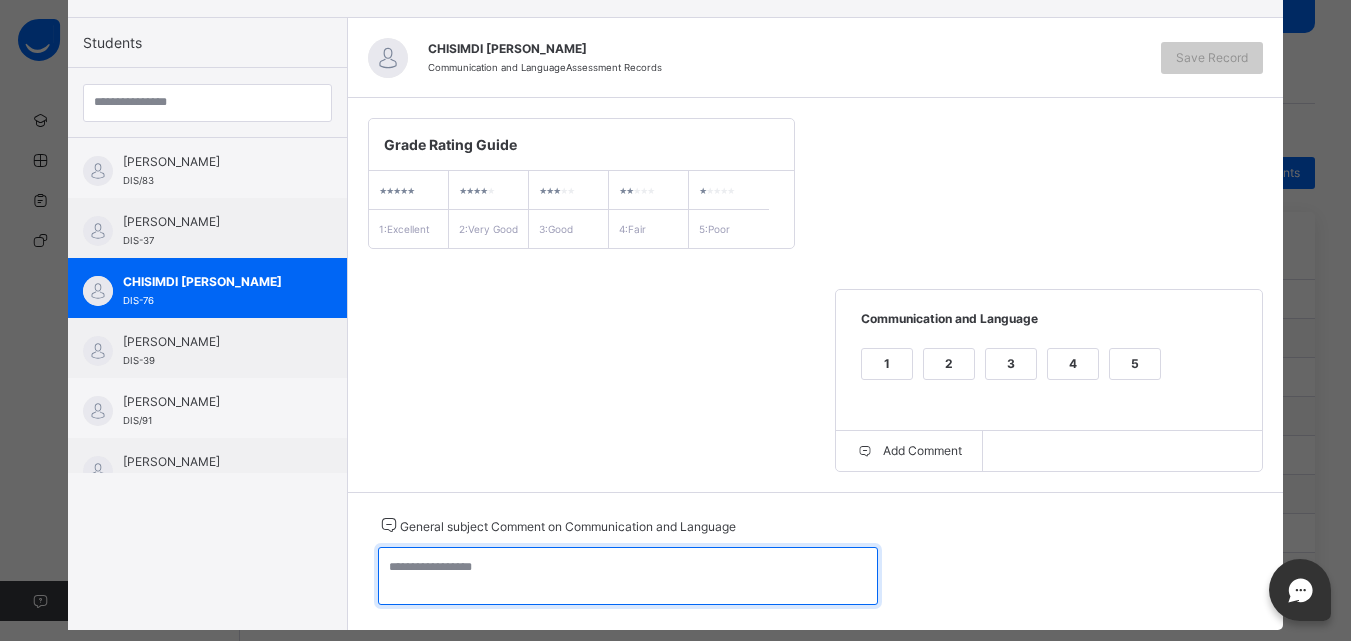 click at bounding box center (628, 576) 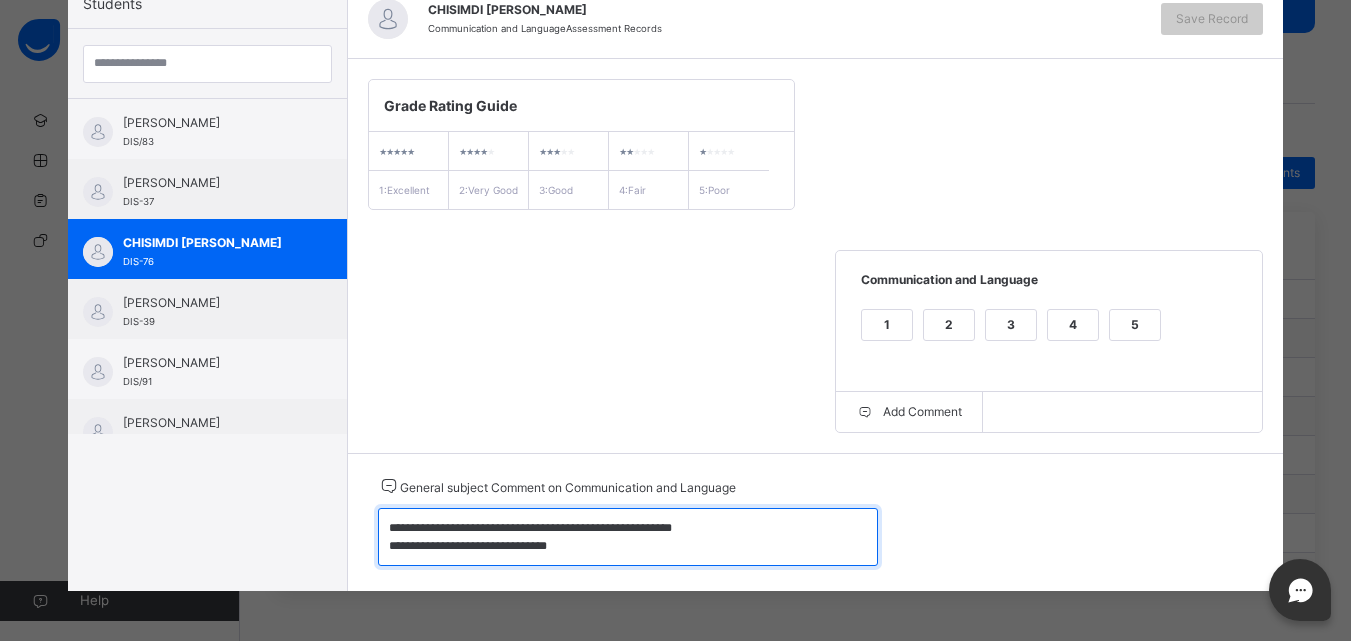 scroll, scrollTop: 231, scrollLeft: 0, axis: vertical 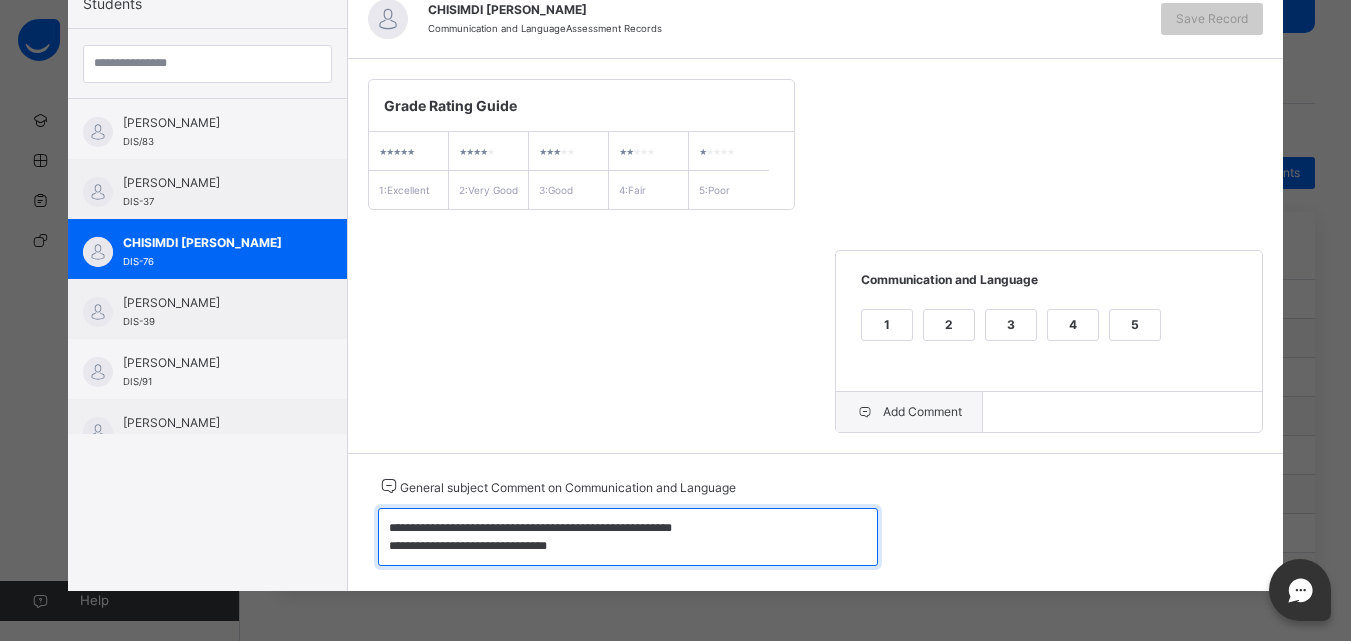 type on "**********" 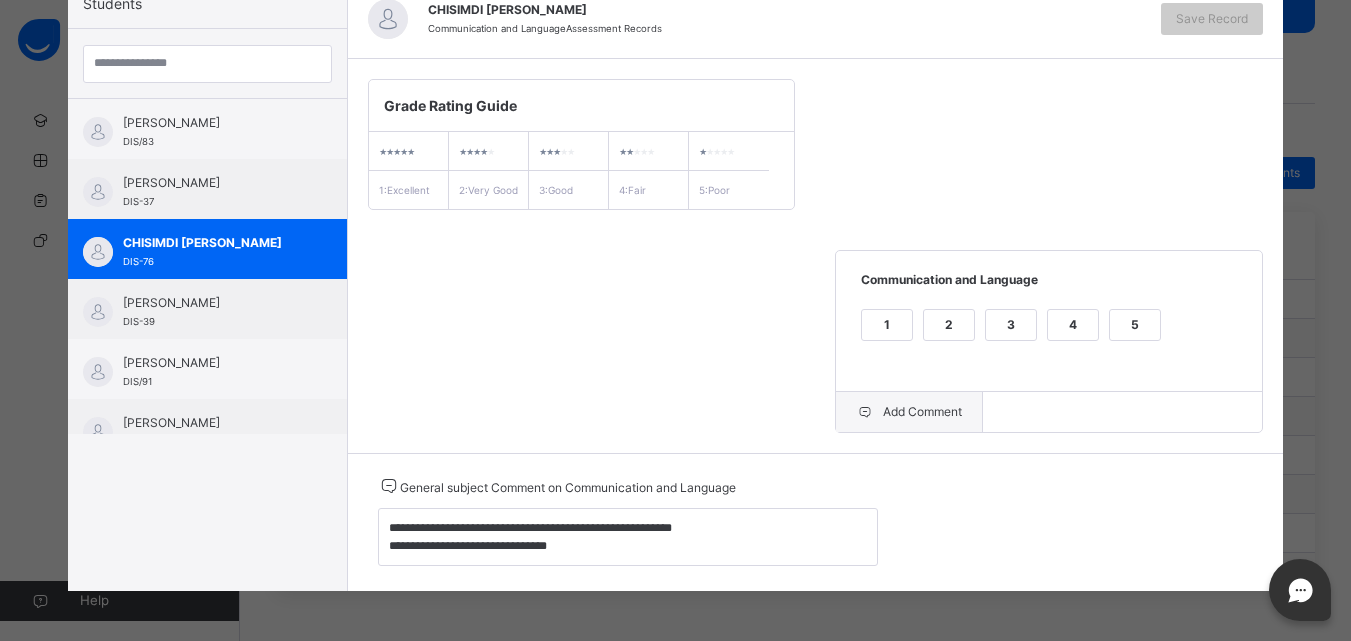 click on "Add Comment" at bounding box center (909, 412) 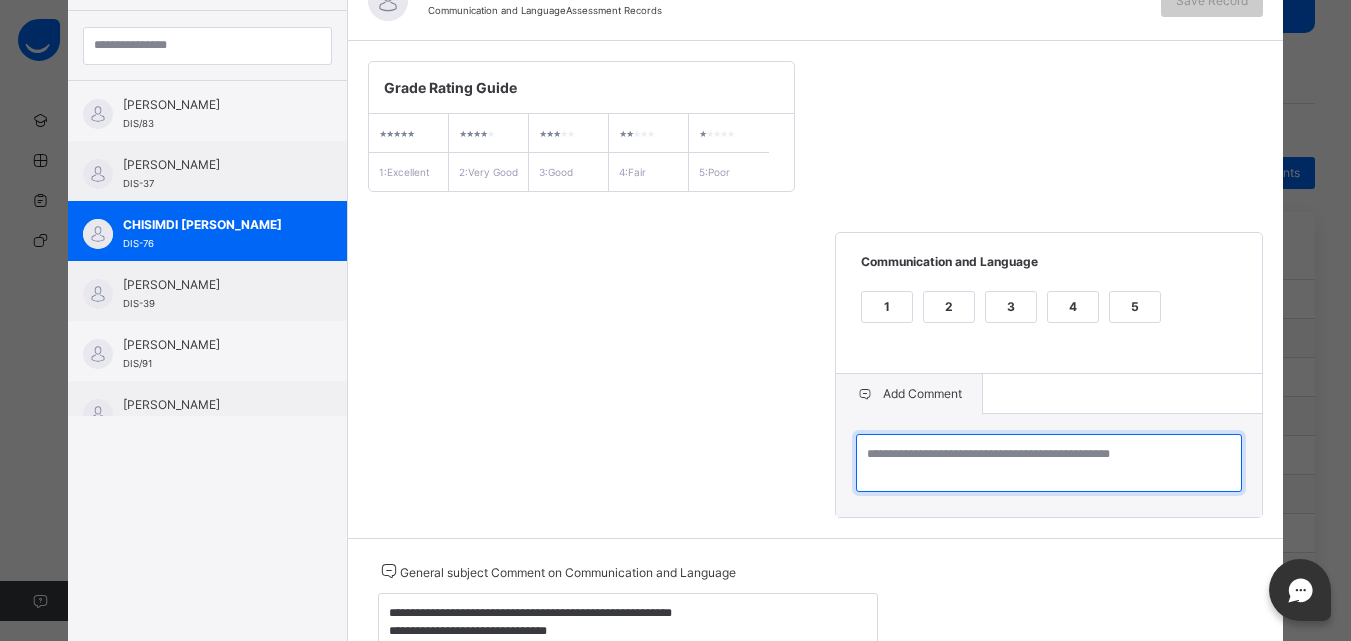 click at bounding box center [1049, 463] 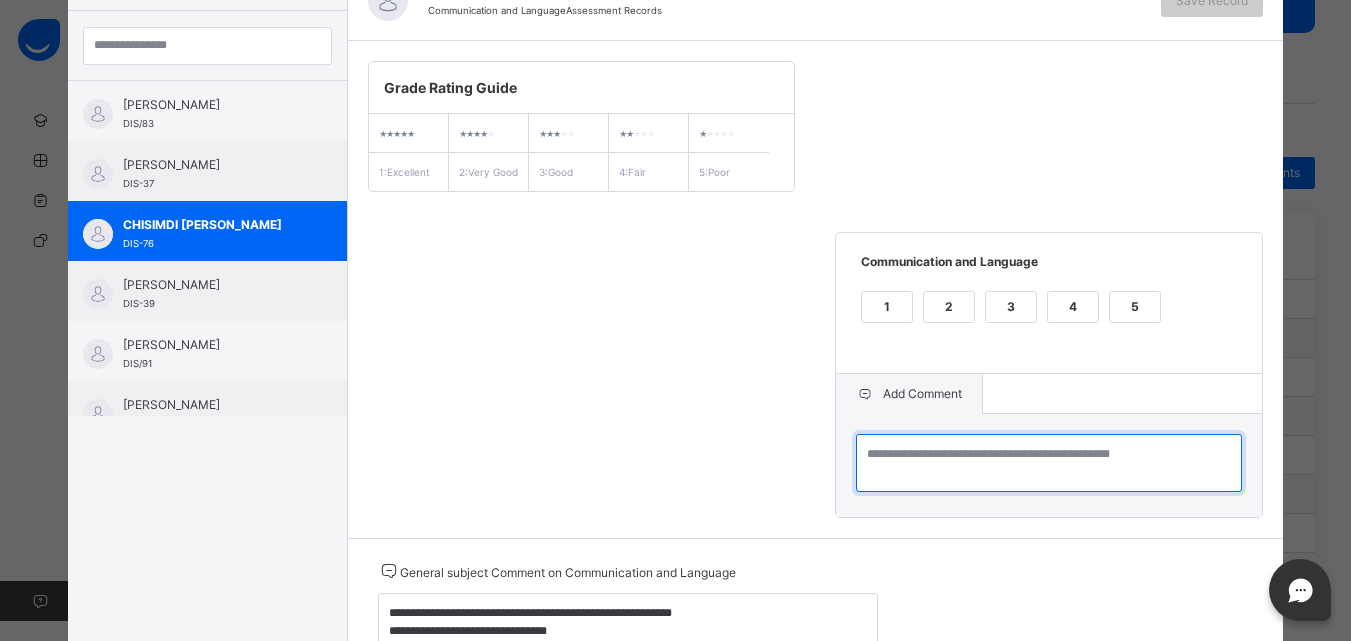 paste on "**********" 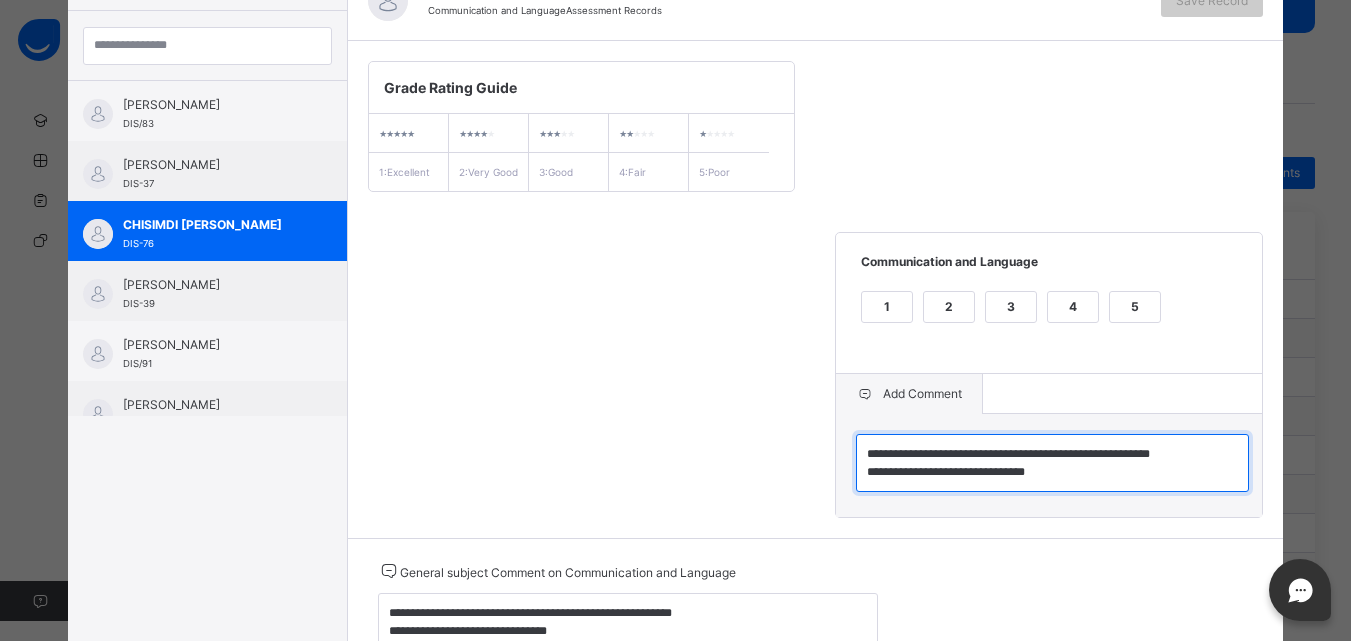 type on "**********" 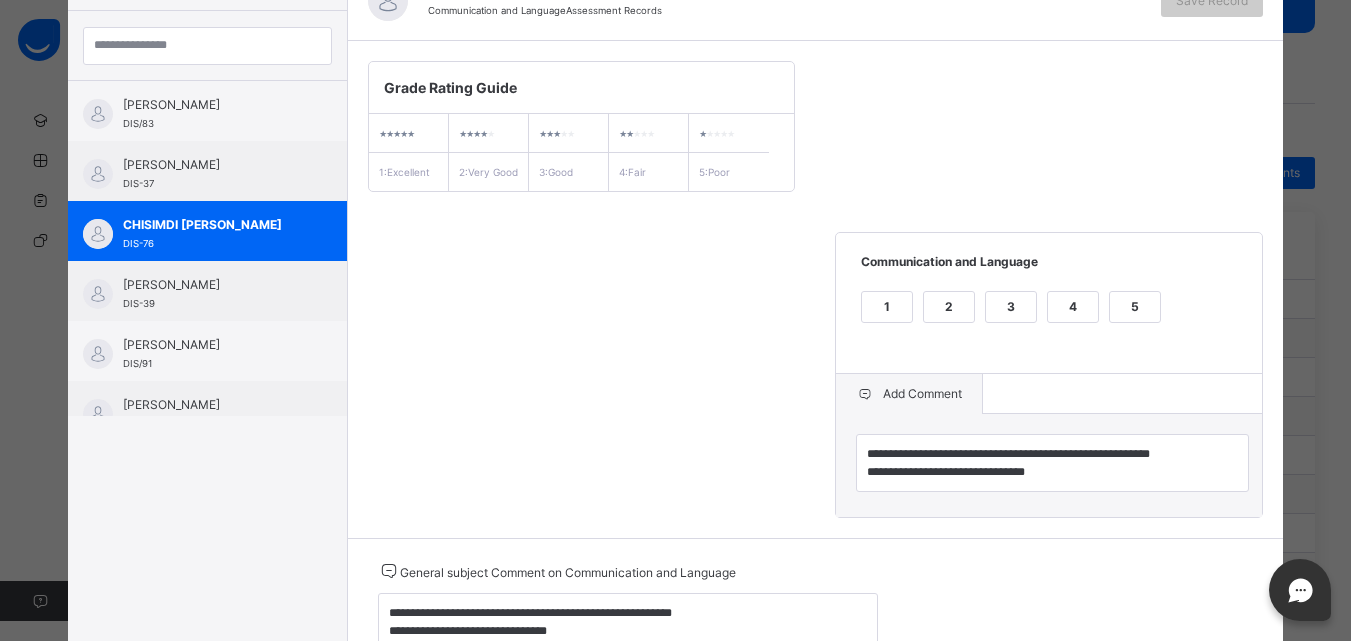 click on "3" at bounding box center (1011, 307) 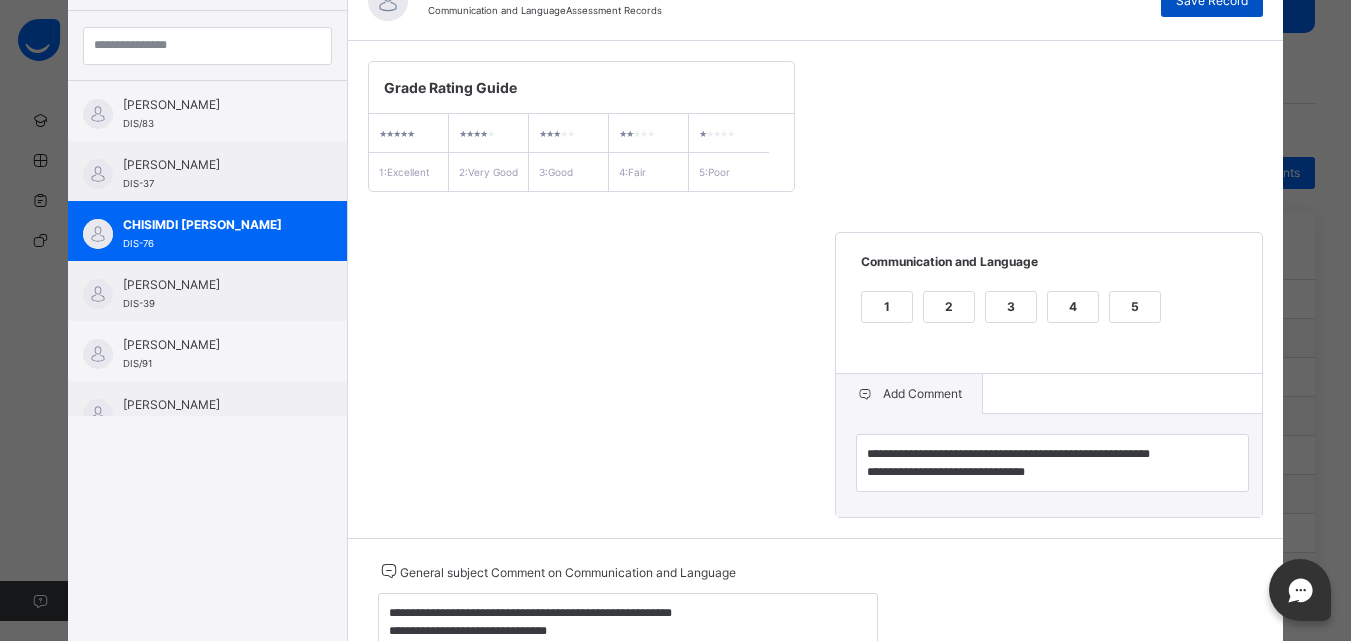 click on "Save Record" at bounding box center [1212, 1] 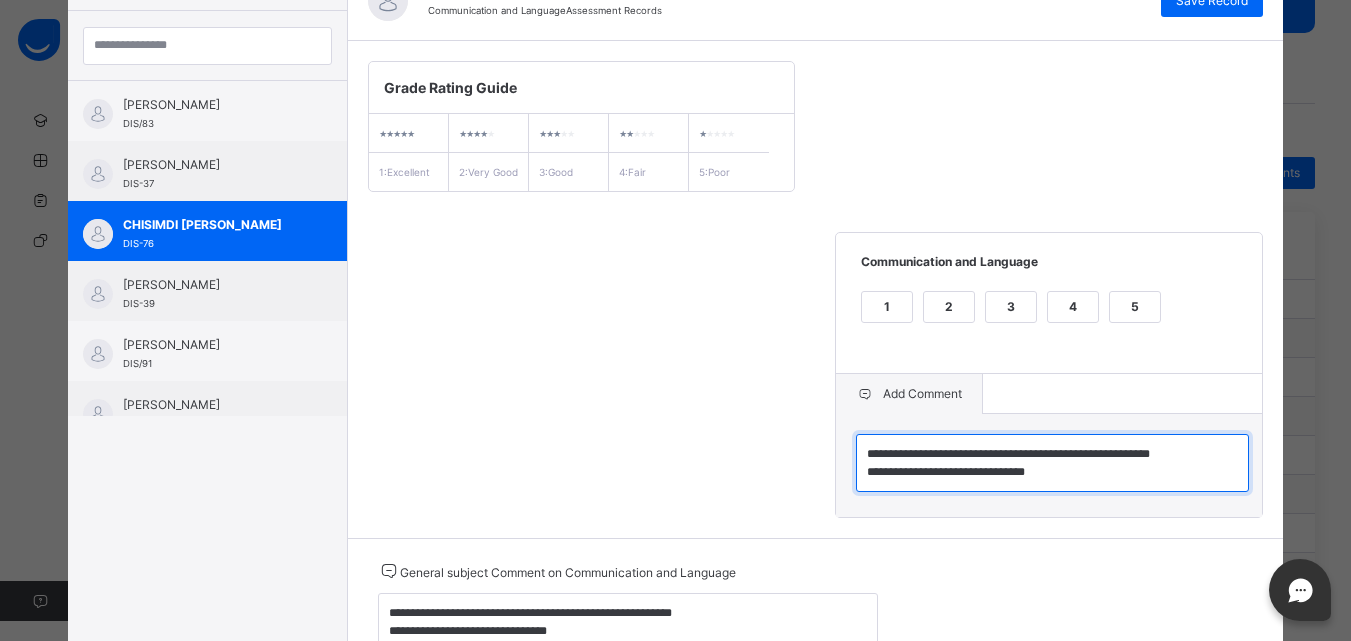 drag, startPoint x: 859, startPoint y: 465, endPoint x: 1108, endPoint y: 500, distance: 251.44781 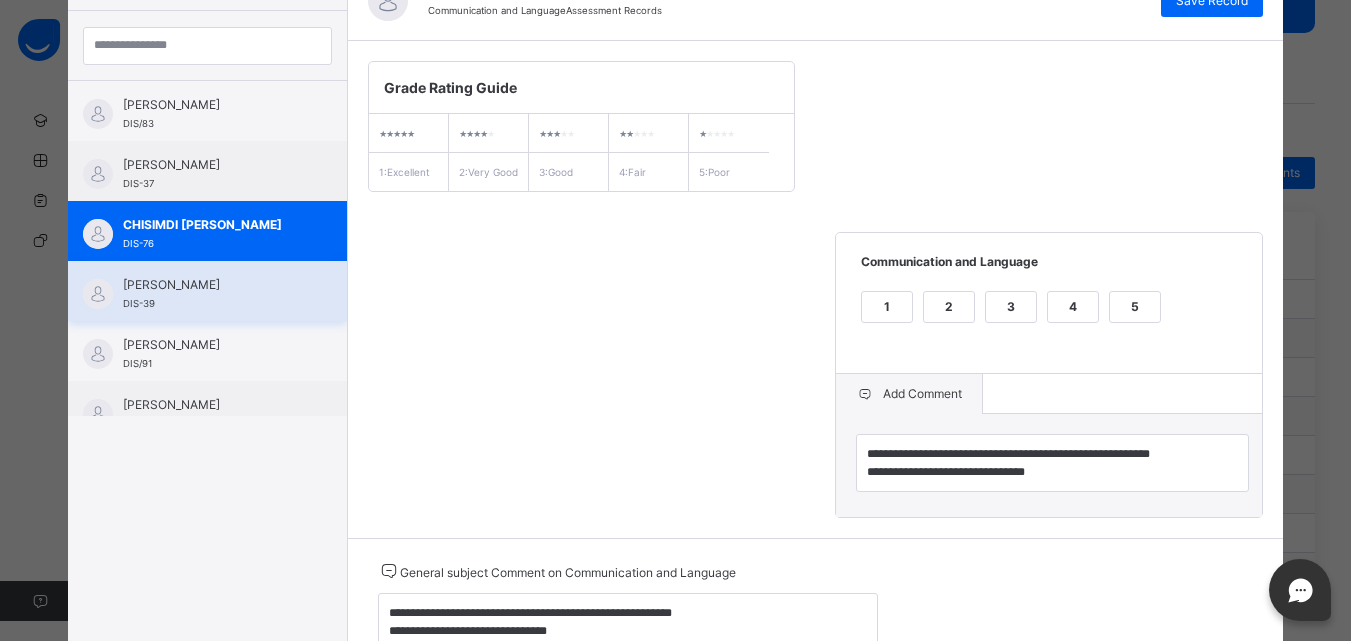 click on "[PERSON_NAME]" at bounding box center (212, 285) 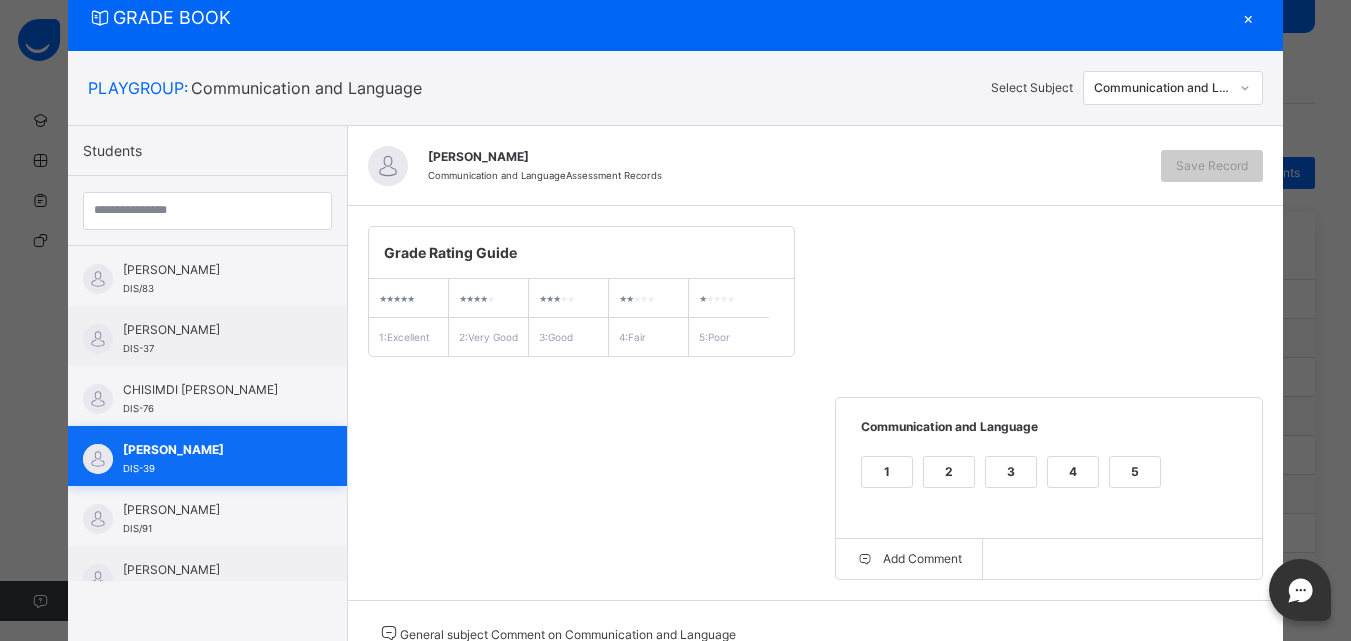 scroll, scrollTop: 231, scrollLeft: 0, axis: vertical 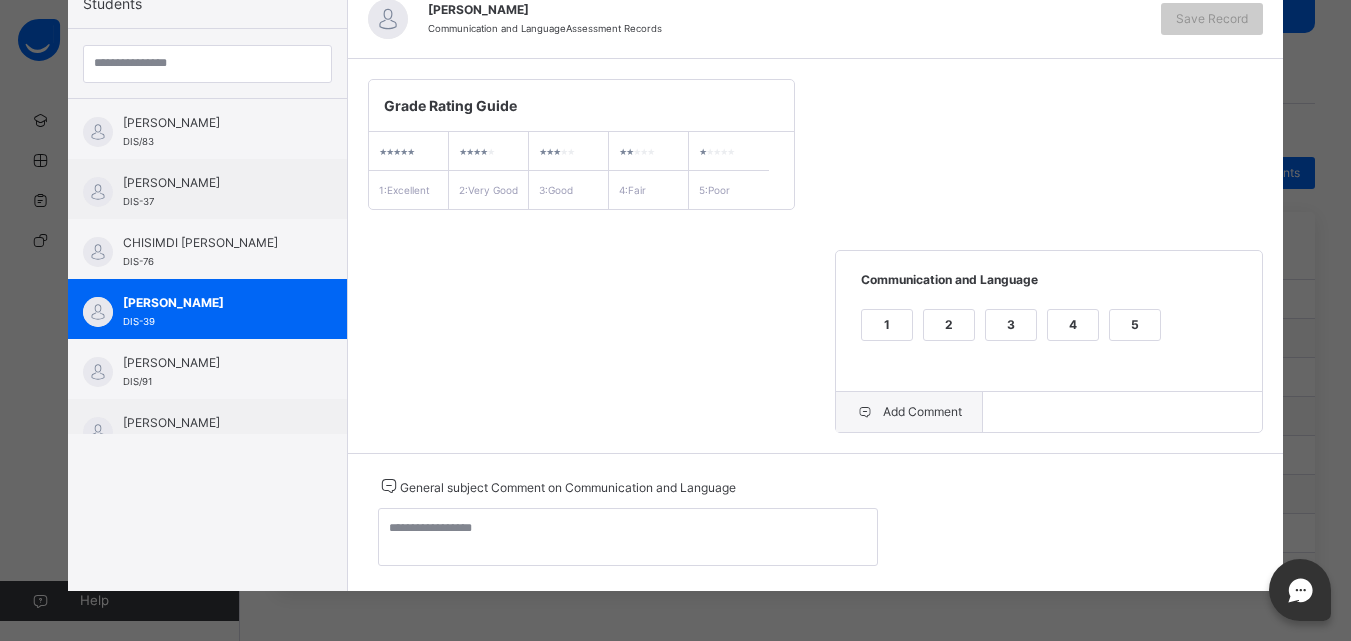 click on "Add Comment" at bounding box center (909, 412) 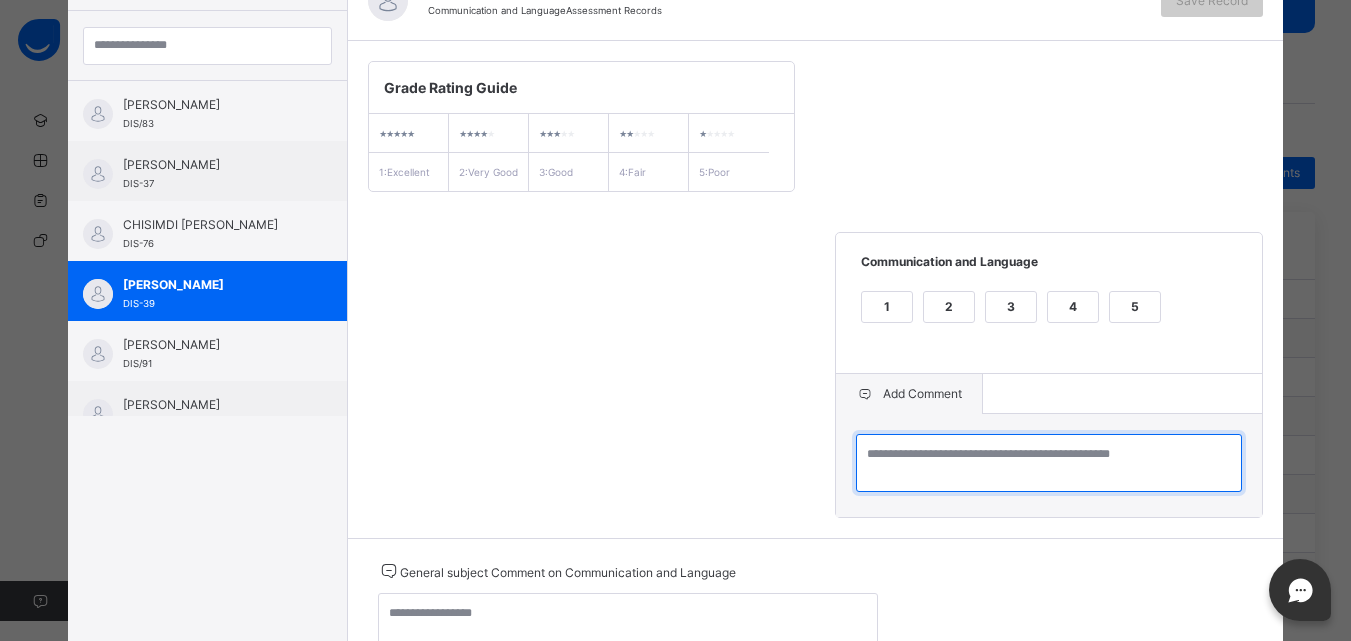 click at bounding box center [1049, 463] 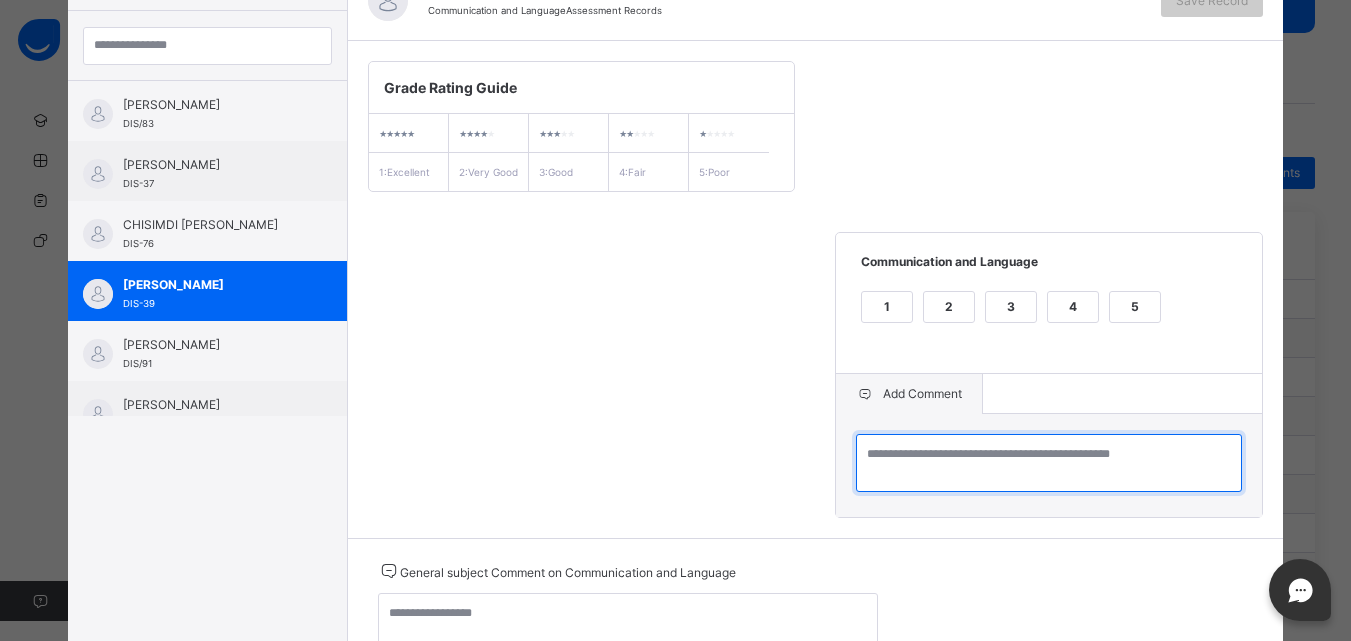 paste on "**********" 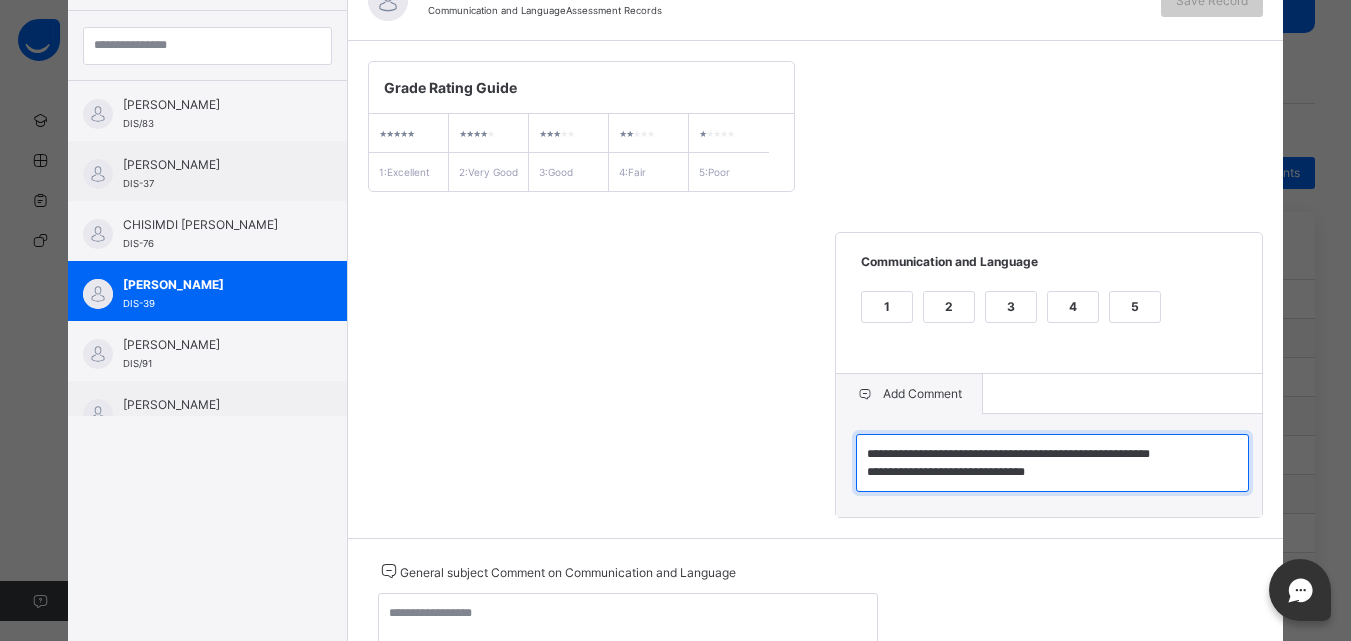 click on "**********" at bounding box center [1052, 463] 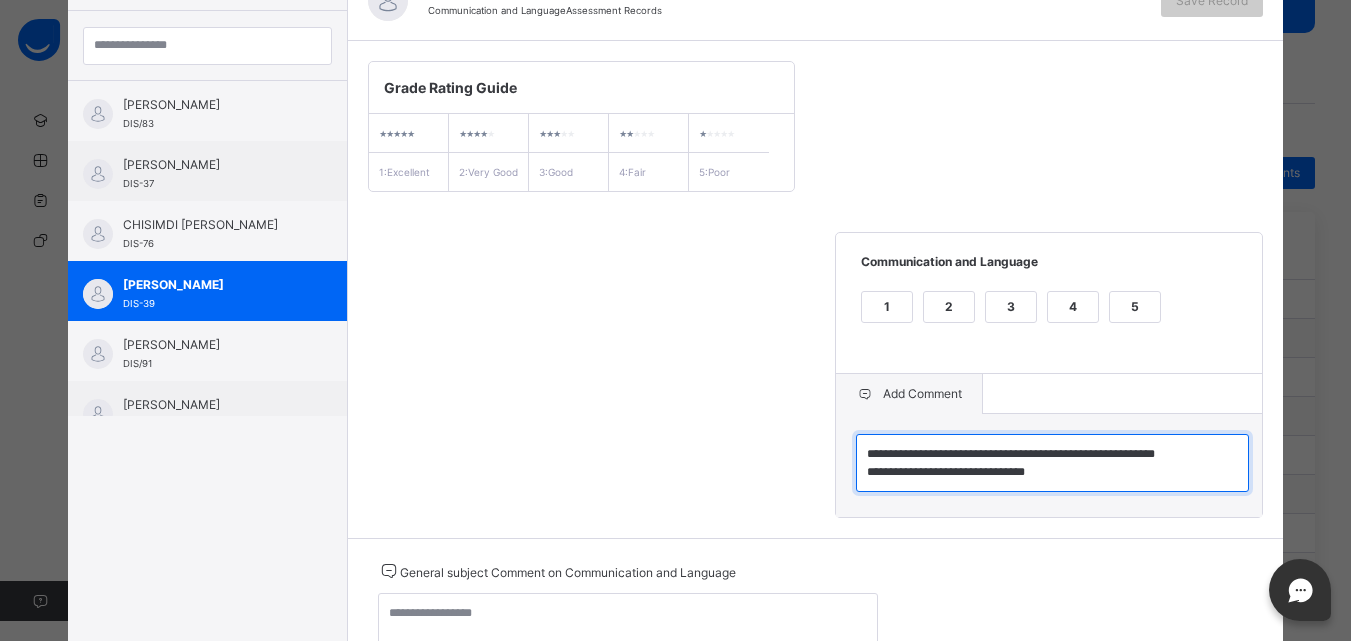 click on "**********" at bounding box center [1052, 463] 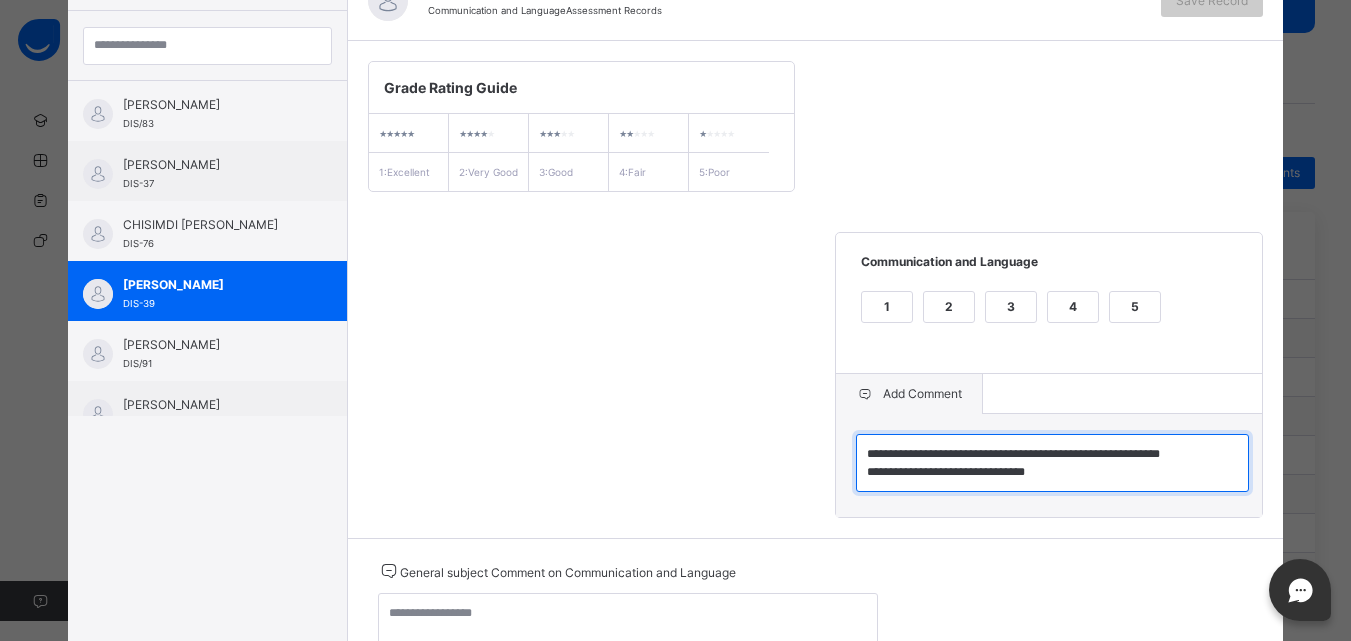 click on "**********" at bounding box center (1052, 463) 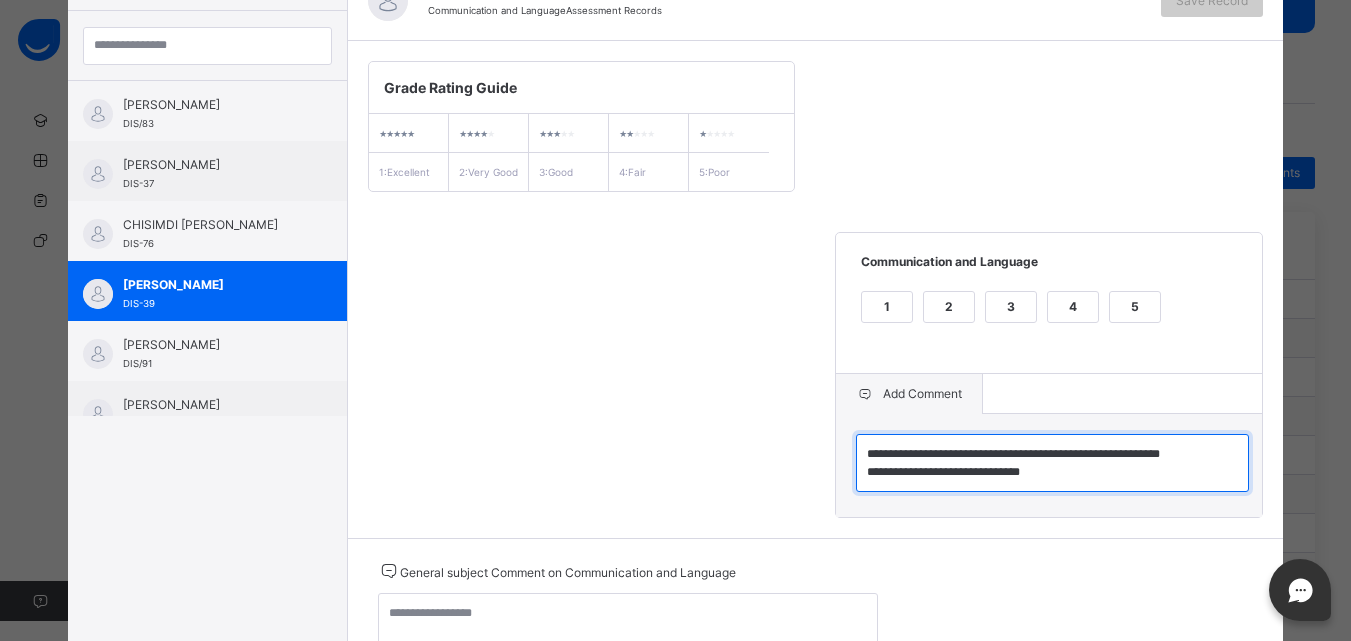 type on "**********" 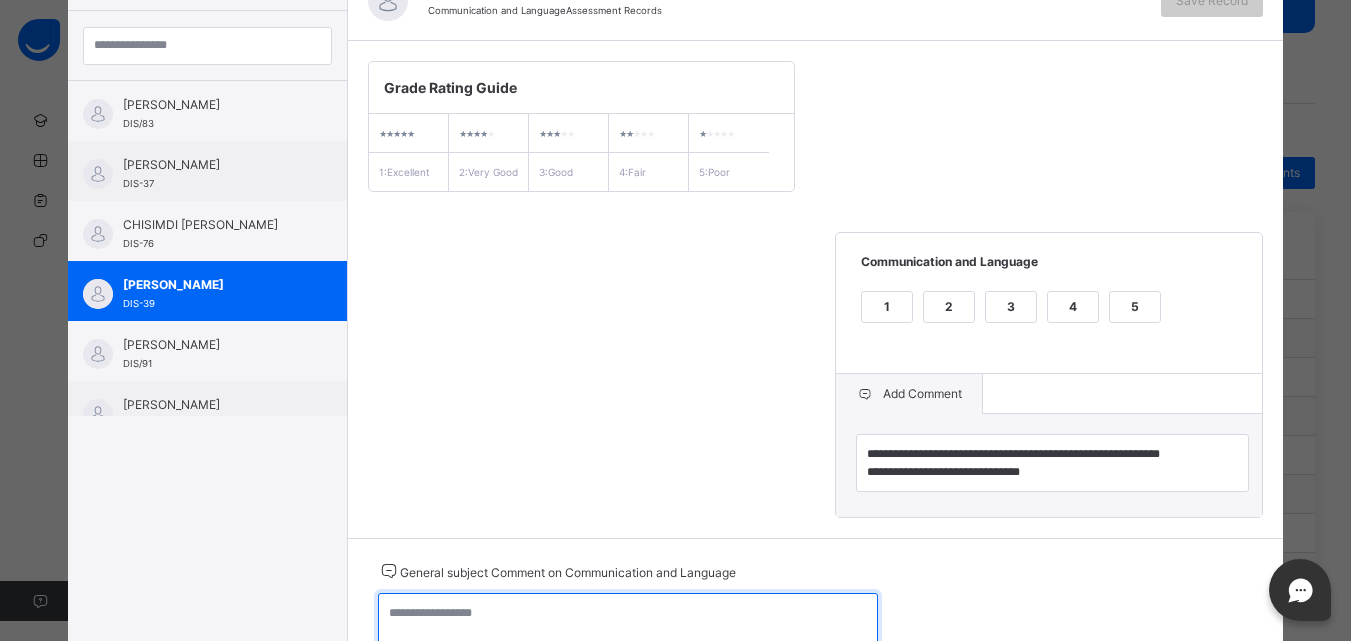 click at bounding box center (628, 622) 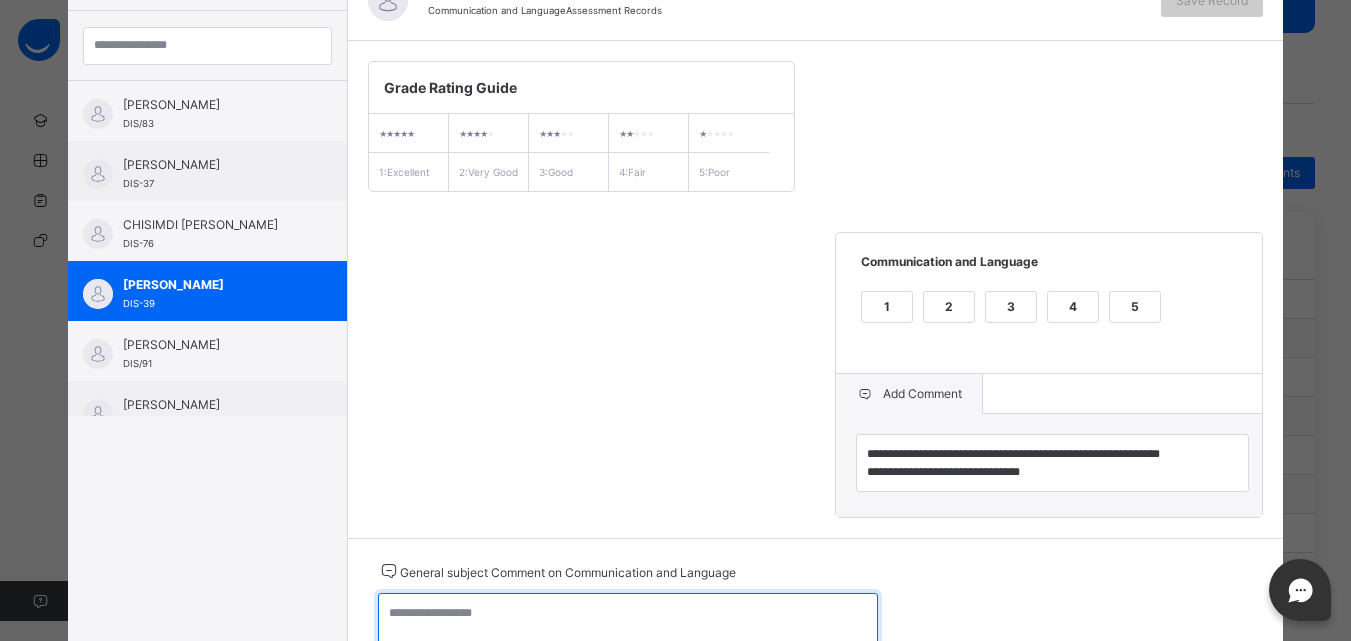 click at bounding box center (628, 622) 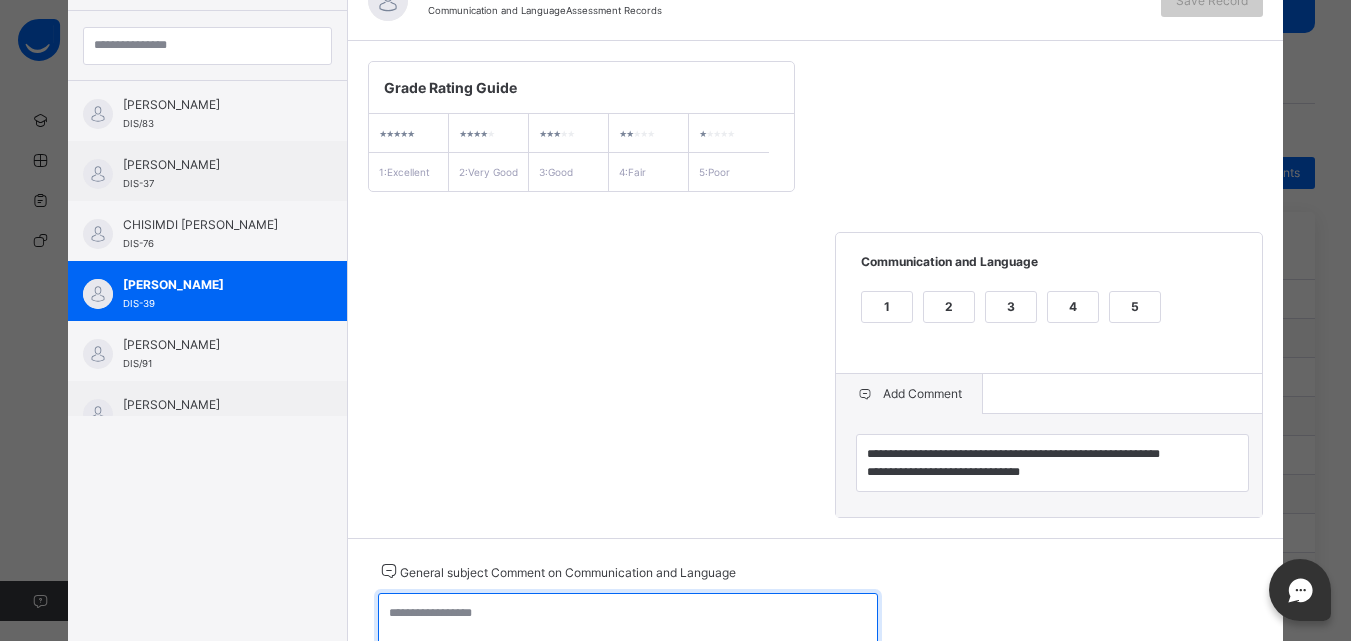 paste on "**********" 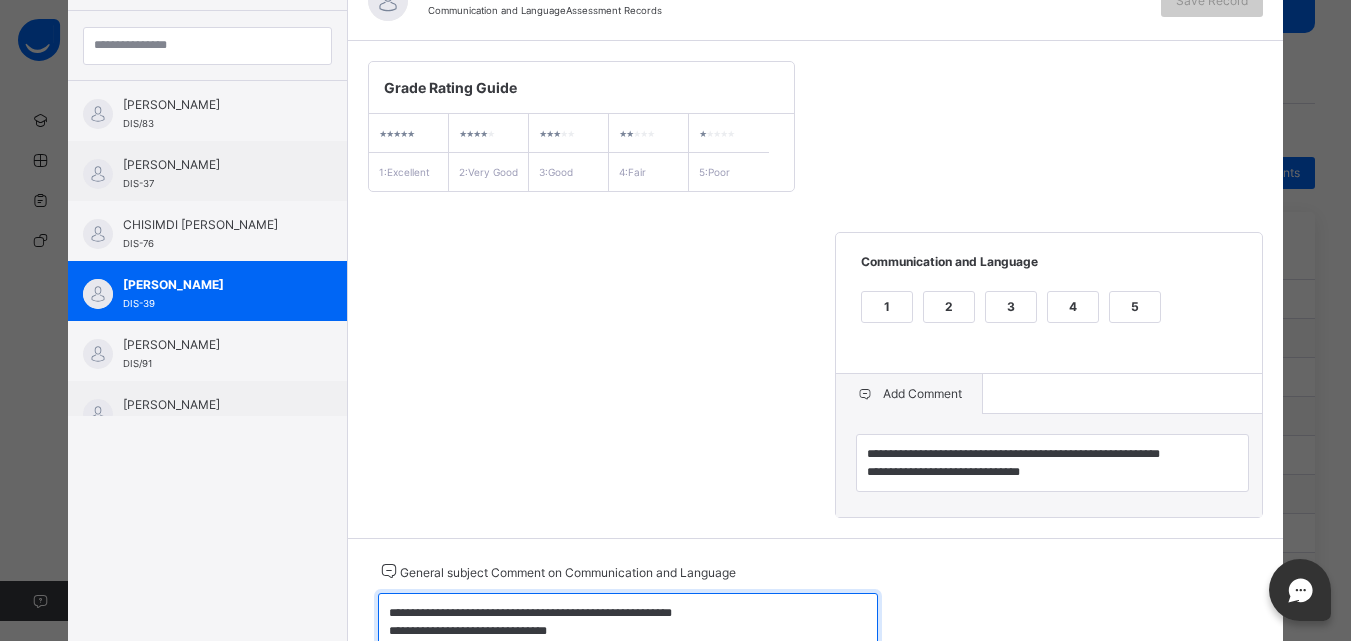 scroll, scrollTop: 246, scrollLeft: 0, axis: vertical 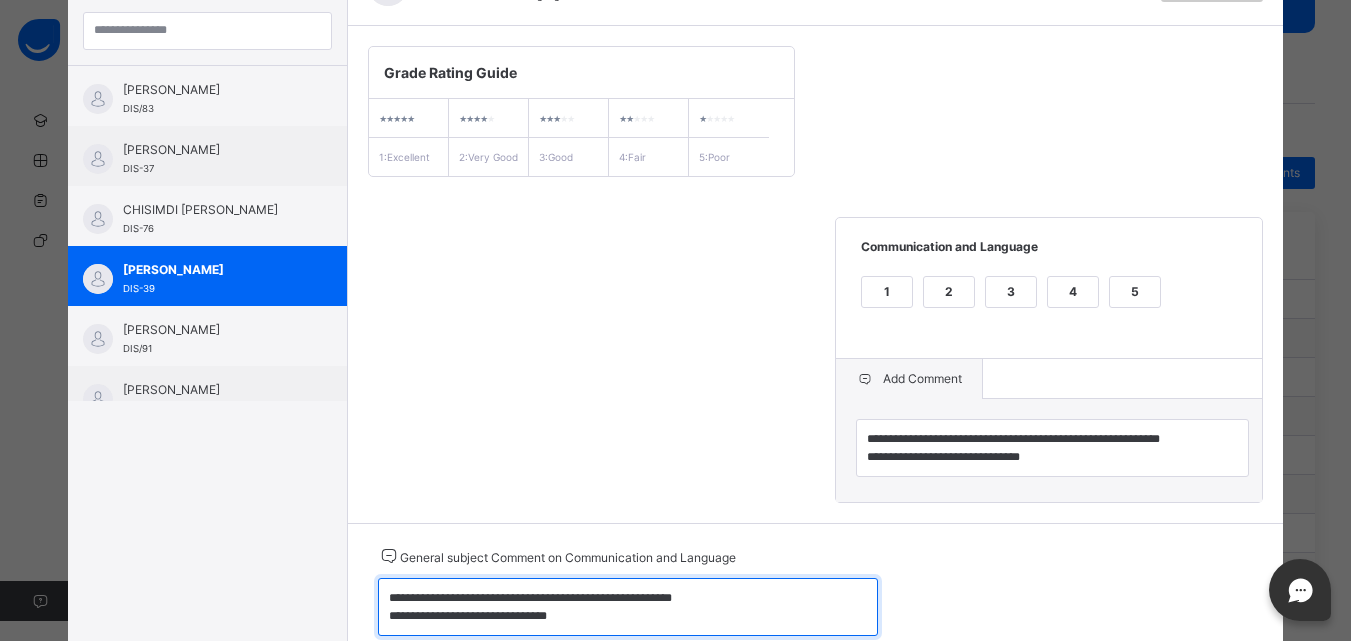 click on "**********" at bounding box center (628, 607) 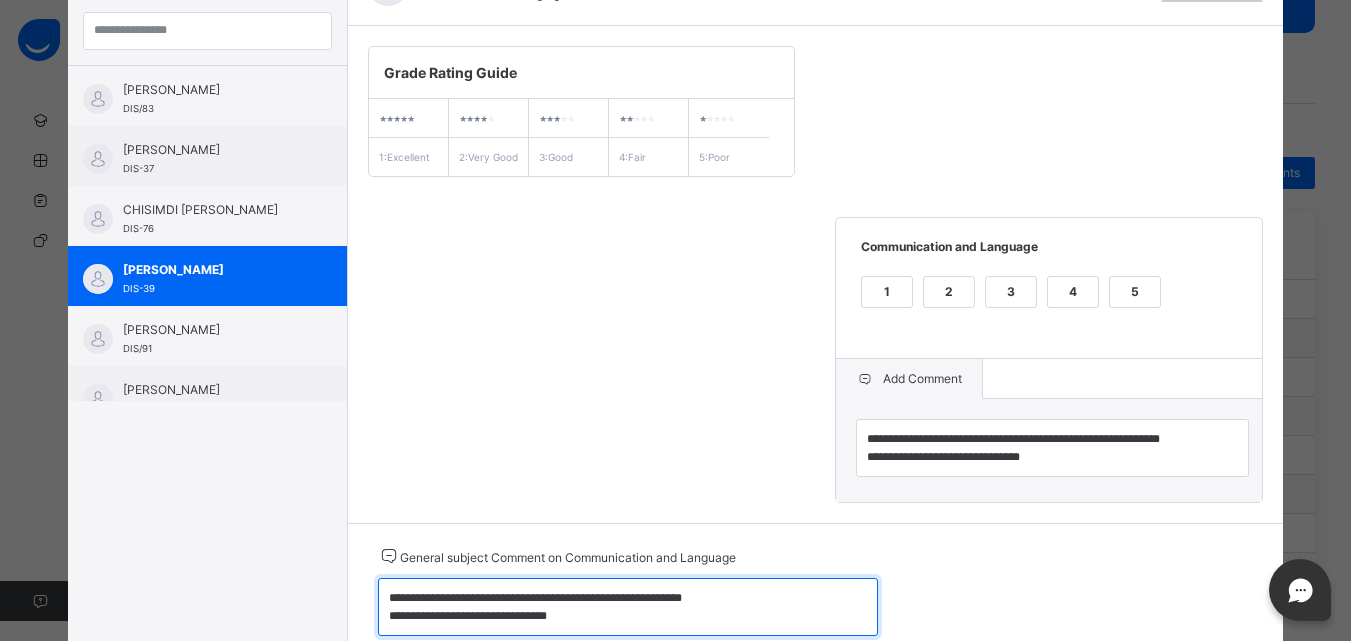 click on "**********" at bounding box center [628, 607] 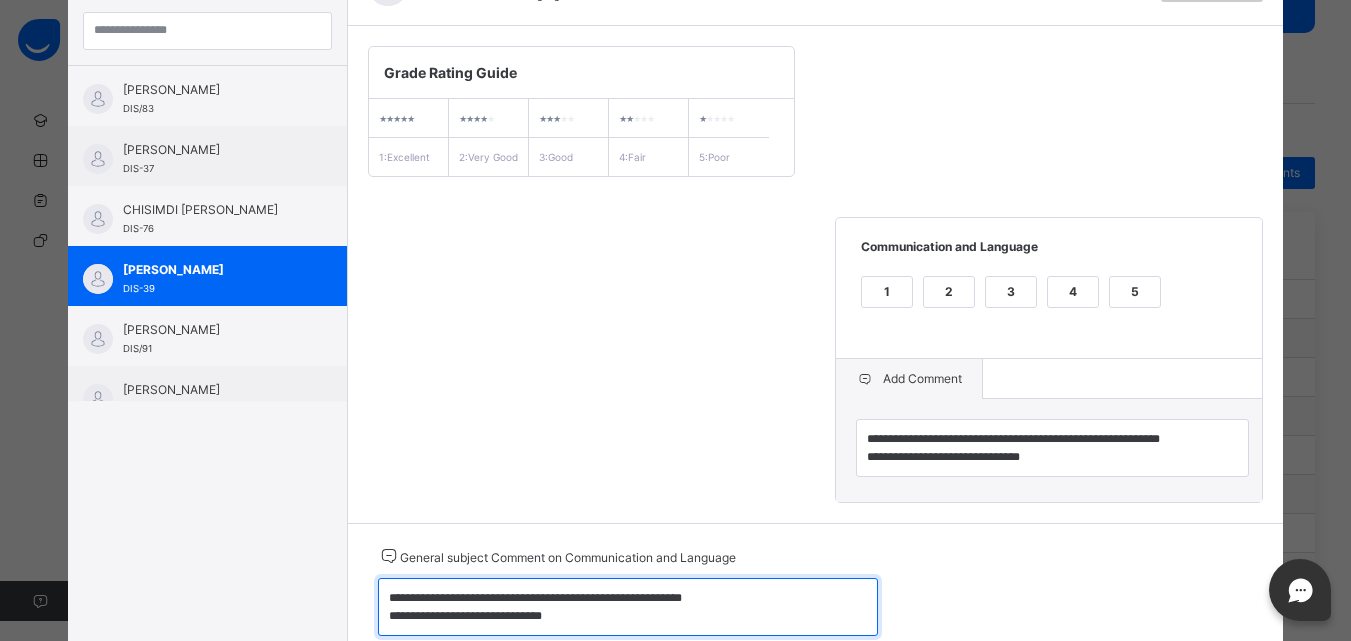 type on "**********" 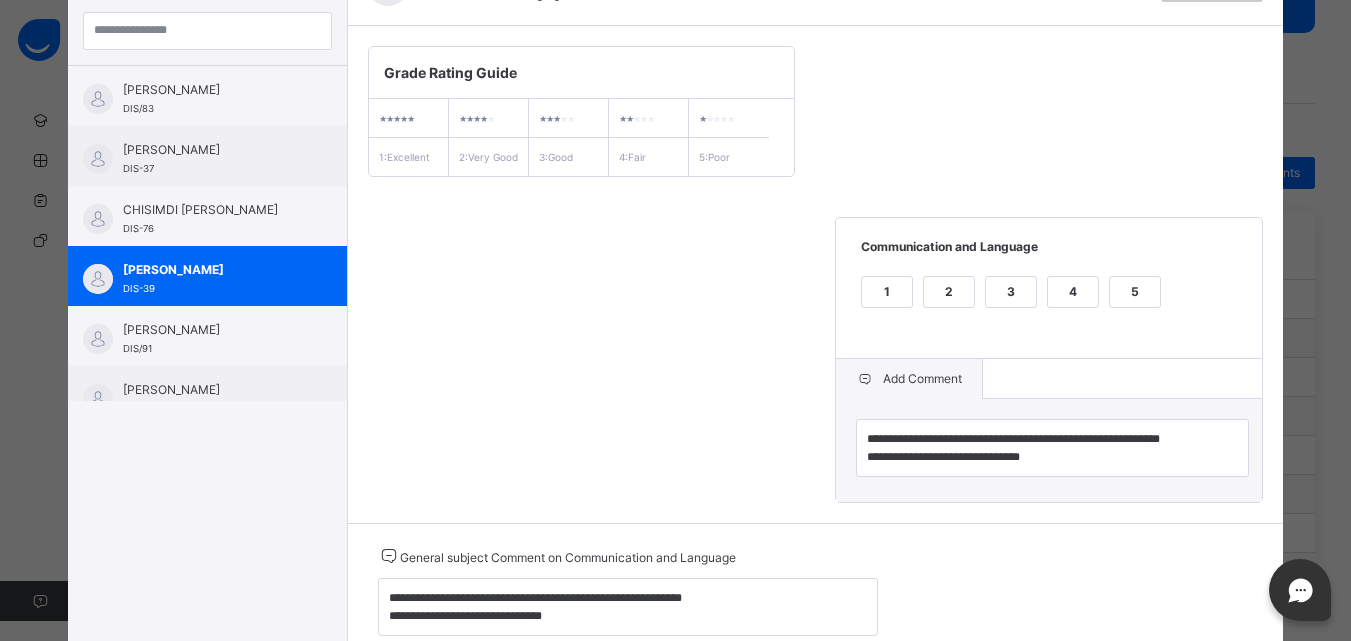 click on "4" at bounding box center [1073, 292] 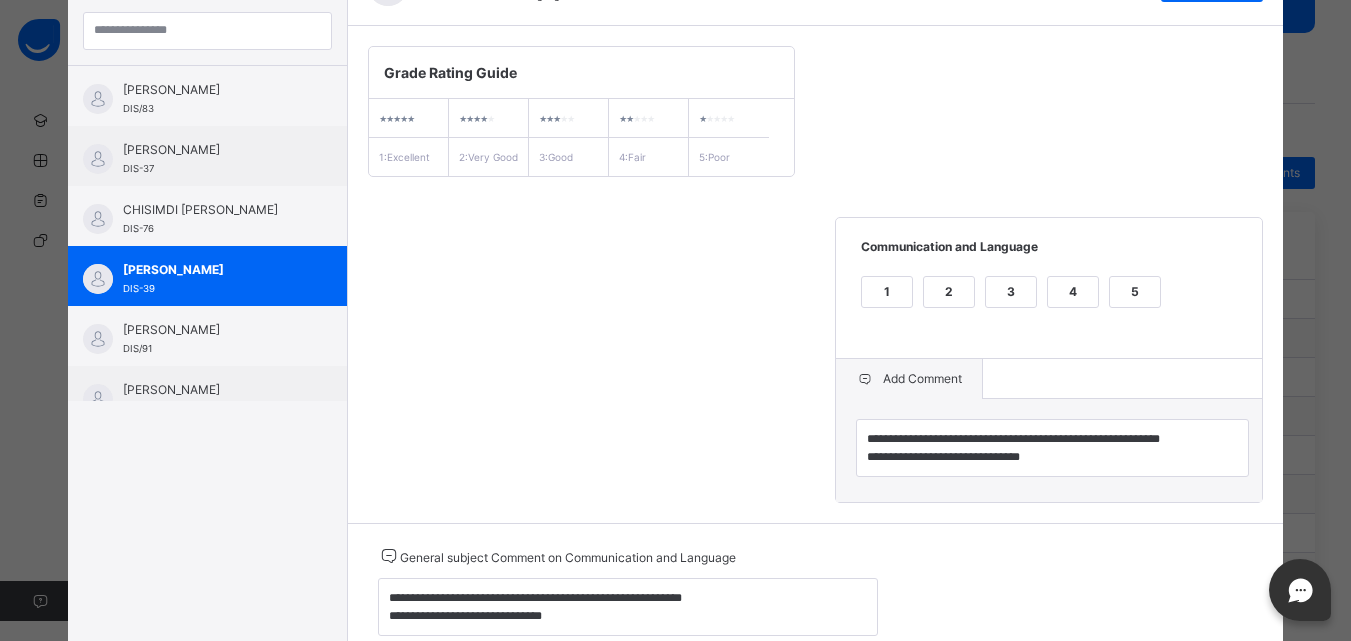 click on "3" at bounding box center [1011, 292] 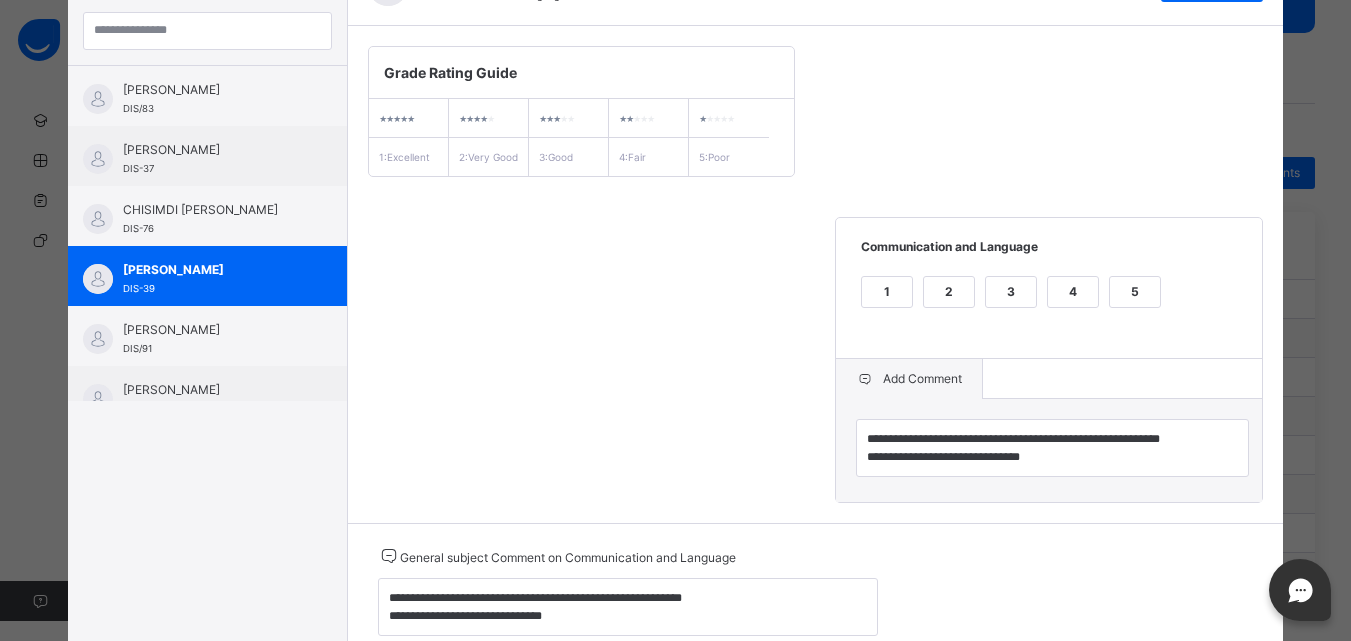 click on "**********" at bounding box center (816, 274) 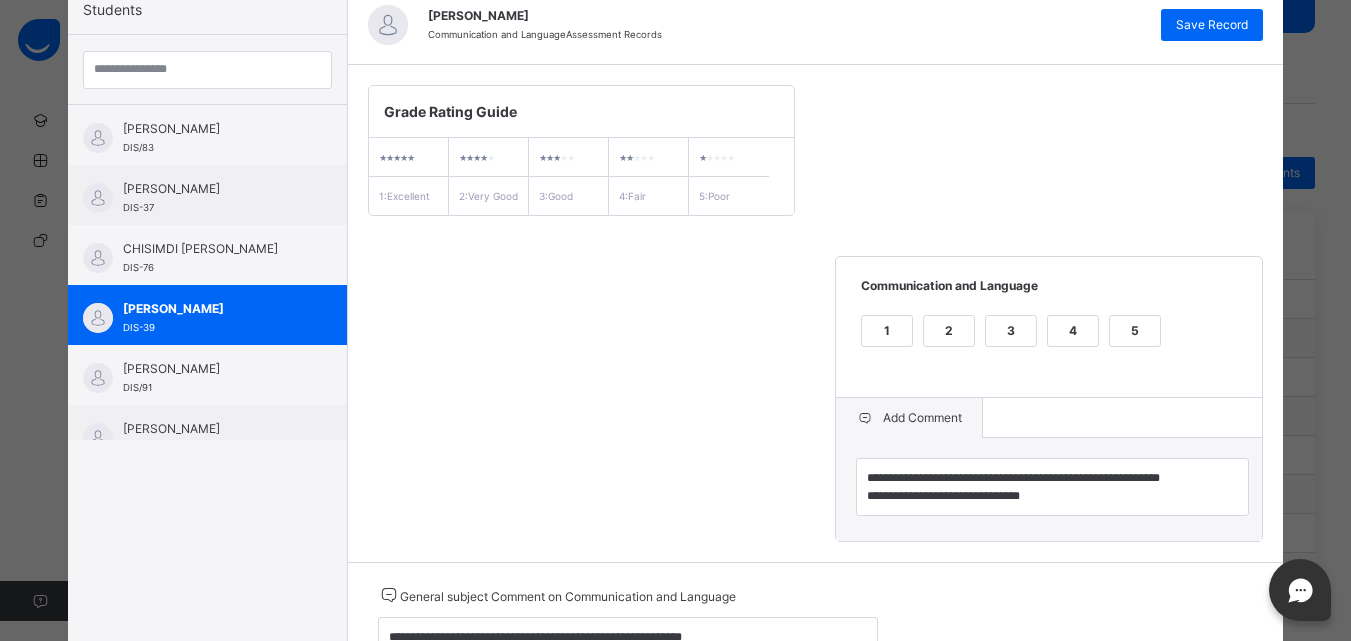 scroll, scrollTop: 206, scrollLeft: 0, axis: vertical 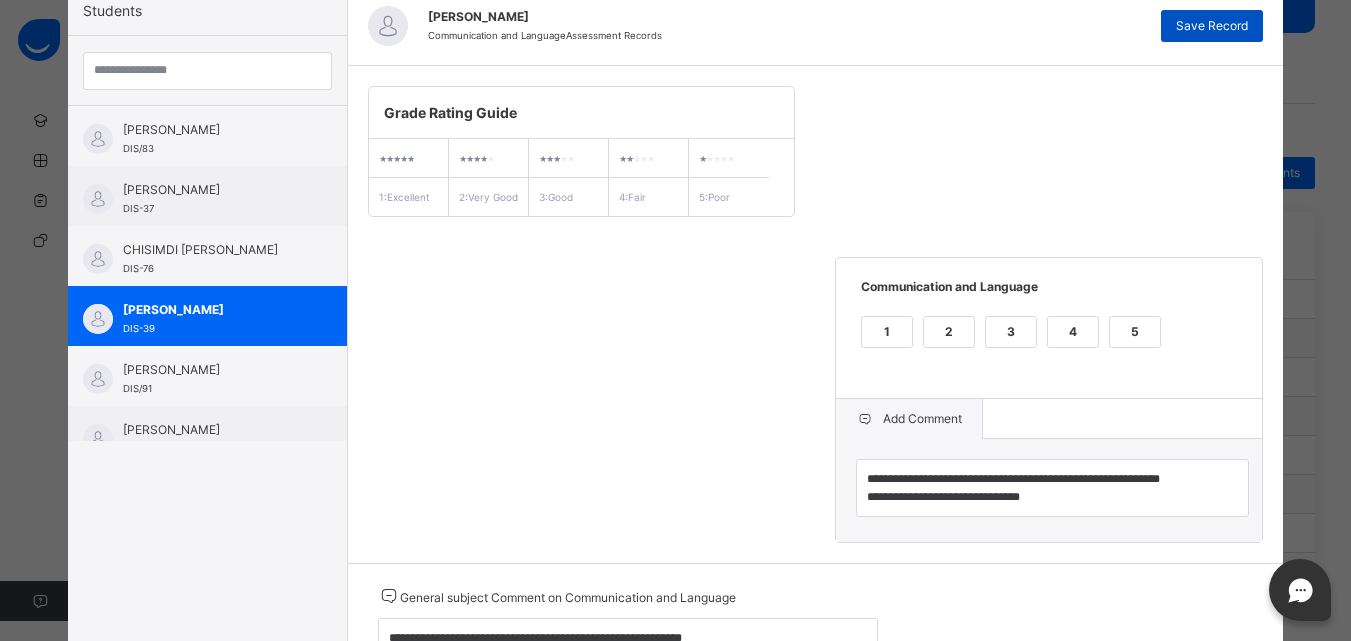 click on "Save Record" at bounding box center [1212, 26] 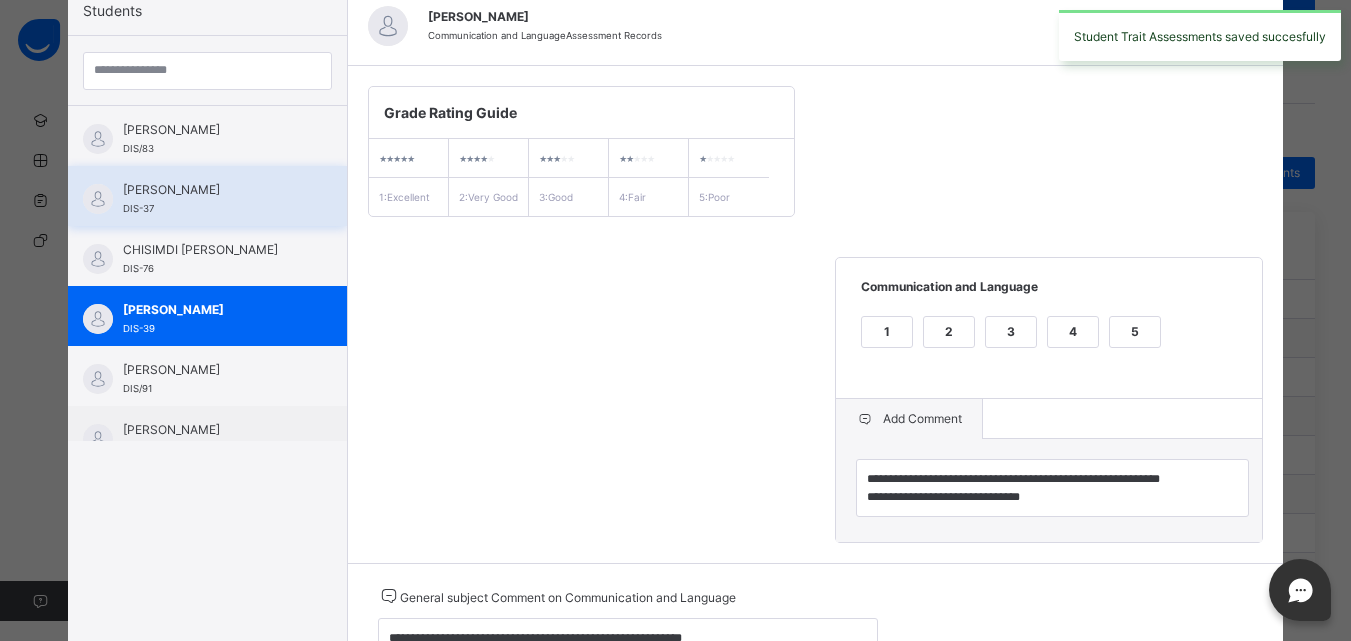 click on "[PERSON_NAME] DIS-37" at bounding box center [212, 199] 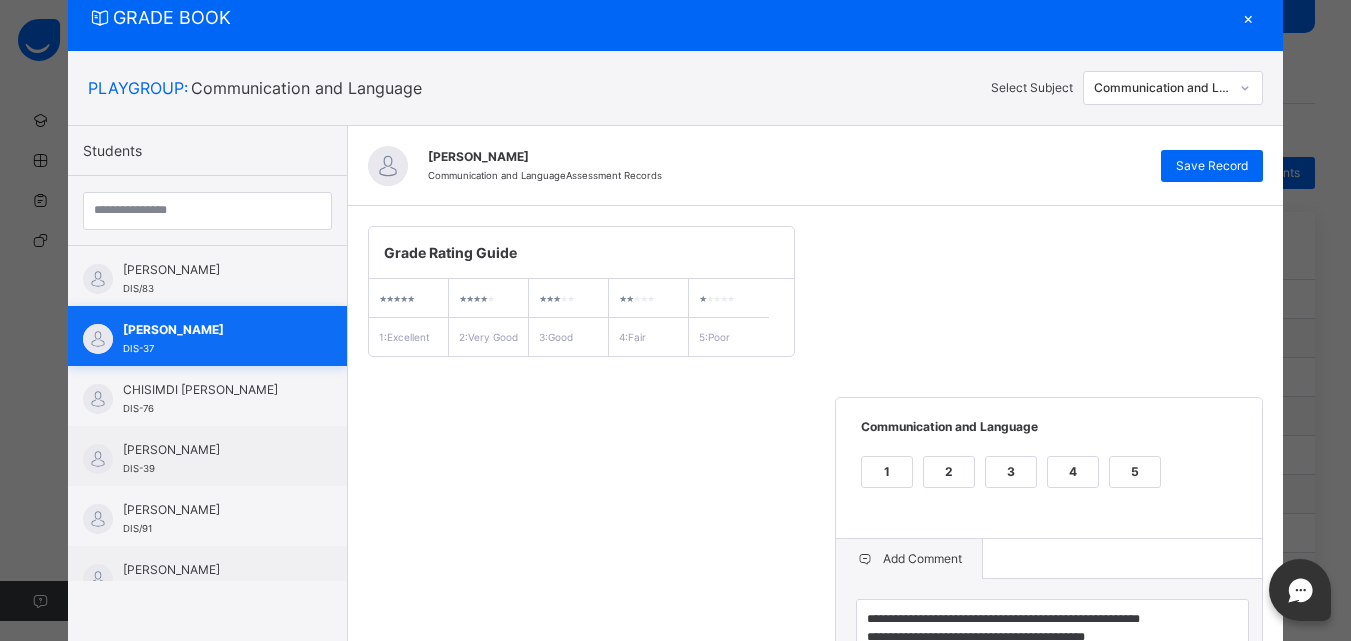 scroll, scrollTop: 206, scrollLeft: 0, axis: vertical 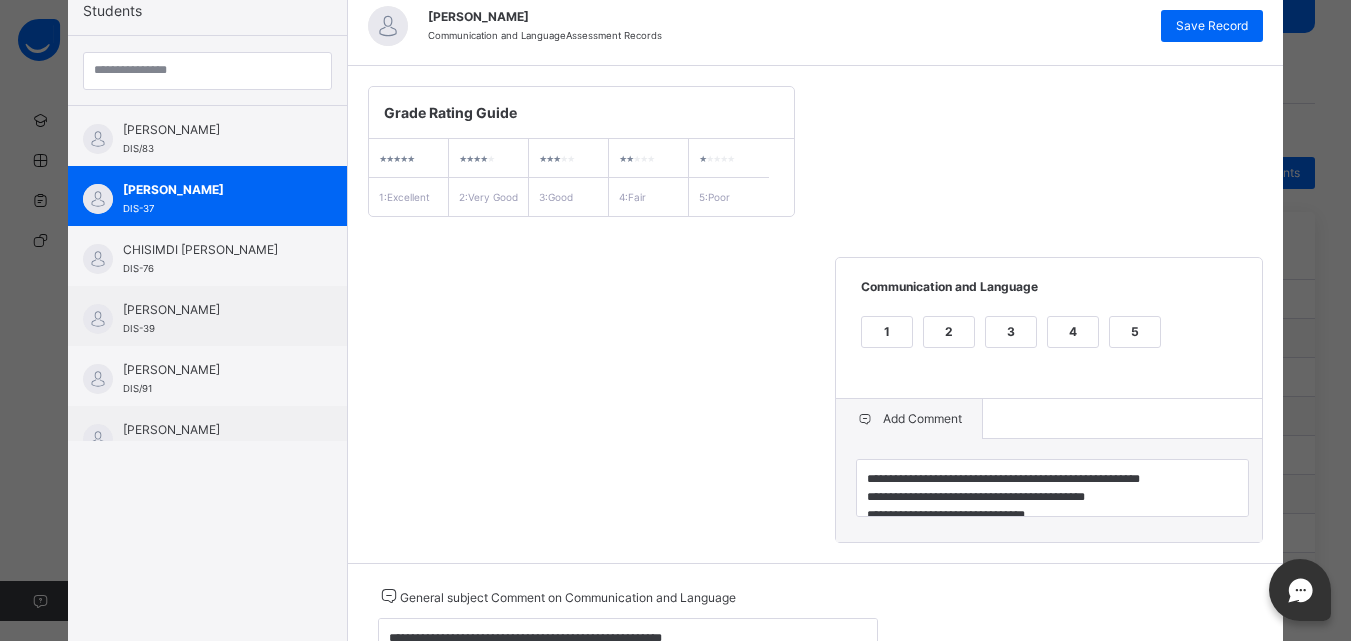 click on "**********" at bounding box center [816, 314] 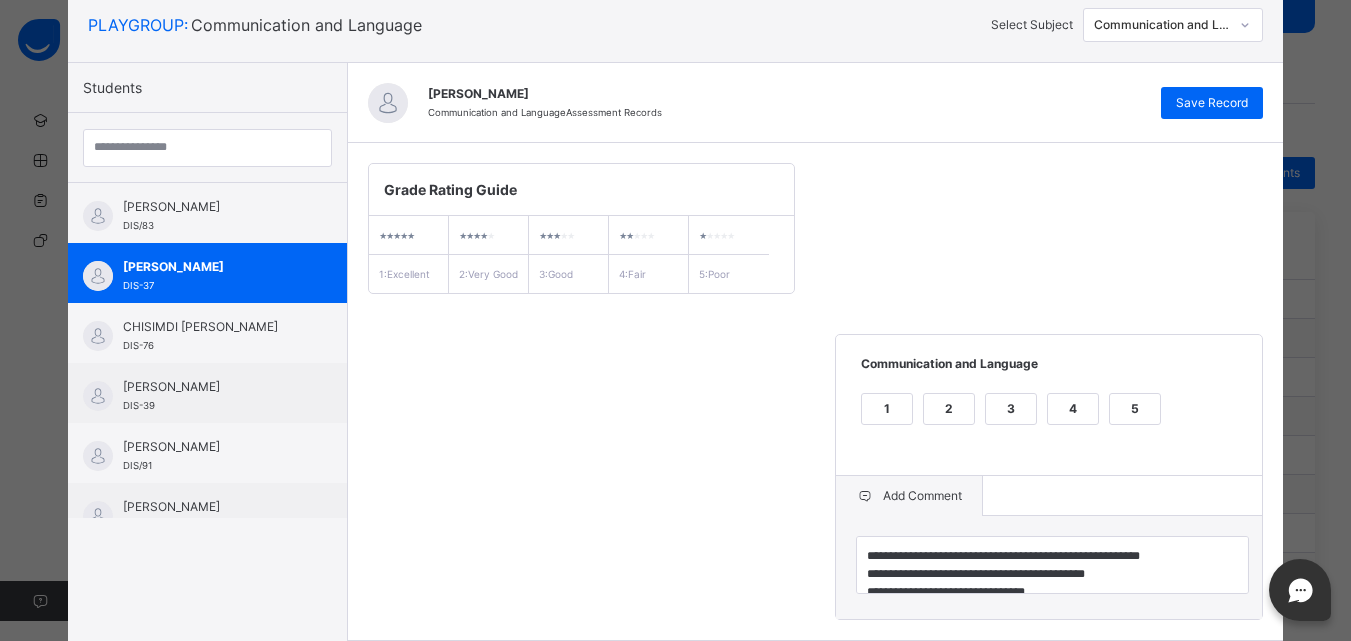 scroll, scrollTop: 126, scrollLeft: 0, axis: vertical 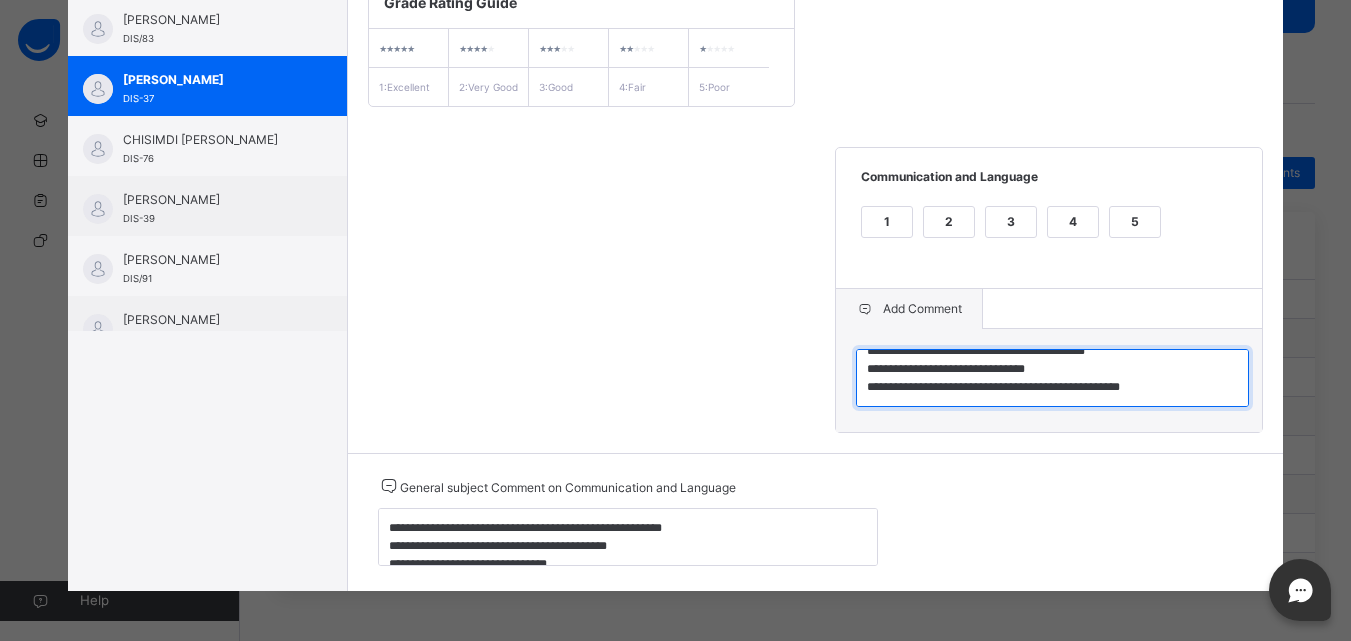 drag, startPoint x: 858, startPoint y: 576, endPoint x: 1222, endPoint y: 523, distance: 367.8383 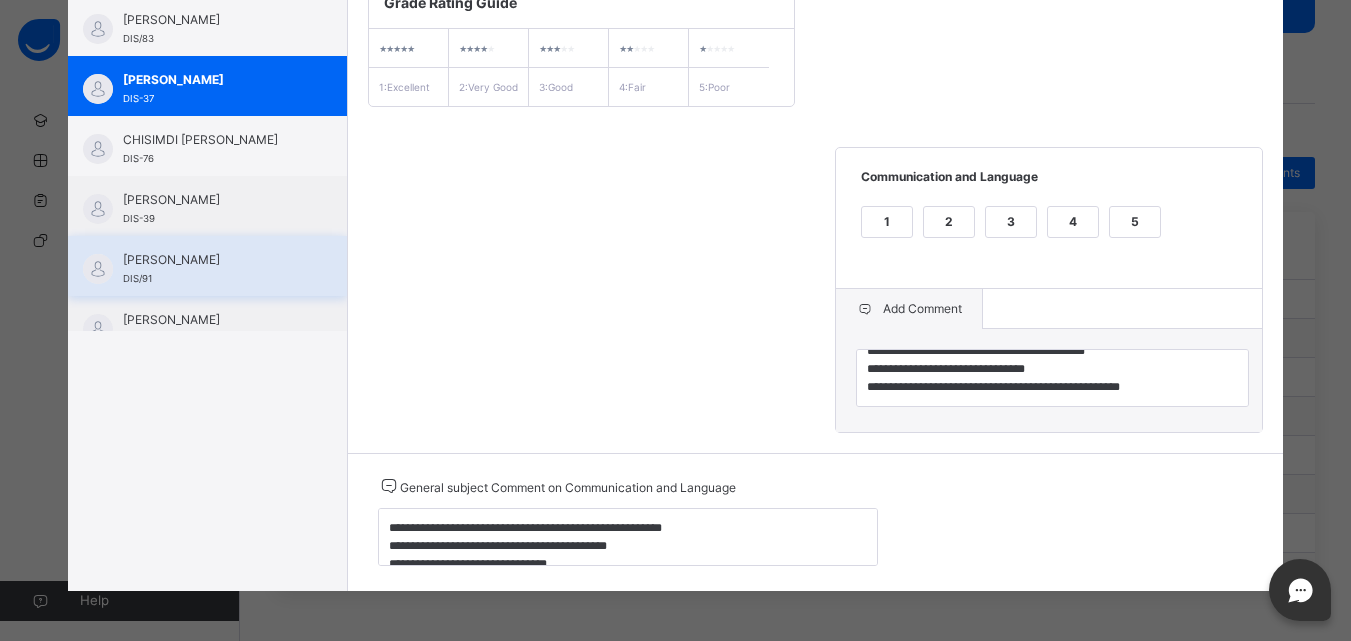 click on "[PERSON_NAME]" at bounding box center (212, 260) 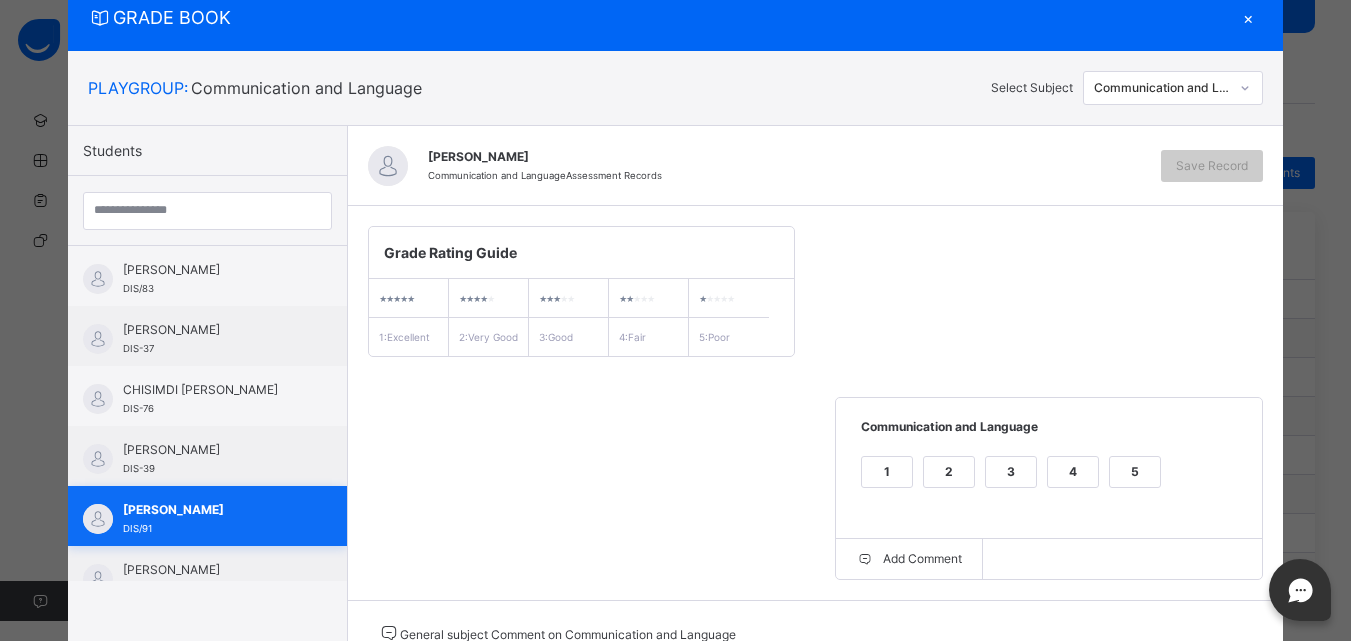 scroll, scrollTop: 231, scrollLeft: 0, axis: vertical 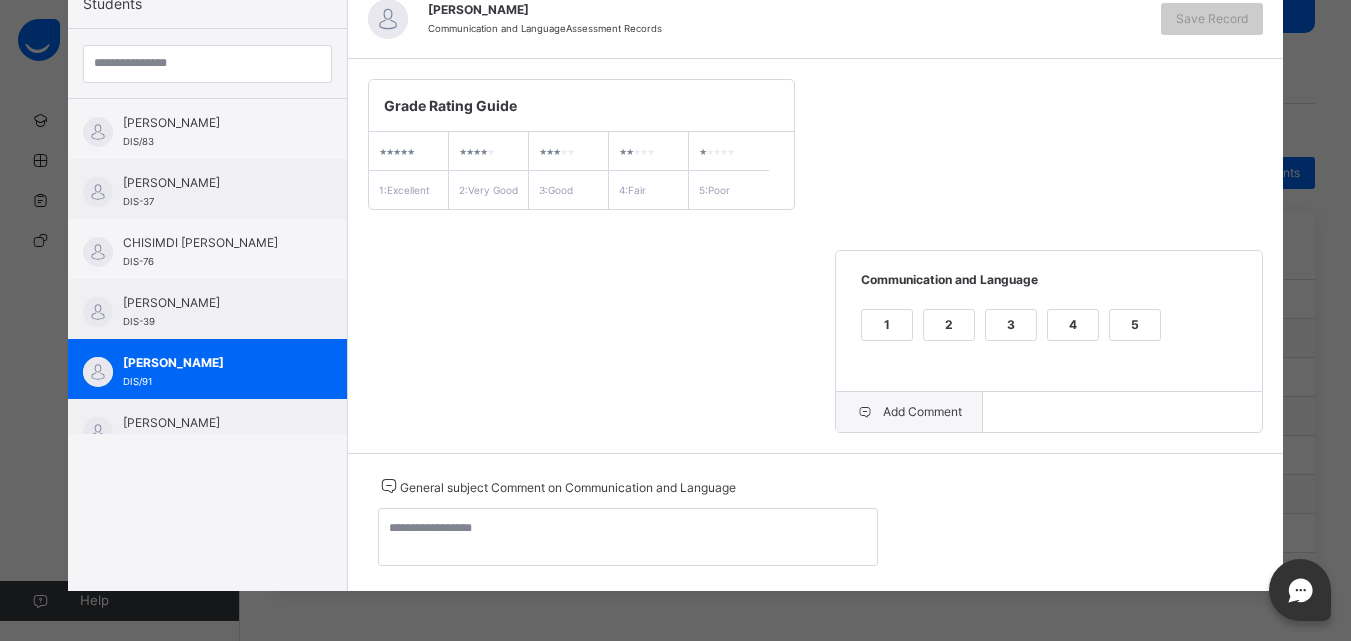click on "Add Comment" at bounding box center [909, 412] 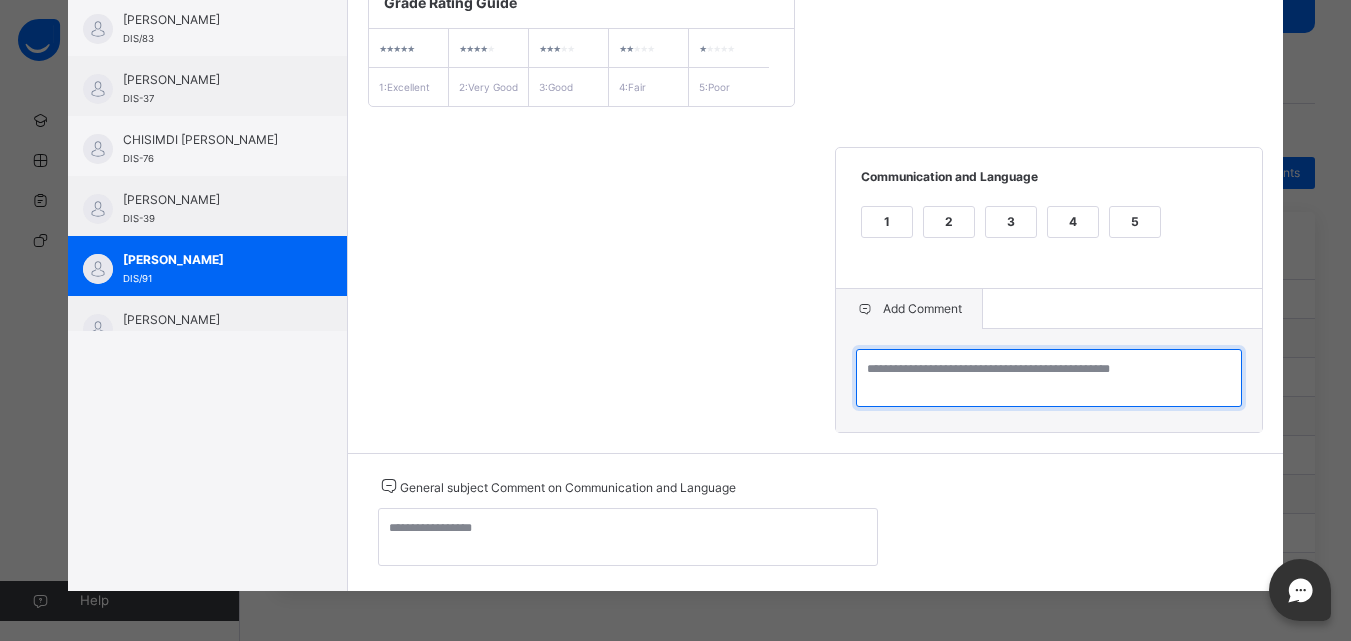 paste on "**********" 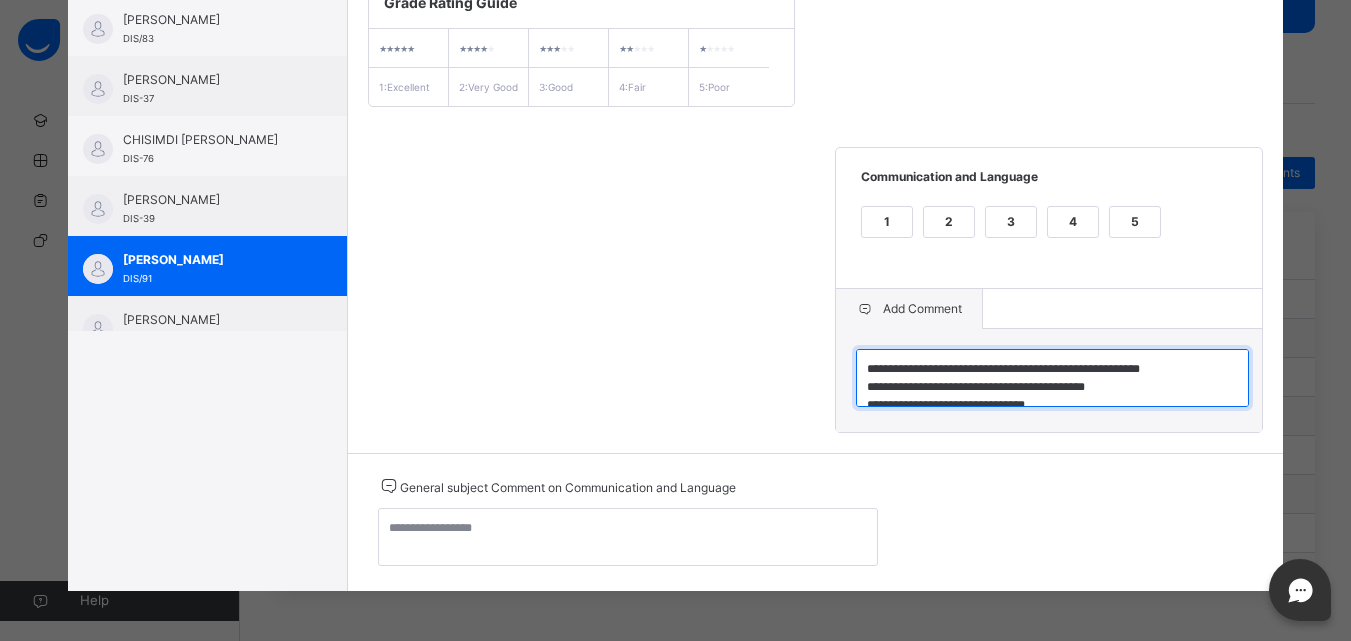 scroll, scrollTop: 24, scrollLeft: 0, axis: vertical 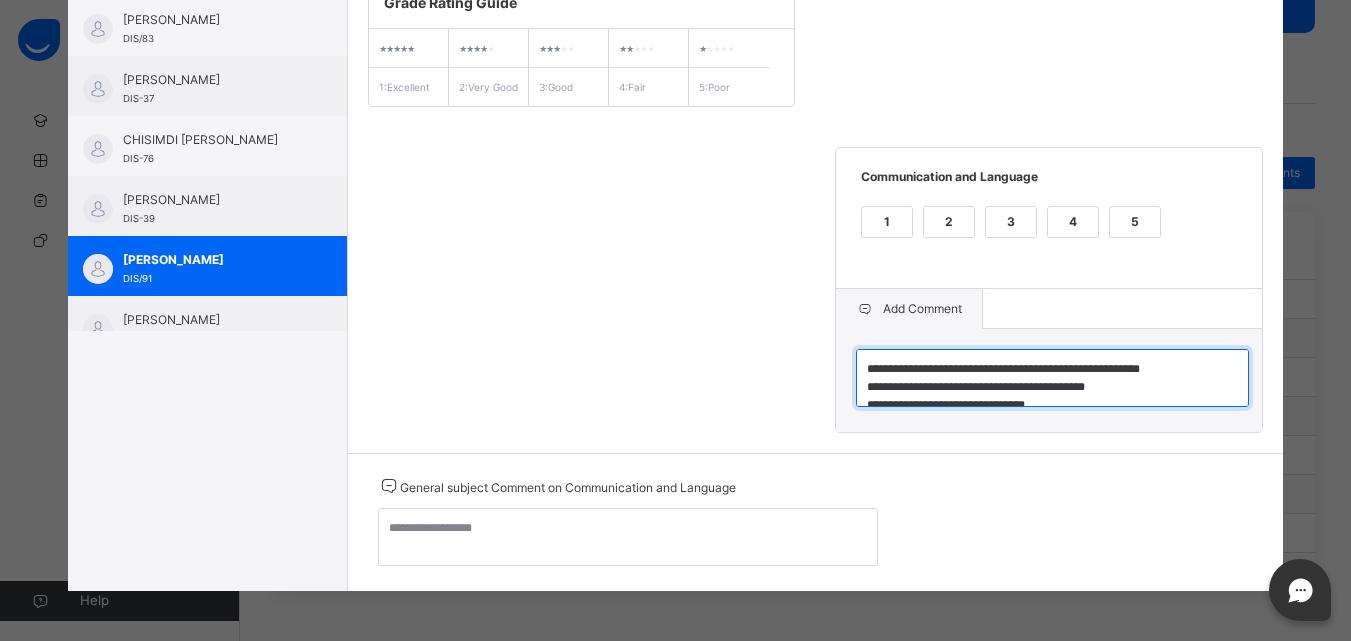 click on "**********" at bounding box center [1052, 378] 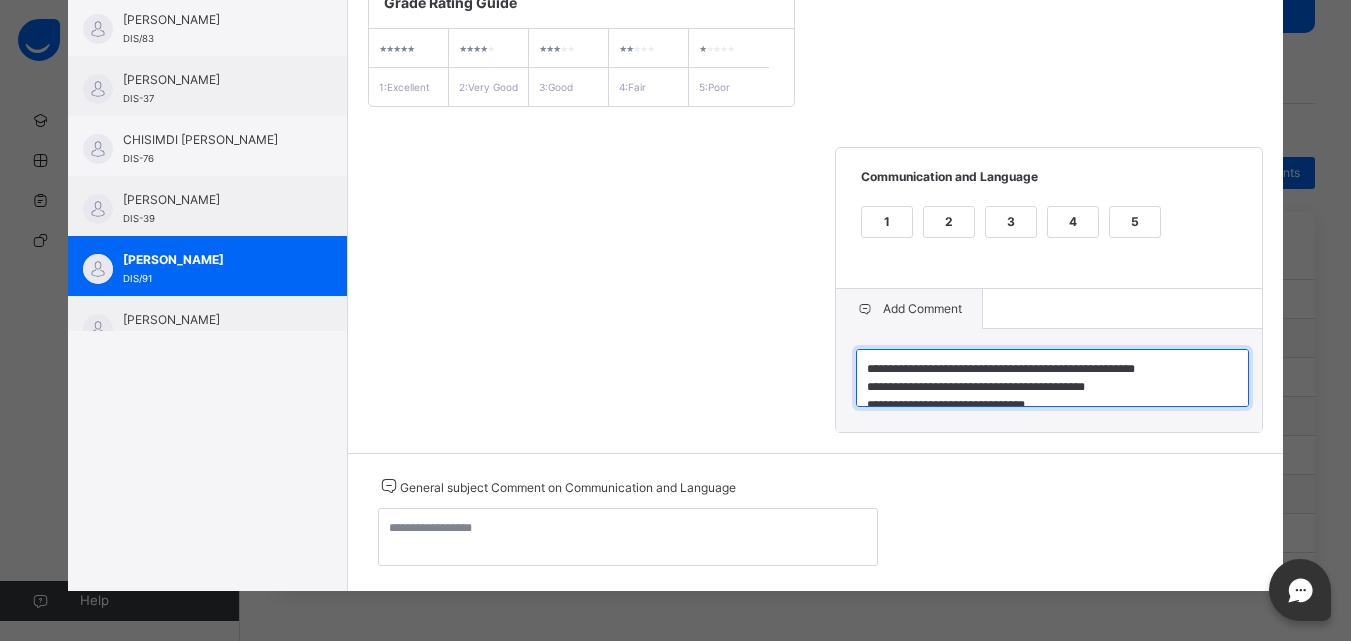 click on "**********" at bounding box center (1052, 378) 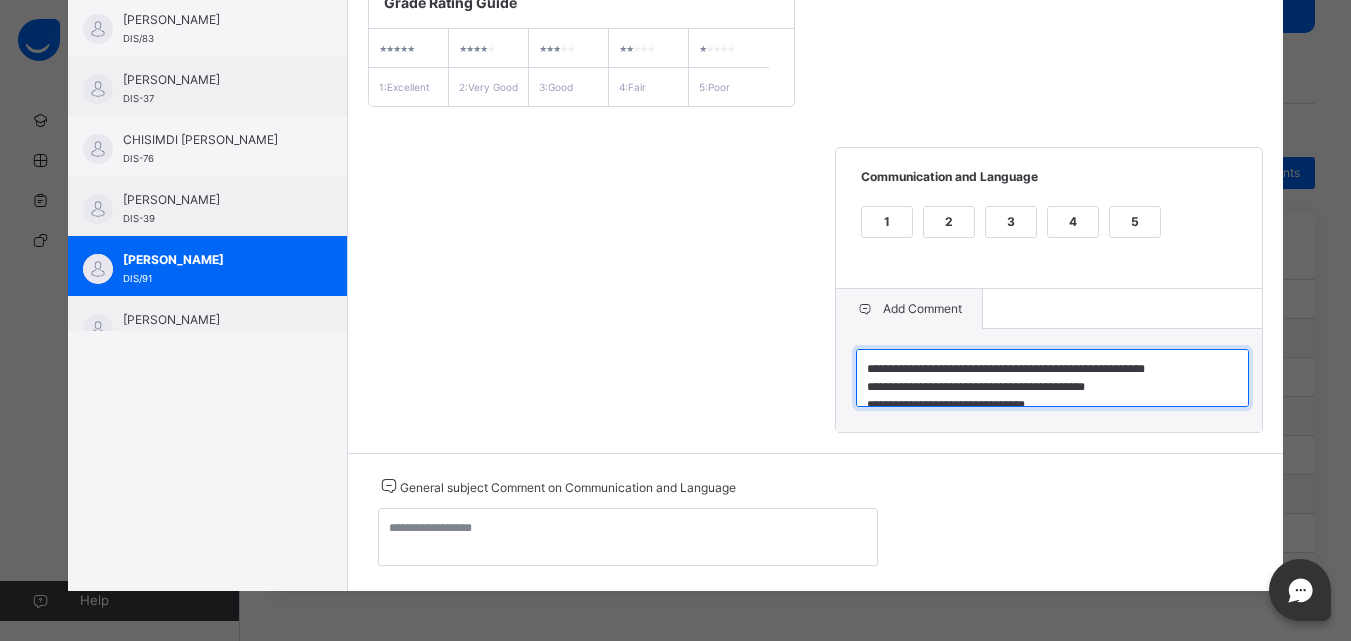 click on "**********" at bounding box center (1052, 378) 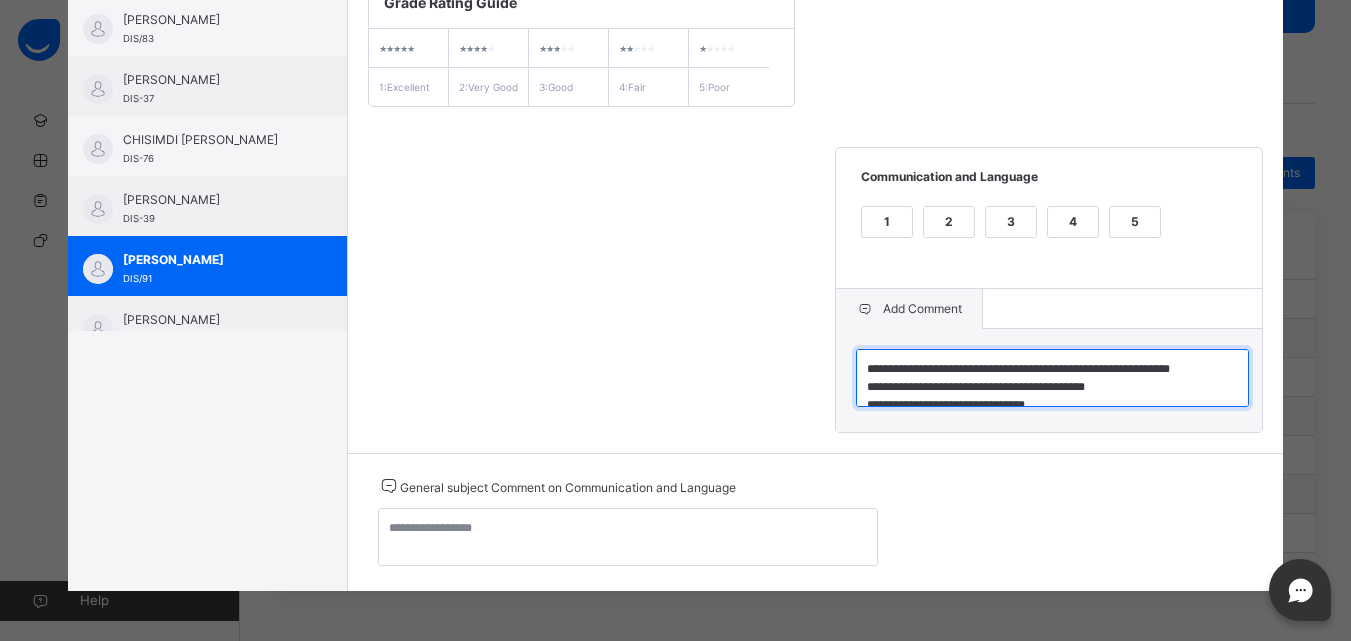 click on "**********" at bounding box center [1052, 378] 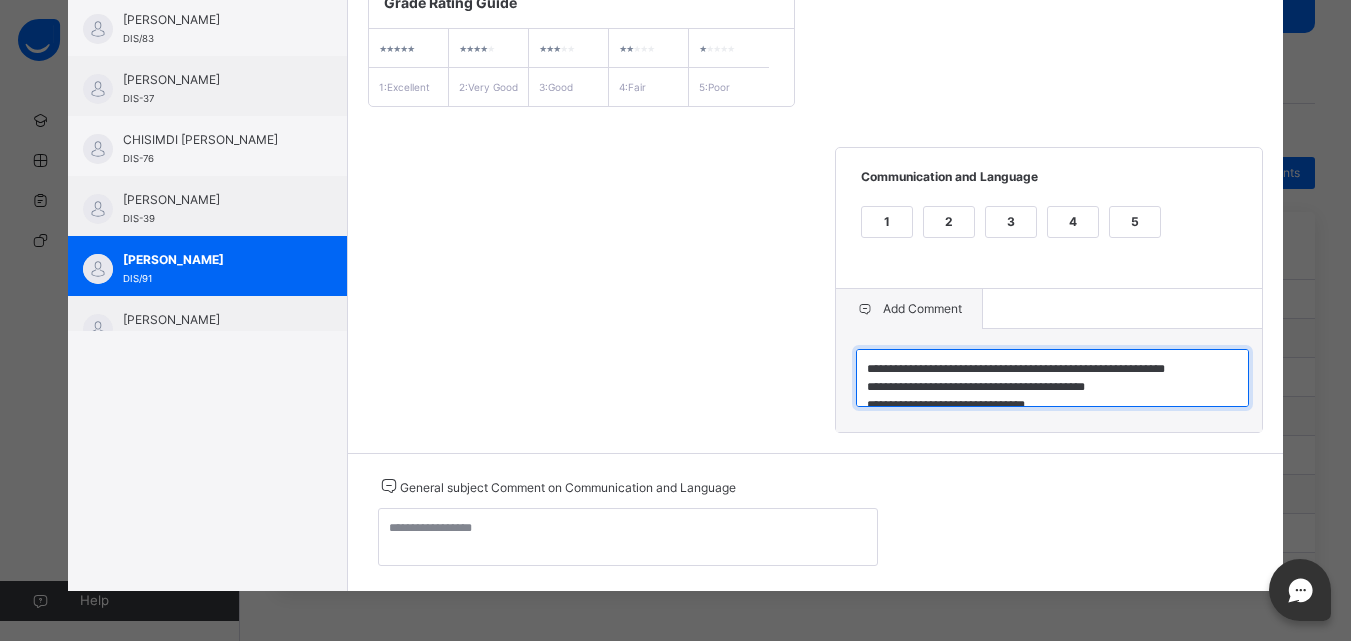 scroll, scrollTop: 36, scrollLeft: 0, axis: vertical 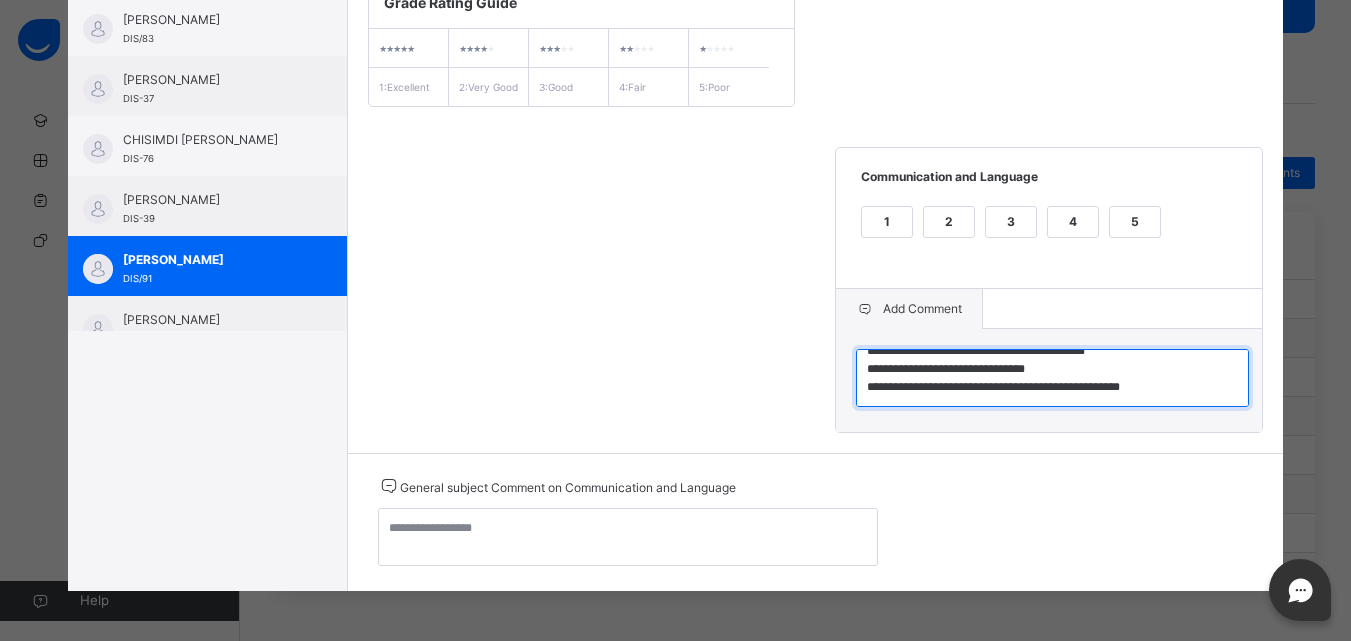 click on "**********" at bounding box center (1052, 378) 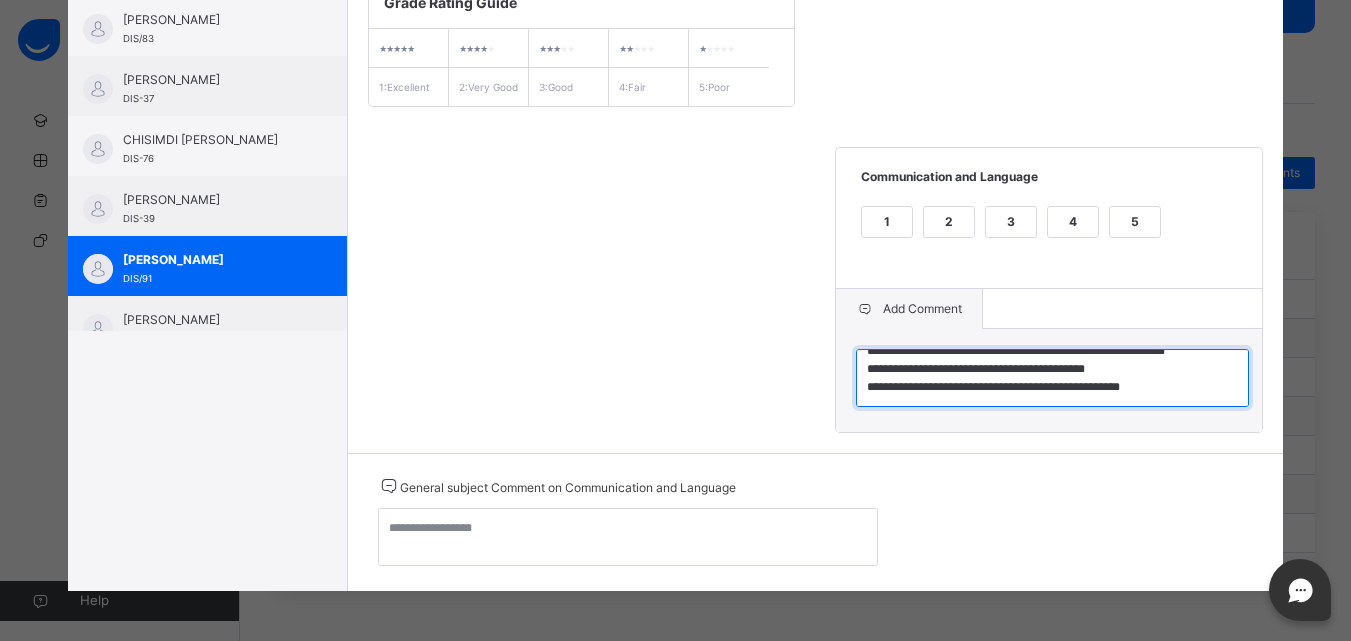 scroll, scrollTop: 18, scrollLeft: 0, axis: vertical 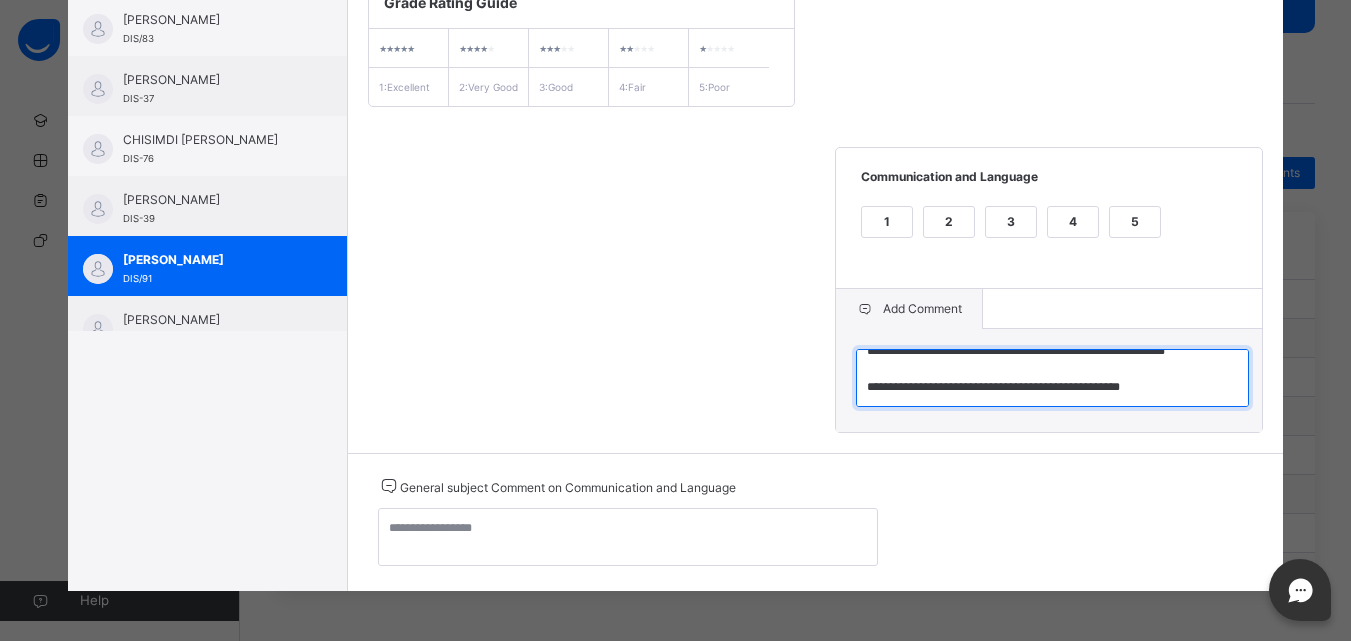 click on "**********" at bounding box center (1052, 378) 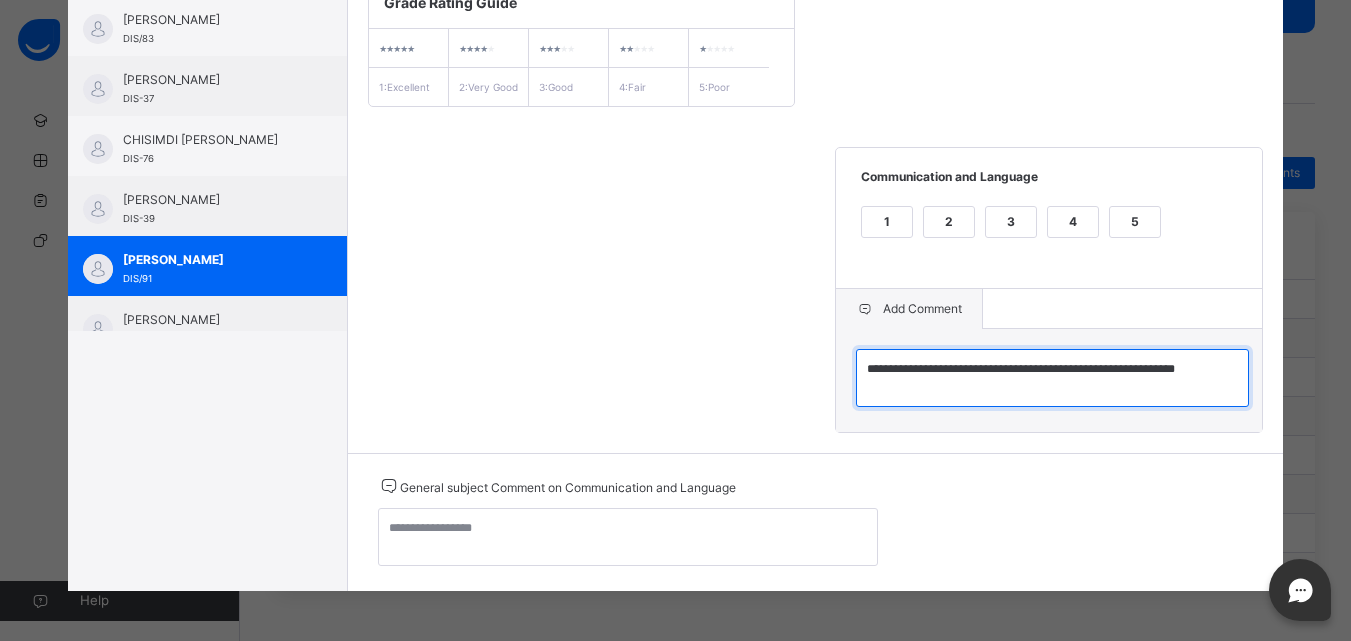 scroll, scrollTop: 6, scrollLeft: 0, axis: vertical 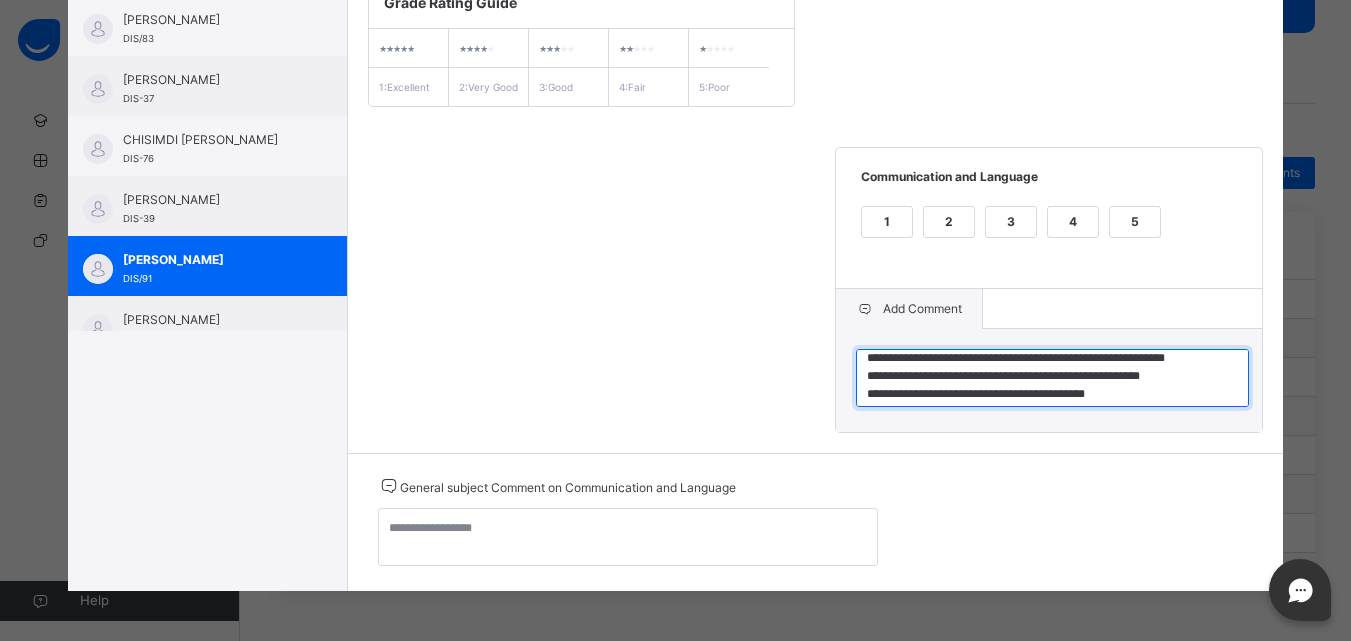 click on "**********" at bounding box center [1052, 378] 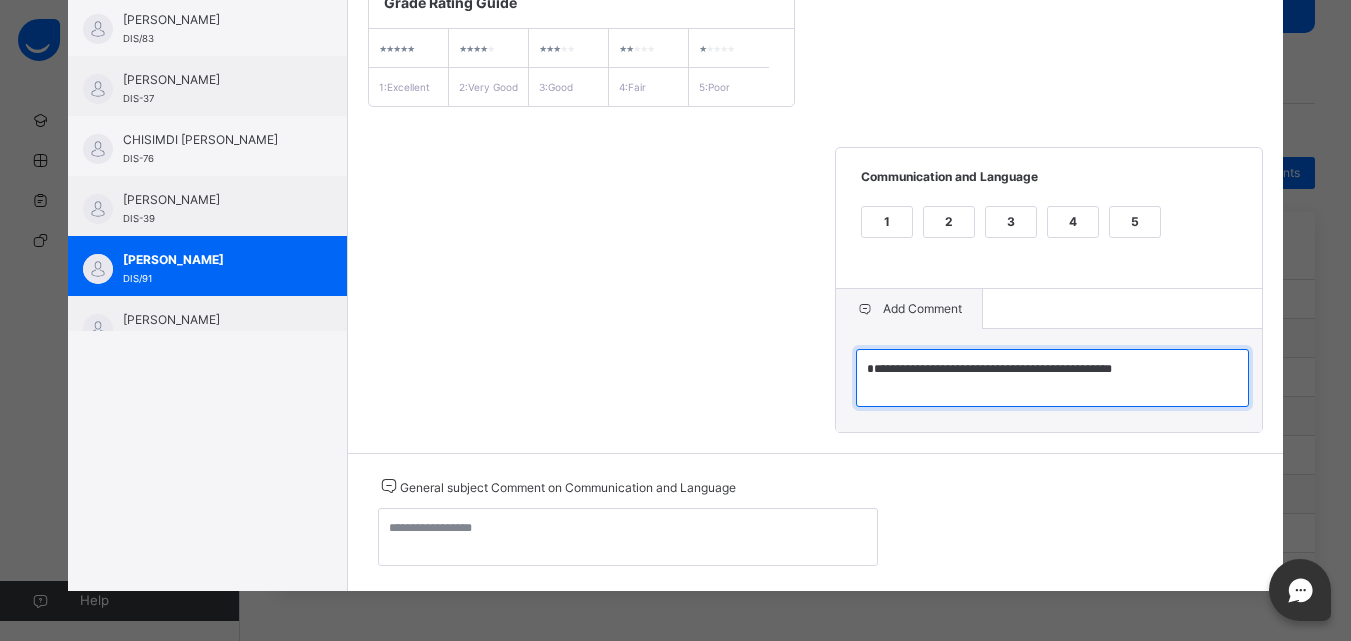 click on "**********" at bounding box center [1052, 378] 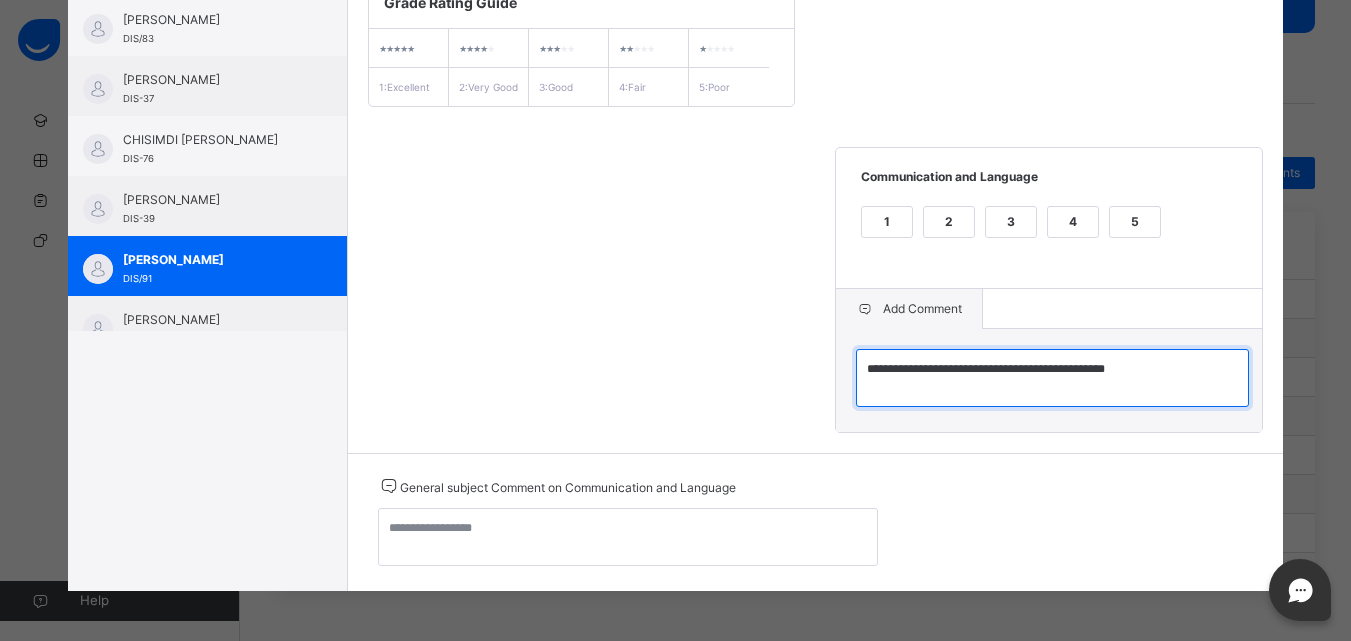 scroll, scrollTop: 0, scrollLeft: 0, axis: both 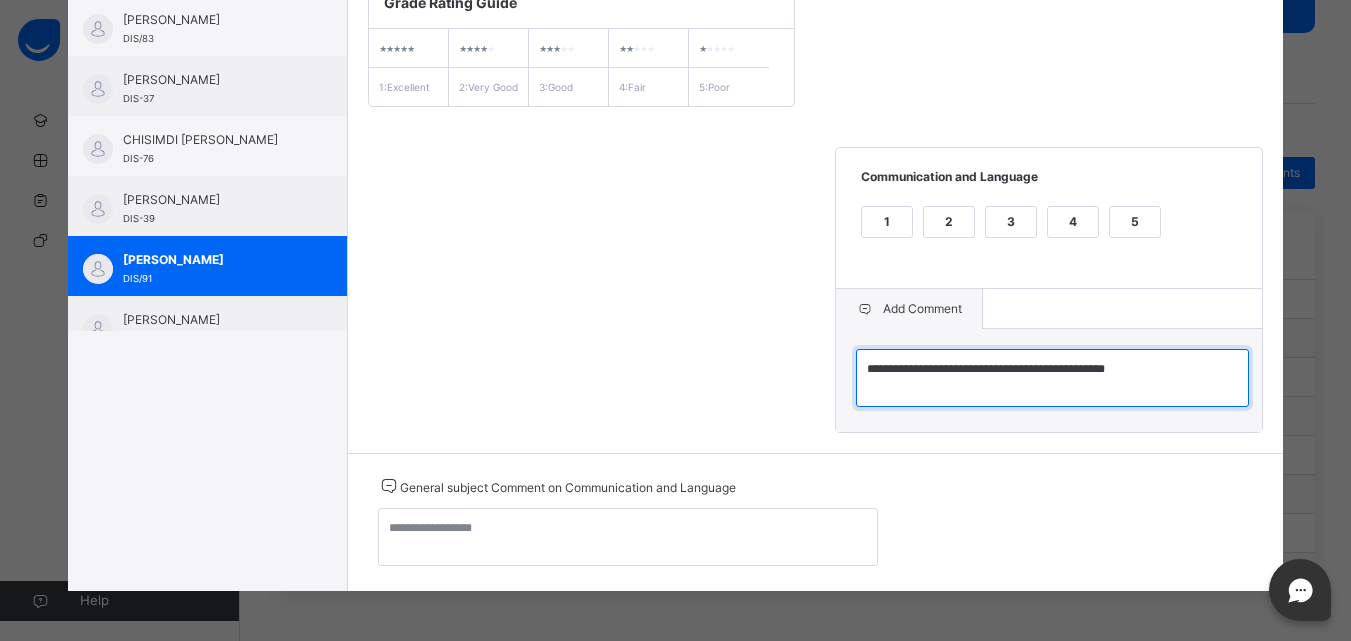 click on "**********" at bounding box center [1052, 378] 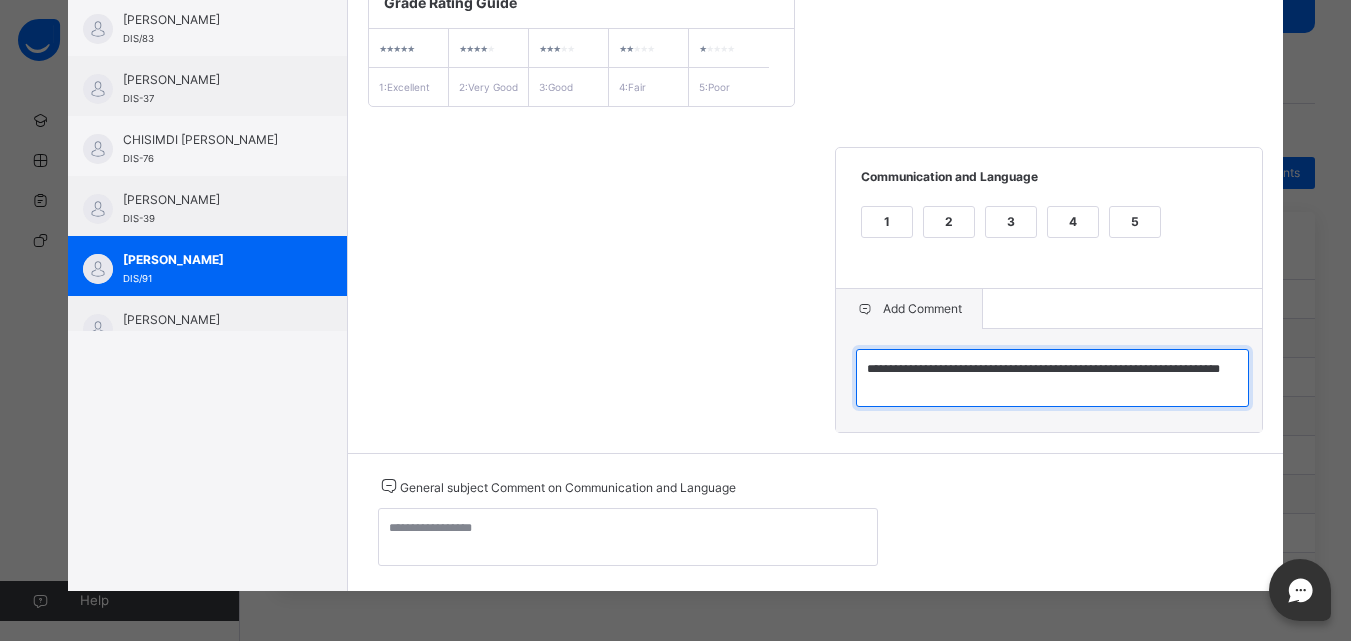 scroll, scrollTop: 6, scrollLeft: 0, axis: vertical 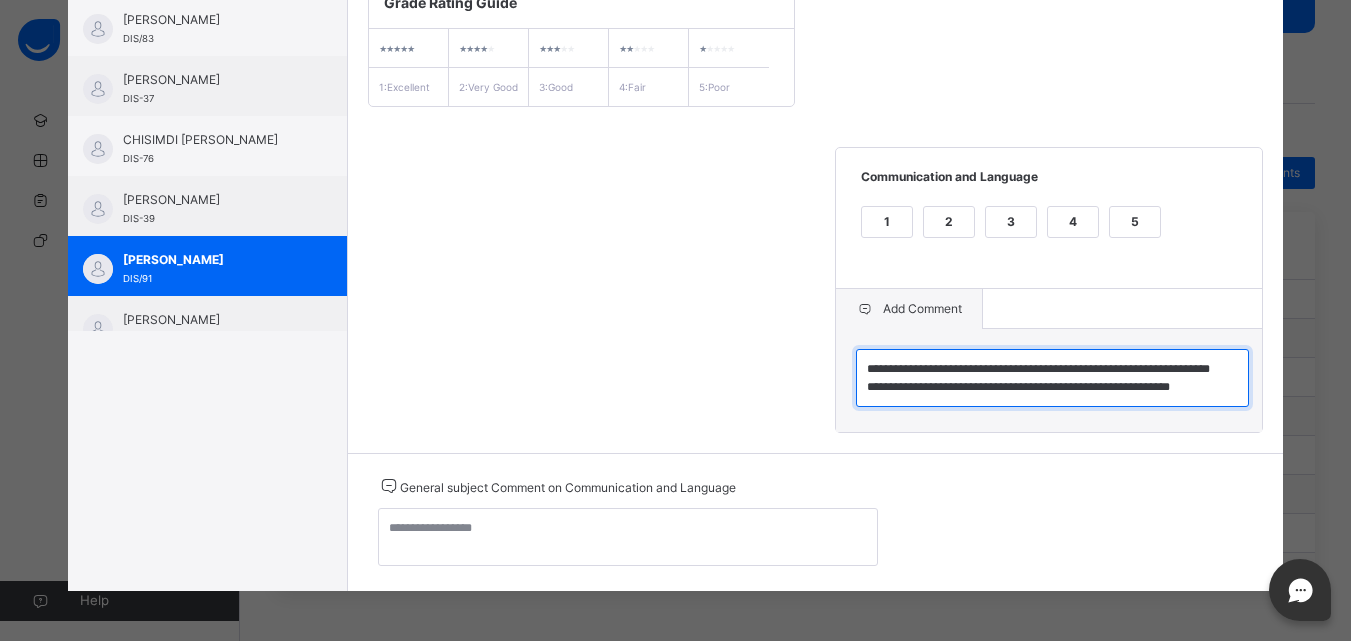 click on "**********" at bounding box center (1052, 378) 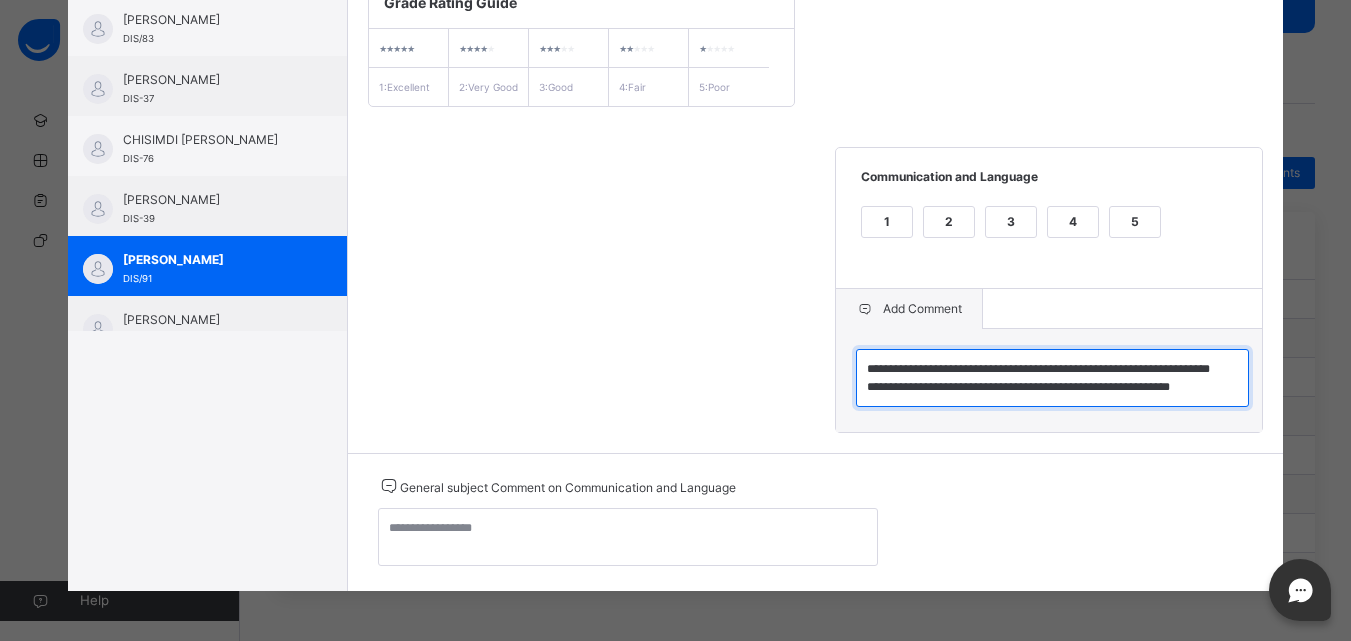 scroll, scrollTop: 36, scrollLeft: 0, axis: vertical 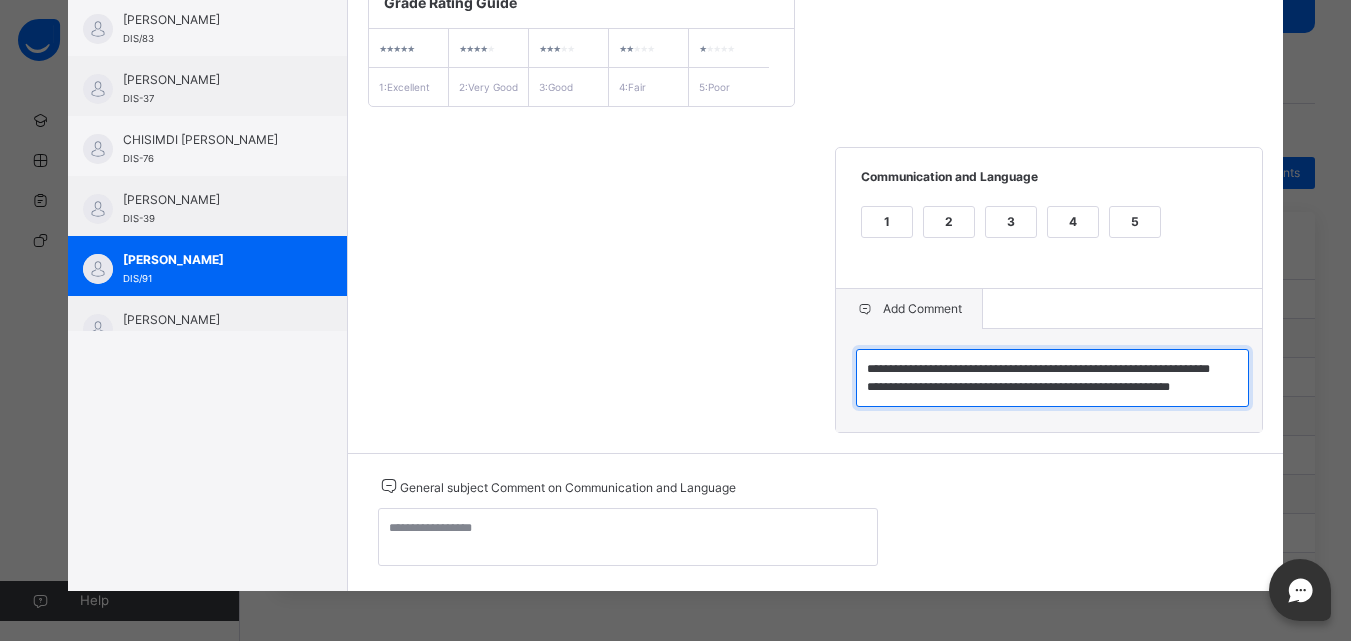 type on "**********" 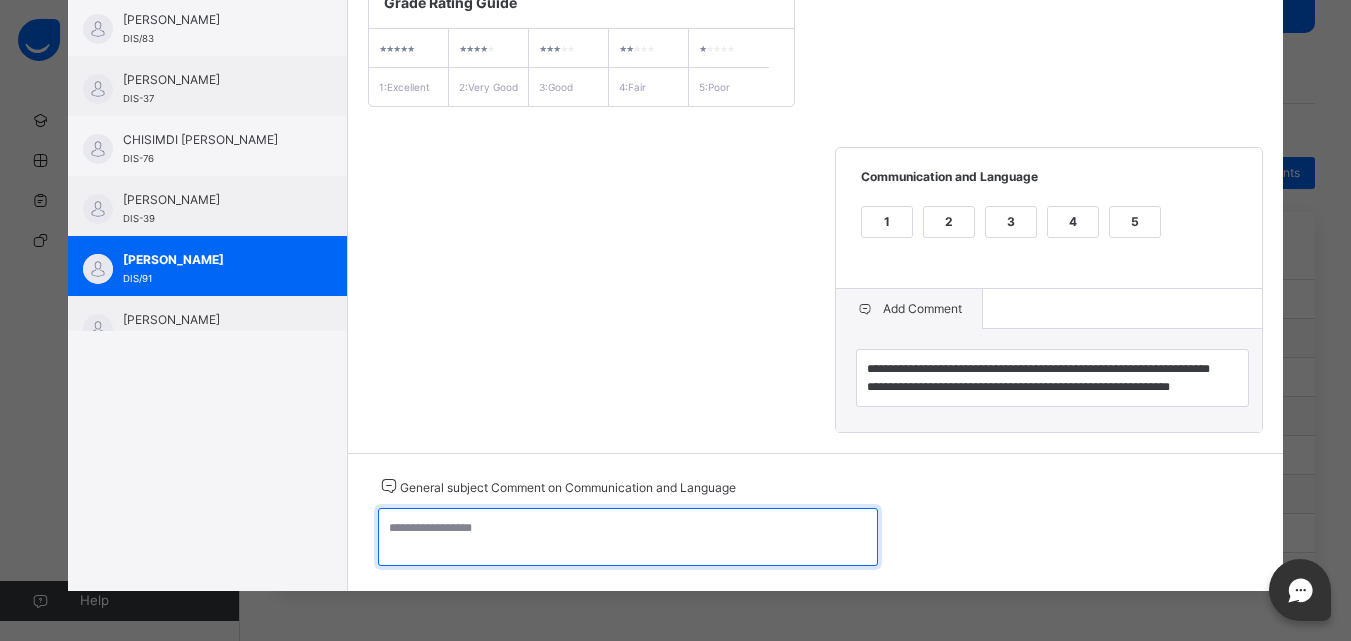 click at bounding box center (628, 537) 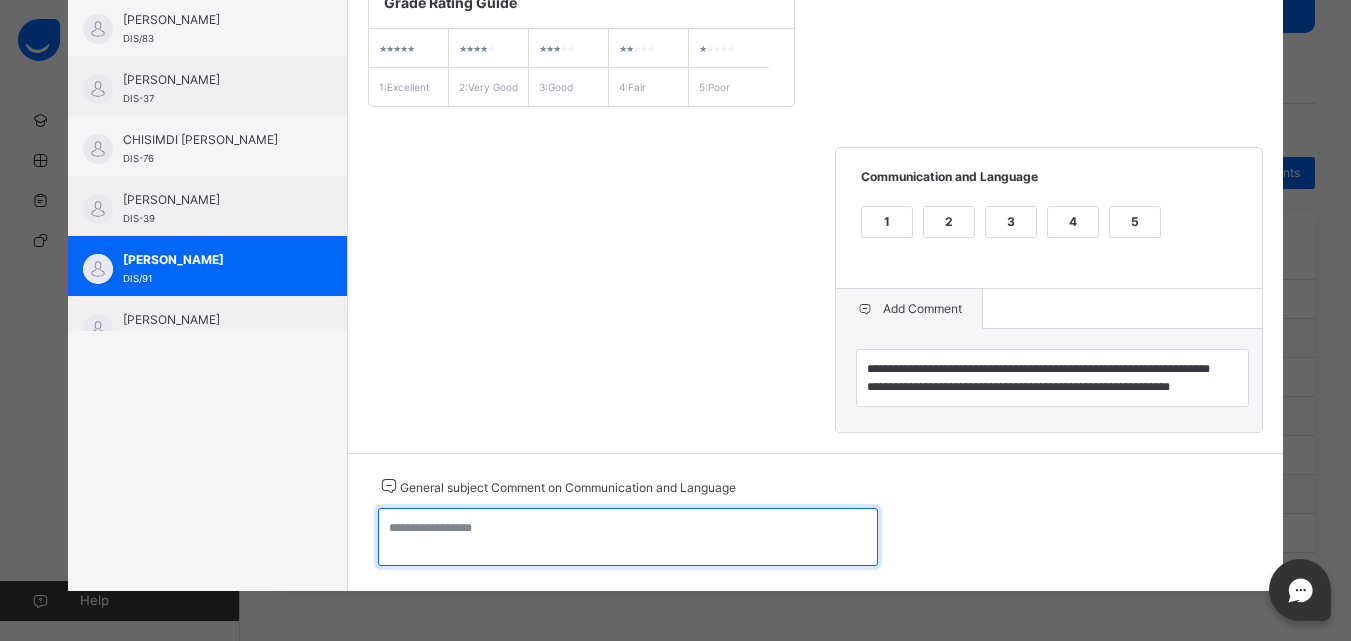 paste on "**********" 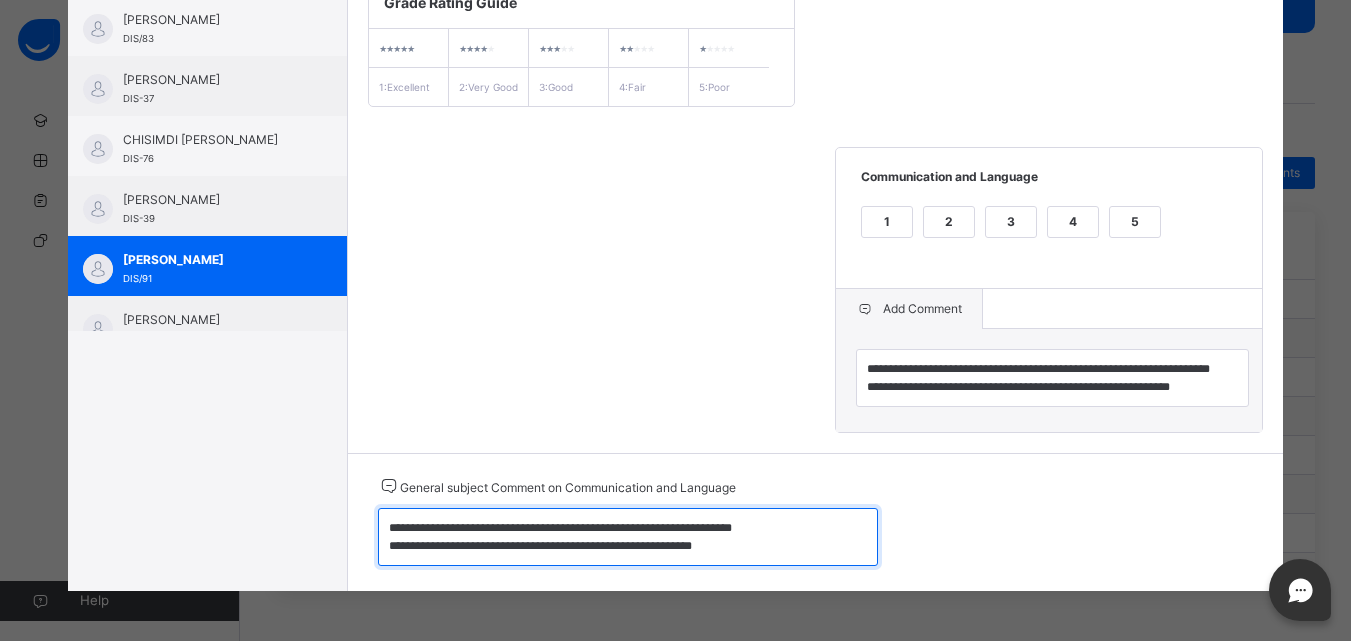 scroll, scrollTop: 6, scrollLeft: 0, axis: vertical 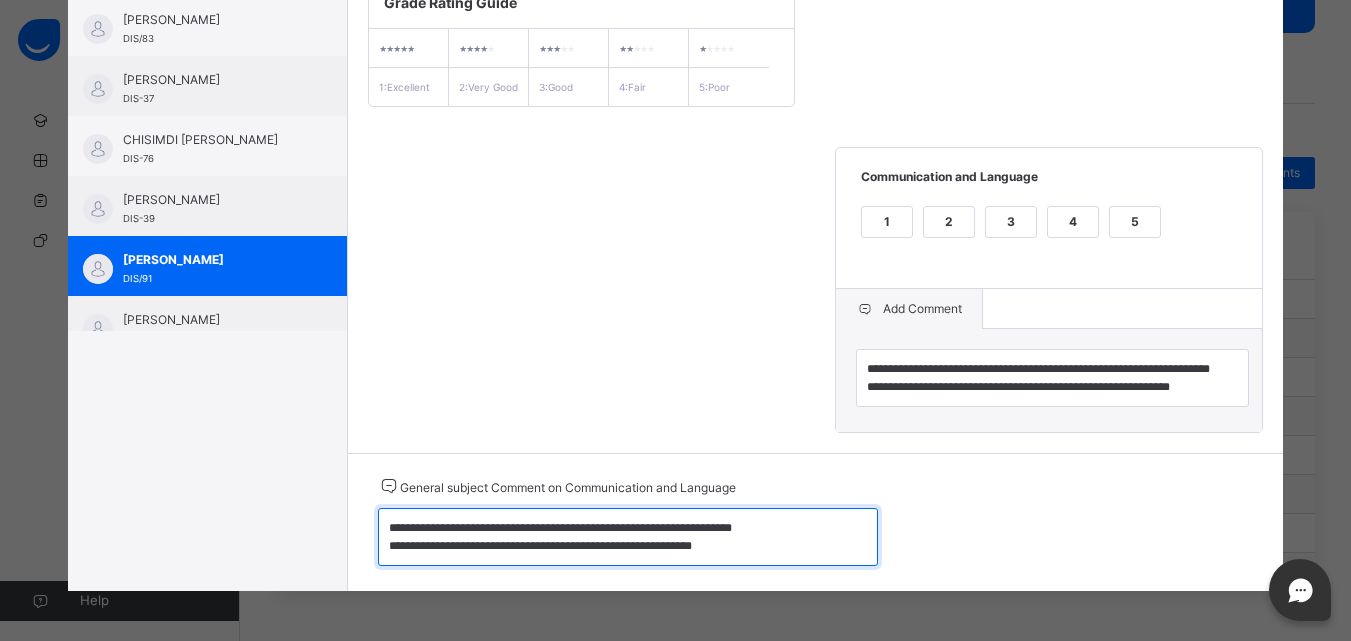 type on "**********" 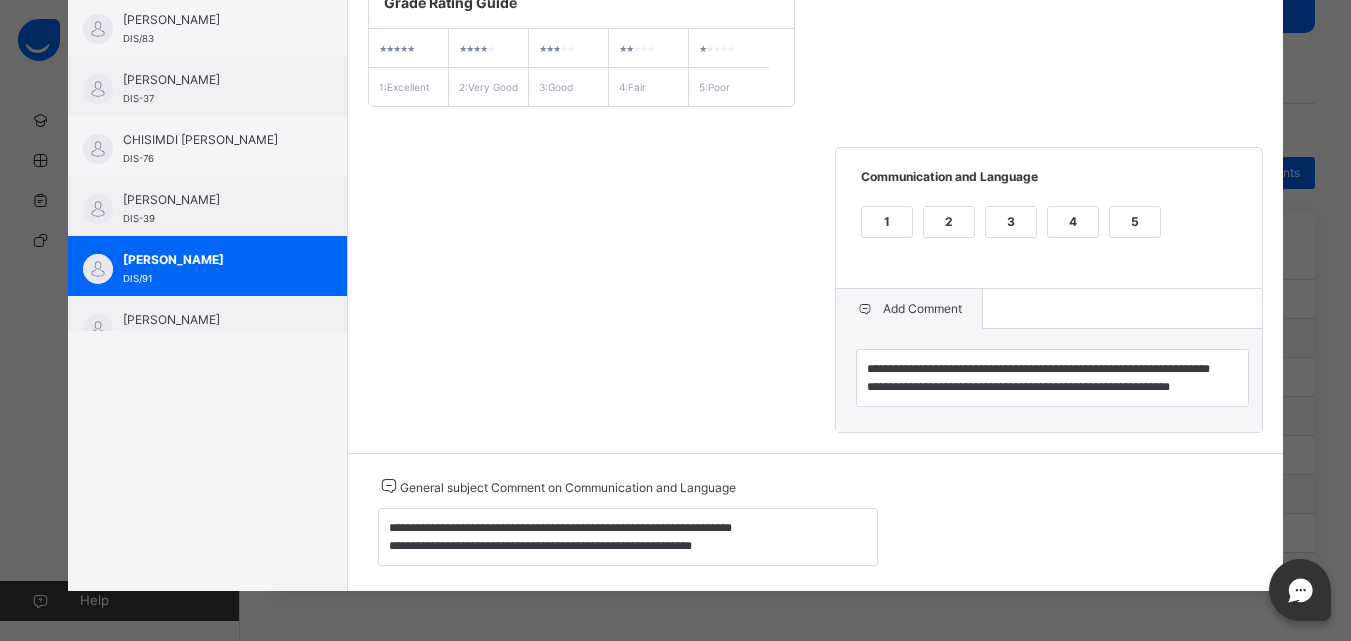 click on "3" at bounding box center (1011, 222) 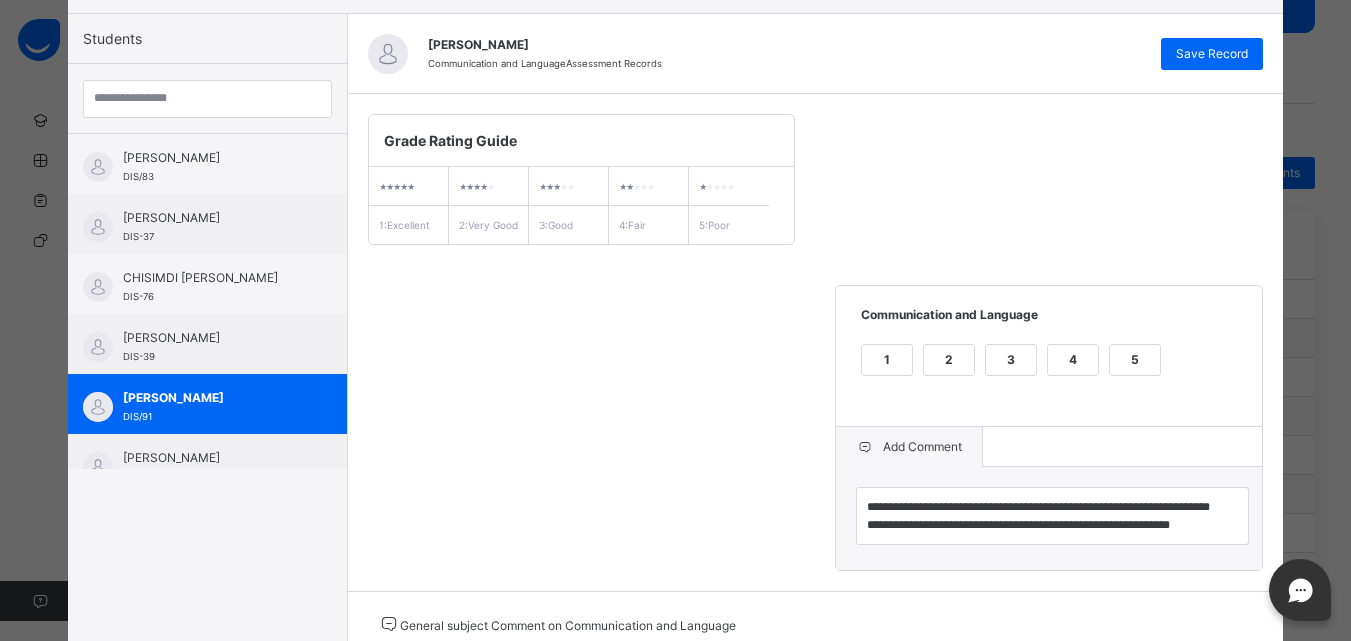 scroll, scrollTop: 174, scrollLeft: 0, axis: vertical 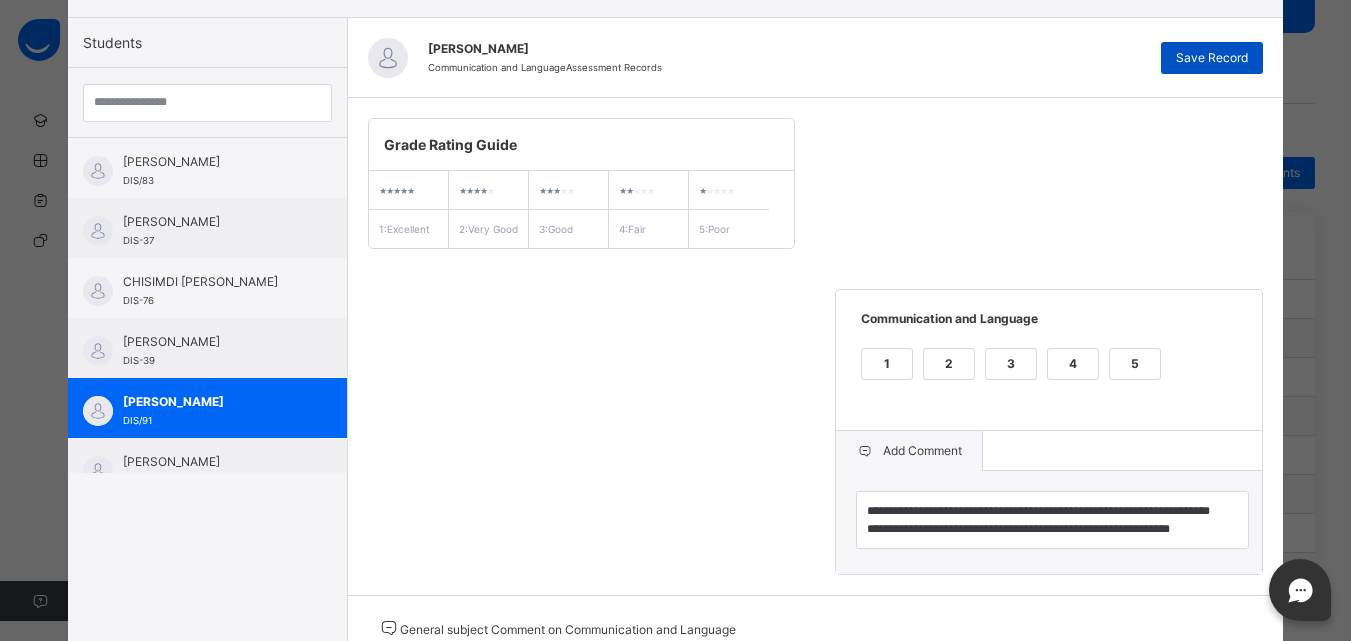 click on "Save Record" at bounding box center (1212, 58) 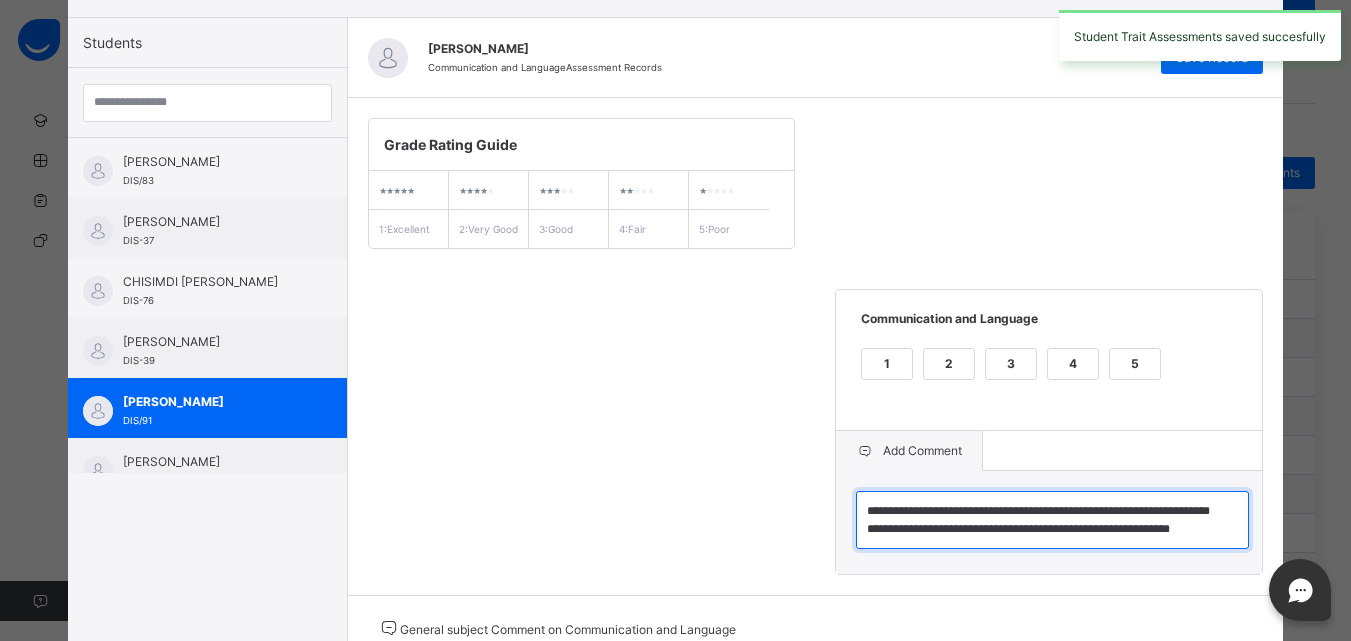 click on "**********" at bounding box center (1052, 520) 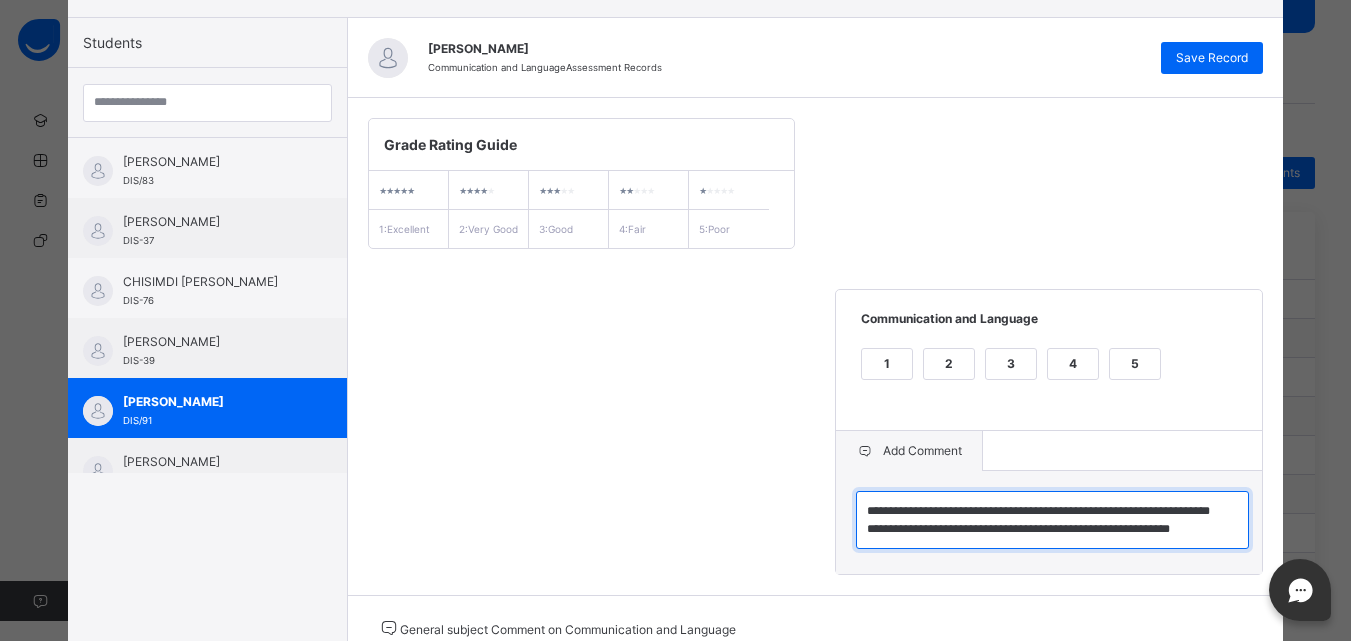 scroll, scrollTop: 0, scrollLeft: 0, axis: both 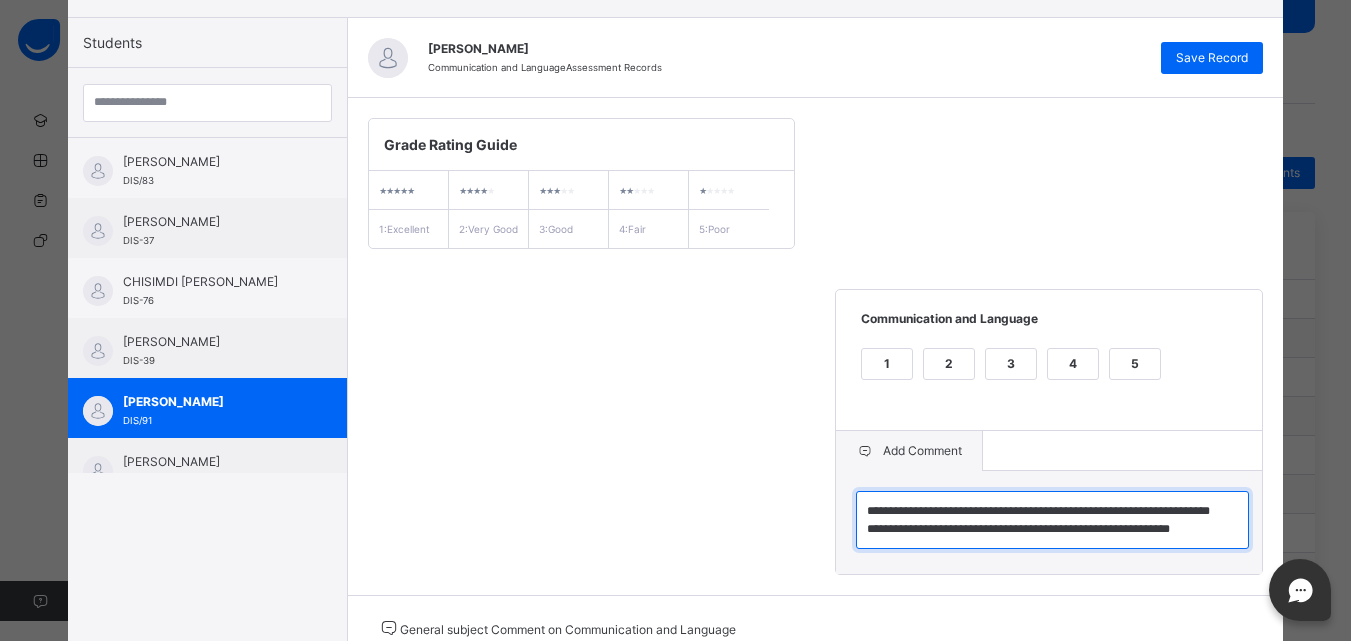 drag, startPoint x: 865, startPoint y: 525, endPoint x: 1136, endPoint y: 439, distance: 284.31848 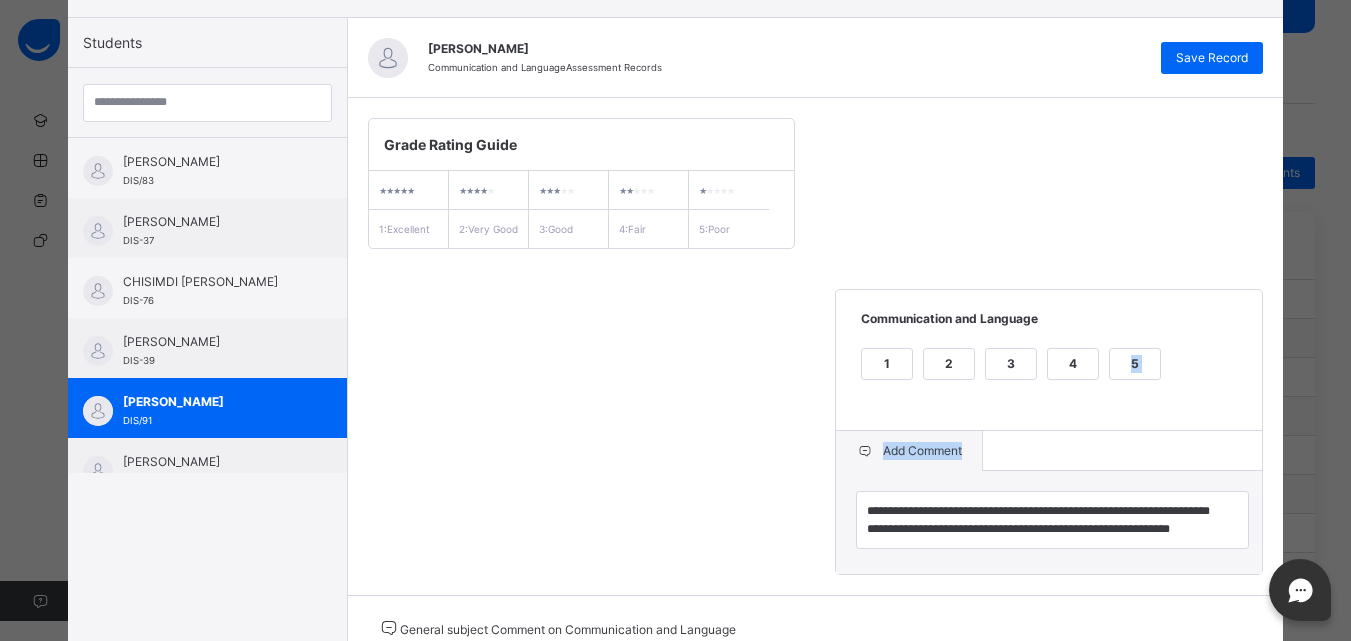 drag, startPoint x: 1096, startPoint y: 438, endPoint x: 914, endPoint y: 573, distance: 226.60318 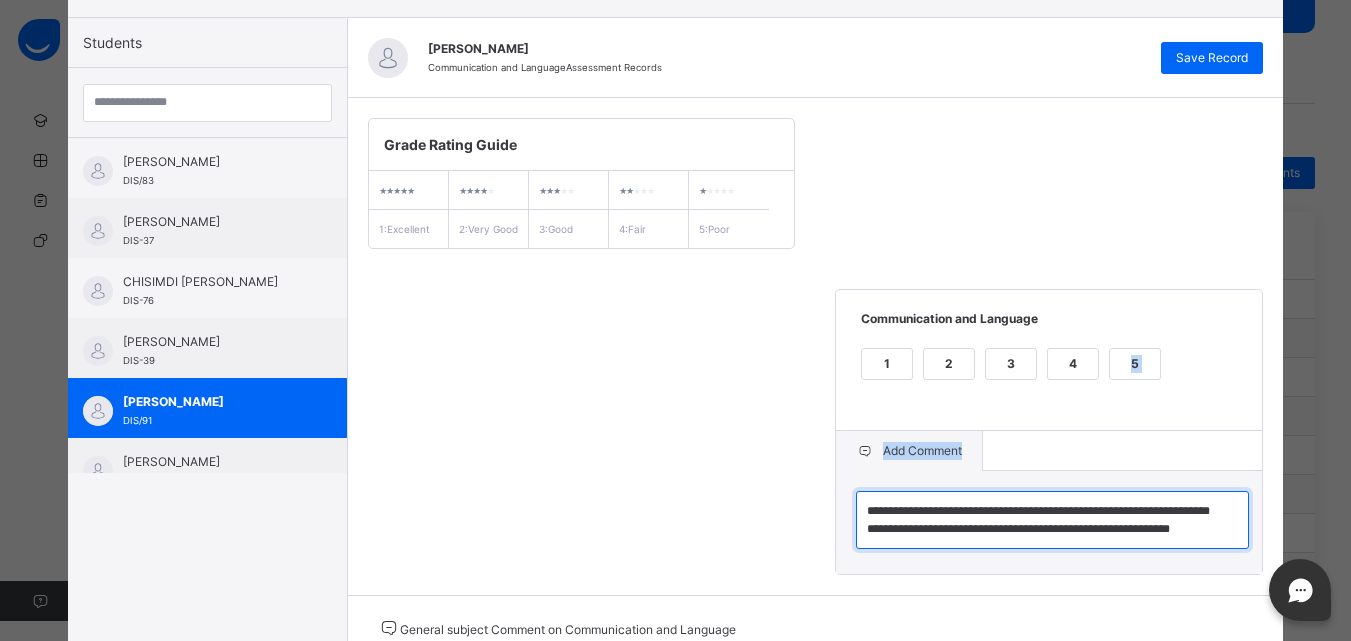copy on "5  Add Comment" 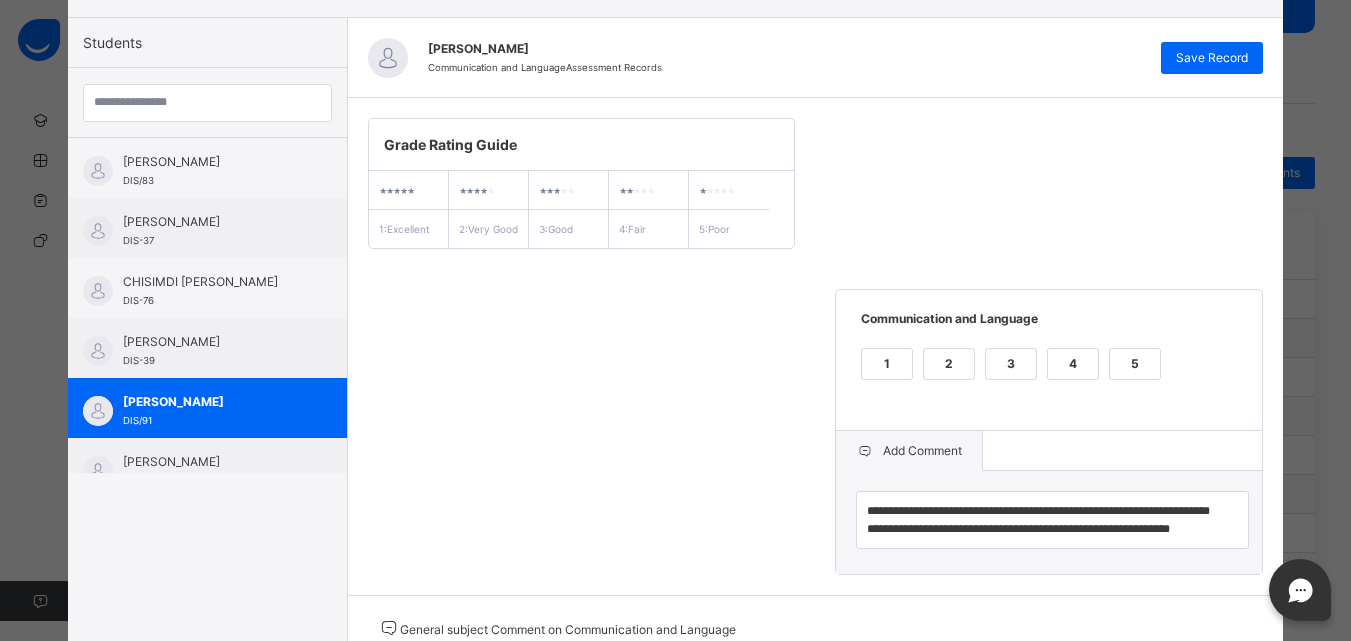 click on "**********" at bounding box center (816, 346) 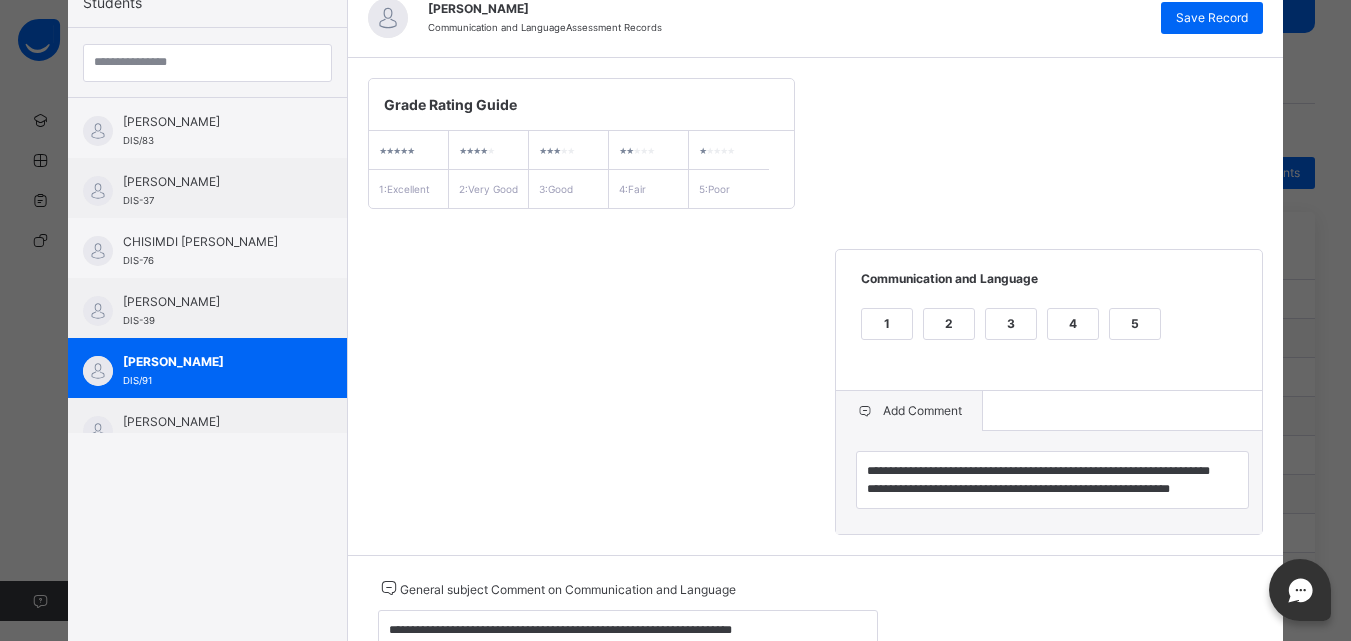 click on "**********" at bounding box center [816, 306] 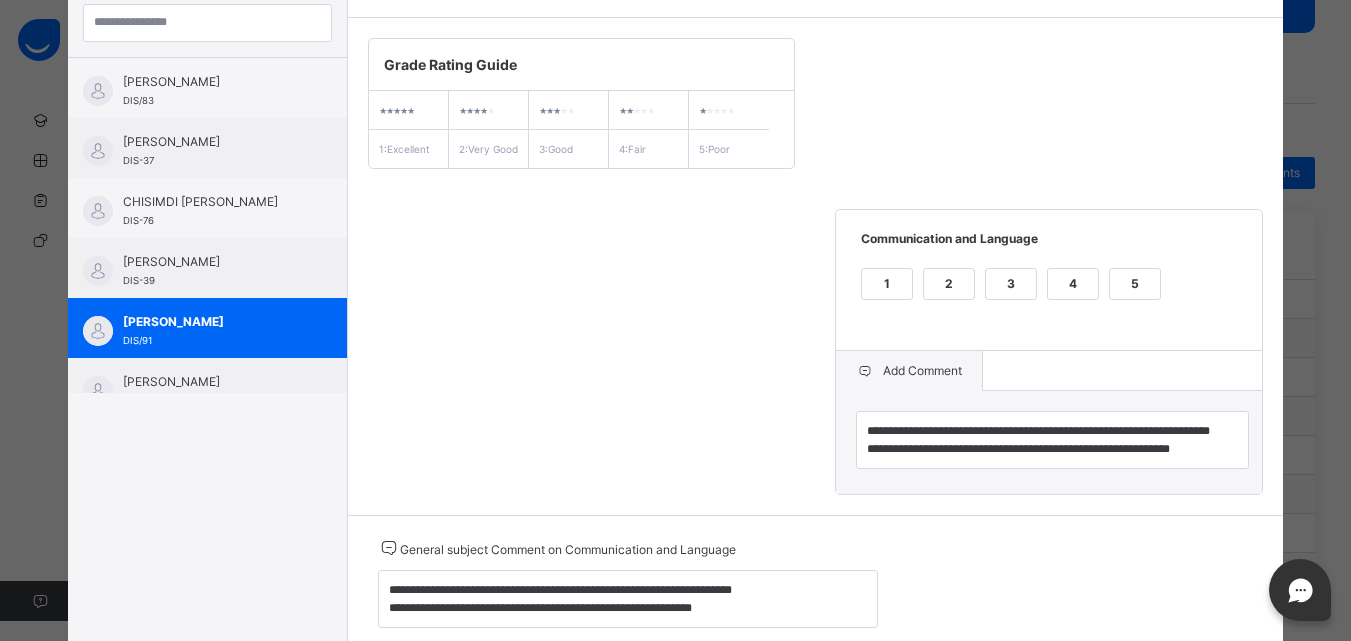 scroll, scrollTop: 294, scrollLeft: 0, axis: vertical 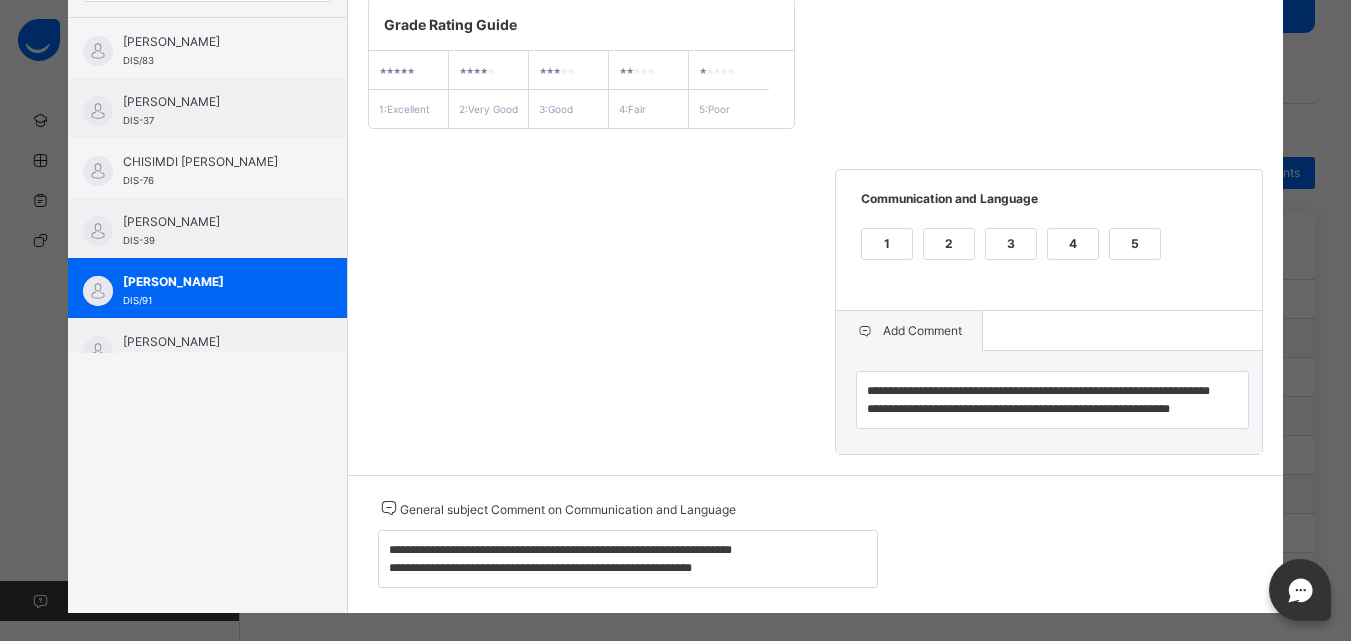 click on "**********" at bounding box center (816, 226) 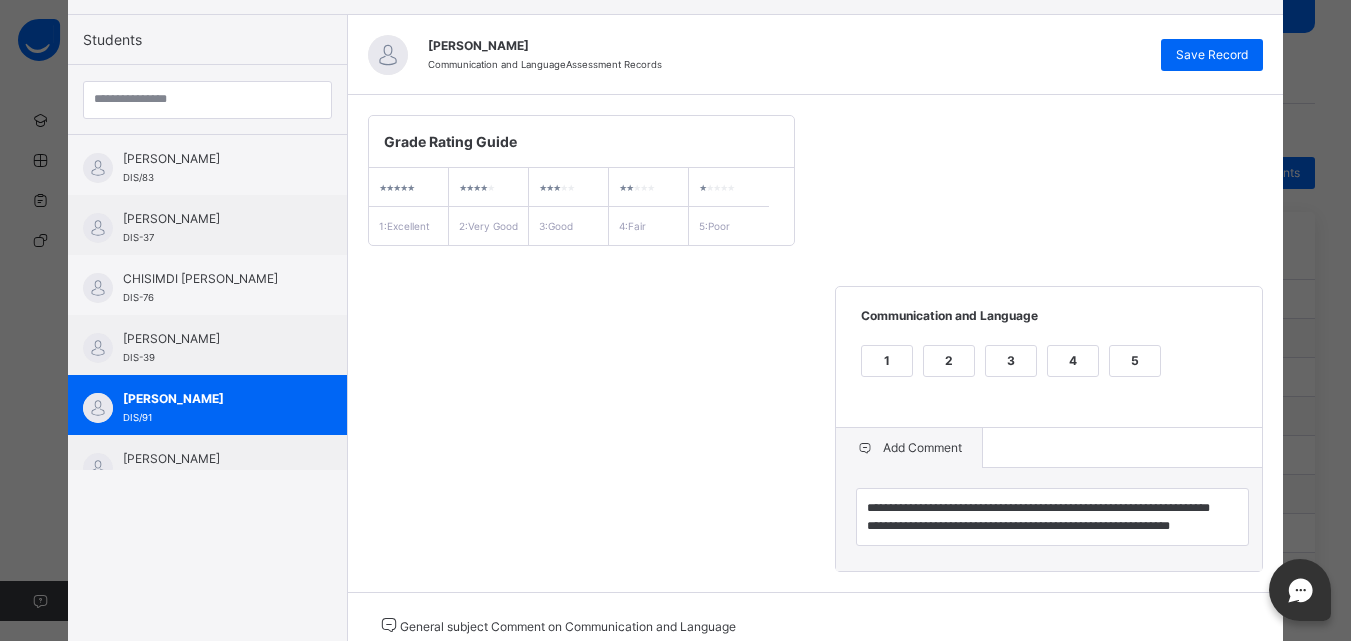 scroll, scrollTop: 174, scrollLeft: 0, axis: vertical 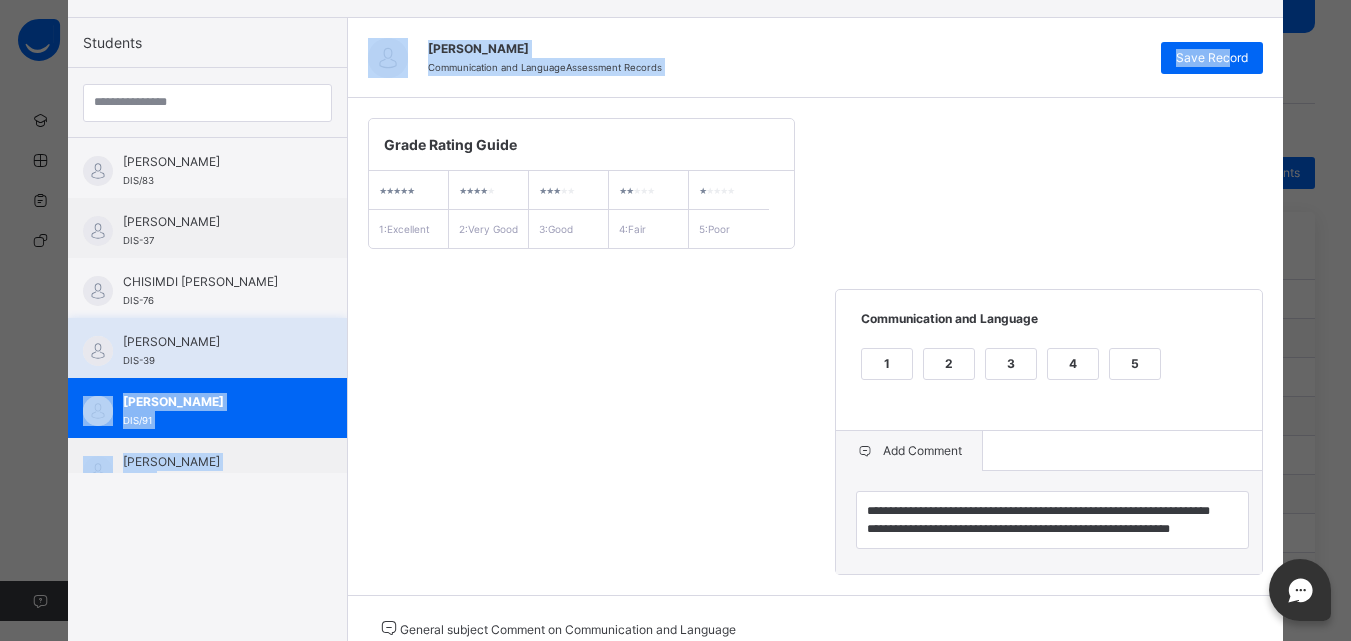 drag, startPoint x: 1228, startPoint y: 58, endPoint x: 308, endPoint y: 362, distance: 968.9252 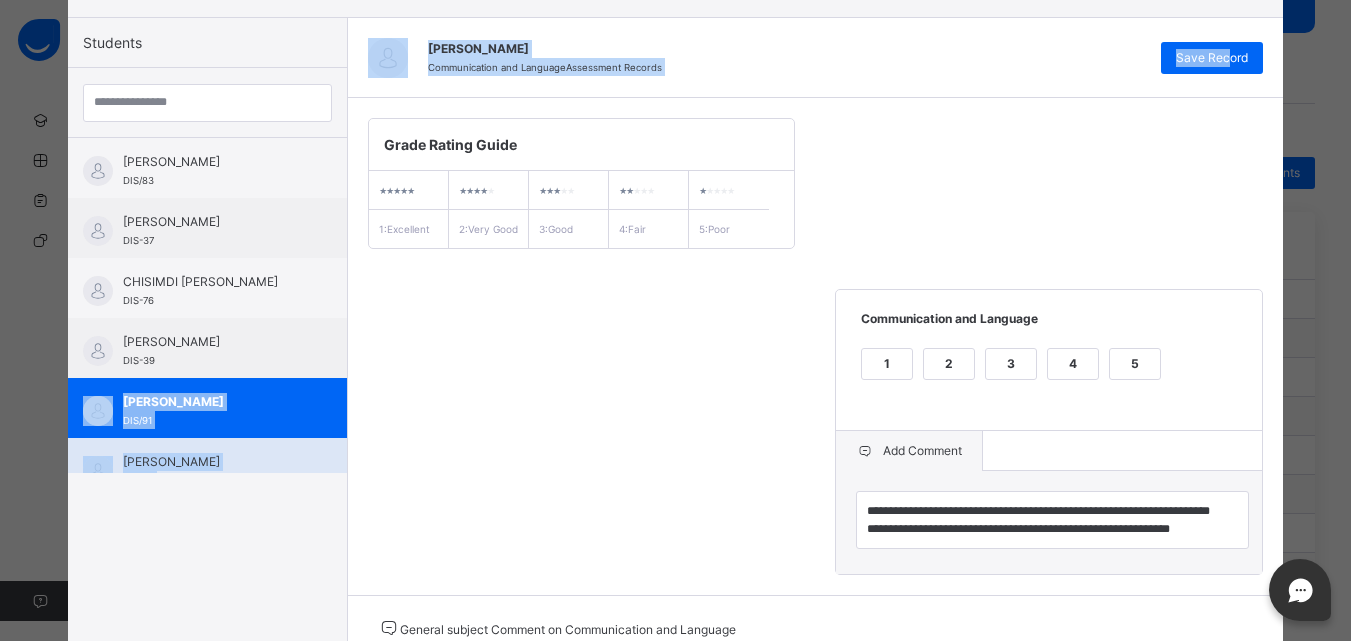 click on "[PERSON_NAME]" at bounding box center (212, 462) 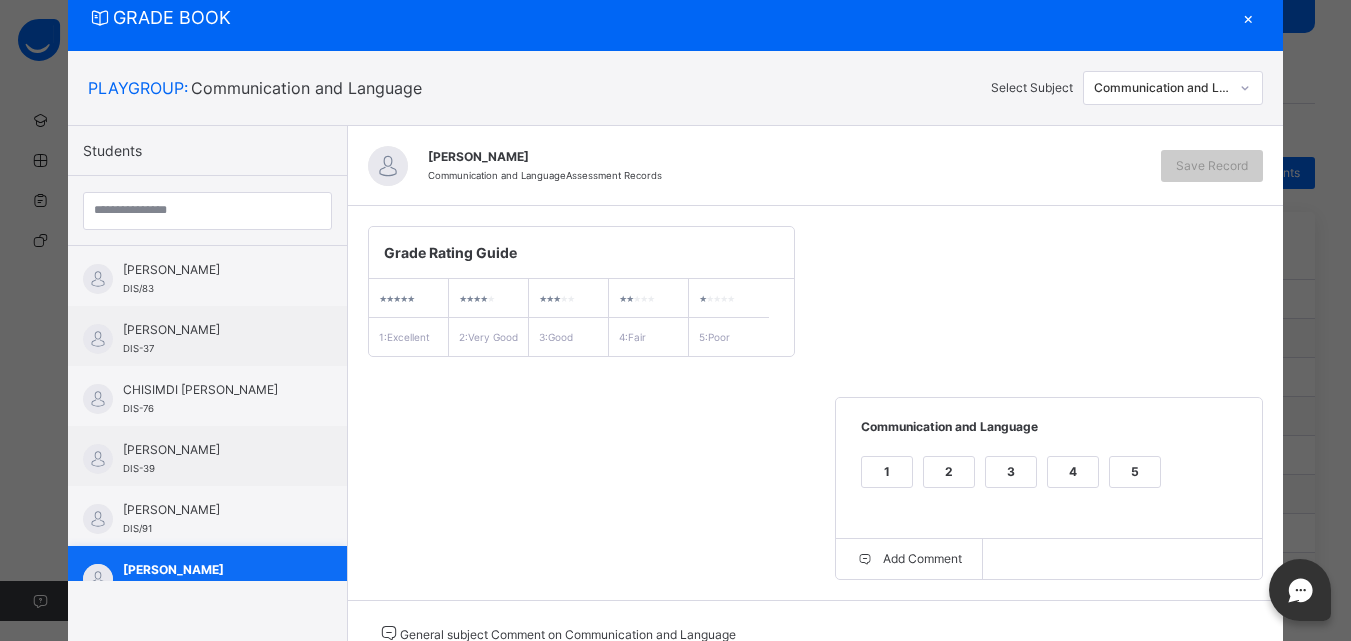 scroll, scrollTop: 174, scrollLeft: 0, axis: vertical 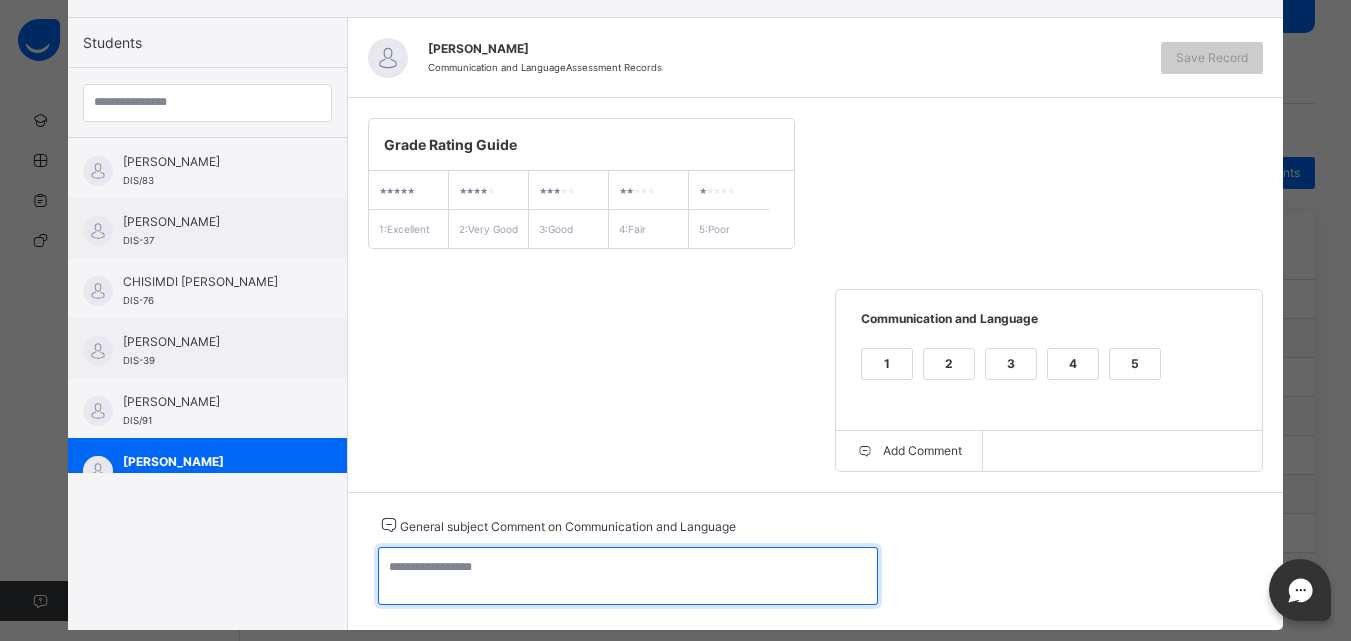 click at bounding box center [628, 576] 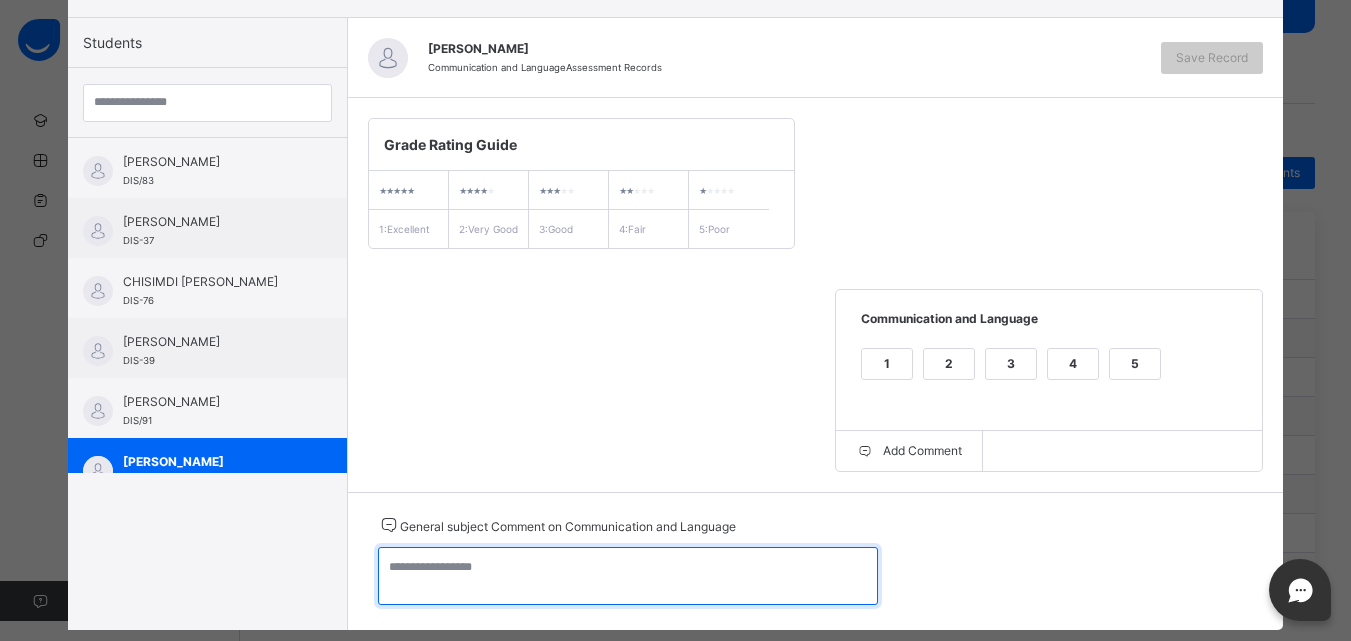 paste on "**********" 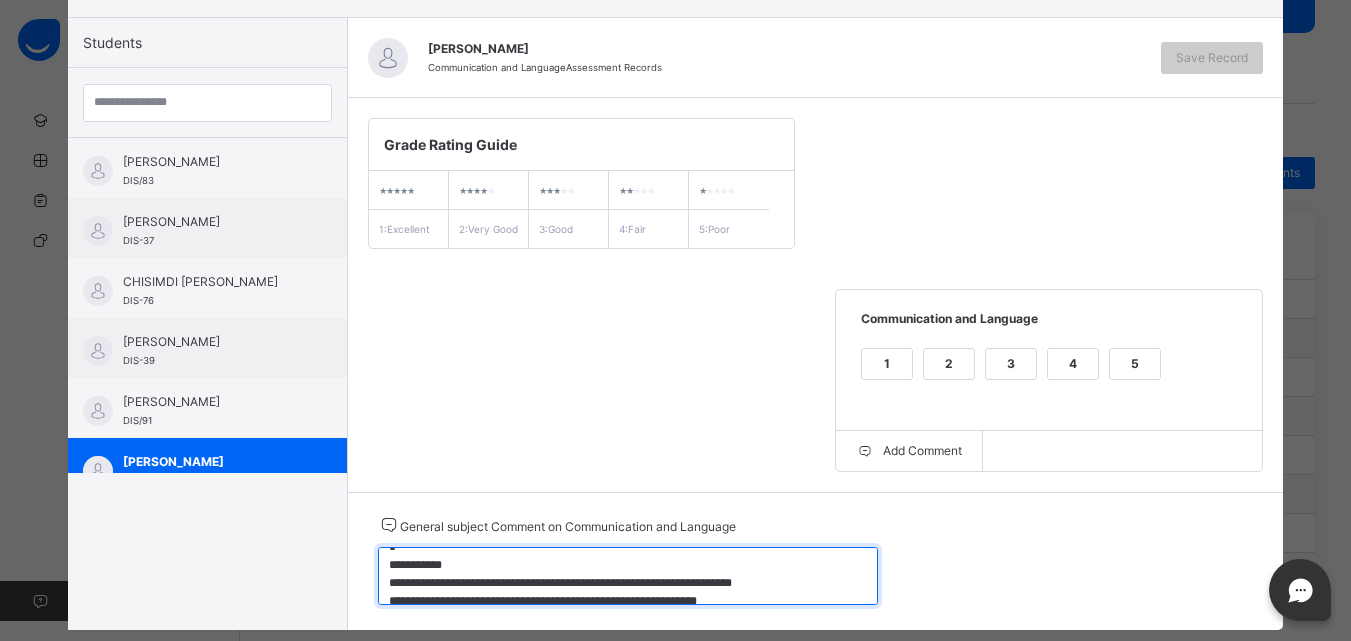 scroll, scrollTop: 0, scrollLeft: 0, axis: both 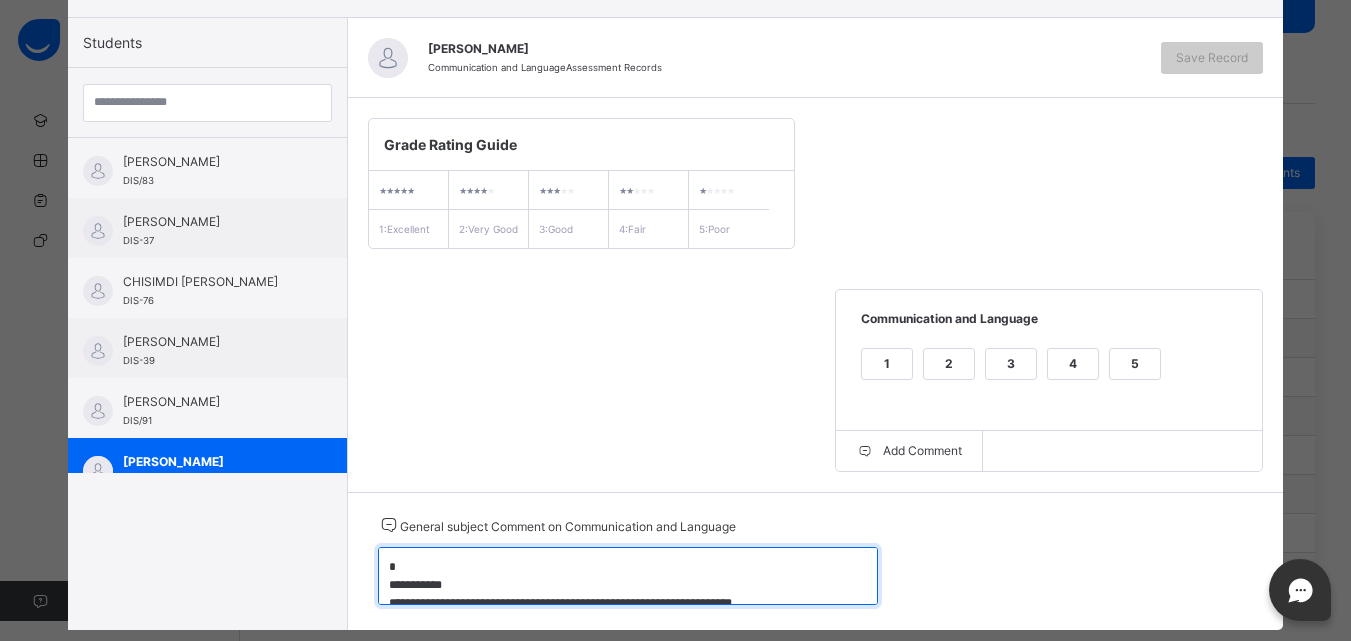 click on "**********" at bounding box center [628, 576] 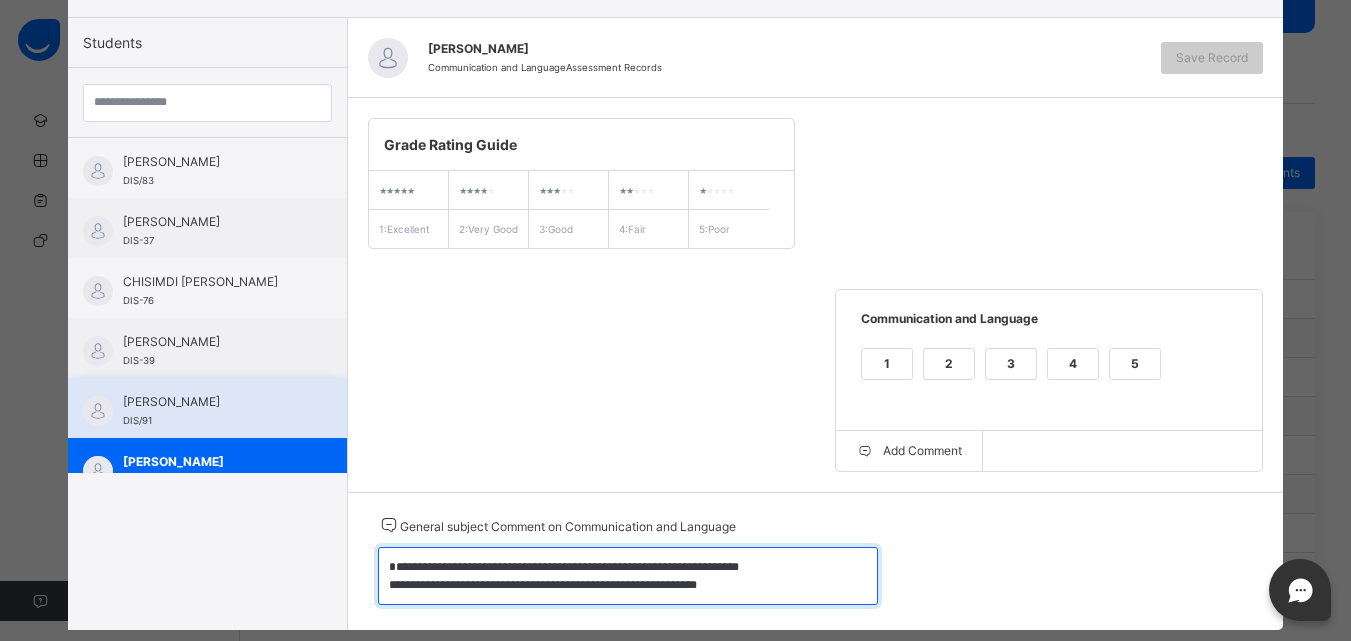 type on "**********" 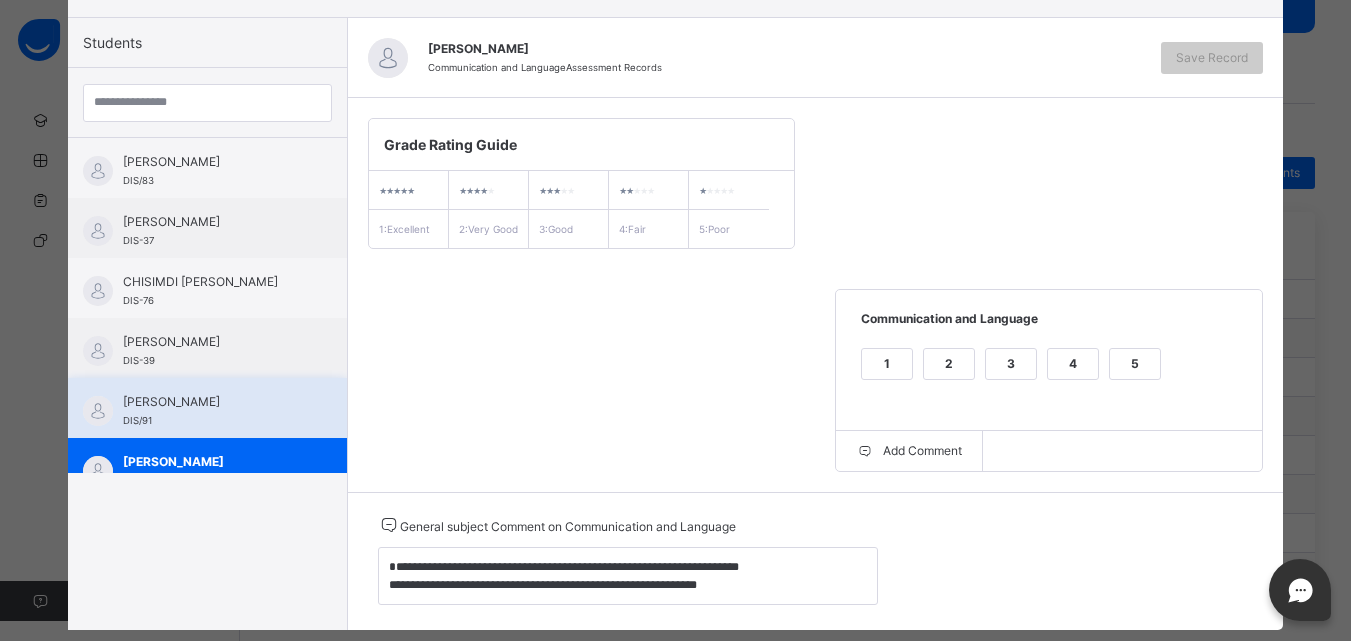 click on "[PERSON_NAME]" at bounding box center [212, 402] 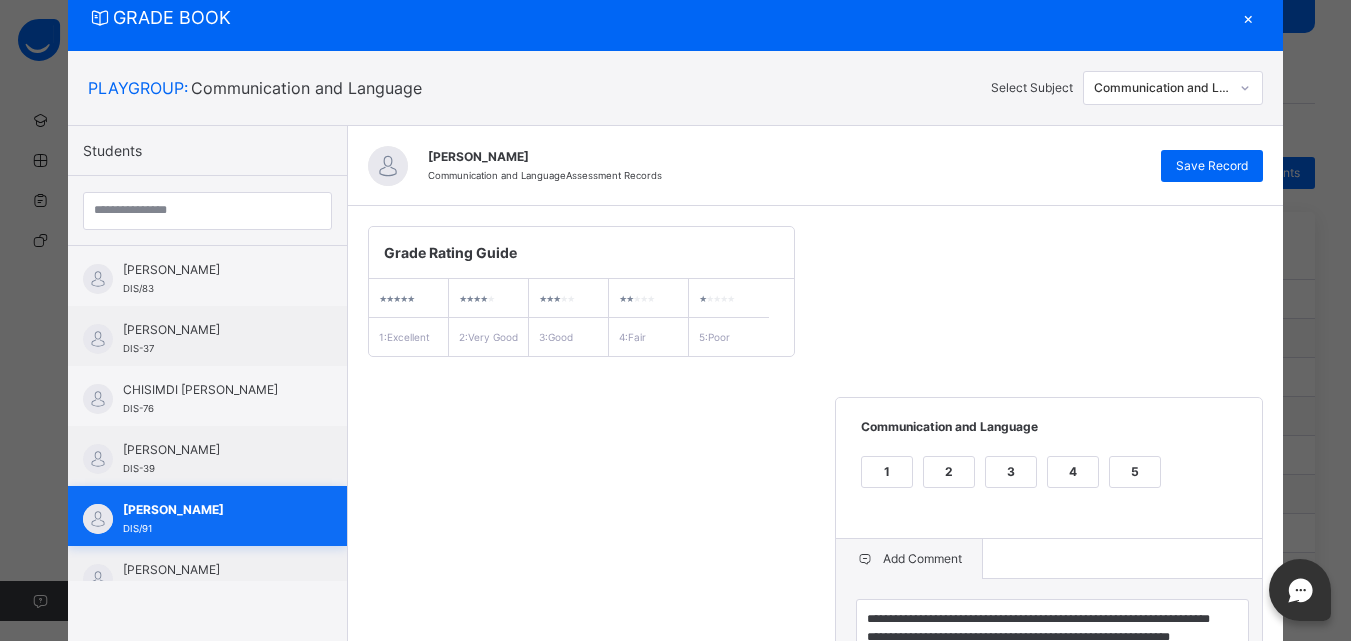 scroll, scrollTop: 174, scrollLeft: 0, axis: vertical 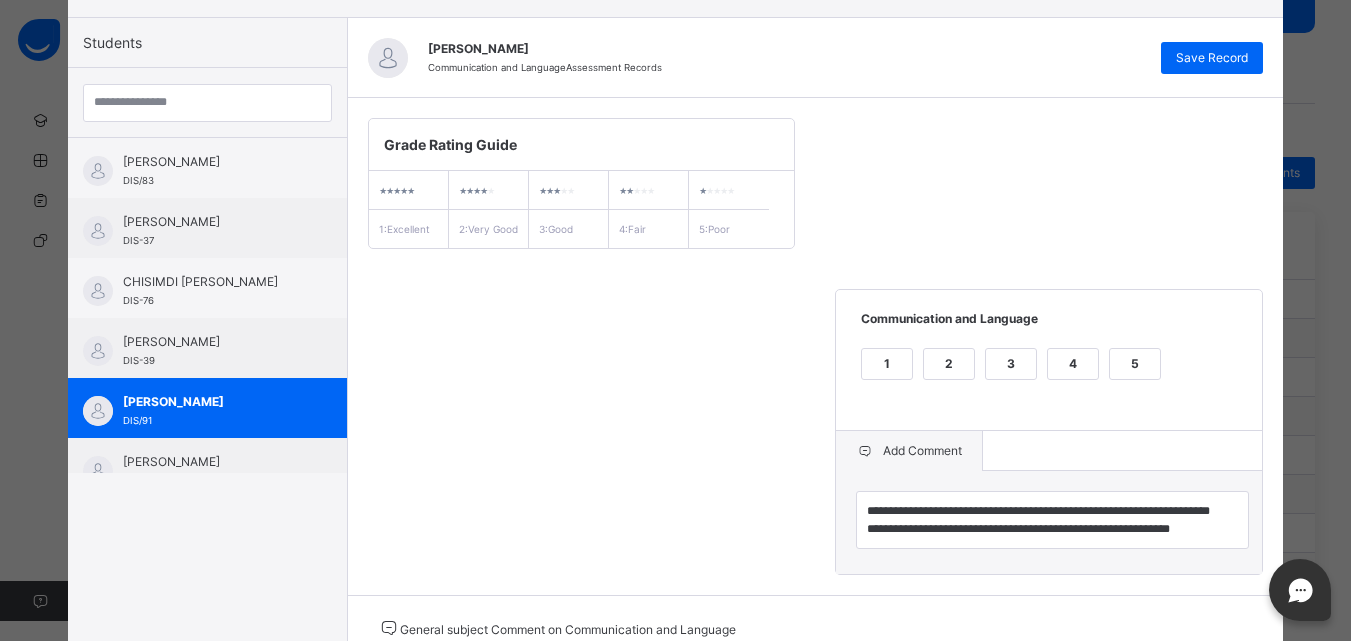 click on "**********" at bounding box center [816, 346] 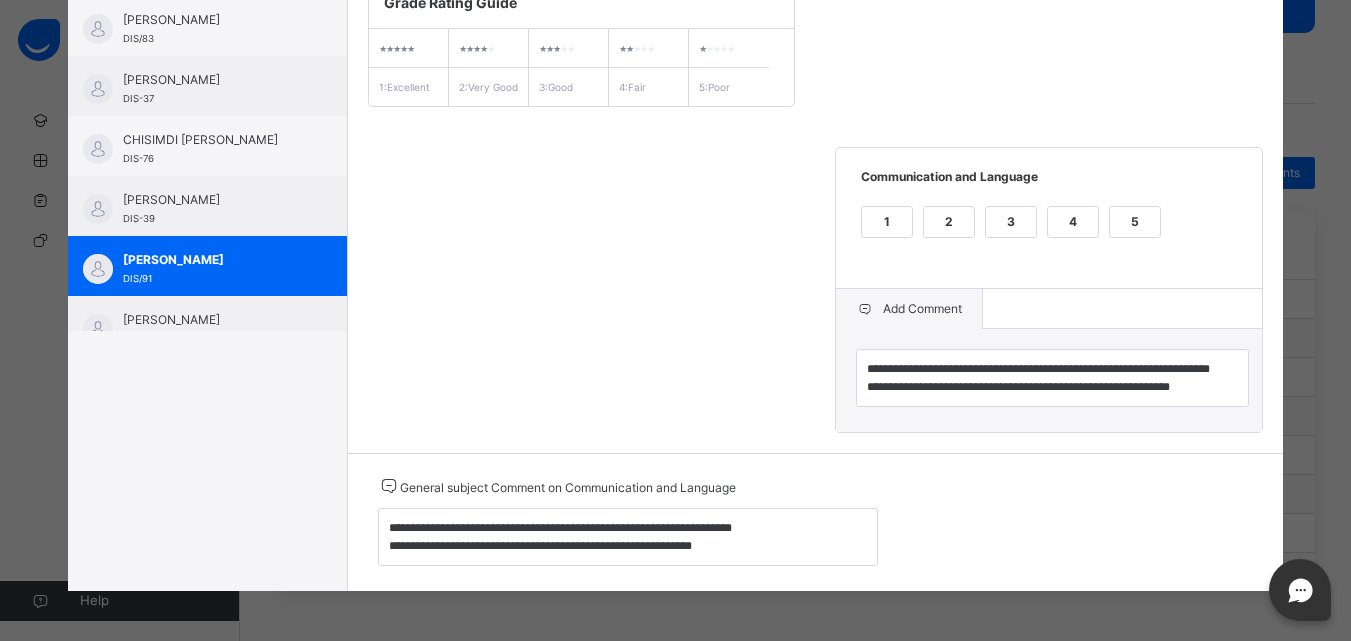 scroll, scrollTop: 337, scrollLeft: 0, axis: vertical 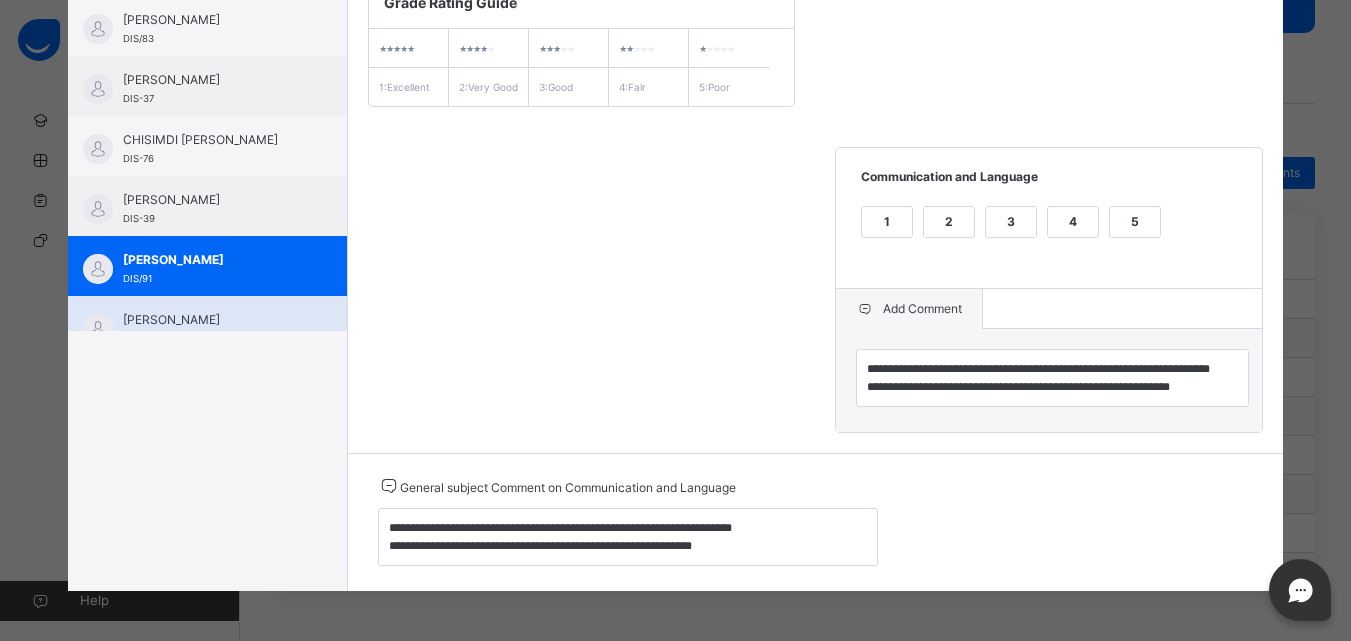 click on "[PERSON_NAME]" at bounding box center [212, 320] 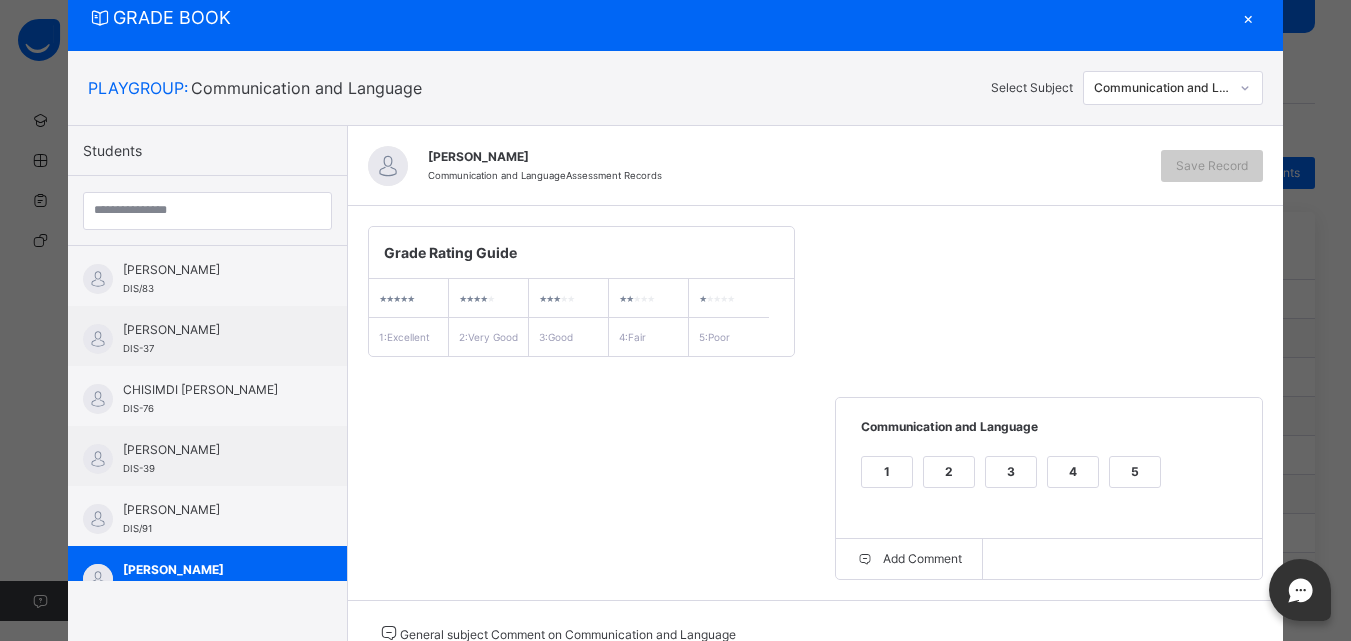 scroll, scrollTop: 231, scrollLeft: 0, axis: vertical 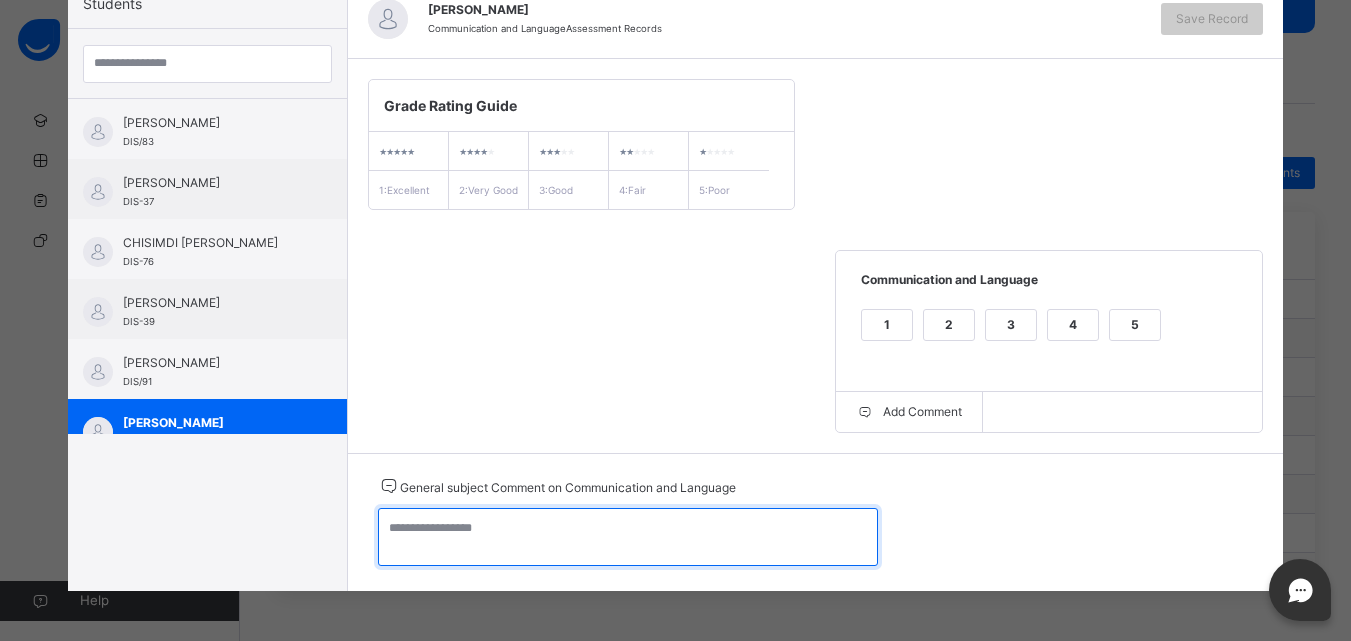 click at bounding box center (628, 537) 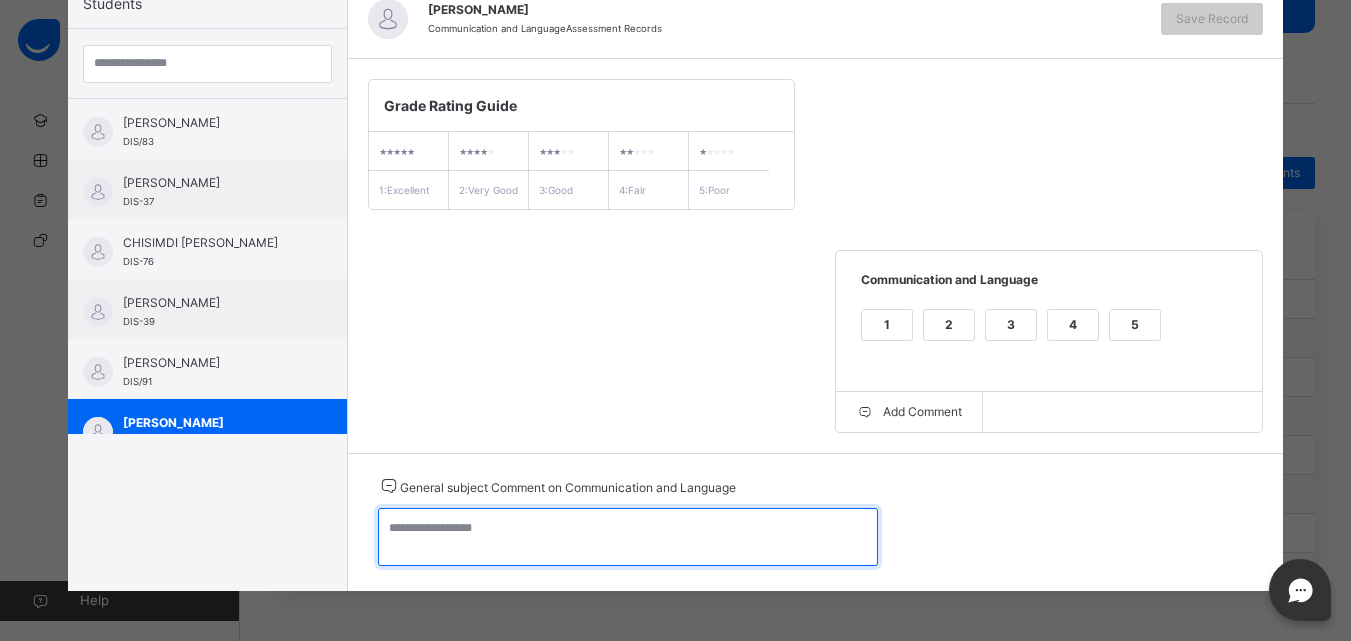 paste on "**********" 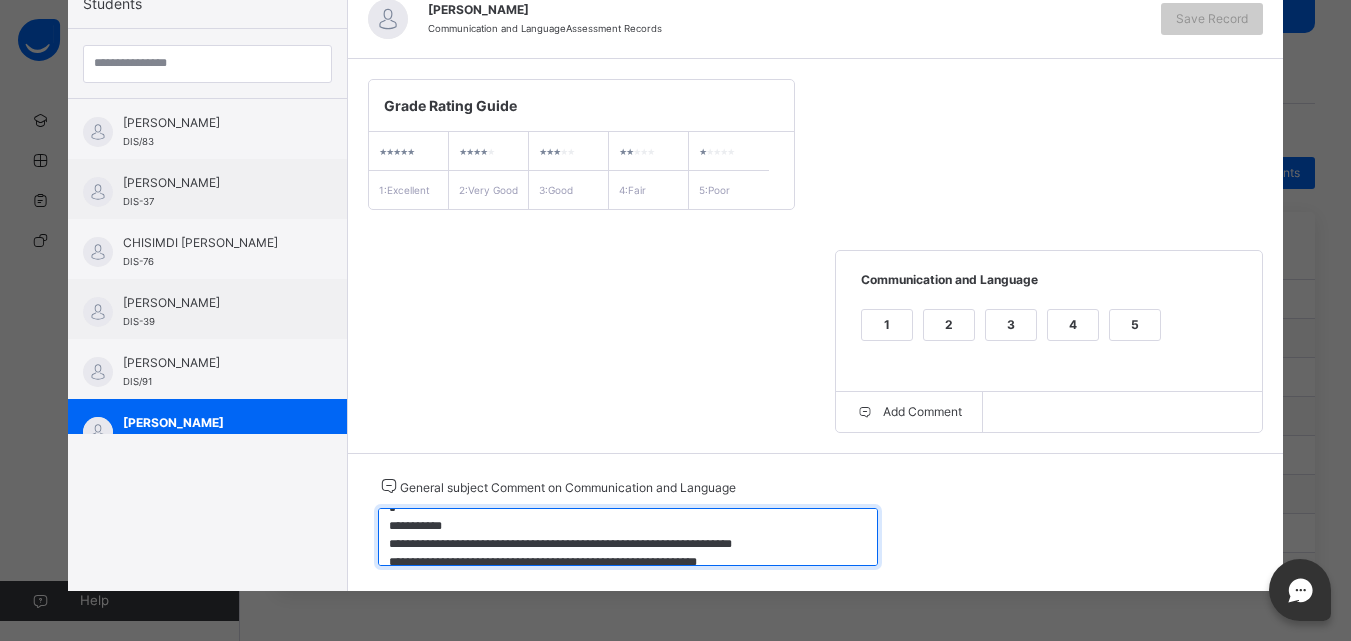 scroll, scrollTop: 0, scrollLeft: 0, axis: both 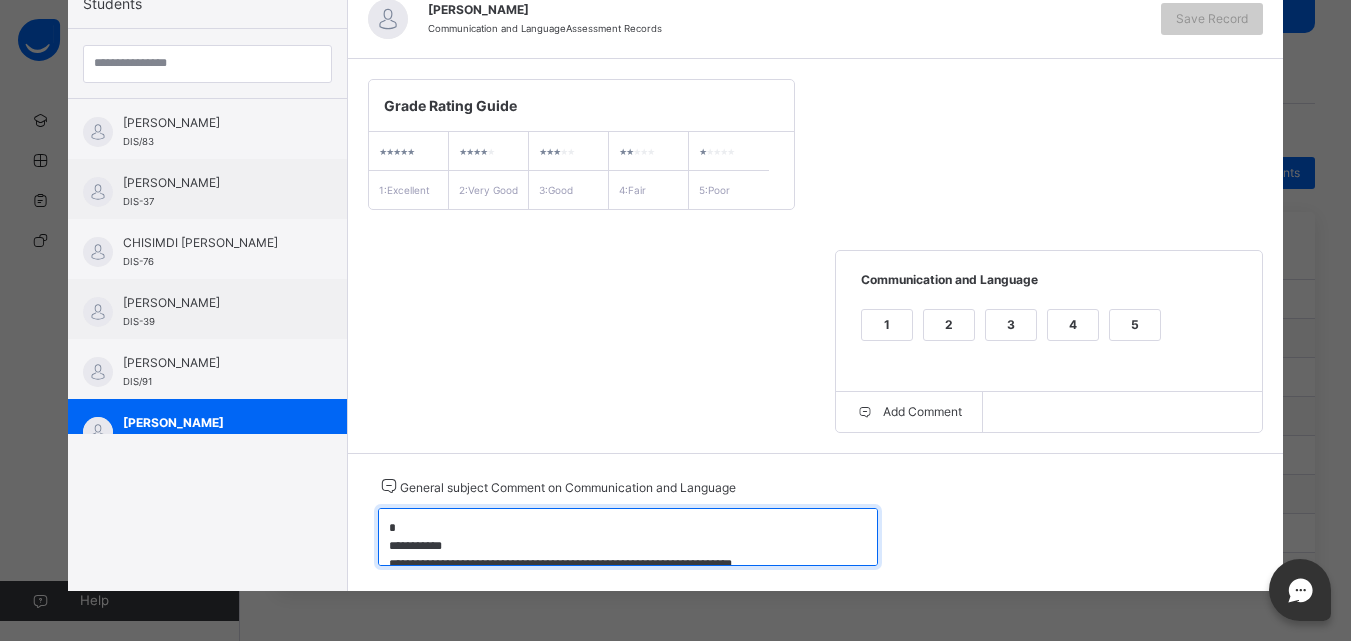 click on "**********" at bounding box center [628, 537] 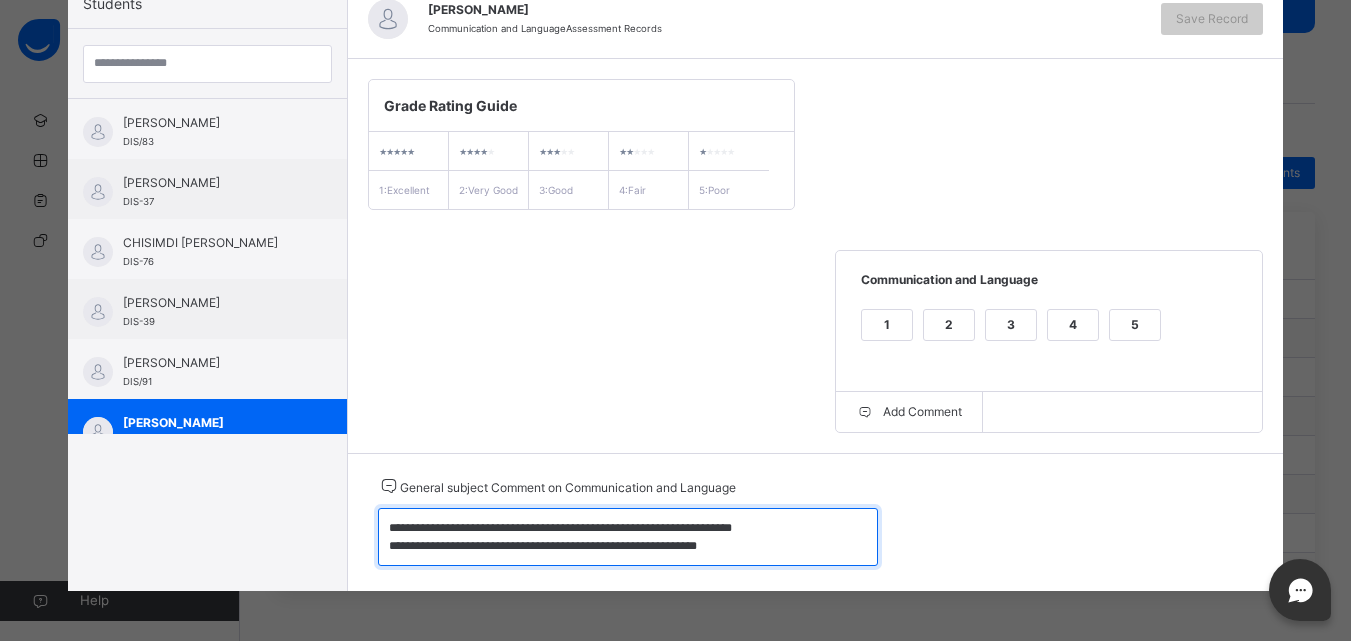 click on "**********" at bounding box center (628, 537) 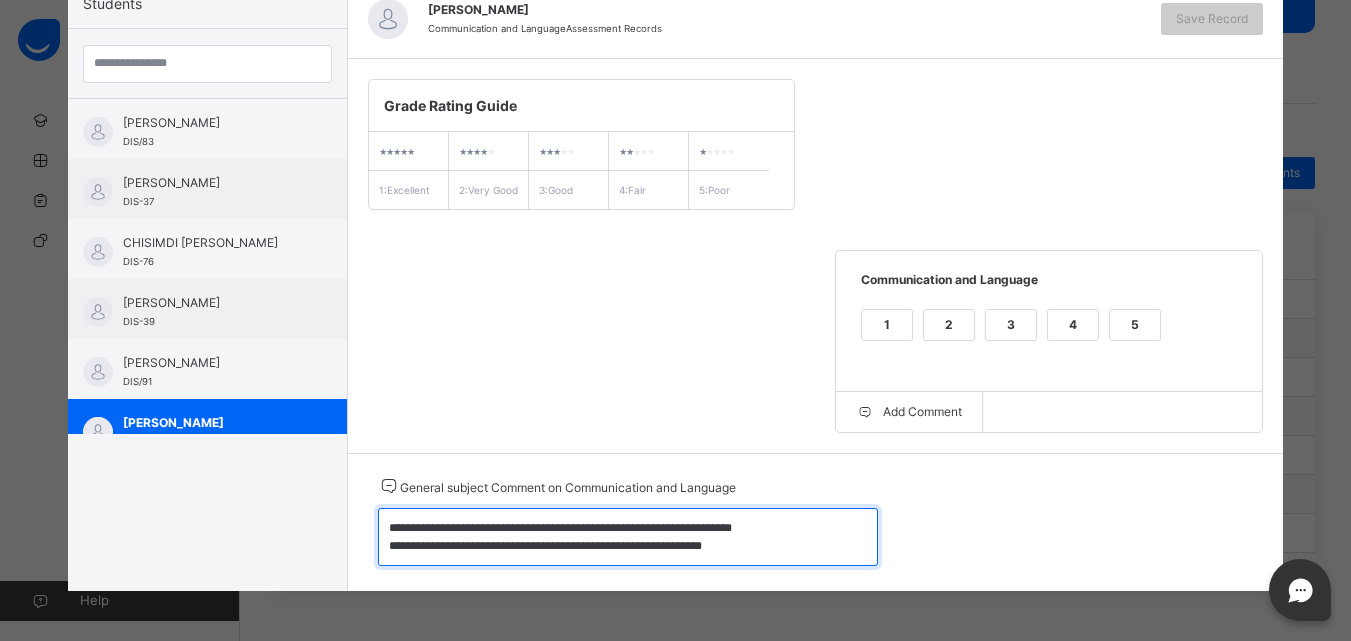 click on "**********" at bounding box center (628, 537) 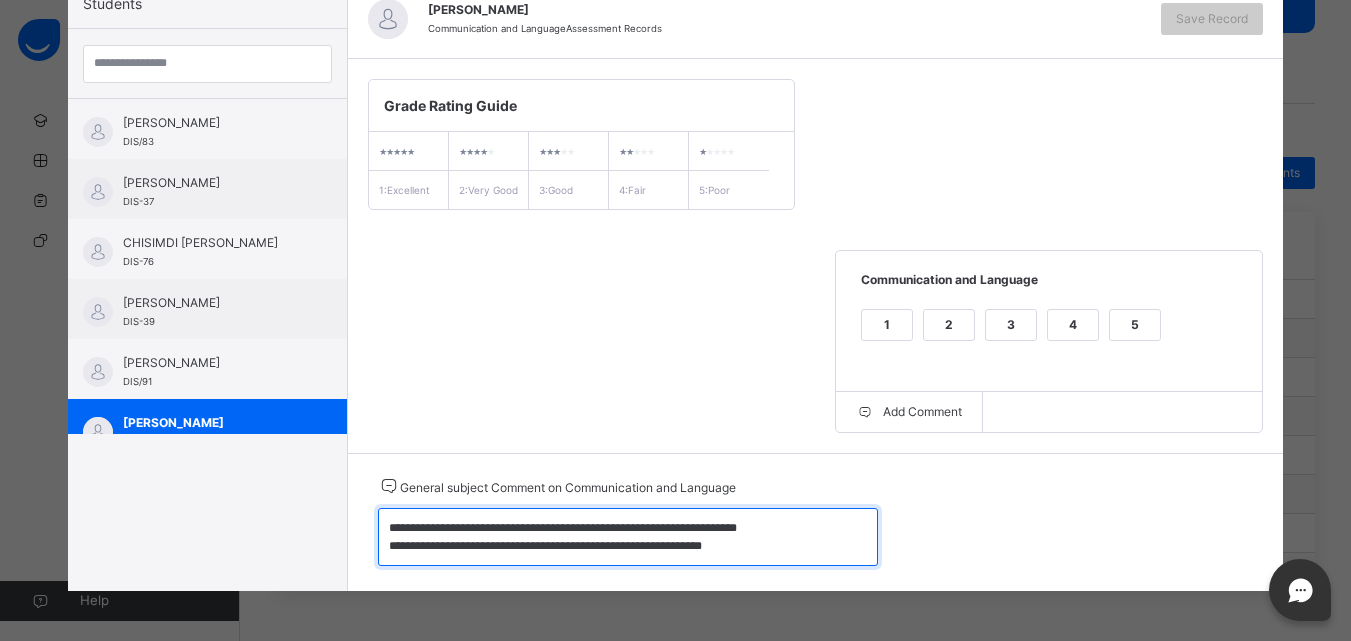 scroll, scrollTop: 36, scrollLeft: 0, axis: vertical 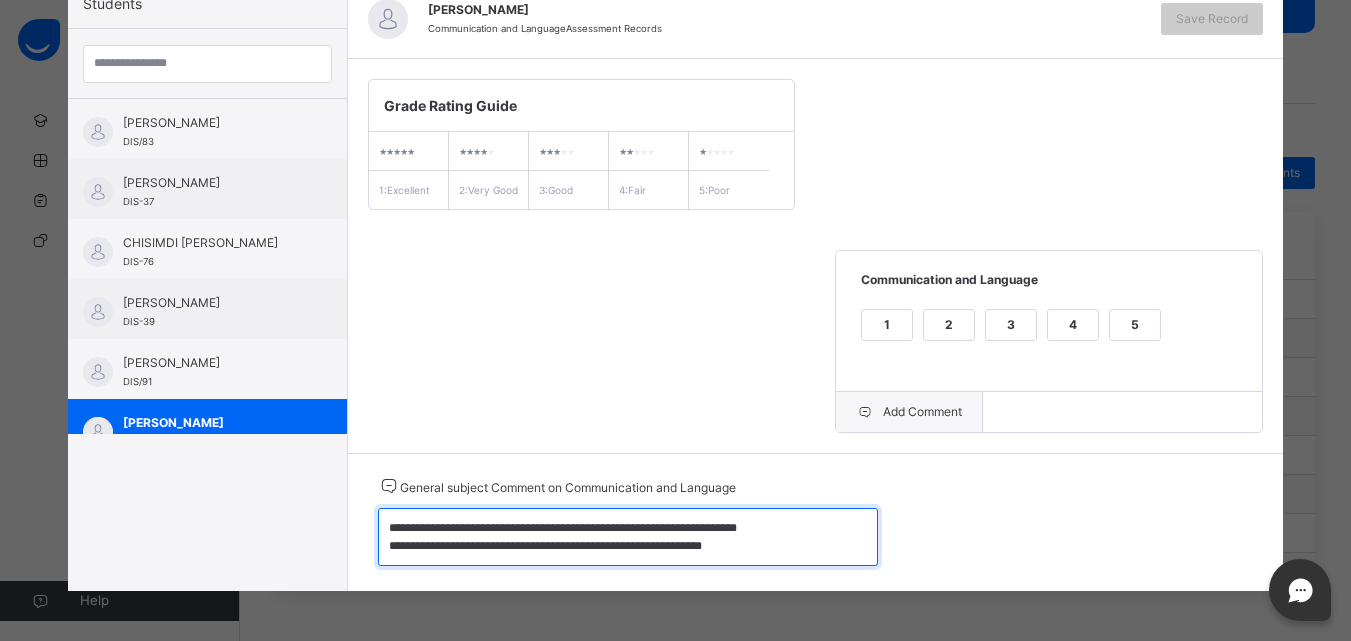 type on "**********" 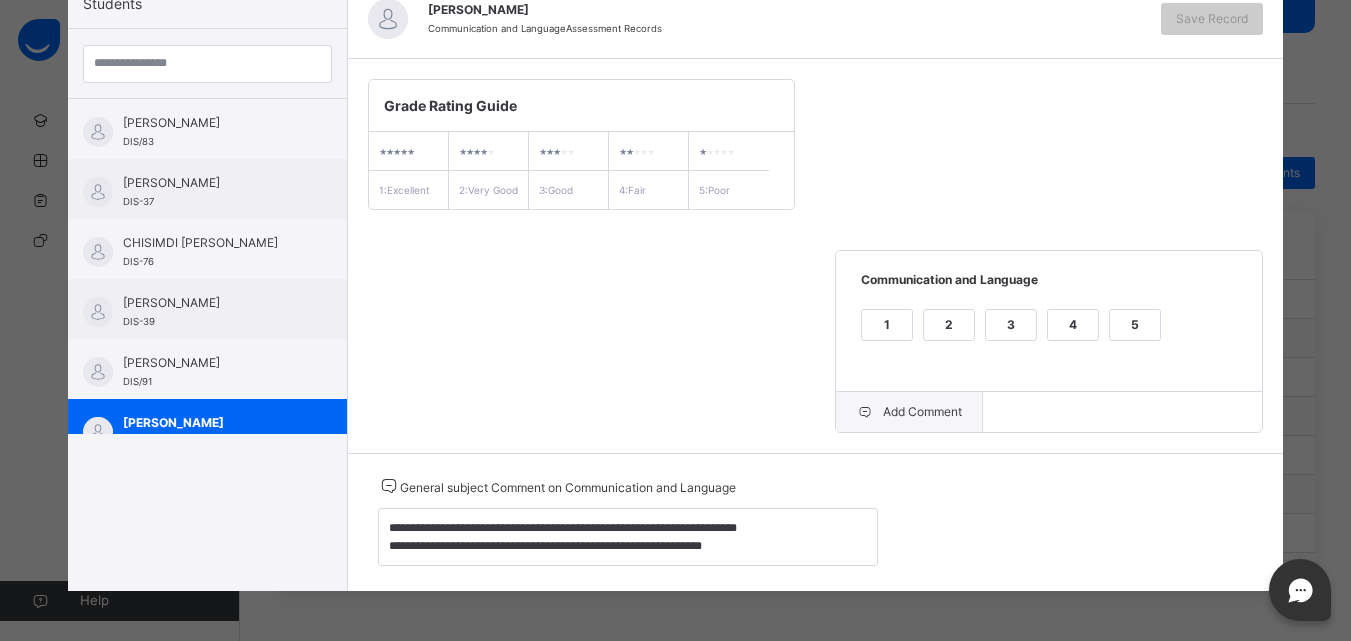 click on "Add Comment" at bounding box center [909, 412] 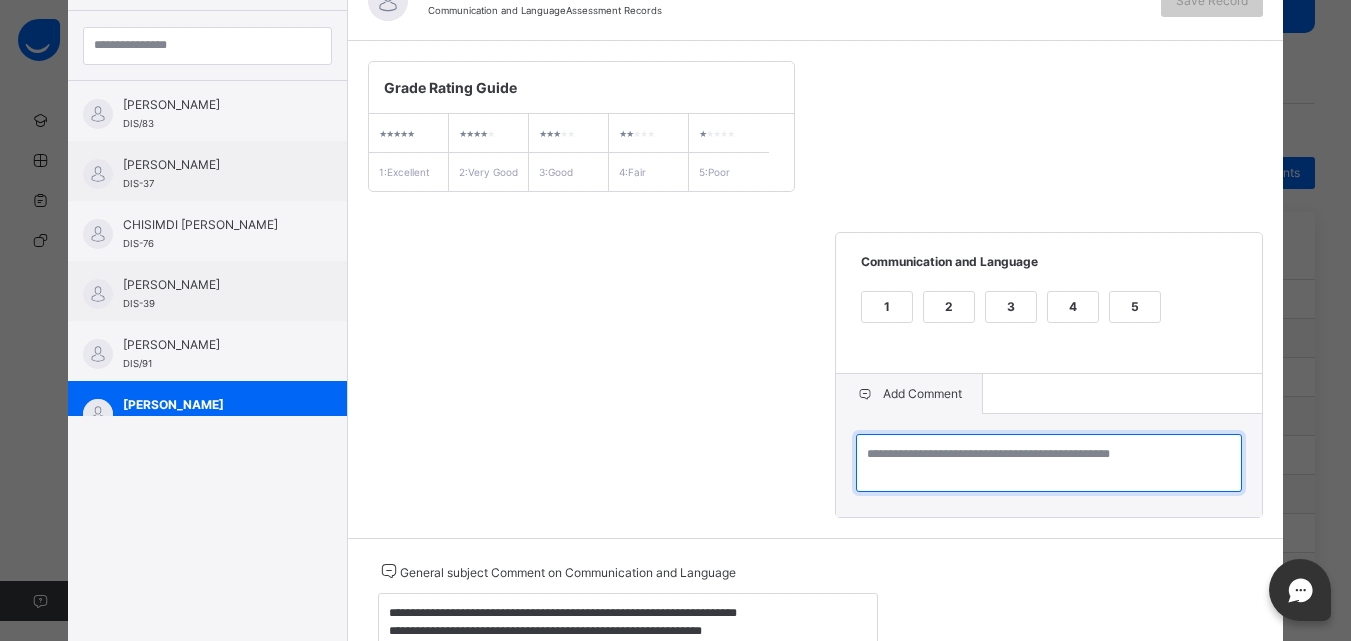 click at bounding box center (1049, 463) 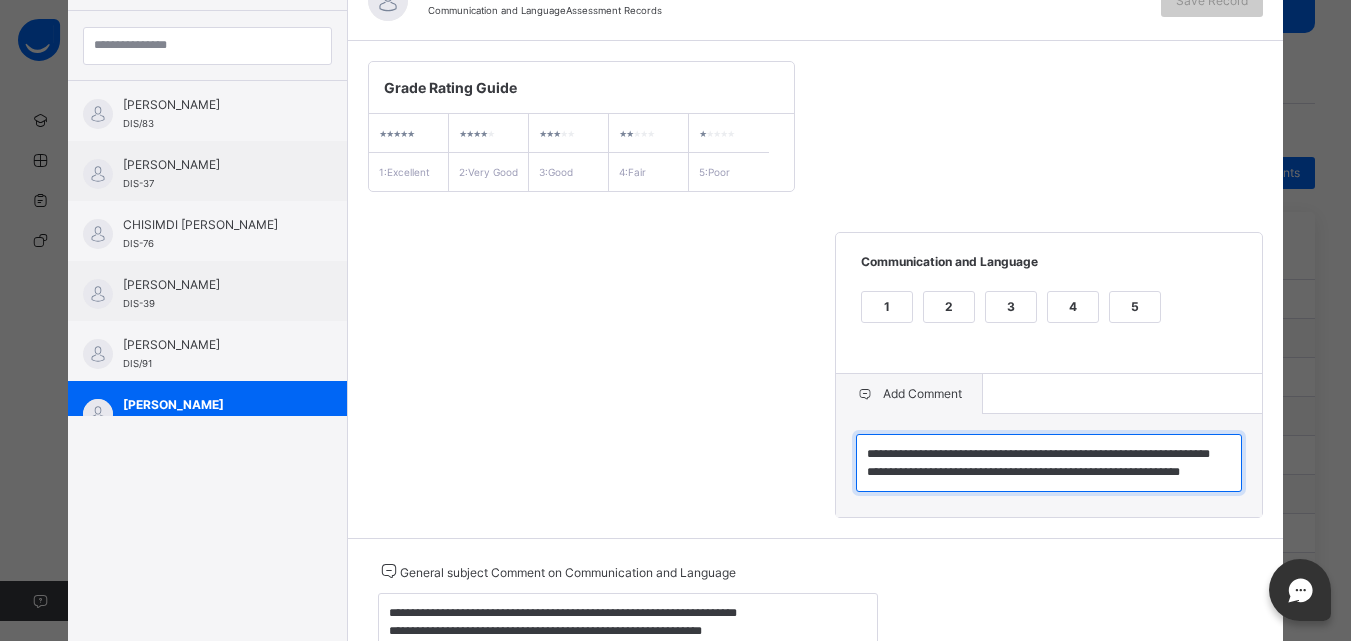scroll, scrollTop: 42, scrollLeft: 0, axis: vertical 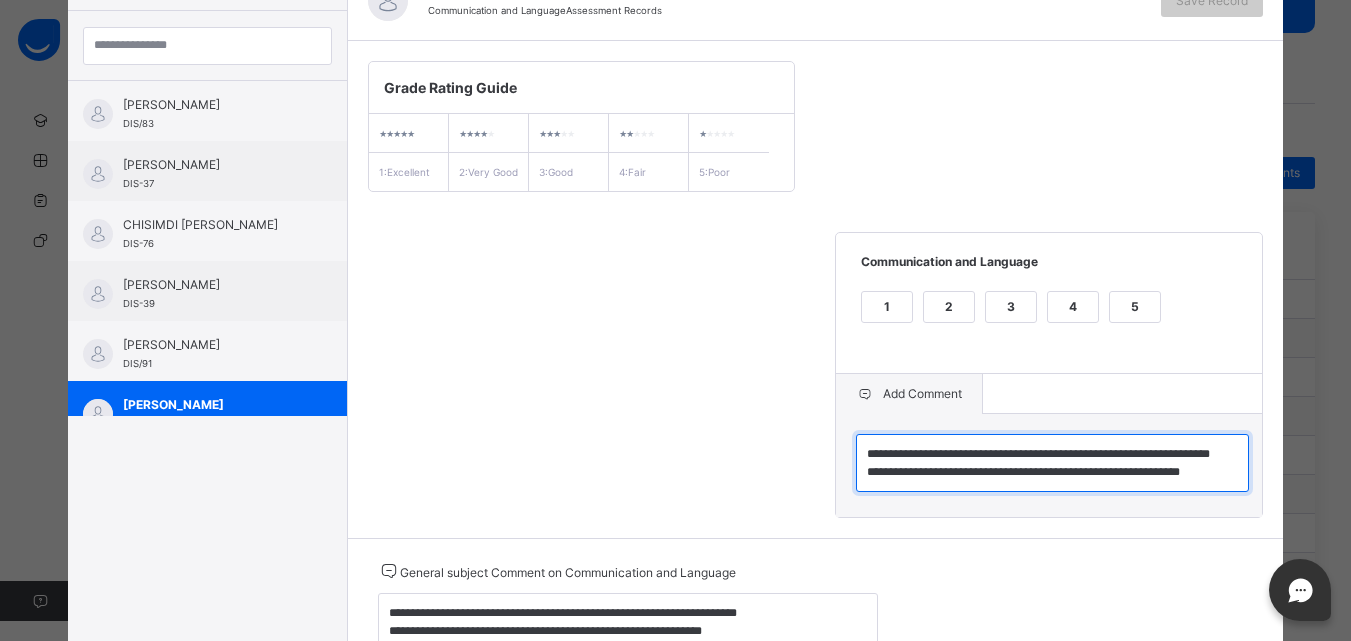 type on "**********" 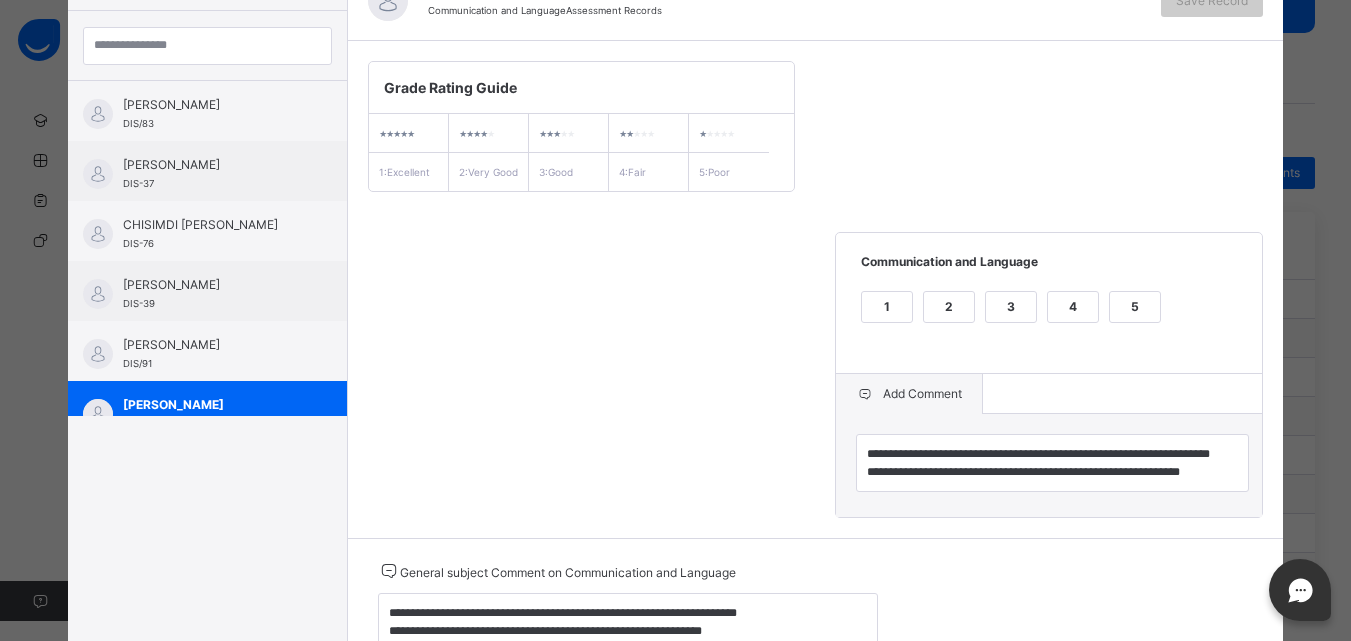 click on "3" at bounding box center [1011, 319] 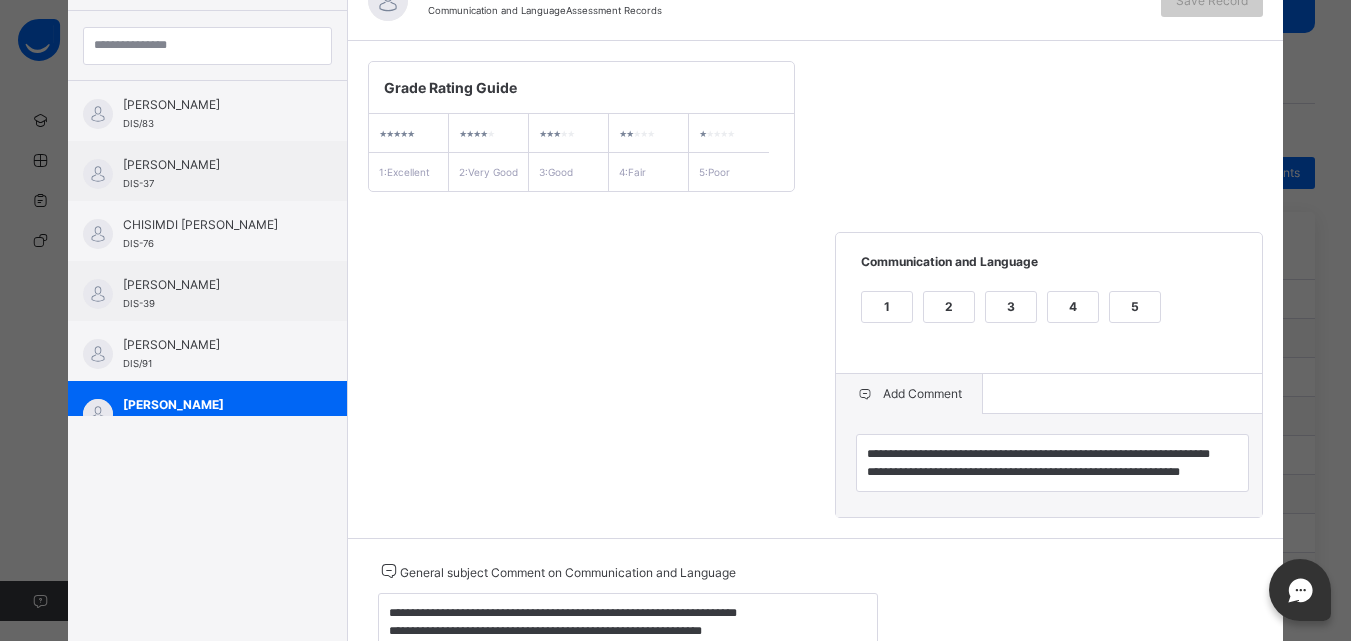 click on "3" at bounding box center [1011, 307] 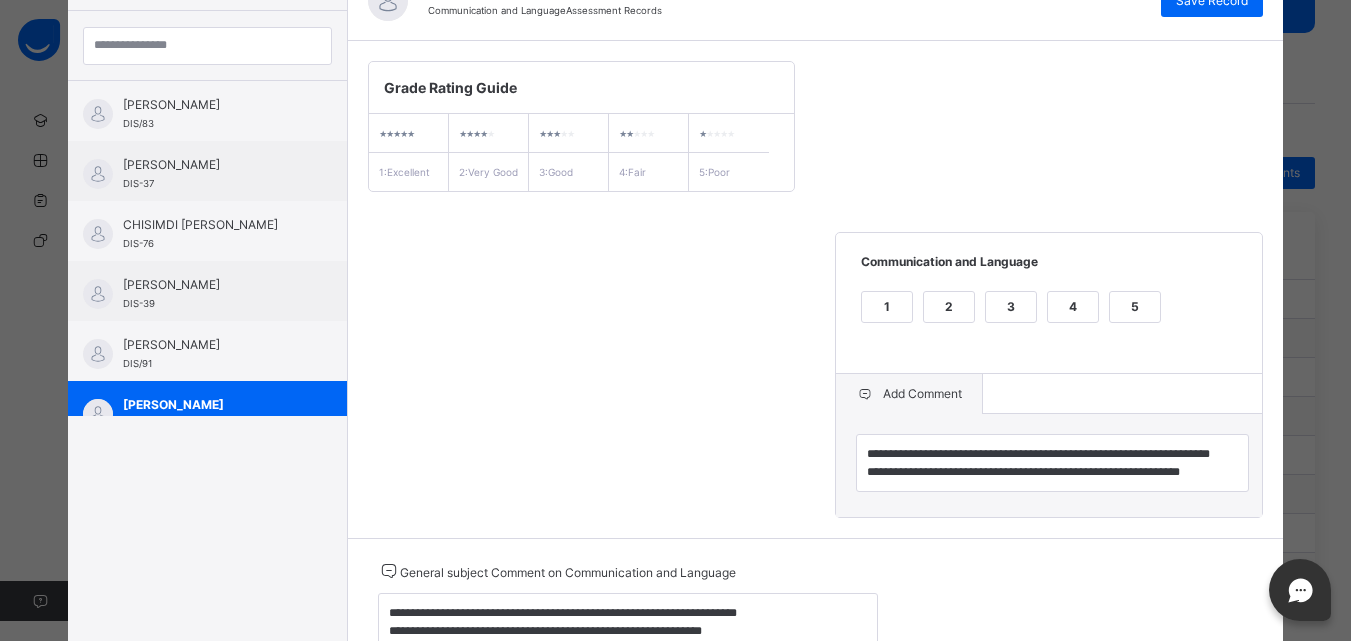 scroll, scrollTop: 40, scrollLeft: 0, axis: vertical 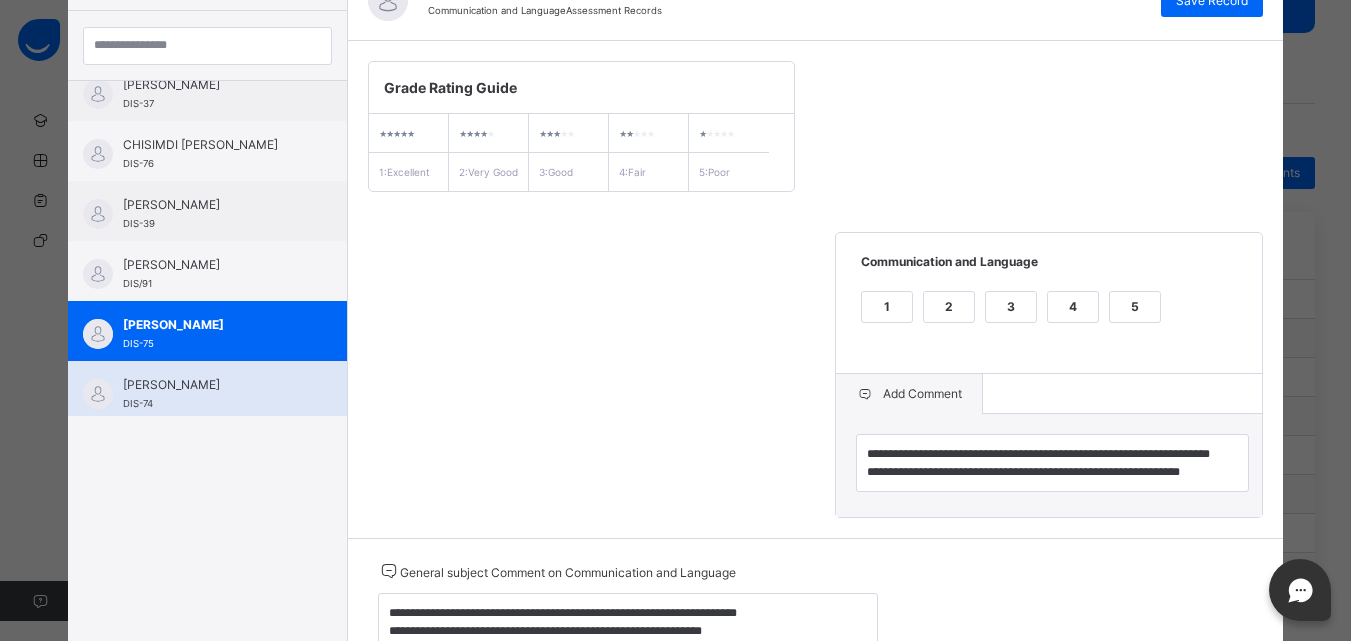 click on "[PERSON_NAME] DIS-74" at bounding box center [207, 391] 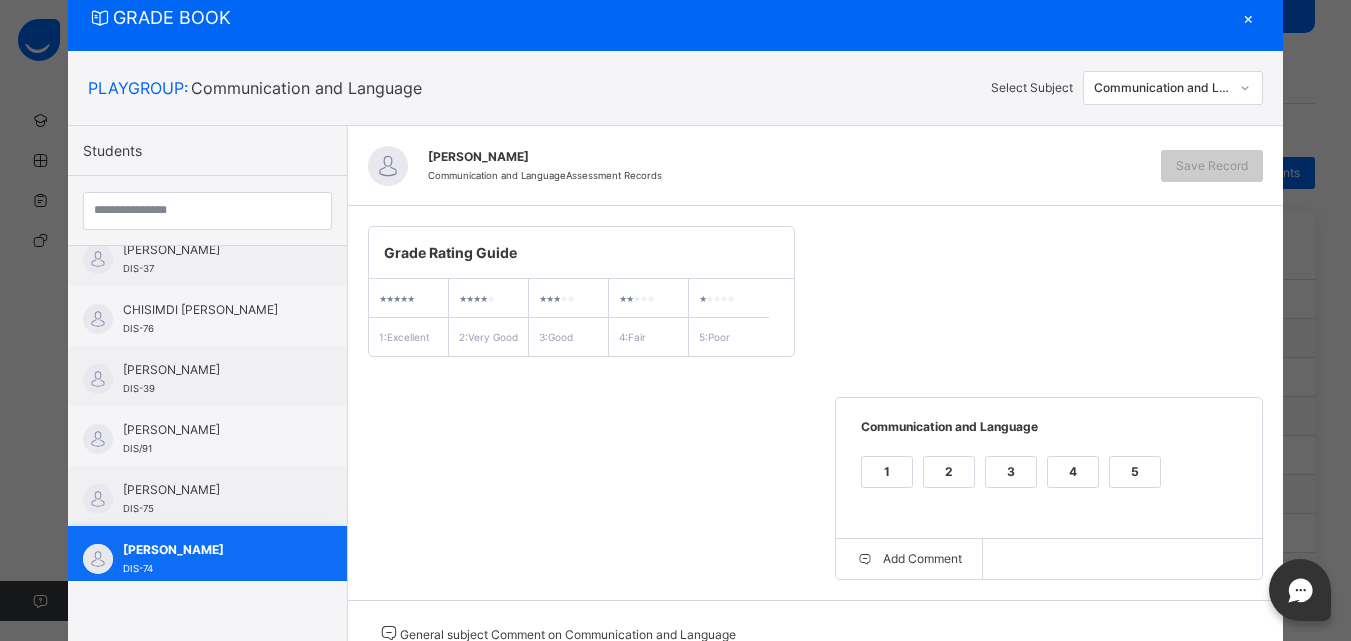 scroll, scrollTop: 231, scrollLeft: 0, axis: vertical 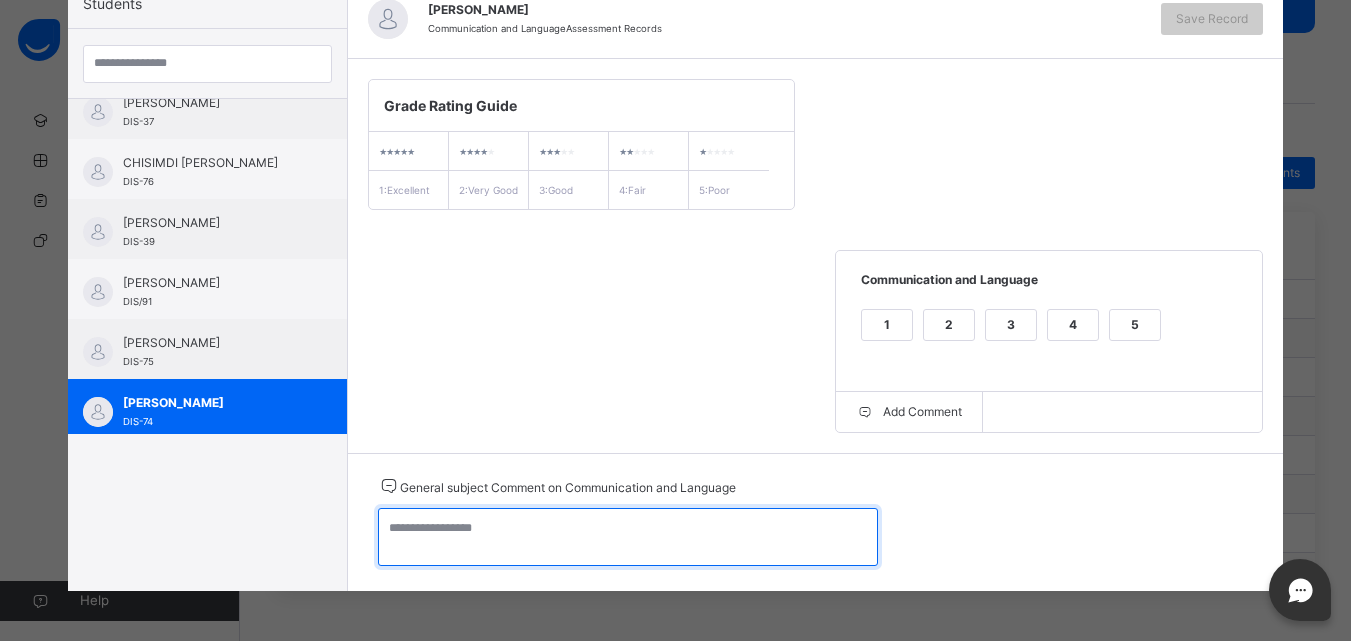 click at bounding box center (628, 537) 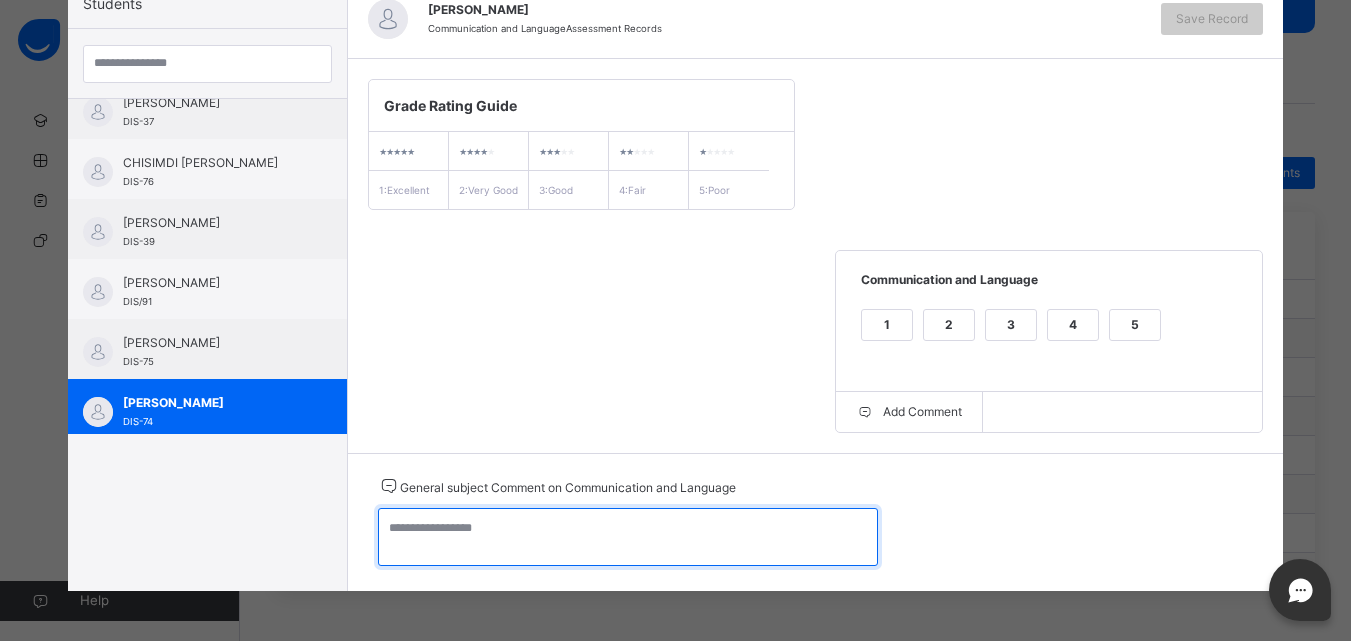 paste on "**********" 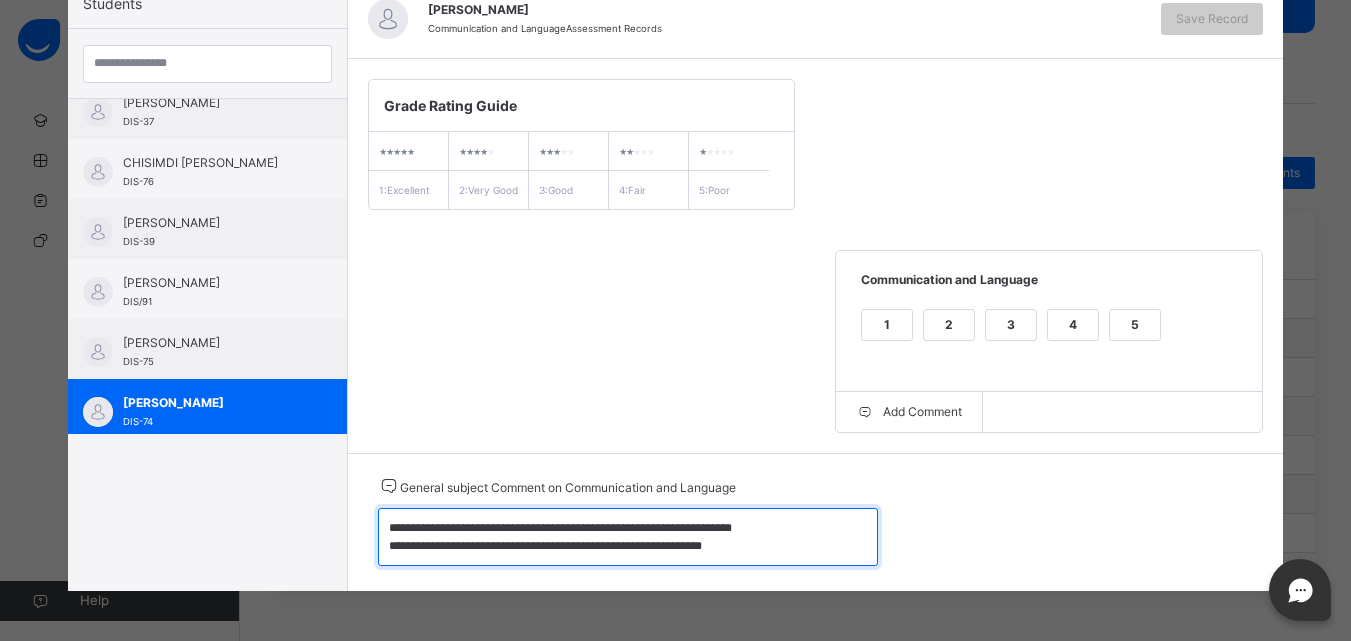 scroll, scrollTop: 24, scrollLeft: 0, axis: vertical 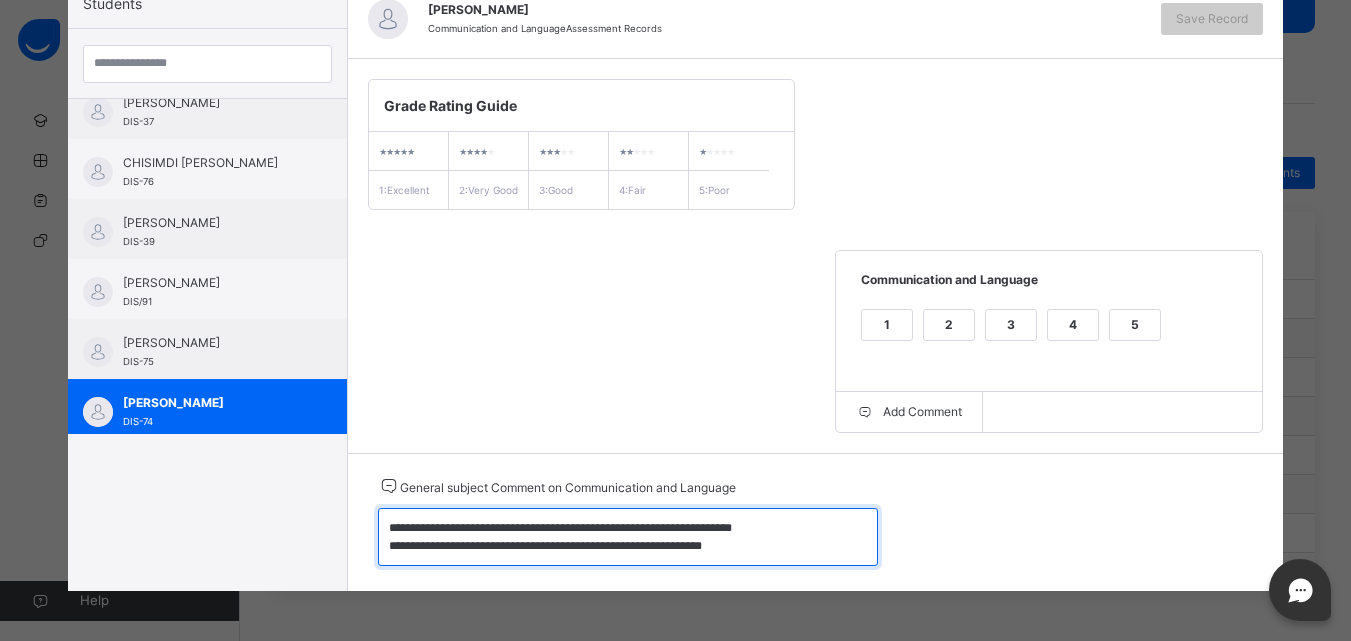 click on "**********" at bounding box center (628, 537) 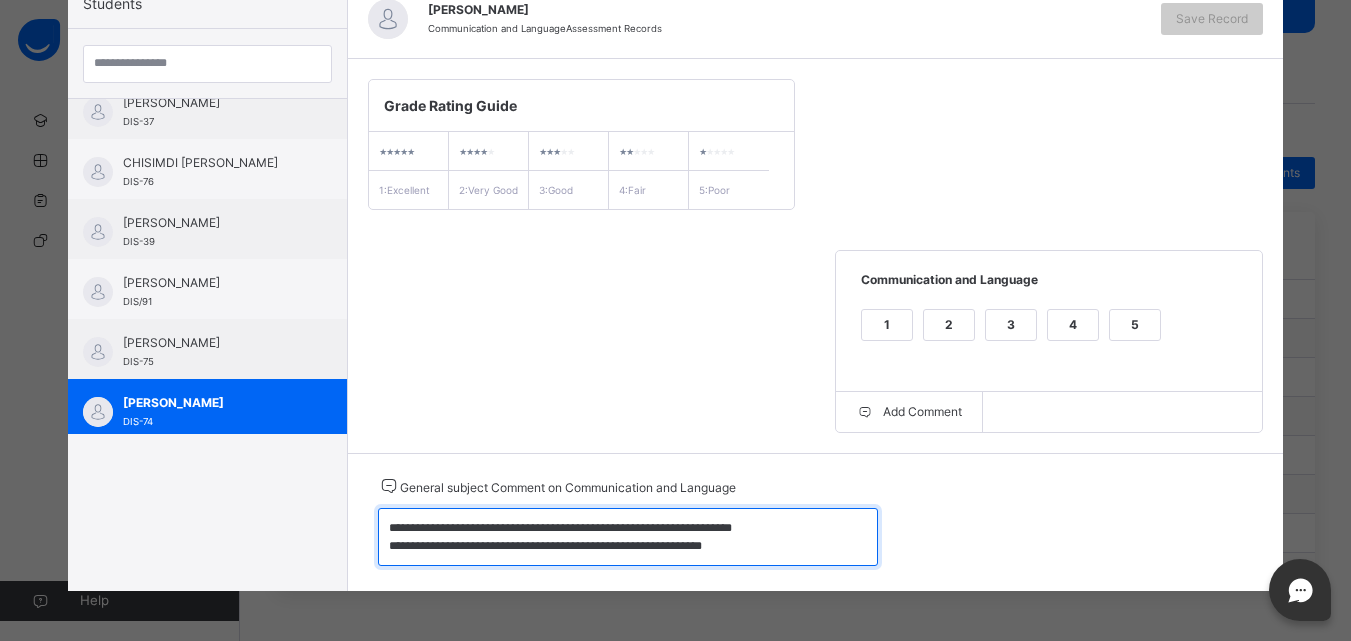 scroll, scrollTop: 11, scrollLeft: 0, axis: vertical 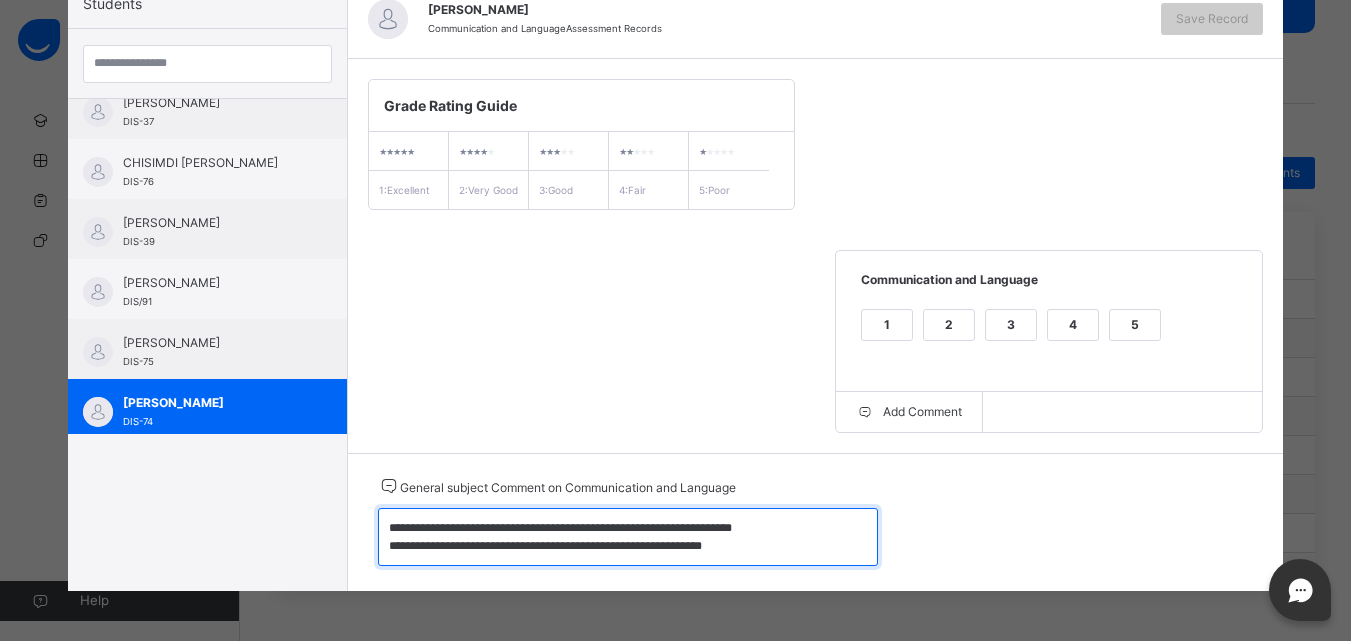 click on "**********" at bounding box center (628, 537) 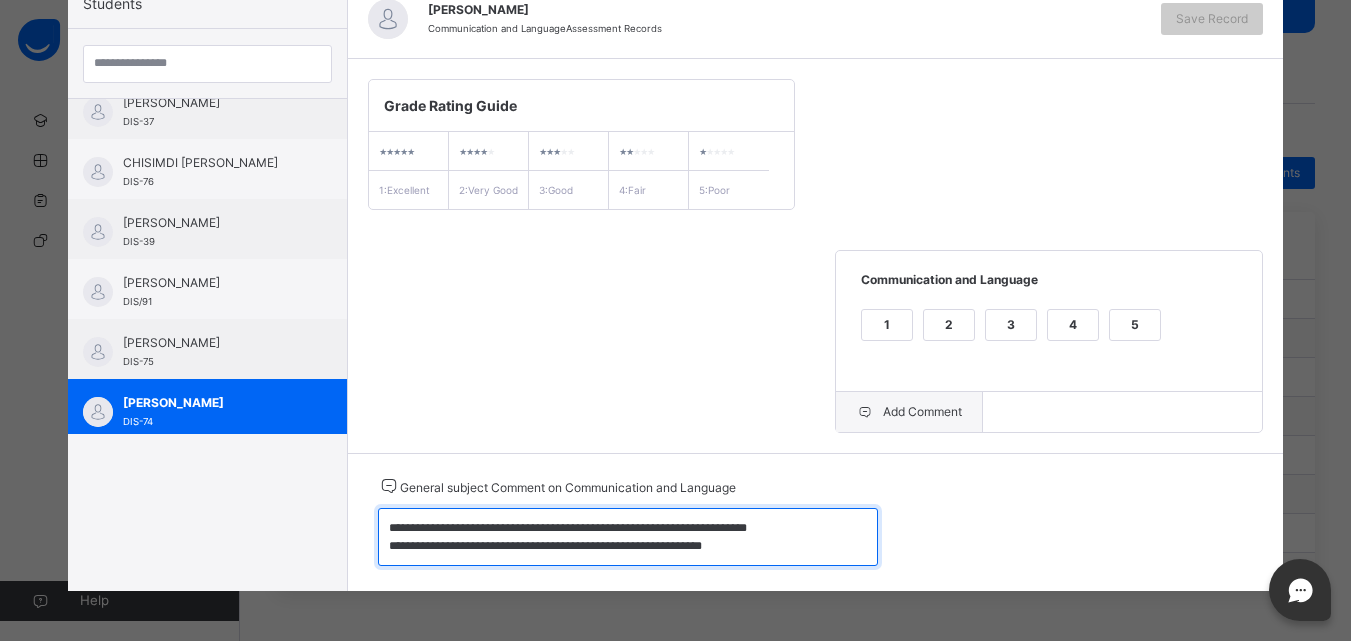 type on "**********" 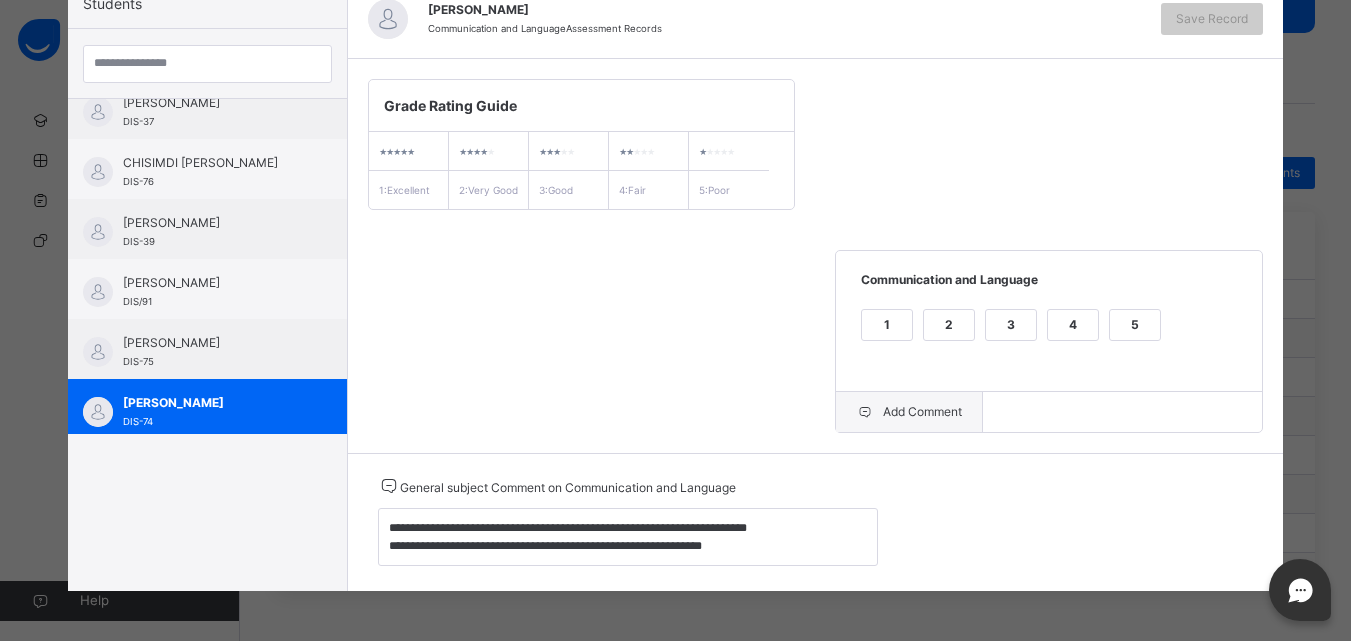 click on "Add Comment" at bounding box center [909, 412] 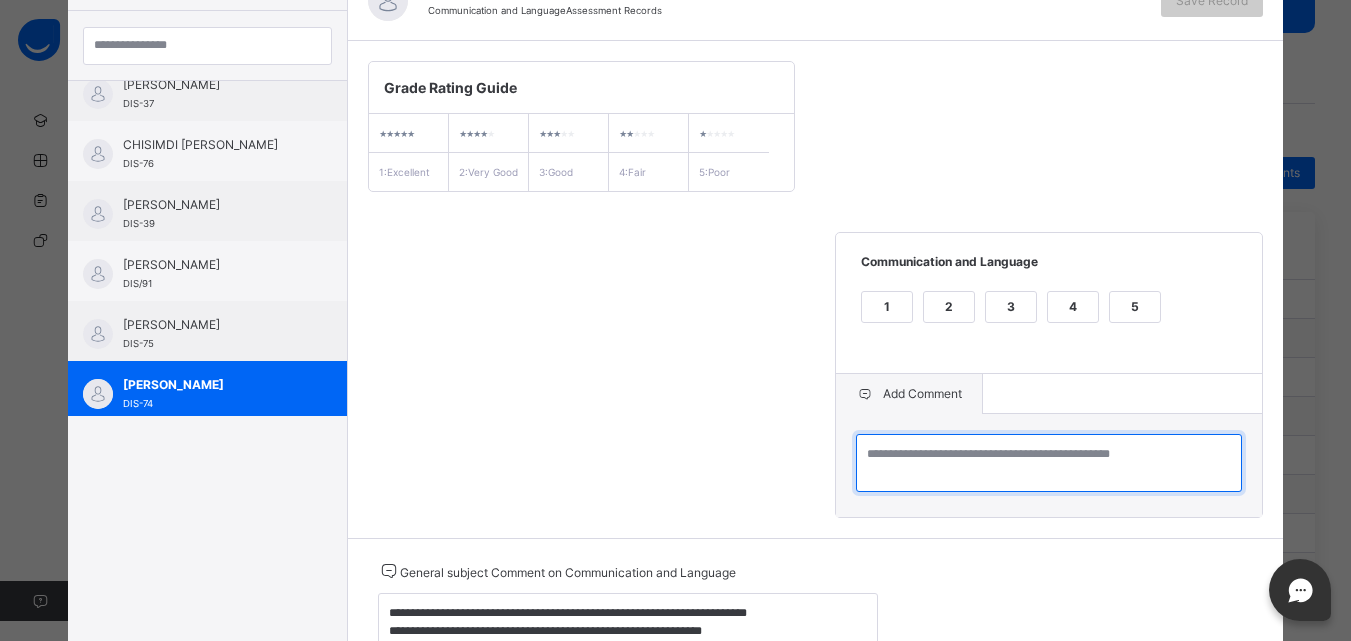 click at bounding box center [1049, 463] 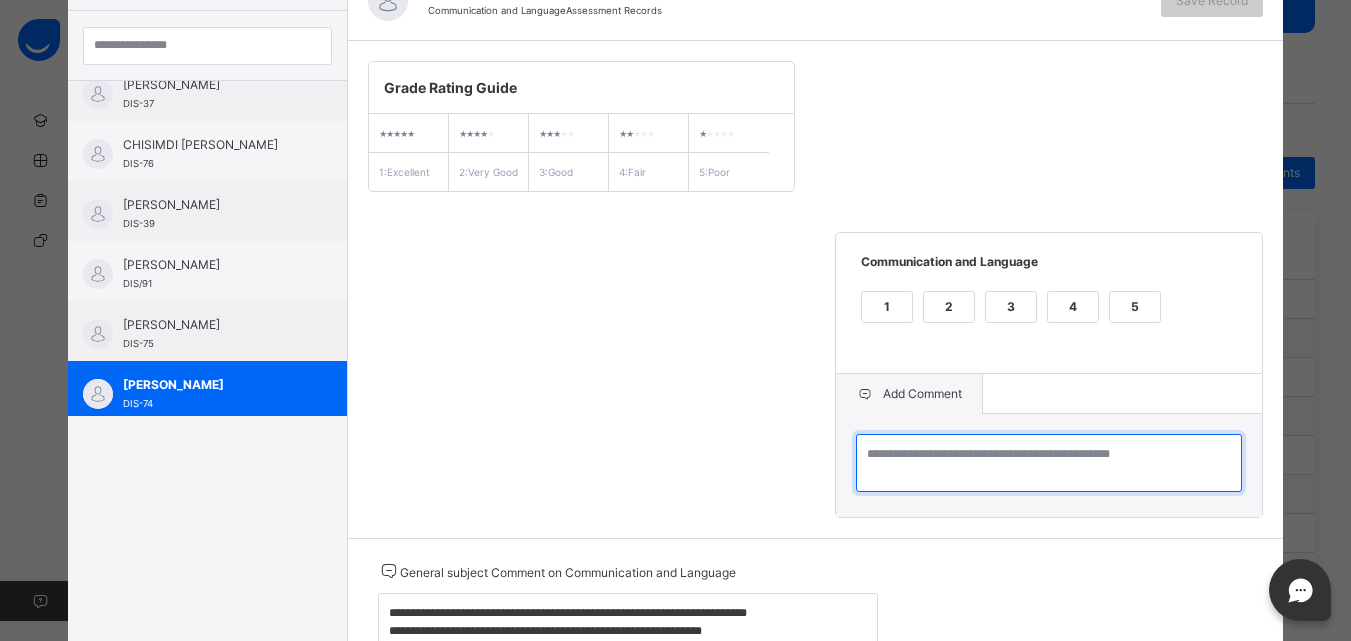 paste on "**********" 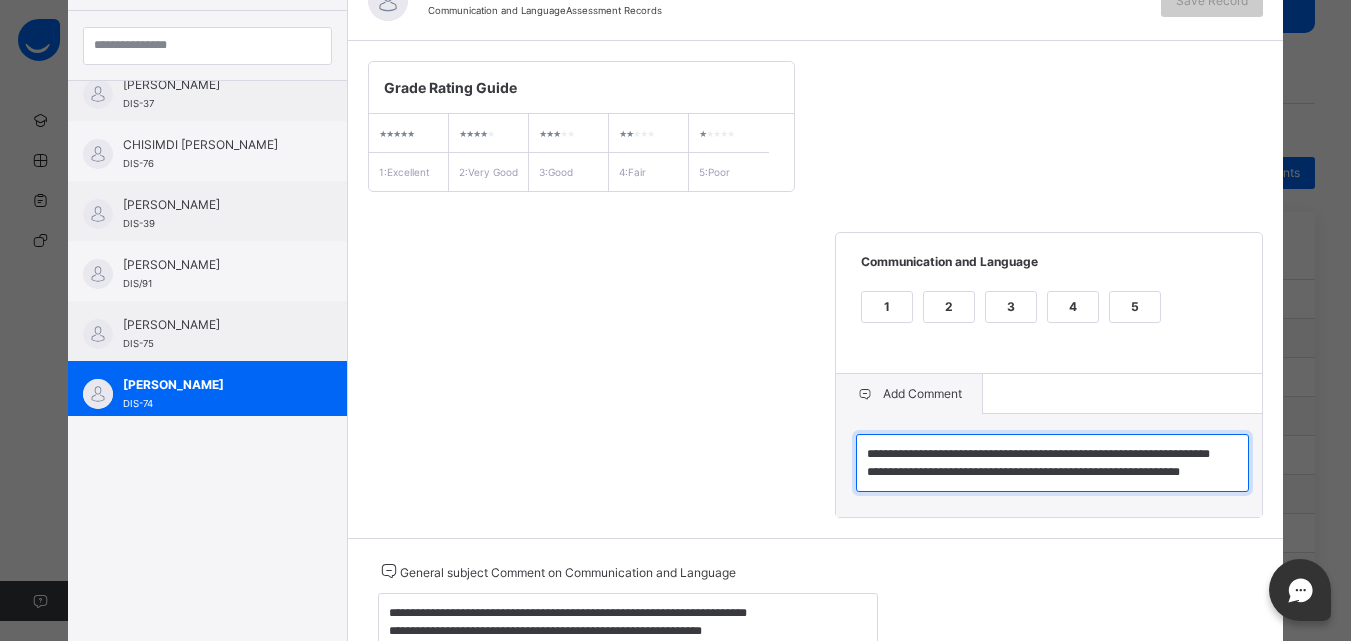 scroll, scrollTop: 11, scrollLeft: 0, axis: vertical 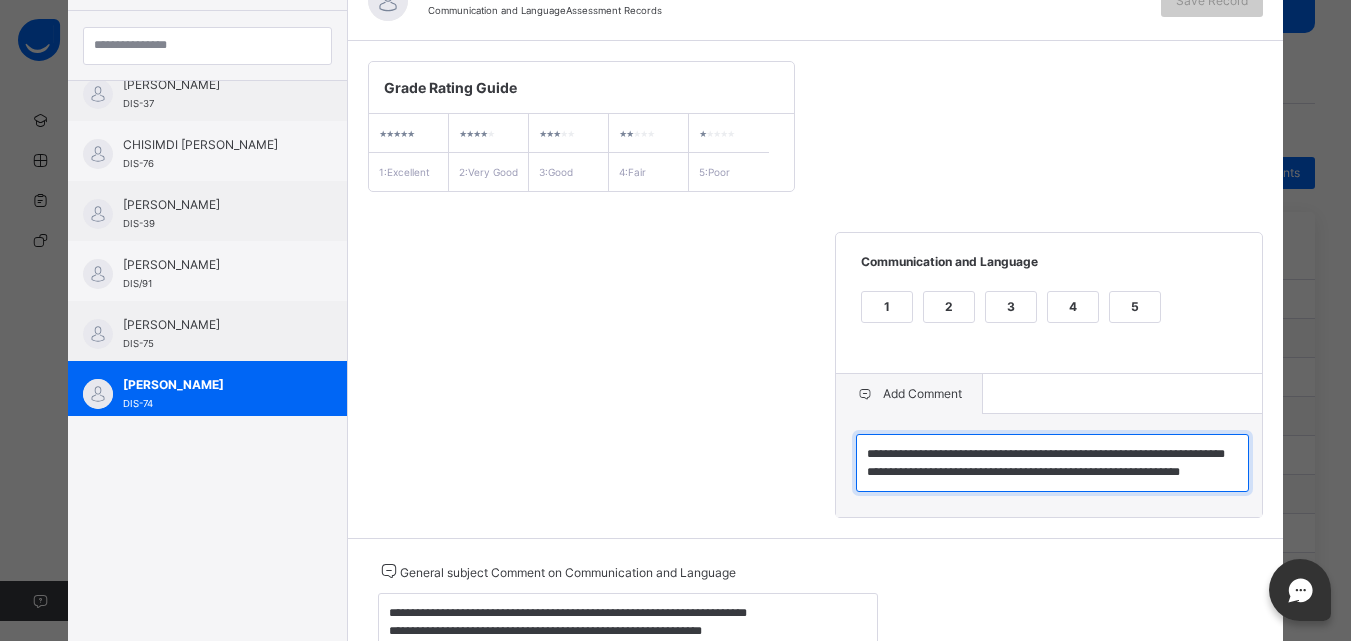 type on "**********" 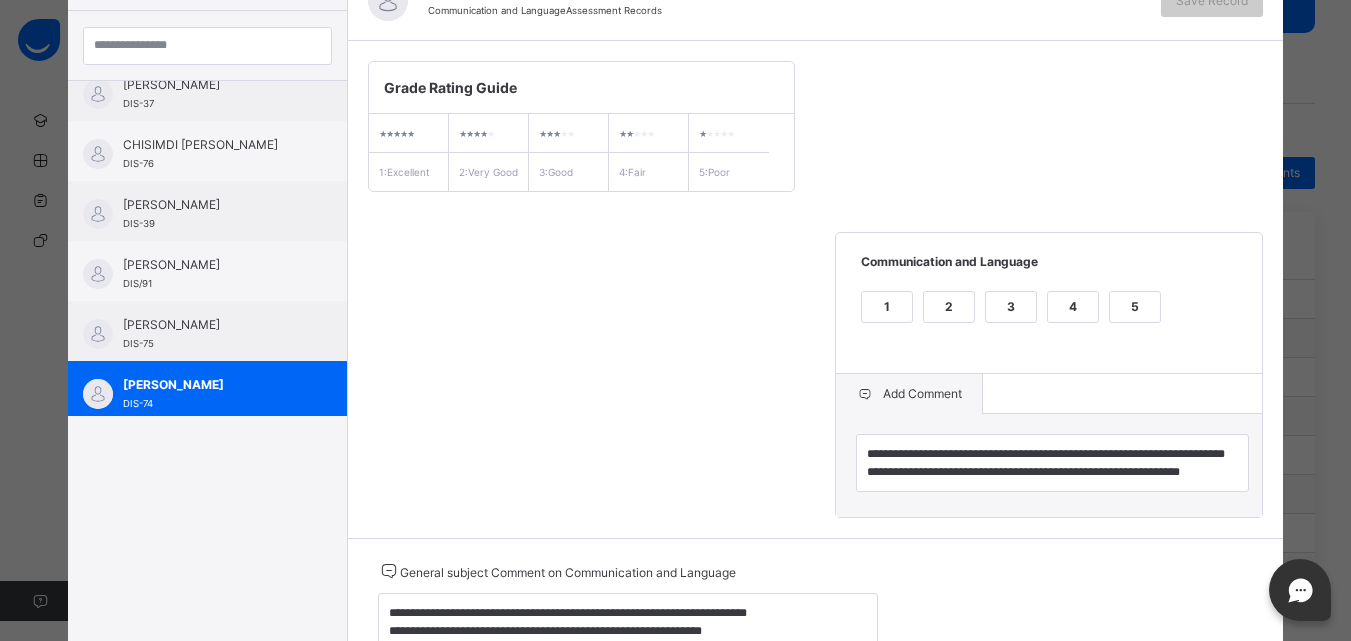 click on "3" at bounding box center (1011, 307) 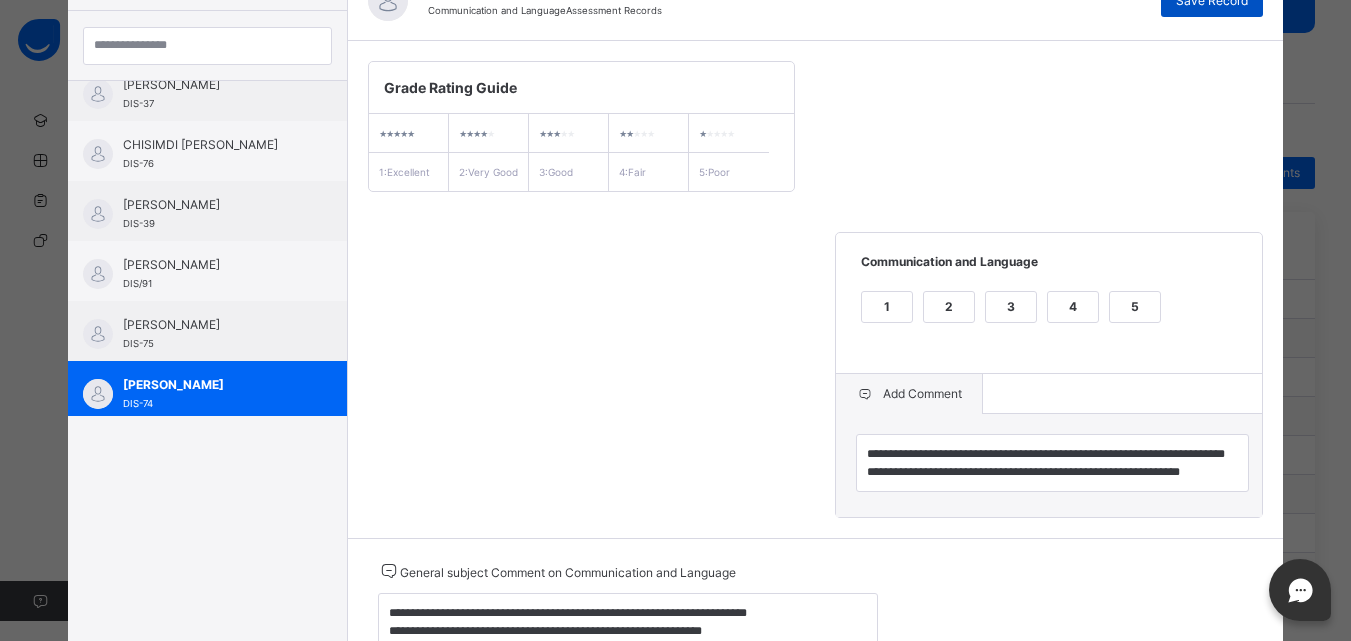 click on "Save Record" at bounding box center (1212, 1) 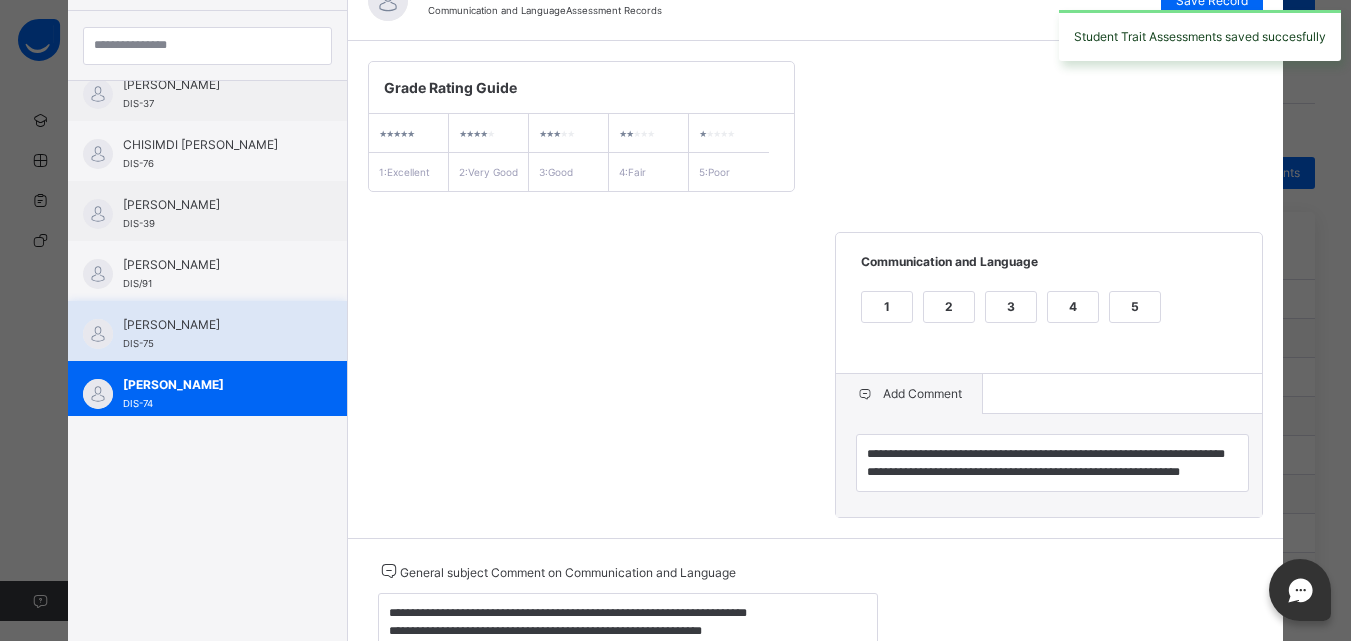 click on "[PERSON_NAME]" at bounding box center [212, 325] 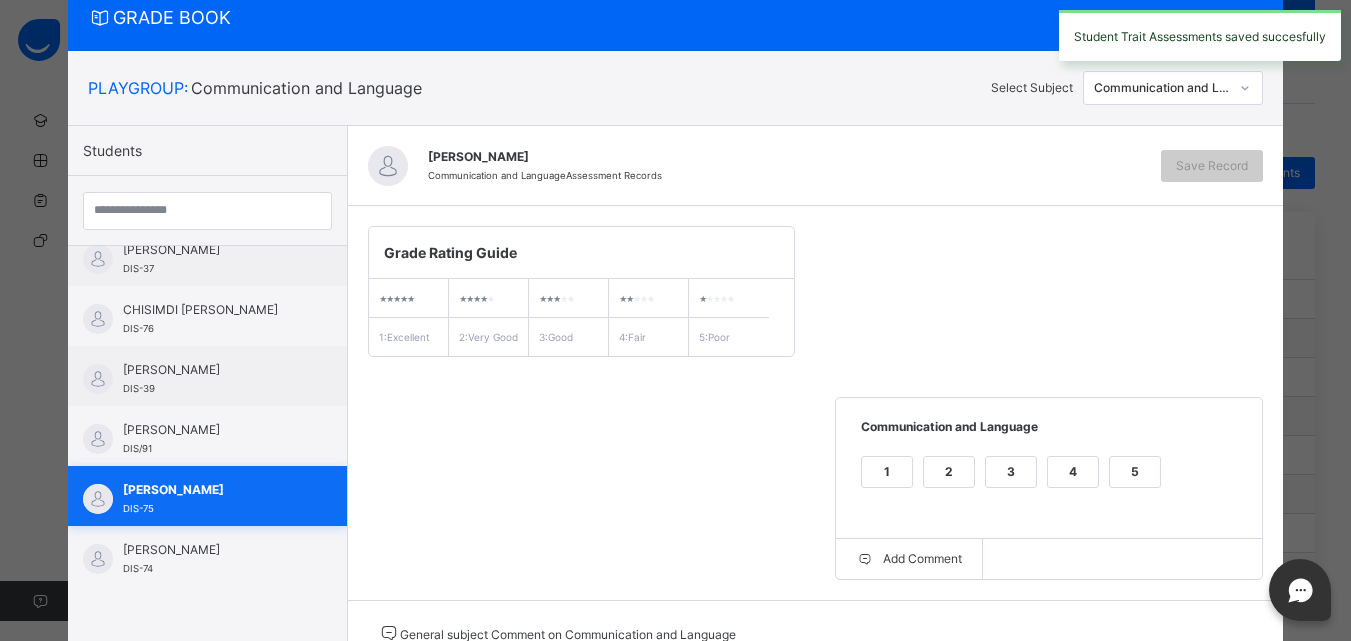 scroll, scrollTop: 231, scrollLeft: 0, axis: vertical 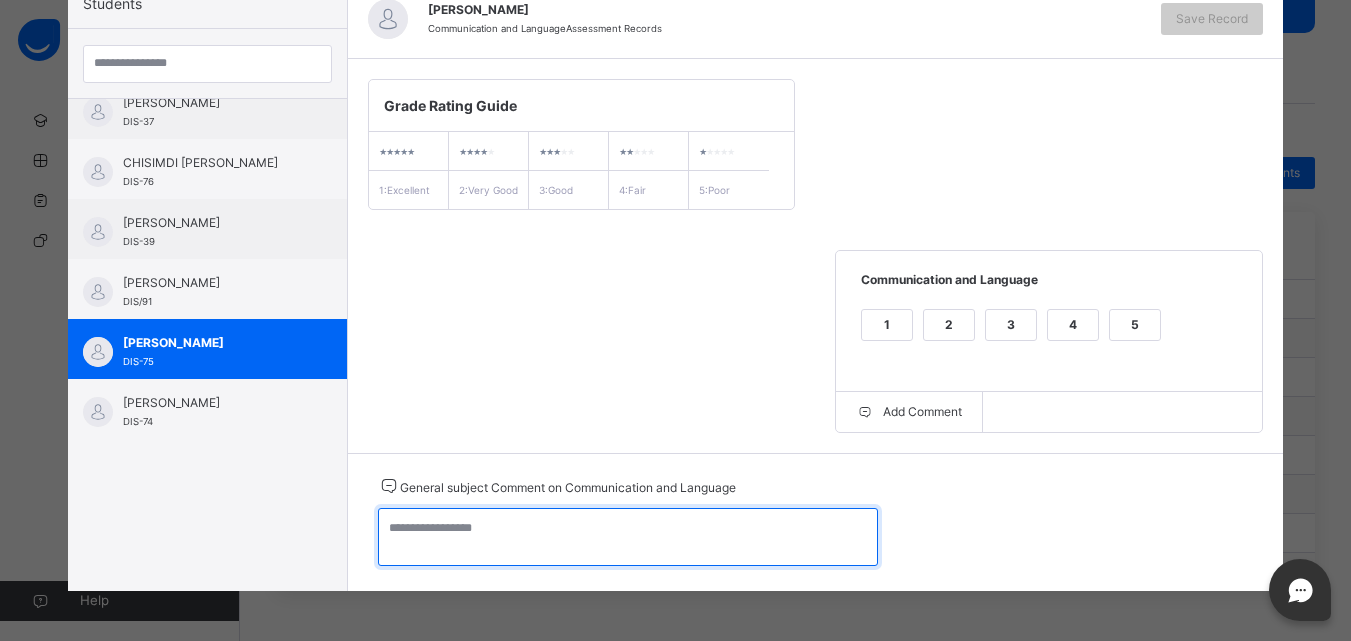 click at bounding box center [628, 537] 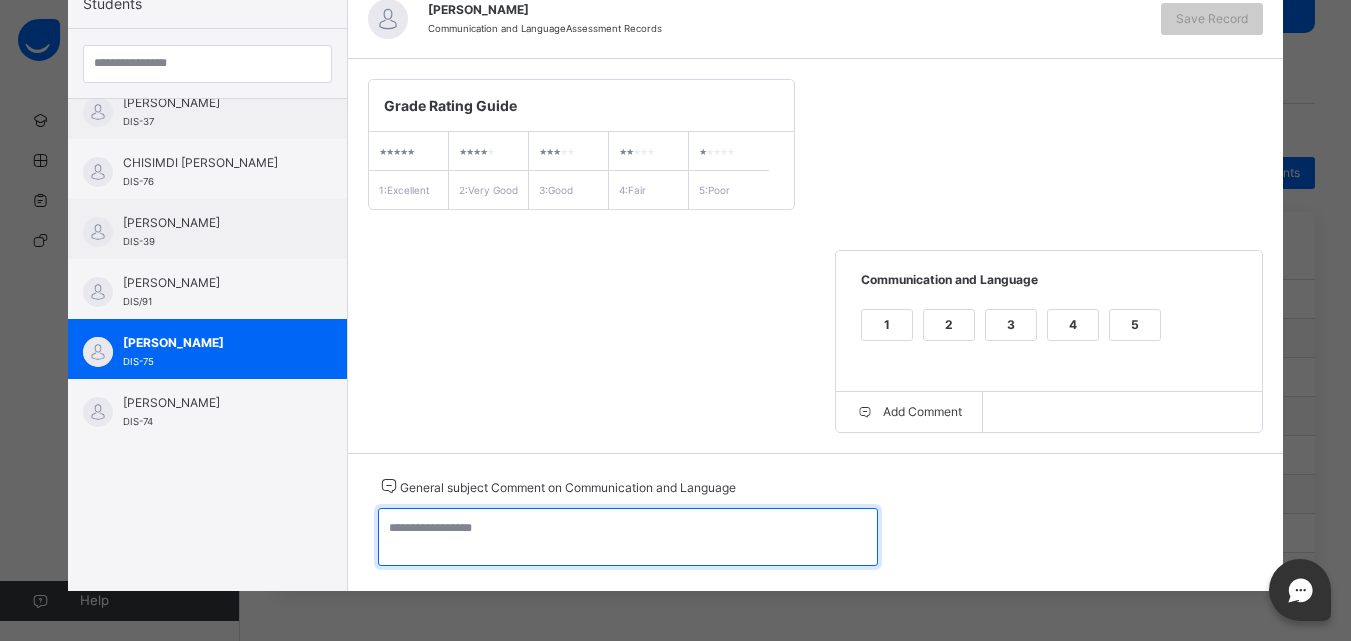 paste on "**********" 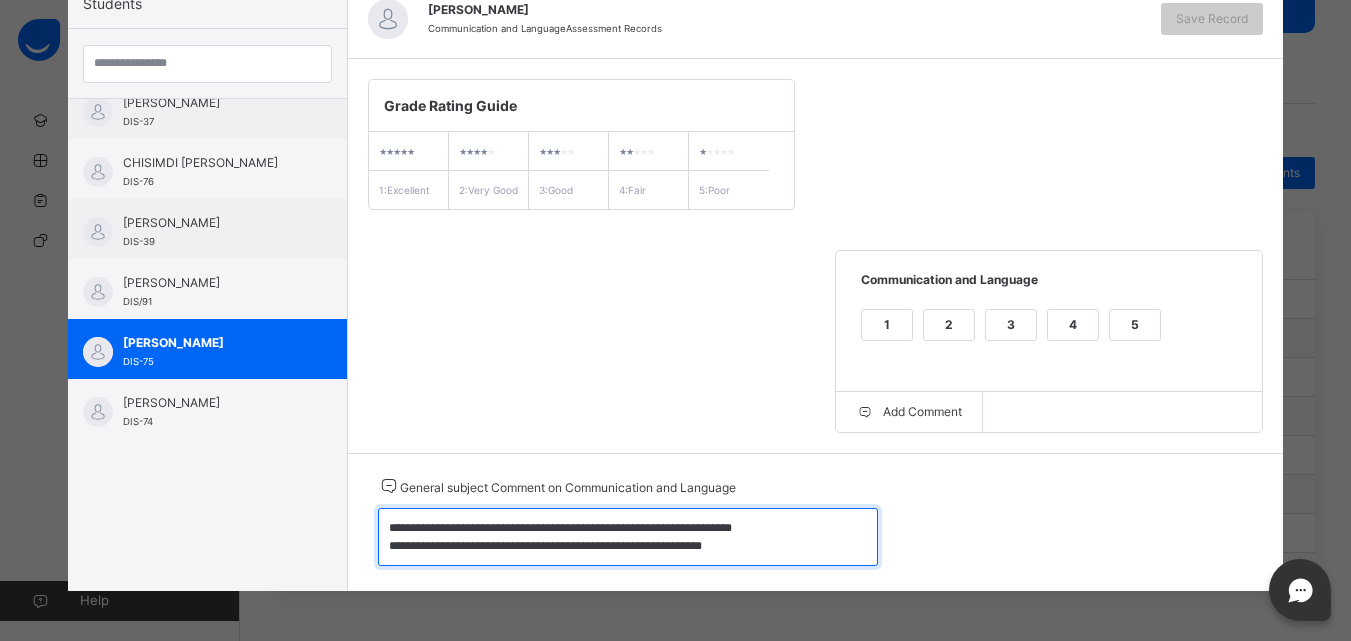 scroll, scrollTop: 24, scrollLeft: 0, axis: vertical 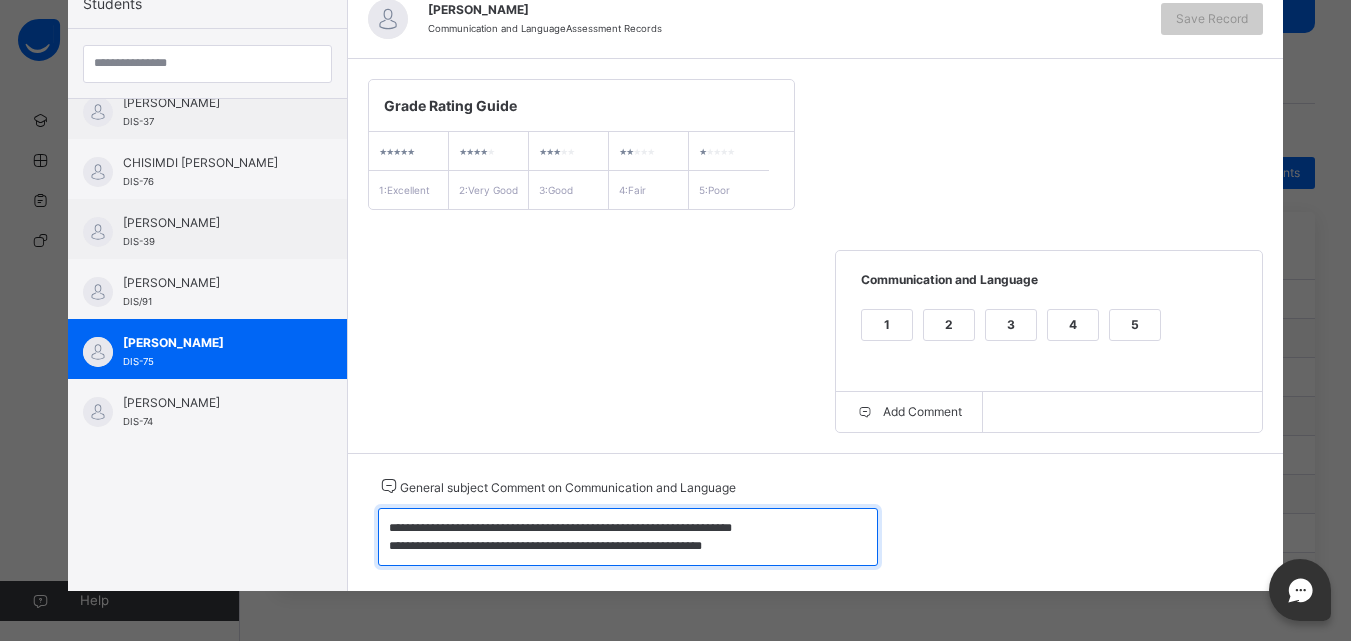 click on "**********" at bounding box center [628, 537] 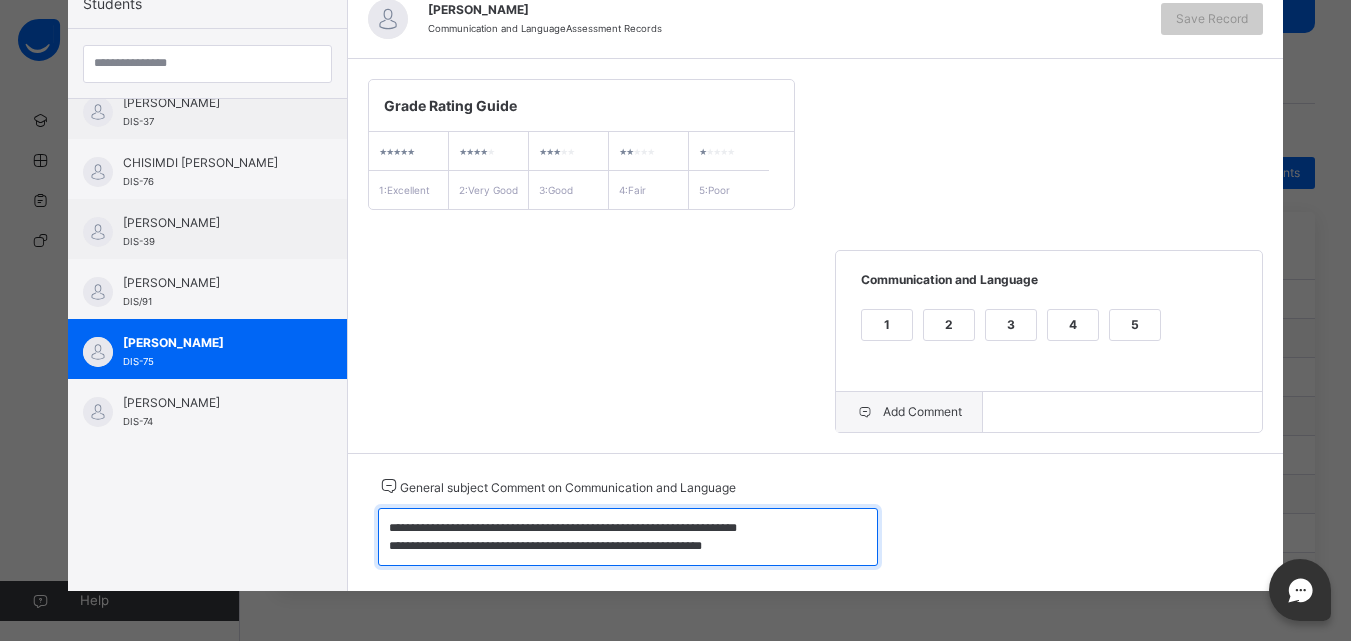 type on "**********" 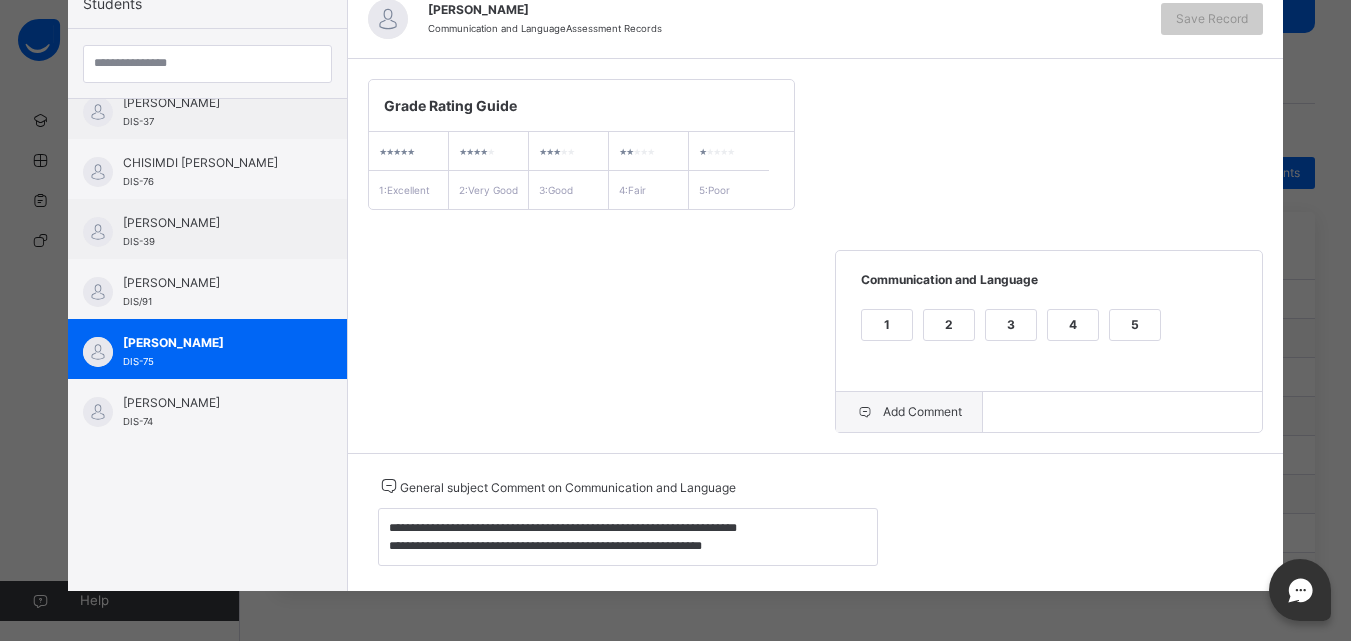 click on "Add Comment" at bounding box center (909, 412) 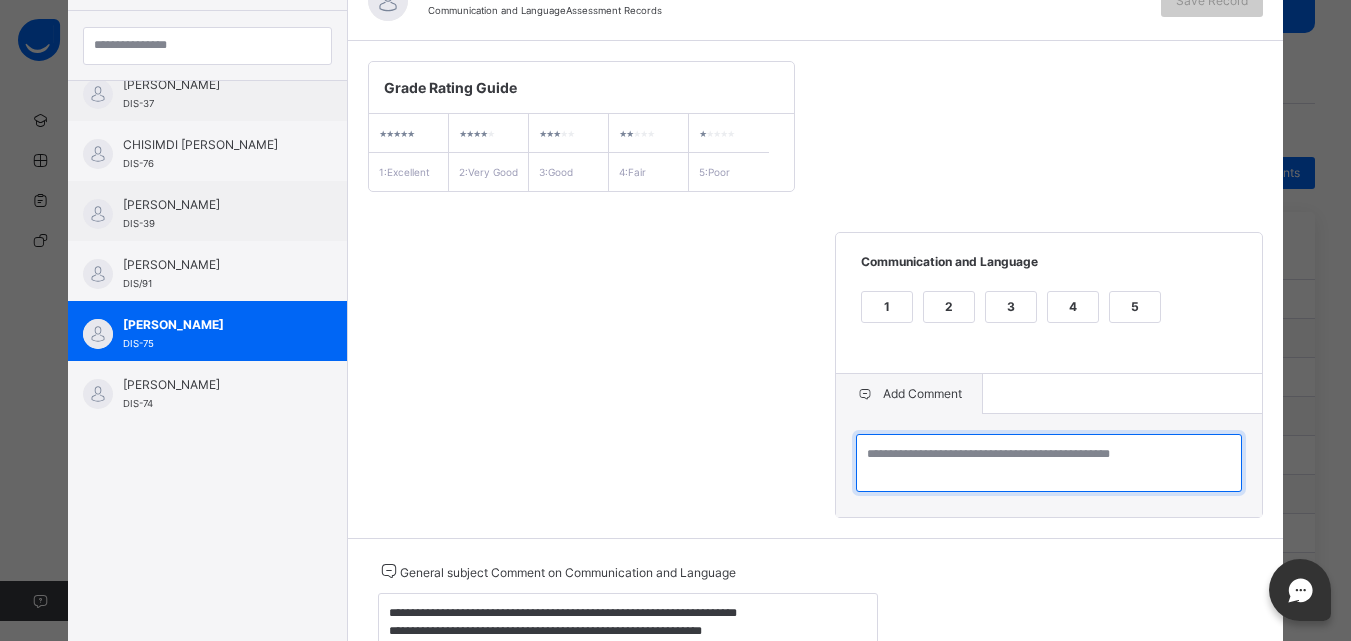 click at bounding box center (1049, 463) 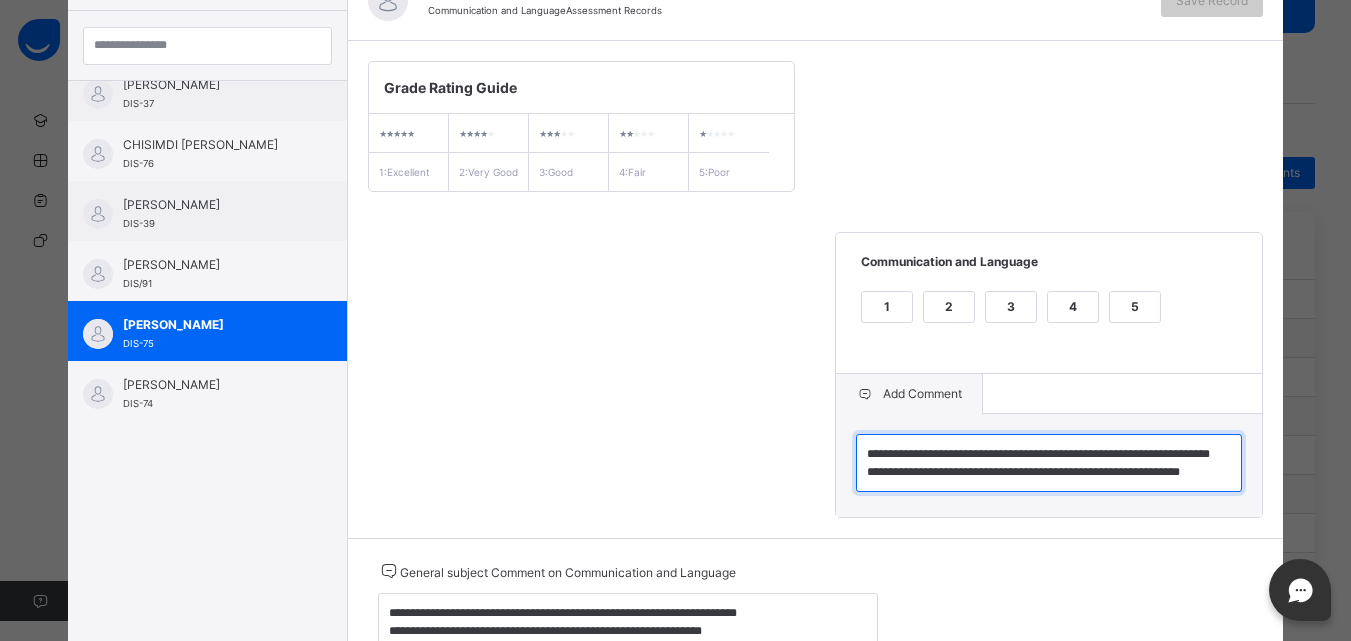 scroll, scrollTop: 42, scrollLeft: 0, axis: vertical 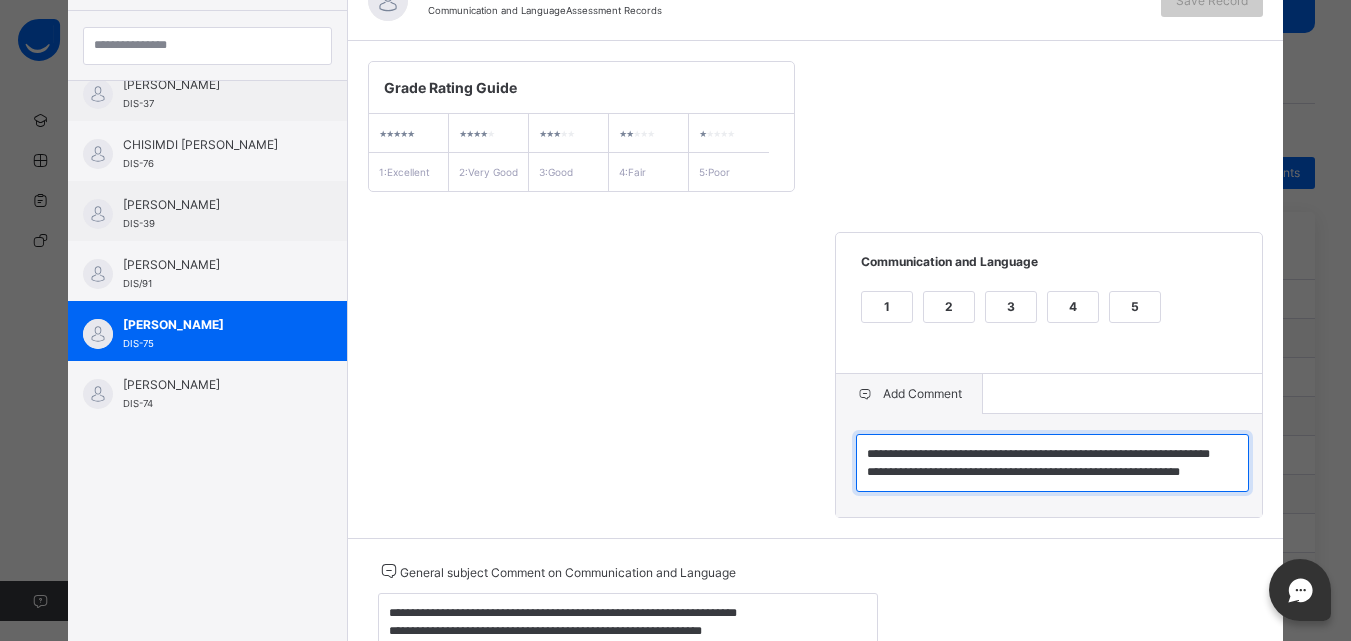 click on "**********" at bounding box center [1052, 463] 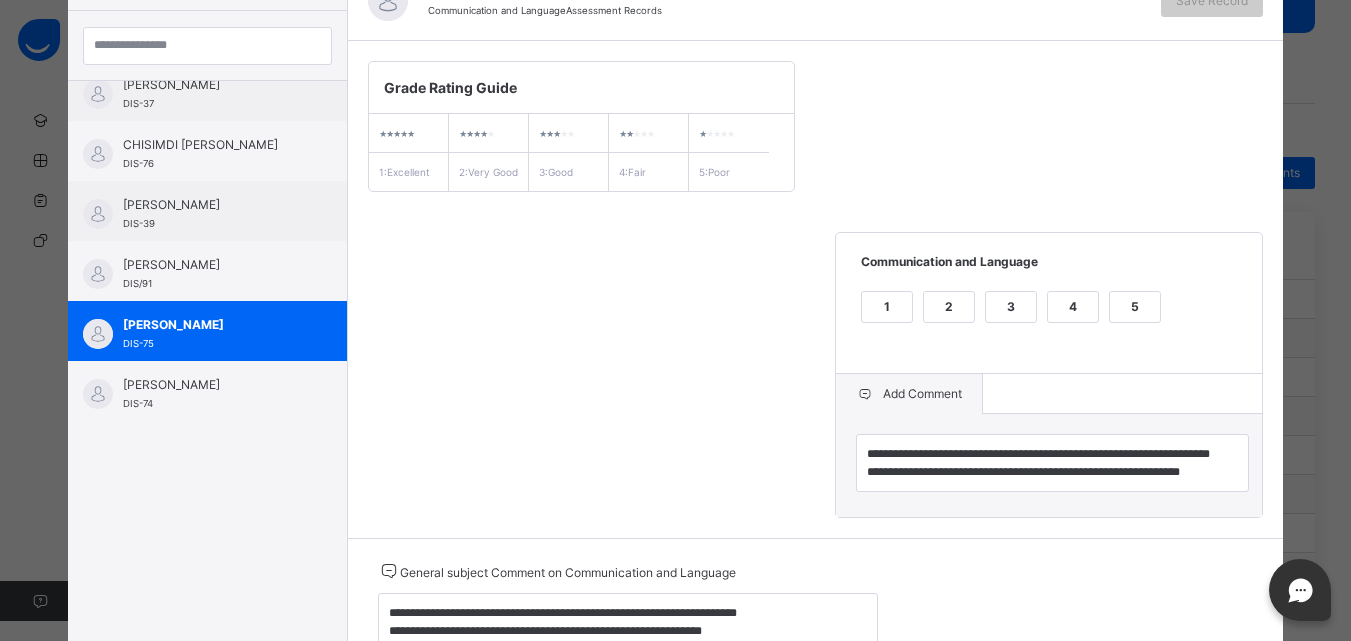 click on "**********" at bounding box center [1049, 465] 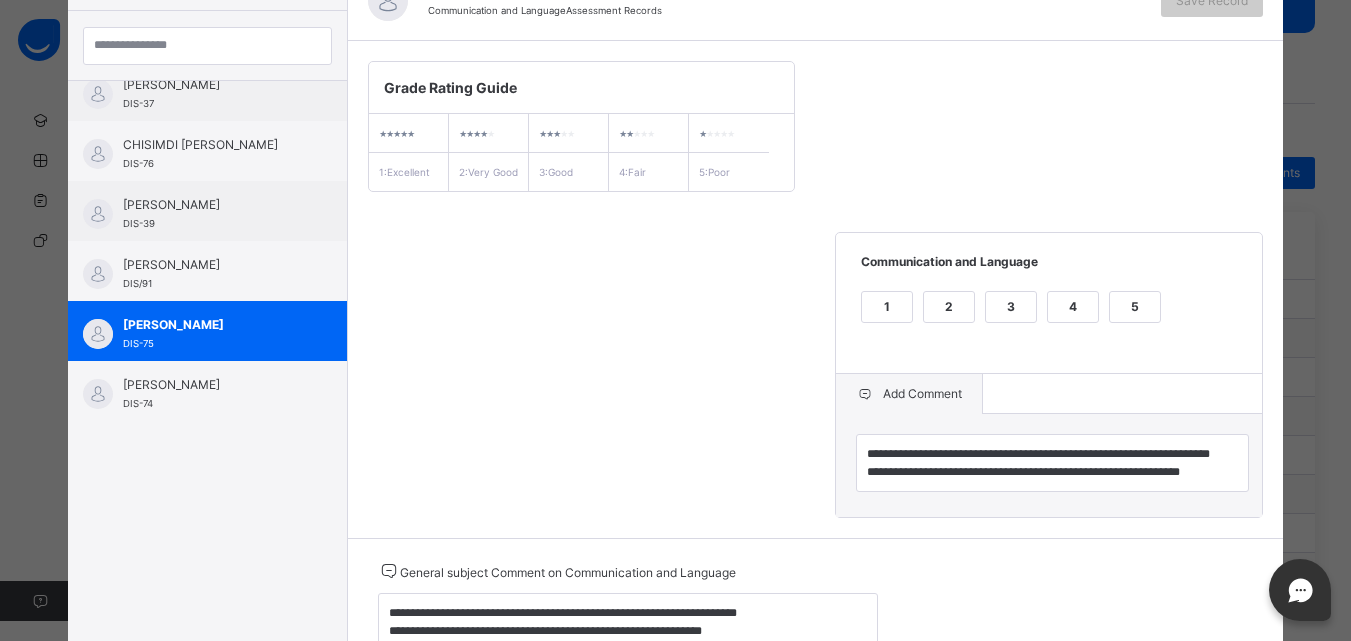 click on "**********" at bounding box center (1049, 465) 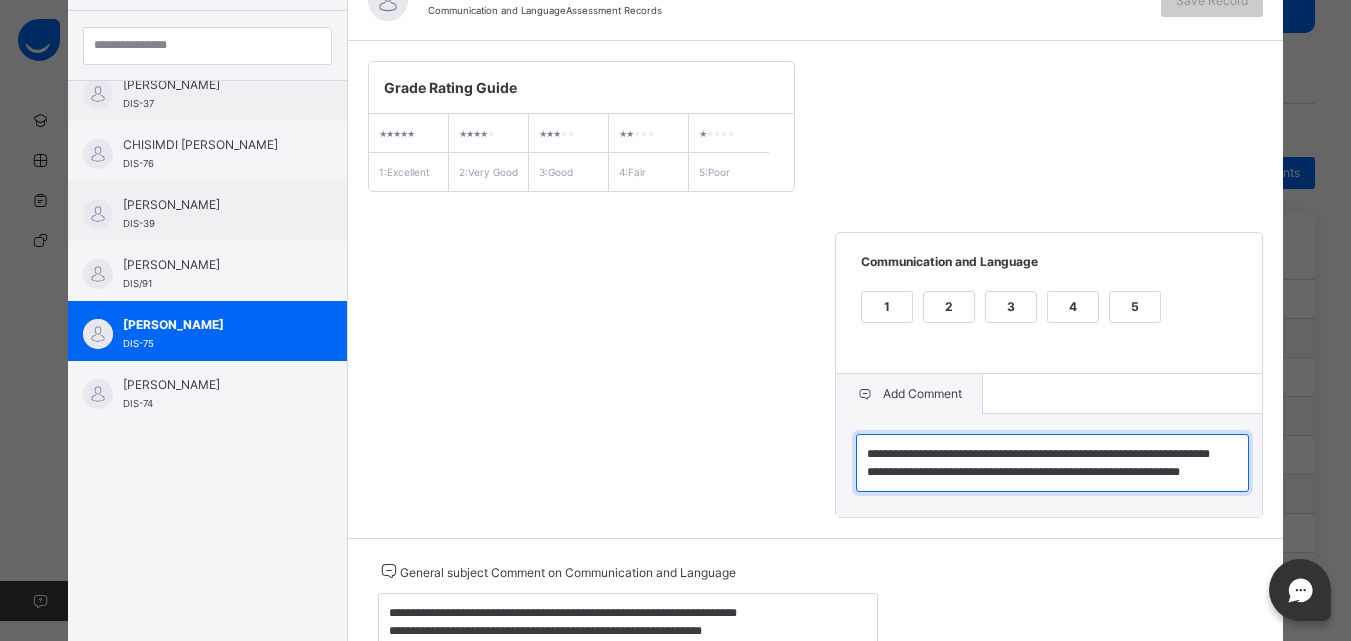 click on "**********" at bounding box center [1052, 463] 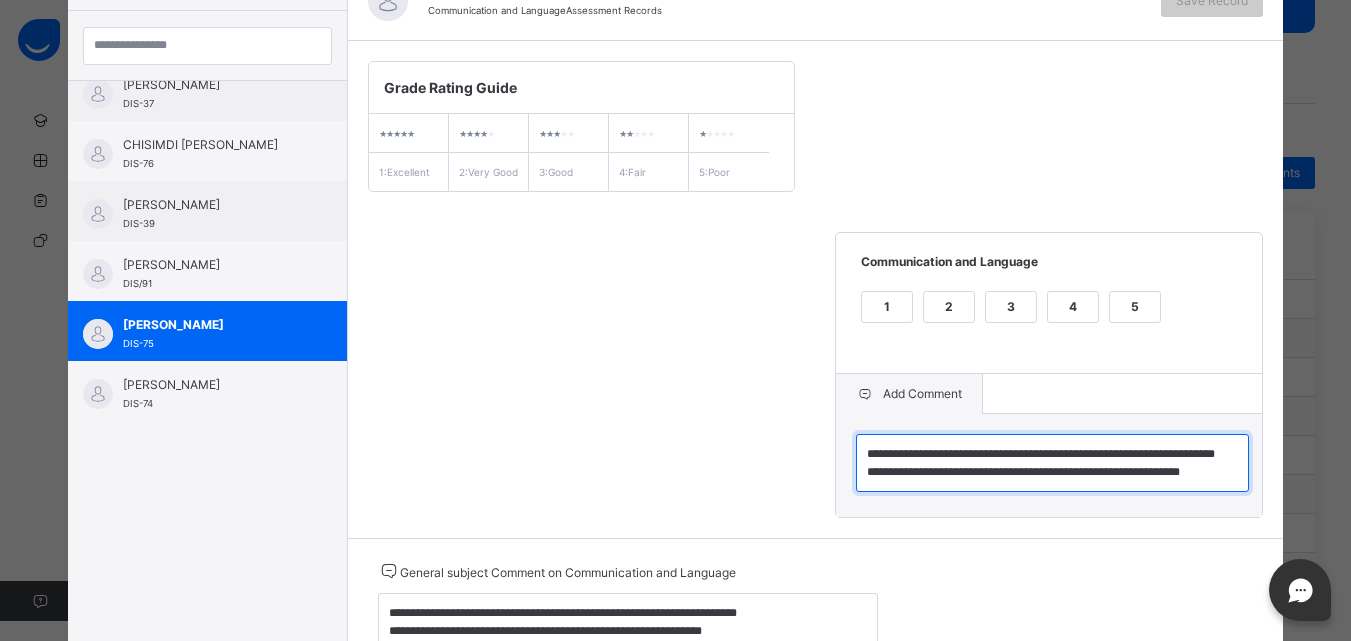scroll, scrollTop: 0, scrollLeft: 0, axis: both 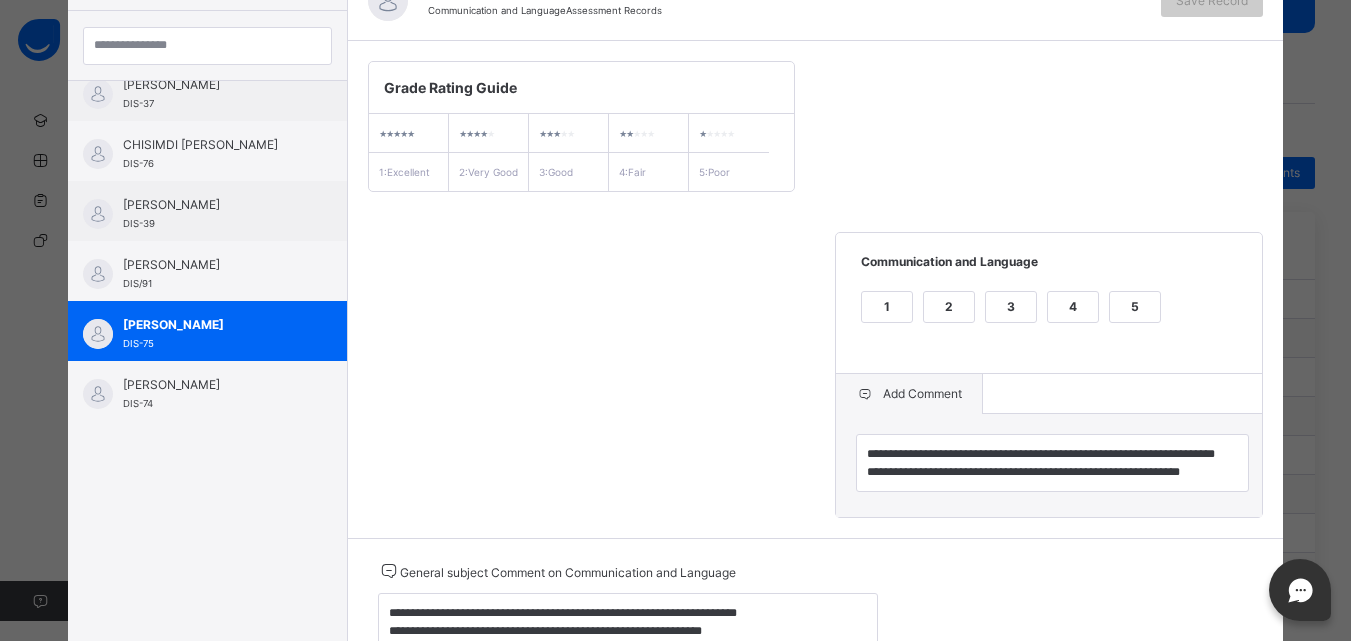 click on "1 2 3 4 5" at bounding box center [1049, 319] 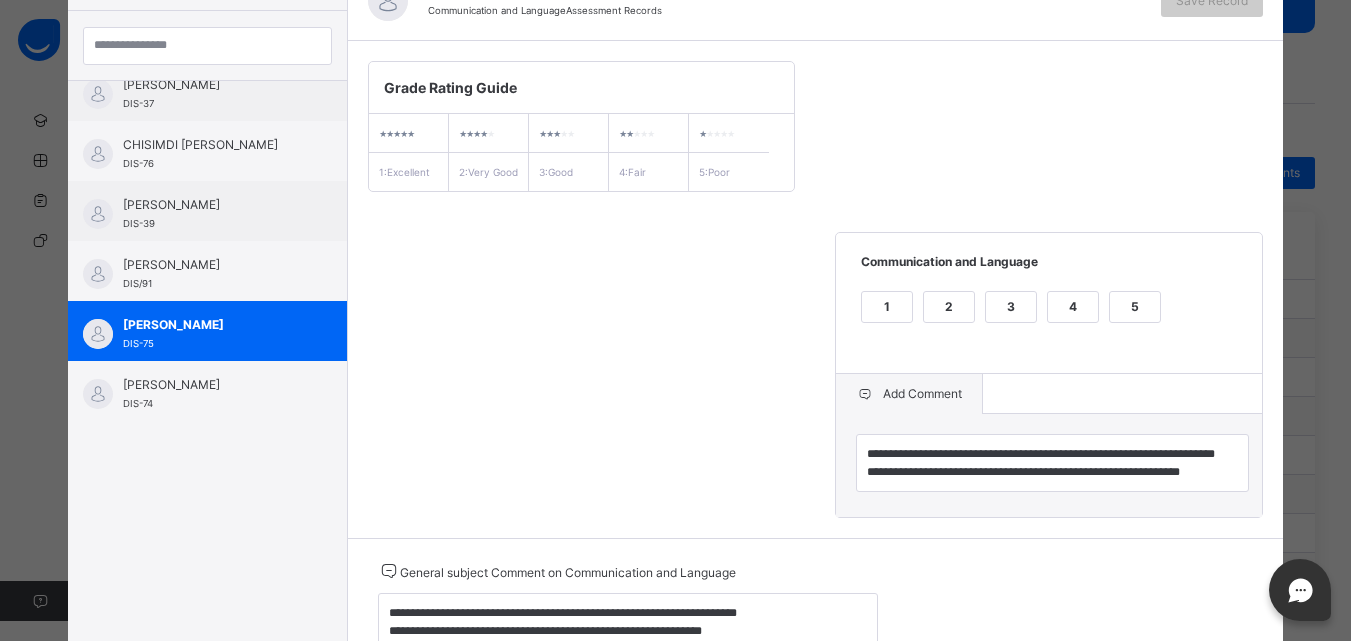 click on "3" at bounding box center [1011, 307] 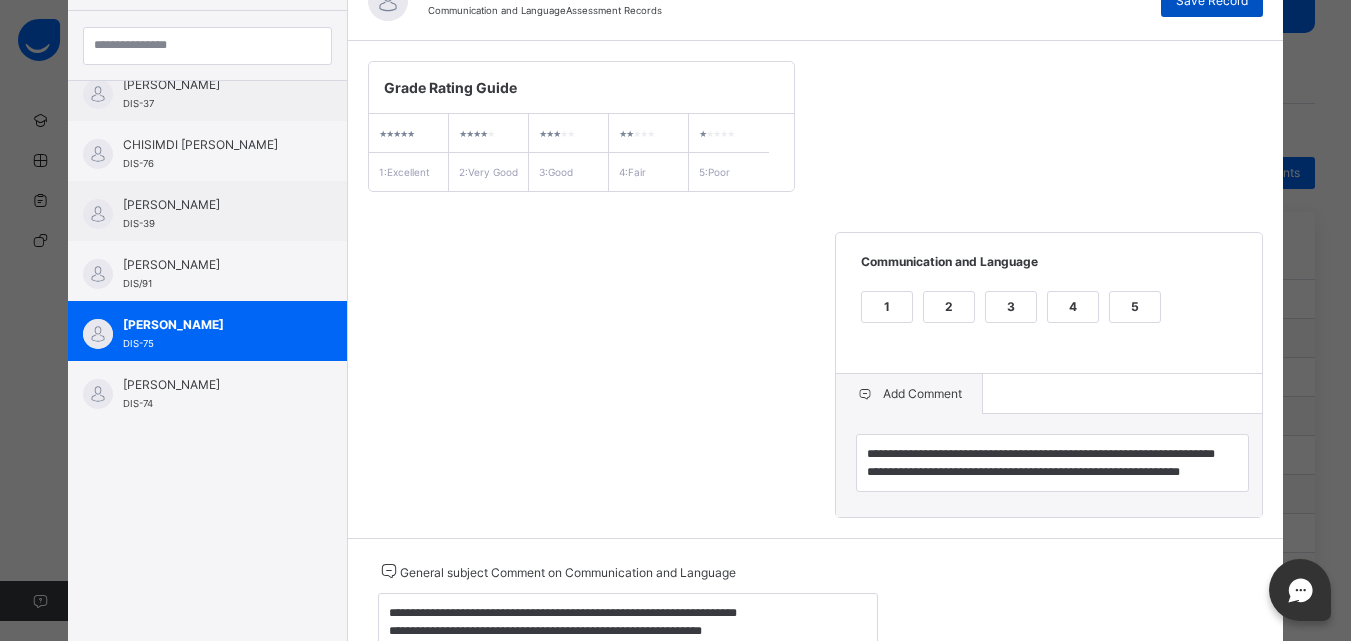 click on "Save Record" at bounding box center [1212, 1] 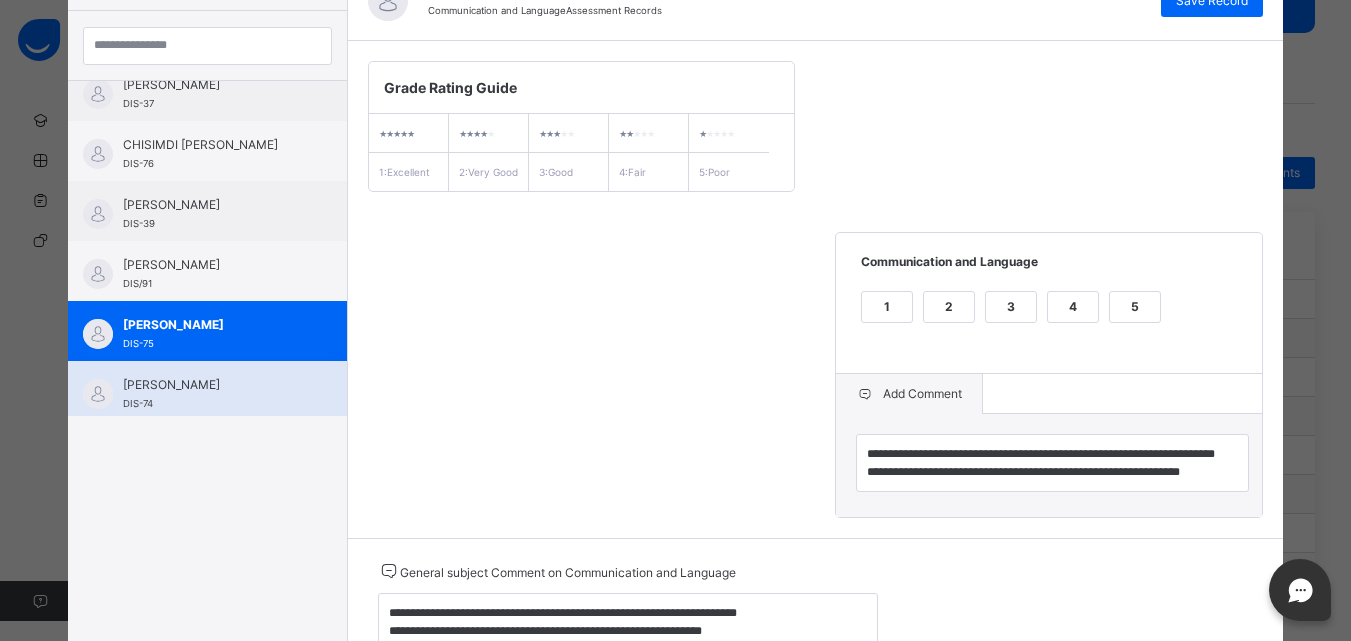 click on "[PERSON_NAME] DIS-74" at bounding box center (207, 391) 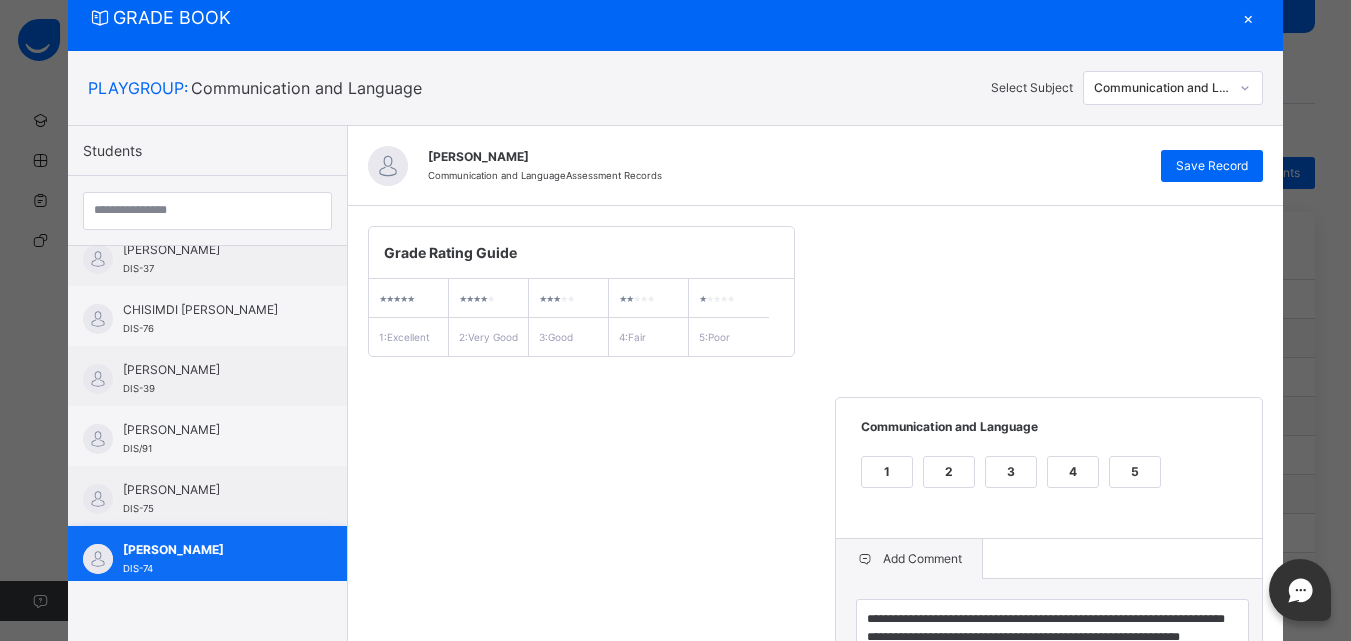 scroll, scrollTop: 231, scrollLeft: 0, axis: vertical 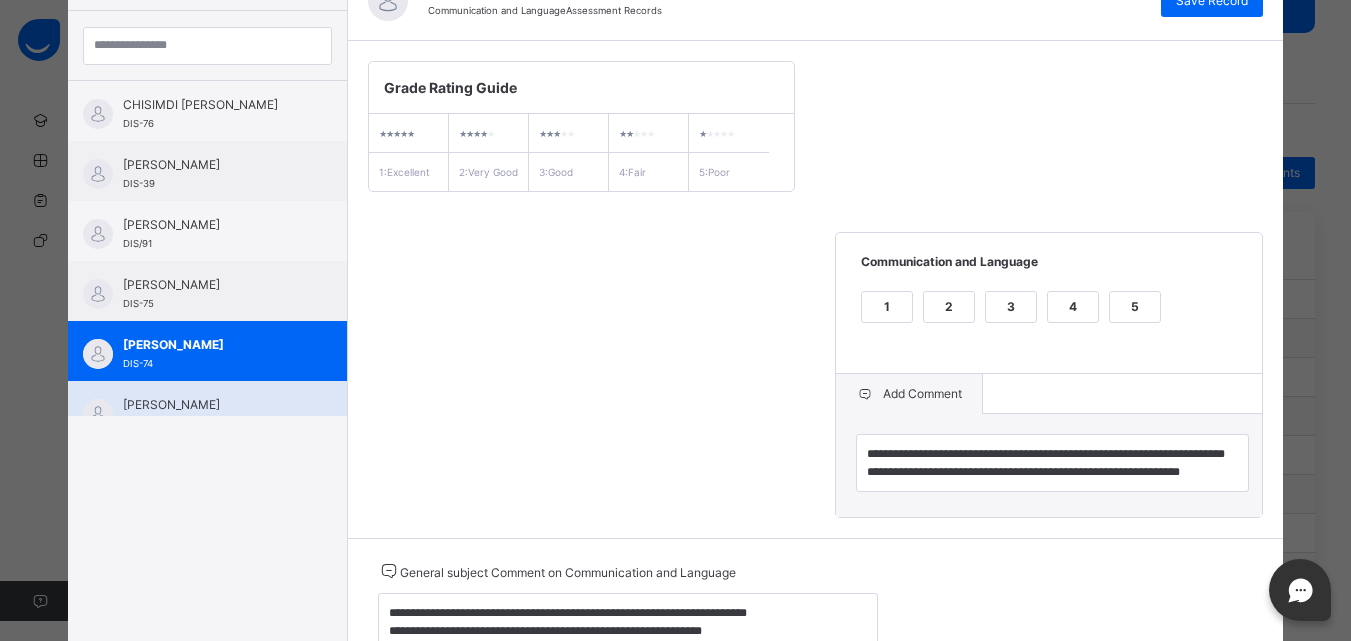 click on "[PERSON_NAME] DIS-43" at bounding box center [207, 411] 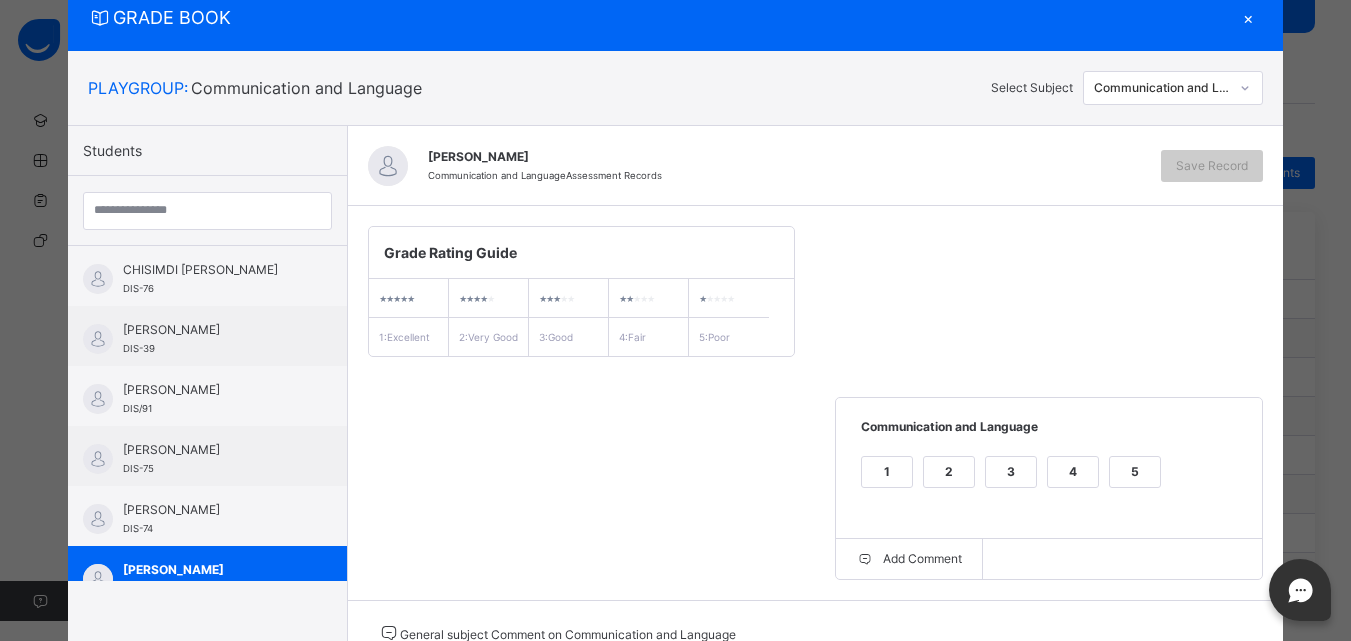 scroll, scrollTop: 231, scrollLeft: 0, axis: vertical 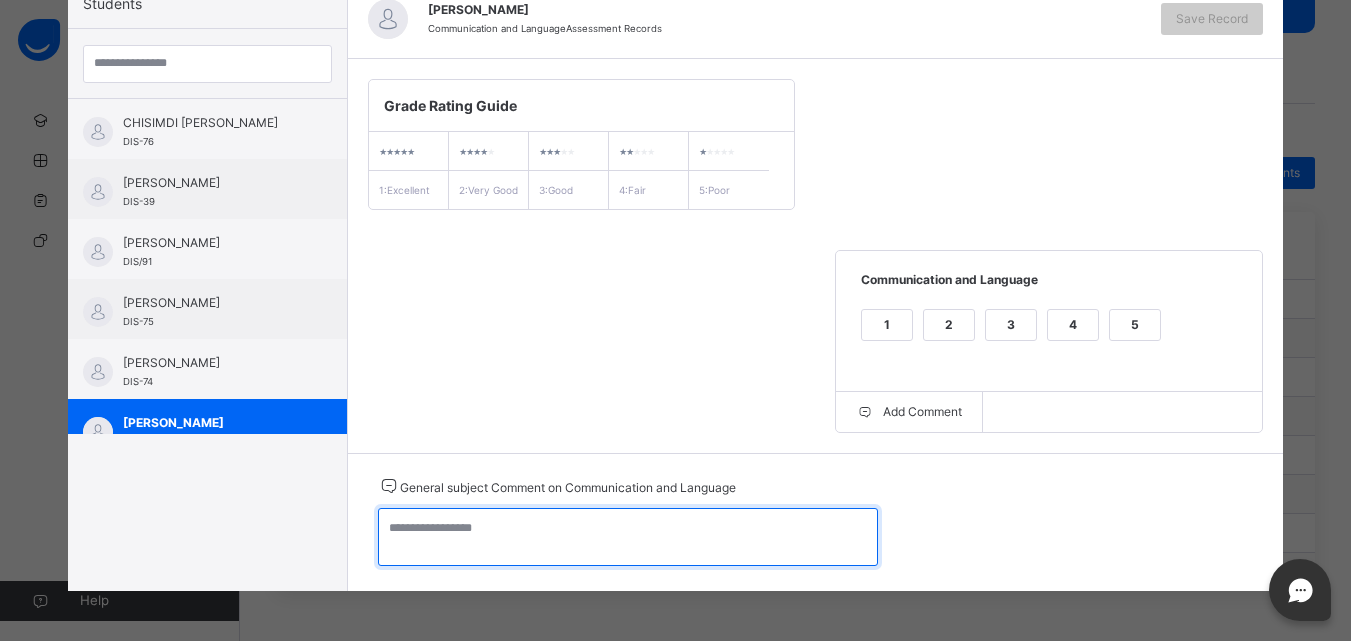 click at bounding box center (628, 537) 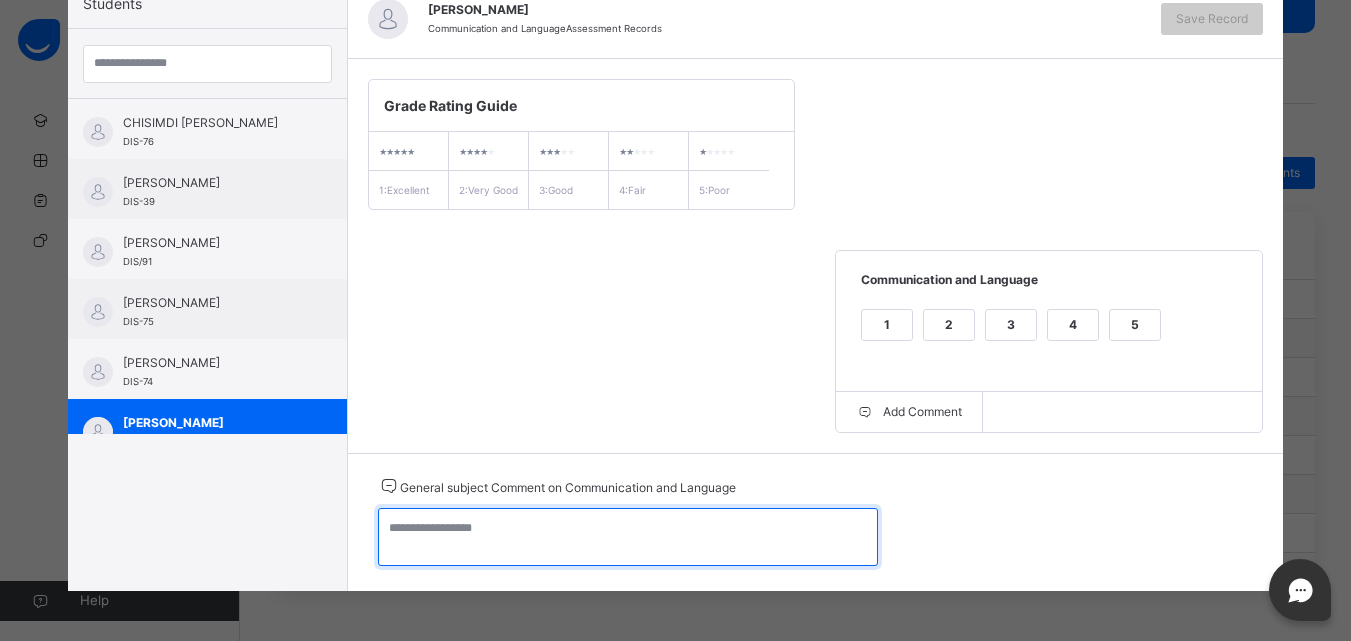 paste on "**********" 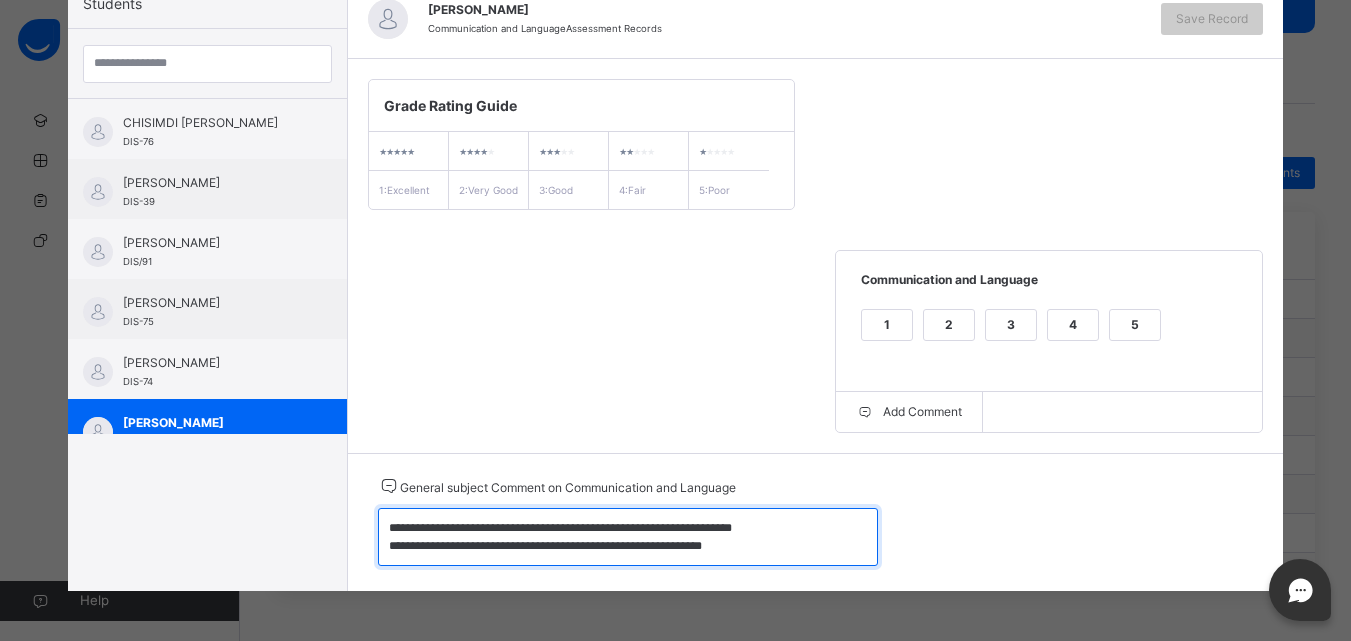 scroll, scrollTop: 0, scrollLeft: 0, axis: both 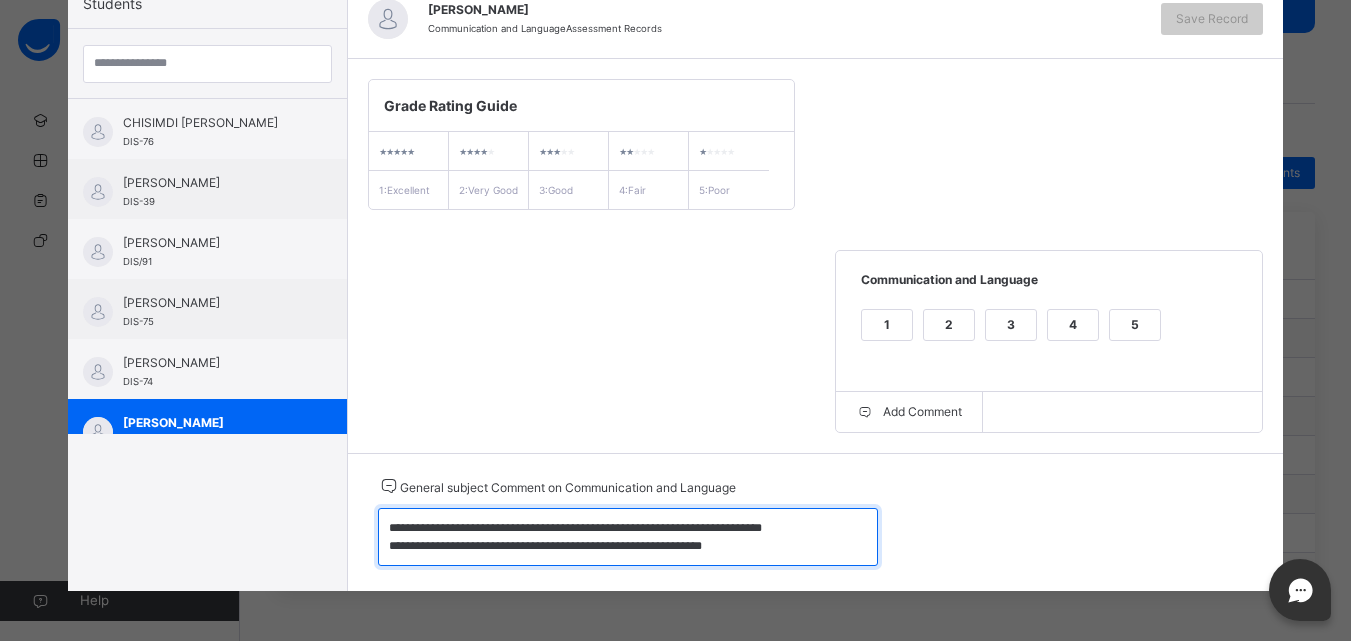 click on "**********" at bounding box center (628, 537) 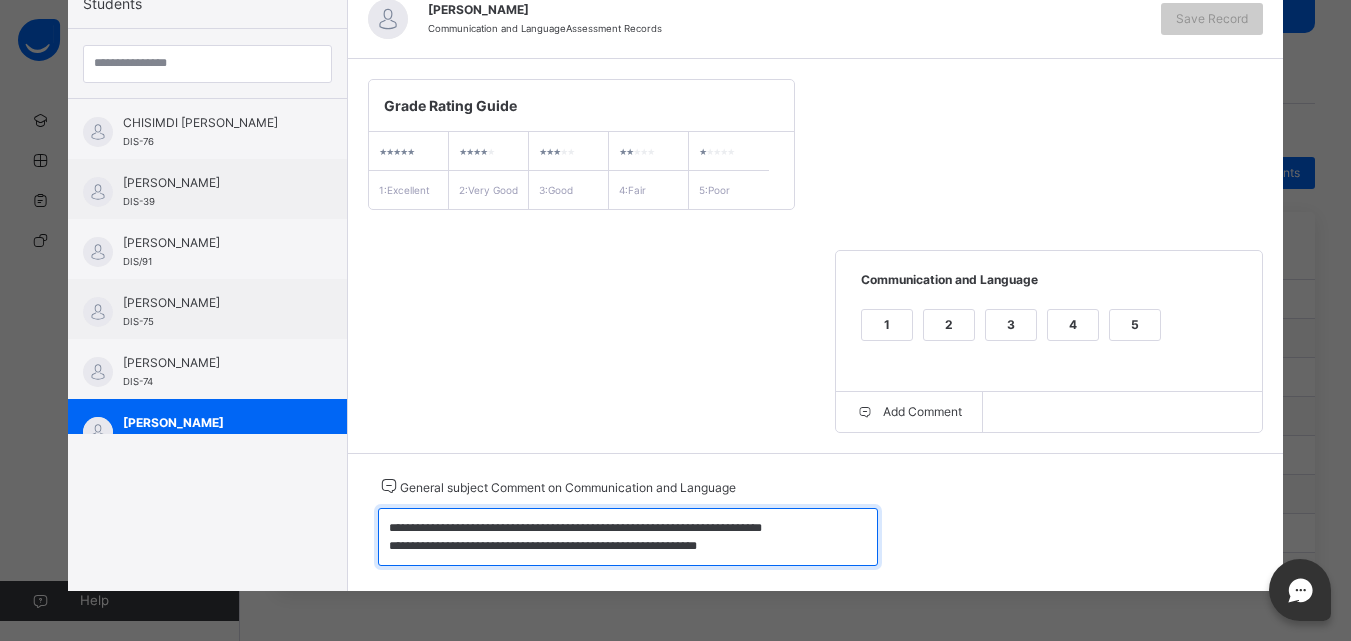 type on "**********" 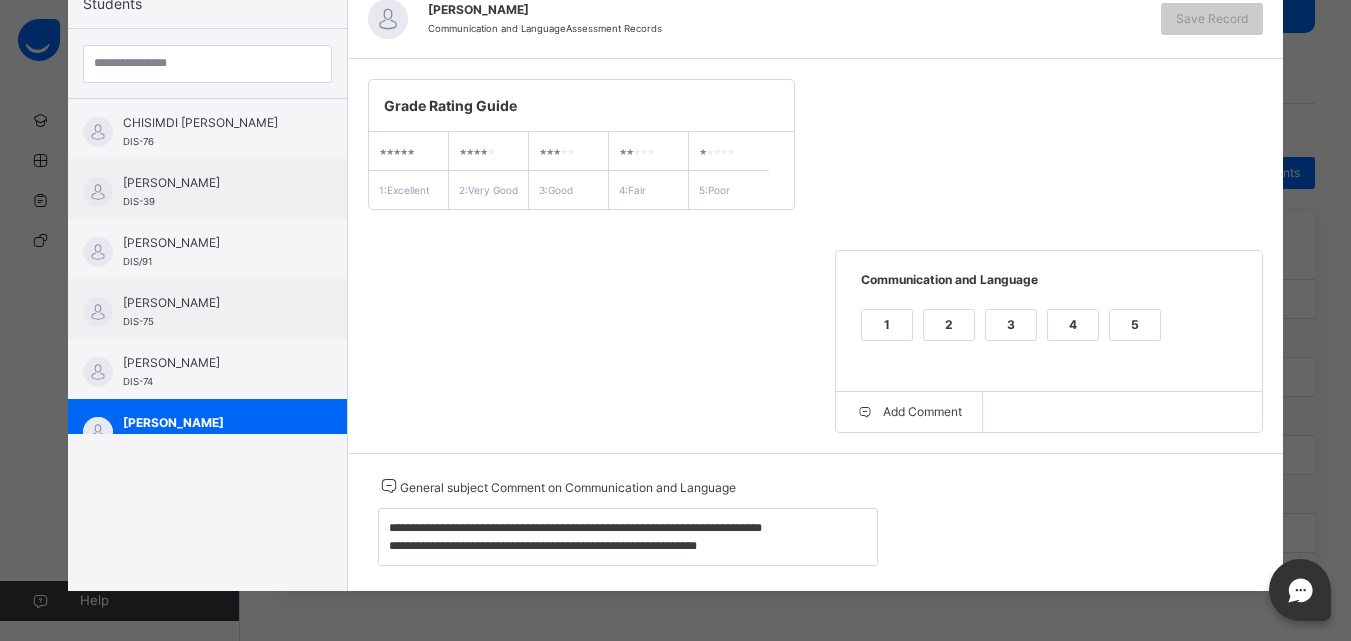 click on "3" at bounding box center [1011, 325] 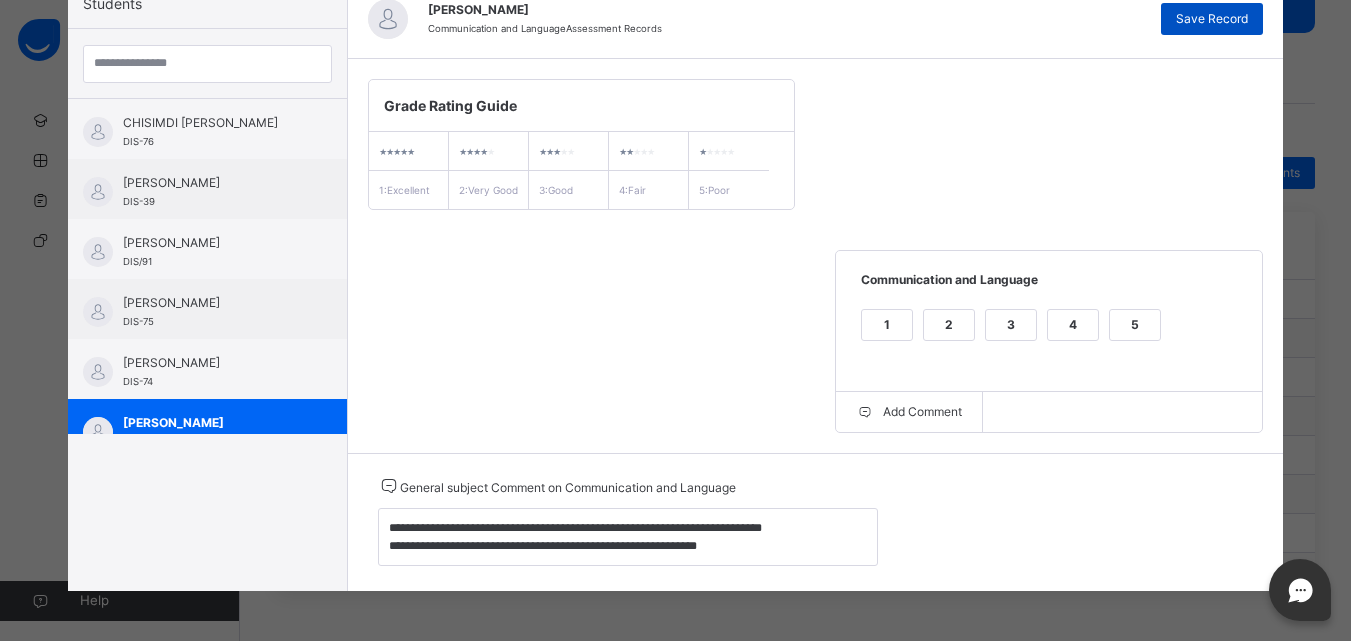 click on "Save Record" at bounding box center [1212, 19] 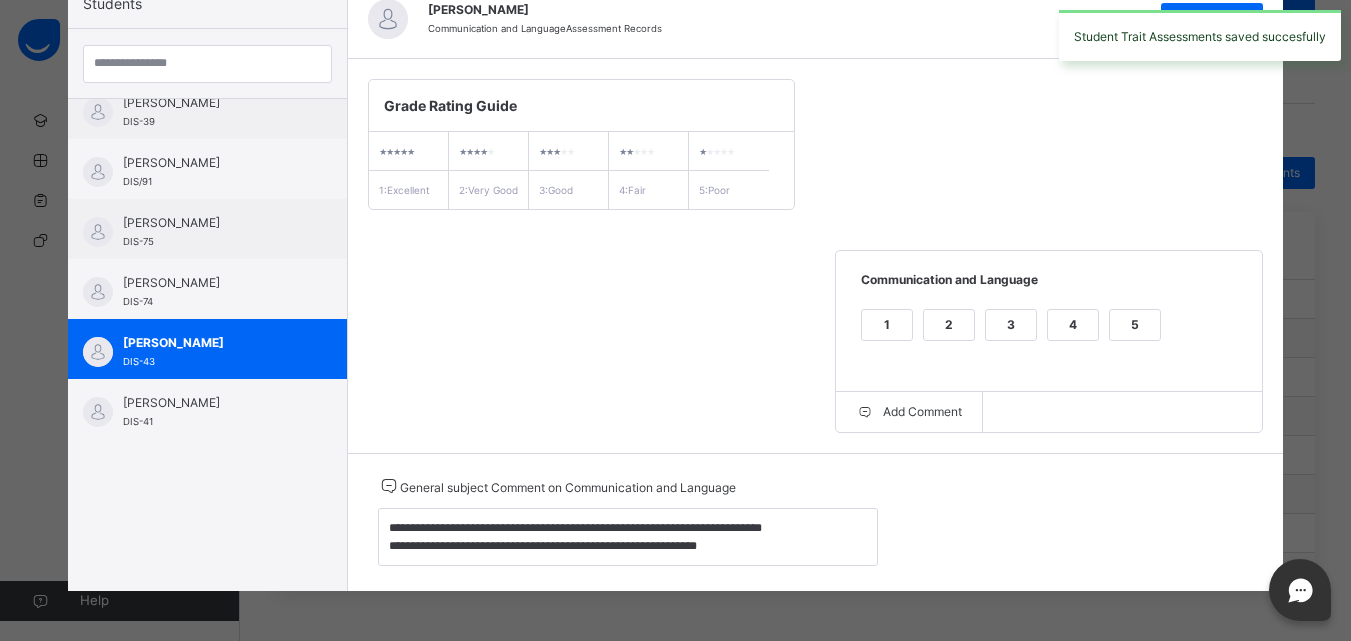 scroll, scrollTop: 240, scrollLeft: 0, axis: vertical 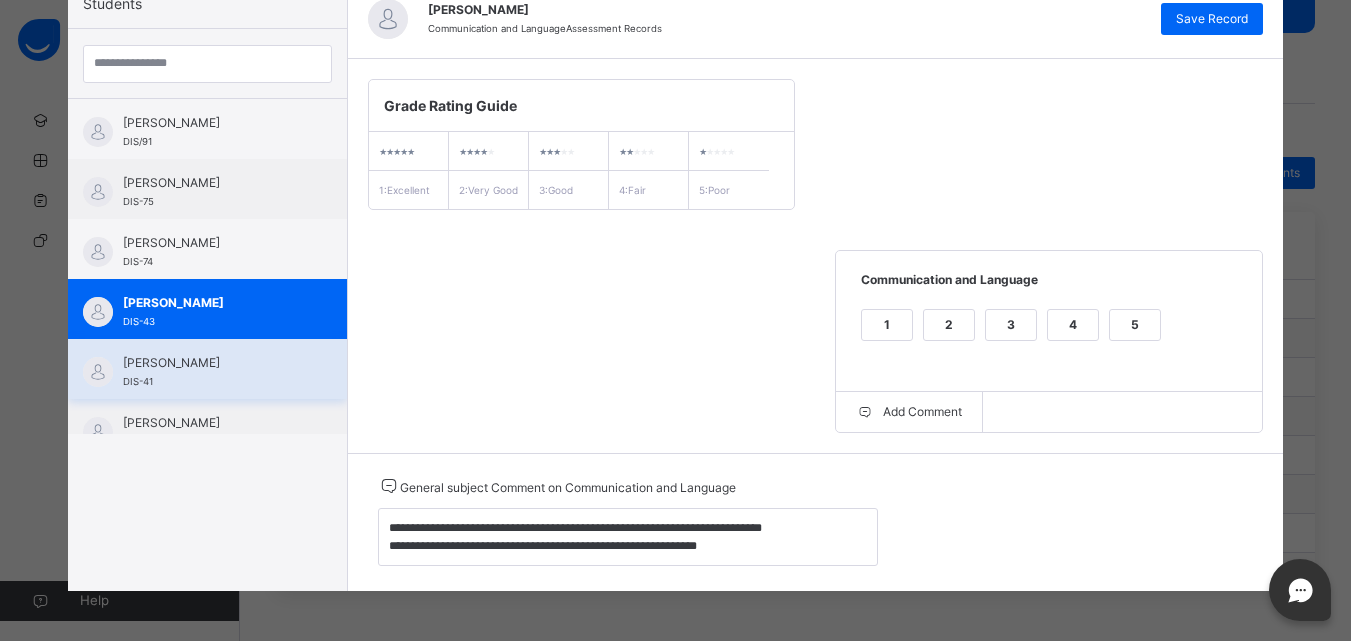 click on "[PERSON_NAME] DIS-41" at bounding box center (207, 369) 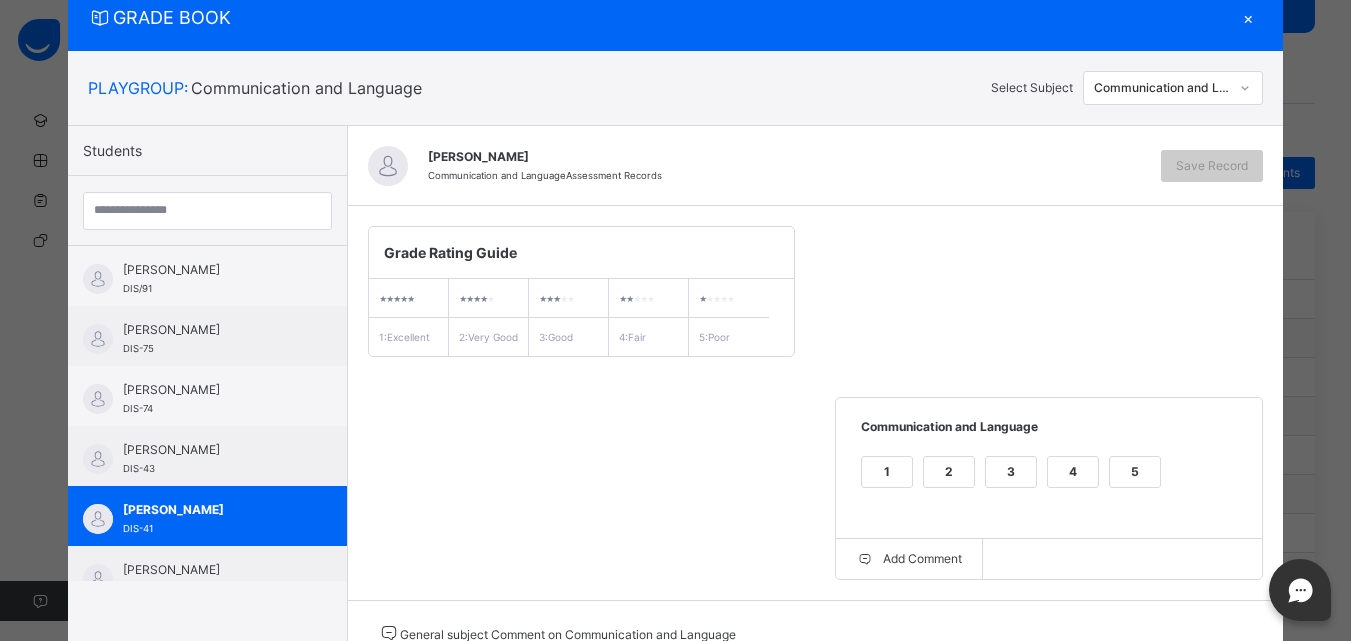 scroll, scrollTop: 231, scrollLeft: 0, axis: vertical 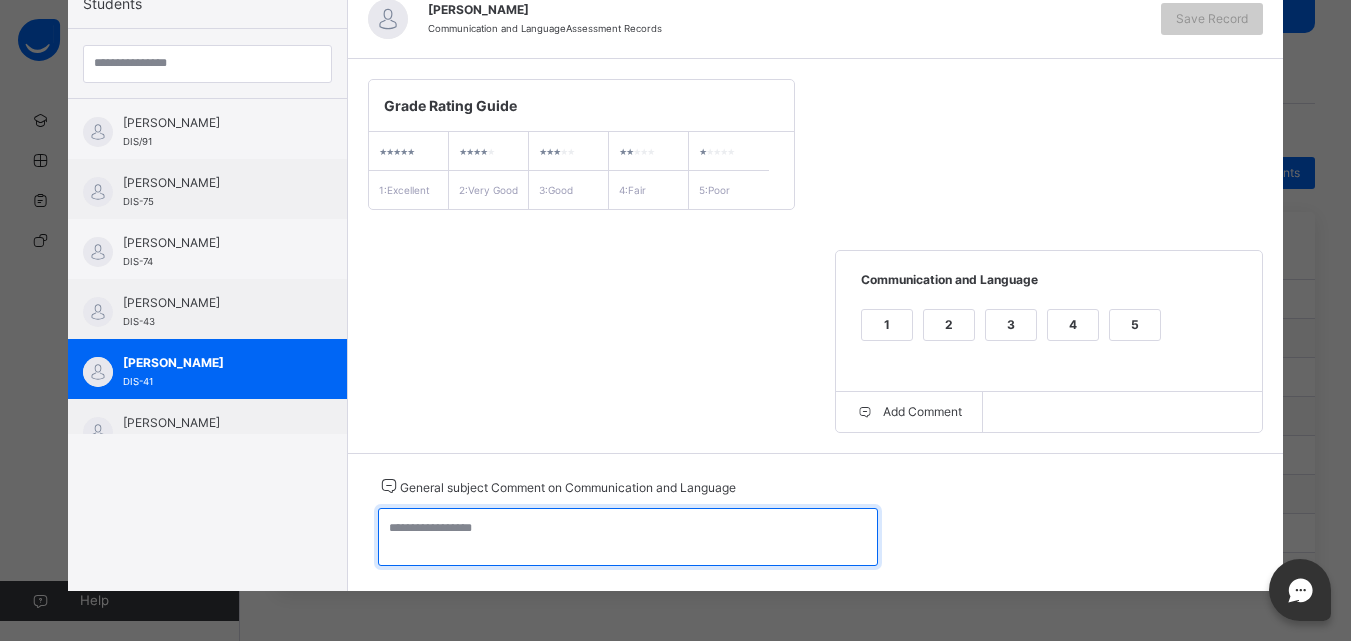 click at bounding box center (628, 537) 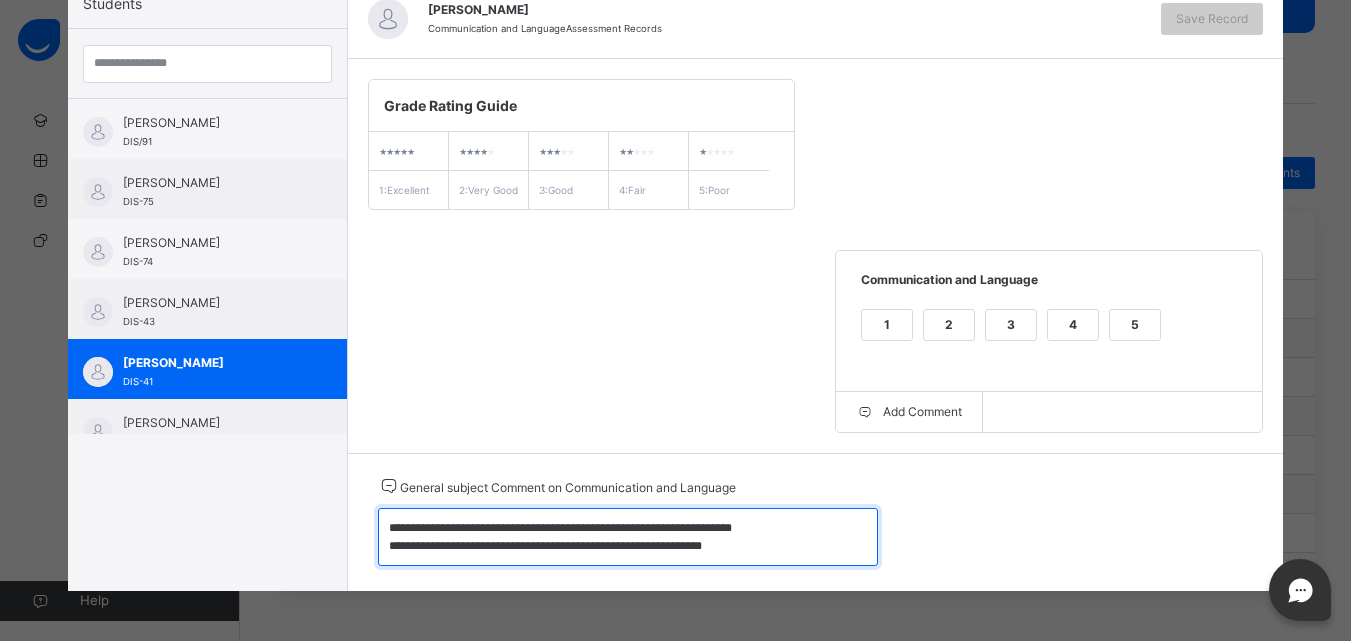 scroll, scrollTop: 24, scrollLeft: 0, axis: vertical 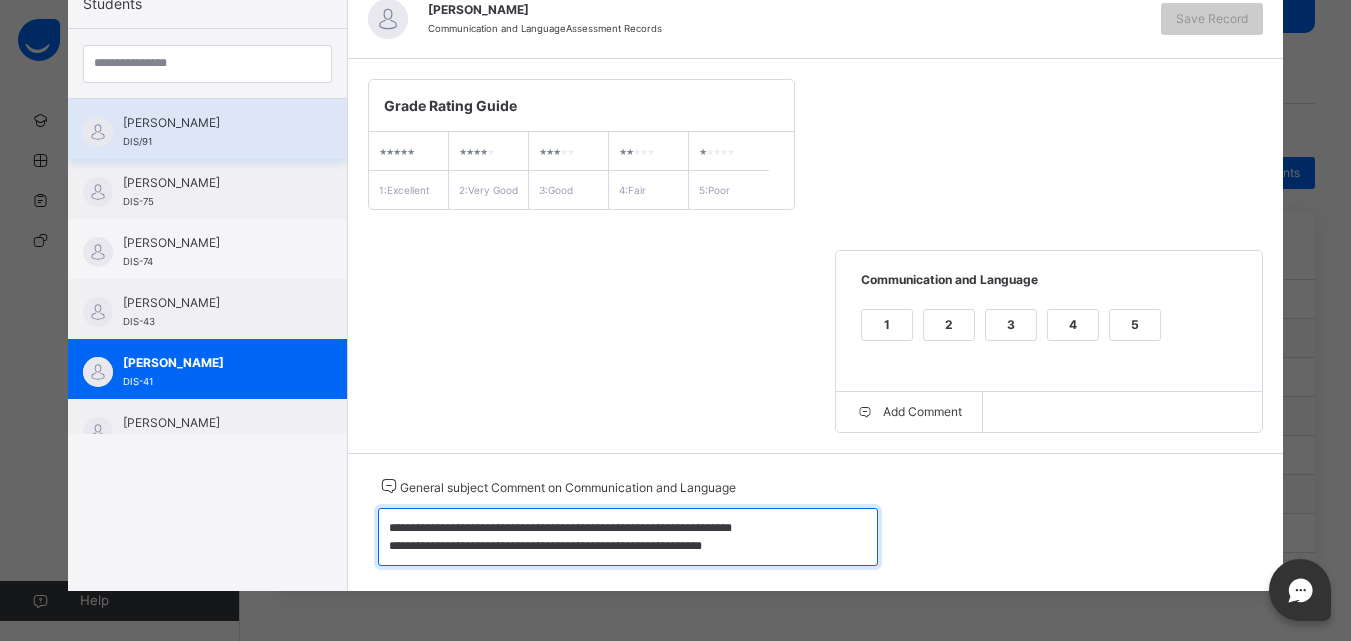 type on "**********" 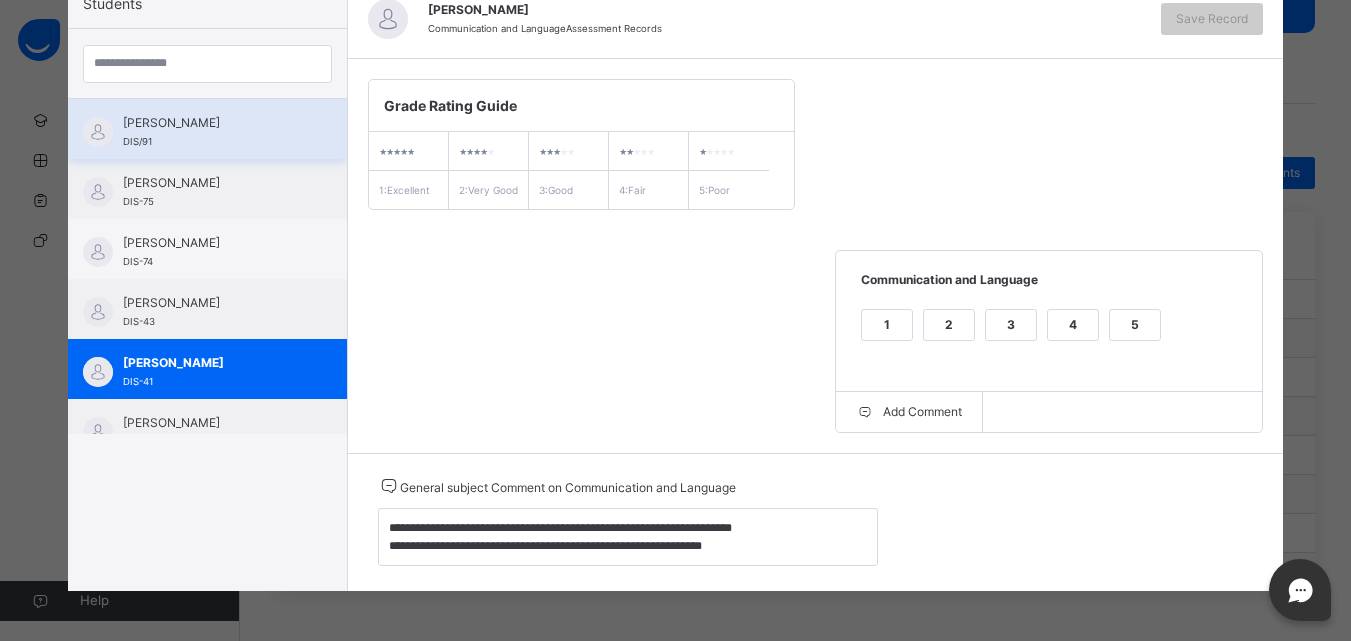 click on "[PERSON_NAME] DIS/91" at bounding box center [212, 132] 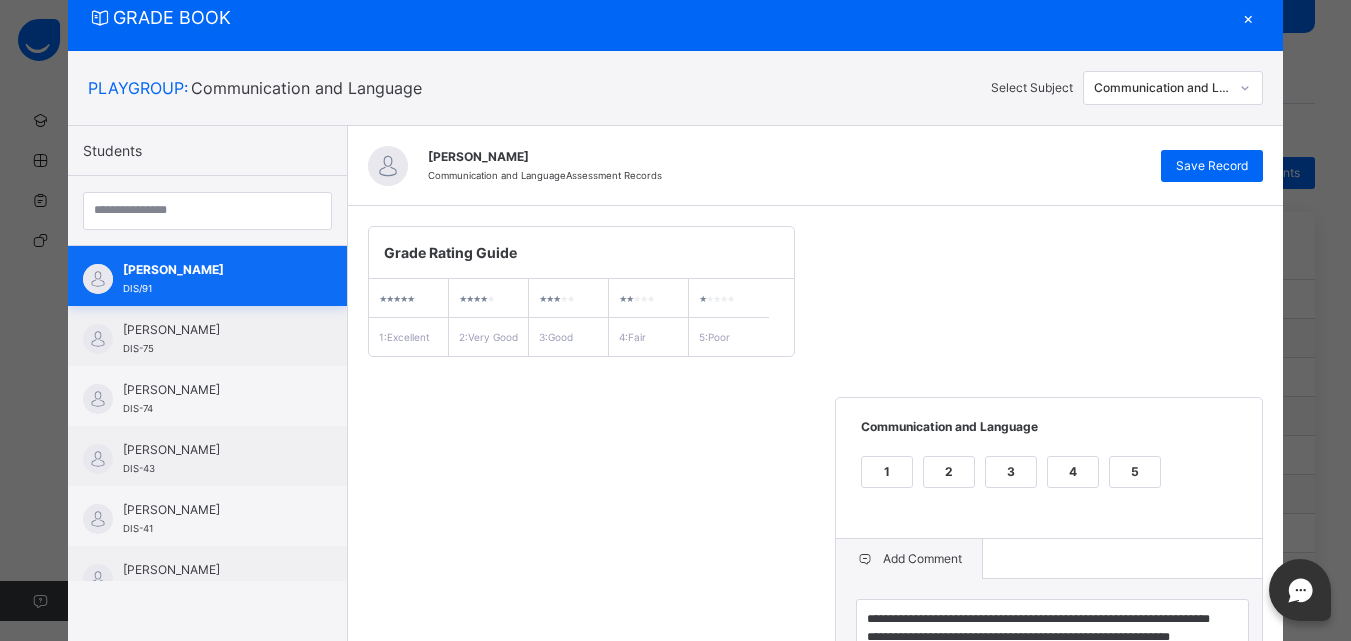 scroll, scrollTop: 231, scrollLeft: 0, axis: vertical 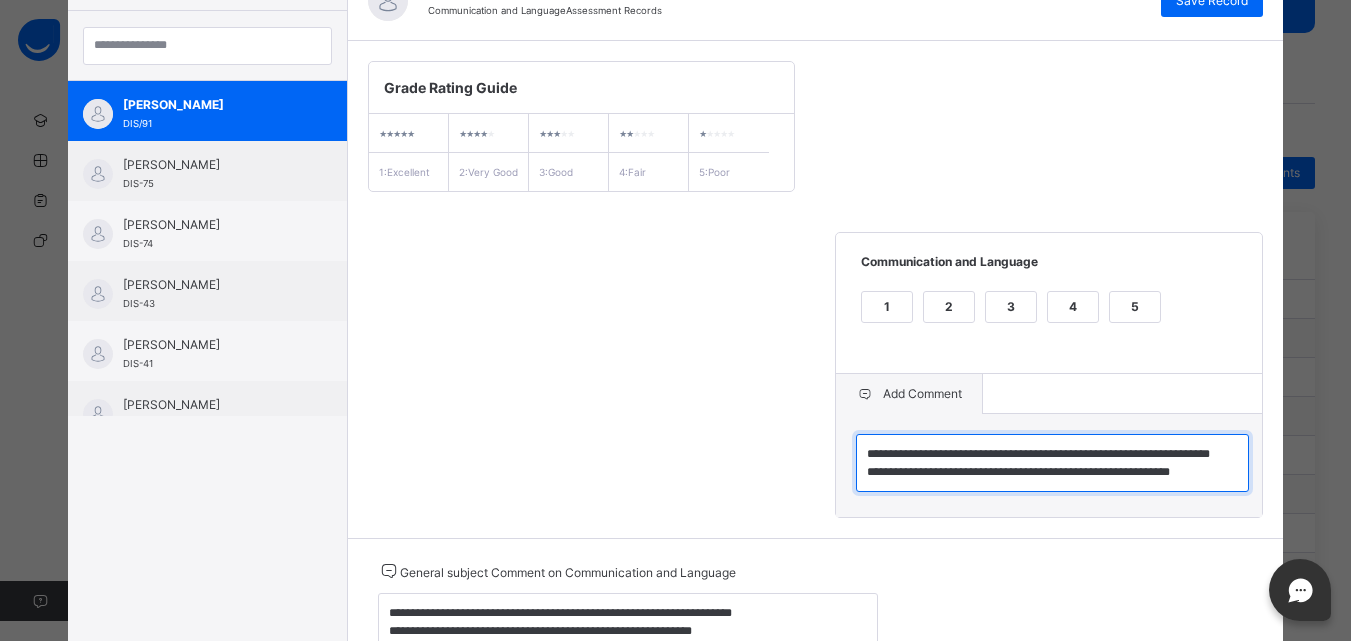 click on "**********" at bounding box center (1052, 463) 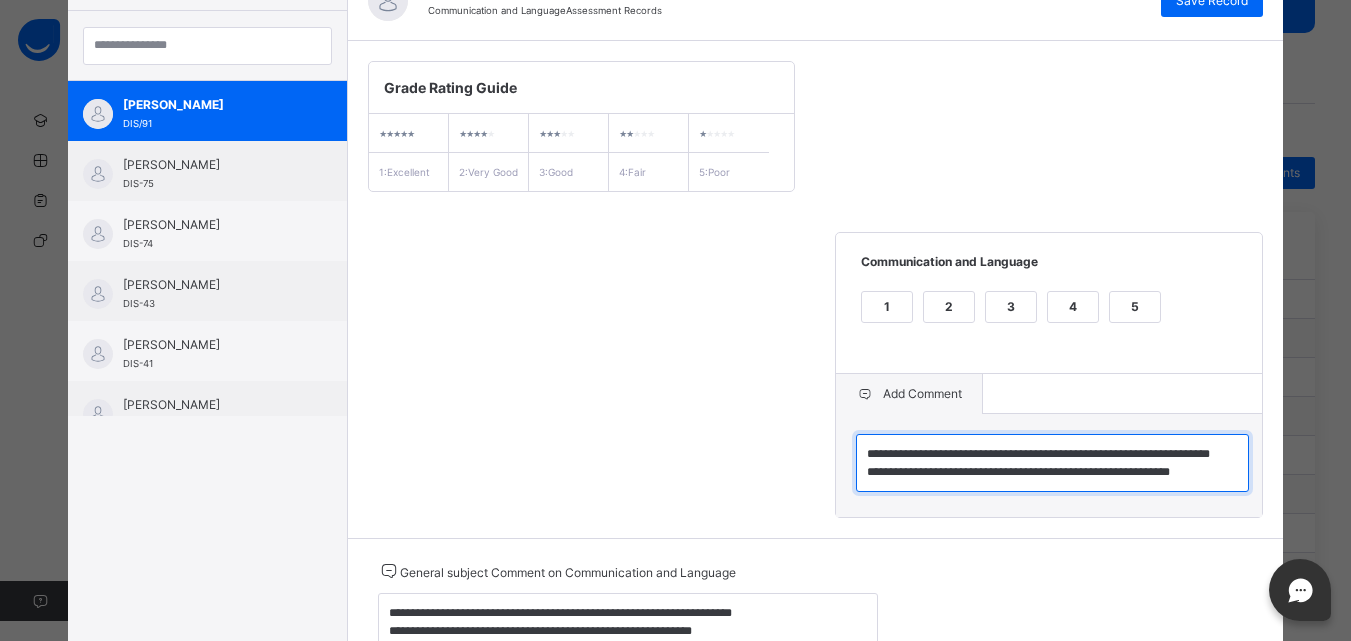 scroll, scrollTop: 36, scrollLeft: 0, axis: vertical 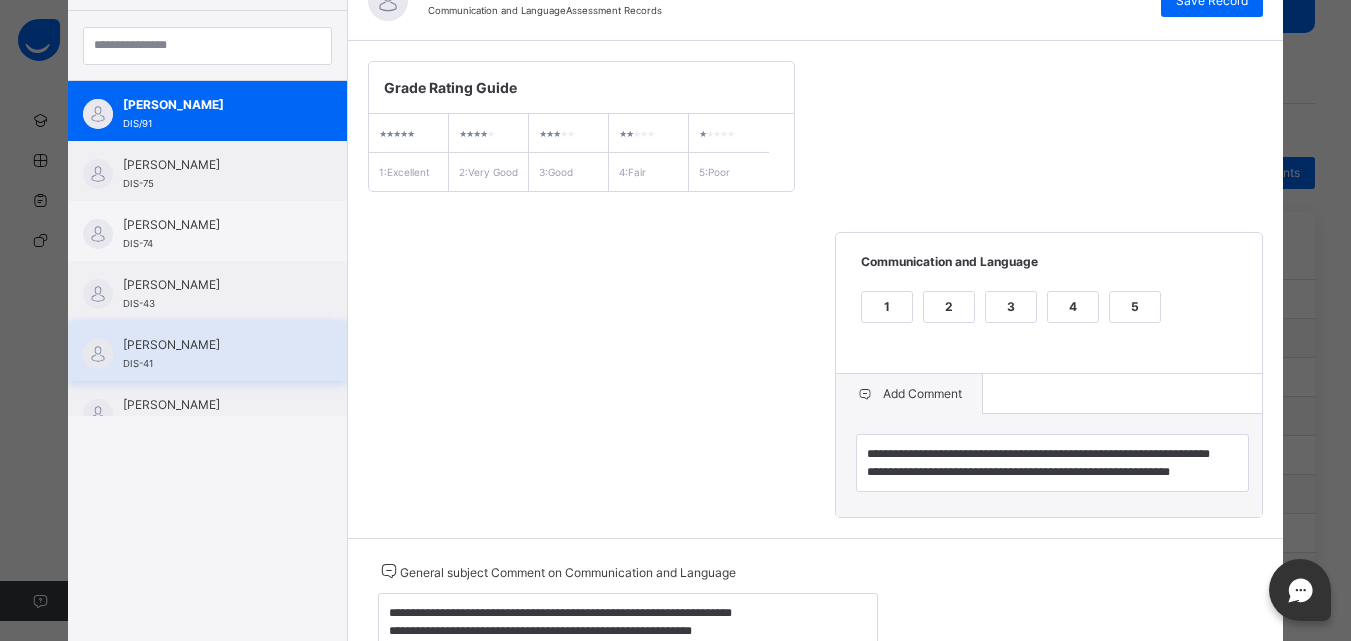 click on "[PERSON_NAME]" at bounding box center [212, 345] 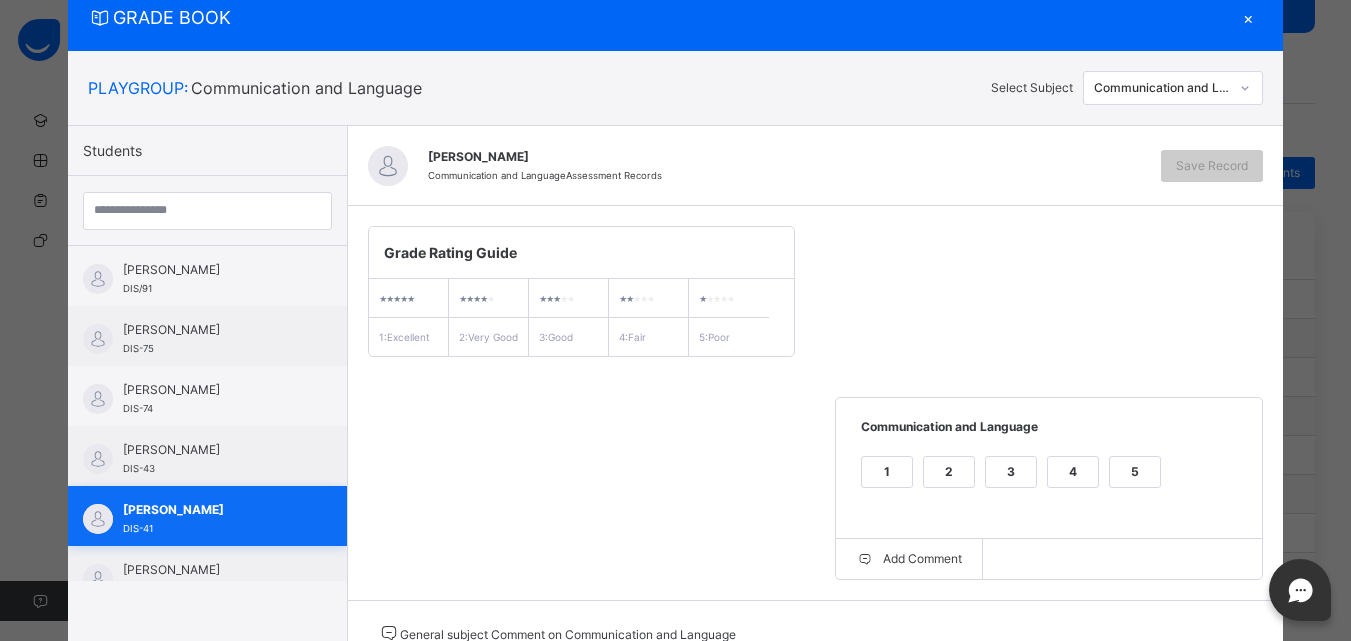 scroll, scrollTop: 231, scrollLeft: 0, axis: vertical 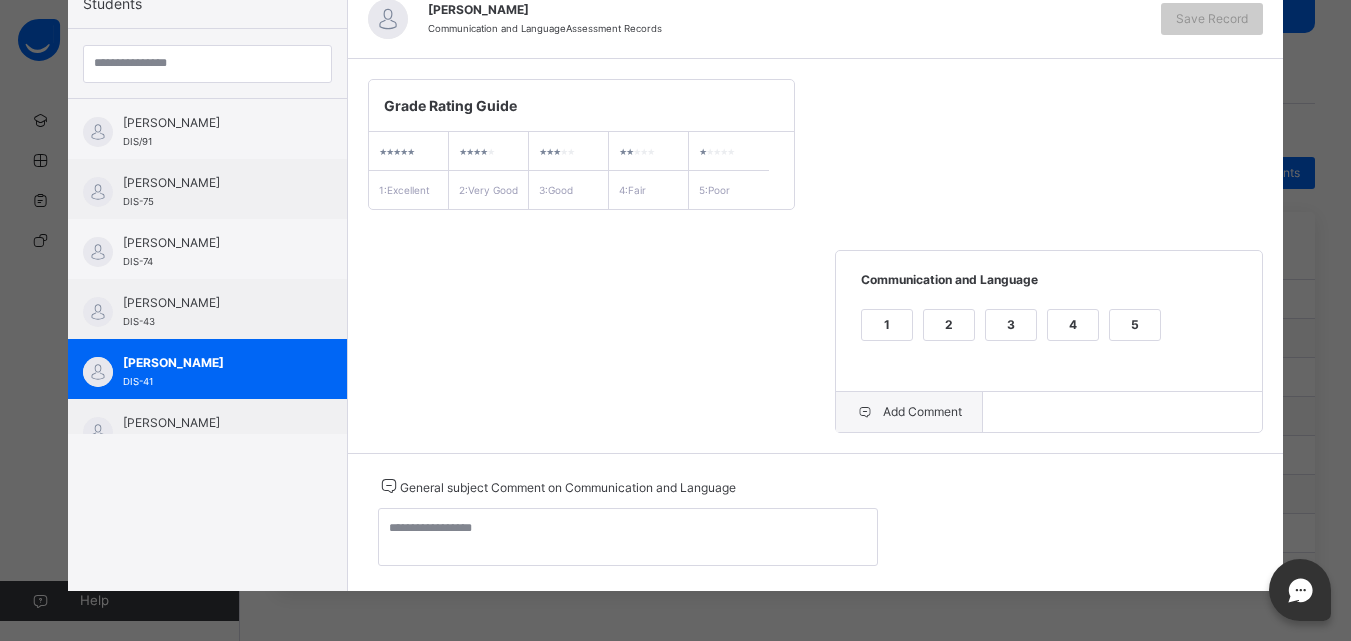 click on "Add Comment" at bounding box center [909, 412] 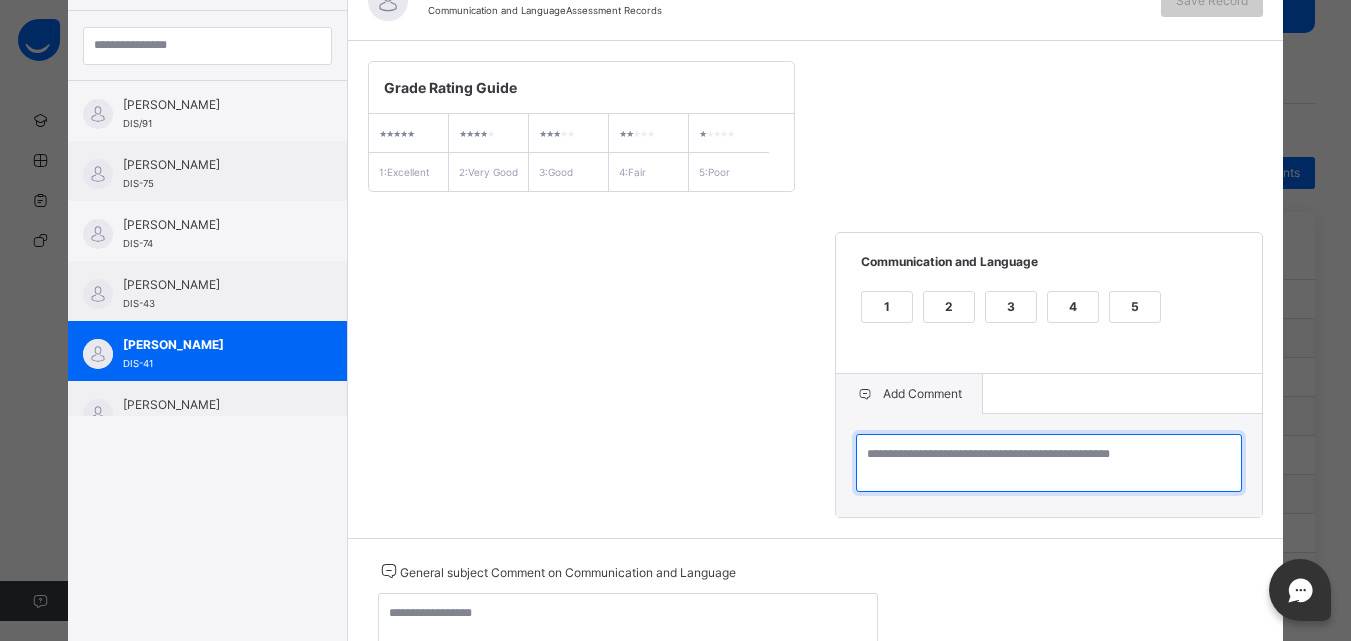 drag, startPoint x: 942, startPoint y: 412, endPoint x: 903, endPoint y: 467, distance: 67.424034 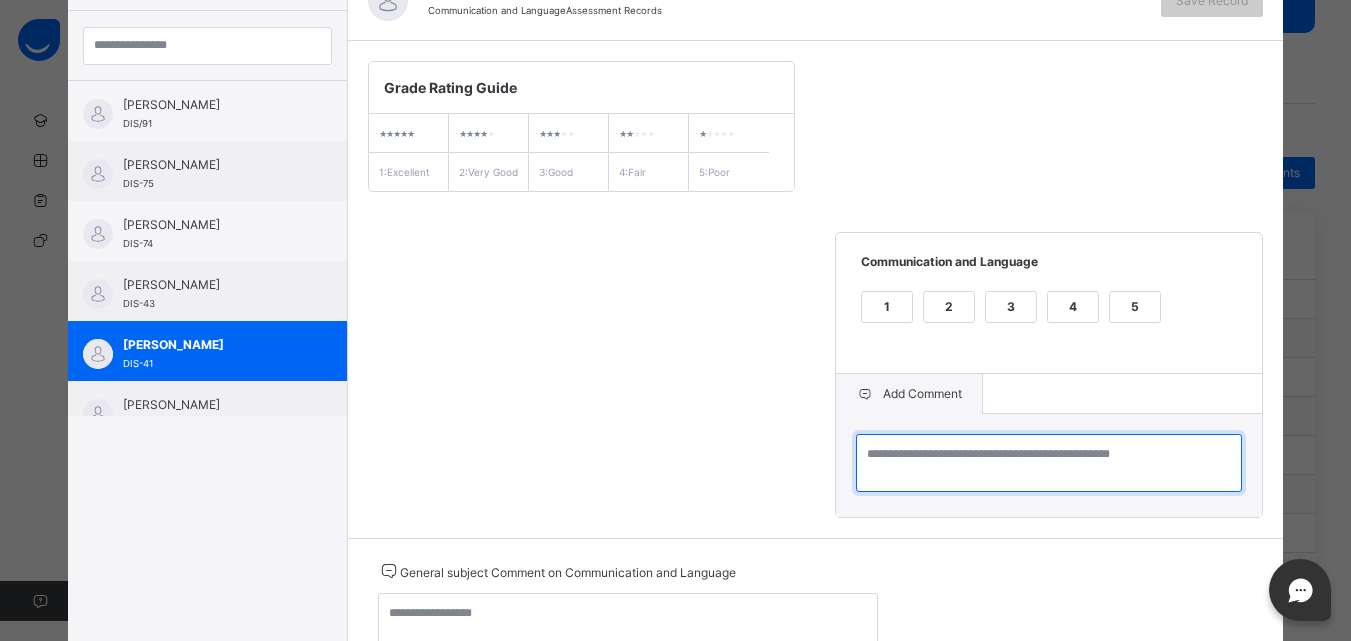paste on "**********" 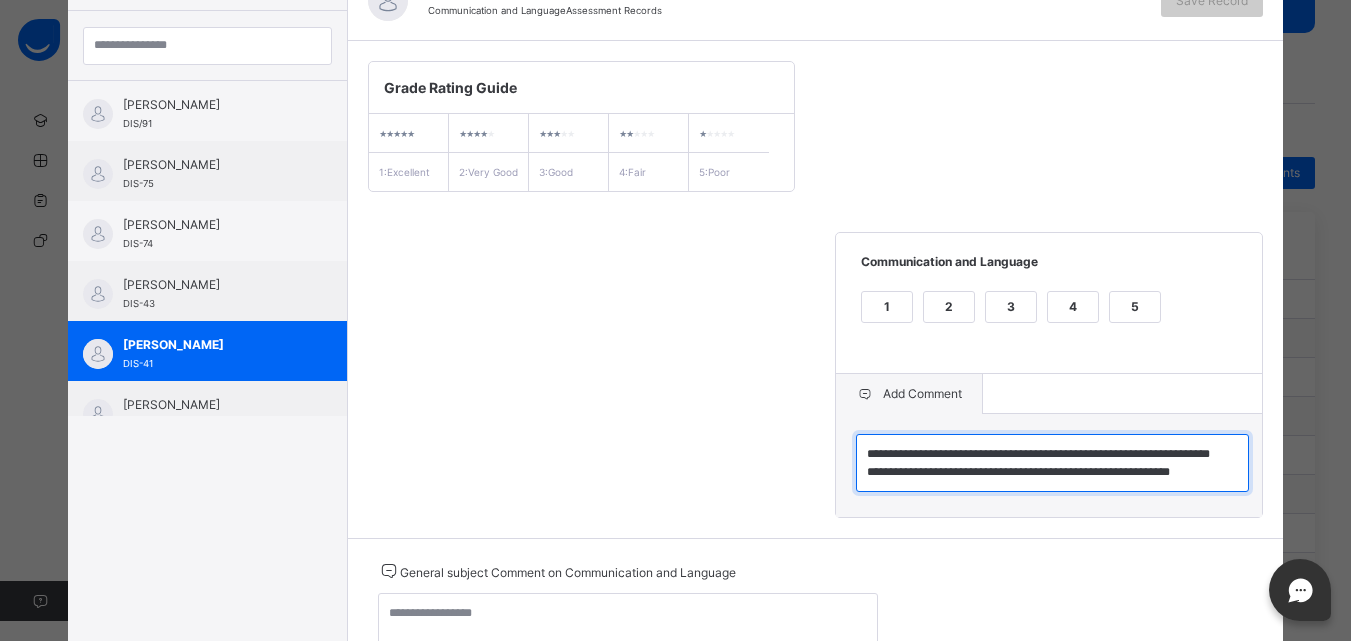 scroll, scrollTop: 0, scrollLeft: 0, axis: both 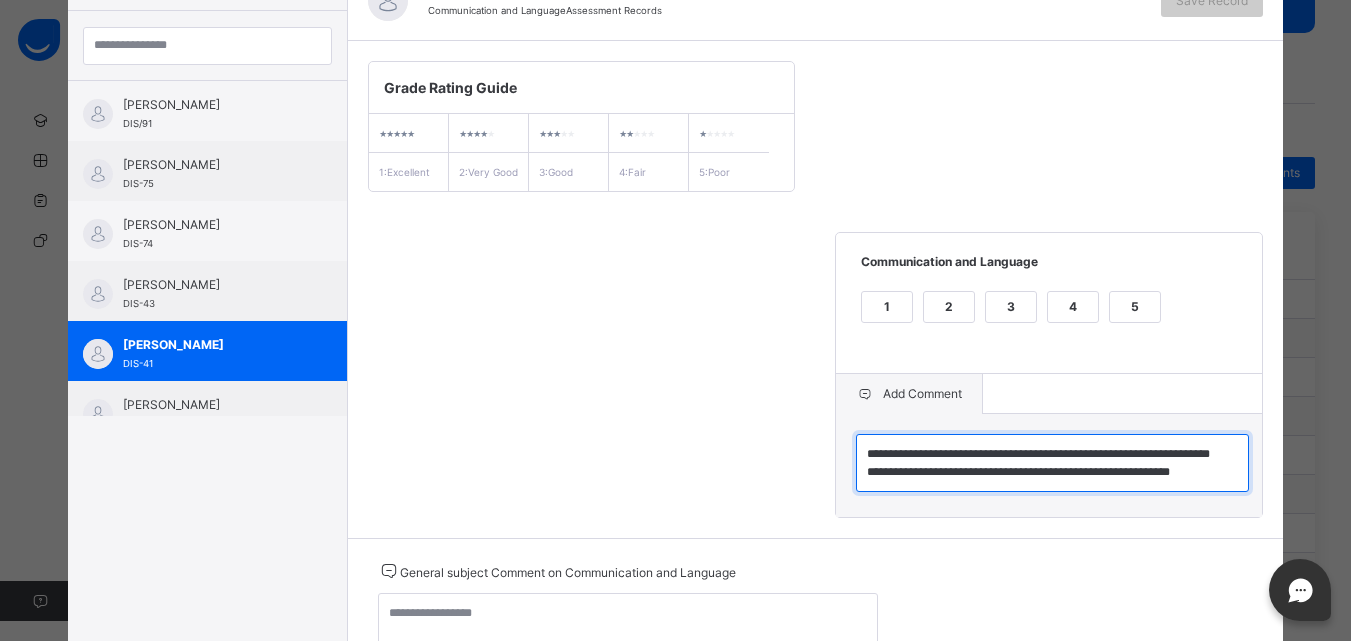 click on "**********" at bounding box center [1052, 463] 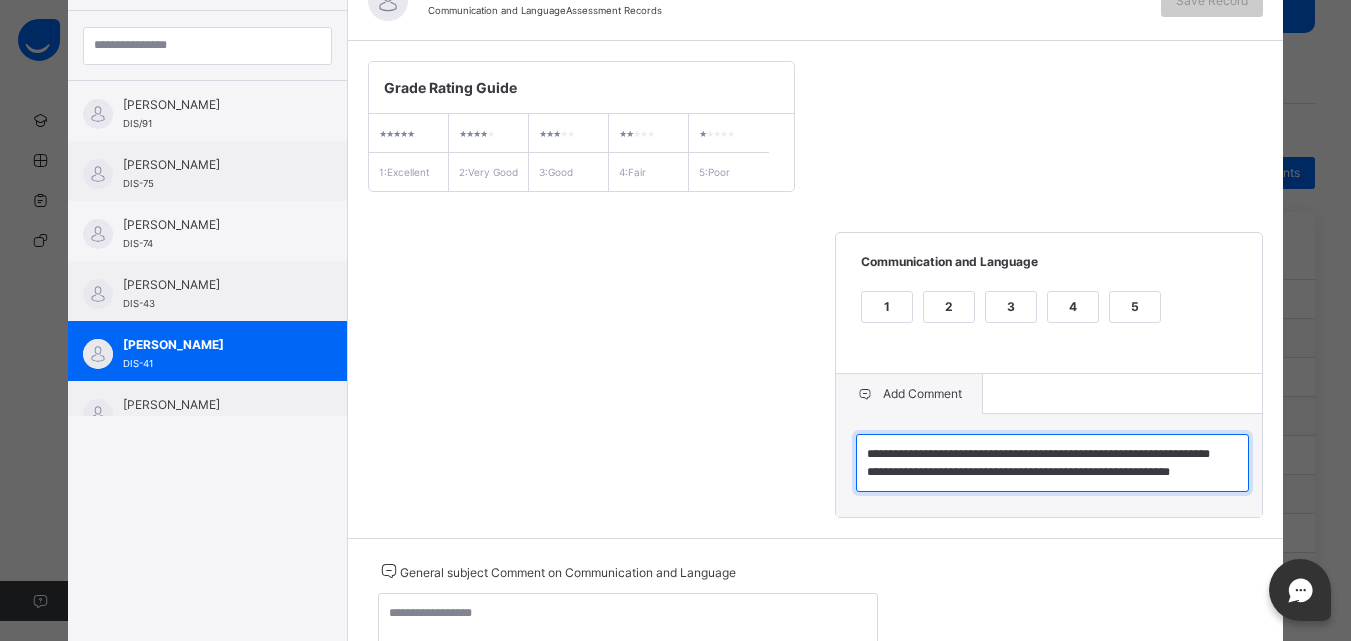 click on "**********" at bounding box center (1052, 463) 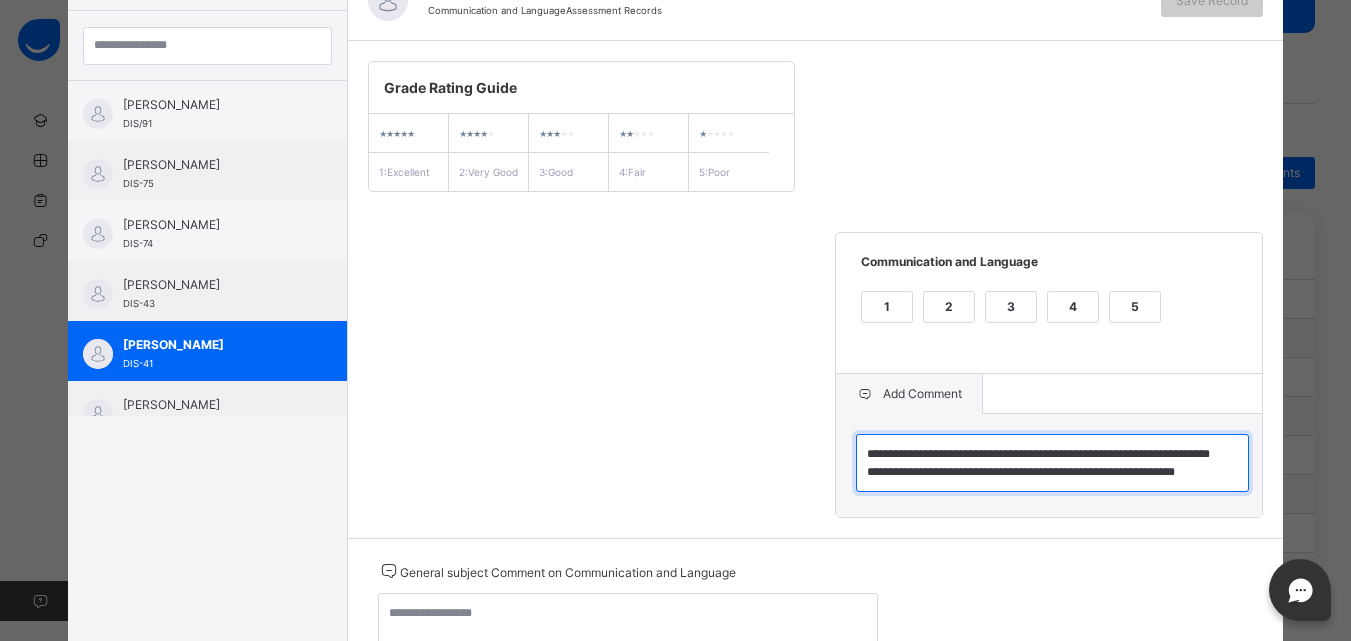 click on "**********" at bounding box center (1052, 463) 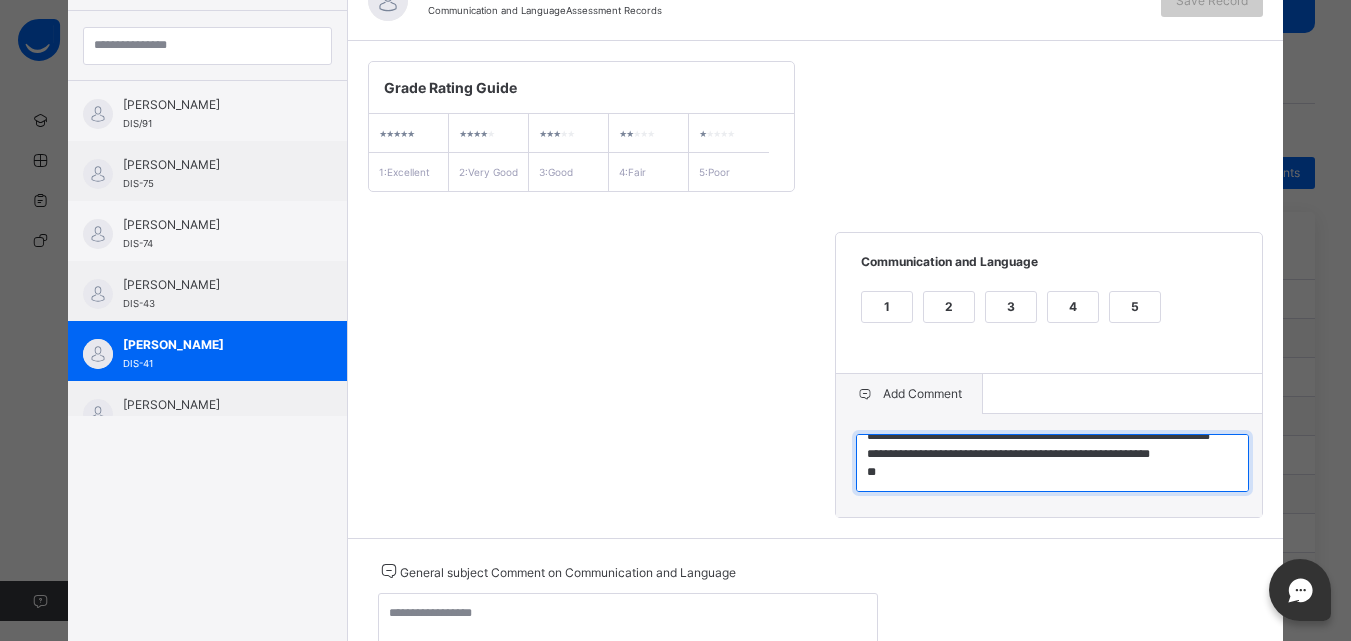 scroll, scrollTop: 54, scrollLeft: 0, axis: vertical 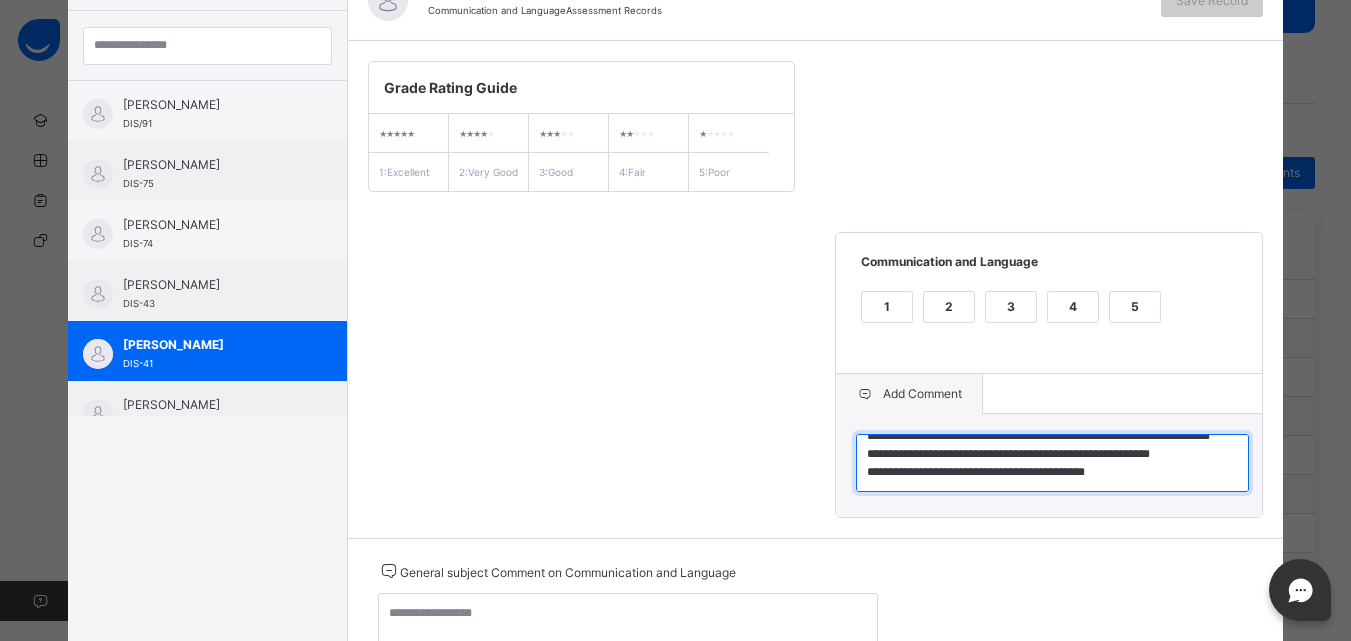 click on "**********" at bounding box center (1052, 463) 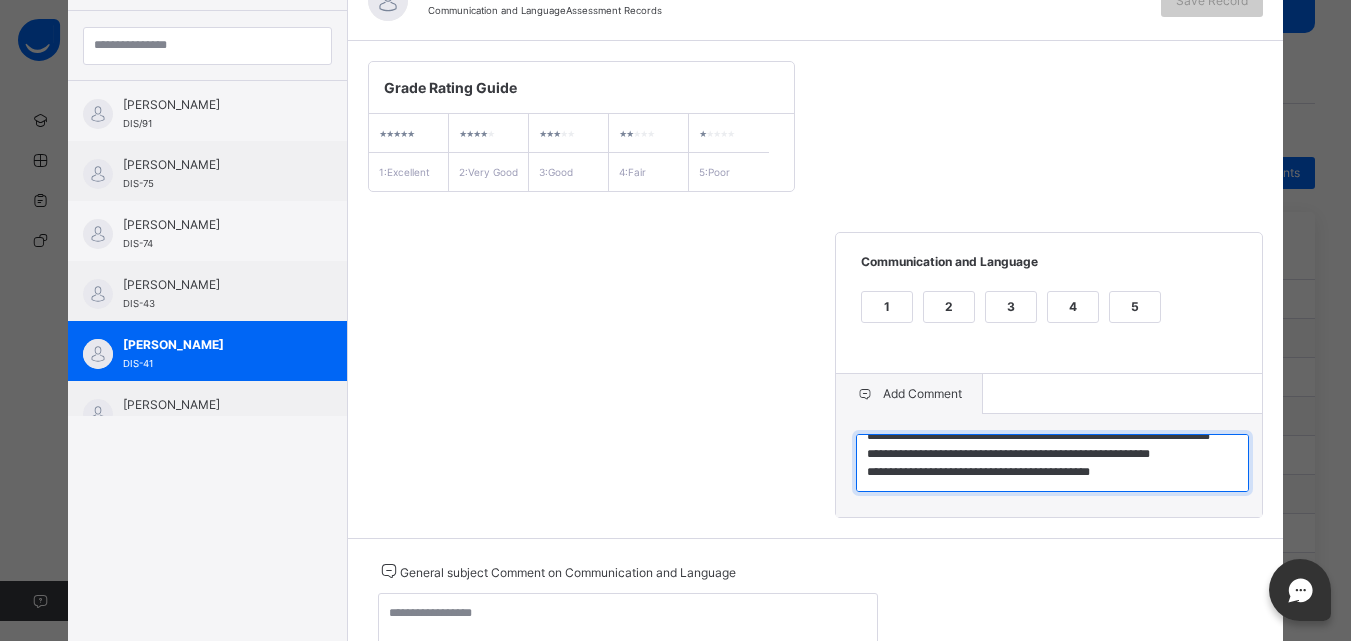 scroll, scrollTop: 11, scrollLeft: 0, axis: vertical 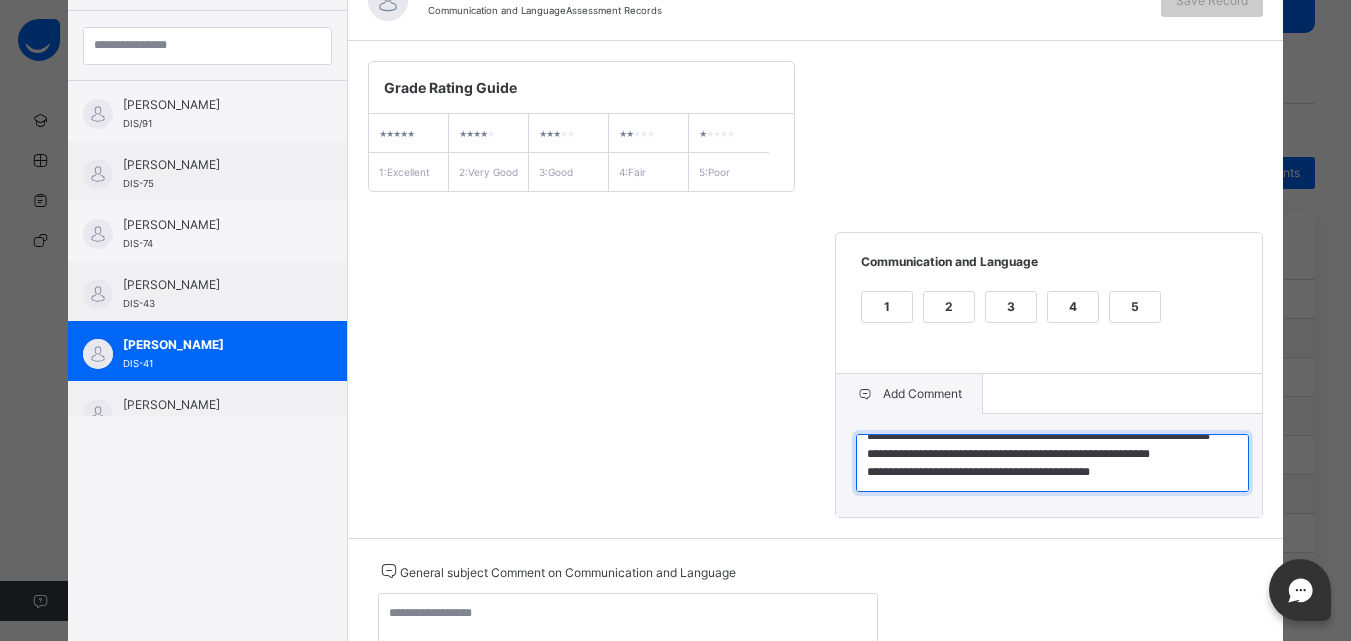 drag, startPoint x: 861, startPoint y: 467, endPoint x: 1239, endPoint y: 511, distance: 380.55222 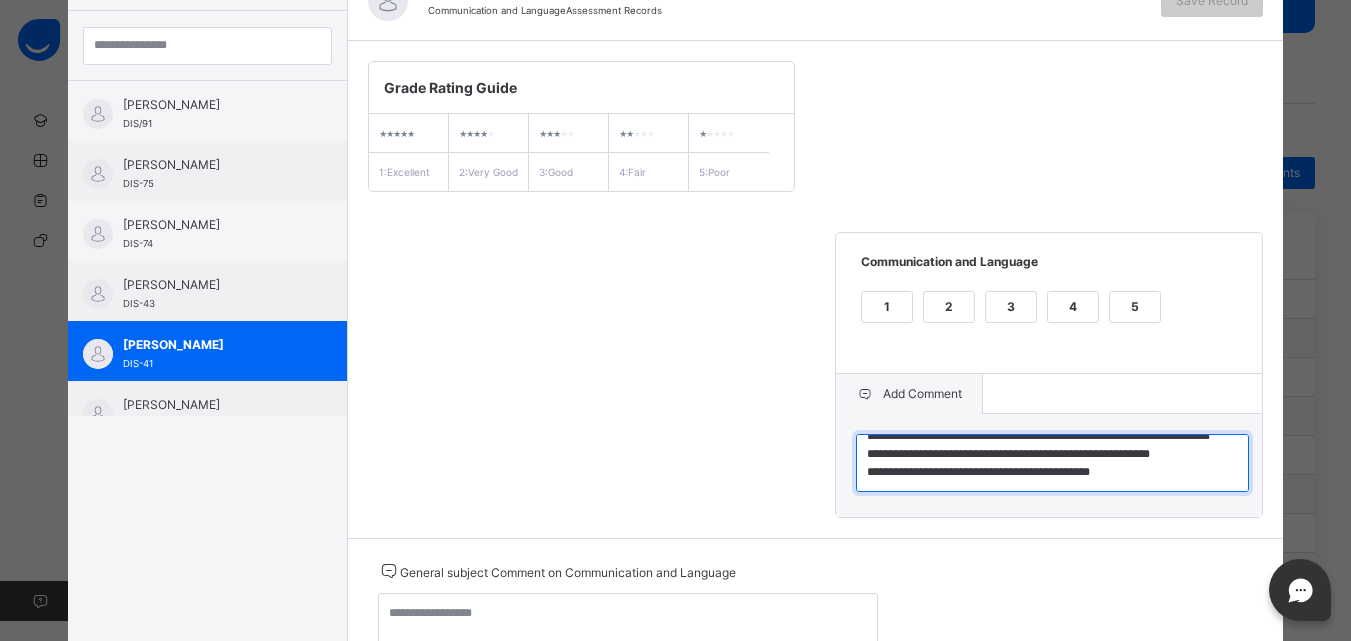 type on "**********" 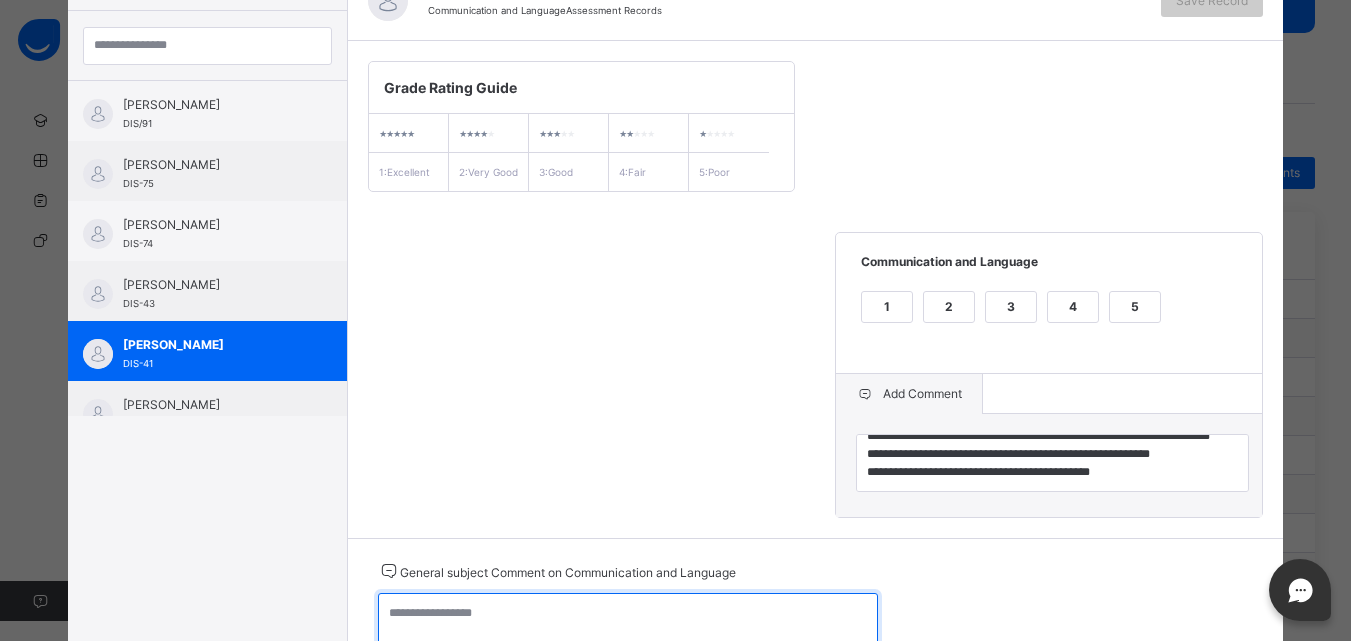 click at bounding box center [628, 622] 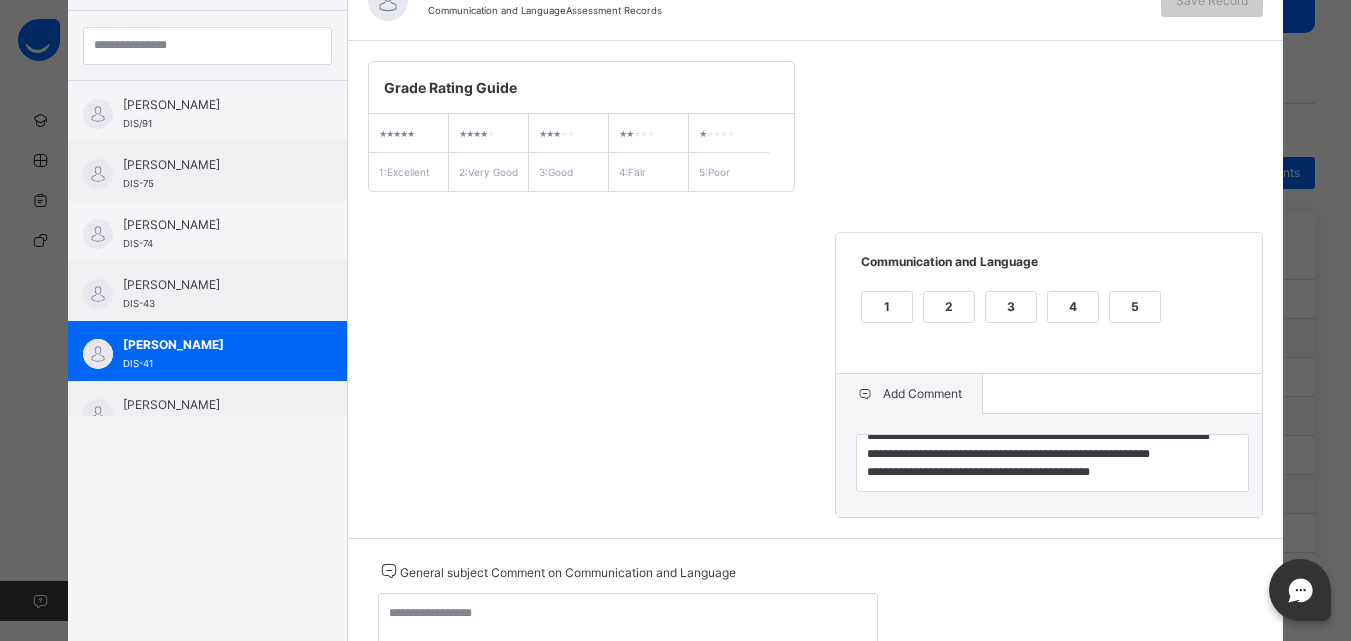 click on "**********" at bounding box center (816, 289) 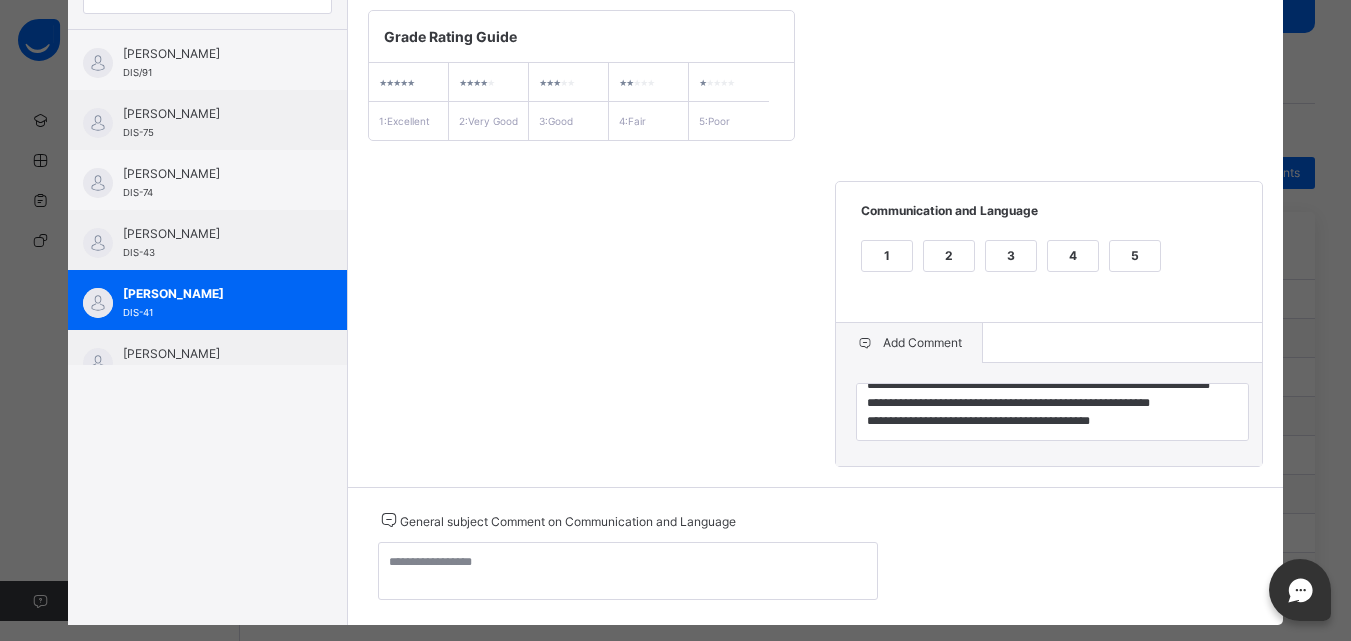 scroll, scrollTop: 311, scrollLeft: 0, axis: vertical 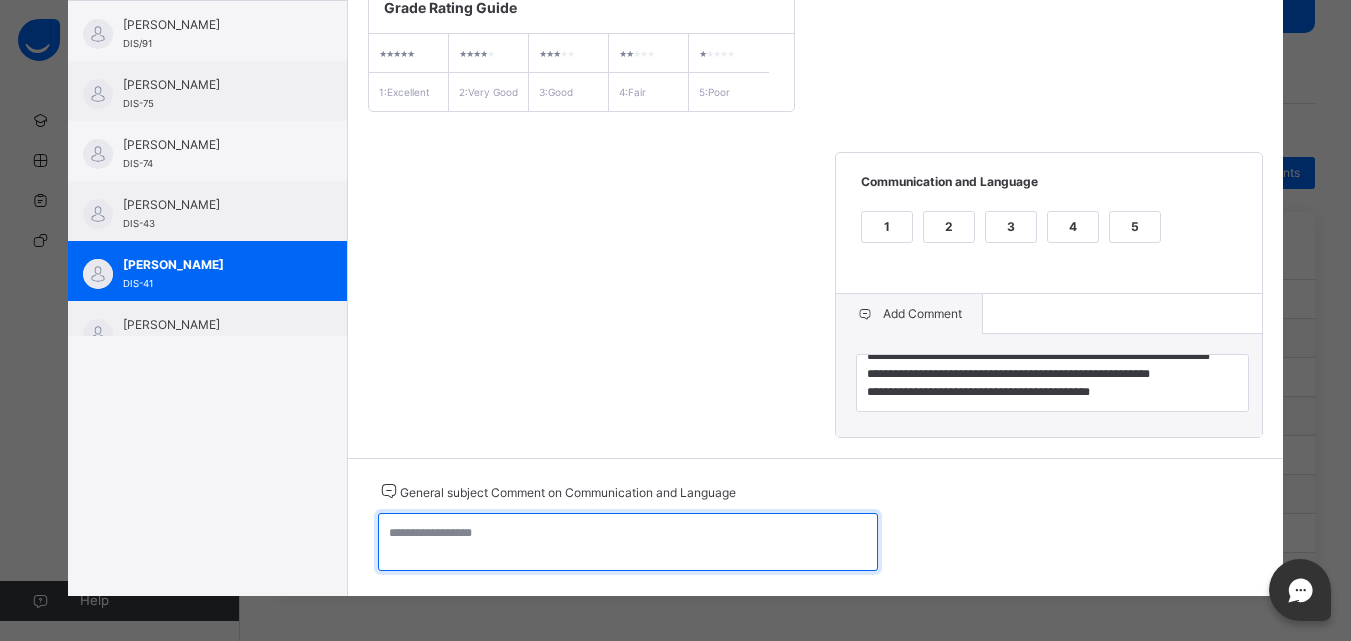 click at bounding box center [628, 542] 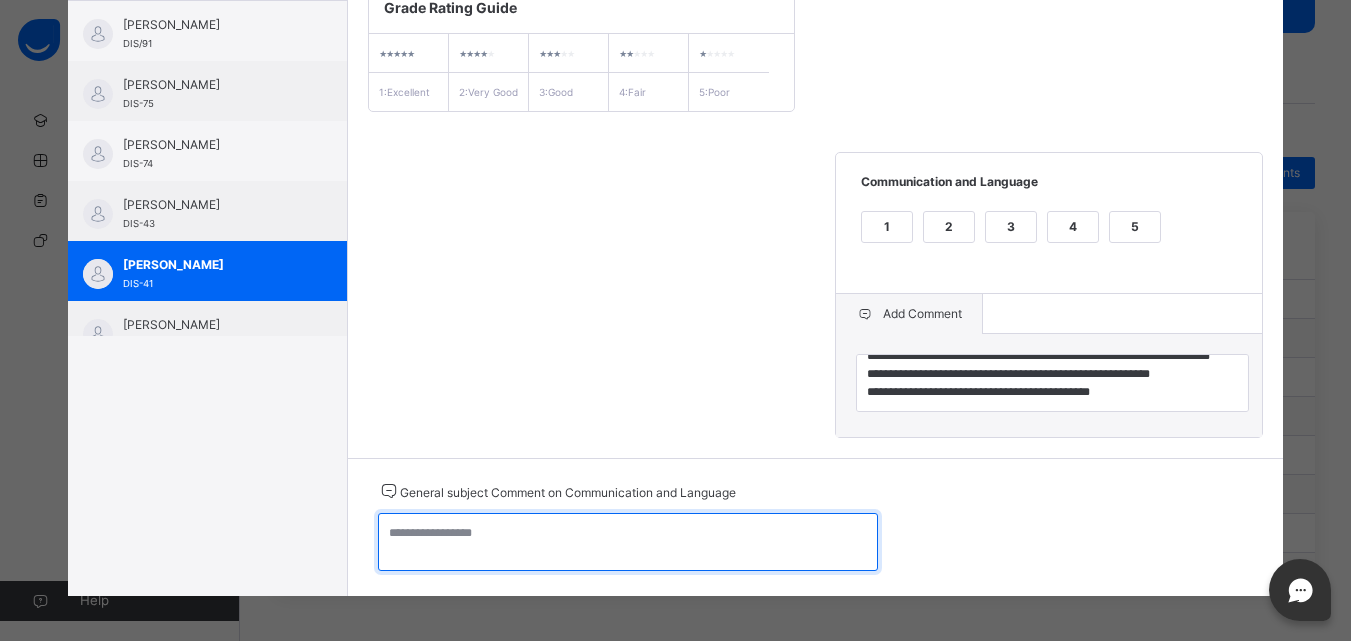paste on "**********" 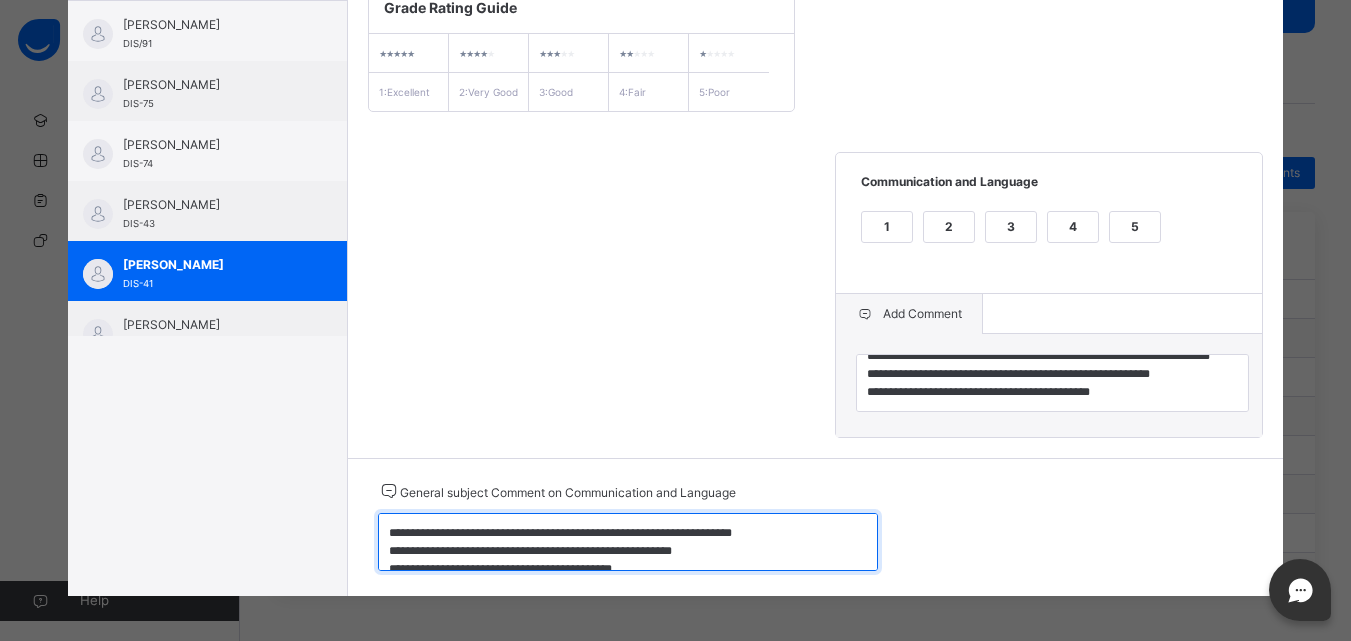 scroll, scrollTop: 24, scrollLeft: 0, axis: vertical 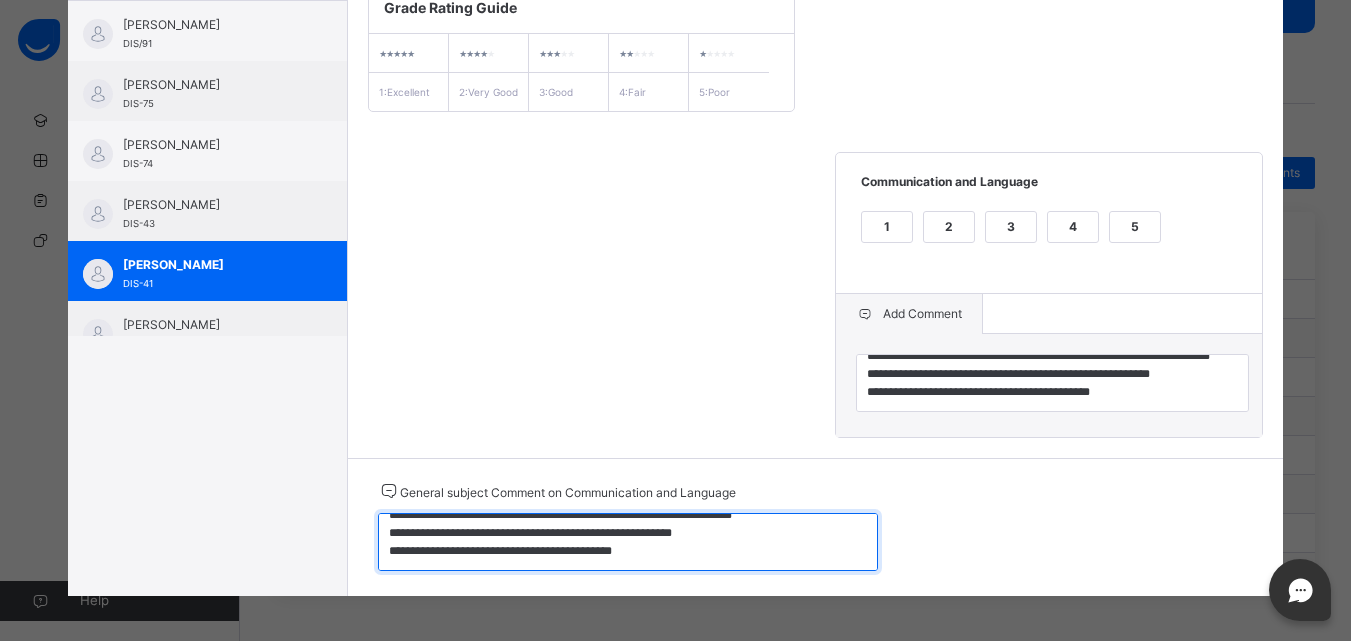 type on "**********" 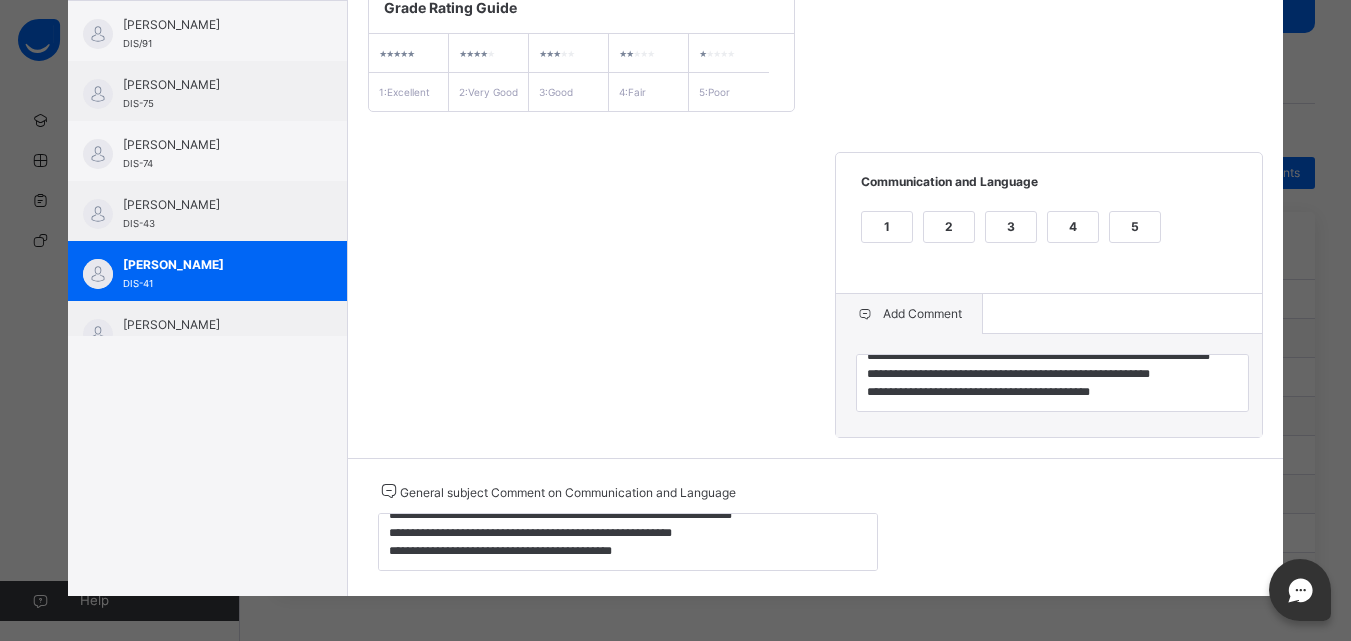 click on "3" at bounding box center (1011, 227) 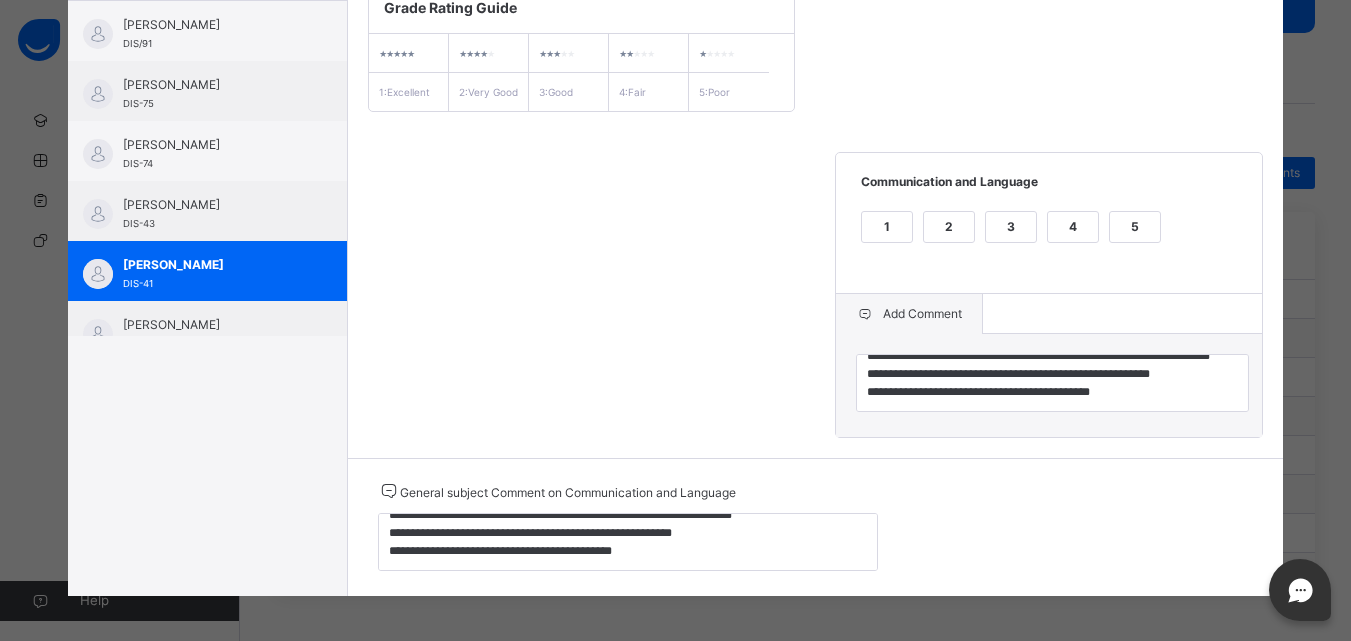 click on "**********" at bounding box center (816, 209) 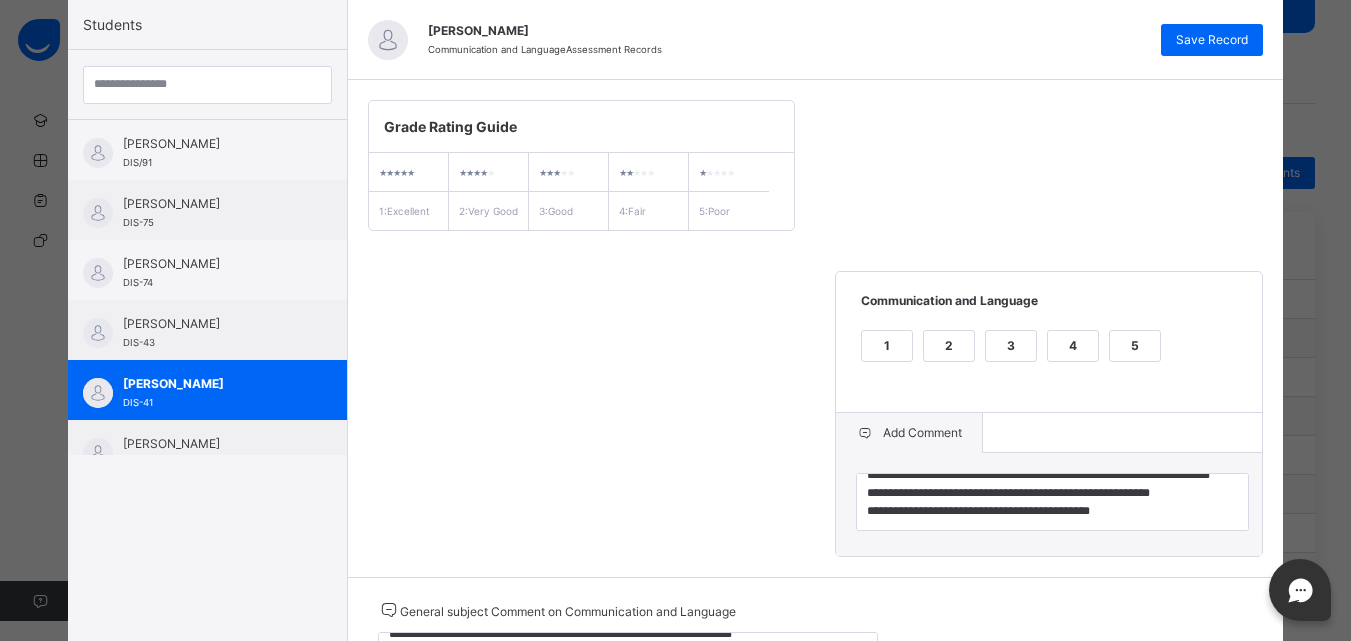 scroll, scrollTop: 191, scrollLeft: 0, axis: vertical 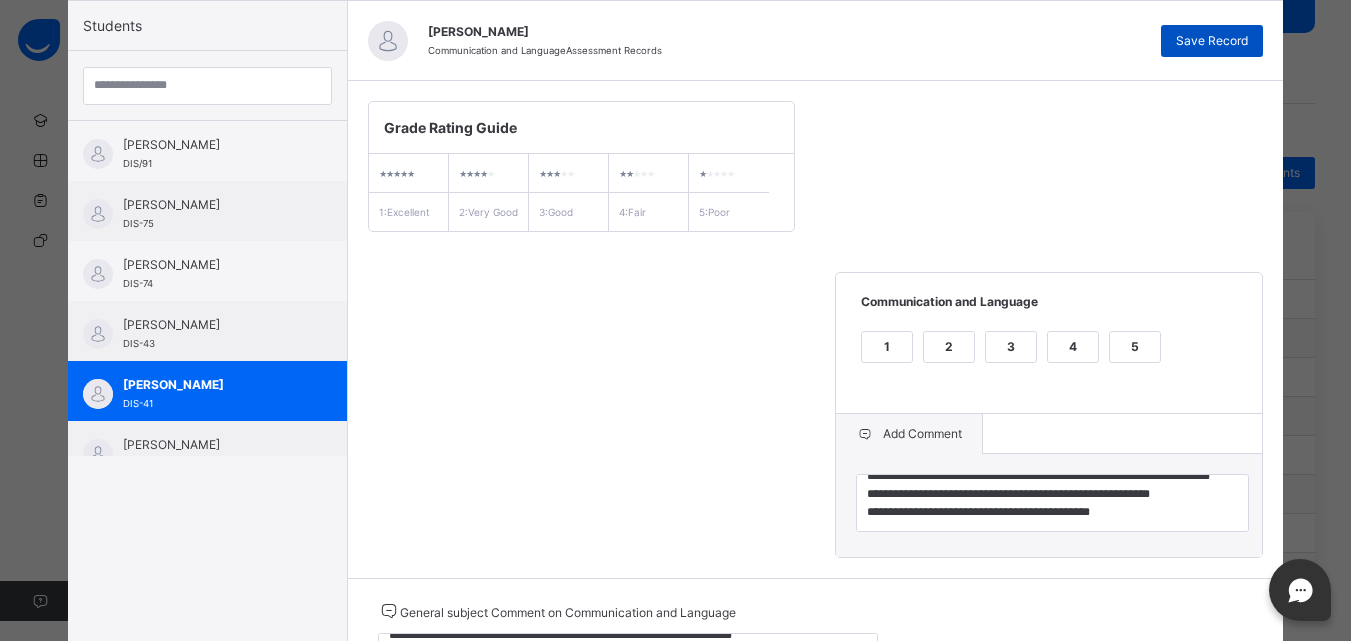 click on "Save Record" at bounding box center [1212, 41] 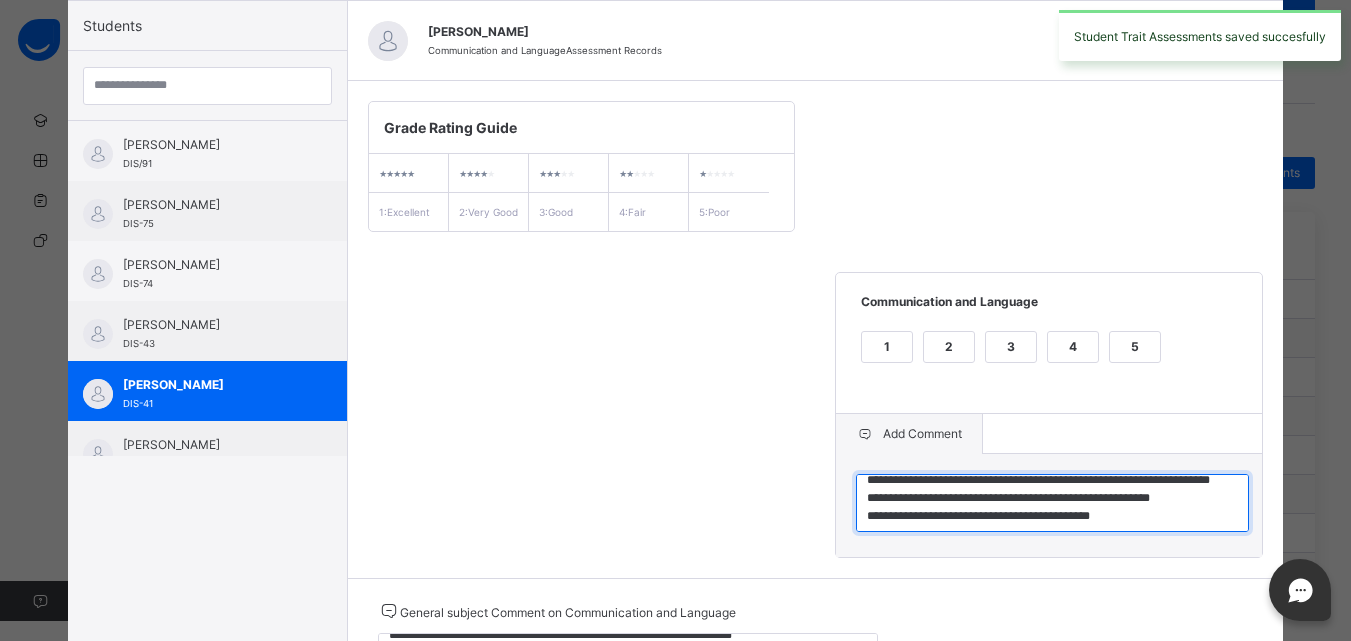 scroll, scrollTop: 3, scrollLeft: 0, axis: vertical 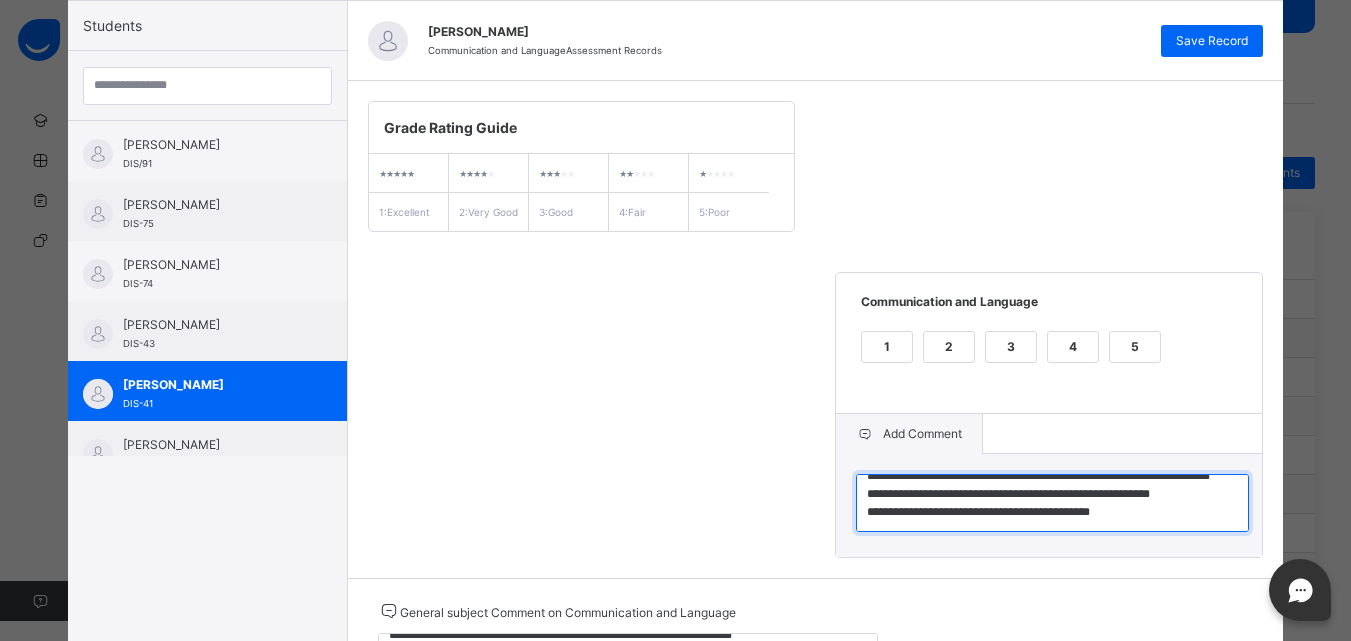 drag, startPoint x: 862, startPoint y: 517, endPoint x: 1023, endPoint y: 585, distance: 174.77129 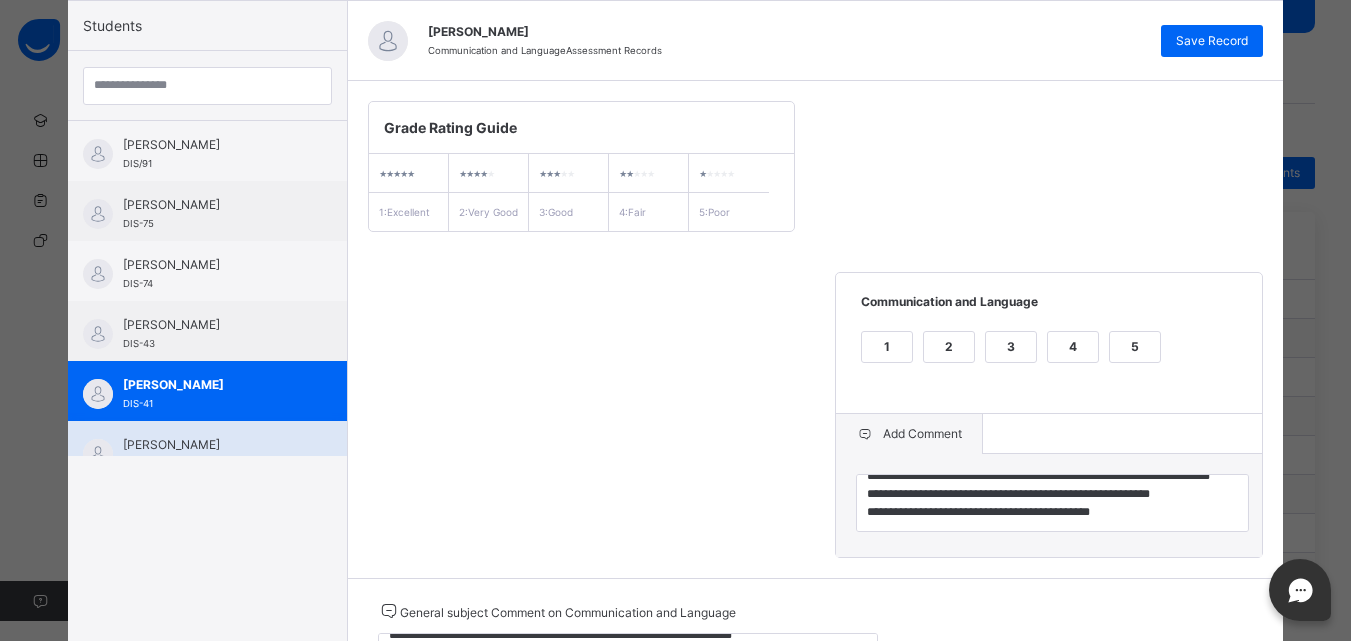 click on "[PERSON_NAME] DIS-38" at bounding box center [207, 451] 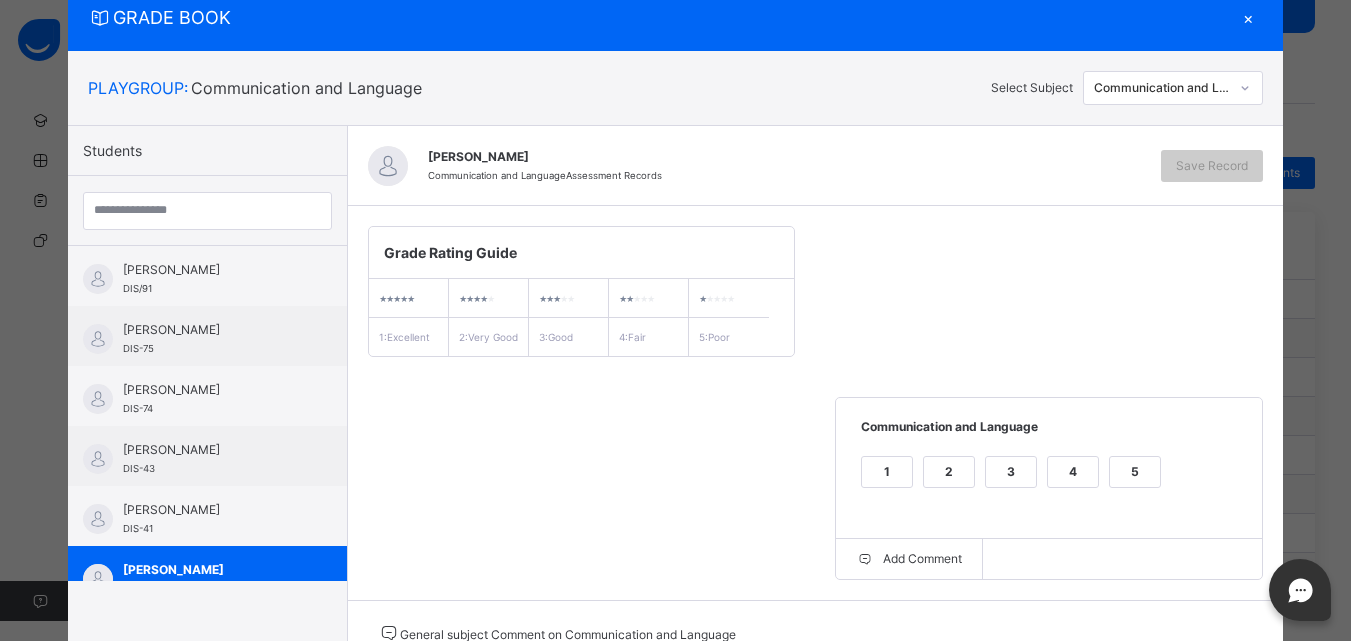 scroll, scrollTop: 191, scrollLeft: 0, axis: vertical 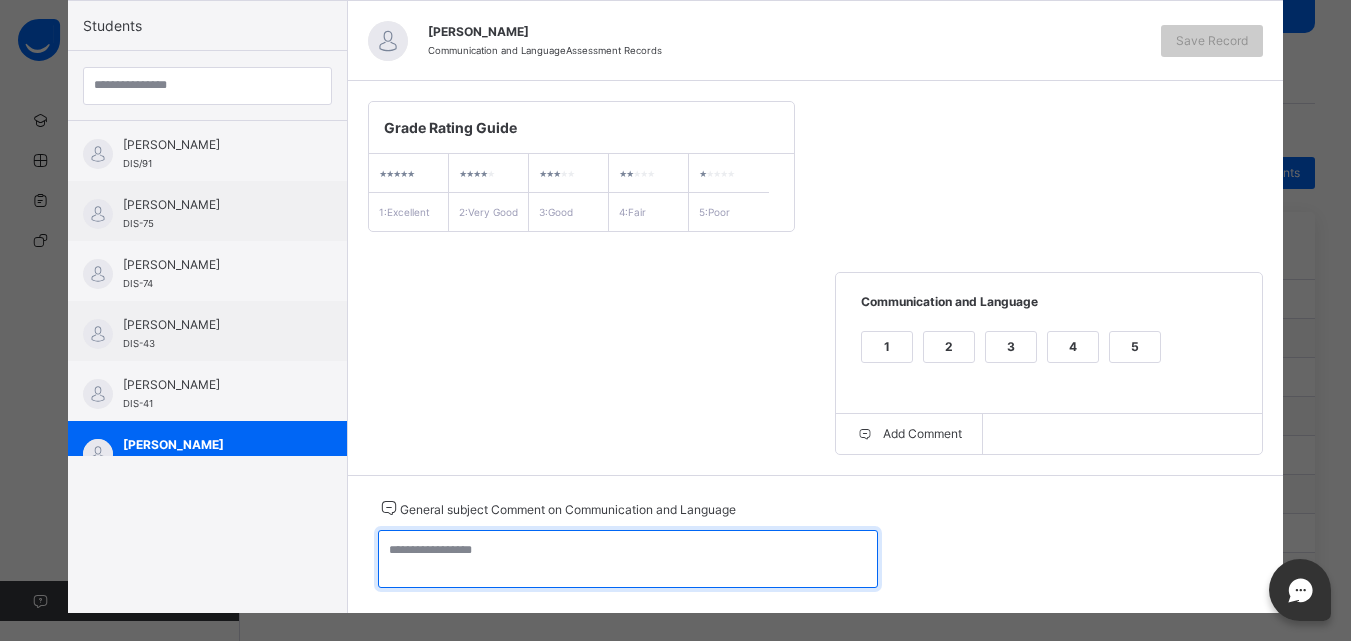 click at bounding box center (628, 559) 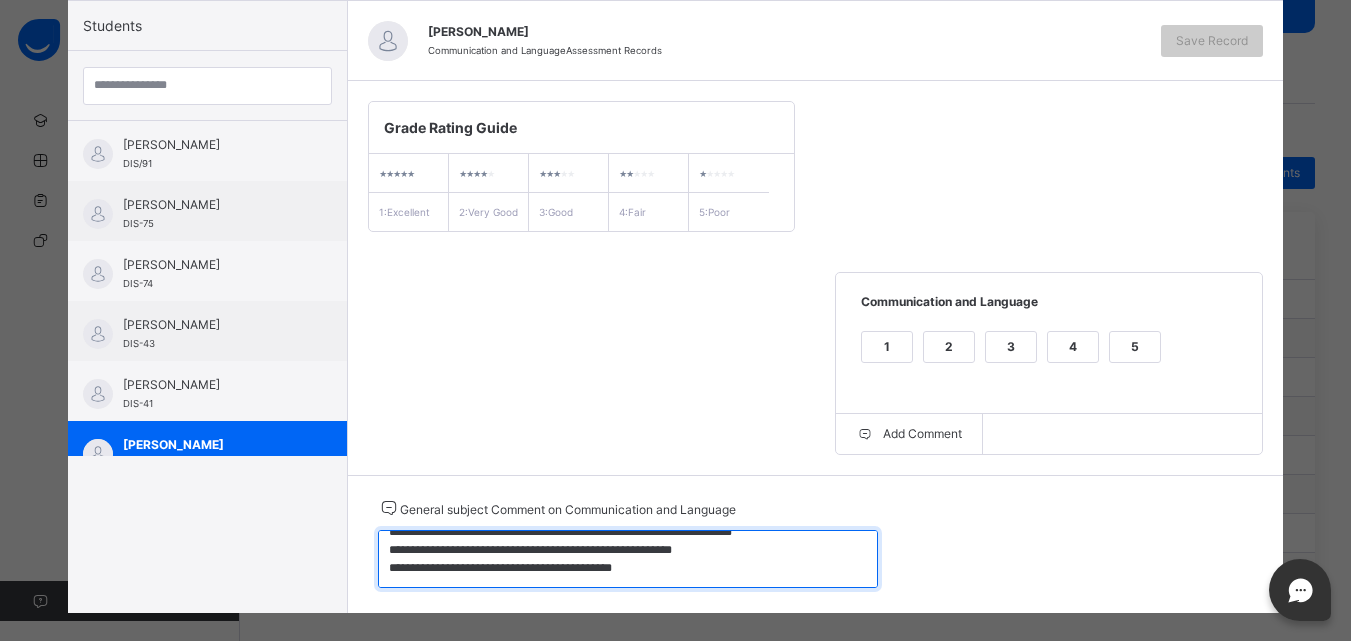 scroll, scrollTop: 11, scrollLeft: 0, axis: vertical 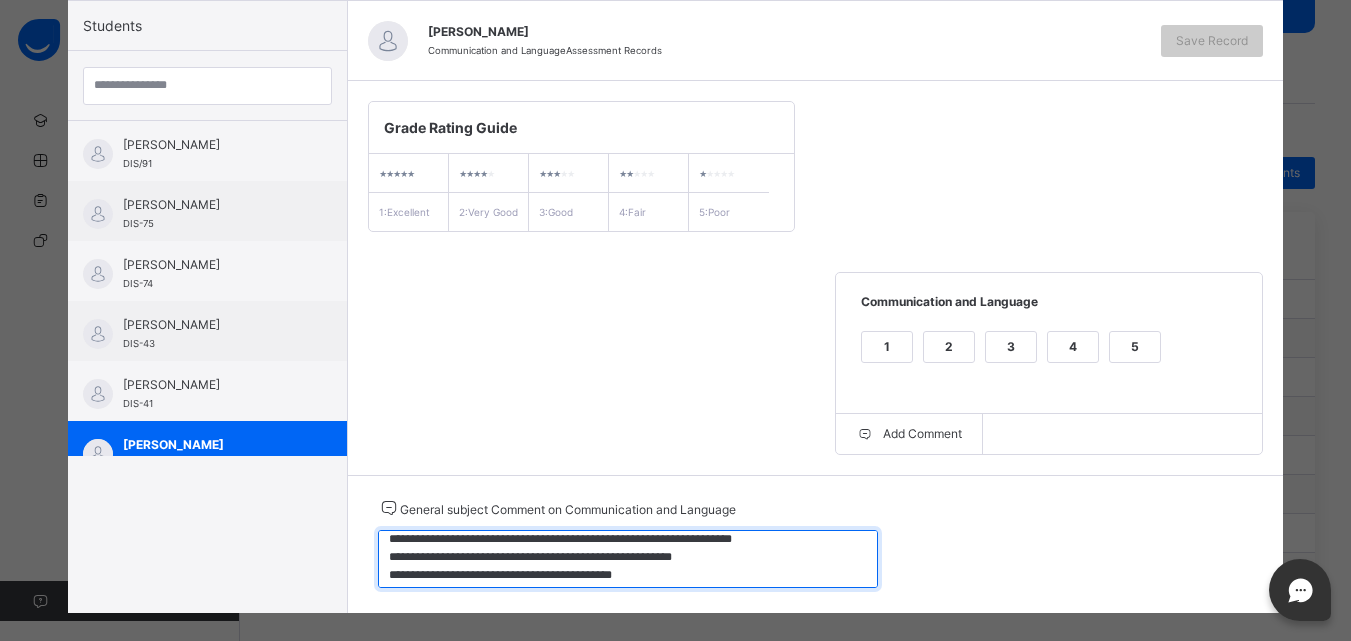 click on "**********" at bounding box center (628, 559) 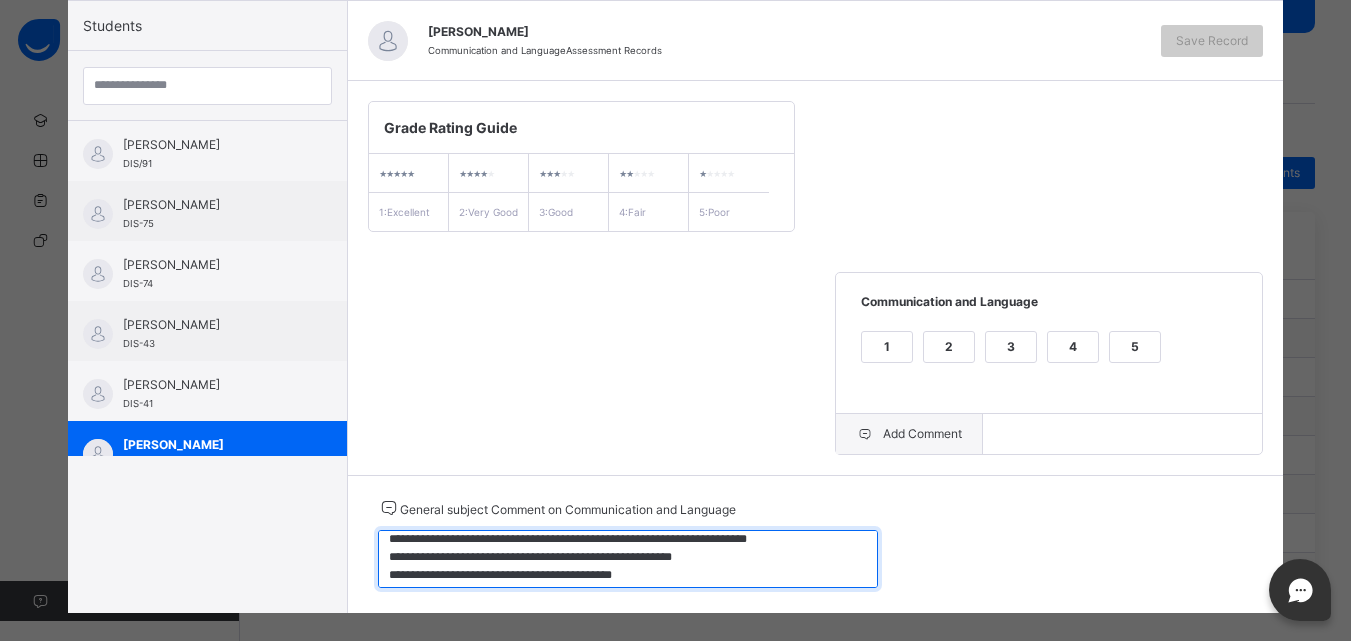type on "**********" 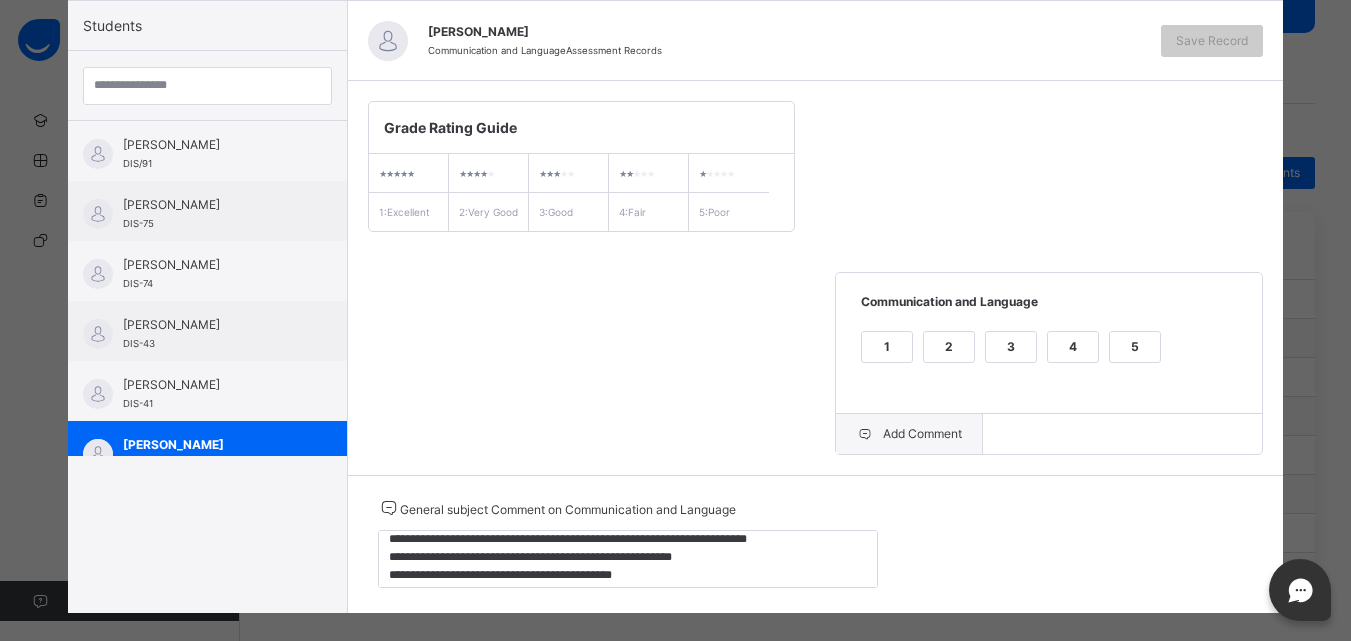 click on "Add Comment" at bounding box center [909, 434] 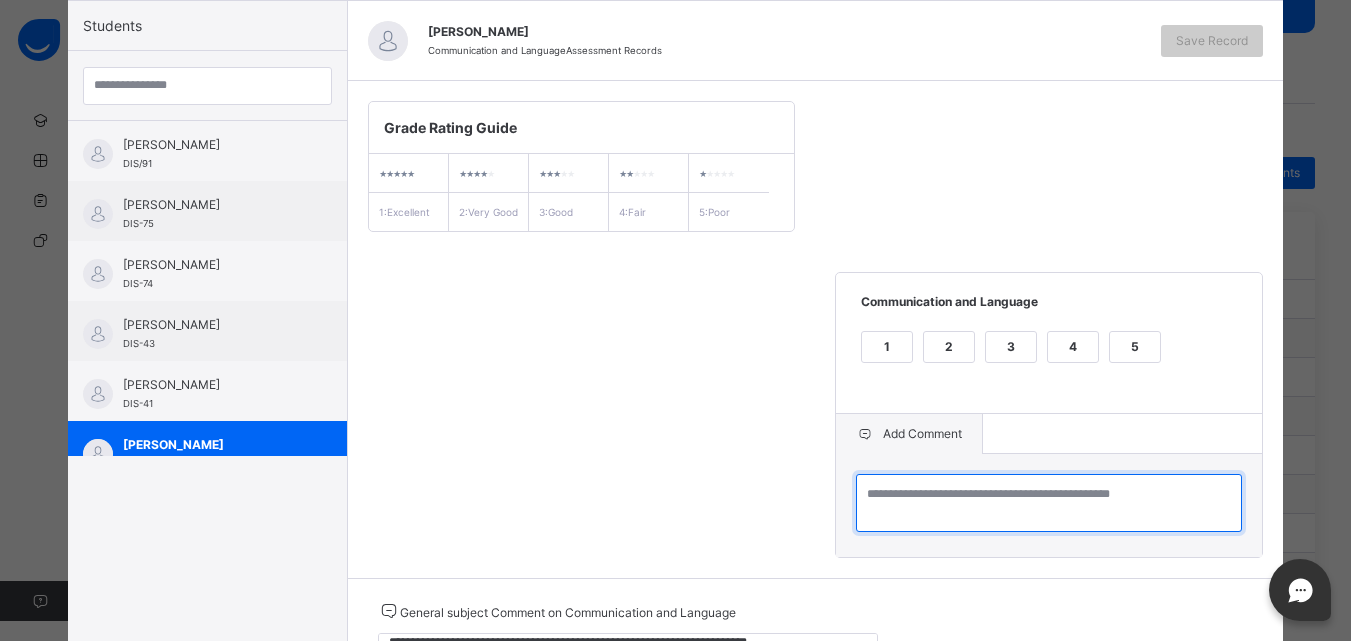 click at bounding box center (1049, 503) 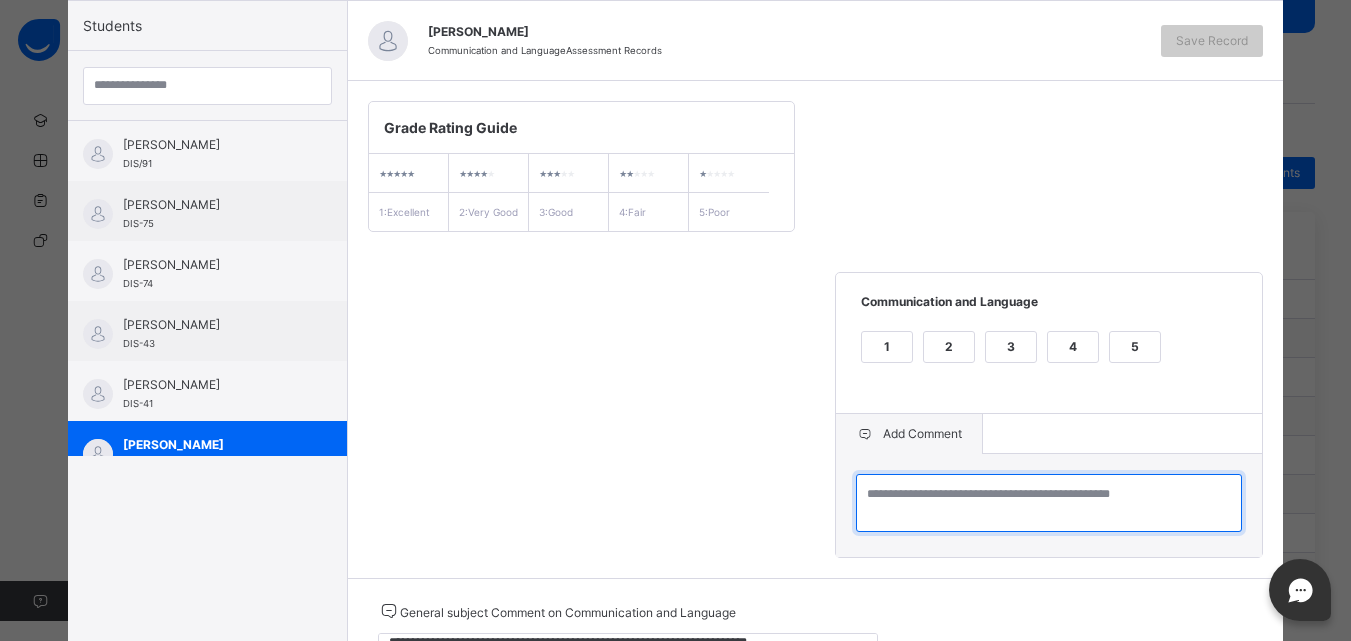 paste on "**********" 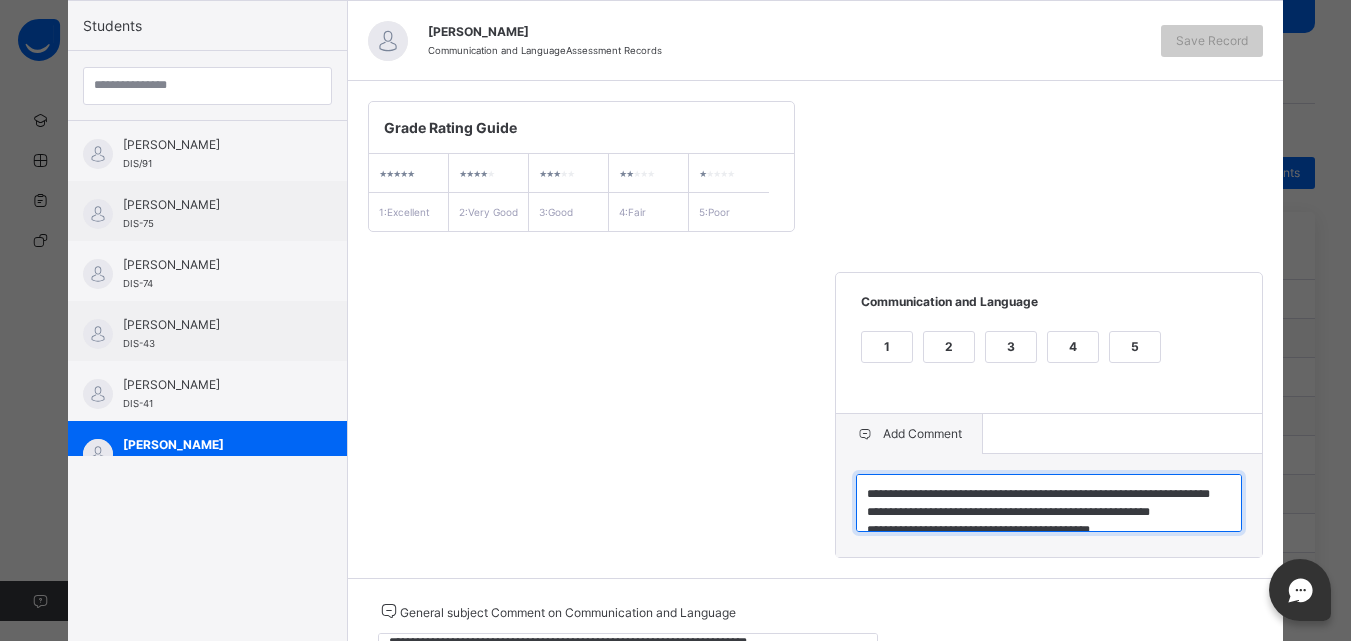 scroll, scrollTop: 42, scrollLeft: 0, axis: vertical 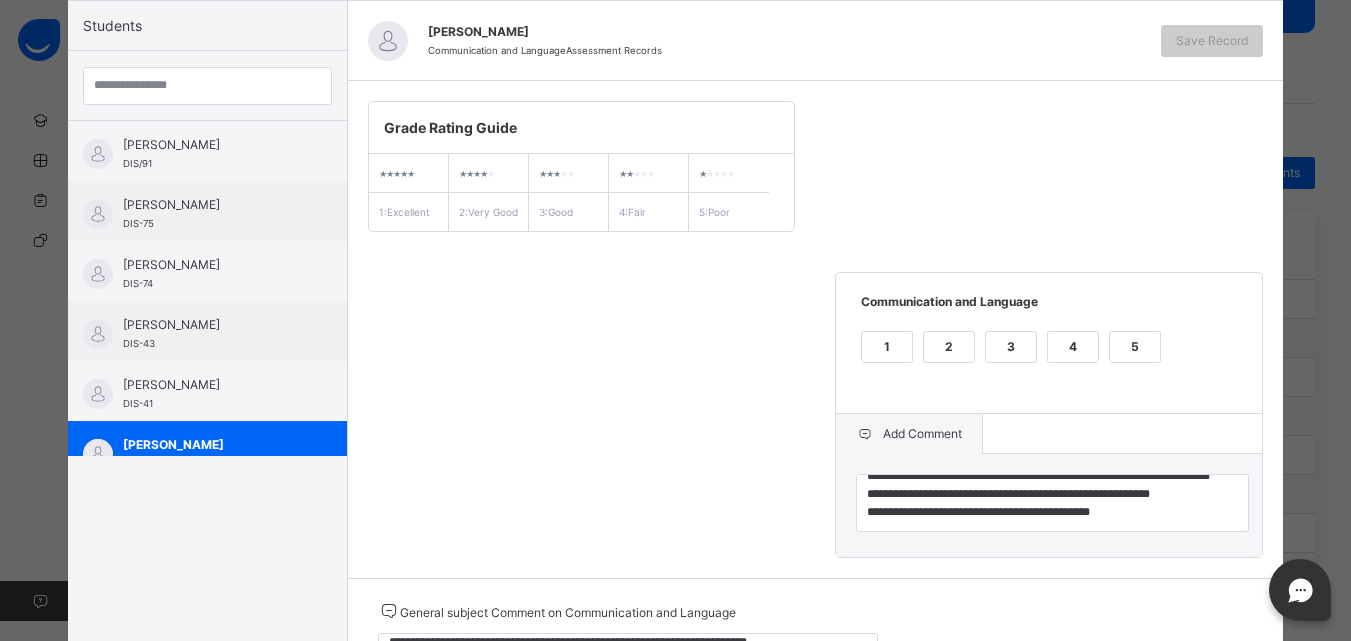 click on "**********" at bounding box center [1049, 505] 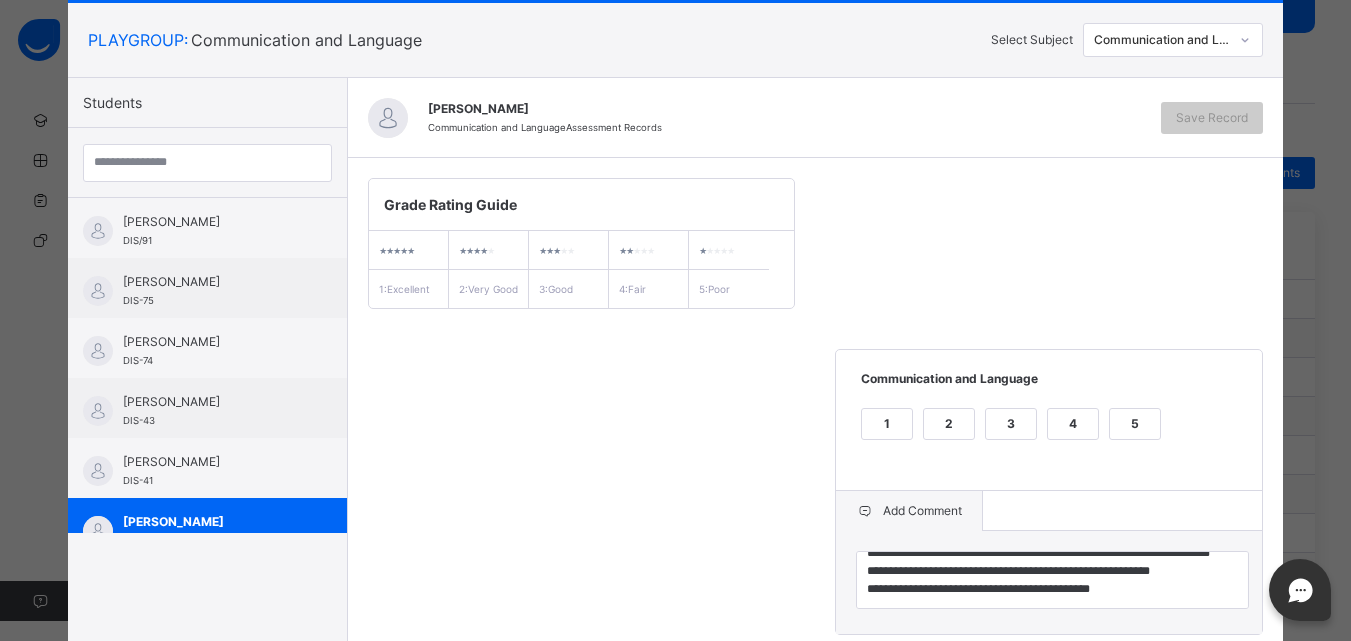 scroll, scrollTop: 111, scrollLeft: 0, axis: vertical 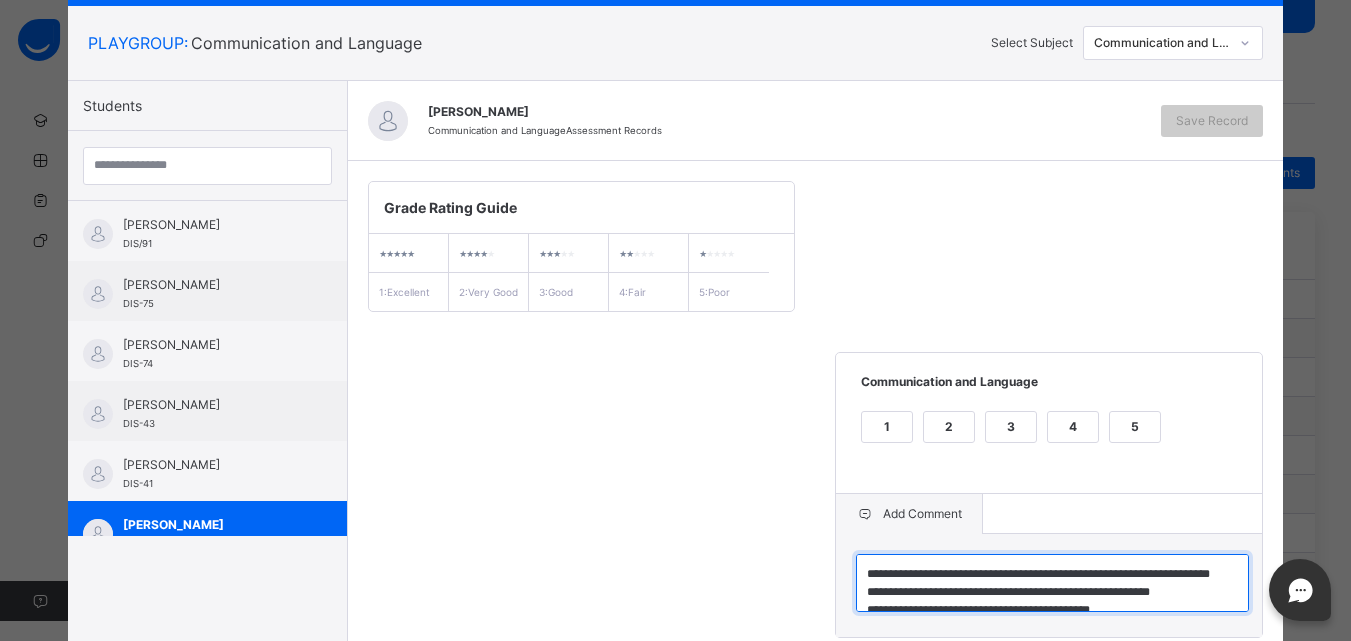 click on "**********" at bounding box center (1052, 583) 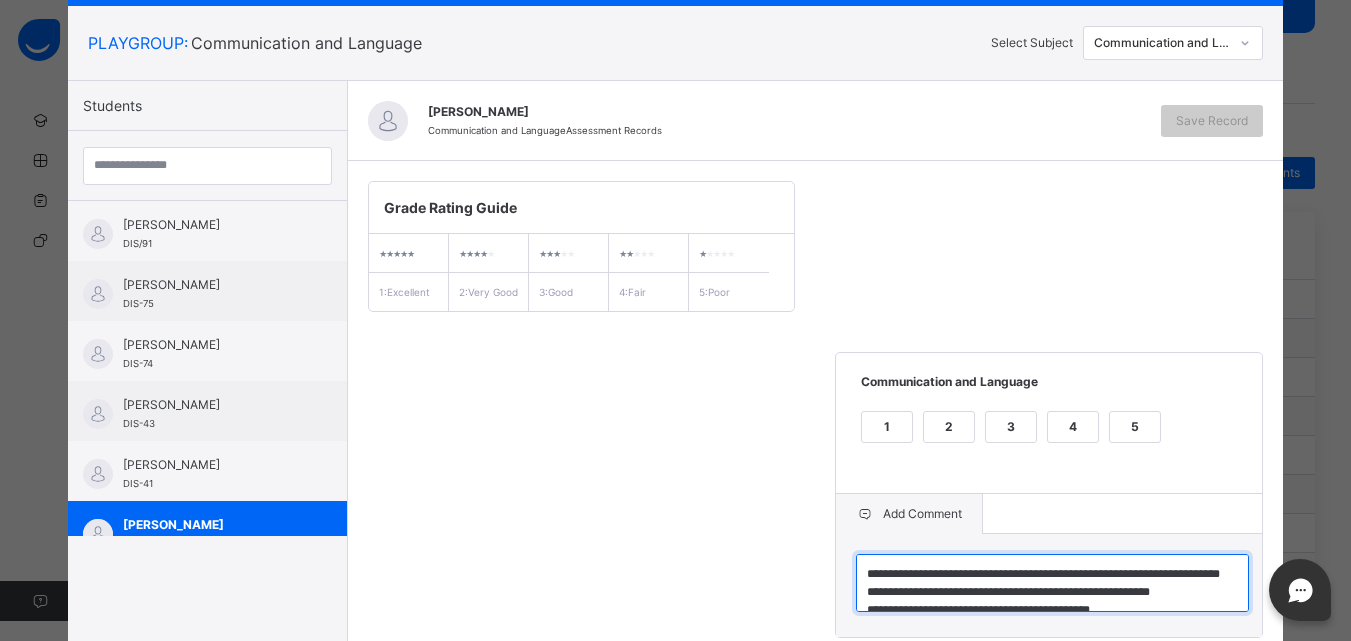 type on "**********" 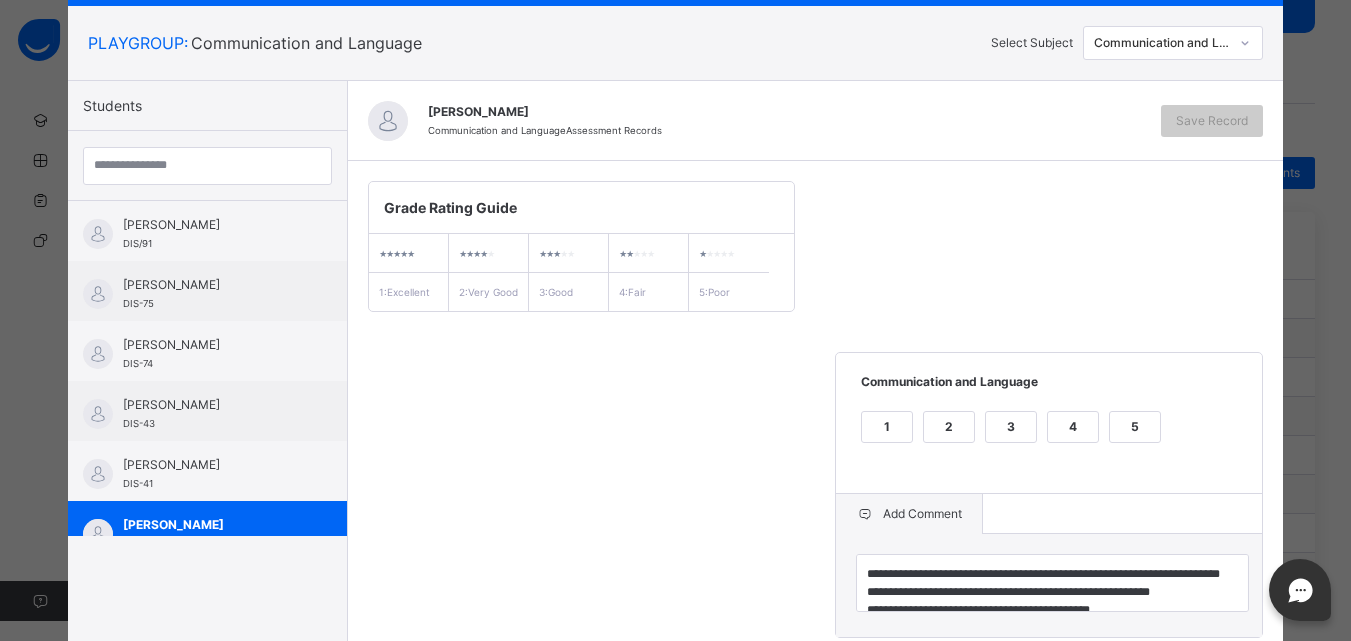 click on "3" at bounding box center (1011, 427) 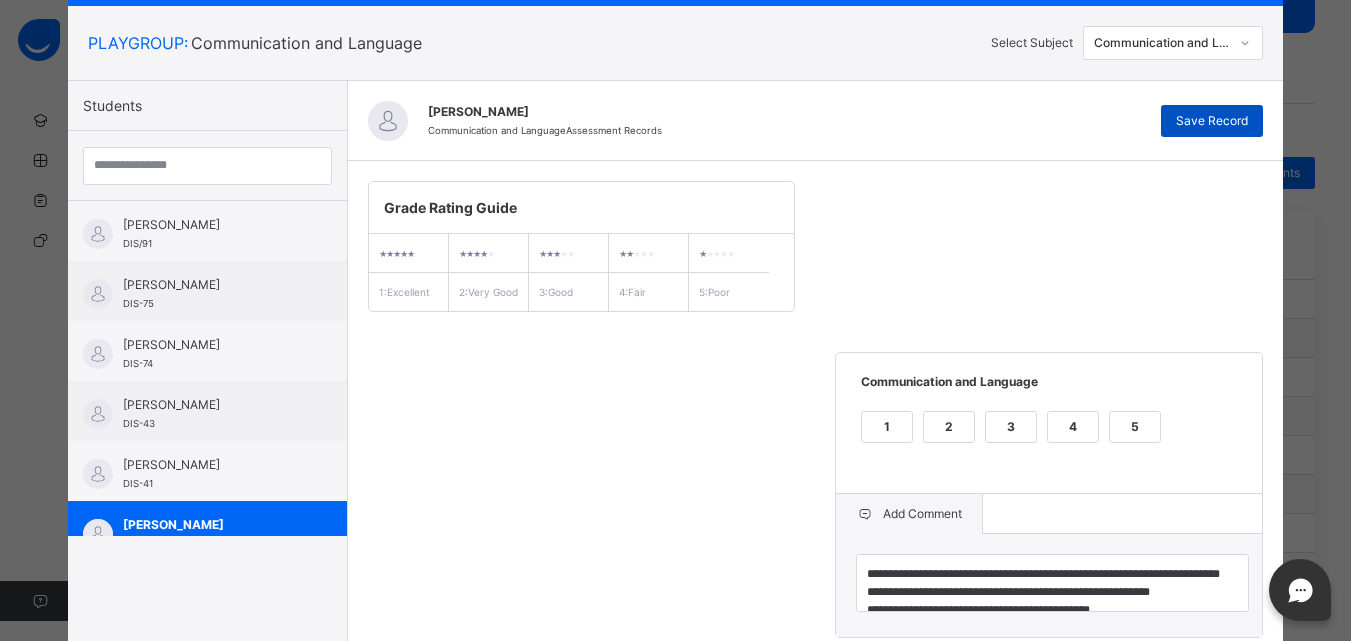 click on "Save Record" at bounding box center [1212, 121] 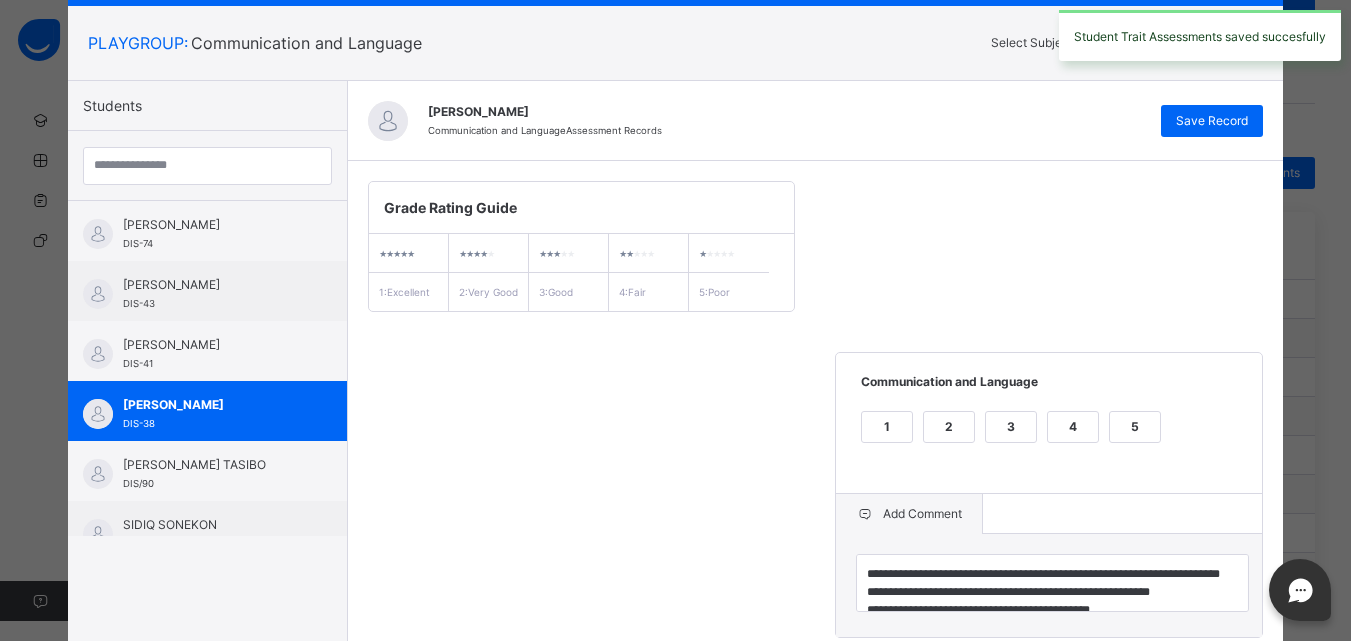 scroll, scrollTop: 385, scrollLeft: 0, axis: vertical 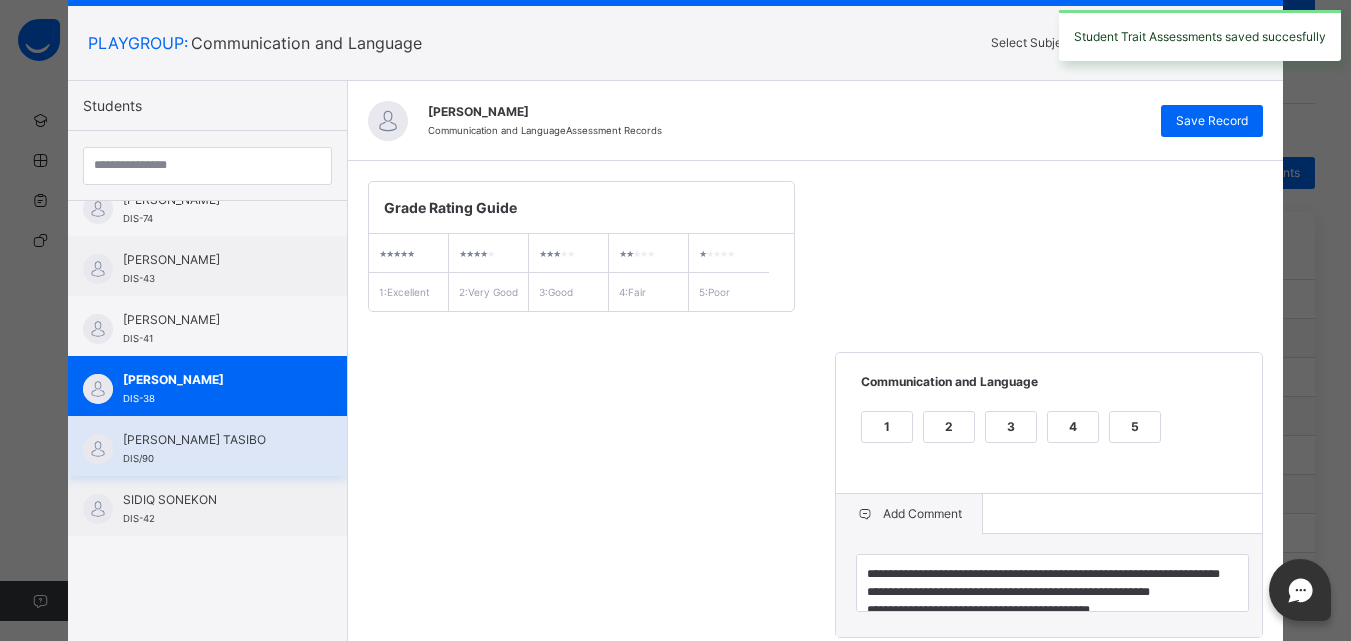 click on "[PERSON_NAME]   TASIBO DIS/90" at bounding box center [207, 446] 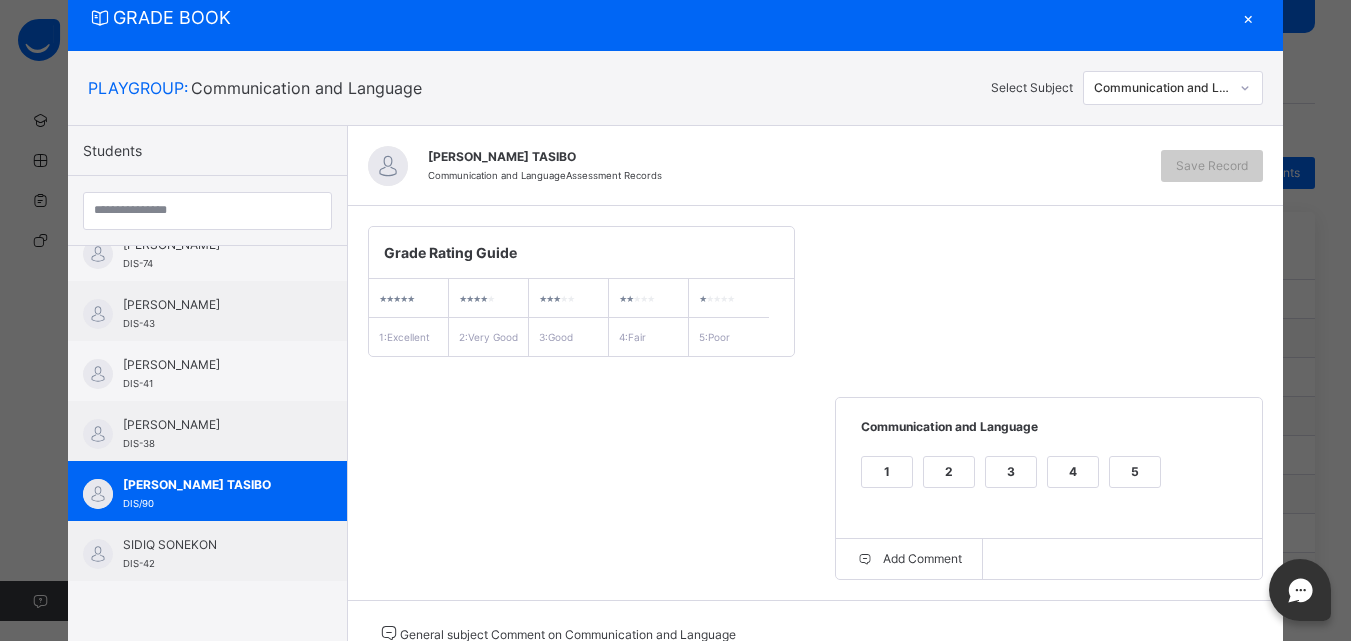 scroll, scrollTop: 111, scrollLeft: 0, axis: vertical 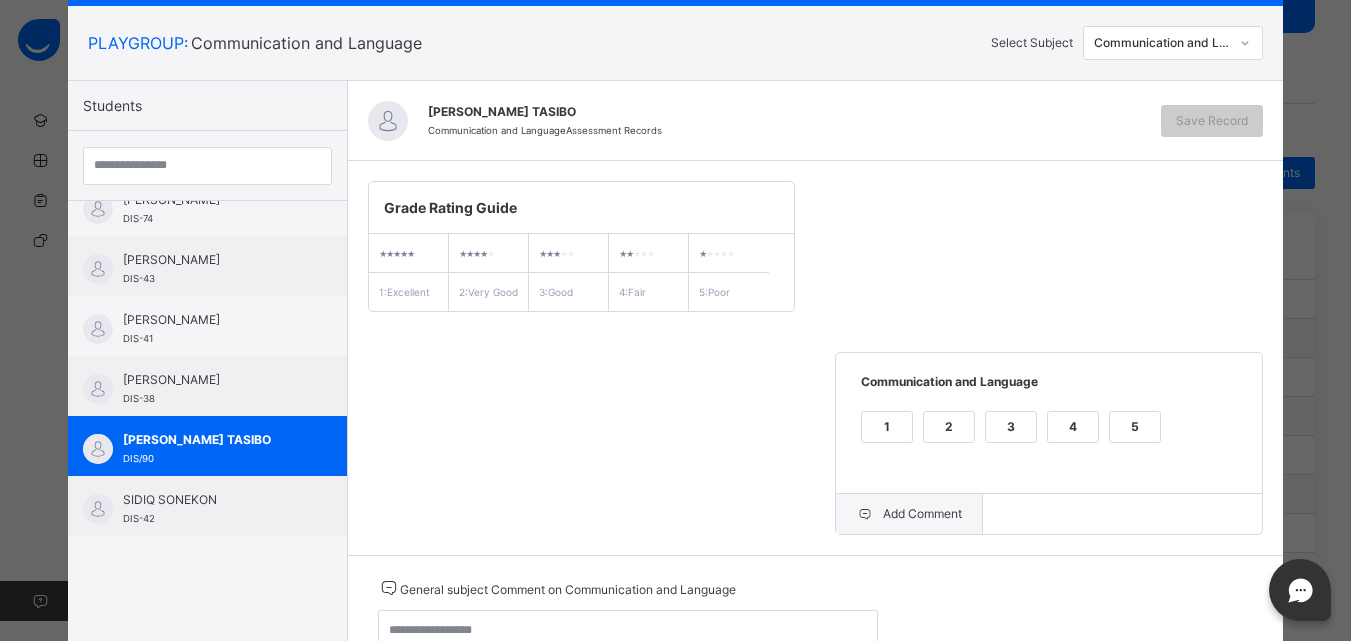 click on "Add Comment" at bounding box center (909, 514) 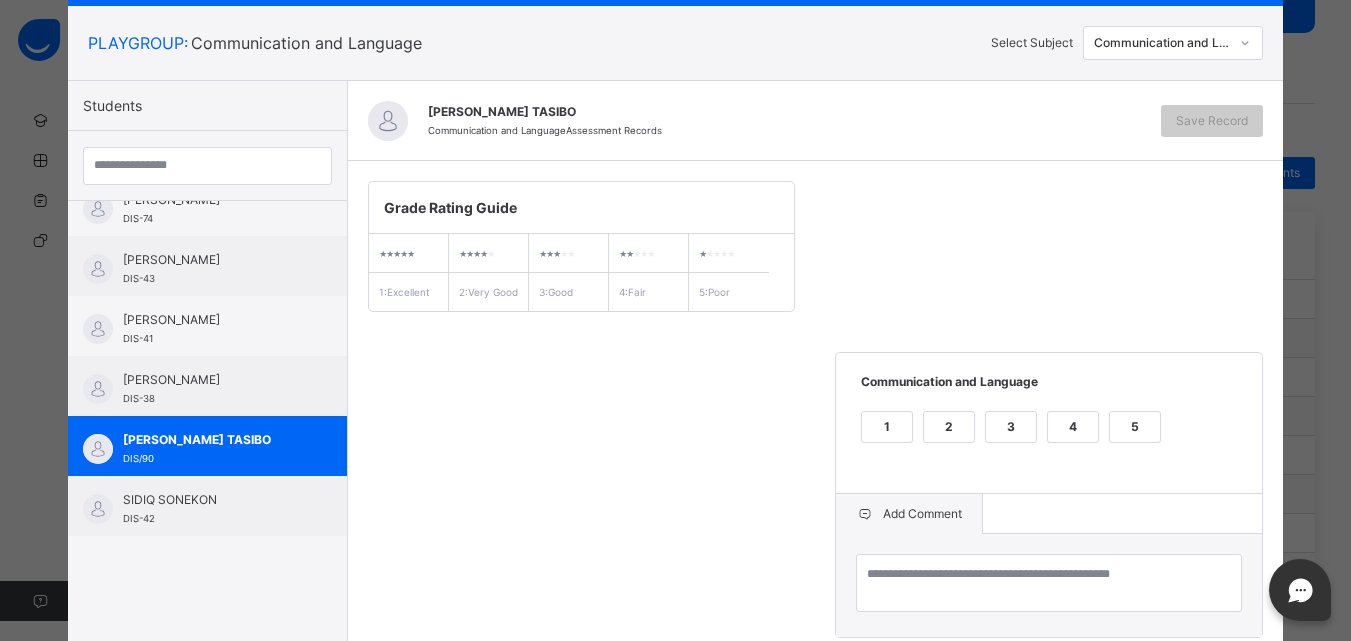 click on "Add Comment" at bounding box center [909, 514] 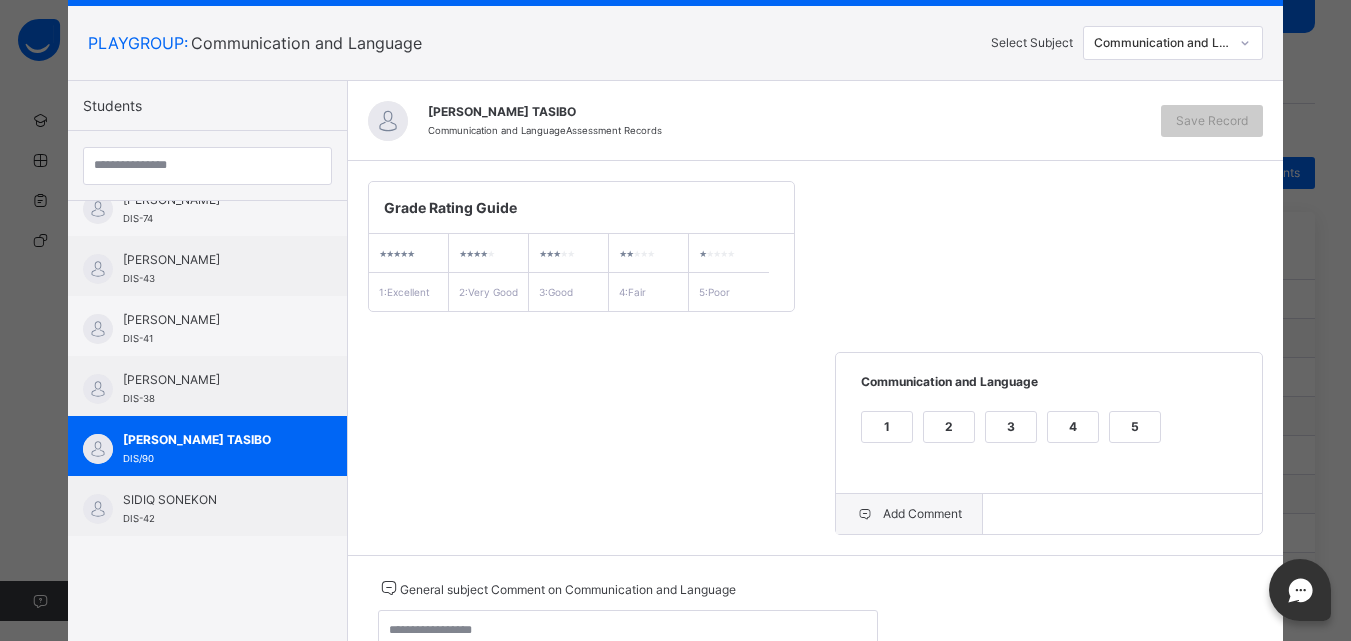 drag, startPoint x: 907, startPoint y: 543, endPoint x: 885, endPoint y: 517, distance: 34.058773 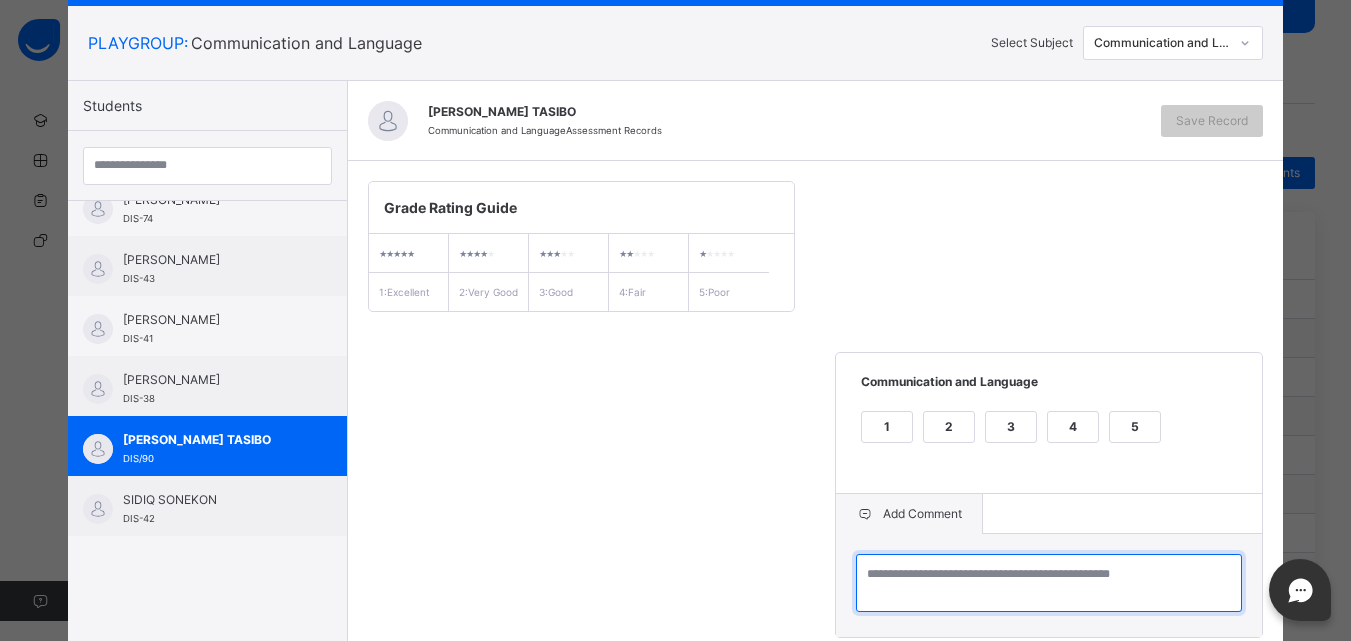 click at bounding box center [1049, 583] 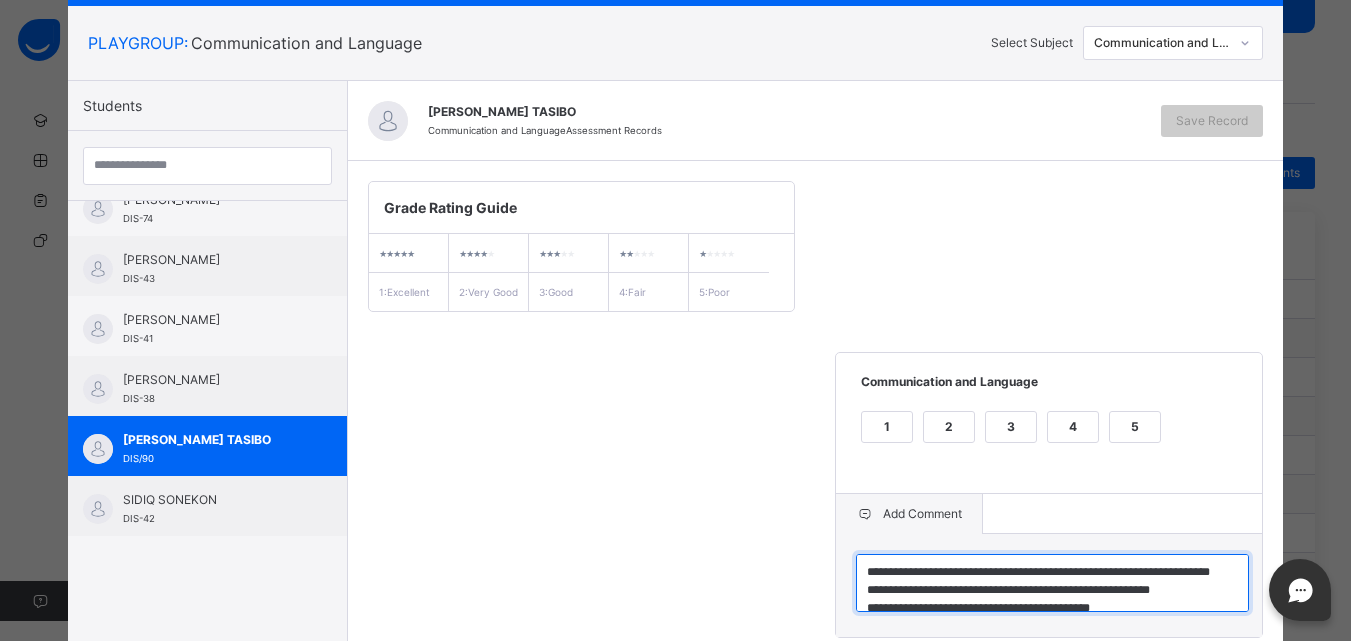 scroll, scrollTop: 0, scrollLeft: 0, axis: both 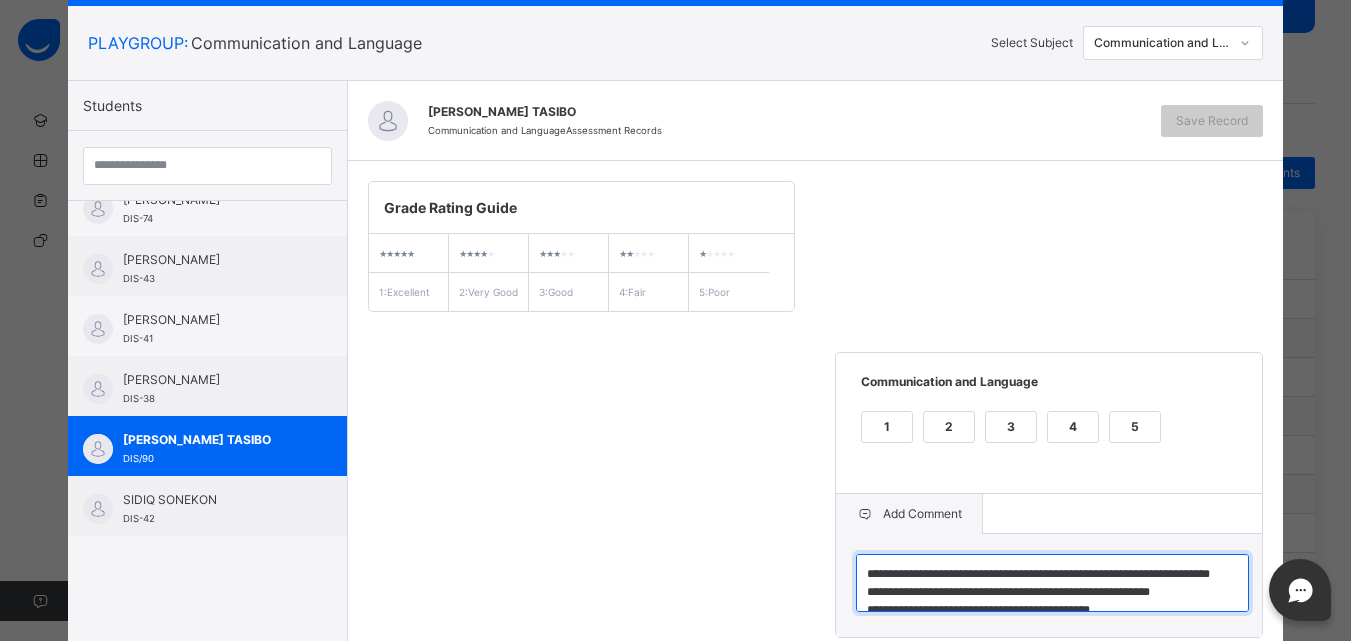 click on "**********" at bounding box center (1052, 583) 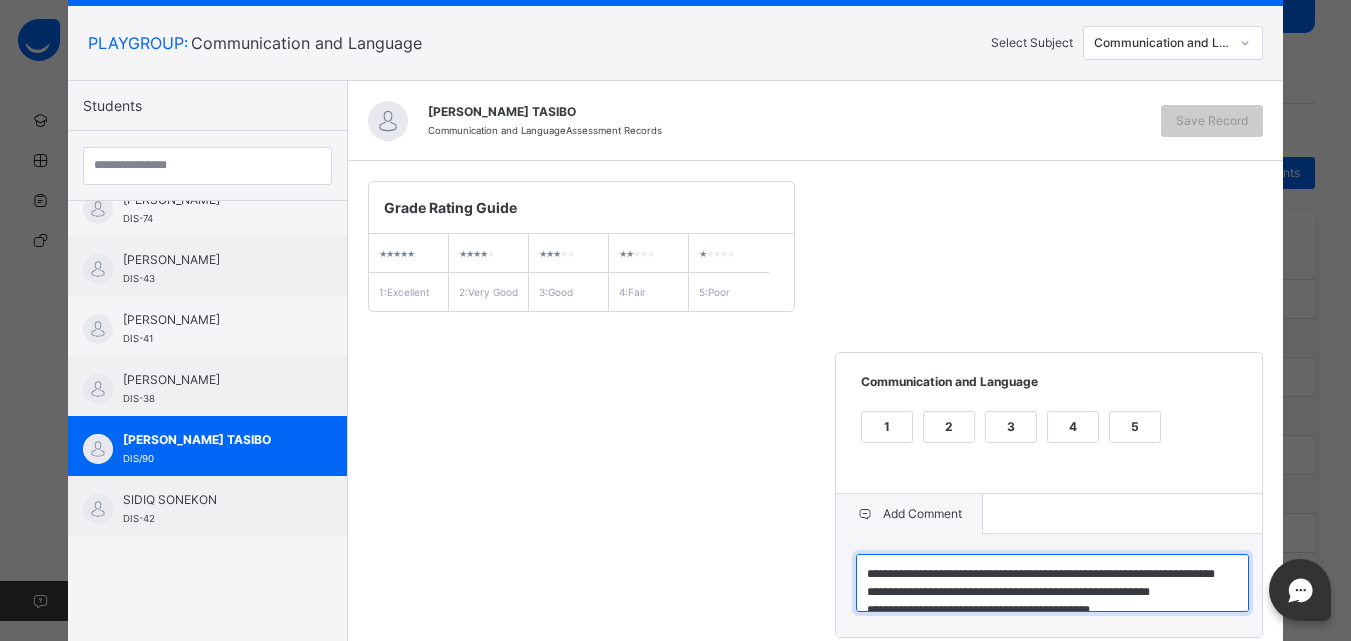 type on "**********" 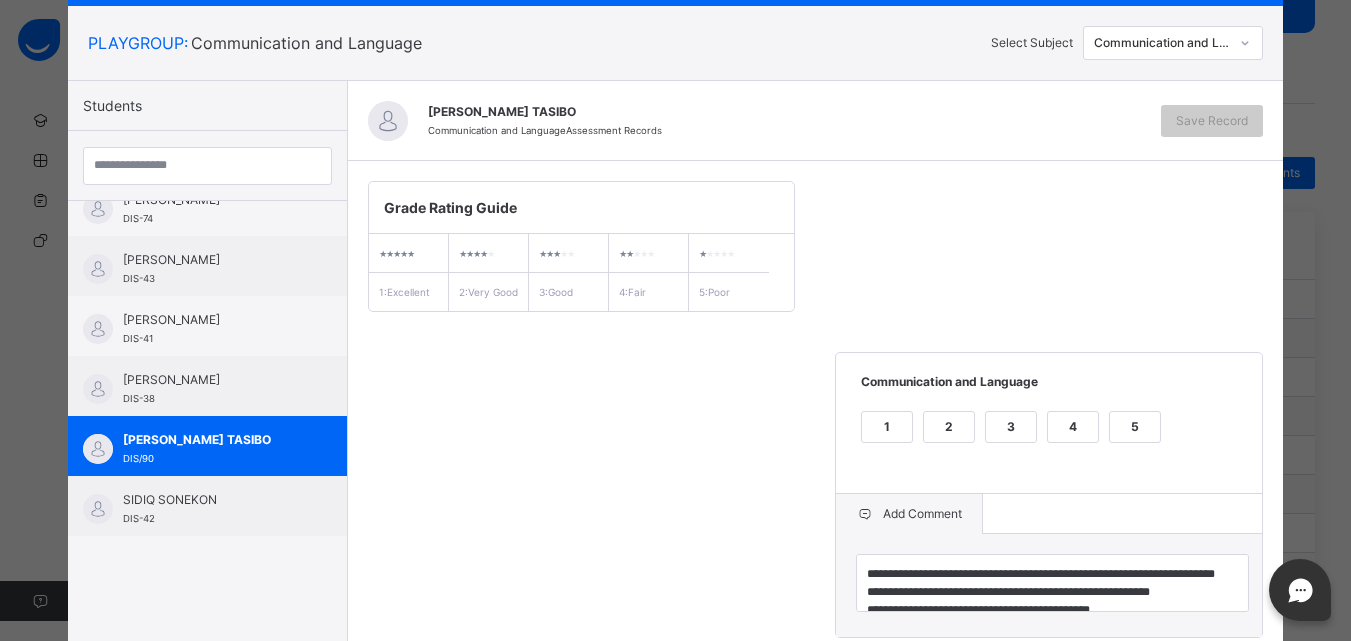 click on "**********" at bounding box center [816, 409] 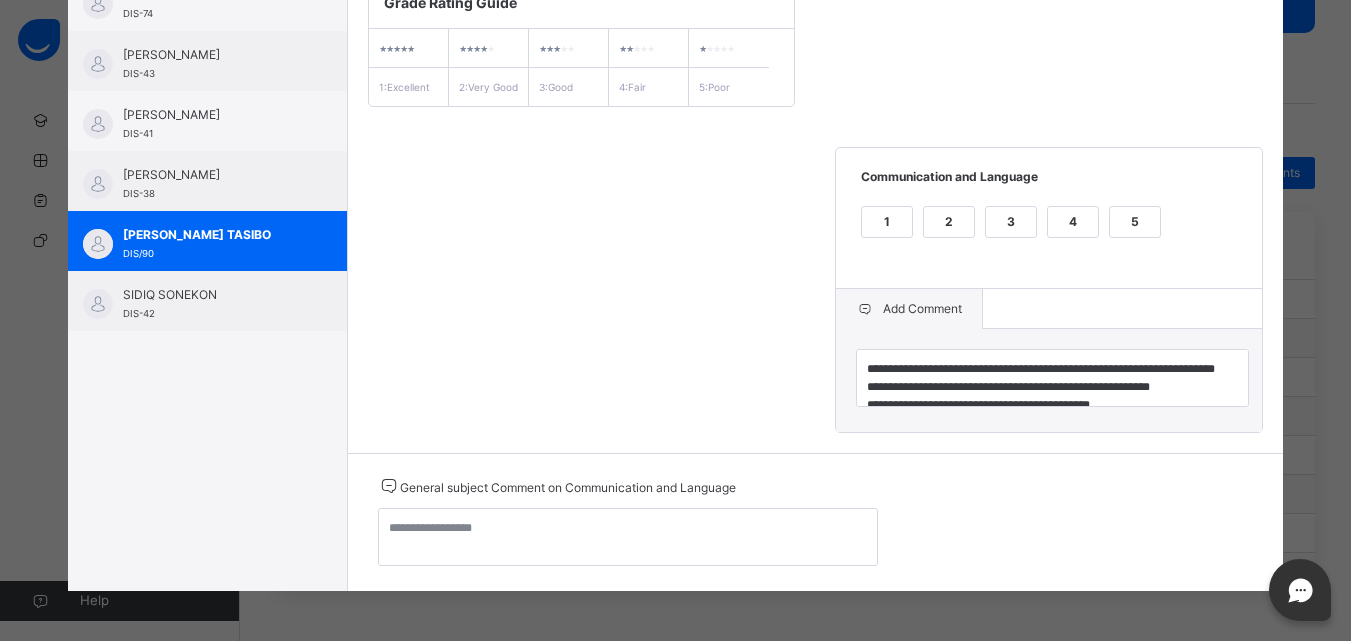 scroll, scrollTop: 334, scrollLeft: 0, axis: vertical 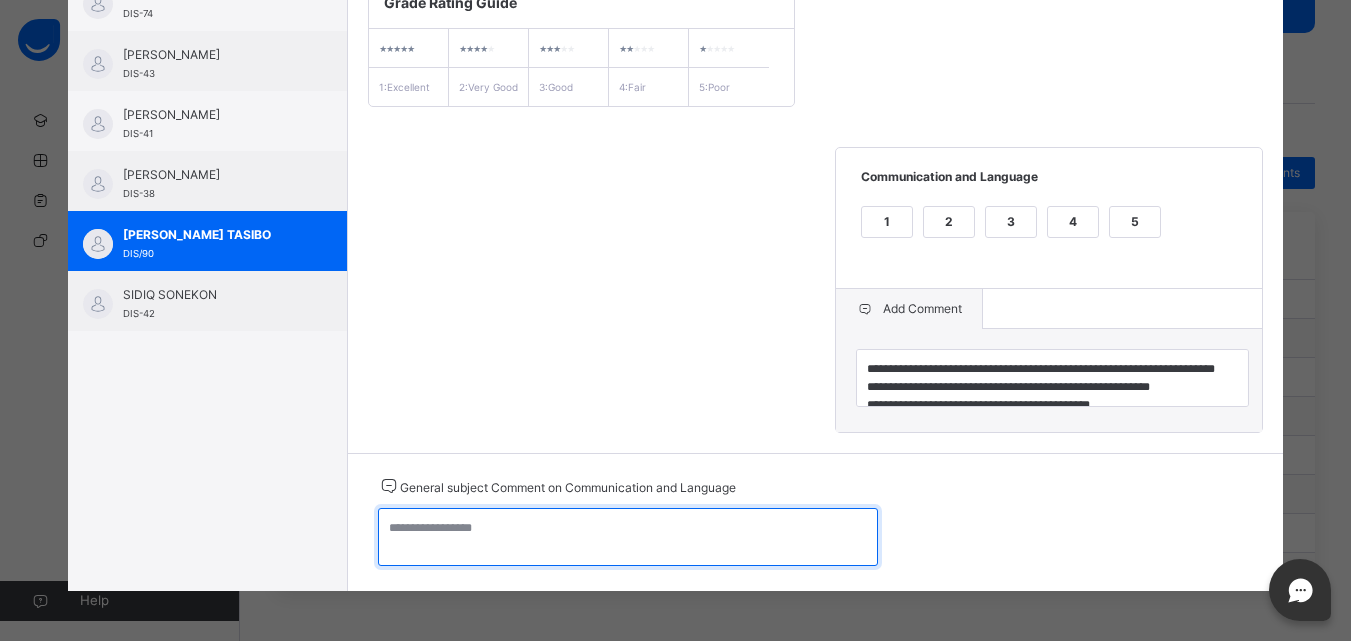 click at bounding box center (628, 537) 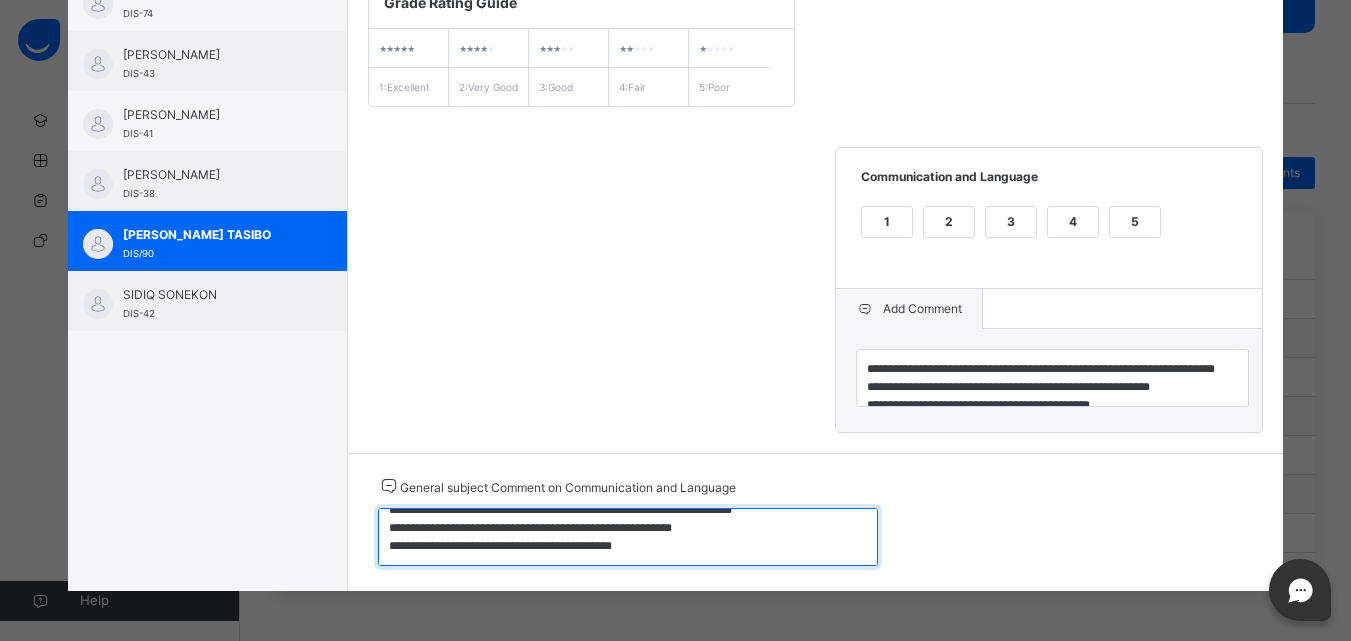 scroll, scrollTop: 0, scrollLeft: 0, axis: both 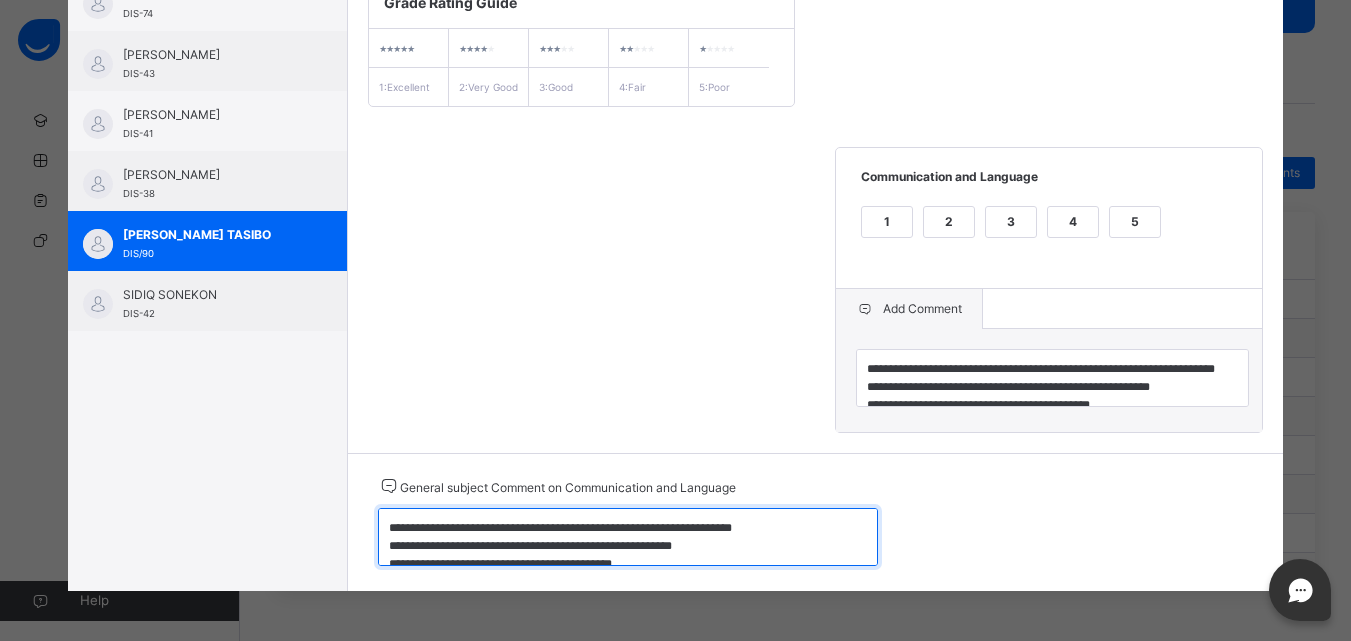 click on "**********" at bounding box center (628, 537) 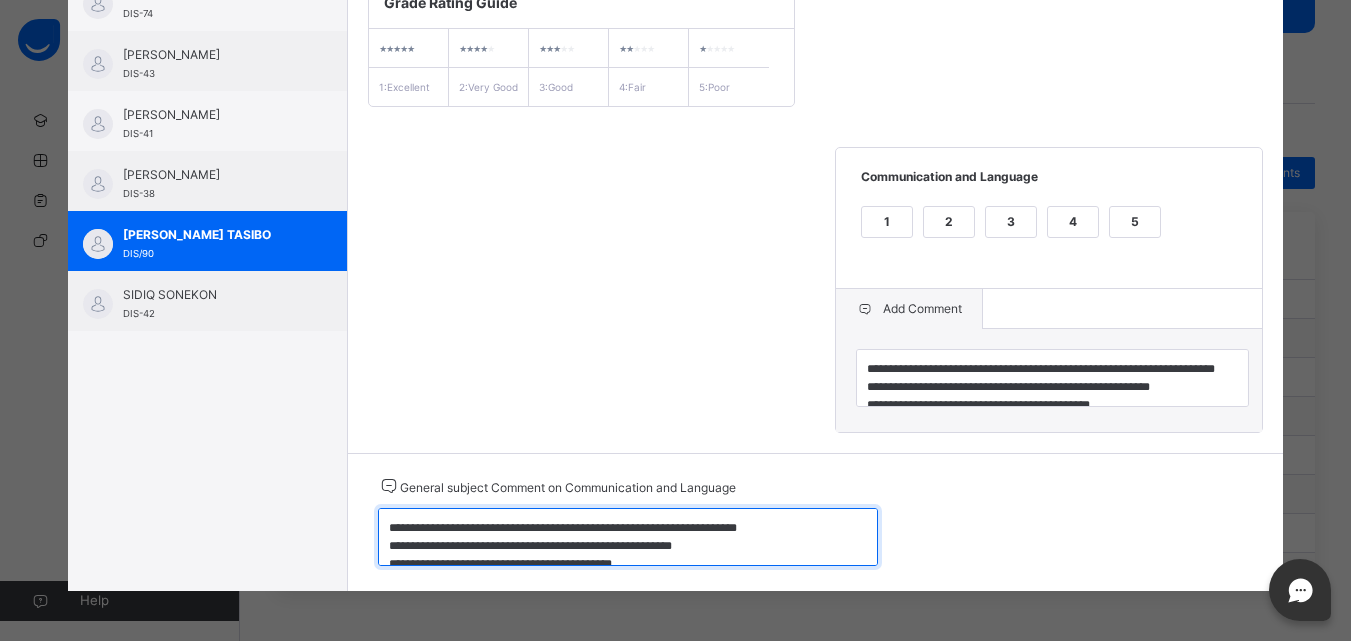 type on "**********" 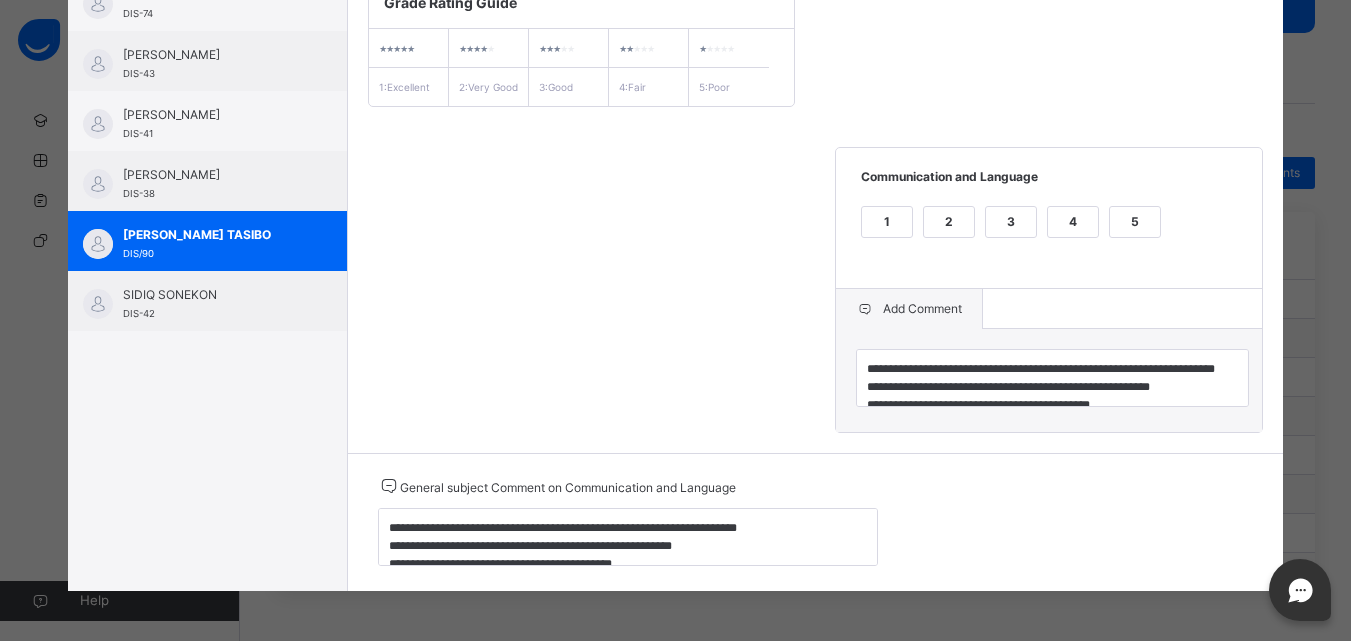 click on "3" at bounding box center (1011, 222) 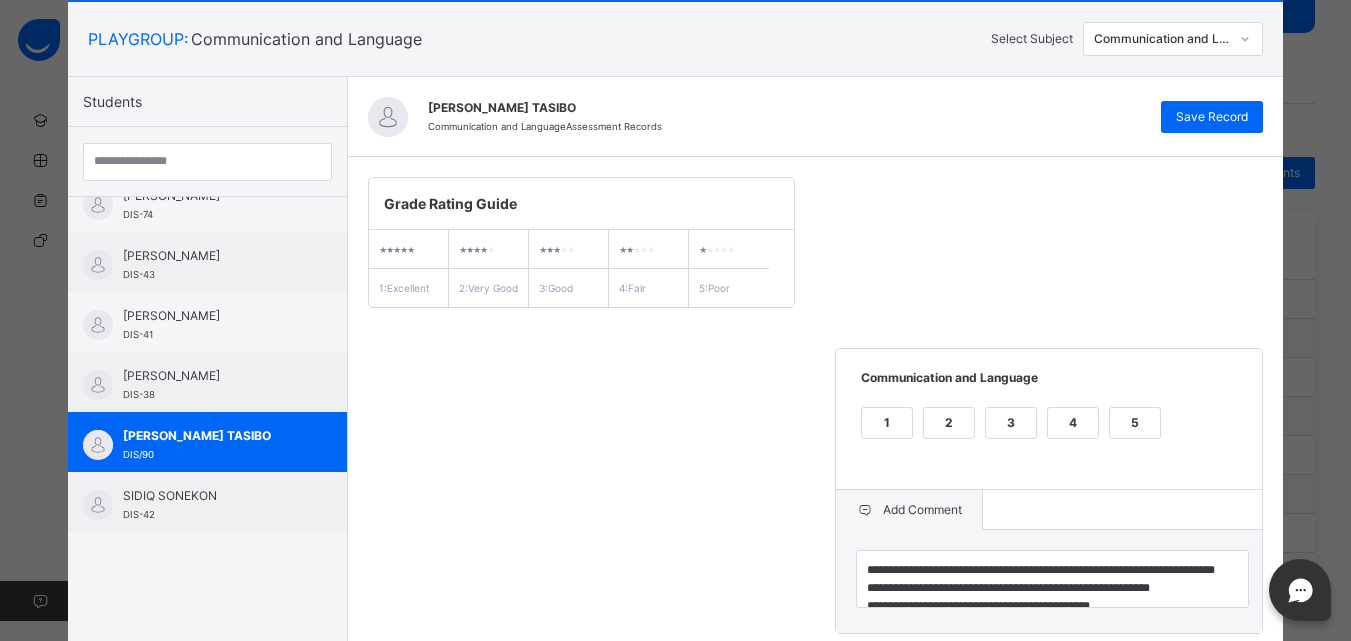 scroll, scrollTop: 54, scrollLeft: 0, axis: vertical 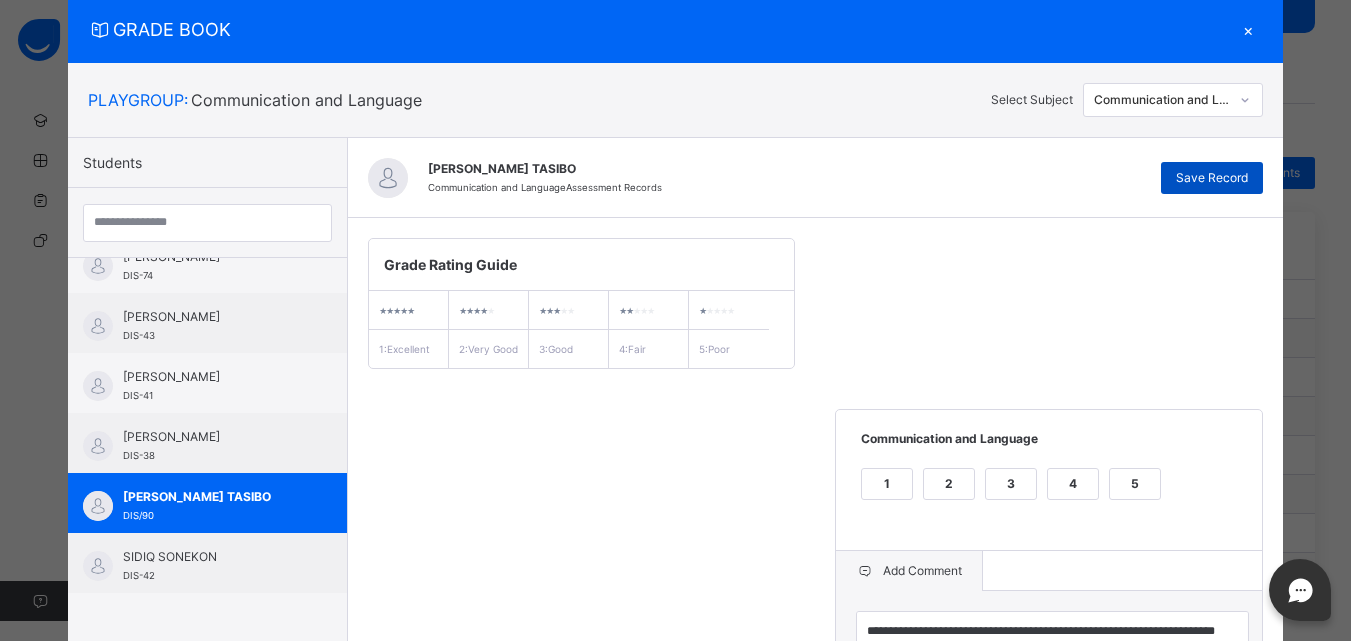 click on "Save Record" at bounding box center [1212, 178] 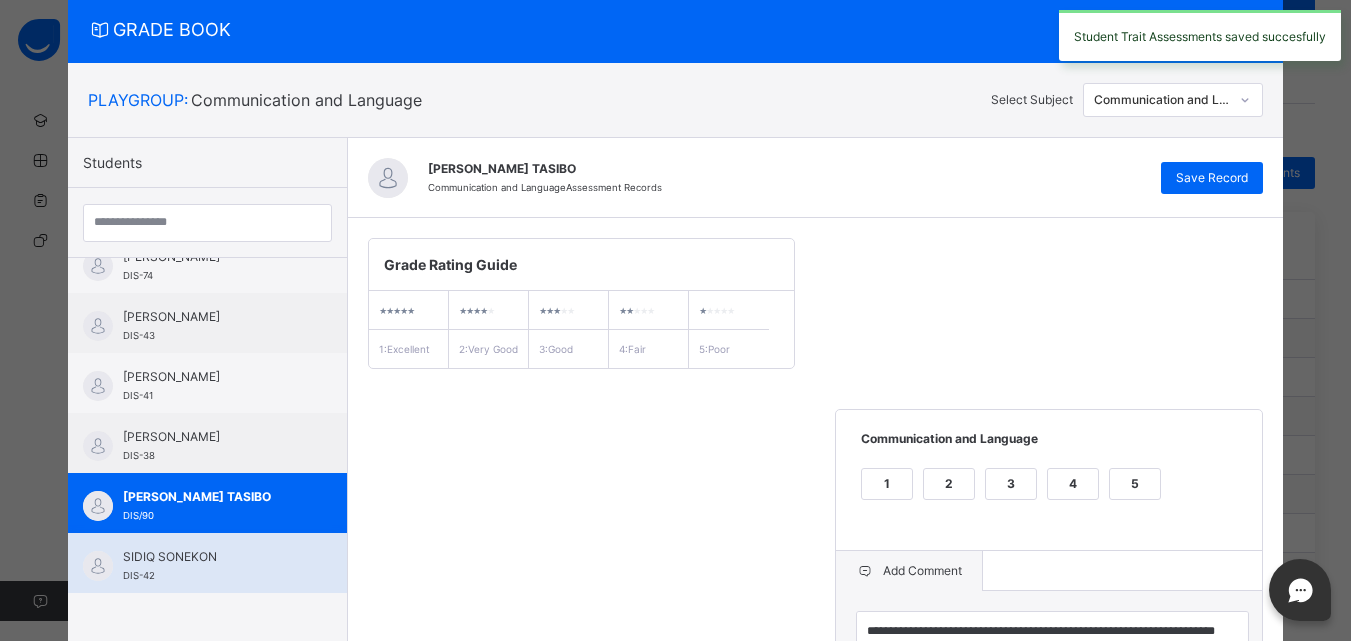 click on "SIDIQ  SONEKON" at bounding box center [212, 557] 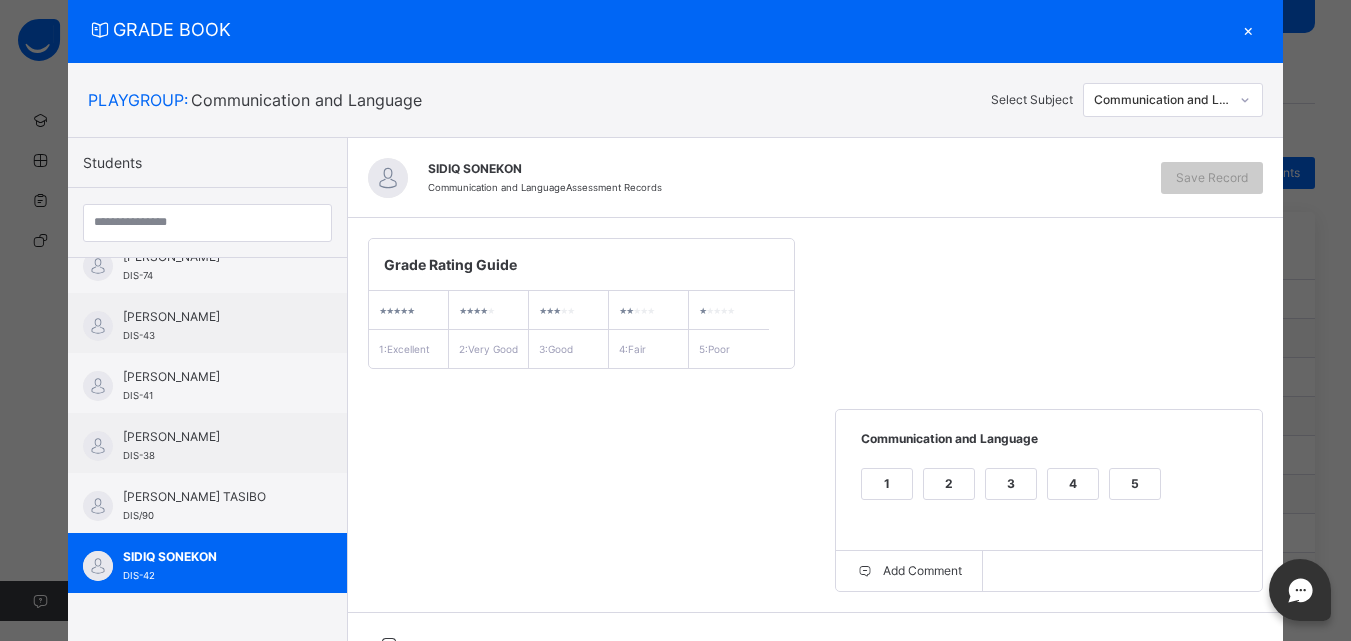 scroll, scrollTop: 345, scrollLeft: 0, axis: vertical 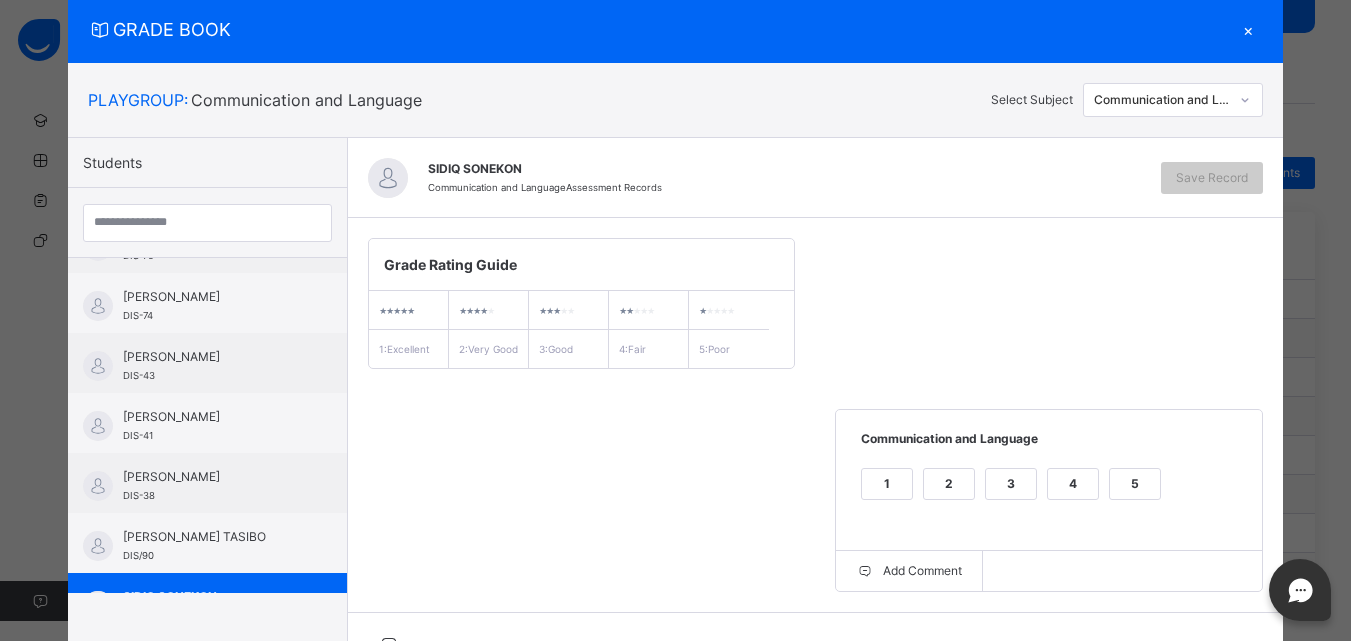click on "Grade Rating Guide   ★ ★ ★ ★ ★ 1  :  Excellent ★ ★ ★ ★ ★ 2  :  Very Good ★ ★ ★ ★ ★ 3  :  Good ★ ★ ★ ★ ★ 4  :  Fair ★ ★ ★ ★ ★ 5  :  Poor Communication and Language   1 2 3 4 5  Add Comment" at bounding box center (816, 415) 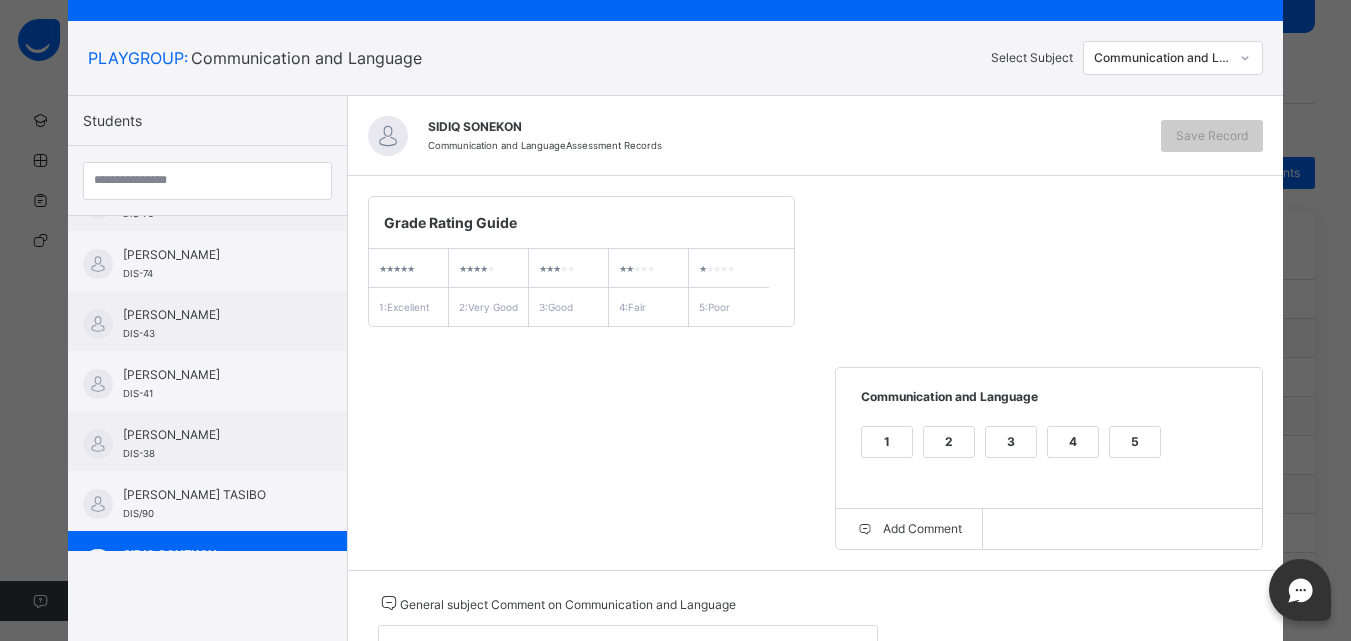 scroll, scrollTop: 134, scrollLeft: 0, axis: vertical 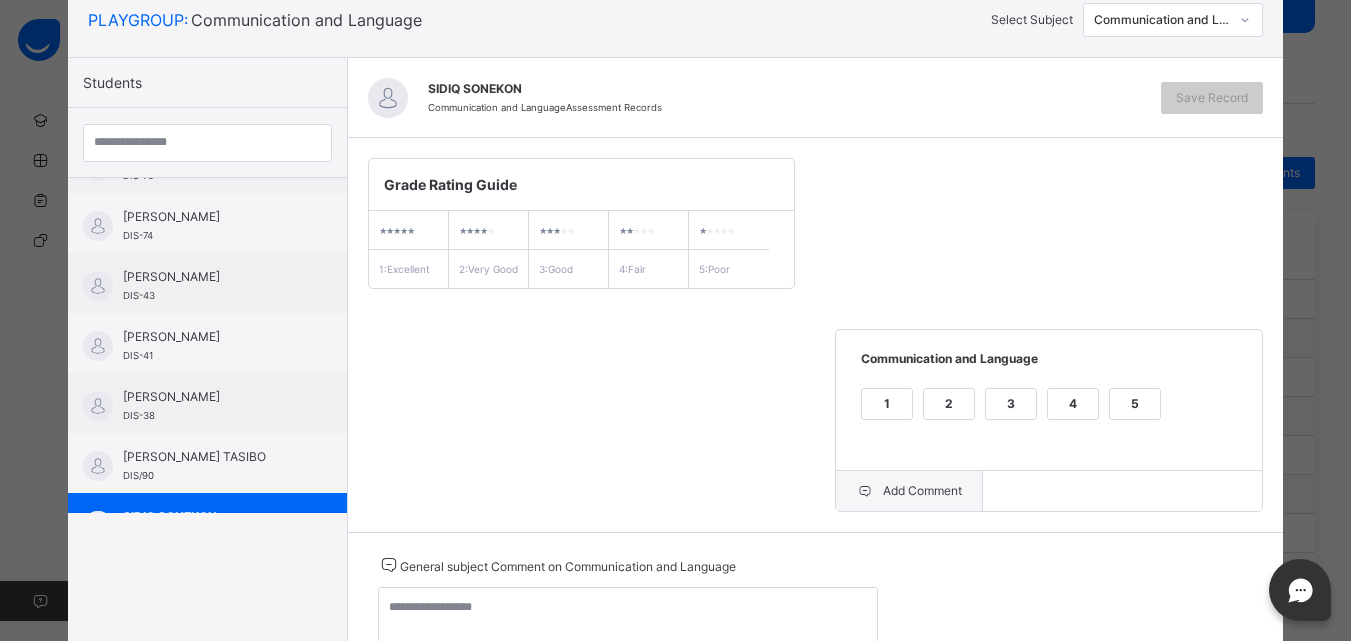 click on "Add Comment" at bounding box center [909, 491] 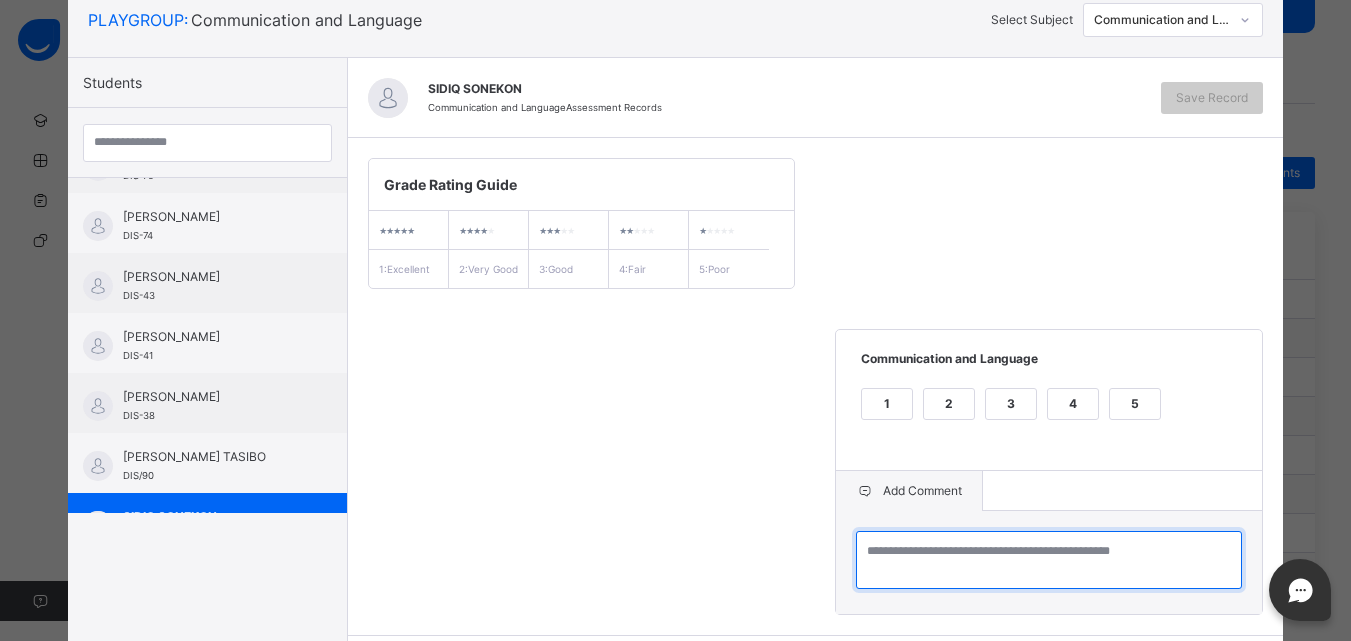 drag, startPoint x: 888, startPoint y: 508, endPoint x: 881, endPoint y: 574, distance: 66.37017 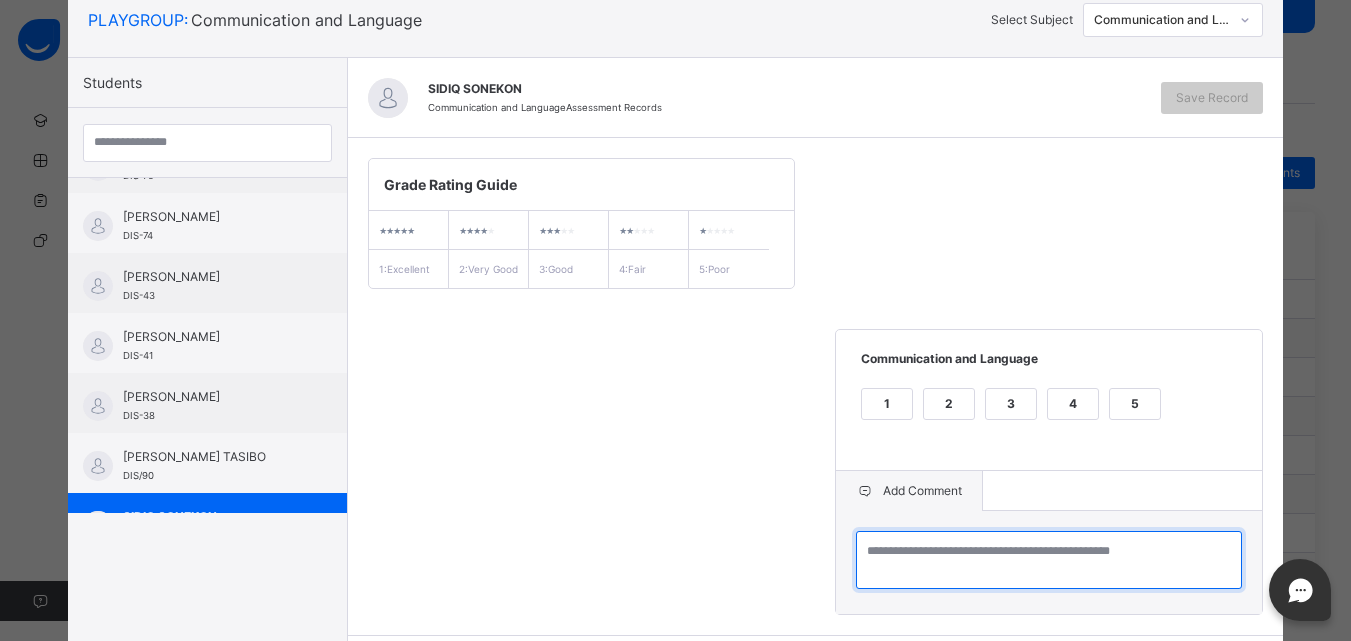 paste on "**********" 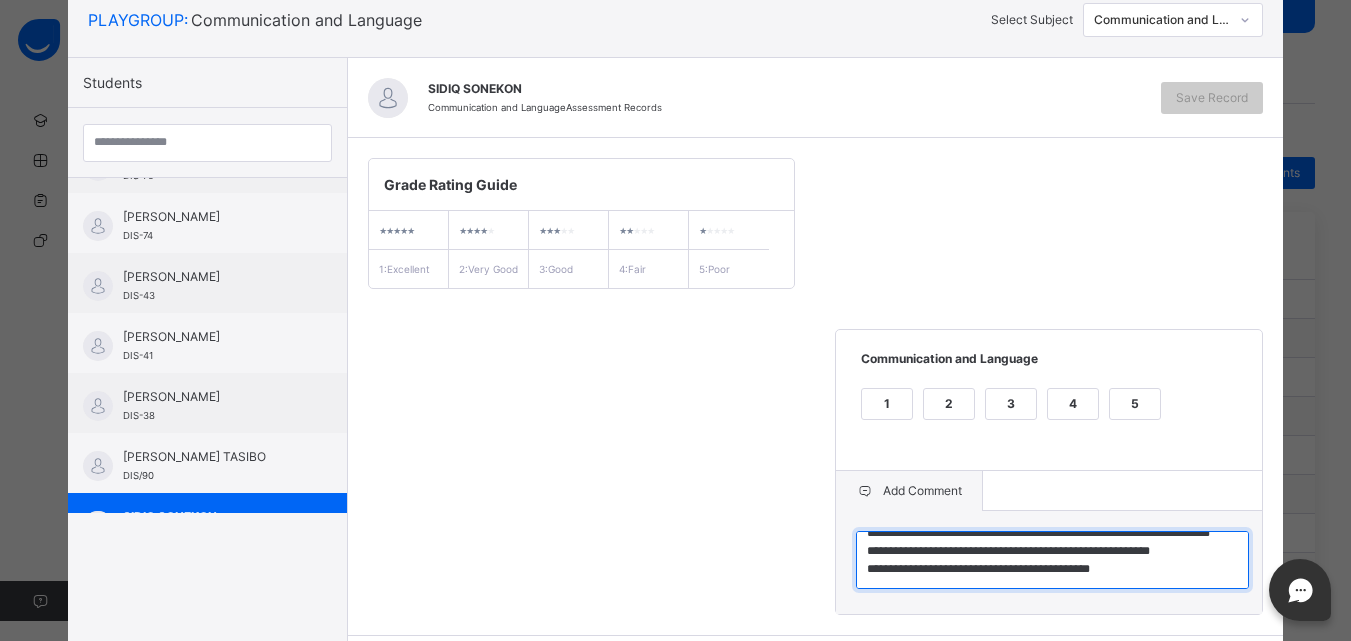 scroll, scrollTop: 2, scrollLeft: 0, axis: vertical 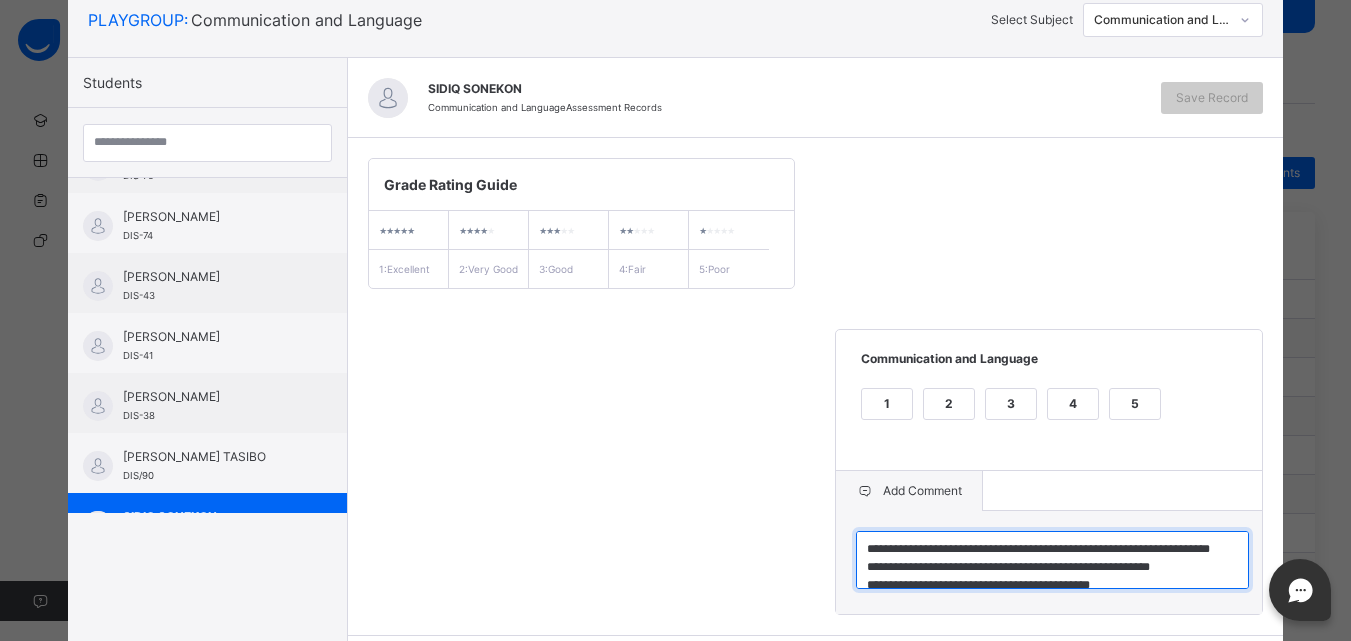 click on "**********" at bounding box center [1052, 560] 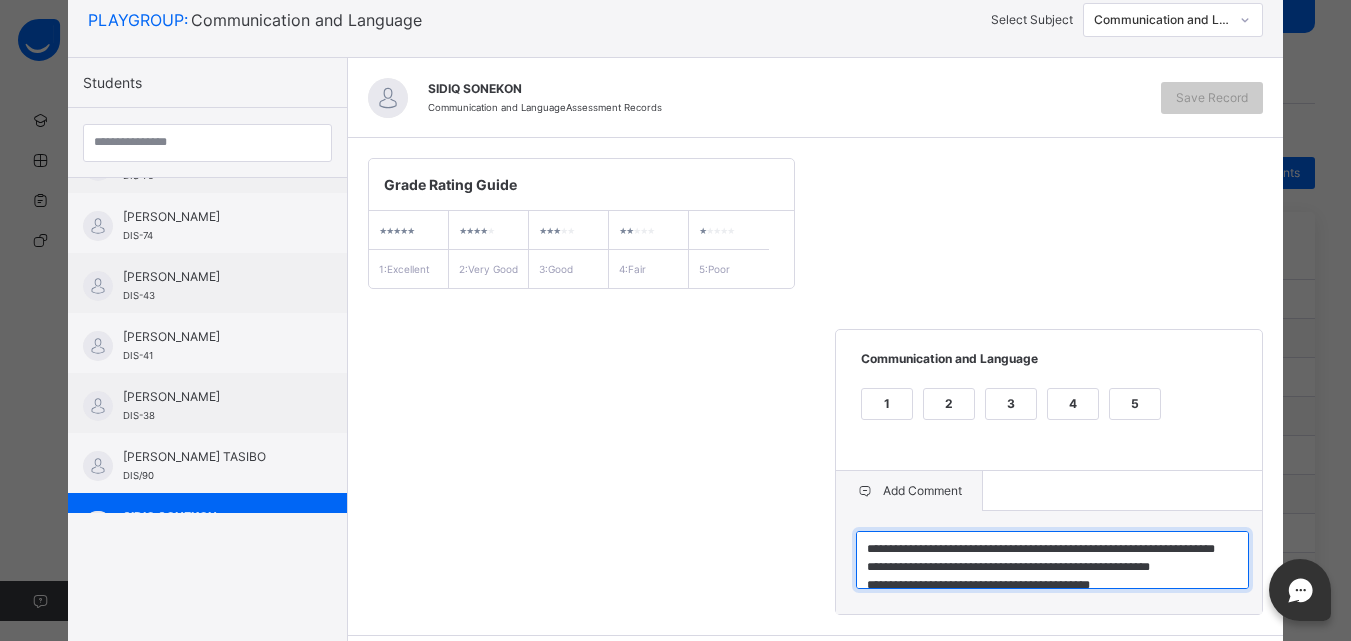 click on "**********" at bounding box center [1052, 560] 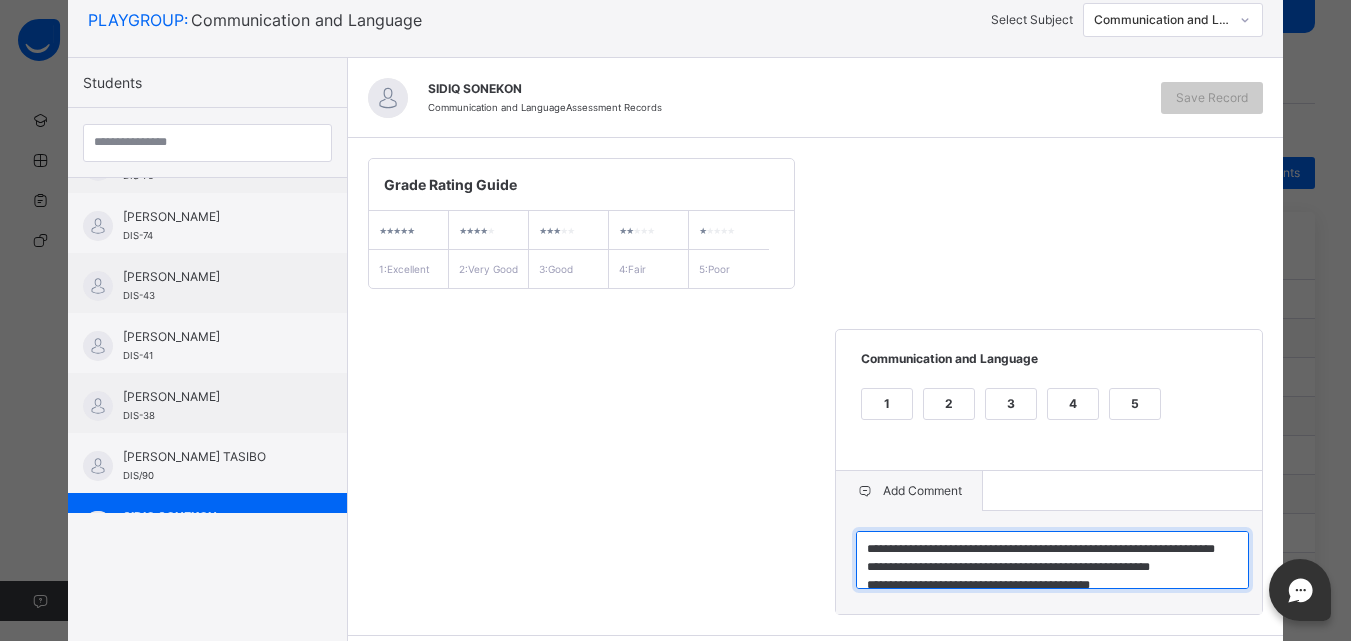 click on "**********" at bounding box center (1052, 560) 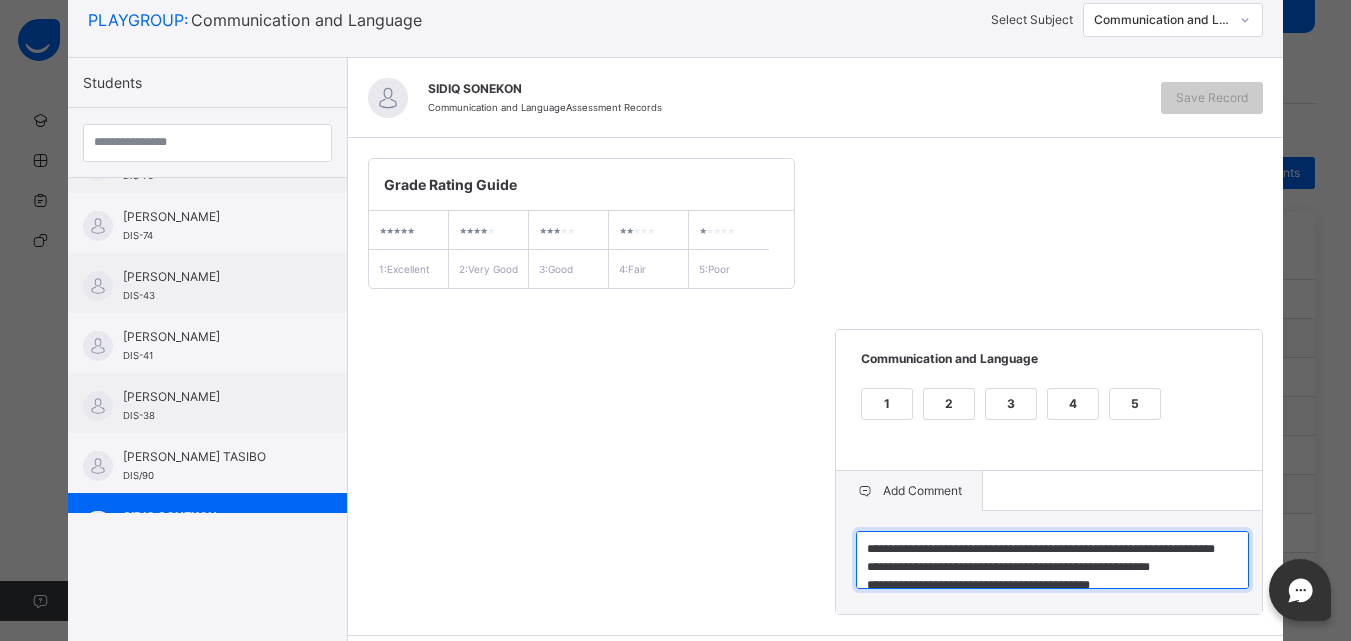 click on "**********" at bounding box center (1052, 560) 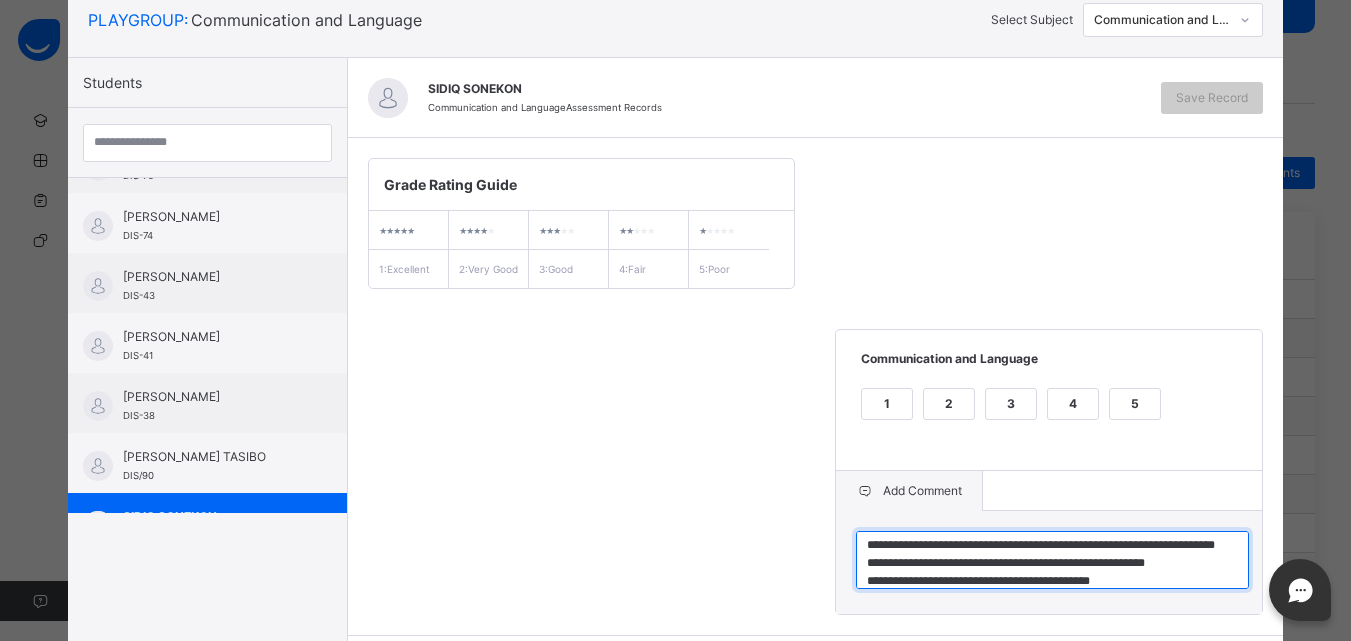 scroll, scrollTop: 24, scrollLeft: 0, axis: vertical 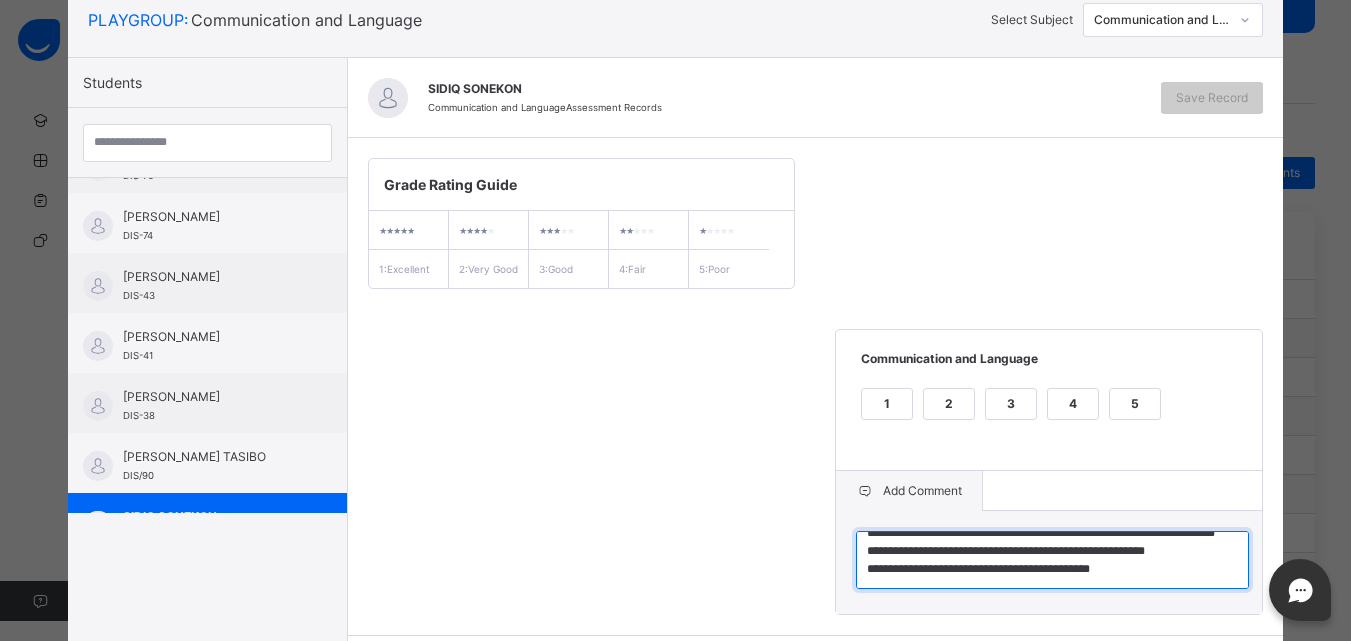 click on "**********" at bounding box center [1052, 560] 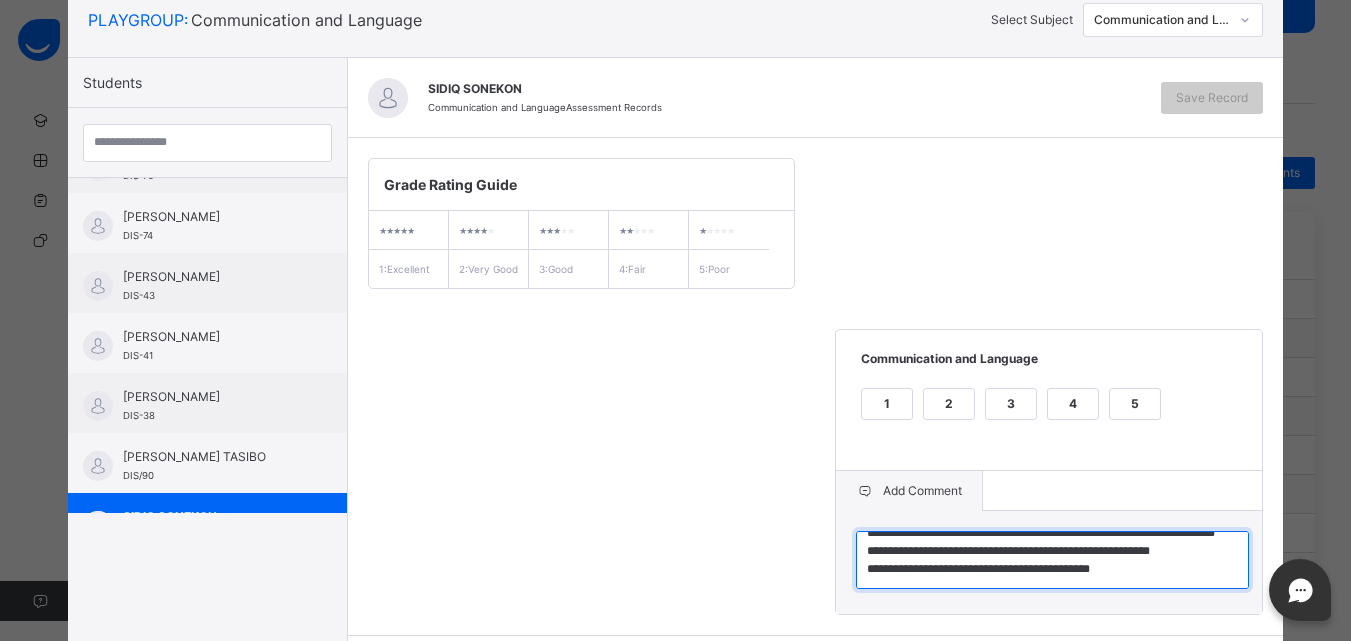type on "**********" 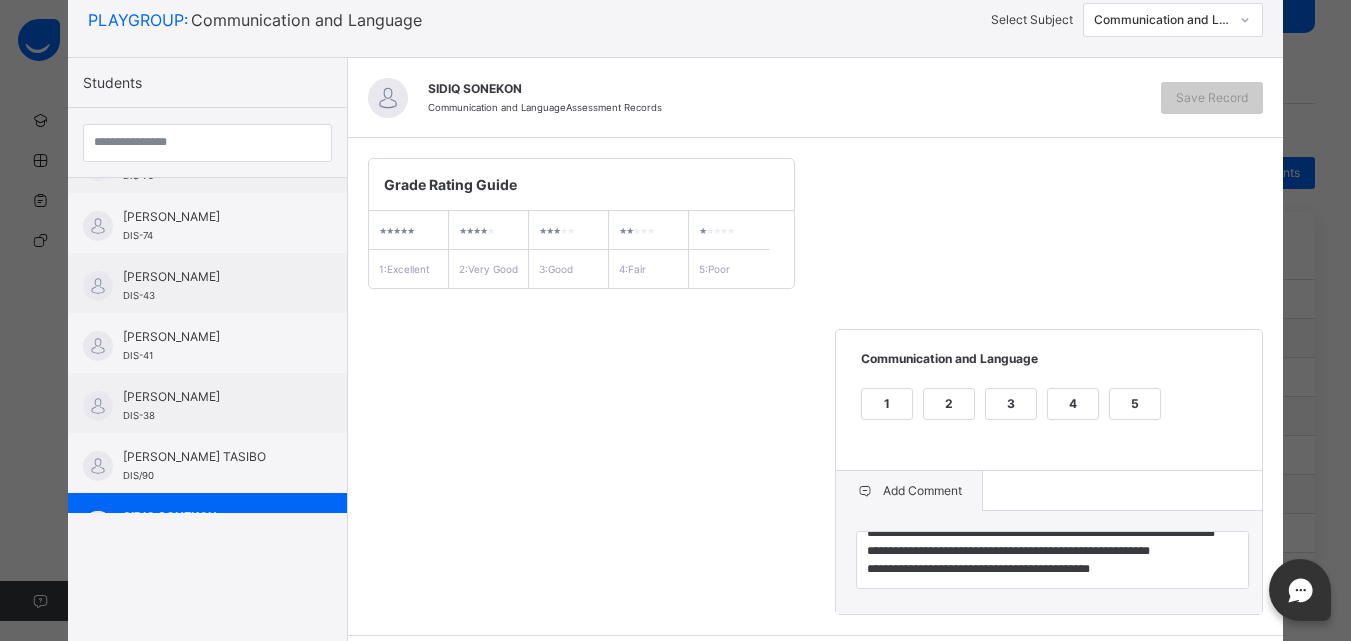 click on "**********" at bounding box center [816, 386] 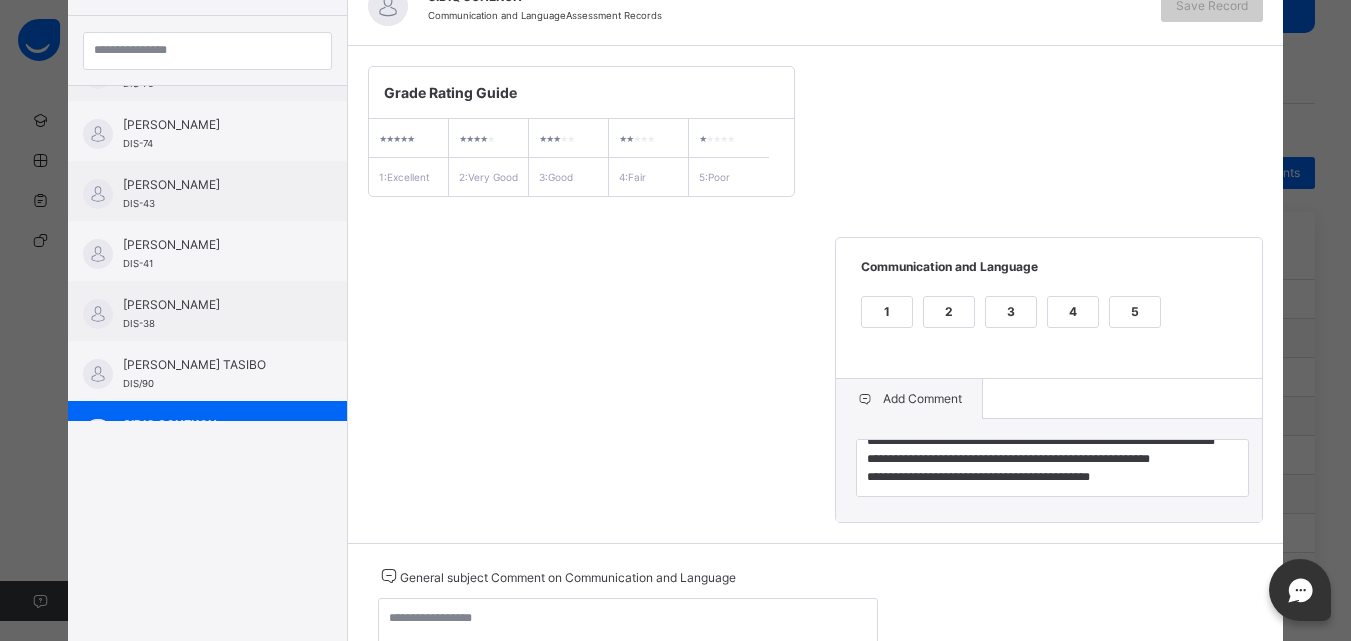 scroll, scrollTop: 254, scrollLeft: 0, axis: vertical 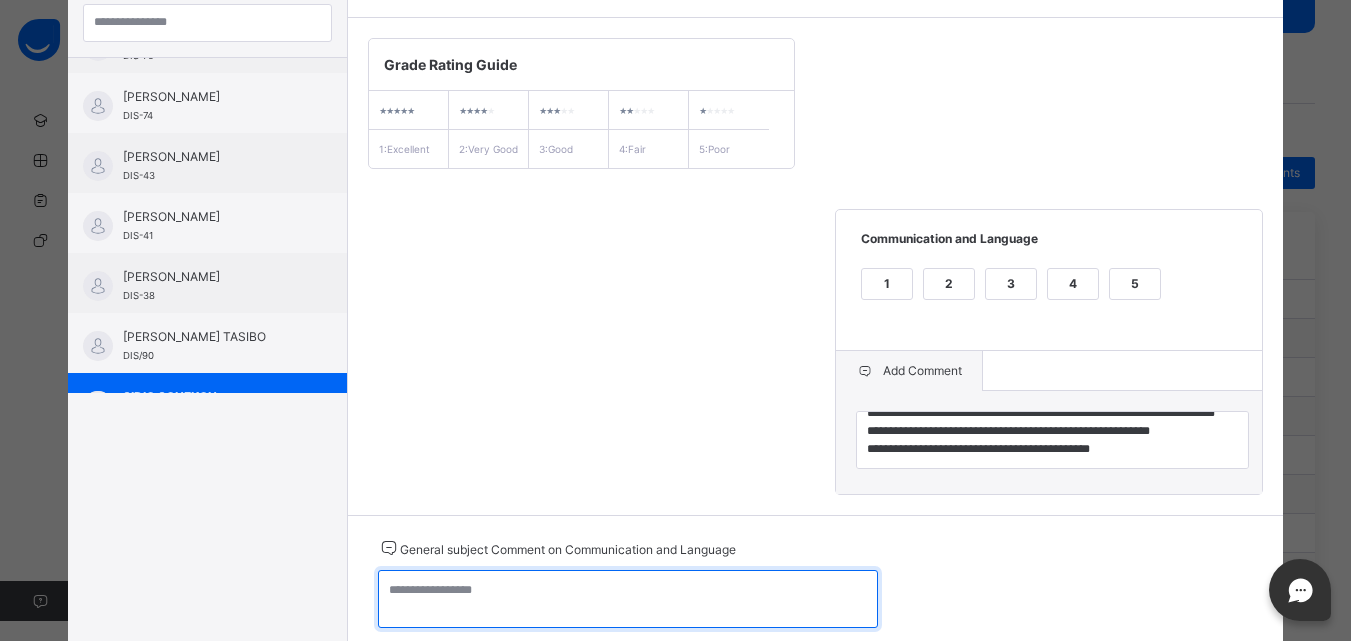 click at bounding box center (628, 599) 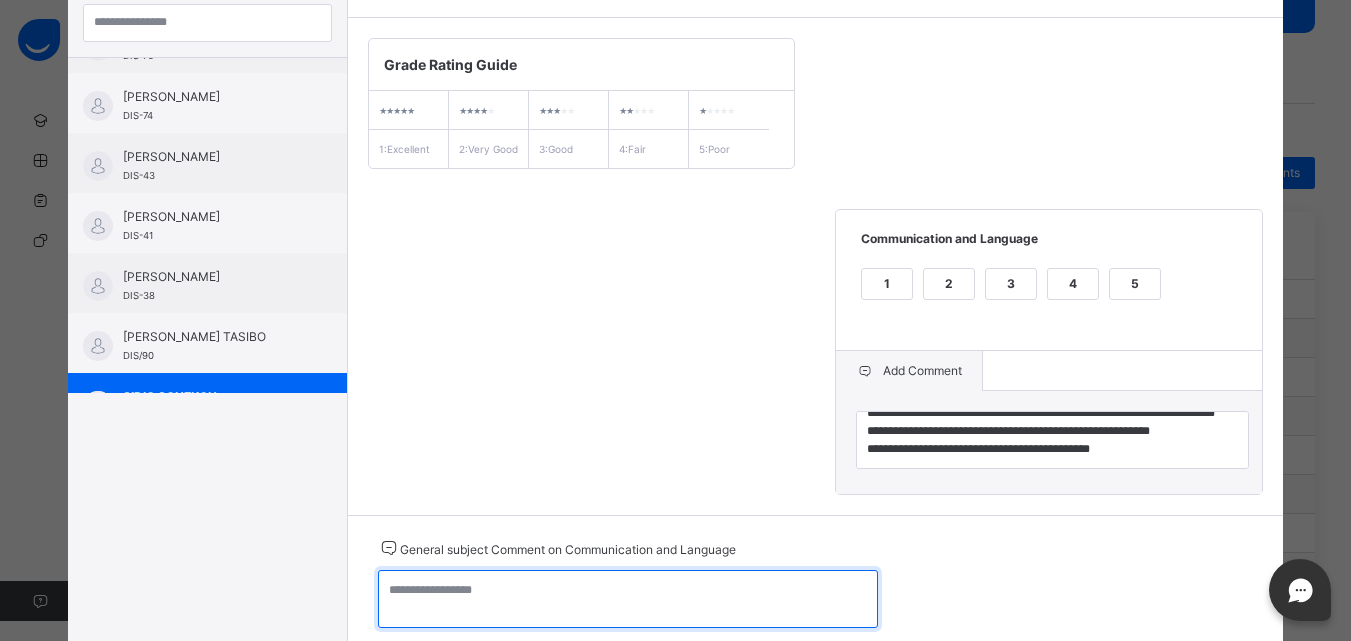 paste on "**********" 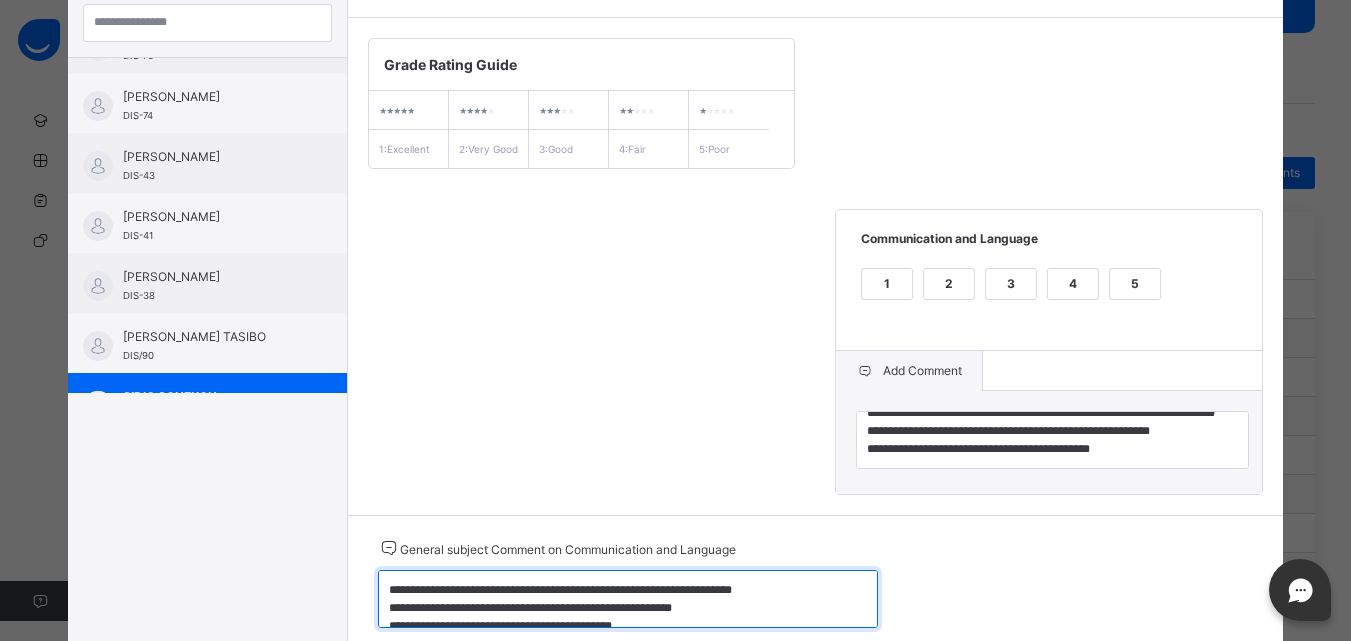 scroll, scrollTop: 24, scrollLeft: 0, axis: vertical 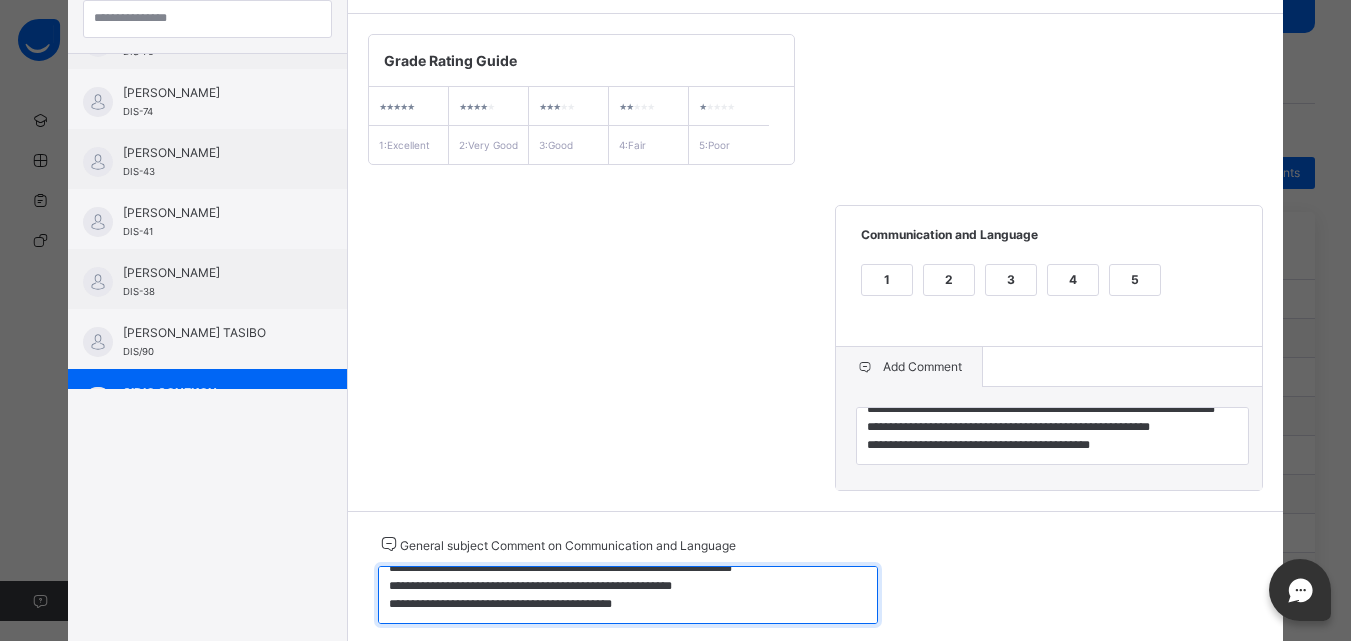 click on "**********" at bounding box center (628, 595) 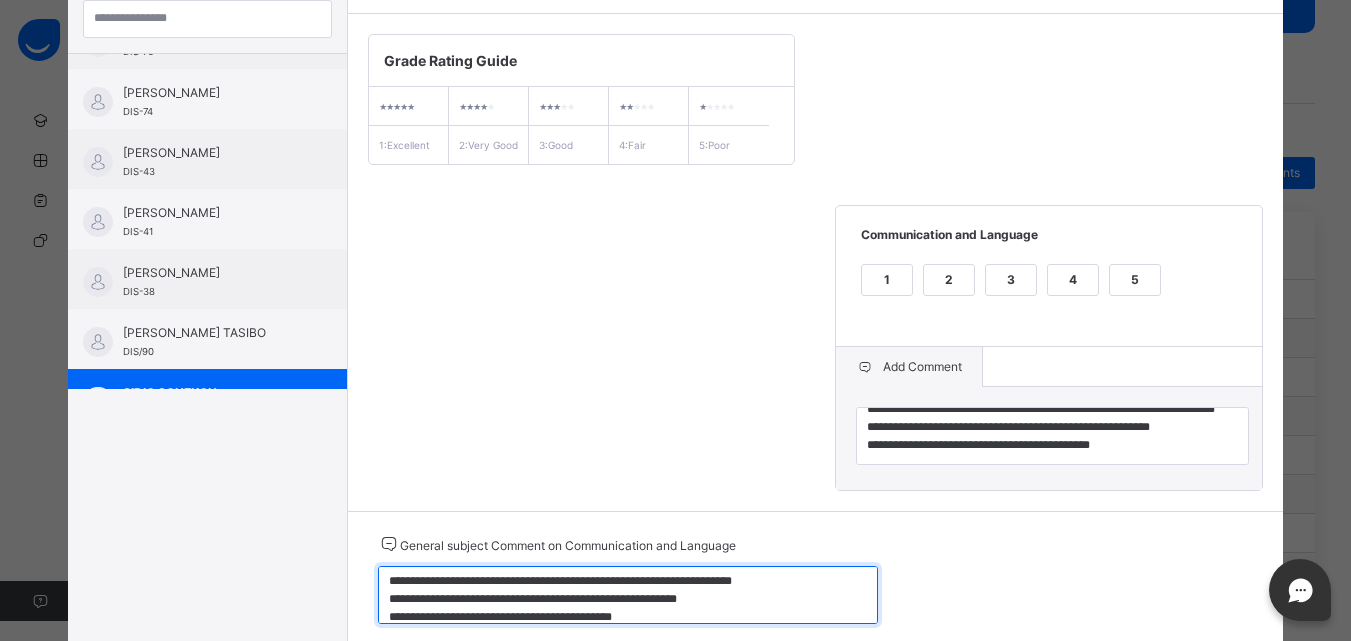 scroll, scrollTop: 0, scrollLeft: 0, axis: both 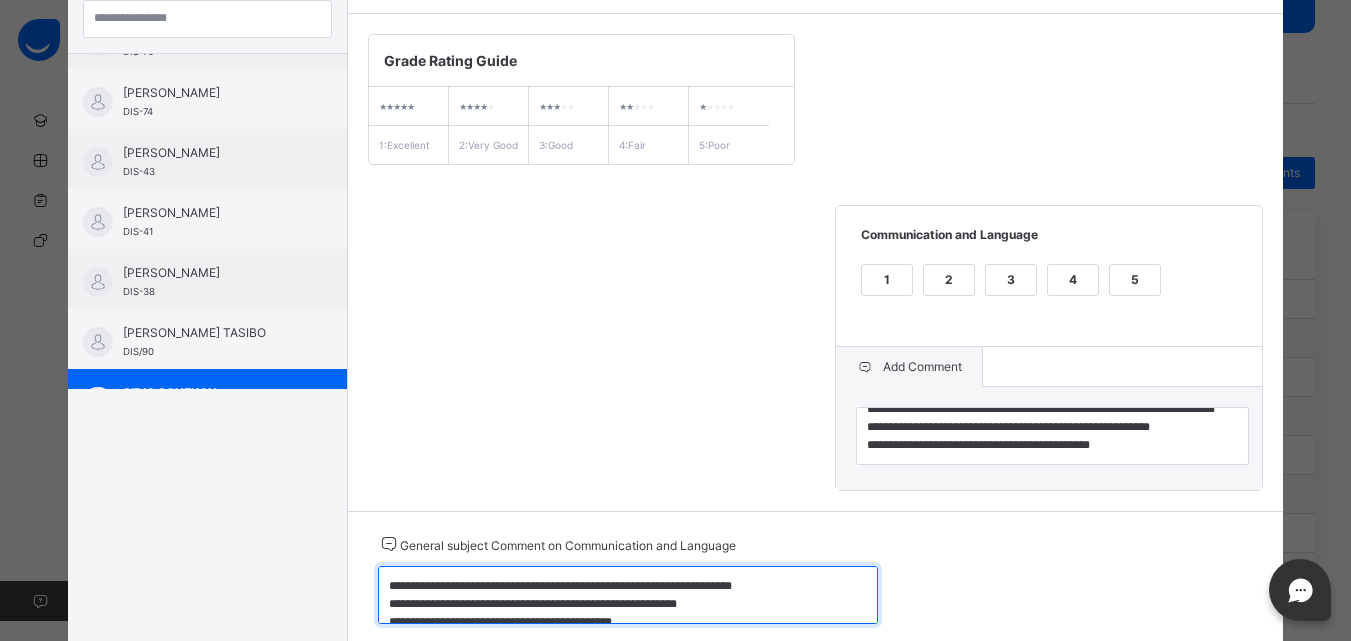 click on "**********" at bounding box center [628, 595] 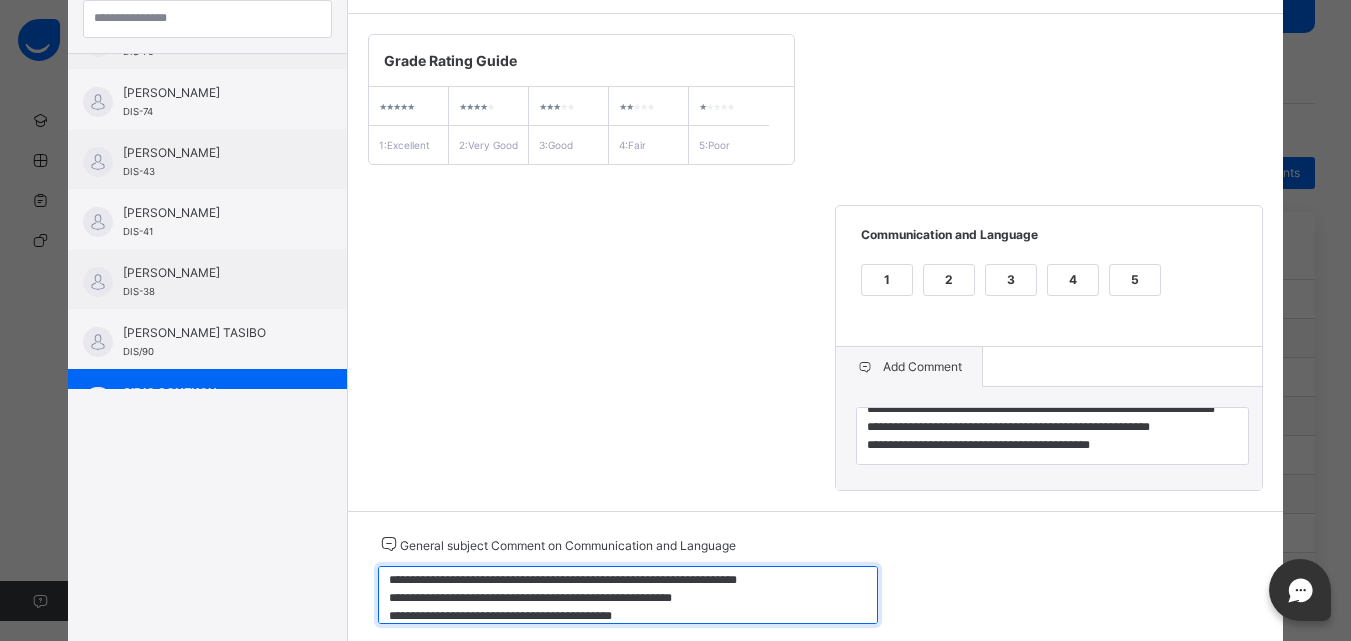 scroll, scrollTop: 24, scrollLeft: 0, axis: vertical 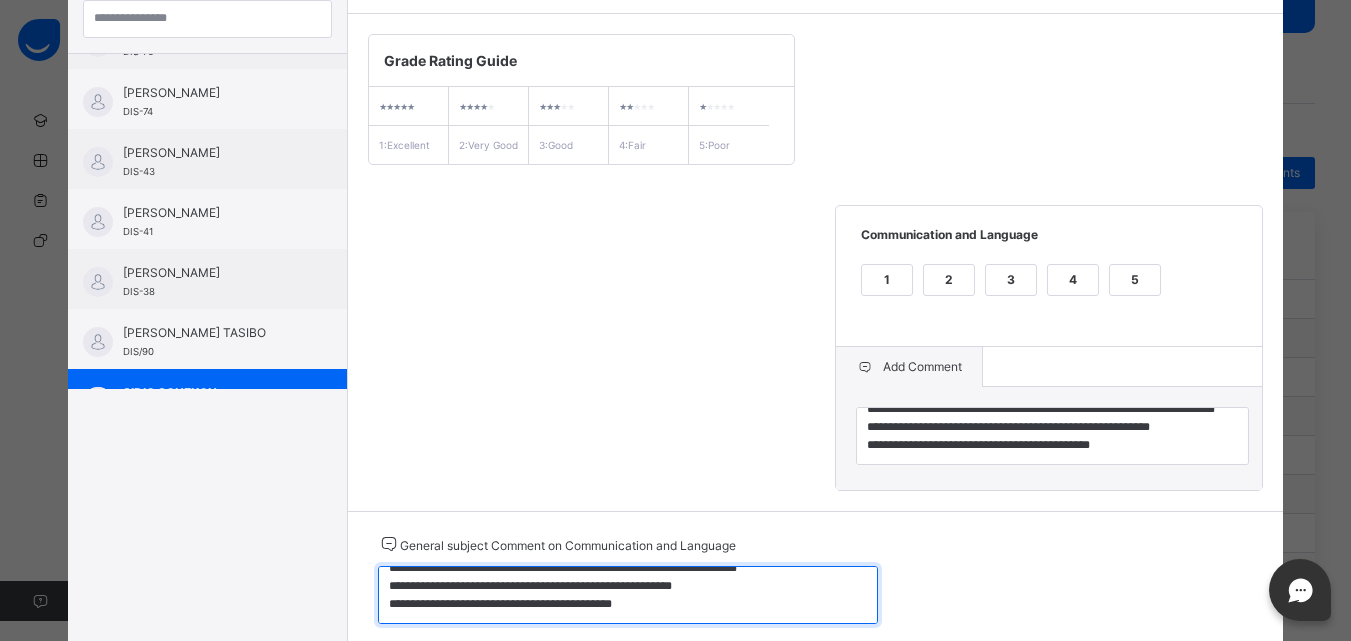 type on "**********" 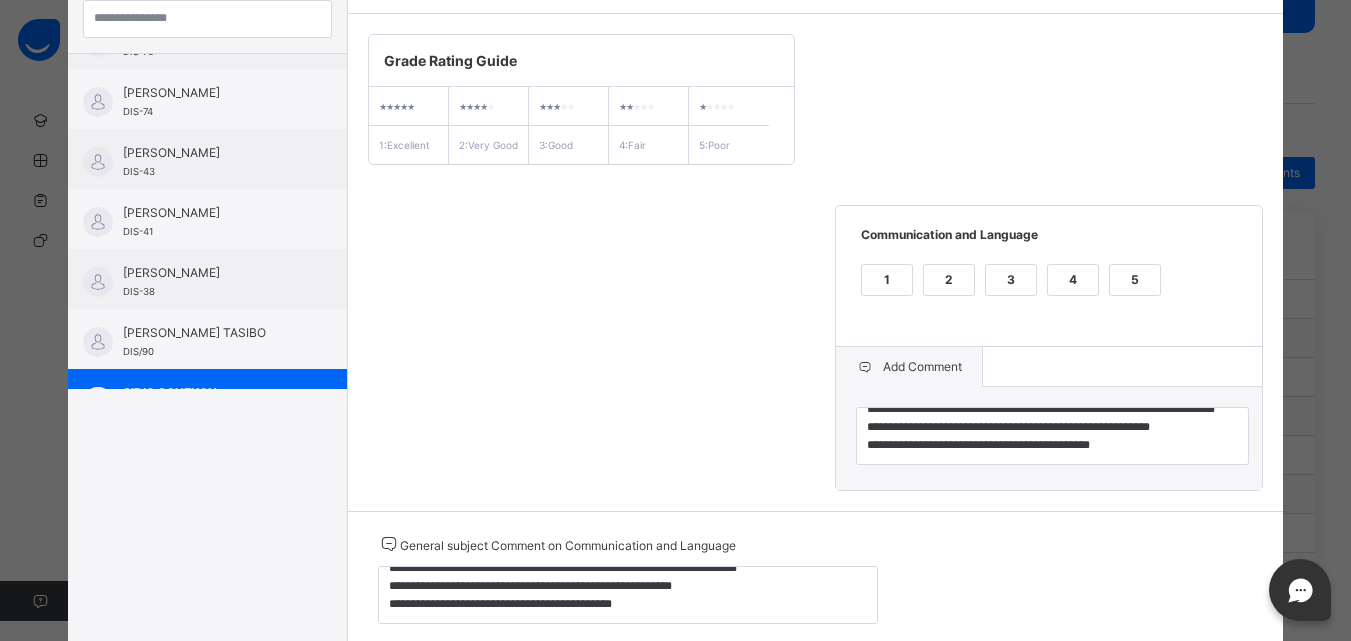 click on "3" at bounding box center (1011, 280) 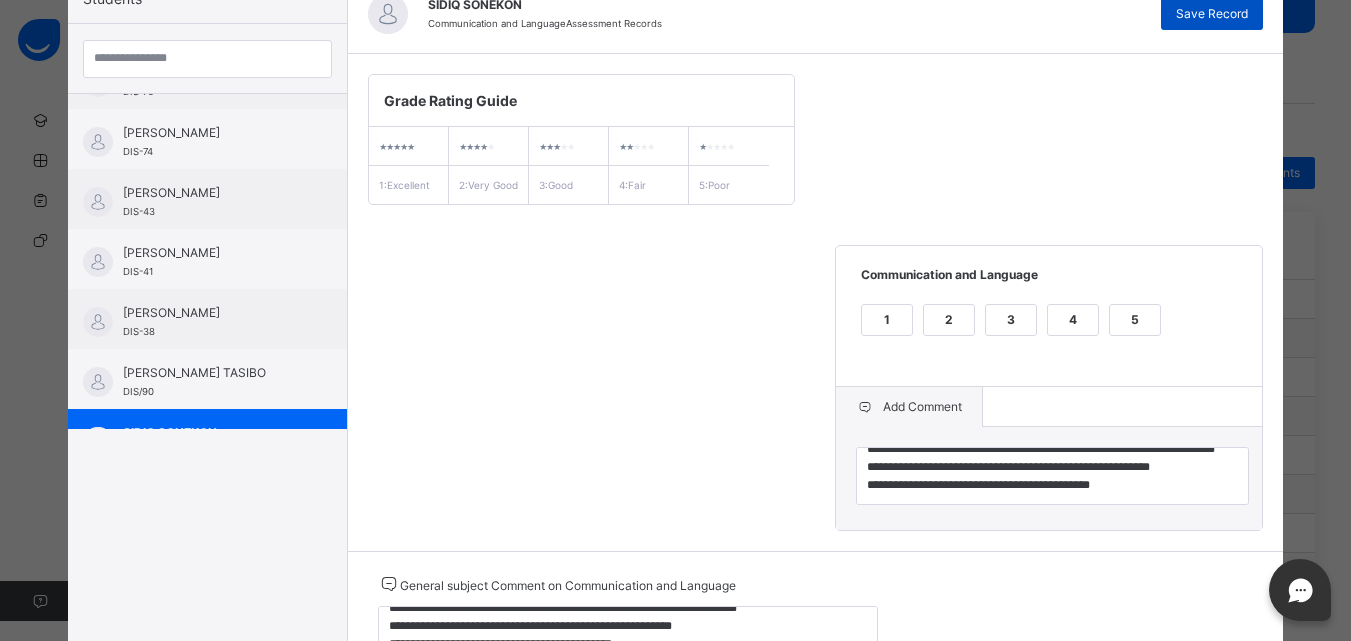 click on "Save Record" at bounding box center [1212, 14] 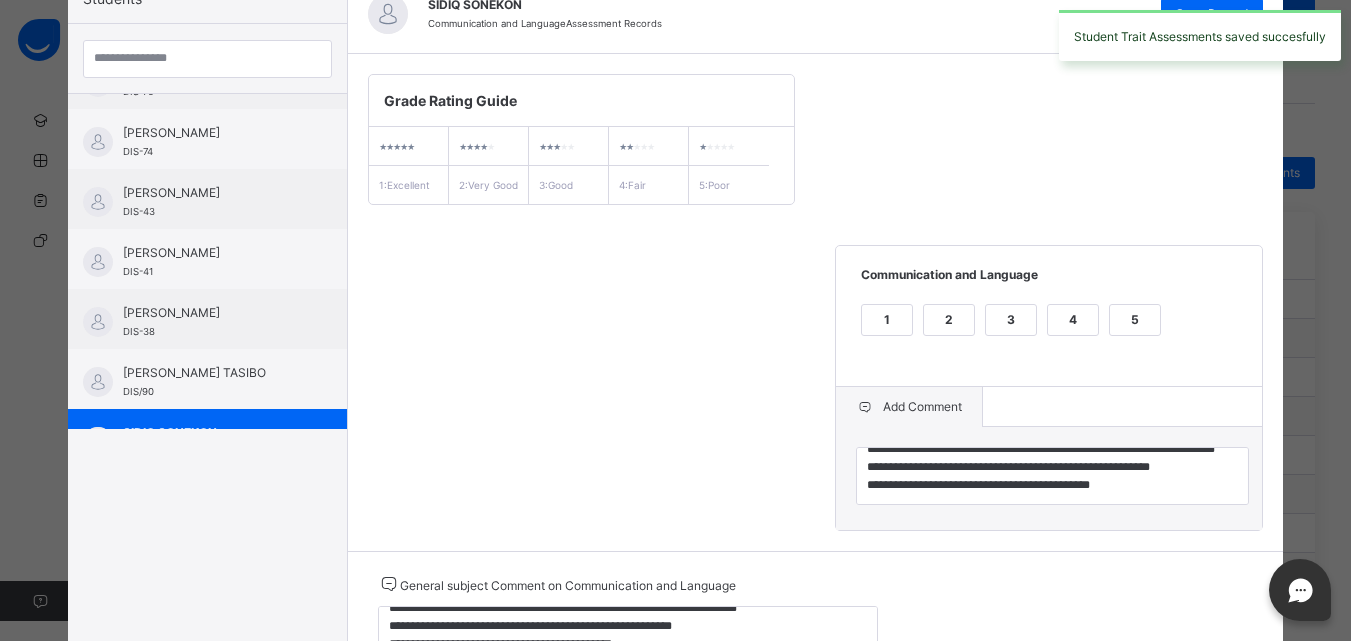 click on "**********" at bounding box center [816, 302] 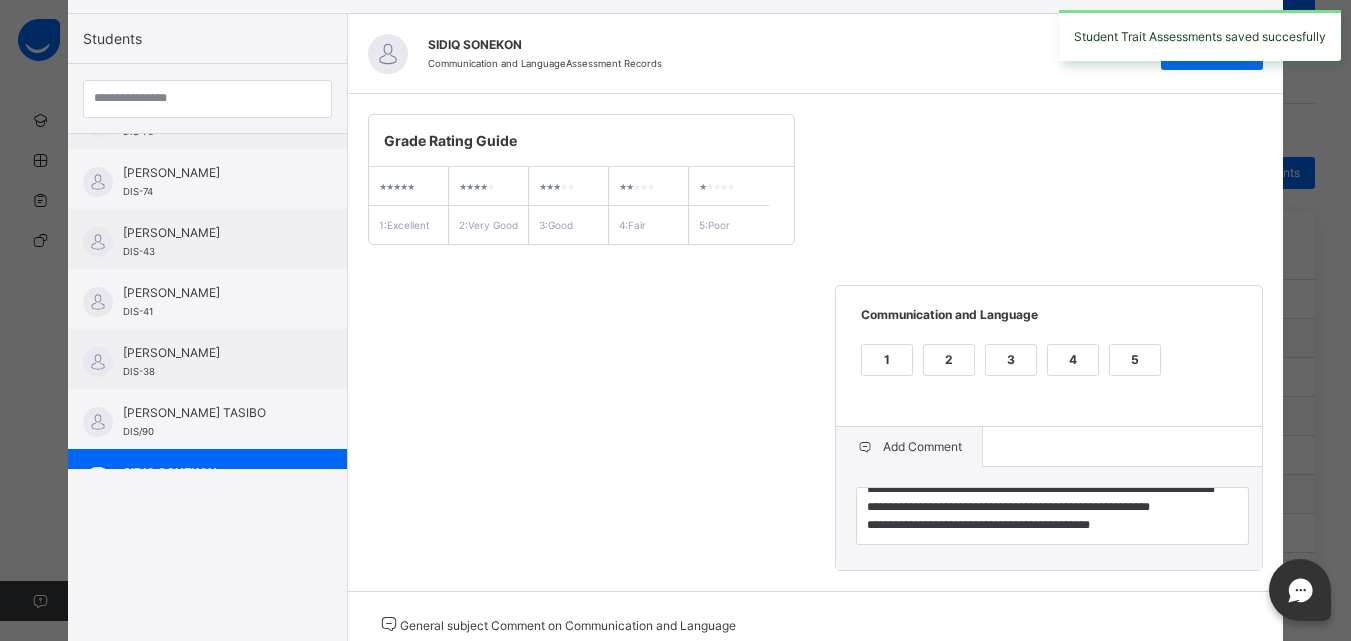 scroll, scrollTop: 58, scrollLeft: 0, axis: vertical 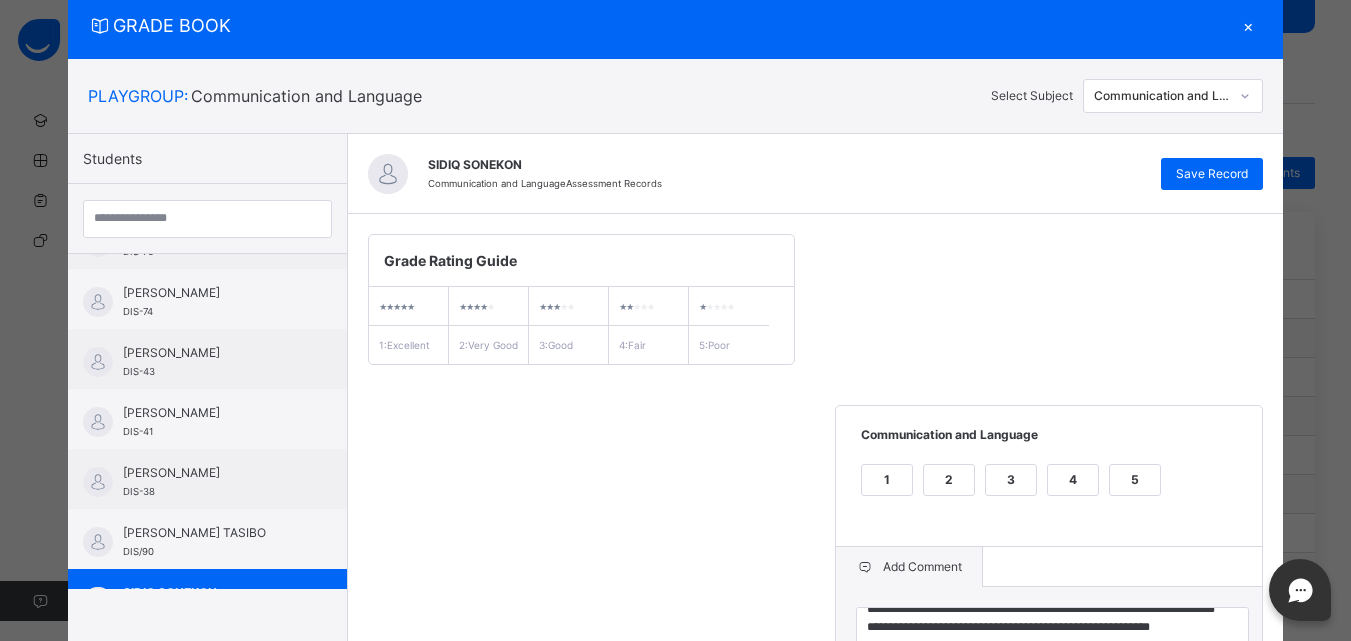 click on "SIDIQ  SONEKON Communication and Language  Assessment Records Save Record" at bounding box center (816, 174) 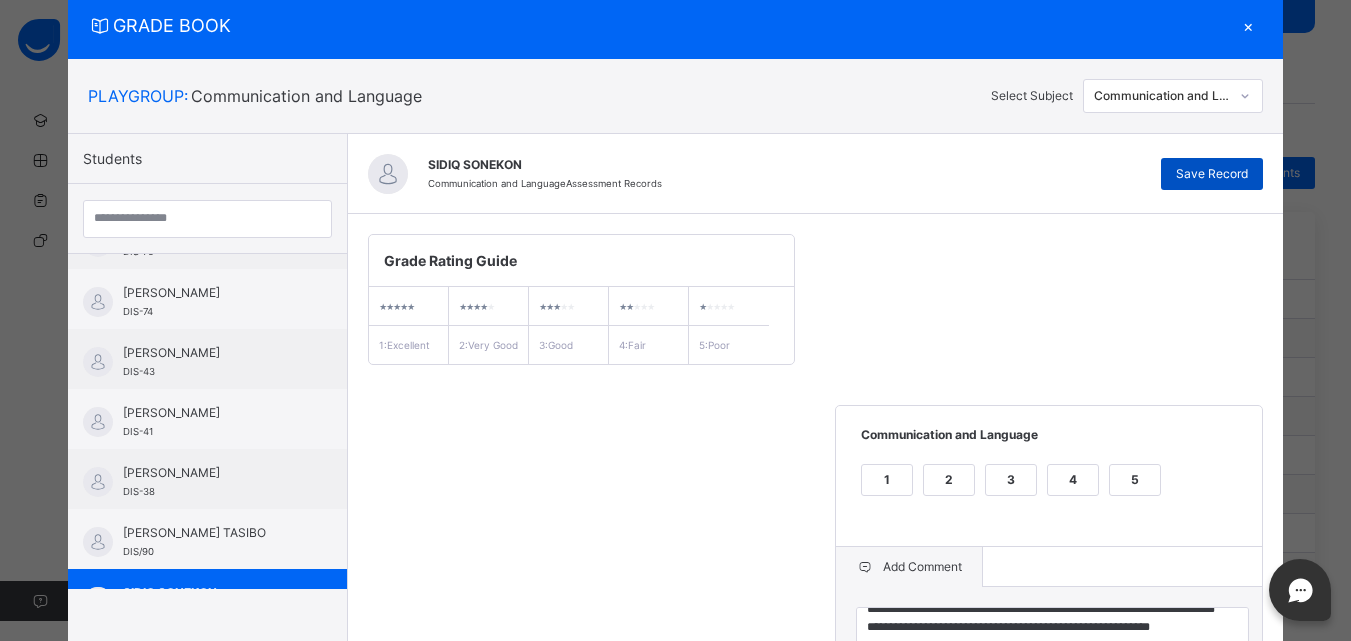 click on "Save Record" at bounding box center [1212, 174] 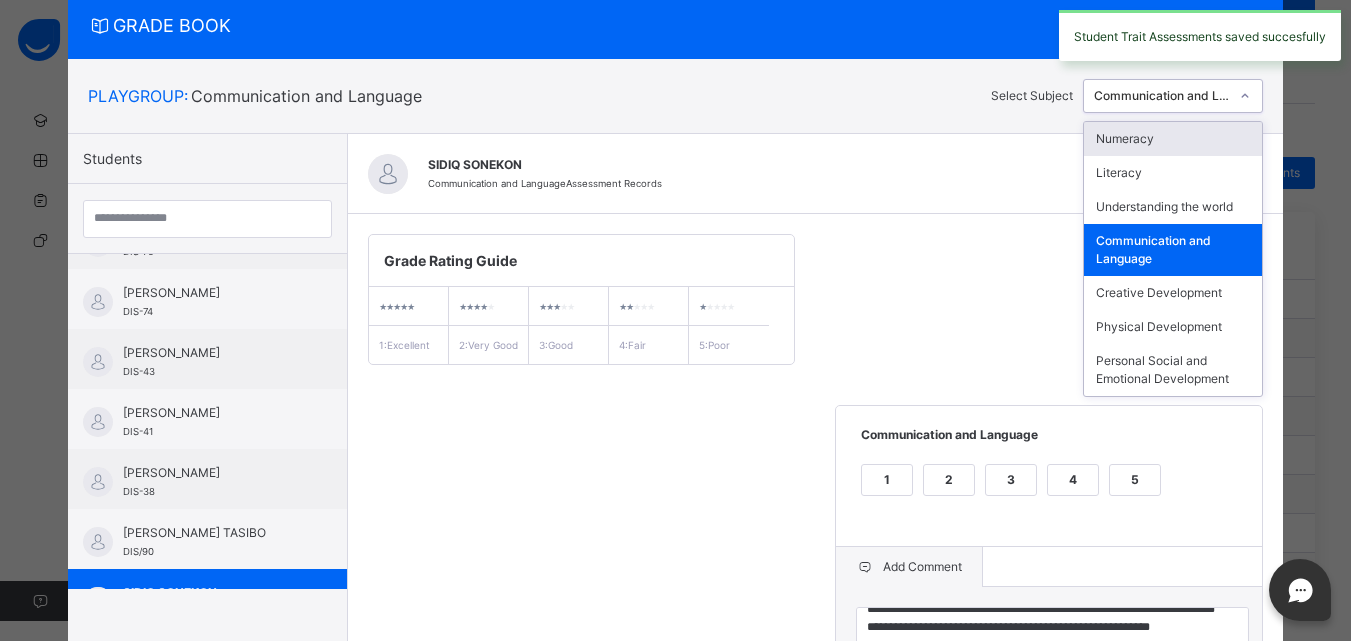 click 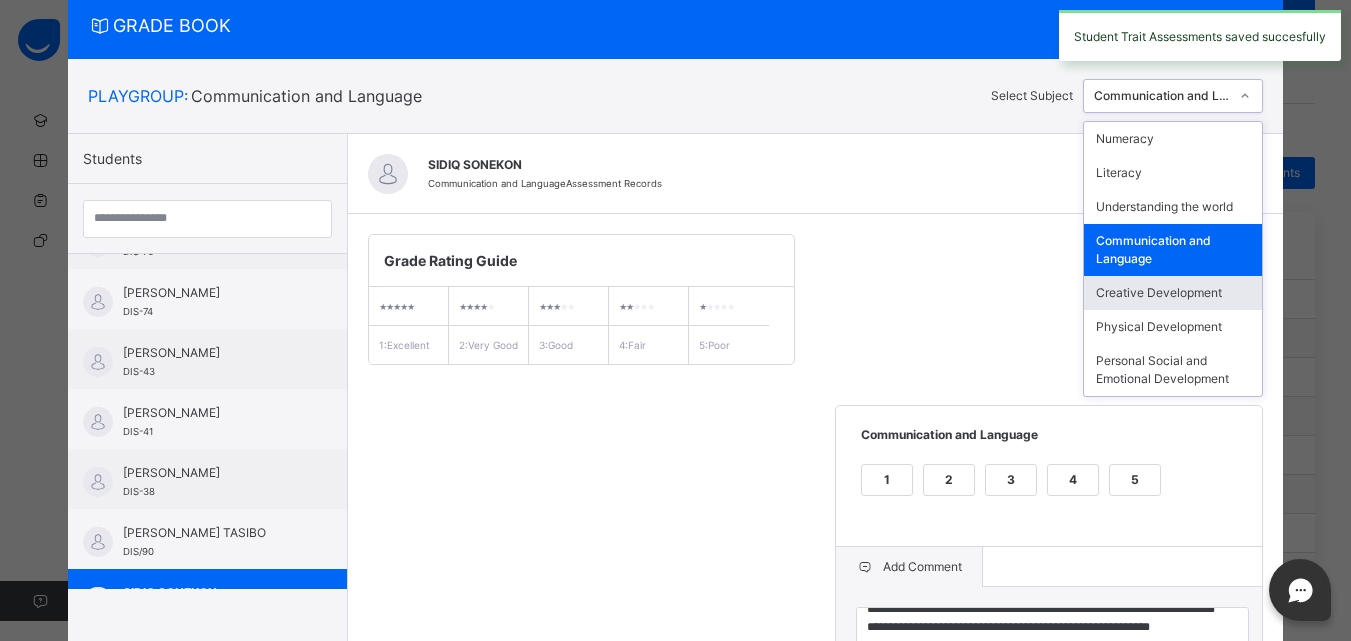 click on "Creative Development" at bounding box center (1173, 293) 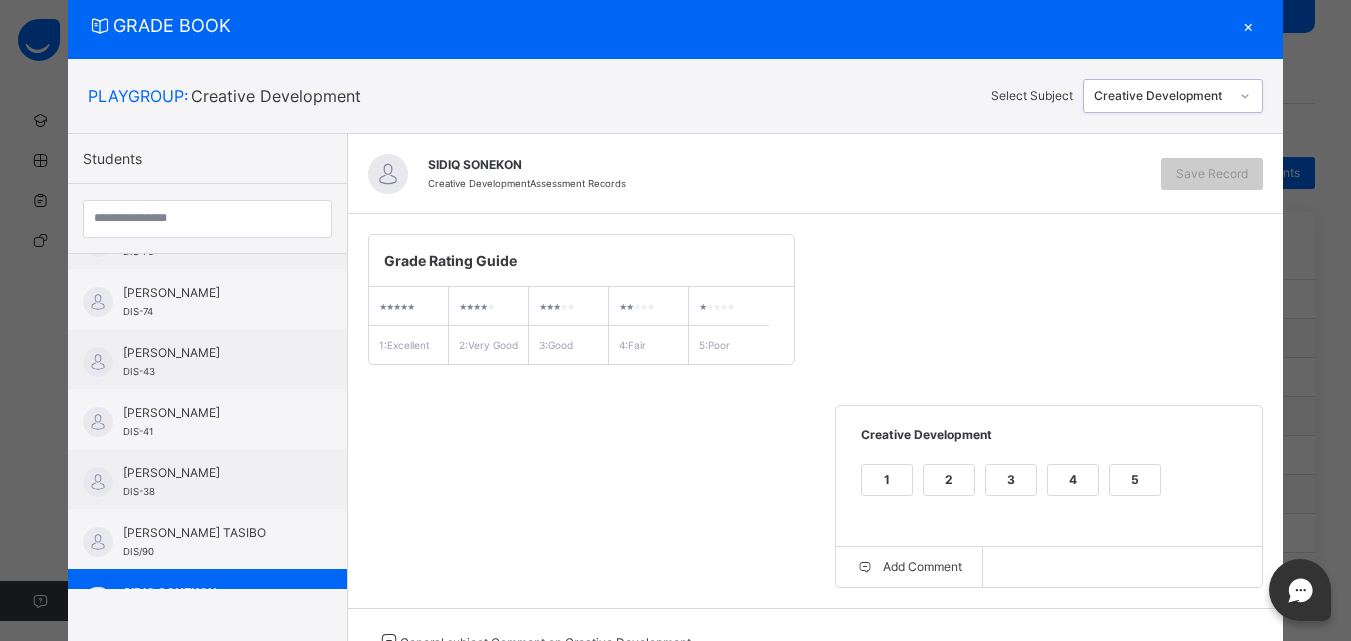 scroll, scrollTop: 305, scrollLeft: 0, axis: vertical 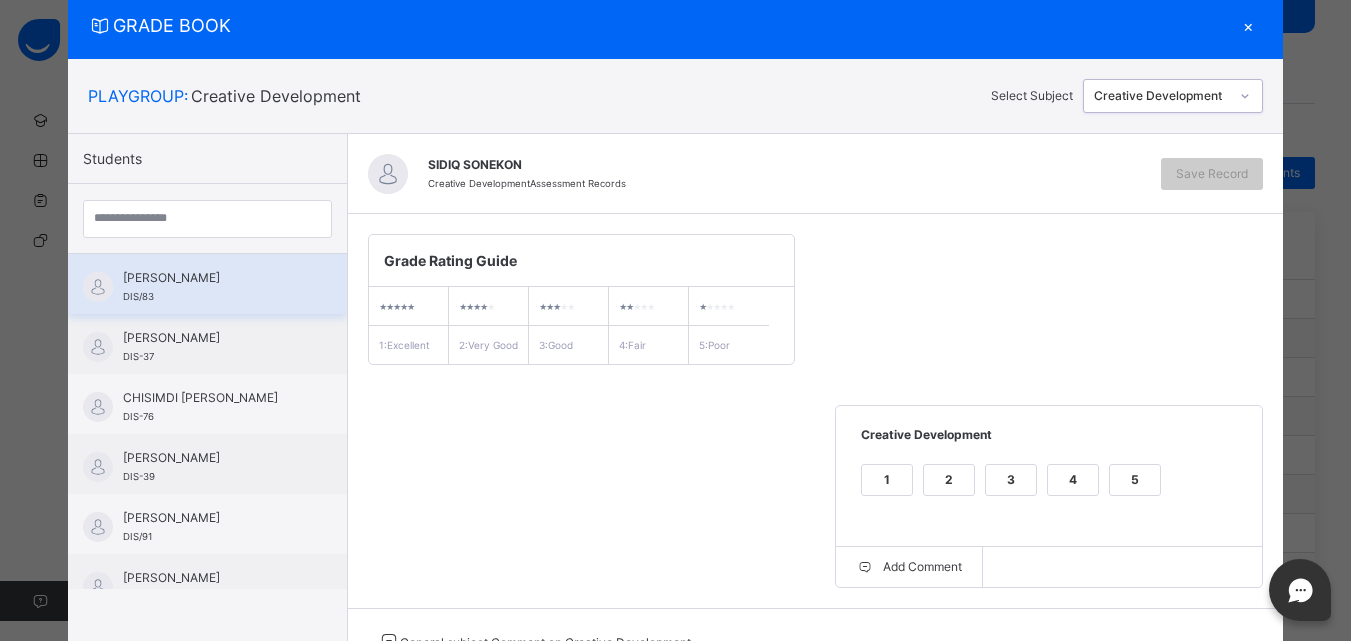 click on "[PERSON_NAME]" at bounding box center [212, 278] 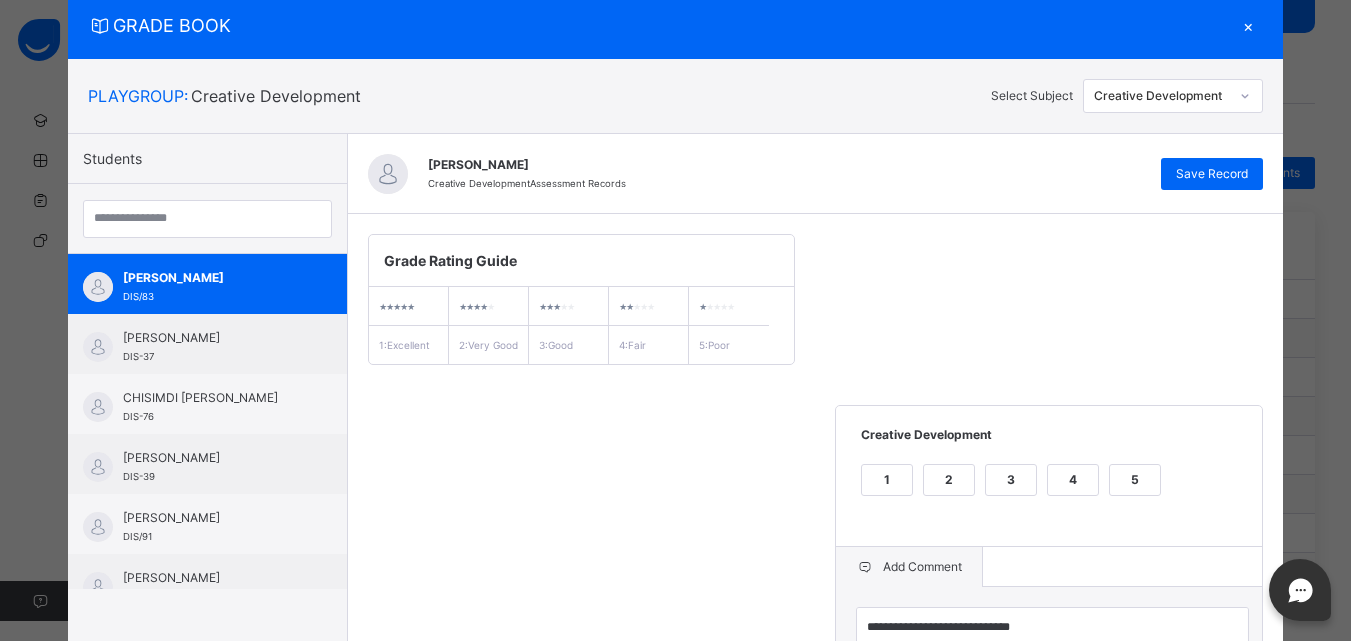 click on "**********" at bounding box center [816, 462] 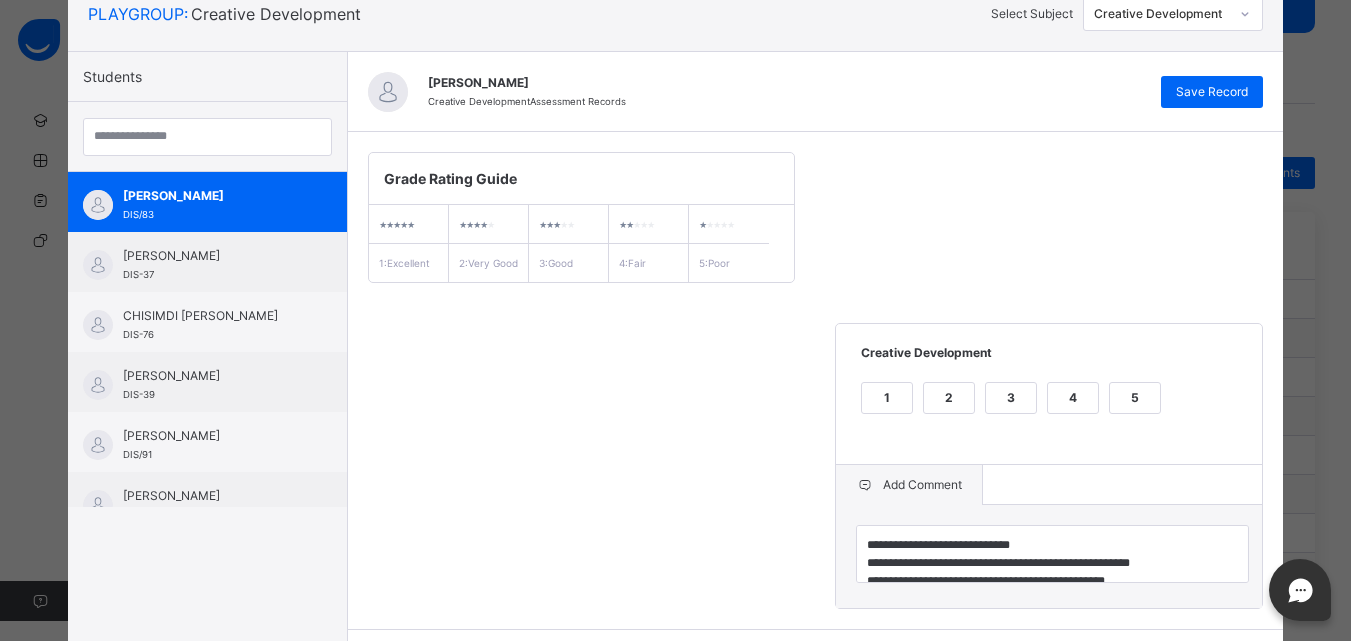 scroll, scrollTop: 178, scrollLeft: 0, axis: vertical 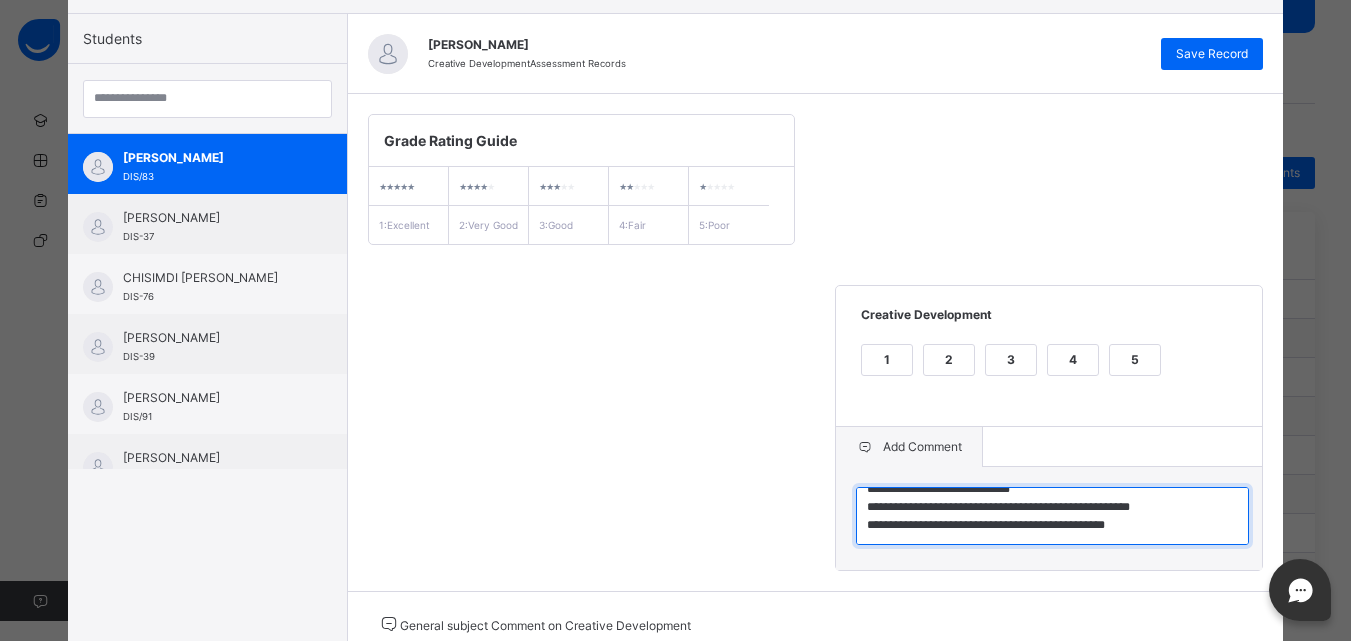 drag, startPoint x: 862, startPoint y: 522, endPoint x: 1209, endPoint y: 591, distance: 353.79373 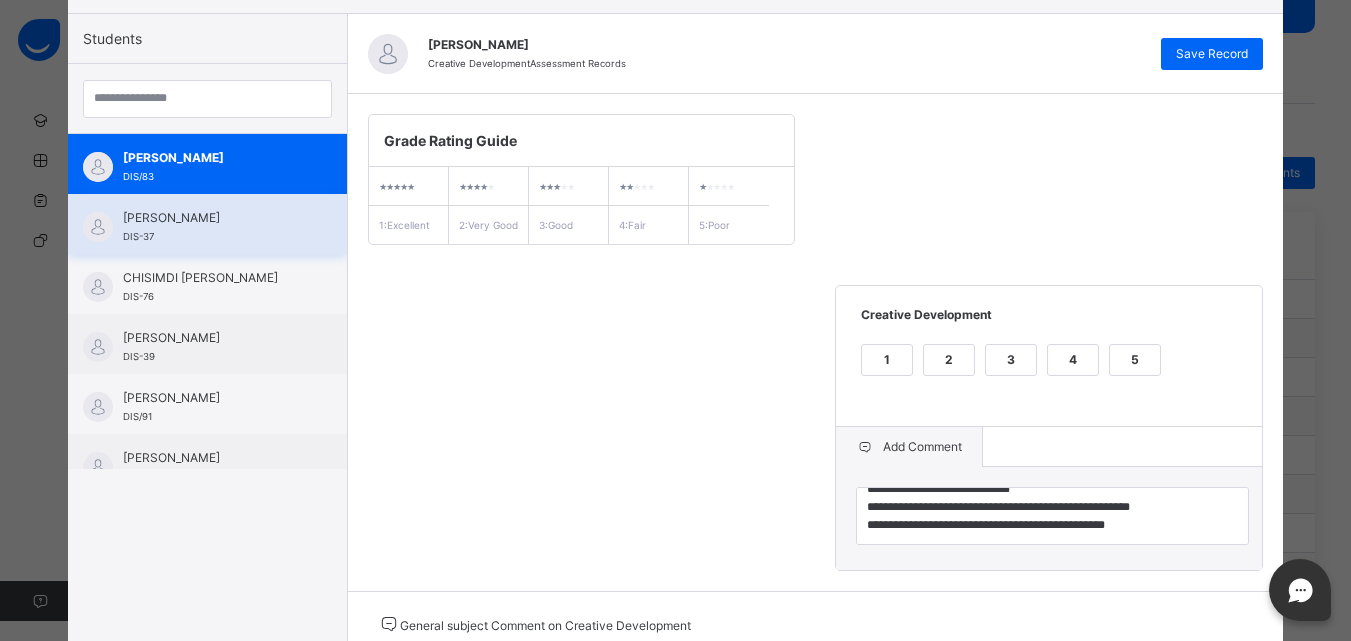 click on "[PERSON_NAME]" at bounding box center [212, 218] 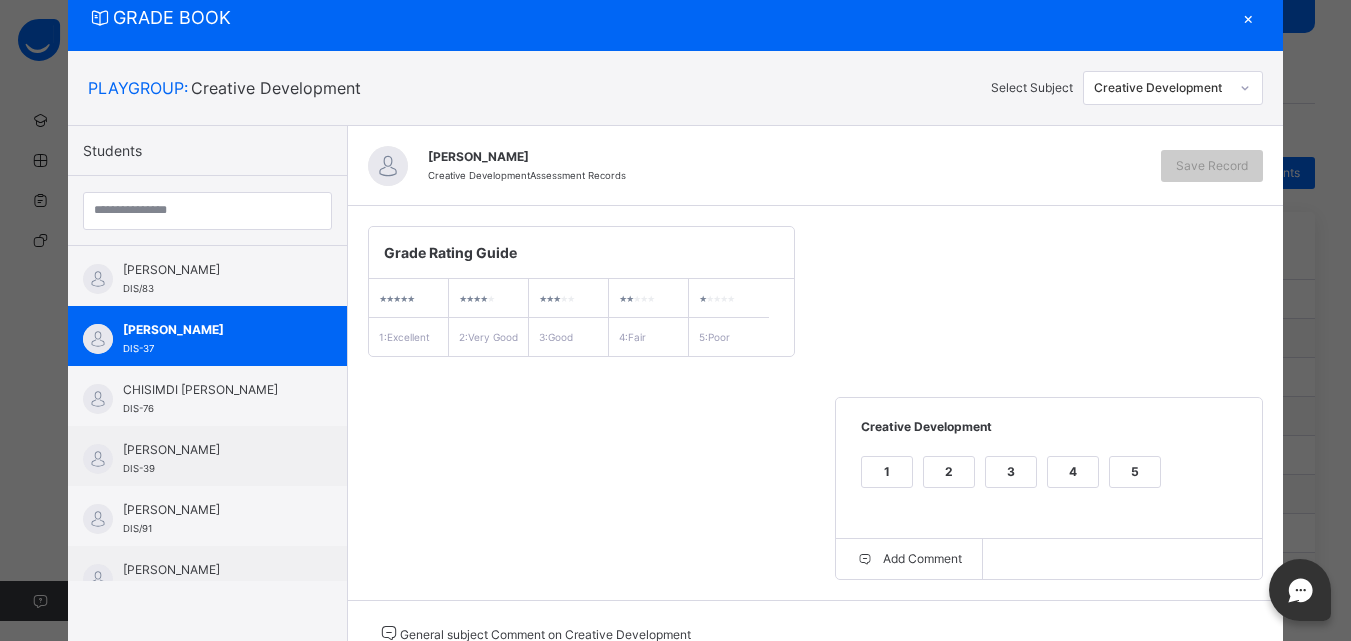 scroll, scrollTop: 178, scrollLeft: 0, axis: vertical 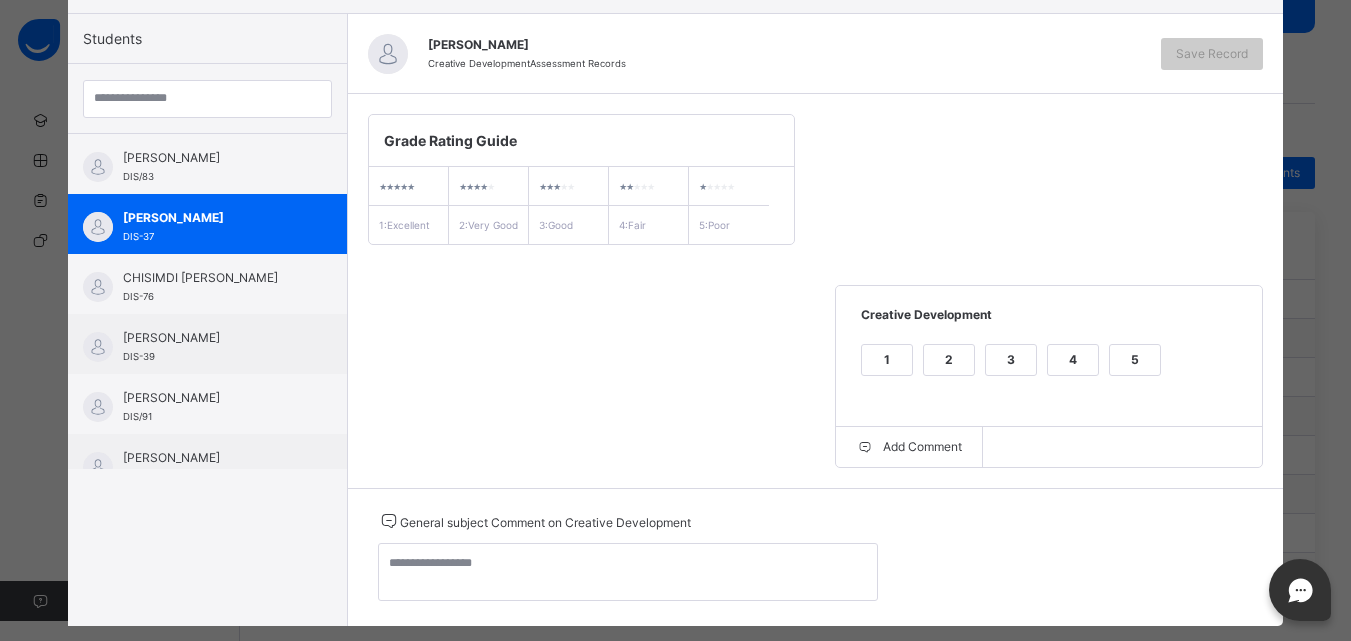 click on "Add Comment" at bounding box center [1049, 447] 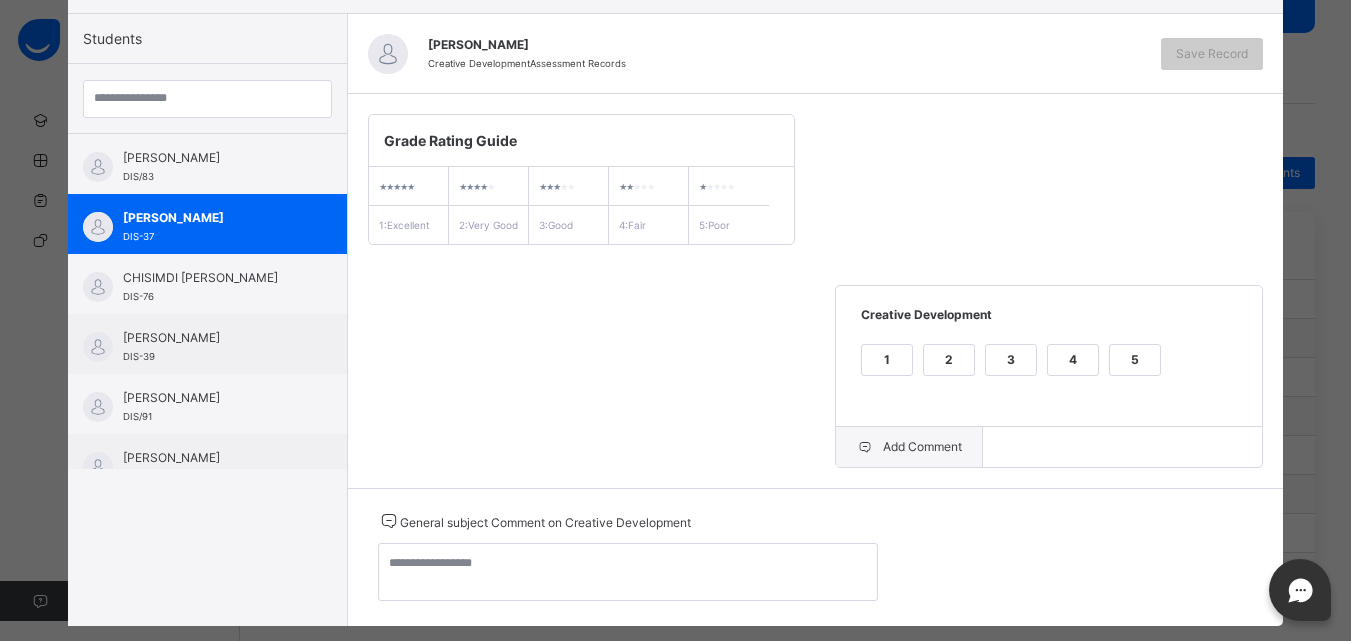 click on "Add Comment" at bounding box center (909, 447) 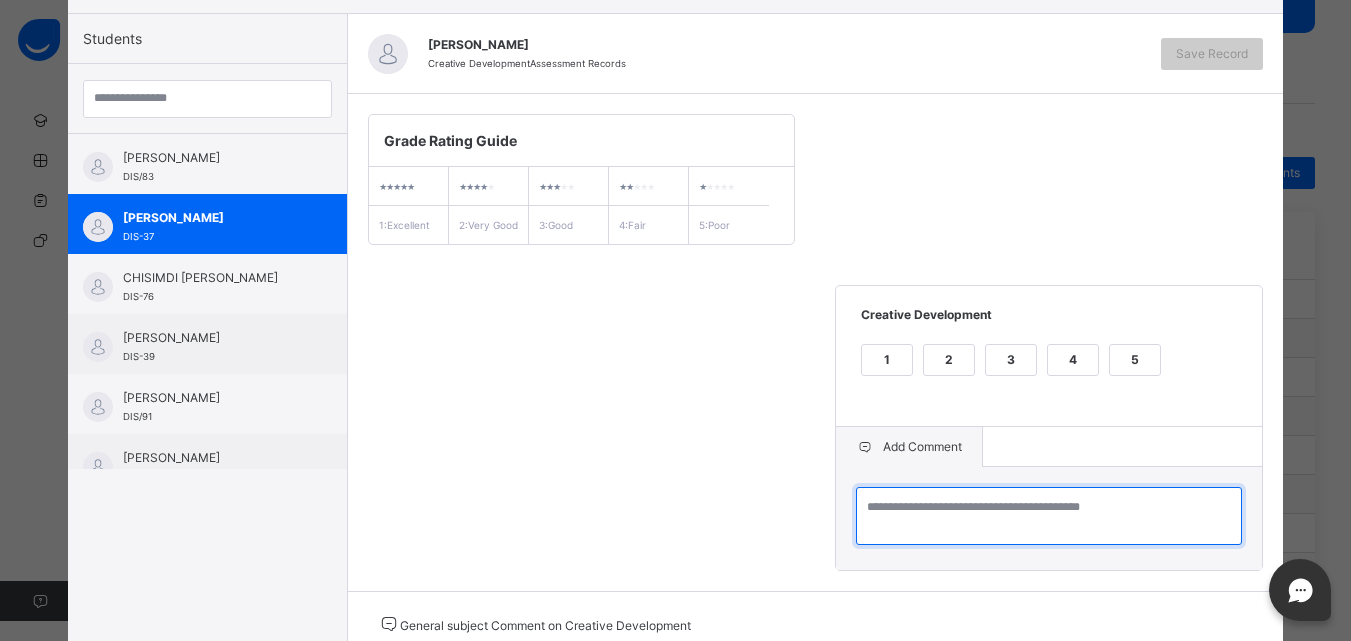 click at bounding box center (1049, 516) 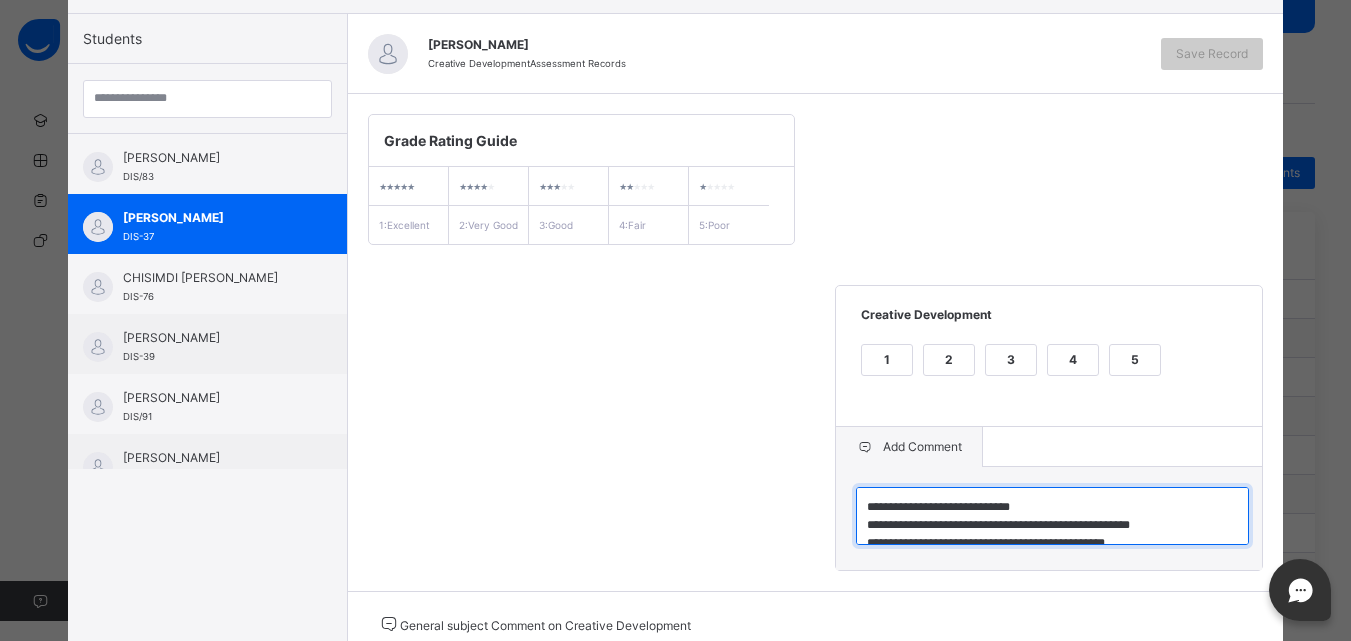 scroll, scrollTop: 6, scrollLeft: 0, axis: vertical 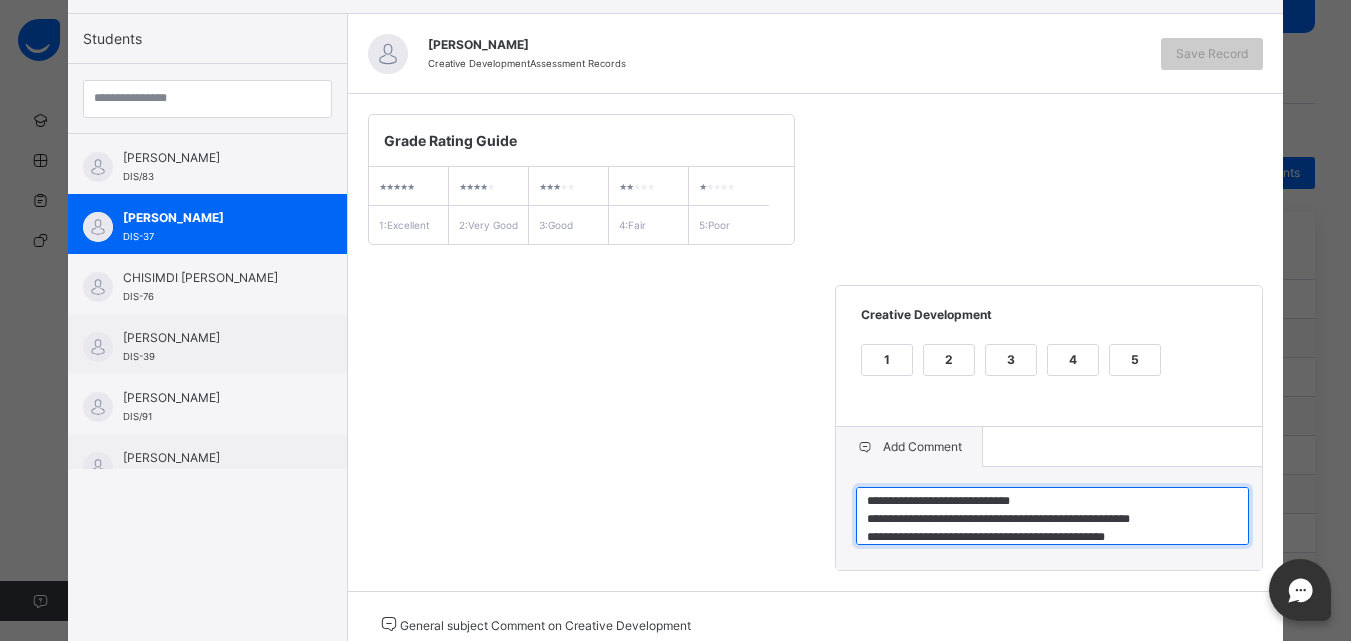 click on "**********" at bounding box center [1052, 516] 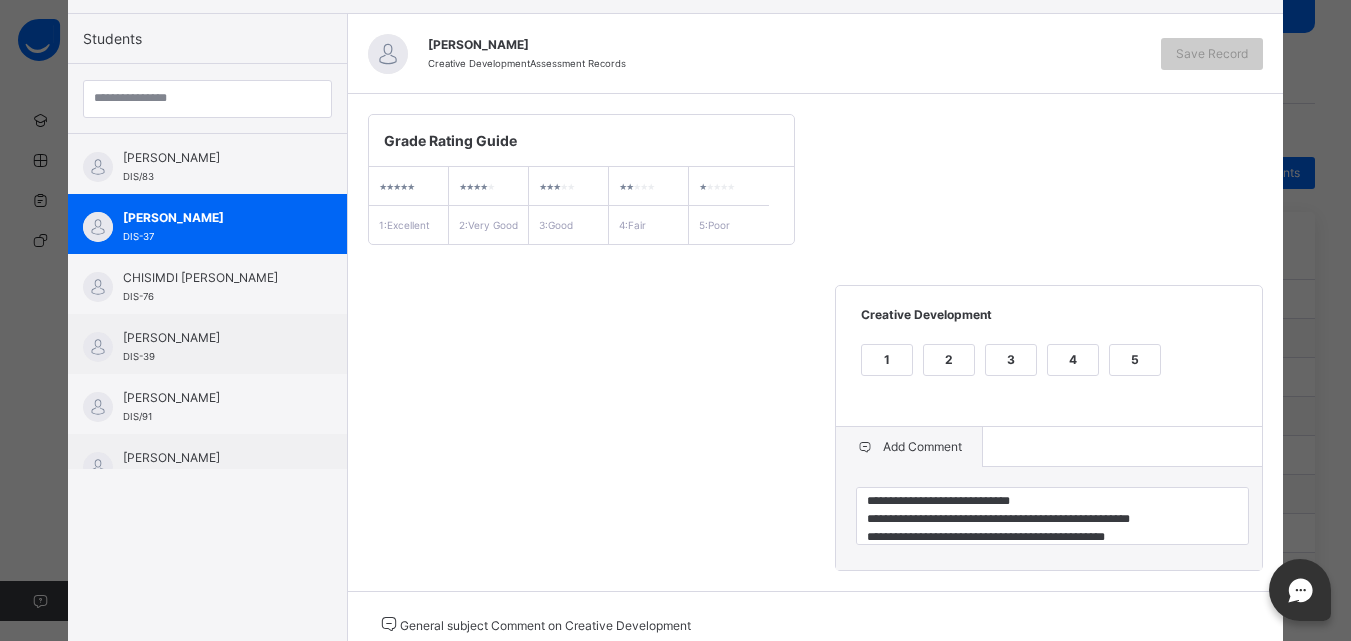 click on "3" at bounding box center (1011, 360) 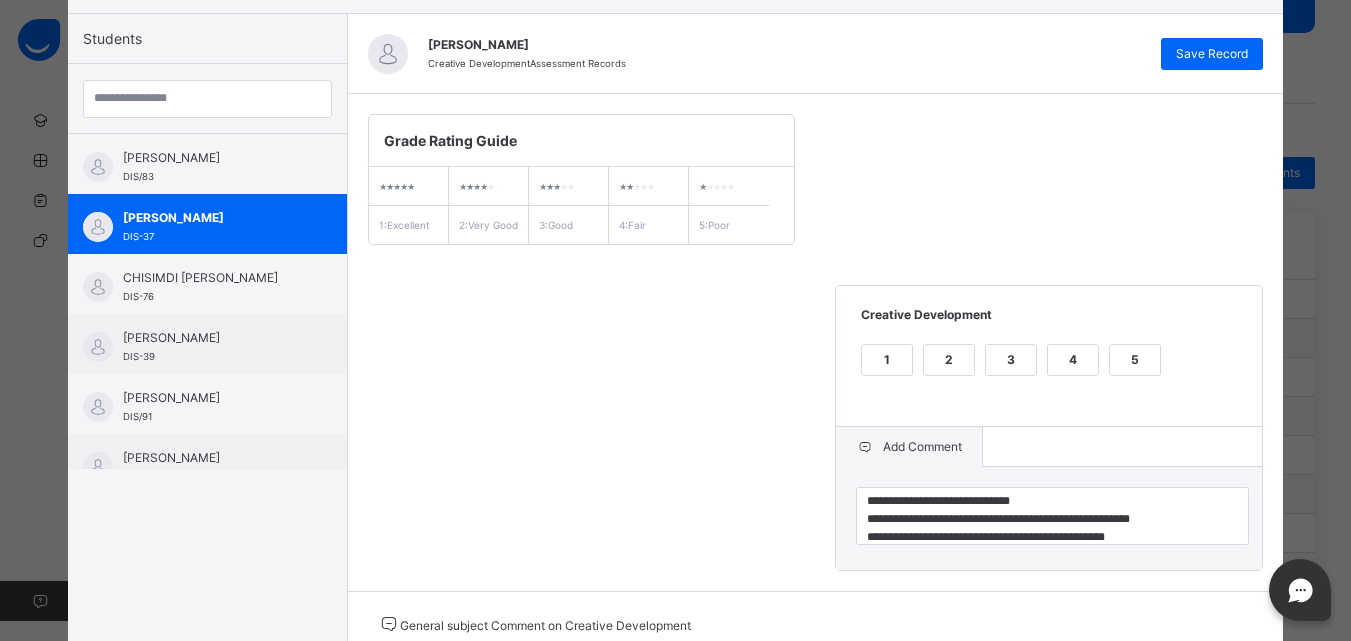 click on "**********" at bounding box center [816, 342] 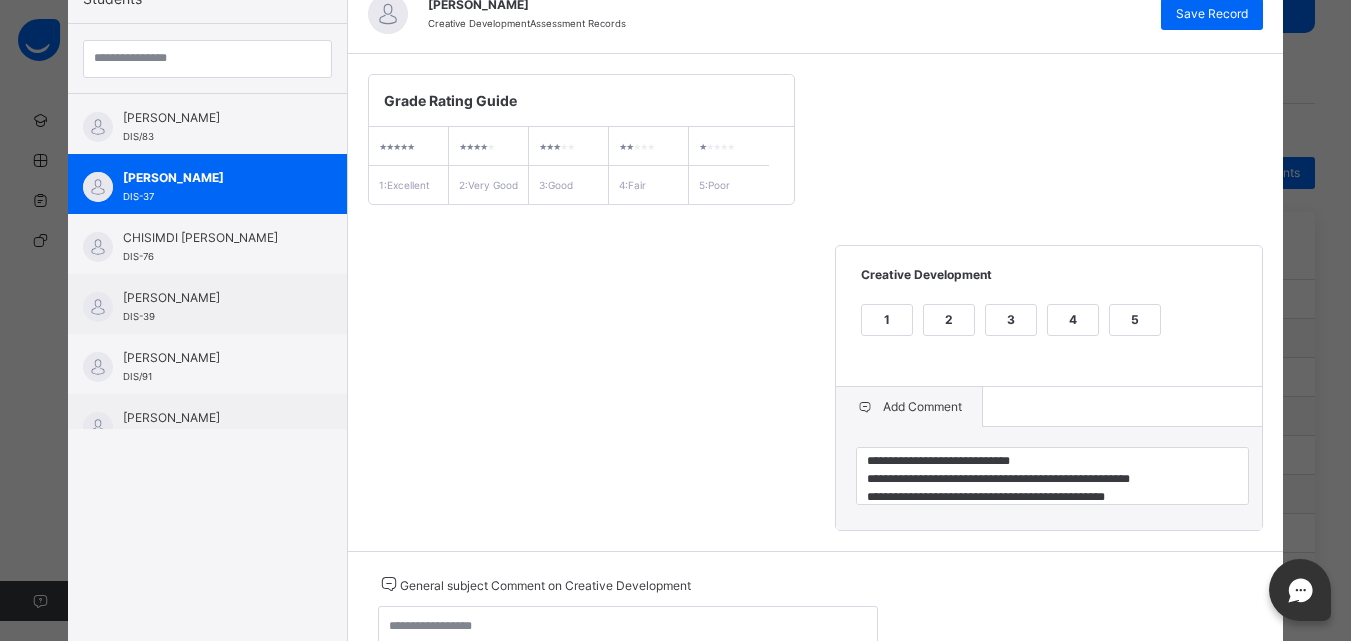scroll, scrollTop: 258, scrollLeft: 0, axis: vertical 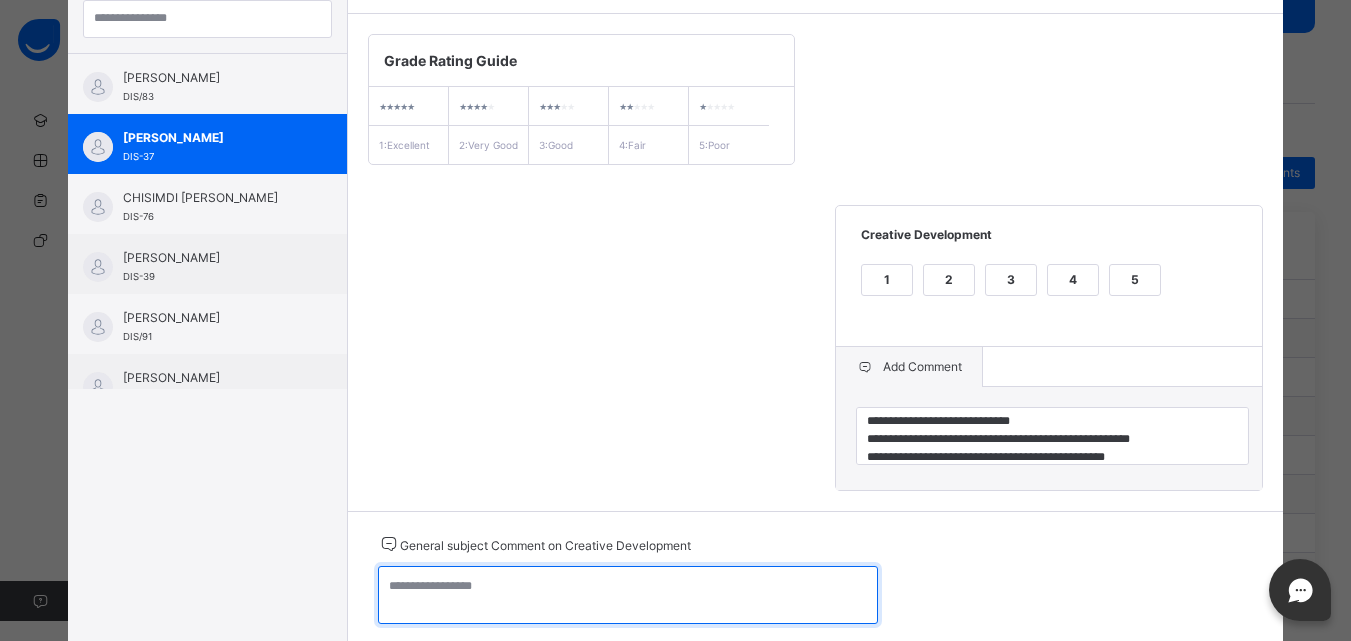 click at bounding box center (628, 595) 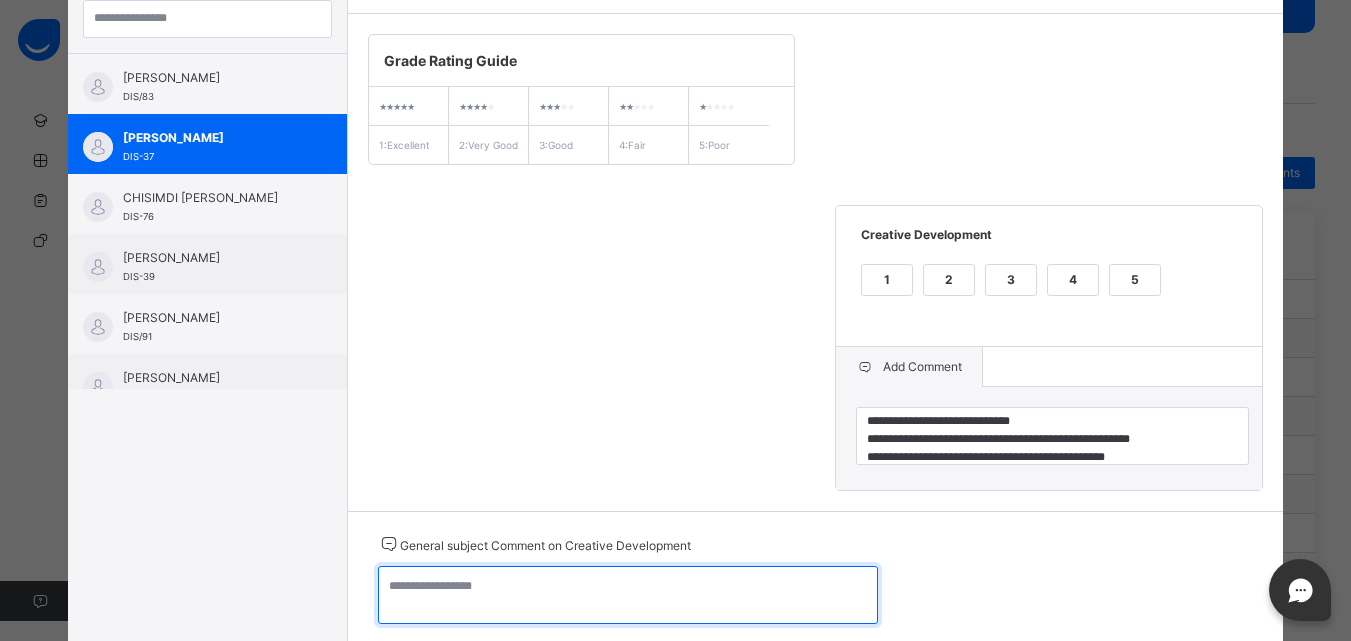 paste on "**********" 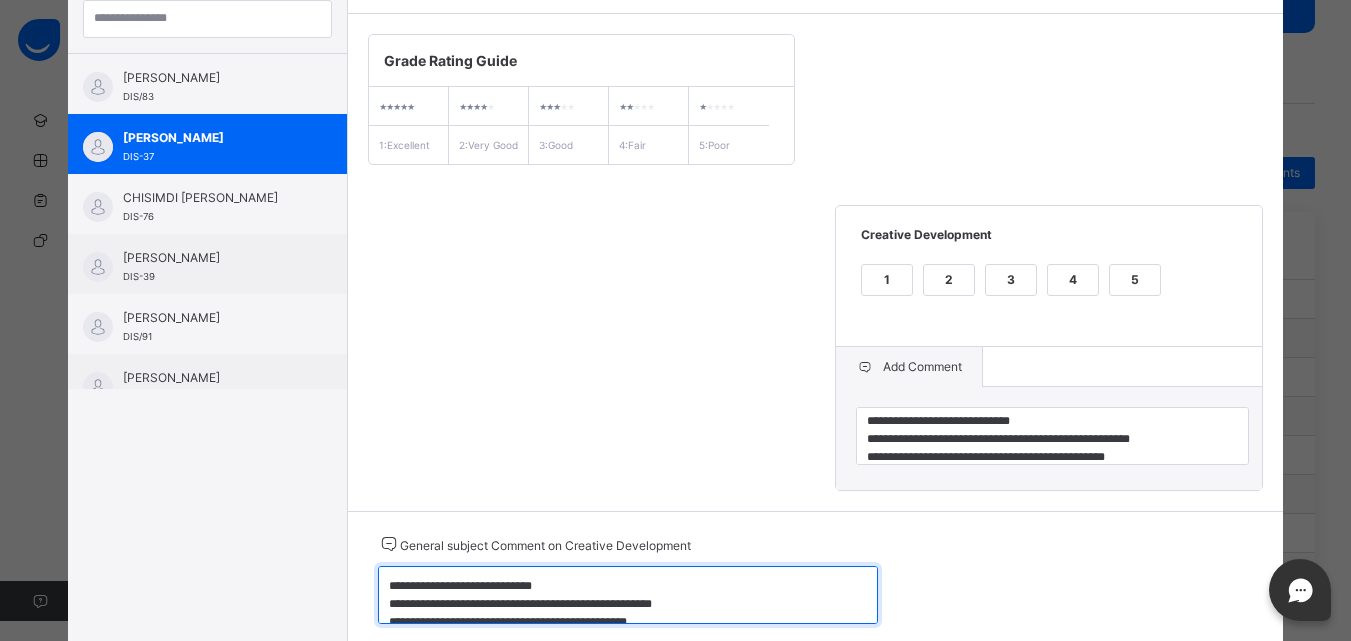 scroll, scrollTop: 6, scrollLeft: 0, axis: vertical 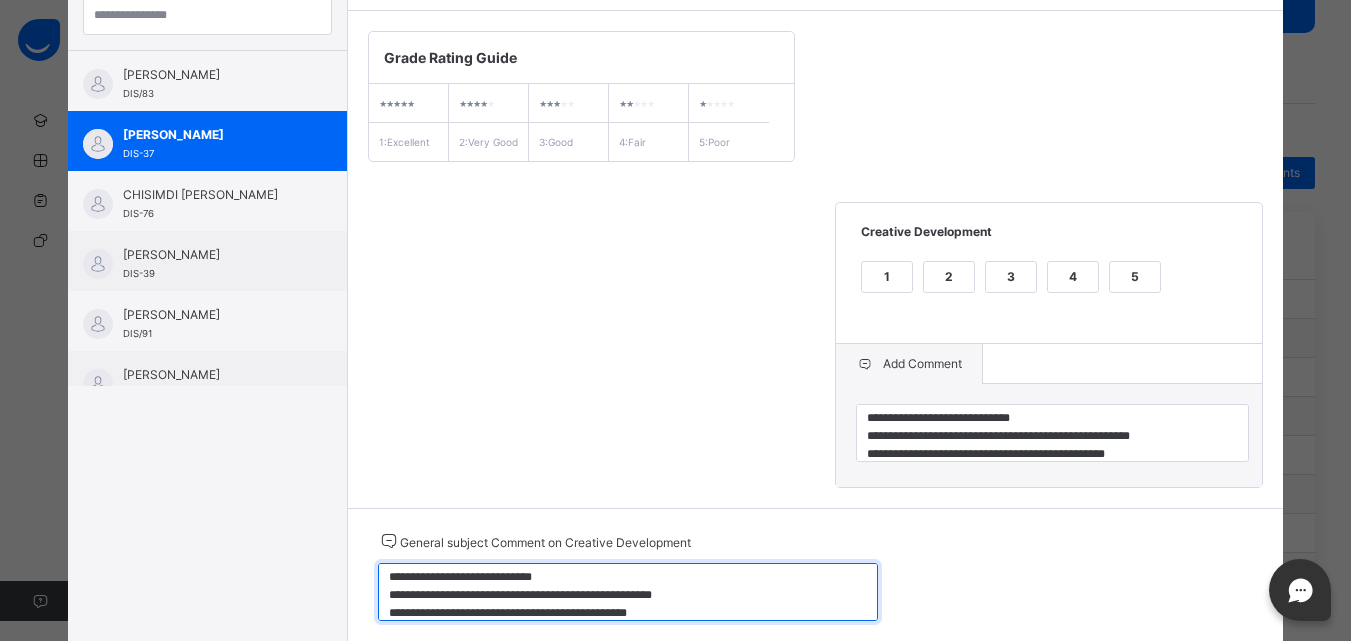click on "**********" at bounding box center (628, 592) 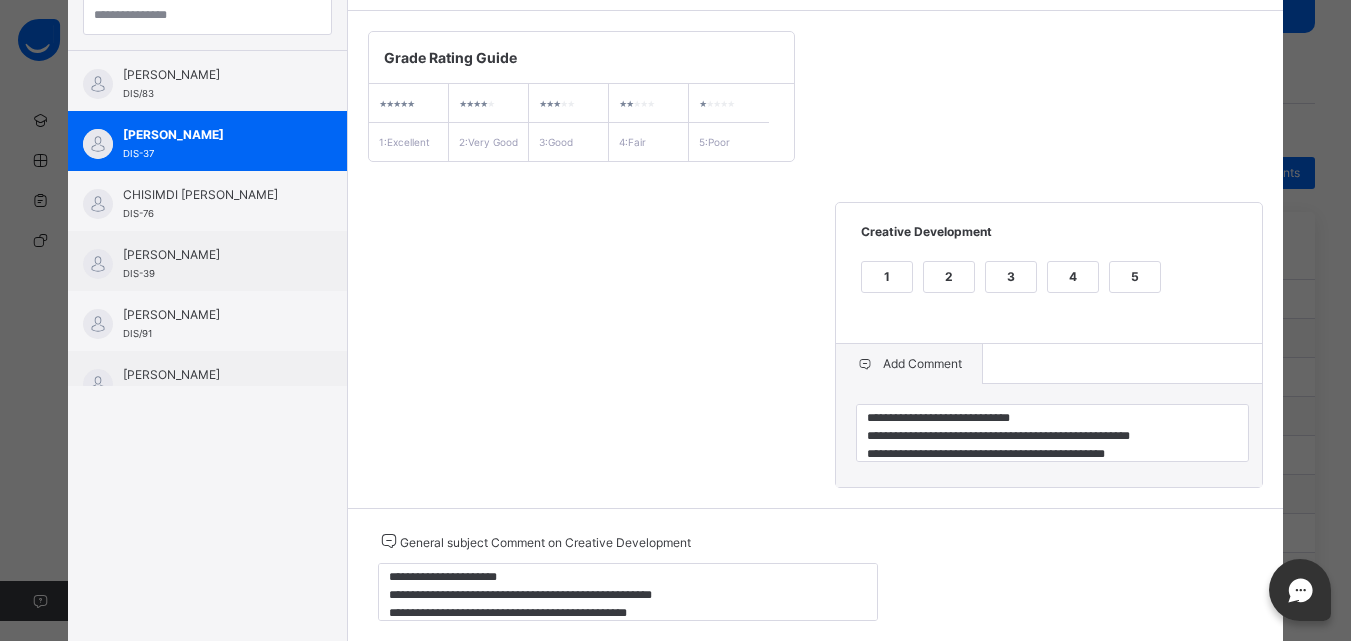 click on "**********" at bounding box center [816, 259] 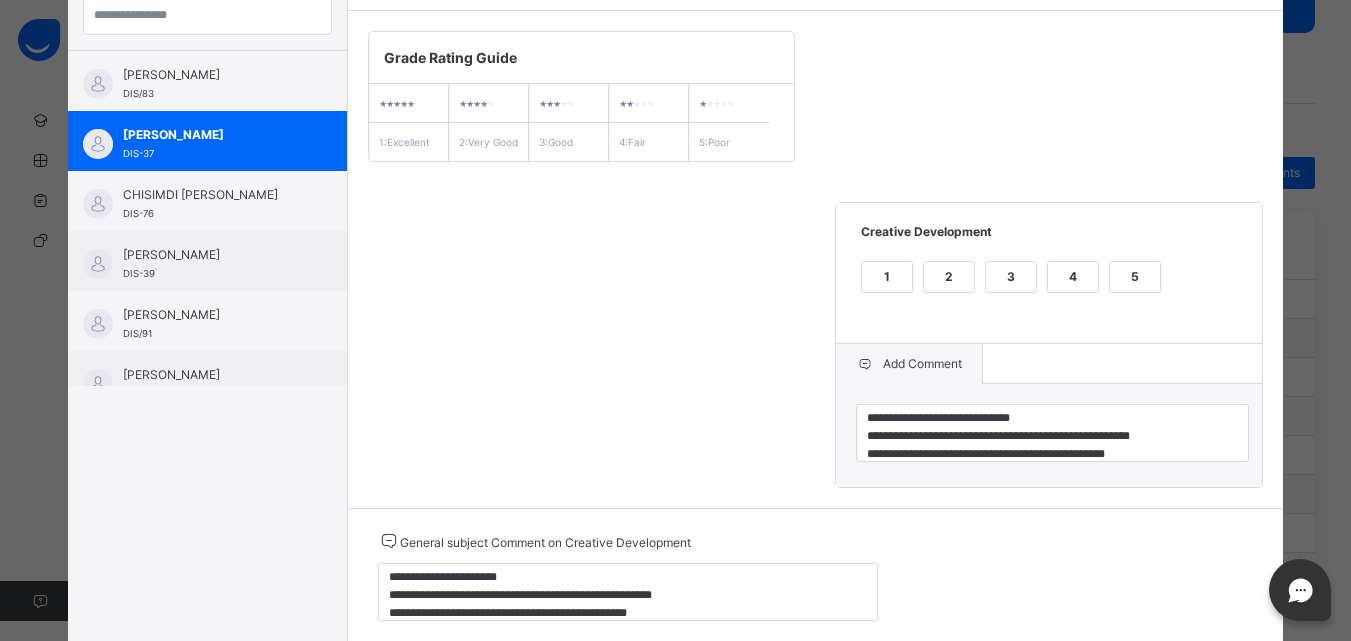 scroll, scrollTop: 221, scrollLeft: 0, axis: vertical 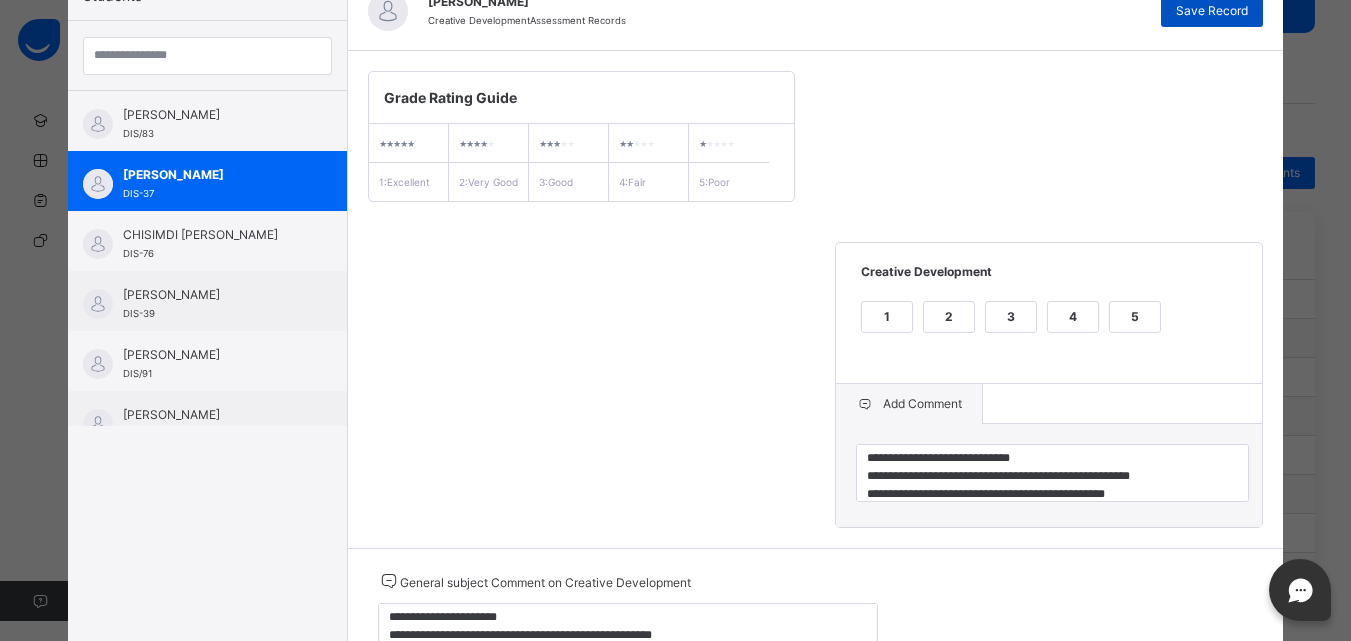 click on "Save Record" at bounding box center (1212, 11) 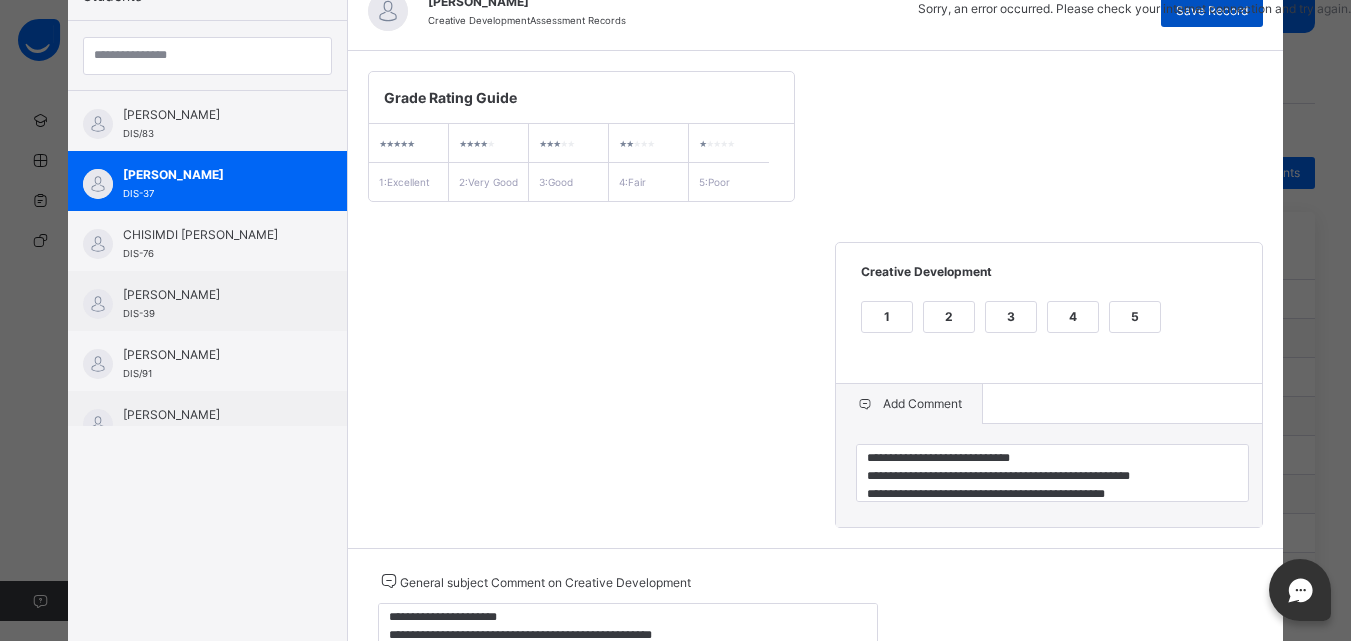 click on "Sorry, an error occurred. Please check your internet connection and try again." at bounding box center (1134, 9) 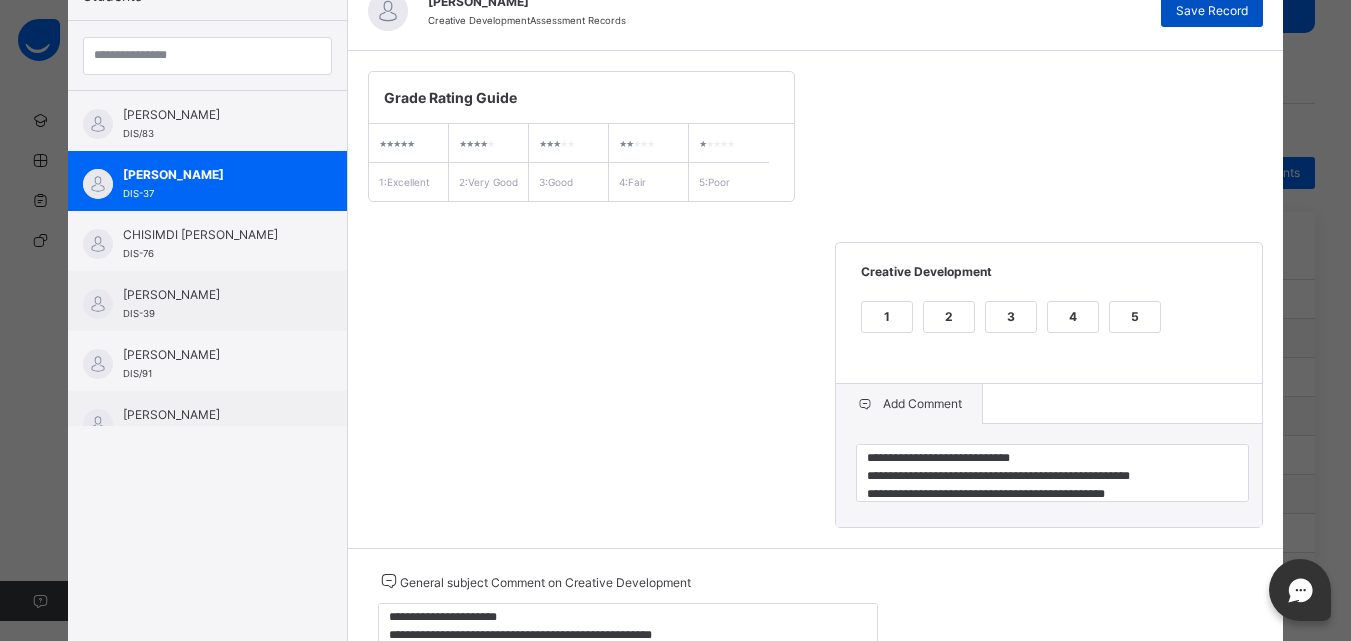 click on "Save Record" at bounding box center [1212, 11] 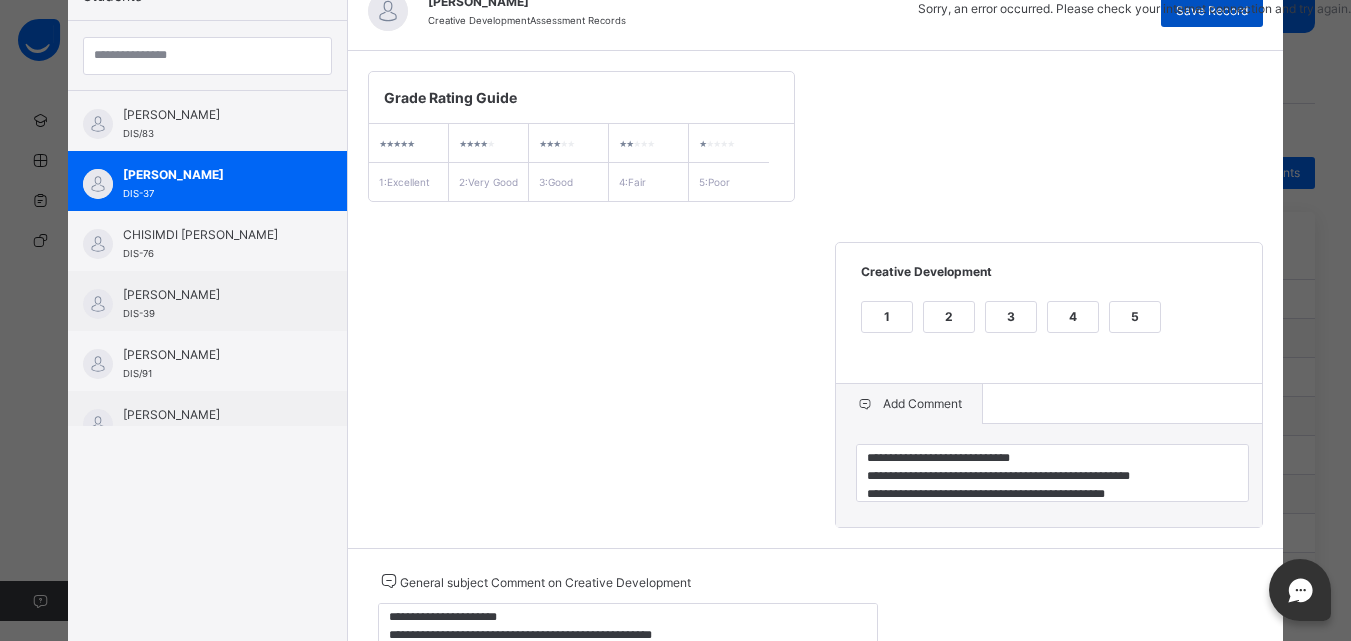 click on "Sorry, an error occurred. Please check your internet connection and try again." at bounding box center (1134, 9) 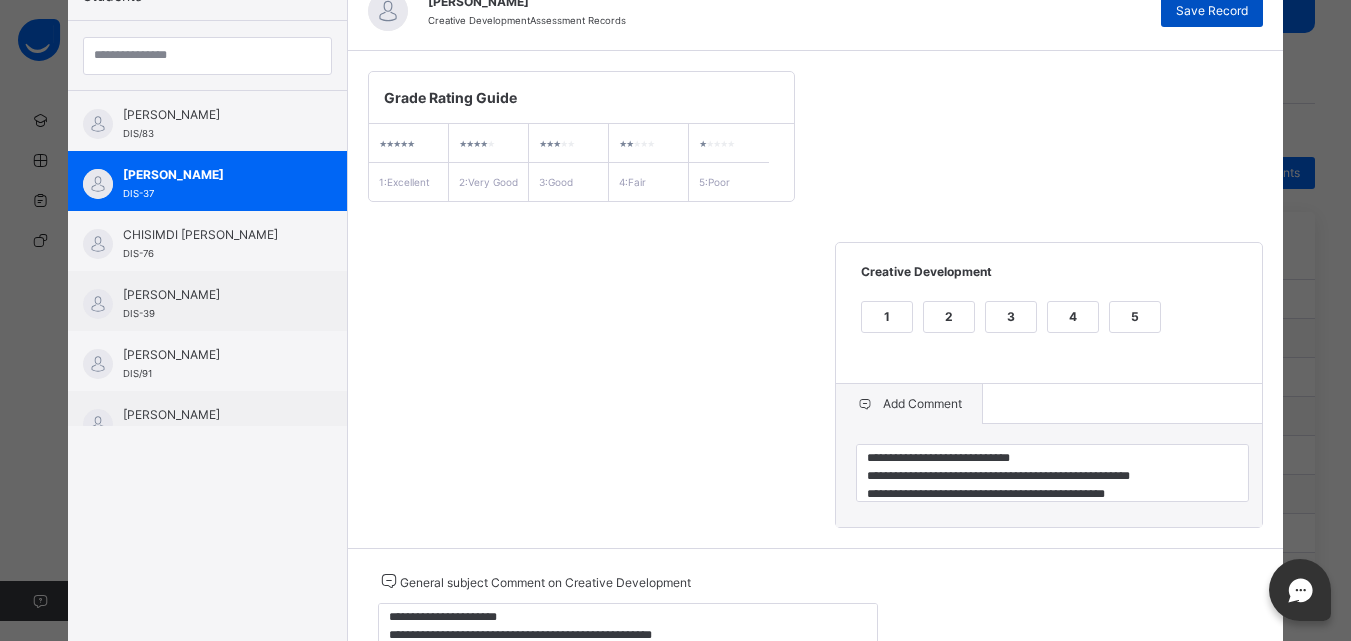 click on "Save Record" at bounding box center [1212, 11] 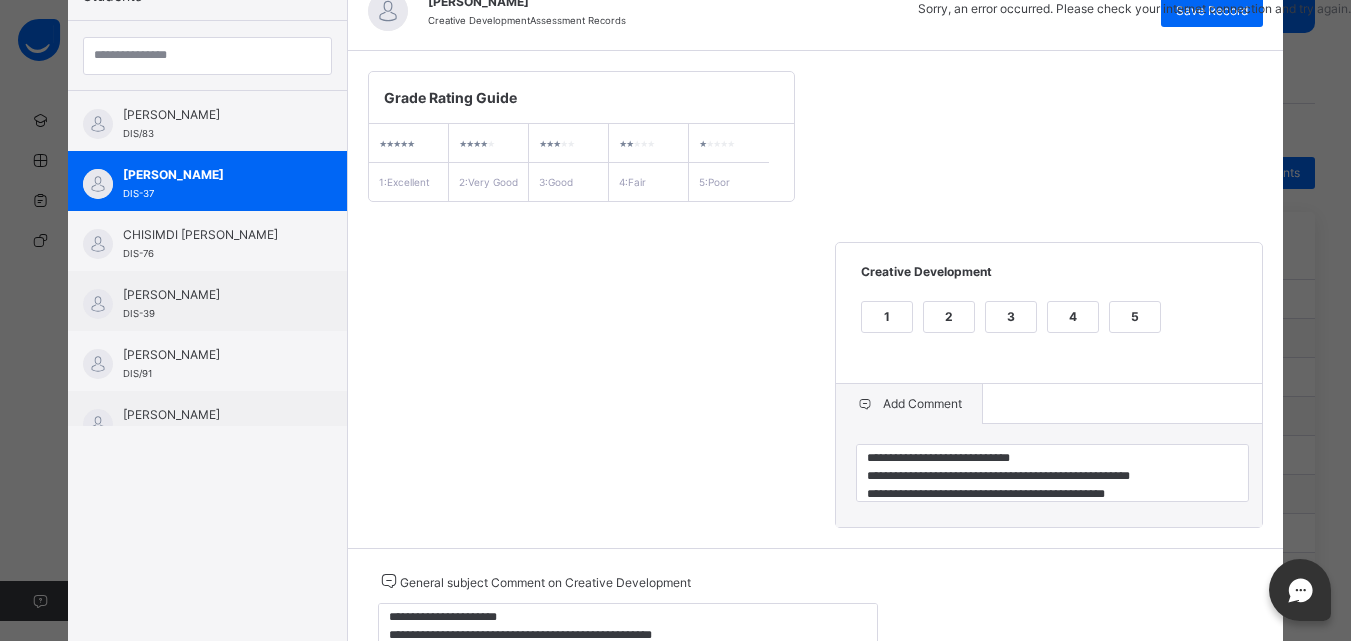 click on "Sorry, an error occurred. Please check your internet connection and try again." at bounding box center [1134, 9] 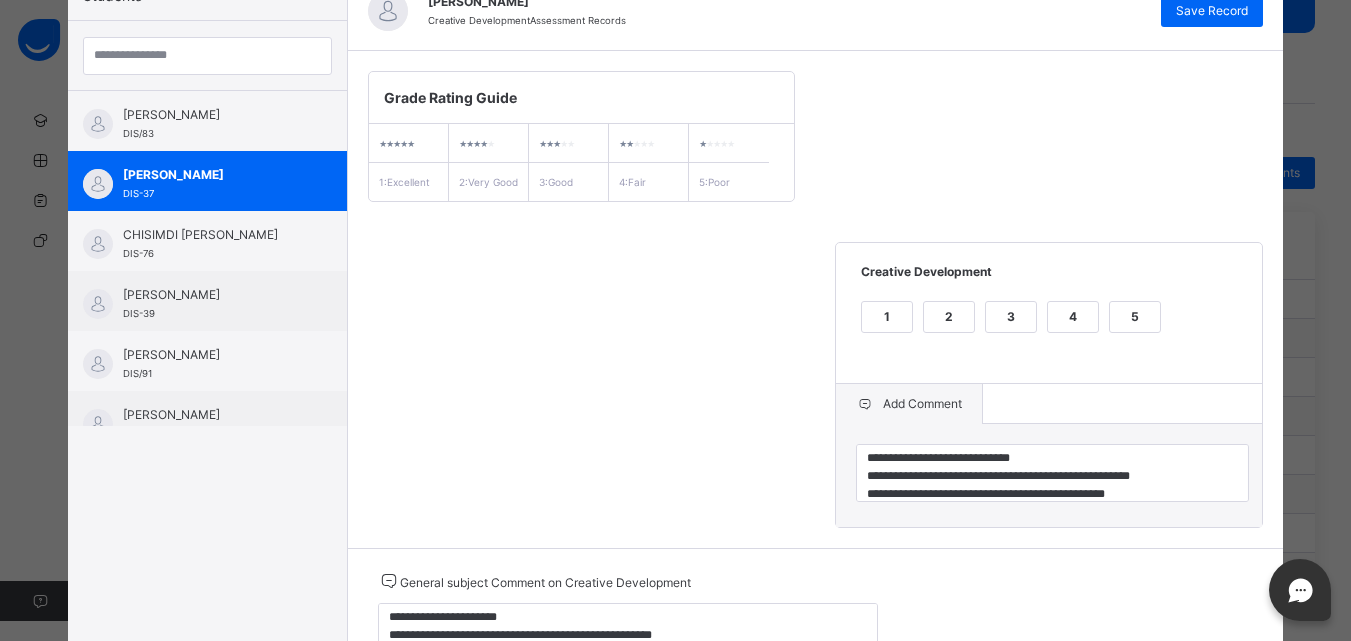 click on "Save Record" at bounding box center [1212, 11] 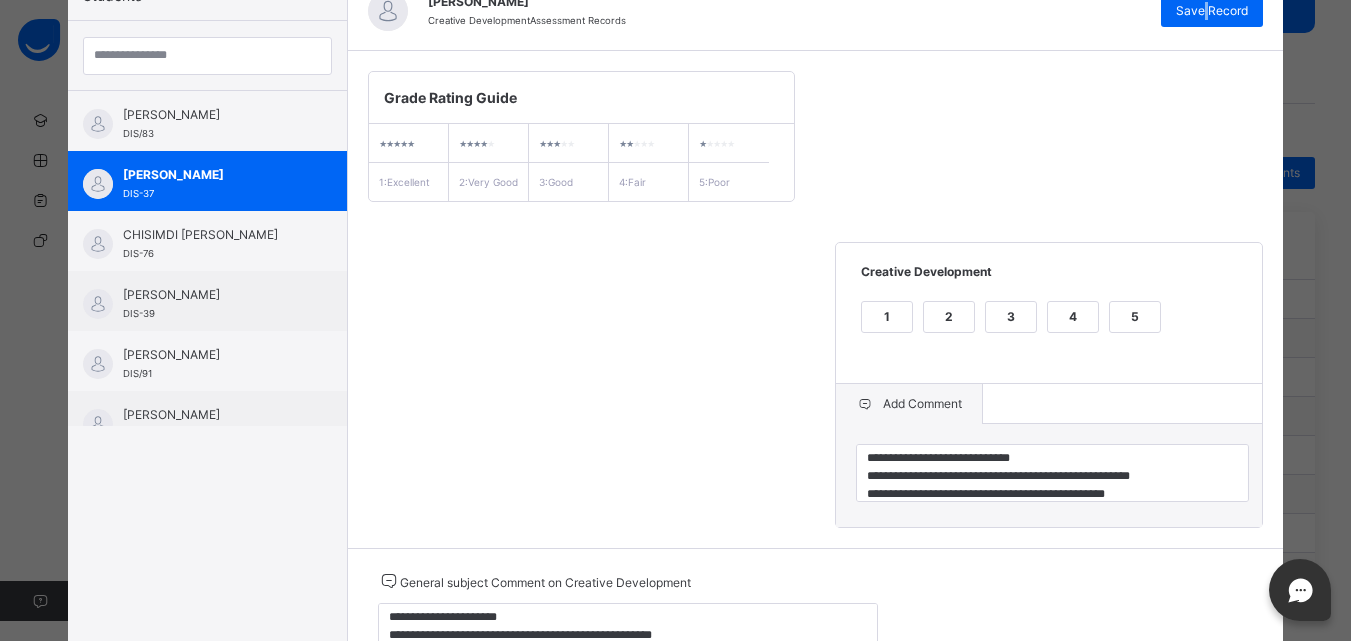 click on "Save Record" at bounding box center [1212, 11] 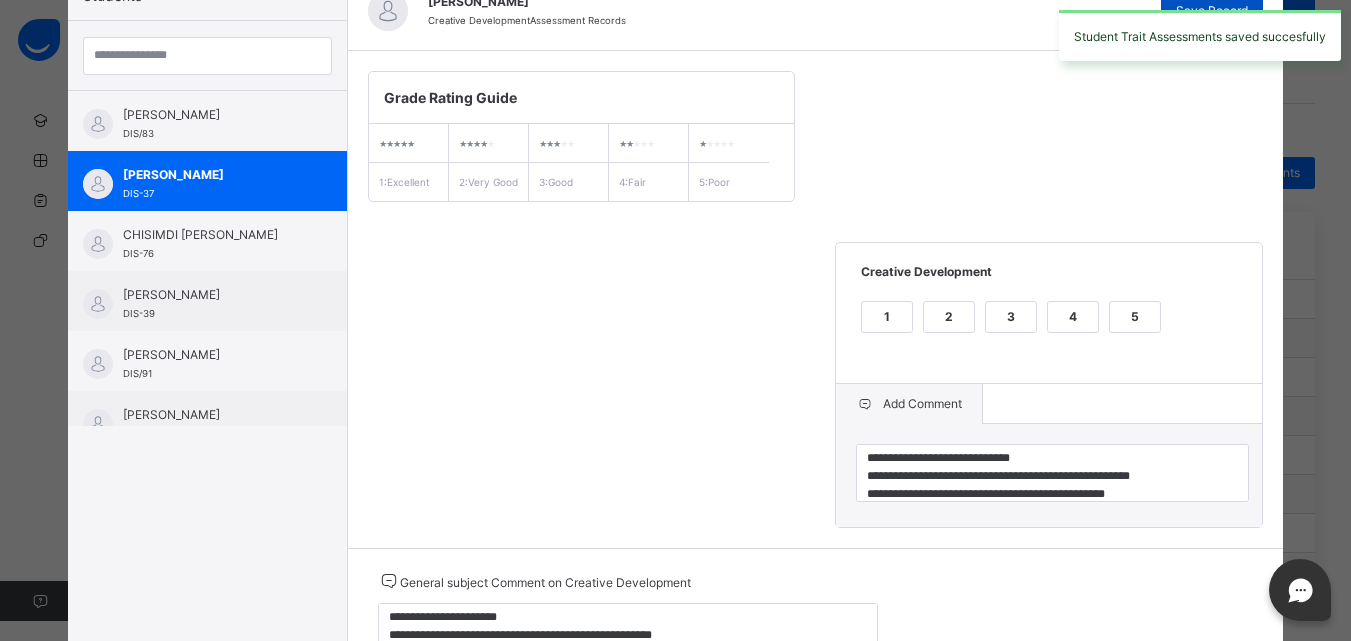 click on "Student Trait Assessments saved succesfully" at bounding box center (1200, 35) 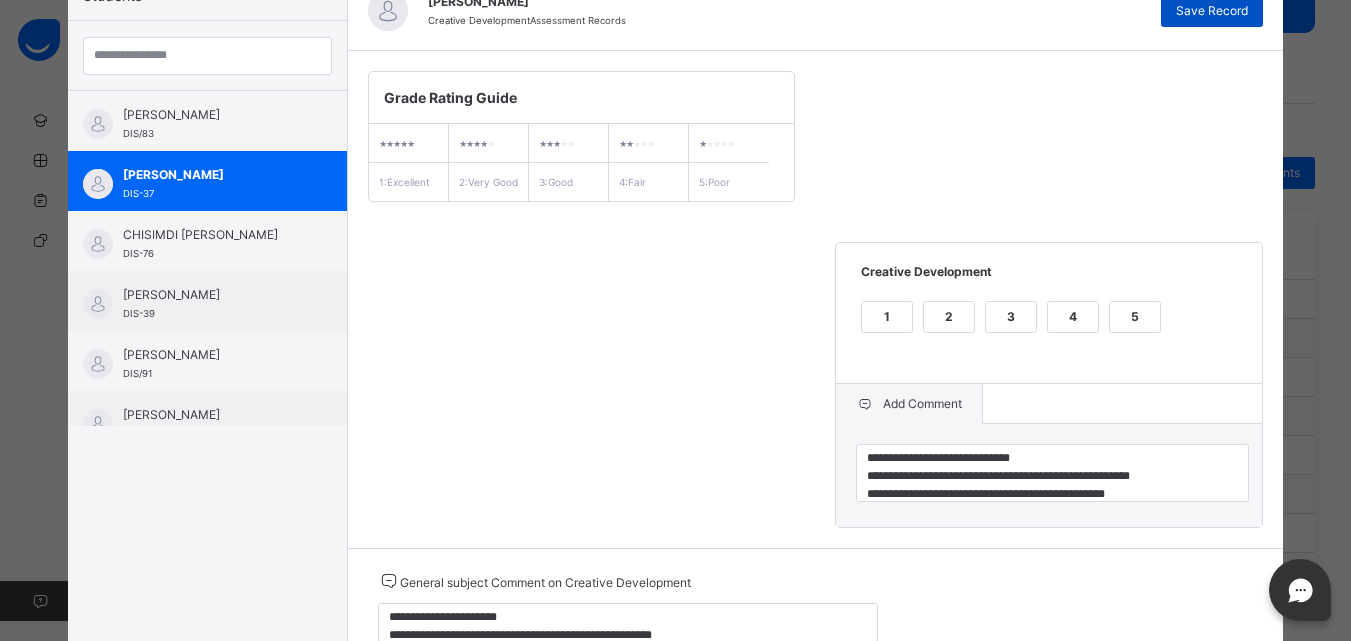 click on "Save Record" at bounding box center (1212, 11) 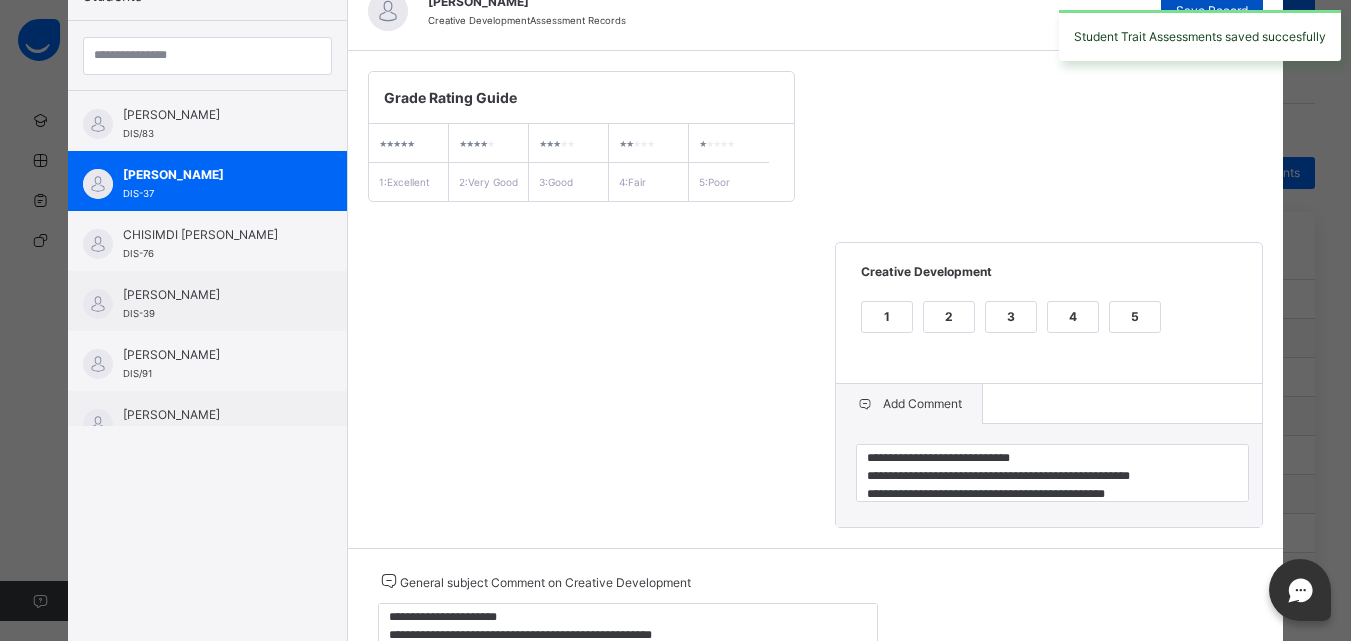 click on "Student Trait Assessments saved succesfully" at bounding box center (1200, 35) 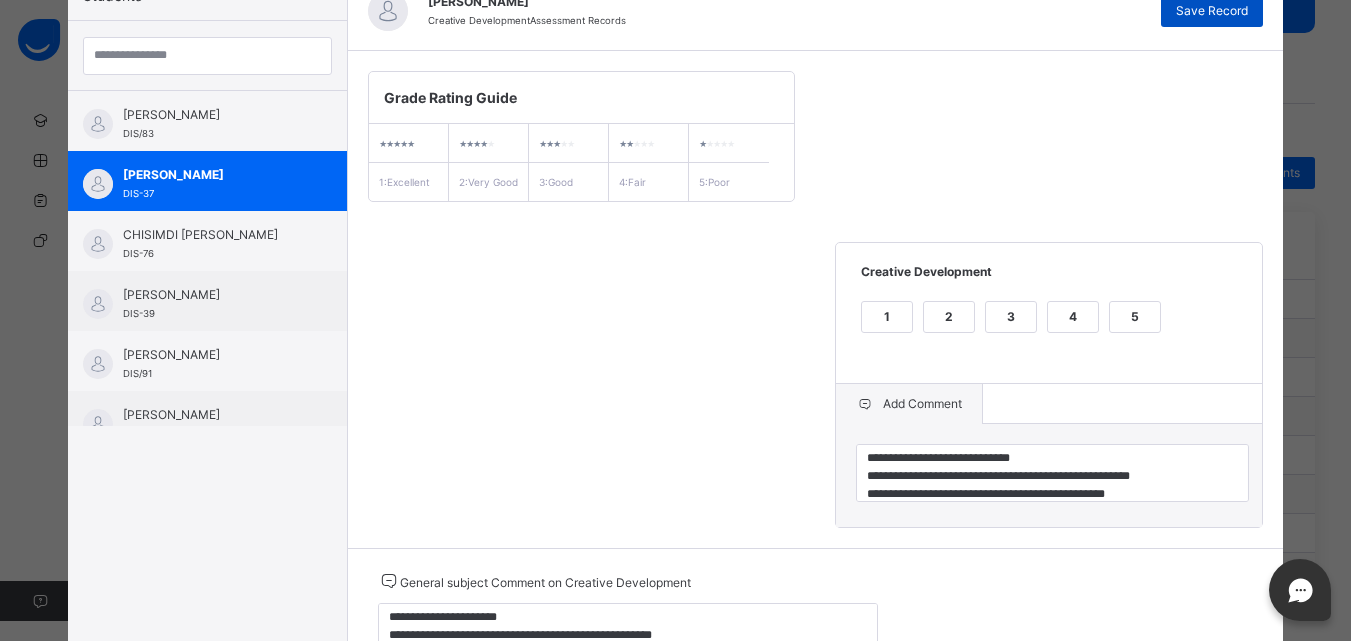 click on "Save Record" at bounding box center [1212, 11] 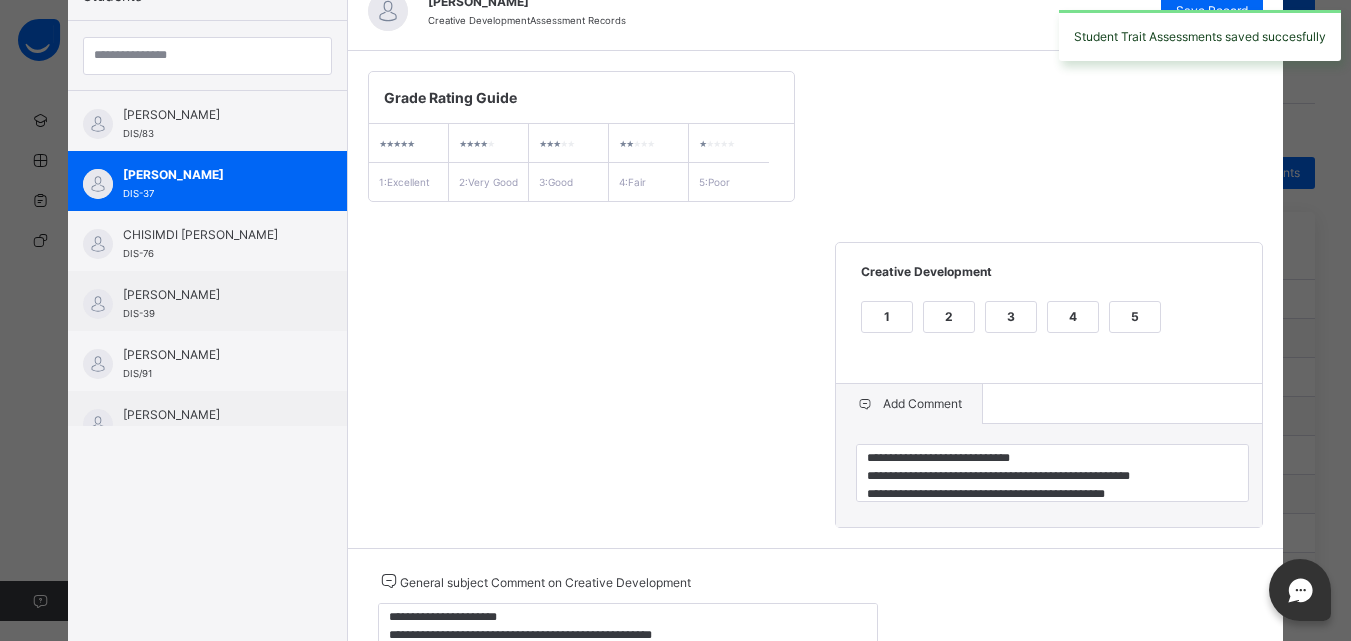 click on "**********" at bounding box center [816, 299] 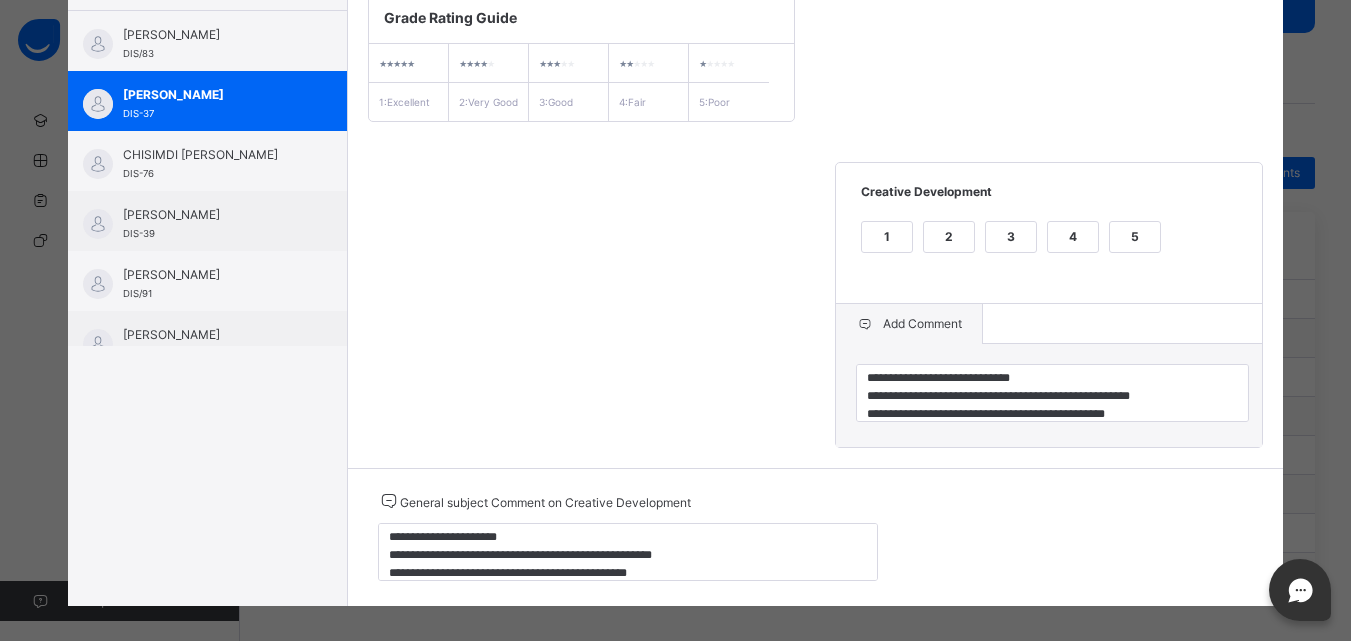 scroll, scrollTop: 337, scrollLeft: 0, axis: vertical 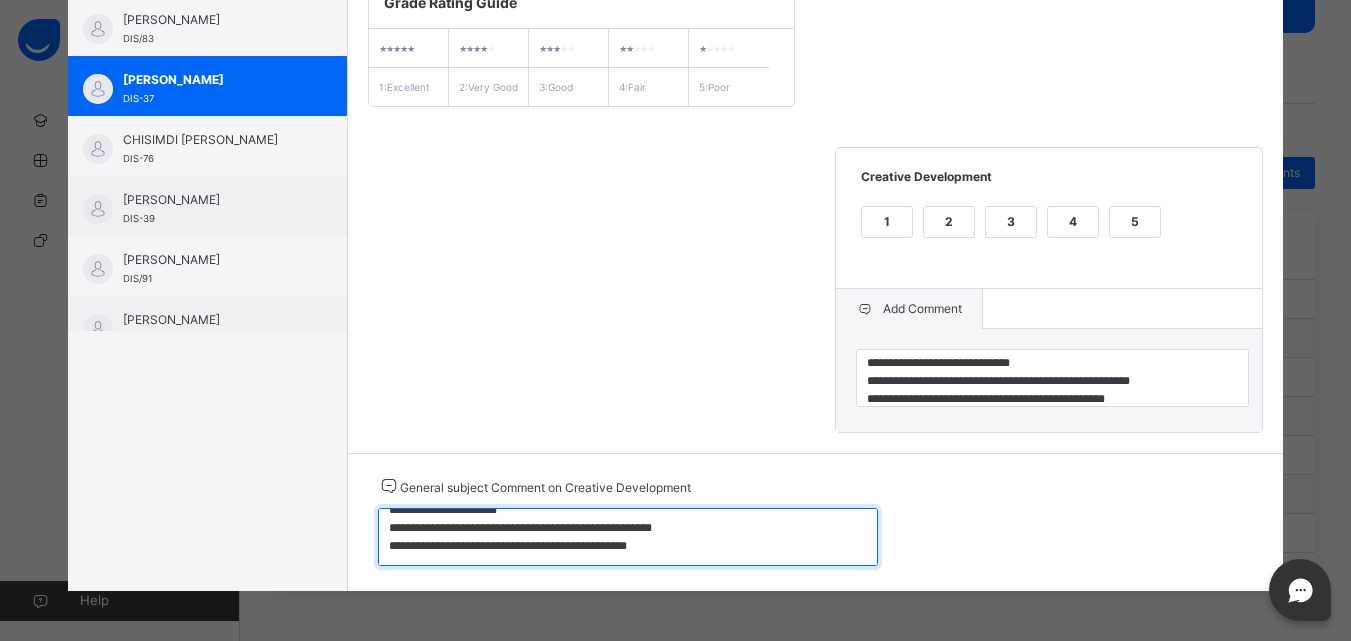 click on "**********" at bounding box center [628, 537] 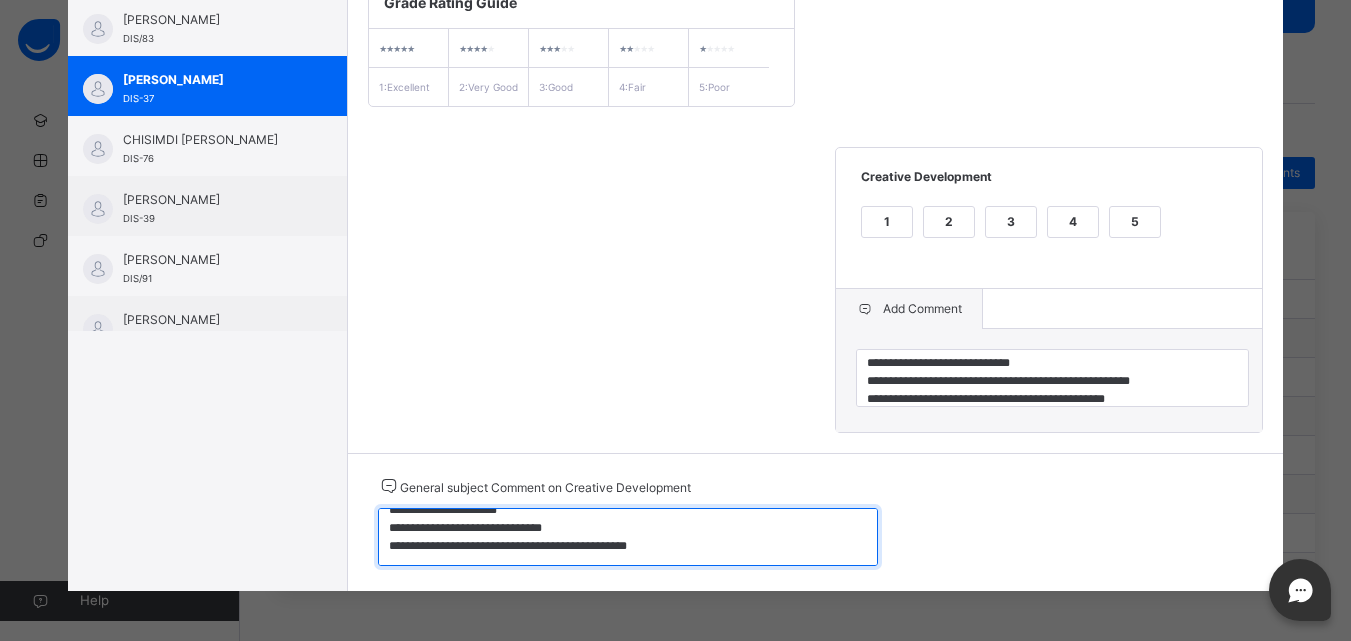 click on "**********" at bounding box center [628, 537] 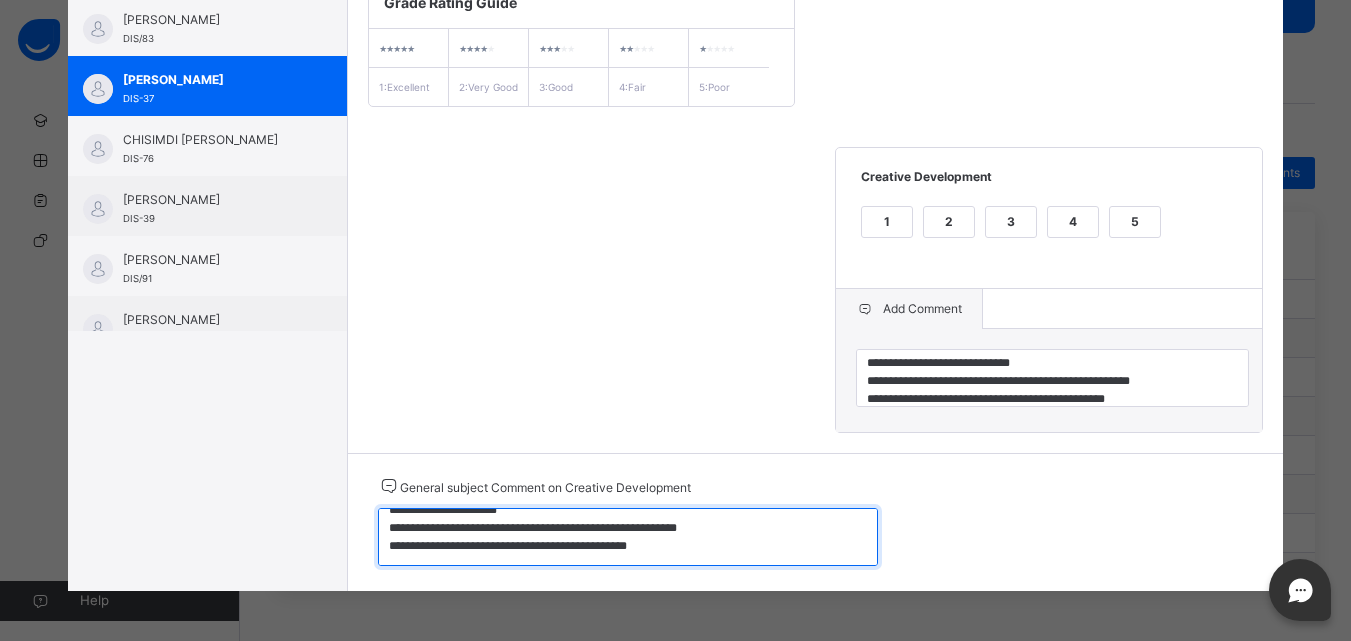 scroll, scrollTop: 3, scrollLeft: 0, axis: vertical 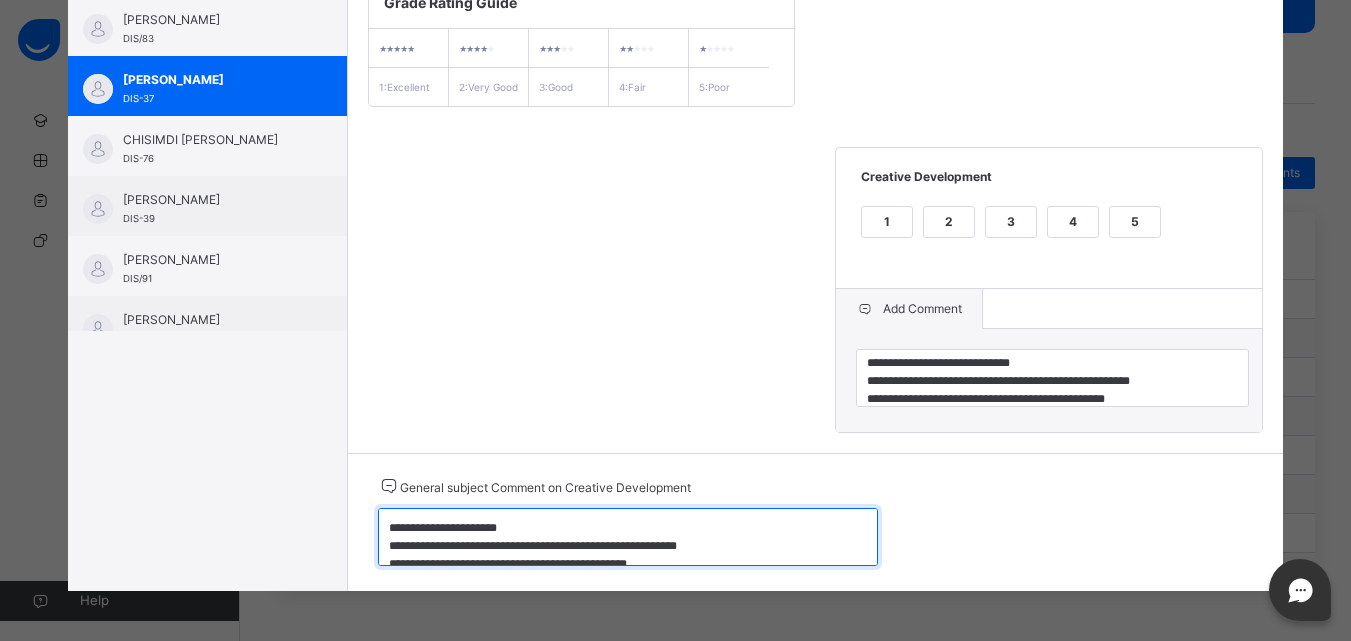 click on "**********" at bounding box center (628, 537) 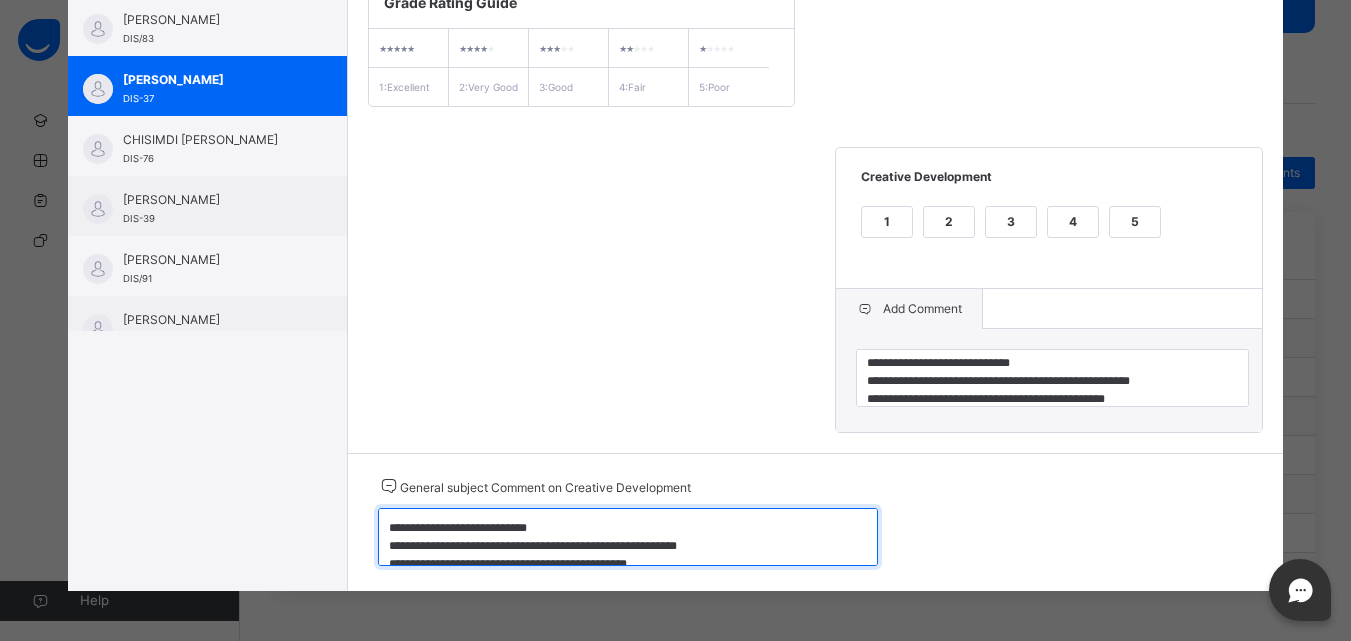 scroll, scrollTop: 6, scrollLeft: 0, axis: vertical 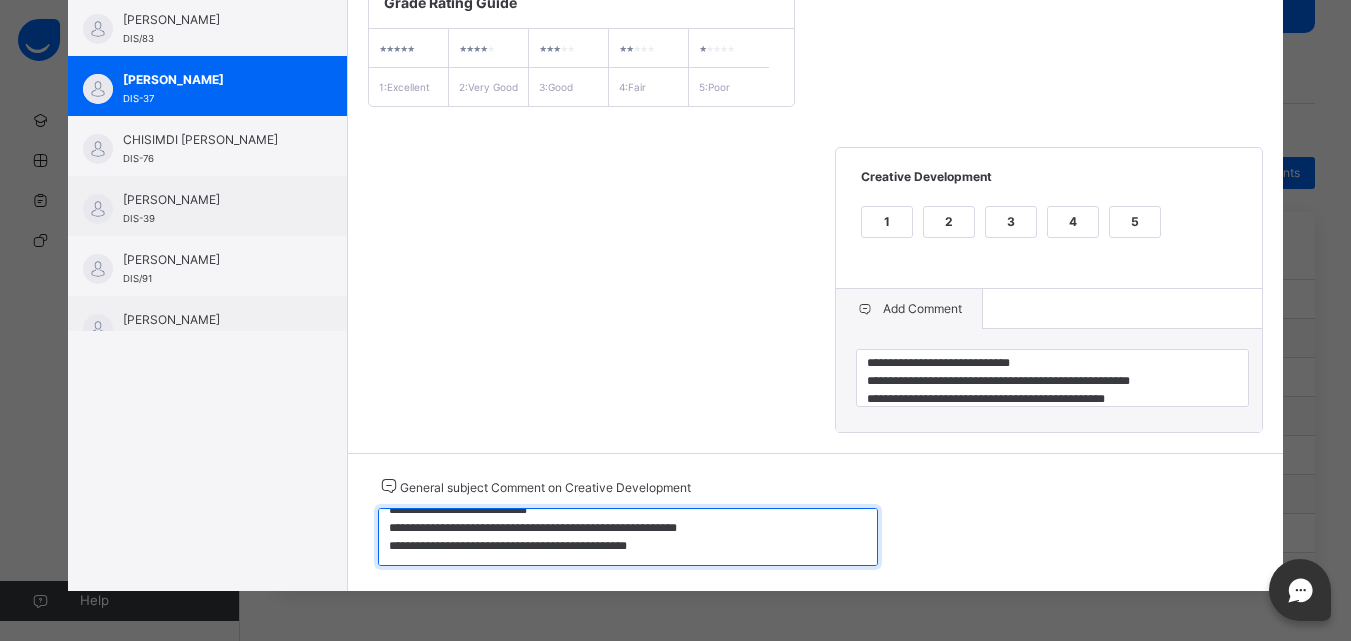 drag, startPoint x: 368, startPoint y: 523, endPoint x: 726, endPoint y: 541, distance: 358.45224 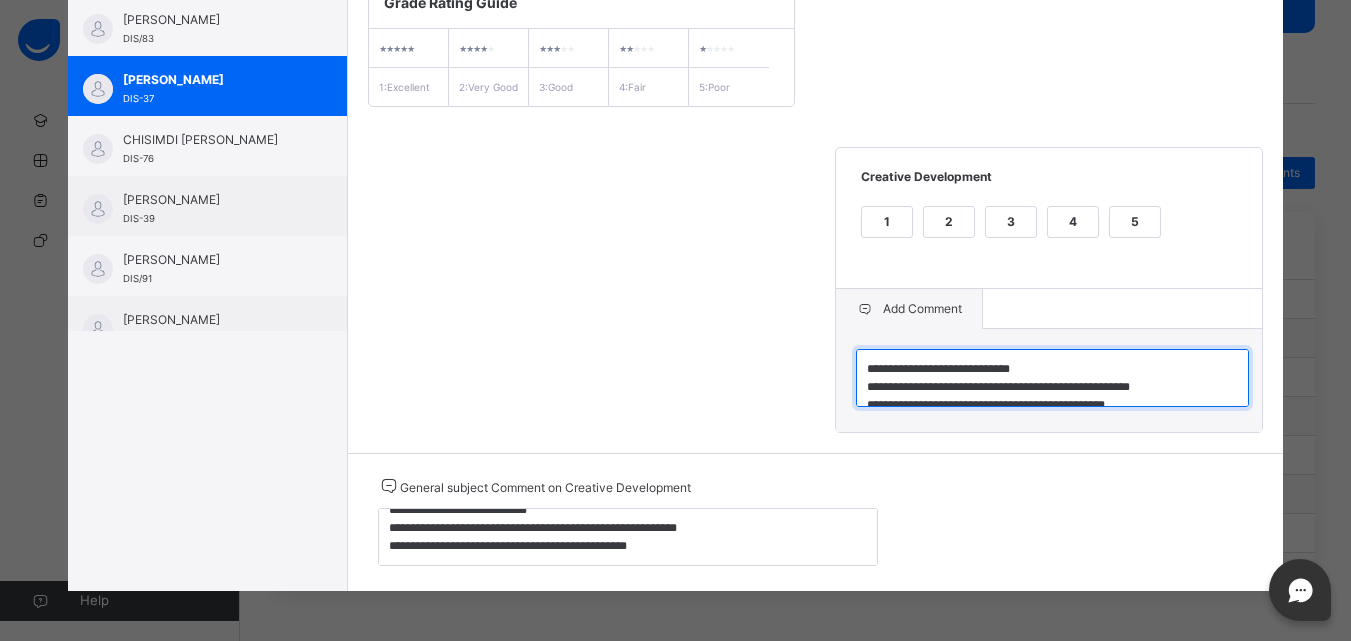 scroll, scrollTop: 18, scrollLeft: 0, axis: vertical 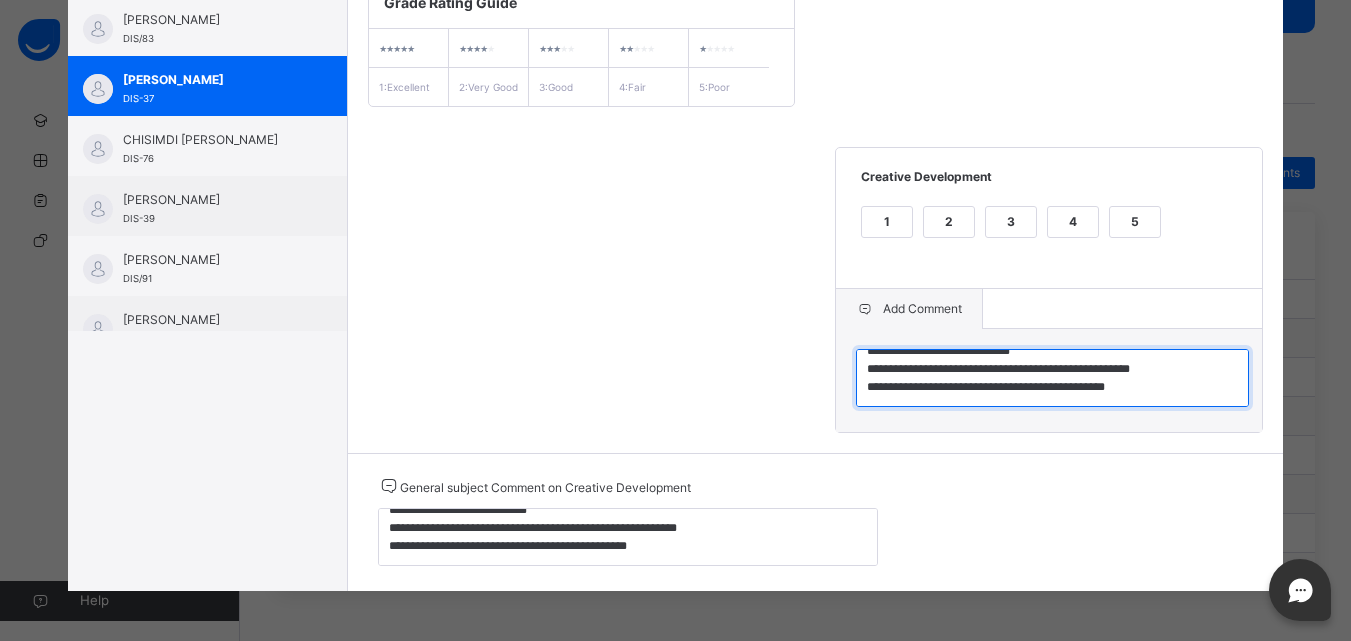 drag, startPoint x: 860, startPoint y: 365, endPoint x: 1183, endPoint y: 413, distance: 326.5471 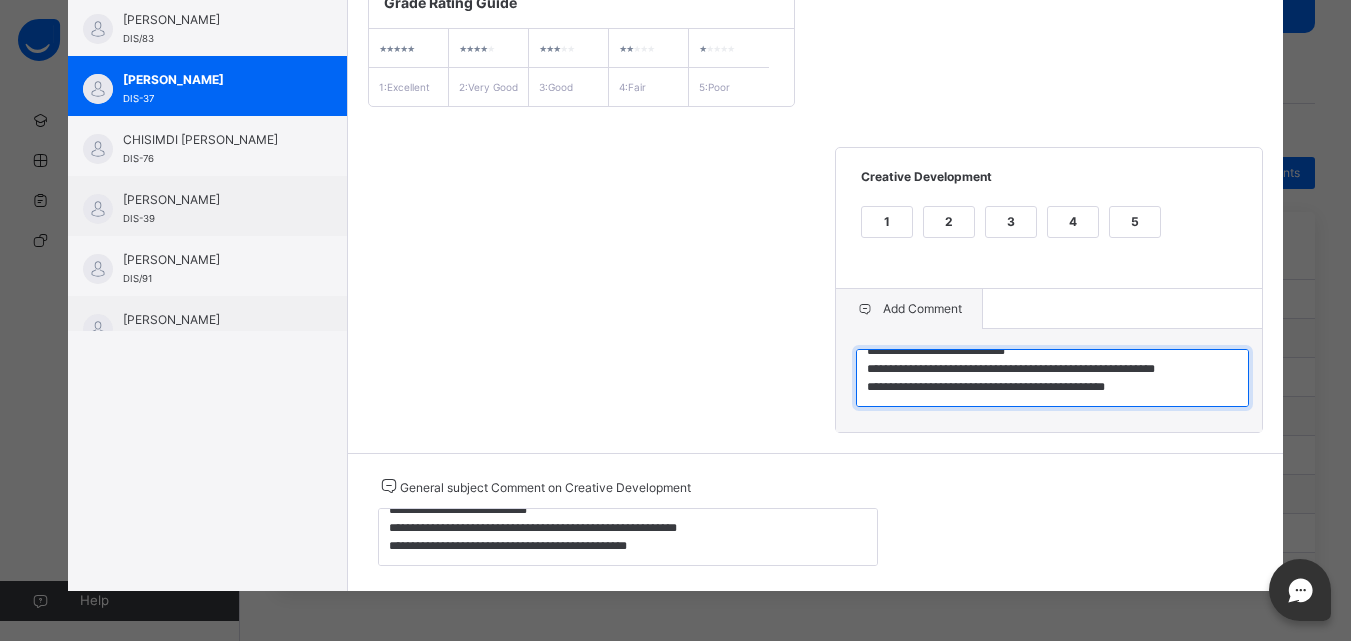 type on "**********" 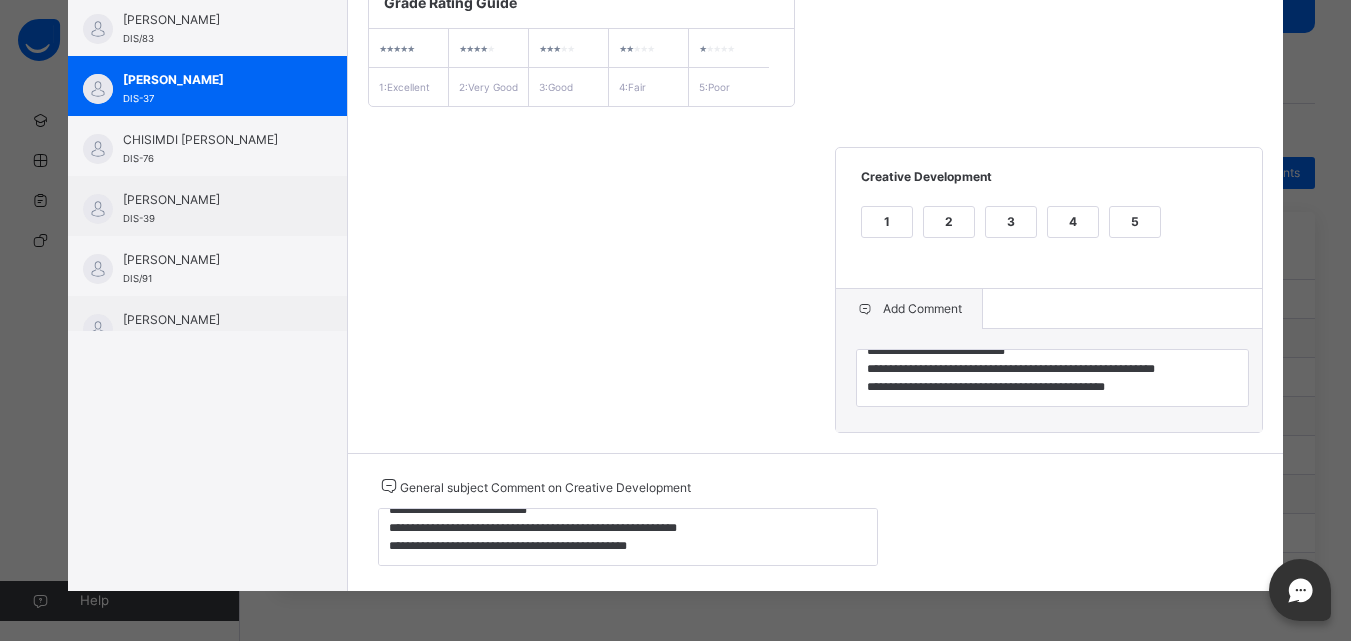 click on "**********" at bounding box center (816, 204) 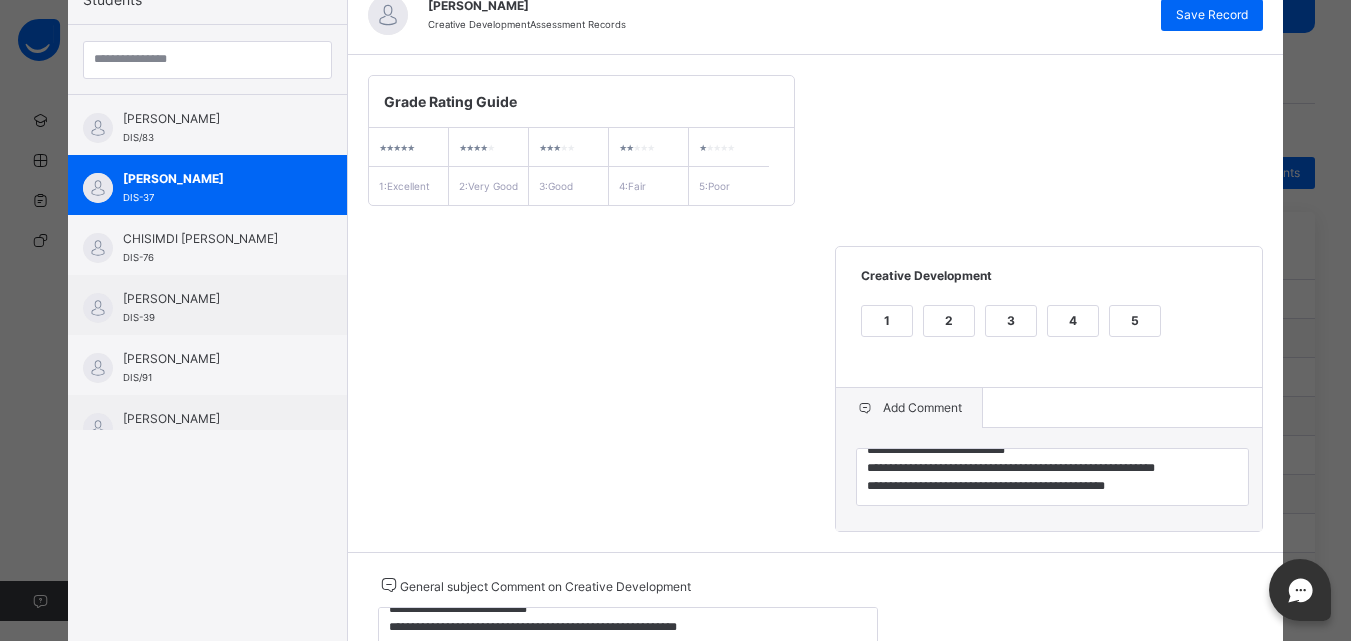 scroll, scrollTop: 177, scrollLeft: 0, axis: vertical 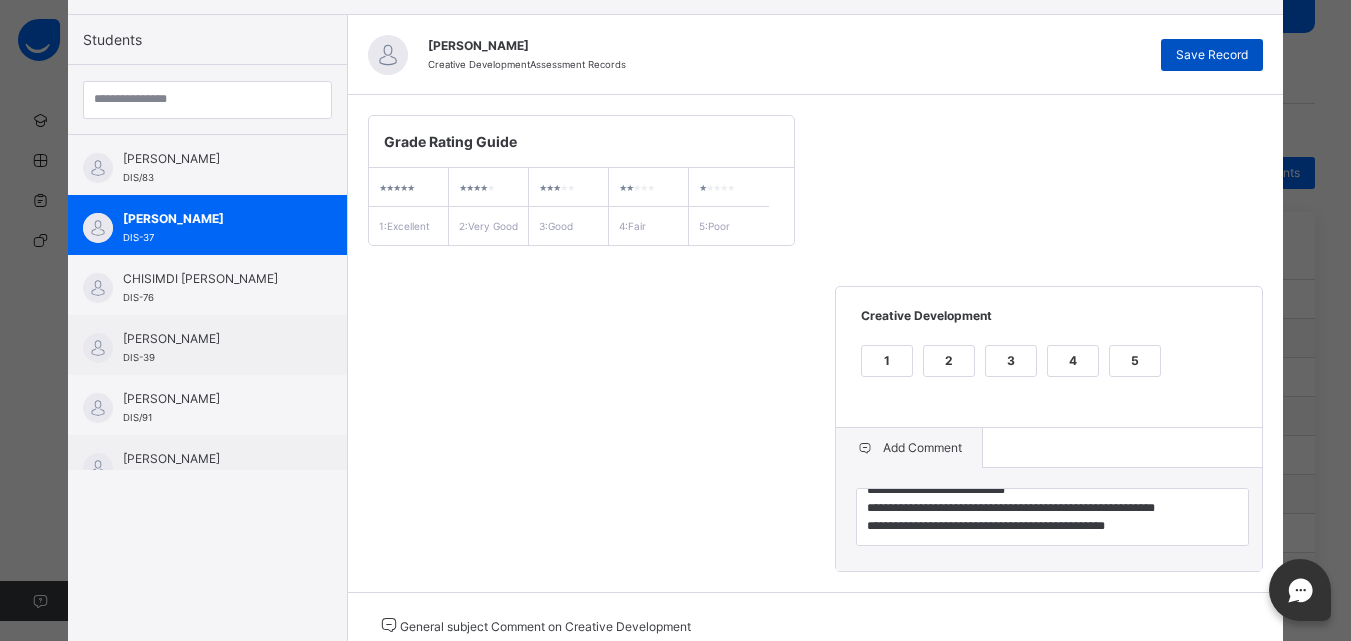 click on "Save Record" at bounding box center [1212, 55] 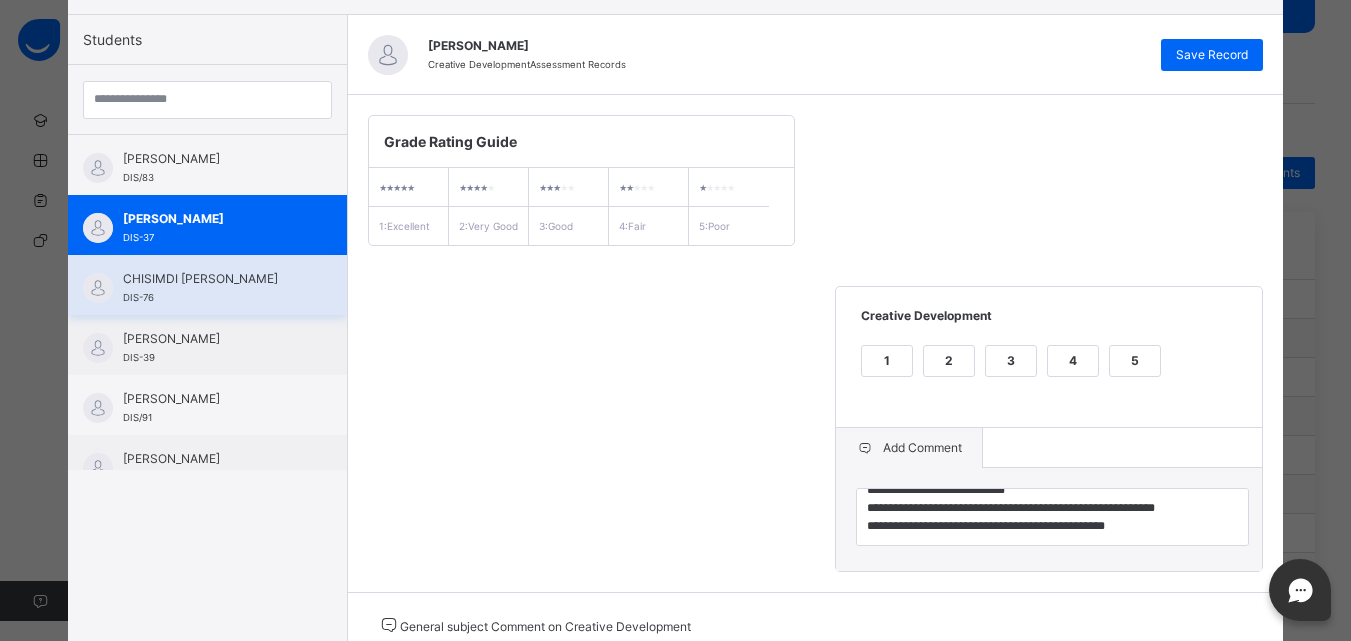 click on "CHISIMDI [PERSON_NAME]" at bounding box center (212, 279) 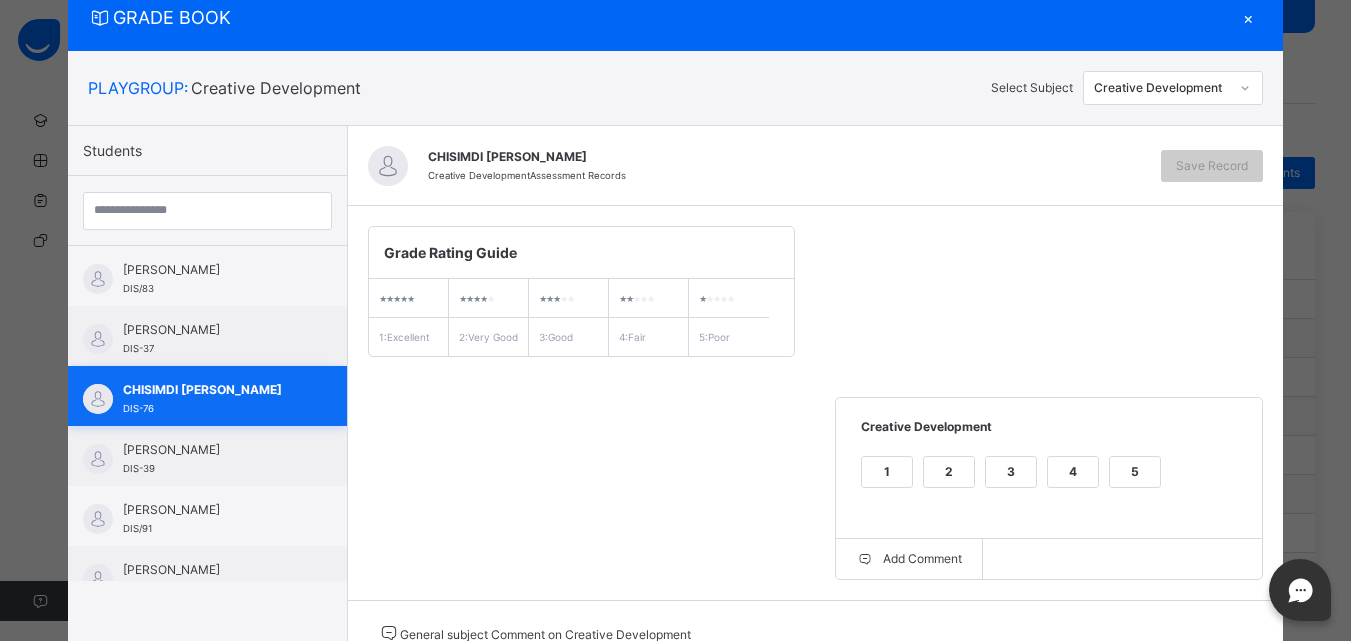 scroll, scrollTop: 177, scrollLeft: 0, axis: vertical 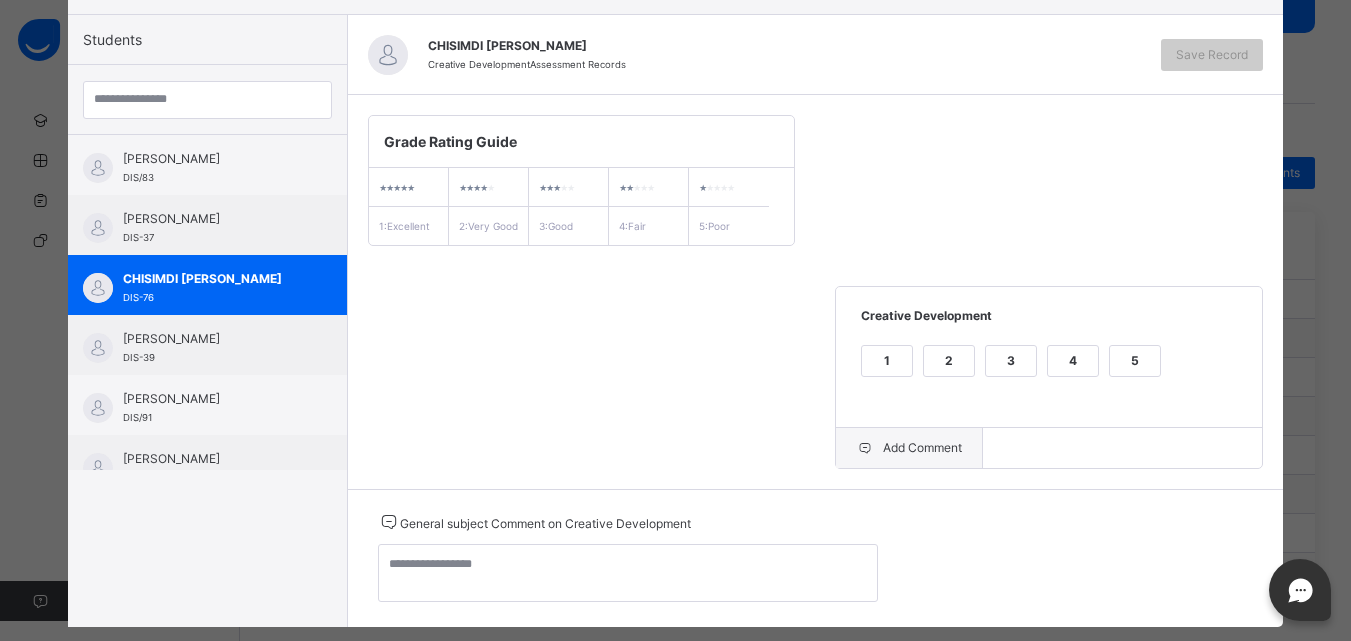 click on "Add Comment" at bounding box center (909, 448) 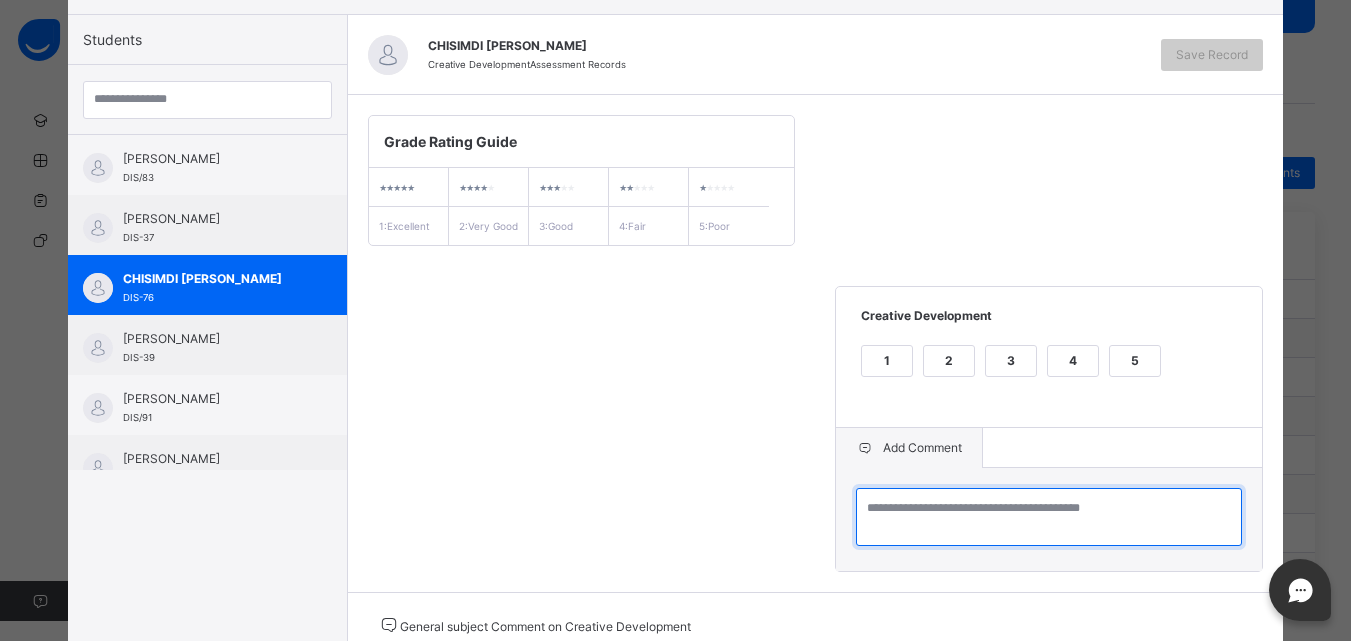 click at bounding box center [1049, 517] 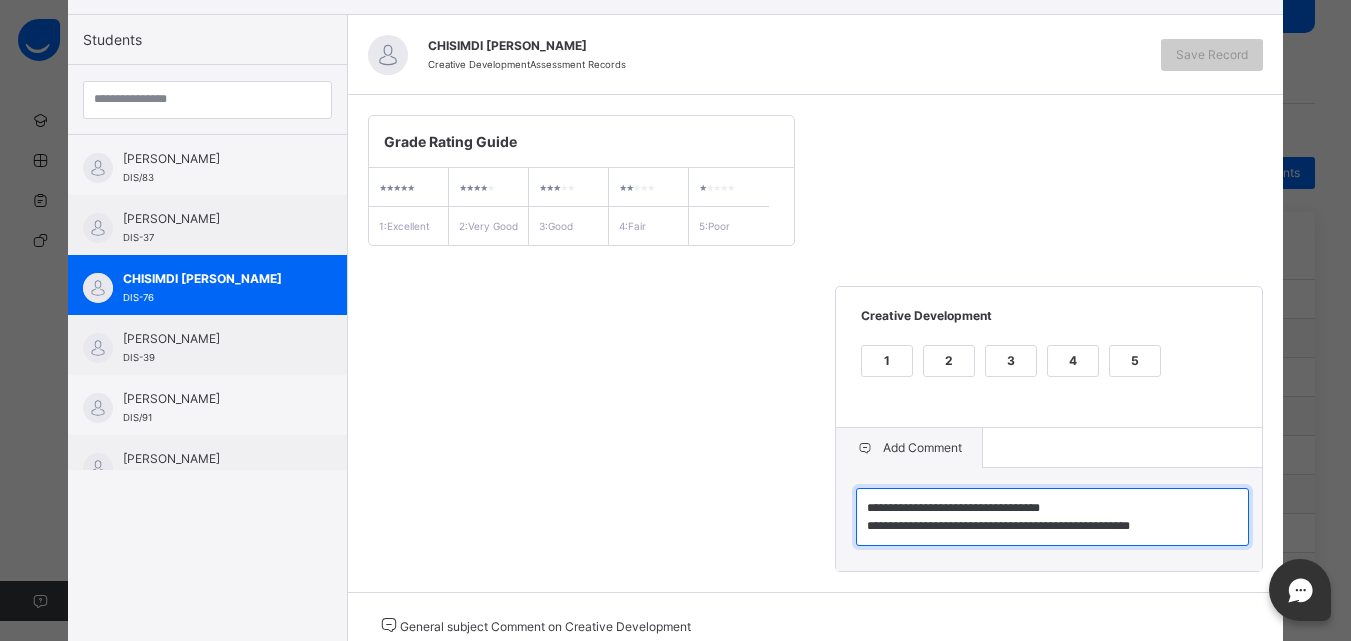 click on "**********" at bounding box center (1052, 517) 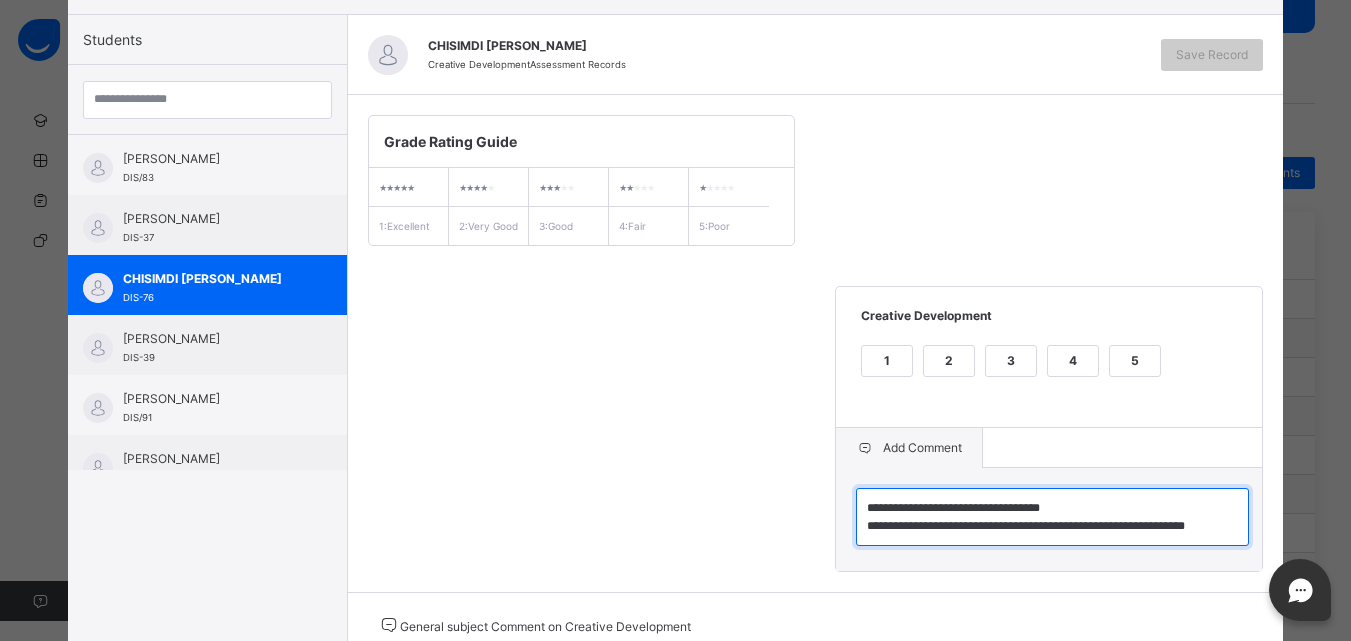 click on "**********" at bounding box center [1052, 517] 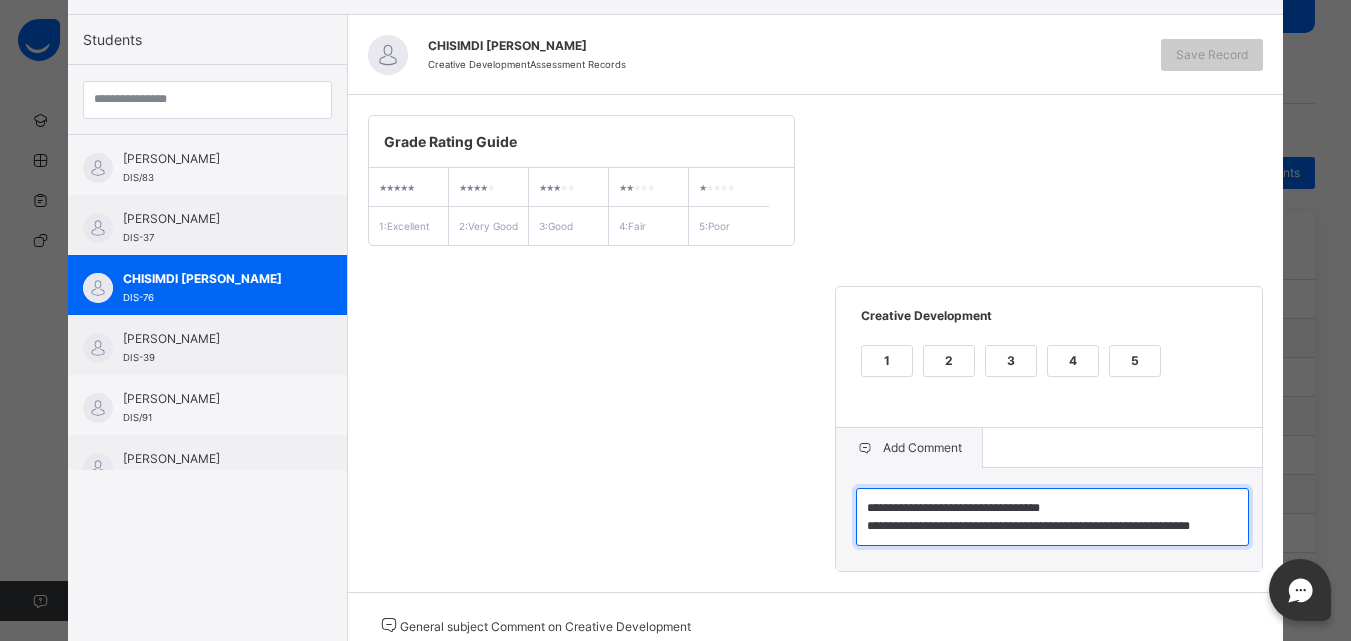 drag, startPoint x: 856, startPoint y: 530, endPoint x: 1286, endPoint y: 568, distance: 431.6758 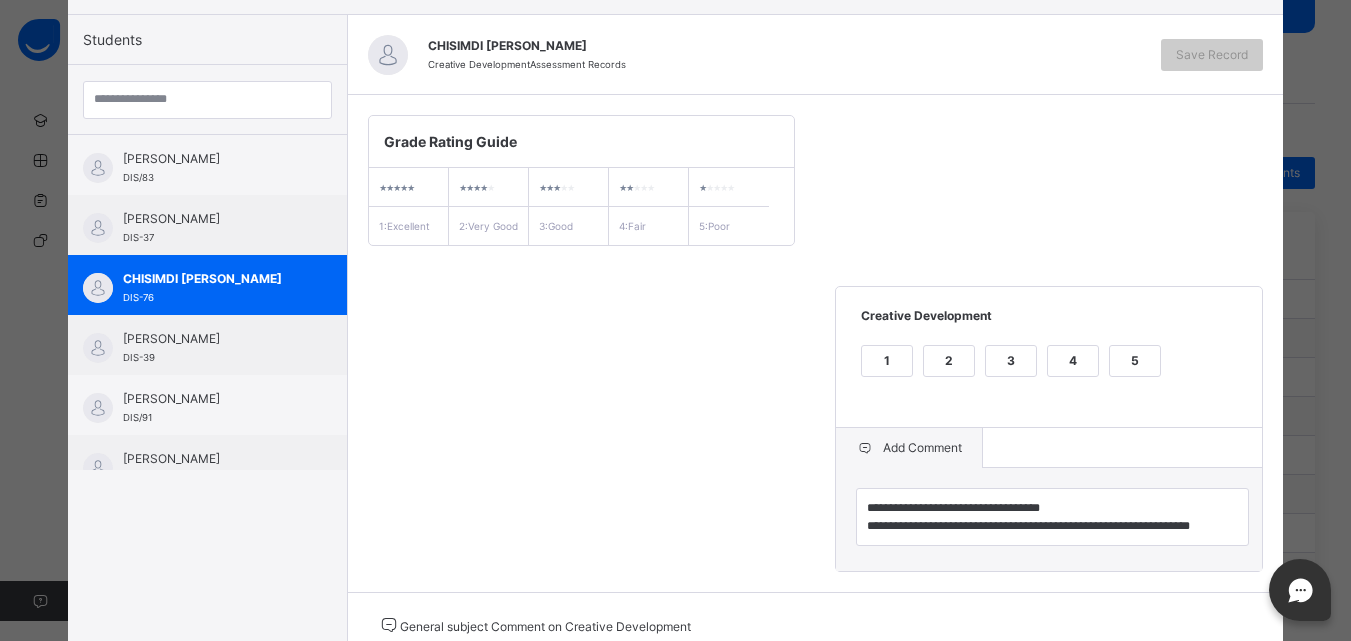 click on "**********" at bounding box center [816, 343] 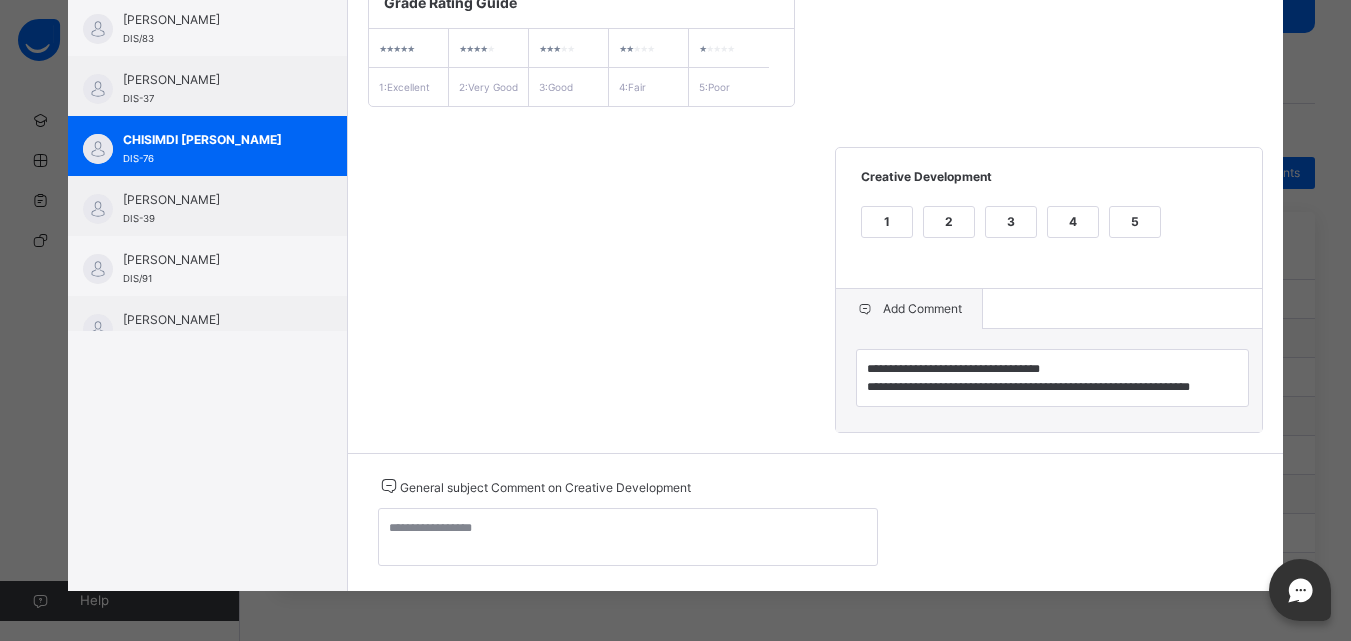 scroll, scrollTop: 334, scrollLeft: 0, axis: vertical 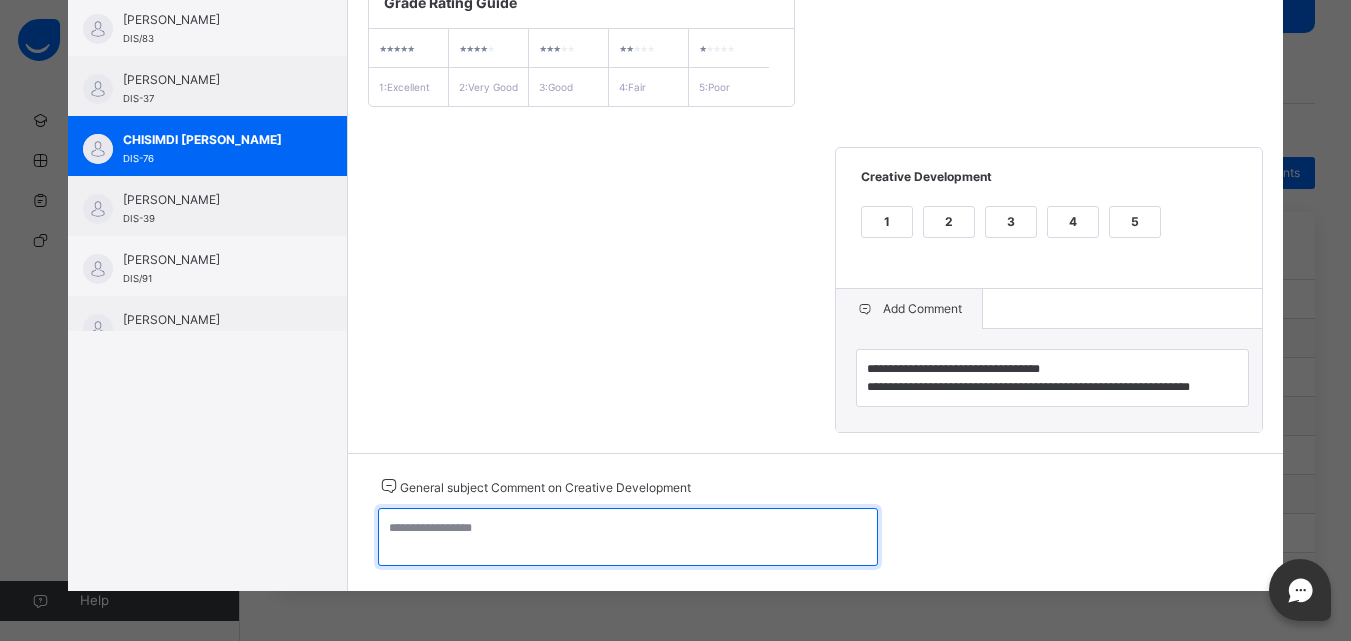 click at bounding box center [628, 537] 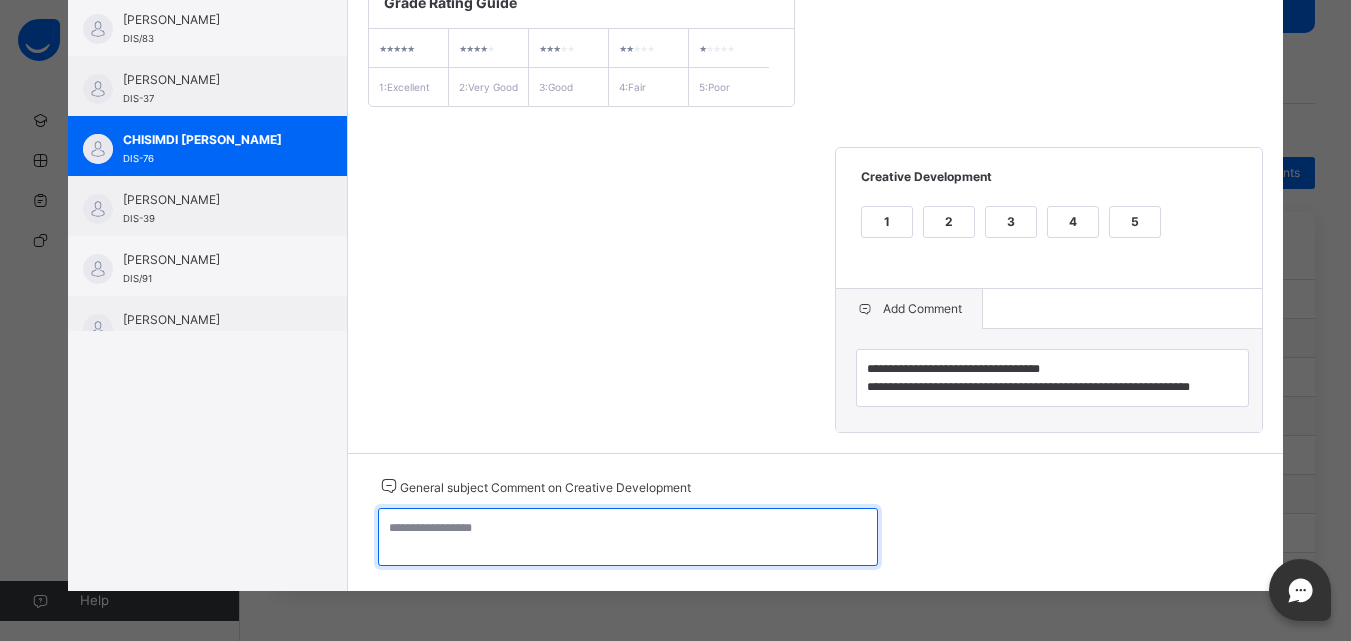 paste on "**********" 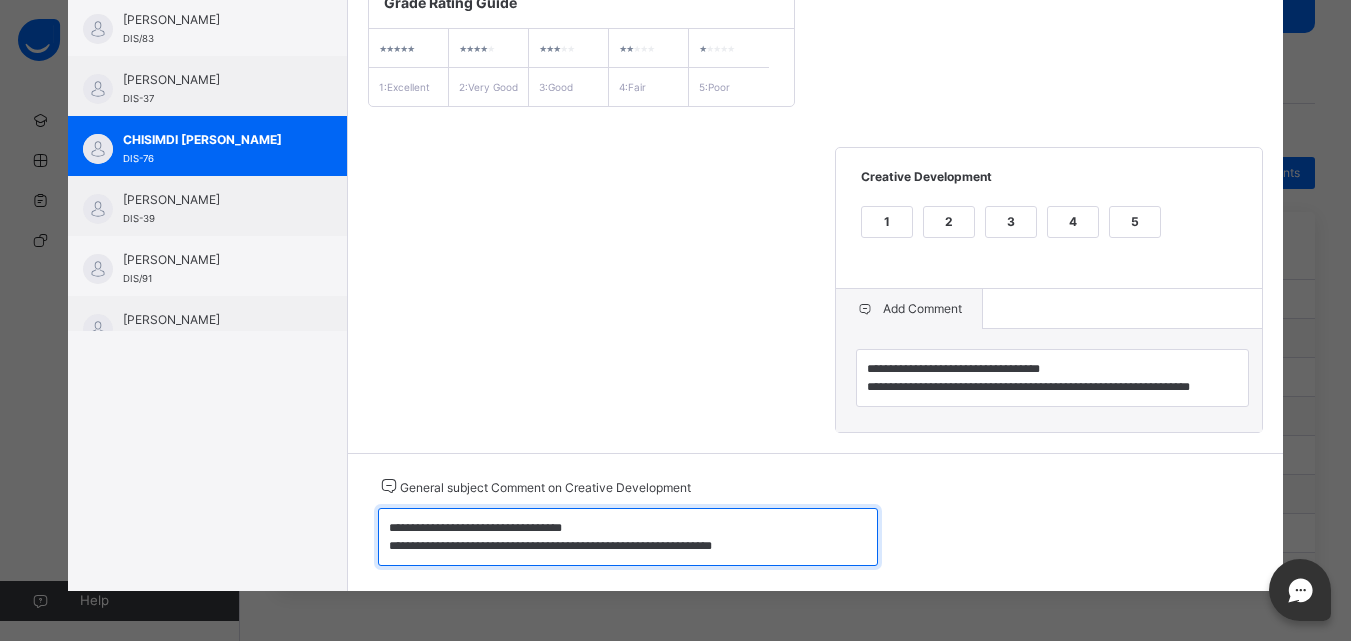 type on "**********" 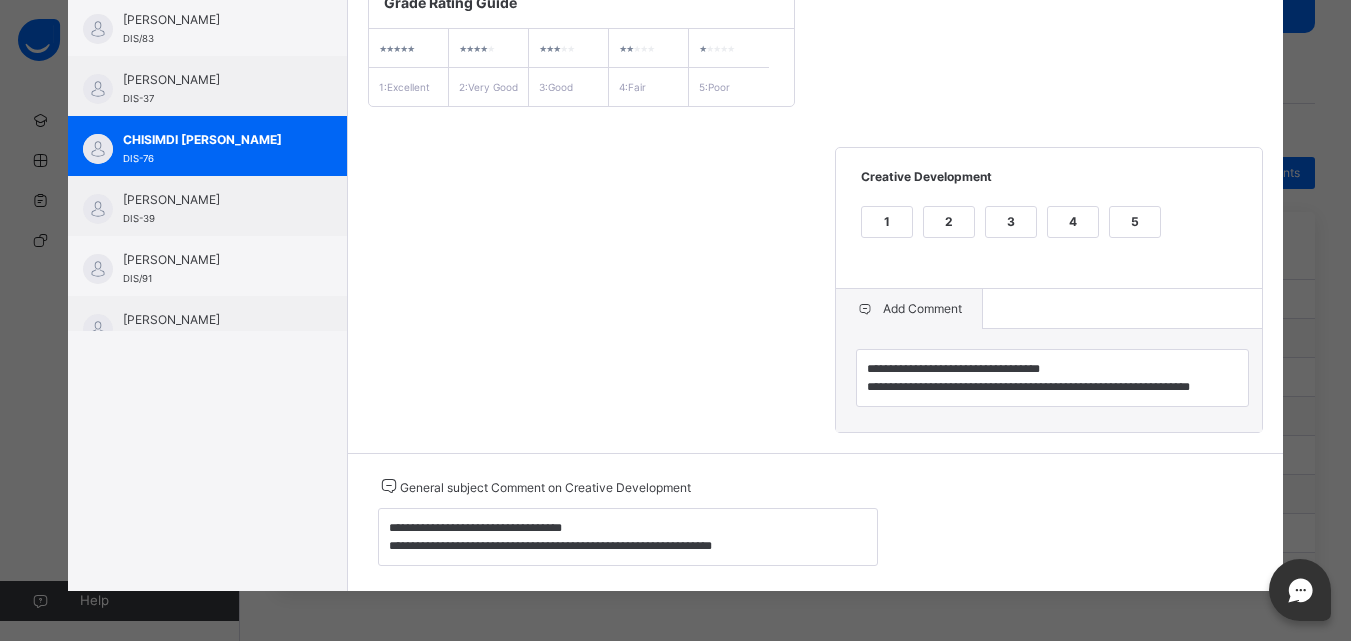 click on "3" at bounding box center [1011, 222] 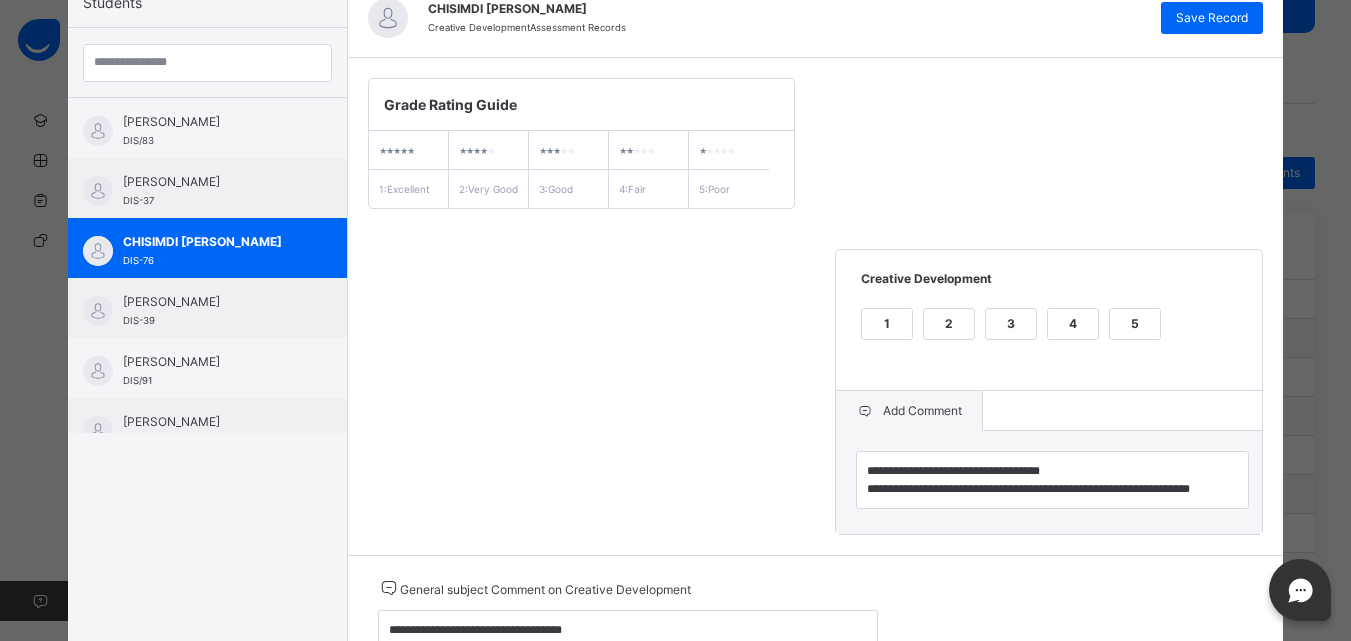 scroll, scrollTop: 174, scrollLeft: 0, axis: vertical 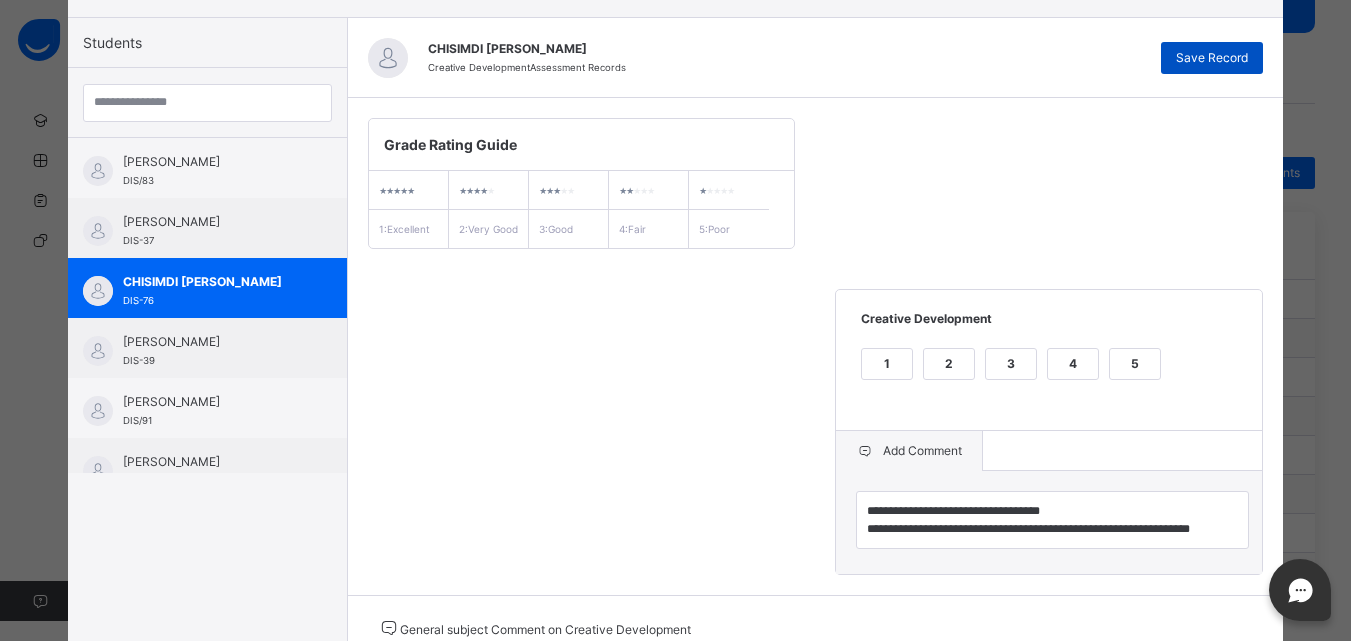 click on "Save Record" at bounding box center [1212, 58] 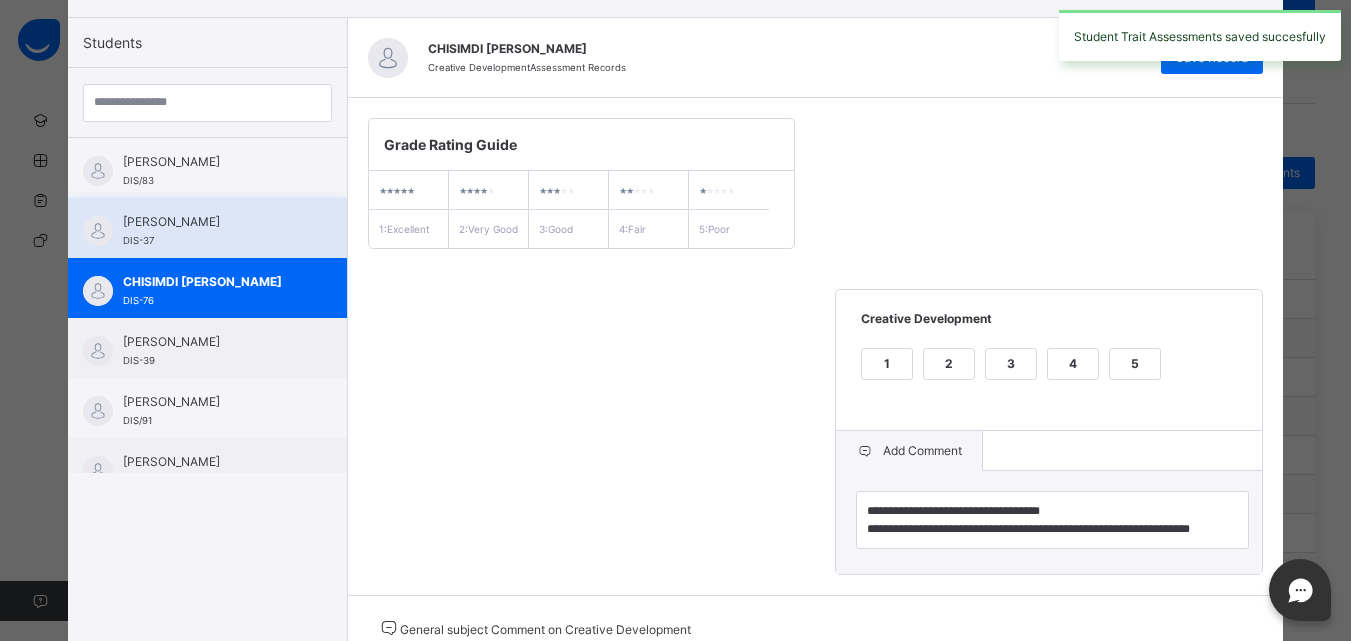 click on "[PERSON_NAME]" at bounding box center [212, 222] 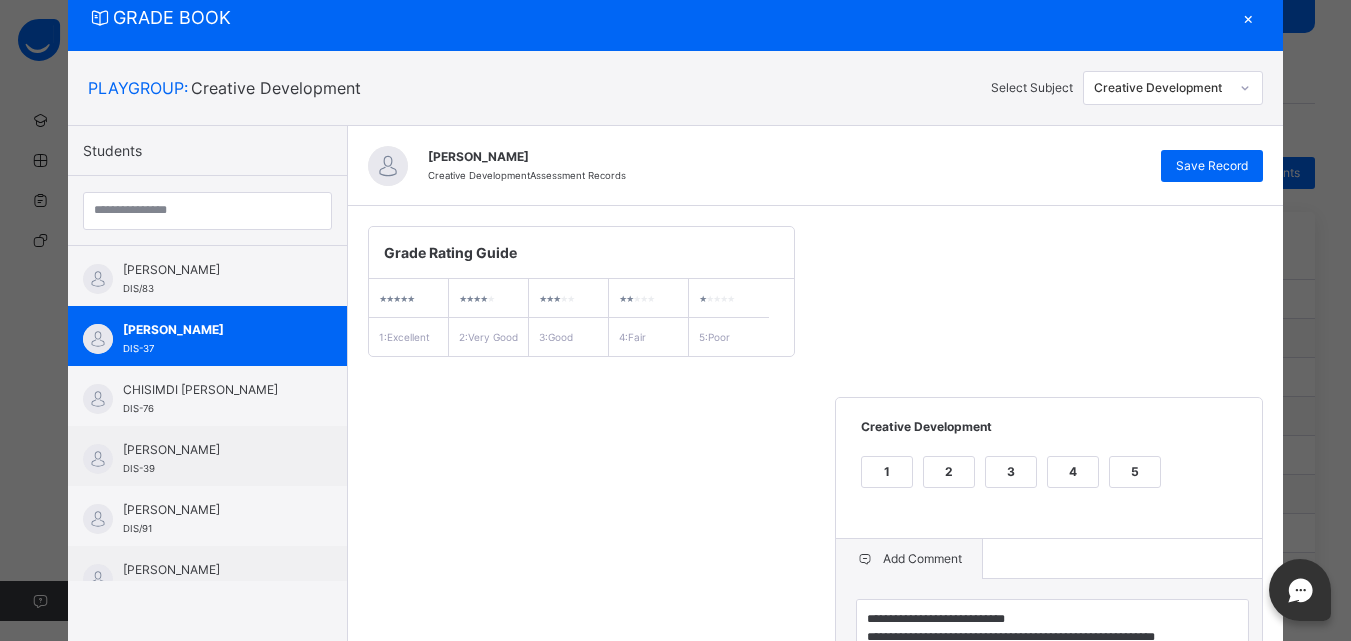 scroll, scrollTop: 174, scrollLeft: 0, axis: vertical 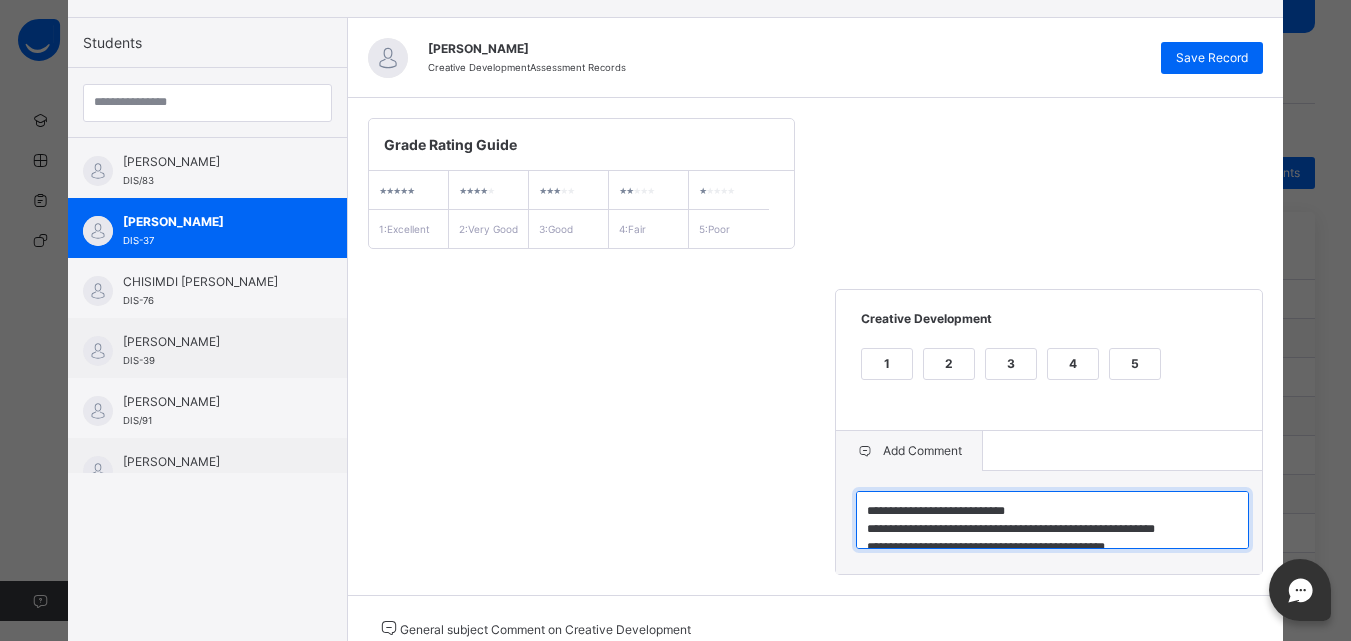 click on "**********" at bounding box center (1052, 520) 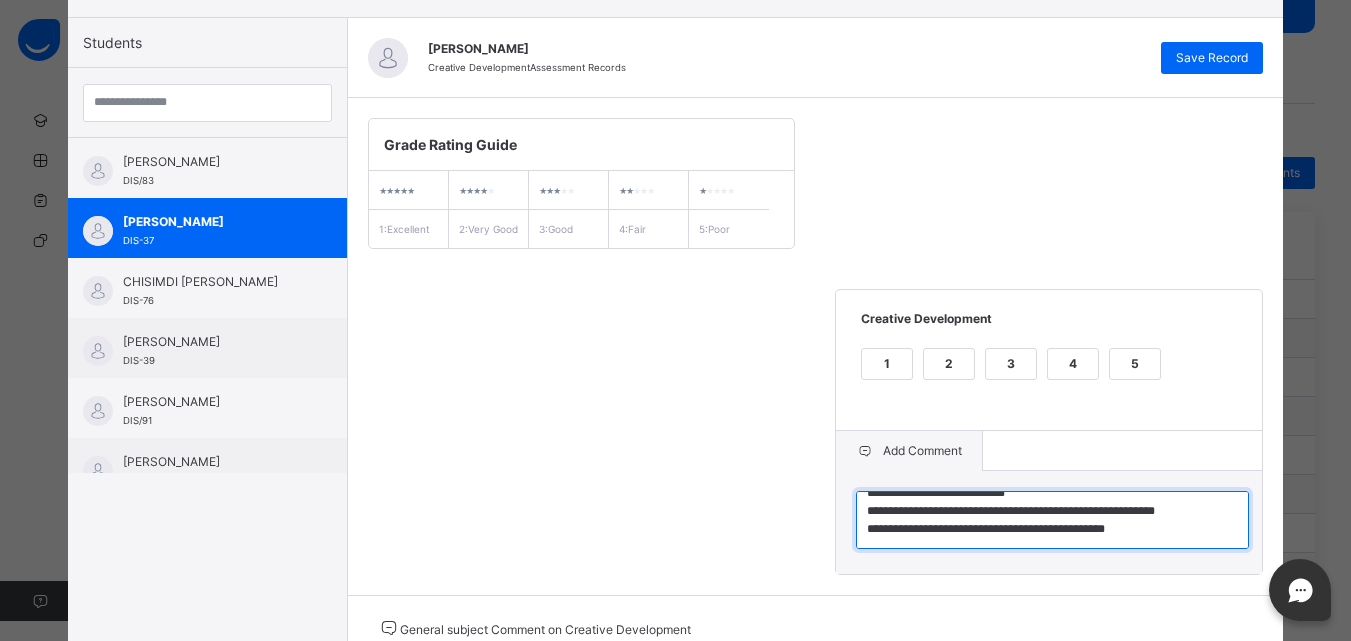 drag, startPoint x: 861, startPoint y: 530, endPoint x: 1205, endPoint y: 556, distance: 344.98117 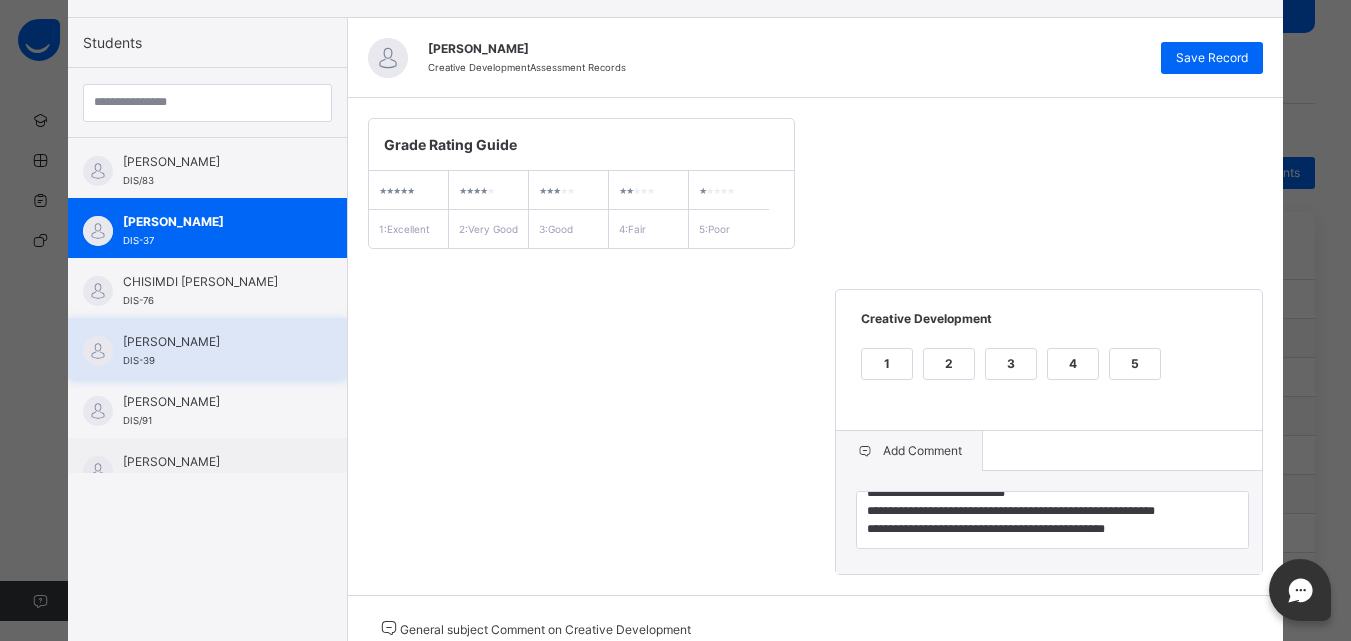 click on "[PERSON_NAME] DIS-39" at bounding box center (207, 348) 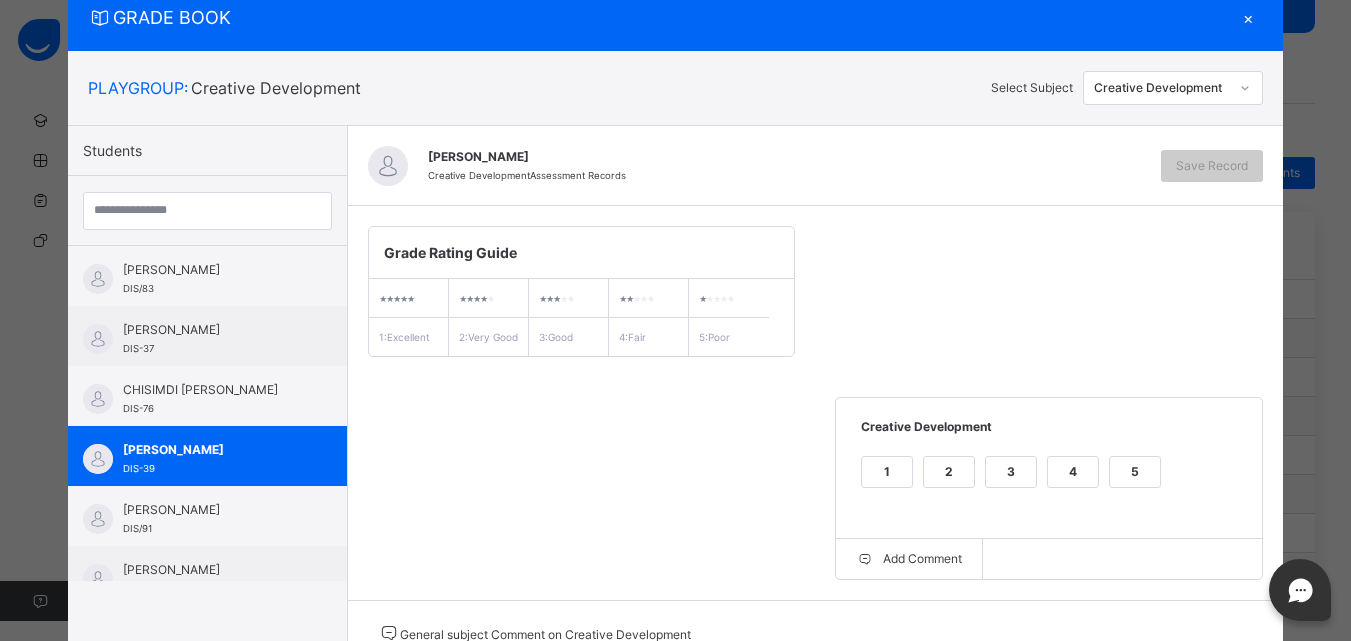 scroll, scrollTop: 174, scrollLeft: 0, axis: vertical 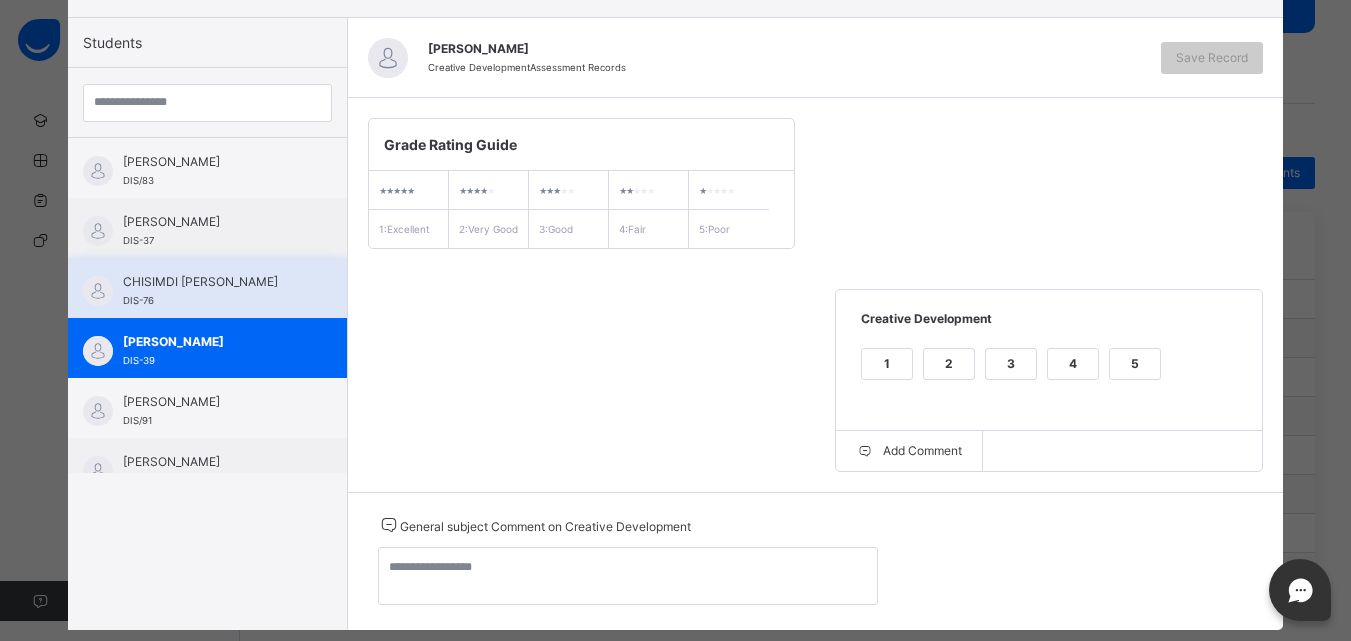 click on "CHISIMDI [PERSON_NAME]" at bounding box center (212, 282) 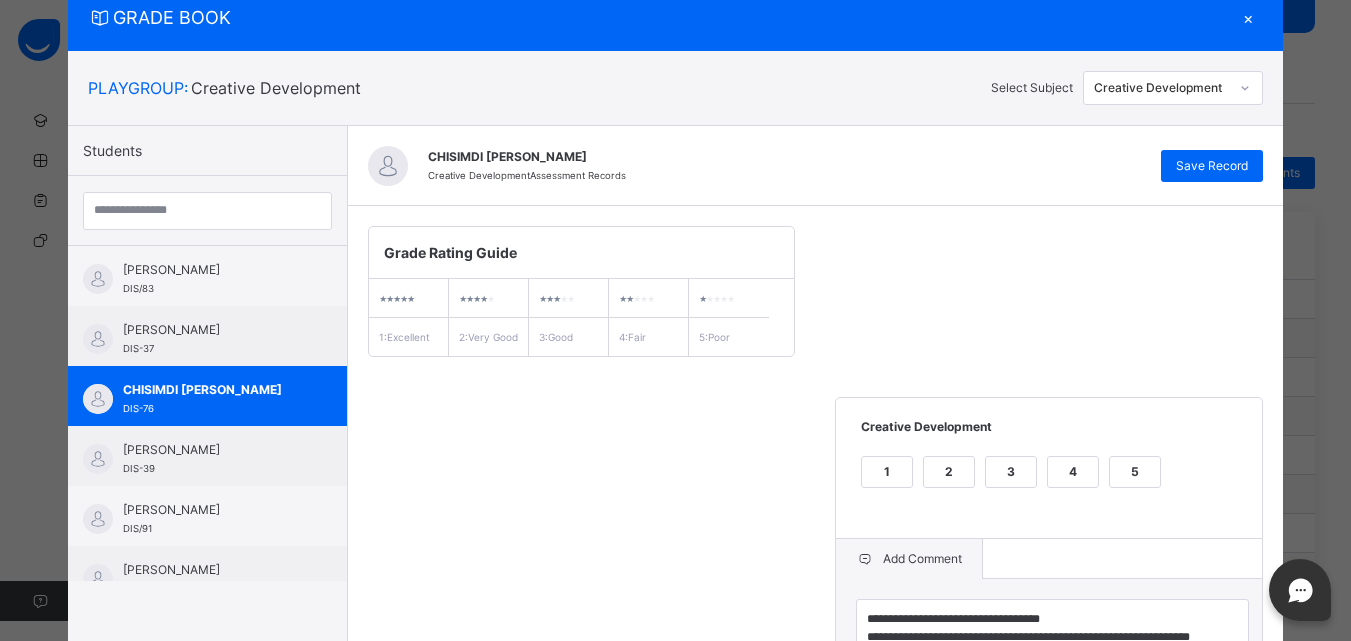 scroll, scrollTop: 174, scrollLeft: 0, axis: vertical 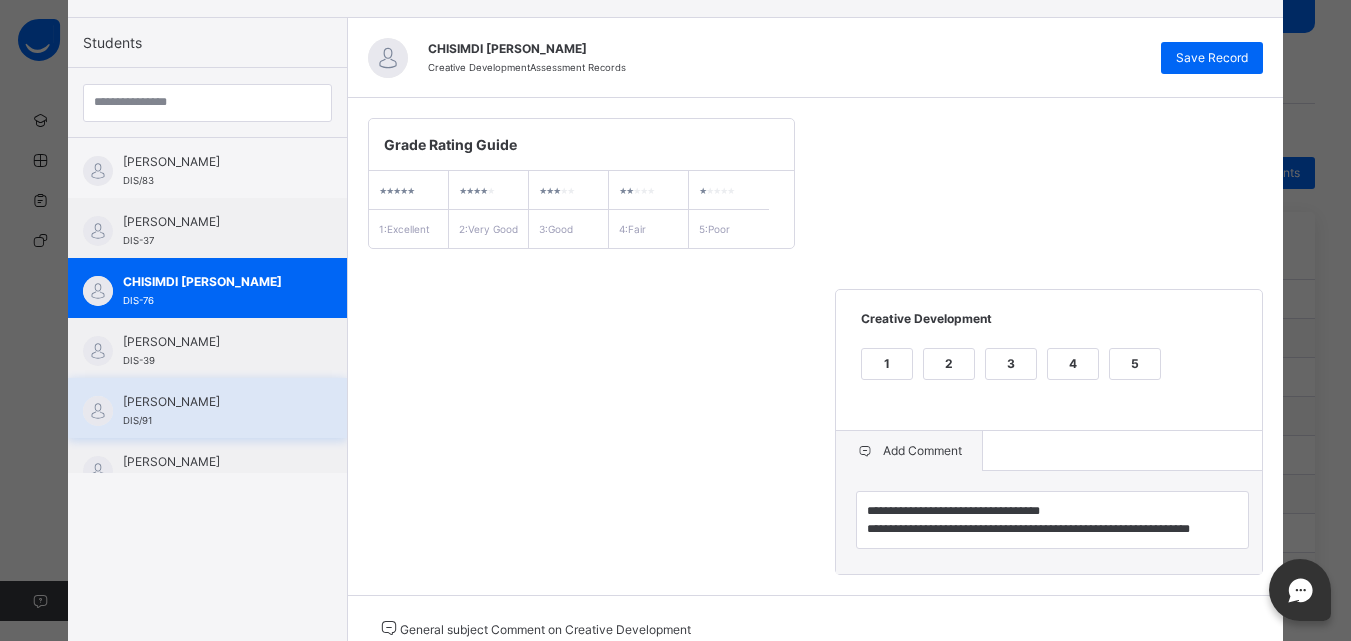click on "[PERSON_NAME]" at bounding box center (212, 402) 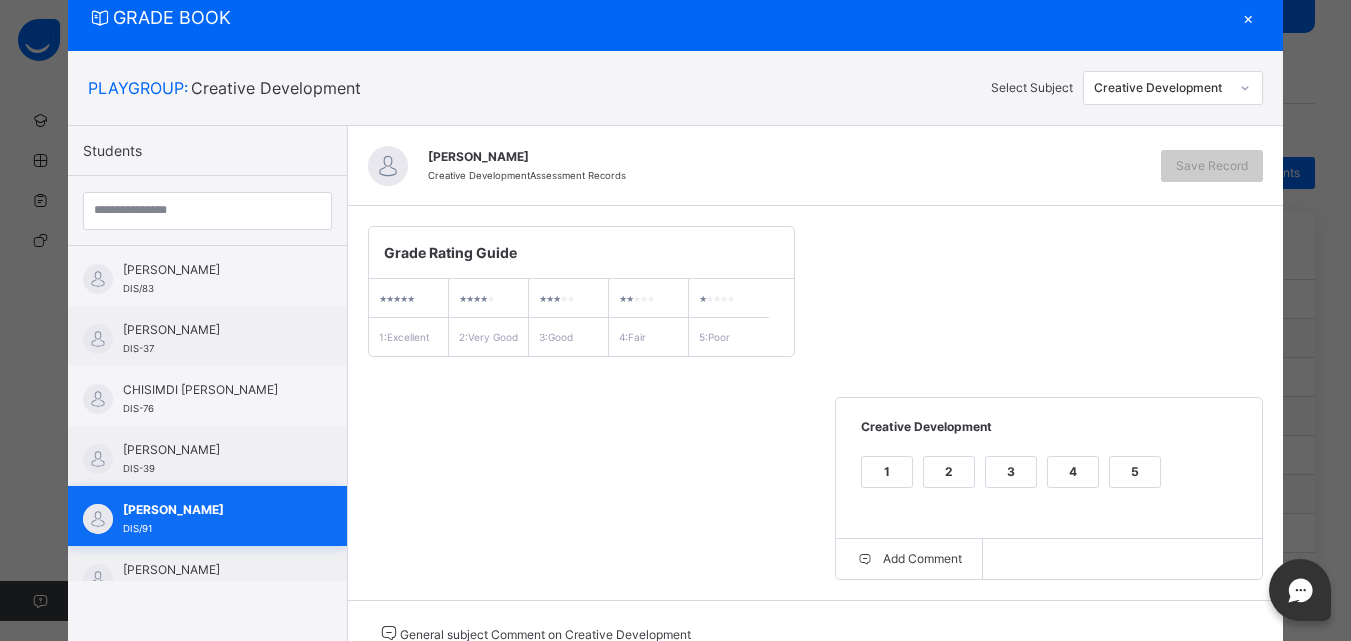 scroll, scrollTop: 174, scrollLeft: 0, axis: vertical 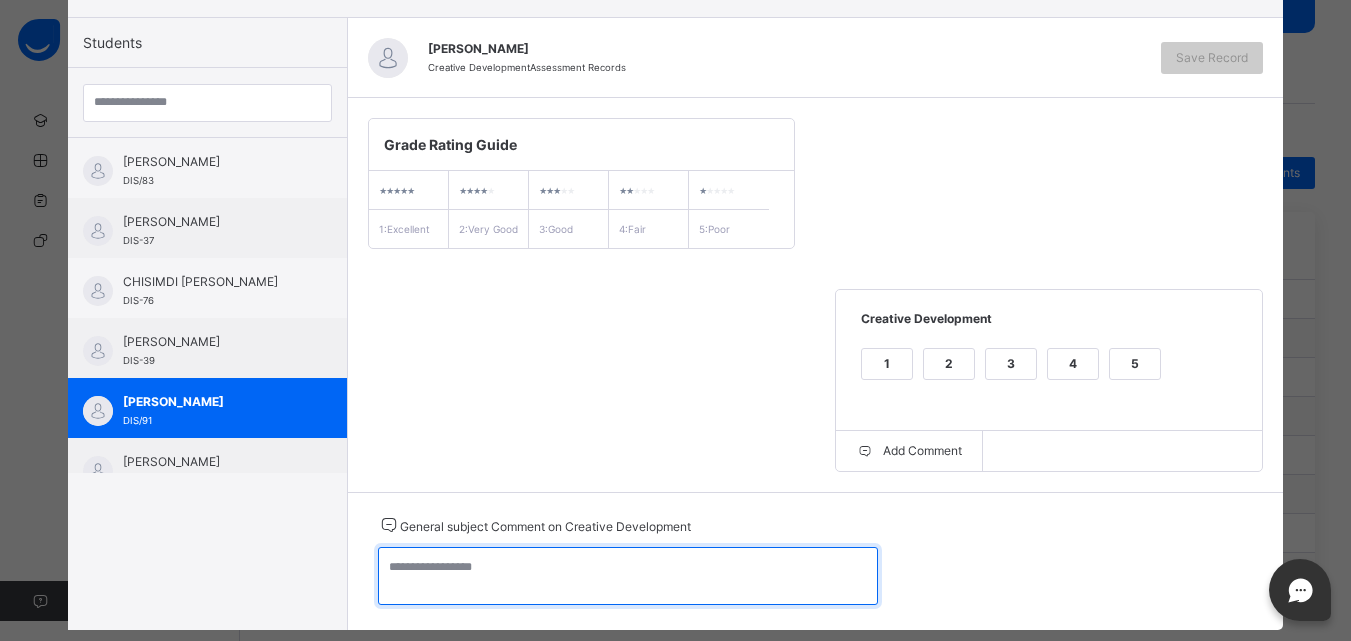 click at bounding box center (628, 576) 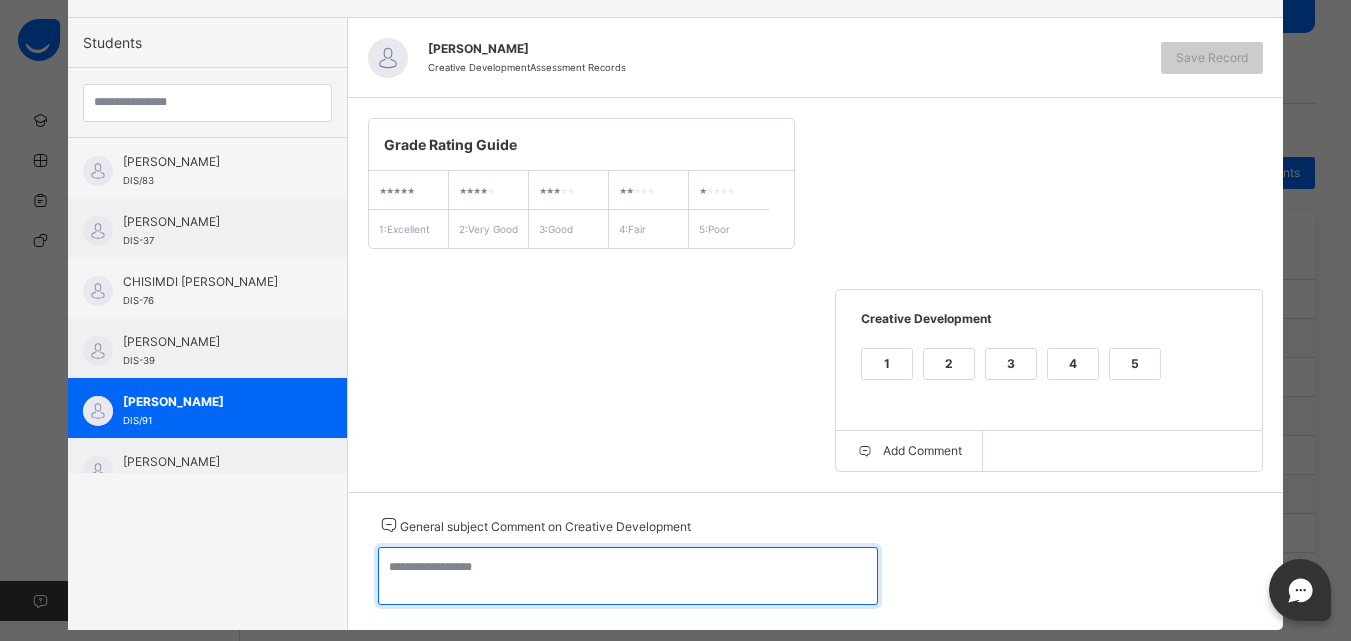 paste on "**********" 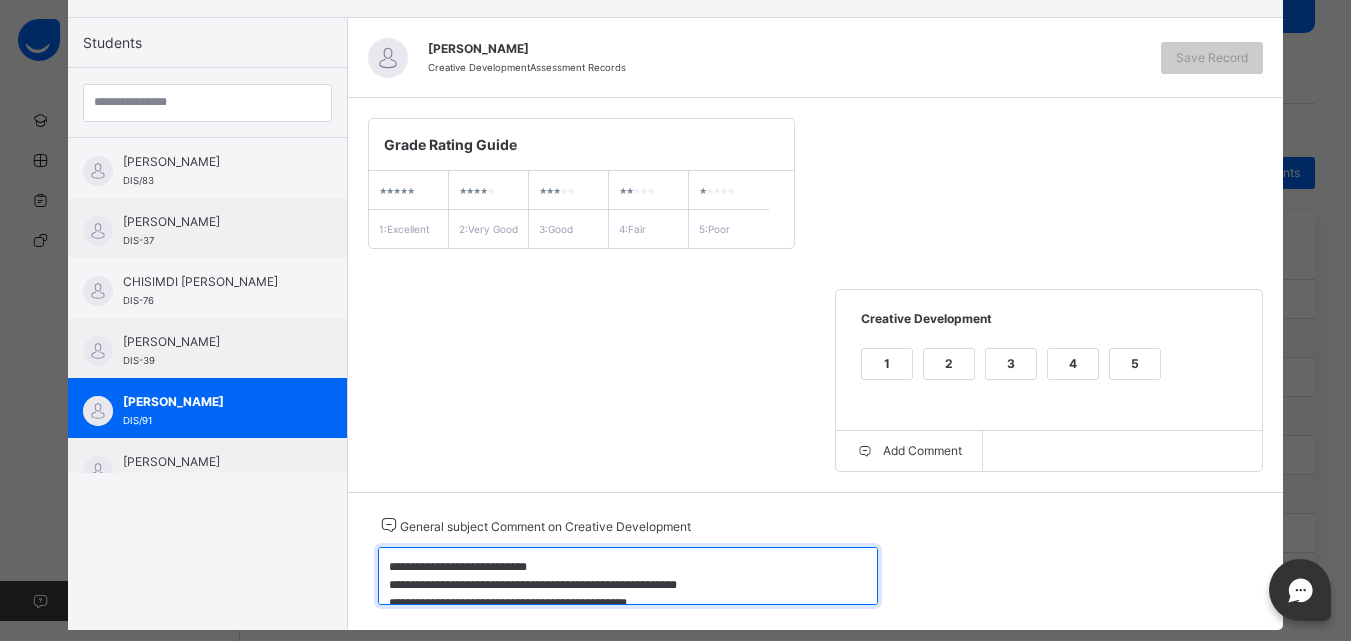 scroll, scrollTop: 6, scrollLeft: 0, axis: vertical 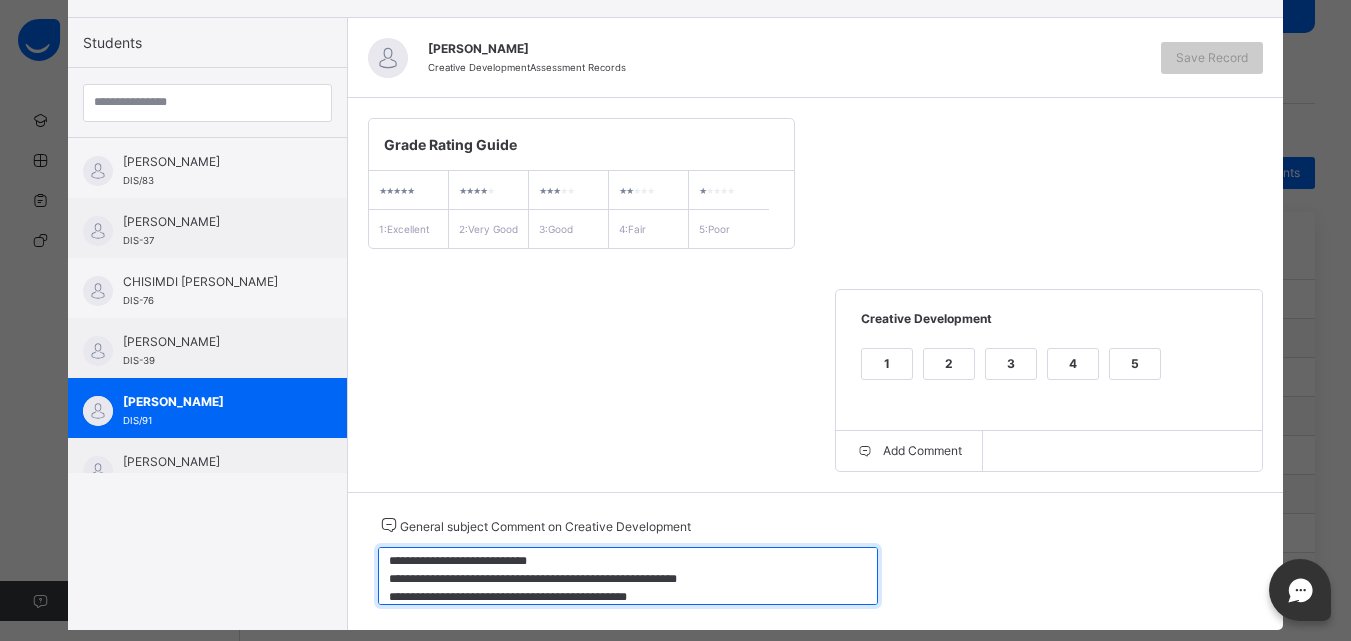 click on "**********" at bounding box center (628, 576) 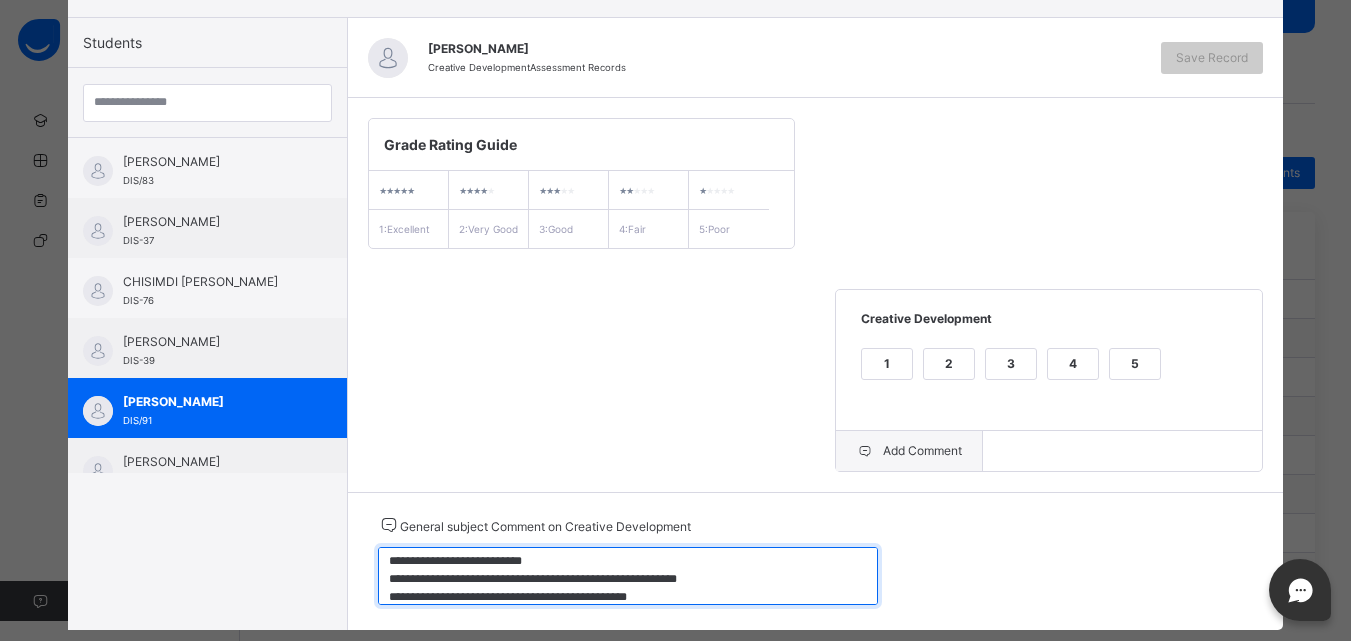 type on "**********" 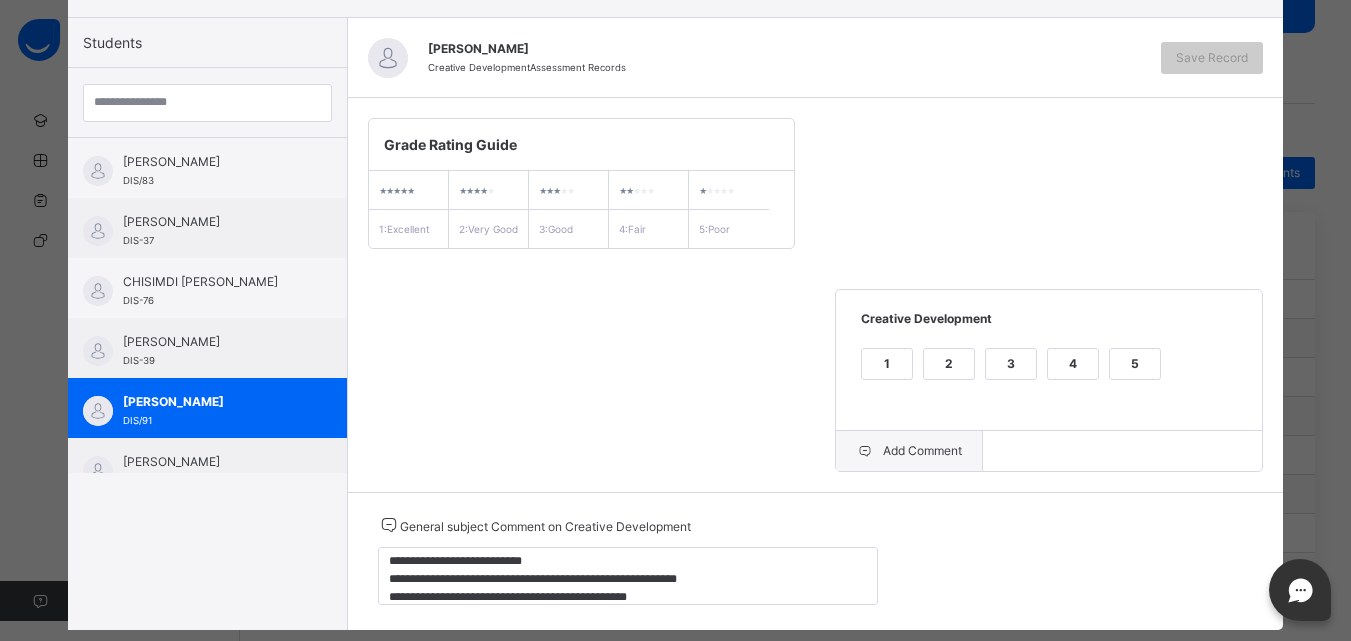 click on "Add Comment" at bounding box center (909, 451) 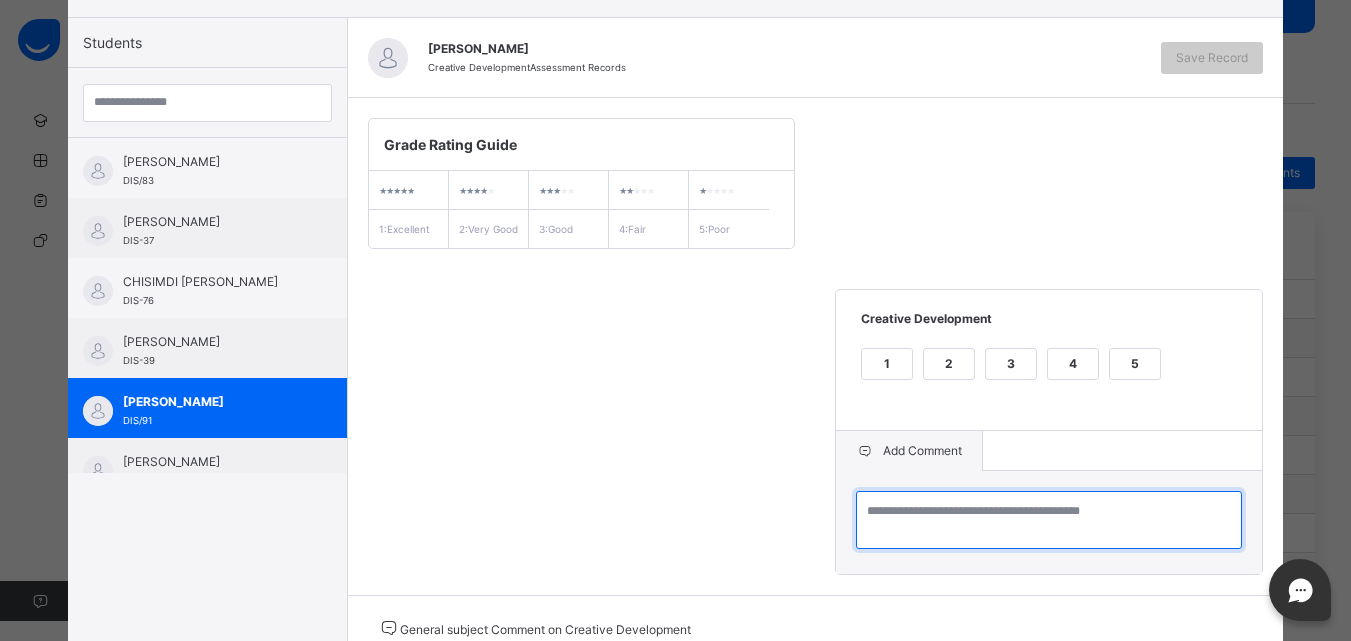 click at bounding box center [1049, 520] 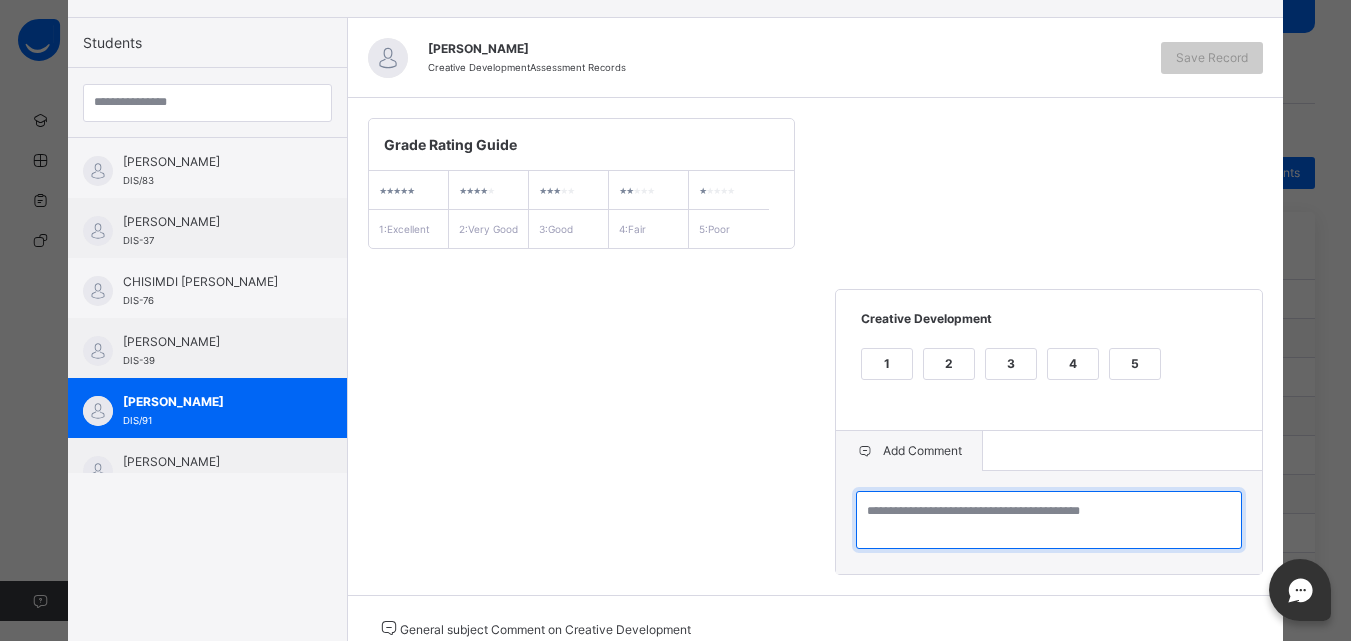 paste on "**********" 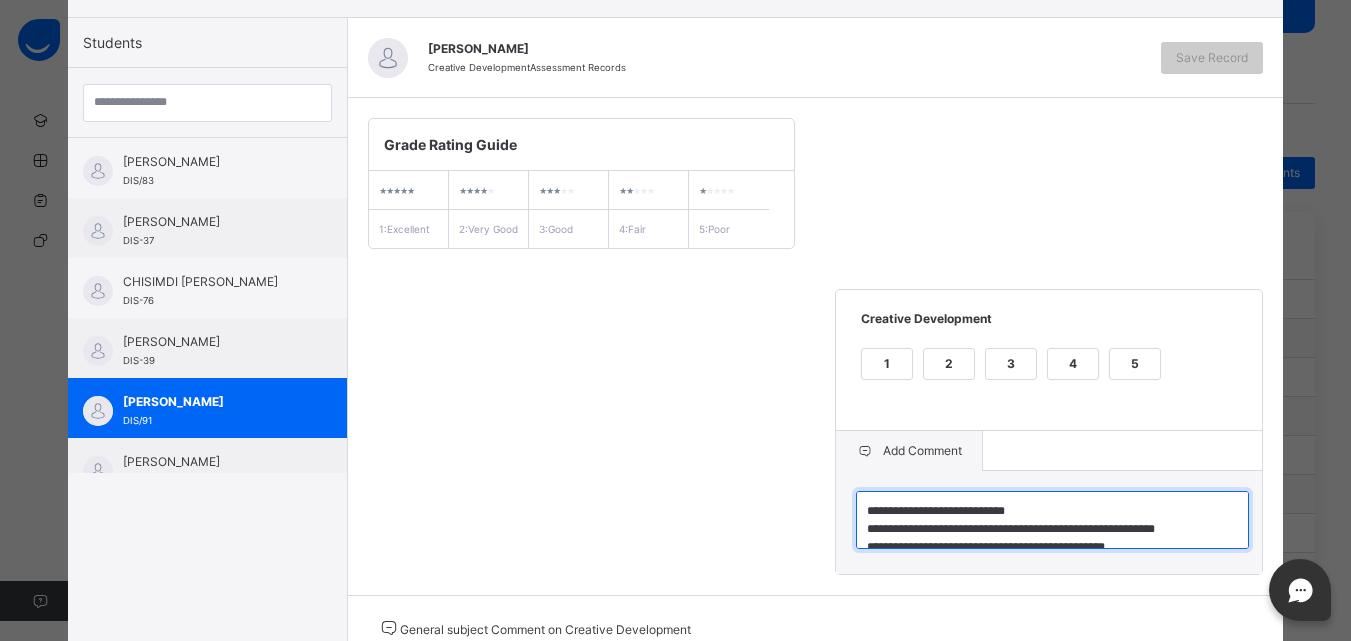 scroll, scrollTop: 6, scrollLeft: 0, axis: vertical 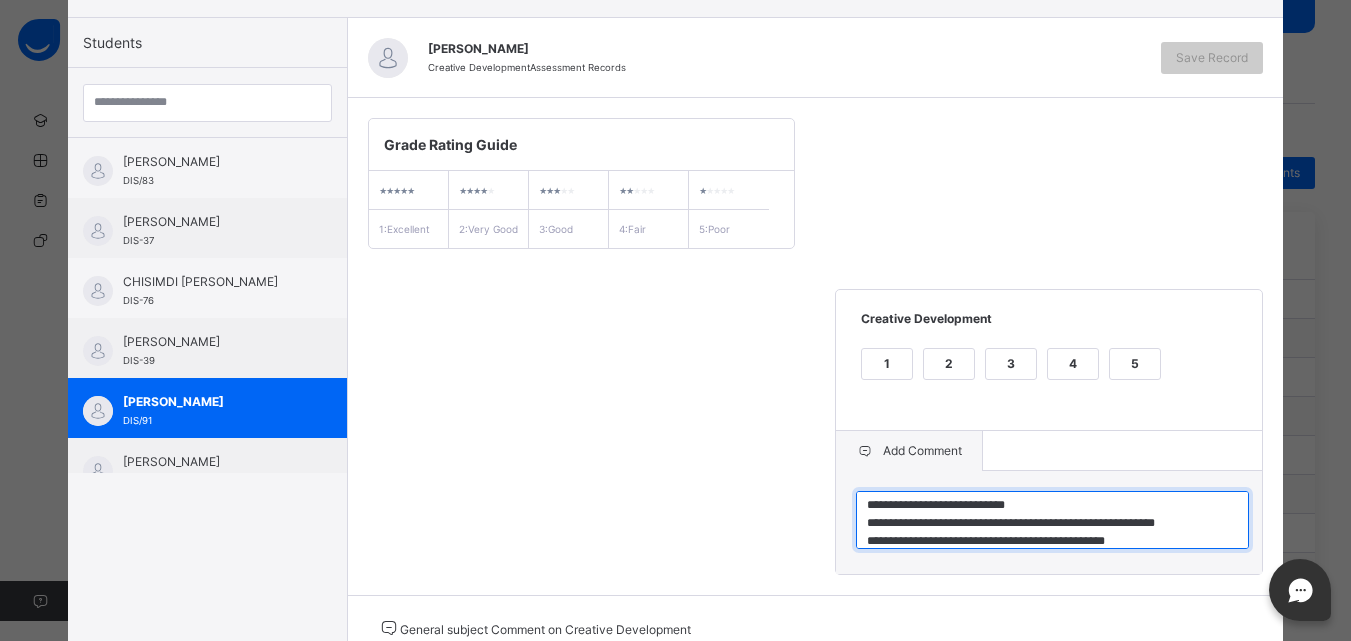 click on "**********" at bounding box center (1052, 520) 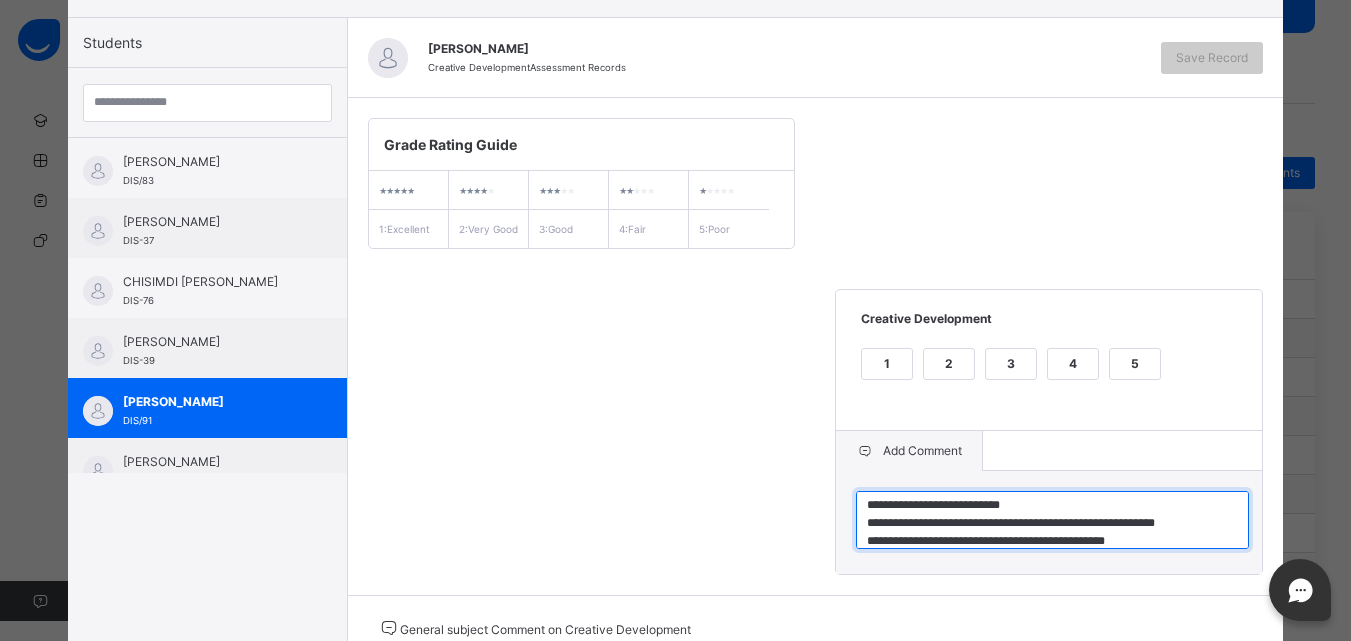 type on "**********" 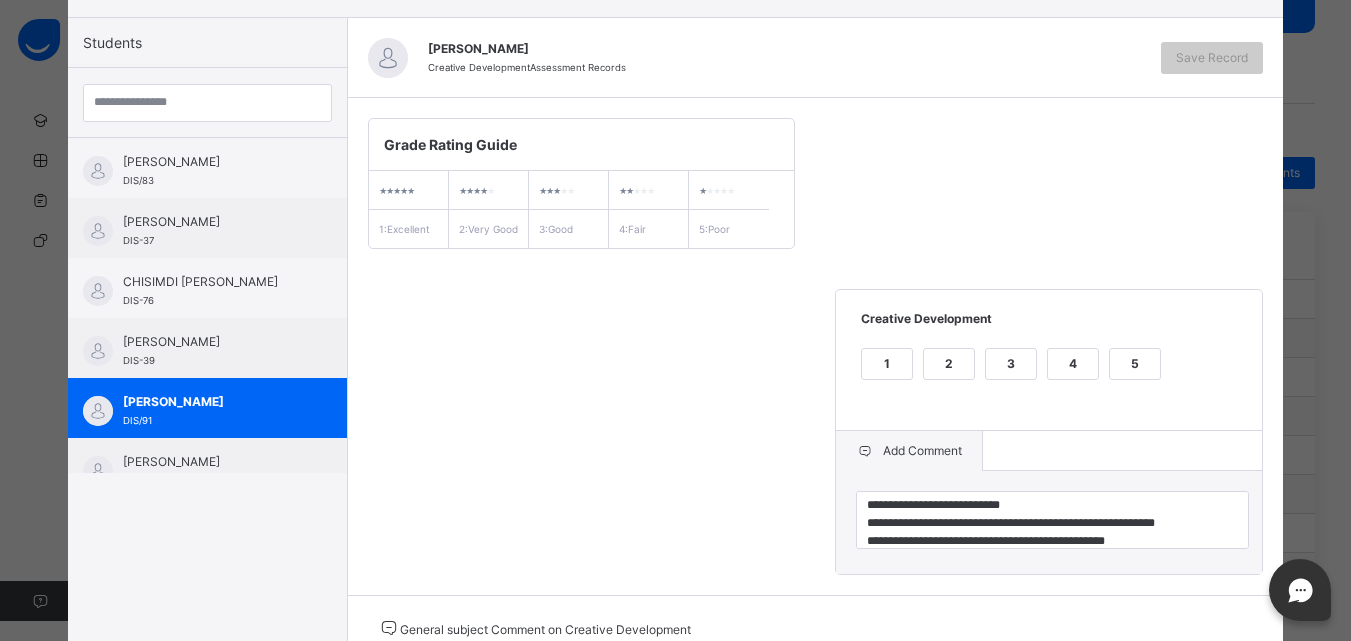 click on "3" at bounding box center [1011, 364] 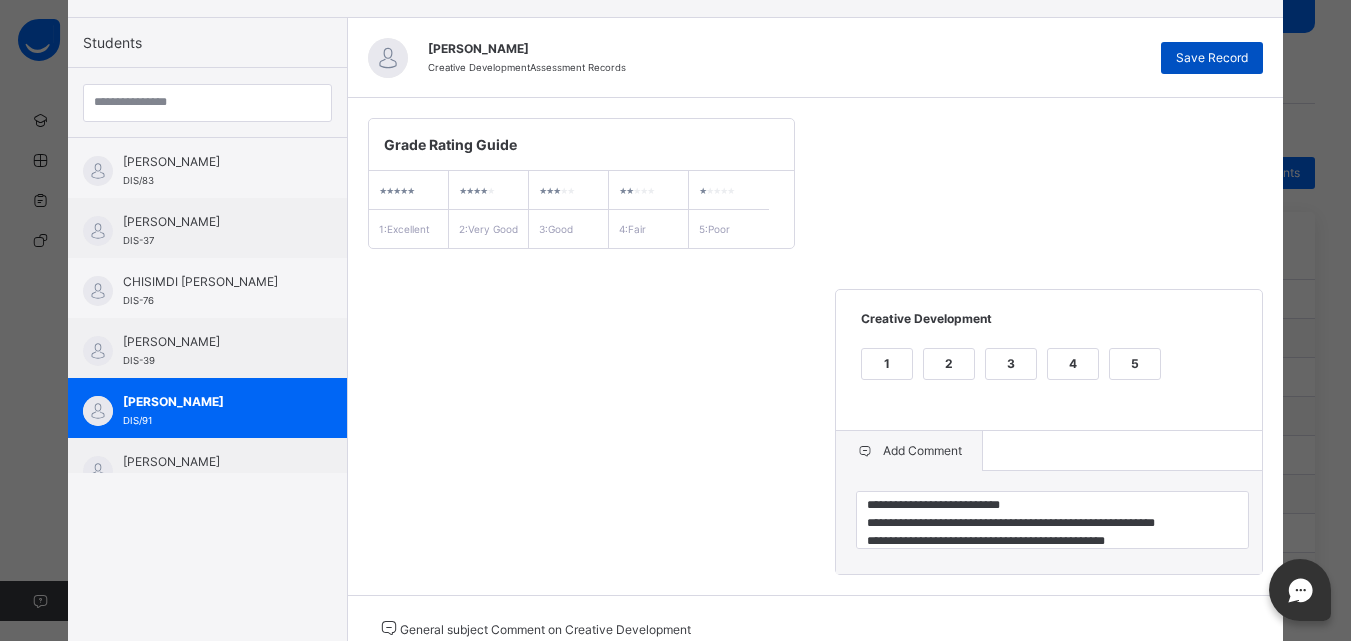 click on "Save Record" at bounding box center (1212, 58) 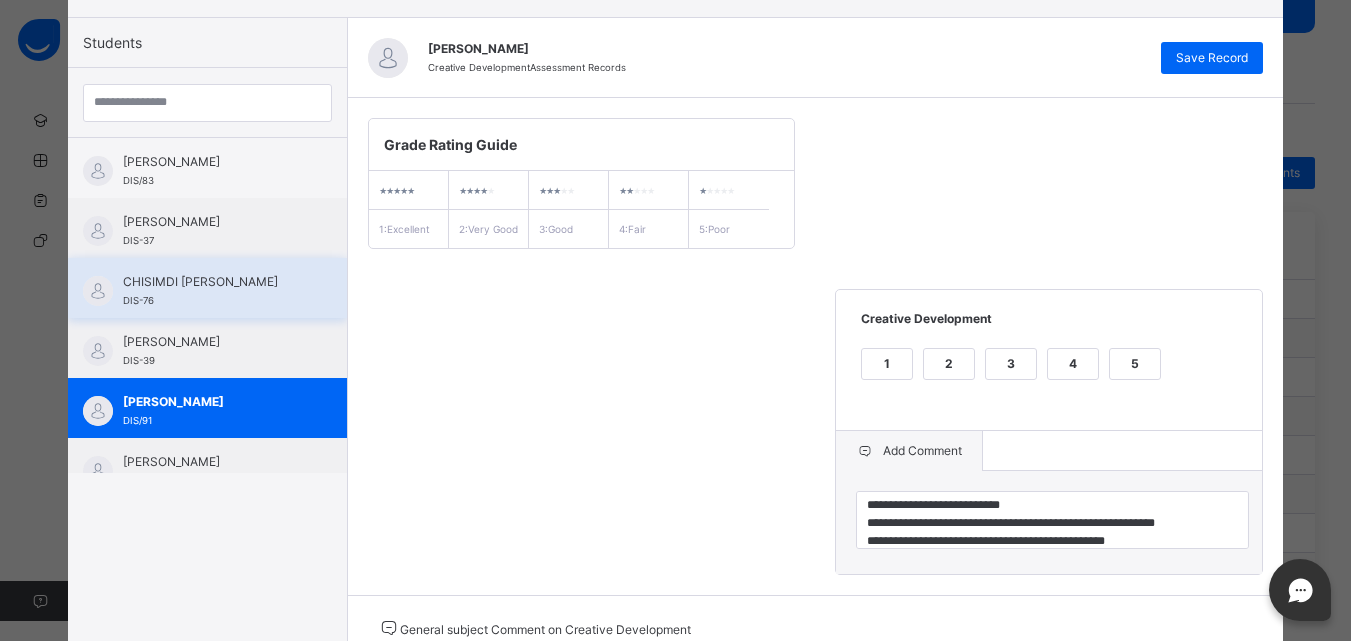 click on "CHISIMDI [PERSON_NAME]" at bounding box center (212, 282) 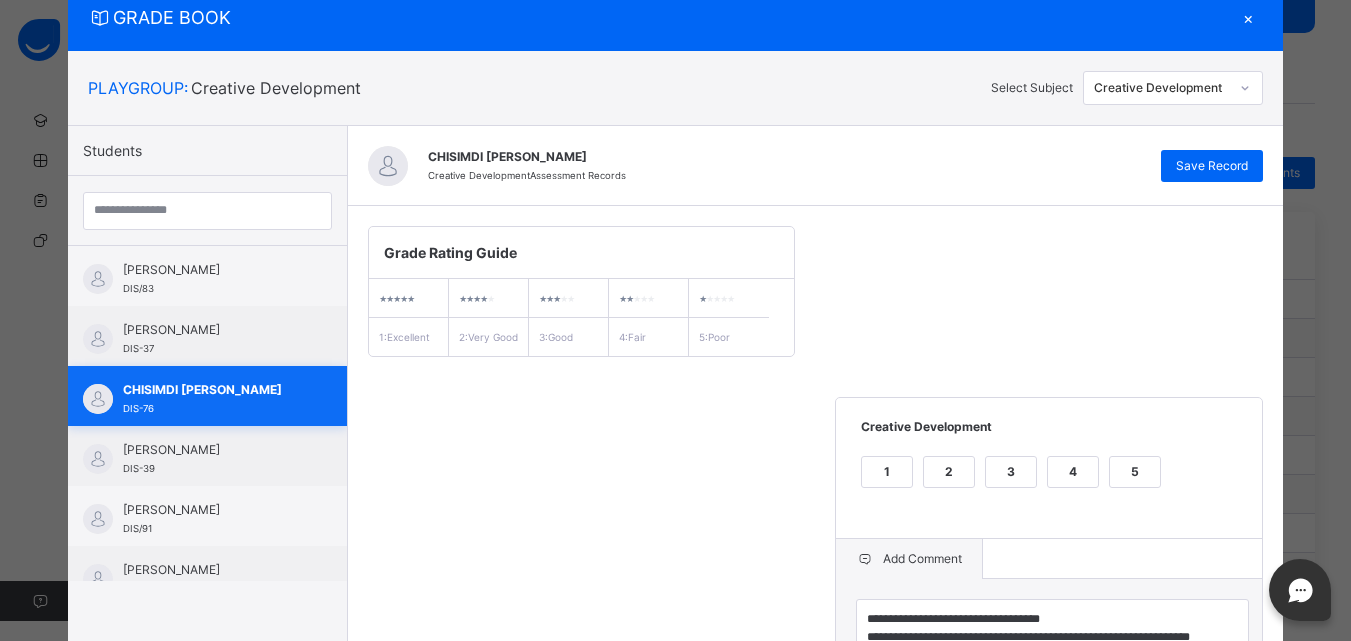 scroll, scrollTop: 174, scrollLeft: 0, axis: vertical 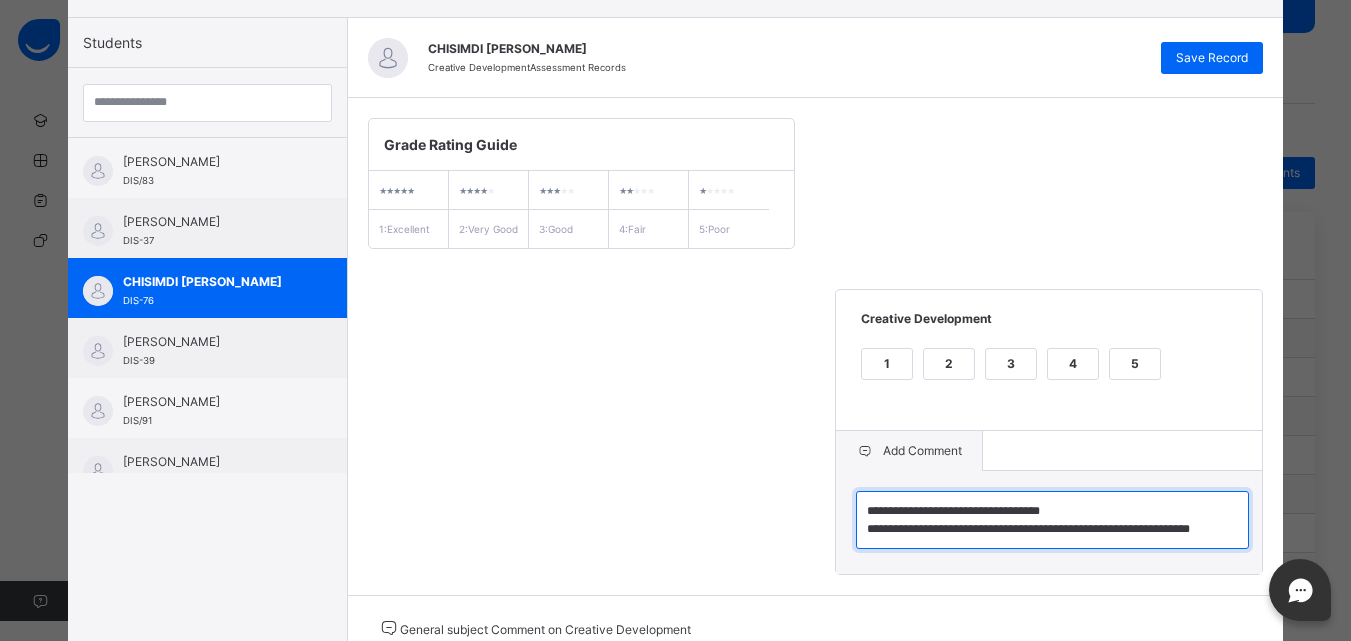 drag, startPoint x: 859, startPoint y: 528, endPoint x: 1266, endPoint y: 569, distance: 409.0599 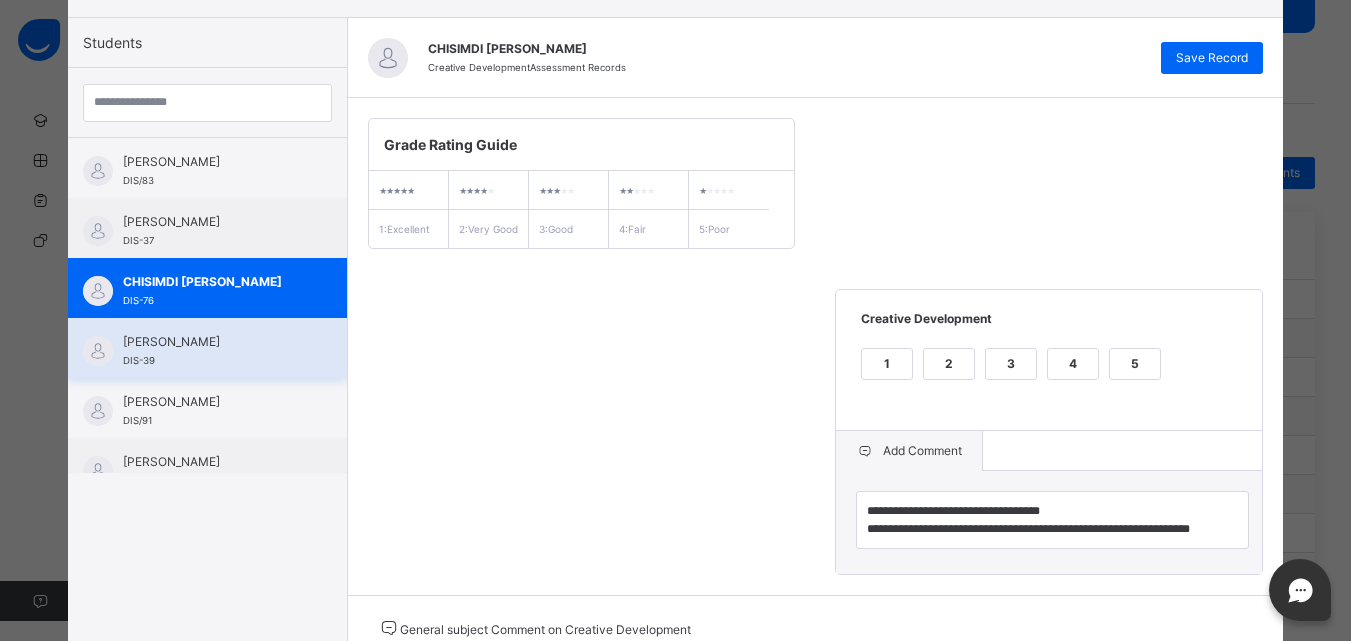 click on "[PERSON_NAME]" at bounding box center [212, 342] 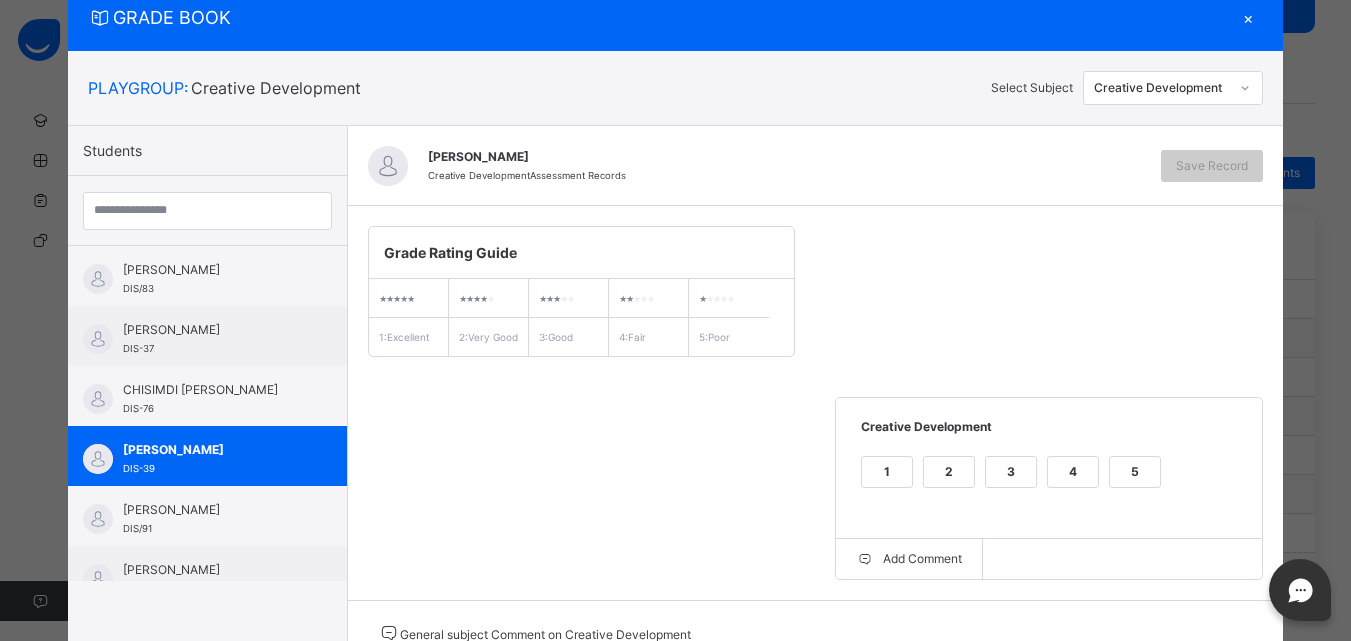 scroll, scrollTop: 174, scrollLeft: 0, axis: vertical 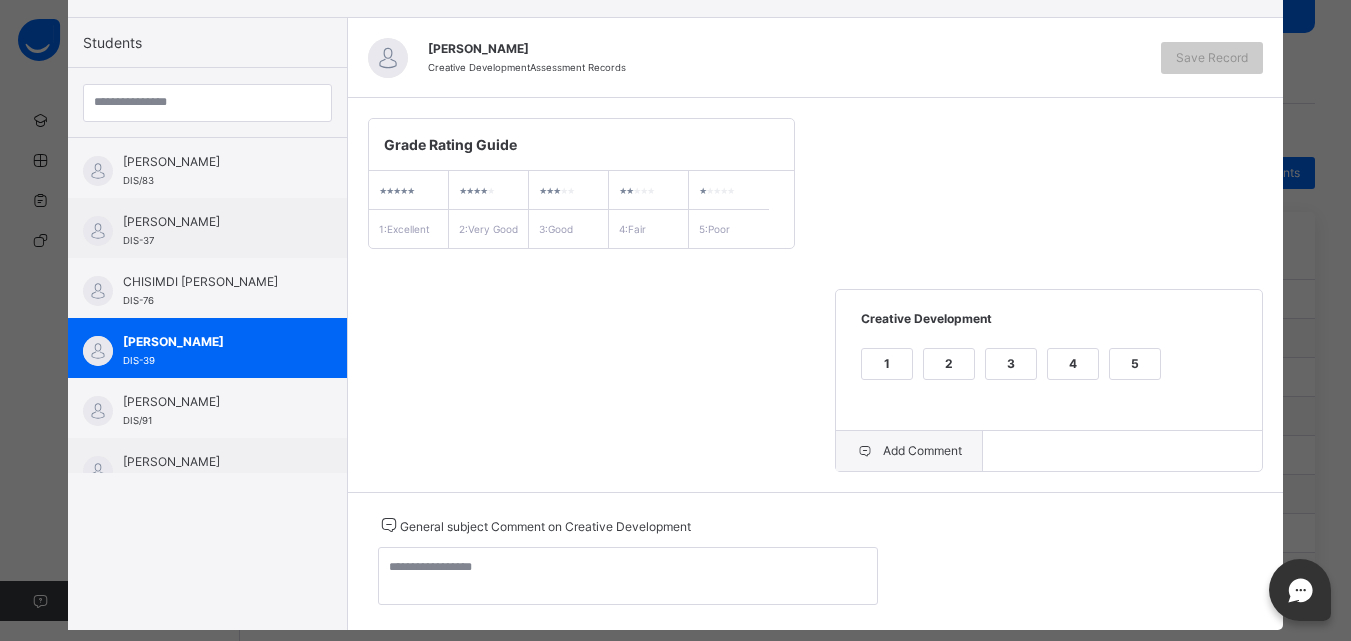 click on "Add Comment" at bounding box center (909, 451) 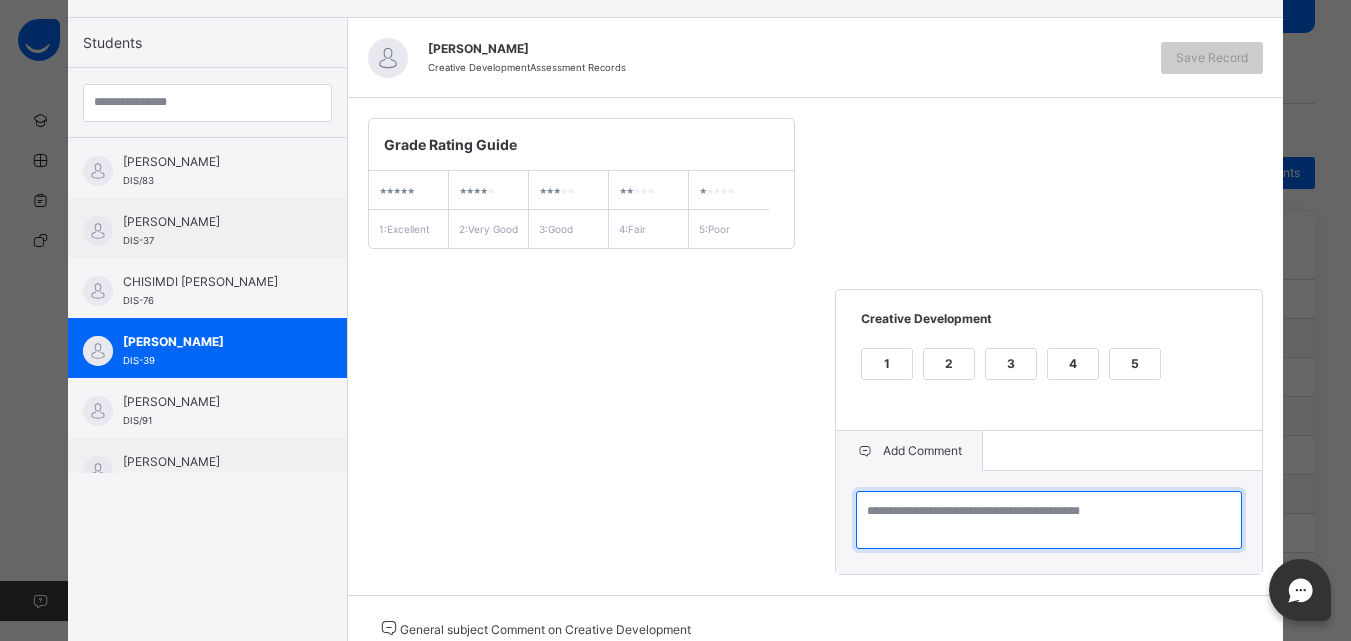 drag, startPoint x: 943, startPoint y: 467, endPoint x: 951, endPoint y: 521, distance: 54.589375 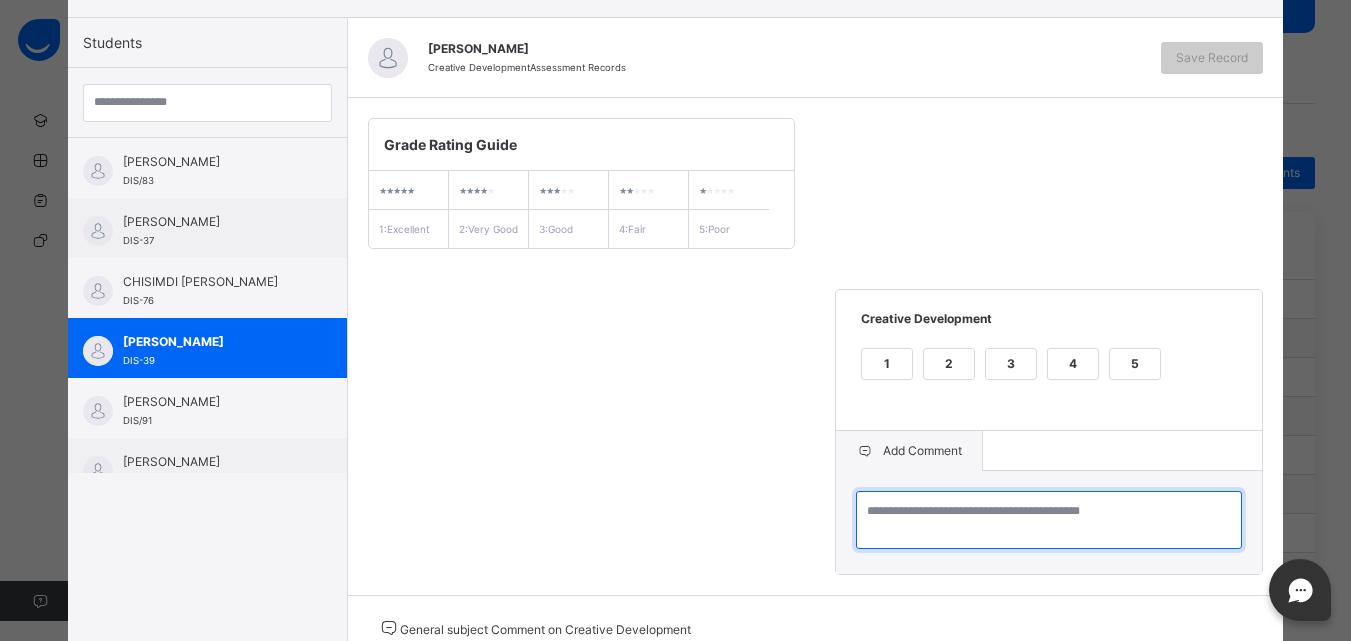 paste on "**********" 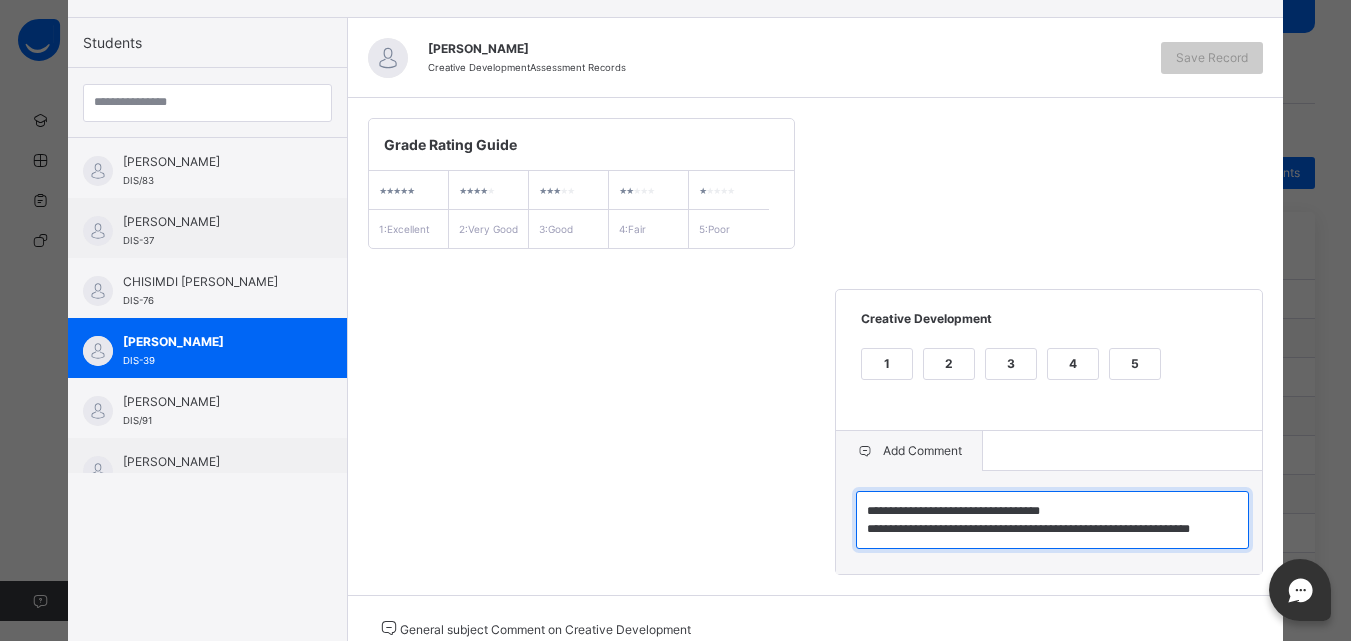 click on "**********" at bounding box center [1052, 520] 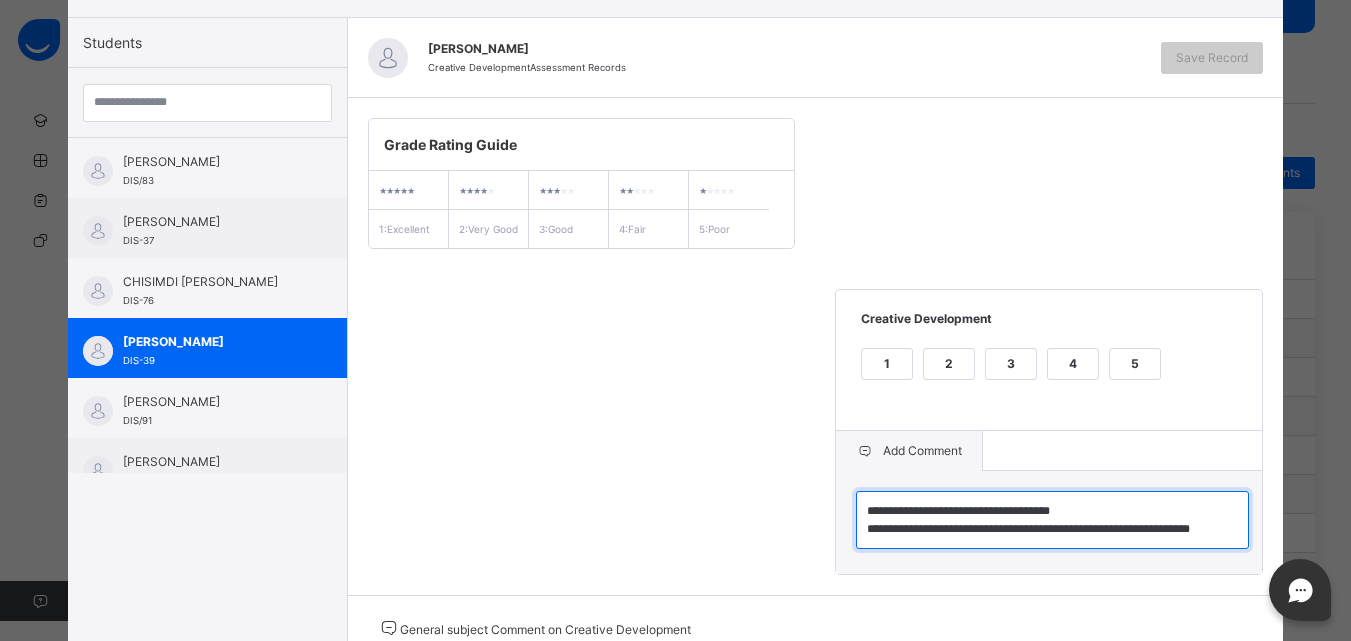 type on "**********" 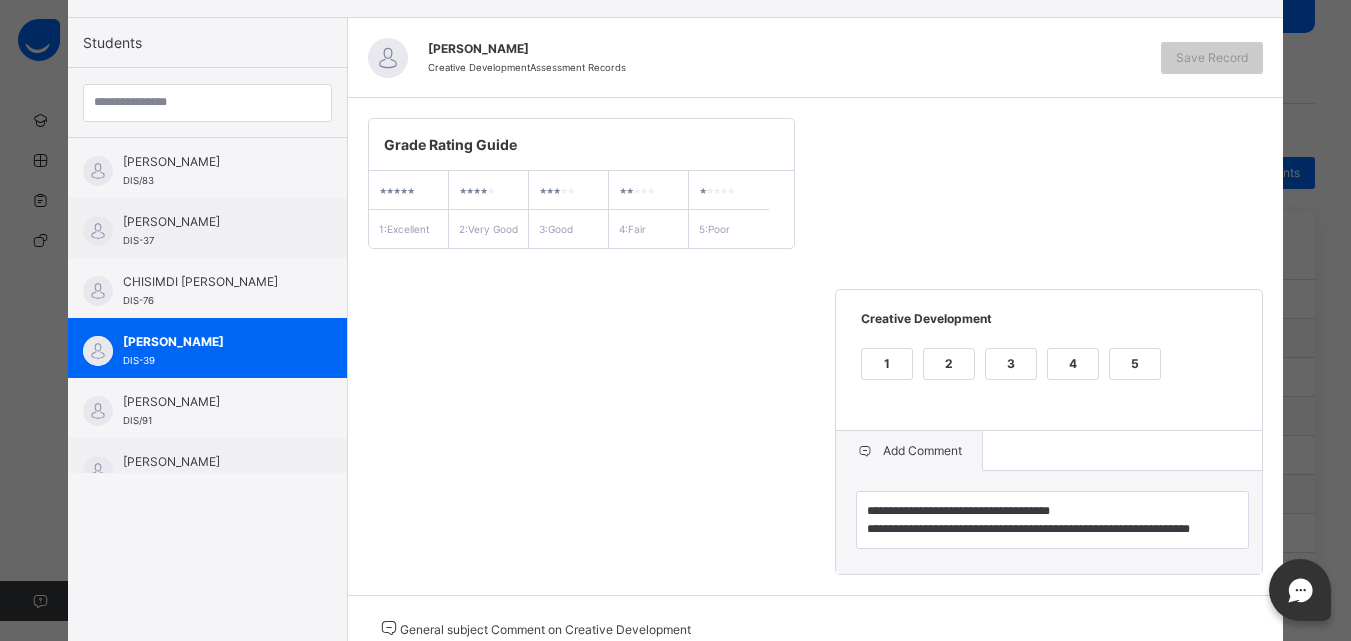 click on "**********" at bounding box center [816, 346] 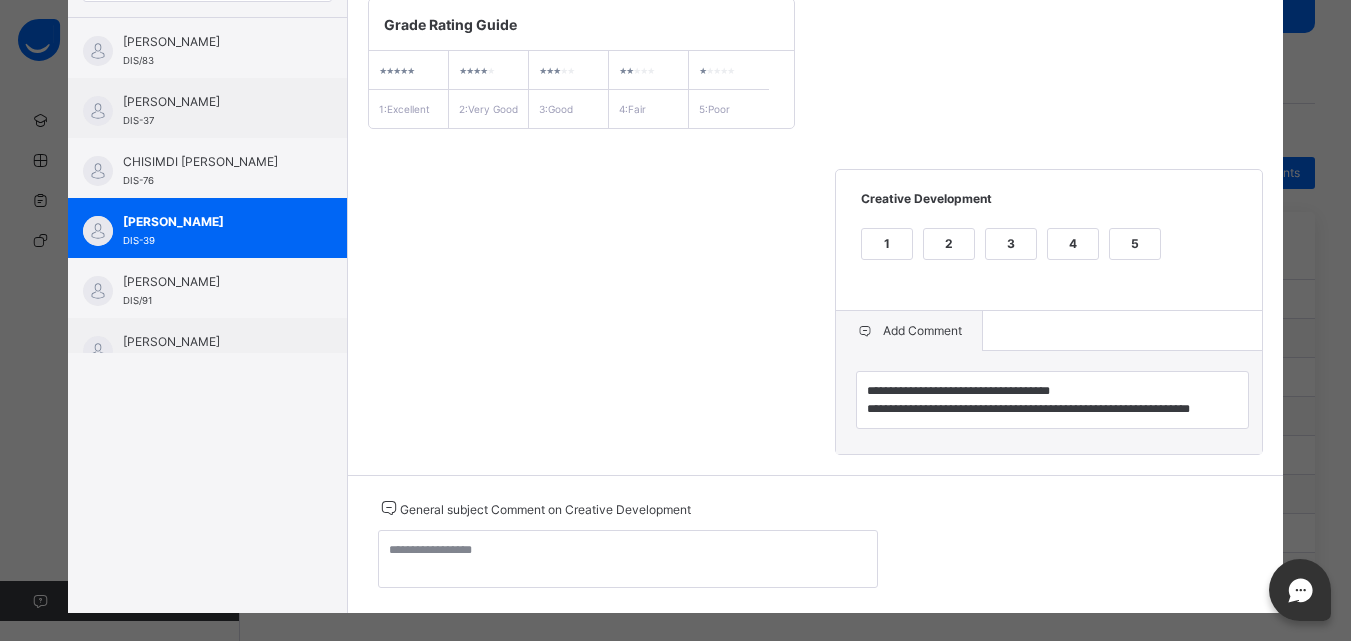 scroll, scrollTop: 334, scrollLeft: 0, axis: vertical 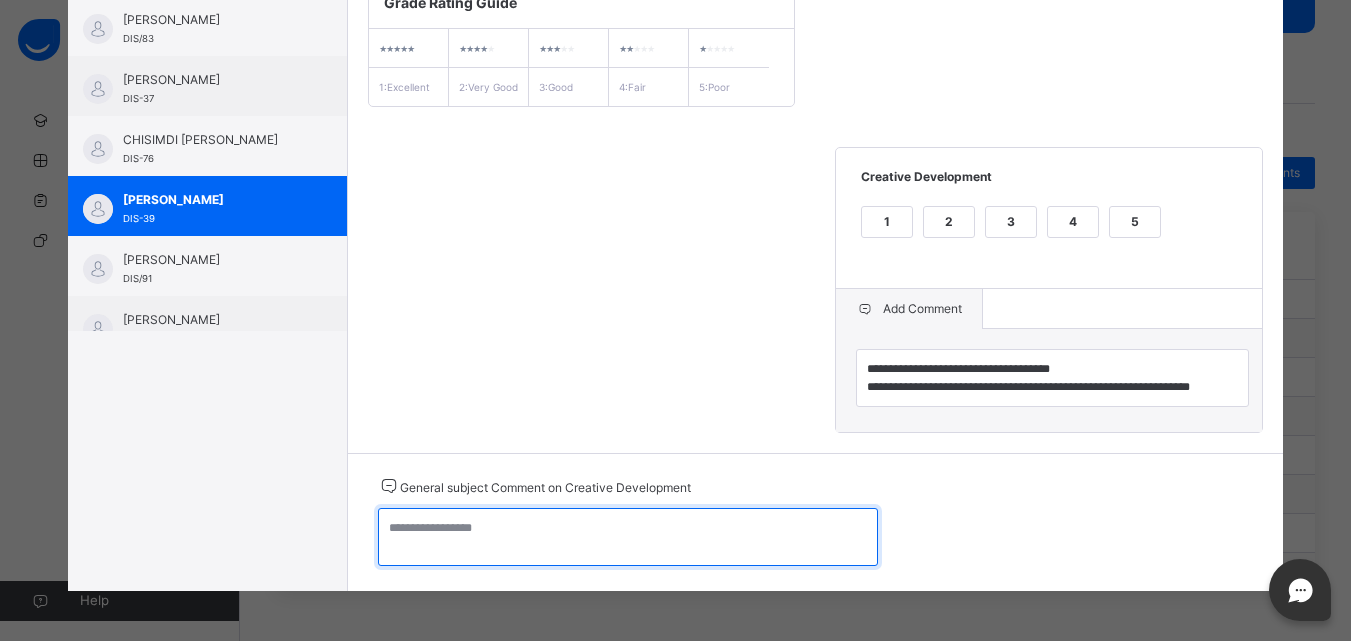 click at bounding box center (628, 537) 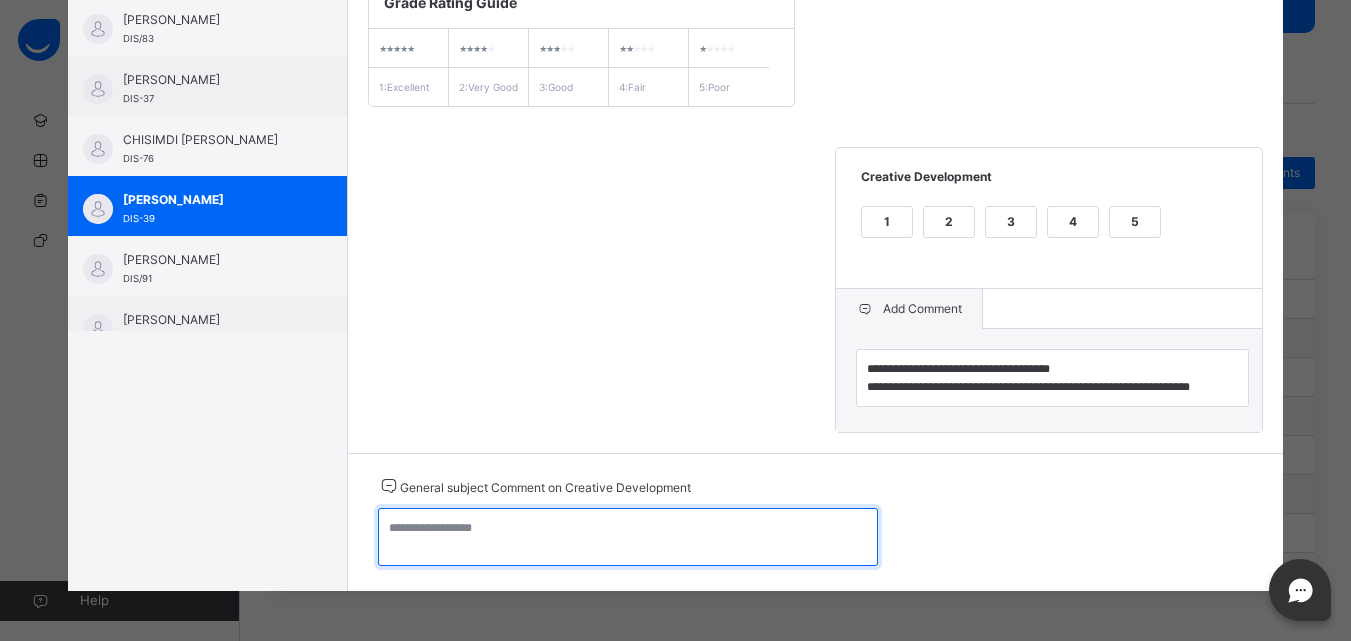 paste on "**********" 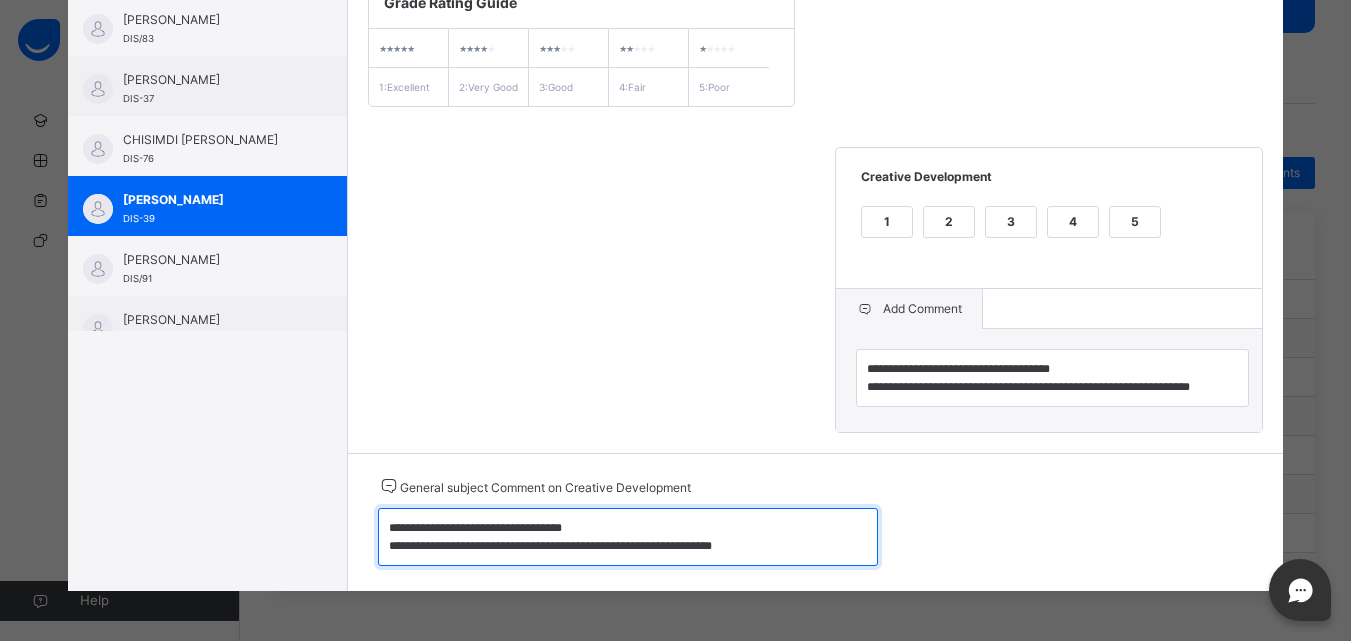 click on "**********" at bounding box center (628, 537) 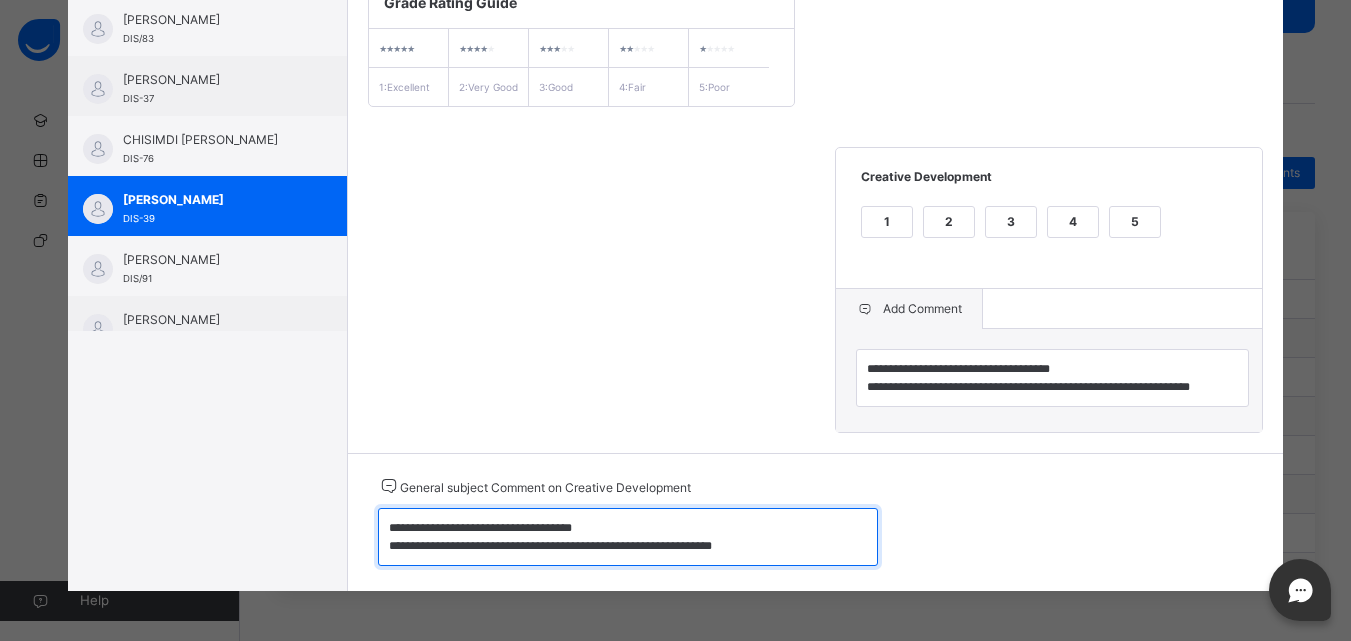 type on "**********" 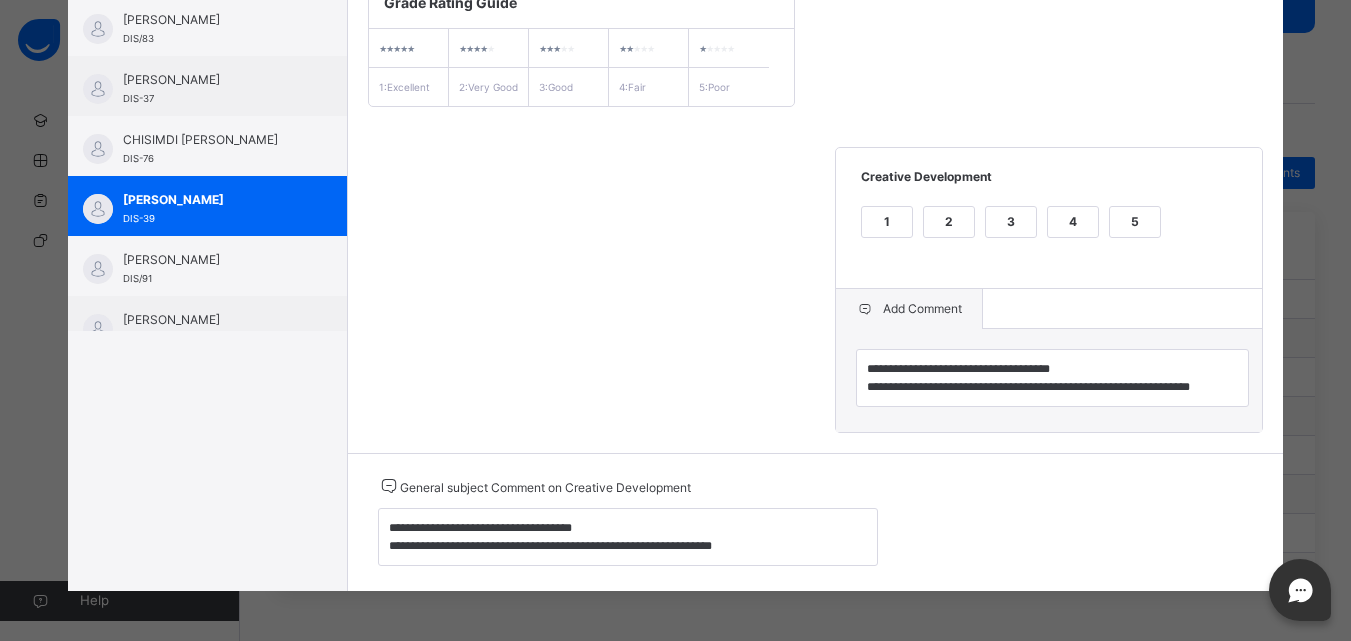 click on "3" at bounding box center (1011, 222) 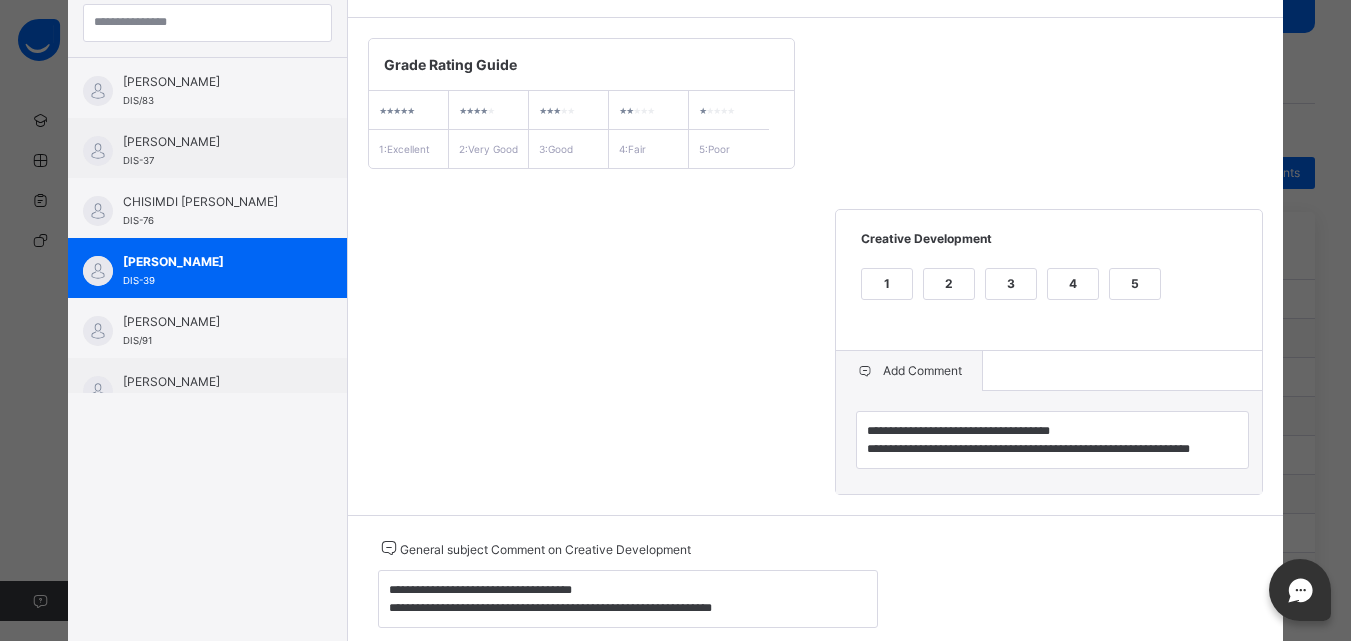 scroll, scrollTop: 214, scrollLeft: 0, axis: vertical 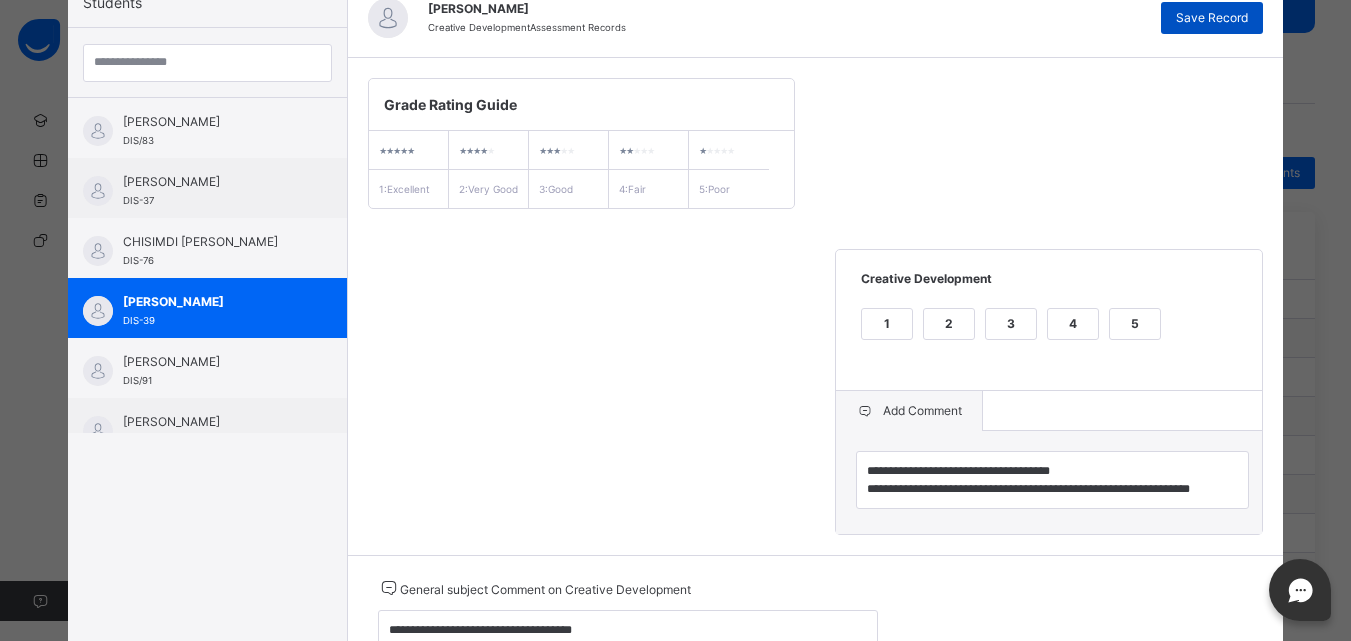 click on "Save Record" at bounding box center [1212, 18] 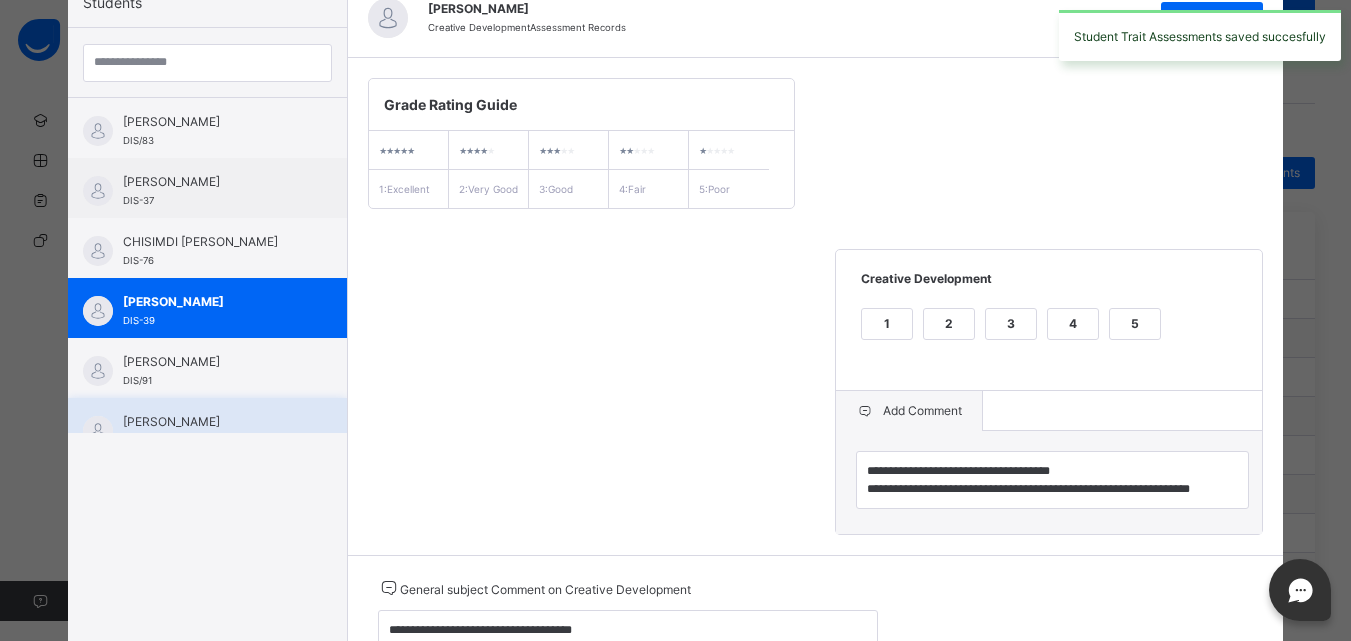 click on "[PERSON_NAME]" at bounding box center [212, 422] 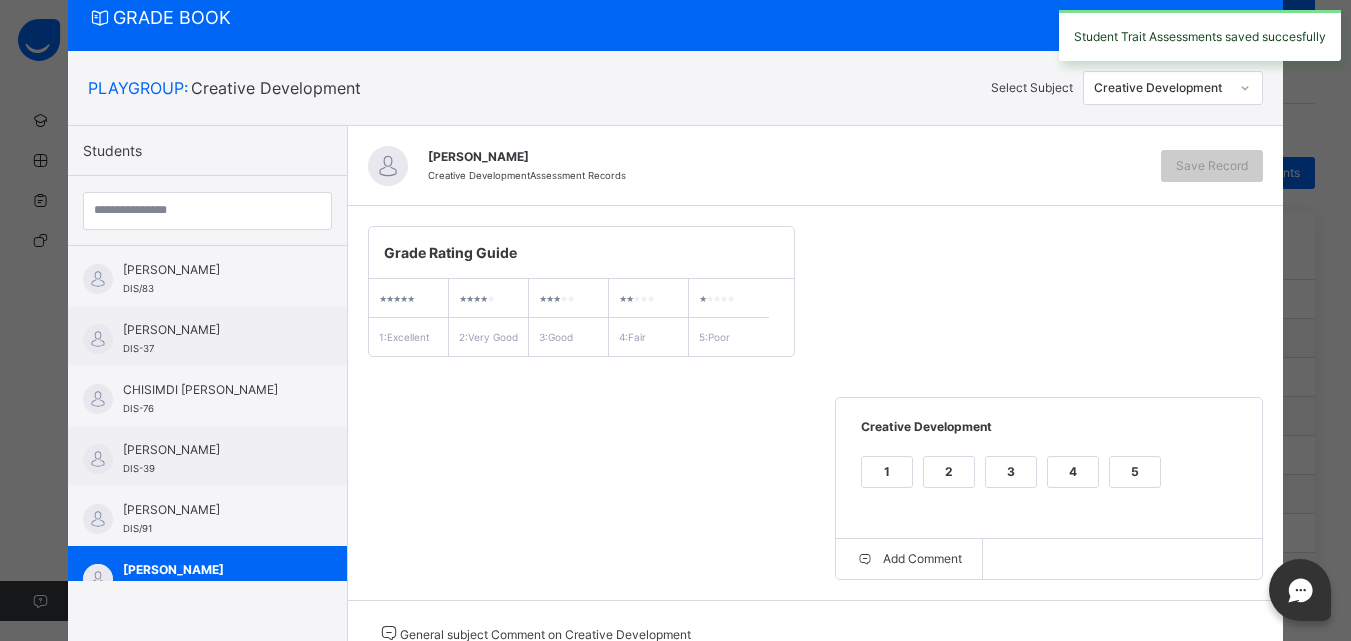 scroll, scrollTop: 214, scrollLeft: 0, axis: vertical 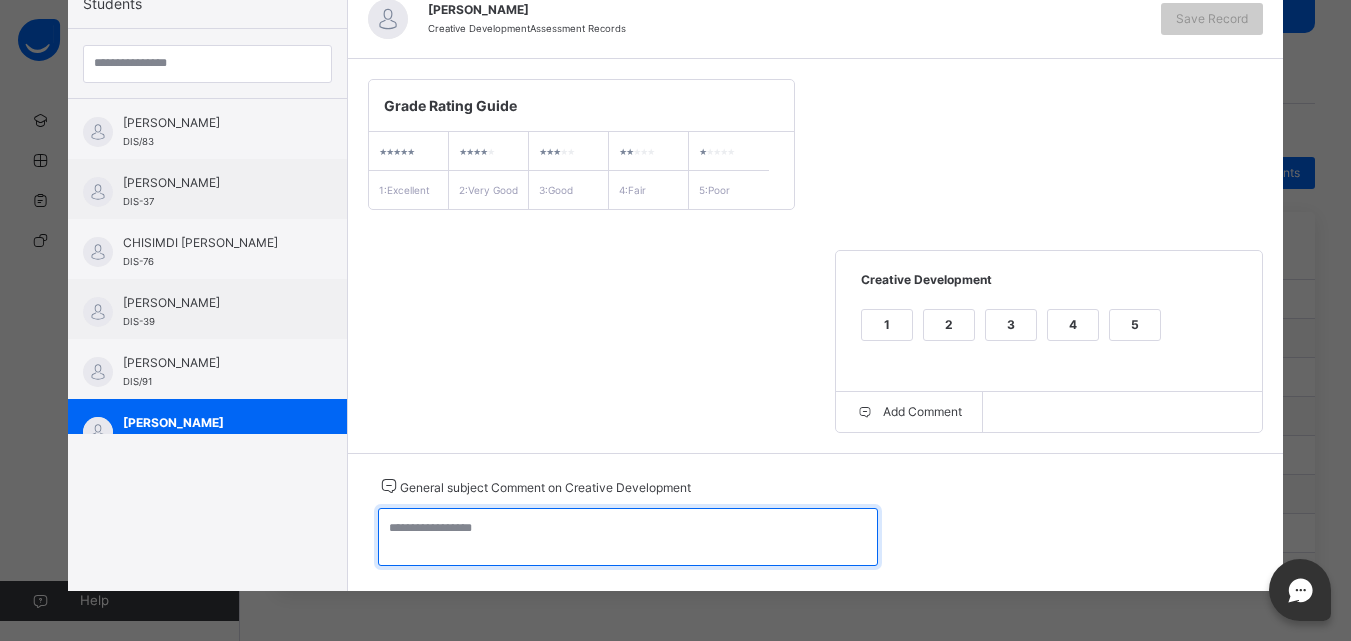 click at bounding box center [628, 537] 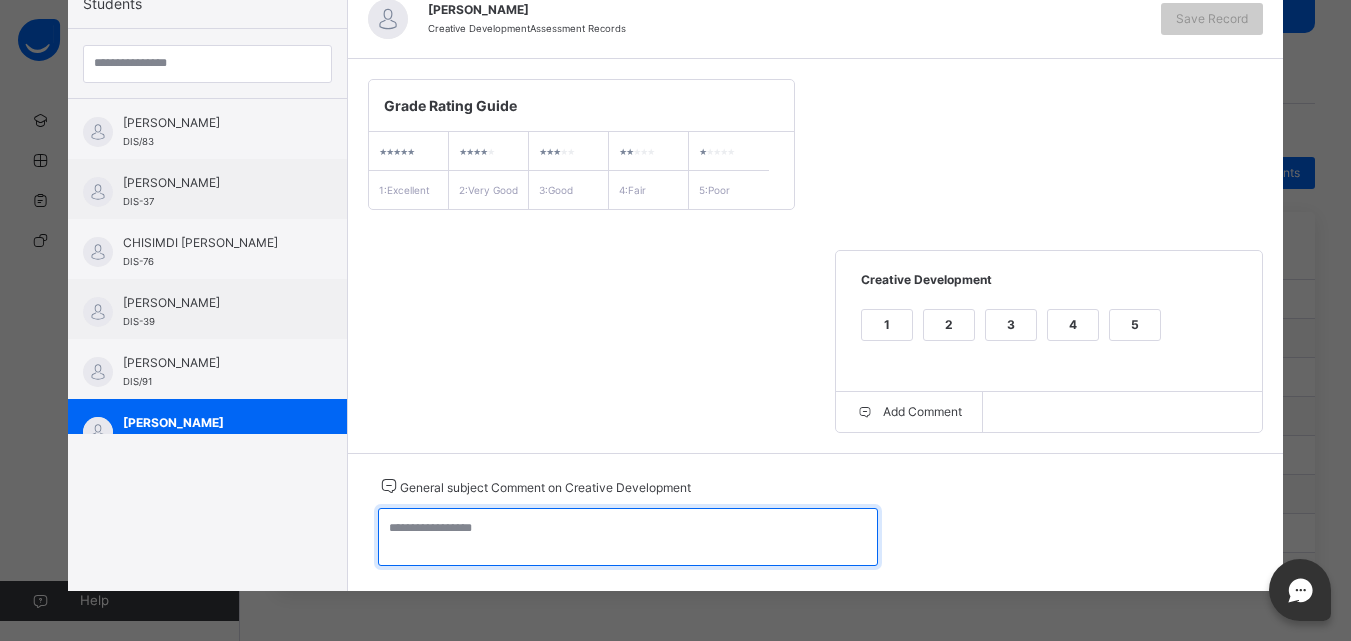 paste on "**********" 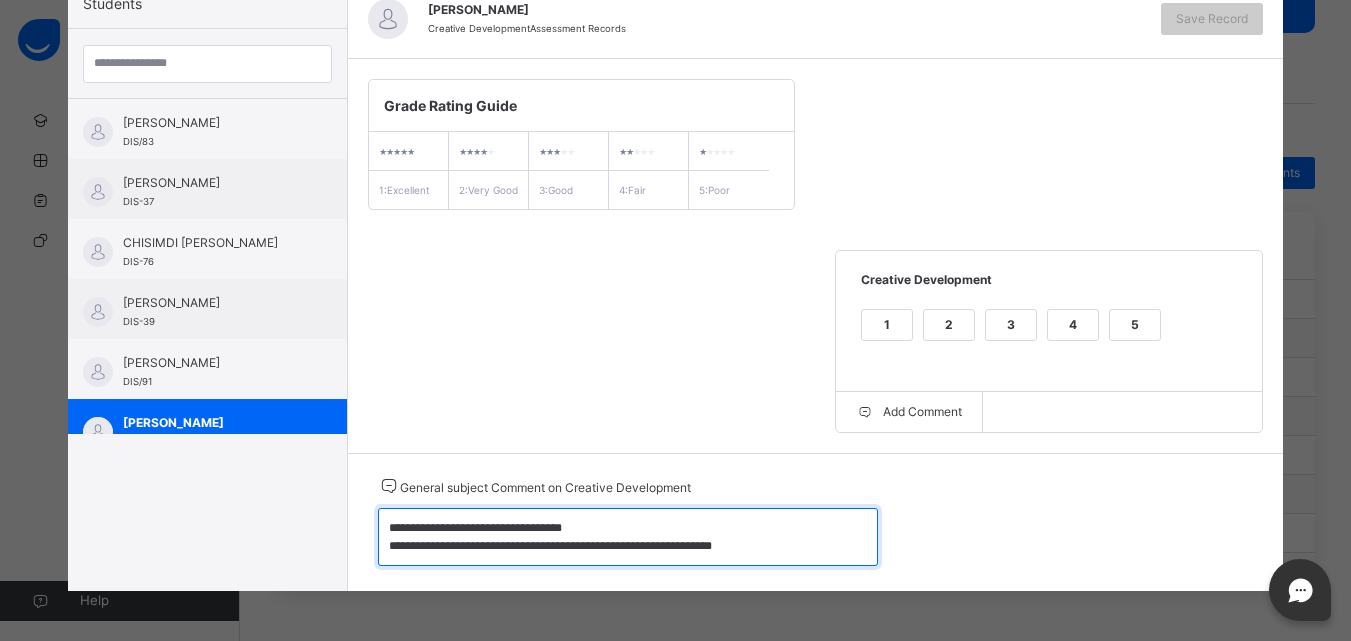click on "**********" at bounding box center [628, 537] 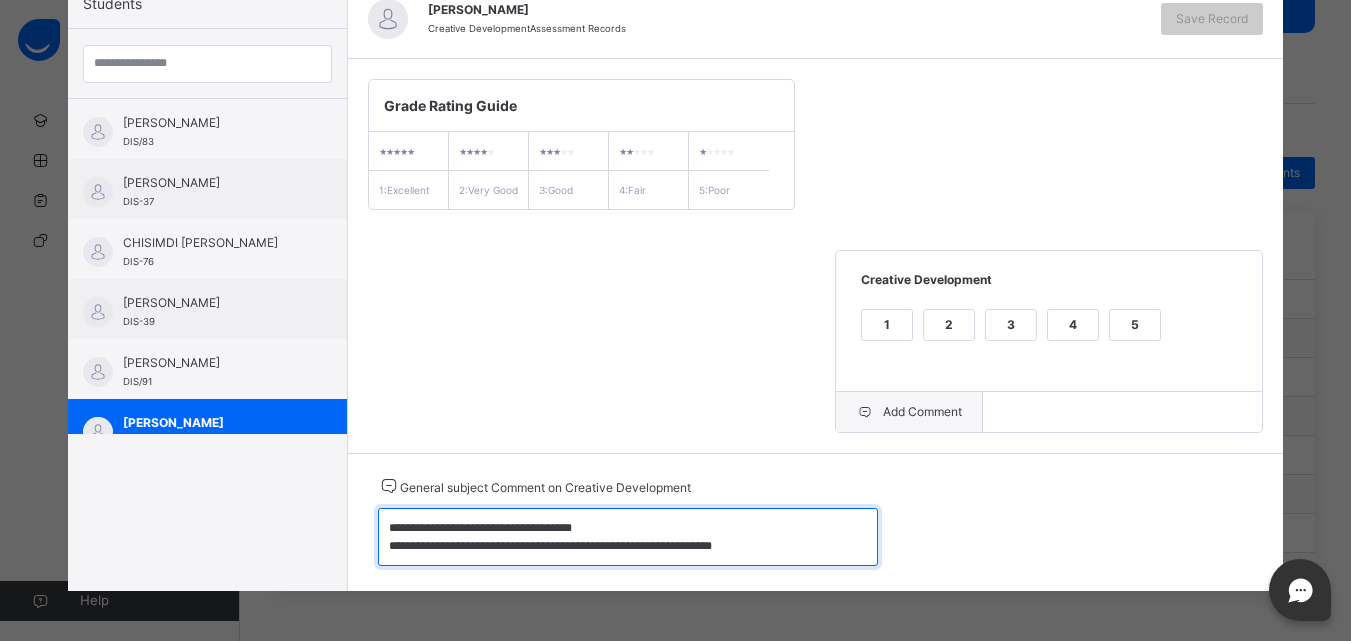 type on "**********" 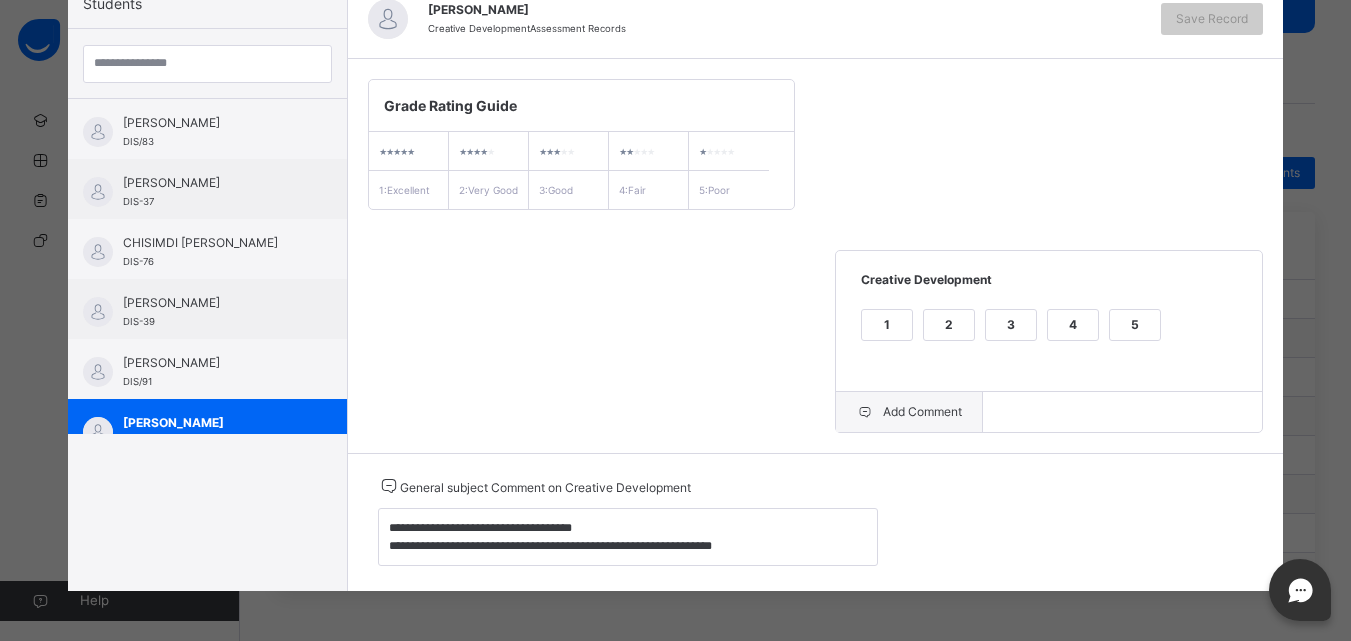 click on "Add Comment" at bounding box center [909, 412] 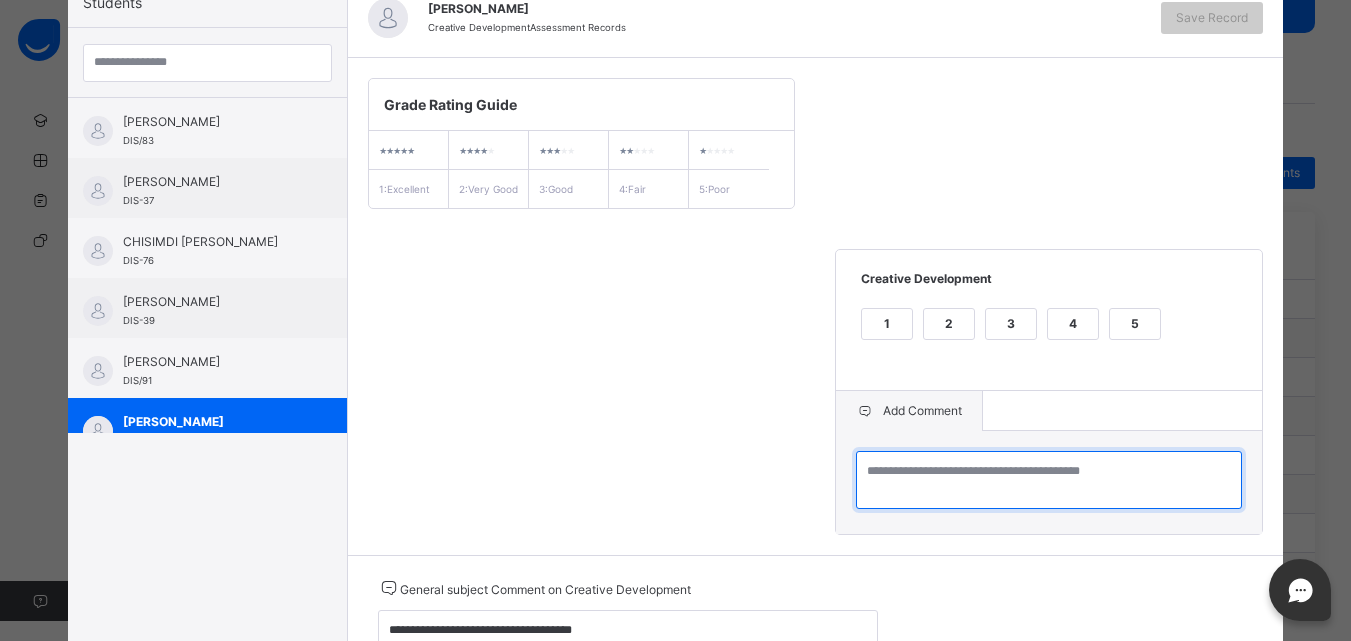 drag, startPoint x: 905, startPoint y: 424, endPoint x: 909, endPoint y: 488, distance: 64.12488 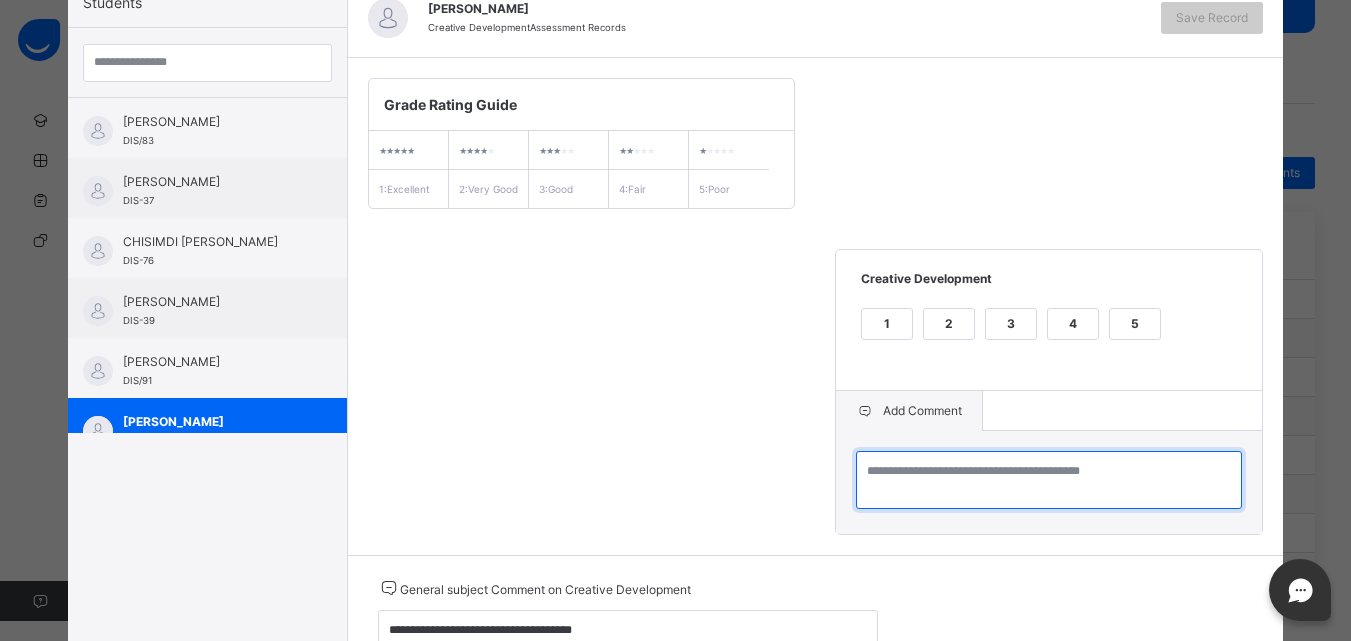 paste on "**********" 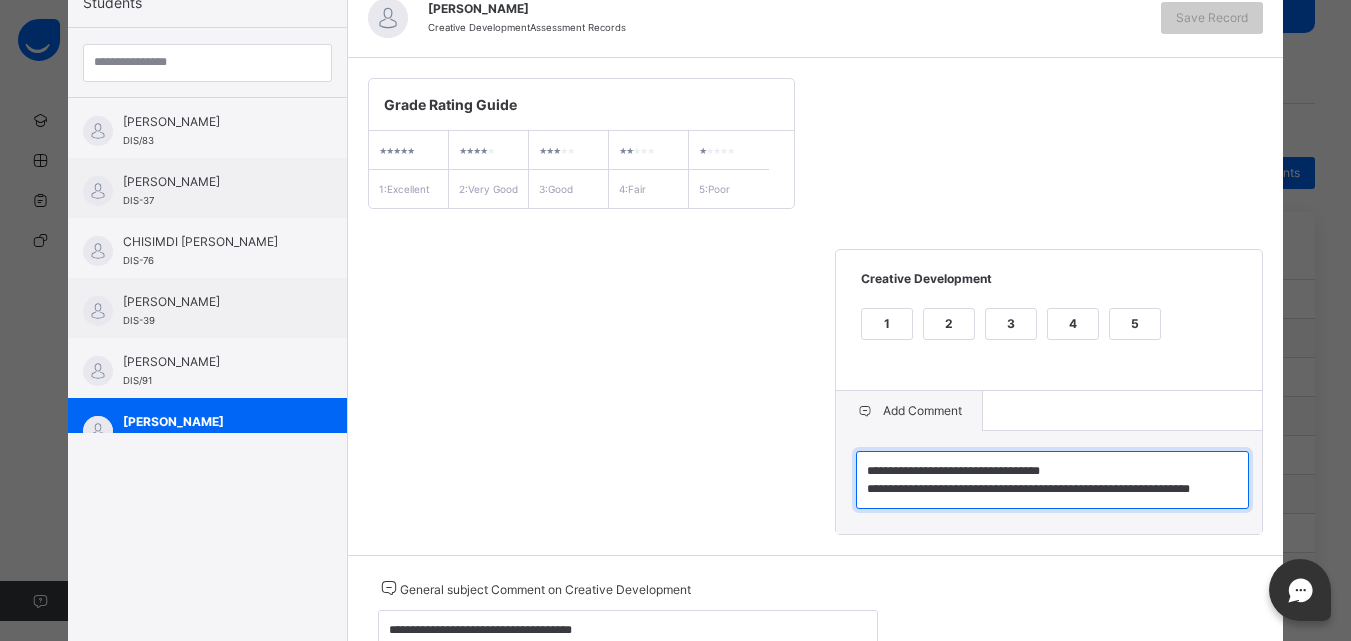 click on "**********" at bounding box center [1052, 480] 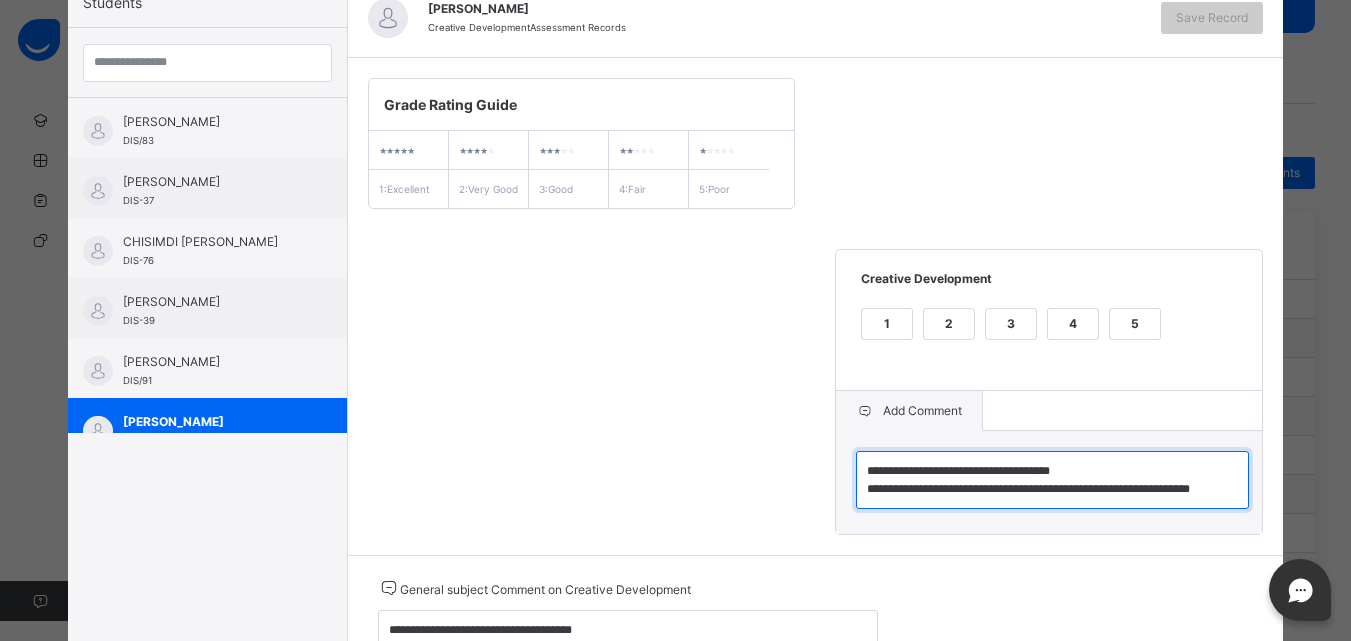 type on "**********" 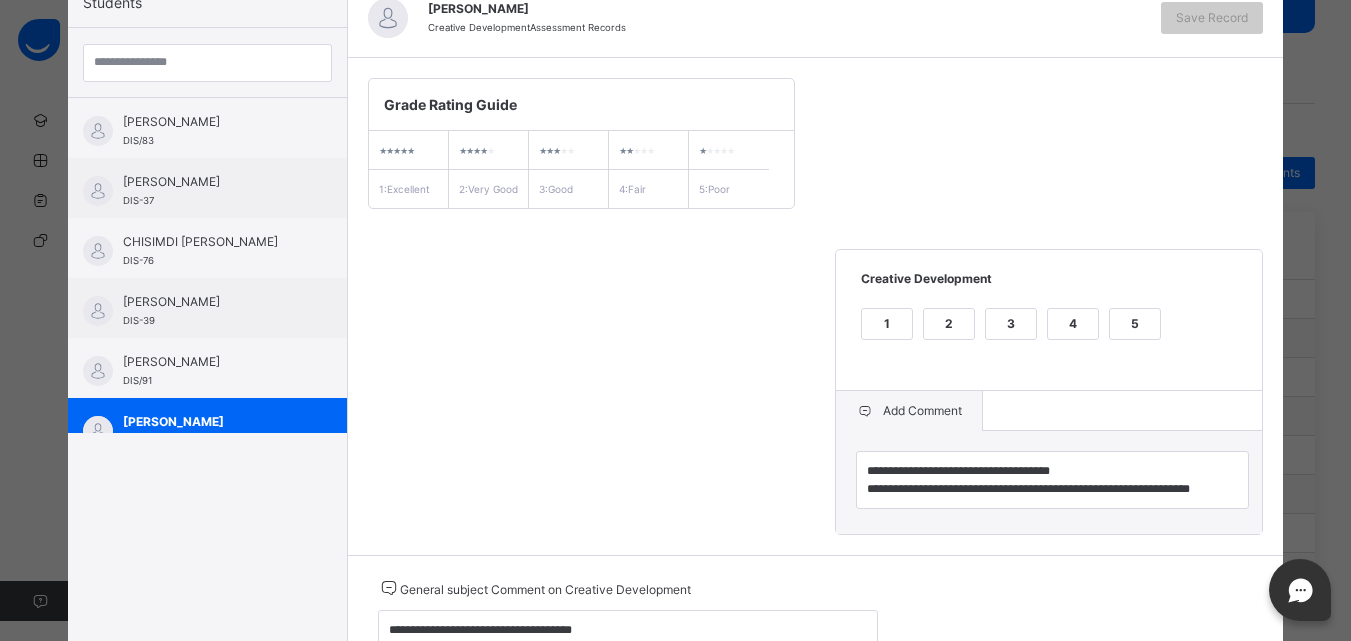 click on "3" at bounding box center (1011, 324) 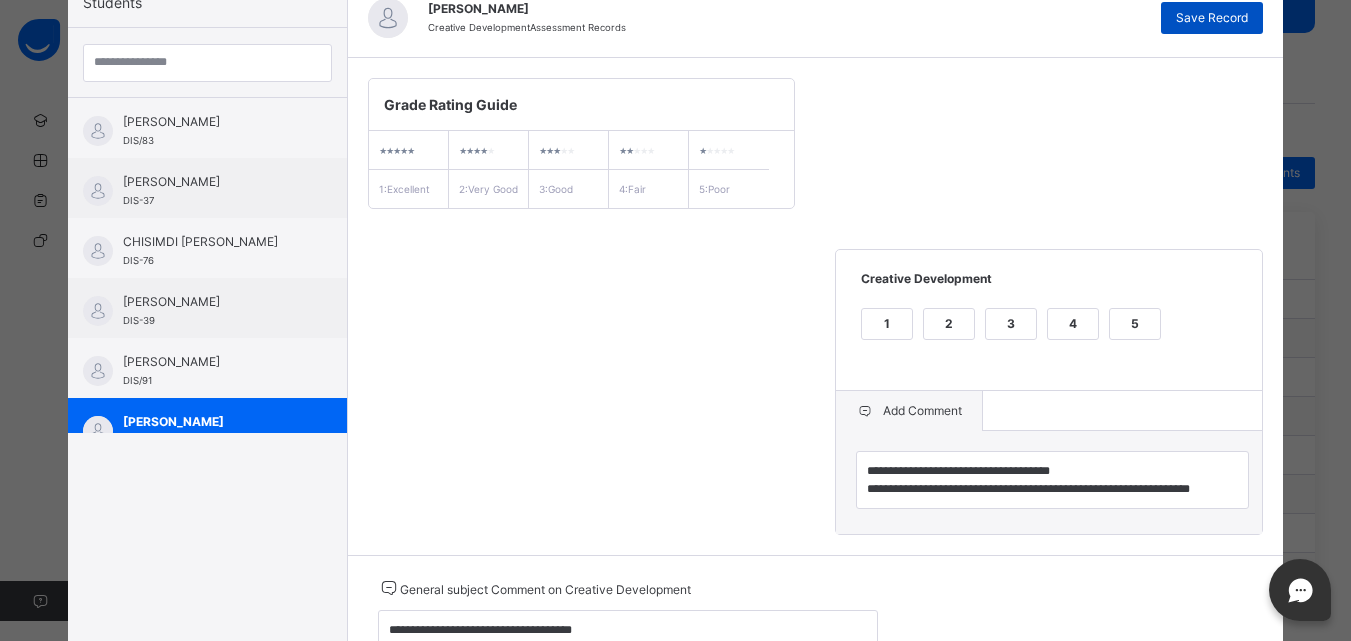 click on "Save Record" at bounding box center (1212, 18) 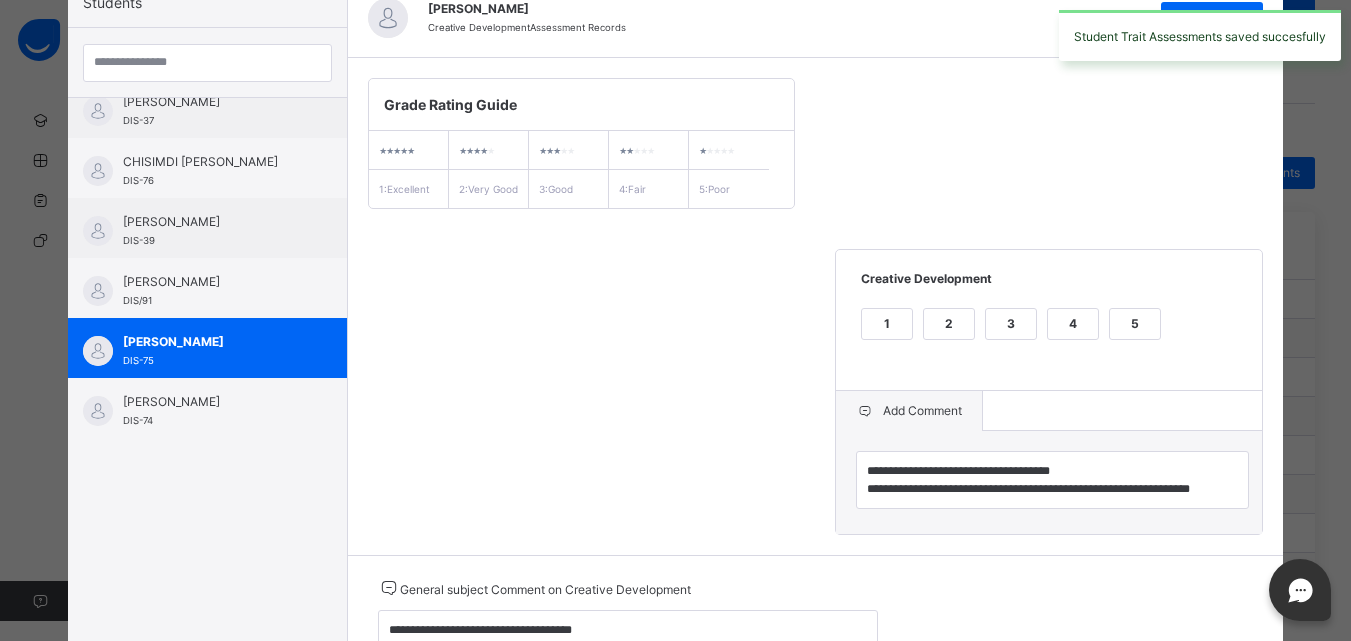 scroll, scrollTop: 120, scrollLeft: 0, axis: vertical 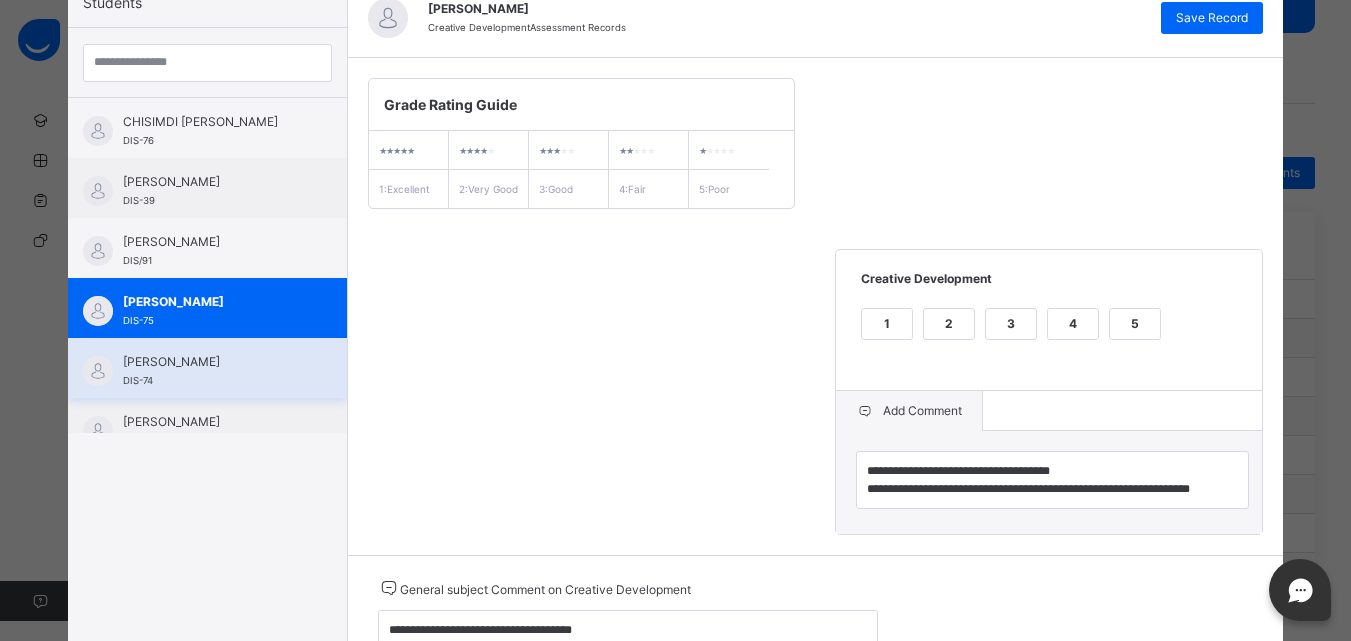 click on "[PERSON_NAME] DIS-74" at bounding box center [212, 371] 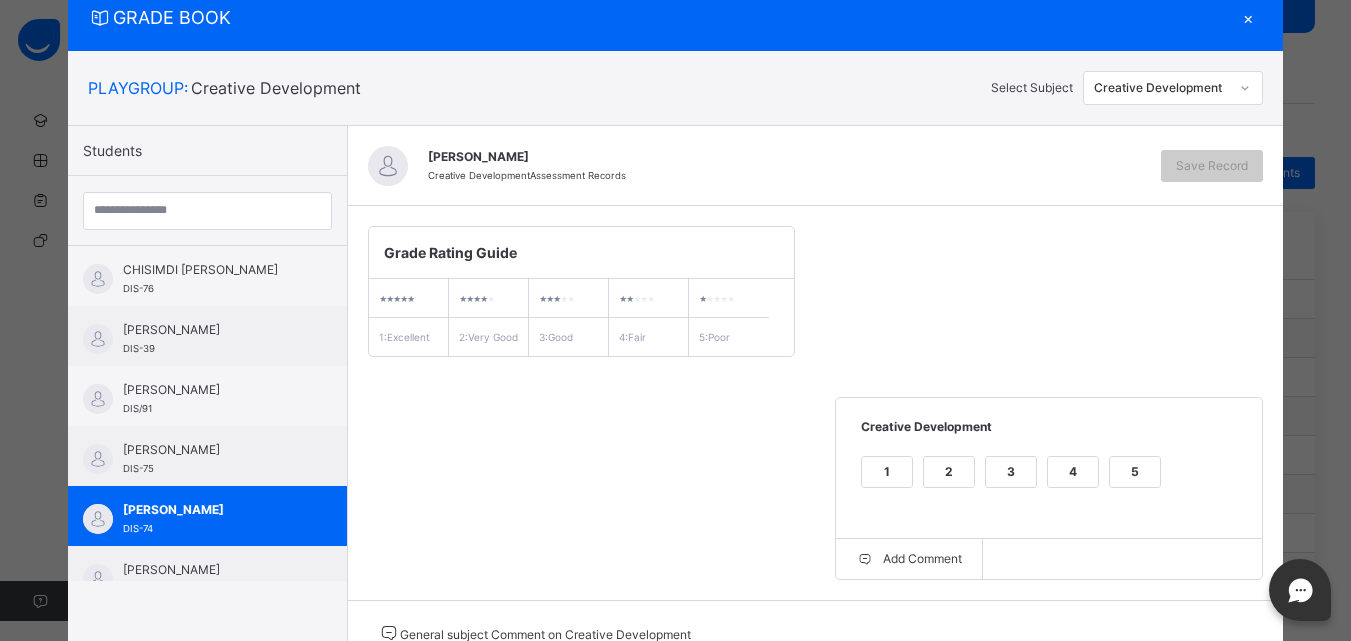 scroll, scrollTop: 214, scrollLeft: 0, axis: vertical 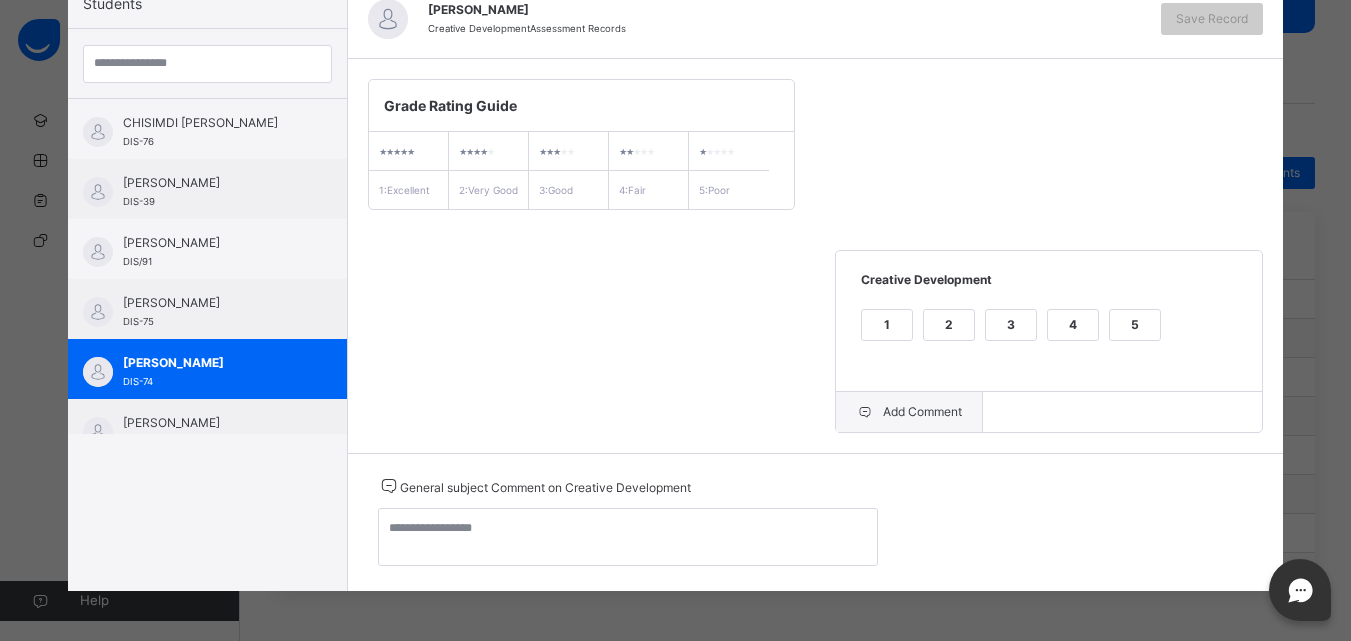 click on "Add Comment" at bounding box center (909, 412) 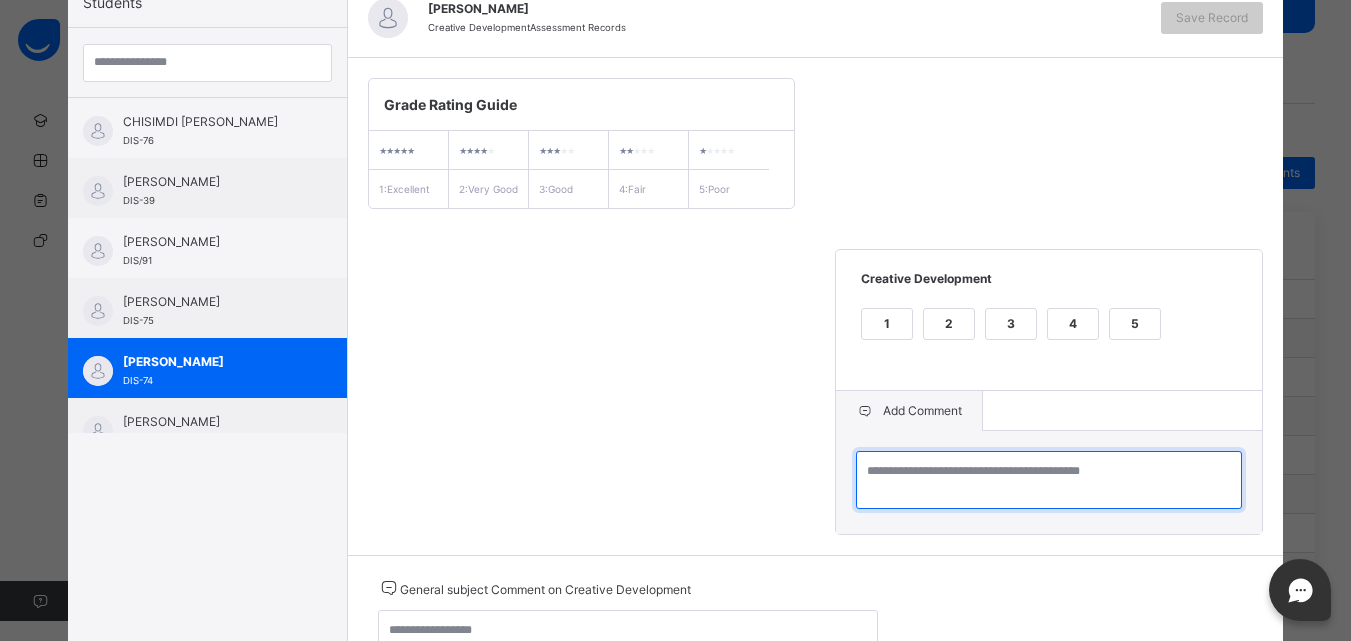 click at bounding box center (1049, 480) 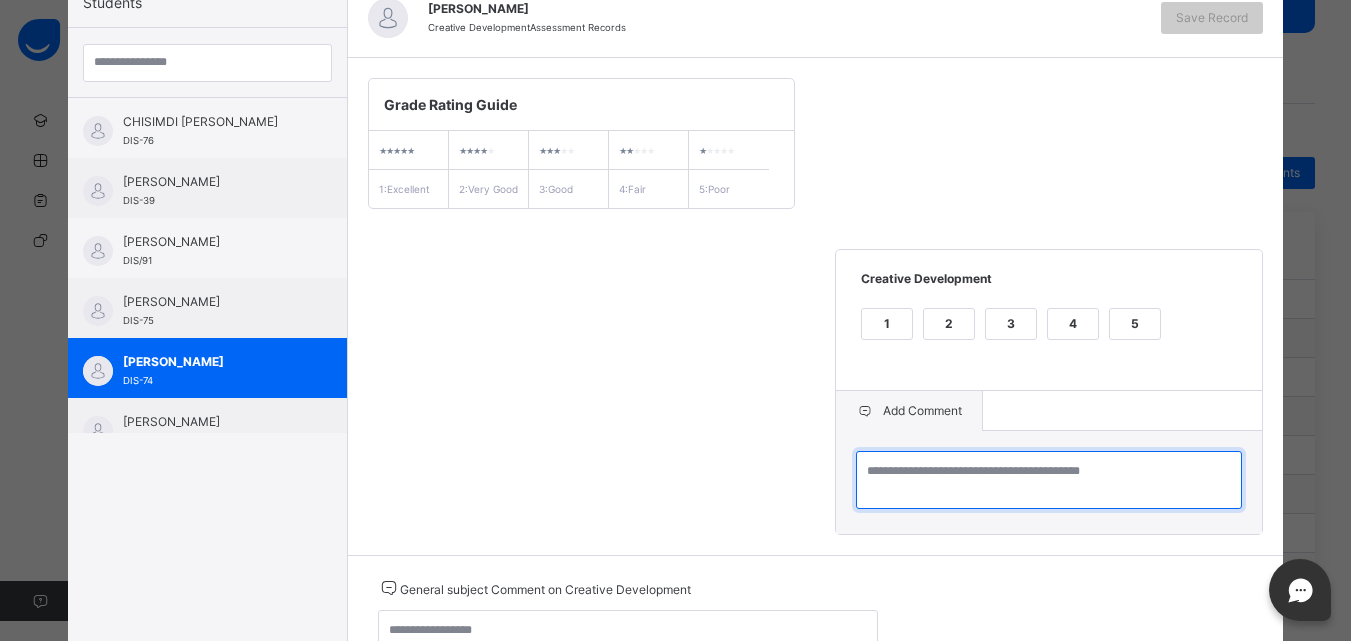 paste on "**********" 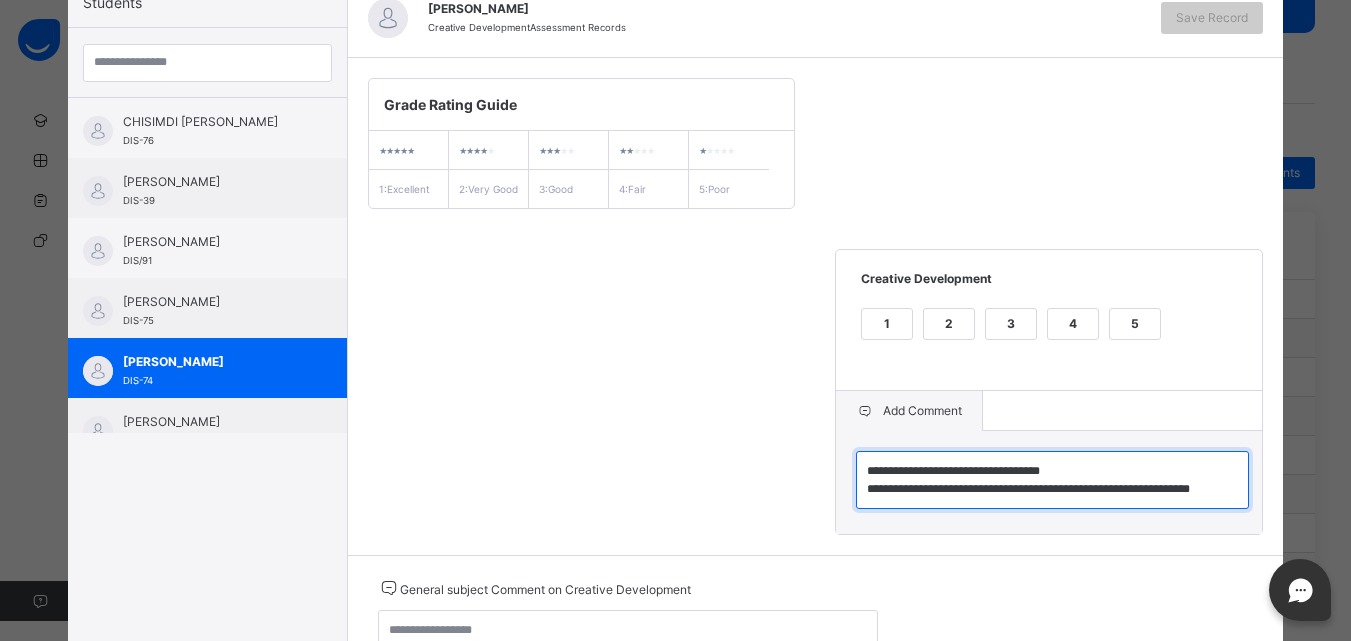 click on "**********" at bounding box center (1052, 480) 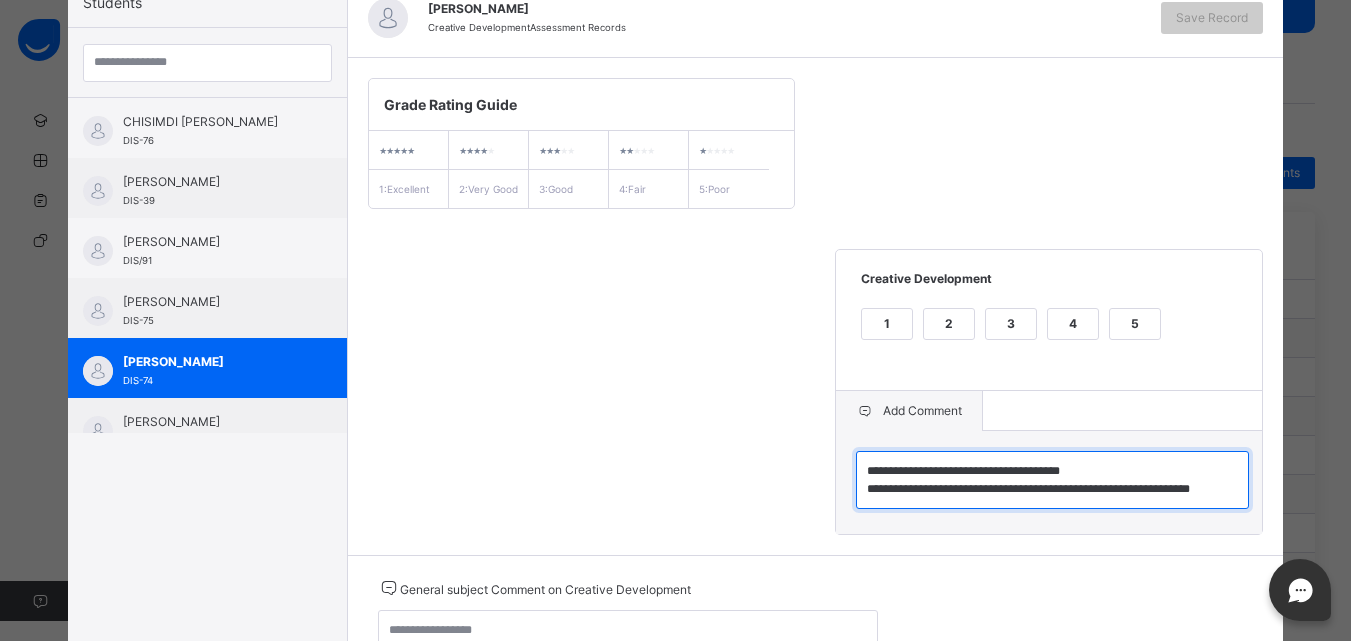 type on "**********" 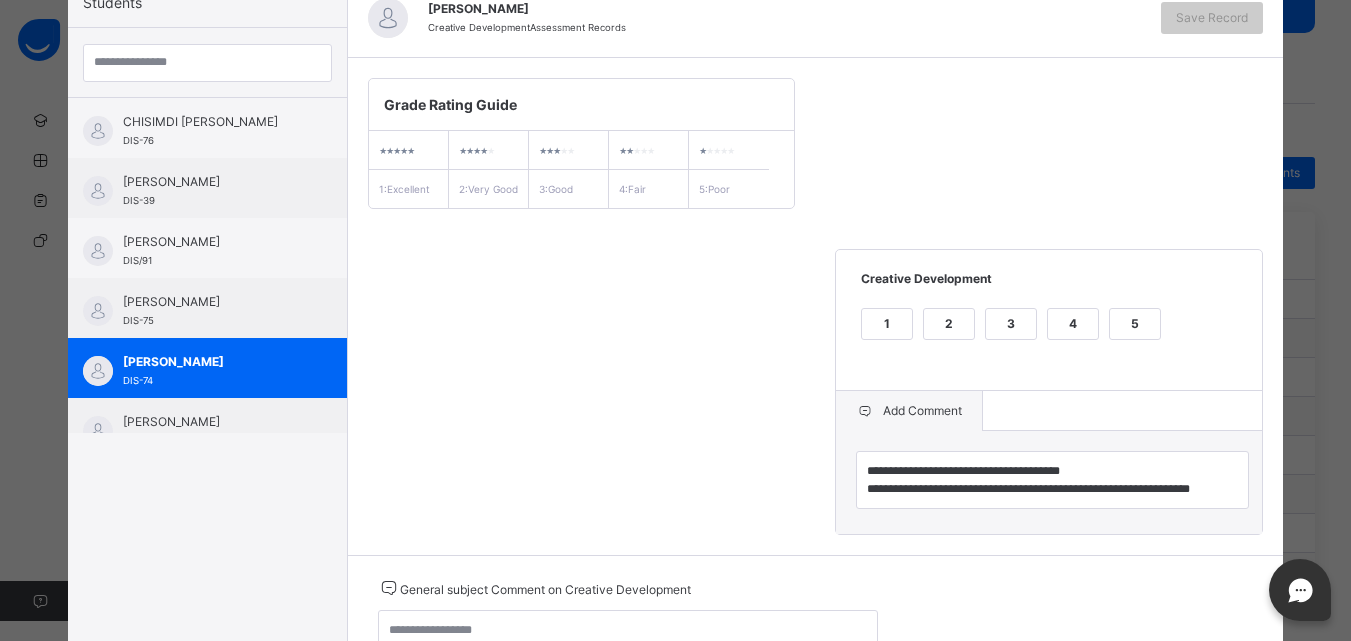 click on "General subject Comment on   Creative Development" at bounding box center [628, 588] 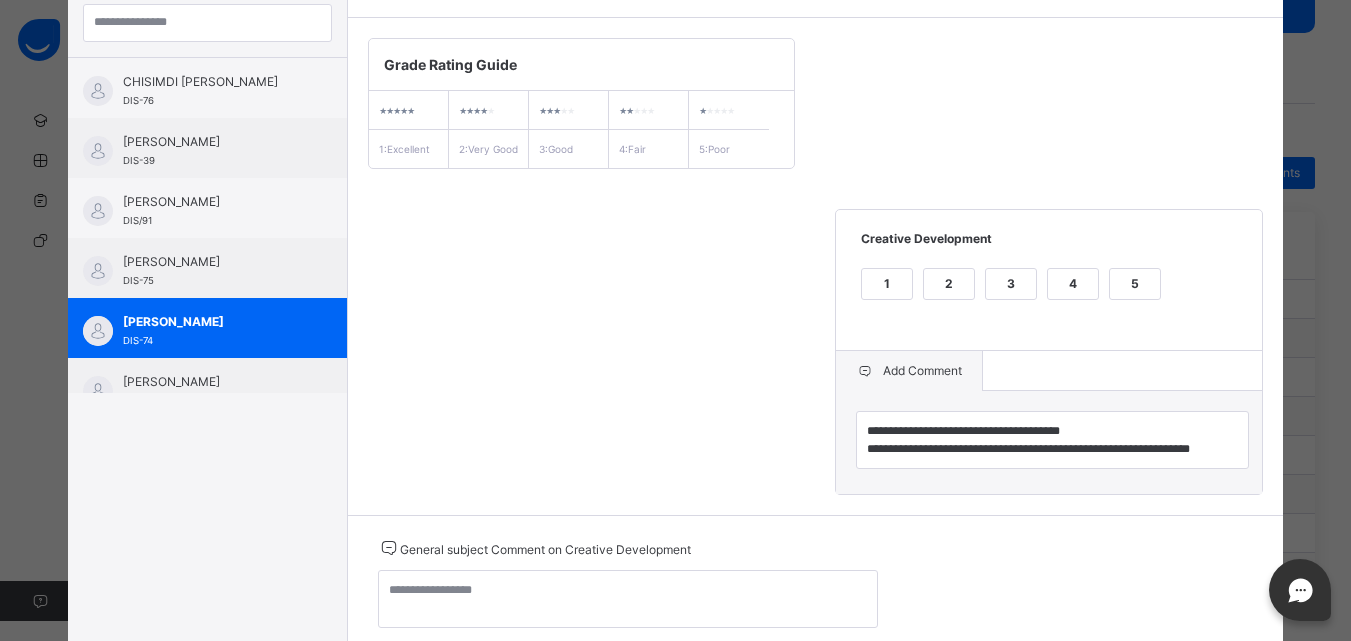scroll, scrollTop: 294, scrollLeft: 0, axis: vertical 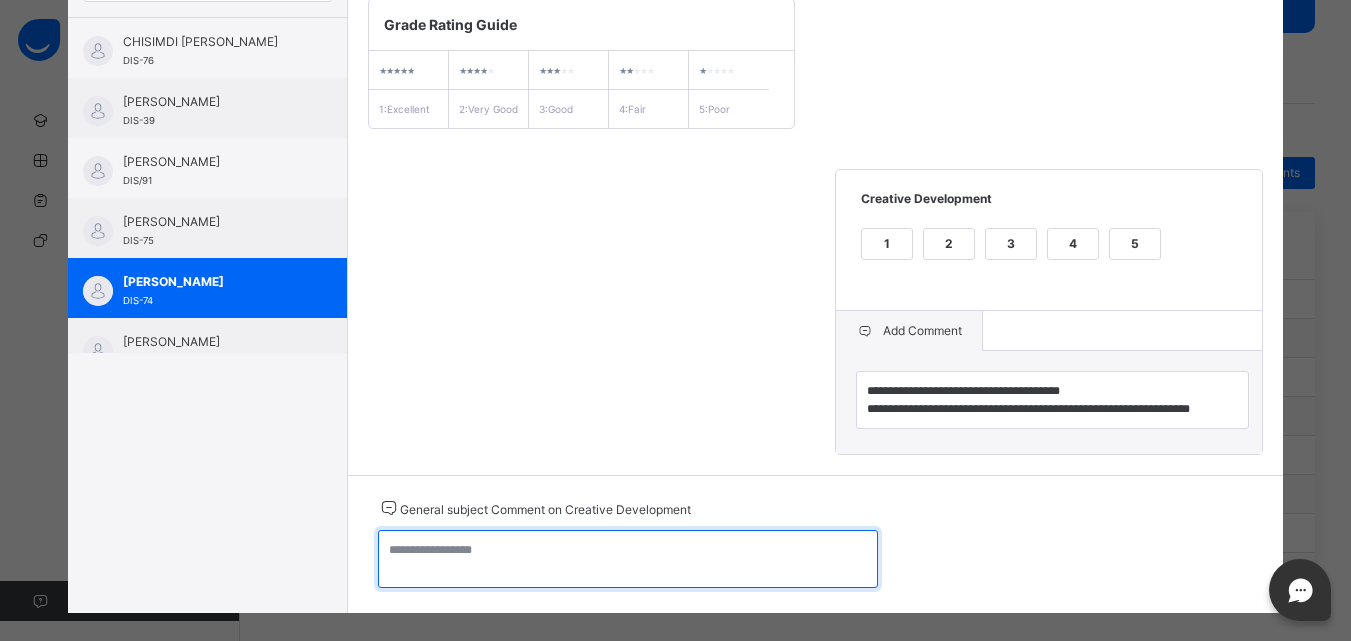 click at bounding box center (628, 559) 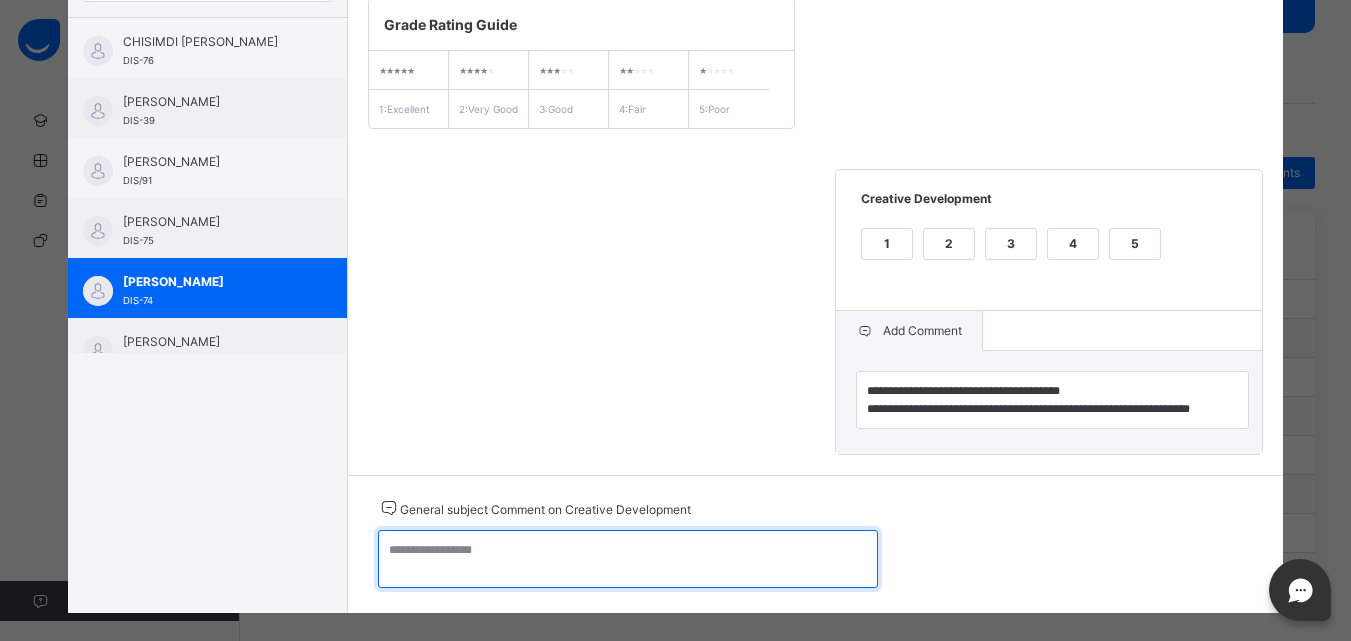 paste on "**********" 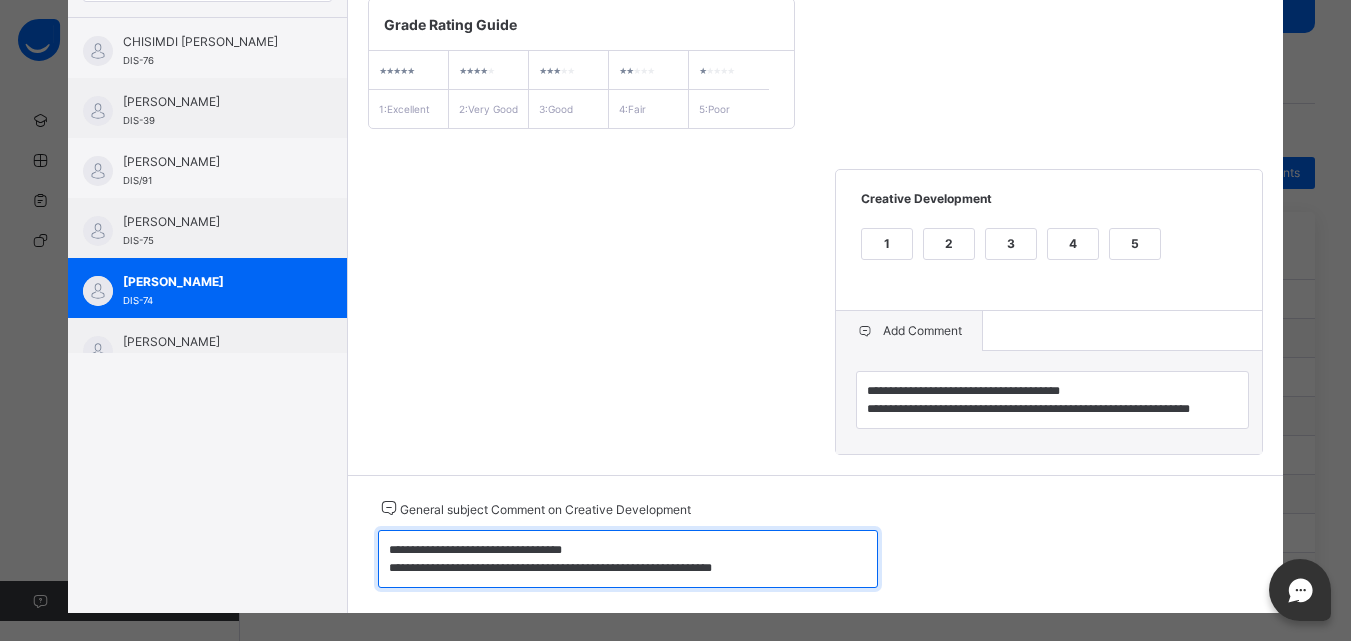 click on "**********" at bounding box center (628, 559) 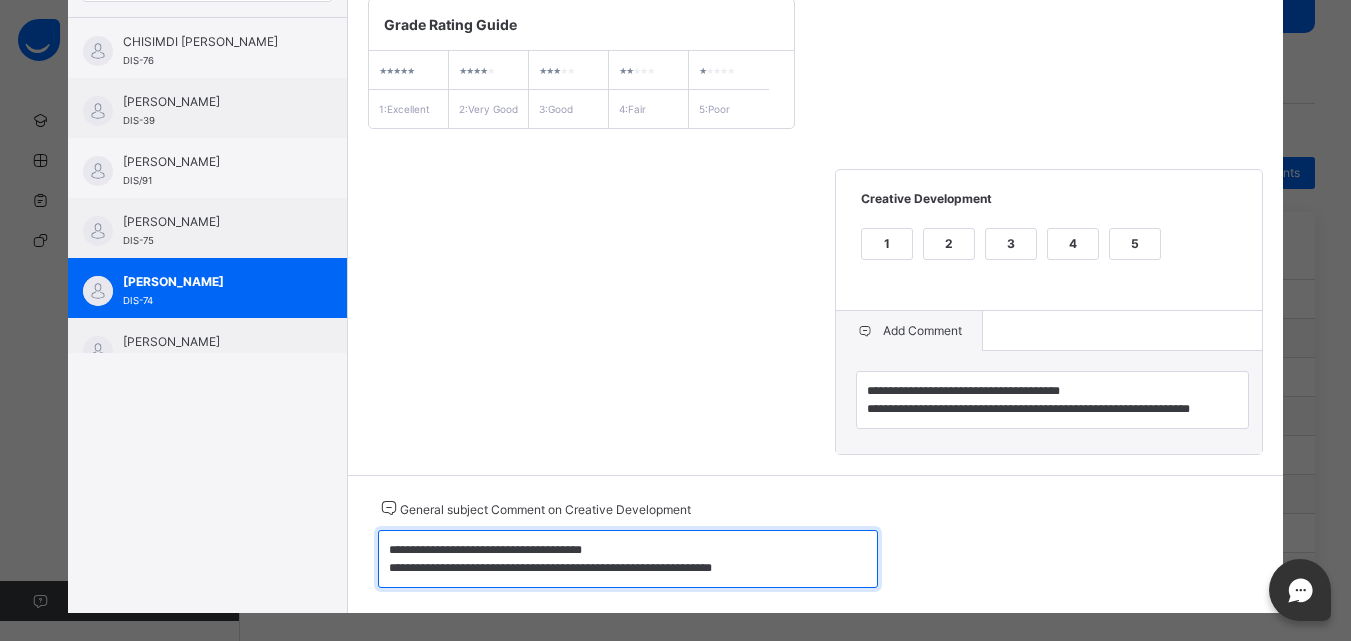 type on "**********" 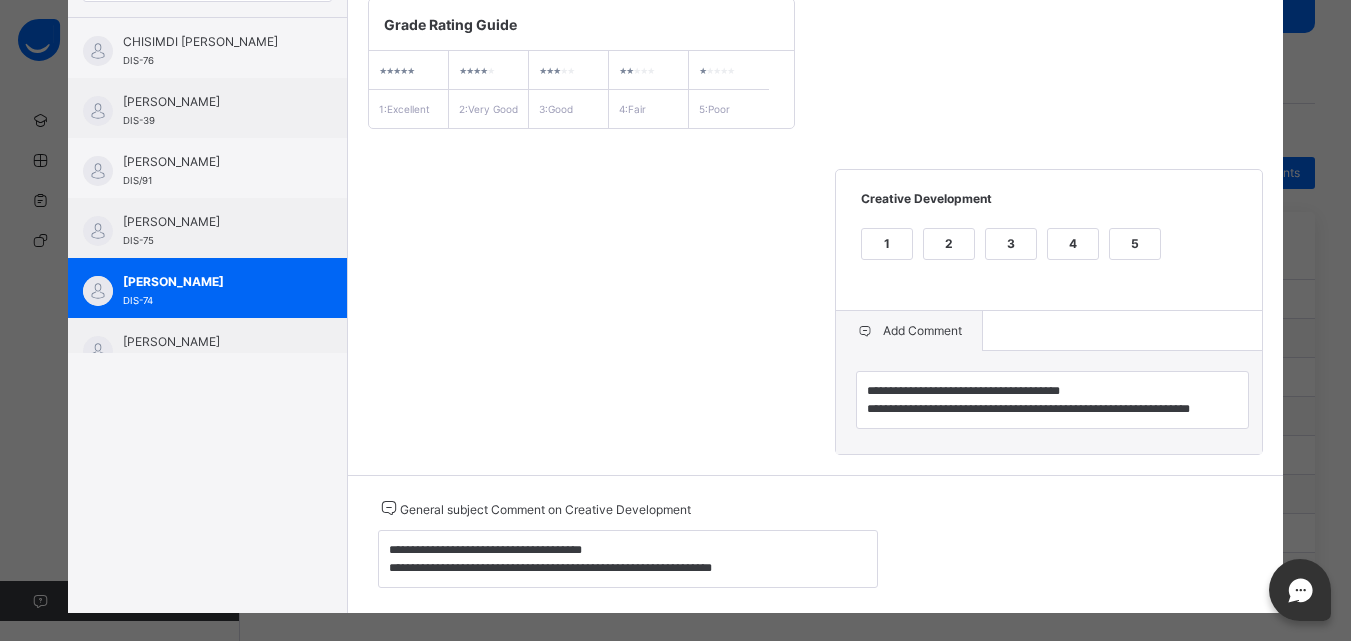 click on "3" at bounding box center (1011, 244) 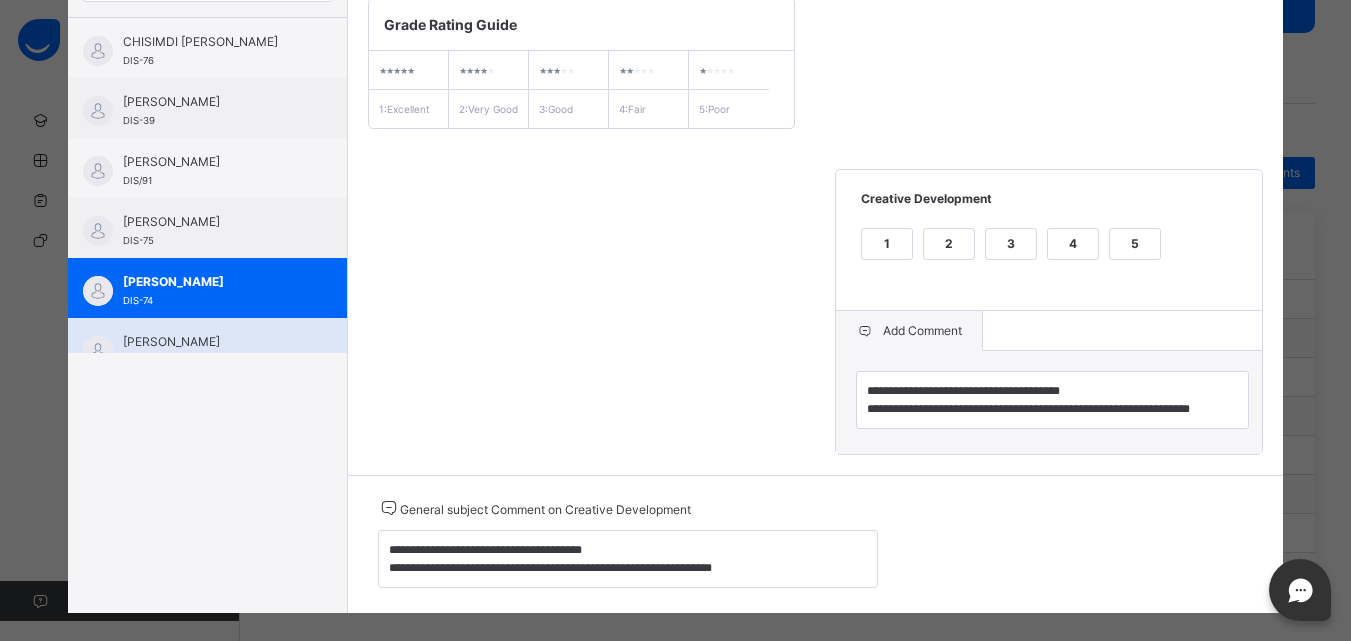 click on "[PERSON_NAME]" at bounding box center (212, 342) 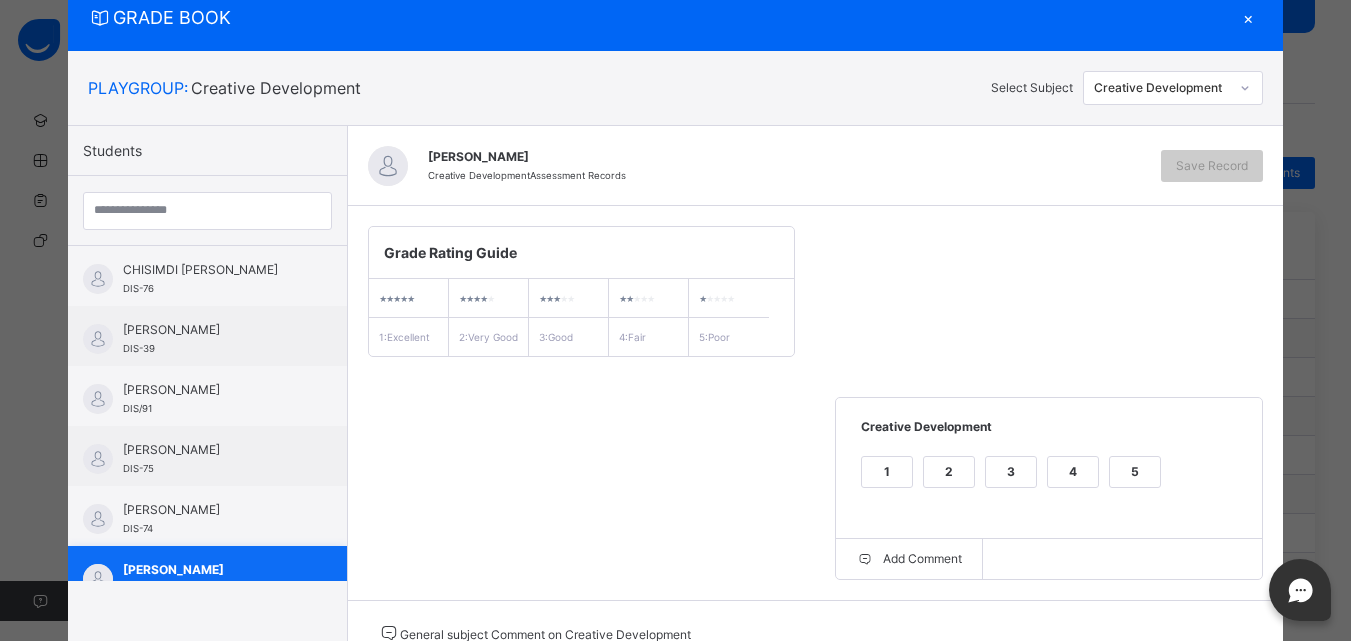 scroll, scrollTop: 231, scrollLeft: 0, axis: vertical 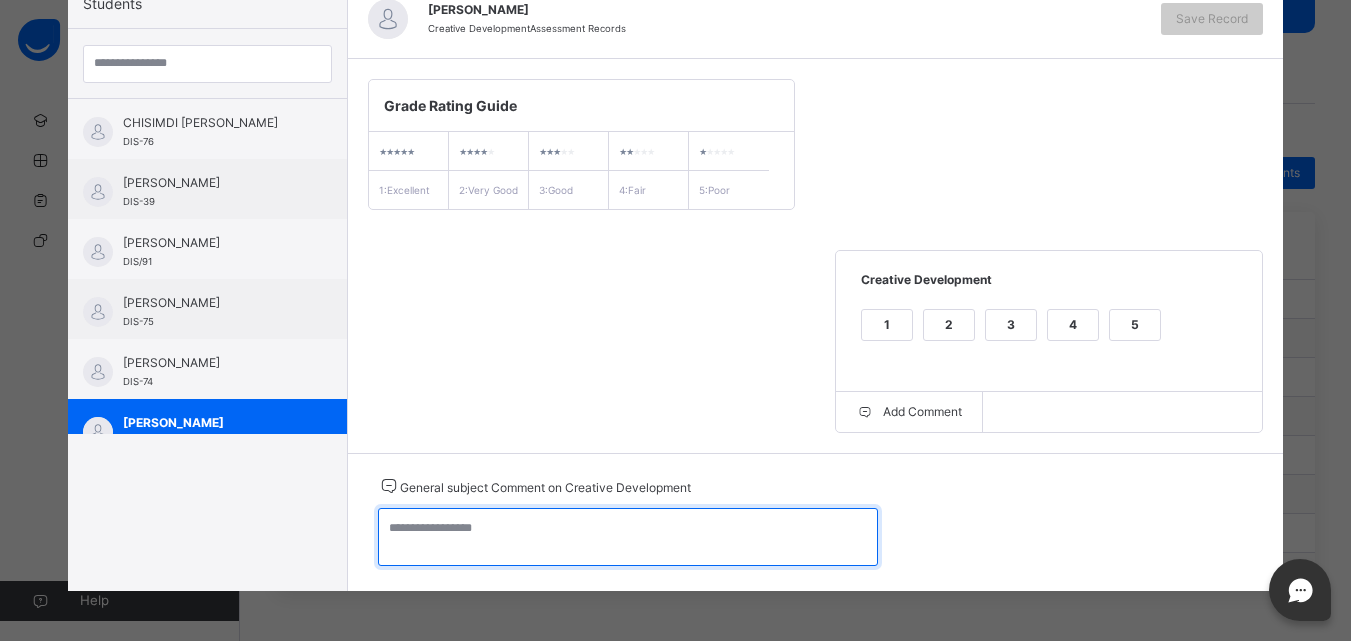 click at bounding box center [628, 537] 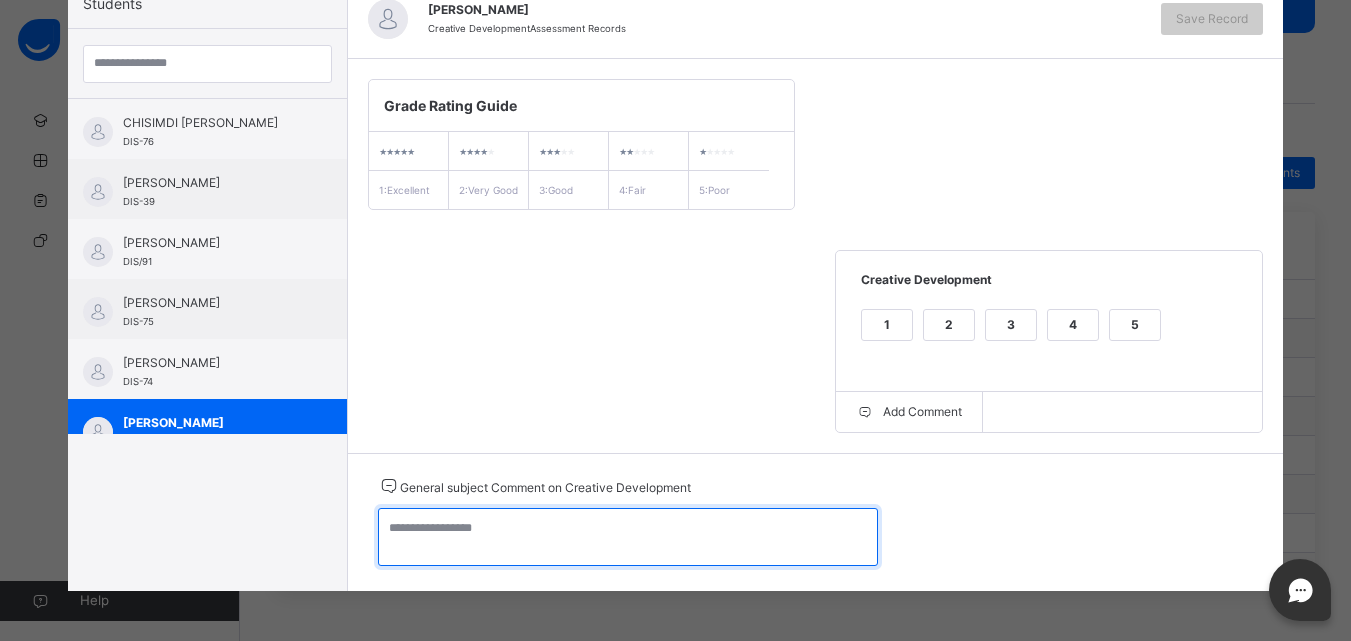 paste on "**********" 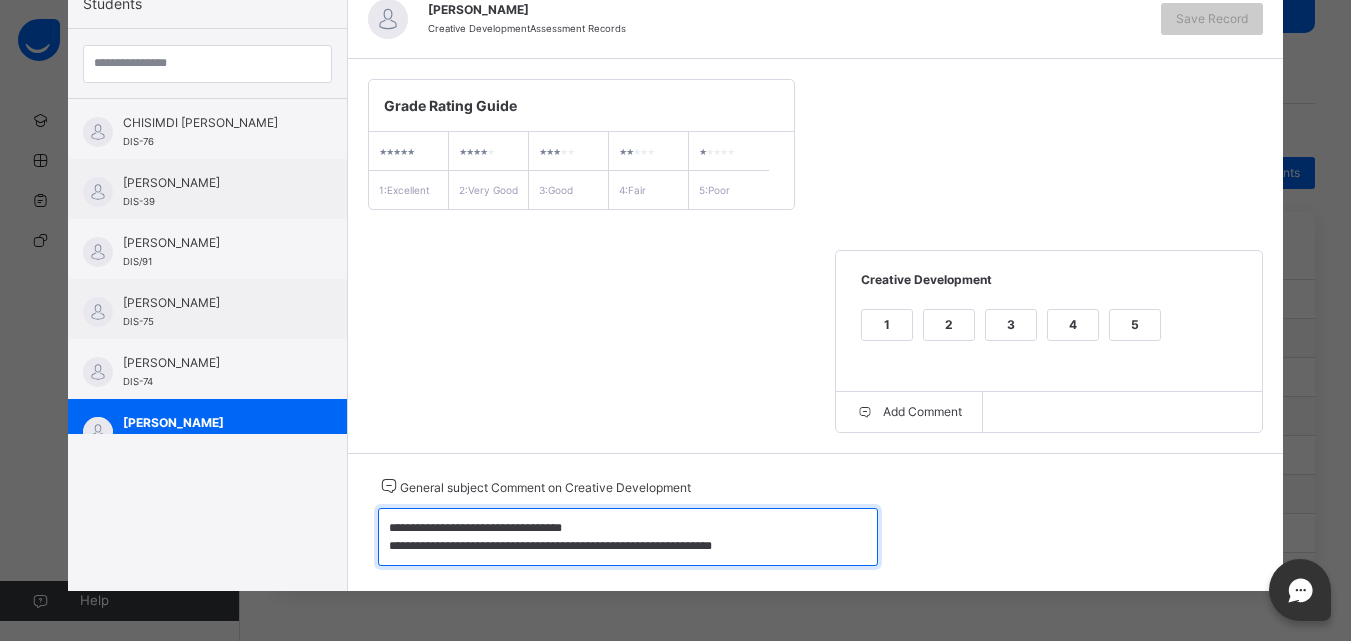 click on "**********" at bounding box center [628, 537] 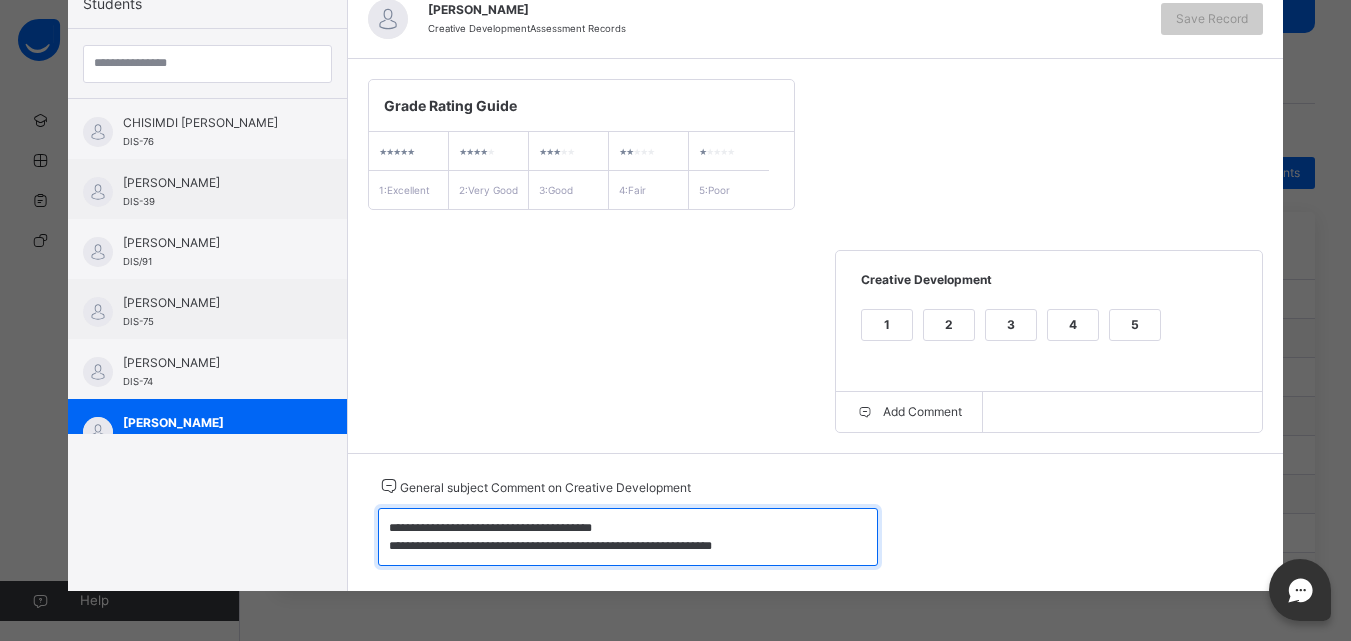 click on "**********" at bounding box center (628, 537) 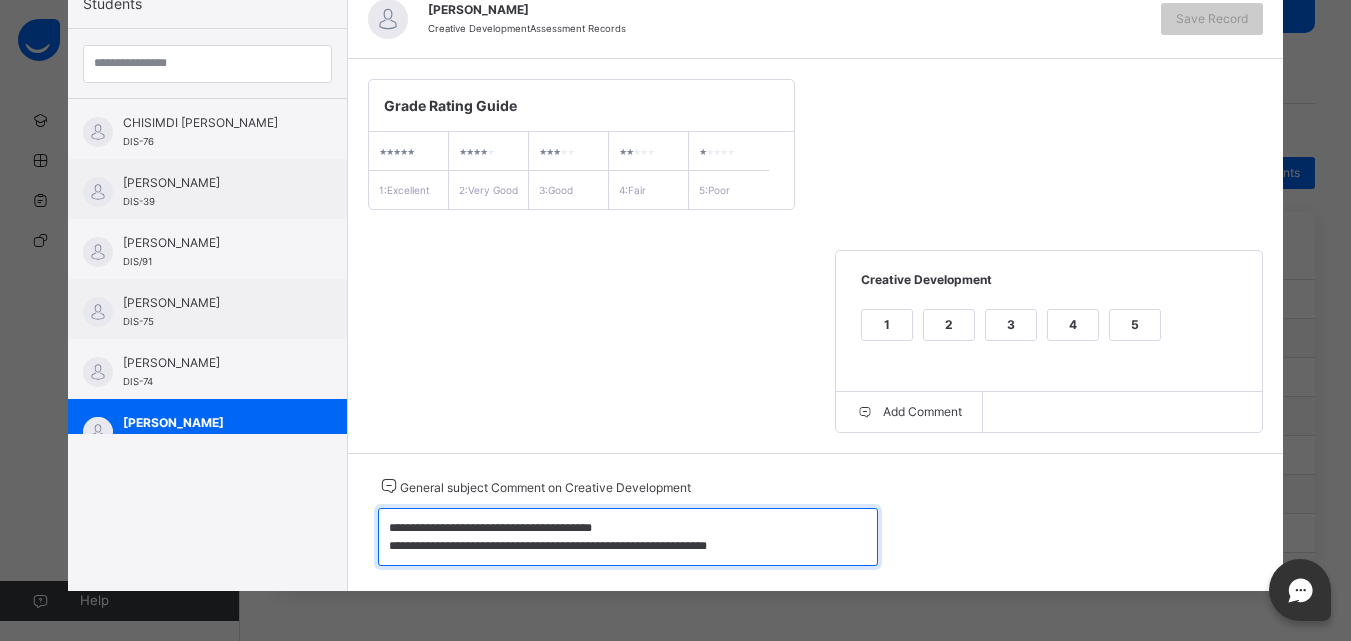 click on "**********" at bounding box center [628, 537] 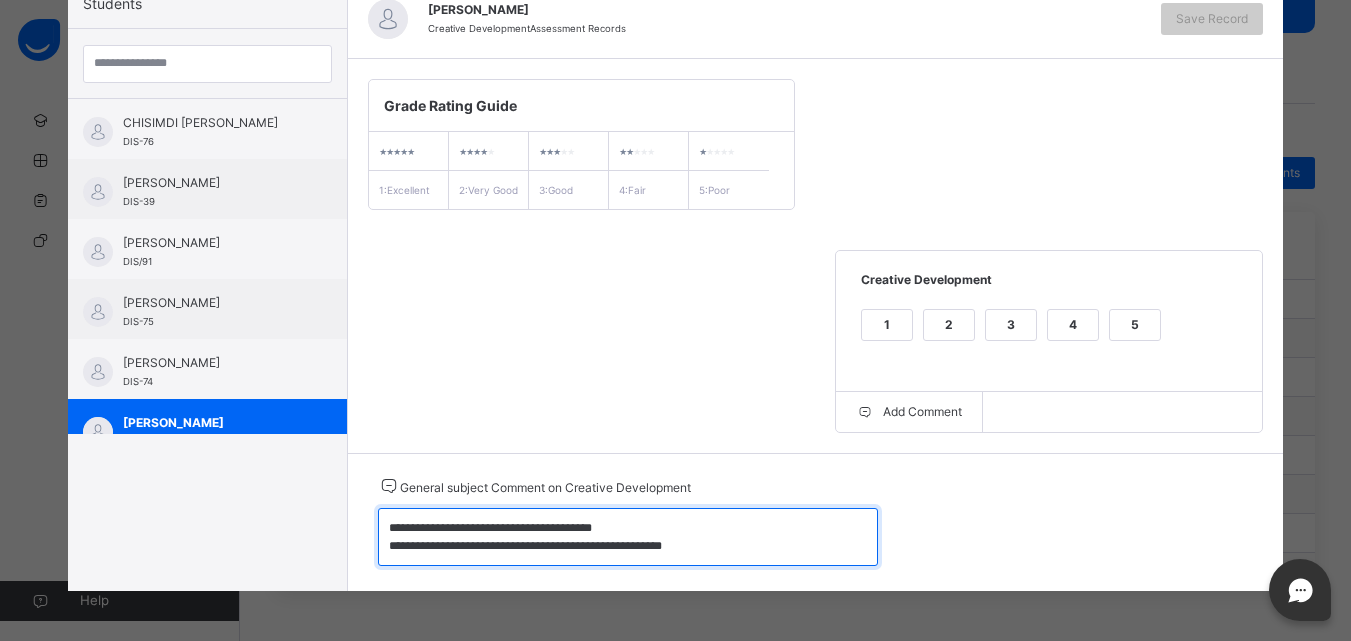 click on "**********" at bounding box center (628, 537) 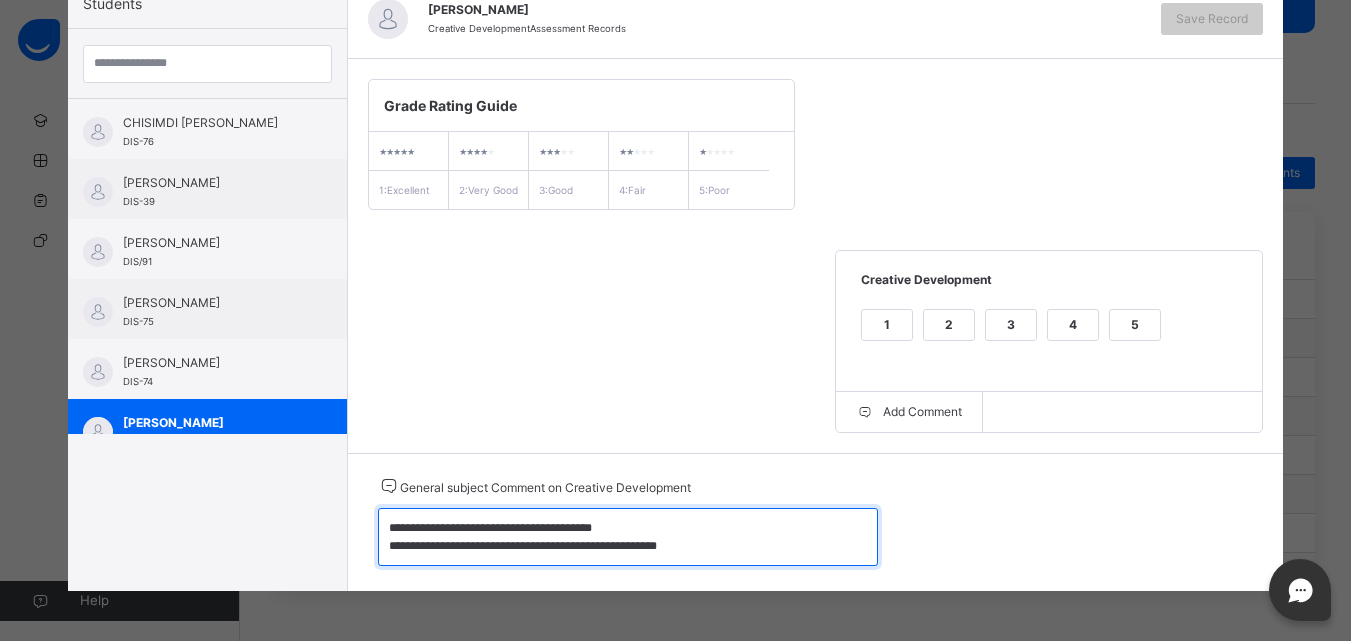 drag, startPoint x: 373, startPoint y: 529, endPoint x: 630, endPoint y: 515, distance: 257.38104 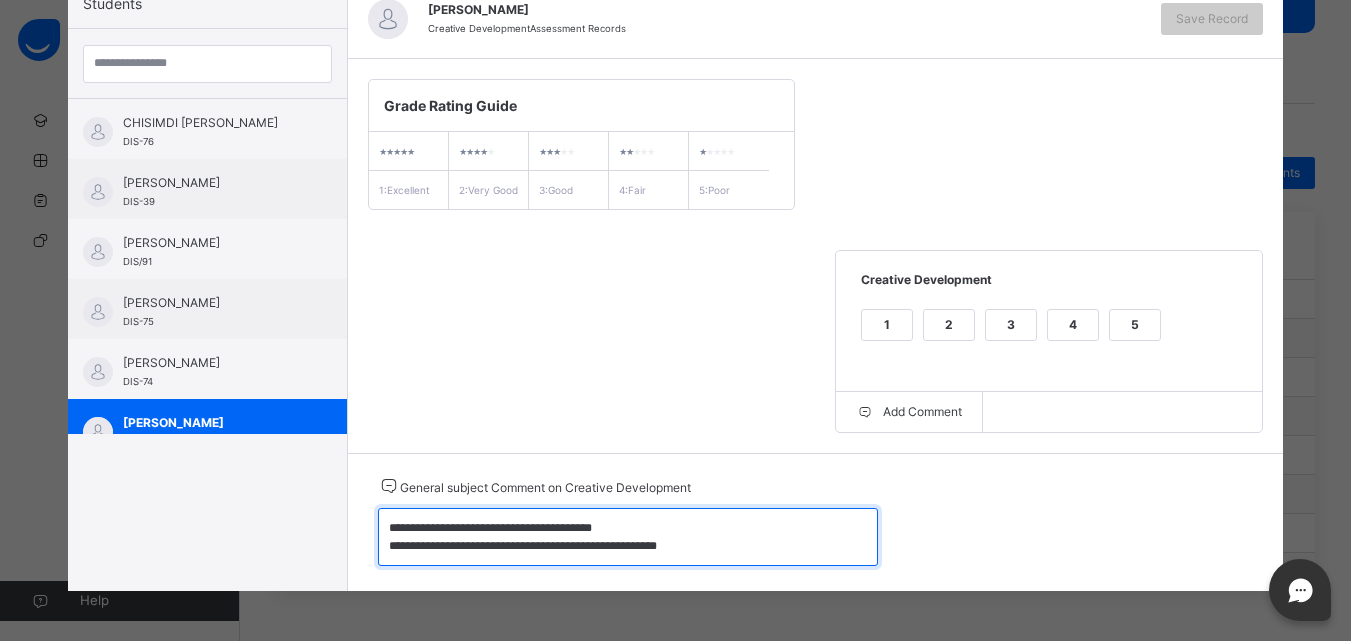 drag, startPoint x: 373, startPoint y: 523, endPoint x: 766, endPoint y: 543, distance: 393.50858 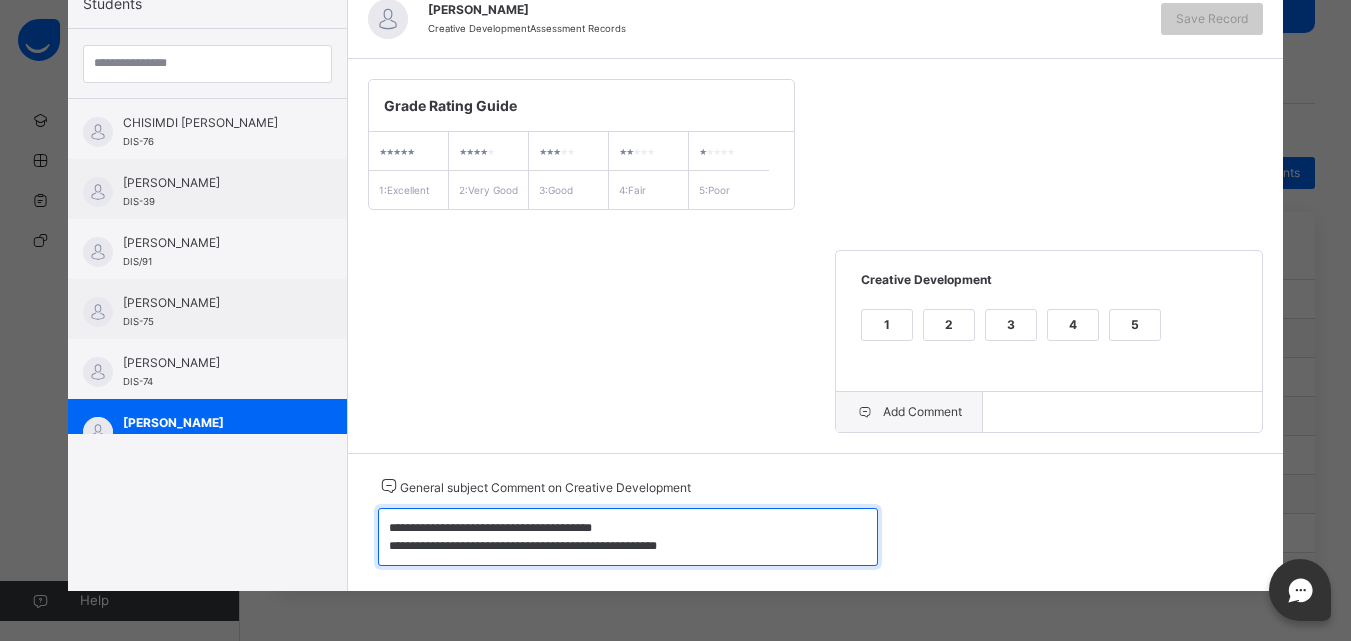 type on "**********" 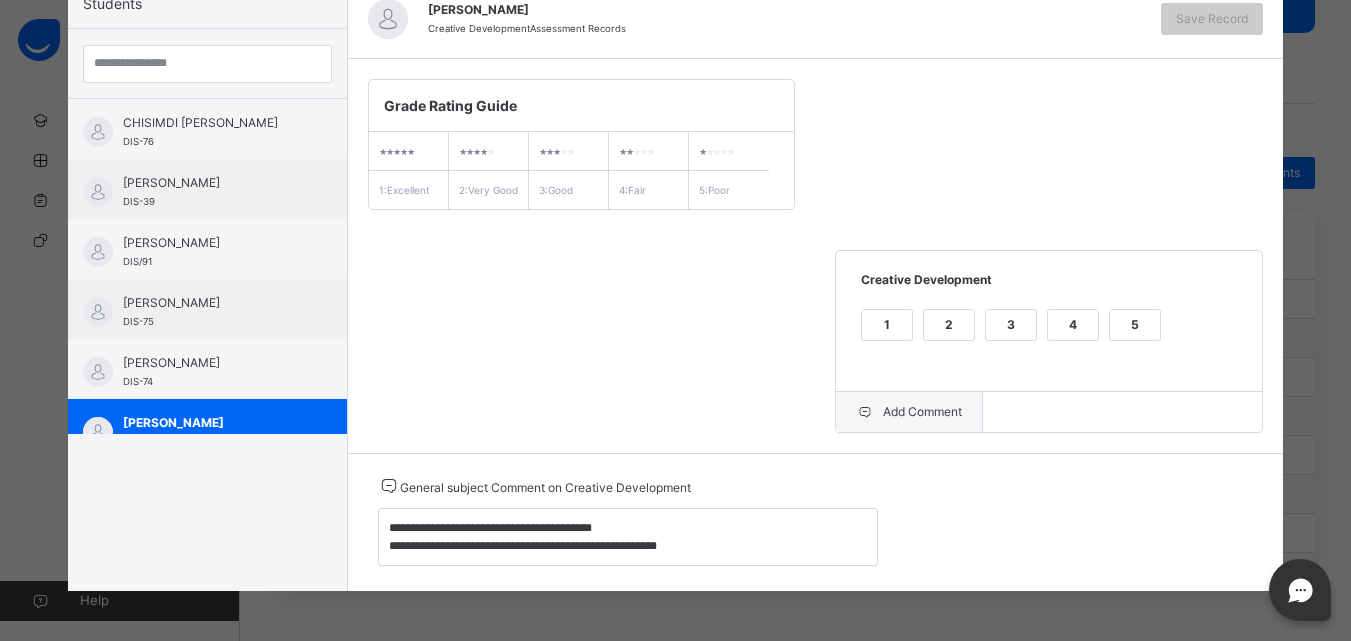 click on "Add Comment" at bounding box center [909, 412] 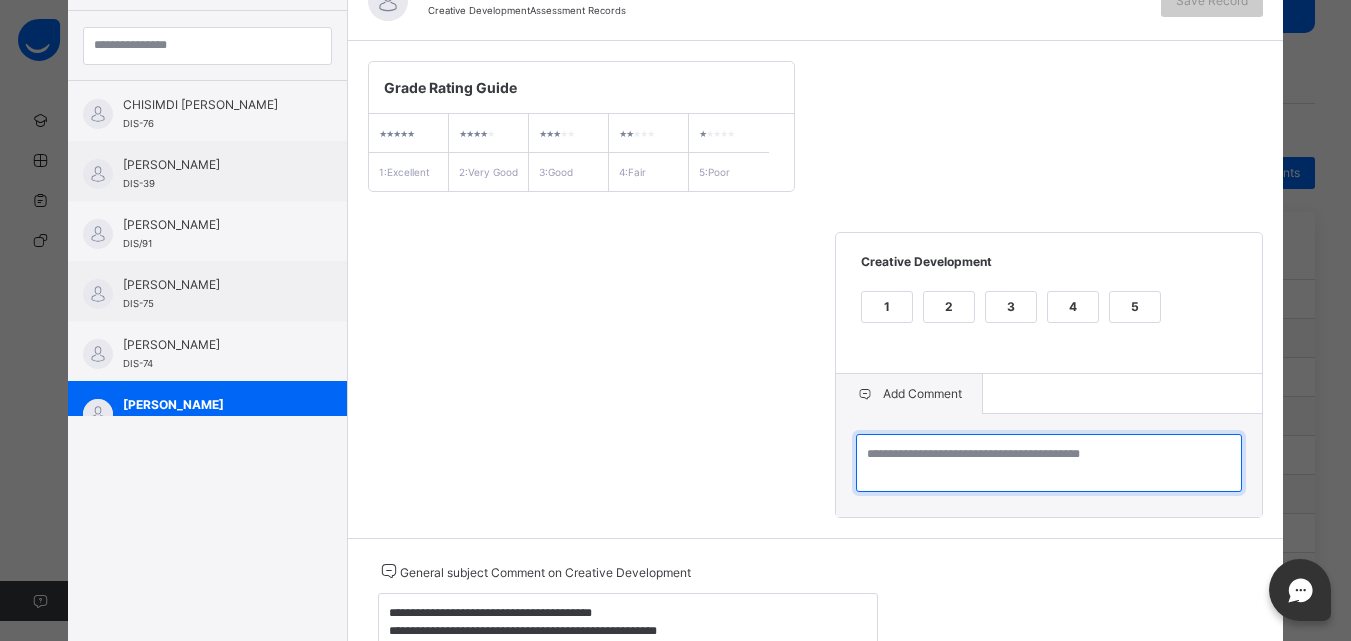 click at bounding box center (1049, 463) 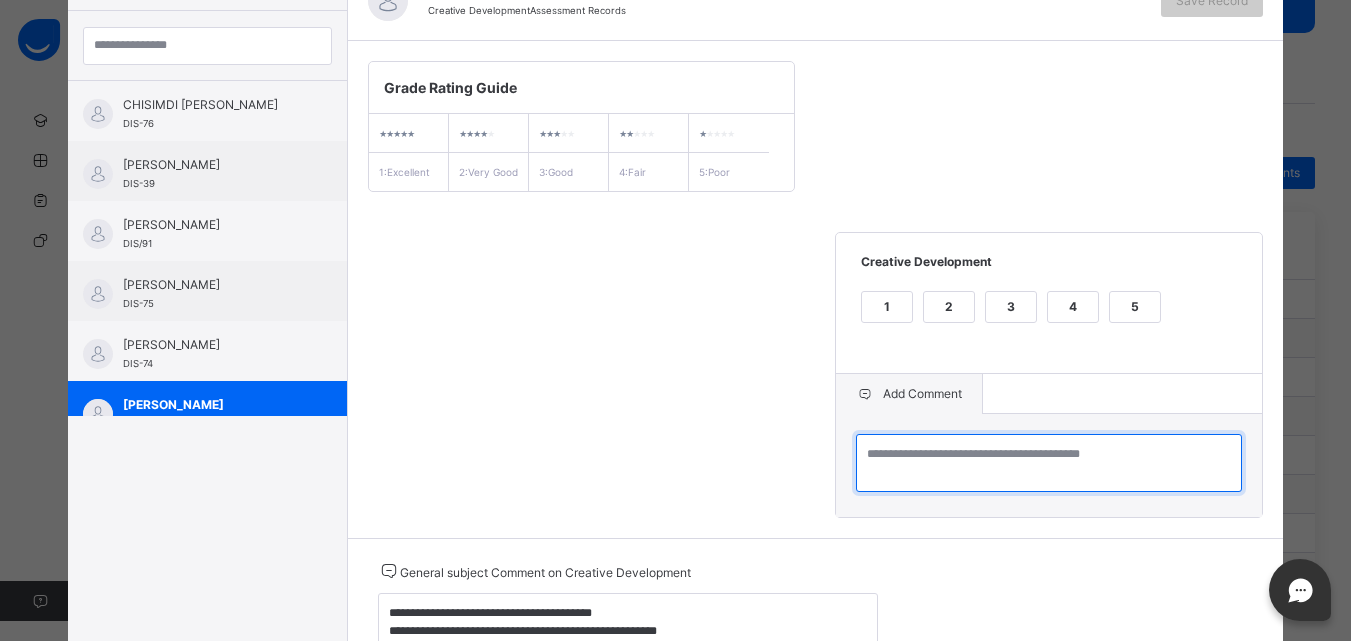 paste on "**********" 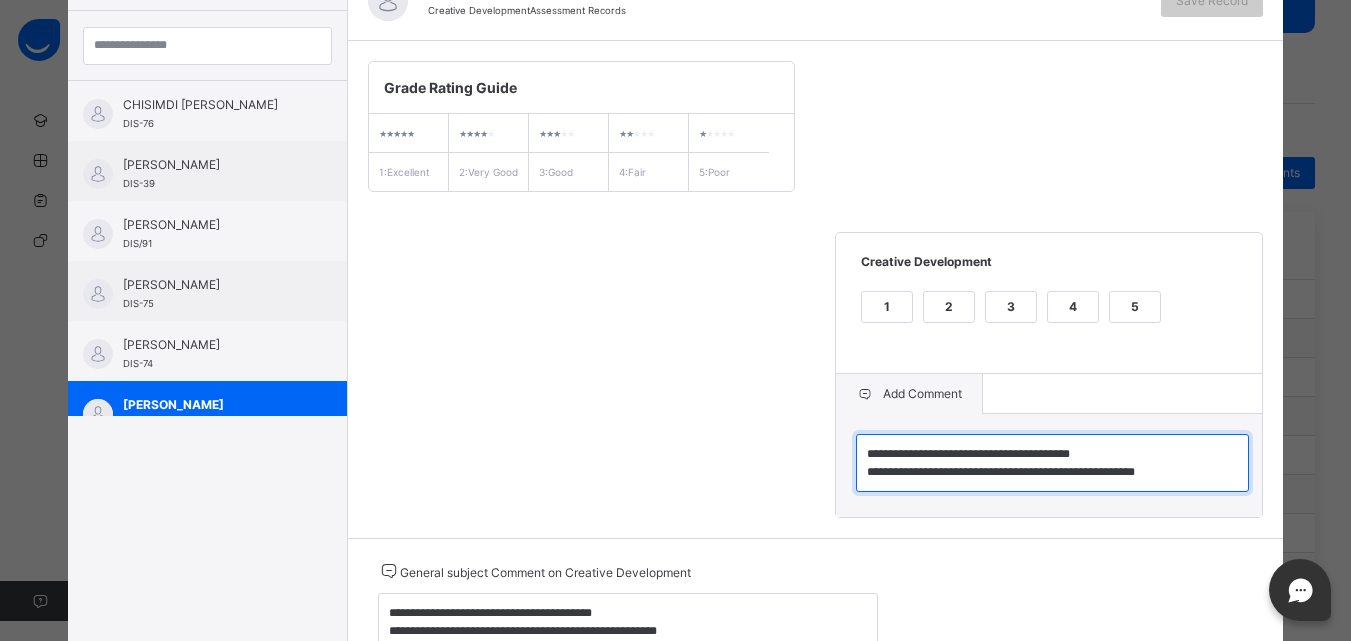 type on "**********" 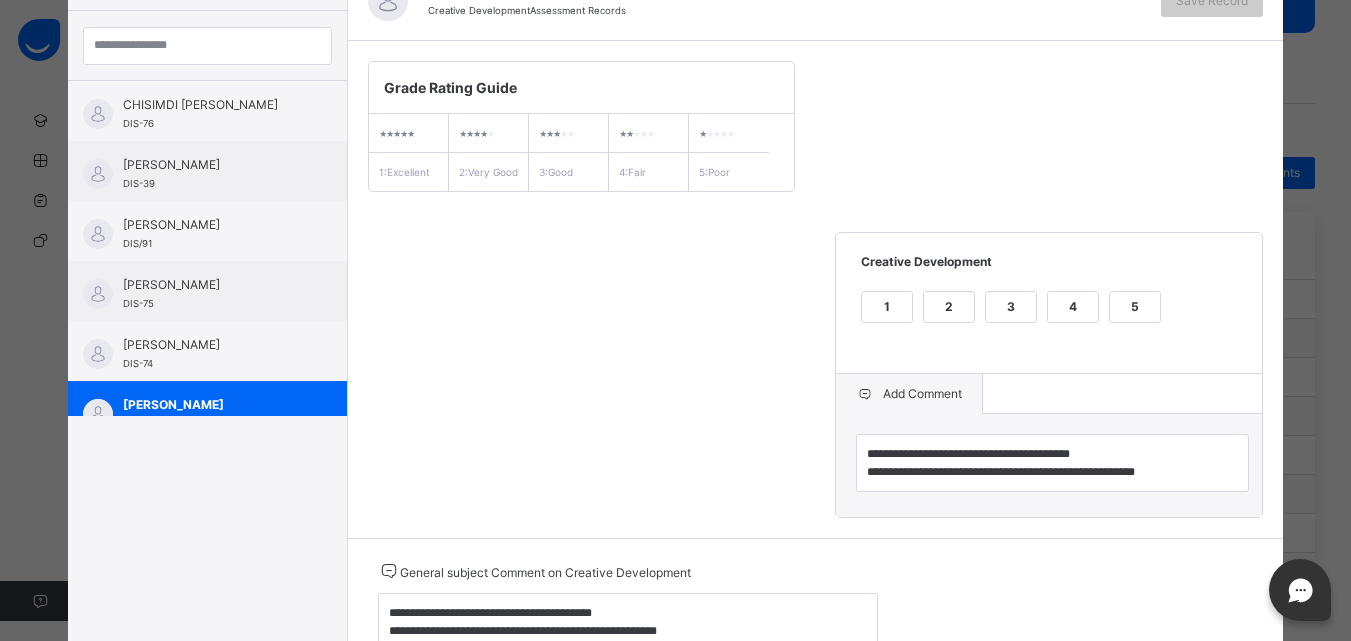 click on "3" at bounding box center (1011, 307) 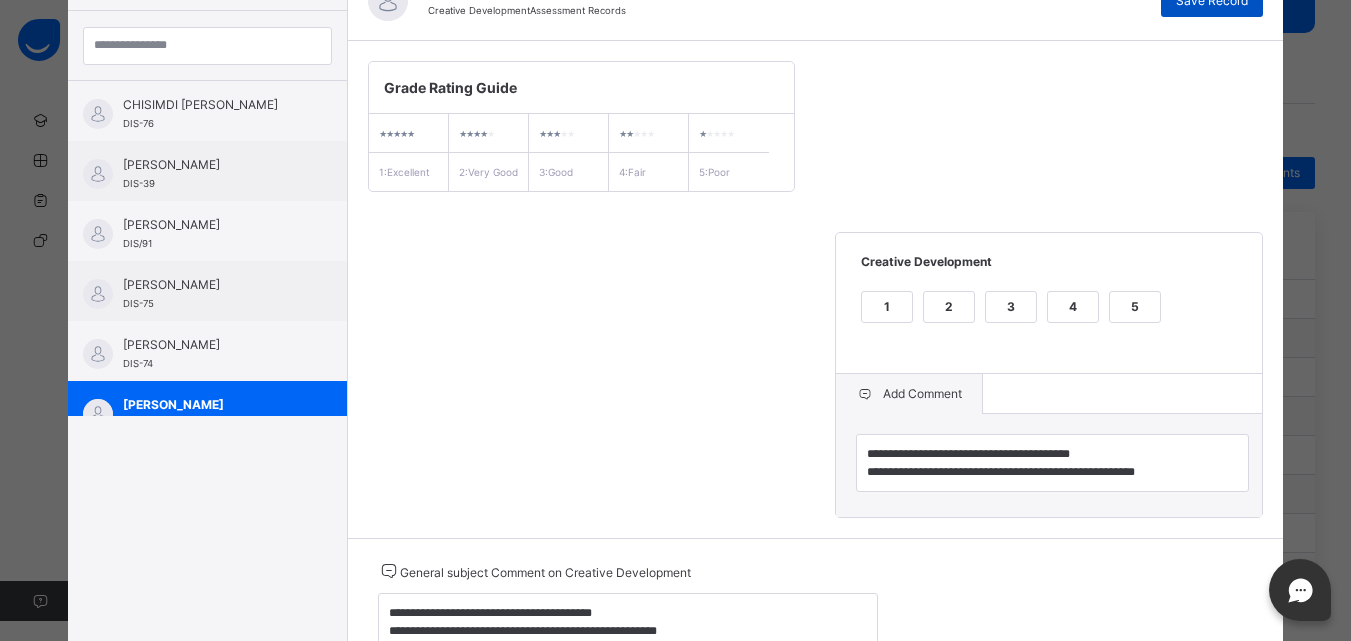 click on "Save Record" at bounding box center (1212, 1) 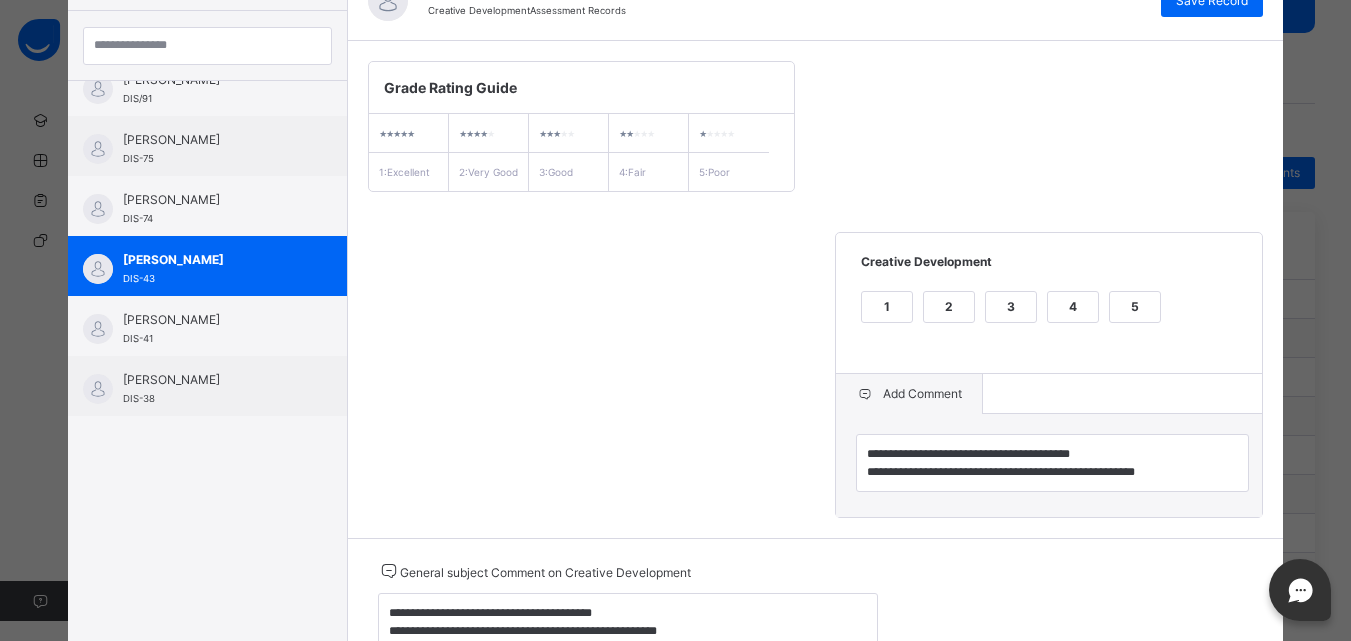 scroll, scrollTop: 225, scrollLeft: 0, axis: vertical 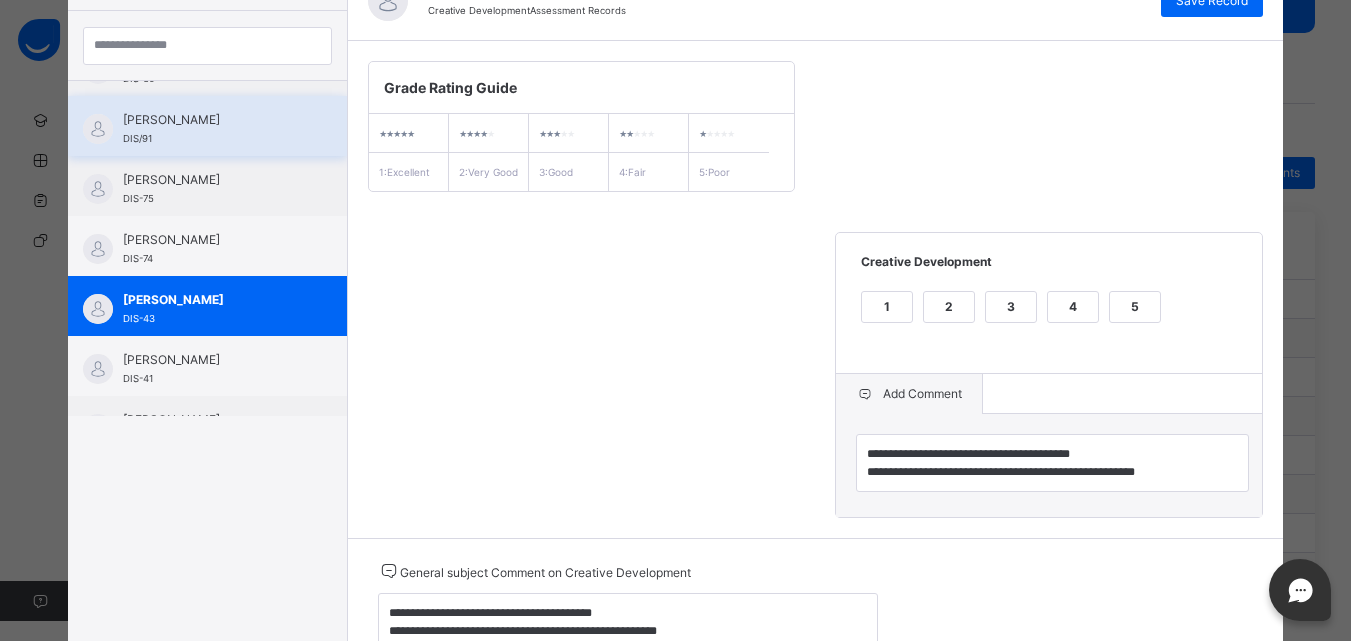 click on "[PERSON_NAME] DIS/91" at bounding box center (207, 126) 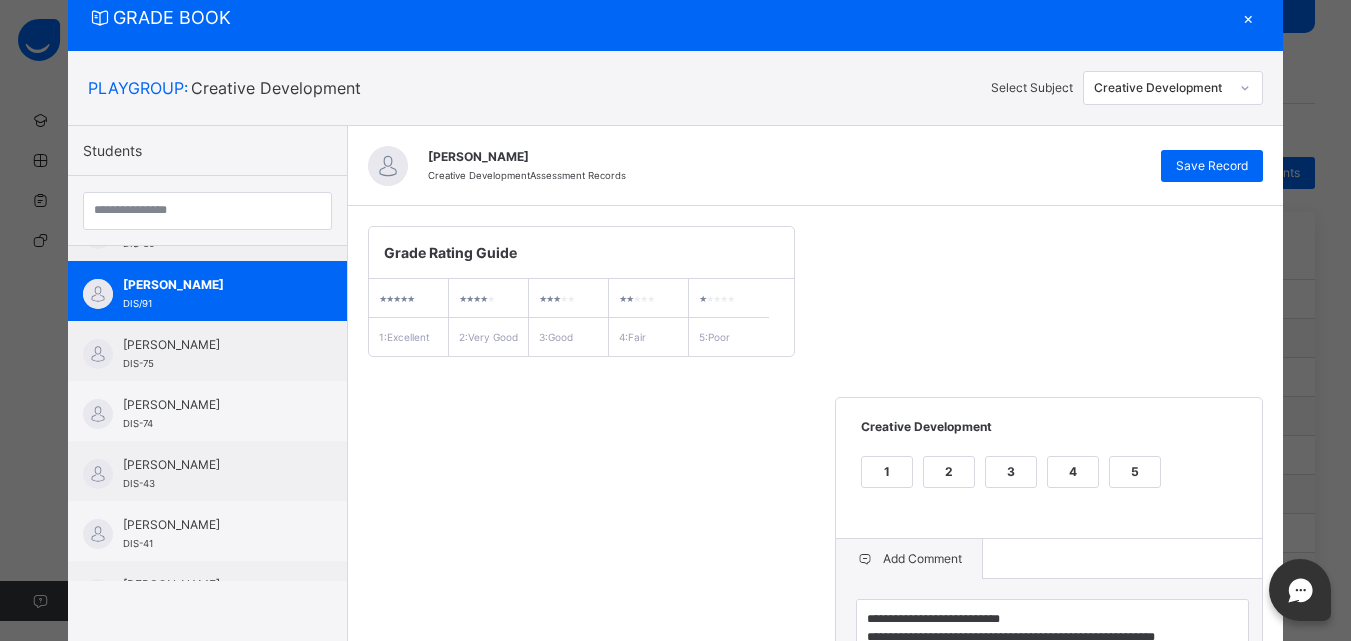 scroll, scrollTop: 231, scrollLeft: 0, axis: vertical 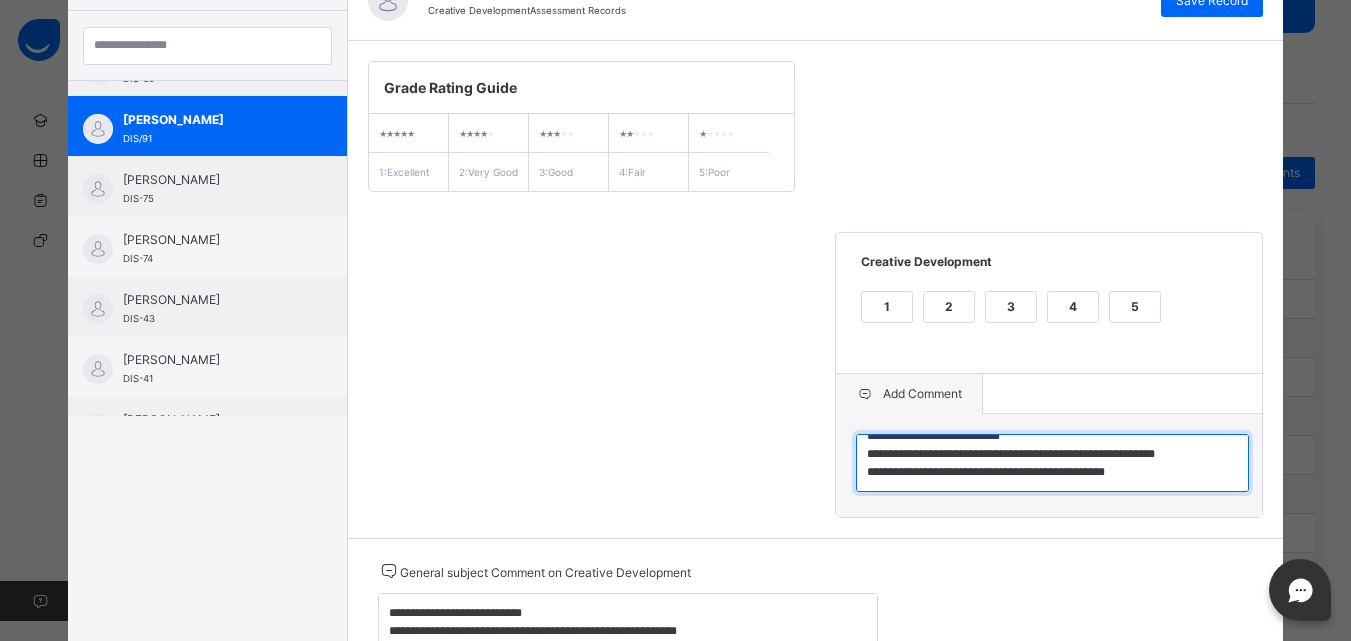 drag, startPoint x: 862, startPoint y: 473, endPoint x: 1148, endPoint y: 508, distance: 288.13364 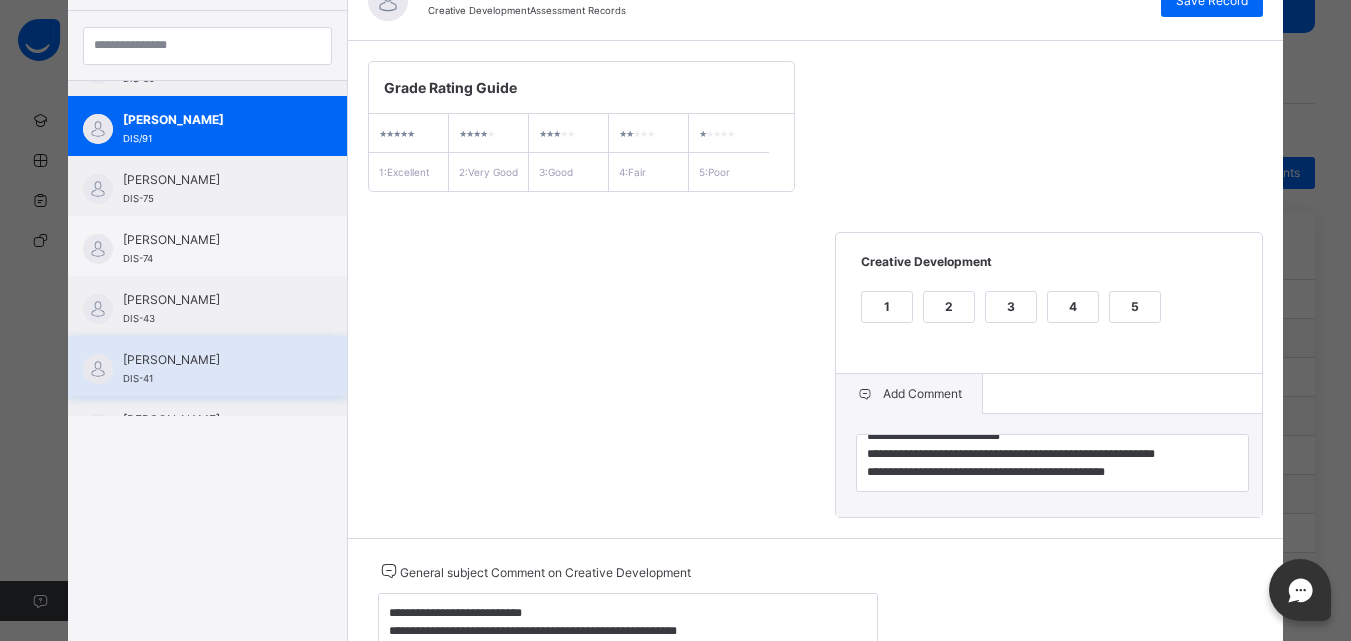 click on "[PERSON_NAME] DIS-41" at bounding box center (212, 369) 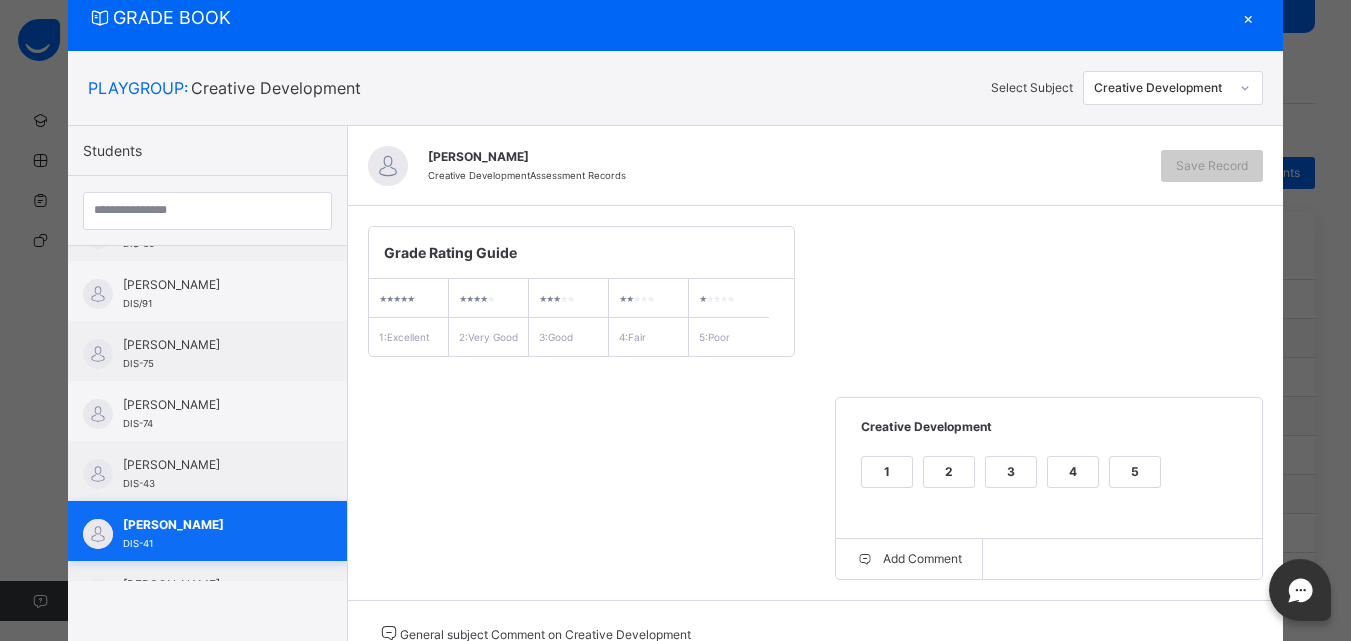 scroll, scrollTop: 231, scrollLeft: 0, axis: vertical 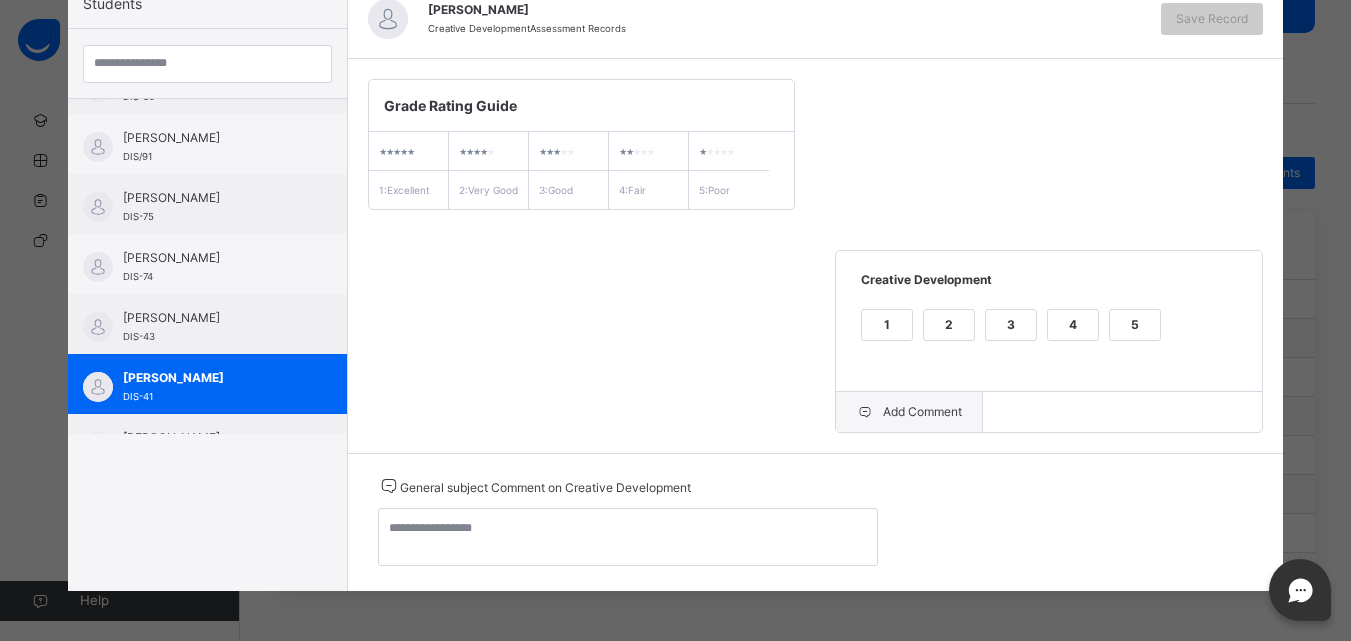 click on "Add Comment" at bounding box center [909, 412] 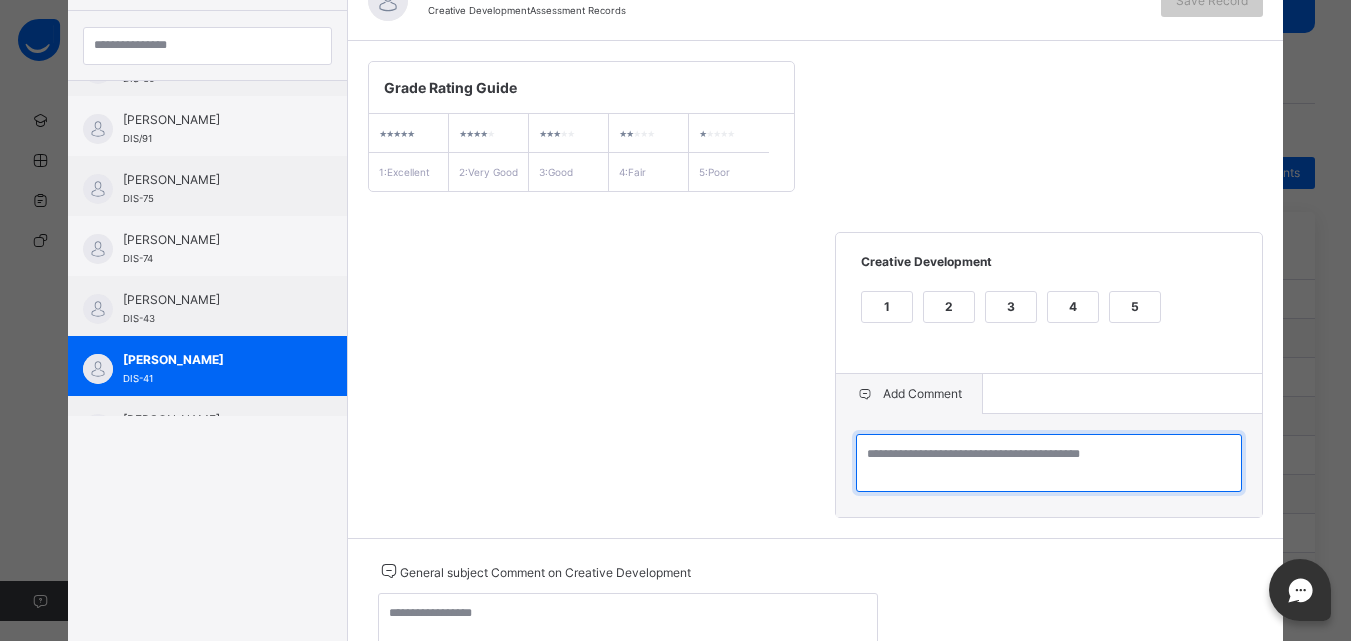 click at bounding box center (1049, 463) 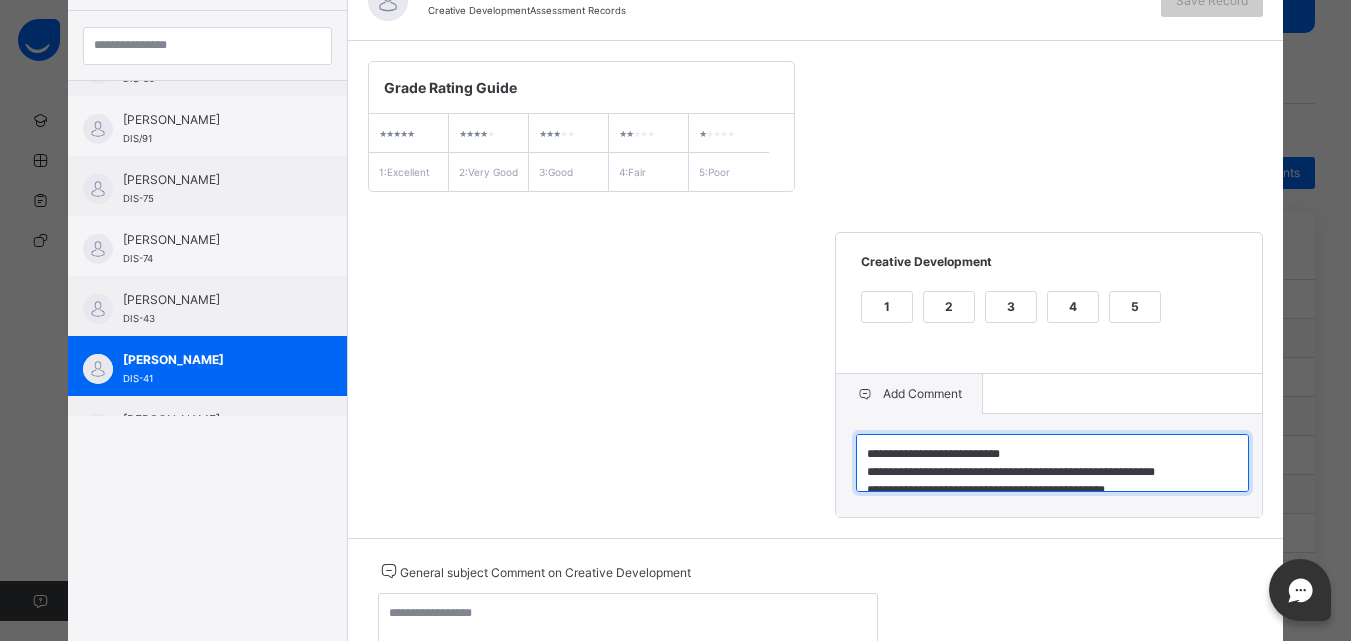 scroll, scrollTop: 6, scrollLeft: 0, axis: vertical 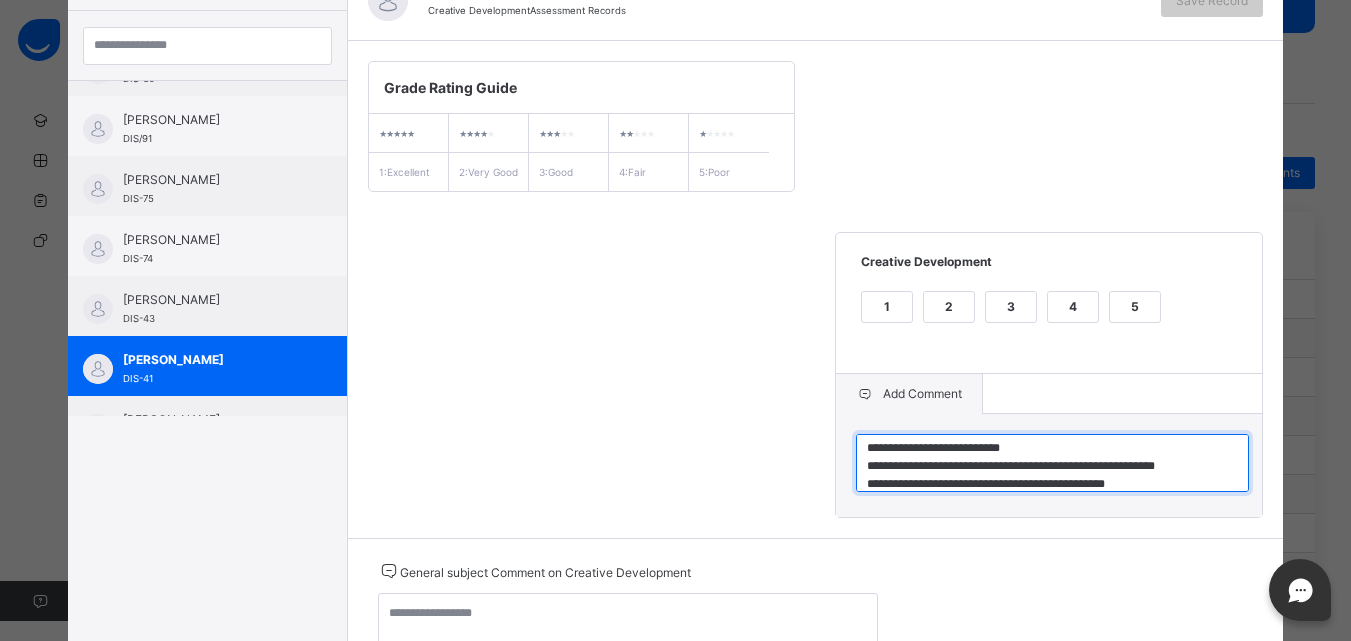 click on "**********" at bounding box center [1052, 463] 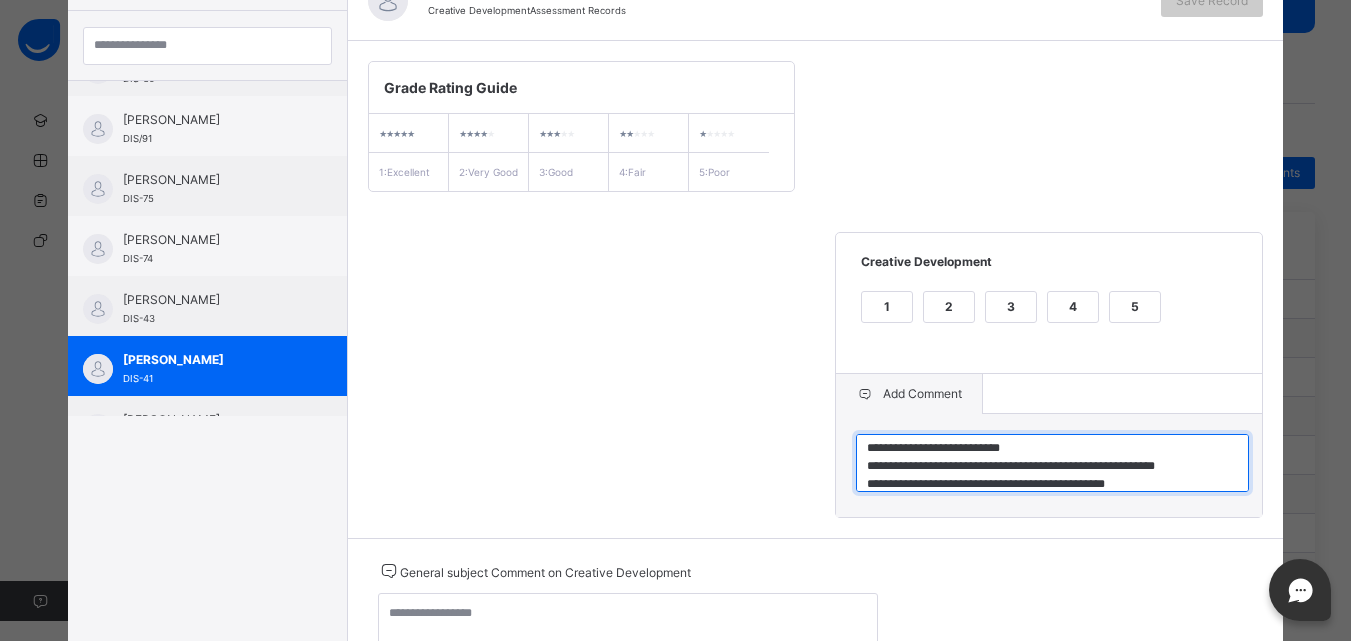 click on "**********" at bounding box center (1052, 463) 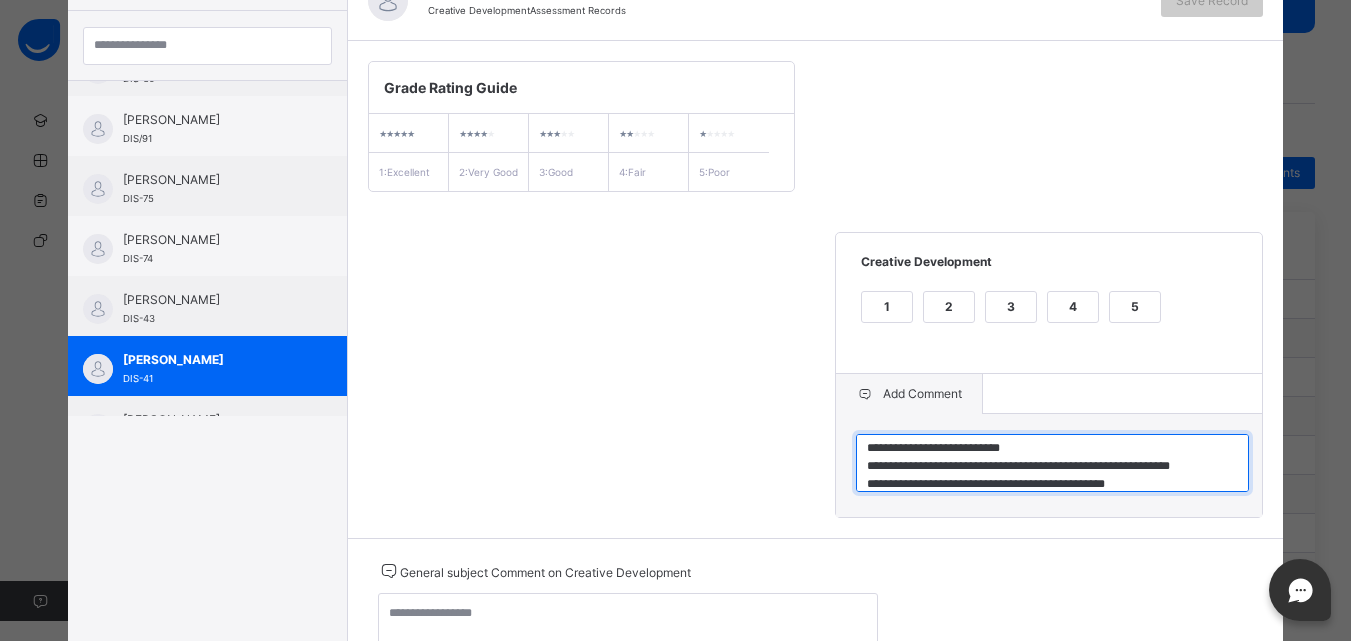 click on "**********" at bounding box center (1052, 463) 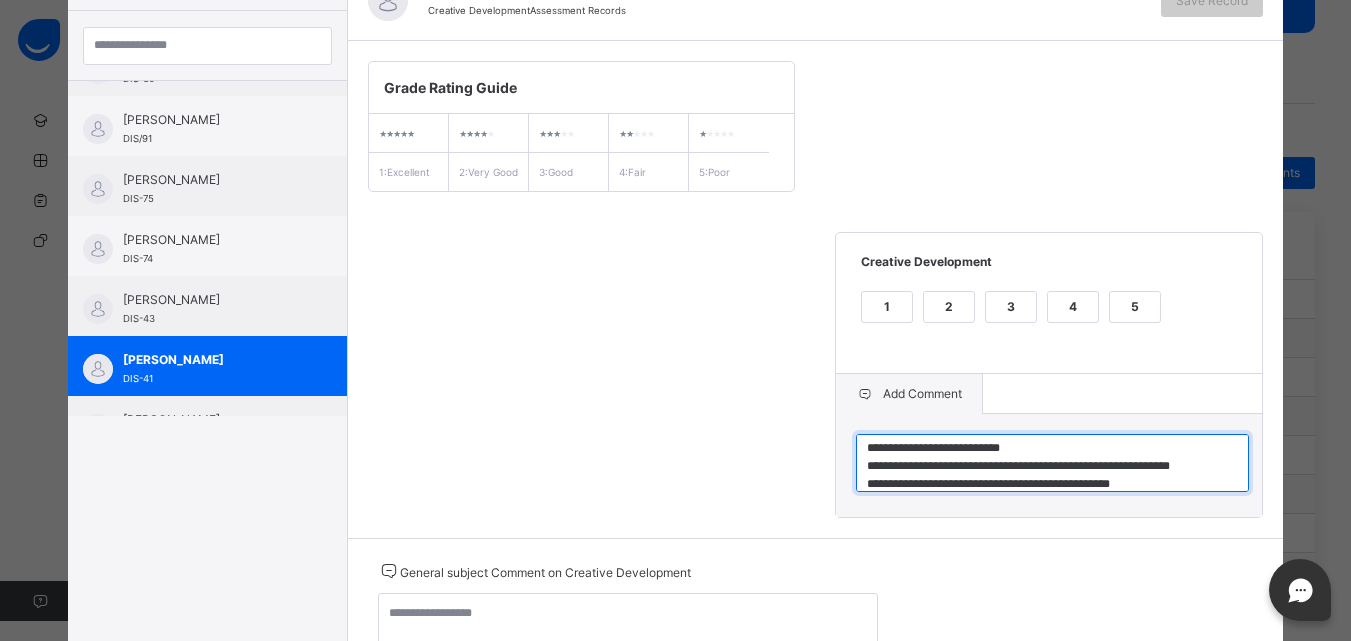 scroll, scrollTop: 18, scrollLeft: 0, axis: vertical 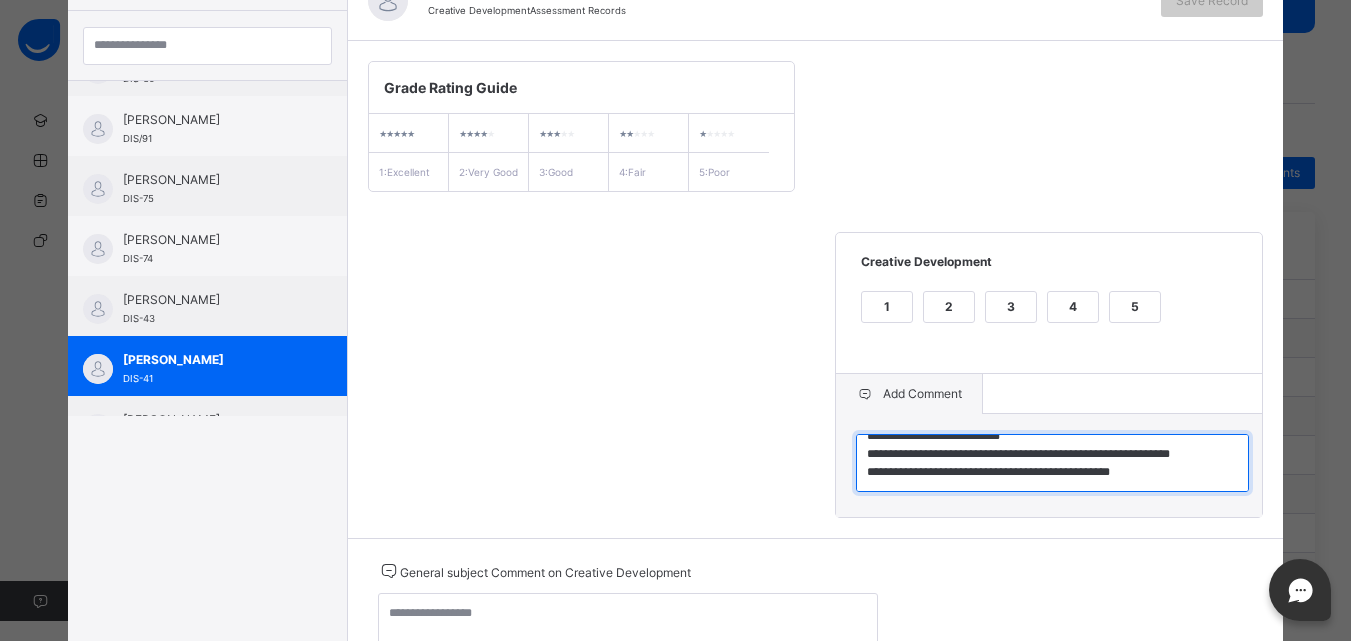 drag, startPoint x: 868, startPoint y: 454, endPoint x: 1043, endPoint y: 514, distance: 185 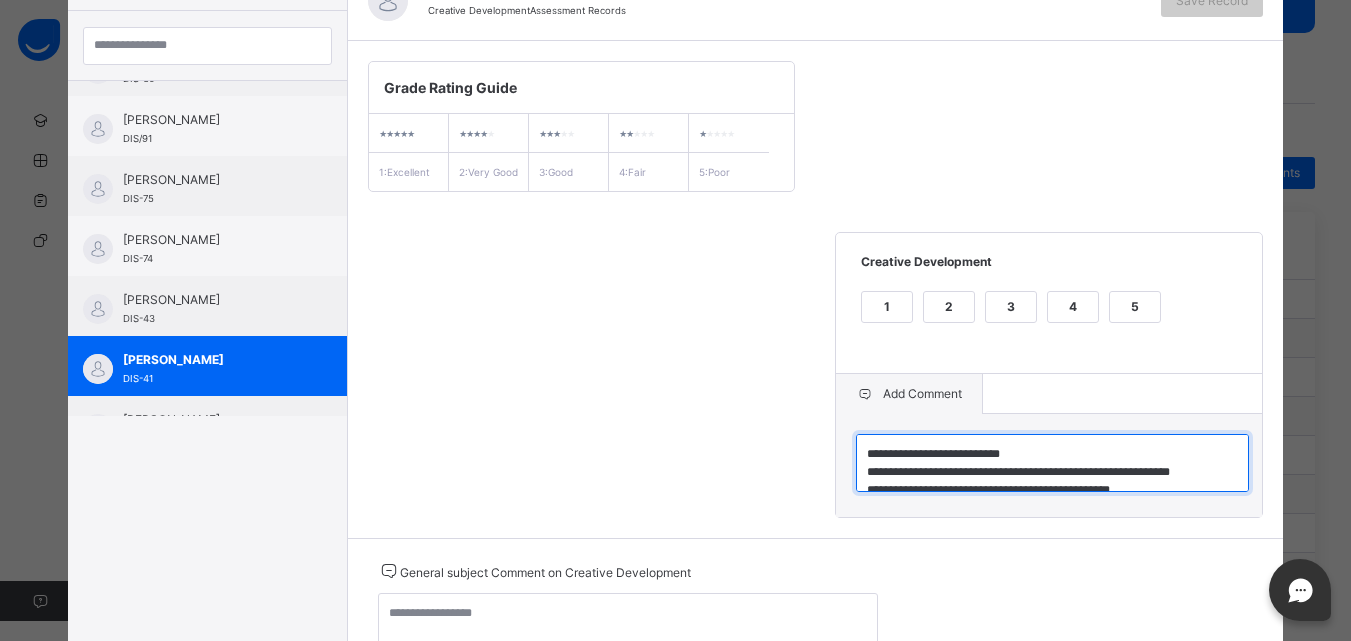 scroll, scrollTop: 18, scrollLeft: 0, axis: vertical 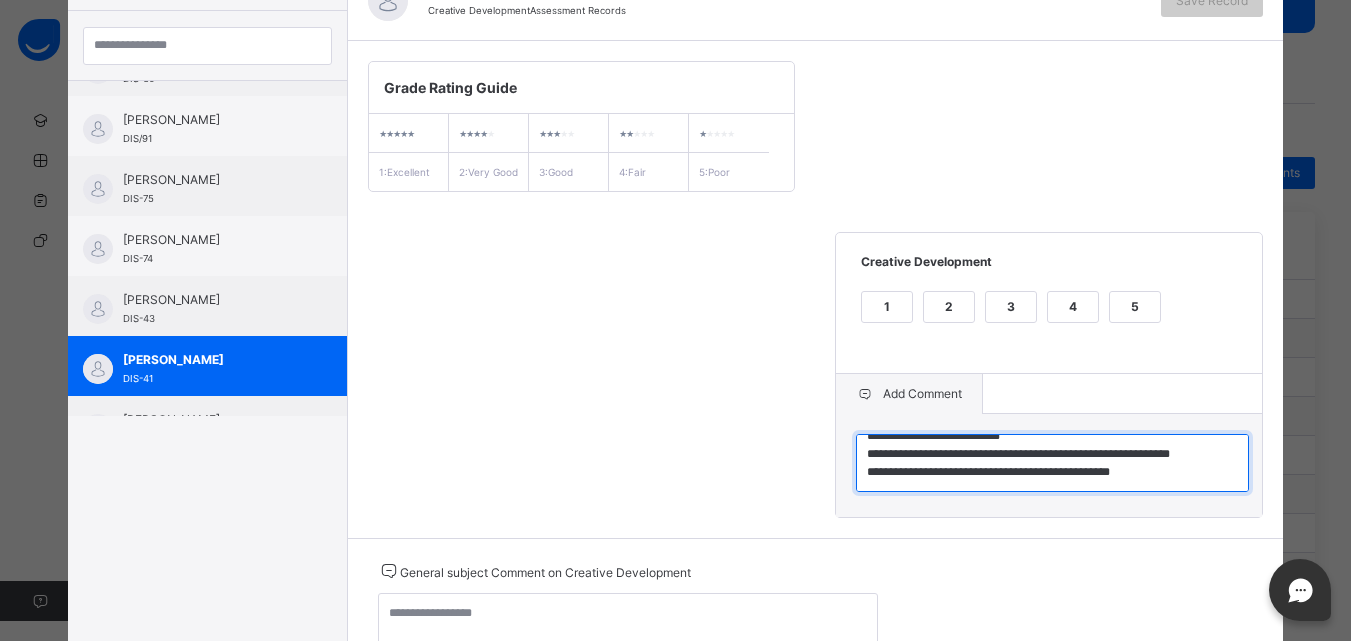 drag, startPoint x: 857, startPoint y: 458, endPoint x: 1178, endPoint y: 484, distance: 322.05124 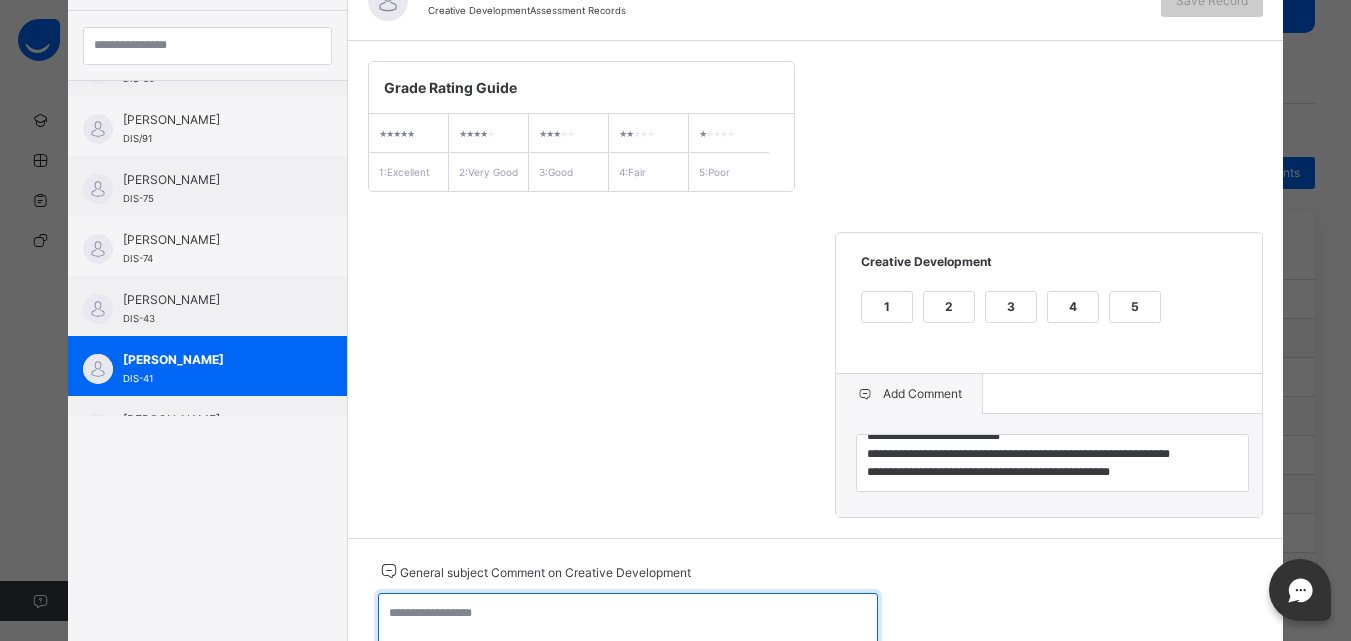 click at bounding box center (628, 622) 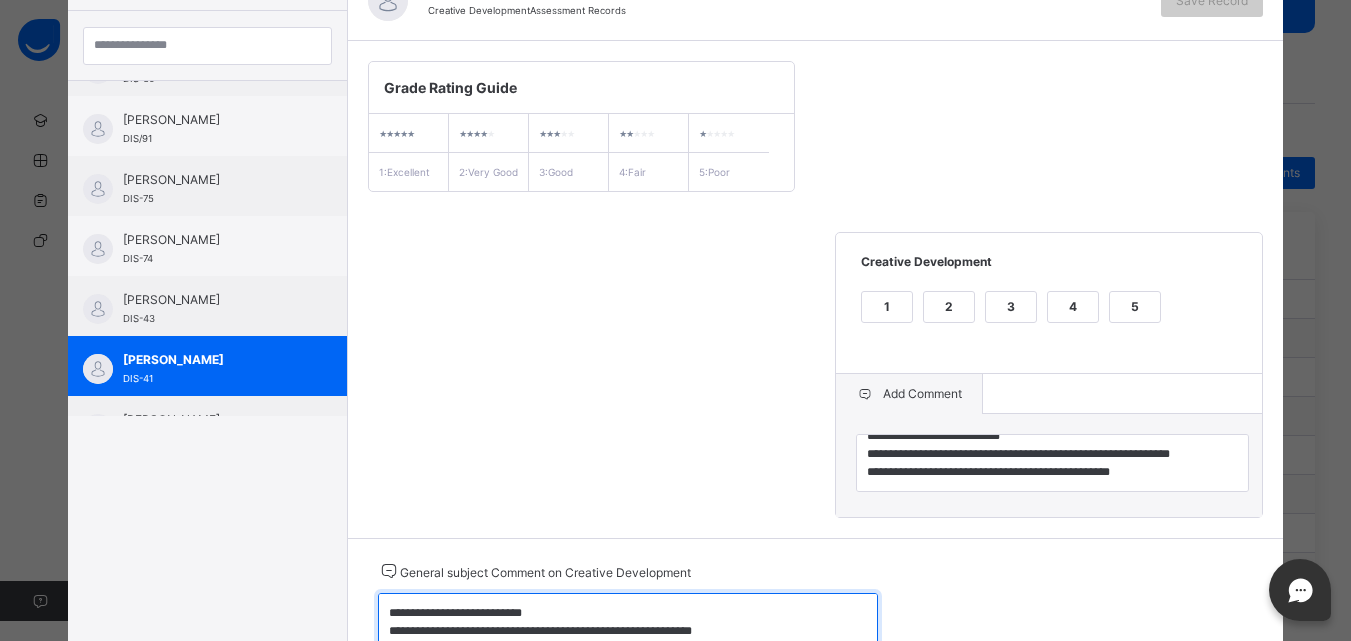 scroll, scrollTop: 6, scrollLeft: 0, axis: vertical 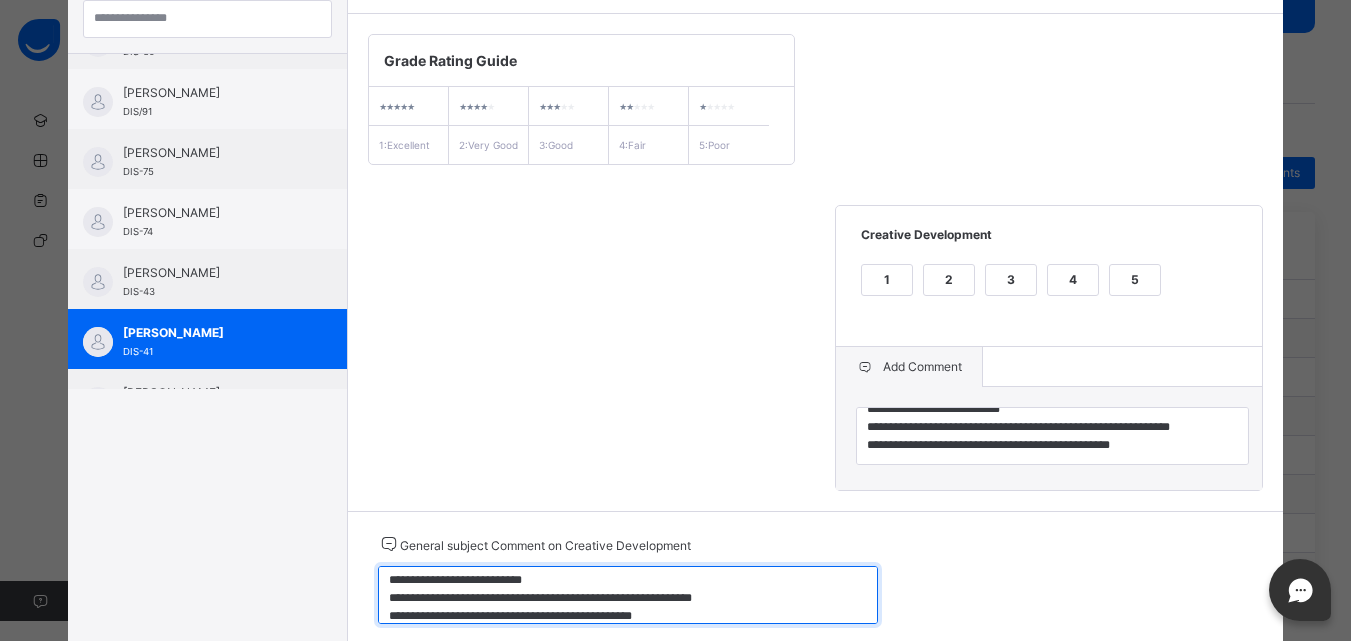 type on "**********" 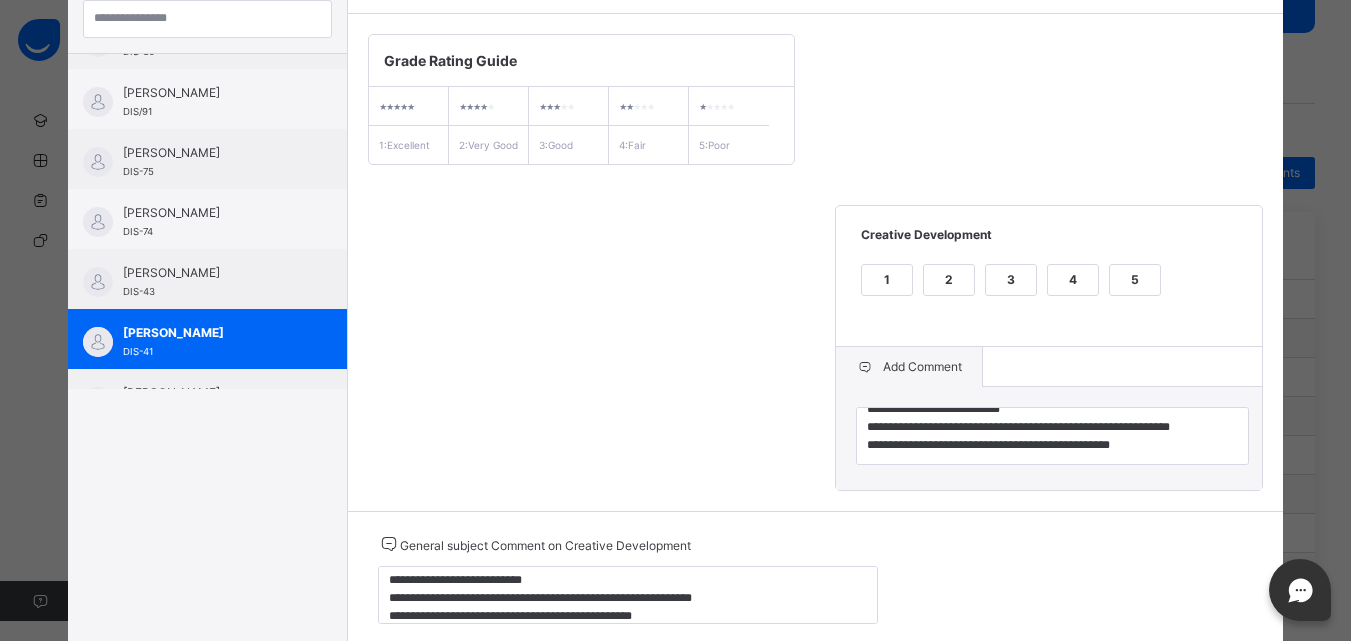 click on "3" at bounding box center [1011, 280] 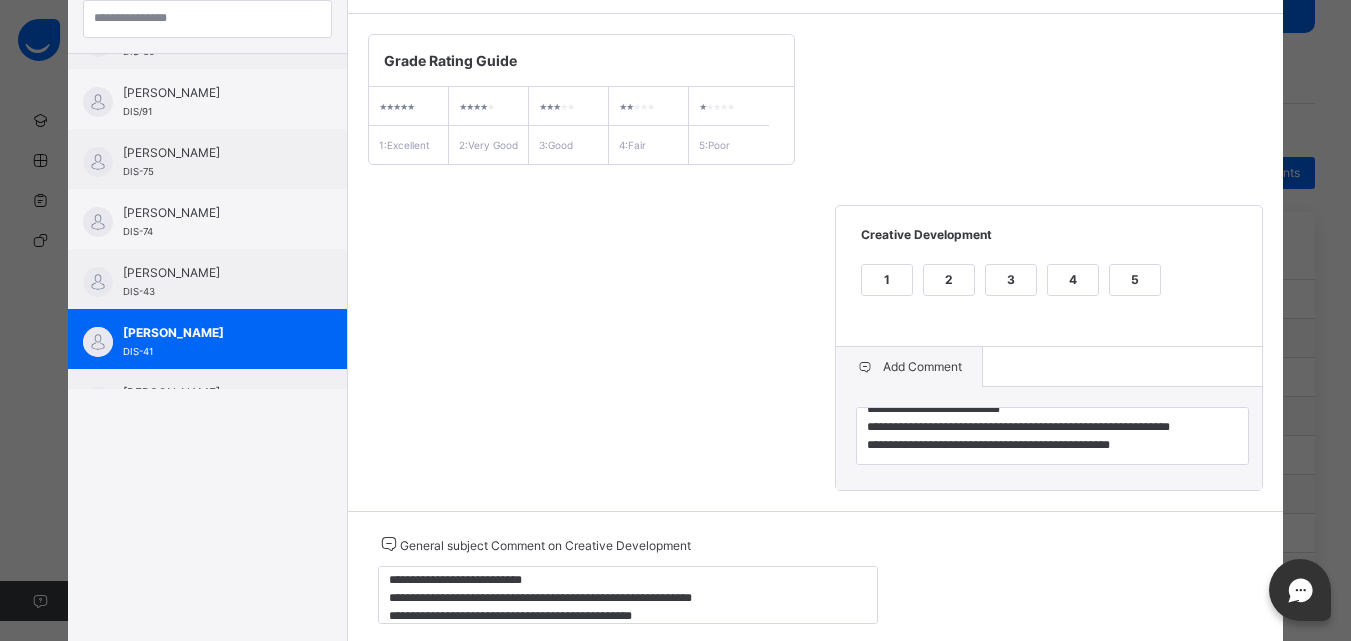 click on "**********" at bounding box center [816, 262] 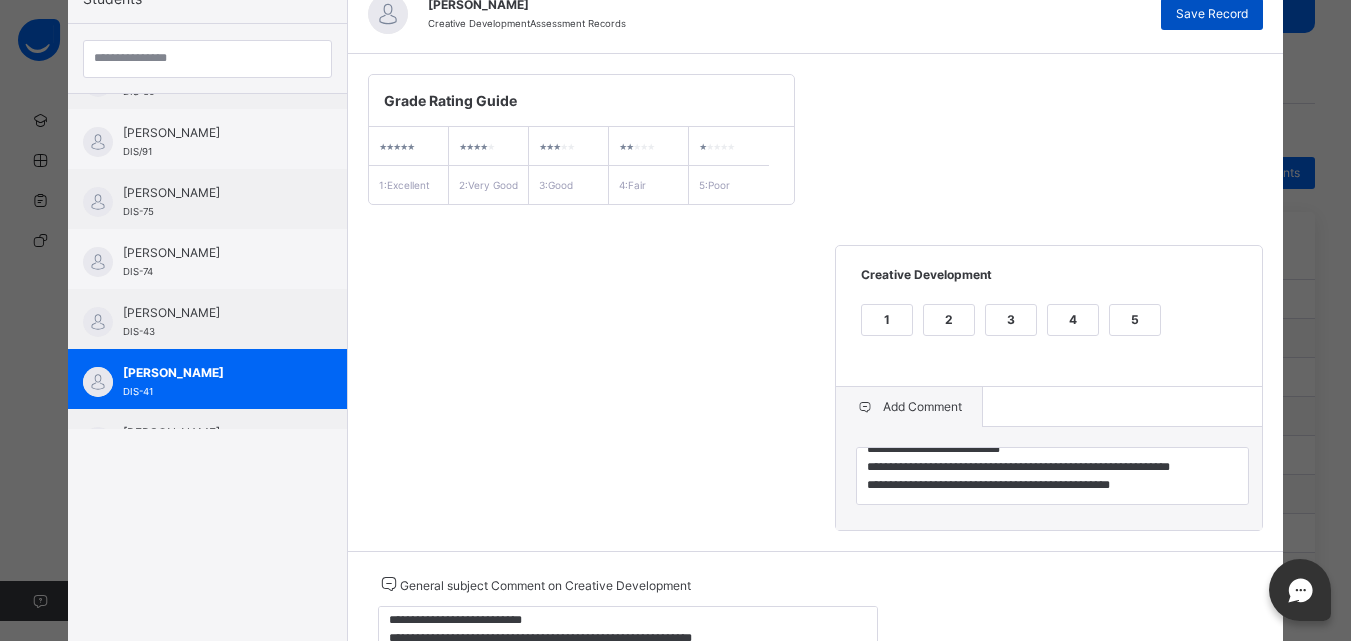 click on "Save Record" at bounding box center (1212, 14) 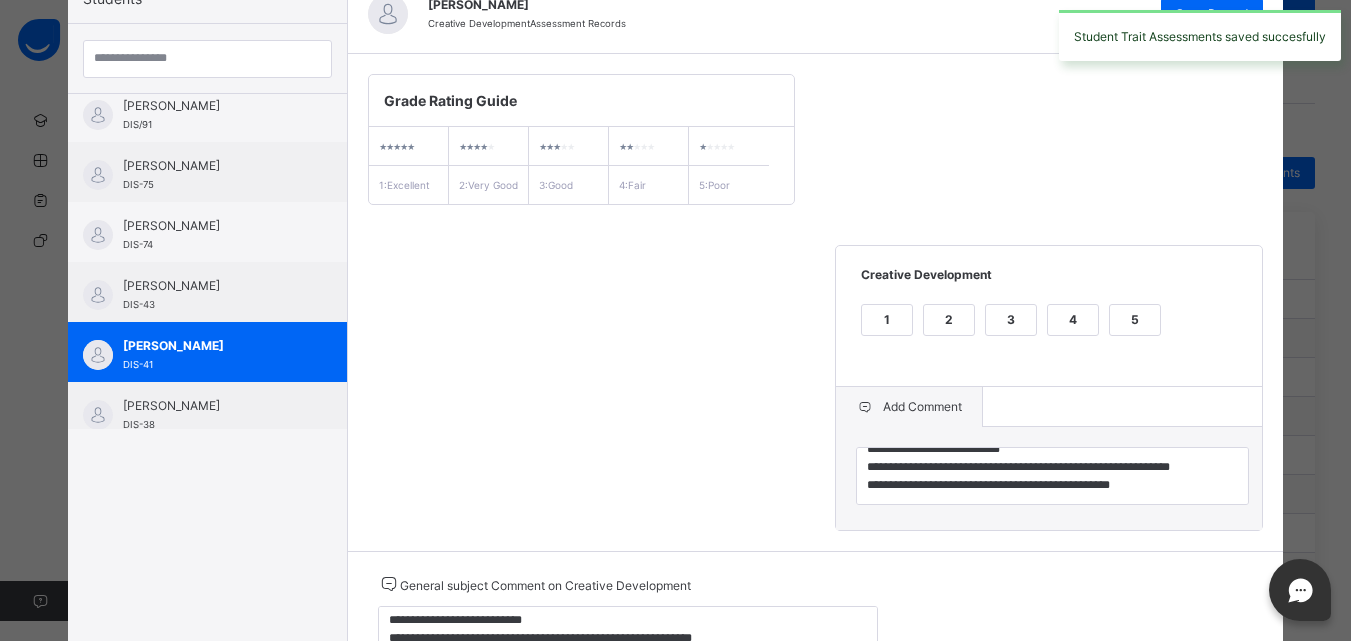 scroll, scrollTop: 265, scrollLeft: 0, axis: vertical 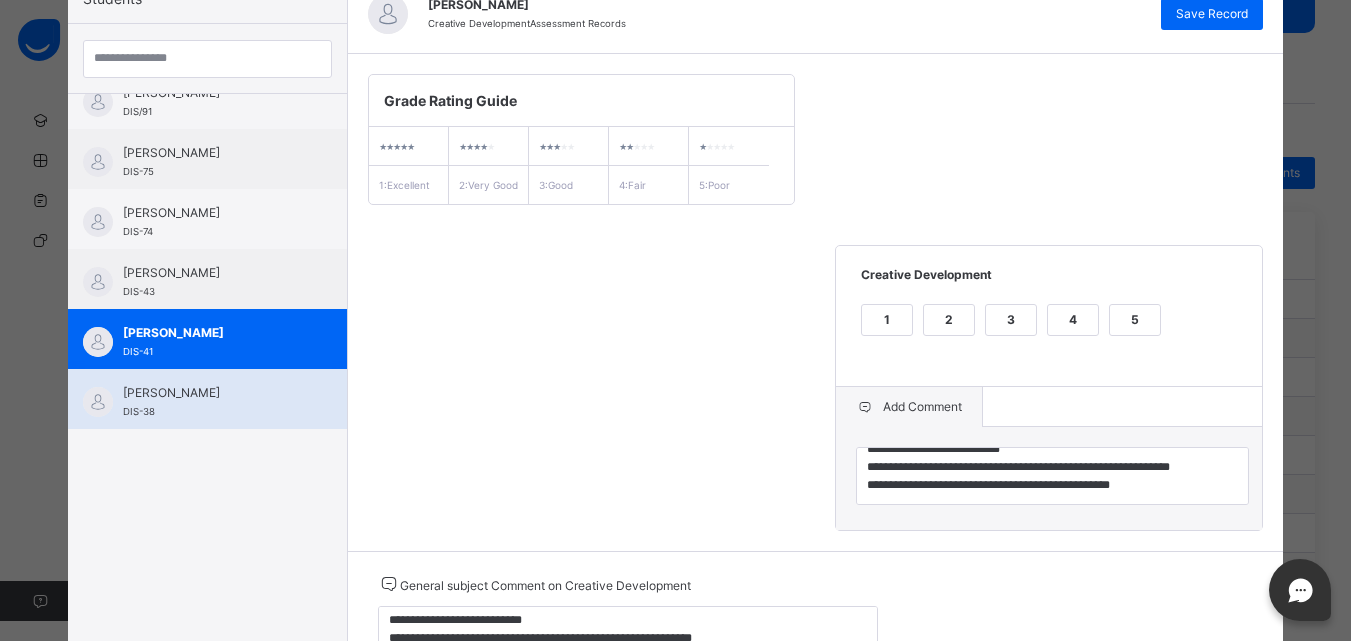 click on "[PERSON_NAME] DIS-38" at bounding box center (207, 399) 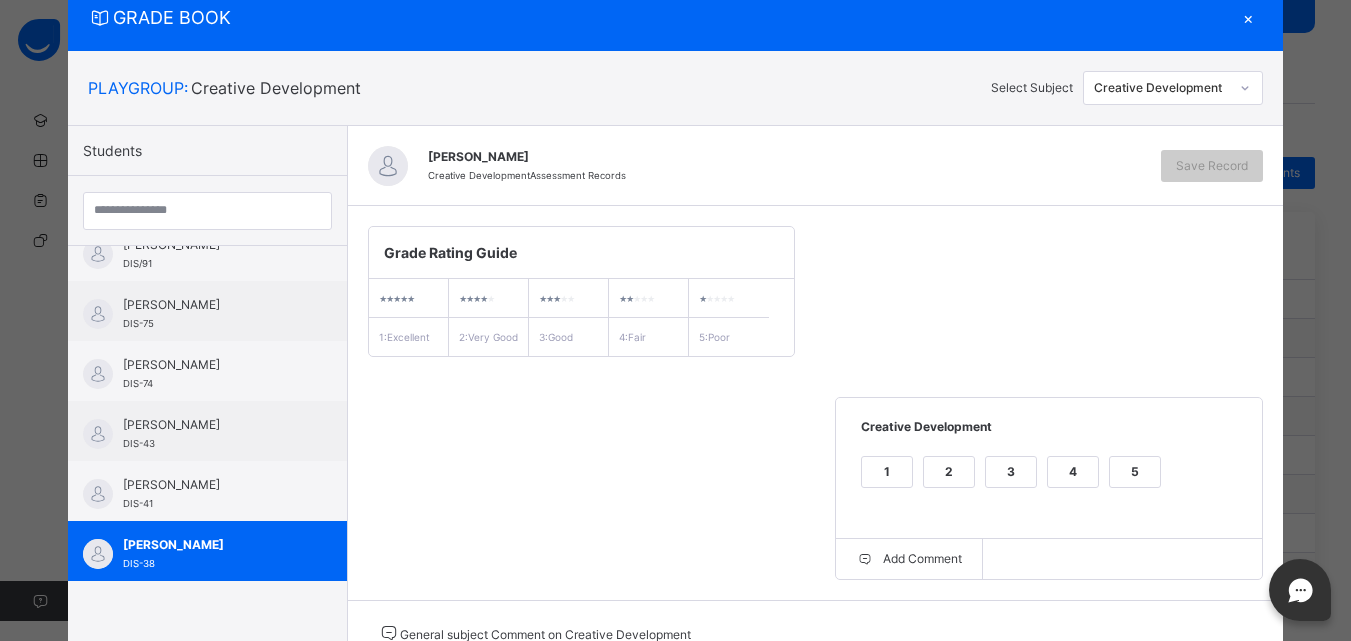 scroll, scrollTop: 218, scrollLeft: 0, axis: vertical 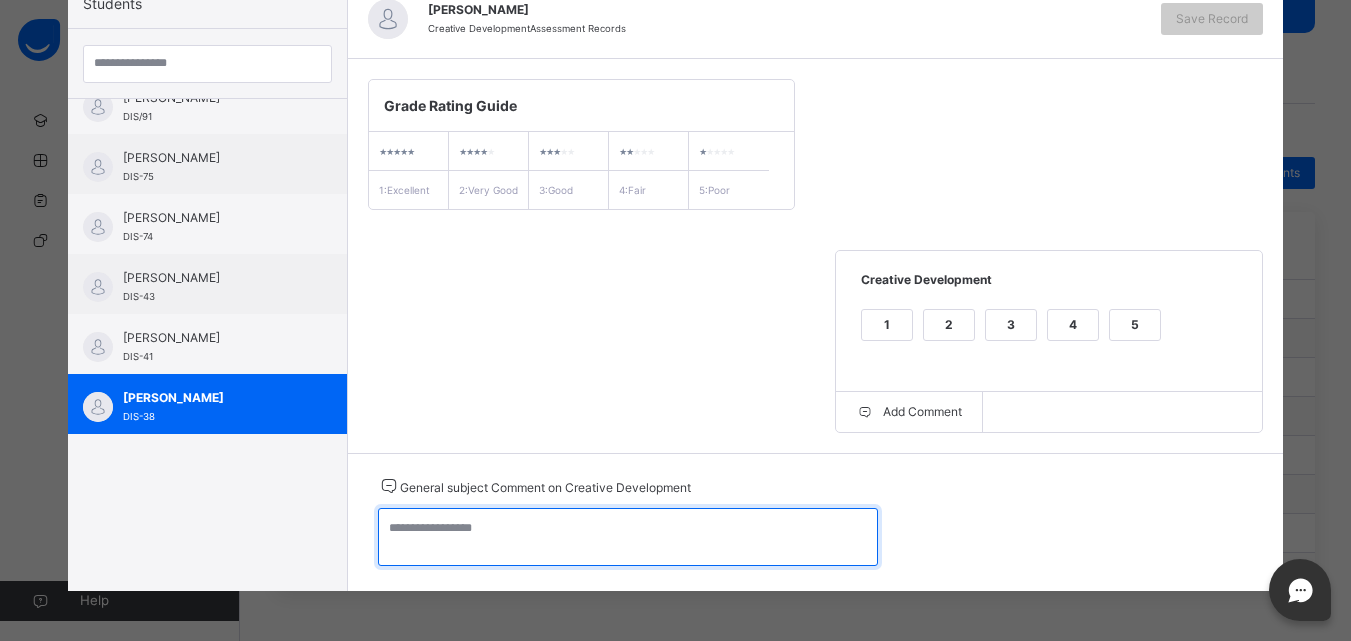 click at bounding box center (628, 537) 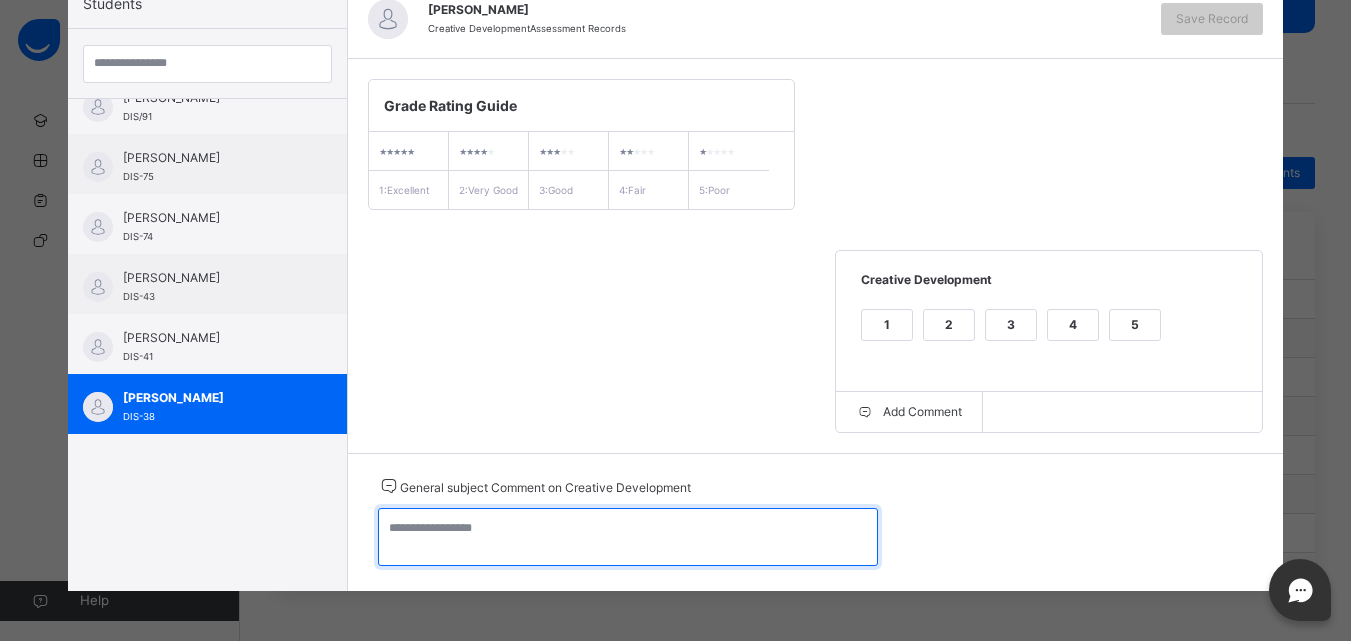 paste on "**********" 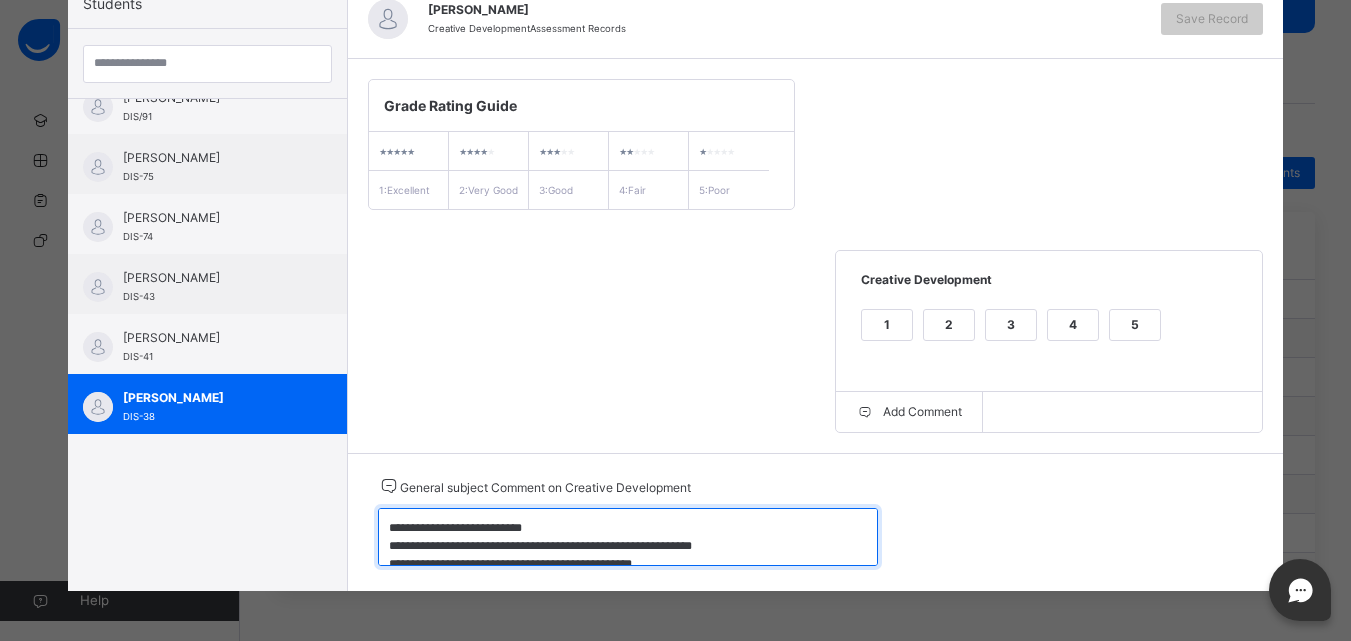 scroll, scrollTop: 6, scrollLeft: 0, axis: vertical 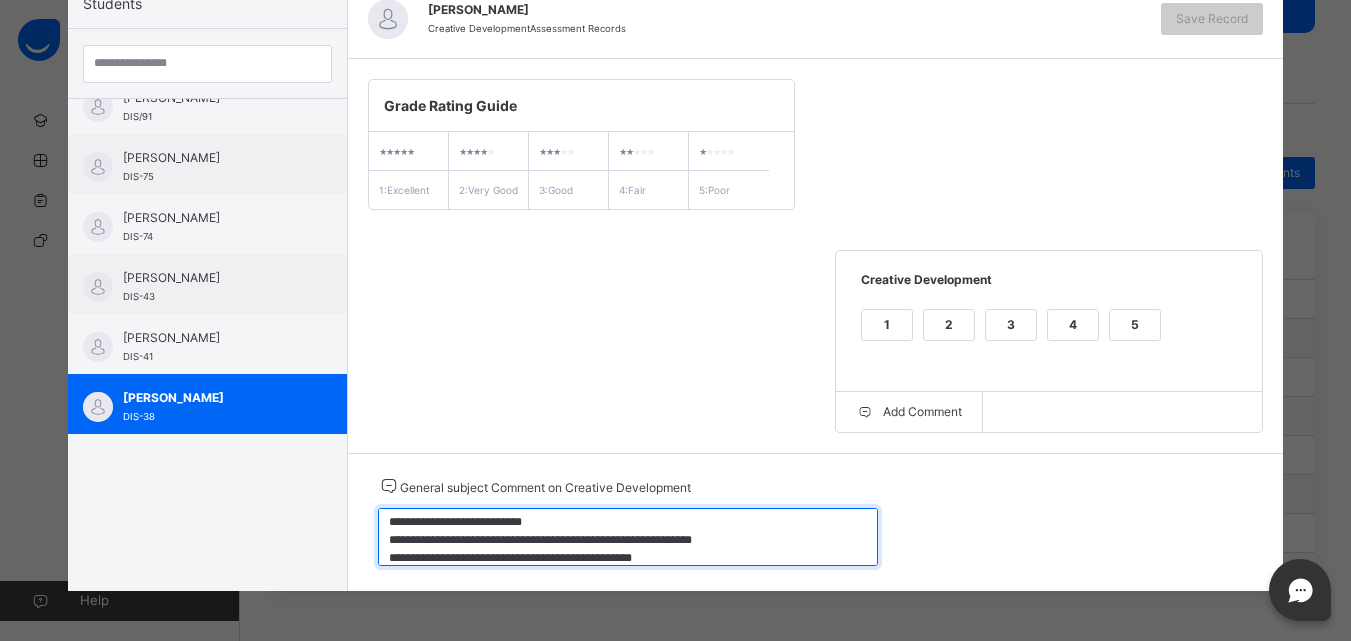 click on "**********" at bounding box center (628, 537) 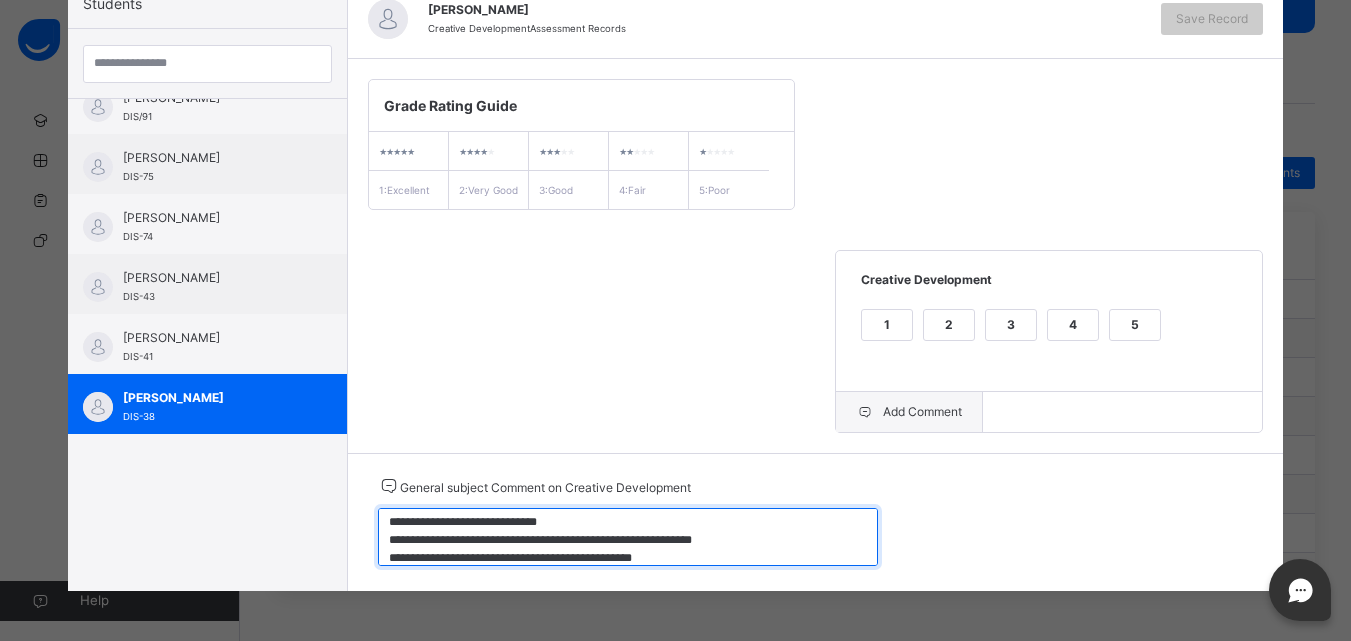 type on "**********" 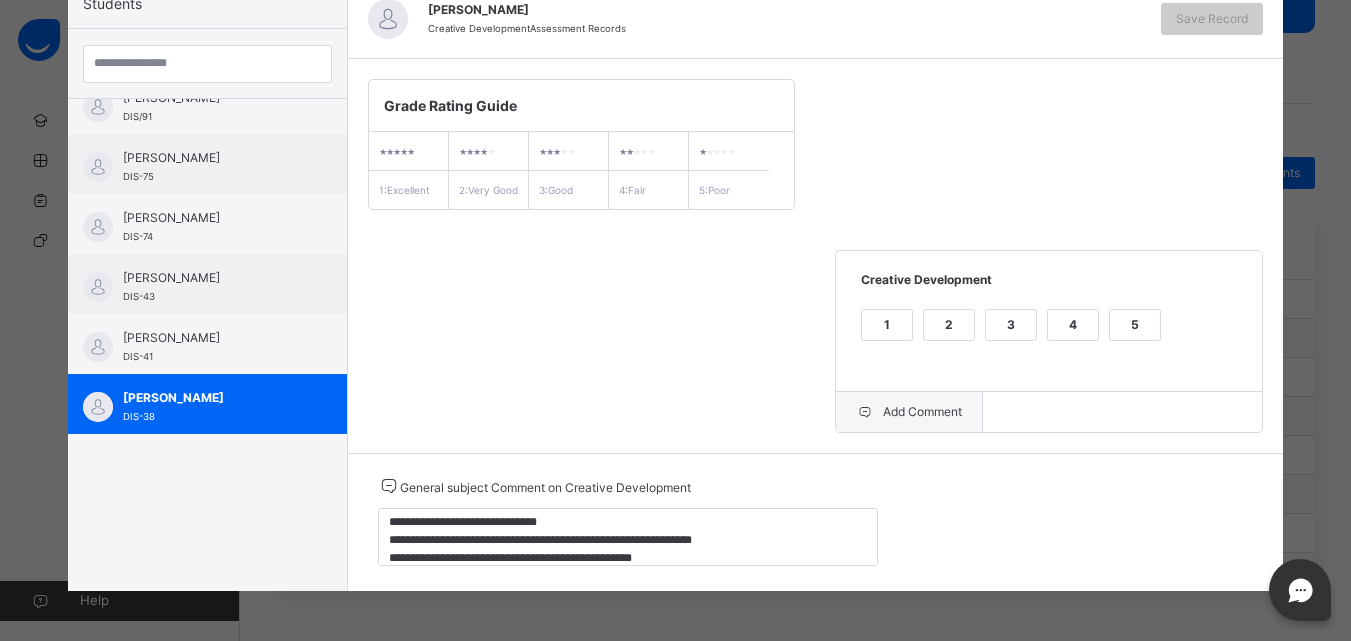 click on "Add Comment" at bounding box center (909, 412) 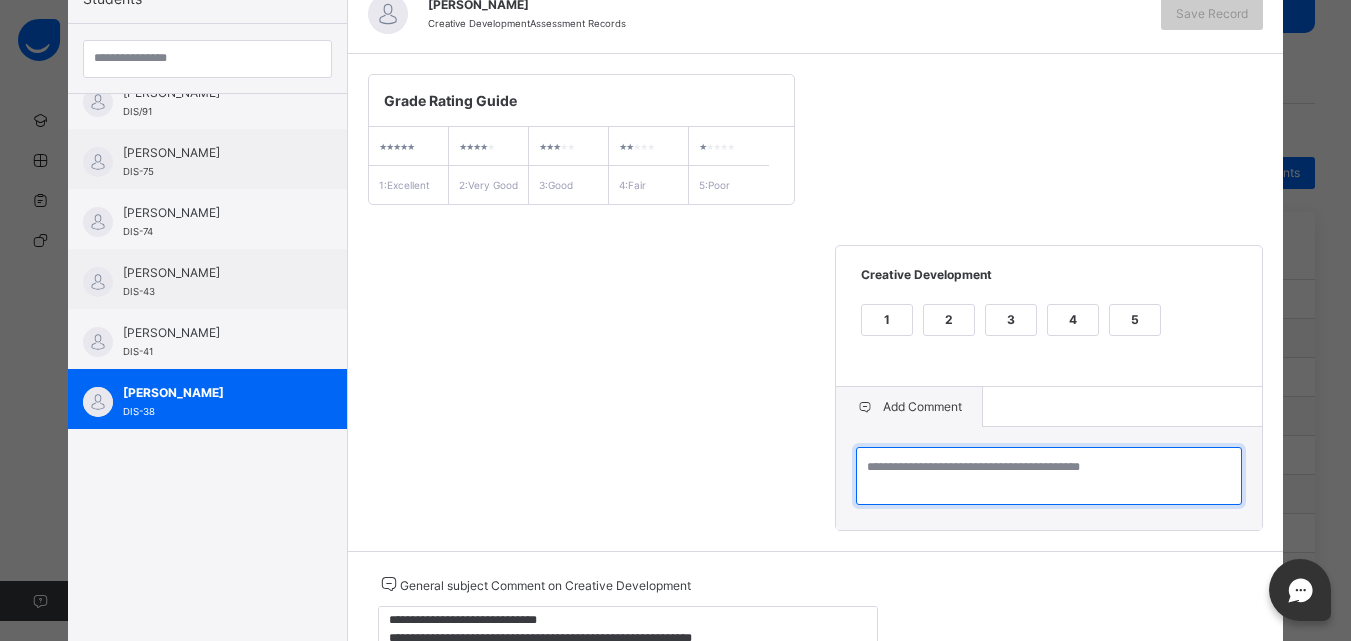 click at bounding box center [1049, 476] 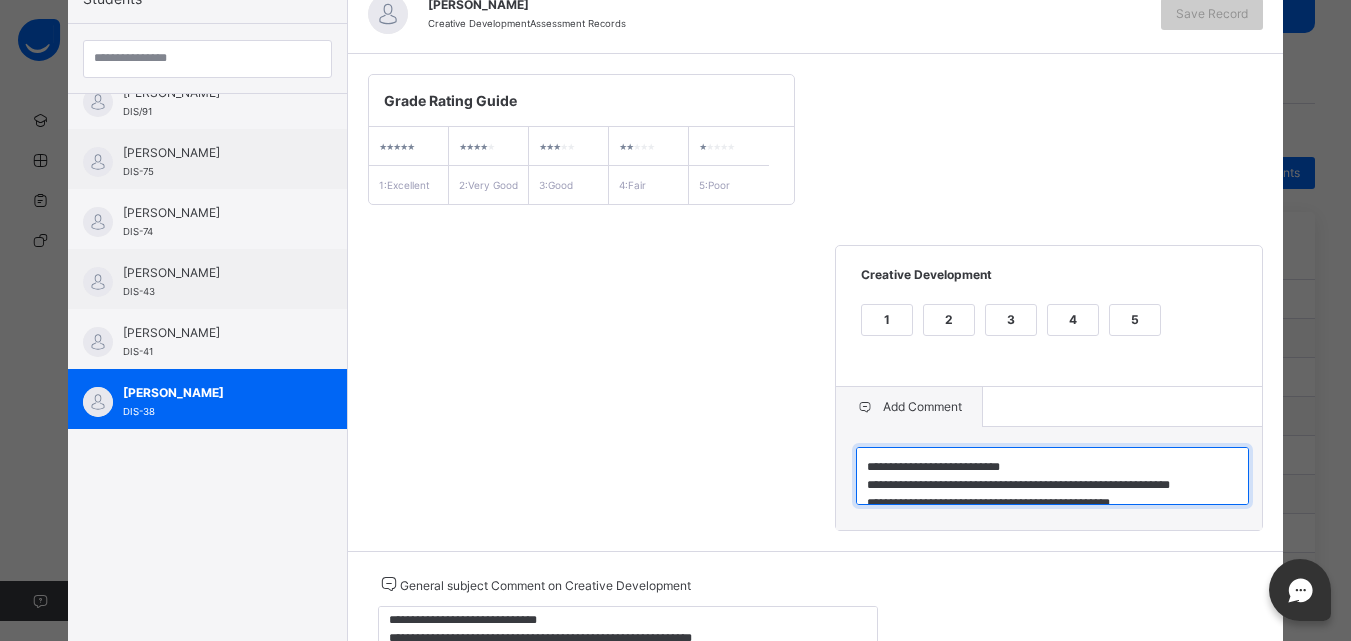 scroll, scrollTop: 6, scrollLeft: 0, axis: vertical 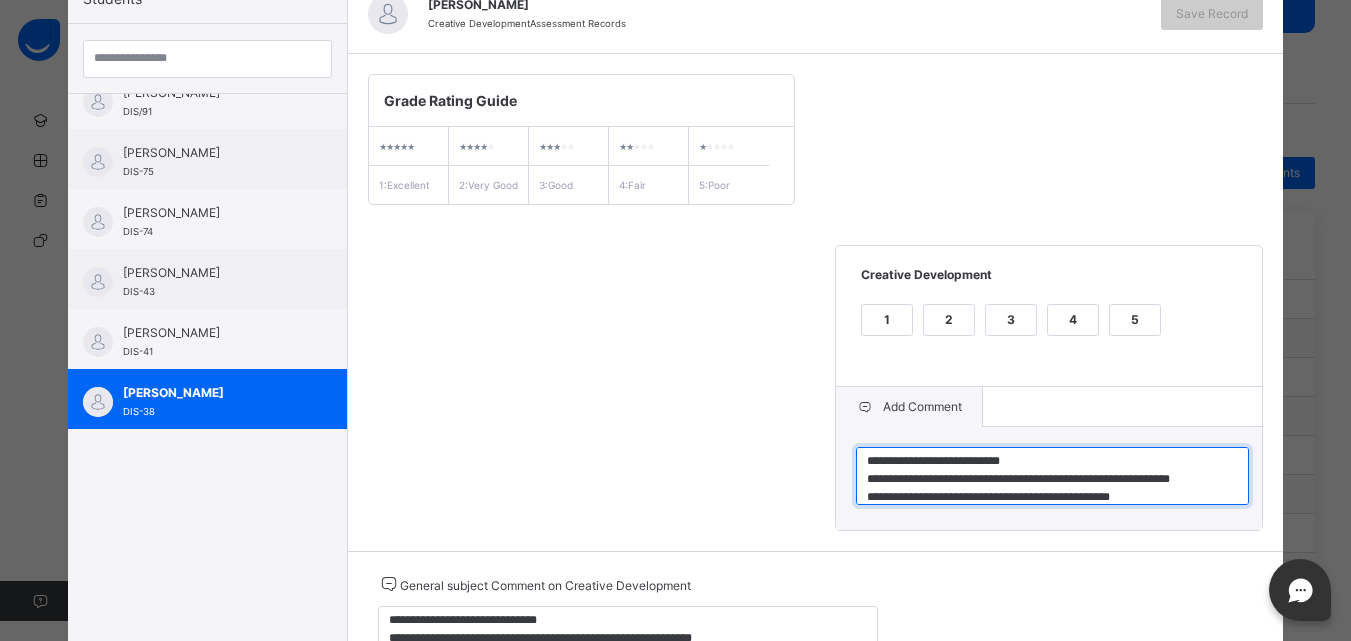 click on "**********" at bounding box center (1052, 476) 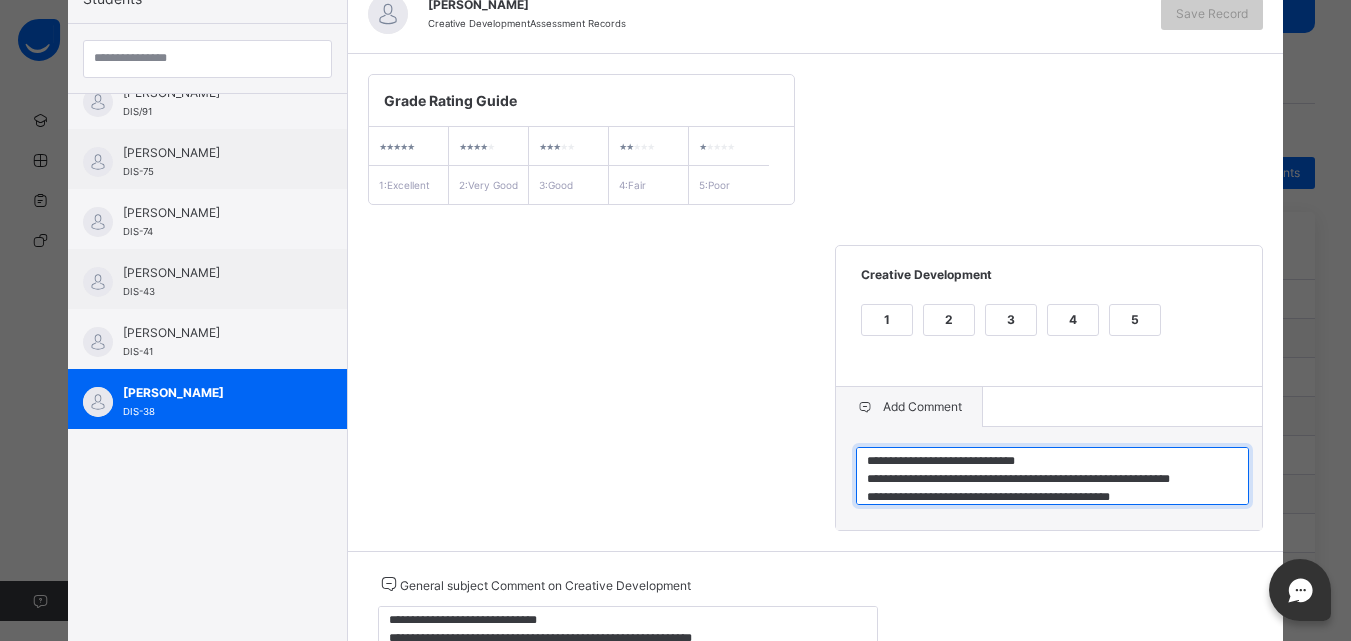 click on "**********" at bounding box center (1052, 476) 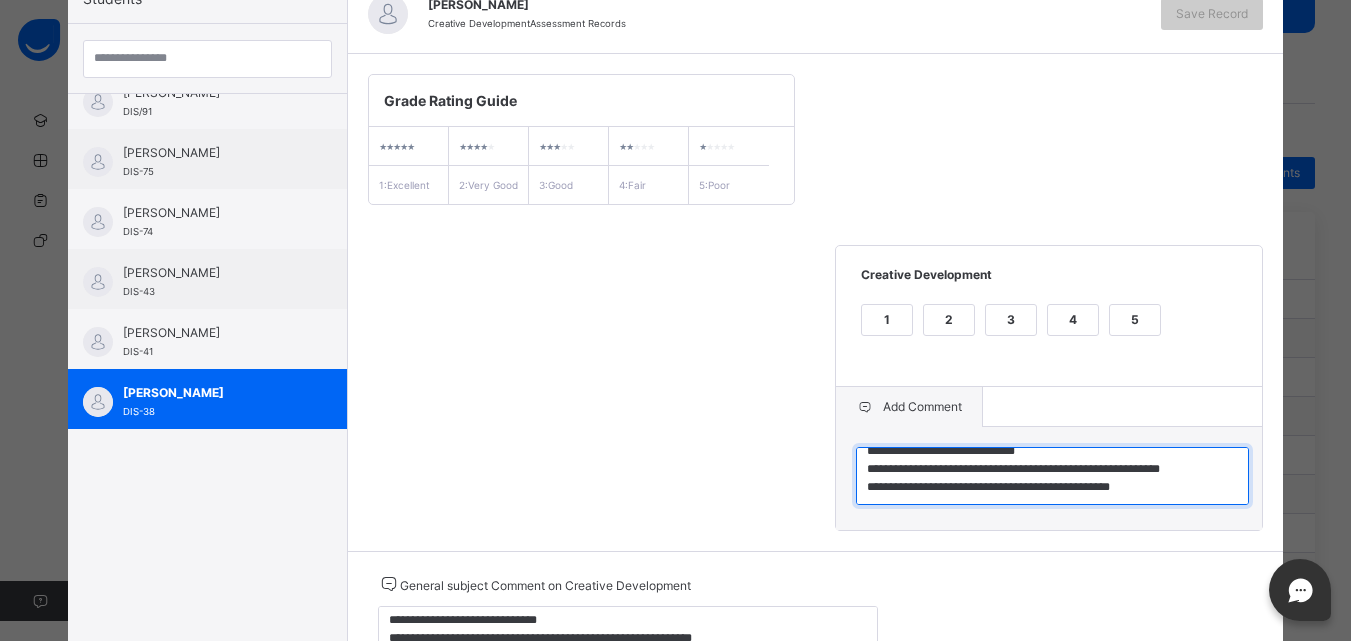 scroll, scrollTop: 18, scrollLeft: 0, axis: vertical 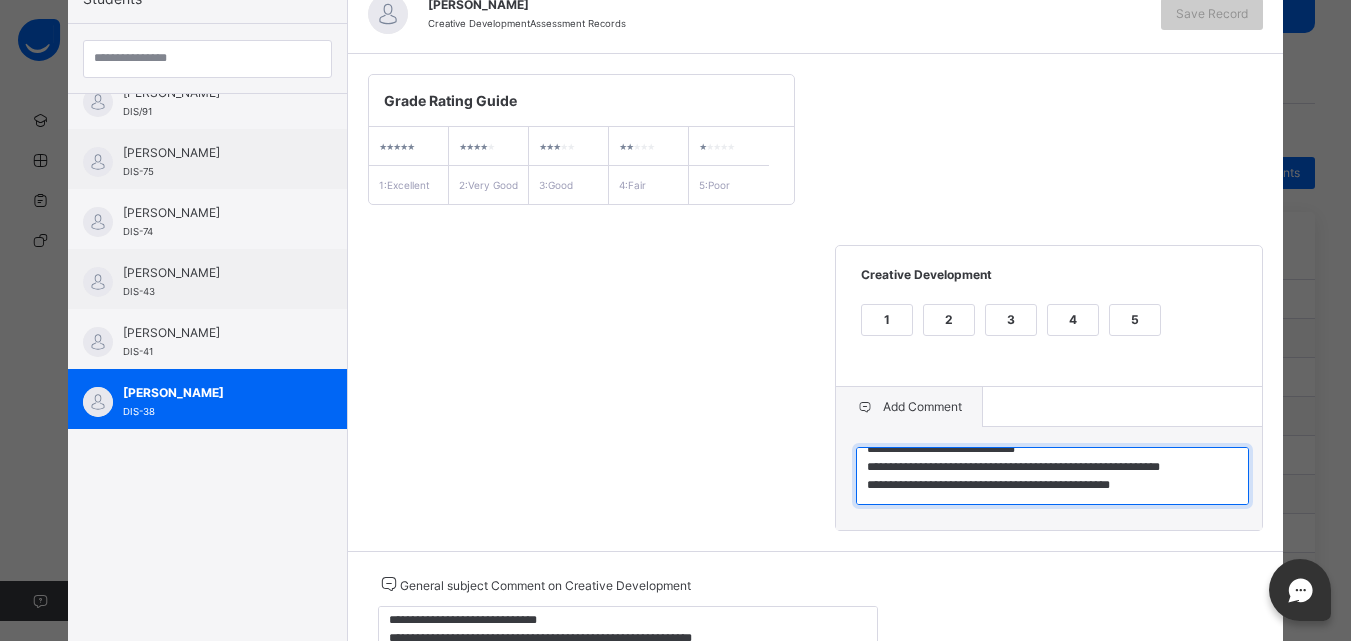 type on "**********" 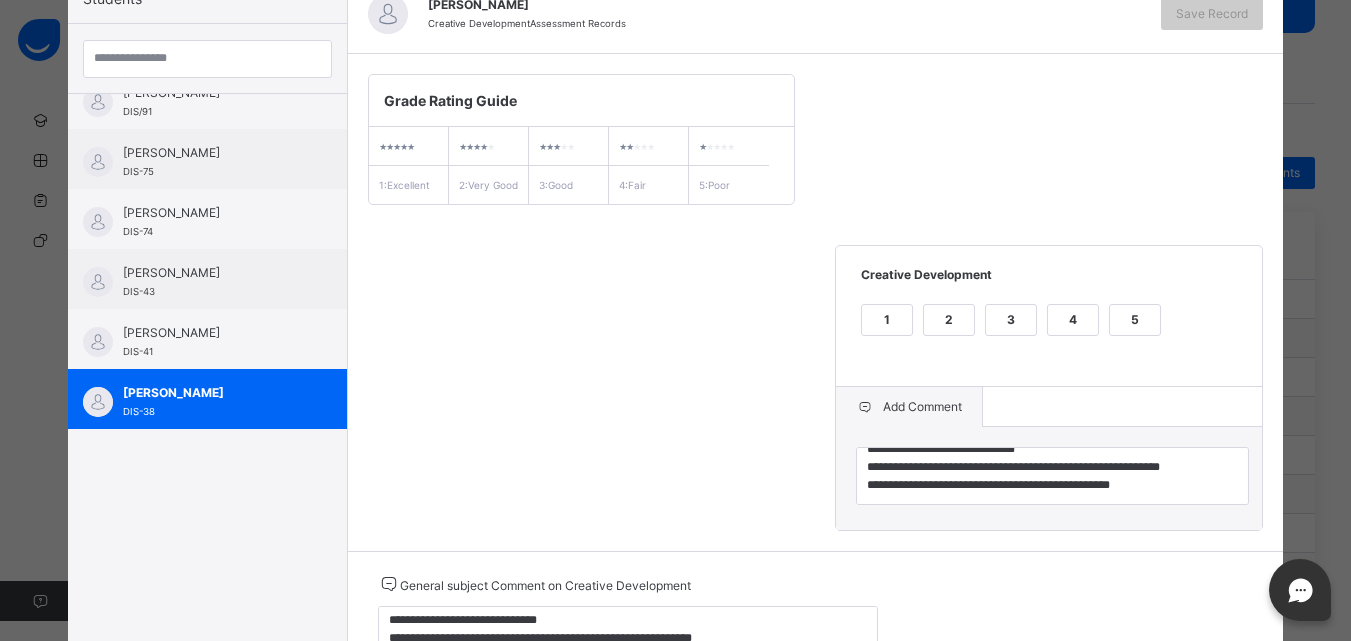 click on "**********" at bounding box center [816, 302] 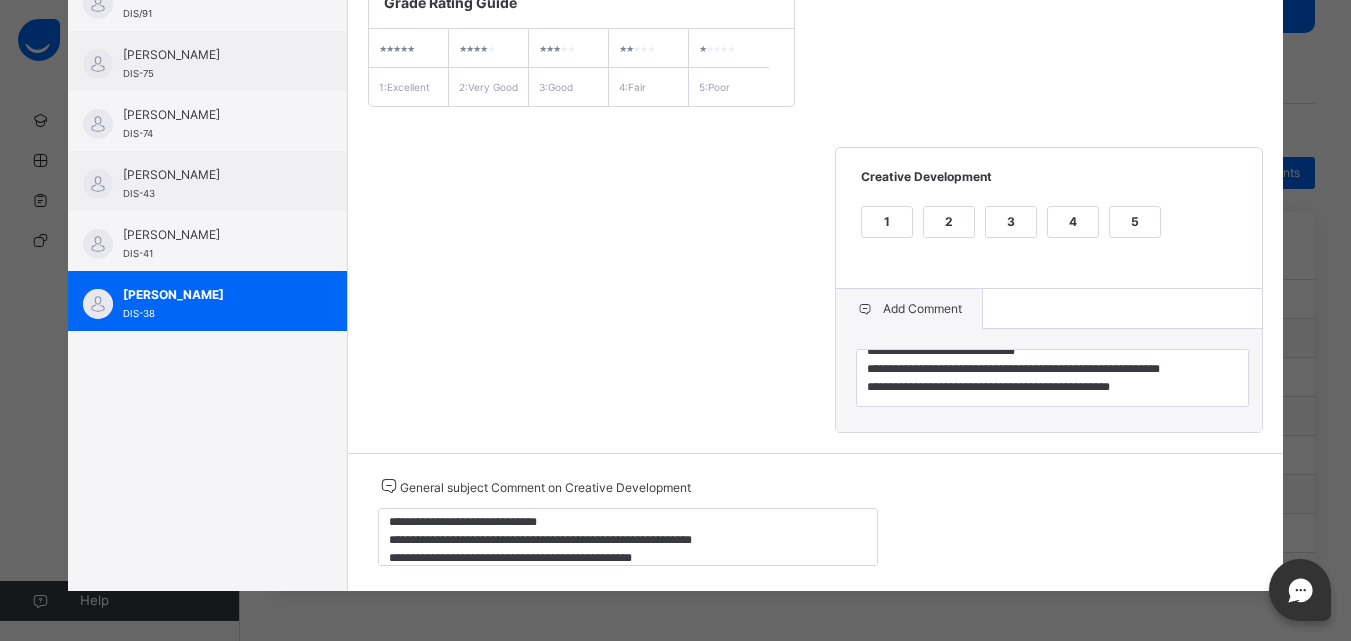 scroll, scrollTop: 334, scrollLeft: 0, axis: vertical 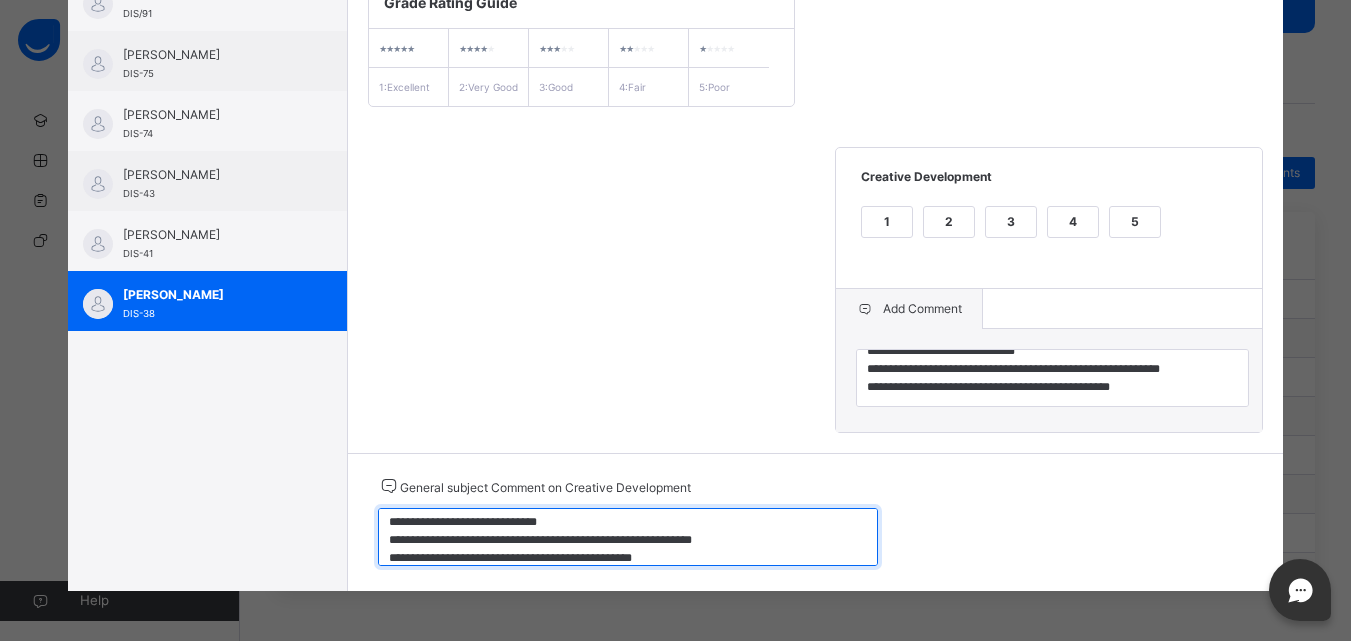 click on "**********" at bounding box center (628, 537) 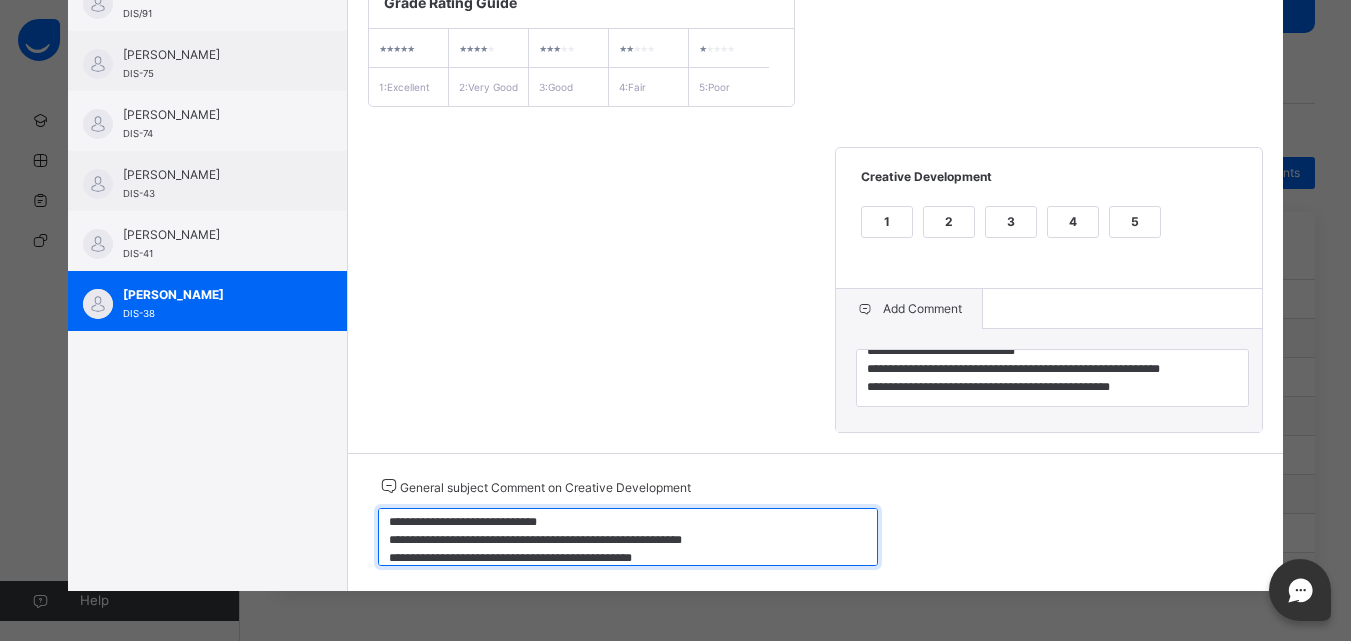 scroll, scrollTop: 18, scrollLeft: 0, axis: vertical 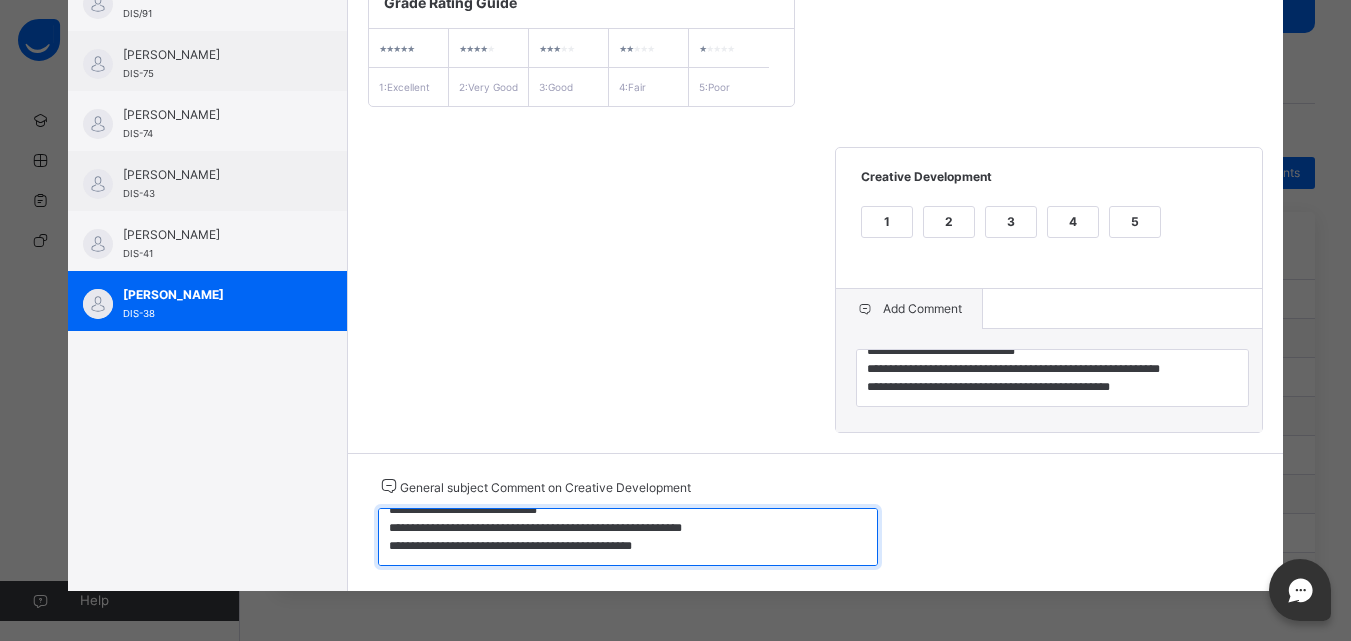 click on "**********" at bounding box center [628, 537] 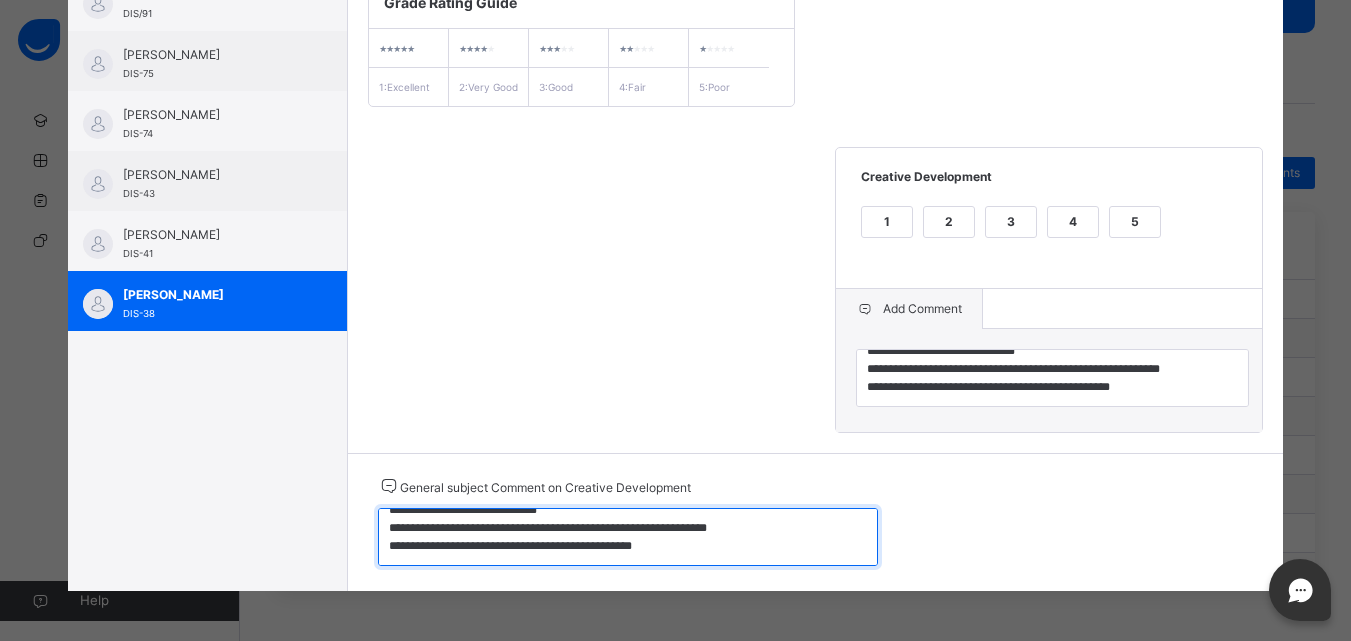 click on "**********" at bounding box center (628, 537) 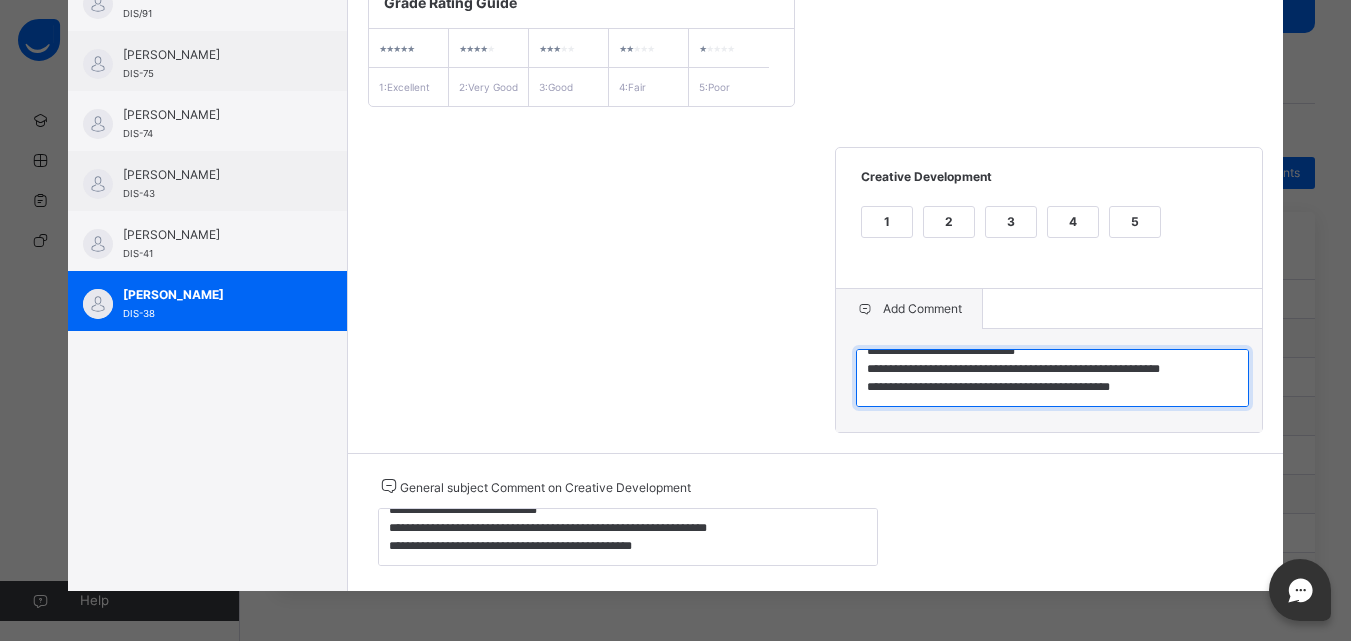 click on "**********" at bounding box center (1052, 378) 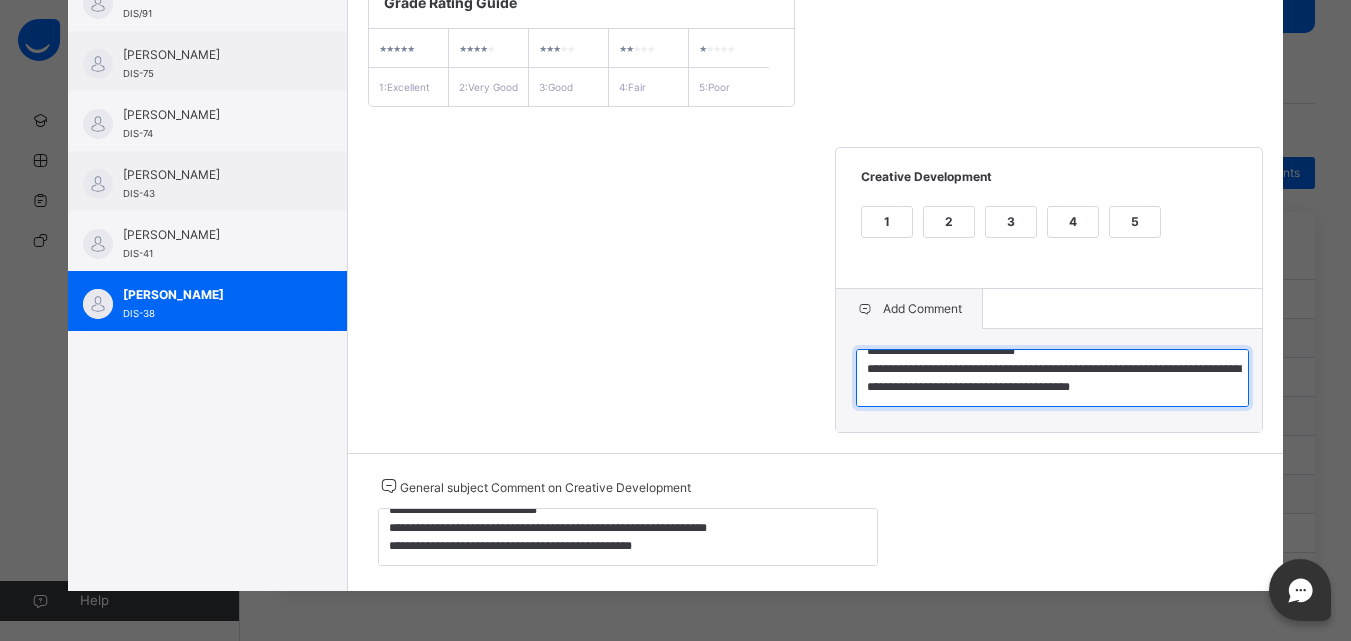 click on "**********" at bounding box center (1052, 378) 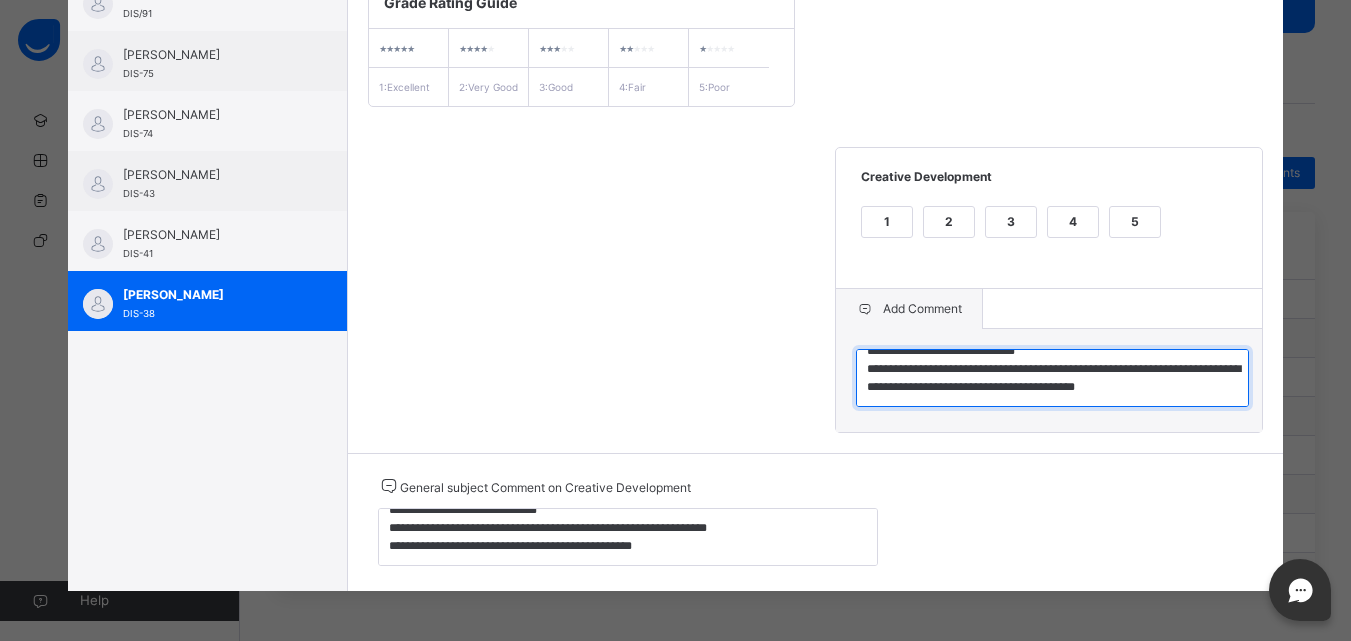click on "**********" at bounding box center [1052, 378] 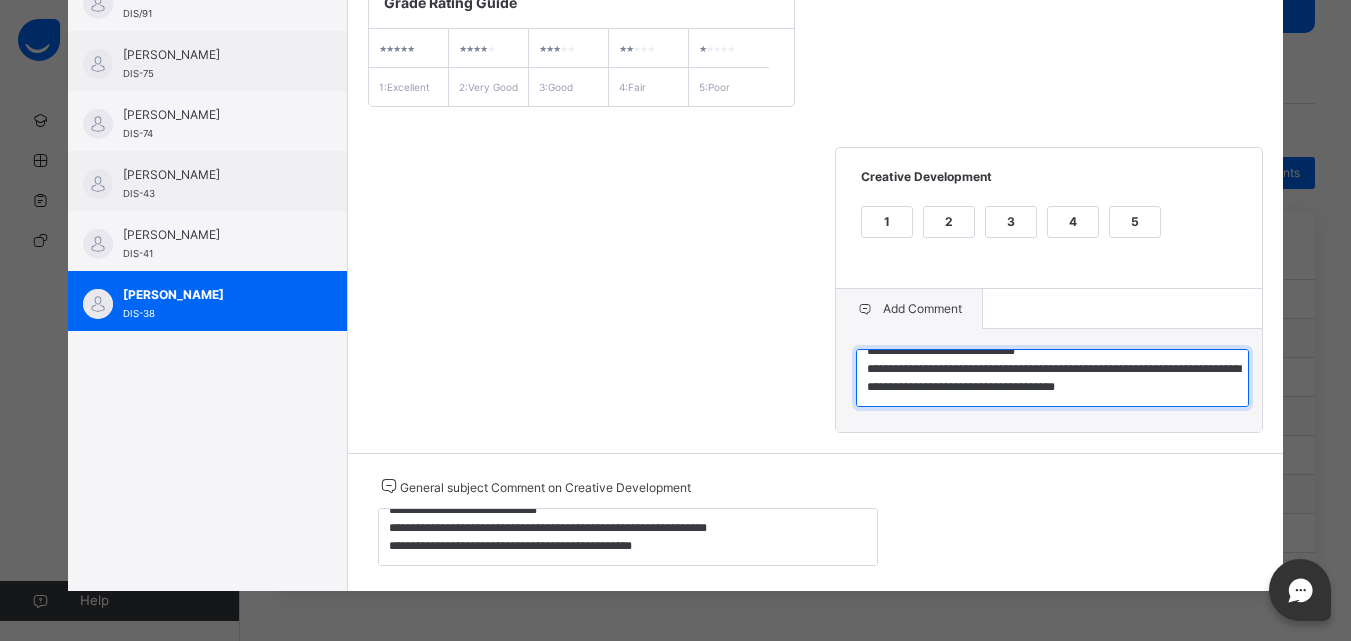 type on "**********" 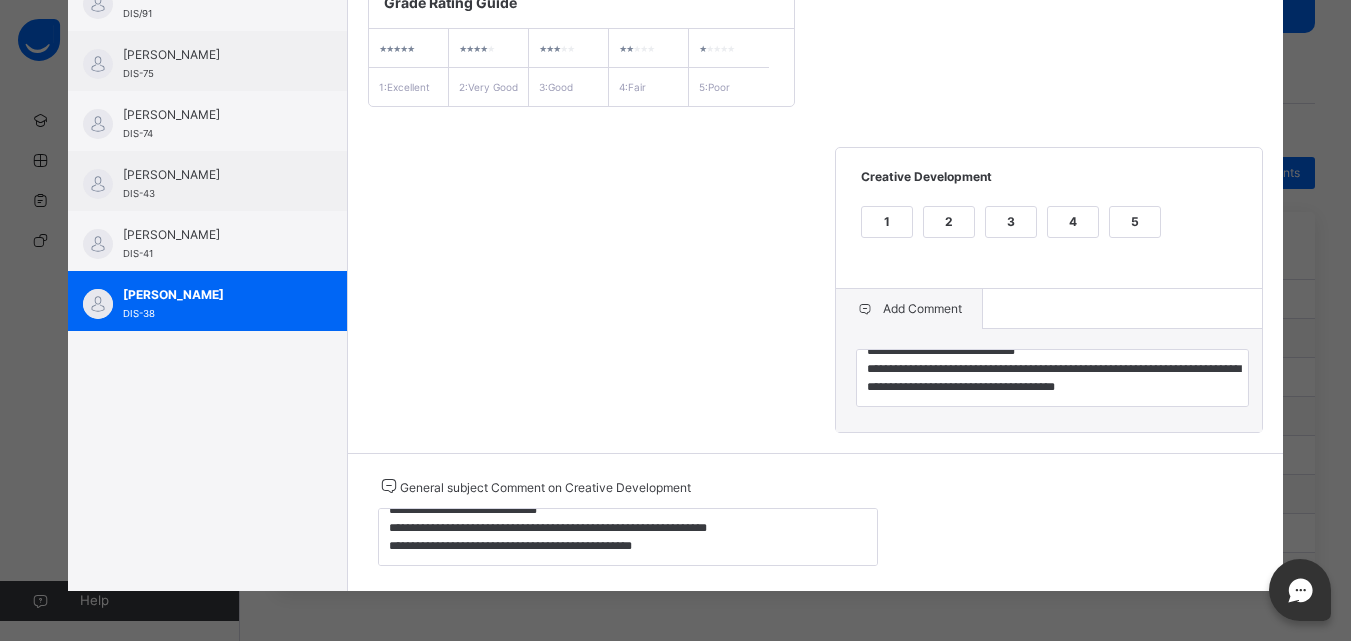 click on "1 2 3 4 5" at bounding box center (1049, 234) 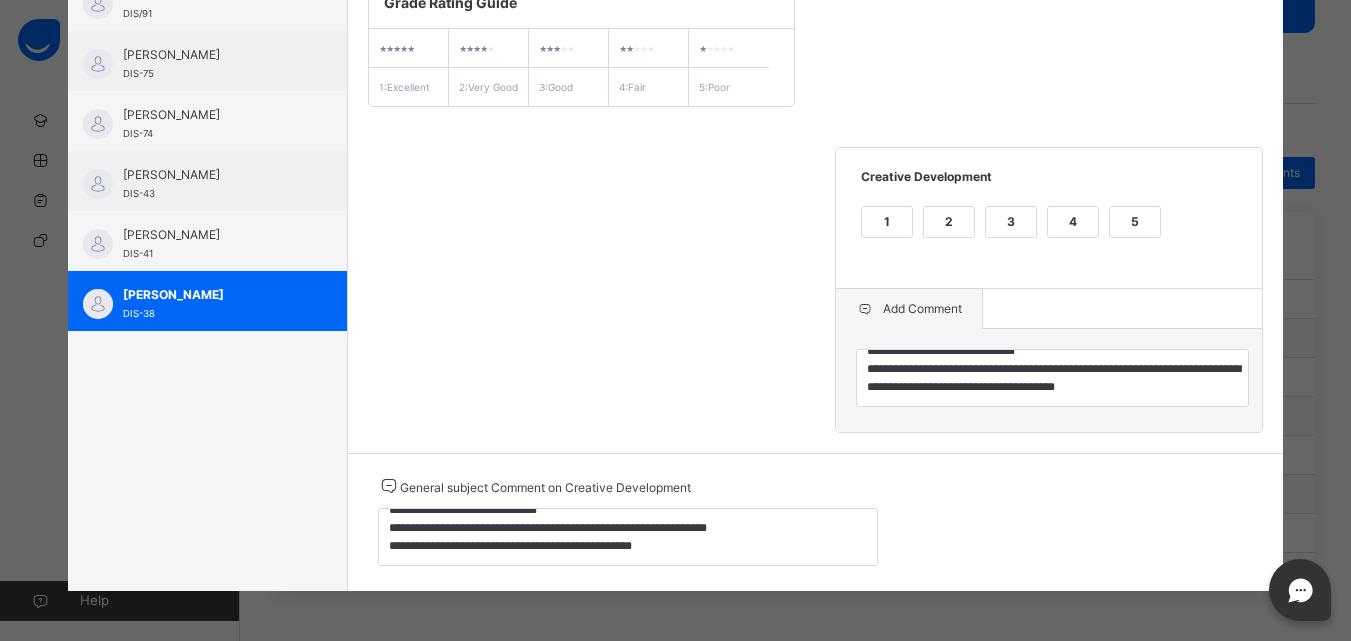 click on "3" at bounding box center [1011, 222] 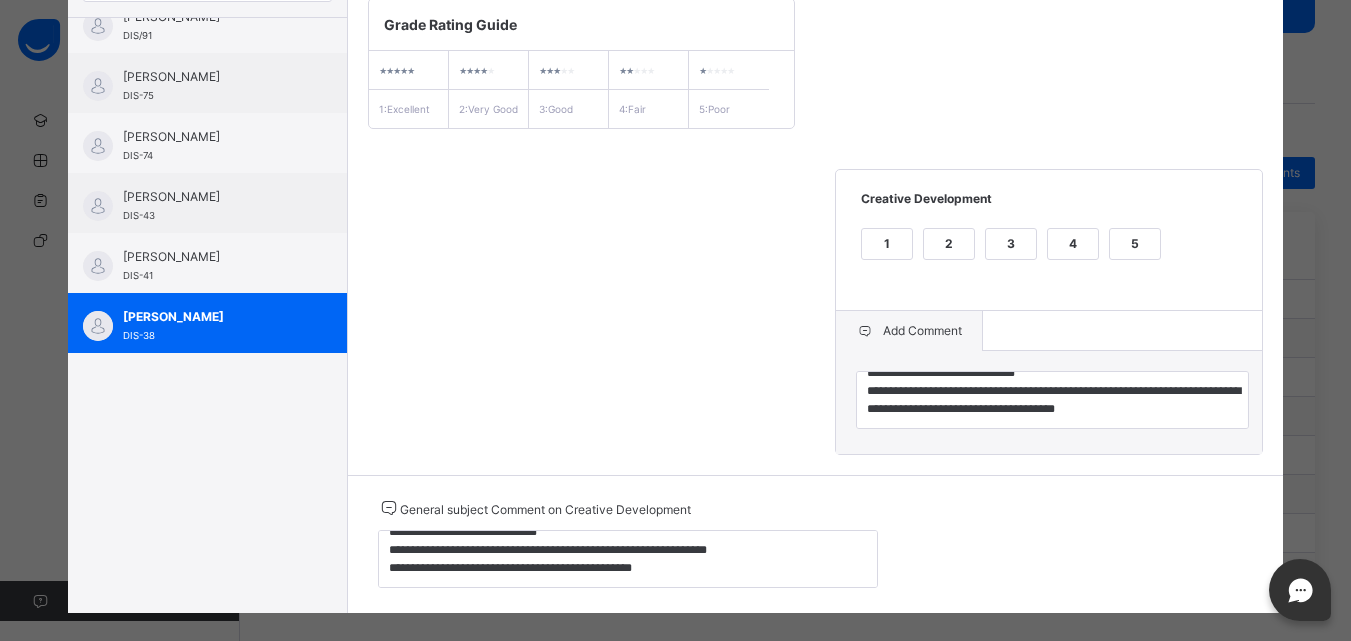 click on "3" at bounding box center [1011, 244] 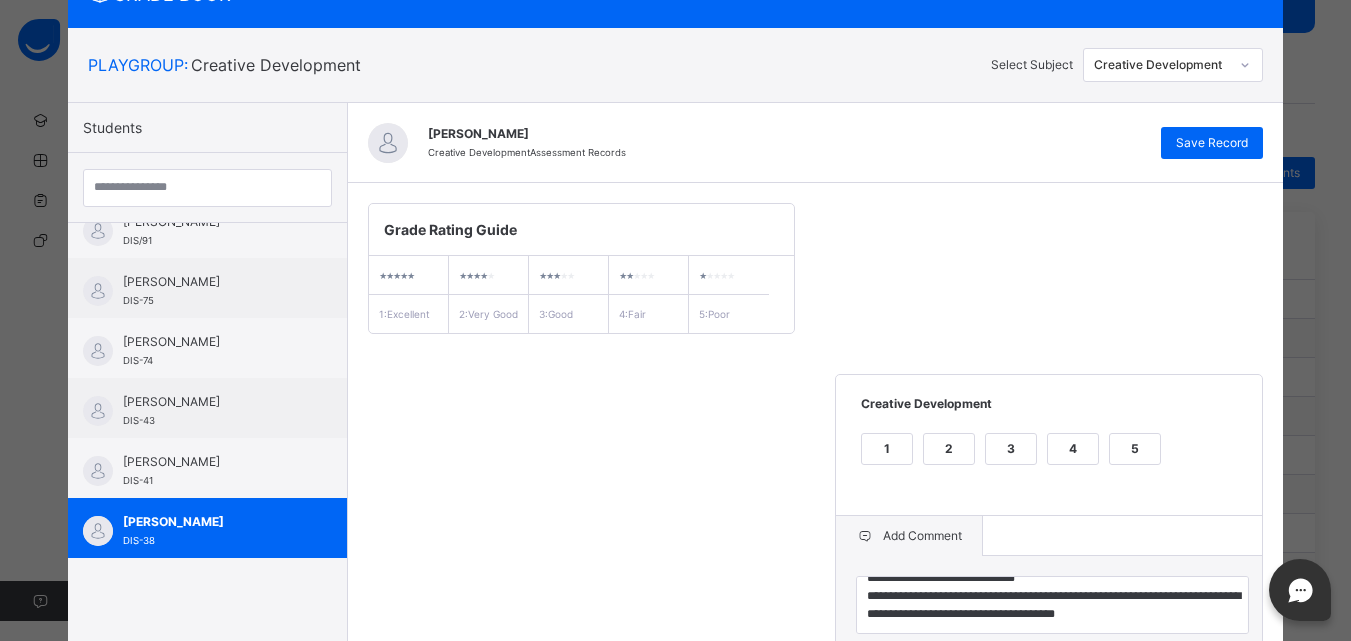 scroll, scrollTop: 0, scrollLeft: 0, axis: both 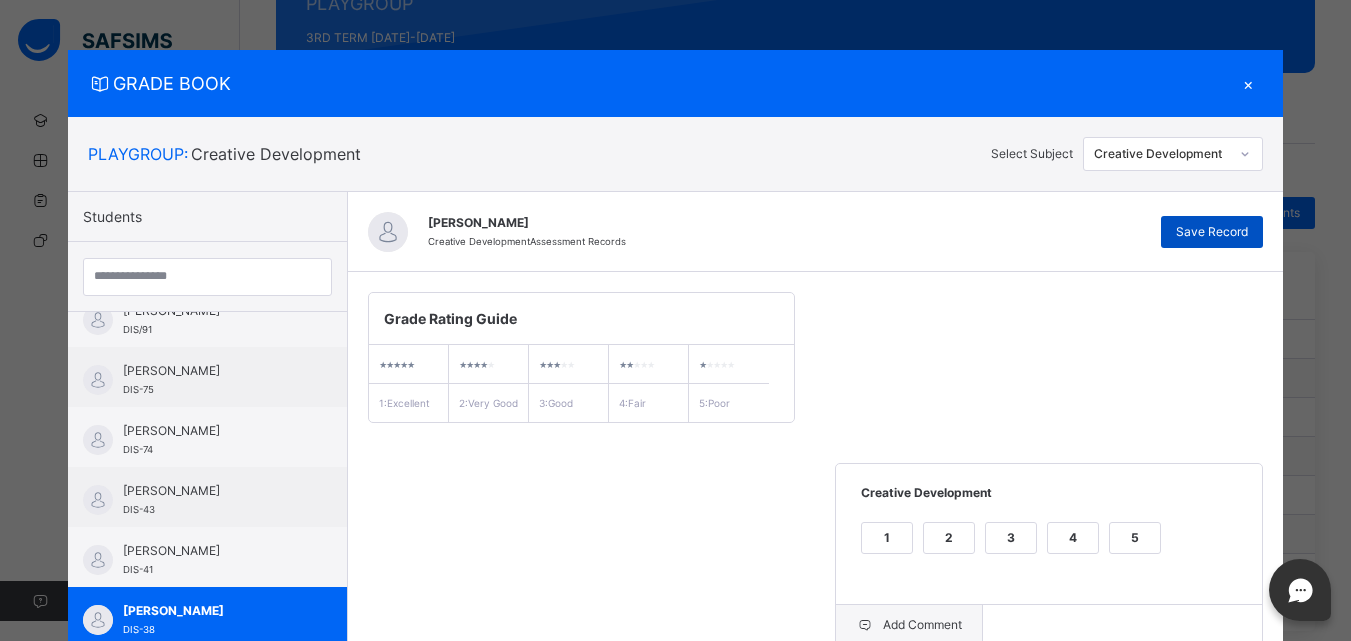 click on "Save Record" at bounding box center (1212, 232) 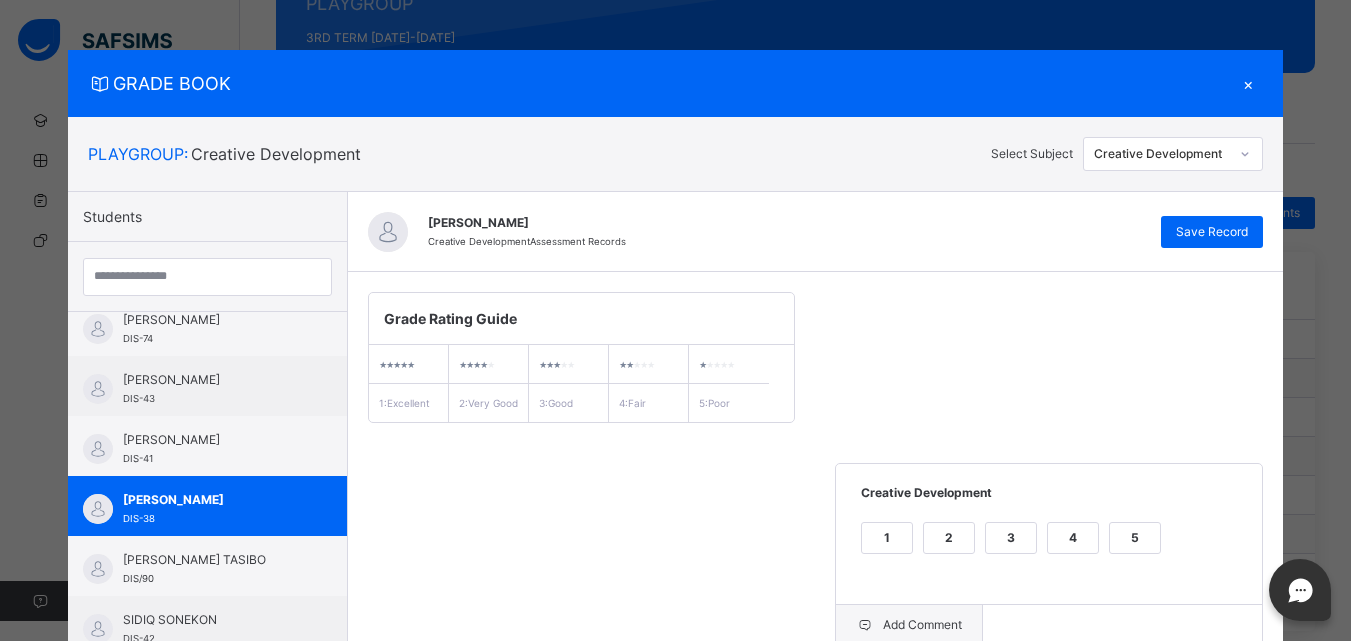 scroll, scrollTop: 385, scrollLeft: 0, axis: vertical 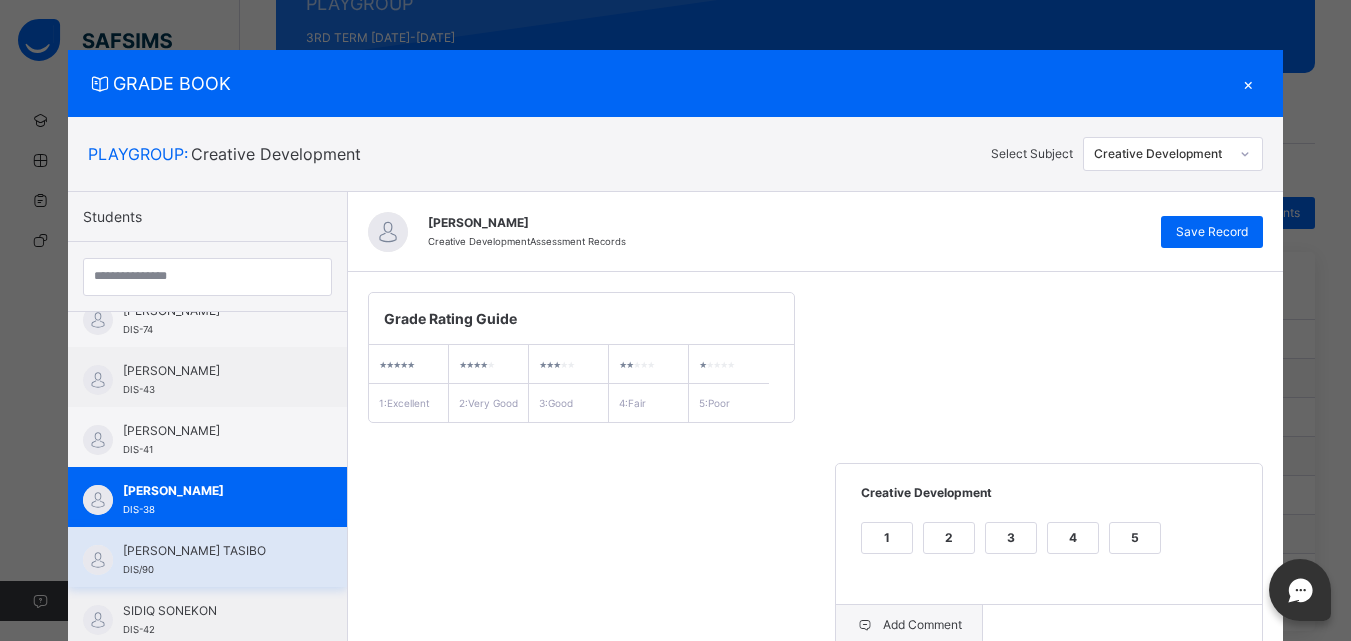 click on "[PERSON_NAME]   TASIBO" at bounding box center (212, 551) 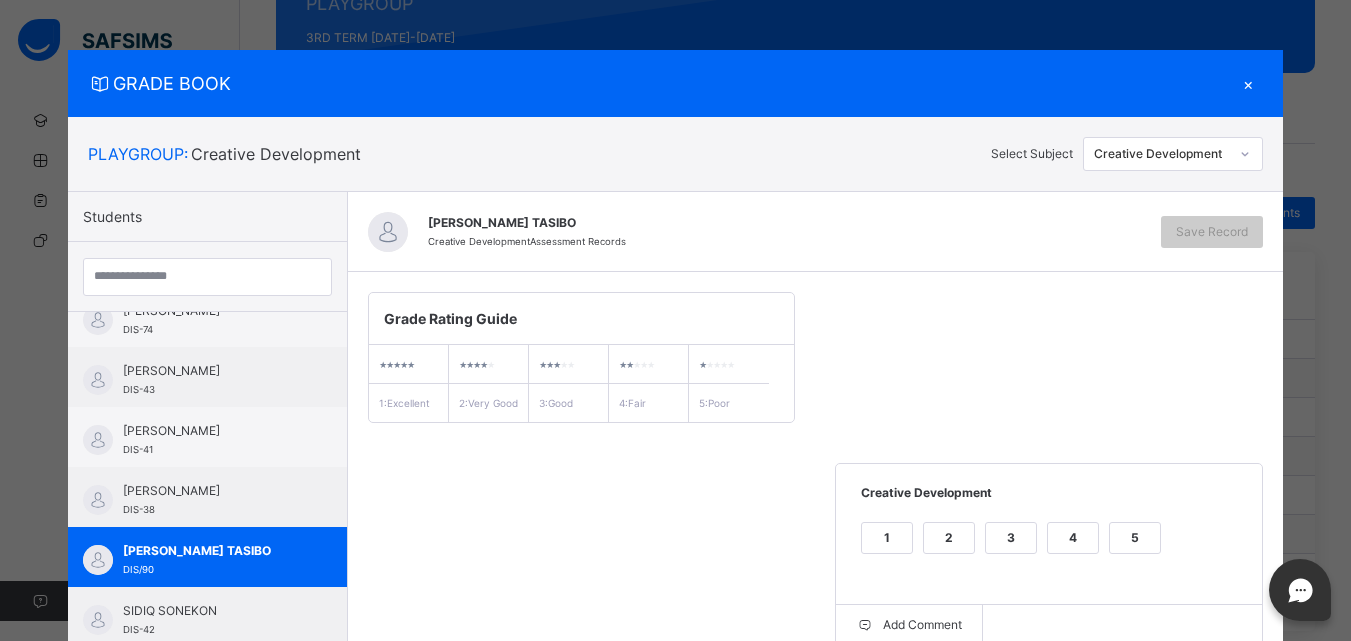 click on "3" at bounding box center [1011, 538] 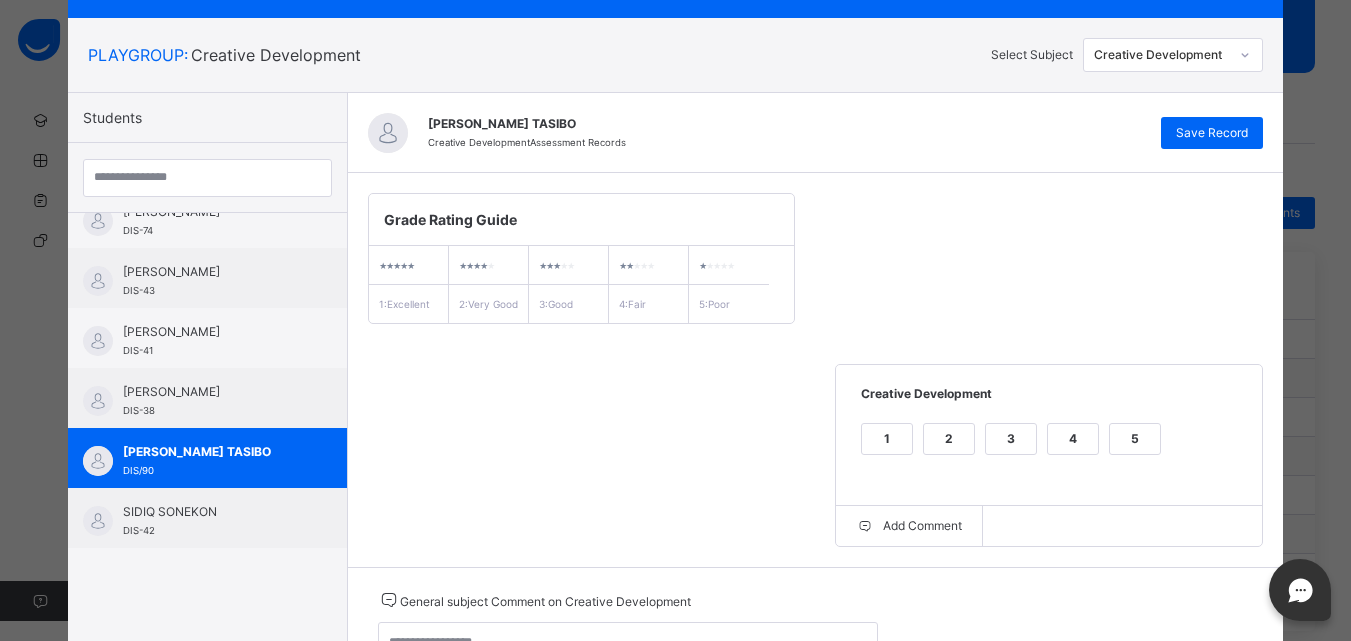 scroll, scrollTop: 213, scrollLeft: 0, axis: vertical 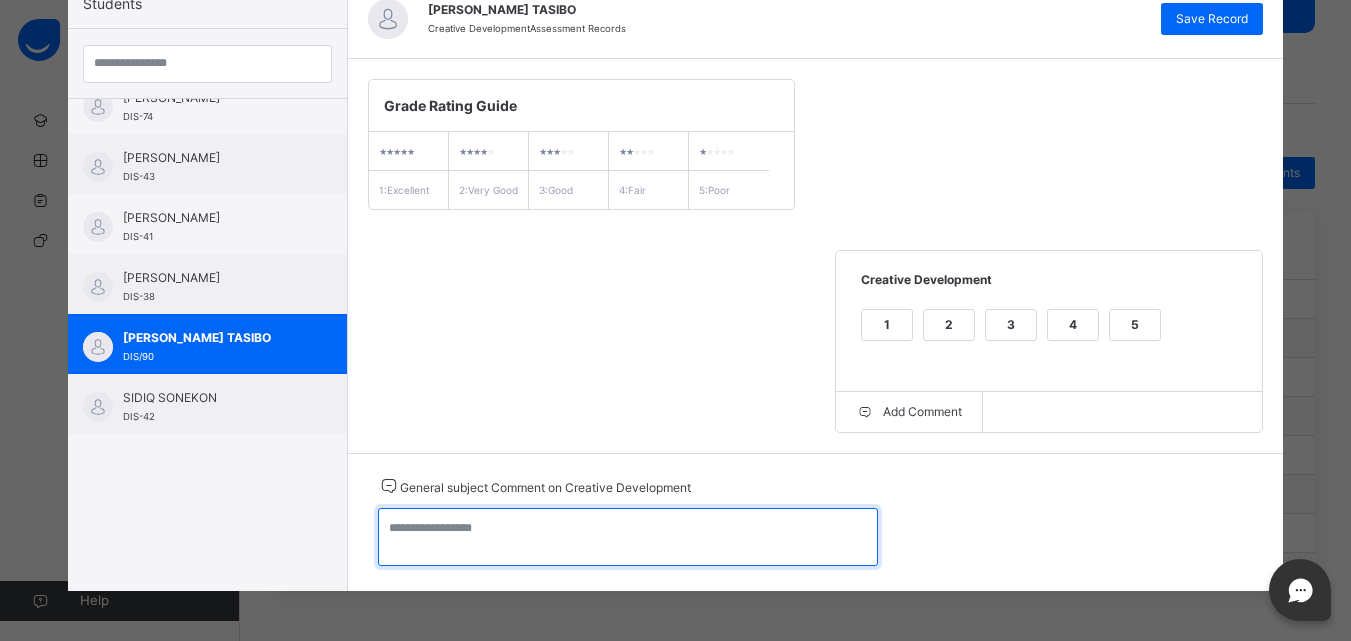 click at bounding box center [628, 537] 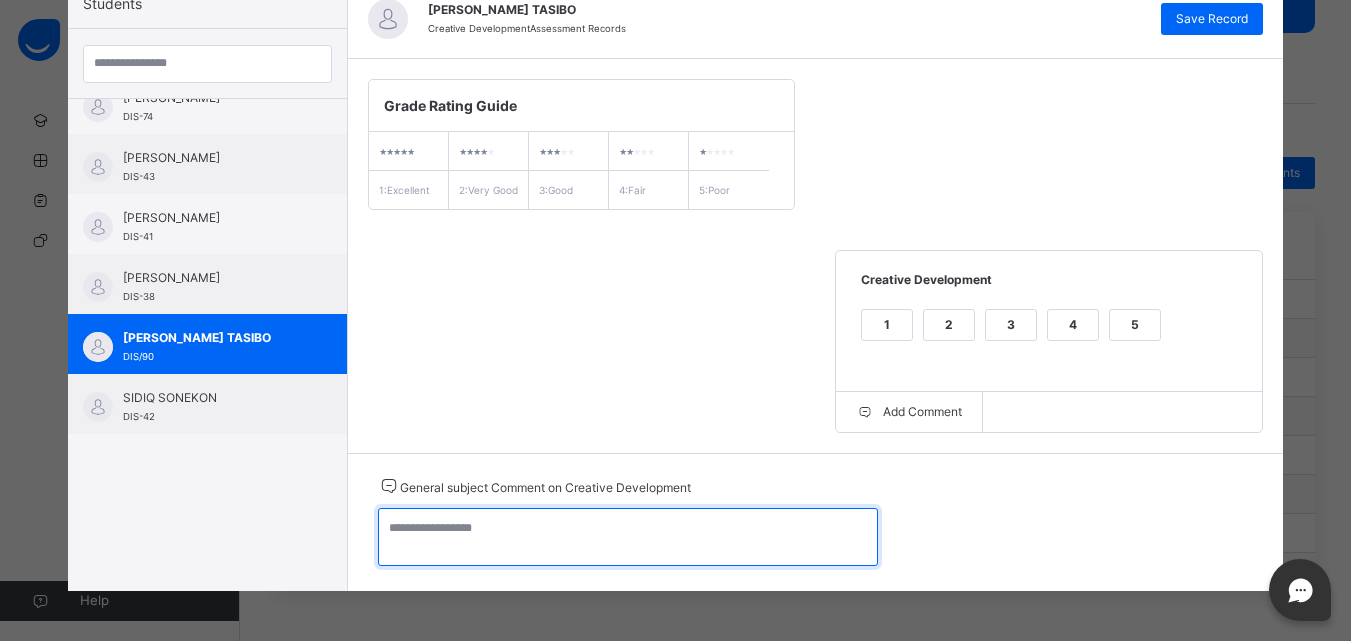 paste on "**********" 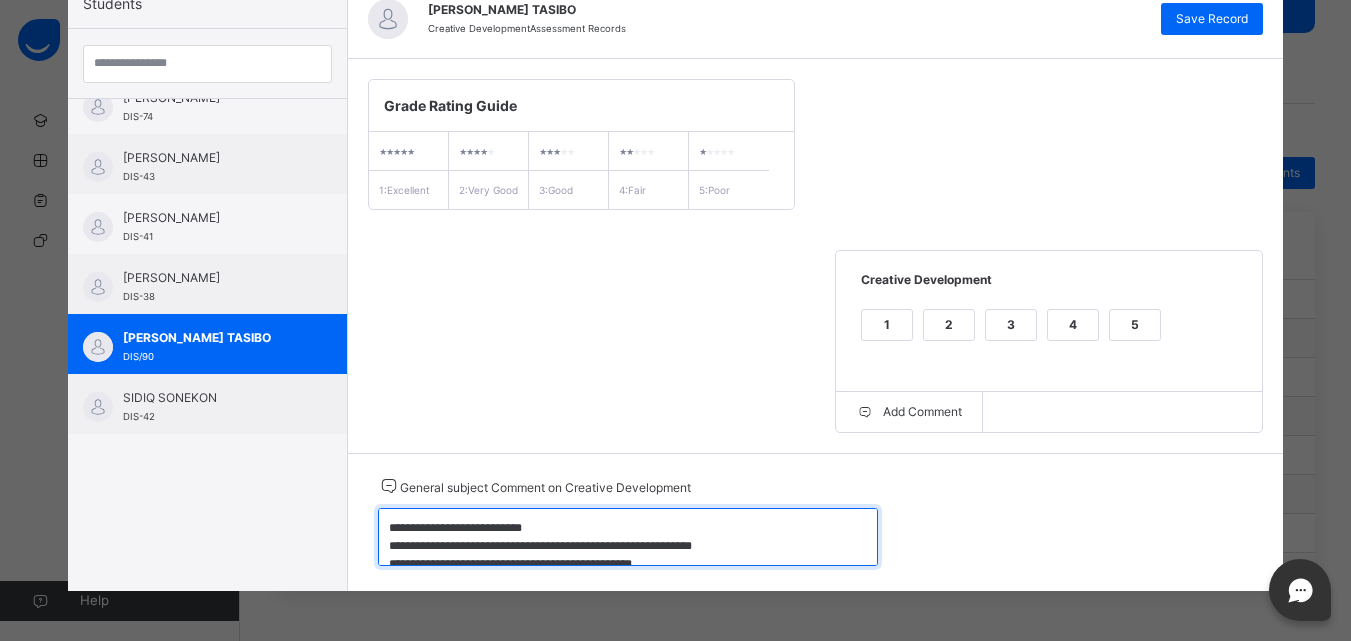 scroll, scrollTop: 6, scrollLeft: 0, axis: vertical 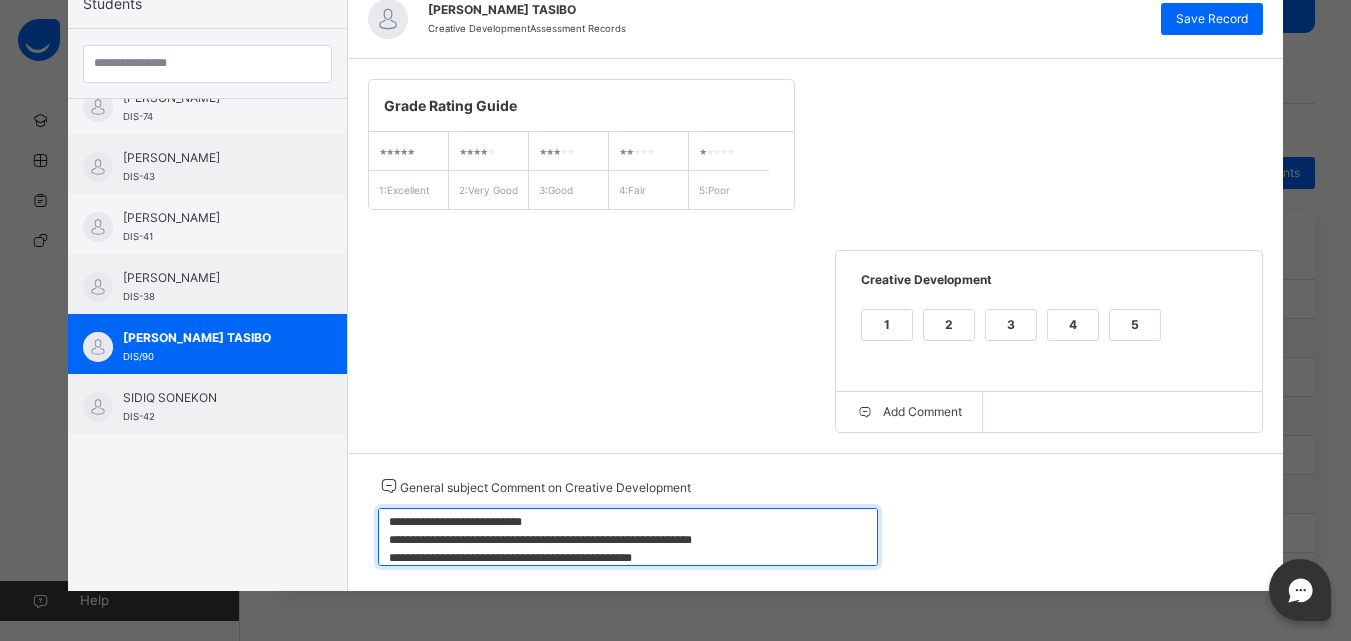 click on "**********" at bounding box center [628, 537] 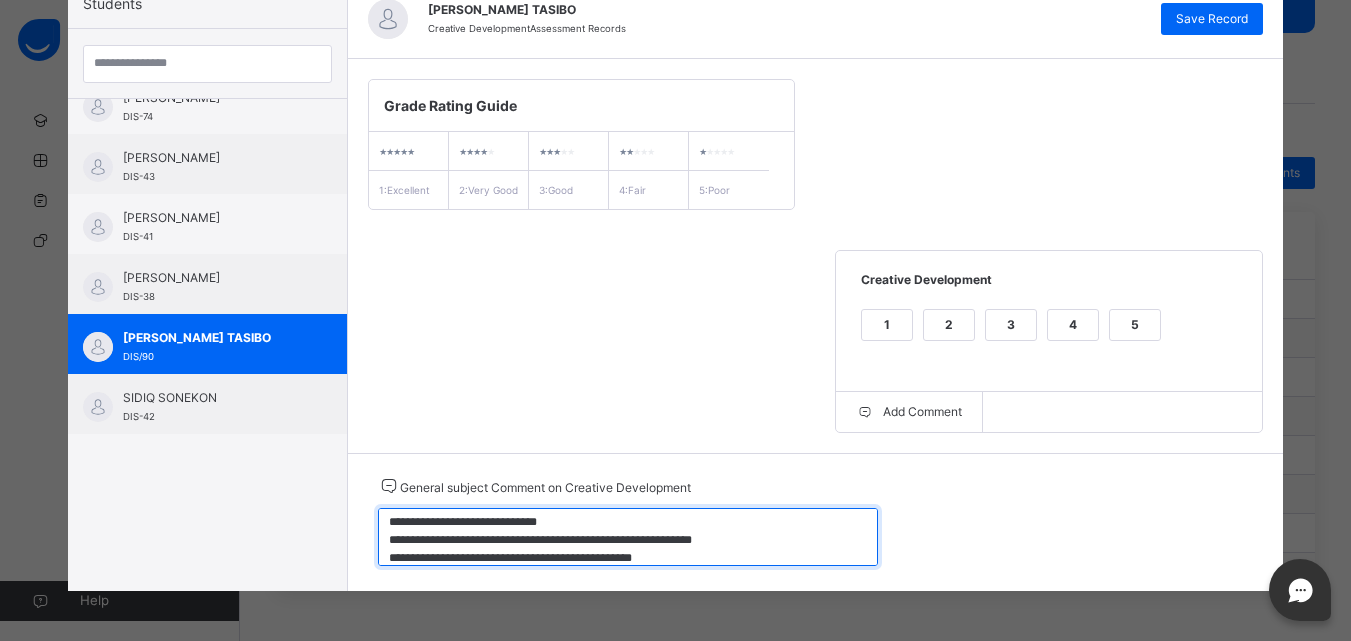 click on "**********" at bounding box center [628, 537] 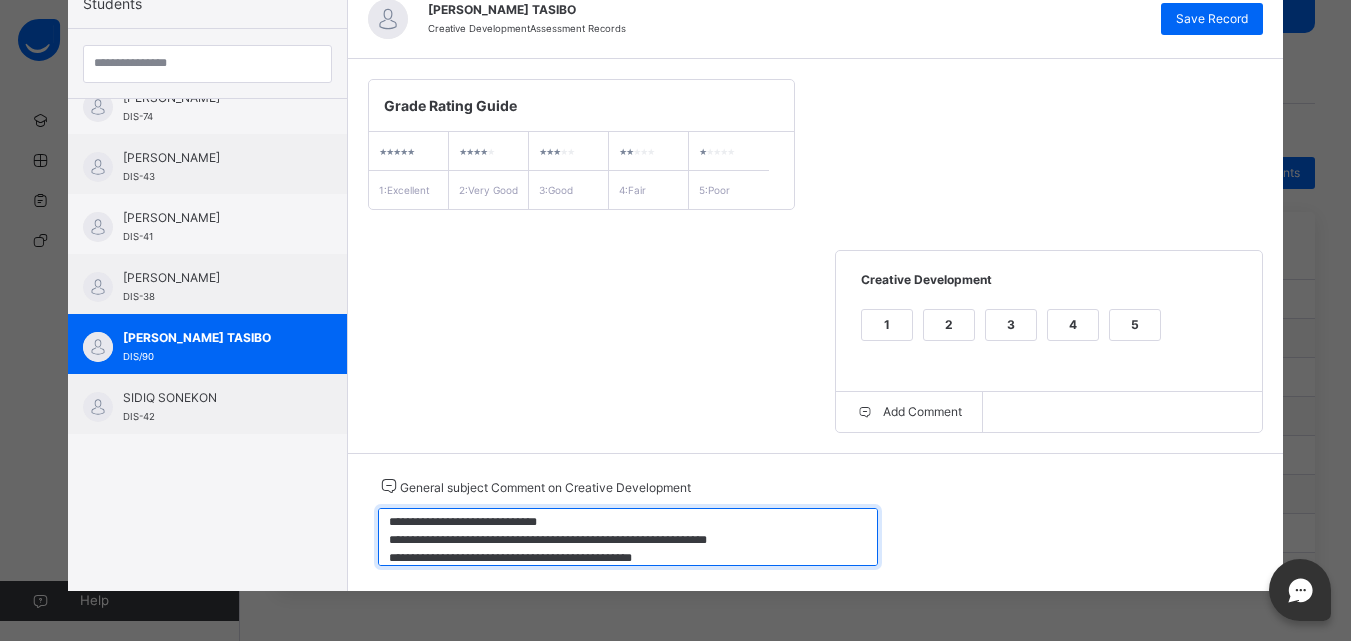 click on "**********" at bounding box center [628, 537] 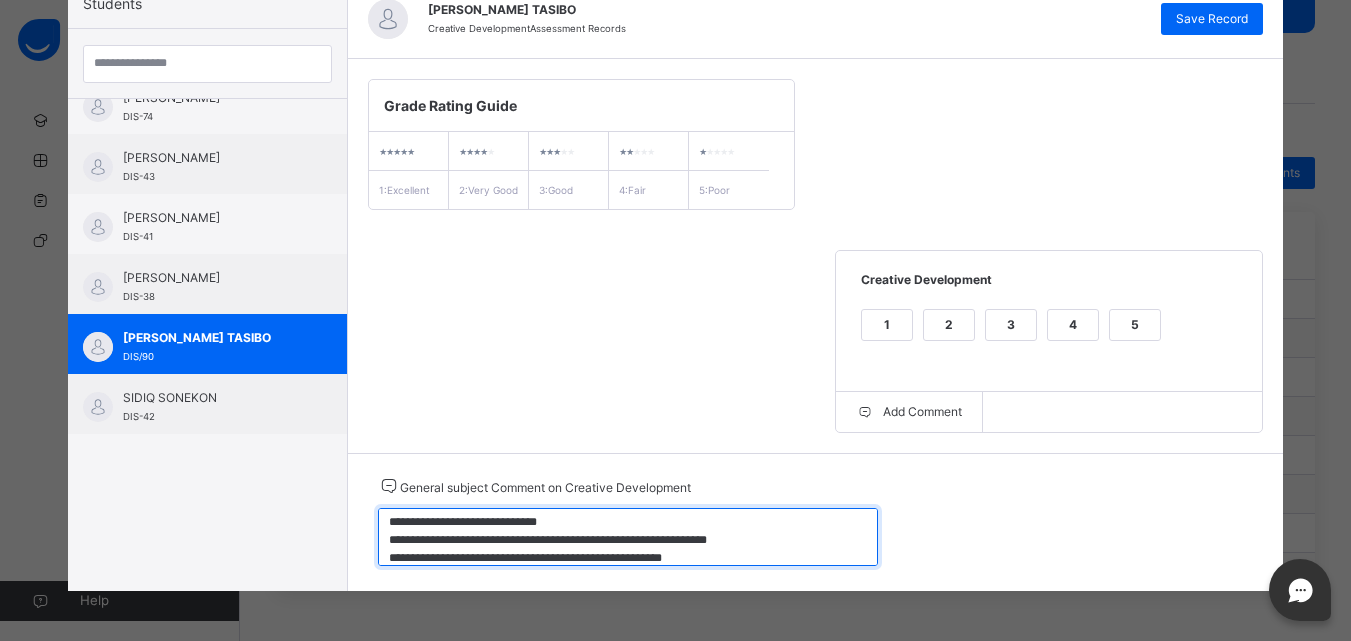 click on "**********" at bounding box center (628, 537) 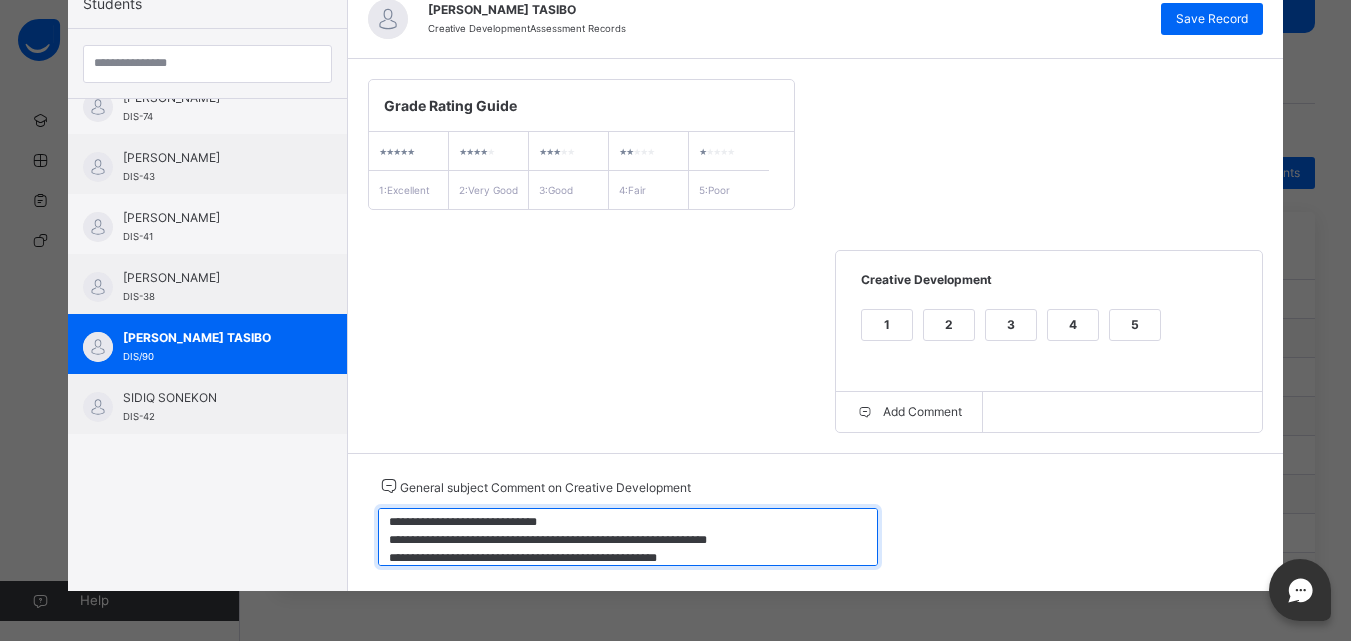 click on "**********" at bounding box center (628, 537) 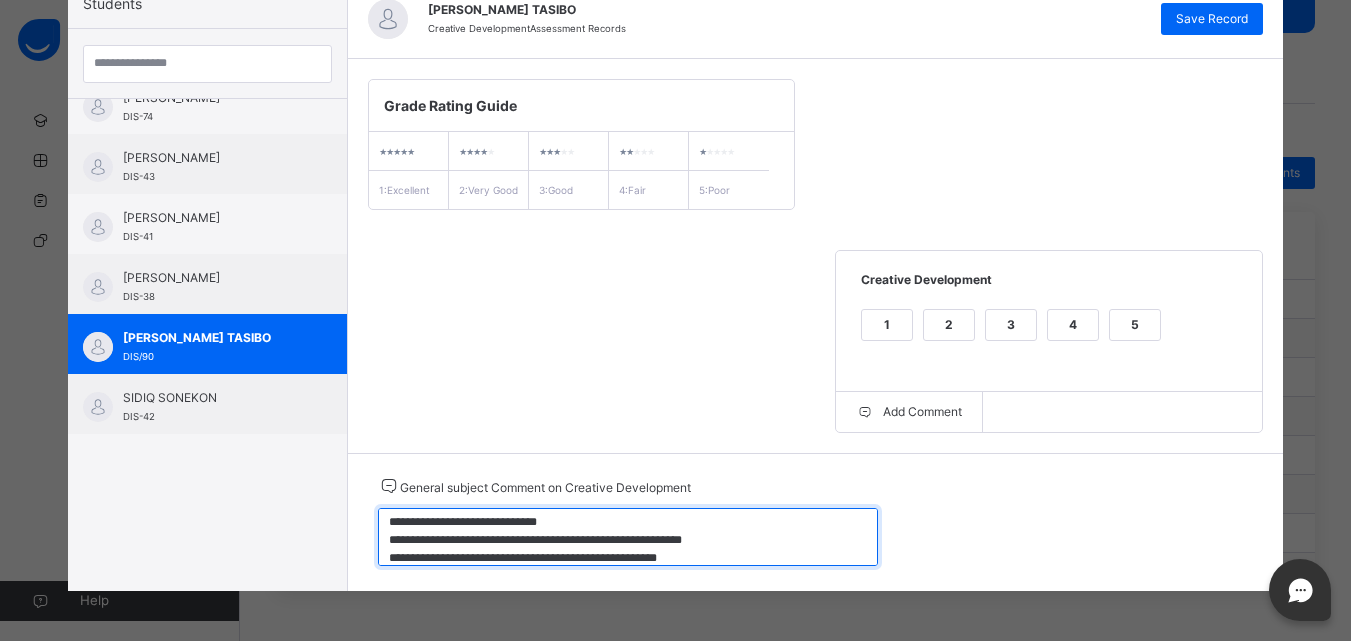 type on "**********" 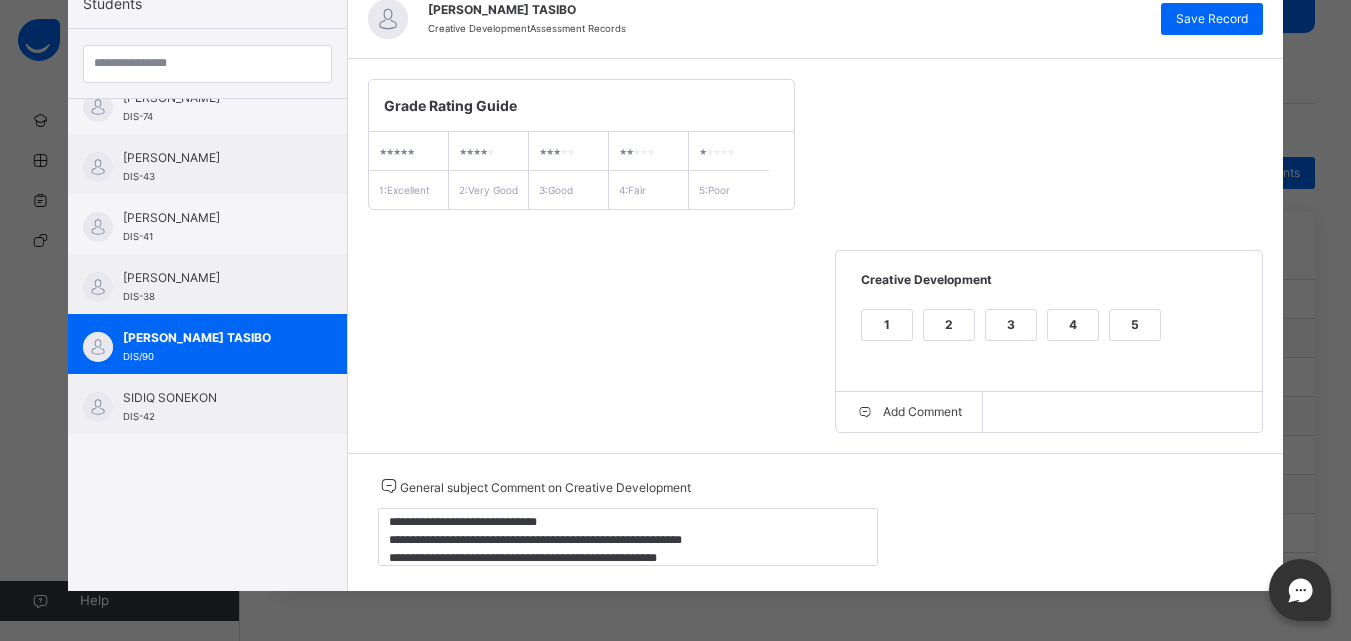 click at bounding box center [0, 0] 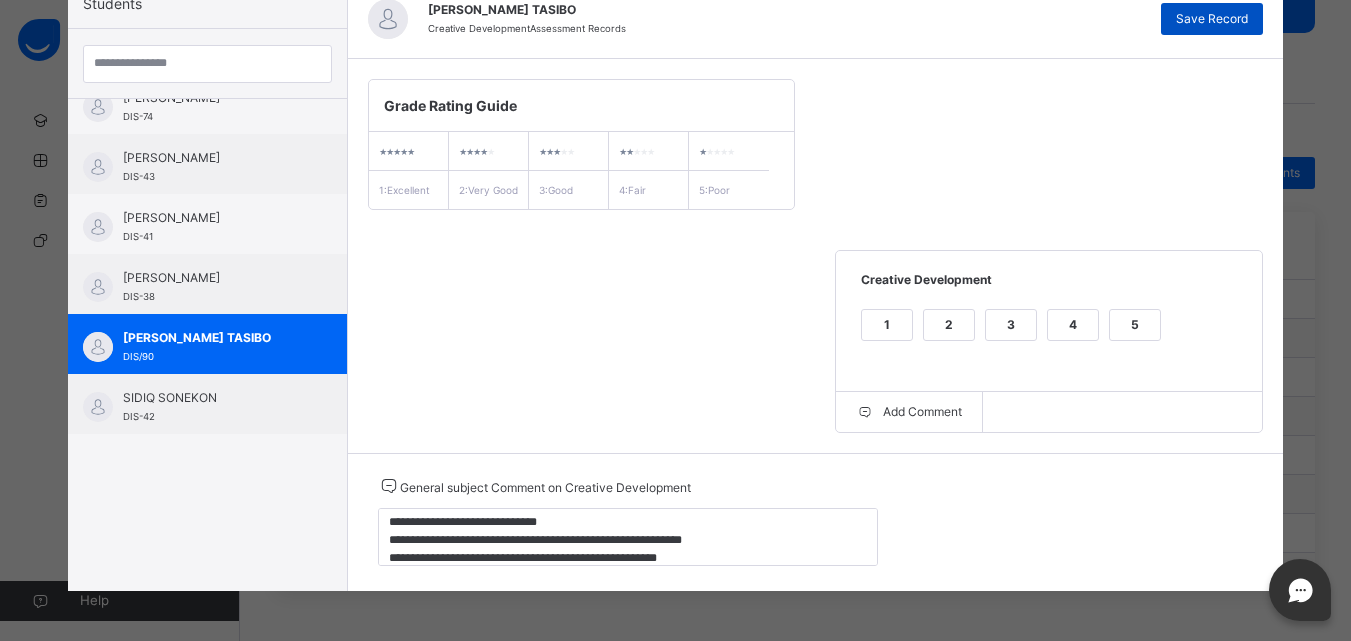 click on "Save Record" at bounding box center (1212, 19) 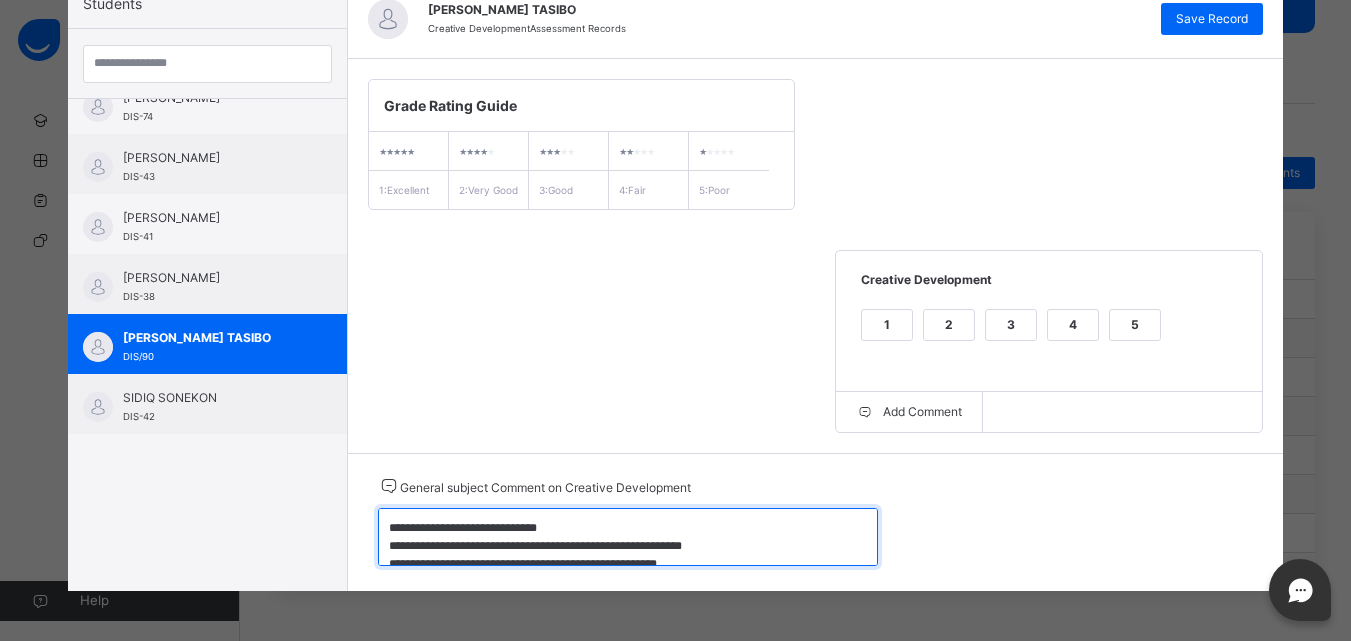 scroll, scrollTop: 18, scrollLeft: 0, axis: vertical 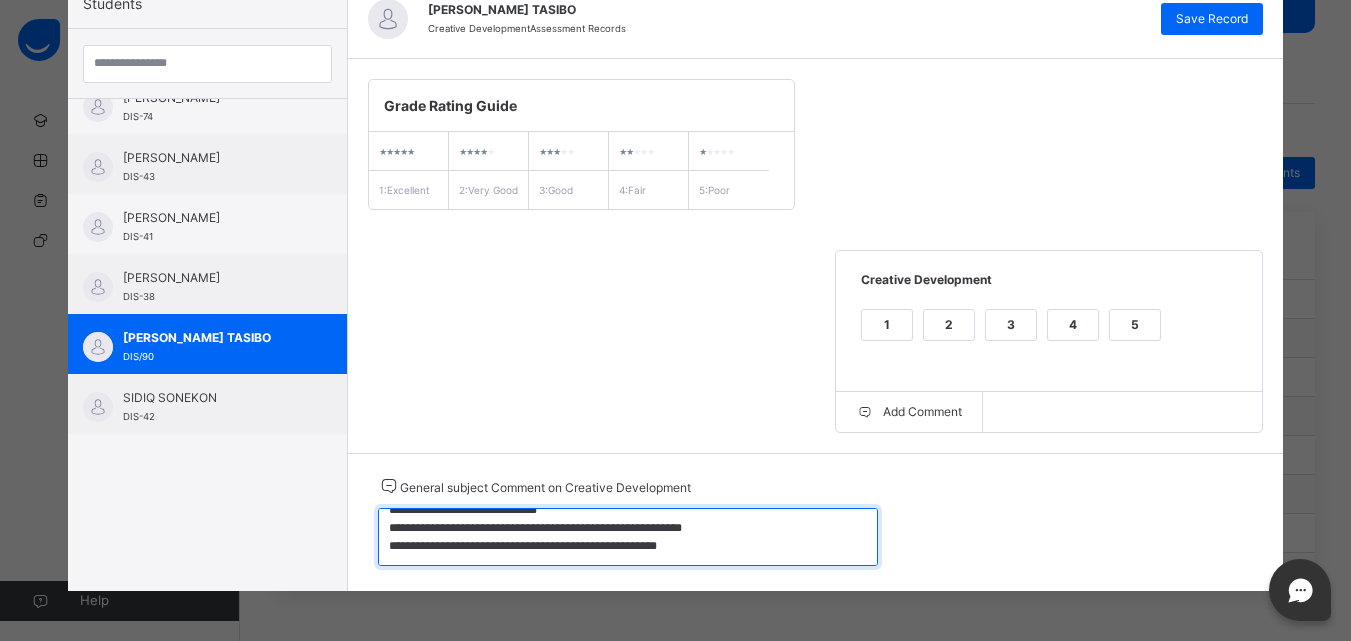 drag, startPoint x: 378, startPoint y: 514, endPoint x: 651, endPoint y: 581, distance: 281.1014 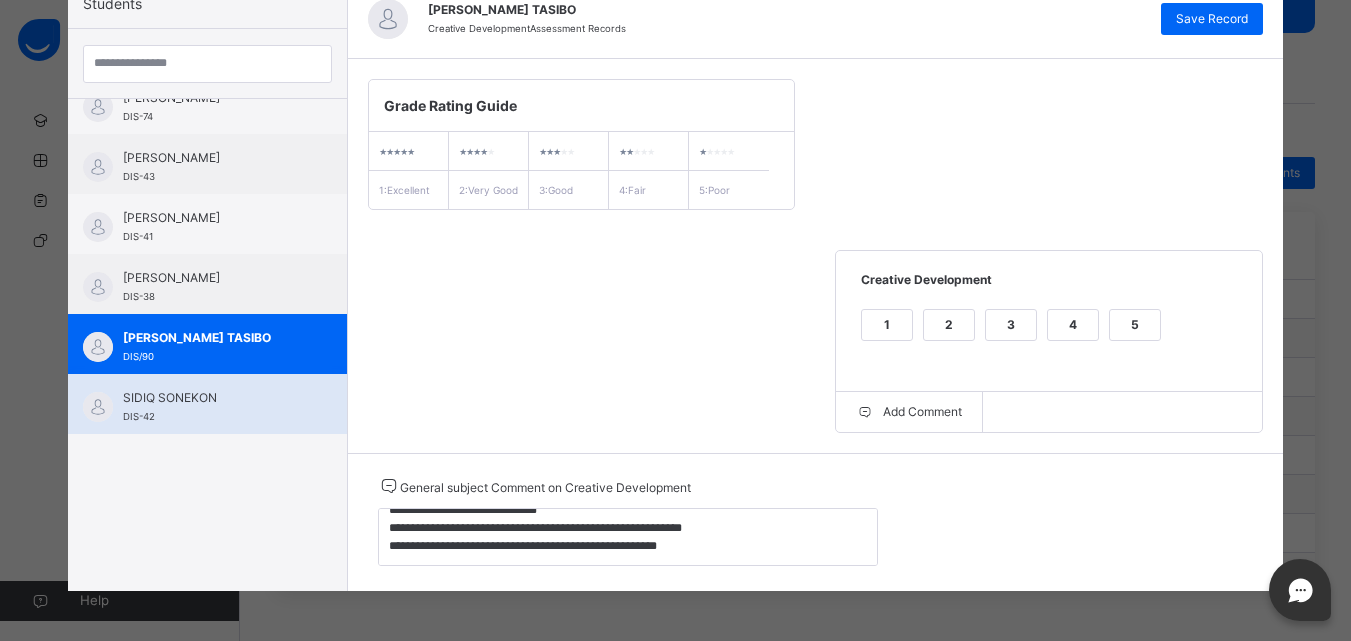 click on "SIDIQ  SONEKON" at bounding box center (212, 398) 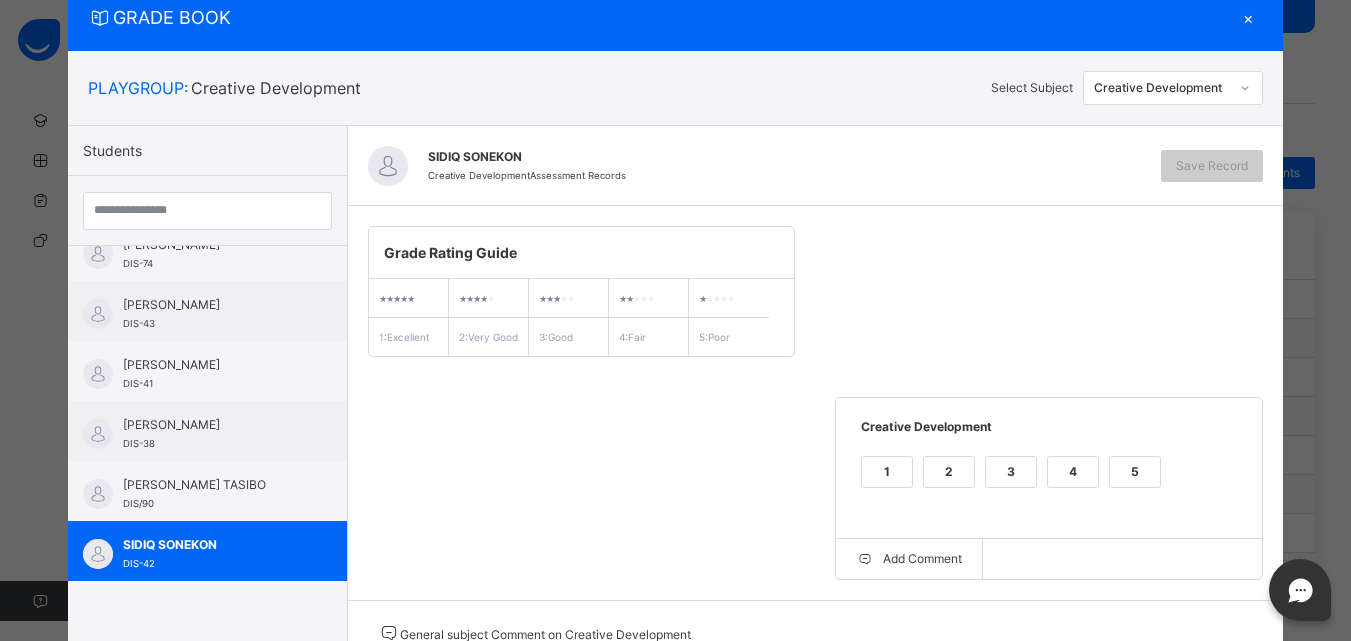 scroll, scrollTop: 231, scrollLeft: 0, axis: vertical 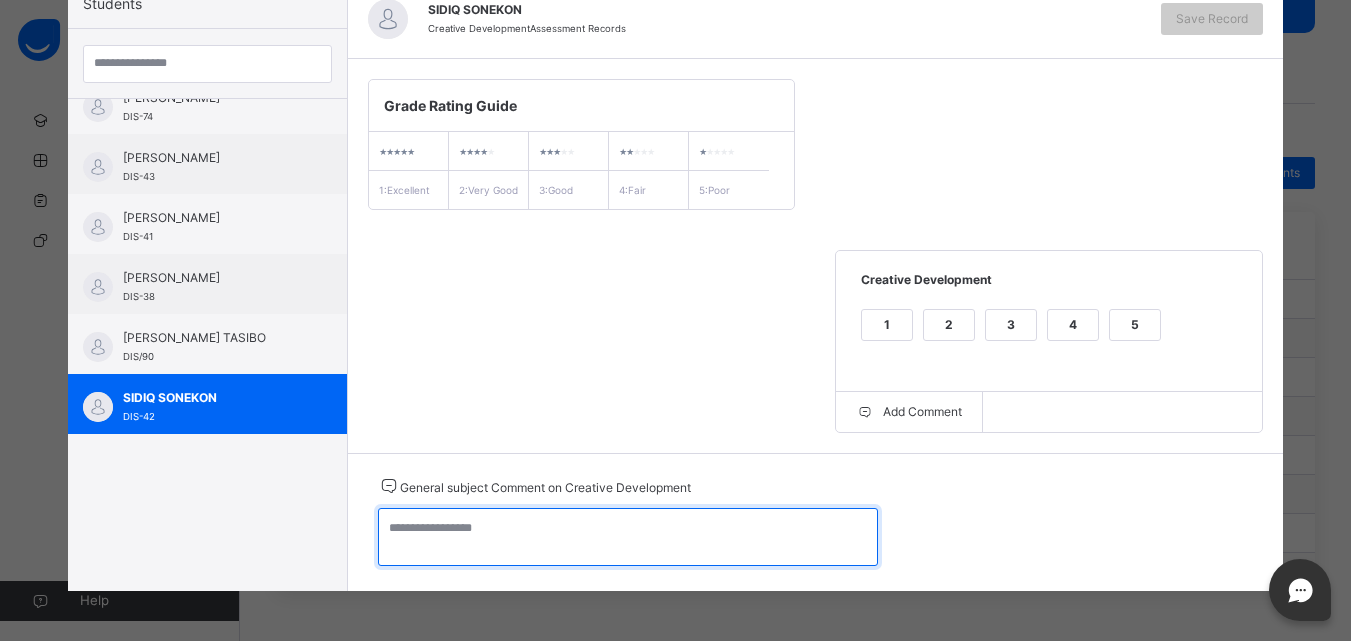click at bounding box center (628, 537) 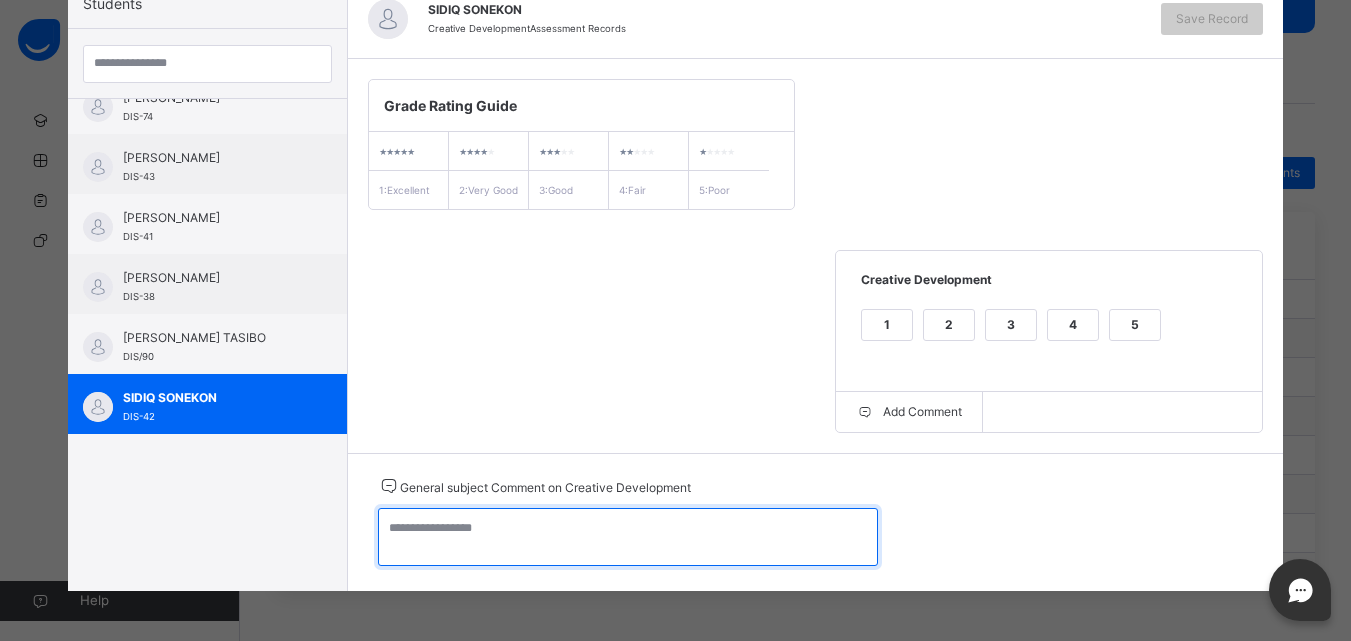 paste on "**********" 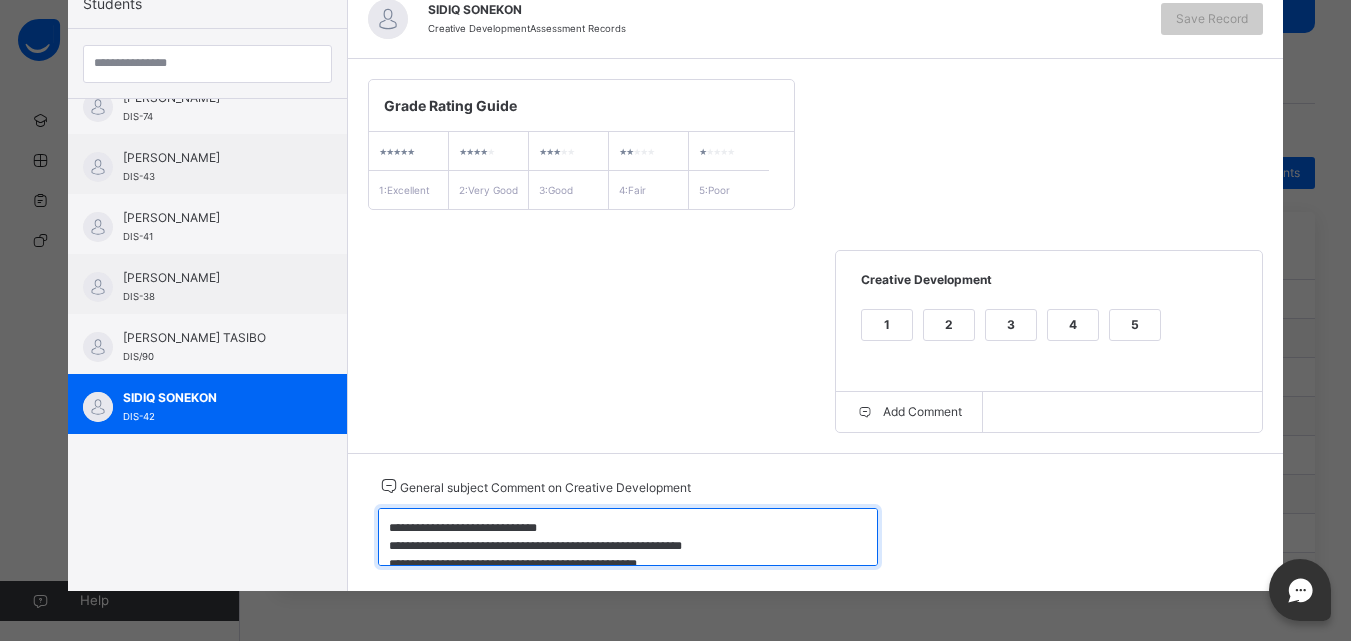 scroll, scrollTop: 6, scrollLeft: 0, axis: vertical 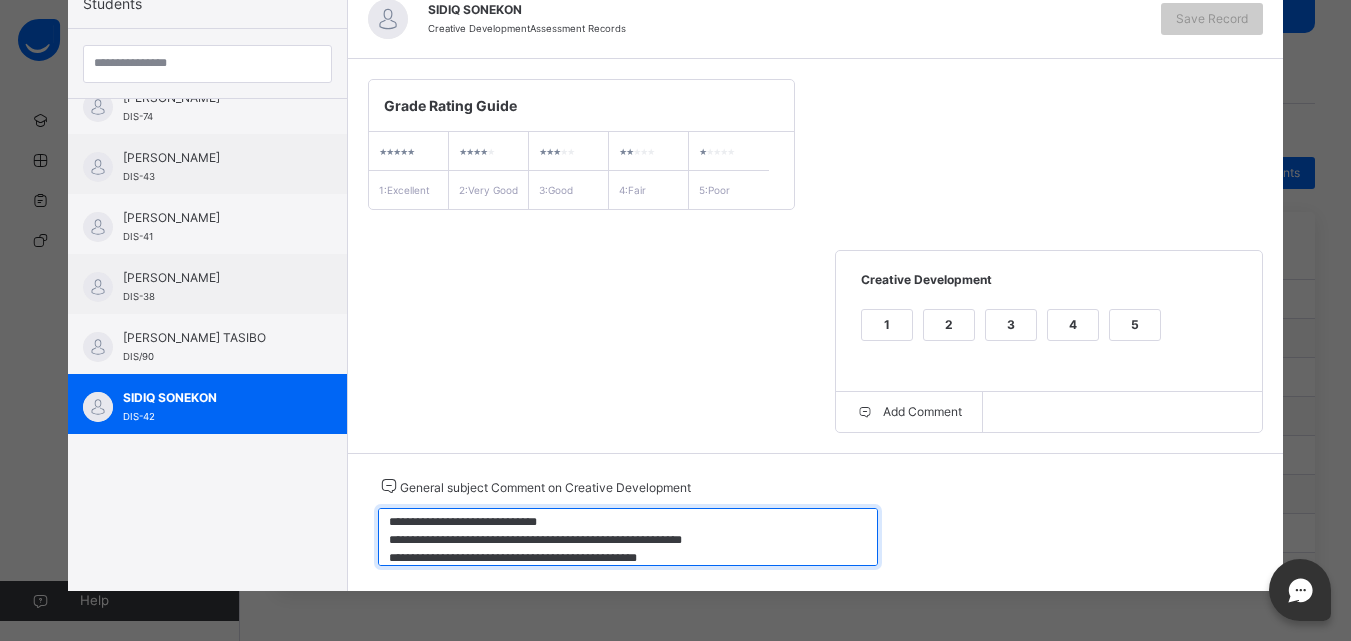 click on "**********" at bounding box center (628, 537) 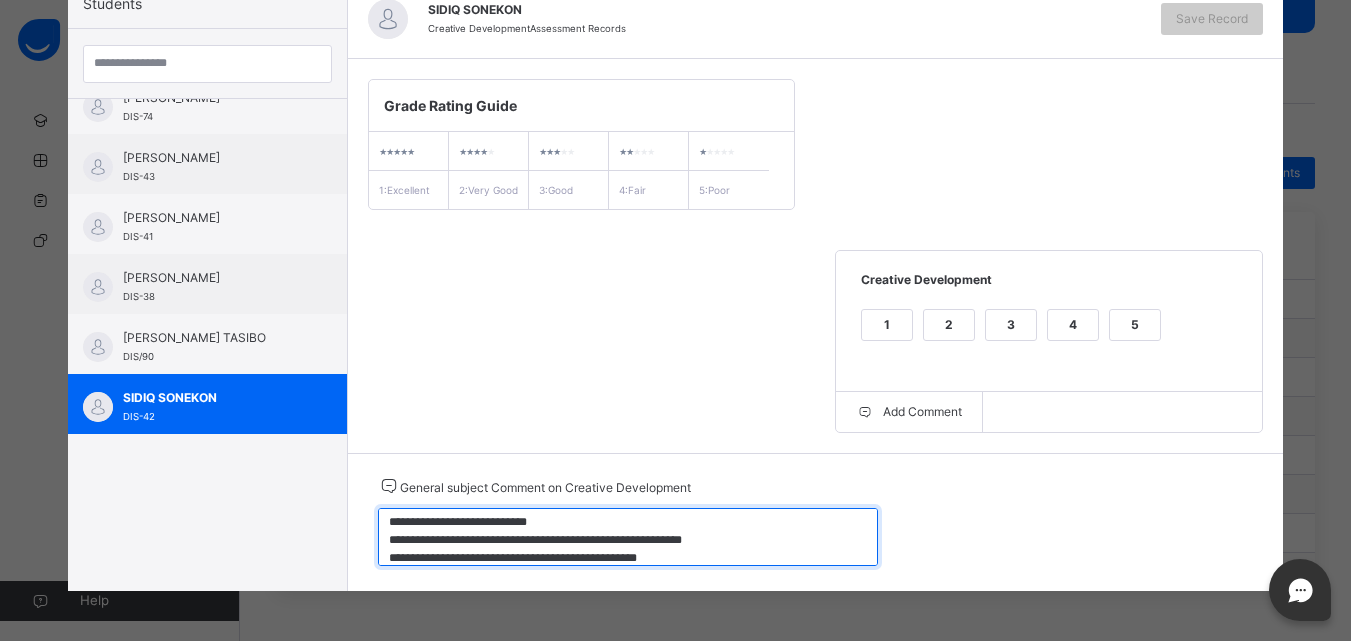 click on "**********" at bounding box center [628, 537] 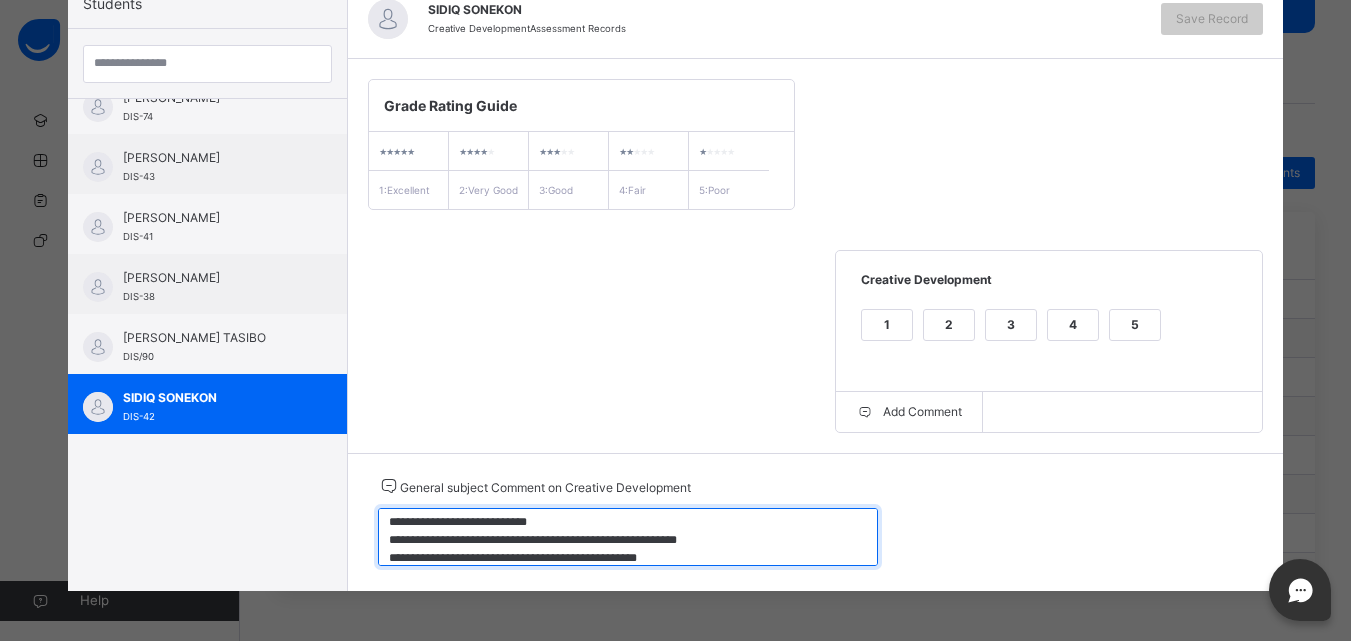 click on "**********" at bounding box center (628, 537) 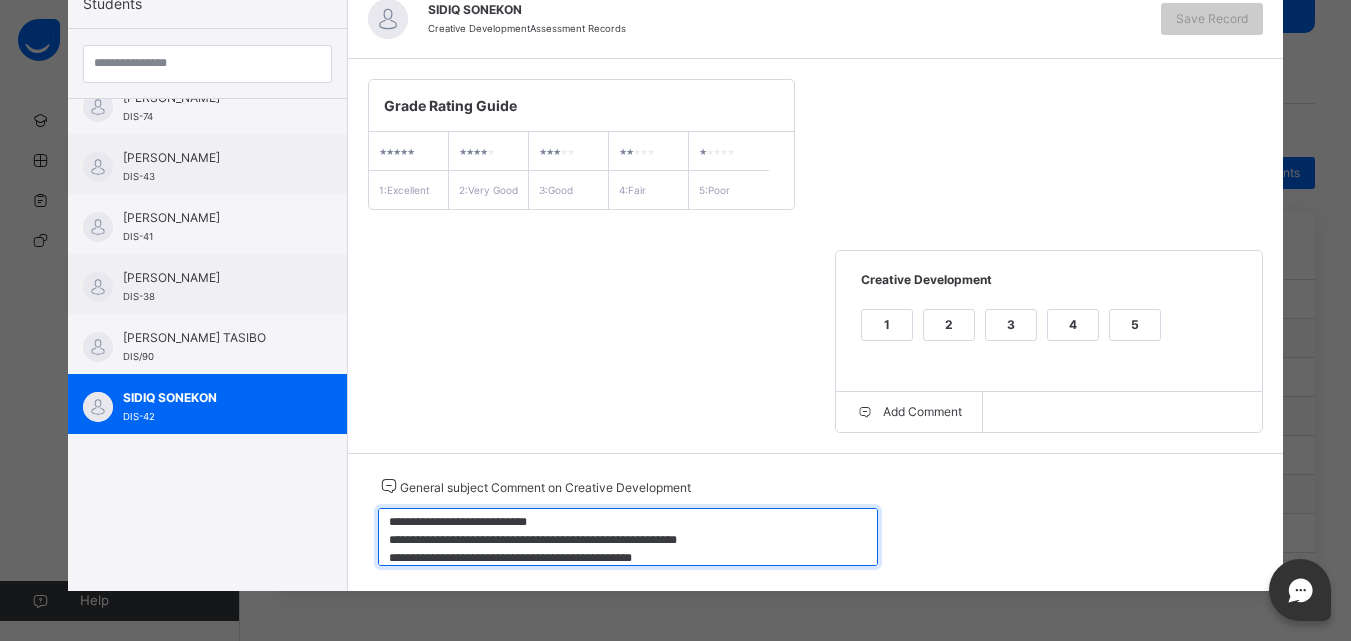 type on "**********" 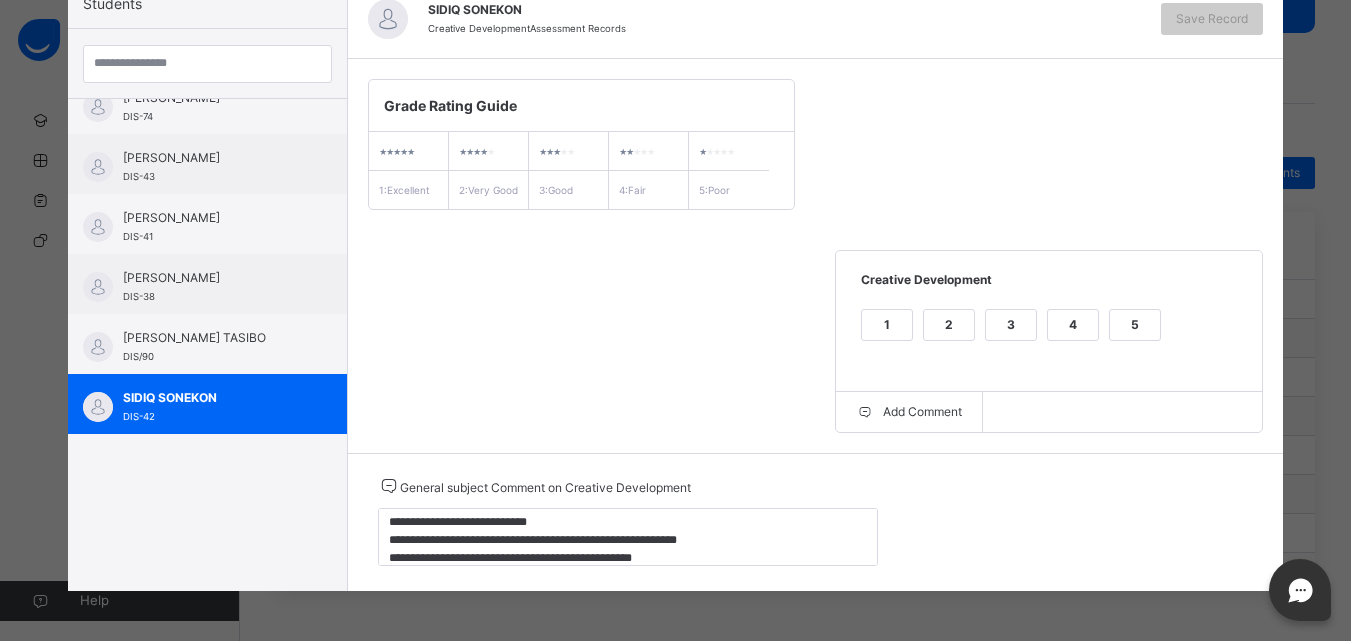 click on "3" at bounding box center (1011, 325) 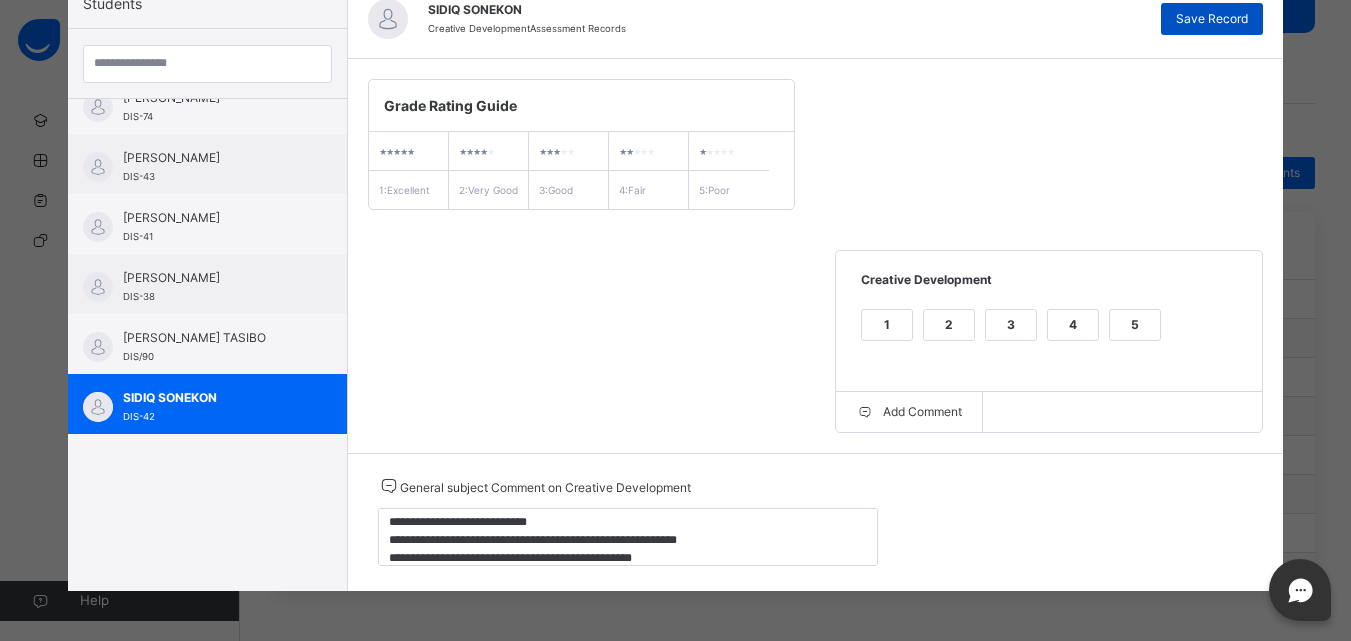 click on "Save Record" at bounding box center [1212, 19] 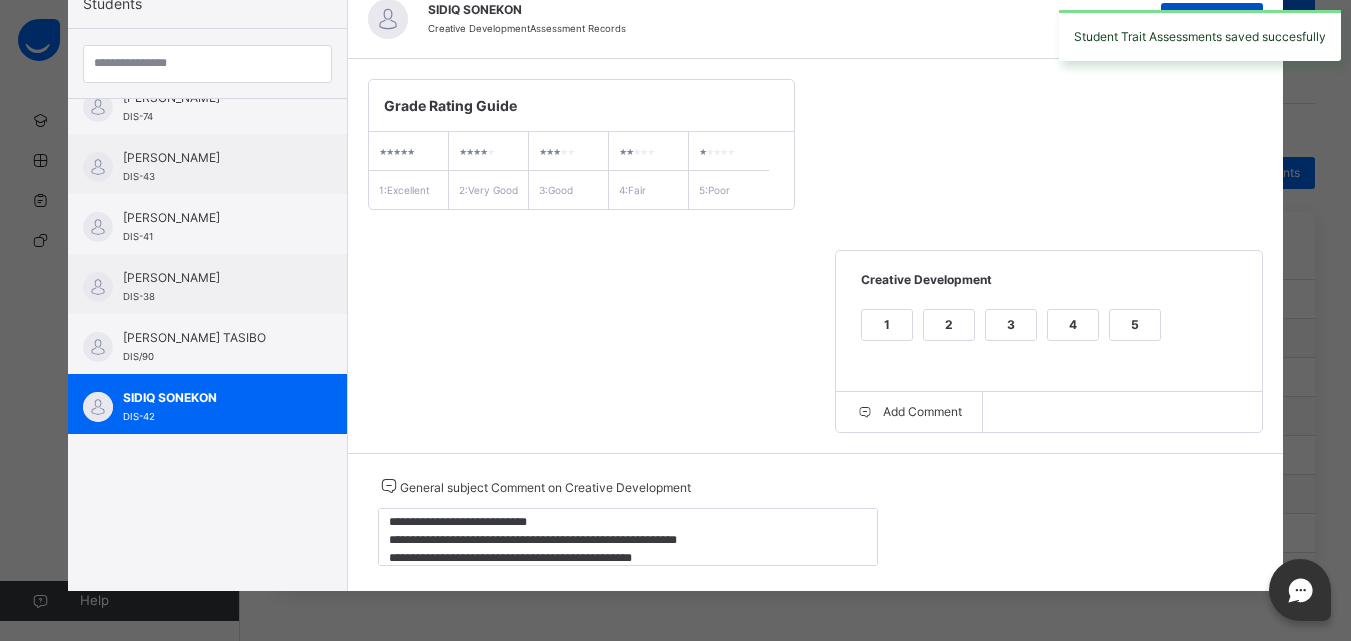 click on "Student Trait Assessments saved succesfully" at bounding box center (1200, 35) 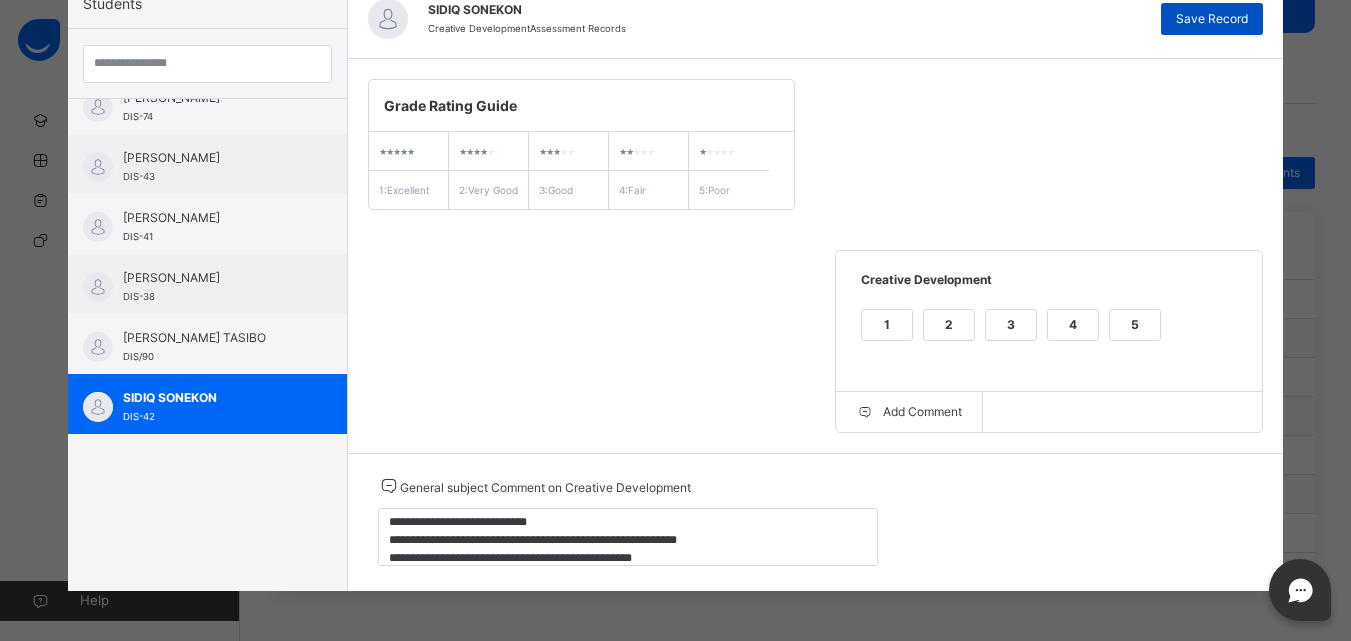 click on "Save Record" at bounding box center (1212, 19) 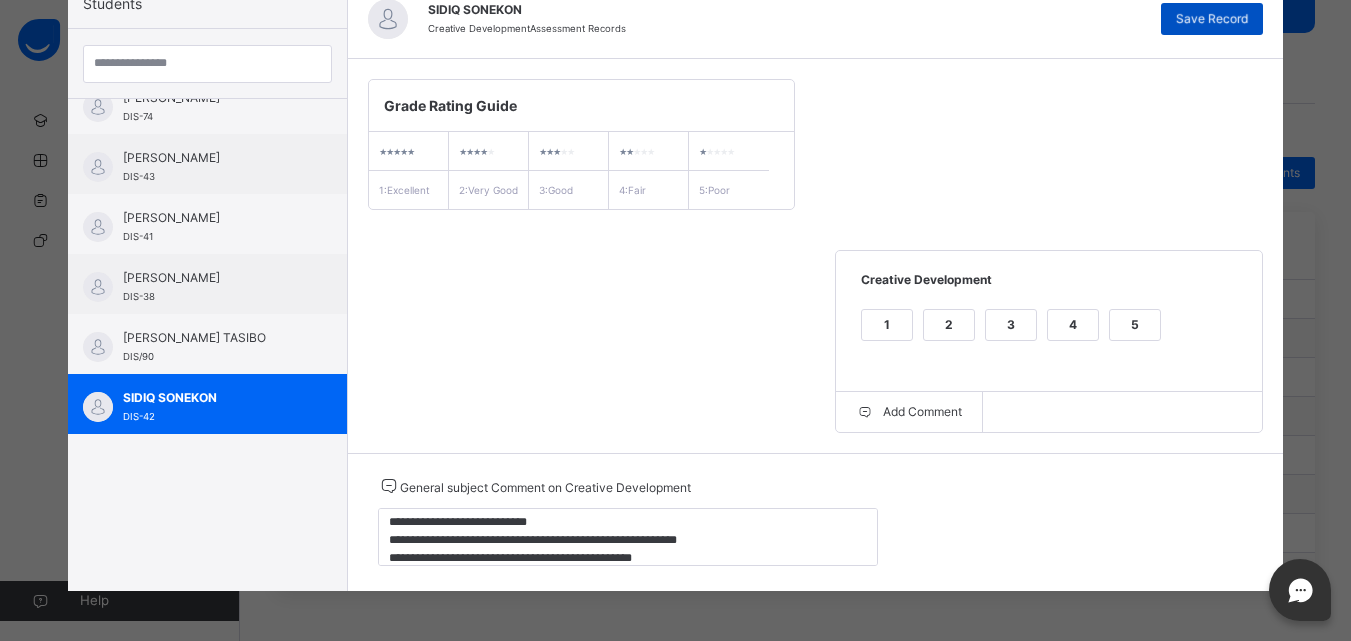 click on "Save Record" at bounding box center [1212, 19] 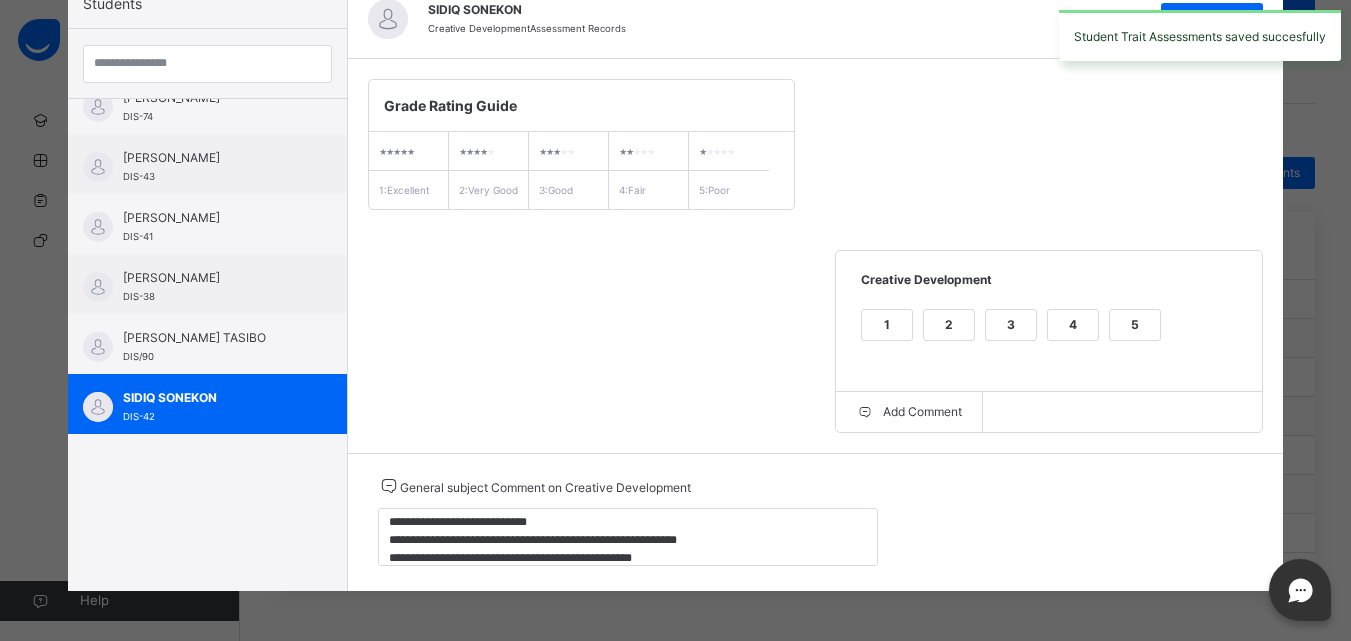 click on "Student Trait Assessments saved succesfully" at bounding box center [1200, 35] 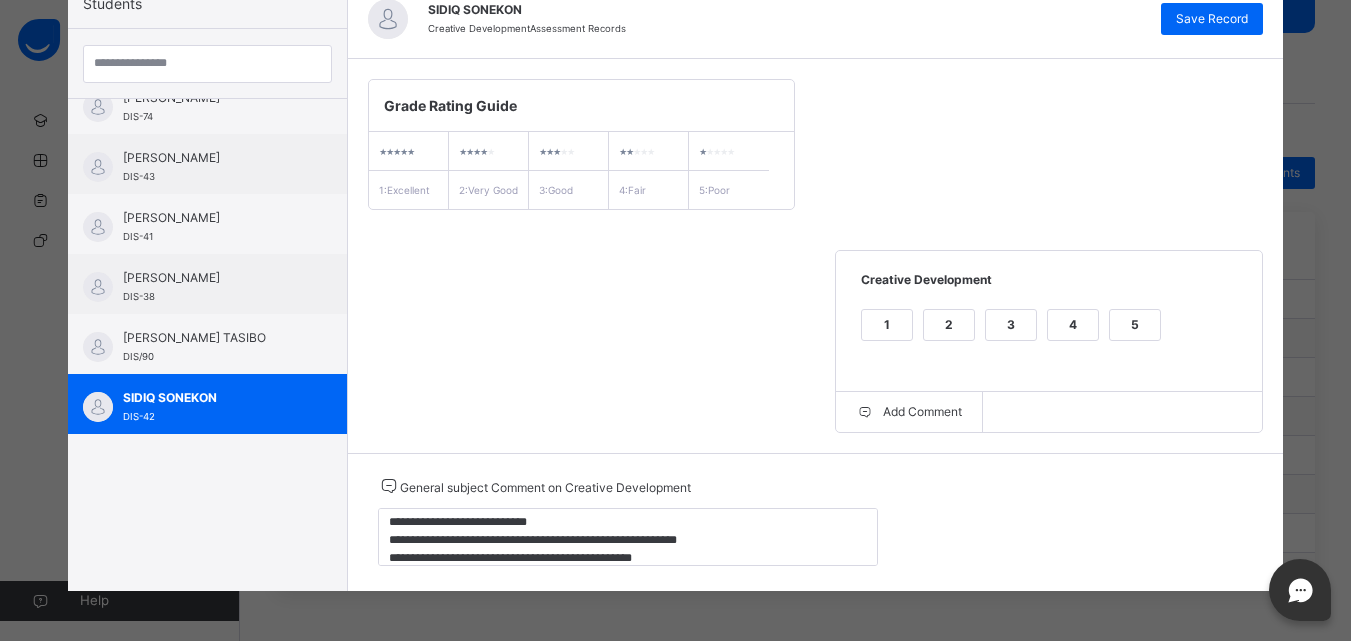 click on "Grade Rating Guide   ★ ★ ★ ★ ★ 1  :  Excellent ★ ★ ★ ★ ★ 2  :  Very Good ★ ★ ★ ★ ★ 3  :  Good ★ ★ ★ ★ ★ 4  :  Fair ★ ★ ★ ★ ★ 5  :  Poor Creative Development   1 2 3 4 5  Add Comment" at bounding box center (816, 256) 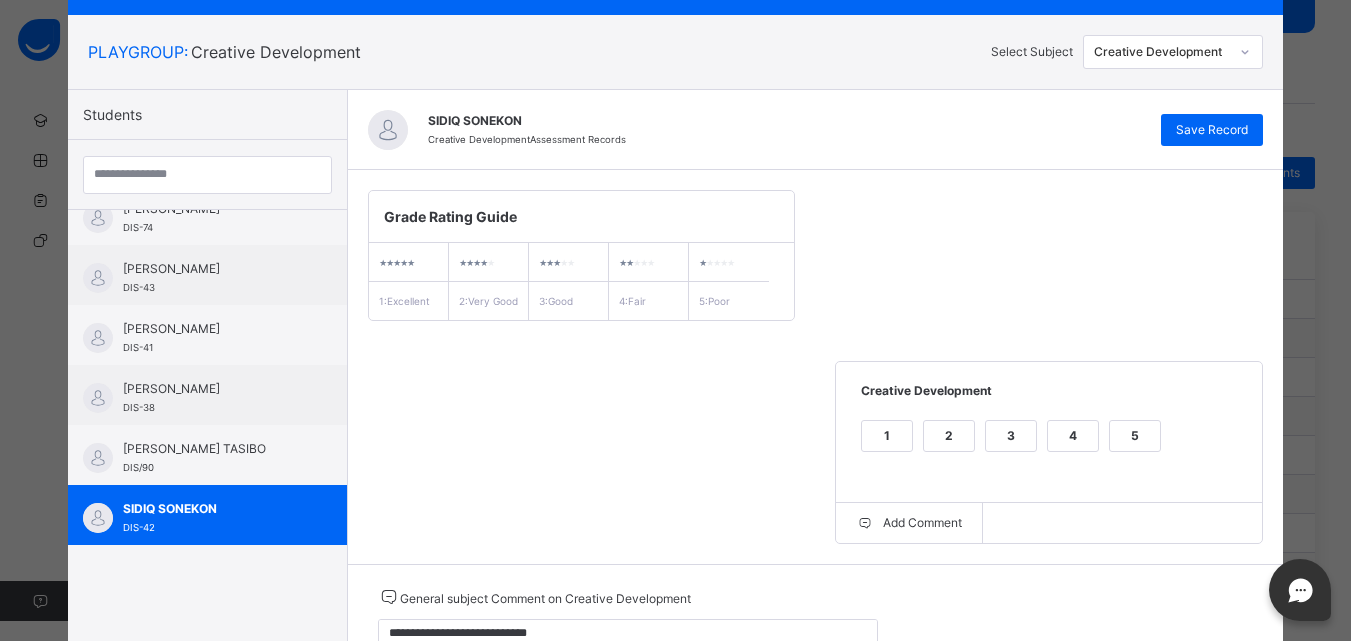 scroll, scrollTop: 71, scrollLeft: 0, axis: vertical 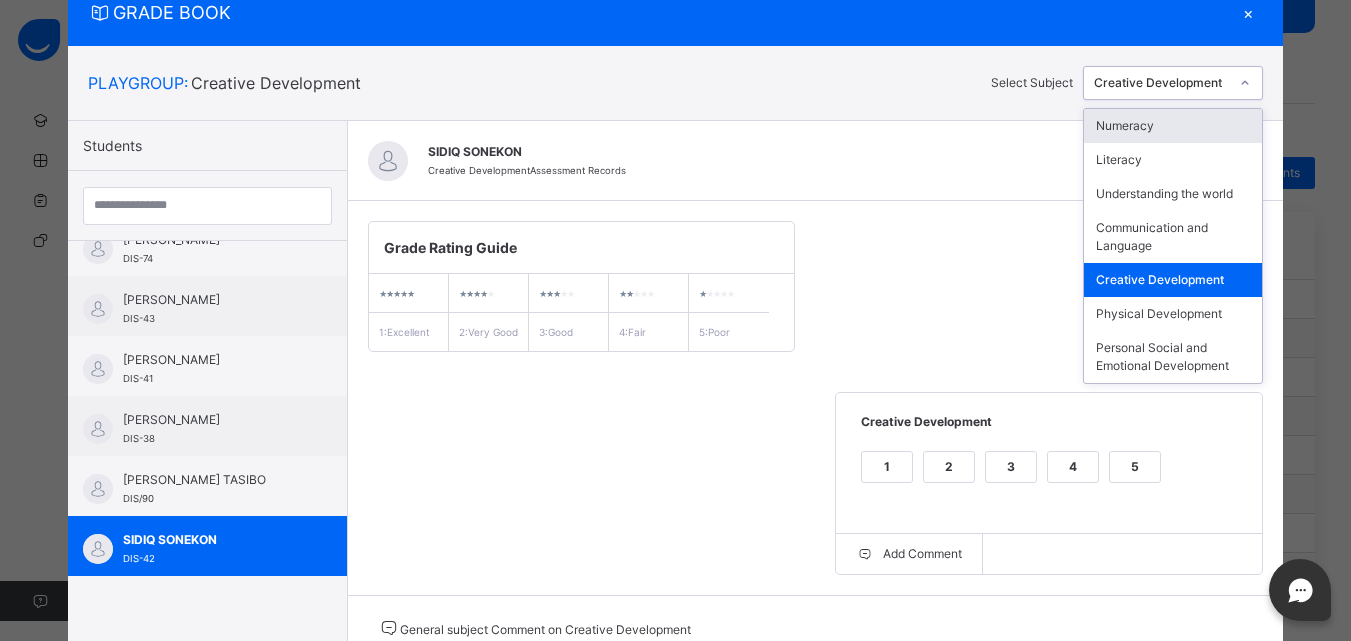 click 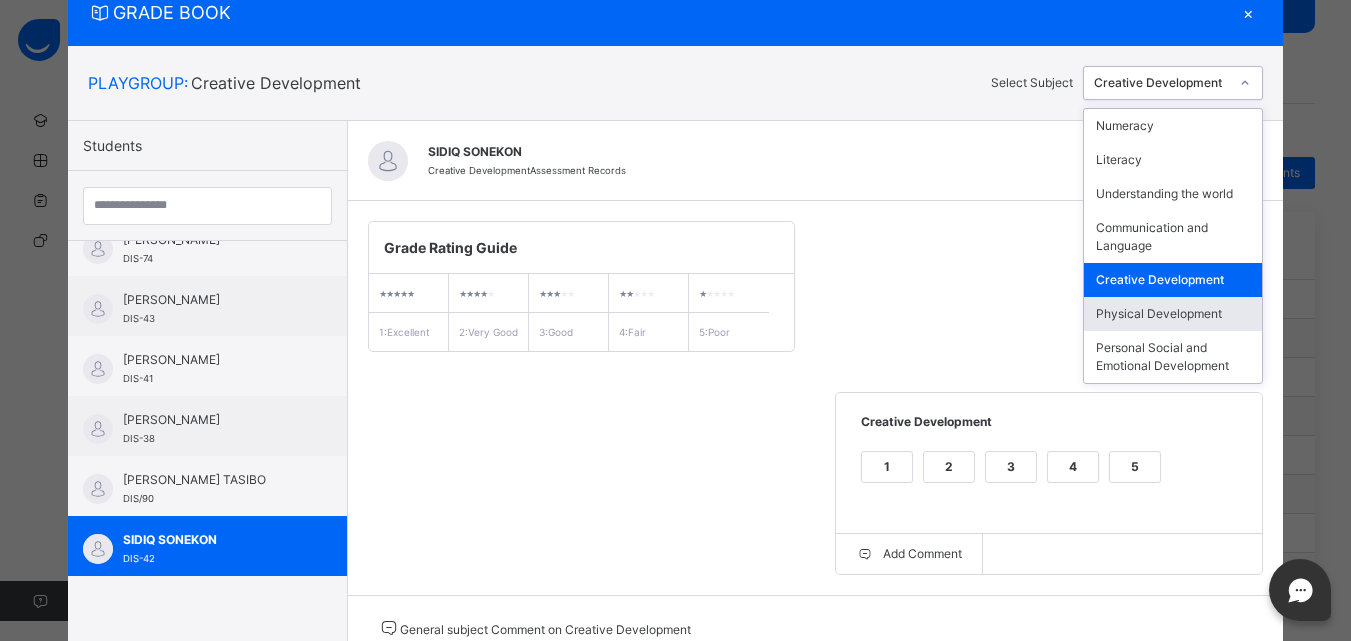 click on "Physical Development" at bounding box center (1173, 314) 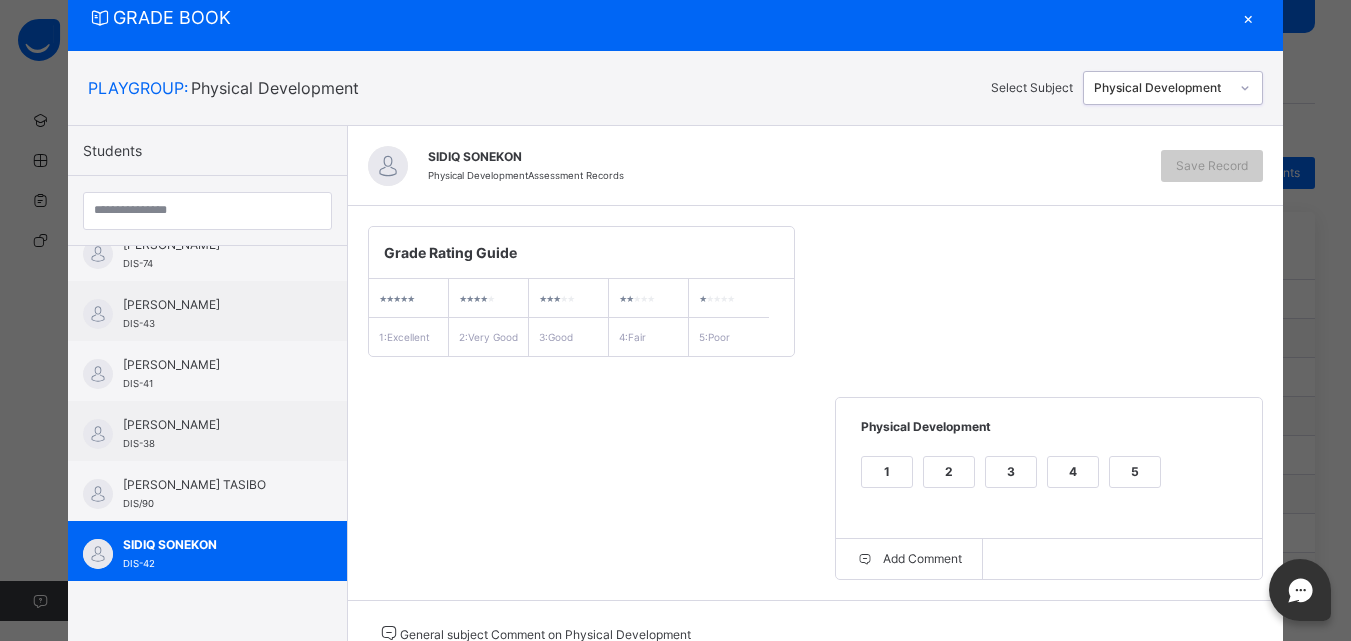 scroll, scrollTop: 71, scrollLeft: 0, axis: vertical 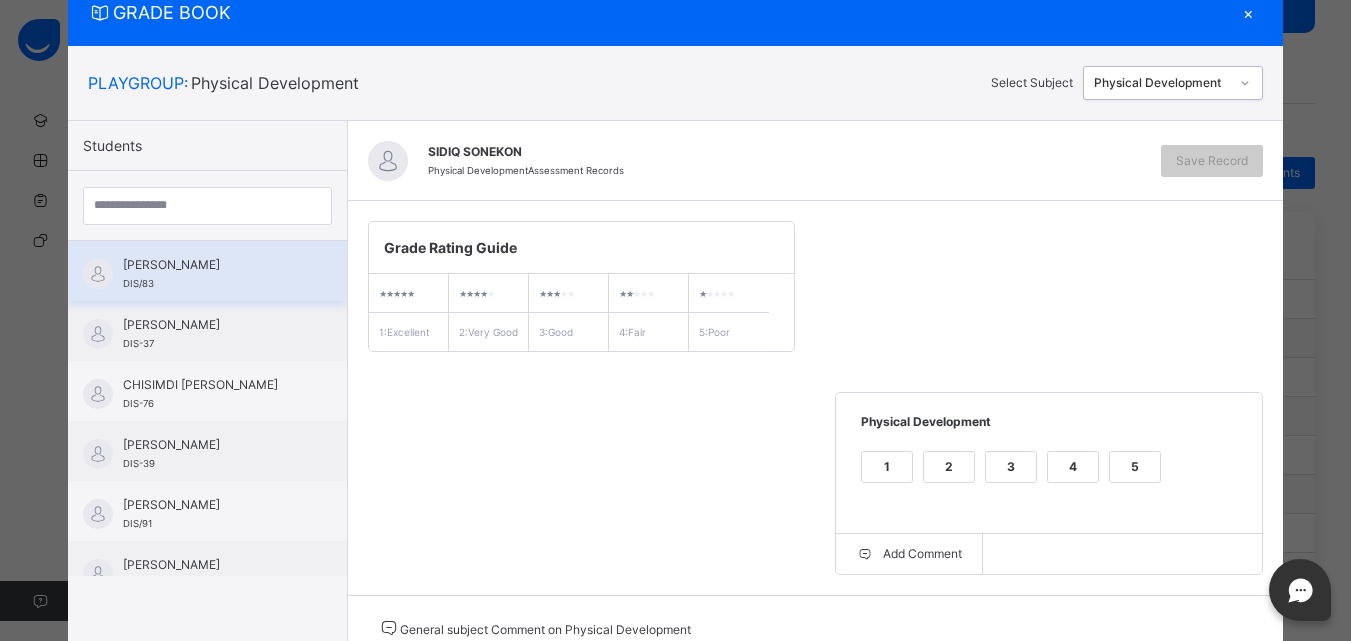 click on "[PERSON_NAME] DIS/83" at bounding box center [207, 271] 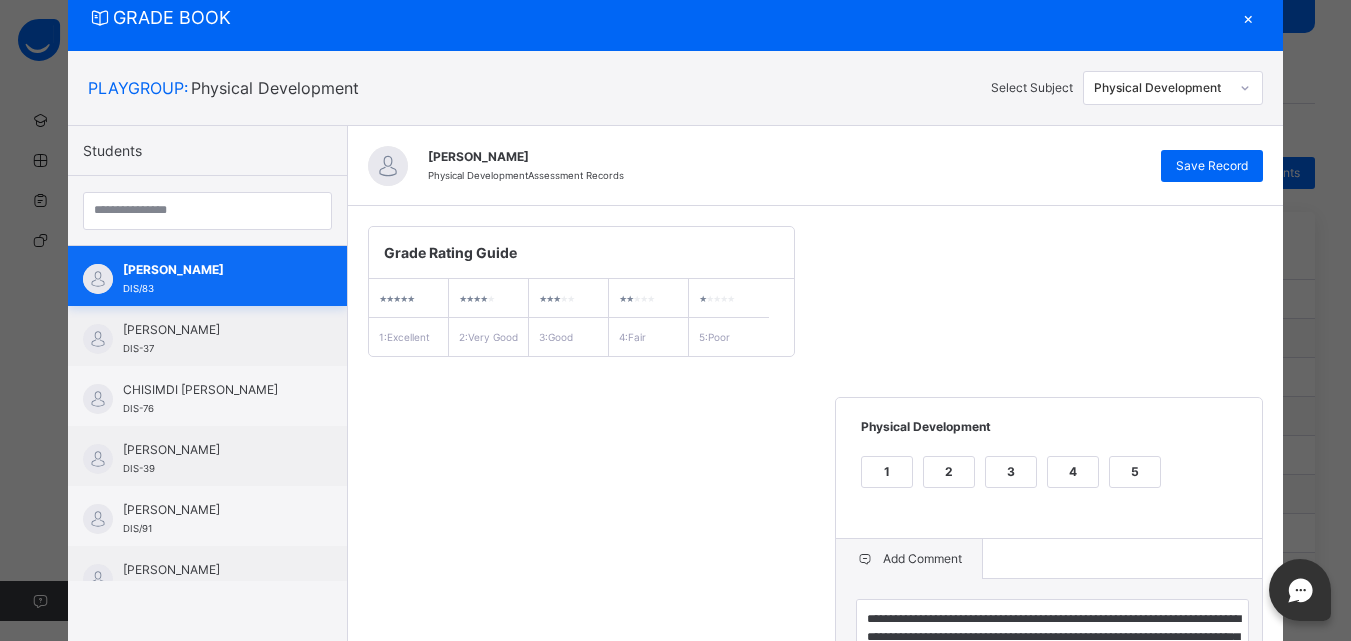 scroll, scrollTop: 71, scrollLeft: 0, axis: vertical 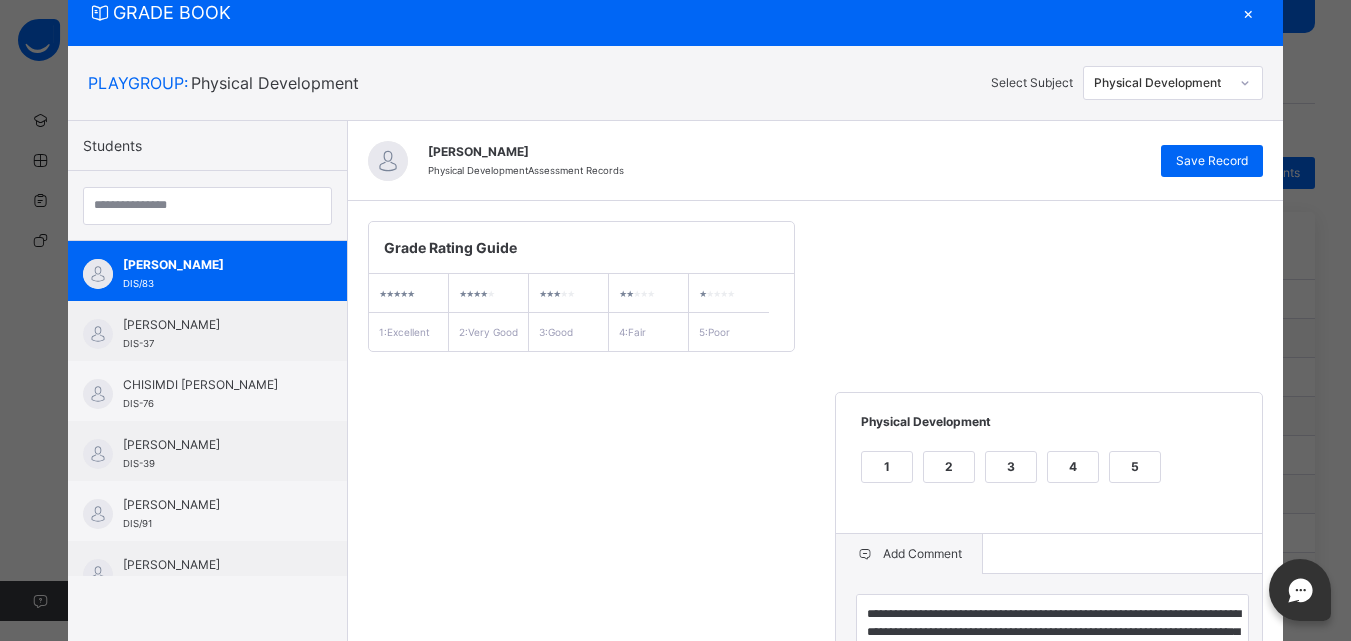 click on "**********" at bounding box center [816, 449] 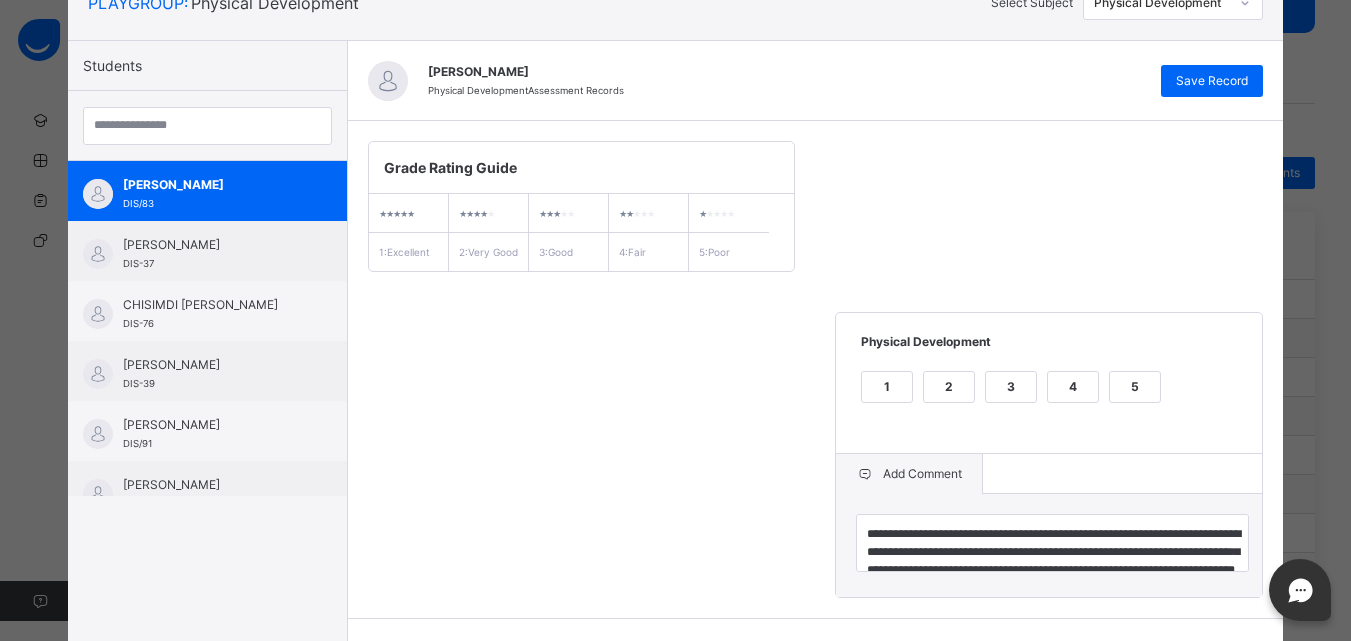 scroll, scrollTop: 191, scrollLeft: 0, axis: vertical 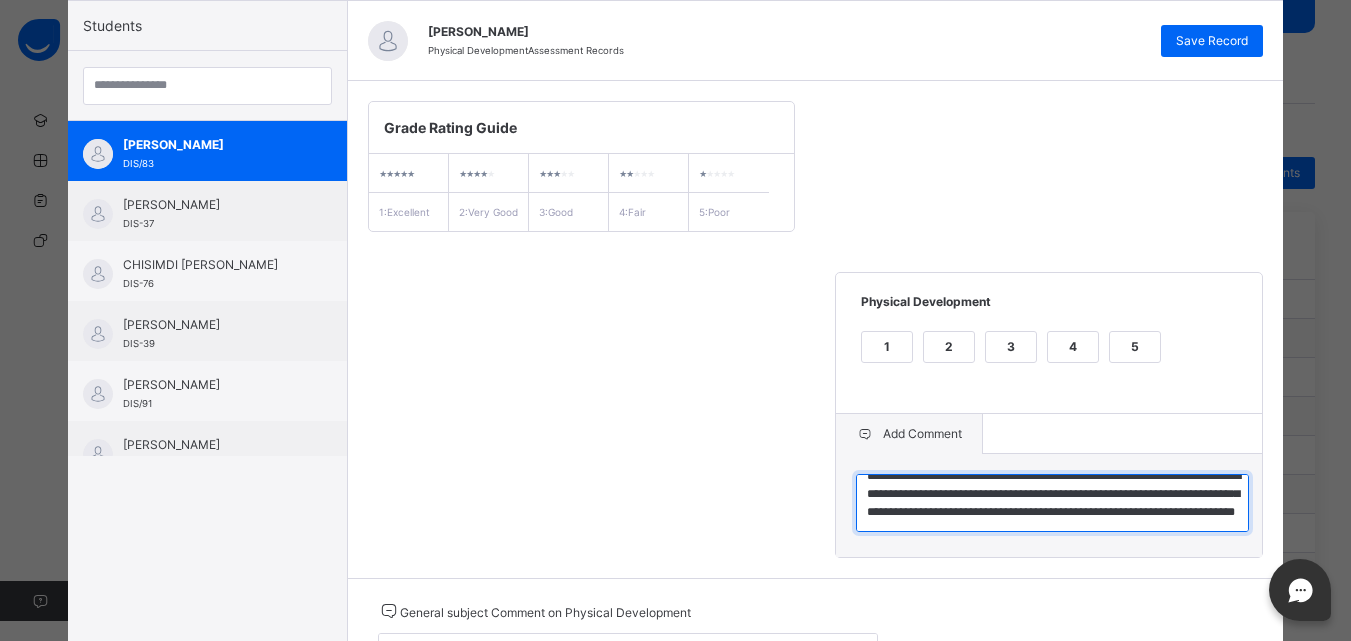 drag, startPoint x: 863, startPoint y: 512, endPoint x: 1223, endPoint y: 558, distance: 362.927 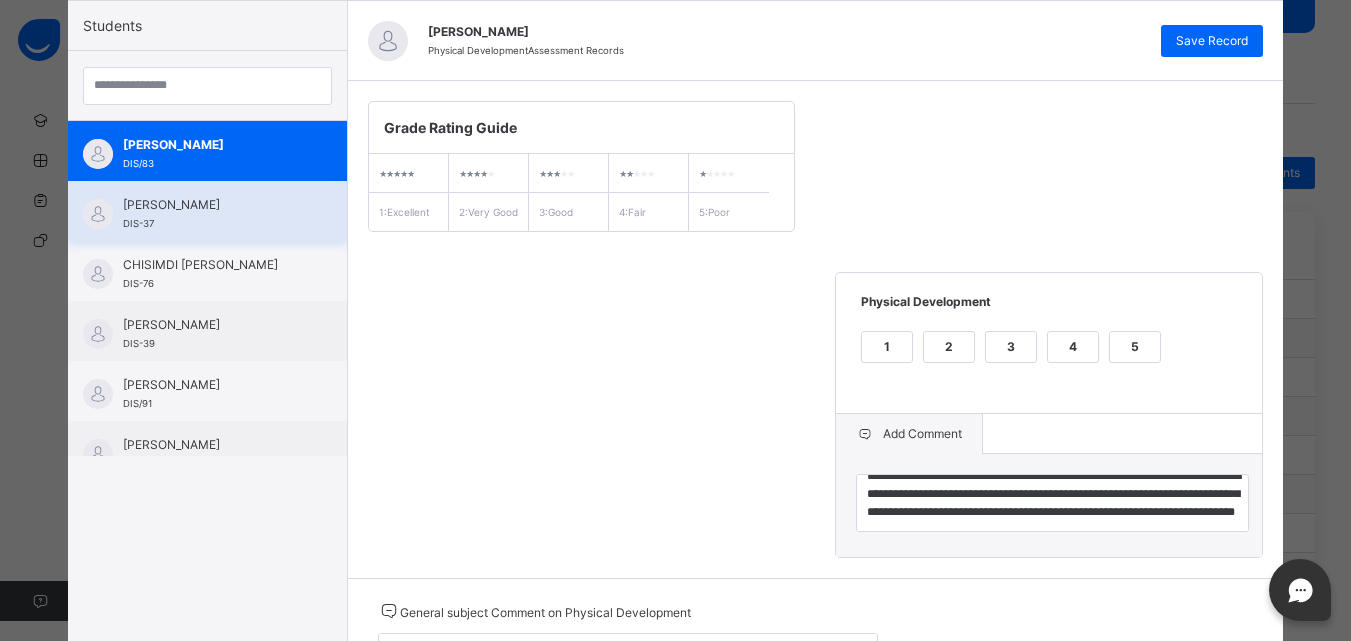 click on "[PERSON_NAME] DIS-37" at bounding box center [212, 214] 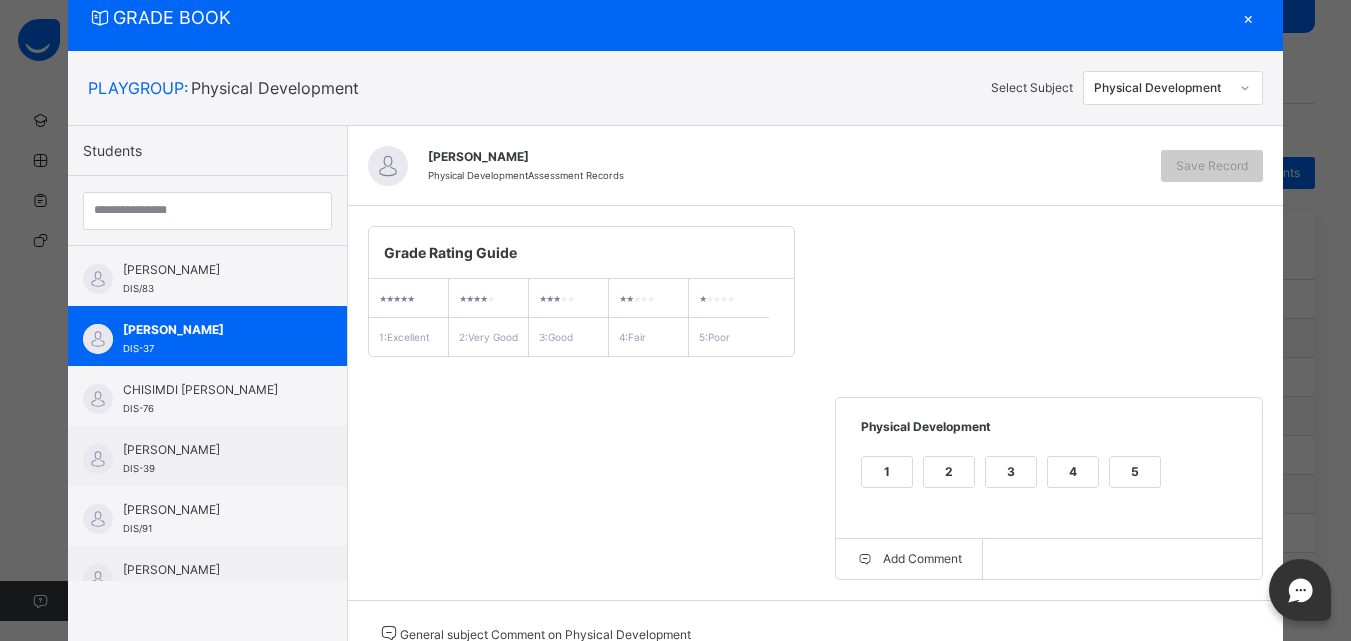 scroll, scrollTop: 191, scrollLeft: 0, axis: vertical 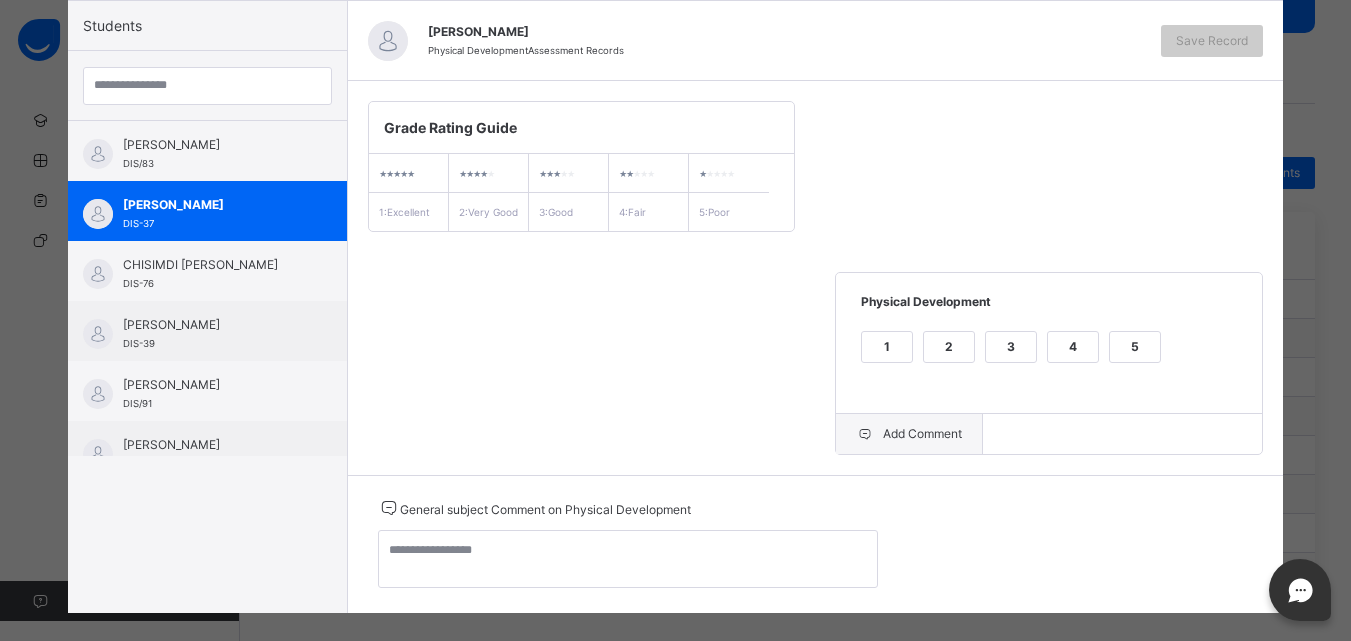 click on "Add Comment" at bounding box center (909, 434) 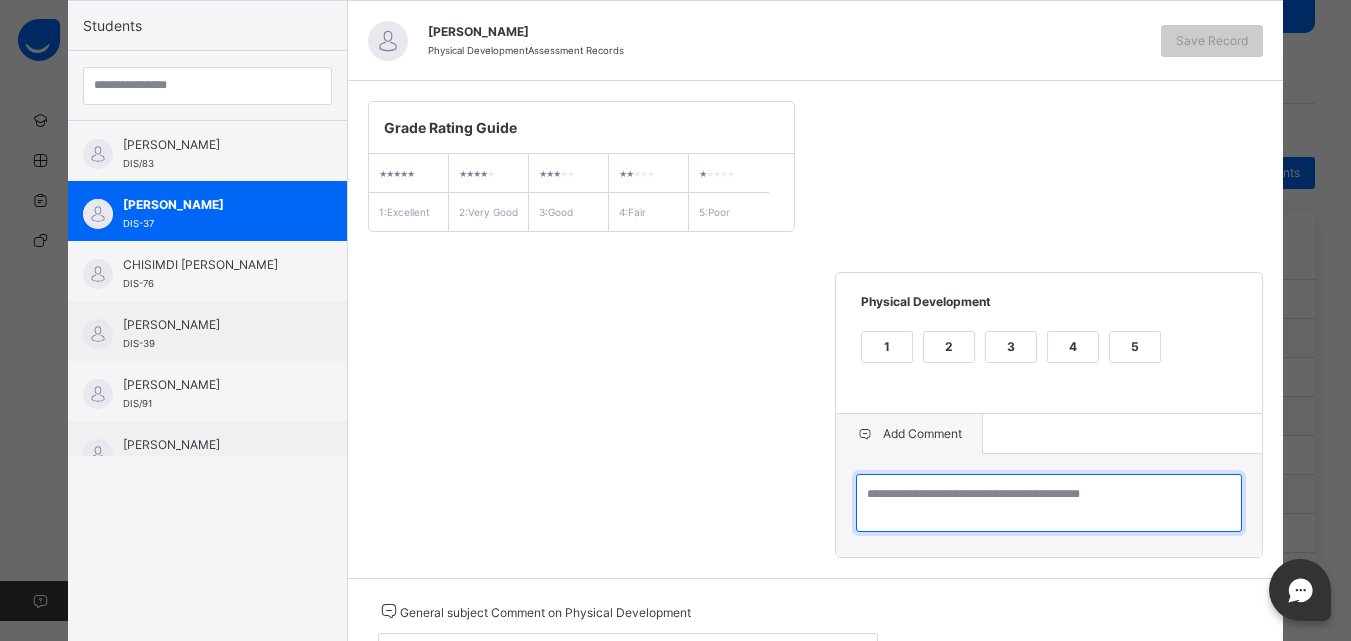 click at bounding box center [1049, 503] 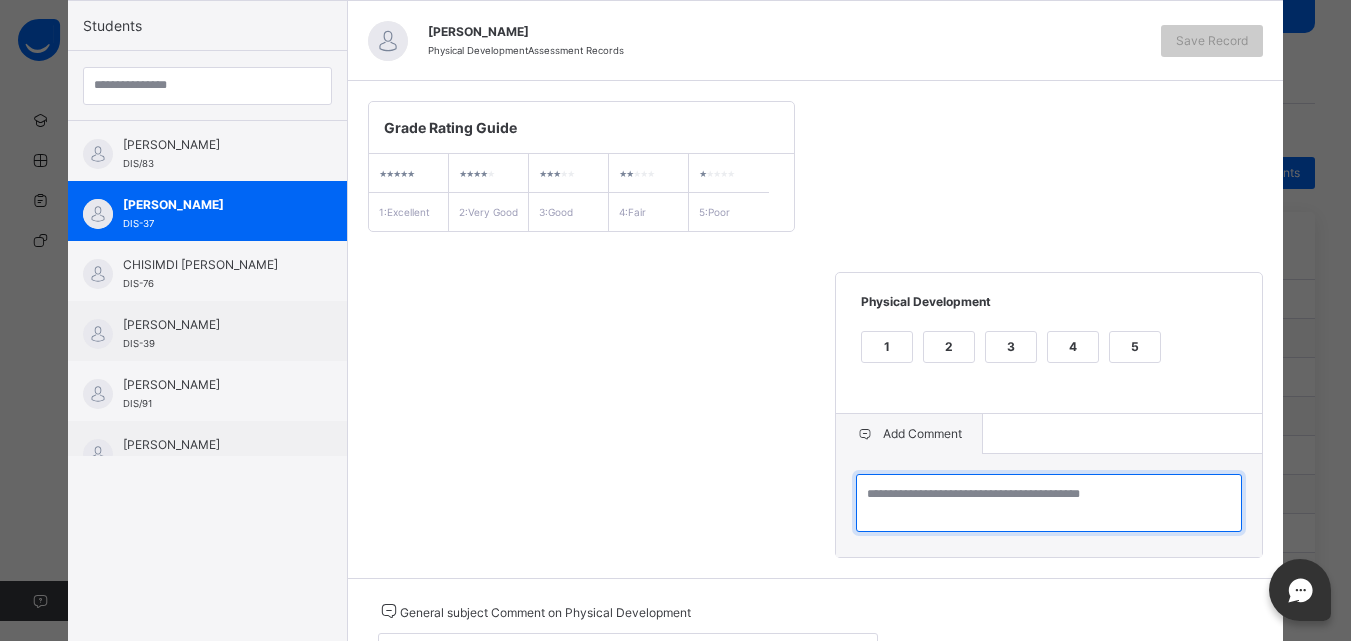 paste on "**********" 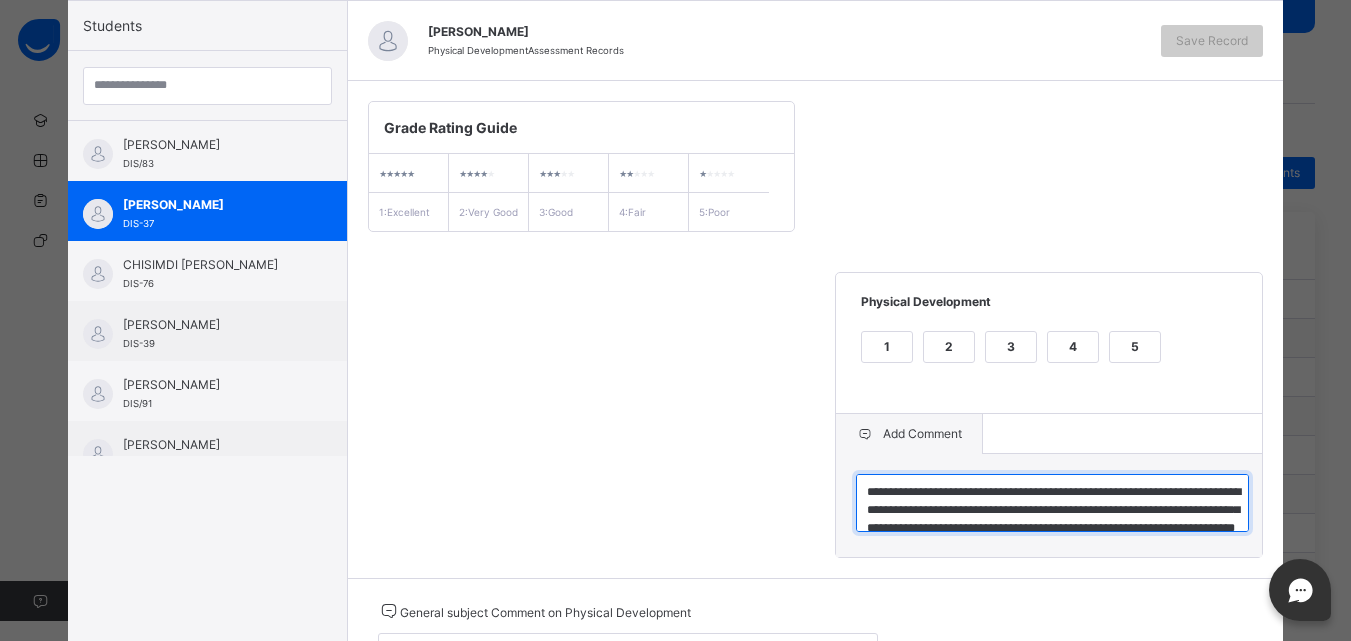 scroll, scrollTop: 0, scrollLeft: 0, axis: both 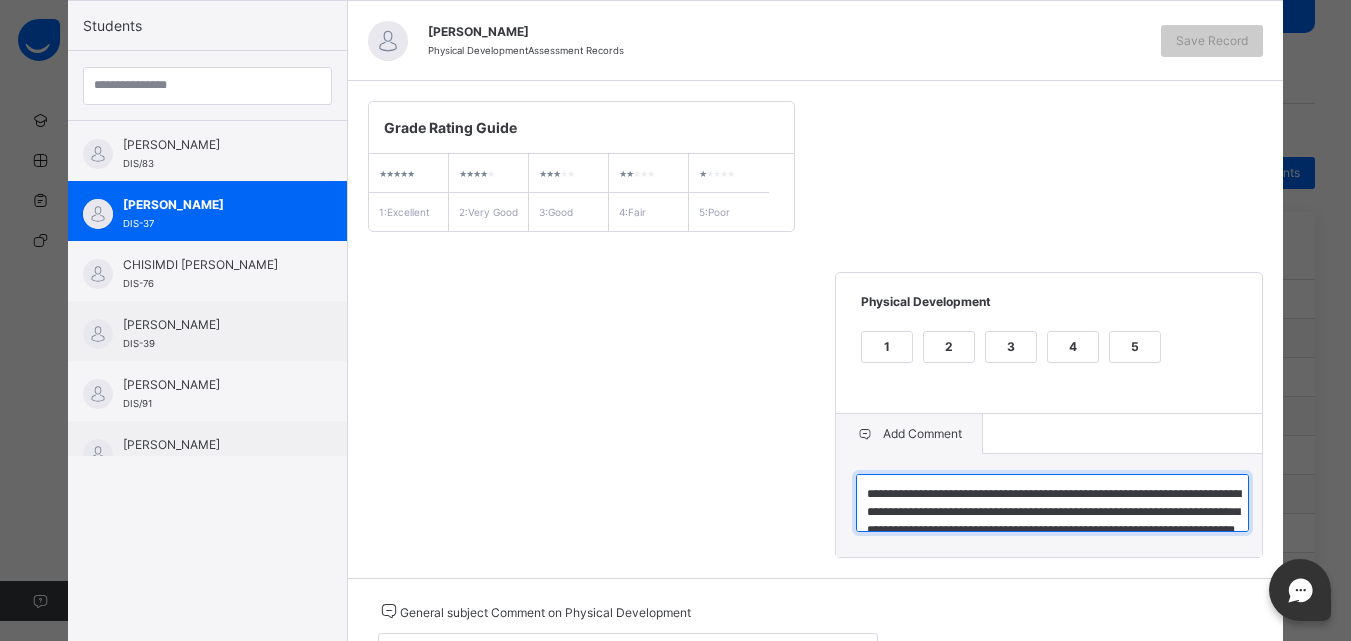 click on "**********" at bounding box center (1052, 503) 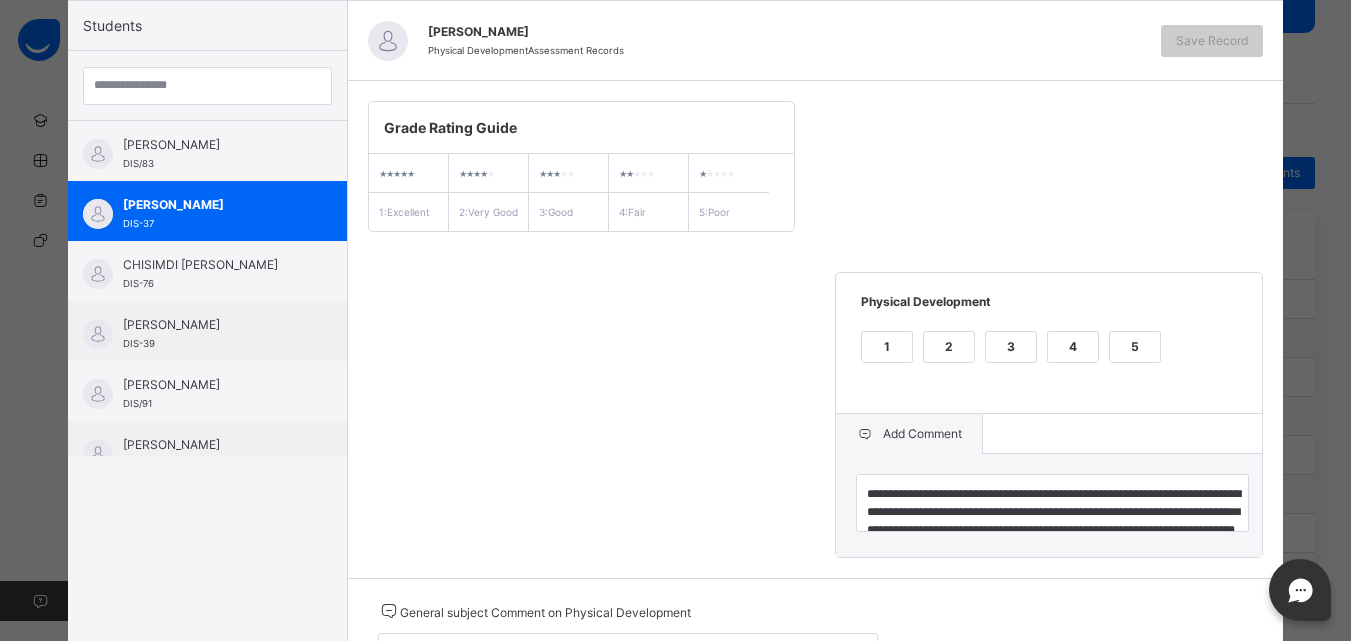 click on "3" at bounding box center (1011, 347) 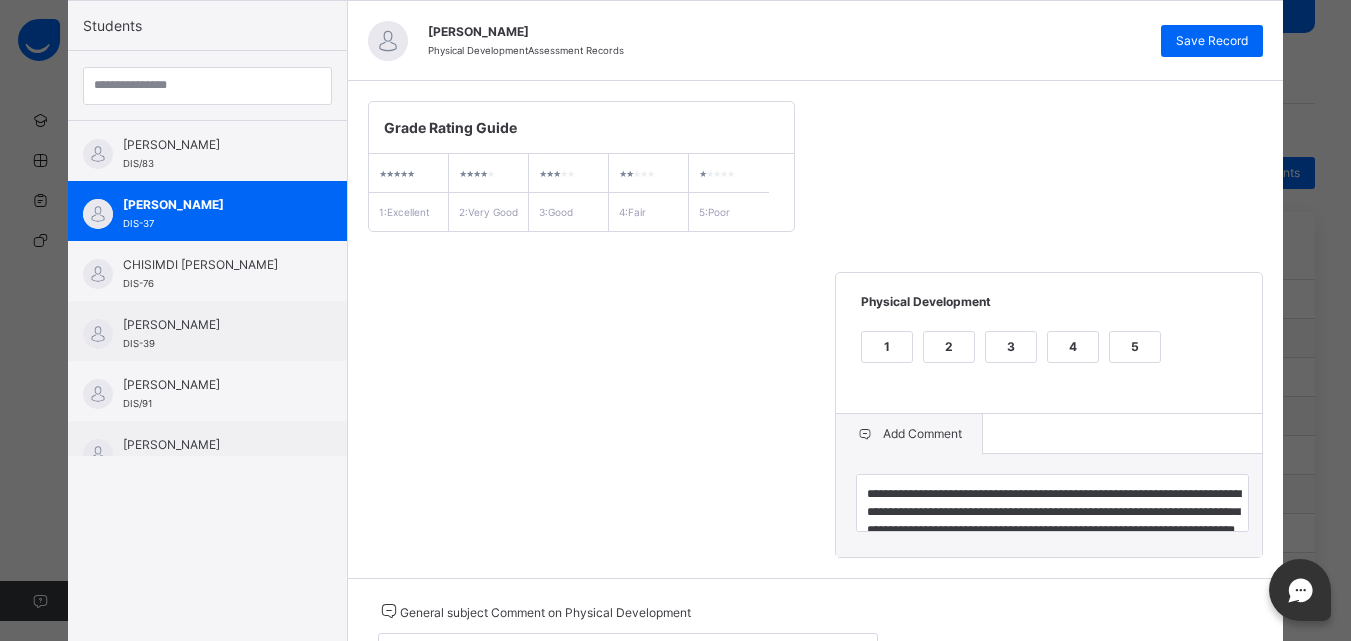 scroll, scrollTop: 231, scrollLeft: 0, axis: vertical 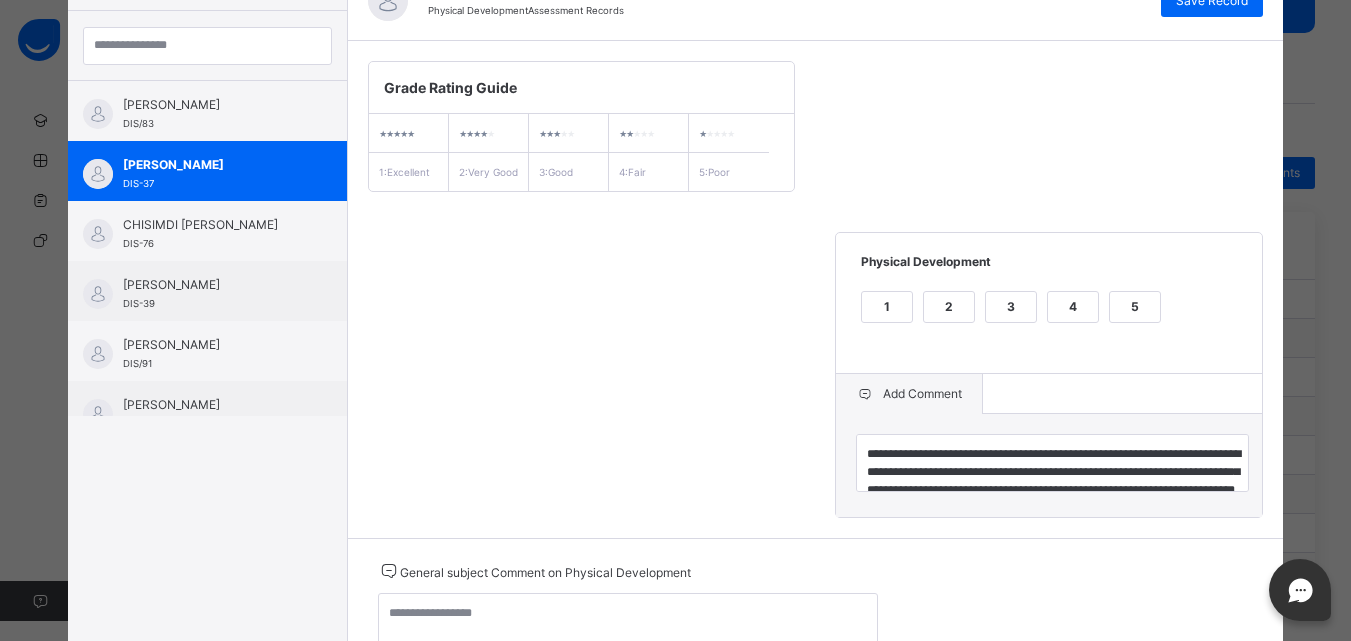 click on "**********" at bounding box center (816, 289) 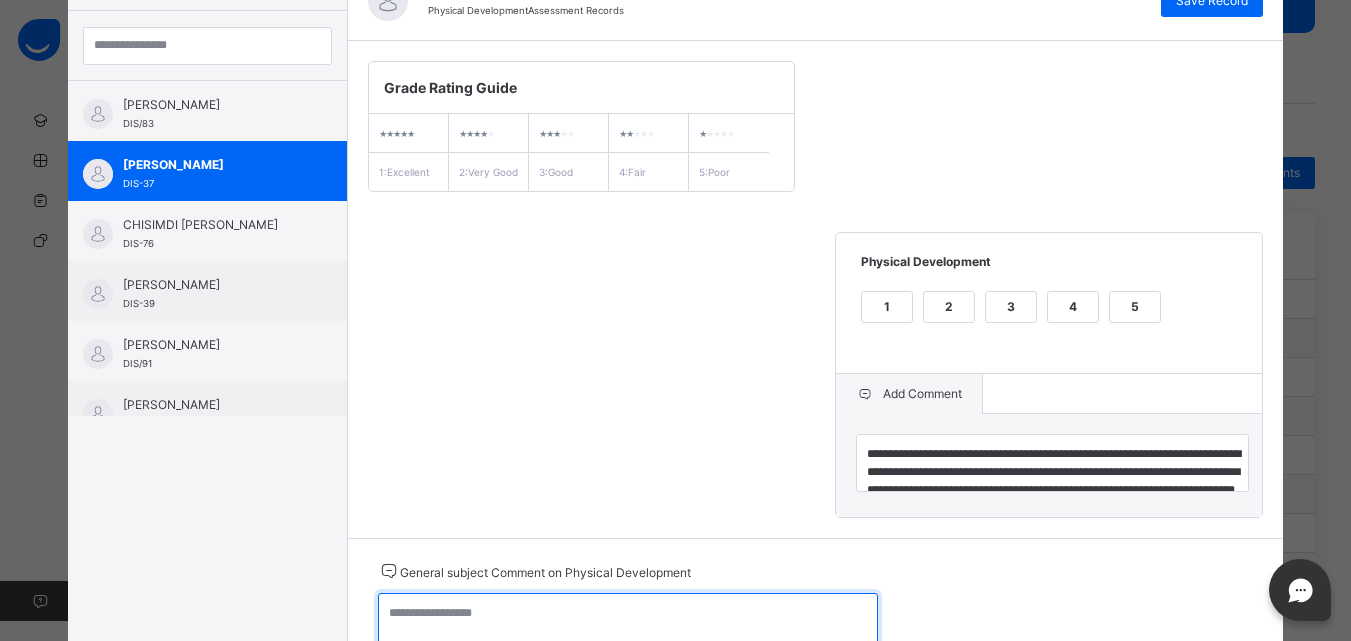 click at bounding box center [628, 622] 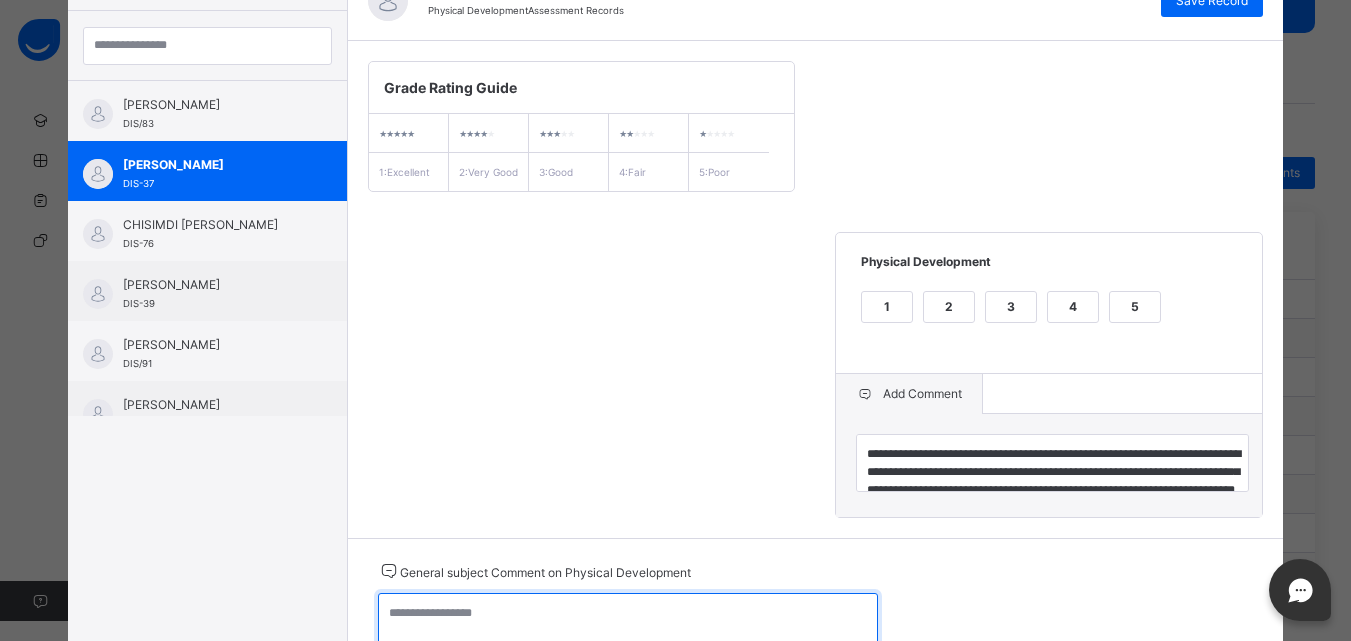 paste on "**********" 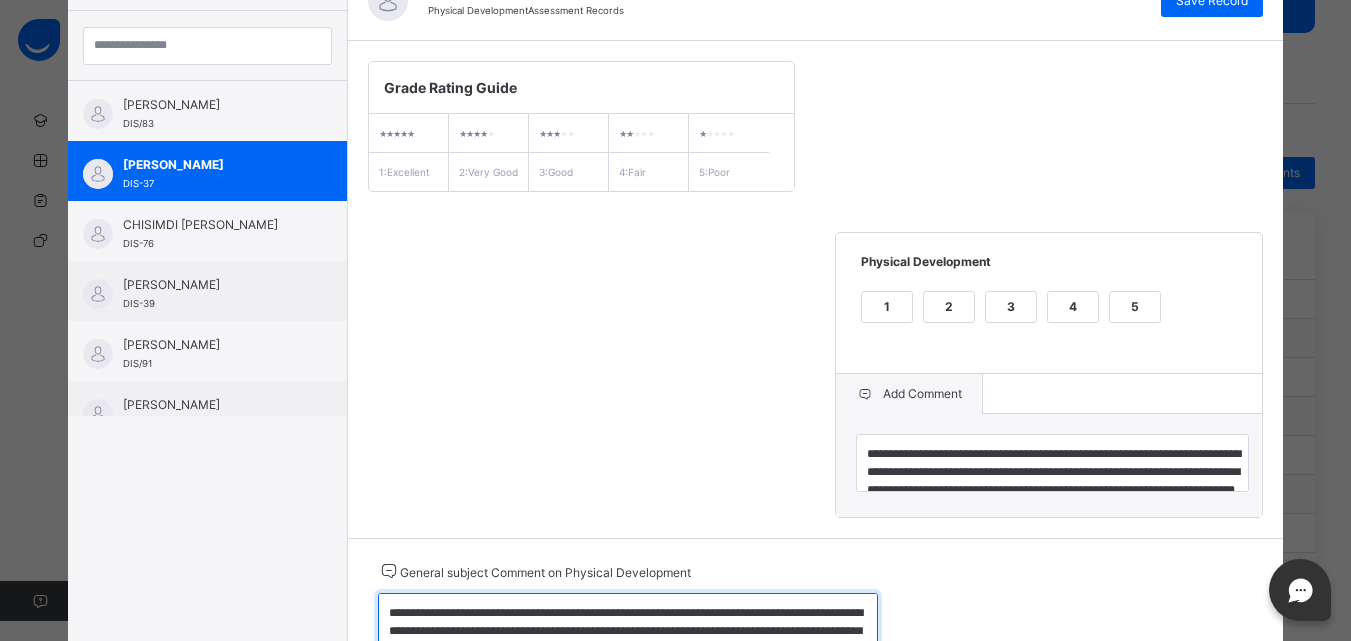 scroll, scrollTop: 24, scrollLeft: 0, axis: vertical 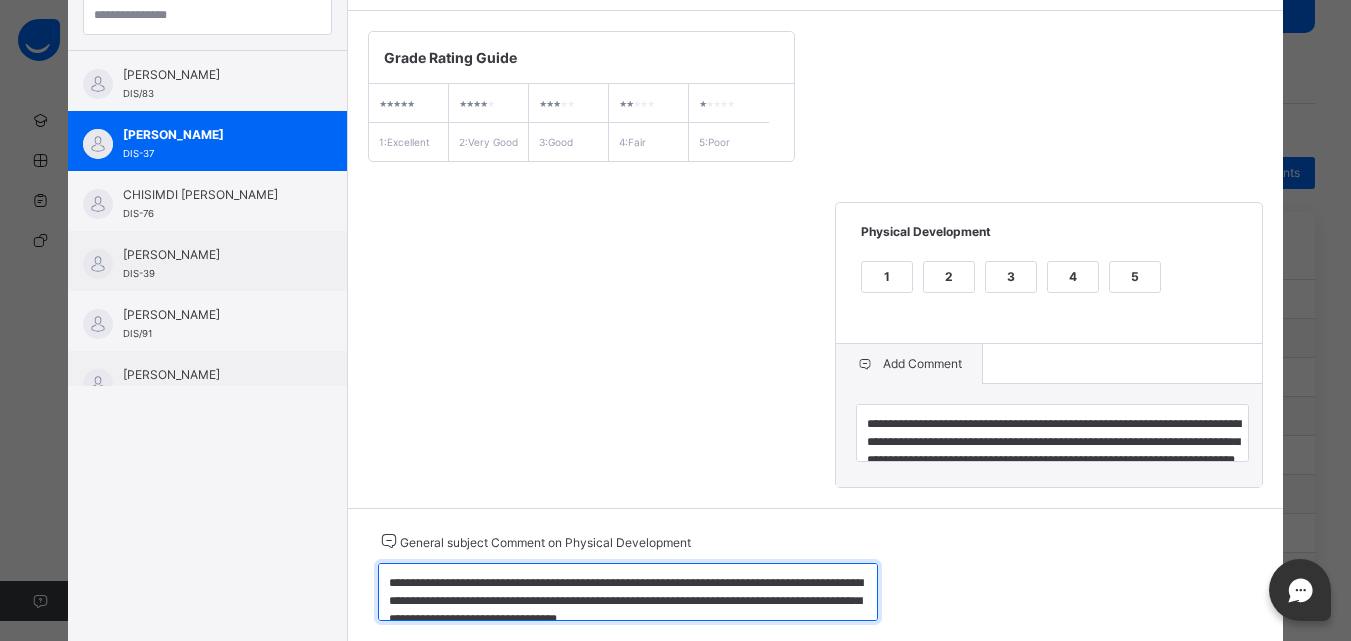 click on "**********" at bounding box center (628, 592) 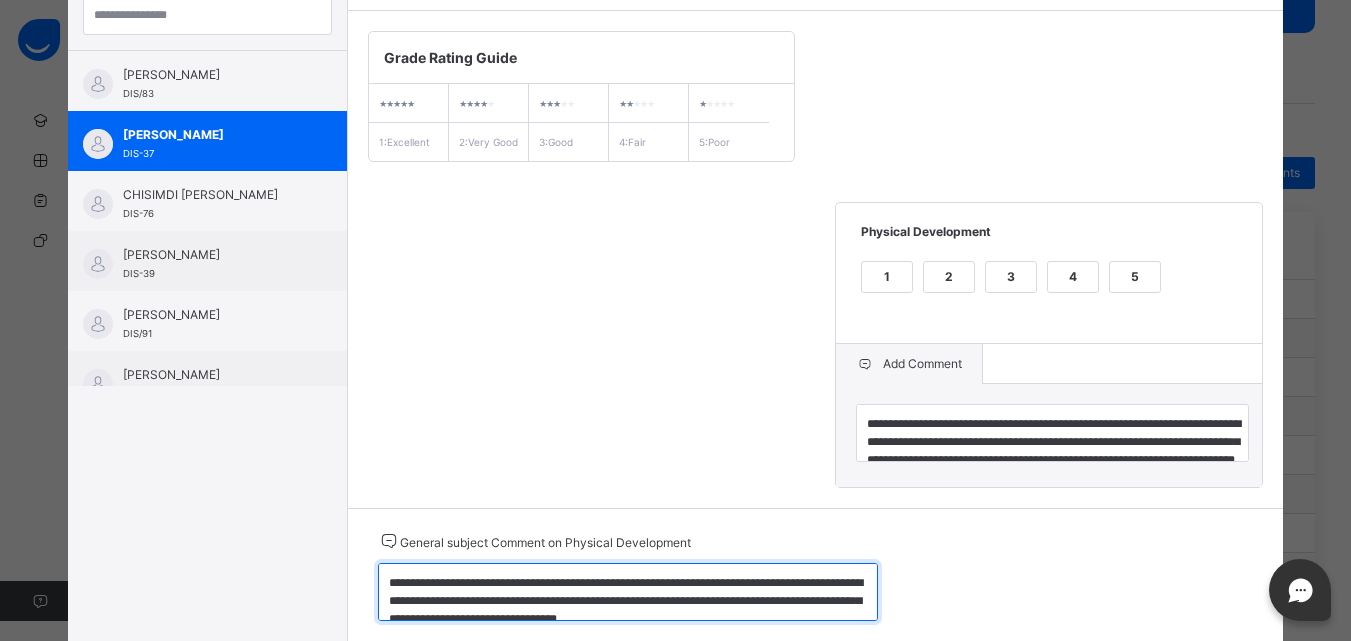 type on "**********" 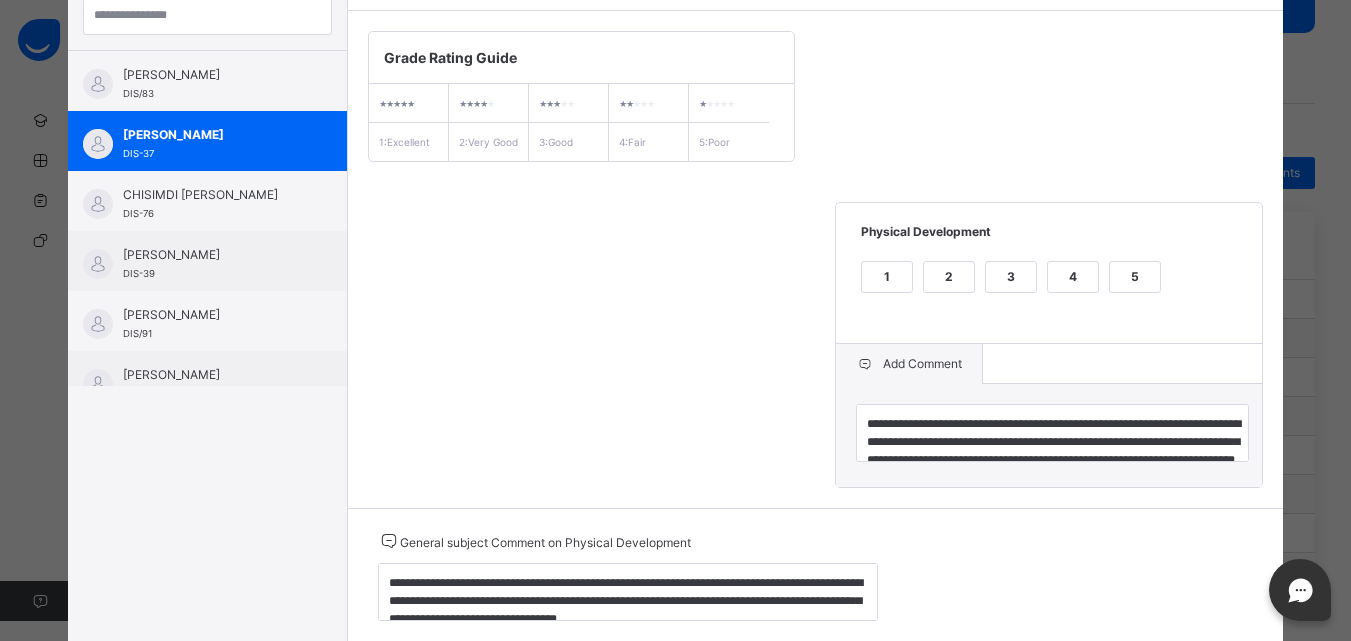 click on "**********" at bounding box center [816, 259] 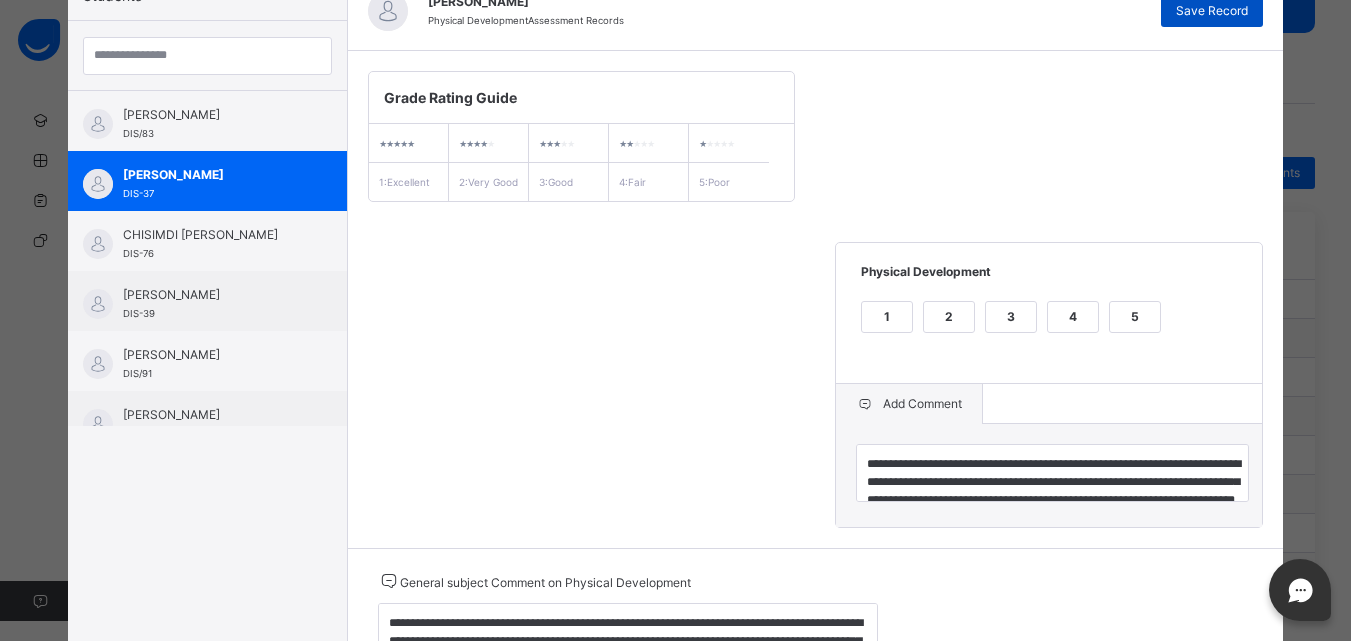 click on "Save Record" at bounding box center (1212, 11) 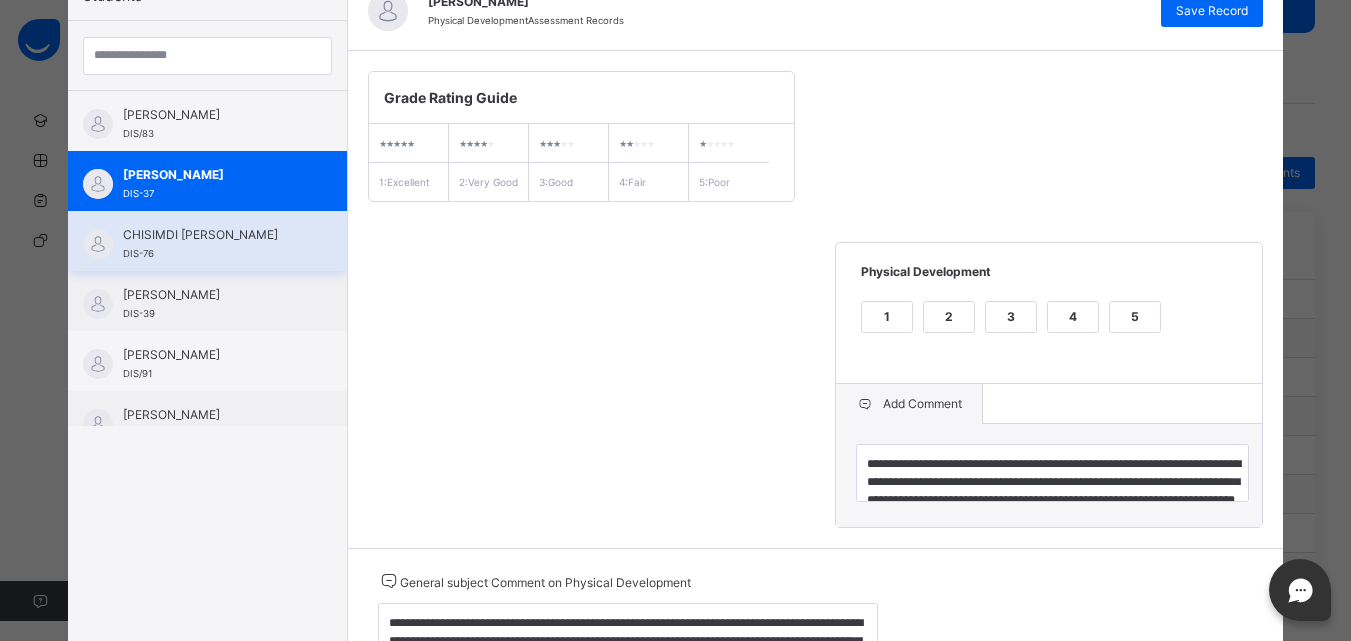 click on "CHISIMDI [PERSON_NAME]" at bounding box center [212, 235] 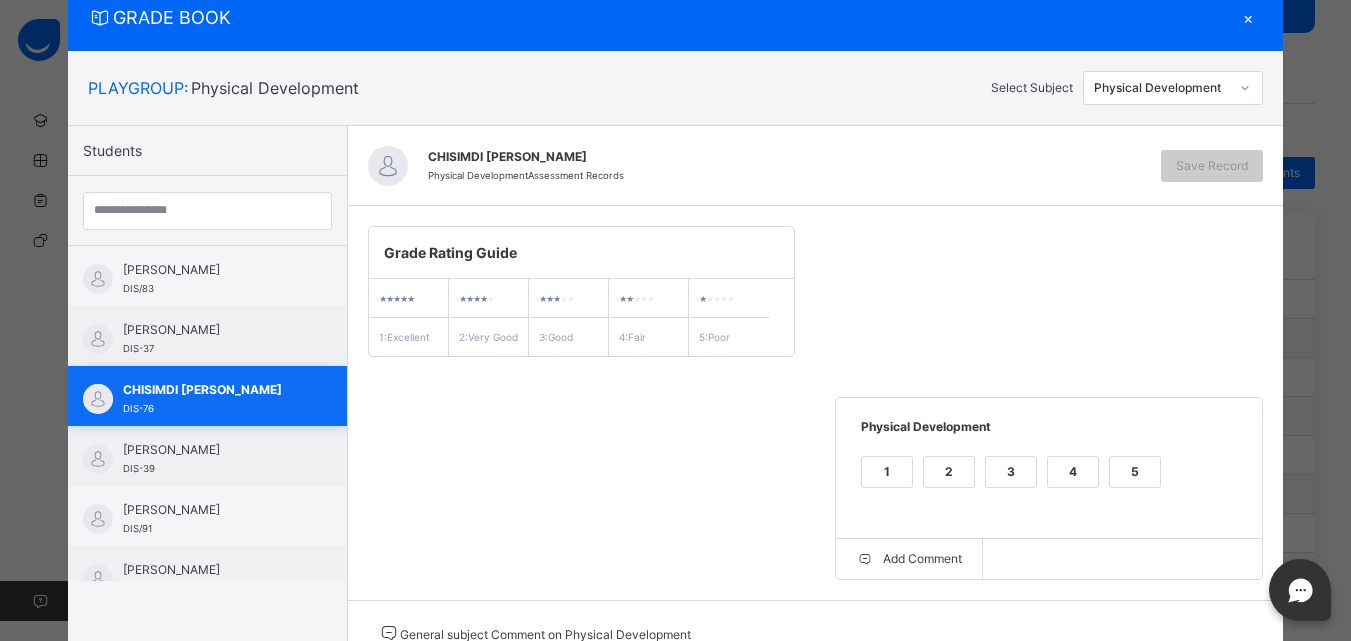 scroll, scrollTop: 221, scrollLeft: 0, axis: vertical 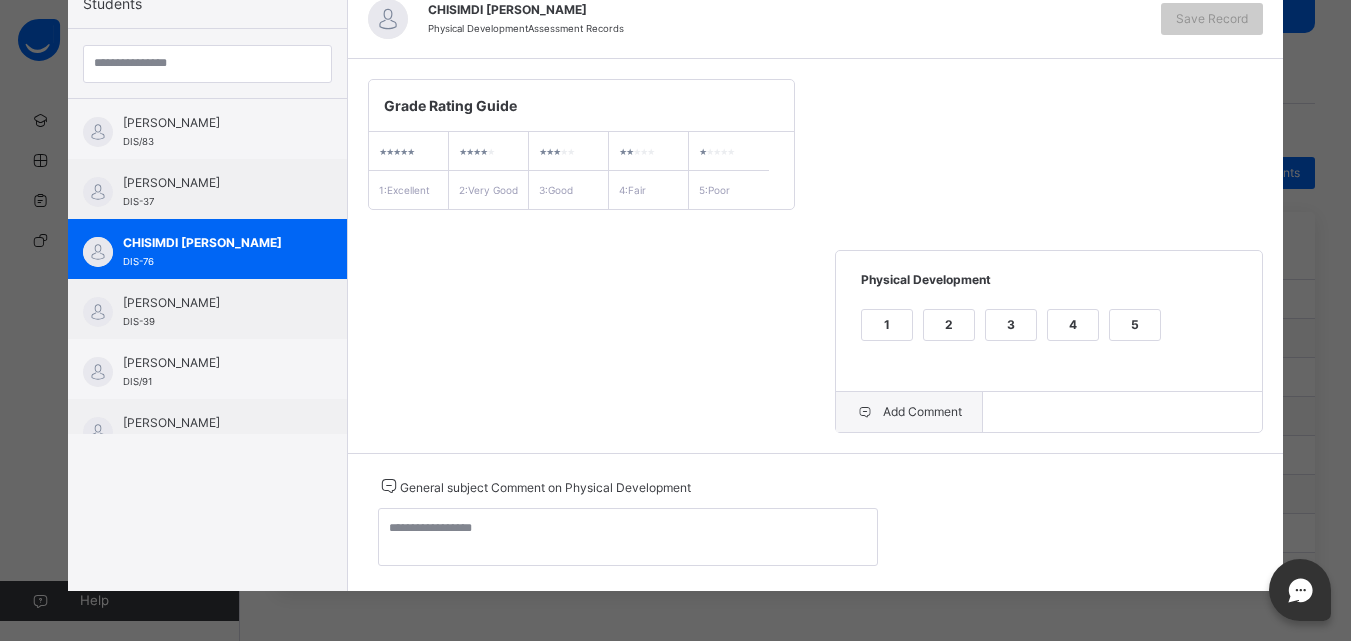 click on "Add Comment" at bounding box center (909, 412) 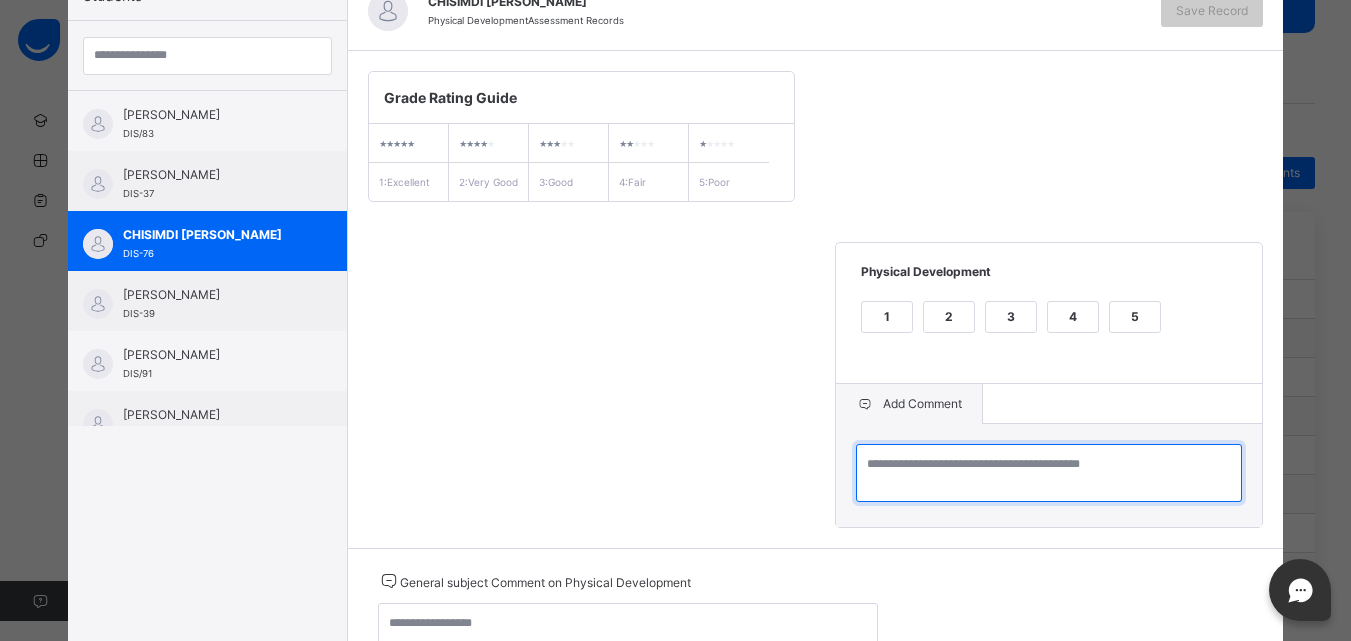 click at bounding box center [1049, 473] 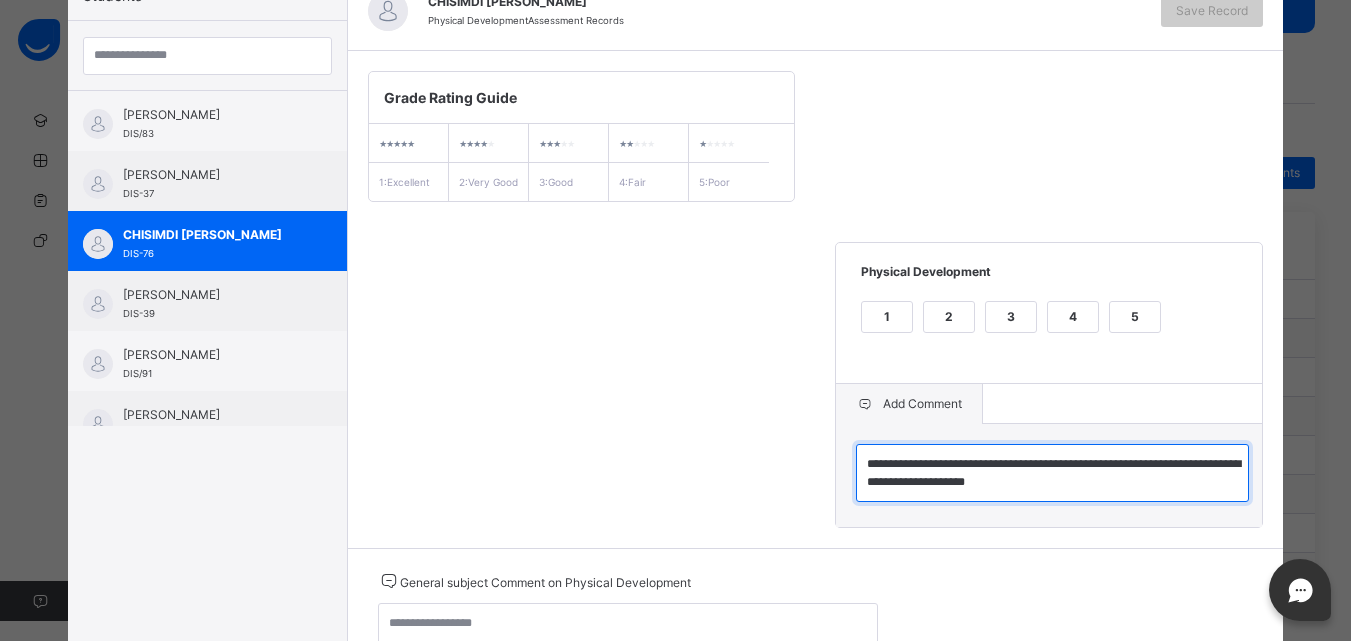 scroll, scrollTop: 6, scrollLeft: 0, axis: vertical 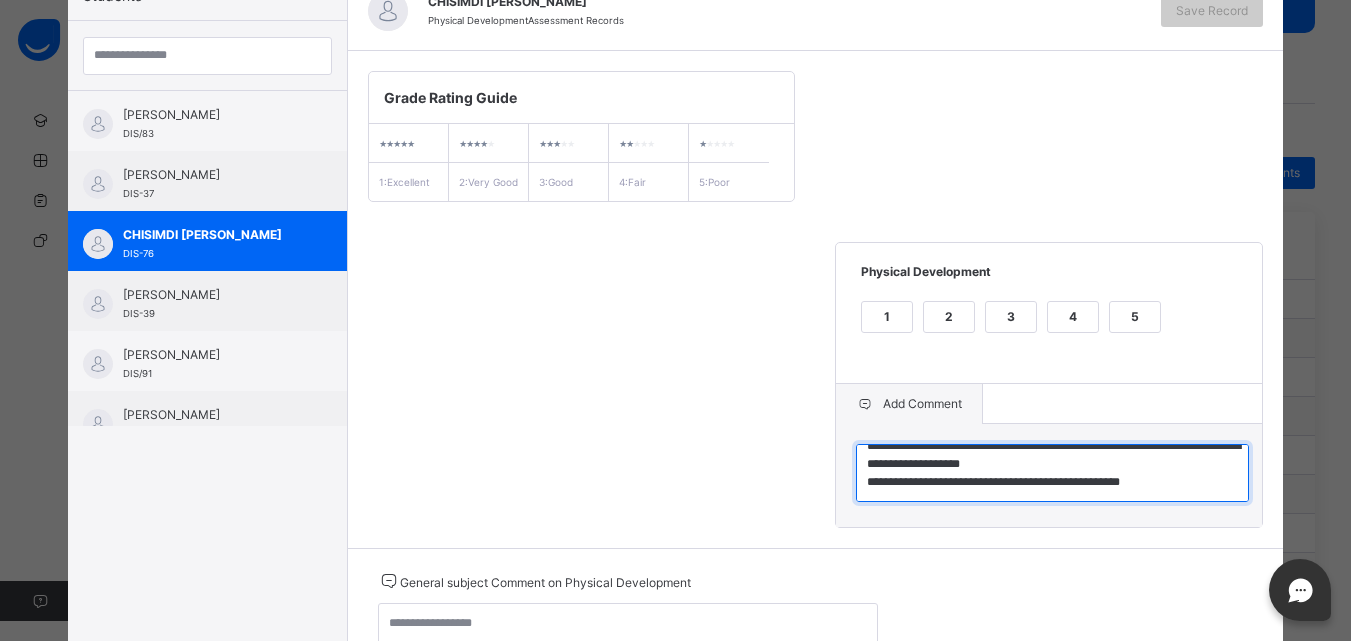 drag, startPoint x: 859, startPoint y: 472, endPoint x: 1170, endPoint y: 502, distance: 312.4436 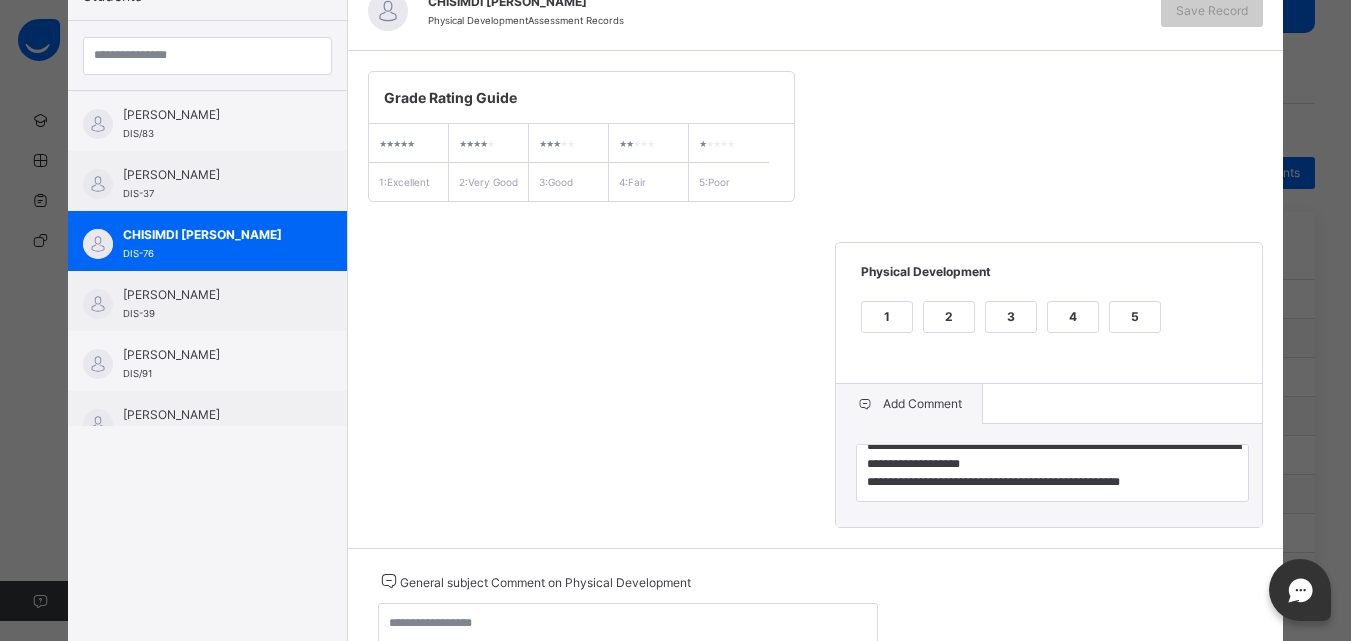 click on "**********" at bounding box center [816, 299] 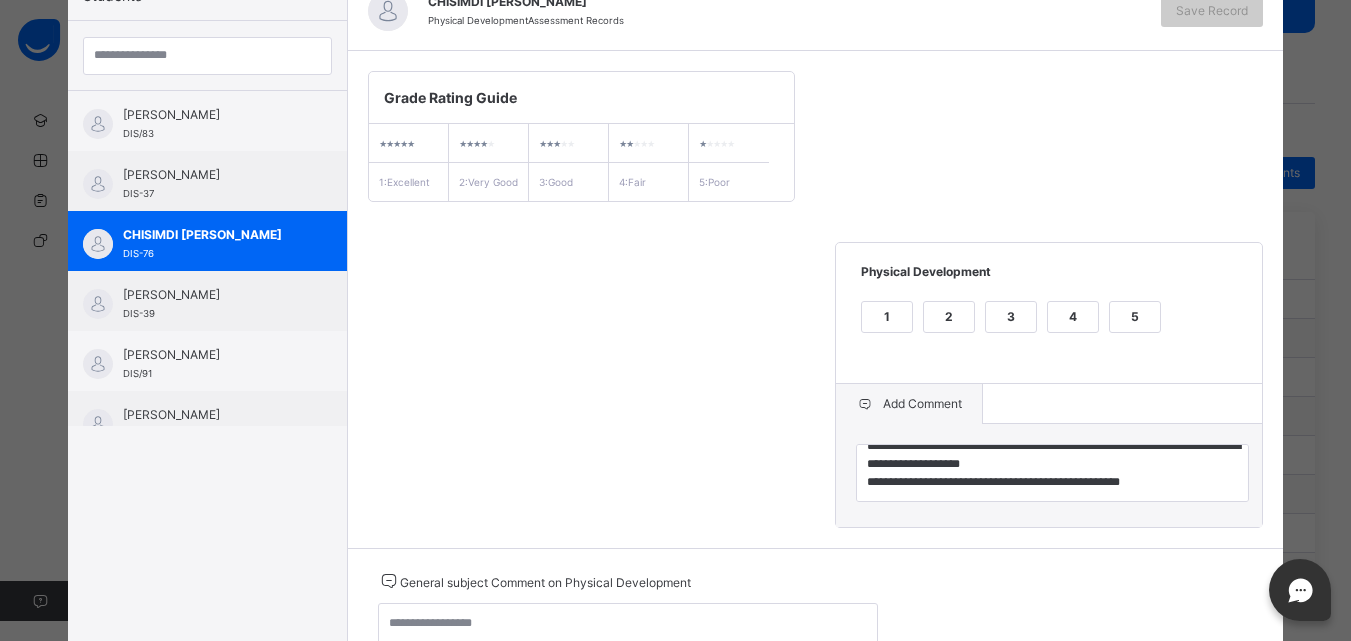 click on "**********" at bounding box center (816, 299) 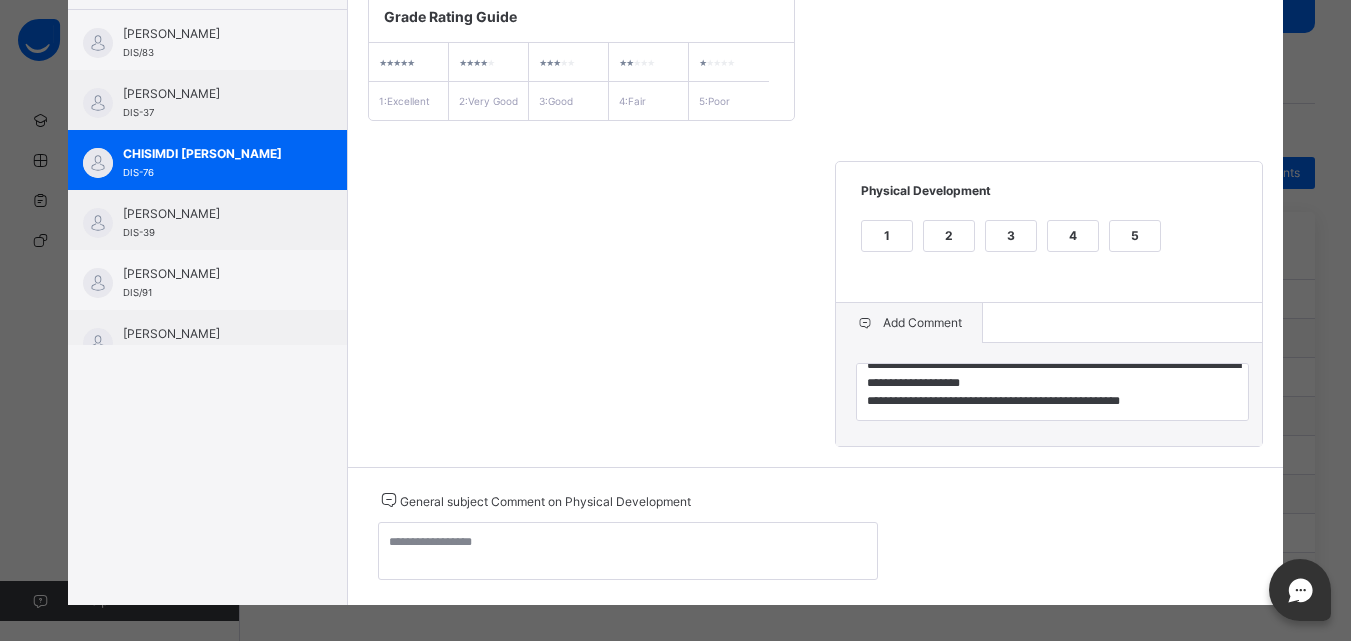 scroll, scrollTop: 334, scrollLeft: 0, axis: vertical 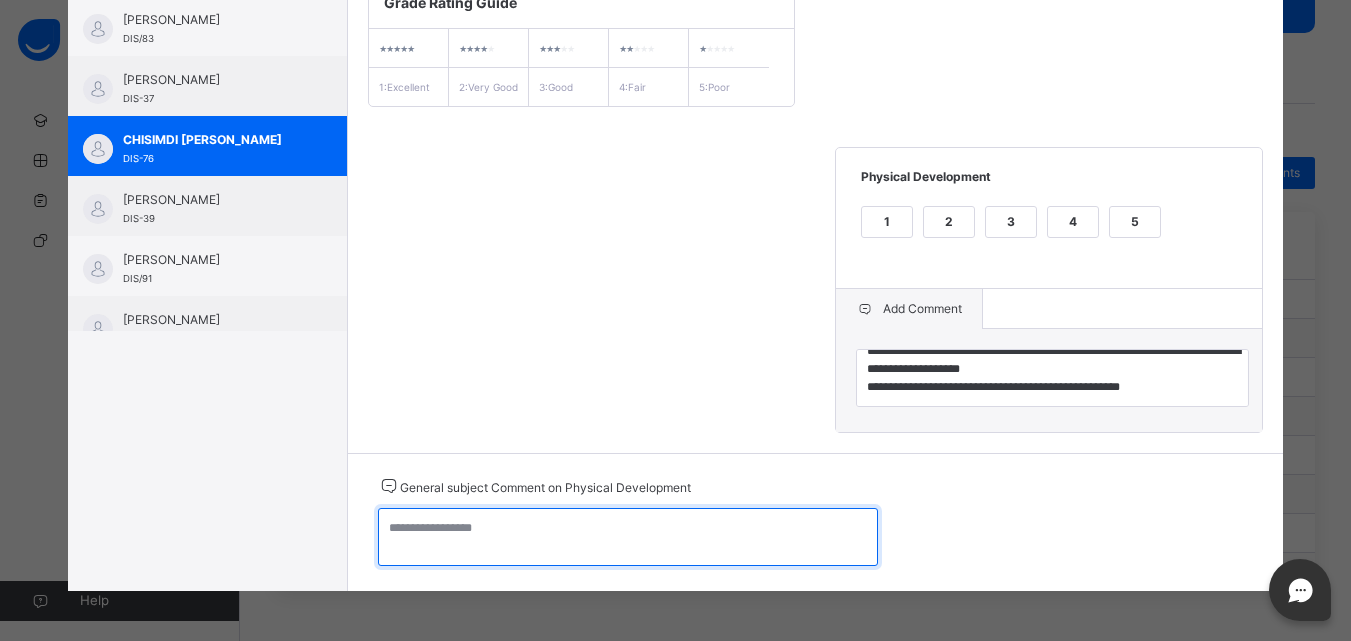 click at bounding box center (628, 537) 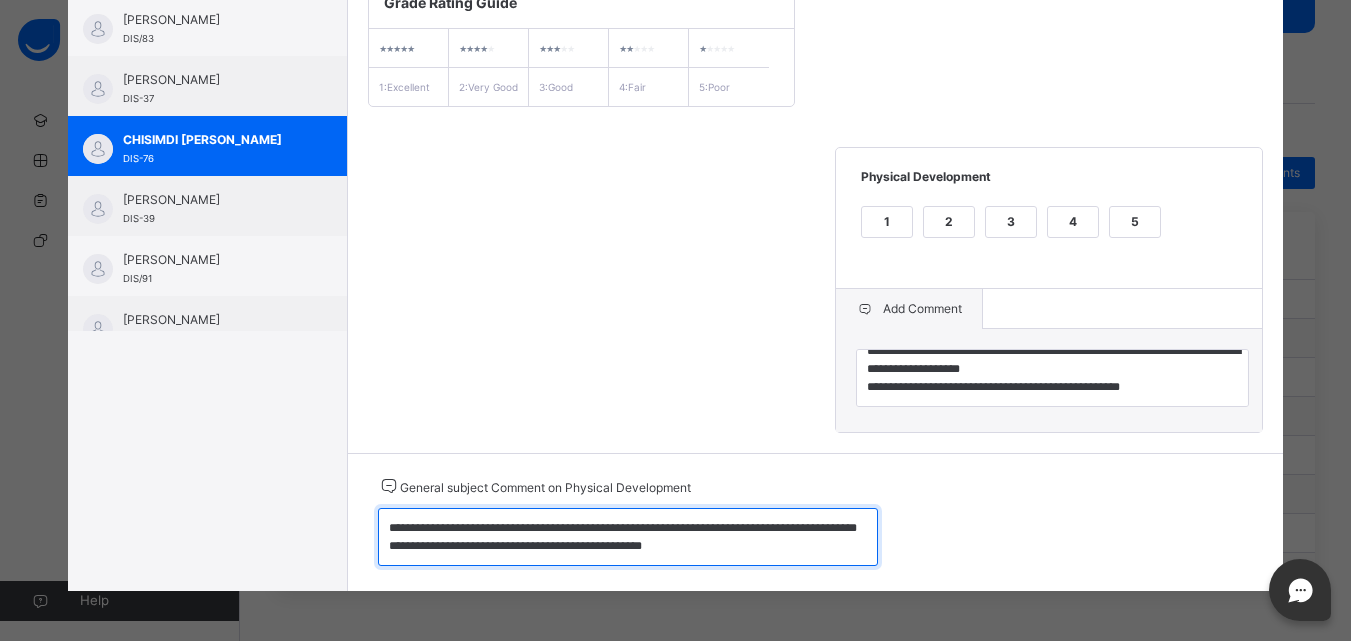 scroll, scrollTop: 6, scrollLeft: 0, axis: vertical 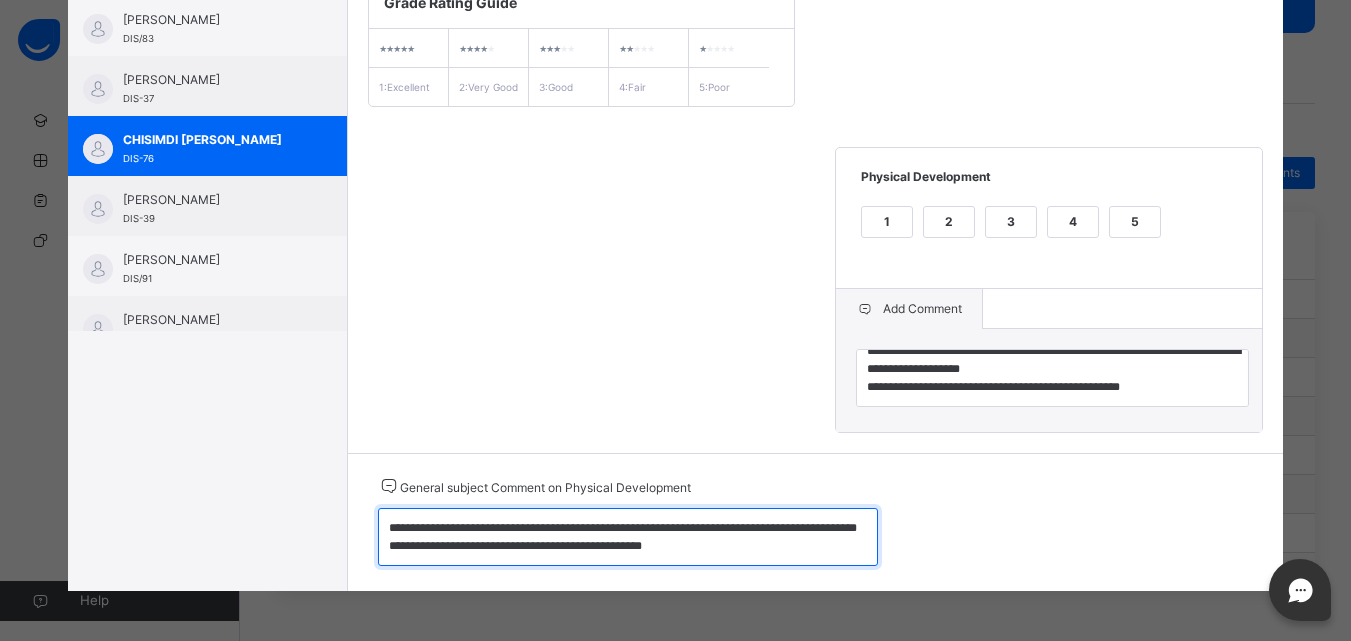 type on "**********" 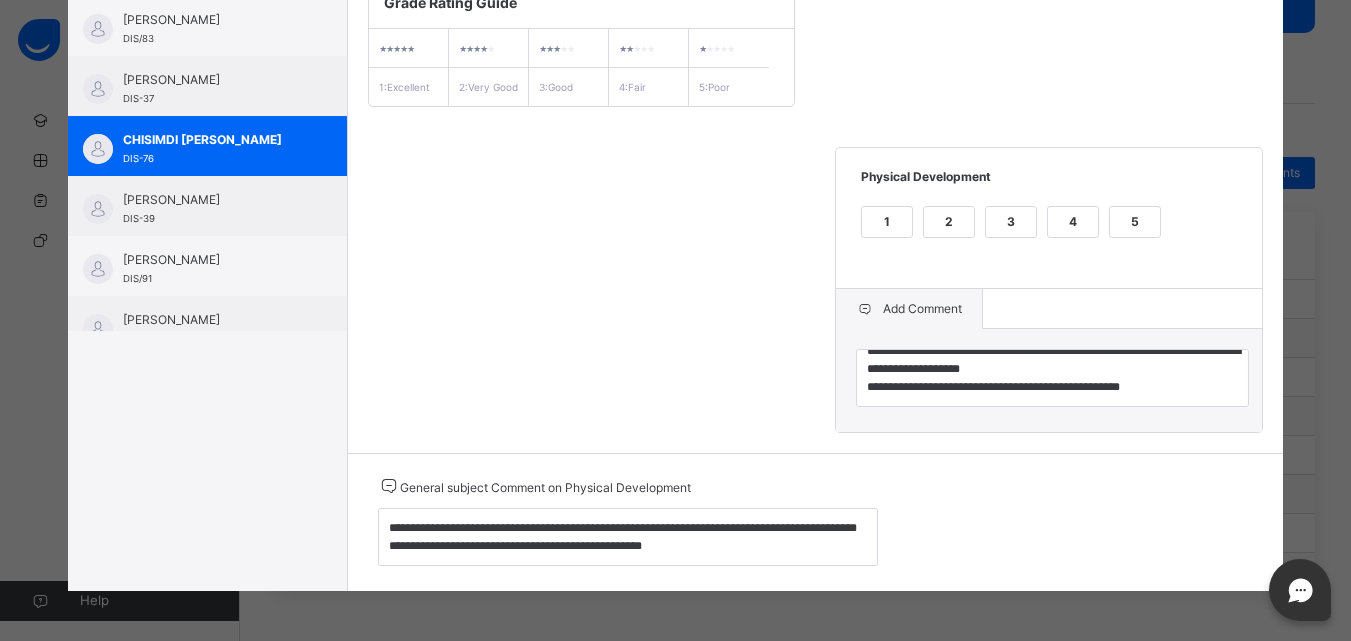 click on "3" at bounding box center [1011, 222] 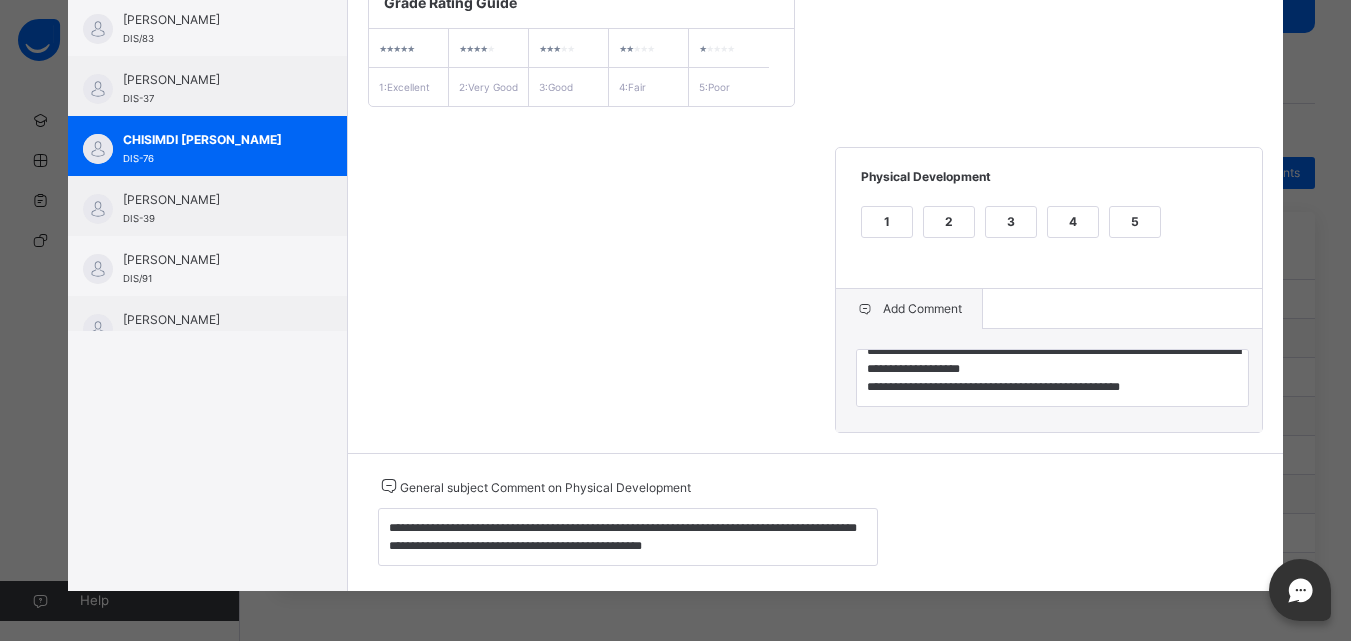 click on "**********" at bounding box center [816, 204] 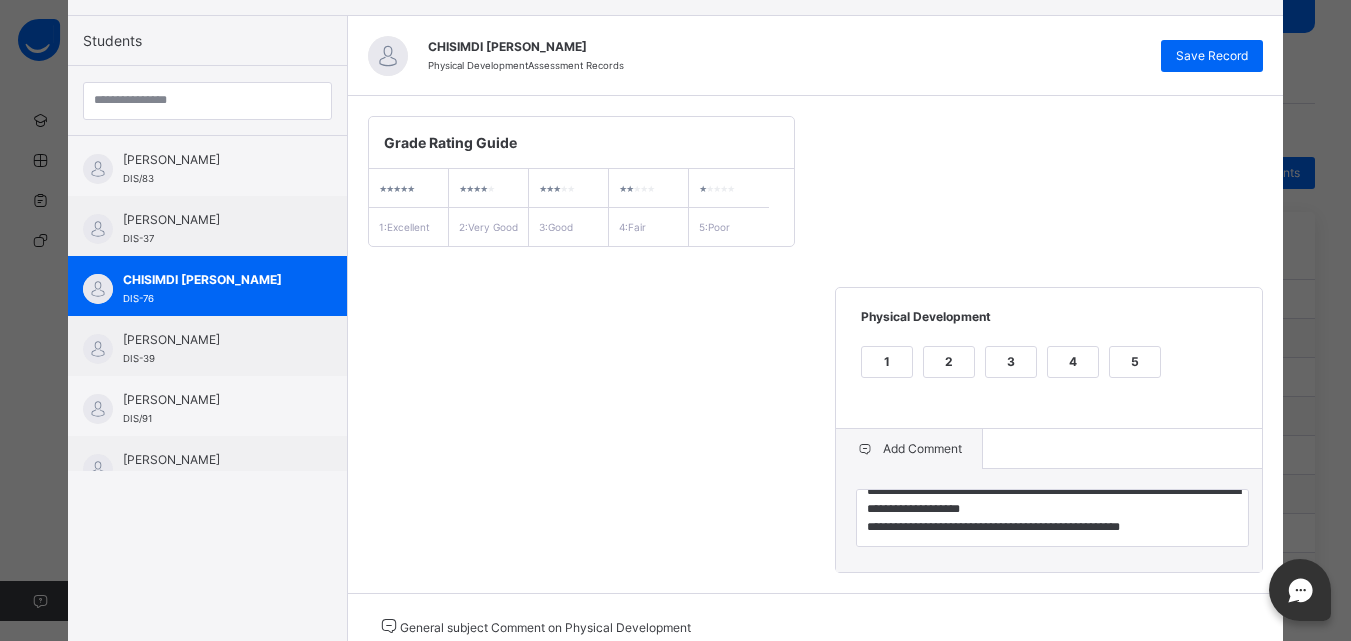 scroll, scrollTop: 174, scrollLeft: 0, axis: vertical 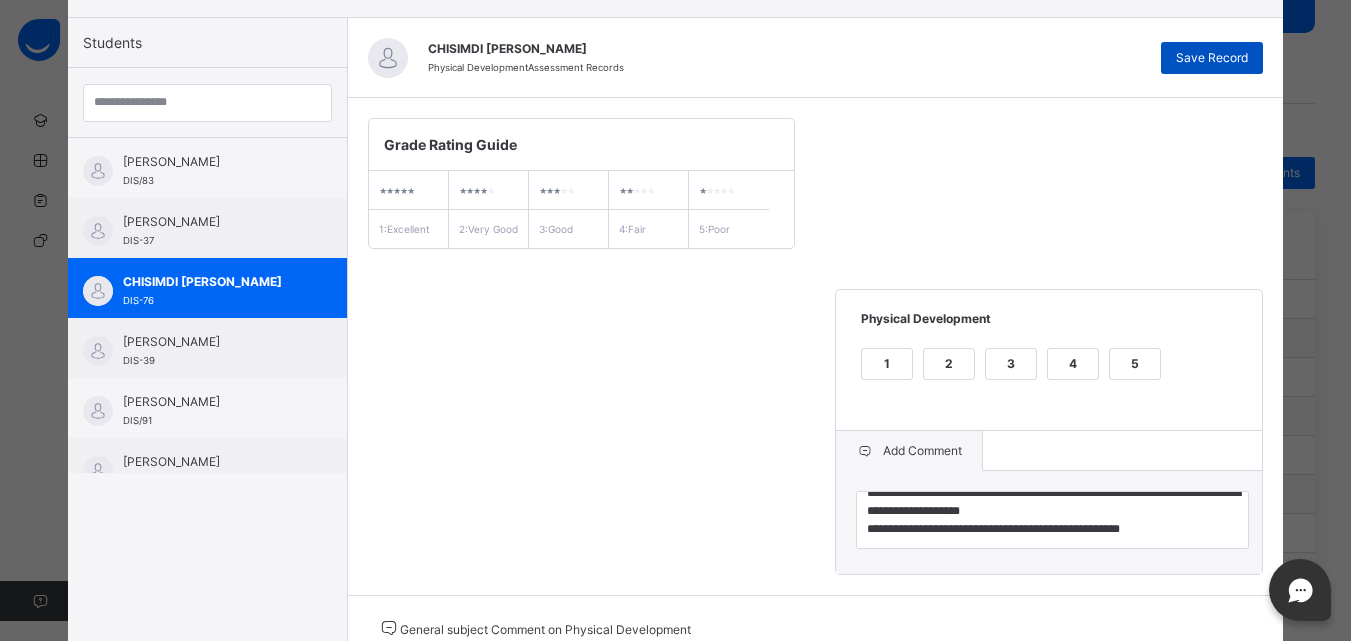 click on "Save Record" at bounding box center (1212, 58) 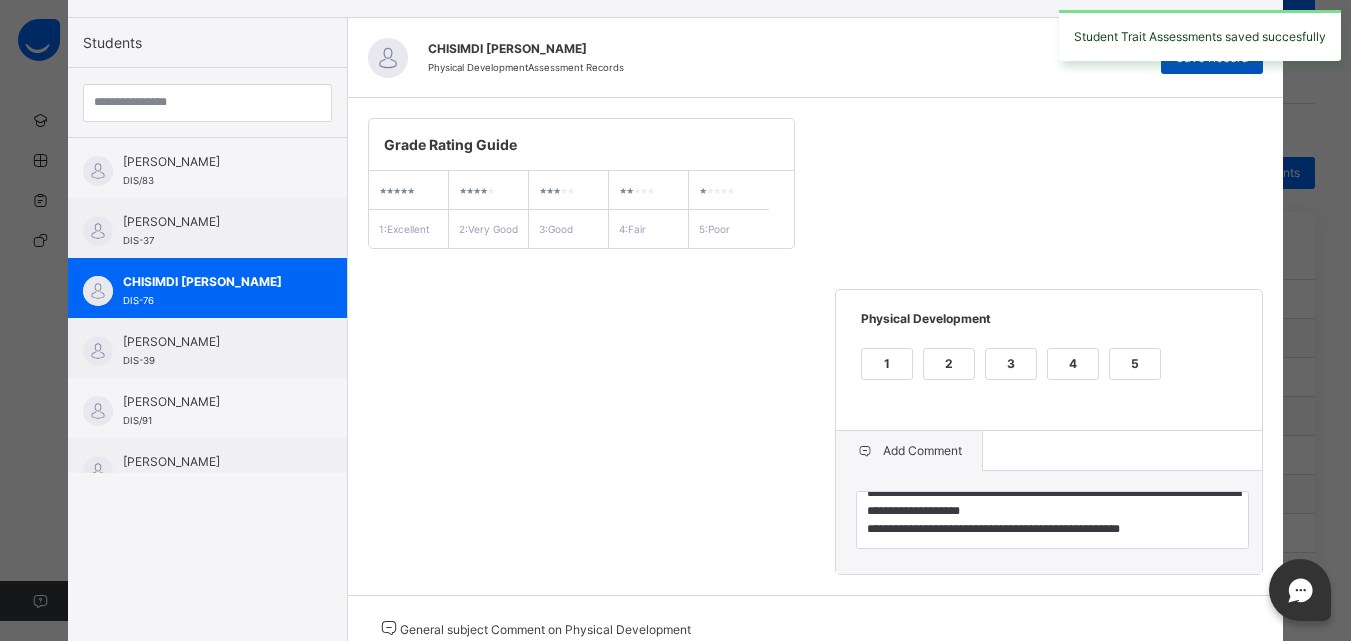 click on "Student Trait Assessments saved succesfully" at bounding box center (1200, 35) 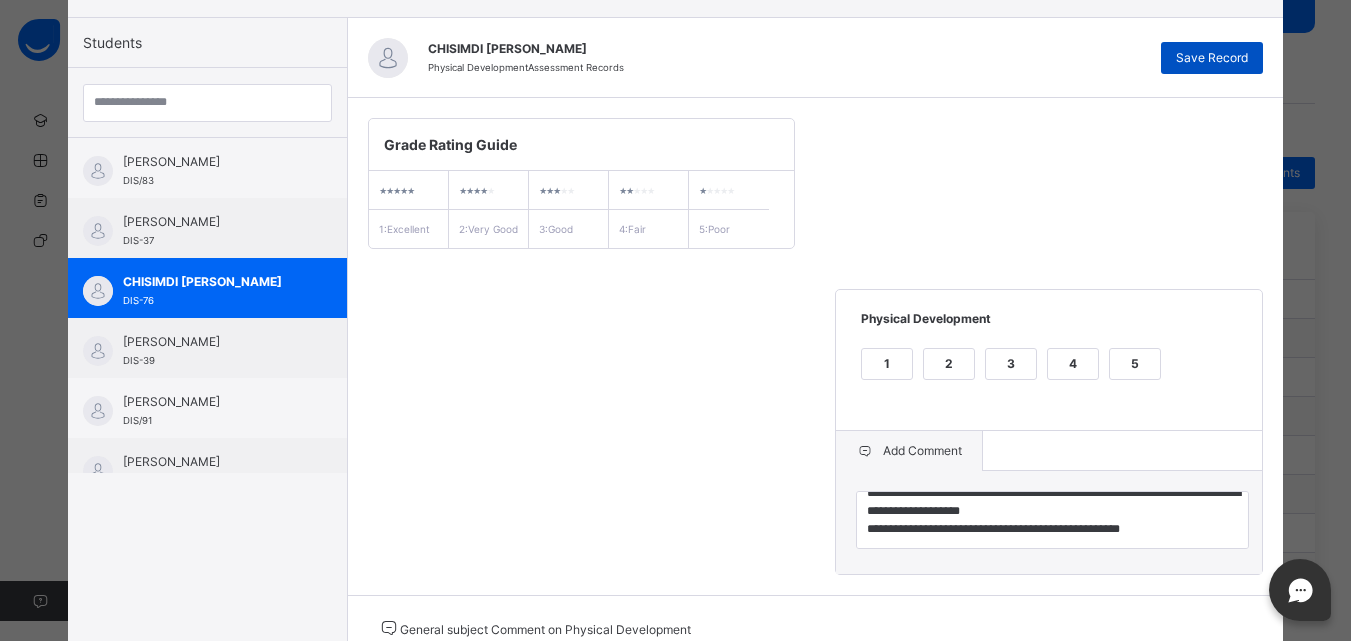click on "Save Record" at bounding box center [1212, 58] 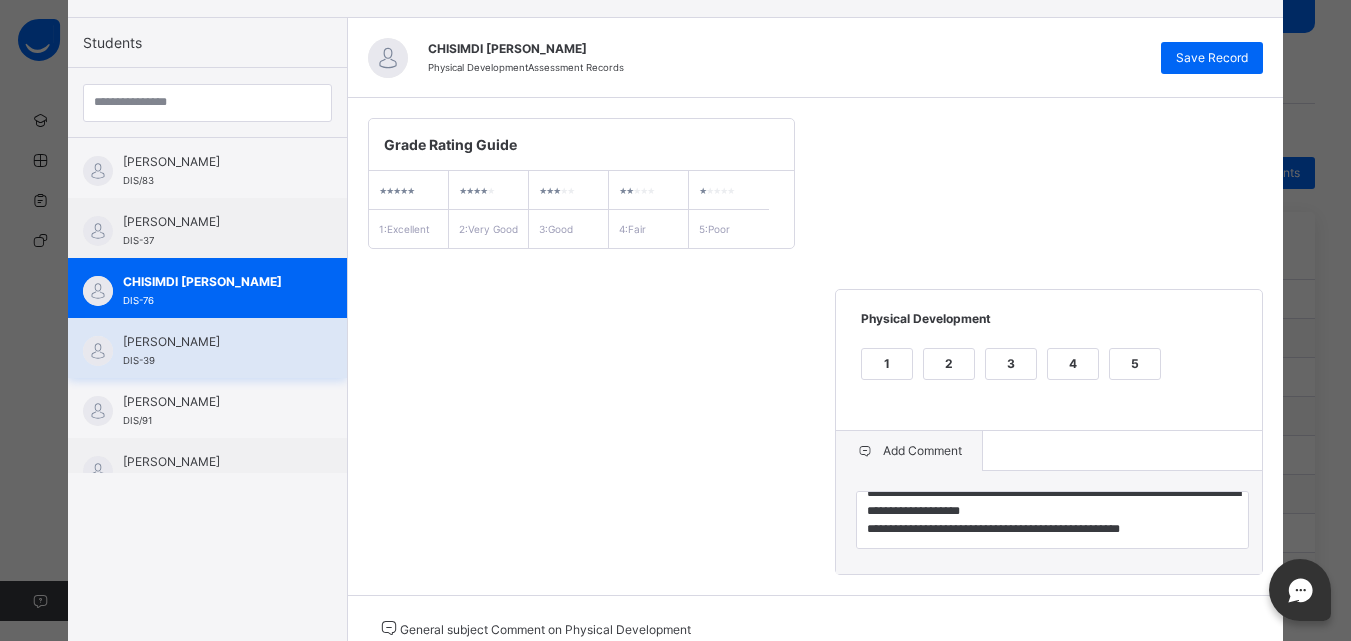 click on "[PERSON_NAME]" at bounding box center (212, 342) 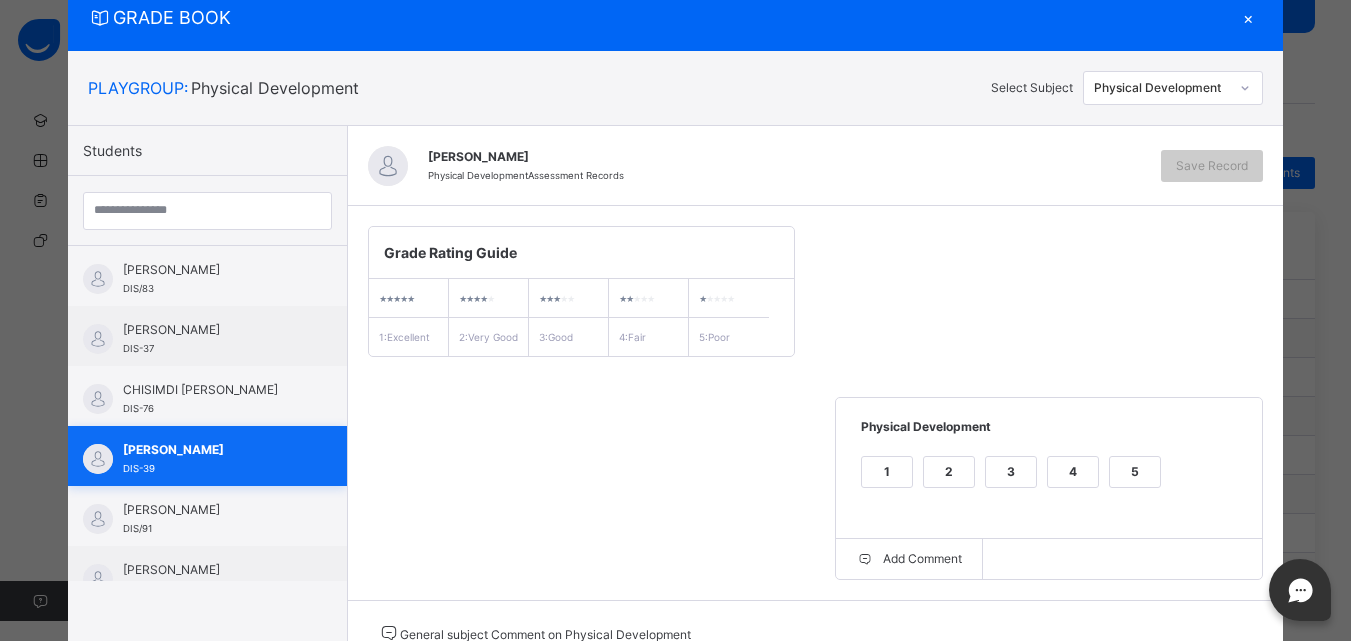 scroll, scrollTop: 174, scrollLeft: 0, axis: vertical 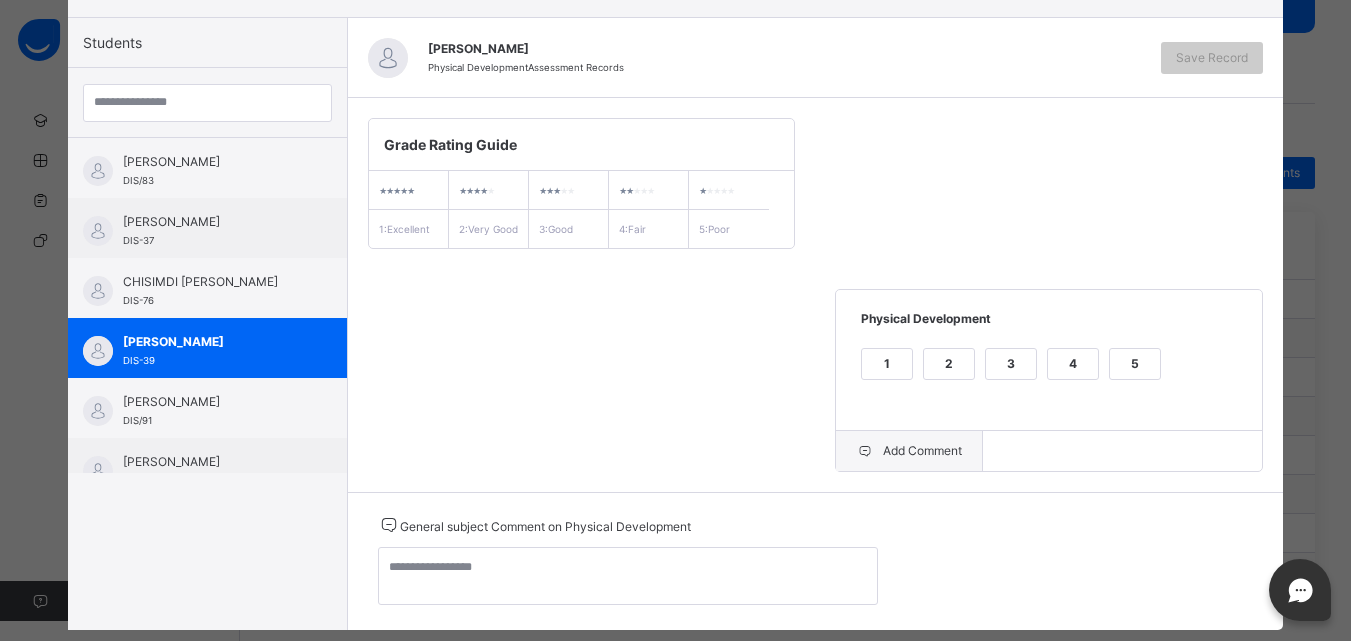 click on "Add Comment" at bounding box center (909, 451) 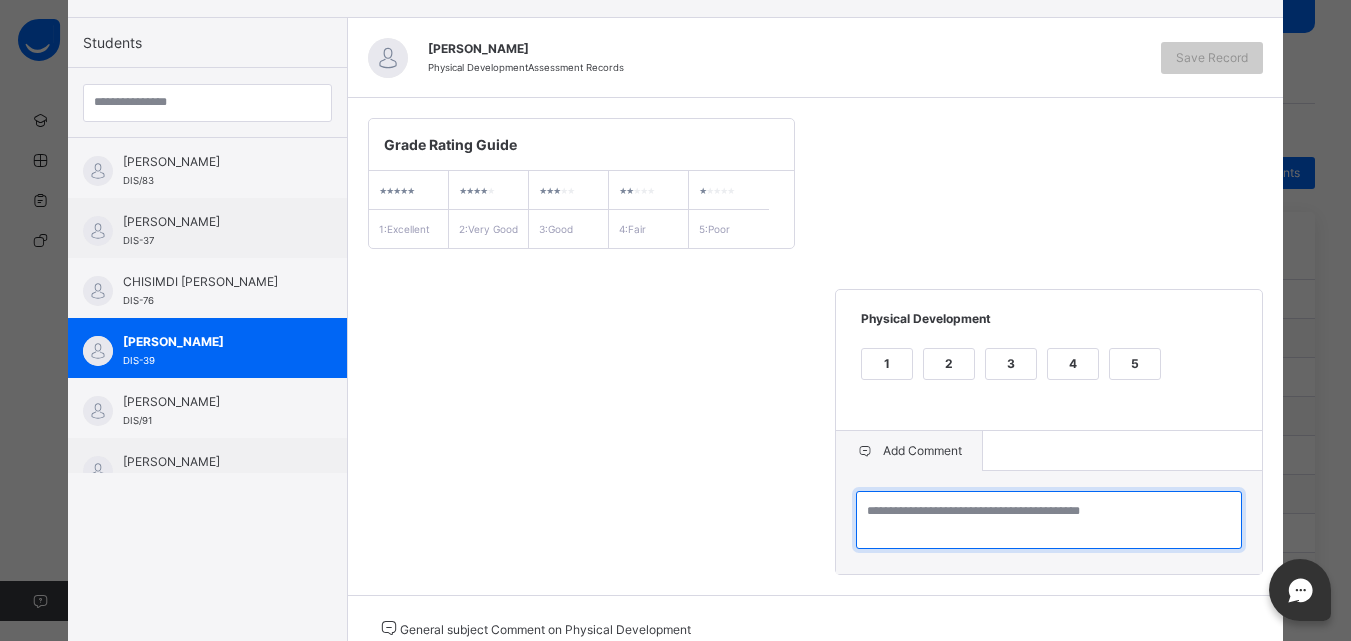 click at bounding box center (1049, 520) 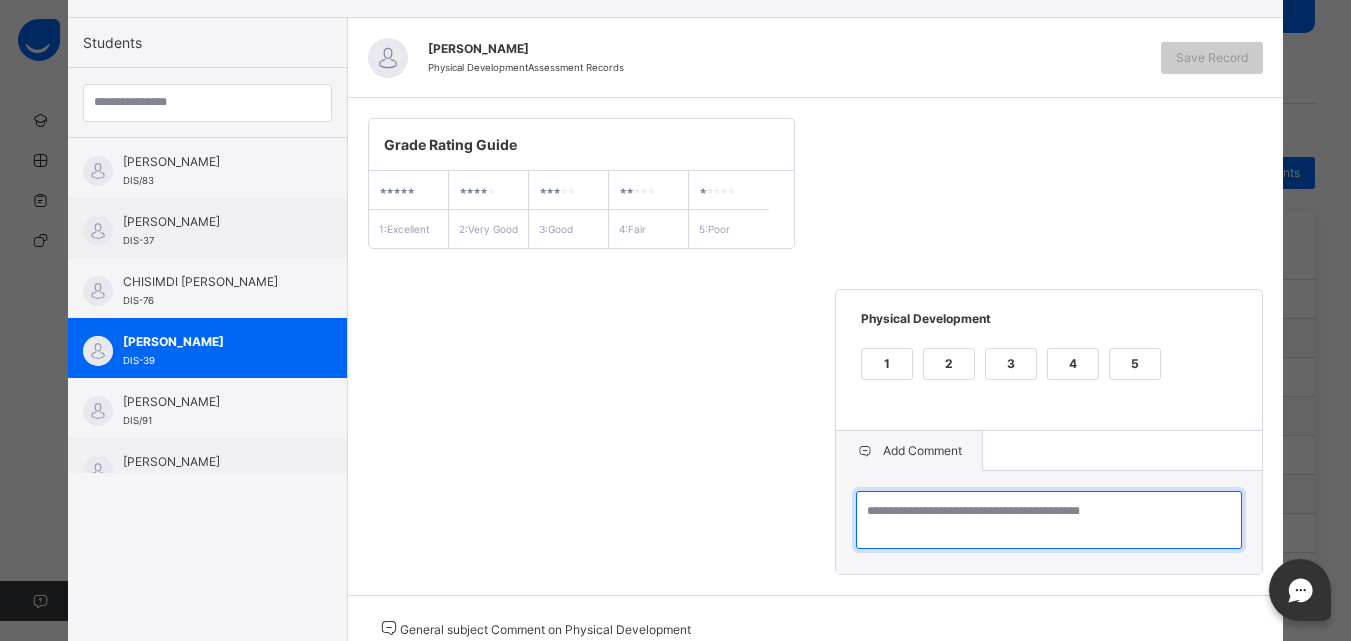 paste on "**********" 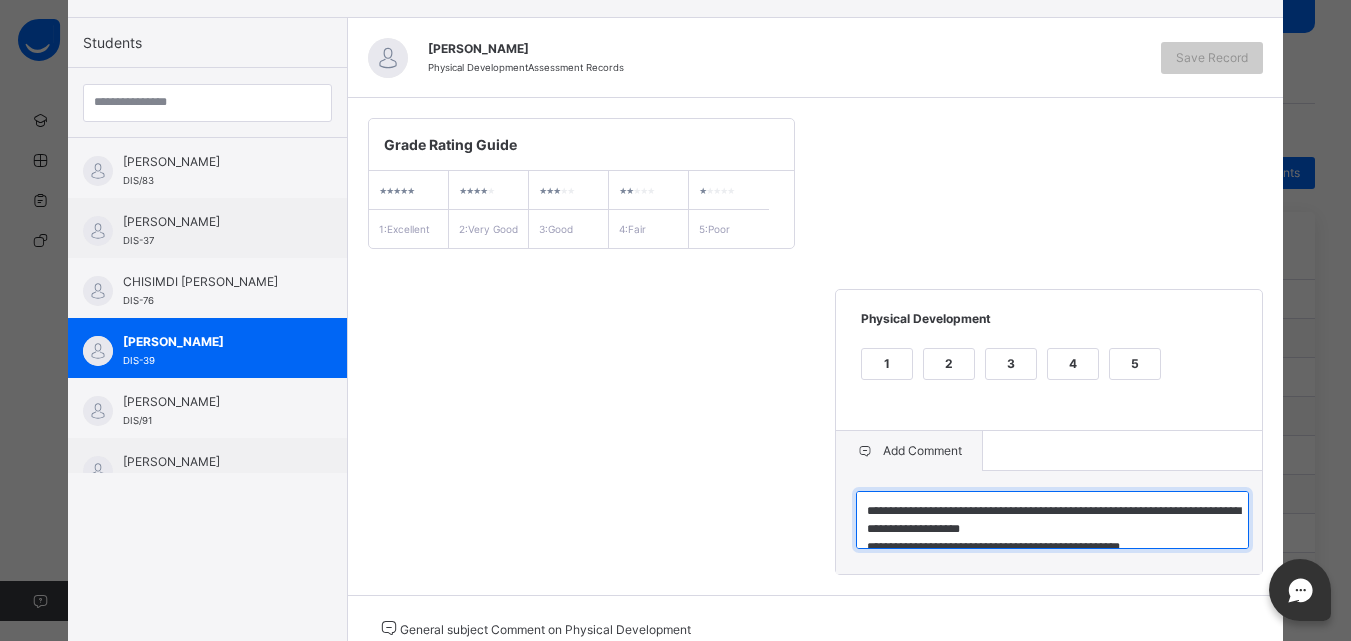 scroll, scrollTop: 6, scrollLeft: 0, axis: vertical 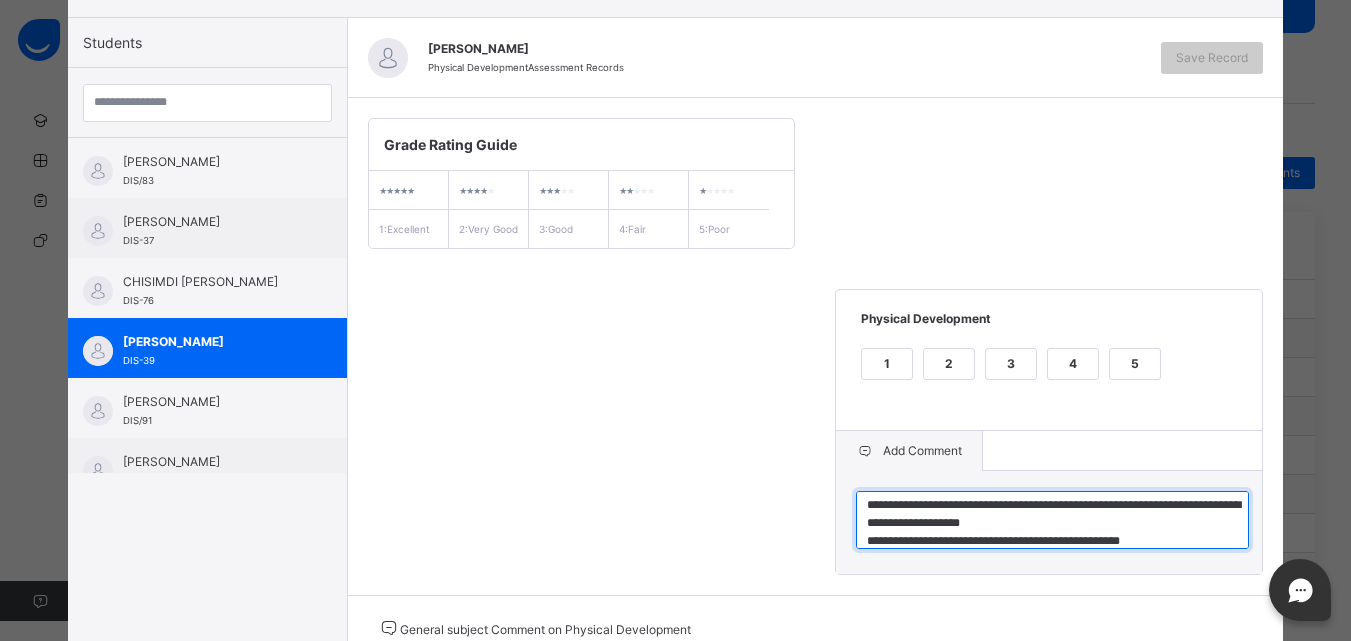 click on "**********" at bounding box center (1052, 520) 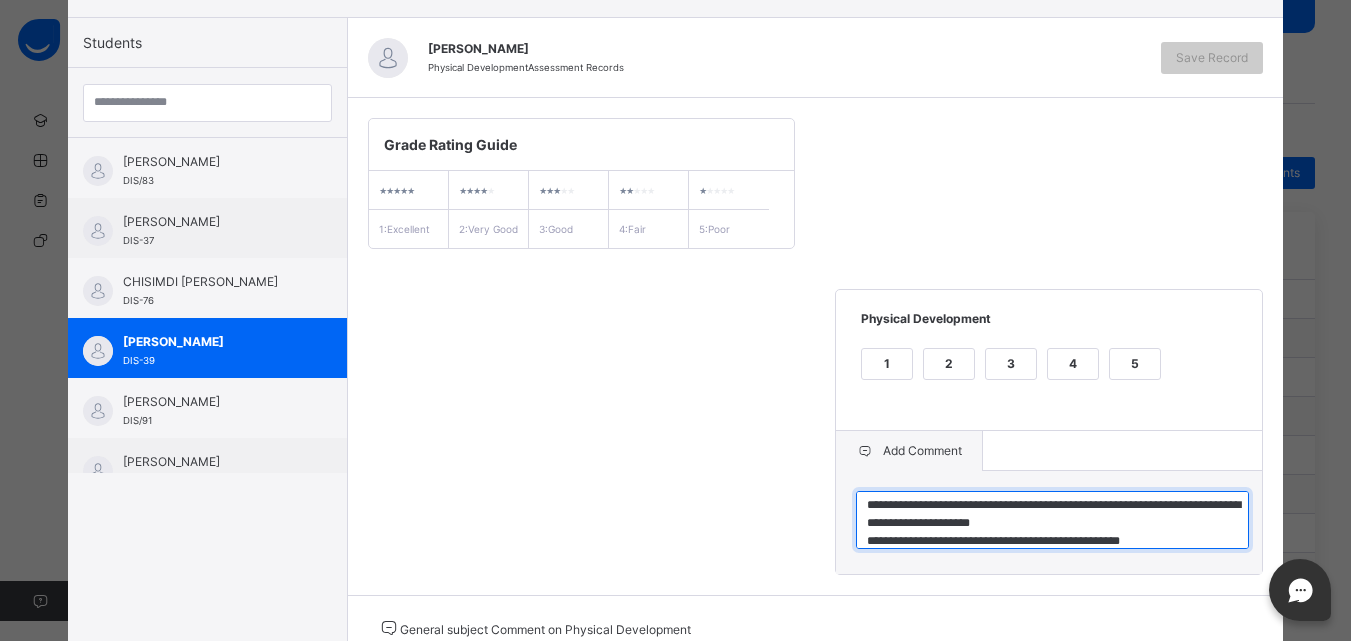 click on "**********" at bounding box center [1052, 520] 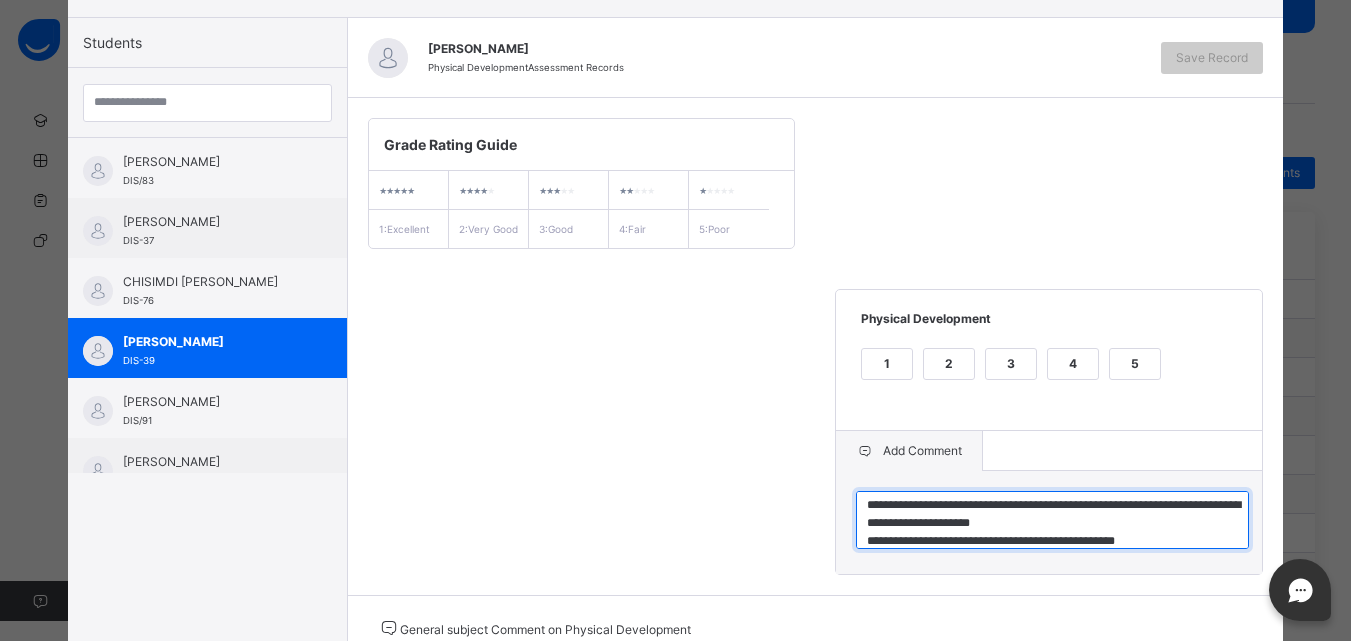 type on "**********" 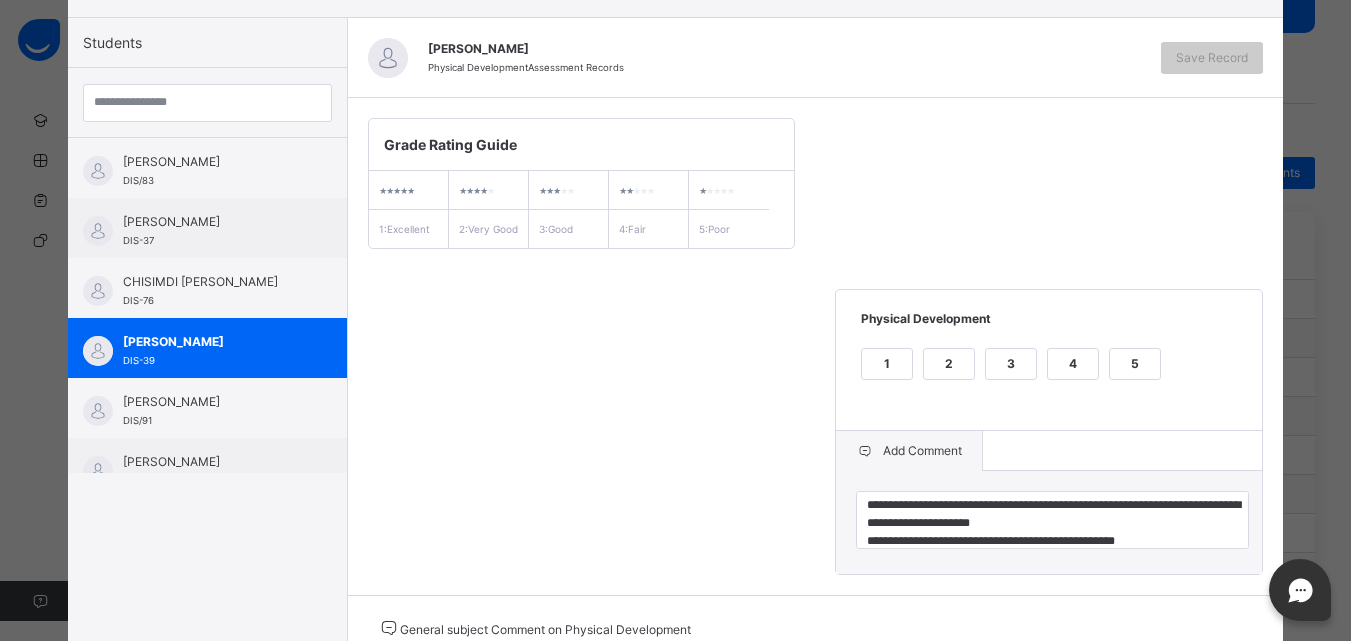 click on "**********" at bounding box center (816, 346) 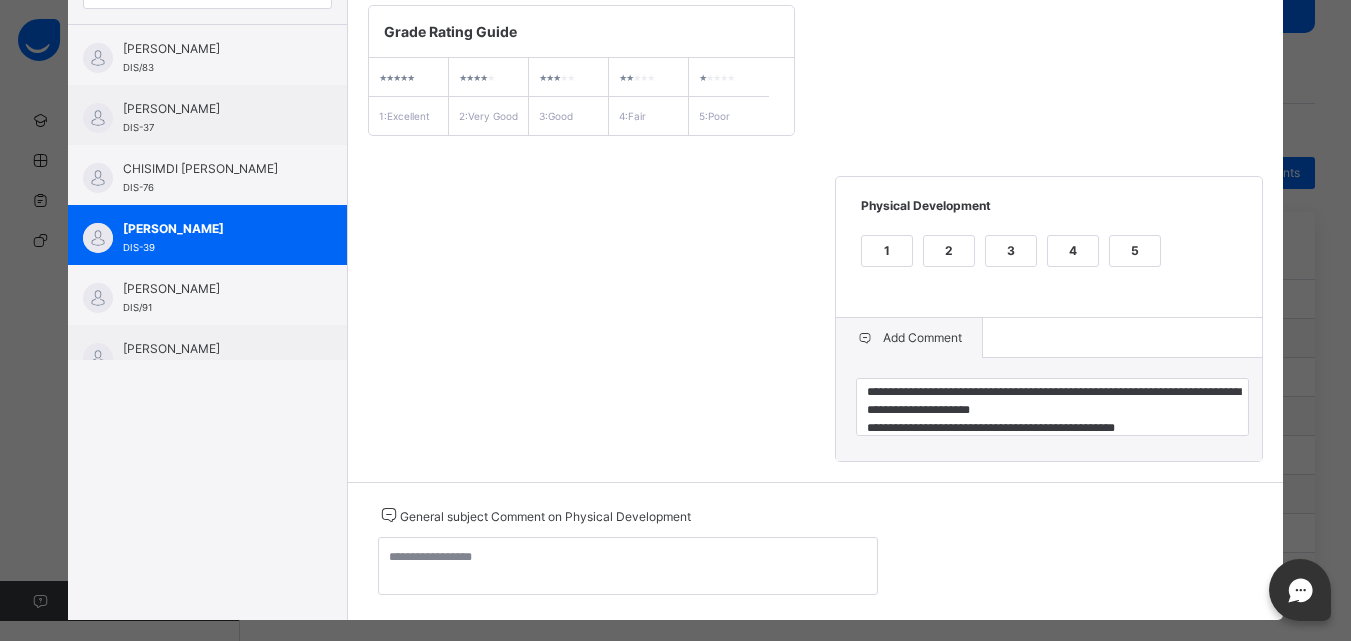 scroll, scrollTop: 334, scrollLeft: 0, axis: vertical 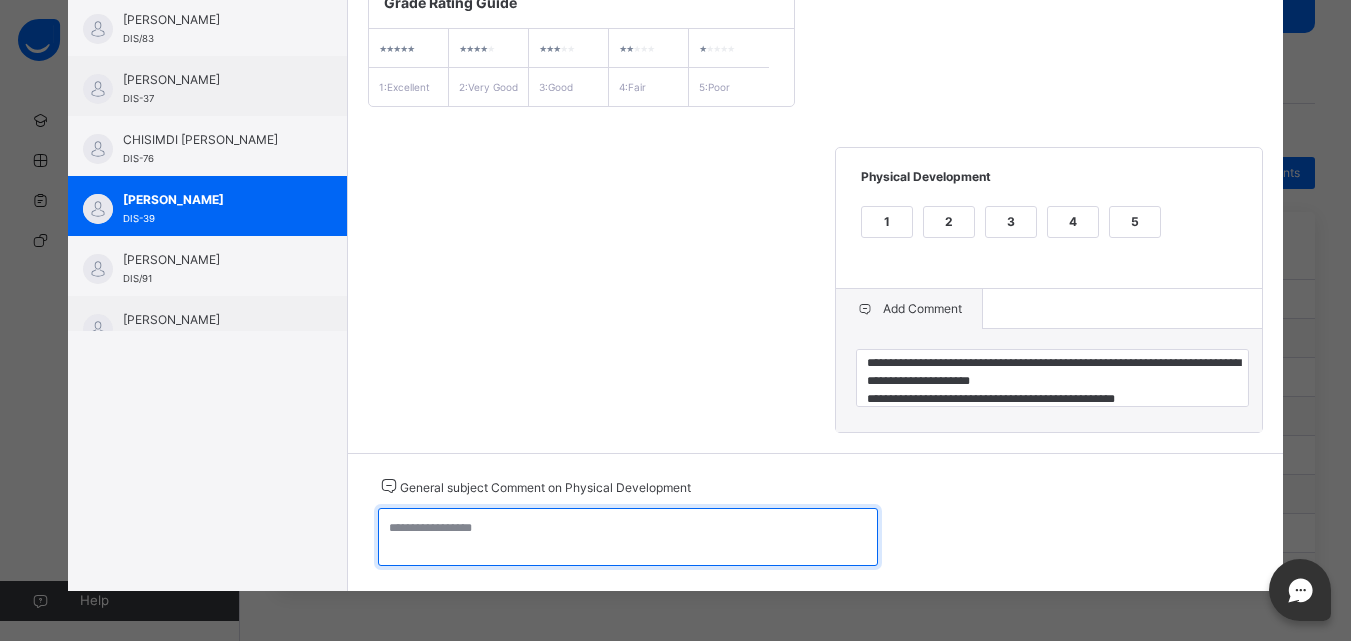 click at bounding box center [628, 537] 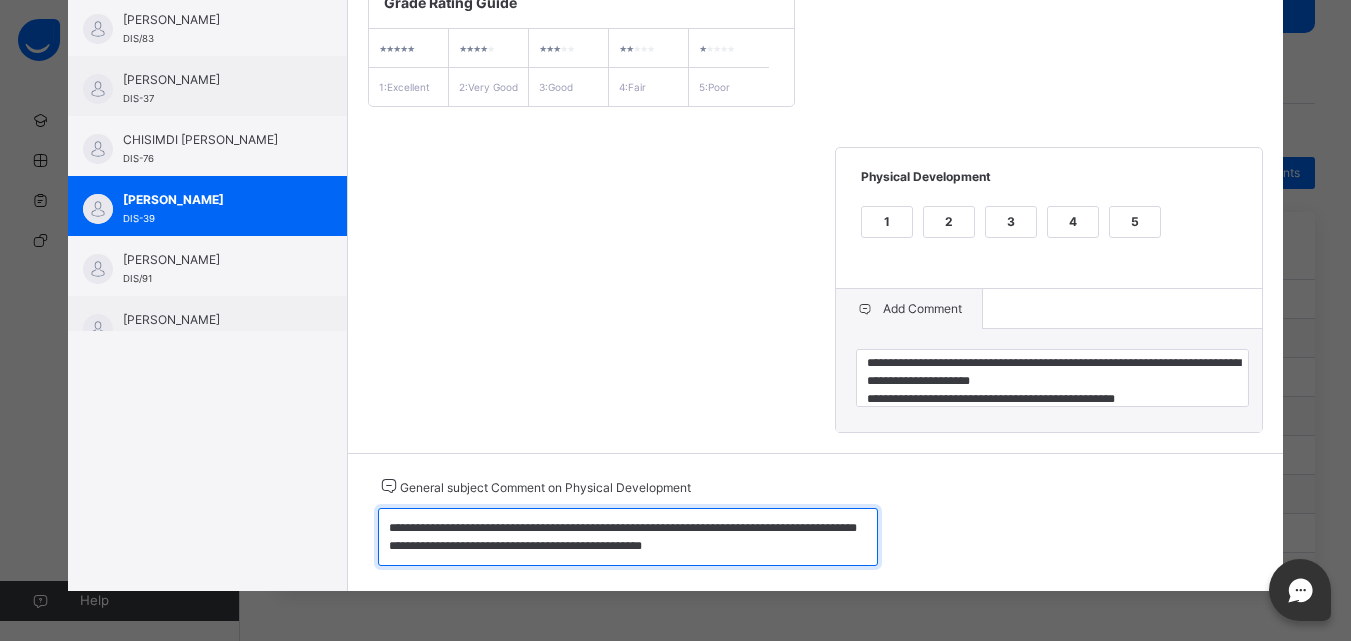 scroll, scrollTop: 6, scrollLeft: 0, axis: vertical 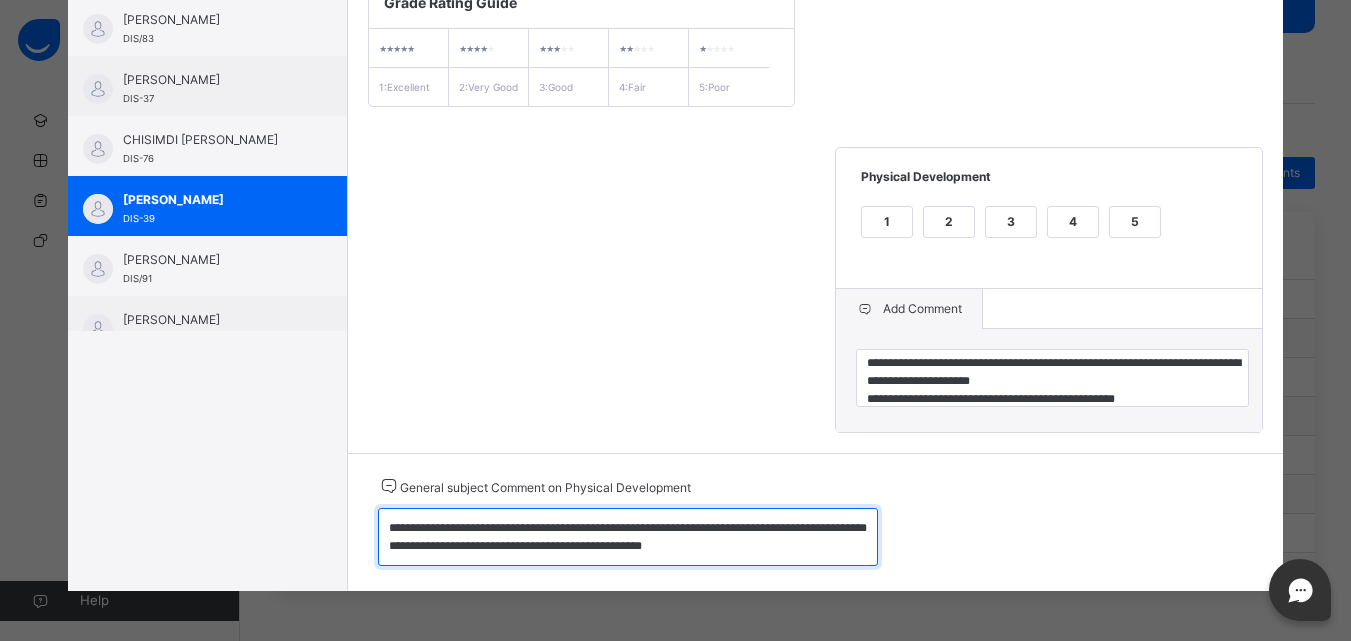 click on "**********" at bounding box center (628, 537) 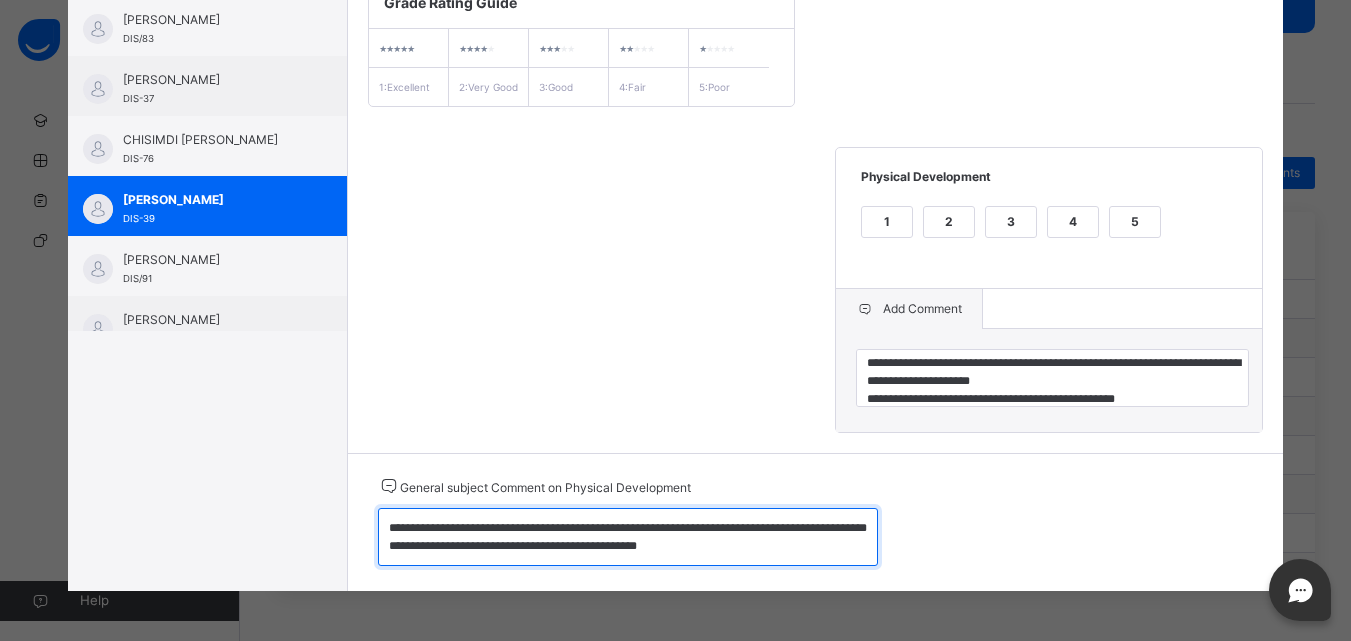 type on "**********" 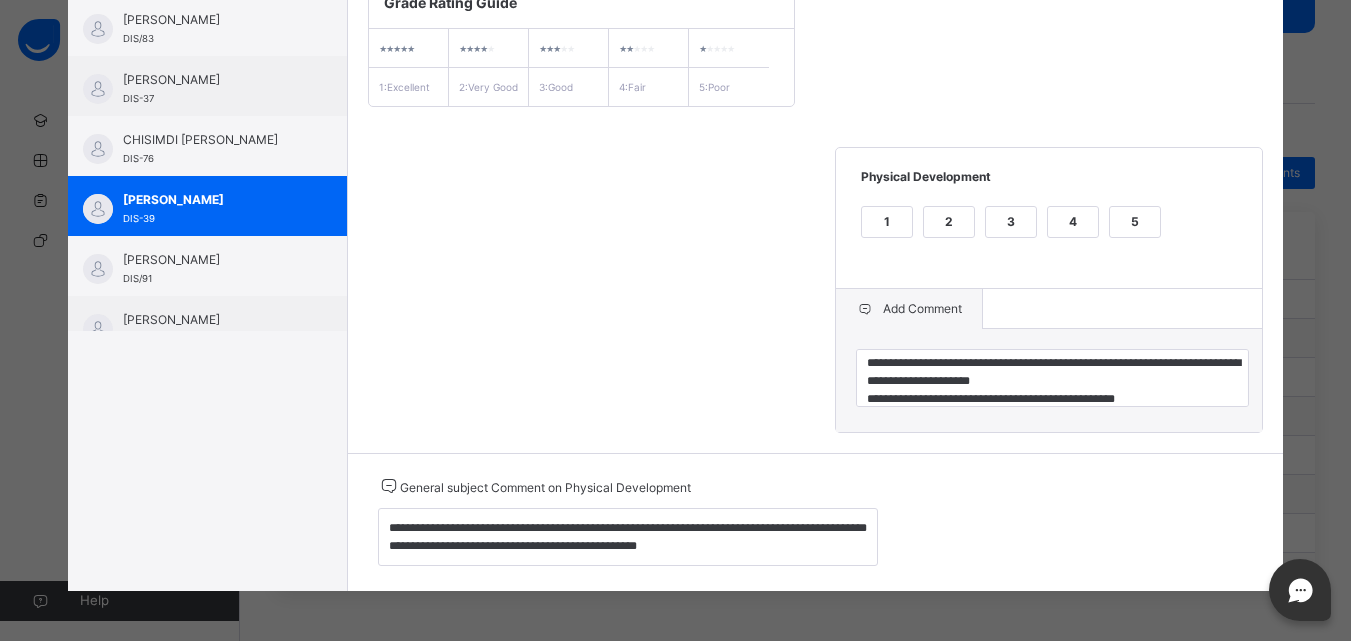 click on "3" at bounding box center [1011, 222] 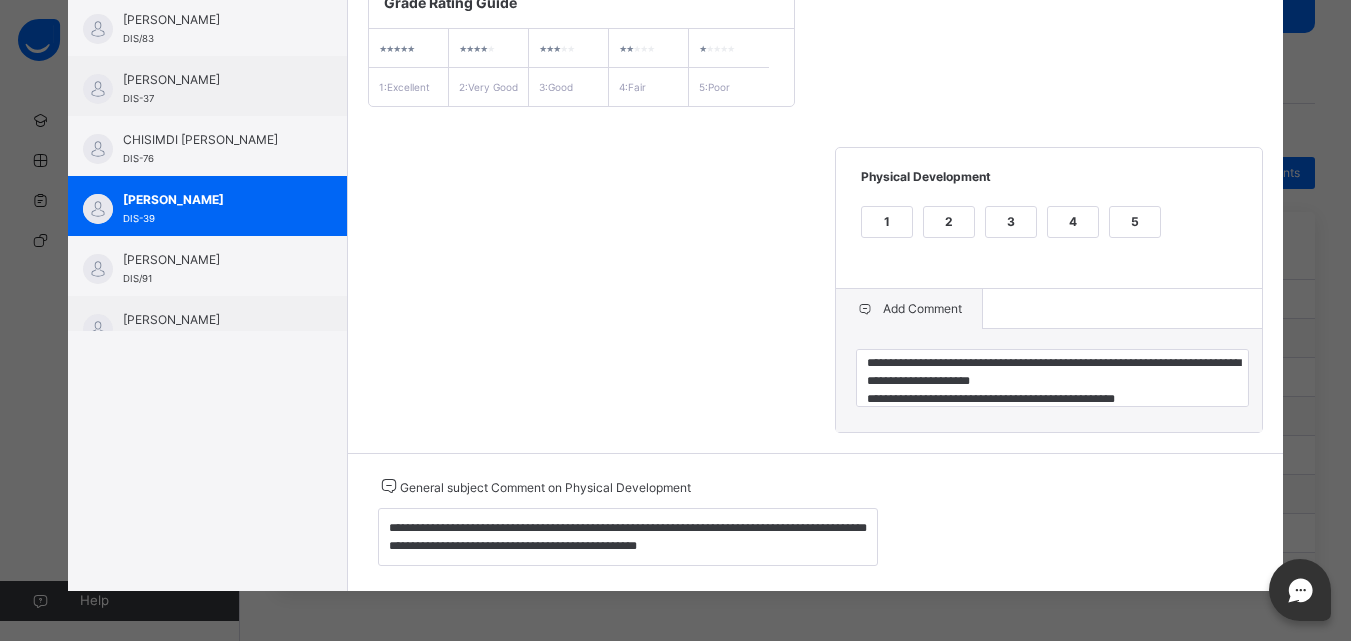 click on "3" at bounding box center (1011, 222) 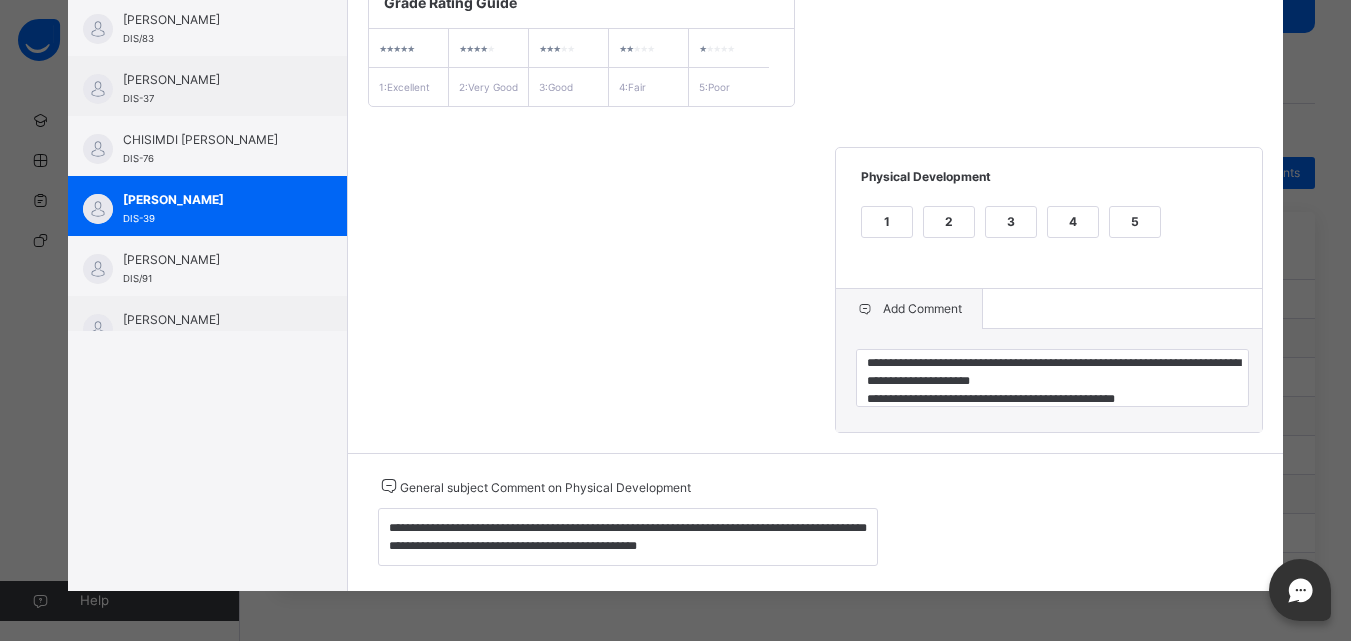 click on "**********" at bounding box center (816, 204) 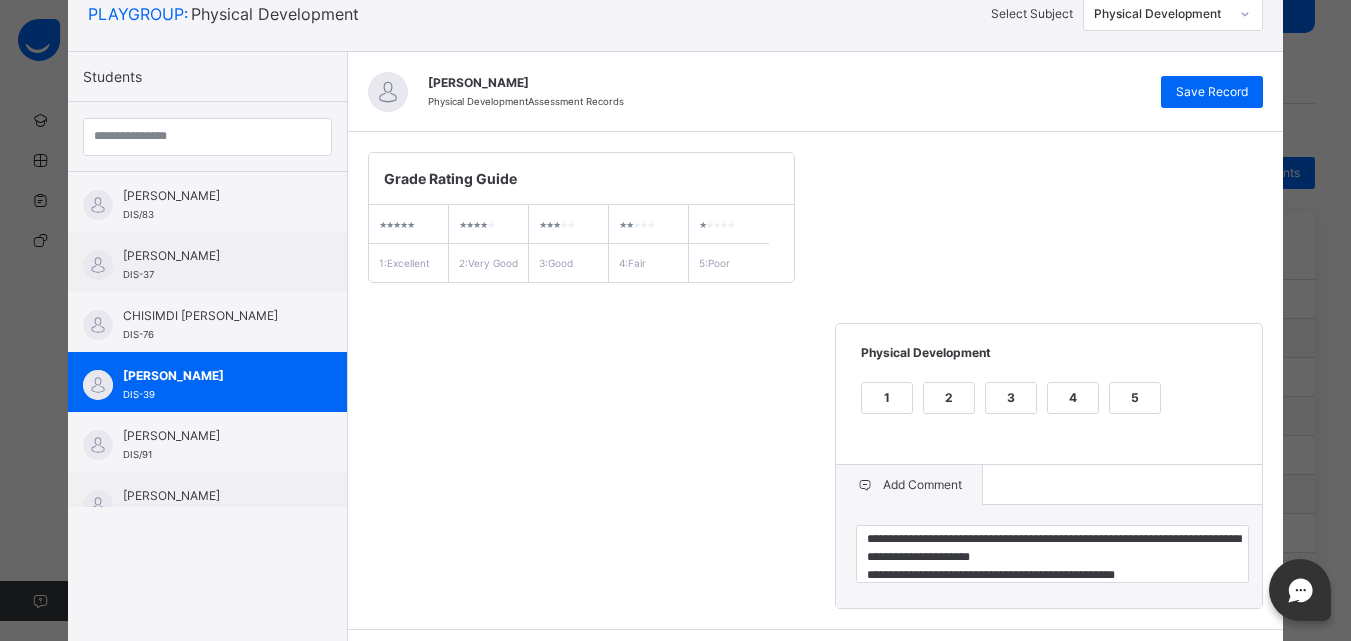 scroll, scrollTop: 134, scrollLeft: 0, axis: vertical 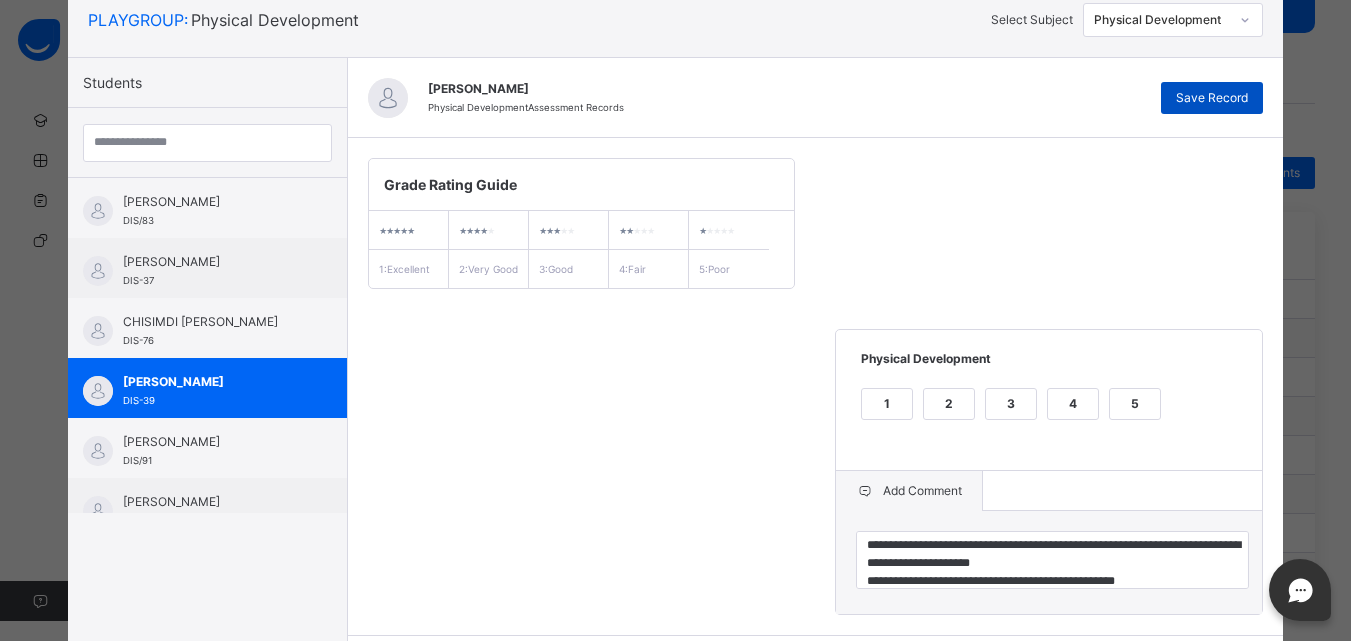 click on "Save Record" at bounding box center [1212, 98] 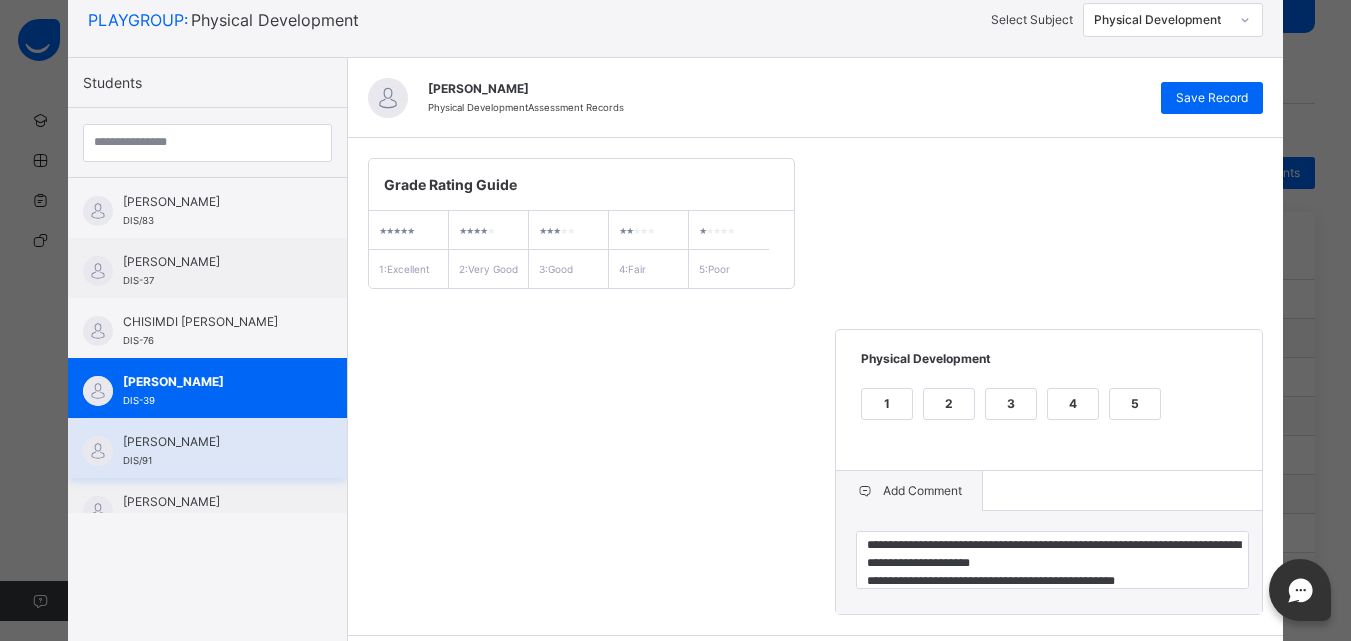 click on "[PERSON_NAME]" at bounding box center [212, 442] 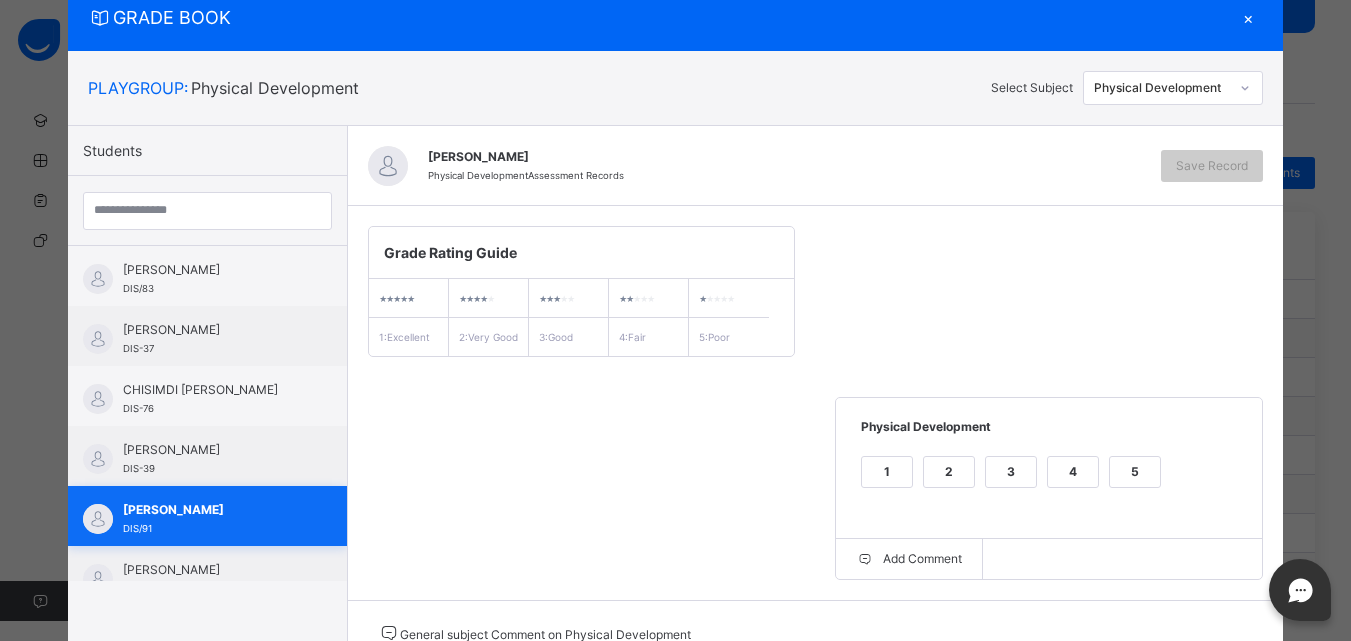 scroll, scrollTop: 134, scrollLeft: 0, axis: vertical 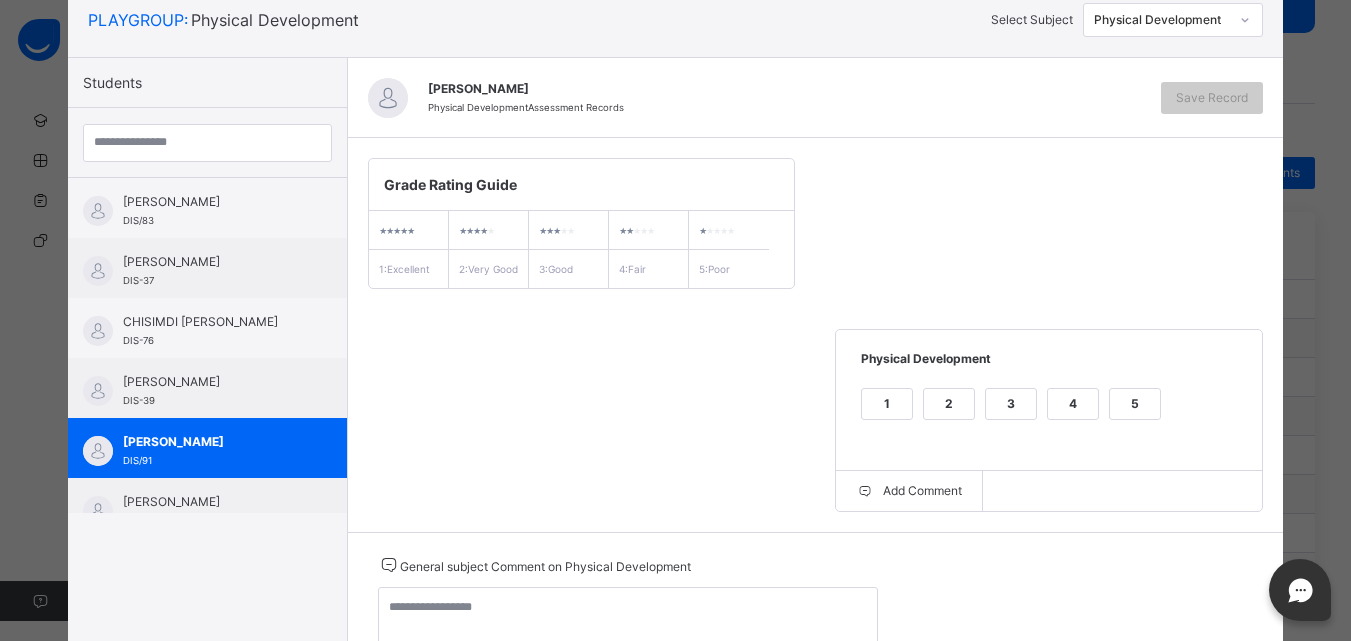 click on "Grade Rating Guide   ★ ★ ★ ★ ★ 1  :  Excellent ★ ★ ★ ★ ★ 2  :  Very Good ★ ★ ★ ★ ★ 3  :  Good ★ ★ ★ ★ ★ 4  :  Fair ★ ★ ★ ★ ★ 5  :  Poor Physical Development   1 2 3 4 5  Add Comment" at bounding box center (816, 335) 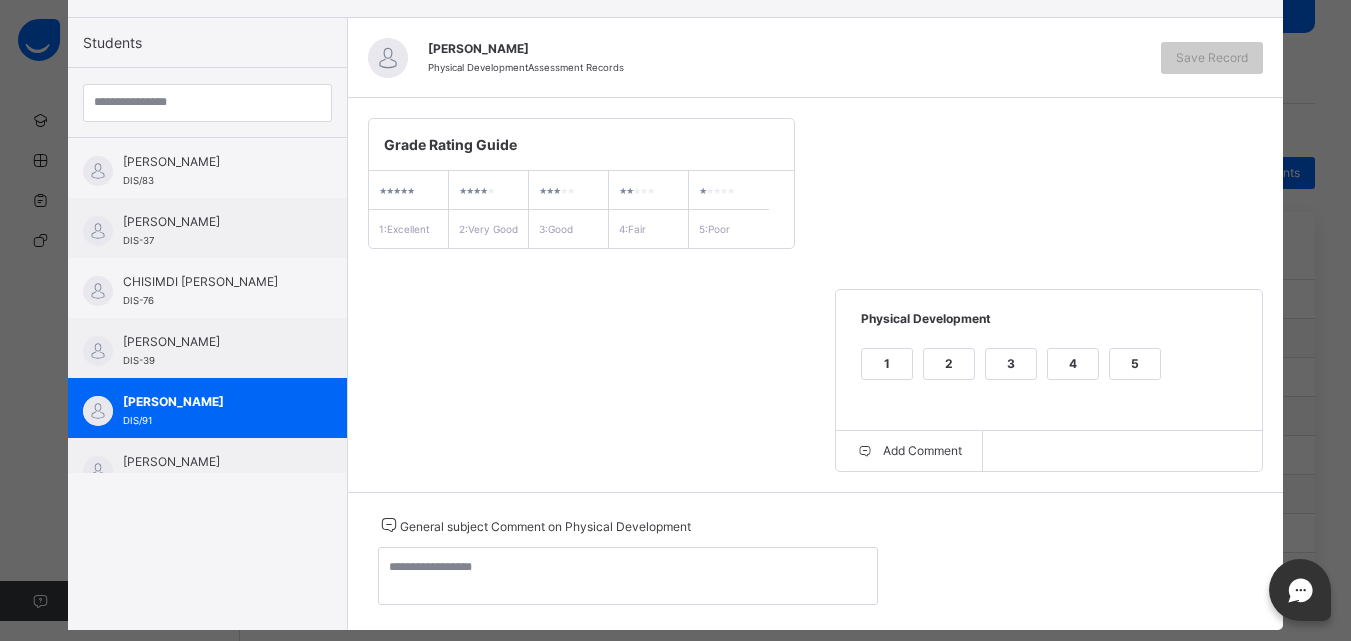 scroll, scrollTop: 231, scrollLeft: 0, axis: vertical 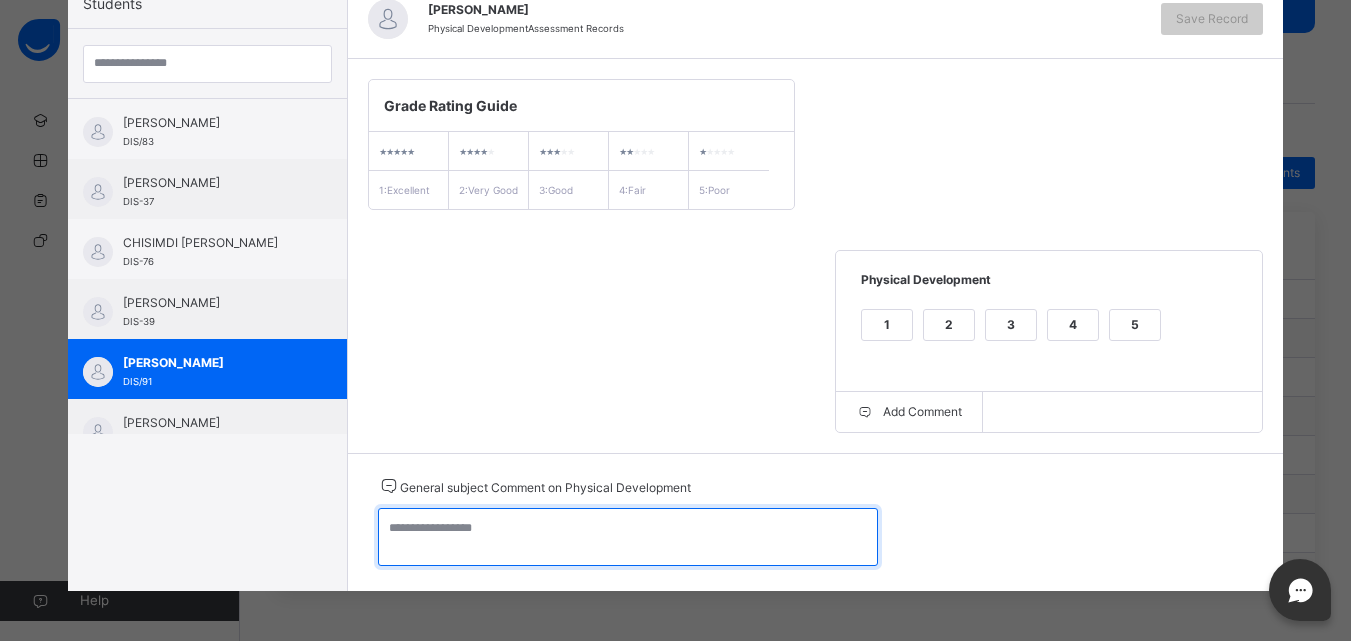click at bounding box center [628, 537] 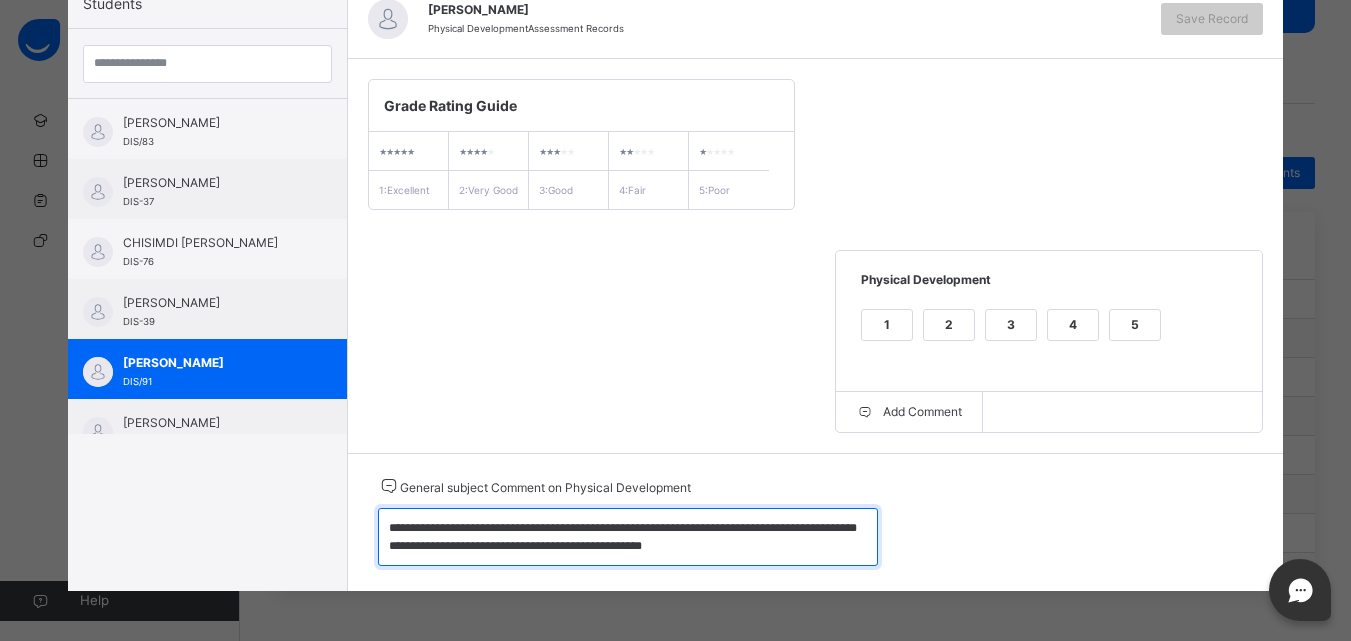 scroll, scrollTop: 6, scrollLeft: 0, axis: vertical 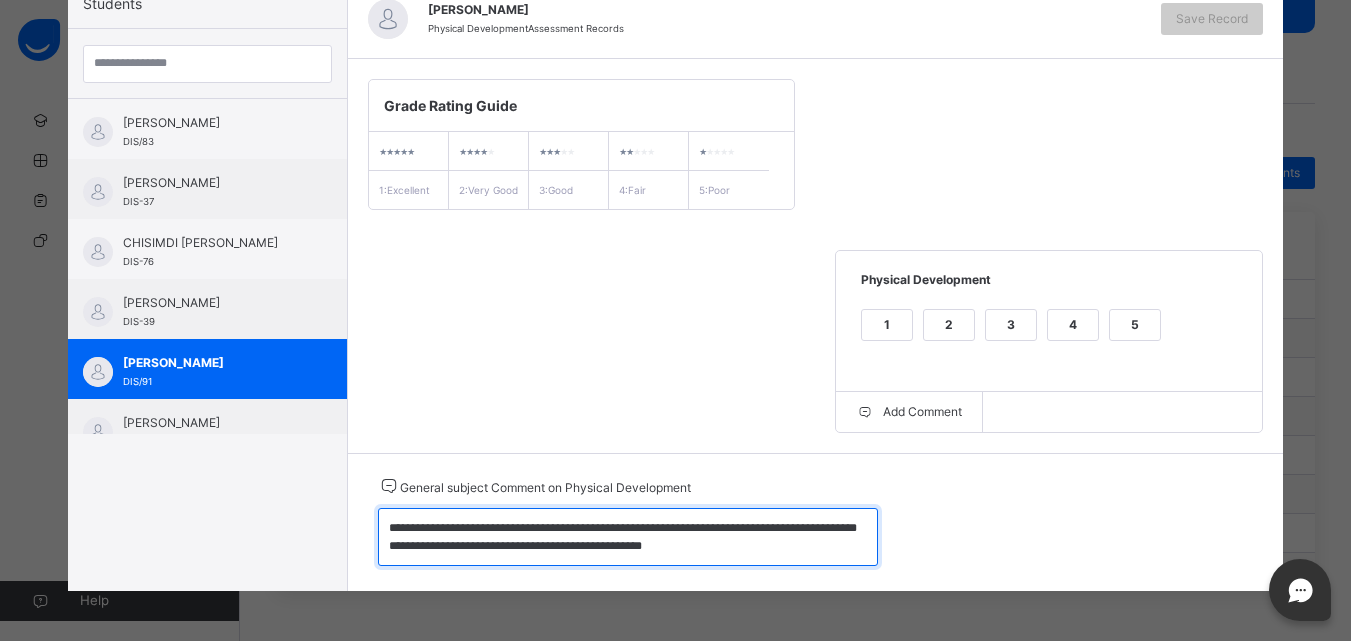 click on "**********" at bounding box center [628, 537] 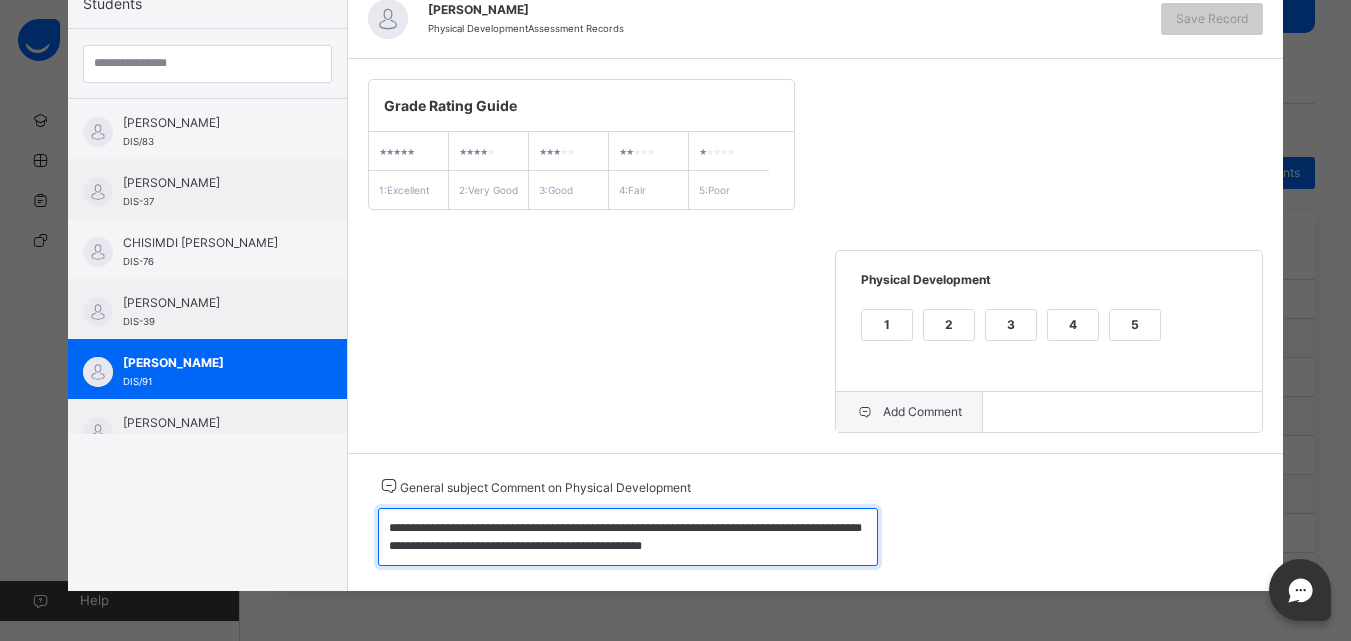 type on "**********" 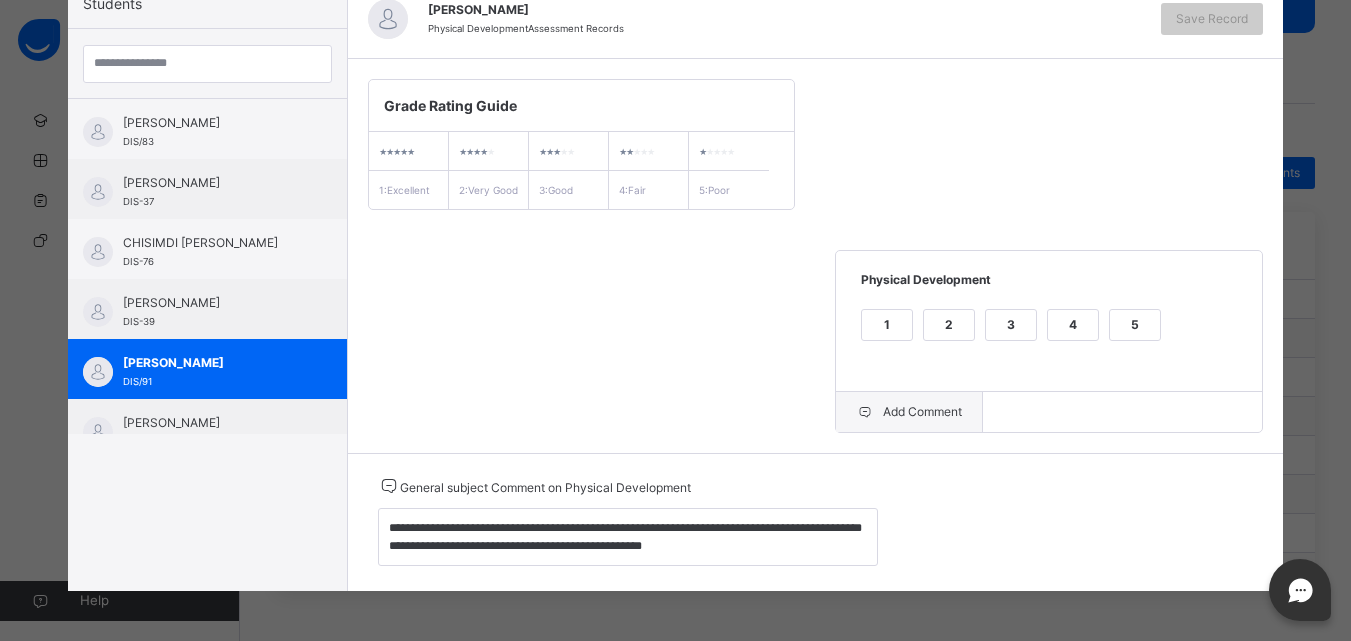 click on "Add Comment" at bounding box center [909, 412] 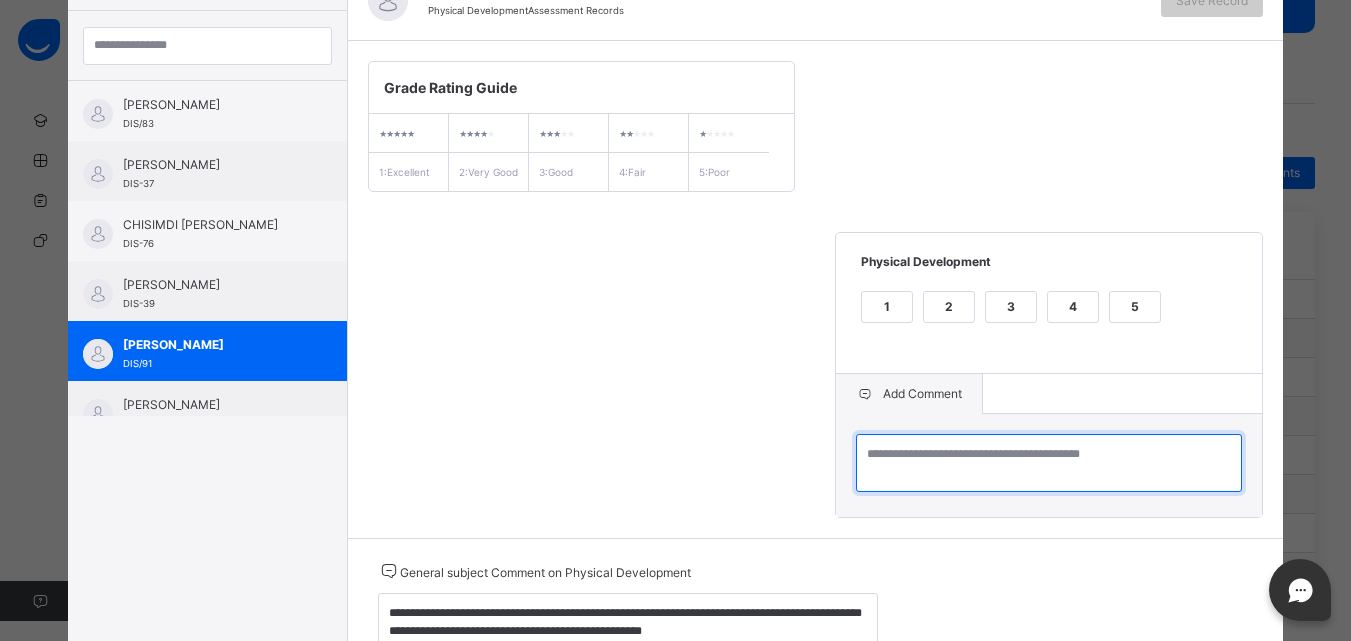 click at bounding box center [1049, 463] 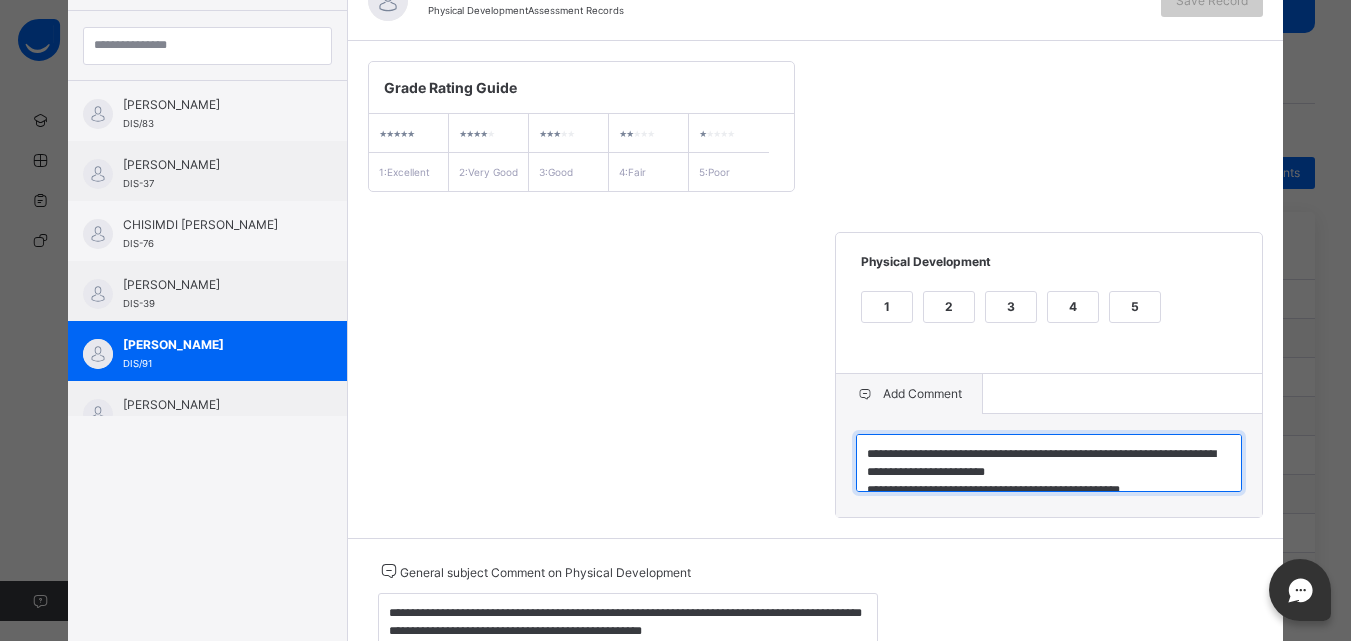 scroll, scrollTop: 6, scrollLeft: 0, axis: vertical 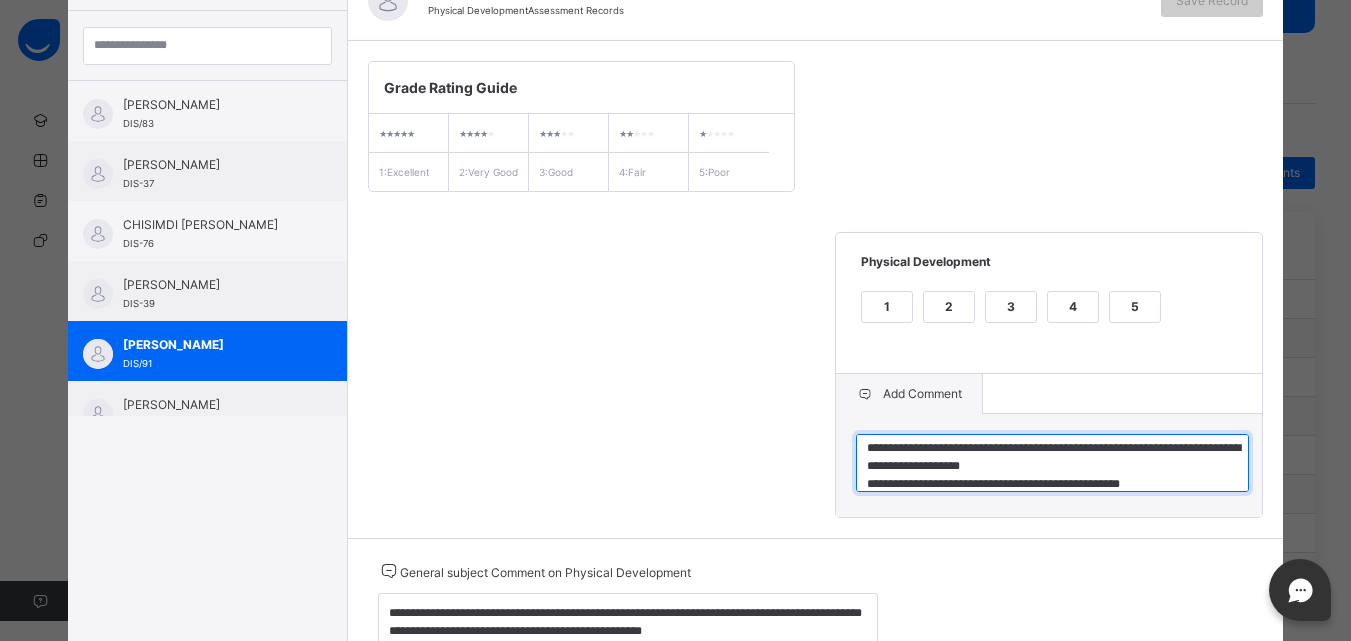click on "**********" at bounding box center [1052, 463] 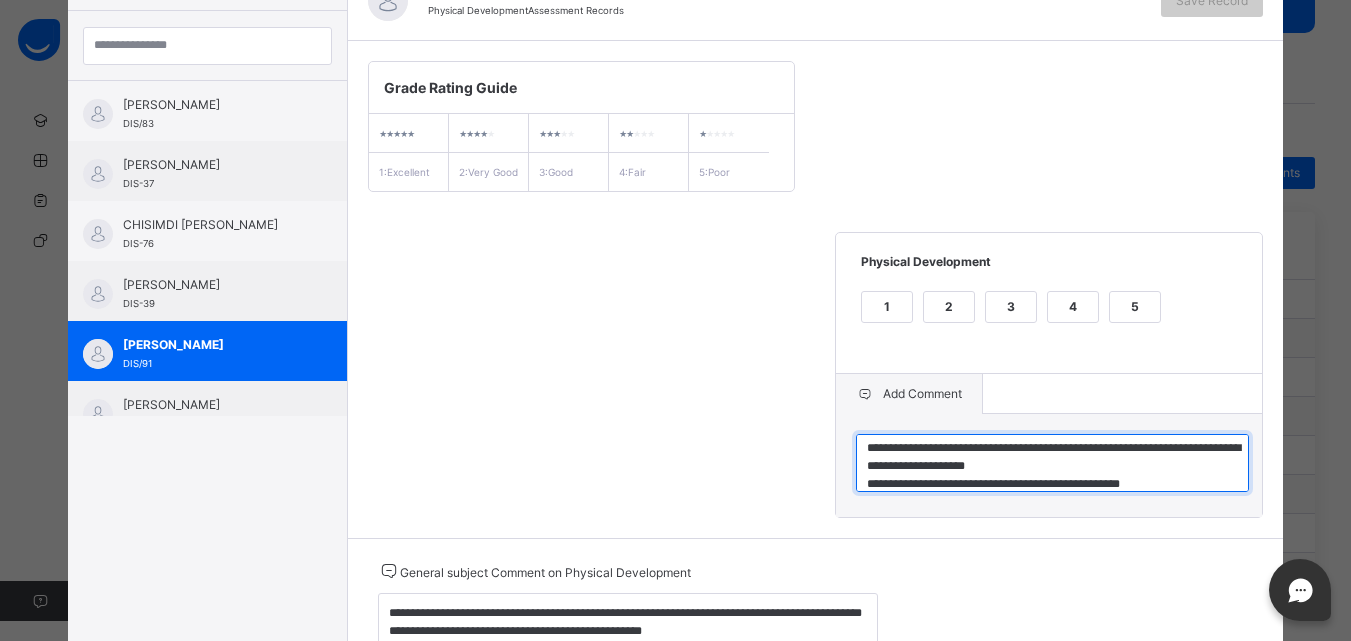 click on "**********" at bounding box center [1052, 463] 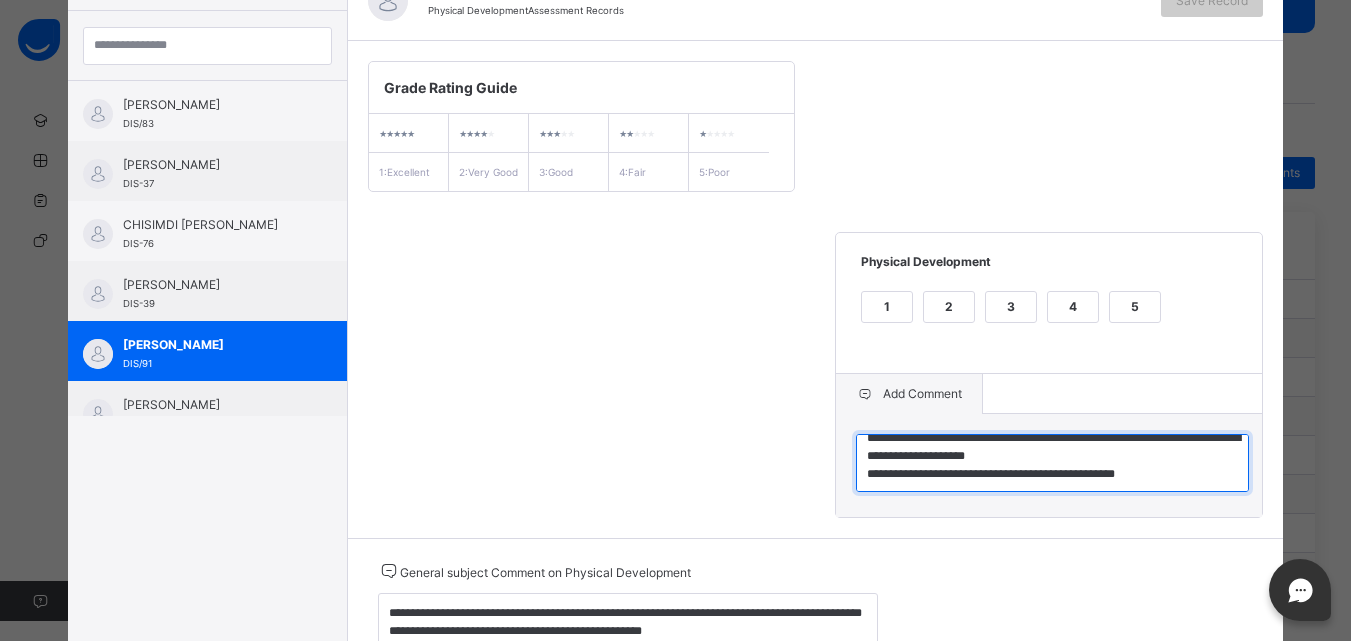 scroll, scrollTop: 18, scrollLeft: 0, axis: vertical 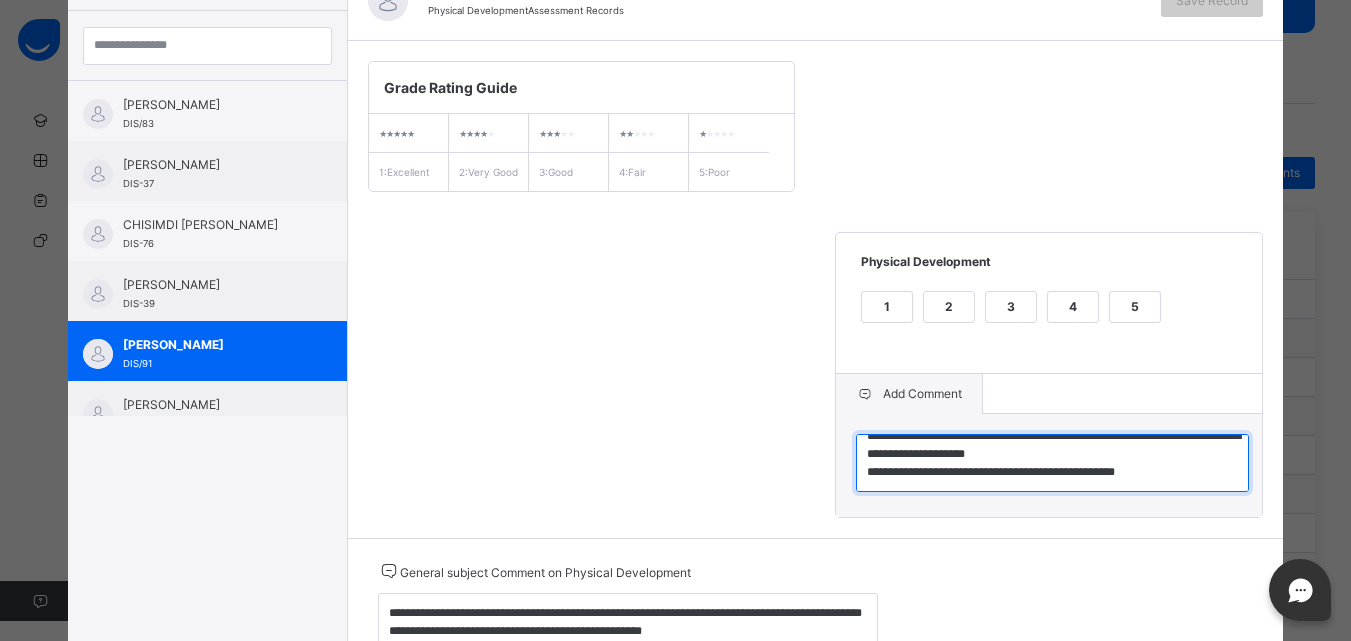 type on "**********" 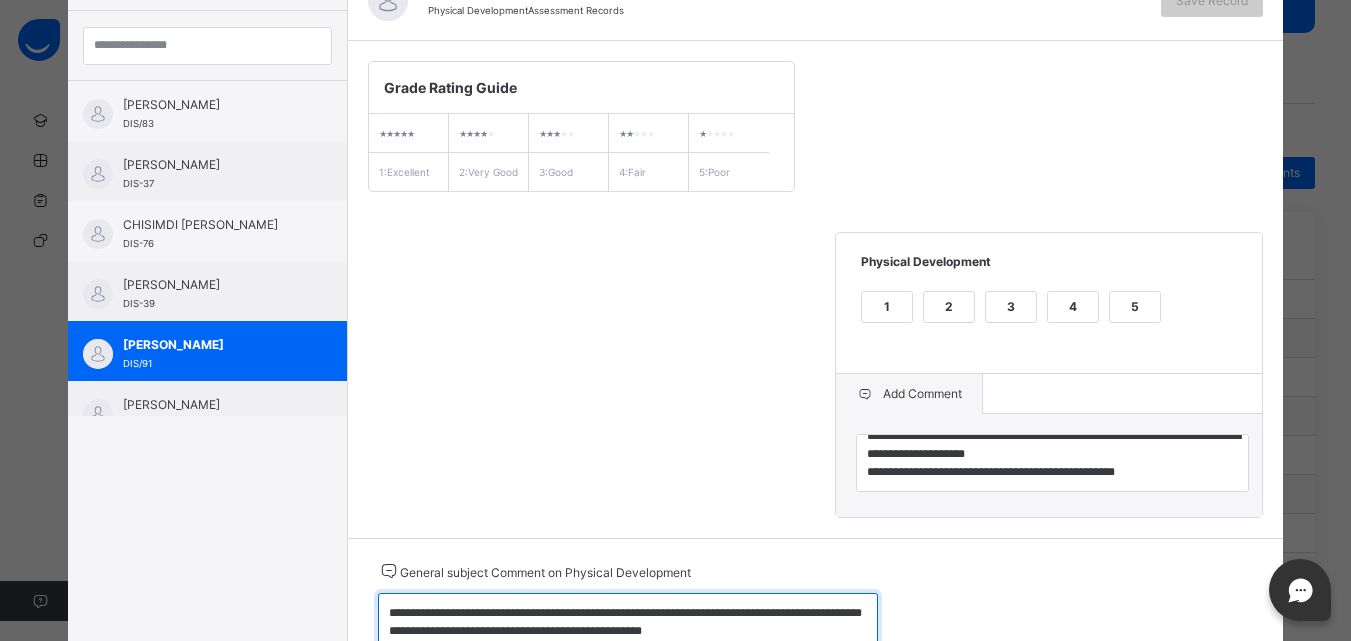 click on "**********" at bounding box center [628, 622] 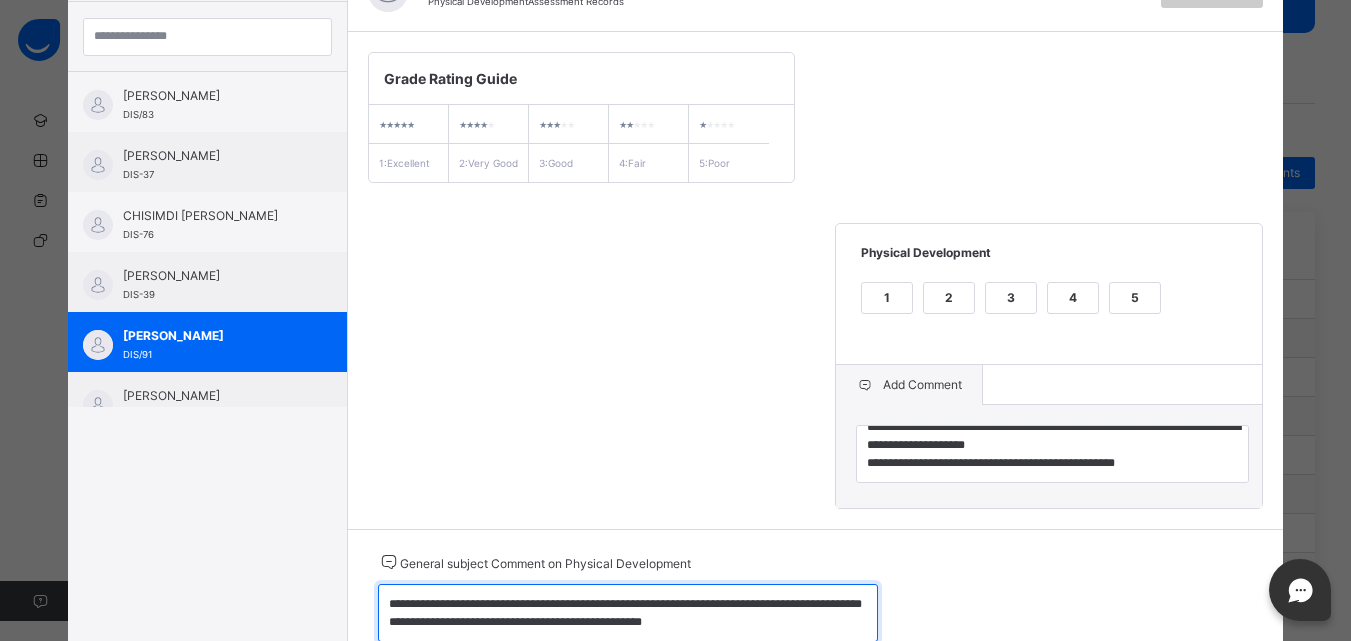 scroll, scrollTop: 258, scrollLeft: 0, axis: vertical 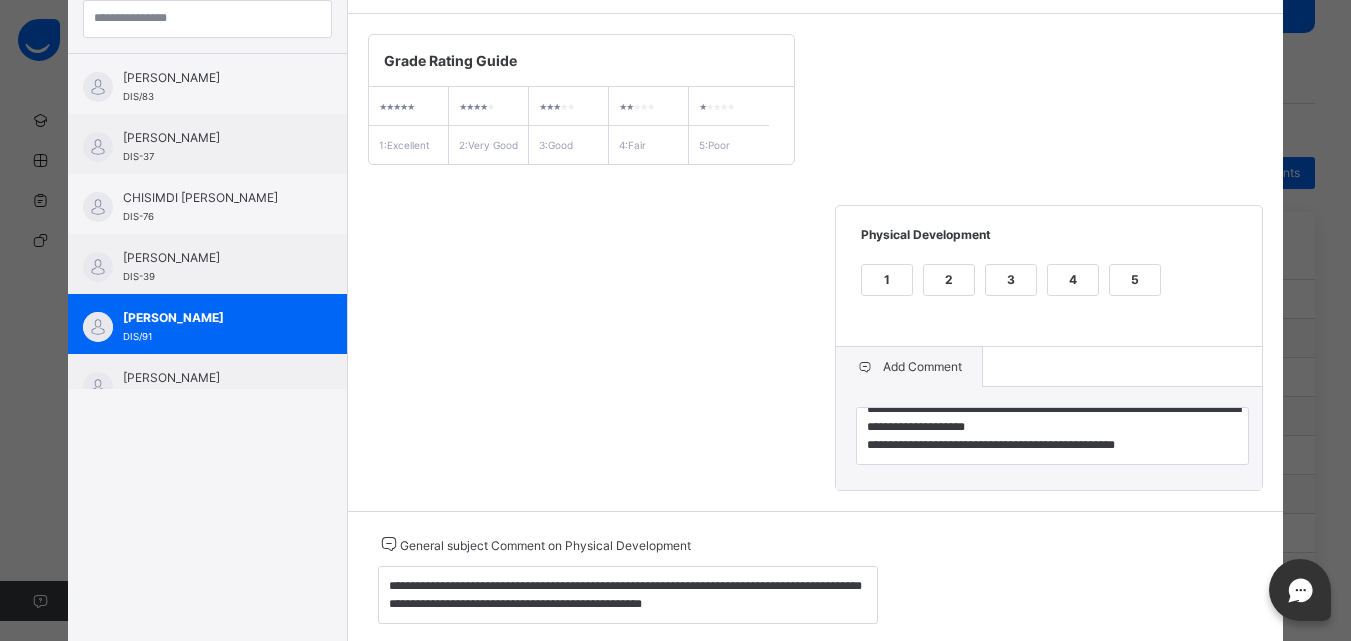 click on "3" at bounding box center (1011, 280) 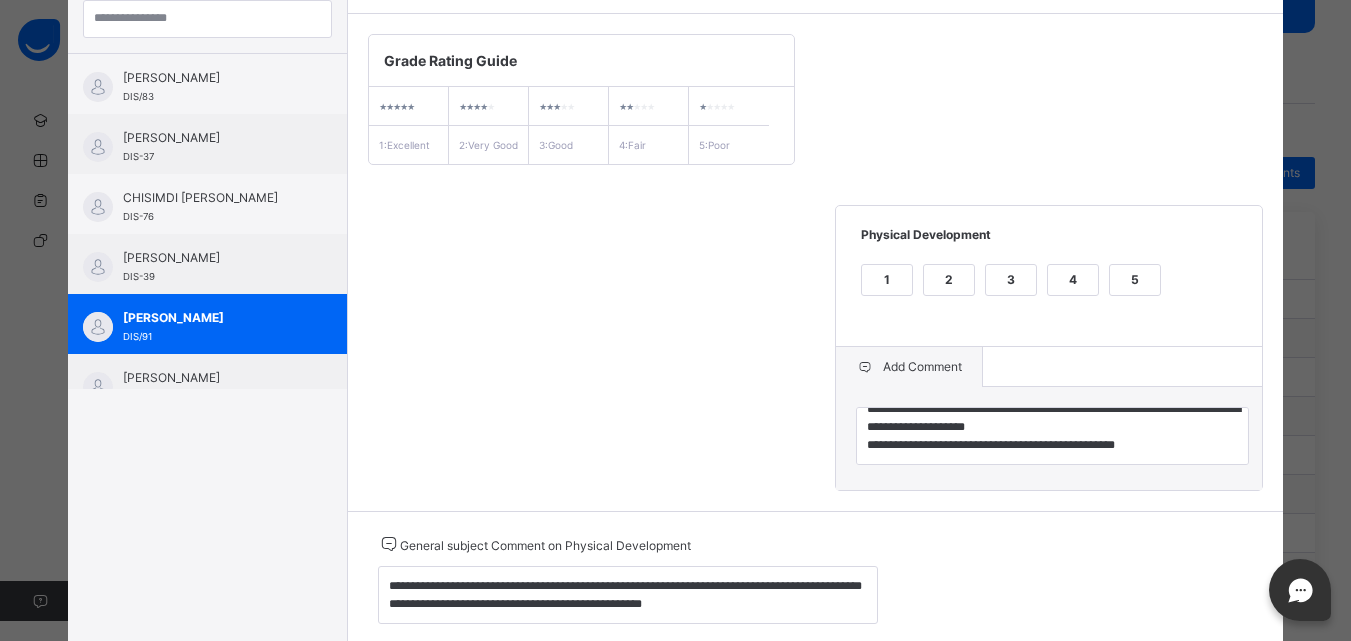 click on "**********" at bounding box center (816, 262) 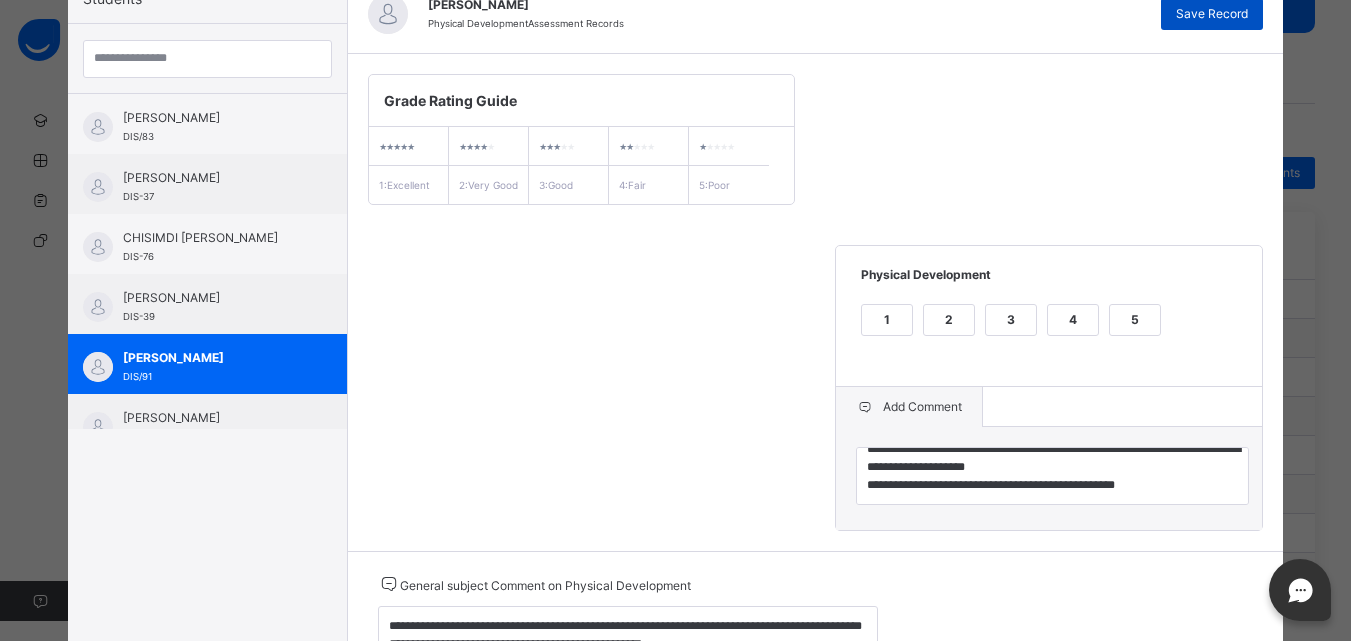 click on "Save Record" at bounding box center [1212, 14] 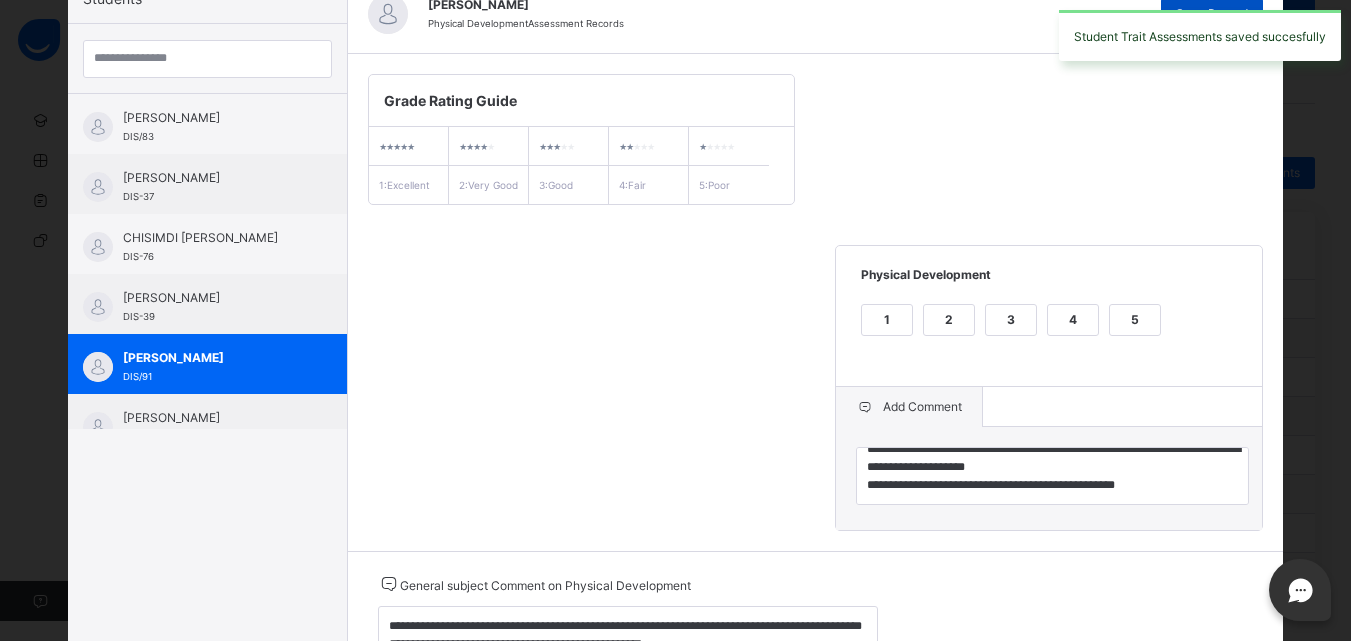 click on "Student Trait Assessments saved succesfully" at bounding box center (1200, 35) 